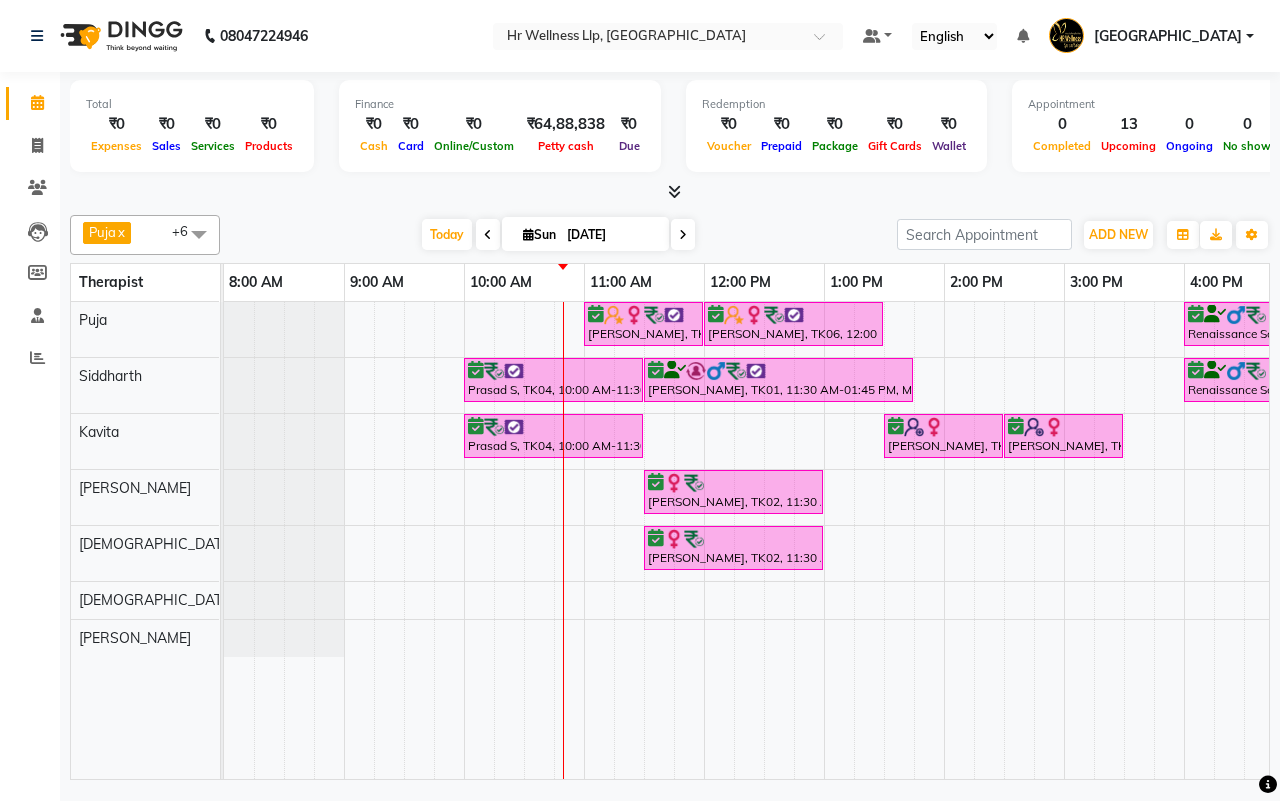 scroll, scrollTop: 0, scrollLeft: 0, axis: both 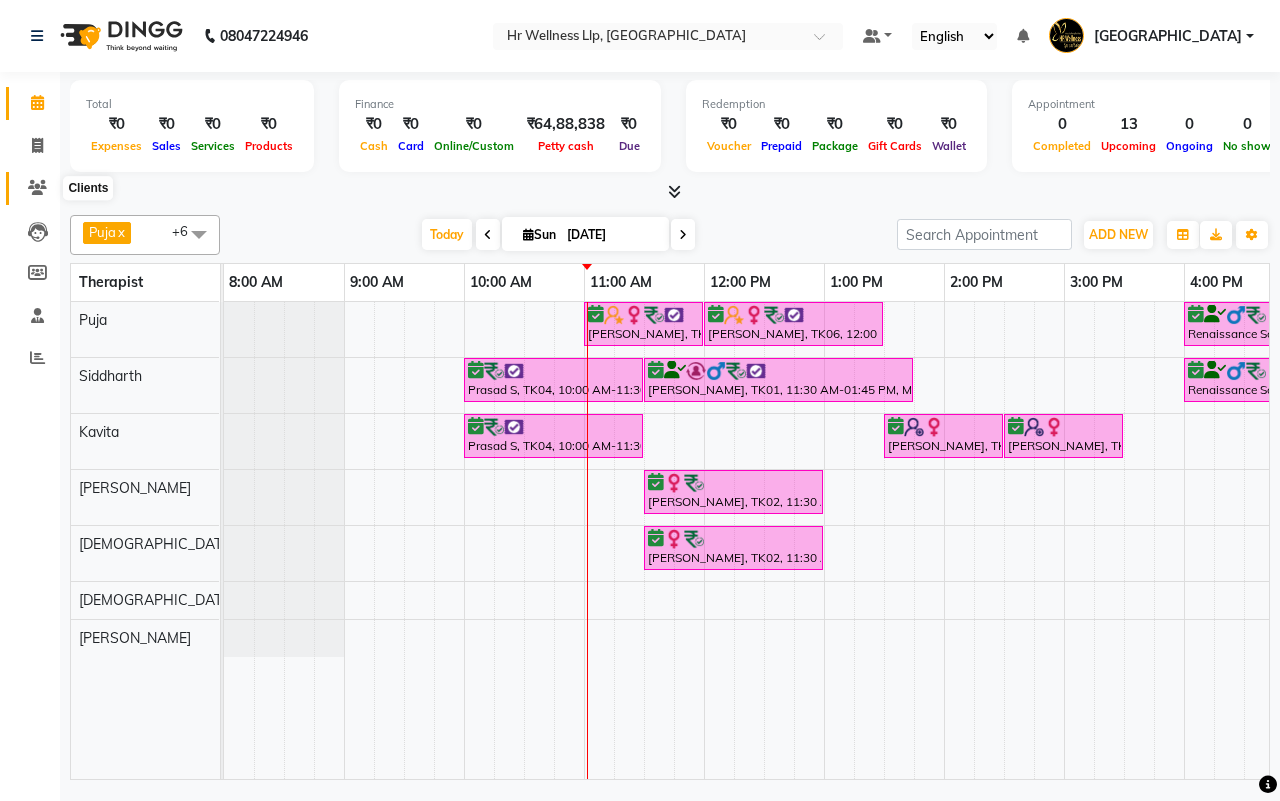 click 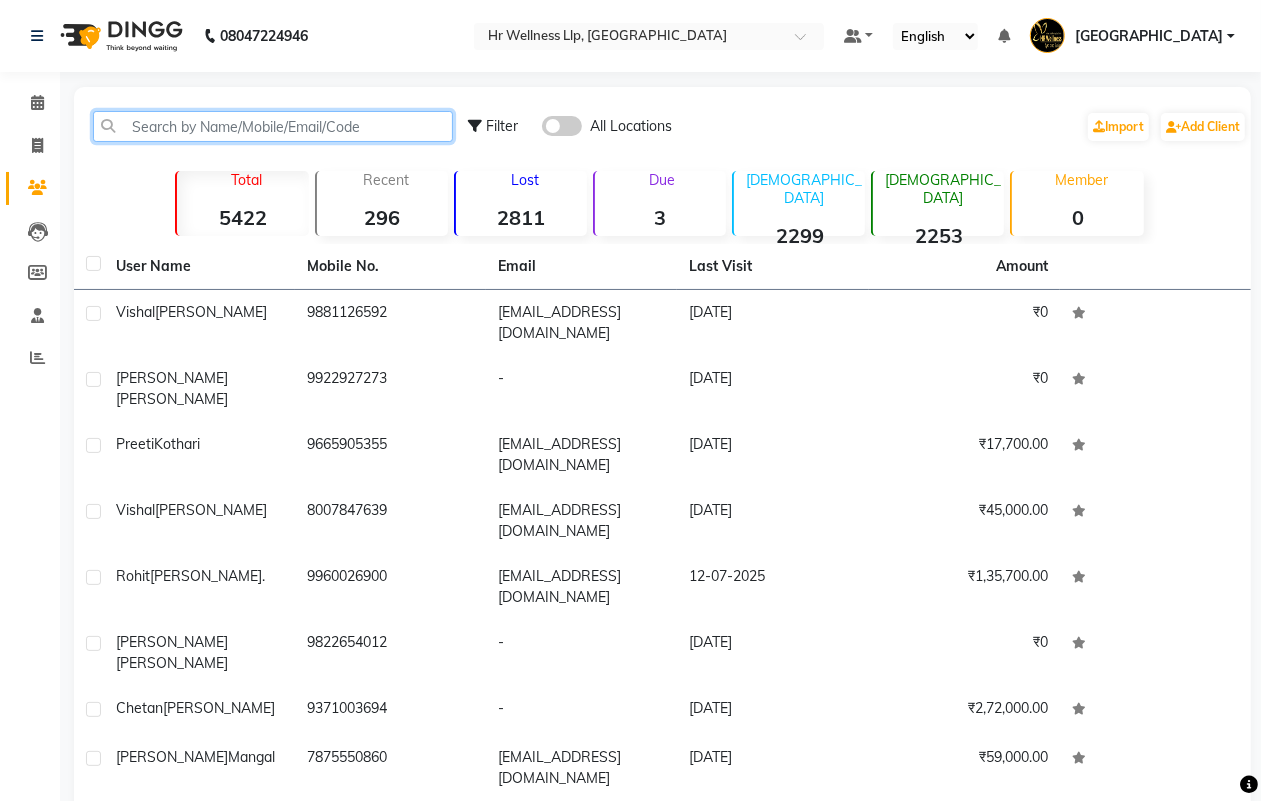 click 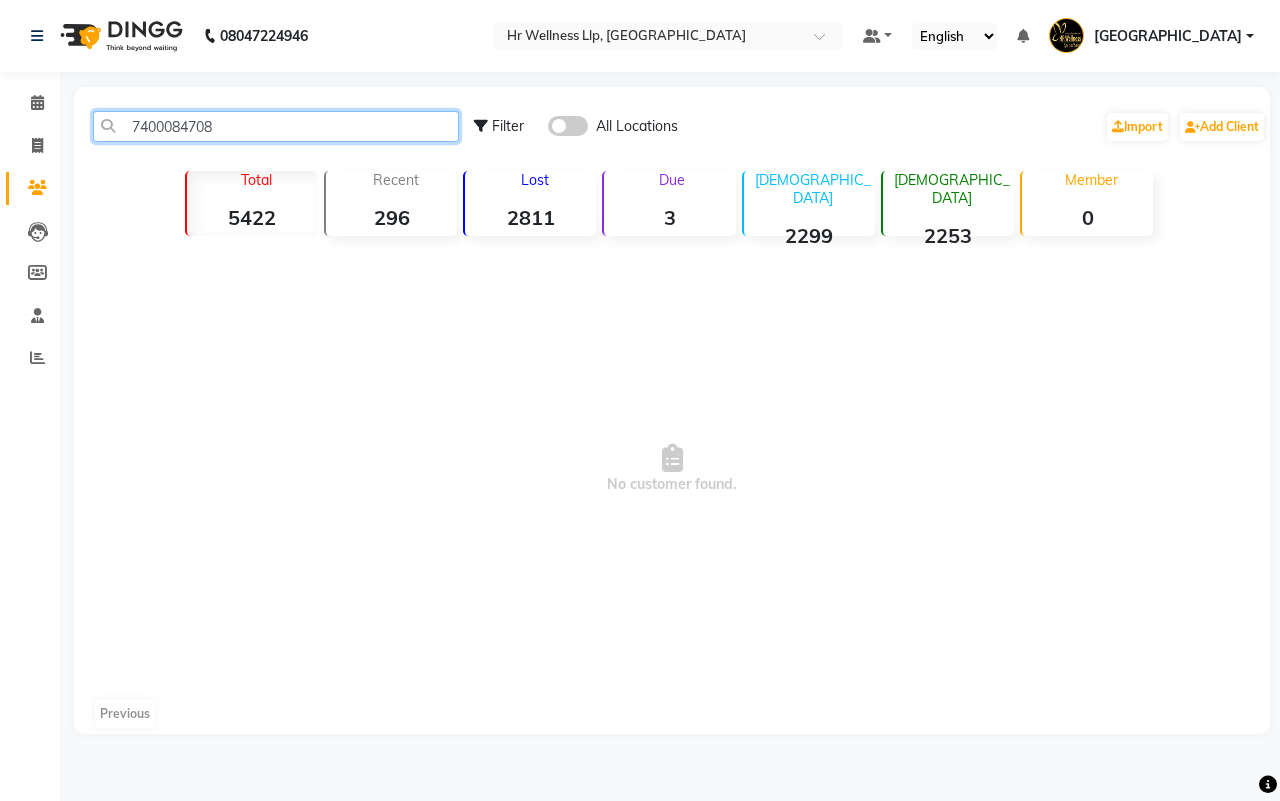 type on "7400084708" 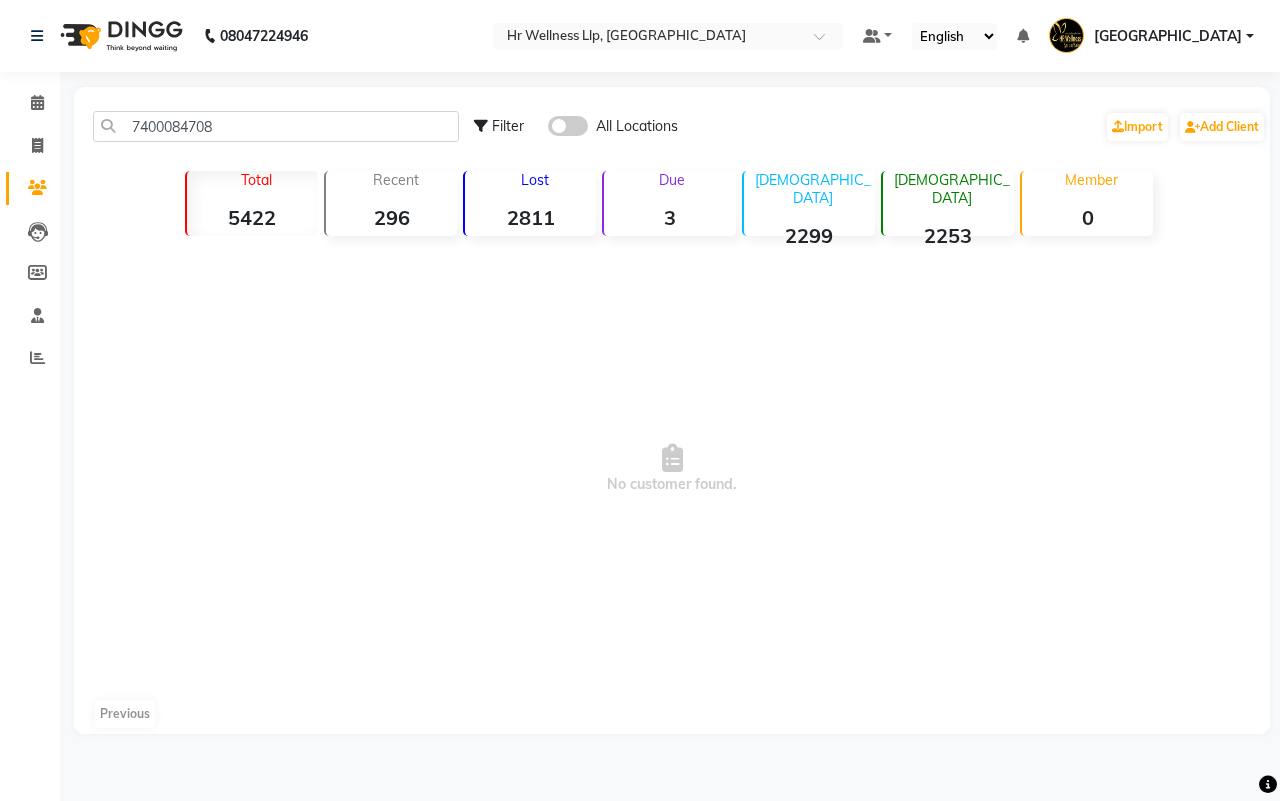 click 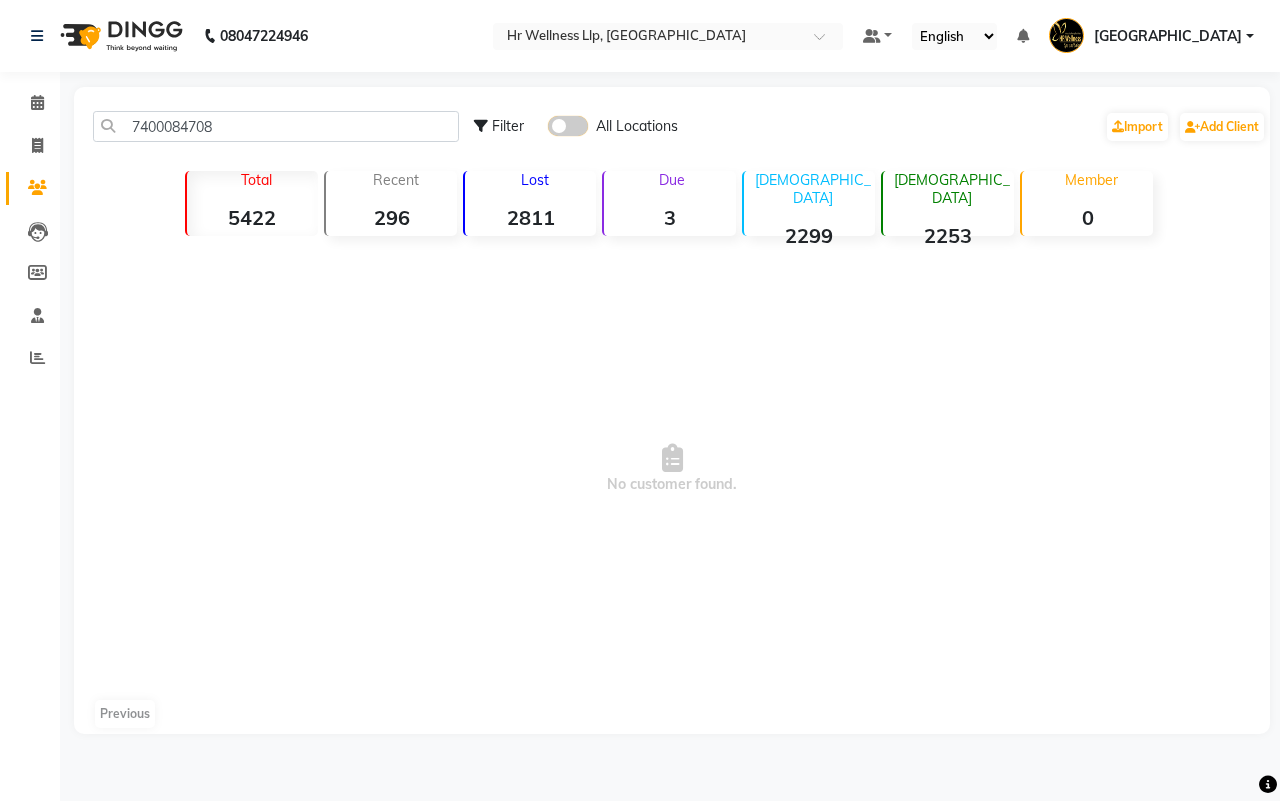 click 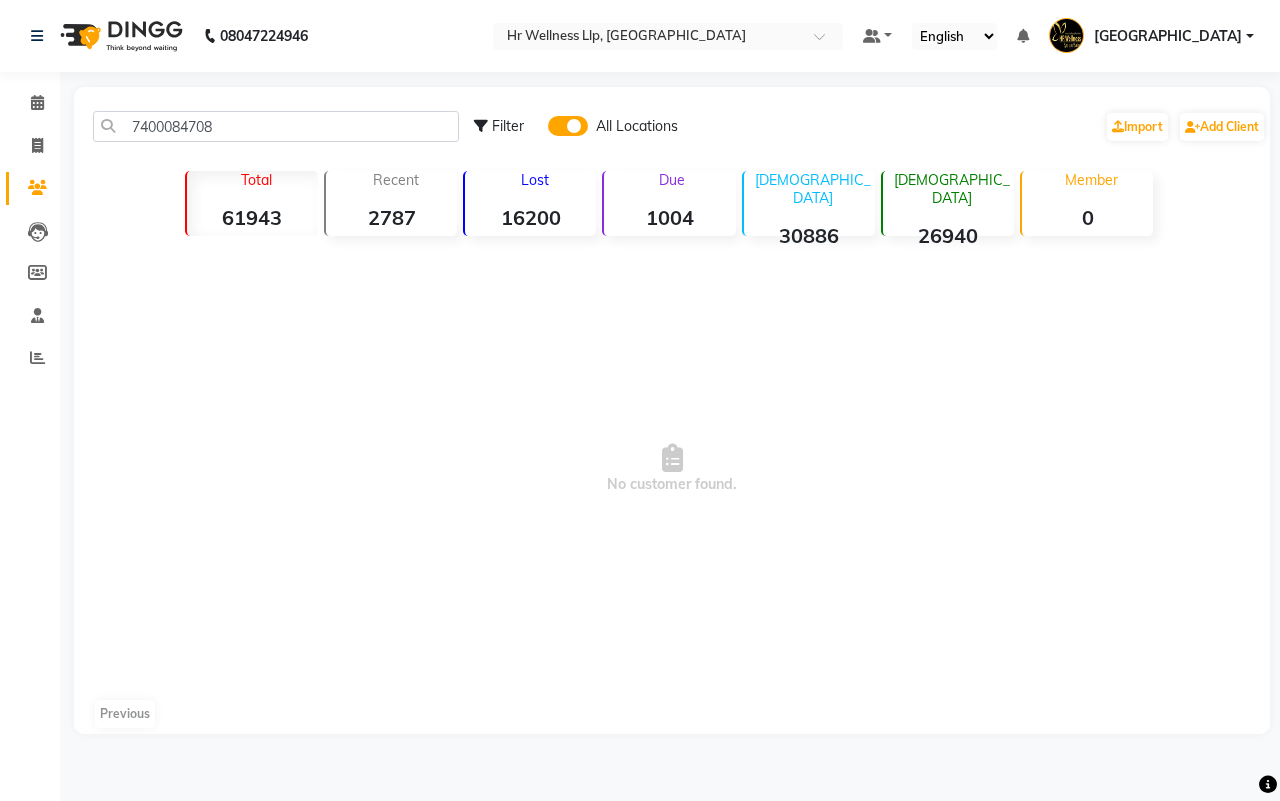 click 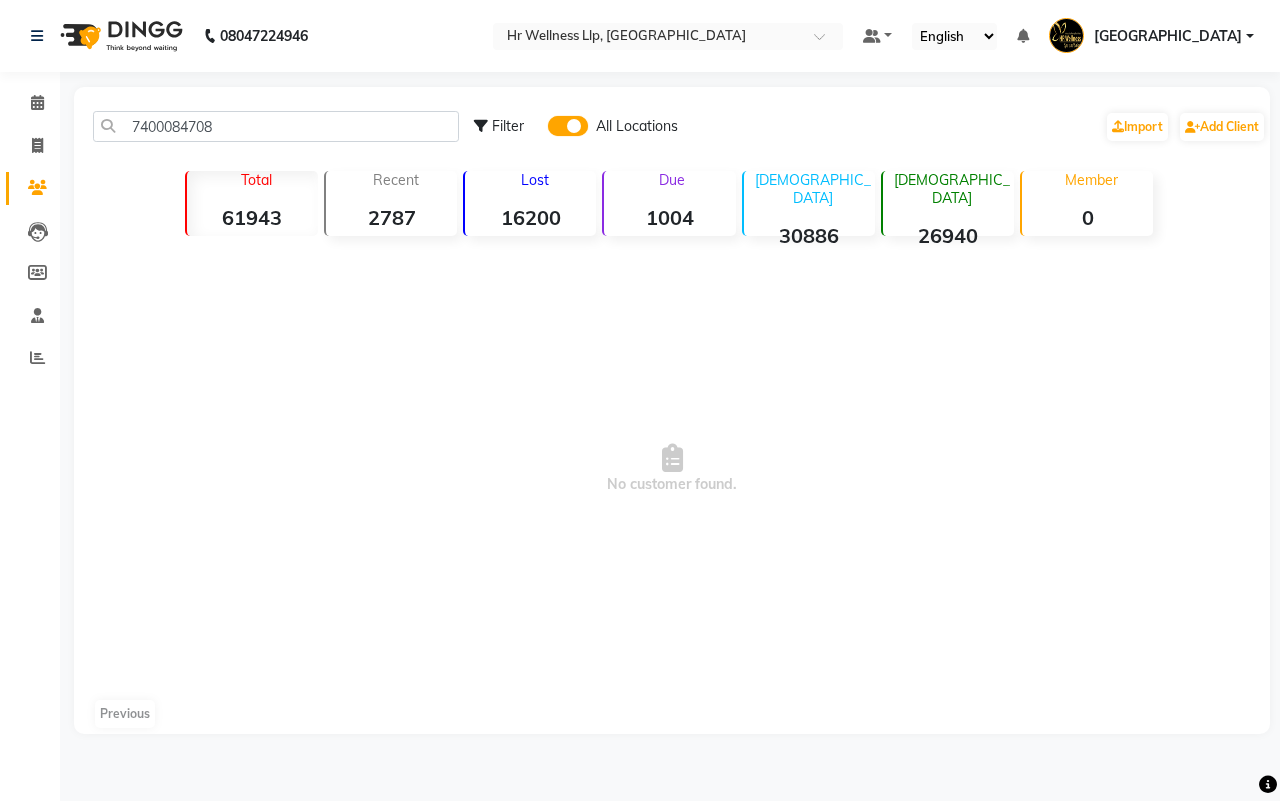 click 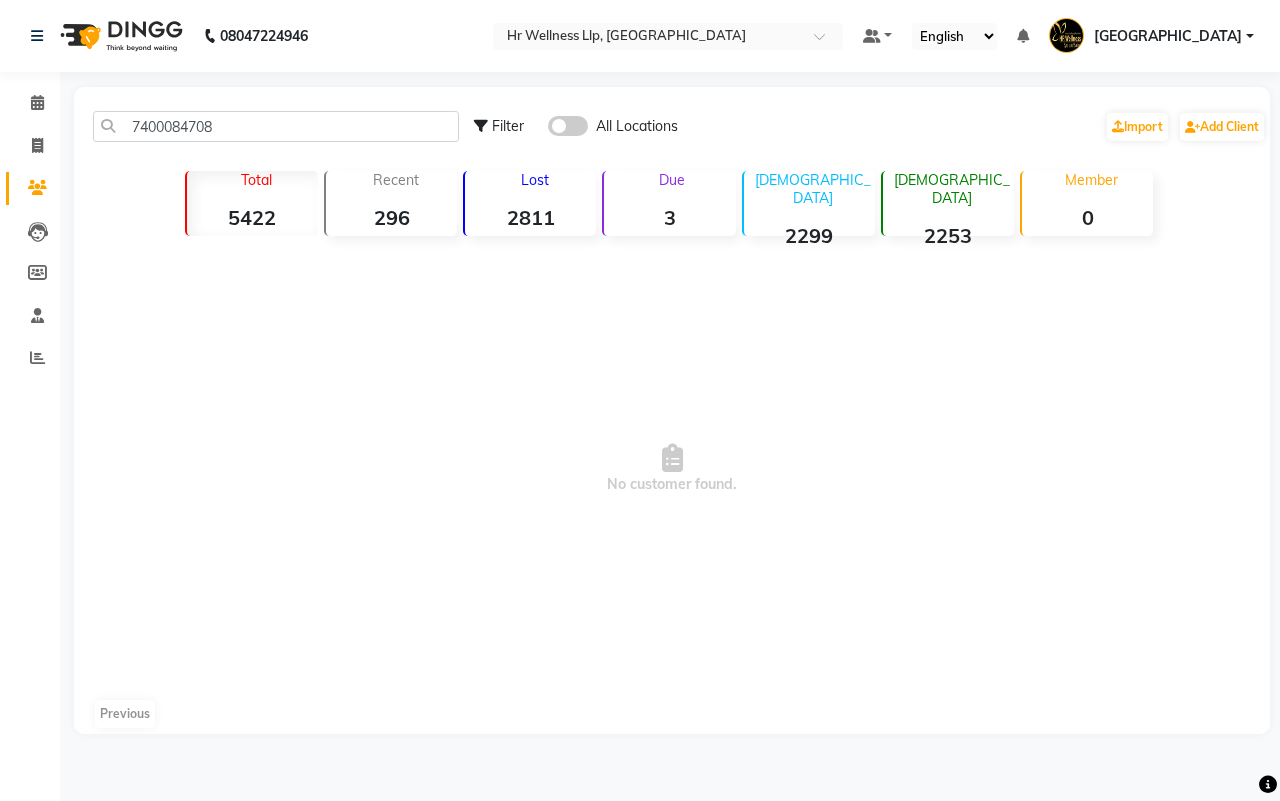 click 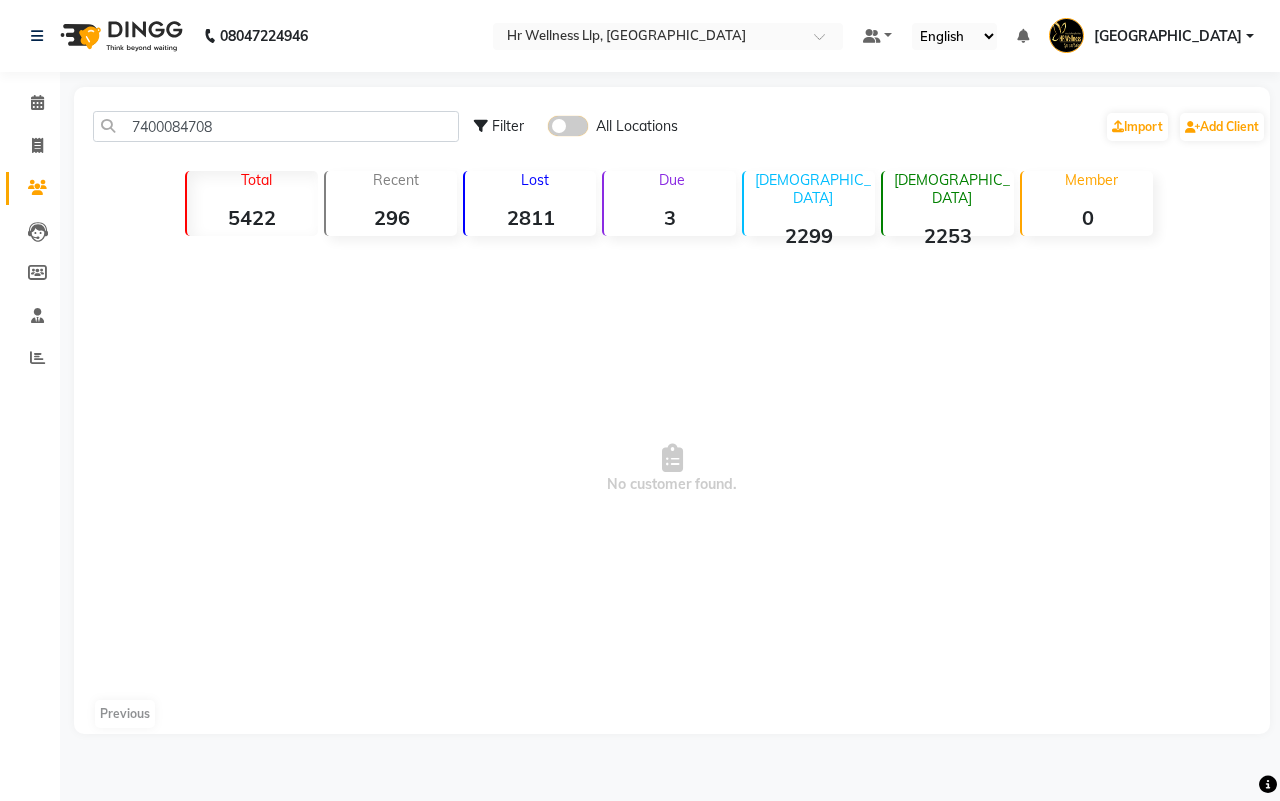 click 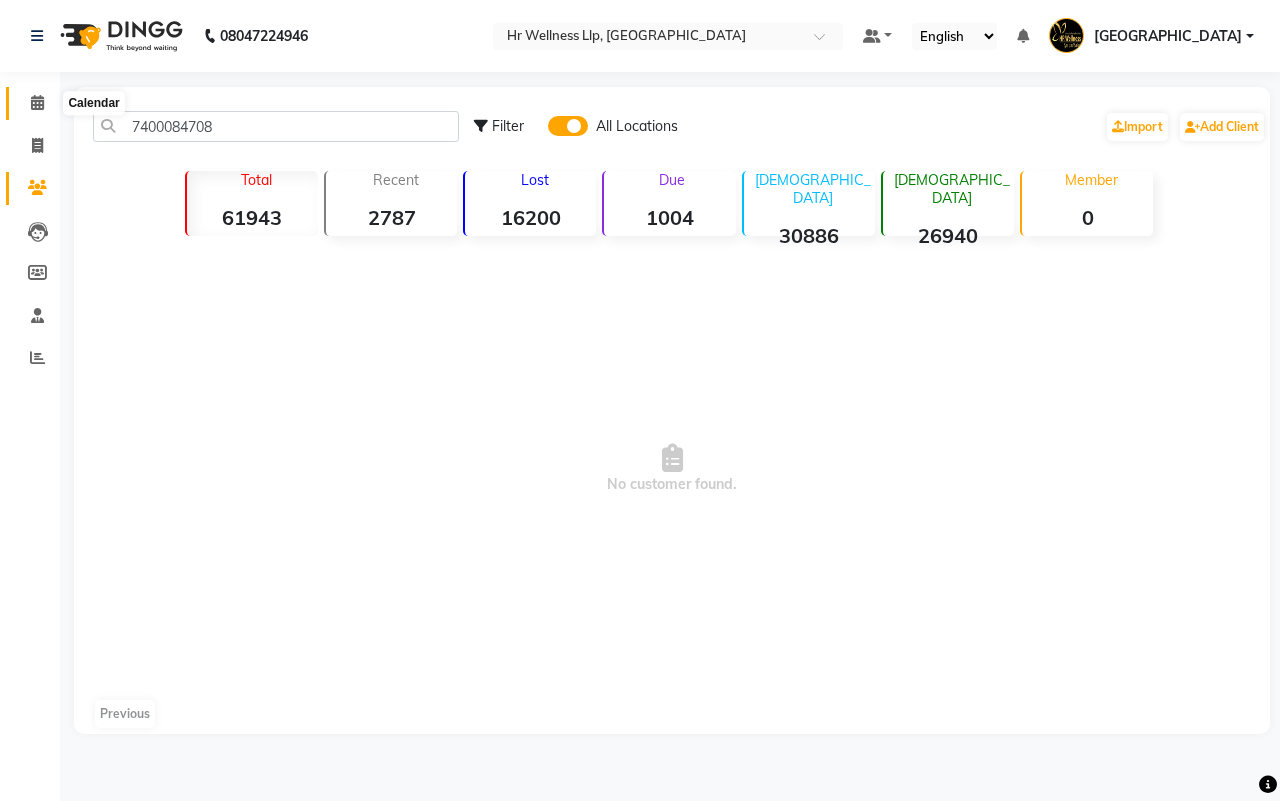 click 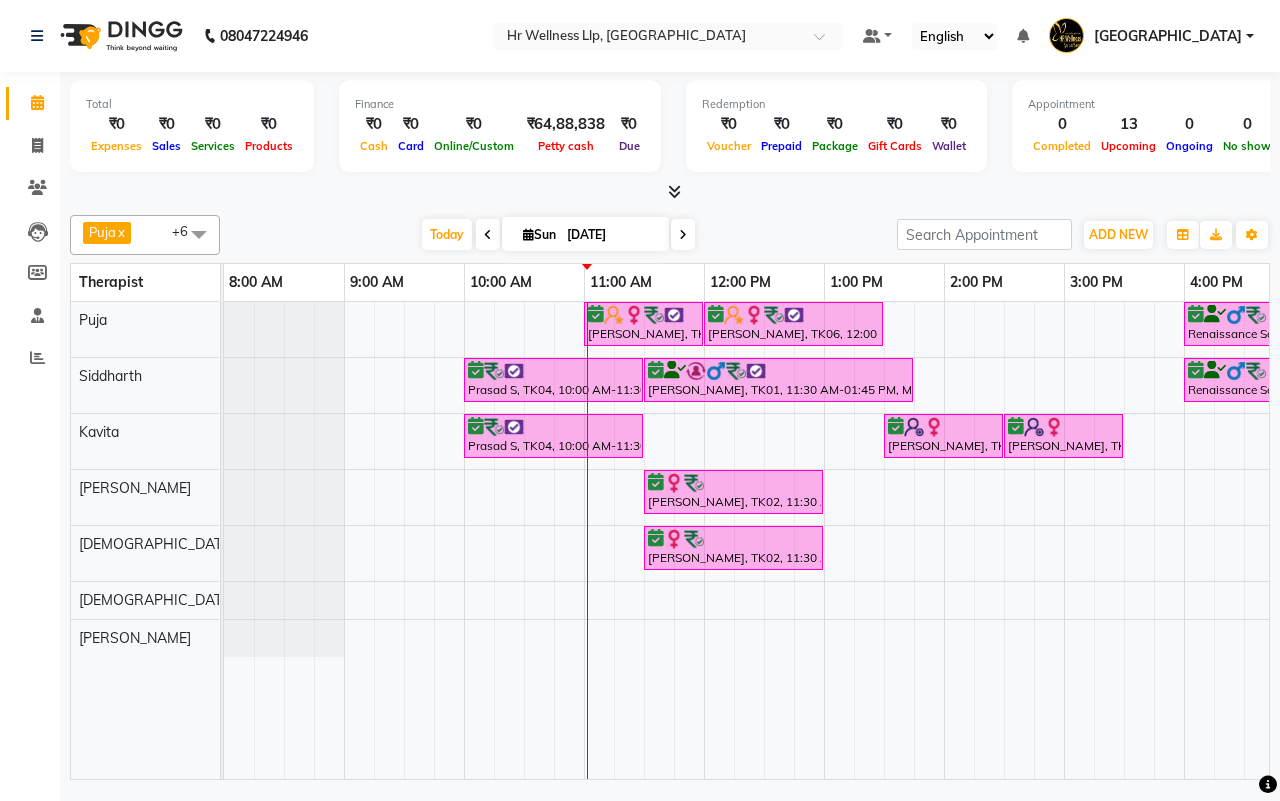 click on "[DATE]  [DATE]" at bounding box center (558, 235) 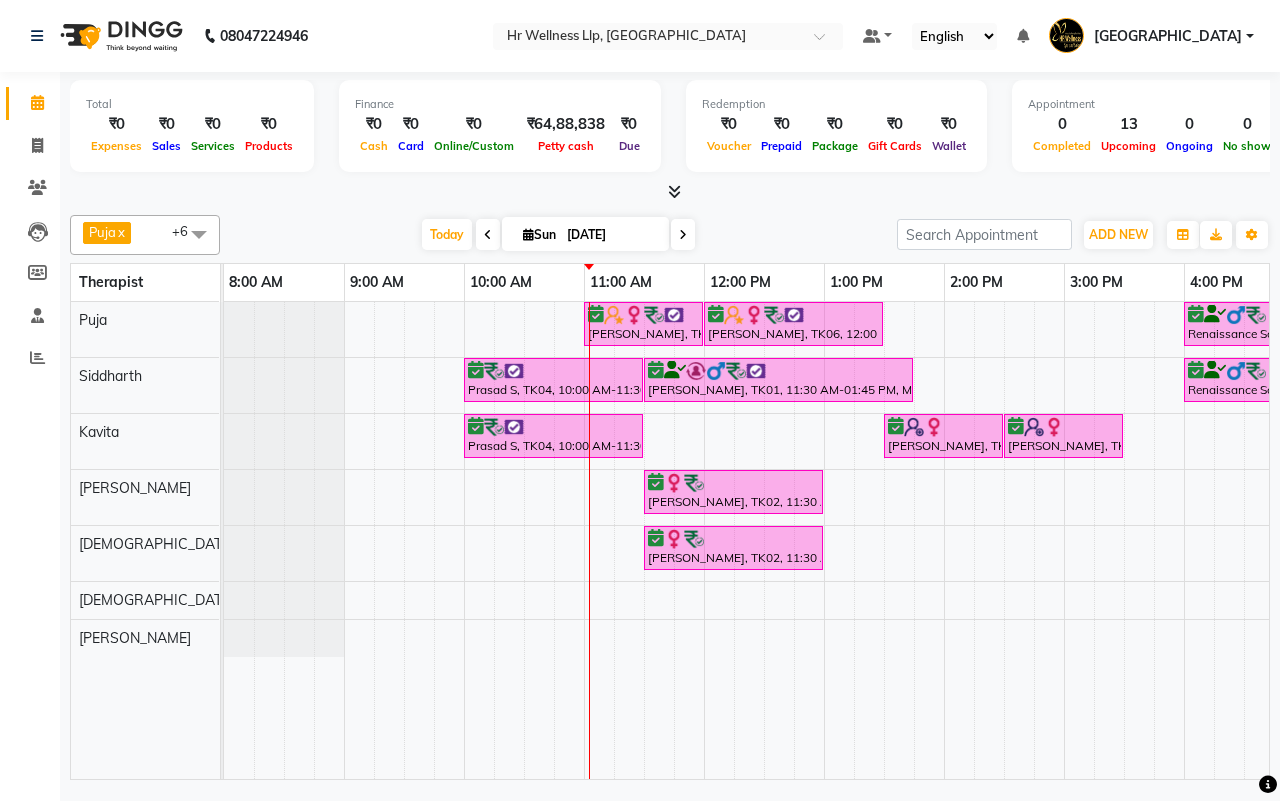 scroll, scrollTop: 0, scrollLeft: 113, axis: horizontal 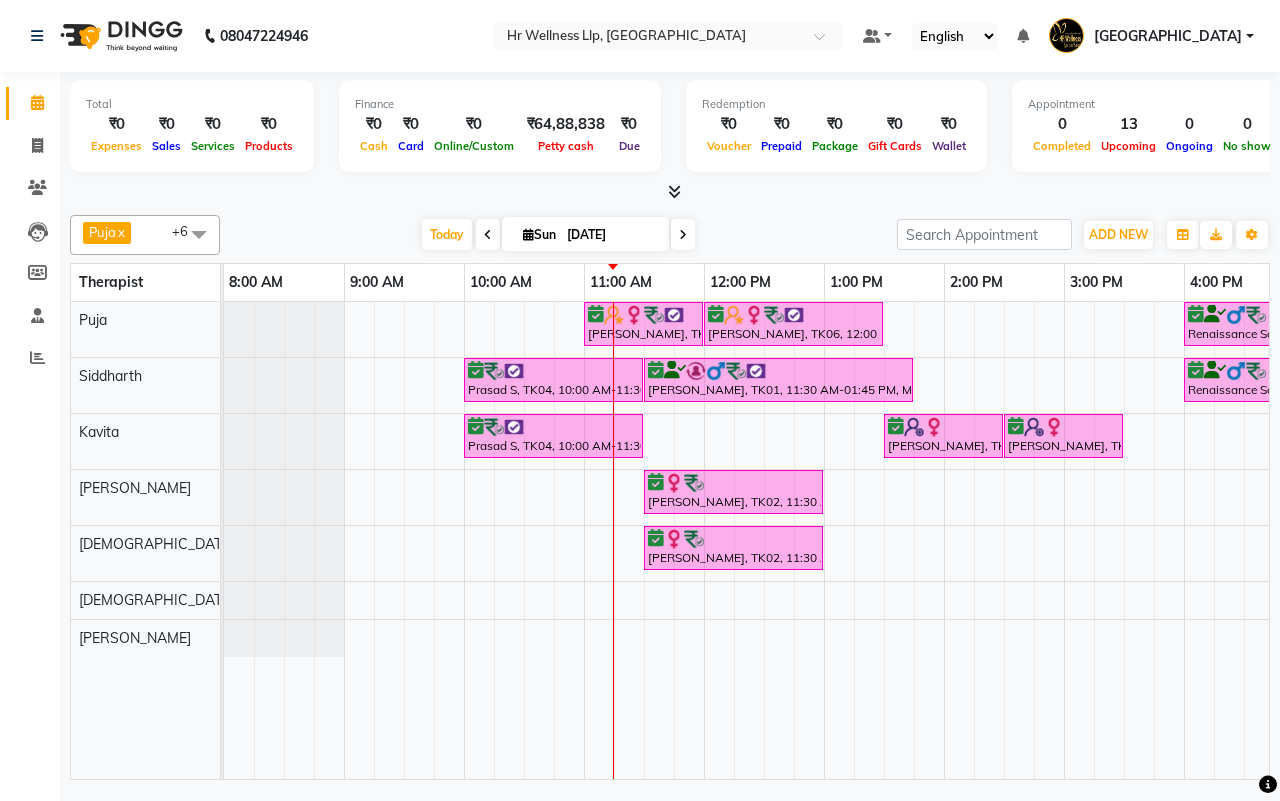 click on "[DATE]  [DATE]" at bounding box center [558, 235] 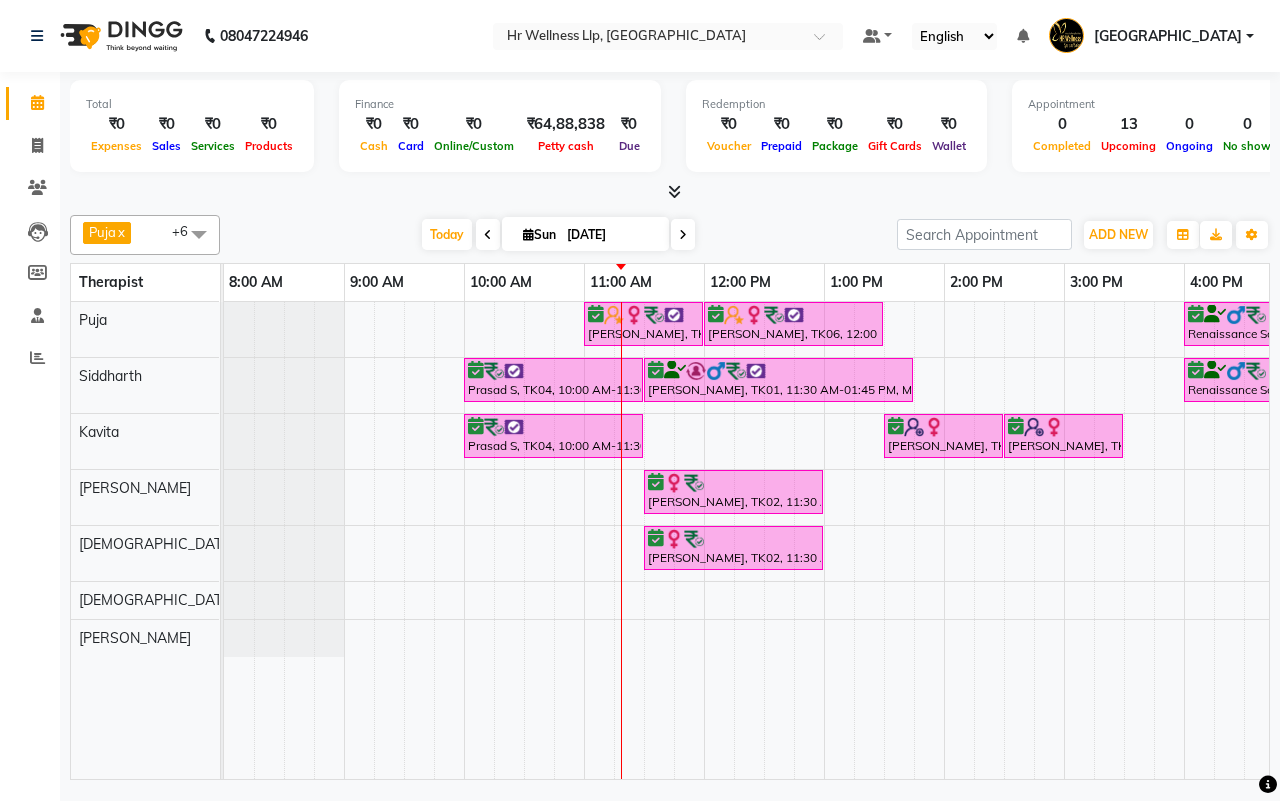 scroll, scrollTop: 0, scrollLeft: 278, axis: horizontal 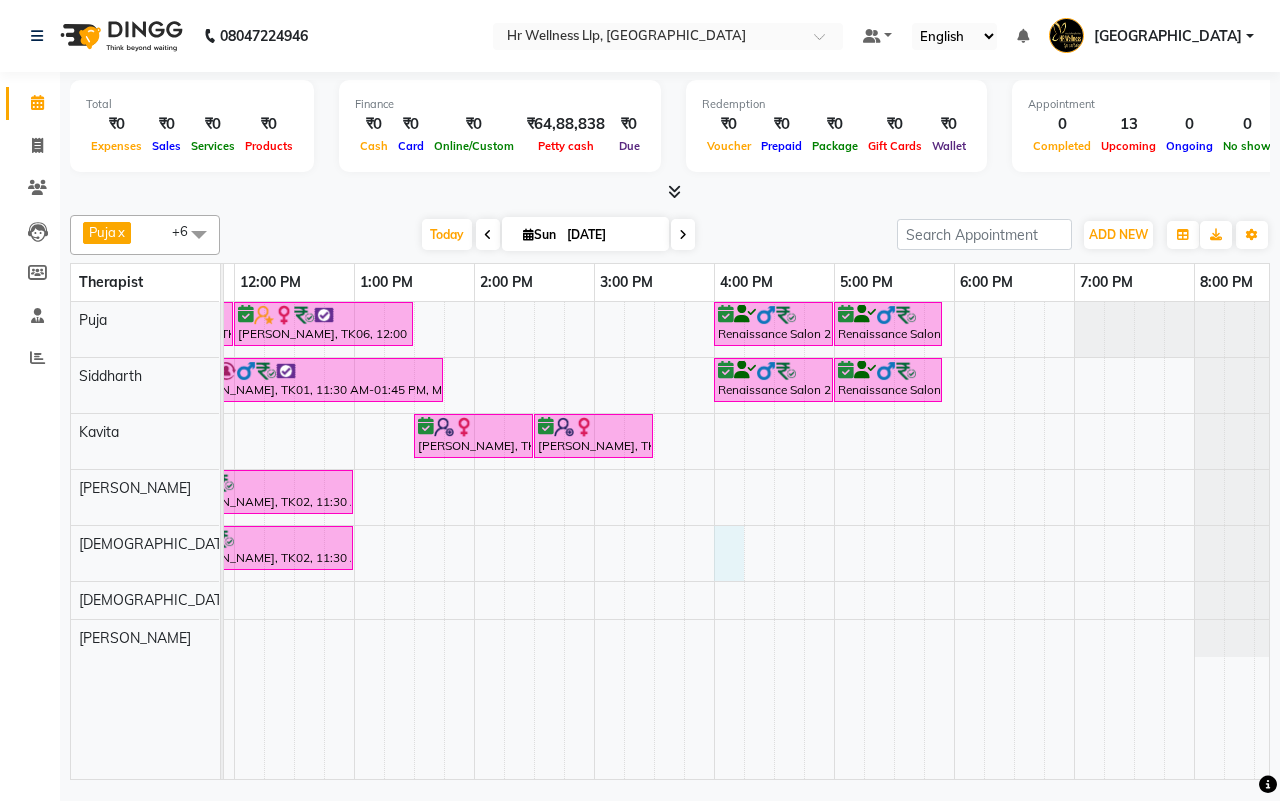 click on "Fakhari Sarjan., TK06, 11:00 AM-12:00 PM, Massage 60 Min     Fakhari Sarjan., TK06, 12:00 PM-01:30 PM, Massage 60 Min     Renaissance Salon 27AASFR5194C1ZS, TK03, 04:00 PM-05:00 PM, Massage 60 Min     Renaissance Salon 27AASFR5194C1ZS, TK03, 05:00 PM-05:55 PM, 10 mins complimentary Service     Prasad S, TK04, 10:00 AM-11:30 AM, Massage 60 Min     Suresh Yadav, TK01, 11:30 AM-01:45 PM, Massage 90 Min     Renaissance Salon 27AASFR5194C1ZS, TK03, 04:00 PM-05:00 PM, Massage 60 Min     Renaissance Salon 27AASFR5194C1ZS, TK03, 05:00 PM-05:55 PM, 10 mins complimentary Service     Prasad S, TK04, 10:00 AM-11:30 AM, Massage 60 Min     Nicole Dillard, TK05, 01:30 PM-02:30 PM, Herbal Potli Massage      Nicole Dillard, TK05, 02:30 PM-03:30 PM, Refreshing Foot Reflexology     Sneha Pawar, TK02, 11:30 AM-01:00 PM, Swedish Massage with Wintergreen, Bayleaf & Clove 60 Min     Sneha Pawar, TK02, 11:30 AM-01:00 PM, Swedish Massage with Wintergreen, Bayleaf & Clove 60 Min" at bounding box center (534, 540) 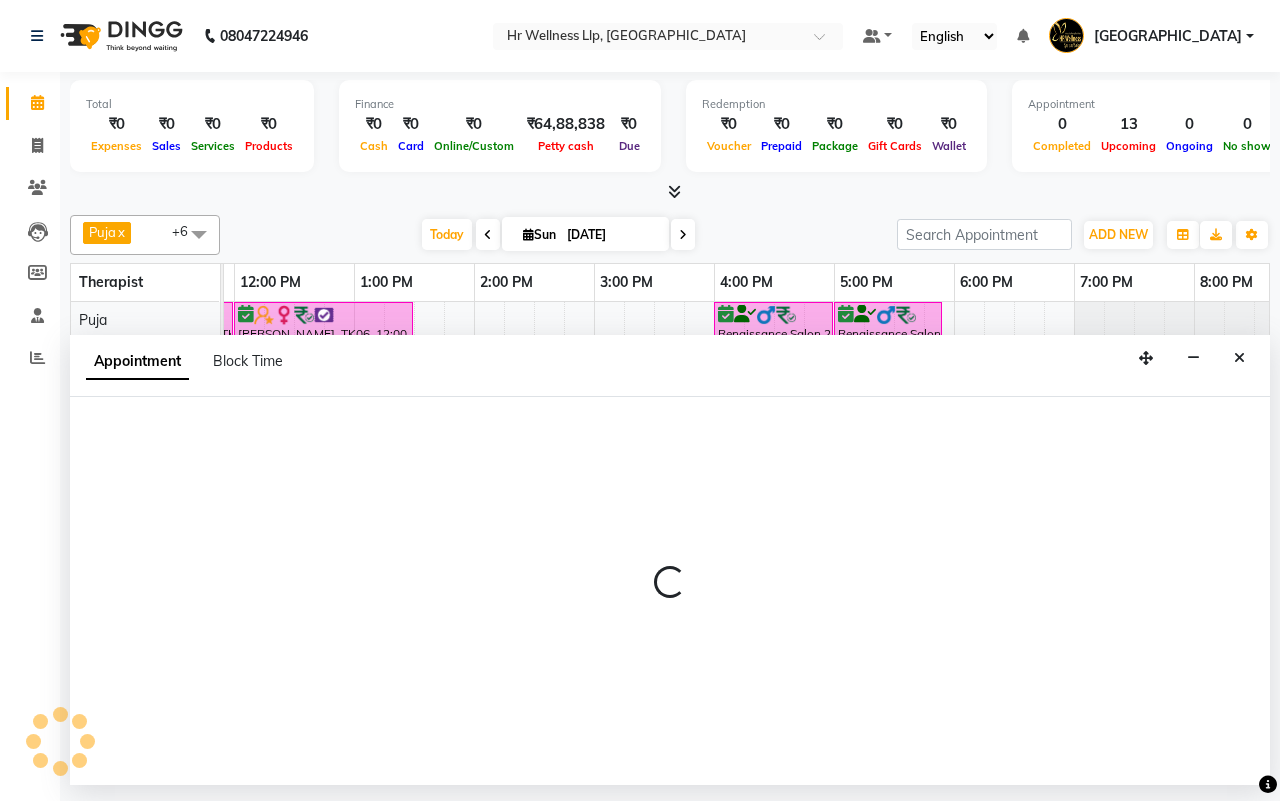 select on "19727" 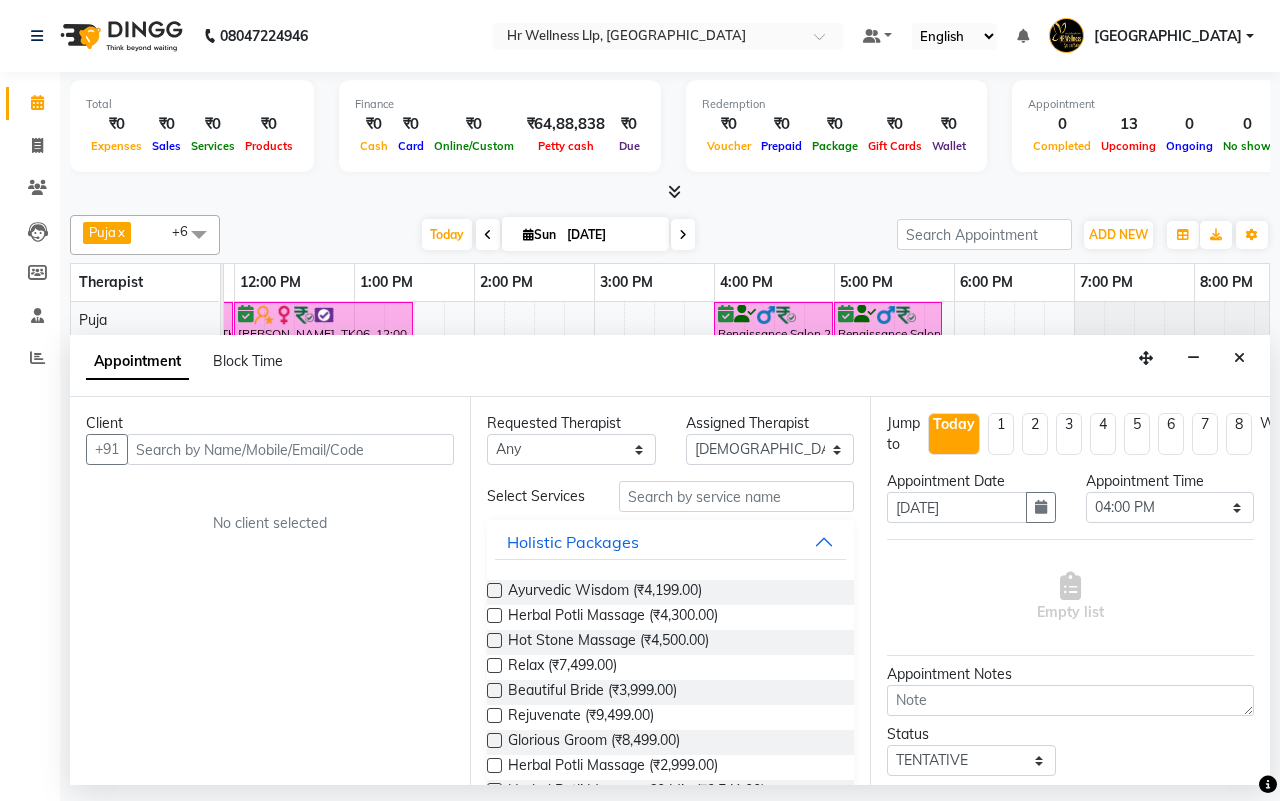 click at bounding box center [290, 449] 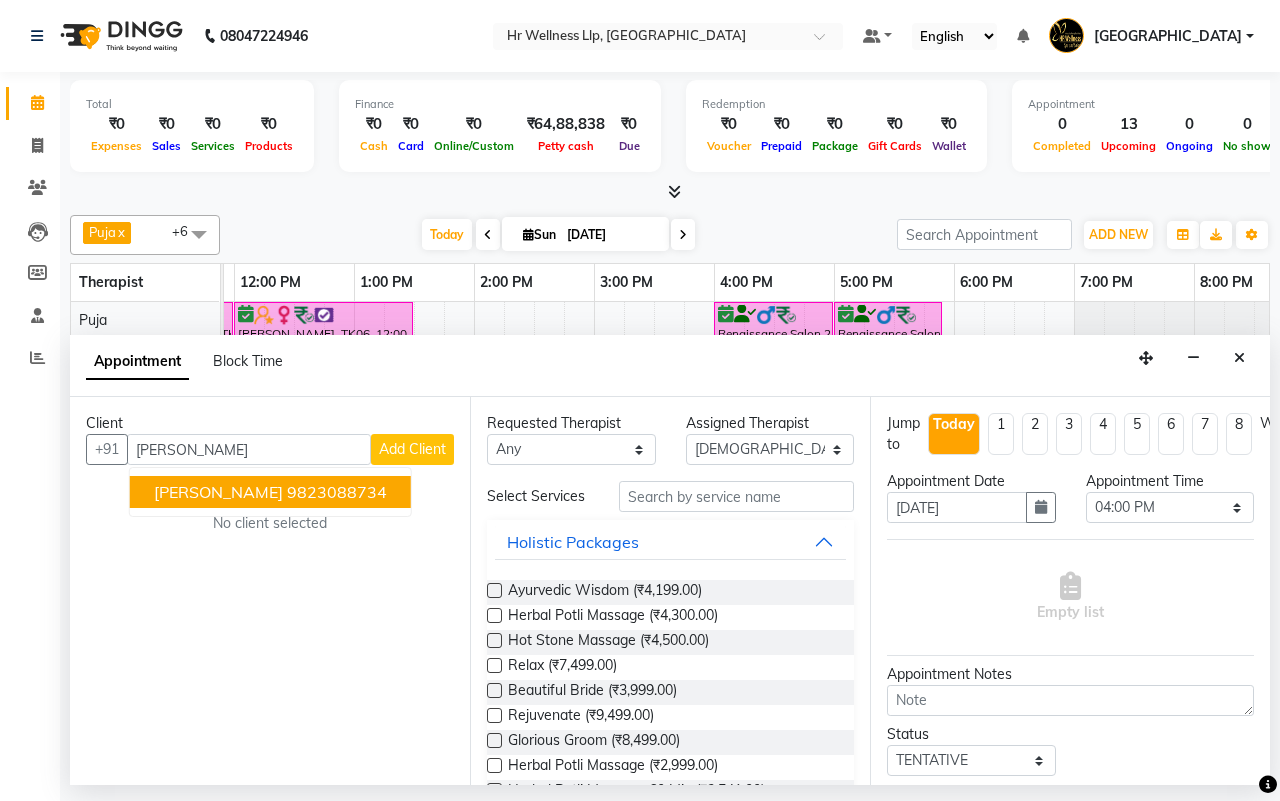 click on "[PERSON_NAME]" at bounding box center [218, 492] 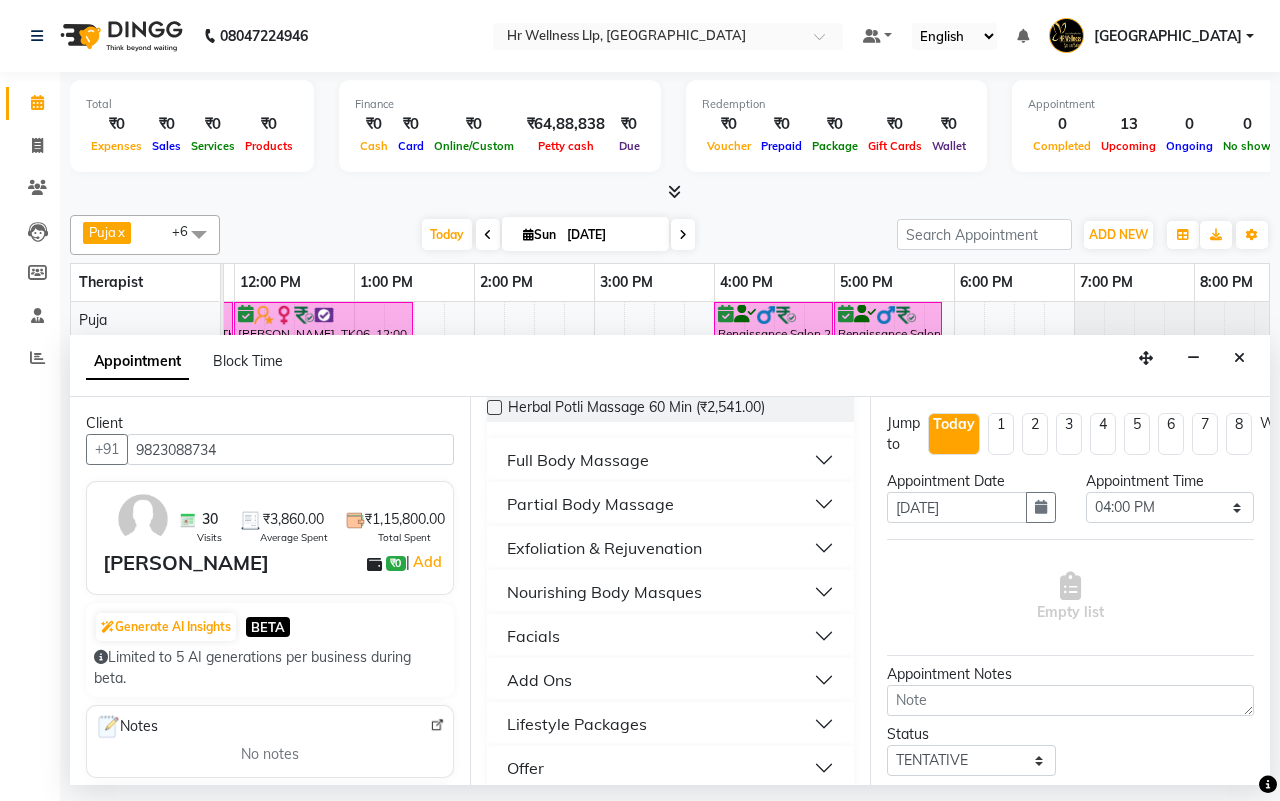 scroll, scrollTop: 413, scrollLeft: 0, axis: vertical 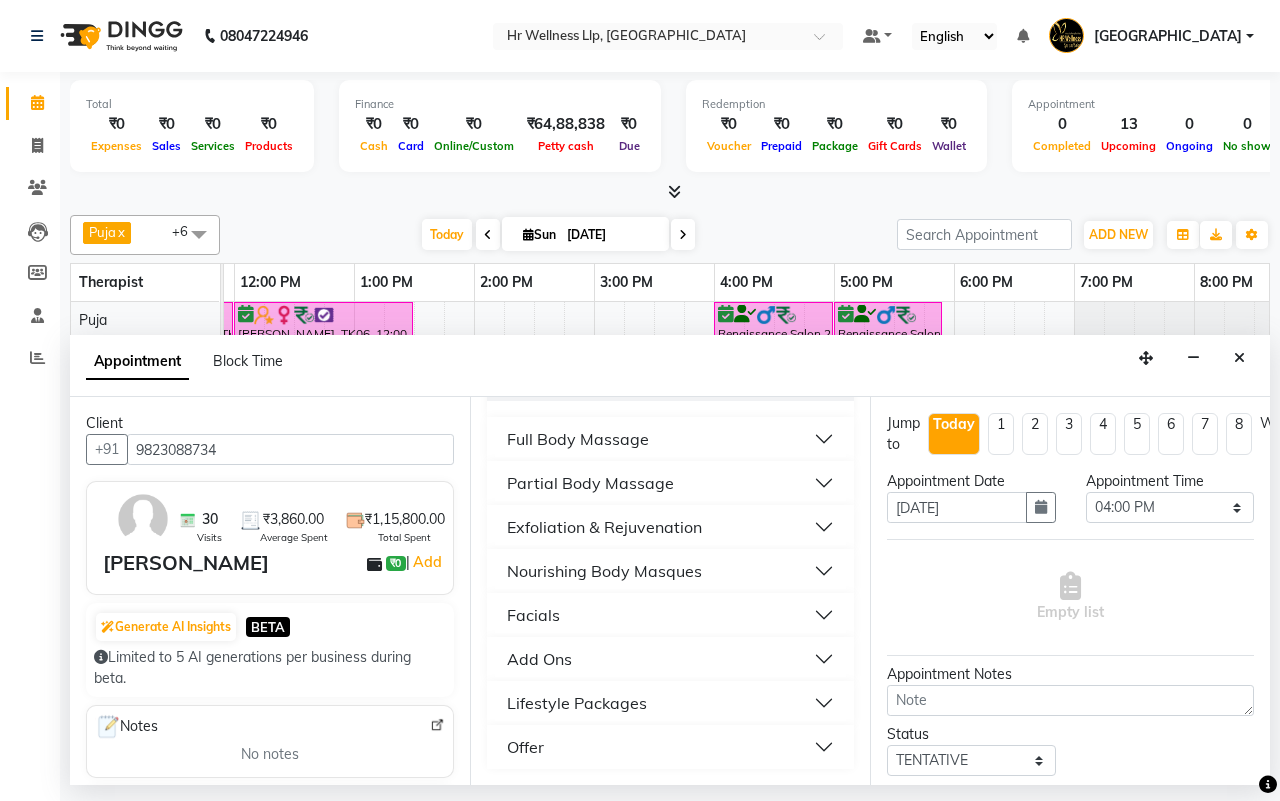 type on "9823088734" 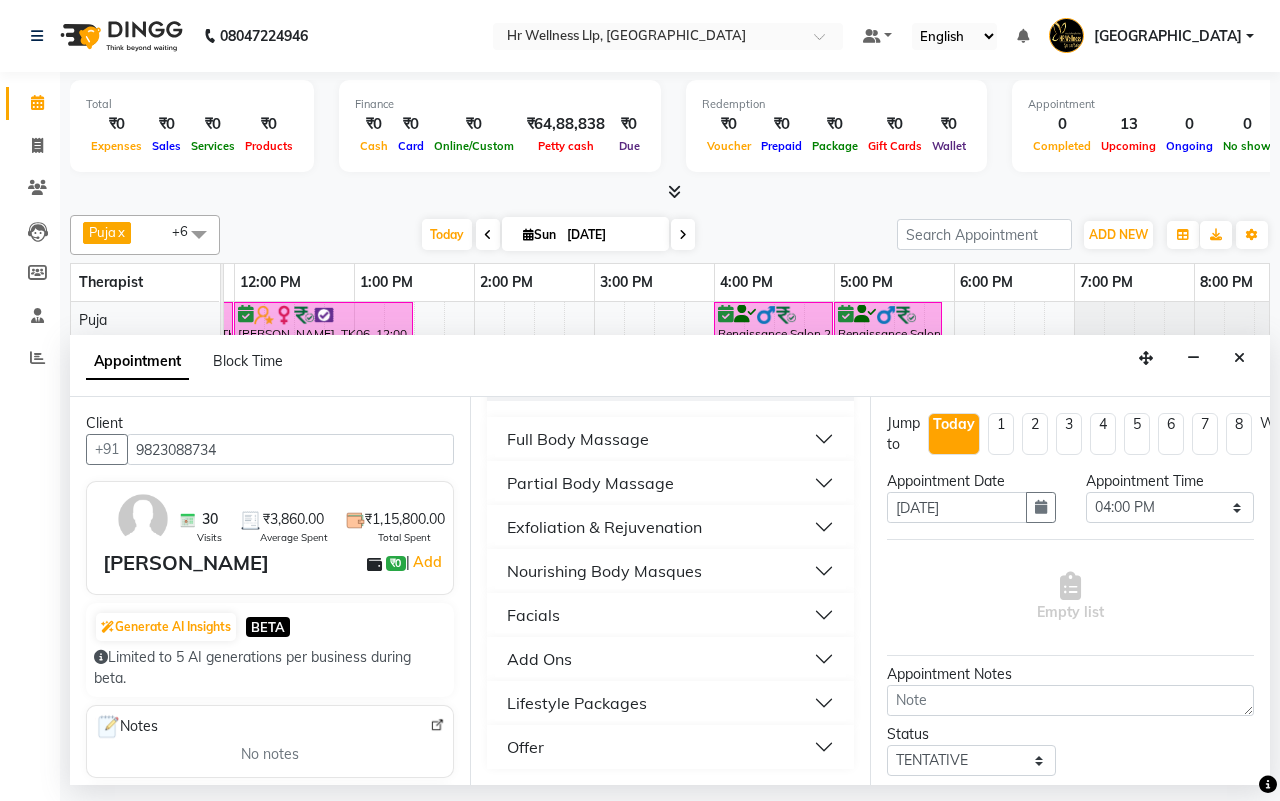 click on "Full Body Massage" at bounding box center (578, 439) 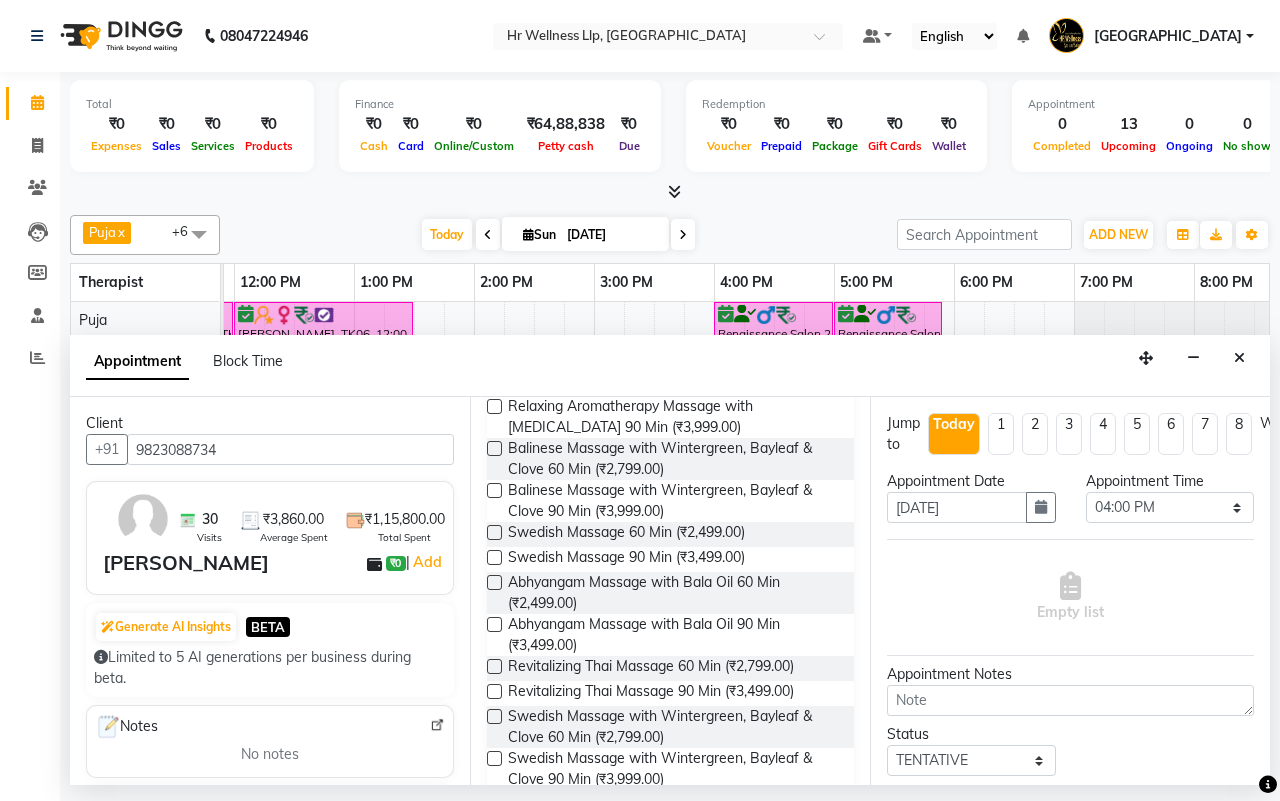 scroll, scrollTop: 663, scrollLeft: 0, axis: vertical 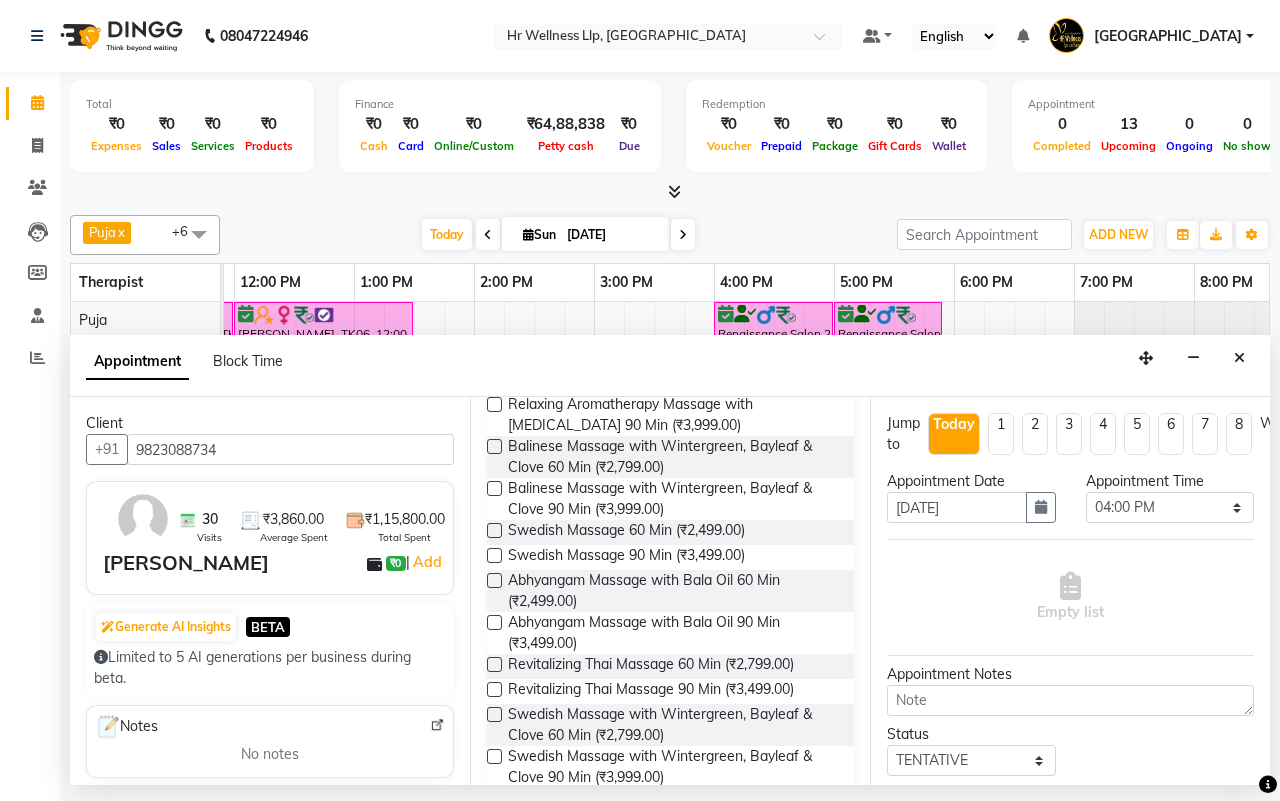 click at bounding box center [494, 756] 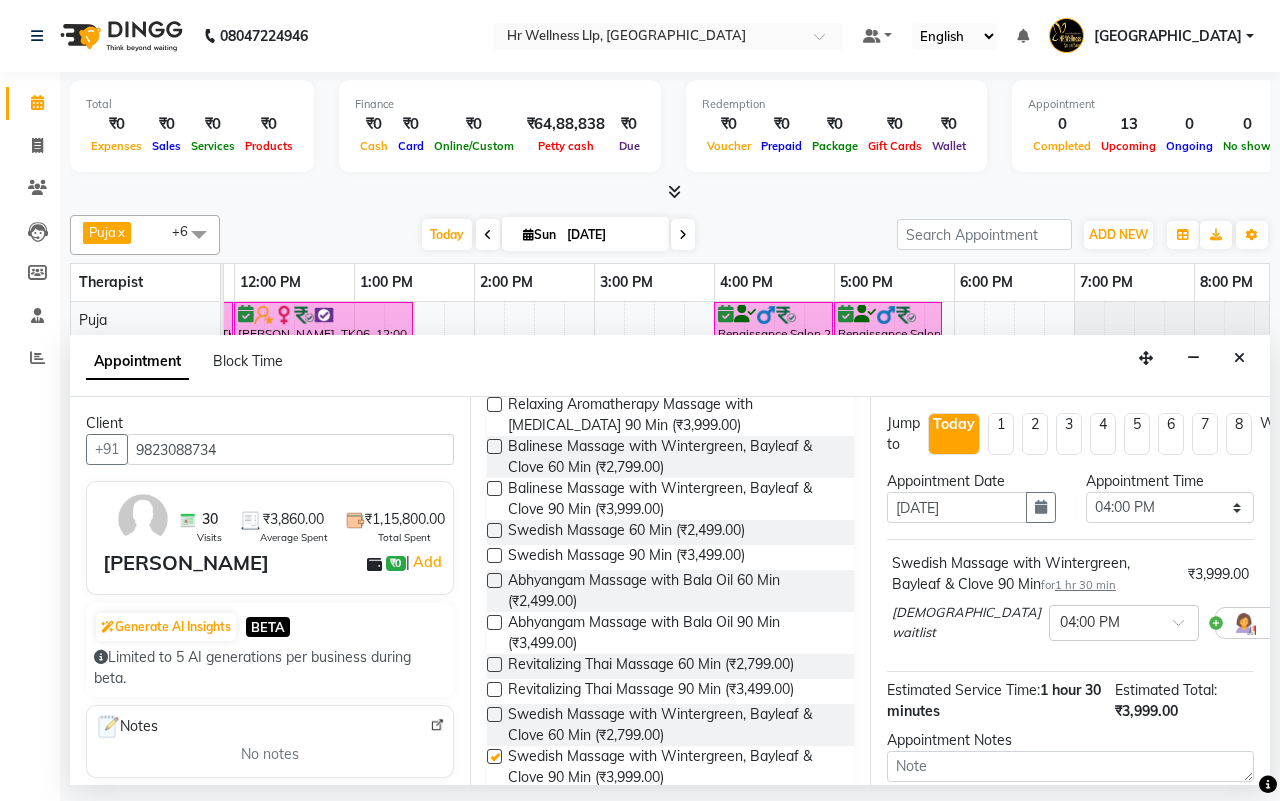 checkbox on "false" 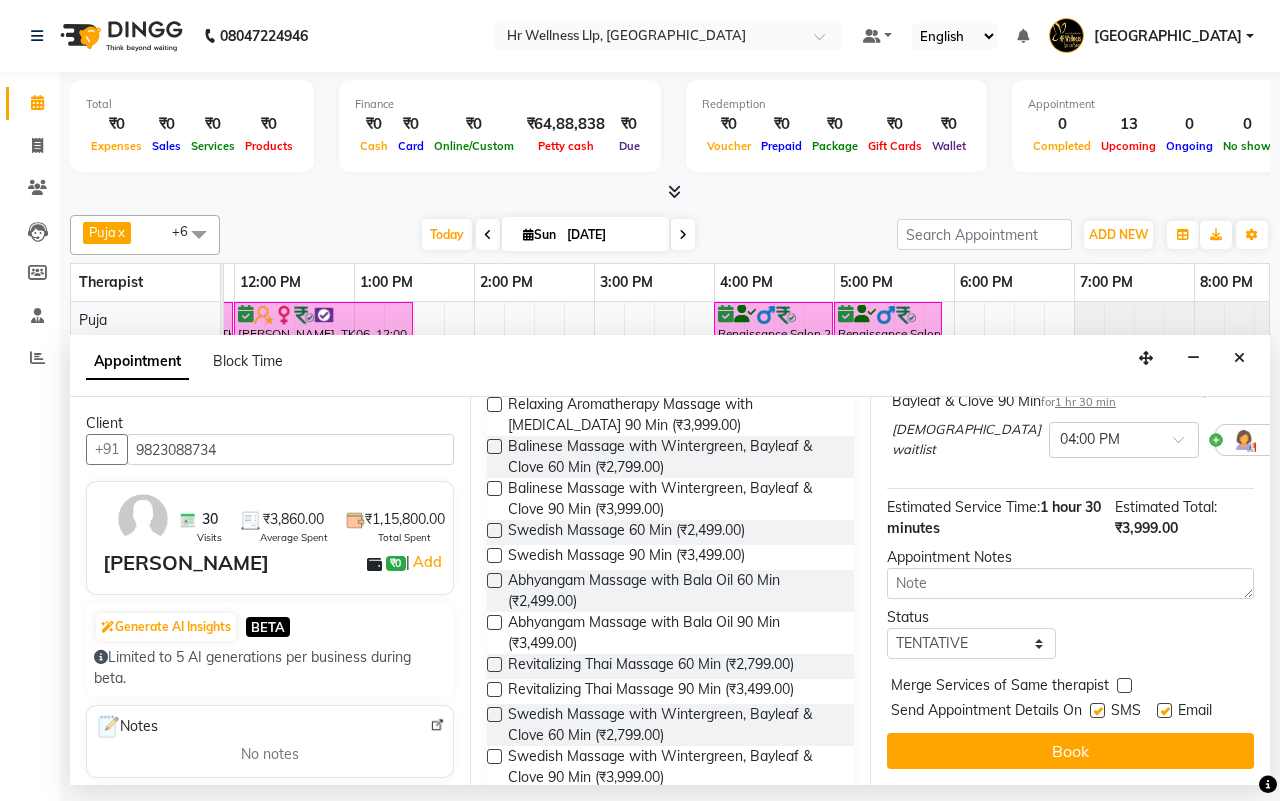 scroll, scrollTop: 202, scrollLeft: 0, axis: vertical 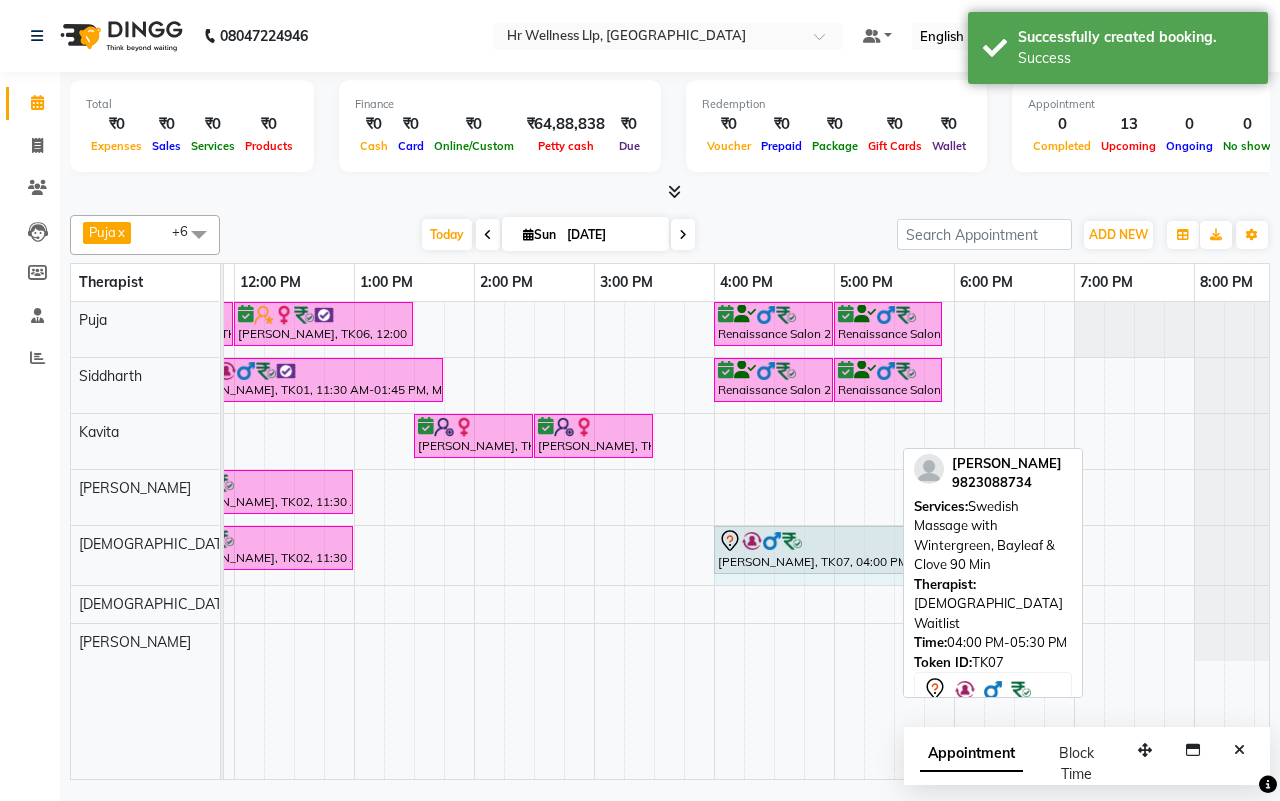 drag, startPoint x: 888, startPoint y: 541, endPoint x: 938, endPoint y: 542, distance: 50.01 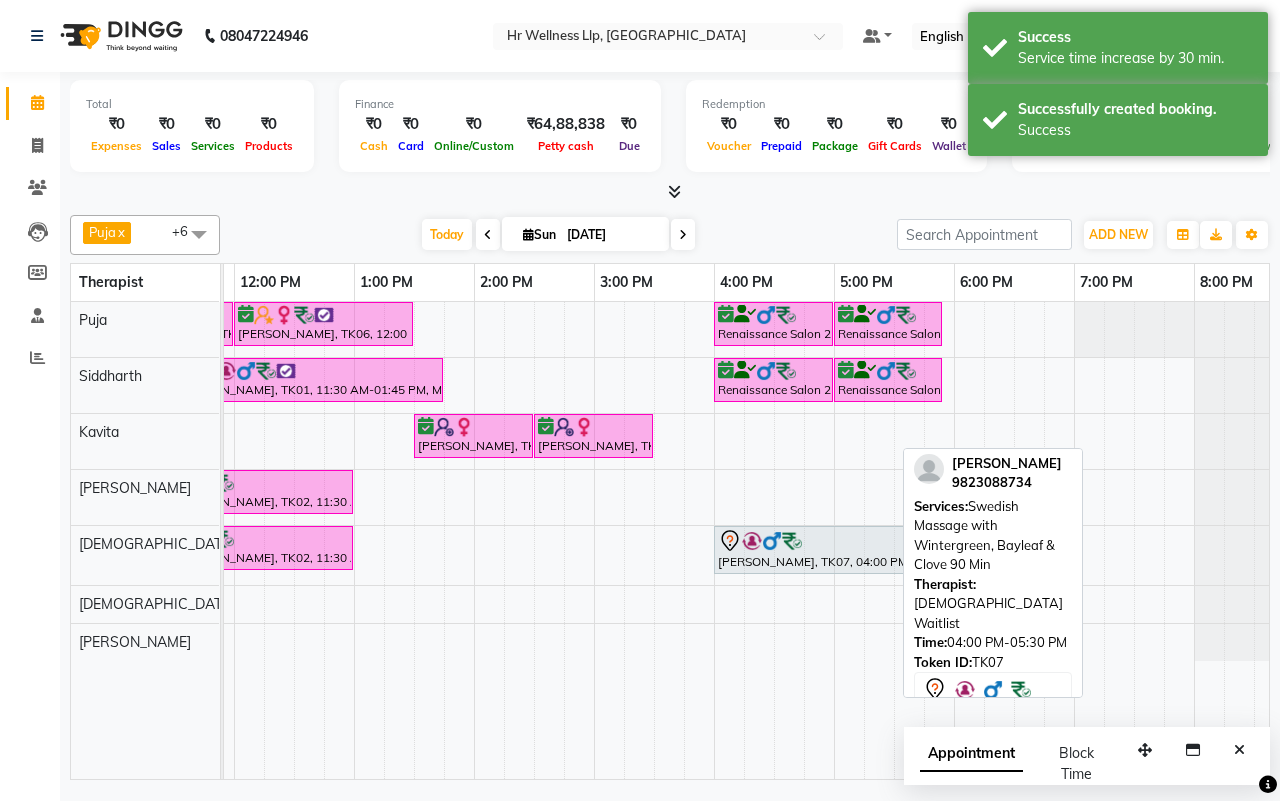 click on "[DATE]  [DATE]" at bounding box center [558, 235] 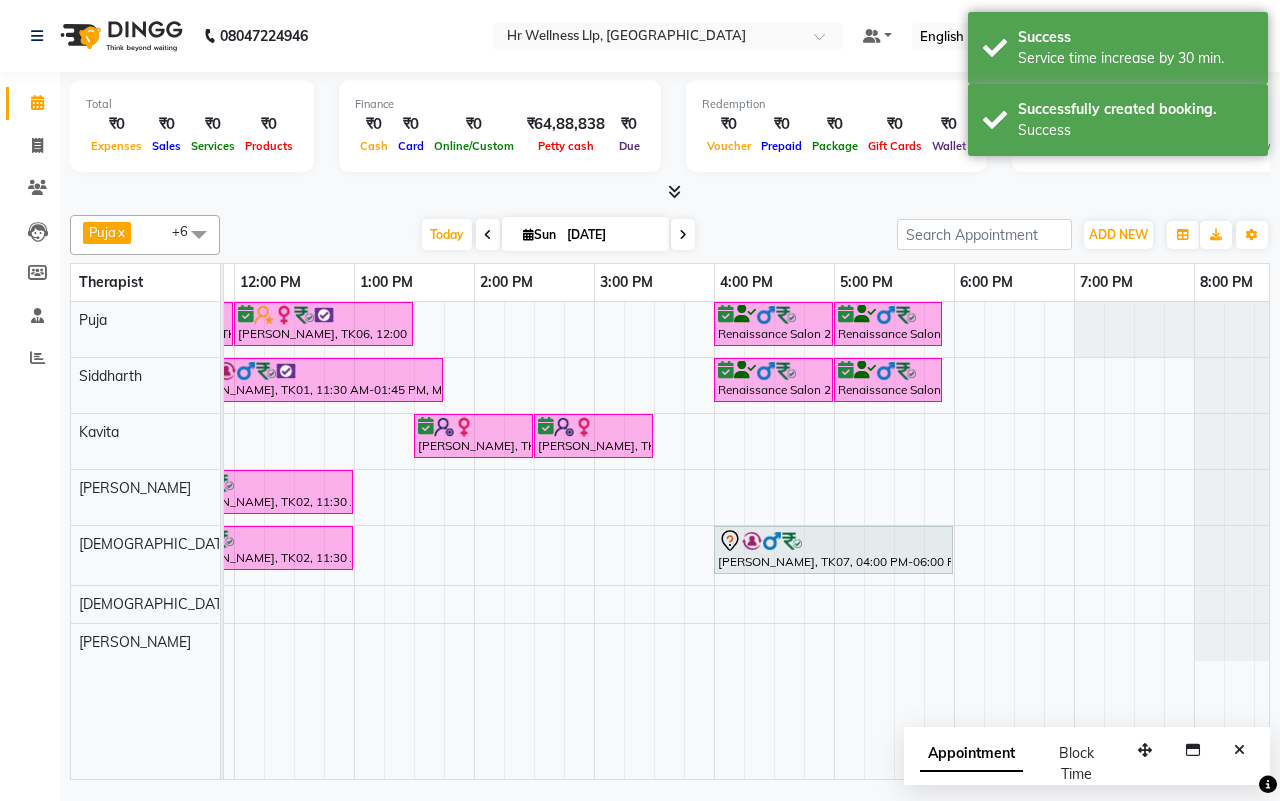 scroll, scrollTop: 0, scrollLeft: 117, axis: horizontal 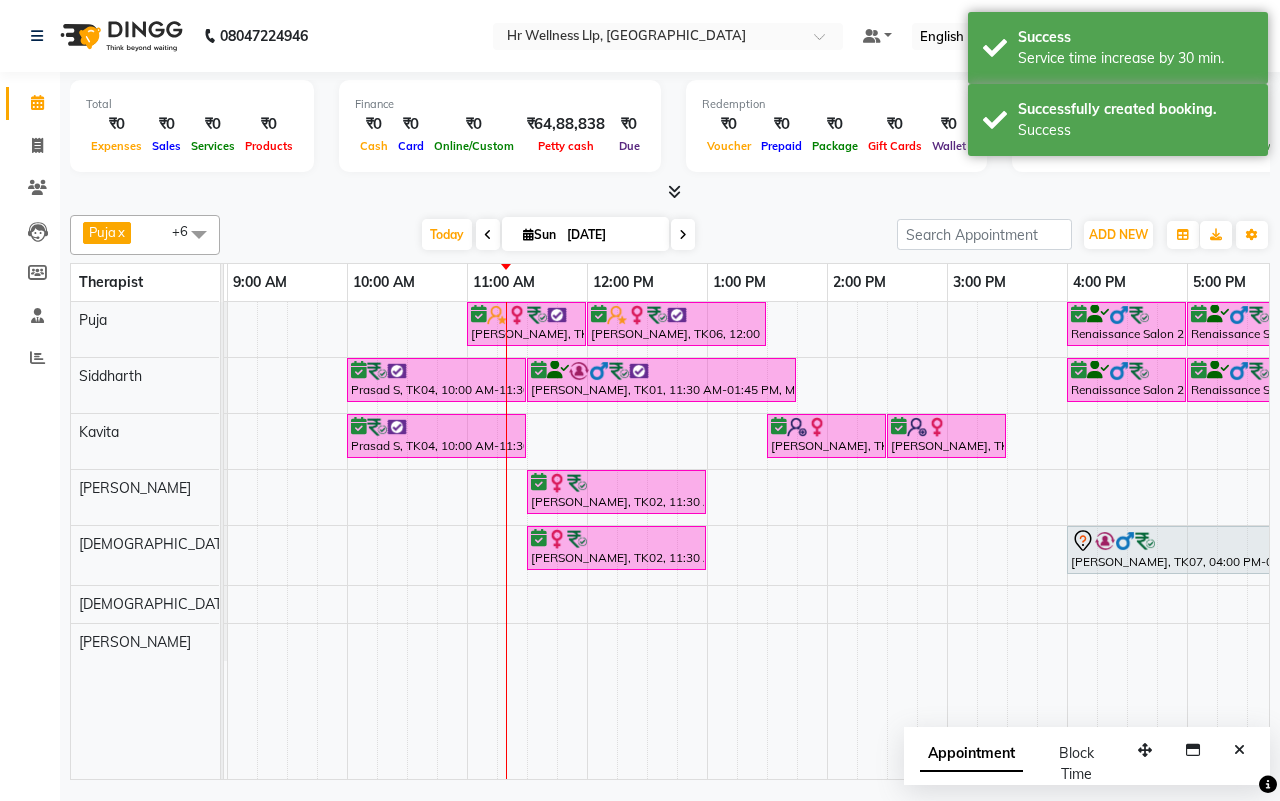click on "Fakhari Sarjan., TK06, 11:00 AM-12:00 PM, Massage 60 Min     Fakhari Sarjan., TK06, 12:00 PM-01:30 PM, Massage 60 Min     Renaissance Salon 27AASFR5194C1ZS, TK03, 04:00 PM-05:00 PM, Massage 60 Min     Renaissance Salon 27AASFR5194C1ZS, TK03, 05:00 PM-05:55 PM, 10 mins complimentary Service     Prasad S, TK04, 10:00 AM-11:30 AM, Massage 60 Min     Suresh Yadav, TK01, 11:30 AM-01:45 PM, Massage 90 Min     Renaissance Salon 27AASFR5194C1ZS, TK03, 04:00 PM-05:00 PM, Massage 60 Min     Renaissance Salon 27AASFR5194C1ZS, TK03, 05:00 PM-05:55 PM, 10 mins complimentary Service     Prasad S, TK04, 10:00 AM-11:30 AM, Massage 60 Min     Nicole Dillard, TK05, 01:30 PM-02:30 PM, Herbal Potli Massage      Nicole Dillard, TK05, 02:30 PM-03:30 PM, Refreshing Foot Reflexology     Sneha Pawar, TK02, 11:30 AM-01:00 PM, Swedish Massage with Wintergreen, Bayleaf & Clove 60 Min     Sneha Pawar, TK02, 11:30 AM-01:00 PM, Swedish Massage with Wintergreen, Bayleaf & Clove 60 Min" at bounding box center [887, 540] 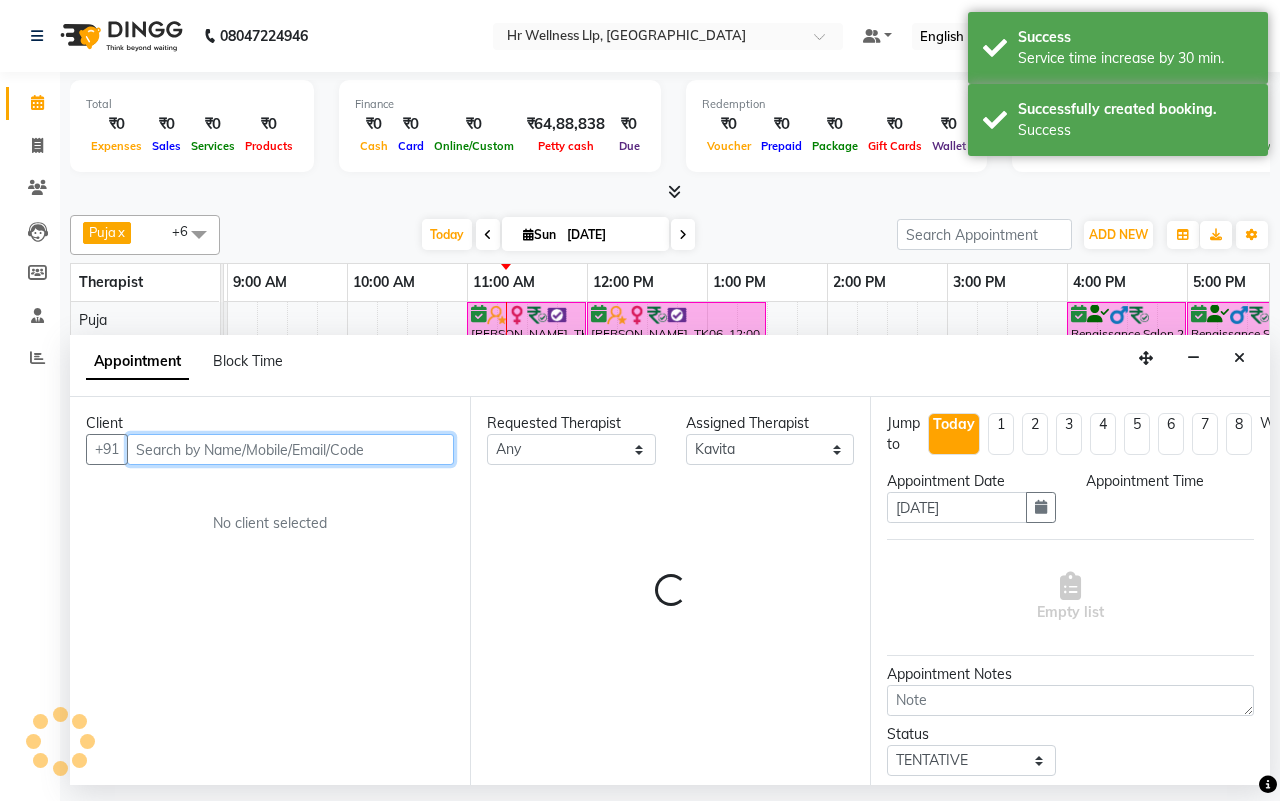 select on "705" 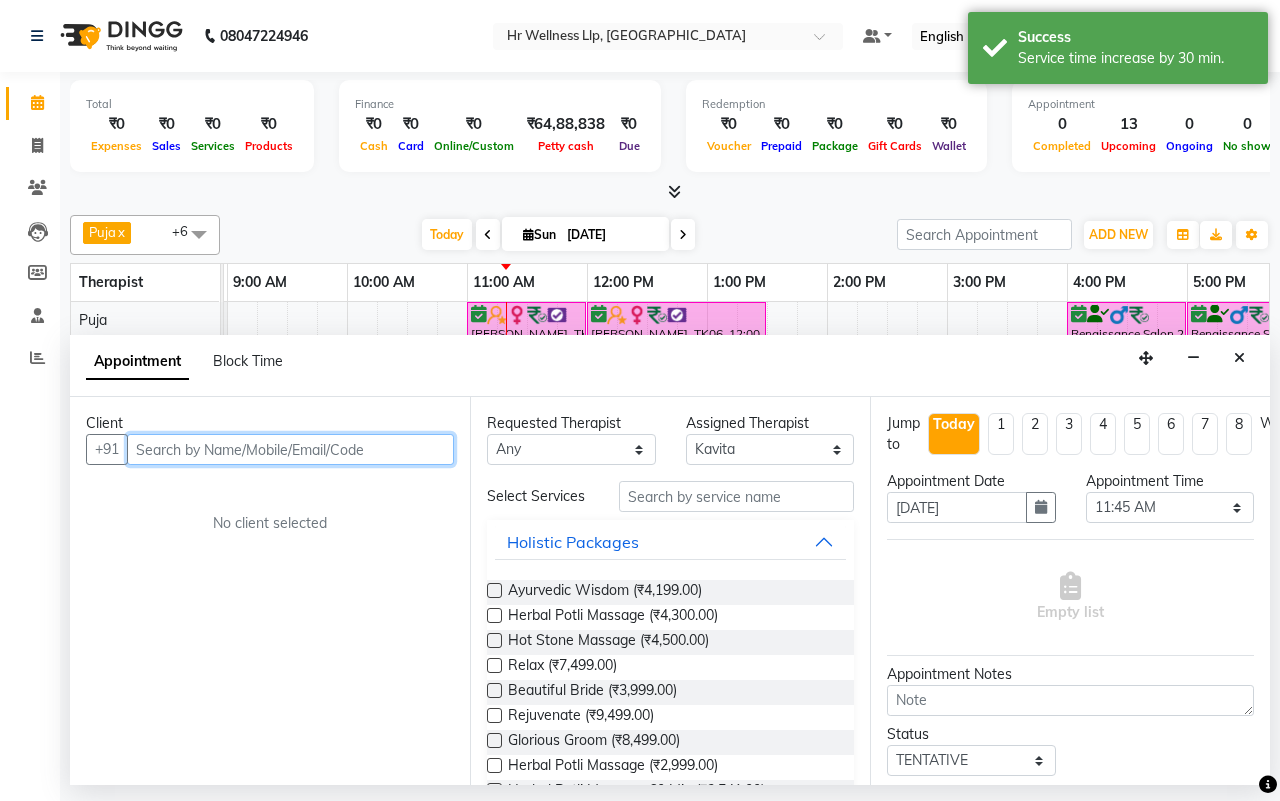 click at bounding box center (290, 449) 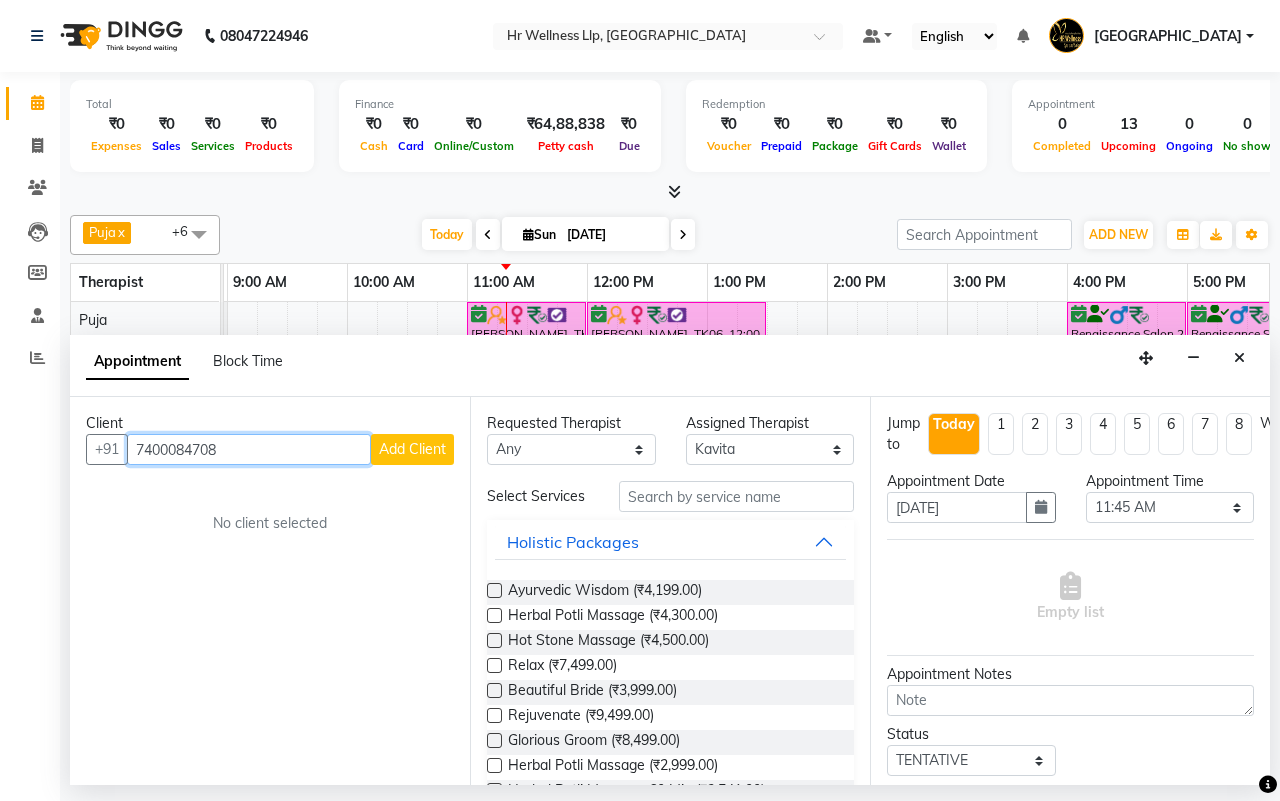 type on "7400084708" 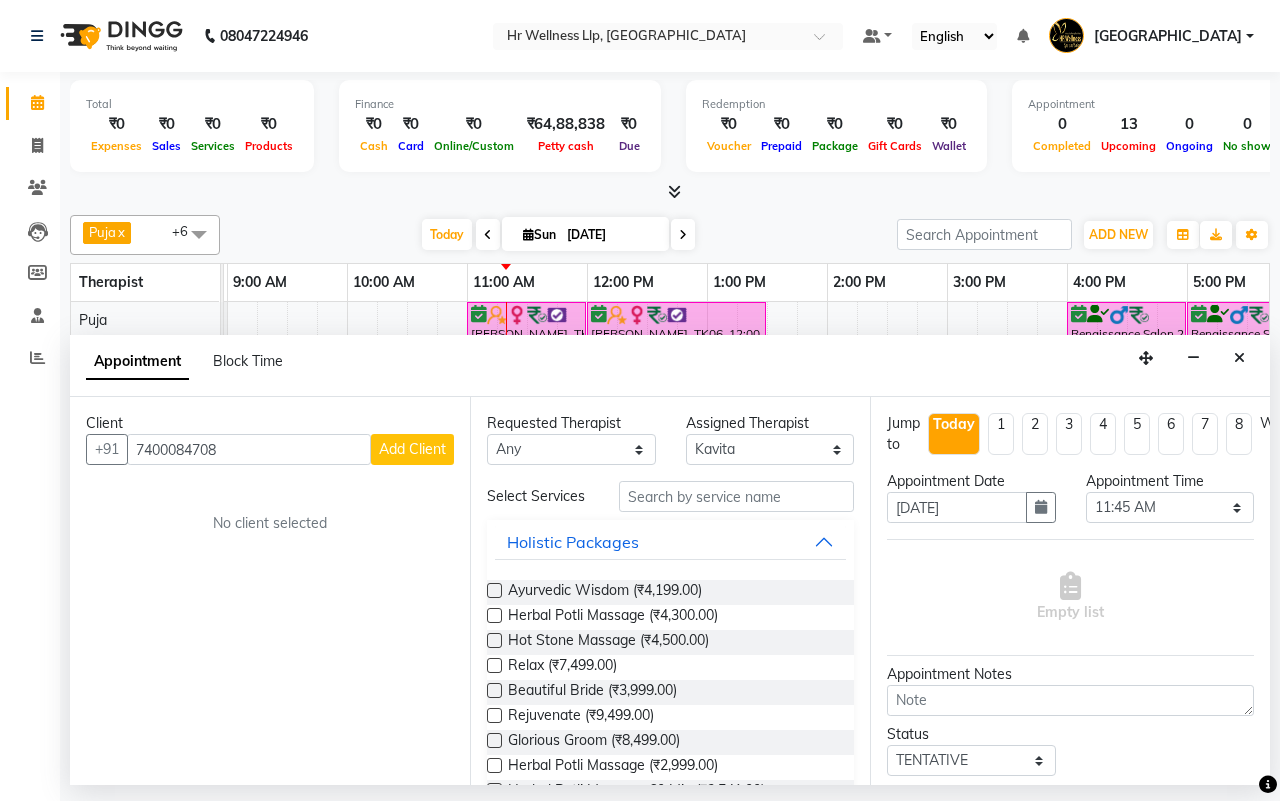 click on "Add Client" at bounding box center (412, 449) 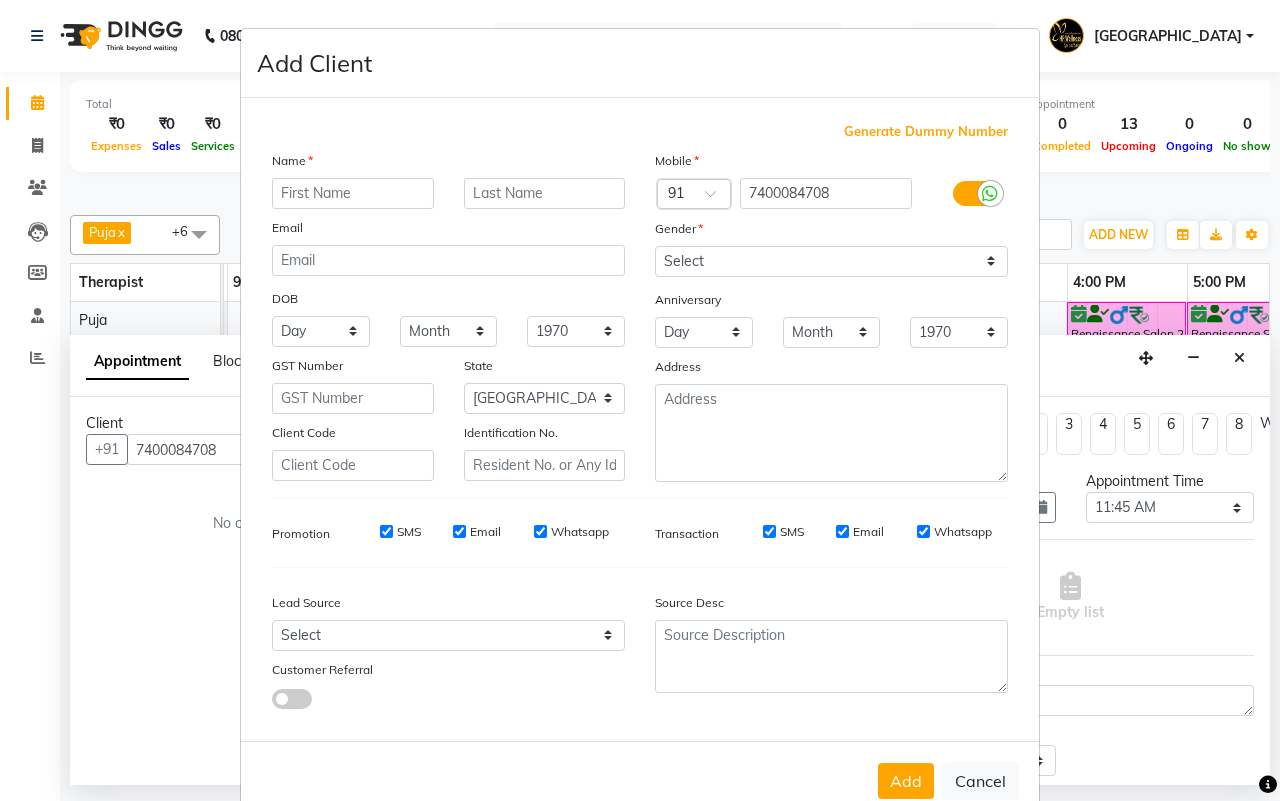 click at bounding box center [353, 193] 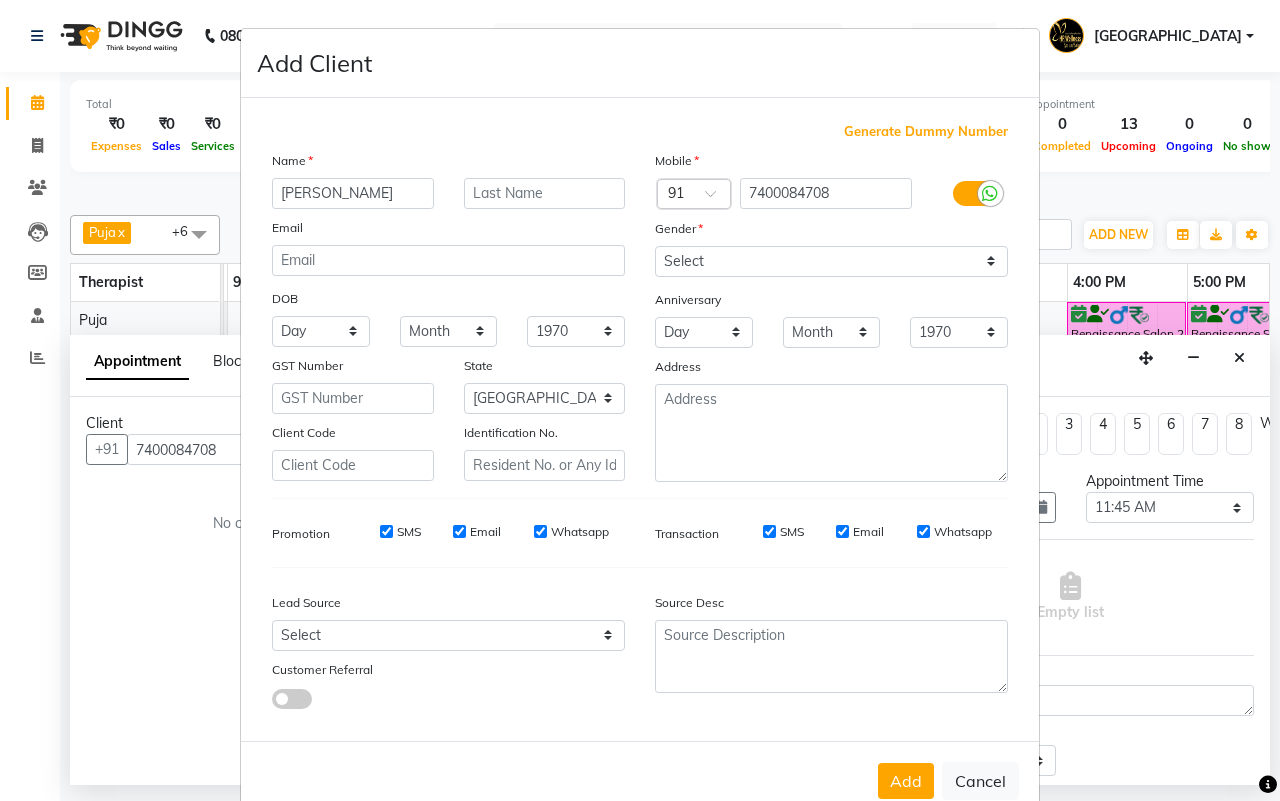 type on "Ananya" 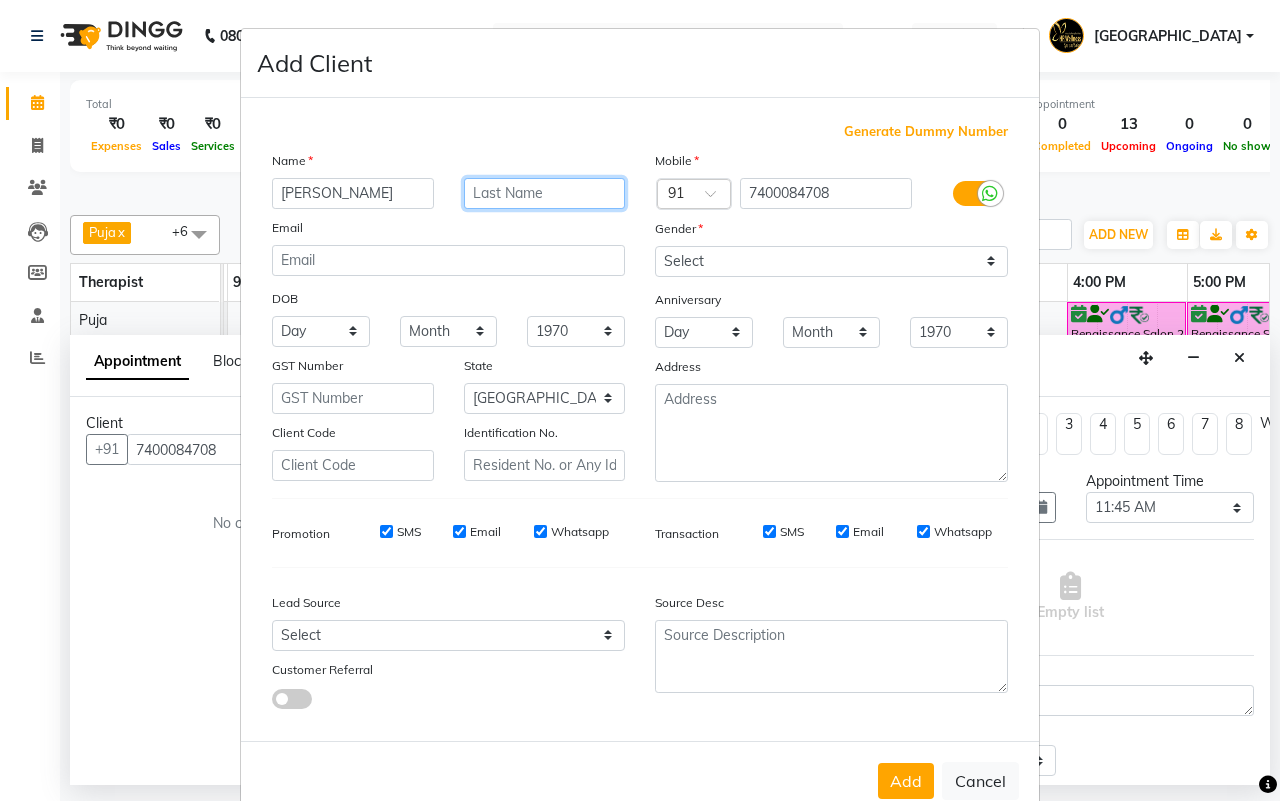 click at bounding box center [545, 193] 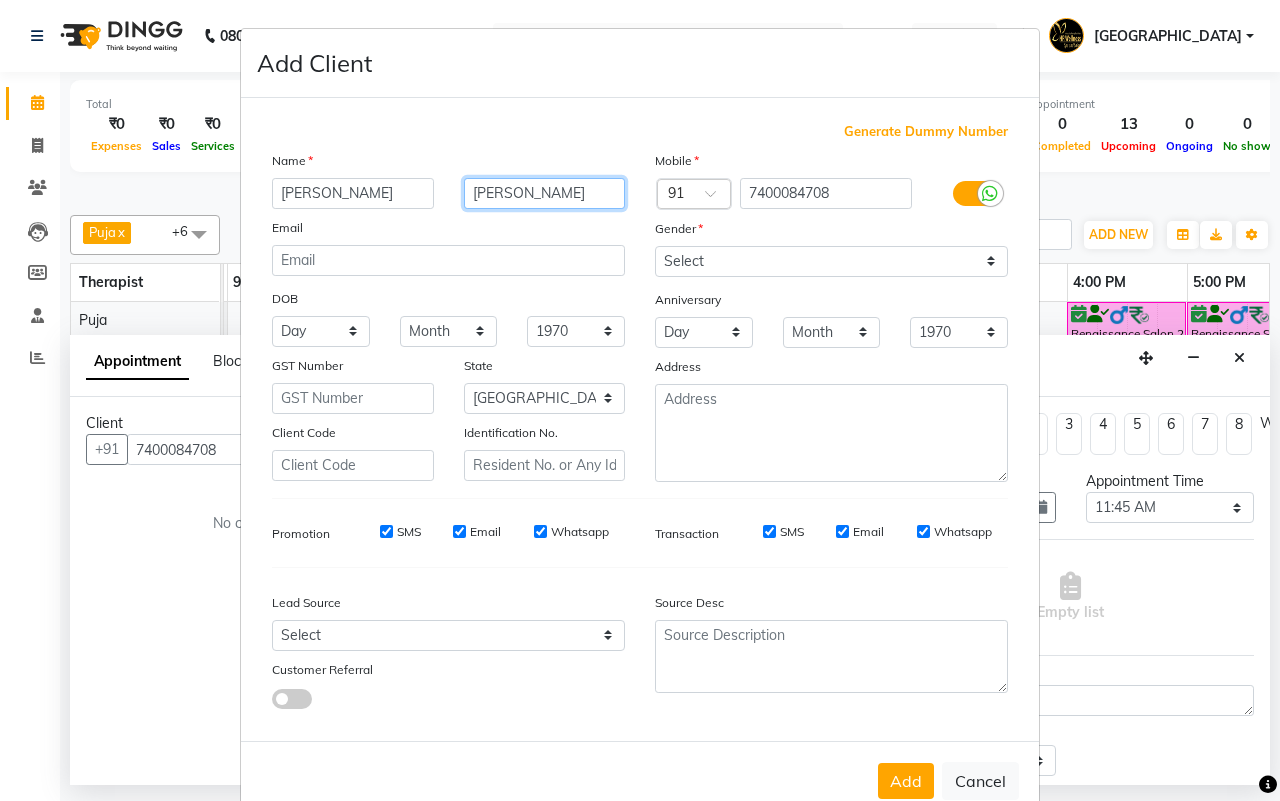 type on "Sahay" 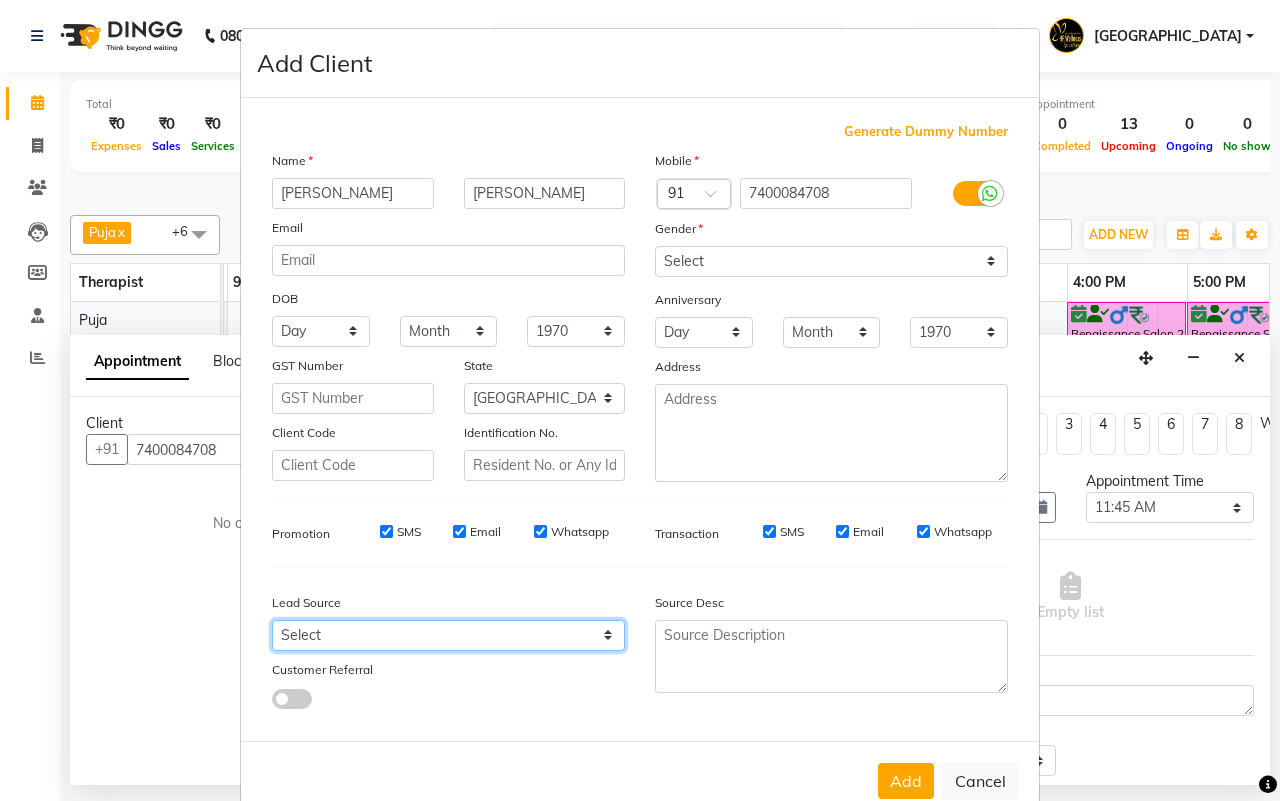 click on "Select Walk-in Referral Internet Friend Word of Mouth Advertisement Facebook JustDial Google Other Instagram  YouTube  WhatsApp" at bounding box center [448, 635] 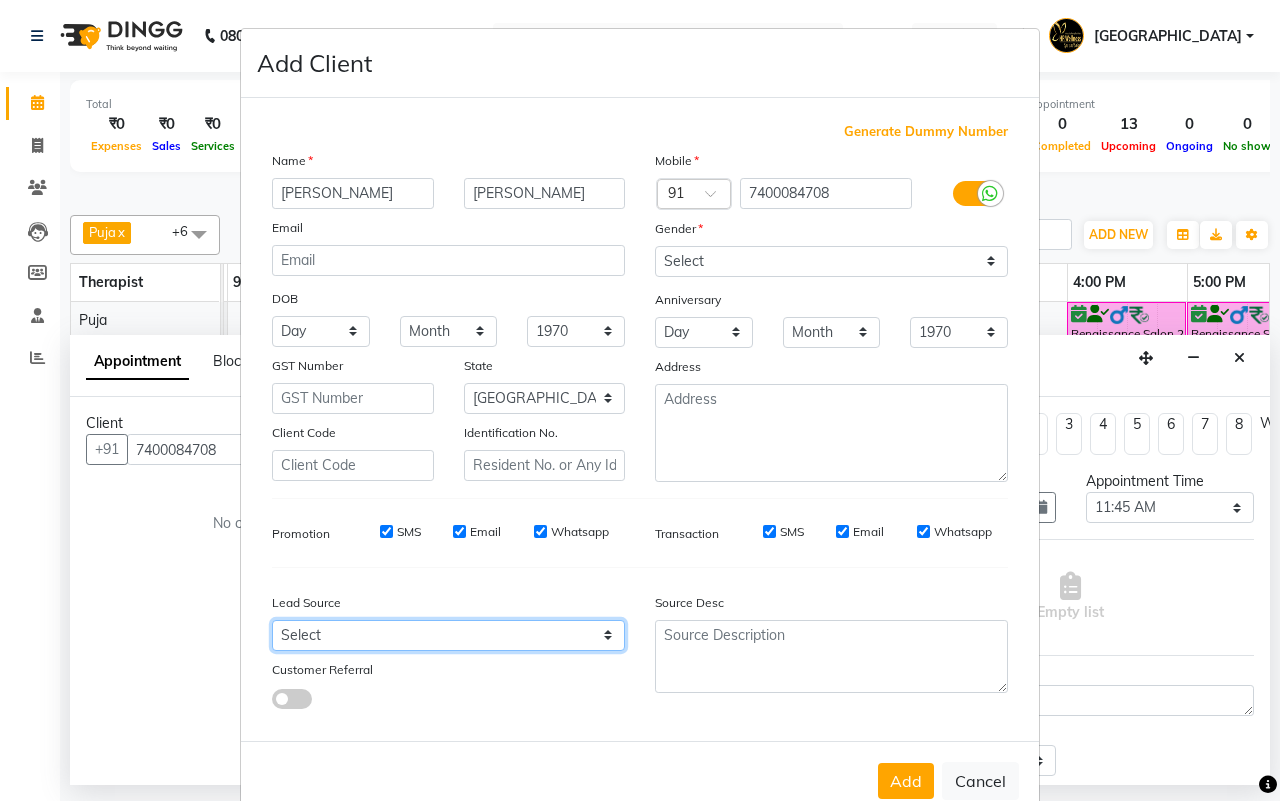 select on "25696" 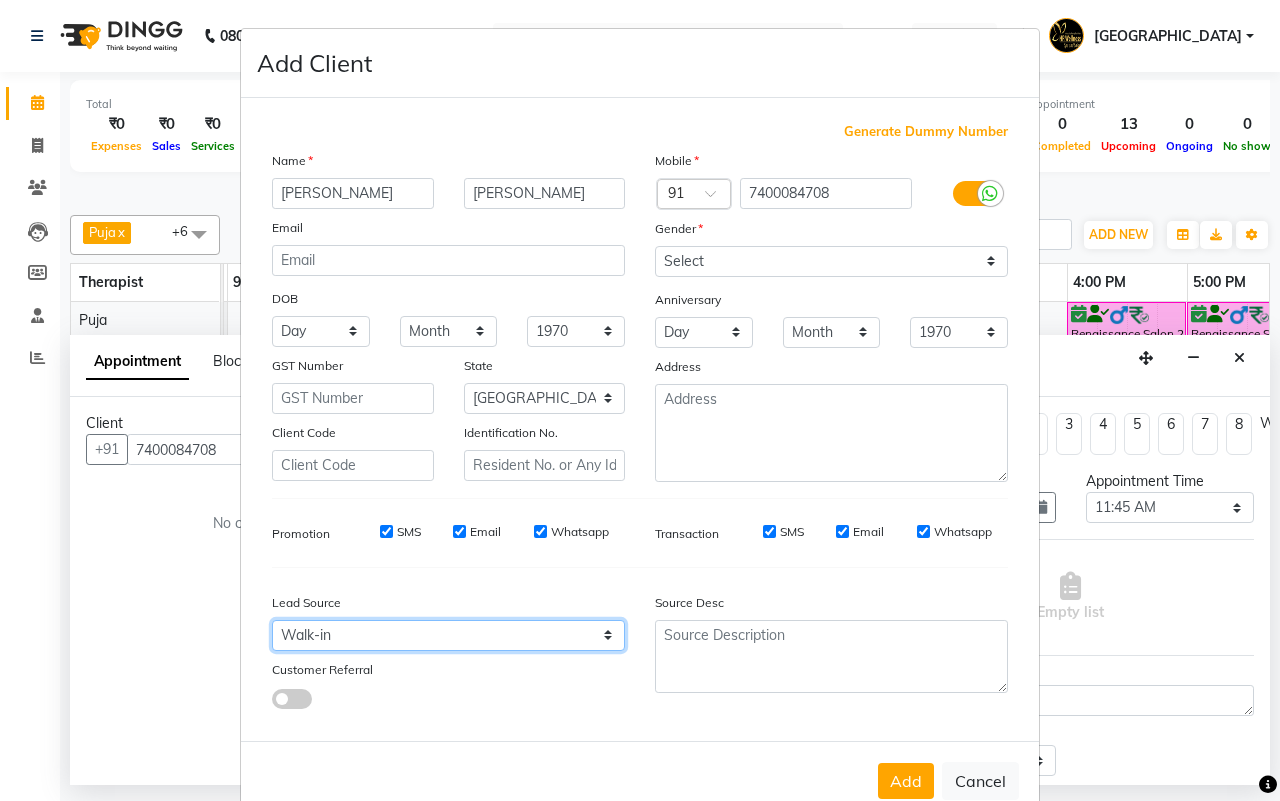 click on "Select Walk-in Referral Internet Friend Word of Mouth Advertisement Facebook JustDial Google Other Instagram  YouTube  WhatsApp" at bounding box center [448, 635] 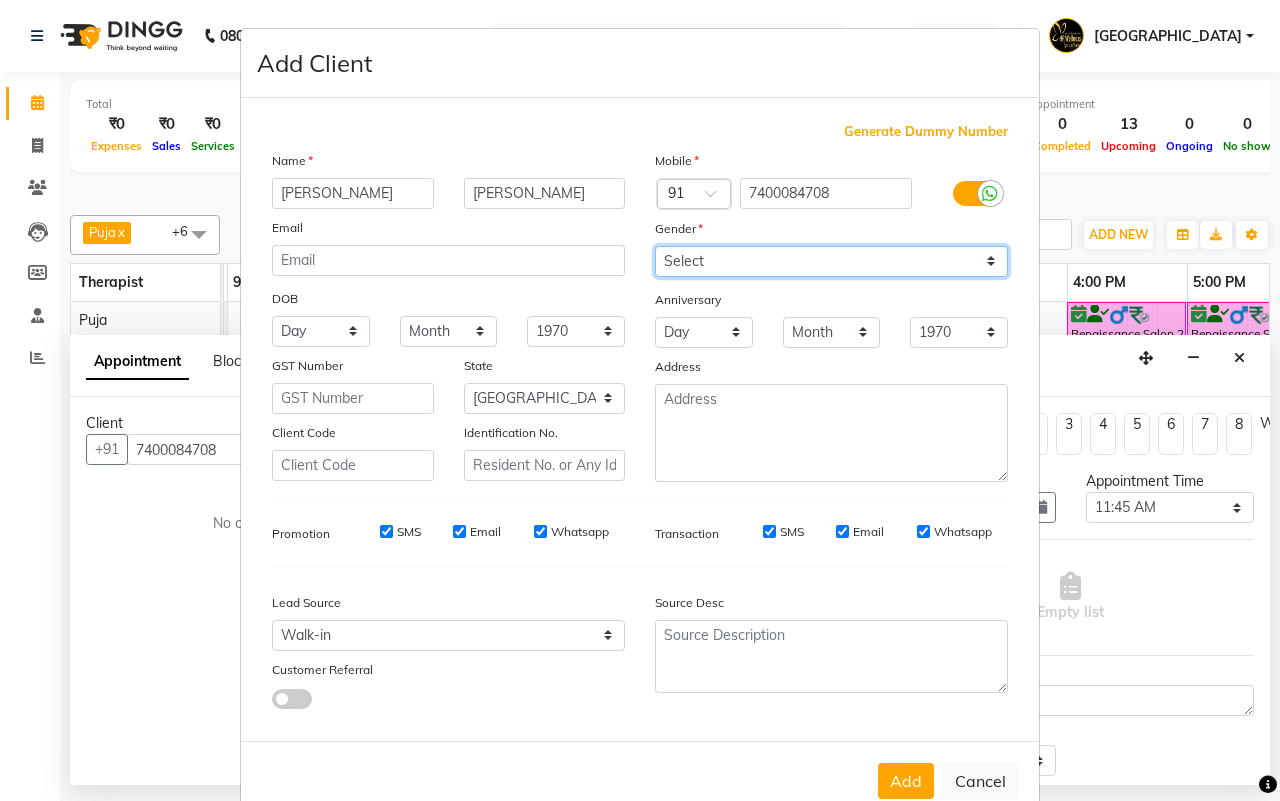 click on "Select Male Female Other Prefer Not To Say" at bounding box center [831, 261] 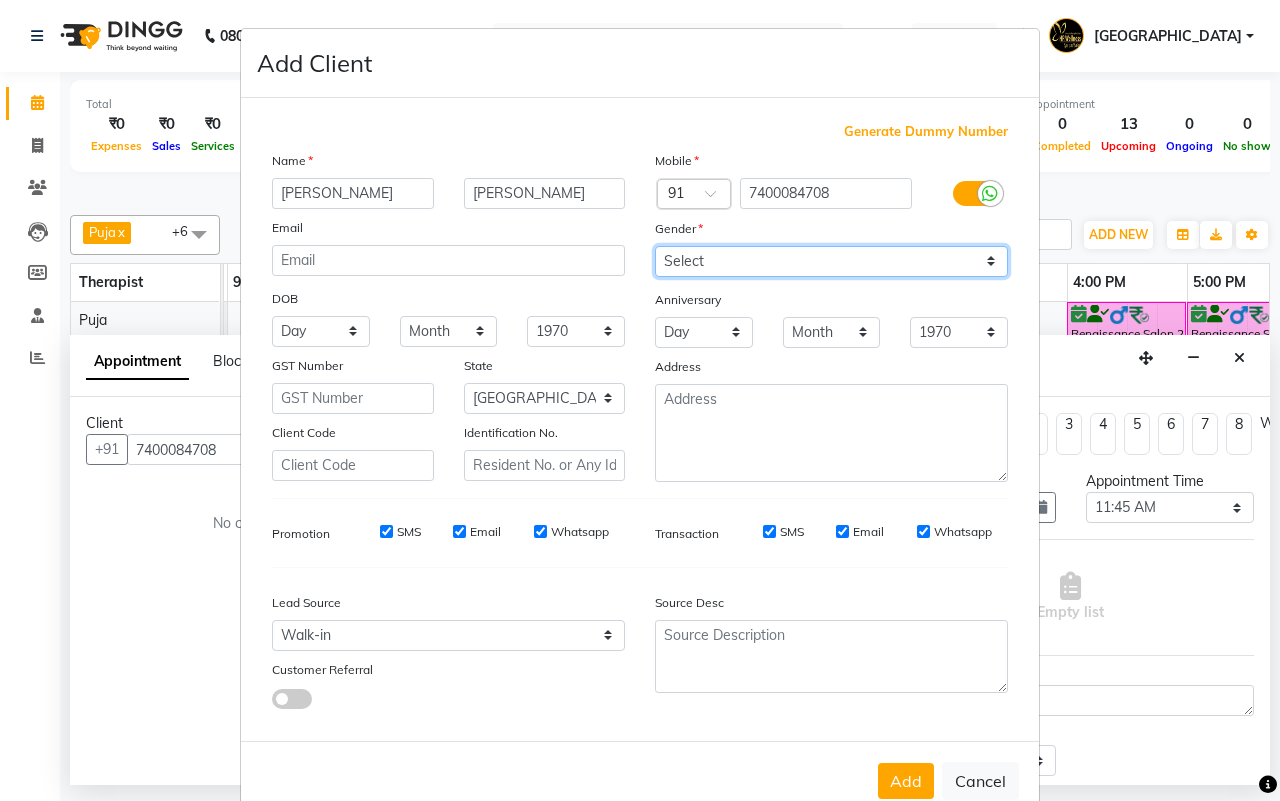 select on "[DEMOGRAPHIC_DATA]" 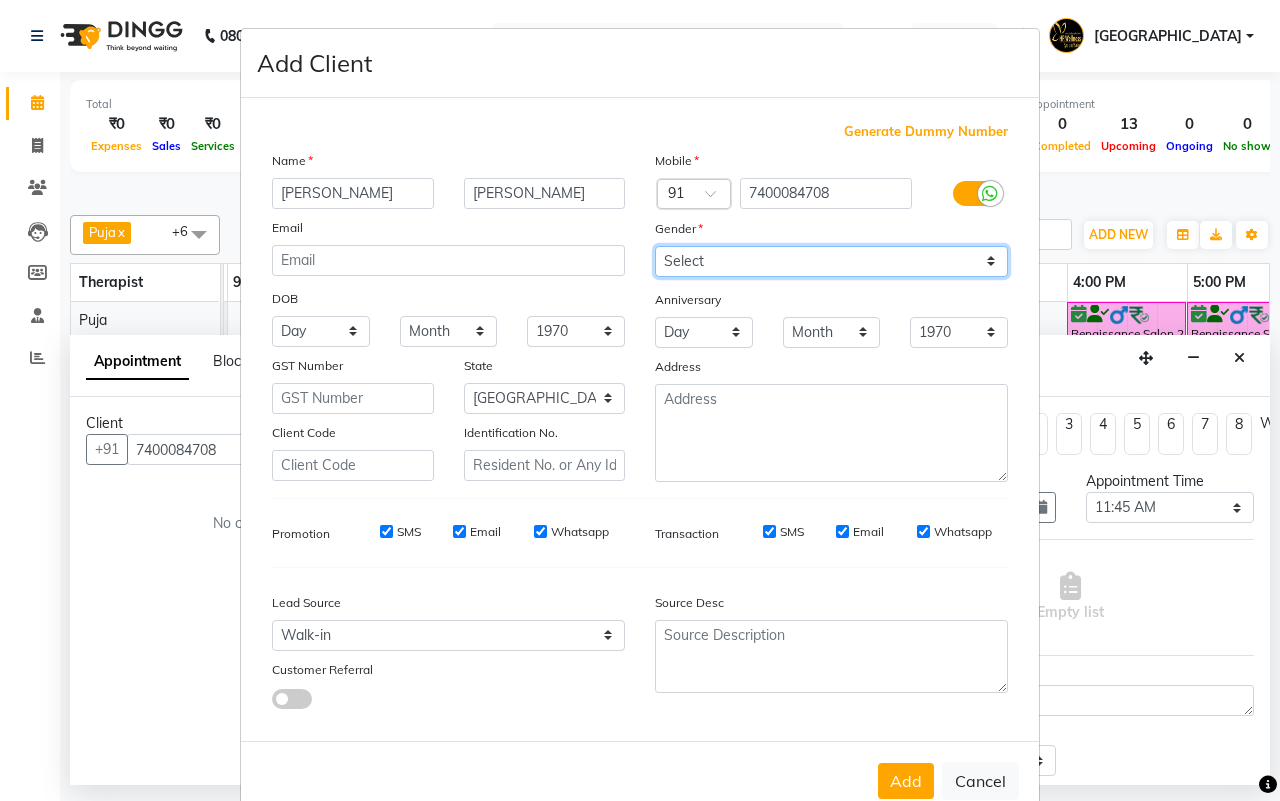 click on "Select Male Female Other Prefer Not To Say" at bounding box center (831, 261) 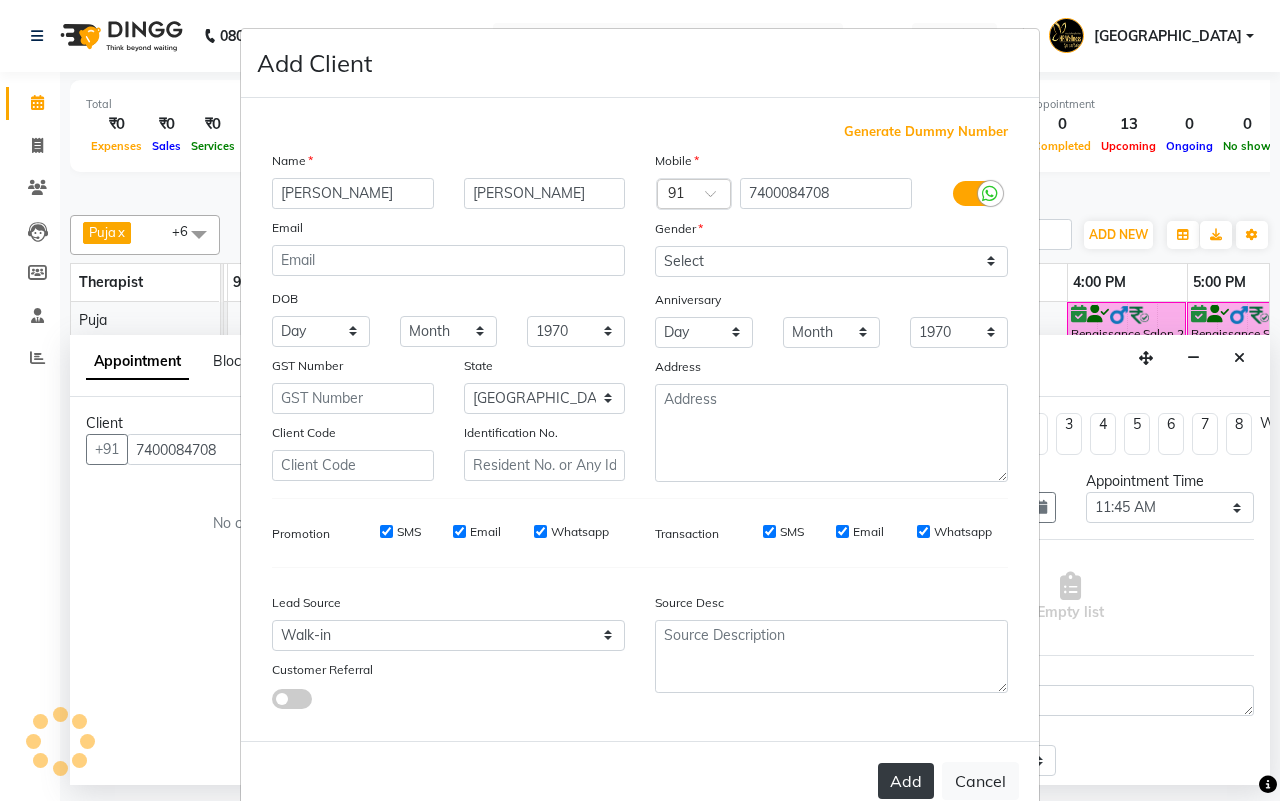 click on "Add" at bounding box center (906, 781) 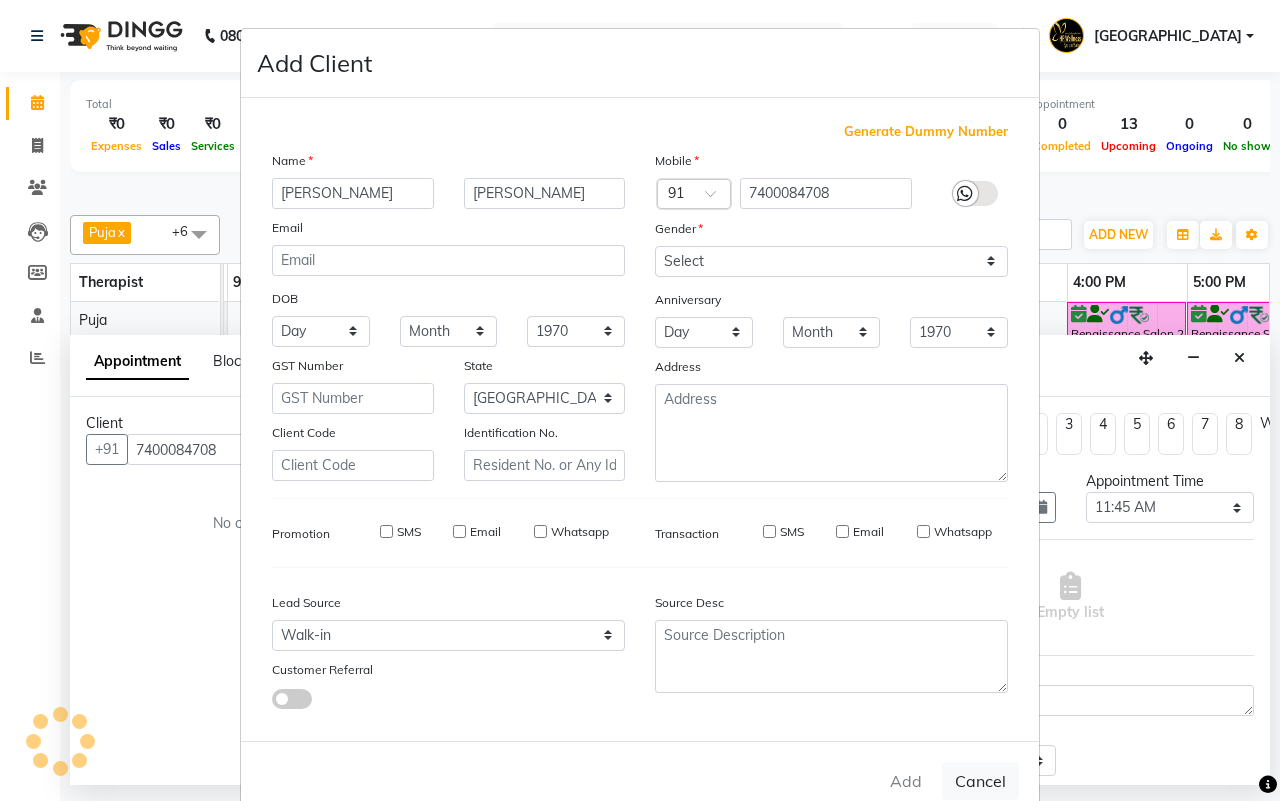 type 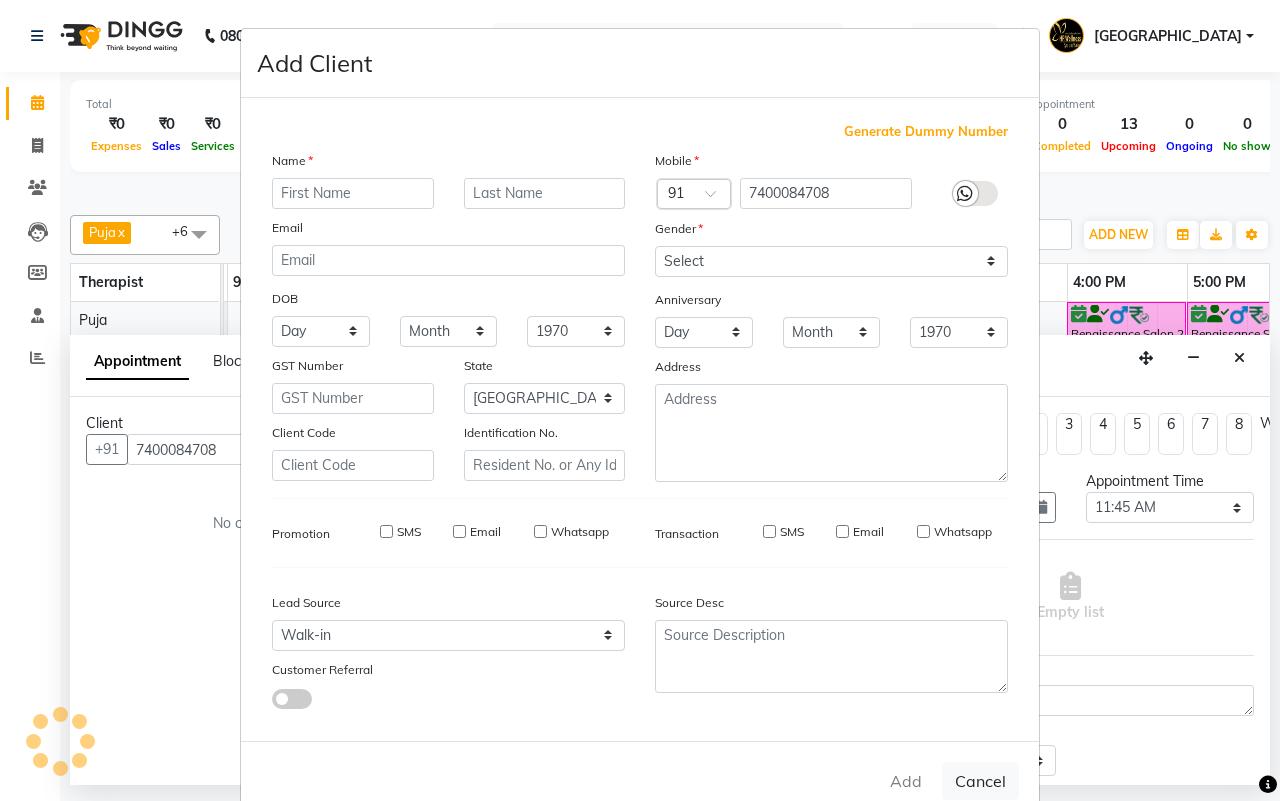 select 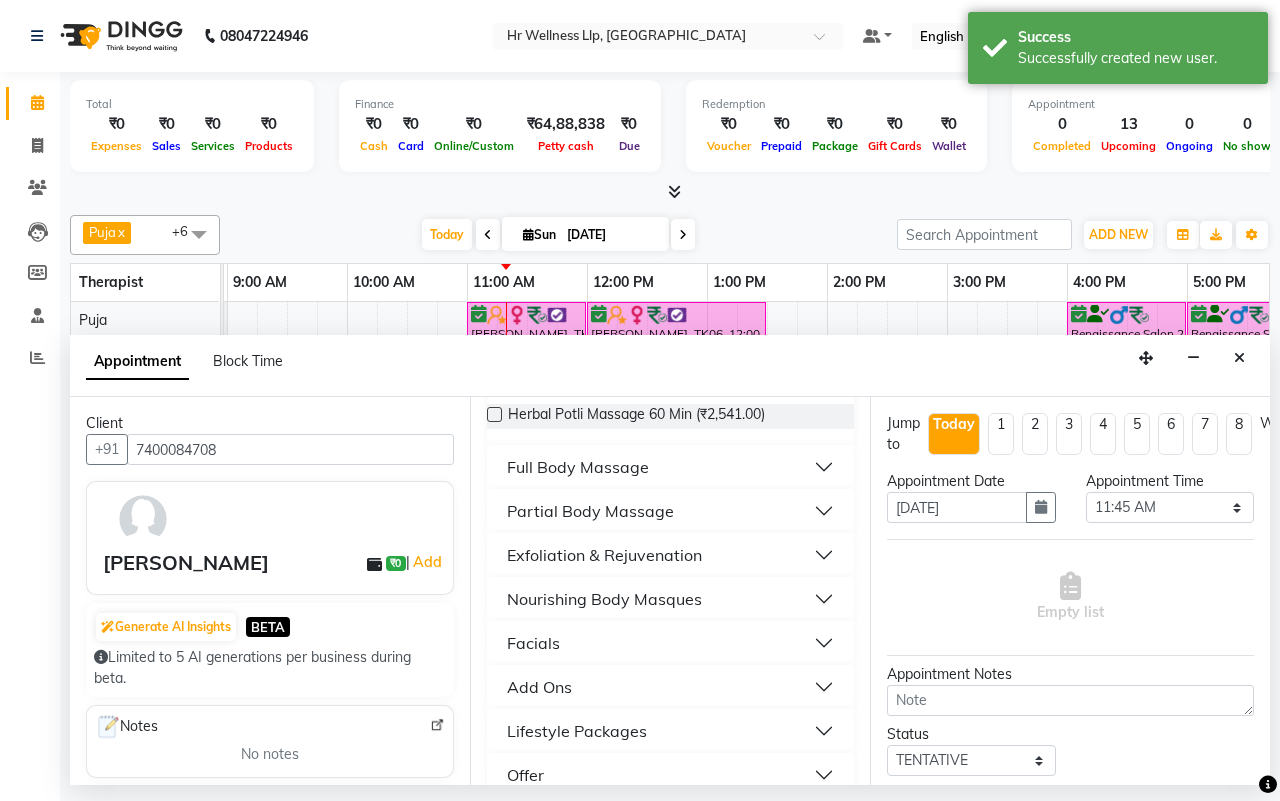 scroll, scrollTop: 413, scrollLeft: 0, axis: vertical 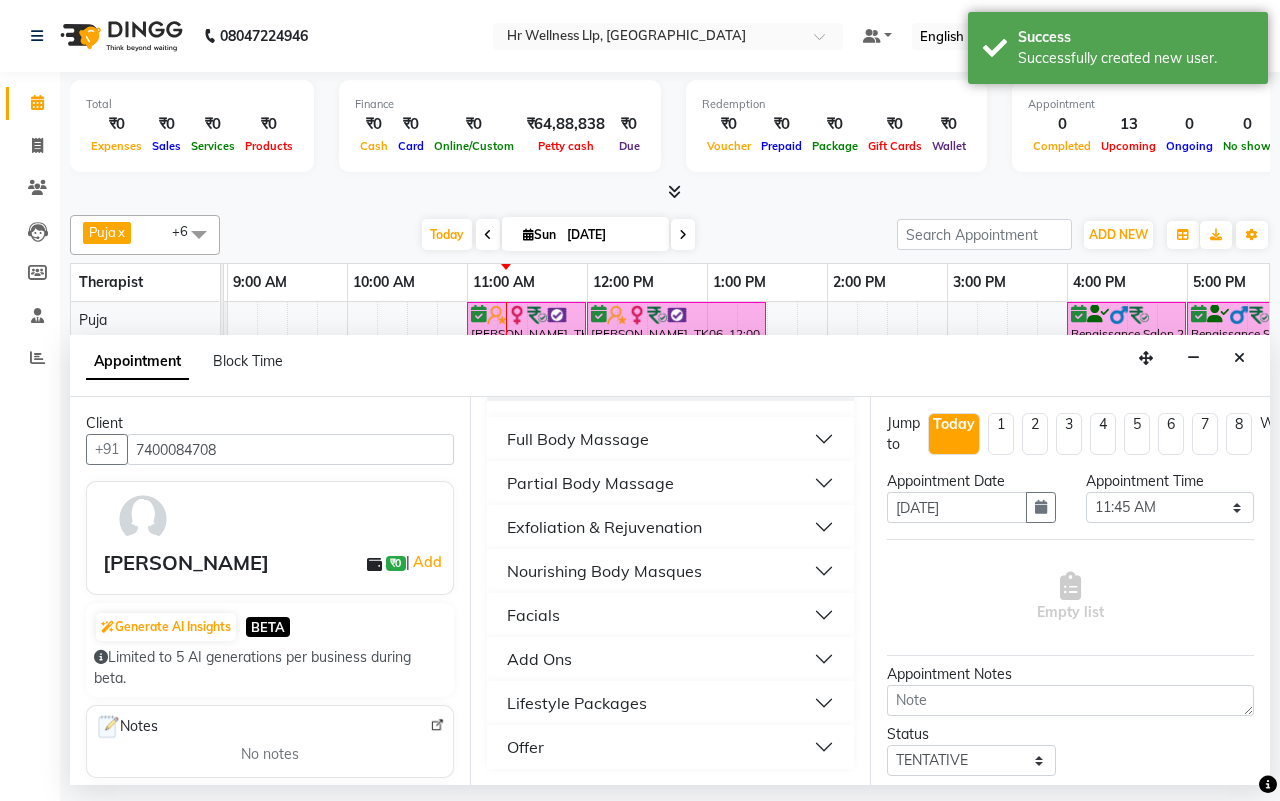 click on "Full Body Massage" at bounding box center [578, 439] 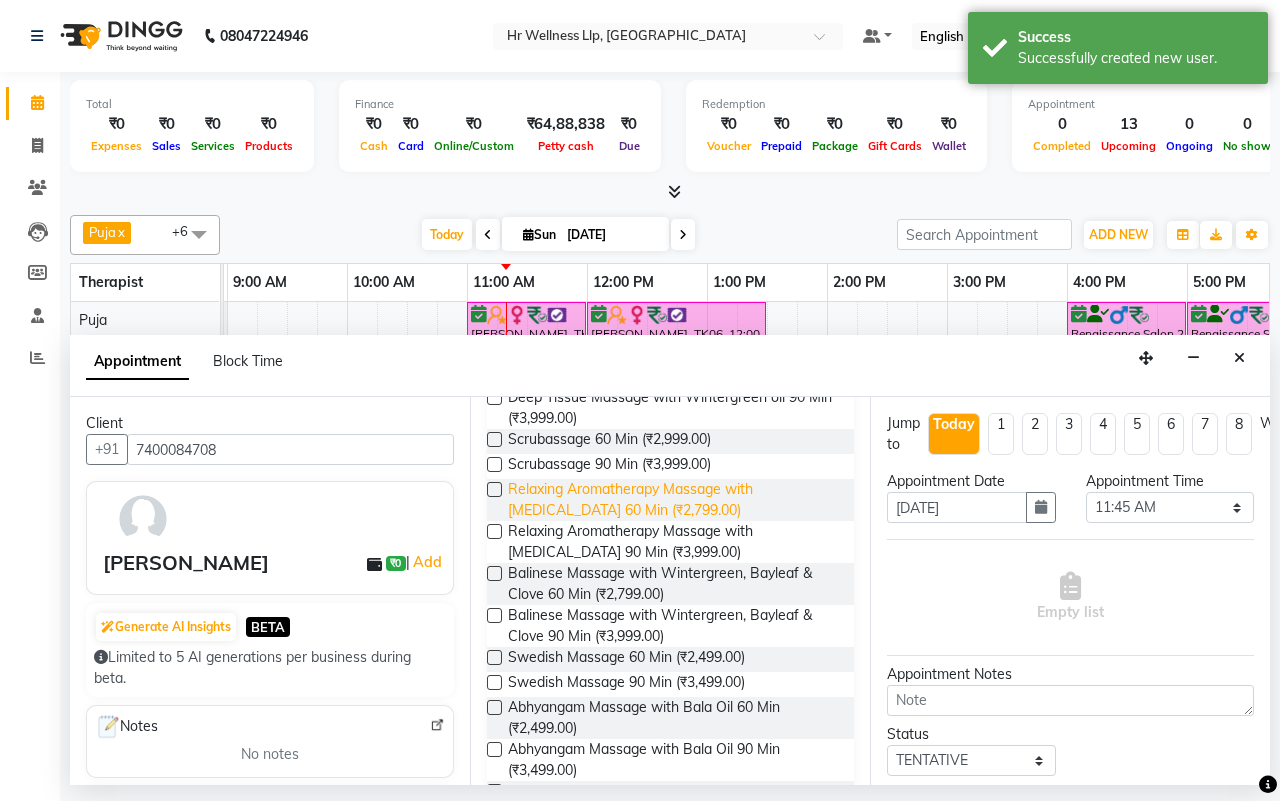 scroll, scrollTop: 538, scrollLeft: 0, axis: vertical 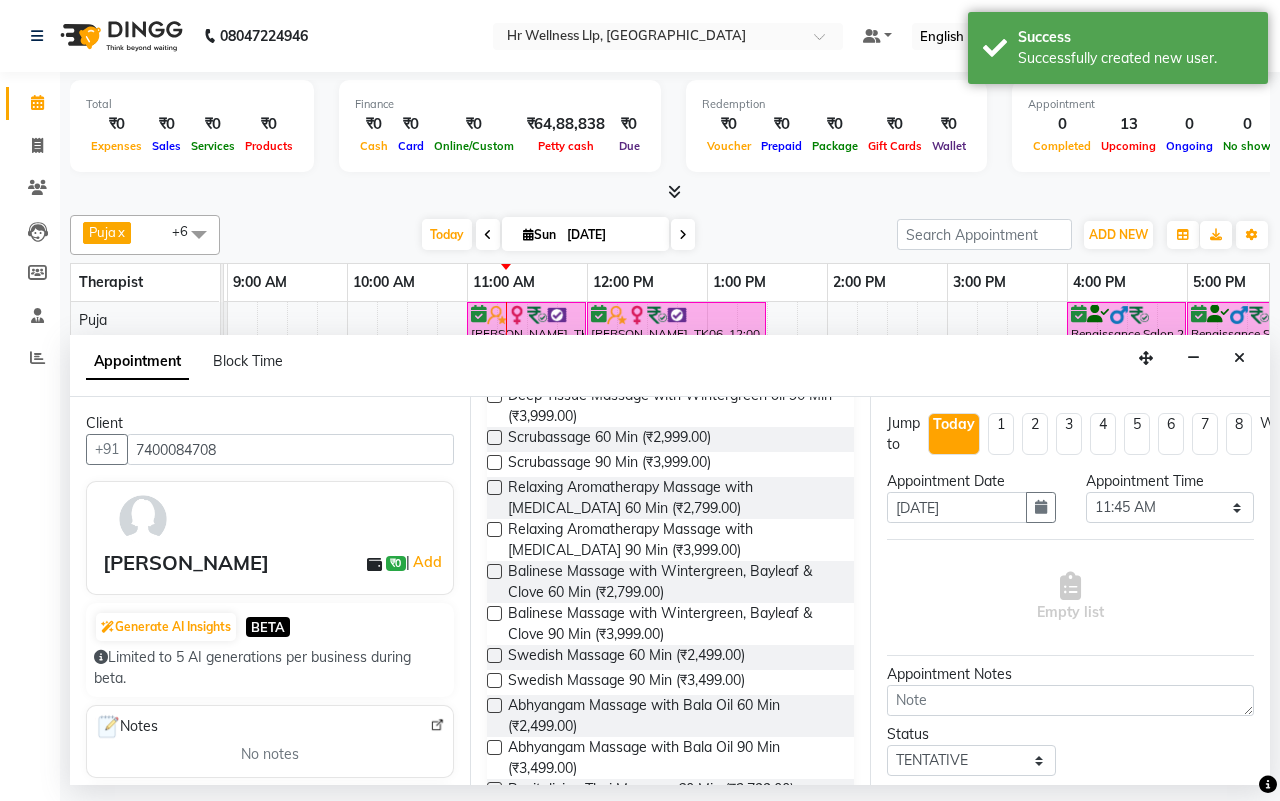 click at bounding box center [494, 655] 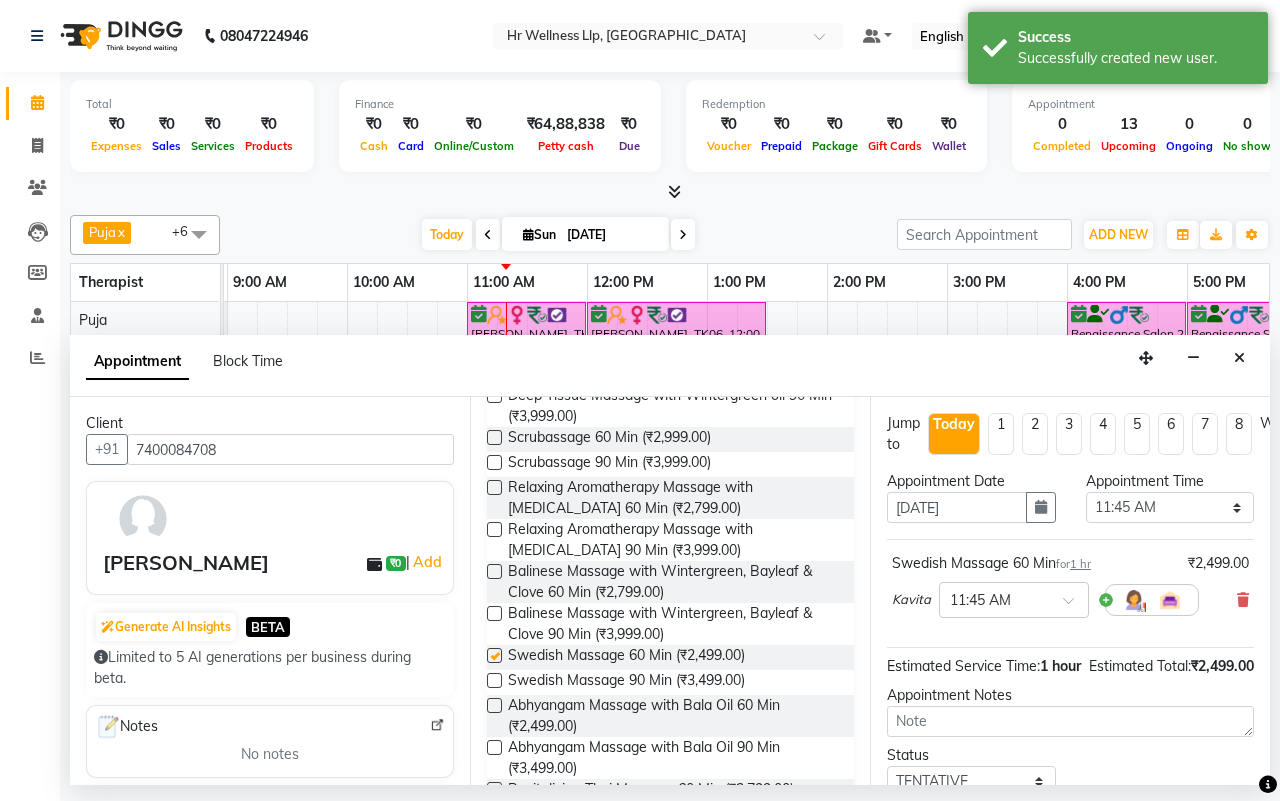checkbox on "false" 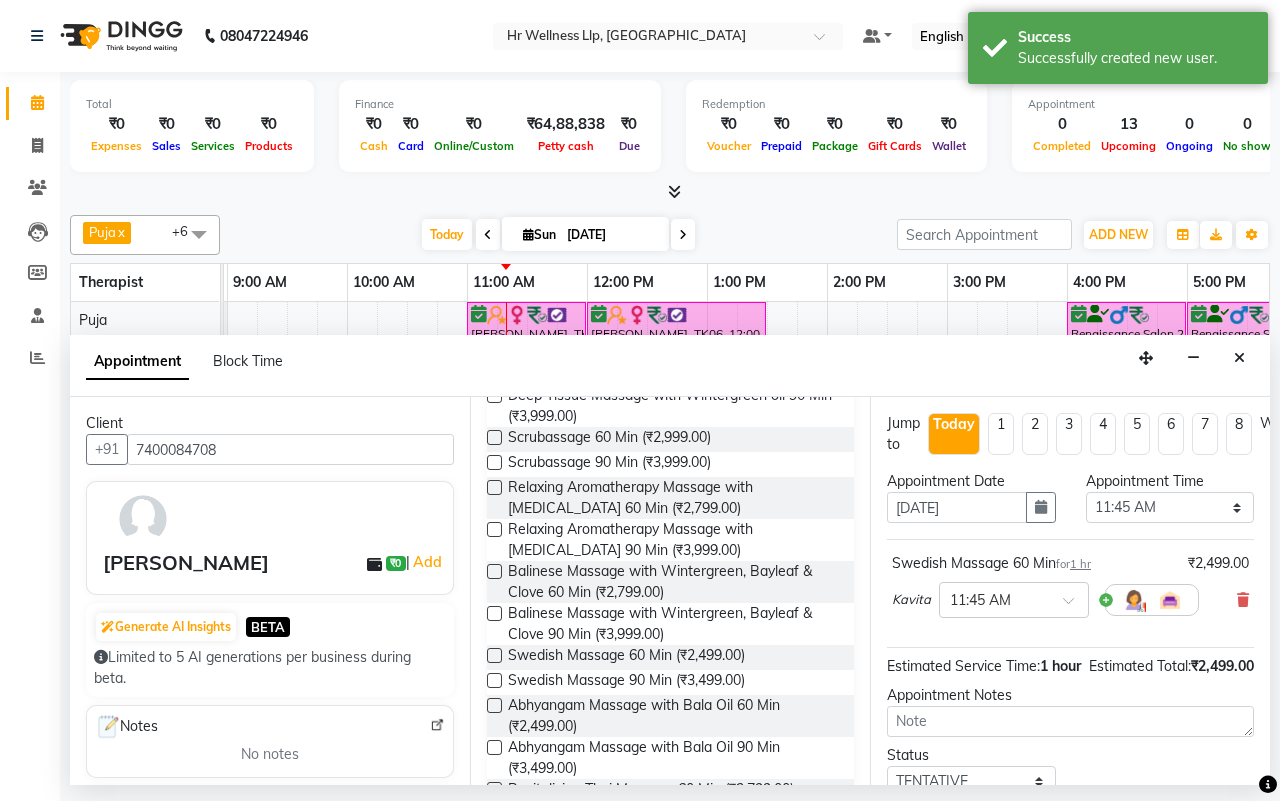 scroll, scrollTop: 178, scrollLeft: 0, axis: vertical 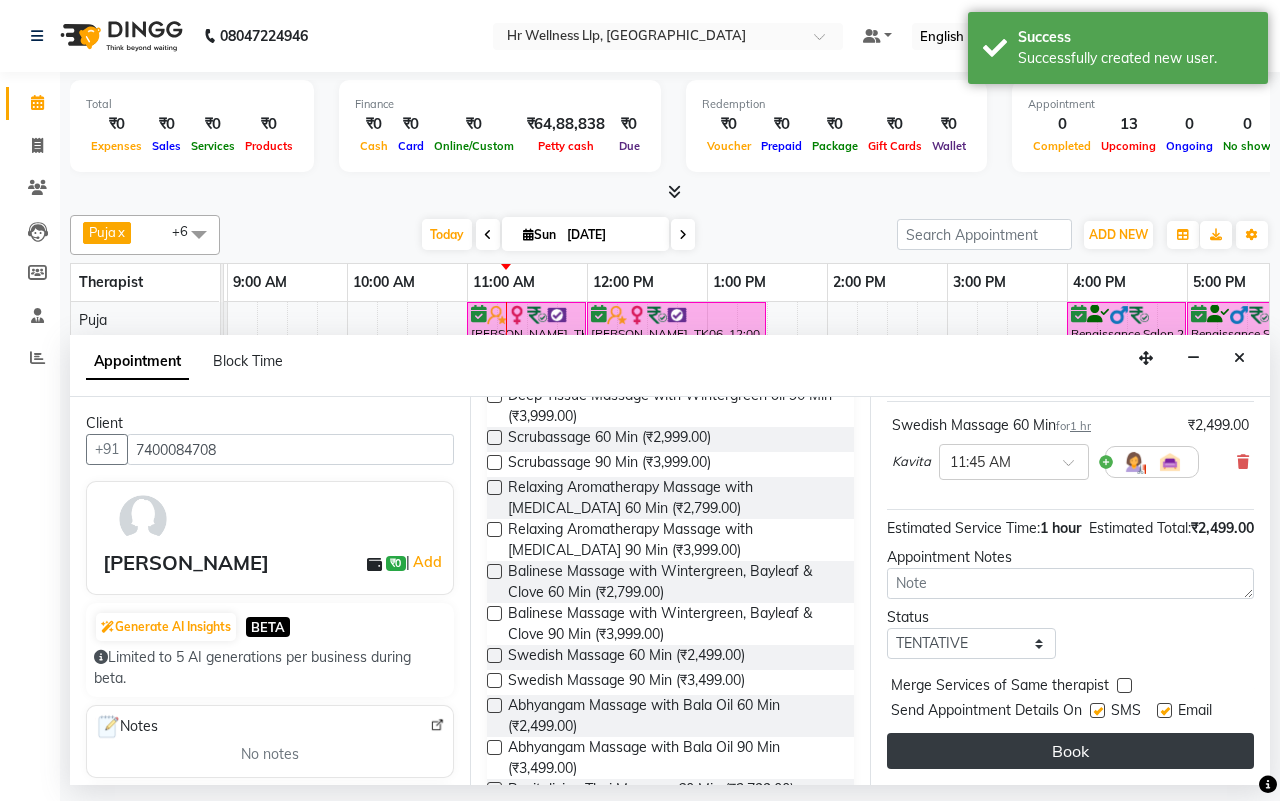 click on "Book" at bounding box center [1070, 751] 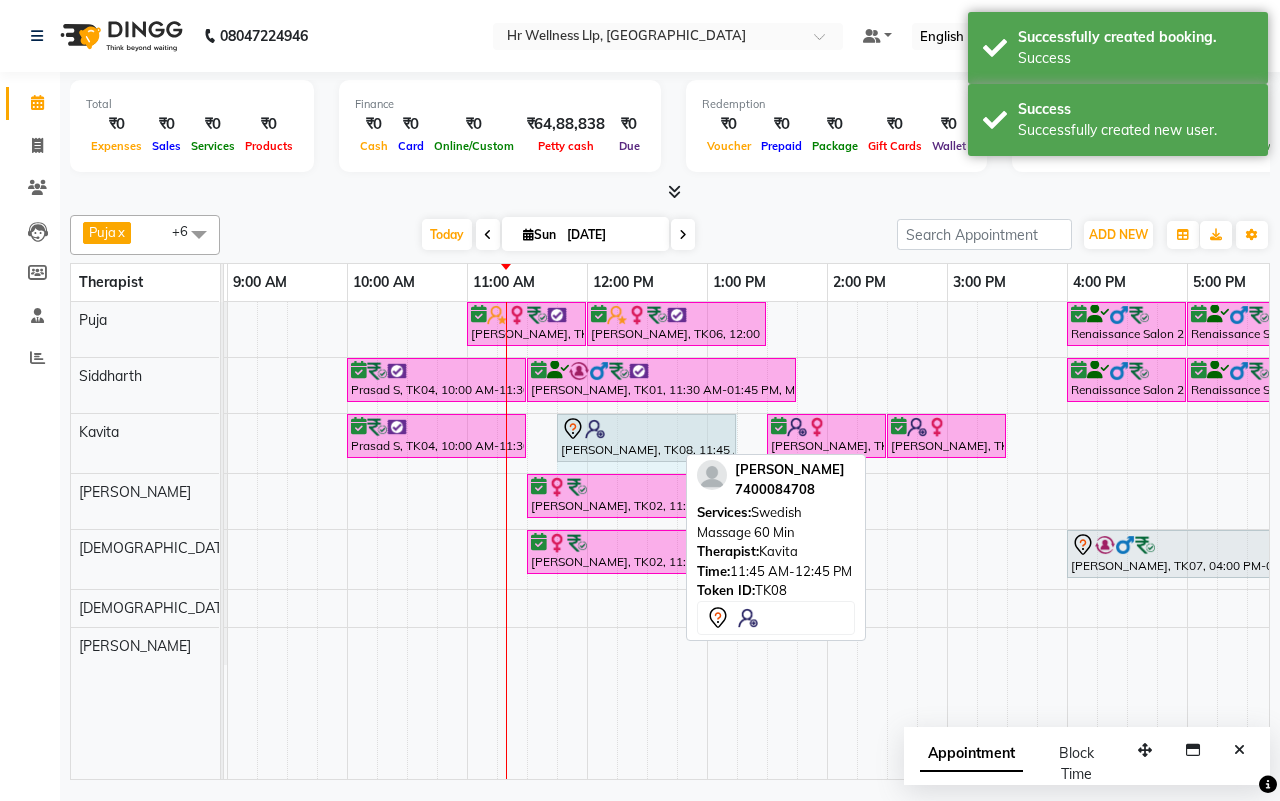 drag, startPoint x: 670, startPoint y: 420, endPoint x: 718, endPoint y: 427, distance: 48.507732 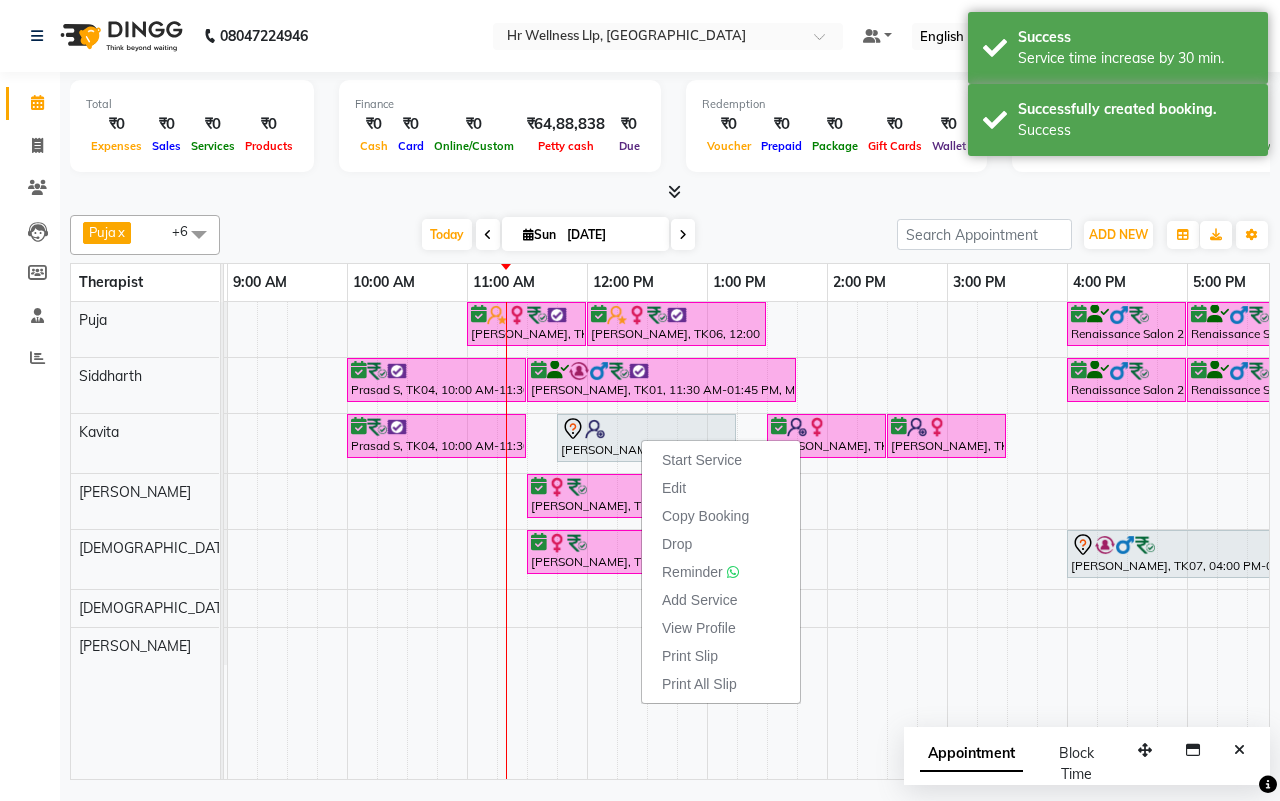 click on "[DATE]  [DATE]" at bounding box center [558, 235] 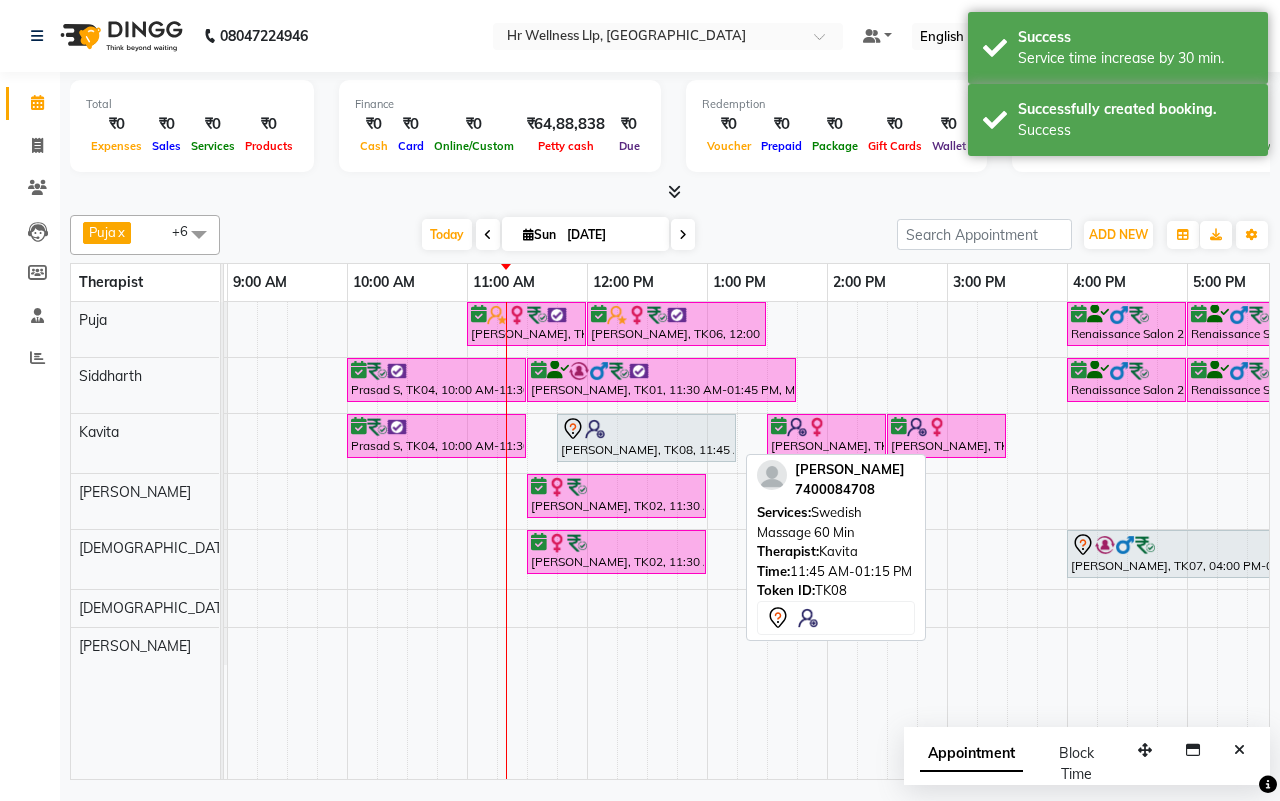 click on "Ananya Sahay, TK08, 11:45 AM-01:15 PM, Swedish Massage 60 Min" at bounding box center (646, 438) 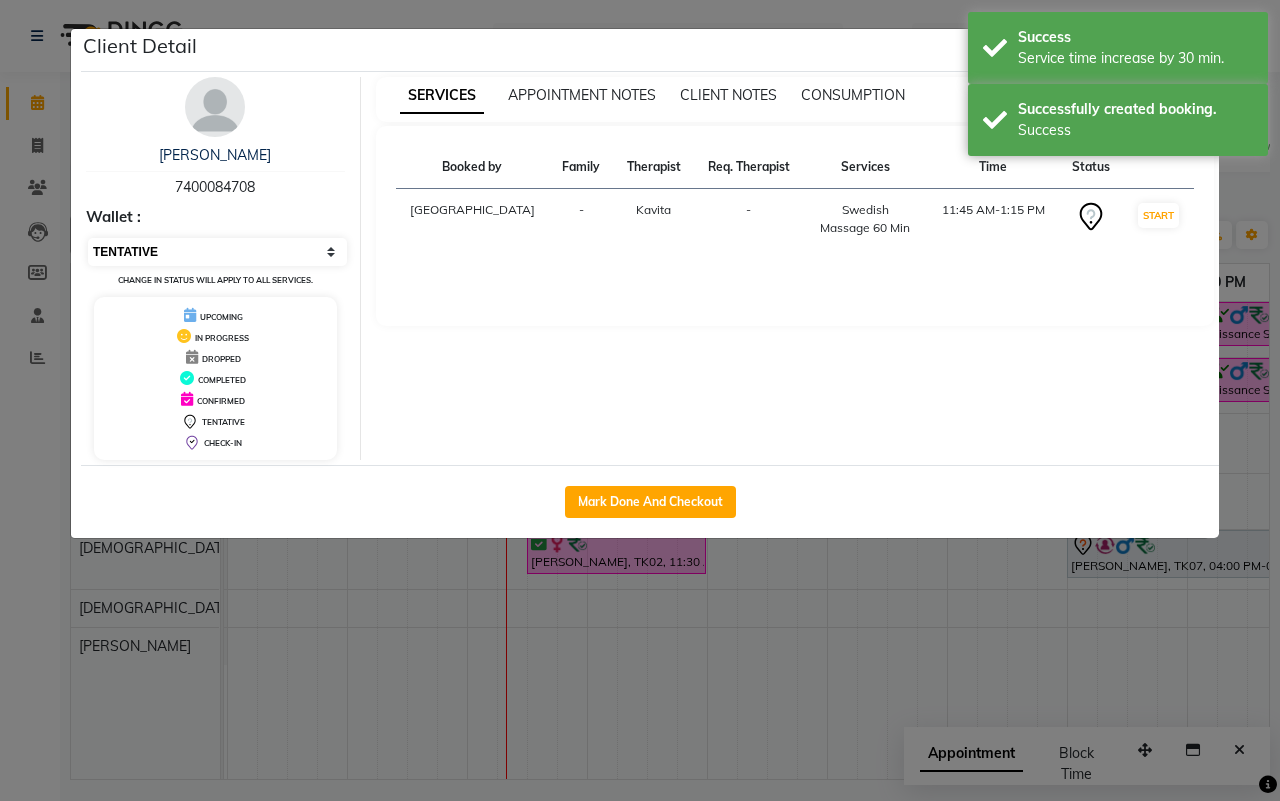 click on "Select IN SERVICE CONFIRMED TENTATIVE CHECK IN MARK DONE DROPPED UPCOMING" at bounding box center (217, 252) 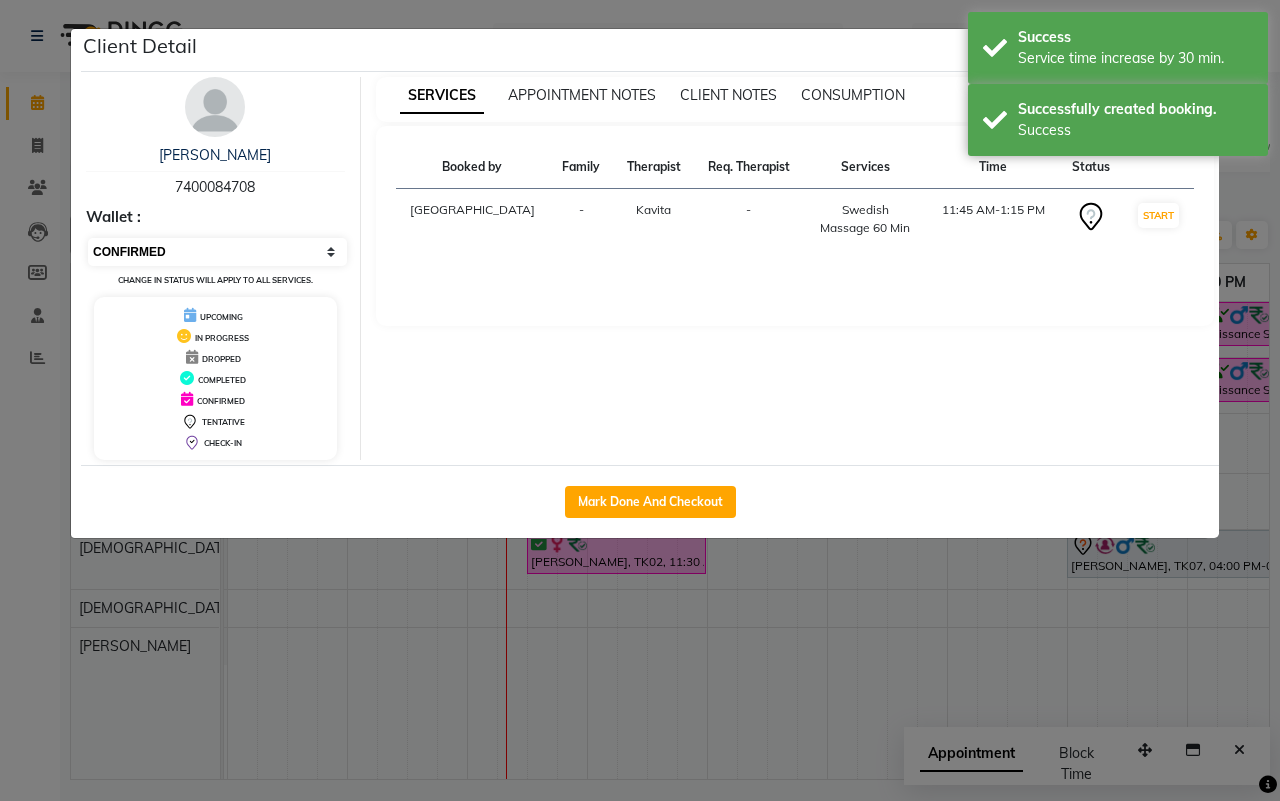 click on "Select IN SERVICE CONFIRMED TENTATIVE CHECK IN MARK DONE DROPPED UPCOMING" at bounding box center [217, 252] 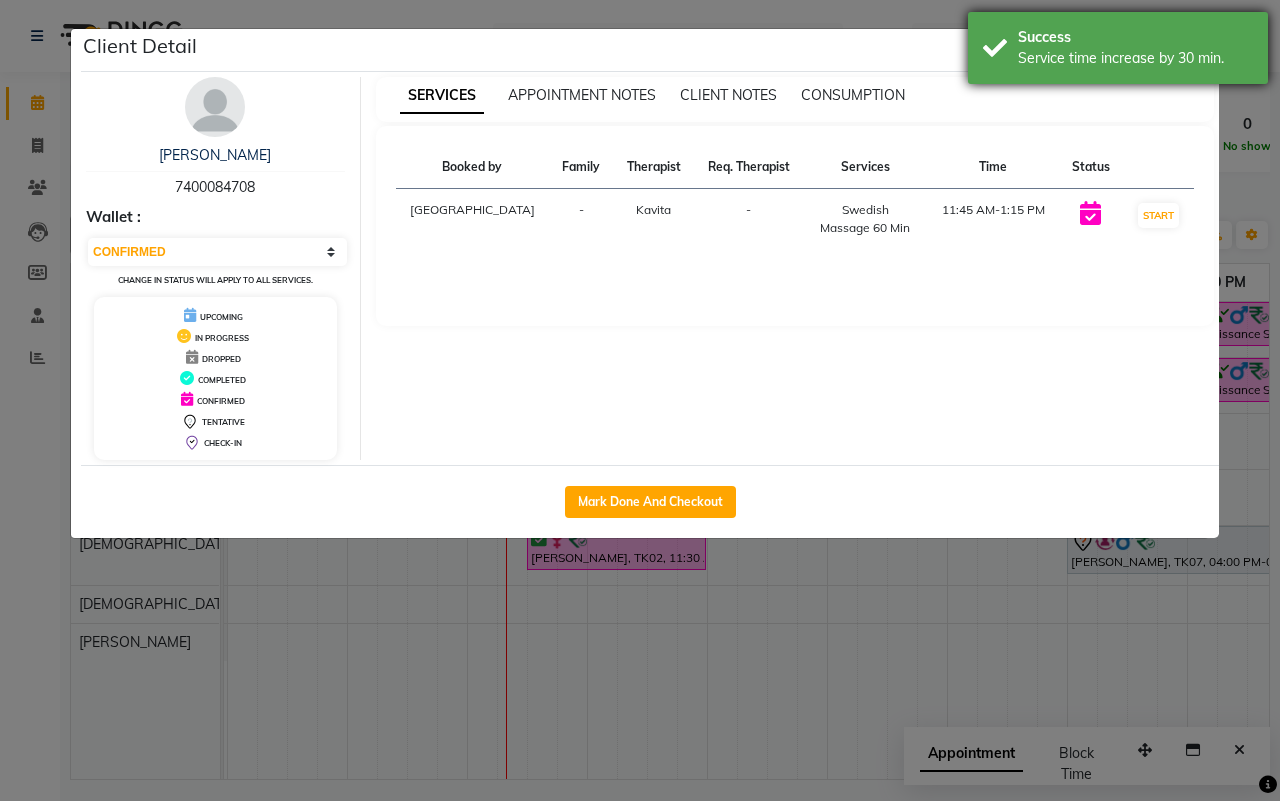 click on "Success   Service time increase by 30 min." at bounding box center [1118, 48] 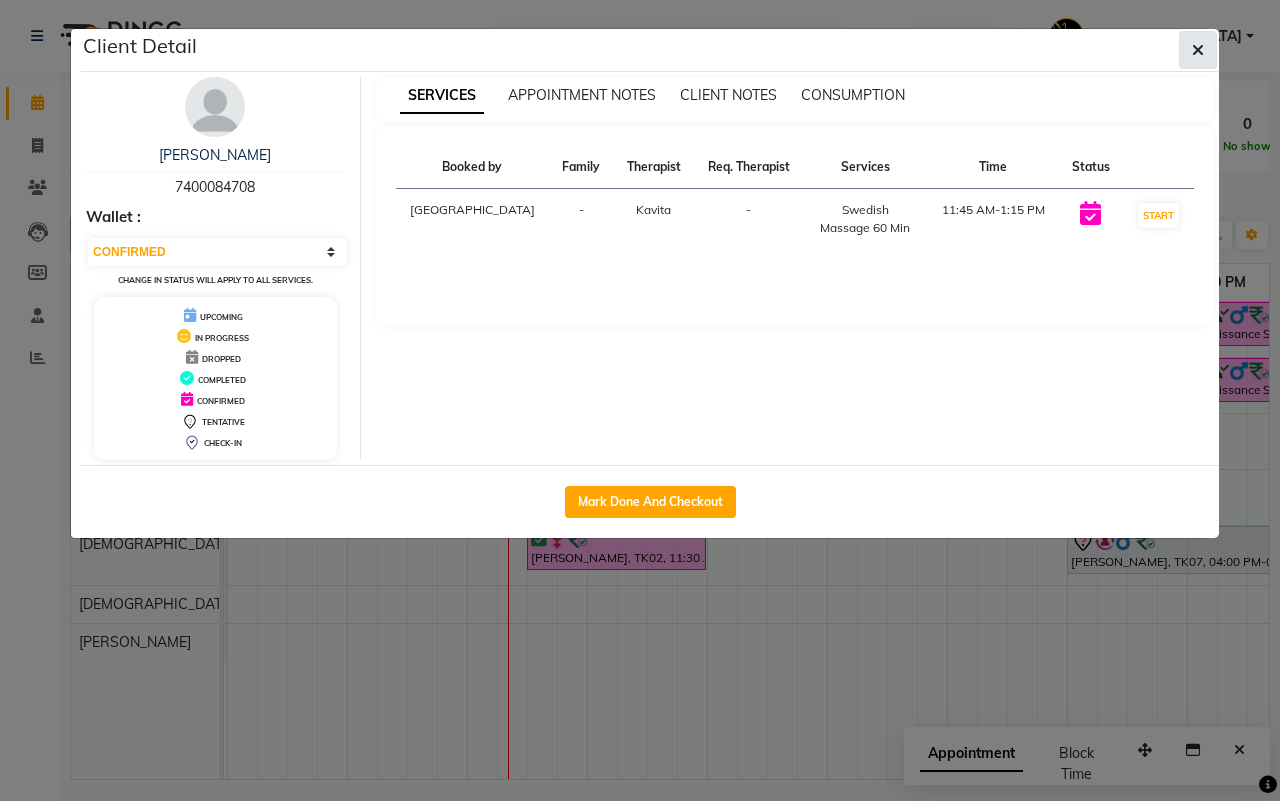 click 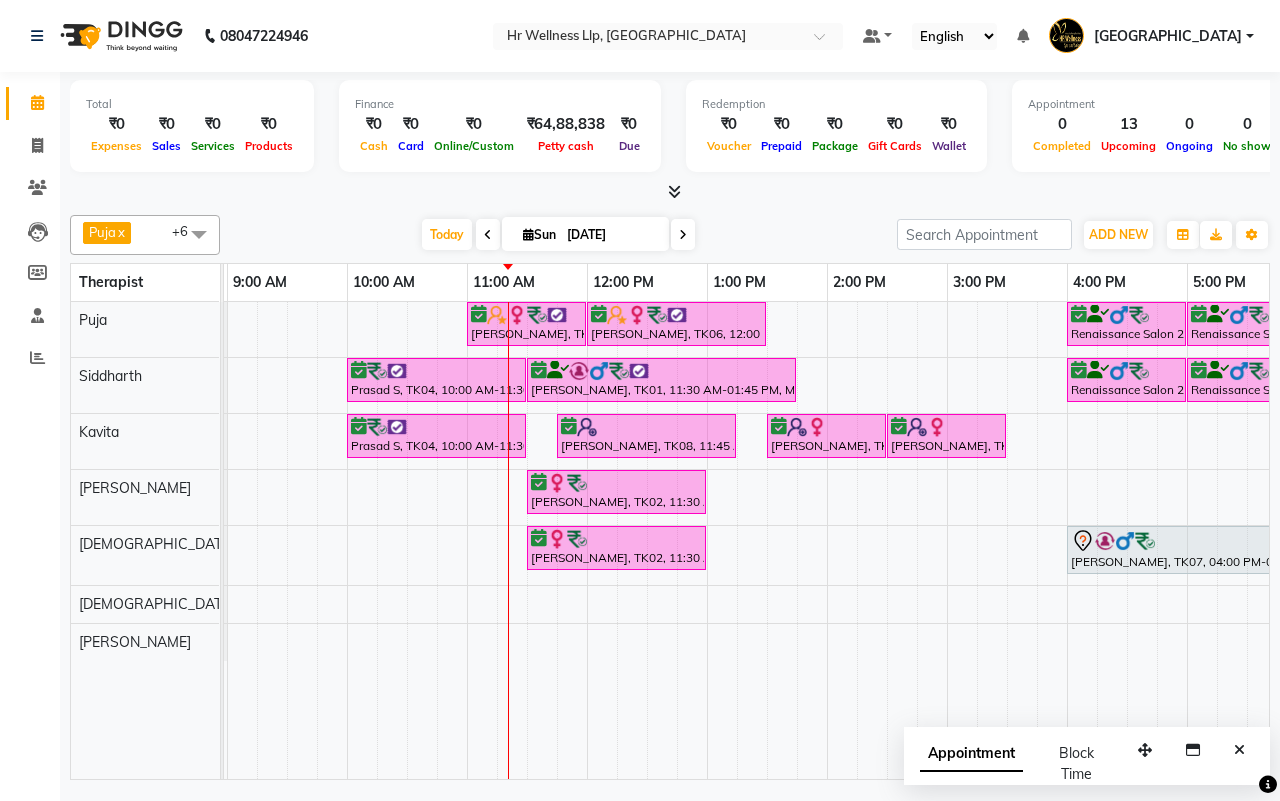 scroll, scrollTop: 0, scrollLeft: 340, axis: horizontal 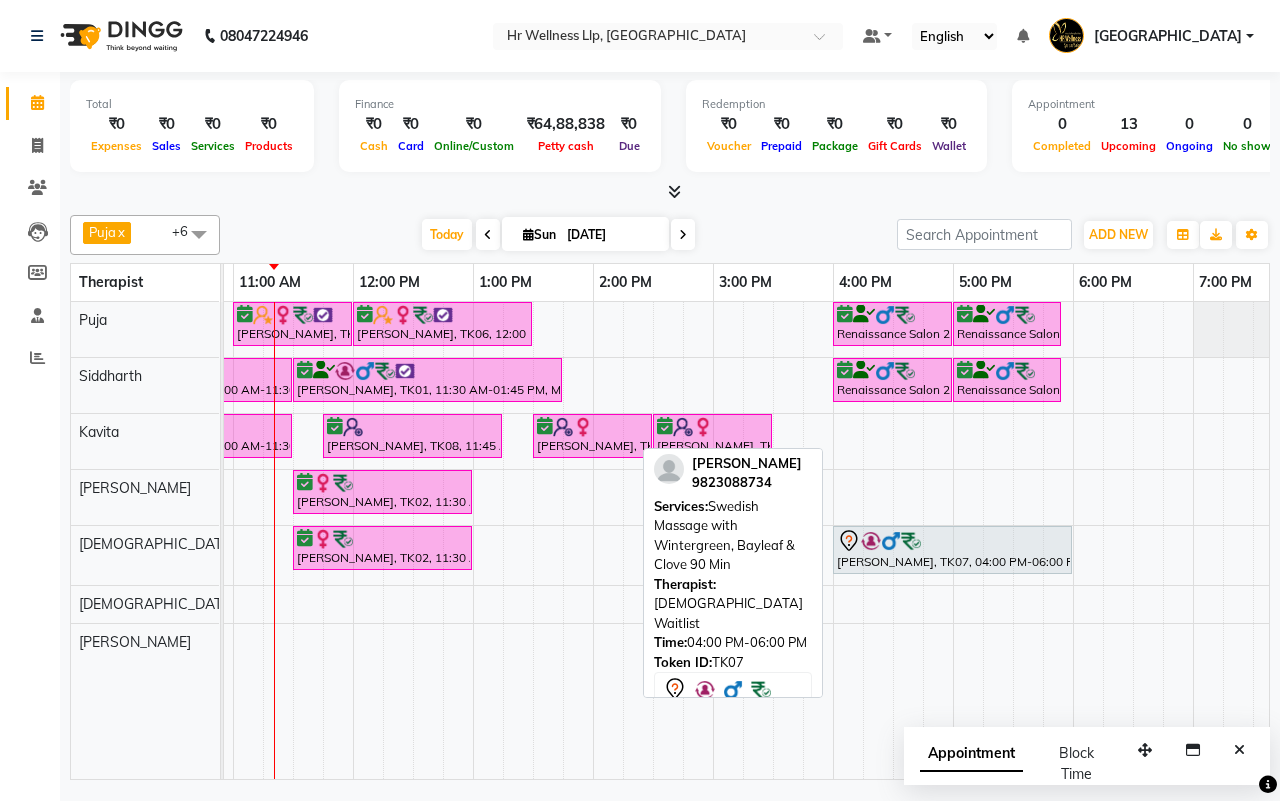 click on "[PERSON_NAME], TK07, 04:00 PM-06:00 PM, Swedish Massage with Wintergreen, Bayleaf & Clove 90 Min" at bounding box center (952, 550) 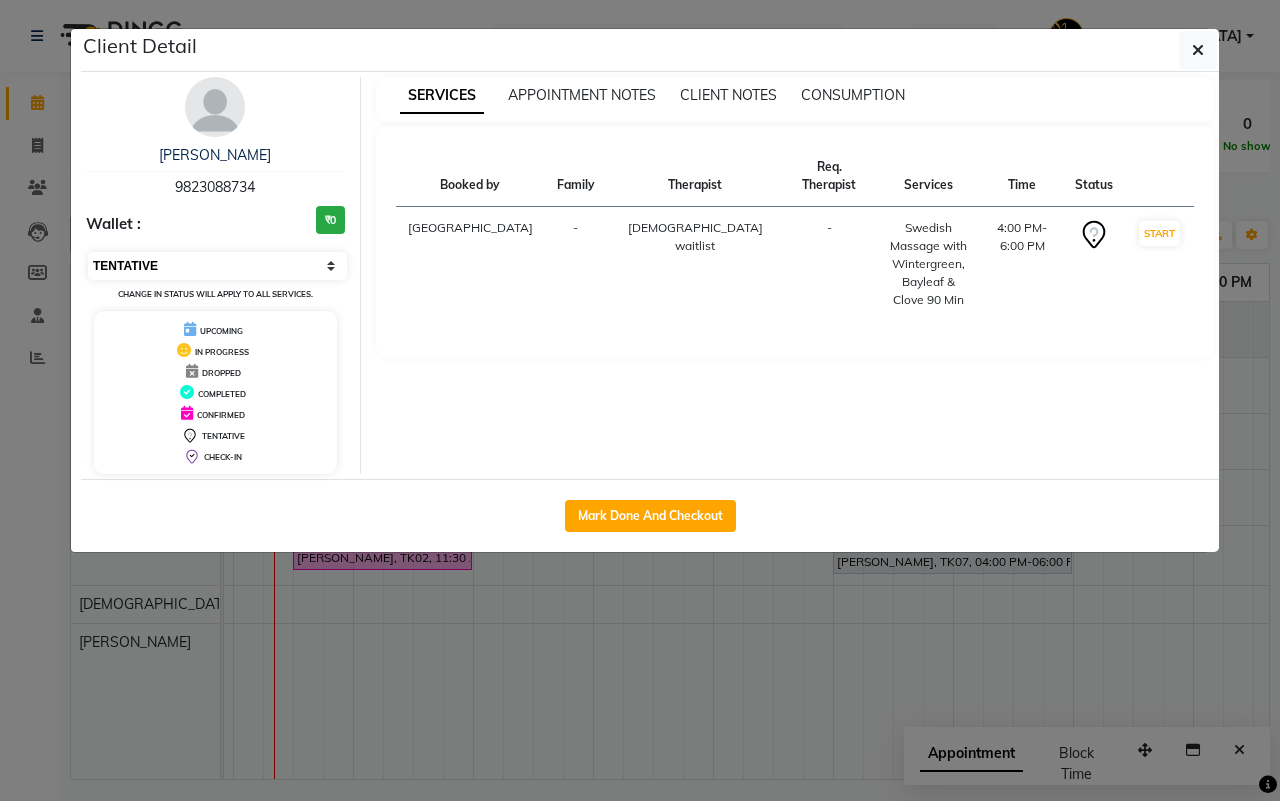 click on "Select IN SERVICE CONFIRMED TENTATIVE CHECK IN MARK DONE DROPPED UPCOMING" at bounding box center [217, 266] 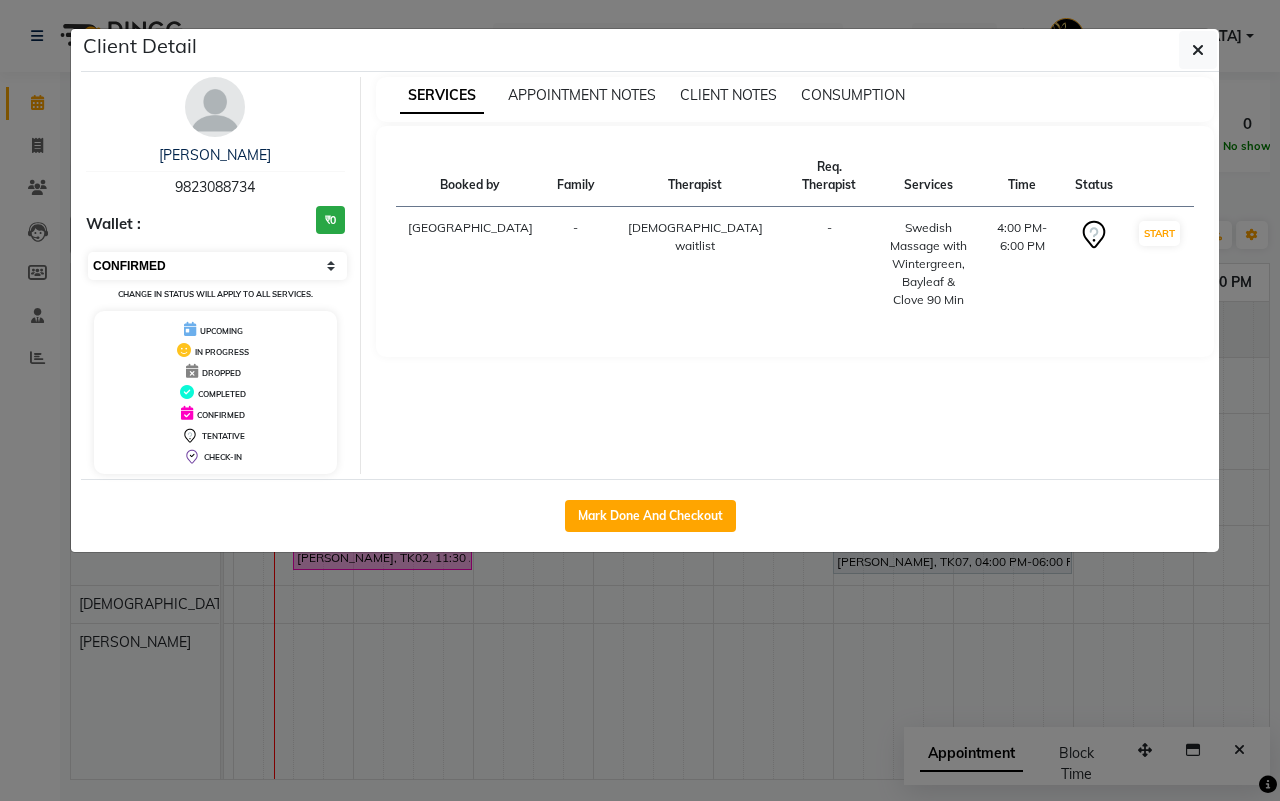 click on "Select IN SERVICE CONFIRMED TENTATIVE CHECK IN MARK DONE DROPPED UPCOMING" at bounding box center (217, 266) 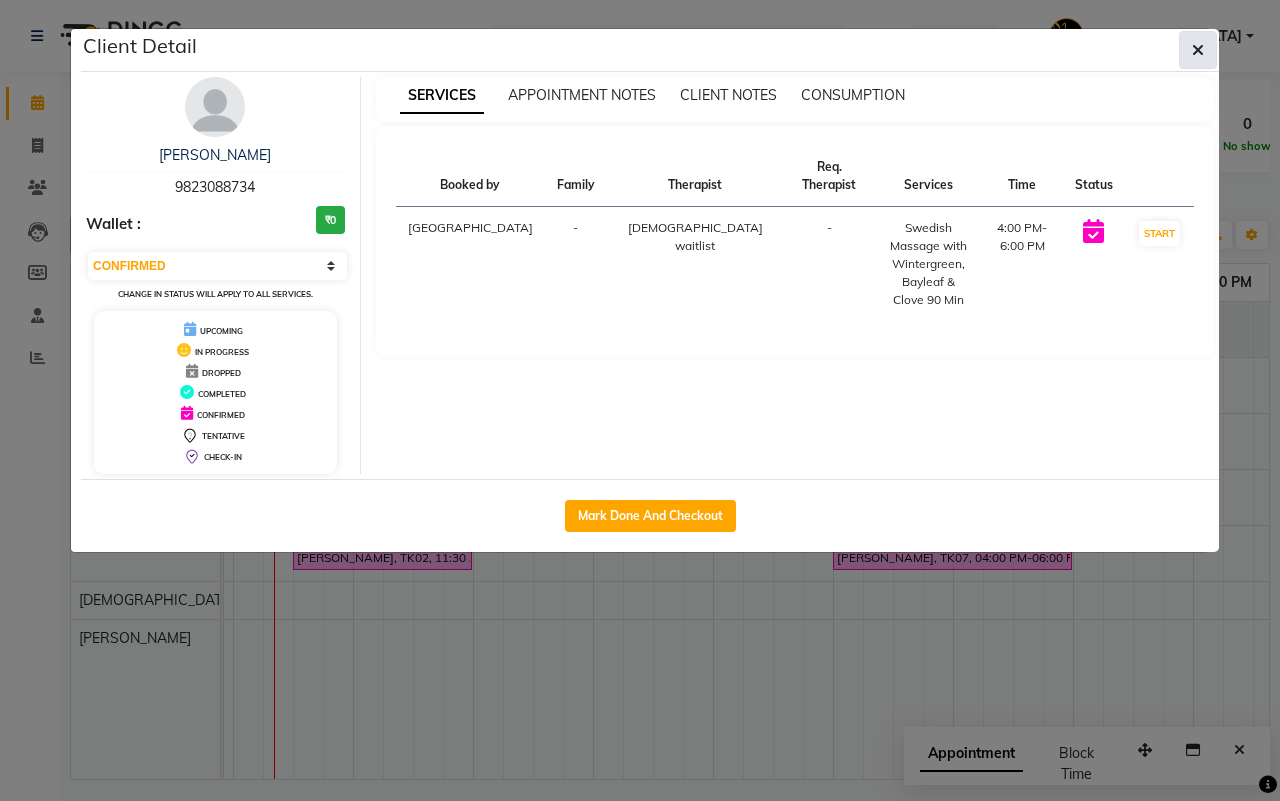 click 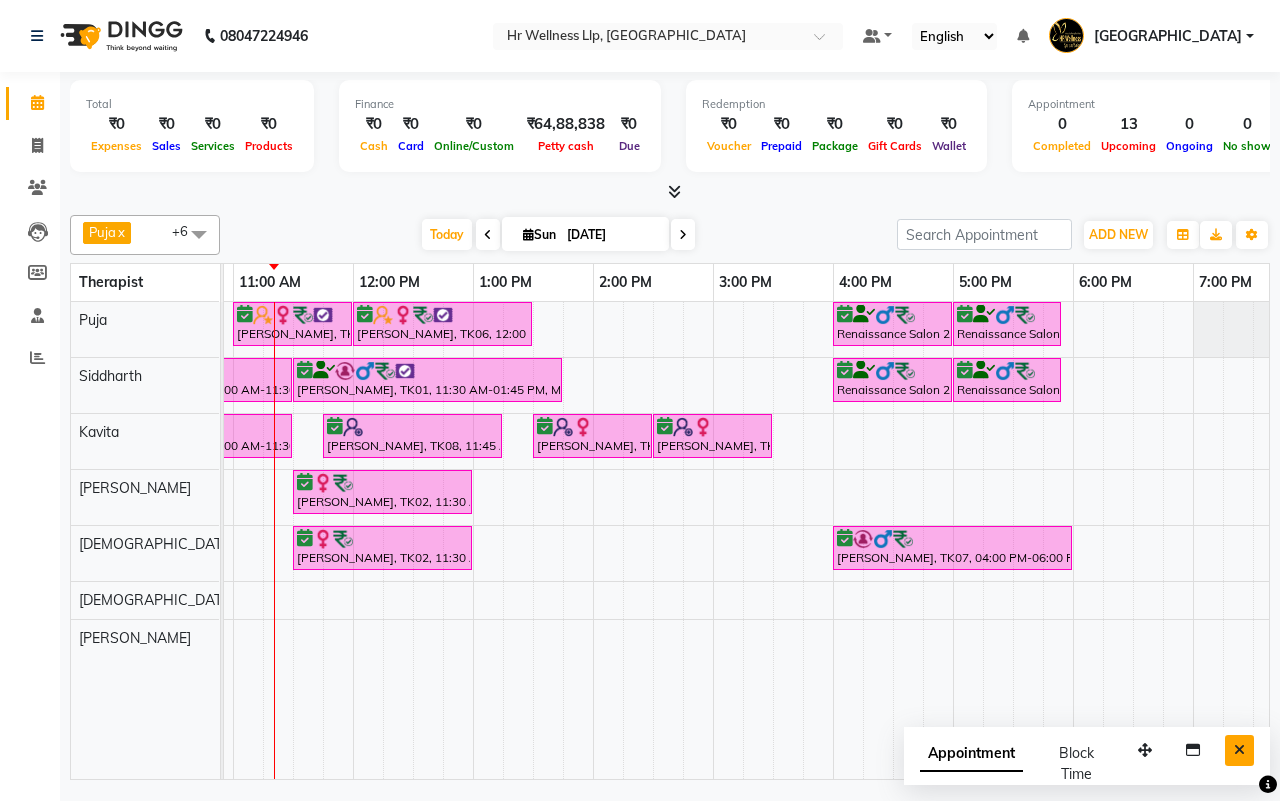 click at bounding box center (1239, 750) 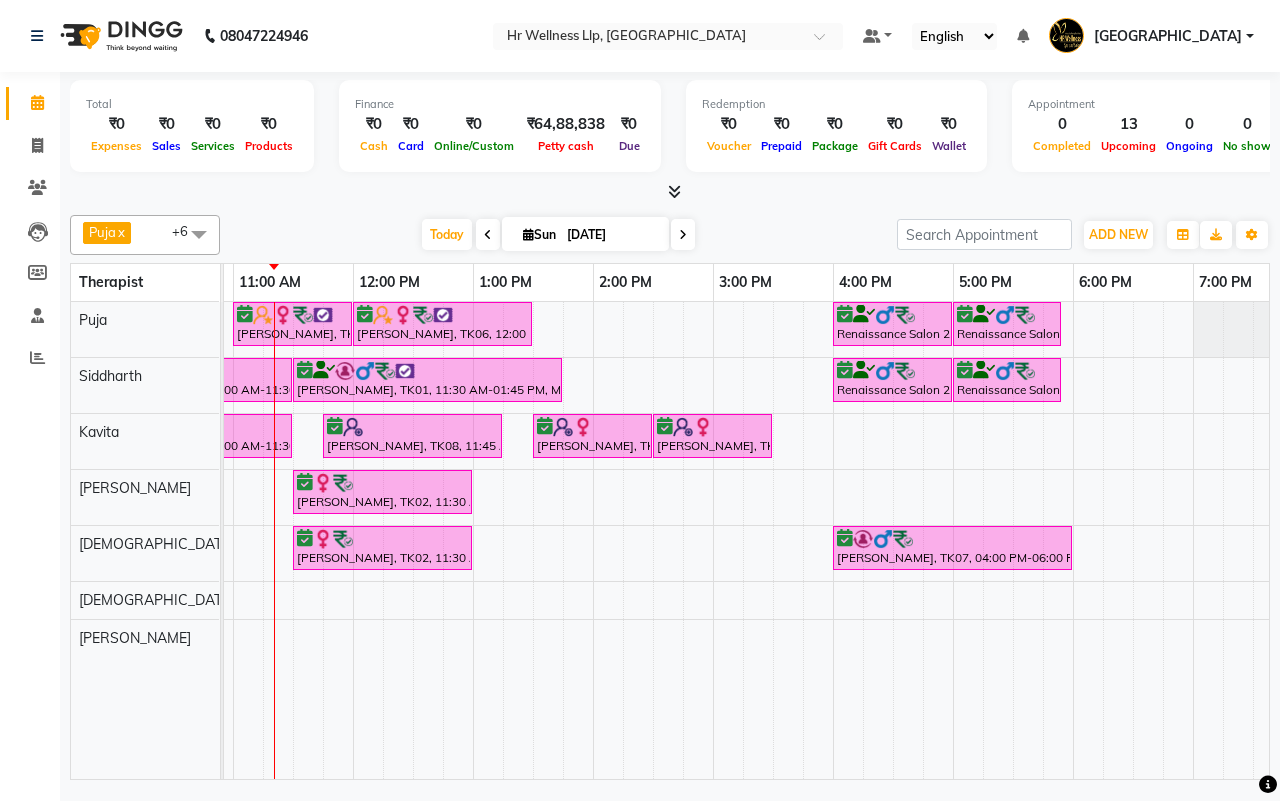 scroll, scrollTop: 0, scrollLeft: 212, axis: horizontal 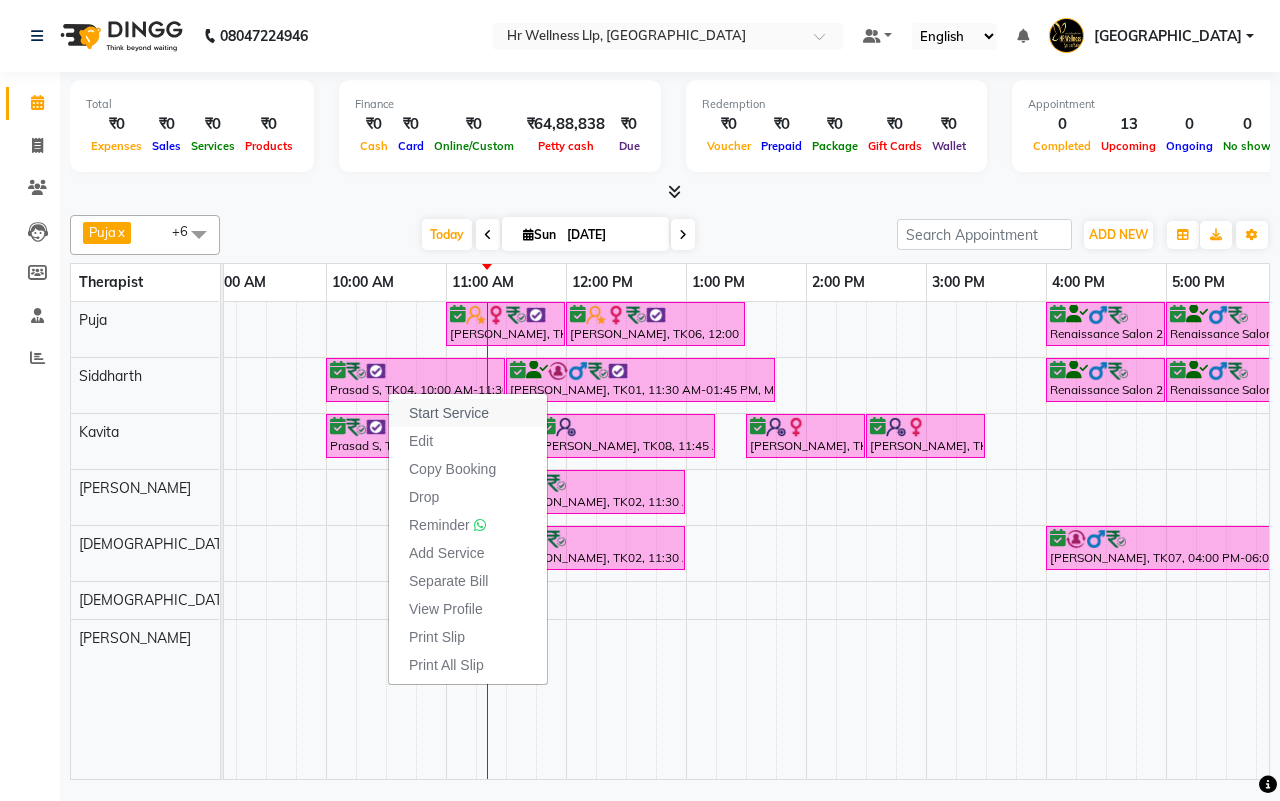 click on "Start Service" at bounding box center (449, 413) 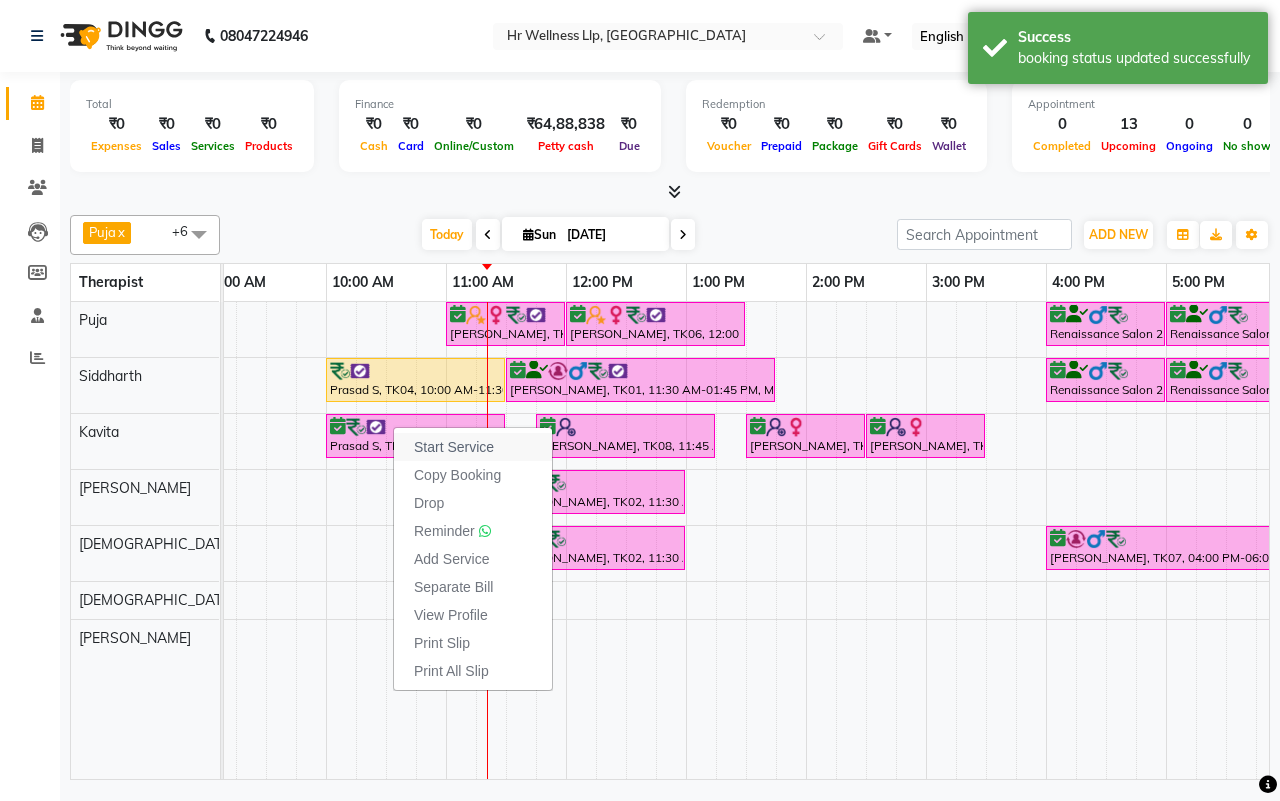 click on "Start Service" at bounding box center [454, 447] 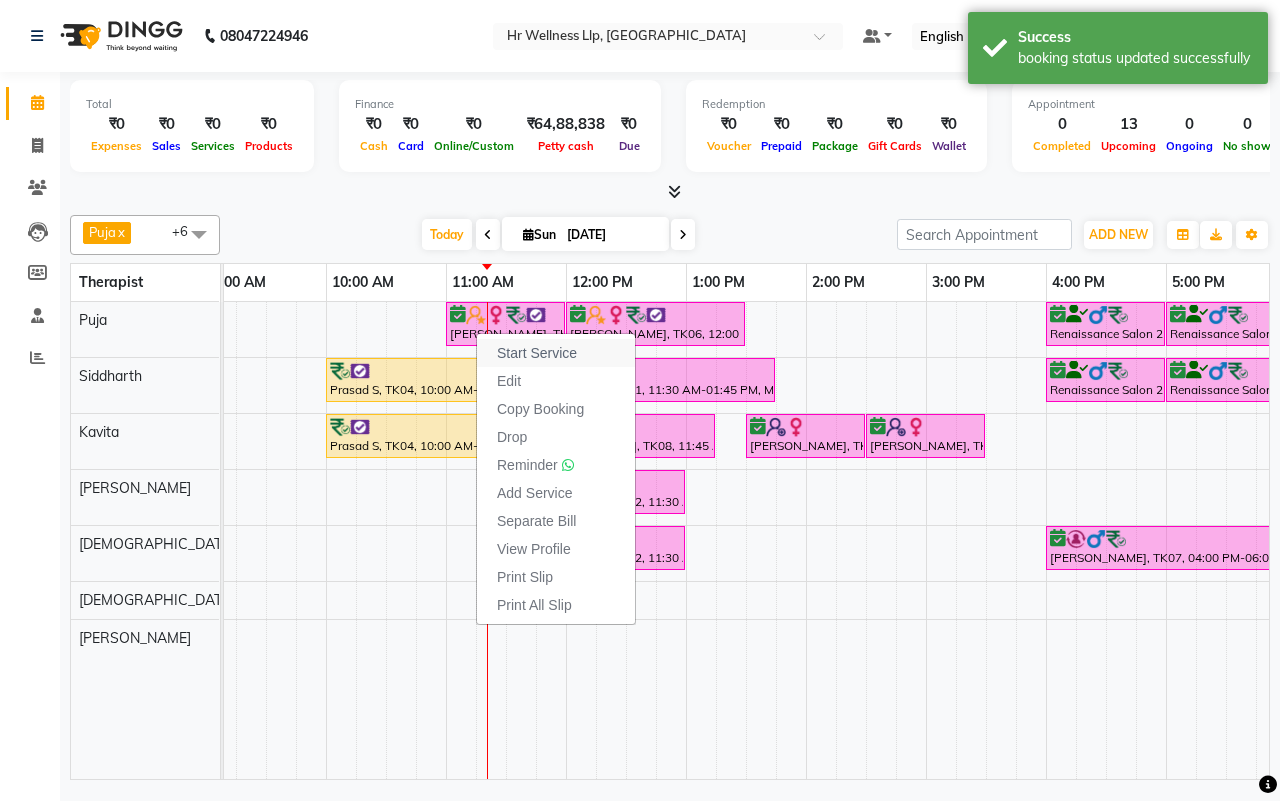 click on "Start Service" at bounding box center [537, 353] 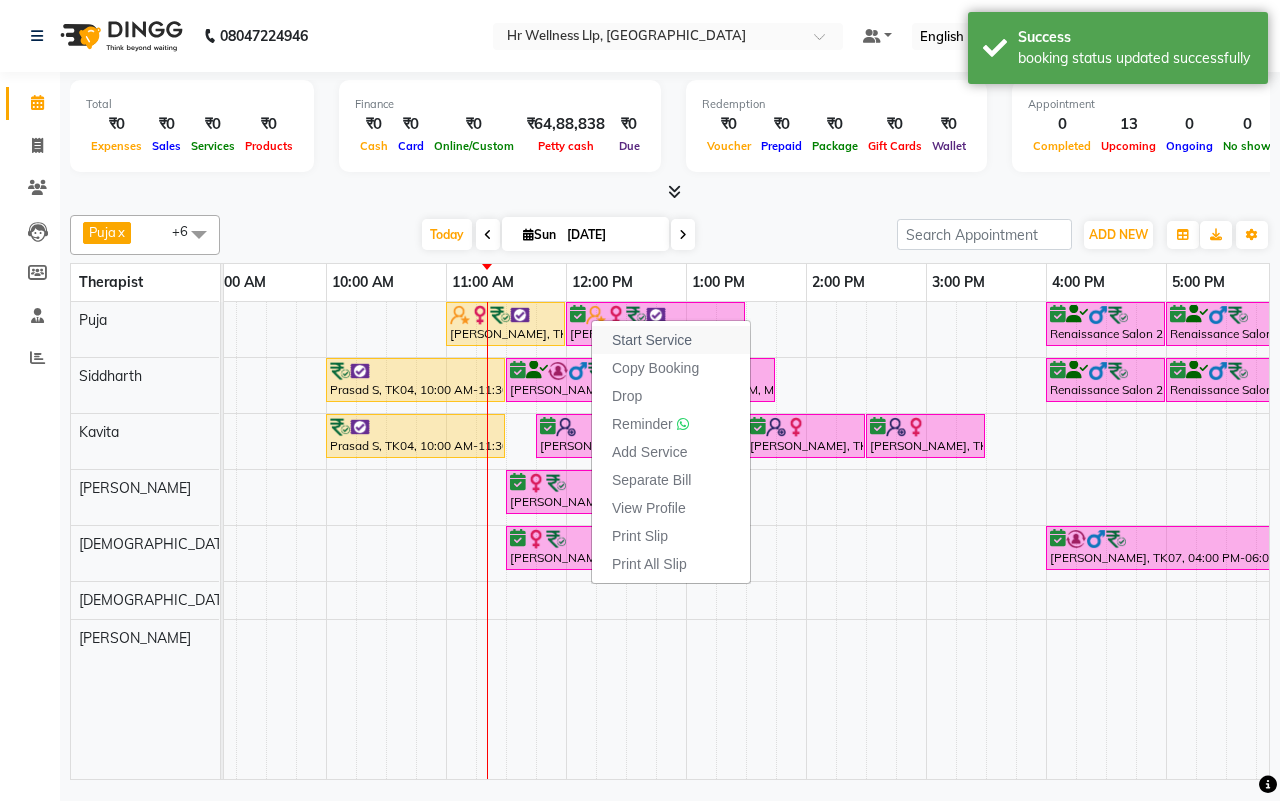click on "Start Service" at bounding box center (652, 340) 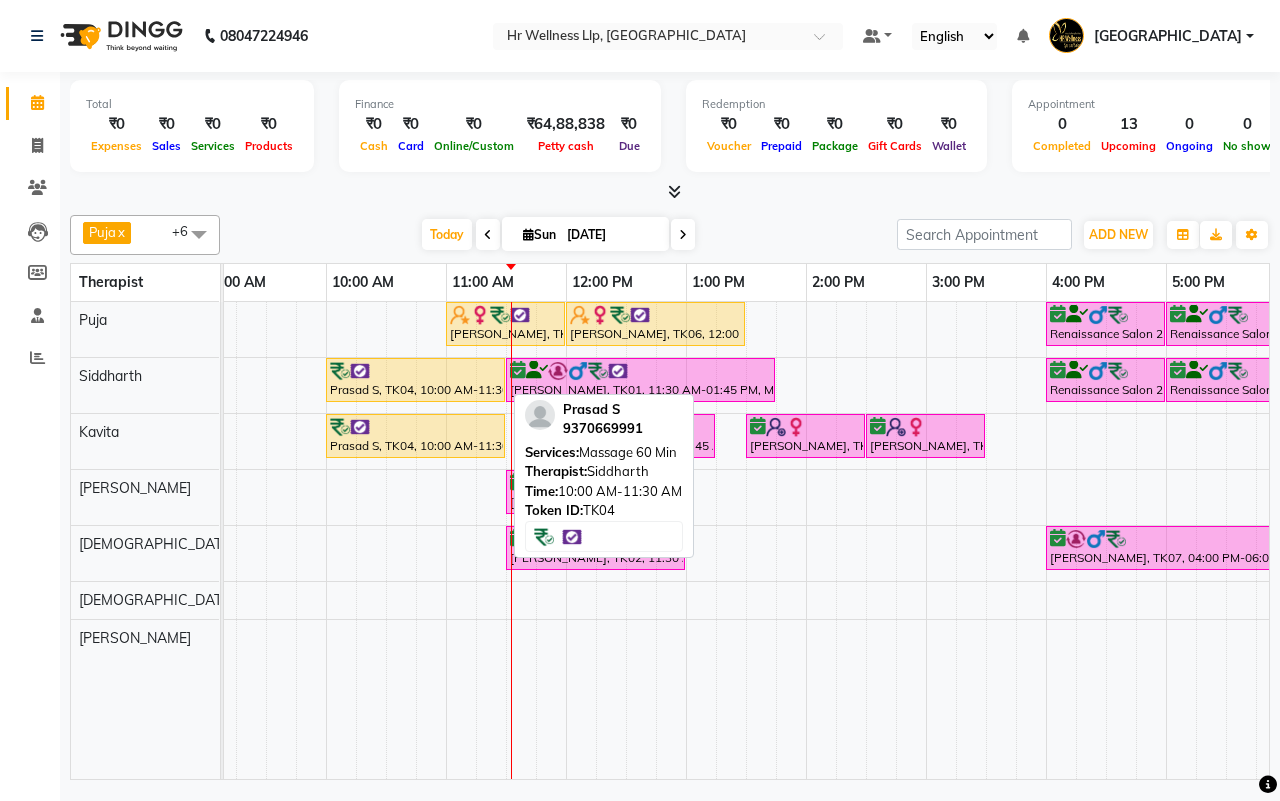 click on "Prasad S, TK04, 10:00 AM-11:30 AM, Massage 60 Min" at bounding box center (415, 380) 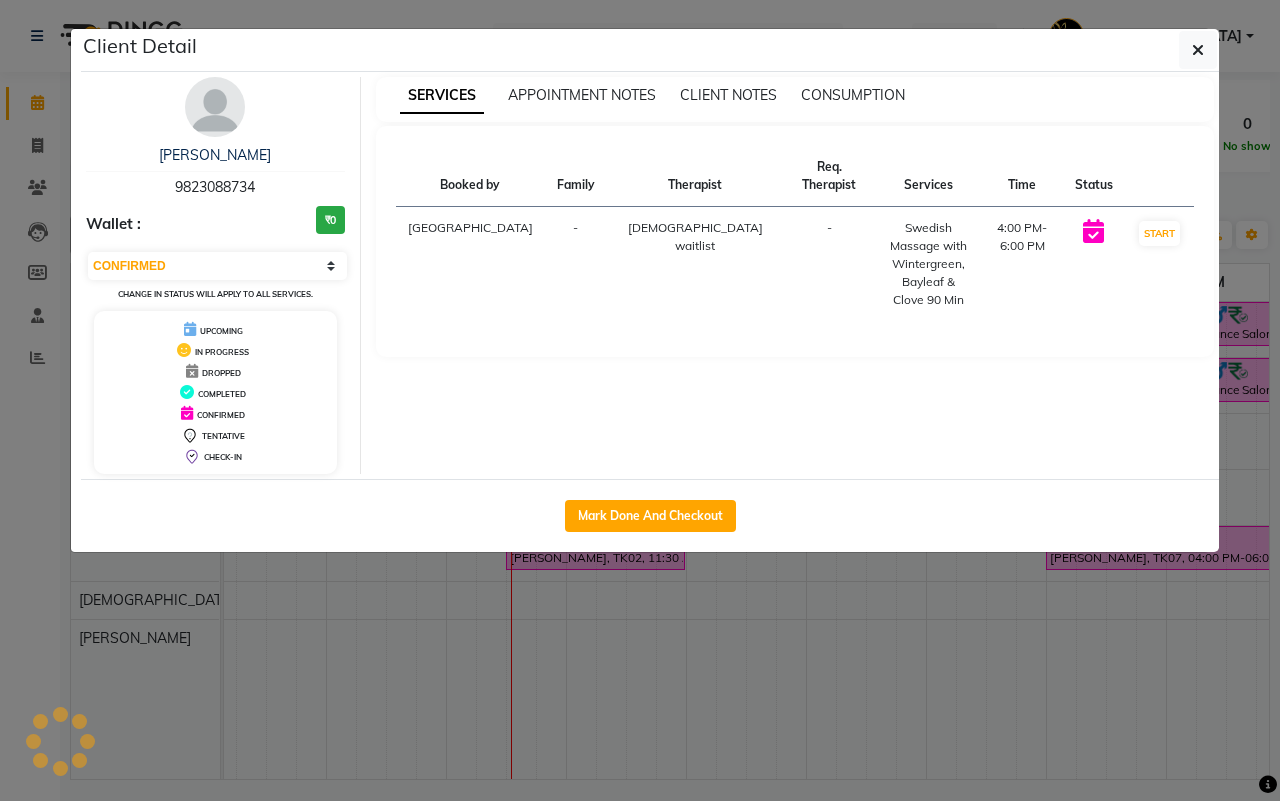 select on "1" 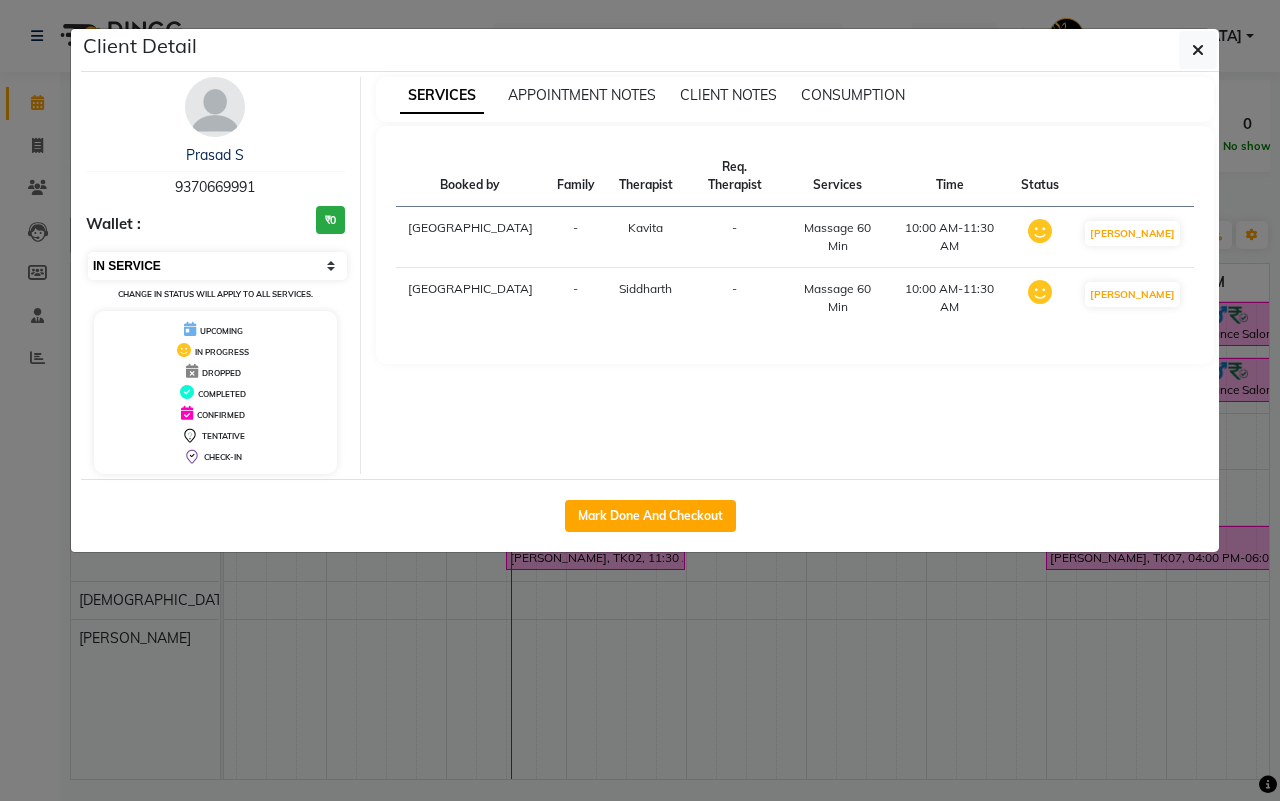 click on "Select IN SERVICE CONFIRMED TENTATIVE CHECK IN MARK DONE DROPPED UPCOMING" at bounding box center [217, 266] 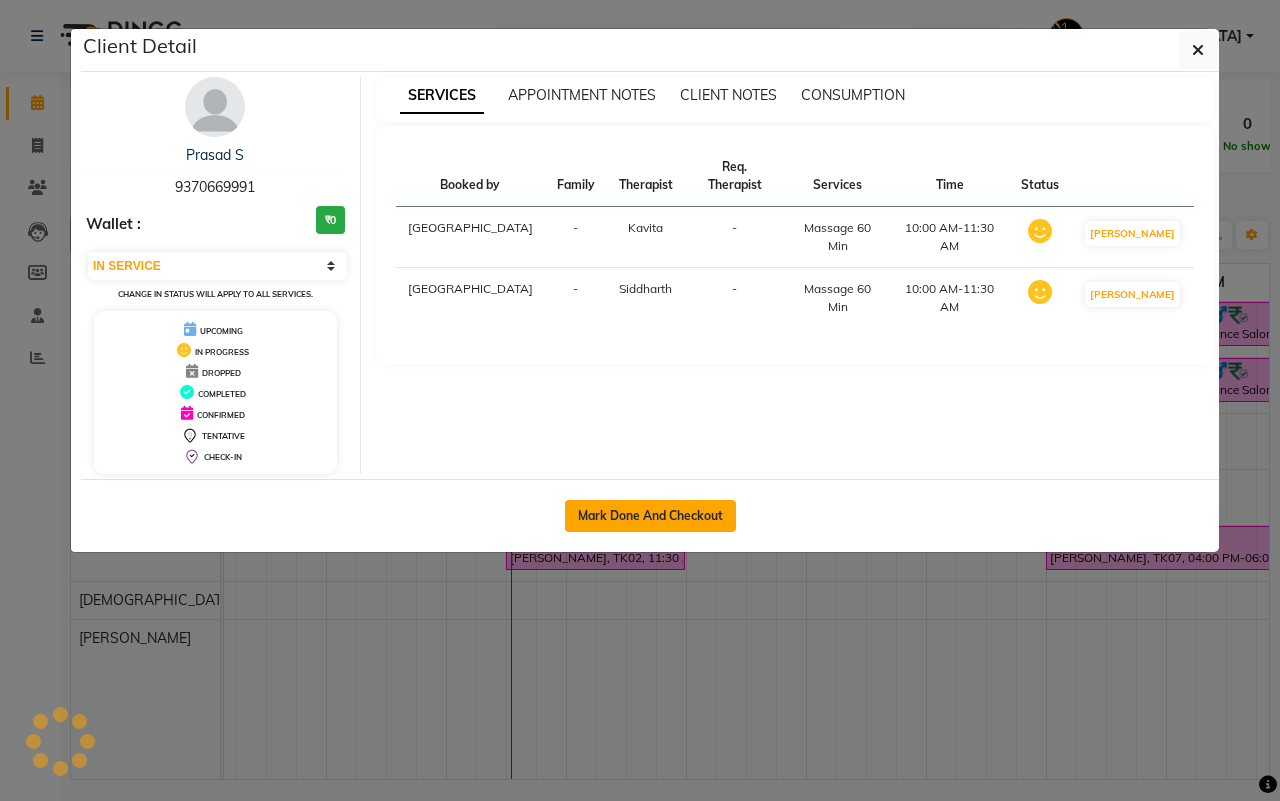 click on "Mark Done And Checkout" 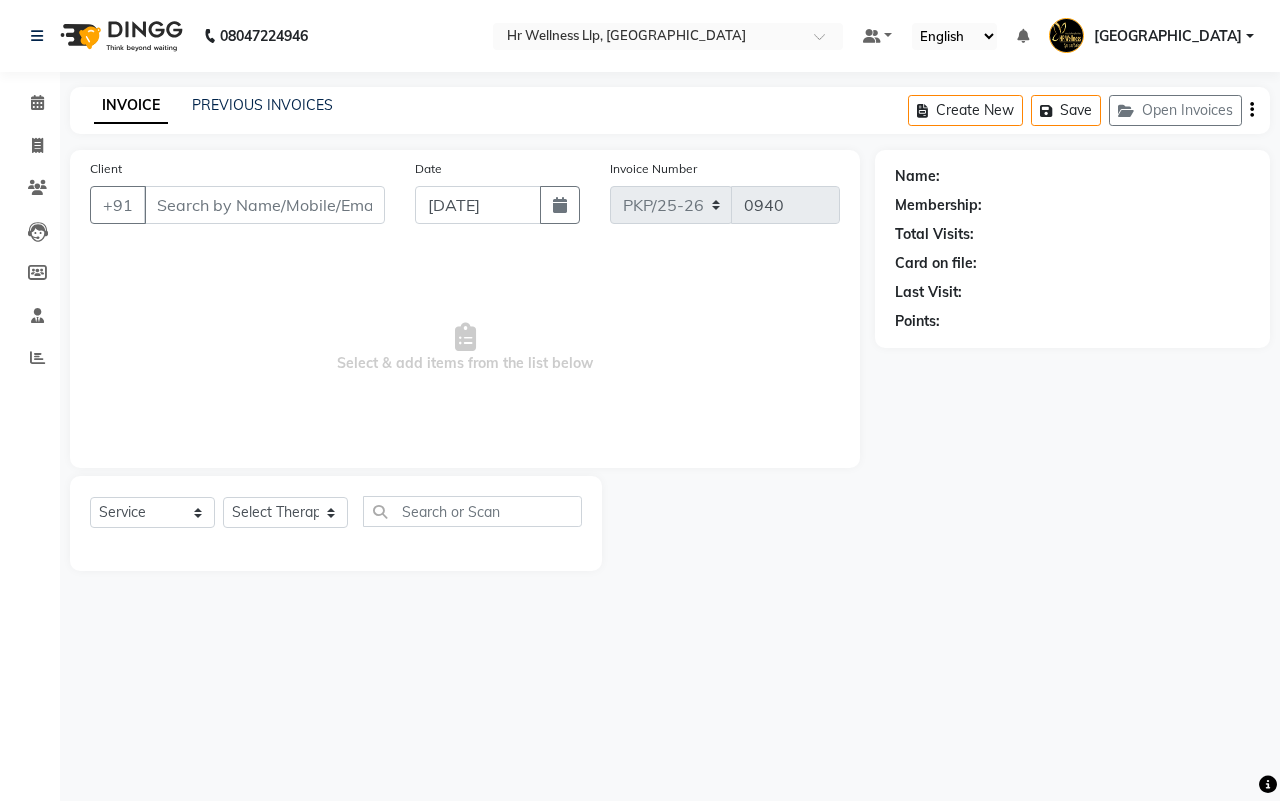 type on "9370669991" 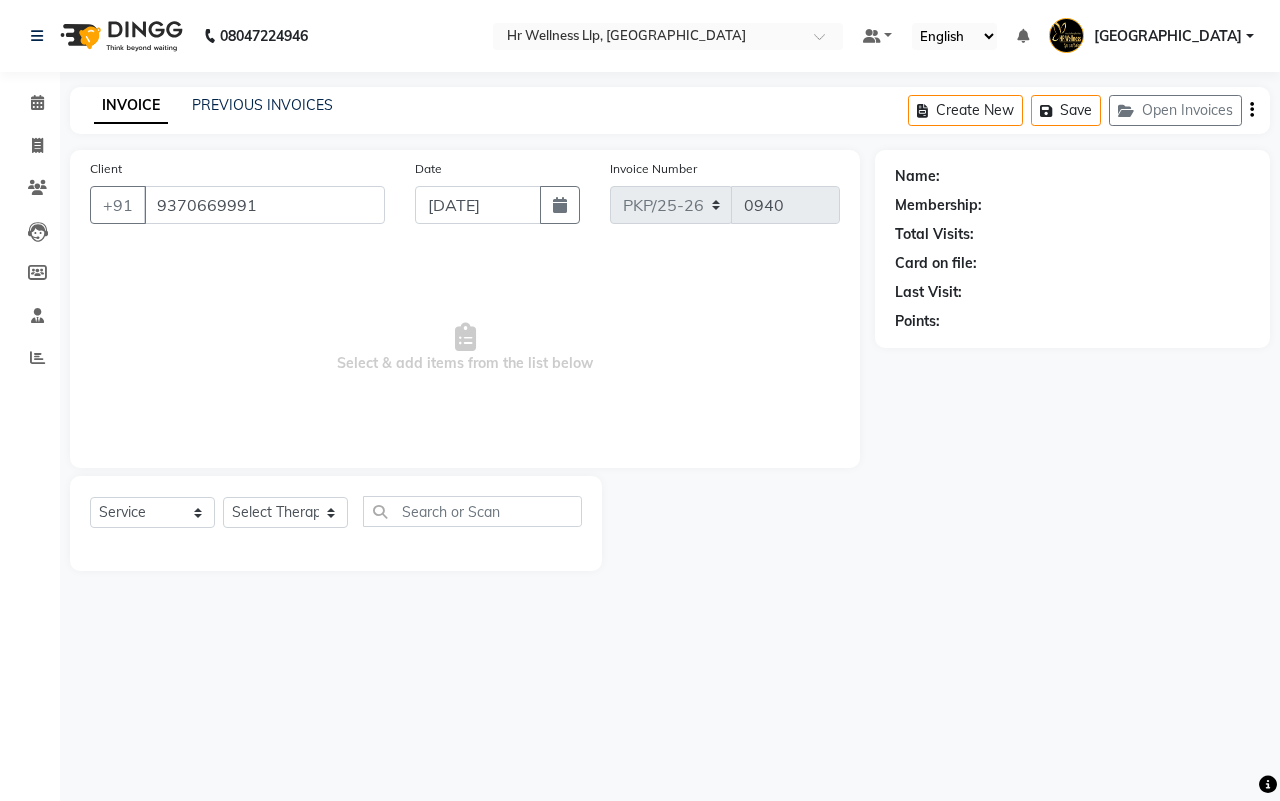 select on "19506" 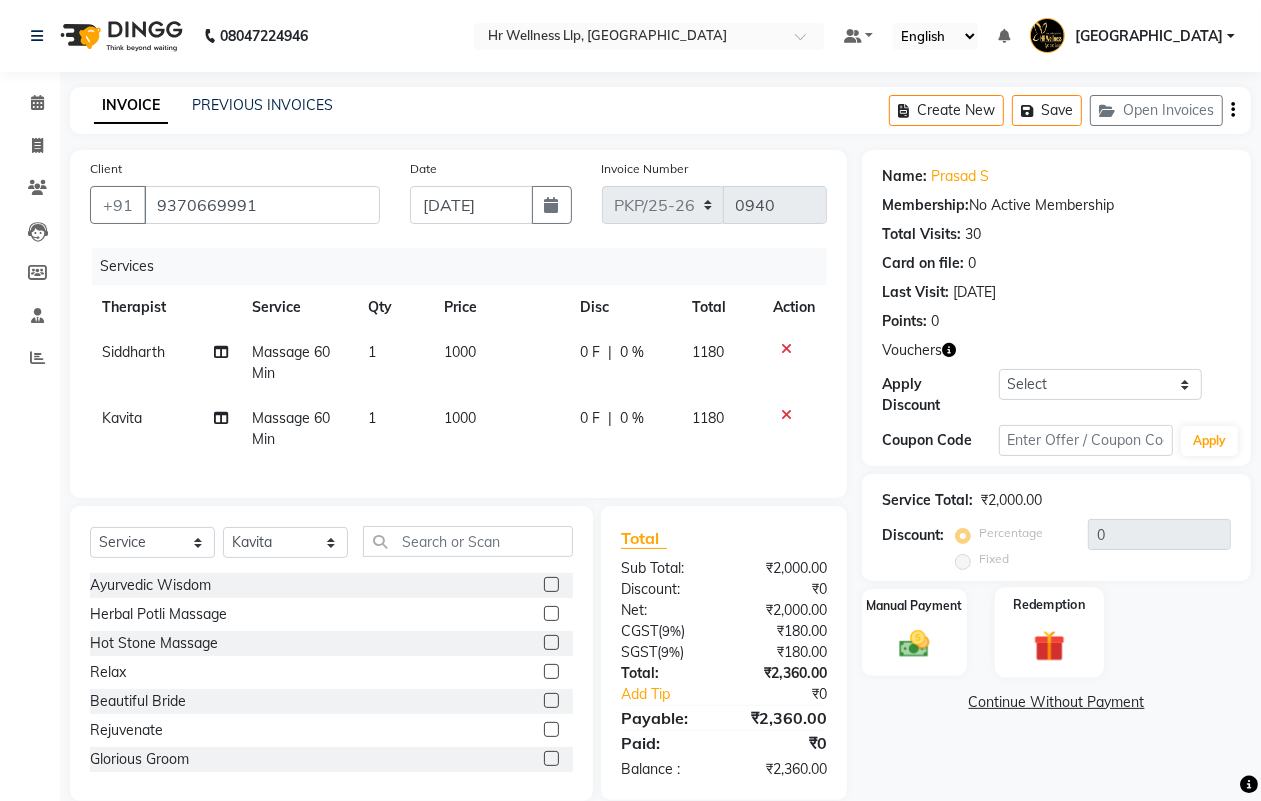 click 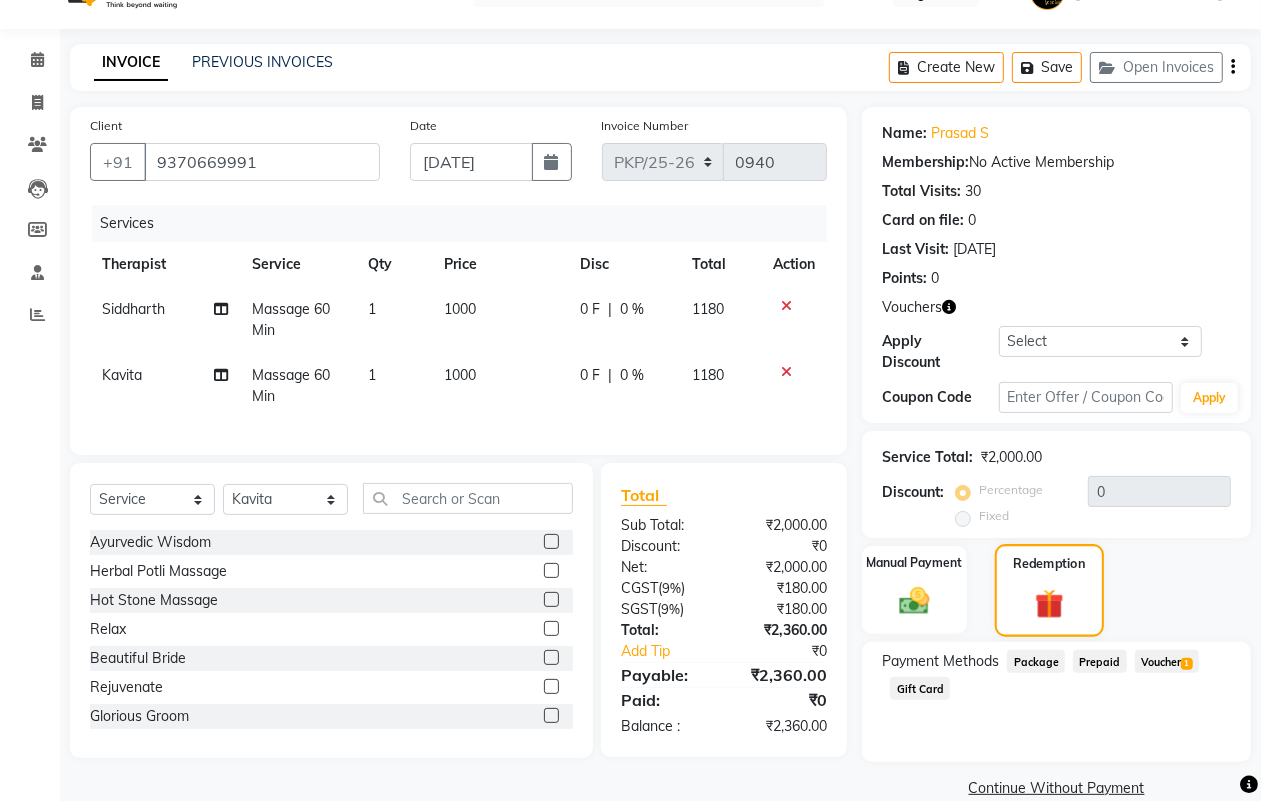scroll, scrollTop: 75, scrollLeft: 0, axis: vertical 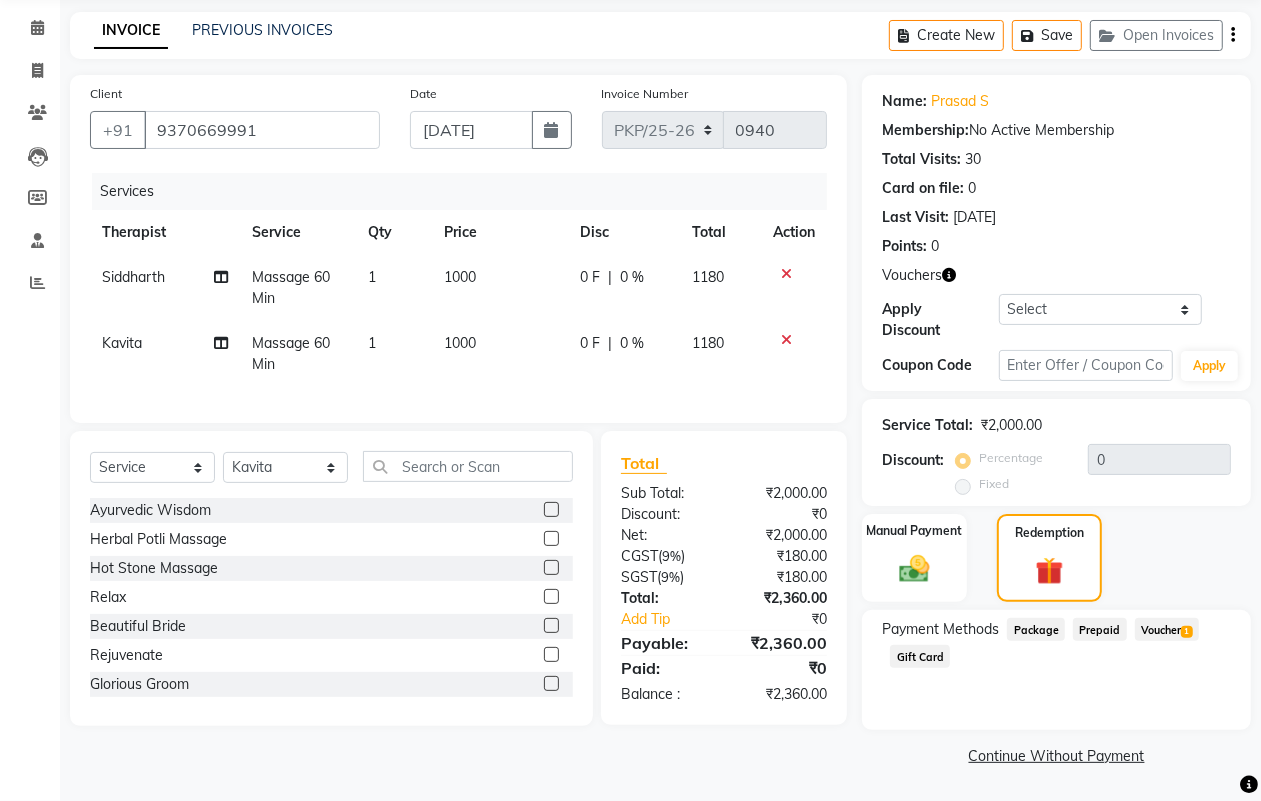 click on "Voucher  1" 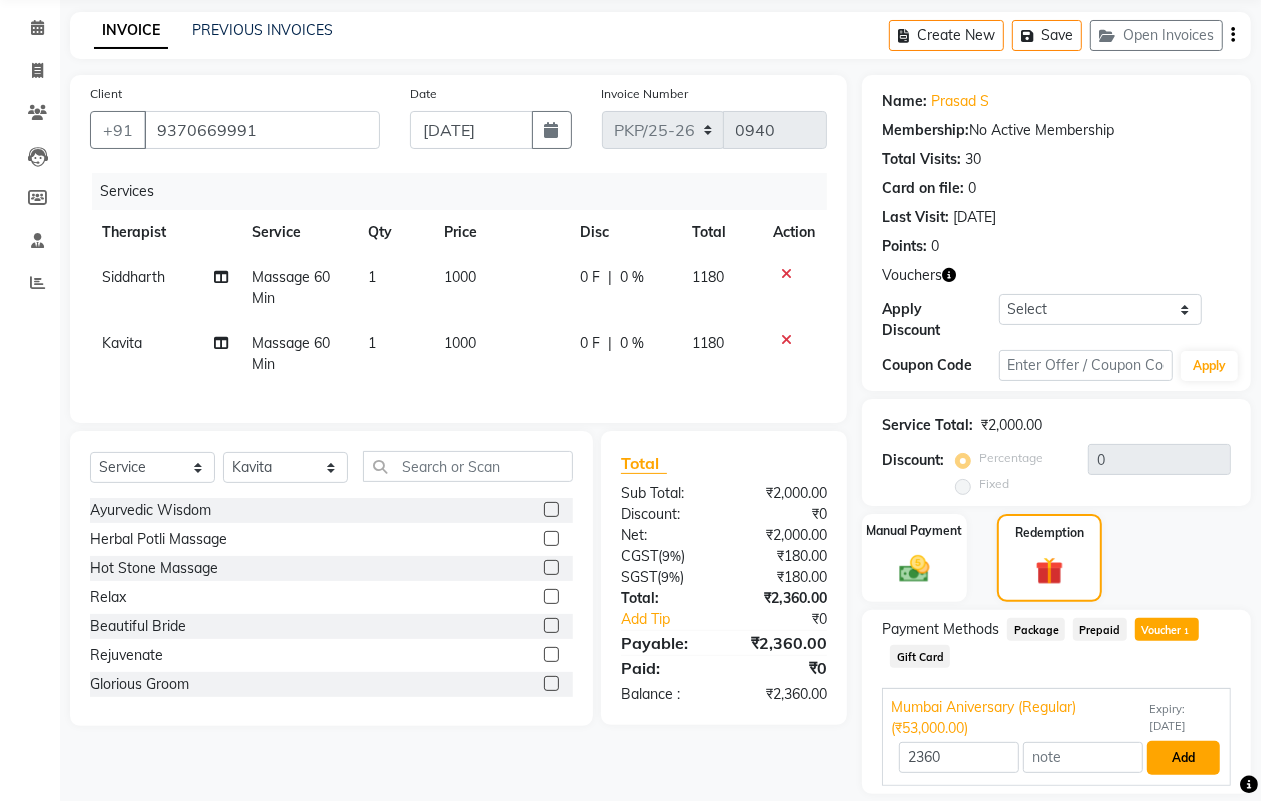 click on "Add" at bounding box center [1183, 758] 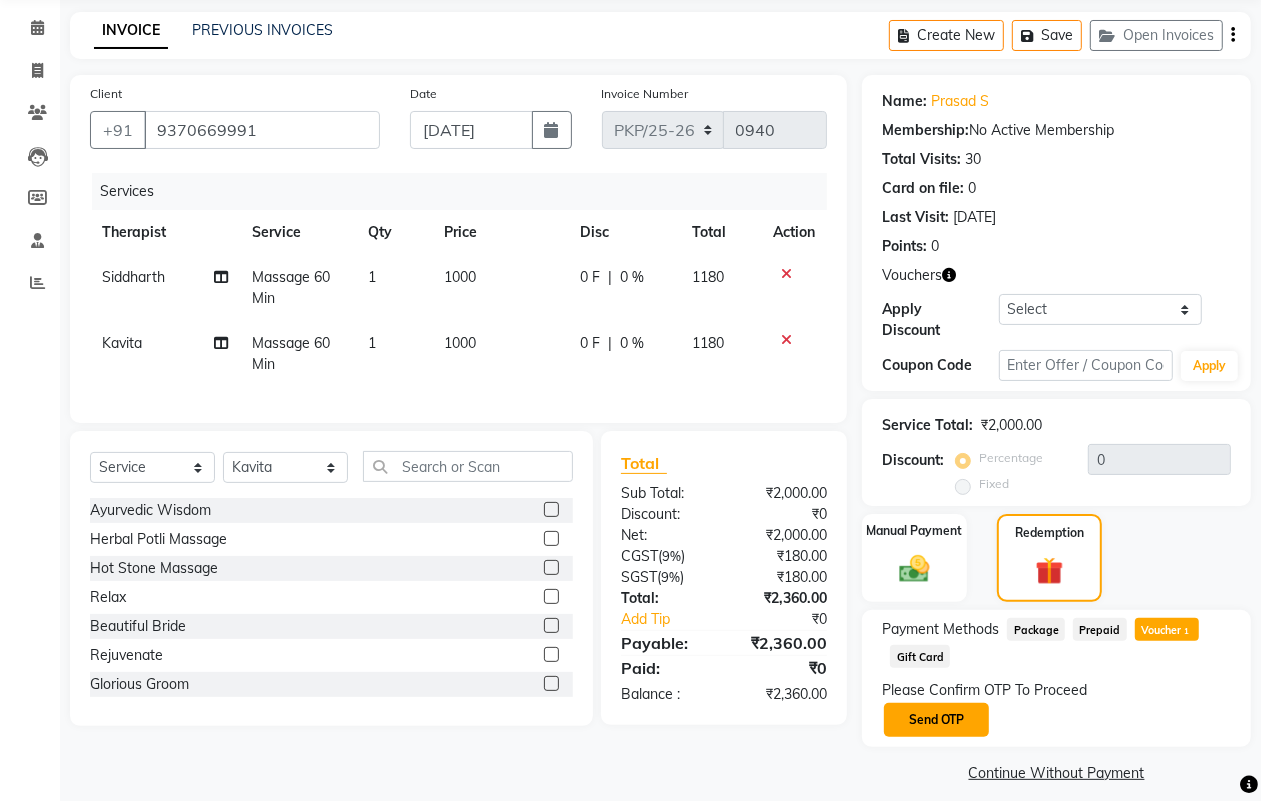 click on "Send OTP" 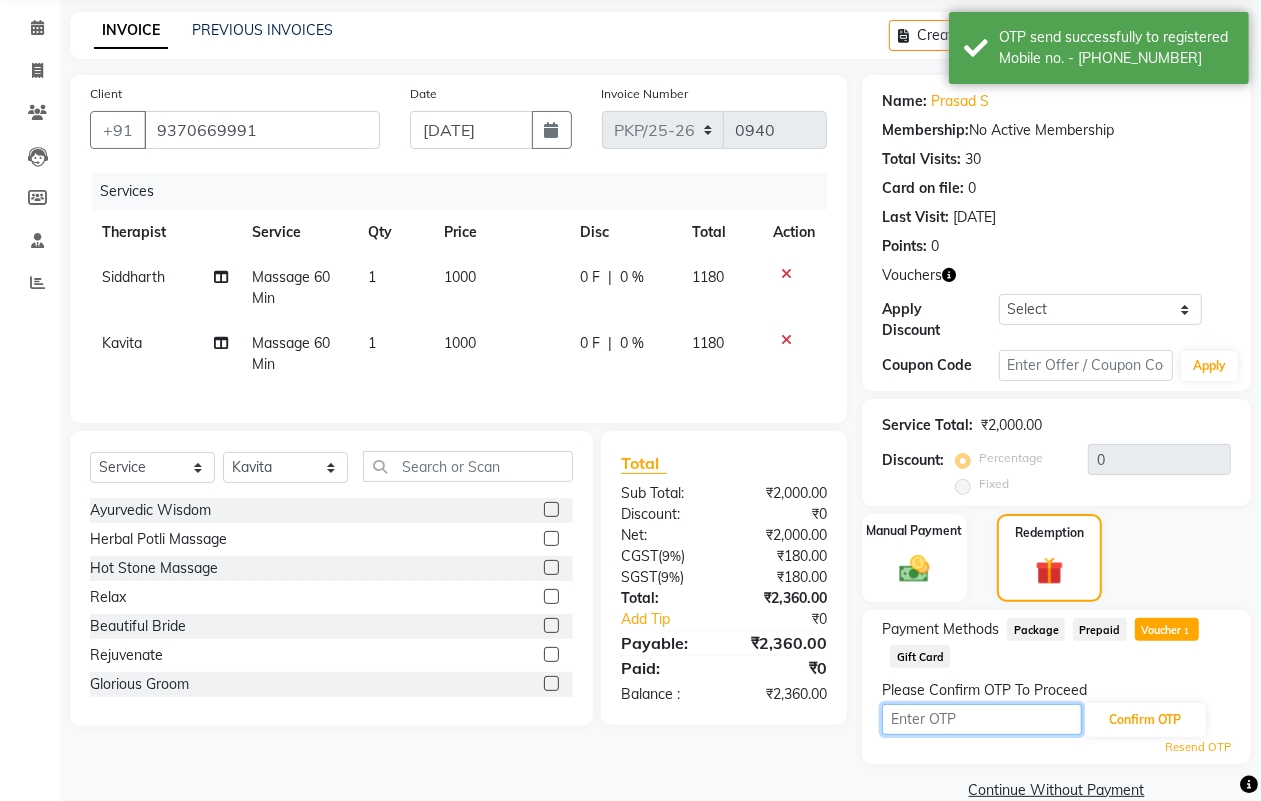 click at bounding box center [982, 719] 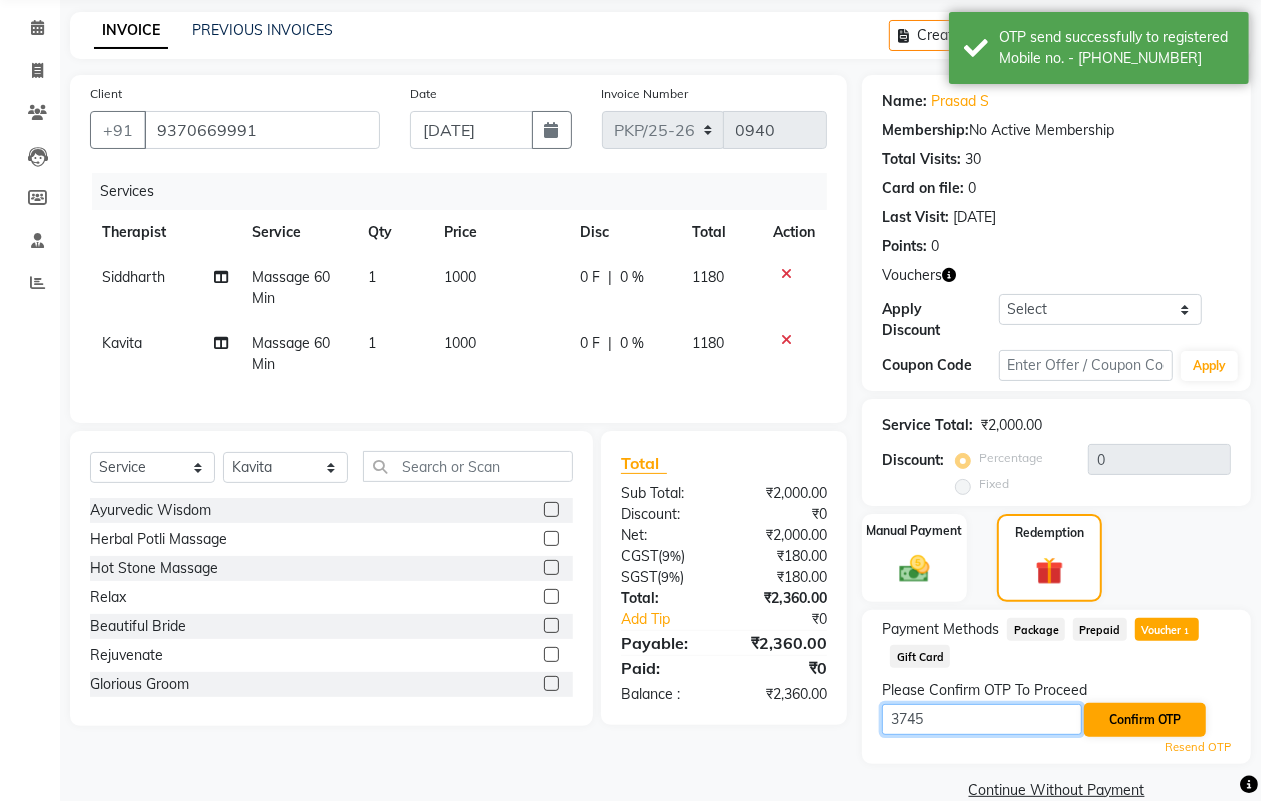 type on "3745" 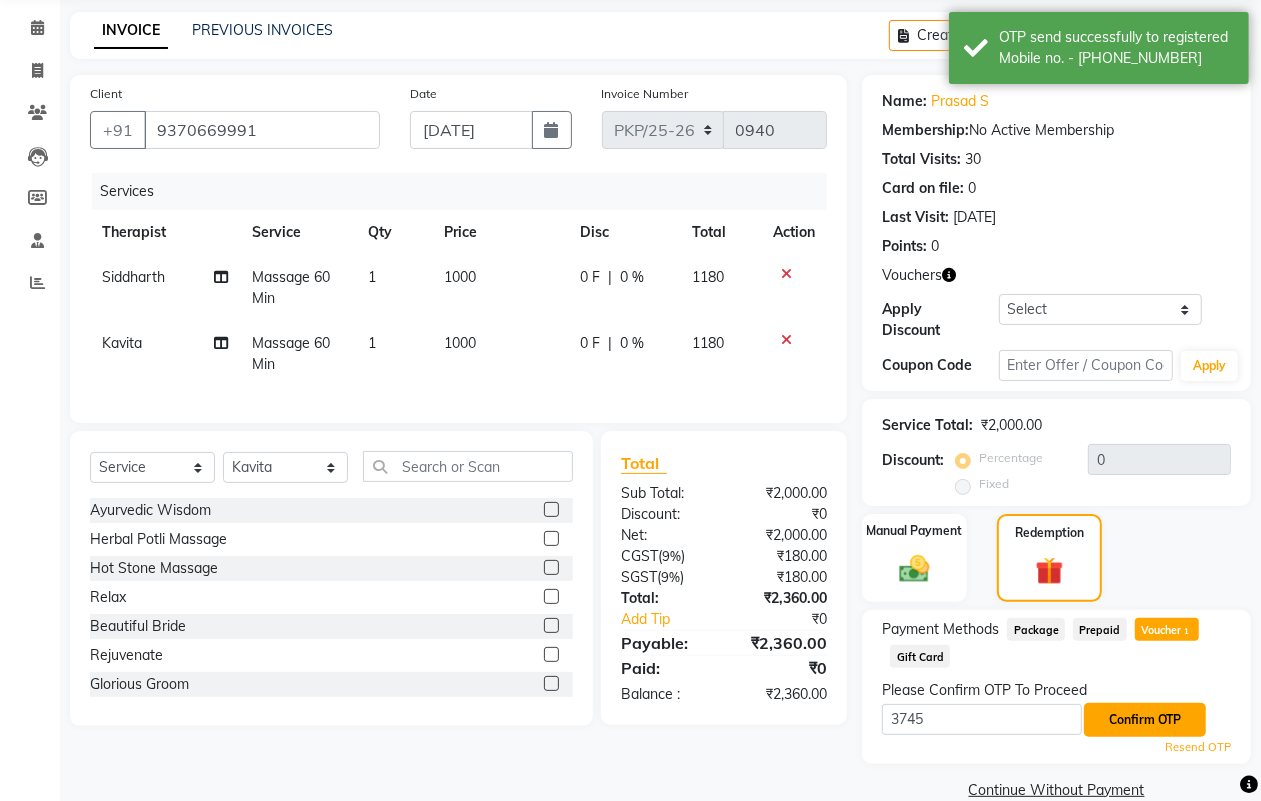 click on "Confirm OTP" 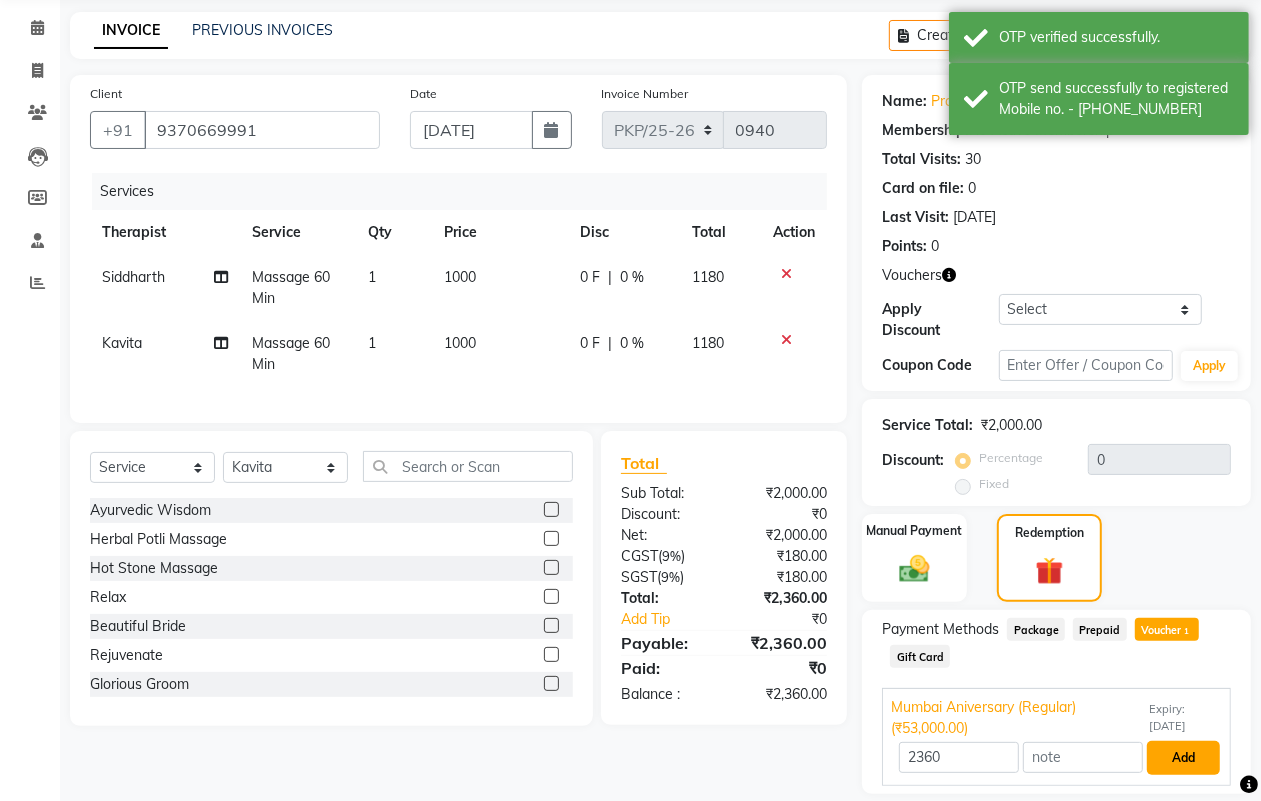 click on "Add" at bounding box center (1183, 758) 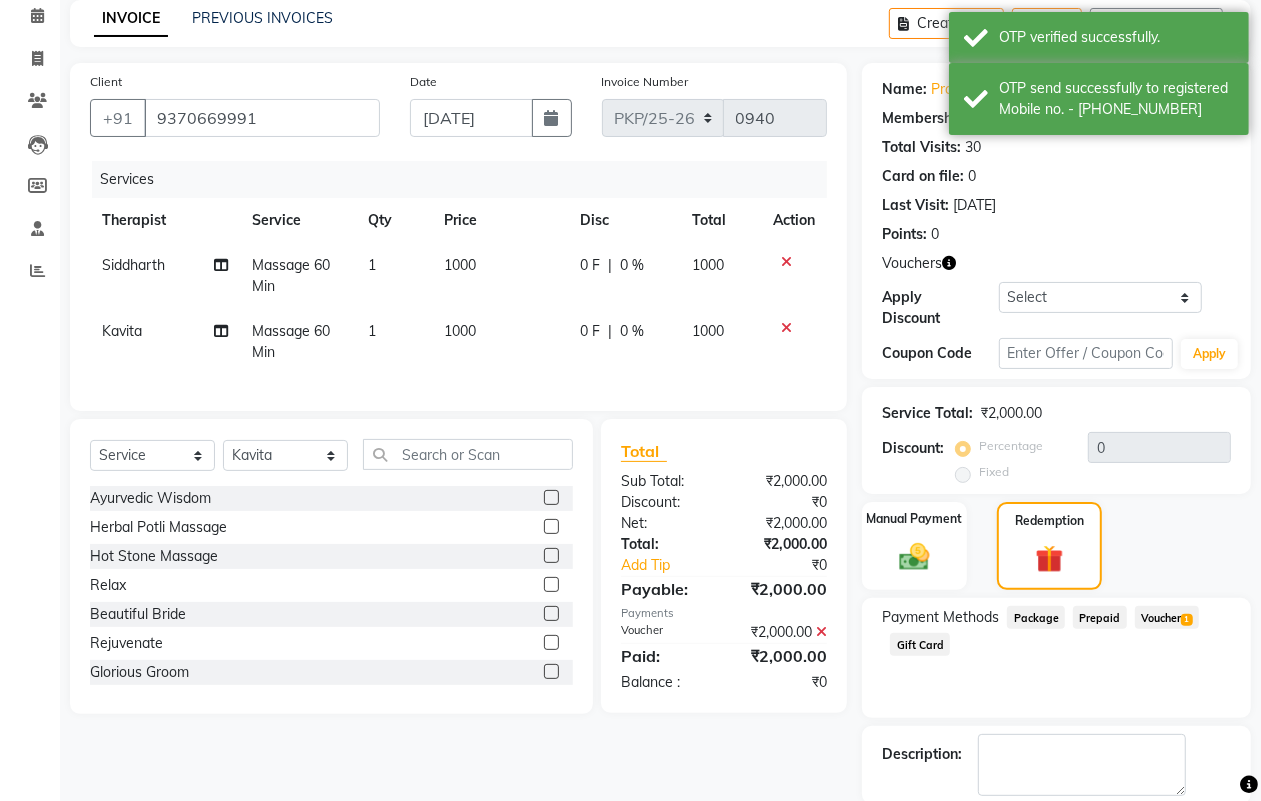 scroll, scrollTop: 188, scrollLeft: 0, axis: vertical 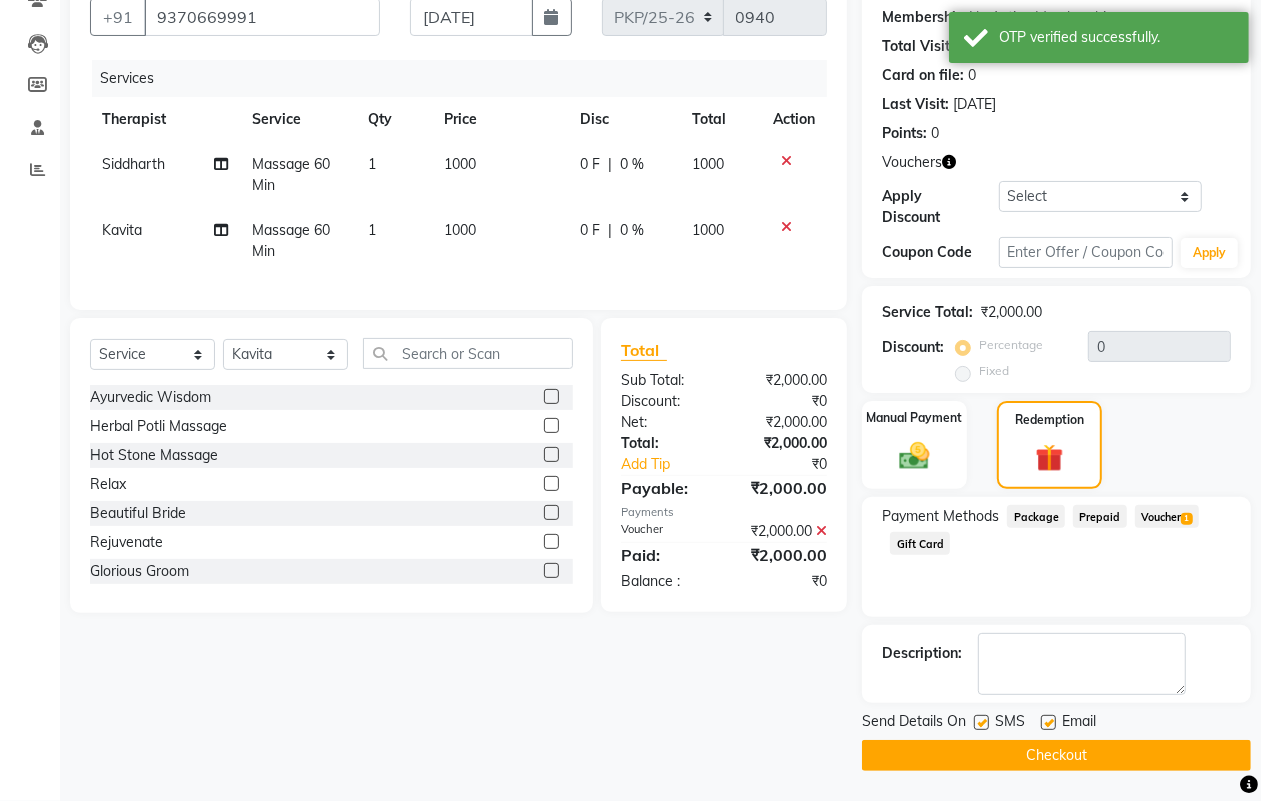 click on "Checkout" 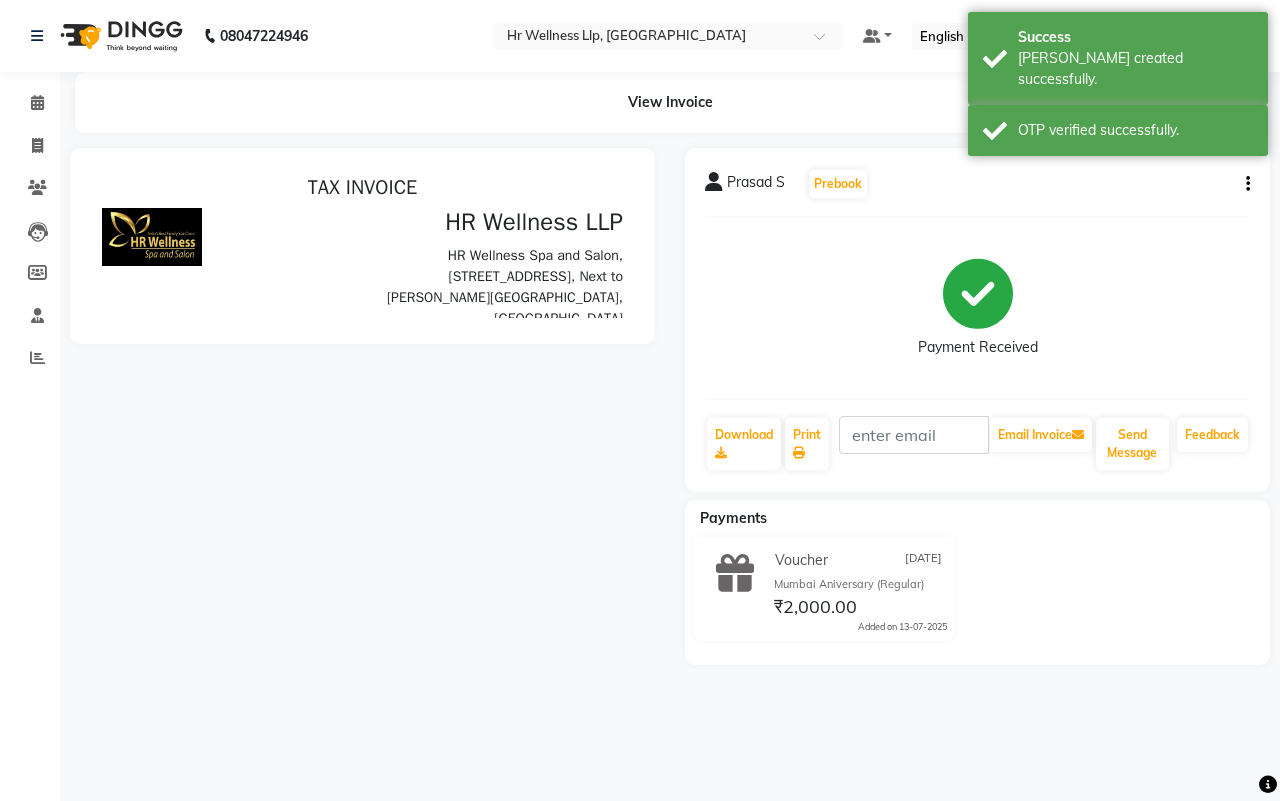 scroll, scrollTop: 0, scrollLeft: 0, axis: both 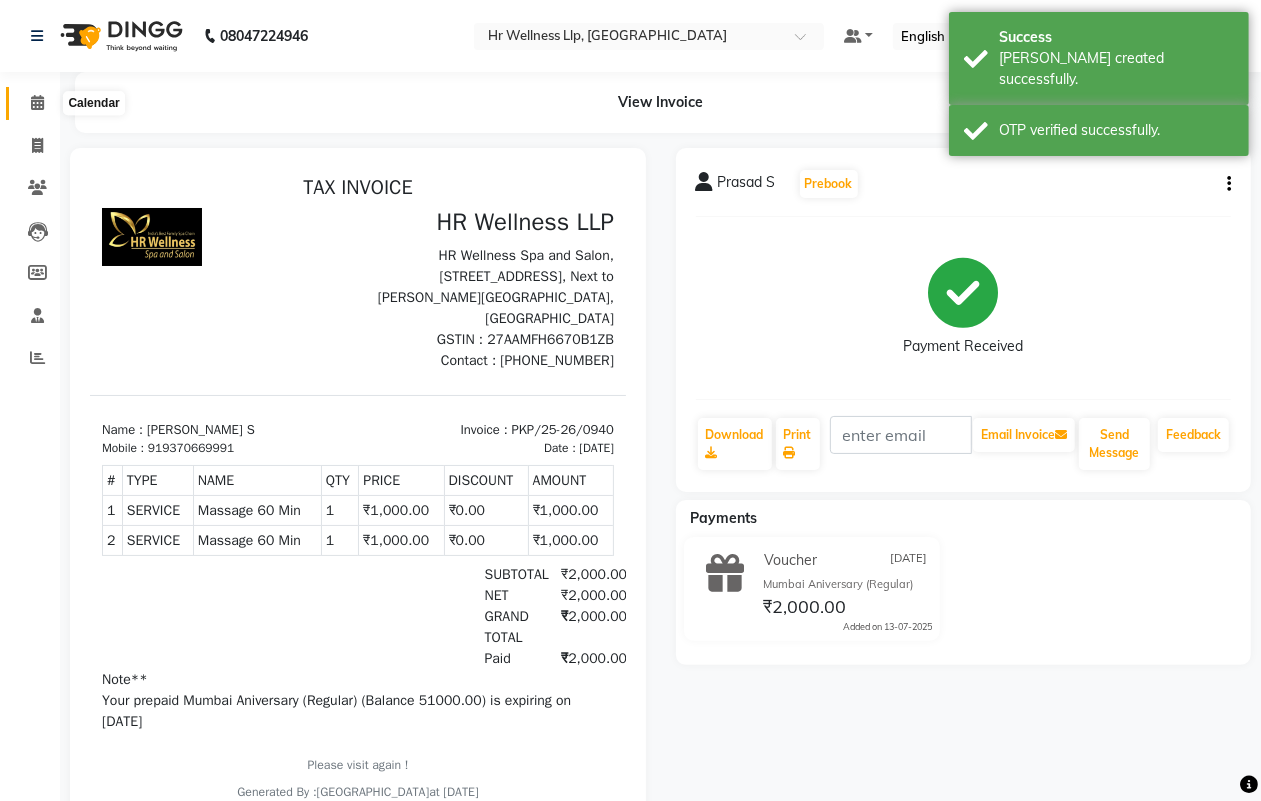 click 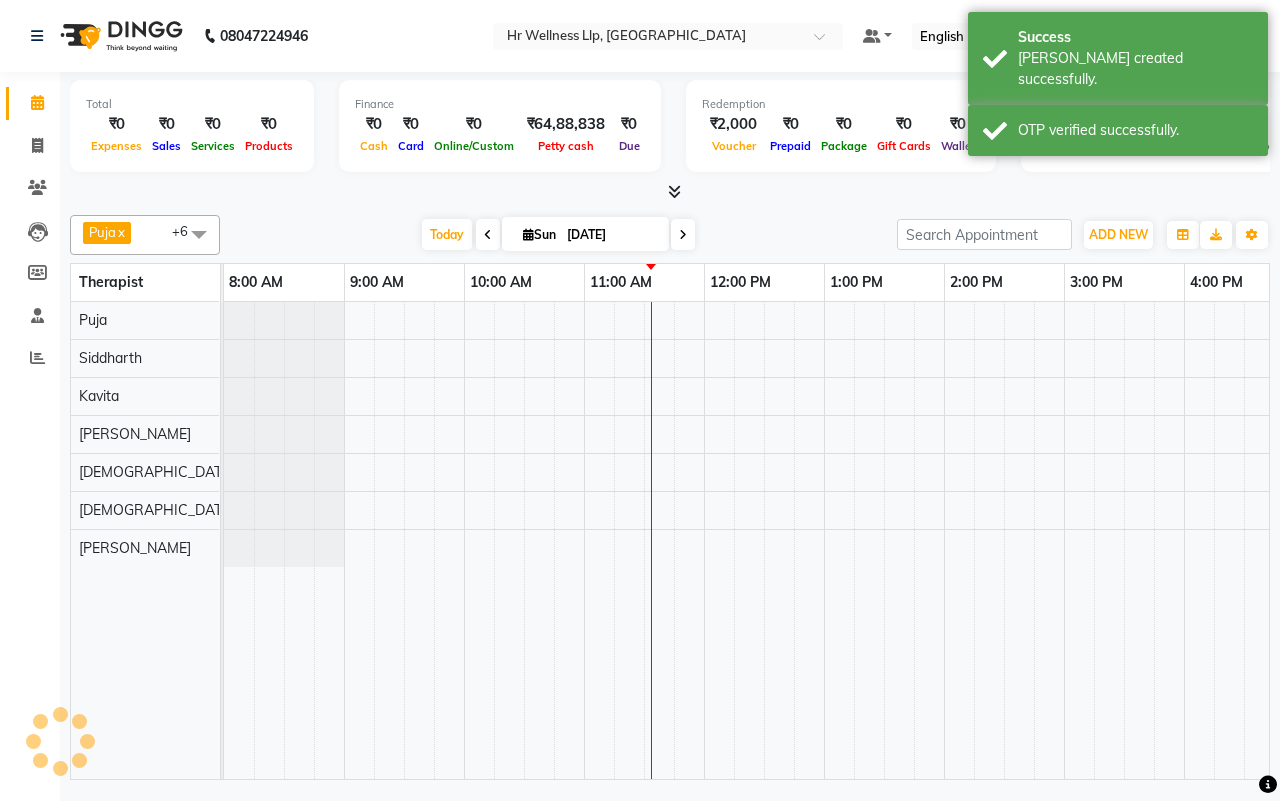 scroll, scrollTop: 0, scrollLeft: 0, axis: both 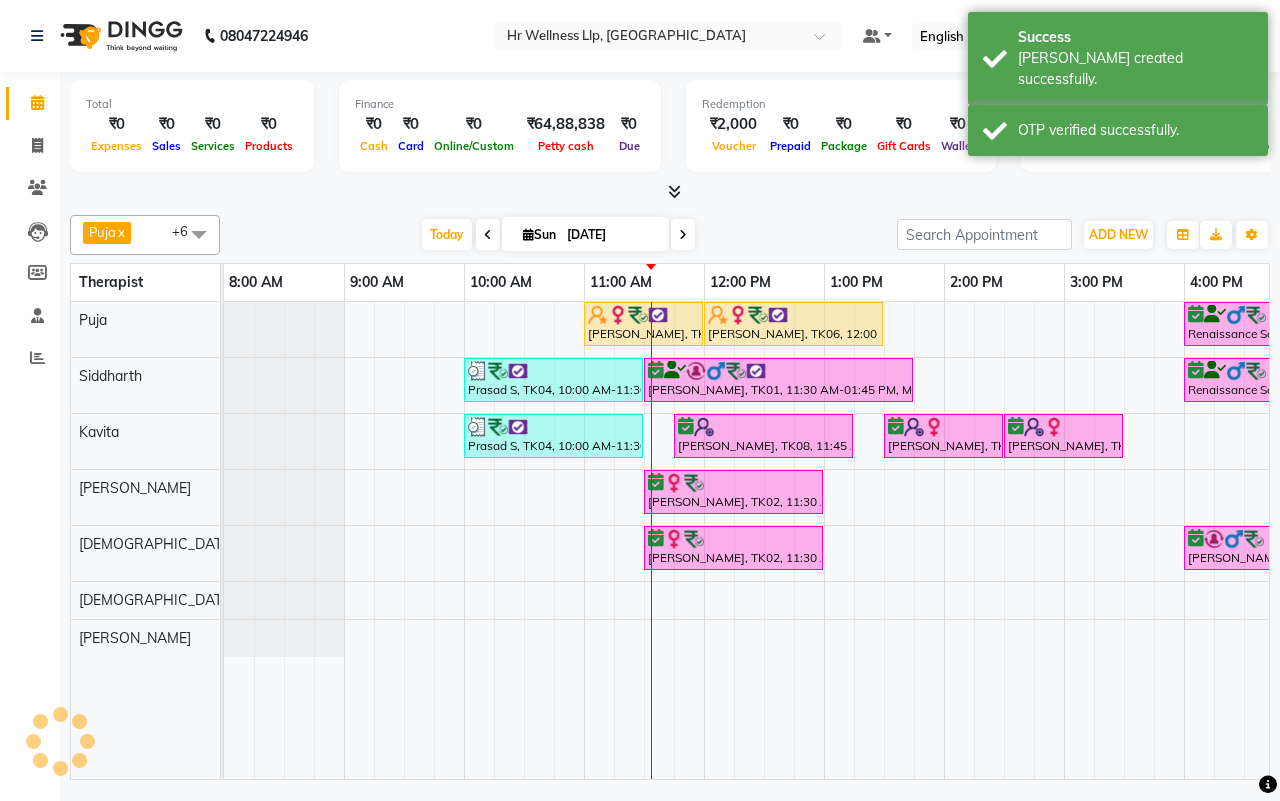 click on "[DATE]  [DATE]" at bounding box center [558, 235] 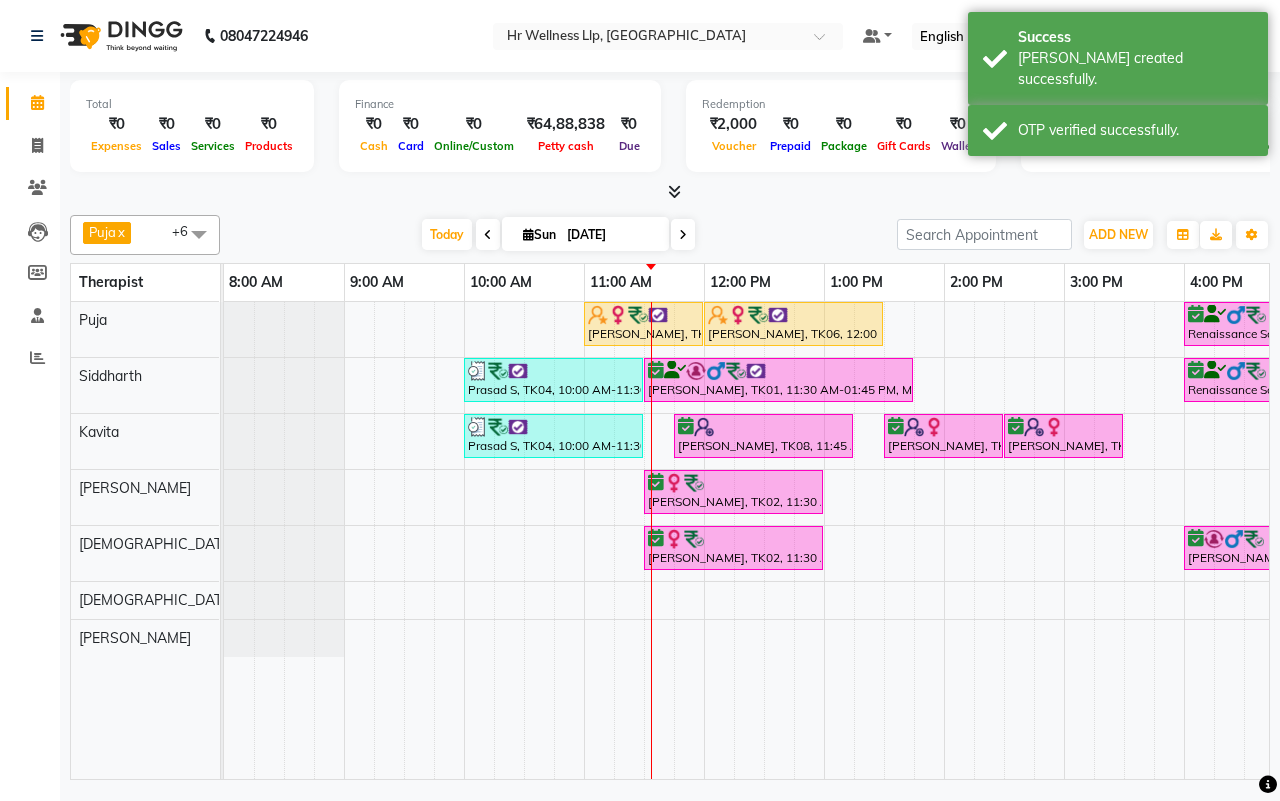 click on "[DATE]  [DATE]" at bounding box center (558, 235) 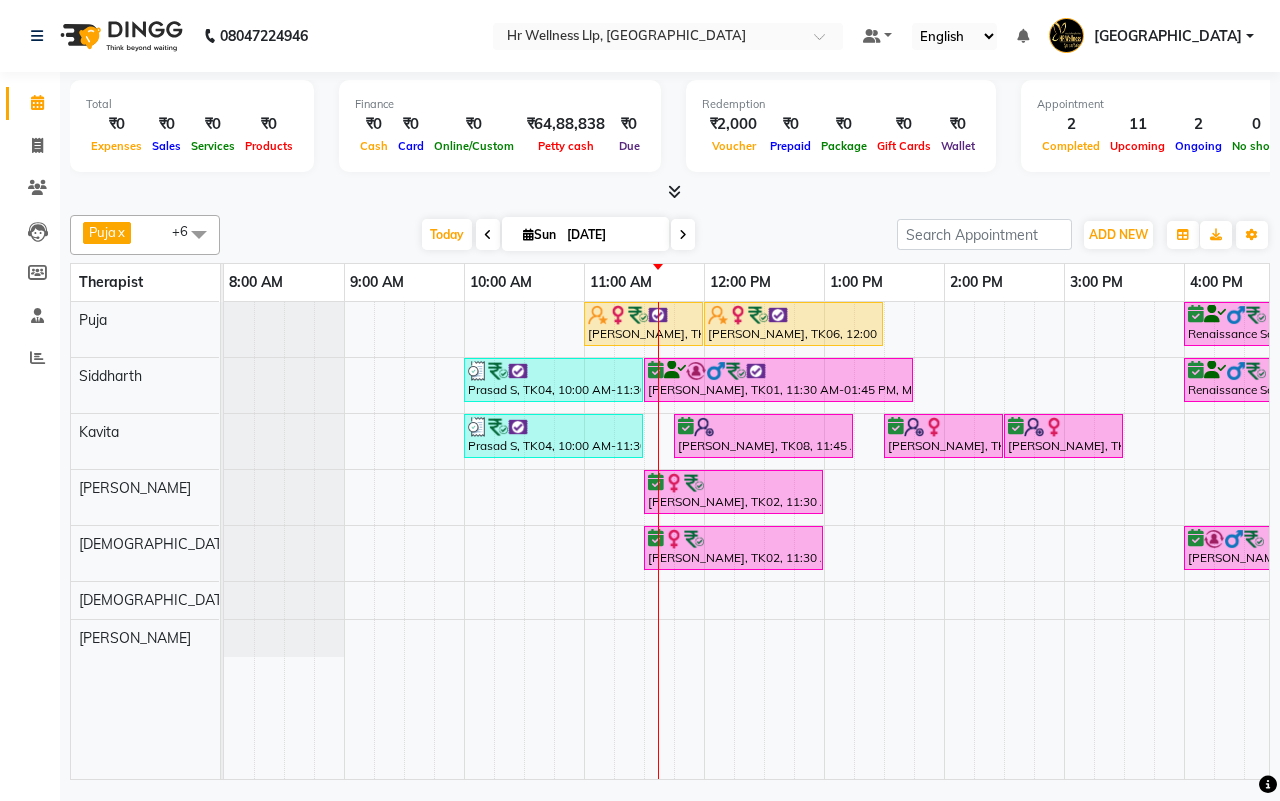 click on "[DATE]  [DATE]" at bounding box center [558, 235] 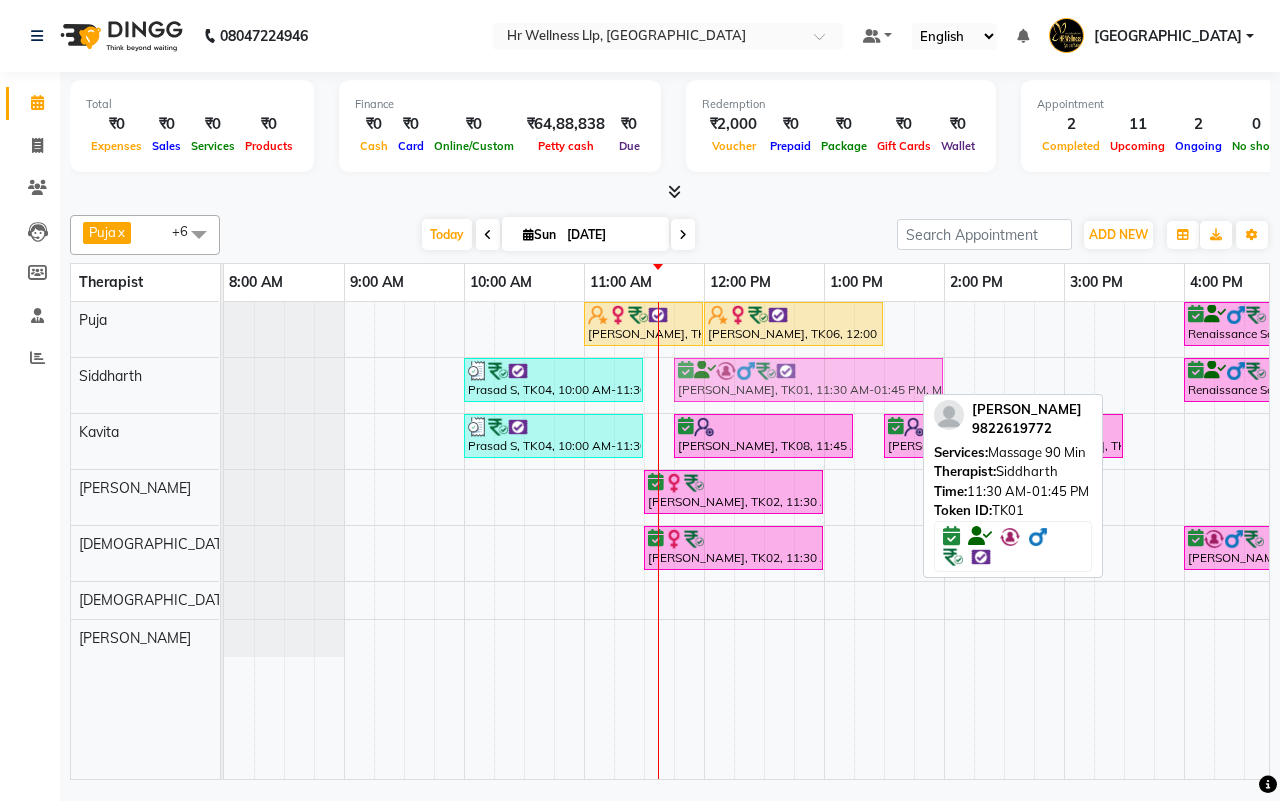 drag, startPoint x: 675, startPoint y: 371, endPoint x: 690, endPoint y: 371, distance: 15 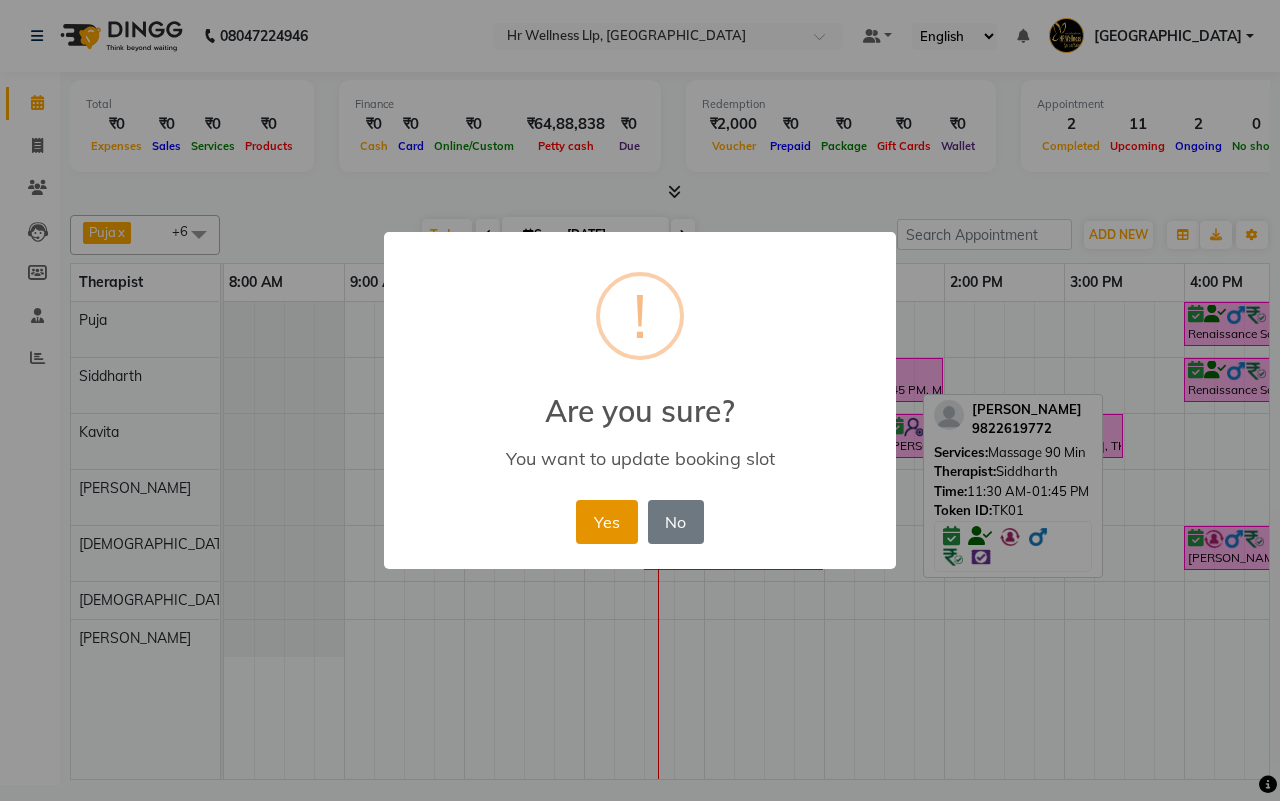 click on "Yes" at bounding box center [606, 522] 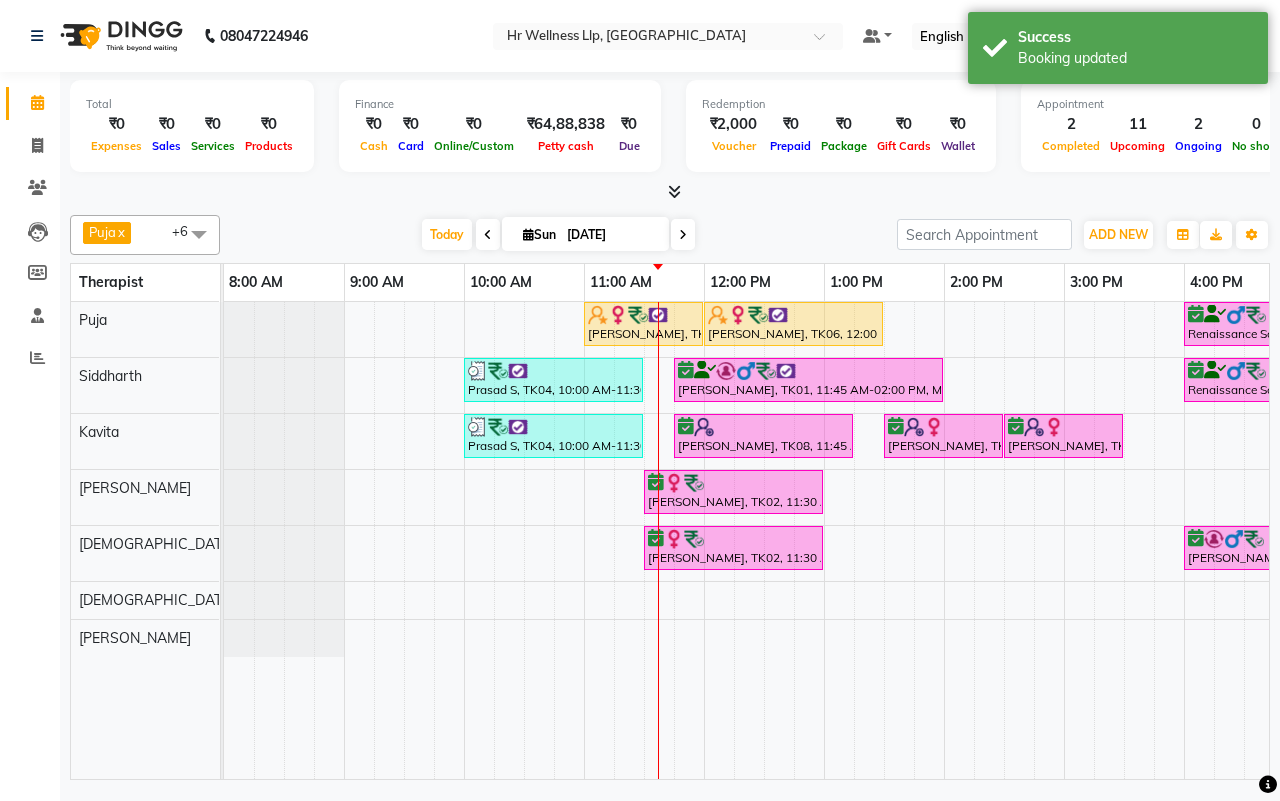 click on "Puja  x Siddharth  x Kavita  x Male waitlist  x Female waitlist  x Kevin  x Lucy  x +6 Select All Female waitlist Female waitlist 1 Kavita Kevin Lucy Male waitlist Preeti Puja Sharad Bhil Siddharth Today  Sun 13-07-2025 Toggle Dropdown Add Appointment Add Invoice Add Expense Add Attendance Add Client Toggle Dropdown Add Appointment Add Invoice Add Expense Add Attendance Add Client ADD NEW Toggle Dropdown Add Appointment Add Invoice Add Expense Add Attendance Add Client Puja  x Siddharth  x Kavita  x Male waitlist  x Female waitlist  x Kevin  x Lucy  x +6 Select All Female waitlist Female waitlist 1 Kavita Kevin Lucy Male waitlist Preeti Puja Sharad Bhil Siddharth Group By  Staff View   Room View  View as Vertical  Vertical - Week View  Horizontal  Horizontal - Week View  List  Toggle Dropdown Calendar Settings Manage Tags   Arrange Therapists   Reset Therapists  Full Screen Appointment Form Zoom 100%" at bounding box center (670, 235) 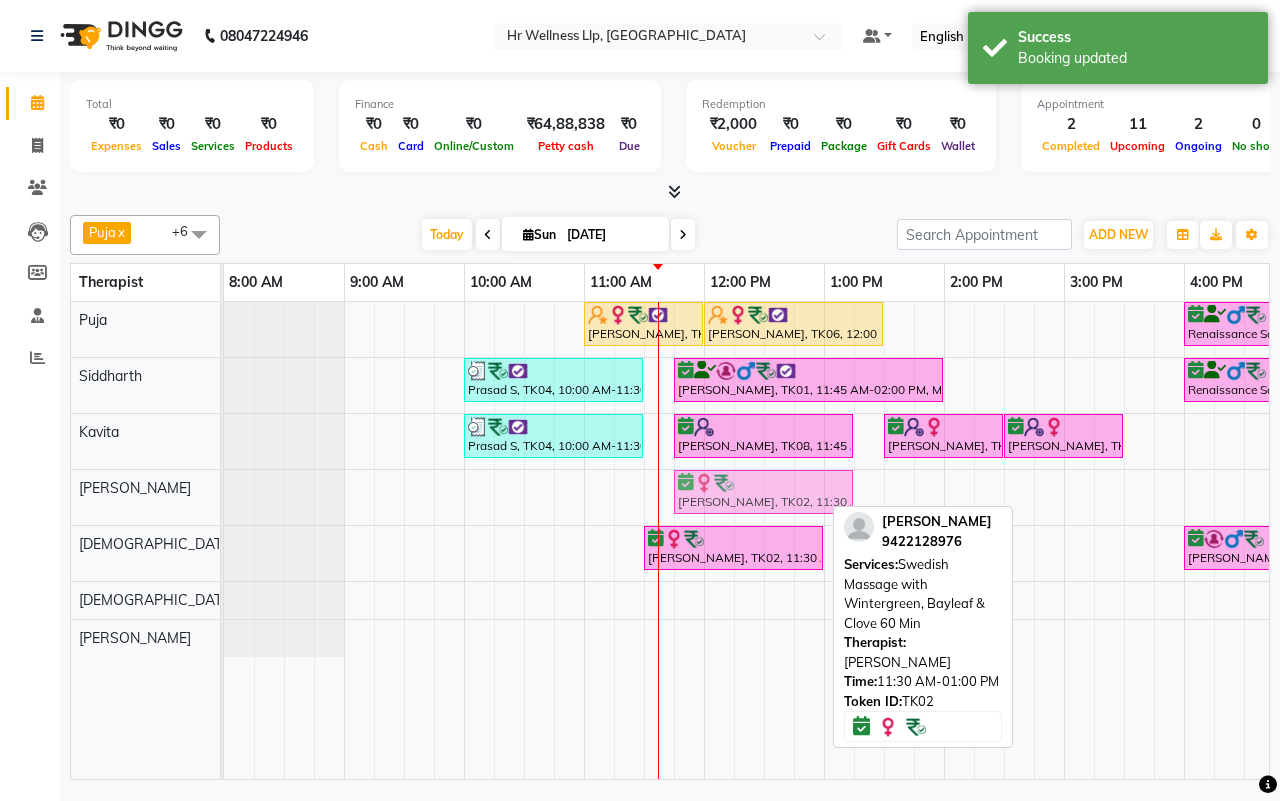 drag, startPoint x: 691, startPoint y: 505, endPoint x: 707, endPoint y: 505, distance: 16 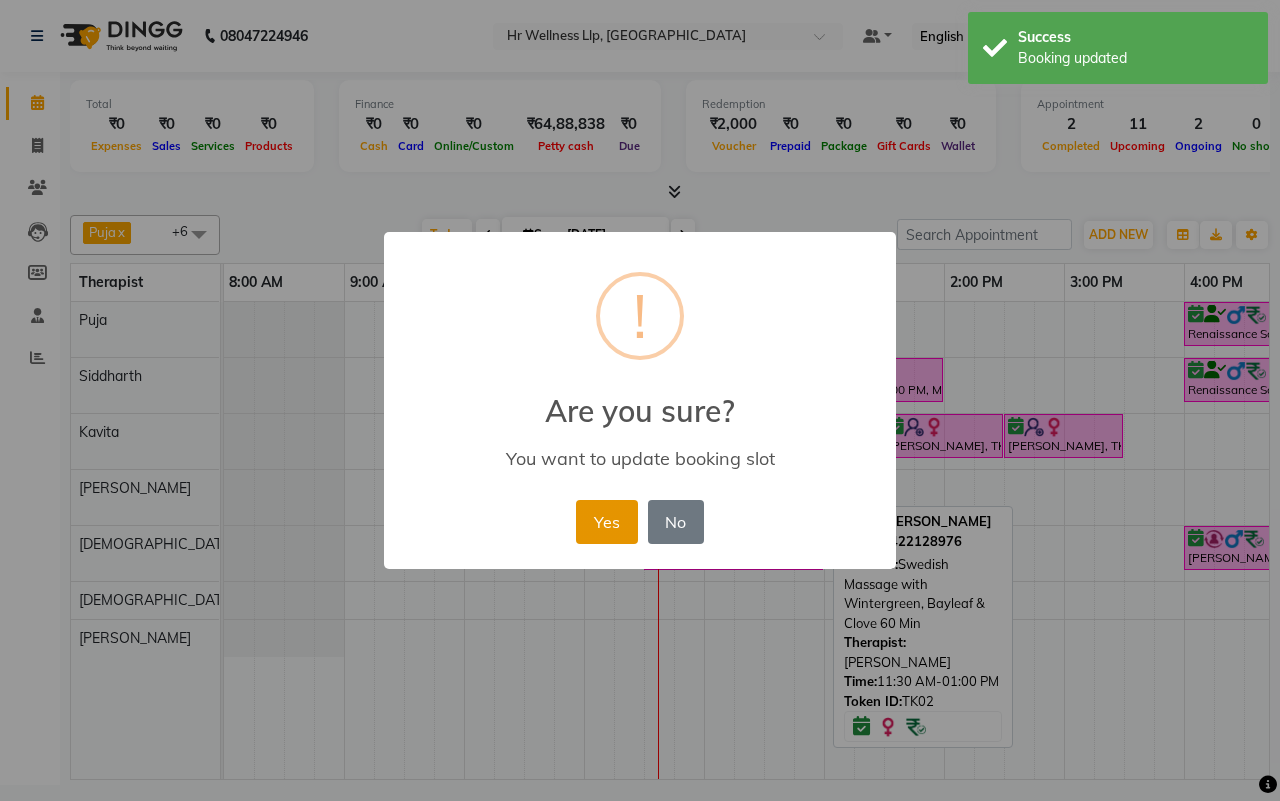 click on "Yes" at bounding box center (606, 522) 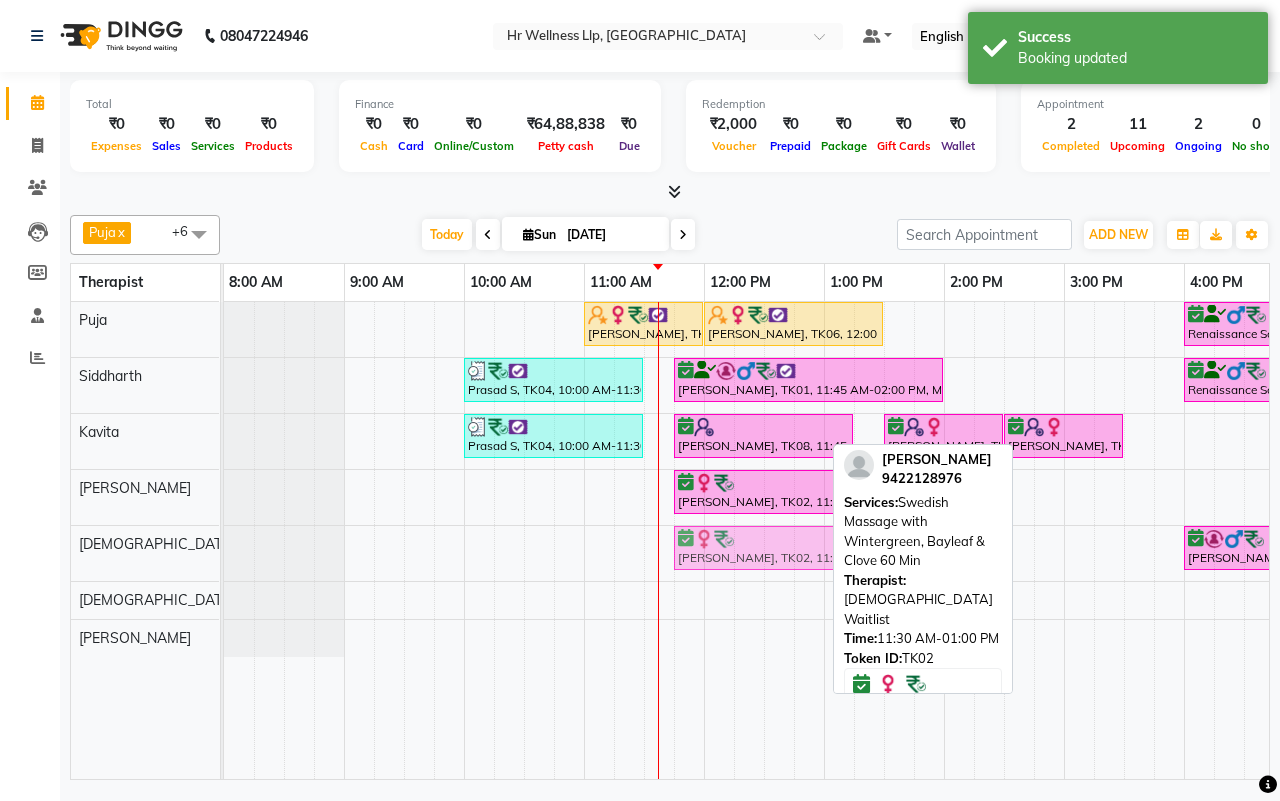 drag, startPoint x: 697, startPoint y: 543, endPoint x: 712, endPoint y: 546, distance: 15.297058 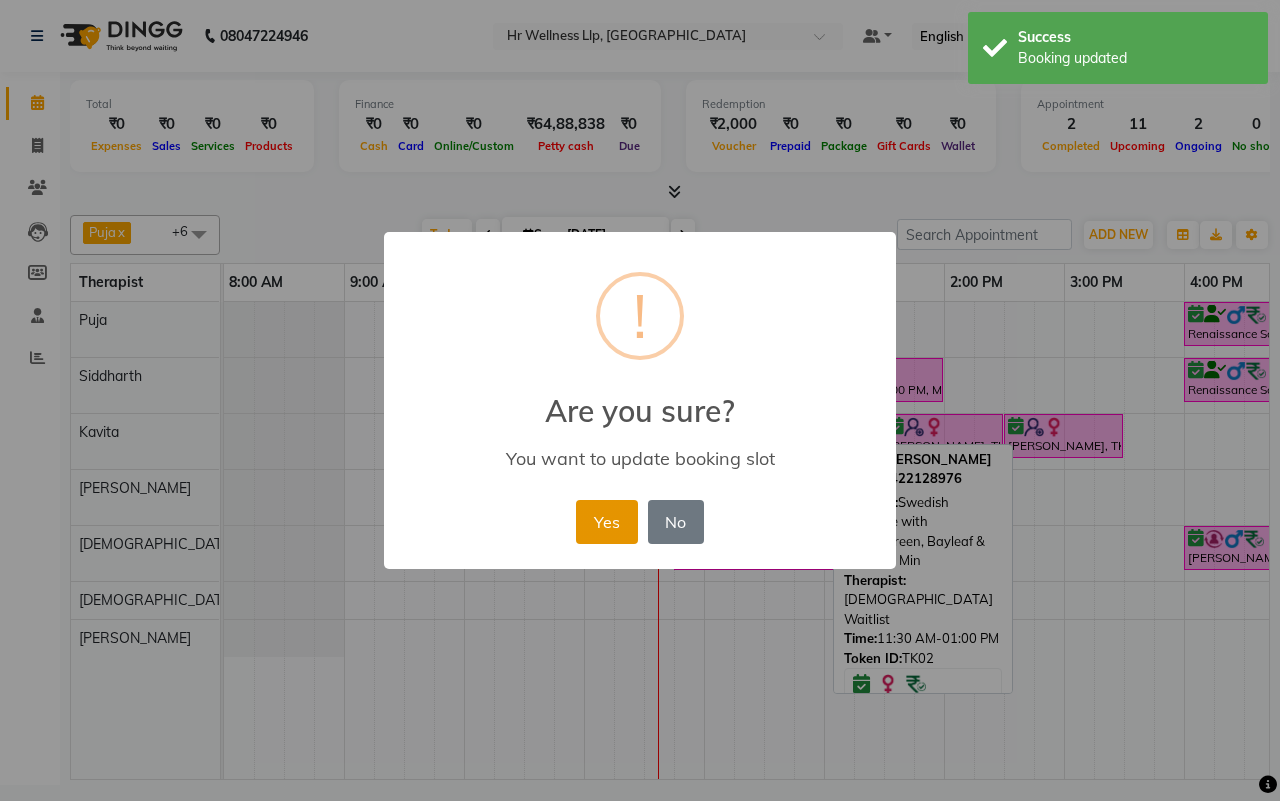 click on "Yes" at bounding box center (606, 522) 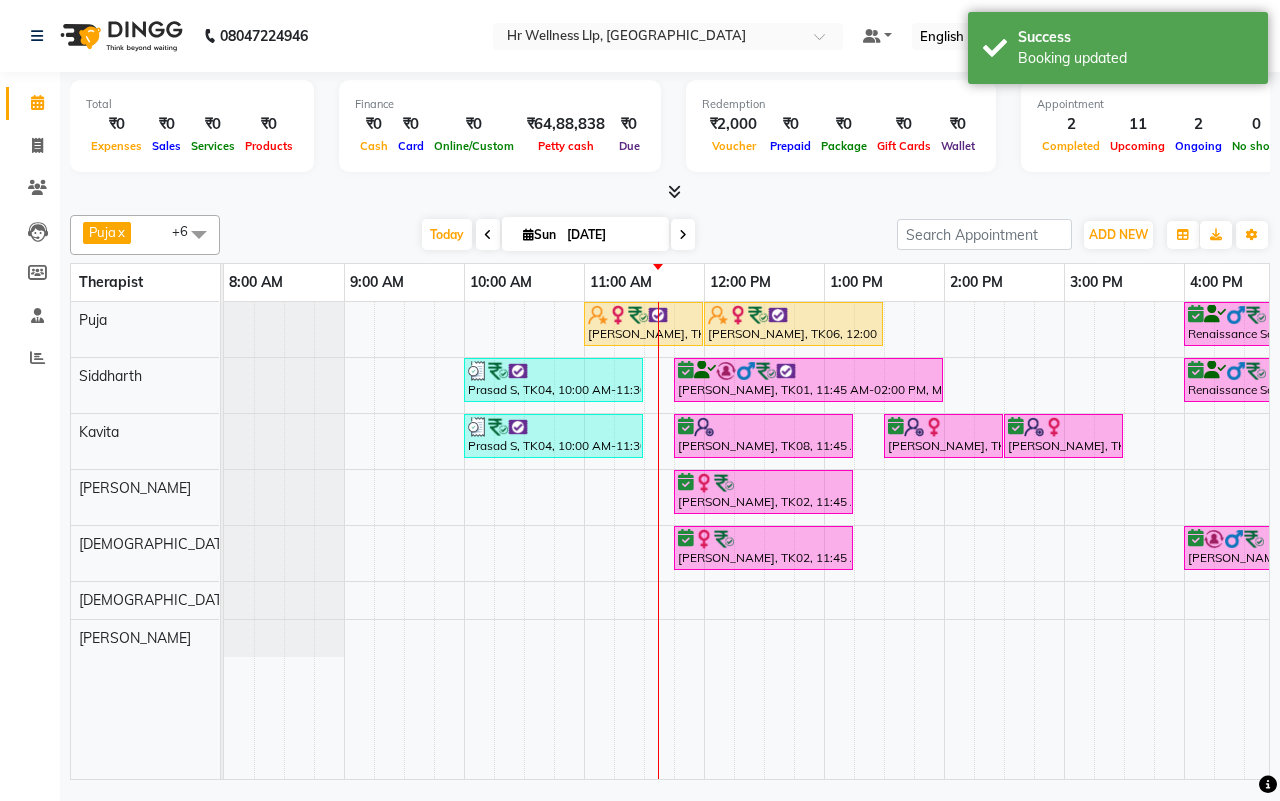 click on "[DATE]  [DATE]" at bounding box center [558, 235] 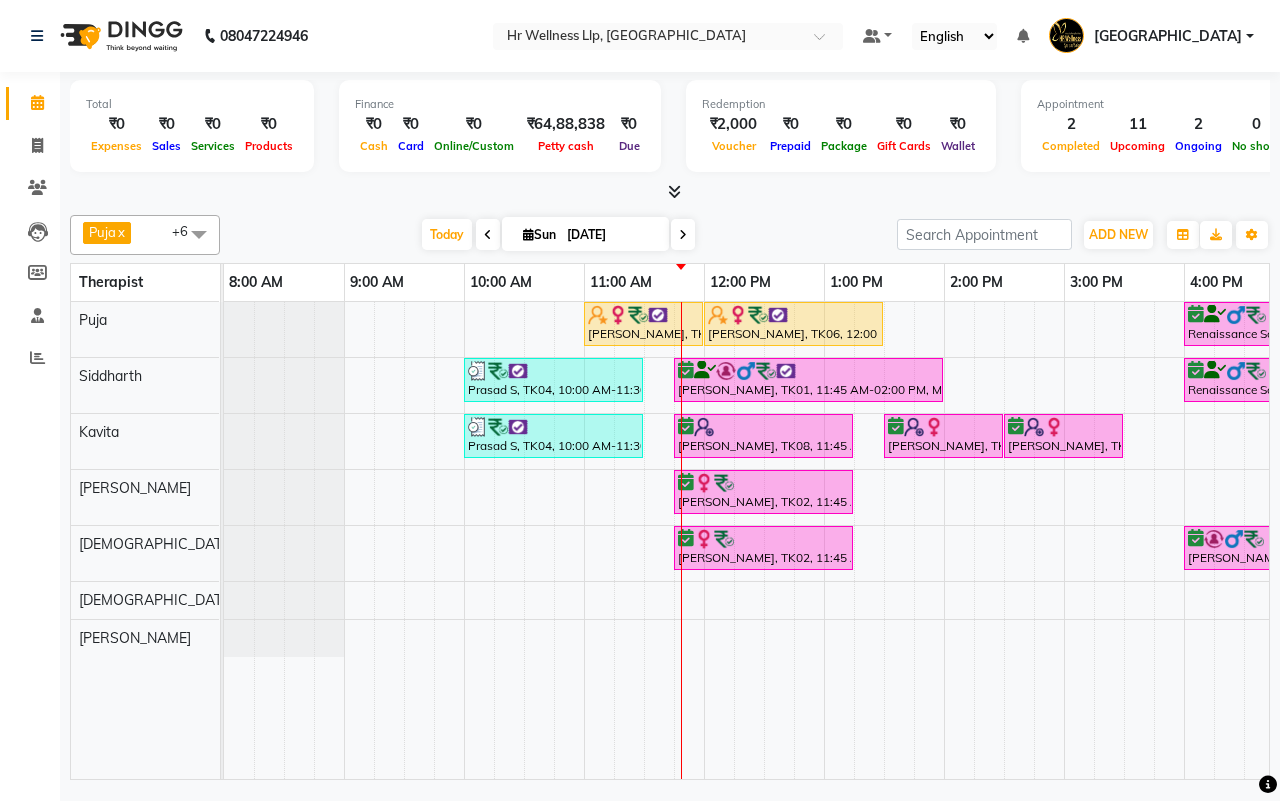 drag, startPoint x: 333, startPoint y: 237, endPoint x: 395, endPoint y: 90, distance: 159.53996 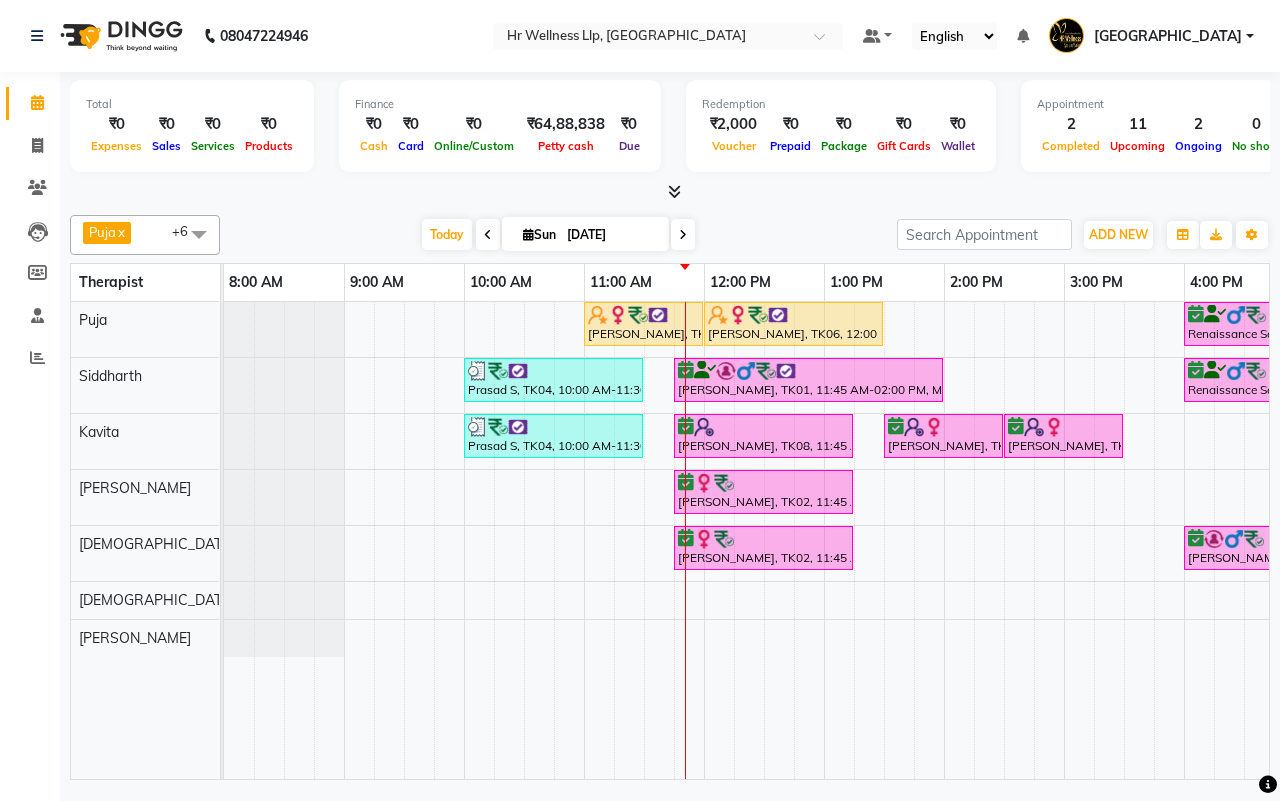 click at bounding box center (683, 235) 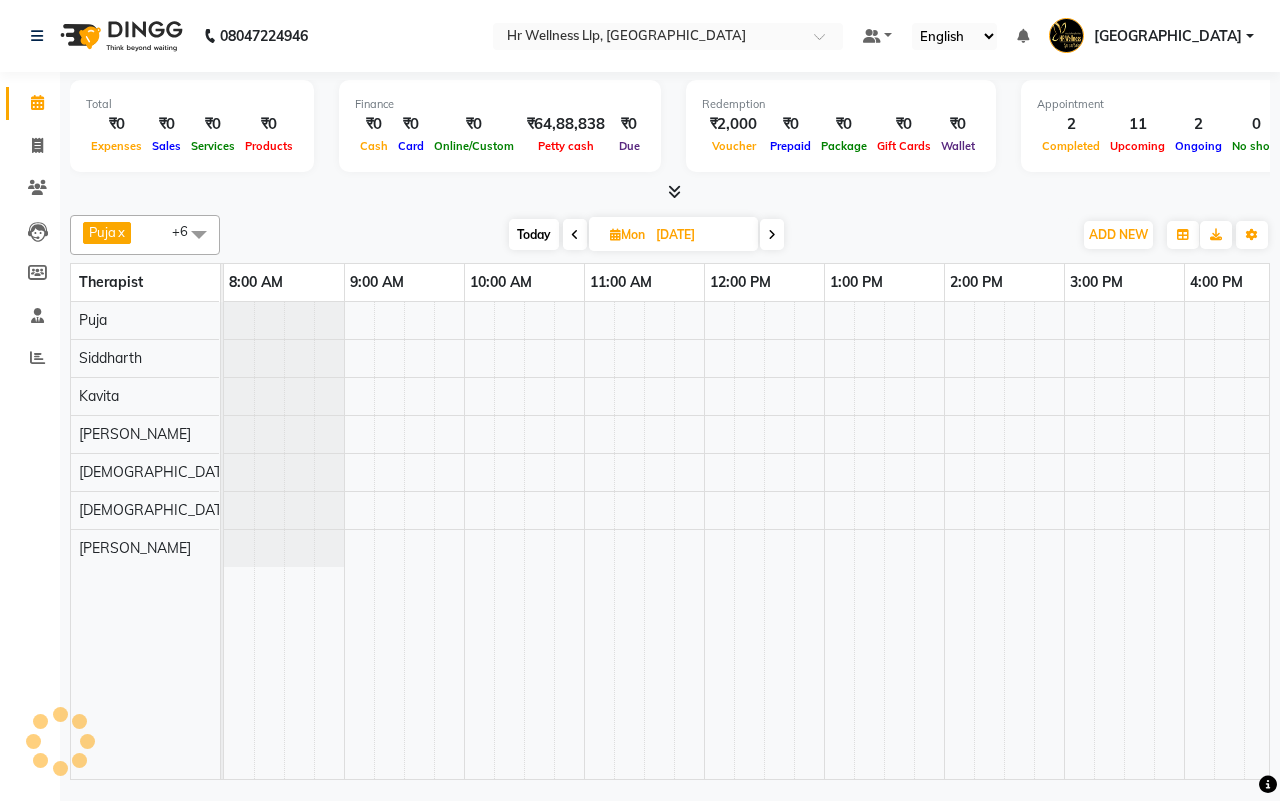 scroll, scrollTop: 0, scrollLeft: 361, axis: horizontal 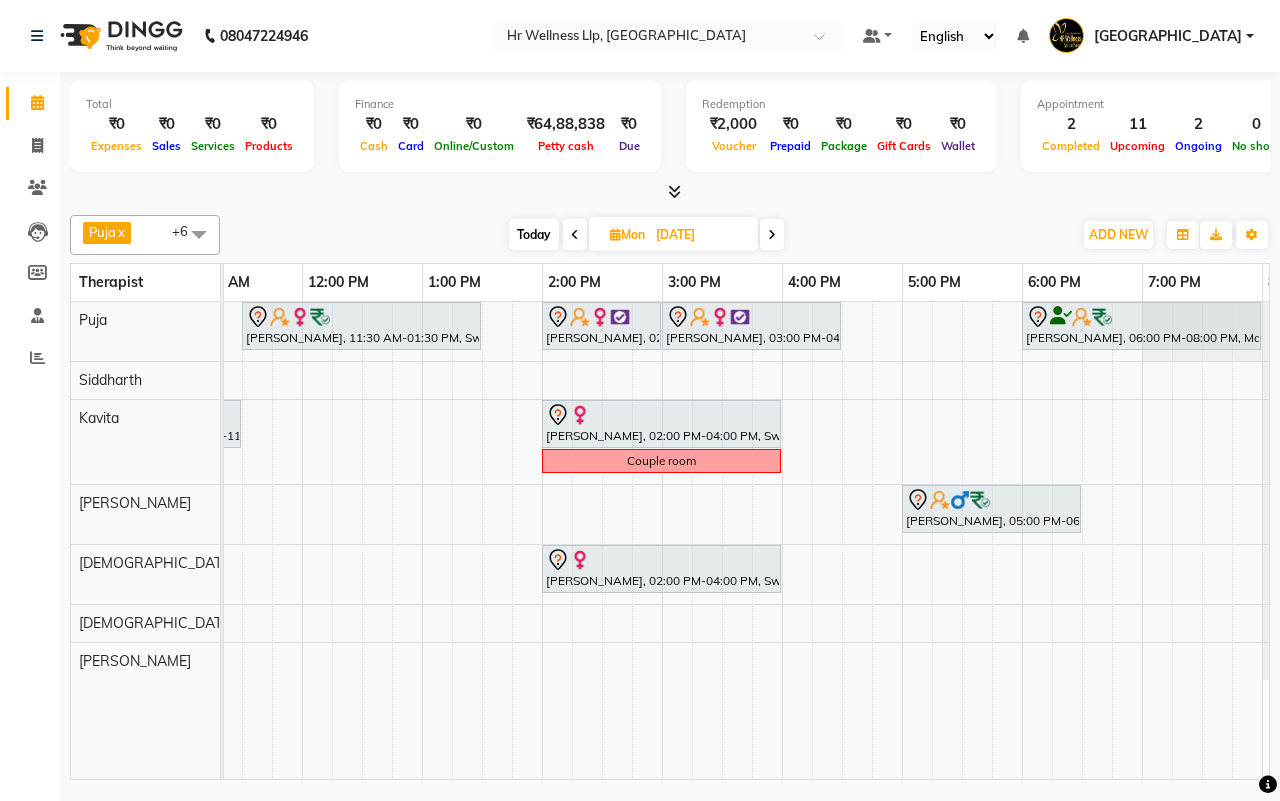 click on "Today" at bounding box center [534, 234] 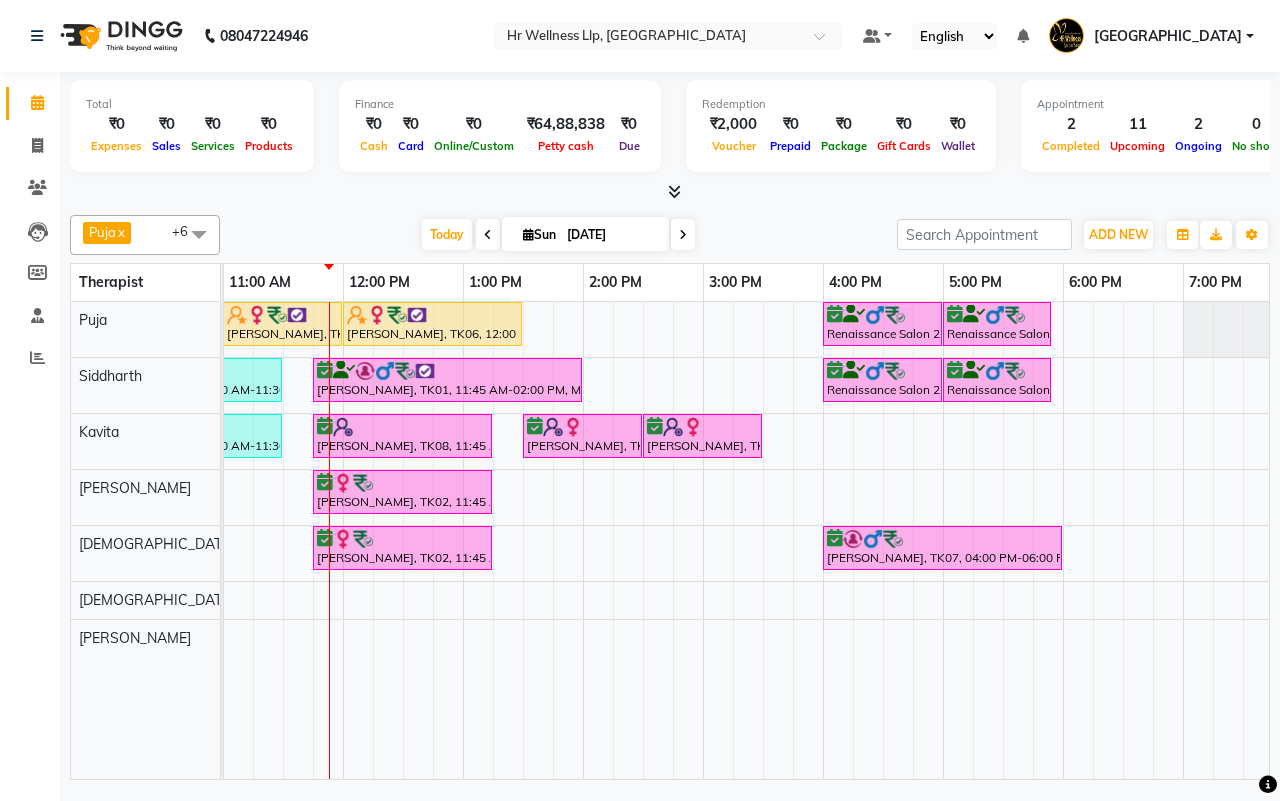 scroll, scrollTop: 0, scrollLeft: 355, axis: horizontal 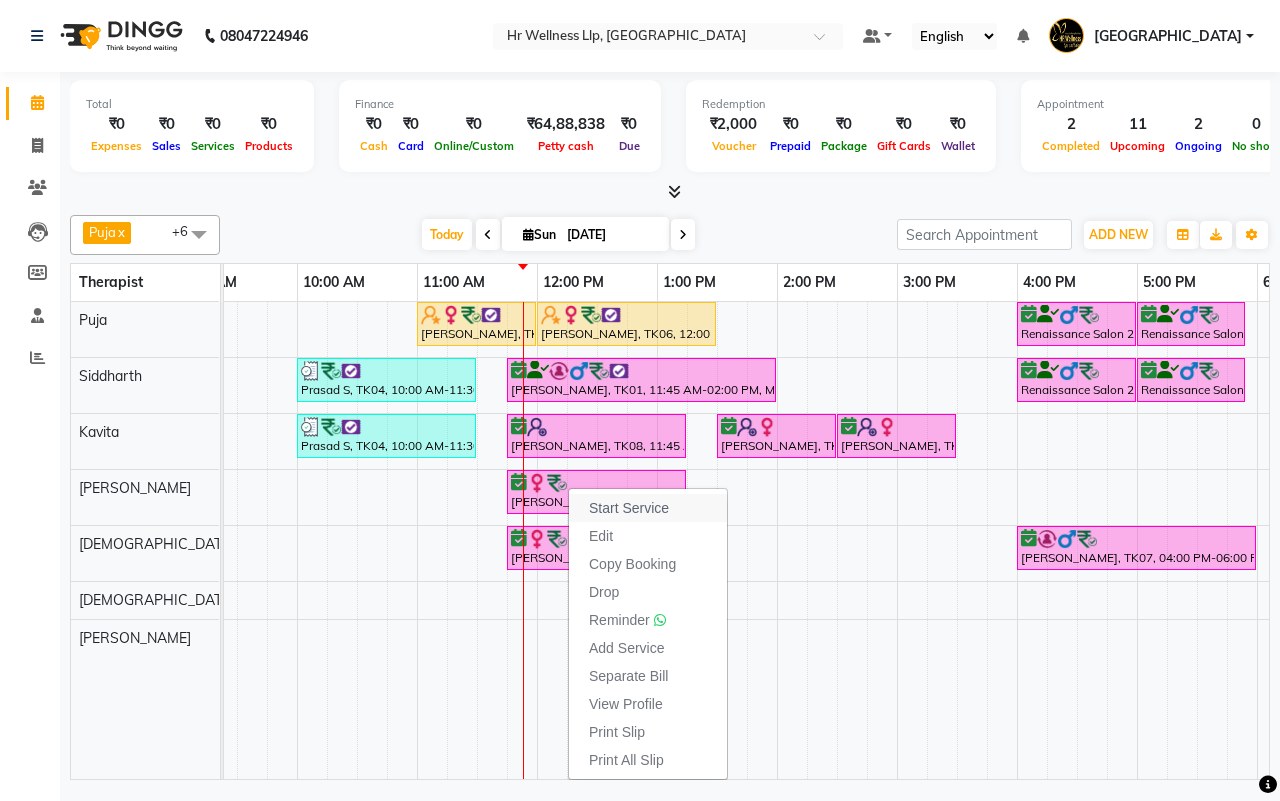 click on "Start Service" at bounding box center [629, 508] 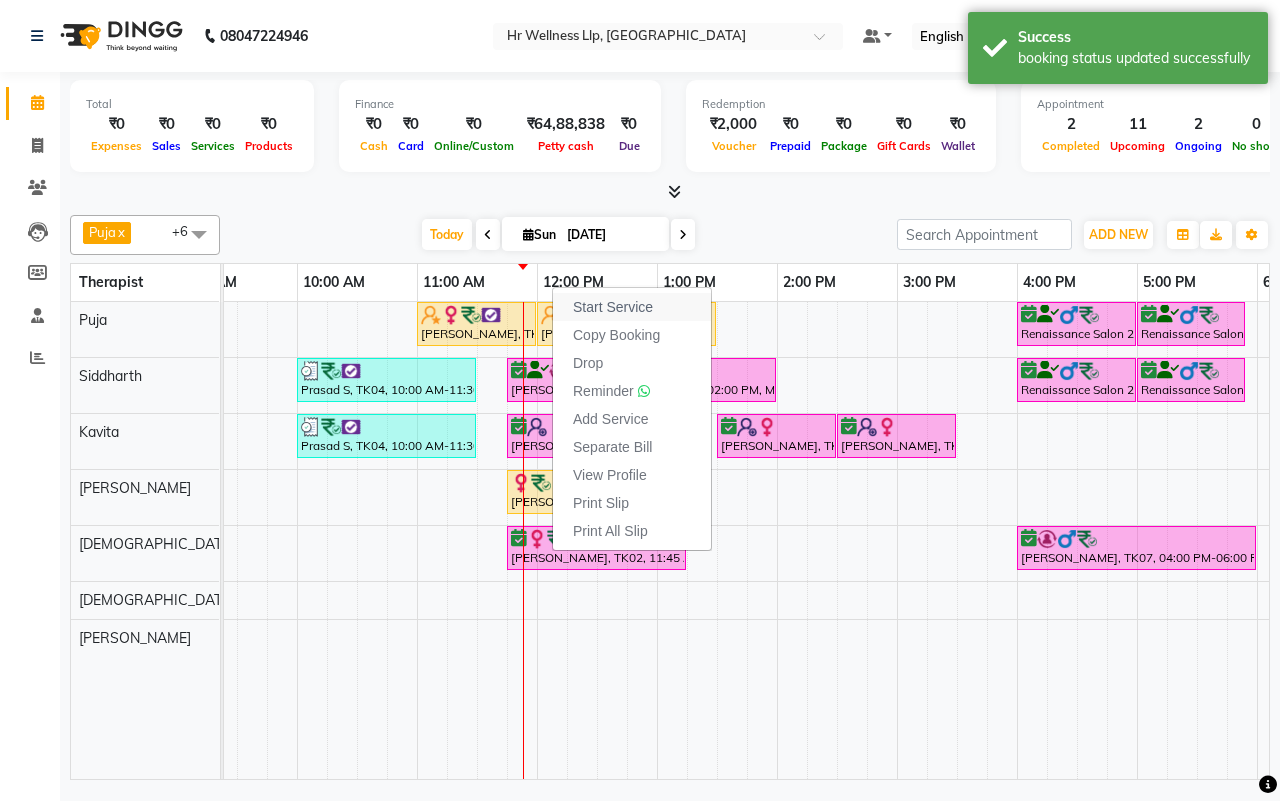 click on "Start Service" at bounding box center (613, 307) 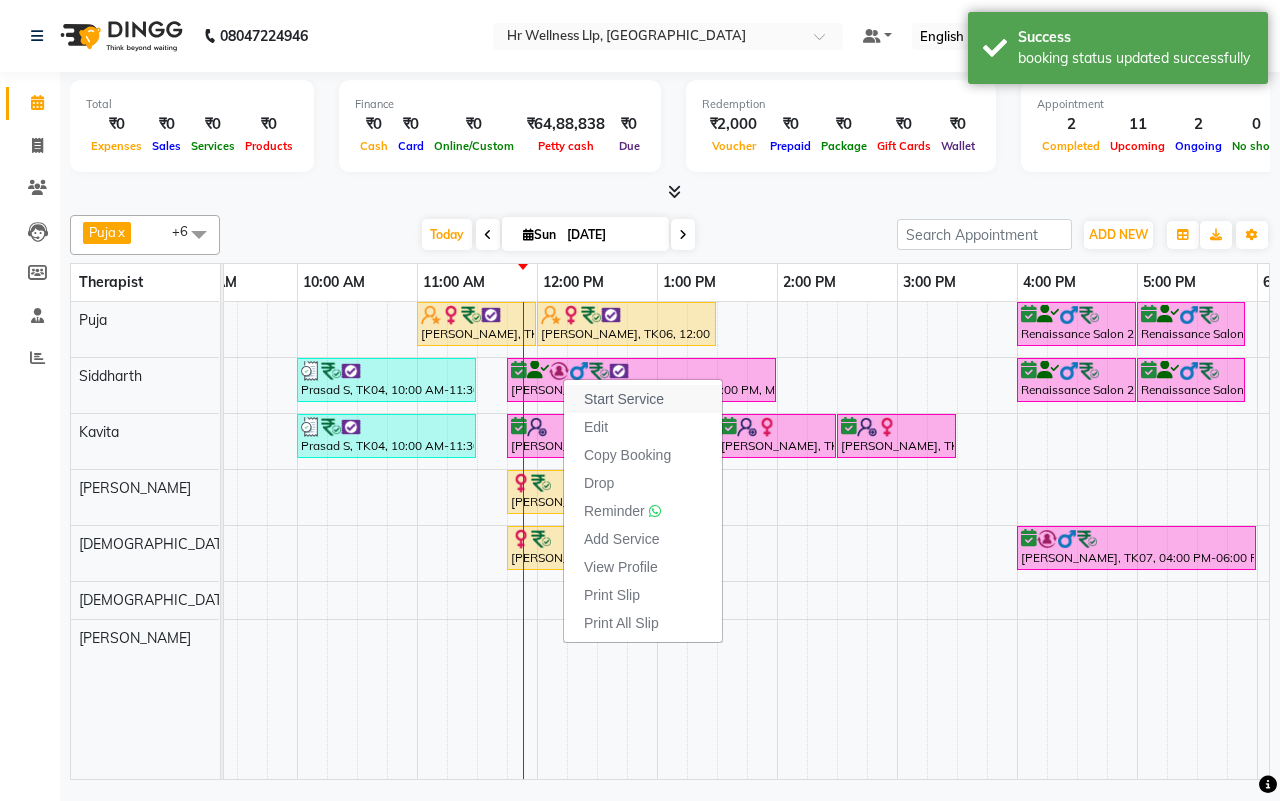 click on "Start Service" at bounding box center [624, 399] 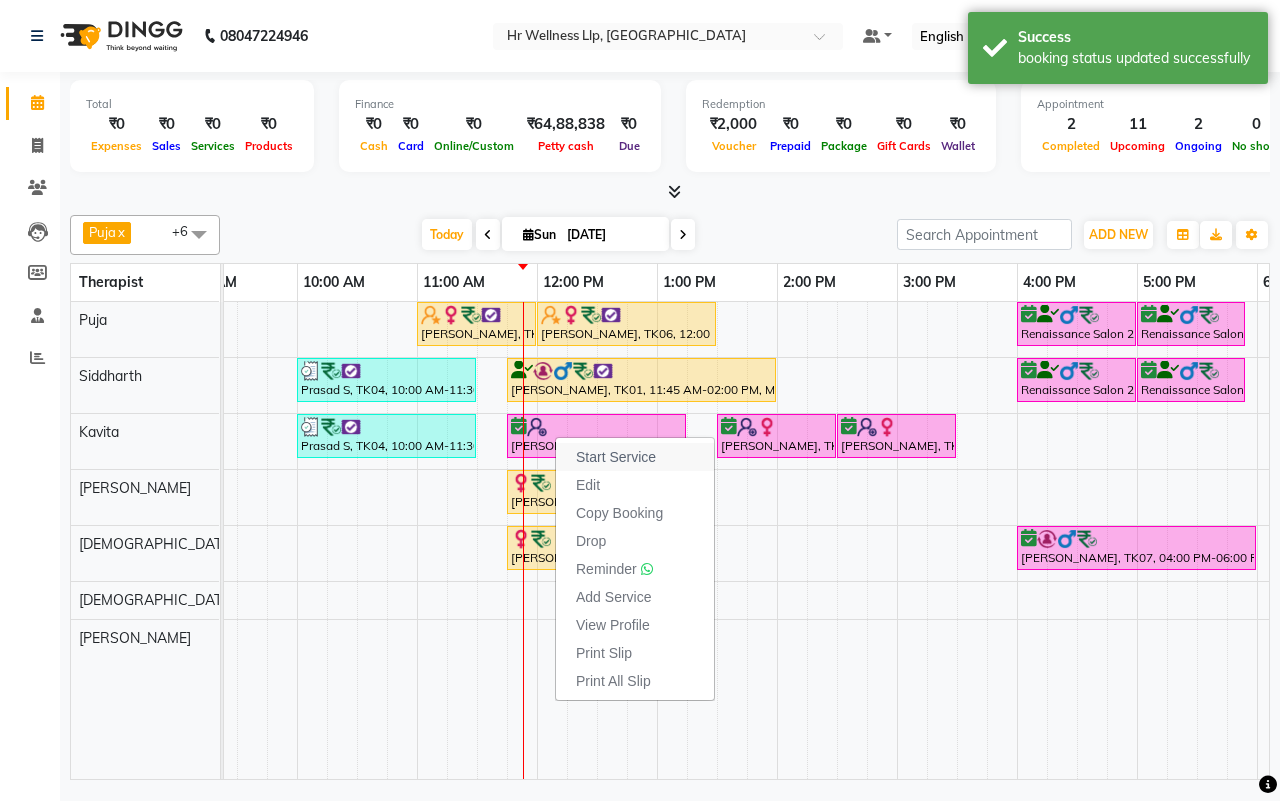 click on "Start Service" at bounding box center [616, 457] 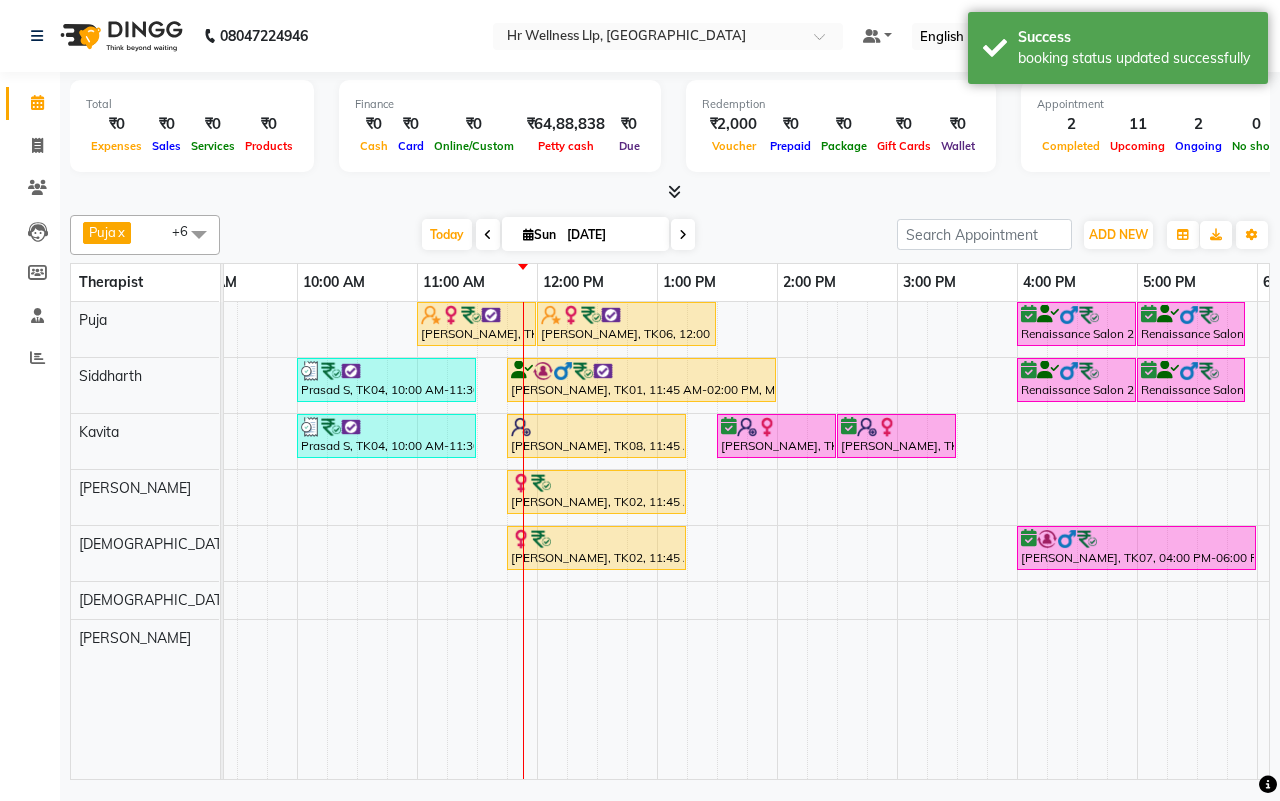 click on "[DATE]  [DATE]" at bounding box center (558, 235) 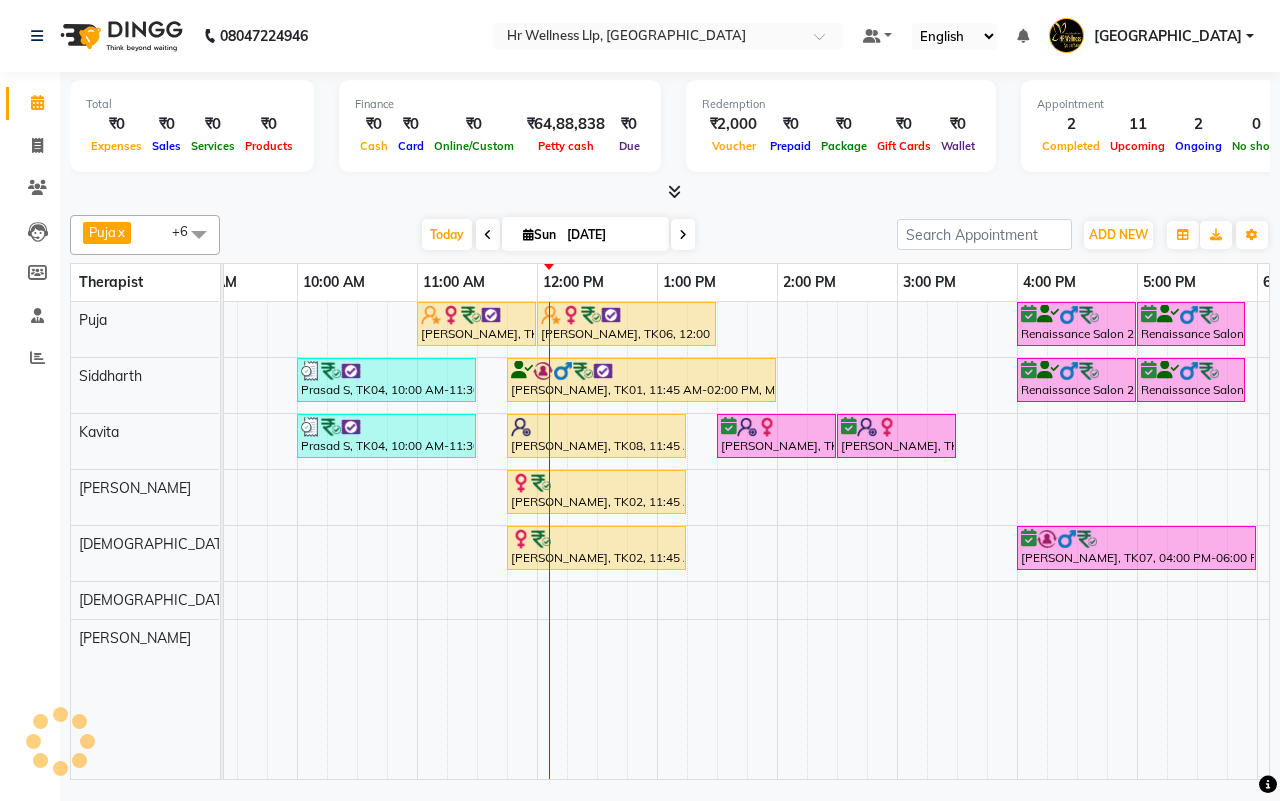 scroll, scrollTop: 0, scrollLeft: 385, axis: horizontal 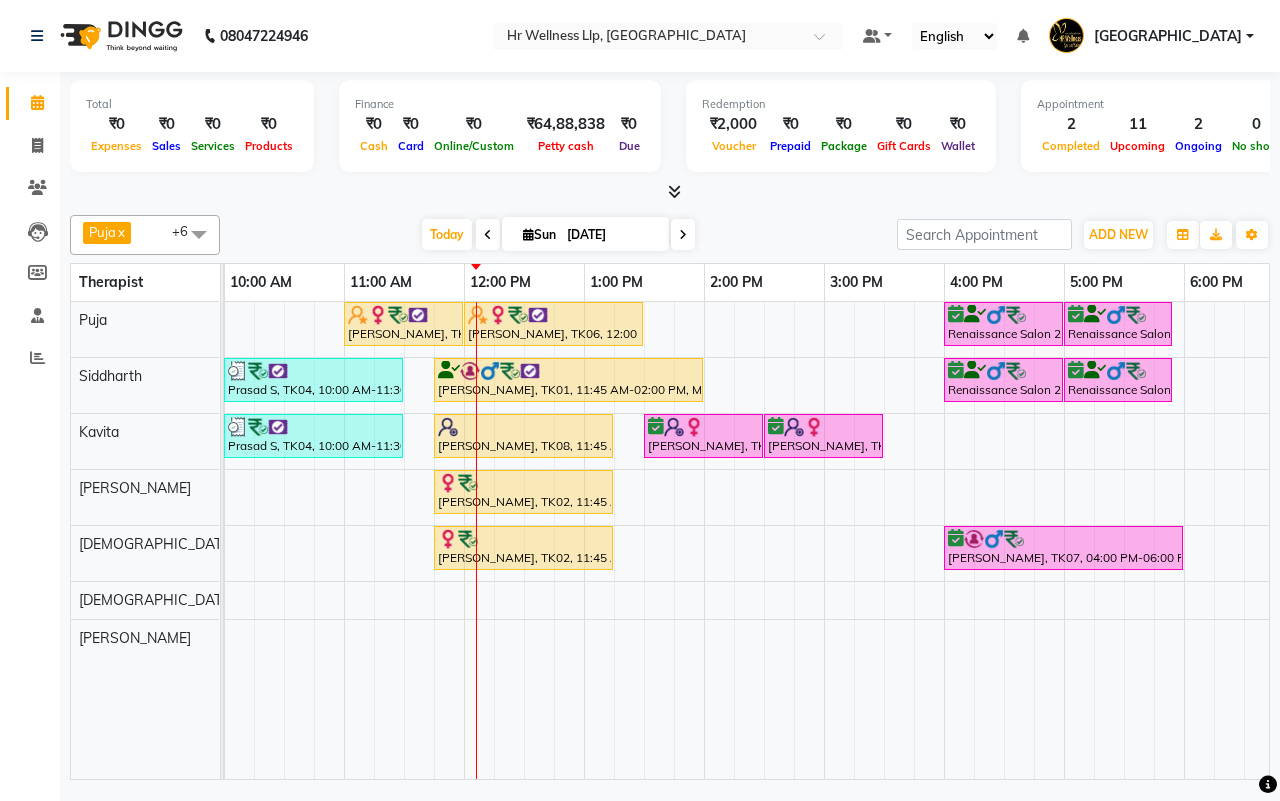 click on "[DATE]  [DATE]" at bounding box center [558, 235] 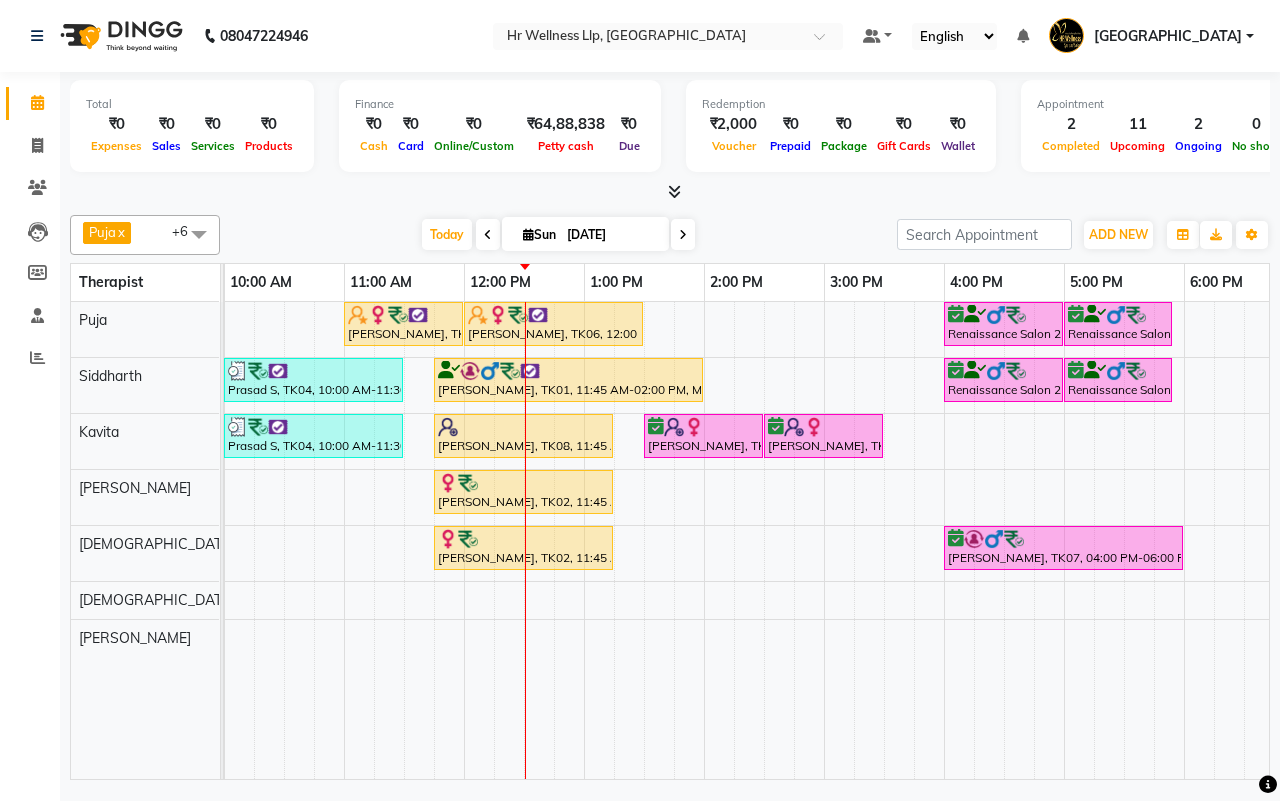 scroll, scrollTop: 0, scrollLeft: 108, axis: horizontal 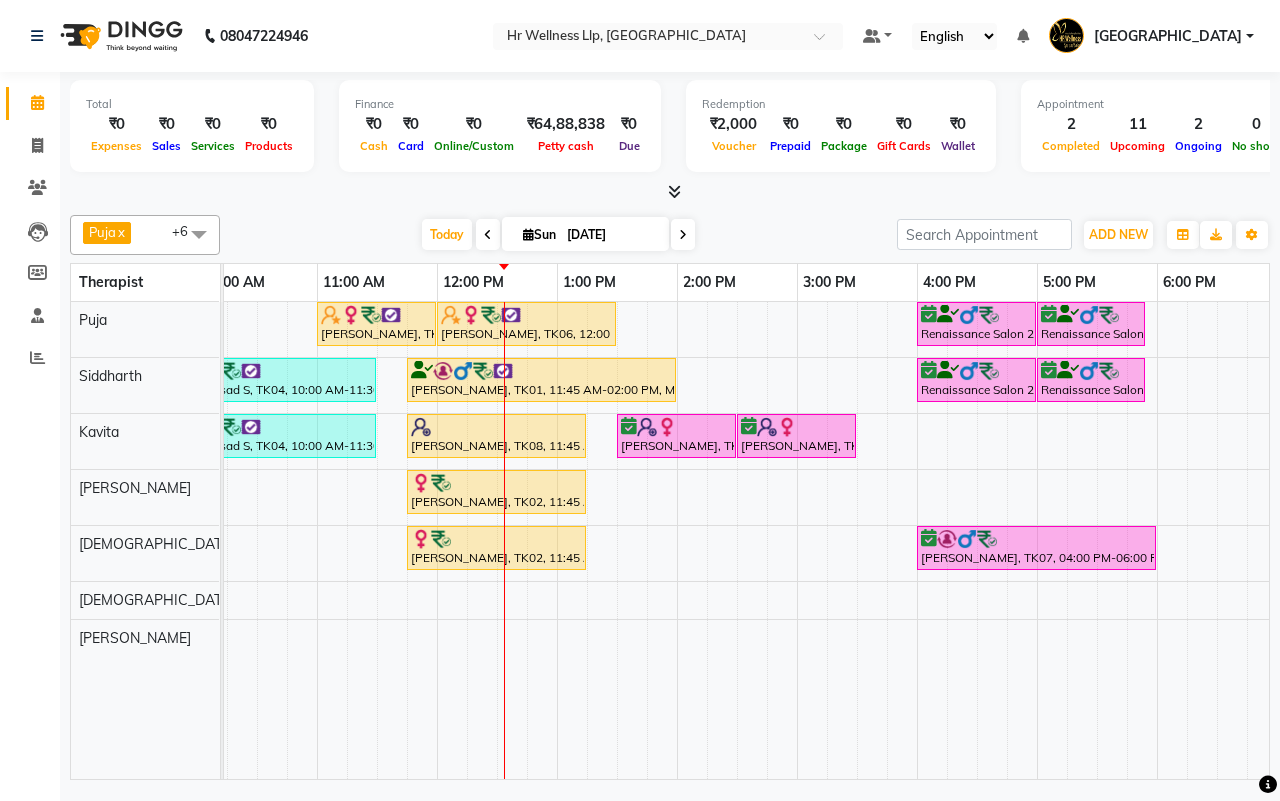 click on "[DATE]  [DATE]" at bounding box center (558, 235) 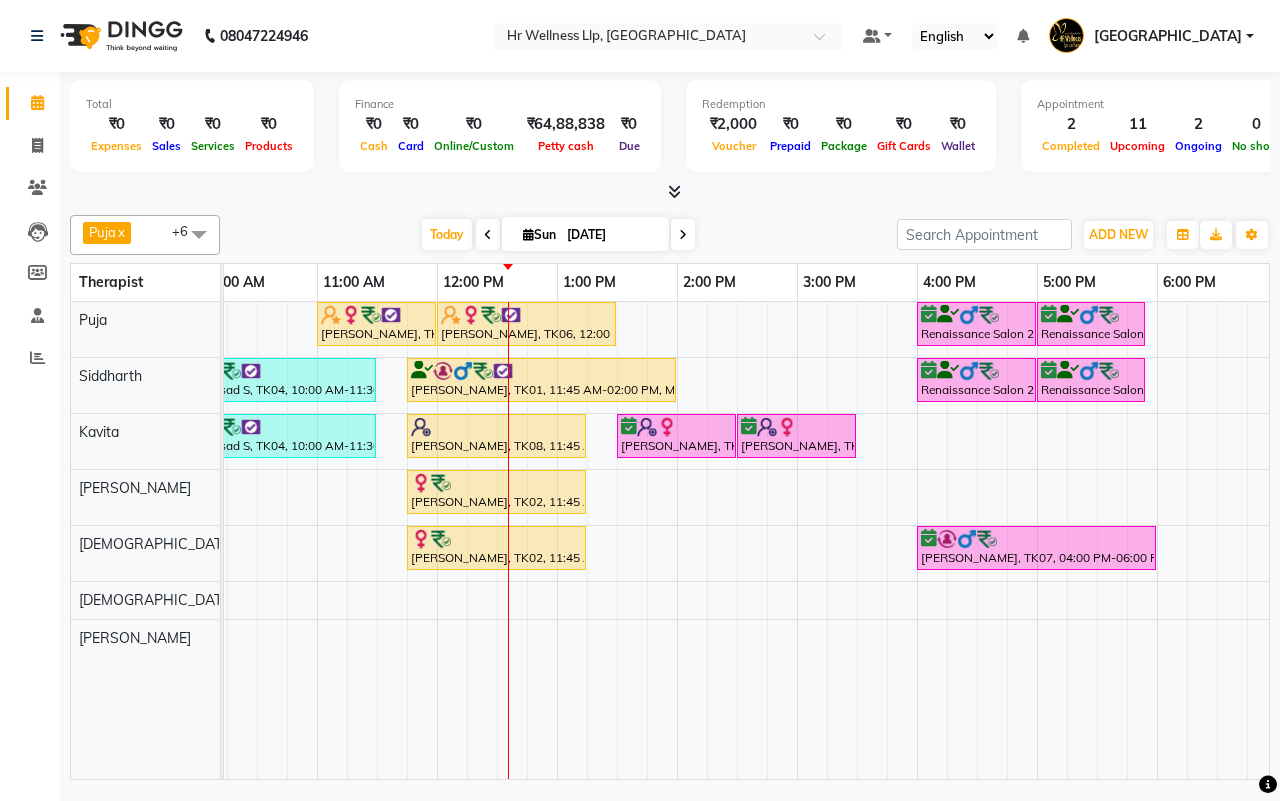 click on "[DATE]  [DATE]" at bounding box center [558, 235] 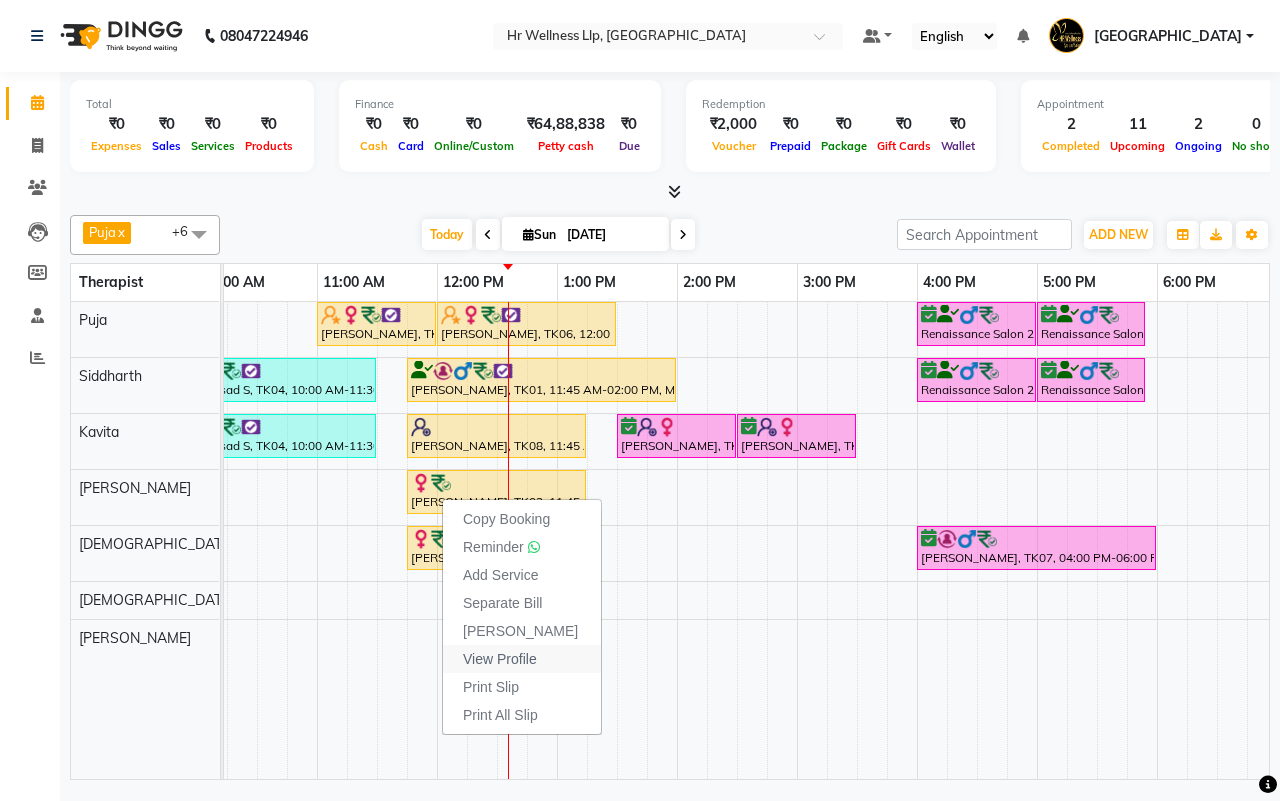 click on "View Profile" at bounding box center [500, 659] 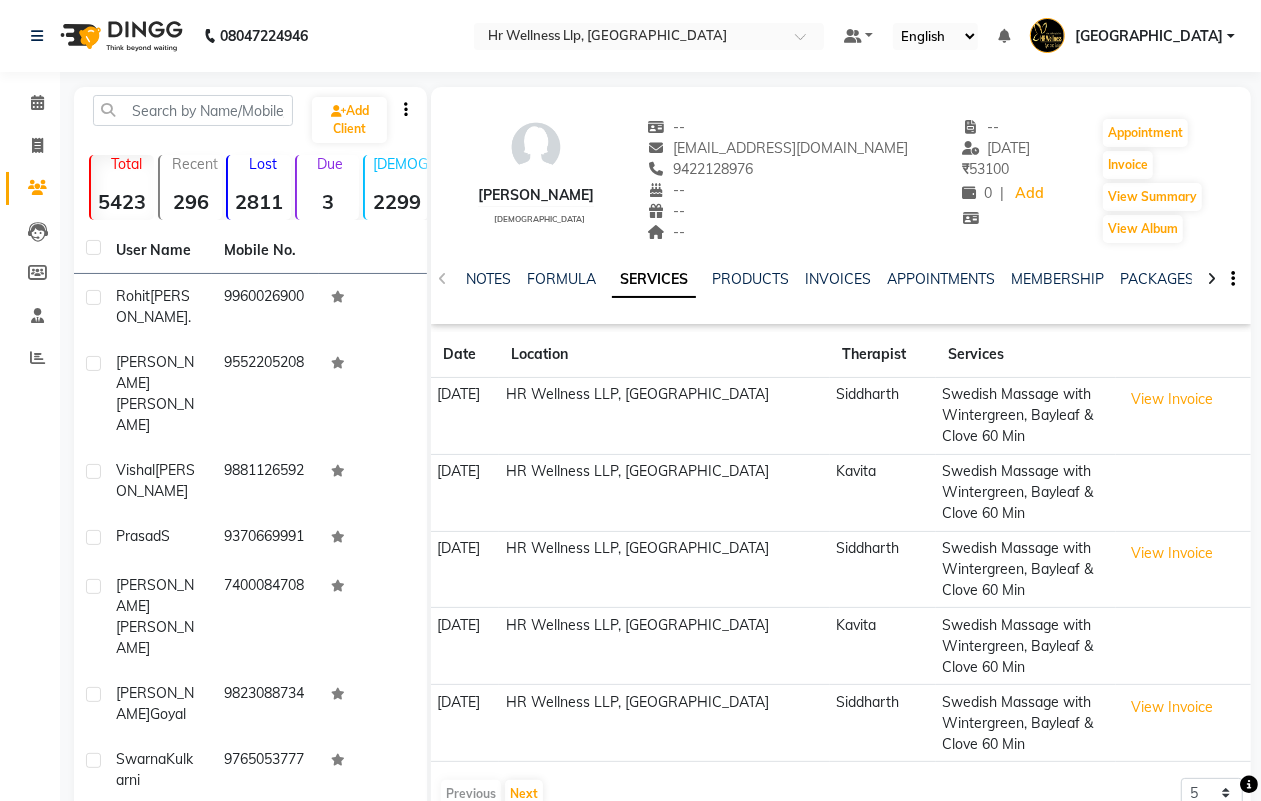 click 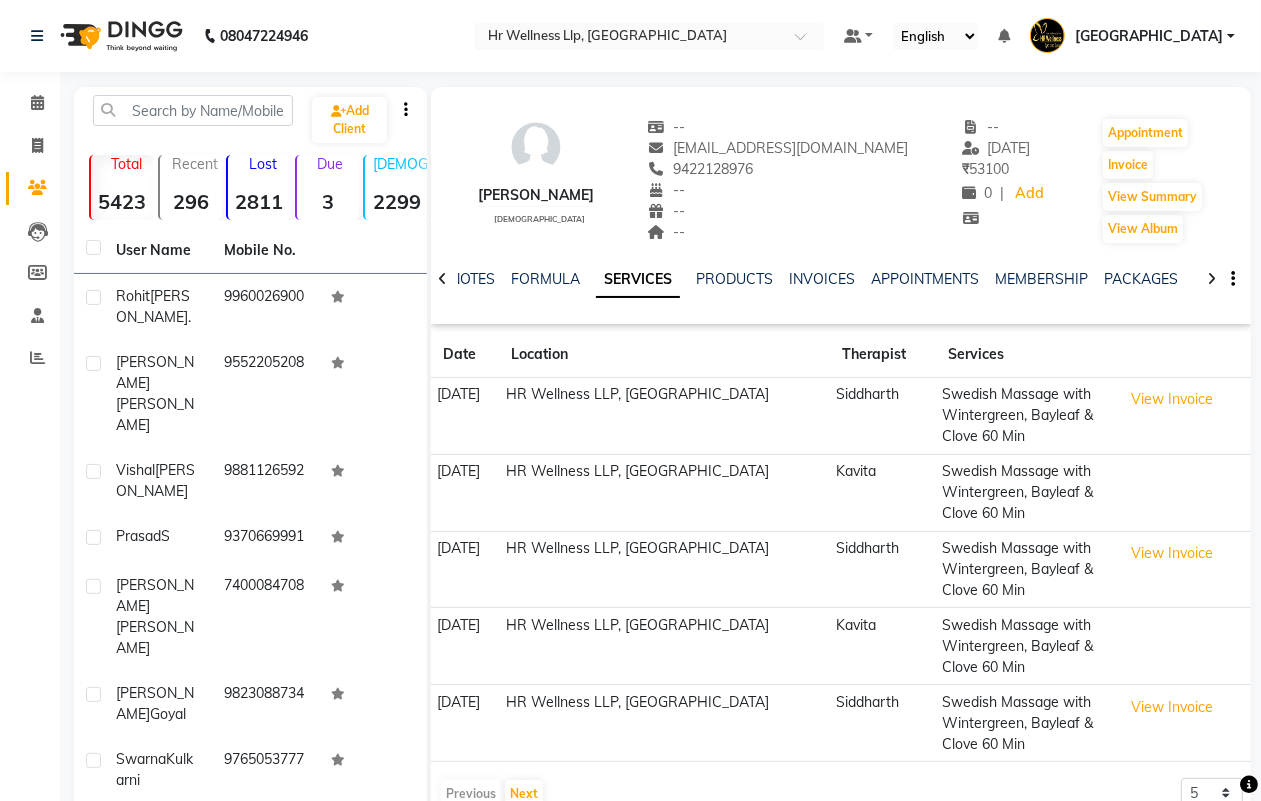click 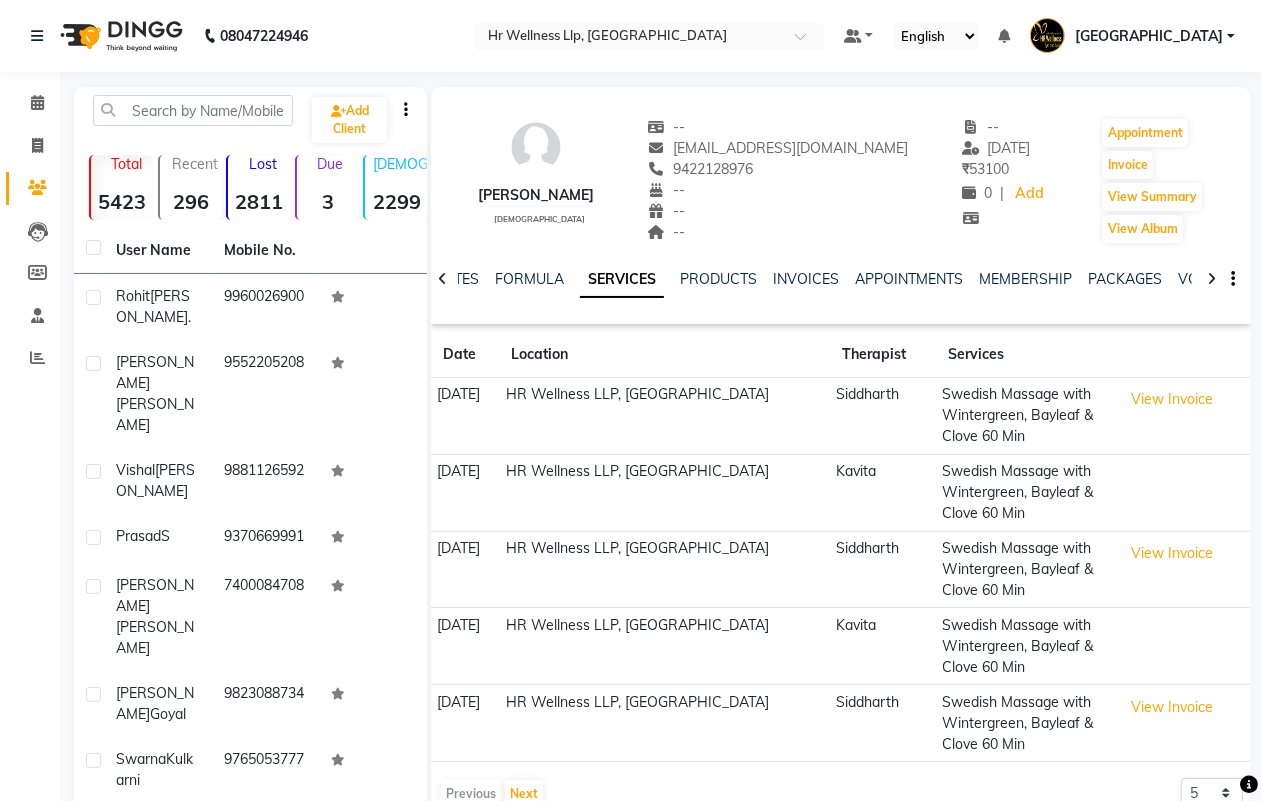 click 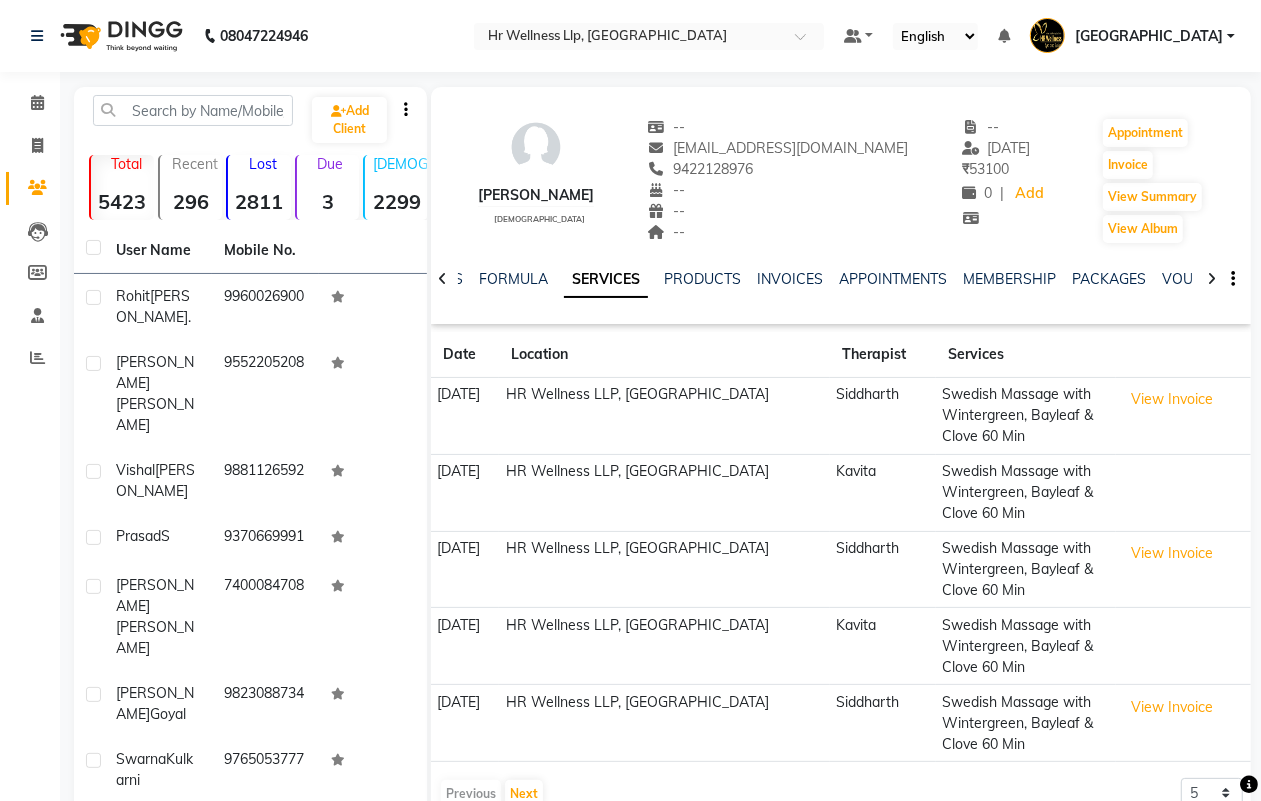 click 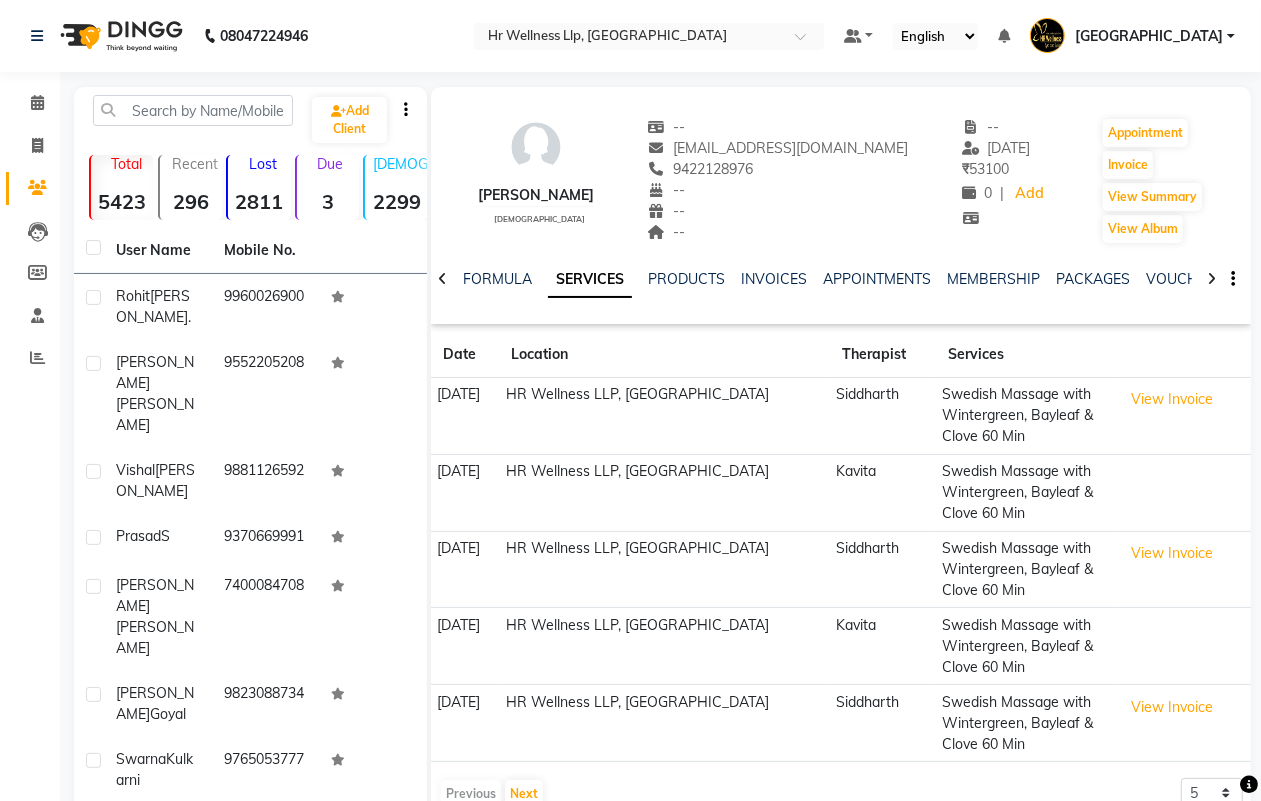 click 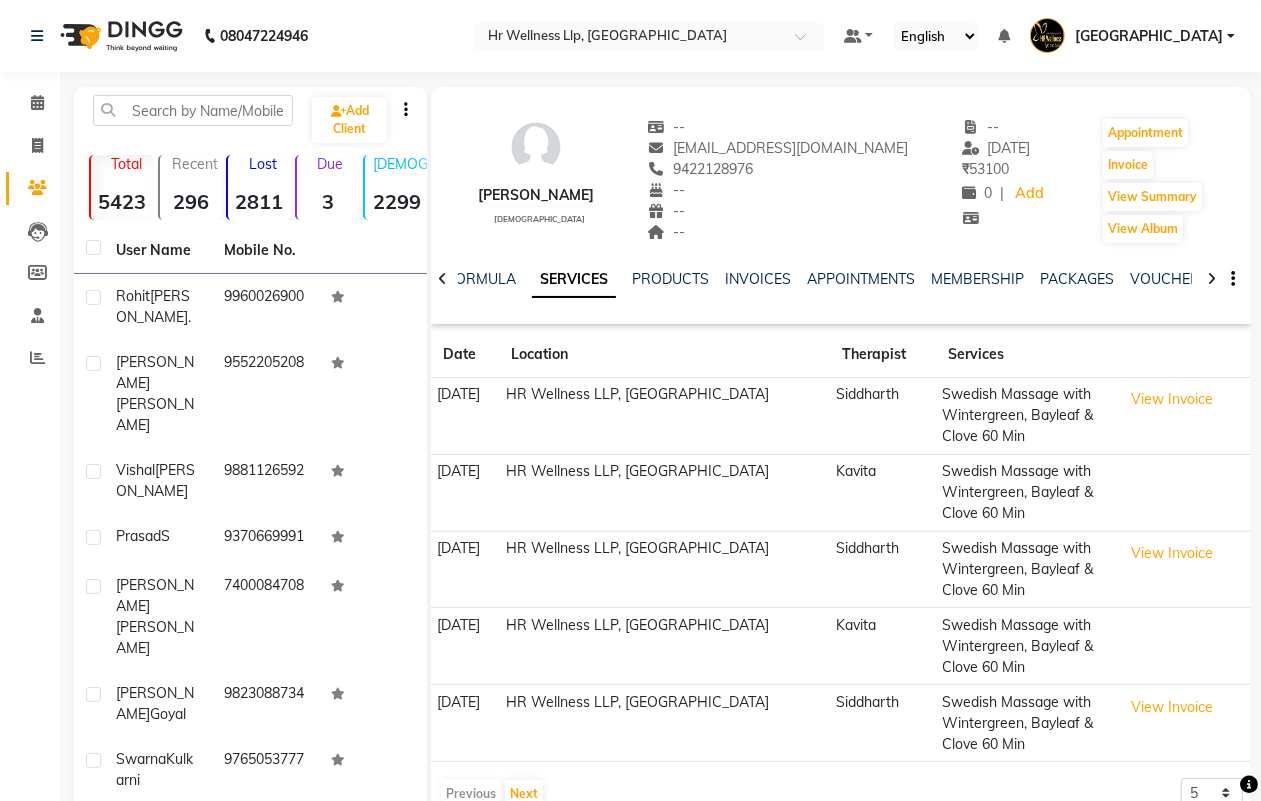 click 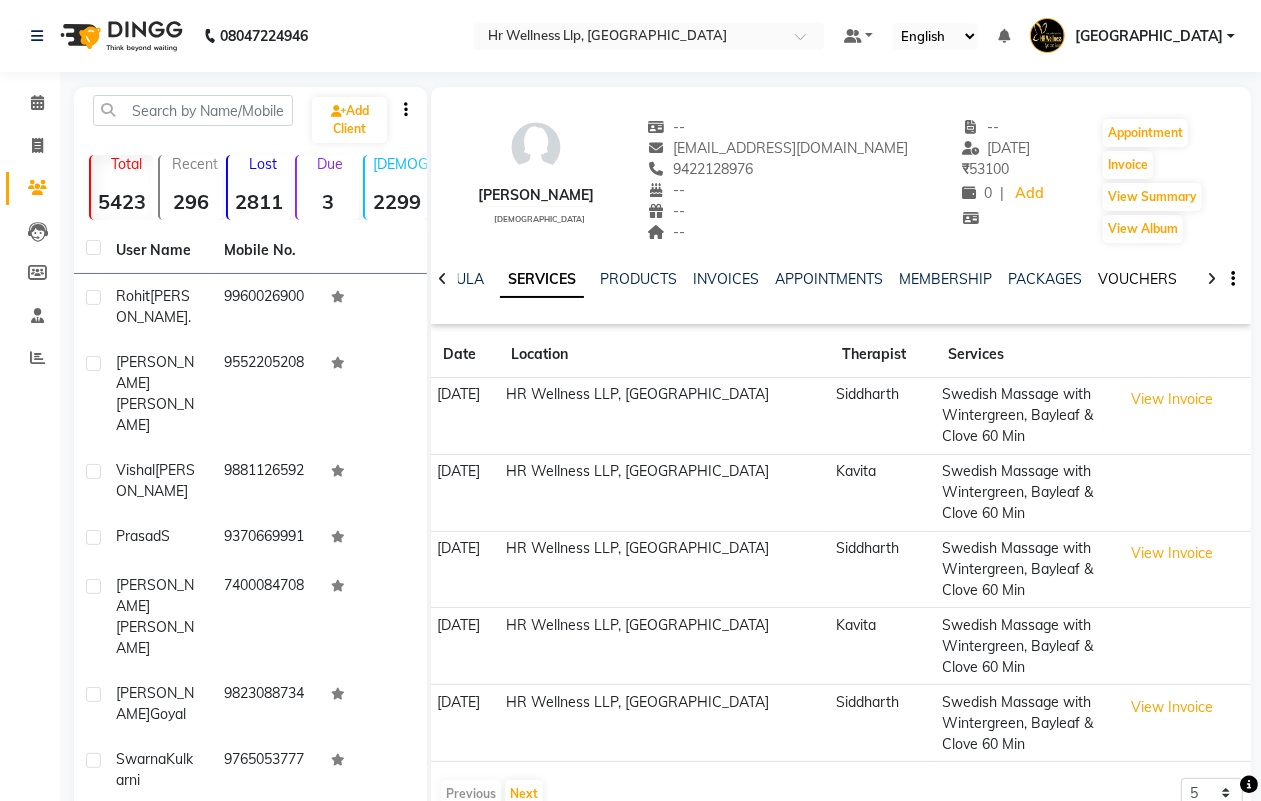 click on "VOUCHERS" 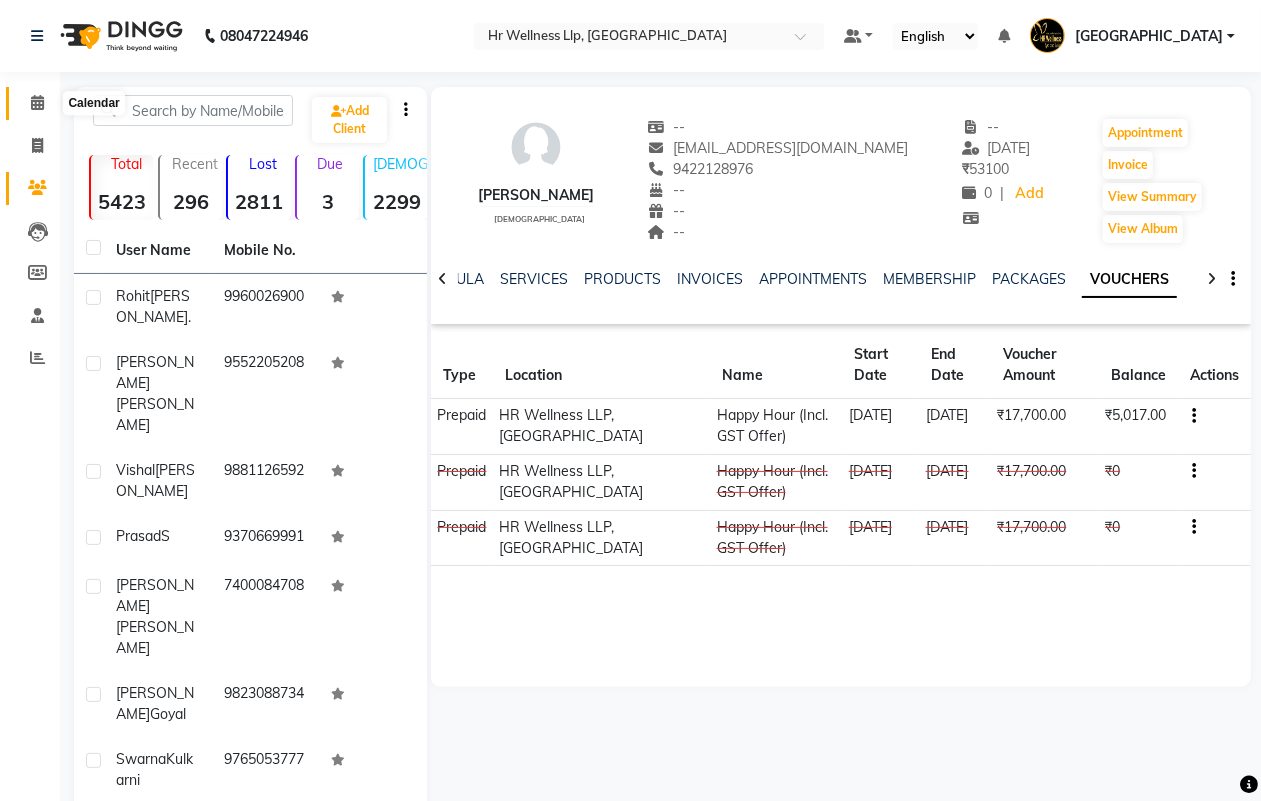 click 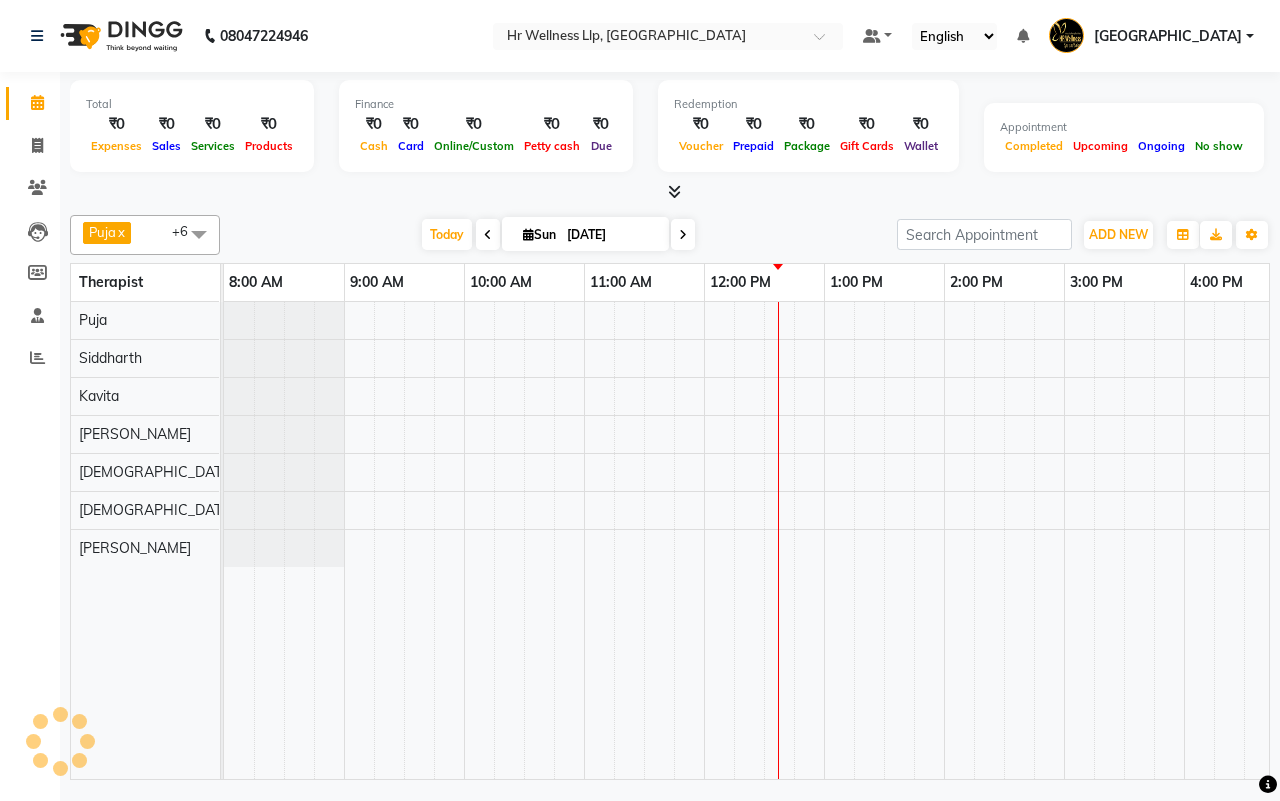 scroll, scrollTop: 0, scrollLeft: 0, axis: both 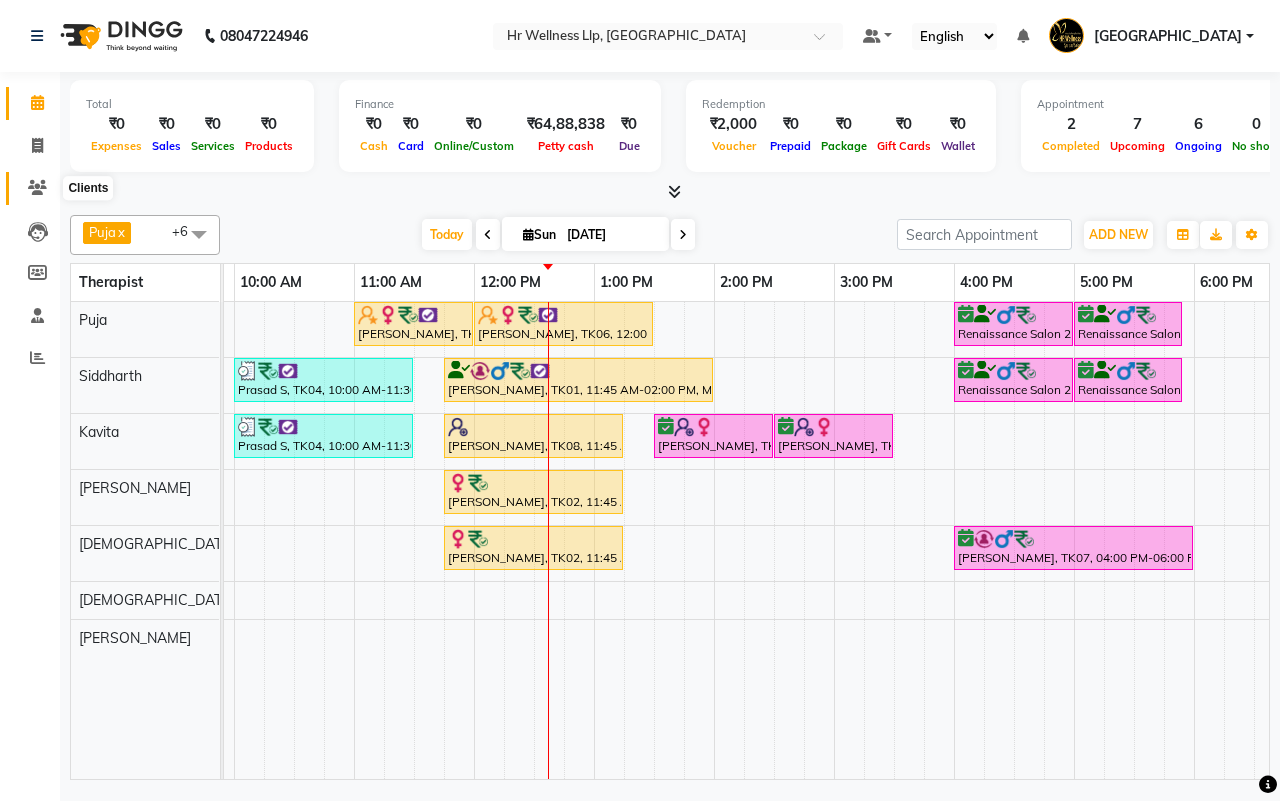 click 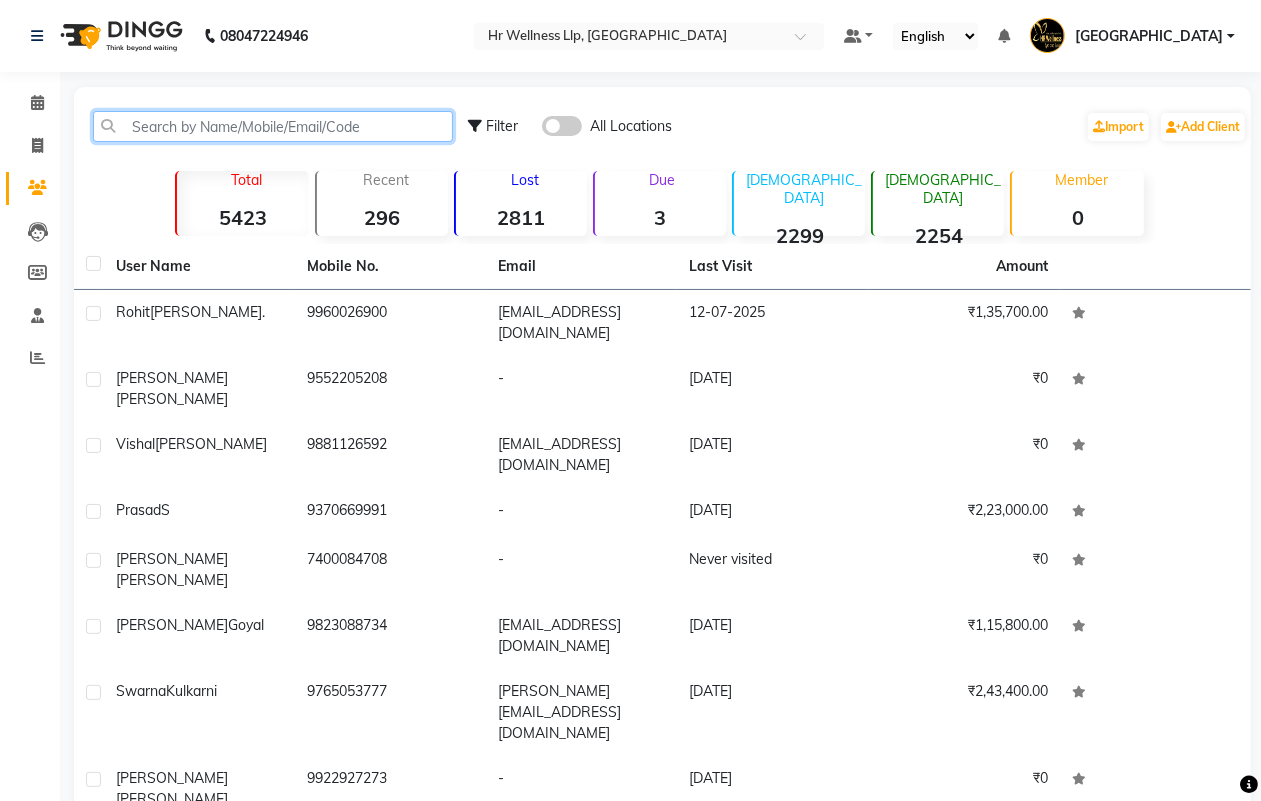 click 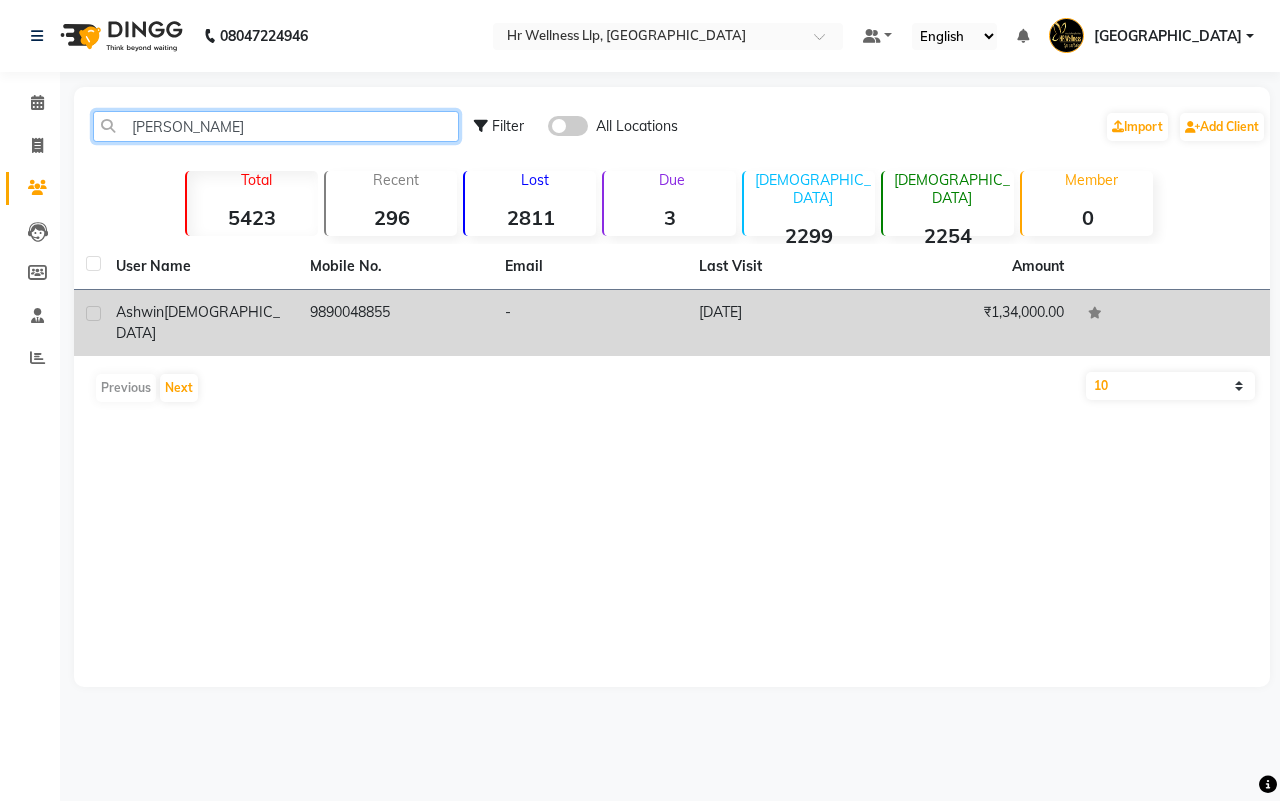 type on "ashwin adsul" 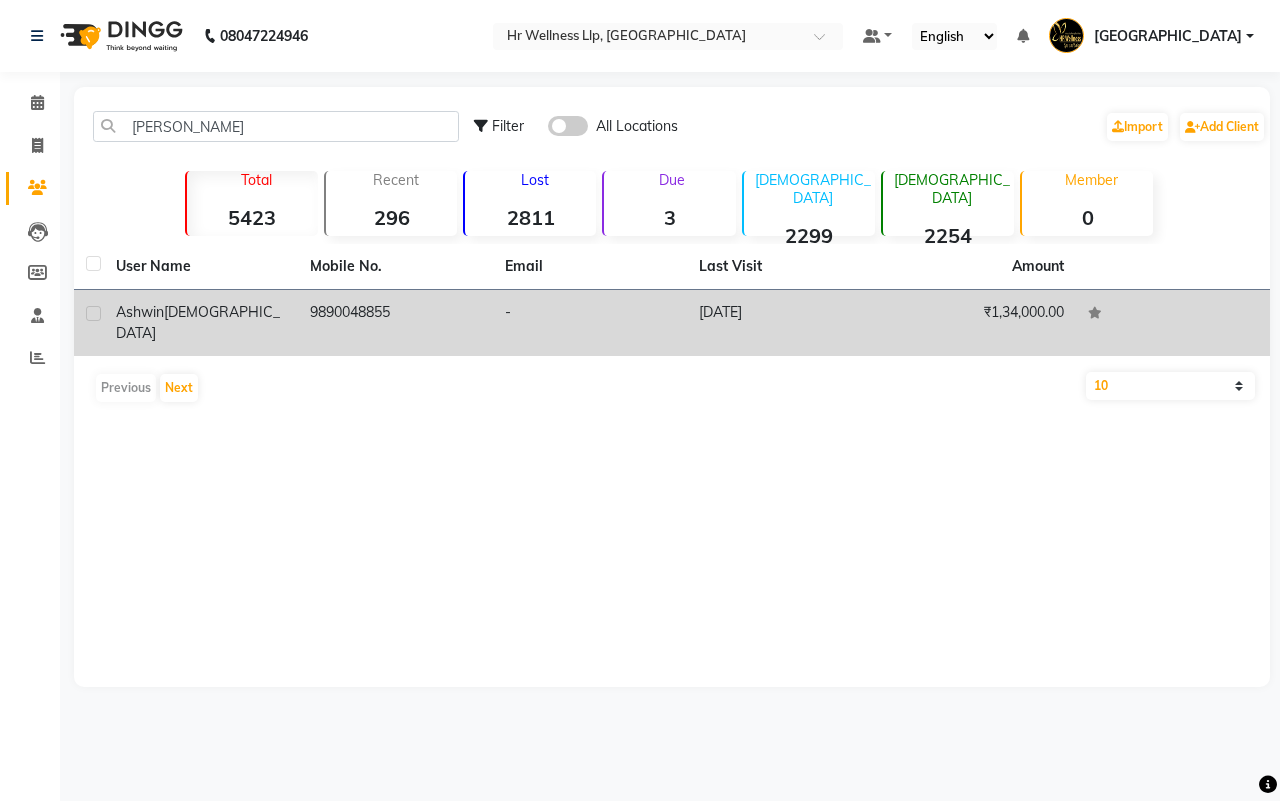 click on "-" 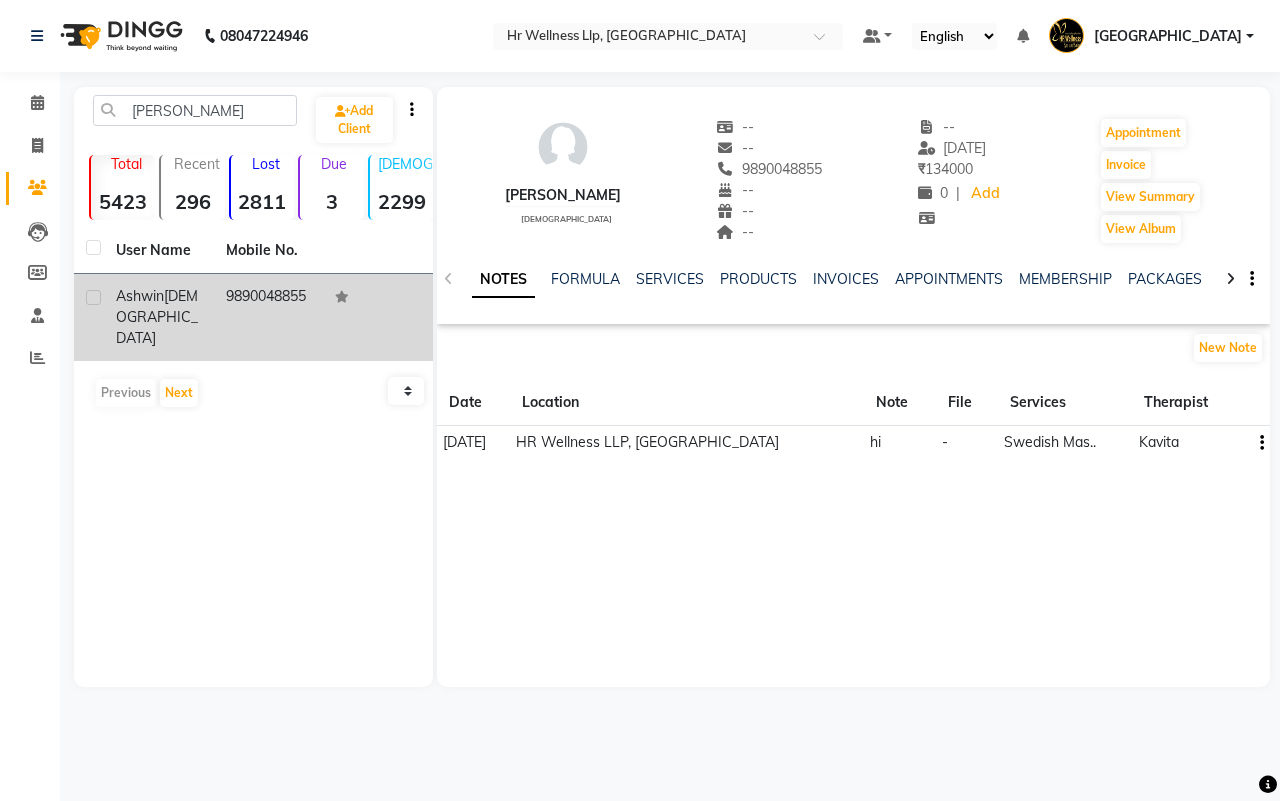 click 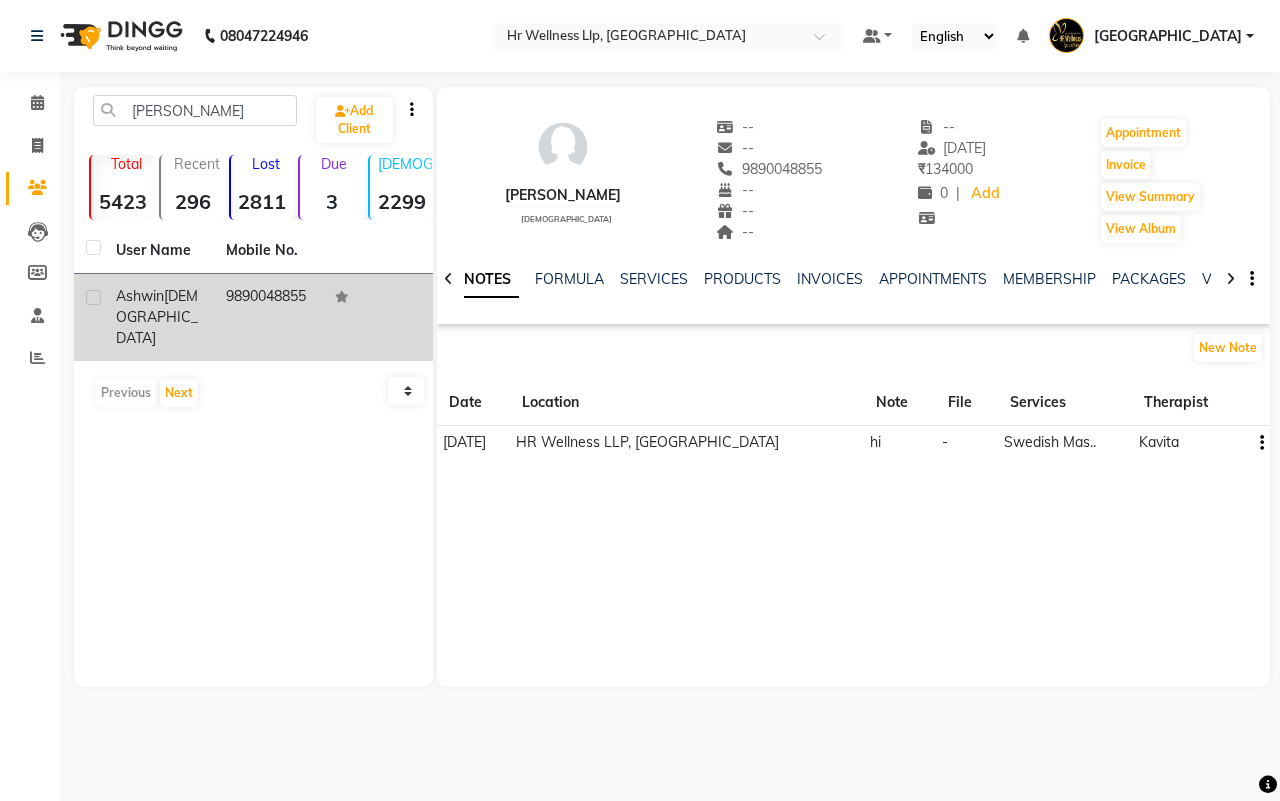 click 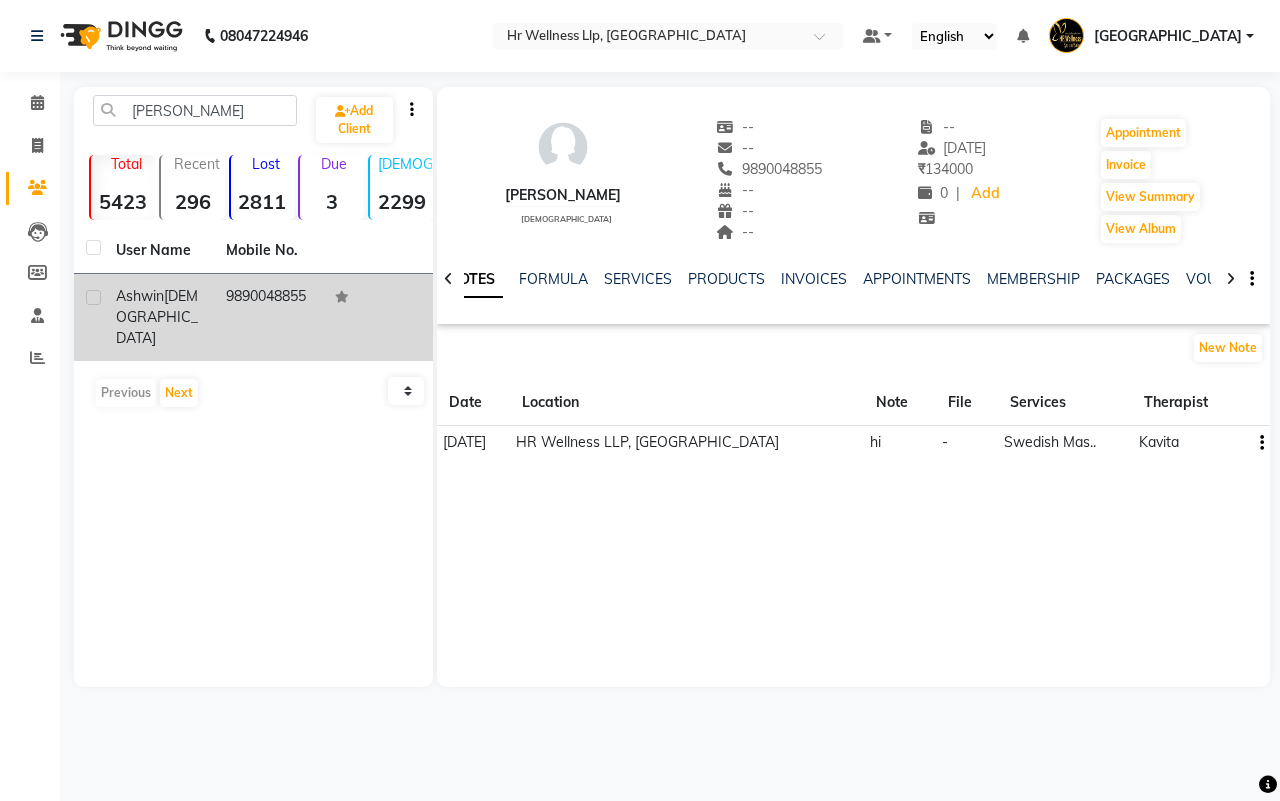 click 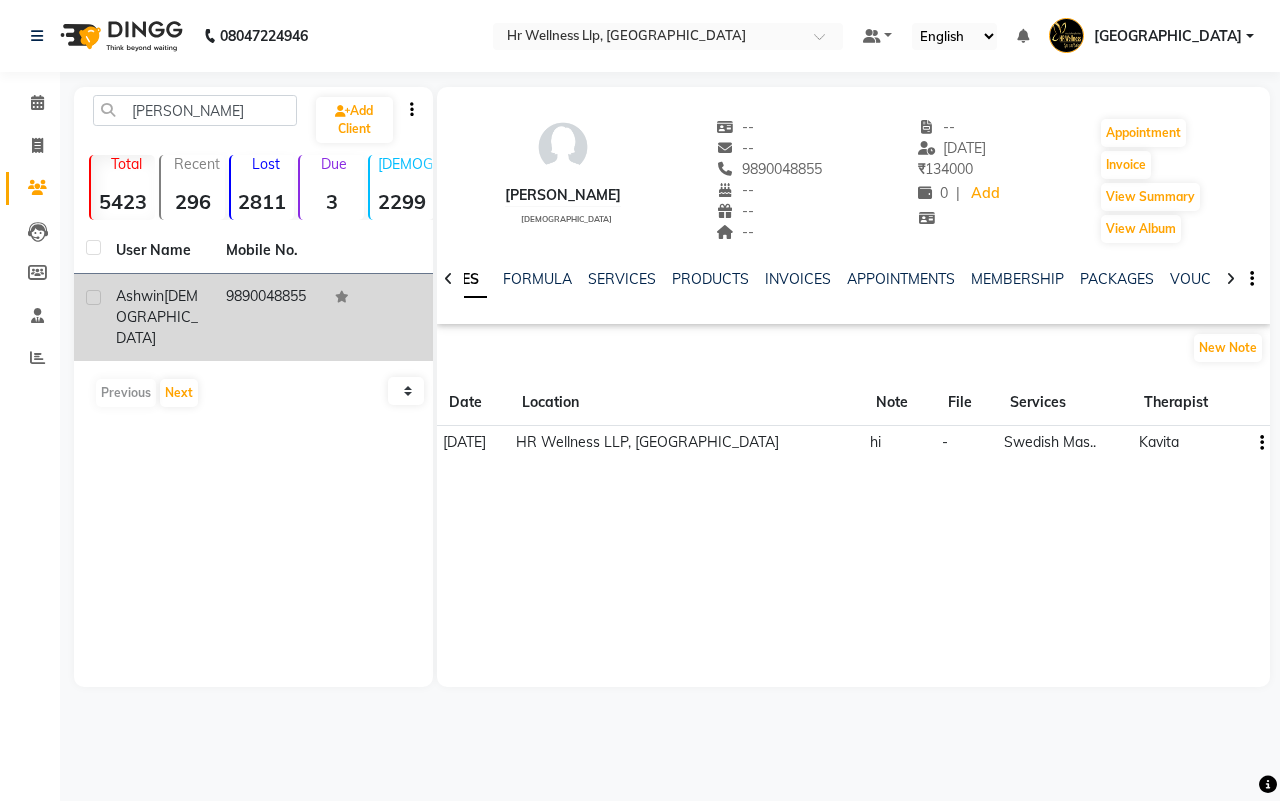 click 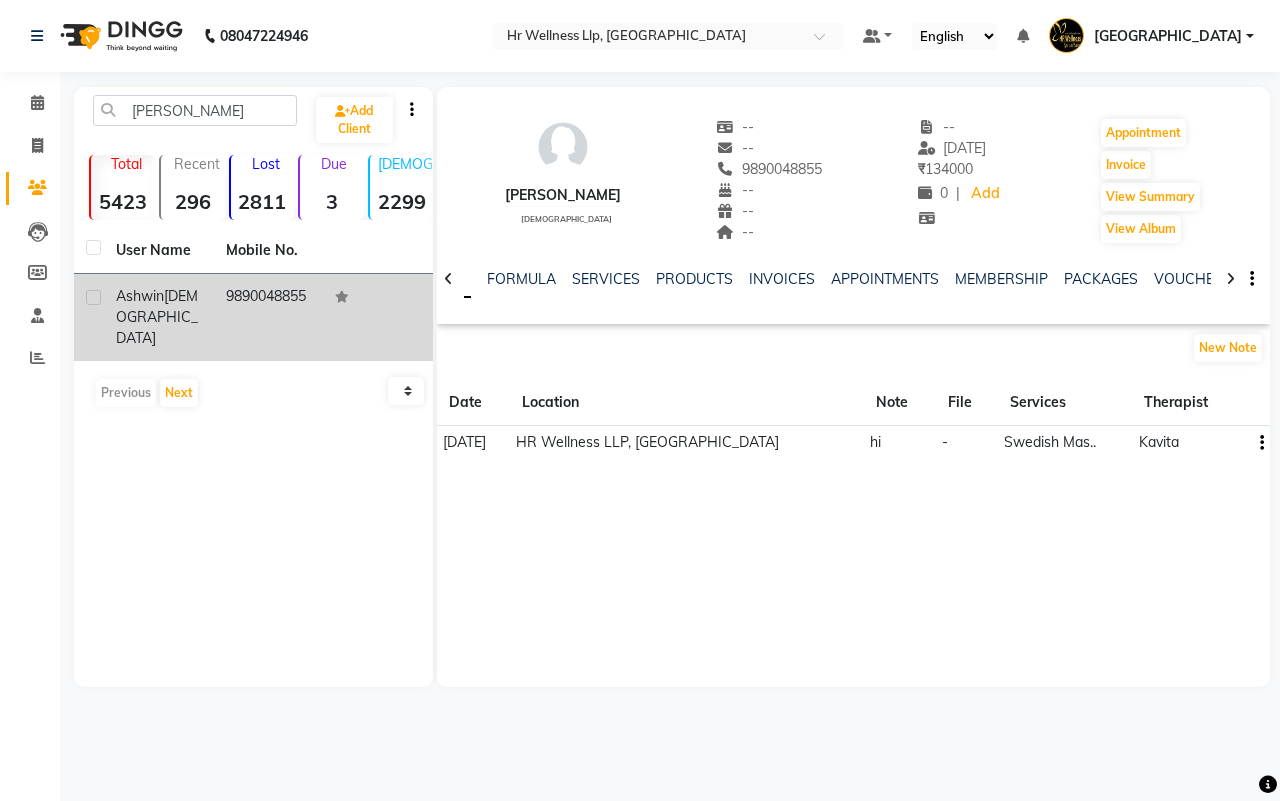 click 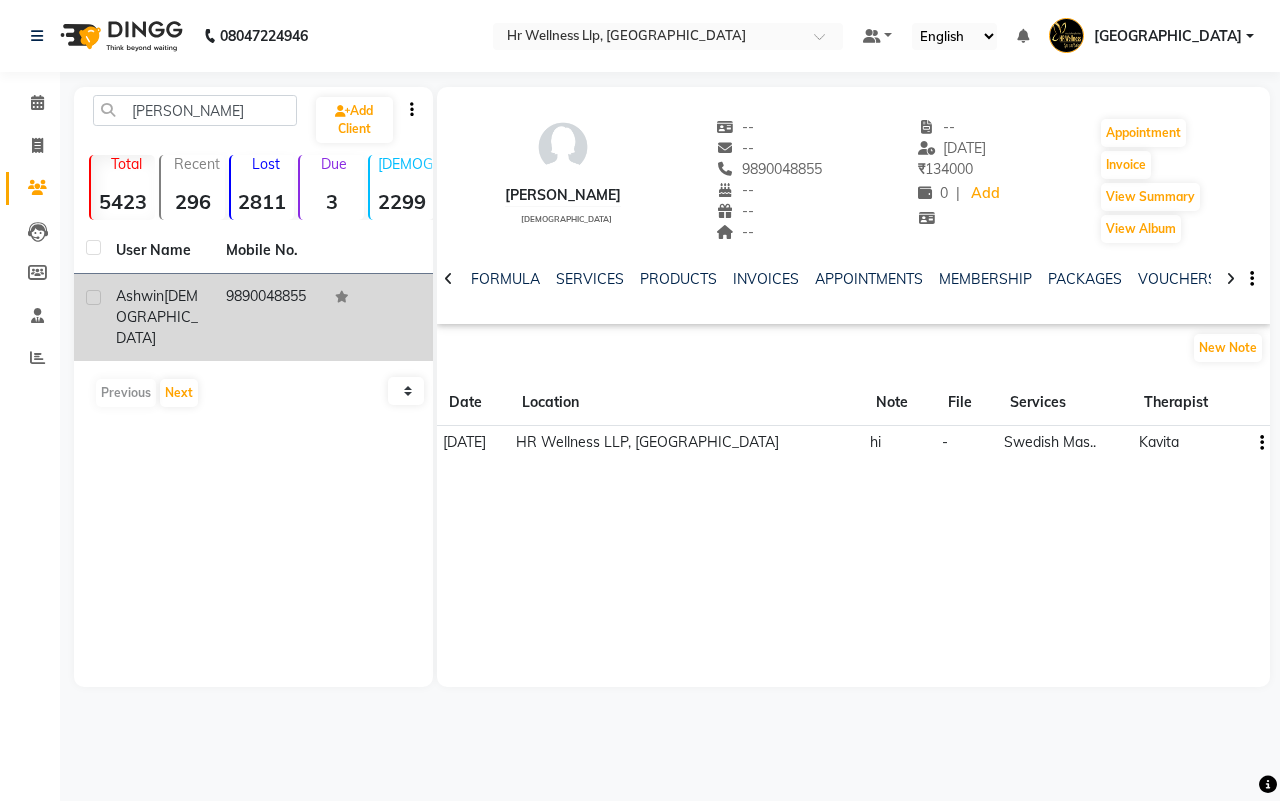 click 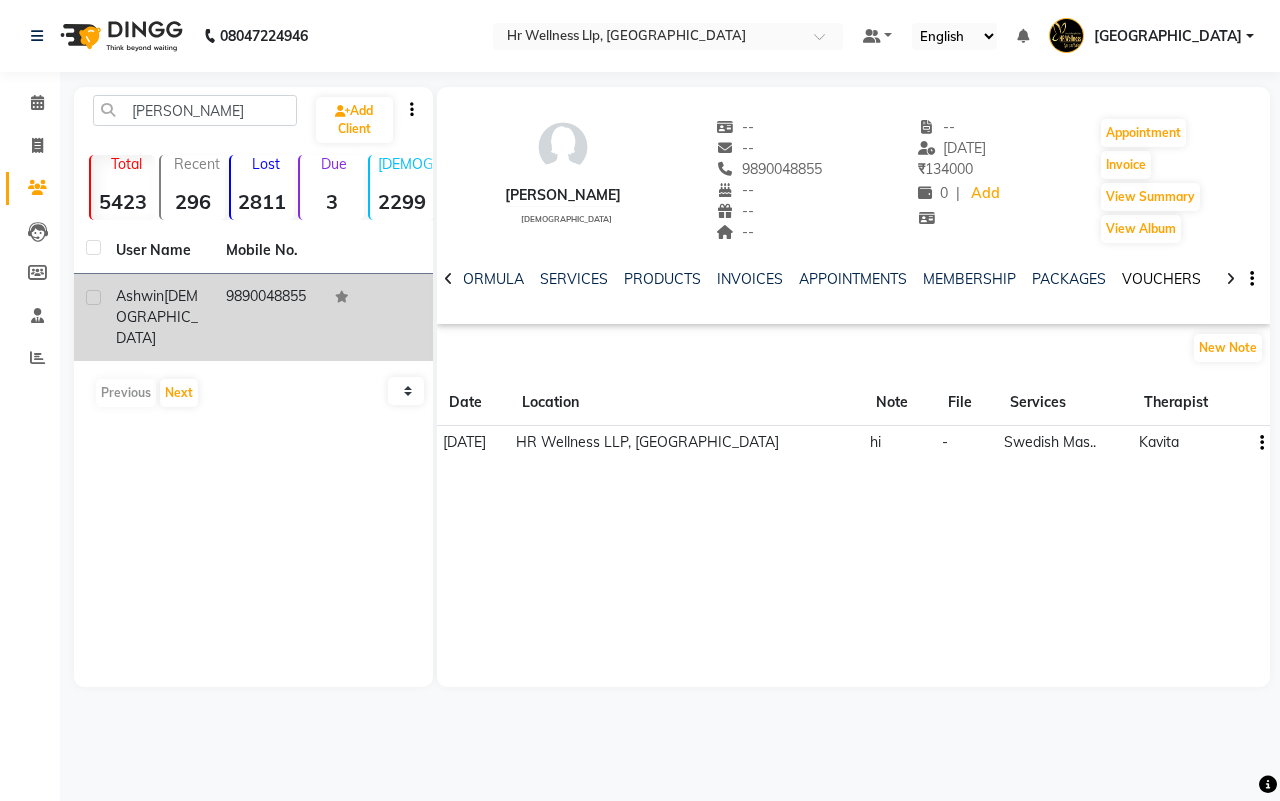 click on "VOUCHERS" 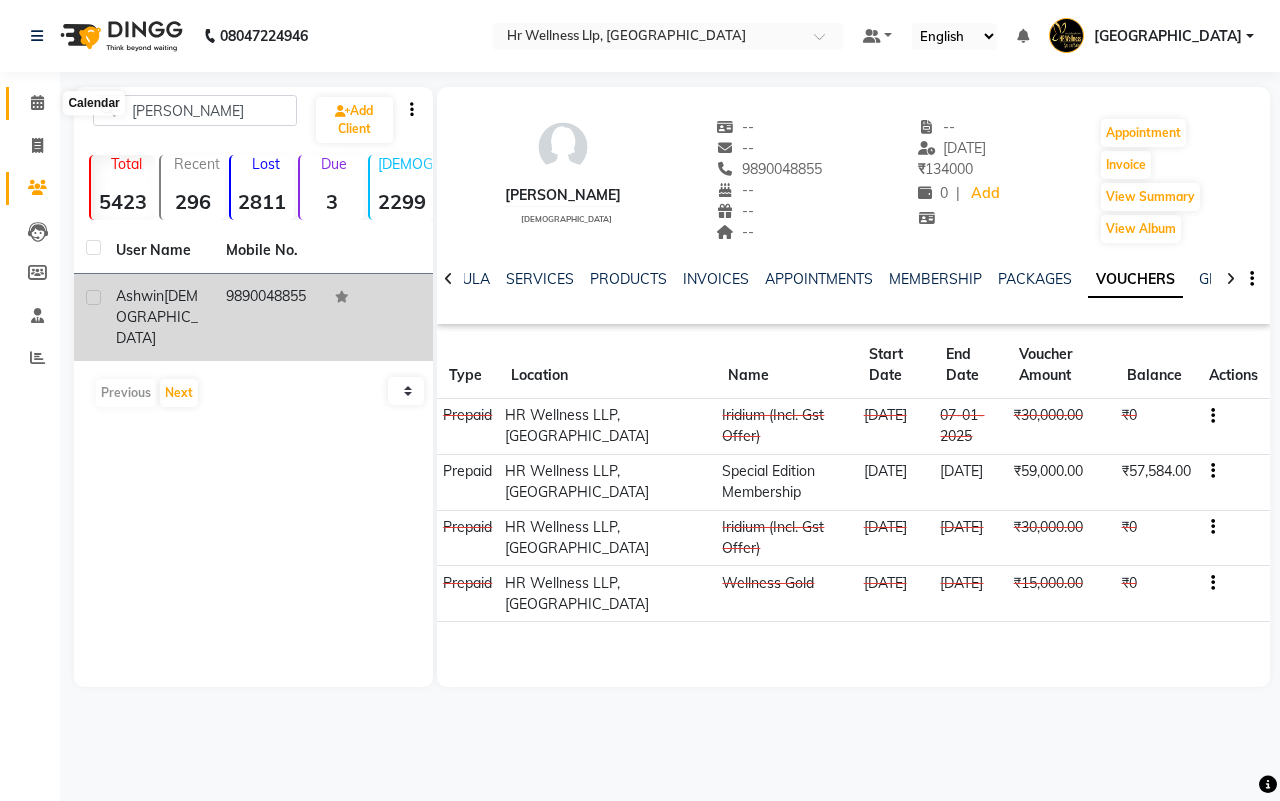 click 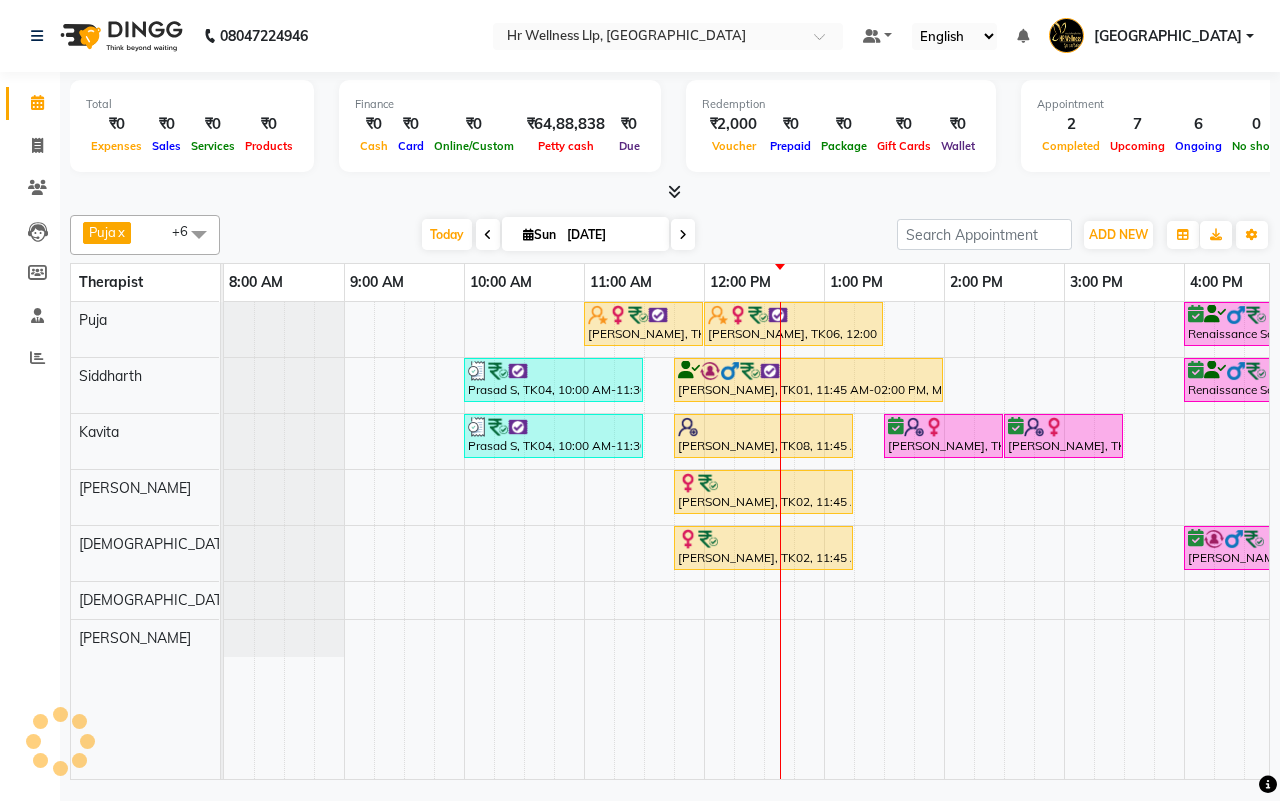scroll, scrollTop: 0, scrollLeft: 0, axis: both 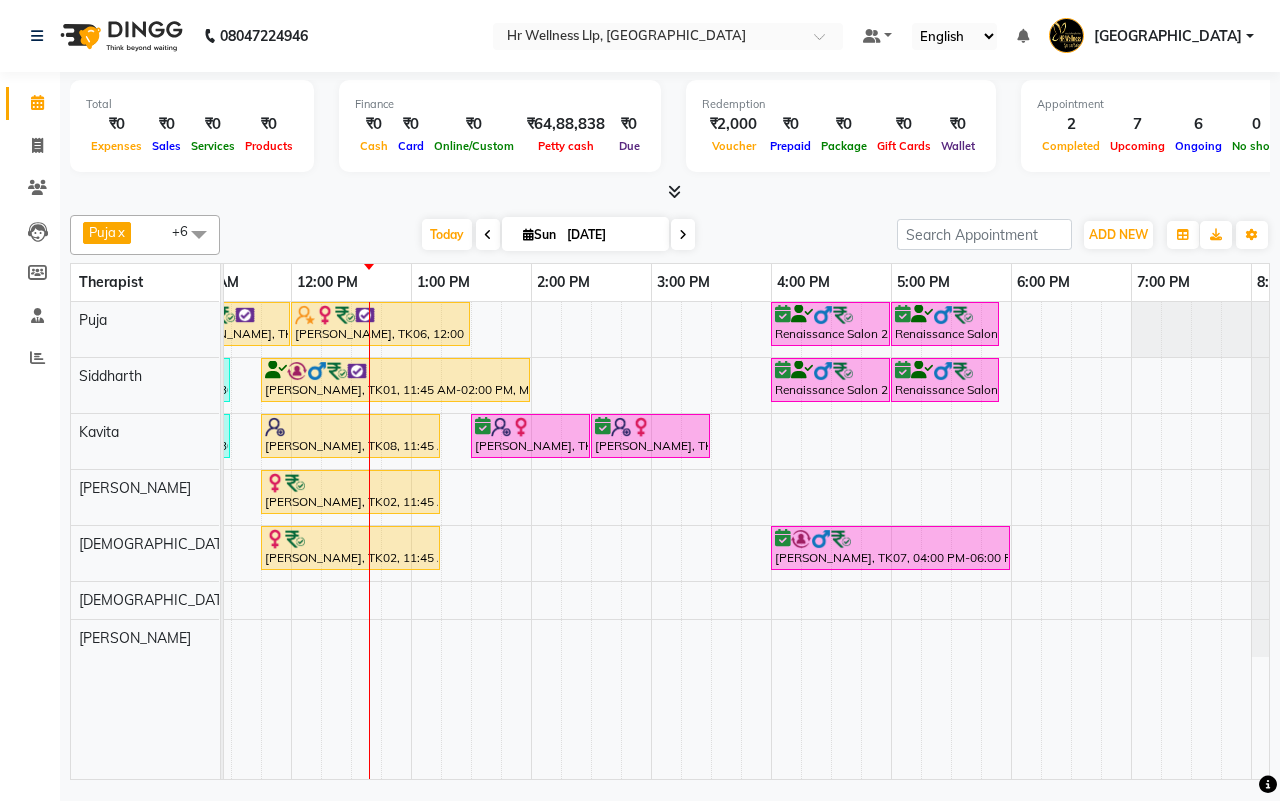 click at bounding box center (683, 234) 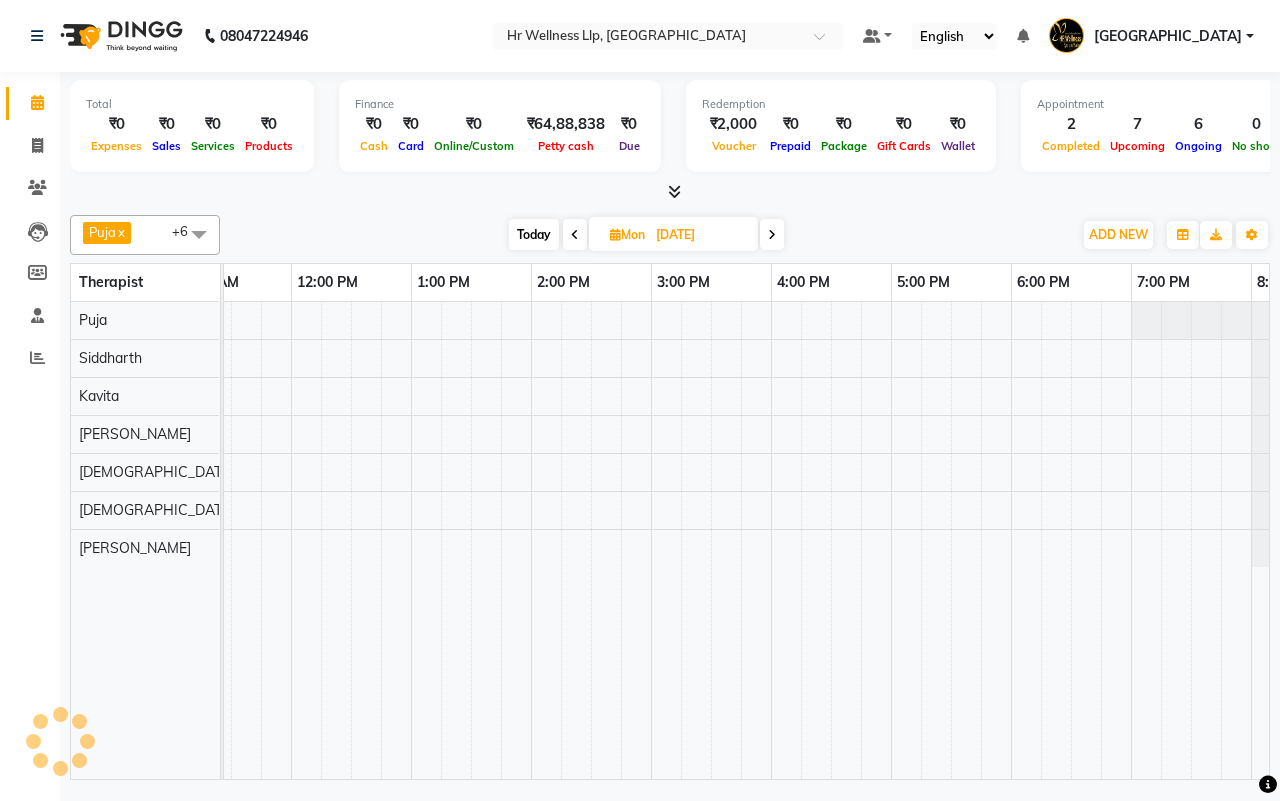 scroll, scrollTop: 0, scrollLeft: 481, axis: horizontal 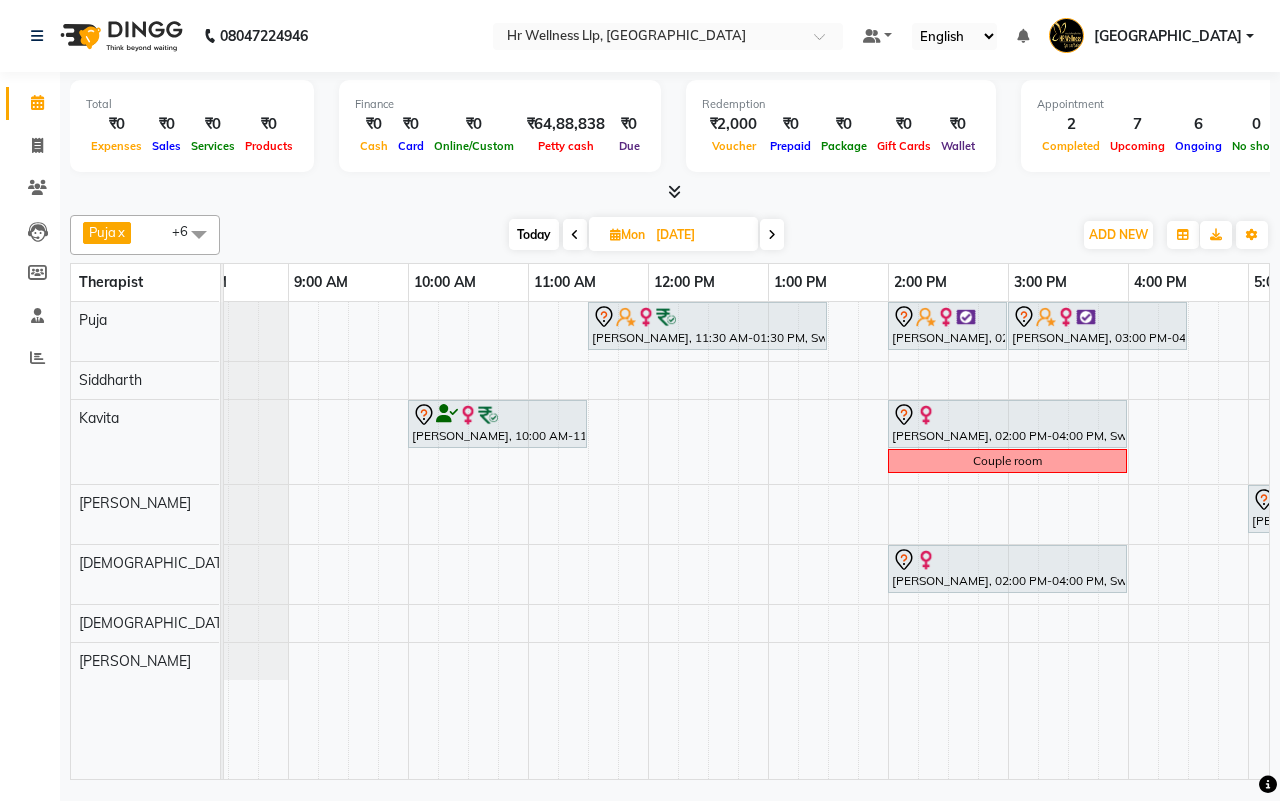 click on "Today  Mon 14-07-2025" at bounding box center [646, 235] 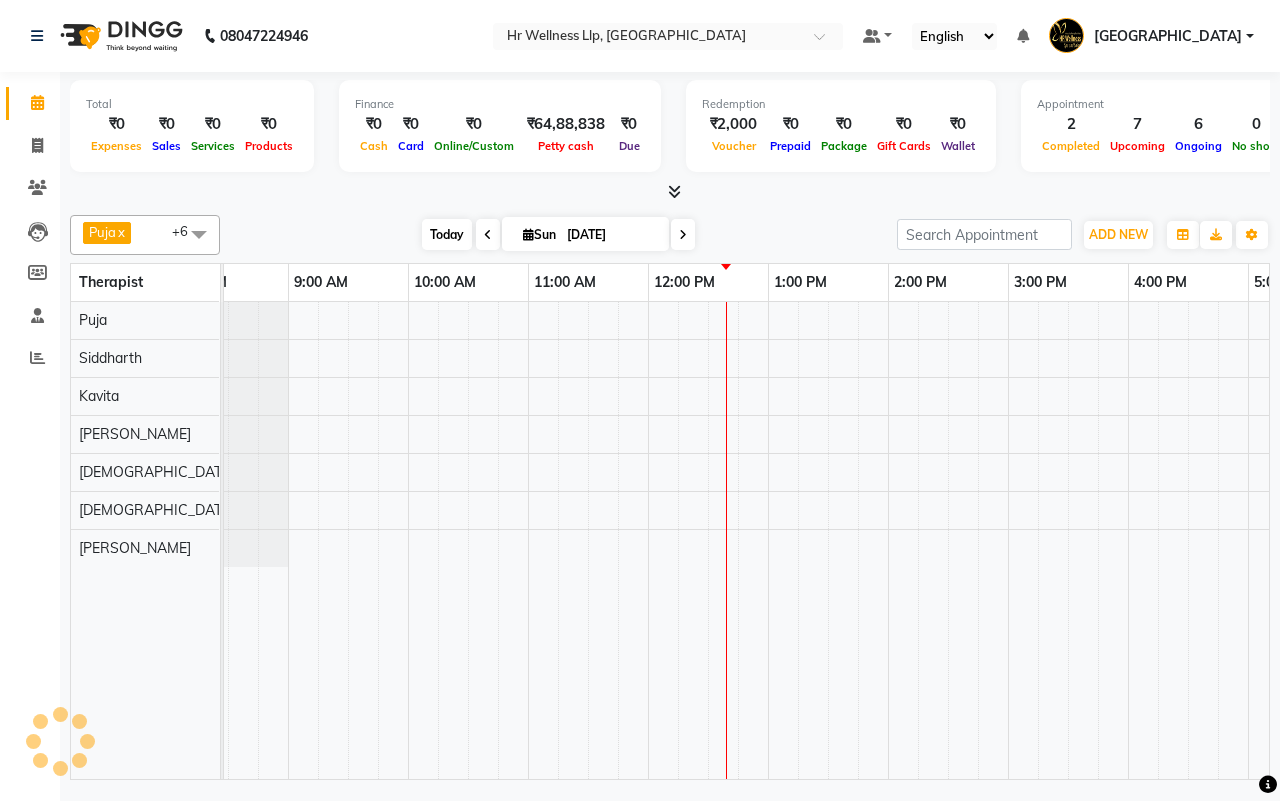 scroll, scrollTop: 0, scrollLeft: 481, axis: horizontal 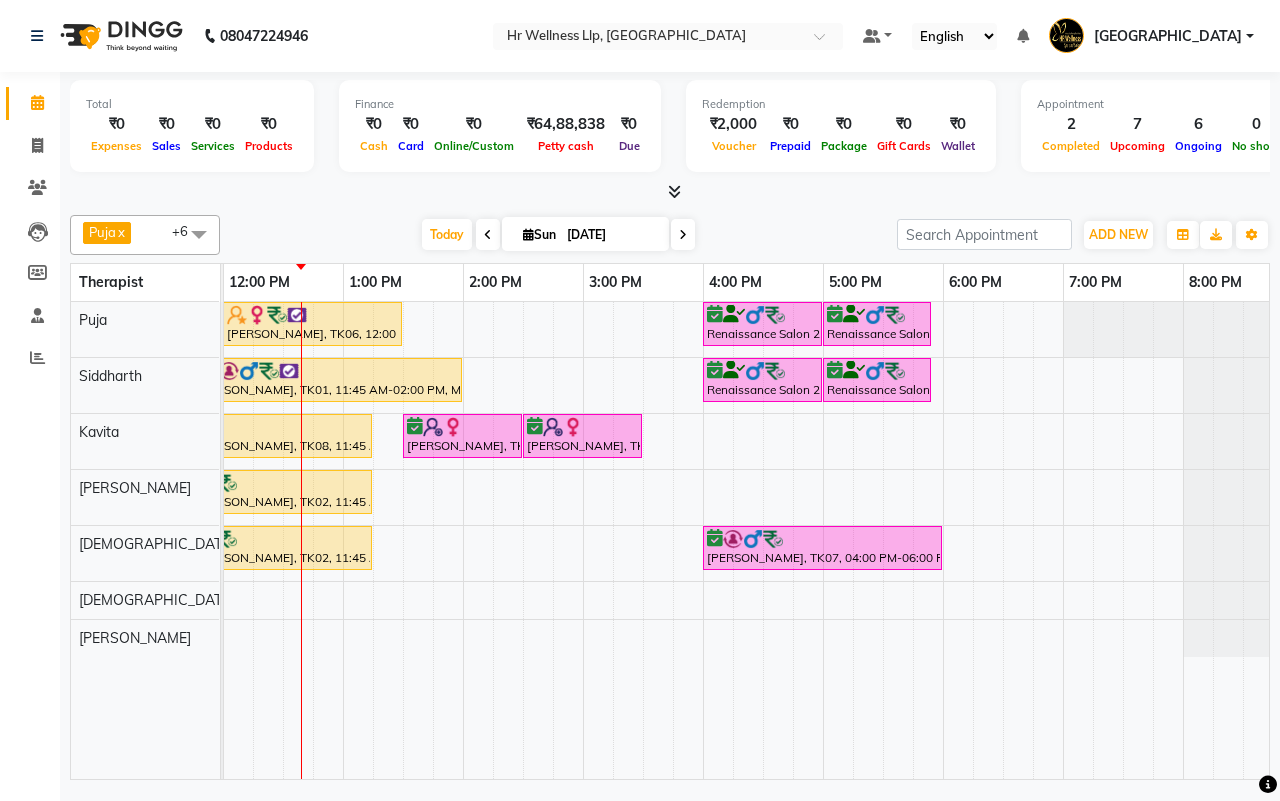 click on "Fakhari Sarjan., TK06, 11:00 AM-12:00 PM, Massage 60 Min     Fakhari Sarjan., TK06, 12:00 PM-01:30 PM, Massage 60 Min     Renaissance Salon 27AASFR5194C1ZS, TK03, 04:00 PM-05:00 PM, Massage 60 Min     Renaissance Salon 27AASFR5194C1ZS, TK03, 05:00 PM-05:55 PM, 10 mins complimentary Service     Prasad S, TK04, 10:00 AM-11:30 AM, Massage 60 Min     Suresh Yadav, TK01, 11:45 AM-02:00 PM, Massage 90 Min     Renaissance Salon 27AASFR5194C1ZS, TK03, 04:00 PM-05:00 PM, Massage 60 Min     Renaissance Salon 27AASFR5194C1ZS, TK03, 05:00 PM-05:55 PM, 10 mins complimentary Service     Prasad S, TK04, 10:00 AM-11:30 AM, Massage 60 Min     Ananya Sahay, TK08, 11:45 AM-01:15 PM, Swedish Massage 60 Min     Nicole Dillard, TK05, 01:30 PM-02:30 PM, Herbal Potli Massage      Nicole Dillard, TK05, 02:30 PM-03:30 PM, Refreshing Foot Reflexology     Sneha Pawar, TK02, 11:45 AM-01:15 PM, Swedish Massage with Wintergreen, Bayleaf & Clove 60 Min" at bounding box center [523, 540] 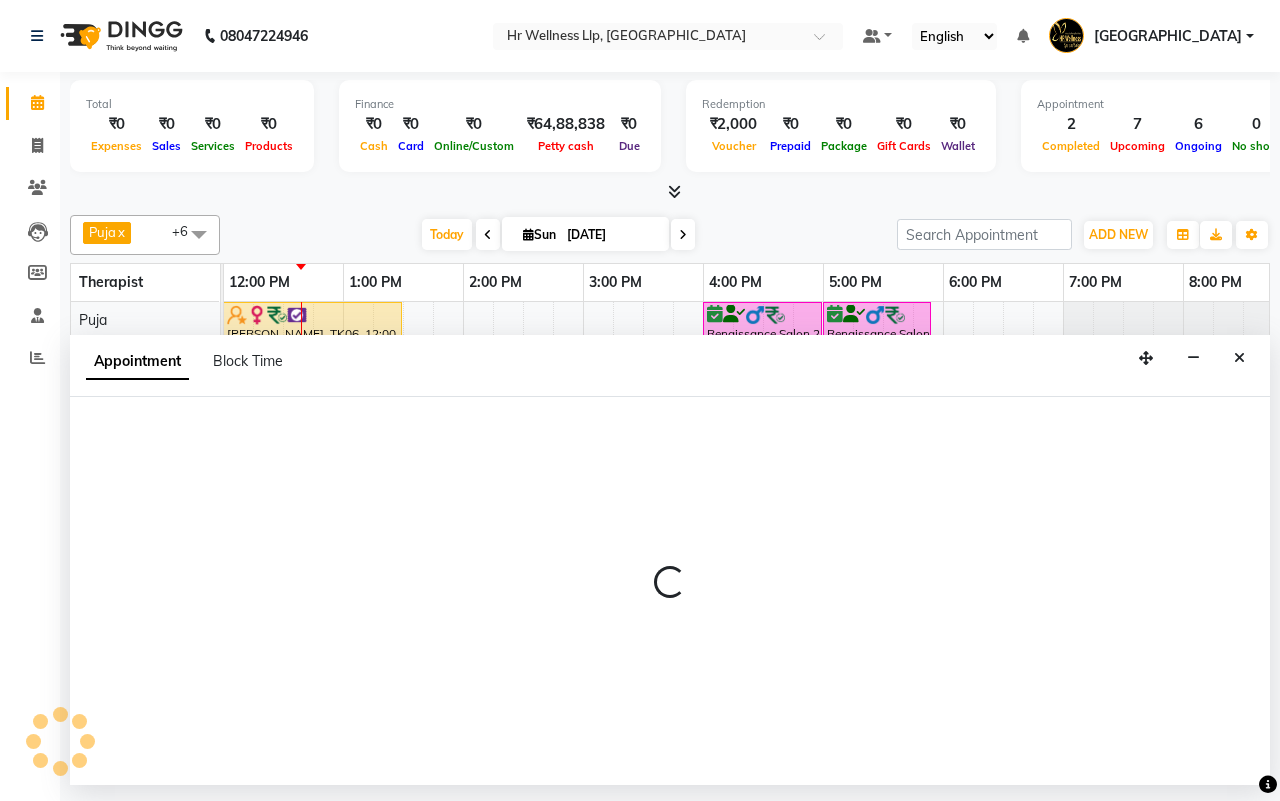 select on "16489" 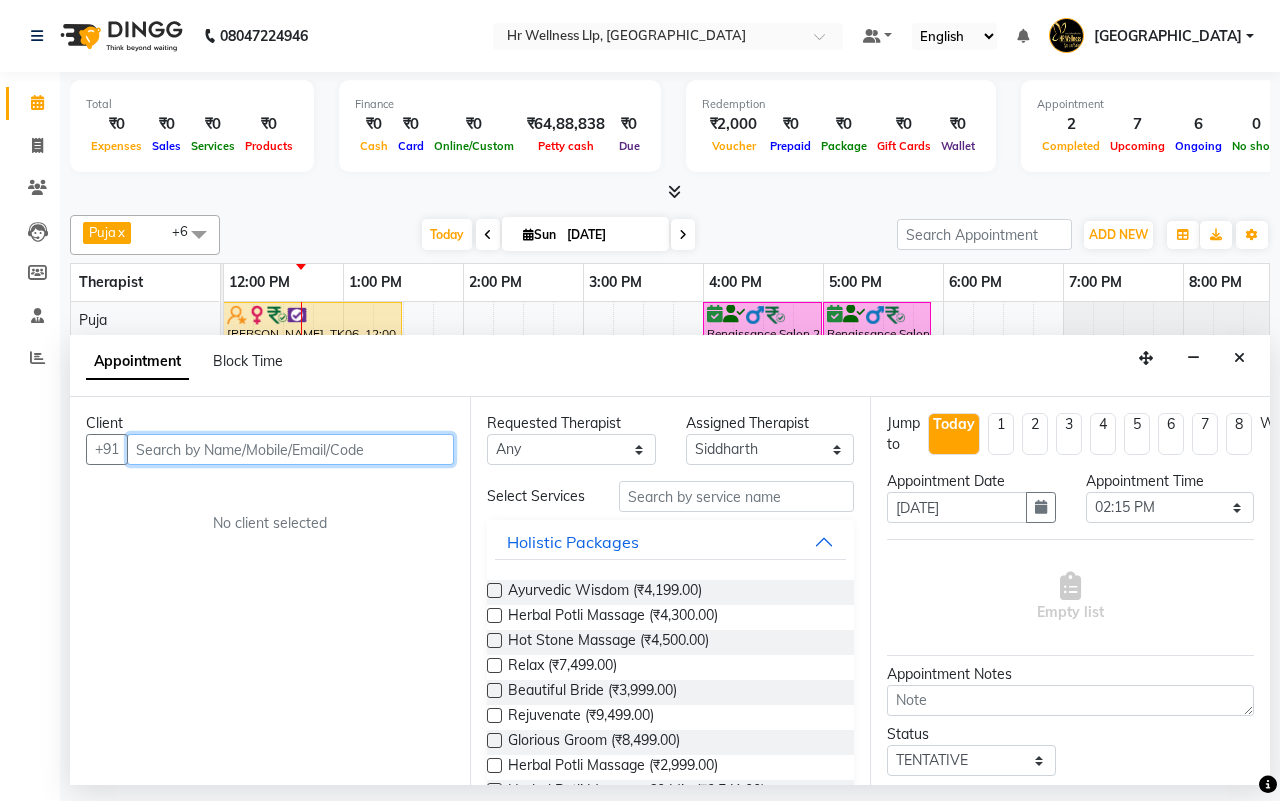 click at bounding box center (290, 449) 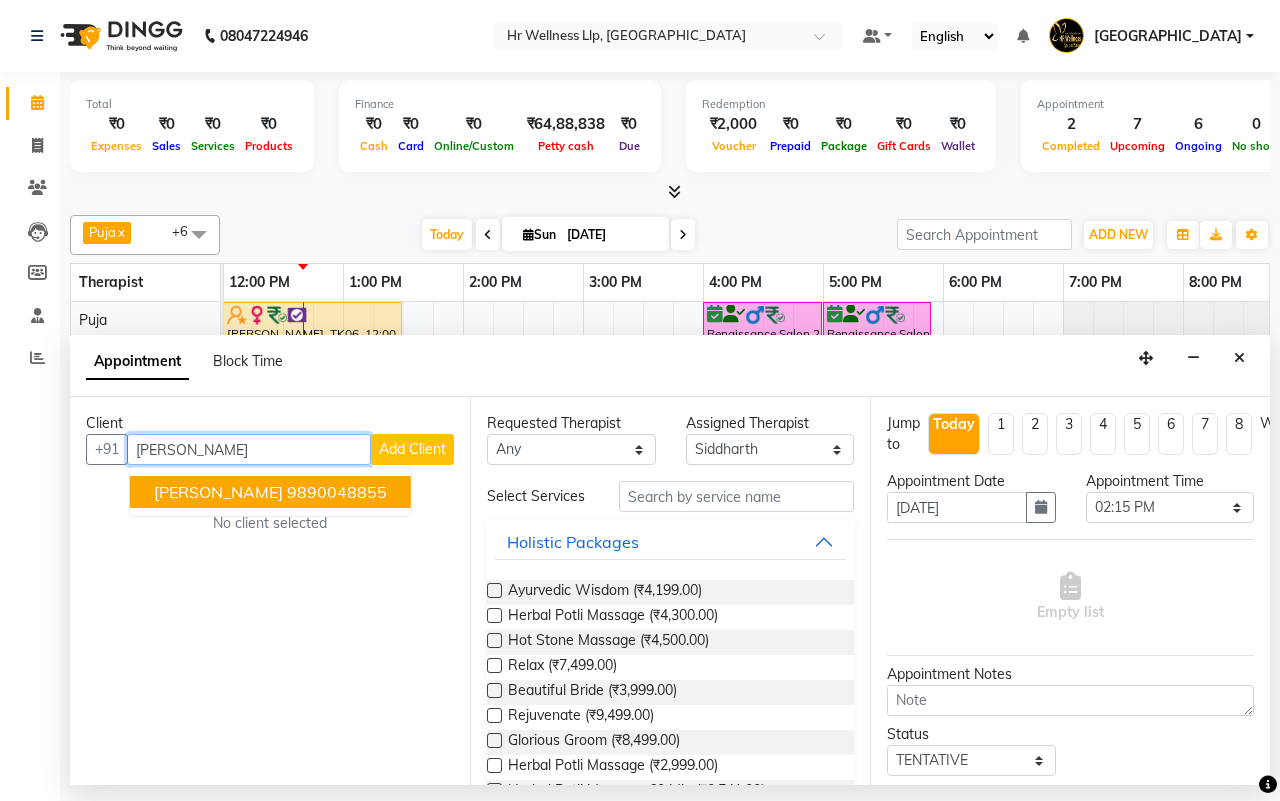 click on "[PERSON_NAME]" at bounding box center [218, 492] 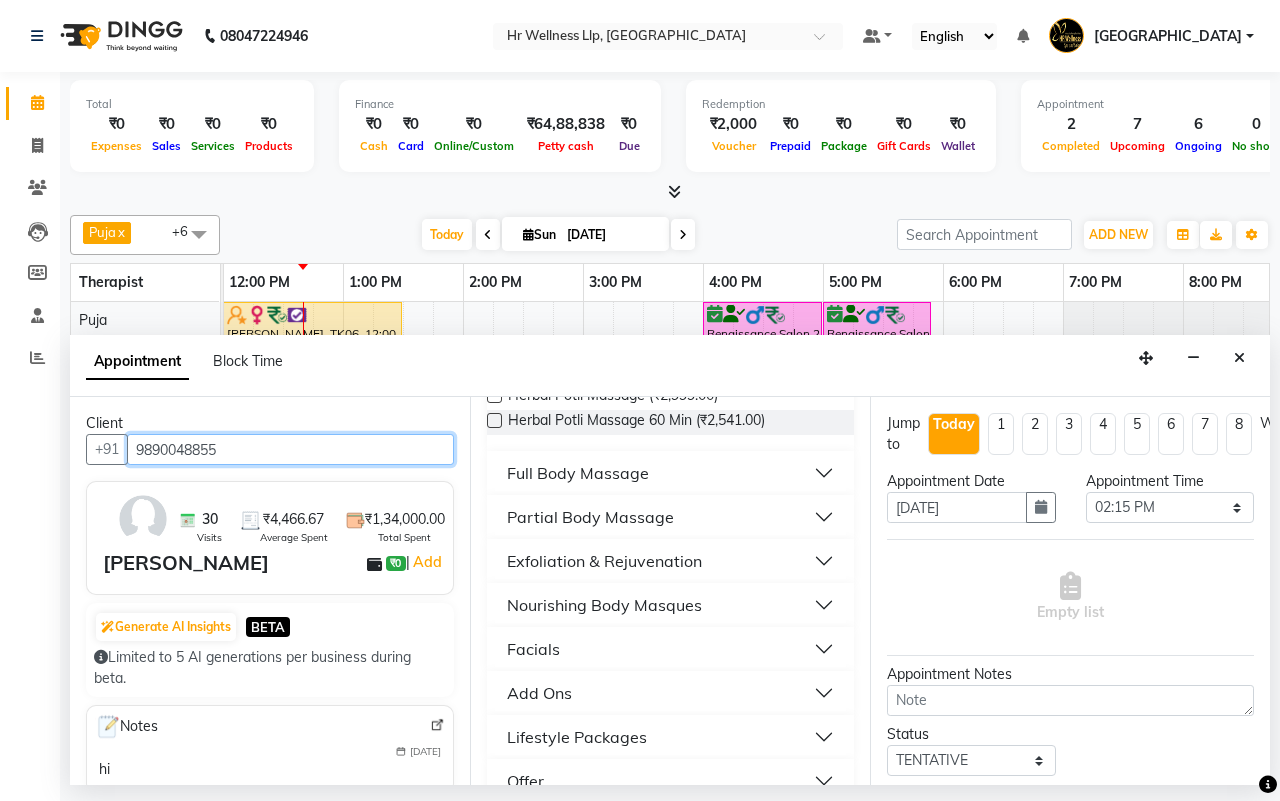 scroll, scrollTop: 375, scrollLeft: 0, axis: vertical 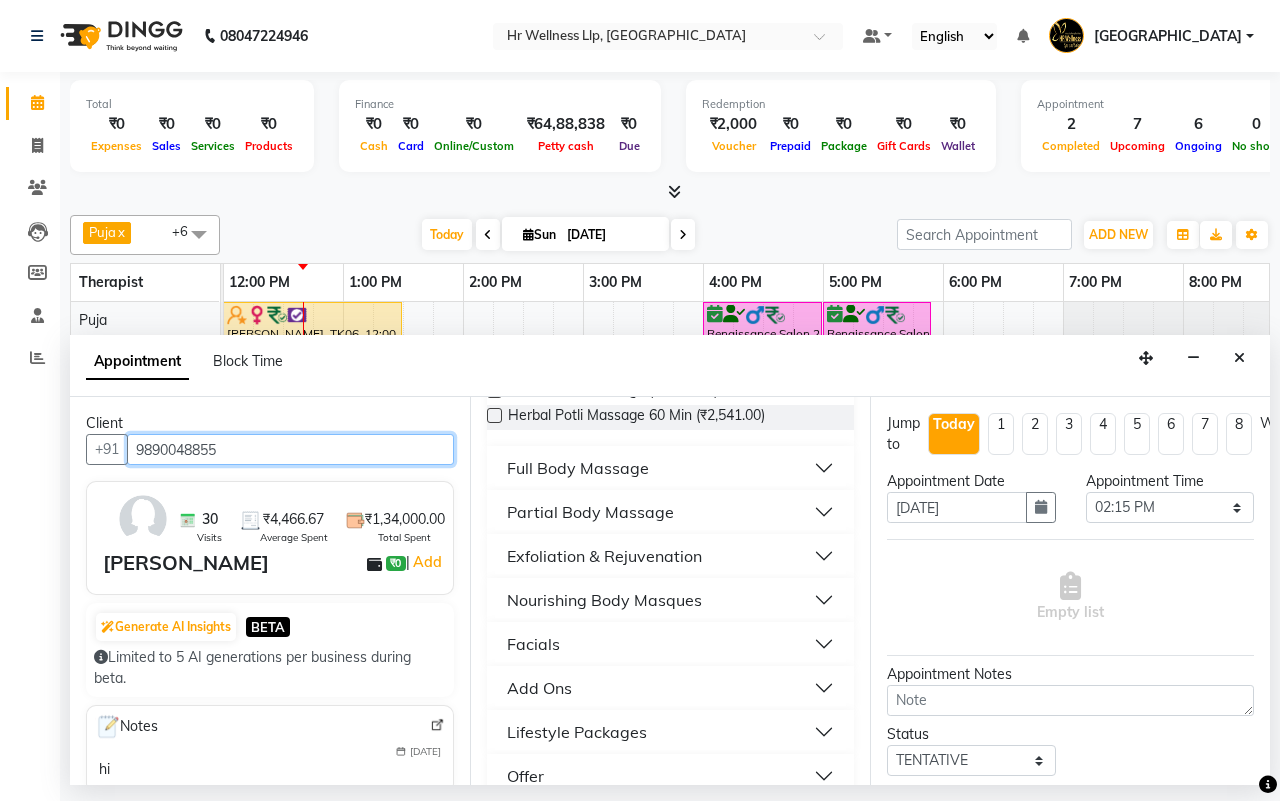 type on "9890048855" 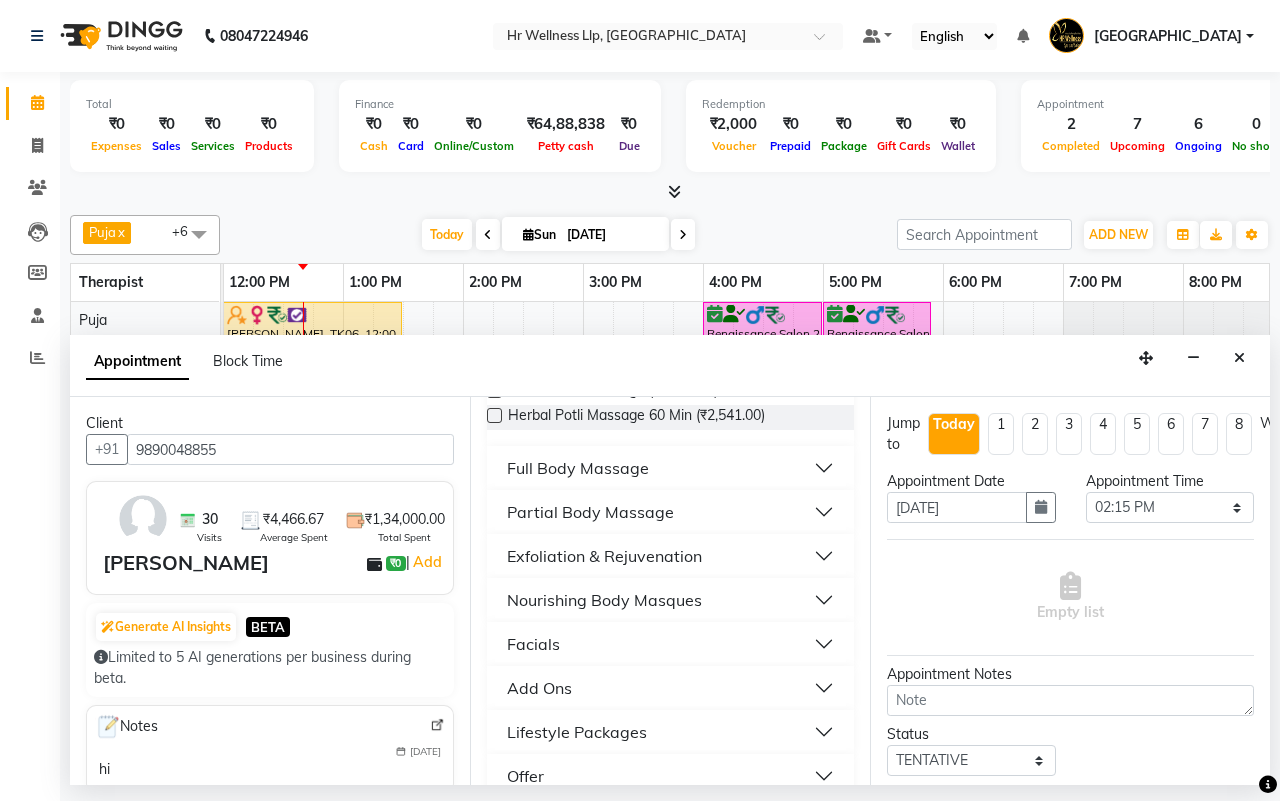 click on "Full Body Massage" at bounding box center (578, 468) 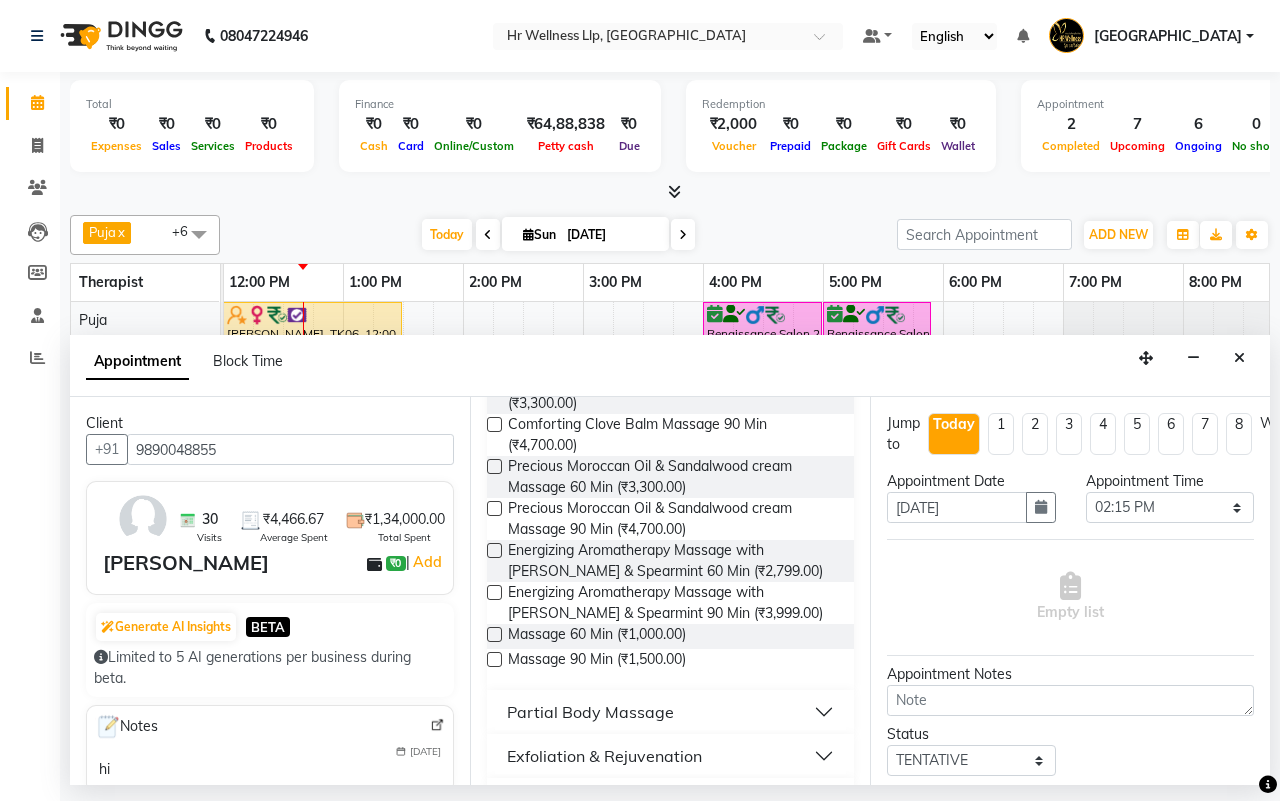 scroll, scrollTop: 1493, scrollLeft: 0, axis: vertical 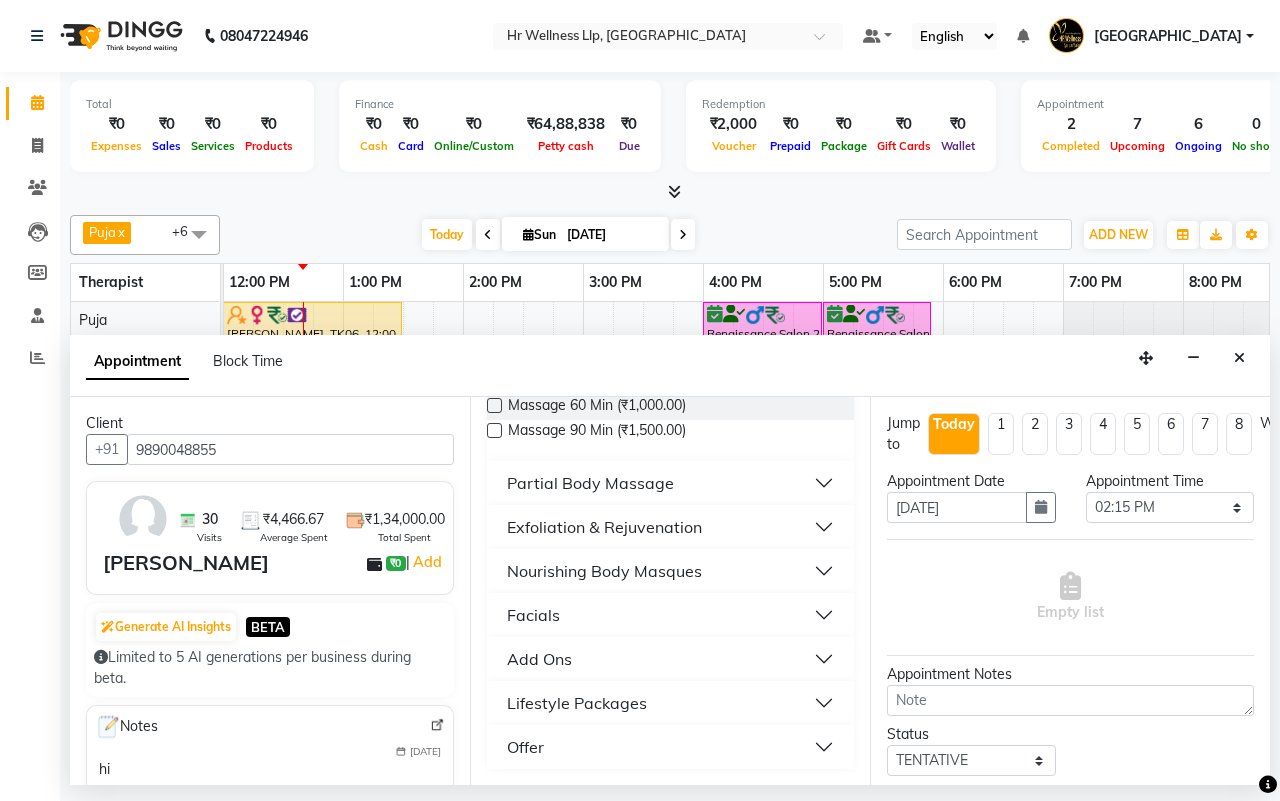 click at bounding box center (494, 405) 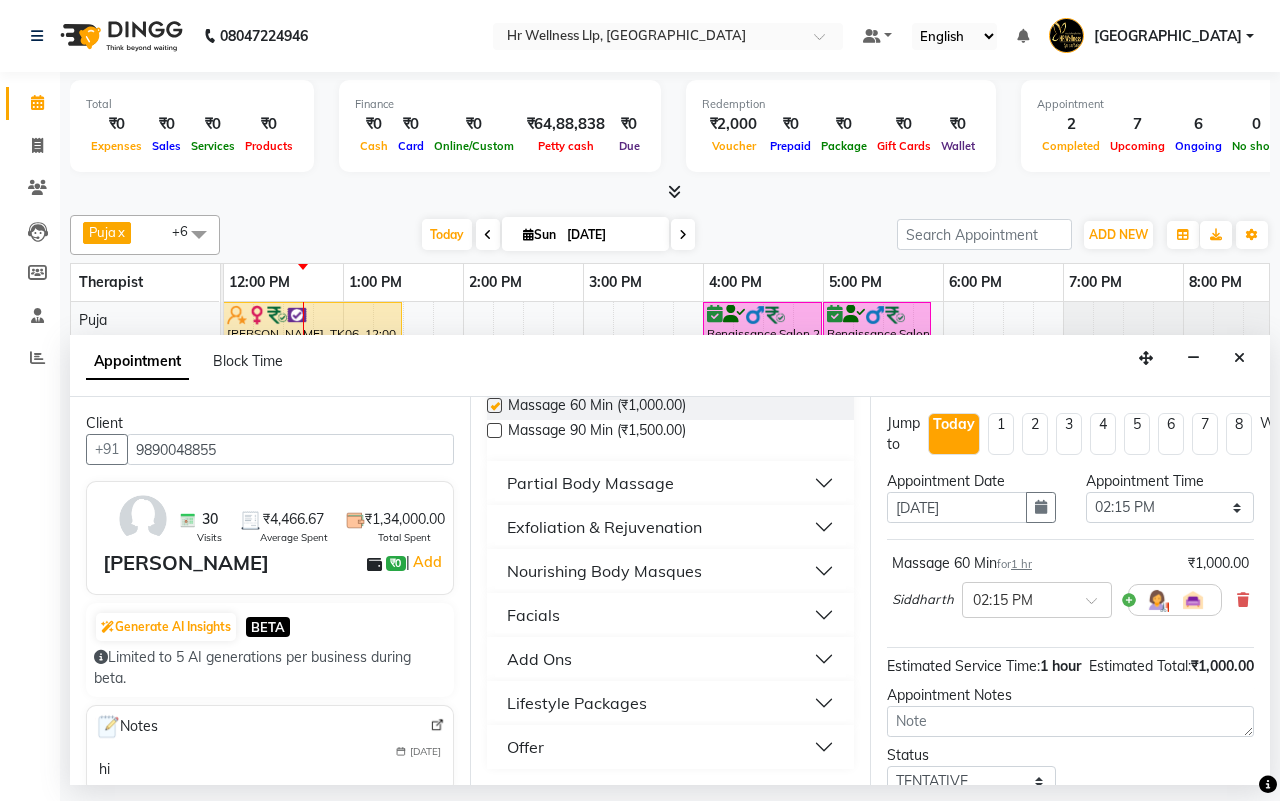checkbox on "false" 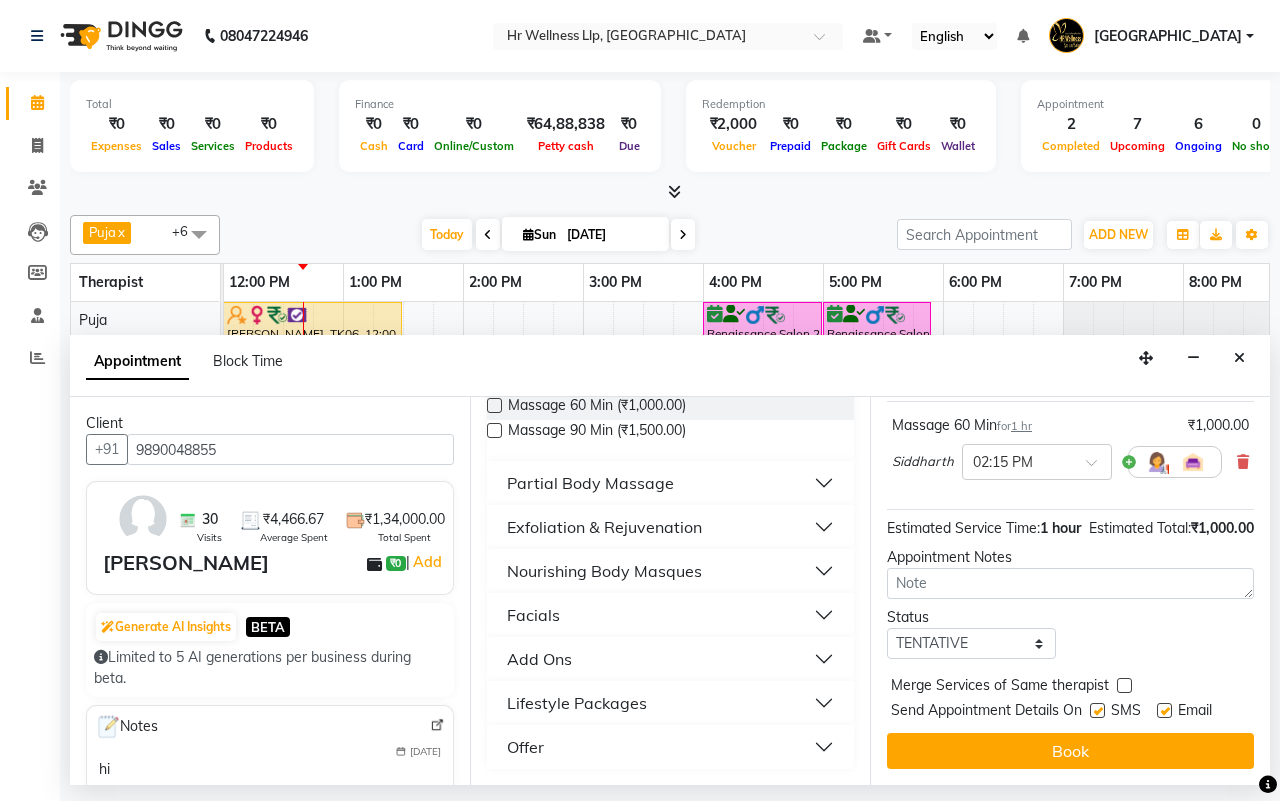scroll, scrollTop: 178, scrollLeft: 0, axis: vertical 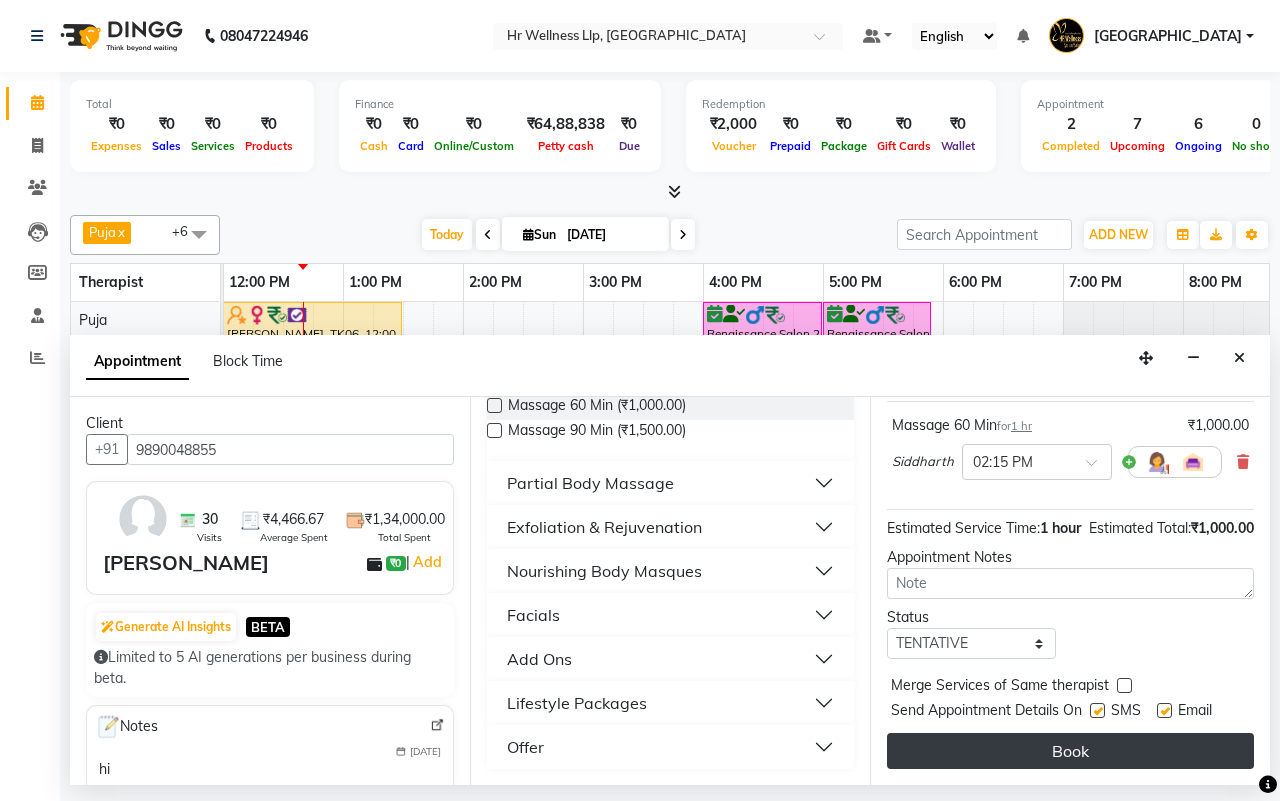 click on "Book" at bounding box center [1070, 751] 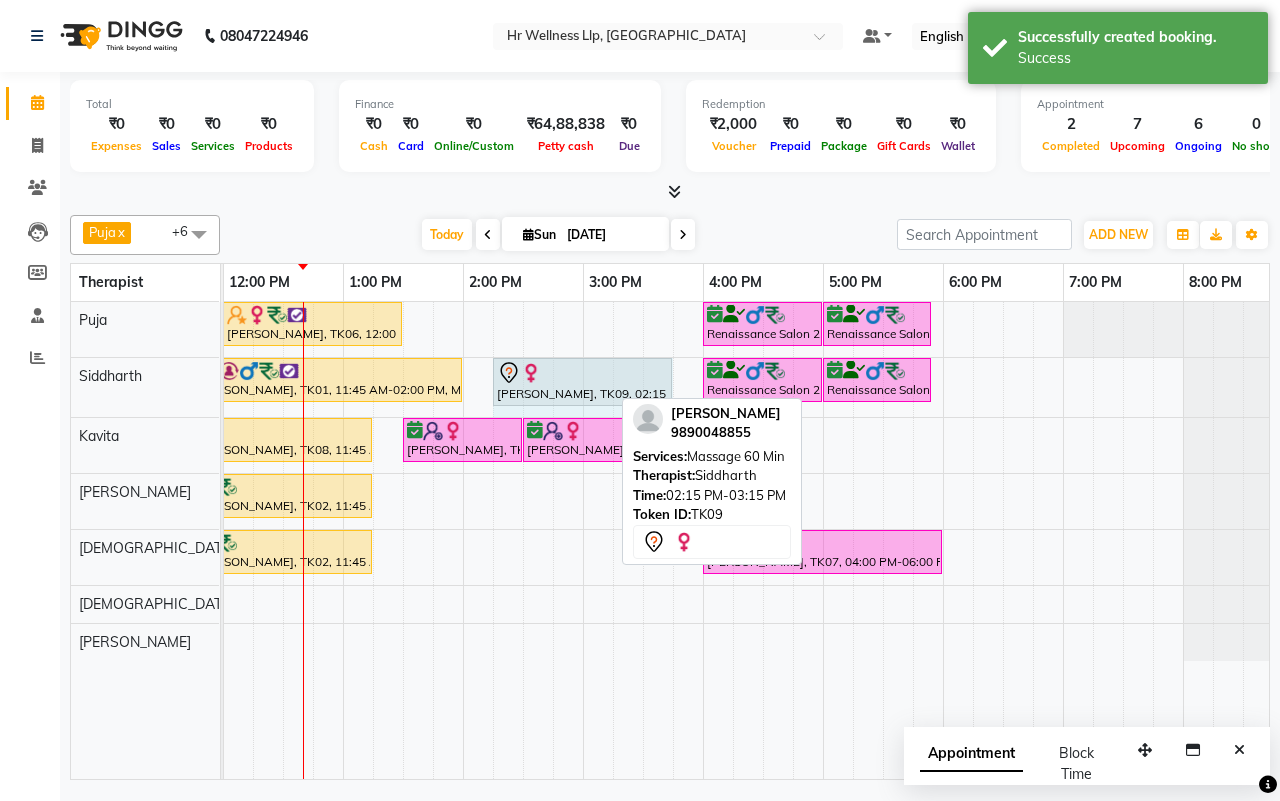 drag, startPoint x: 608, startPoint y: 370, endPoint x: 646, endPoint y: 375, distance: 38.327538 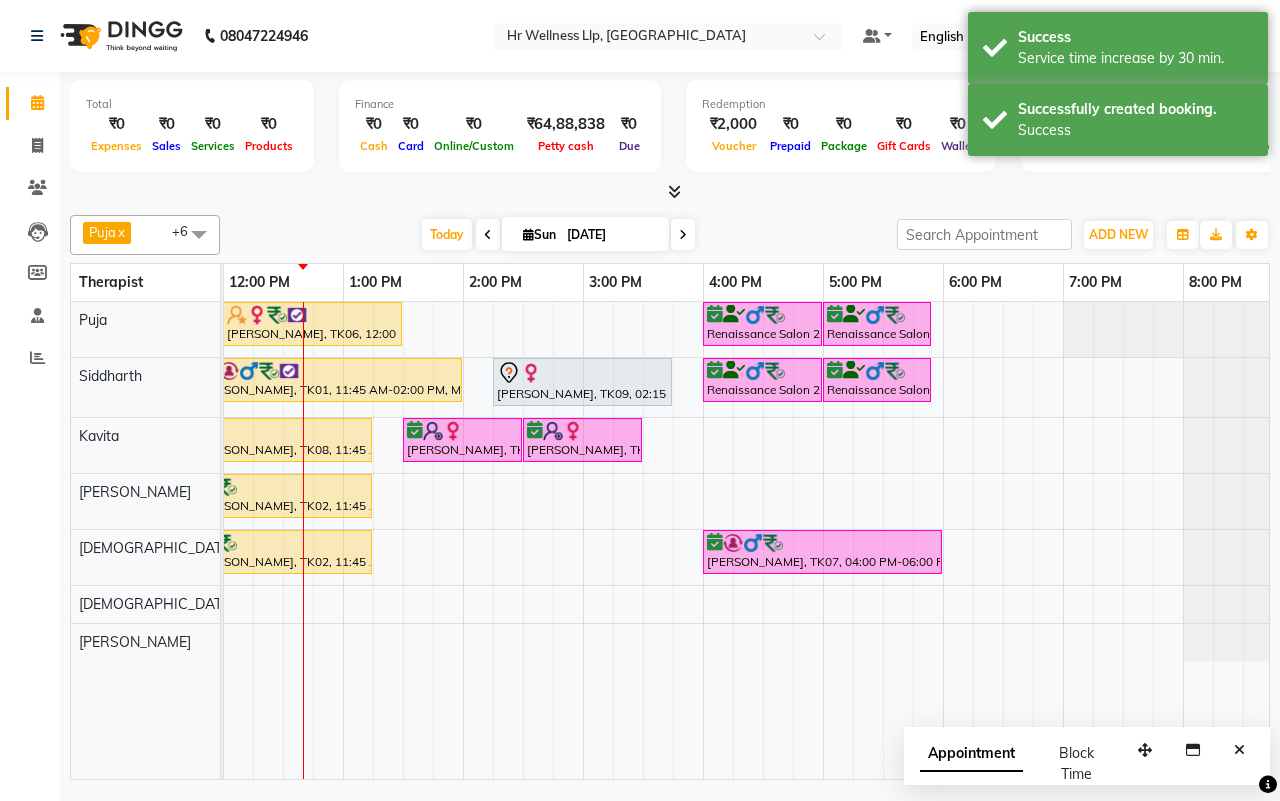click on "[DATE]  [DATE]" at bounding box center [558, 235] 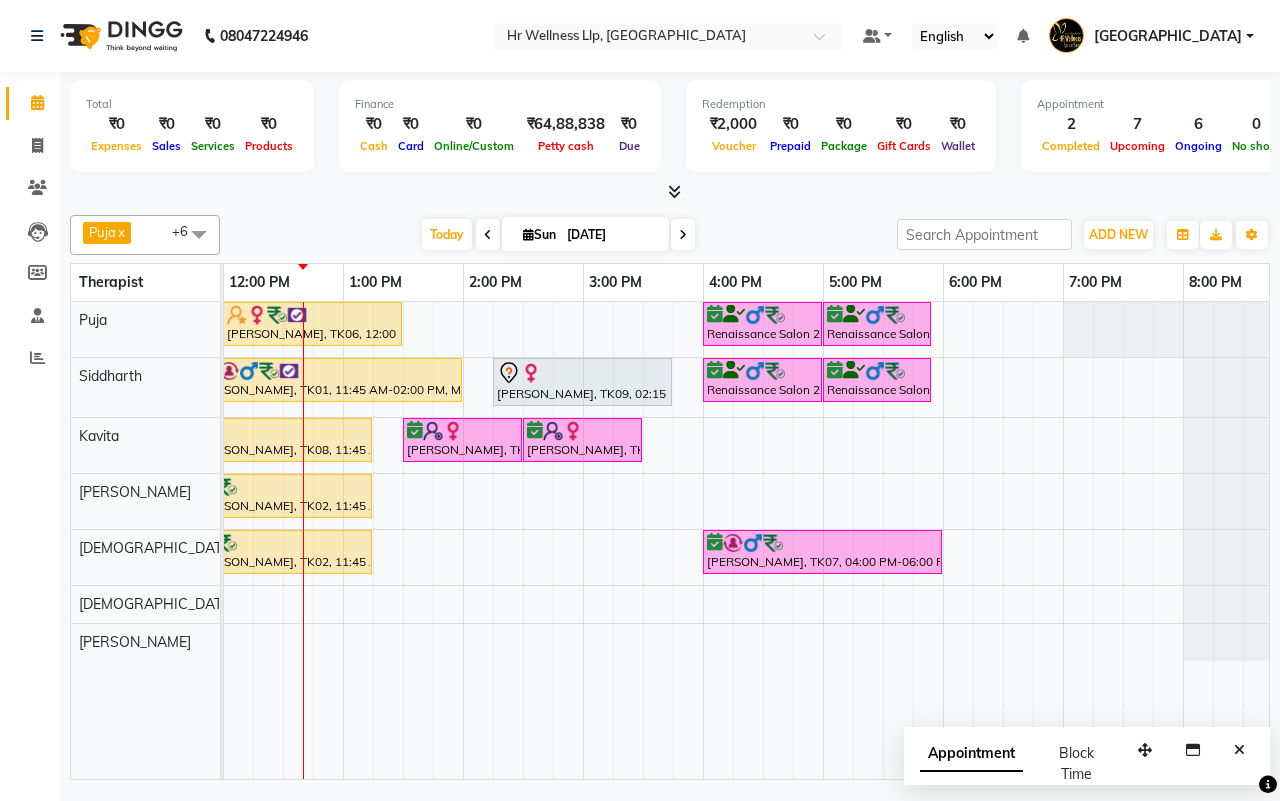click at bounding box center [683, 235] 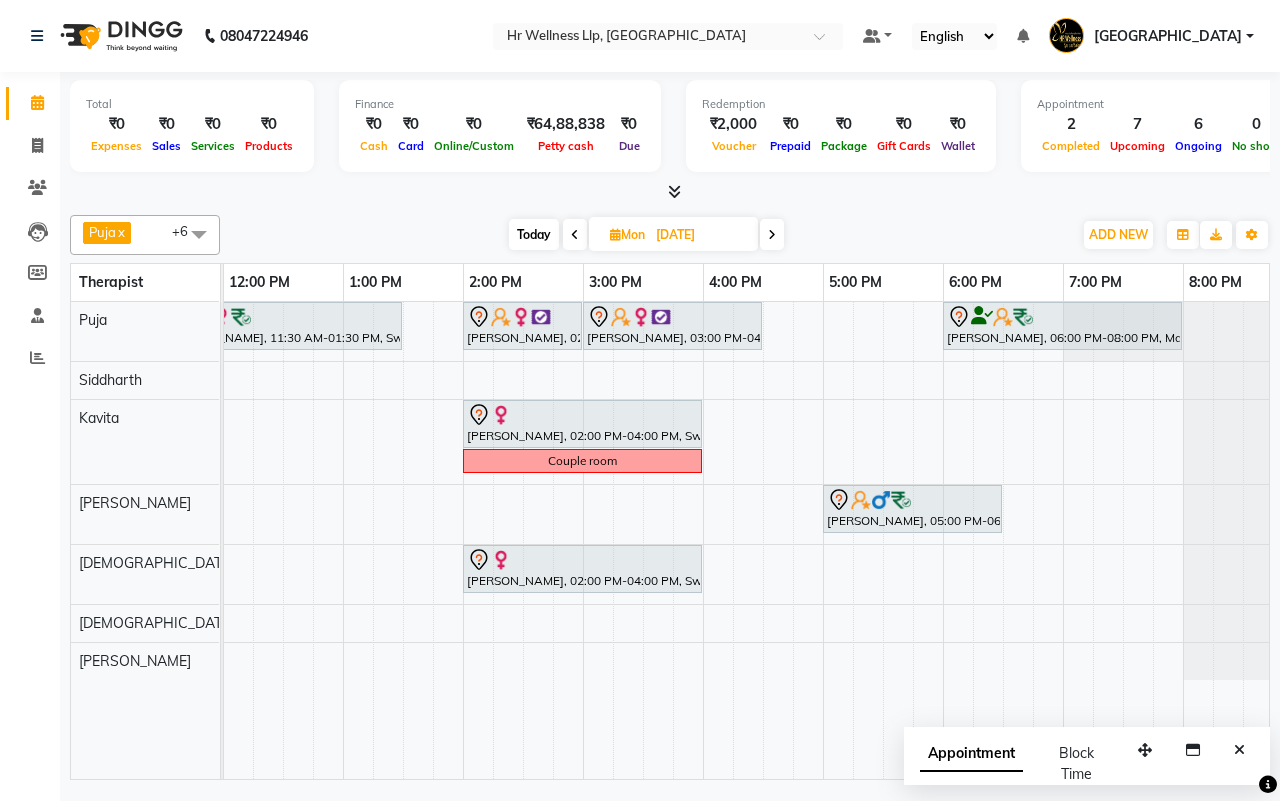 scroll, scrollTop: 0, scrollLeft: 0, axis: both 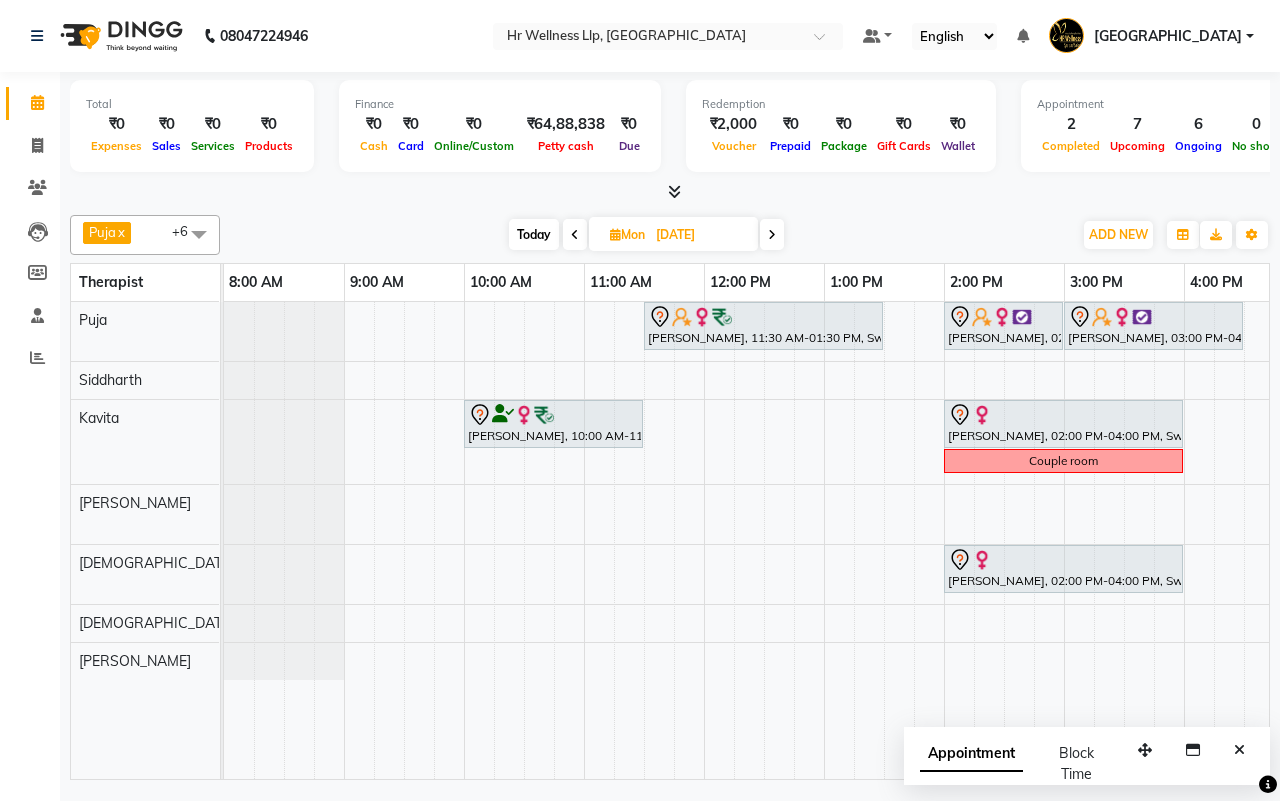 click on "Swarna Kulkarni, 11:30 AM-01:30 PM, Swedish Massage with Wintergreen, Bayleaf & Clove 90 Min             Monica Mangal, 02:00 PM-03:00 PM, Massage 60 Min             Monica Mangal, 03:00 PM-04:30 PM, Facials 60 Min             Arun Tathare, 06:00 PM-08:00 PM, Massage 90 Min             Preeti Kothari, 10:00 AM-11:30 AM, Swedish Massage with Wintergreen, Bayleaf & Clove 60 Min             khusboo agarwal, 02:00 PM-04:00 PM, Swedish Massage with Wintergreen, Bayleaf & Clove 60 Min  Couple room              Shoeb, 05:00 PM-06:30 PM, Swedish Massage with Wintergreen, Bayleaf & Clove 60 Min             khusboo agarwal, 02:00 PM-04:00 PM, Swedish Massage with Wintergreen, Bayleaf & Clove 60 Min" at bounding box center [1004, 540] 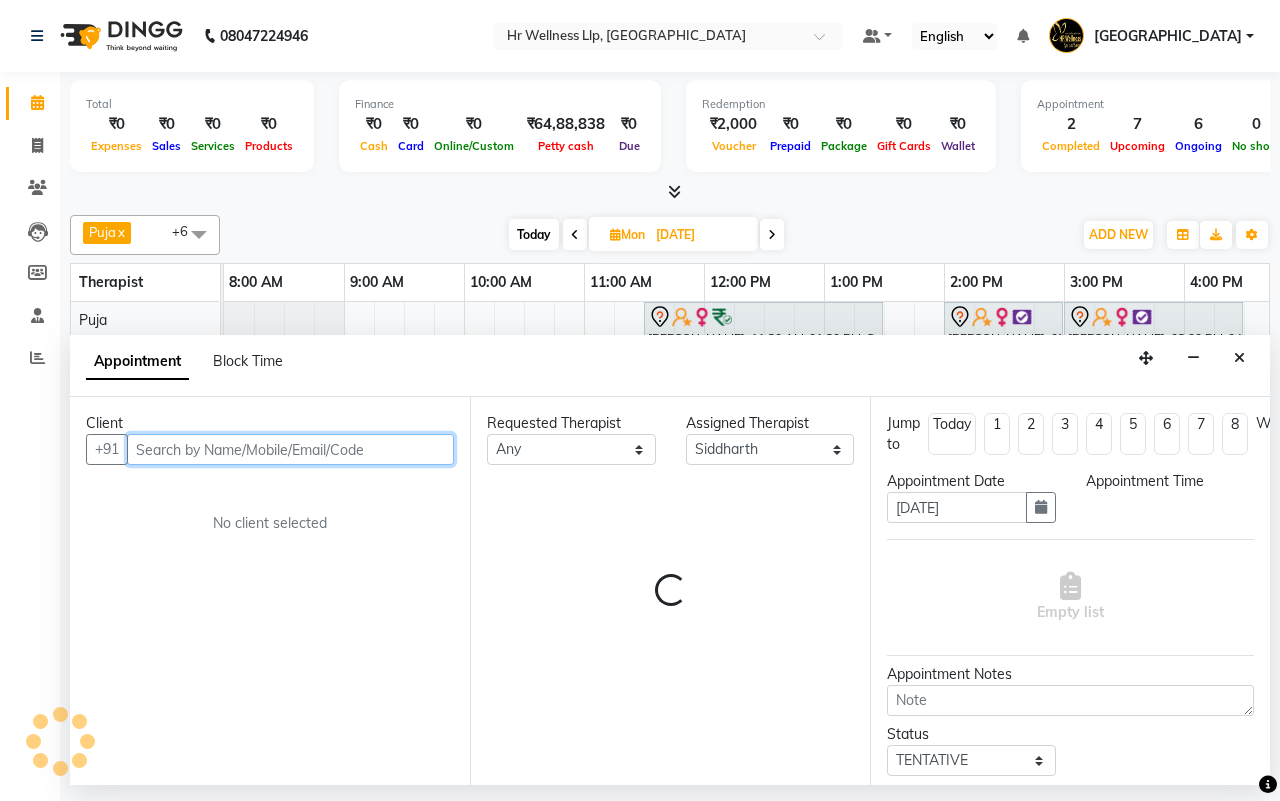 select on "600" 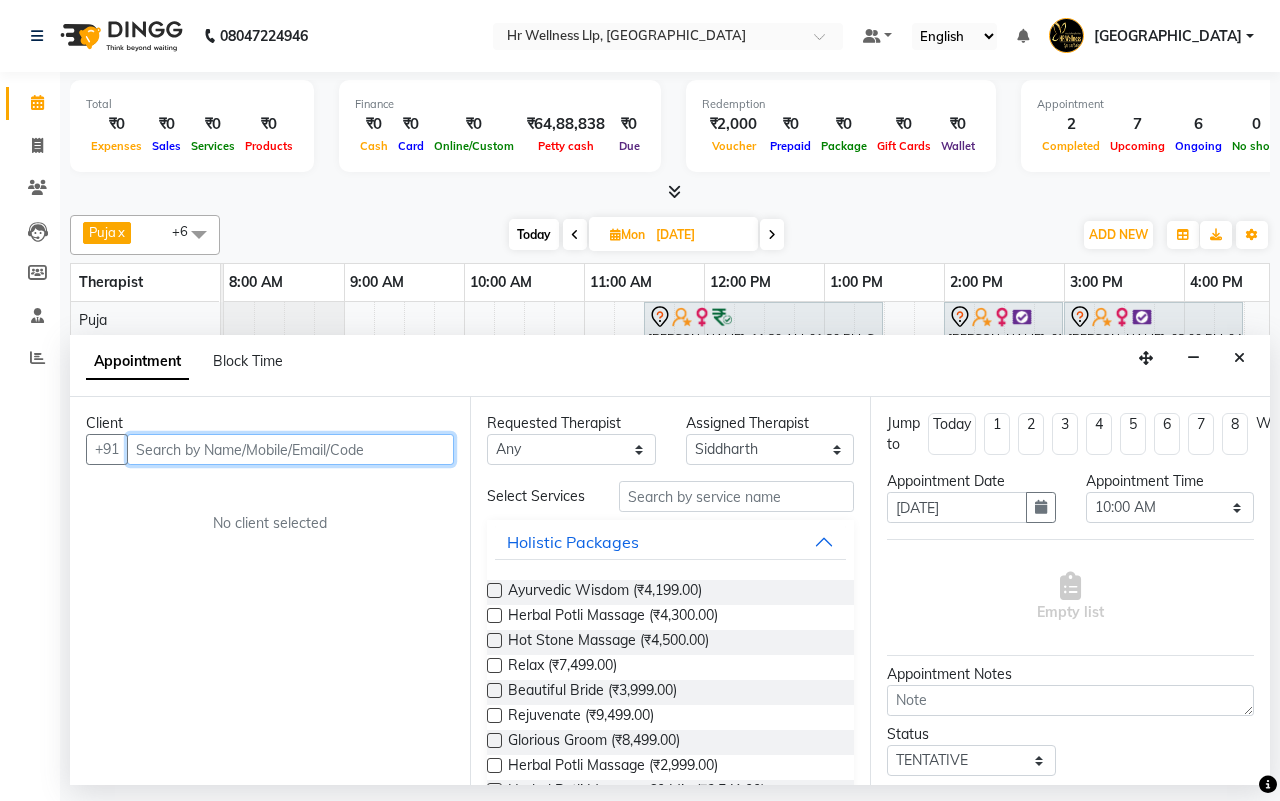 click at bounding box center (290, 449) 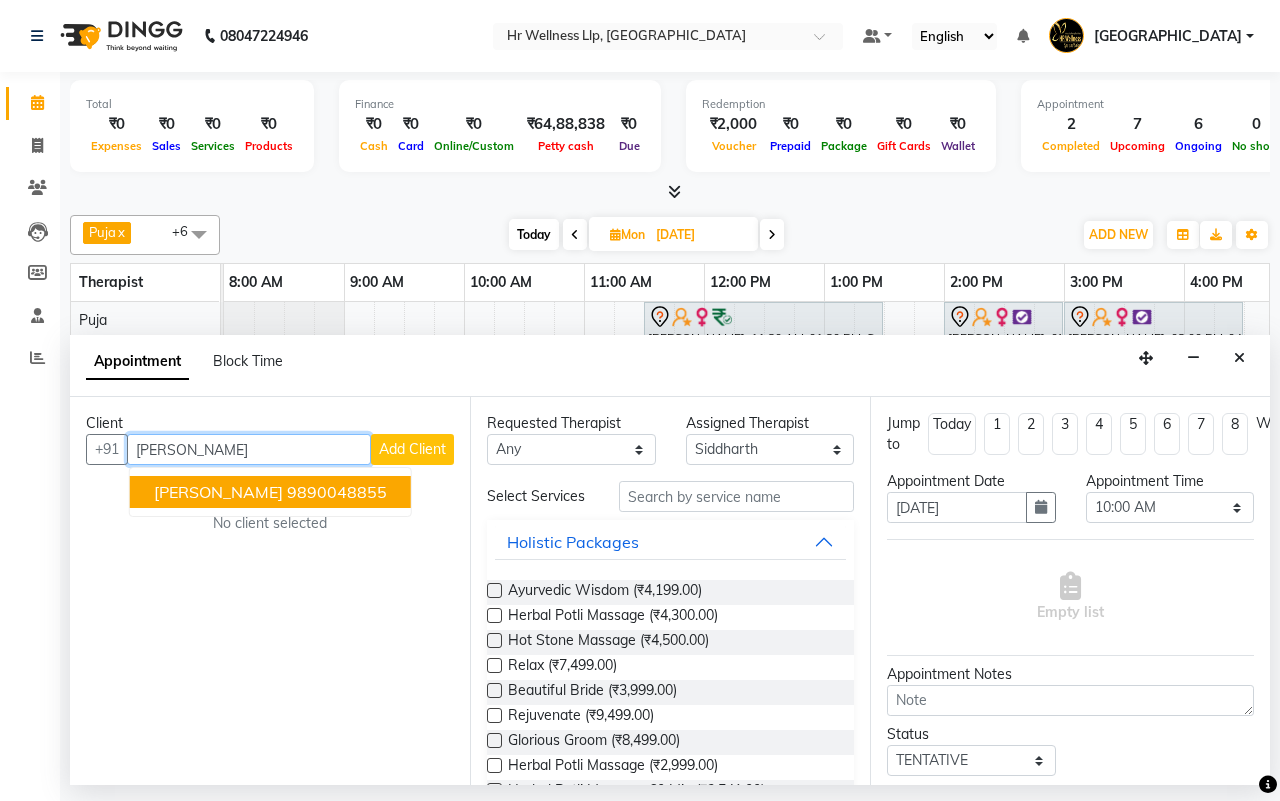 click on "[PERSON_NAME]" at bounding box center [218, 492] 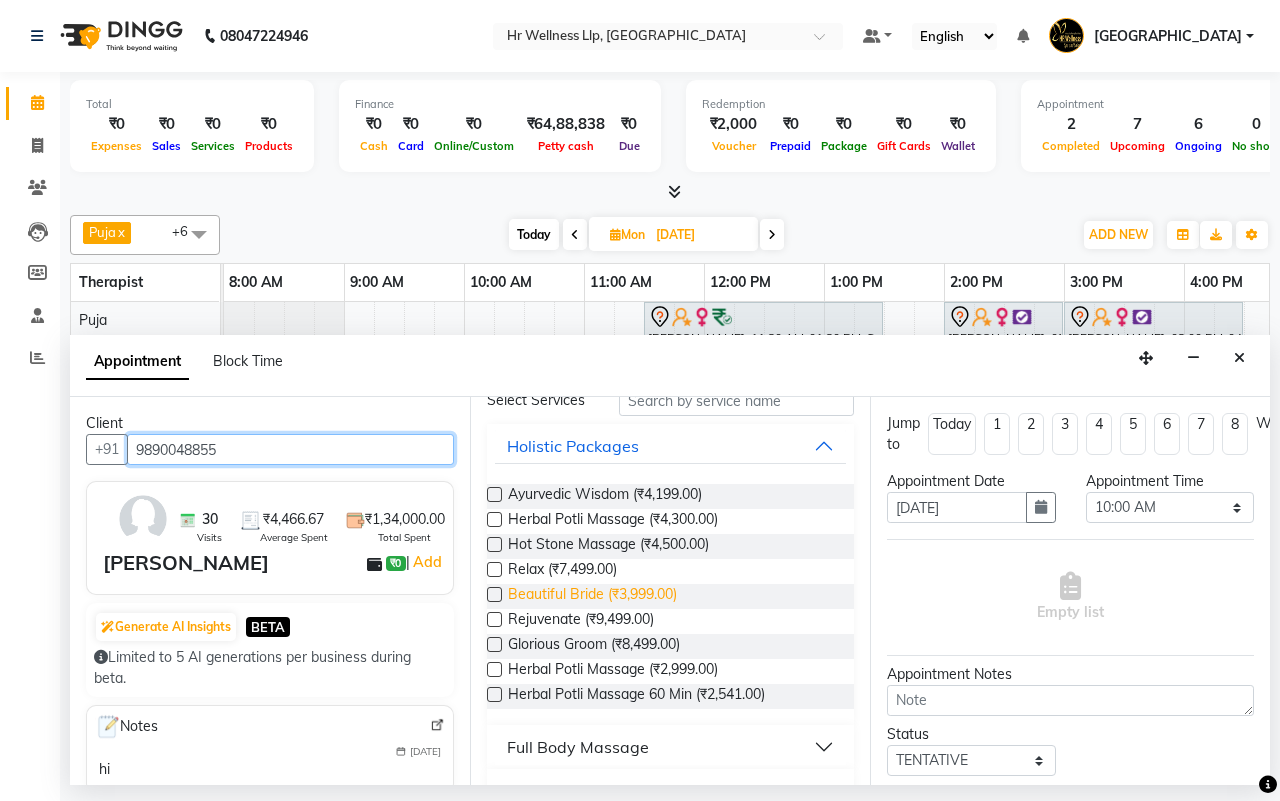 scroll, scrollTop: 250, scrollLeft: 0, axis: vertical 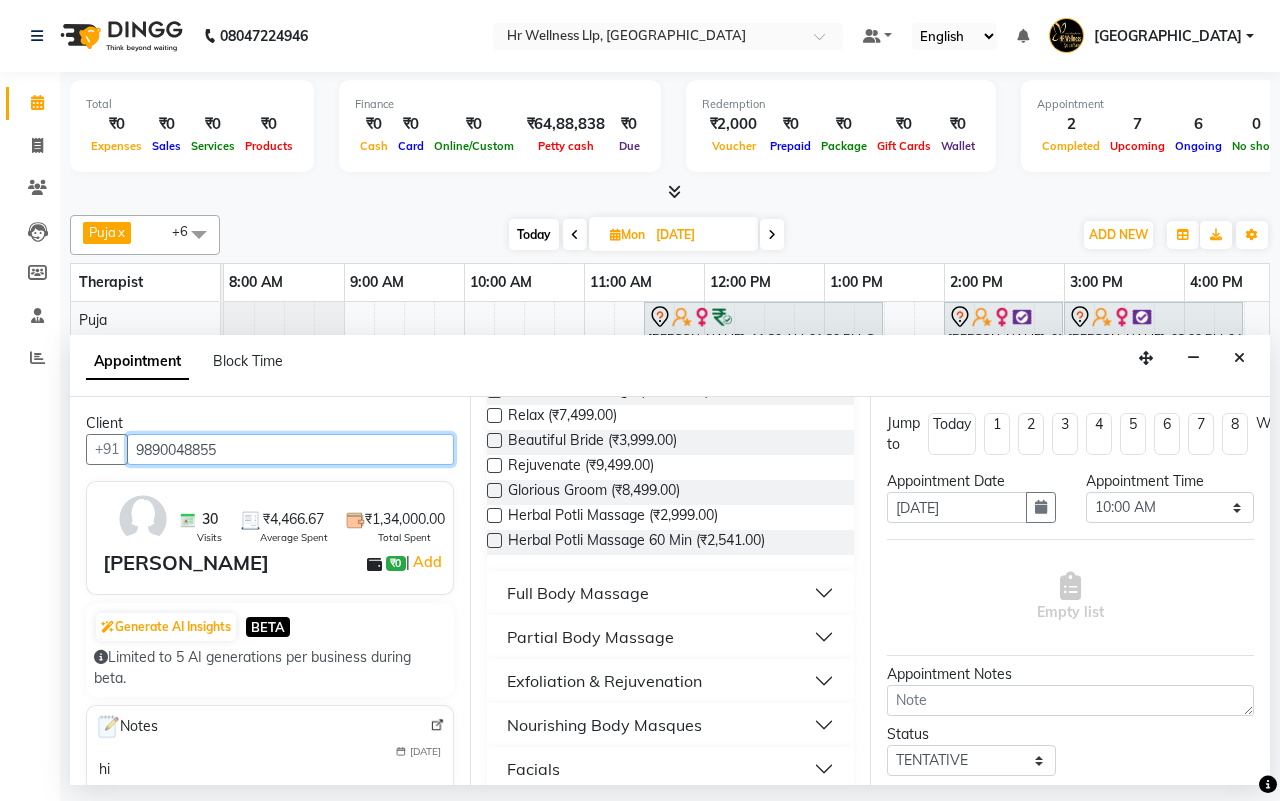 type on "9890048855" 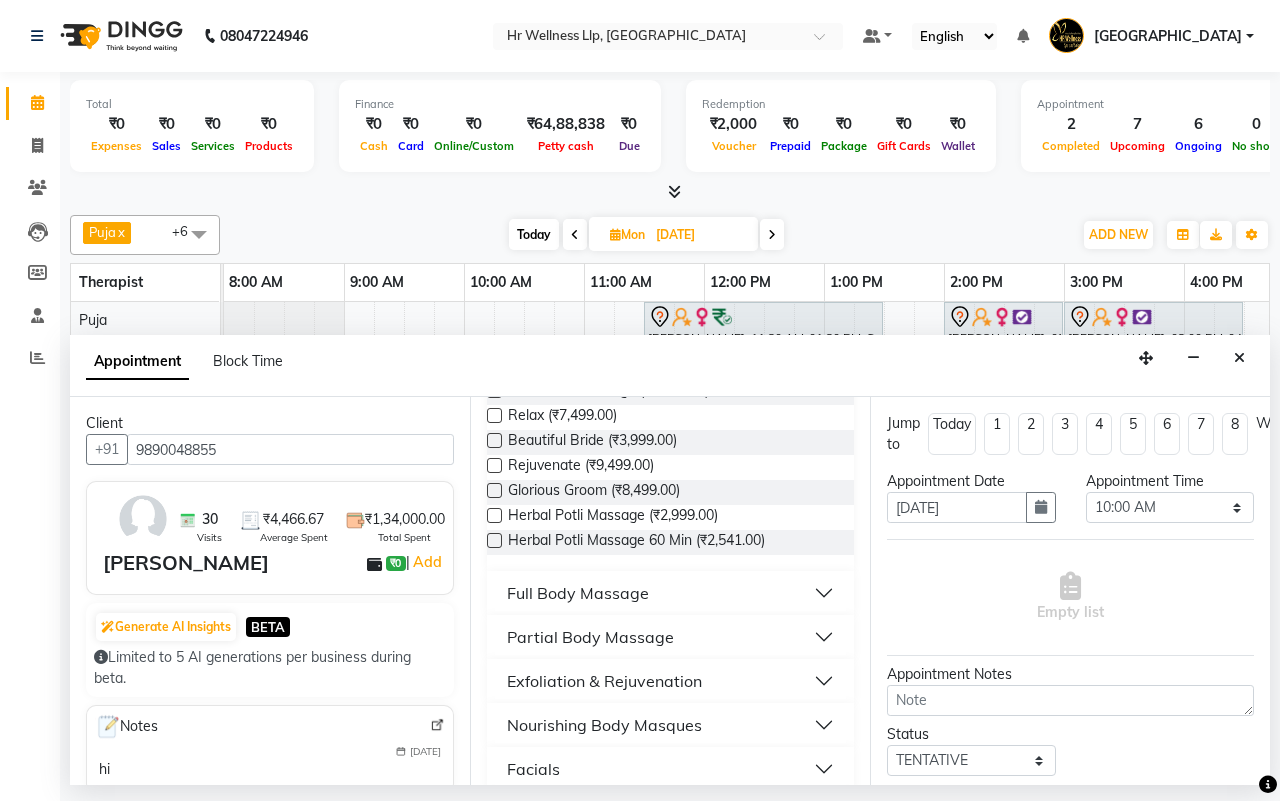 click on "Partial Body Massage" at bounding box center (590, 637) 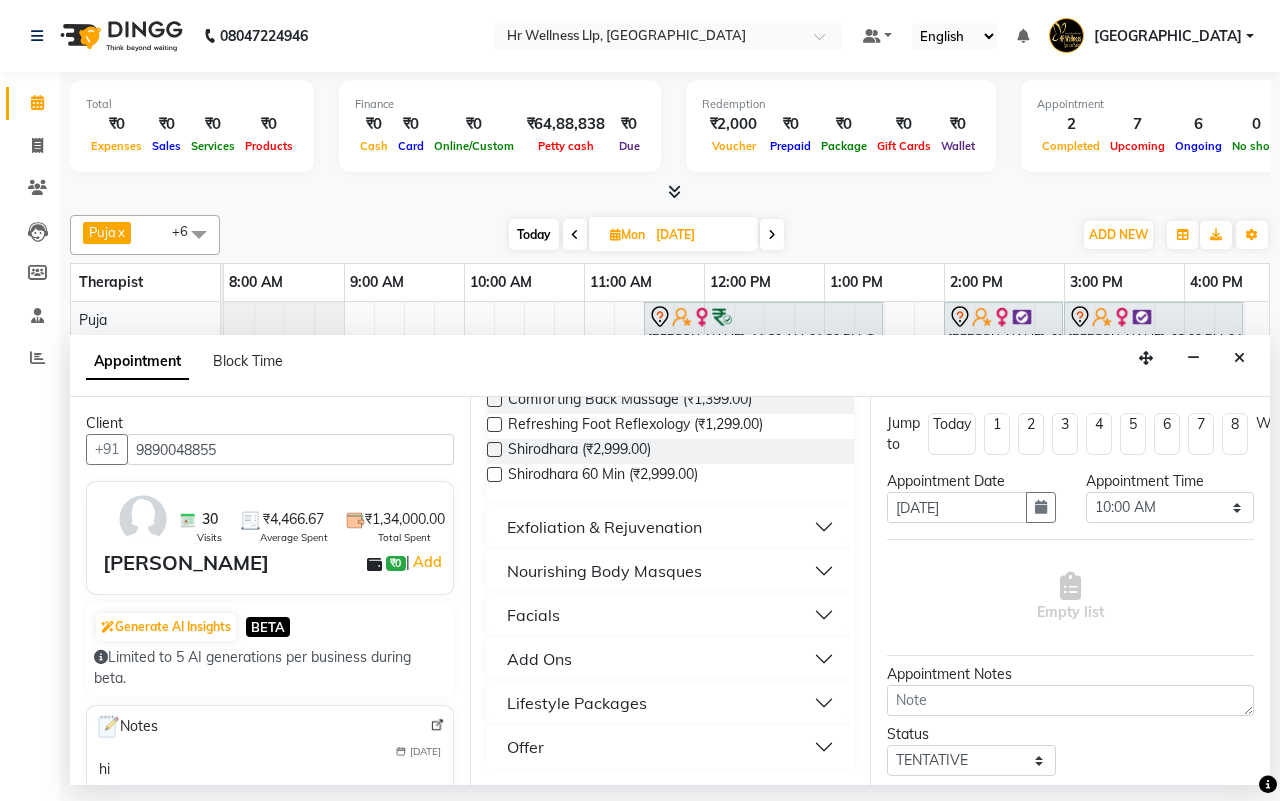 scroll, scrollTop: 625, scrollLeft: 0, axis: vertical 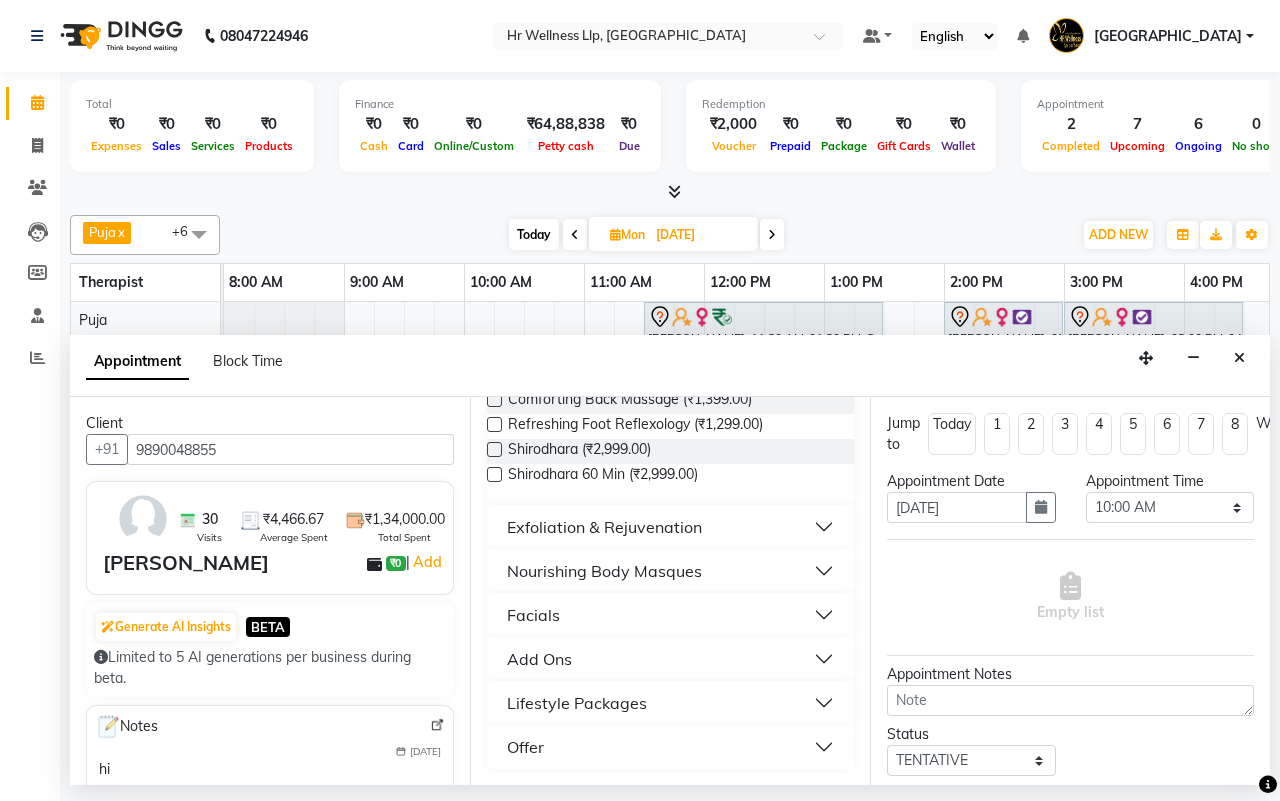 click at bounding box center (494, 449) 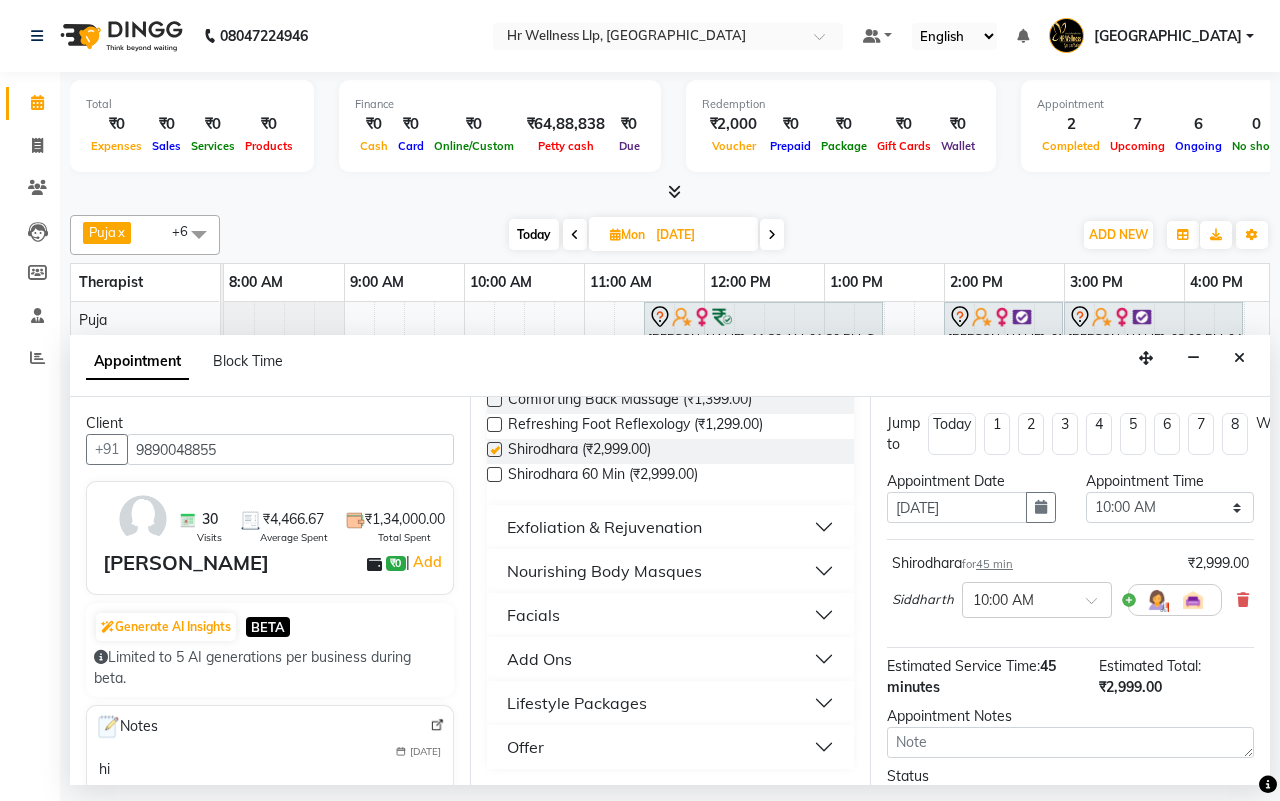 checkbox on "false" 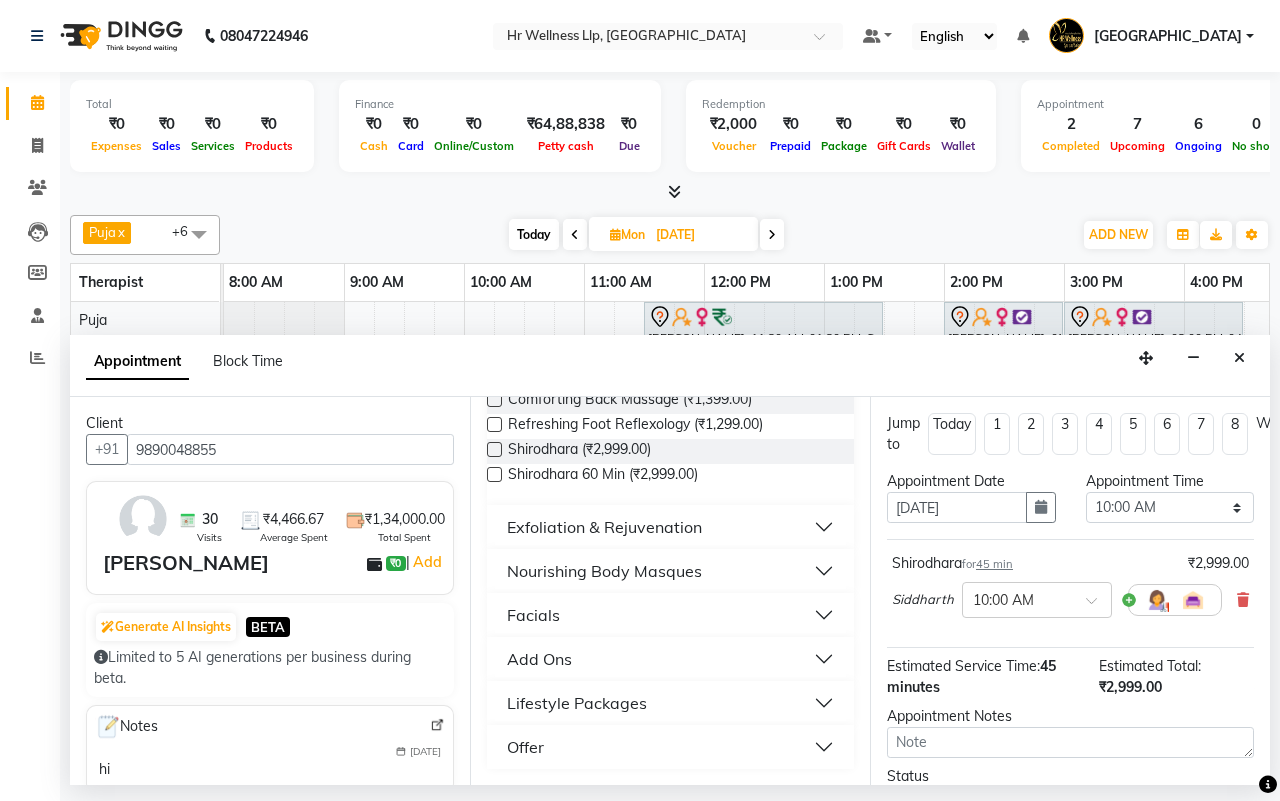 scroll, scrollTop: 178, scrollLeft: 0, axis: vertical 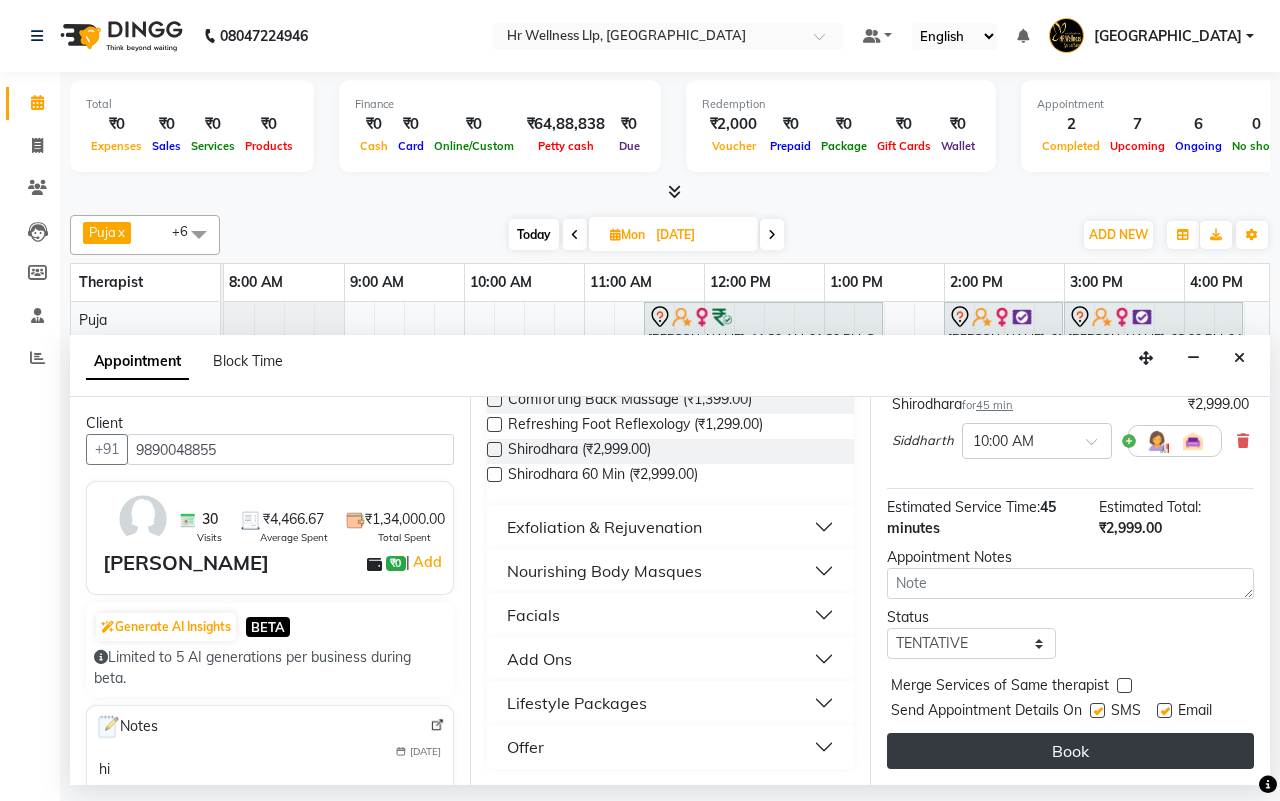 click on "Book" at bounding box center (1070, 751) 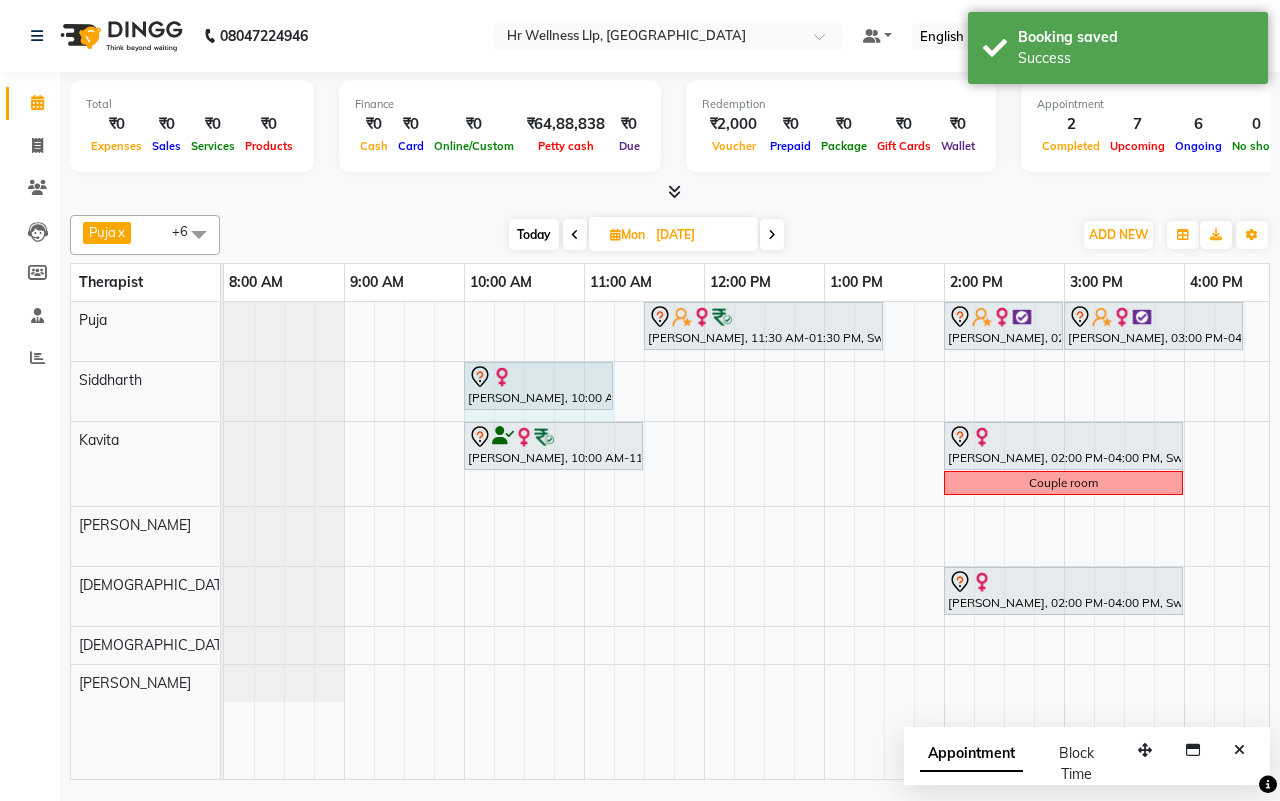 drag, startPoint x: 550, startPoint y: 376, endPoint x: 587, endPoint y: 387, distance: 38.600517 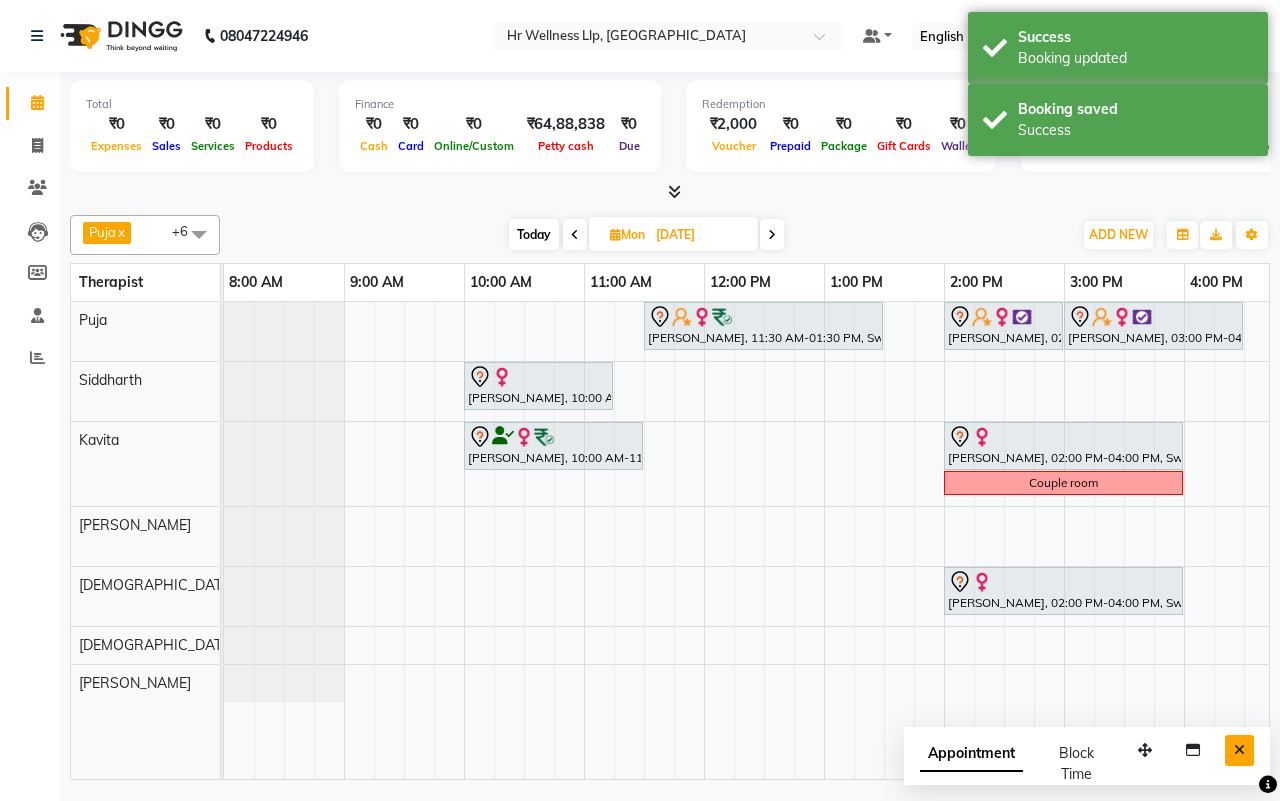 click at bounding box center [1239, 750] 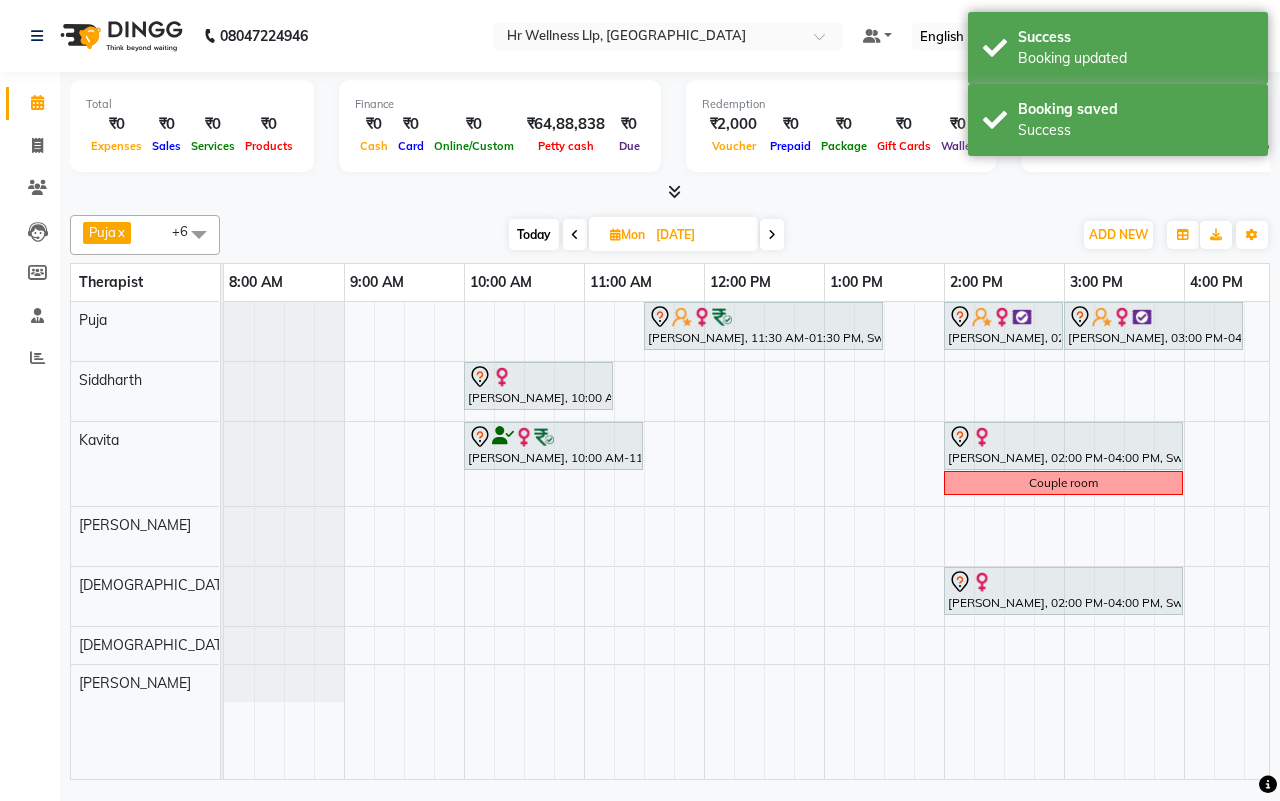 scroll, scrollTop: 0, scrollLeft: 271, axis: horizontal 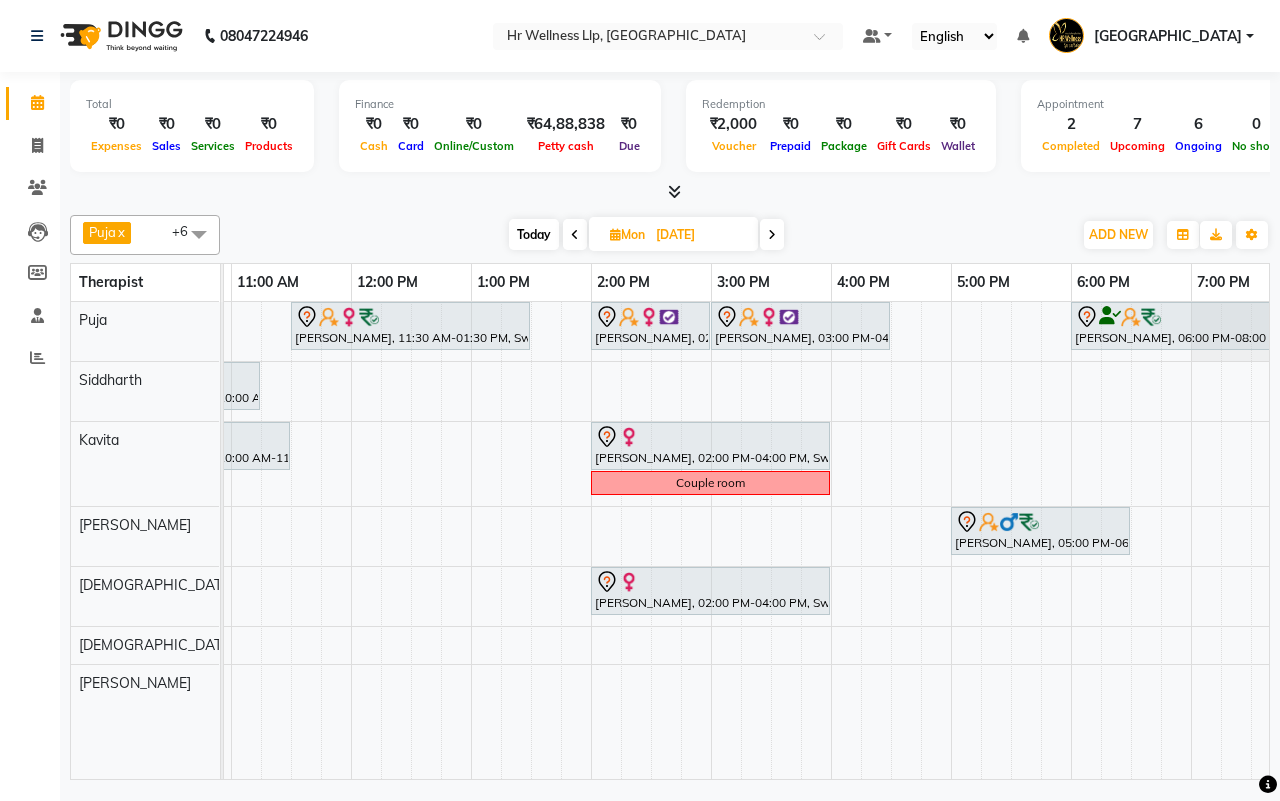 click on "Today" at bounding box center (534, 234) 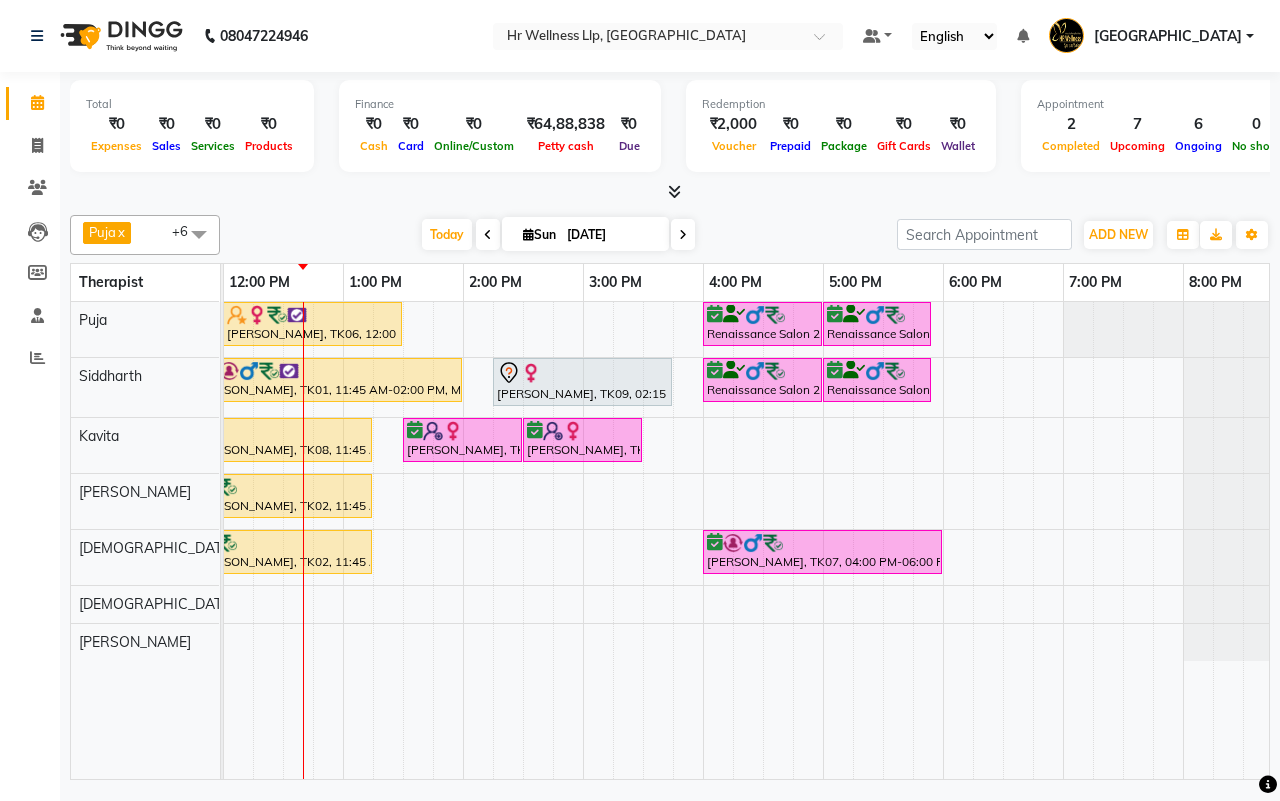 click on "[DATE]  [DATE]" at bounding box center (558, 235) 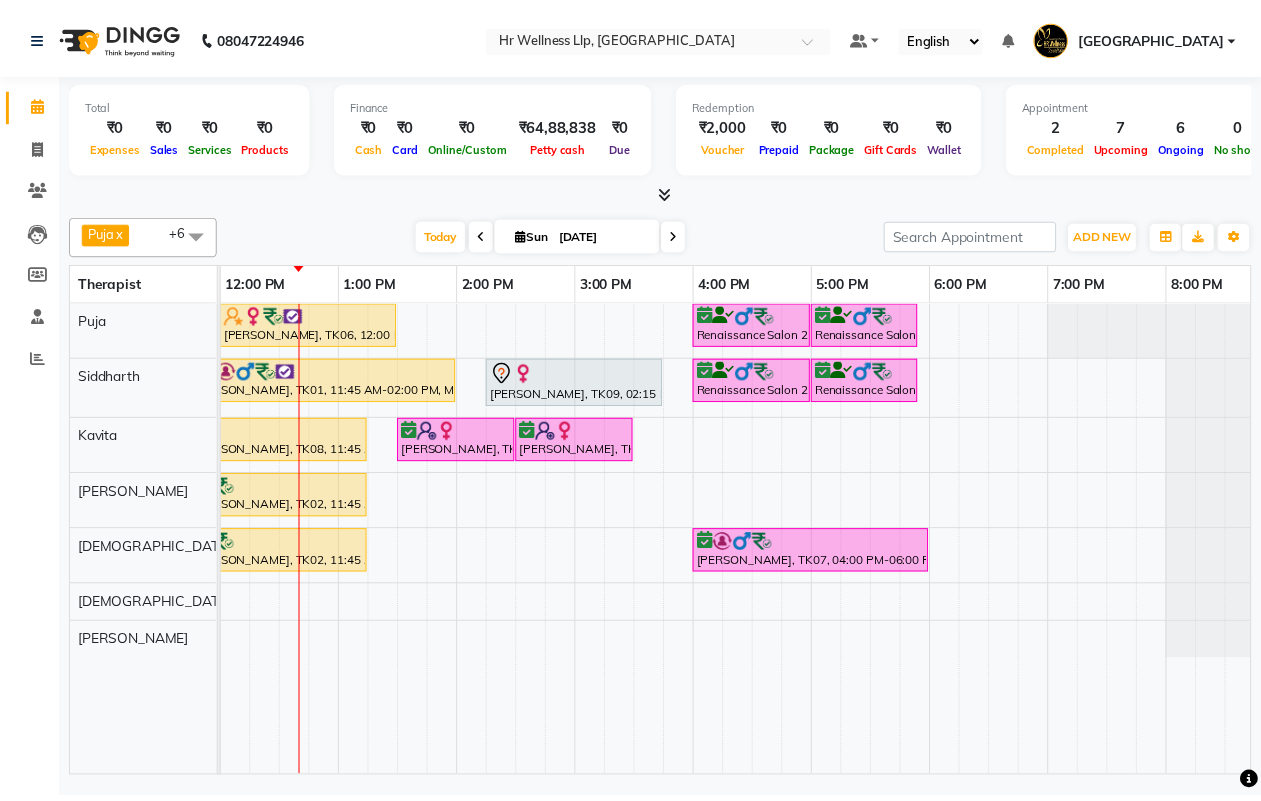 scroll, scrollTop: 0, scrollLeft: 0, axis: both 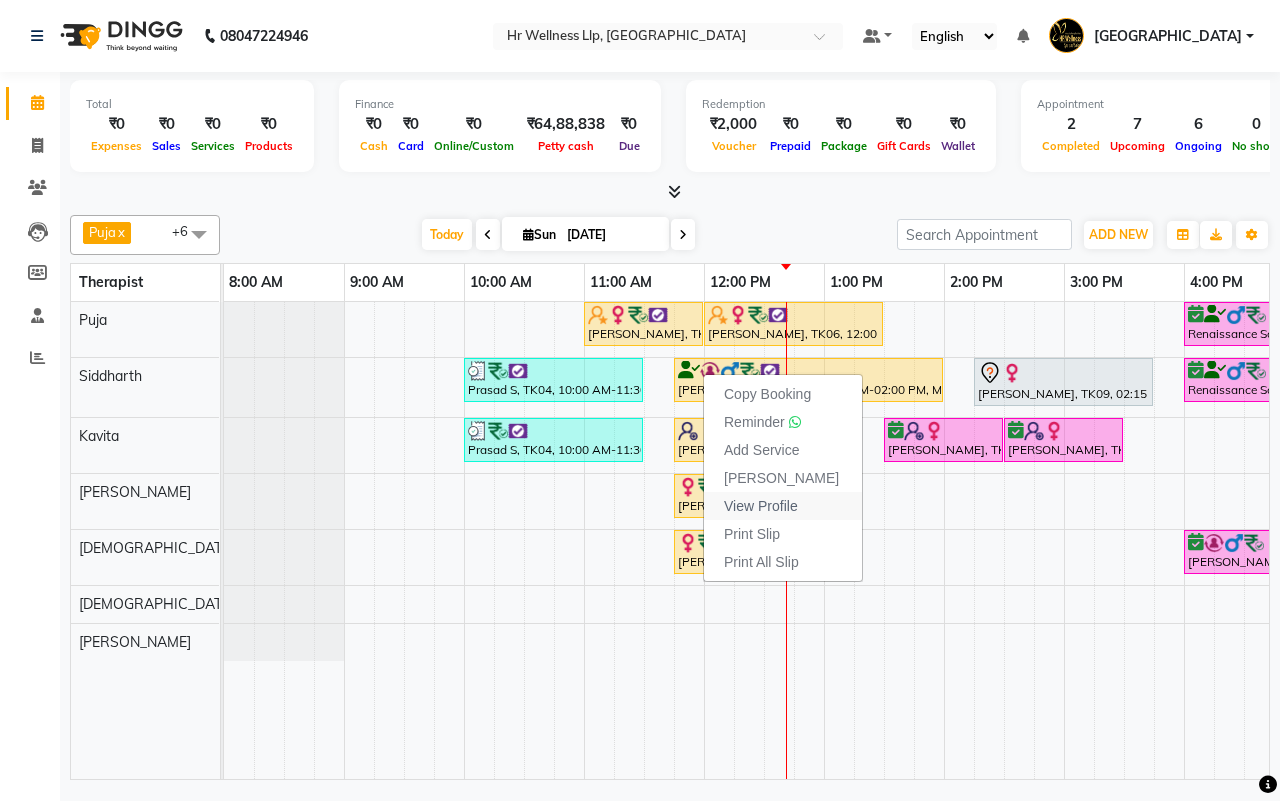 click on "View Profile" at bounding box center (761, 506) 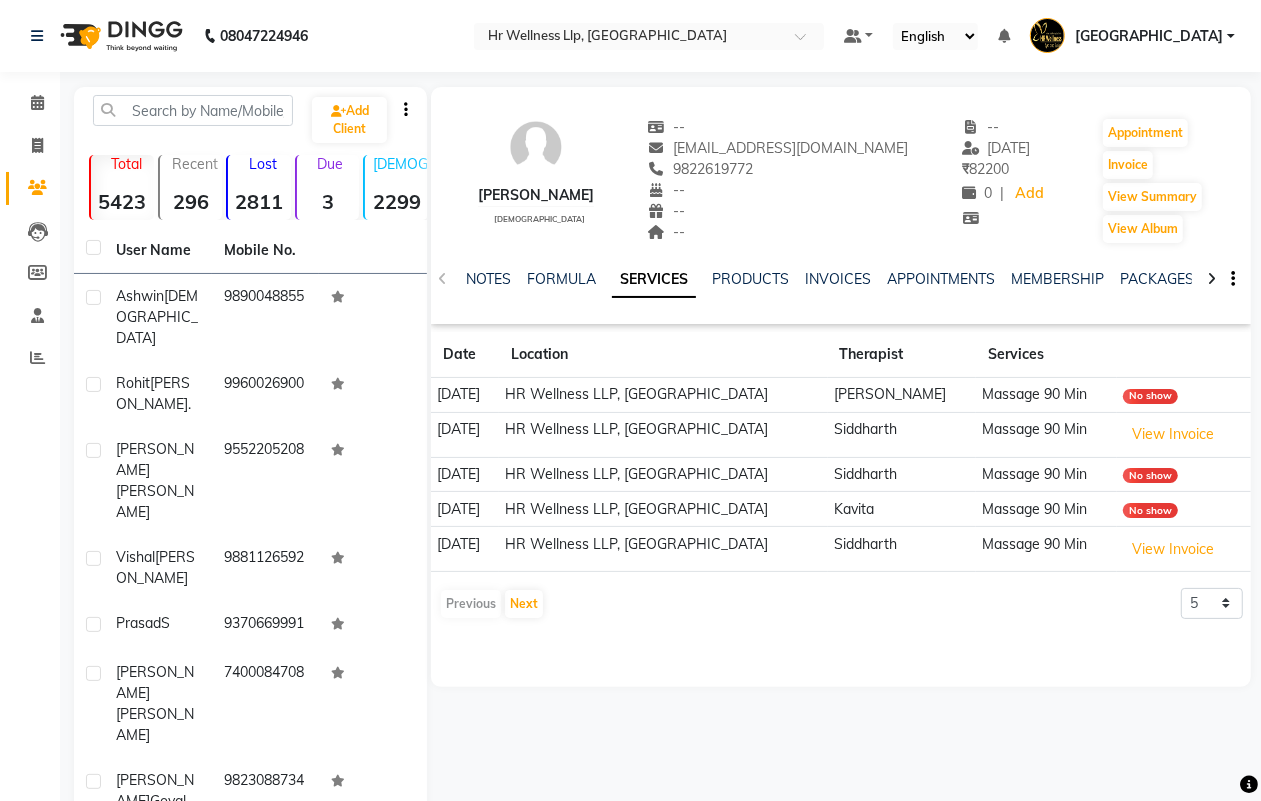 click 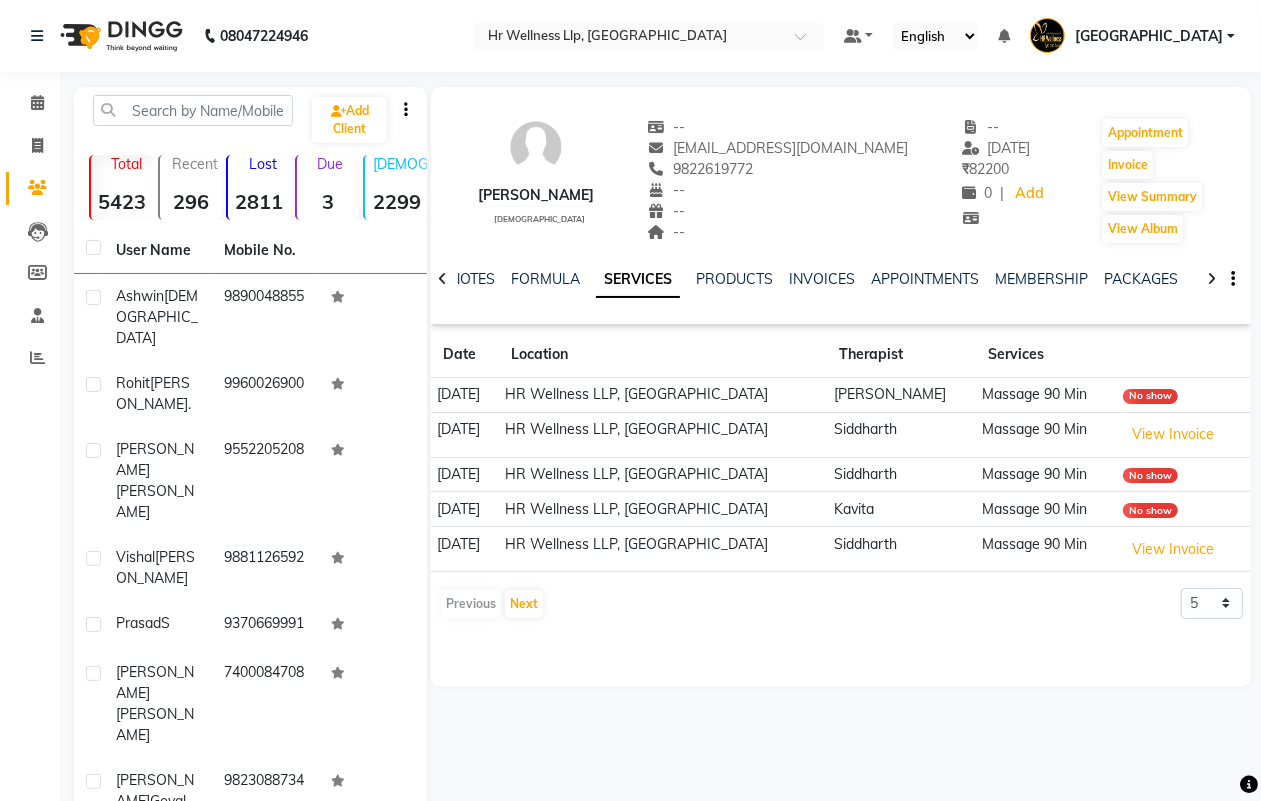 click 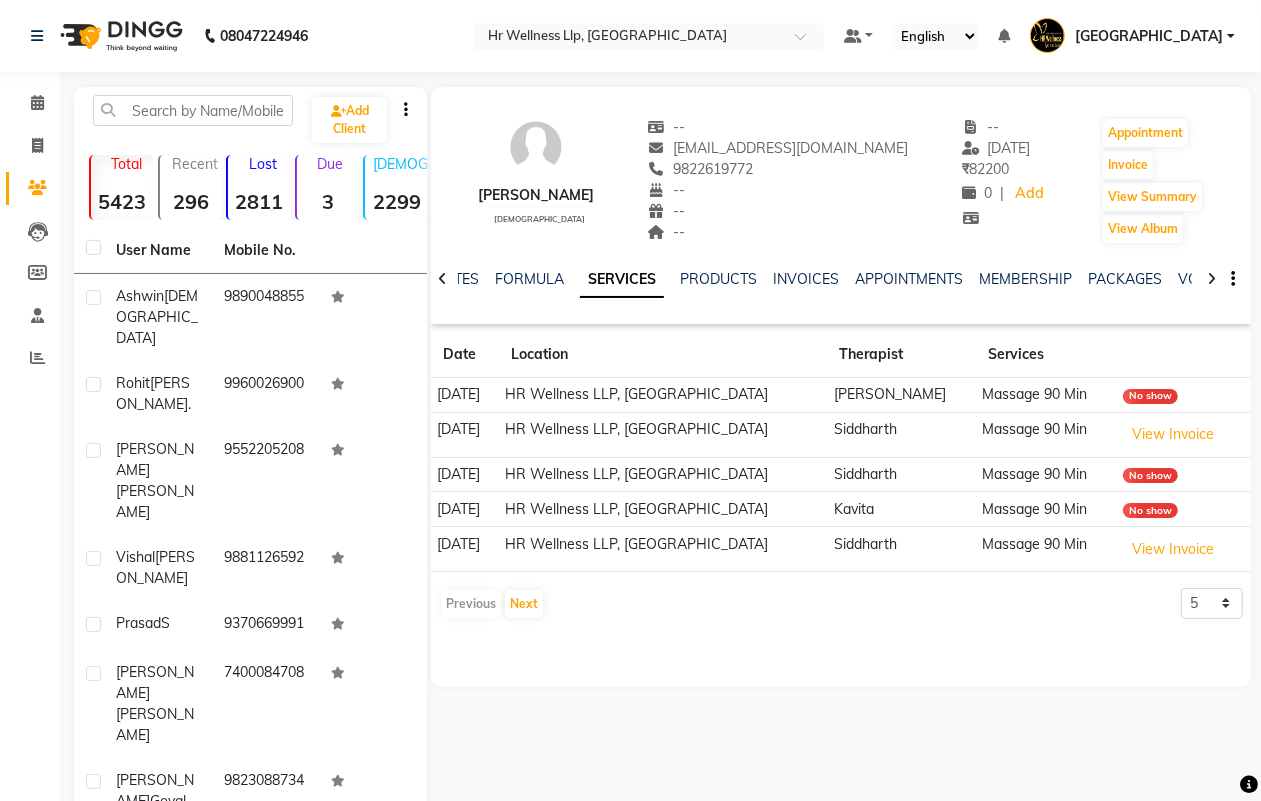 click 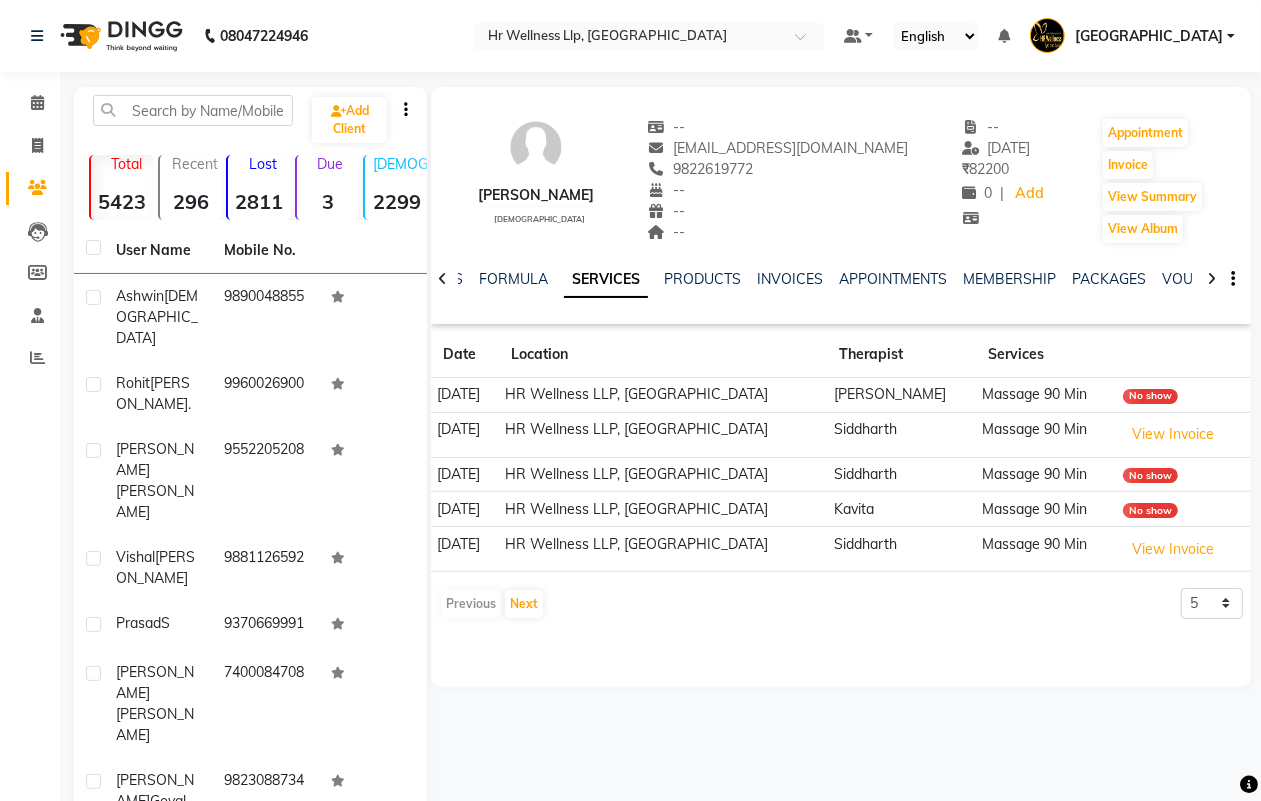 click 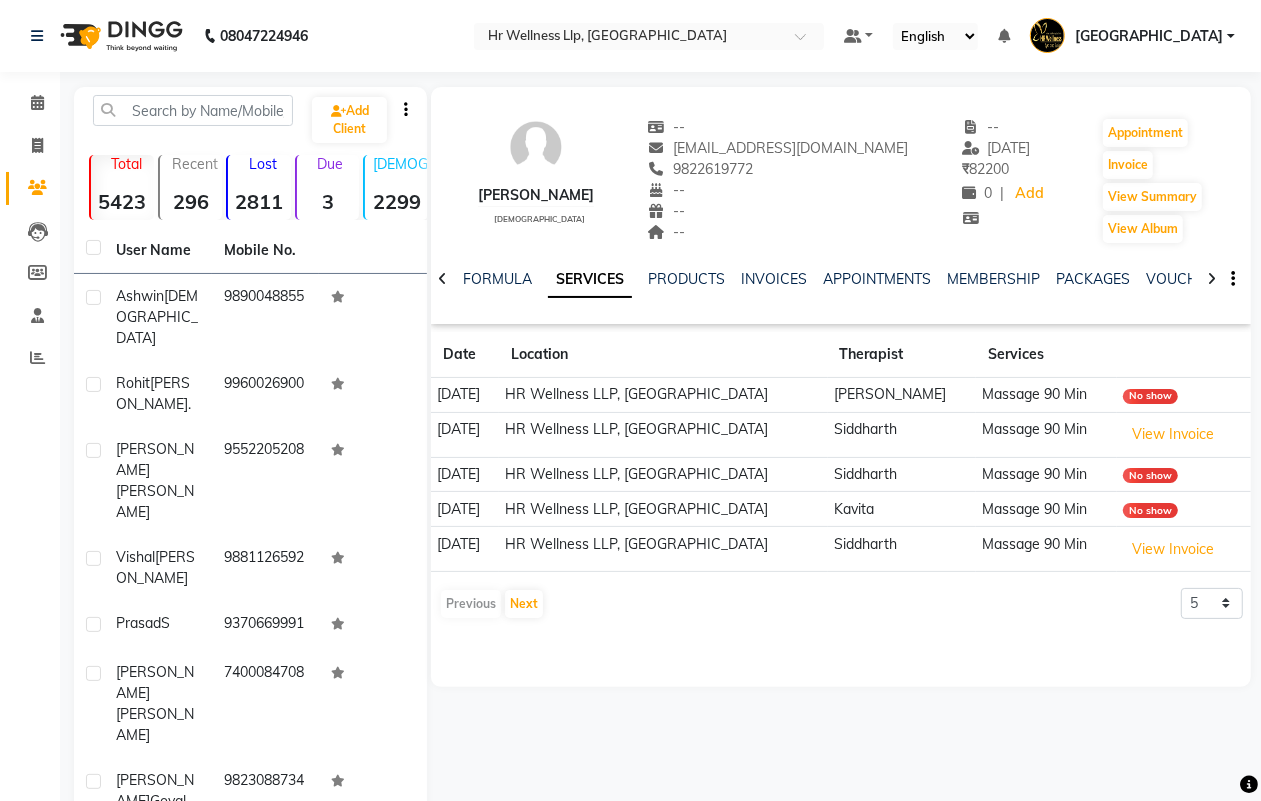 click 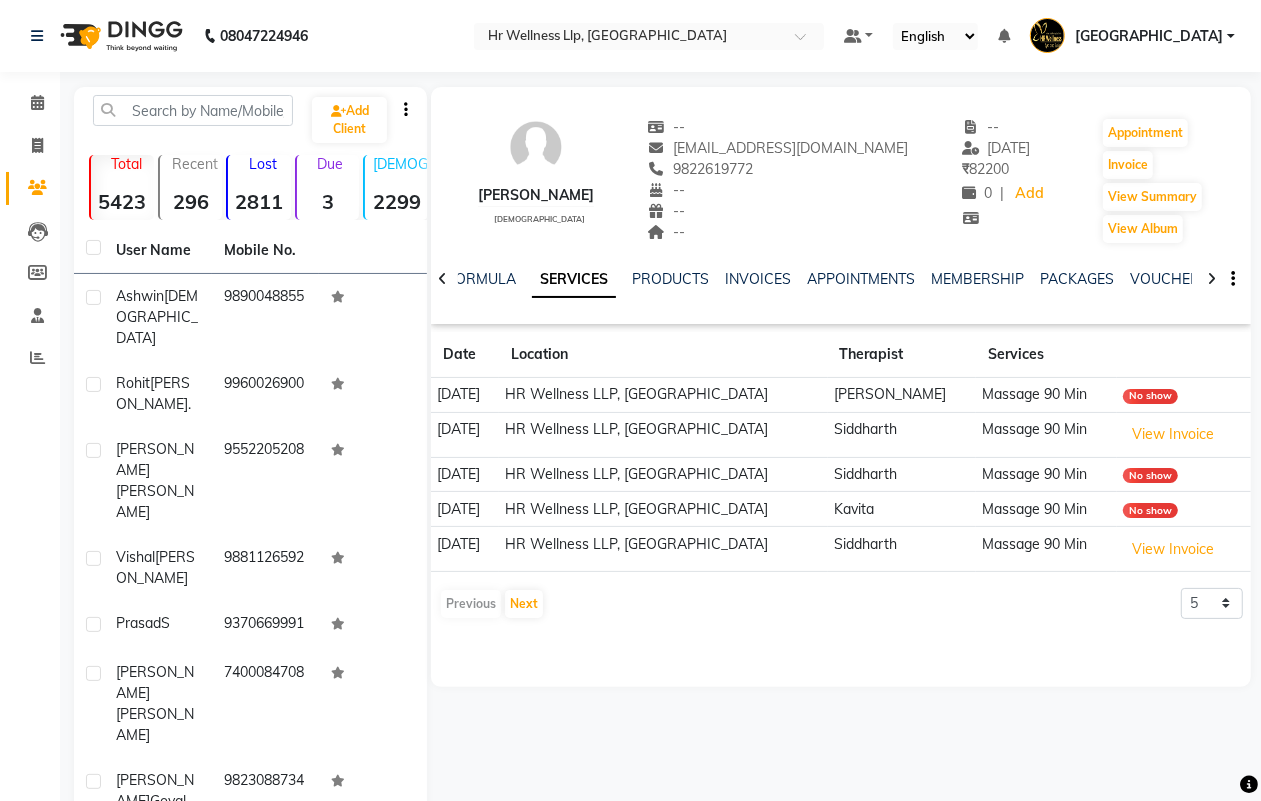 click 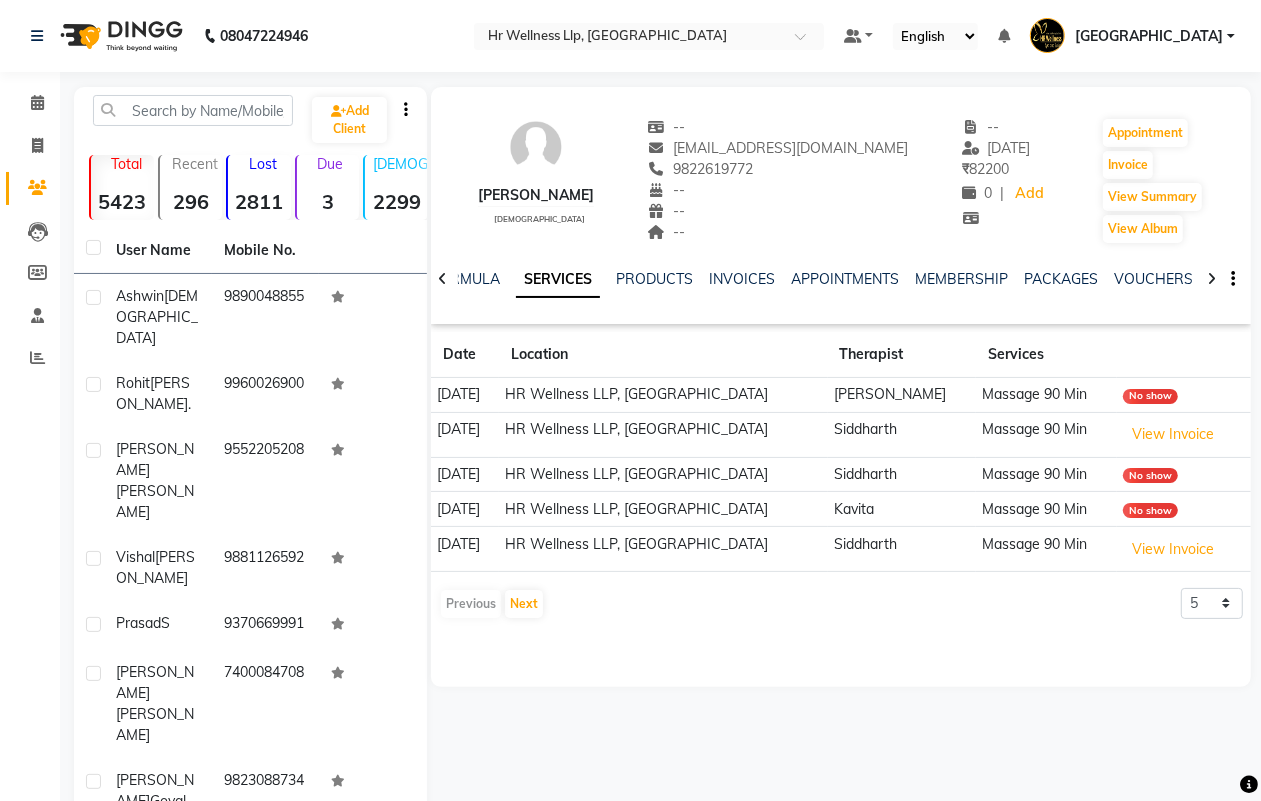 click 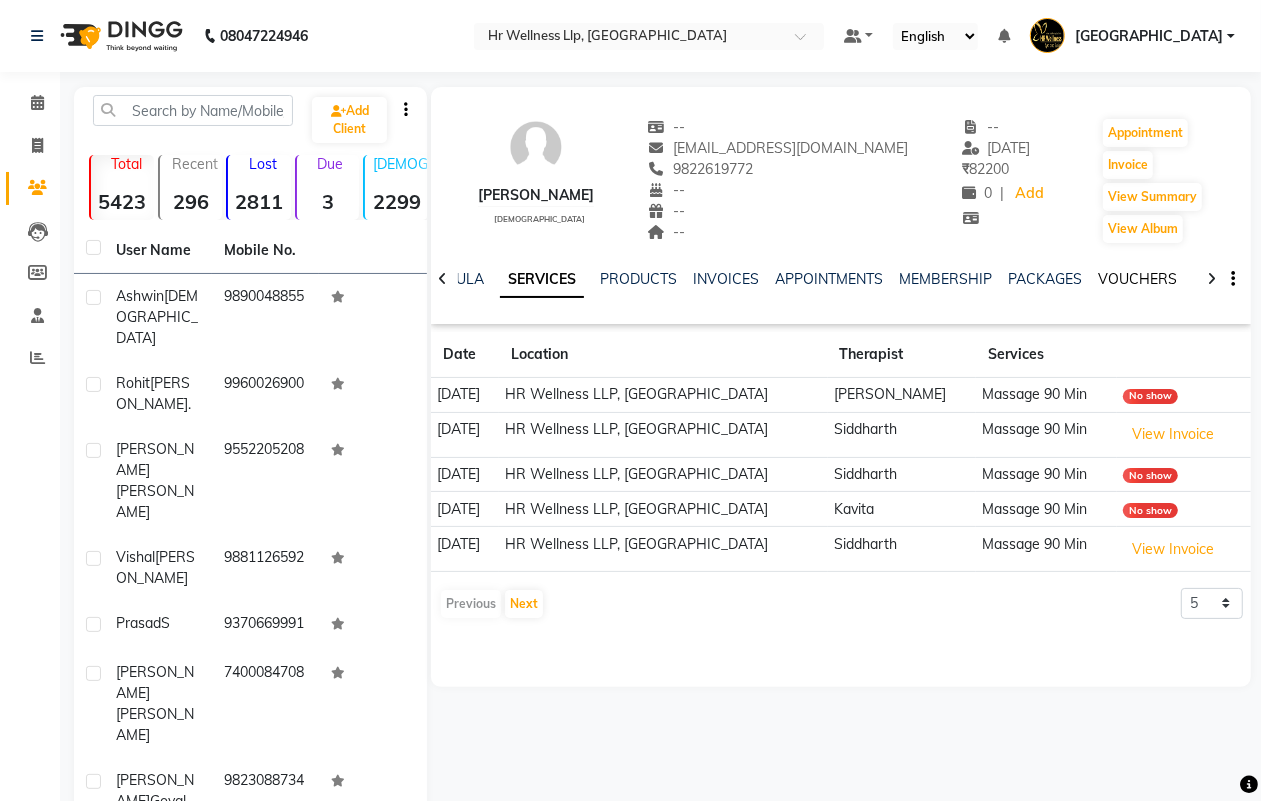 click on "VOUCHERS" 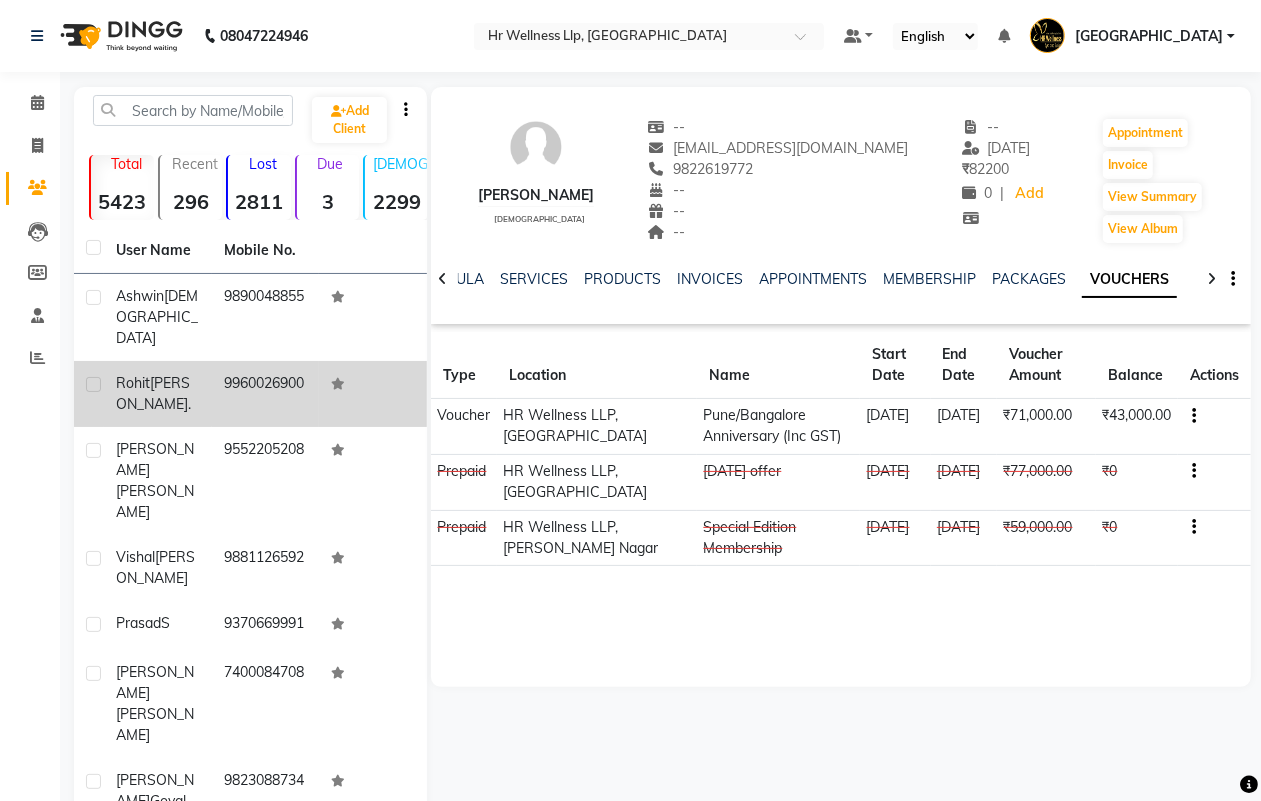 click on "Gupta." 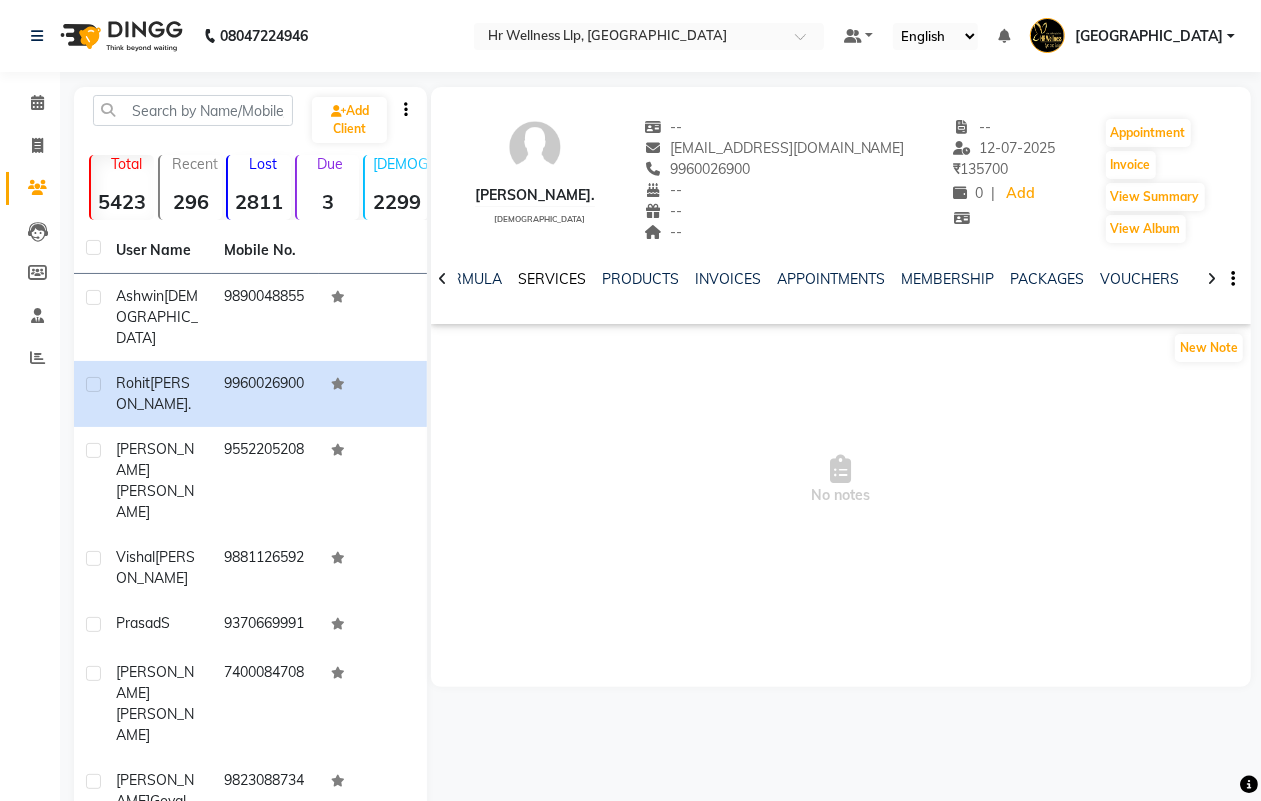 click on "SERVICES" 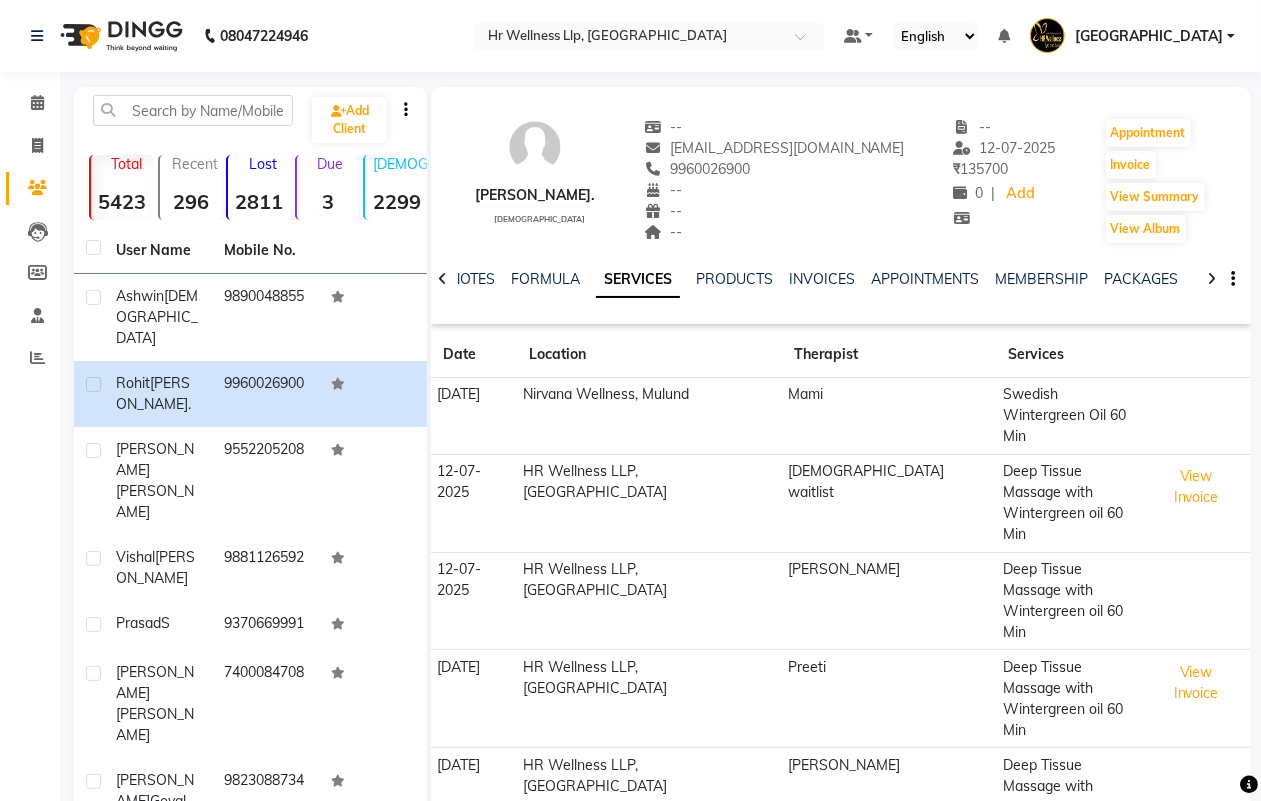 click 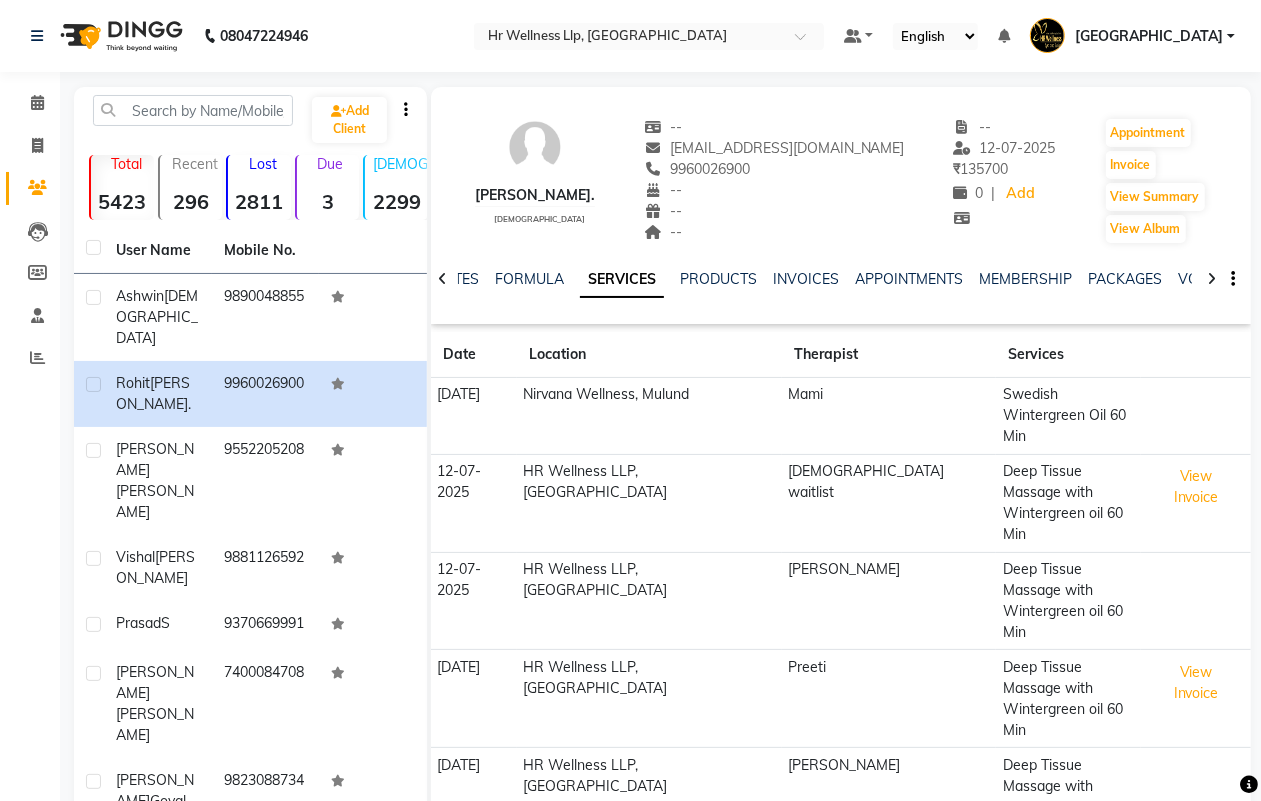 click 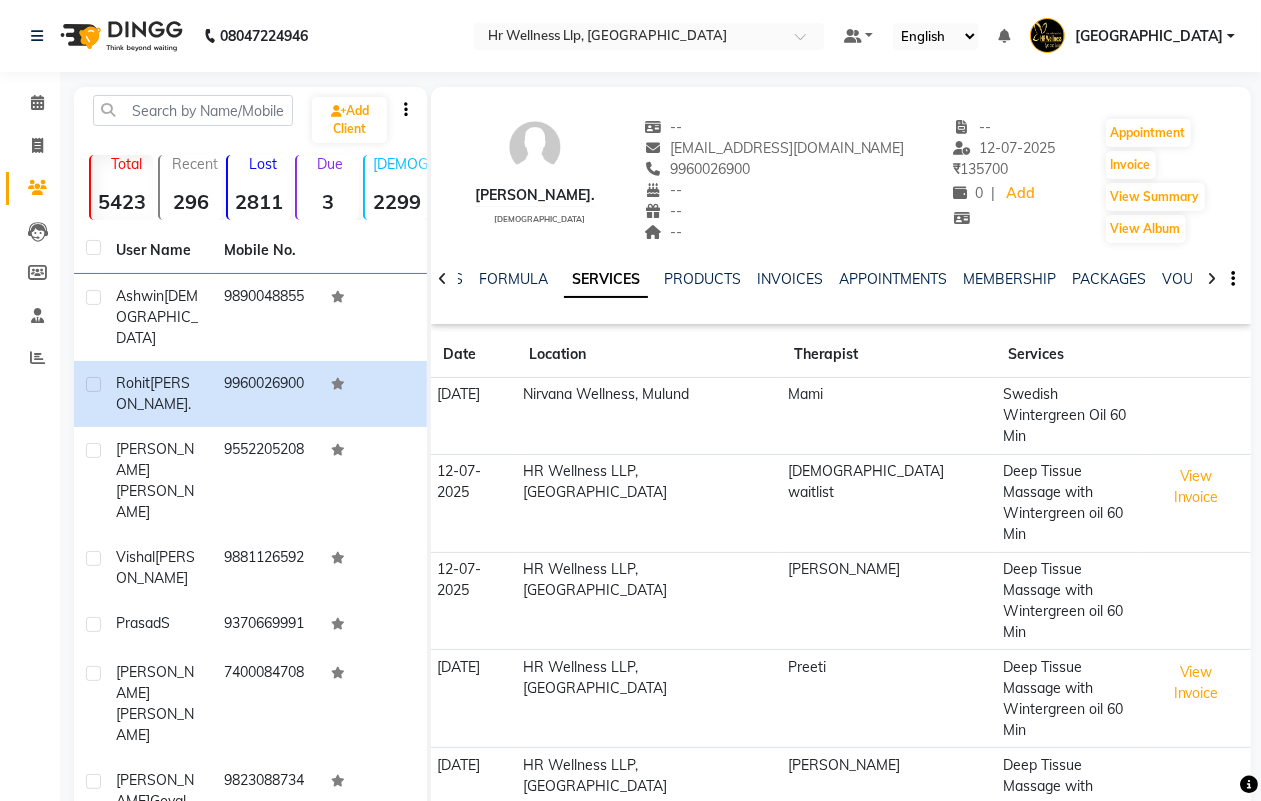 click 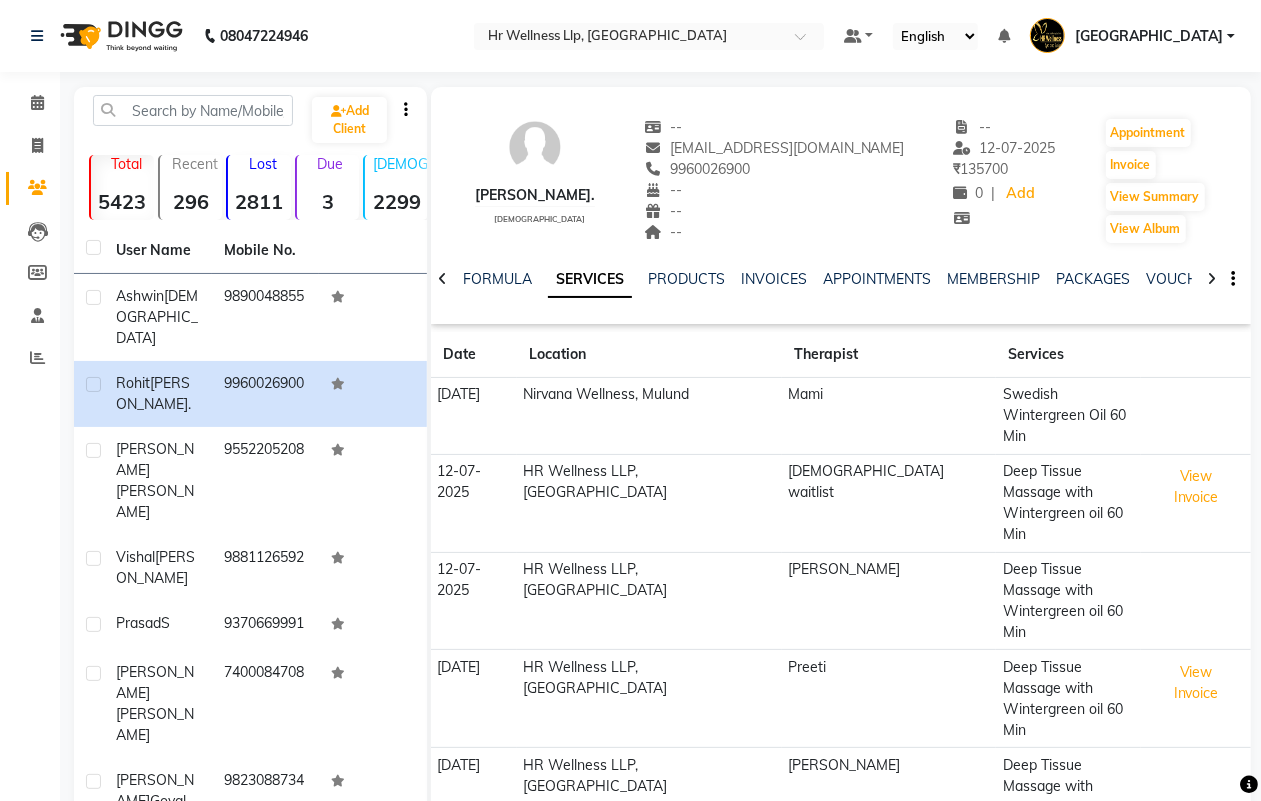 click 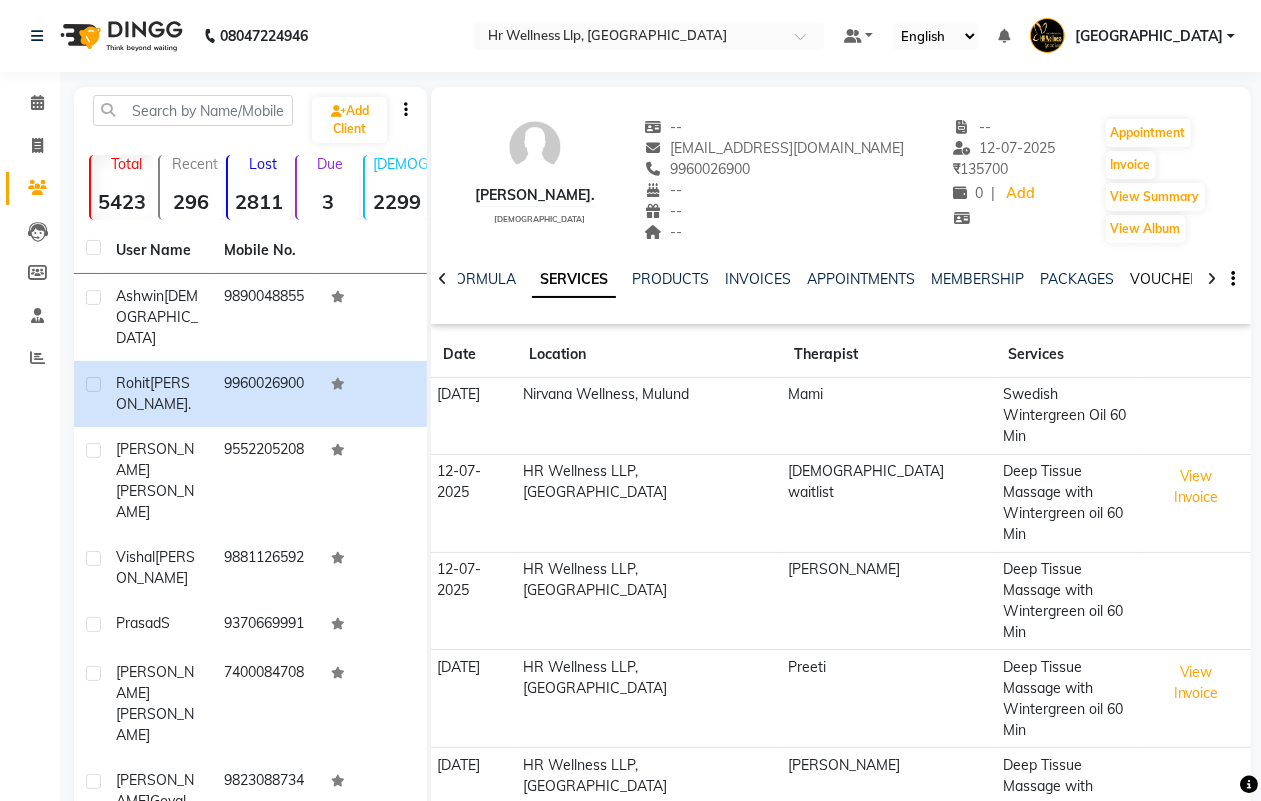 click on "VOUCHERS" 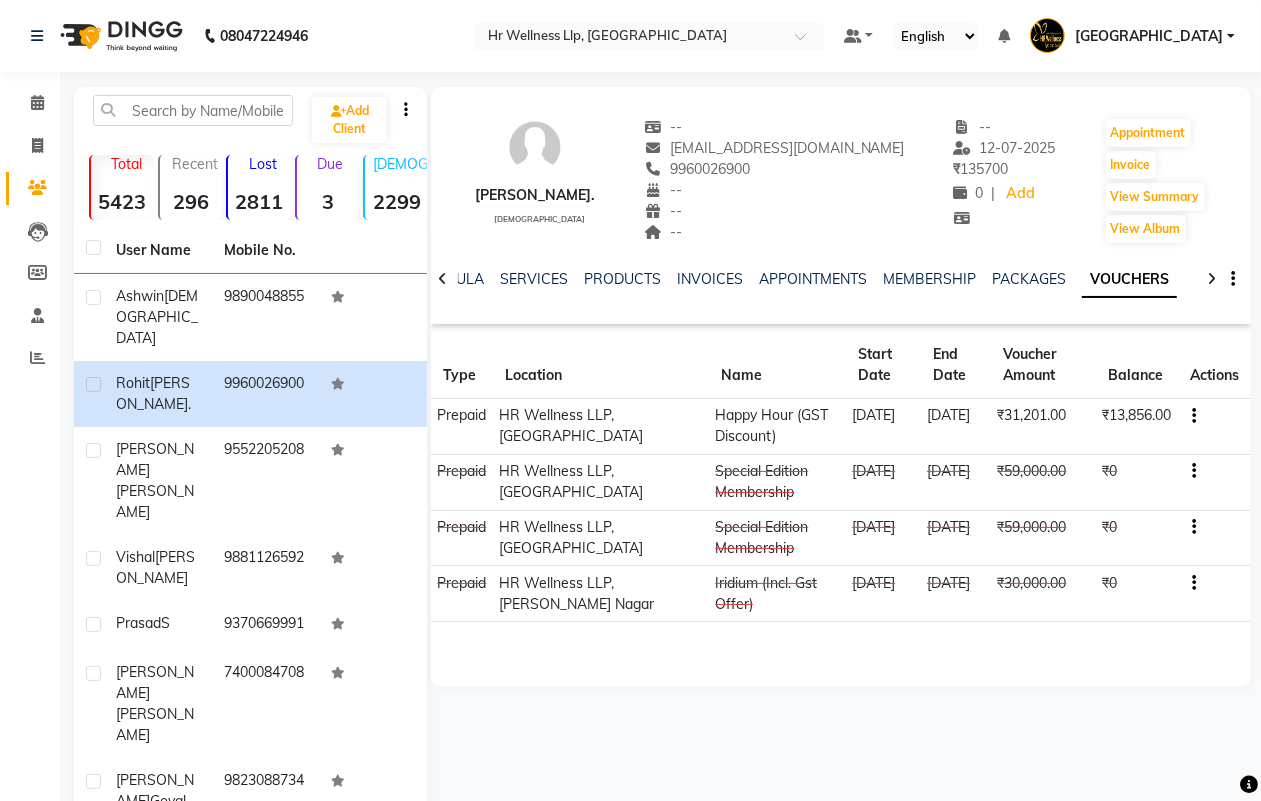 click 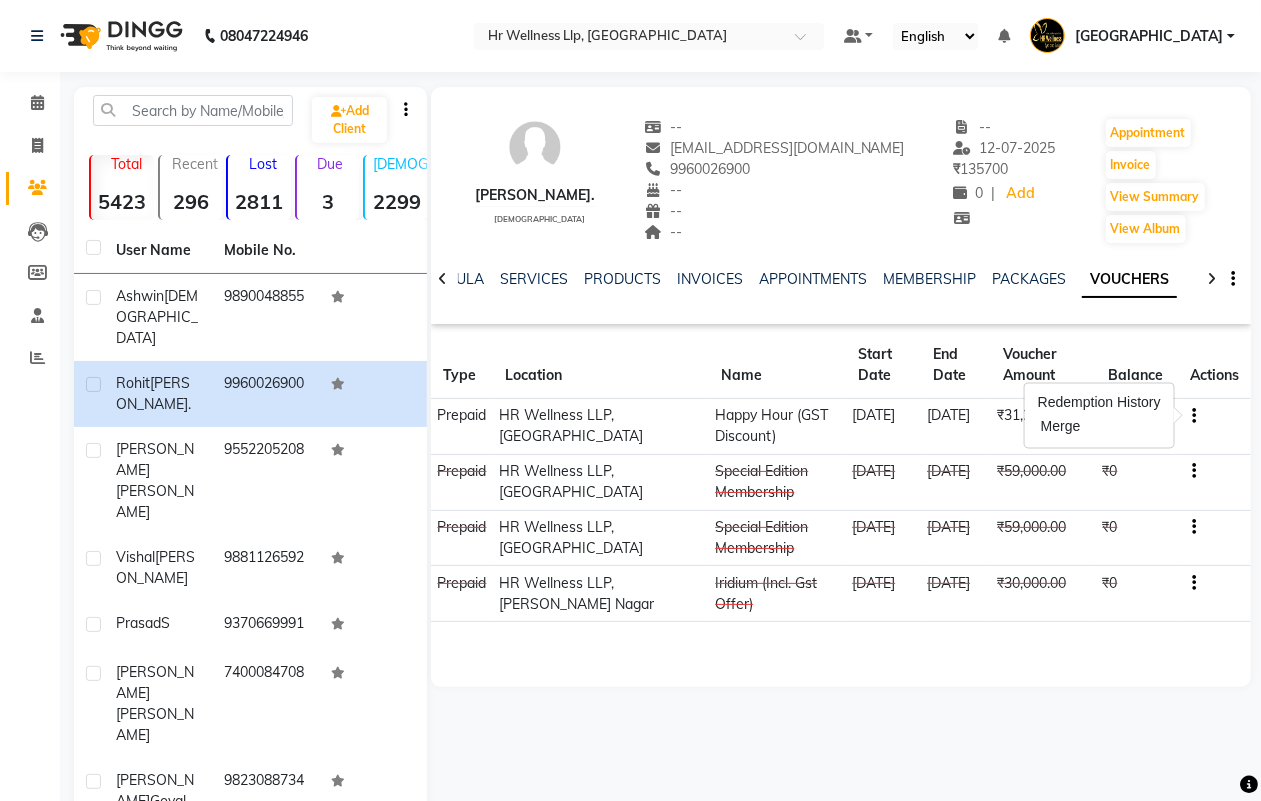 click on "Redemption History" at bounding box center [1099, 403] 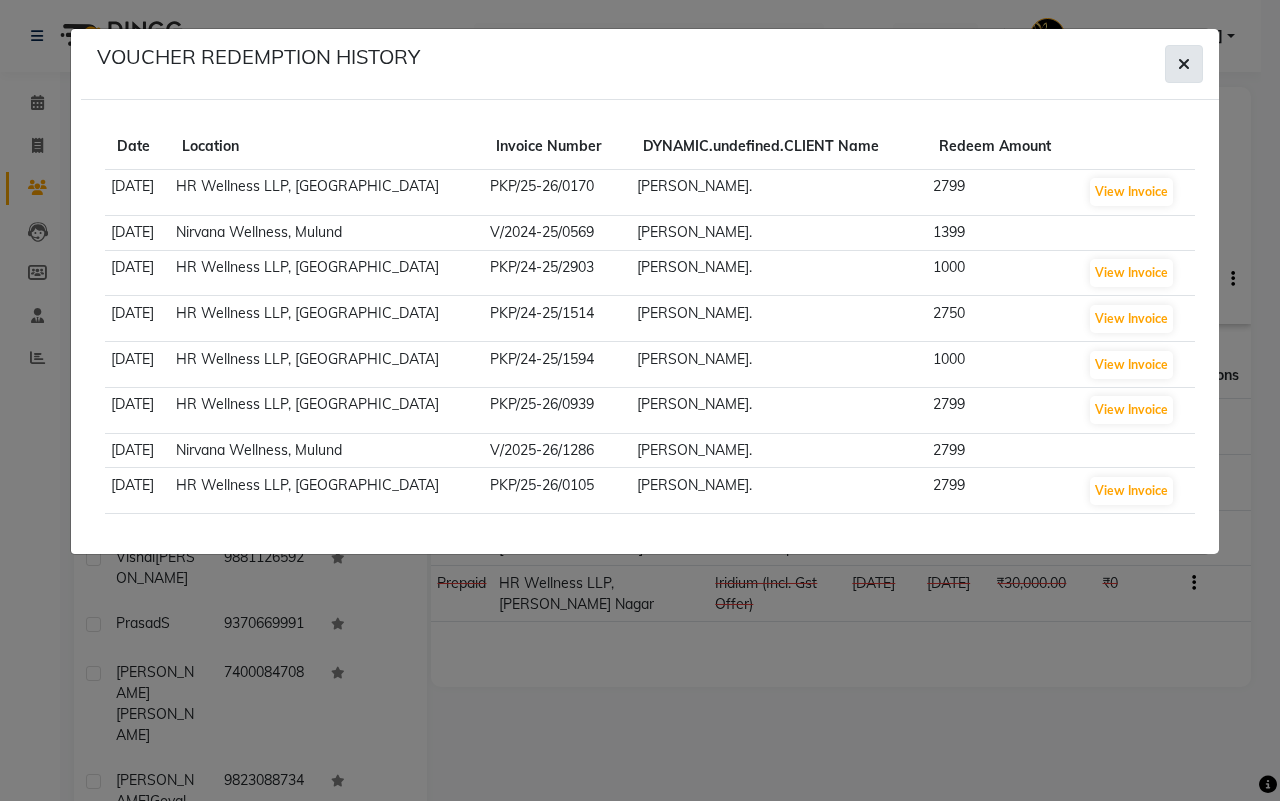 click 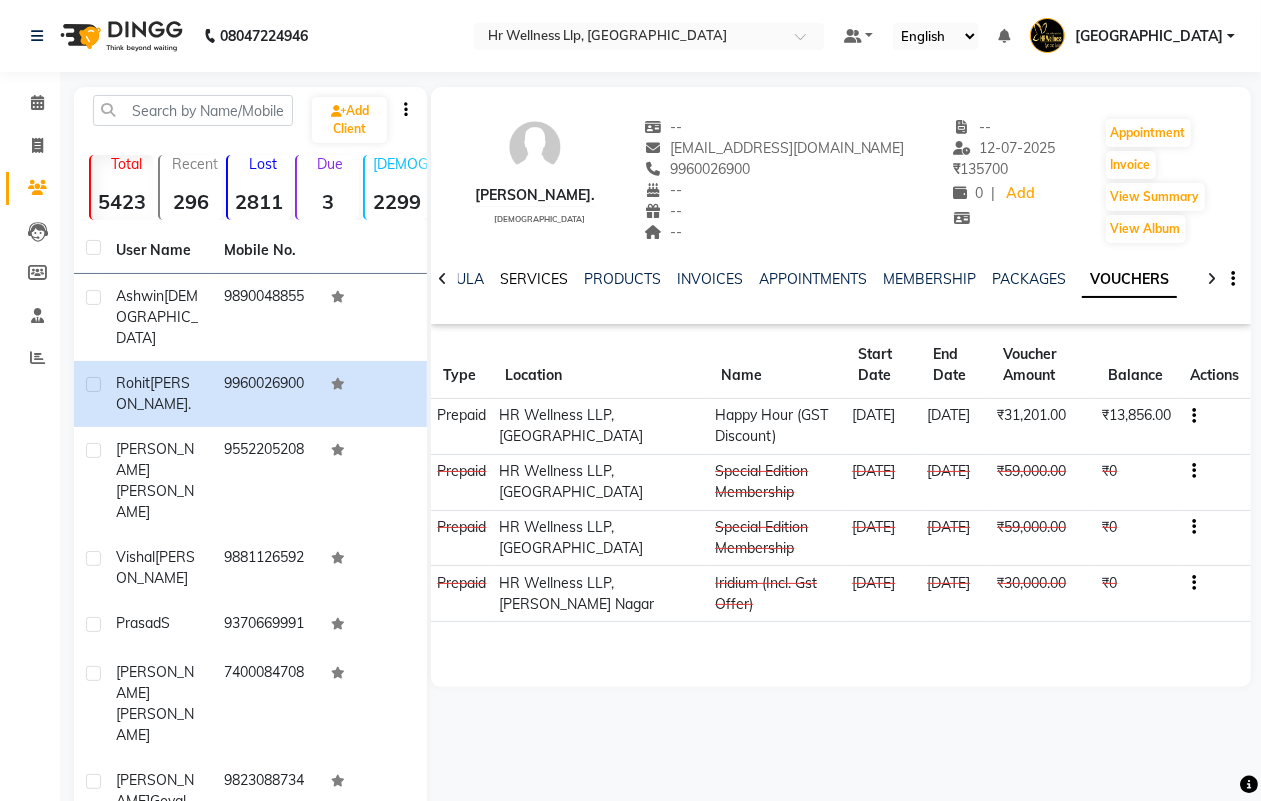 click on "SERVICES" 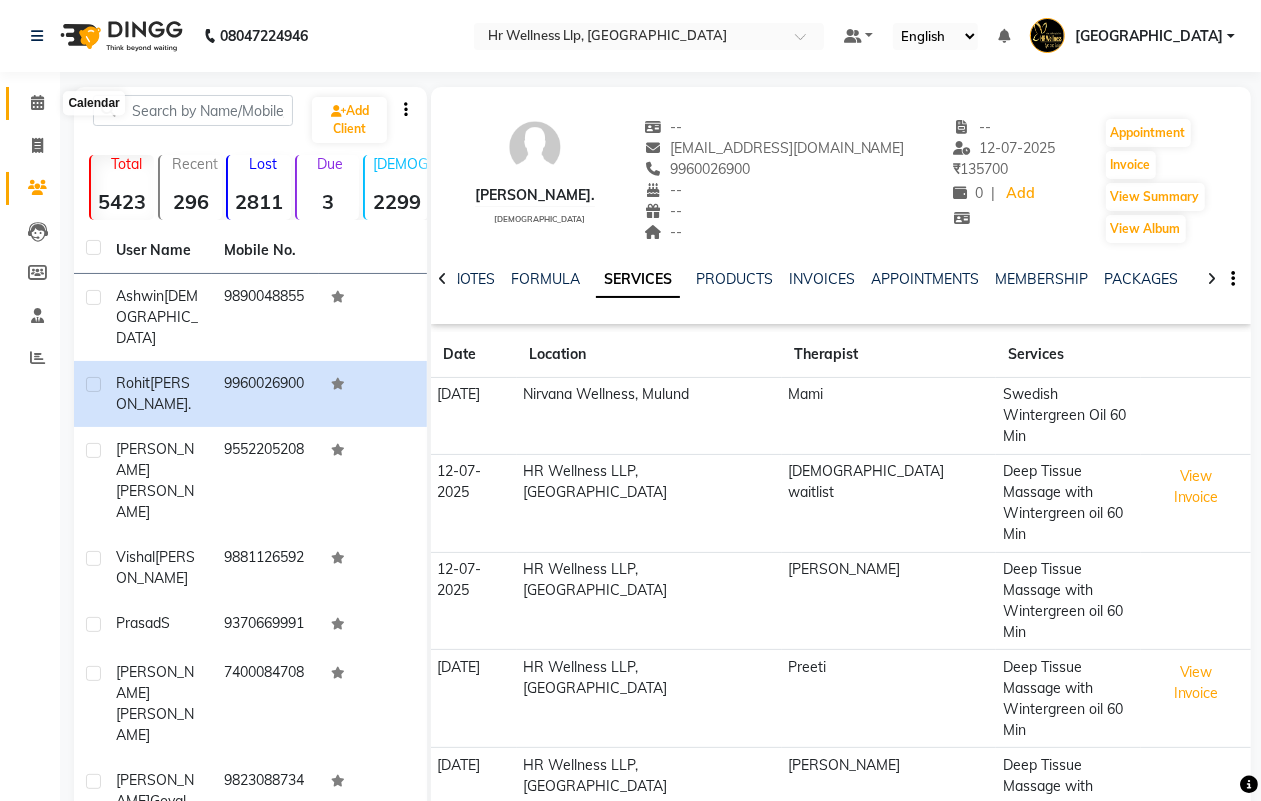 click 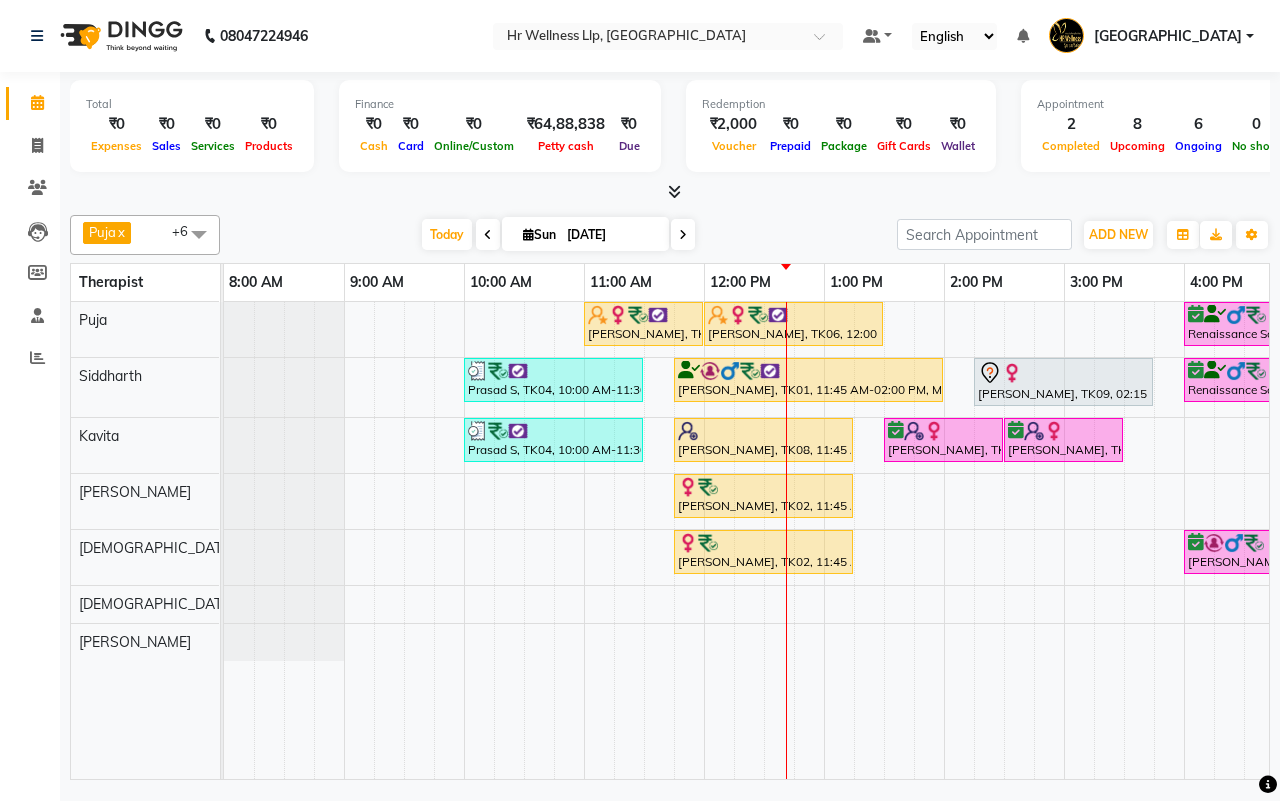 click on "[DATE]  [DATE]" at bounding box center [558, 235] 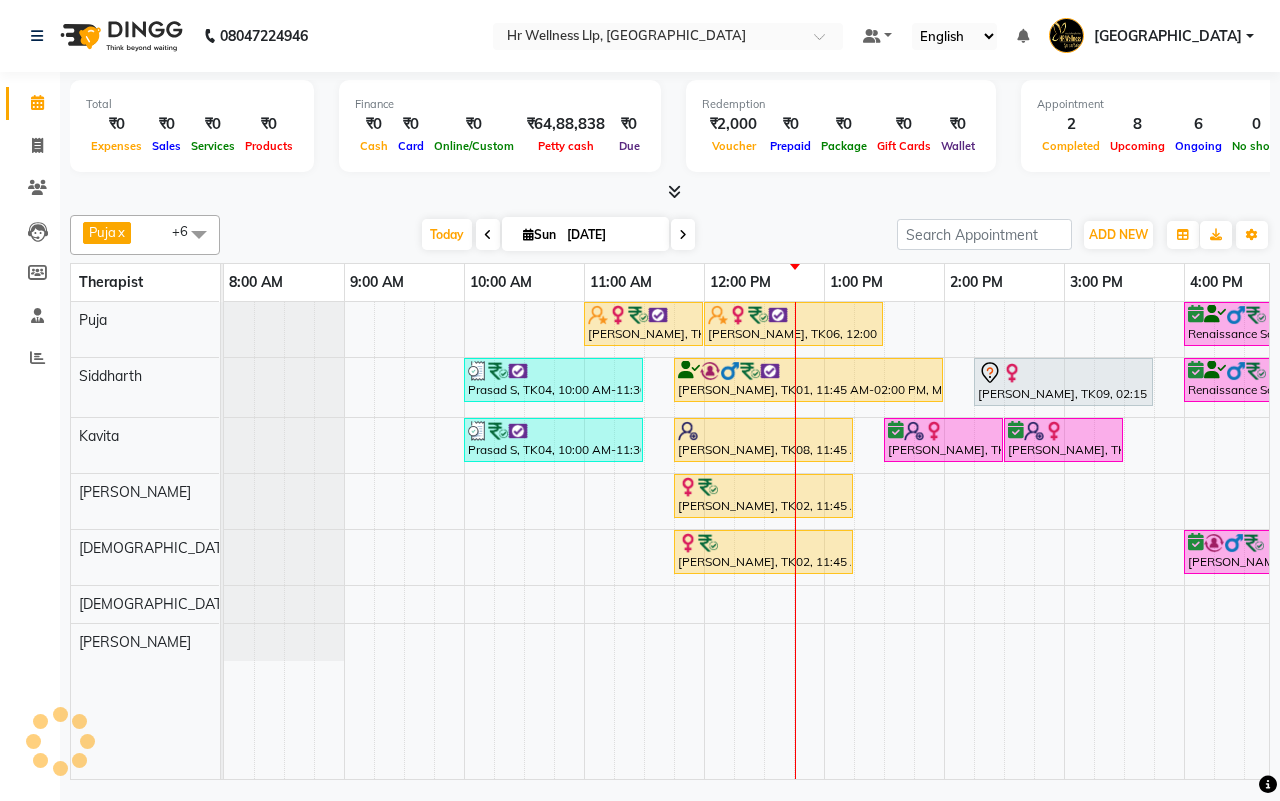 click on "[DATE]  [DATE]" at bounding box center (558, 235) 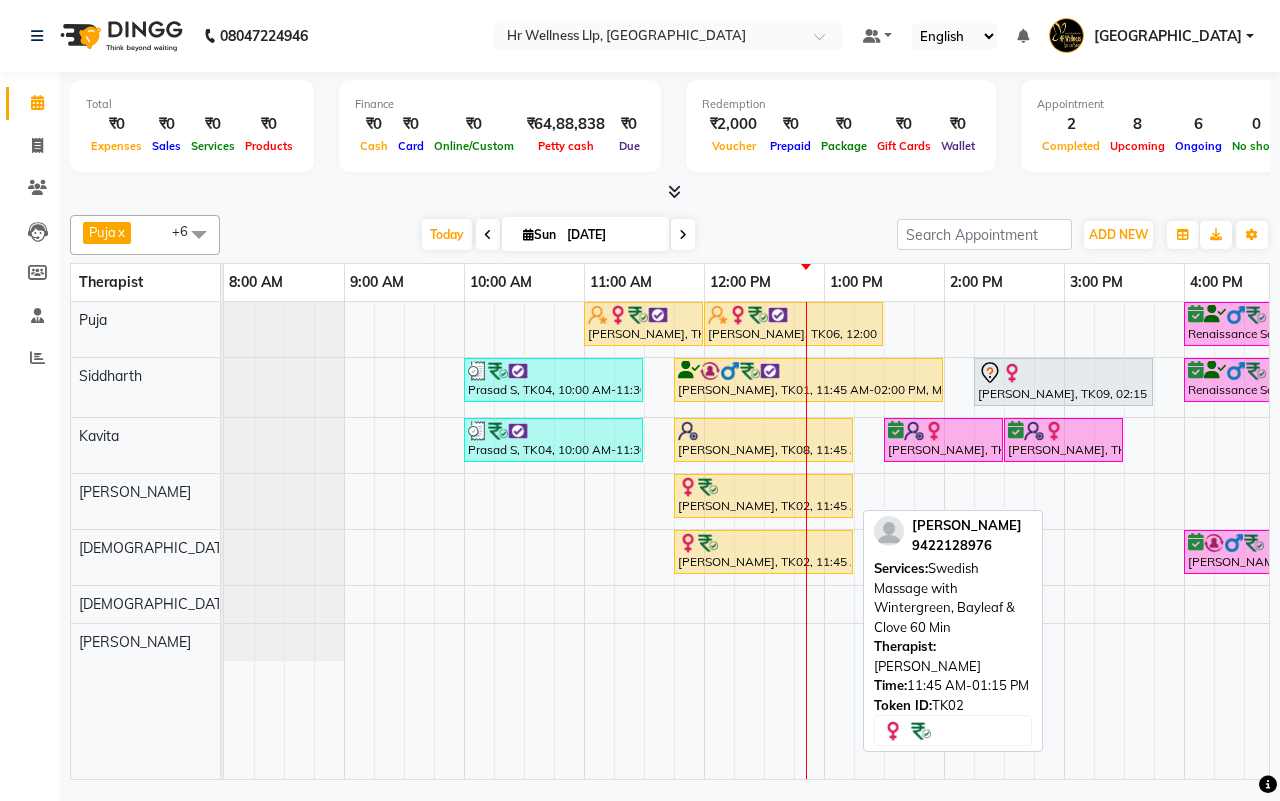click at bounding box center [763, 487] 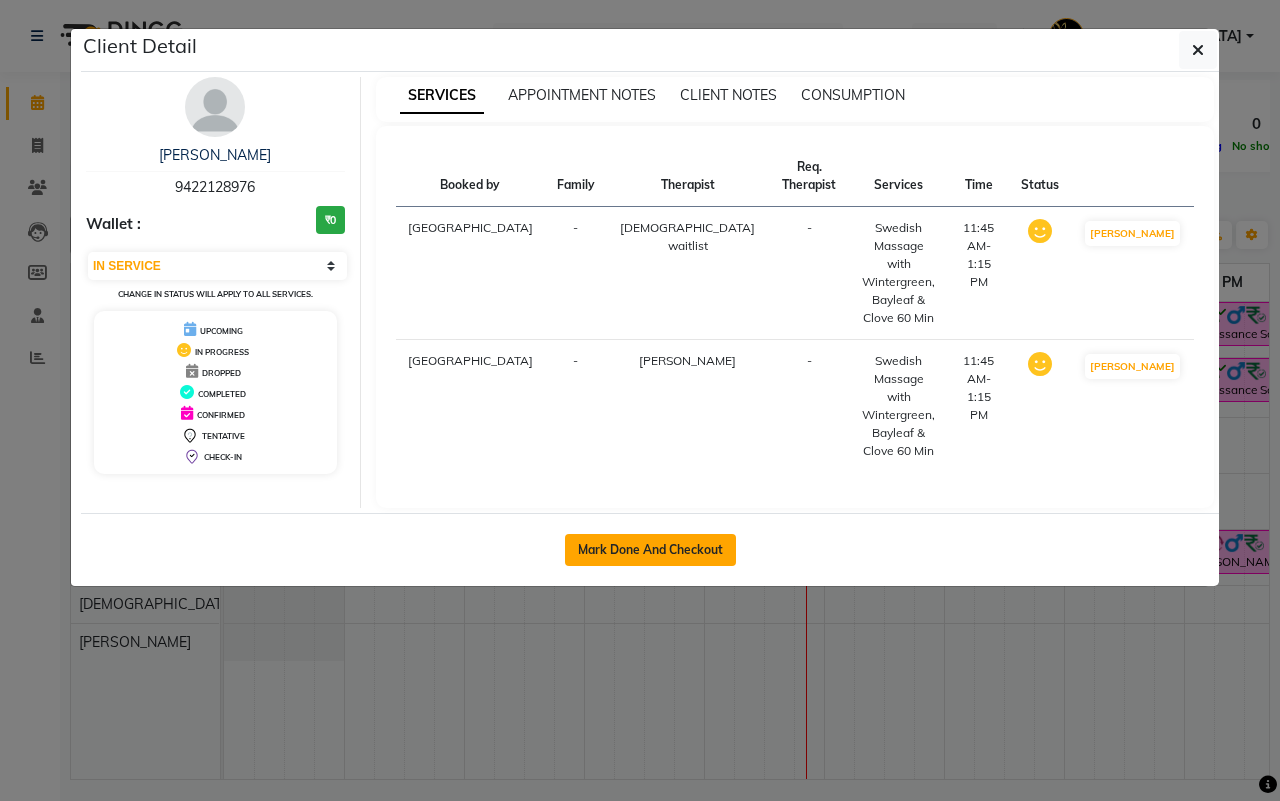 click on "Mark Done And Checkout" 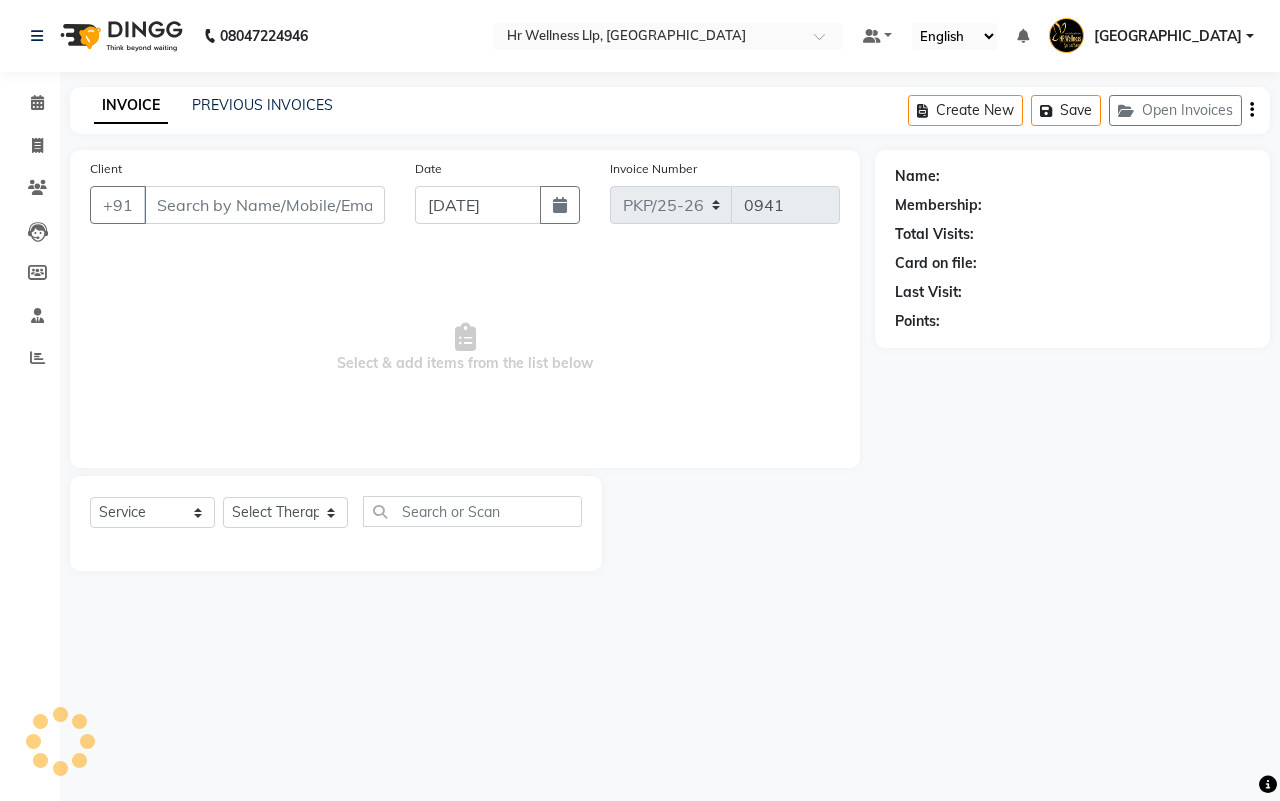 type on "9422128976" 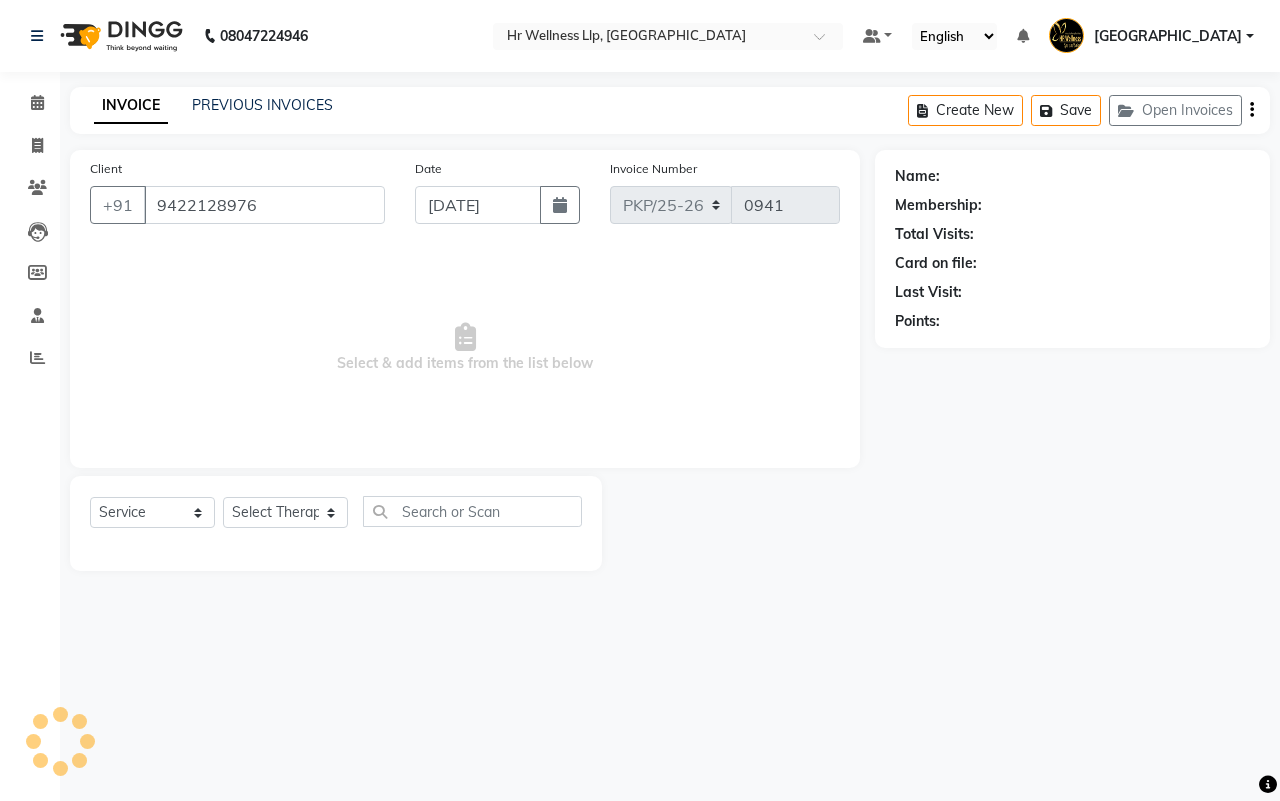 select on "19727" 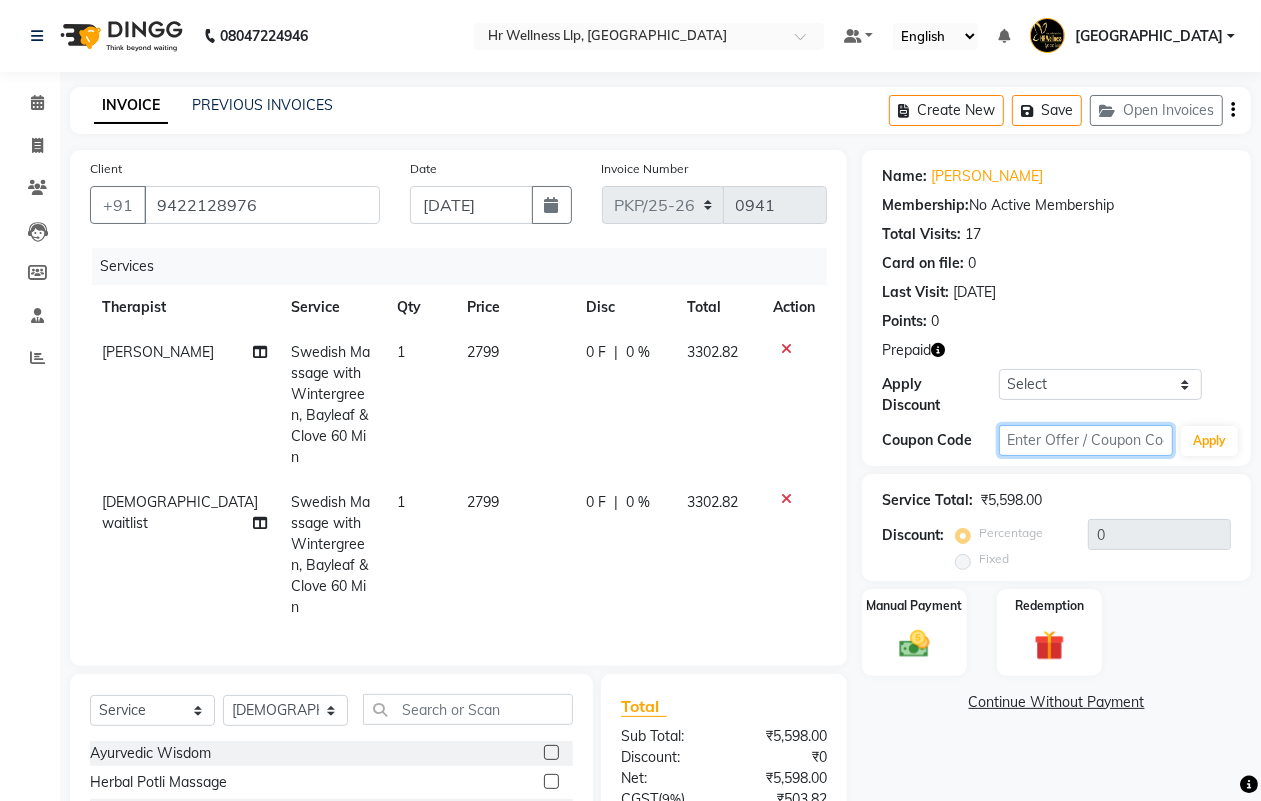 click 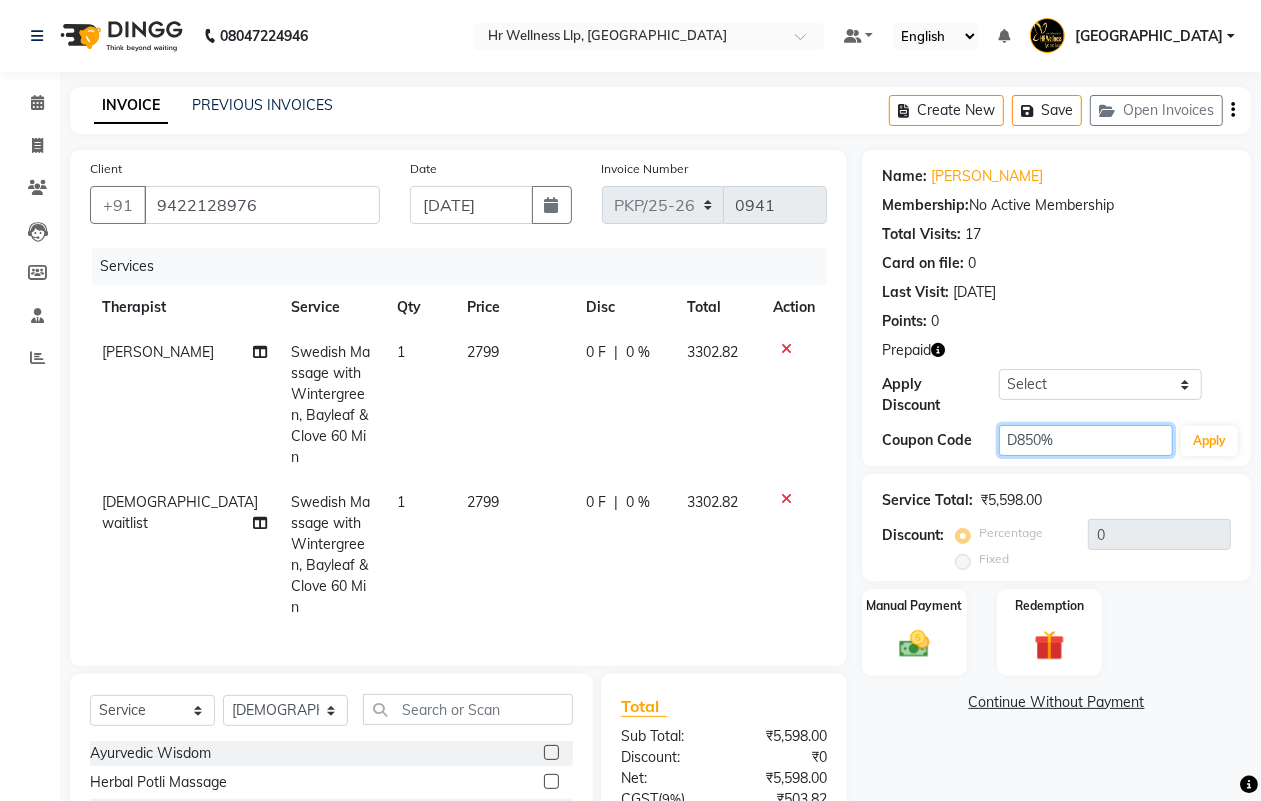 click on "D850%" 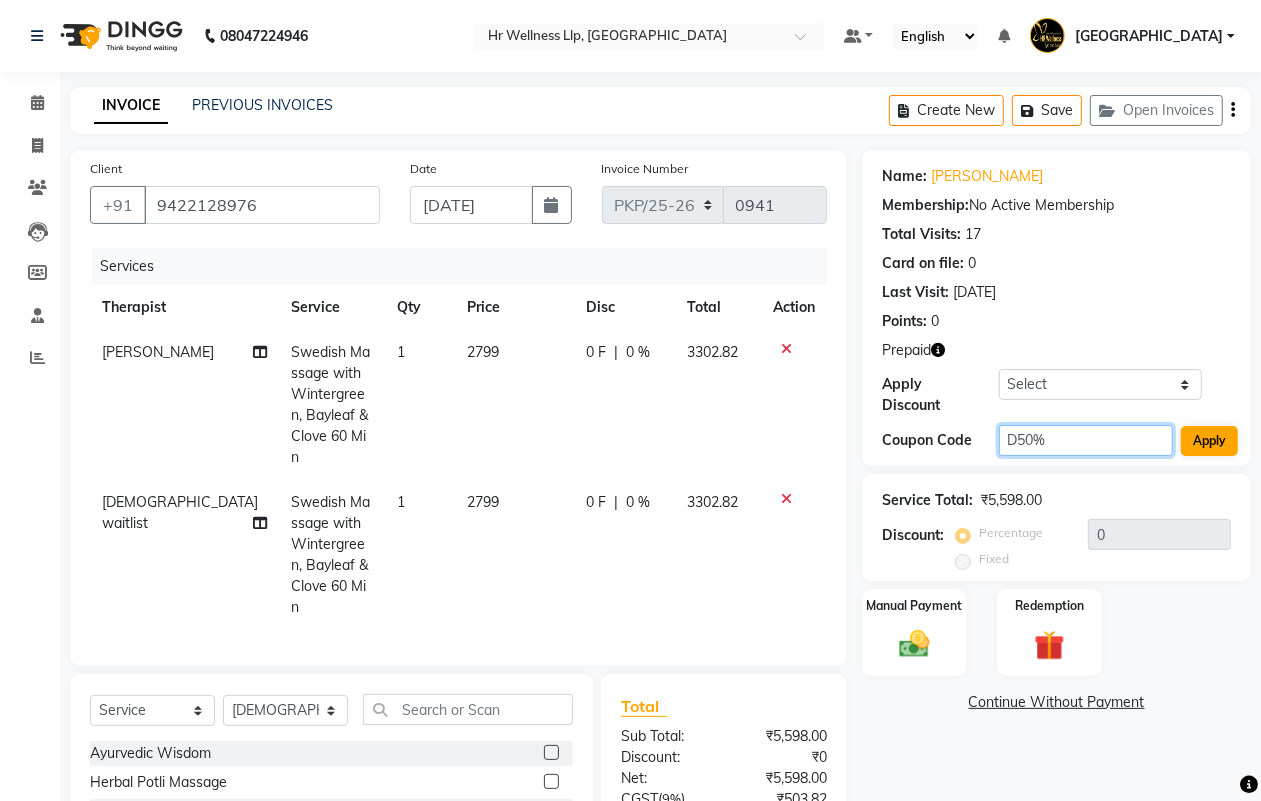 type on "D50%" 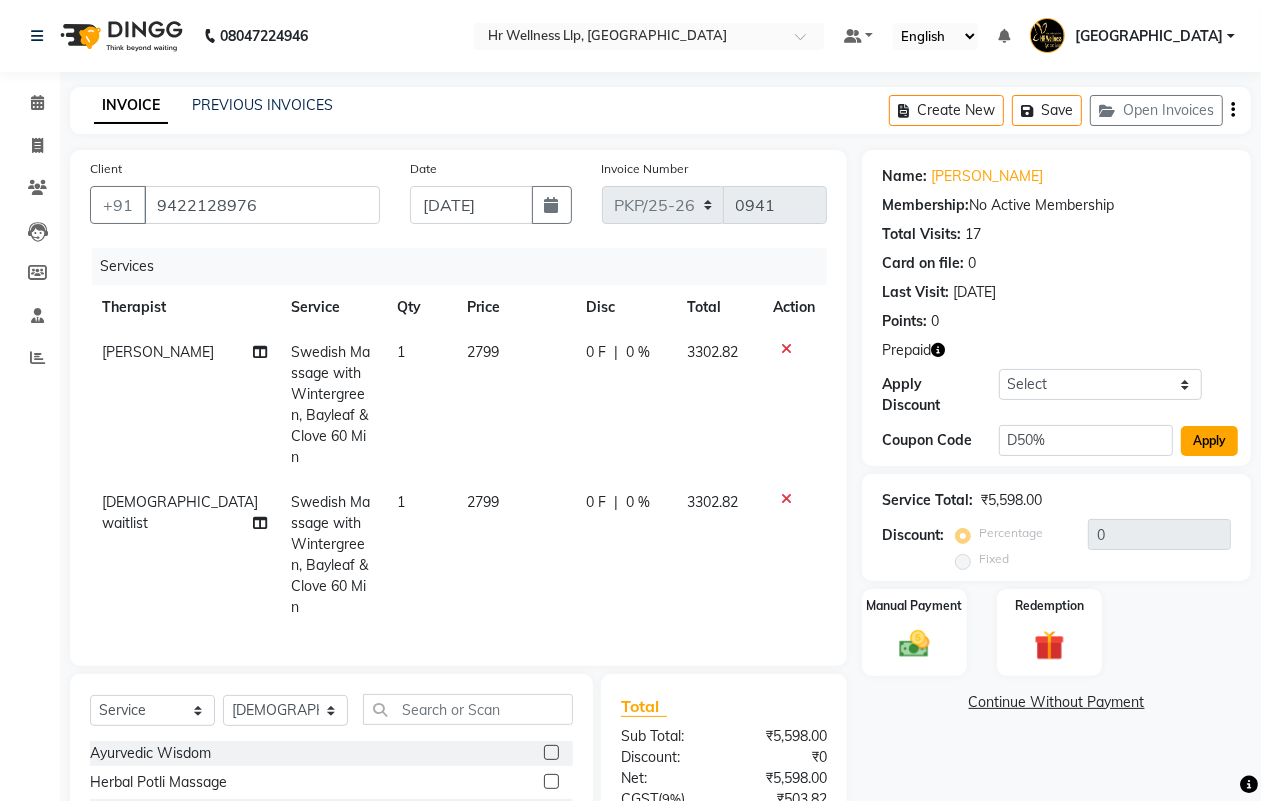 click on "Apply" 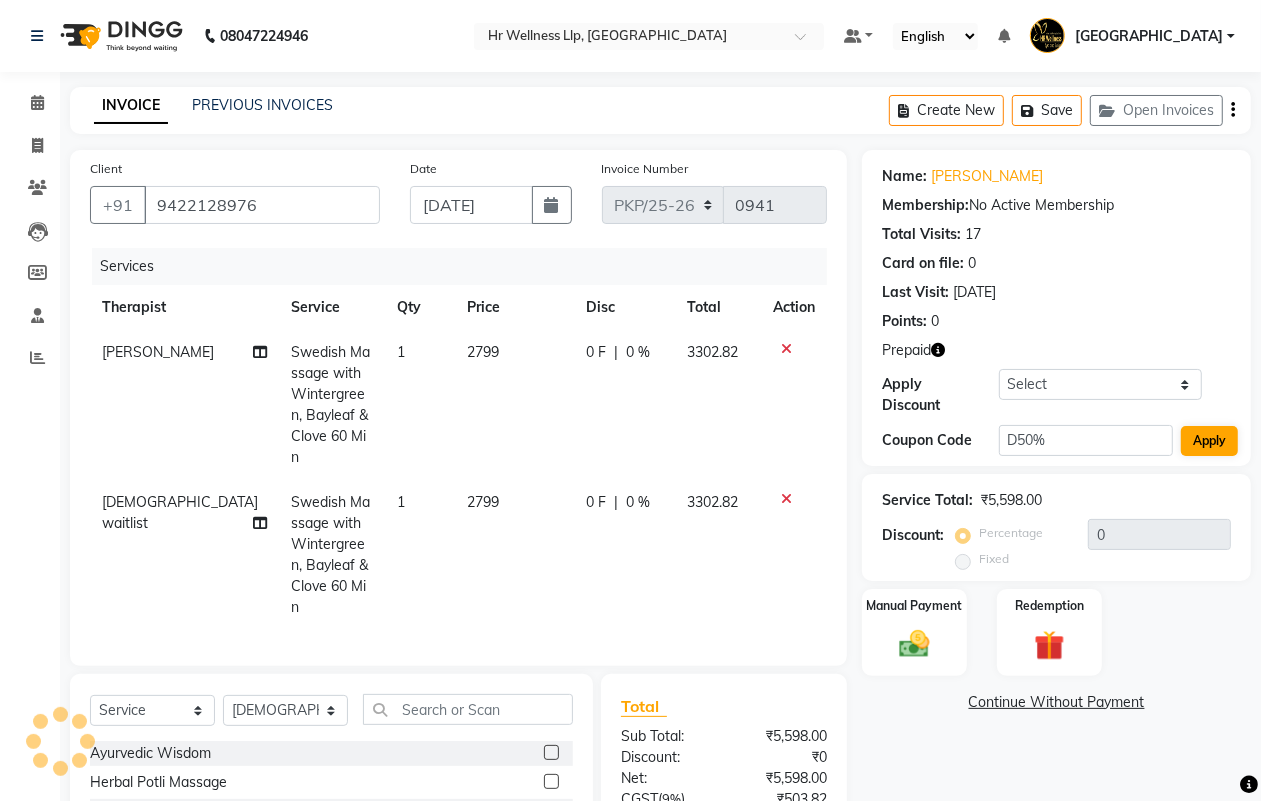 type on "50" 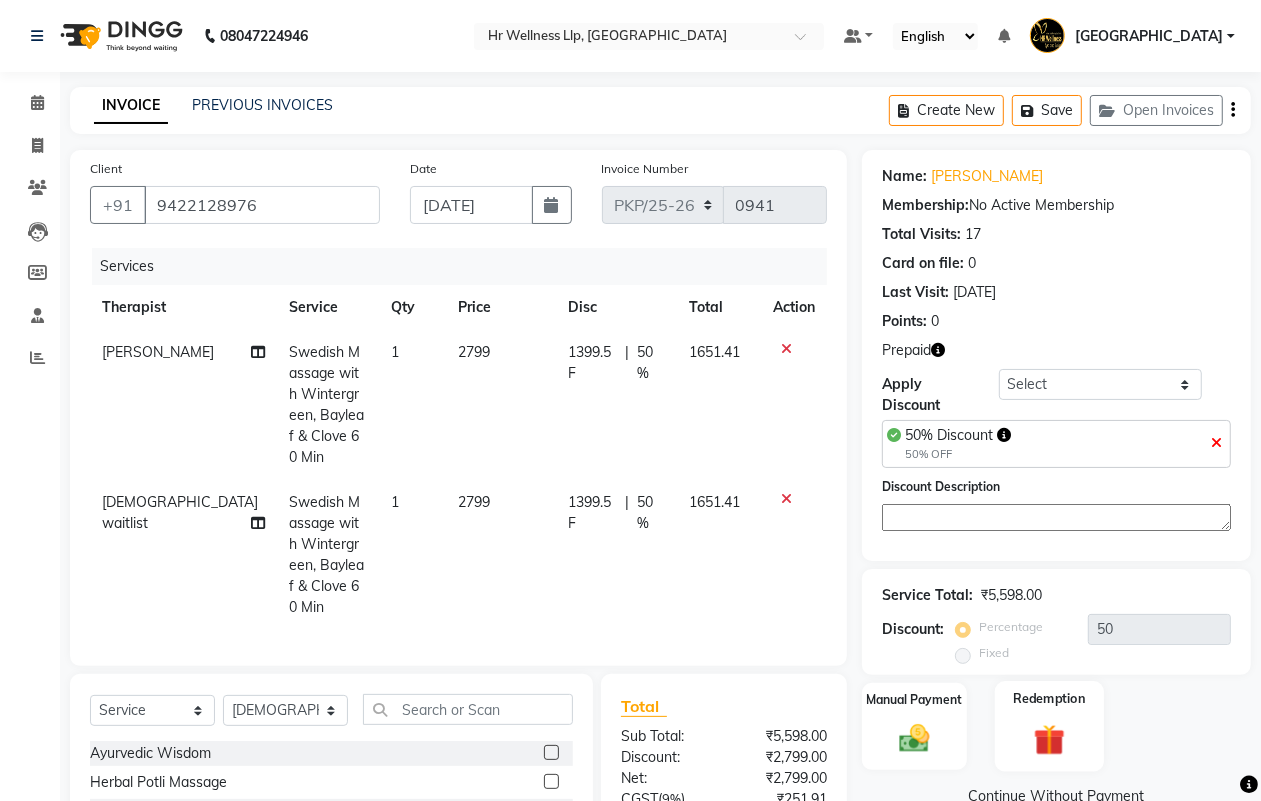 click 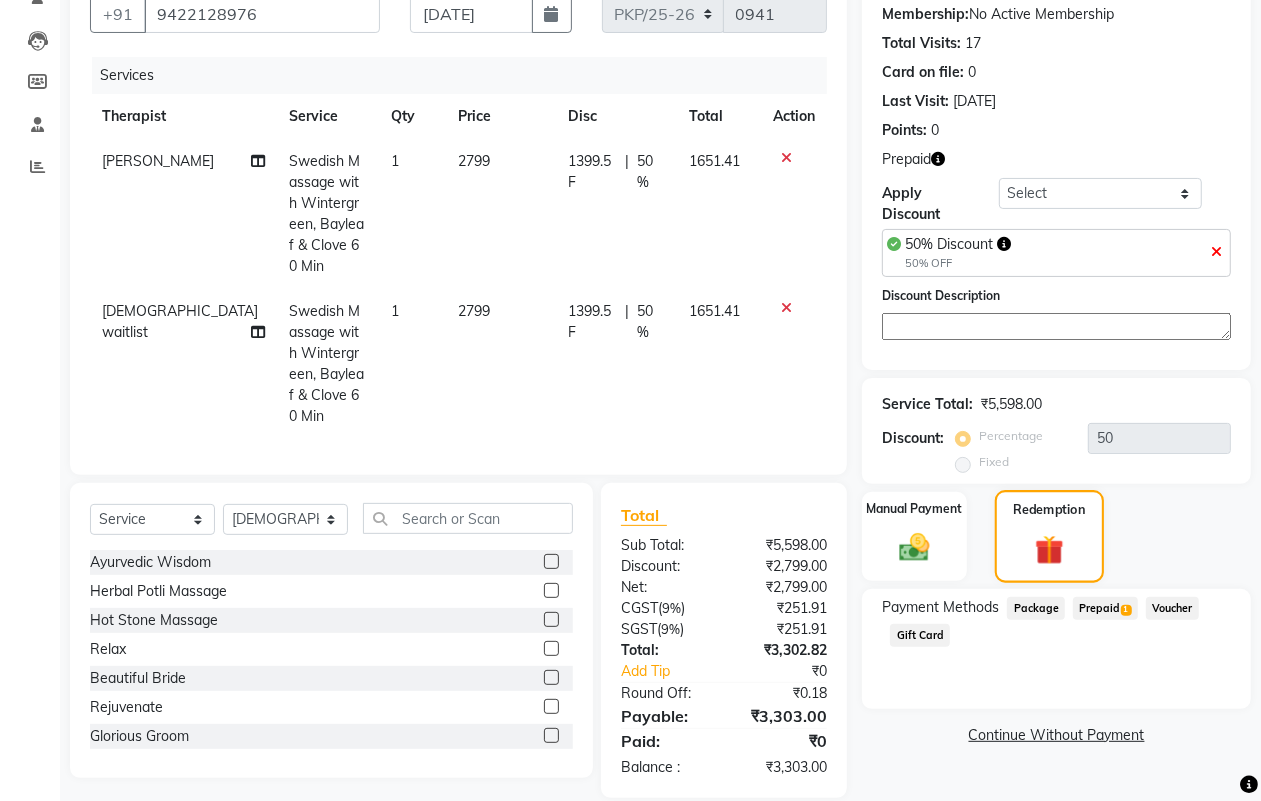 scroll, scrollTop: 193, scrollLeft: 0, axis: vertical 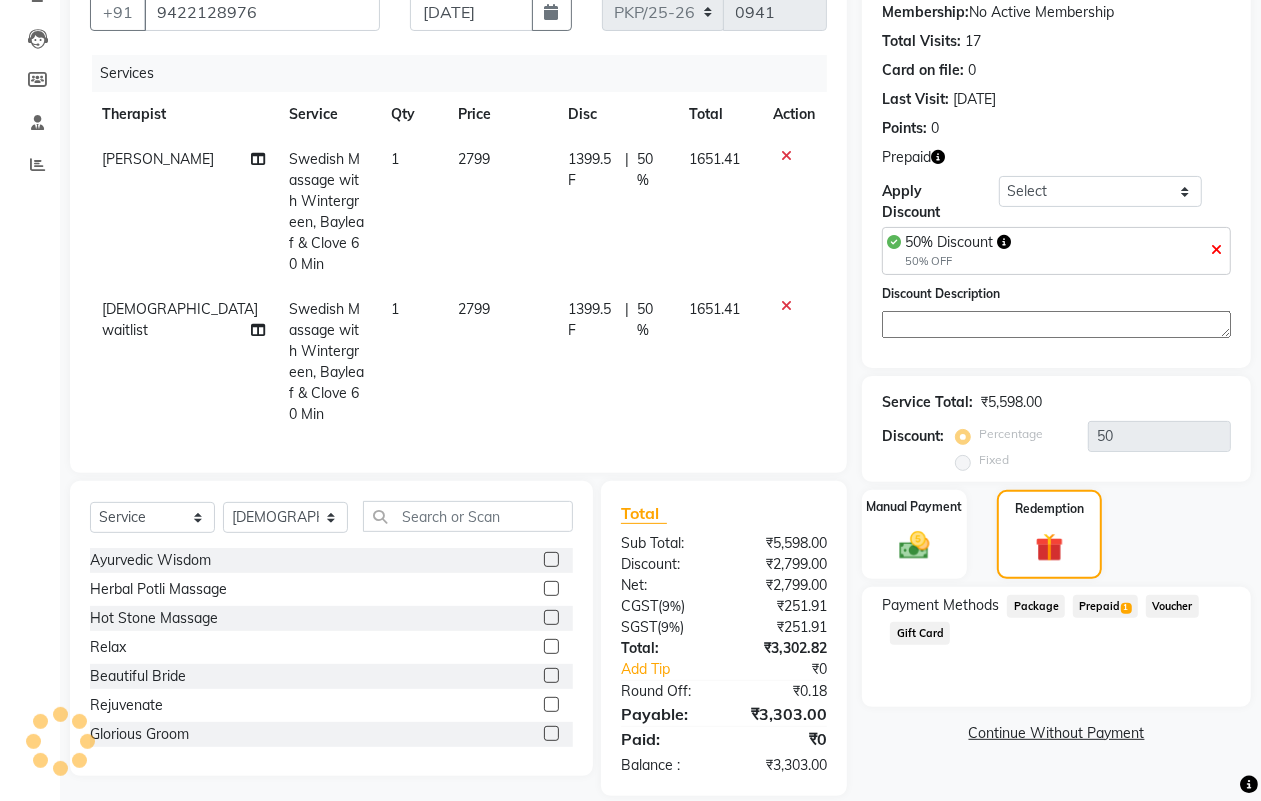 click on "Prepaid  1" 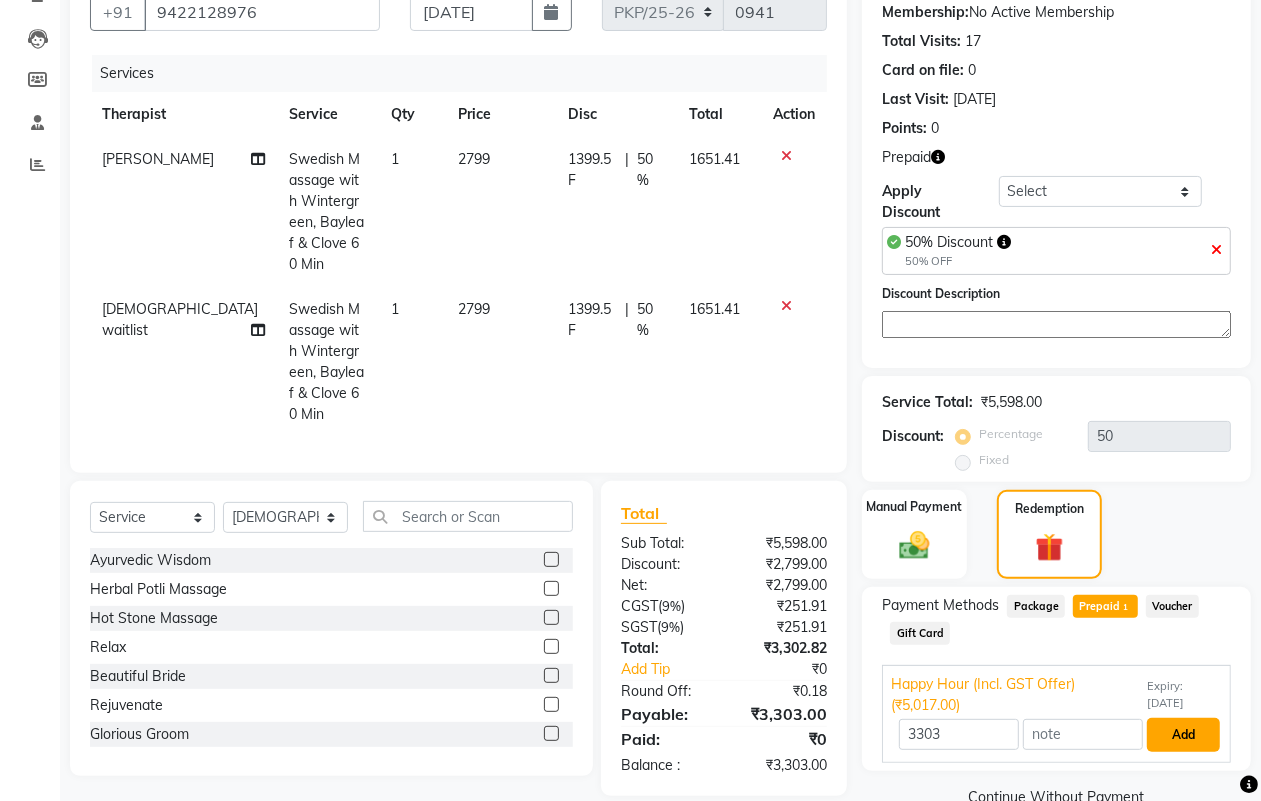 click on "Add" at bounding box center (1183, 735) 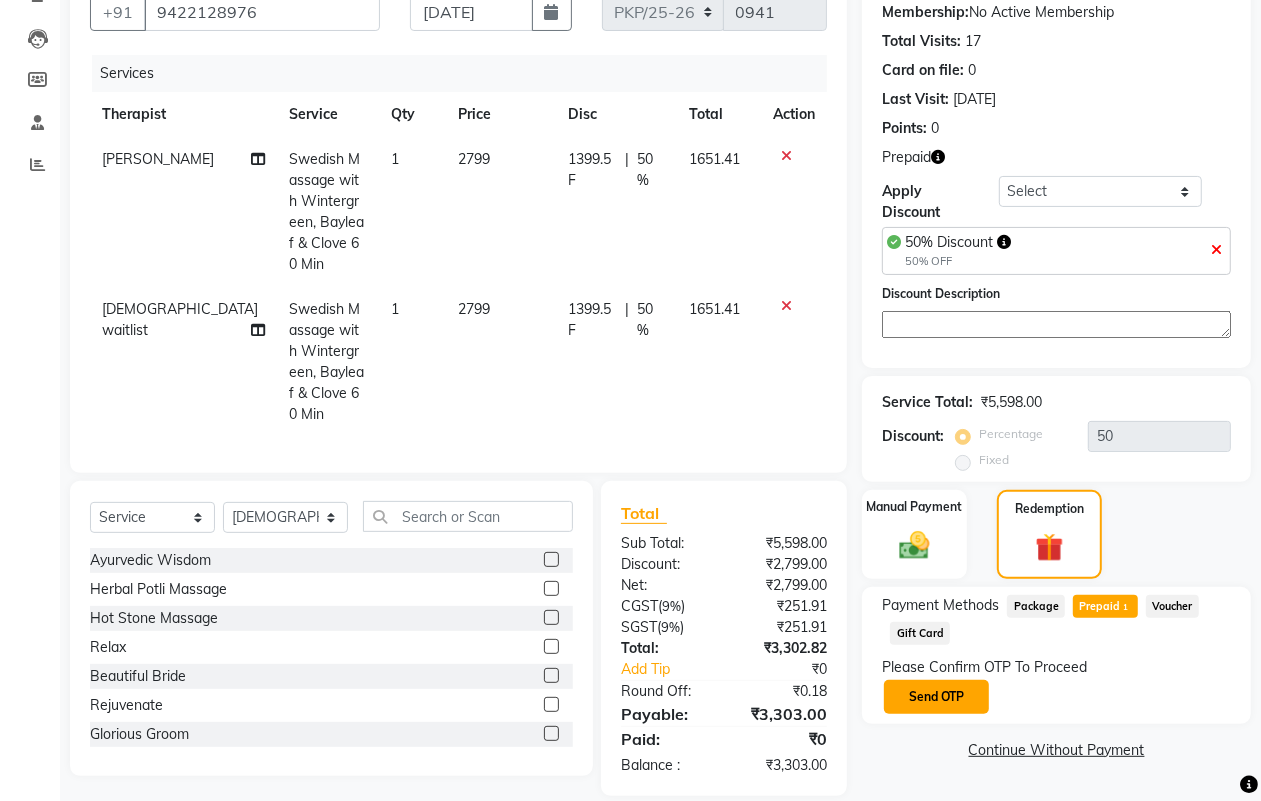 click on "Send OTP" 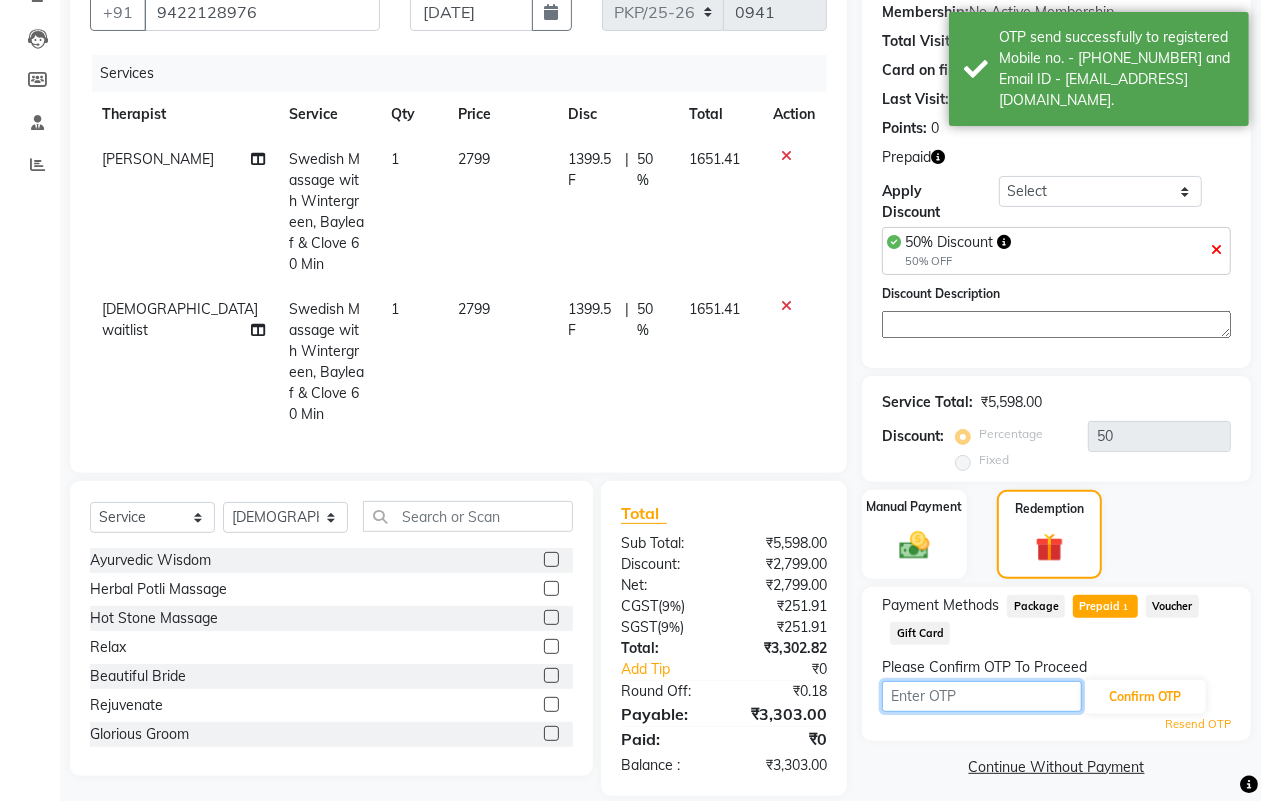 click at bounding box center [982, 696] 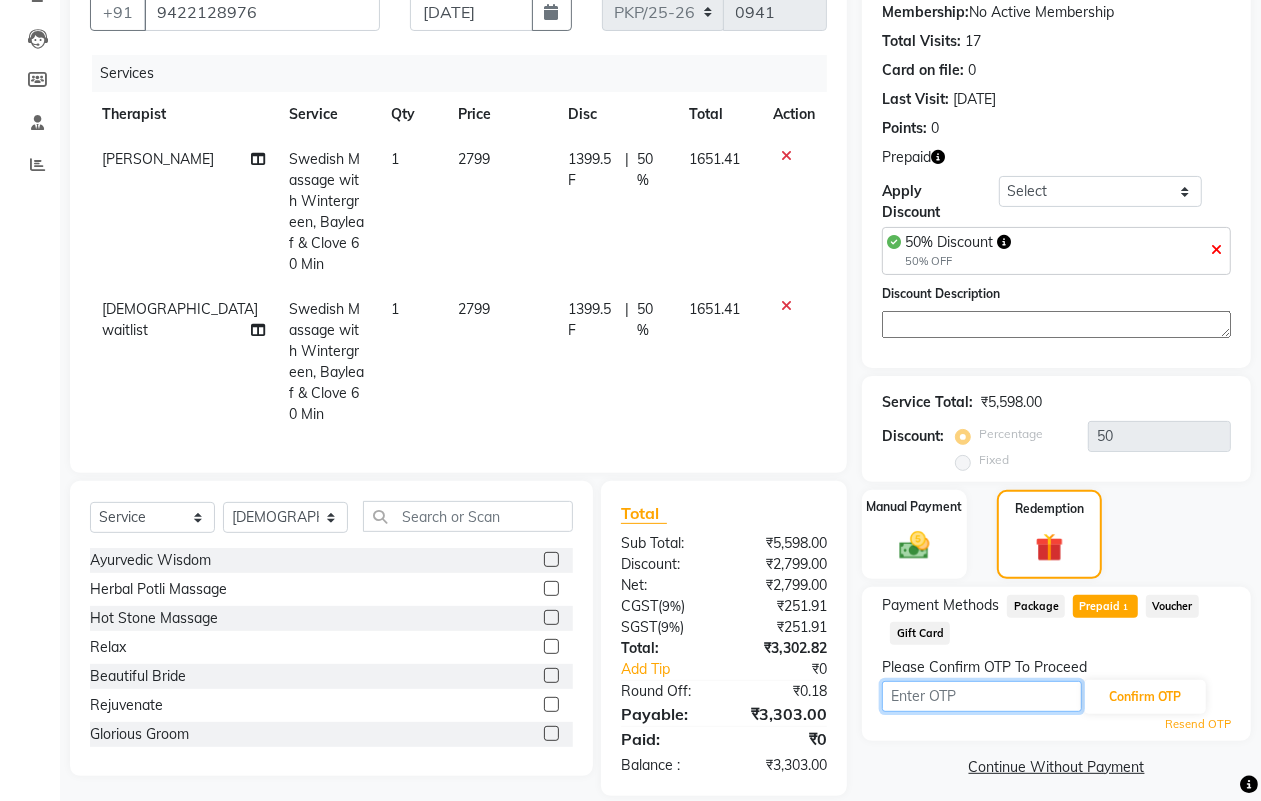 click at bounding box center [982, 696] 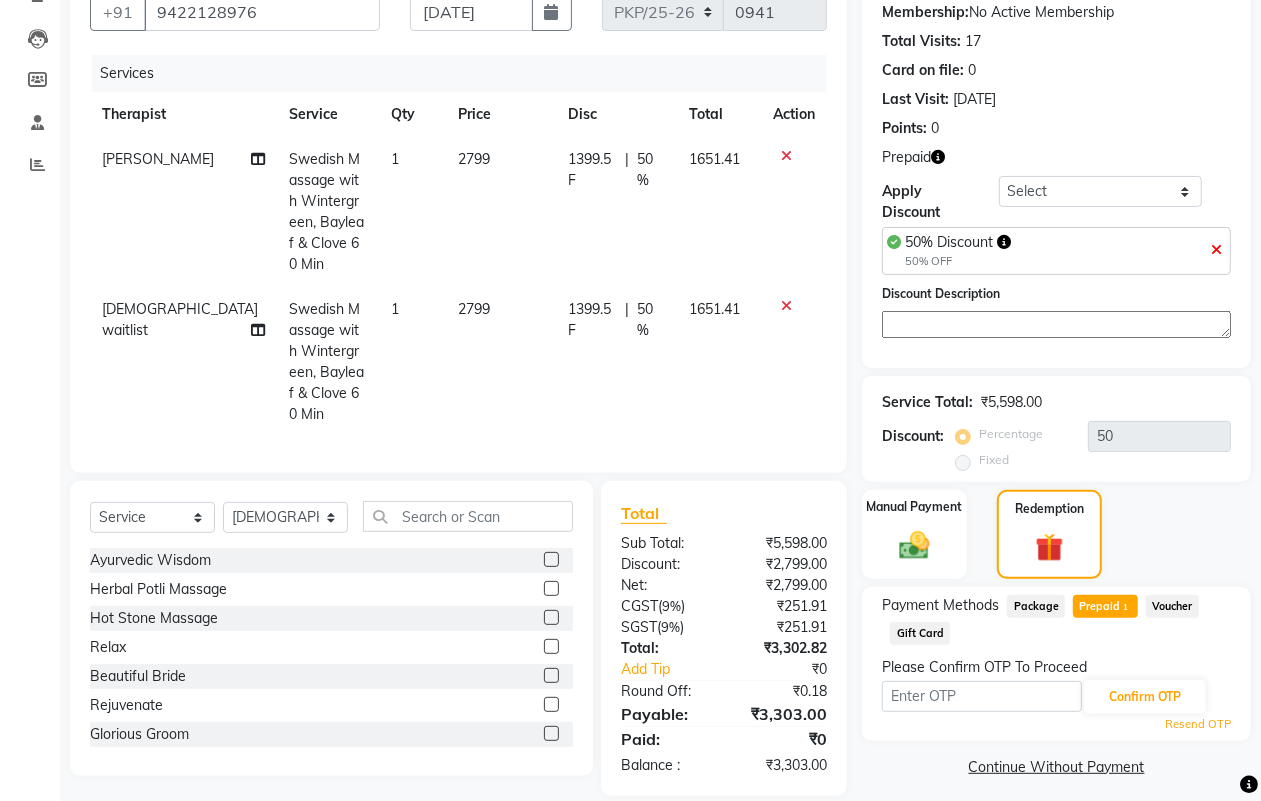 click on "Resend OTP" 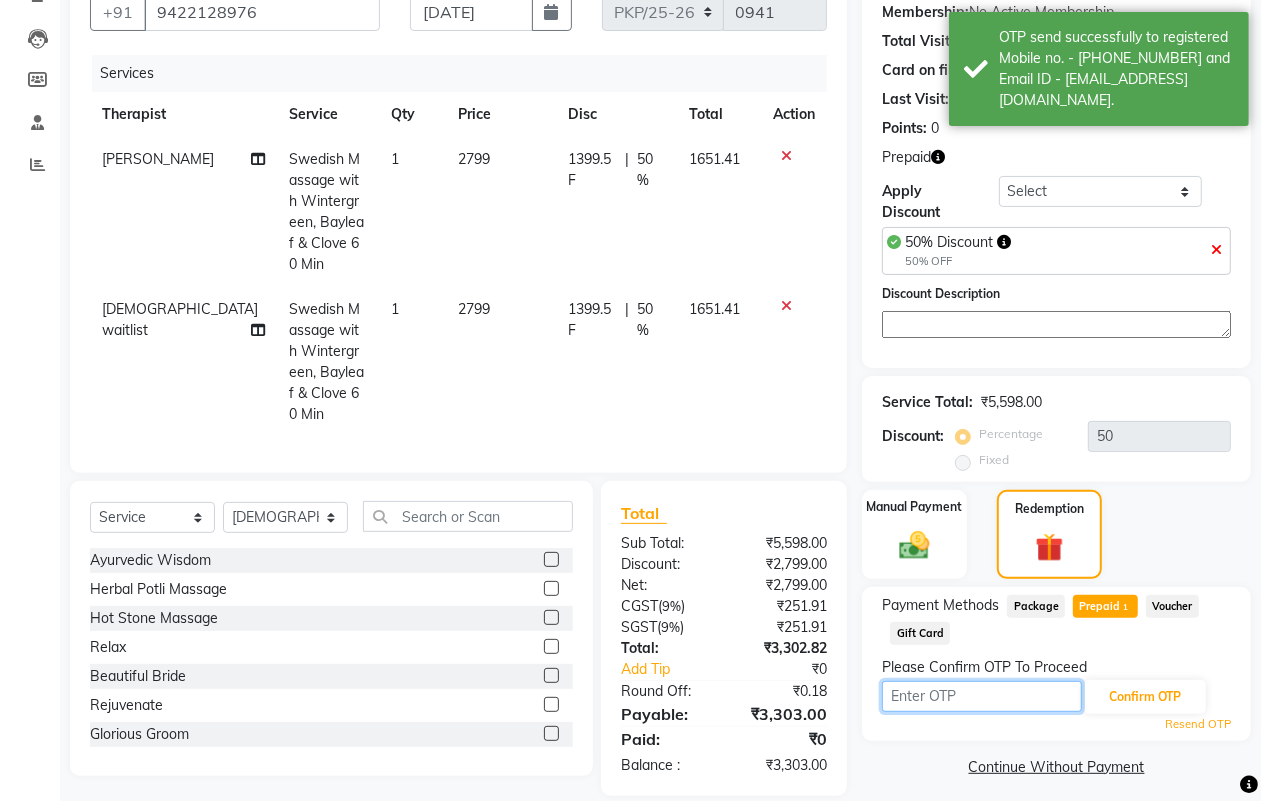 click at bounding box center (982, 696) 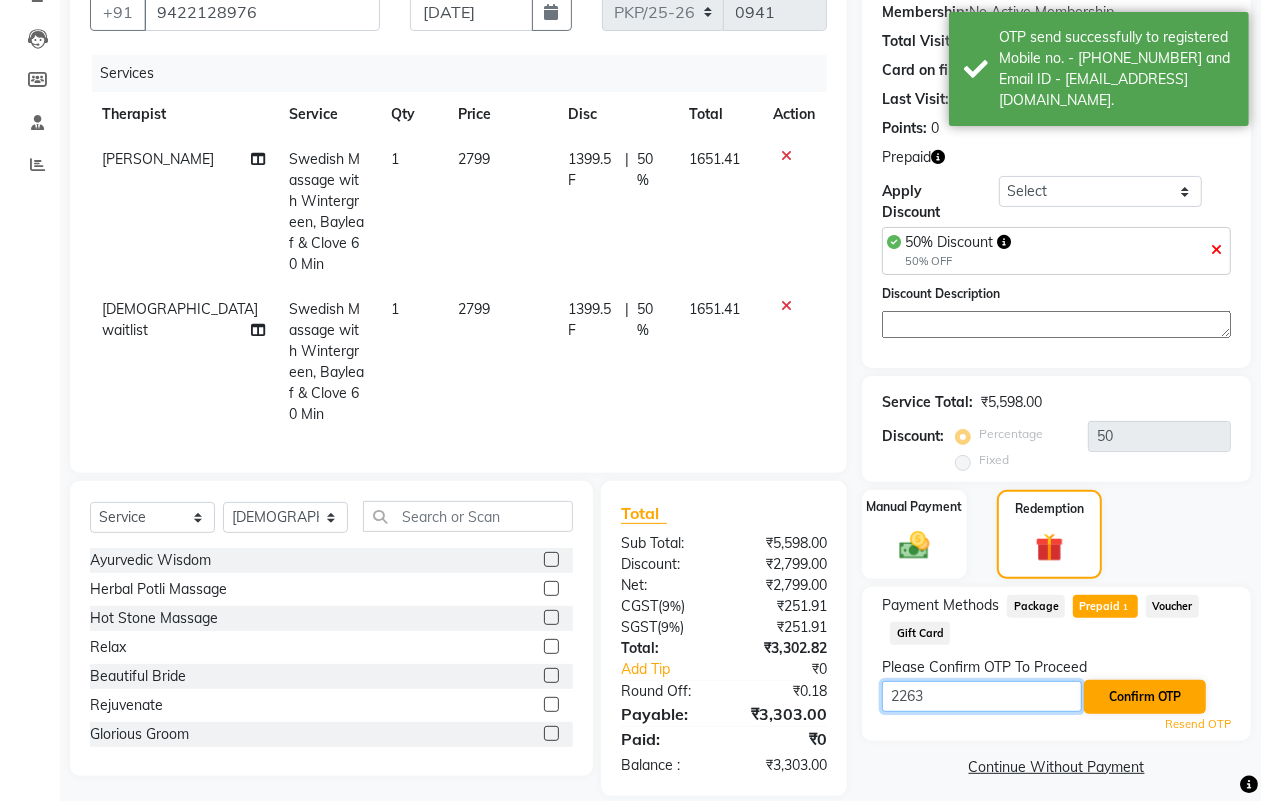 type on "2263" 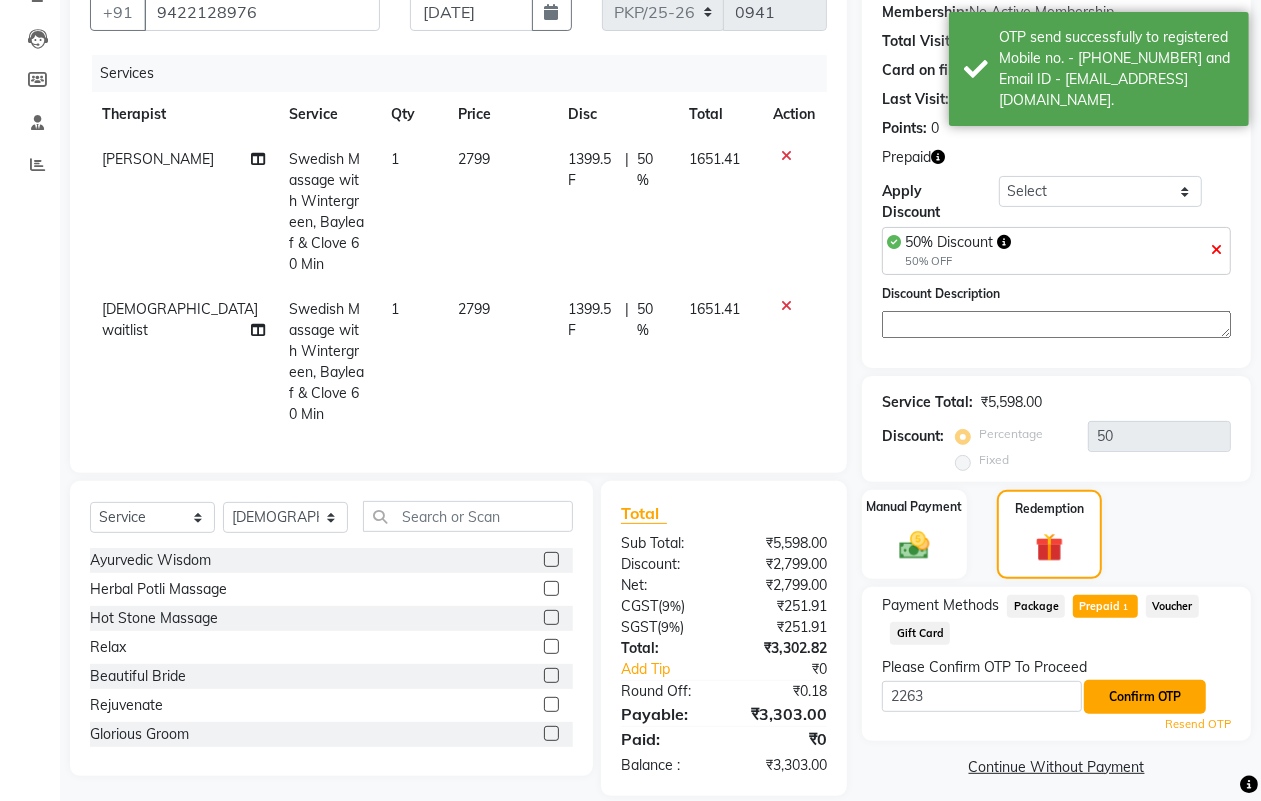 click on "Confirm OTP" 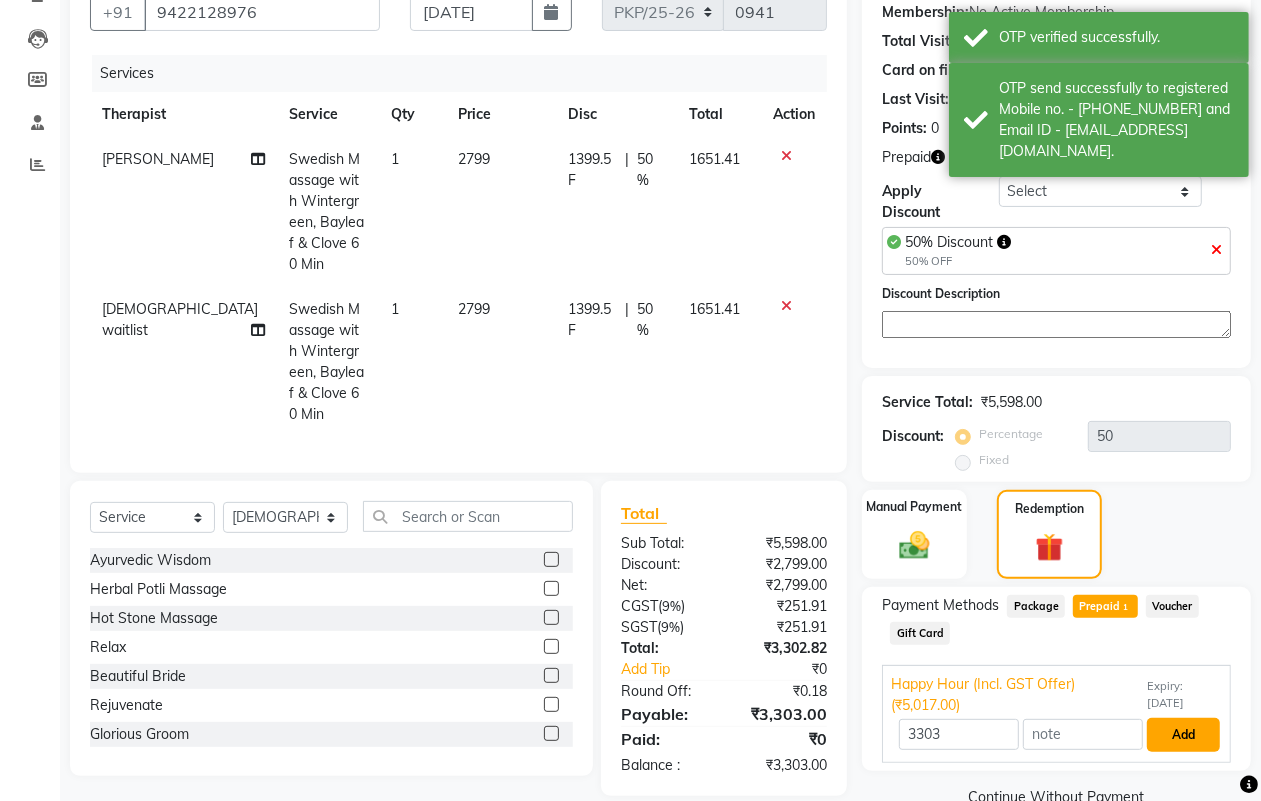 click on "Add" at bounding box center [1183, 735] 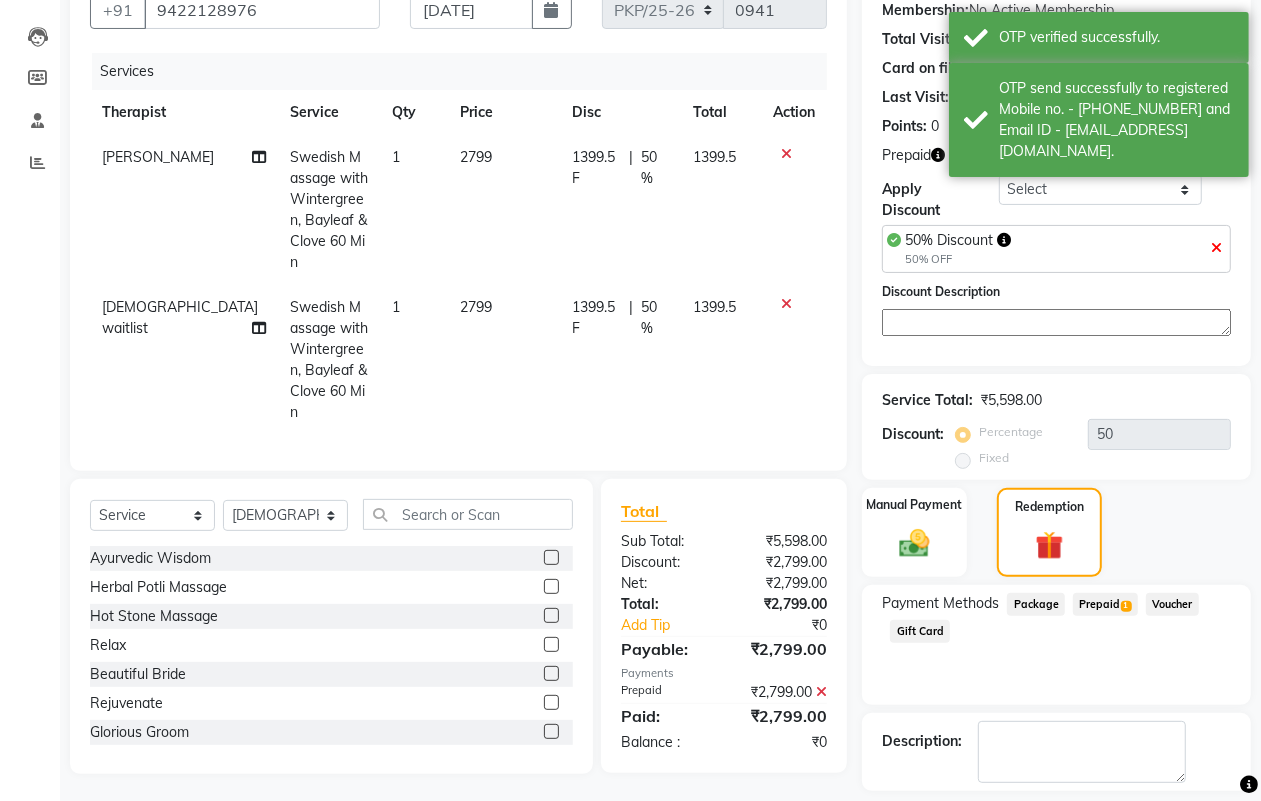 scroll, scrollTop: 283, scrollLeft: 0, axis: vertical 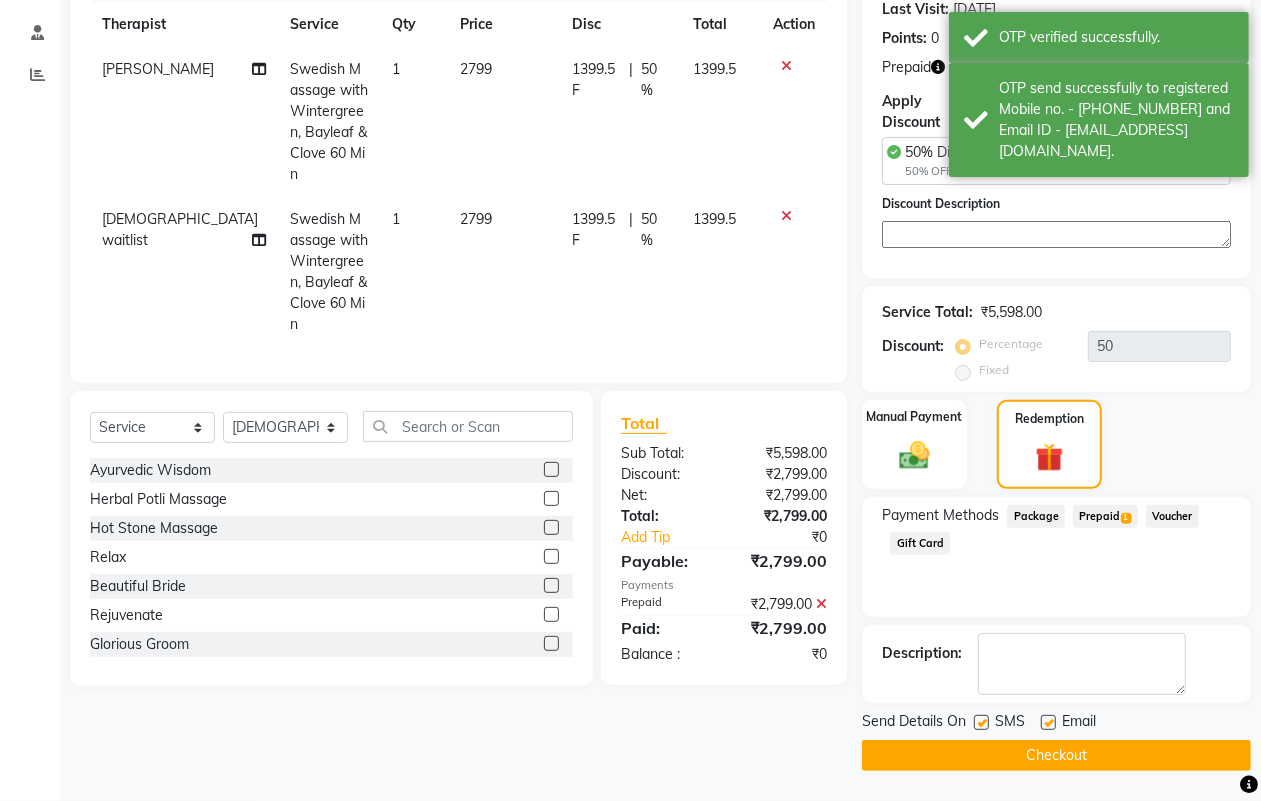 click on "Checkout" 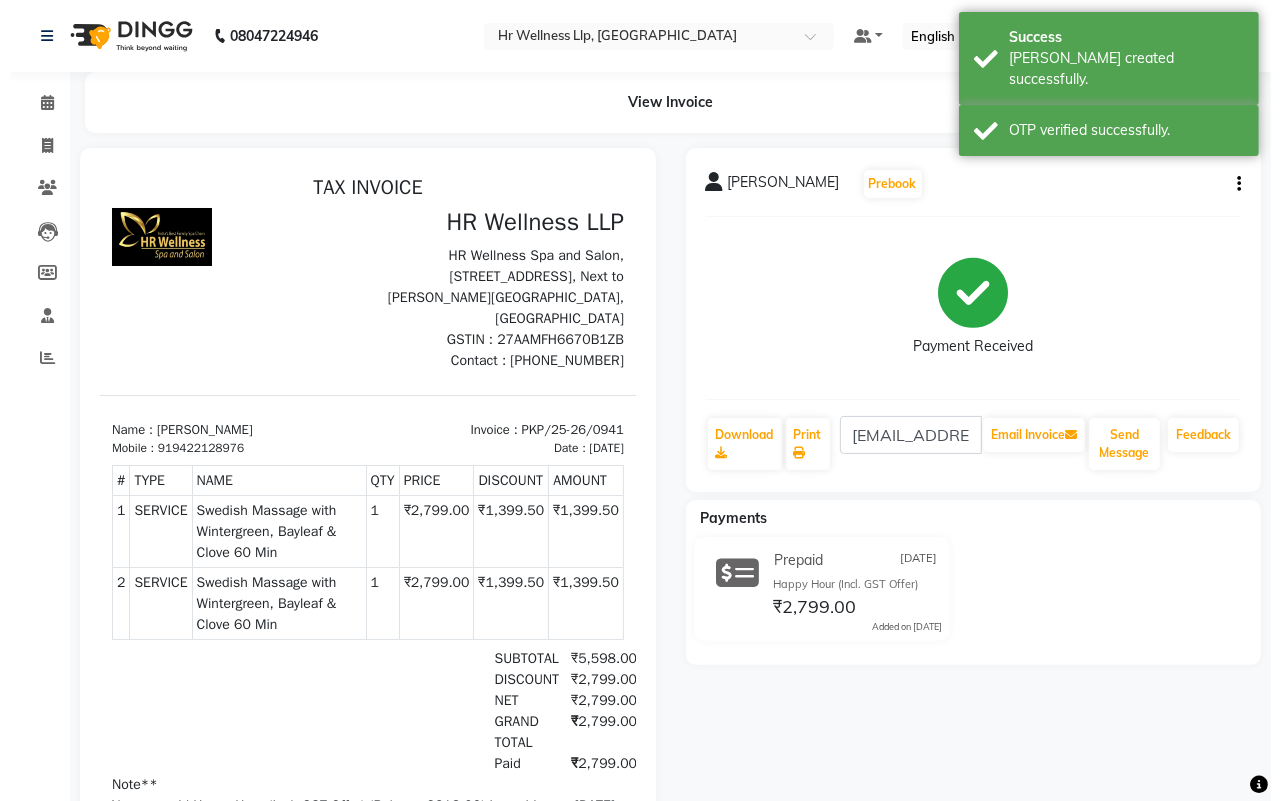 scroll, scrollTop: 0, scrollLeft: 0, axis: both 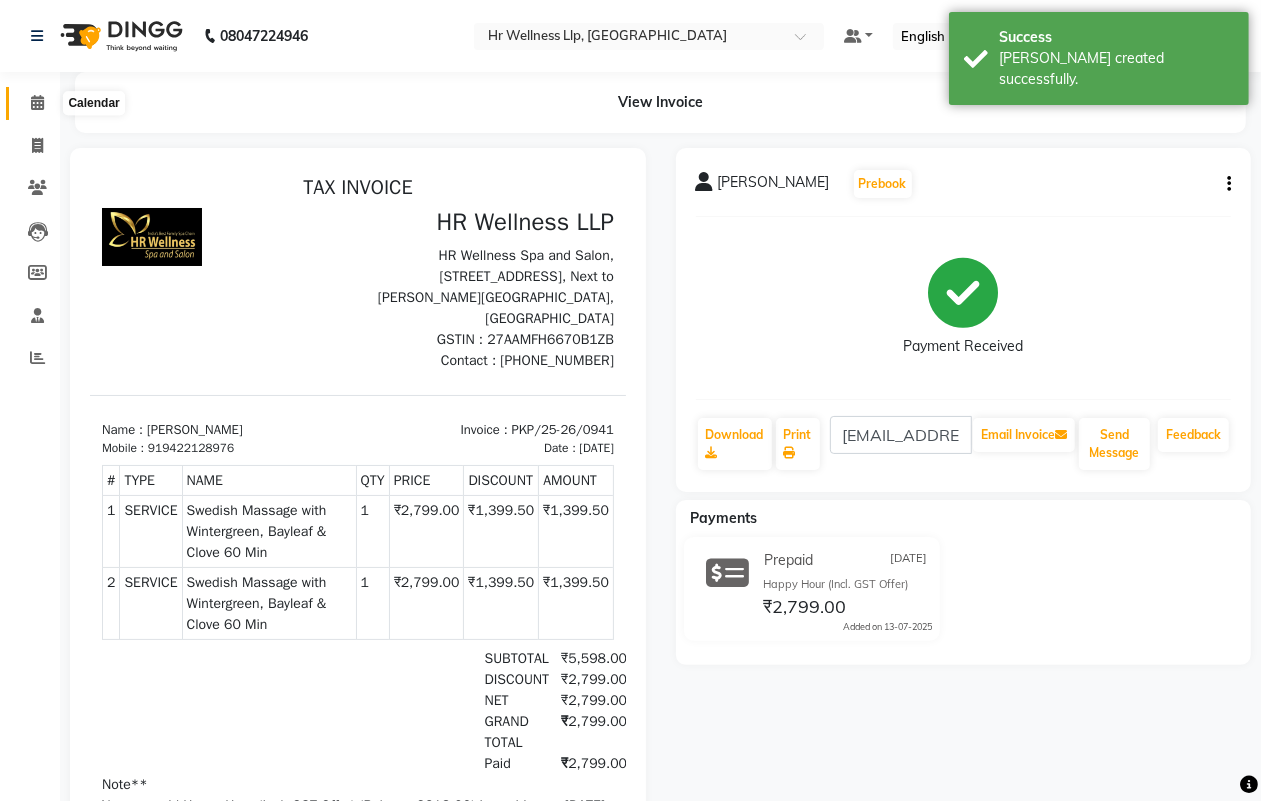 click 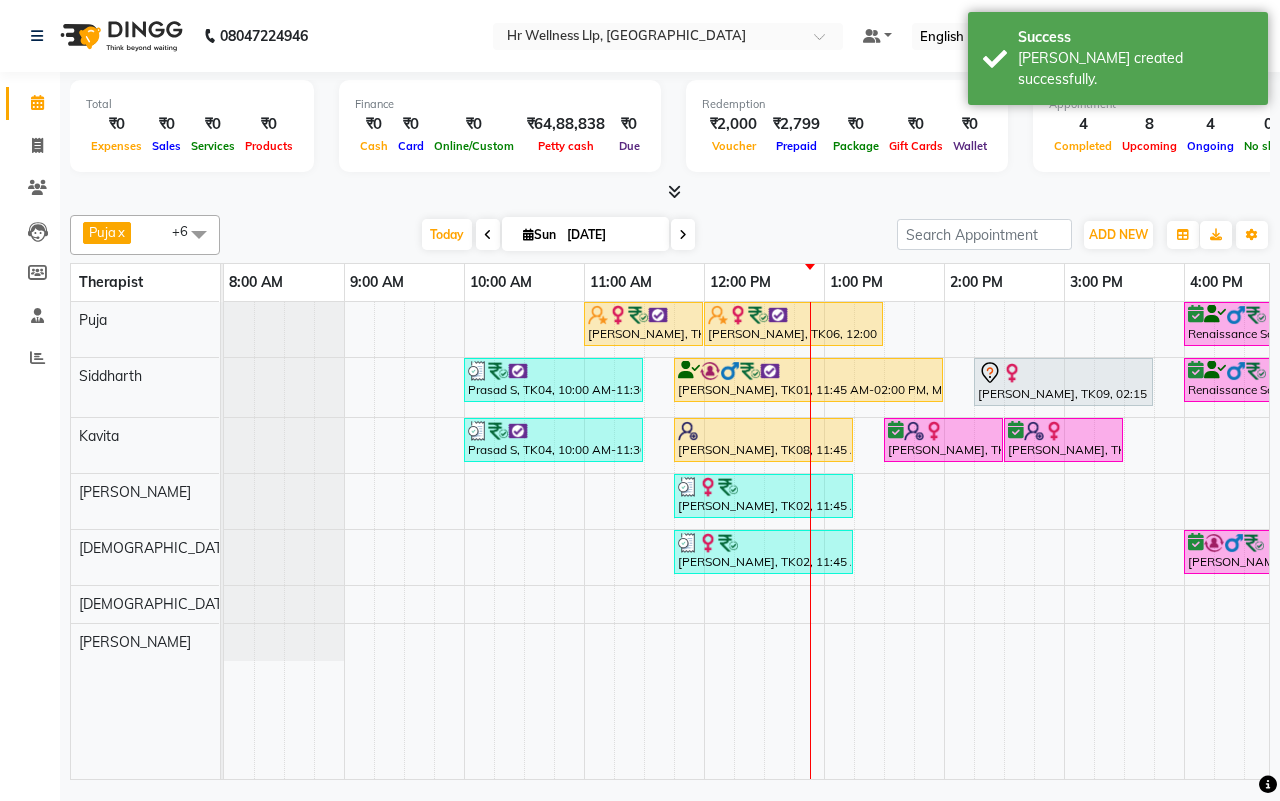 click on "[DATE]  [DATE]" at bounding box center [558, 235] 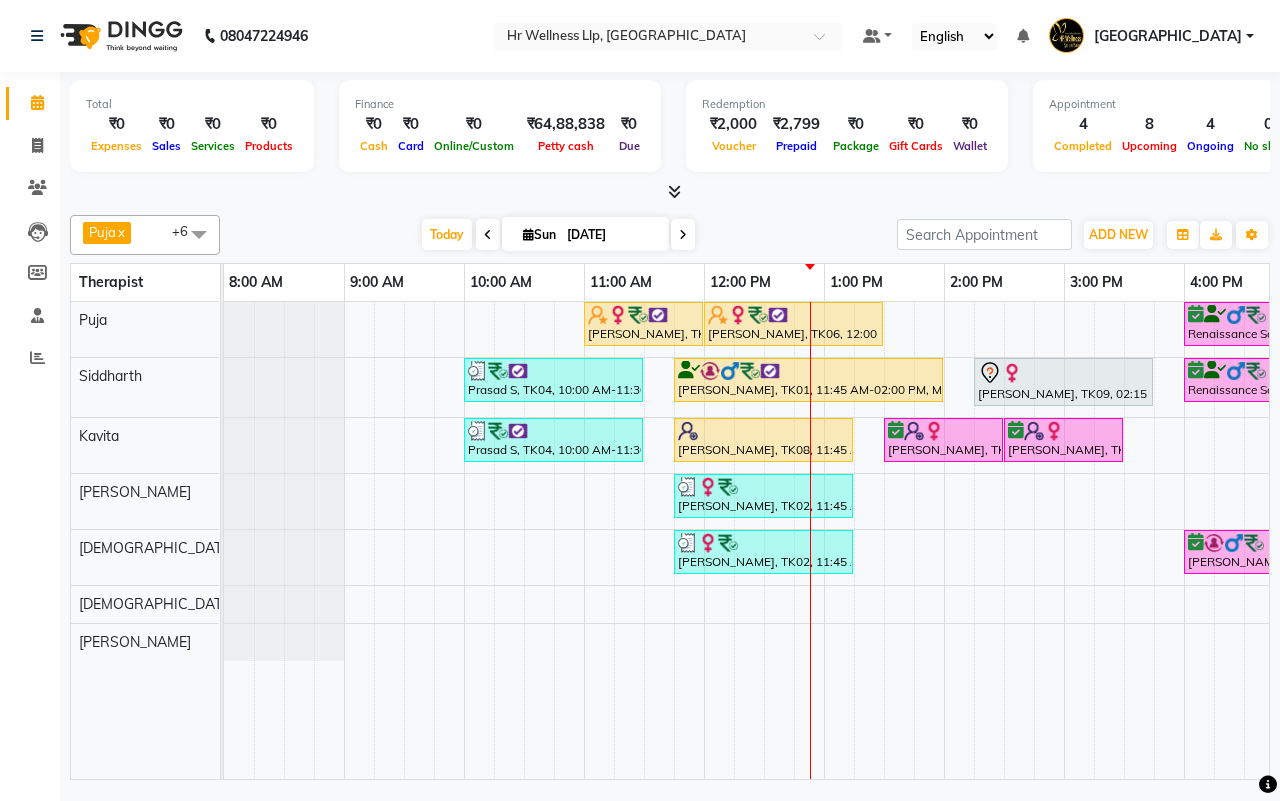click on "[DATE]  [DATE]" at bounding box center [558, 235] 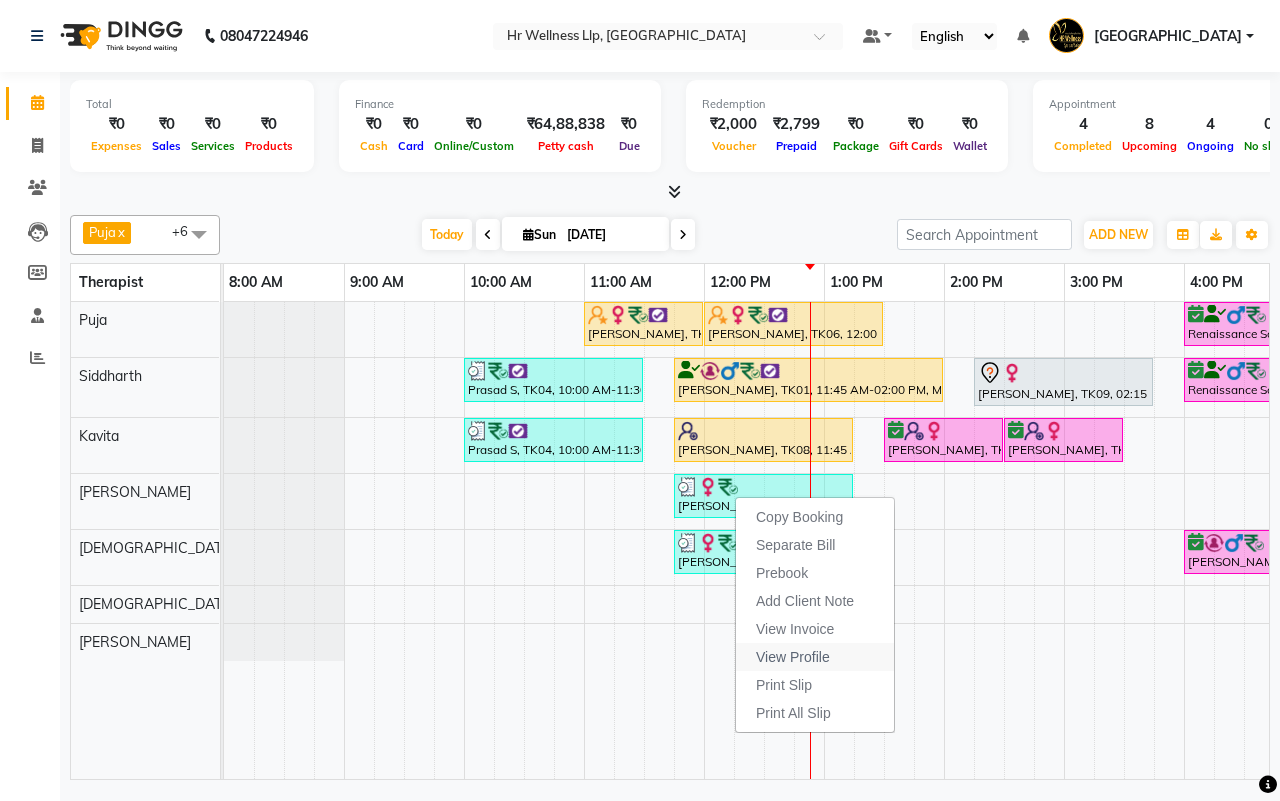 click on "View Profile" at bounding box center (793, 657) 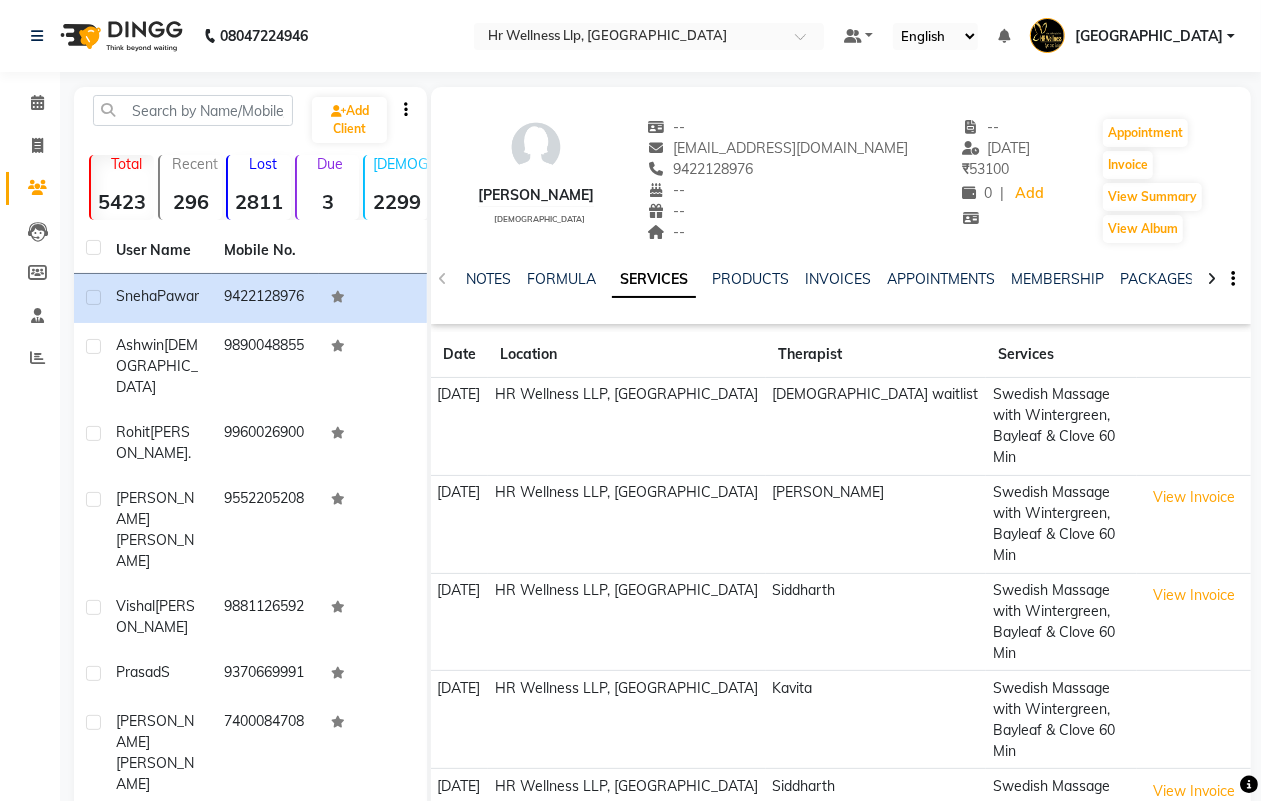 click 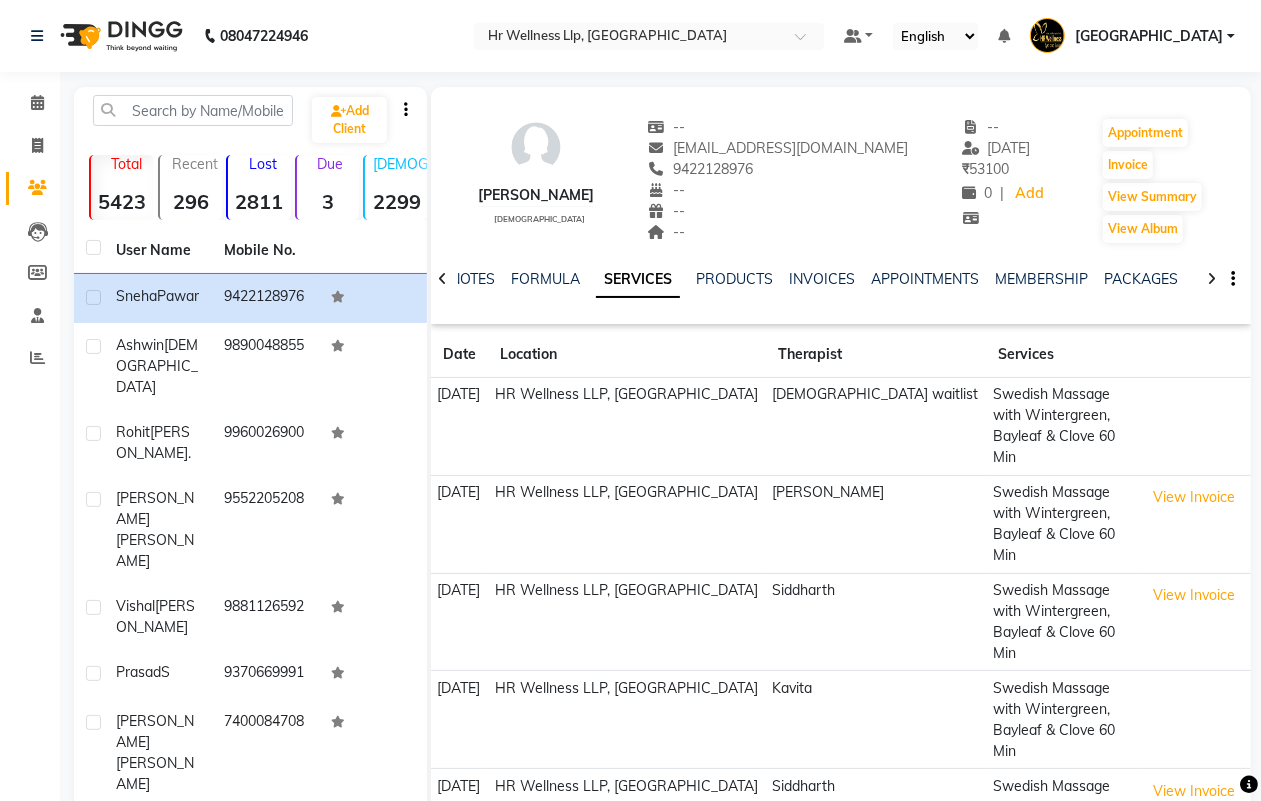 click 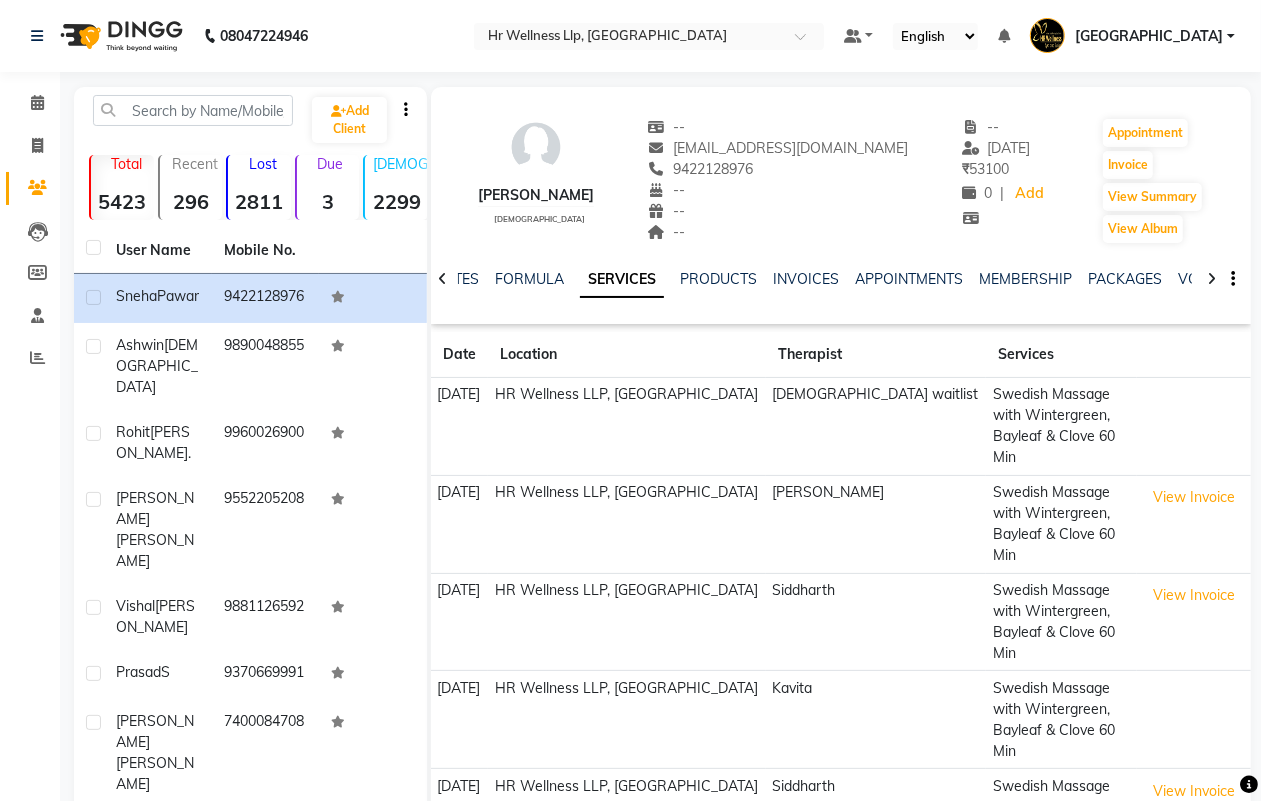 click 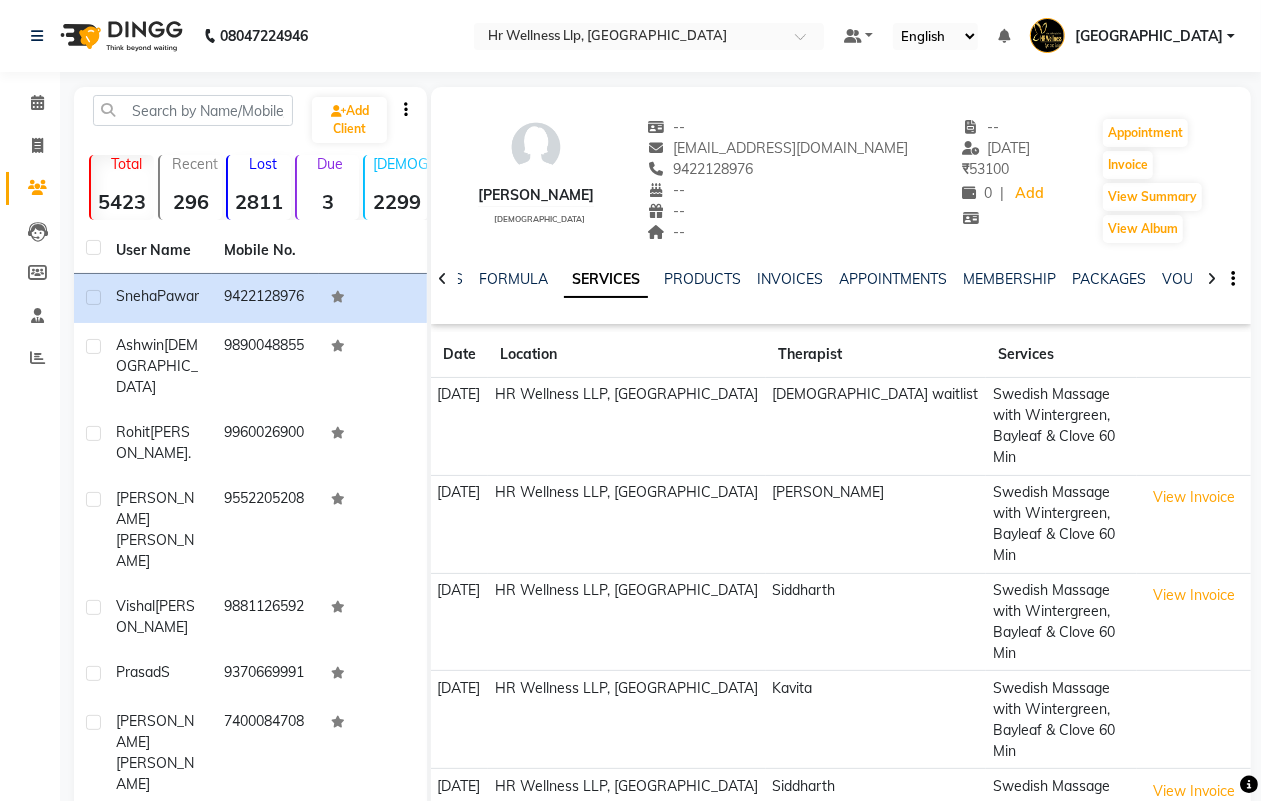 click 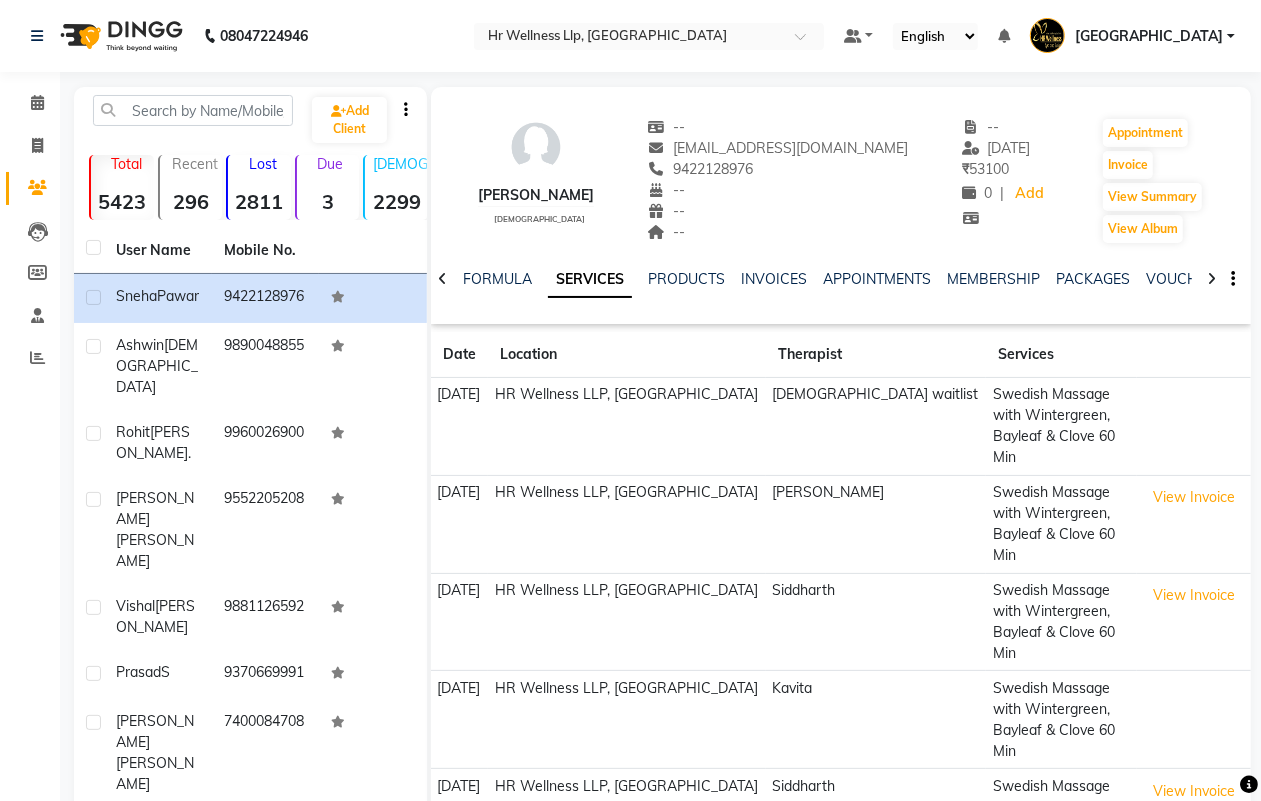 click 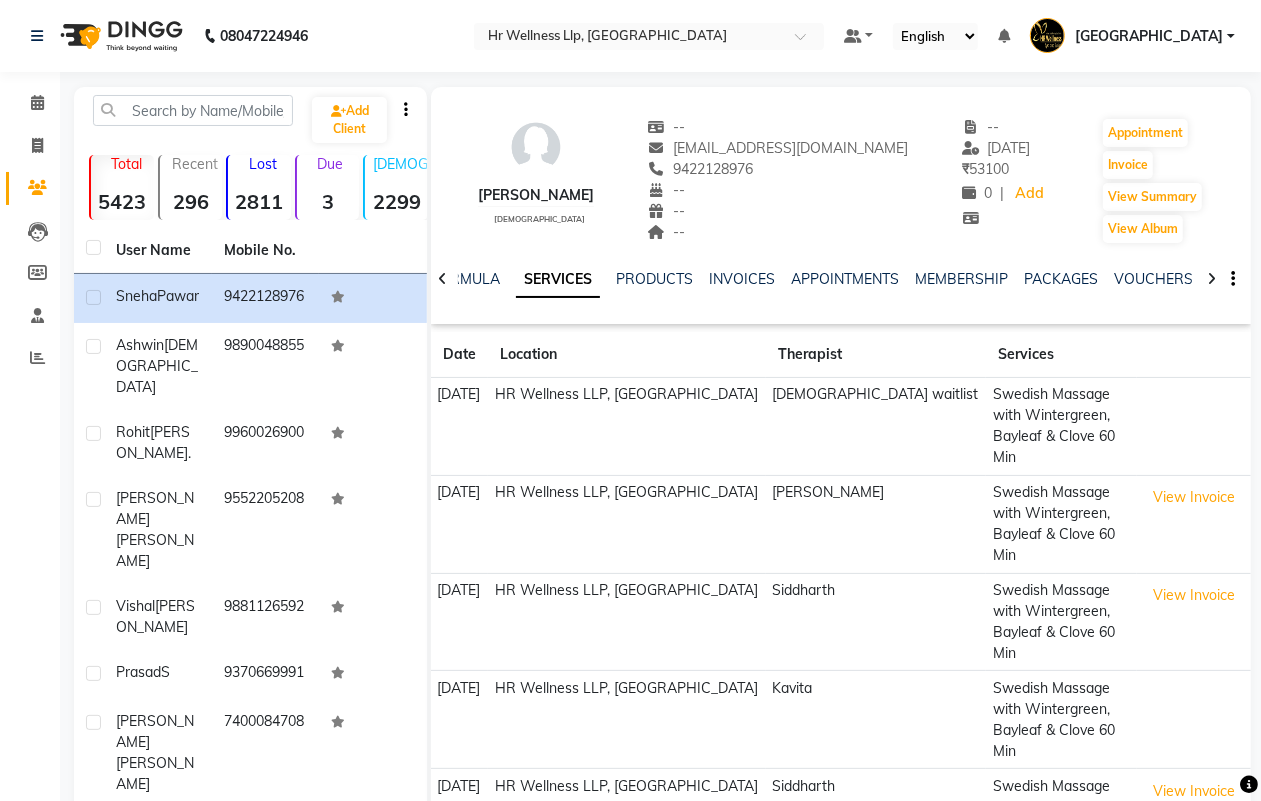 click 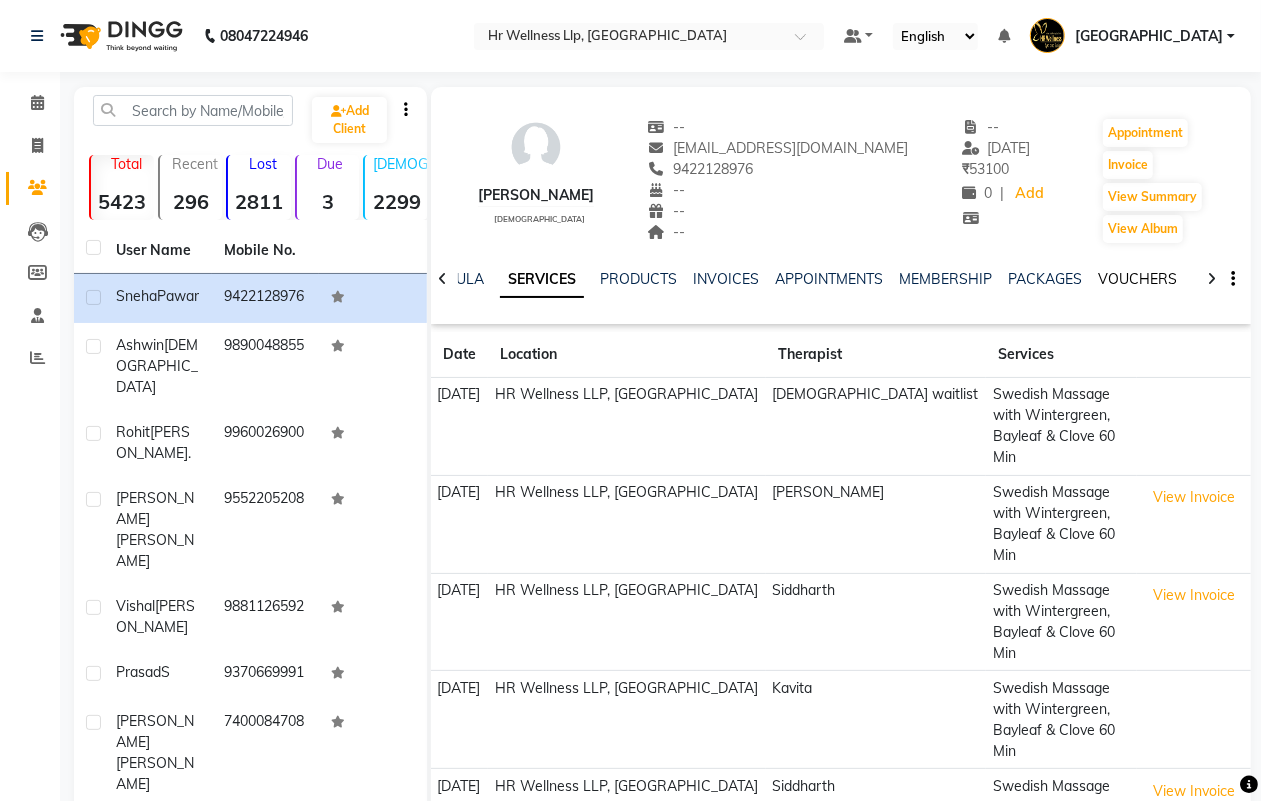click on "VOUCHERS" 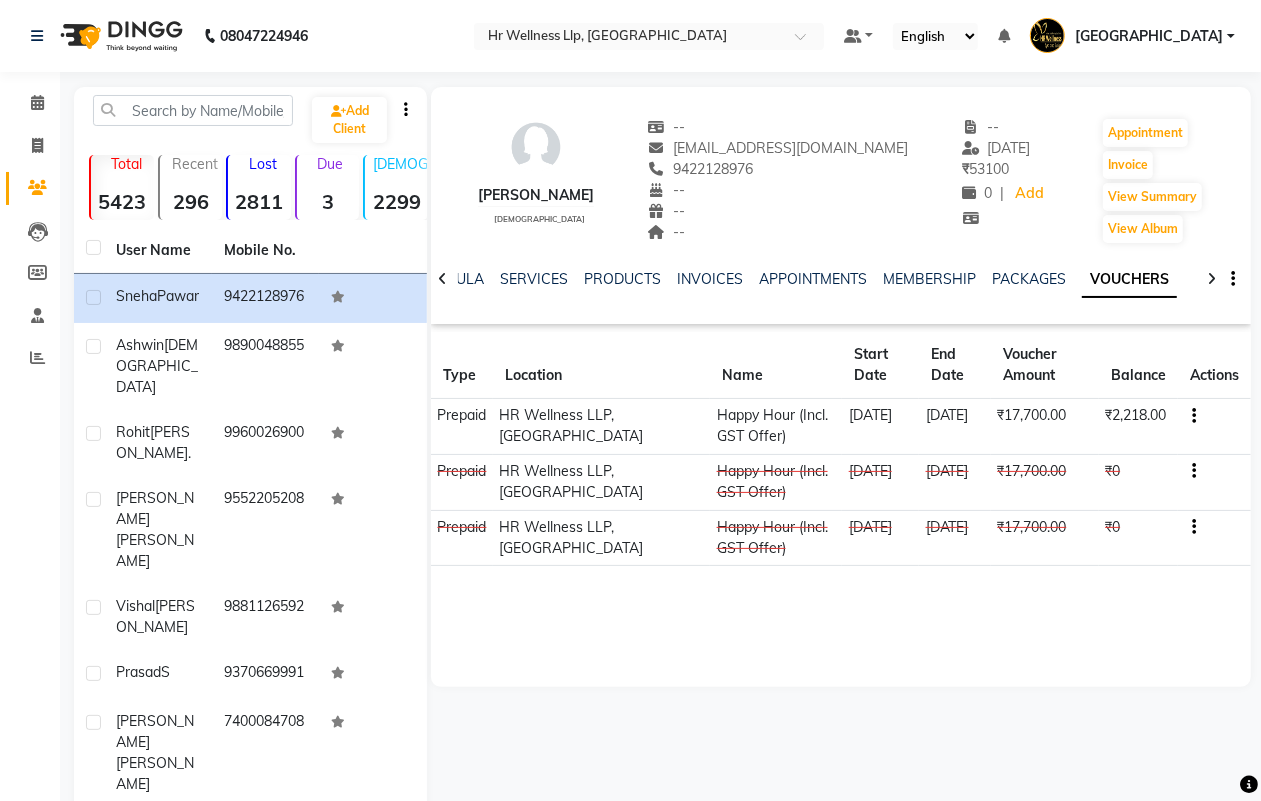 click on "₹17,700.00" 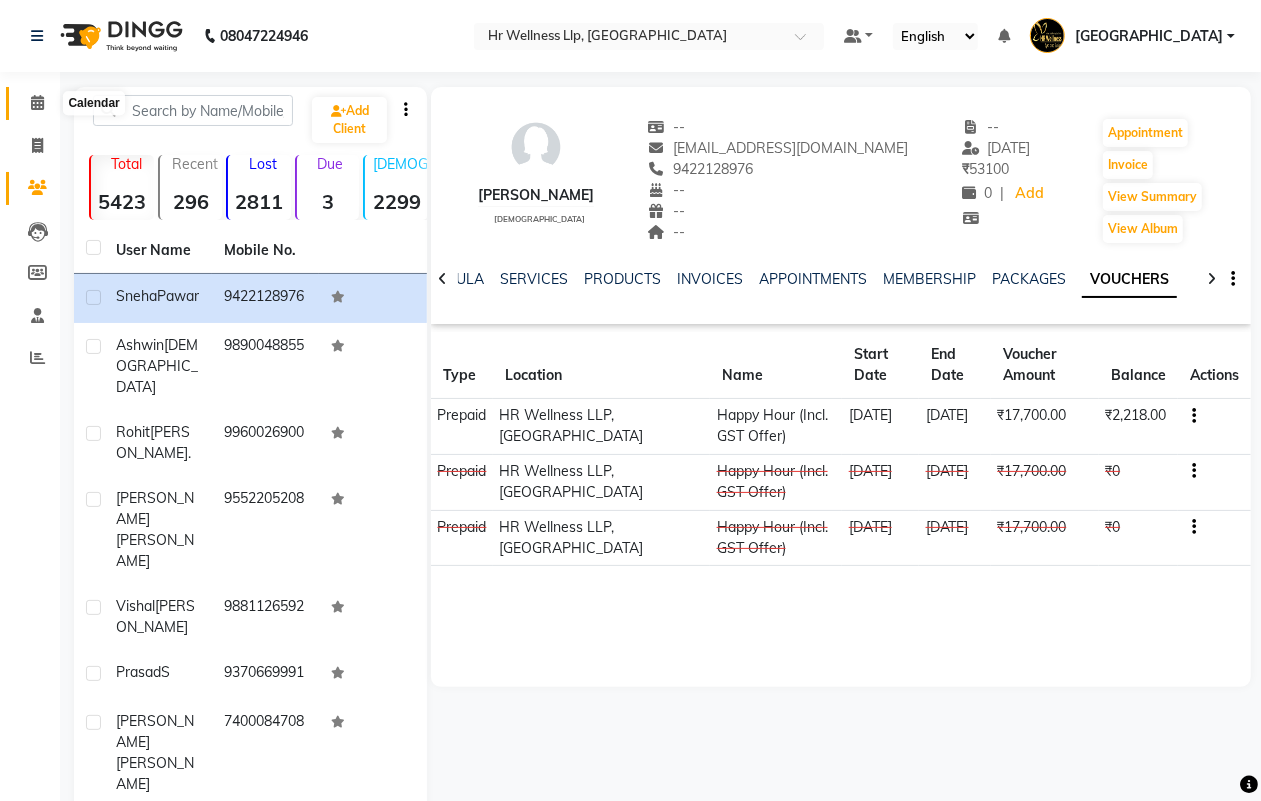 click 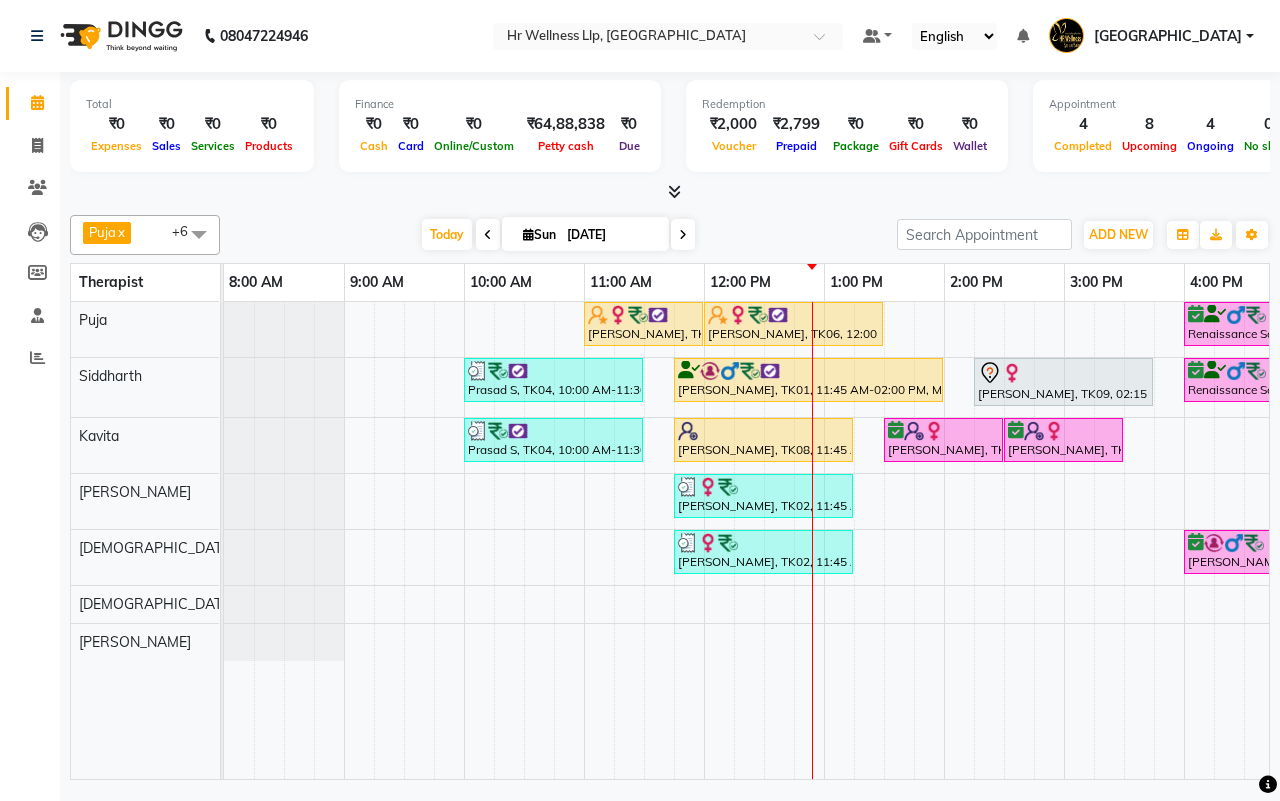 click on "[DATE]  [DATE]" at bounding box center [558, 235] 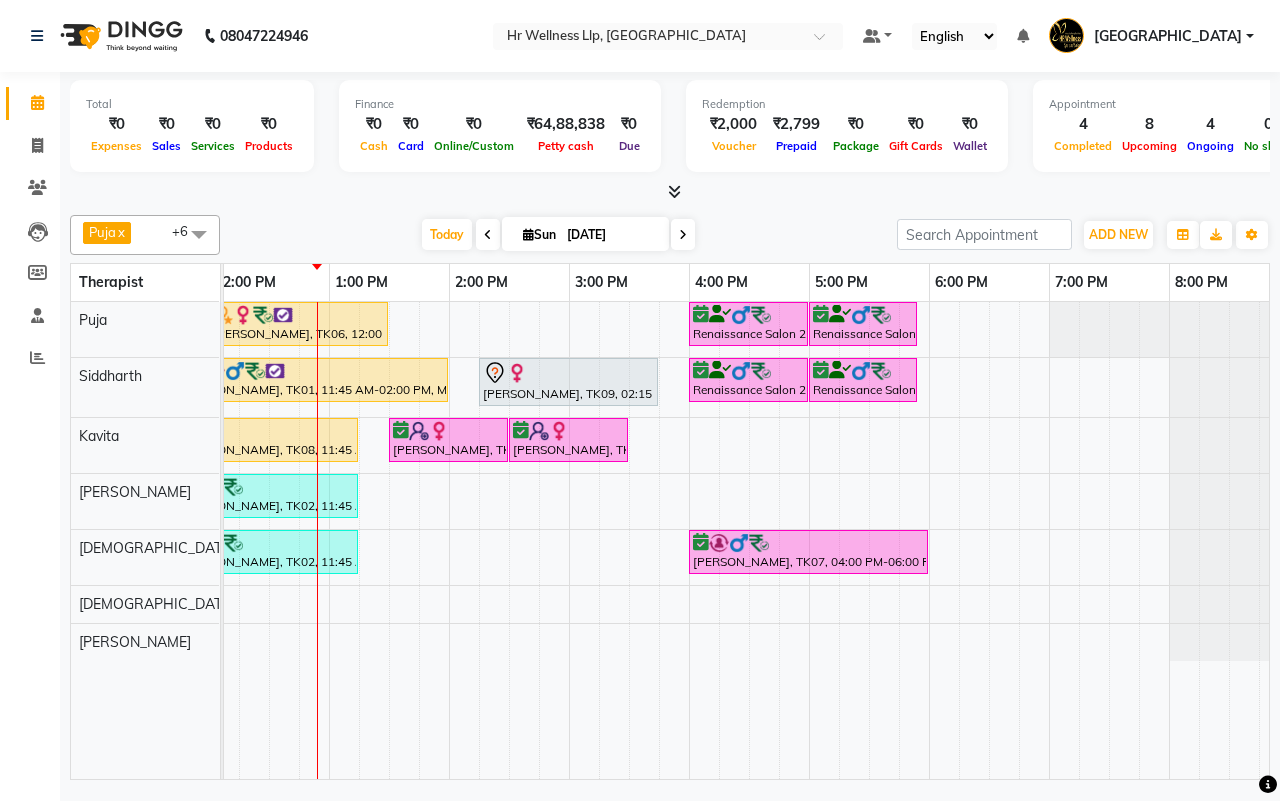 click on "[DATE]  [DATE]" at bounding box center (558, 235) 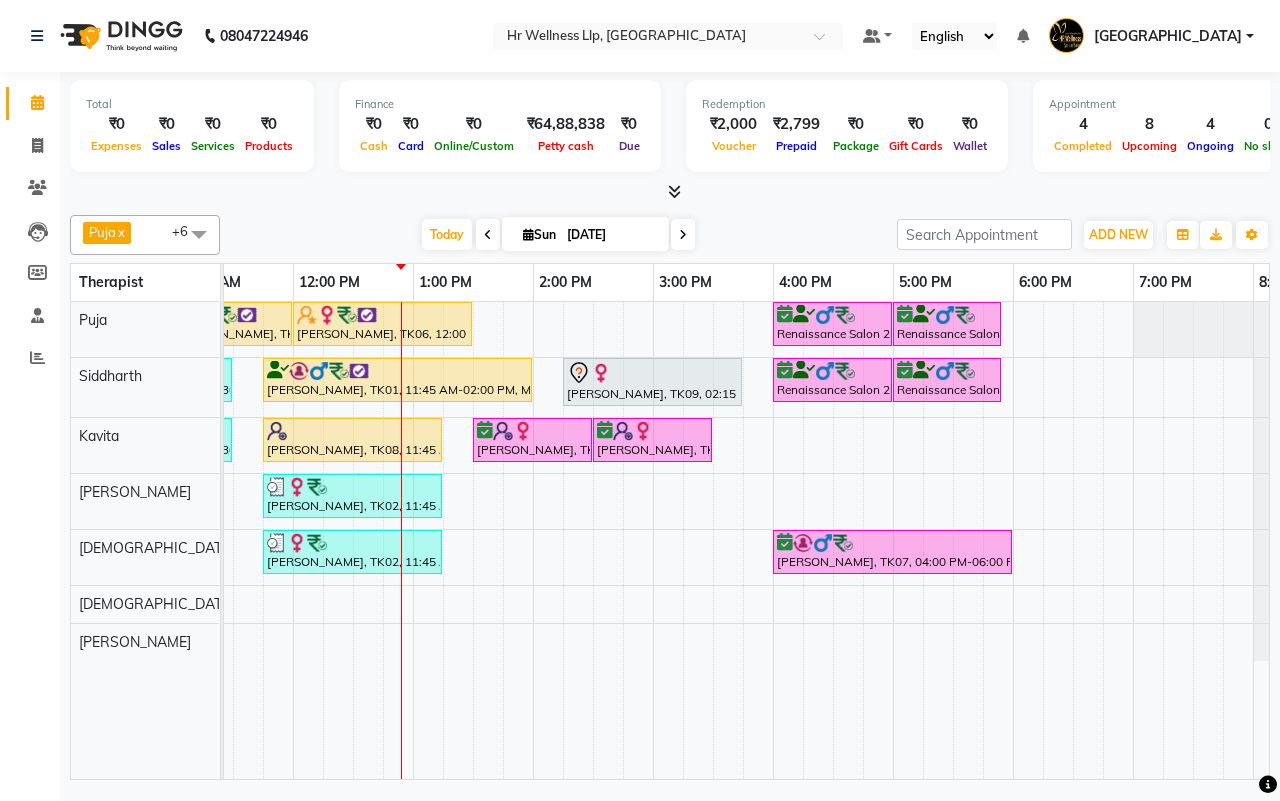 scroll, scrollTop: 0, scrollLeft: 267, axis: horizontal 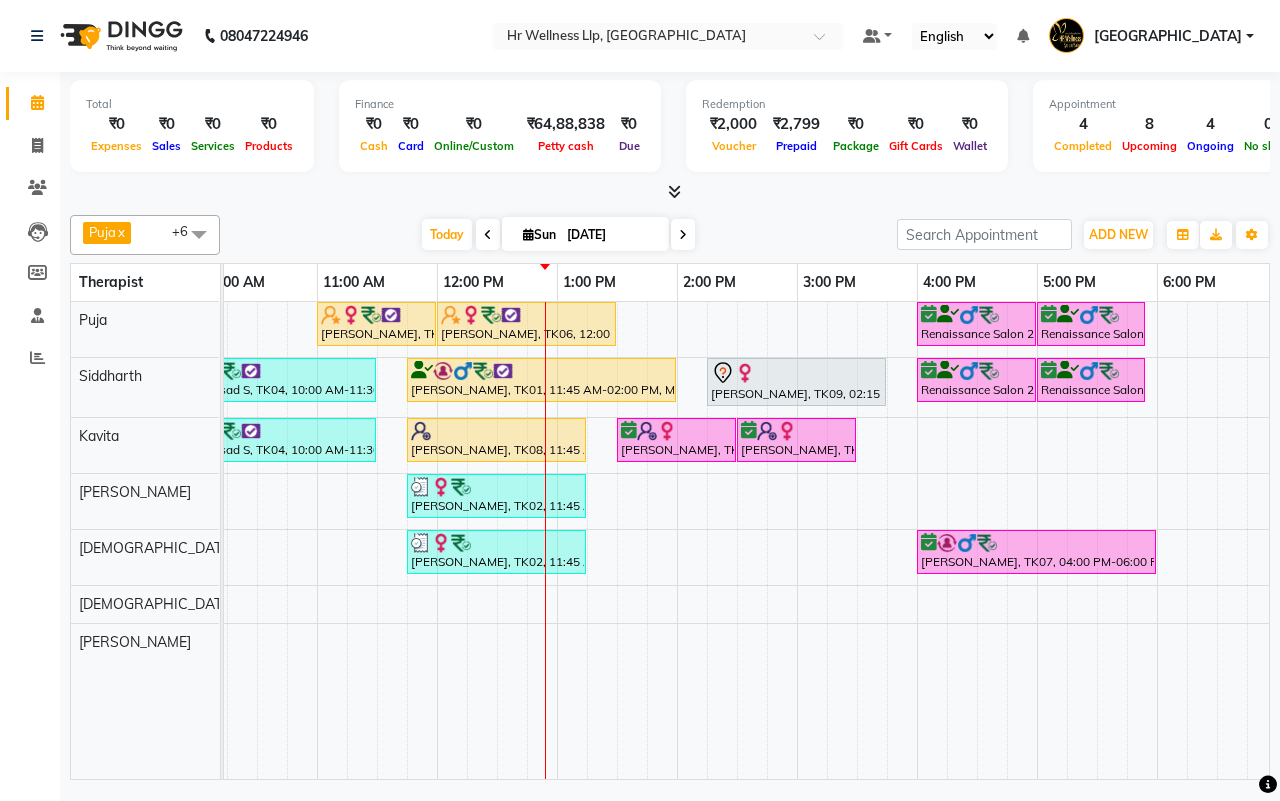 click on "[DATE]  [DATE]" at bounding box center [558, 235] 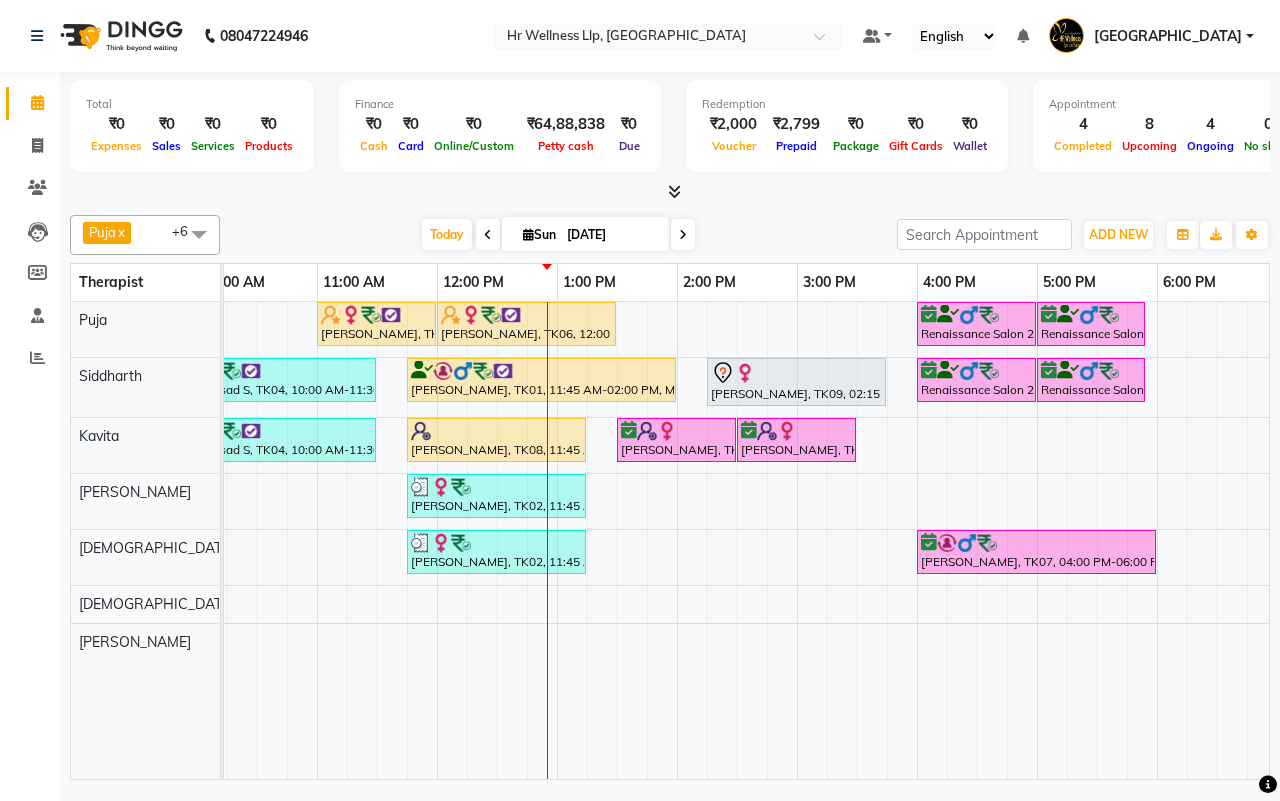 click on "[DATE]" at bounding box center (611, 235) 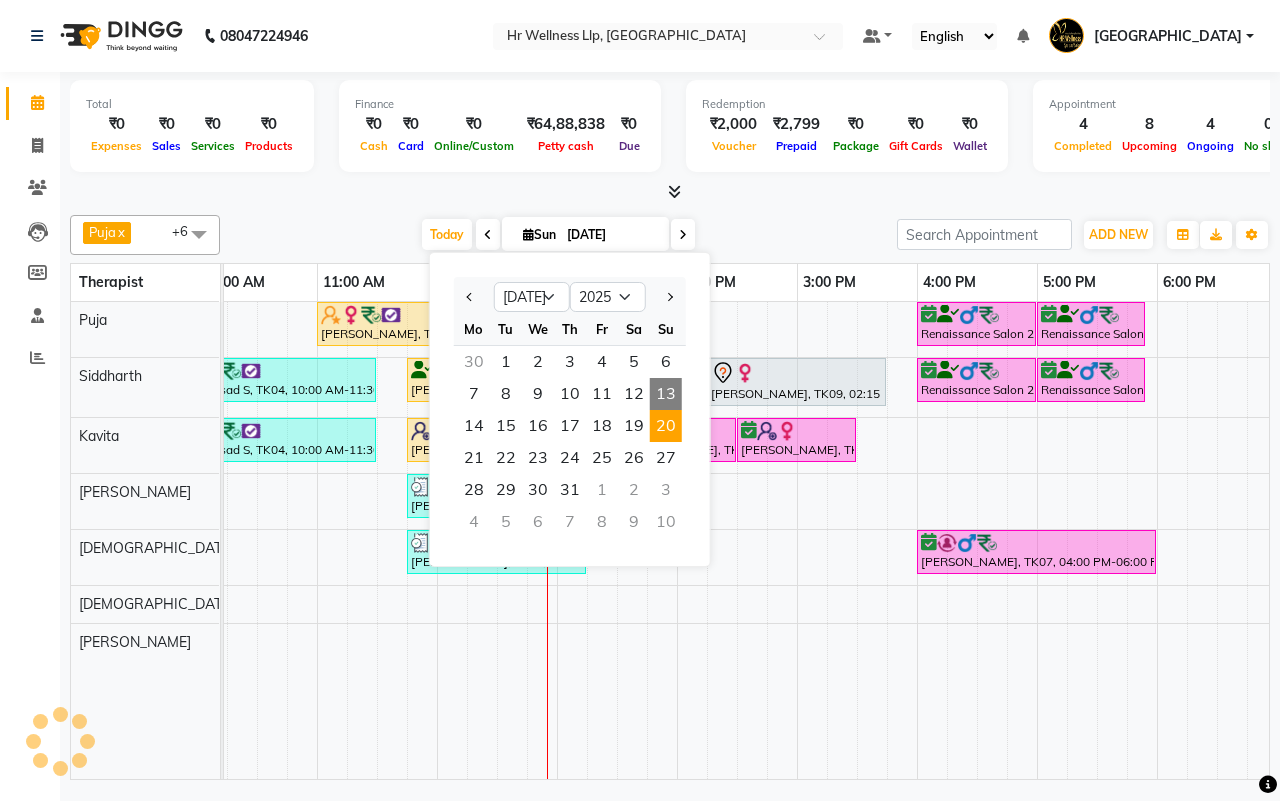 click on "20" at bounding box center (666, 426) 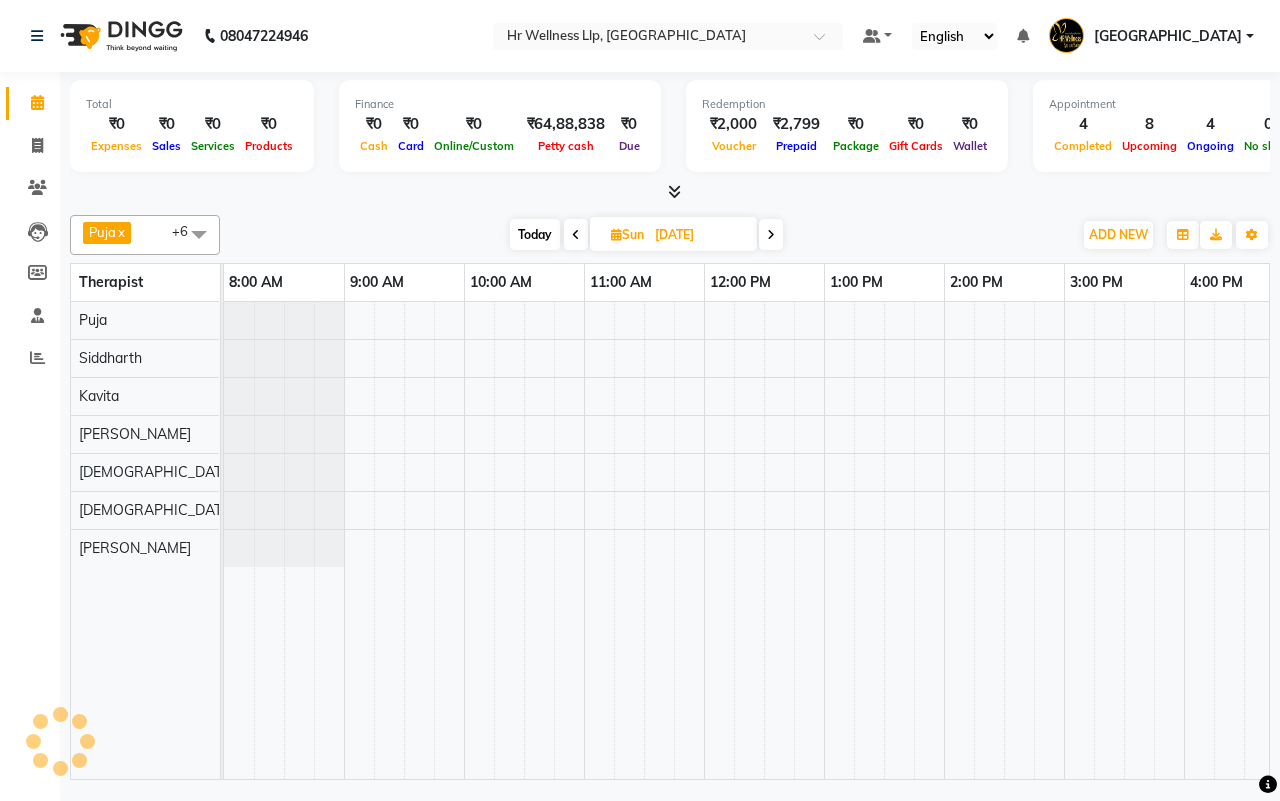 scroll, scrollTop: 0, scrollLeft: 481, axis: horizontal 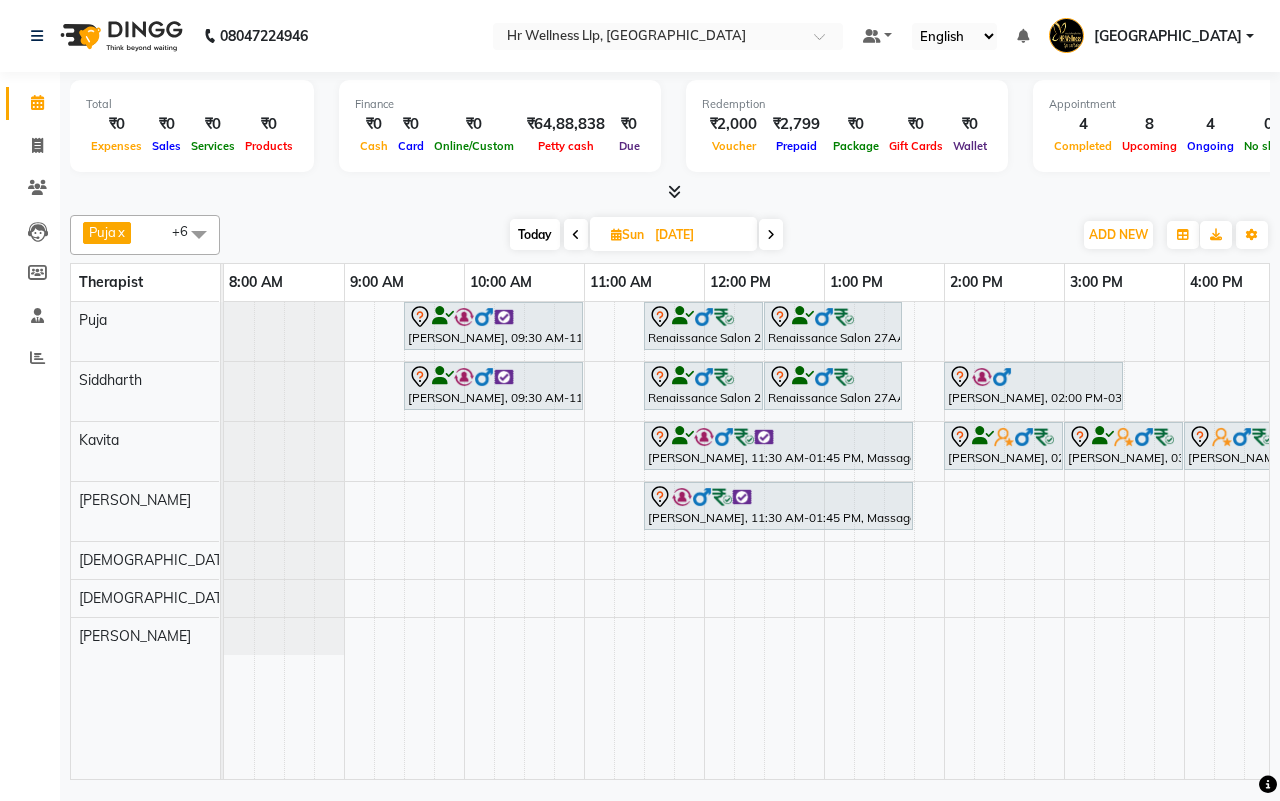 click on "Today" at bounding box center (535, 234) 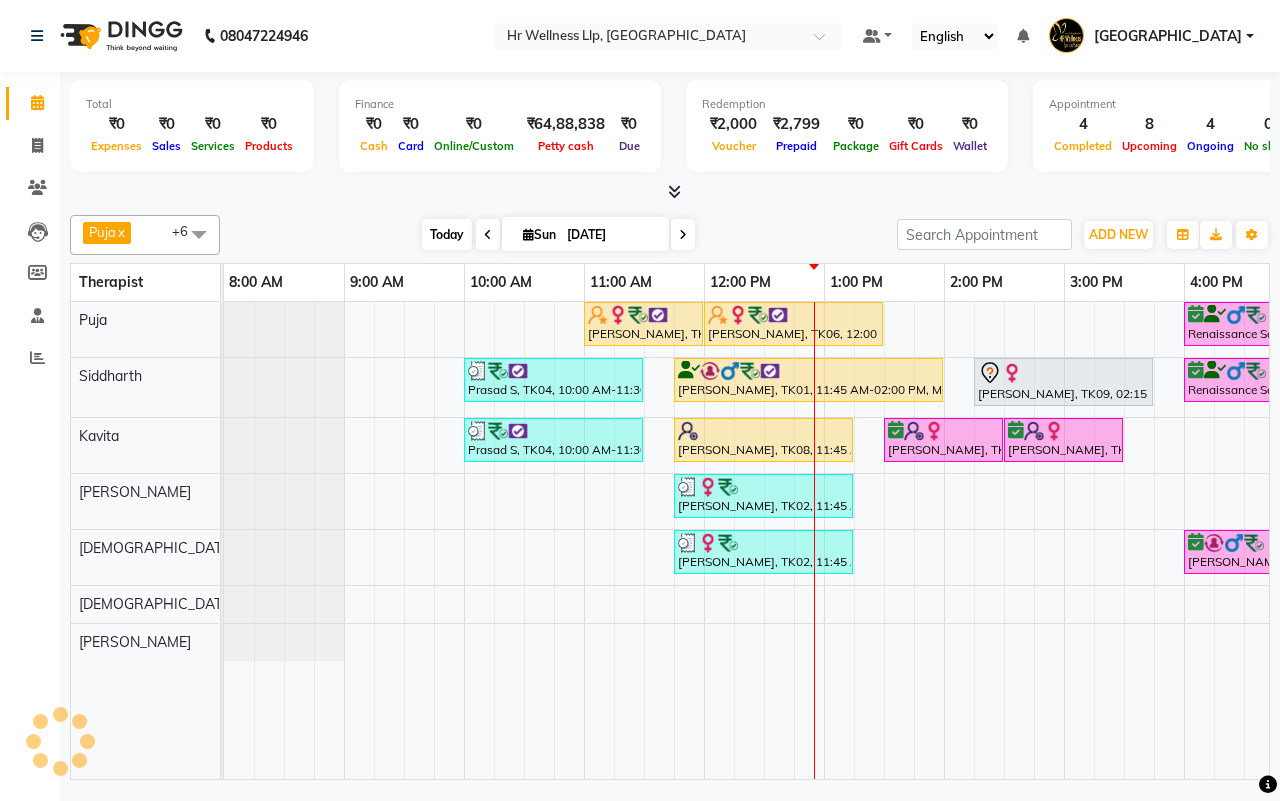scroll, scrollTop: 0, scrollLeft: 481, axis: horizontal 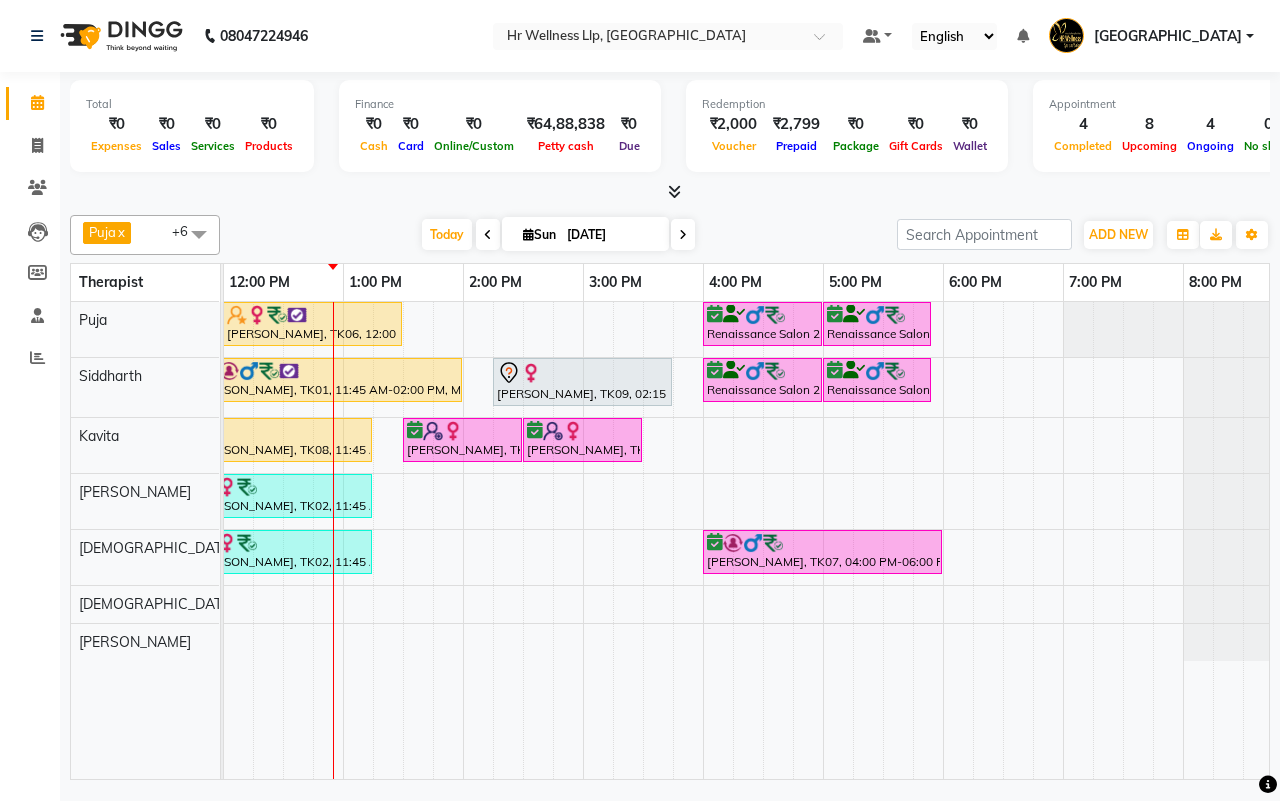 click on "[DATE]  [DATE]" at bounding box center (558, 235) 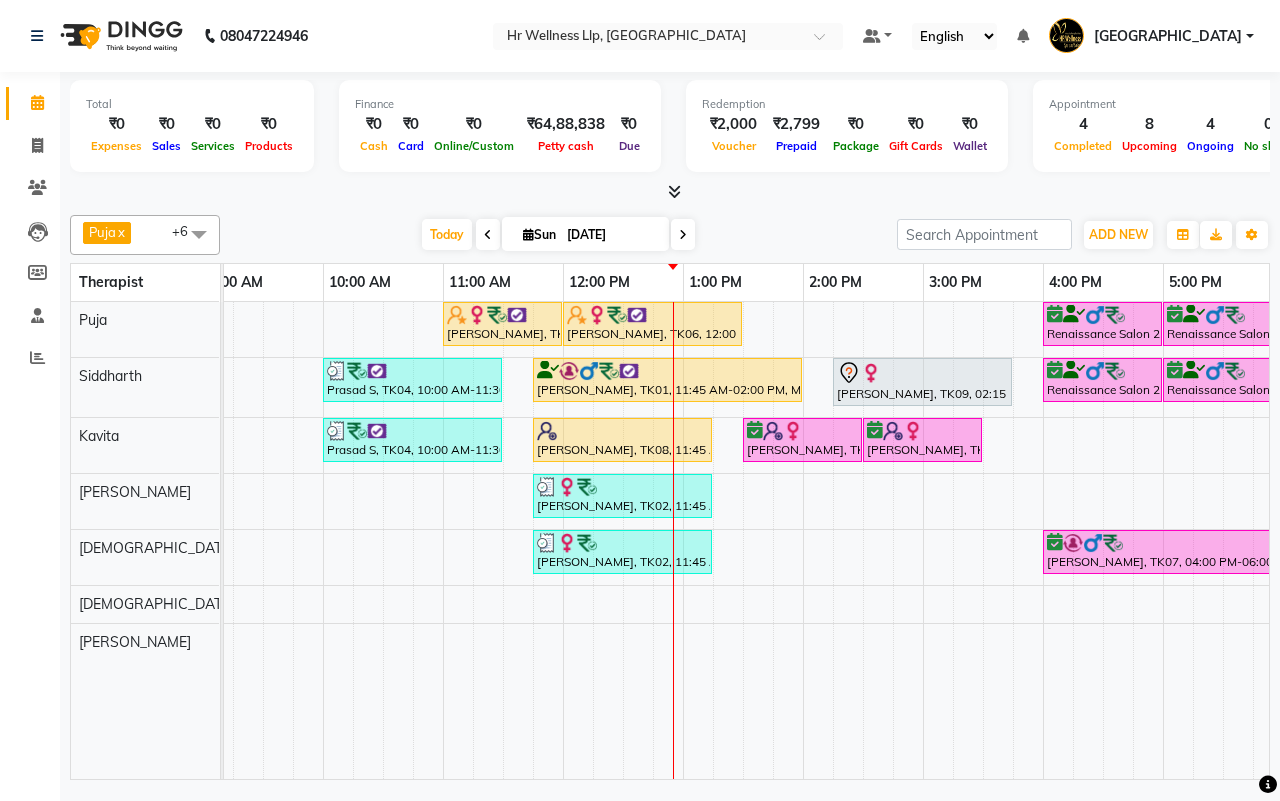 scroll, scrollTop: 0, scrollLeft: 0, axis: both 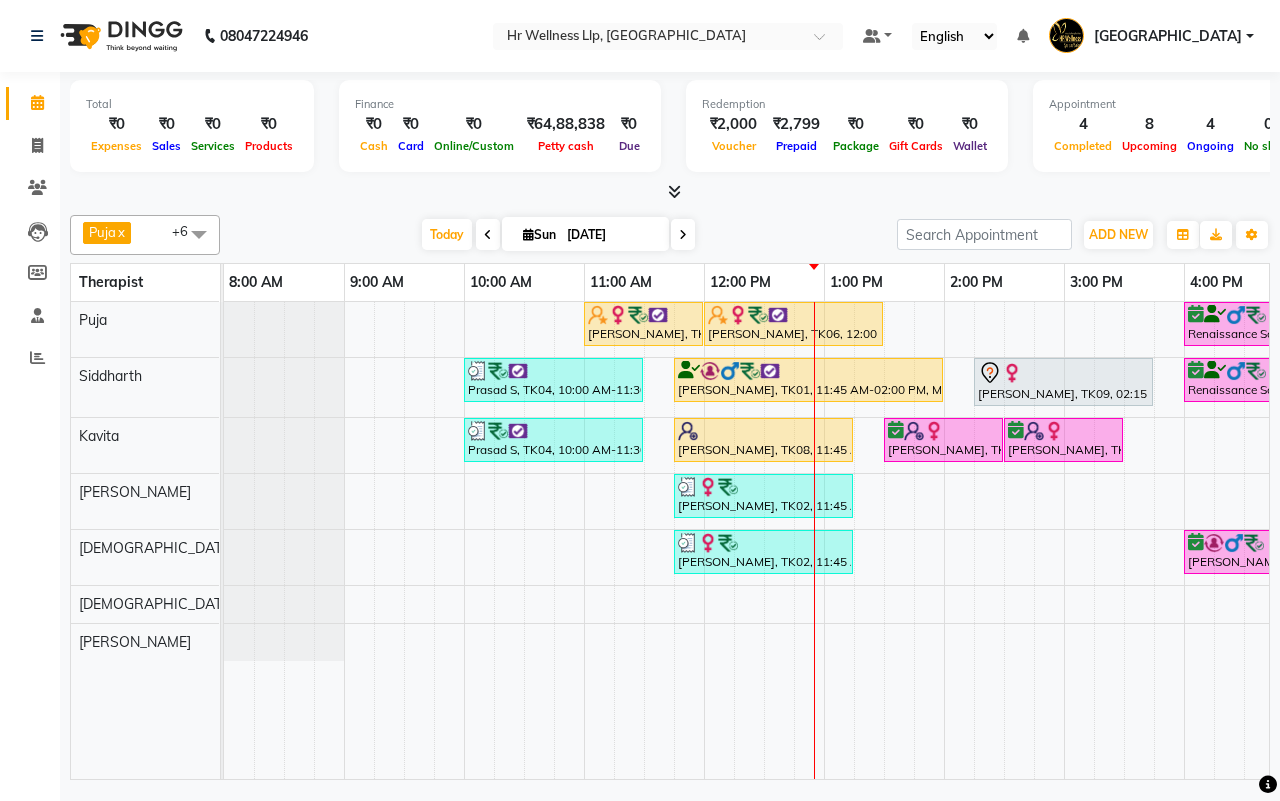 click on "[DATE]  [DATE]" at bounding box center (558, 235) 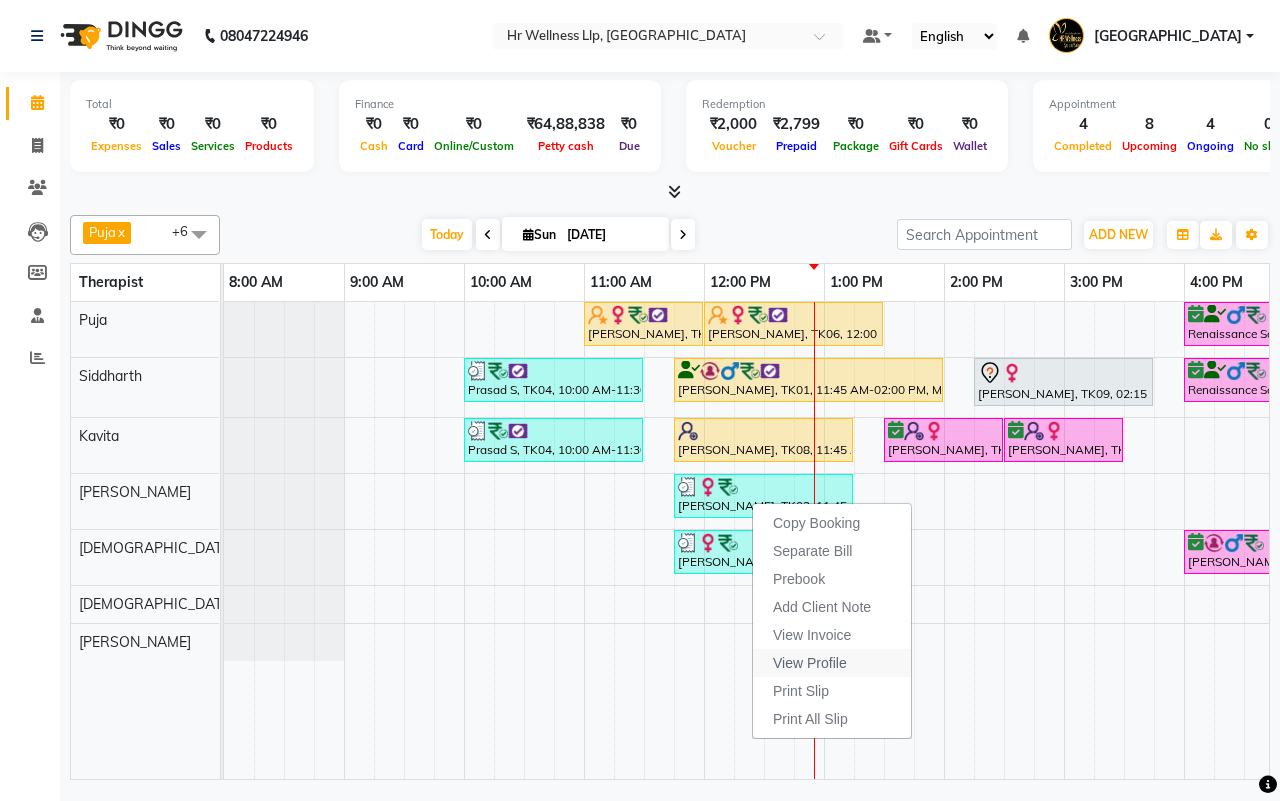 click on "View Profile" at bounding box center (810, 663) 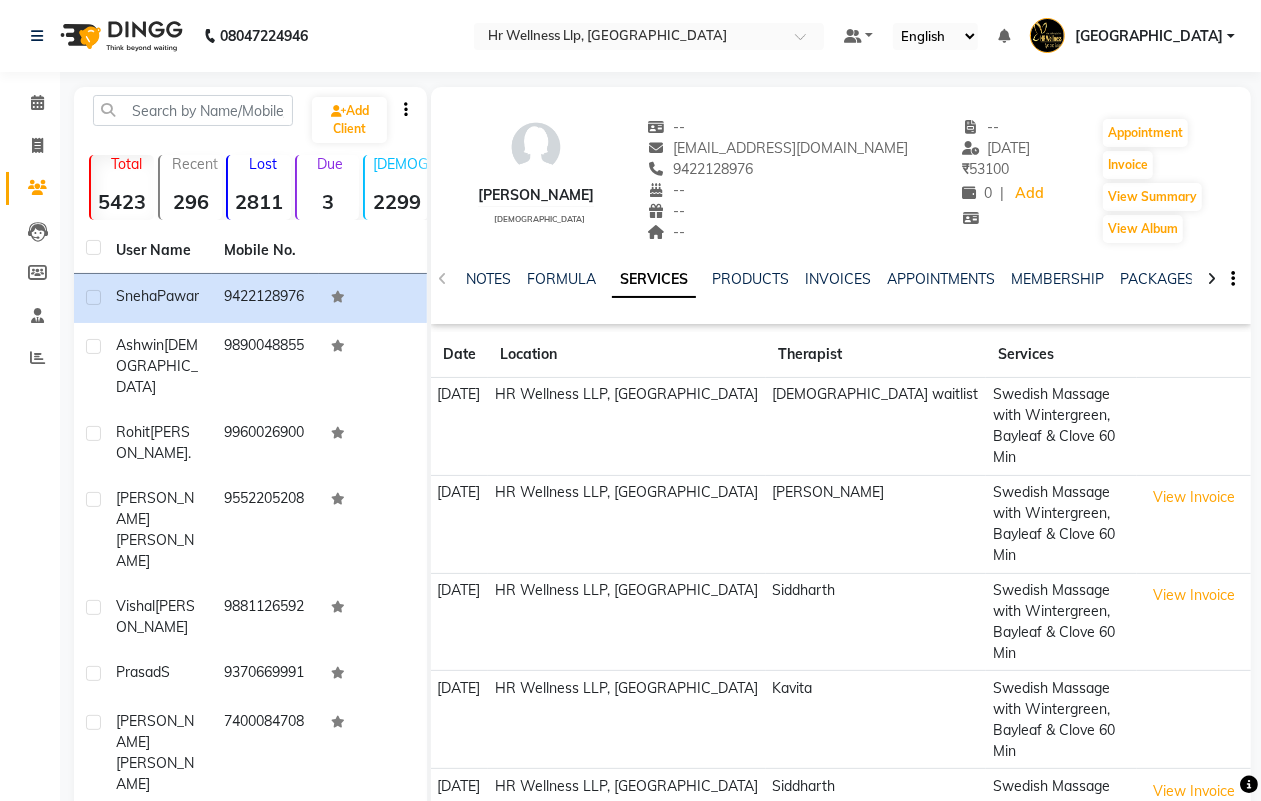 click 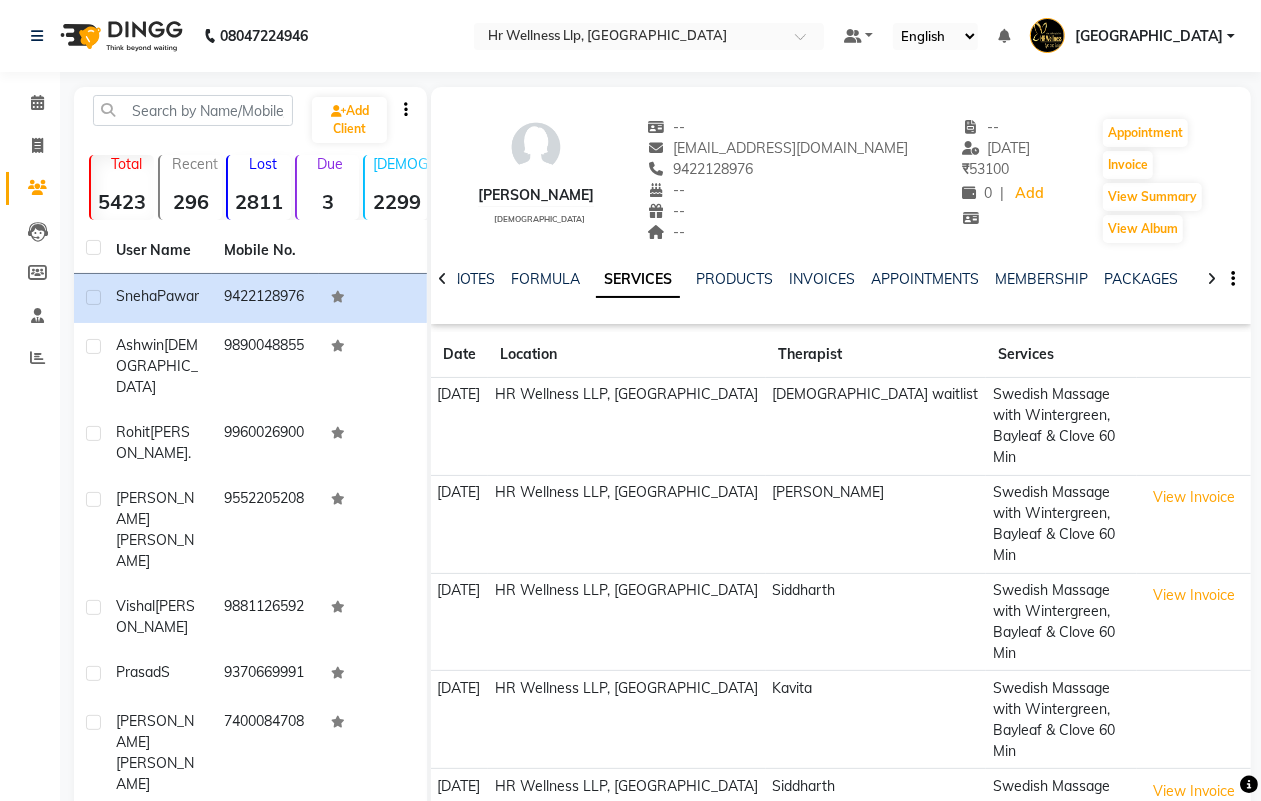 click 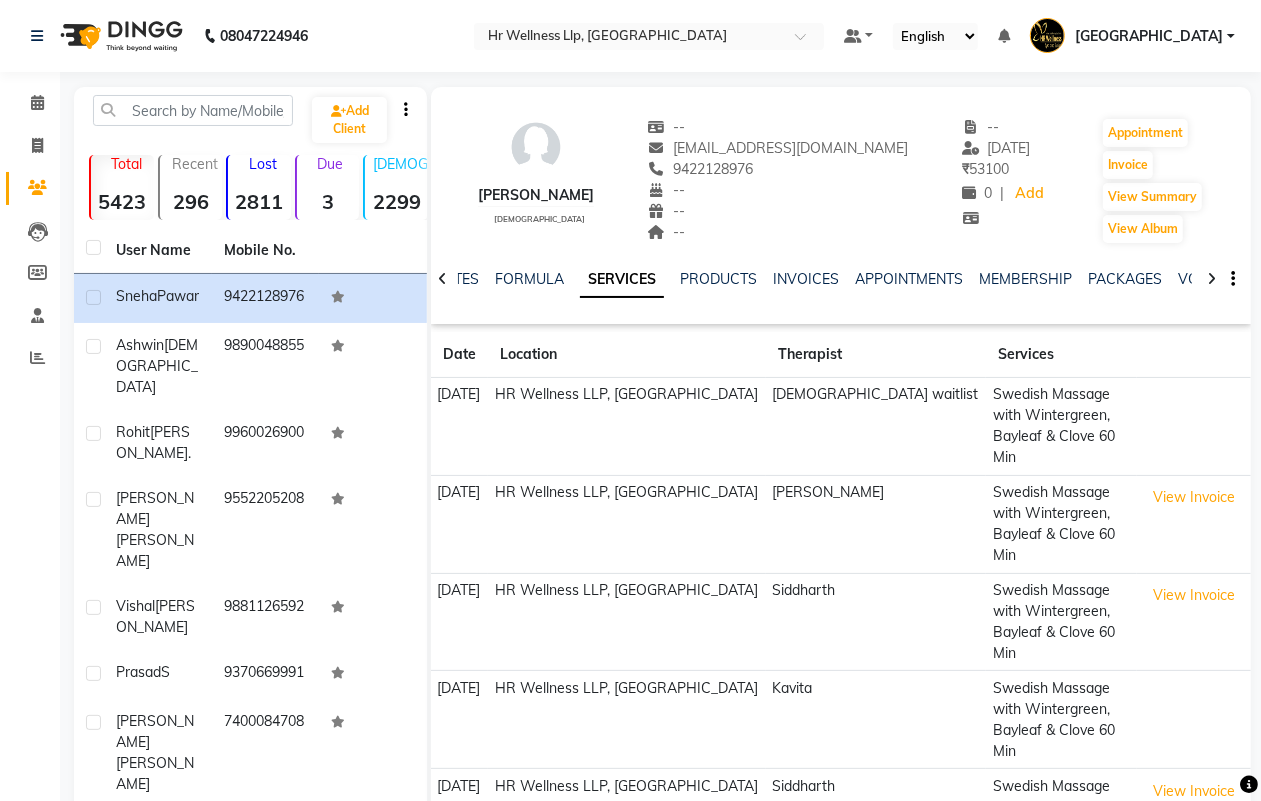 click 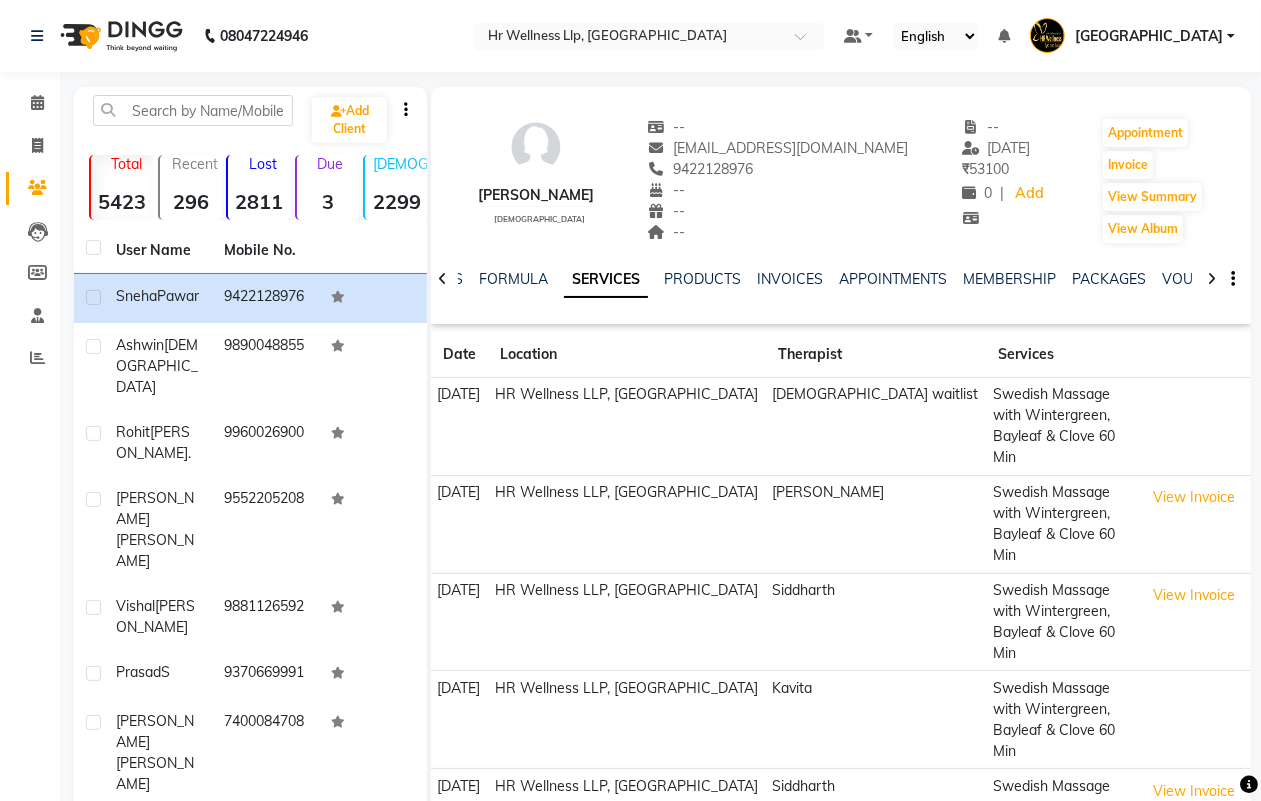 click 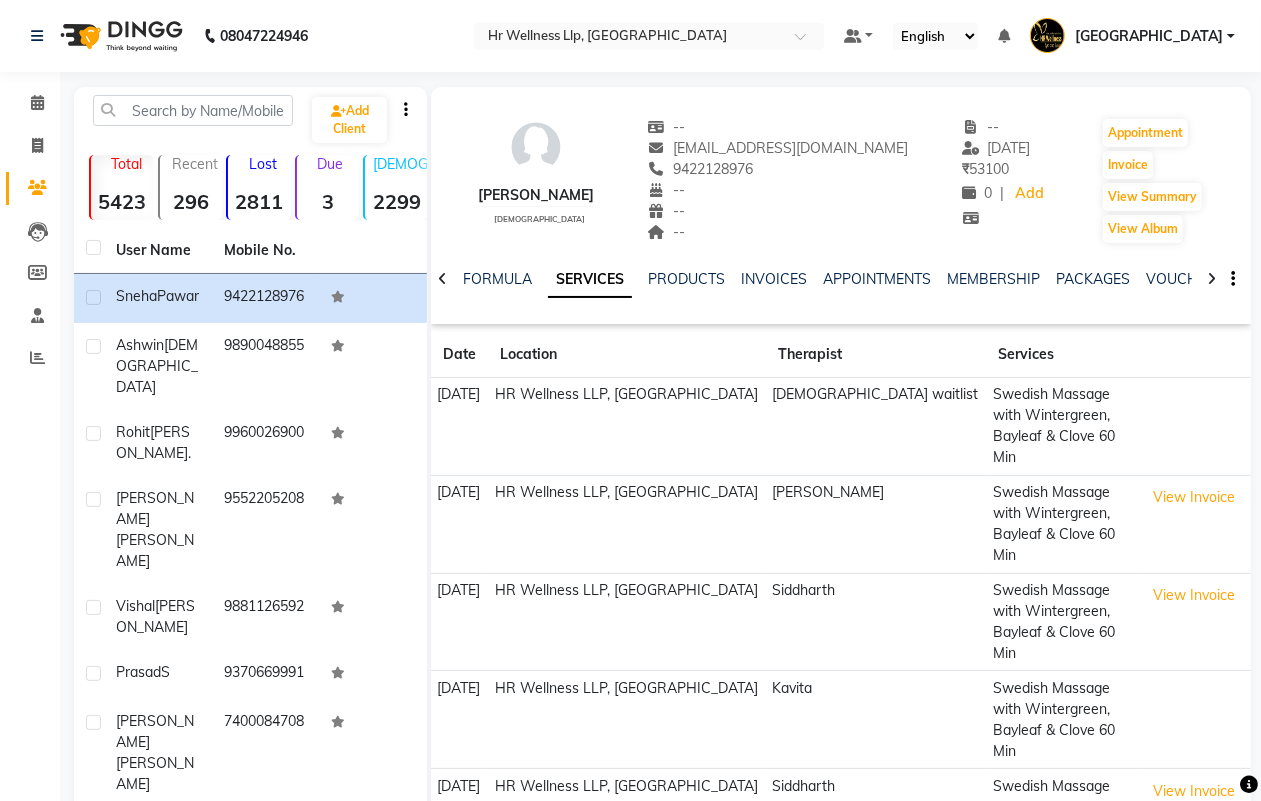 click 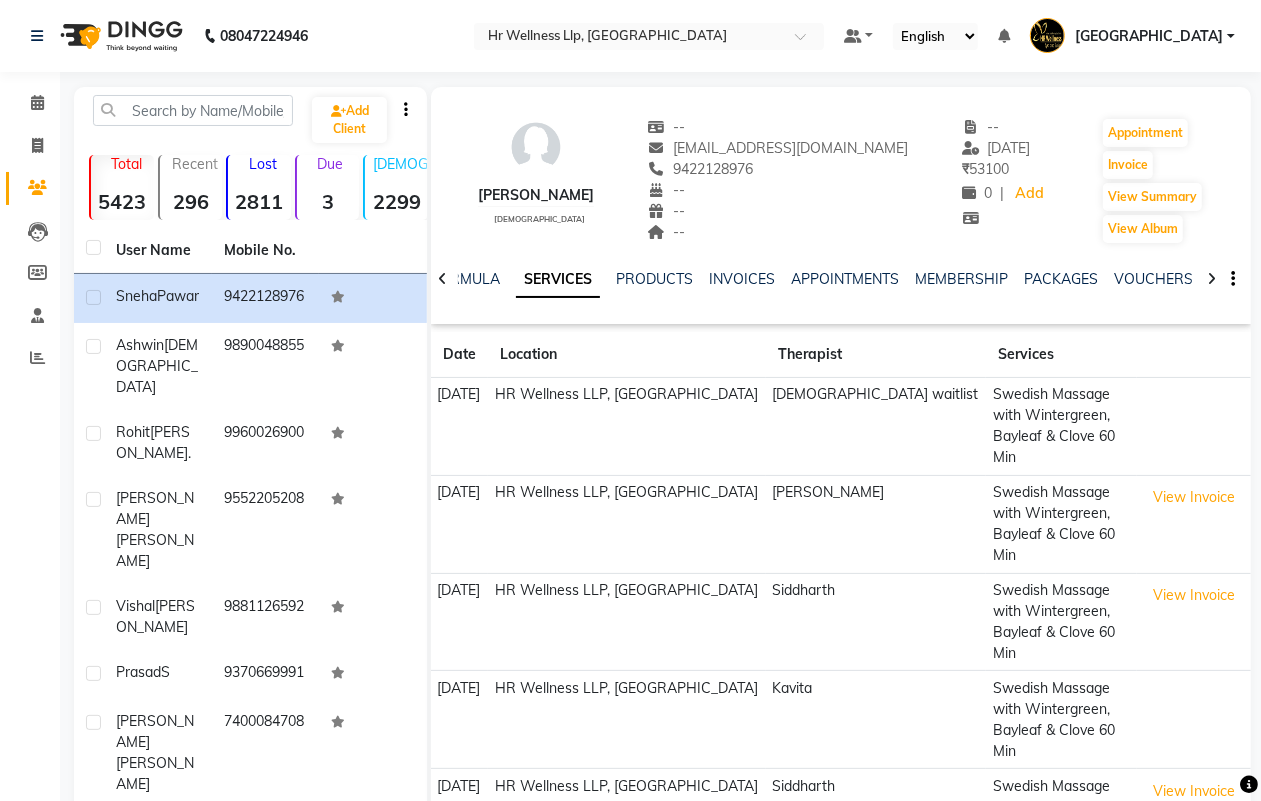 click 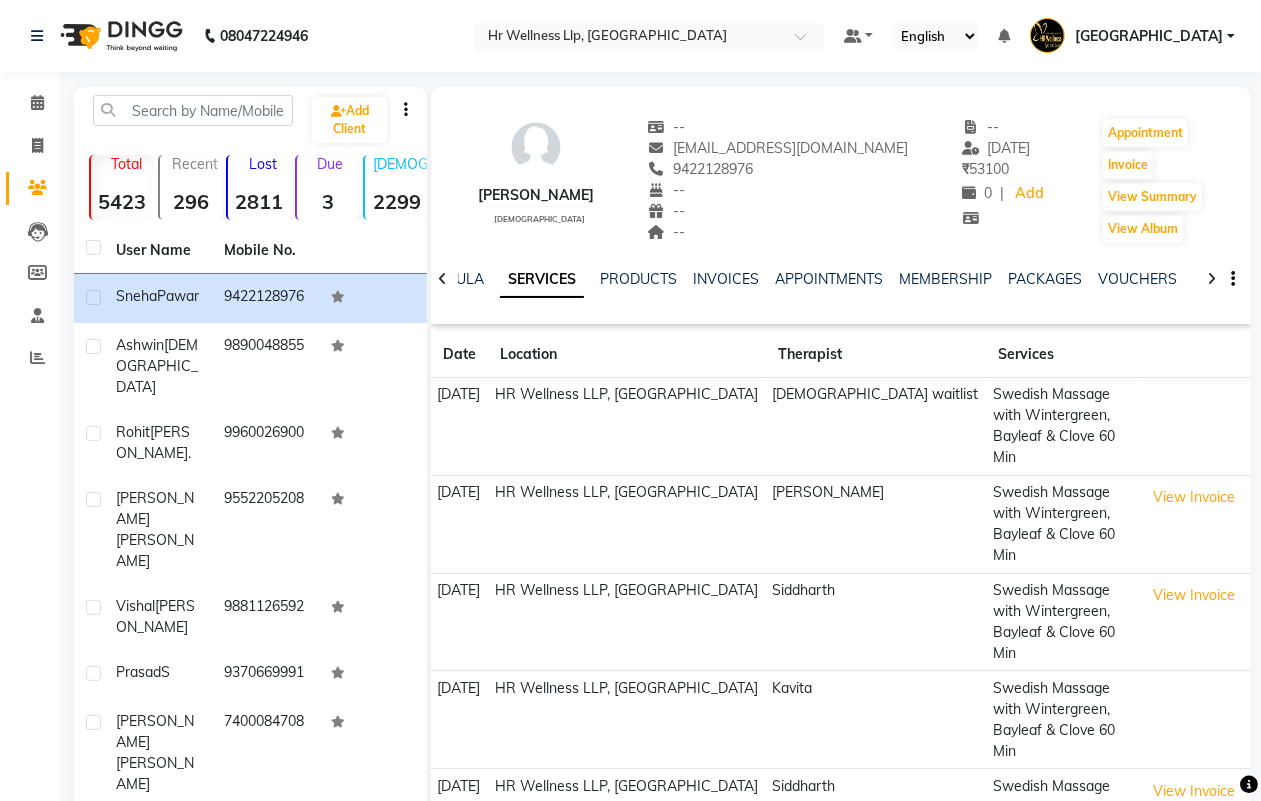 click 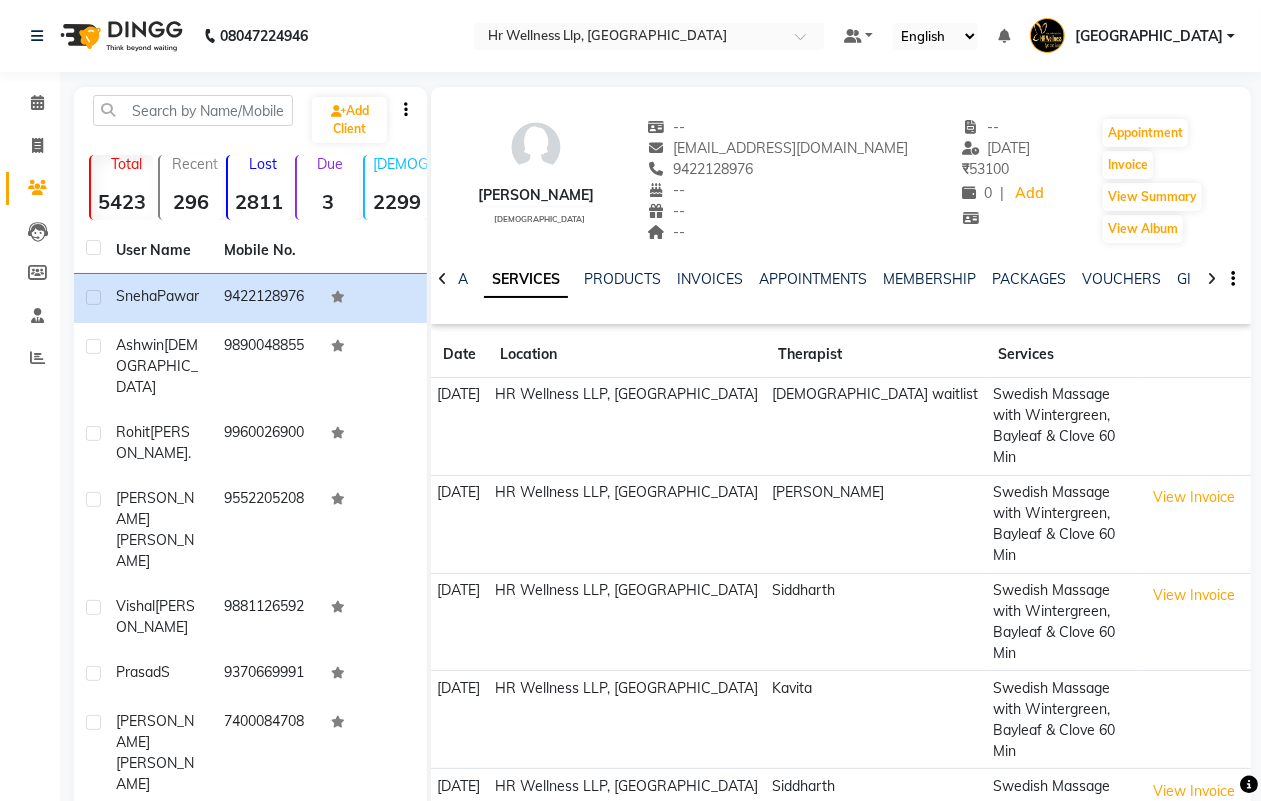 click 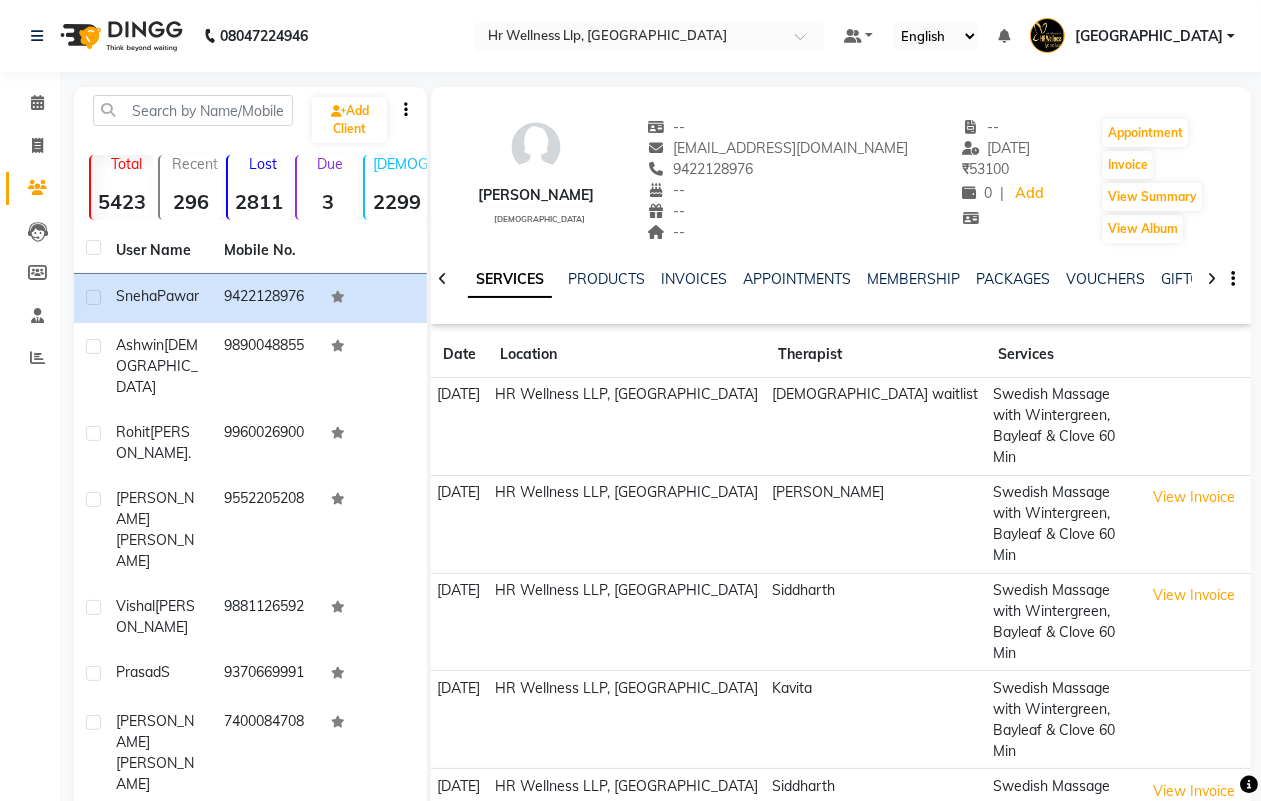 click 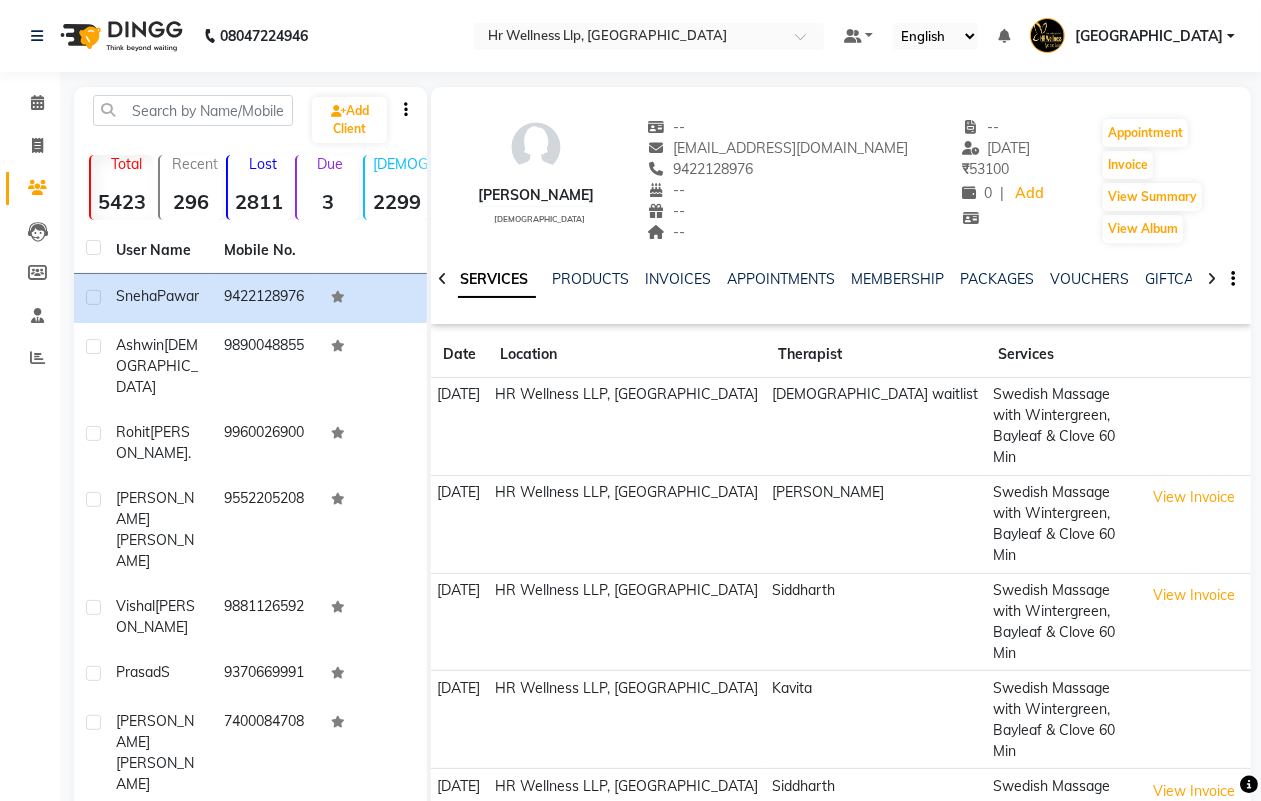 click 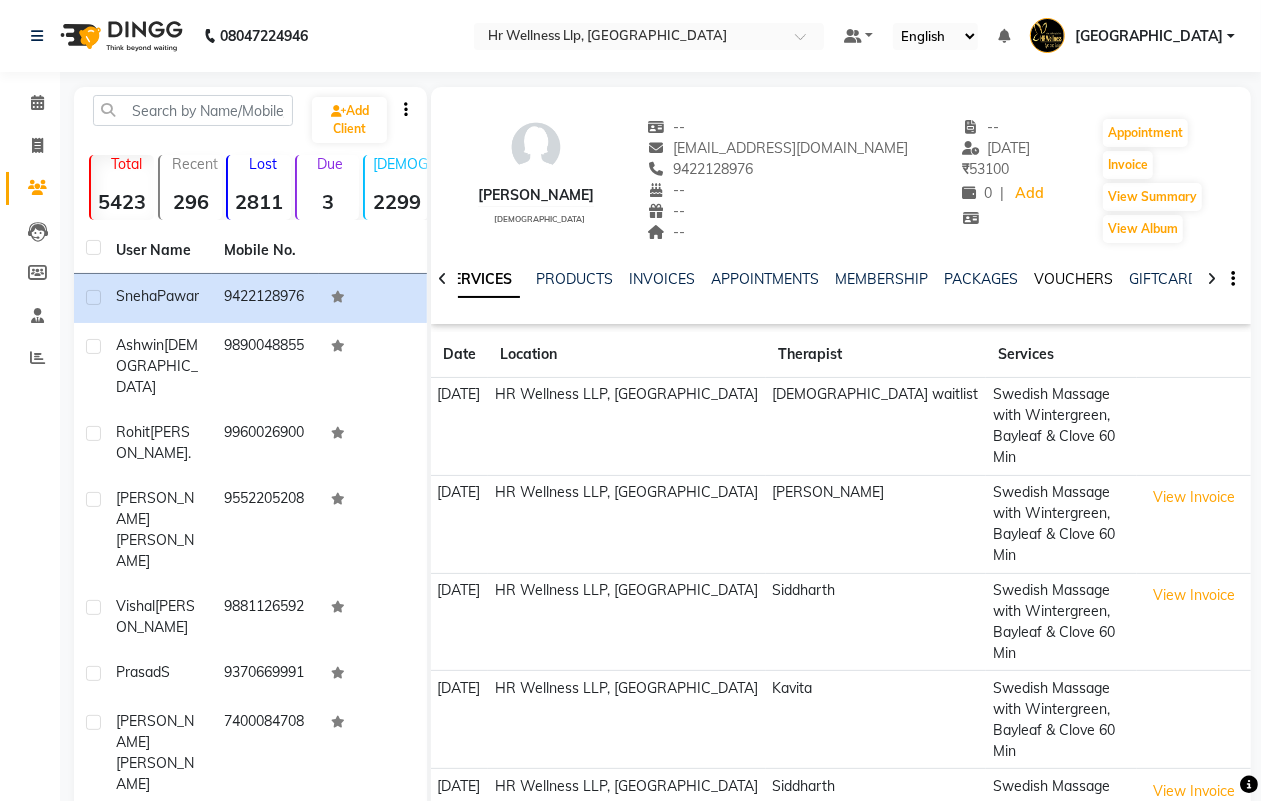 click on "VOUCHERS" 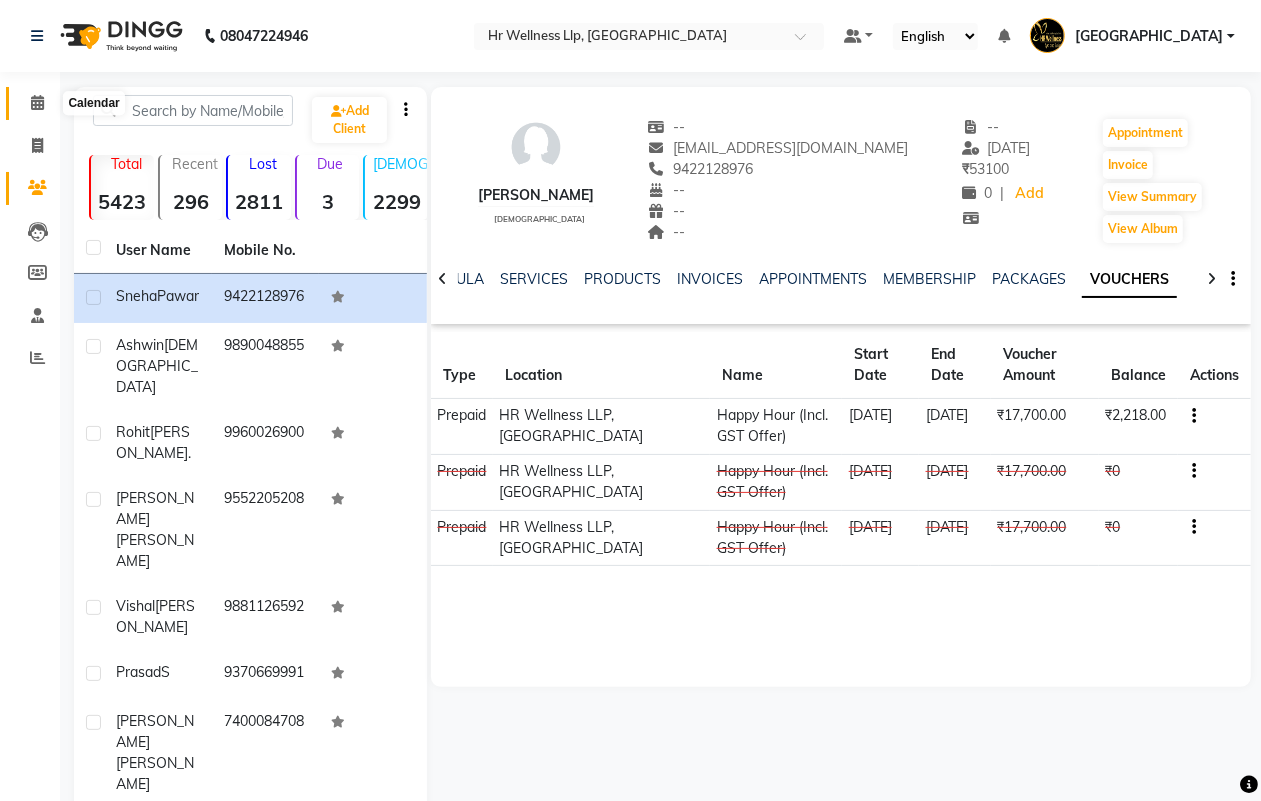 click 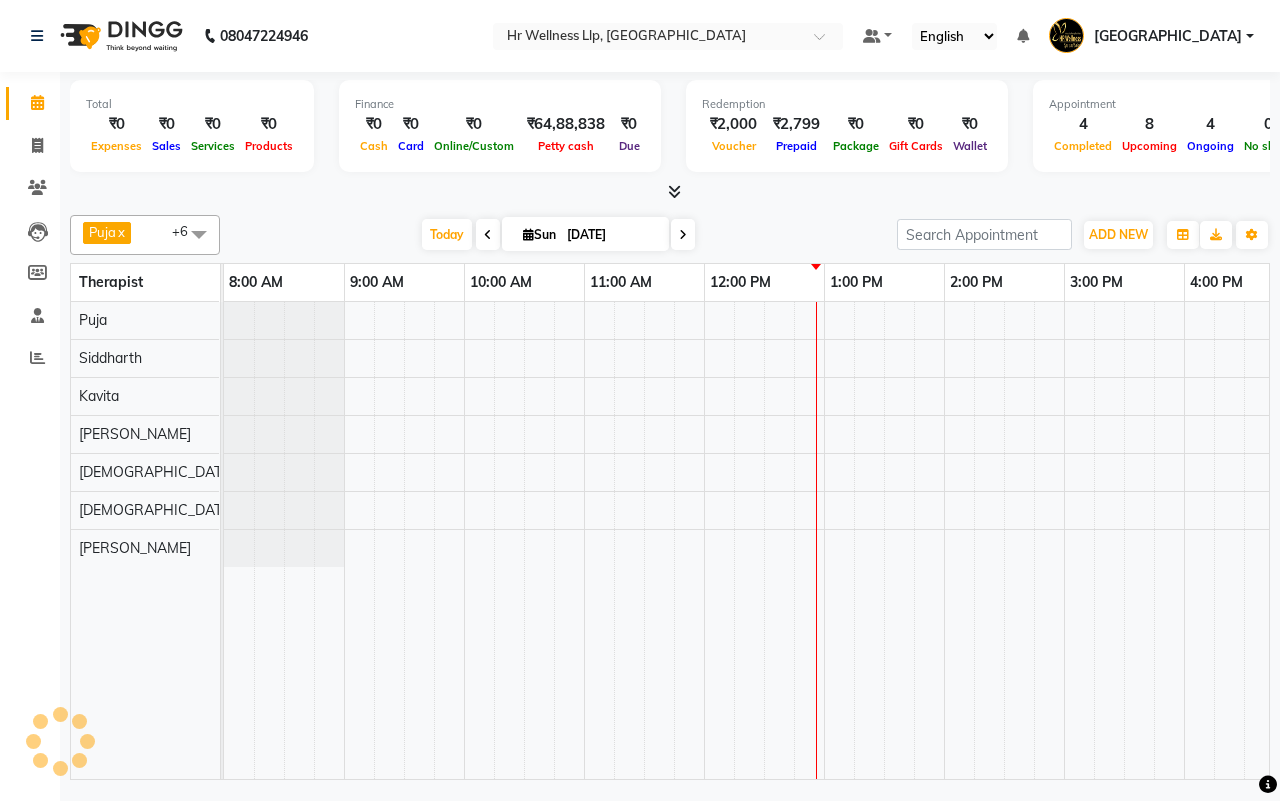 scroll, scrollTop: 0, scrollLeft: 481, axis: horizontal 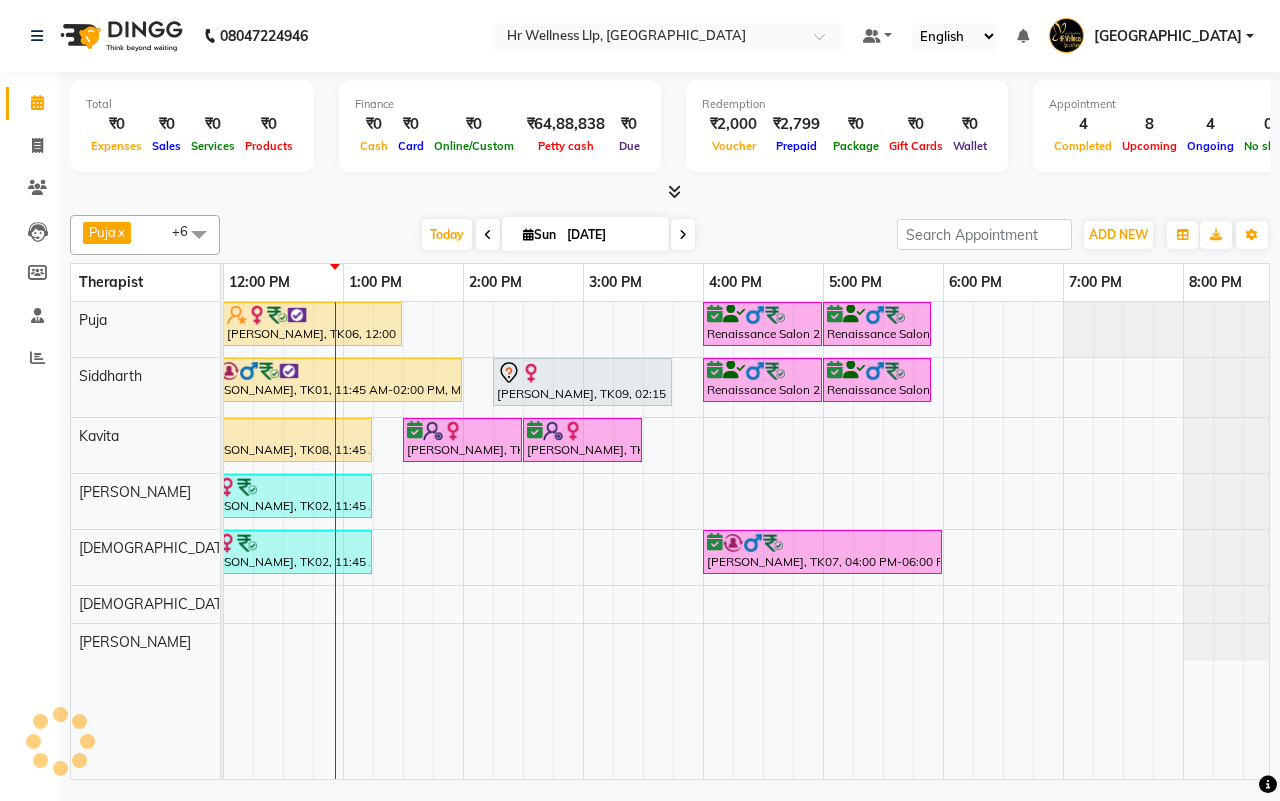click on "[DATE]  [DATE]" at bounding box center [558, 235] 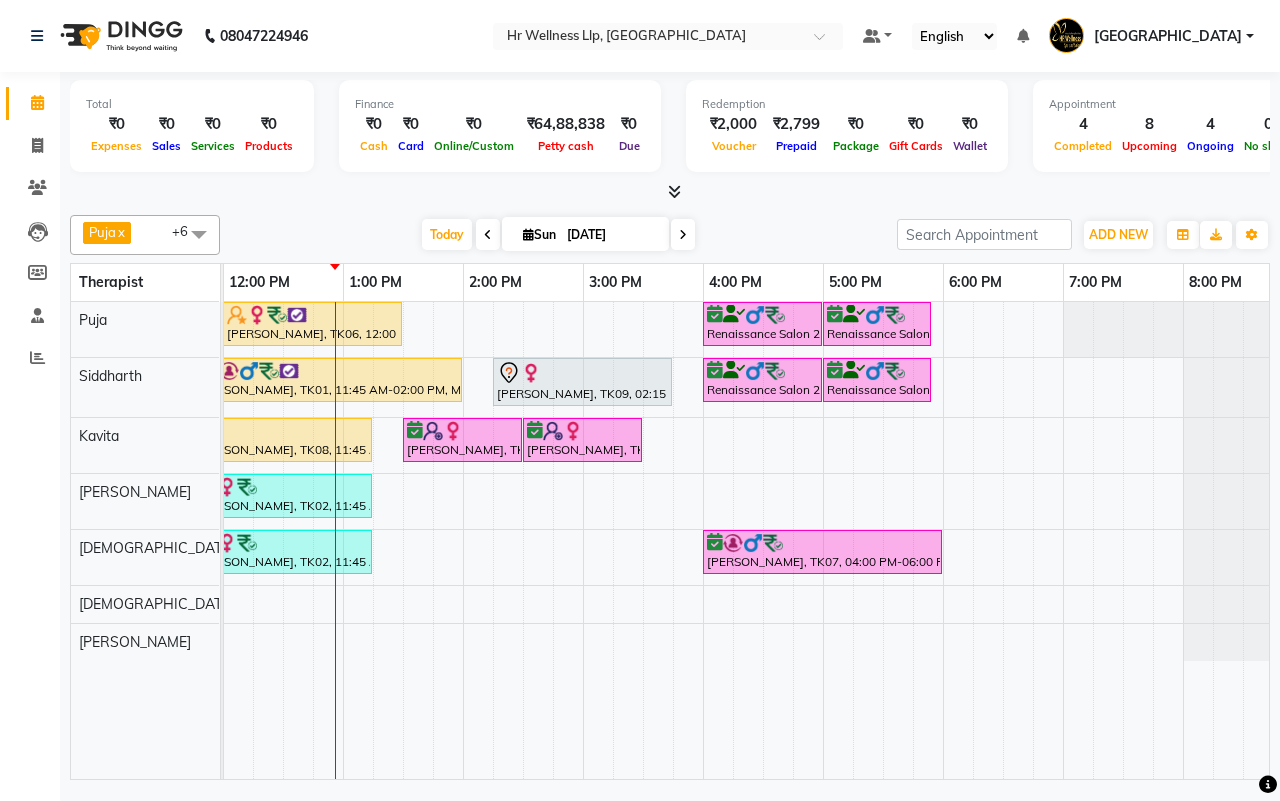 scroll, scrollTop: 0, scrollLeft: 137, axis: horizontal 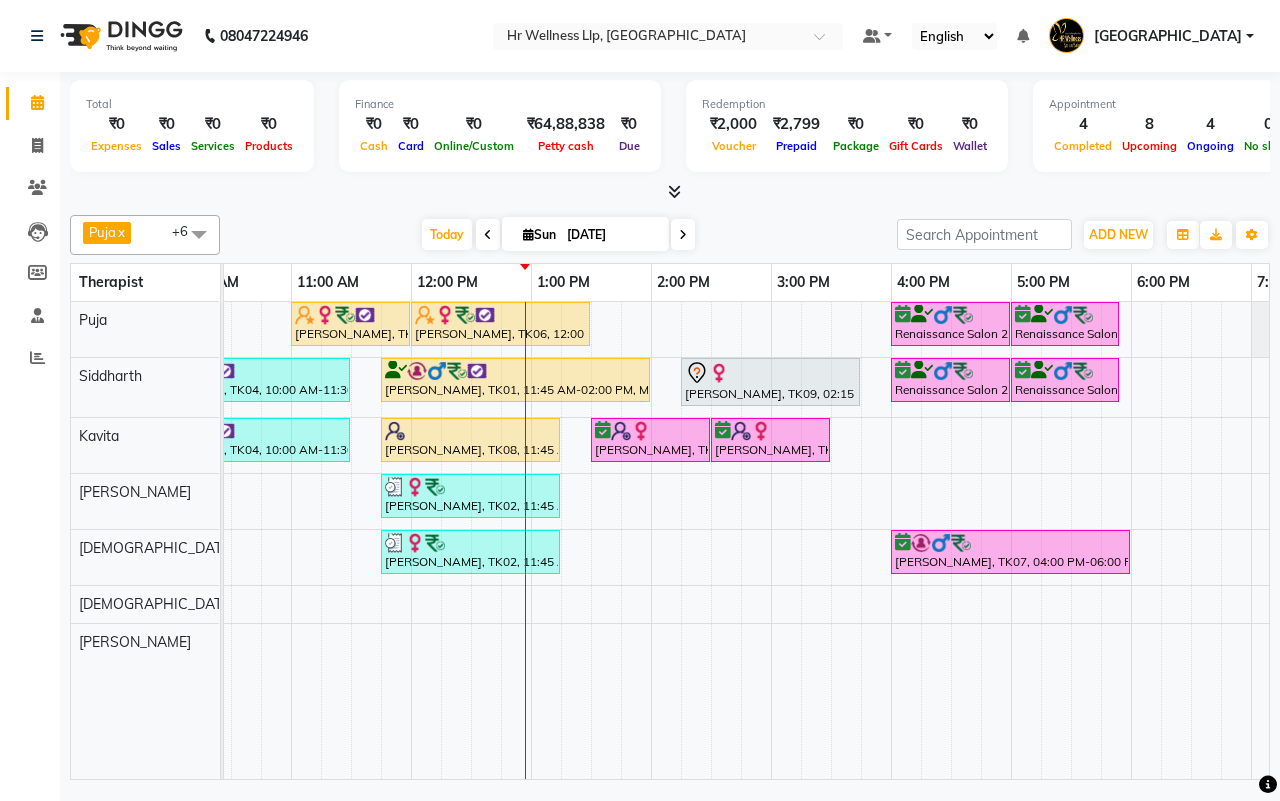 click on "[DATE]  [DATE]" at bounding box center (558, 235) 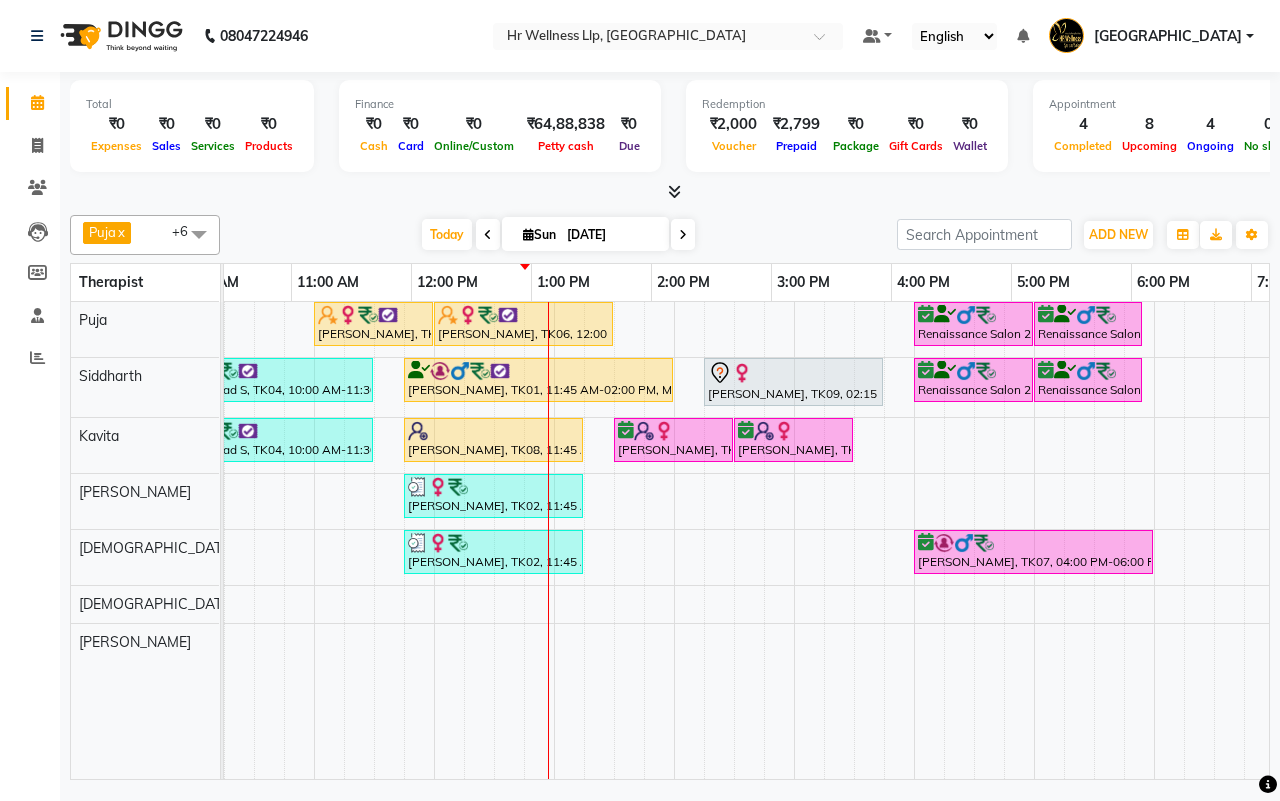 scroll, scrollTop: 0, scrollLeft: 270, axis: horizontal 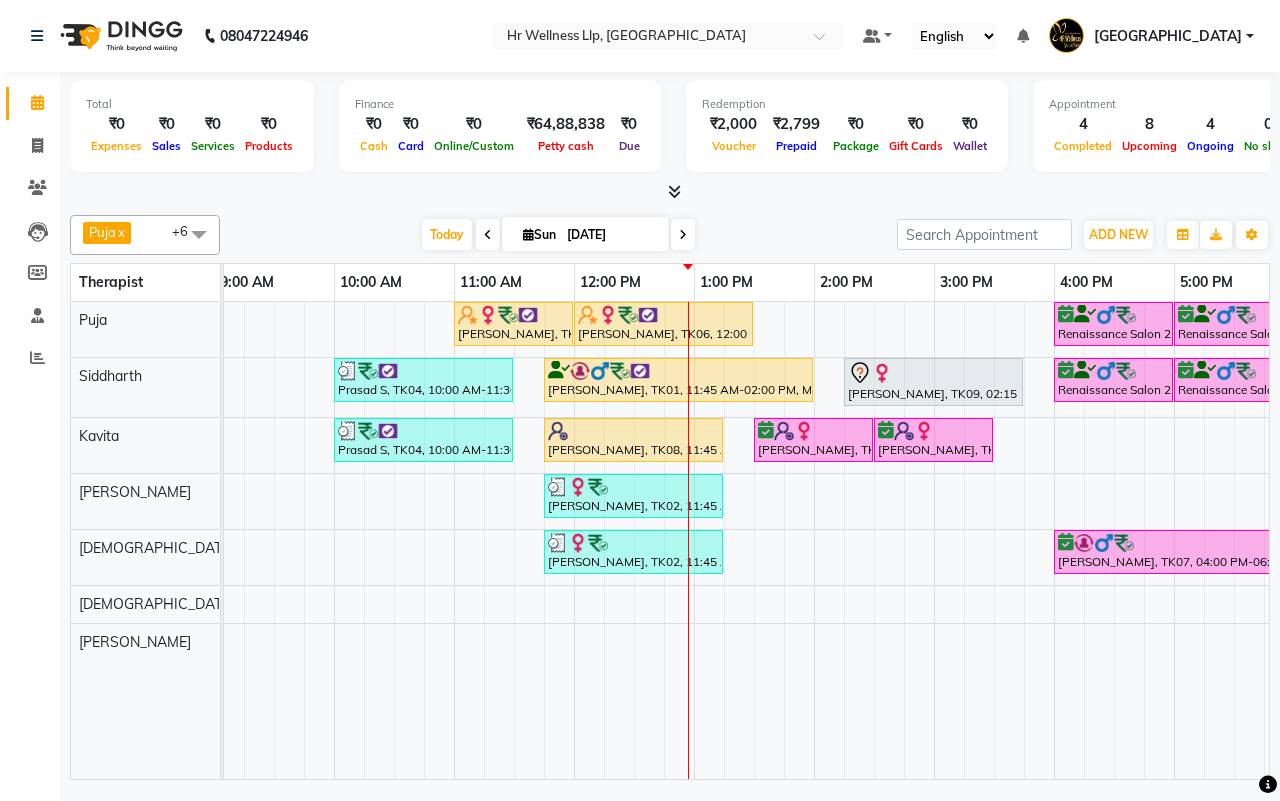 click on "[DATE]  [DATE]" at bounding box center [558, 235] 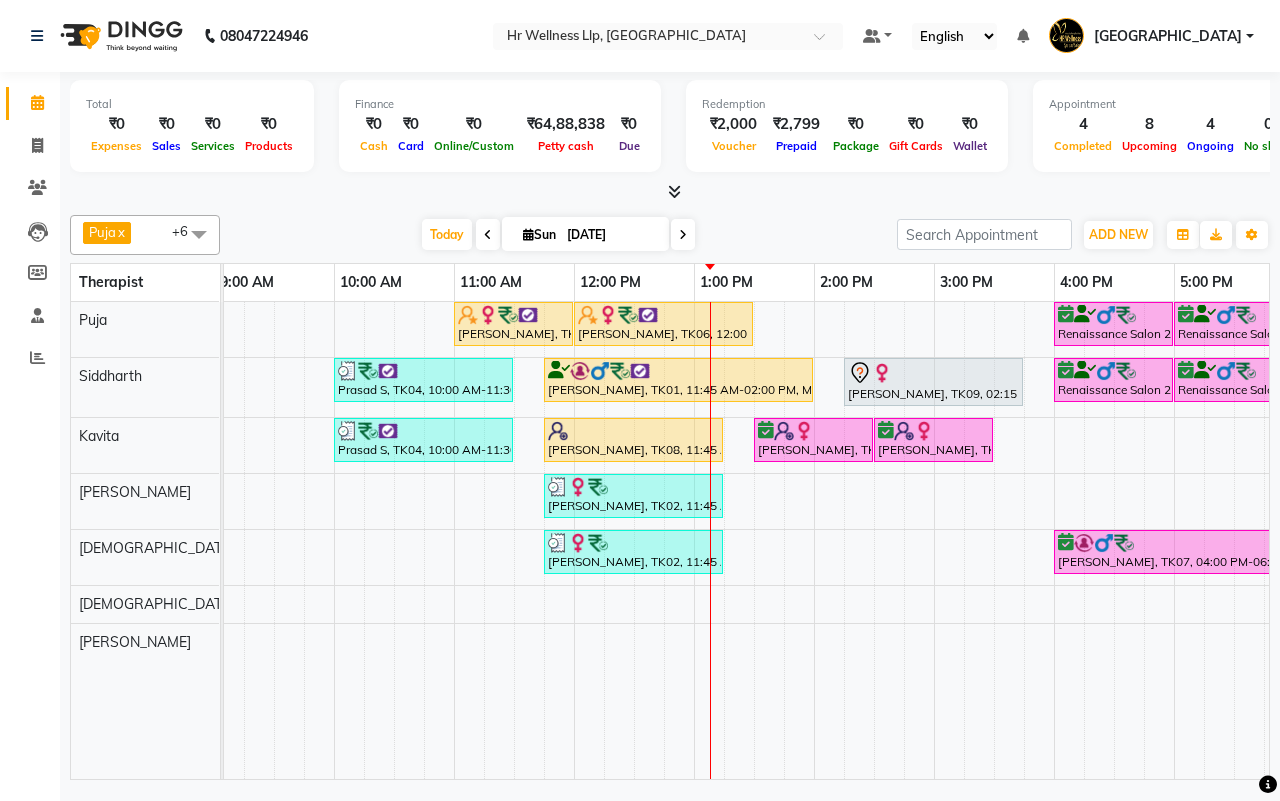 click on "[DATE]  [DATE]" at bounding box center [558, 235] 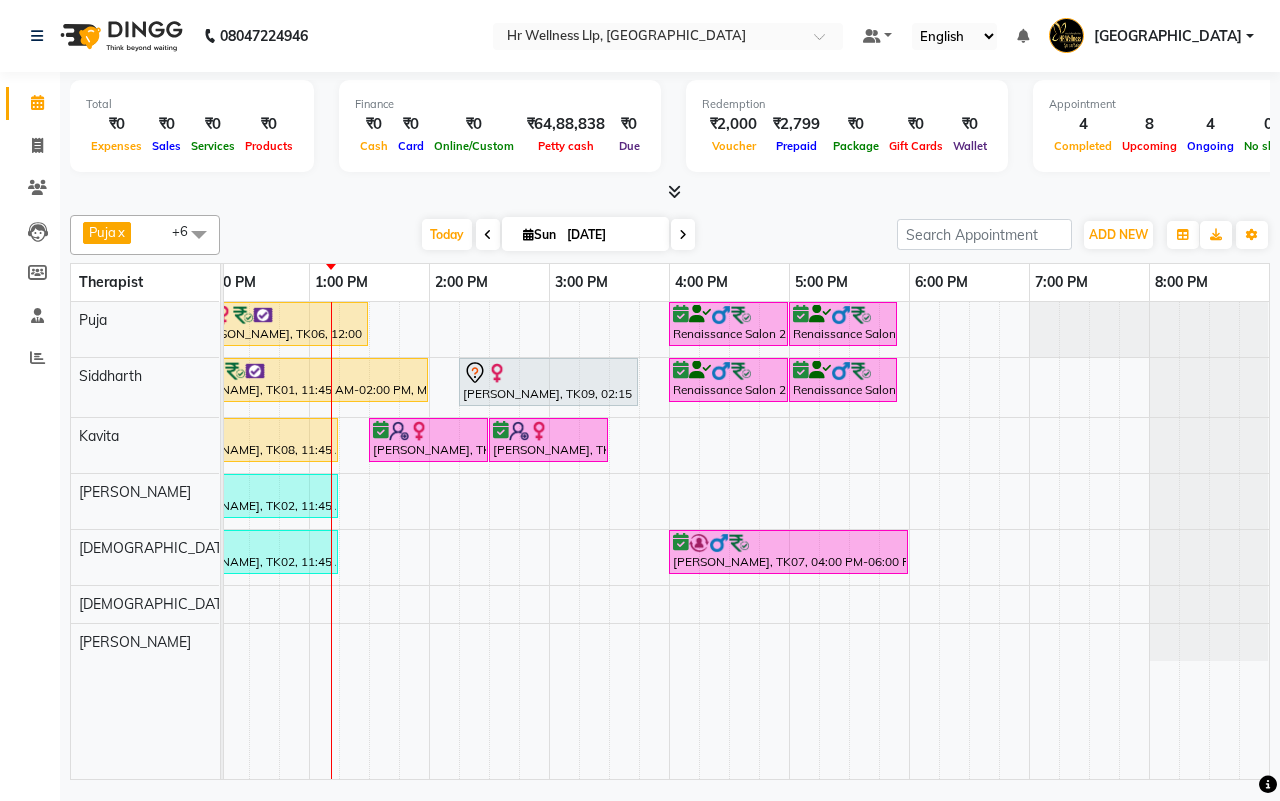 click on "[DATE]  [DATE]" at bounding box center [558, 235] 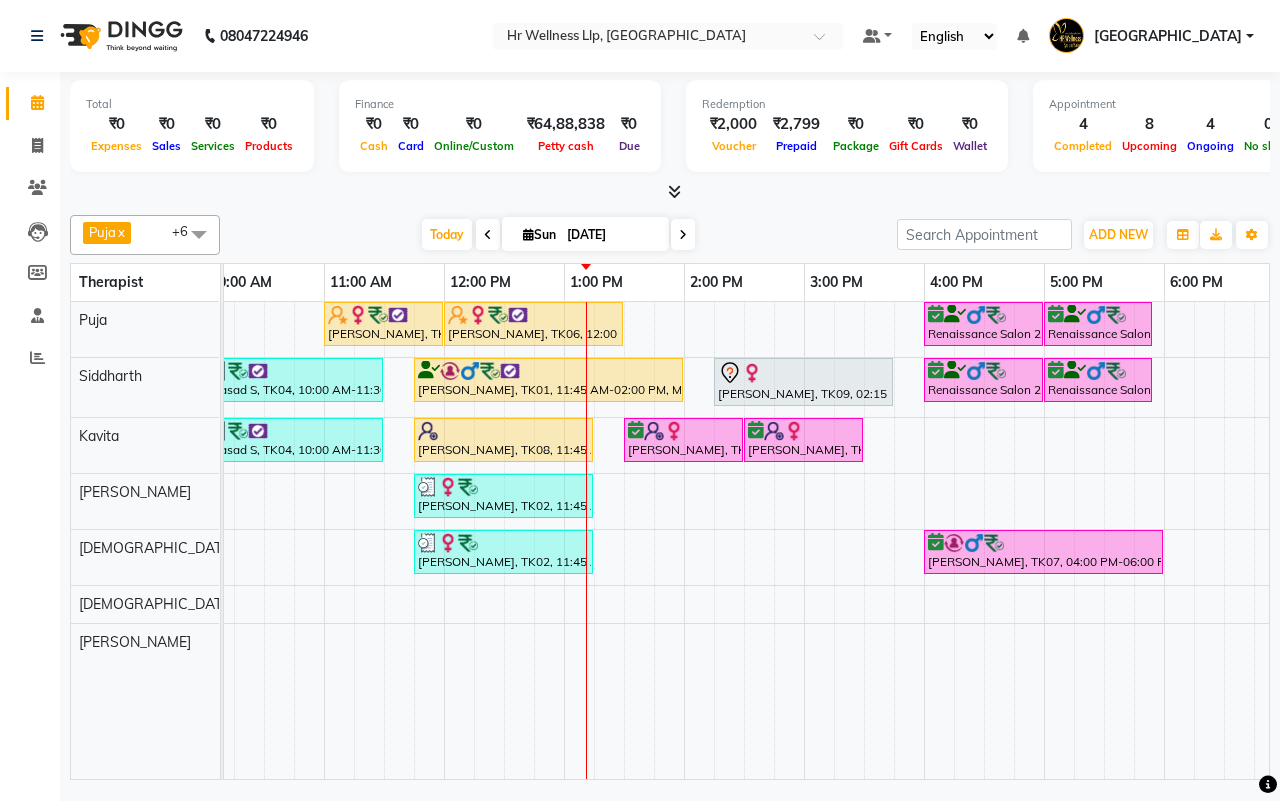 scroll, scrollTop: 0, scrollLeft: 185, axis: horizontal 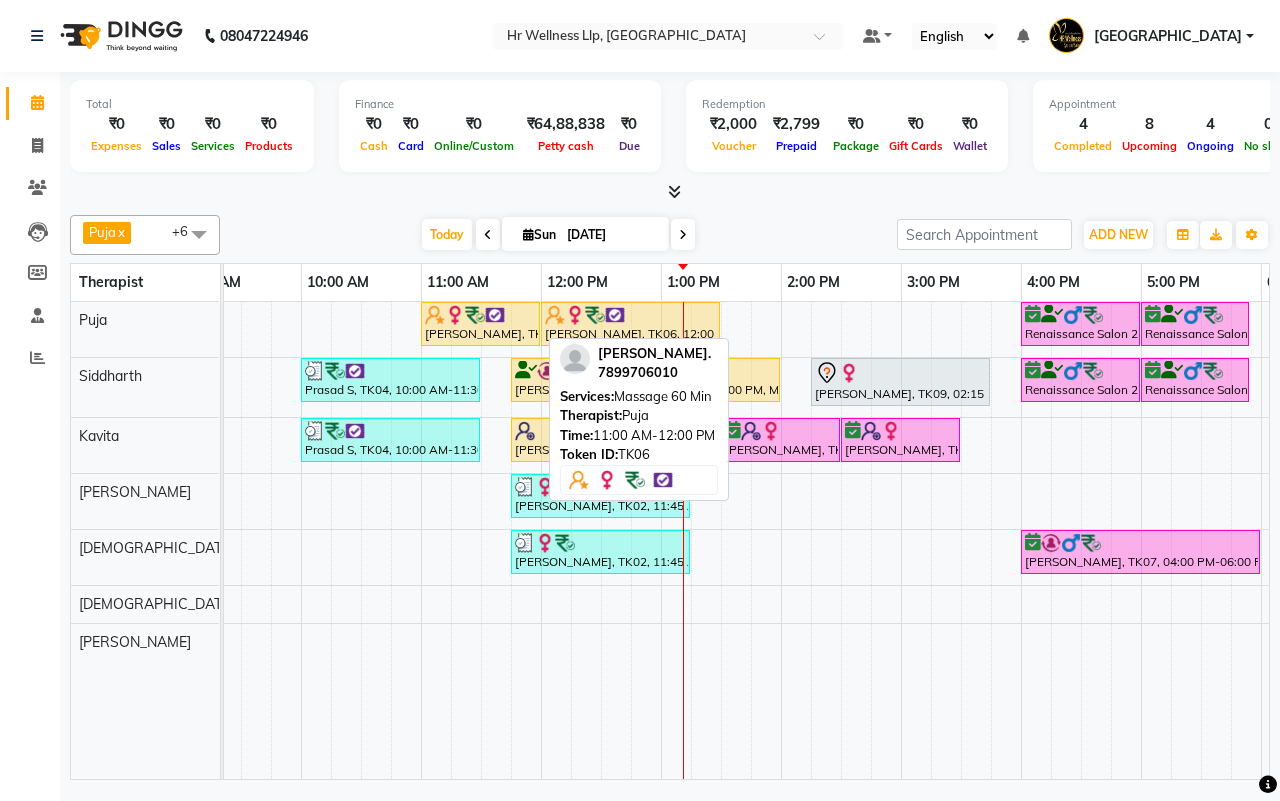 click at bounding box center [495, 315] 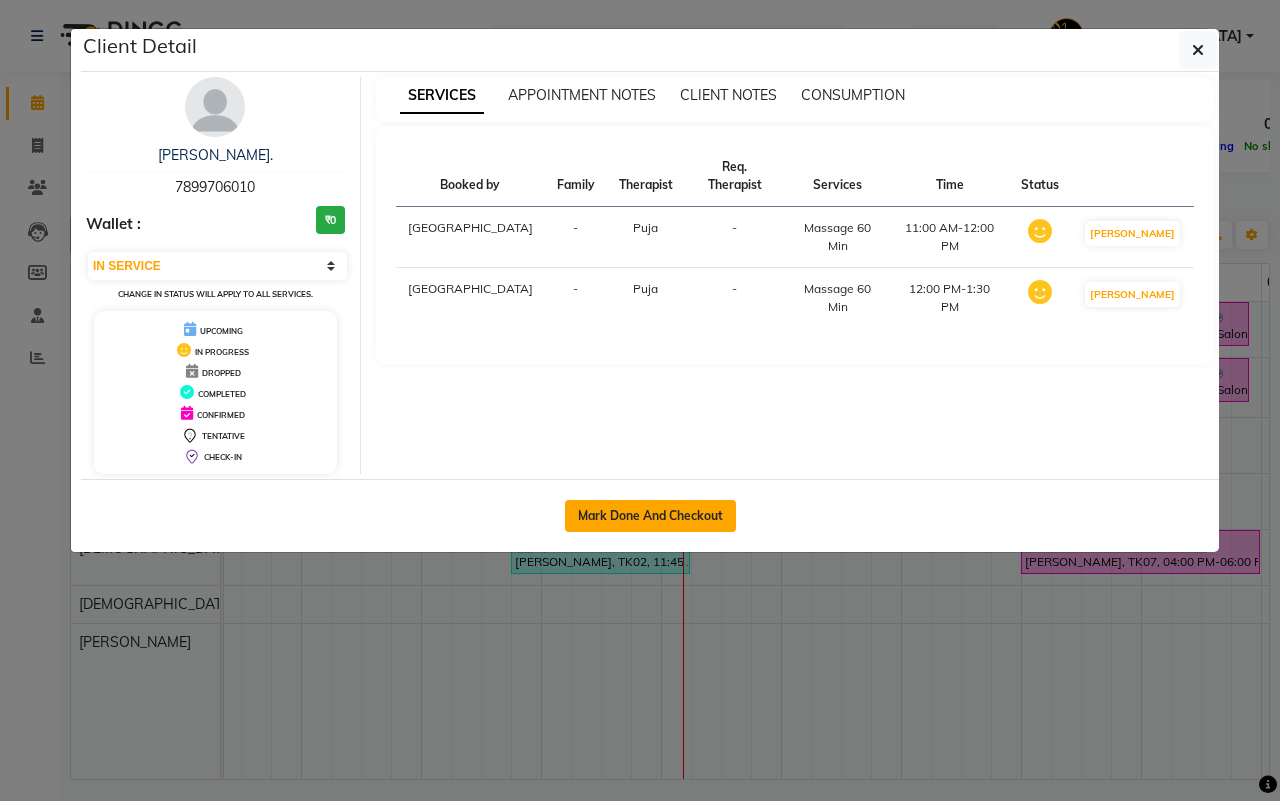 click on "Mark Done And Checkout" 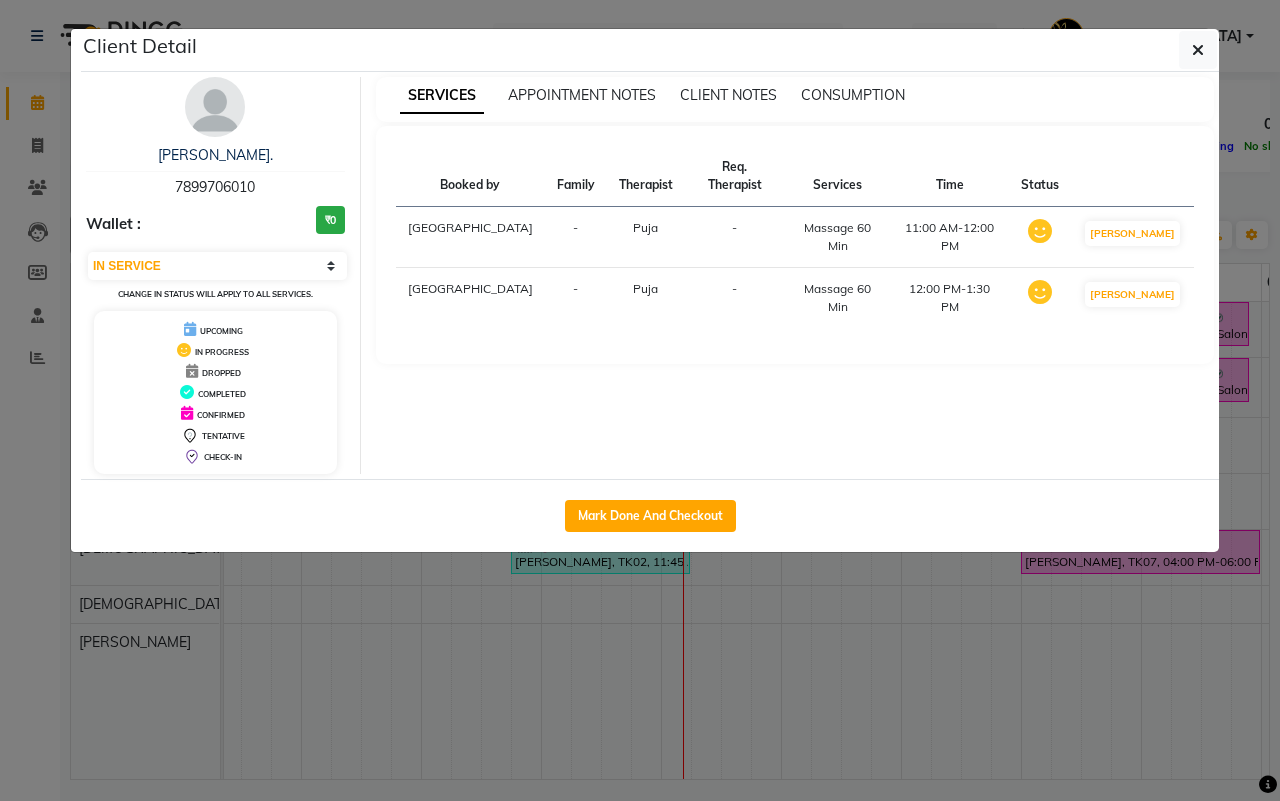 select on "service" 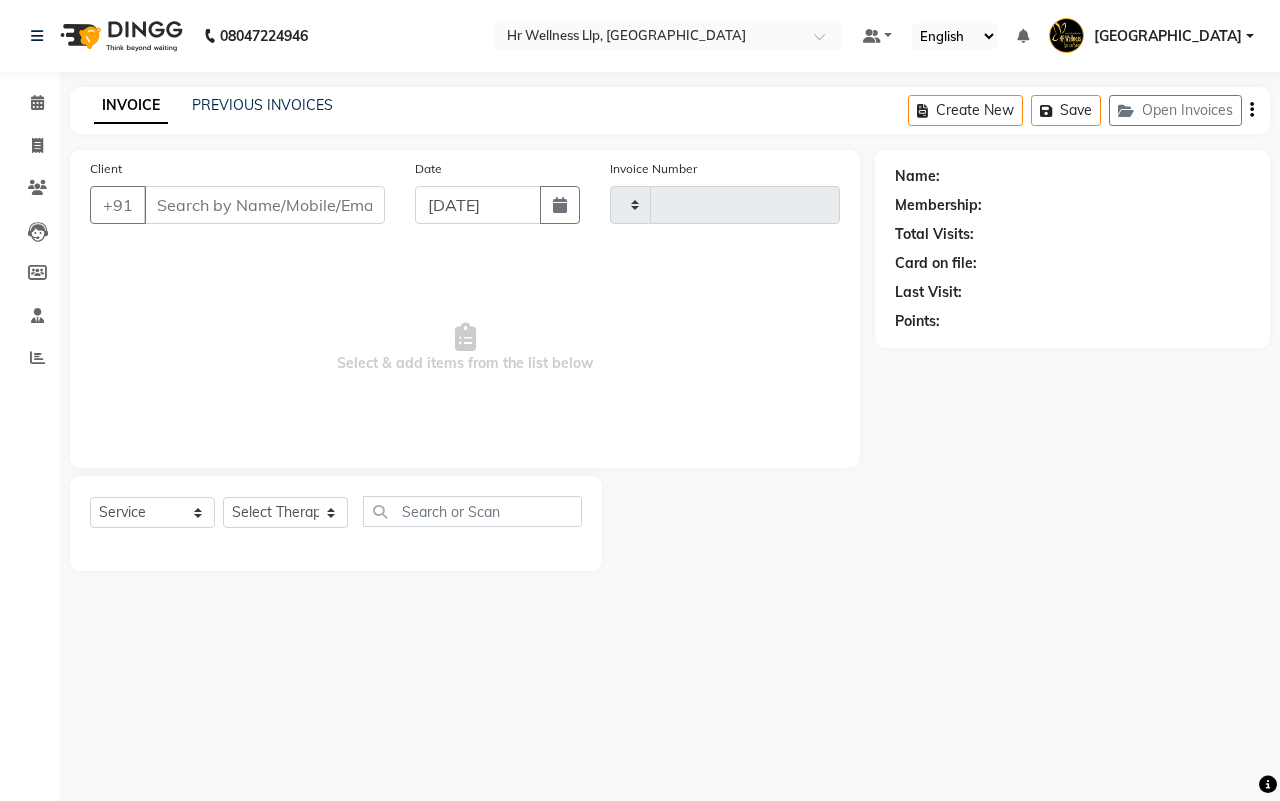 type on "0942" 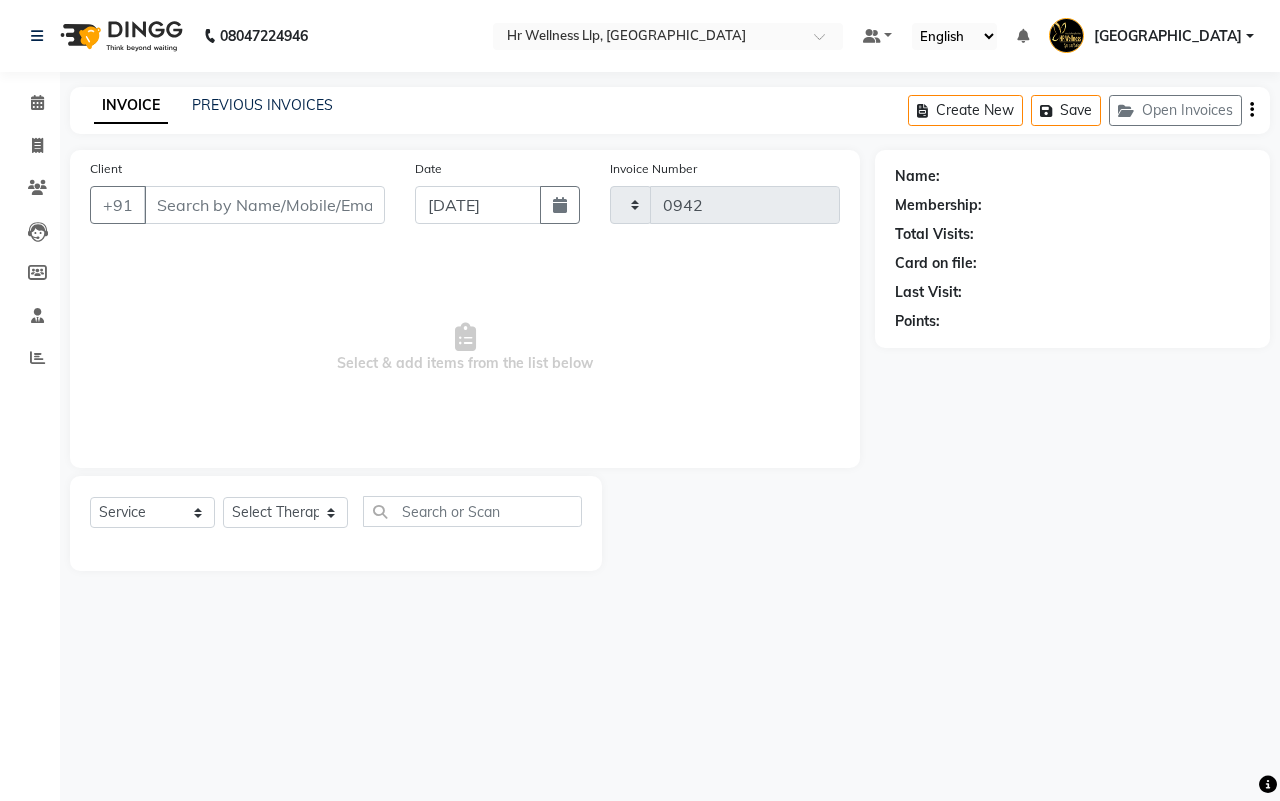 select on "4295" 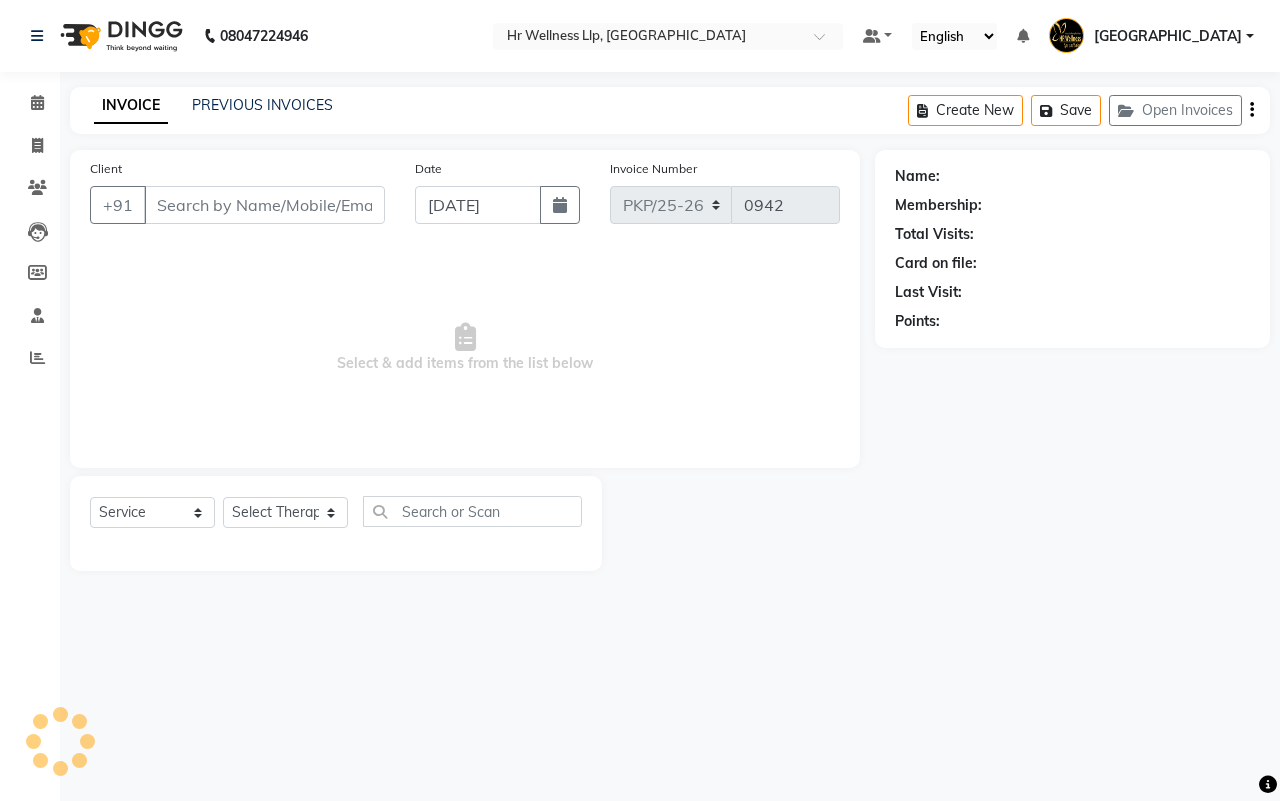 type on "7899706010" 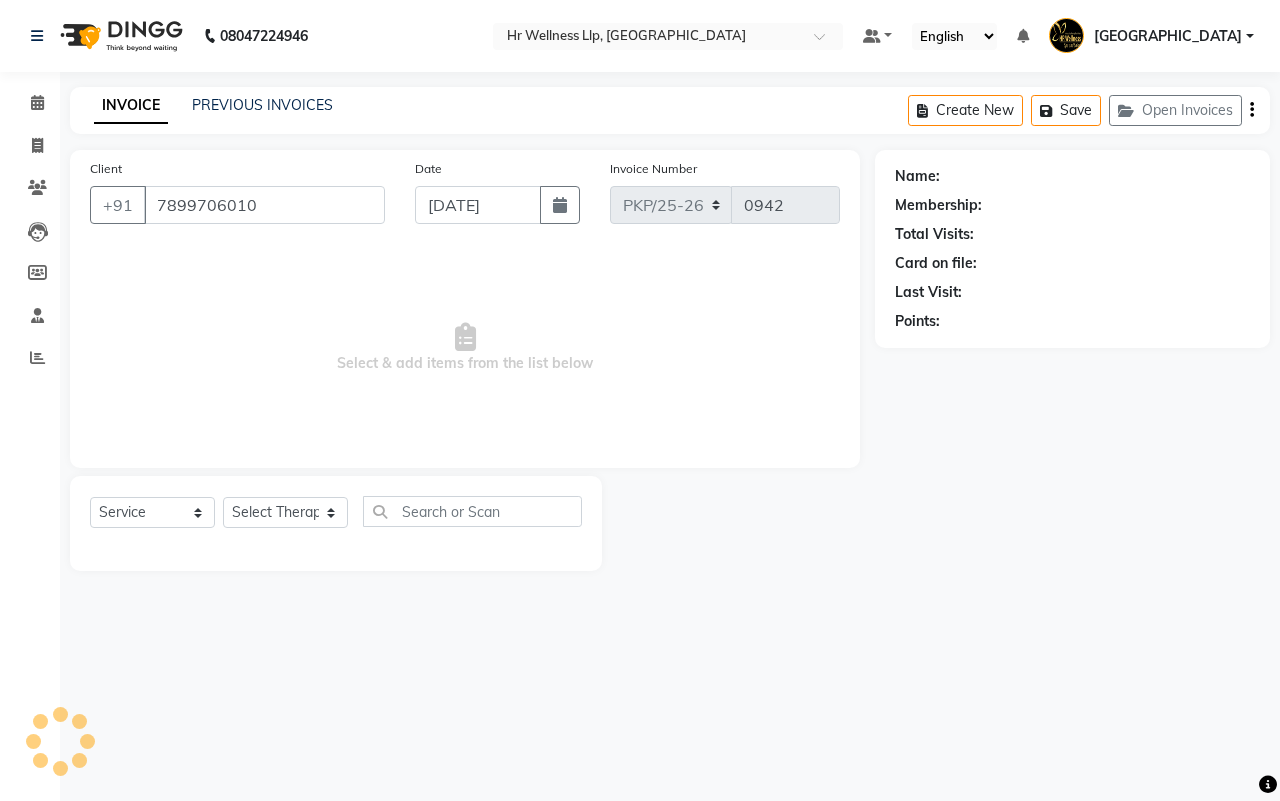 select on "16488" 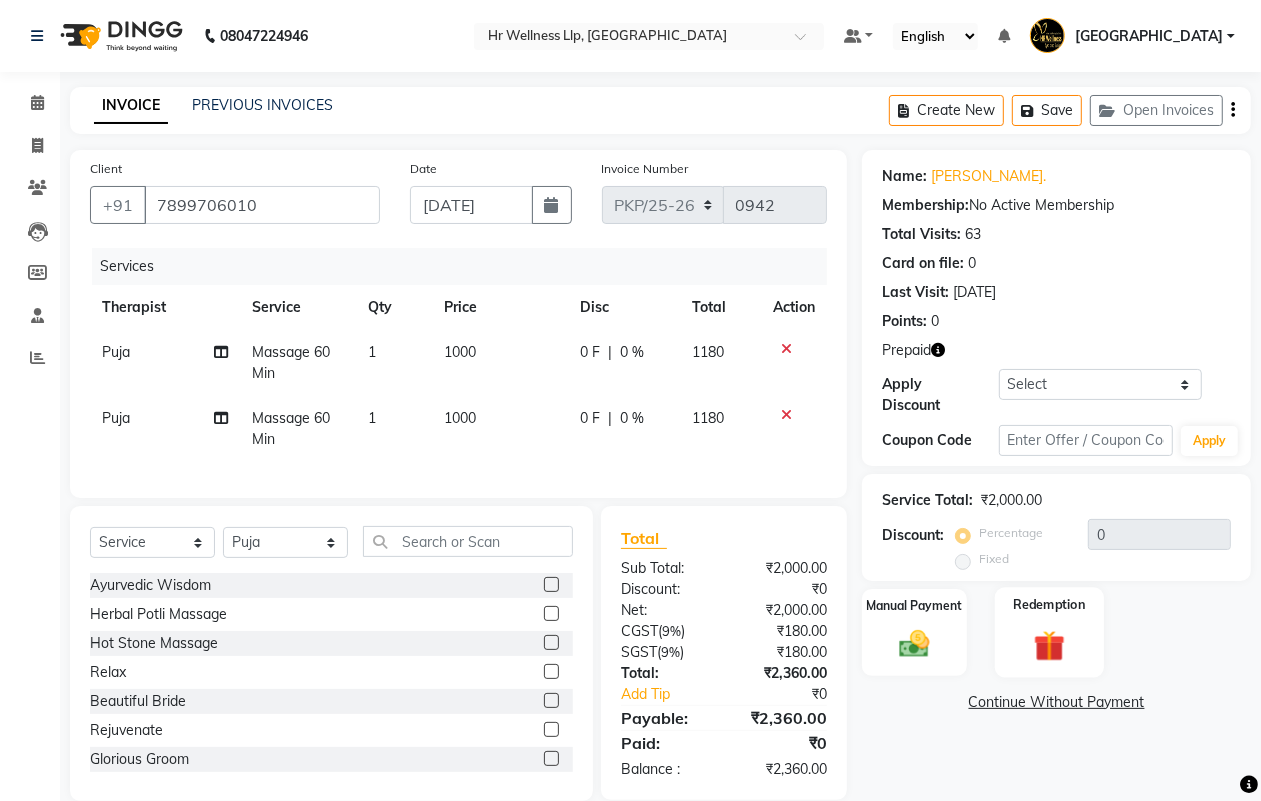 click 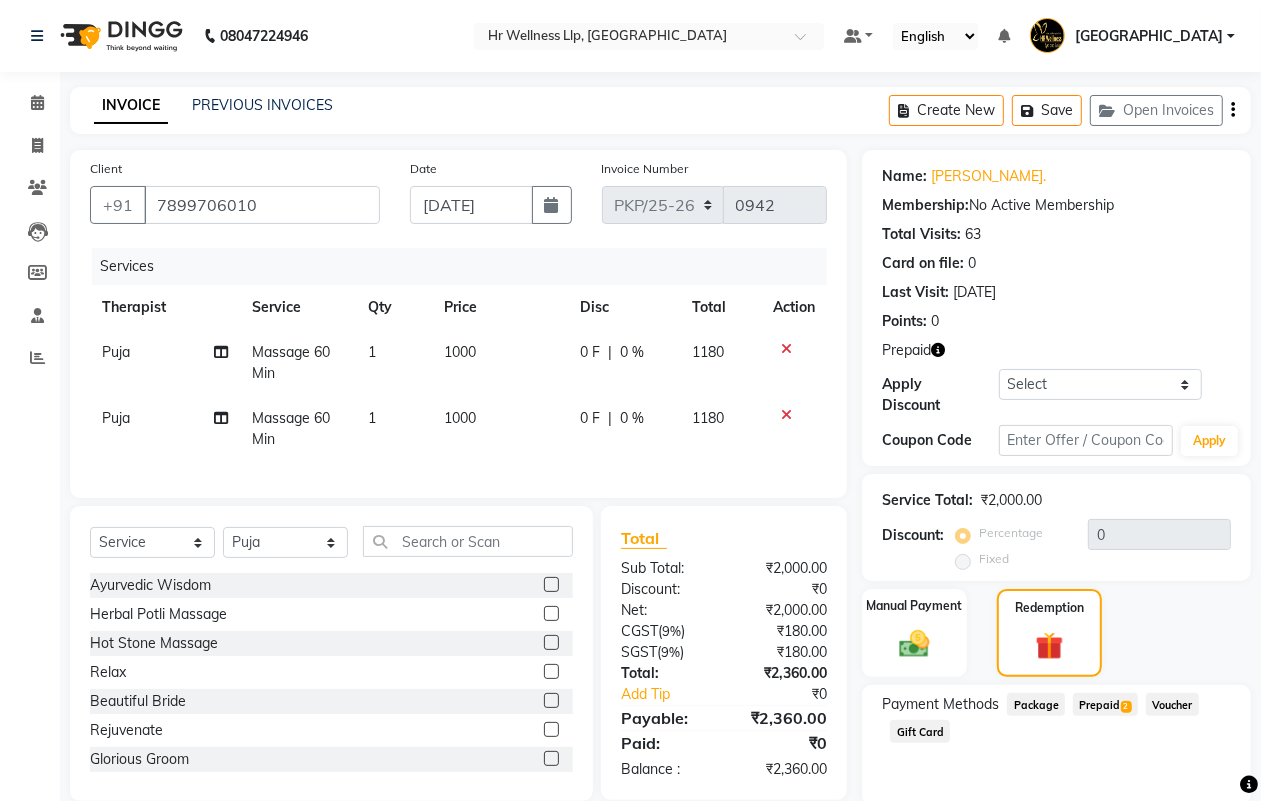 click on "Prepaid  2" 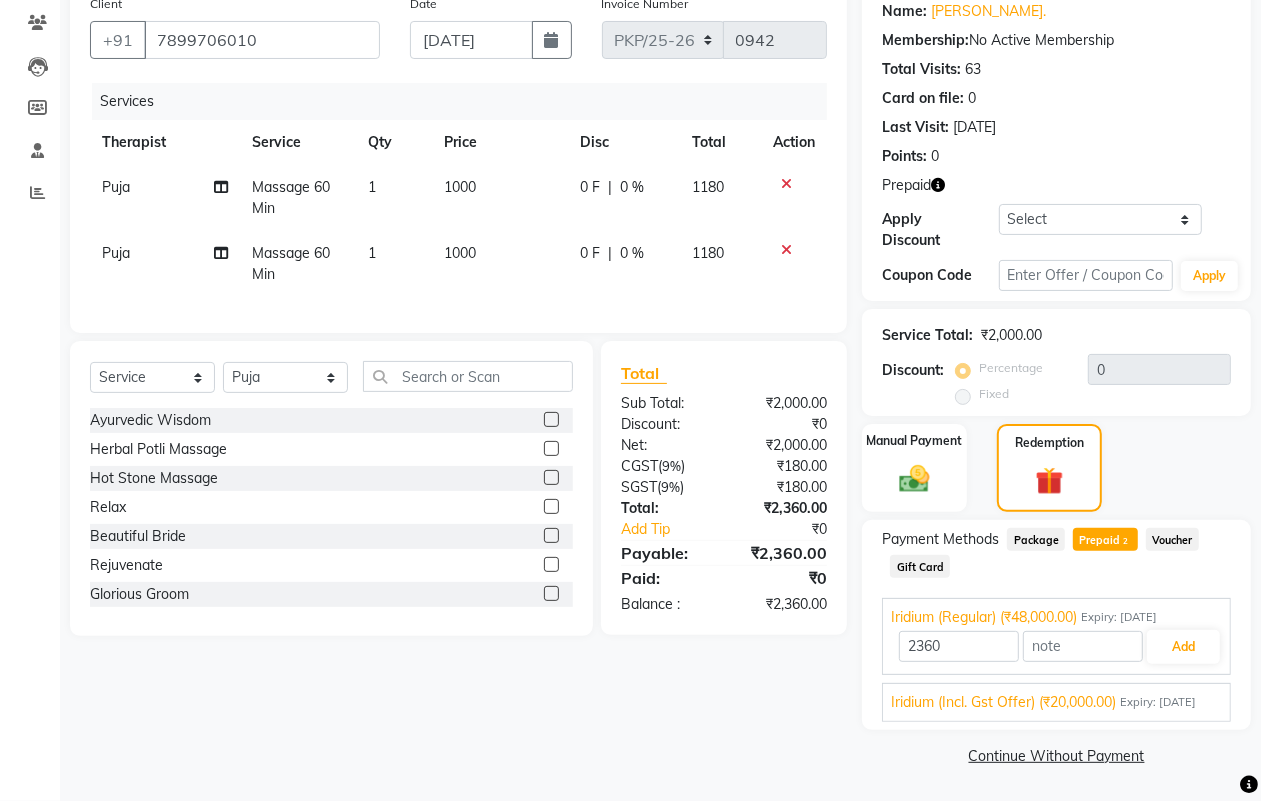 scroll, scrollTop: 186, scrollLeft: 0, axis: vertical 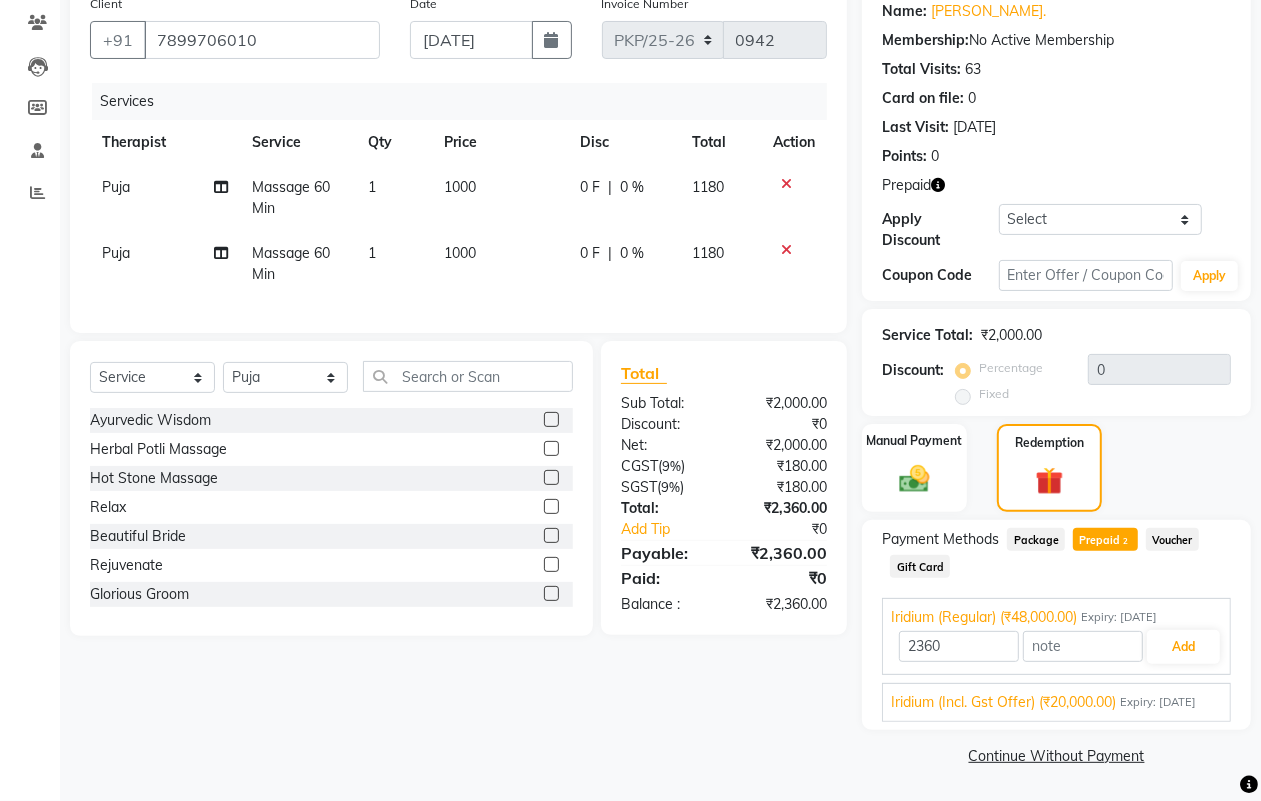 click on "Iridium (Incl. Gst Offer) (₹20,000.00)" at bounding box center [1003, 702] 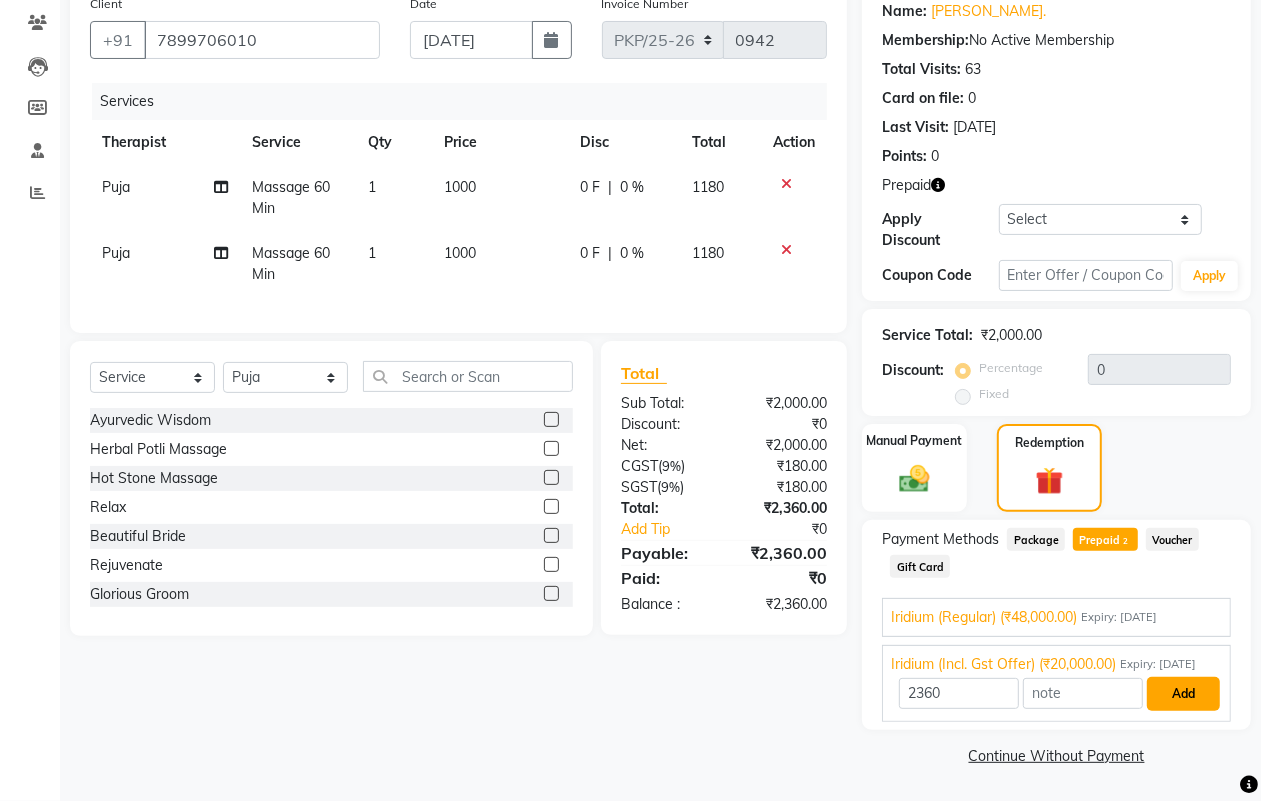 click on "Add" at bounding box center (1183, 694) 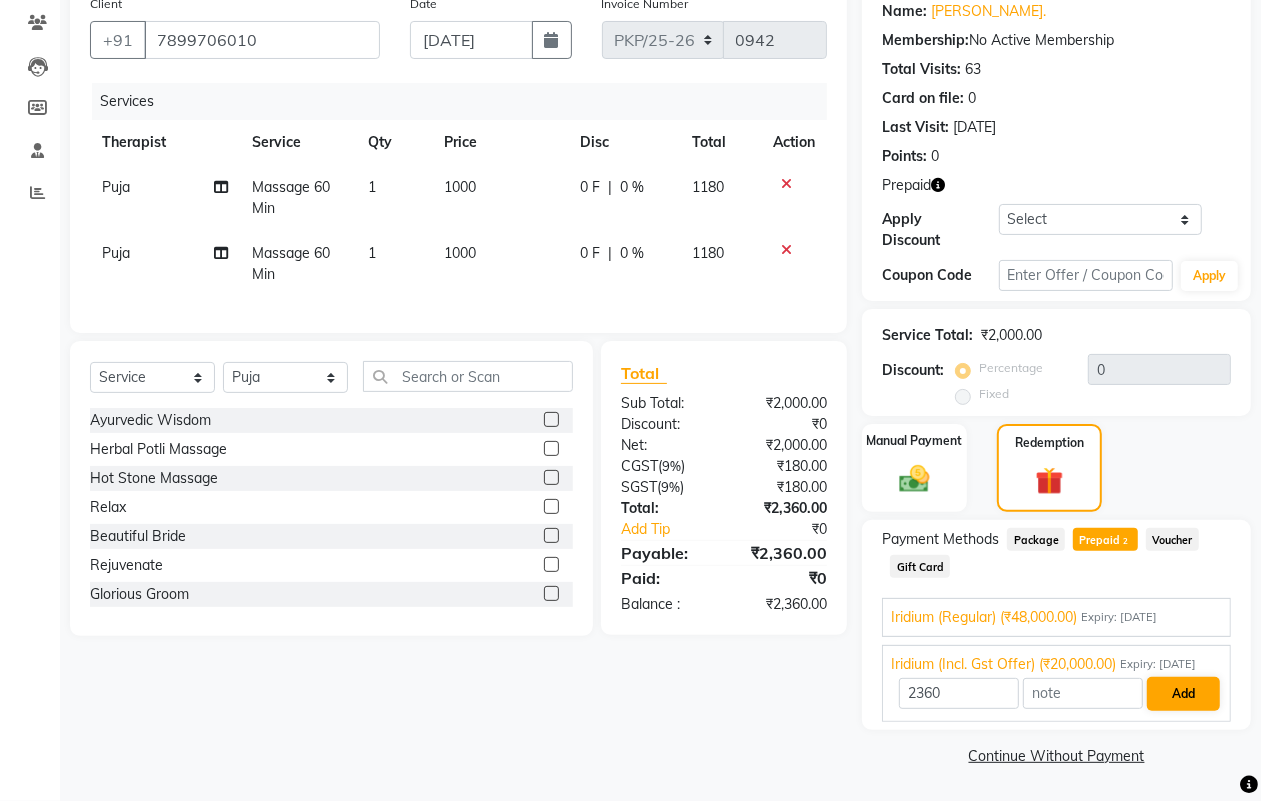 scroll, scrollTop: 91, scrollLeft: 0, axis: vertical 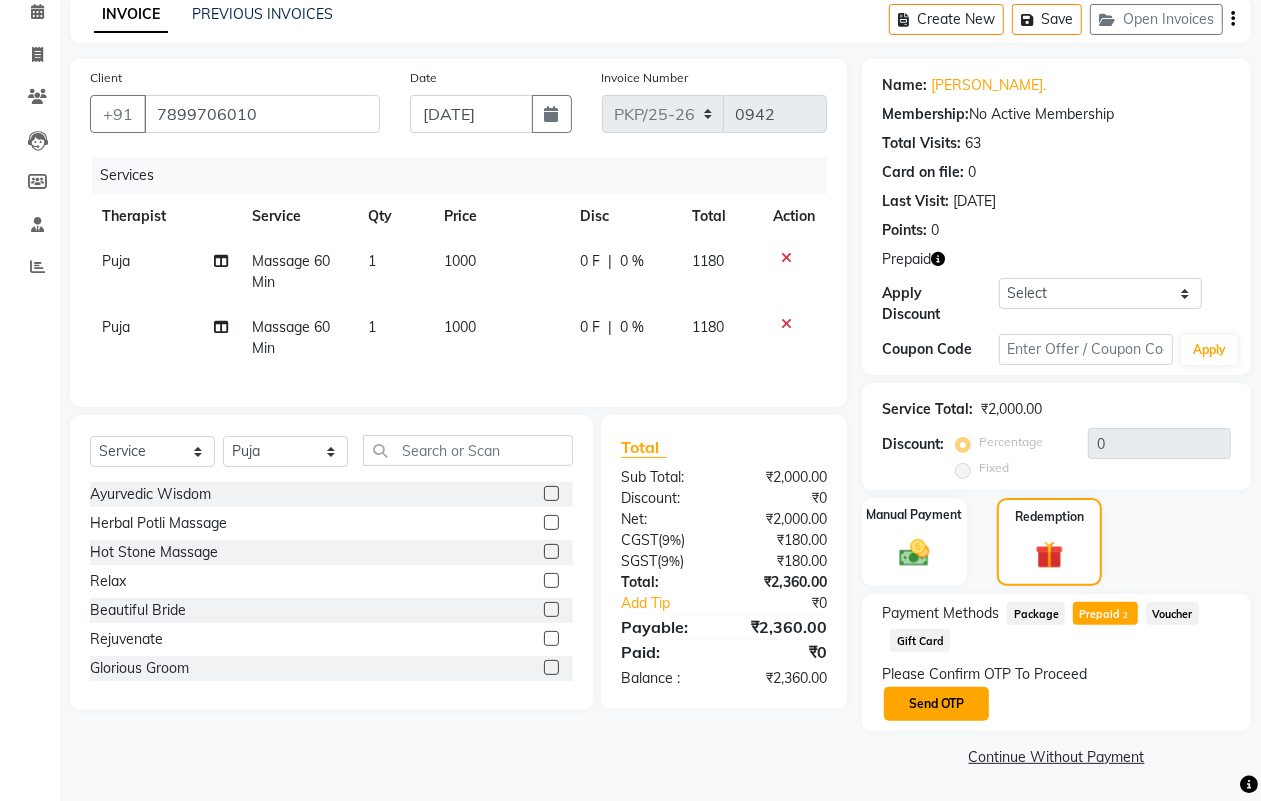 click on "Send OTP" 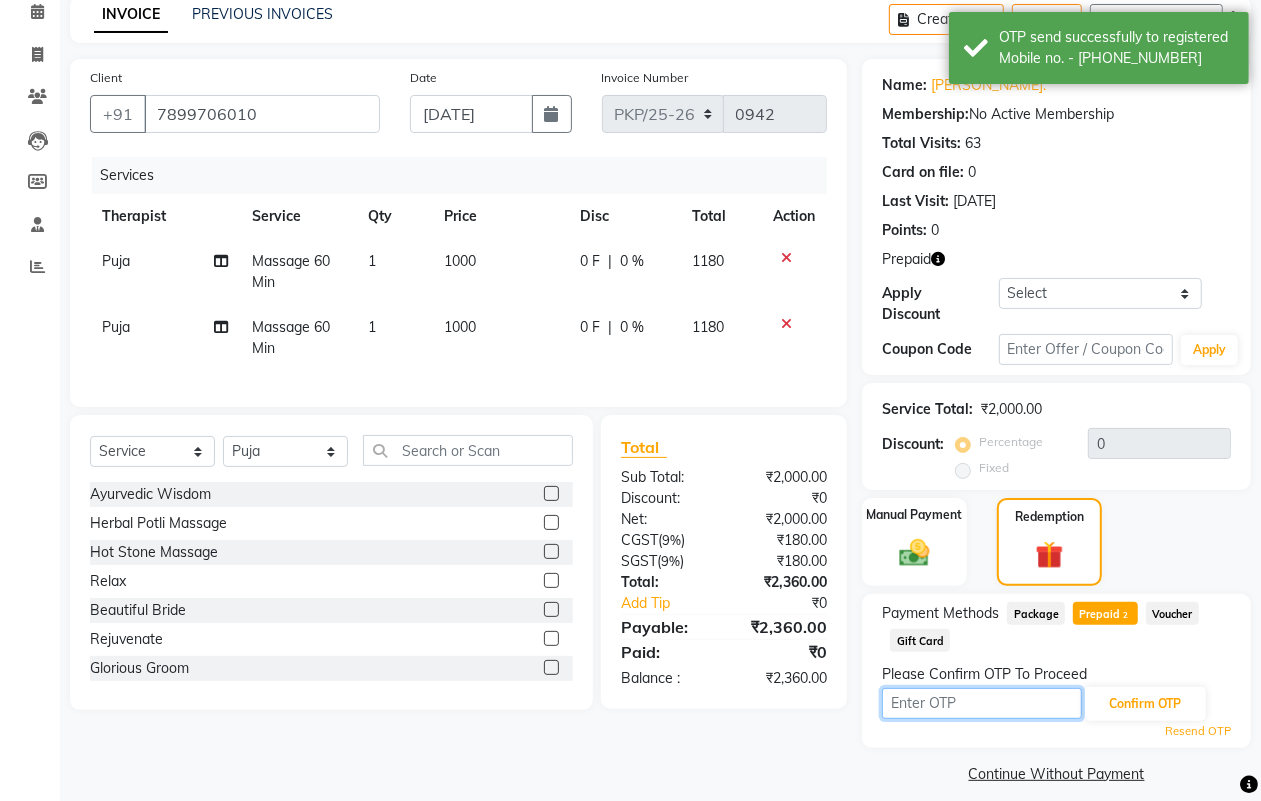 click at bounding box center (982, 703) 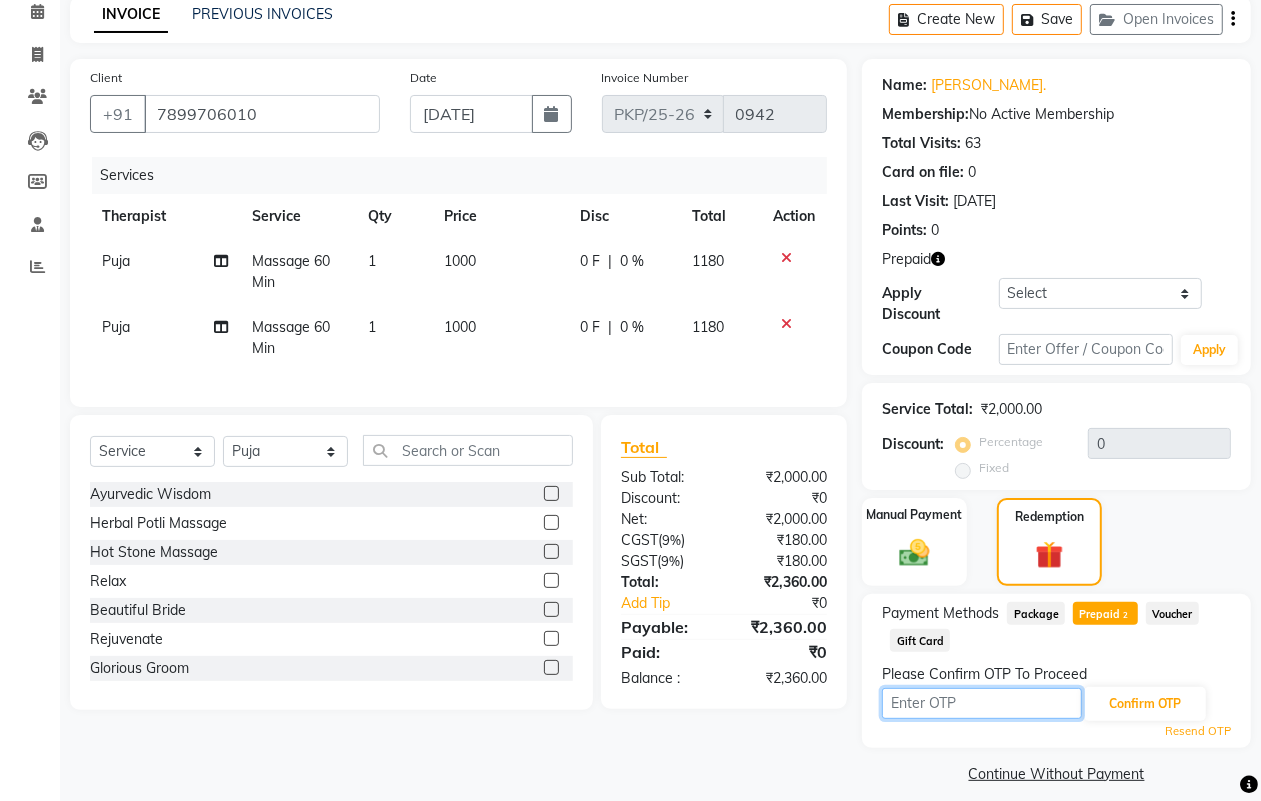 click at bounding box center (982, 703) 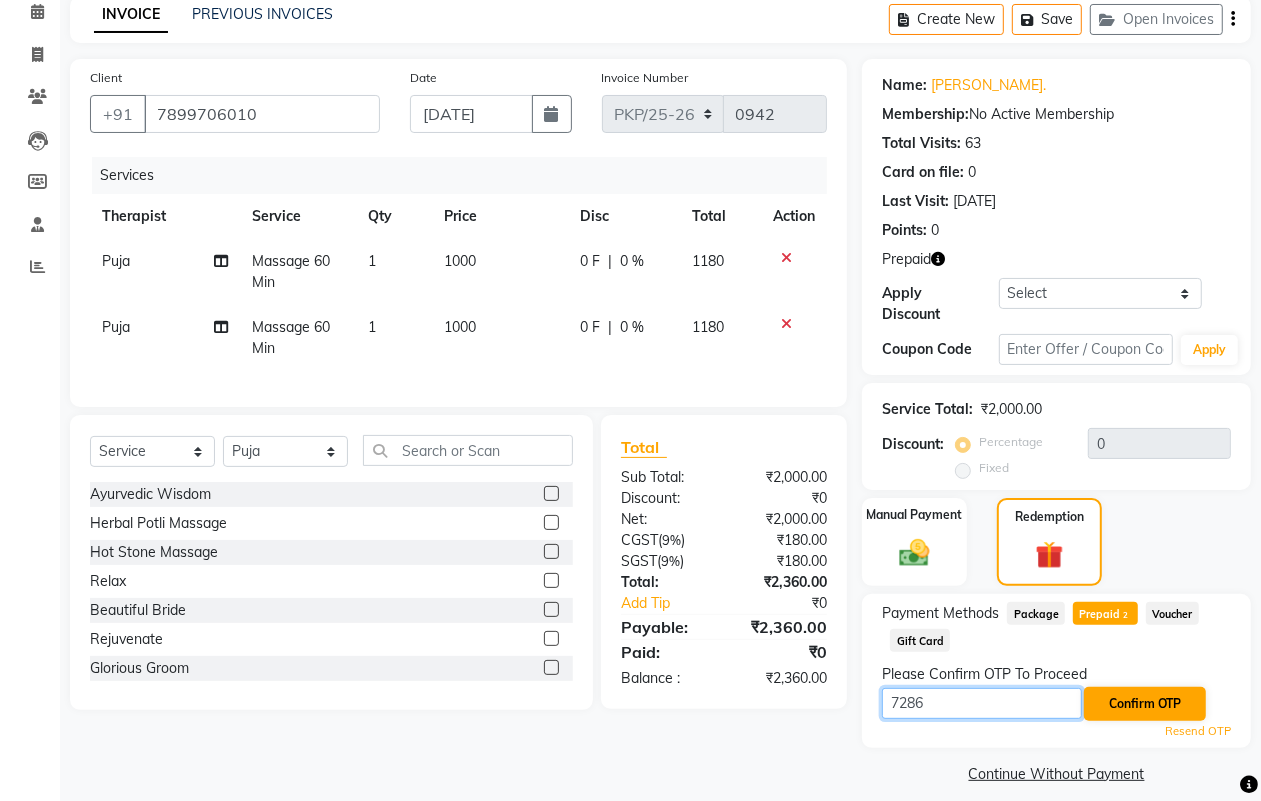 type on "7286" 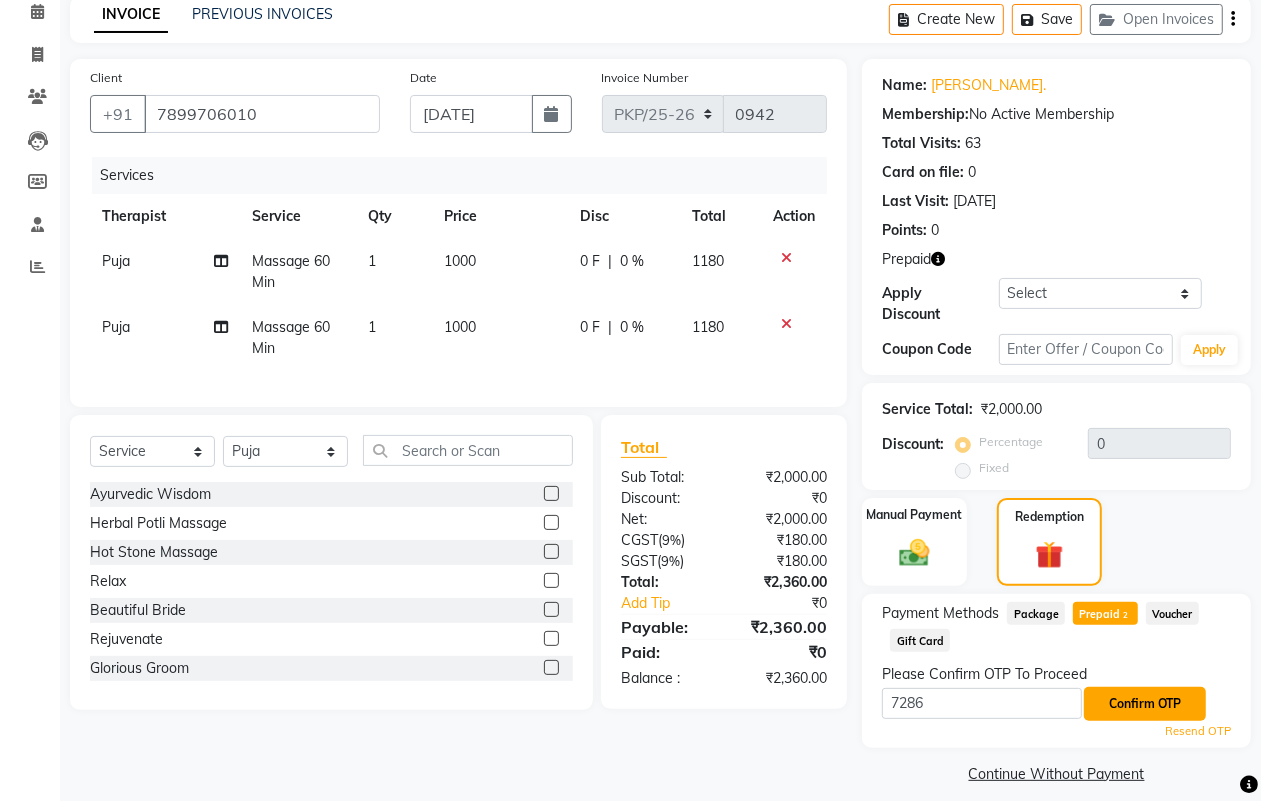 click on "Confirm OTP" 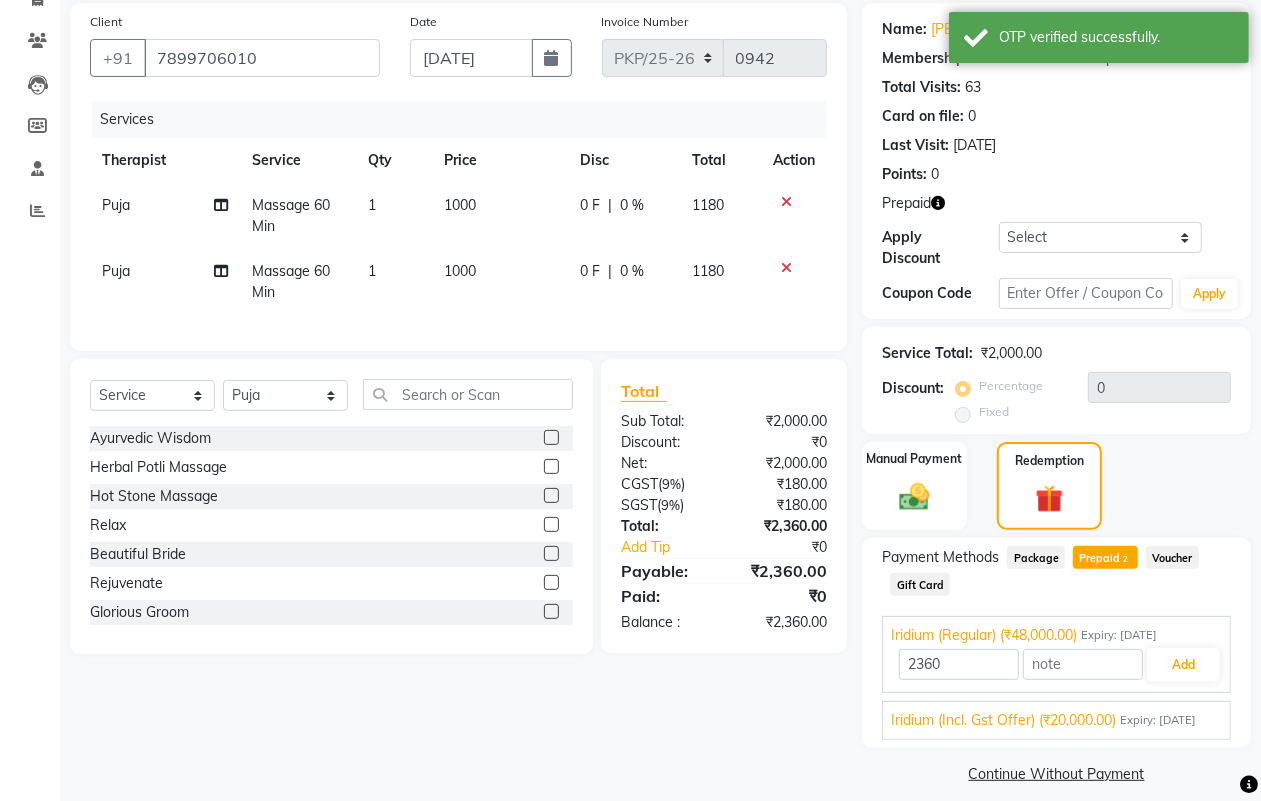 scroll, scrollTop: 186, scrollLeft: 0, axis: vertical 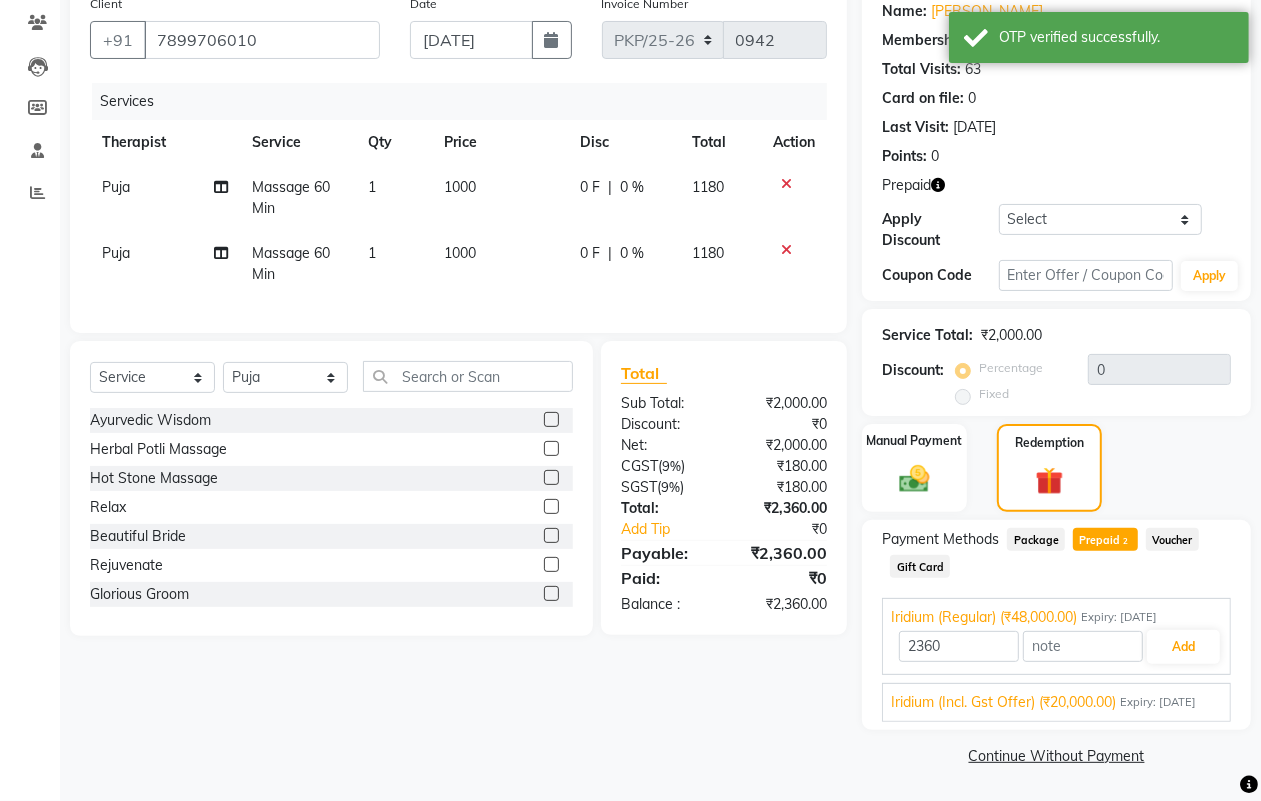 click on "Iridium (Incl. Gst Offer) (₹20,000.00)" at bounding box center (1003, 702) 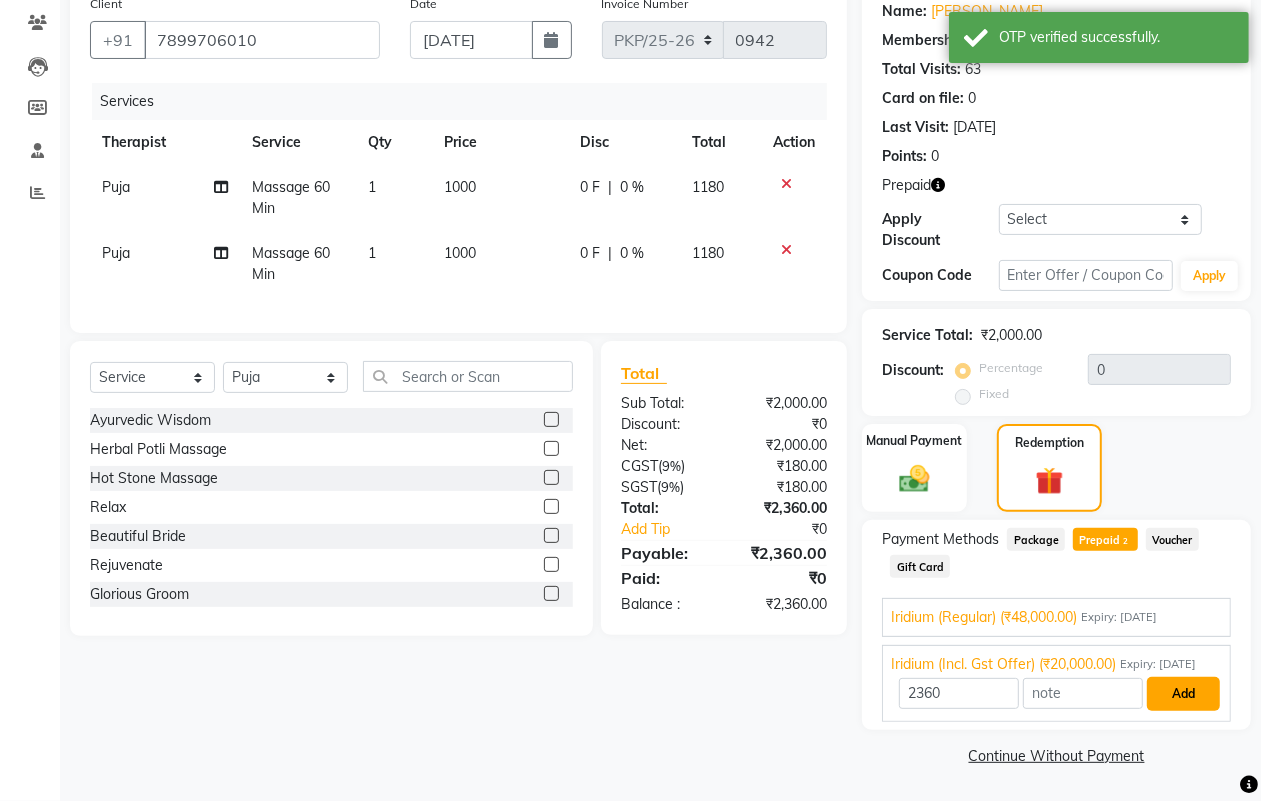 click on "Add" at bounding box center [1183, 694] 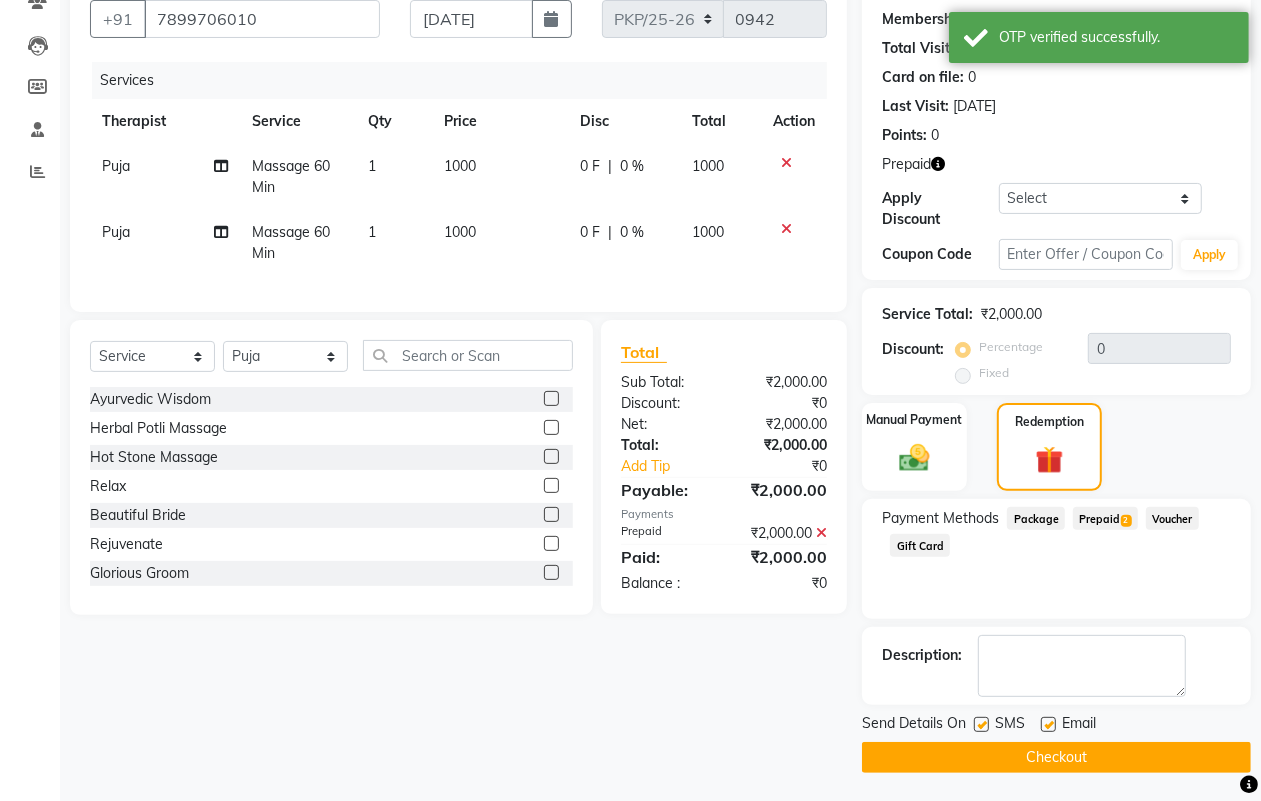 click on "Checkout" 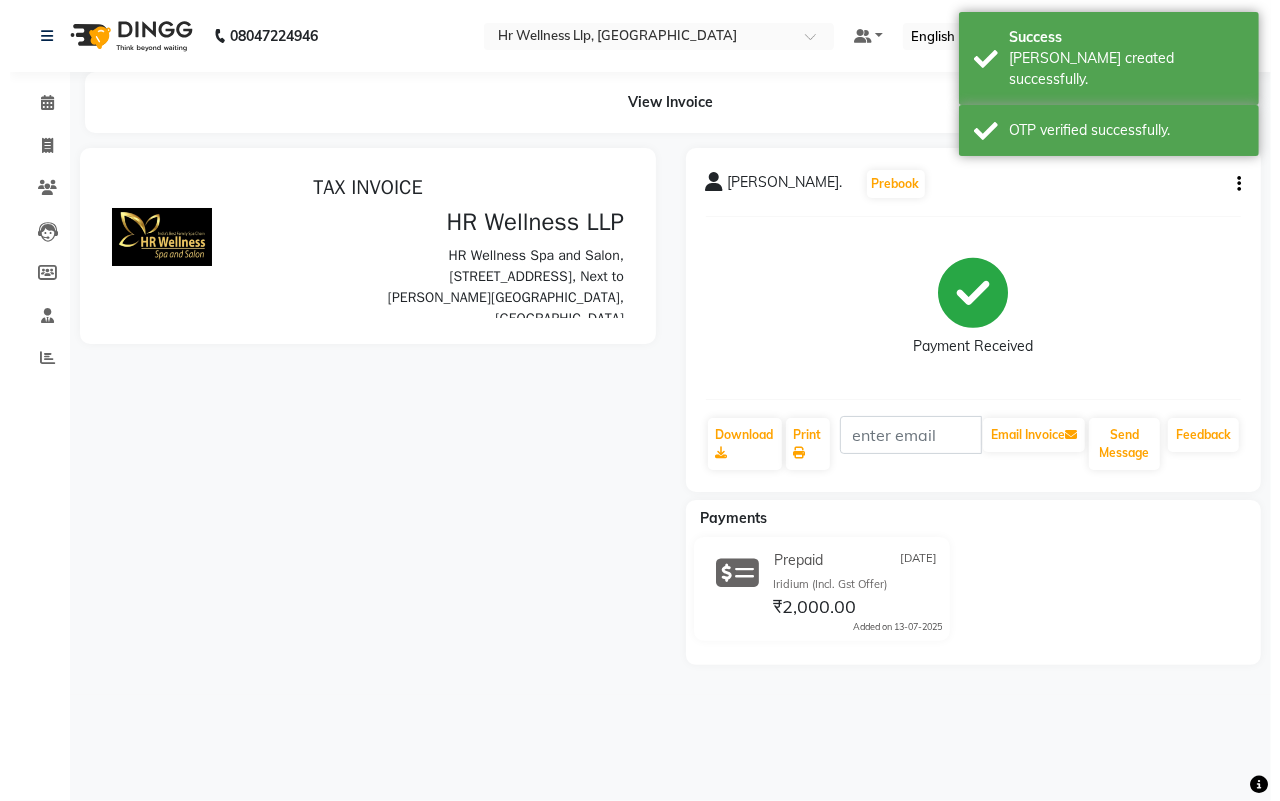 scroll, scrollTop: 0, scrollLeft: 0, axis: both 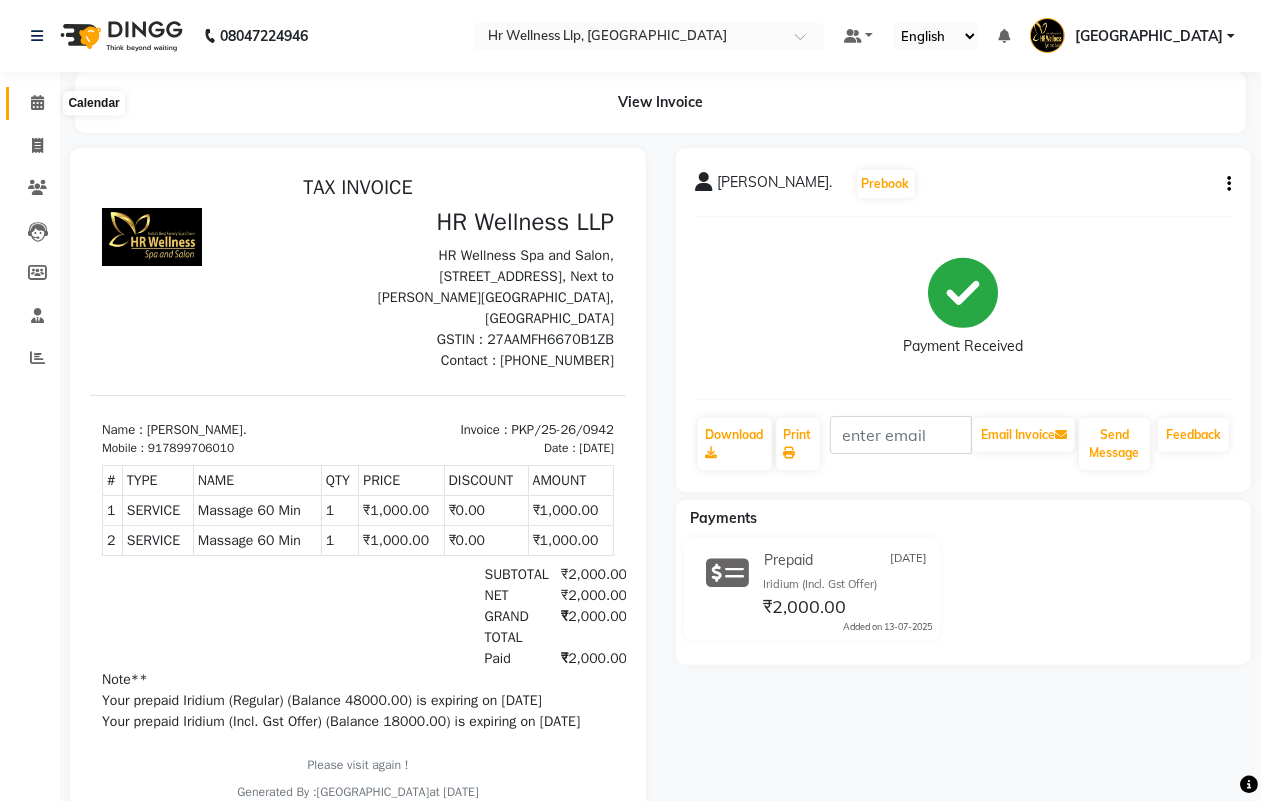 click 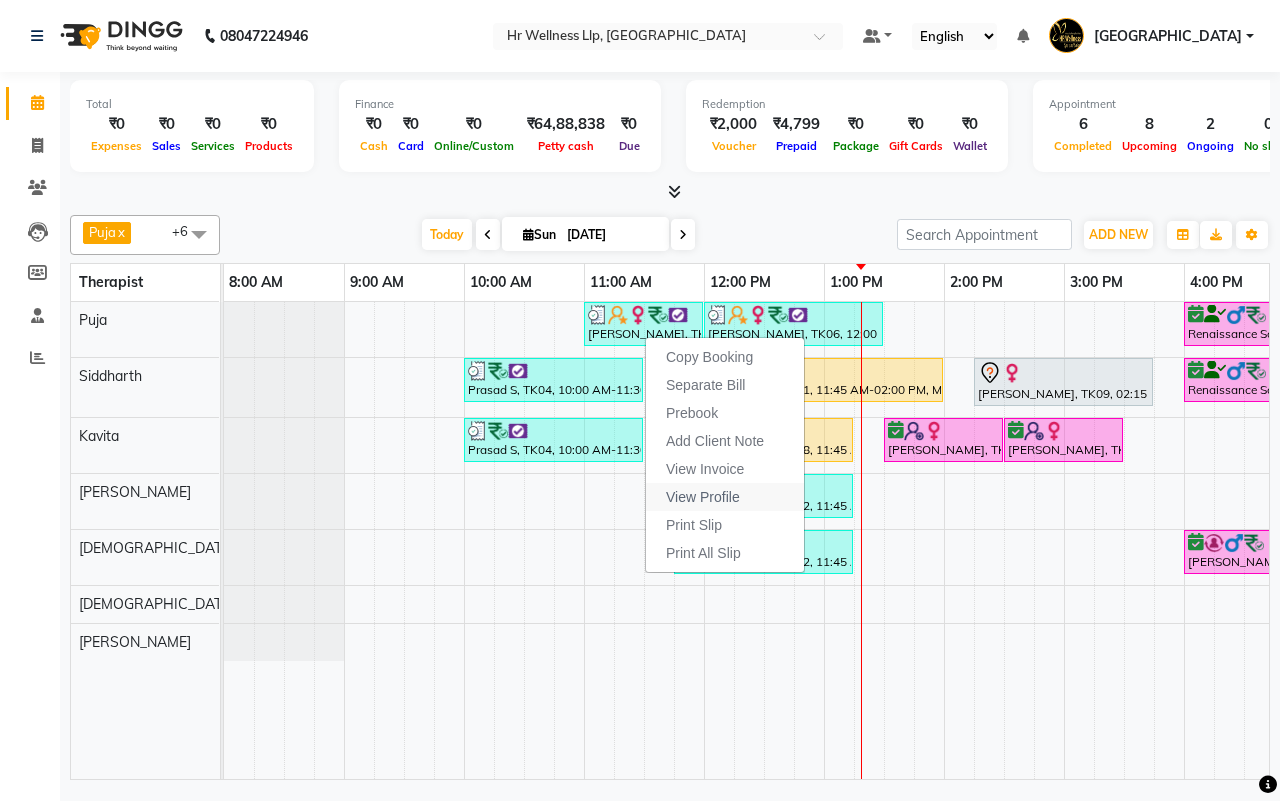click on "View Profile" at bounding box center [703, 497] 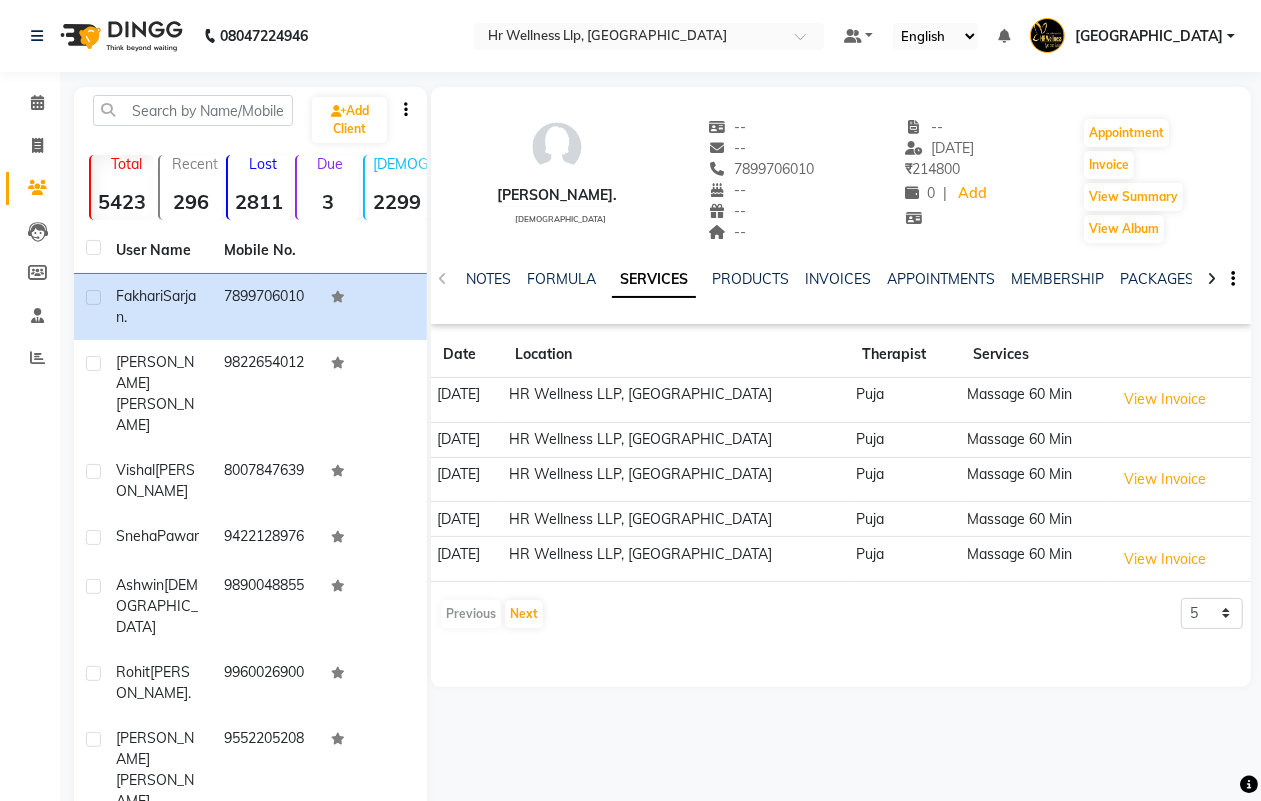 click 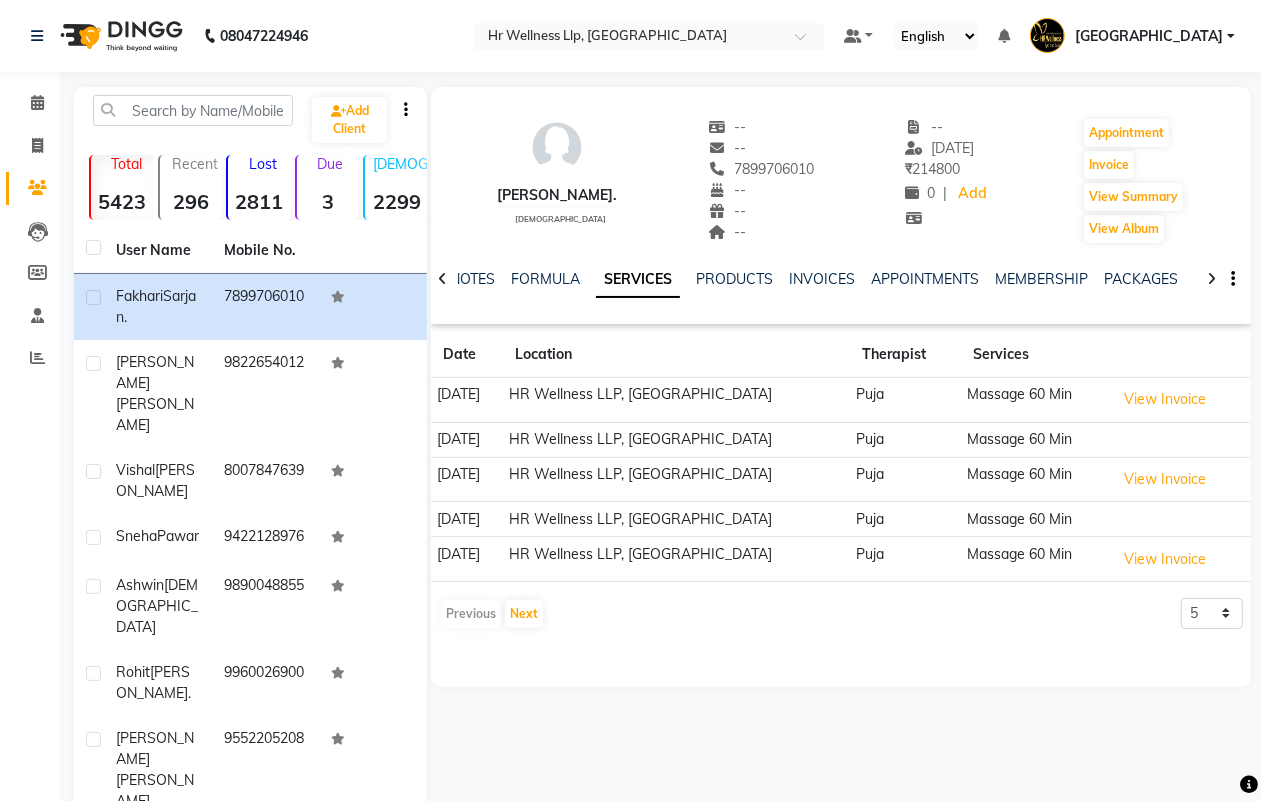 click 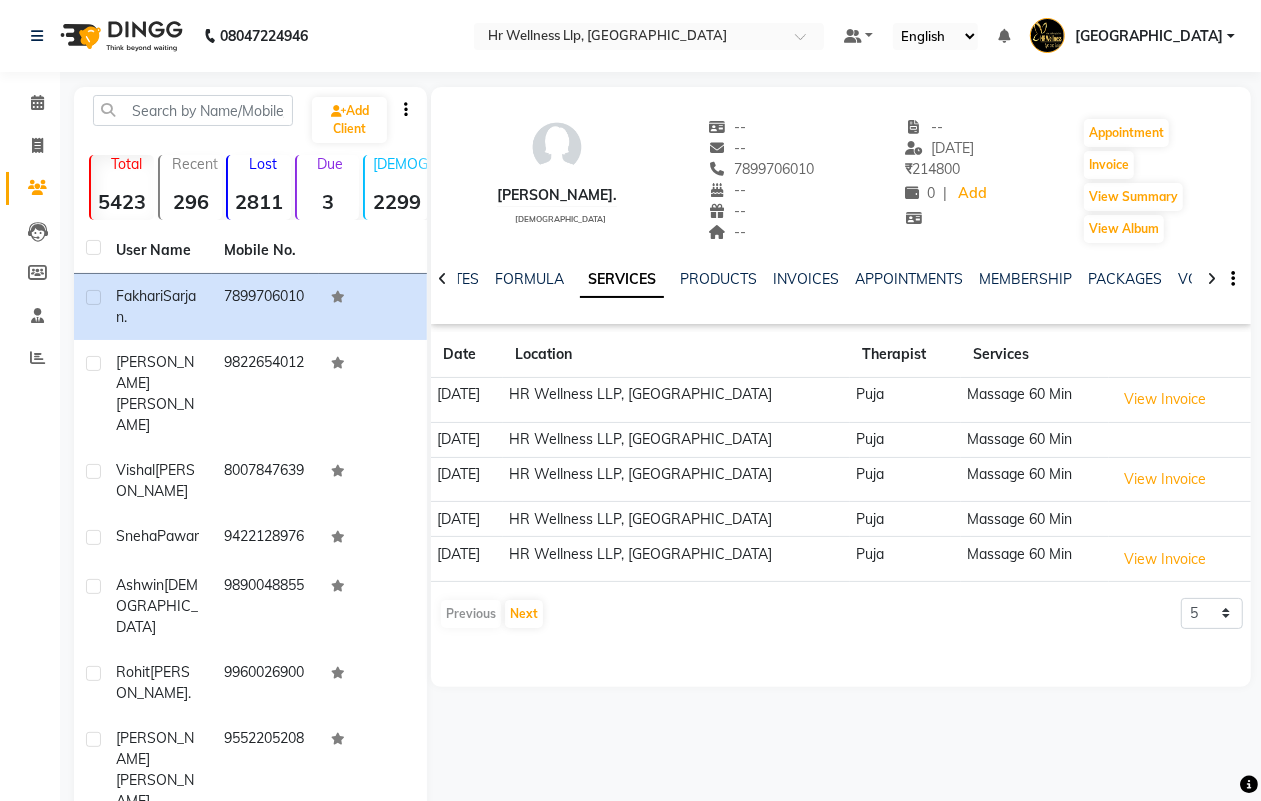click 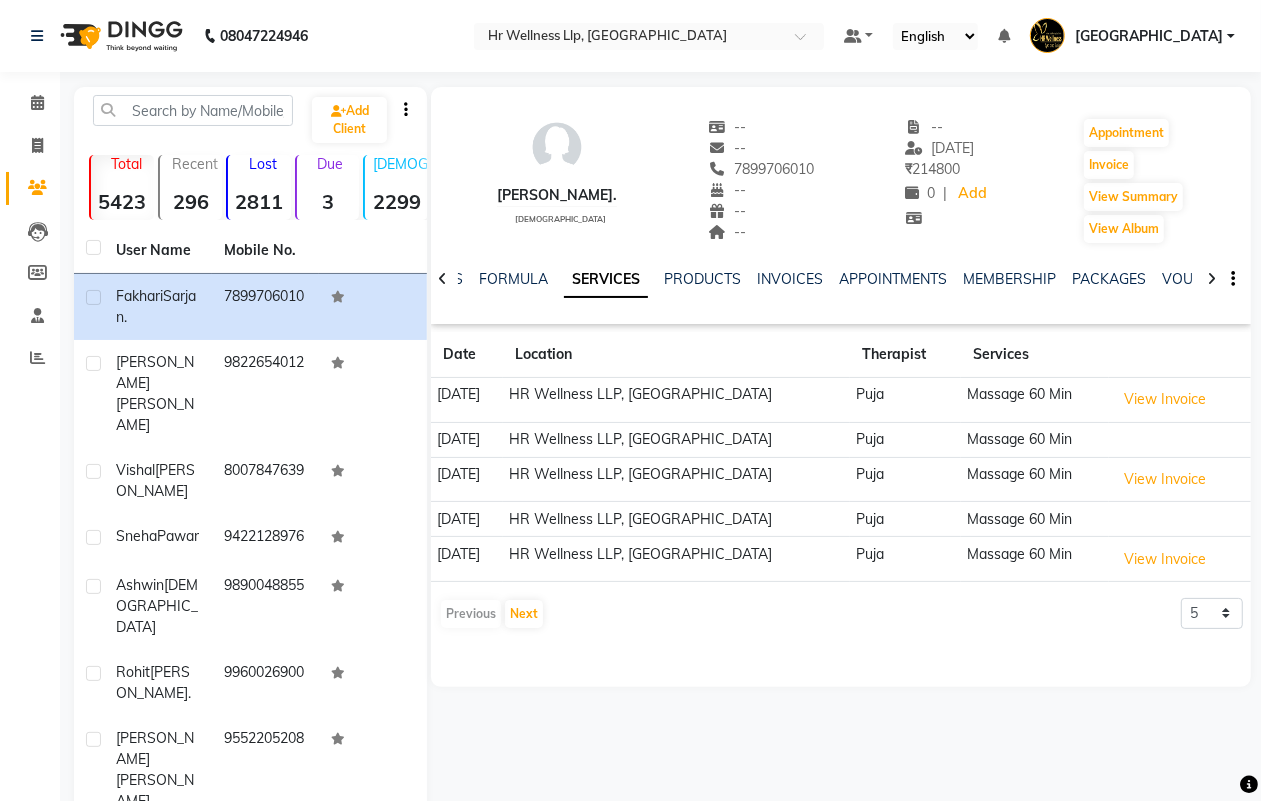 click 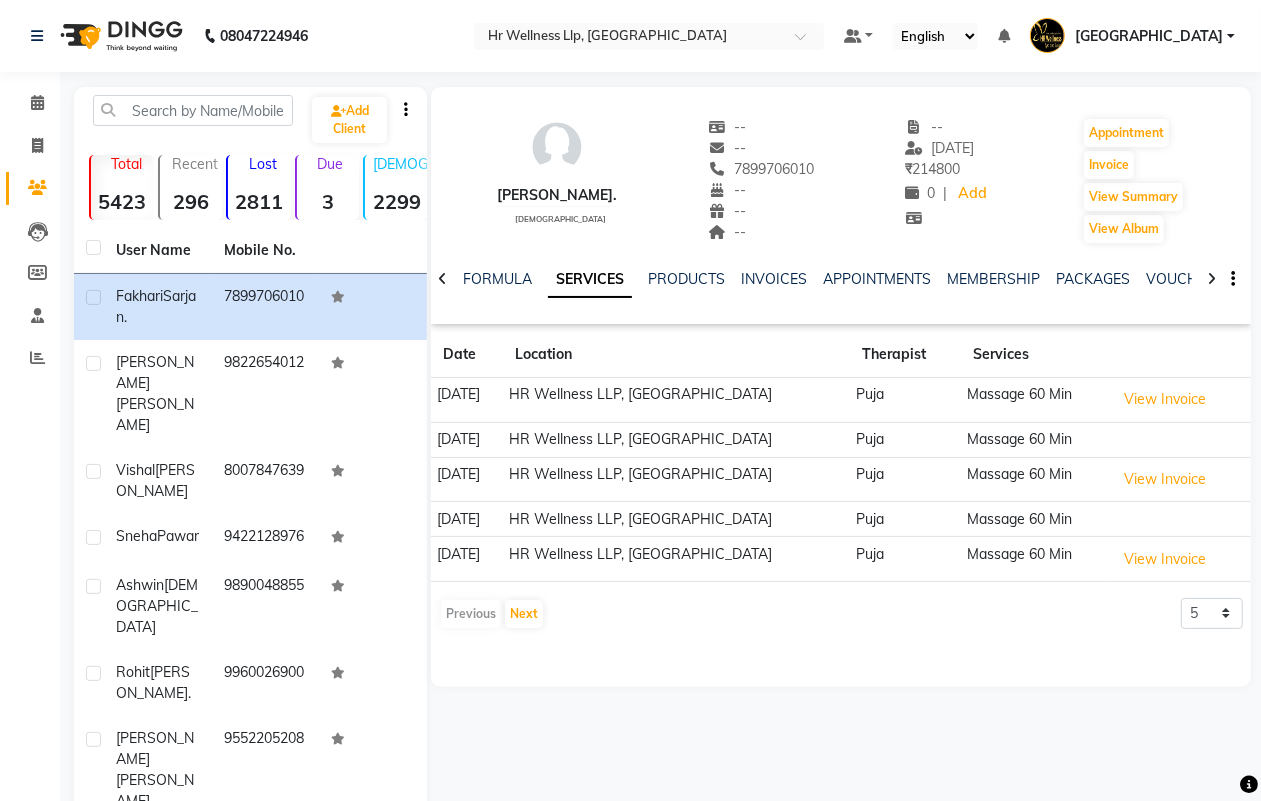 click 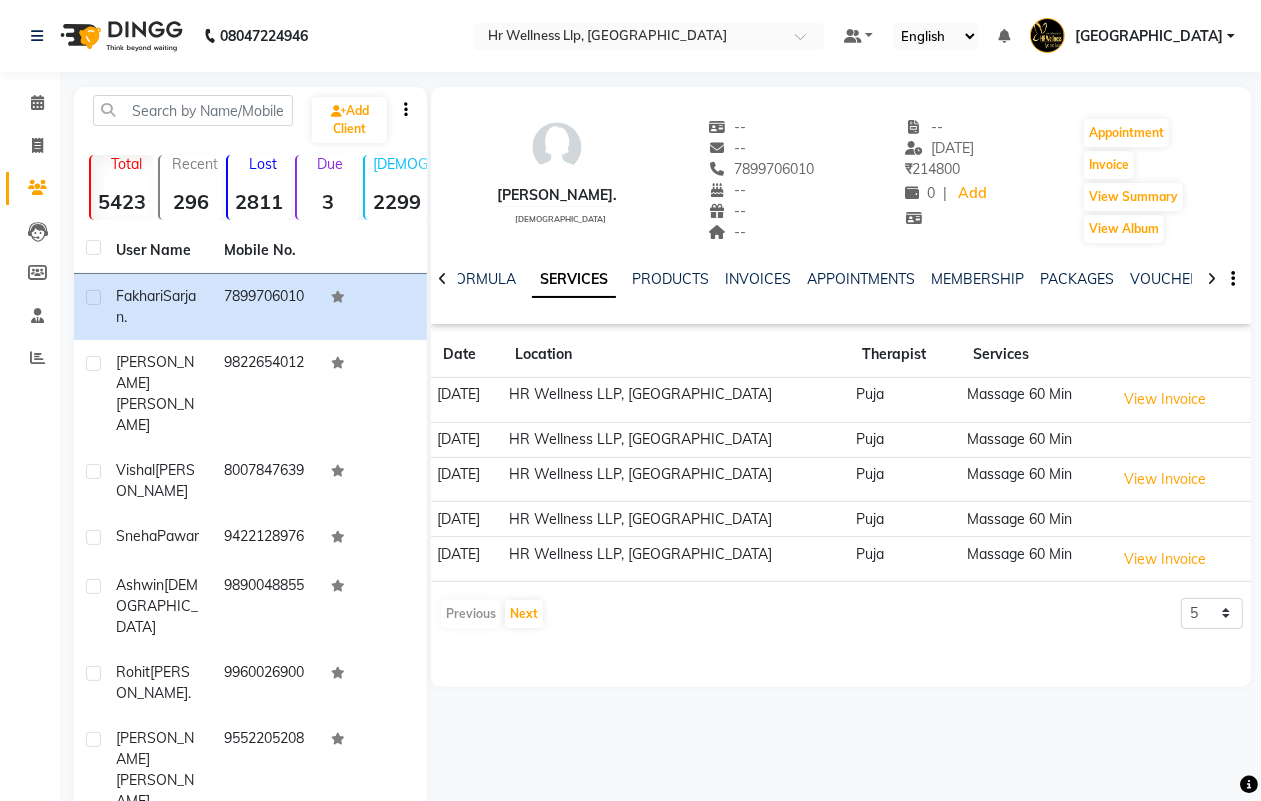 click 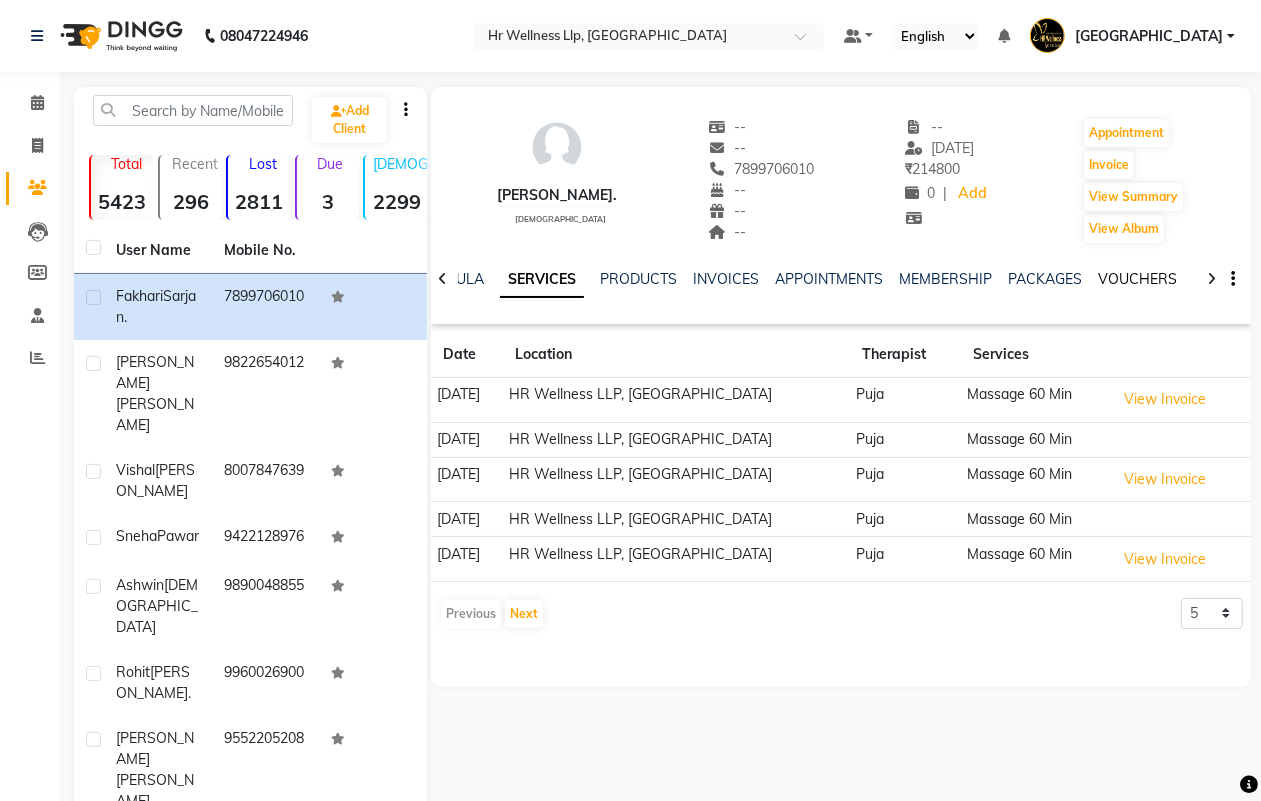 click on "VOUCHERS" 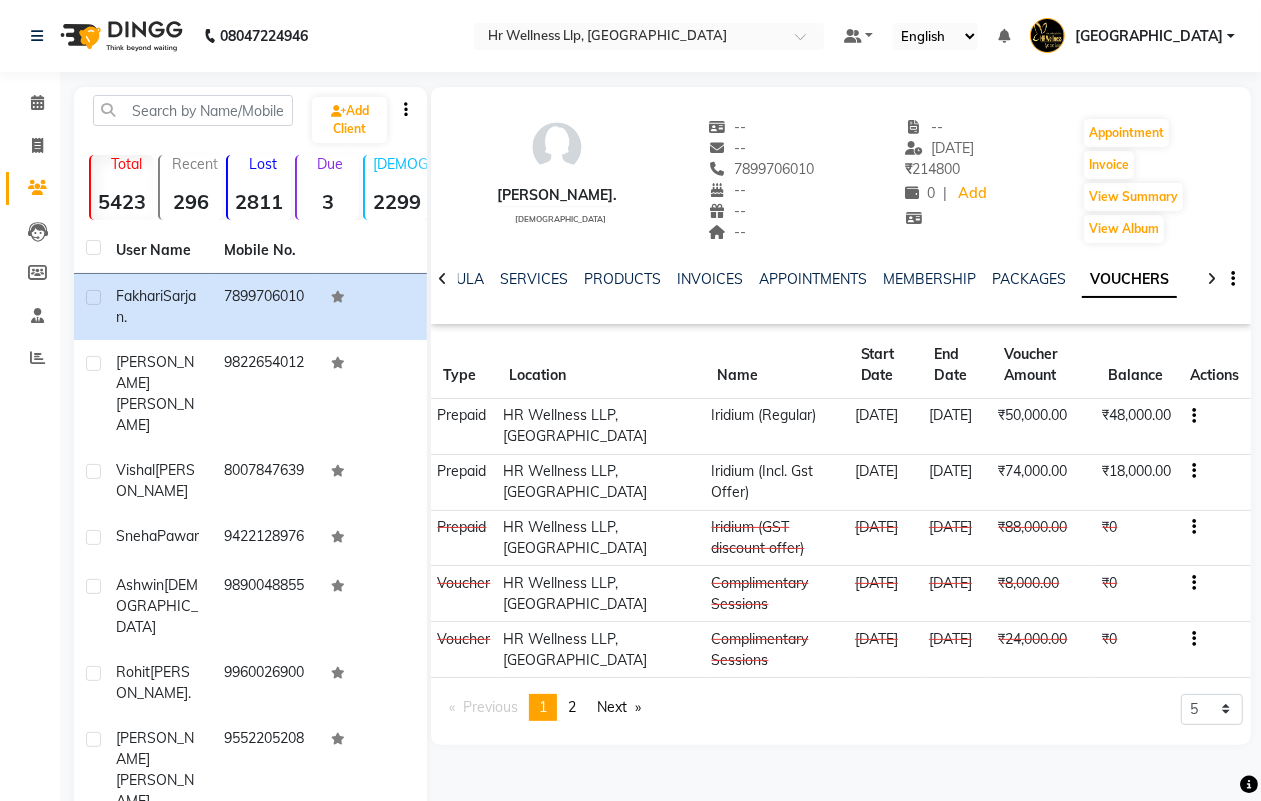 click 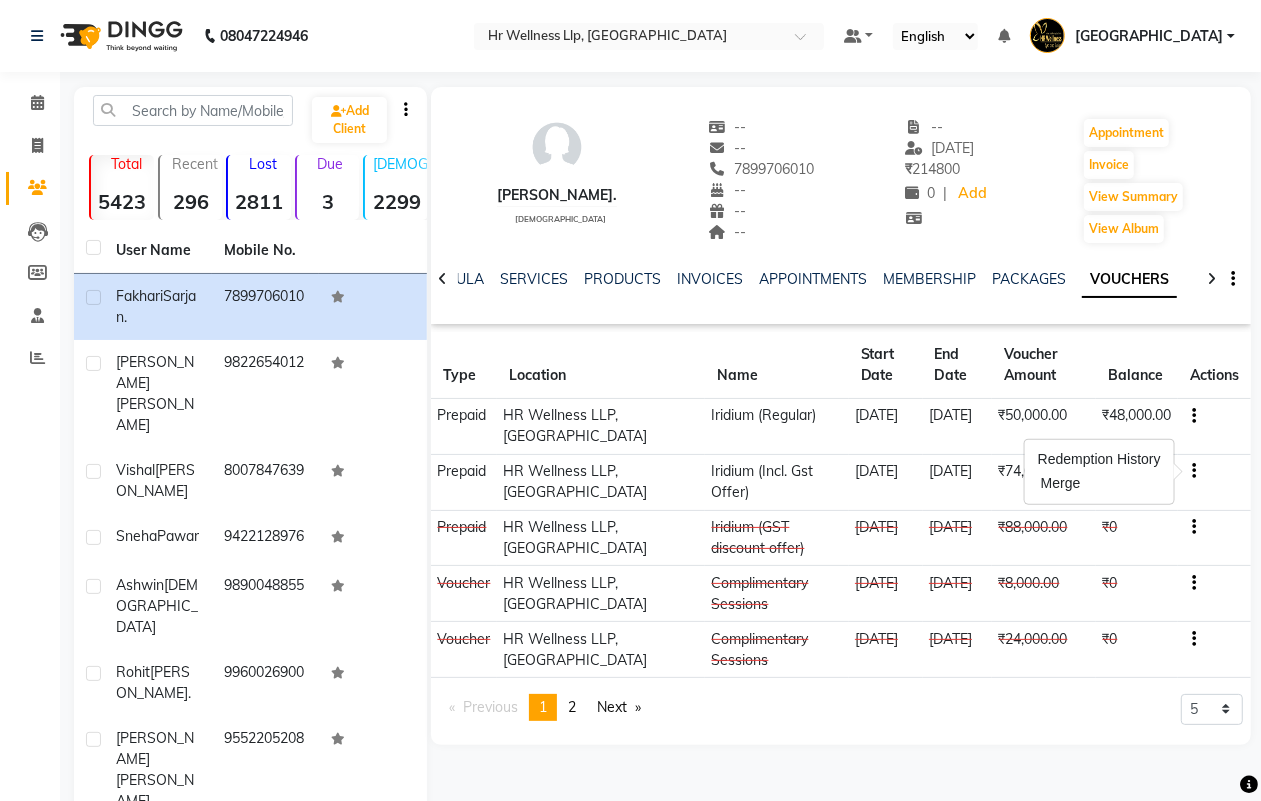 click on "Redemption History" at bounding box center [1099, 459] 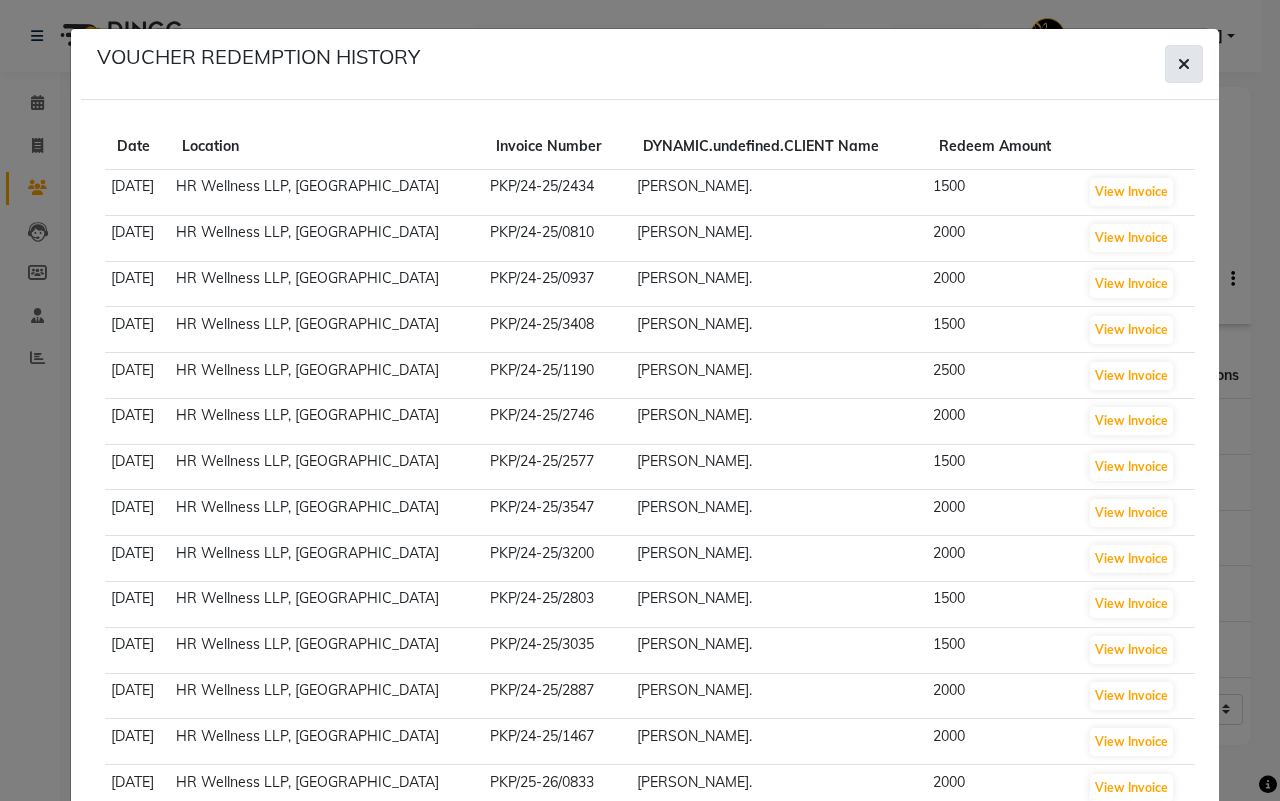 click 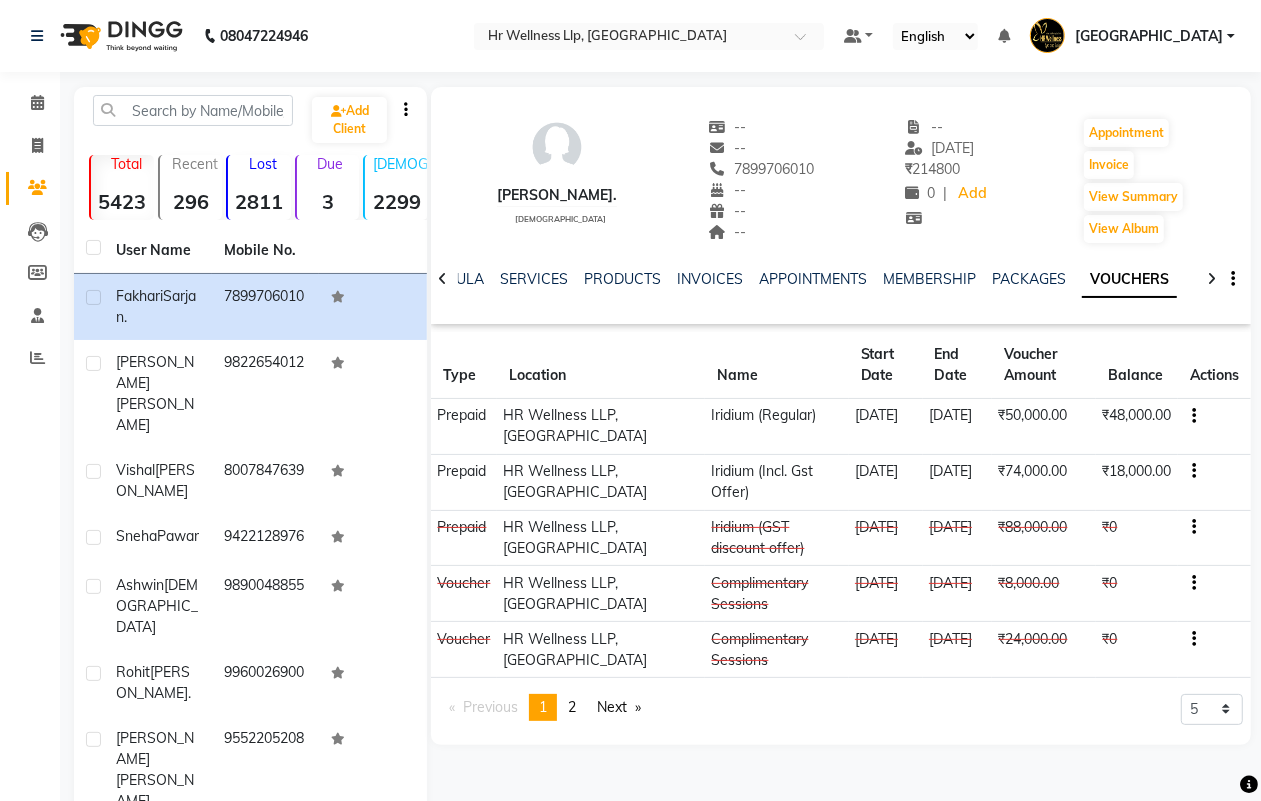 click 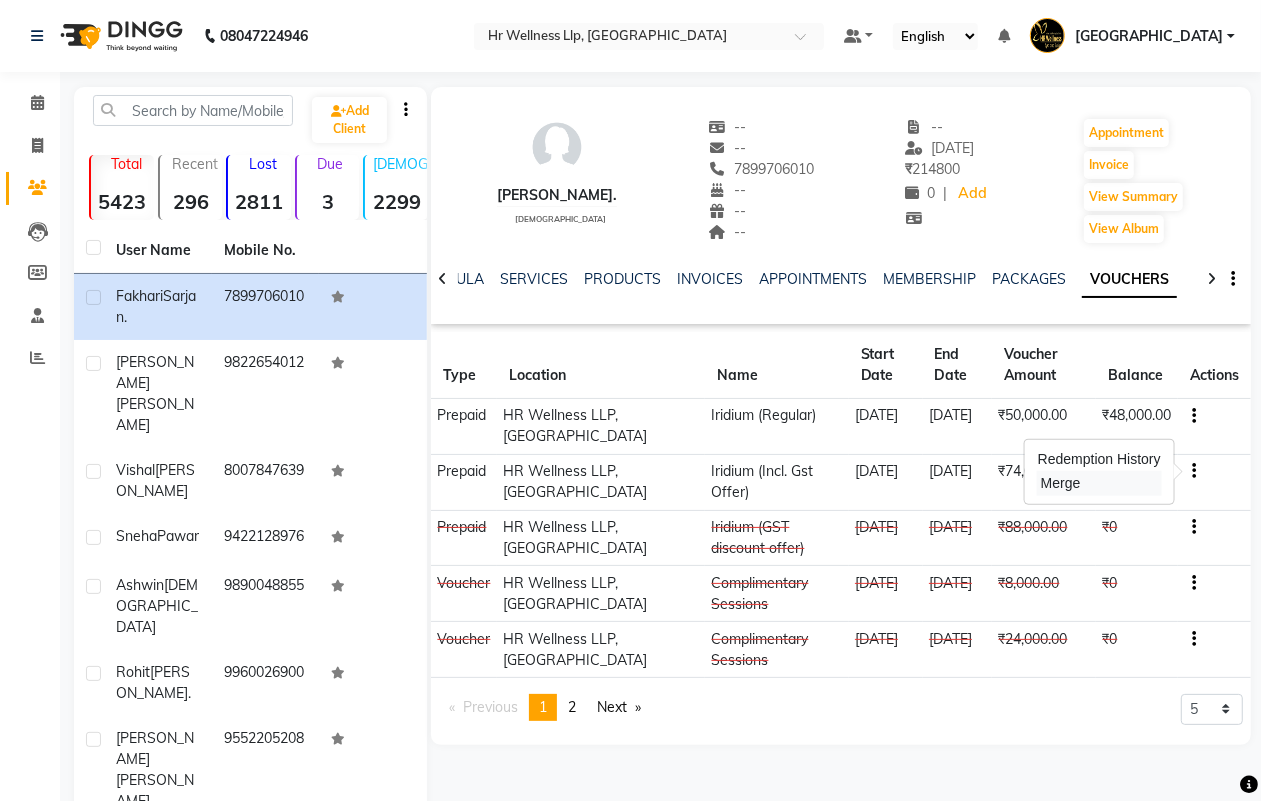 click on "Merge" at bounding box center (1099, 483) 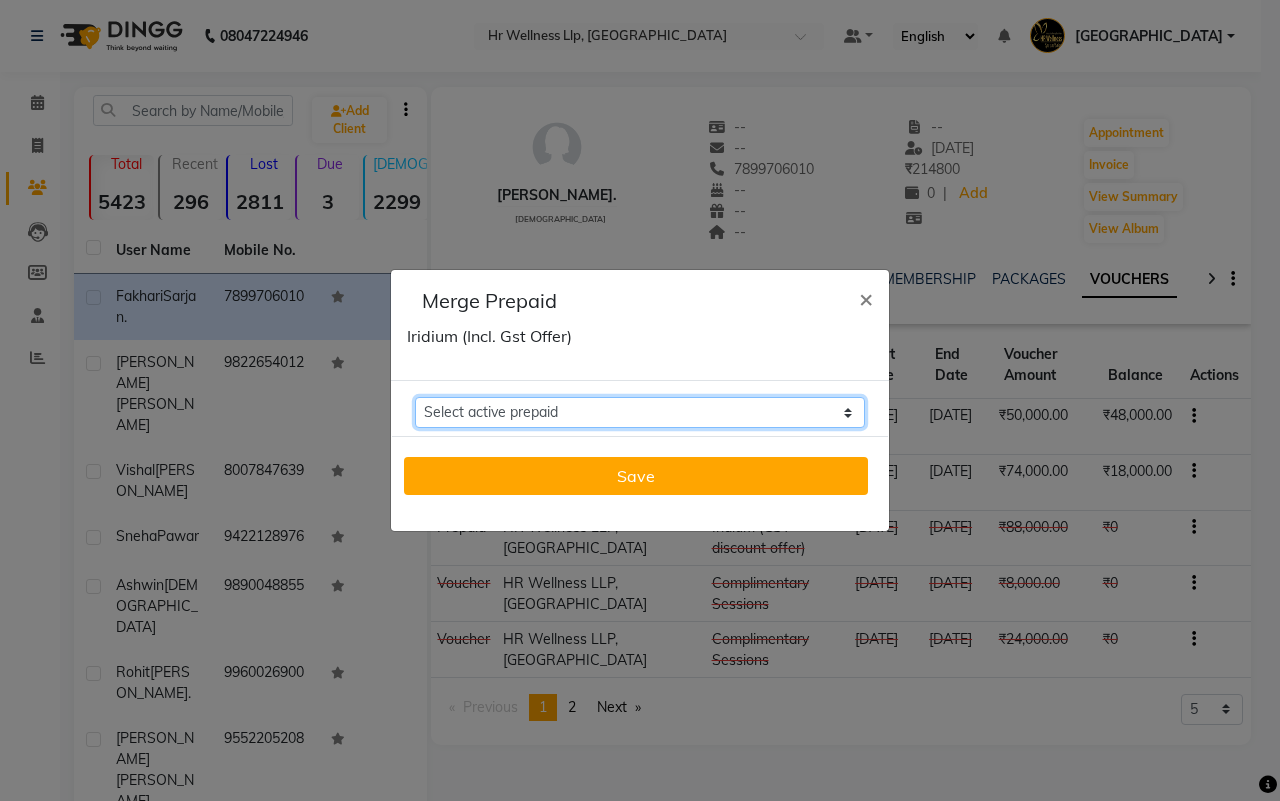 click on "Select active prepaid  Iridium (Regular) Balance: 48000" 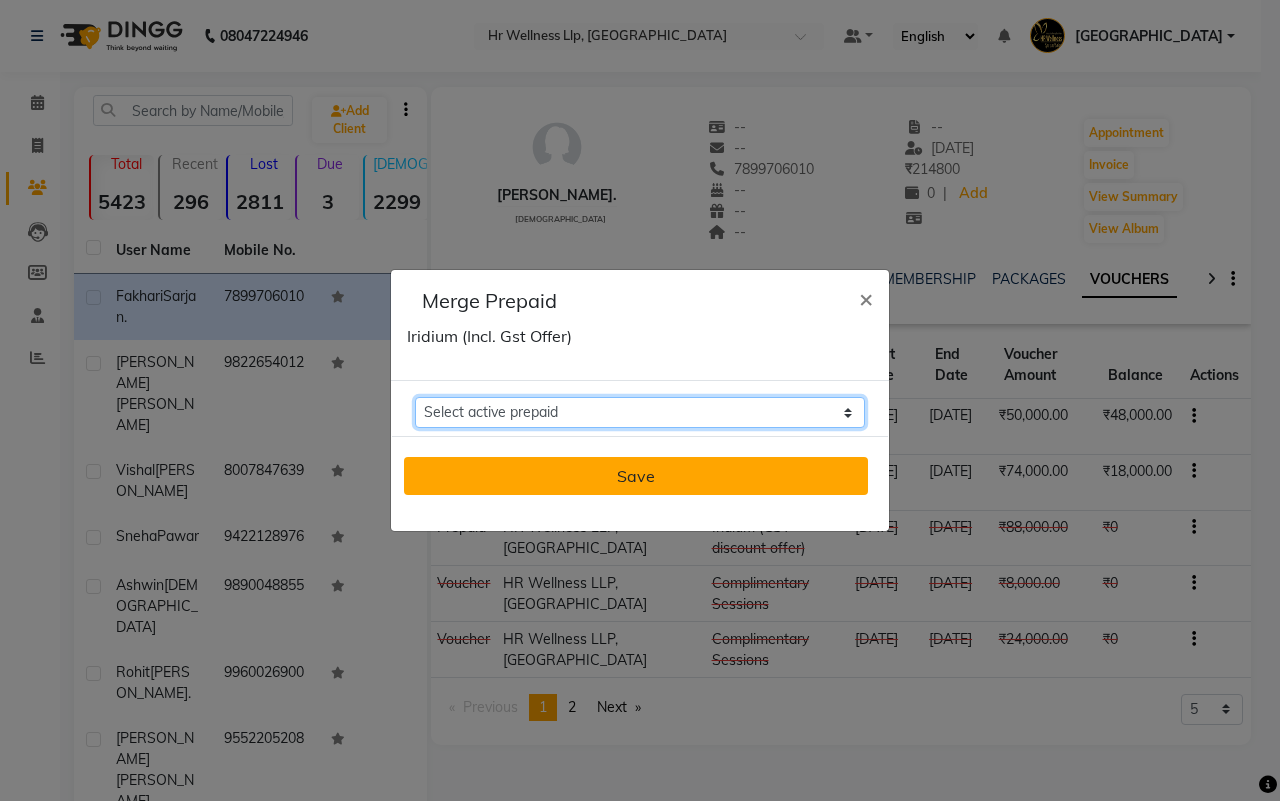 select on "232926" 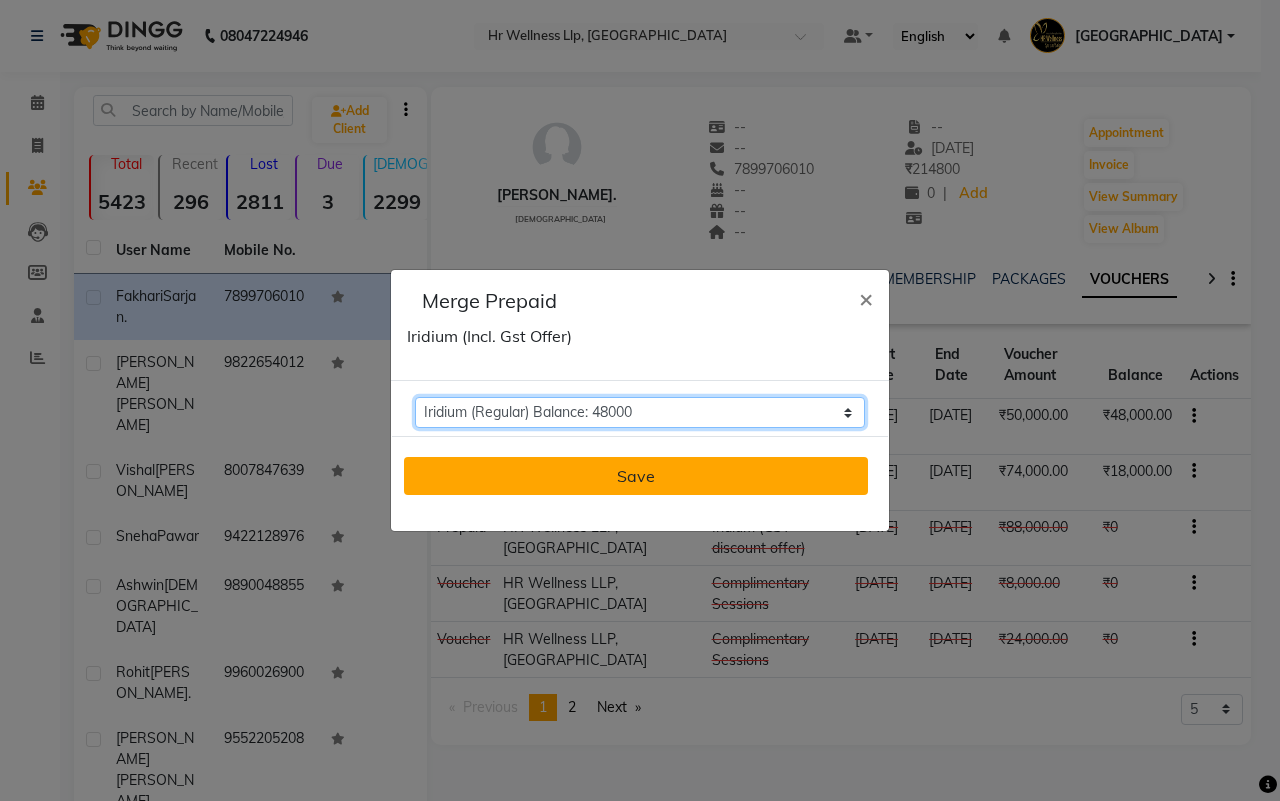 click on "Select active prepaid  Iridium (Regular) Balance: 48000" 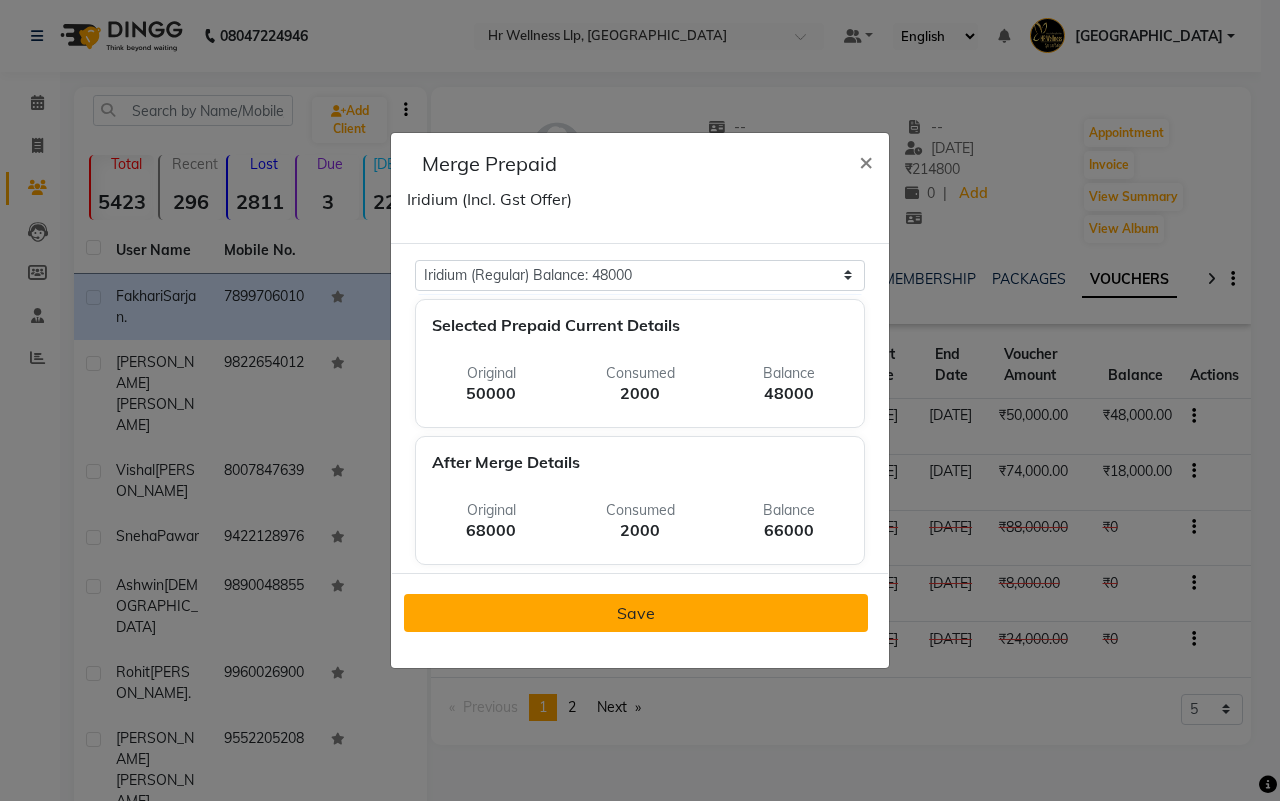 click on "Save" at bounding box center [636, 613] 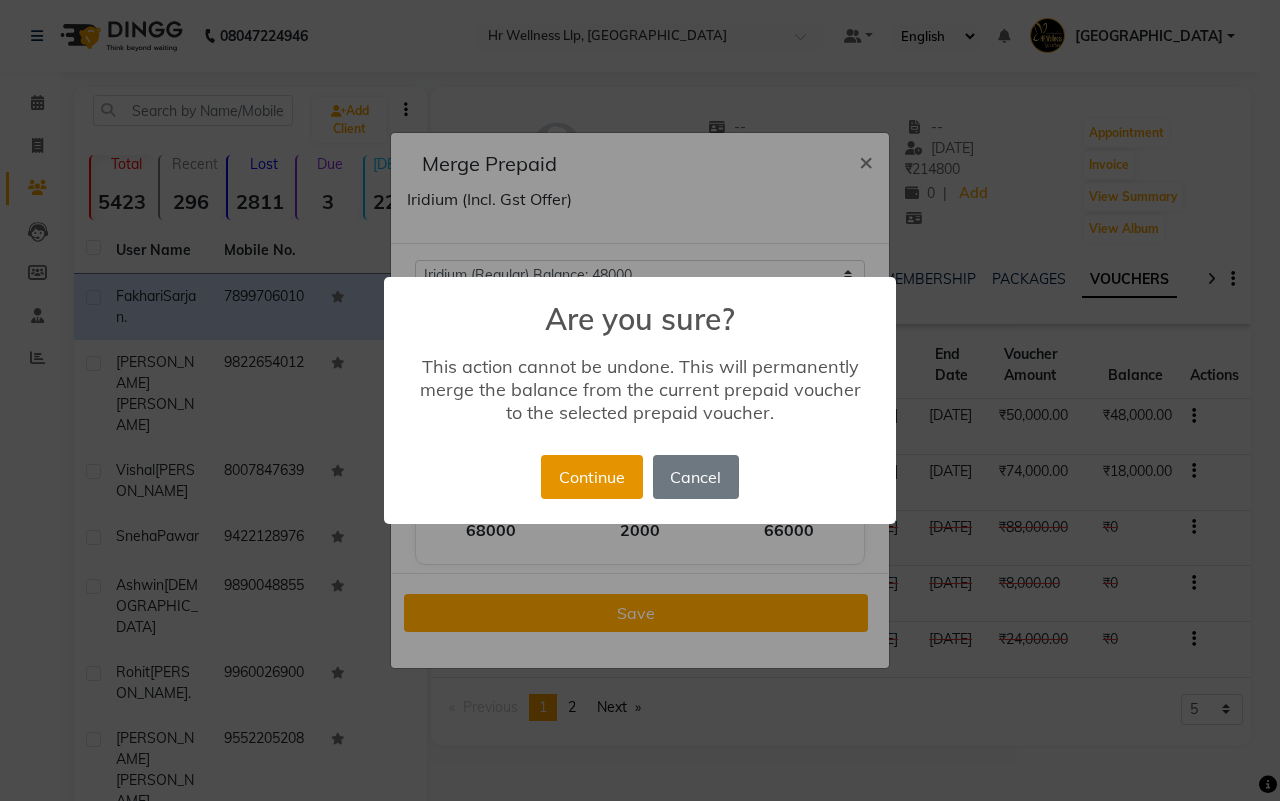 click on "Continue" at bounding box center [591, 477] 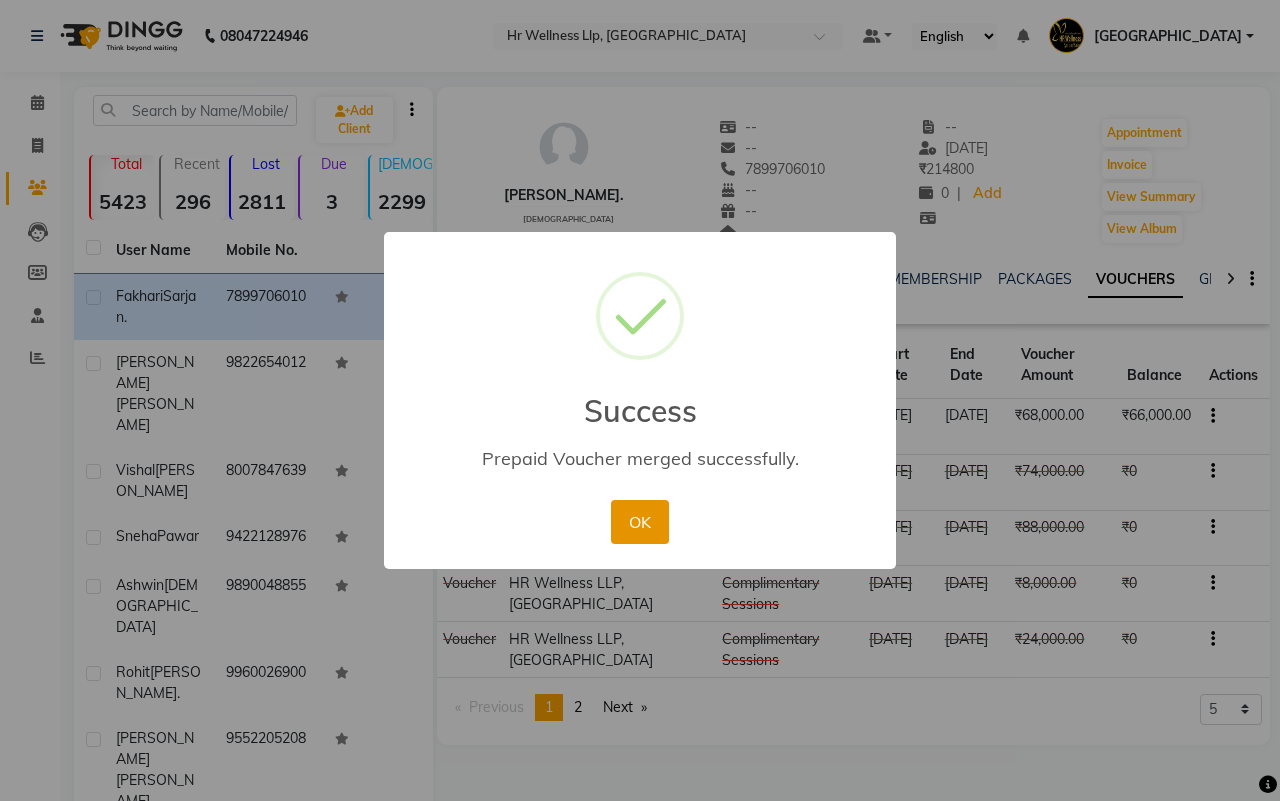 click on "OK" at bounding box center (639, 522) 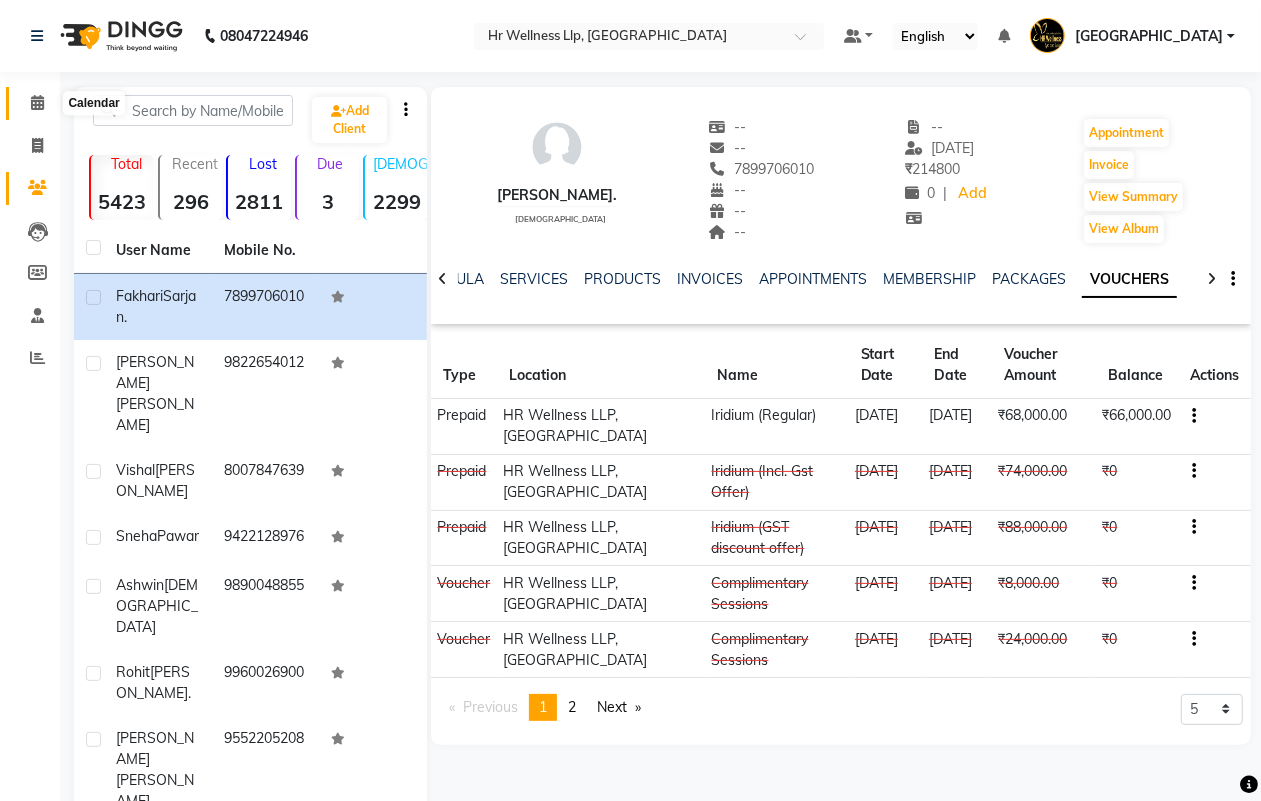 click 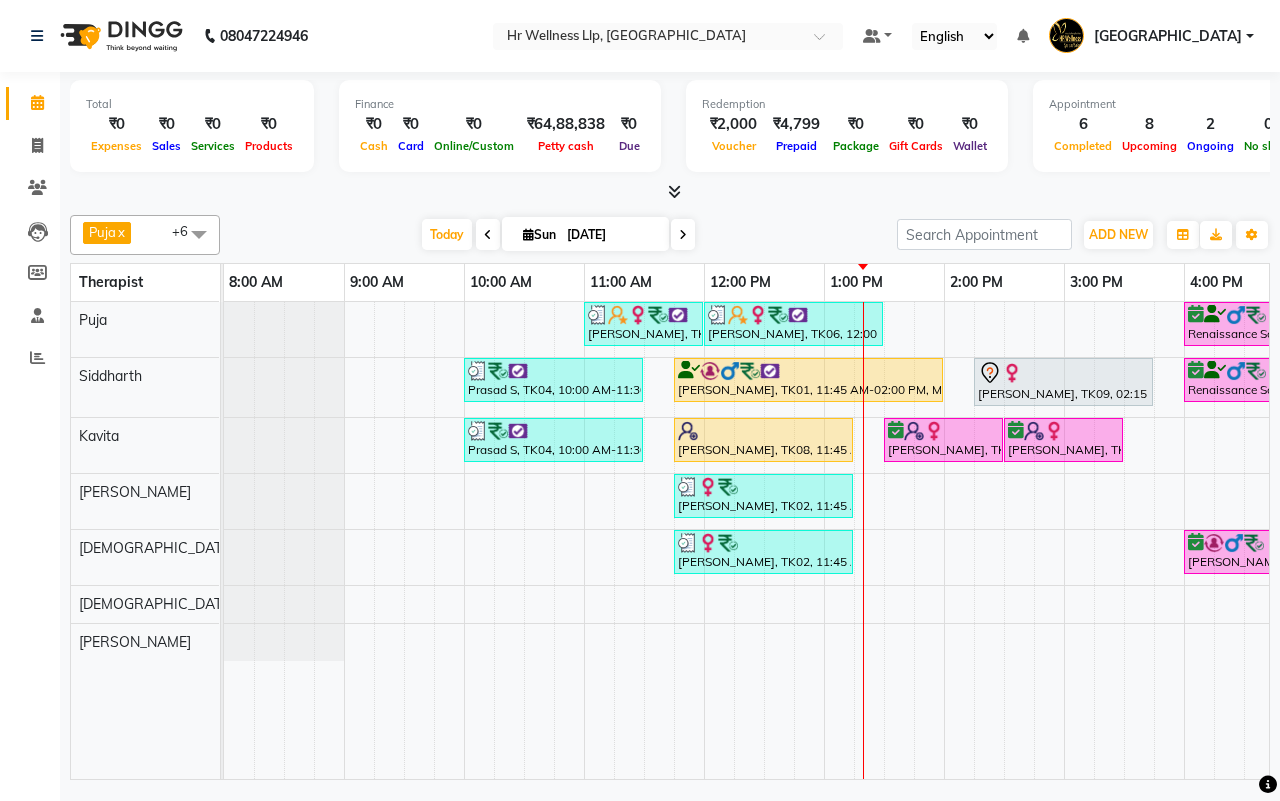 click on "[DATE]  [DATE]" at bounding box center [558, 235] 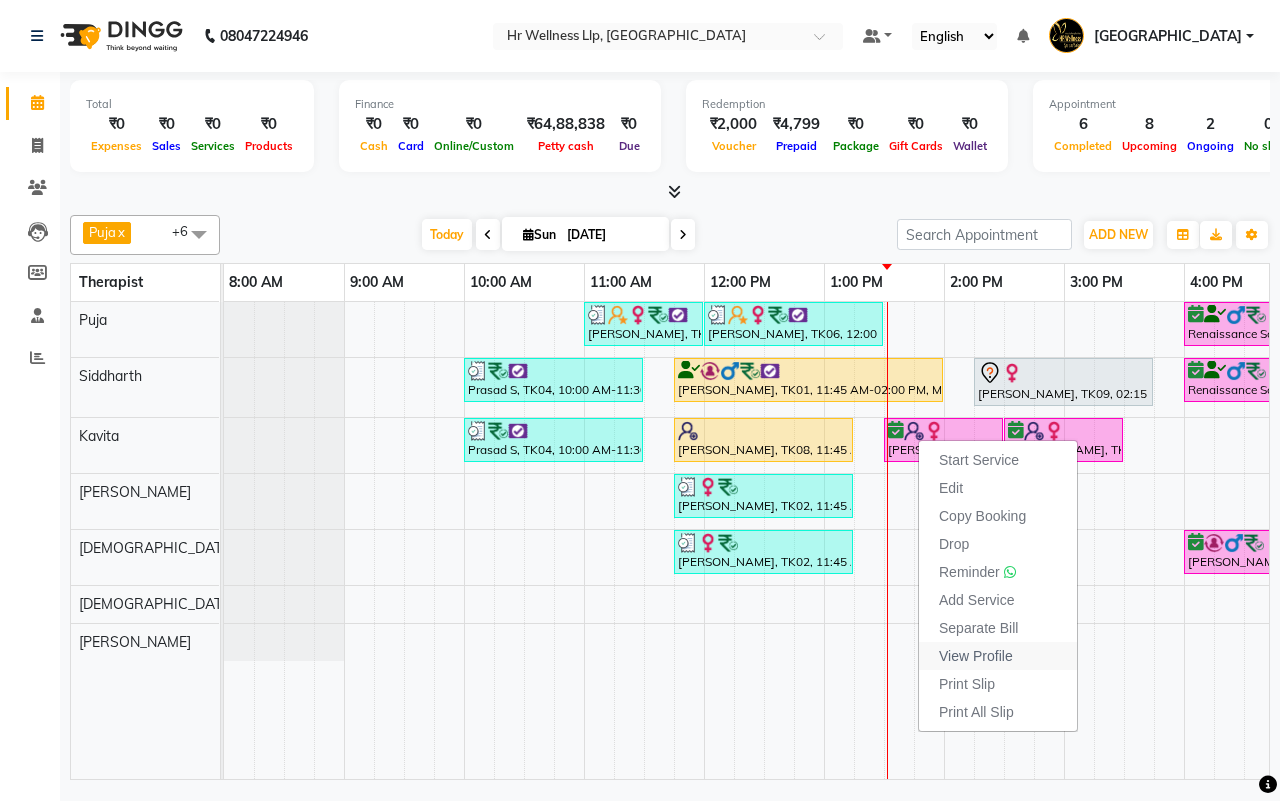 click on "View Profile" at bounding box center (976, 656) 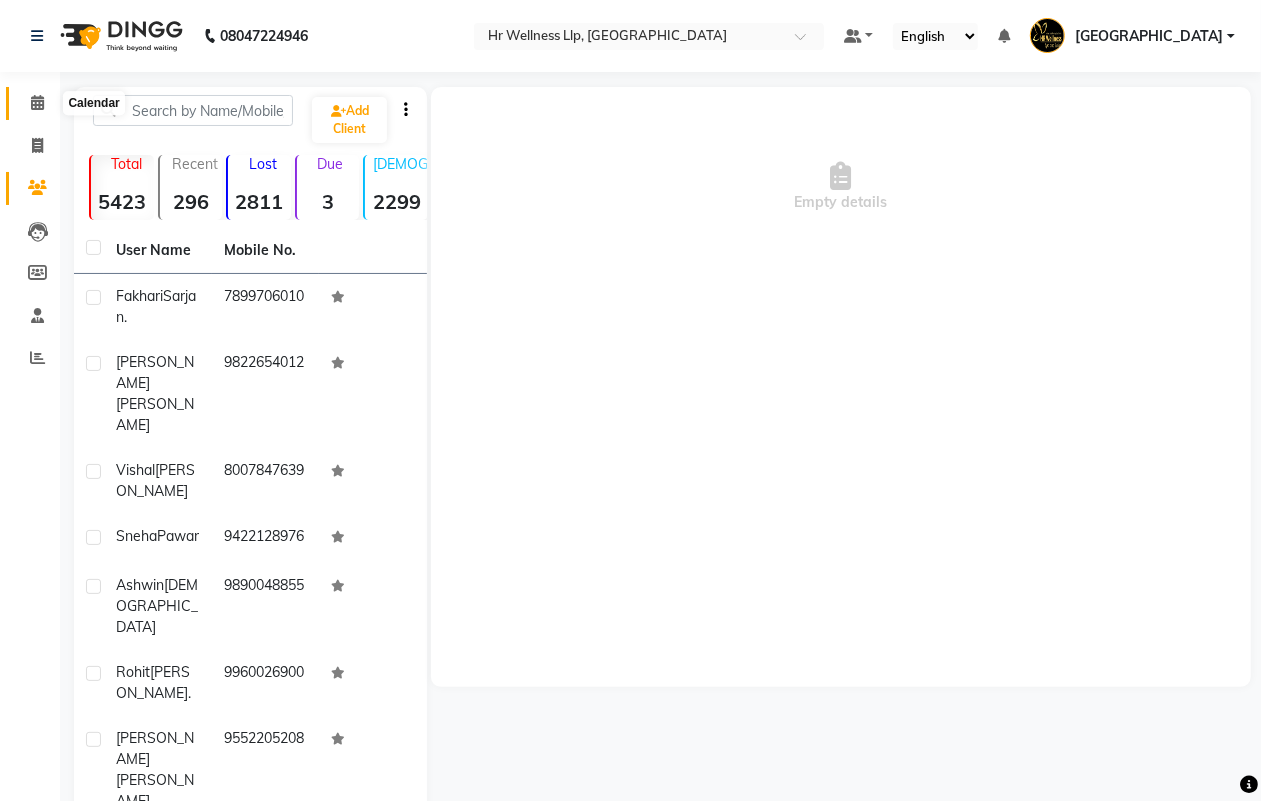 click 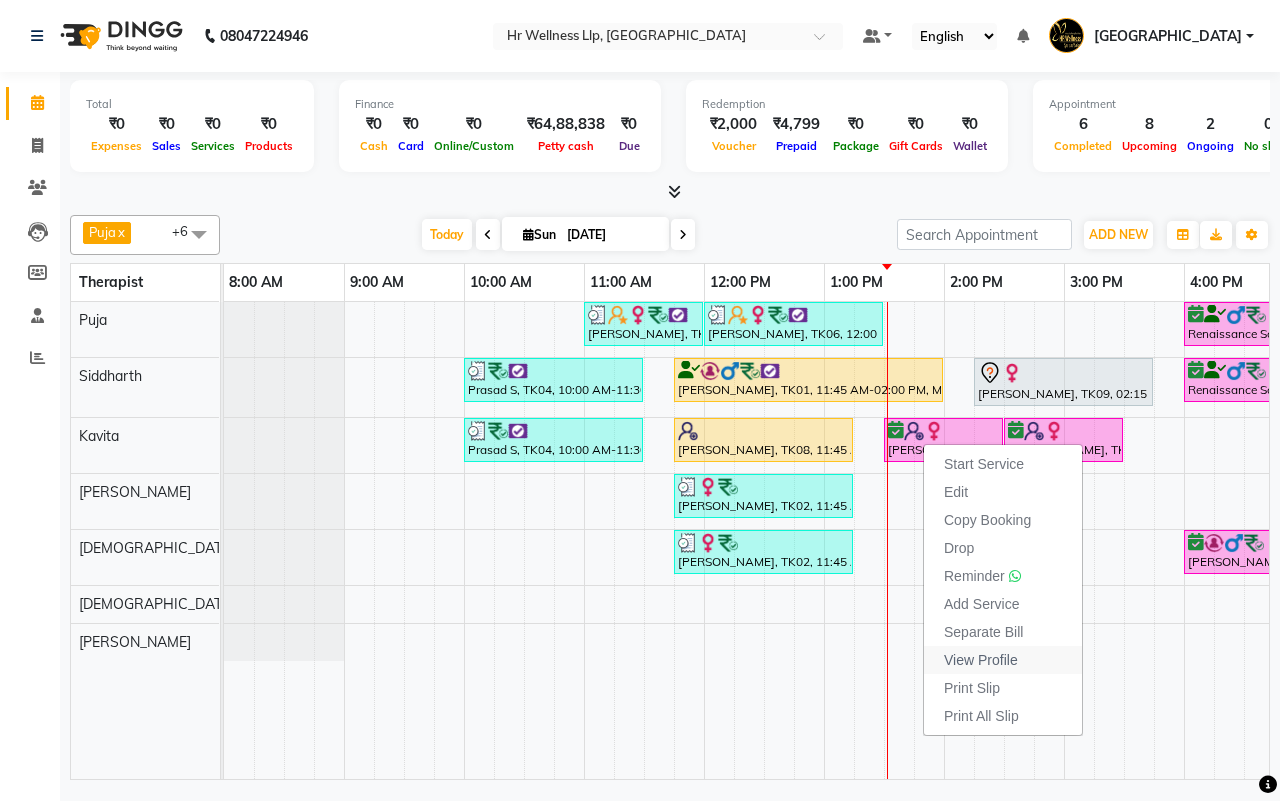 click on "View Profile" at bounding box center (981, 660) 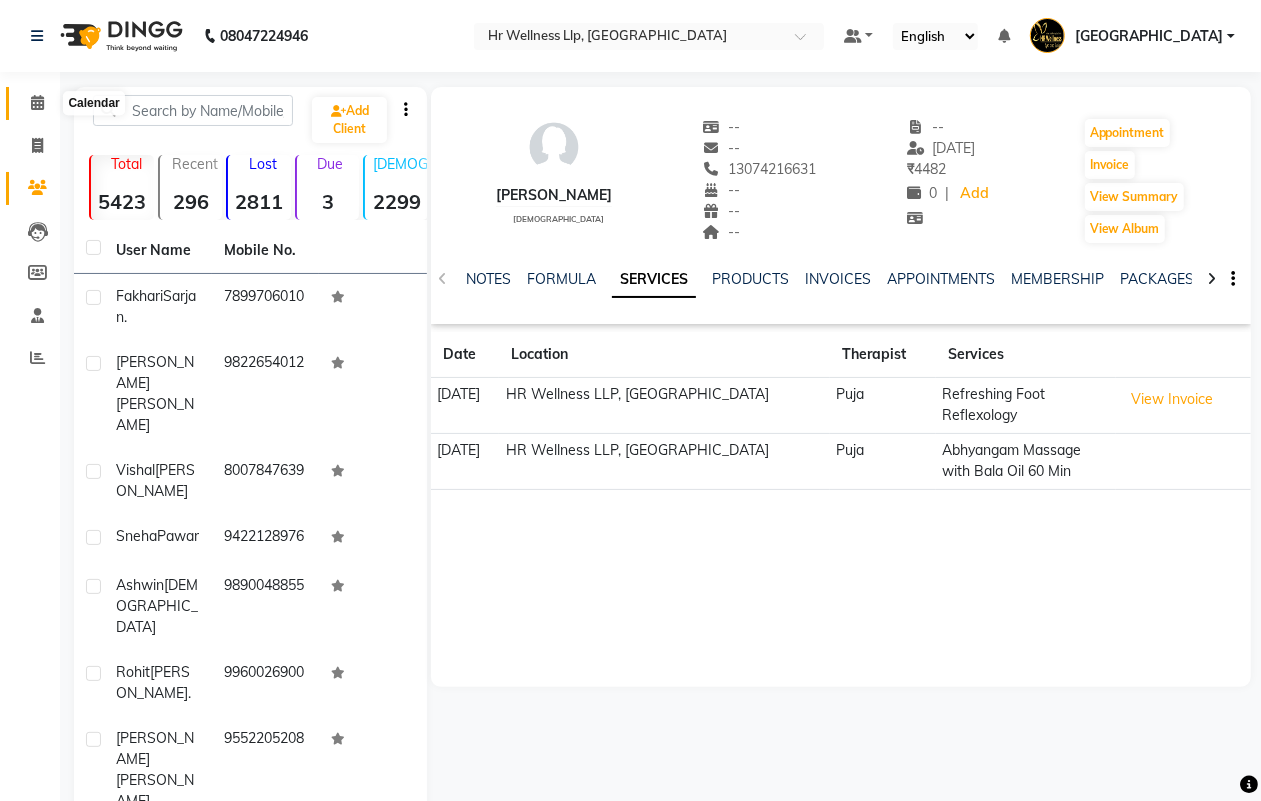 click 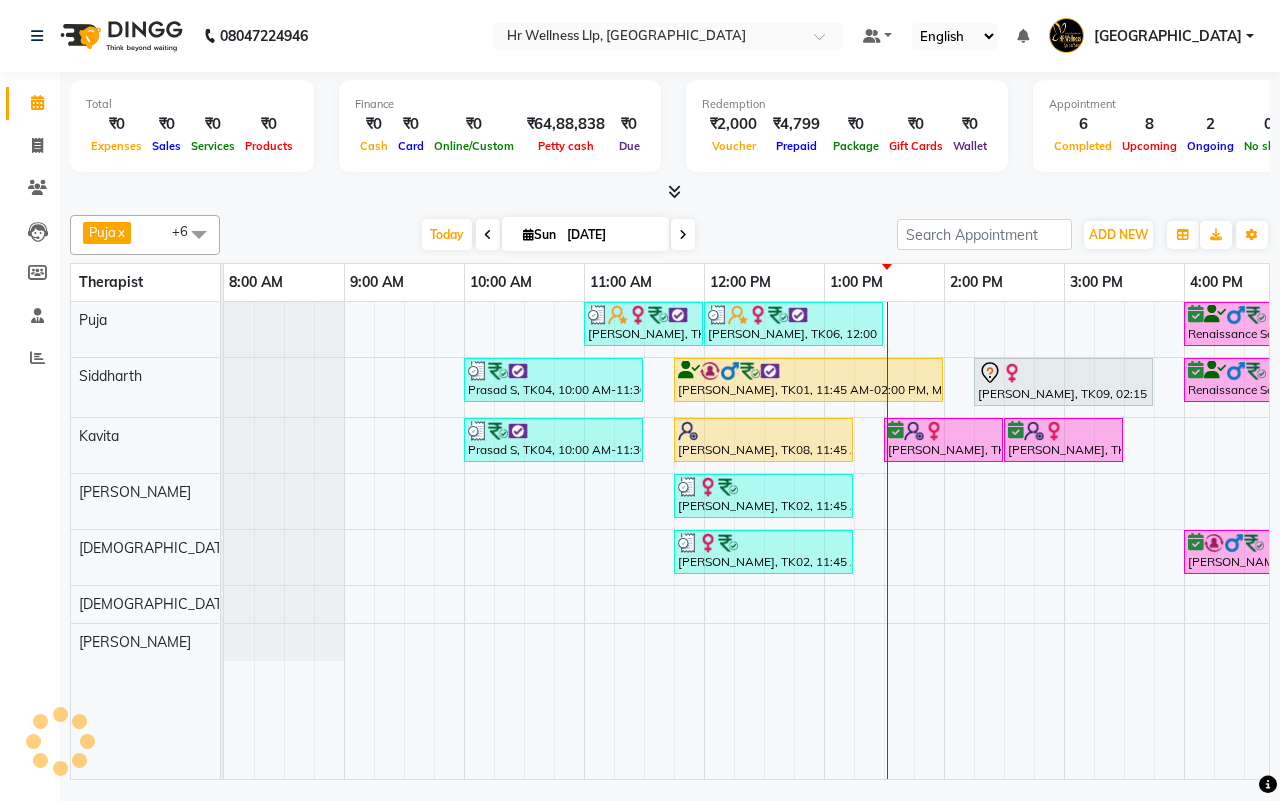 scroll, scrollTop: 0, scrollLeft: 0, axis: both 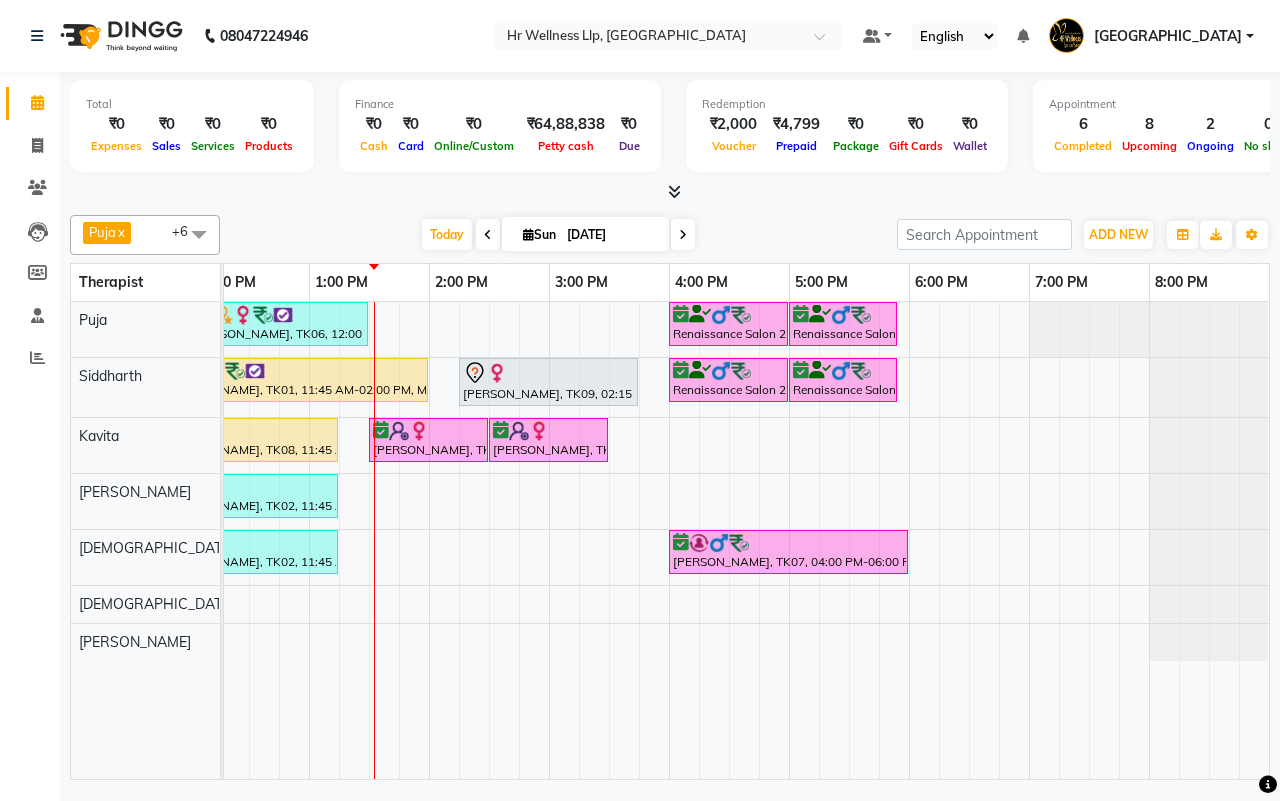 click on "[DATE]  [DATE]" at bounding box center [558, 235] 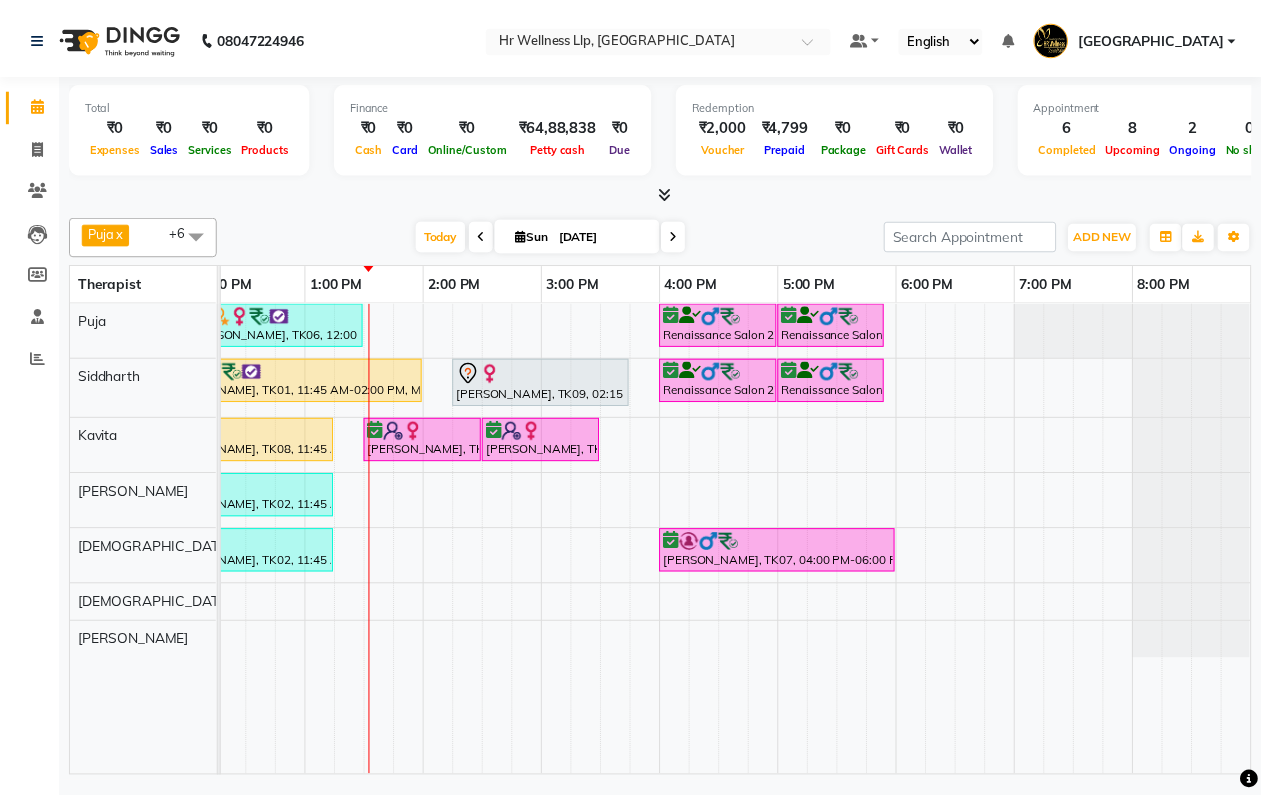 scroll, scrollTop: 0, scrollLeft: 162, axis: horizontal 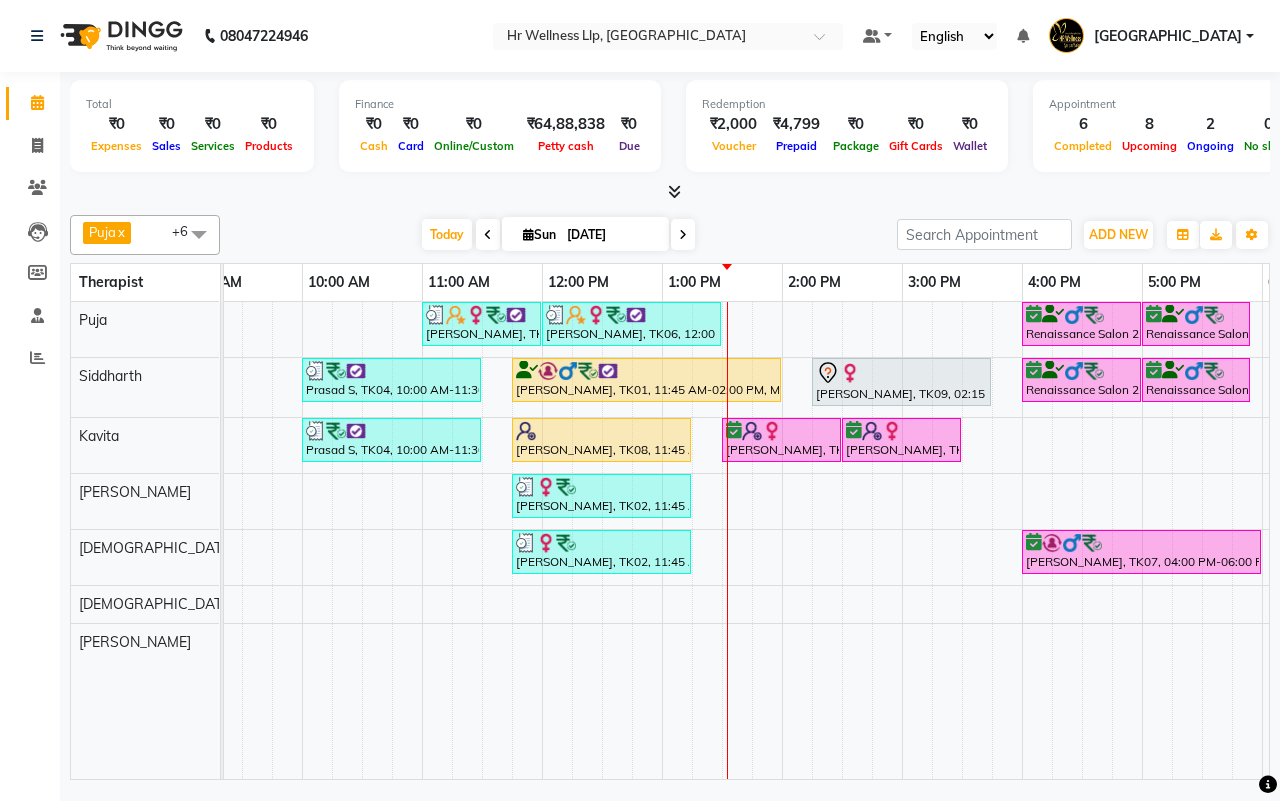 click on "[DATE]  [DATE]" at bounding box center (558, 235) 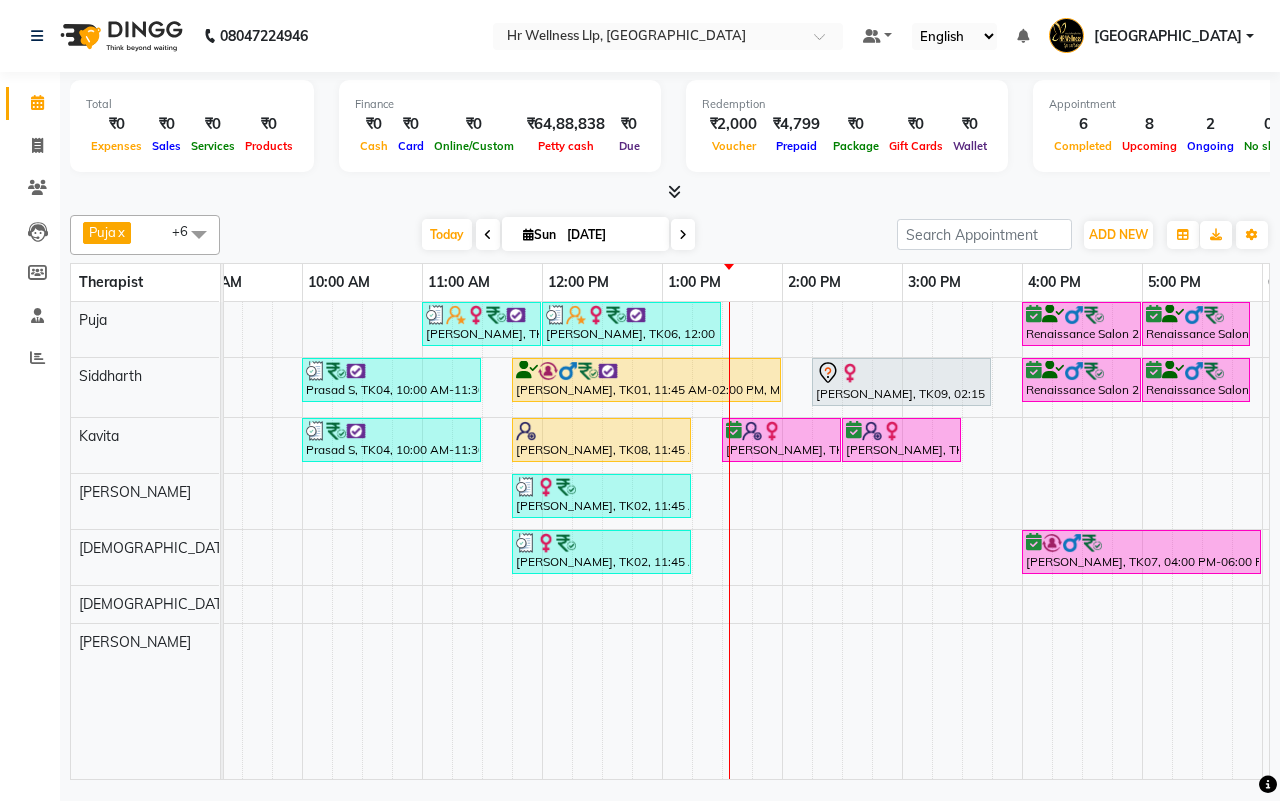 click on "[DATE]  [DATE]" at bounding box center [558, 235] 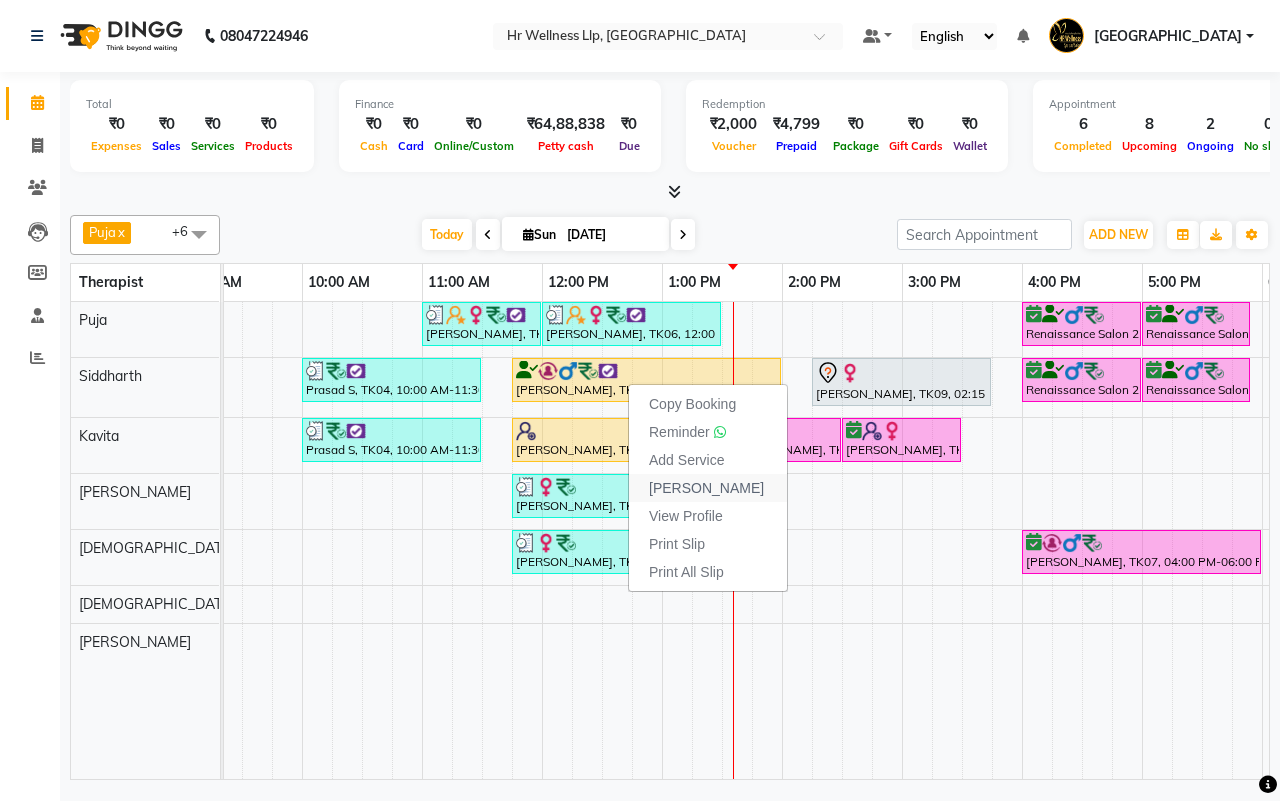 click on "Mark Done" at bounding box center (706, 488) 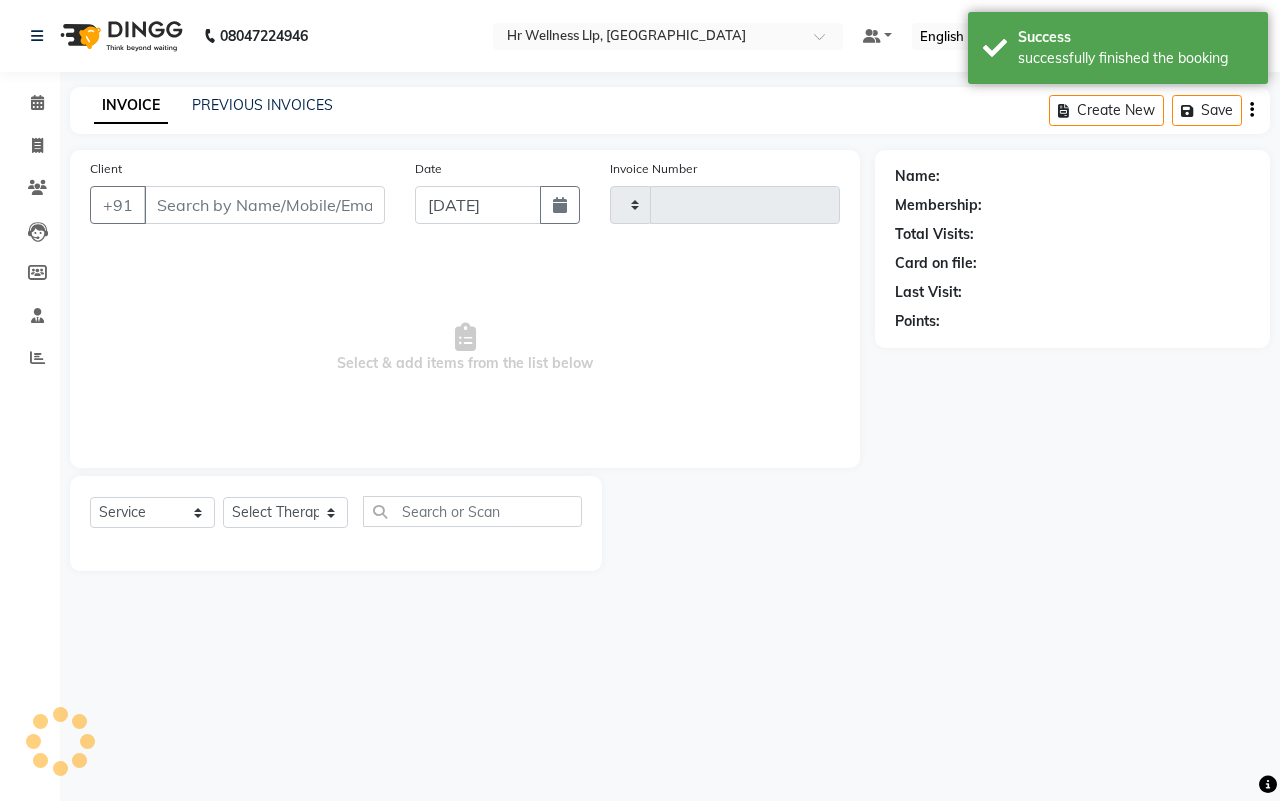 type on "0943" 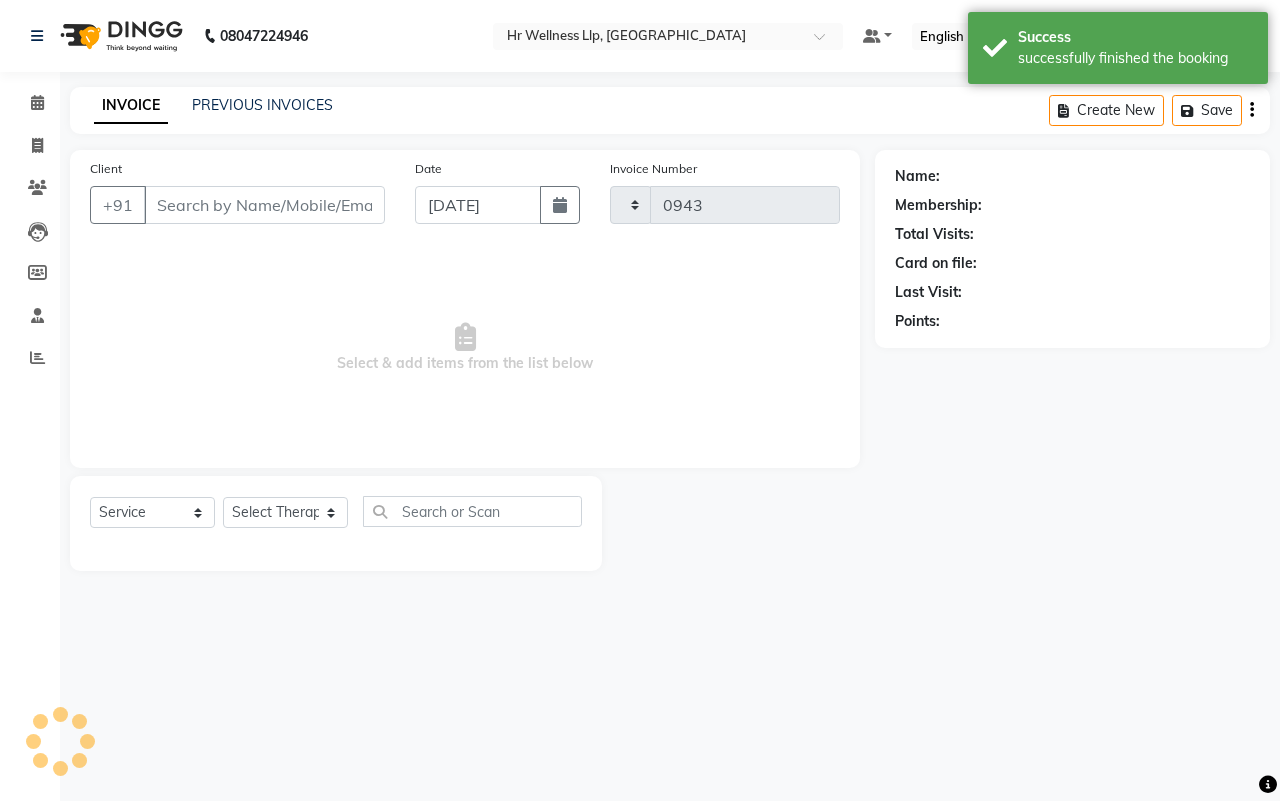 select on "4295" 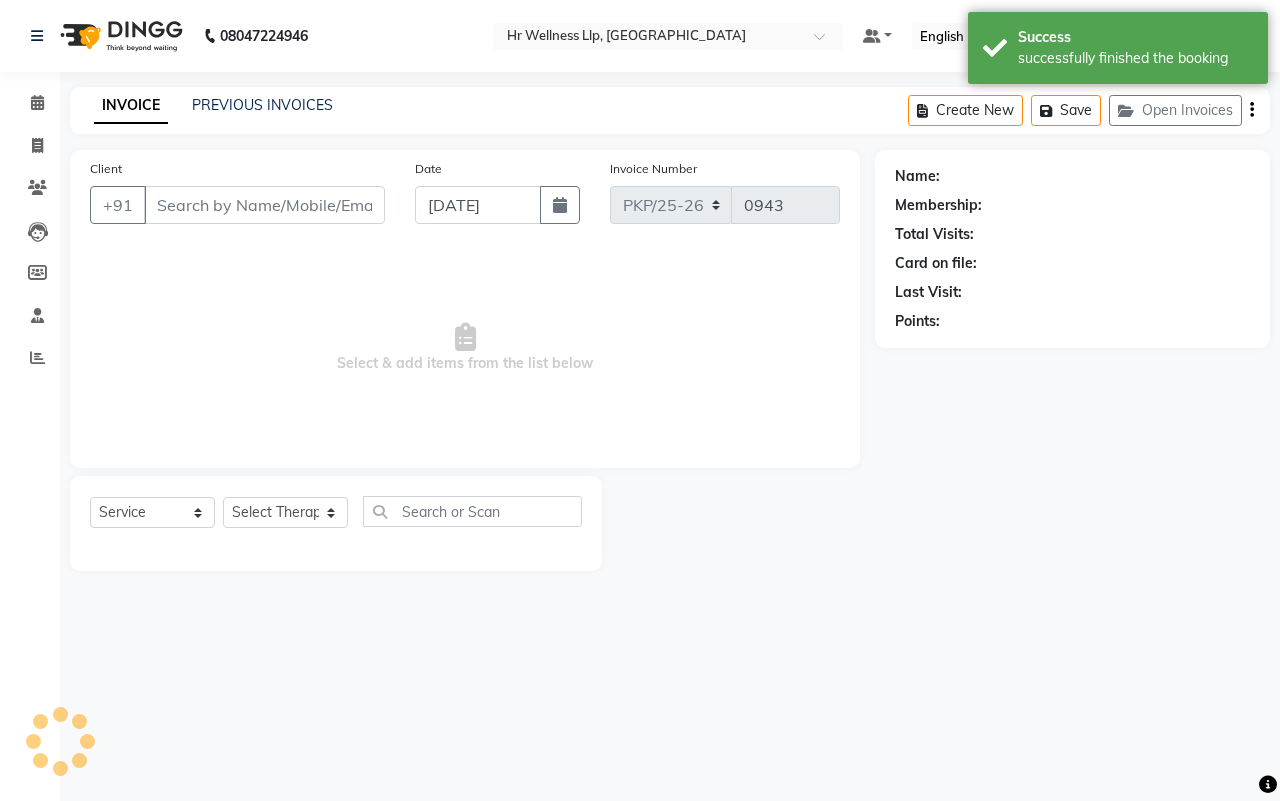 type on "9822619772" 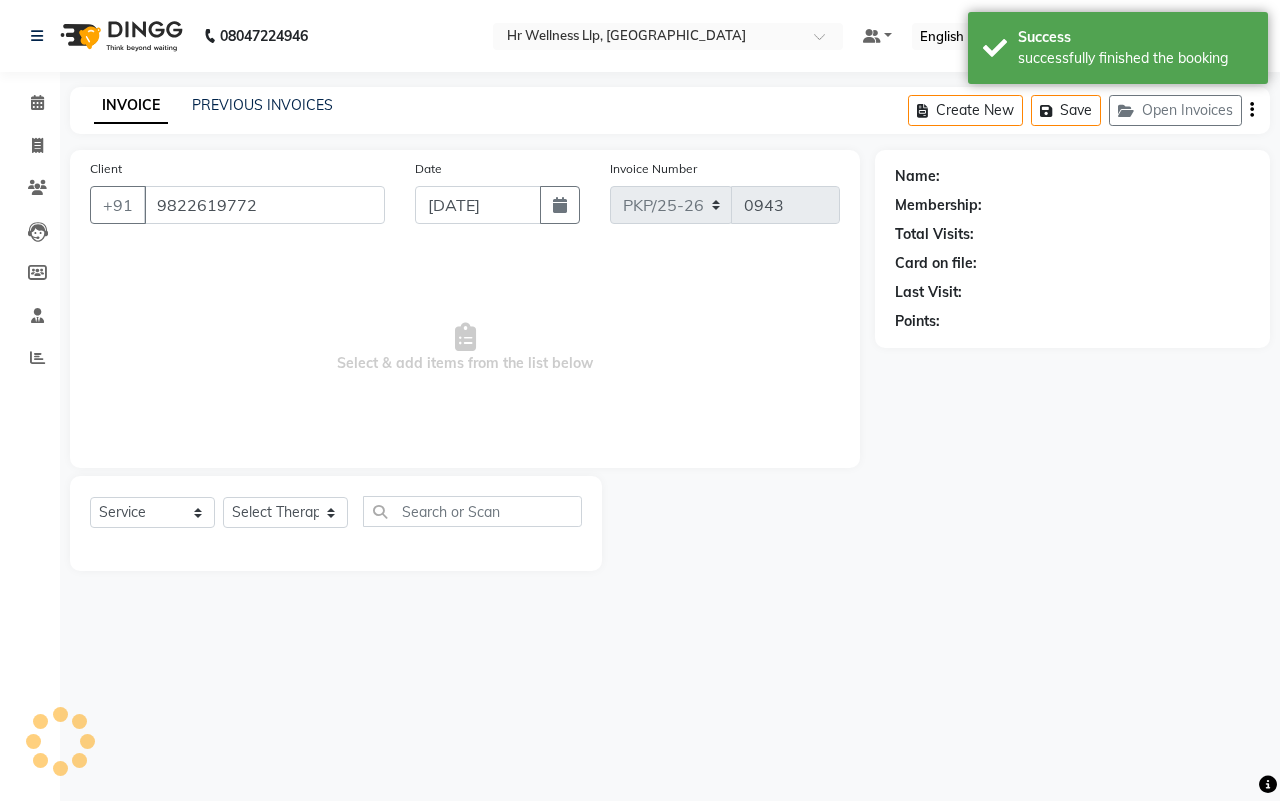 select on "16489" 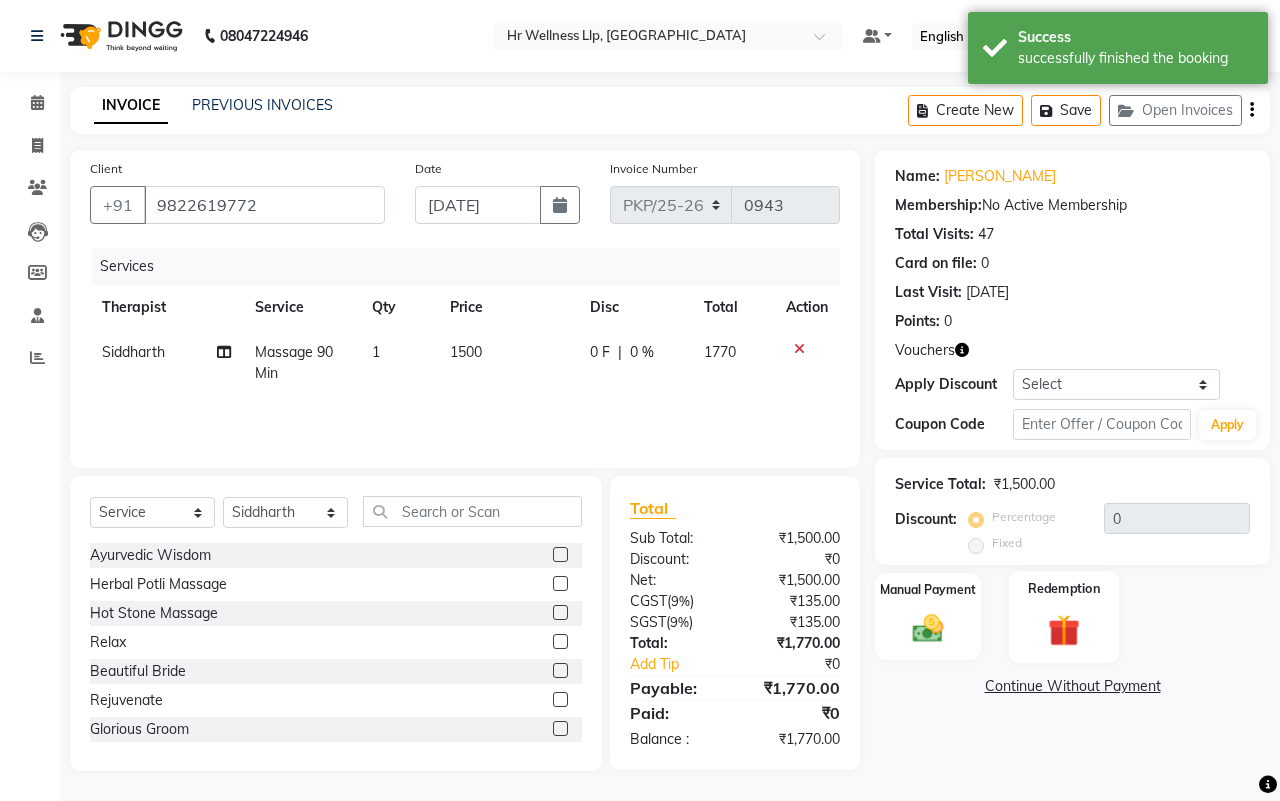click 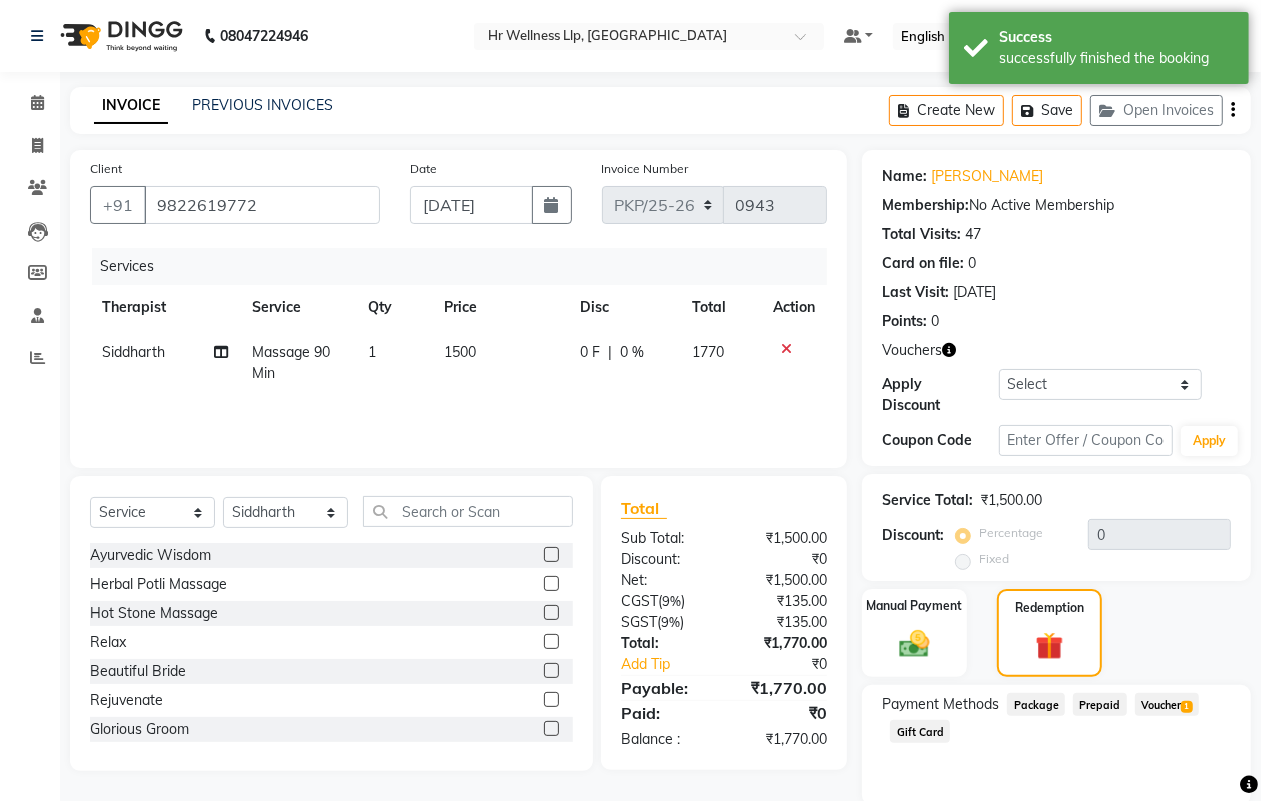 click on "Voucher  1" 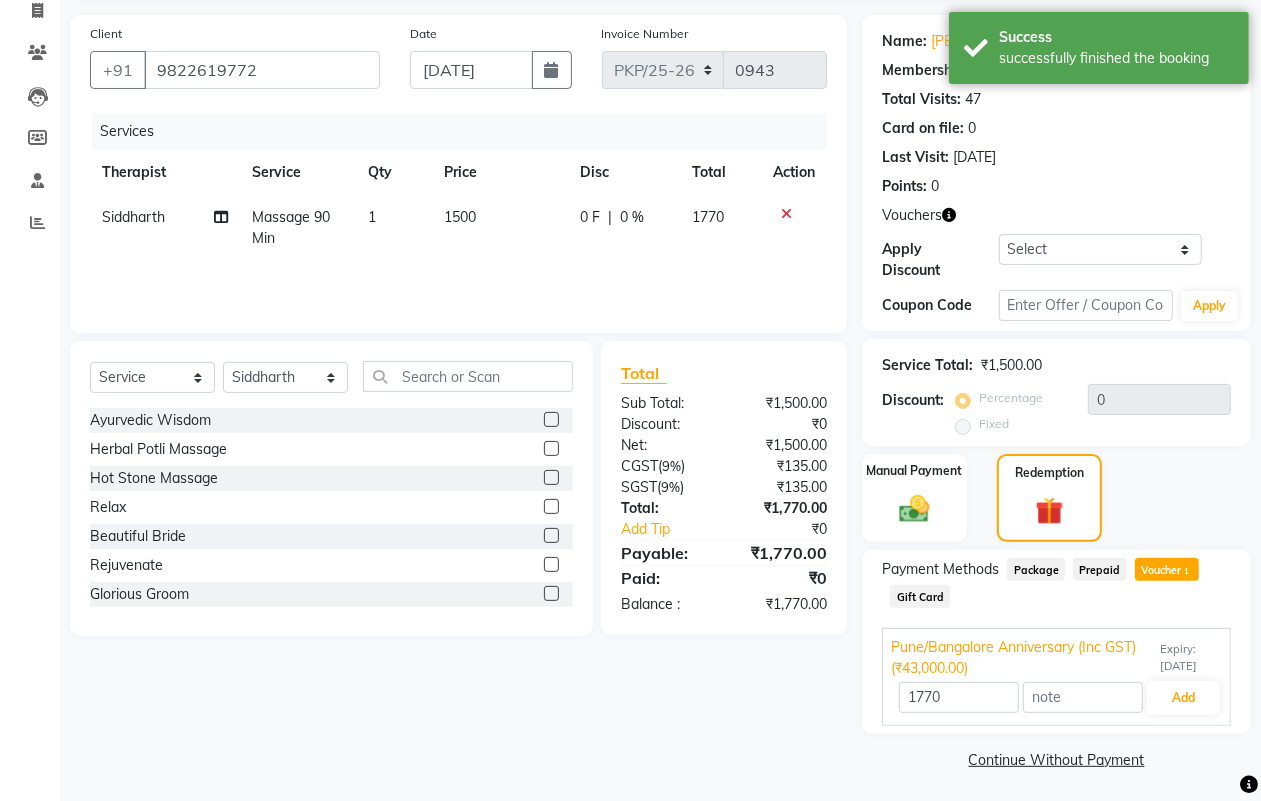 scroll, scrollTop: 138, scrollLeft: 0, axis: vertical 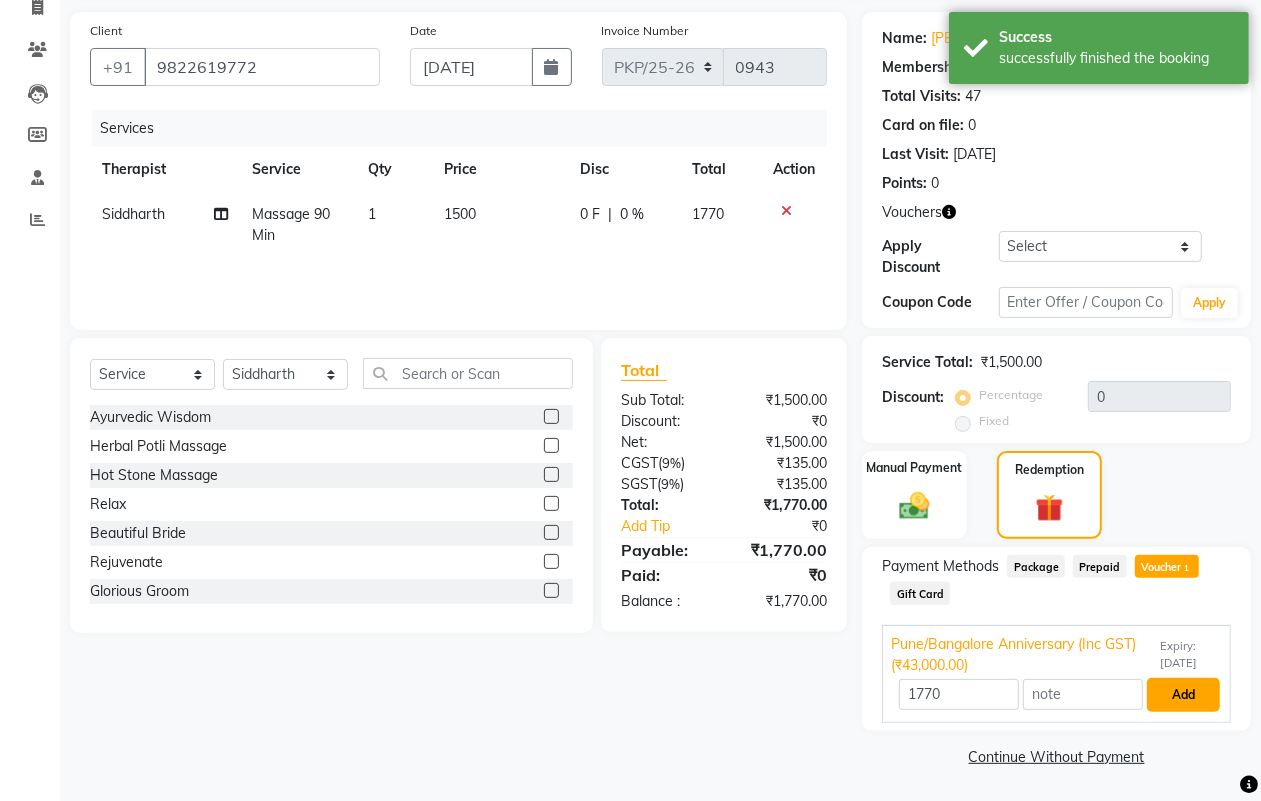 click on "Add" at bounding box center [1183, 695] 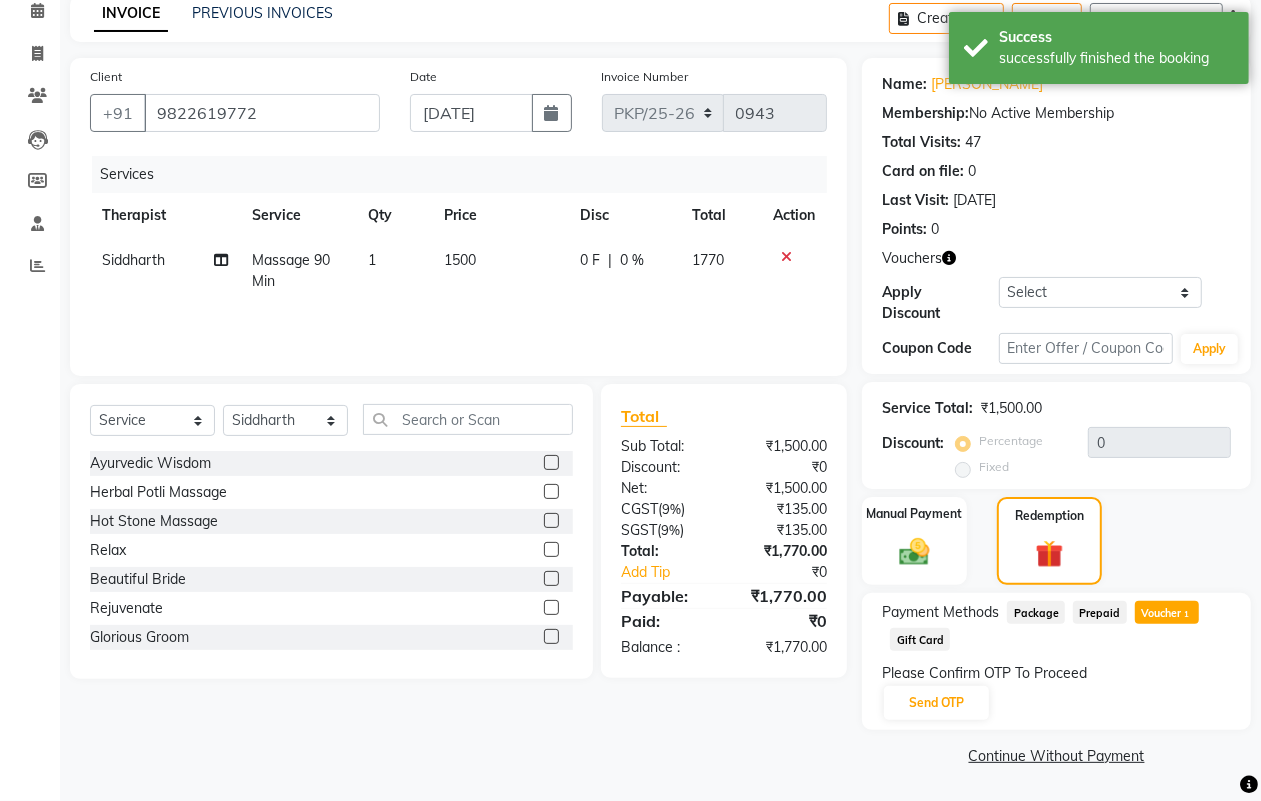 scroll, scrollTop: 91, scrollLeft: 0, axis: vertical 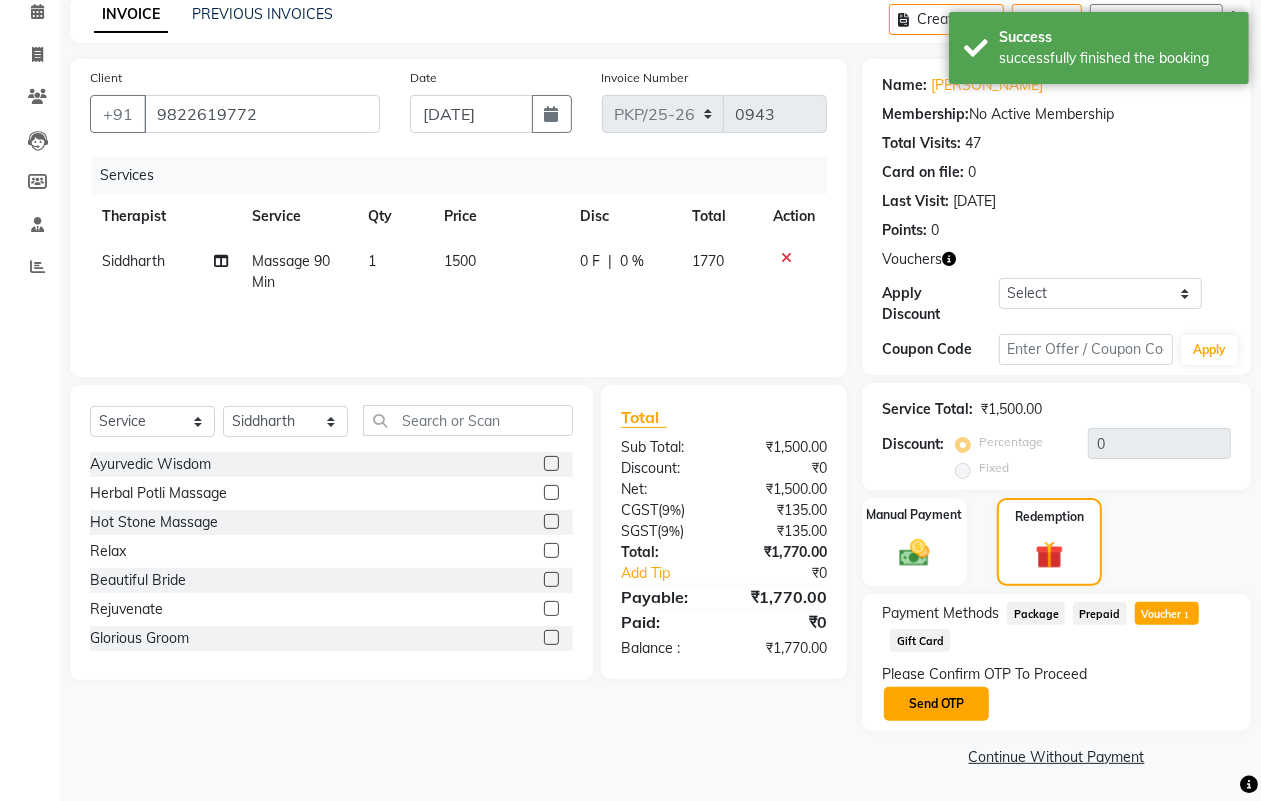 click on "Send OTP" 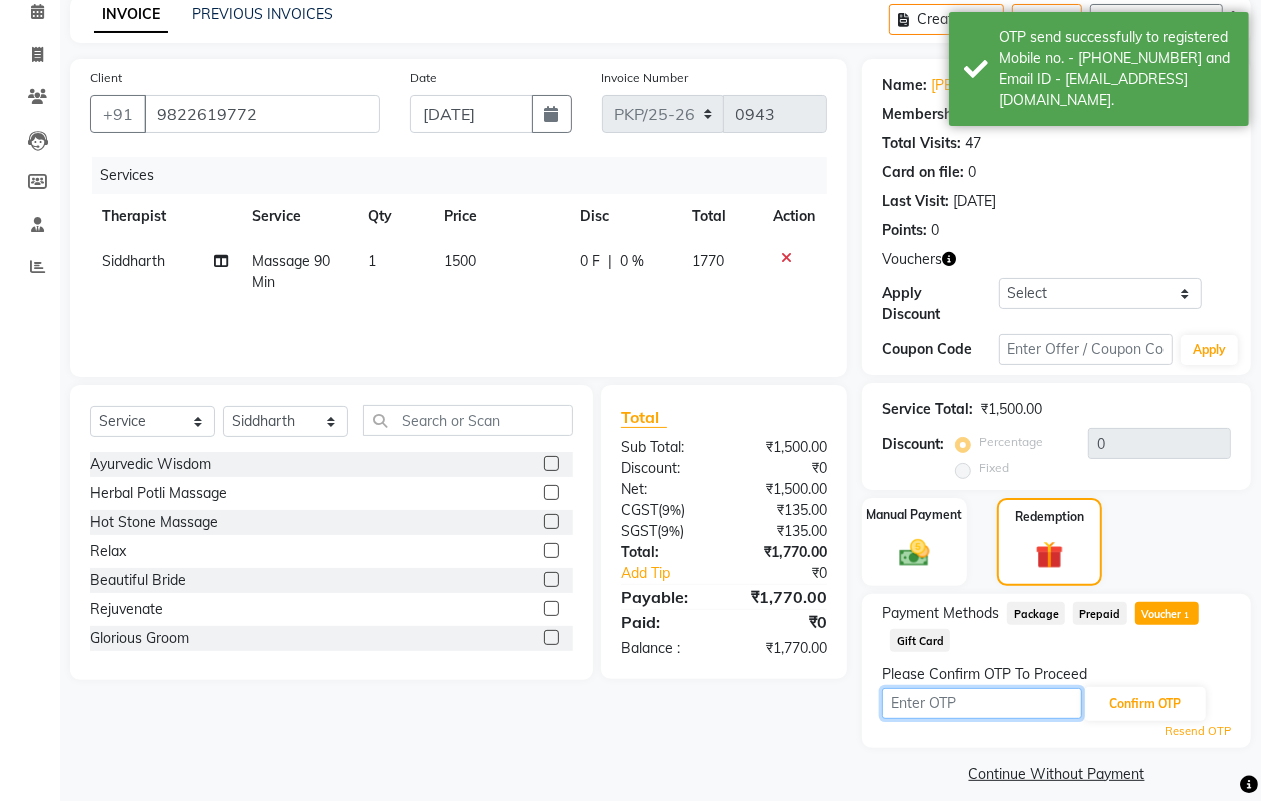 click at bounding box center (982, 703) 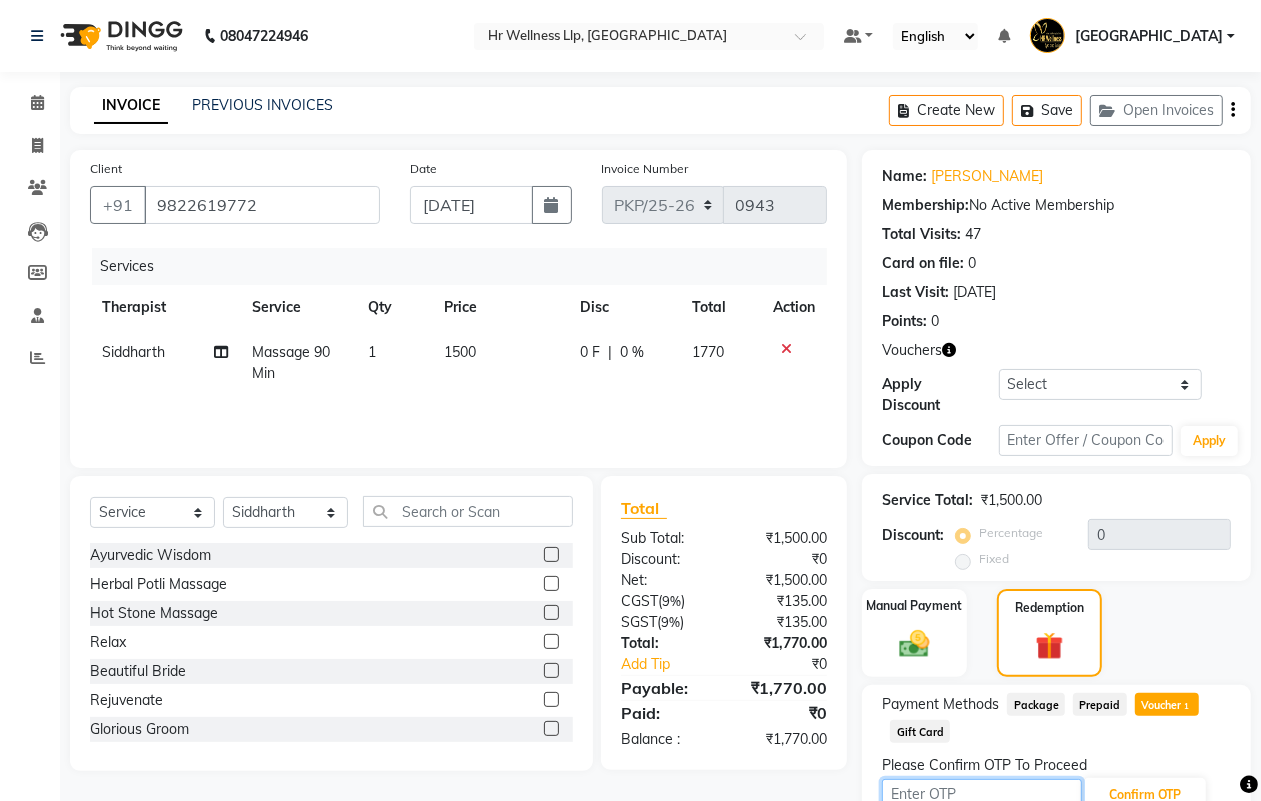 scroll, scrollTop: 108, scrollLeft: 0, axis: vertical 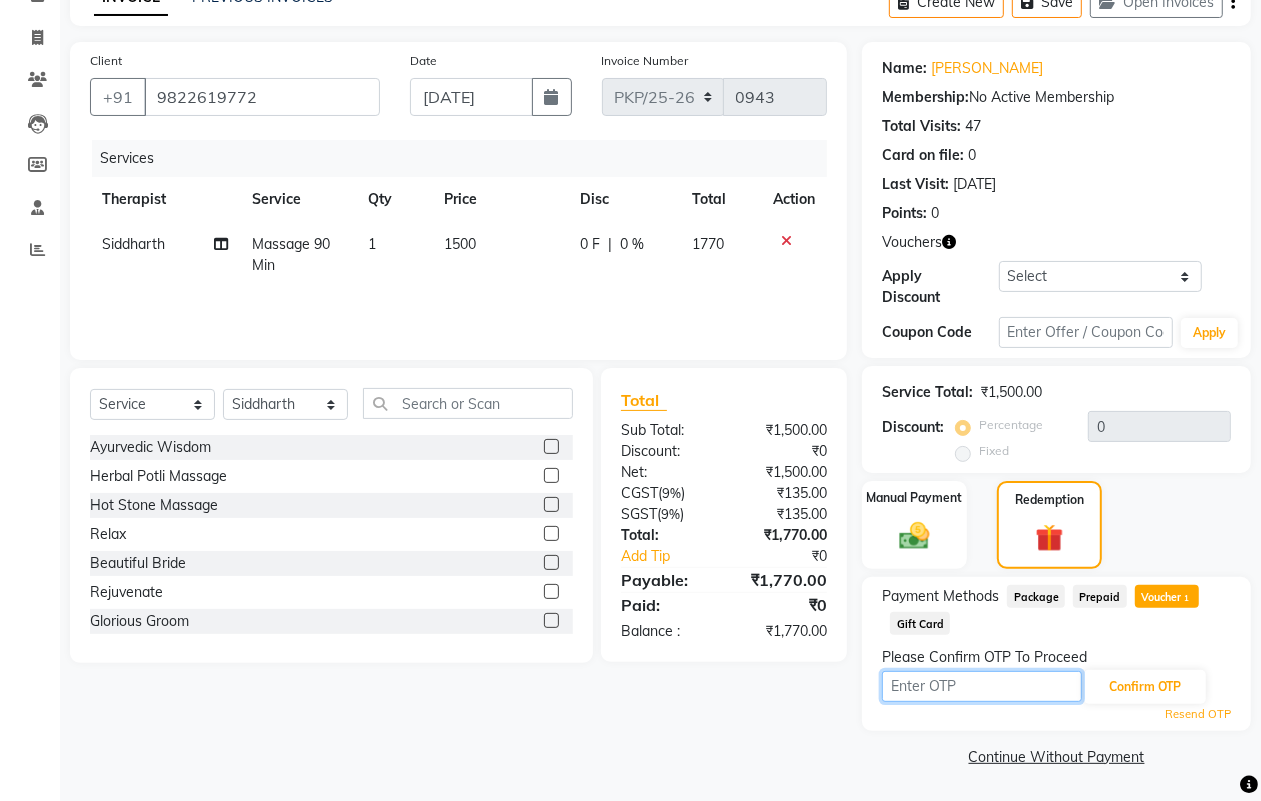 click at bounding box center [982, 686] 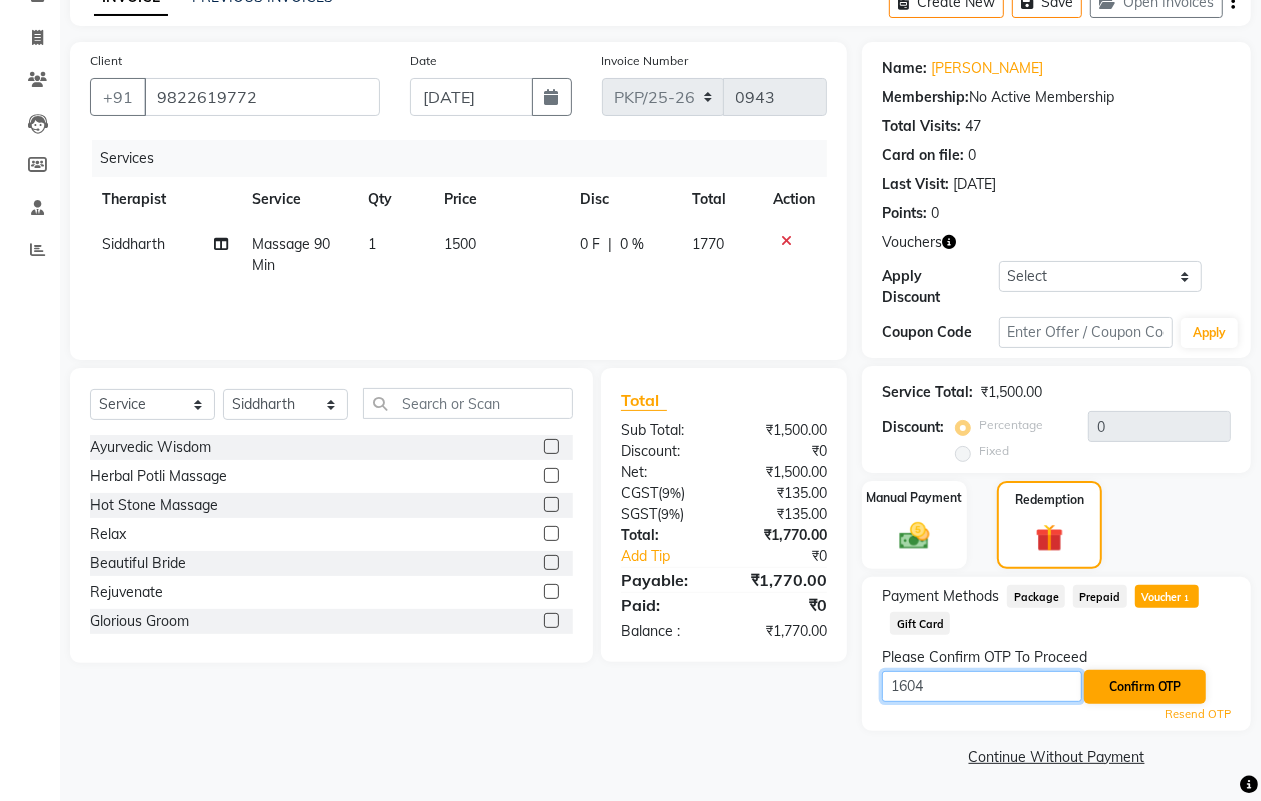 type on "1604" 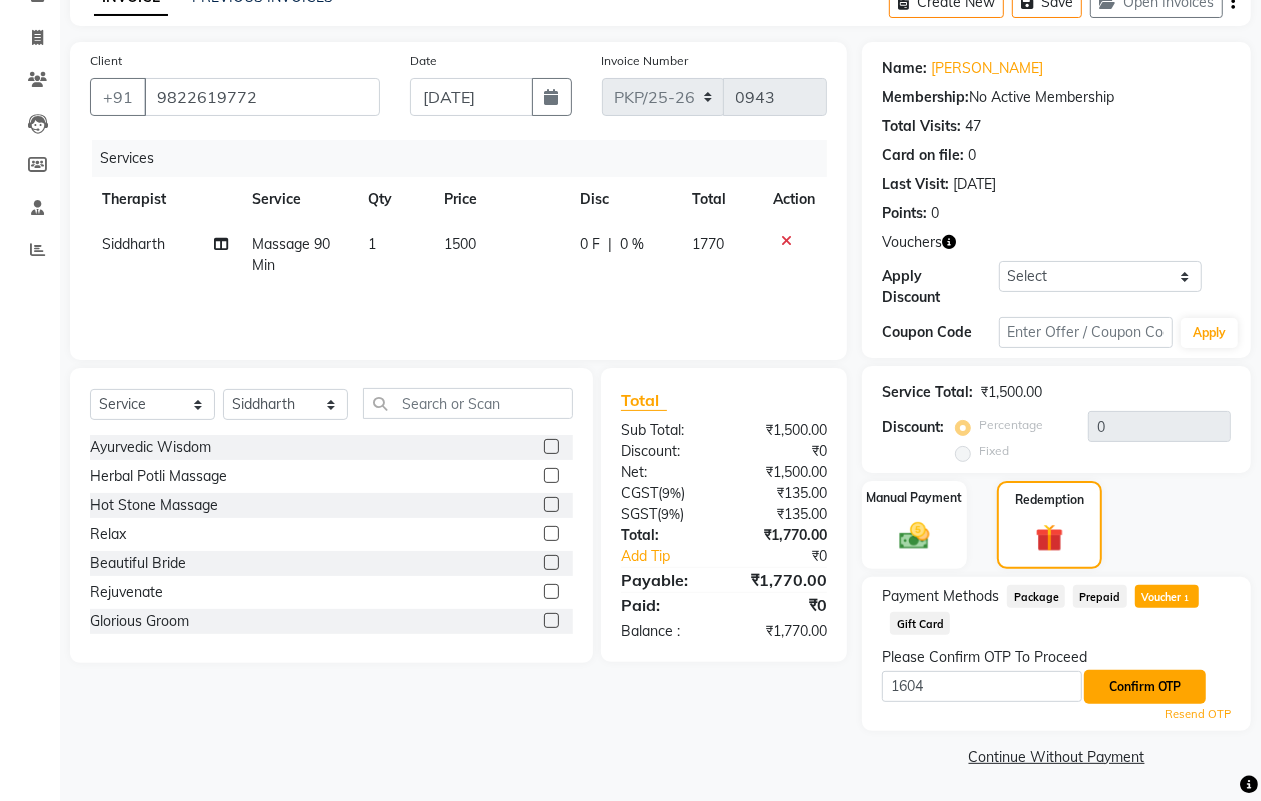 click on "Confirm OTP" 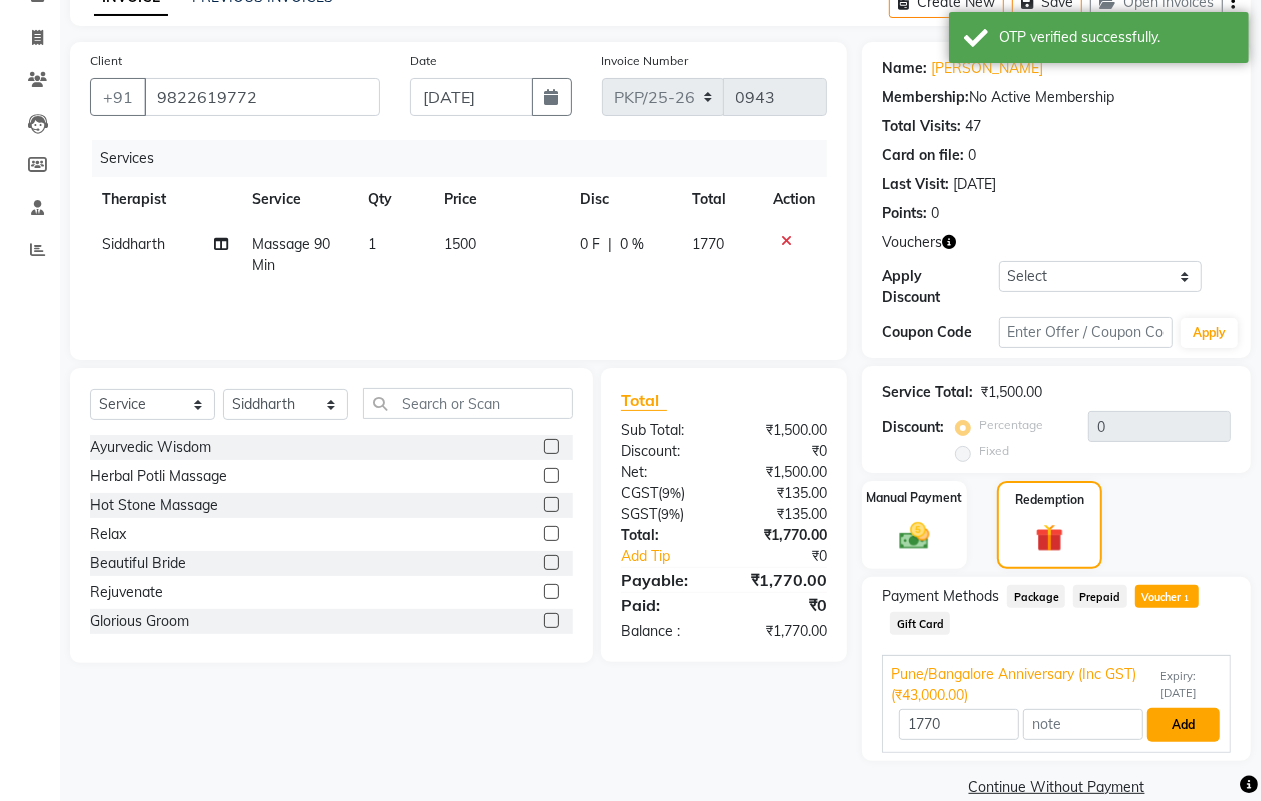 click on "Add" at bounding box center [1183, 725] 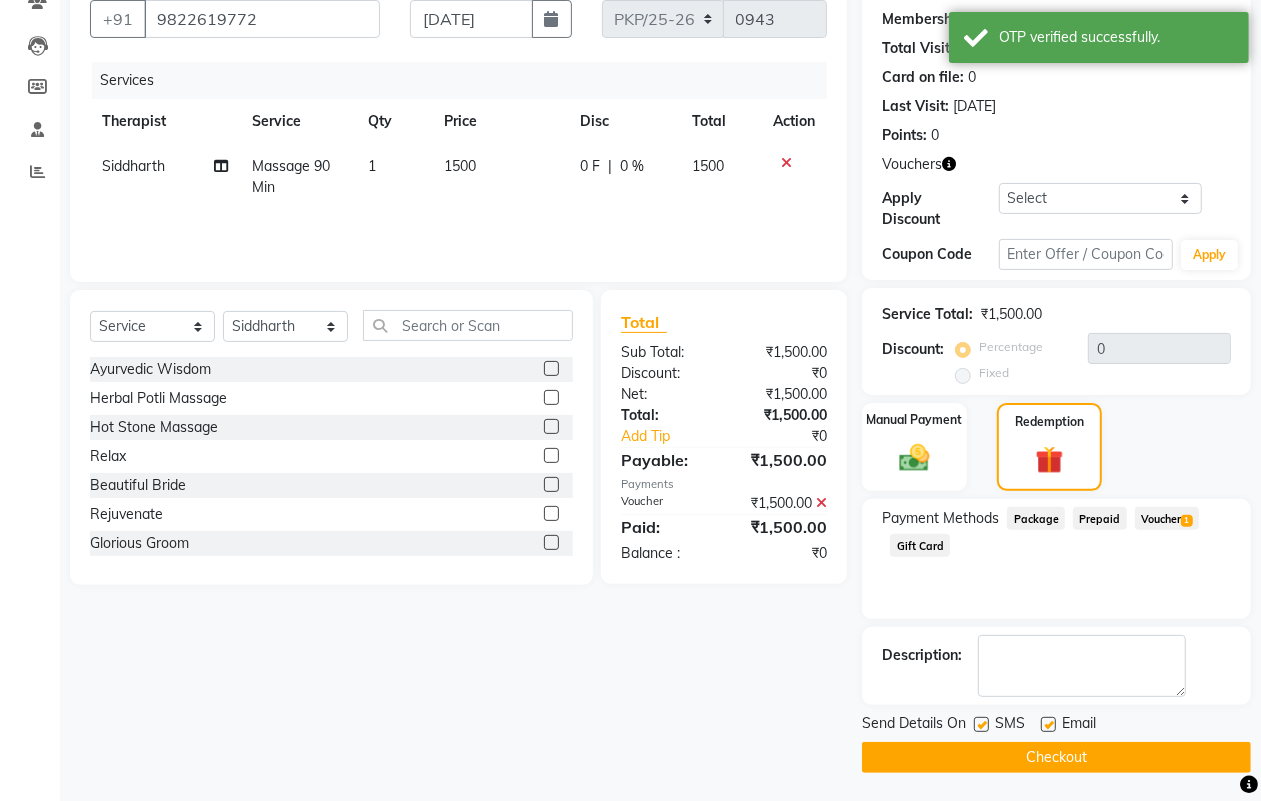 scroll, scrollTop: 188, scrollLeft: 0, axis: vertical 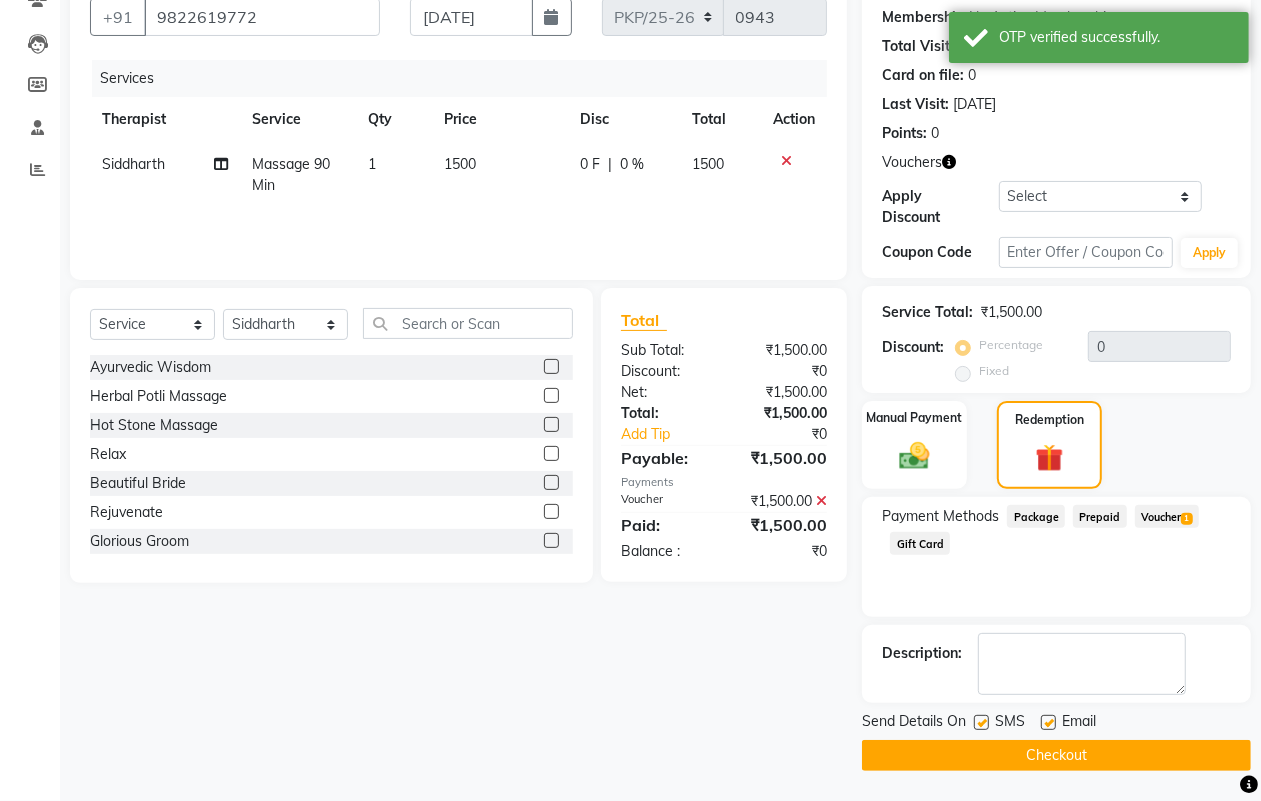 click on "Checkout" 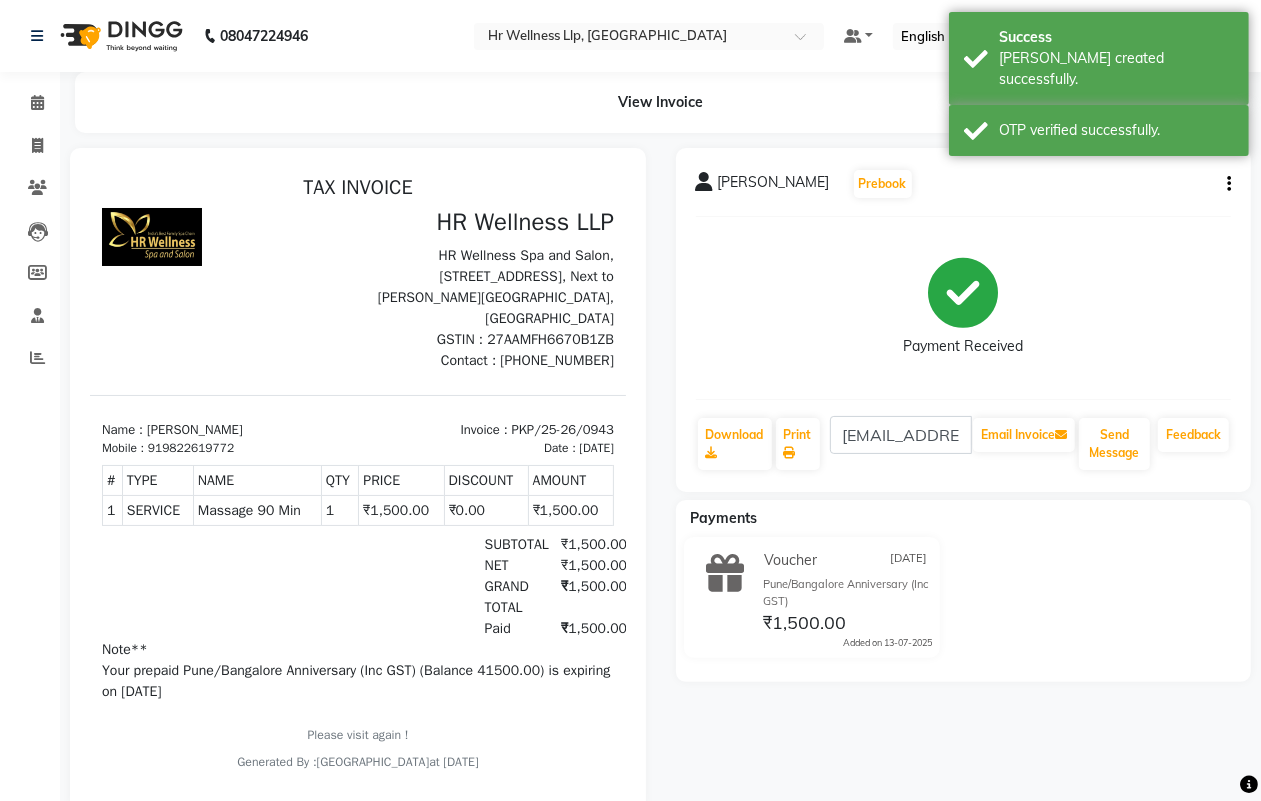 scroll, scrollTop: 0, scrollLeft: 0, axis: both 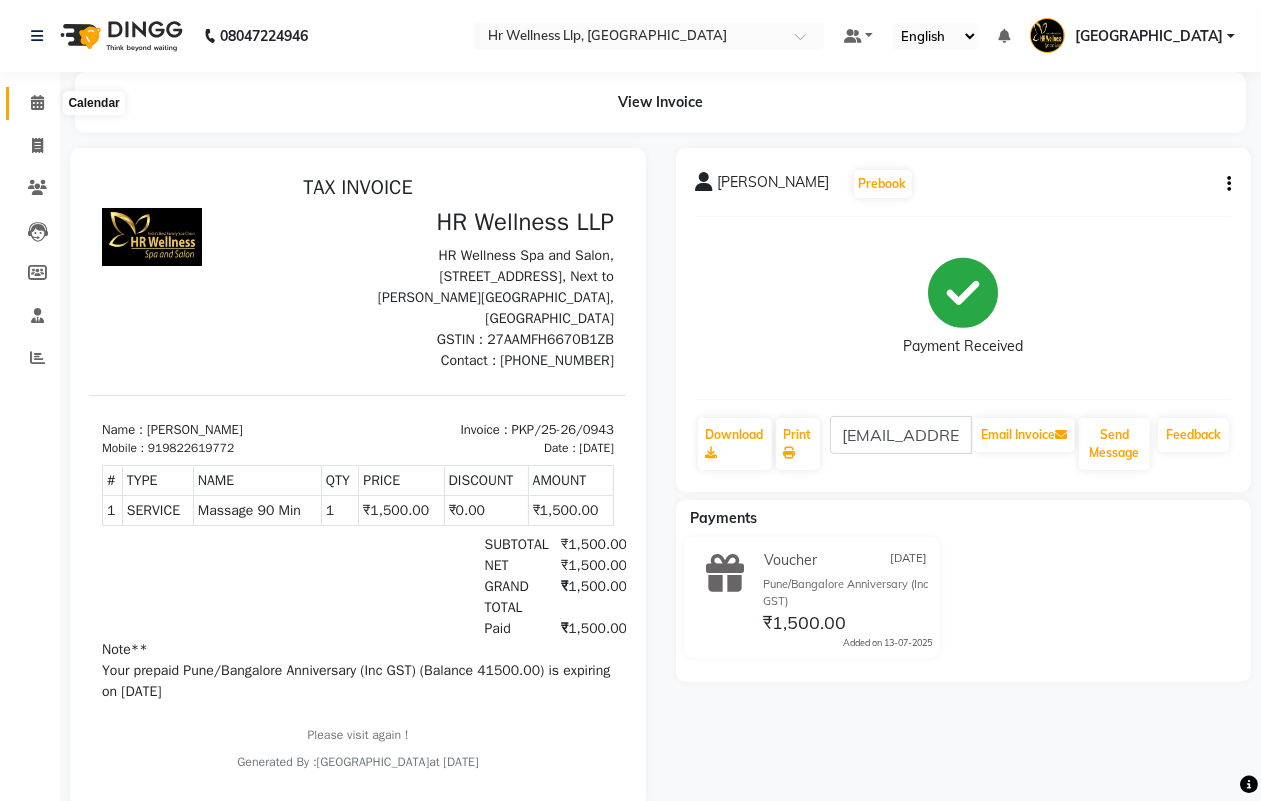click 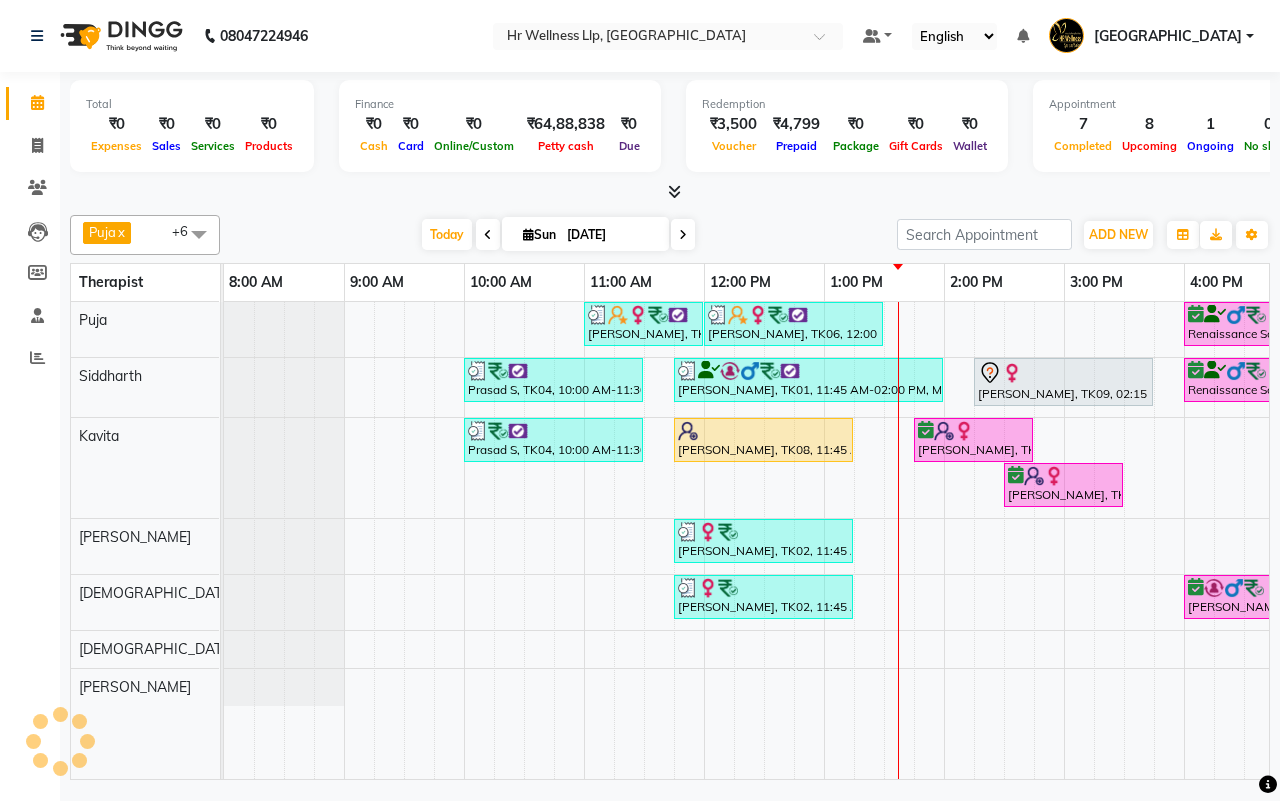 scroll, scrollTop: 0, scrollLeft: 515, axis: horizontal 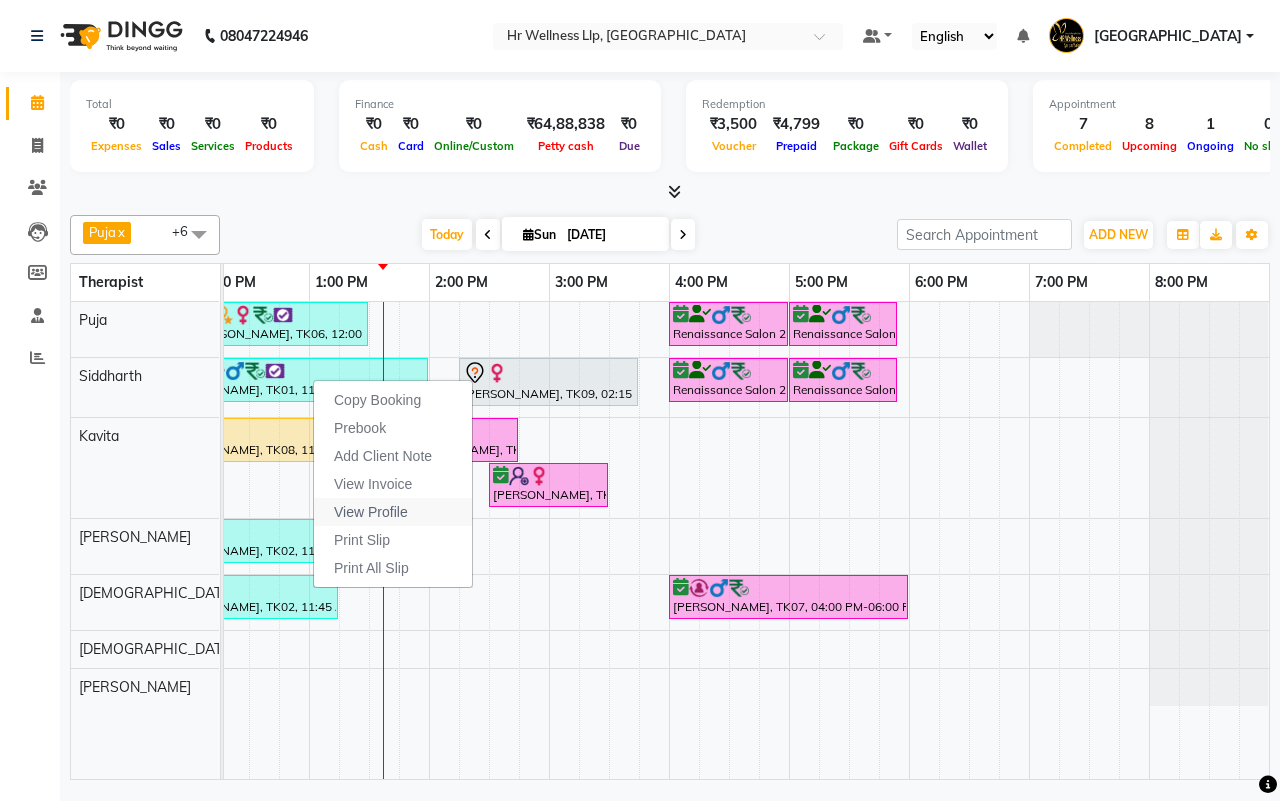click on "View Profile" at bounding box center (371, 512) 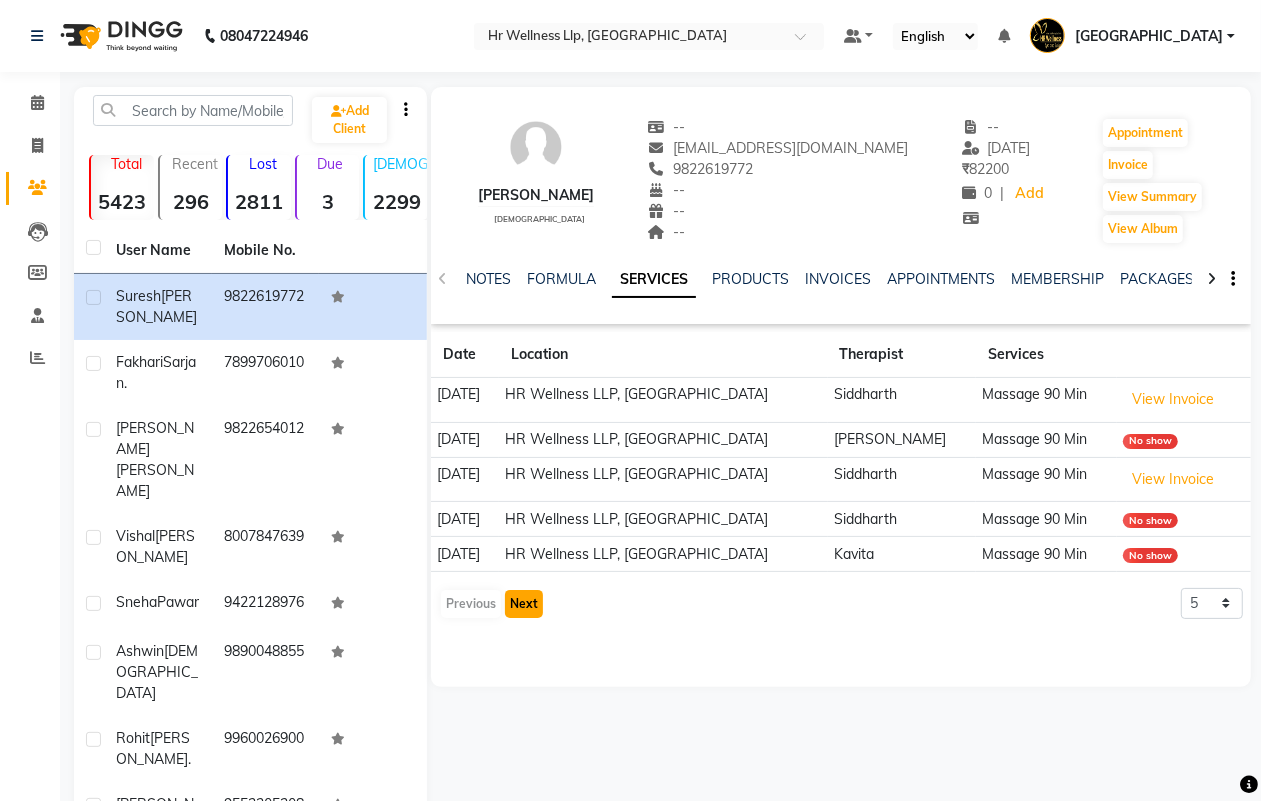 click on "Next" 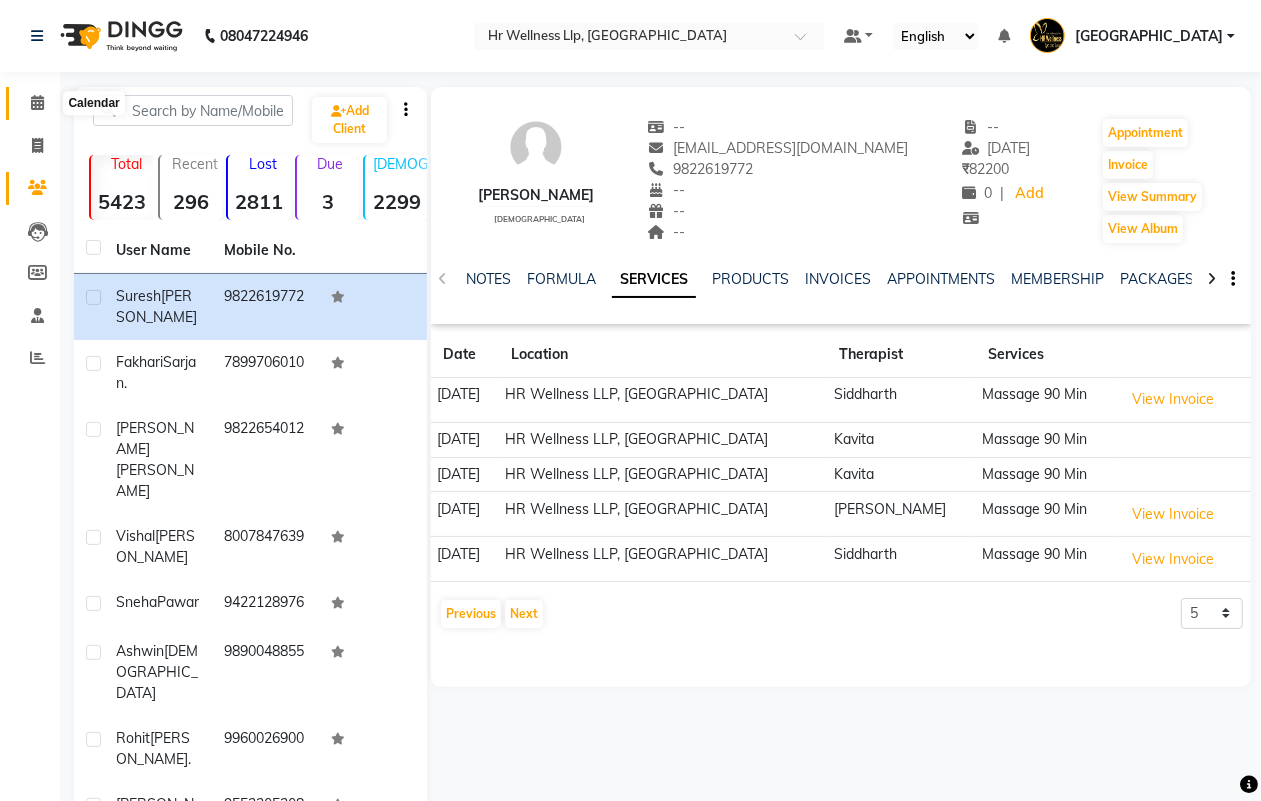 click 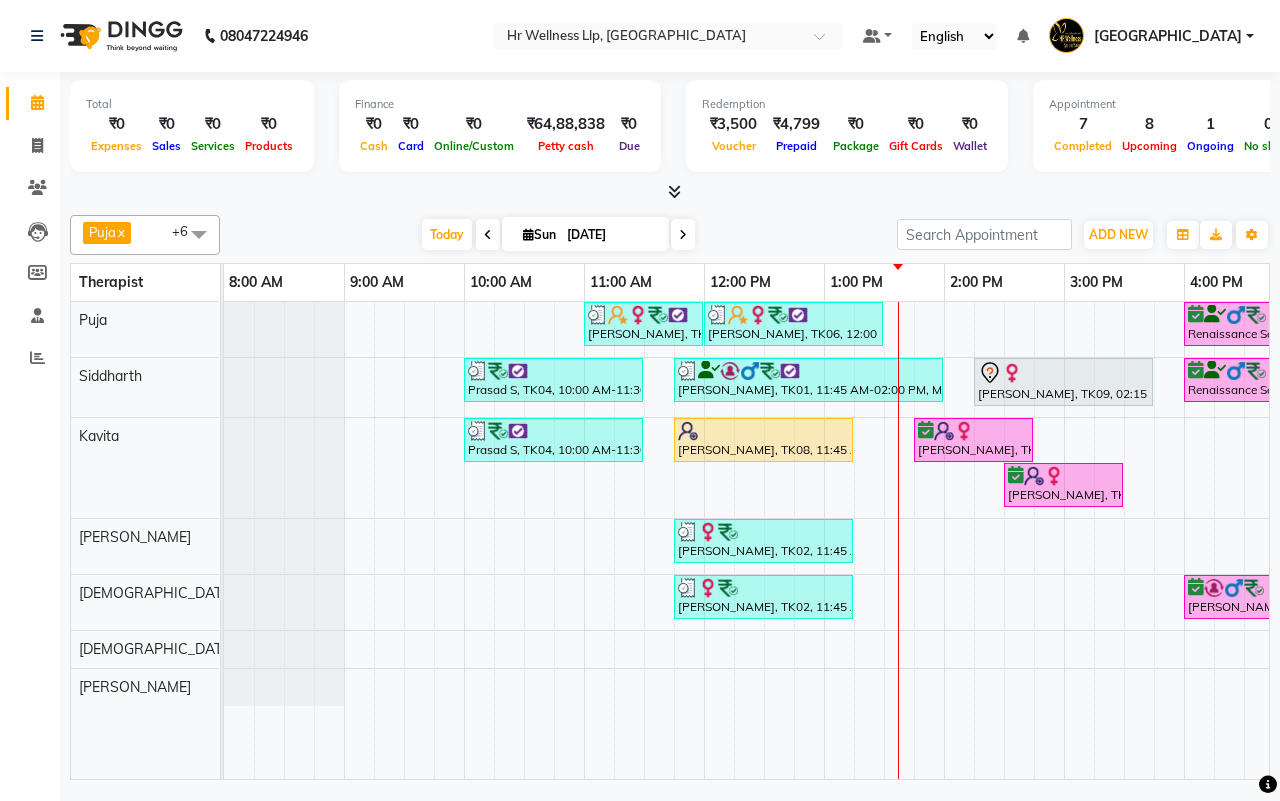click on "[DATE]  [DATE]" at bounding box center (558, 235) 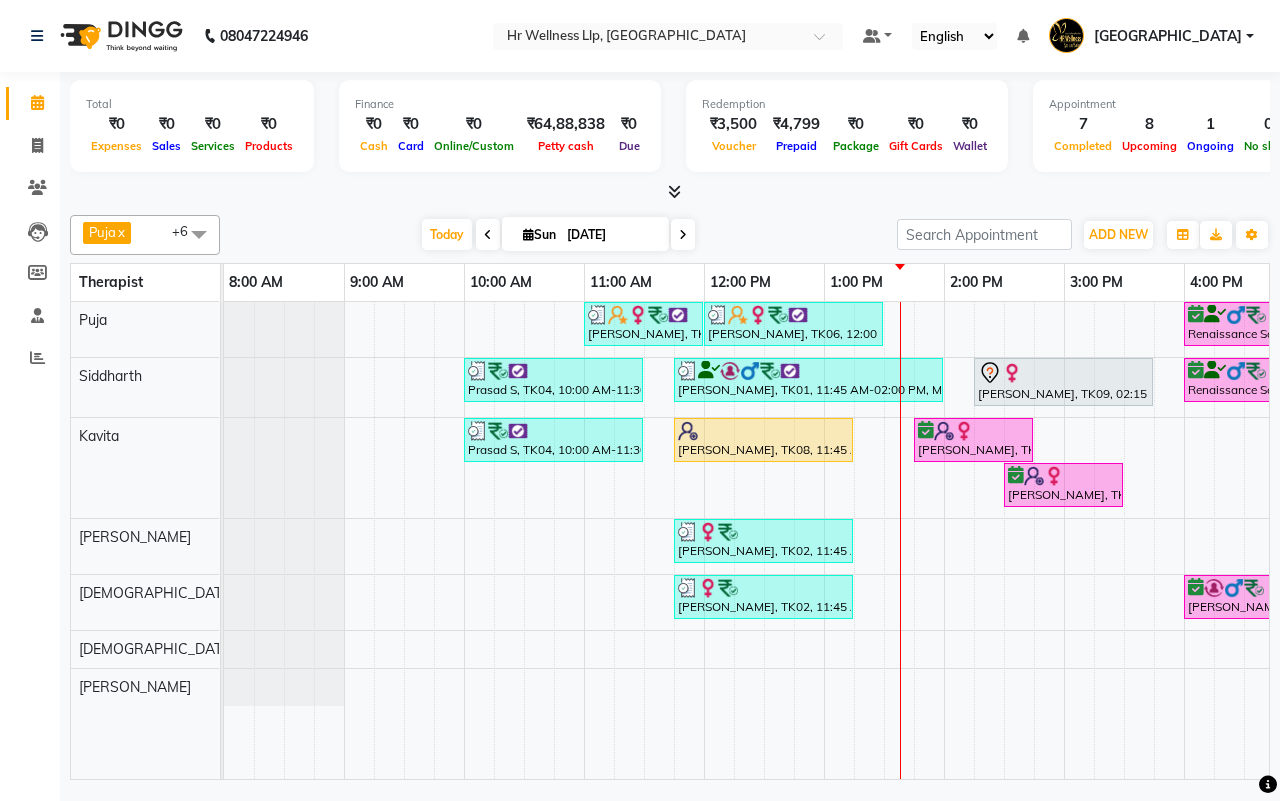 click on "[DATE]" at bounding box center [611, 235] 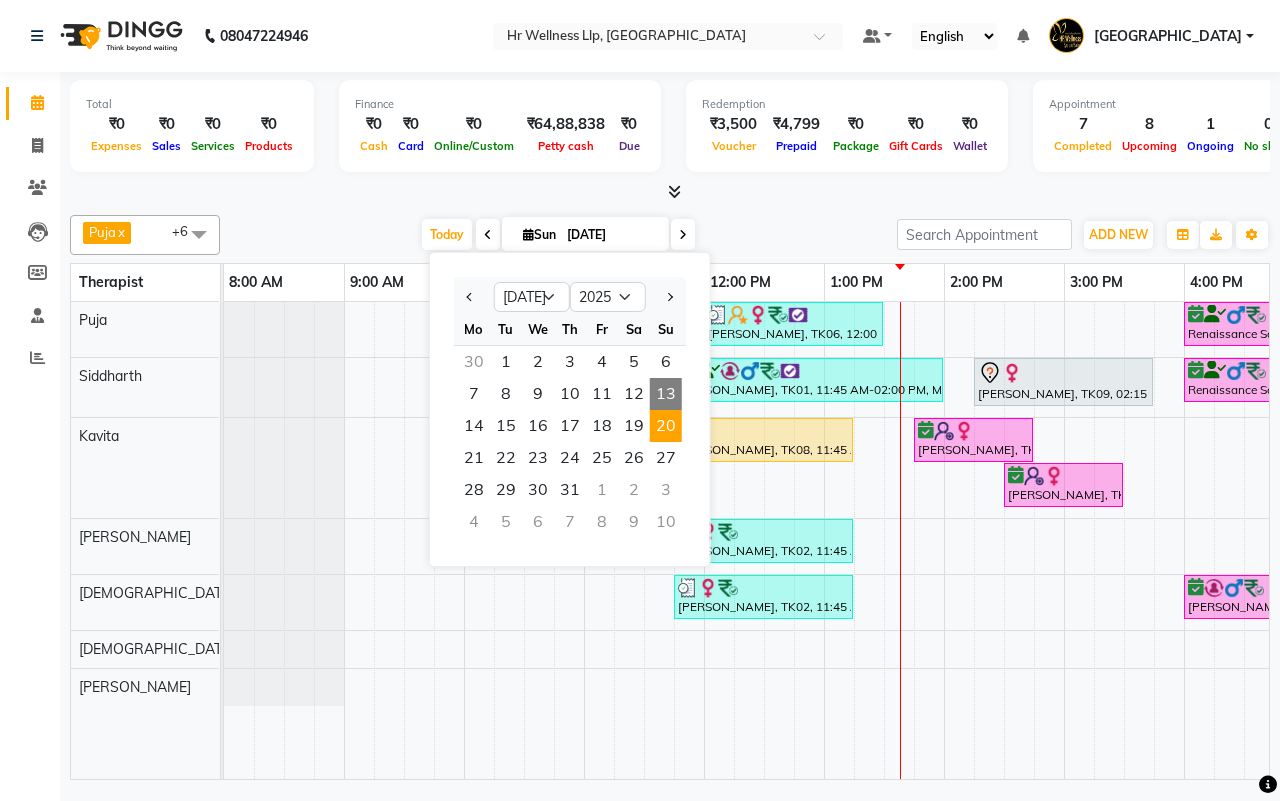 click on "20" at bounding box center [666, 426] 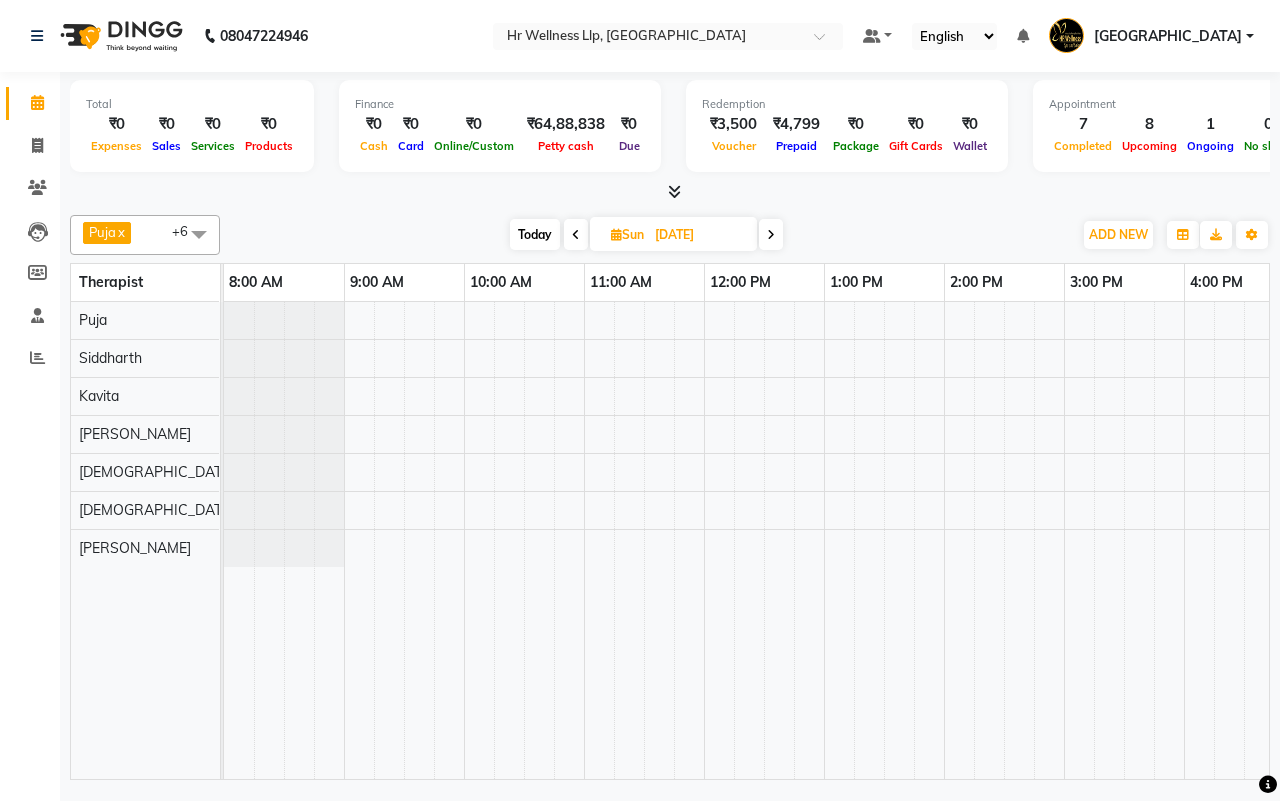 scroll, scrollTop: 0, scrollLeft: 515, axis: horizontal 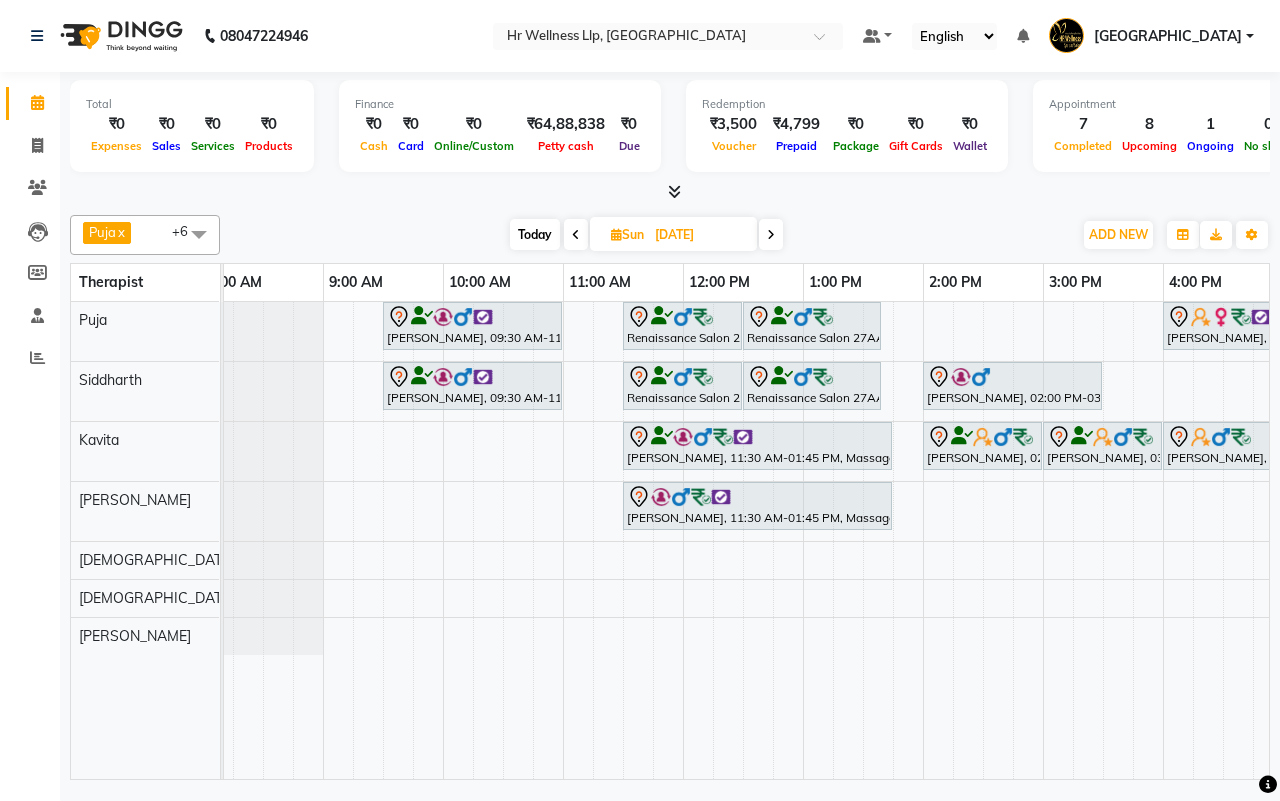 click on "20-07-2025" at bounding box center [699, 235] 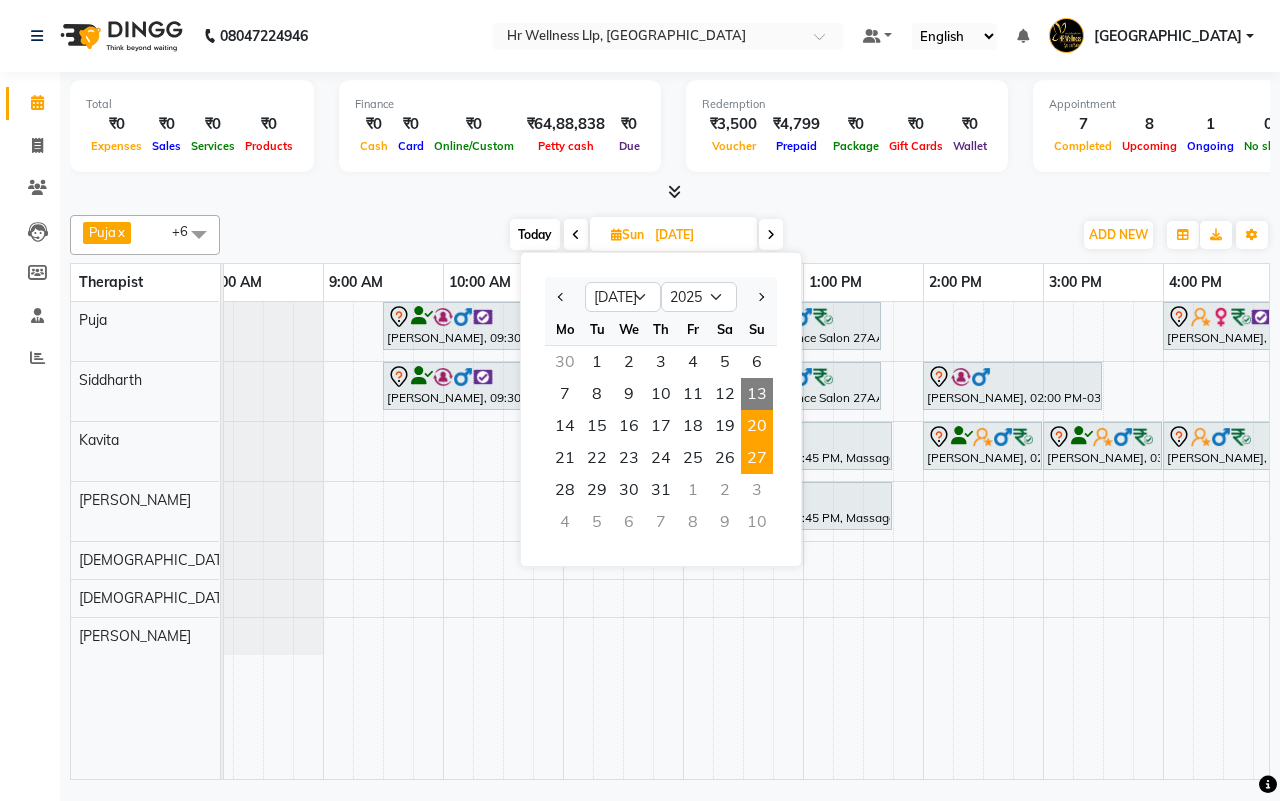 click on "27" at bounding box center [757, 458] 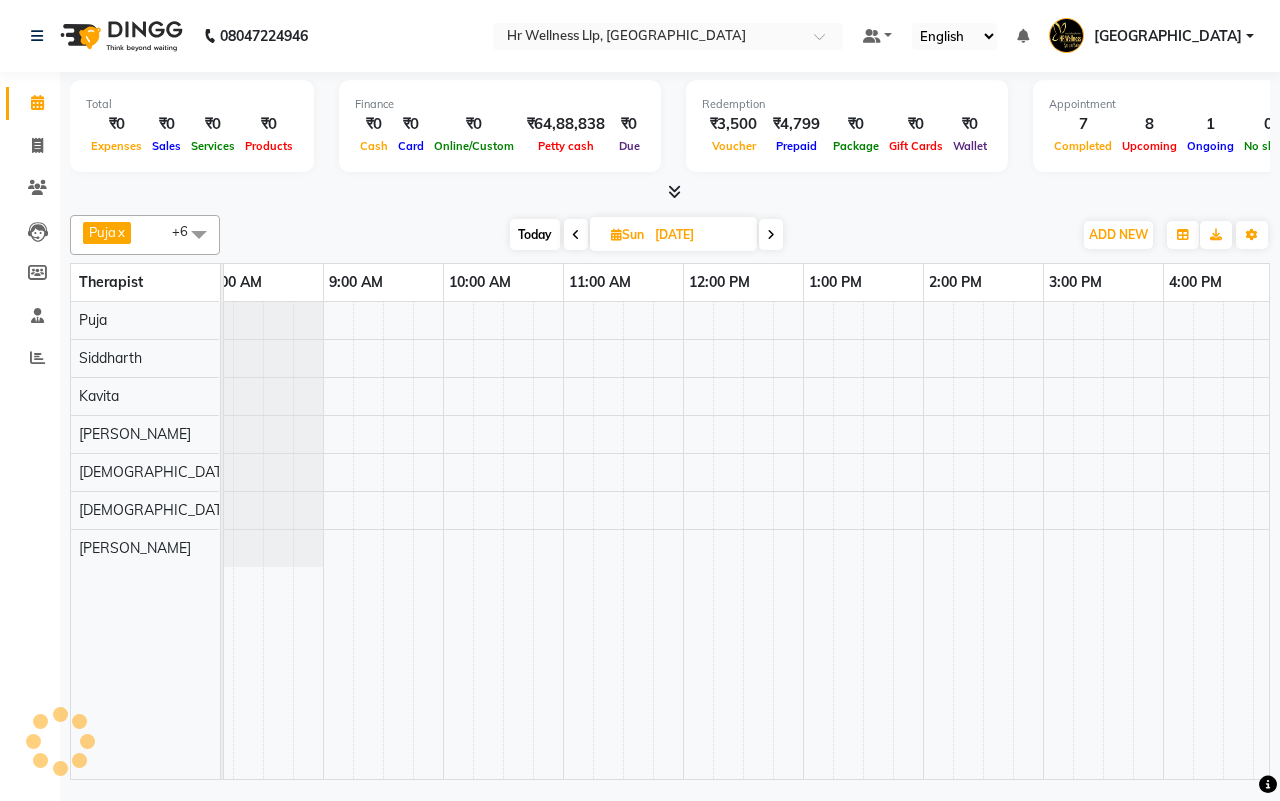 scroll, scrollTop: 0, scrollLeft: 515, axis: horizontal 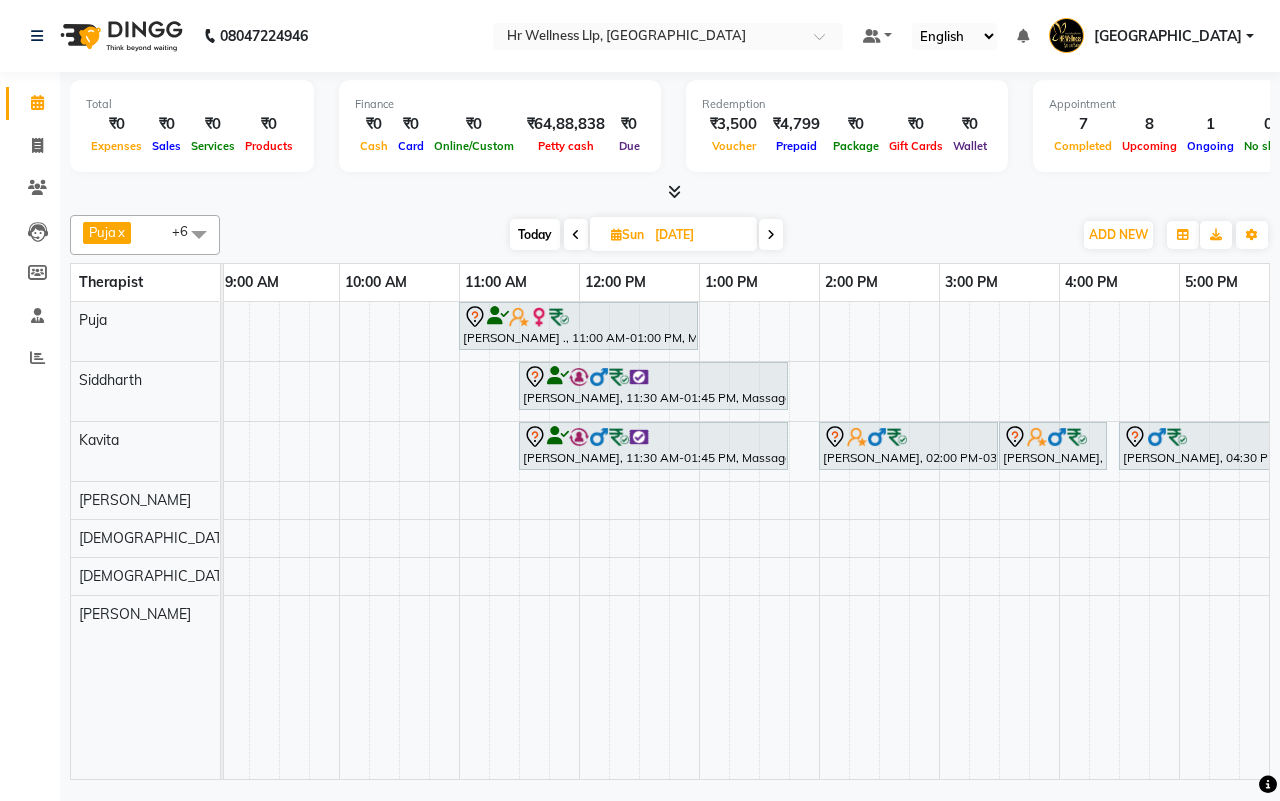 click on "Today" at bounding box center [535, 234] 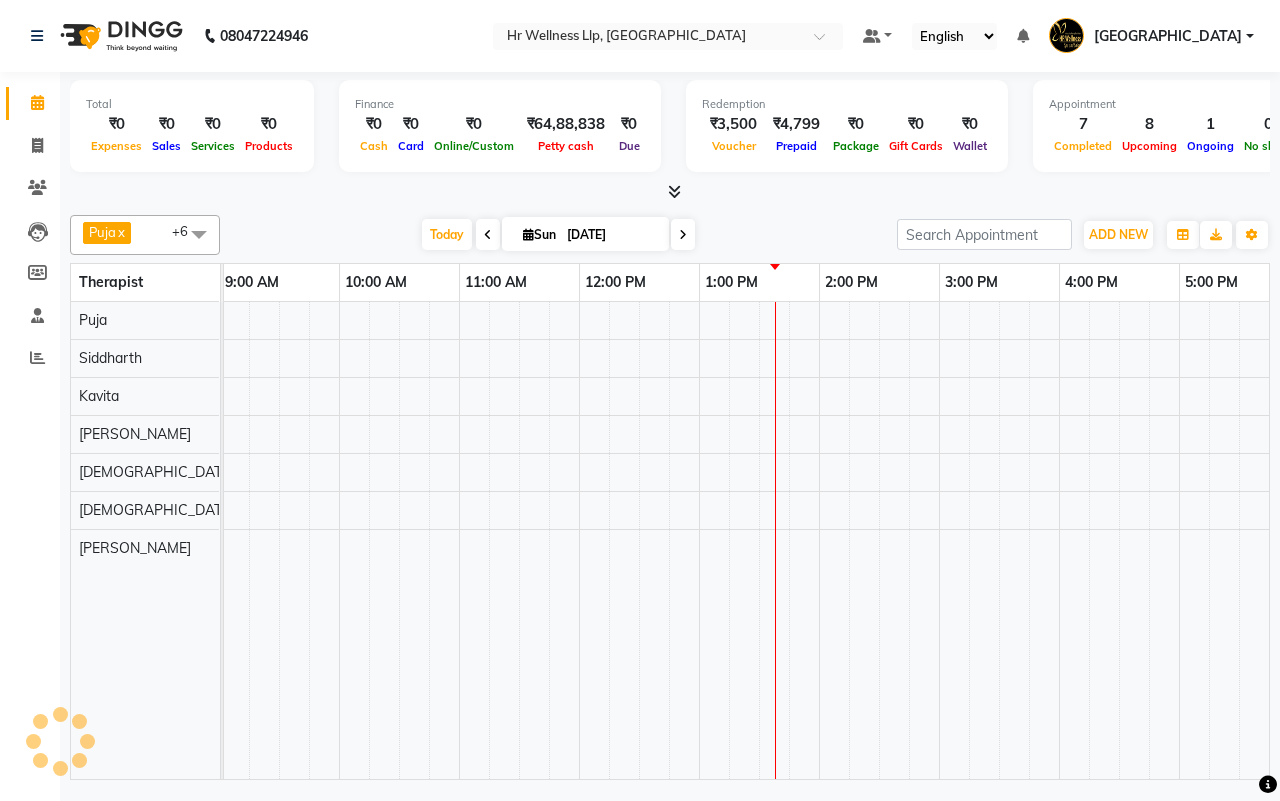 scroll, scrollTop: 0, scrollLeft: 515, axis: horizontal 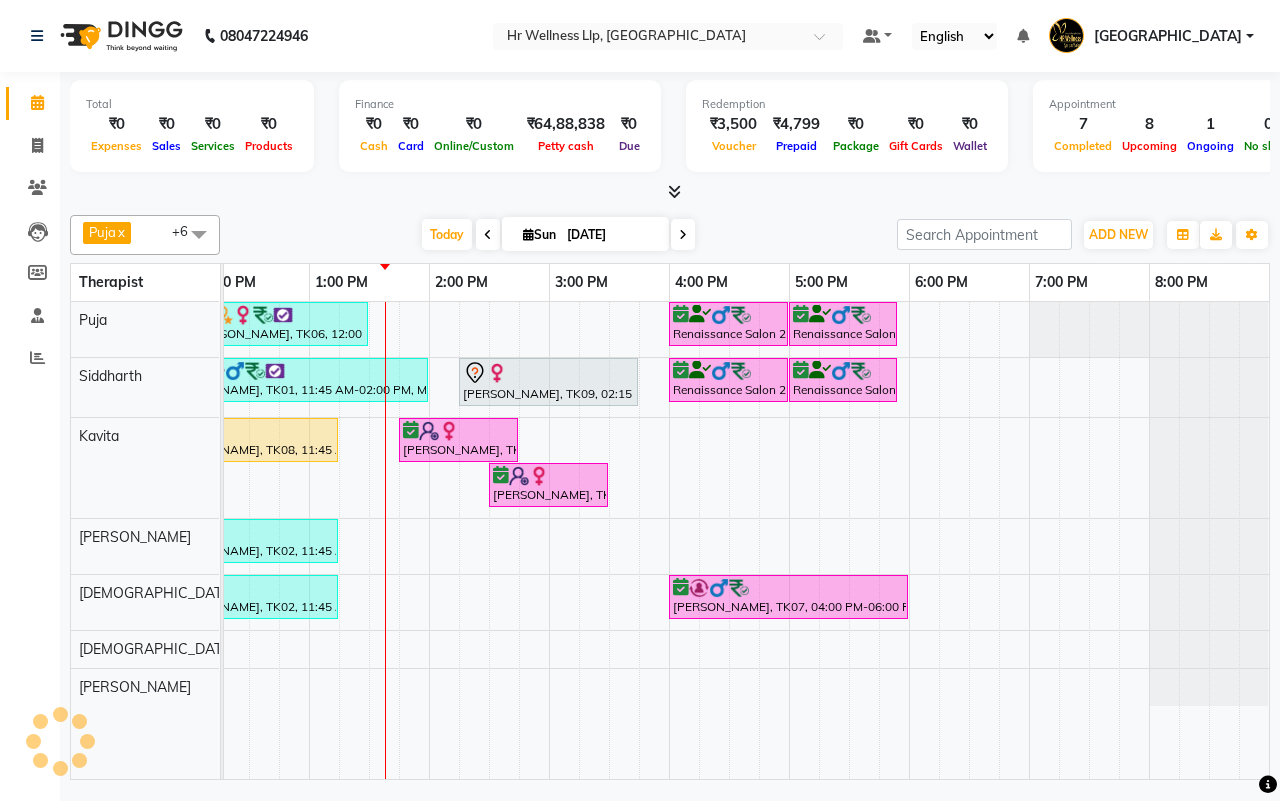 click on "[DATE]  [DATE]" at bounding box center [558, 235] 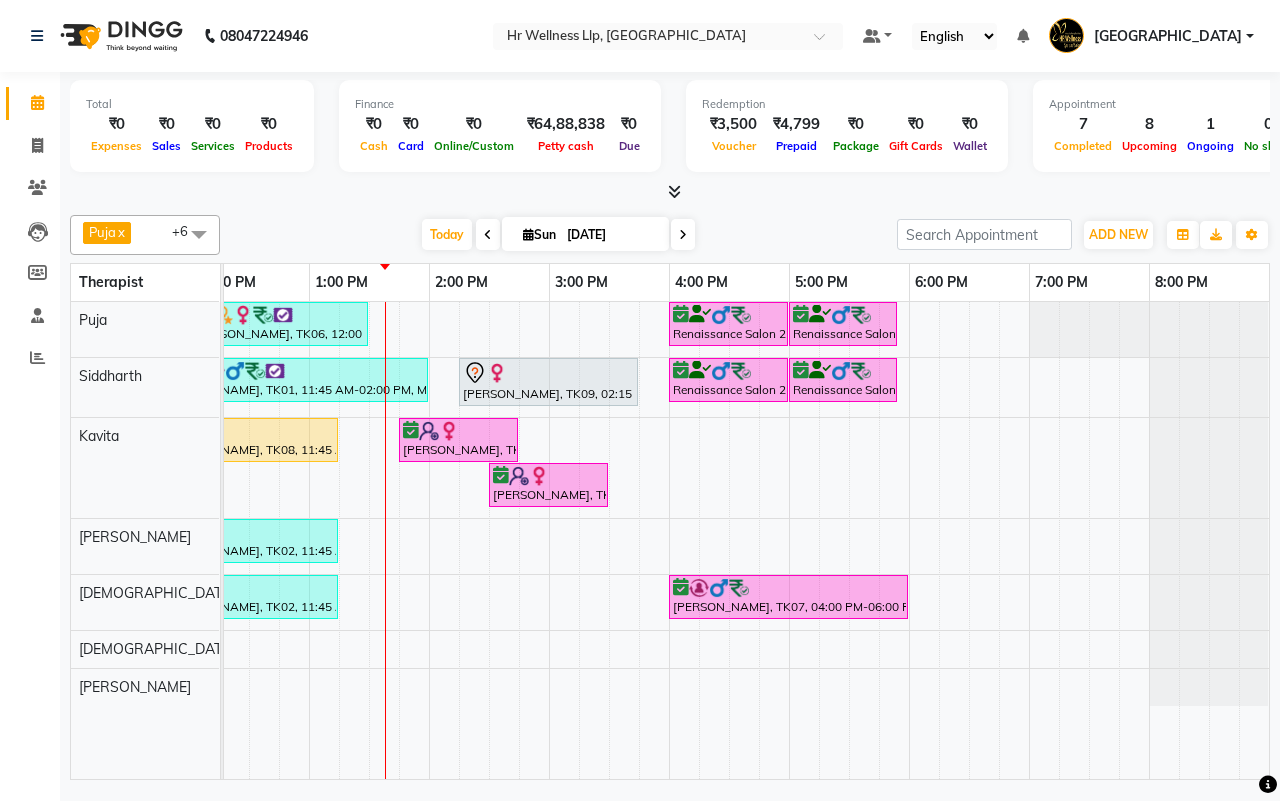 scroll, scrollTop: 0, scrollLeft: 128, axis: horizontal 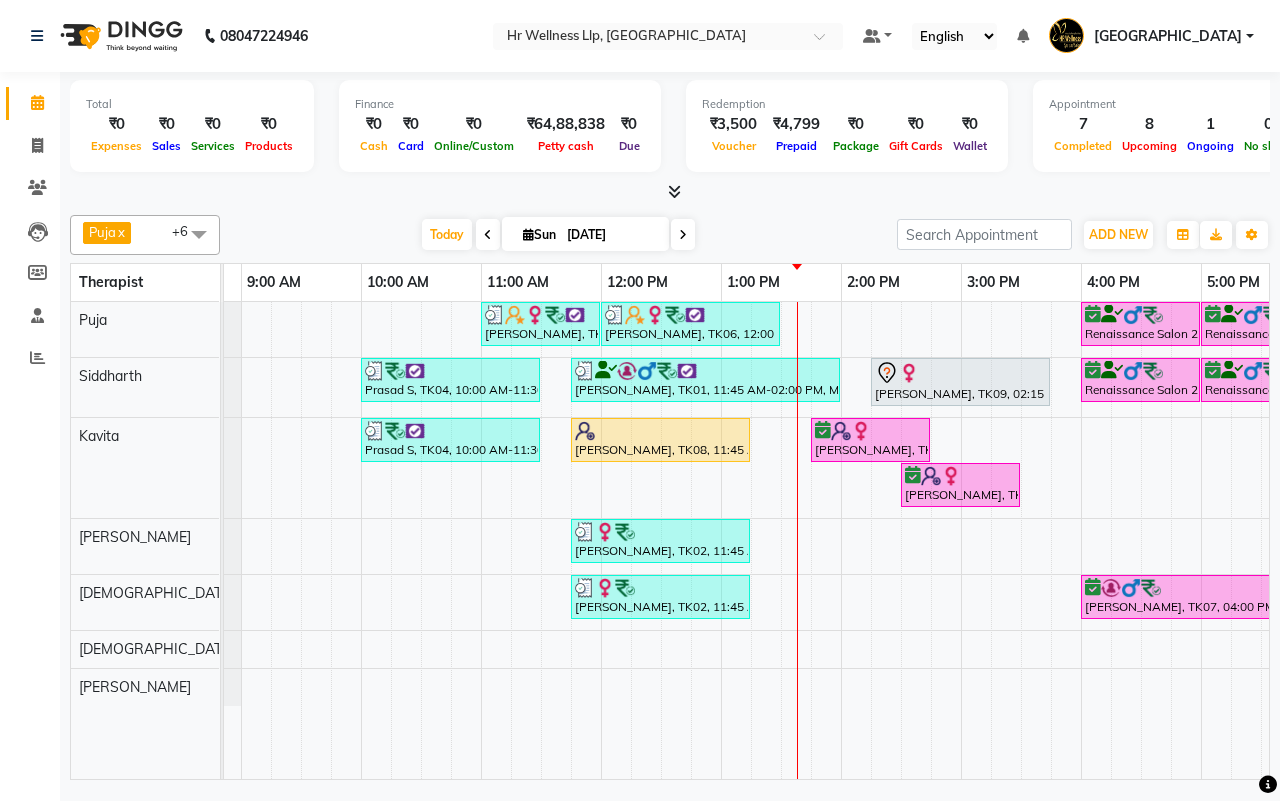 click on "[DATE]  [DATE]" at bounding box center [558, 235] 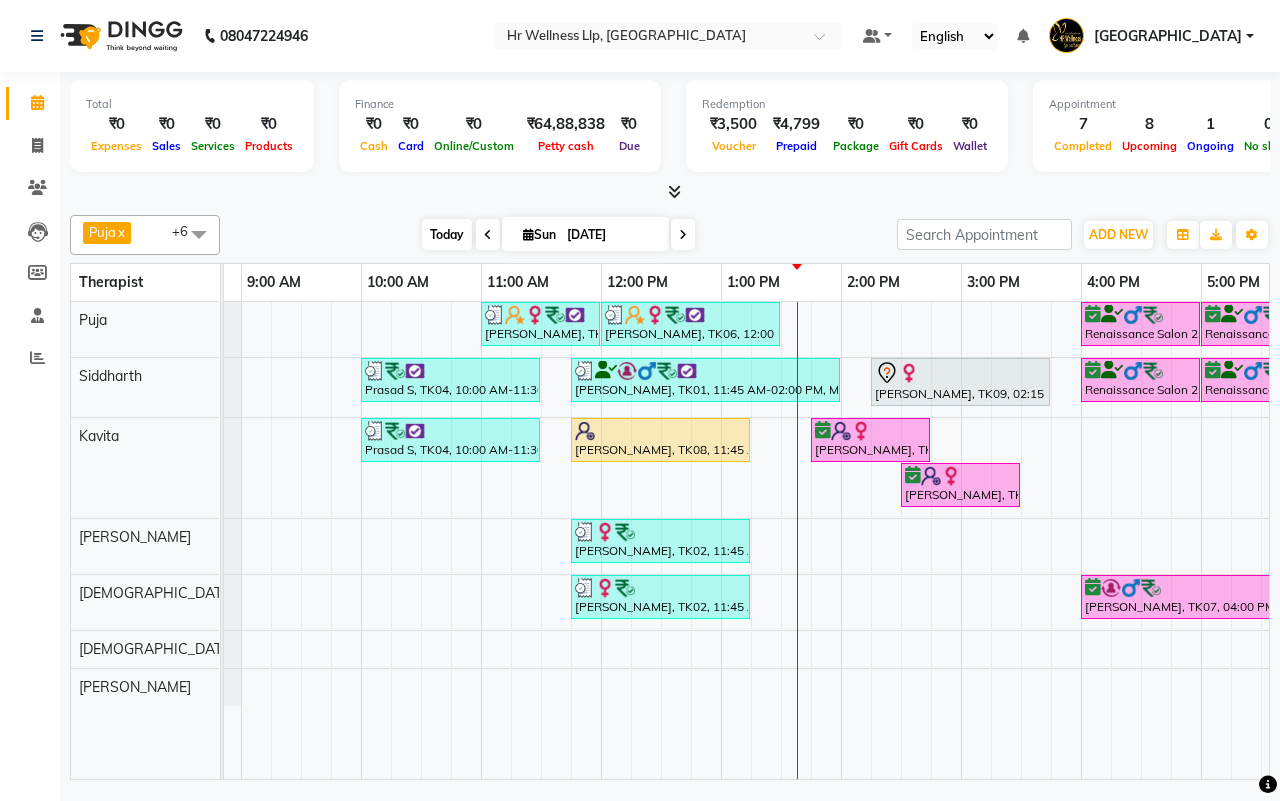 click on "Today" at bounding box center (447, 234) 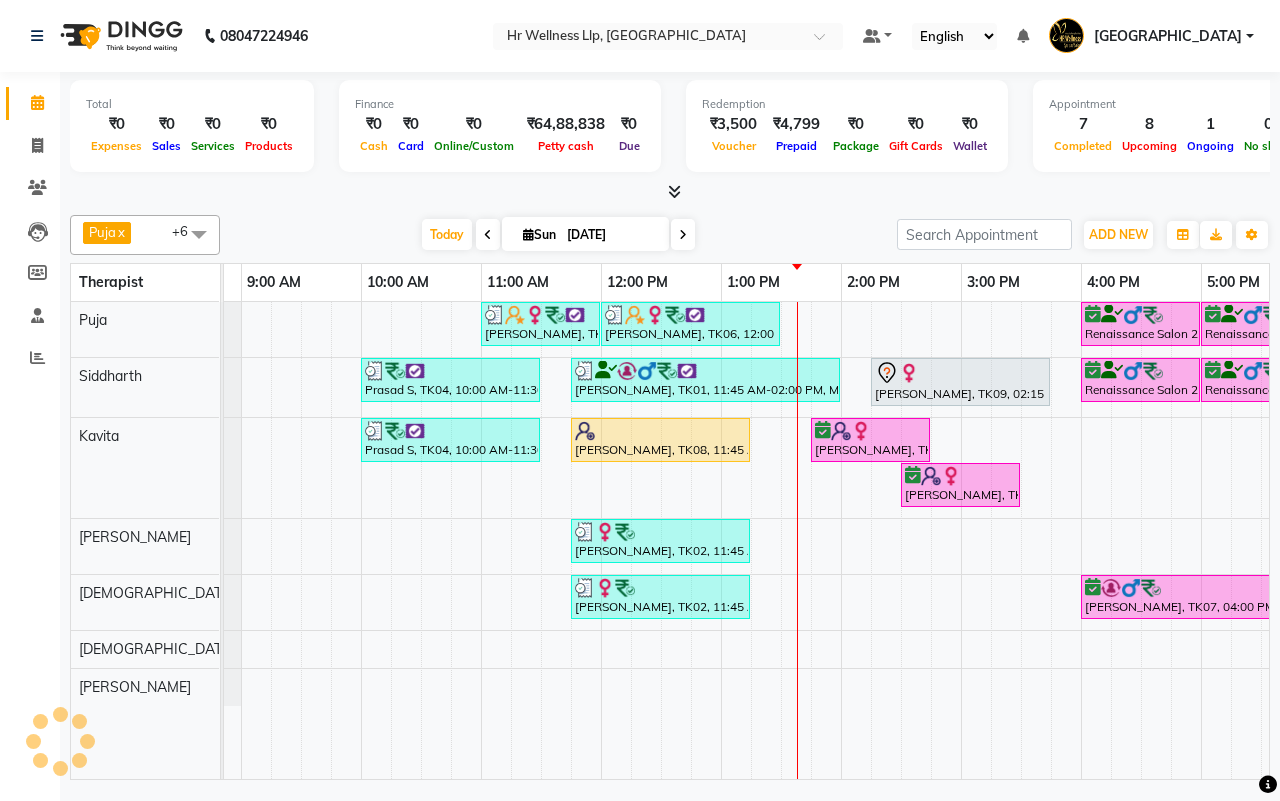 scroll, scrollTop: 0, scrollLeft: 515, axis: horizontal 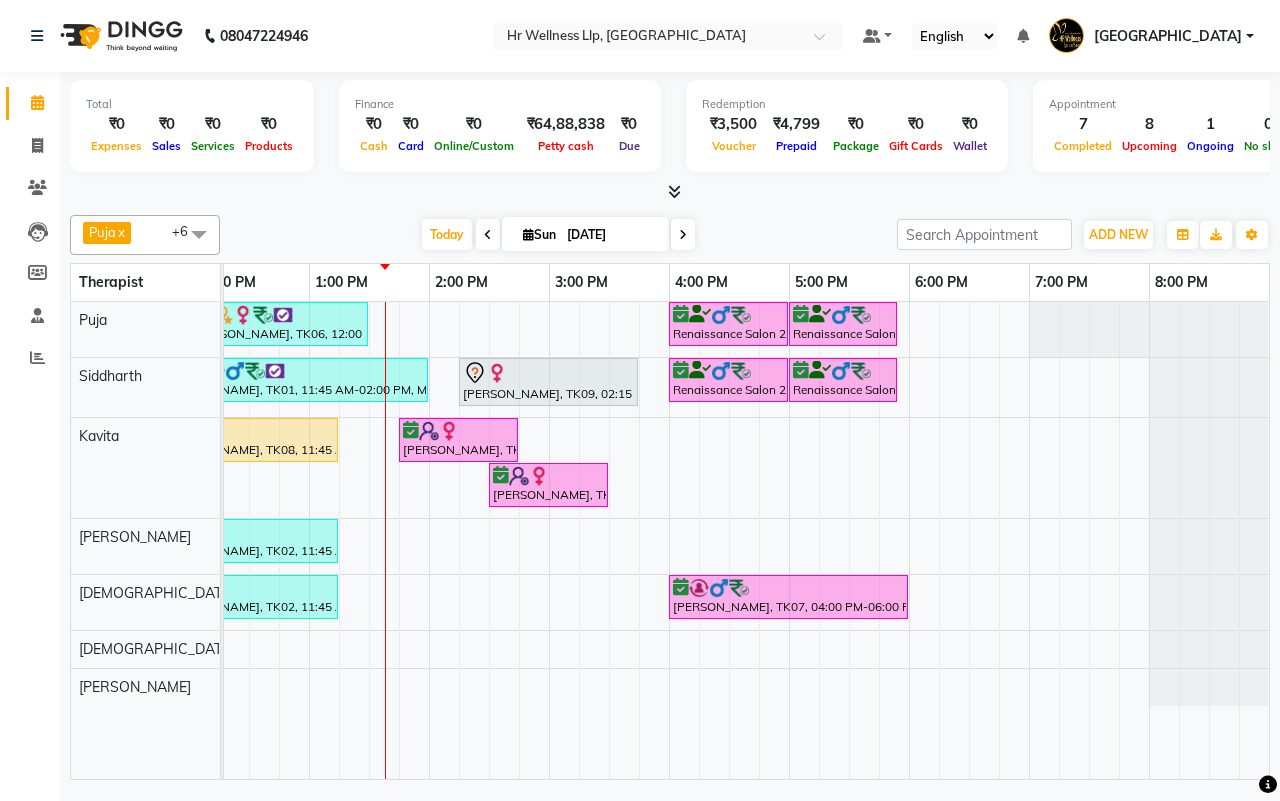 click on "[DATE]  [DATE]" at bounding box center [558, 235] 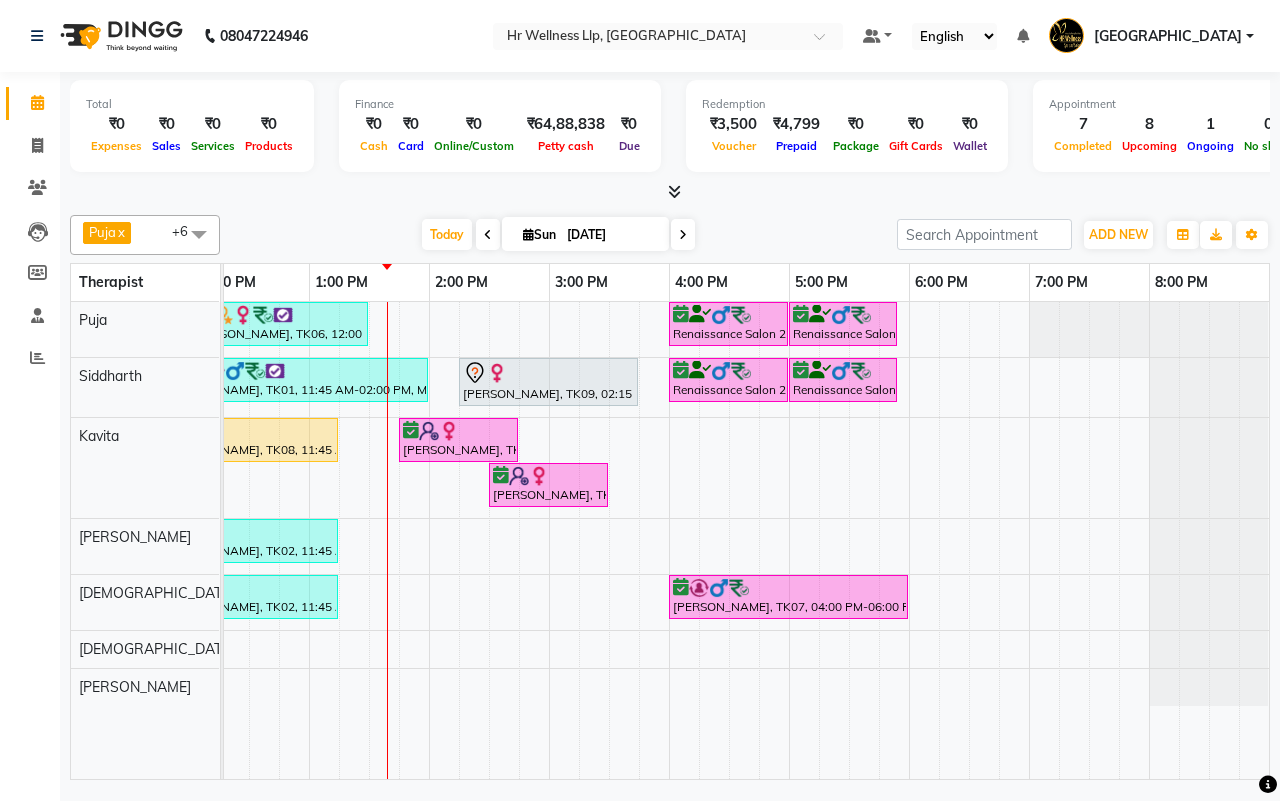 scroll, scrollTop: 0, scrollLeft: 107, axis: horizontal 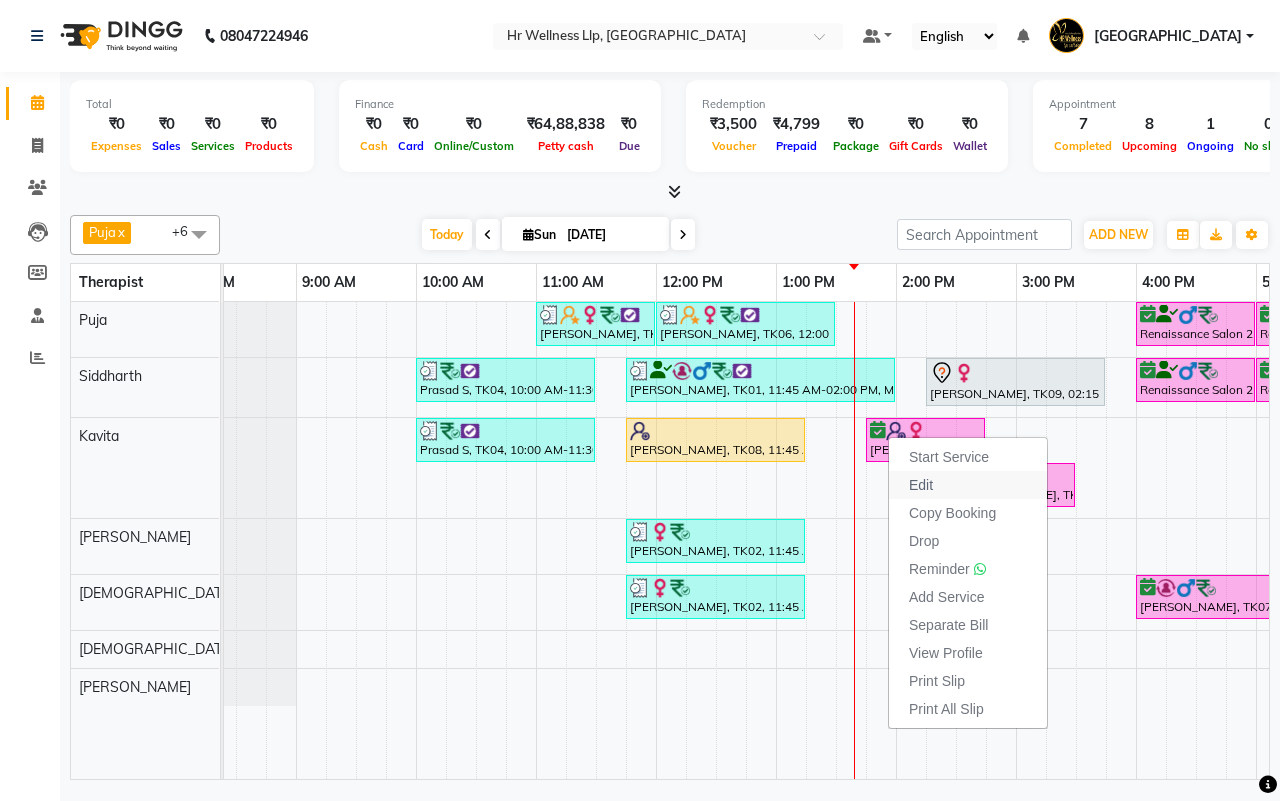 click on "Edit" at bounding box center (921, 485) 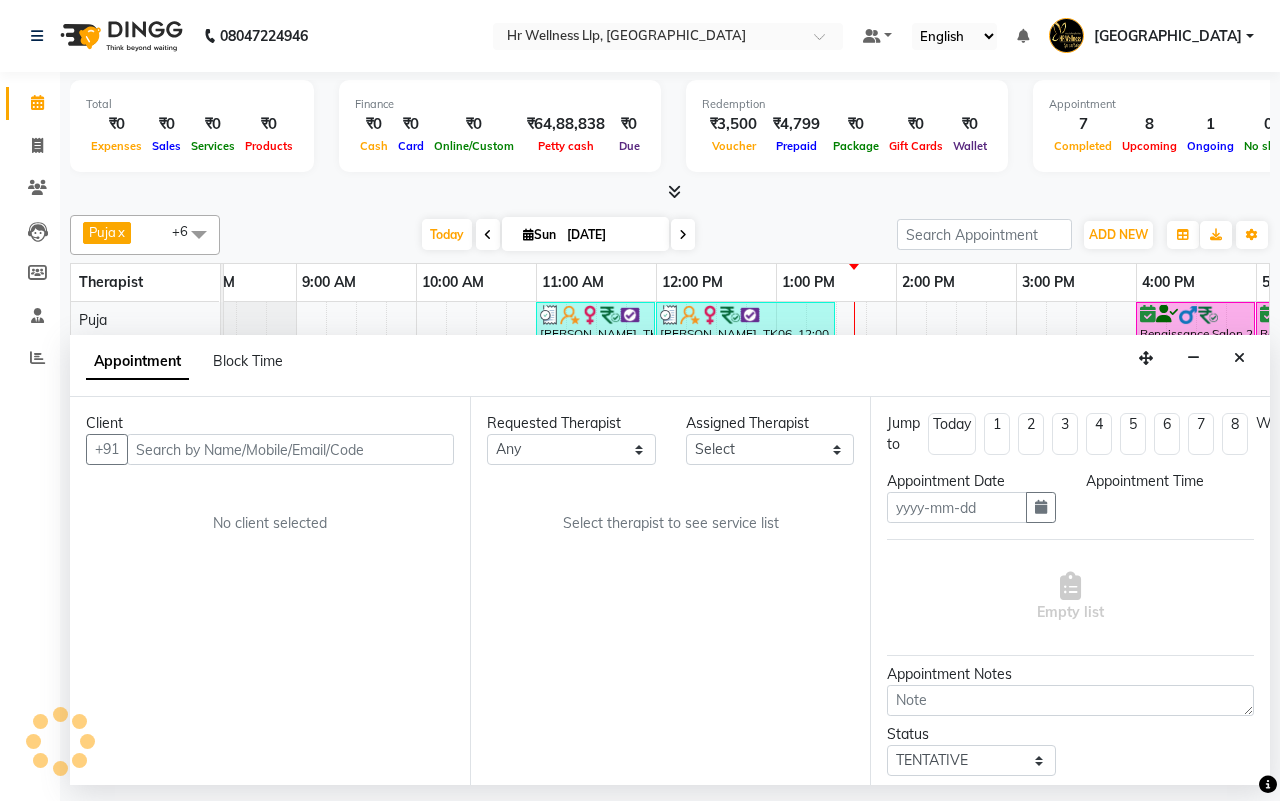 type on "[DATE]" 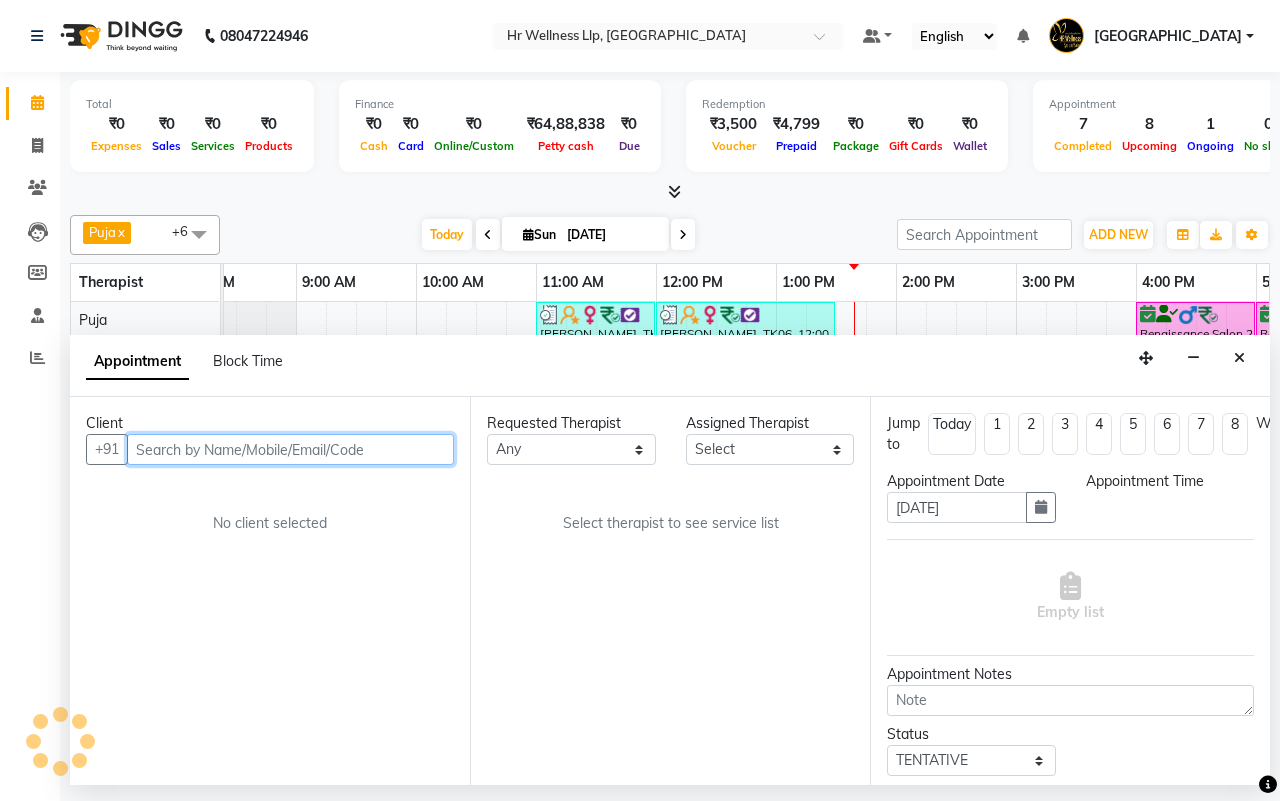scroll, scrollTop: 0, scrollLeft: 515, axis: horizontal 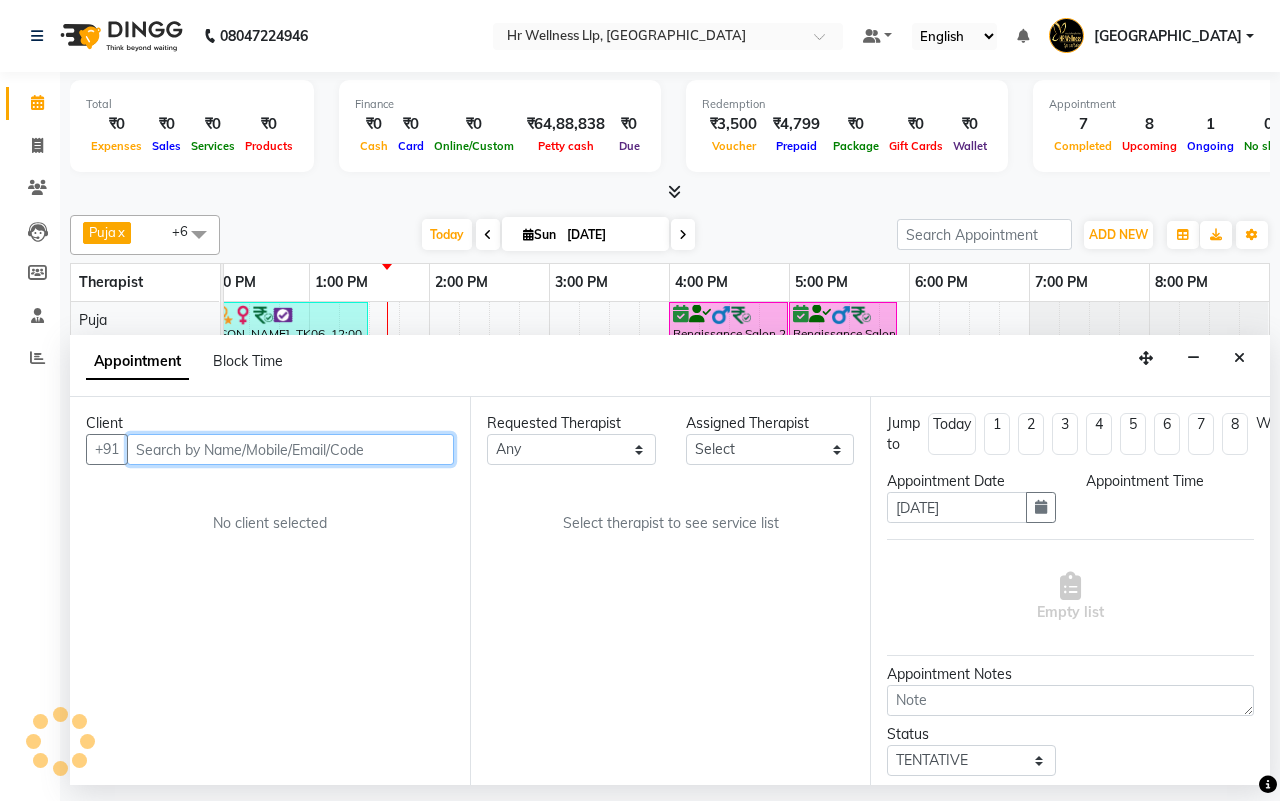 select on "19506" 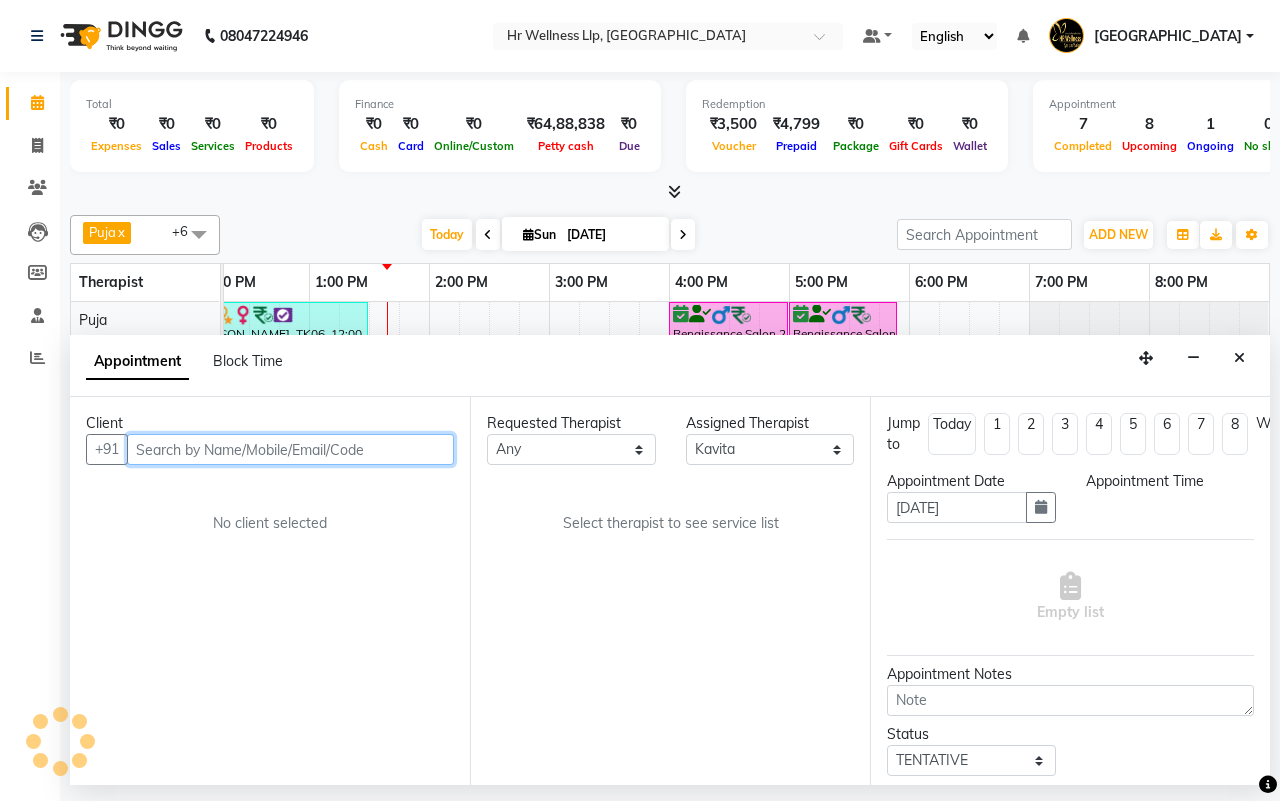 select on "confirm booking" 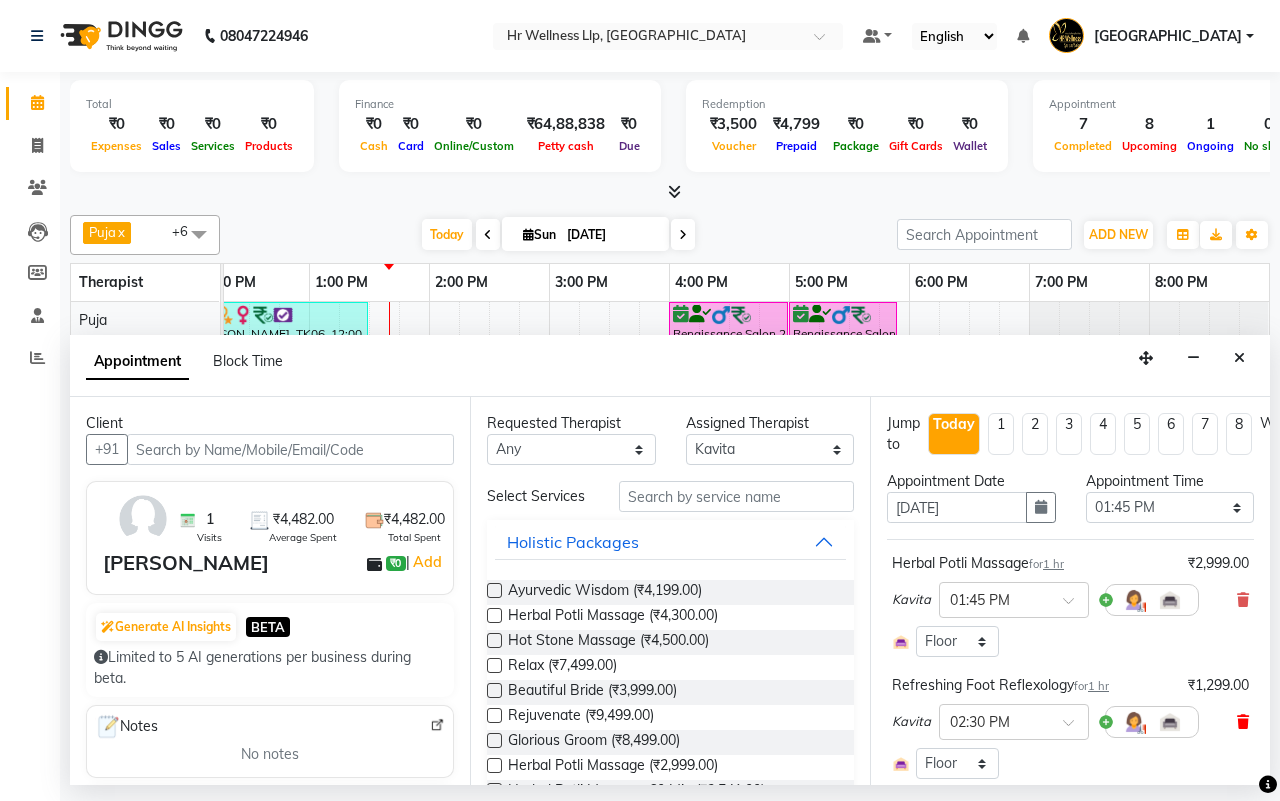 click at bounding box center [1243, 722] 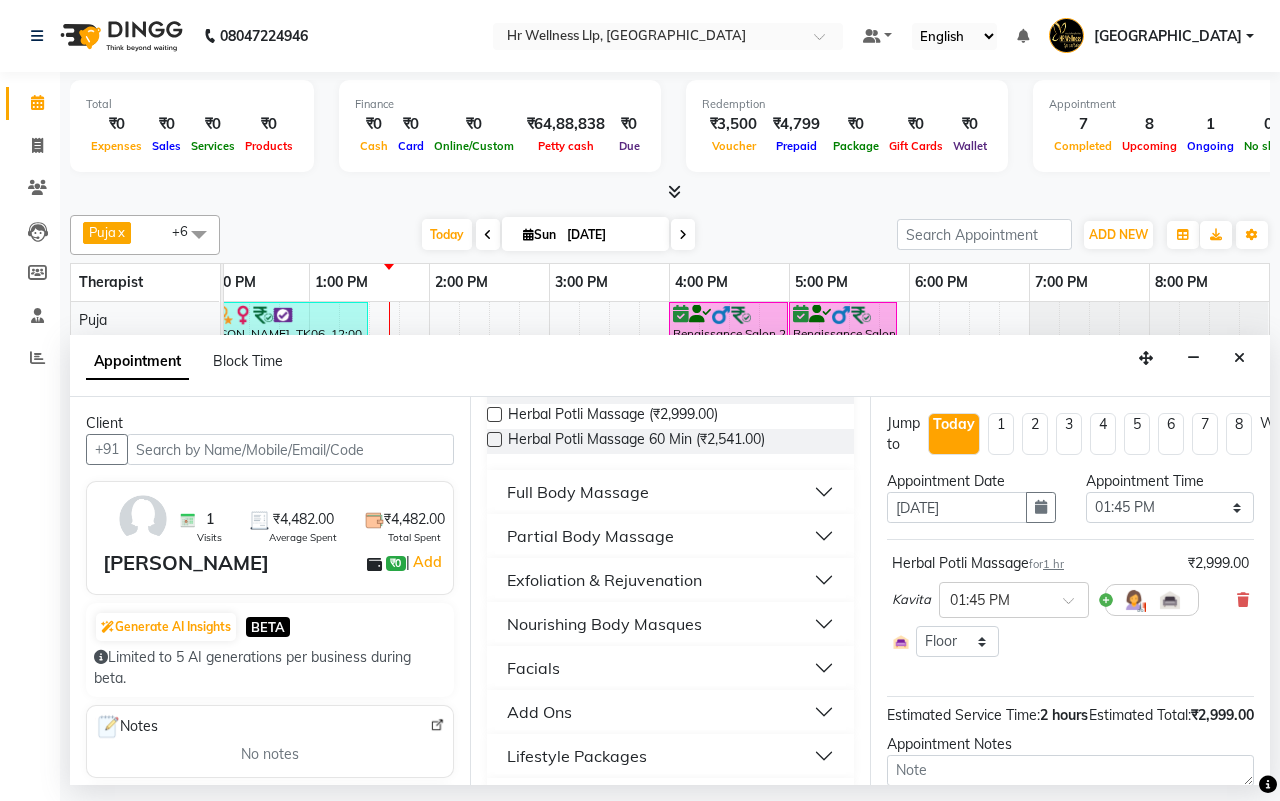 scroll, scrollTop: 375, scrollLeft: 0, axis: vertical 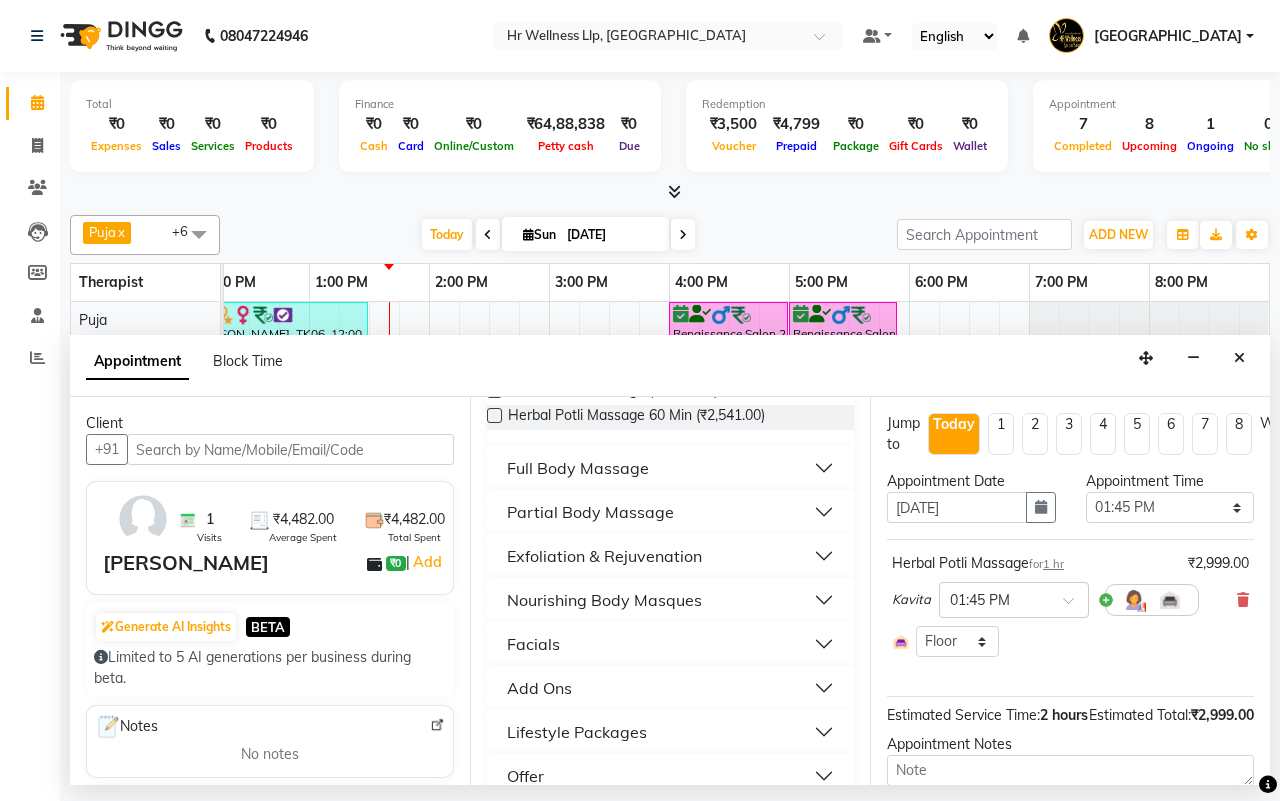 click on "Facials" at bounding box center [670, 644] 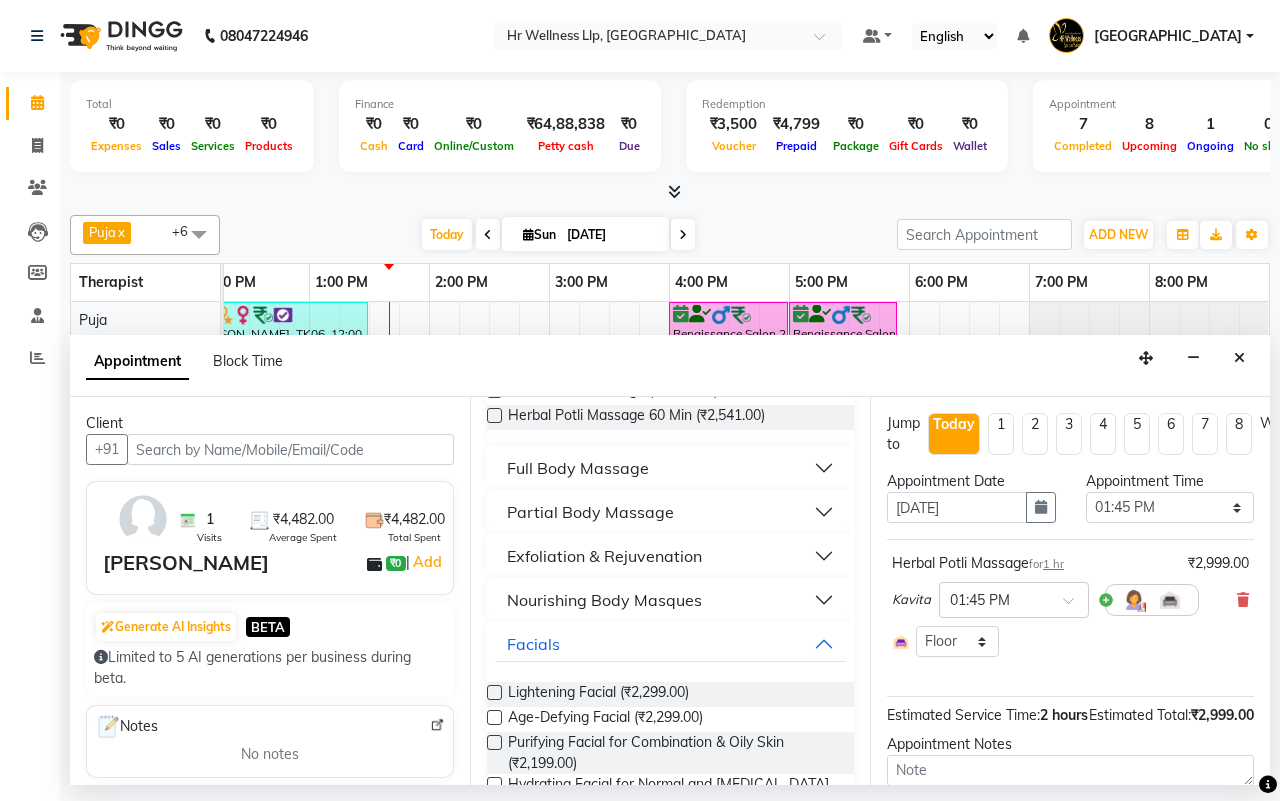 click at bounding box center [494, 692] 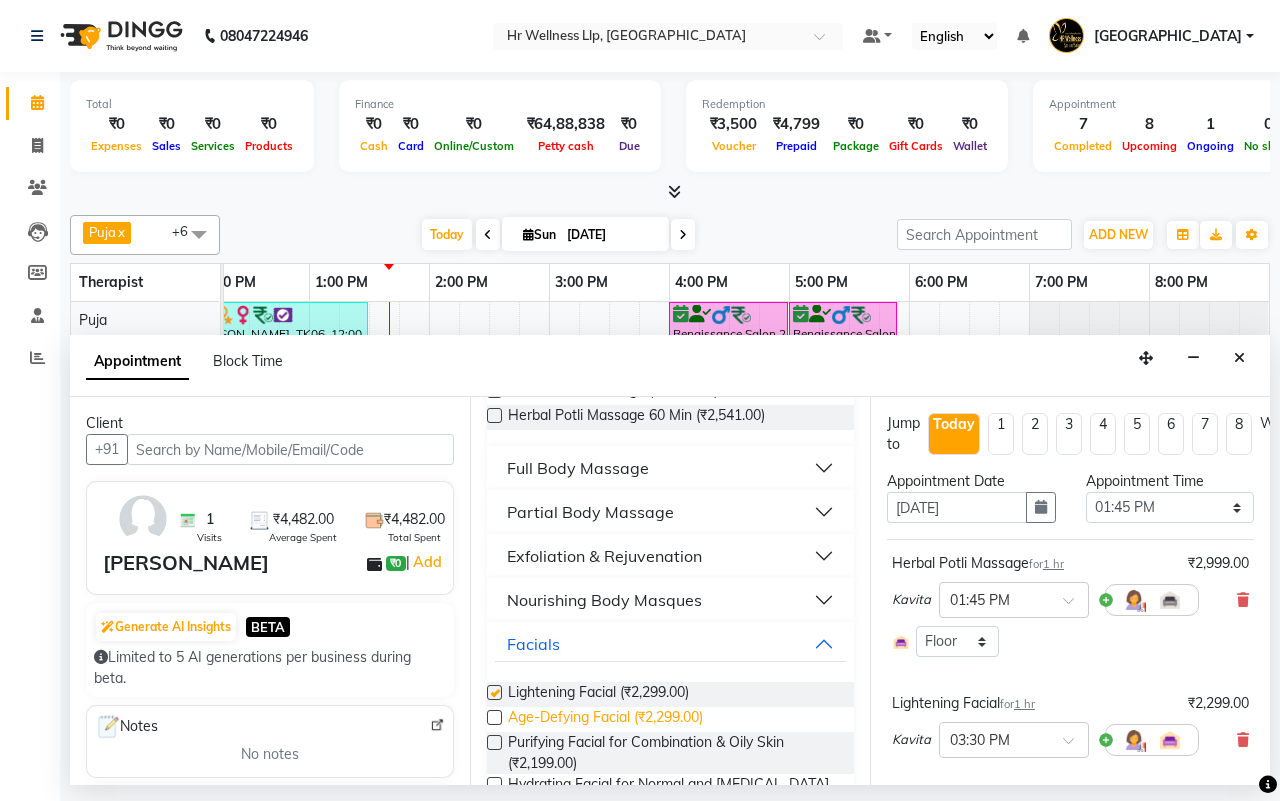 checkbox on "false" 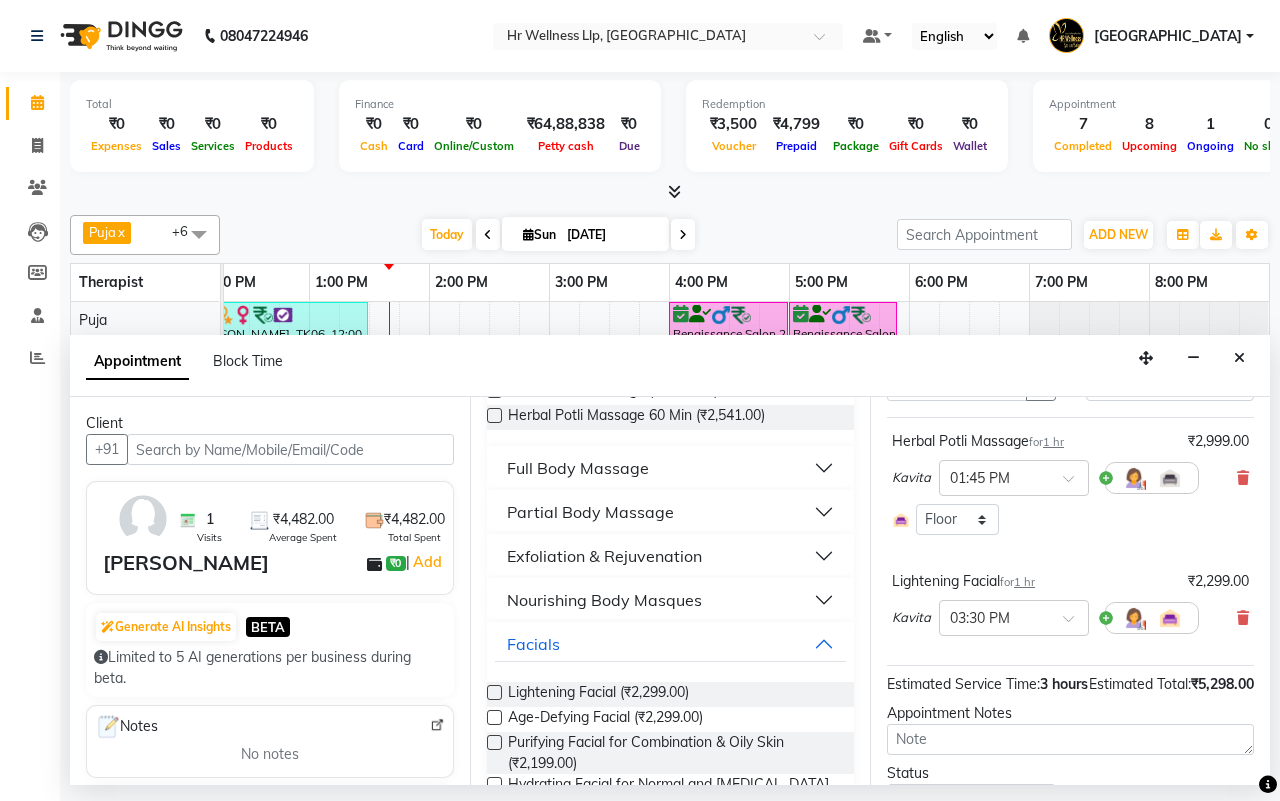 scroll, scrollTop: 261, scrollLeft: 0, axis: vertical 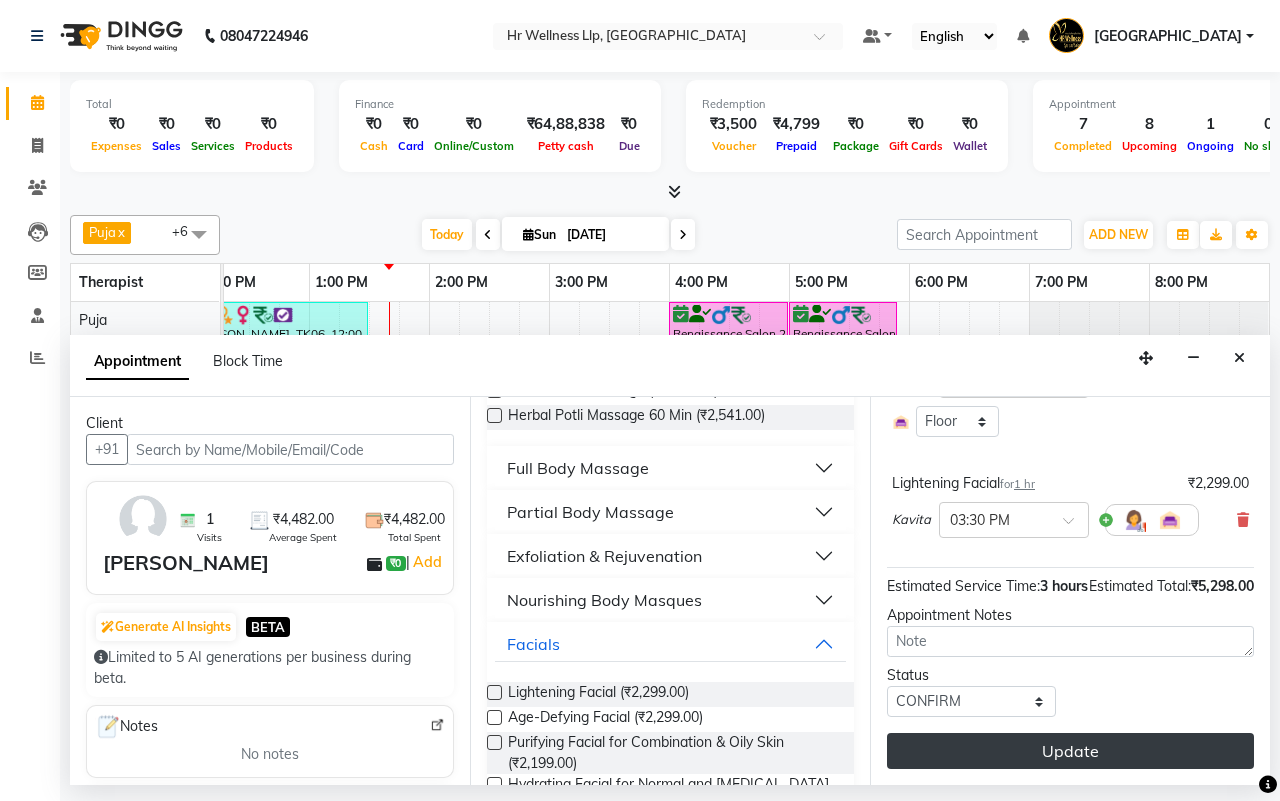 click on "Update" at bounding box center [1070, 751] 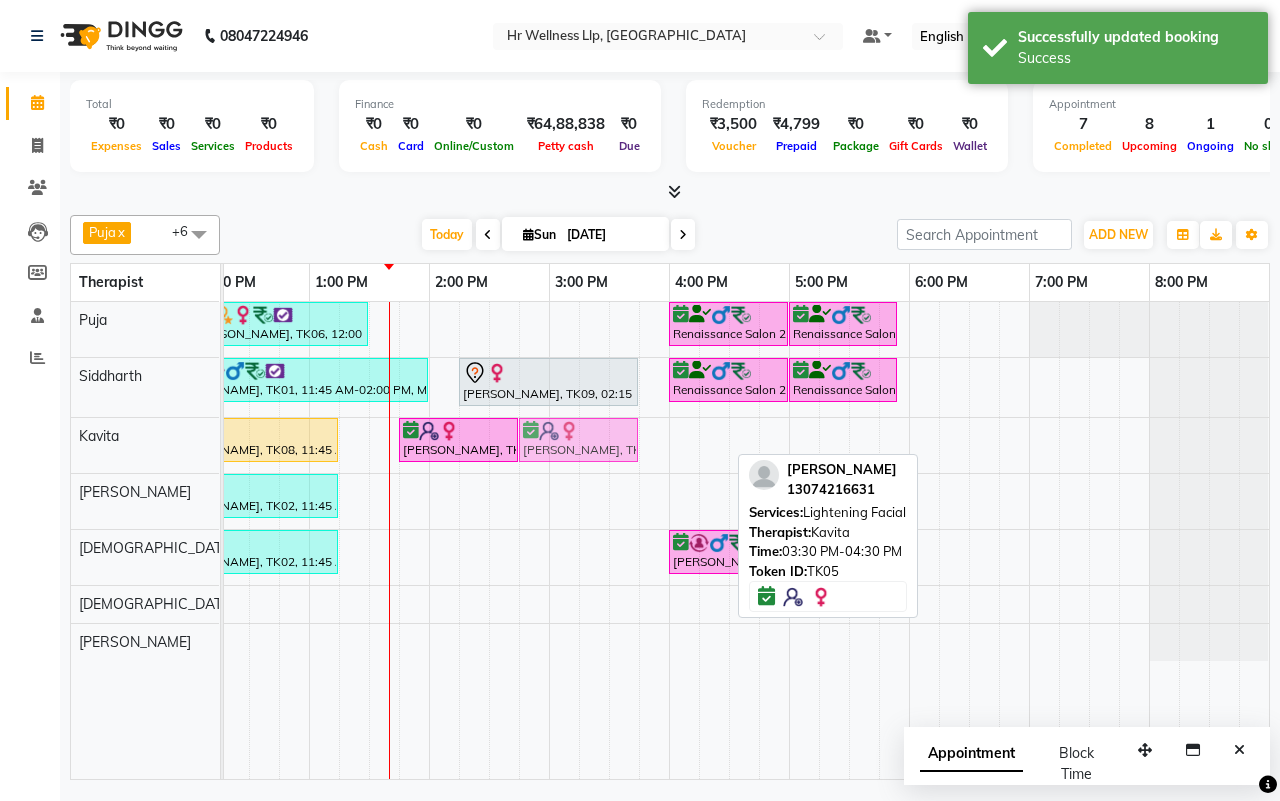 drag, startPoint x: 635, startPoint y: 437, endPoint x: 557, endPoint y: 445, distance: 78.40918 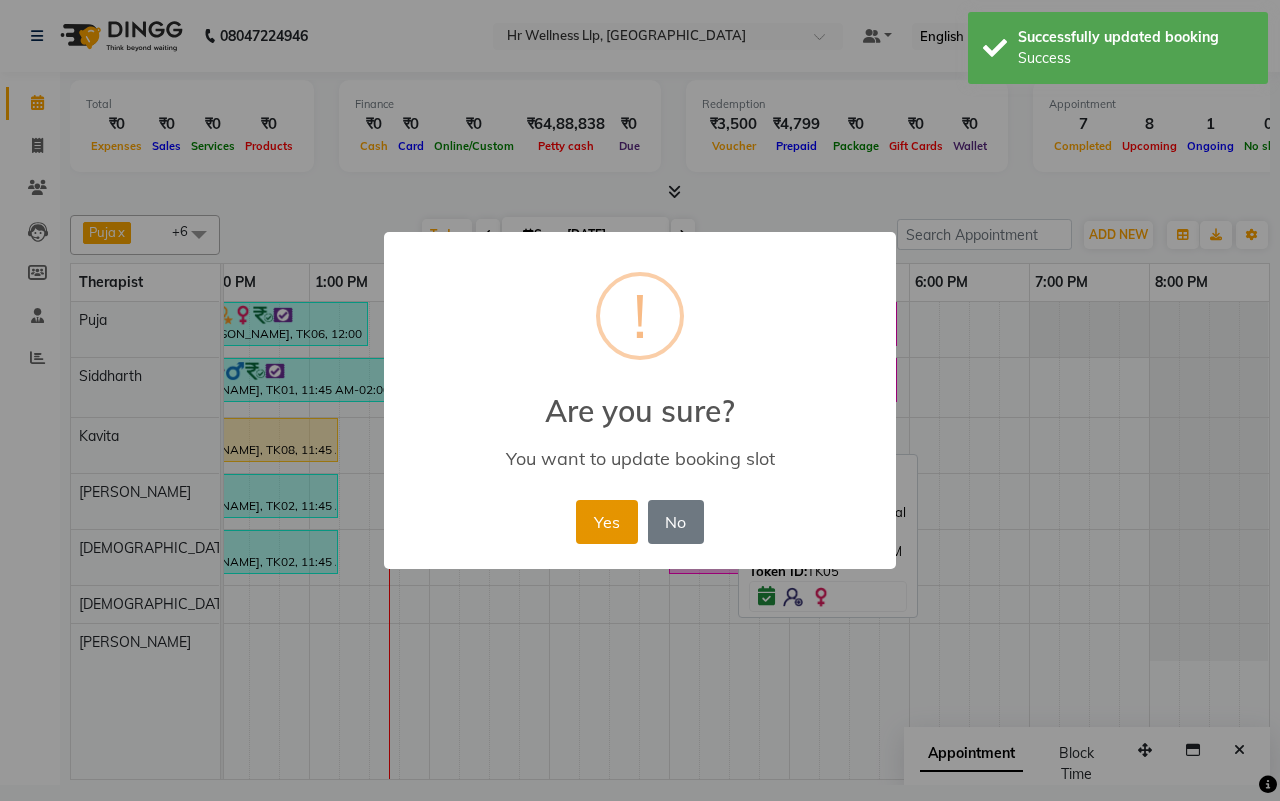 click on "Yes" at bounding box center [606, 522] 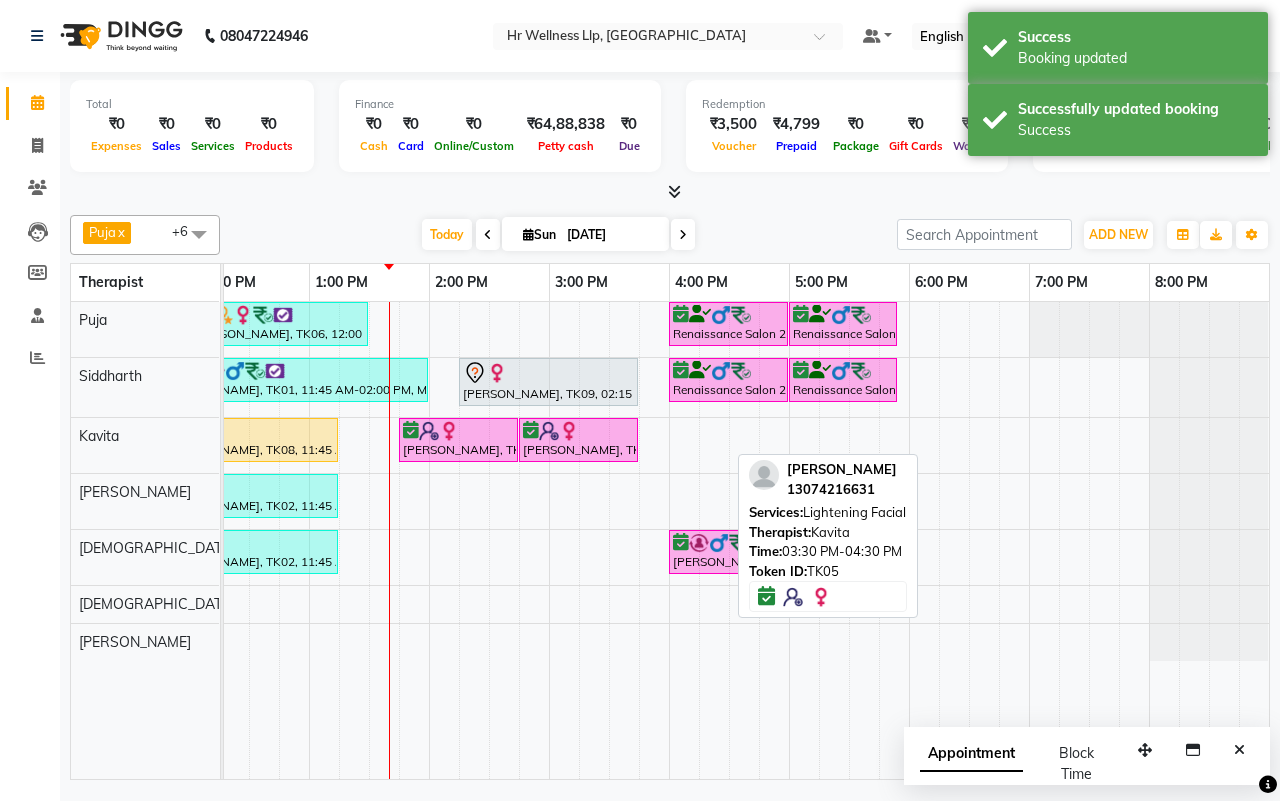 click on "[DATE]  [DATE]" at bounding box center (558, 235) 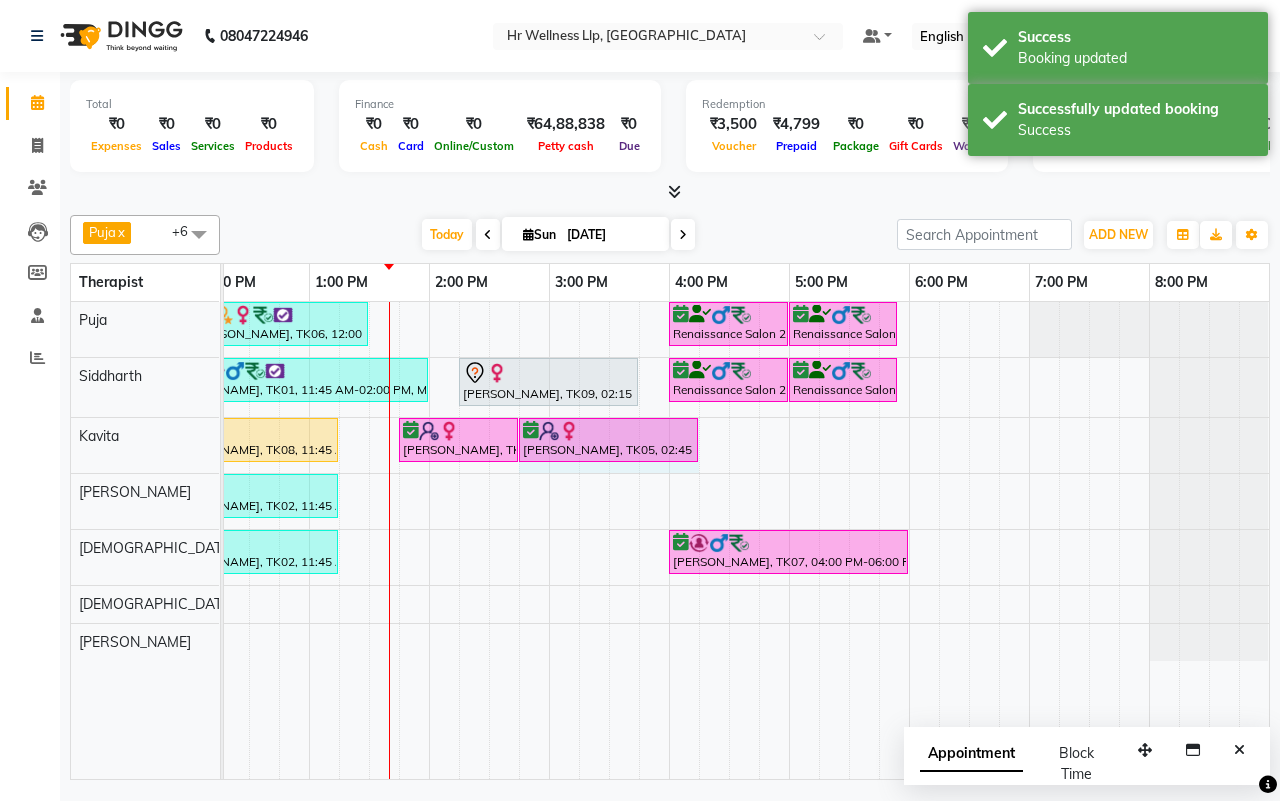 drag, startPoint x: 637, startPoint y: 431, endPoint x: 681, endPoint y: 435, distance: 44.181442 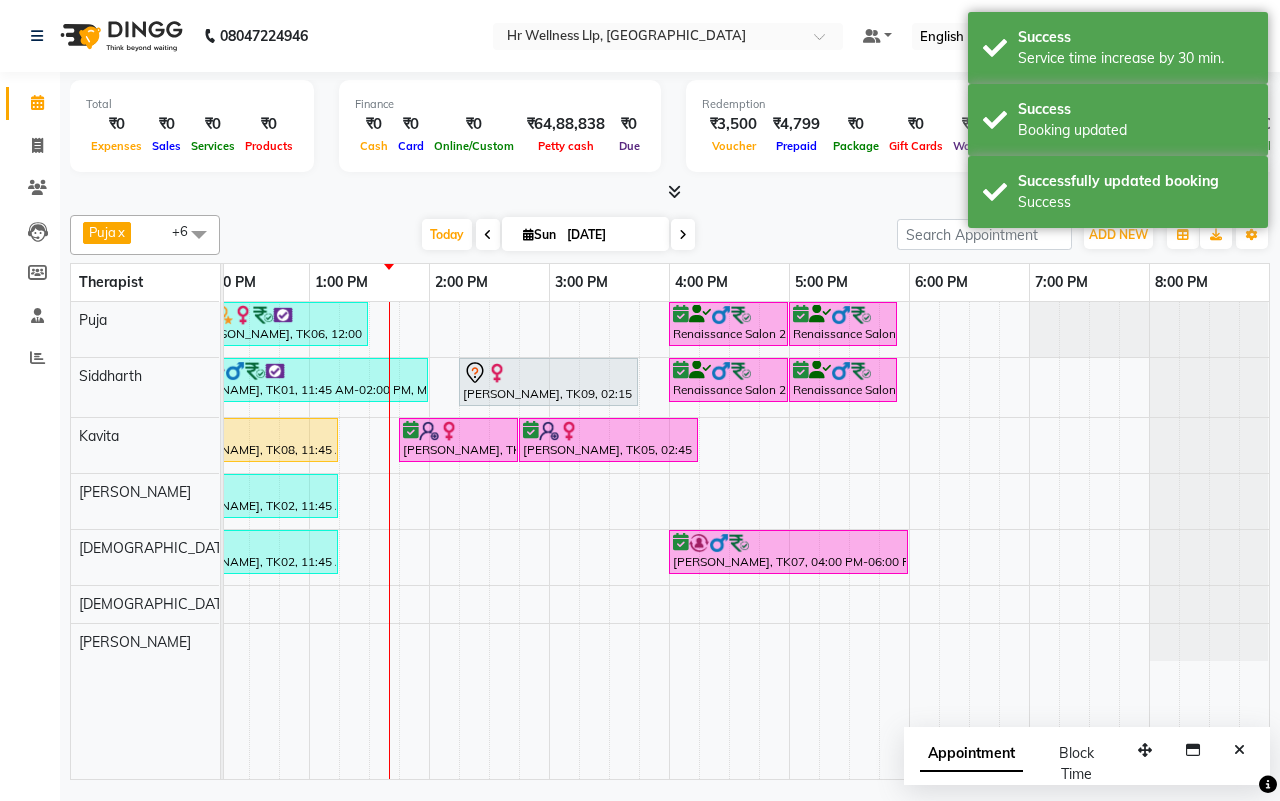click on "[DATE]  [DATE]" at bounding box center (558, 235) 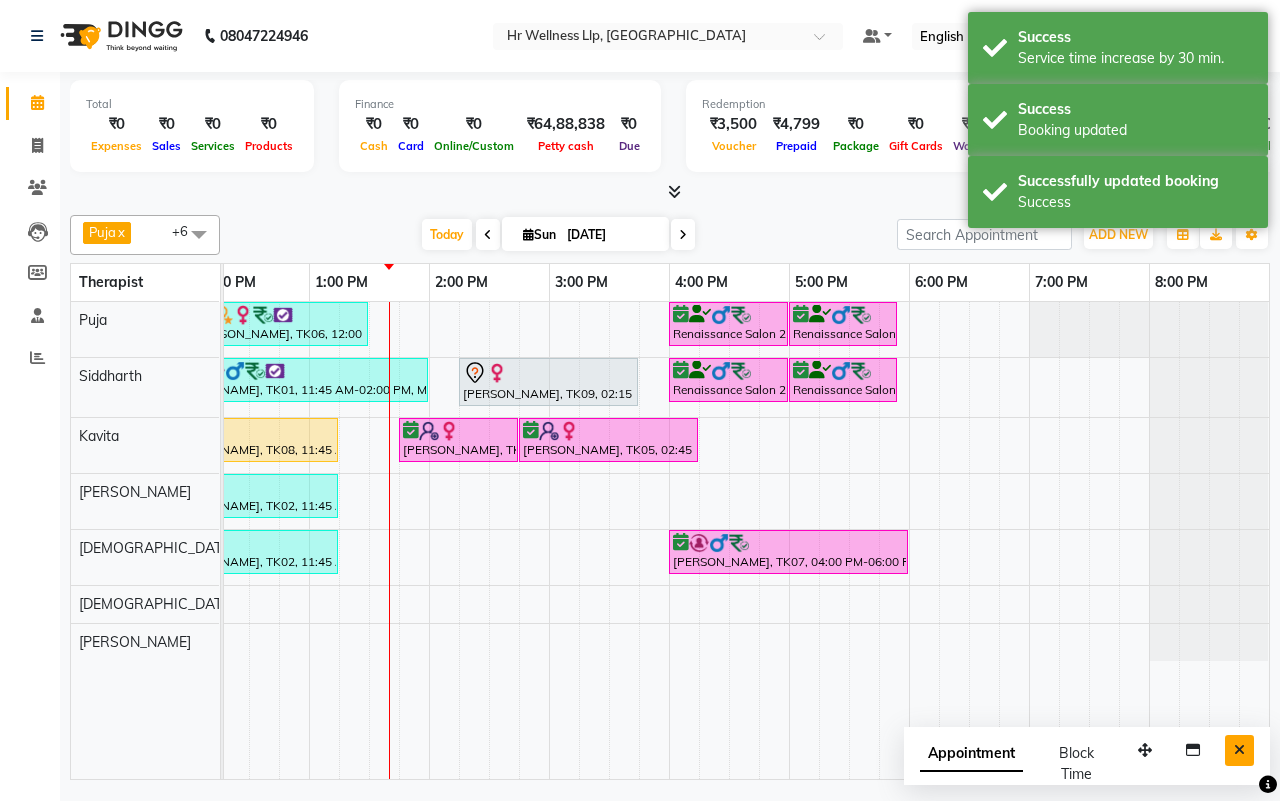 click at bounding box center [1239, 750] 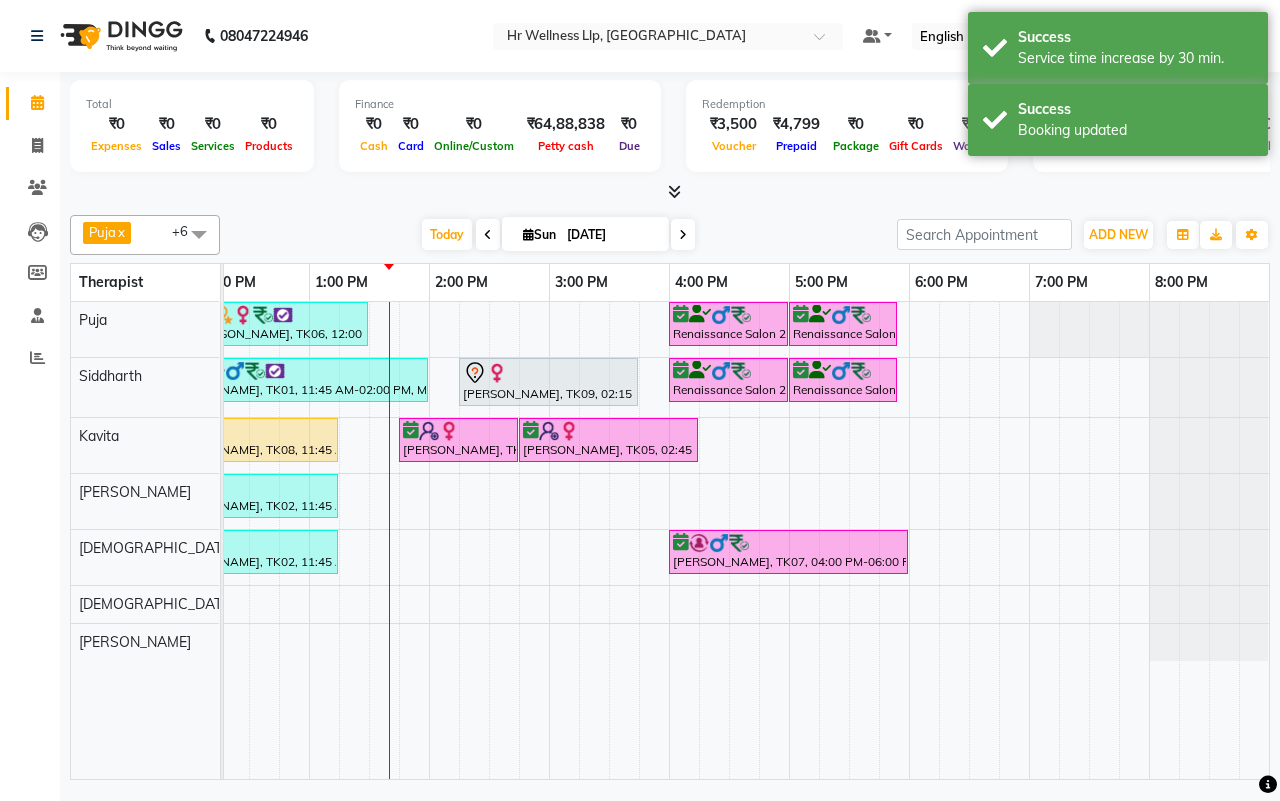 scroll, scrollTop: 0, scrollLeft: 316, axis: horizontal 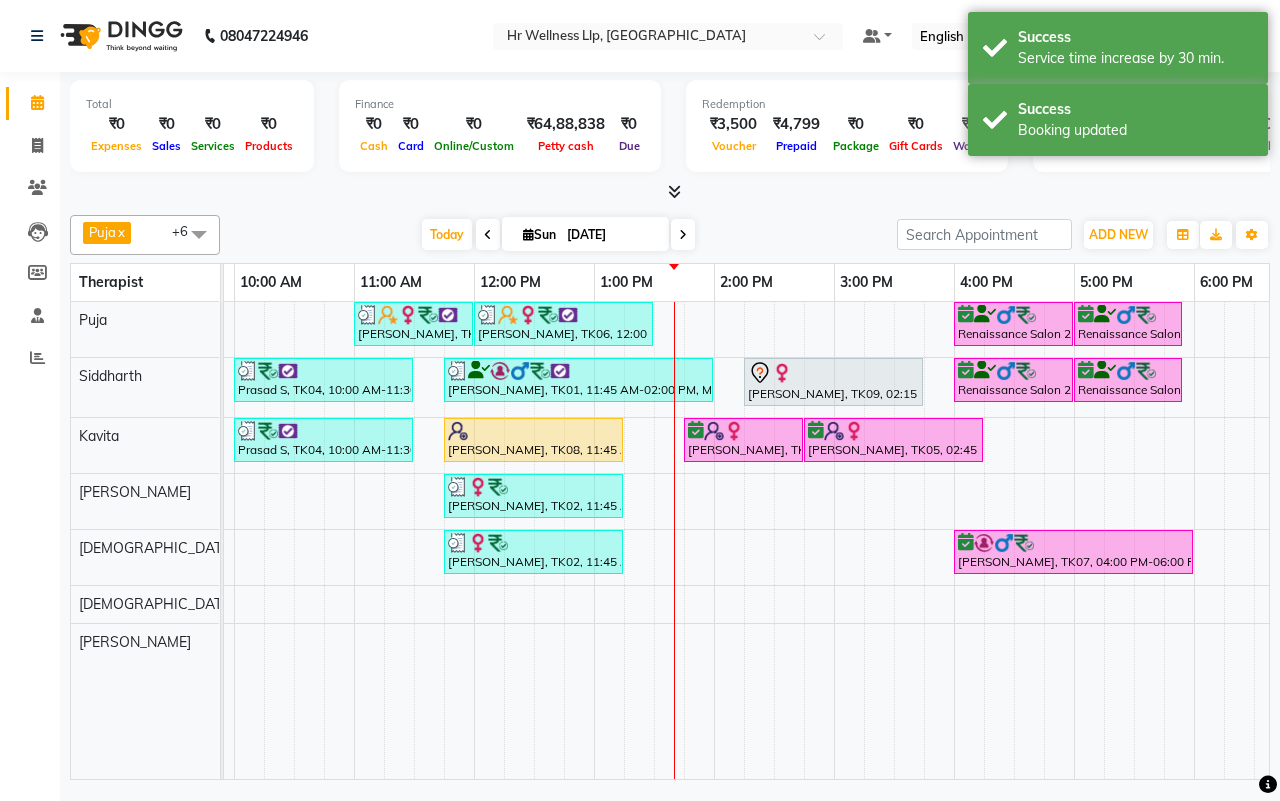 click on "[DATE]  [DATE]" at bounding box center [558, 235] 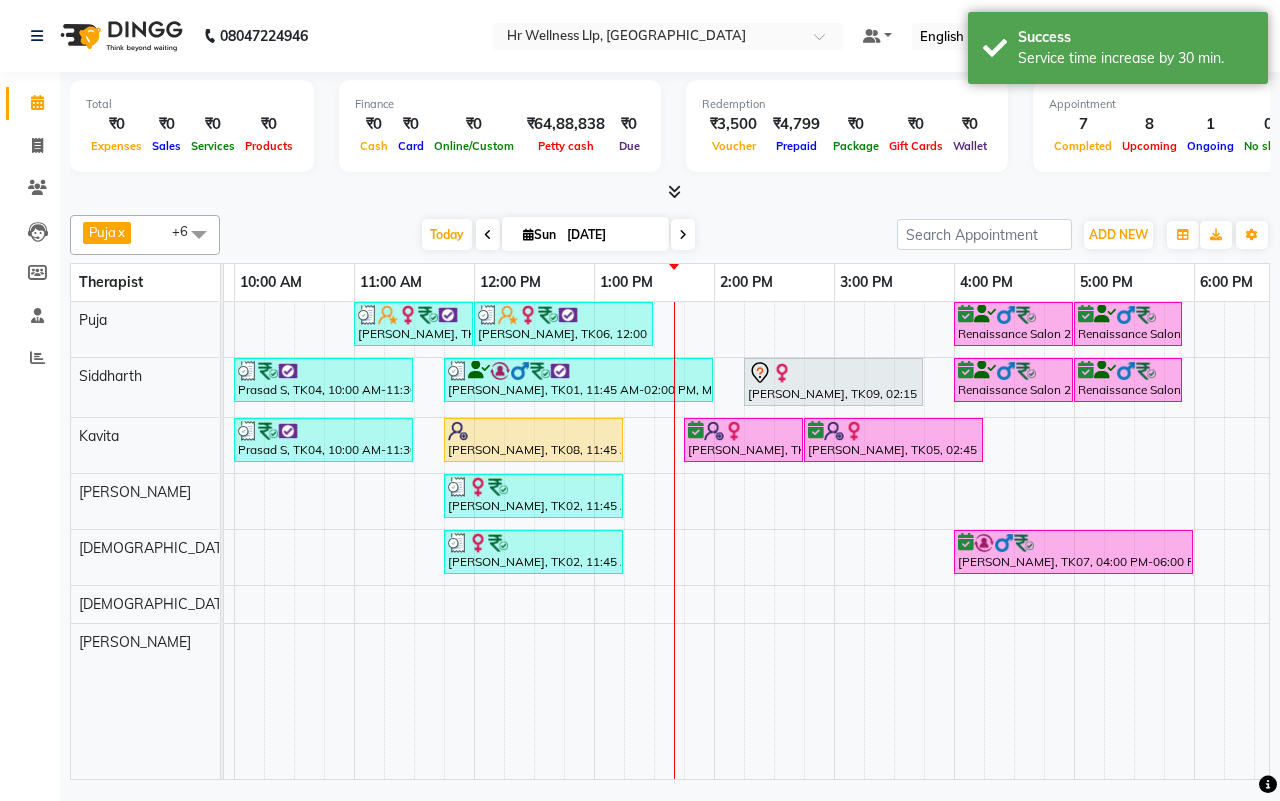 click on "[DATE]  [DATE]" at bounding box center (558, 235) 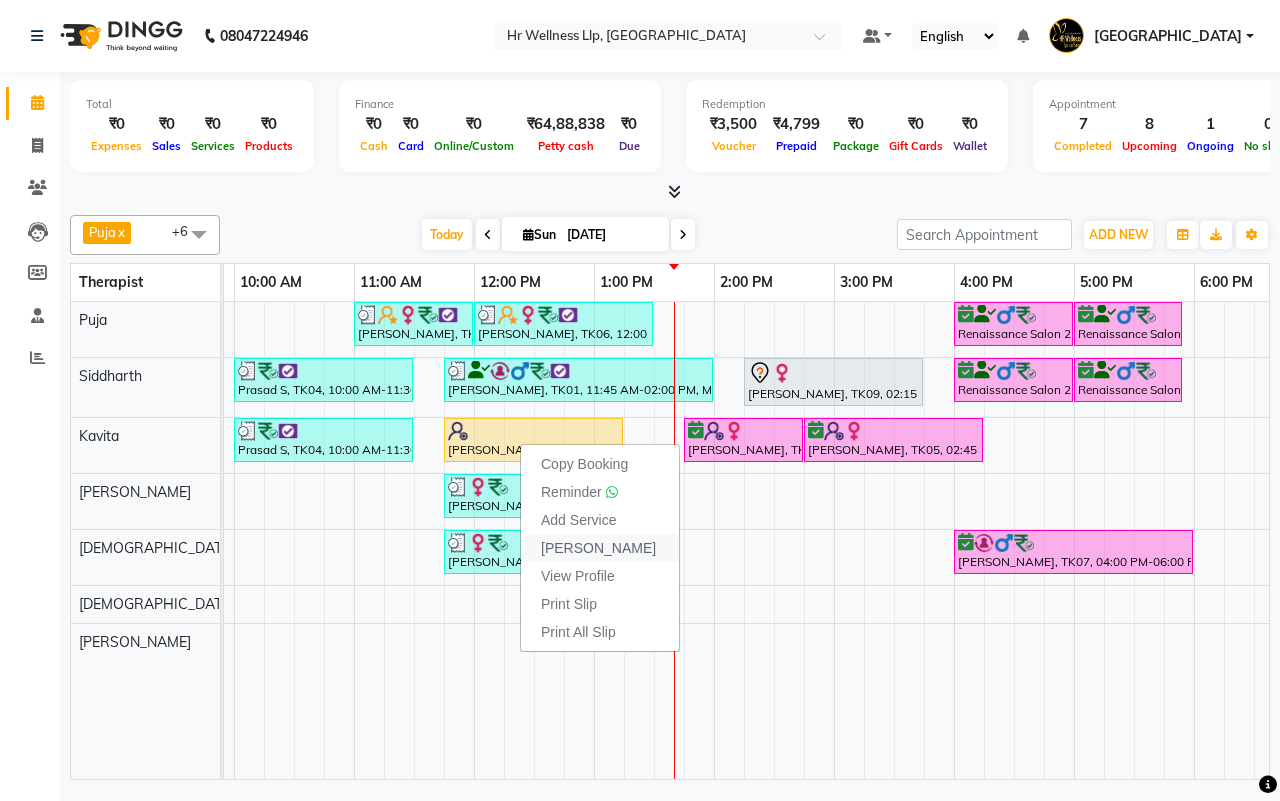 click on "Mark Done" at bounding box center (598, 548) 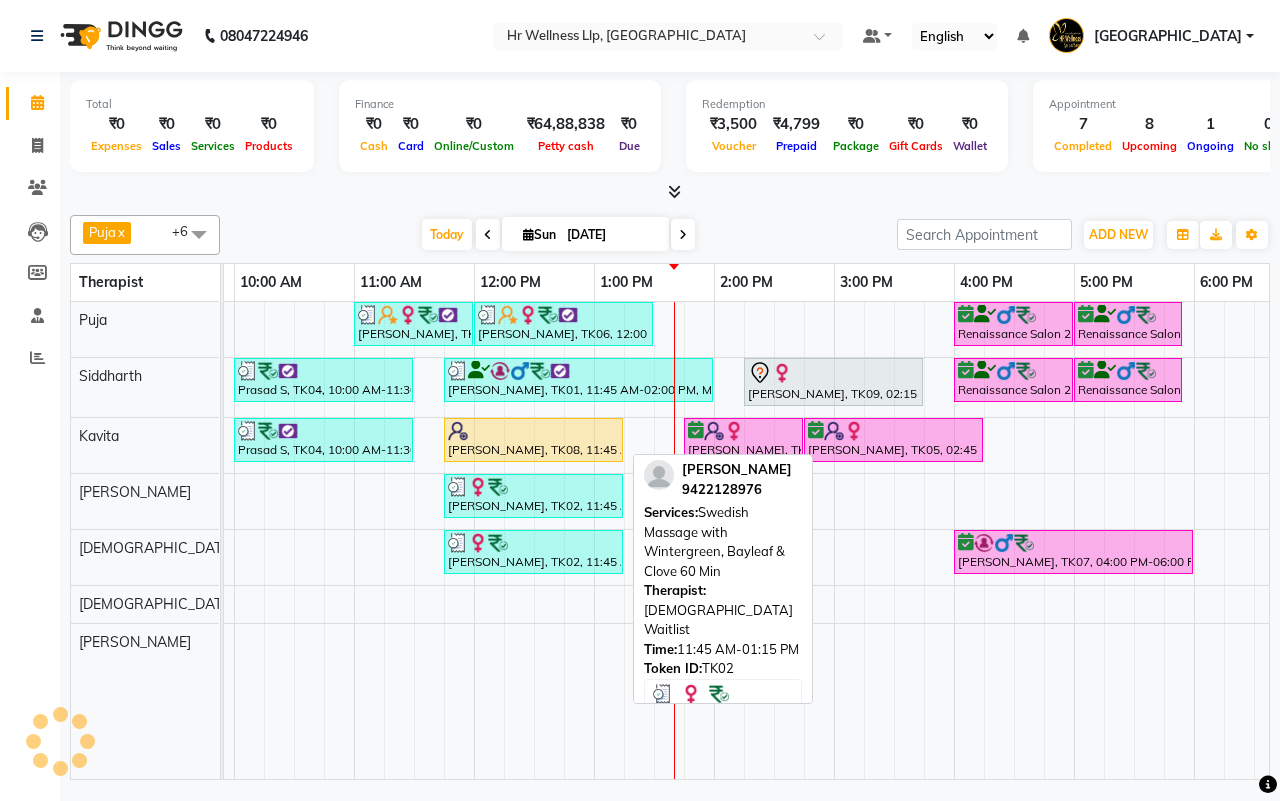 select on "service" 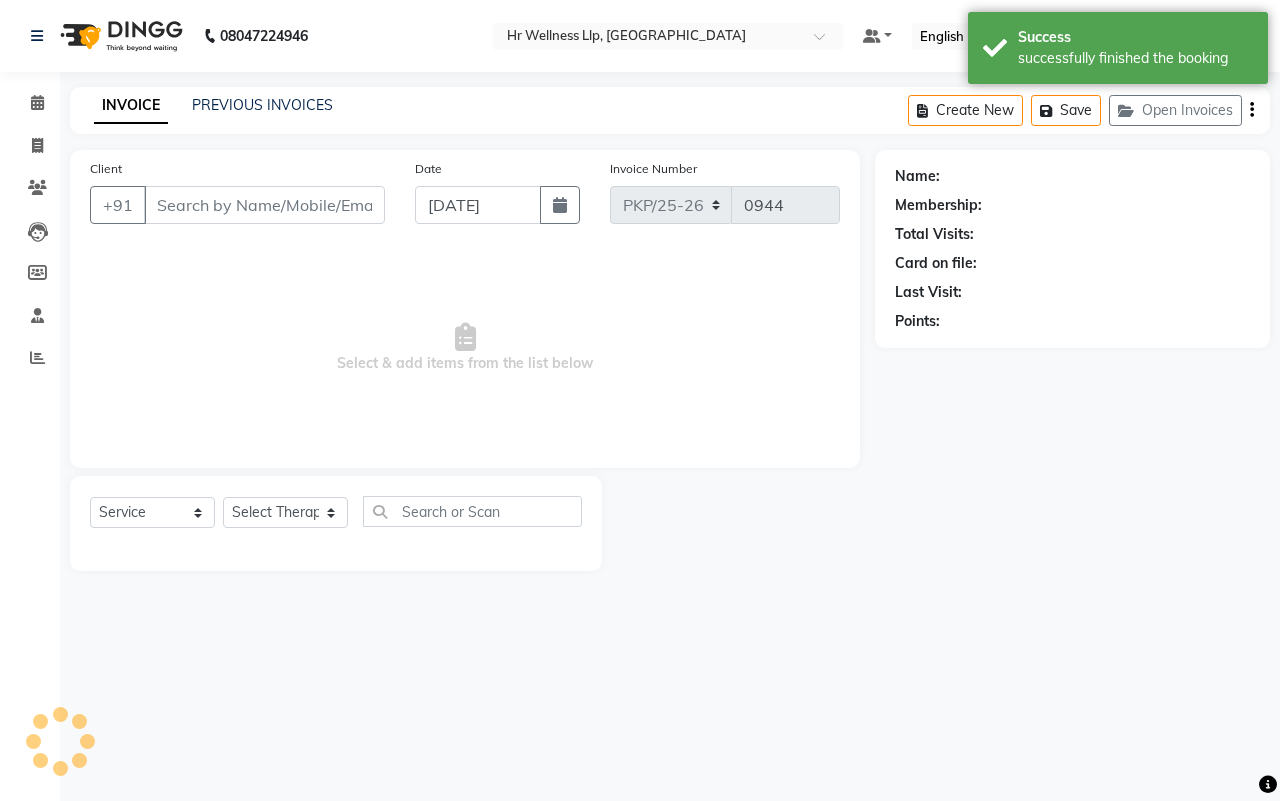 type on "7400084708" 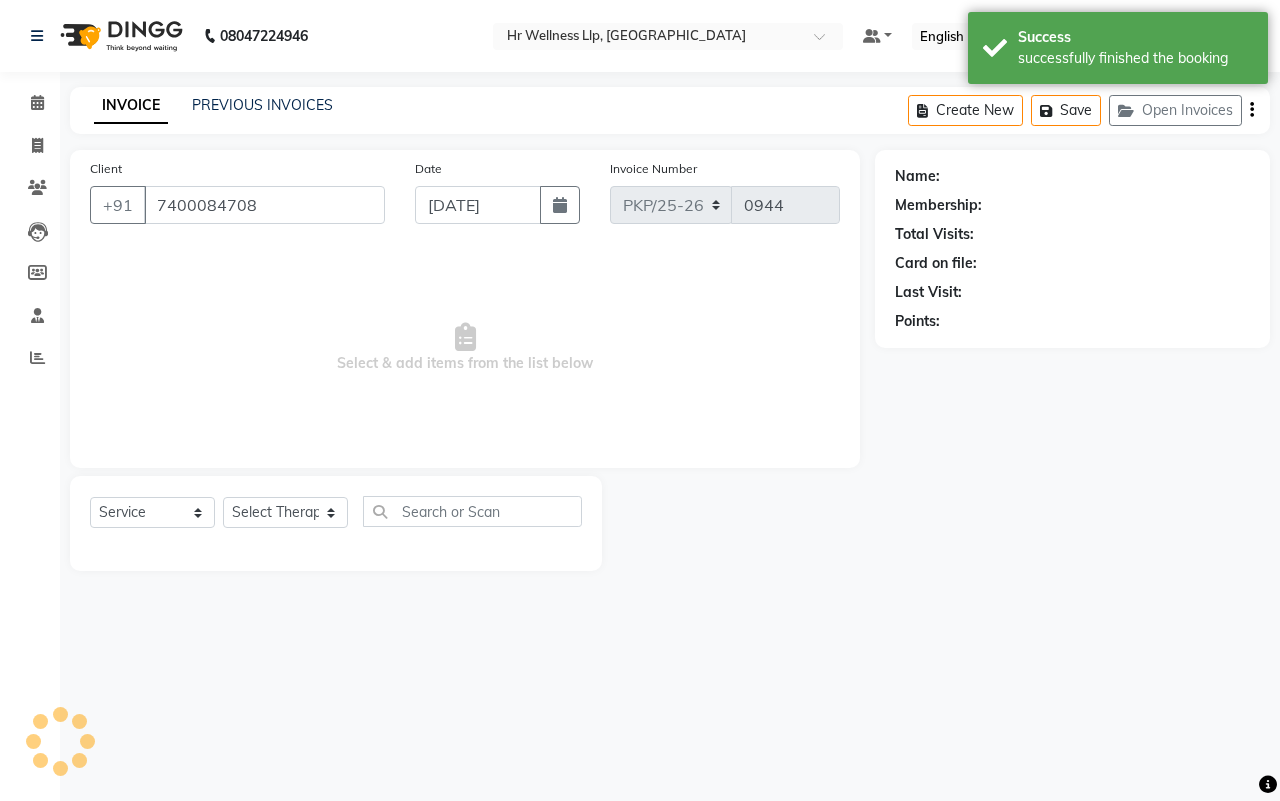 select on "19506" 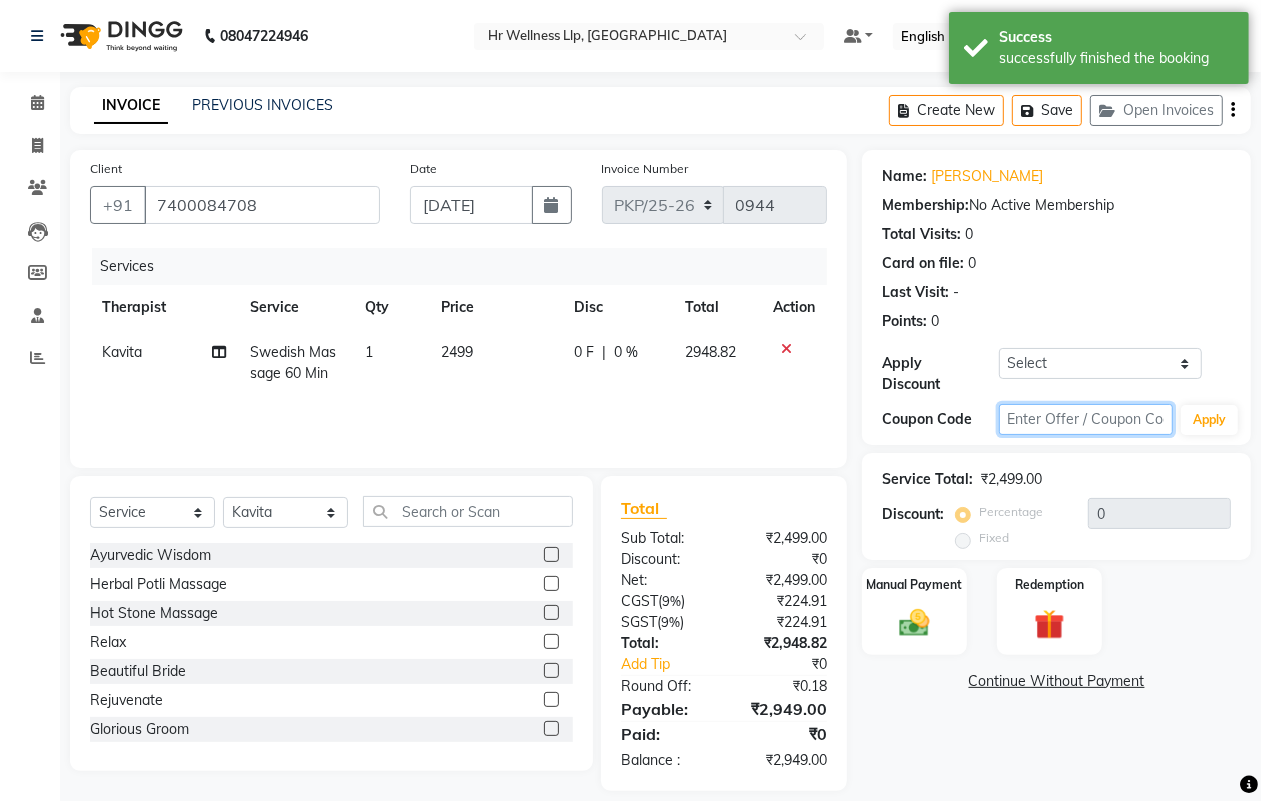 click 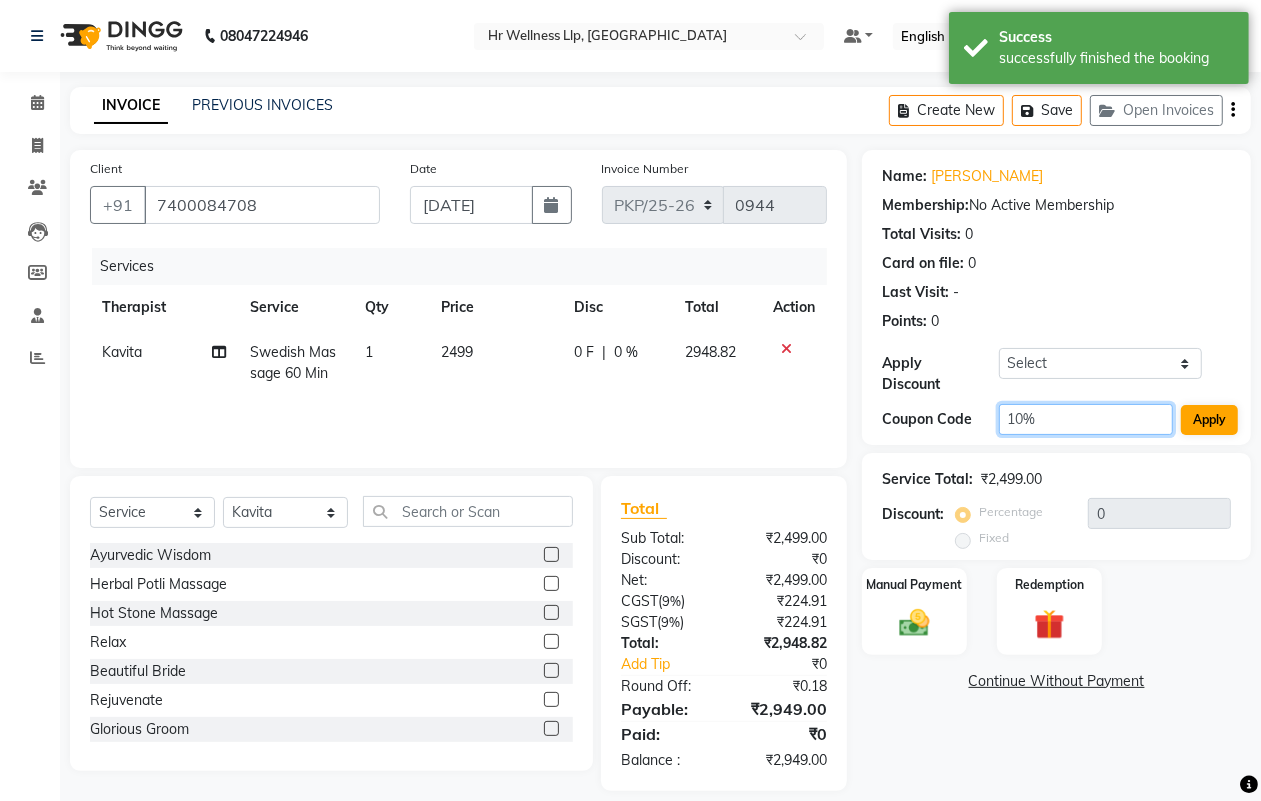 type on "10%" 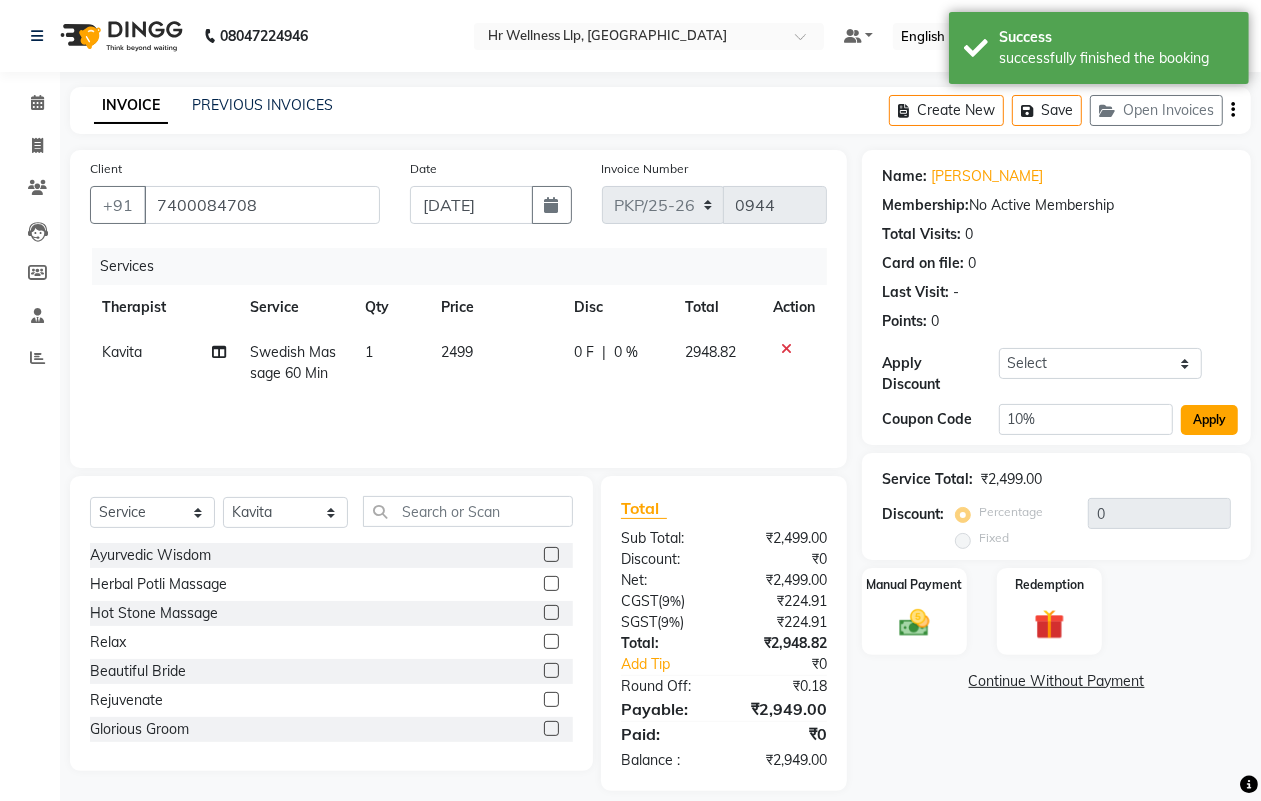 click on "Apply" 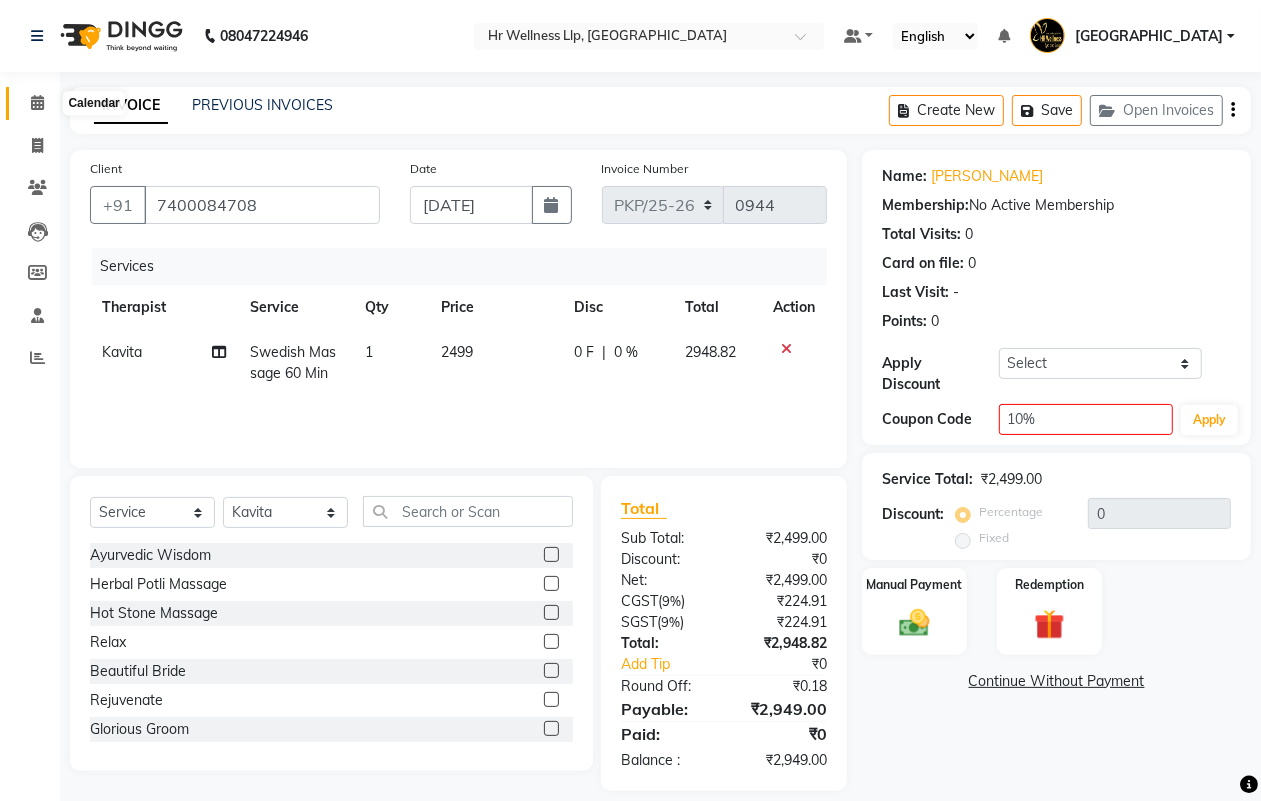 click 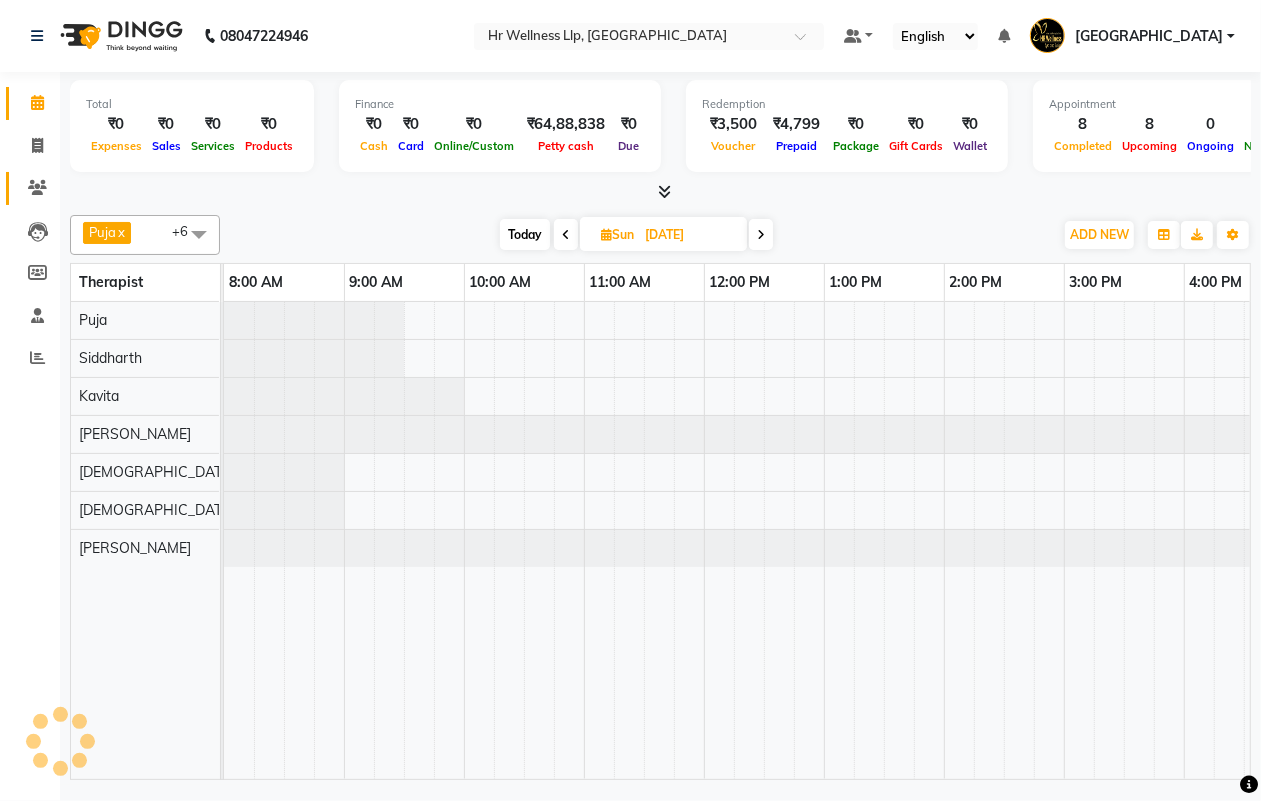 click 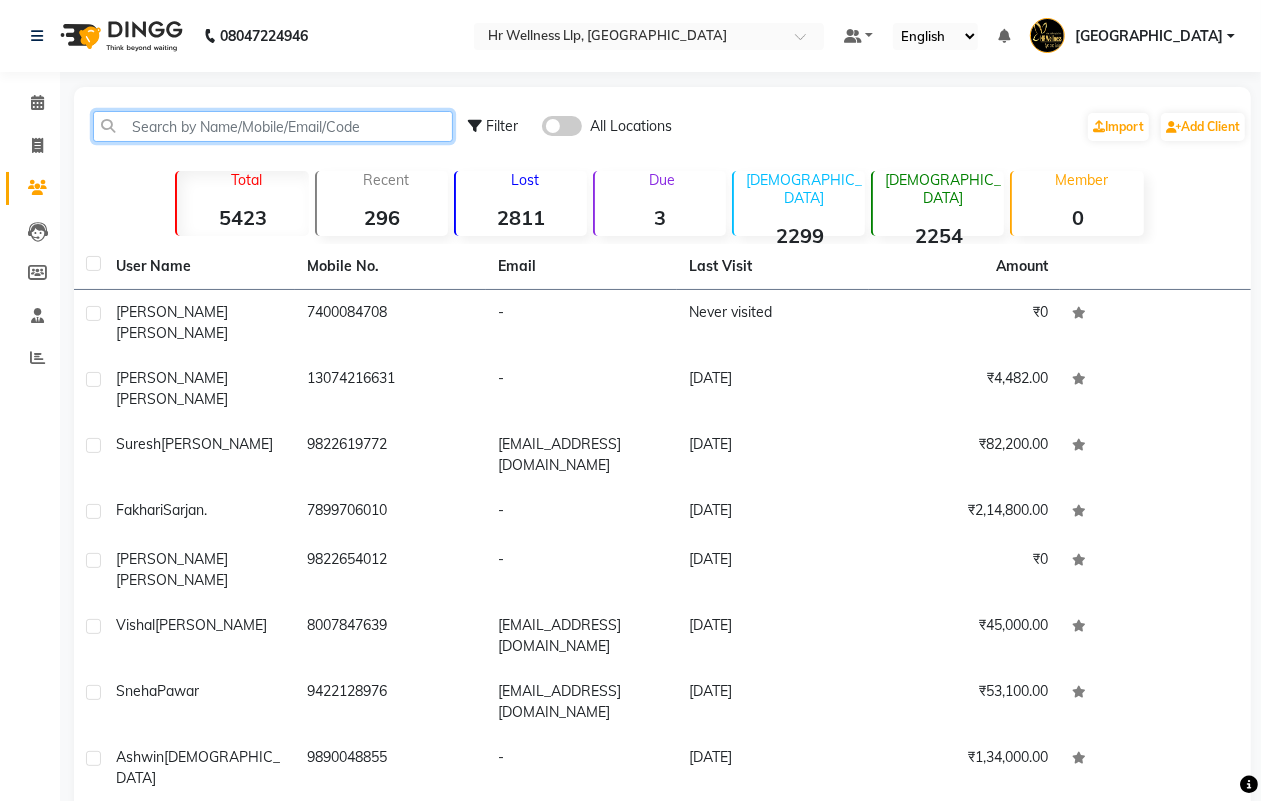 click 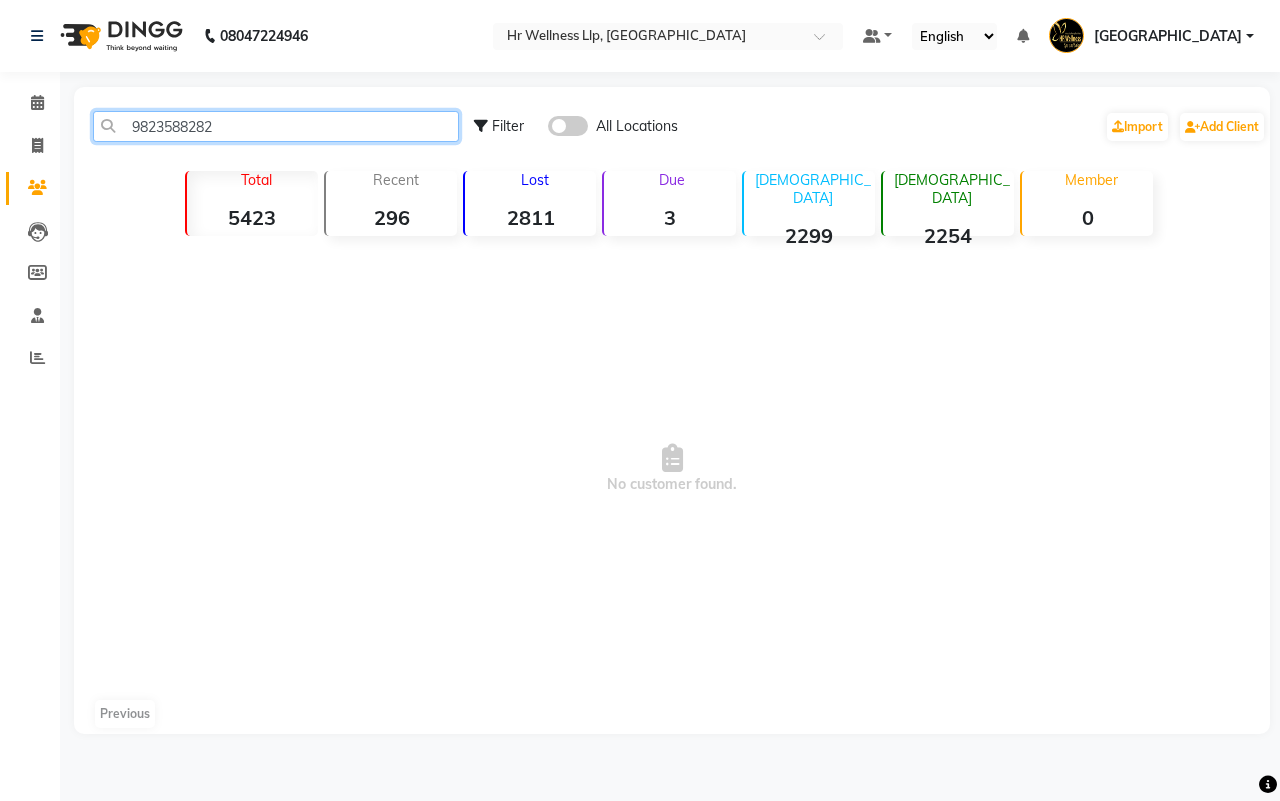 type on "9823588282" 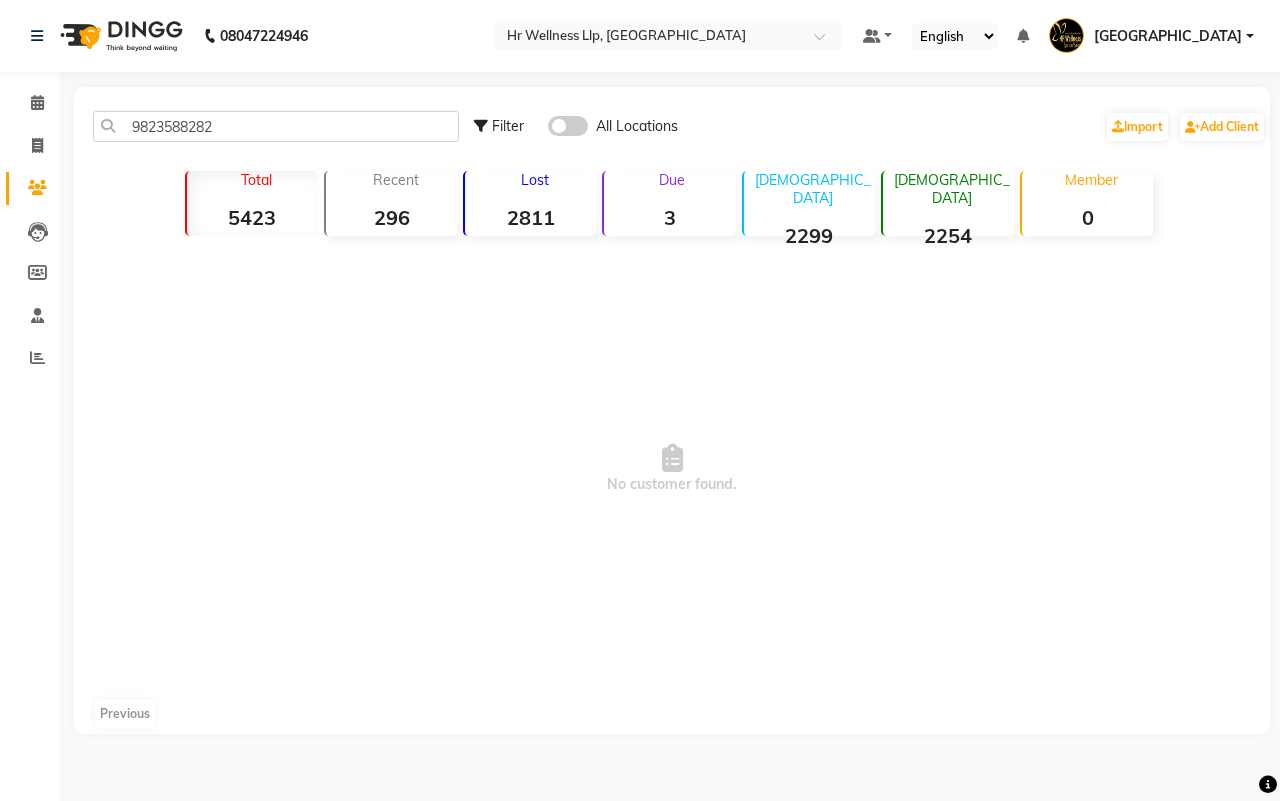 click 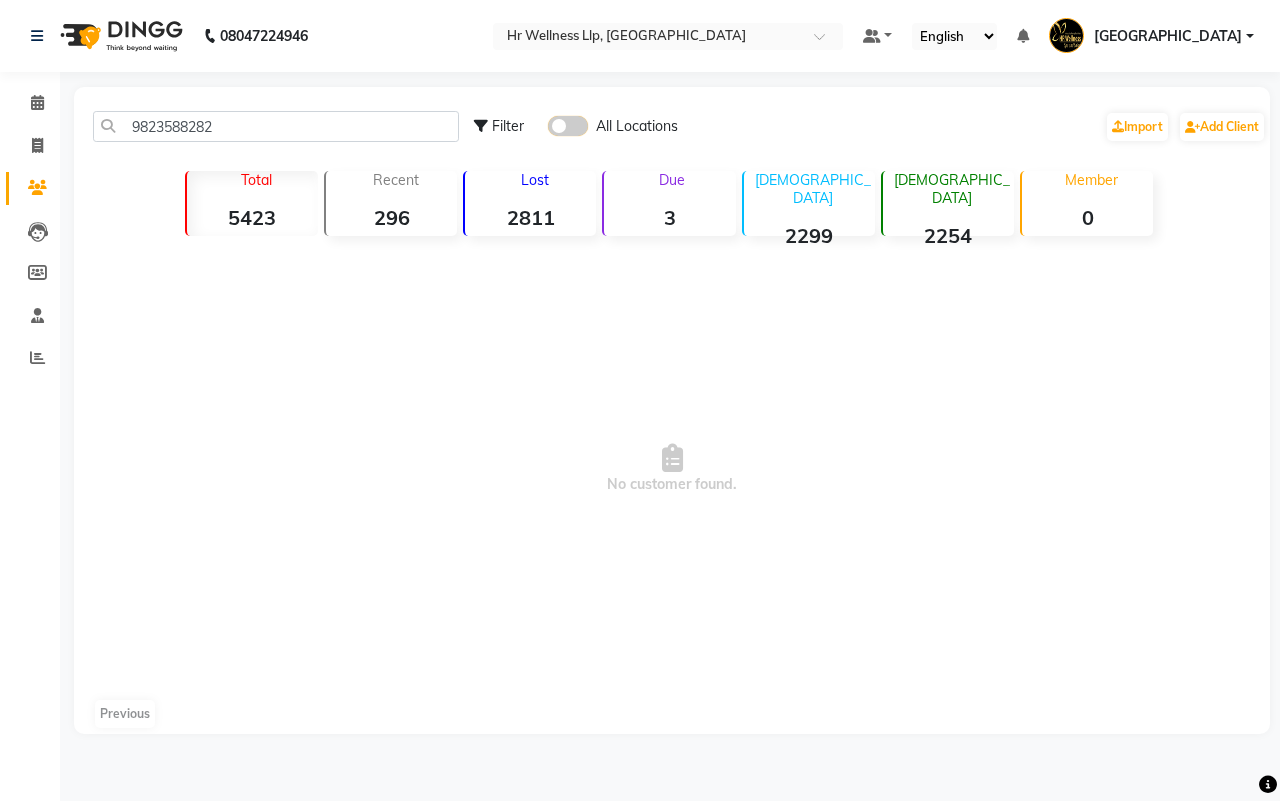 click 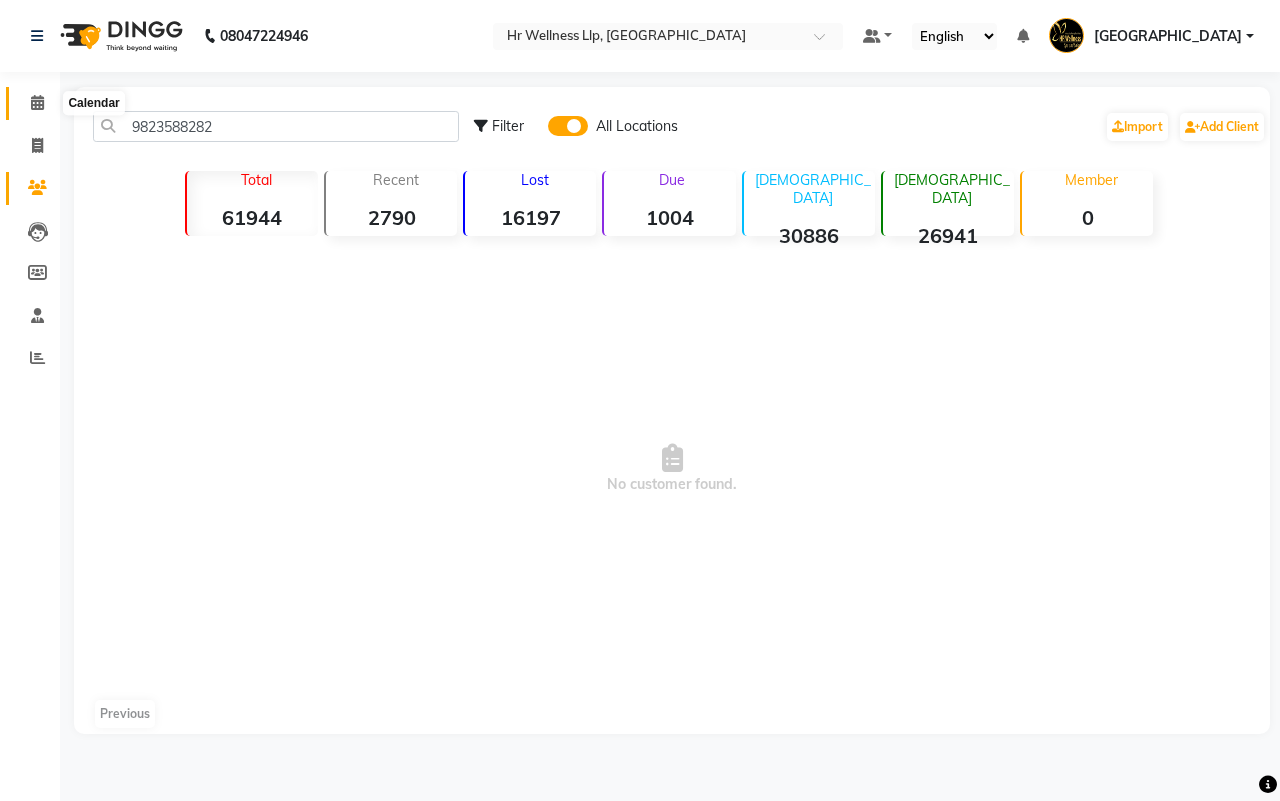 click 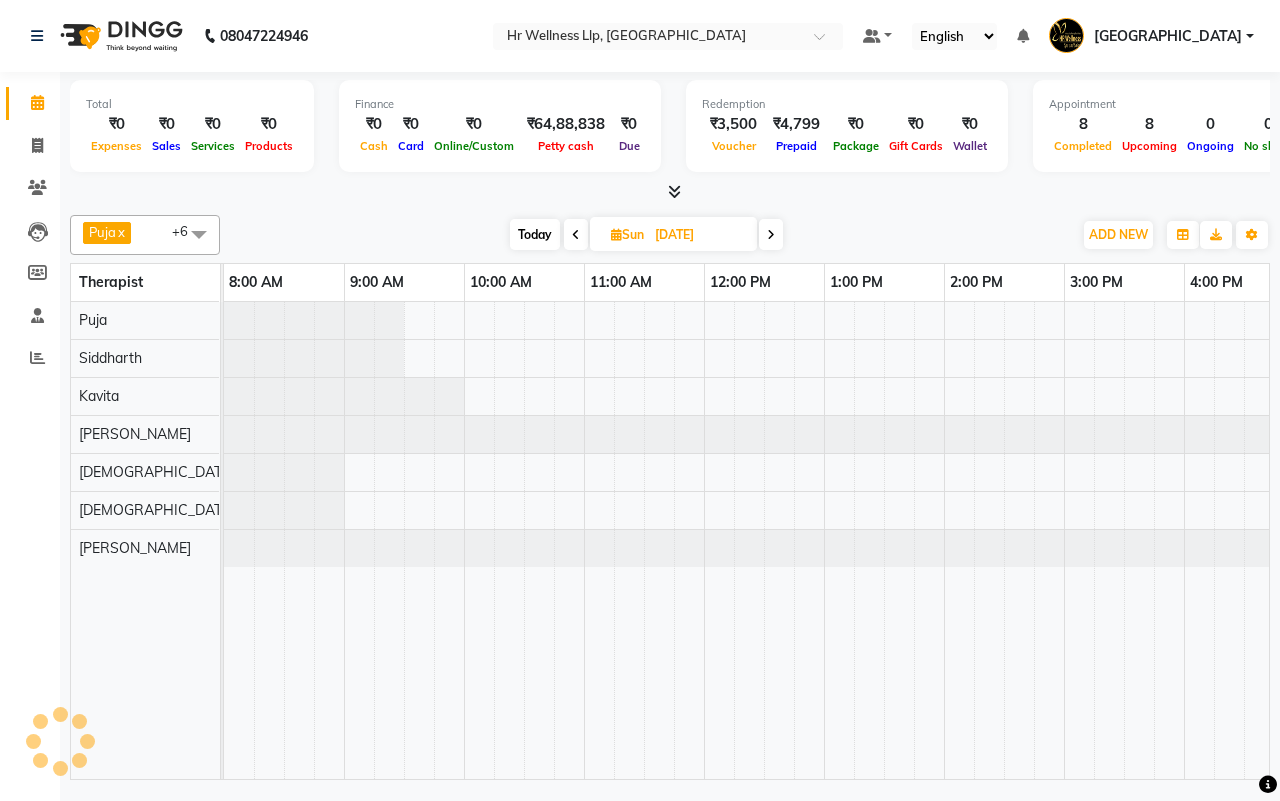 scroll, scrollTop: 0, scrollLeft: 0, axis: both 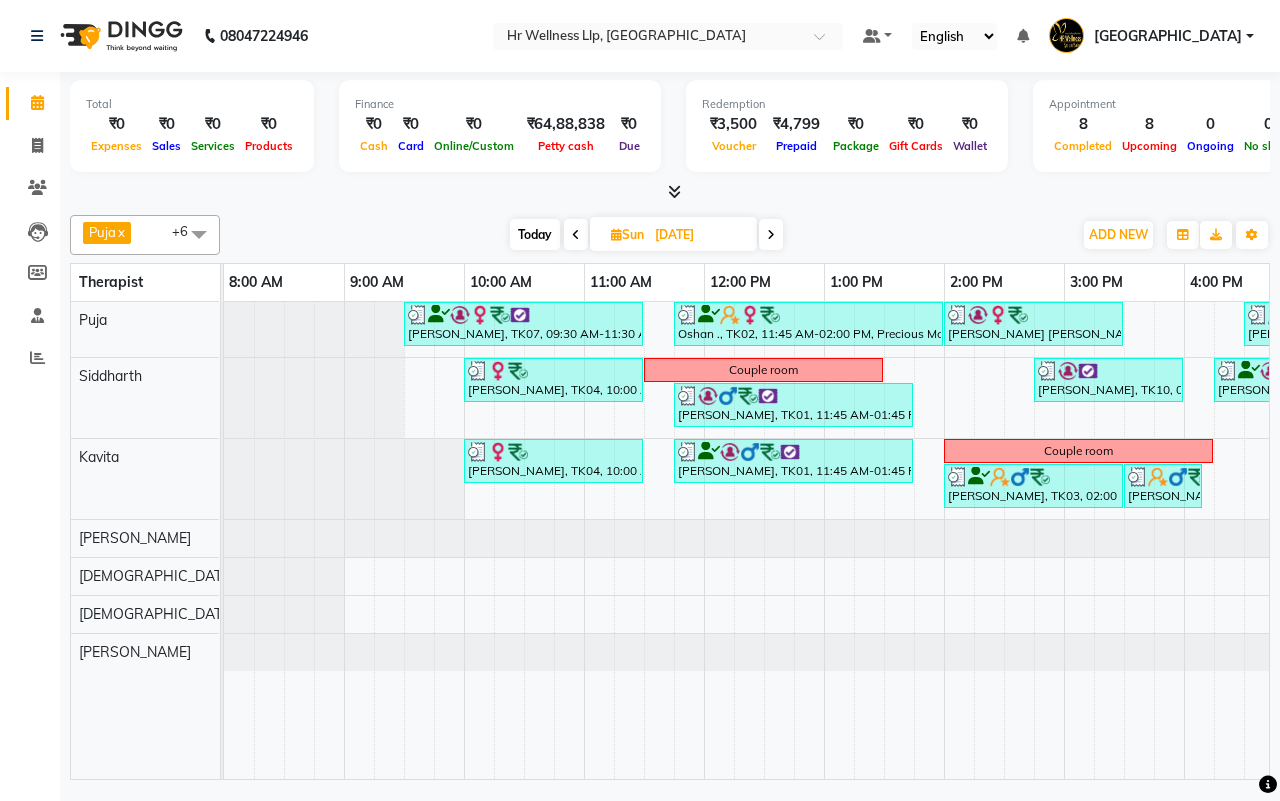 click on "Today  Sun 18-05-2025" at bounding box center [646, 235] 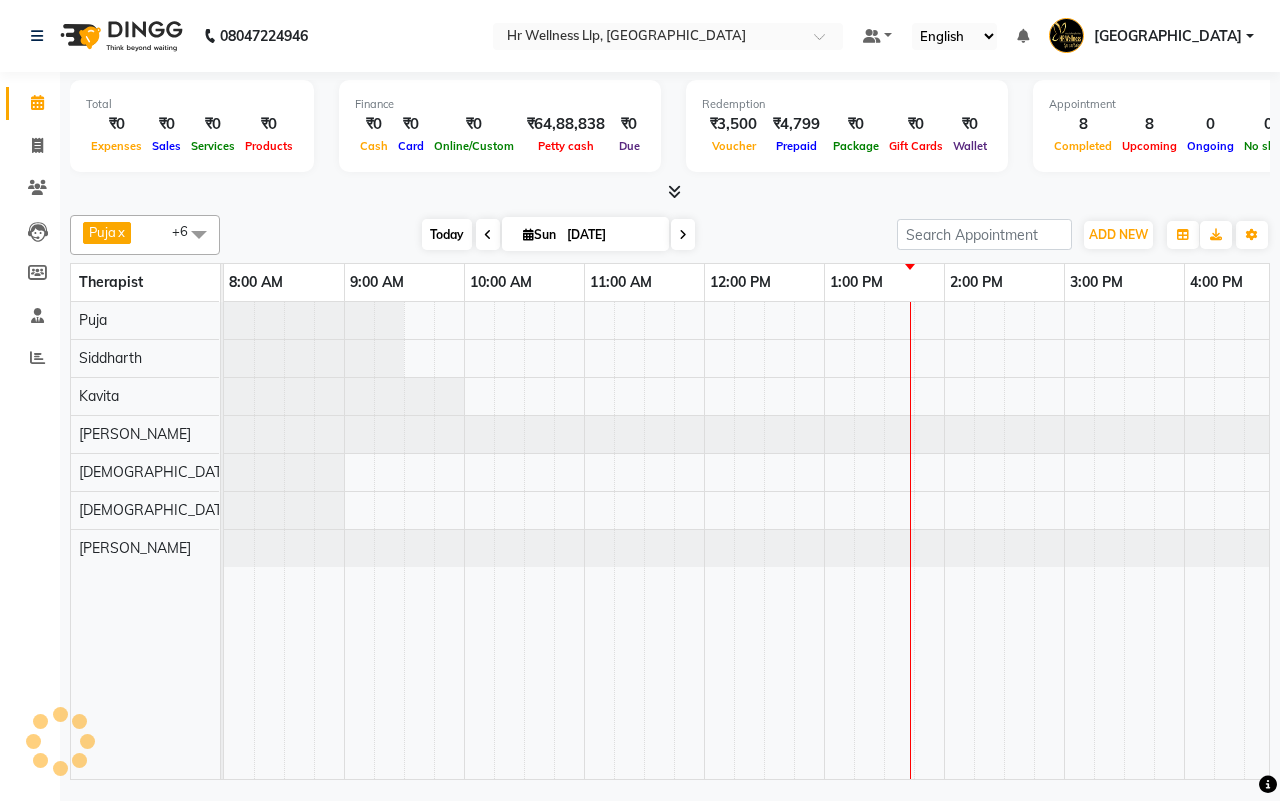 scroll, scrollTop: 0, scrollLeft: 515, axis: horizontal 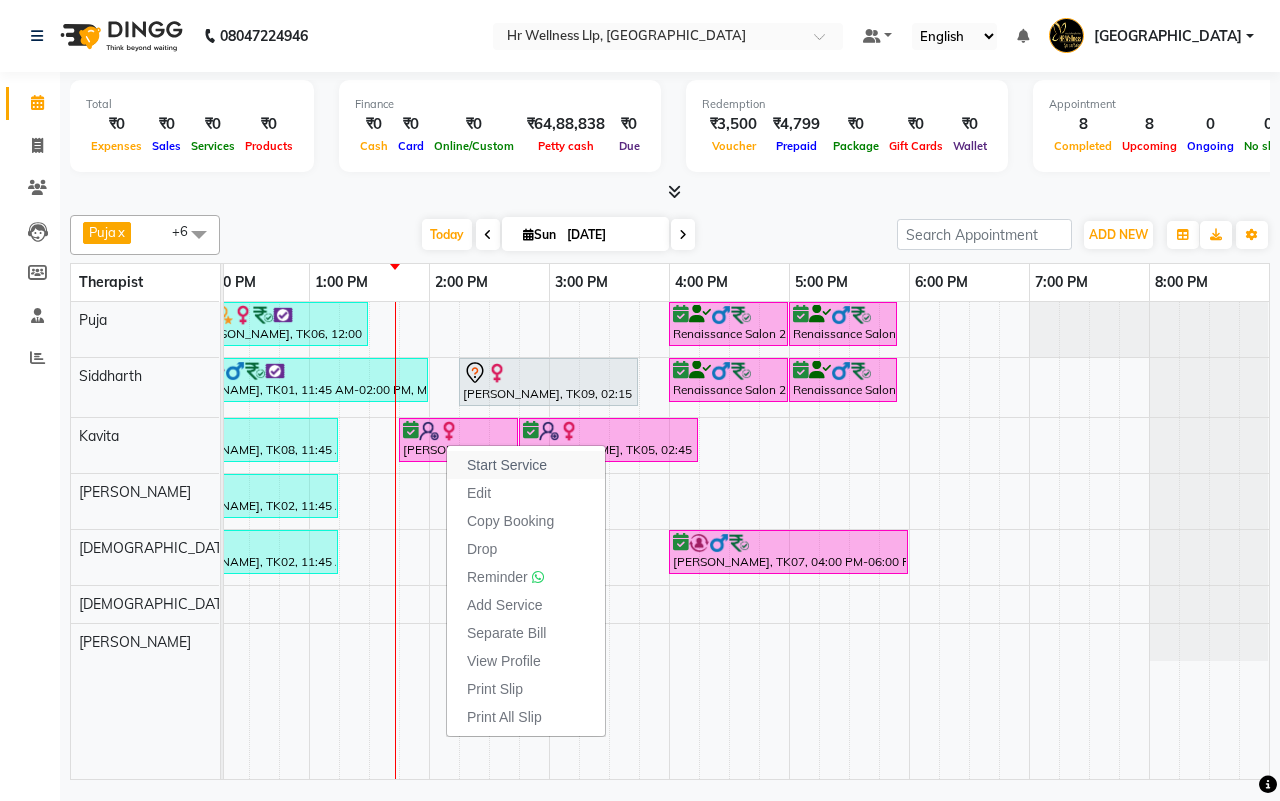 click on "Start Service" at bounding box center (507, 465) 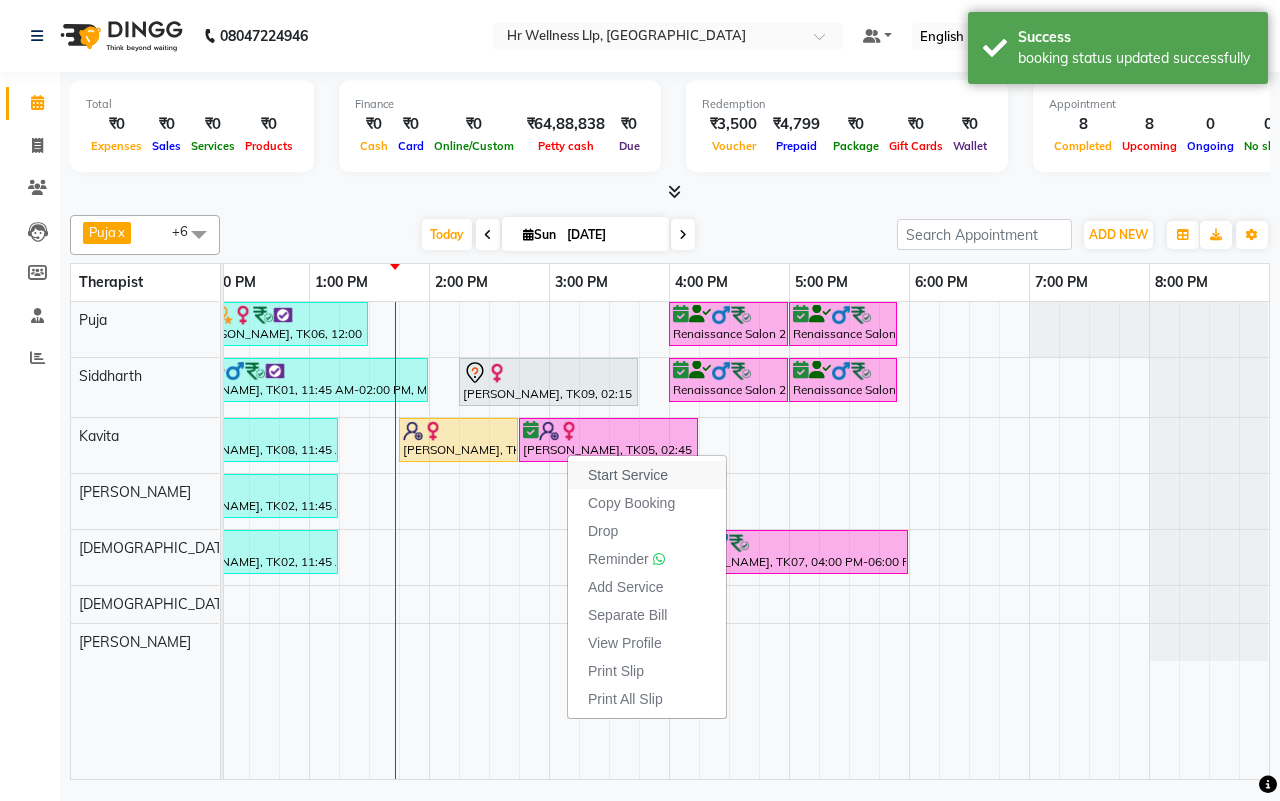 click on "Start Service" at bounding box center [628, 475] 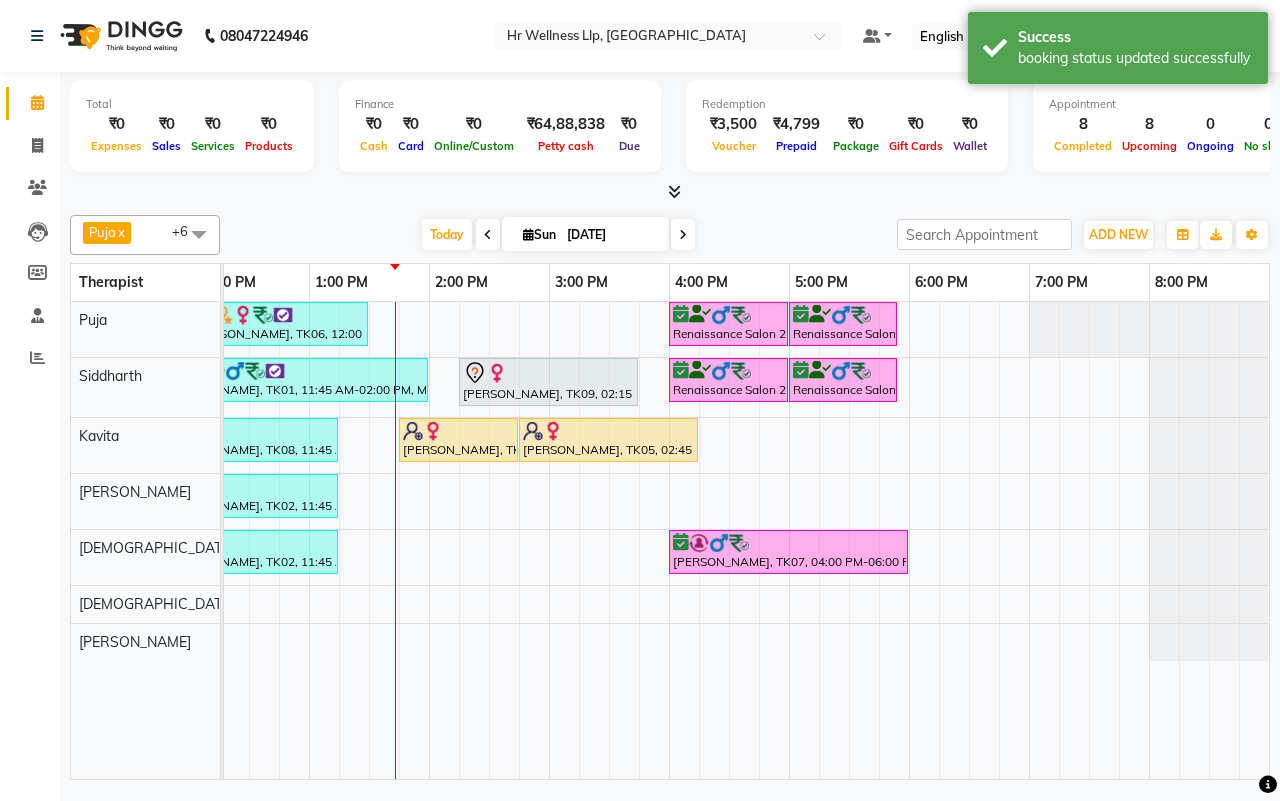 click on "[DATE]  [DATE]" at bounding box center (558, 235) 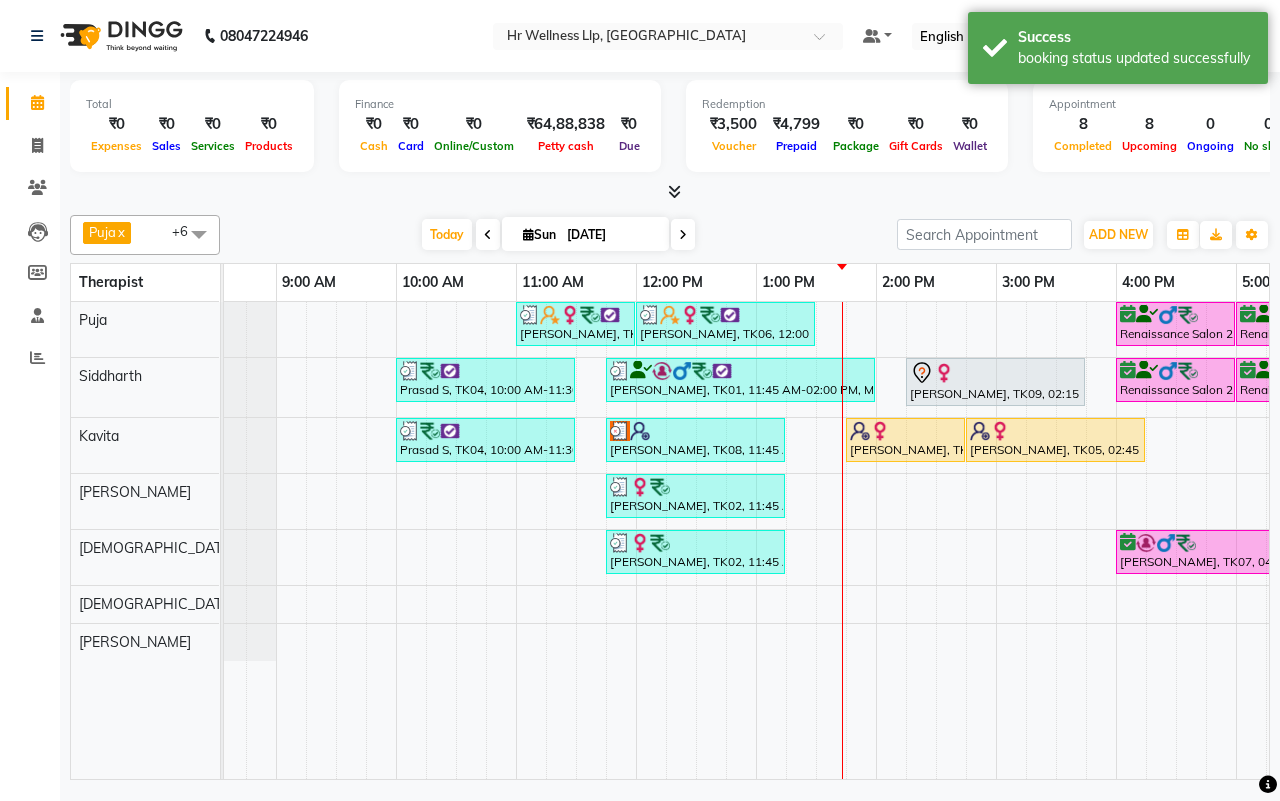 scroll, scrollTop: 0, scrollLeft: 0, axis: both 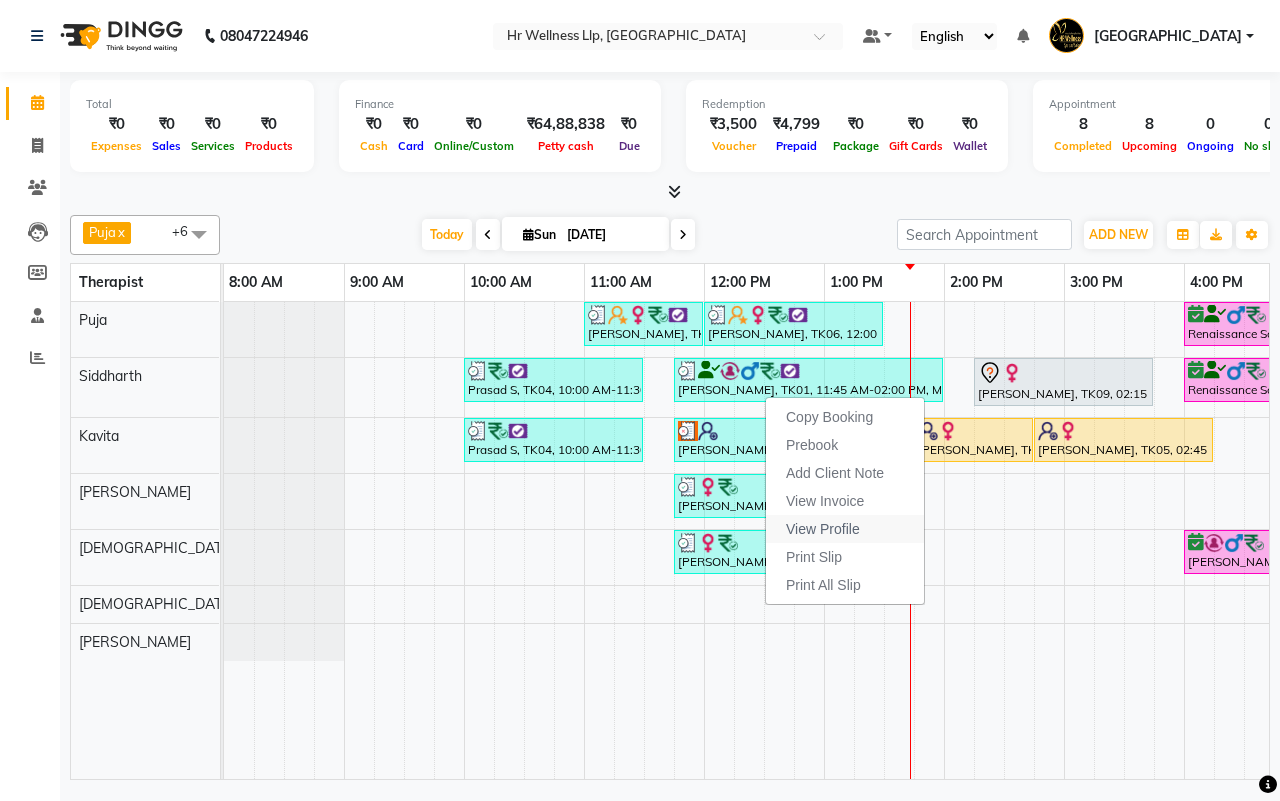 click on "View Profile" at bounding box center (823, 529) 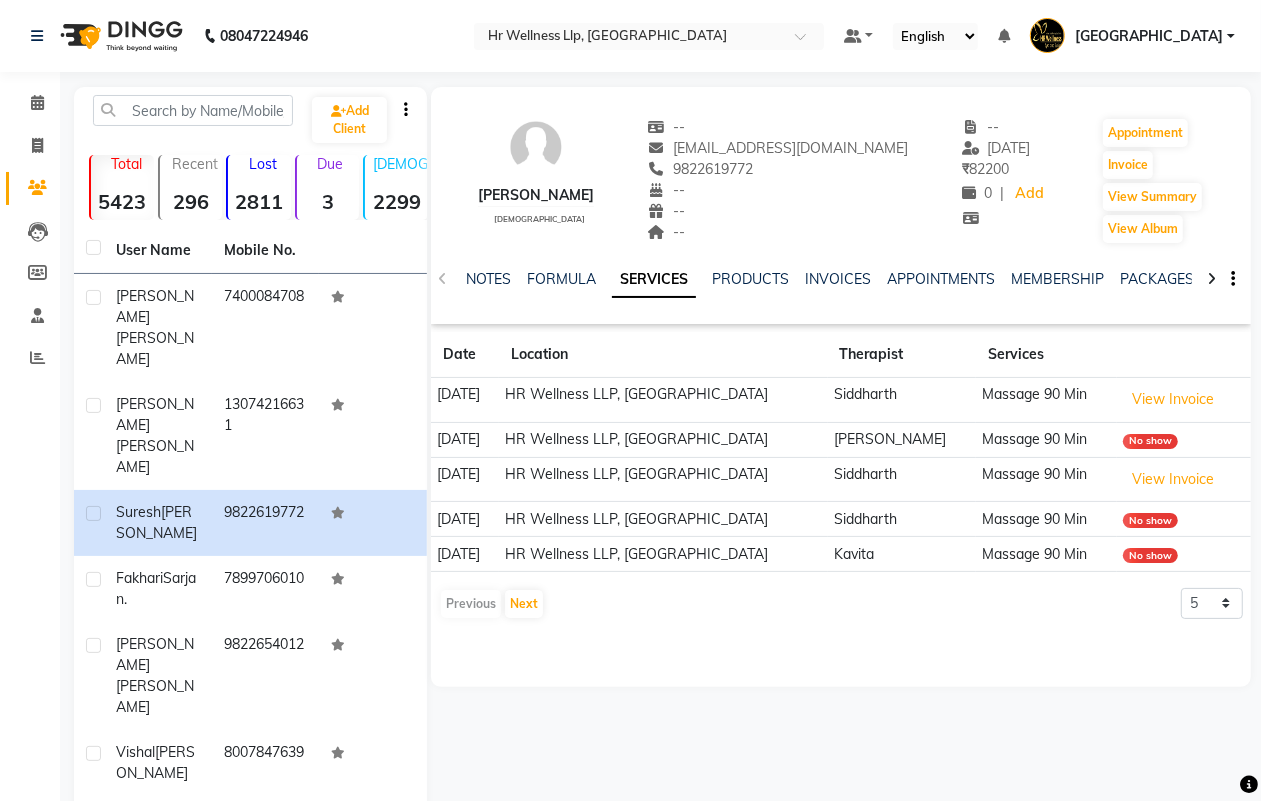 click 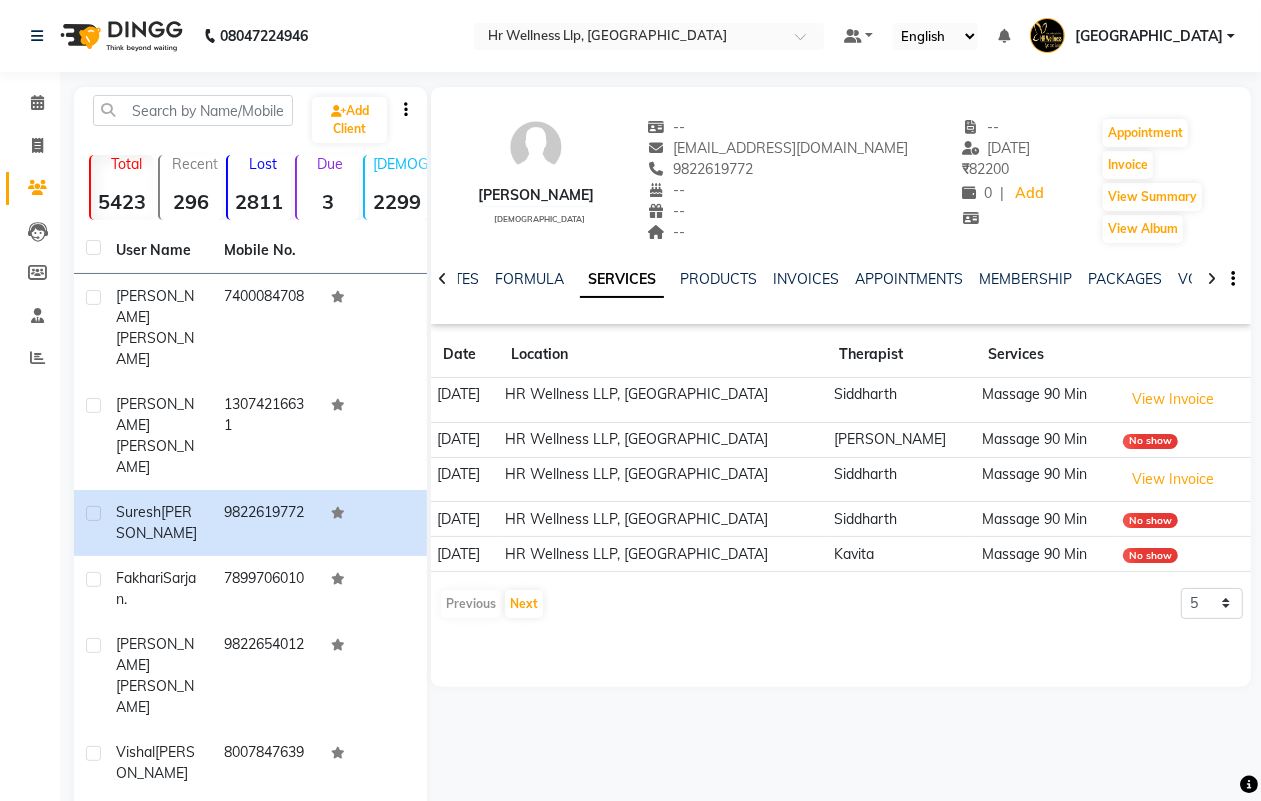 click 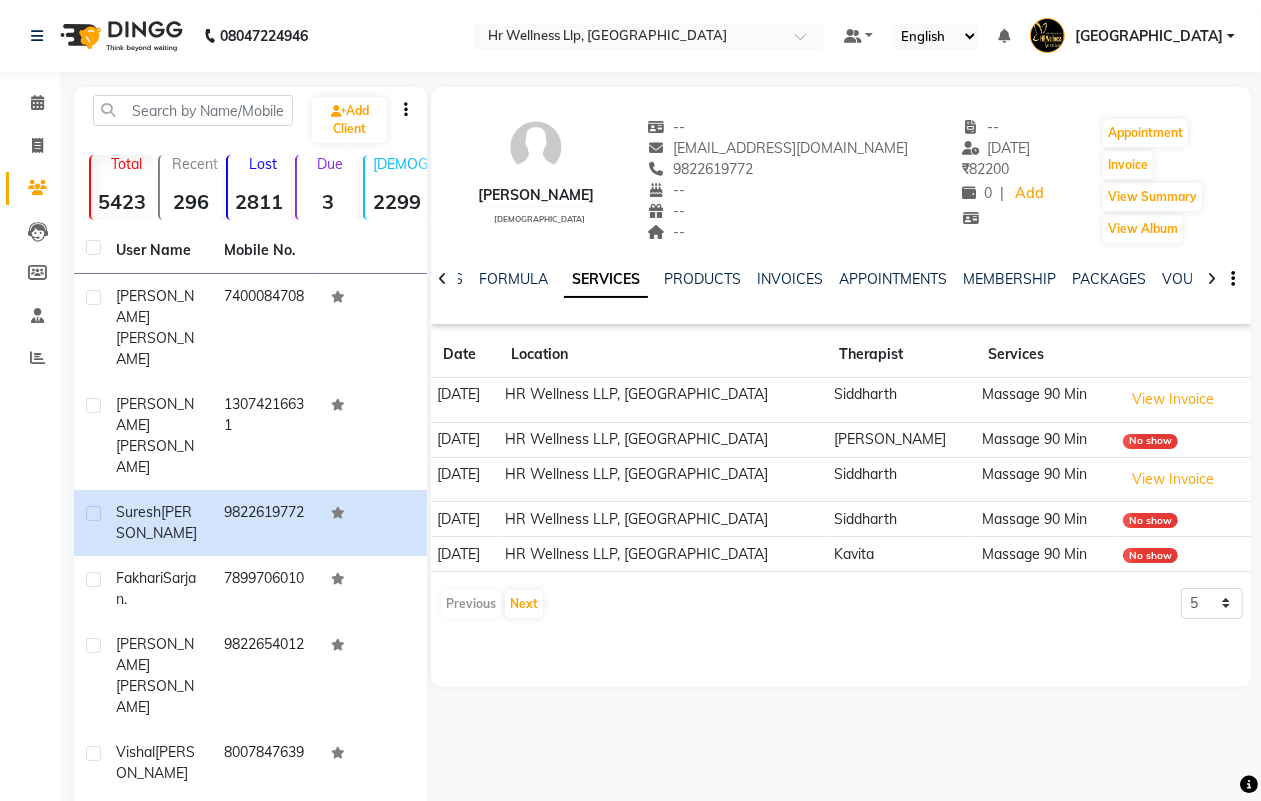 click 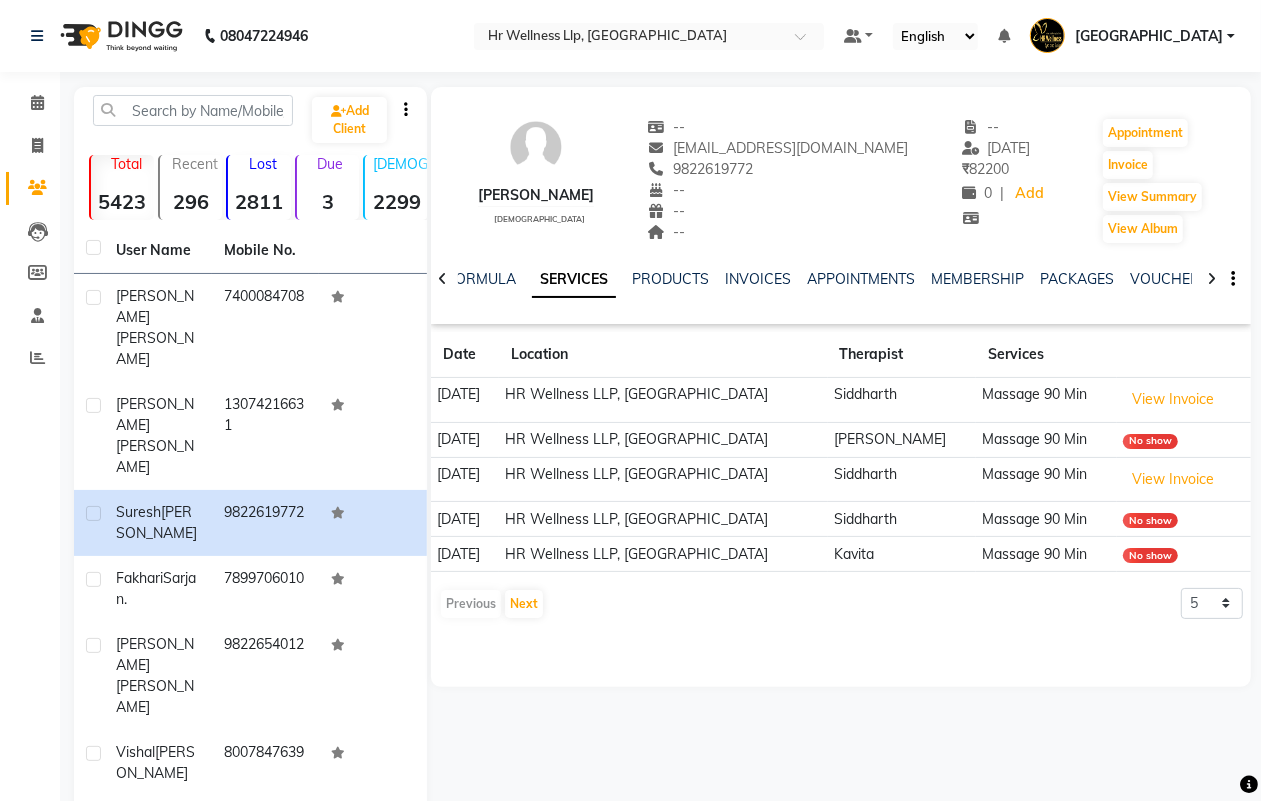 click 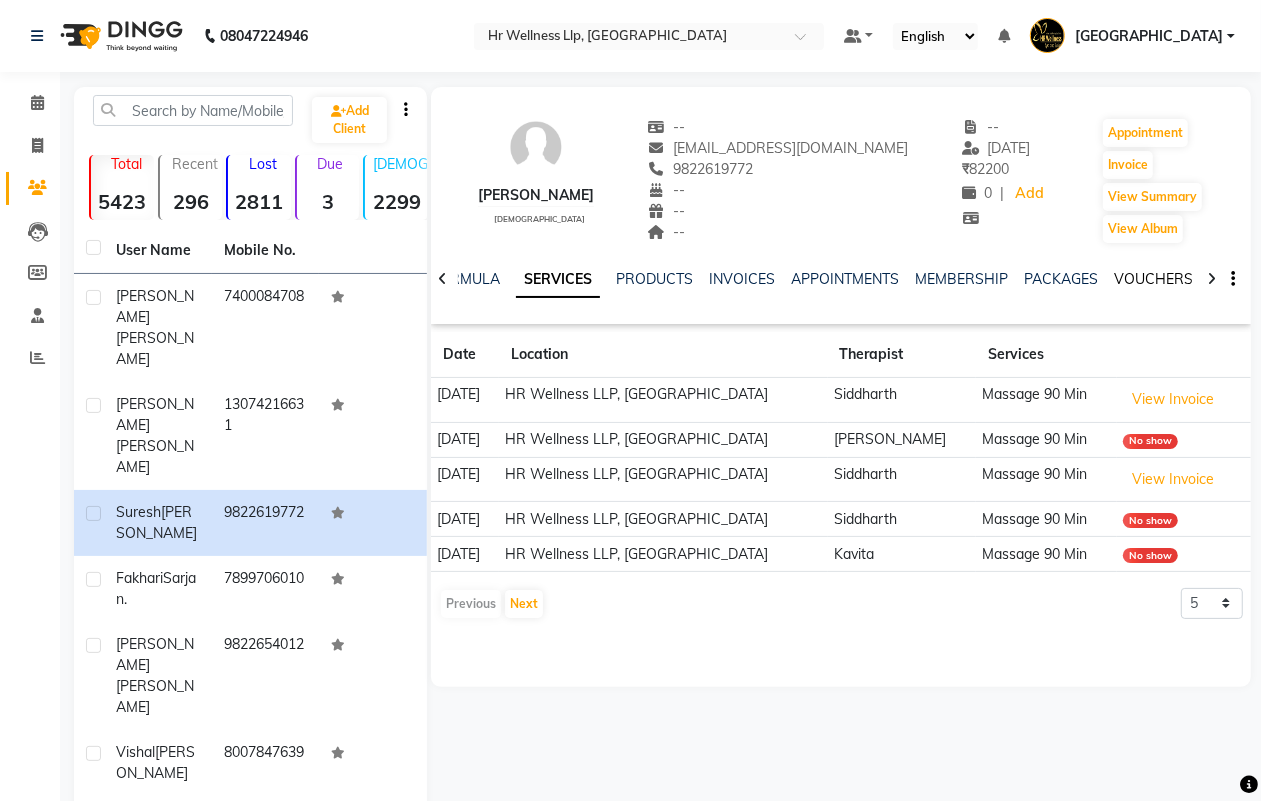 click on "VOUCHERS" 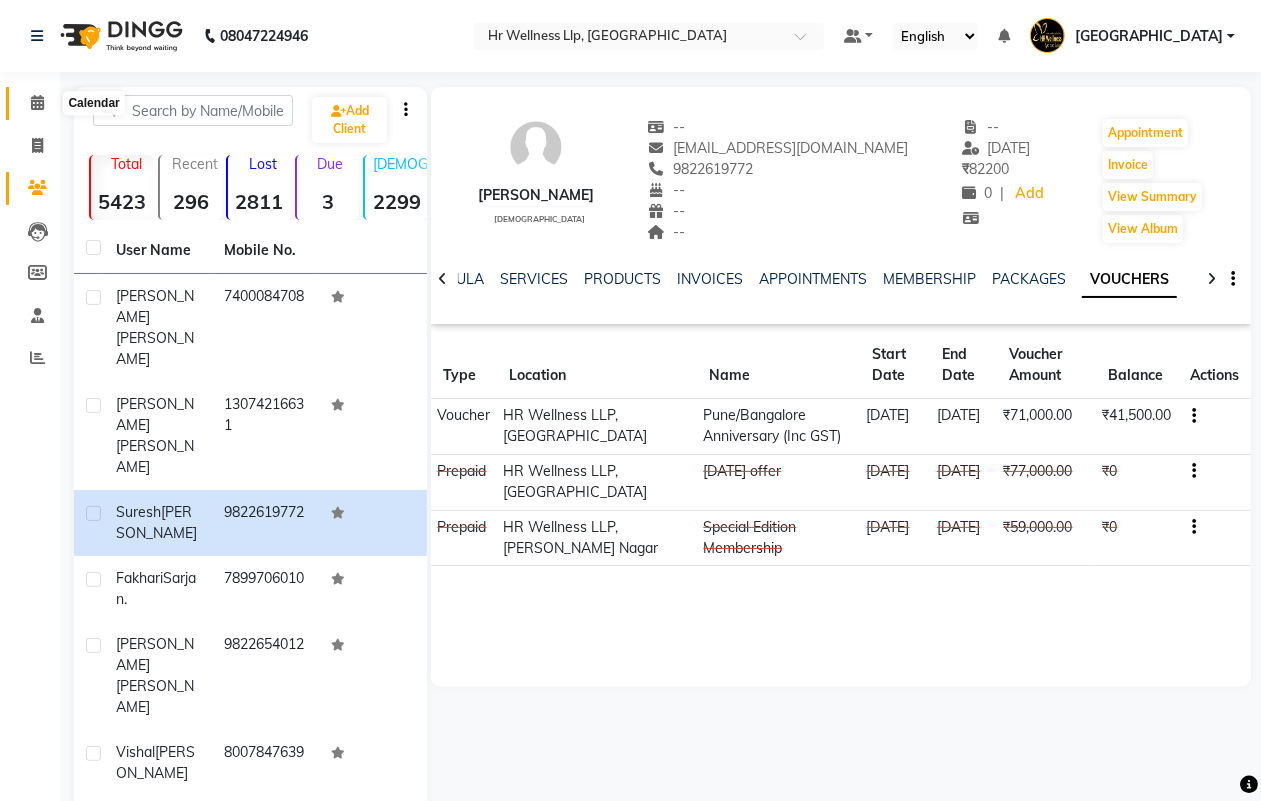 click 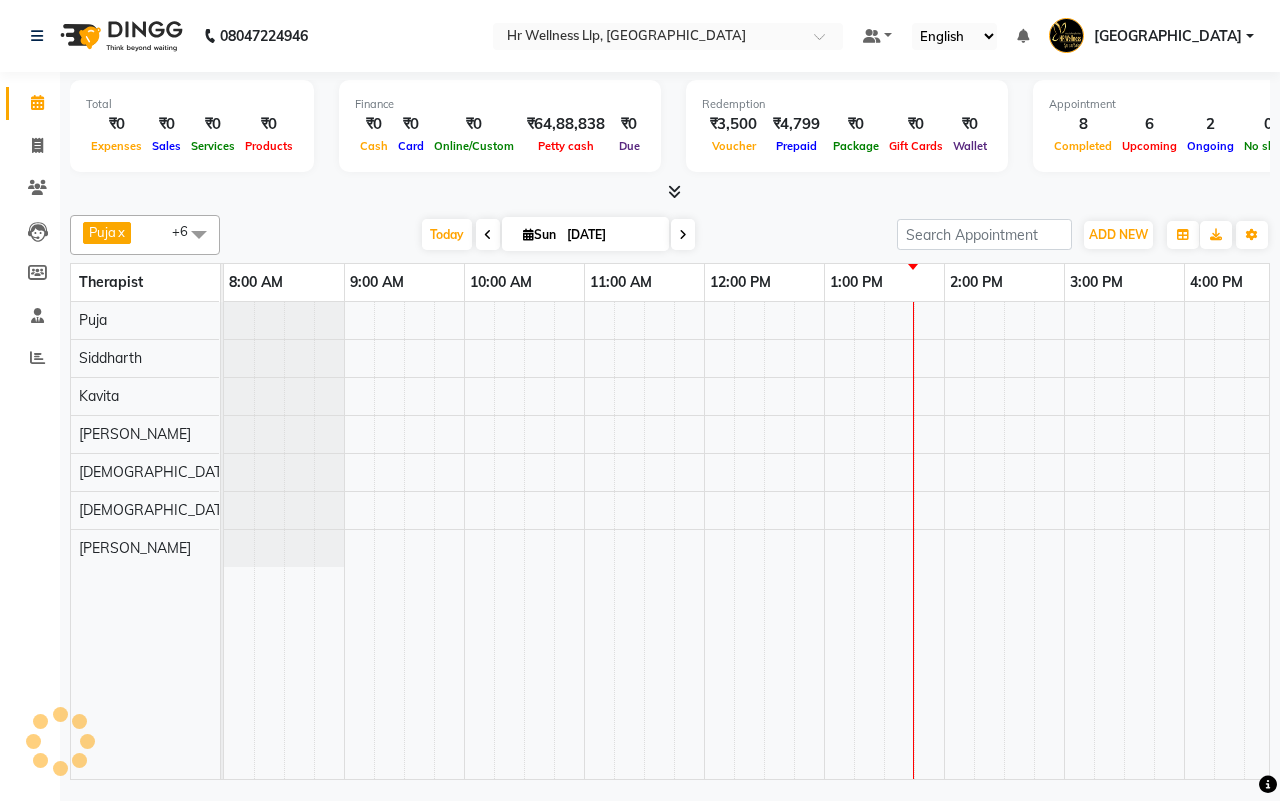 scroll, scrollTop: 0, scrollLeft: 0, axis: both 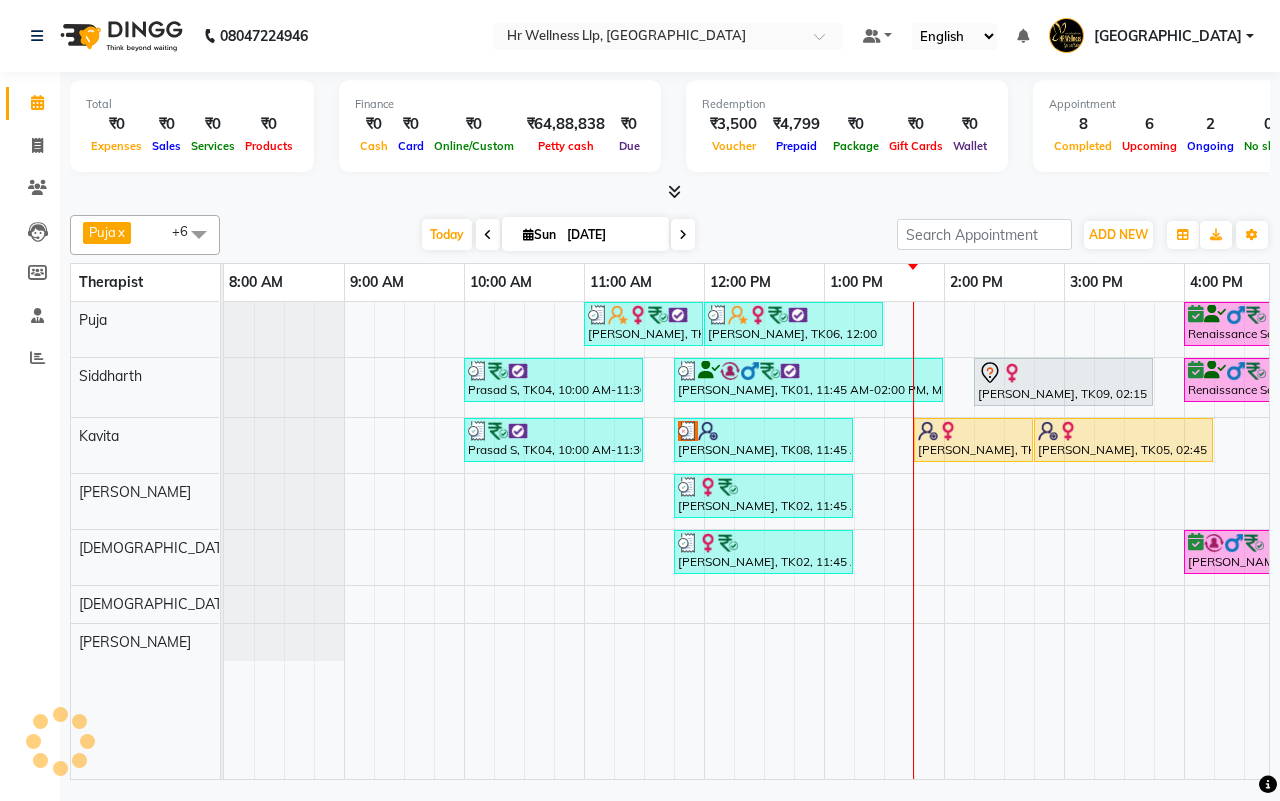 click on "[DATE]  [DATE]" at bounding box center (558, 235) 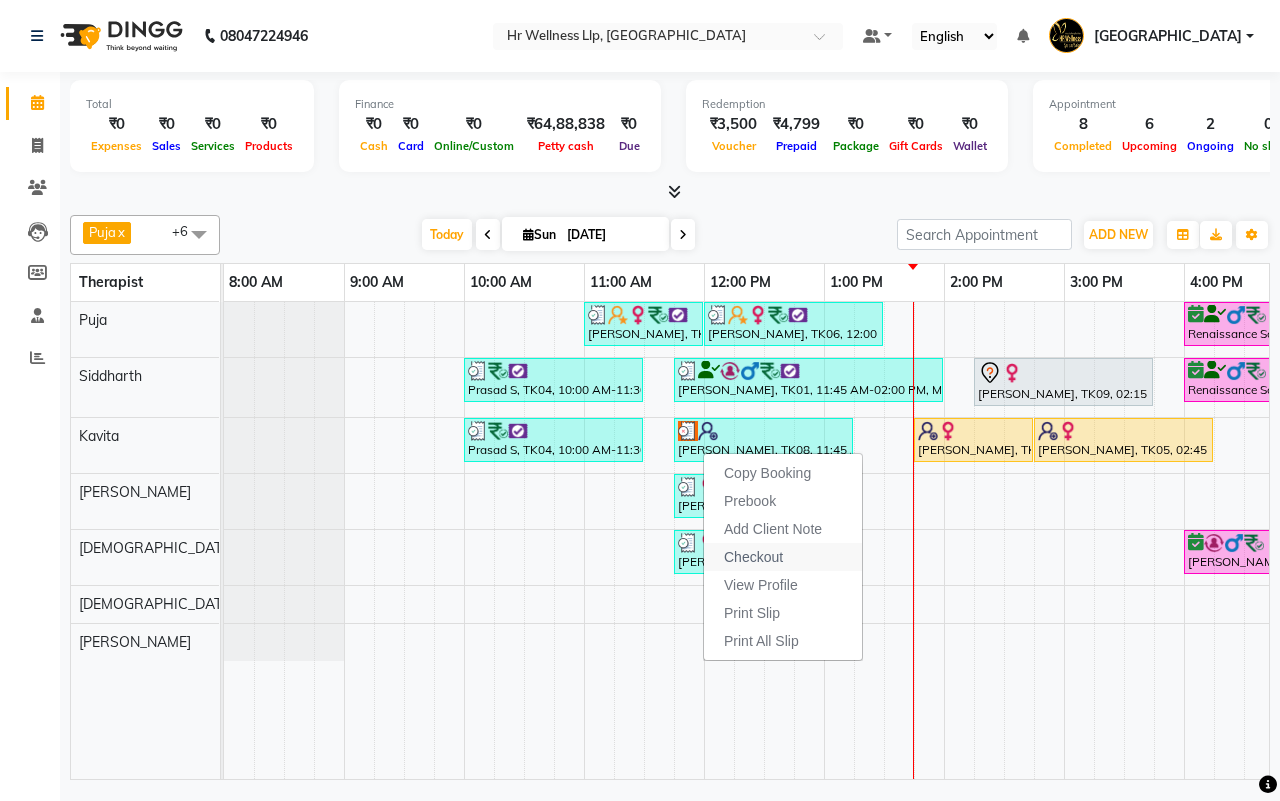 click on "Checkout" at bounding box center [753, 557] 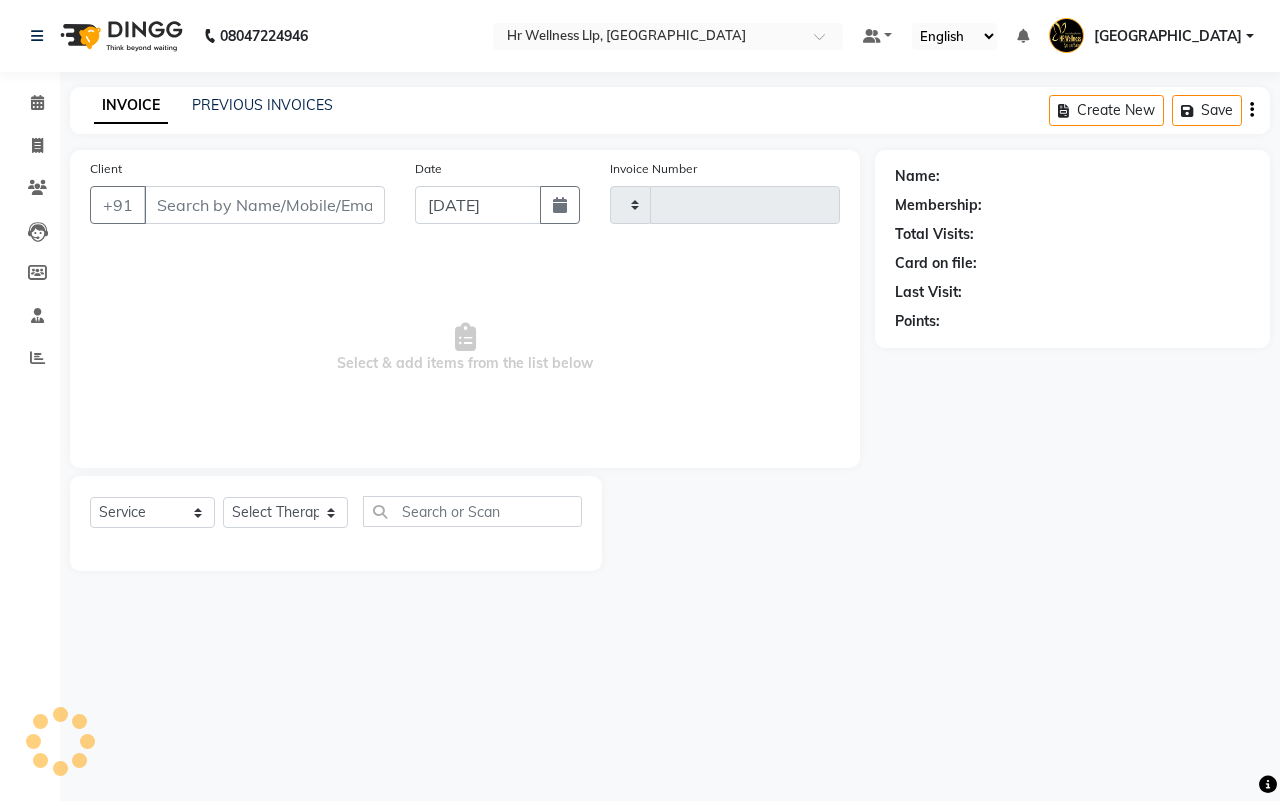 type on "0944" 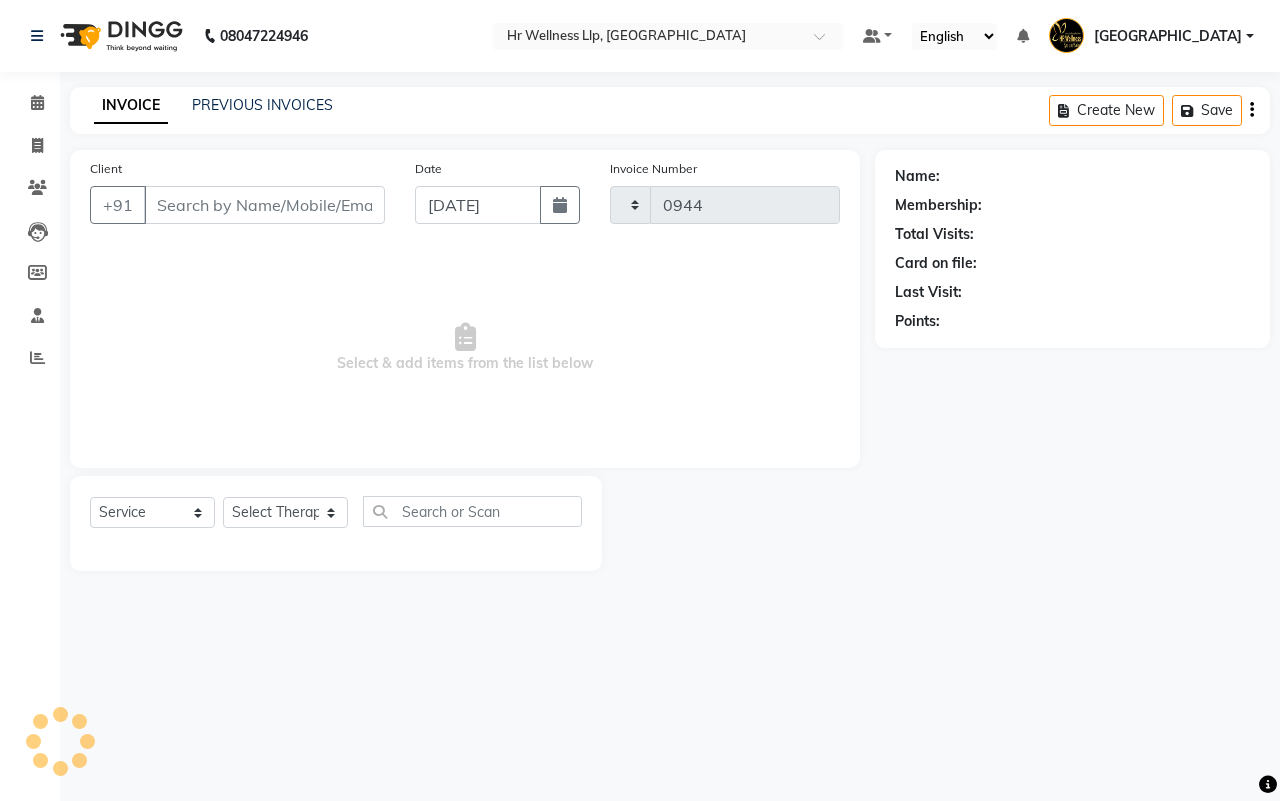 select on "4295" 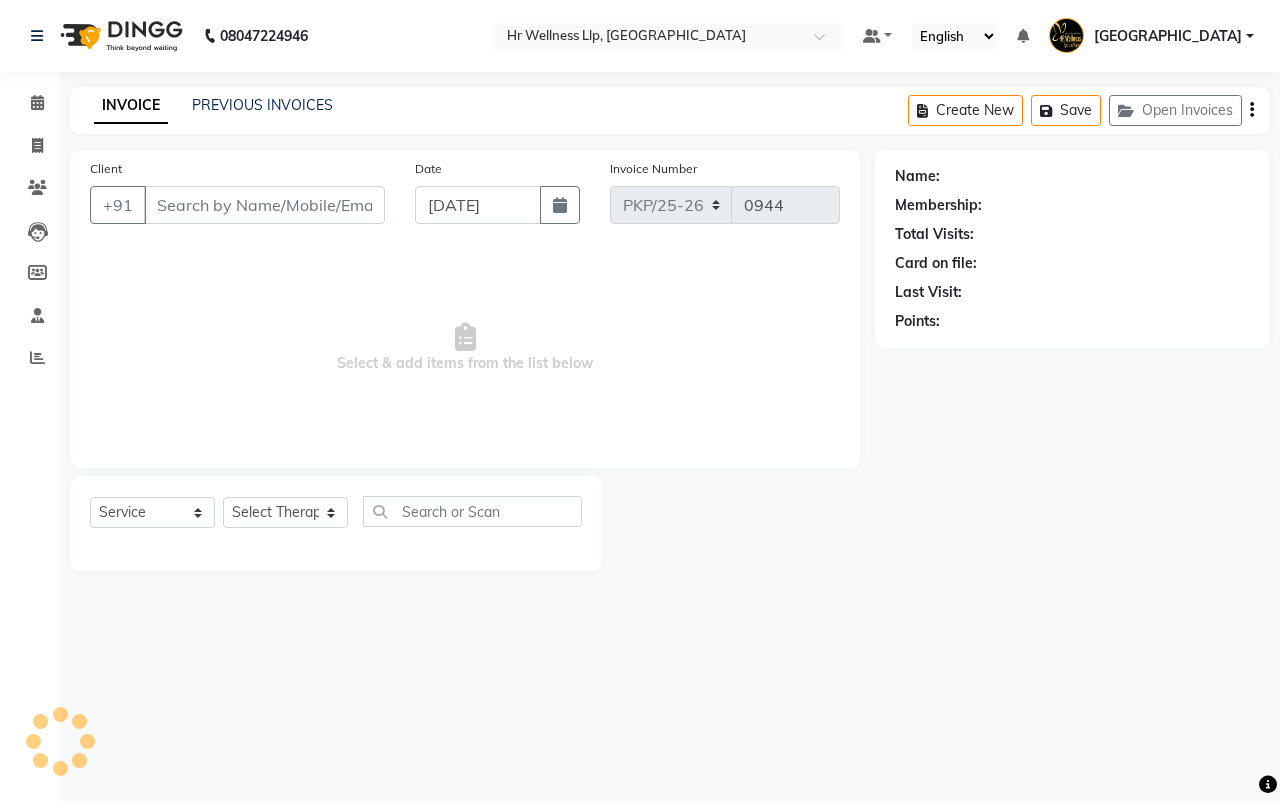 type on "7400084708" 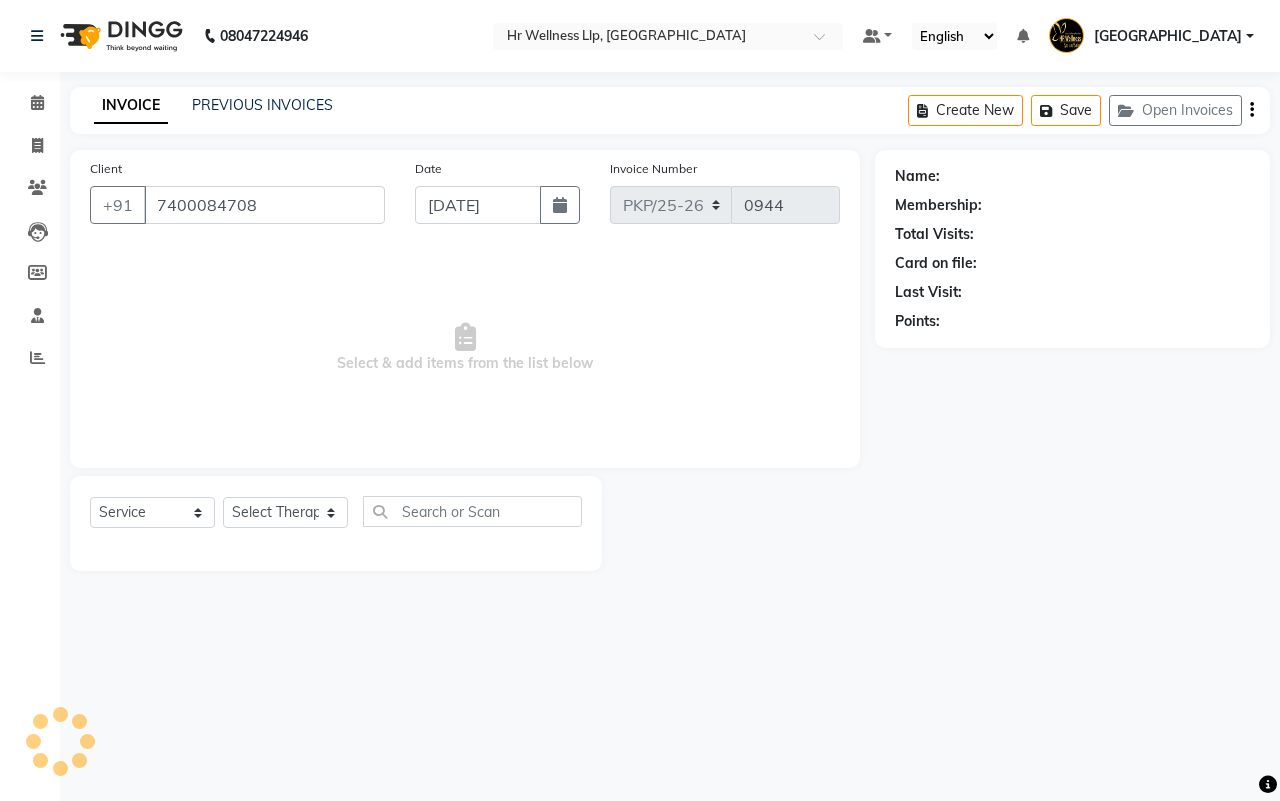select on "19506" 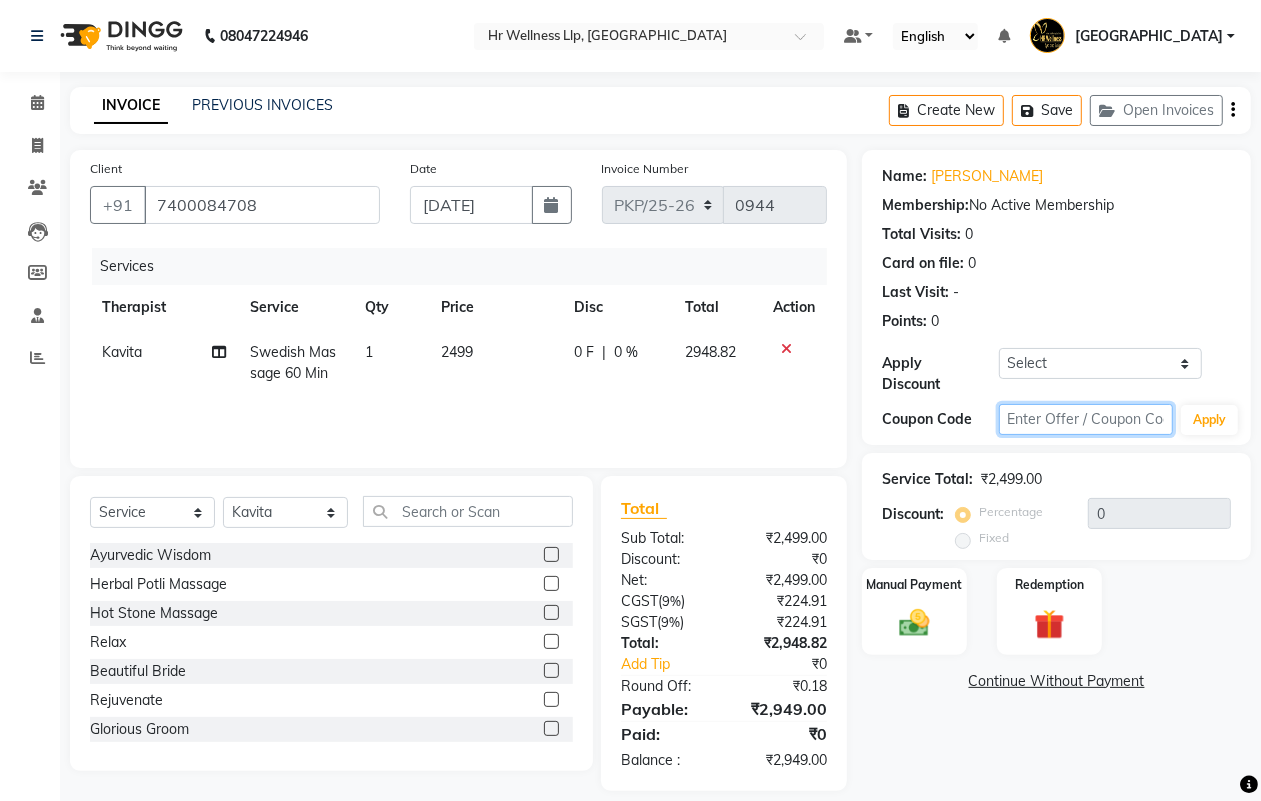 click 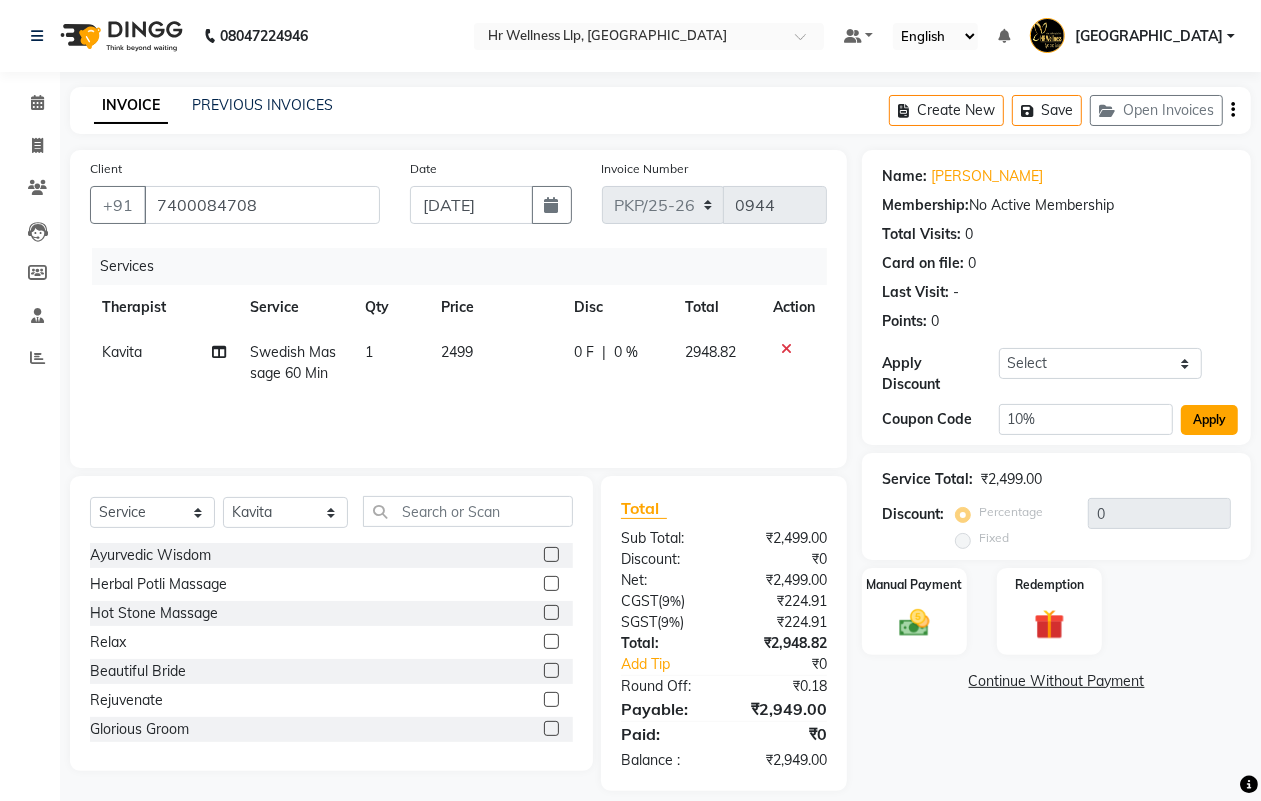 click on "Apply" 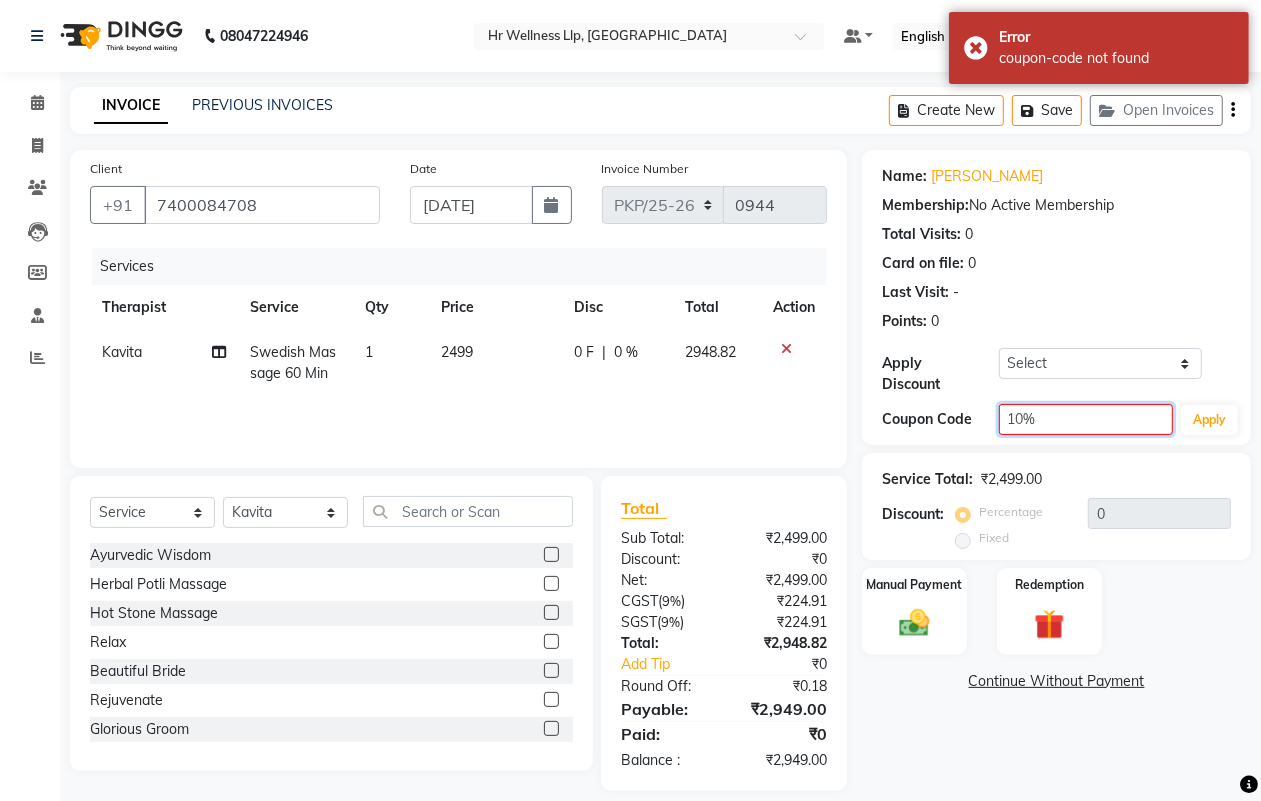 click on "10%" 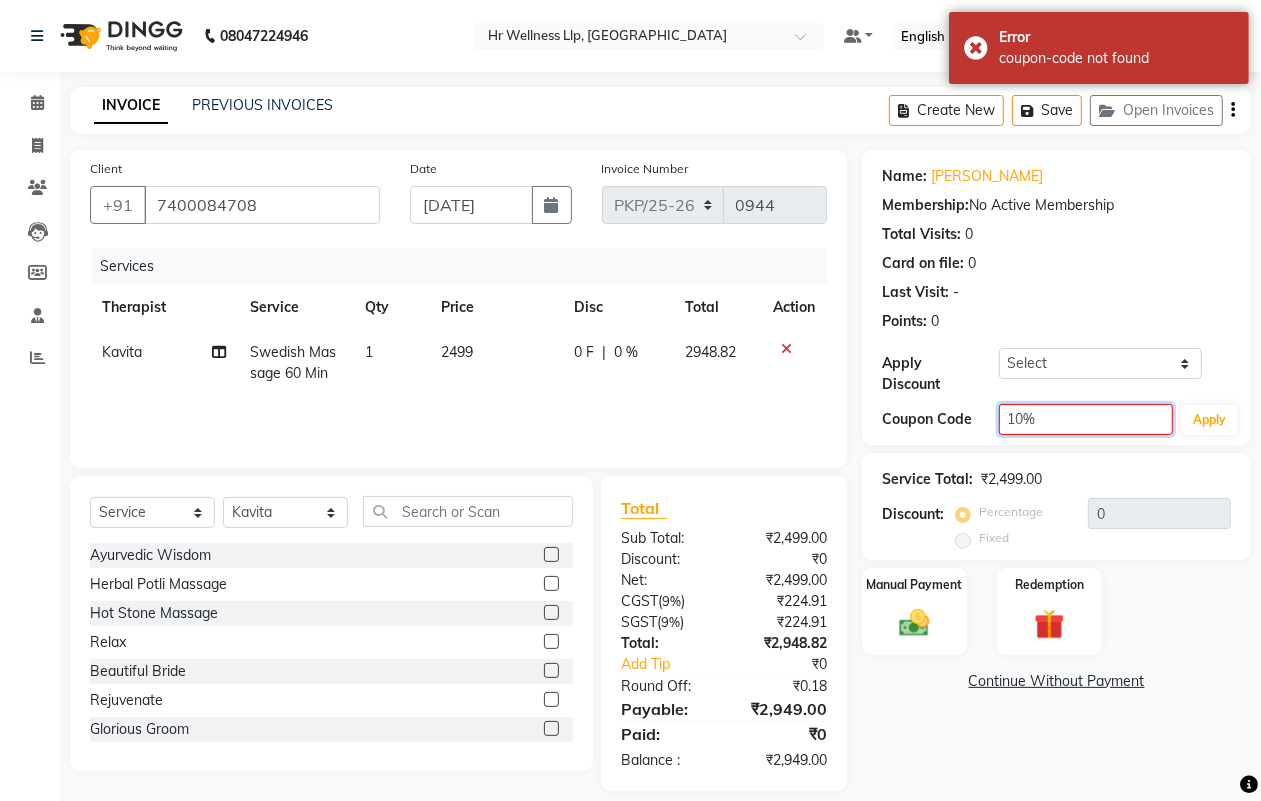 click on "10%" 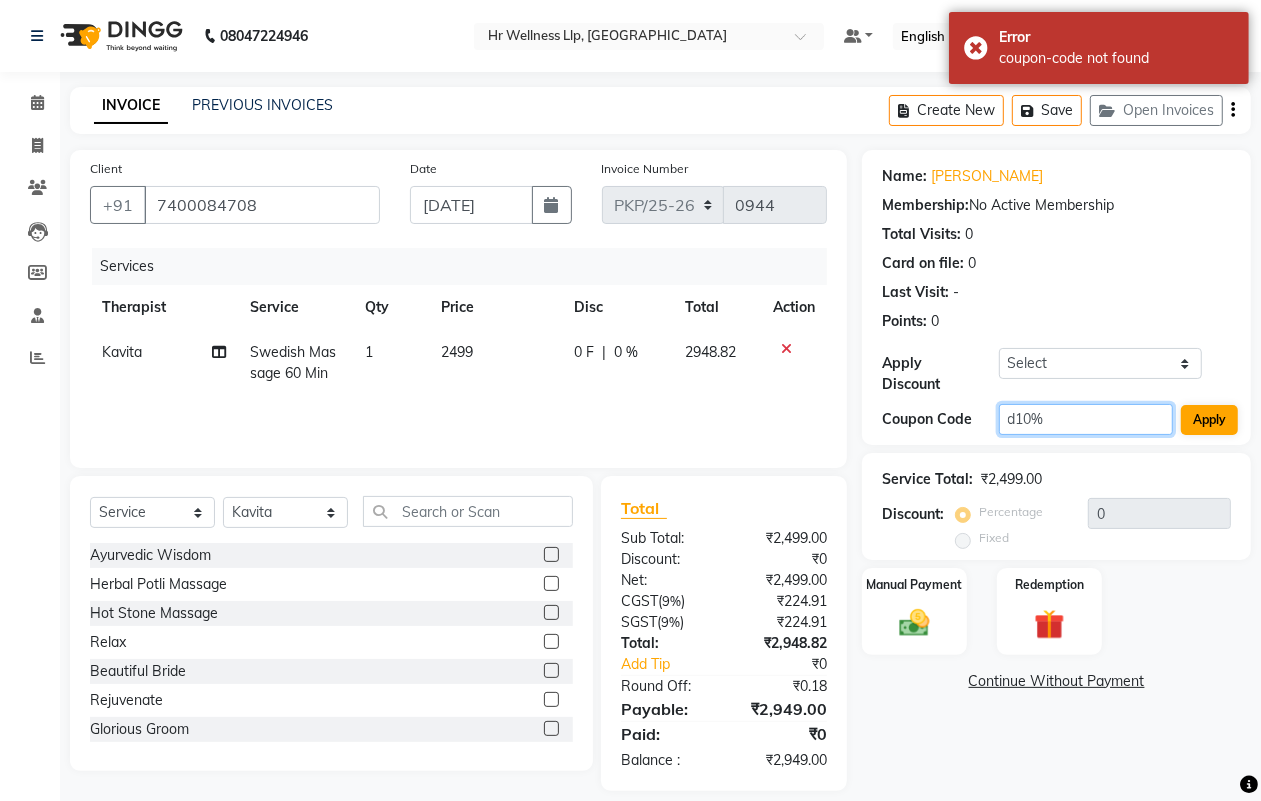 type on "d10%" 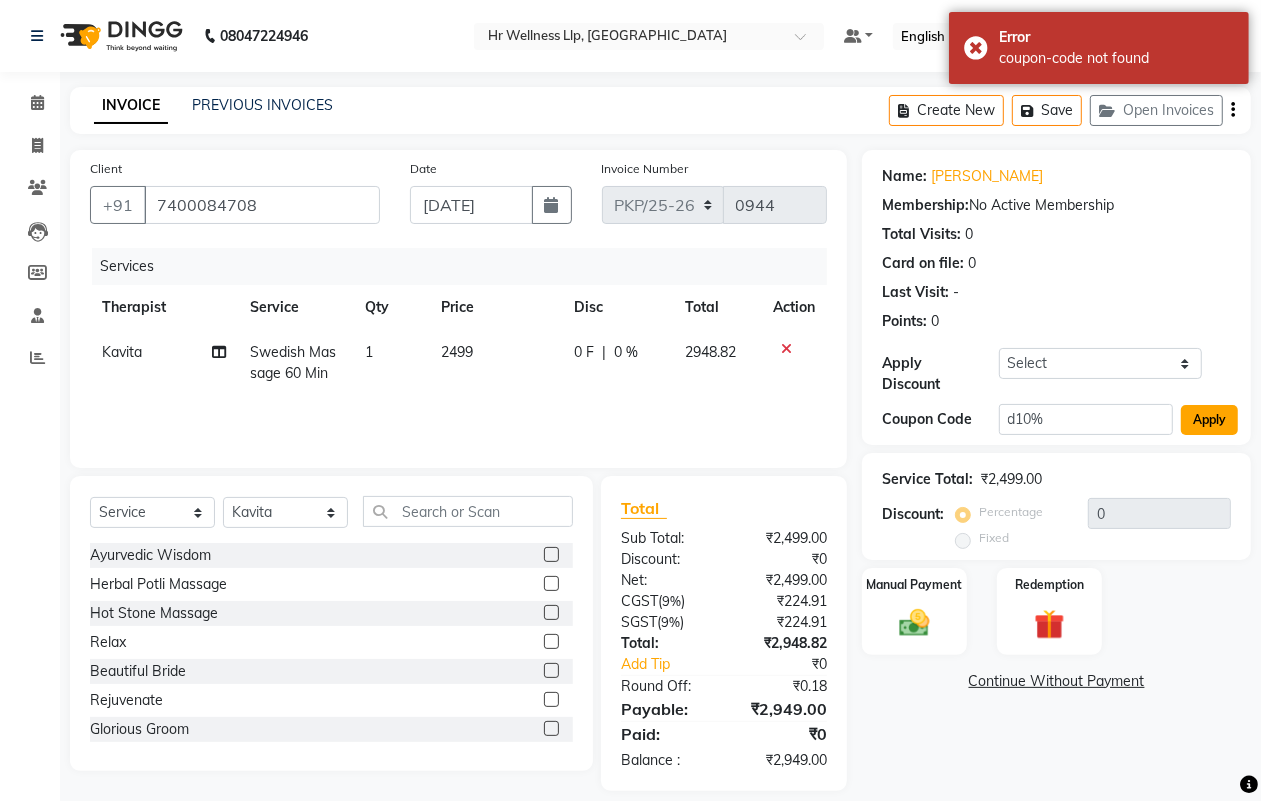 click on "Apply" 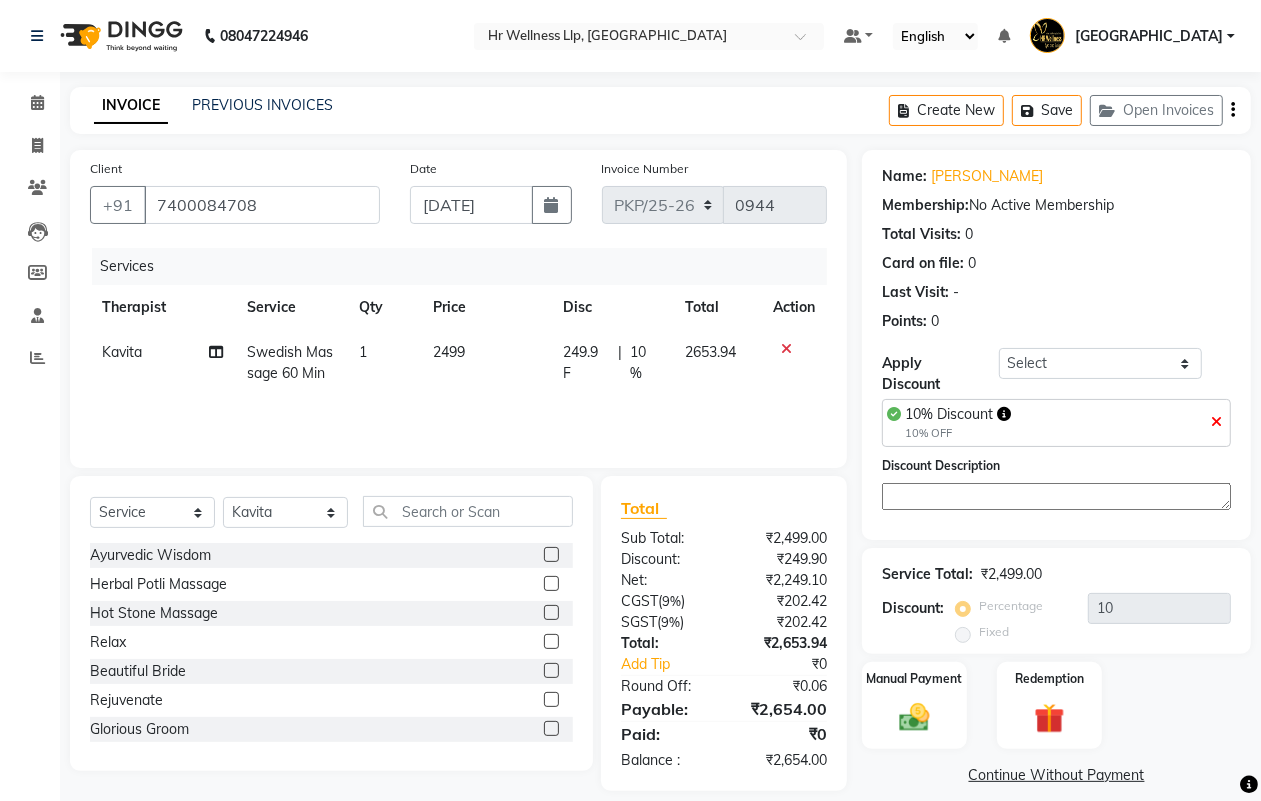 click 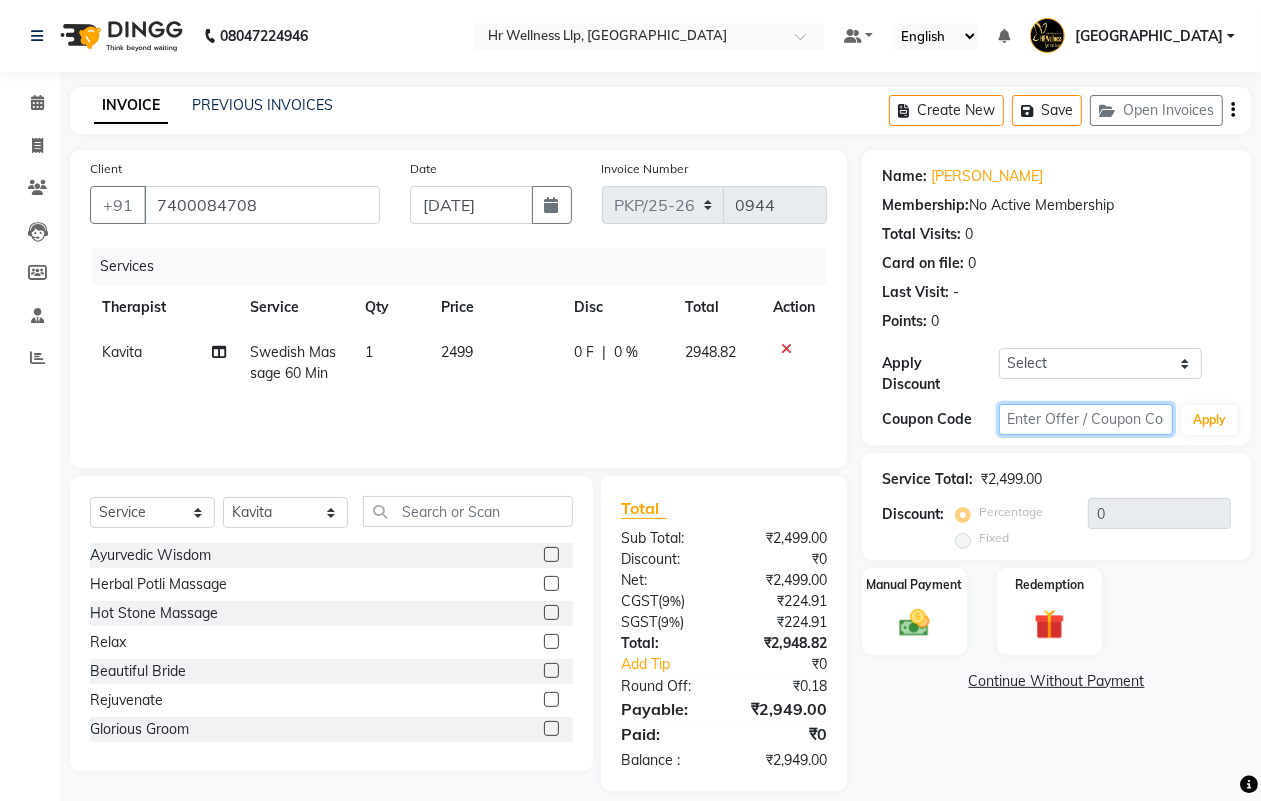 click 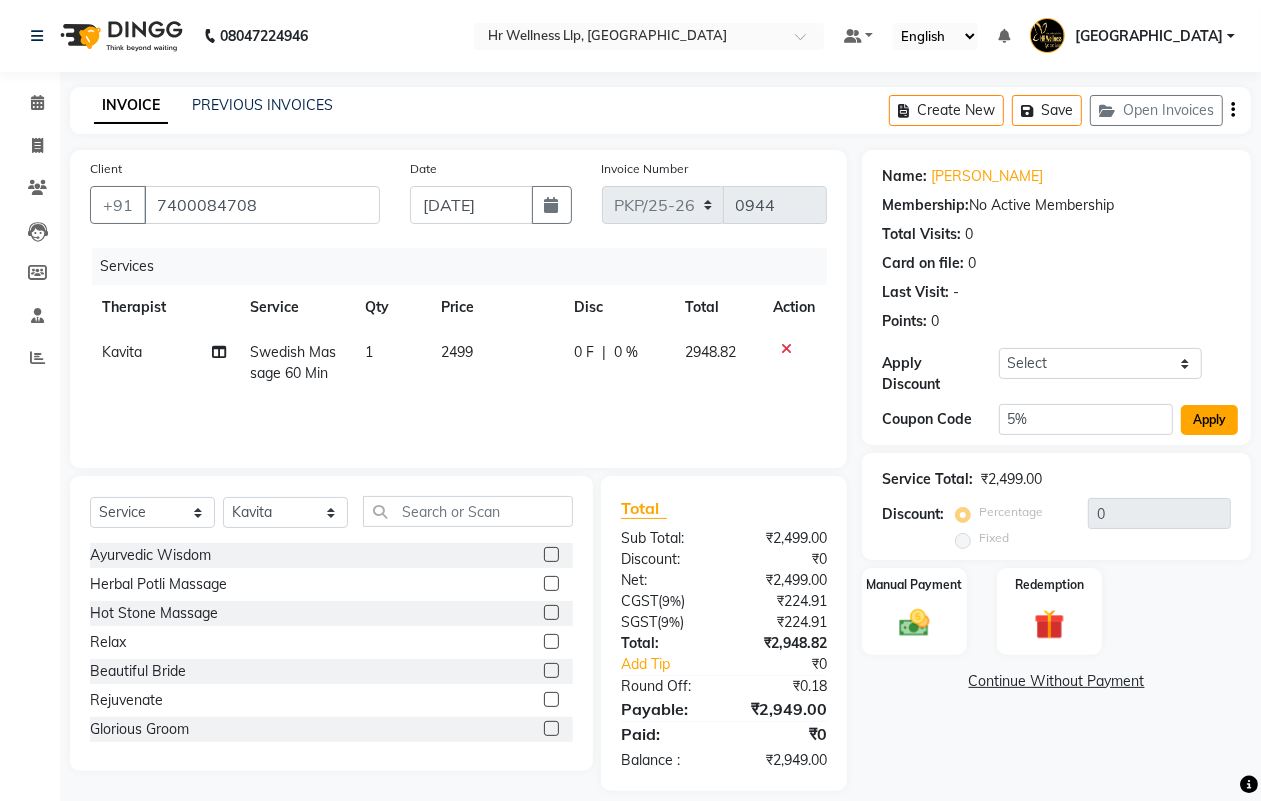 click on "Apply" 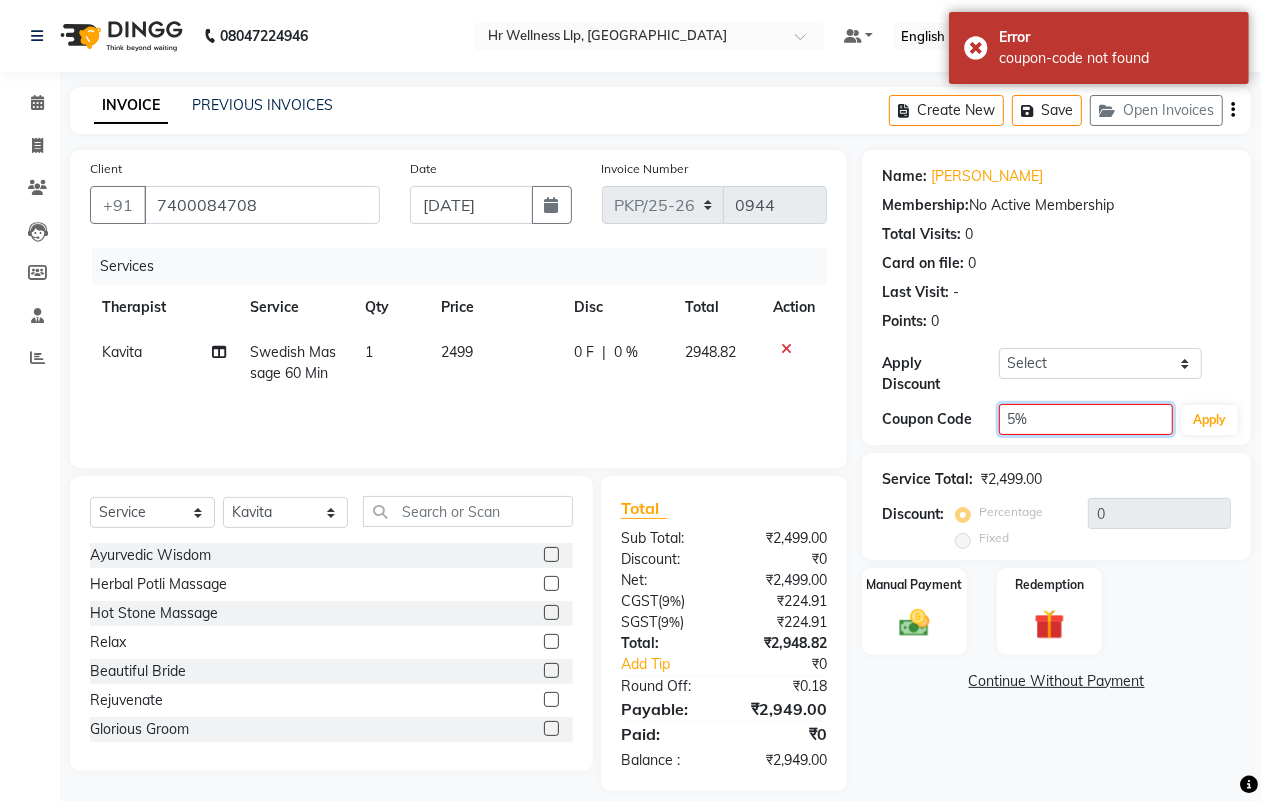 click on "5%" 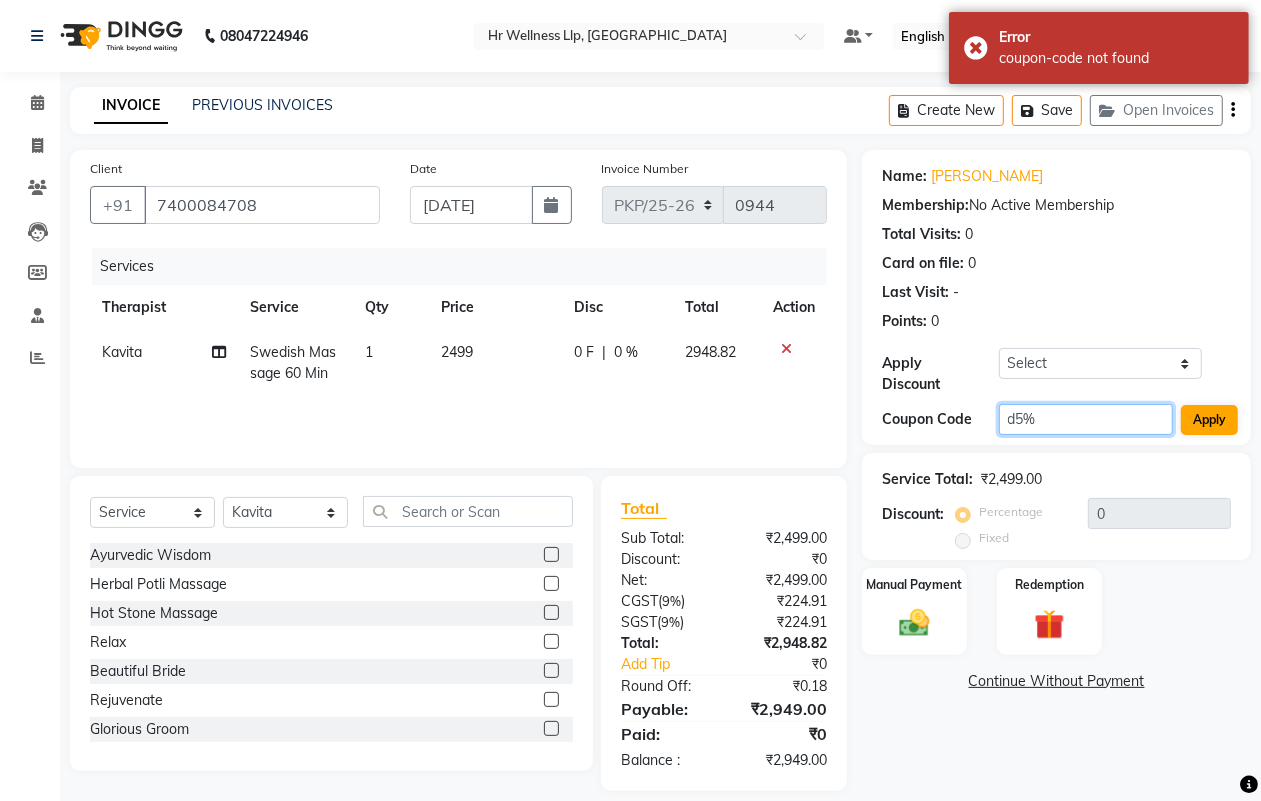 type on "d5%" 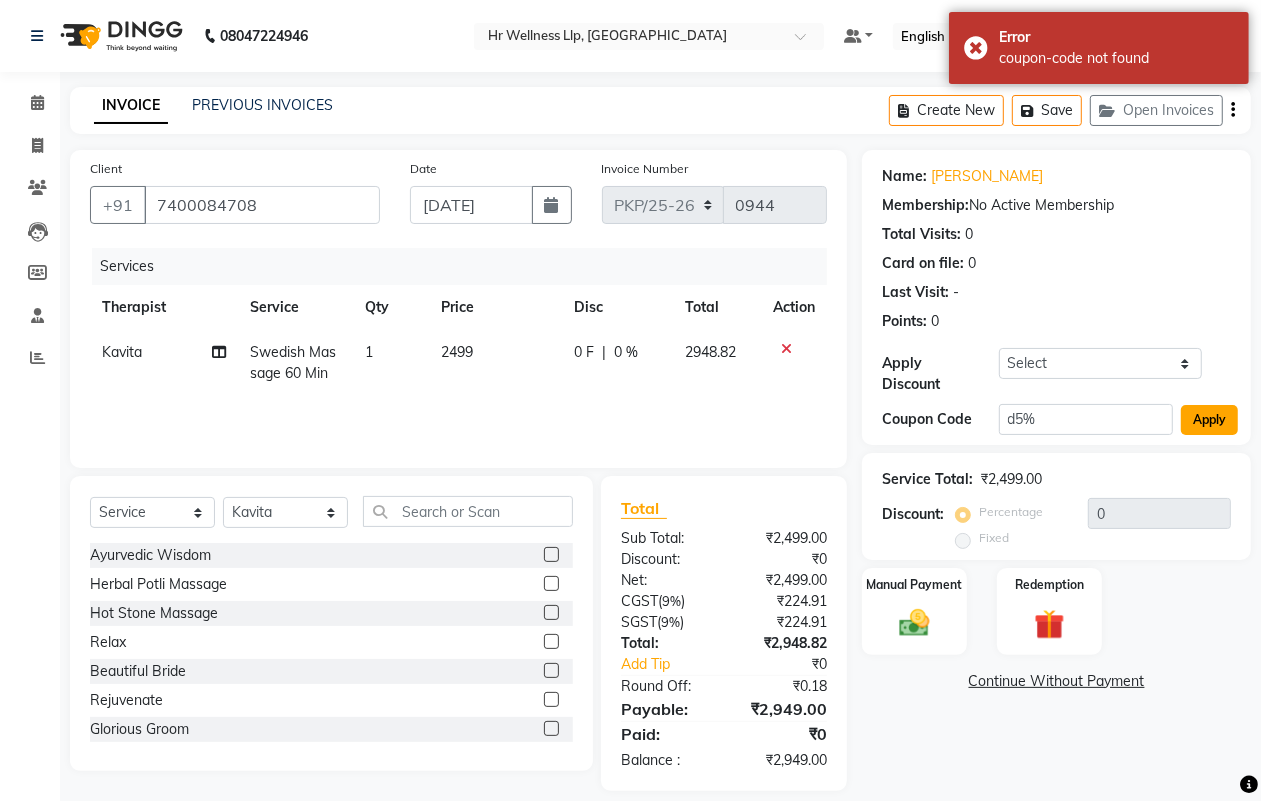 click on "Apply" 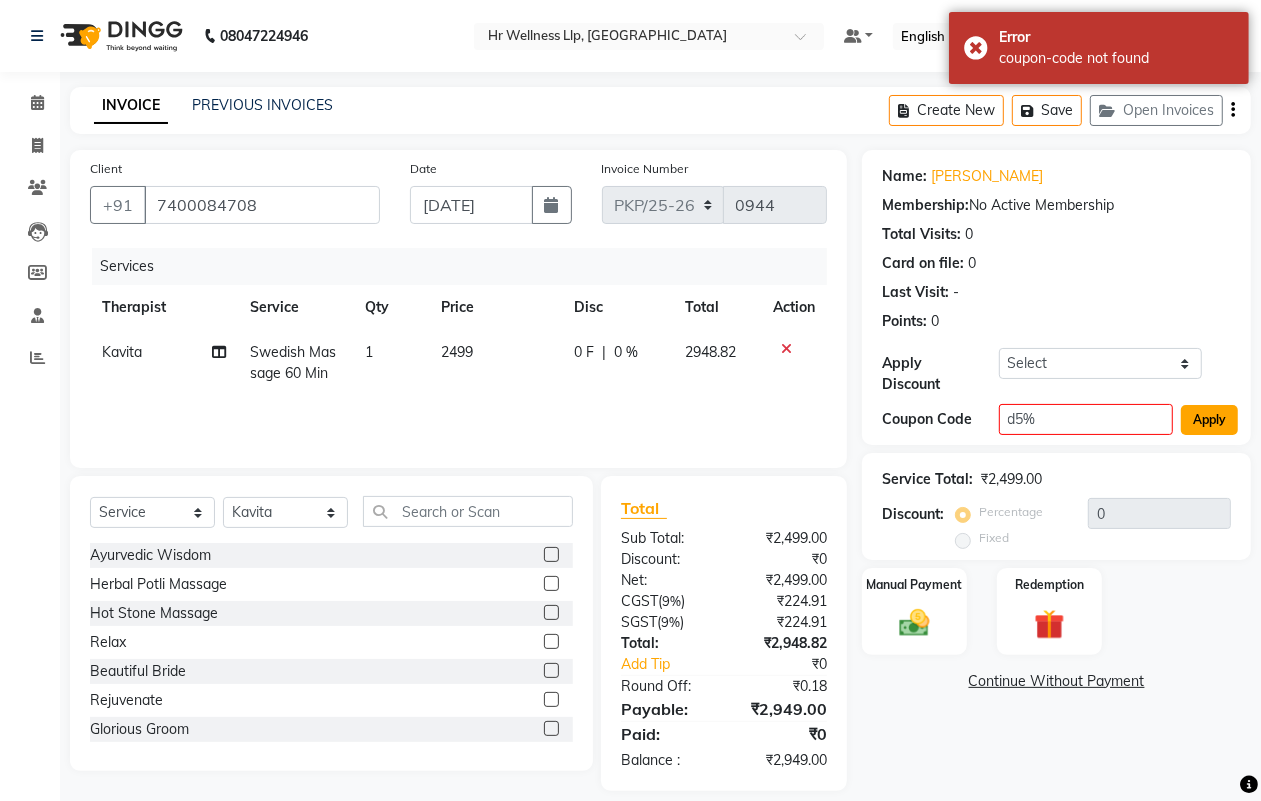 click on "Apply" 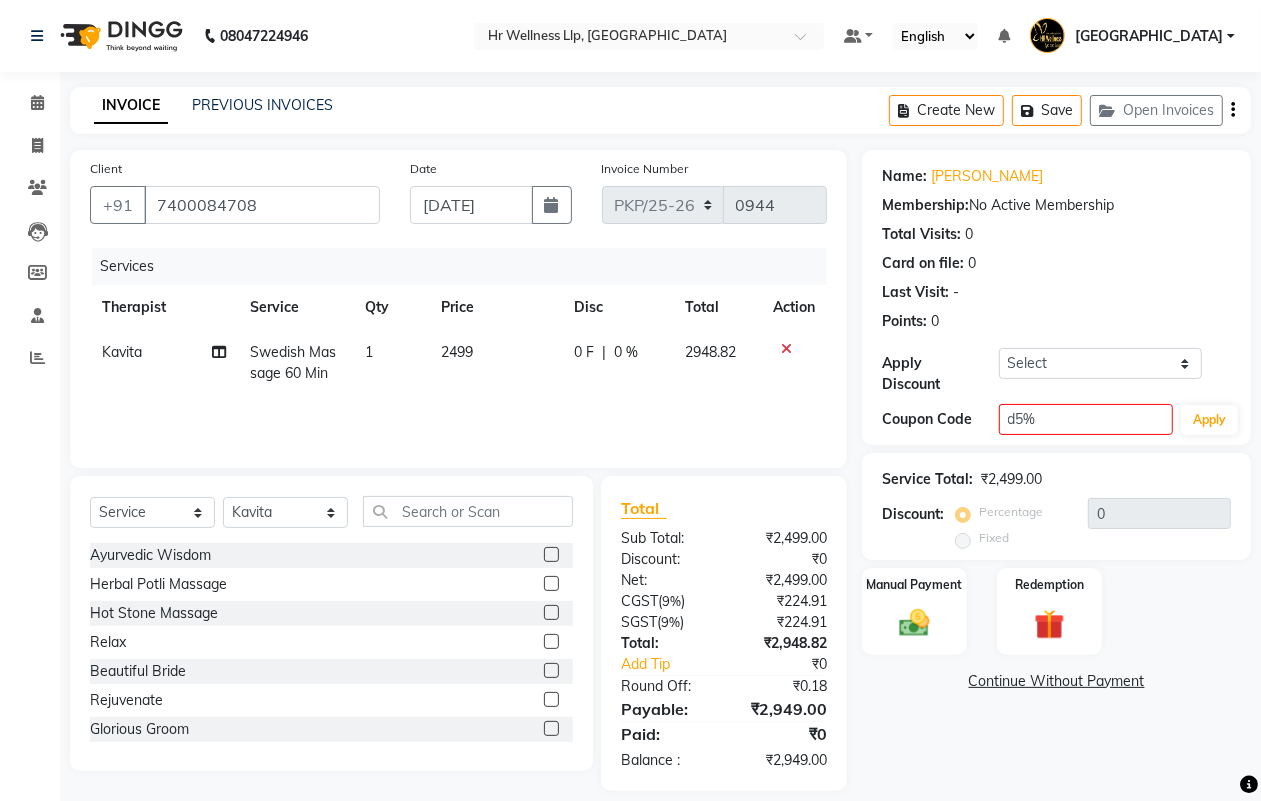 click 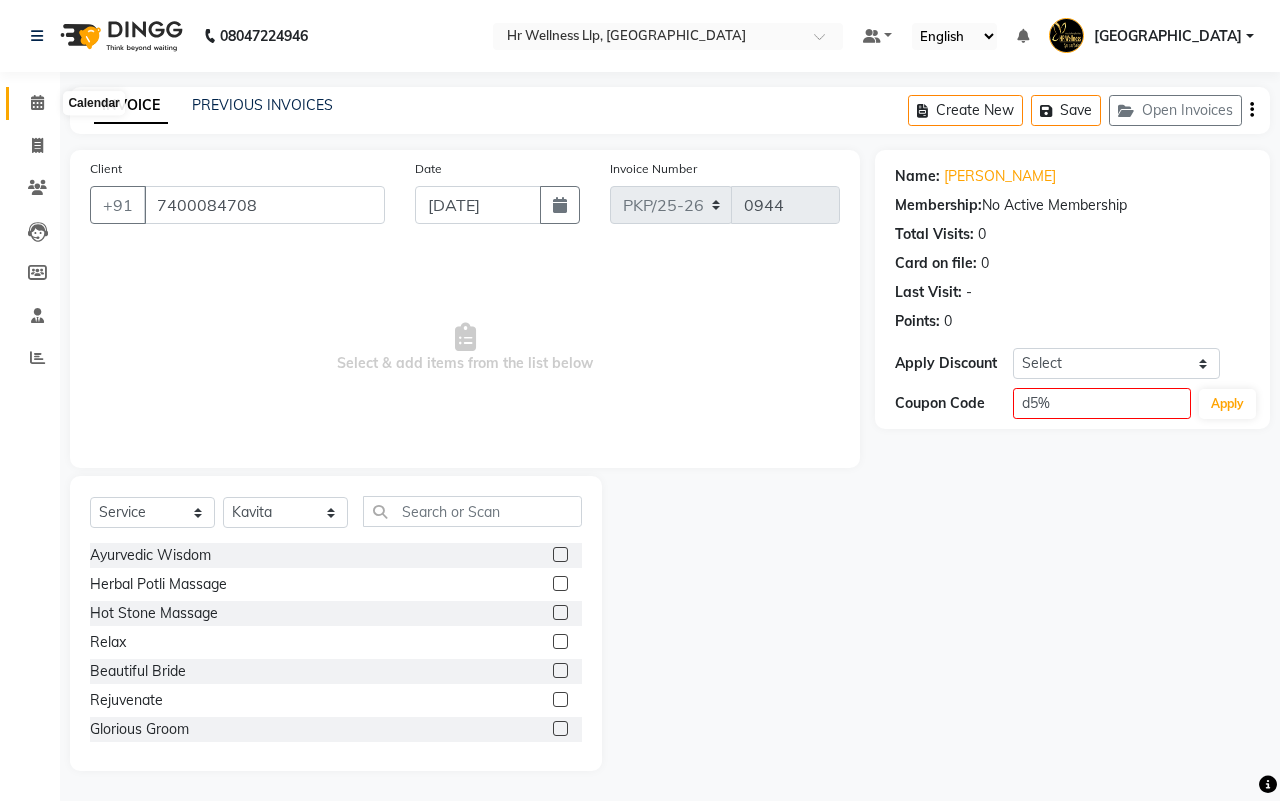 click 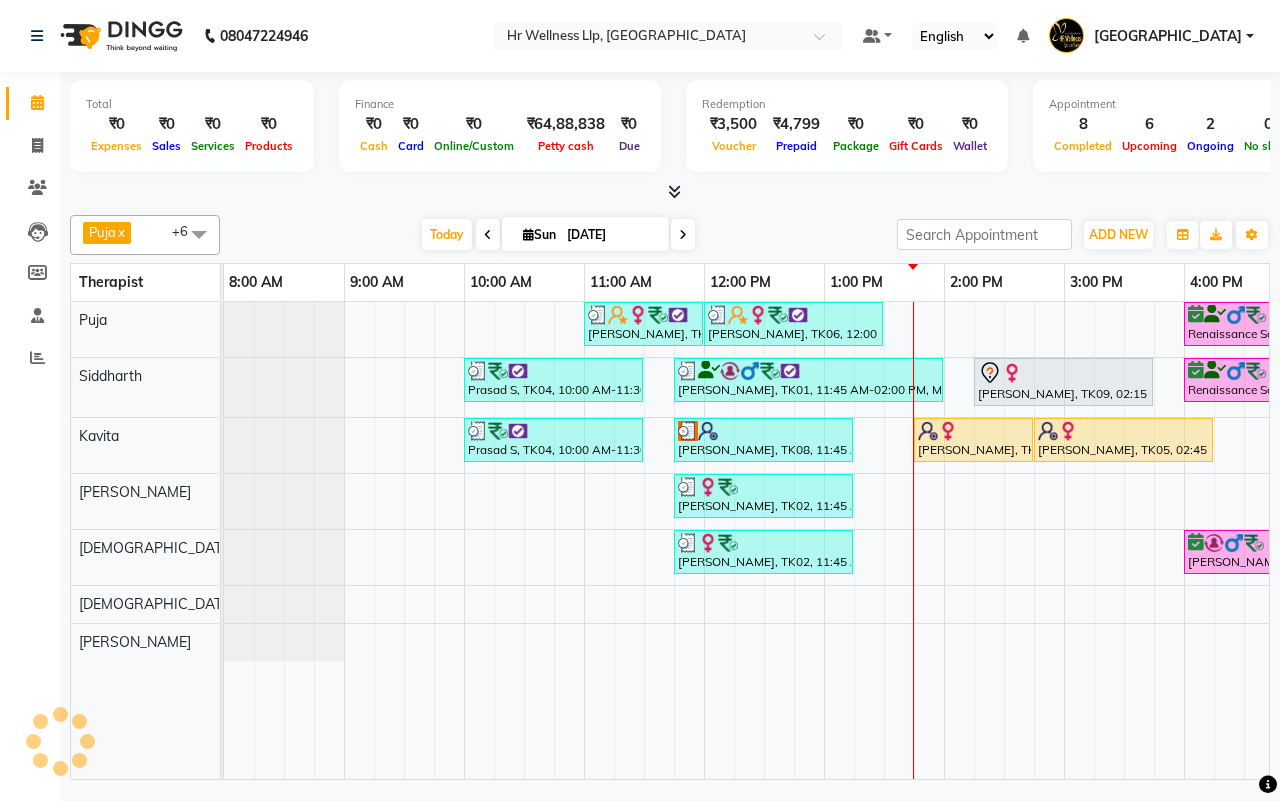 scroll, scrollTop: 0, scrollLeft: 515, axis: horizontal 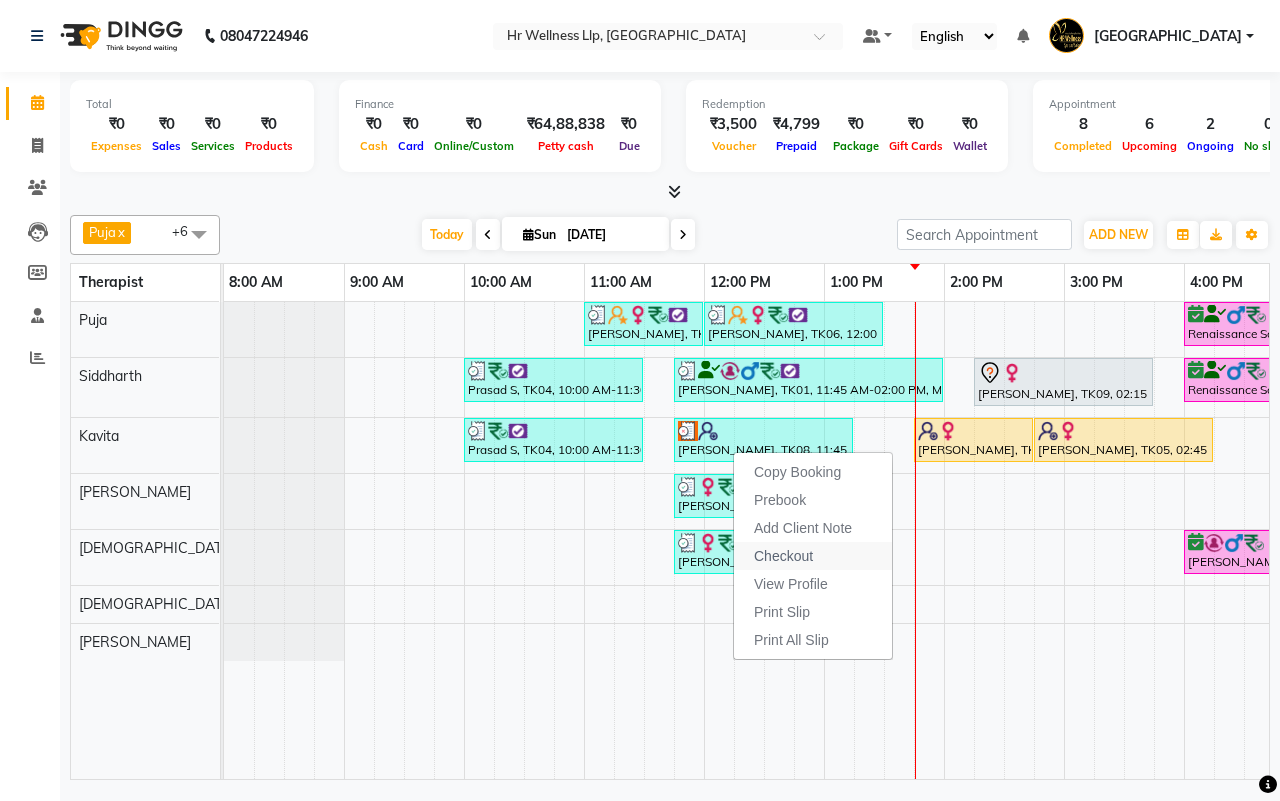 click on "Checkout" at bounding box center (783, 556) 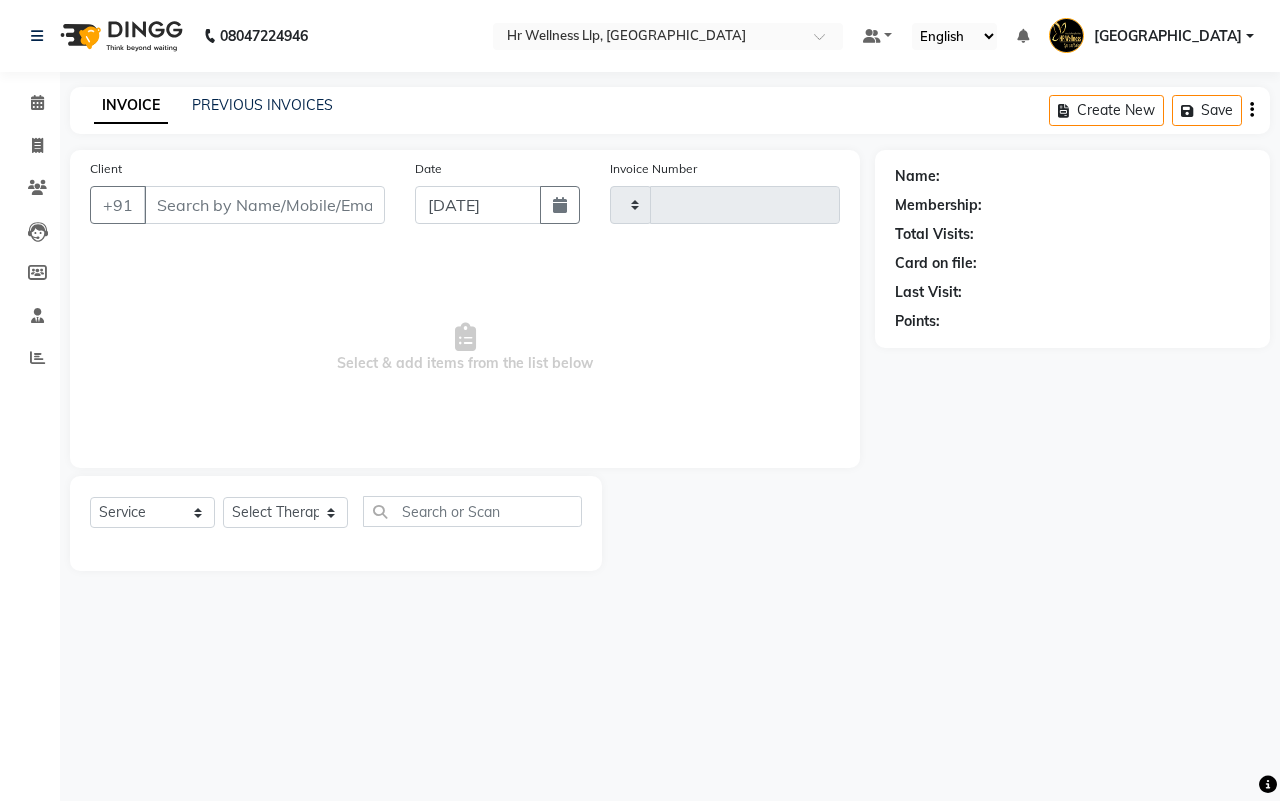 type on "0944" 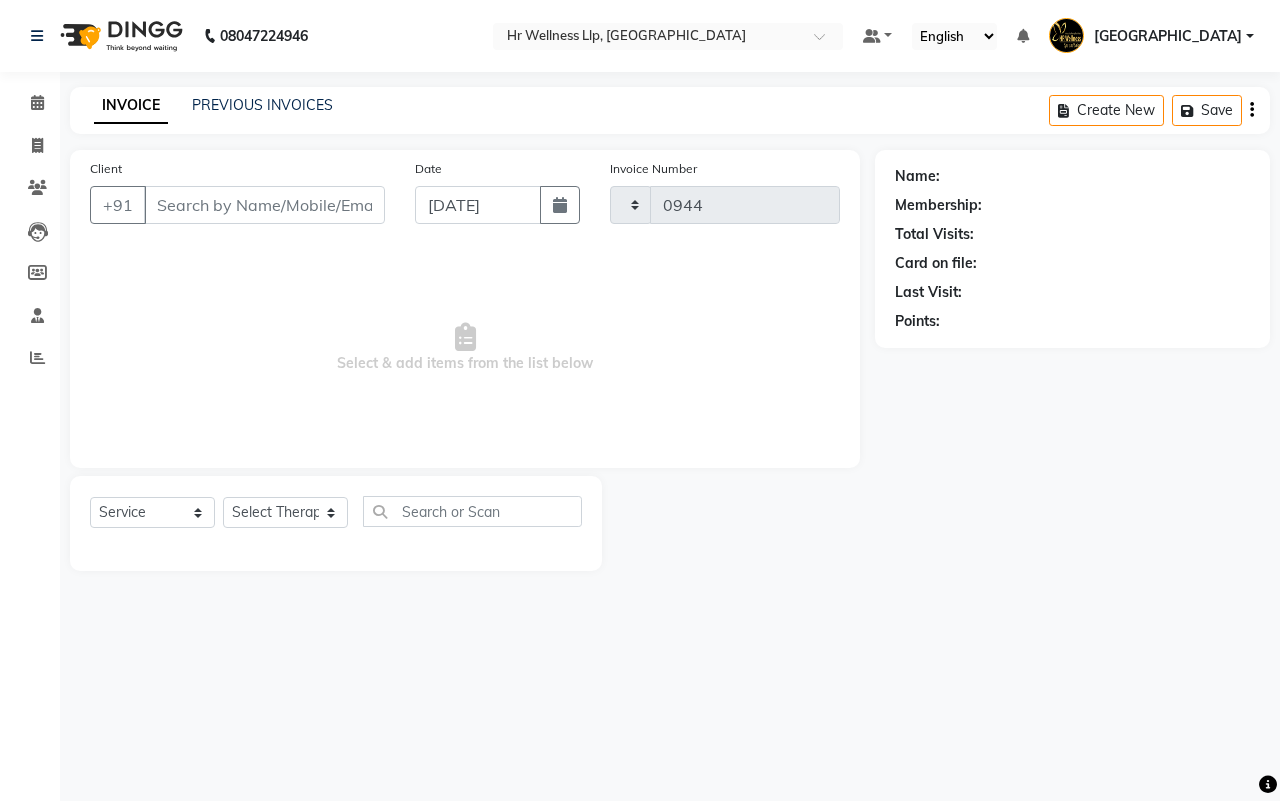 select on "4295" 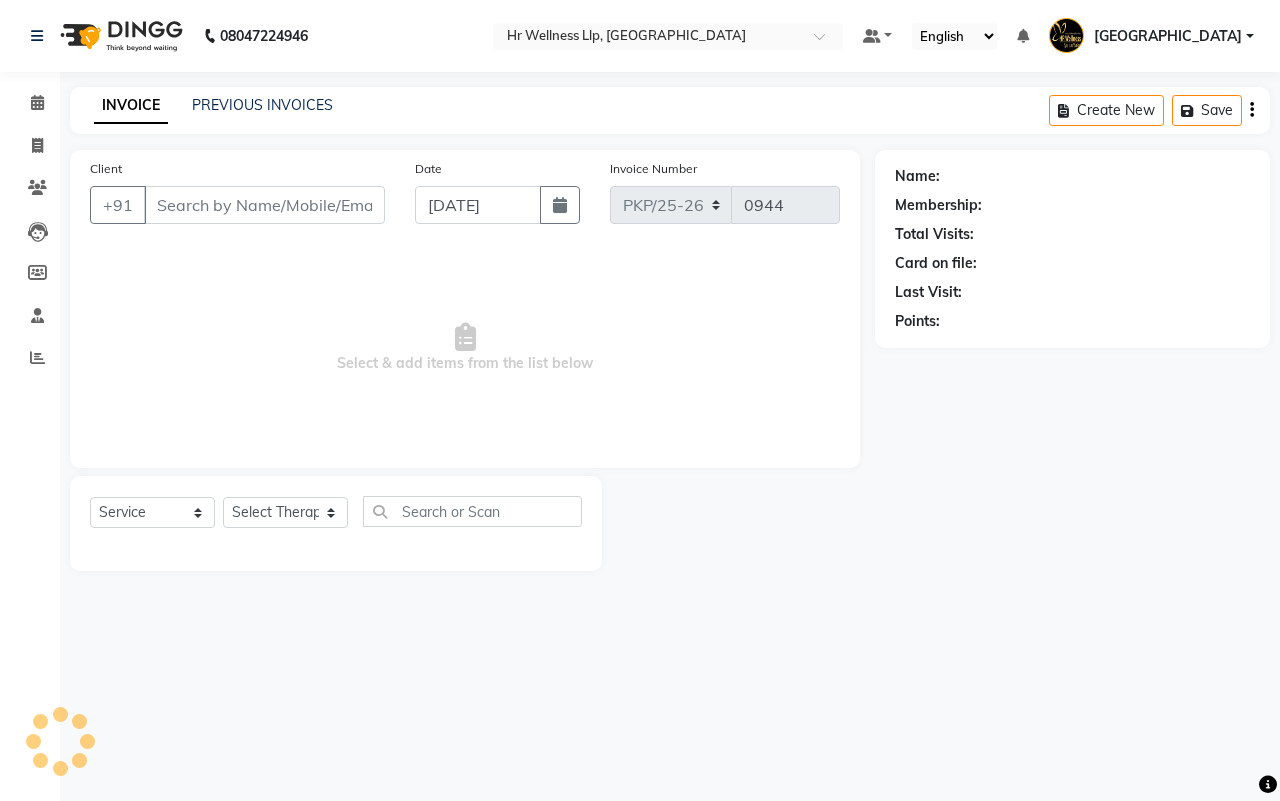type on "7400084708" 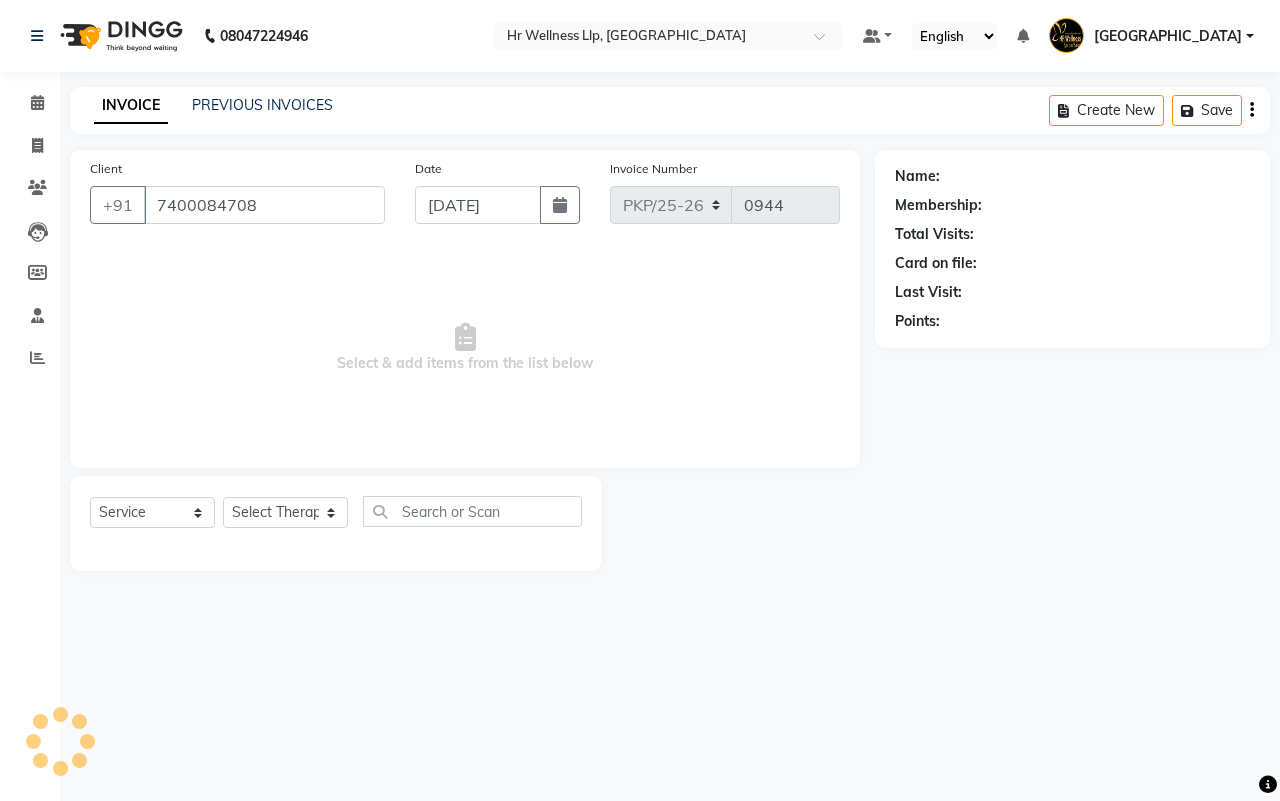 select on "19506" 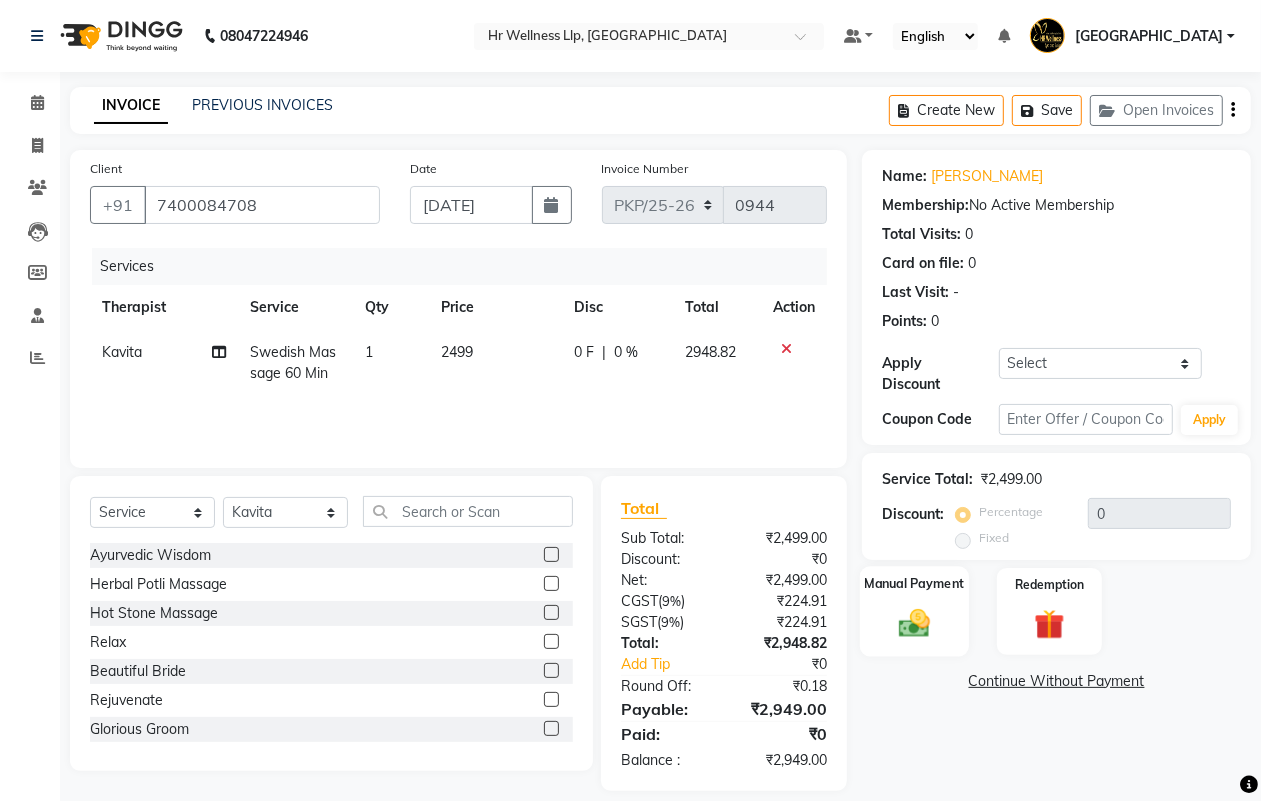 click 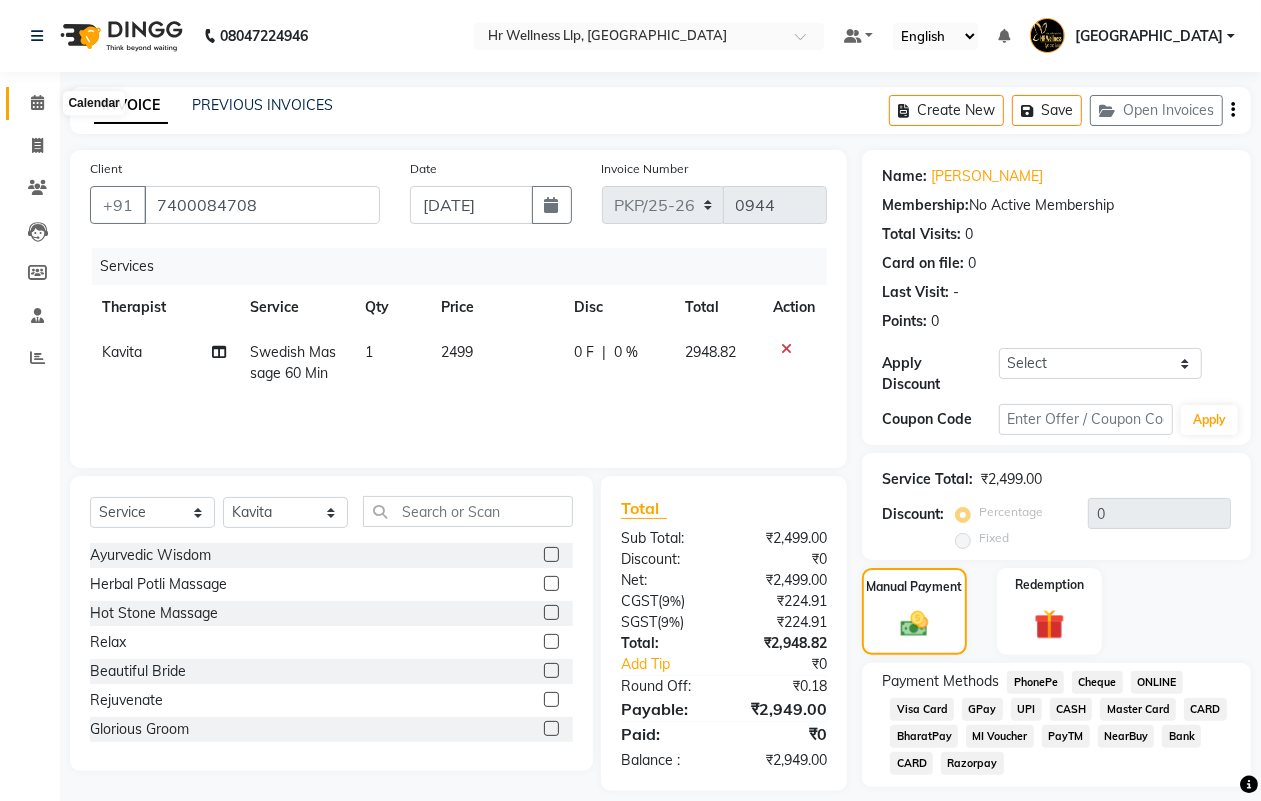 click 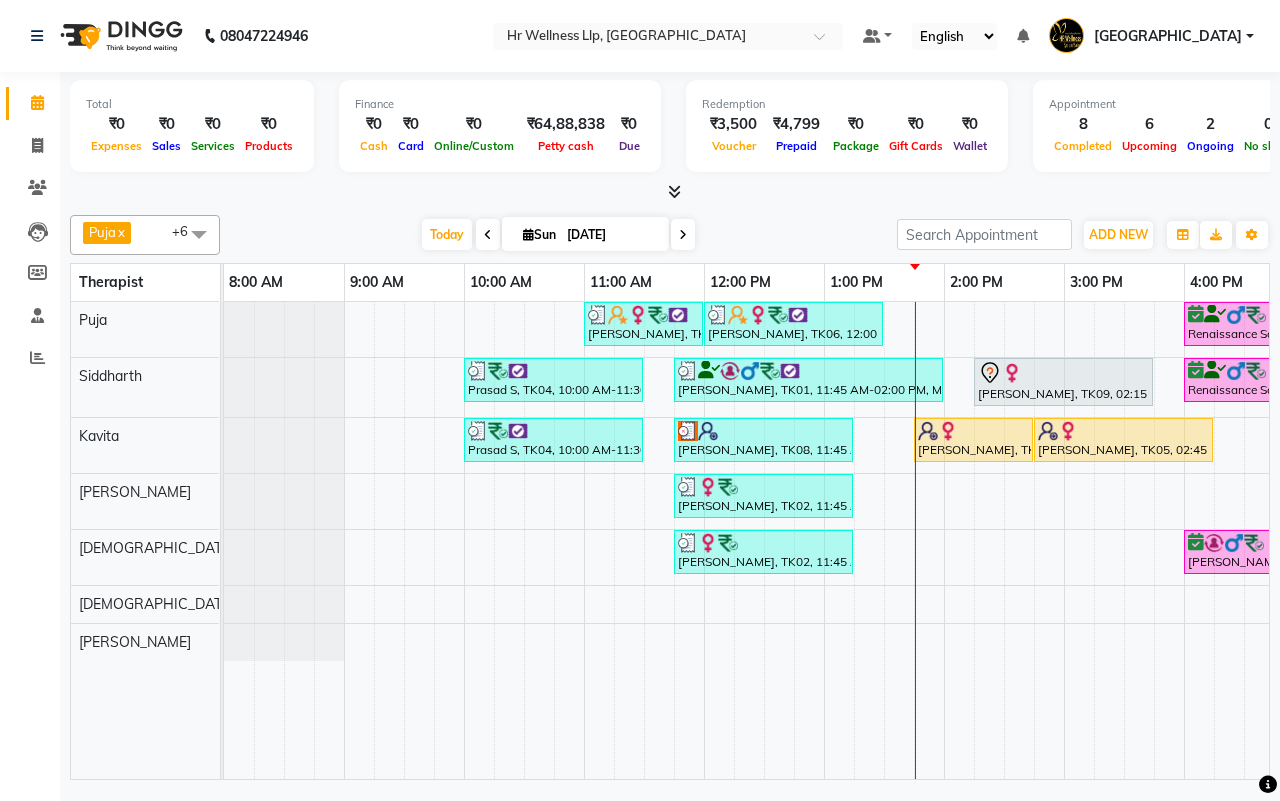 click on "[DATE]  [DATE]" at bounding box center [558, 235] 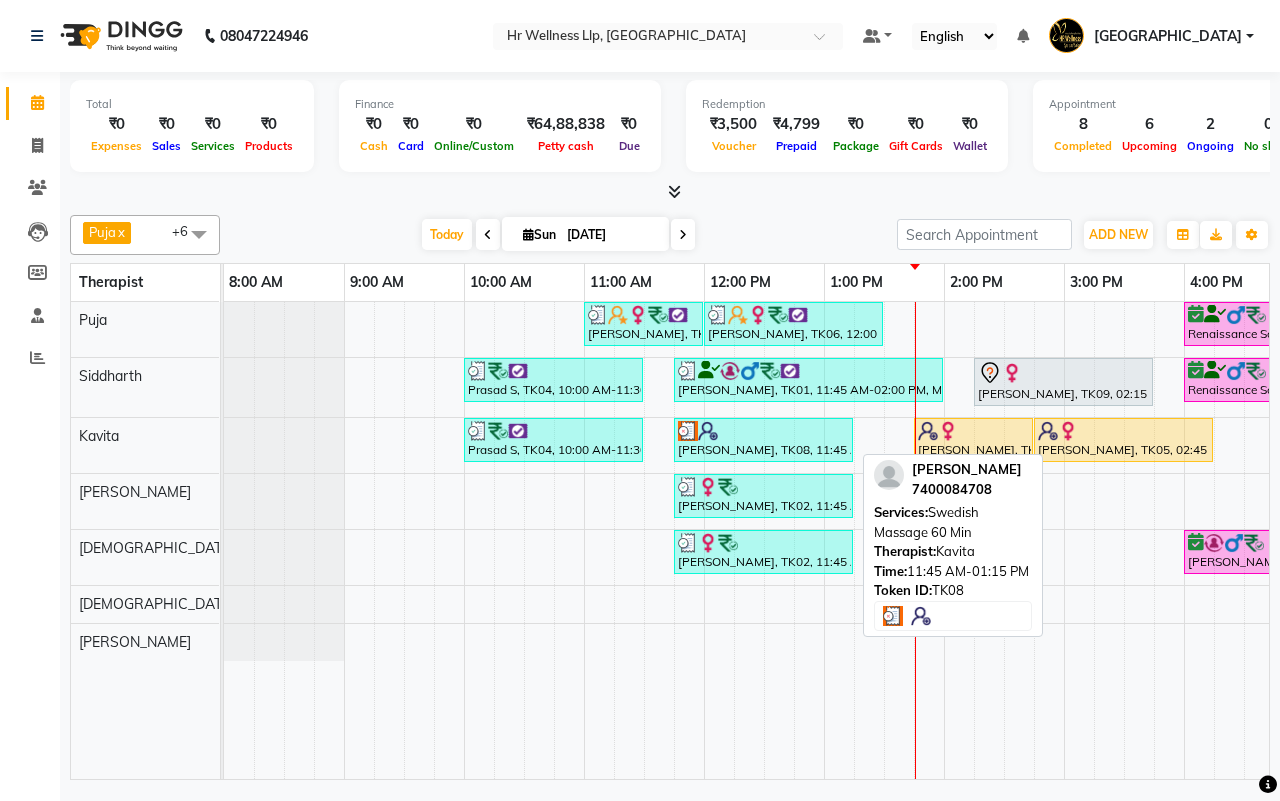 click on "Ananya Sahay, TK08, 11:45 AM-01:15 PM, Swedish Massage 60 Min" at bounding box center [763, 440] 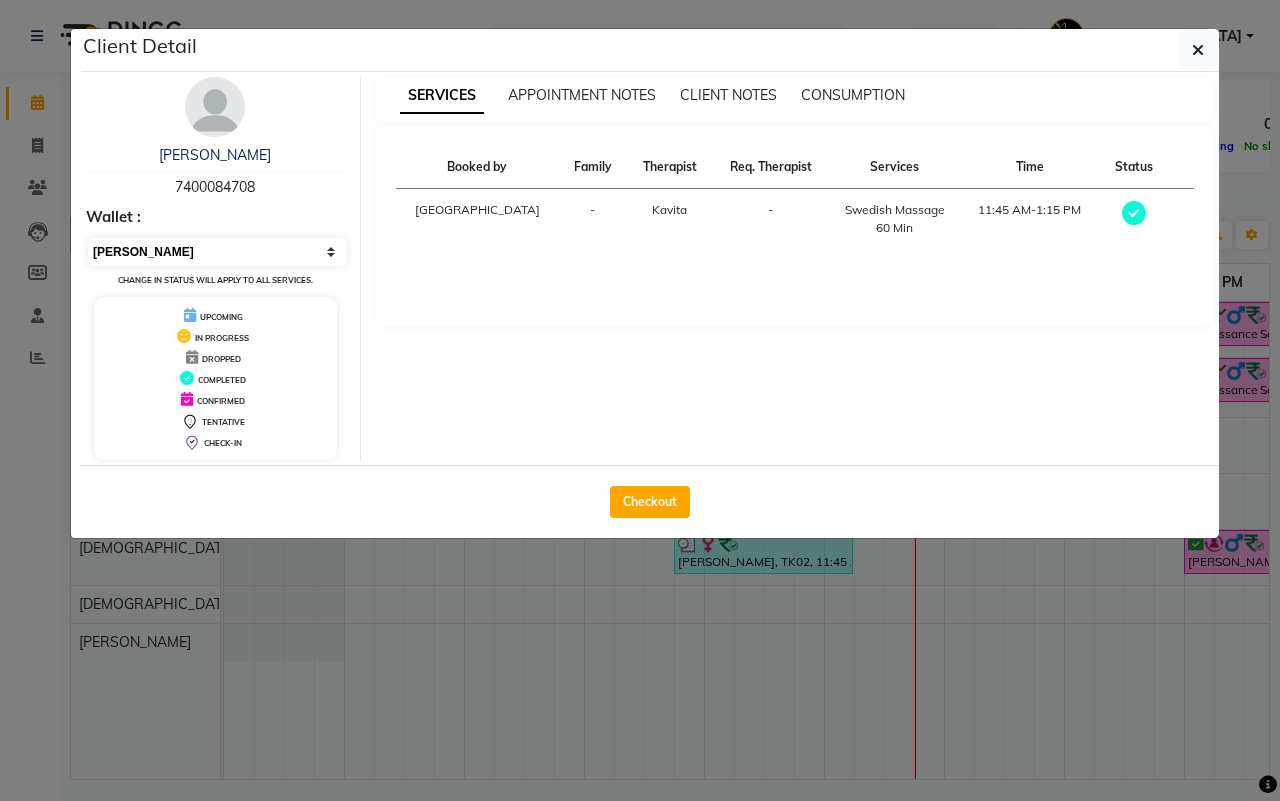 click on "Select MARK DONE UPCOMING" at bounding box center (217, 252) 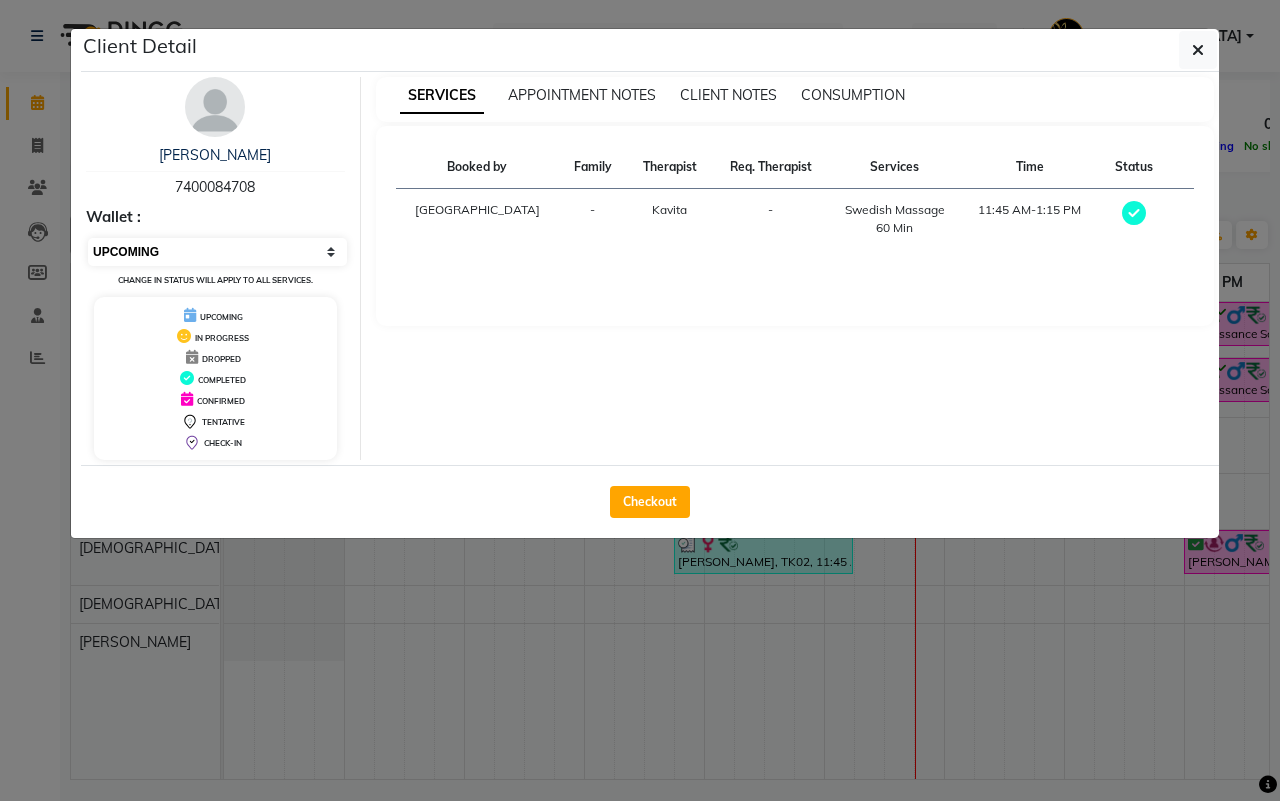 click on "Select MARK DONE UPCOMING" at bounding box center (217, 252) 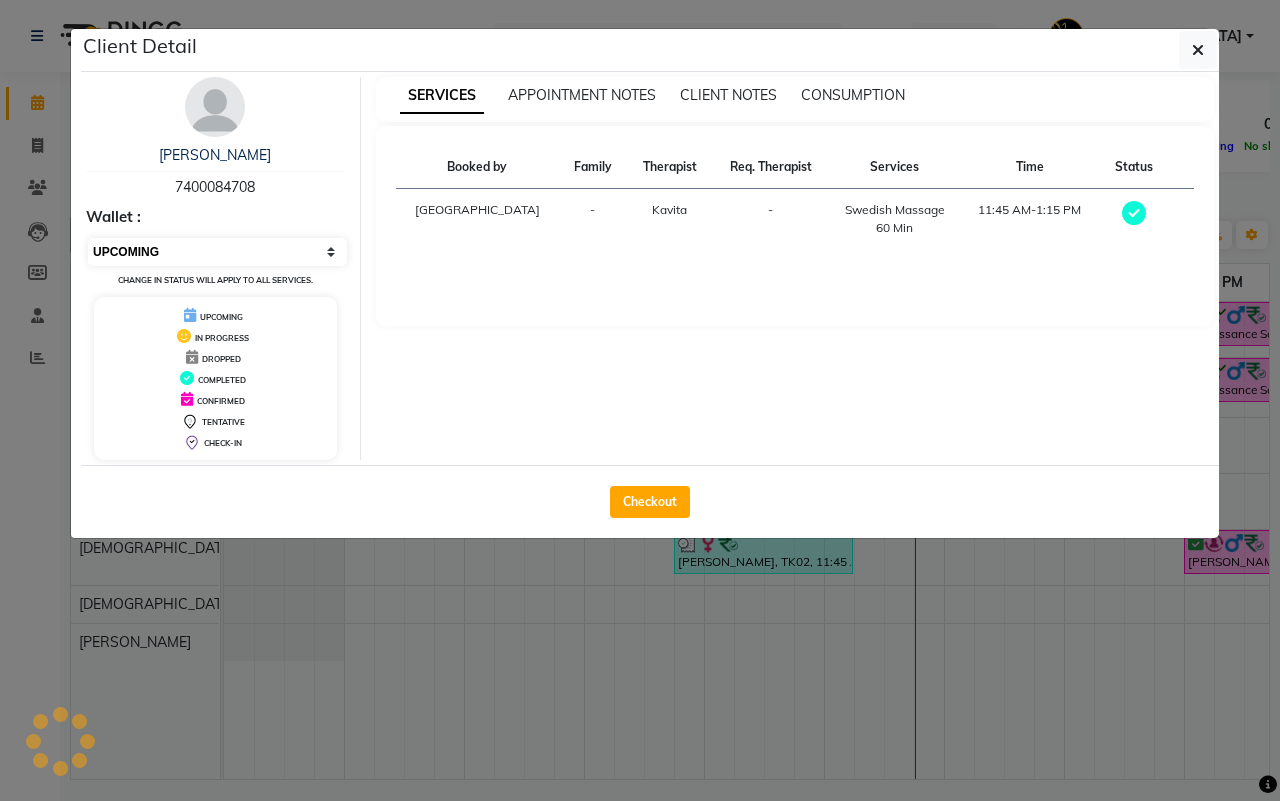 click on "Select MARK DONE UPCOMING" at bounding box center (217, 252) 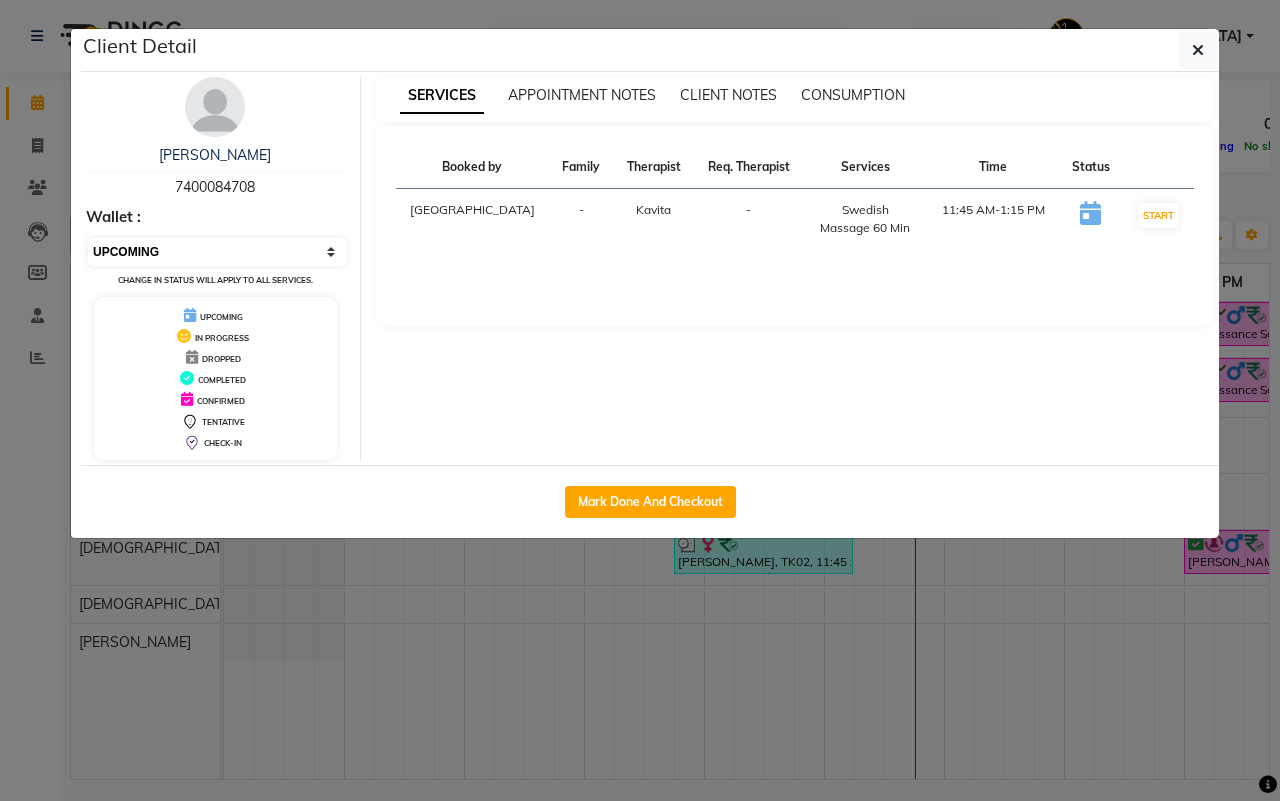 select on "6" 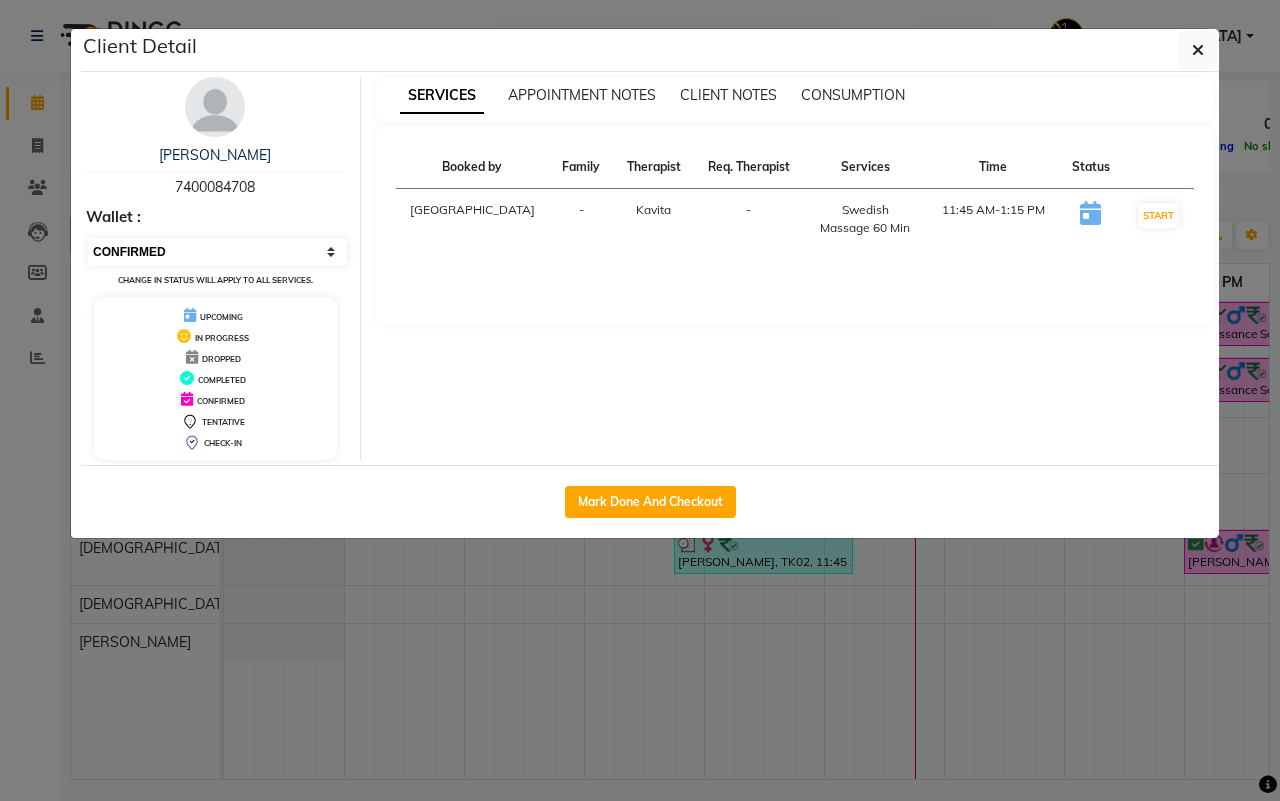 click on "Select IN SERVICE CONFIRMED TENTATIVE CHECK IN MARK DONE DROPPED UPCOMING" at bounding box center [217, 252] 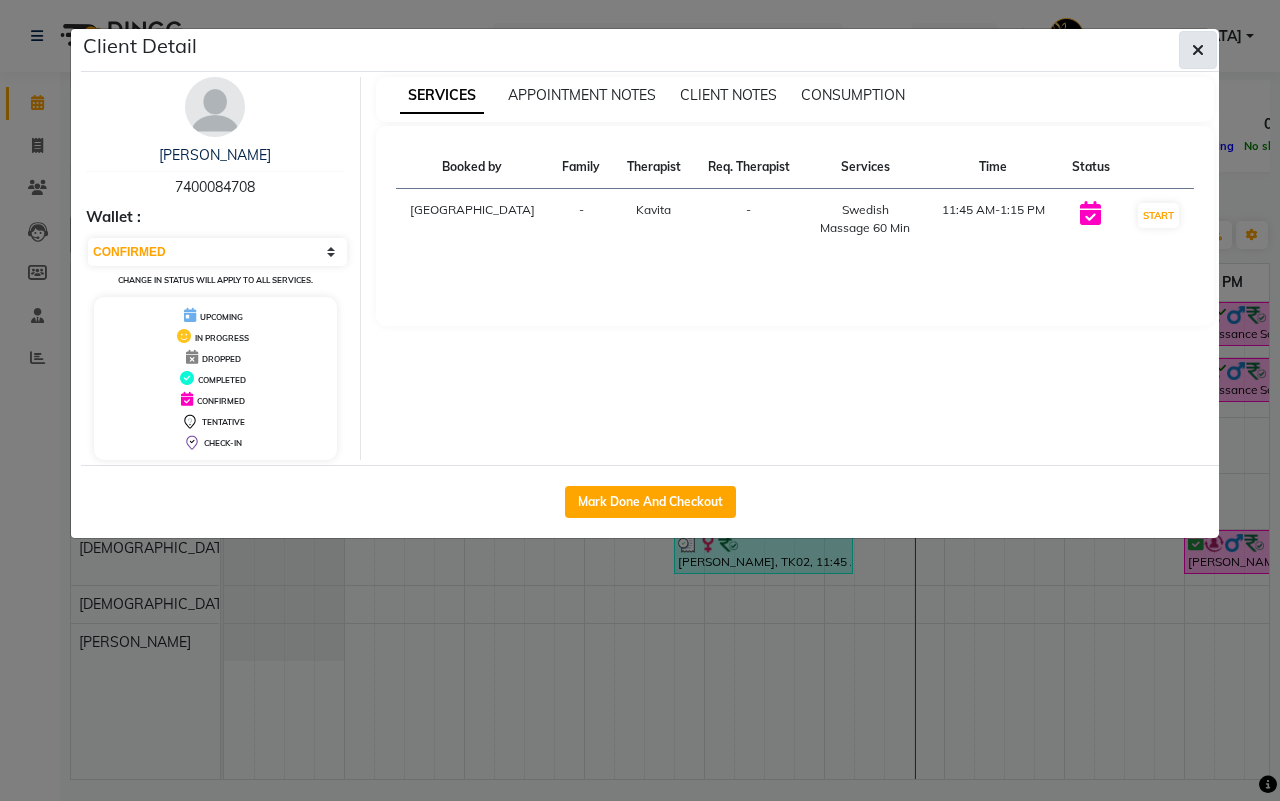 click 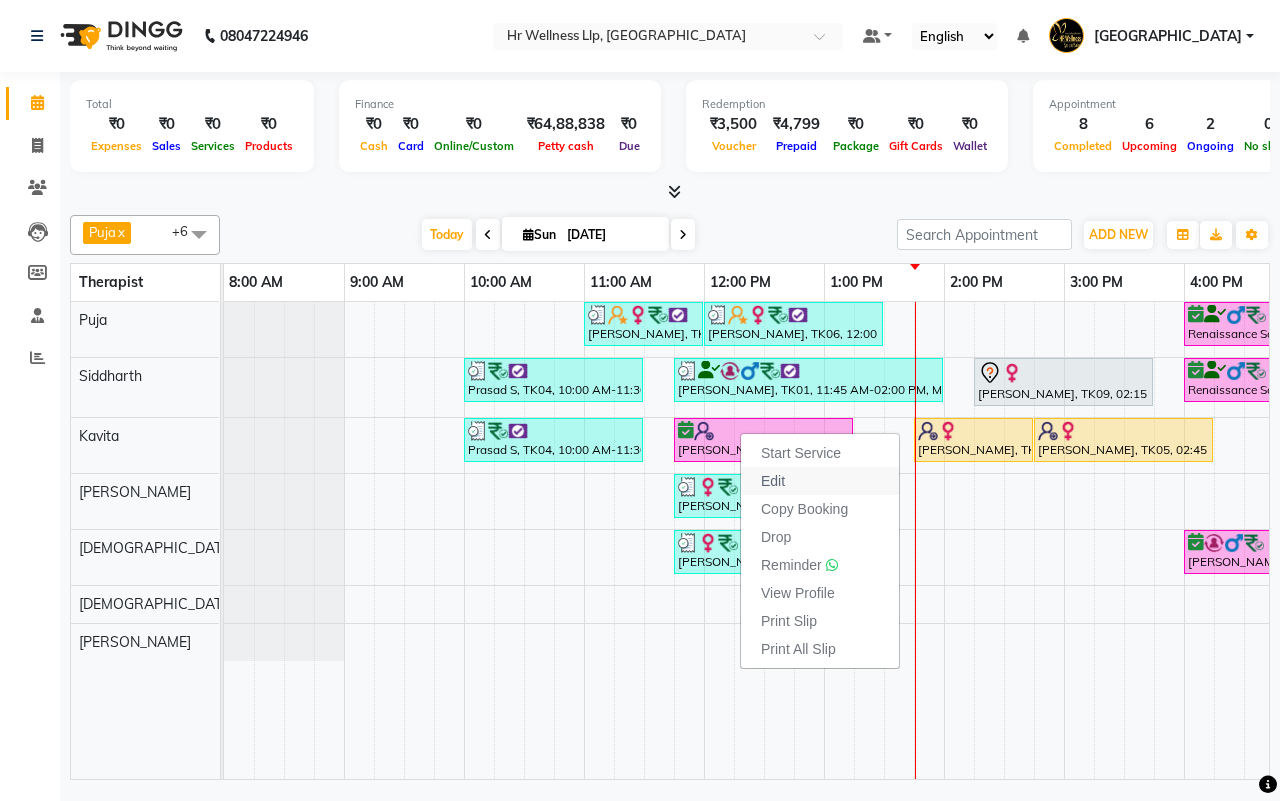 click on "Edit" at bounding box center [773, 481] 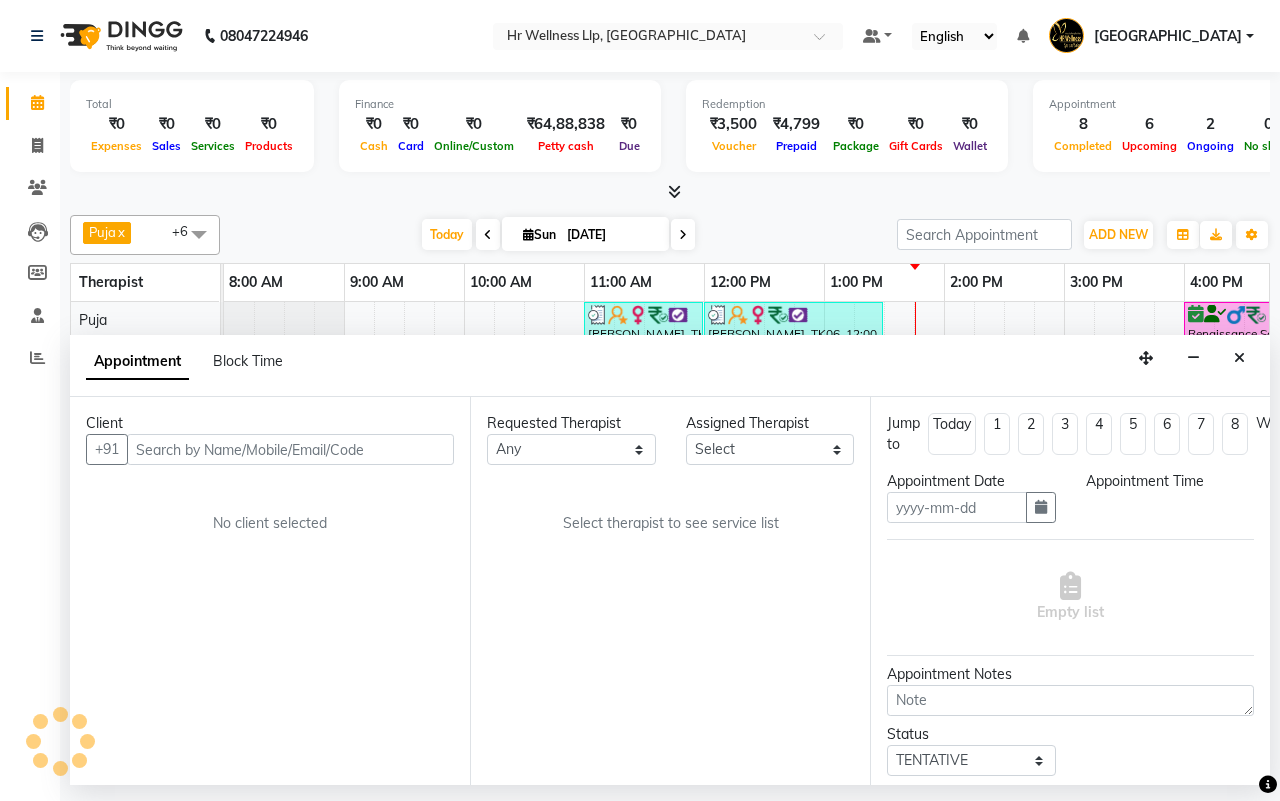 type on "[DATE]" 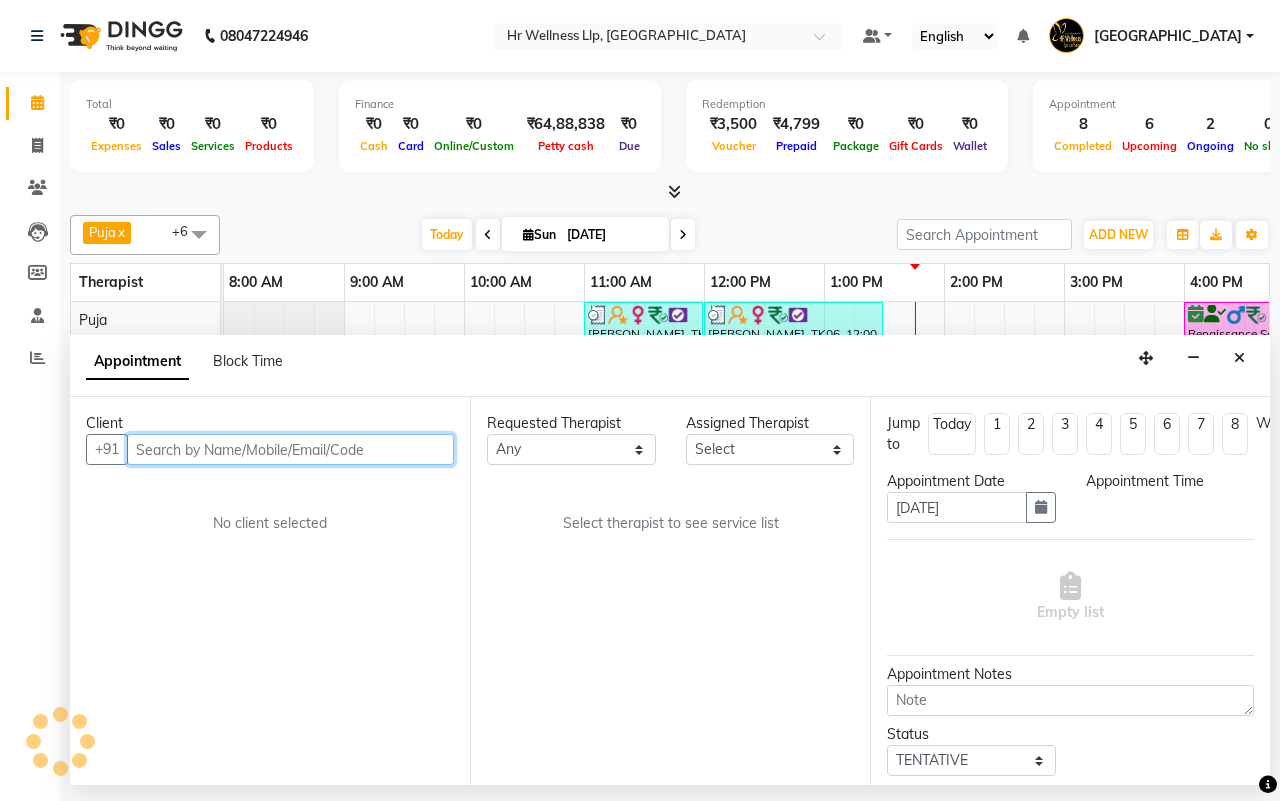 select on "19506" 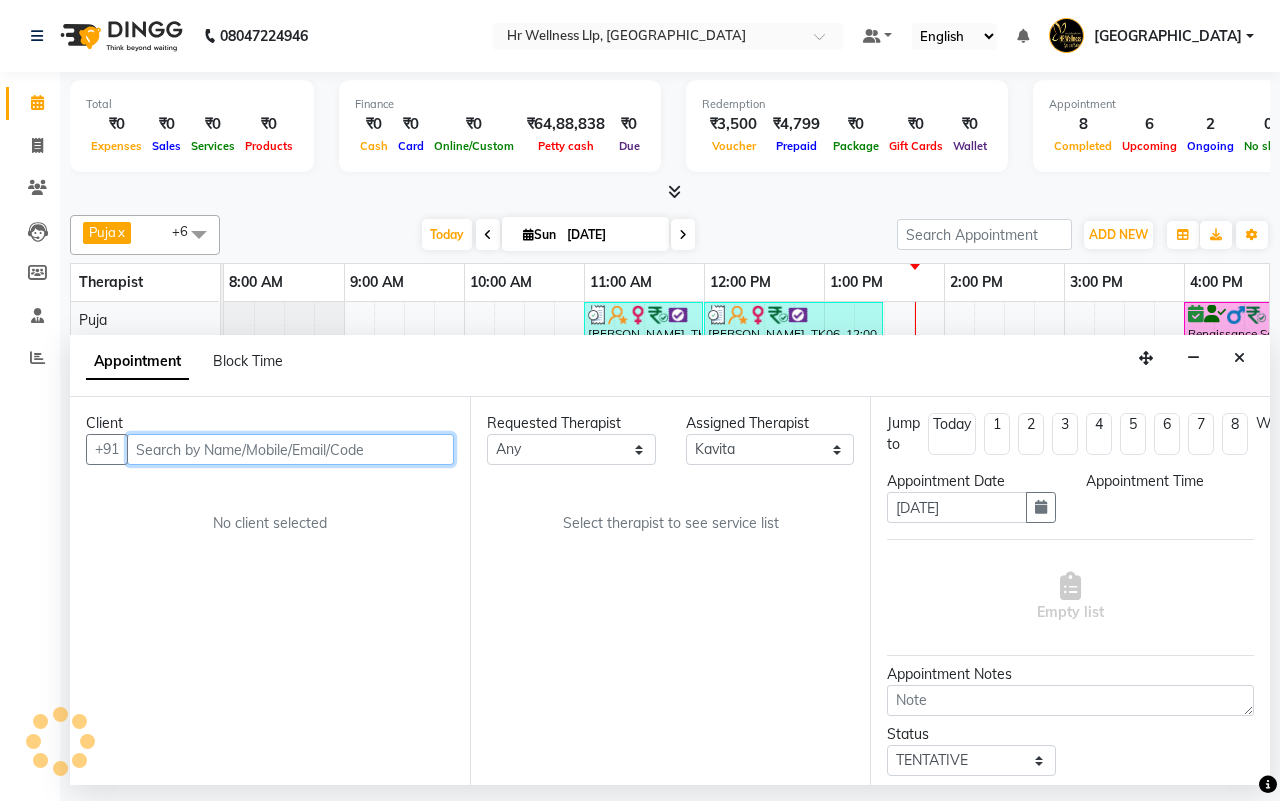 select on "confirm booking" 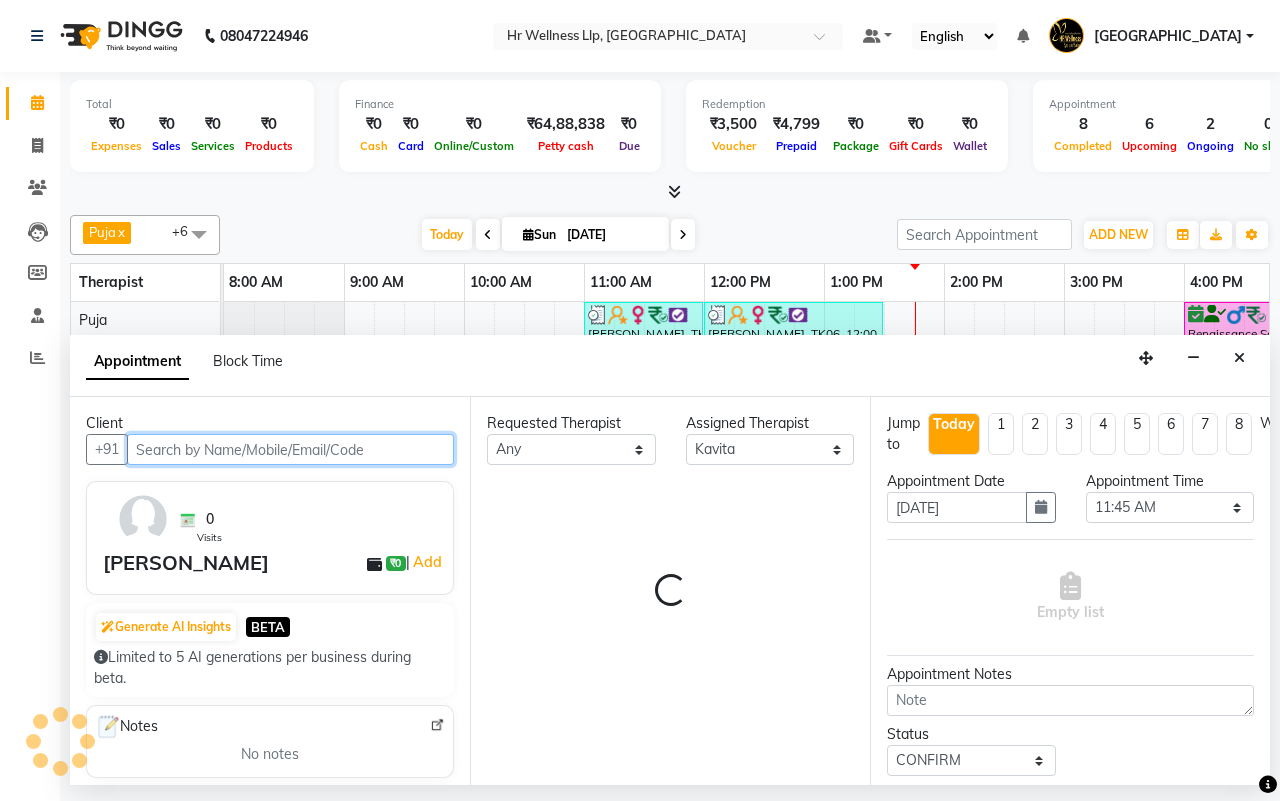 scroll, scrollTop: 0, scrollLeft: 515, axis: horizontal 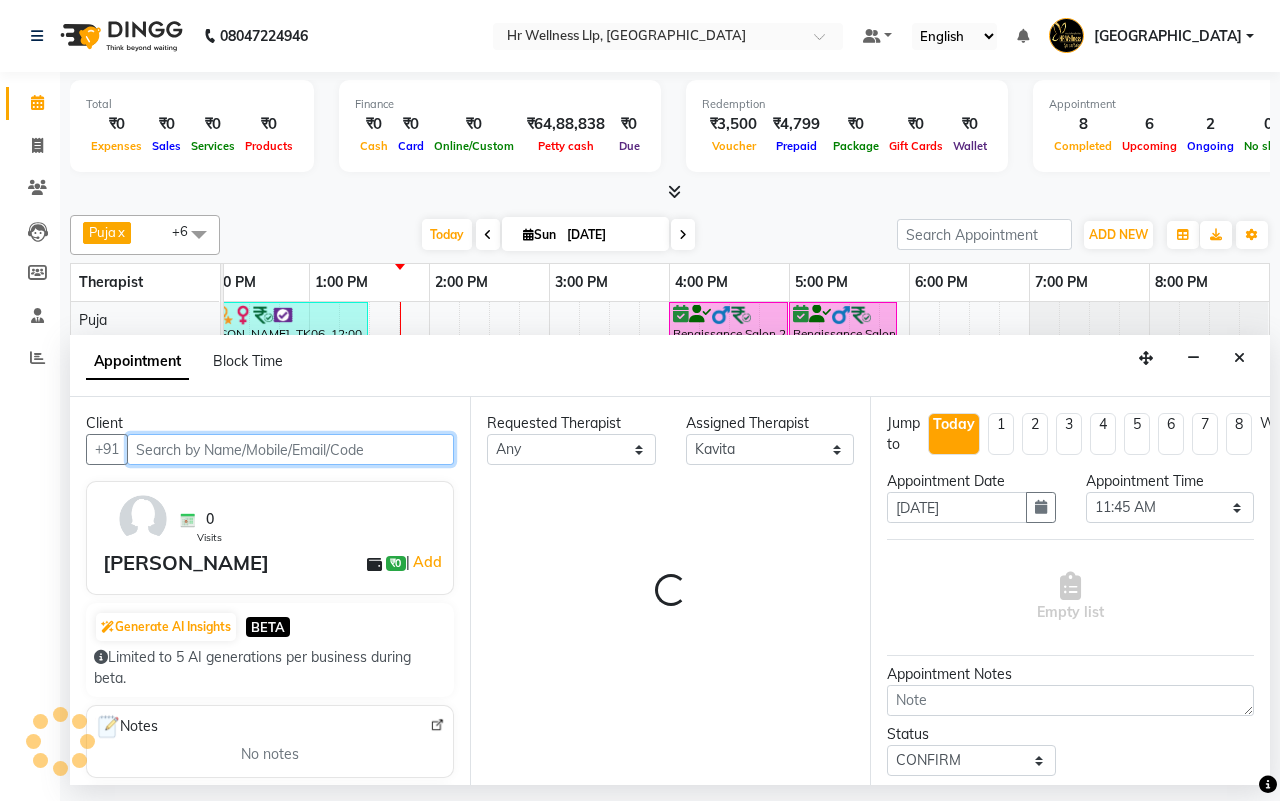 select on "1342" 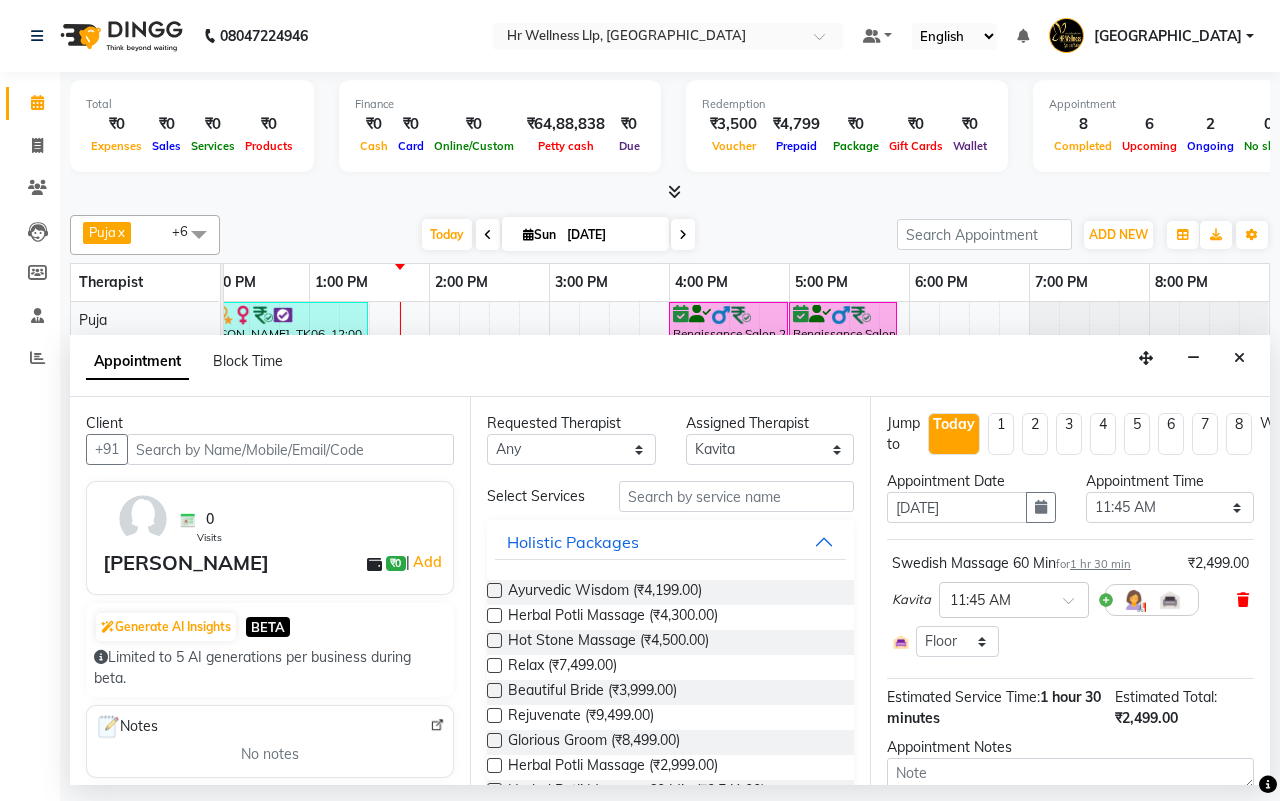 click at bounding box center (1243, 600) 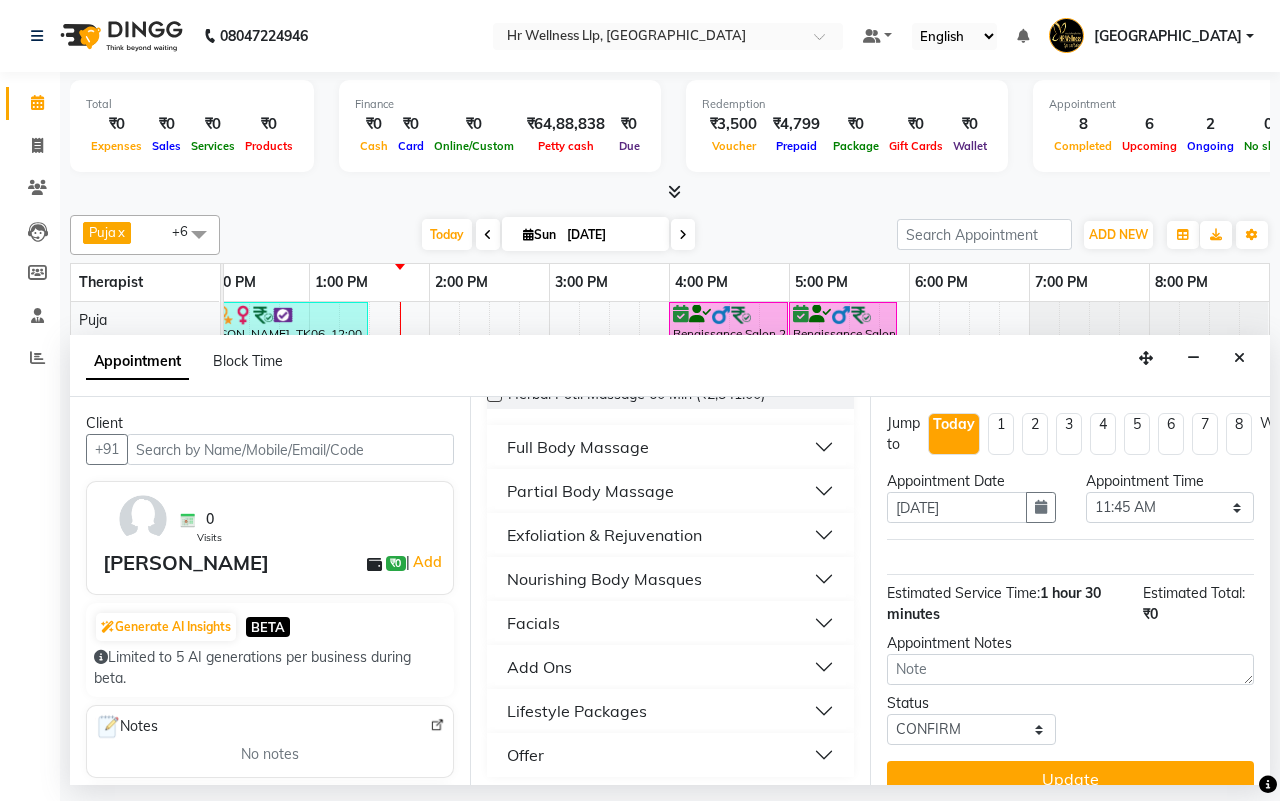 scroll, scrollTop: 413, scrollLeft: 0, axis: vertical 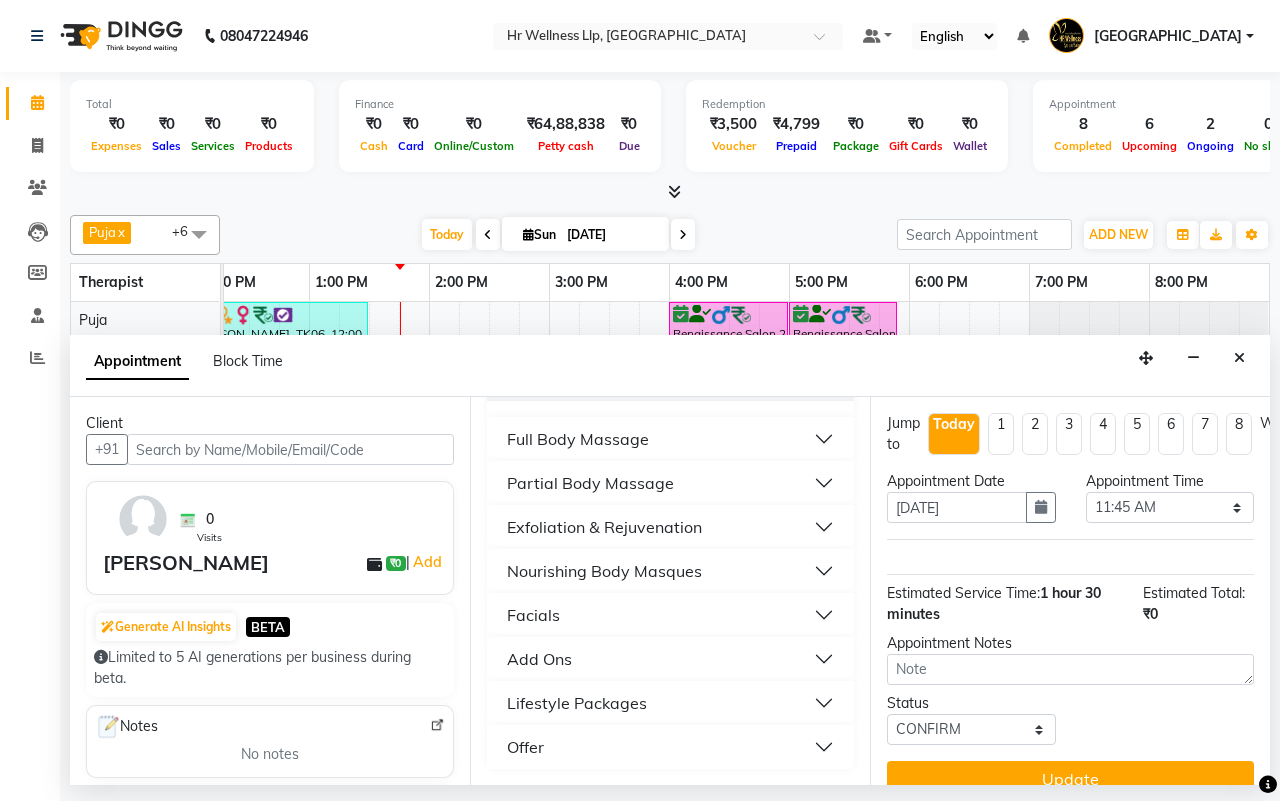 click on "Full Body Massage" at bounding box center (578, 439) 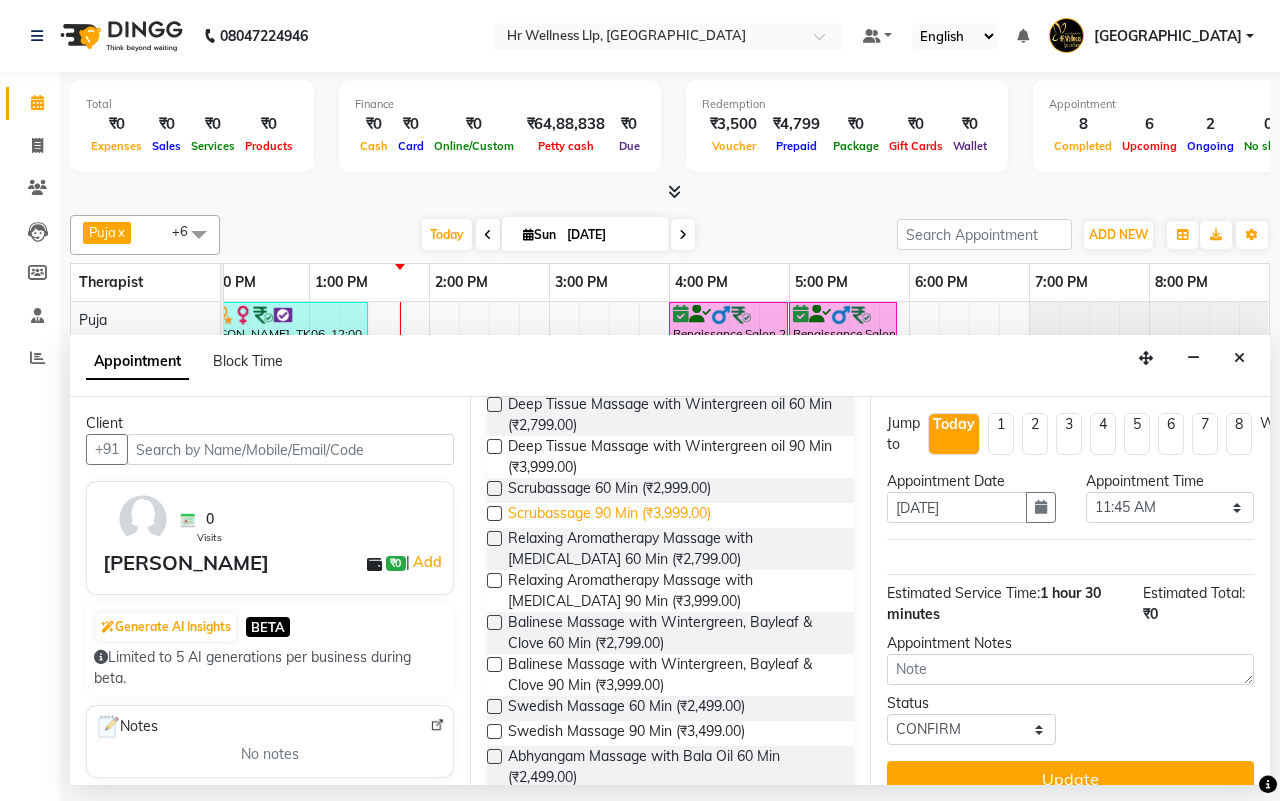 scroll, scrollTop: 538, scrollLeft: 0, axis: vertical 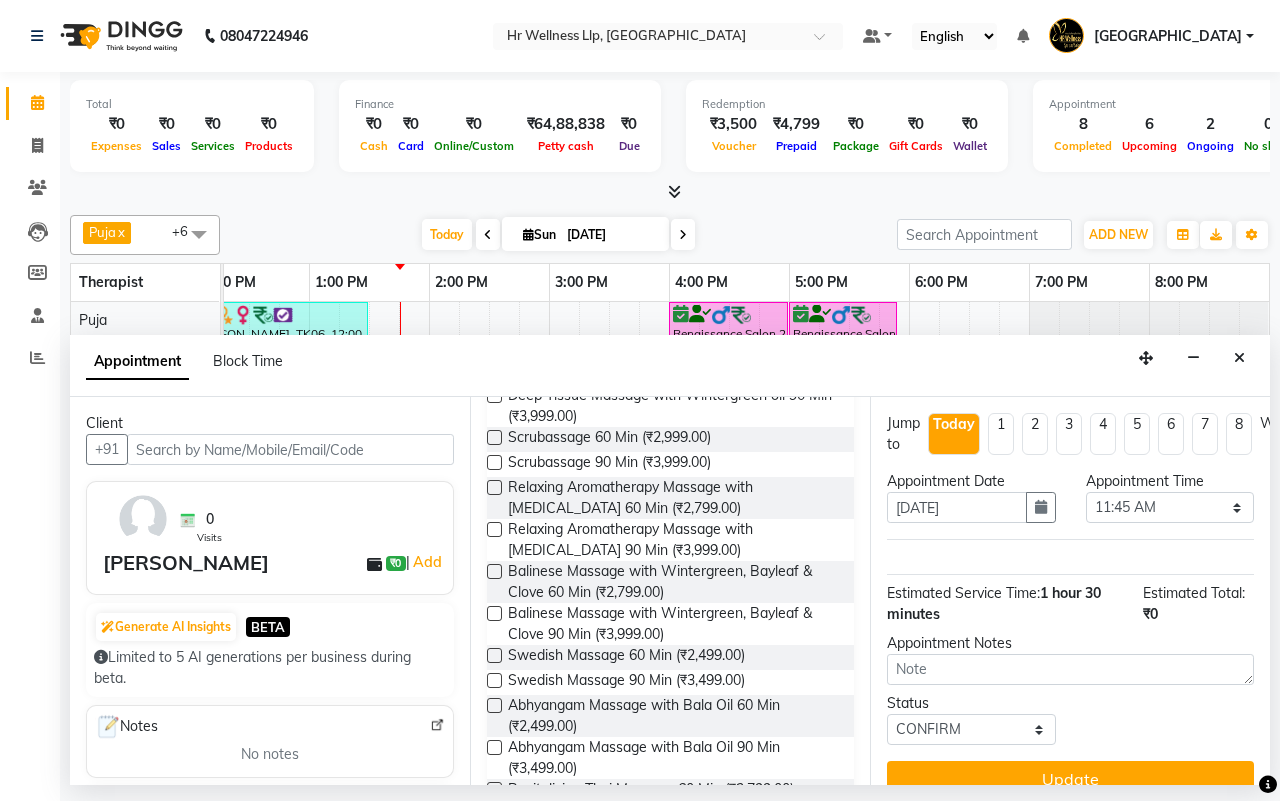 click at bounding box center [494, 571] 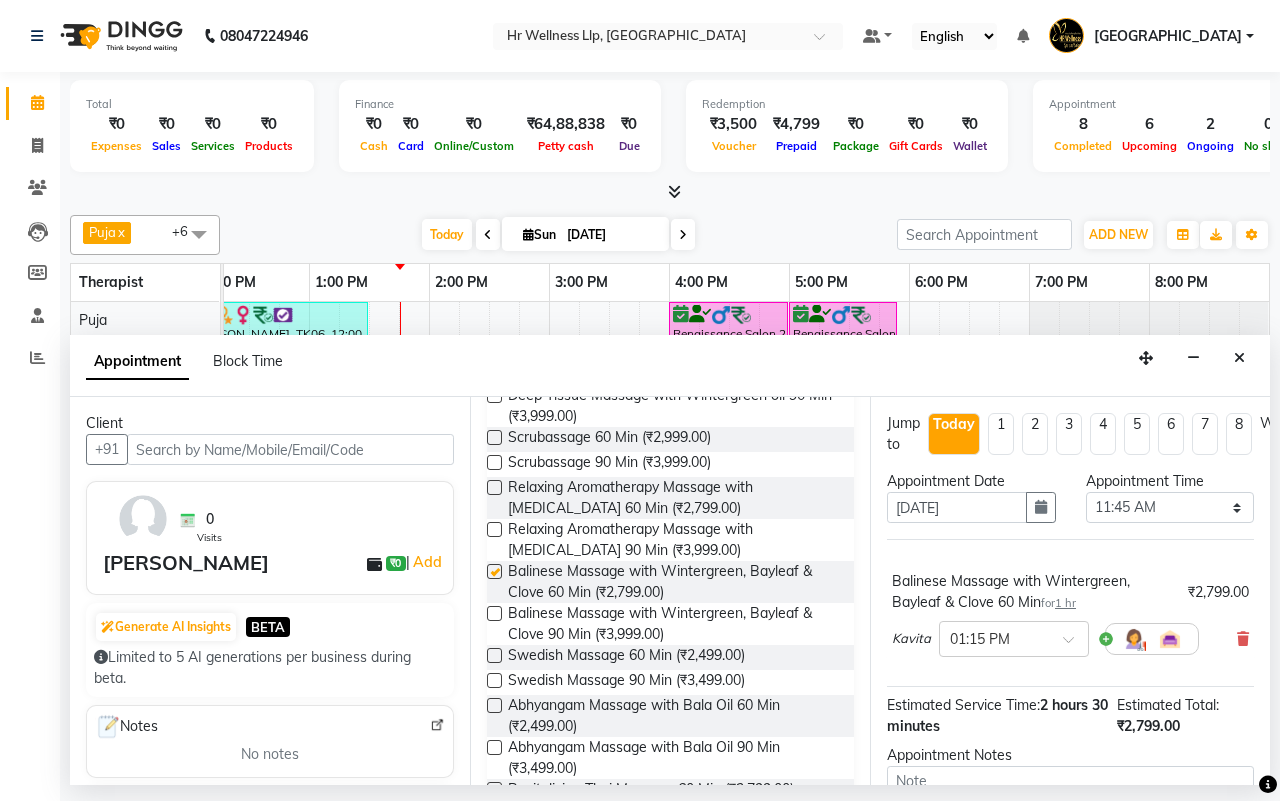 checkbox on "false" 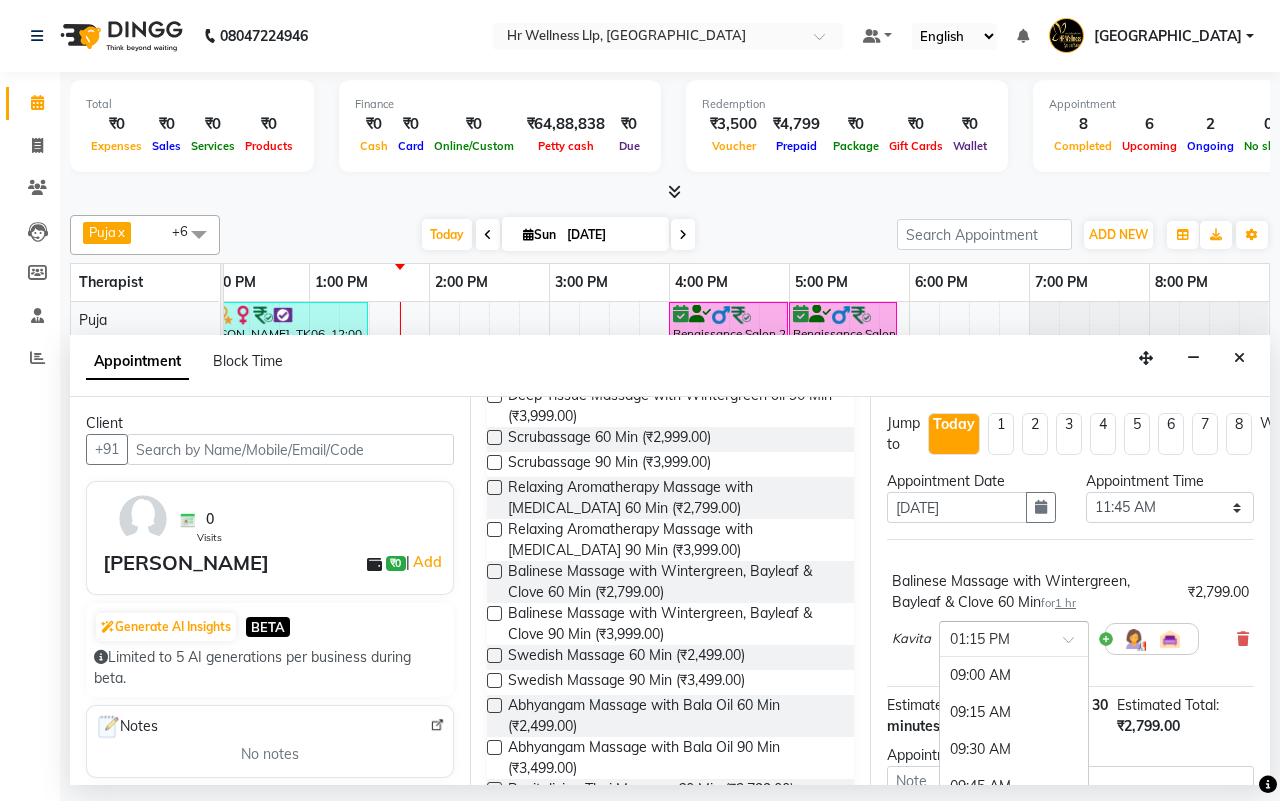 click at bounding box center [1075, 645] 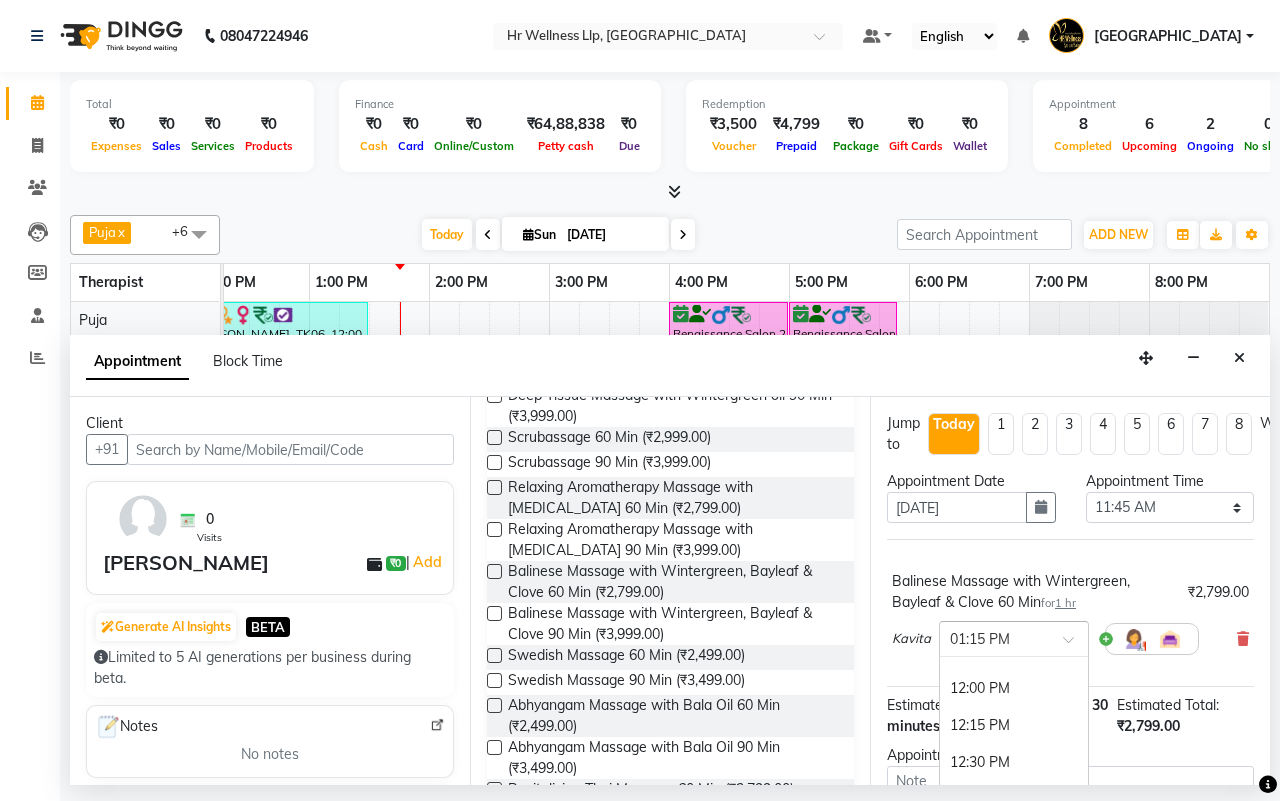 scroll, scrollTop: 393, scrollLeft: 0, axis: vertical 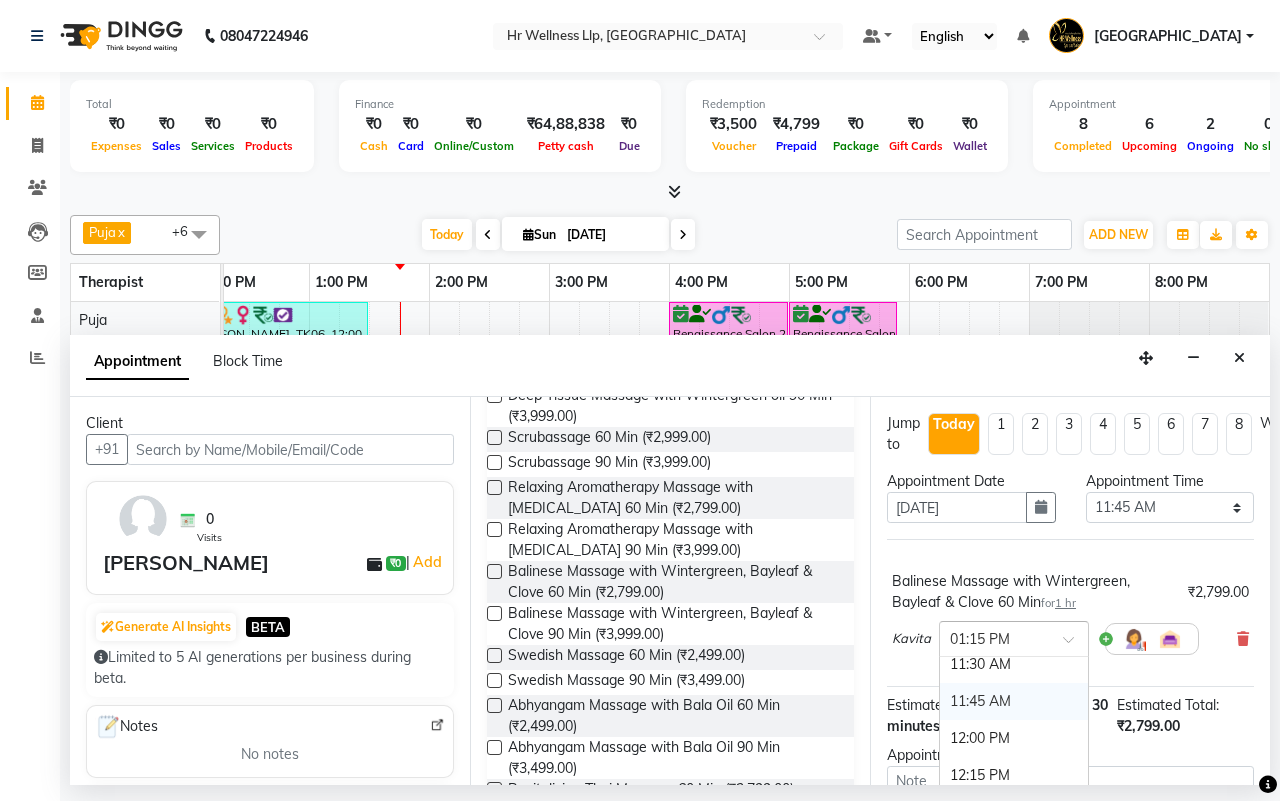 click on "11:45 AM" at bounding box center (1014, 701) 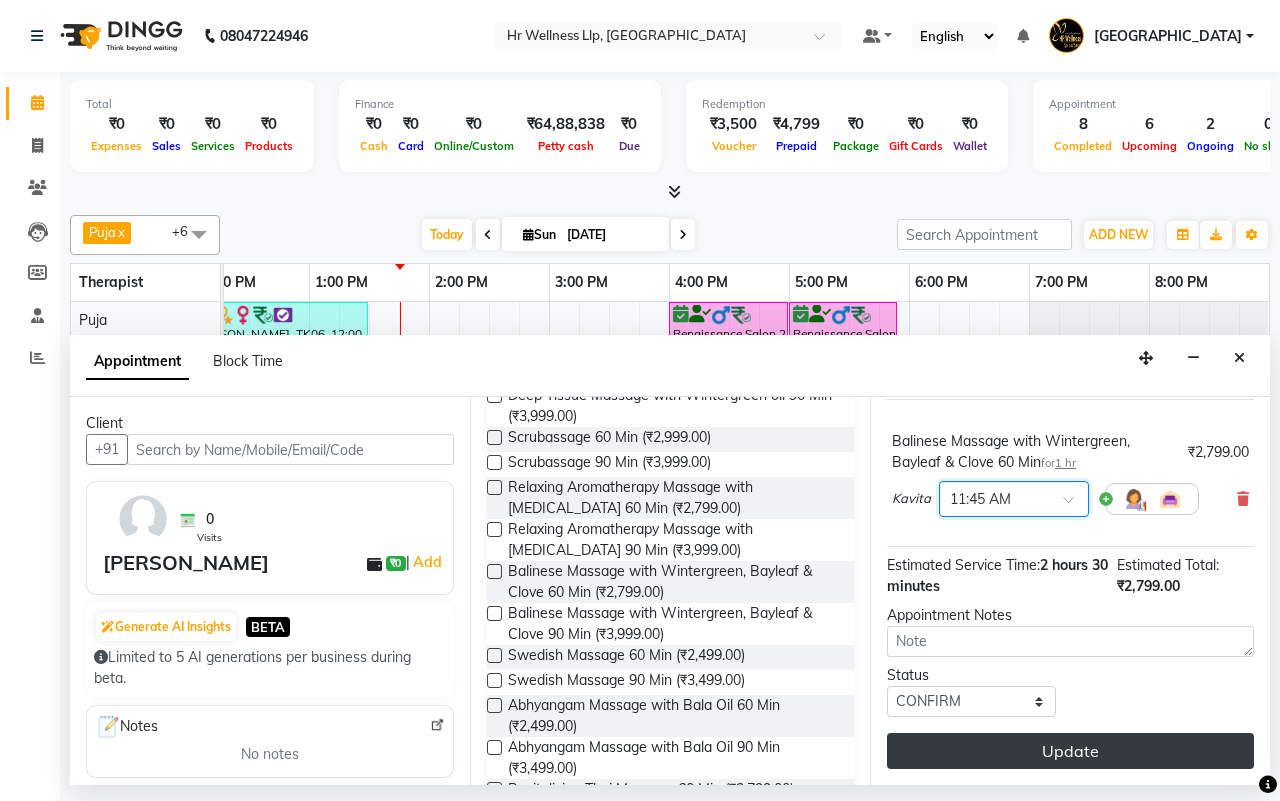 scroll, scrollTop: 160, scrollLeft: 0, axis: vertical 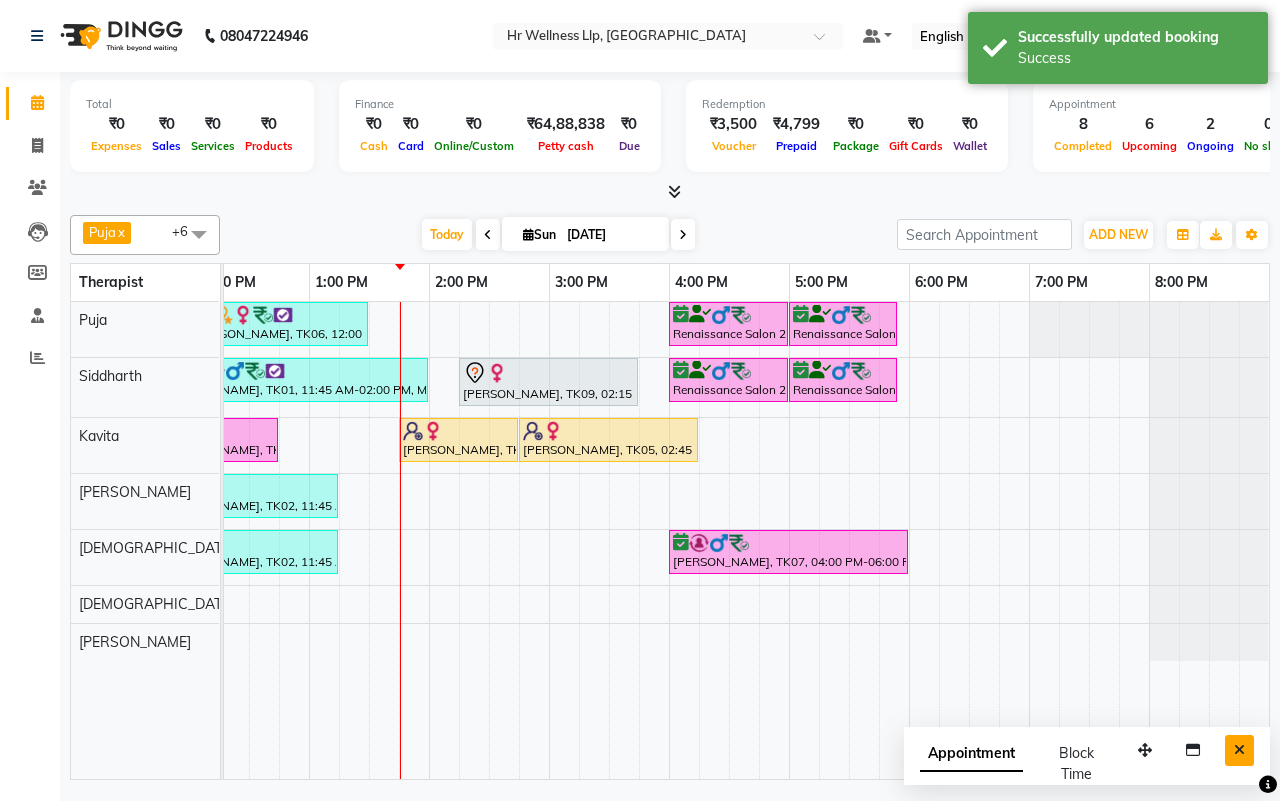 click at bounding box center (1239, 750) 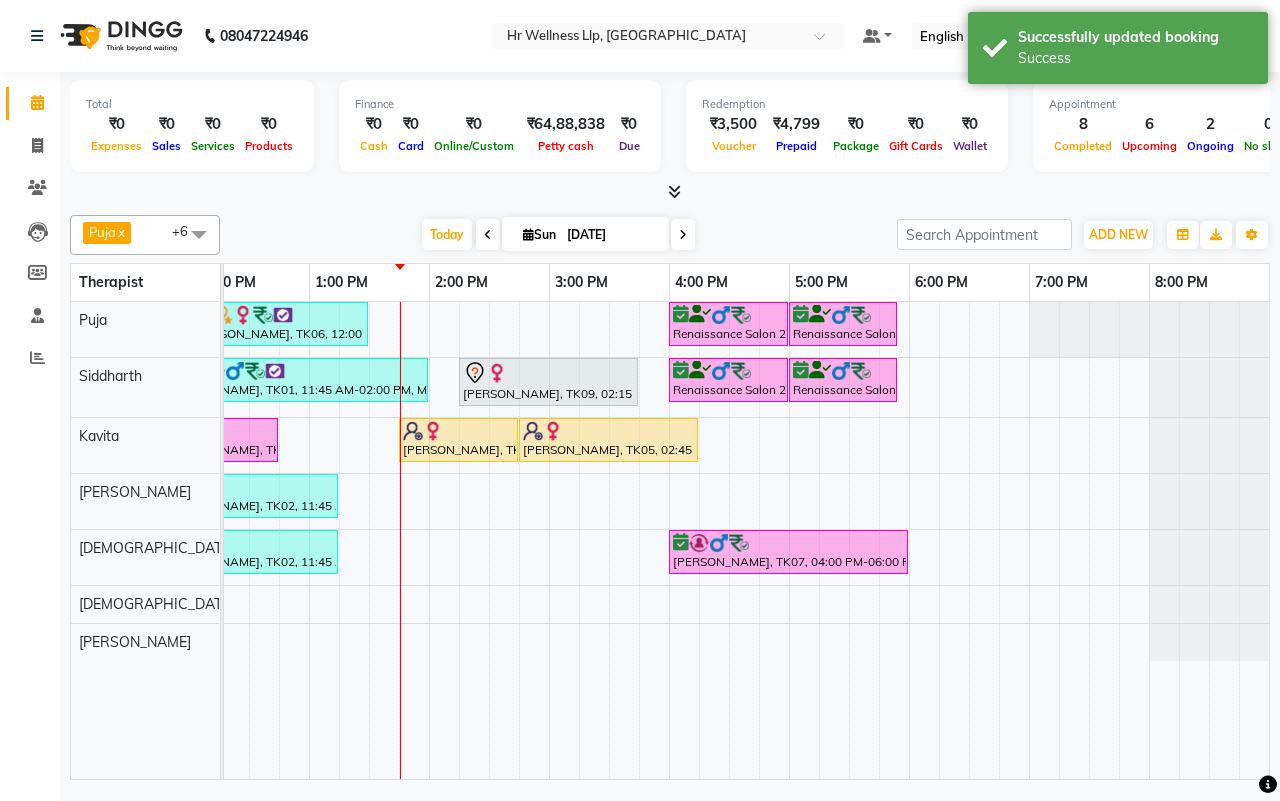 scroll, scrollTop: 0, scrollLeft: 101, axis: horizontal 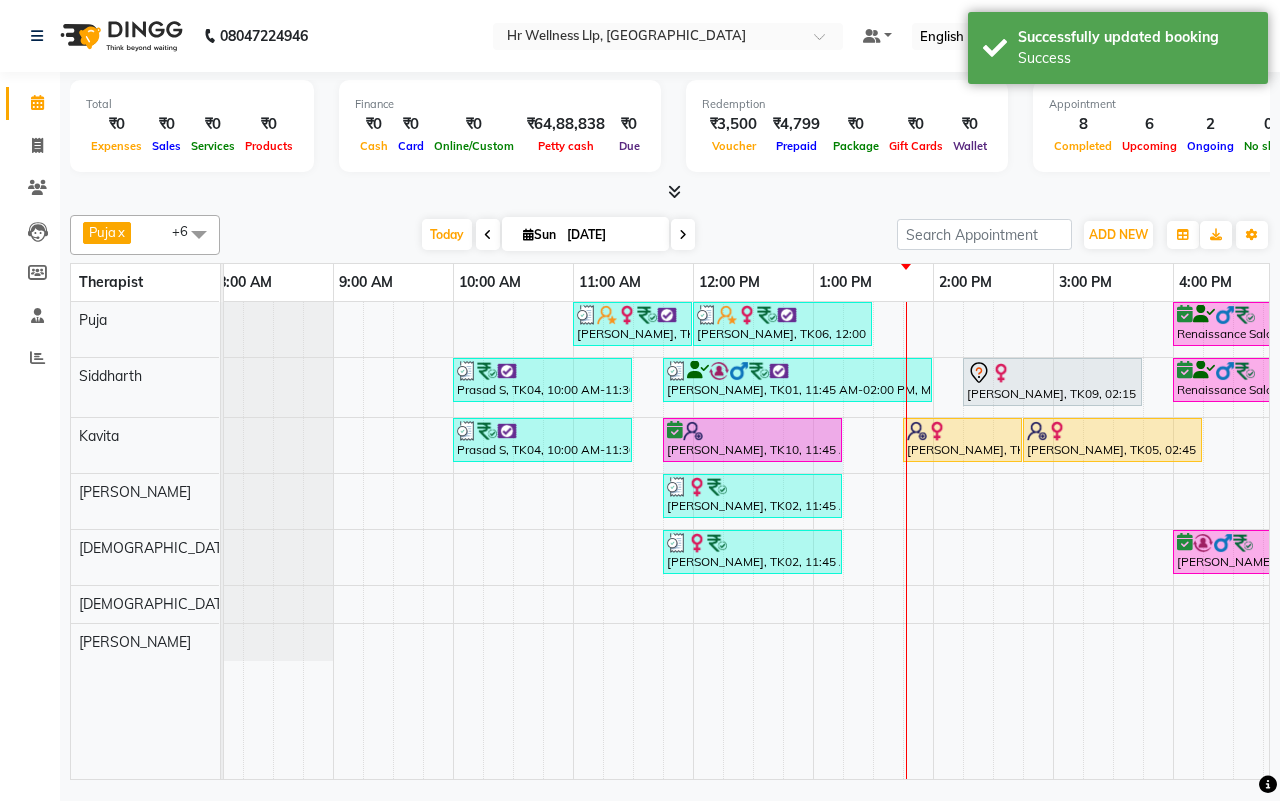 drag, startPoint x: 780, startPoint y: 440, endPoint x: 817, endPoint y: 440, distance: 37 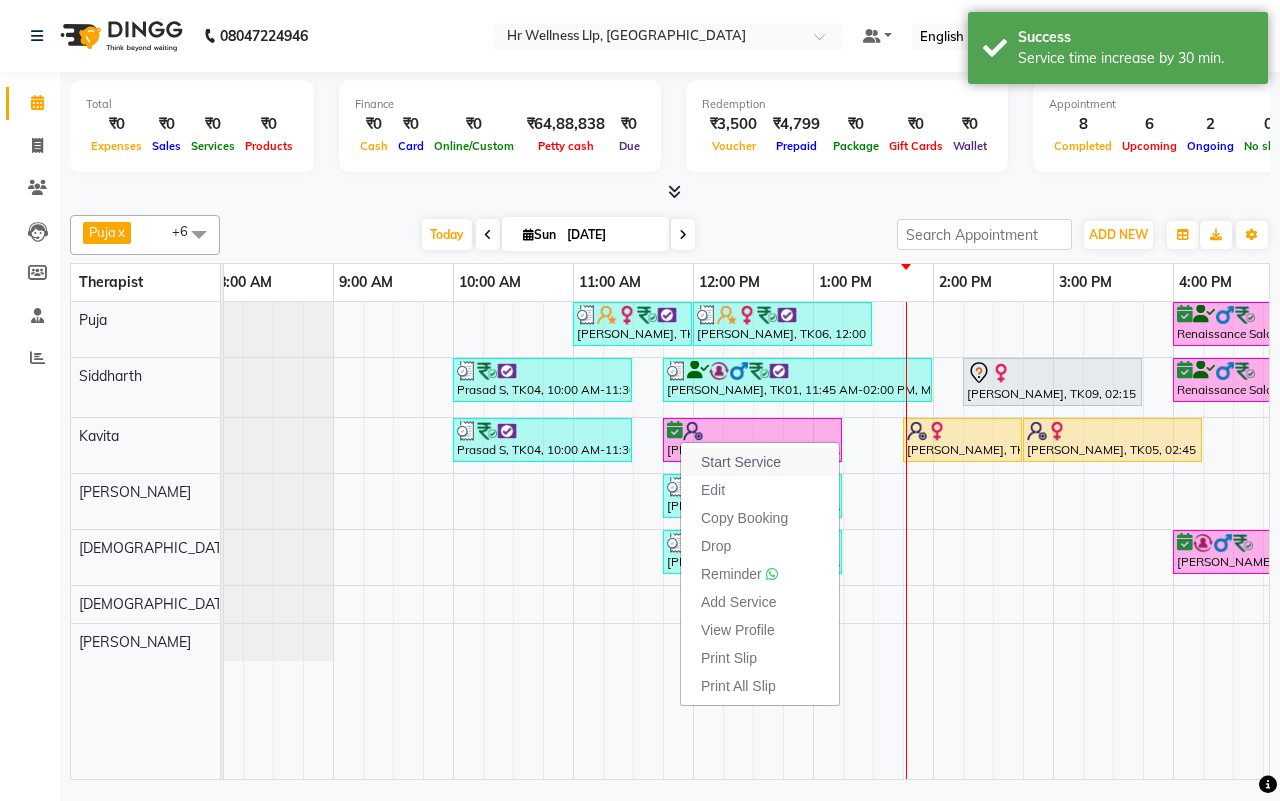 click on "Start Service" at bounding box center [741, 462] 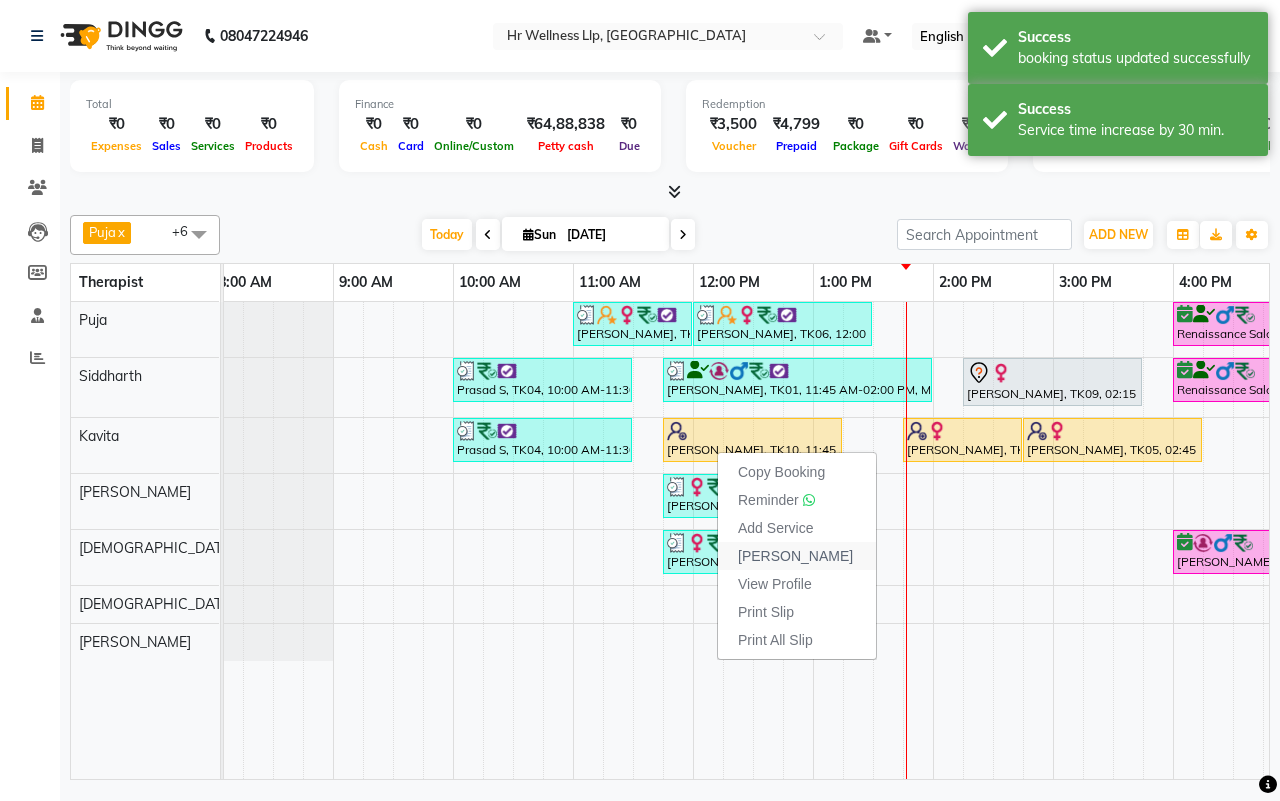 click on "Mark Done" at bounding box center [795, 556] 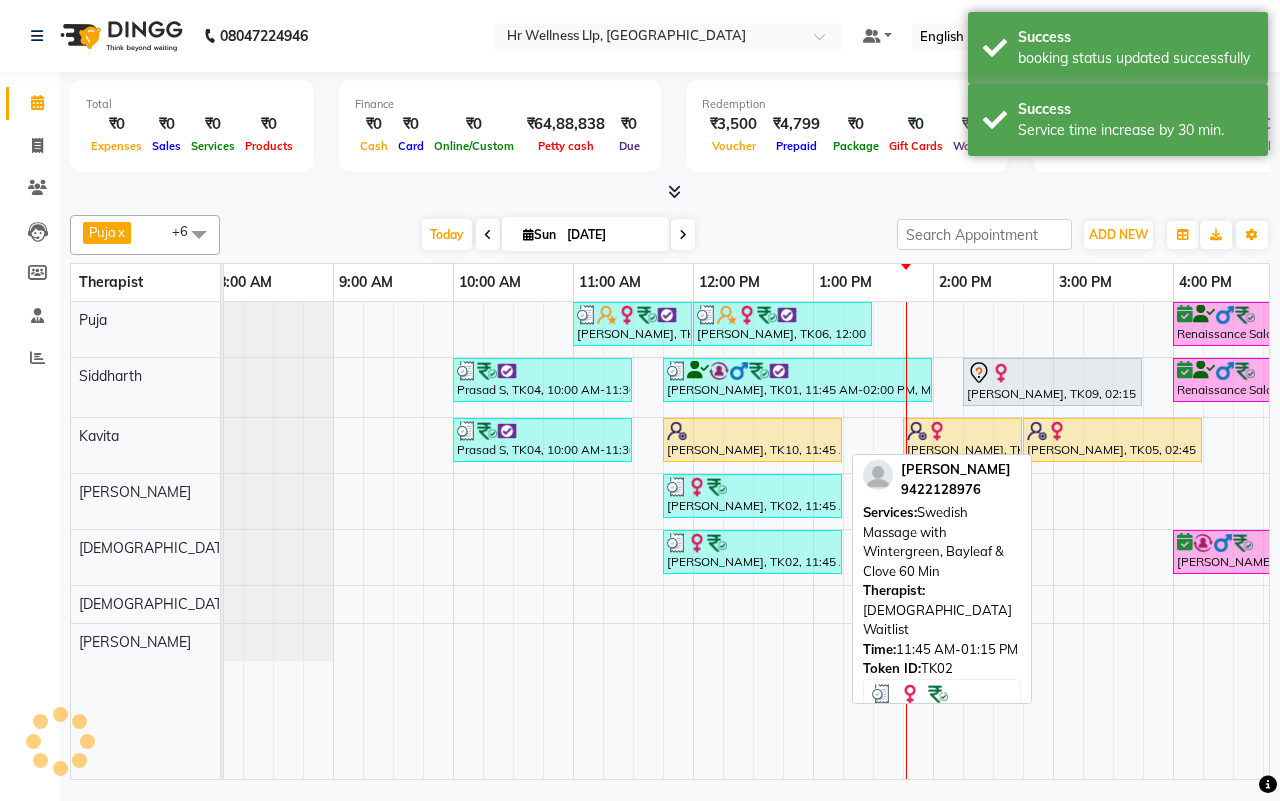 select on "service" 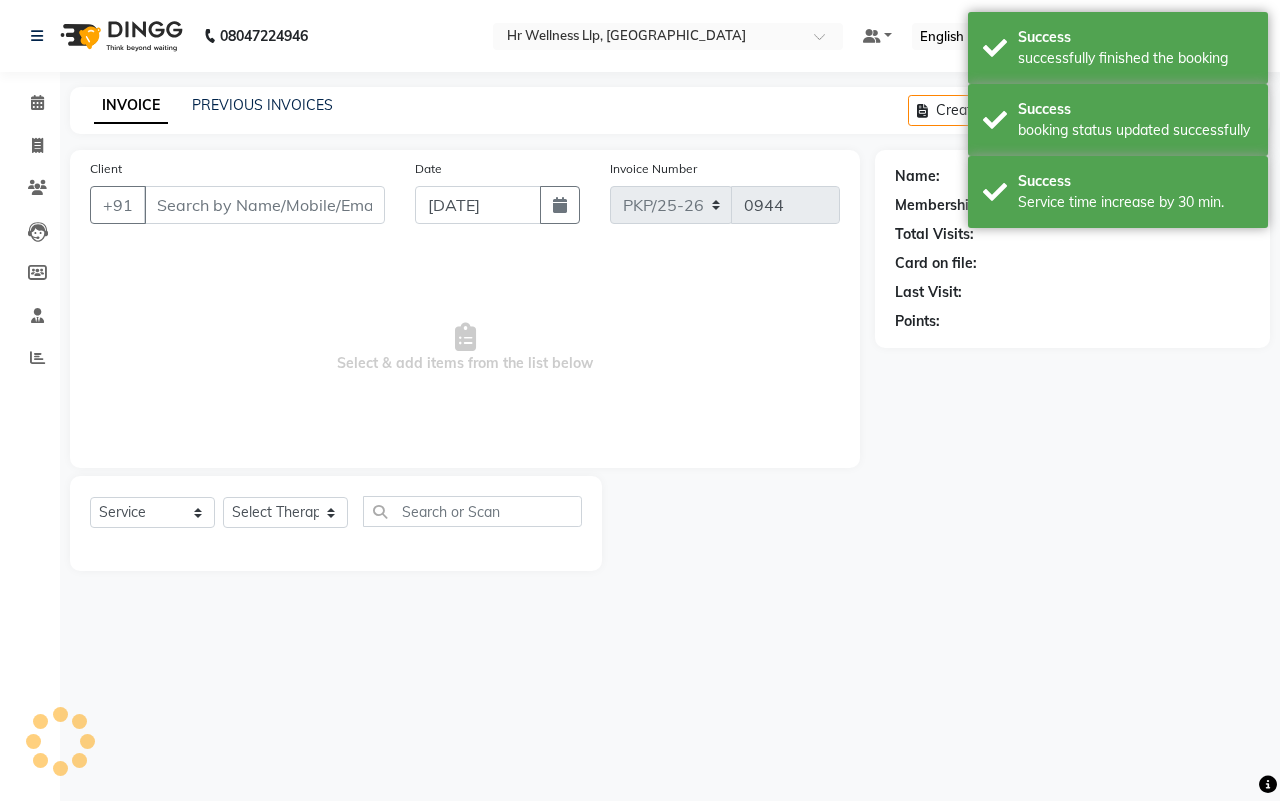 type on "7400084708" 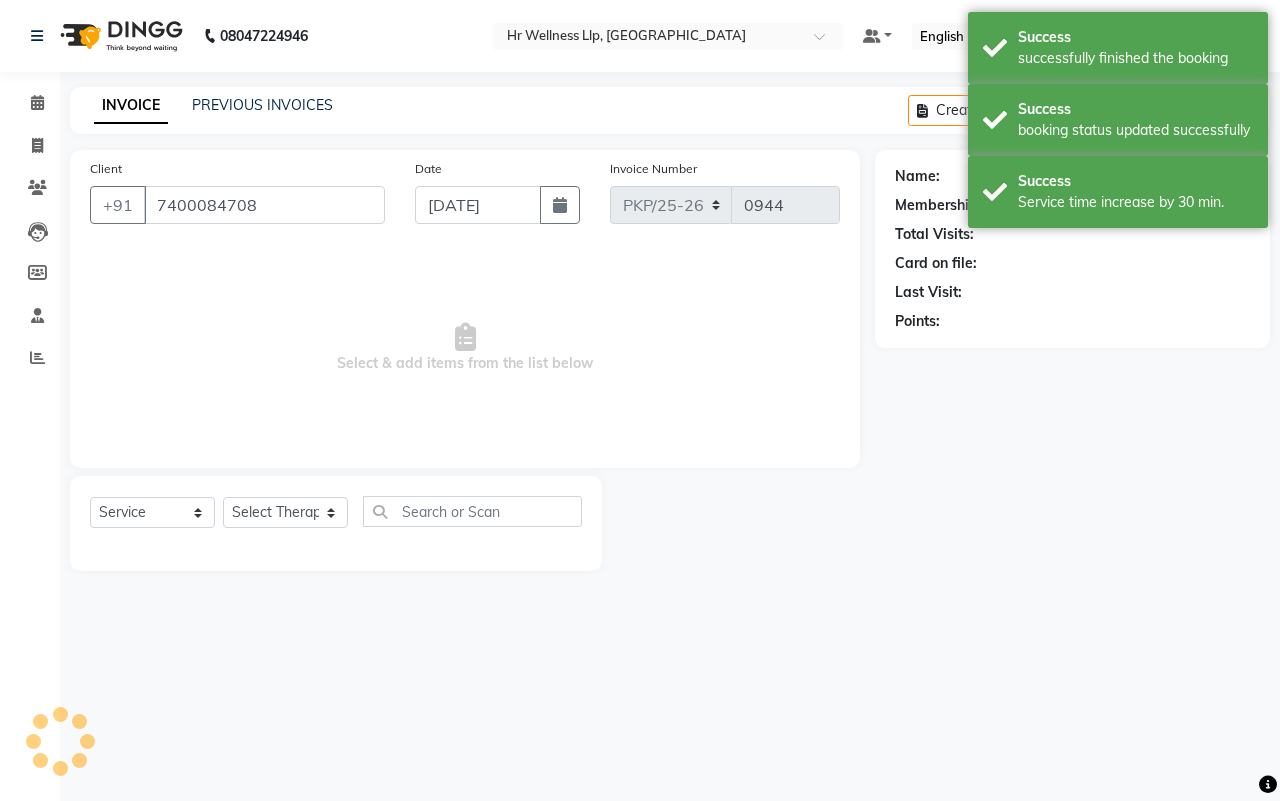 select on "19506" 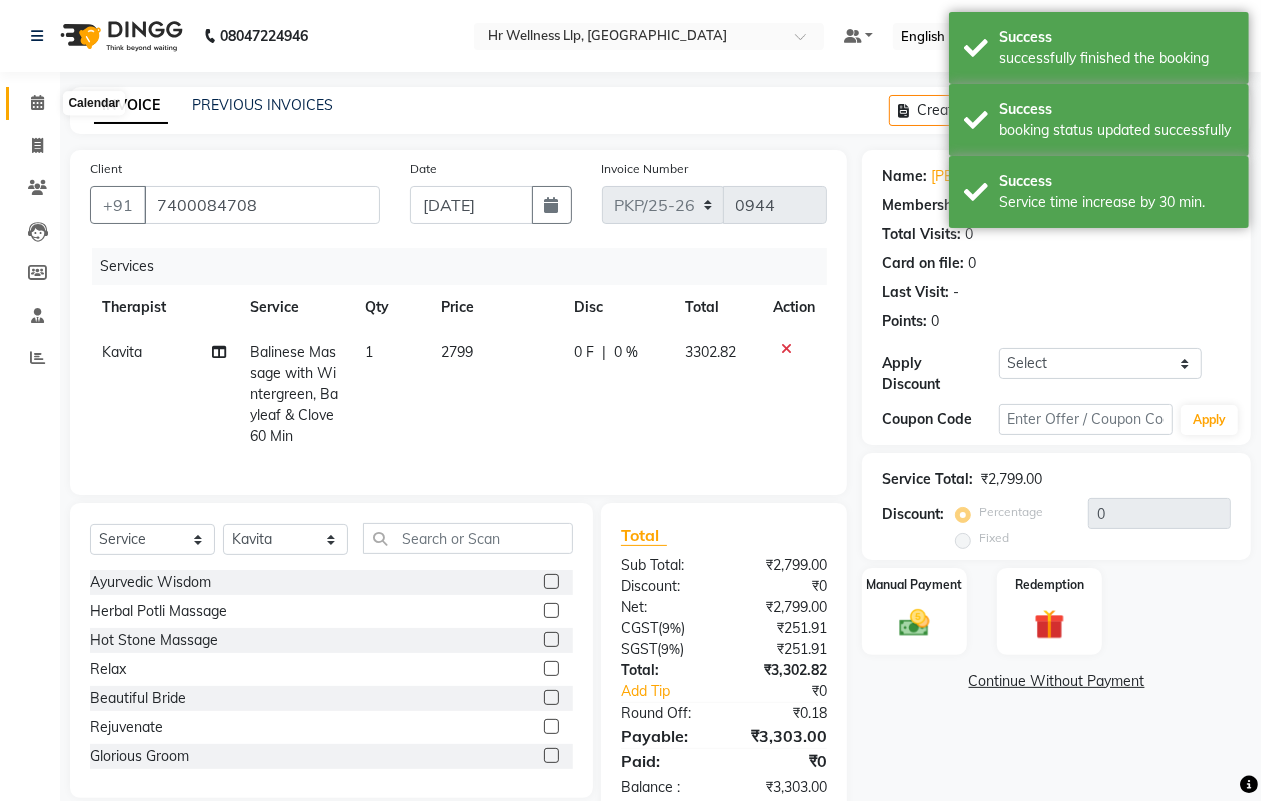 click 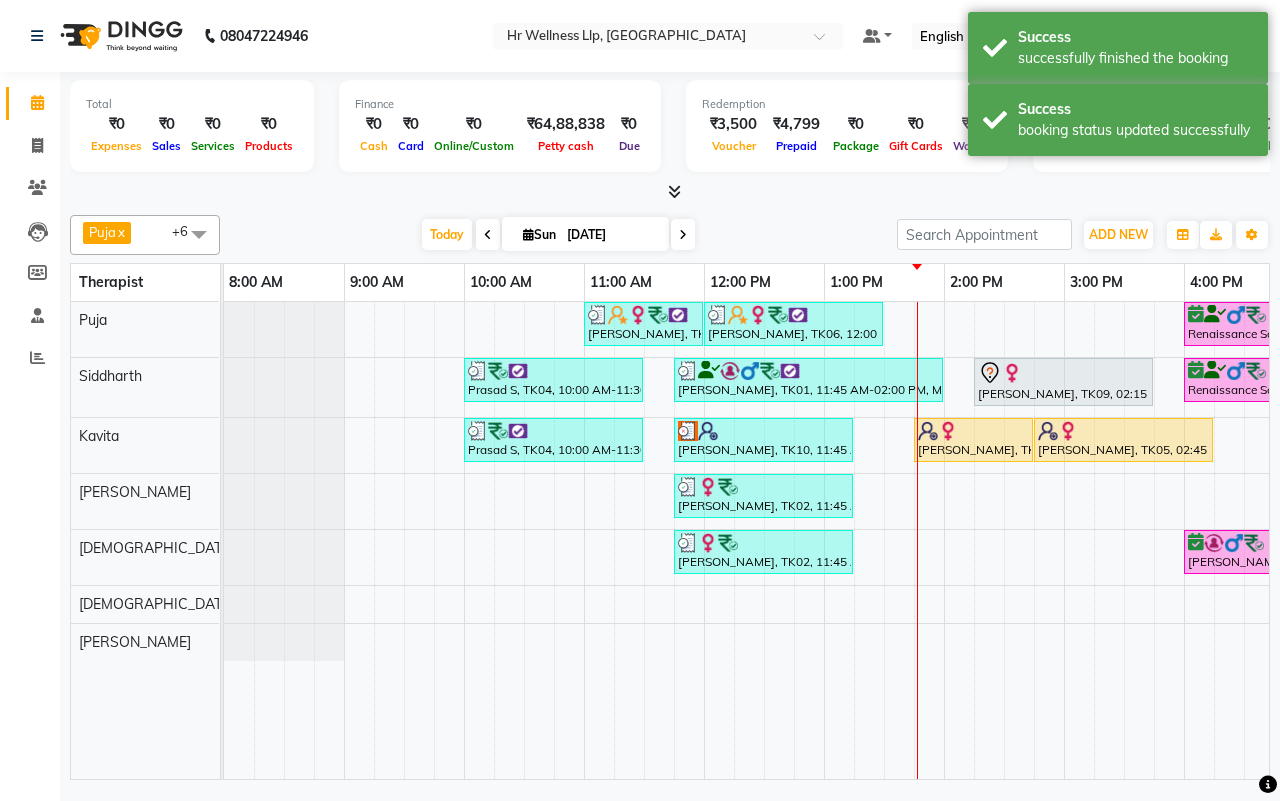 click on "[DATE]  [DATE]" at bounding box center [558, 235] 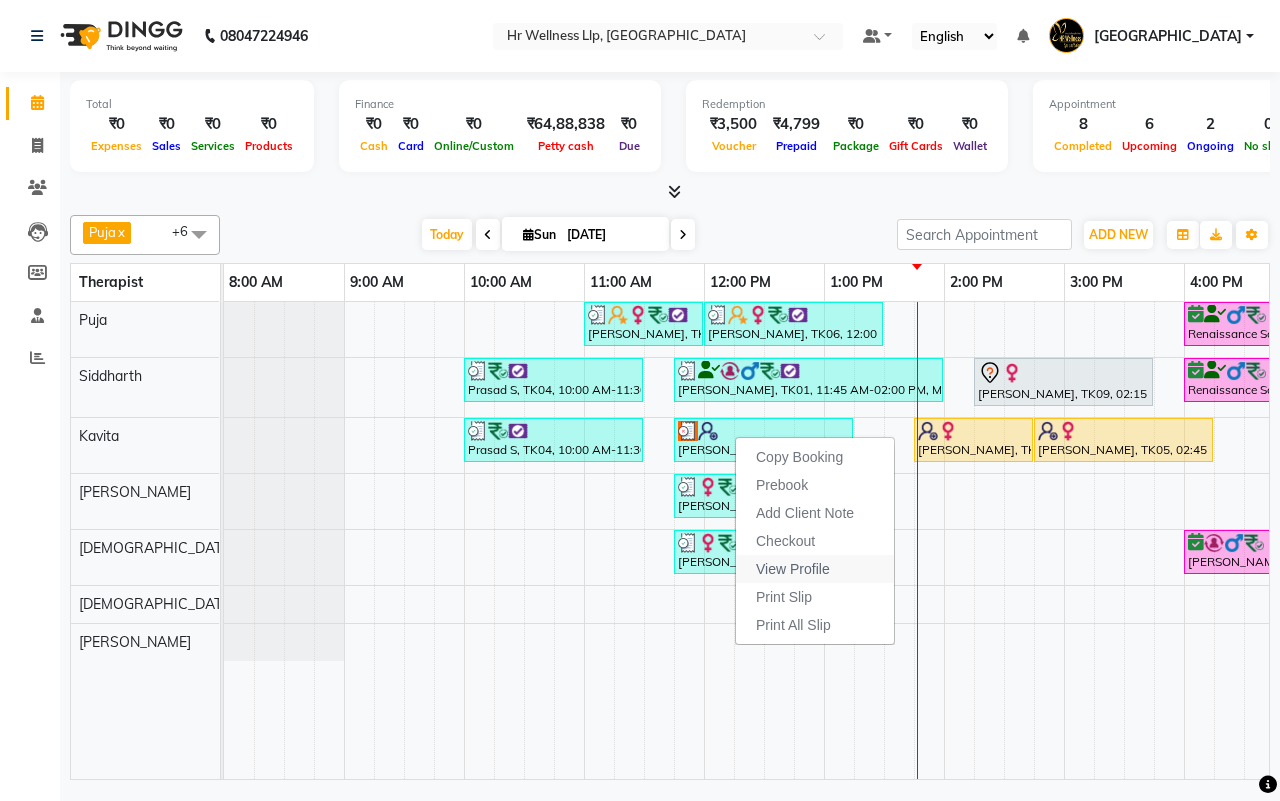 click on "View Profile" at bounding box center (793, 569) 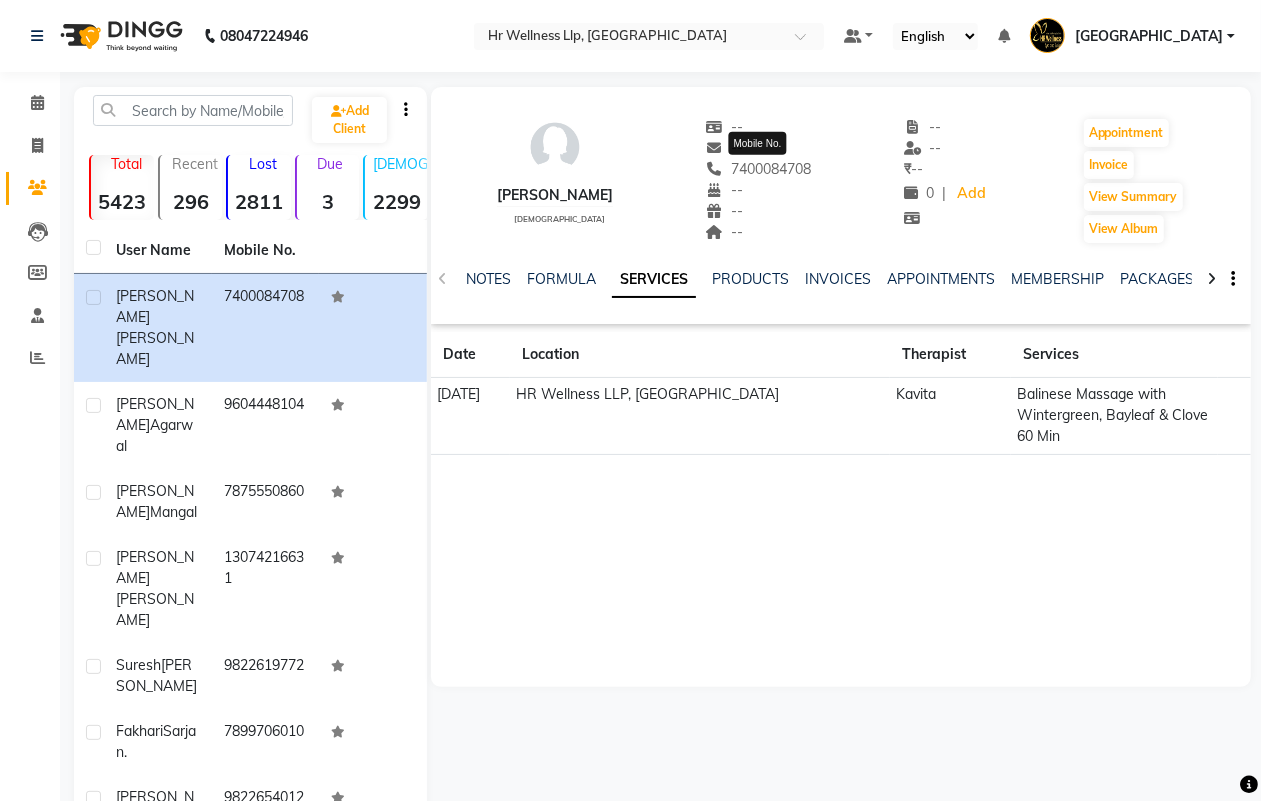 drag, startPoint x: 813, startPoint y: 167, endPoint x: 727, endPoint y: 172, distance: 86.145226 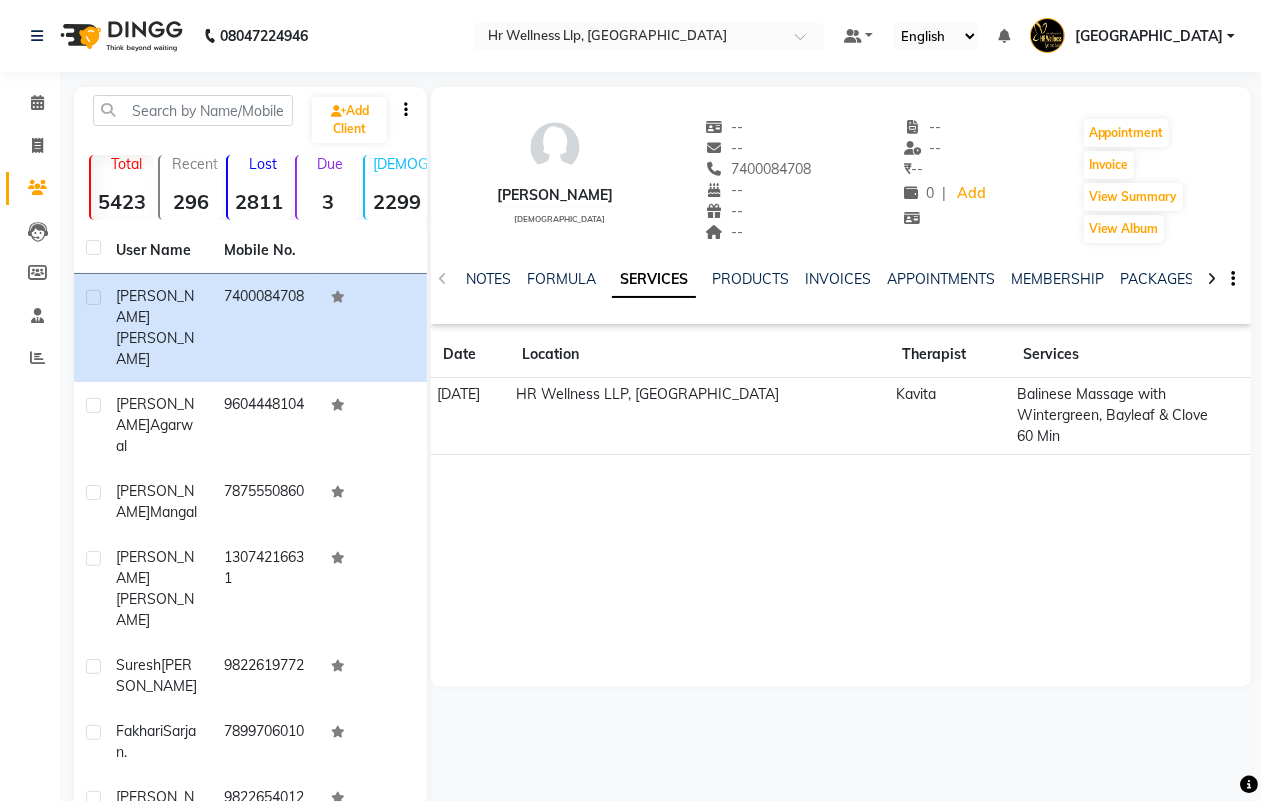 copy on "7400084708" 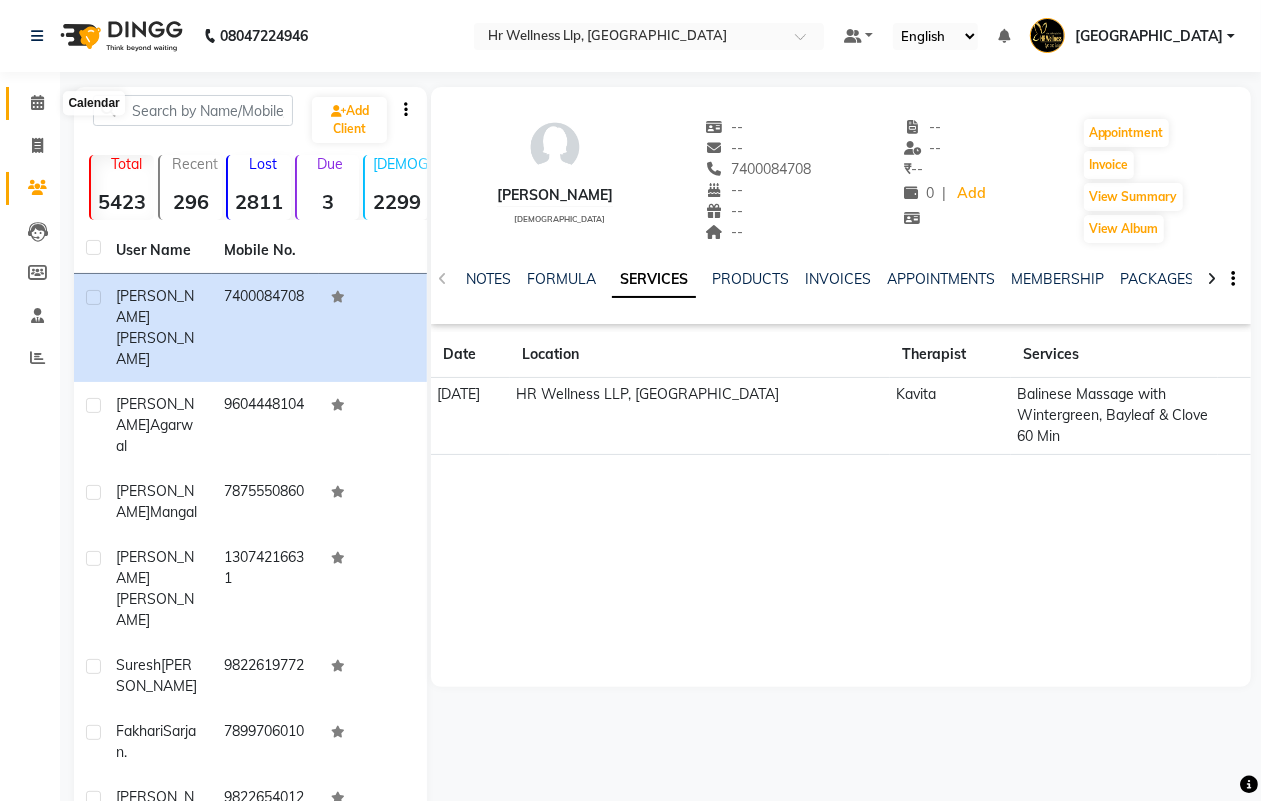 click 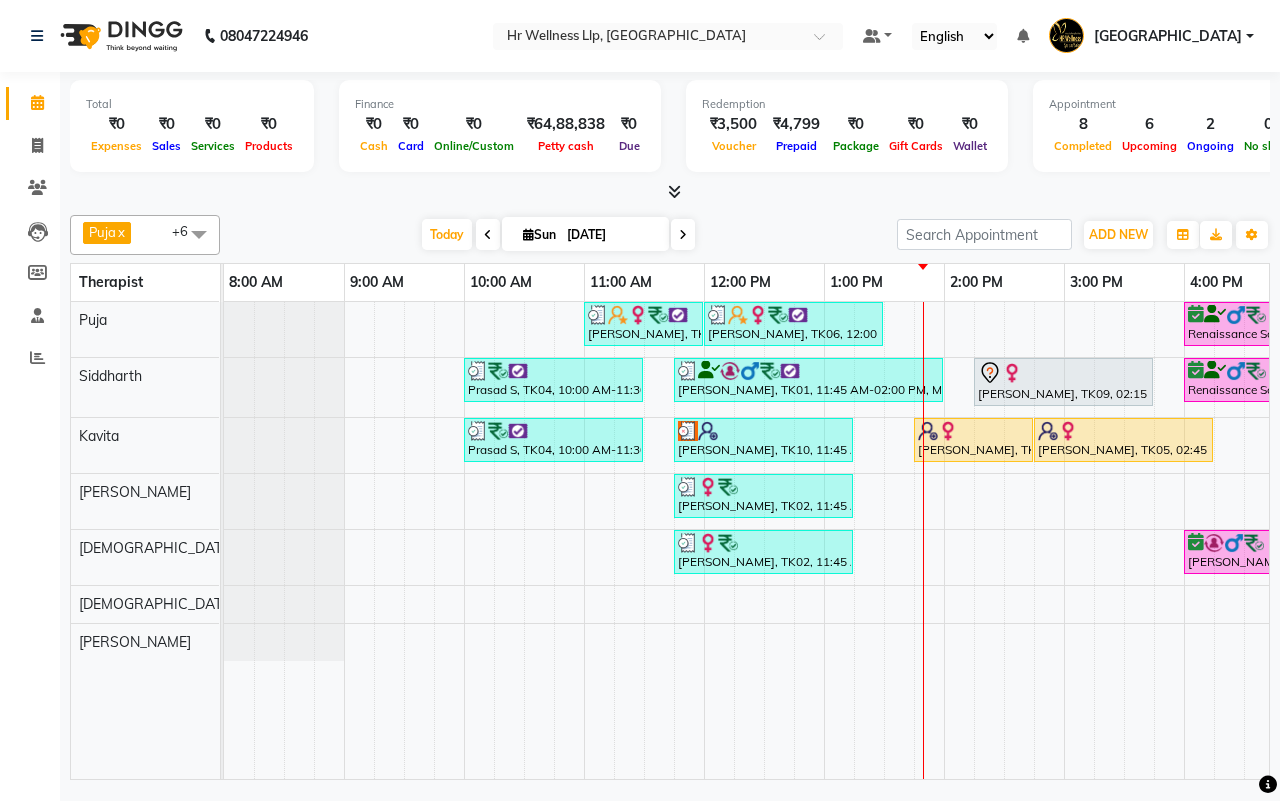 click on "[DATE]  [DATE]" at bounding box center [558, 235] 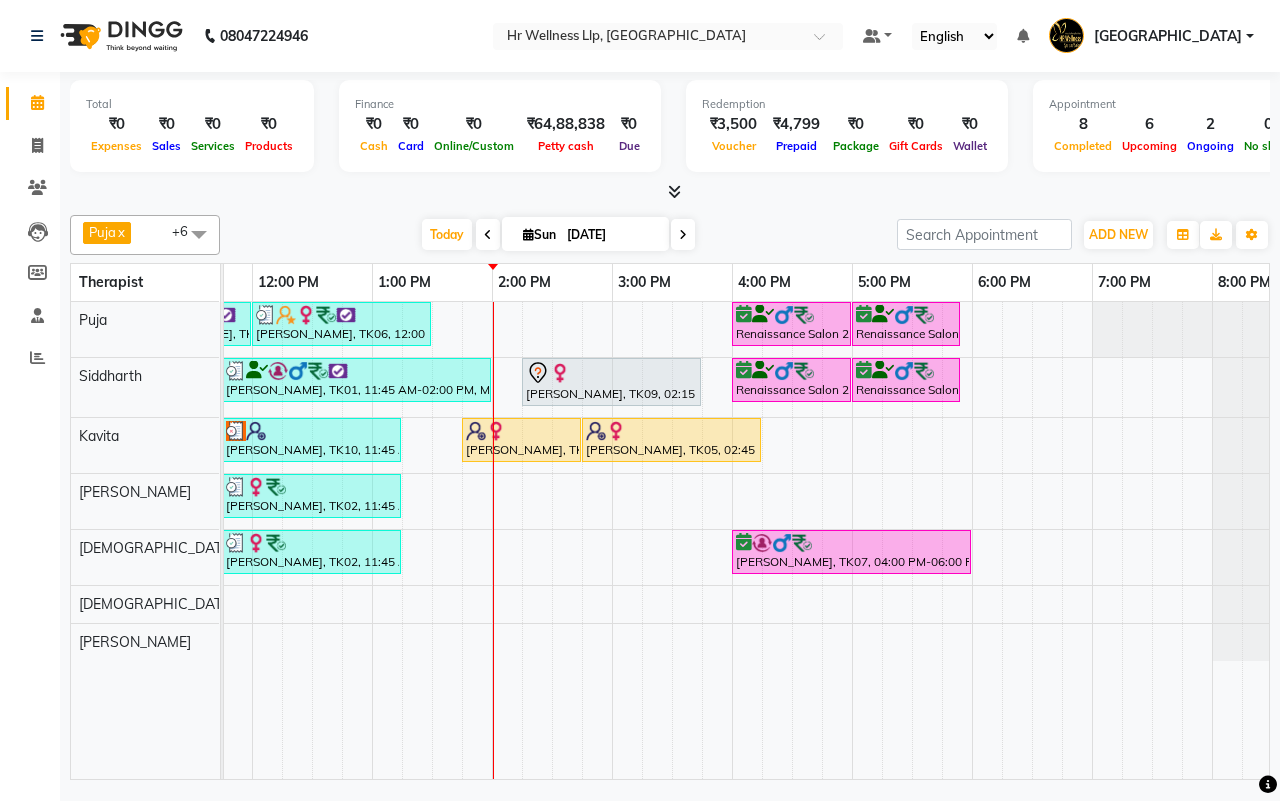scroll, scrollTop: 0, scrollLeft: 131, axis: horizontal 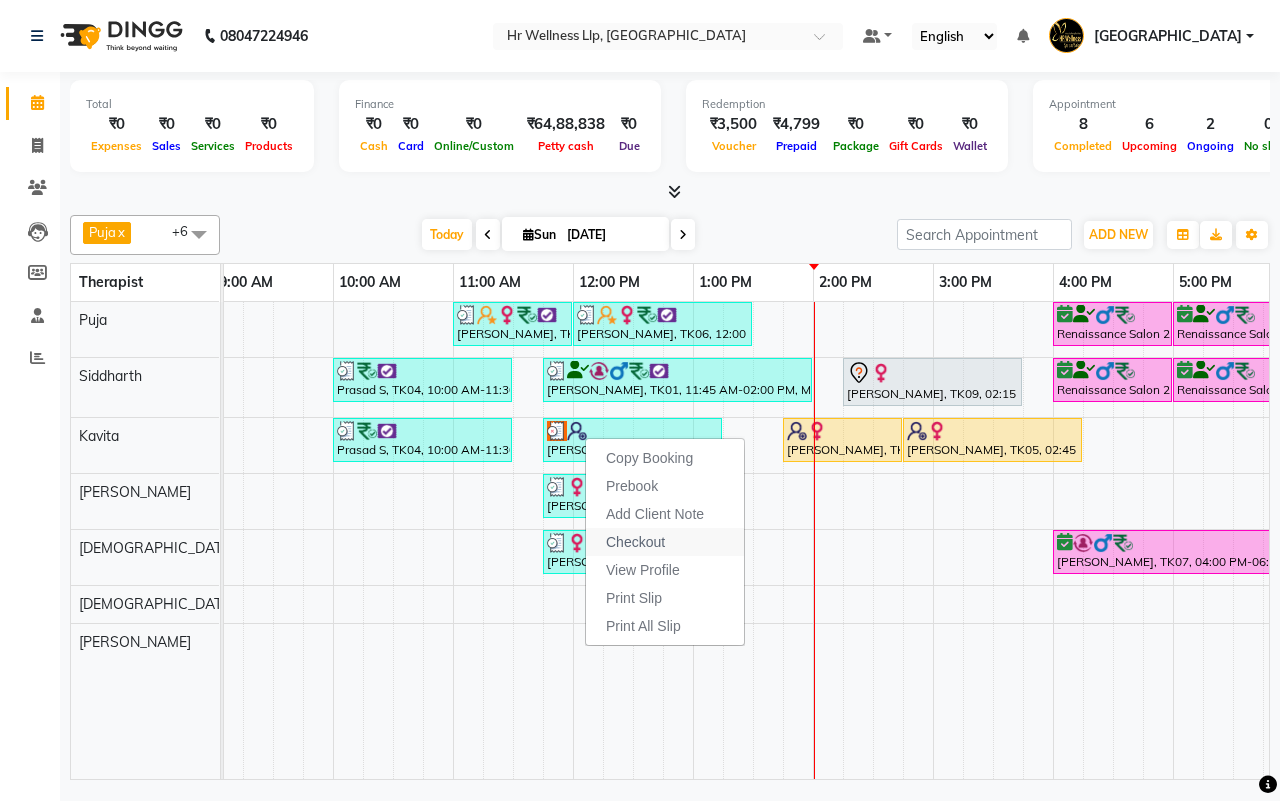 click on "Checkout" at bounding box center (635, 542) 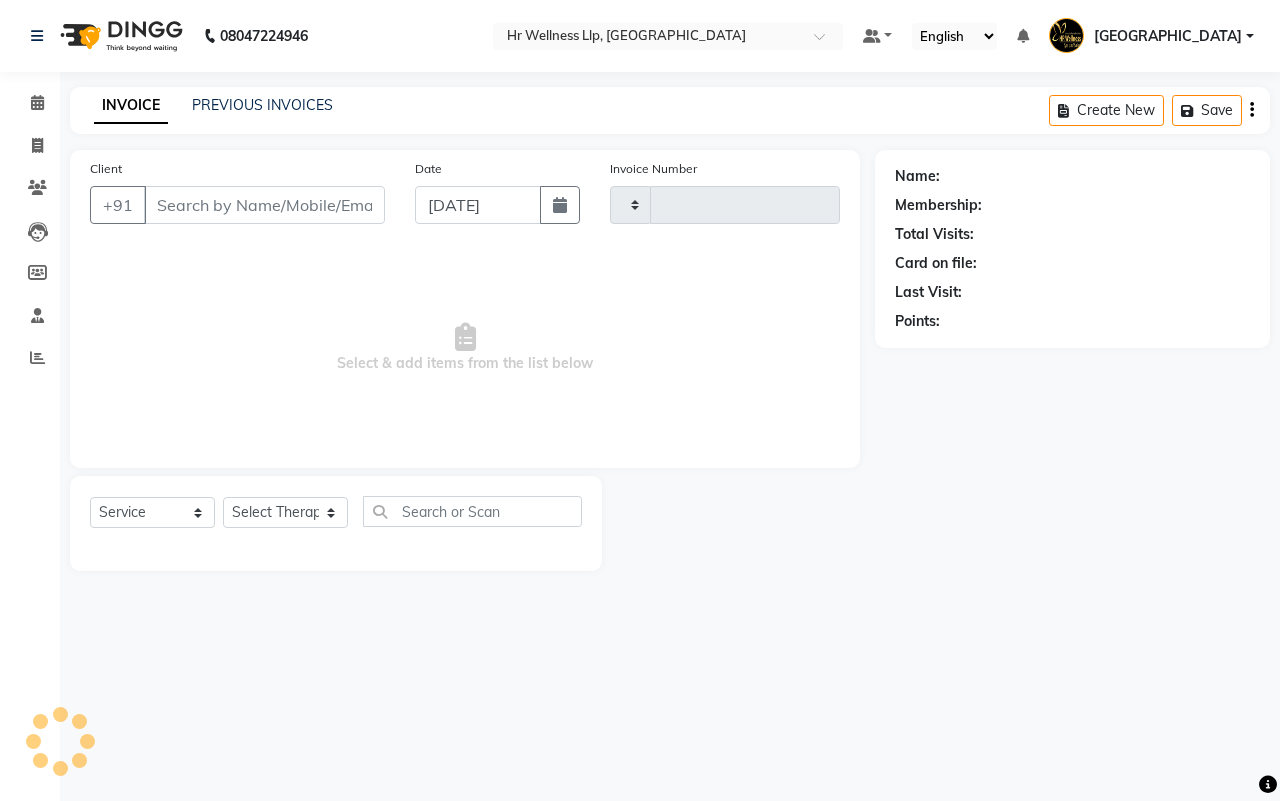 type on "0944" 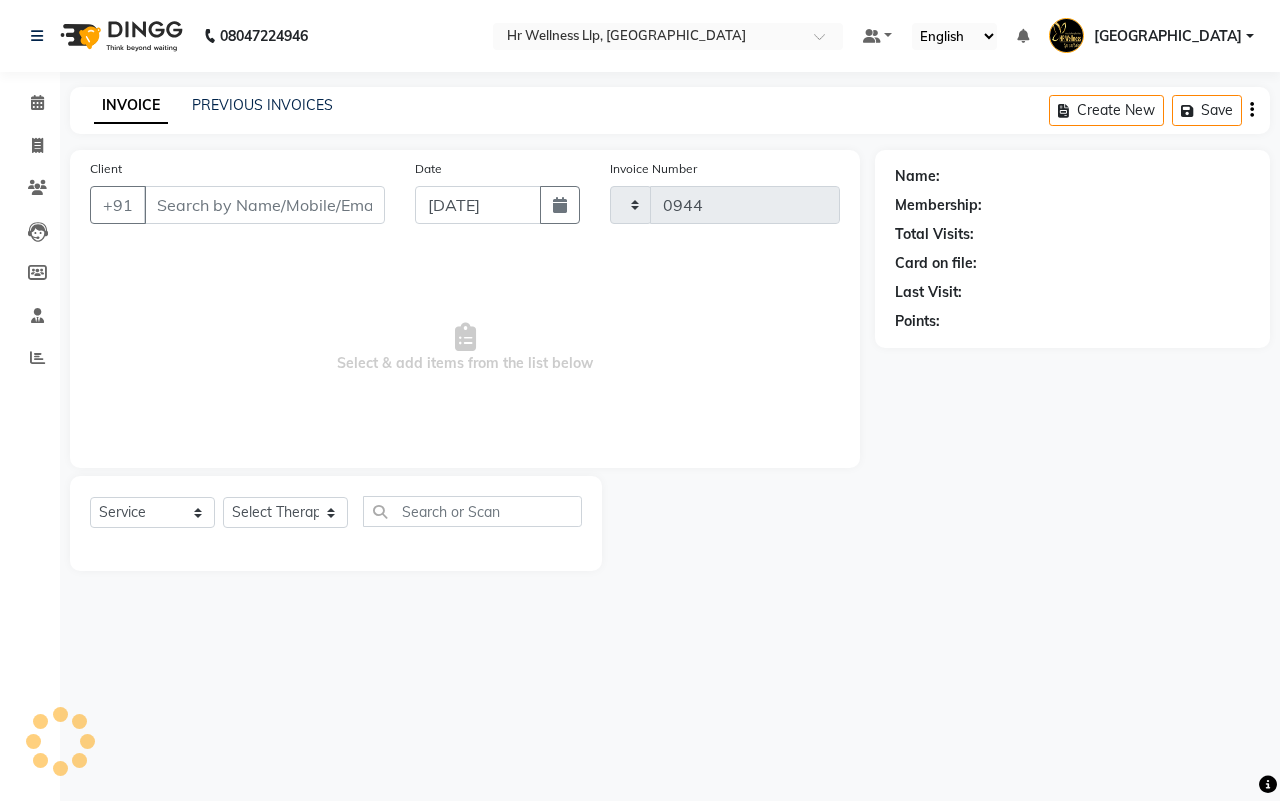select on "4295" 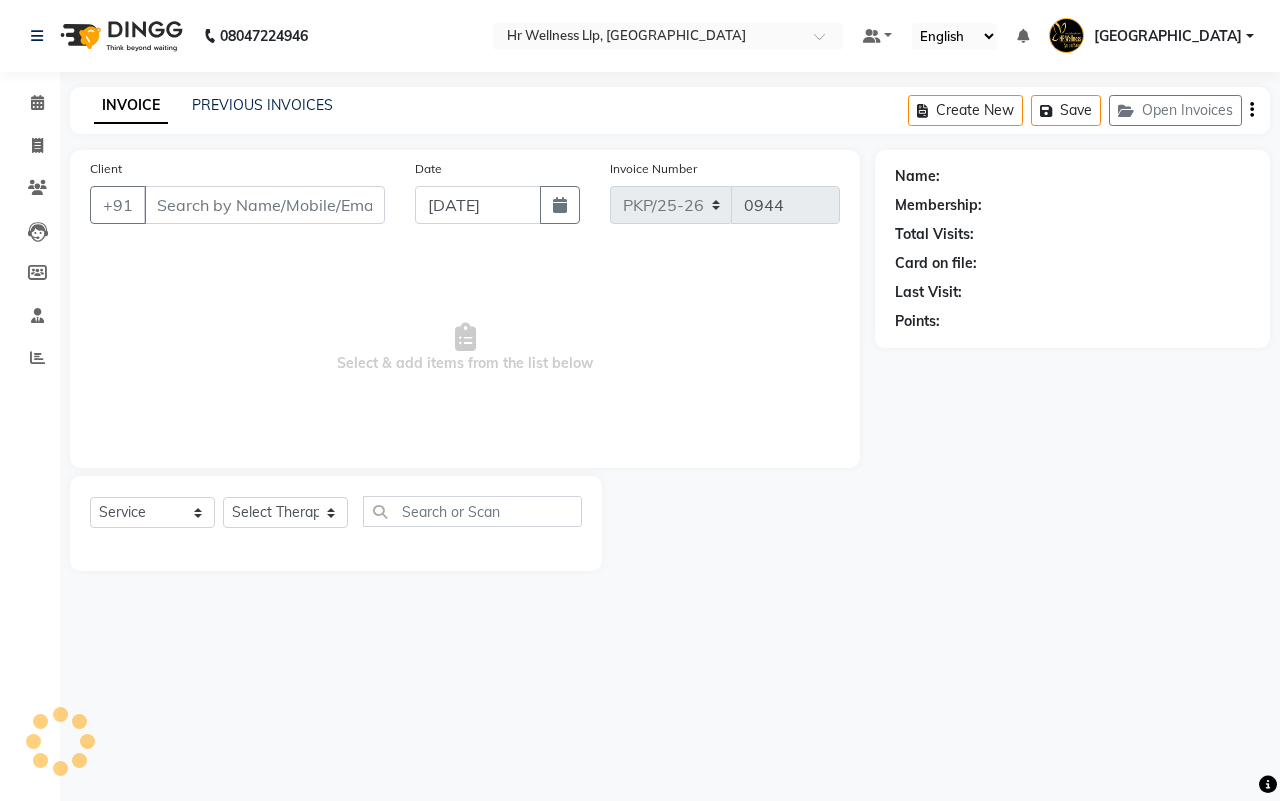 type on "7400084708" 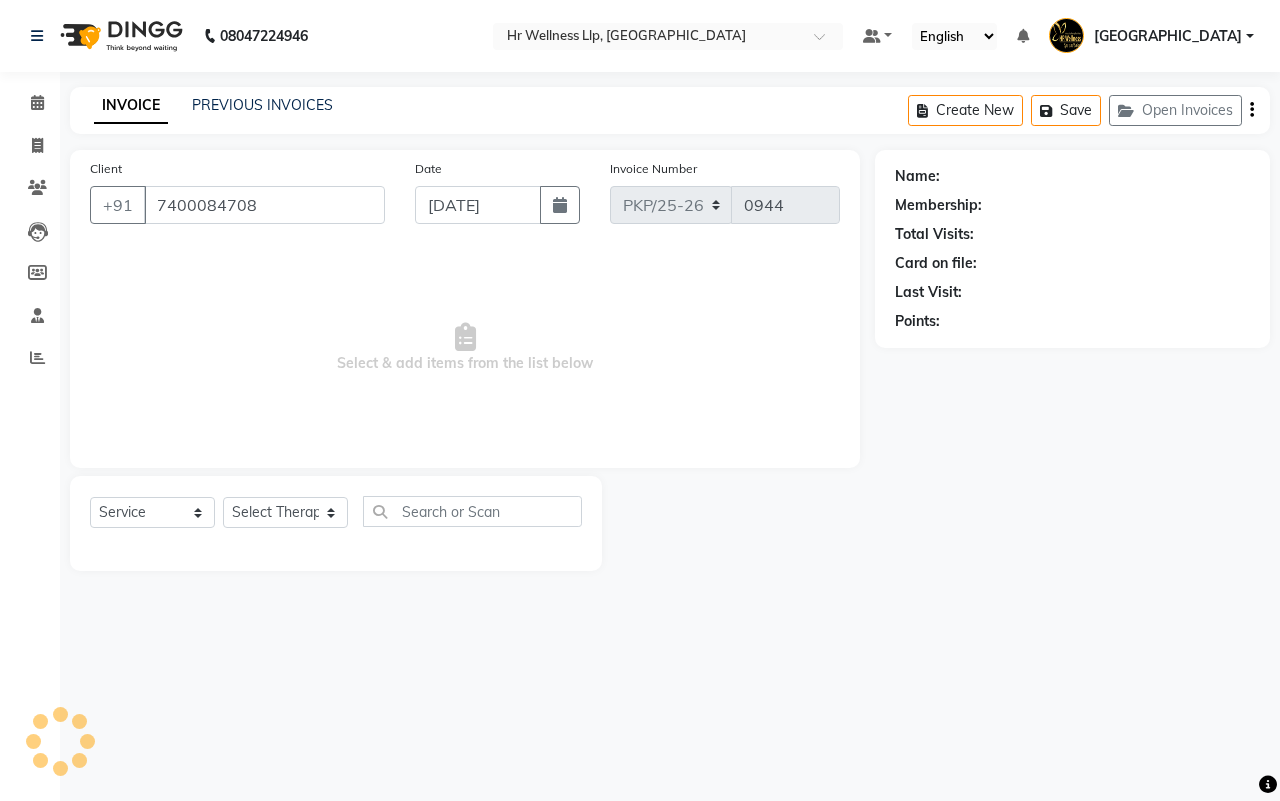 select on "19506" 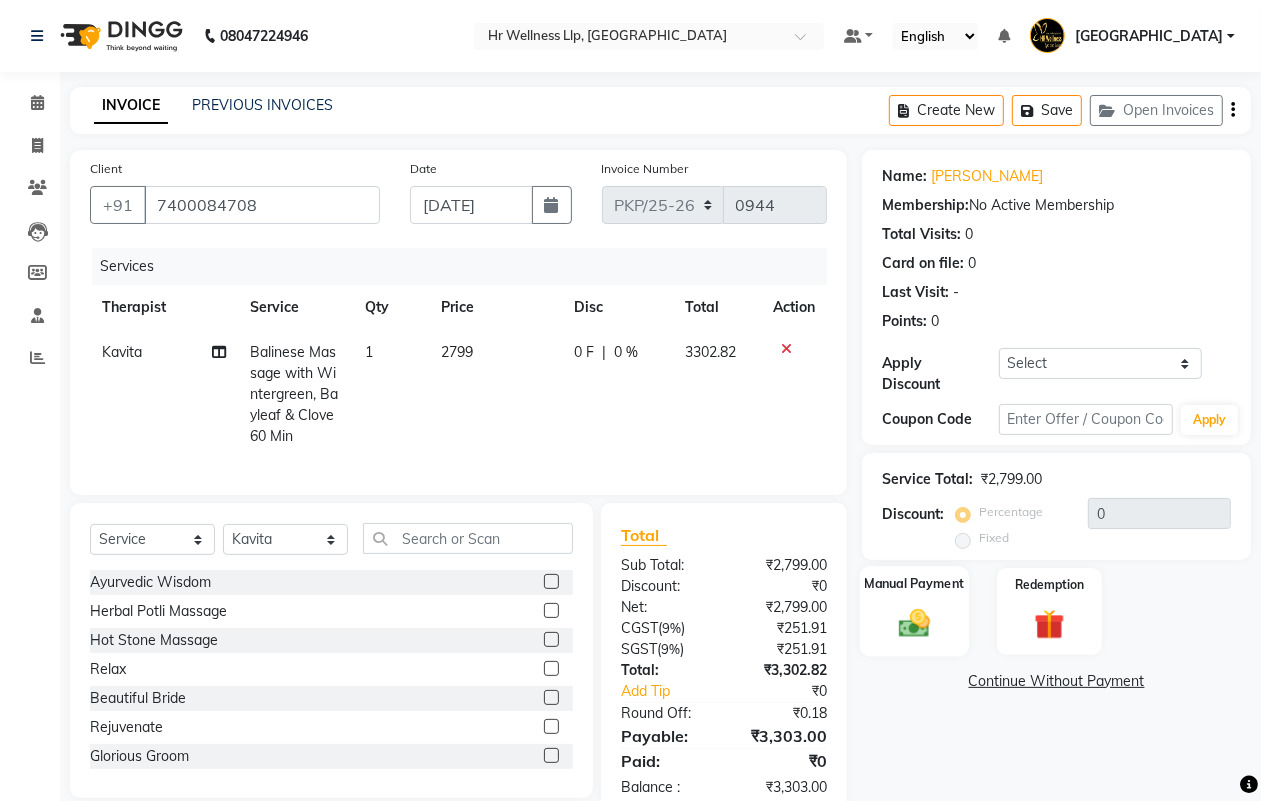 click 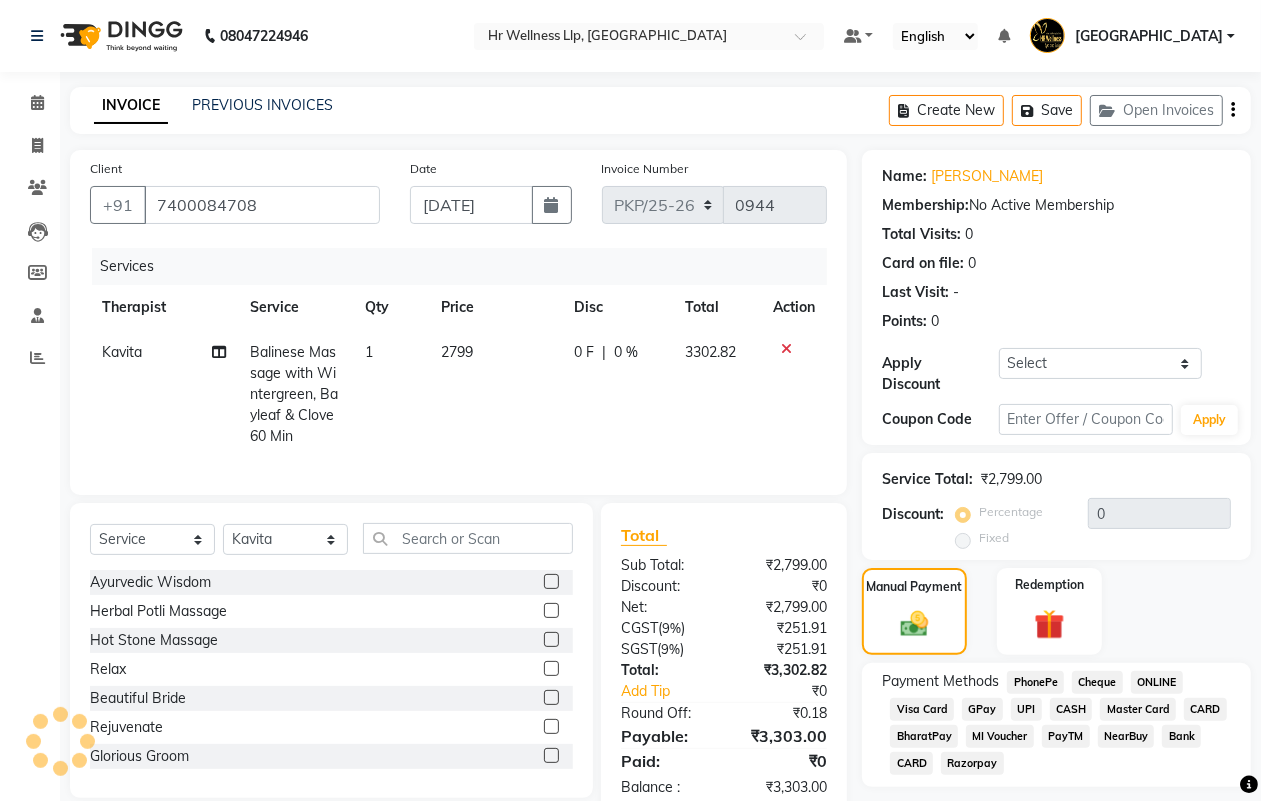 click on "PhonePe" 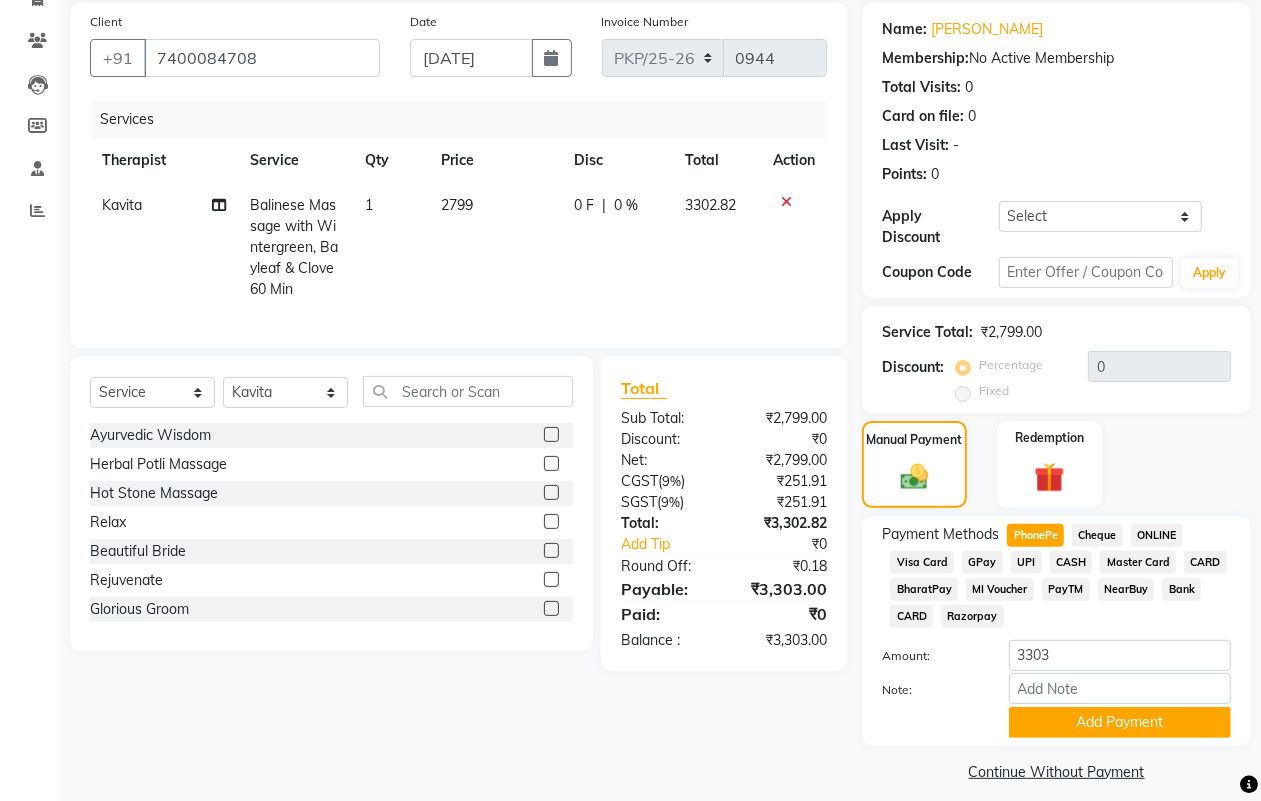 scroll, scrollTop: 161, scrollLeft: 0, axis: vertical 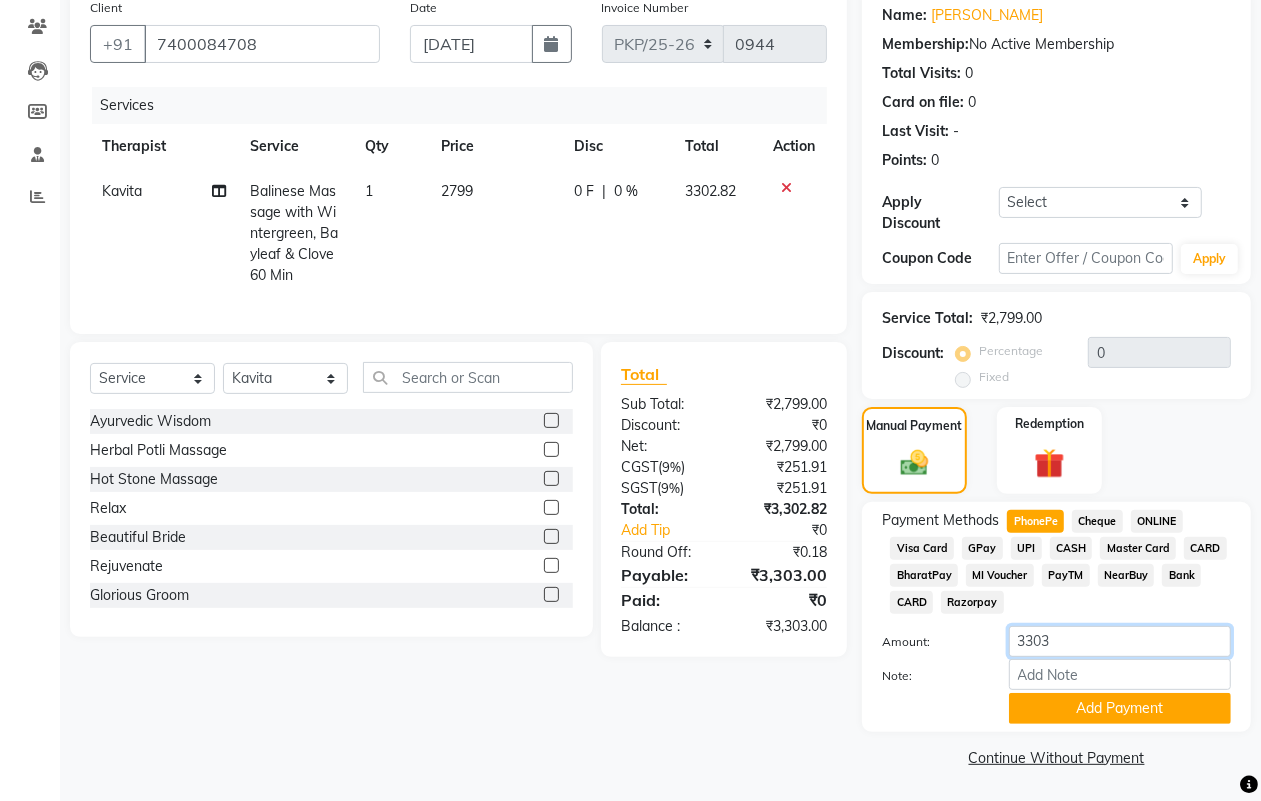 click on "3303" 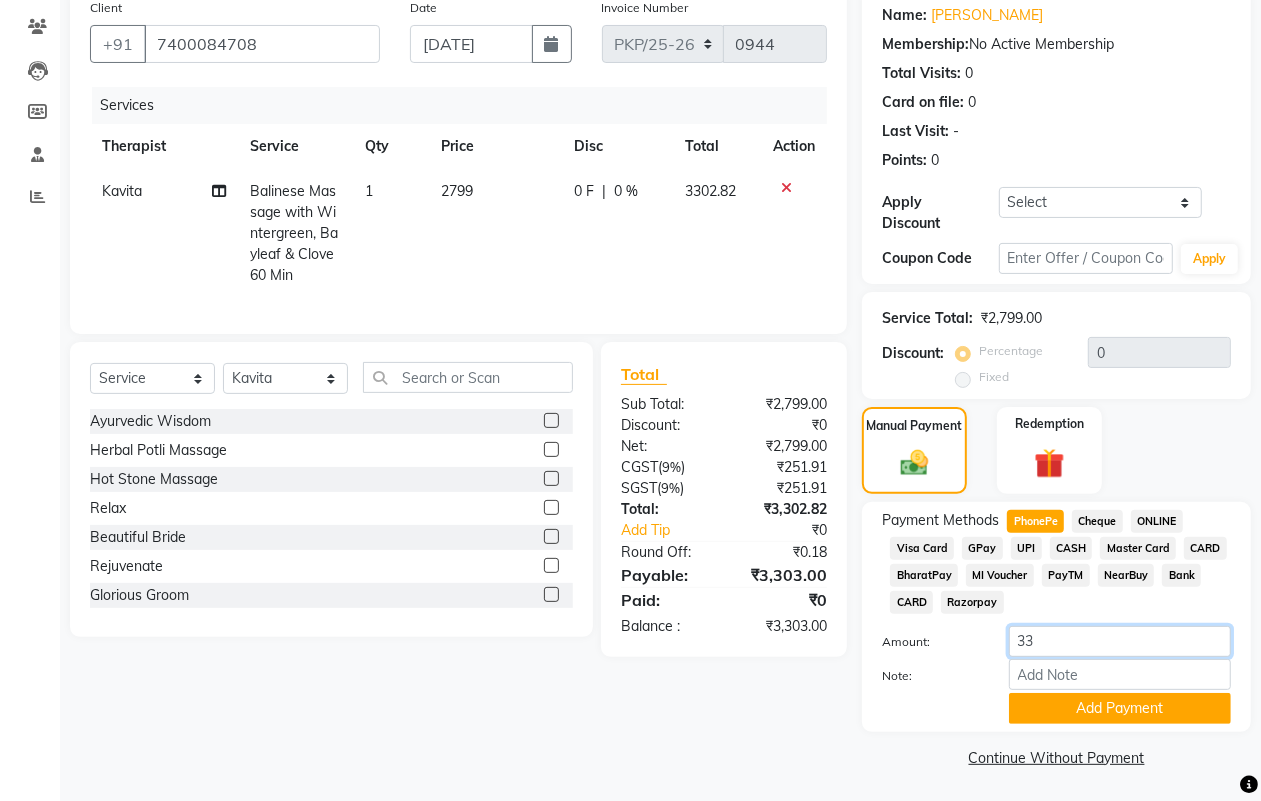 type on "3" 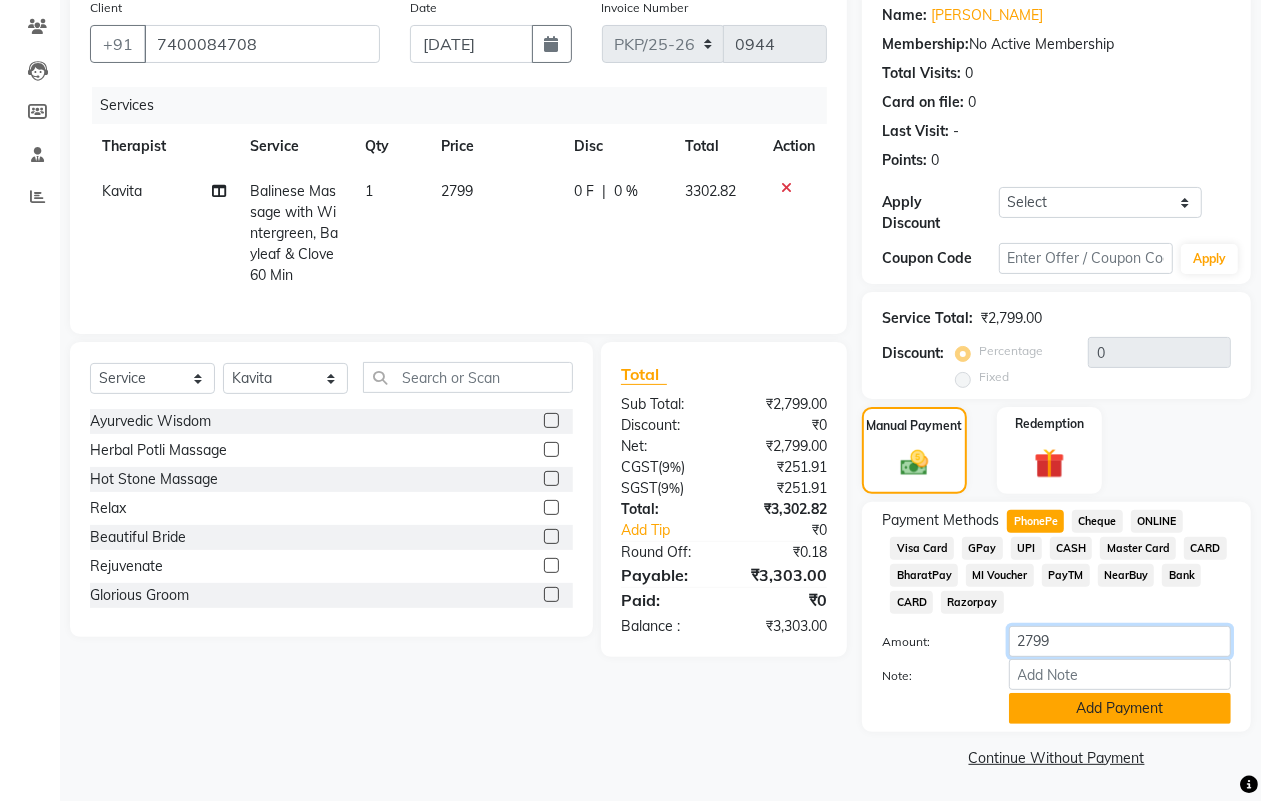 type on "2799" 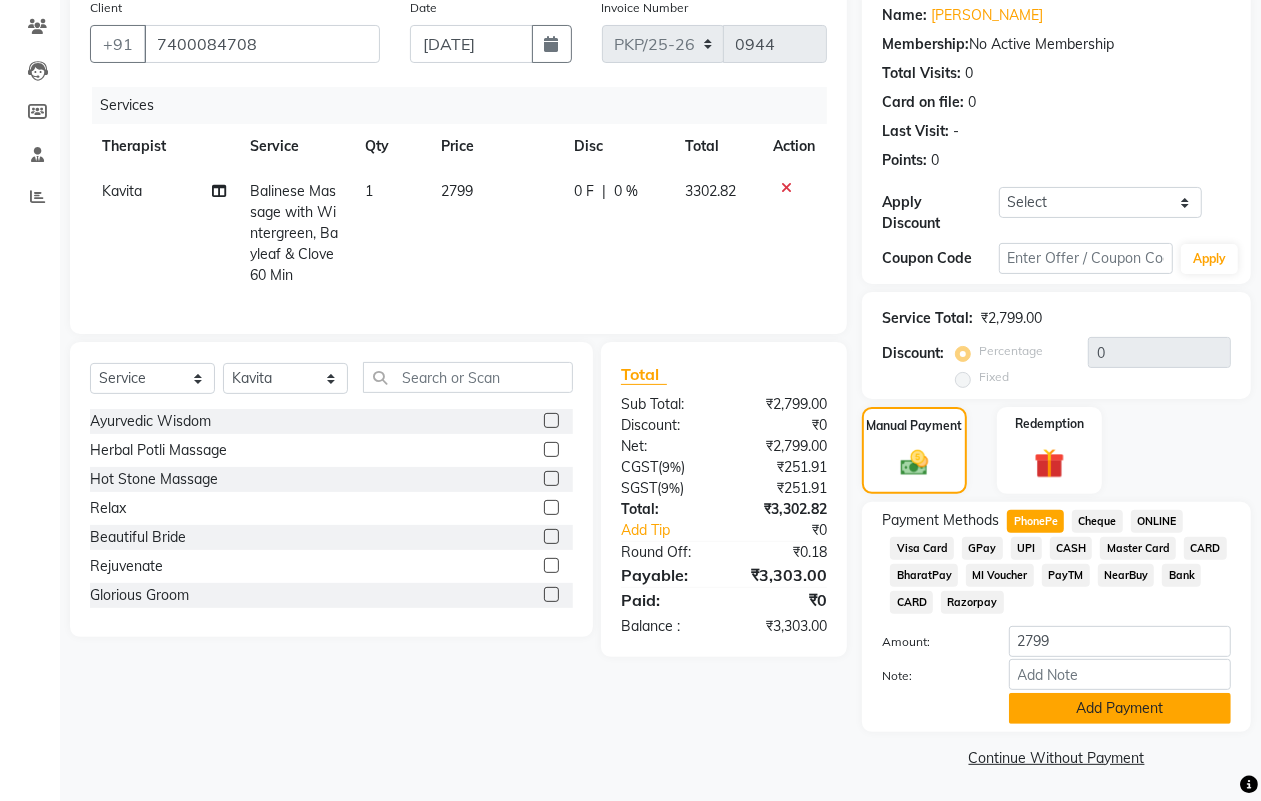 click on "Add Payment" 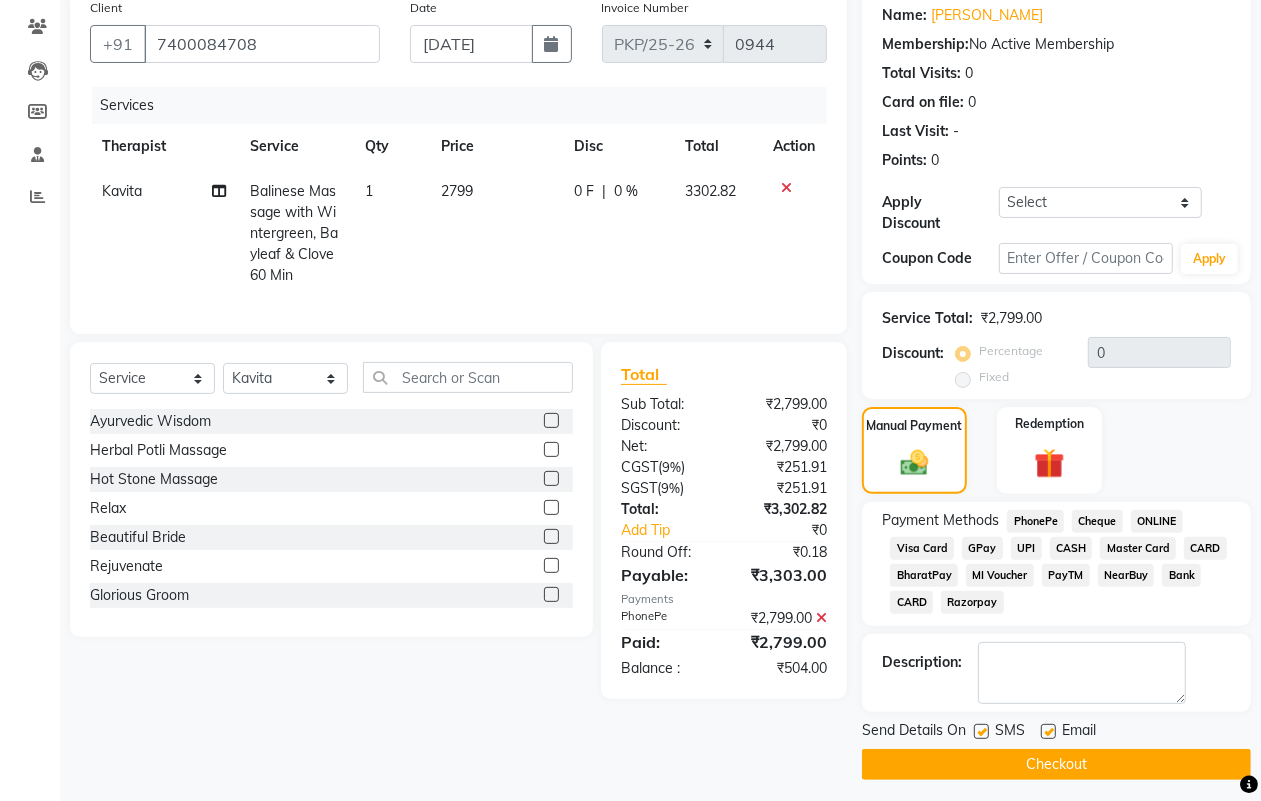 click 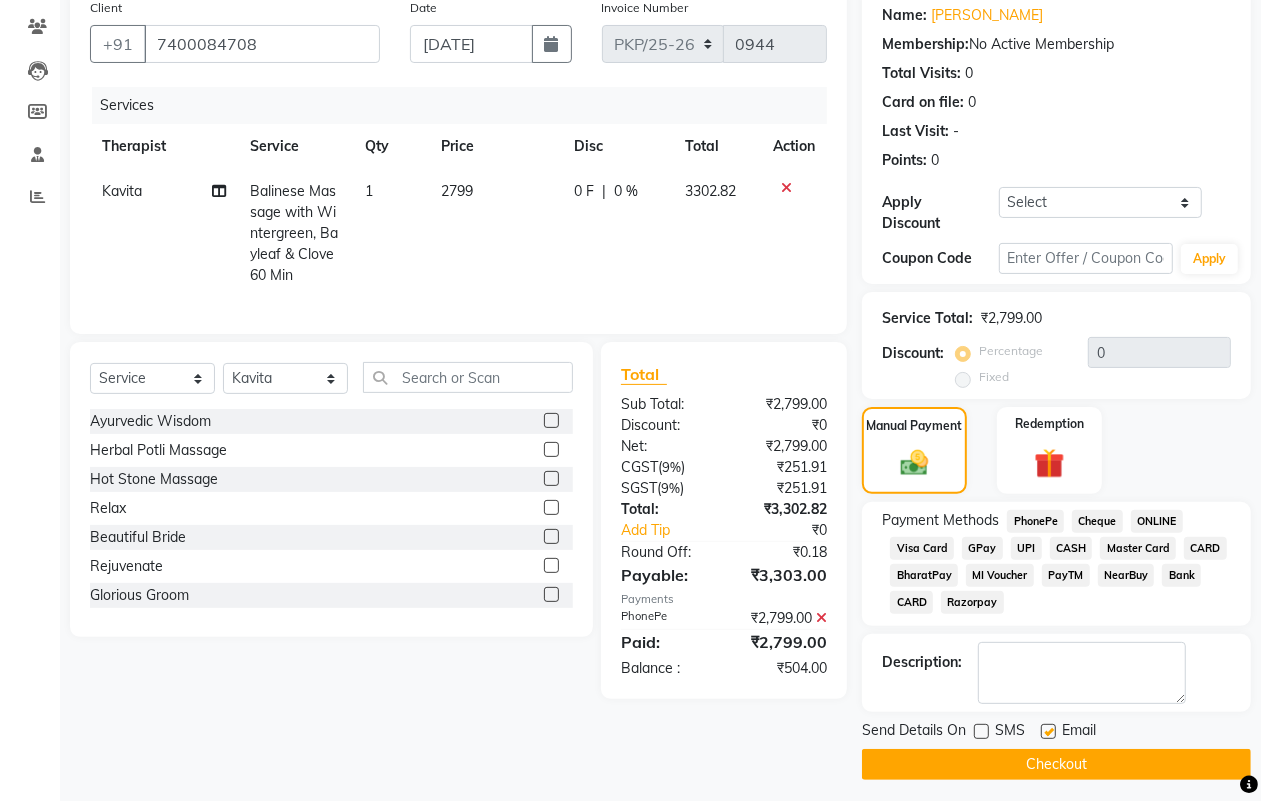click 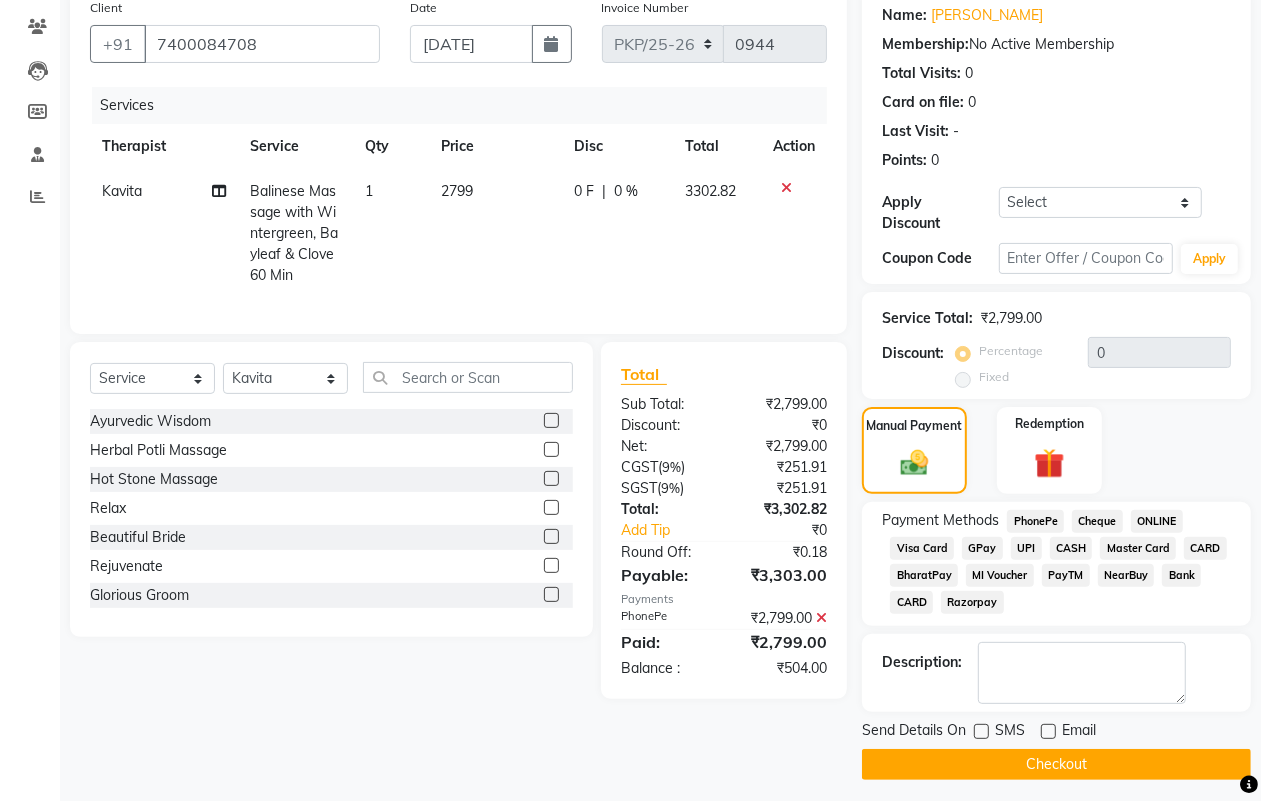 click on "Checkout" 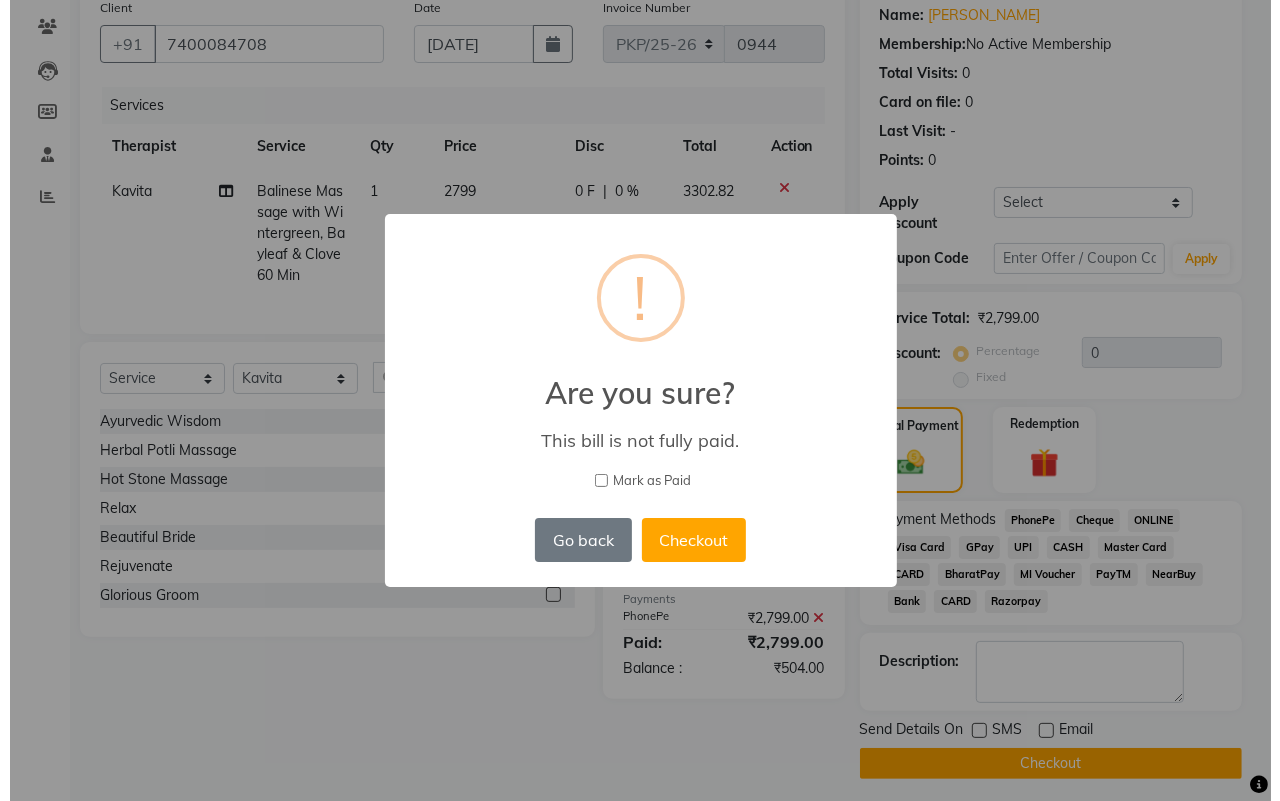 scroll, scrollTop: 155, scrollLeft: 0, axis: vertical 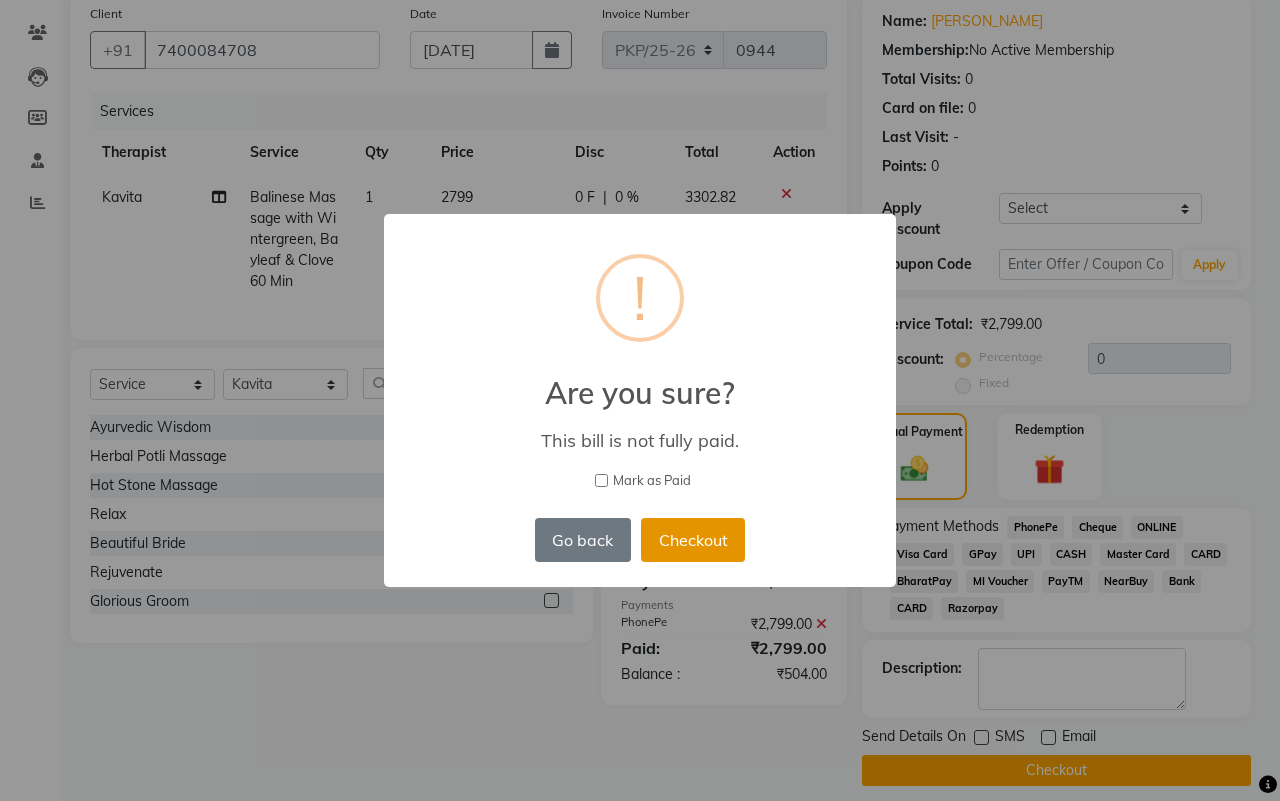 click on "Checkout" at bounding box center [693, 540] 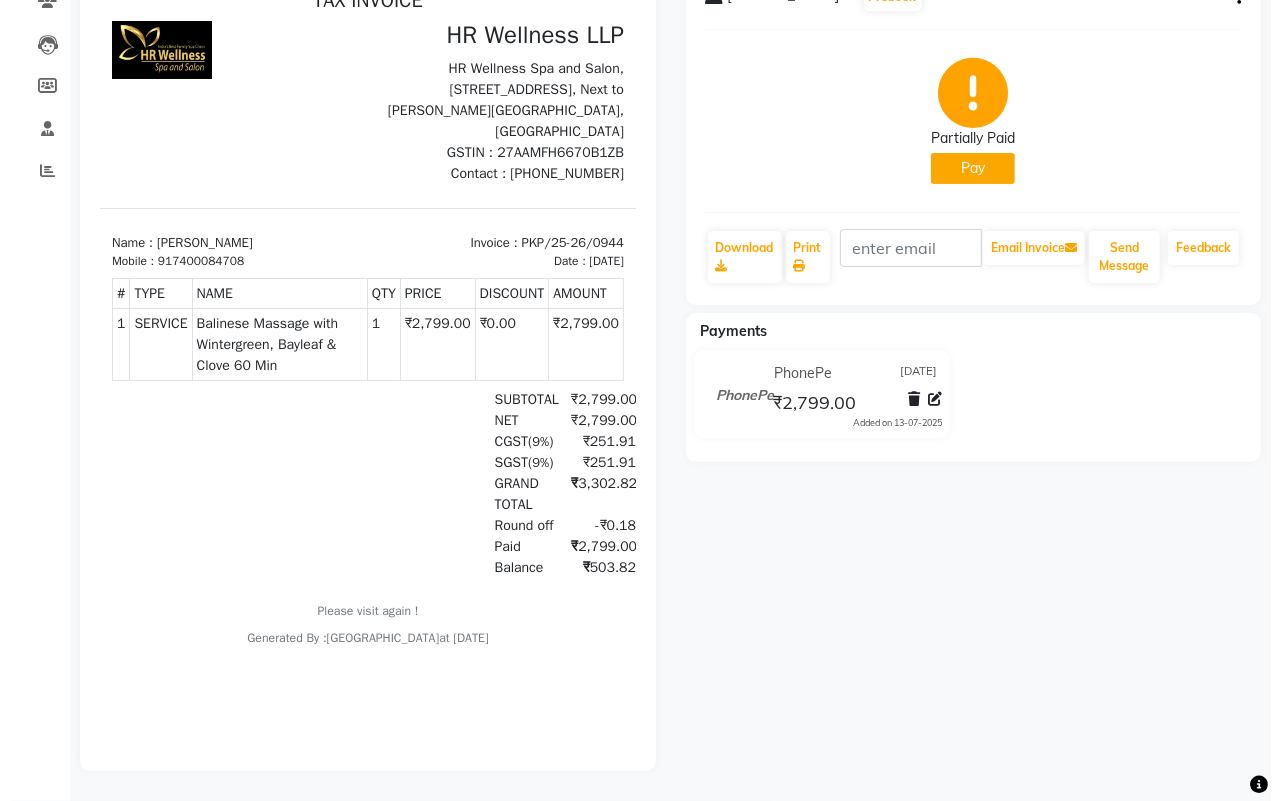 scroll, scrollTop: 0, scrollLeft: 0, axis: both 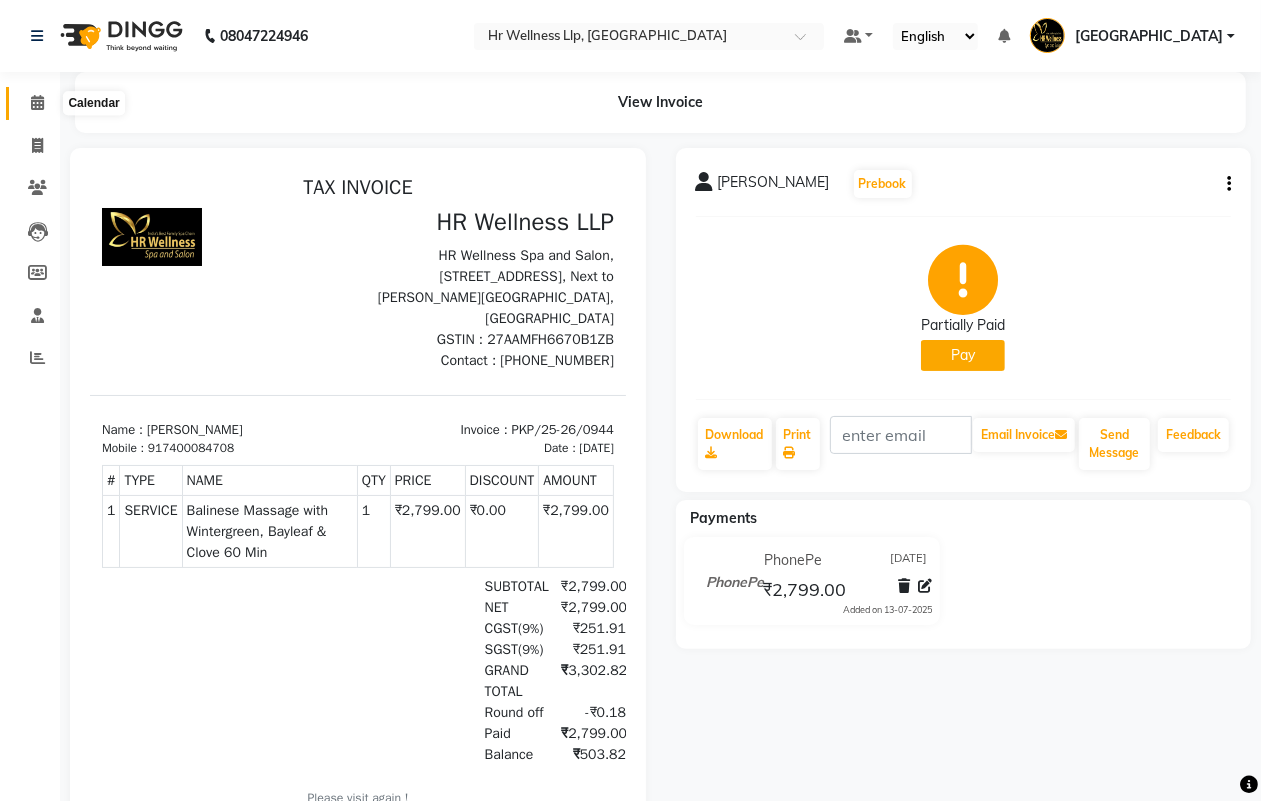 click 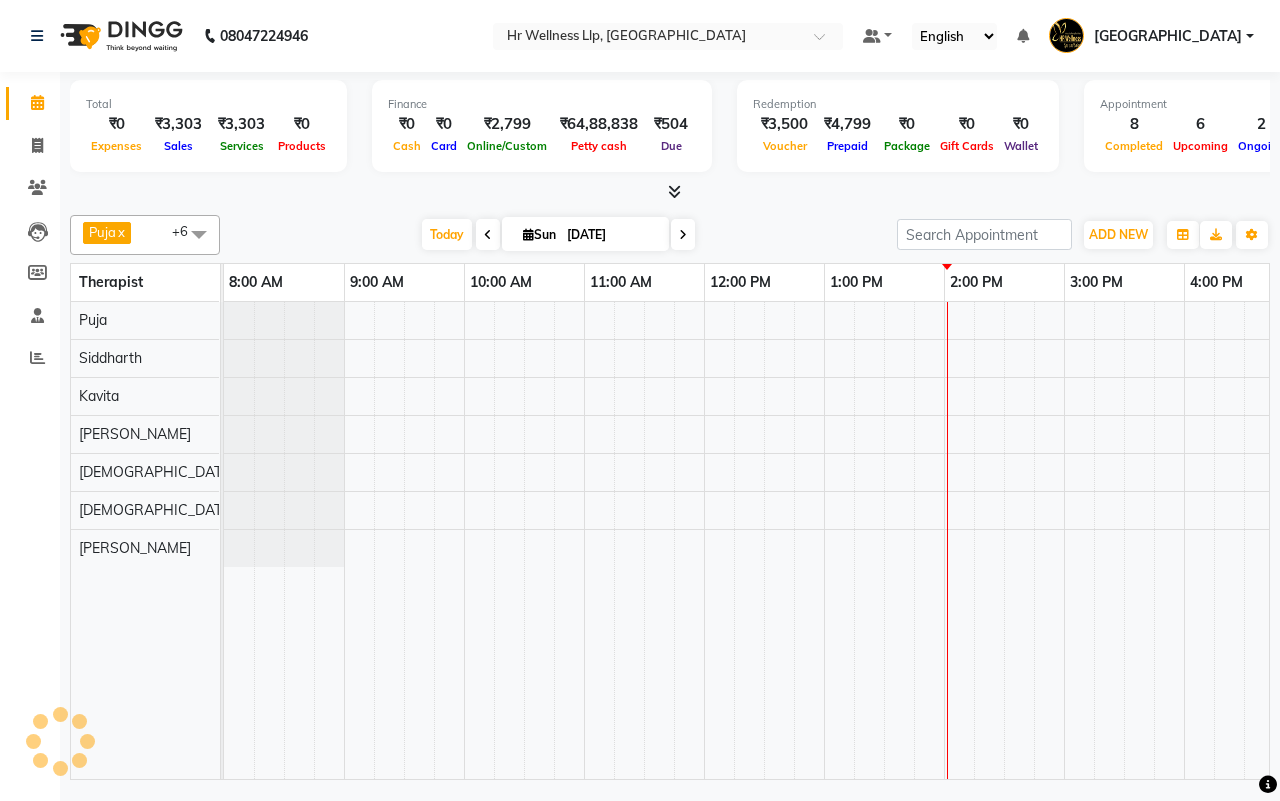 scroll, scrollTop: 0, scrollLeft: 515, axis: horizontal 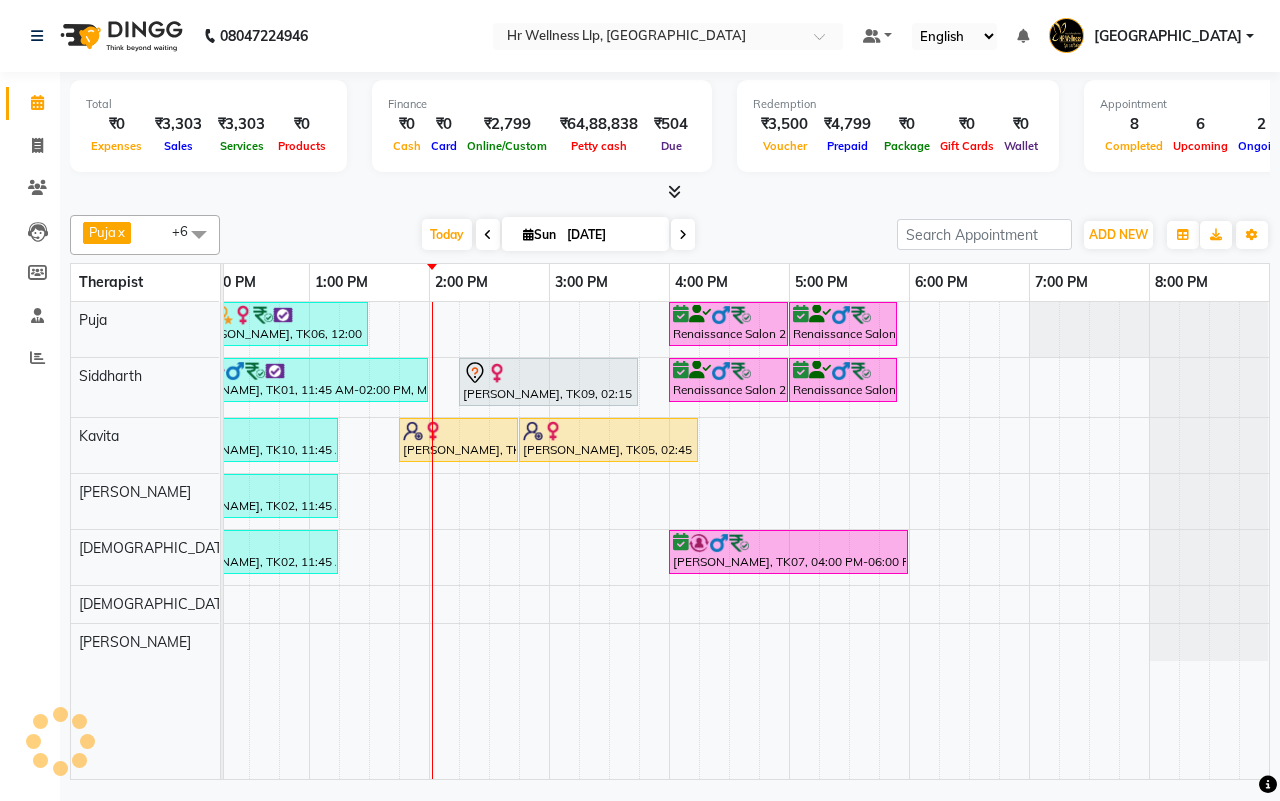 click on "[DATE]  [DATE]" at bounding box center [558, 235] 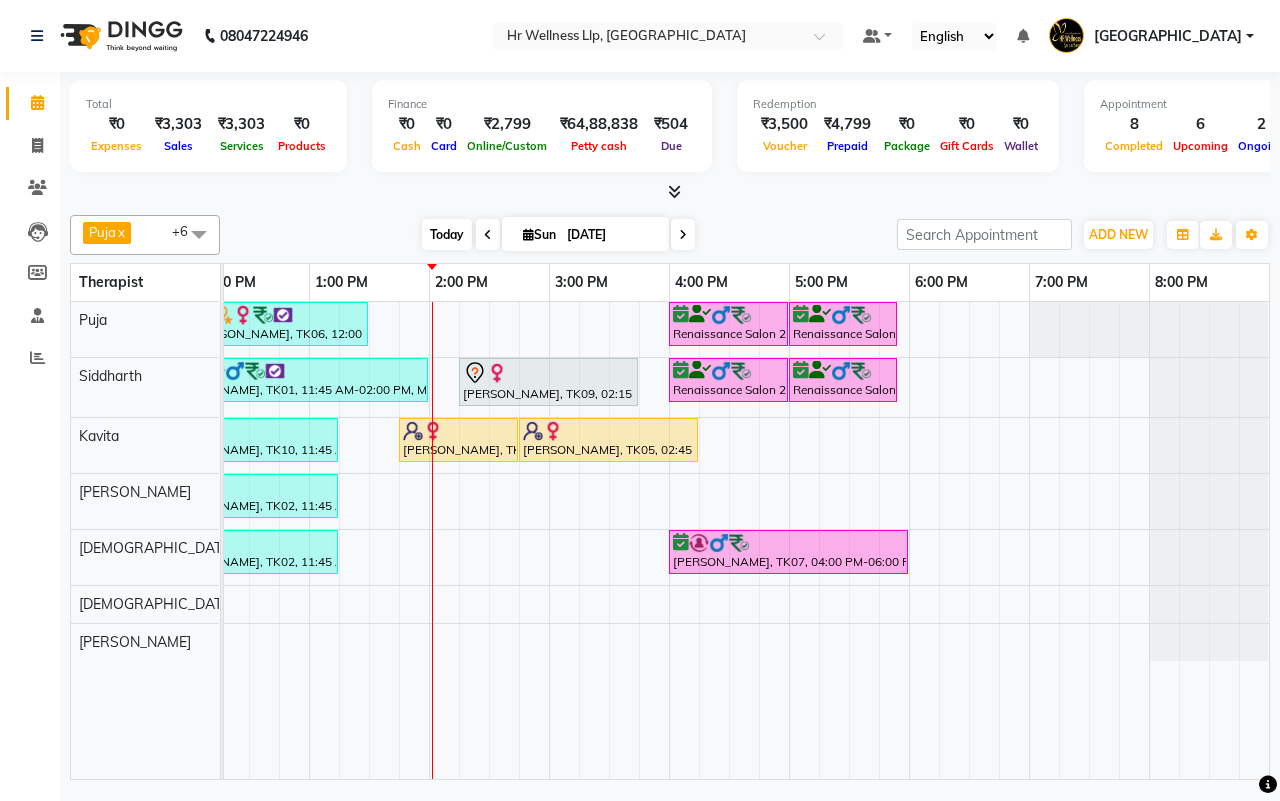click on "Today" at bounding box center [447, 234] 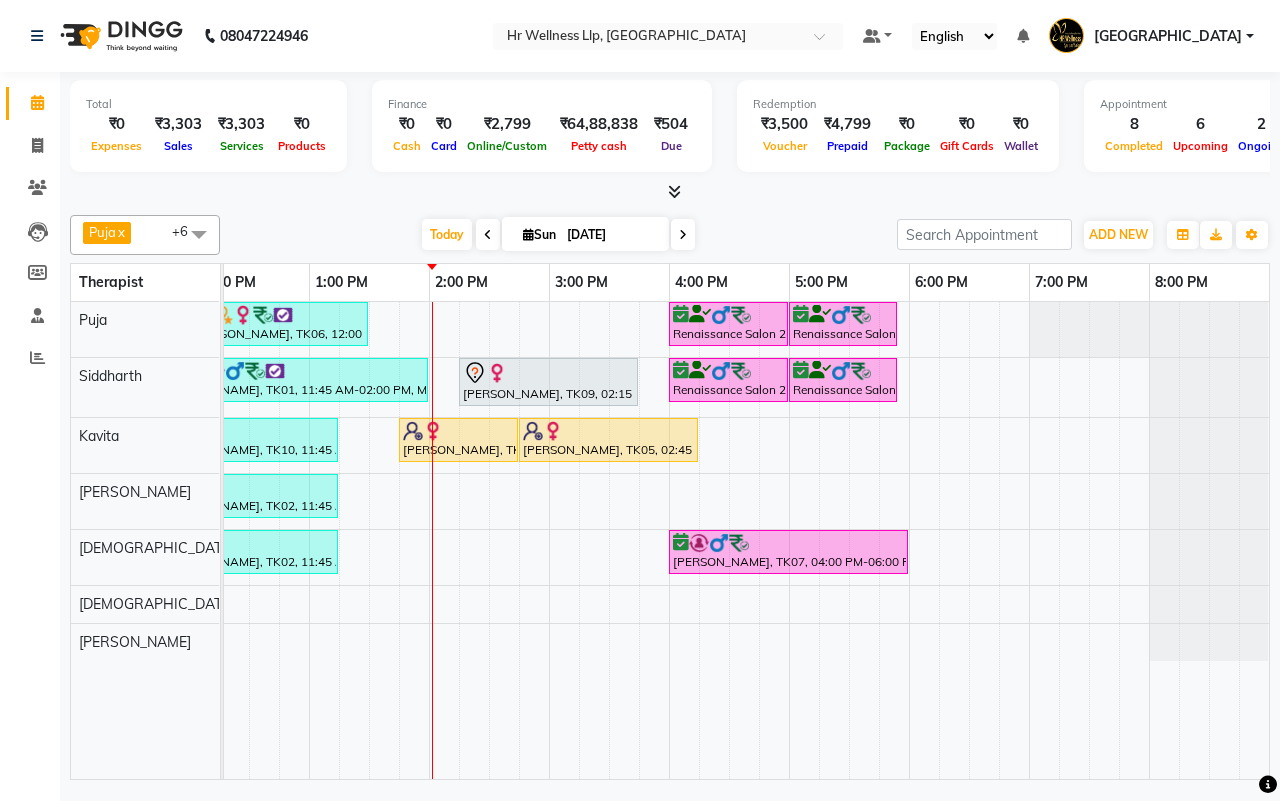 click at bounding box center (683, 234) 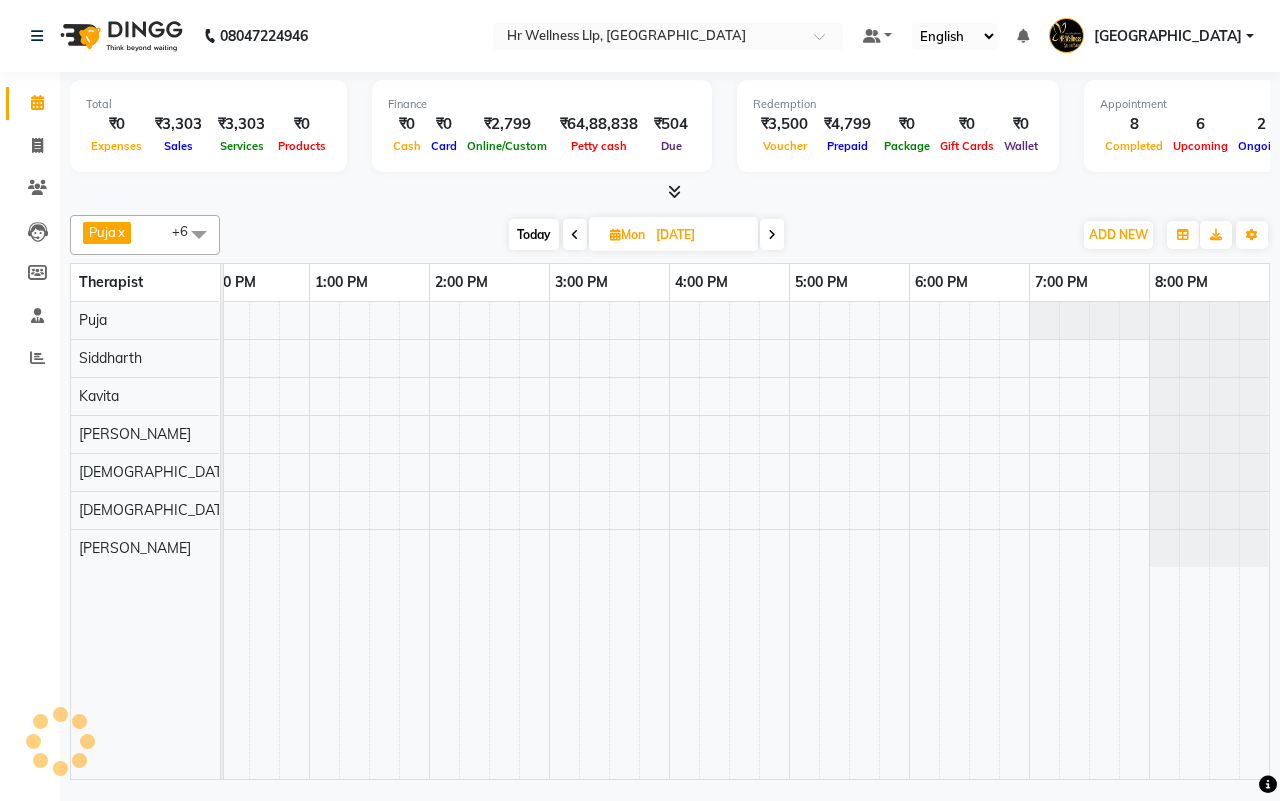 scroll, scrollTop: 0, scrollLeft: 515, axis: horizontal 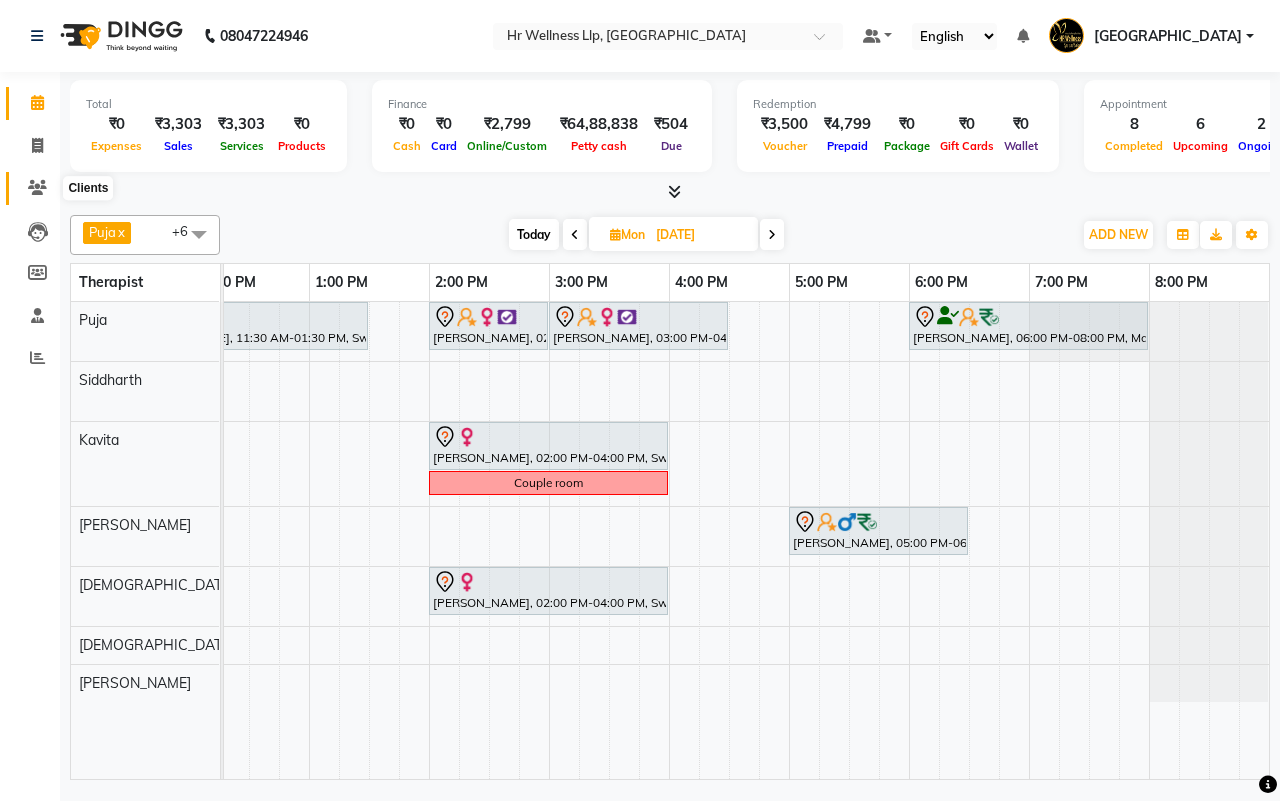 click 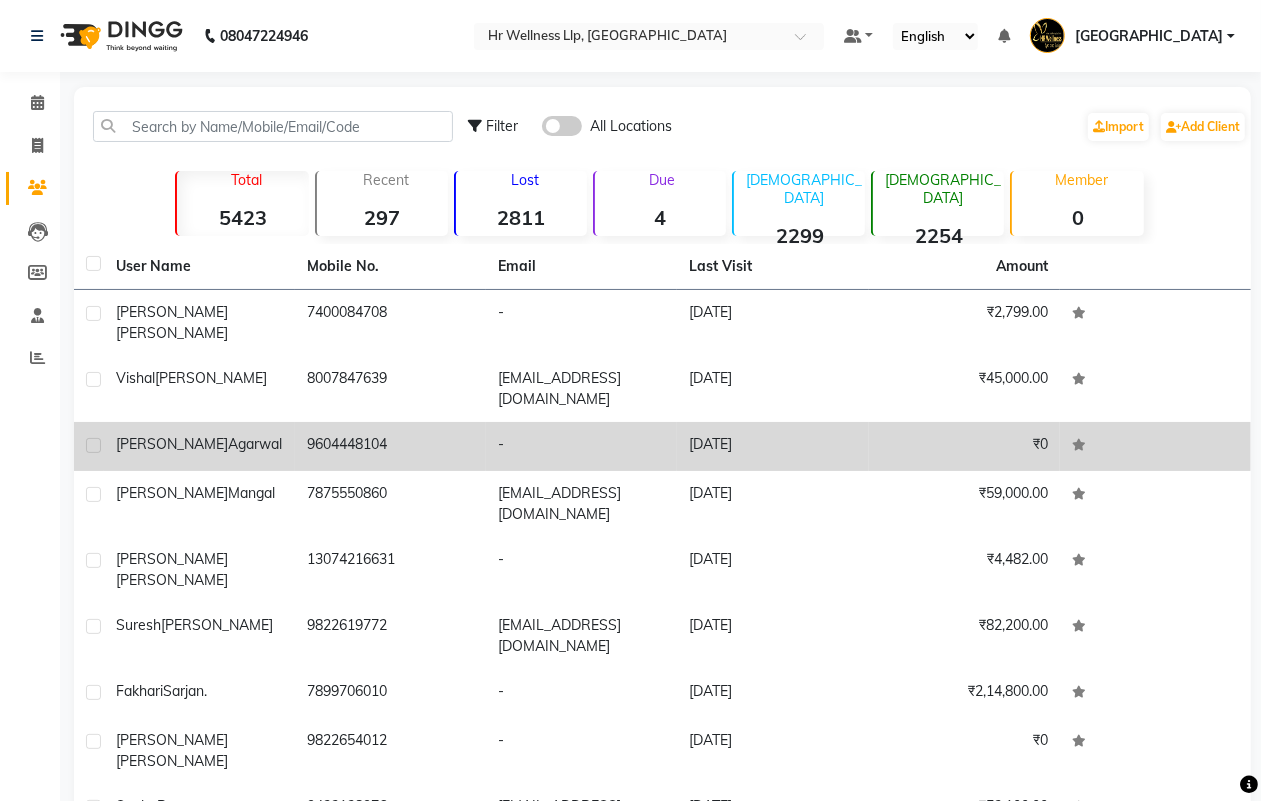 click on "9604448104" 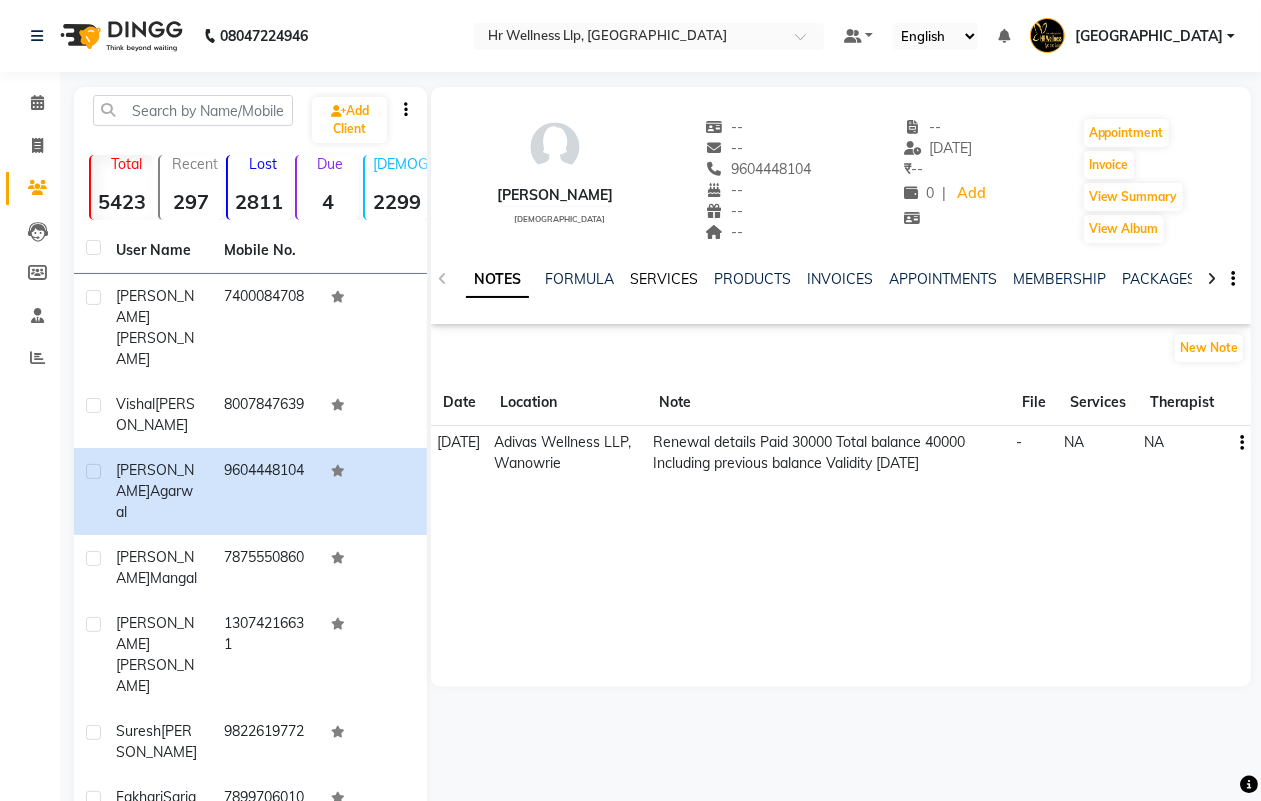 click on "SERVICES" 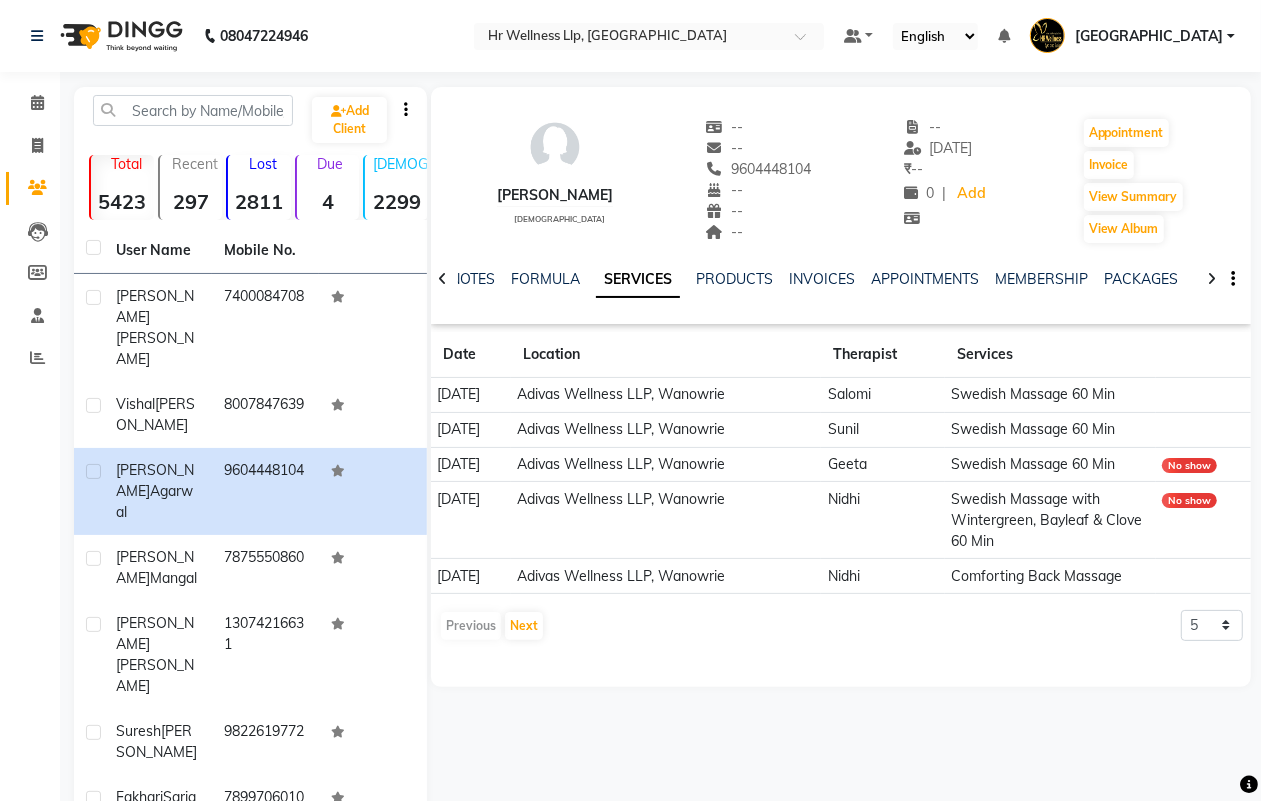 click 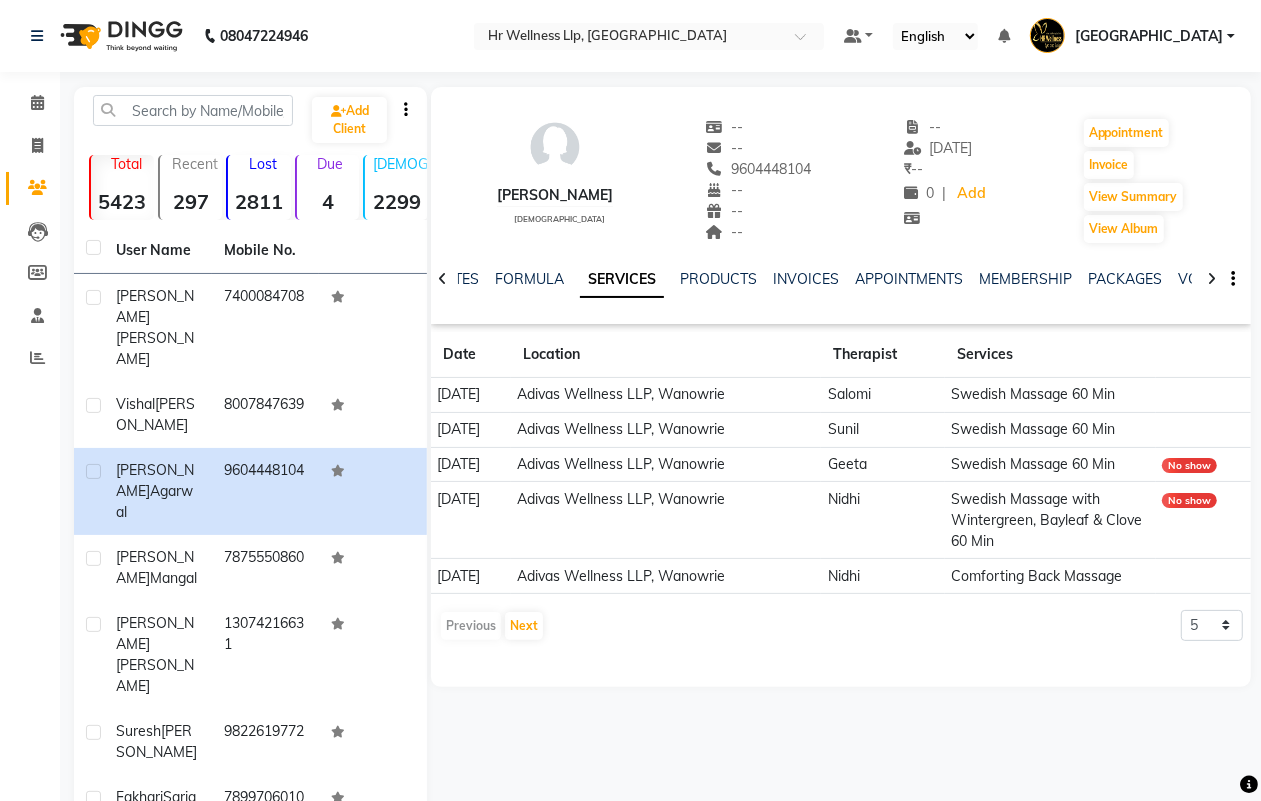 click 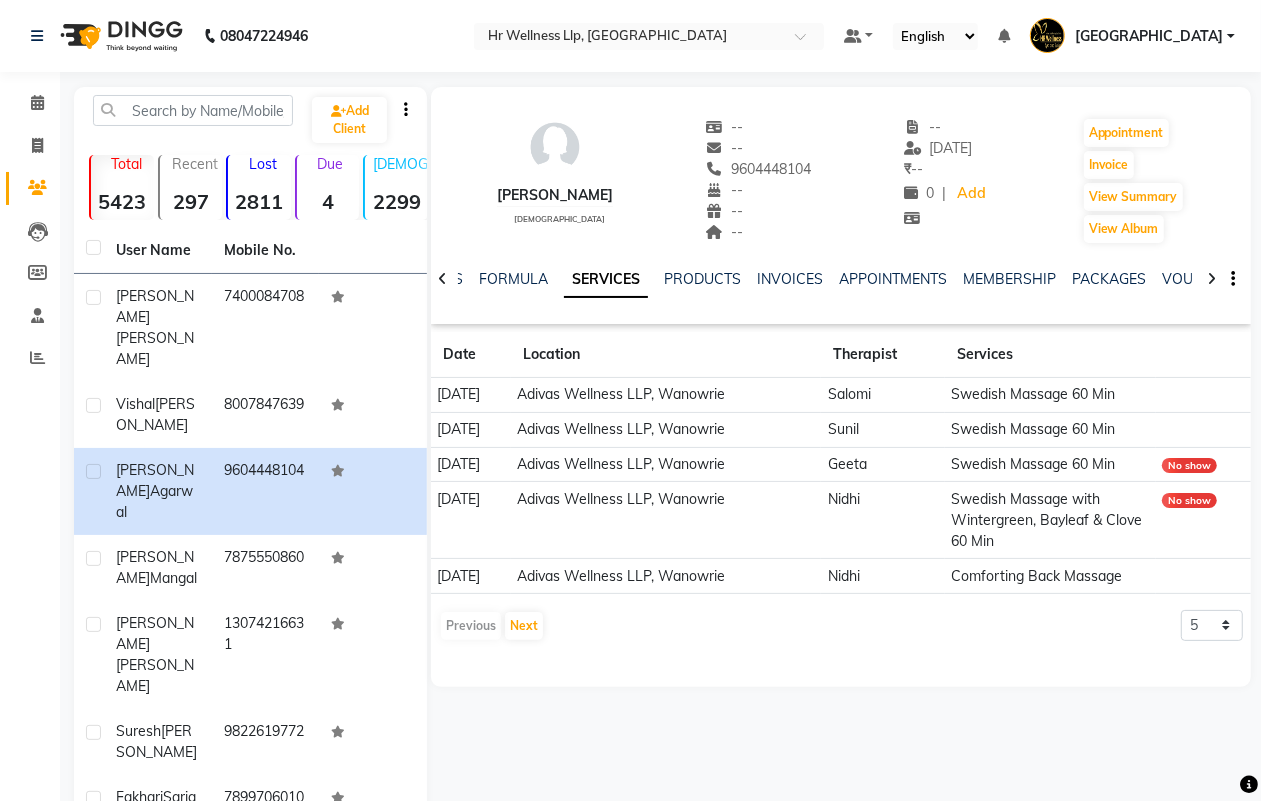 click 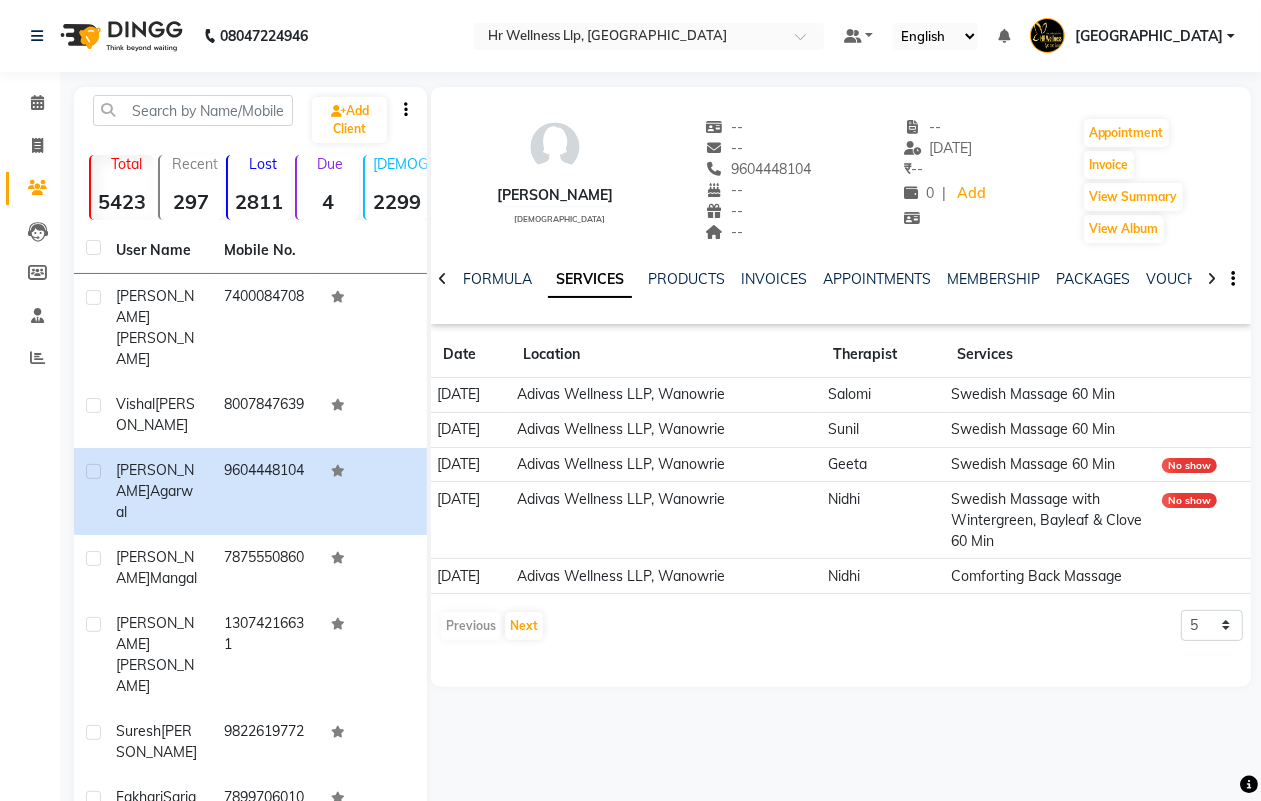 click 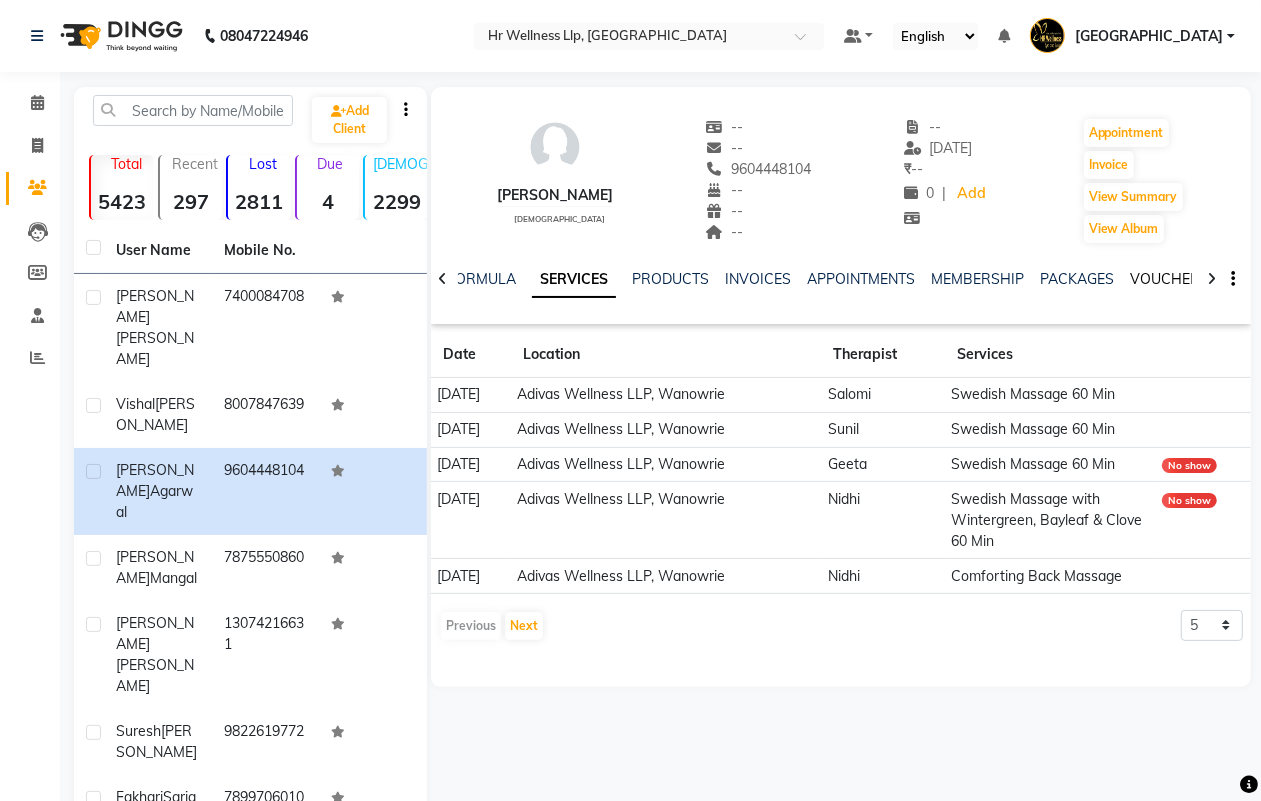 click on "VOUCHERS" 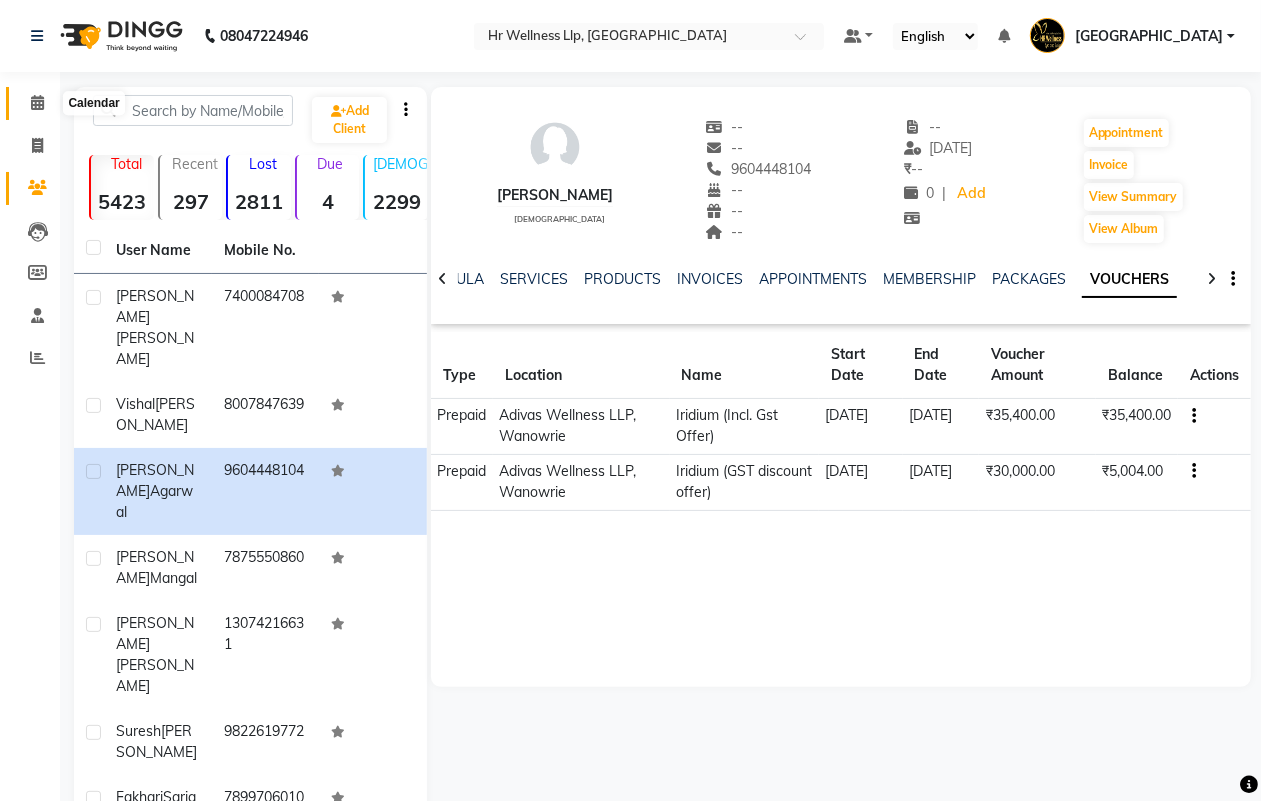 click 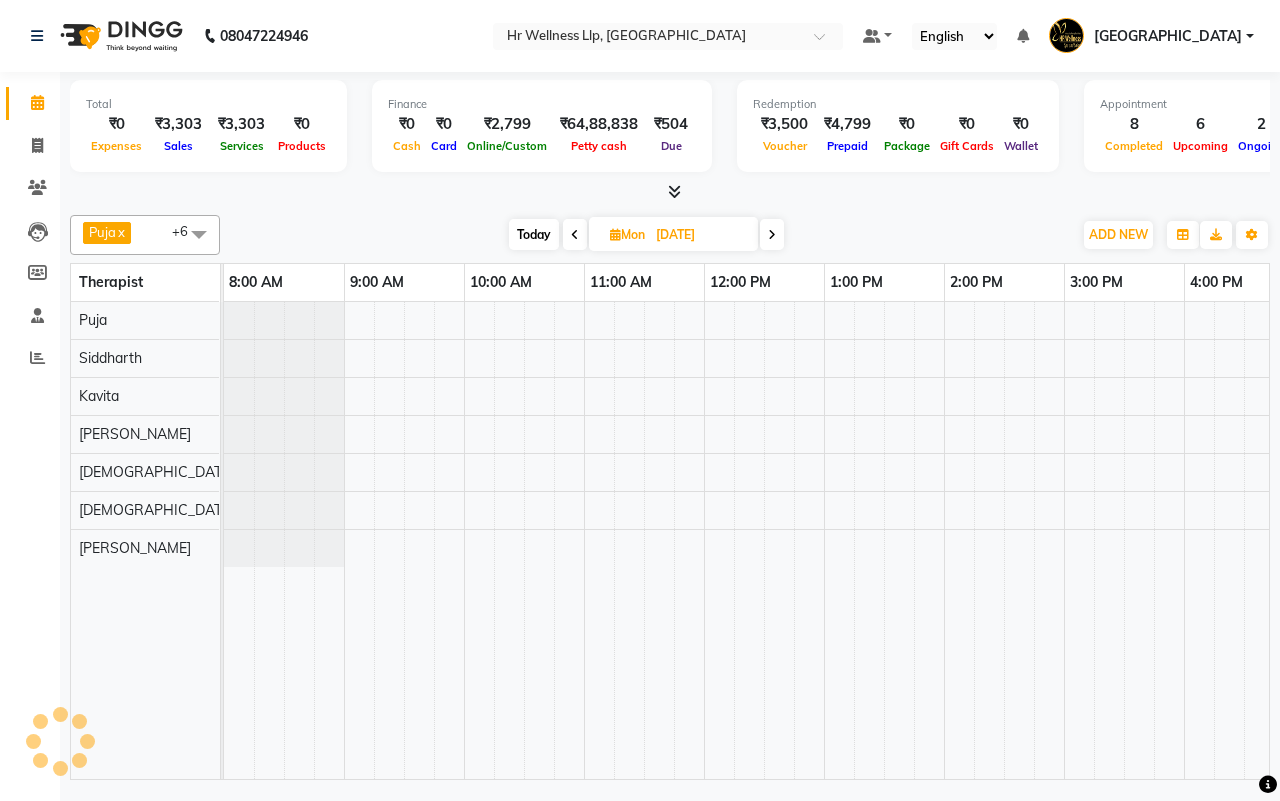 scroll, scrollTop: 0, scrollLeft: 515, axis: horizontal 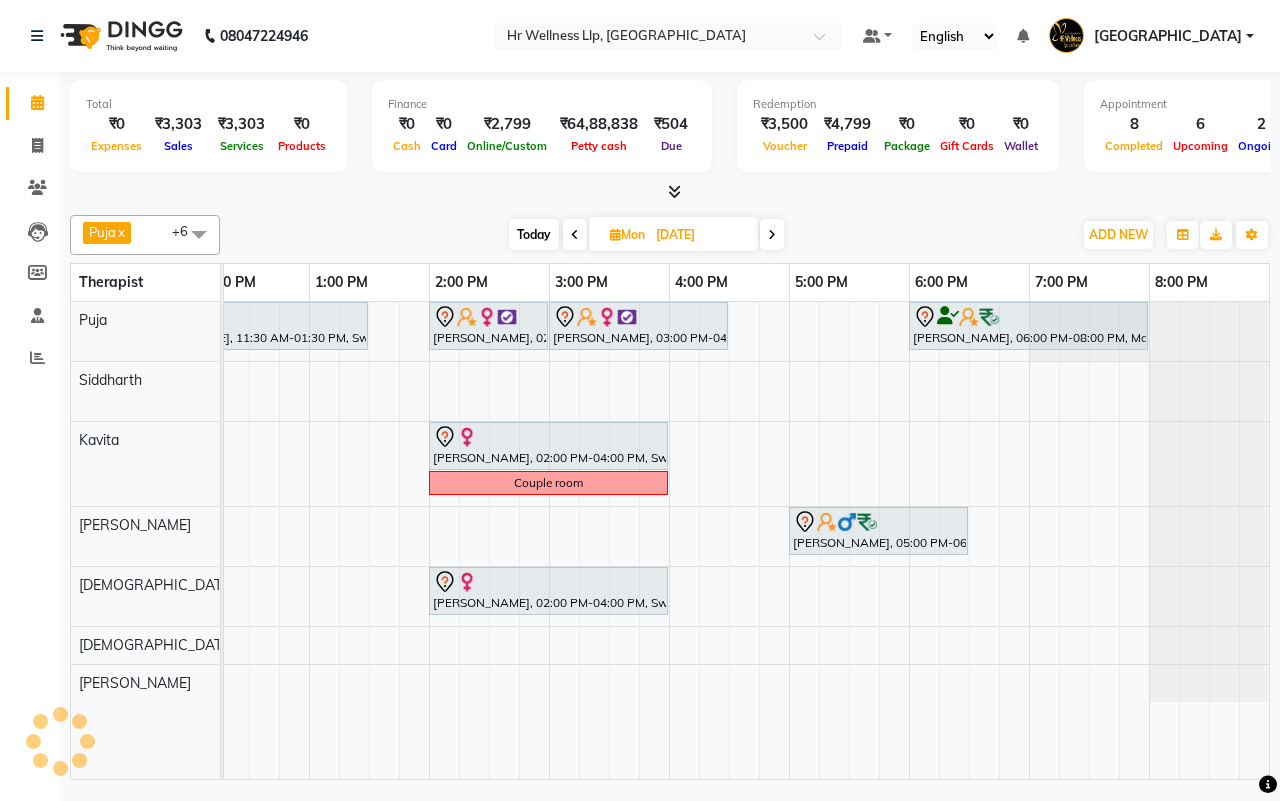 click on "Today  Mon 14-07-2025" at bounding box center (646, 235) 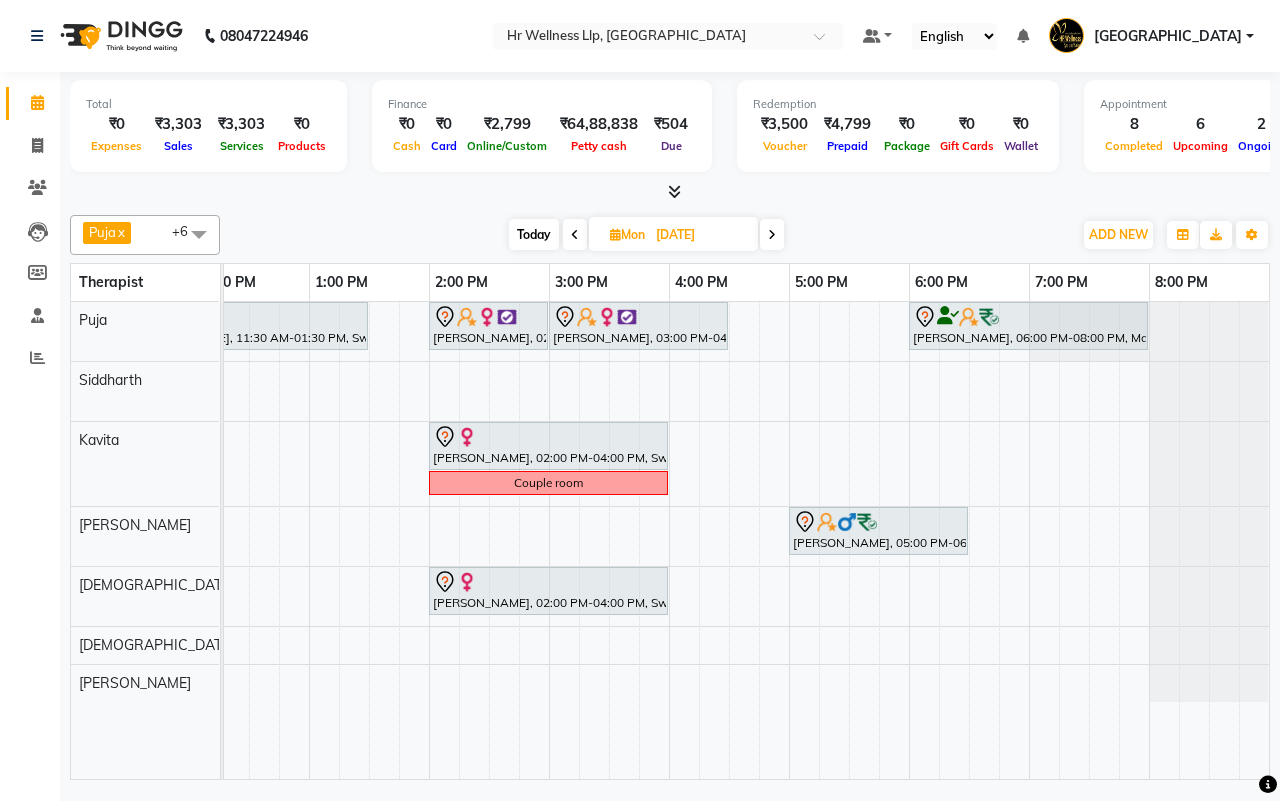 scroll, scrollTop: 0, scrollLeft: 0, axis: both 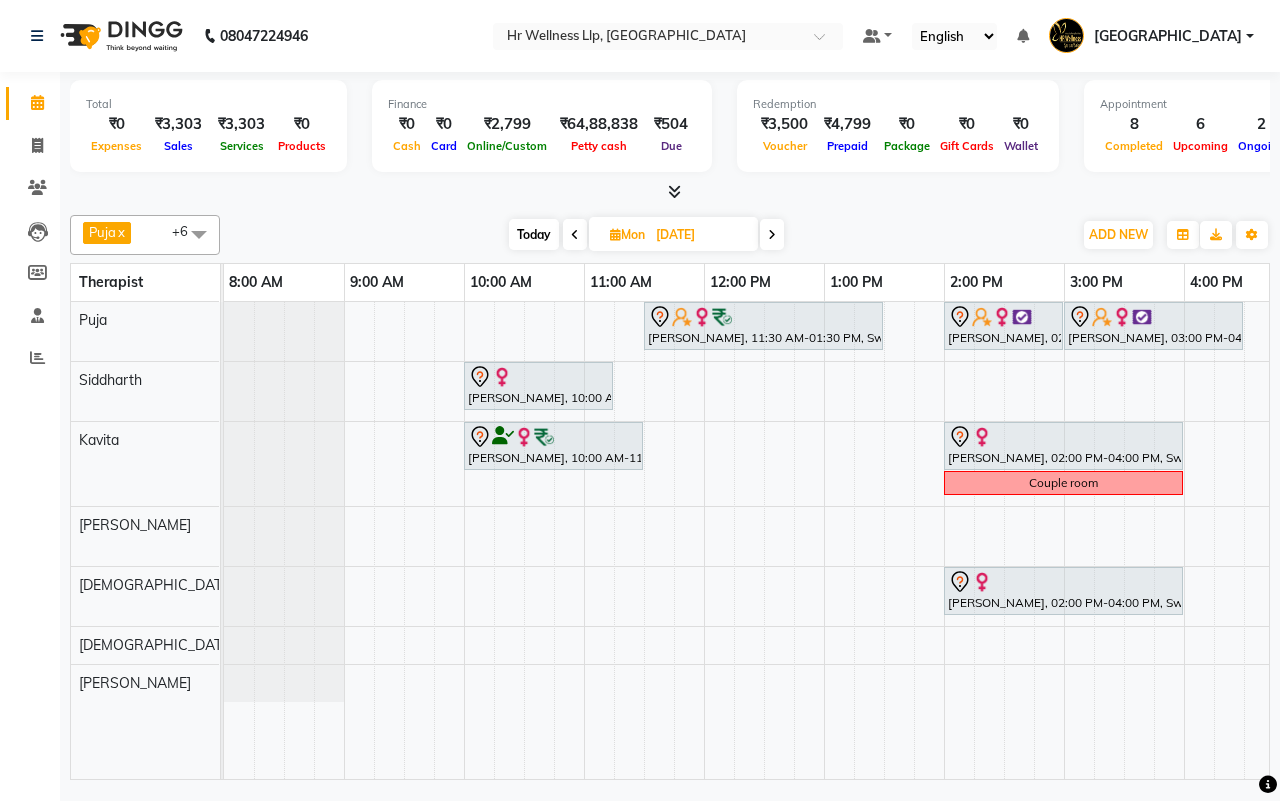 click on "Today" at bounding box center [534, 234] 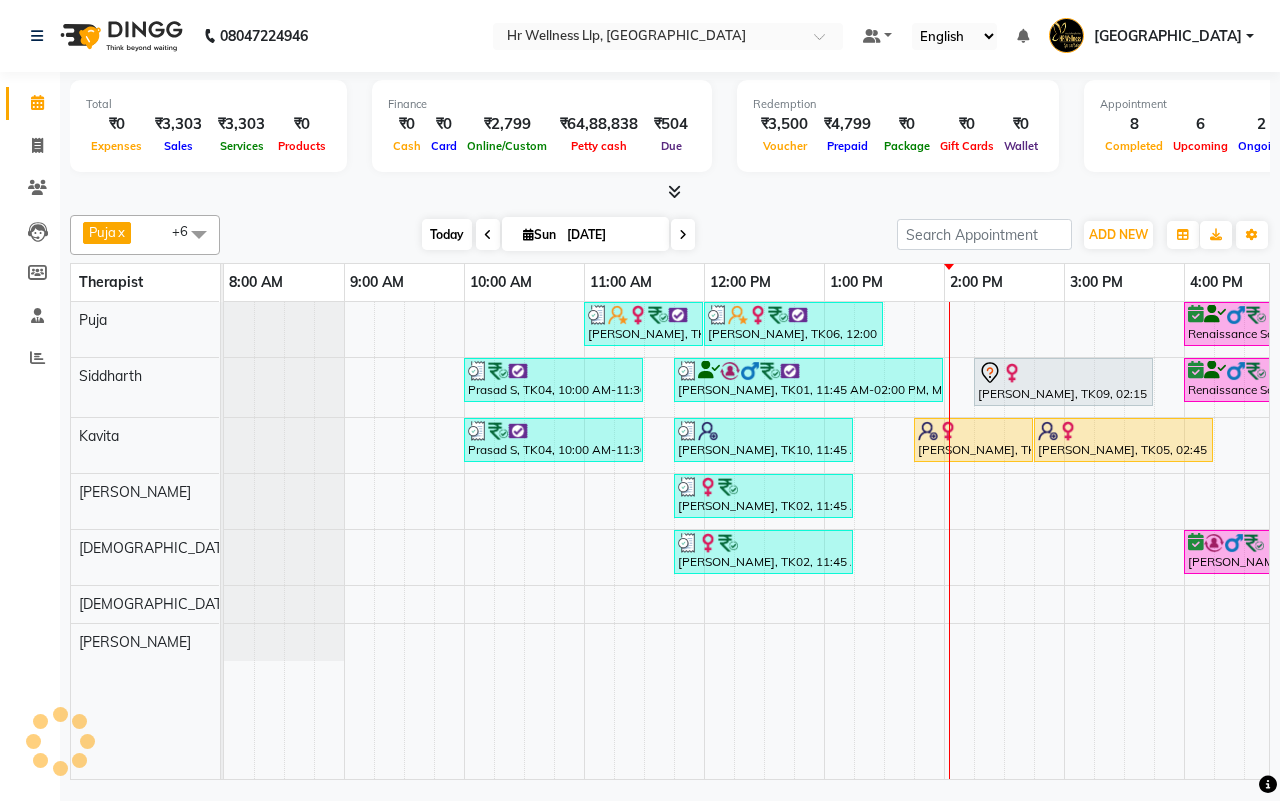 scroll, scrollTop: 0, scrollLeft: 515, axis: horizontal 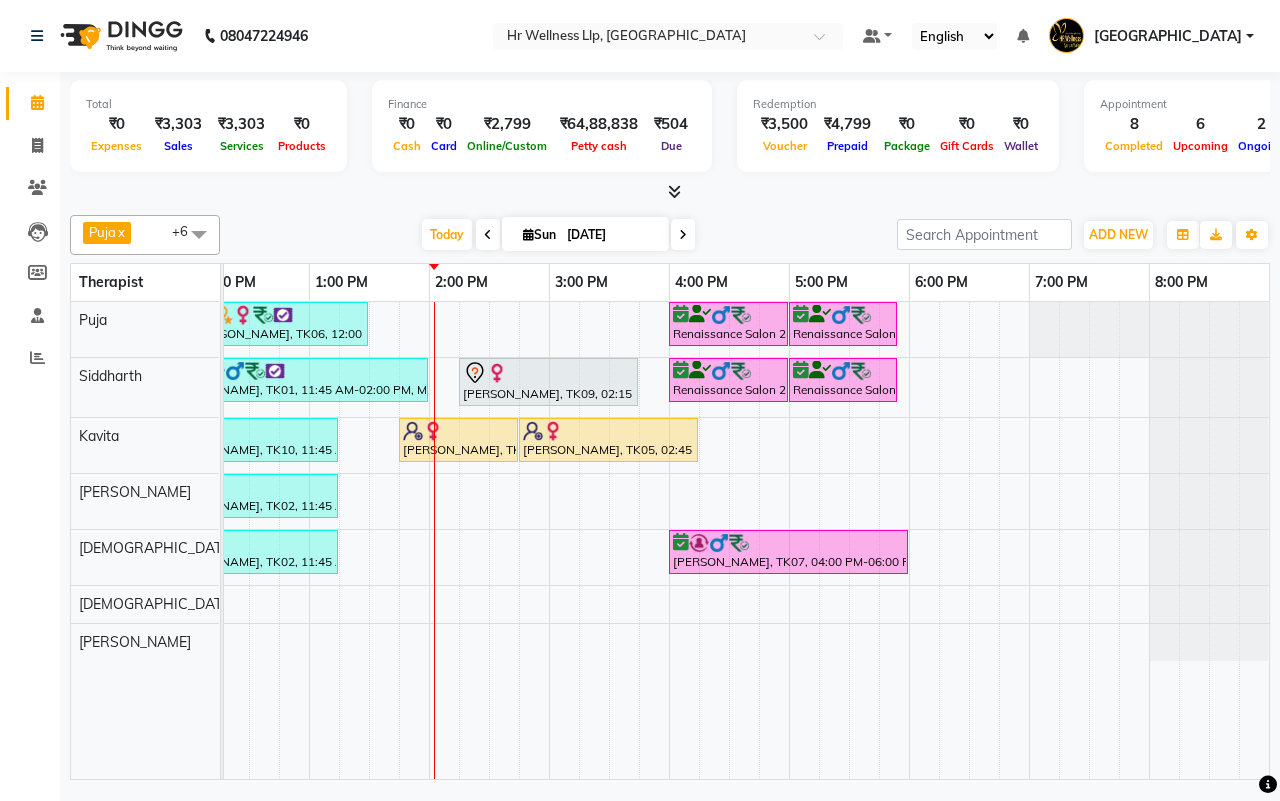 click on "[DATE]  [DATE]" at bounding box center [558, 235] 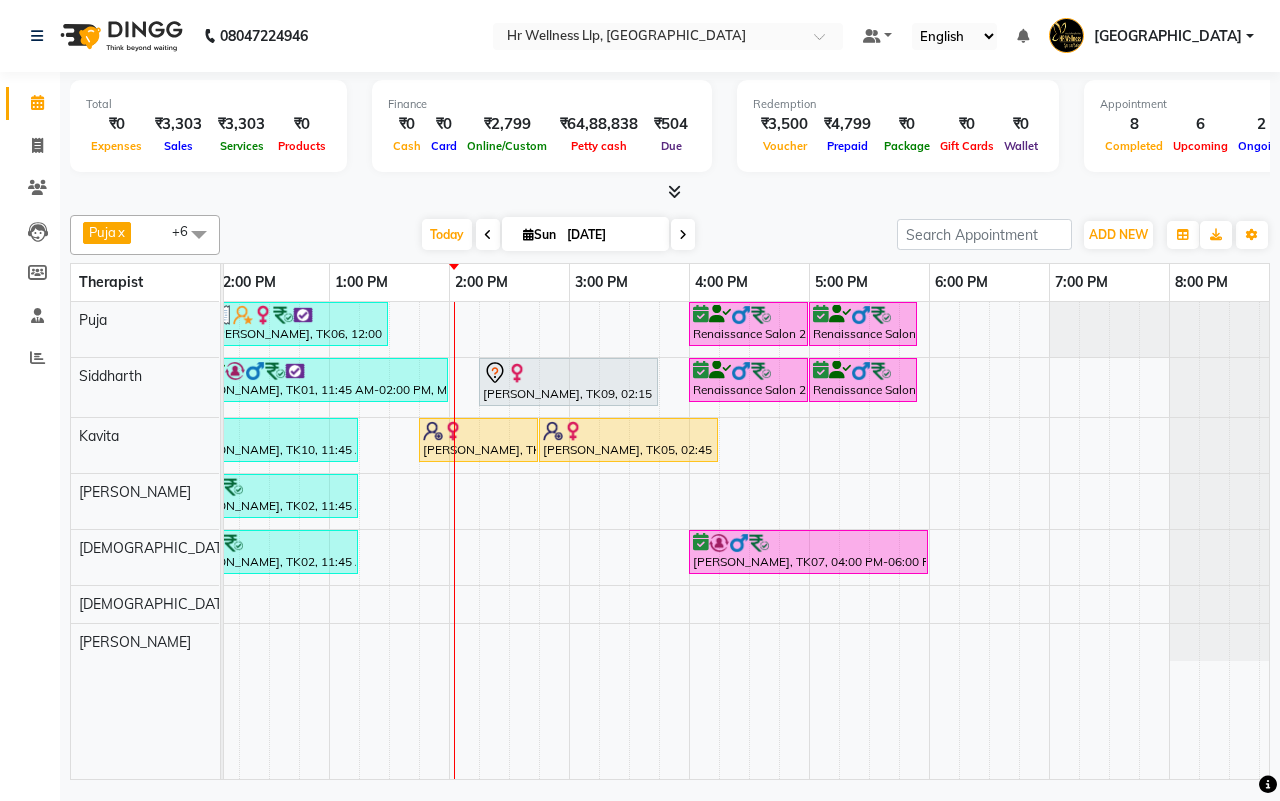 scroll, scrollTop: 0, scrollLeft: 463, axis: horizontal 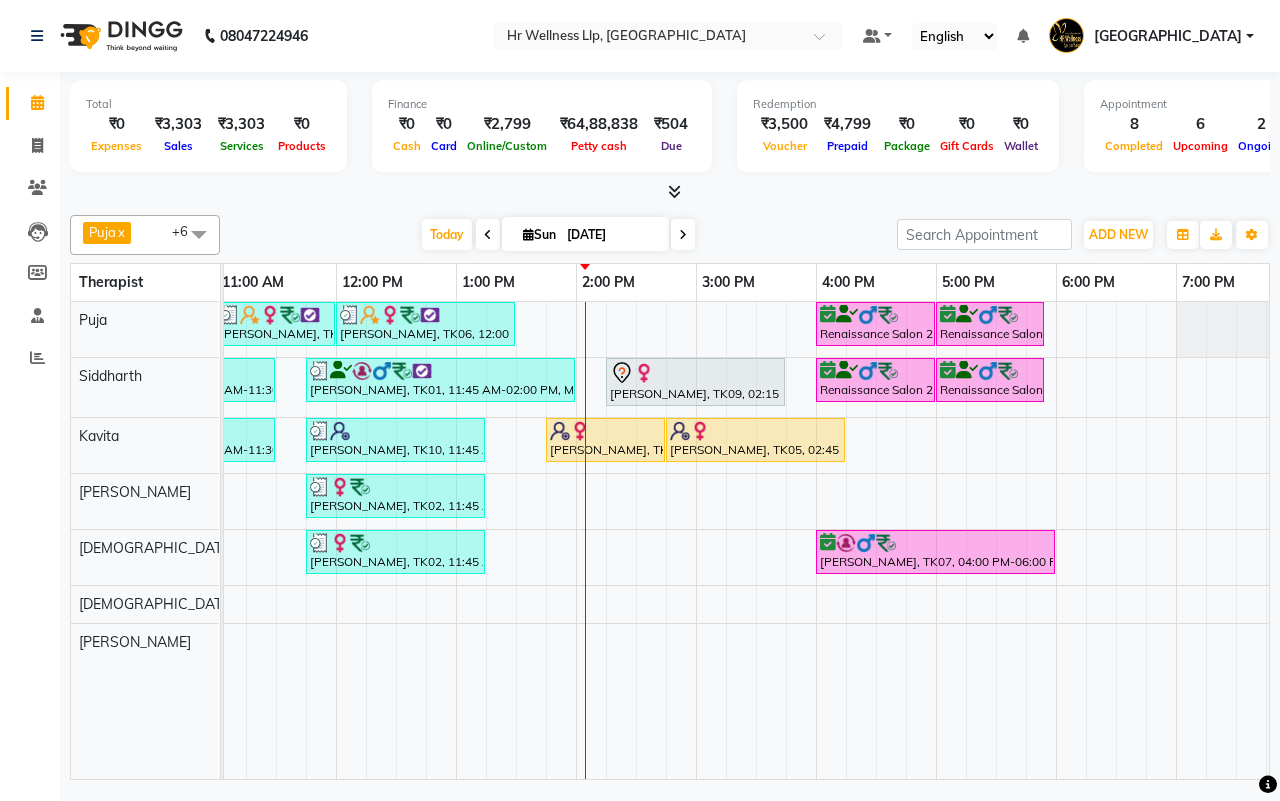 click on "[DATE]  [DATE]" at bounding box center [558, 235] 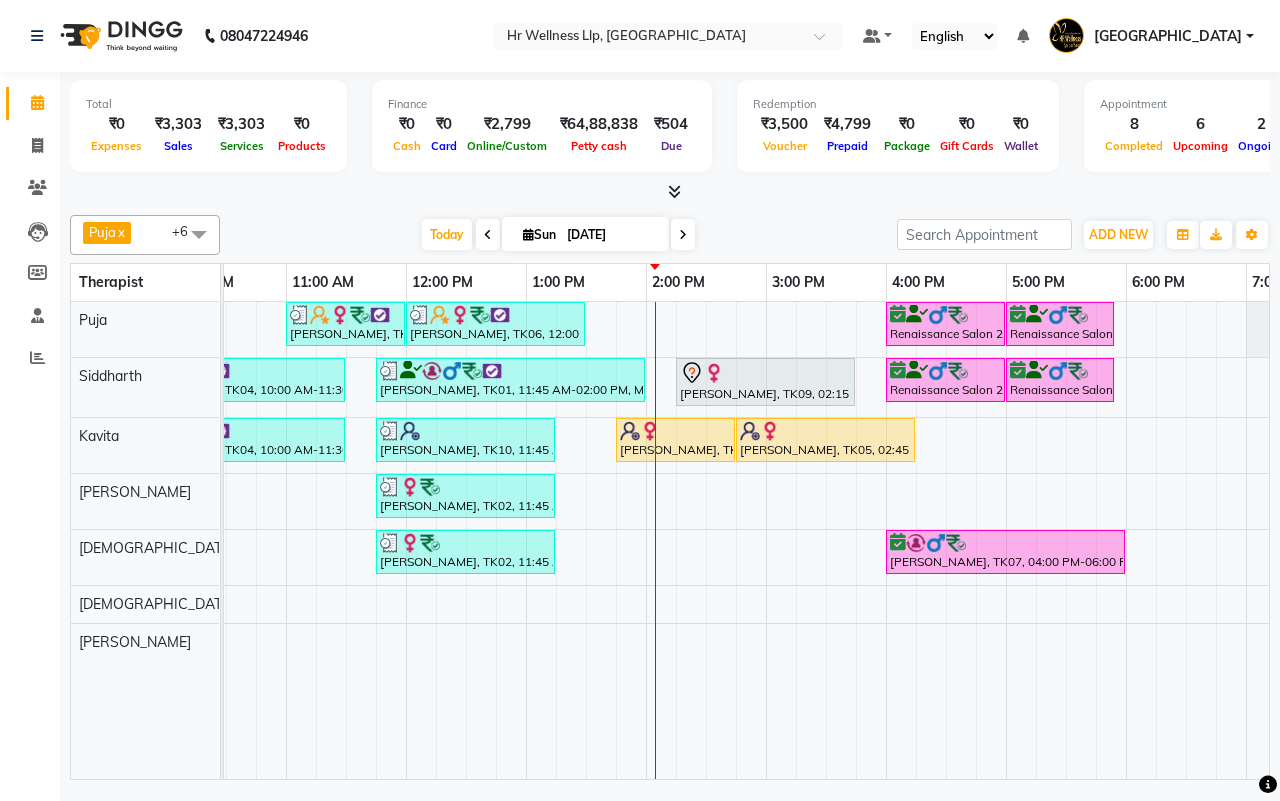 scroll, scrollTop: 0, scrollLeft: 157, axis: horizontal 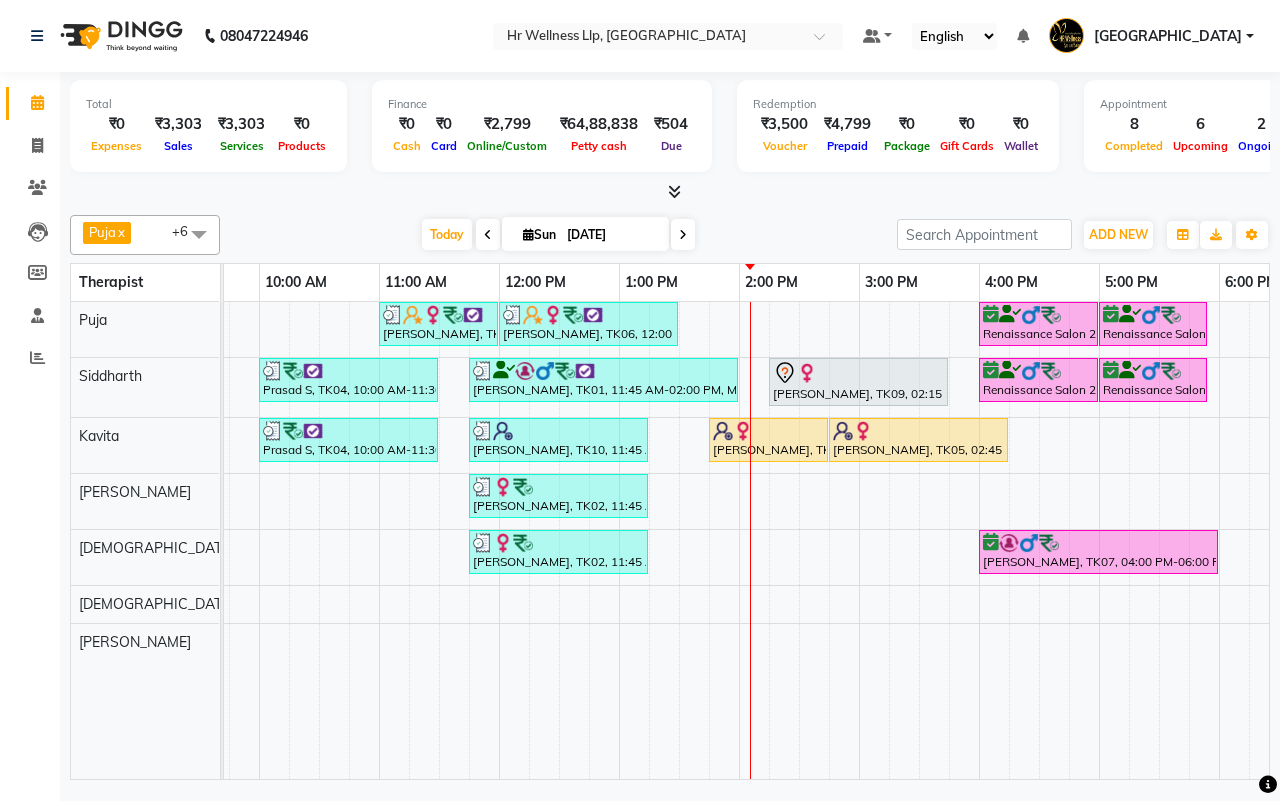 click on "[DATE]  [DATE]" at bounding box center [558, 235] 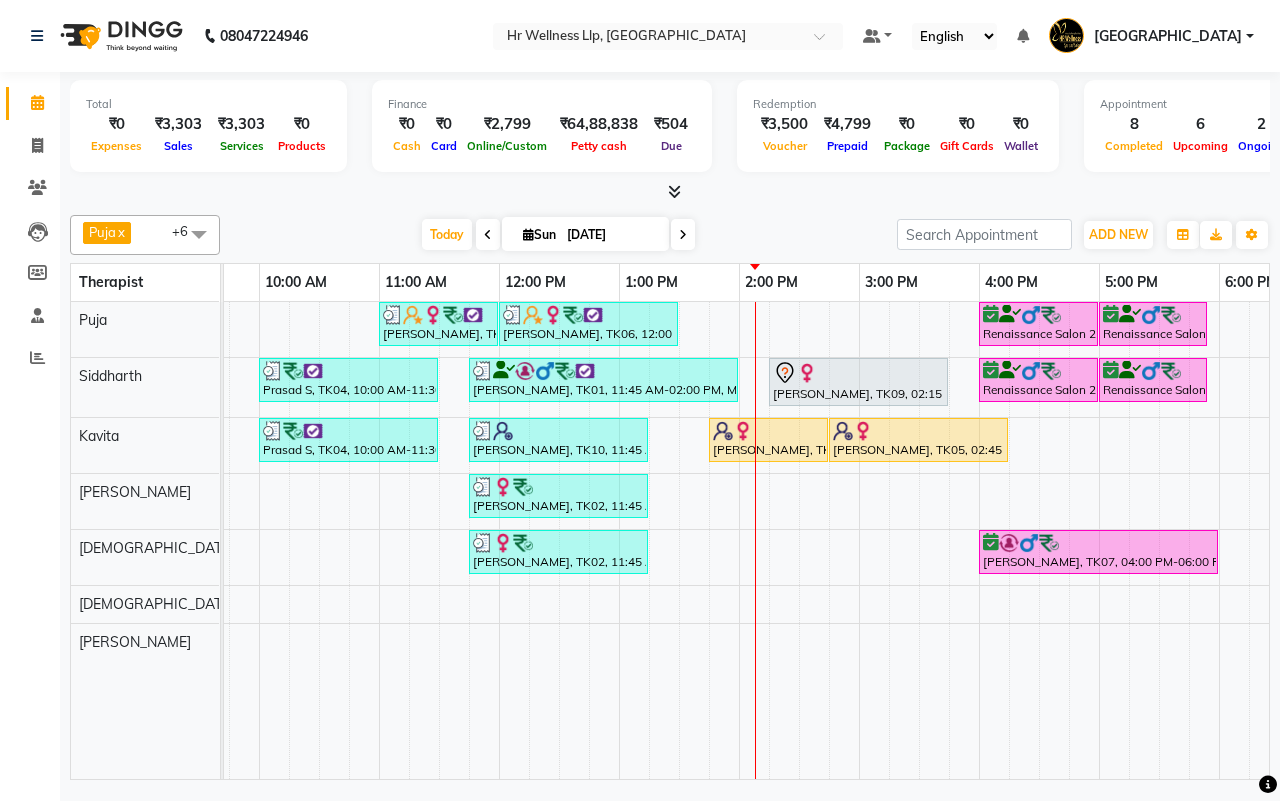 click at bounding box center [683, 235] 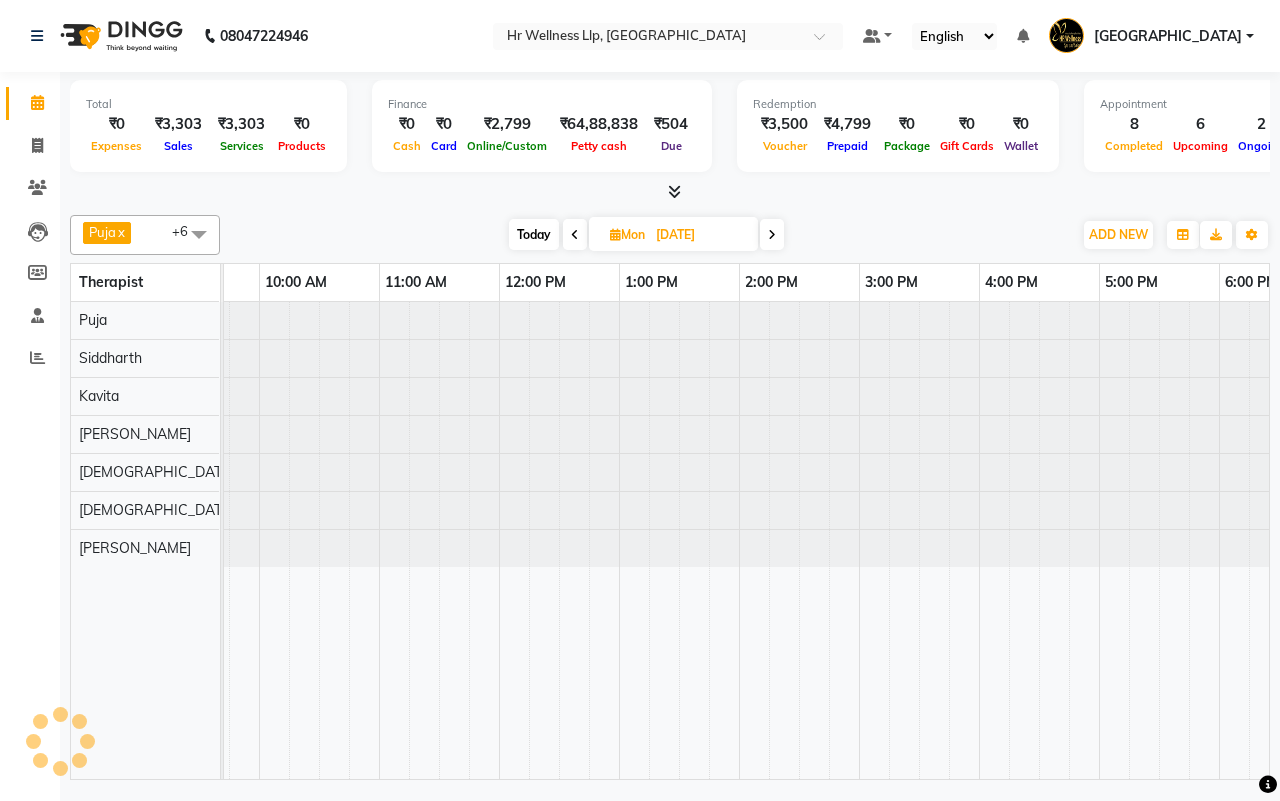 scroll, scrollTop: 0, scrollLeft: 515, axis: horizontal 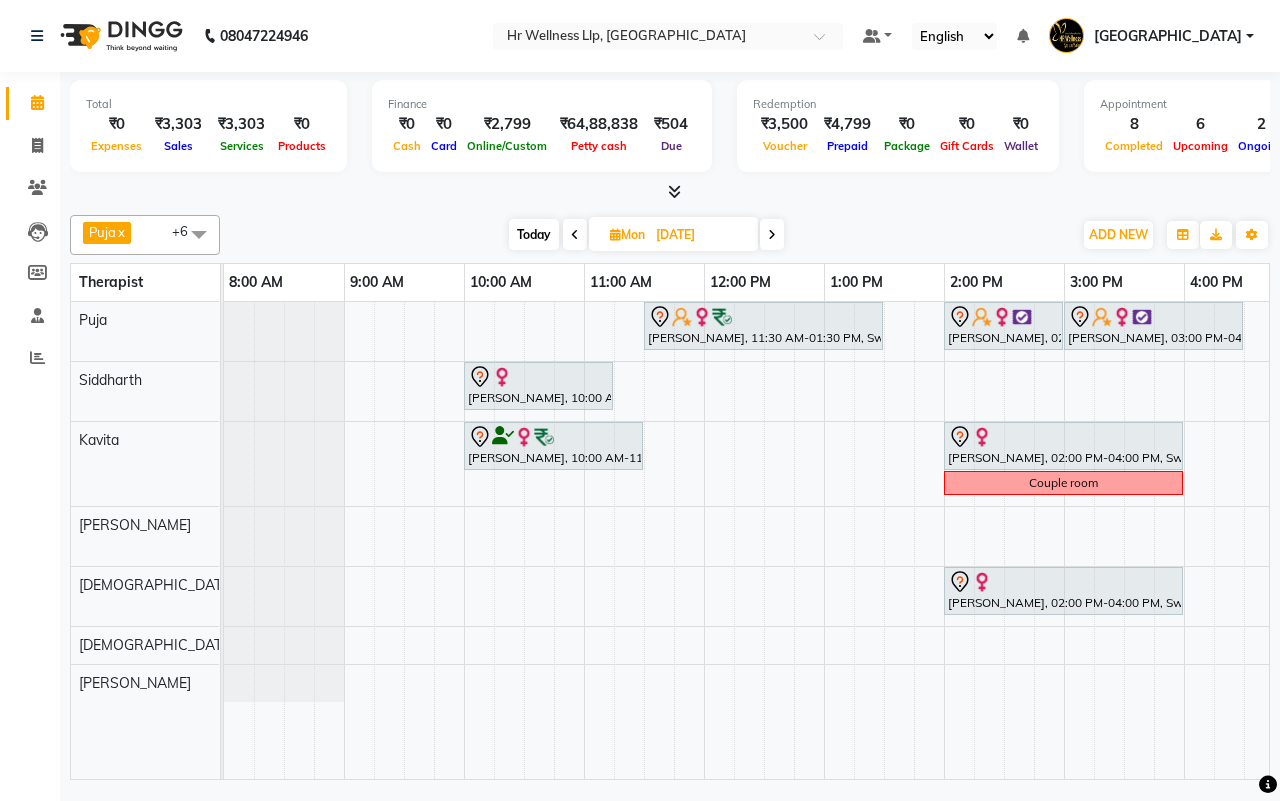click on "Today  Mon 14-07-2025" at bounding box center (646, 235) 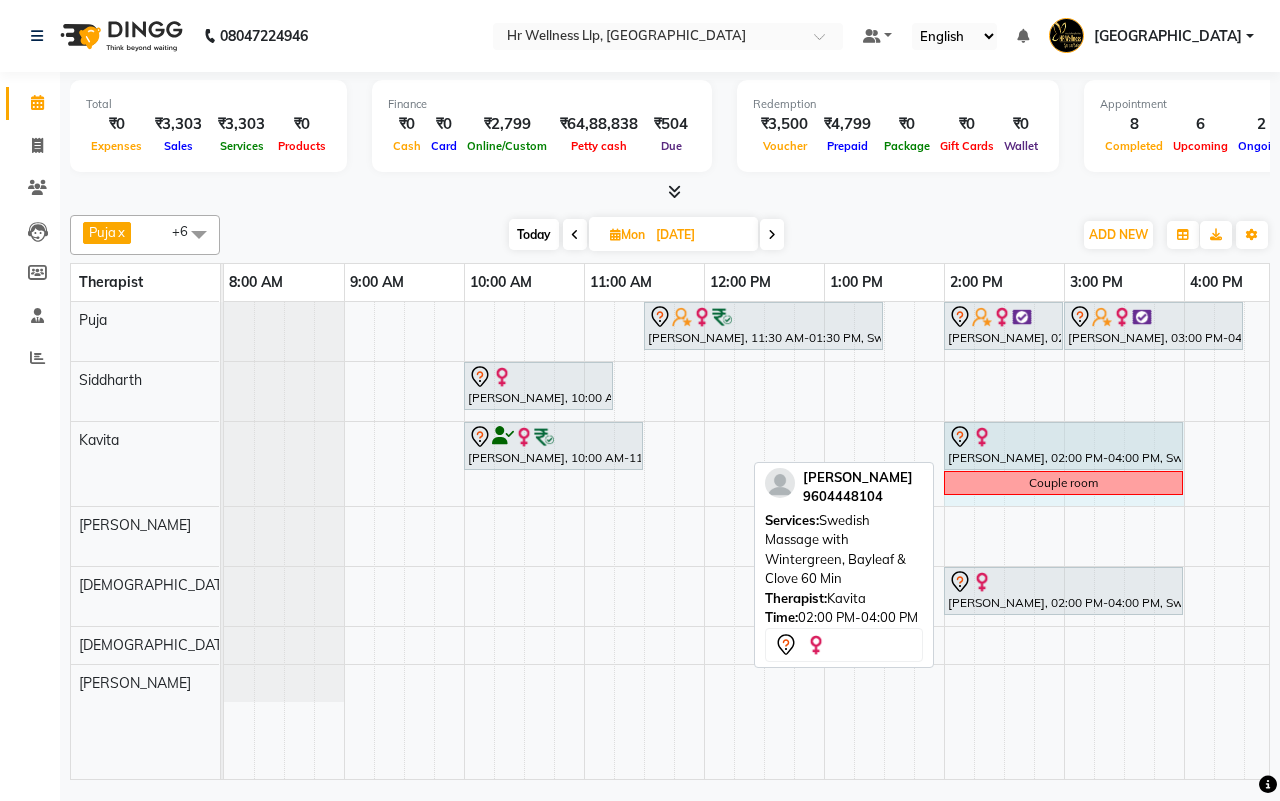 click on "Preeti Kothari, 10:00 AM-11:30 AM, Swedish Massage with Wintergreen, Bayleaf & Clove 60 Min             khusboo agarwal, 02:00 PM-04:00 PM, Swedish Massage with Wintergreen, Bayleaf & Clove 60 Min  Couple room              khusboo agarwal, 02:00 PM-04:00 PM, Swedish Massage with Wintergreen, Bayleaf & Clove 60 Min" at bounding box center [224, 464] 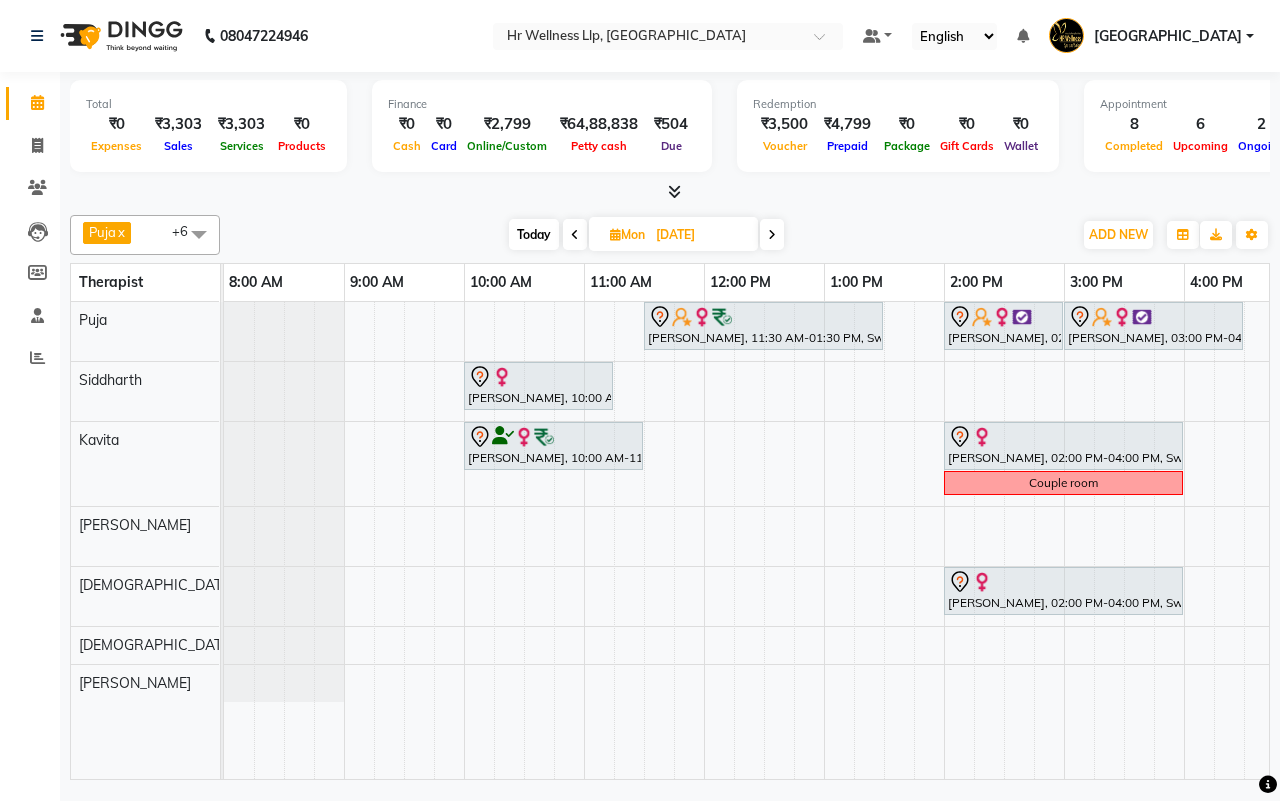 click on "Today  Mon 14-07-2025" at bounding box center [646, 235] 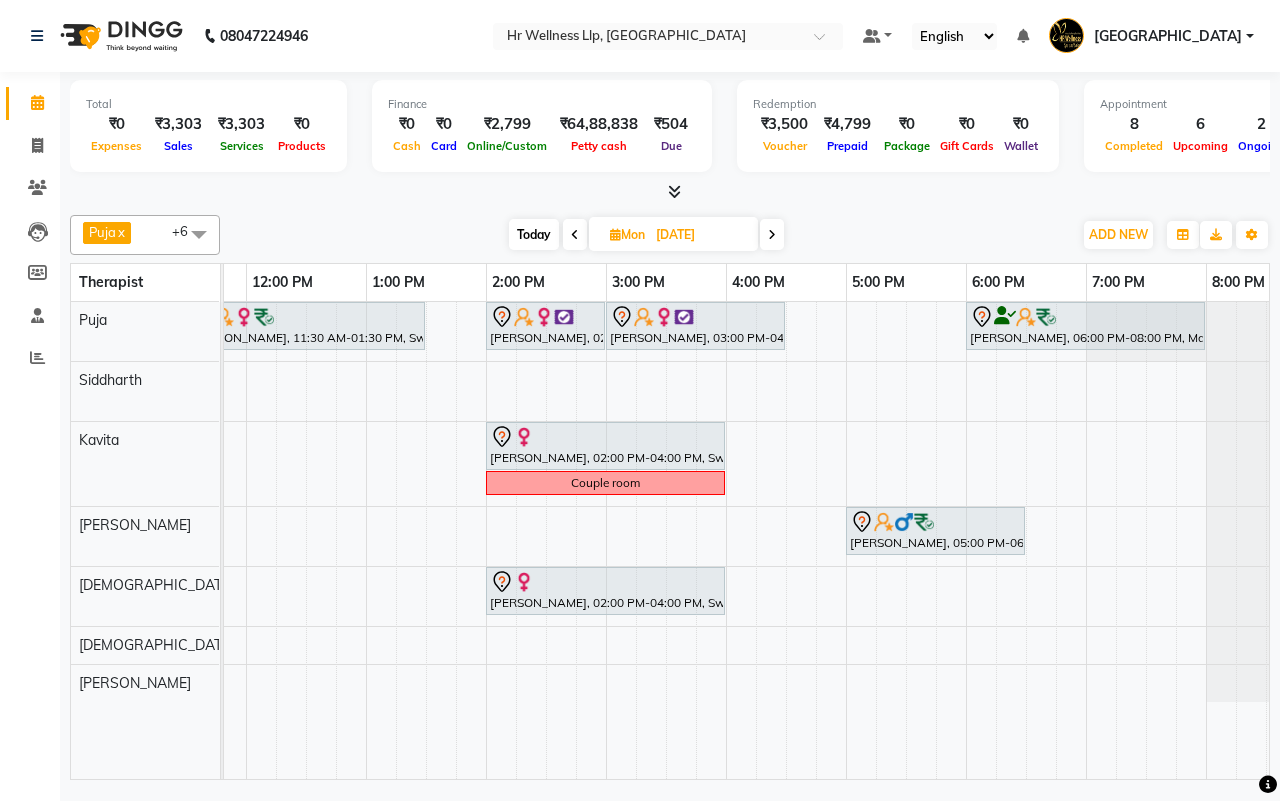 scroll, scrollTop: 0, scrollLeft: 493, axis: horizontal 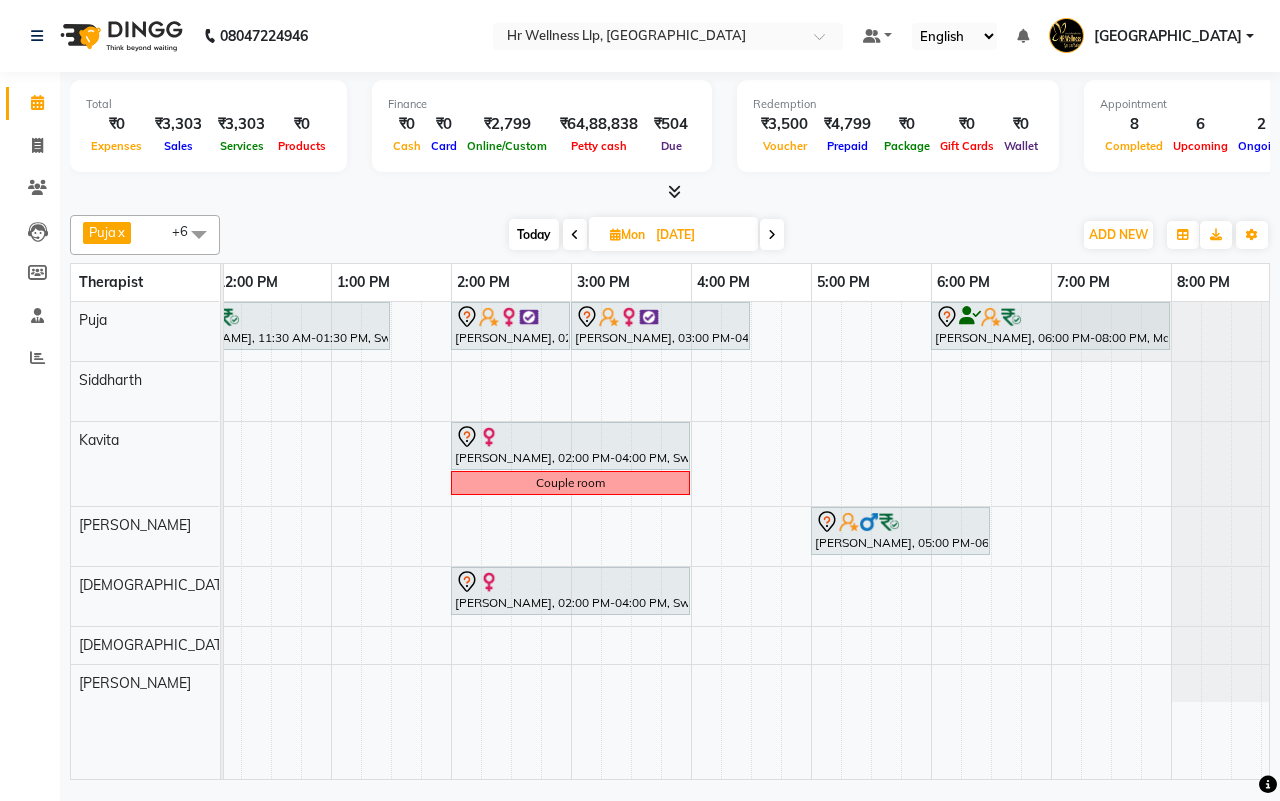 click on "Today" at bounding box center [534, 234] 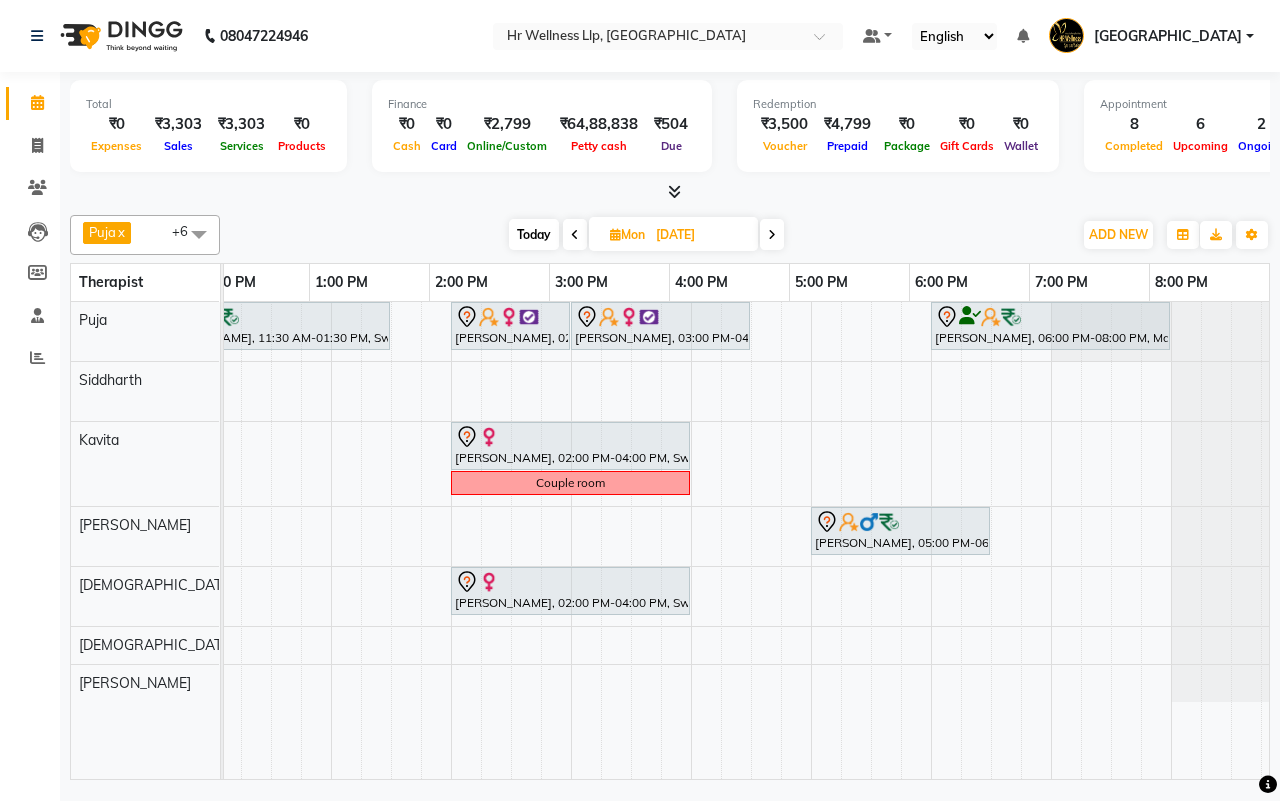 scroll, scrollTop: 0, scrollLeft: 515, axis: horizontal 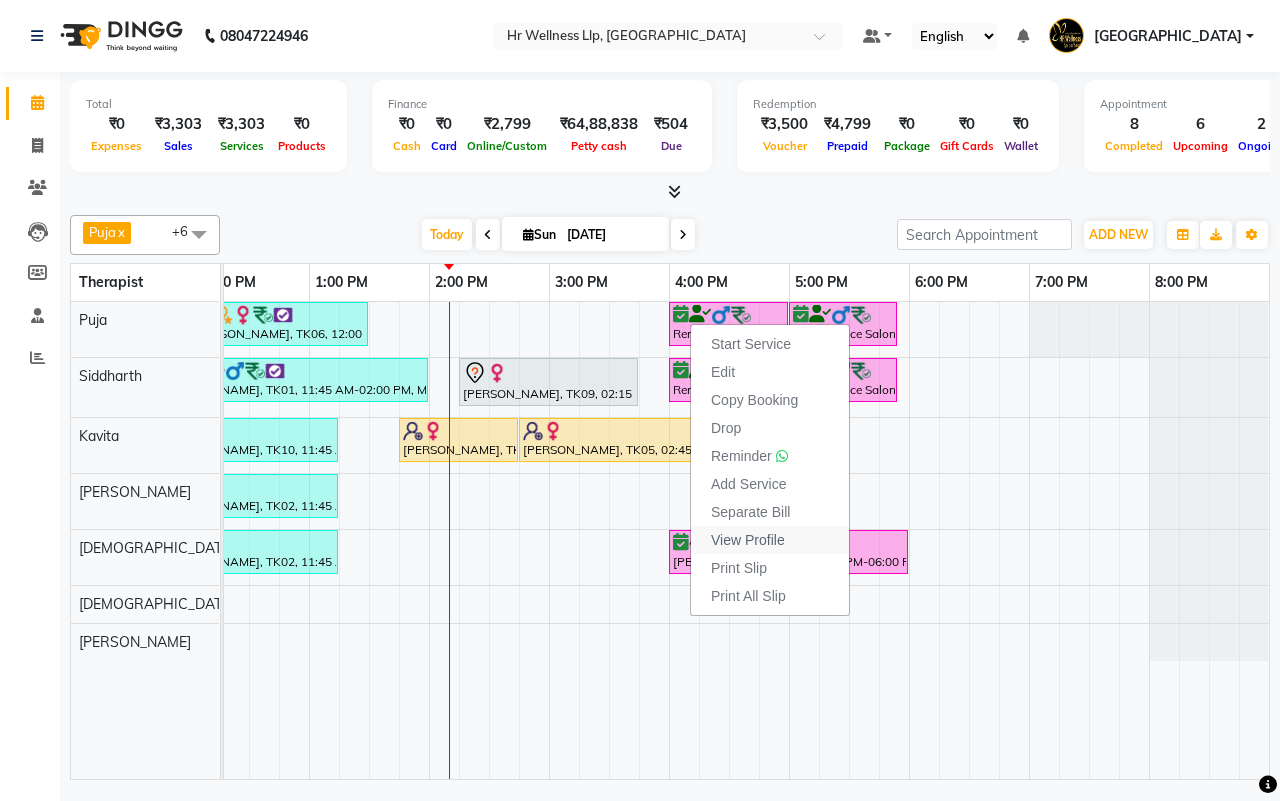click on "View Profile" at bounding box center (748, 540) 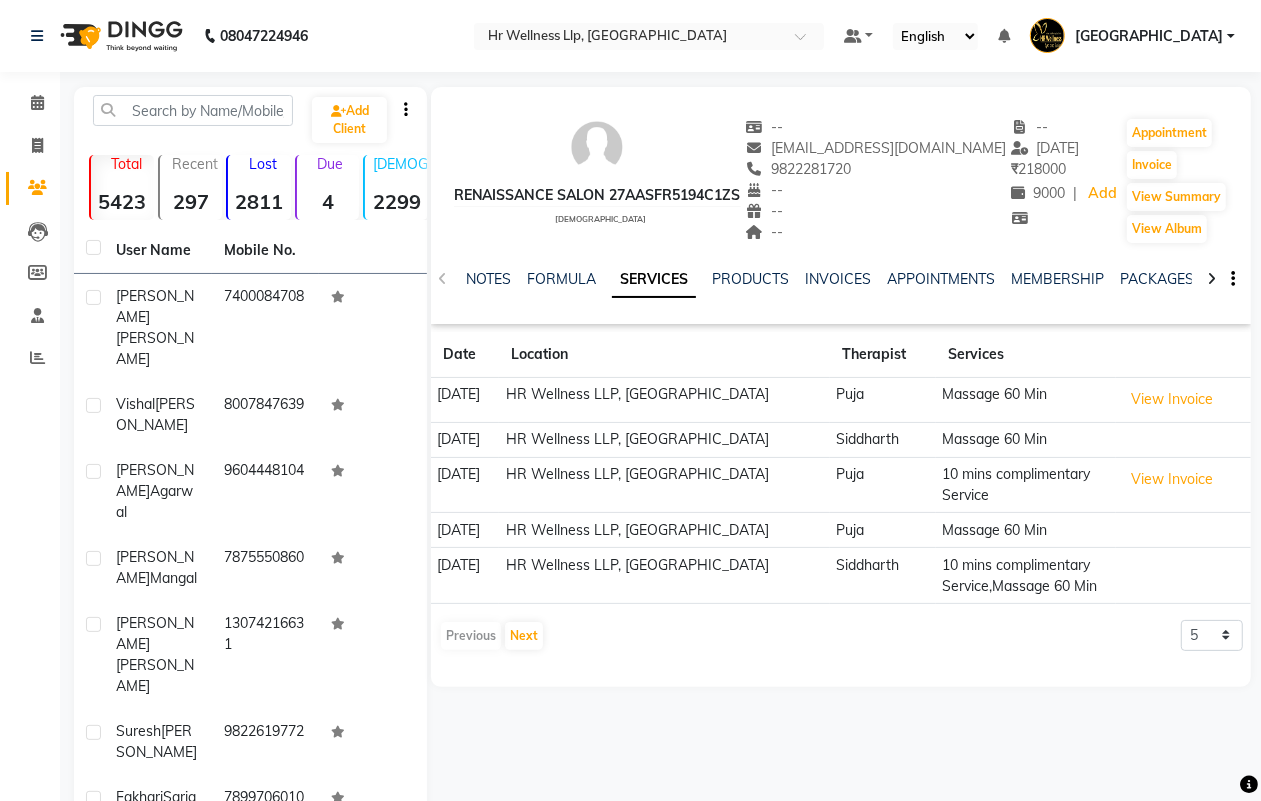 click 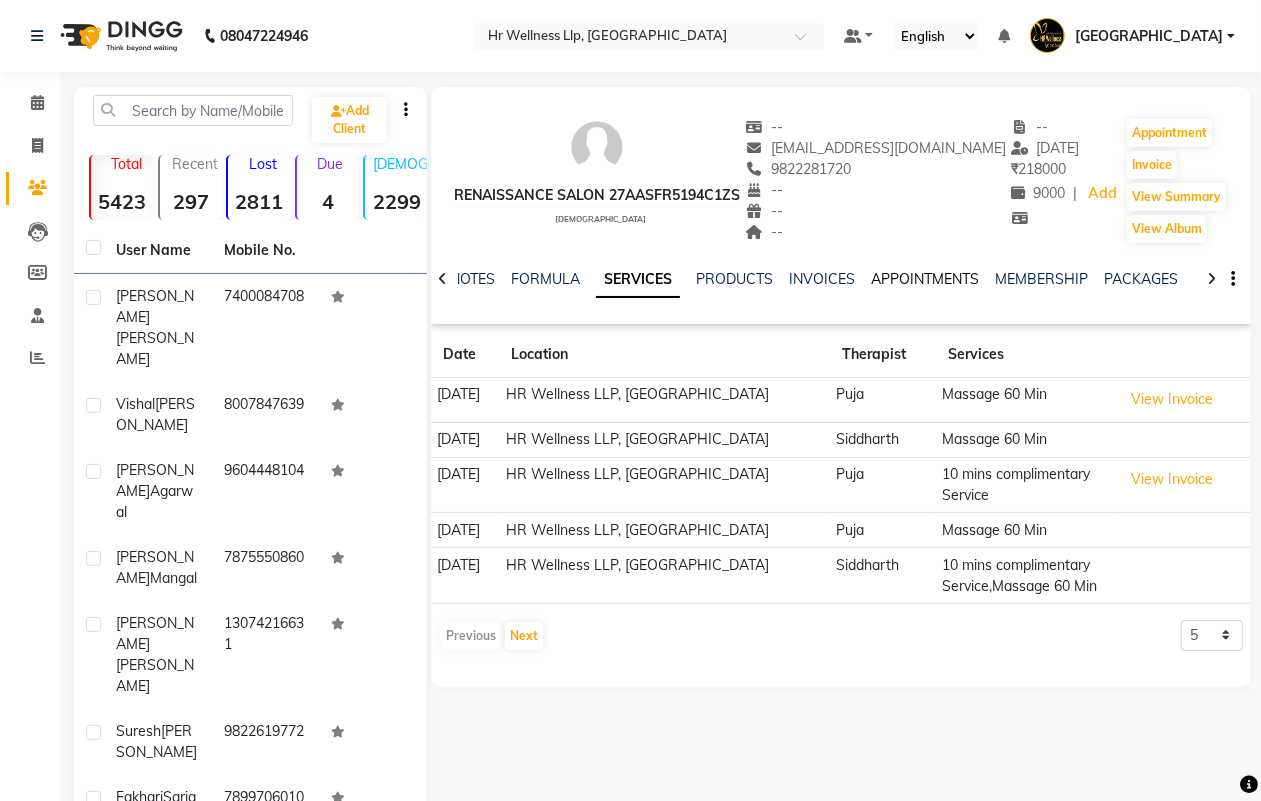click on "APPOINTMENTS" 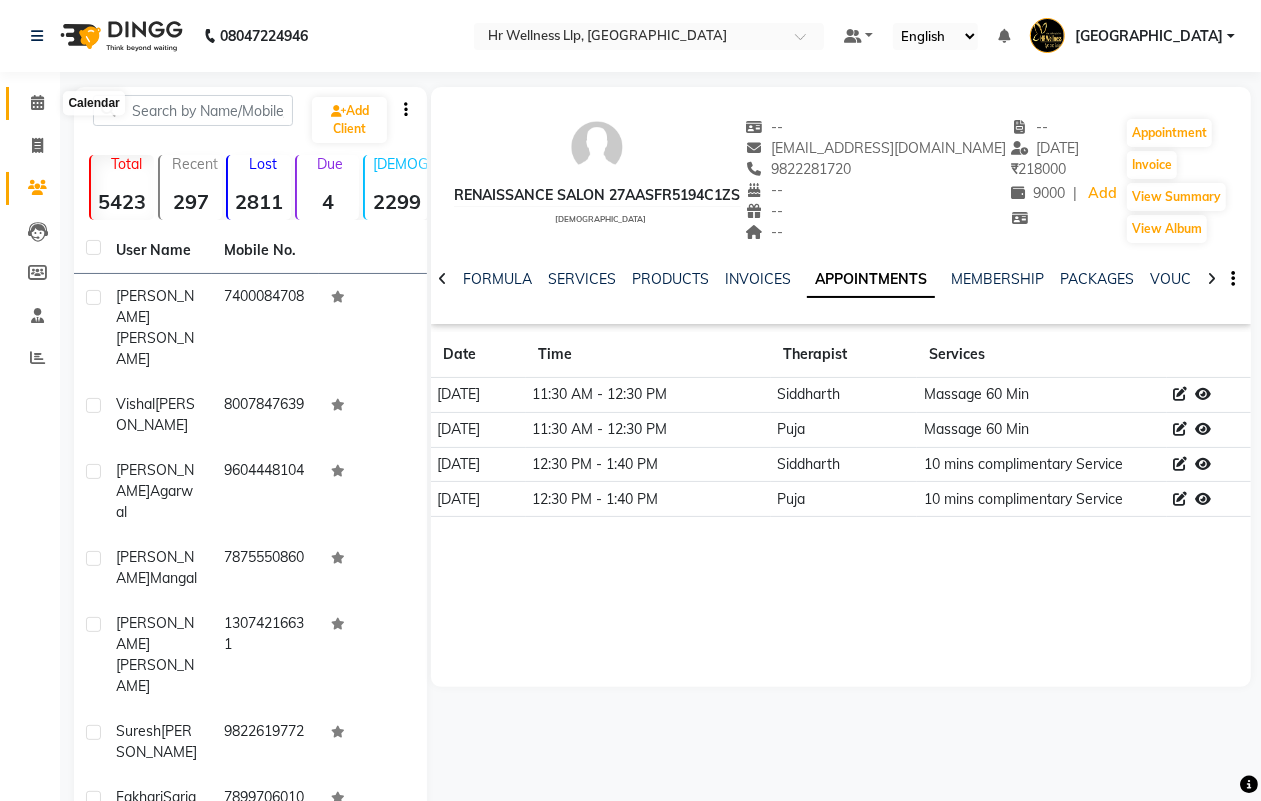 click 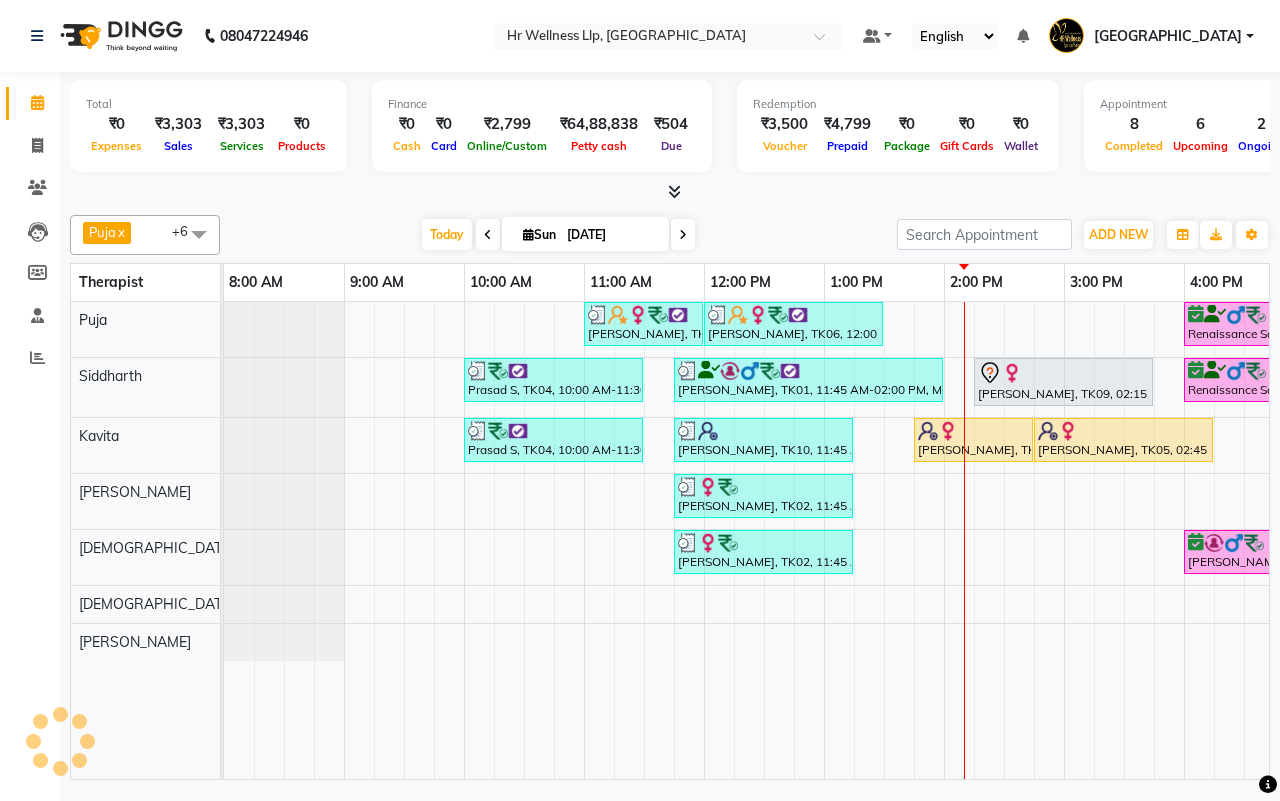 scroll, scrollTop: 0, scrollLeft: 515, axis: horizontal 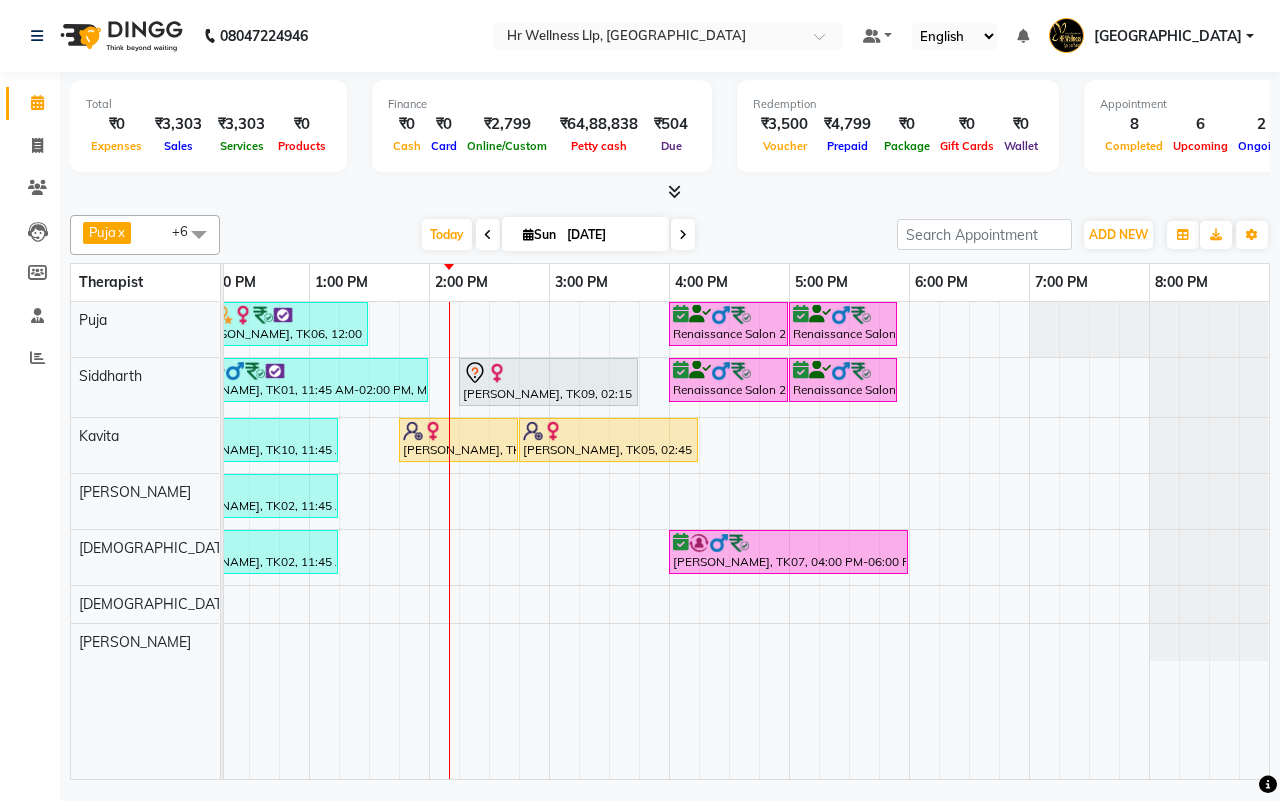 click on "[DATE]  [DATE]" at bounding box center (558, 235) 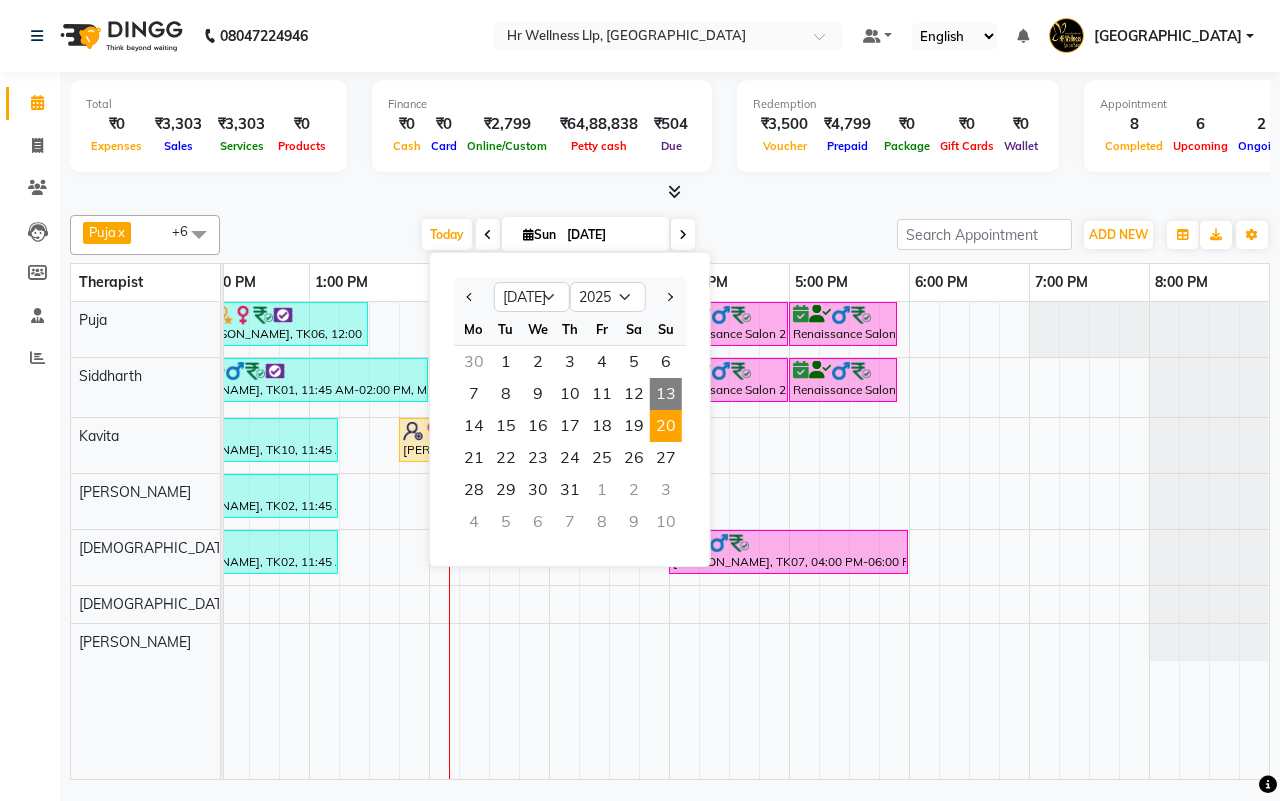 click on "20" at bounding box center [666, 426] 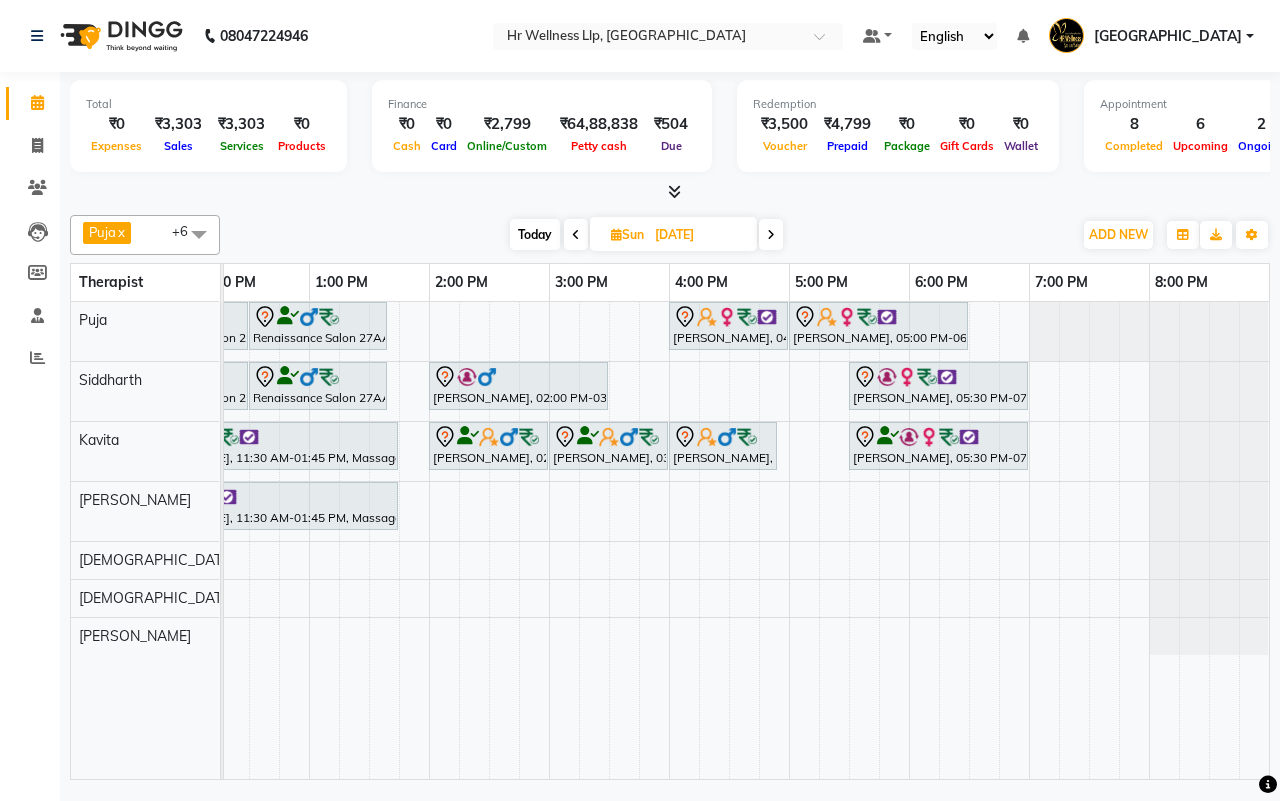 scroll, scrollTop: 0, scrollLeft: 473, axis: horizontal 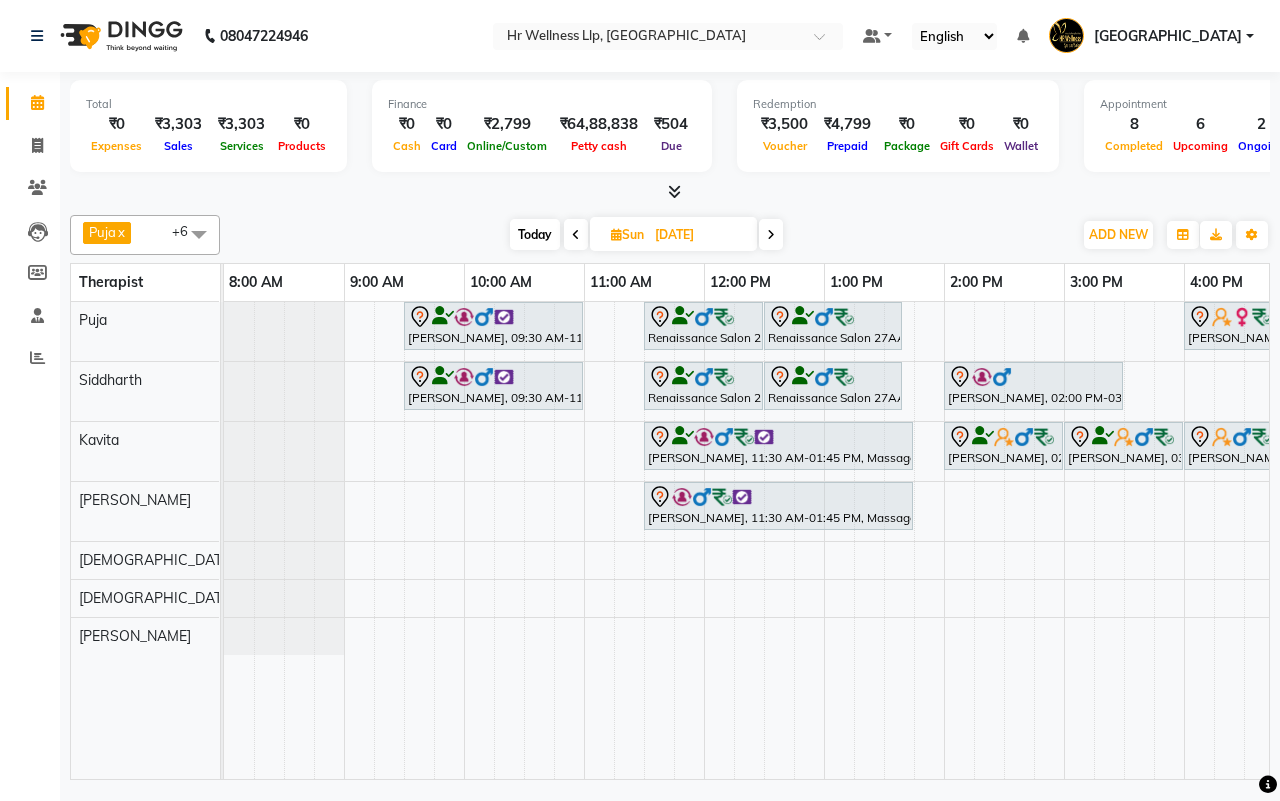 click at bounding box center [771, 235] 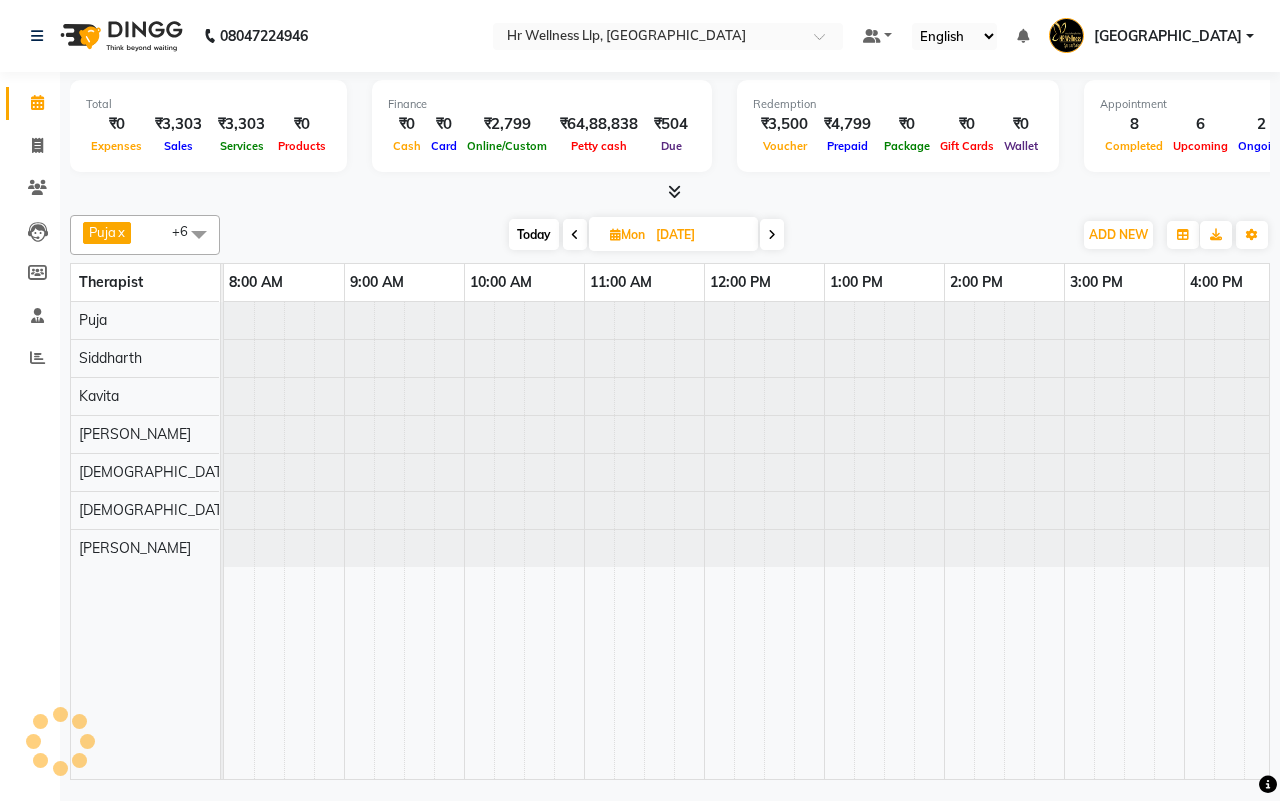 scroll, scrollTop: 0, scrollLeft: 515, axis: horizontal 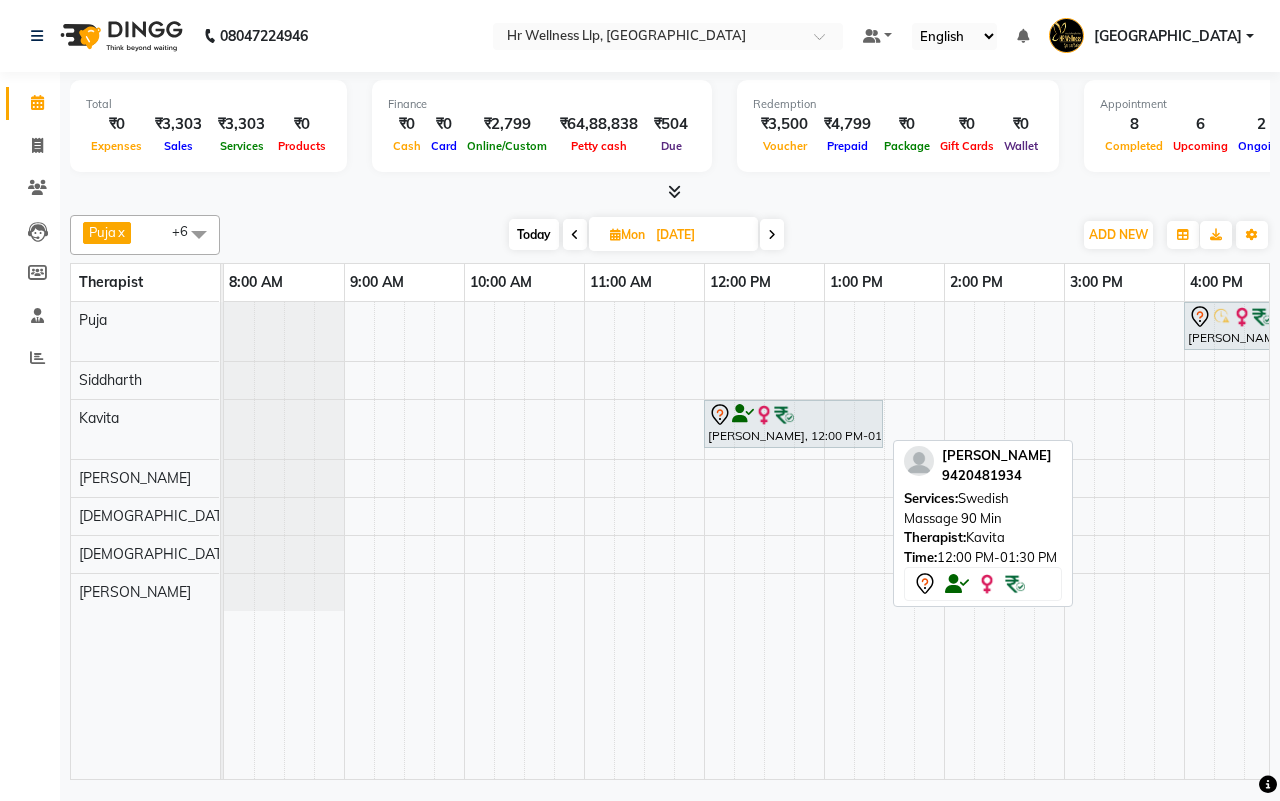 click on "Divya Rawat, 12:00 PM-01:30 PM, Swedish Massage 90 Min" at bounding box center (793, 424) 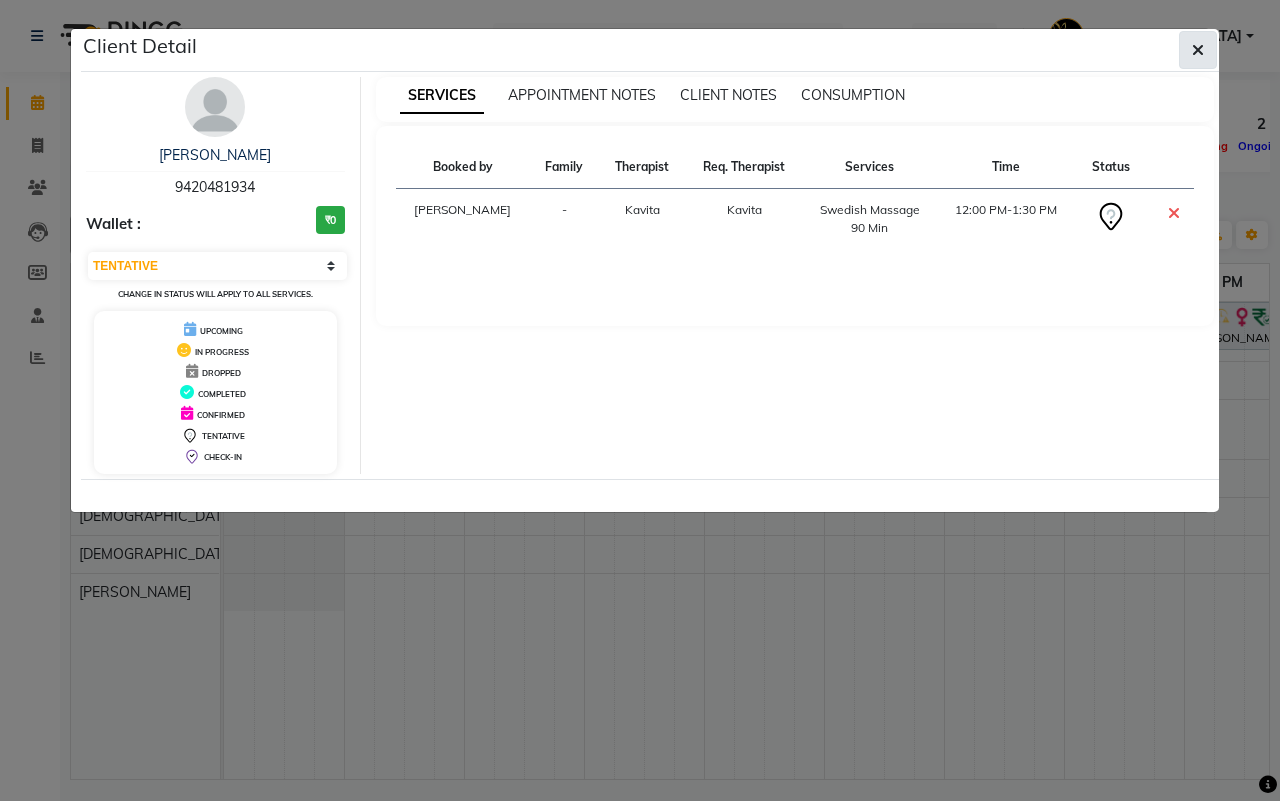 click 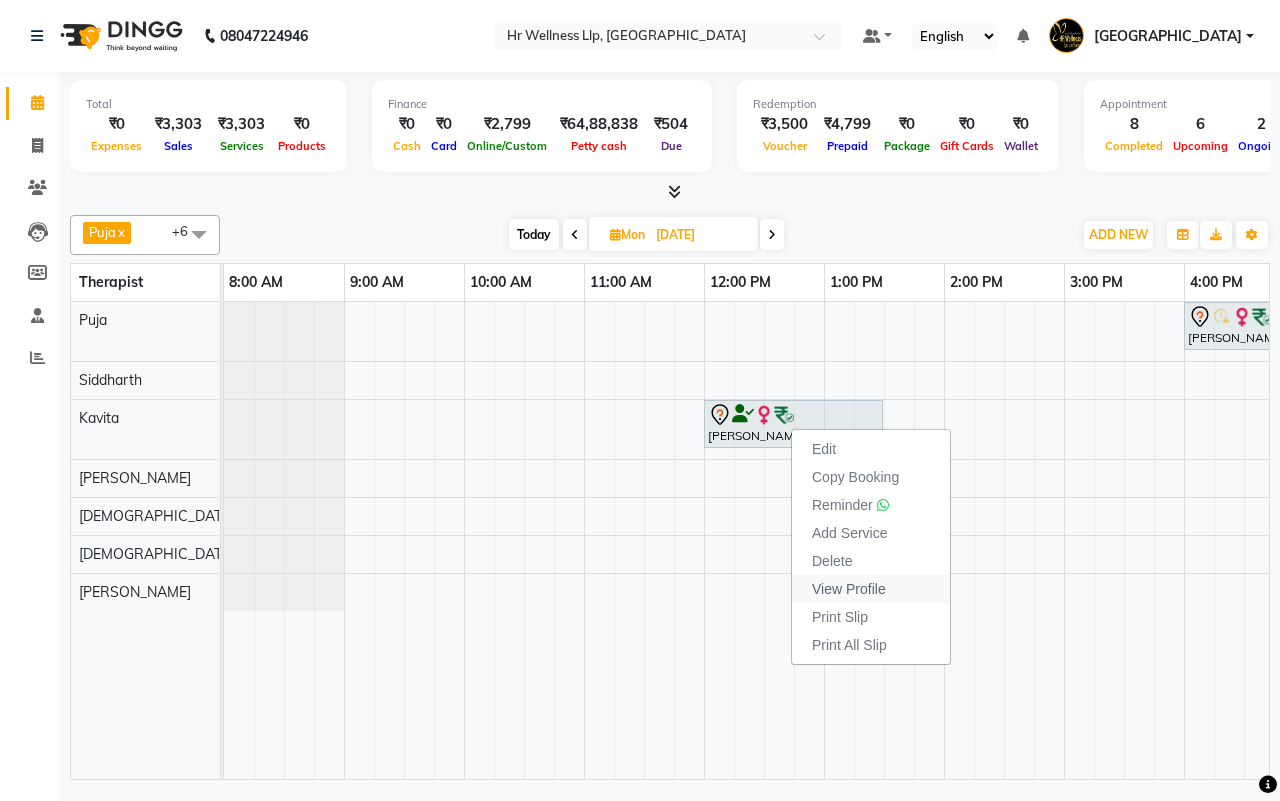 click on "View Profile" at bounding box center [849, 589] 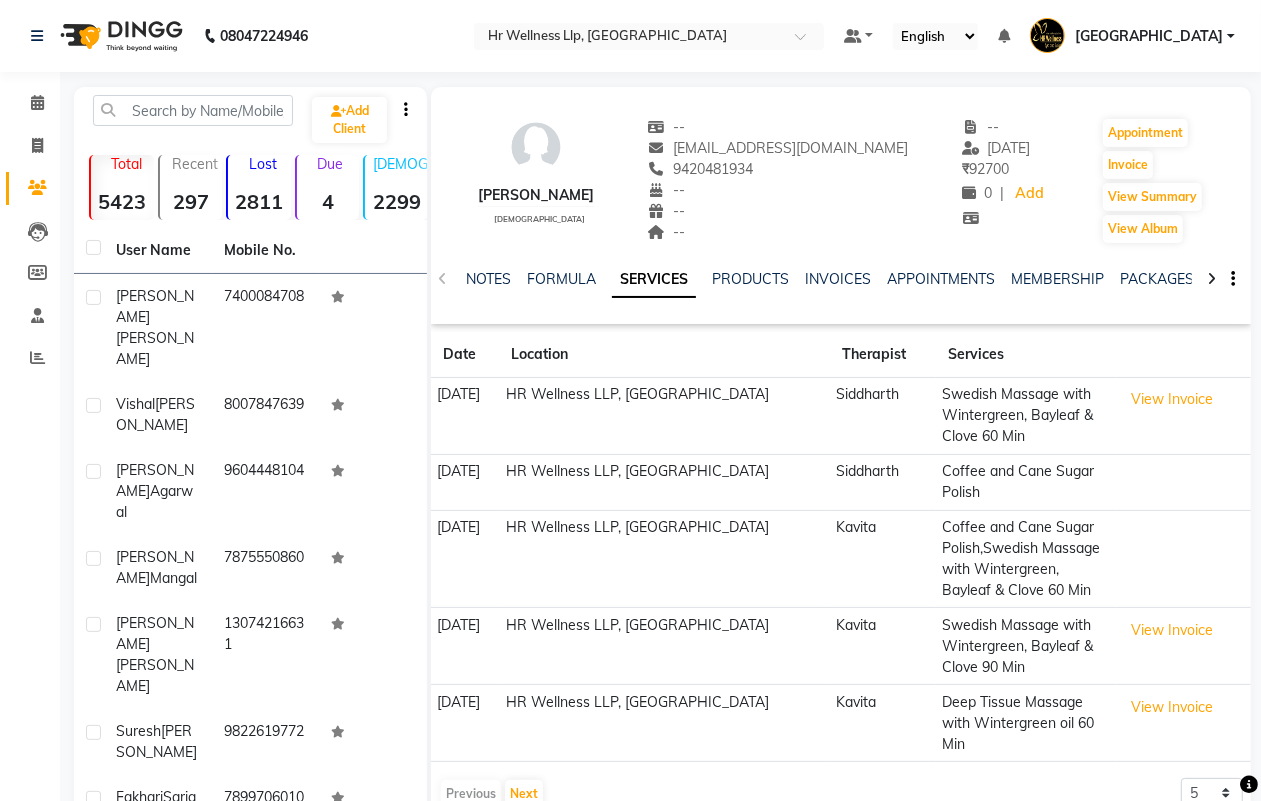 click 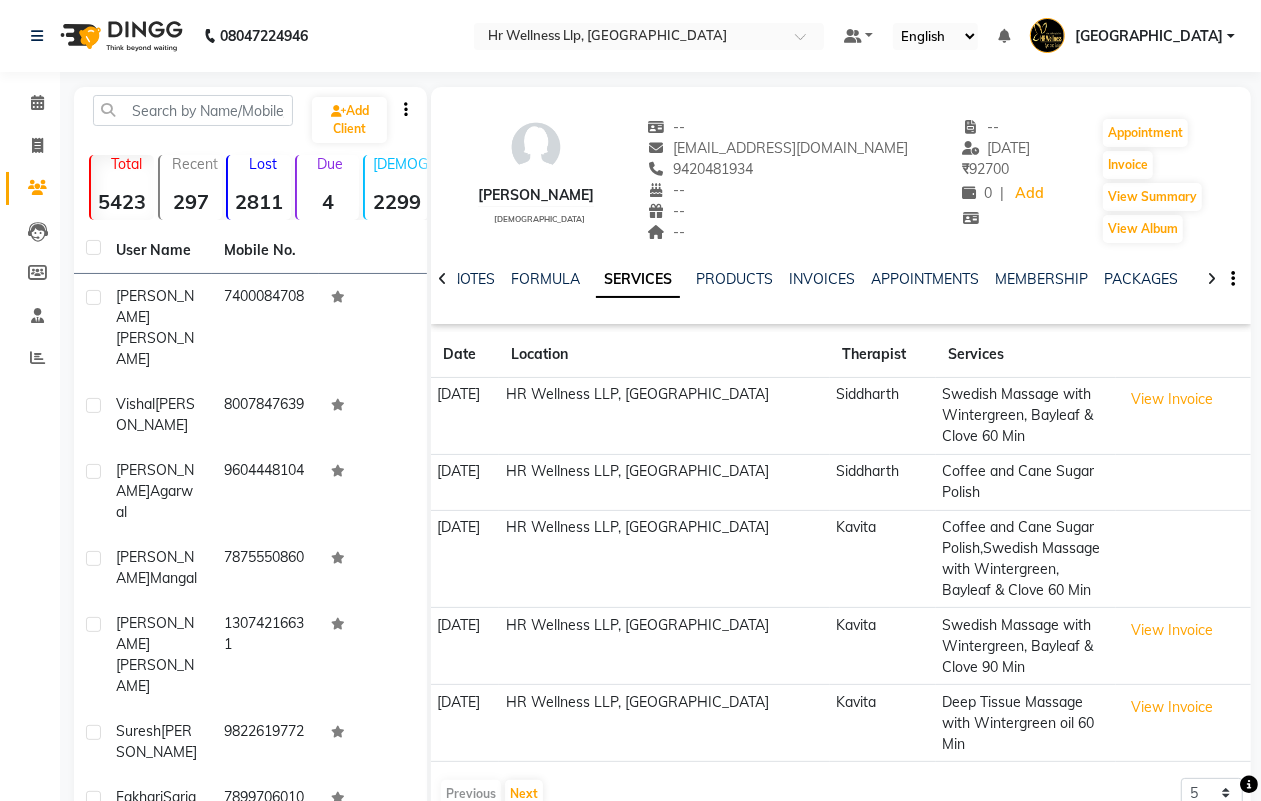 click 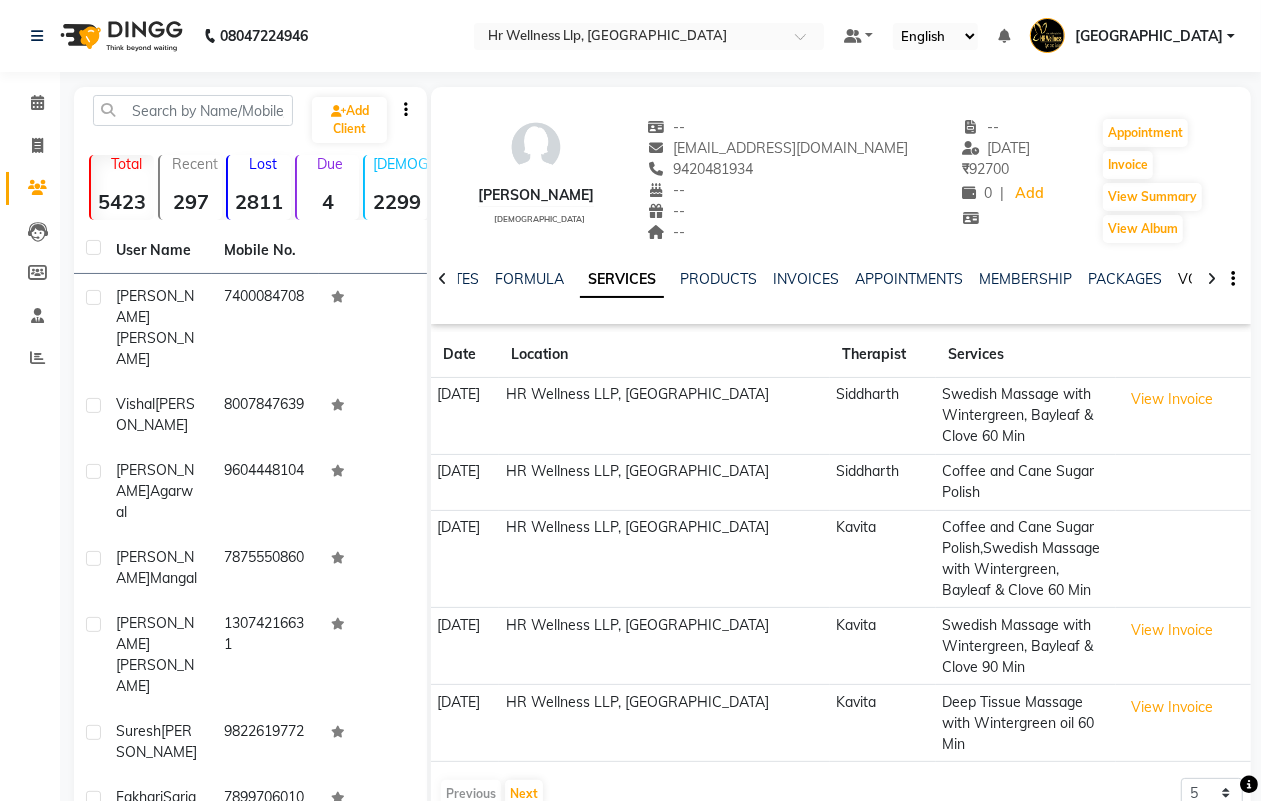 click on "VOUCHERS" 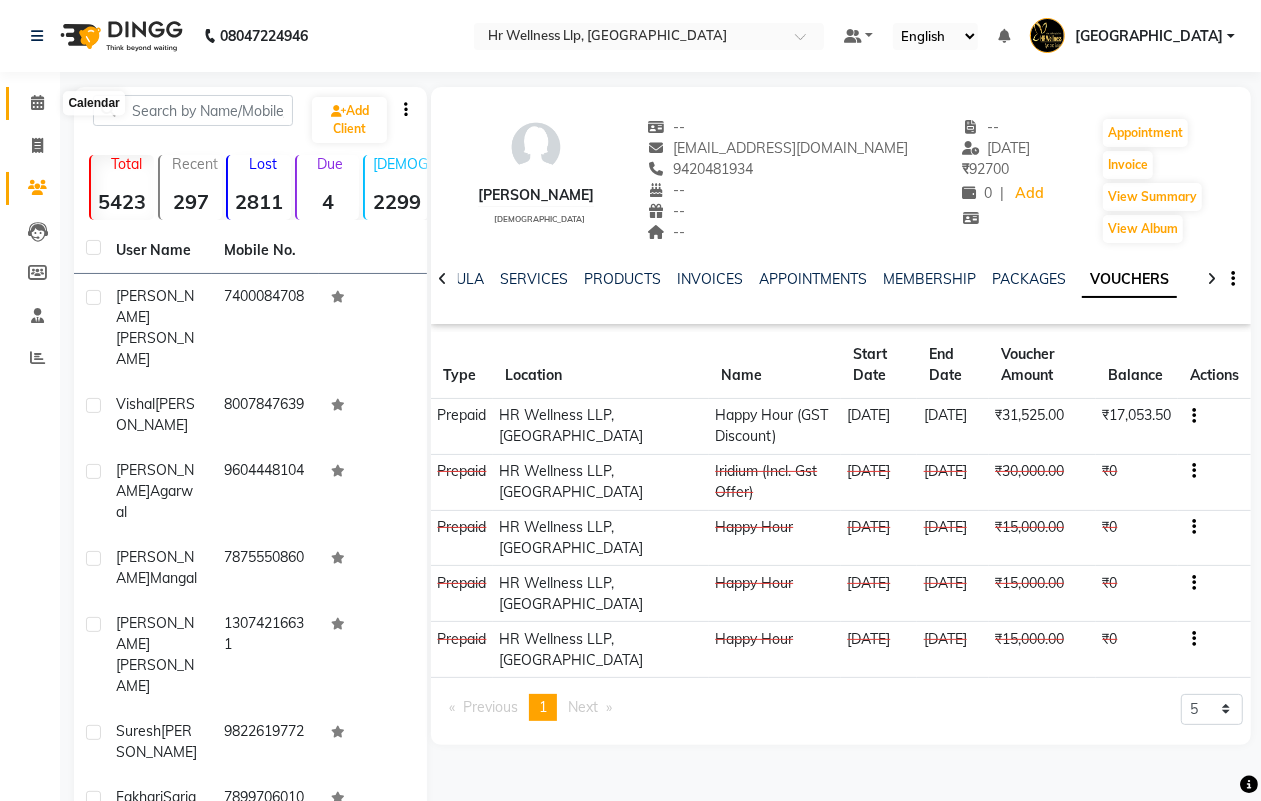 click 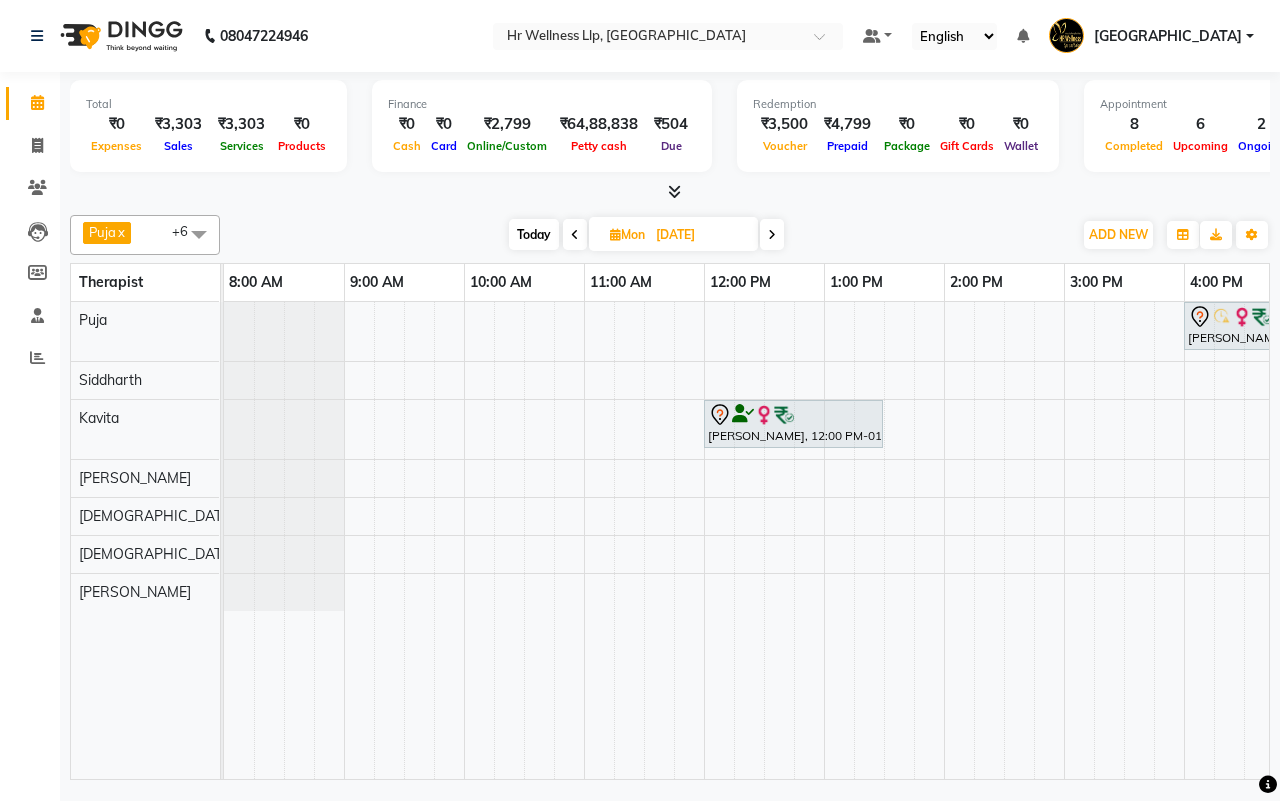 click on "Today  Mon 21-07-2025" at bounding box center [646, 235] 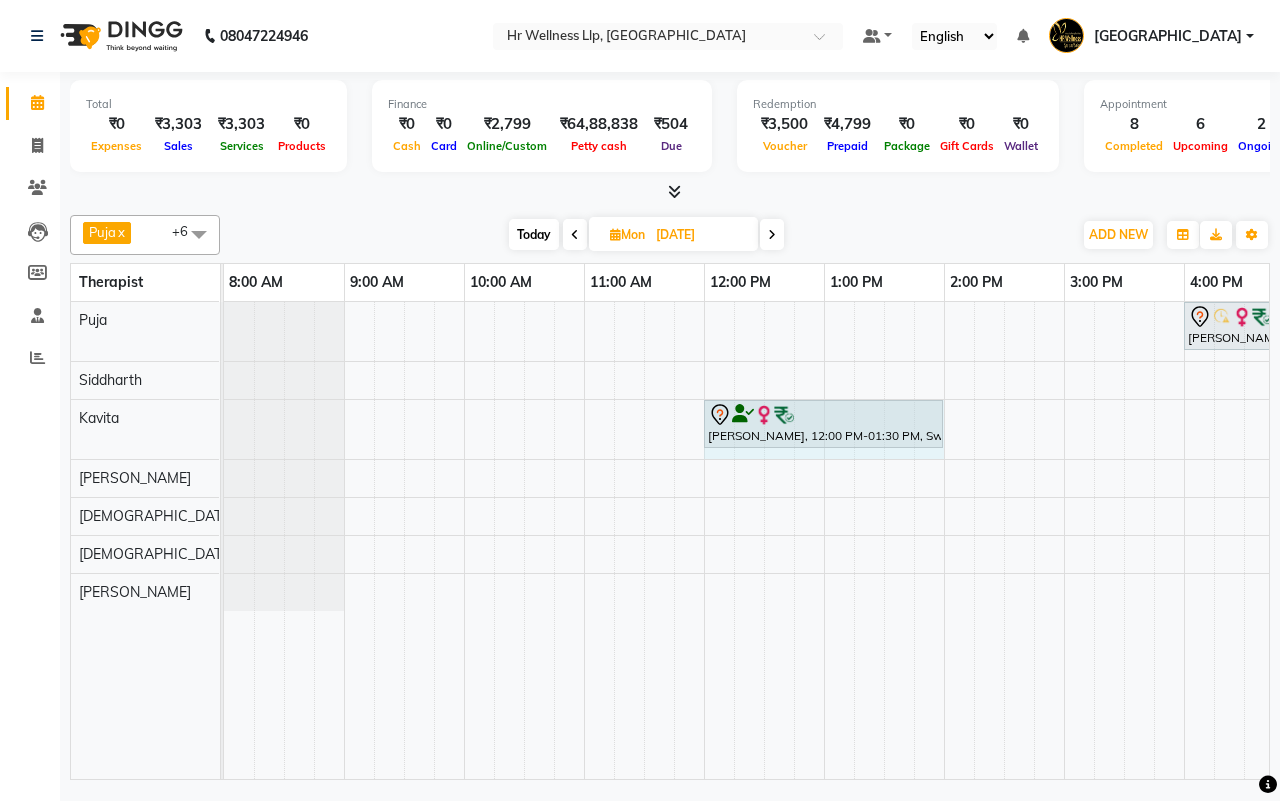 drag, startPoint x: 883, startPoint y: 402, endPoint x: 915, endPoint y: 405, distance: 32.140316 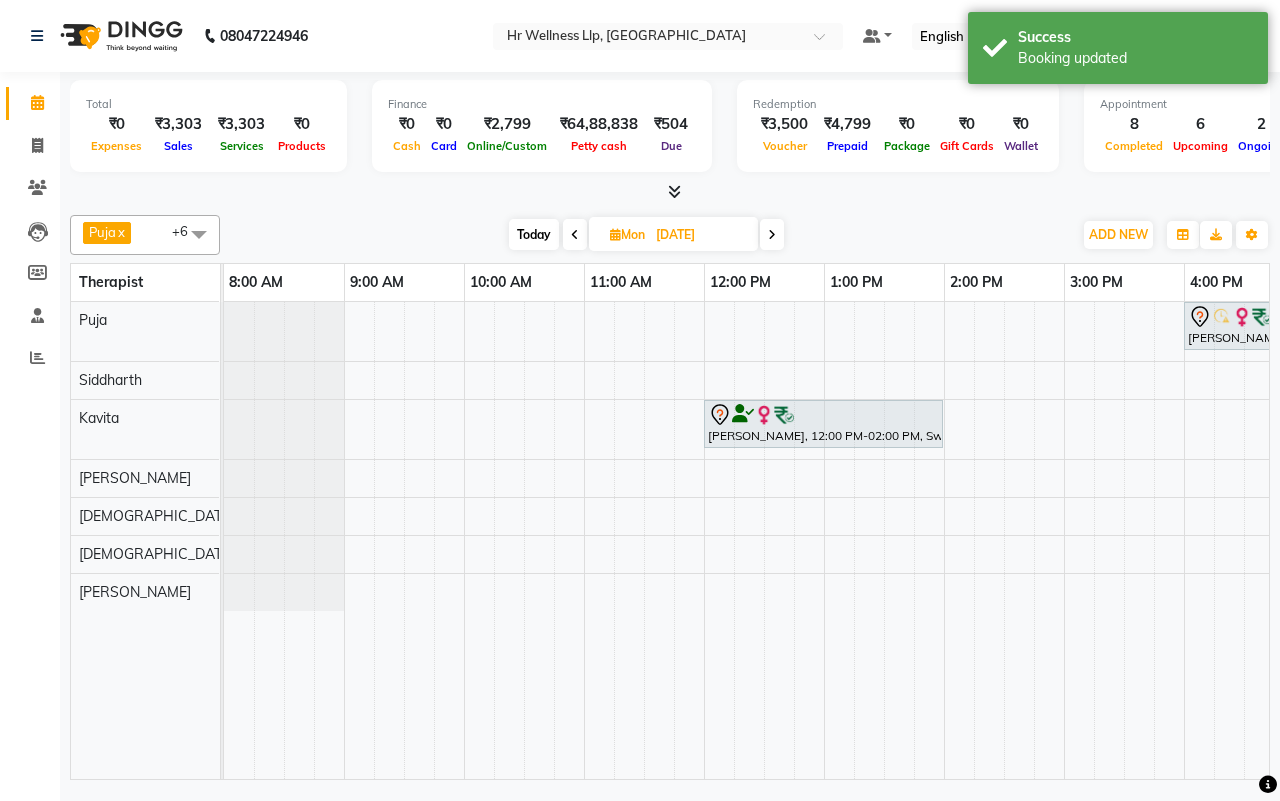 scroll, scrollTop: 0, scrollLeft: 392, axis: horizontal 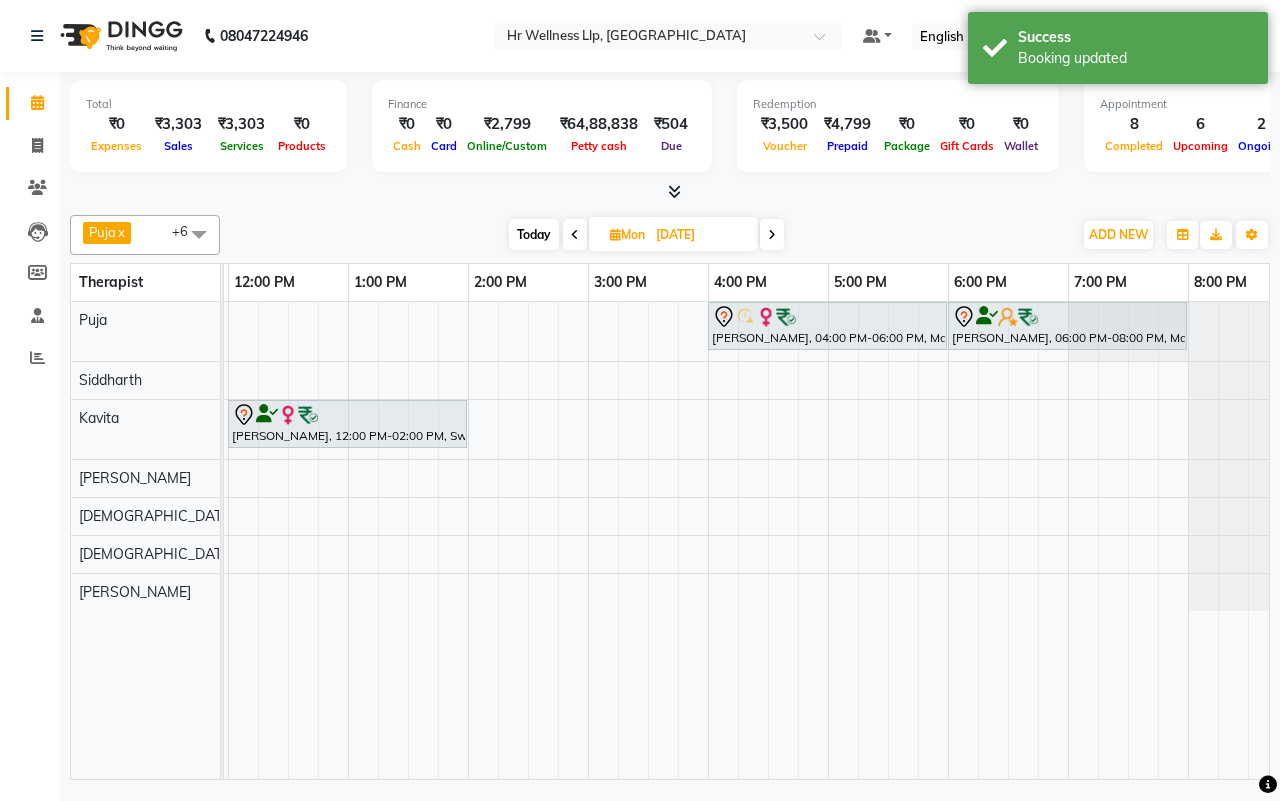 click at bounding box center (772, 235) 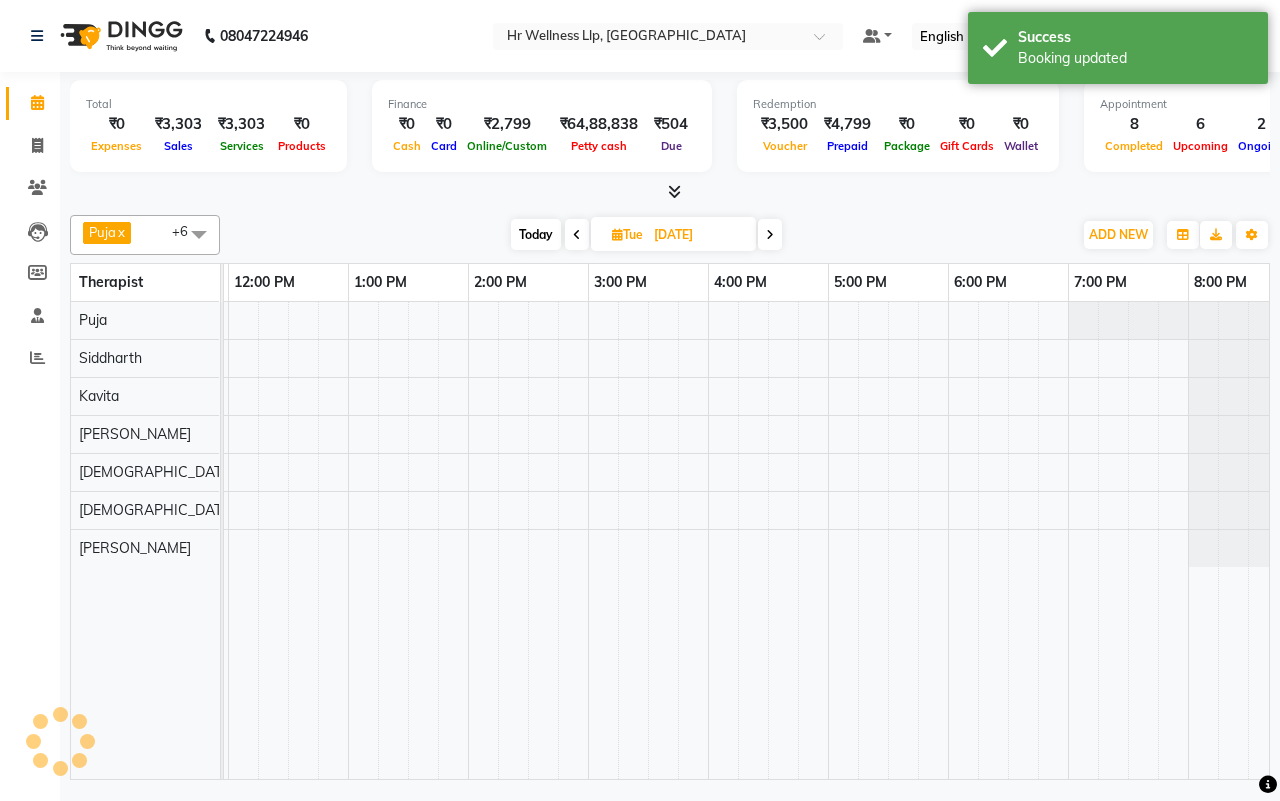 scroll, scrollTop: 0, scrollLeft: 515, axis: horizontal 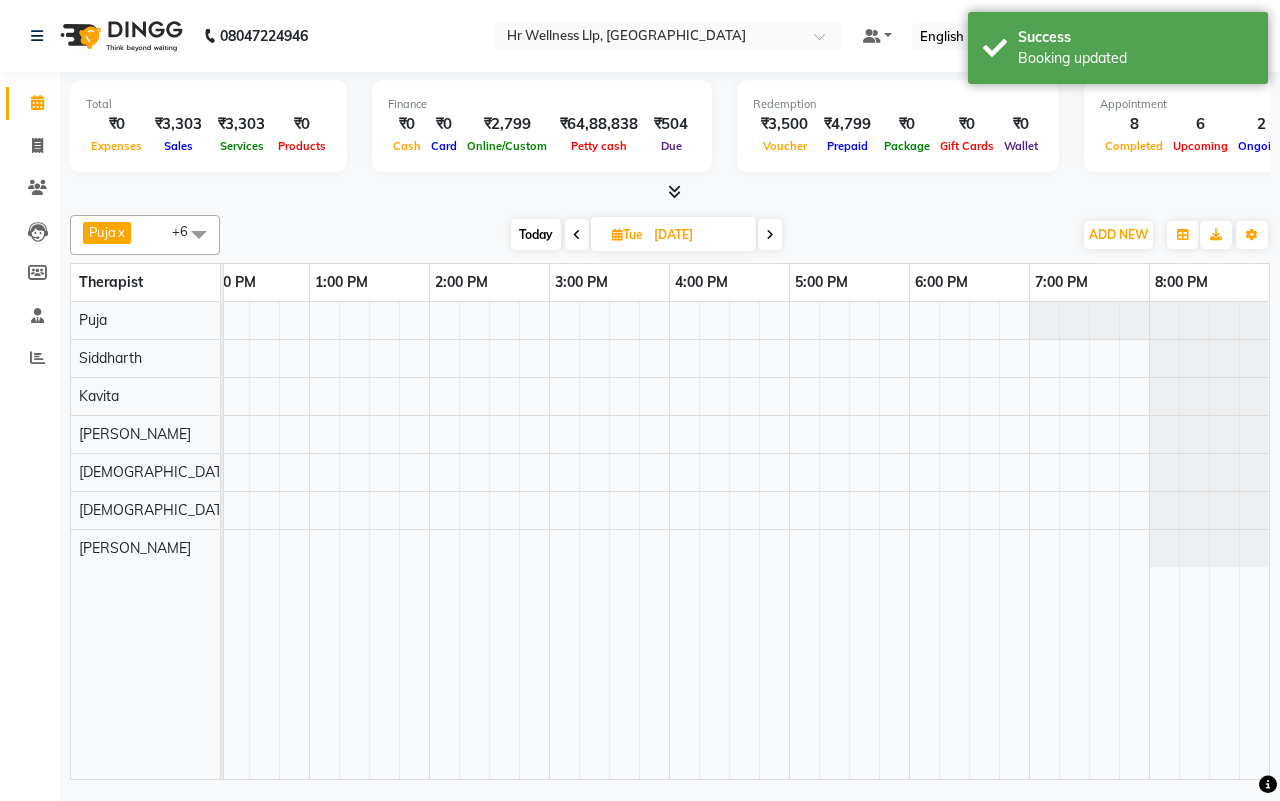 click at bounding box center (770, 234) 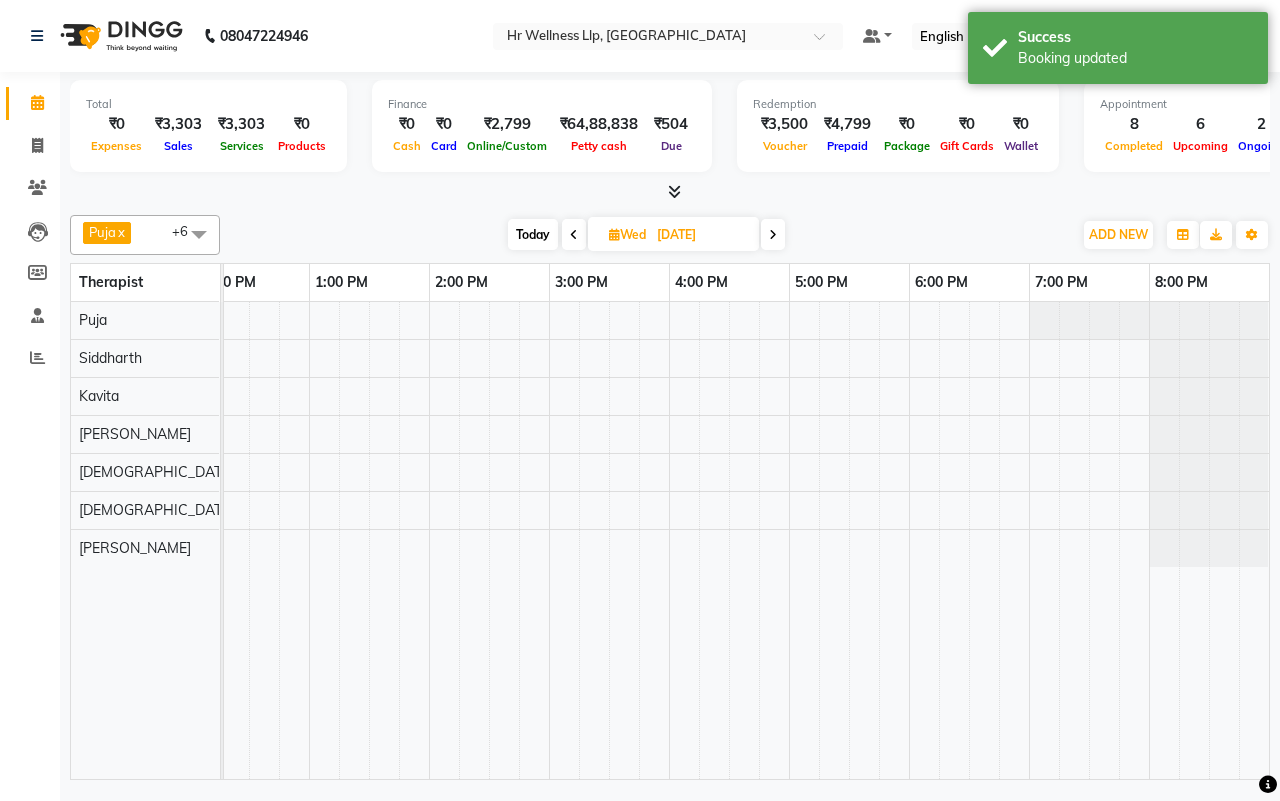 scroll, scrollTop: 0, scrollLeft: 515, axis: horizontal 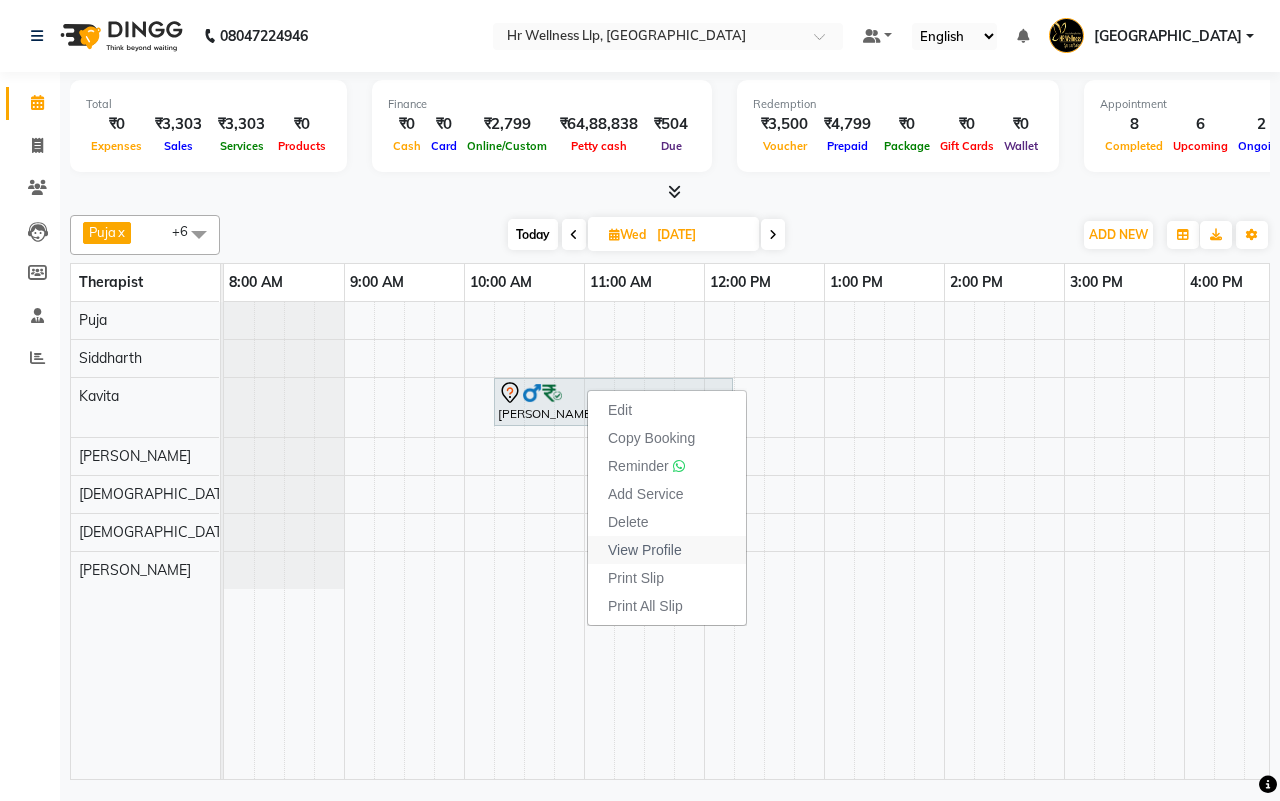 click on "View Profile" at bounding box center (645, 550) 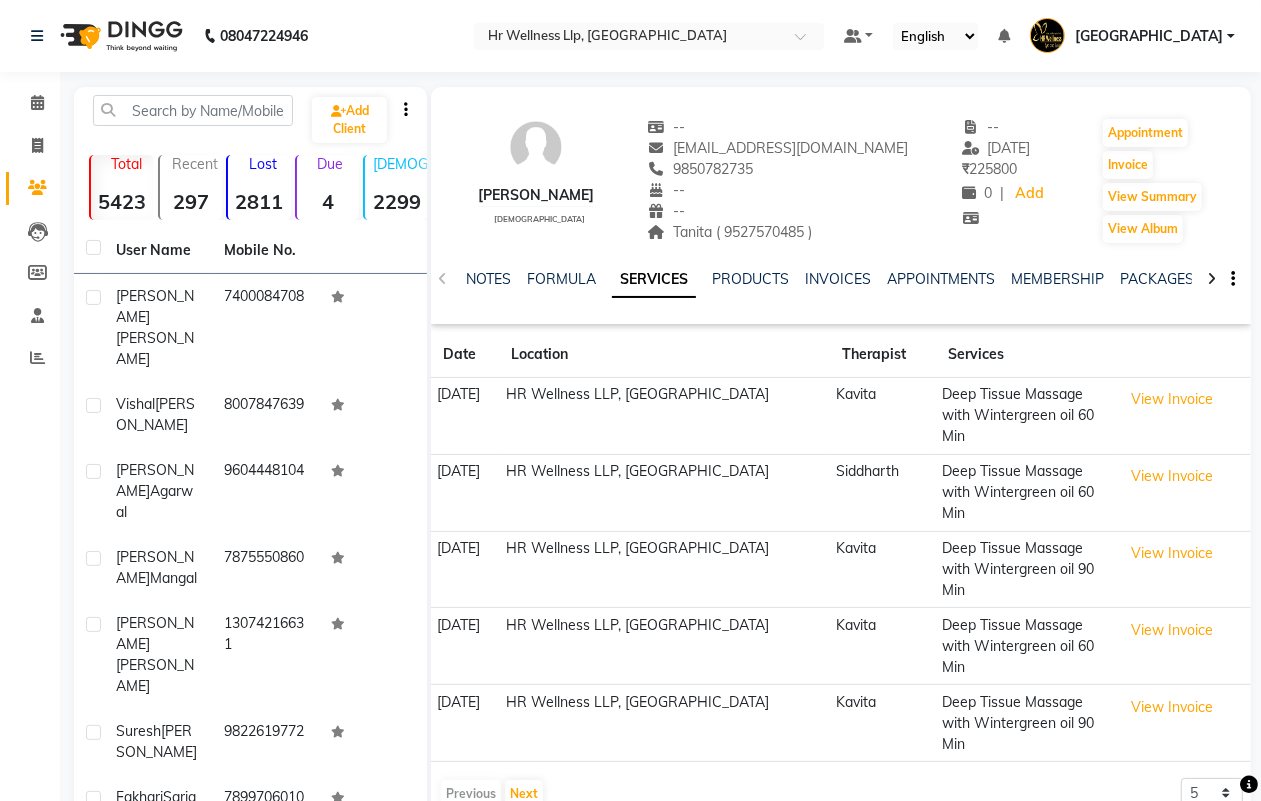 click 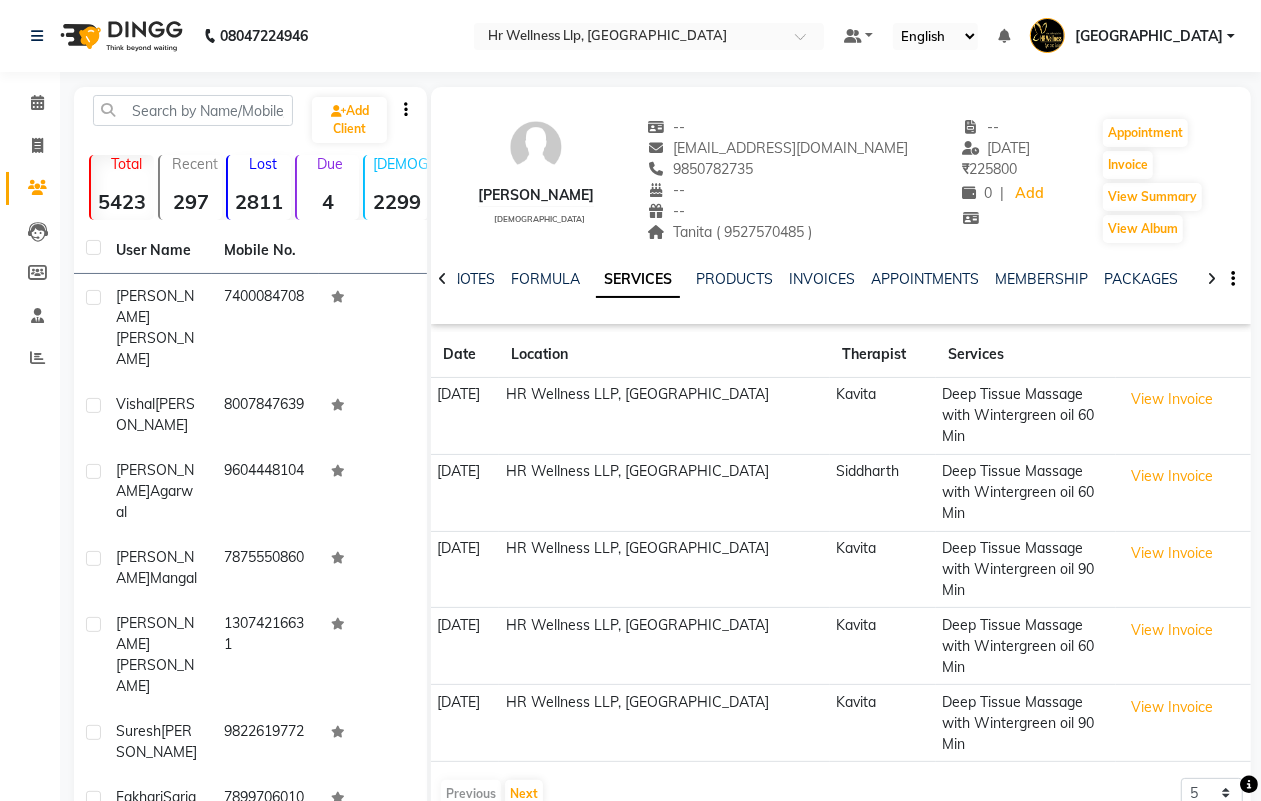 click 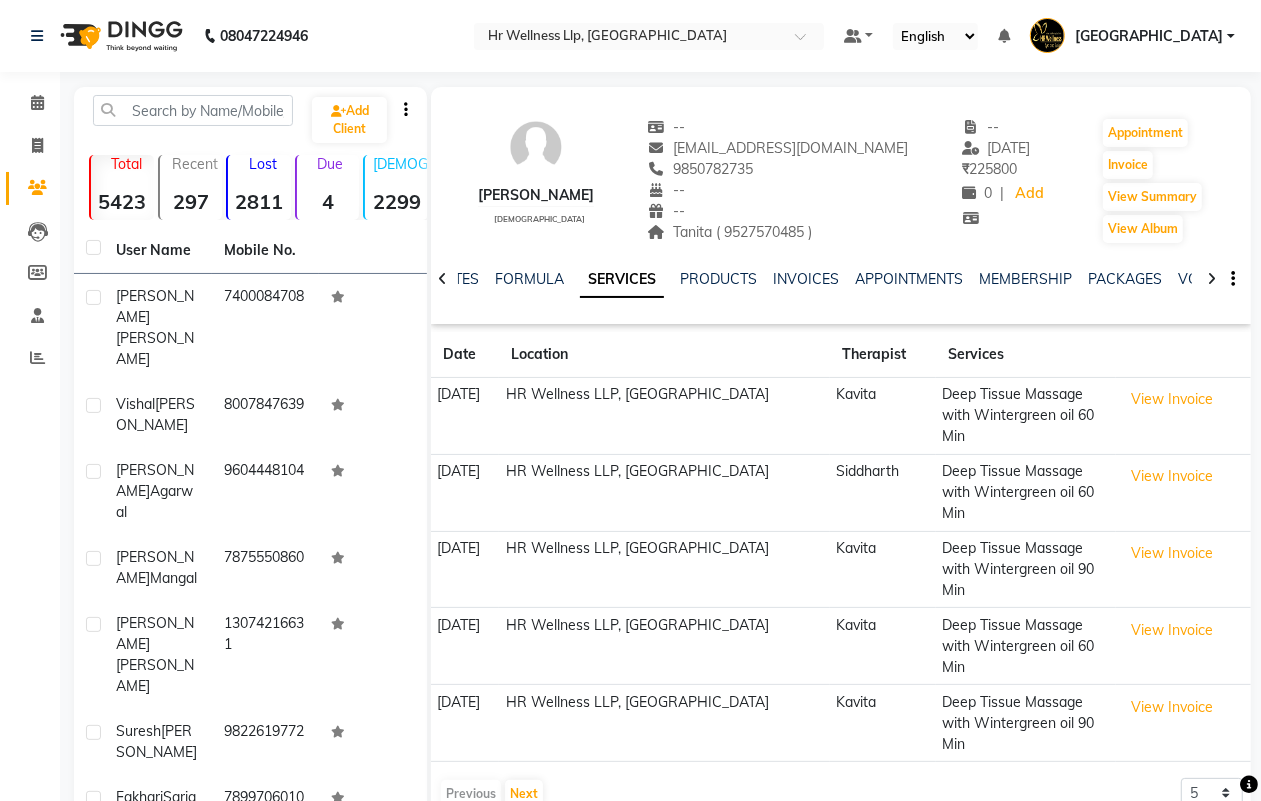 click 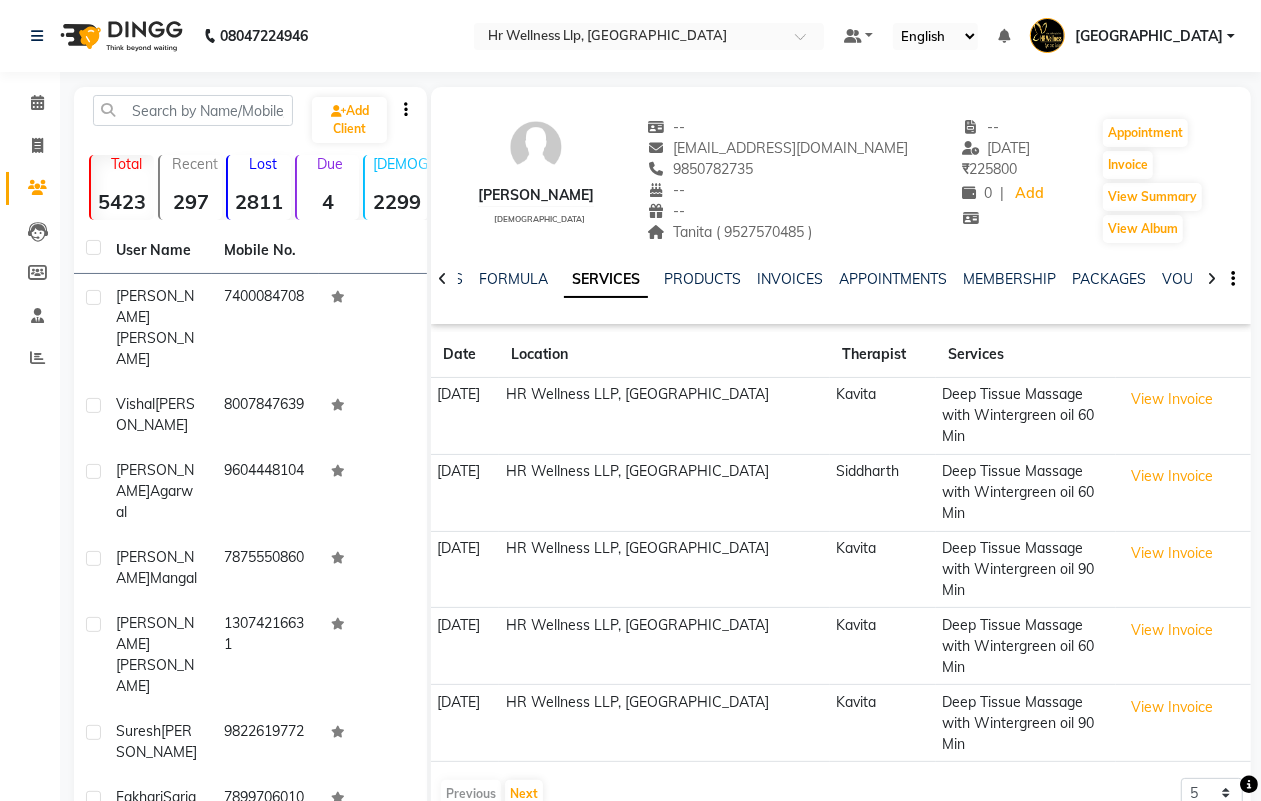 click 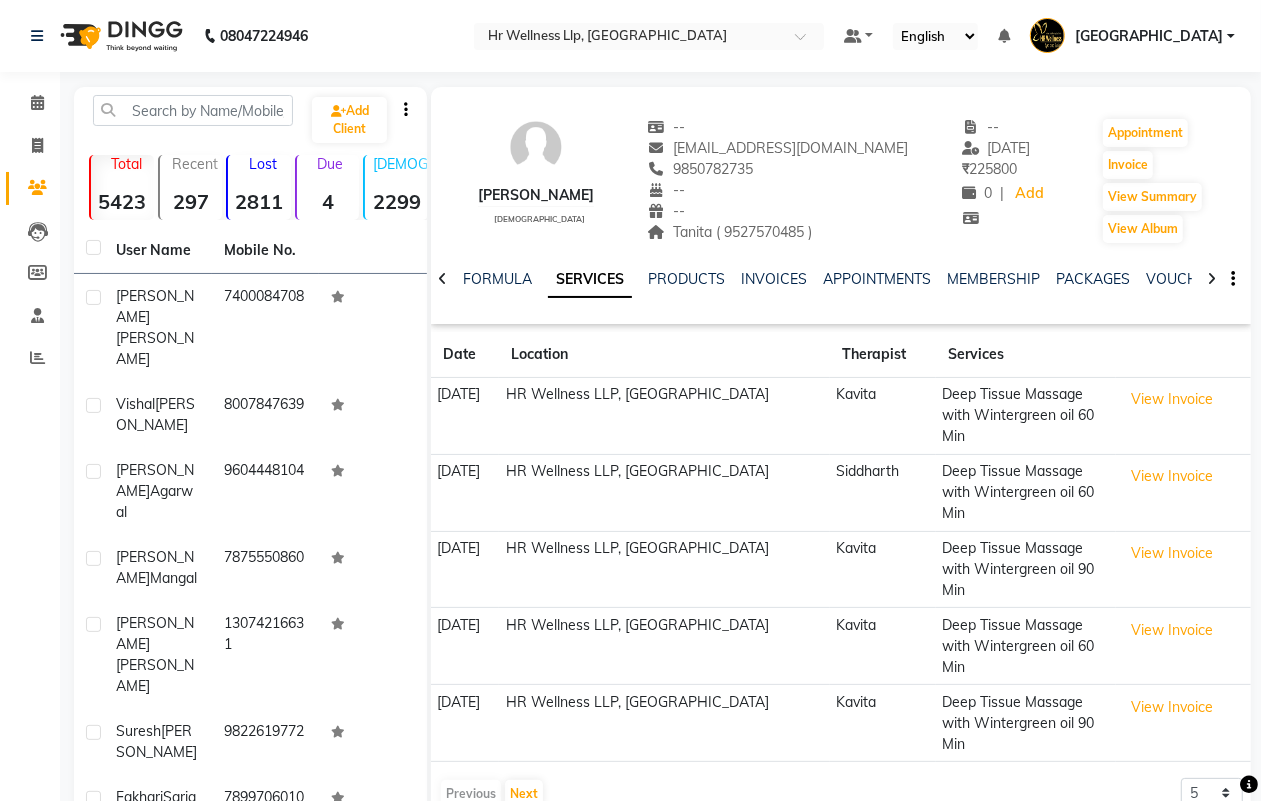click 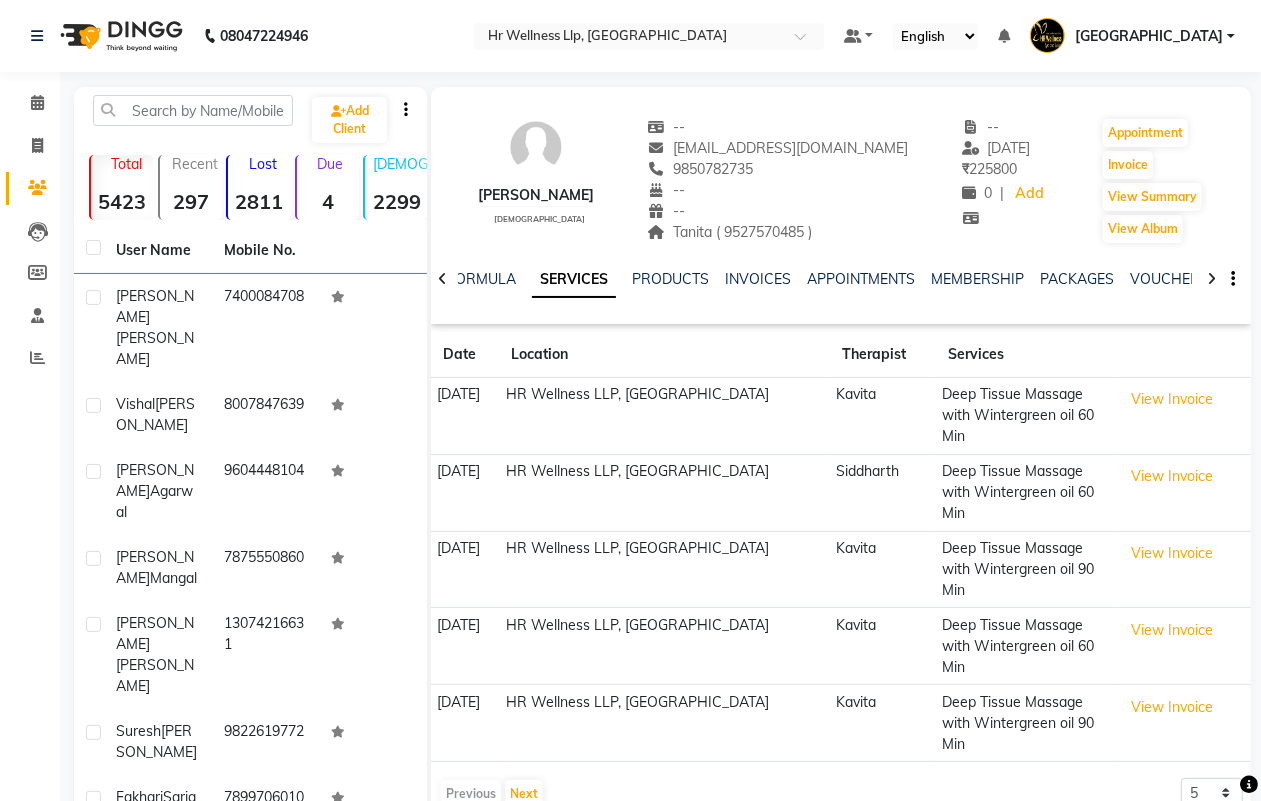 click 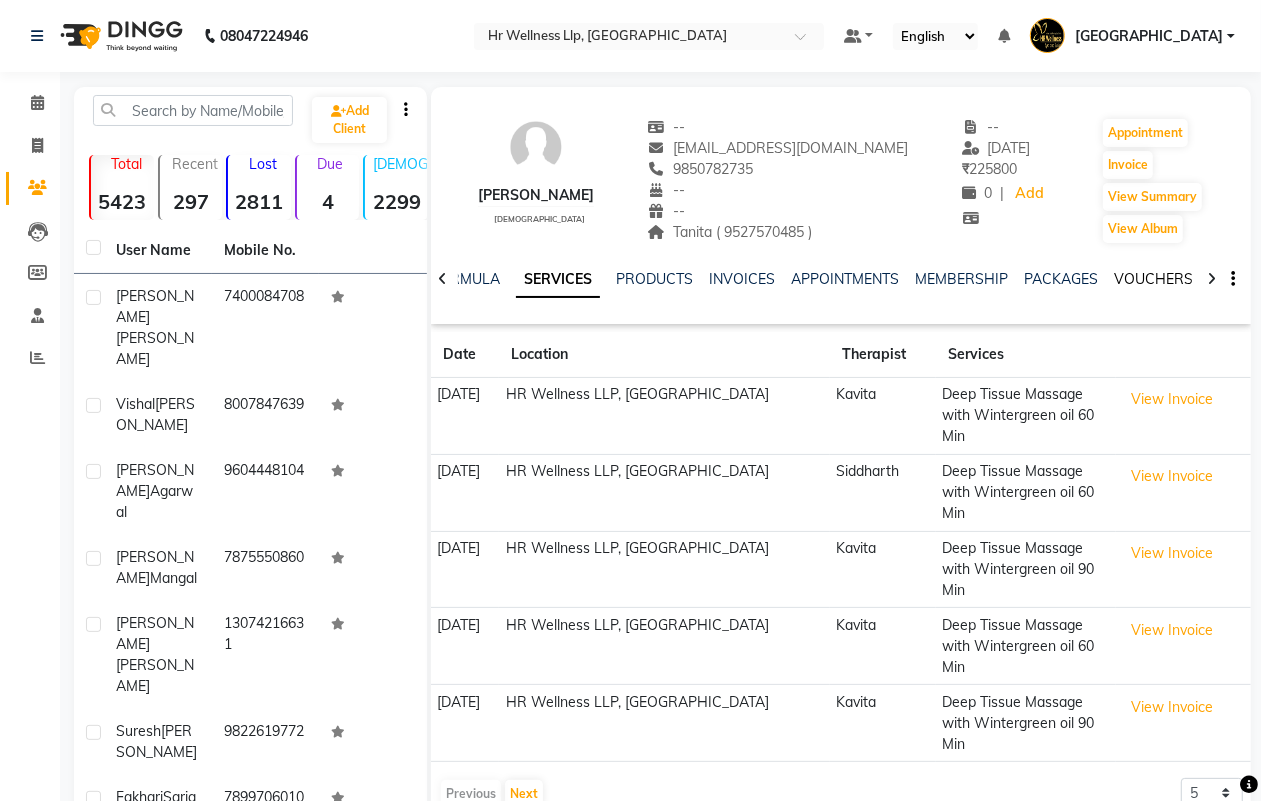 click on "VOUCHERS" 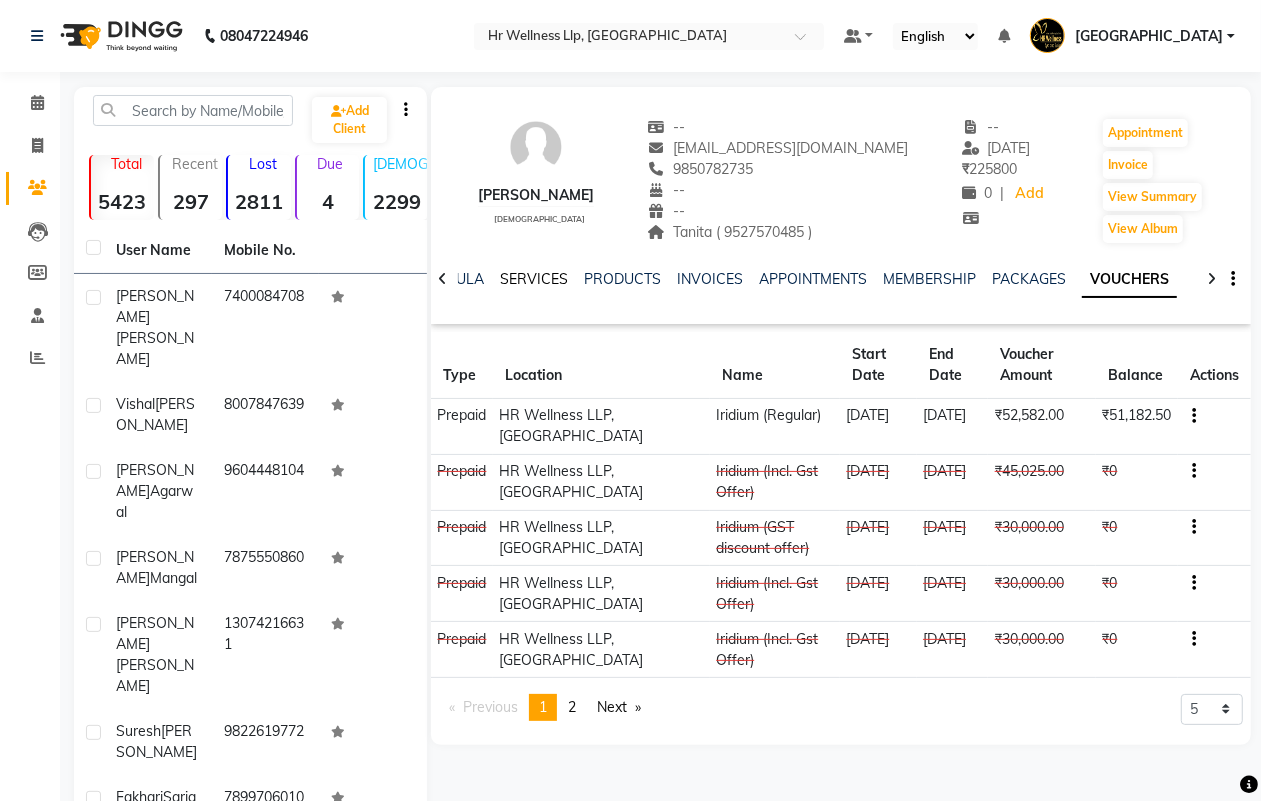 click on "SERVICES" 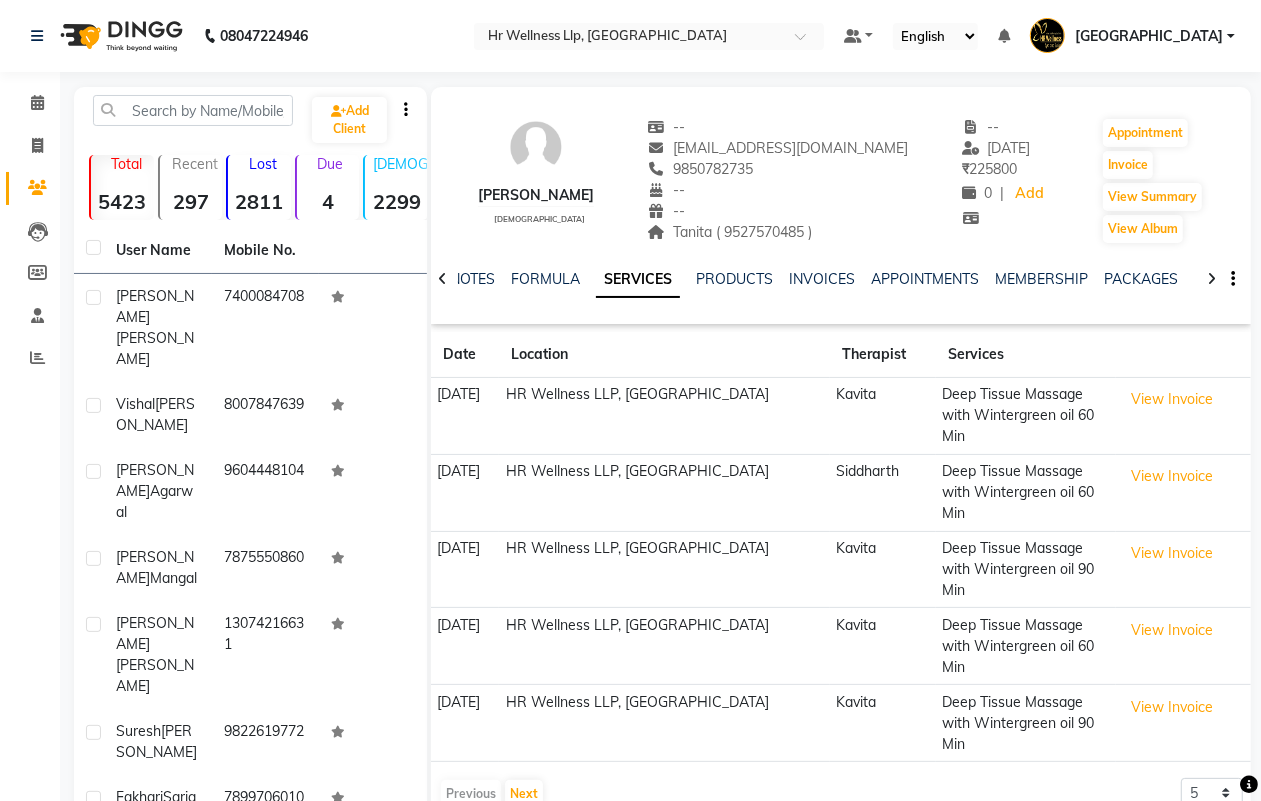 click 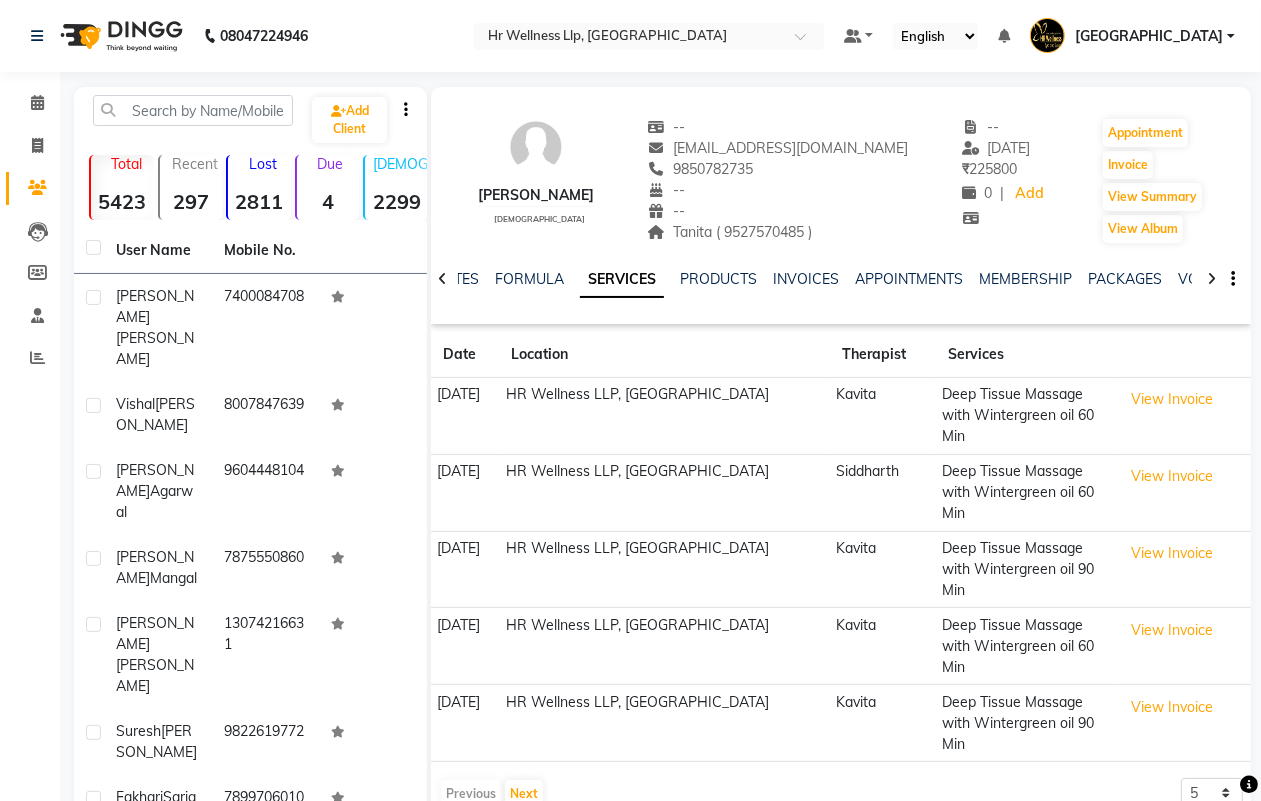 click 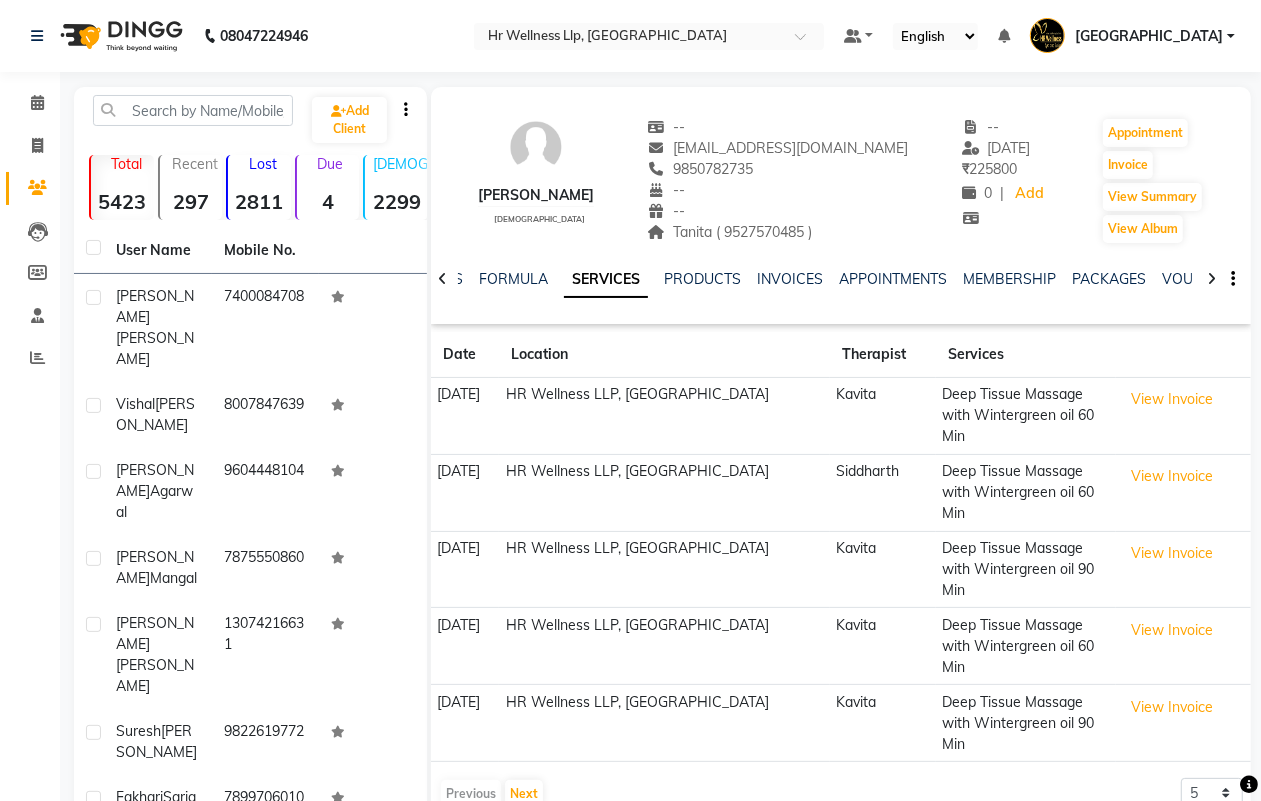 click 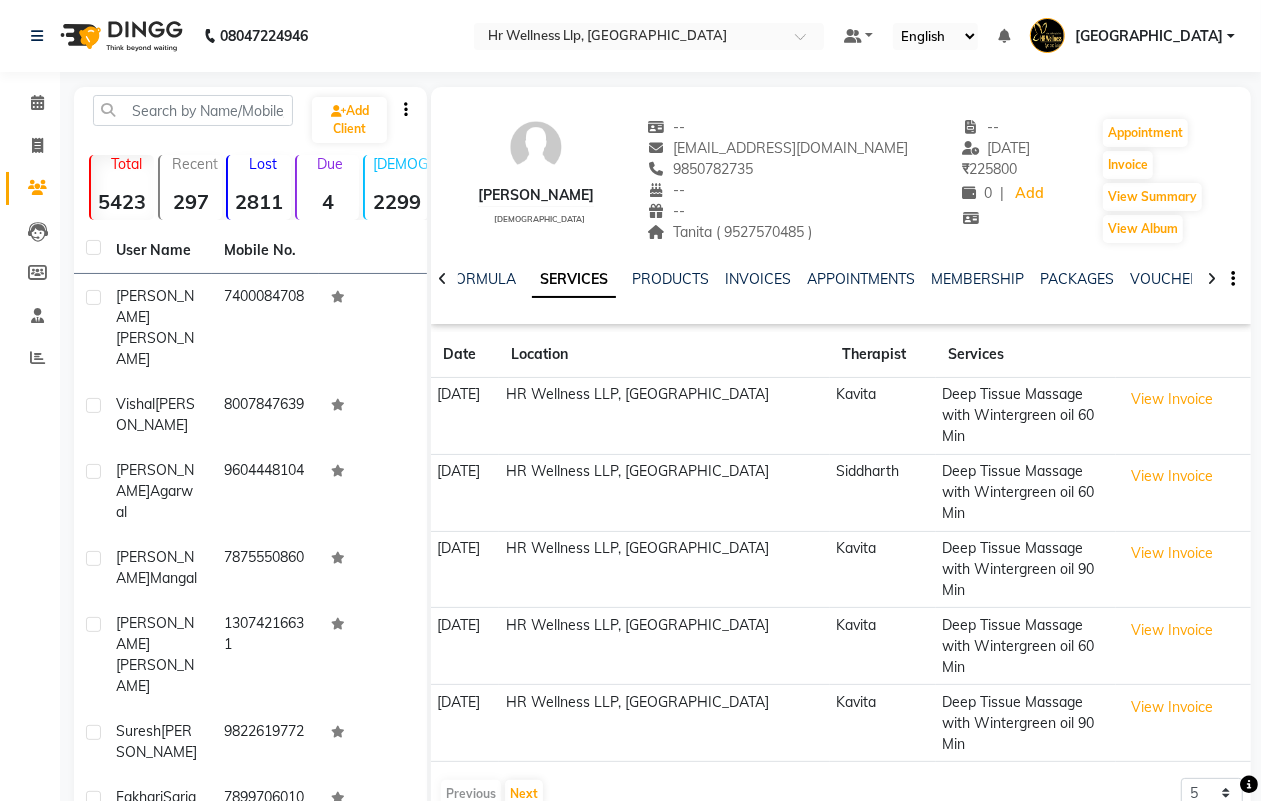 click 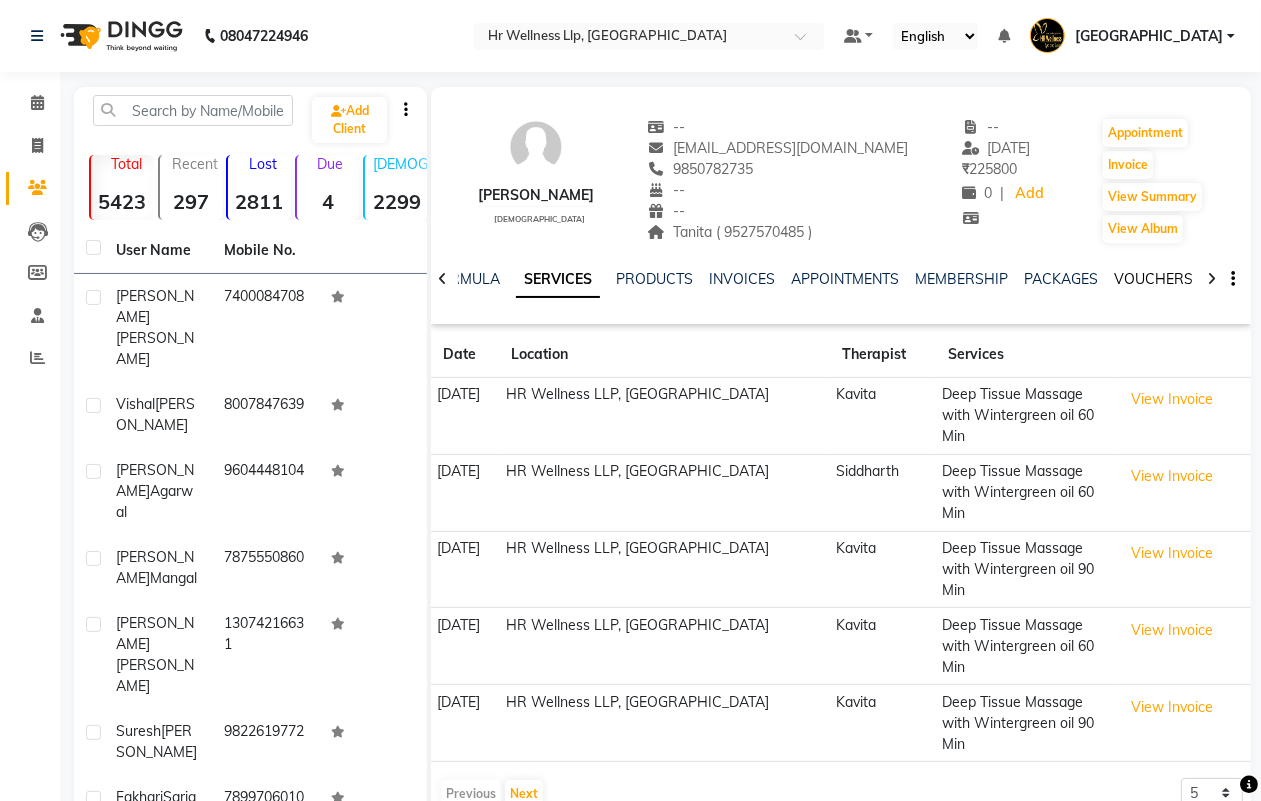 click on "VOUCHERS" 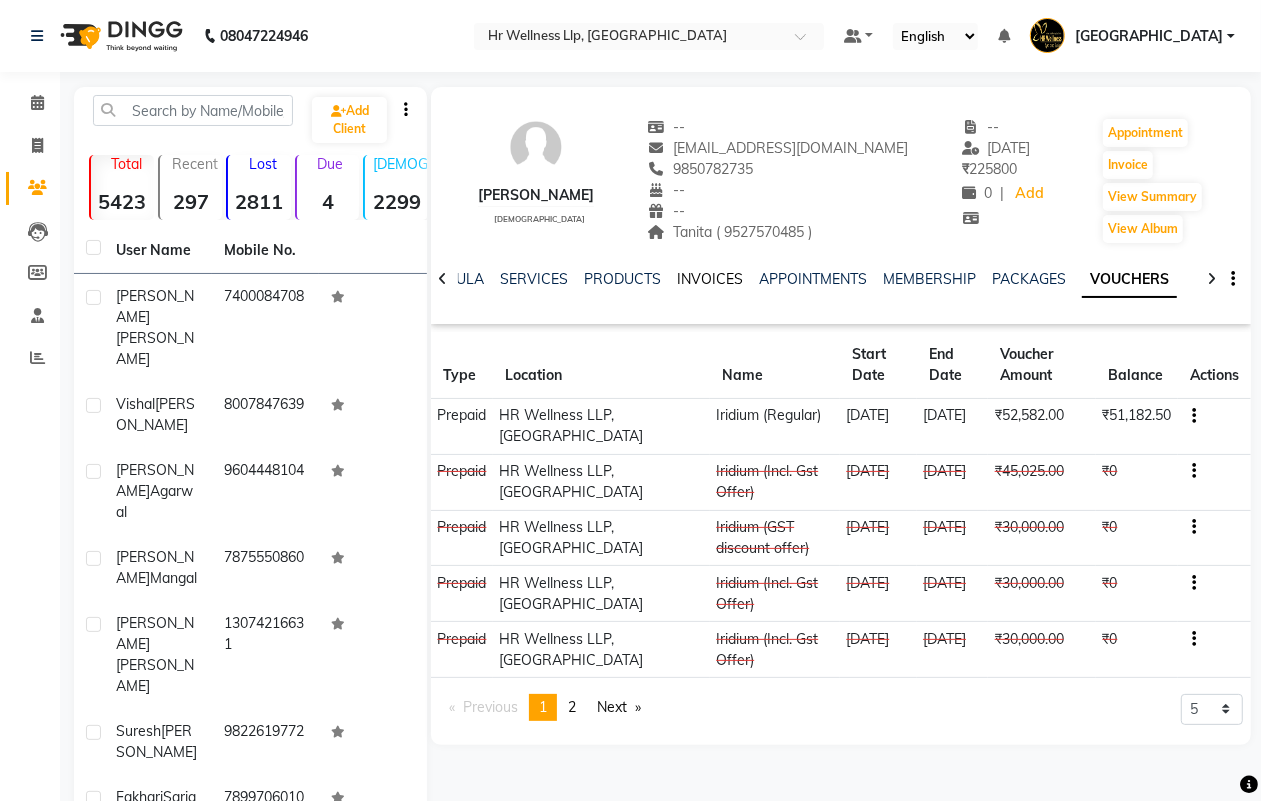 click on "INVOICES" 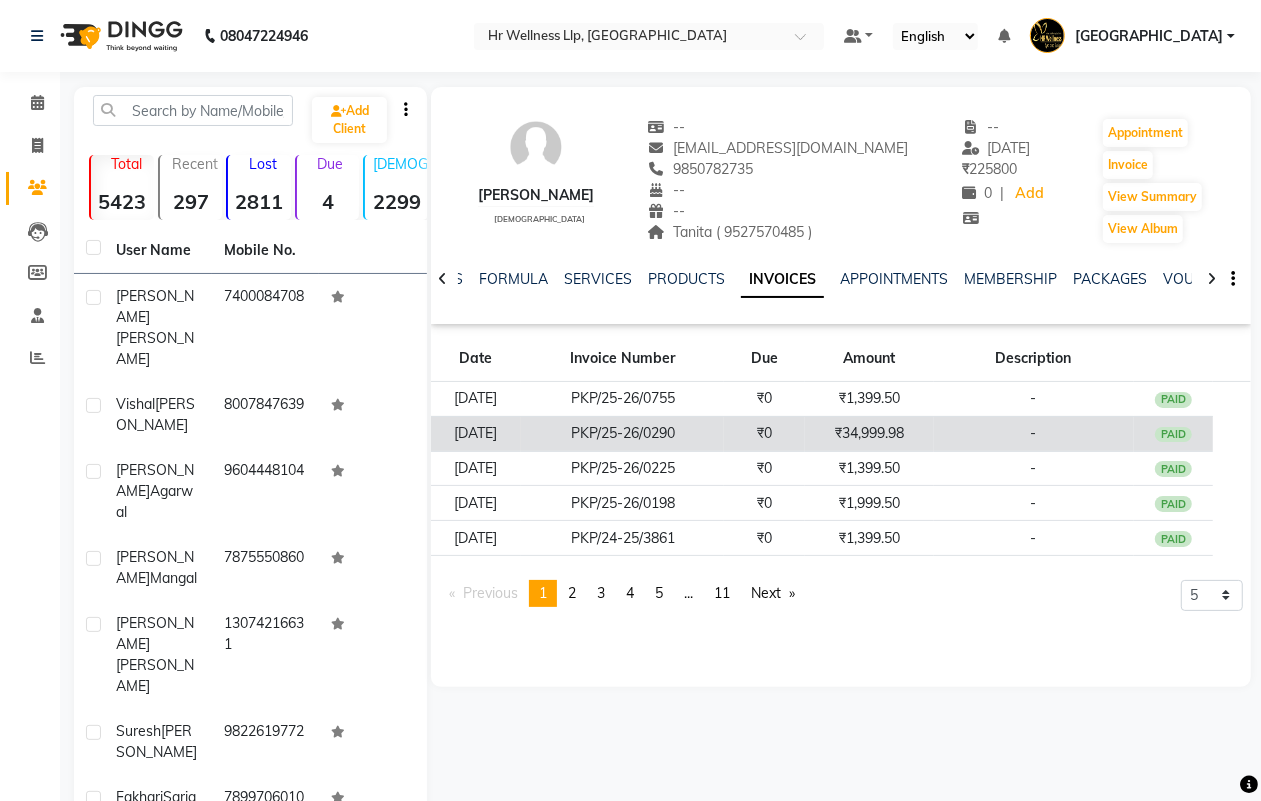 click on "₹0" 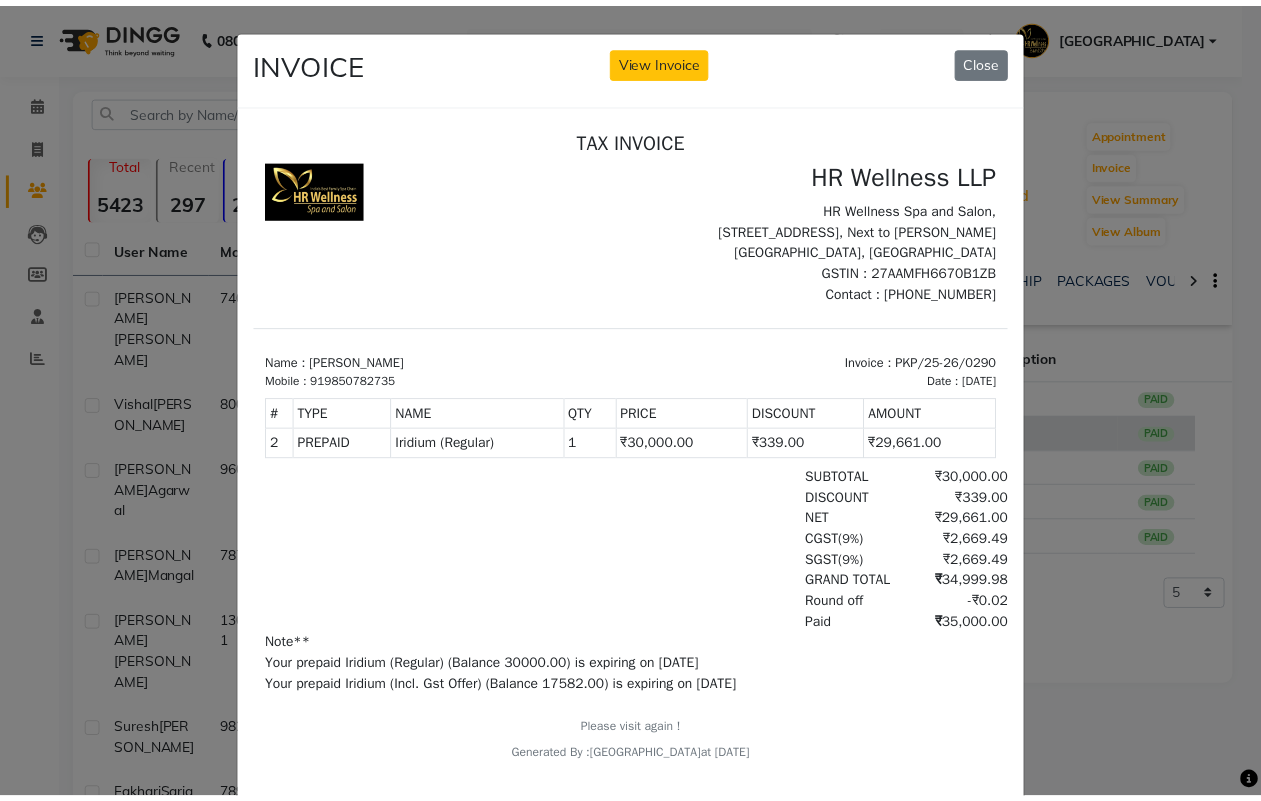 scroll, scrollTop: 0, scrollLeft: 0, axis: both 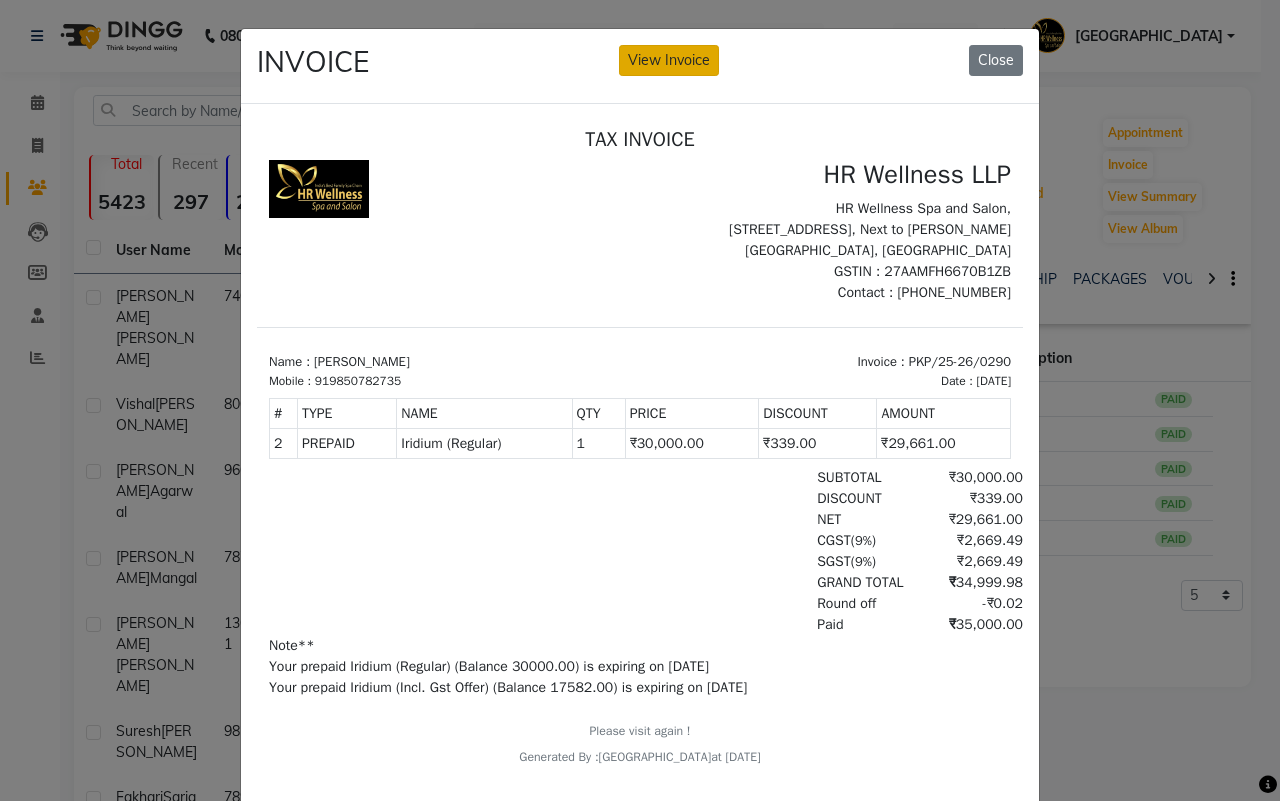 click on "View Invoice" 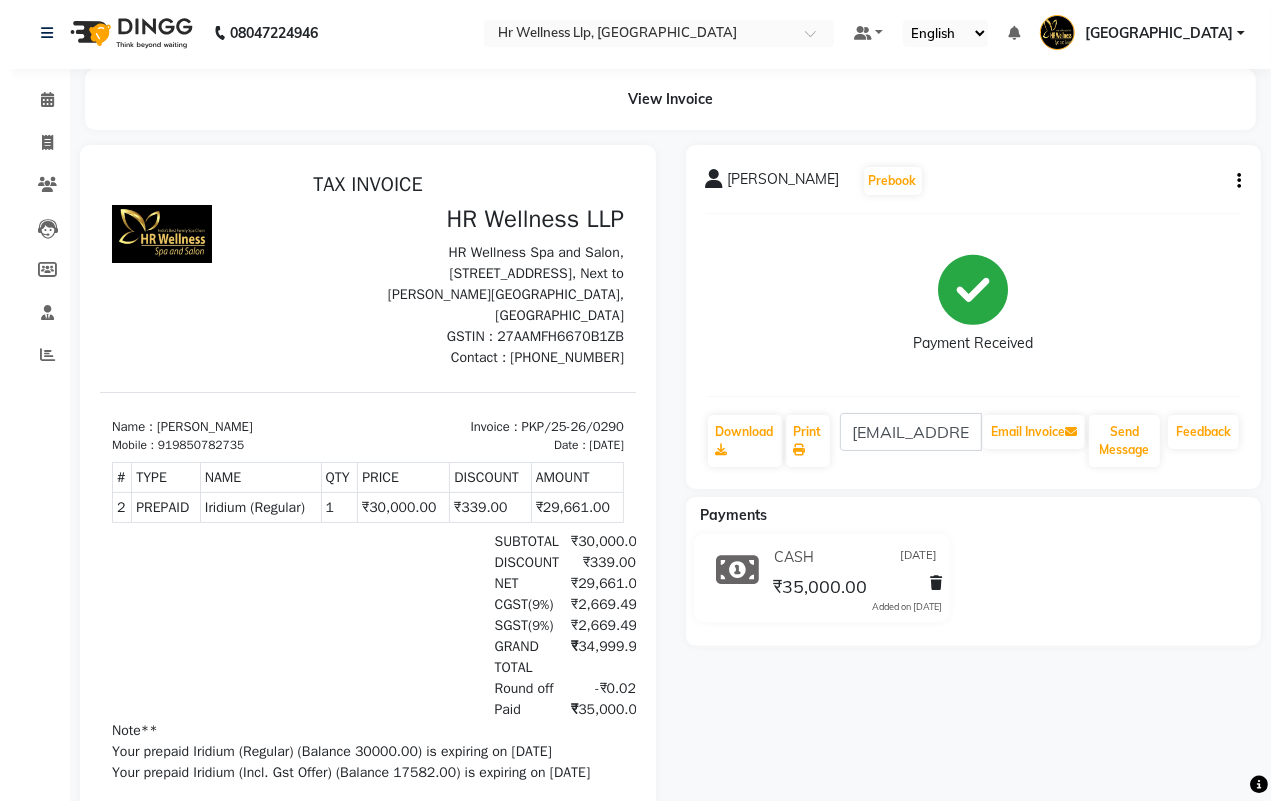 scroll, scrollTop: 0, scrollLeft: 0, axis: both 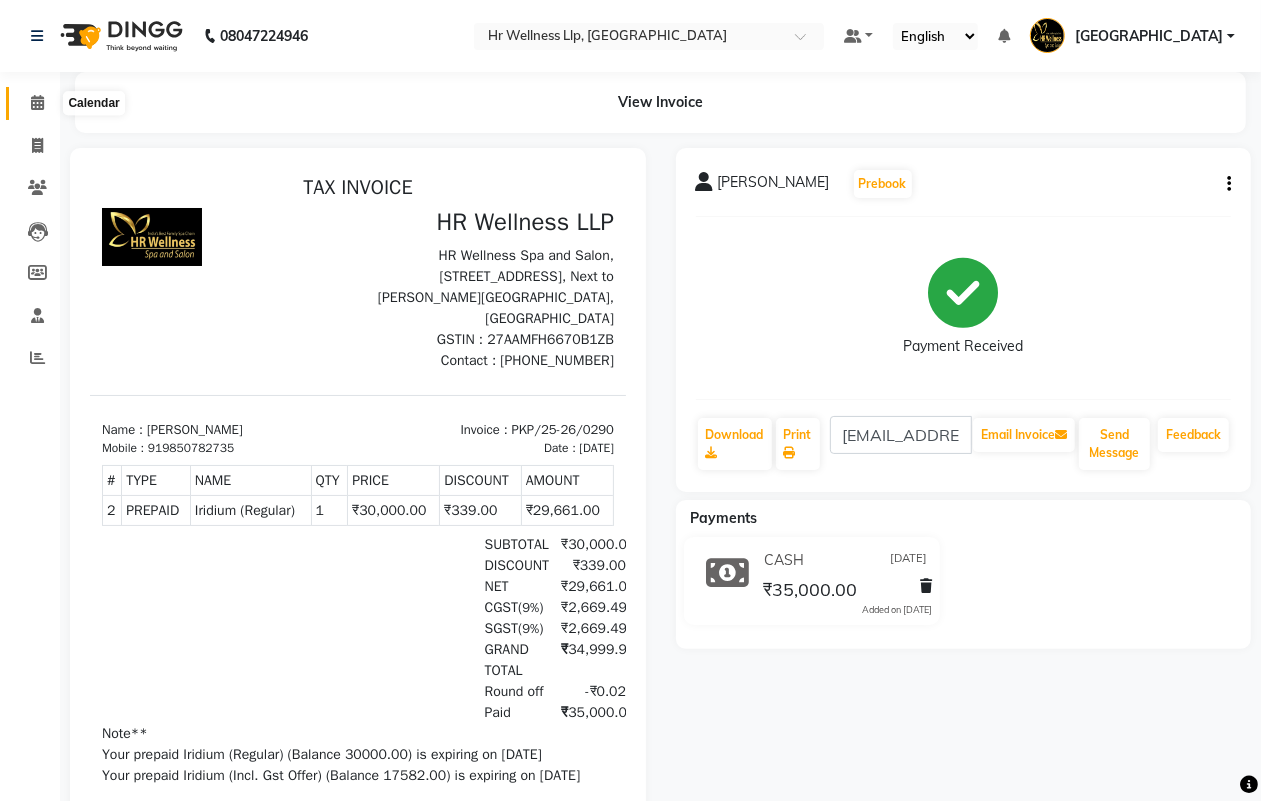 click 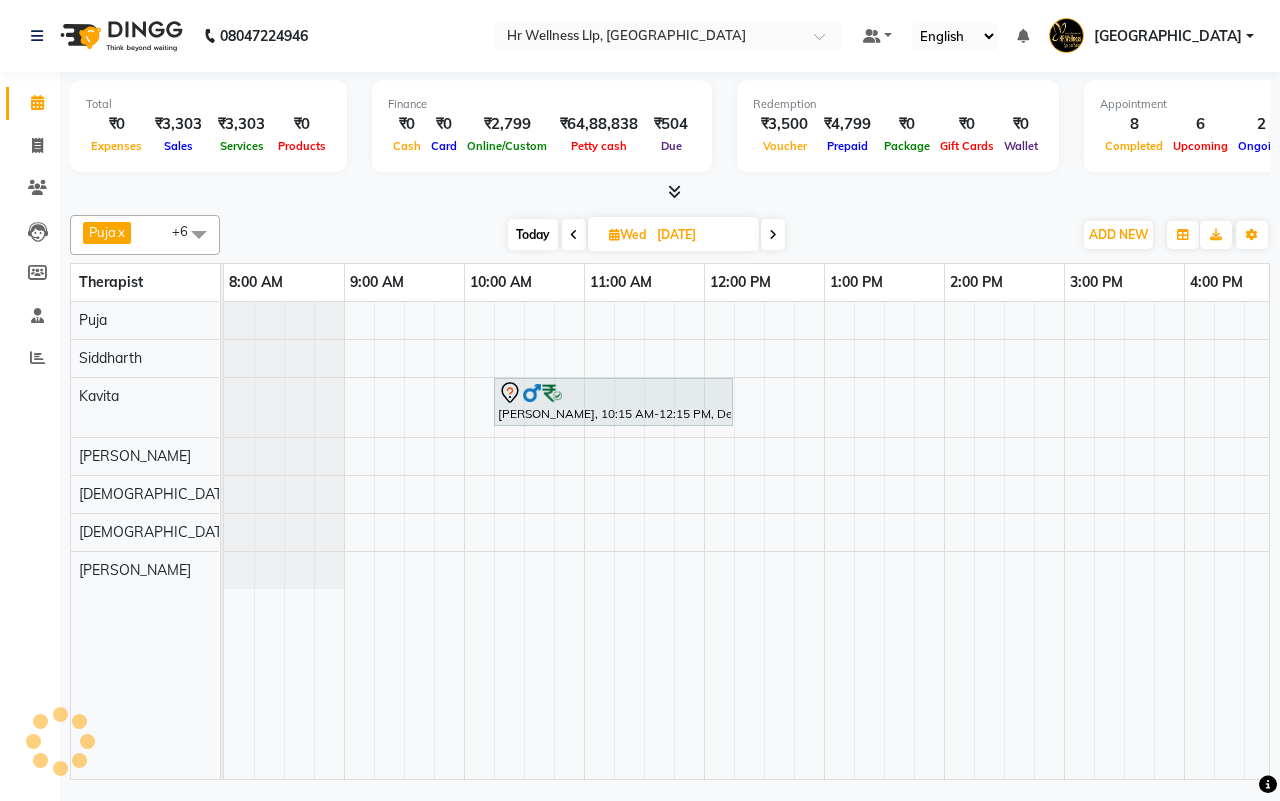 scroll, scrollTop: 0, scrollLeft: 0, axis: both 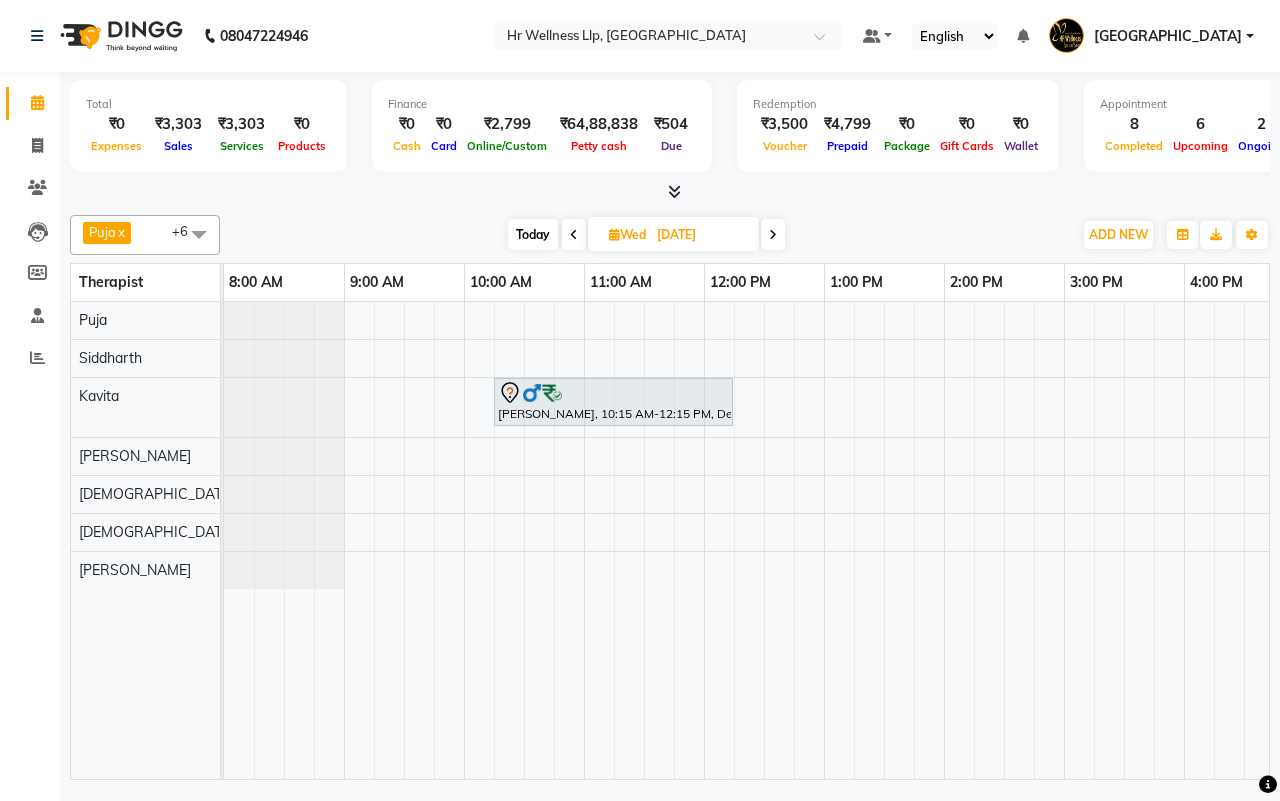 click on "Today  Wed 23-07-2025" at bounding box center [646, 235] 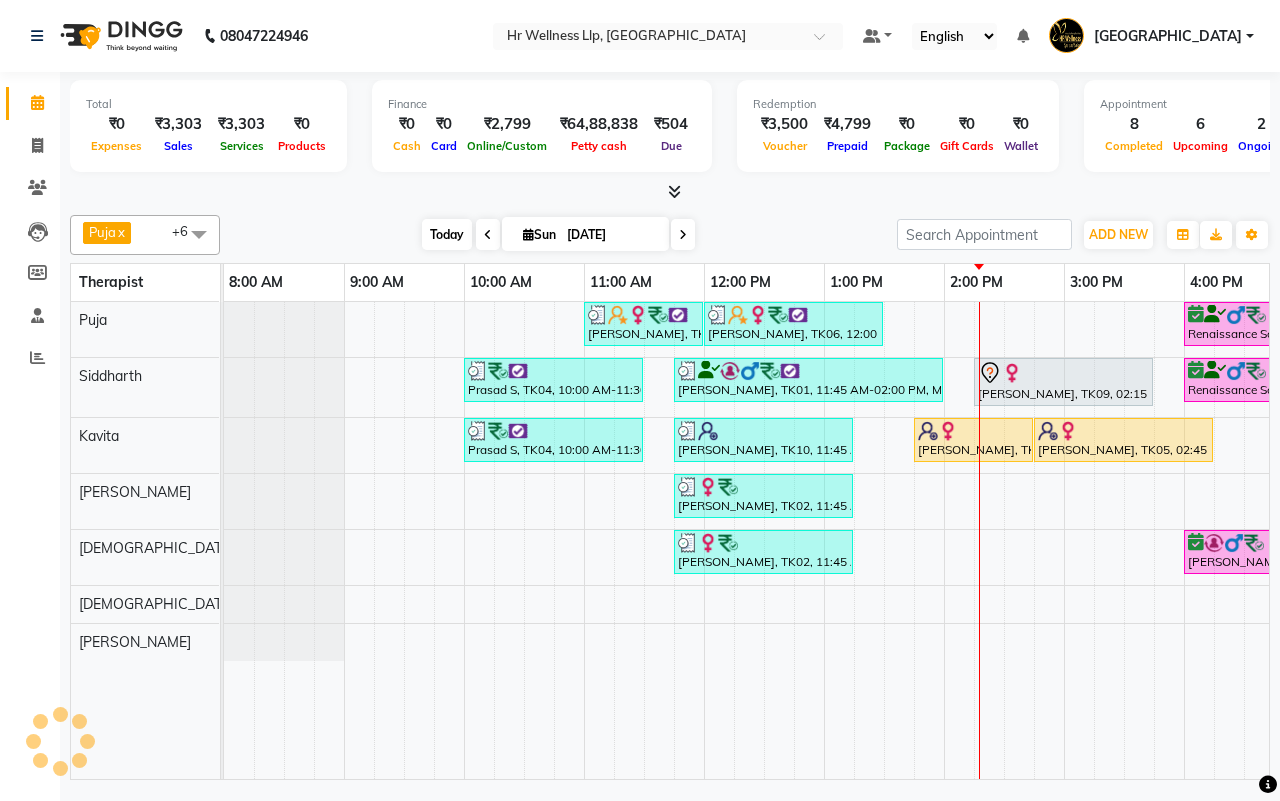 scroll, scrollTop: 0, scrollLeft: 515, axis: horizontal 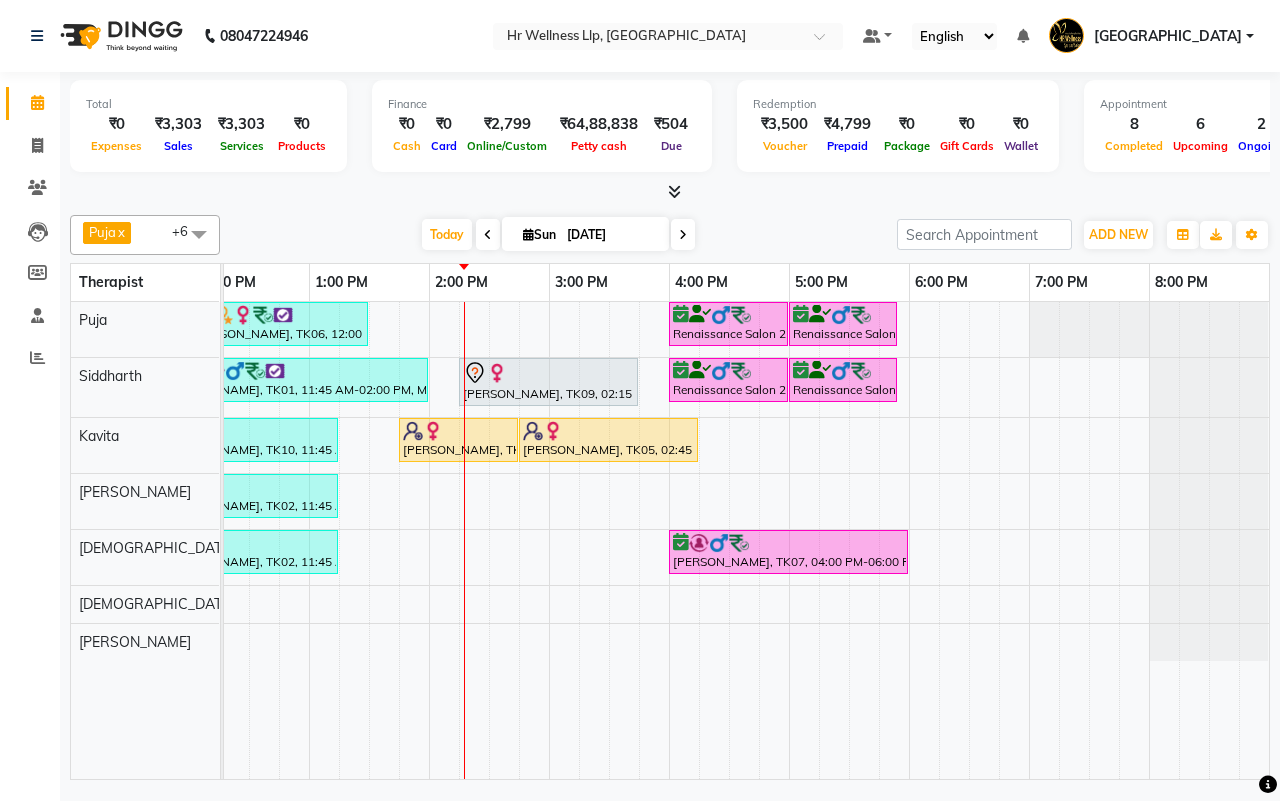click on "[DATE]  [DATE]" at bounding box center [558, 235] 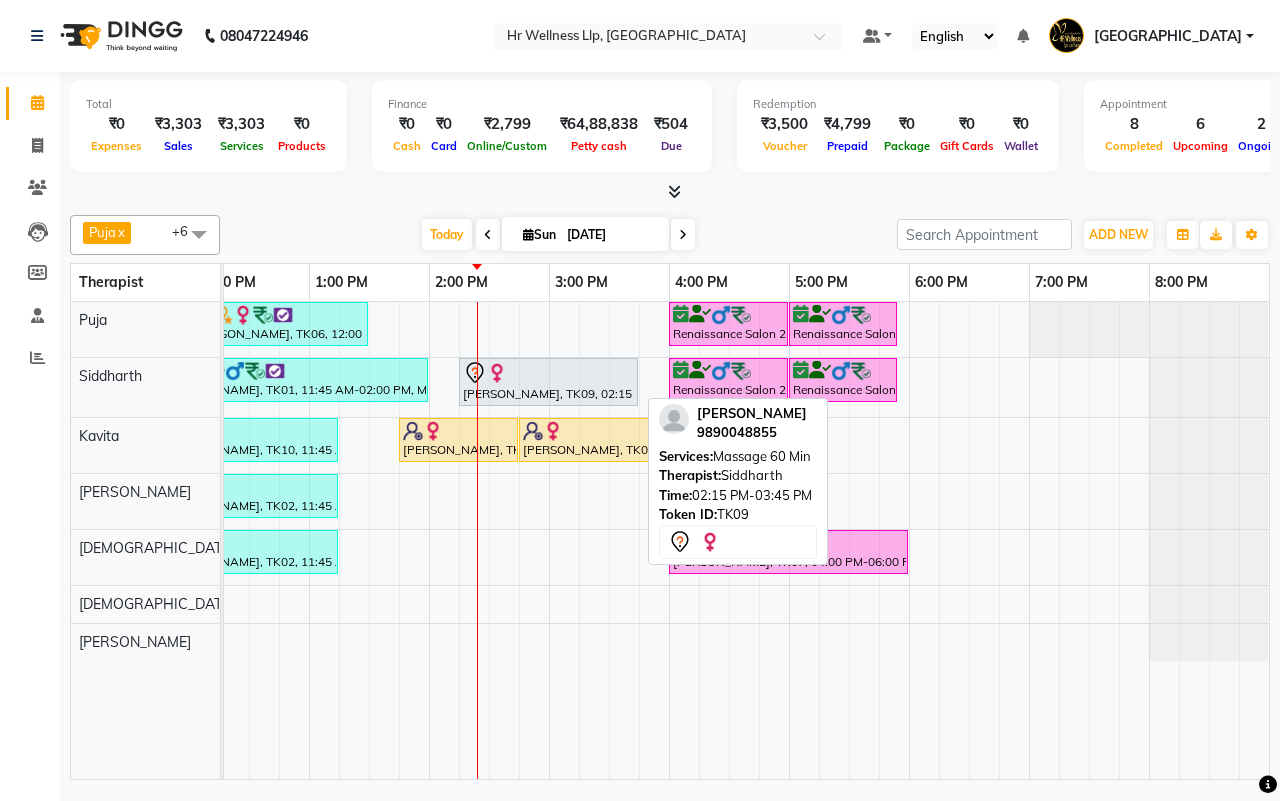 click at bounding box center [548, 373] 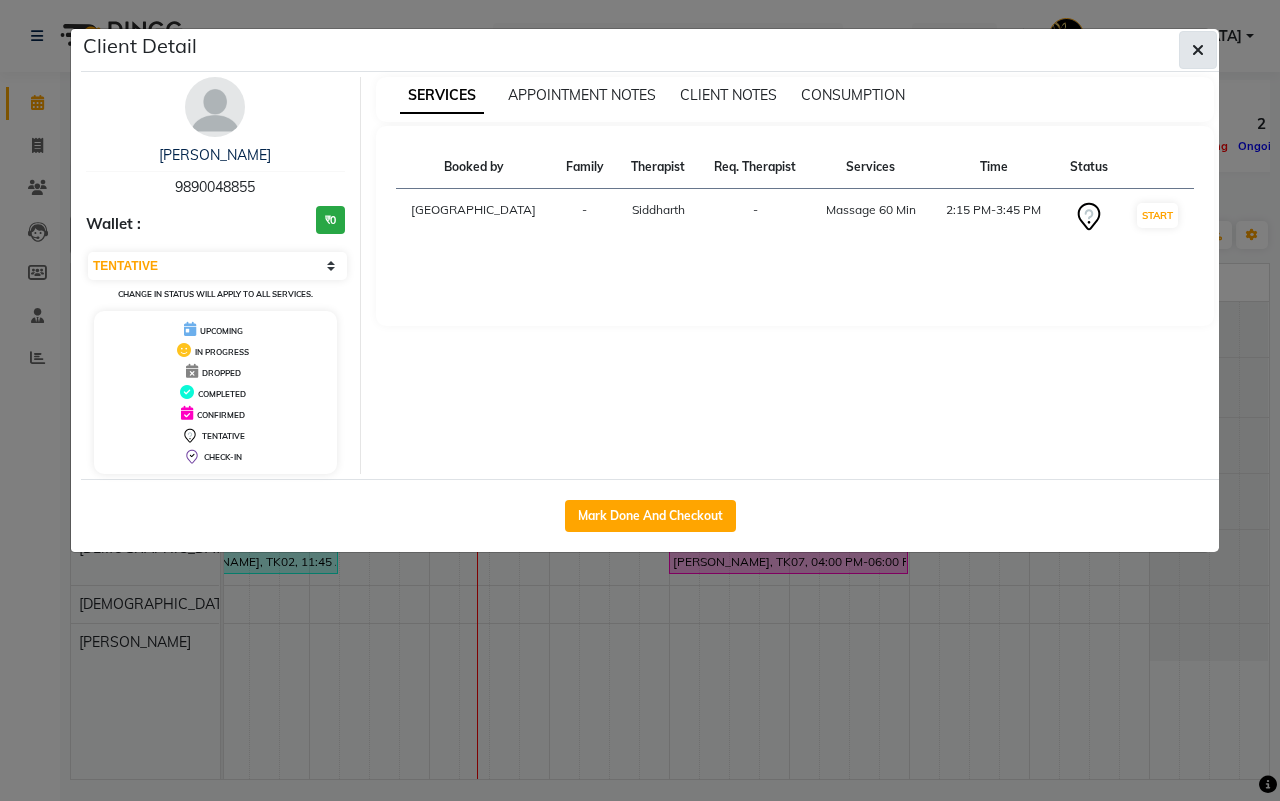 click 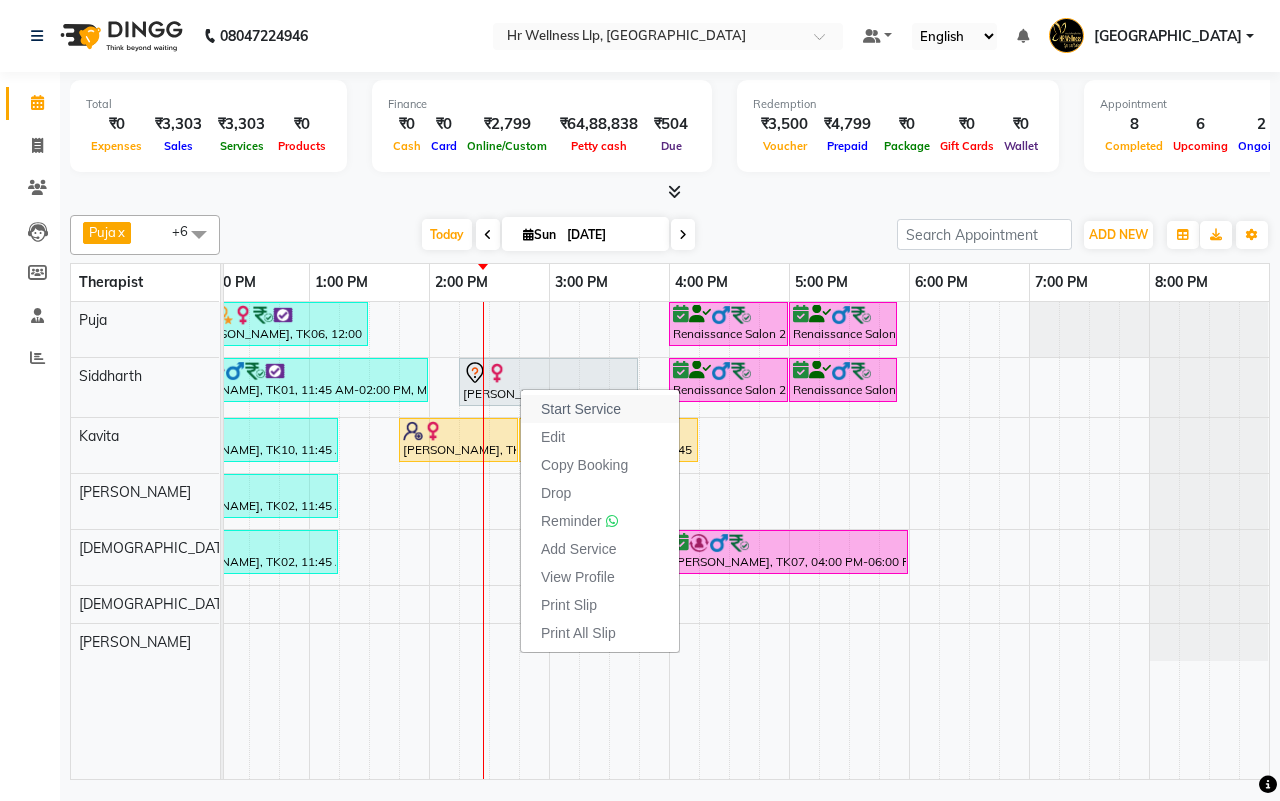 click on "Start Service" at bounding box center [581, 409] 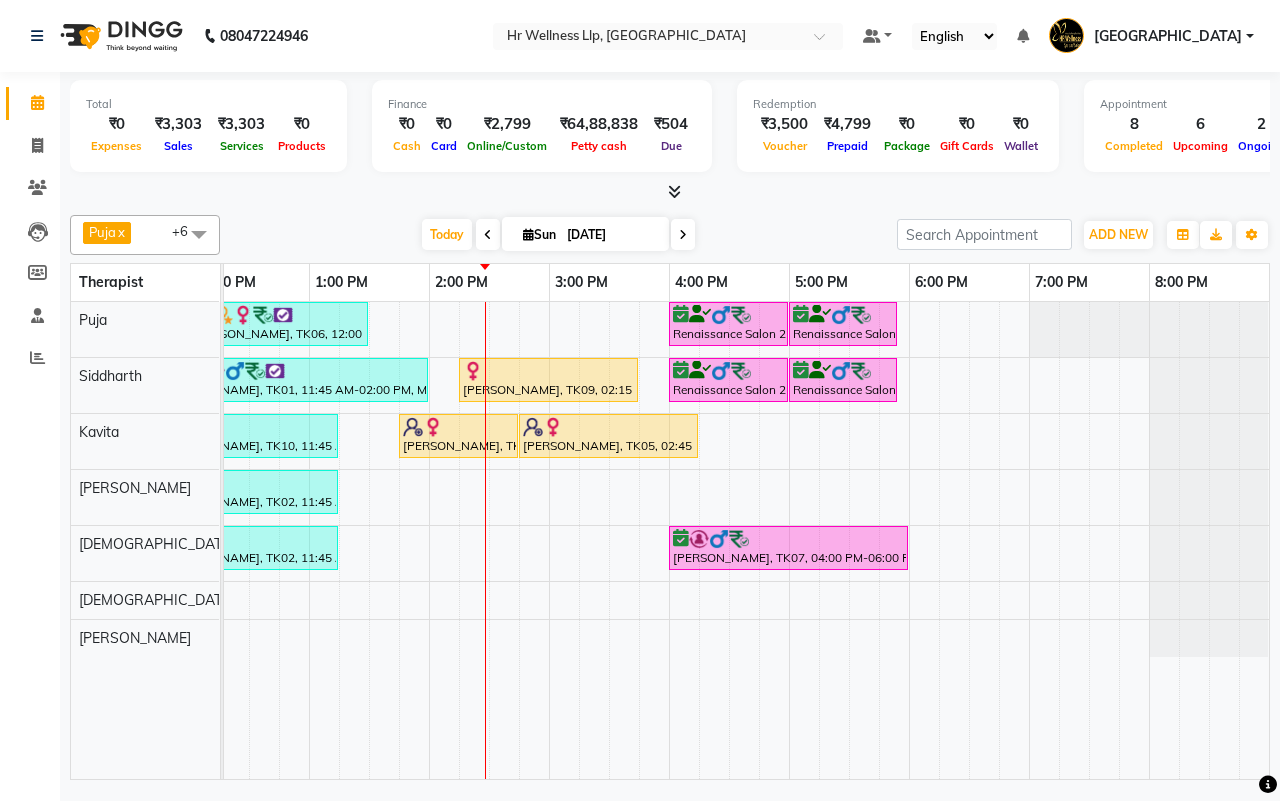 click on "[DATE]  [DATE]" at bounding box center [558, 235] 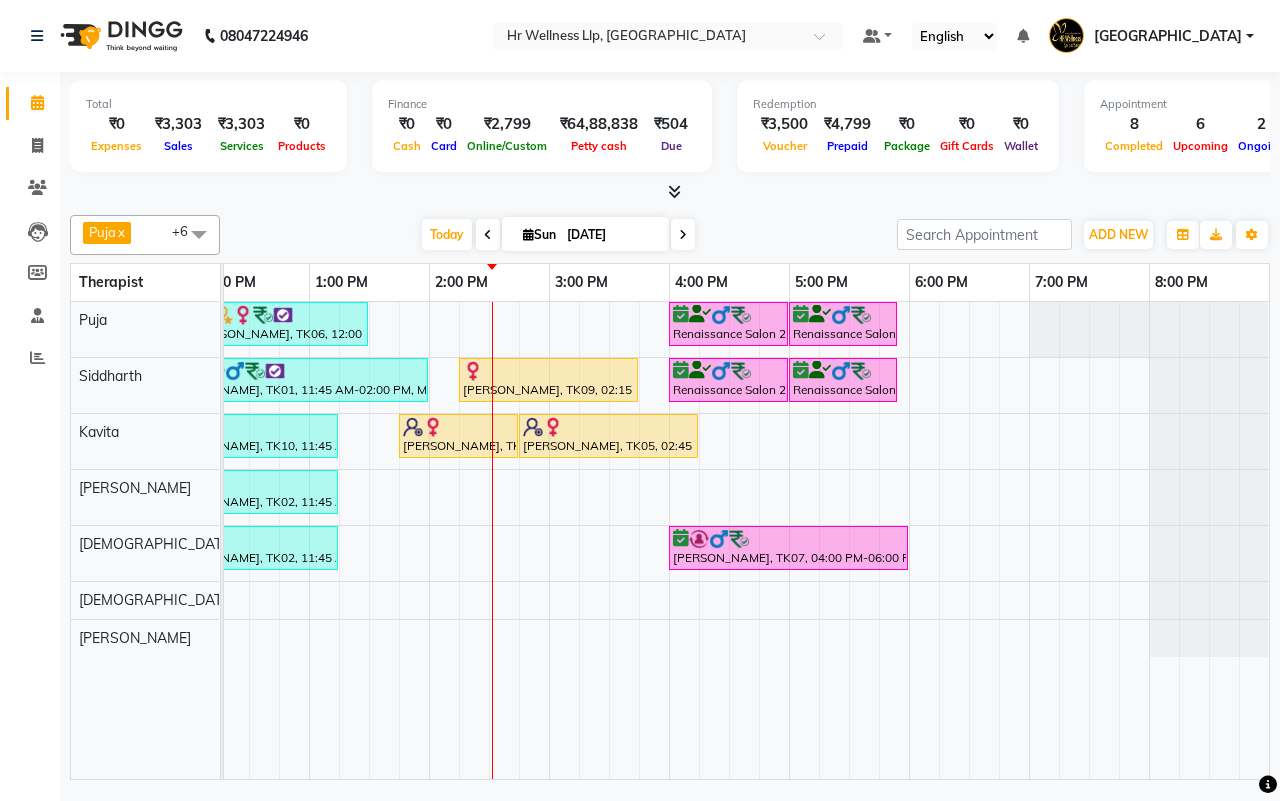 click at bounding box center [683, 235] 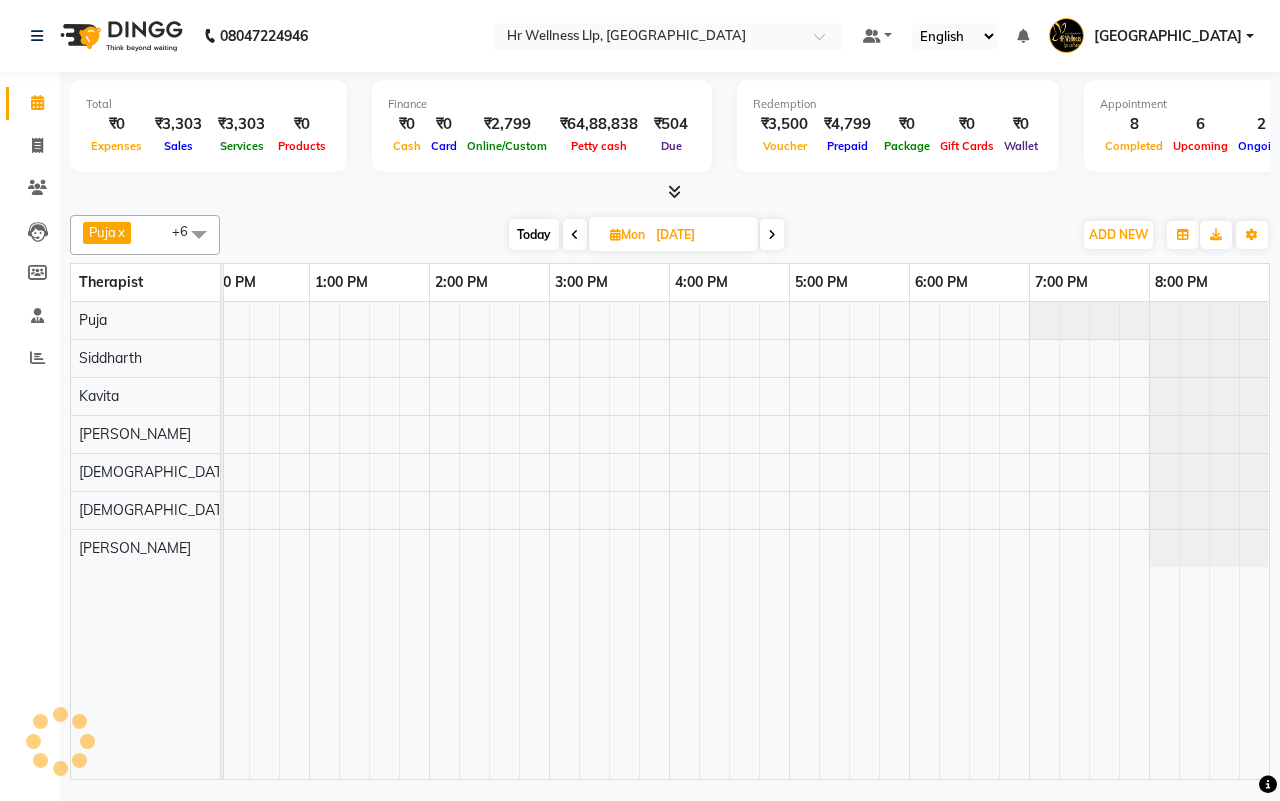 scroll, scrollTop: 0, scrollLeft: 515, axis: horizontal 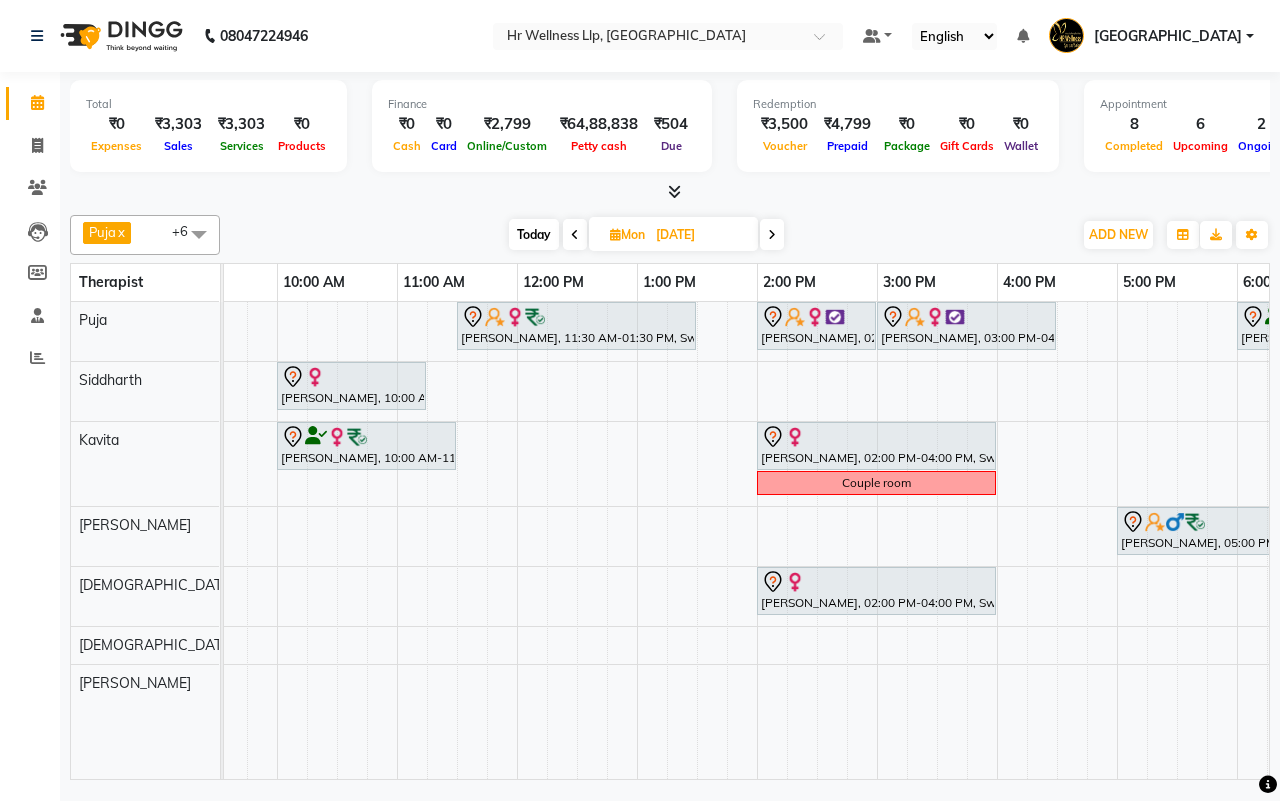 click on "Today" at bounding box center [534, 234] 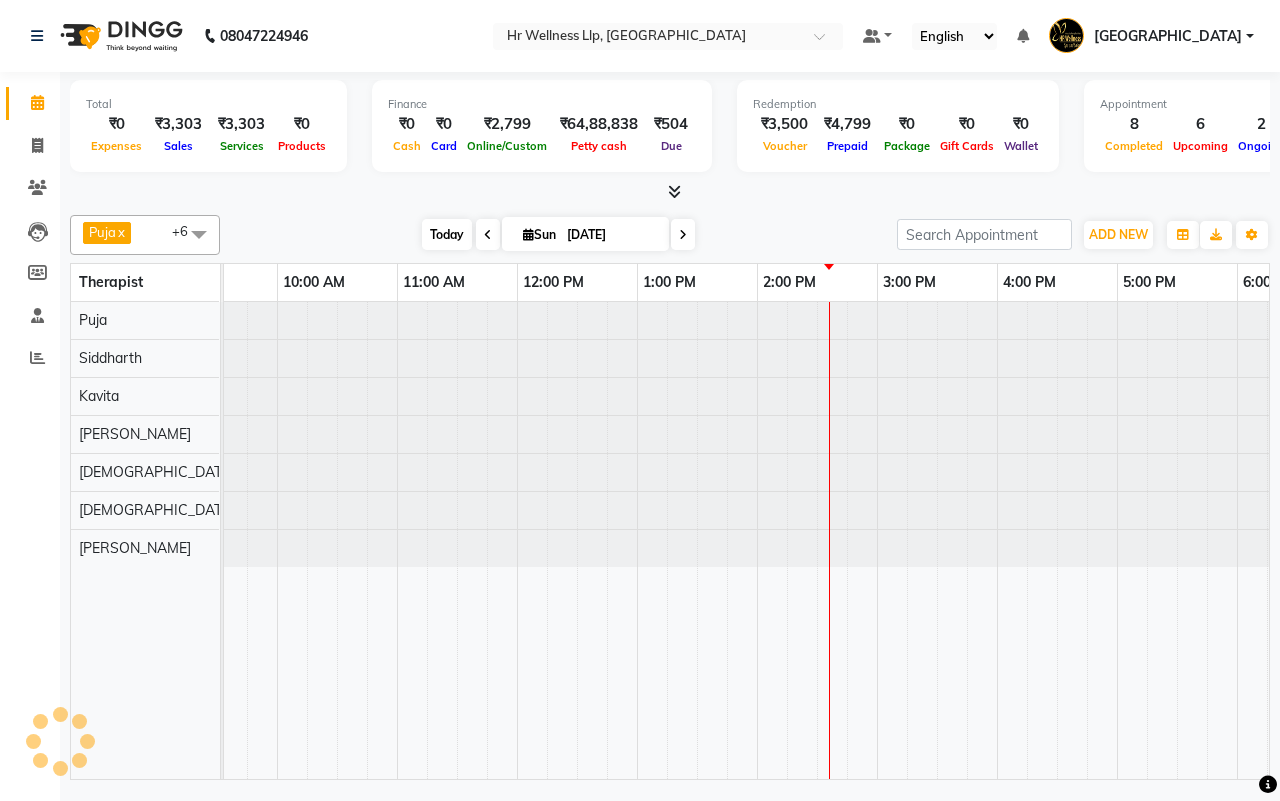 scroll, scrollTop: 0, scrollLeft: 0, axis: both 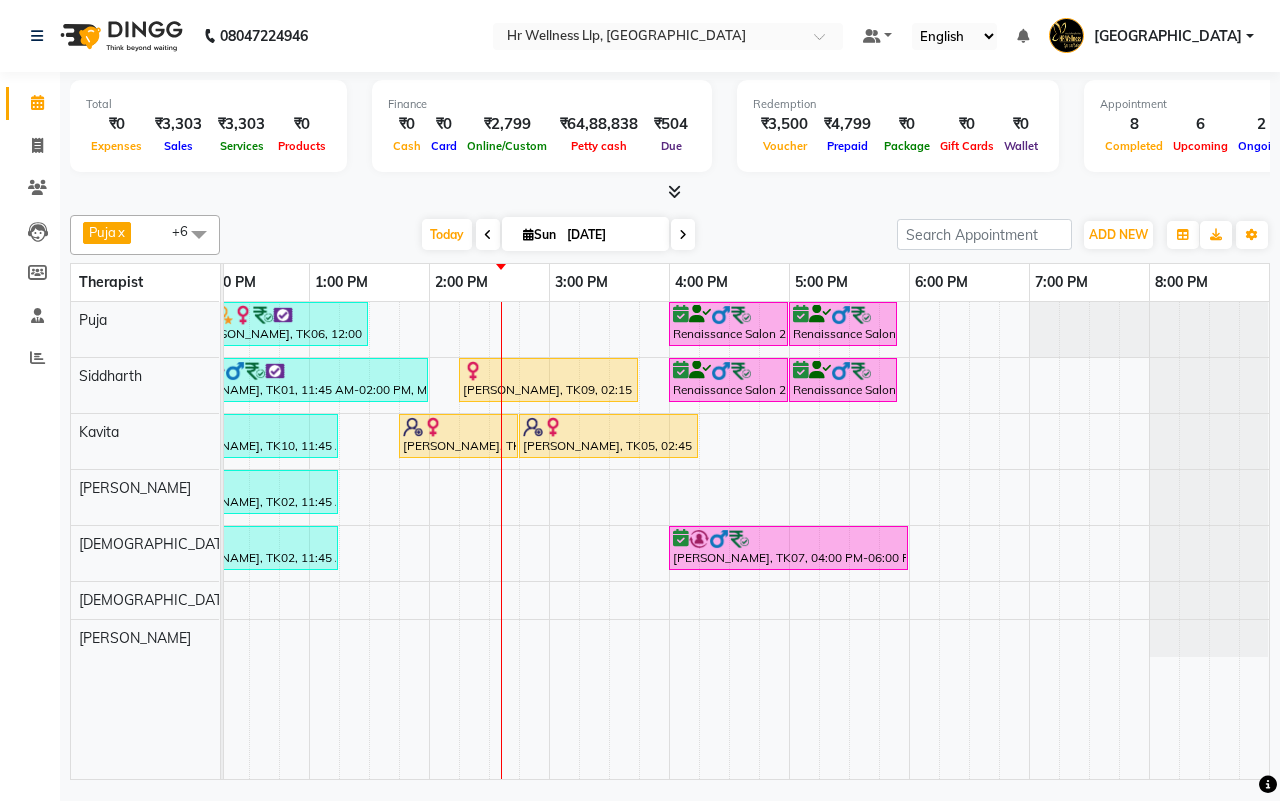 click on "[DATE]  [DATE]" at bounding box center [558, 235] 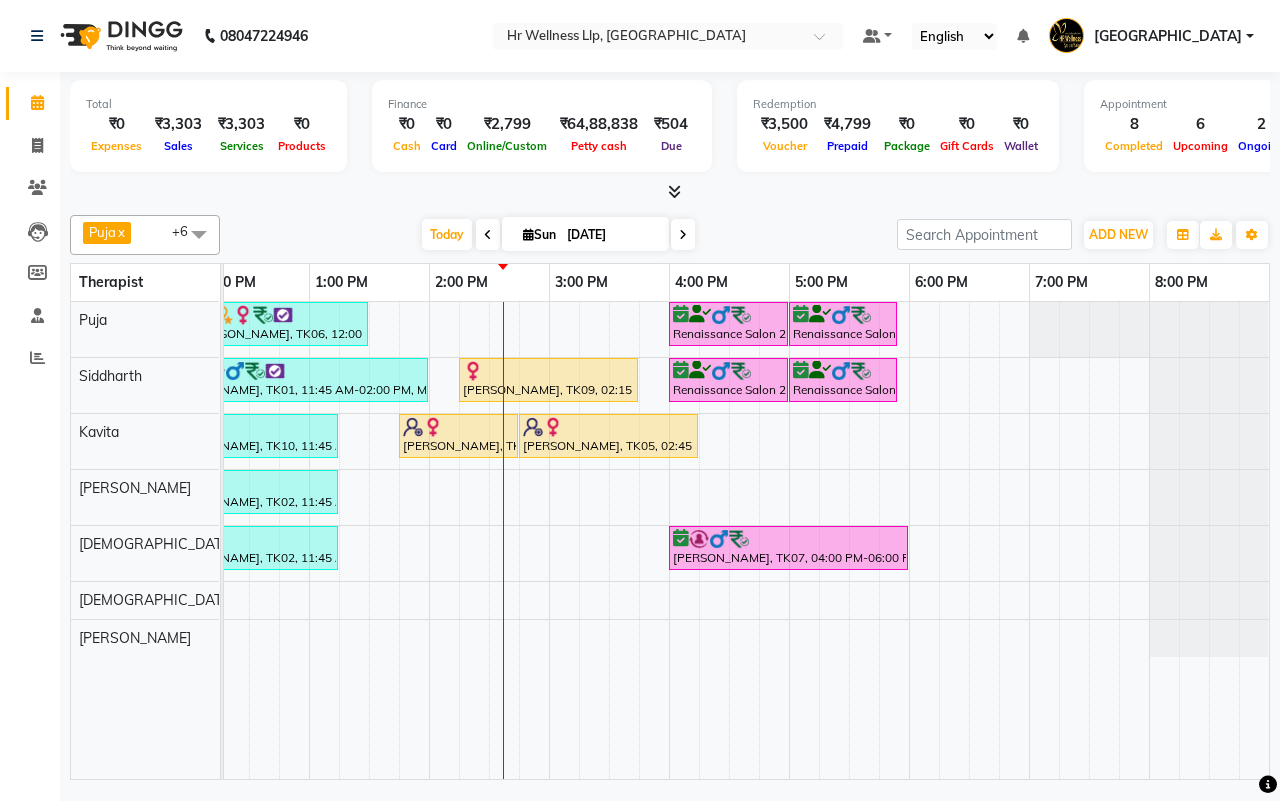 click on "[DATE]  [DATE]" at bounding box center (558, 235) 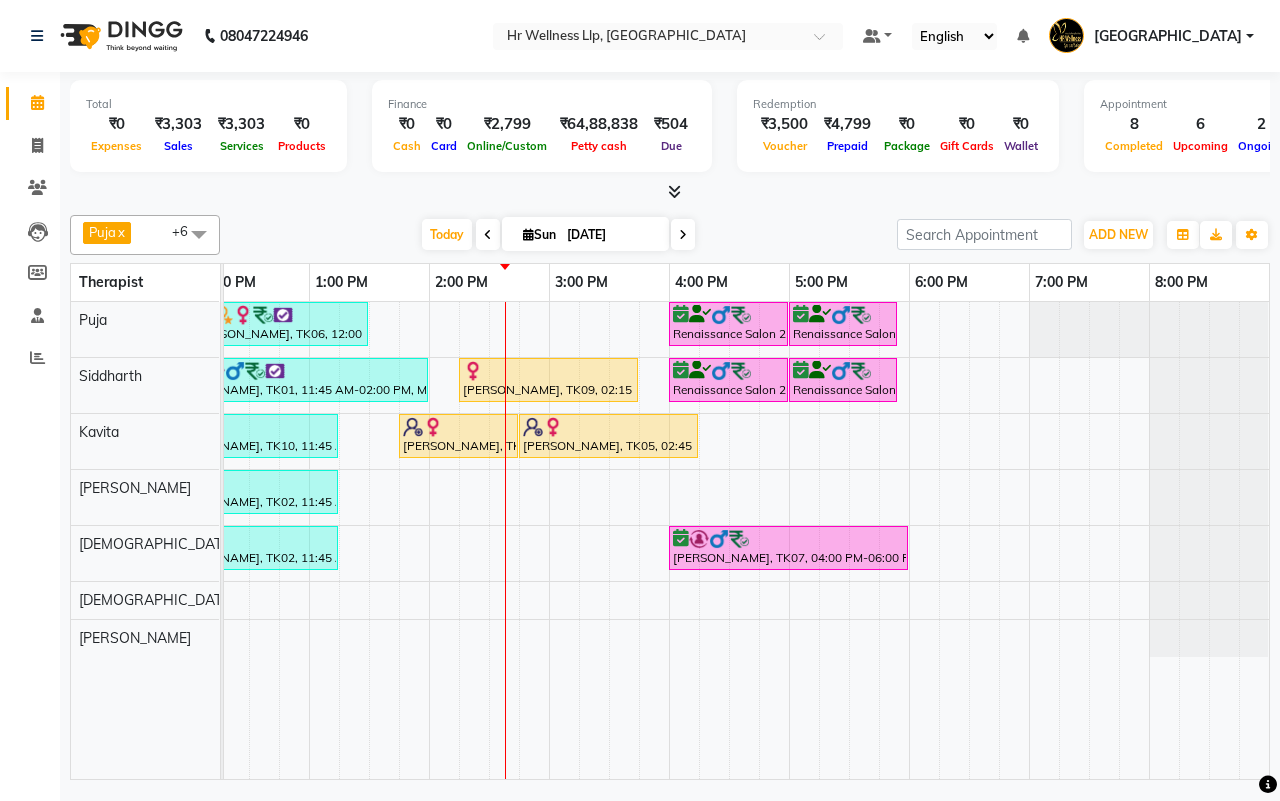 click at bounding box center (683, 234) 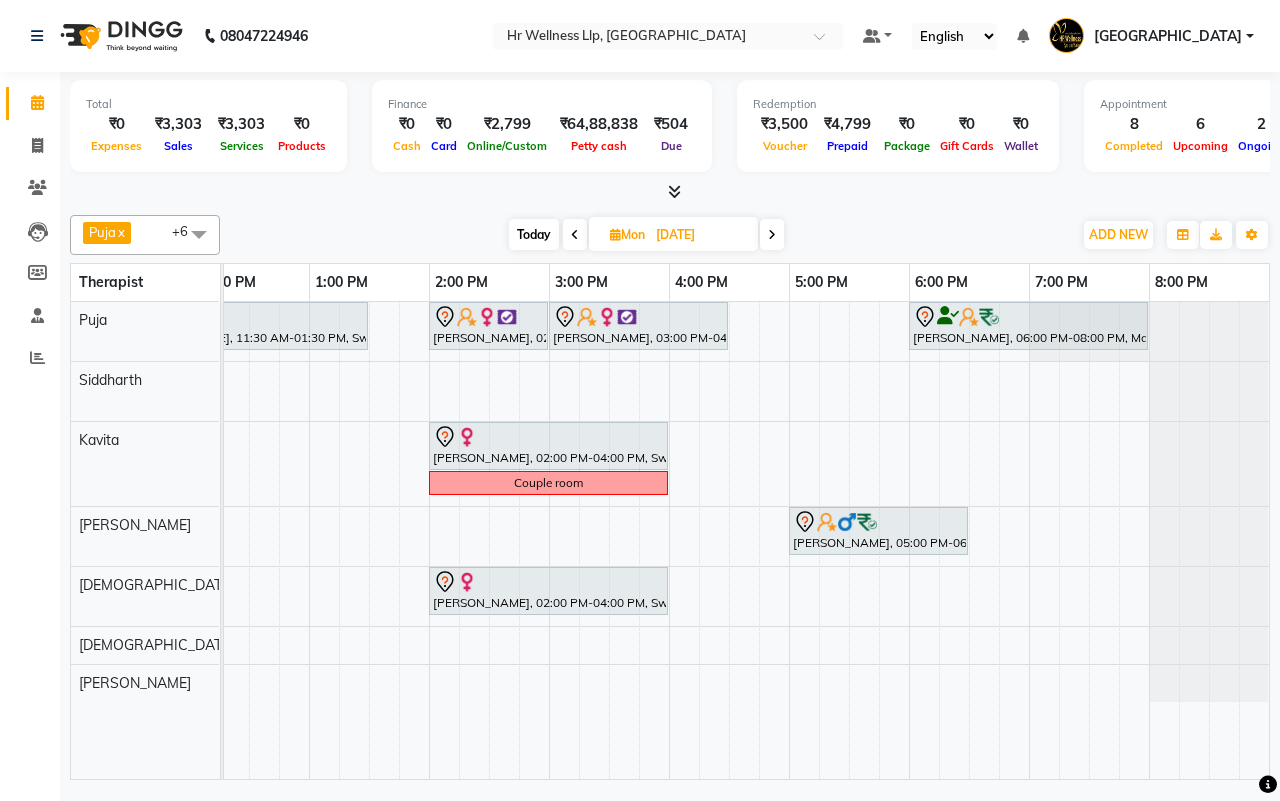 scroll, scrollTop: 0, scrollLeft: 286, axis: horizontal 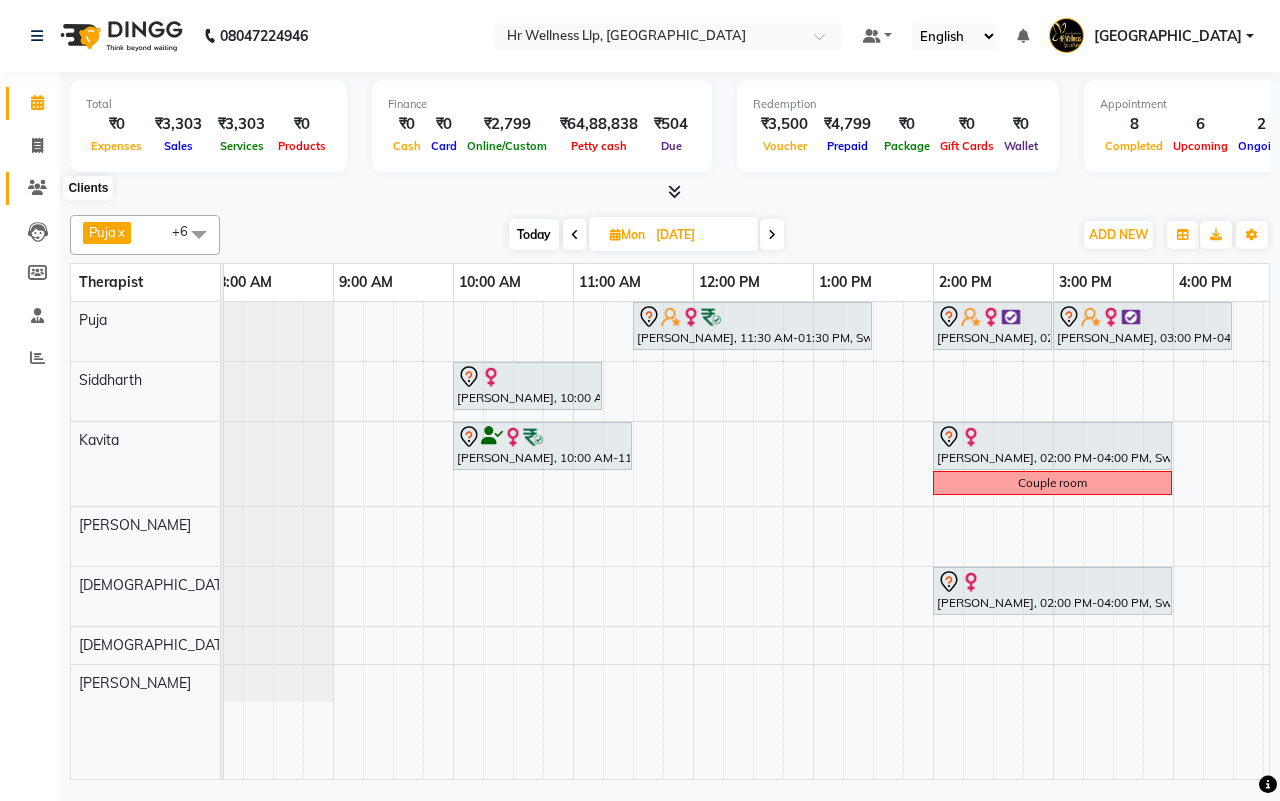 click 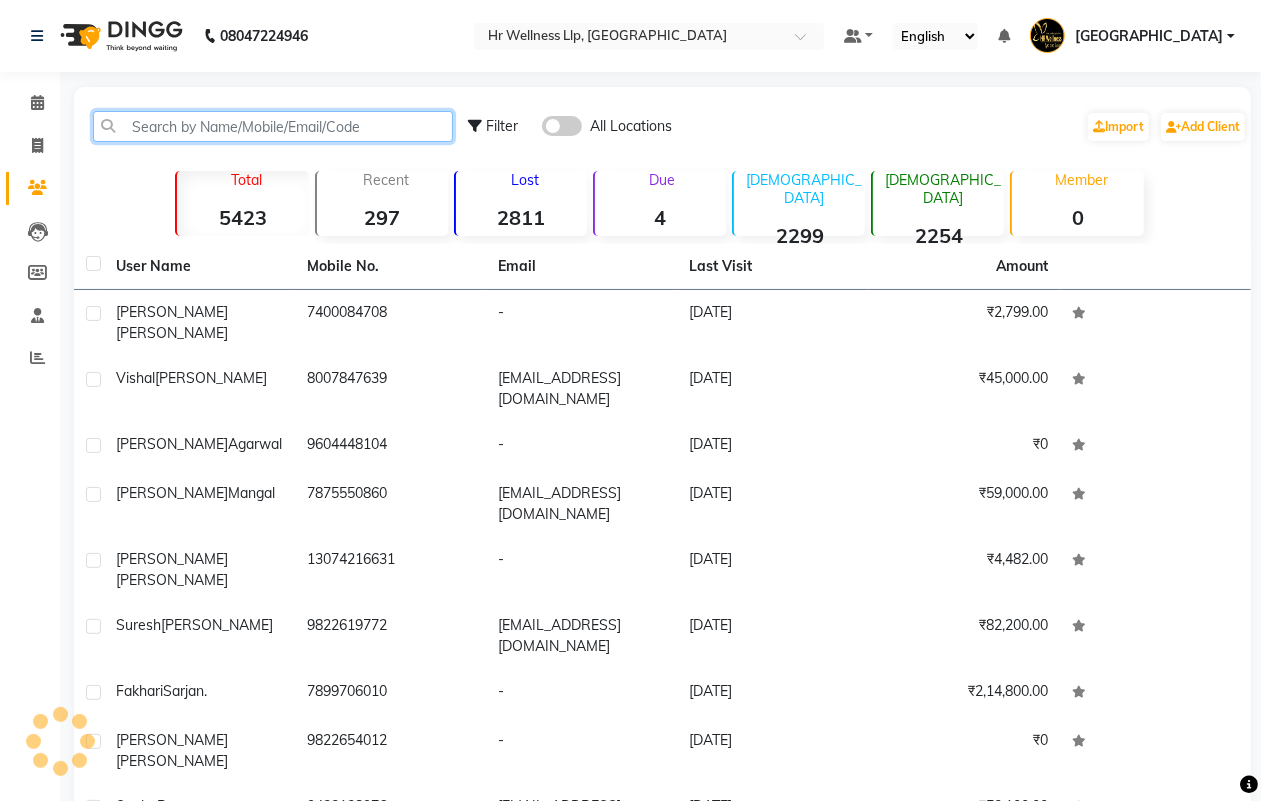 click 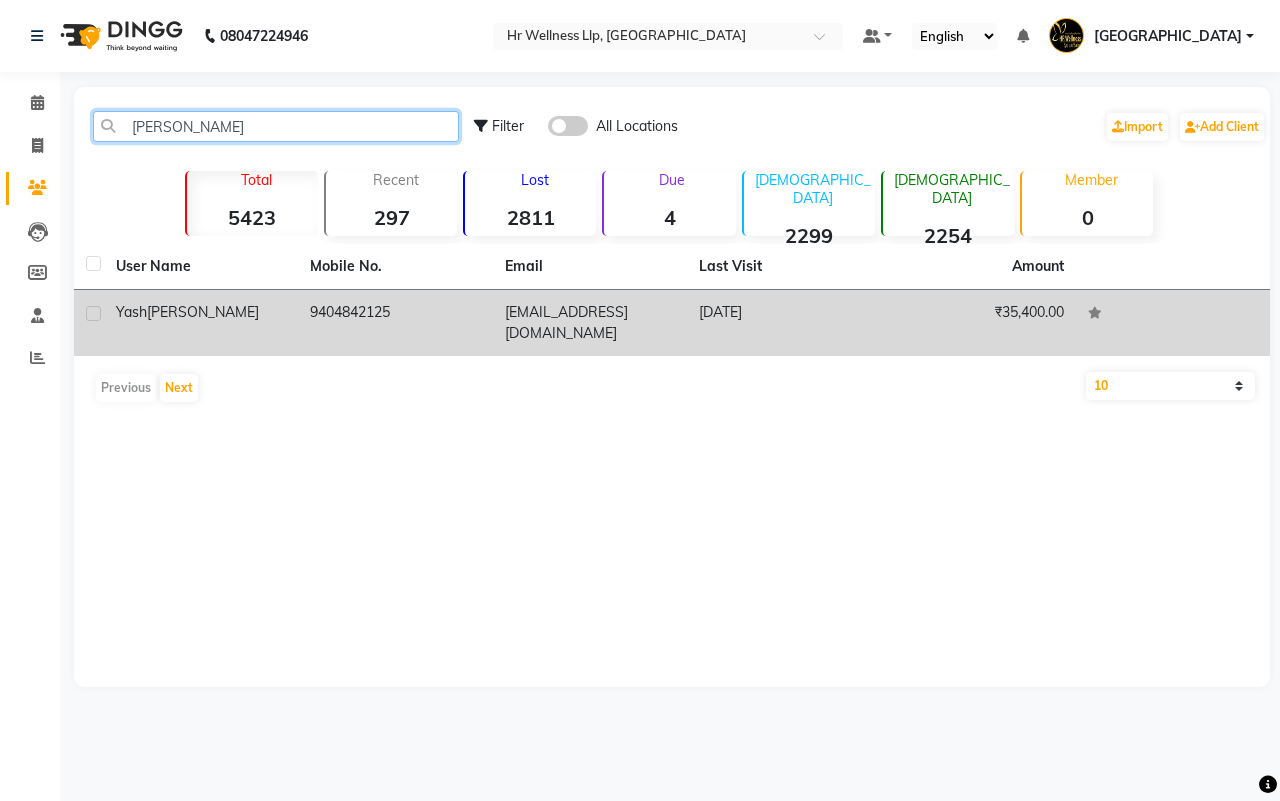 type on "yash waghmare" 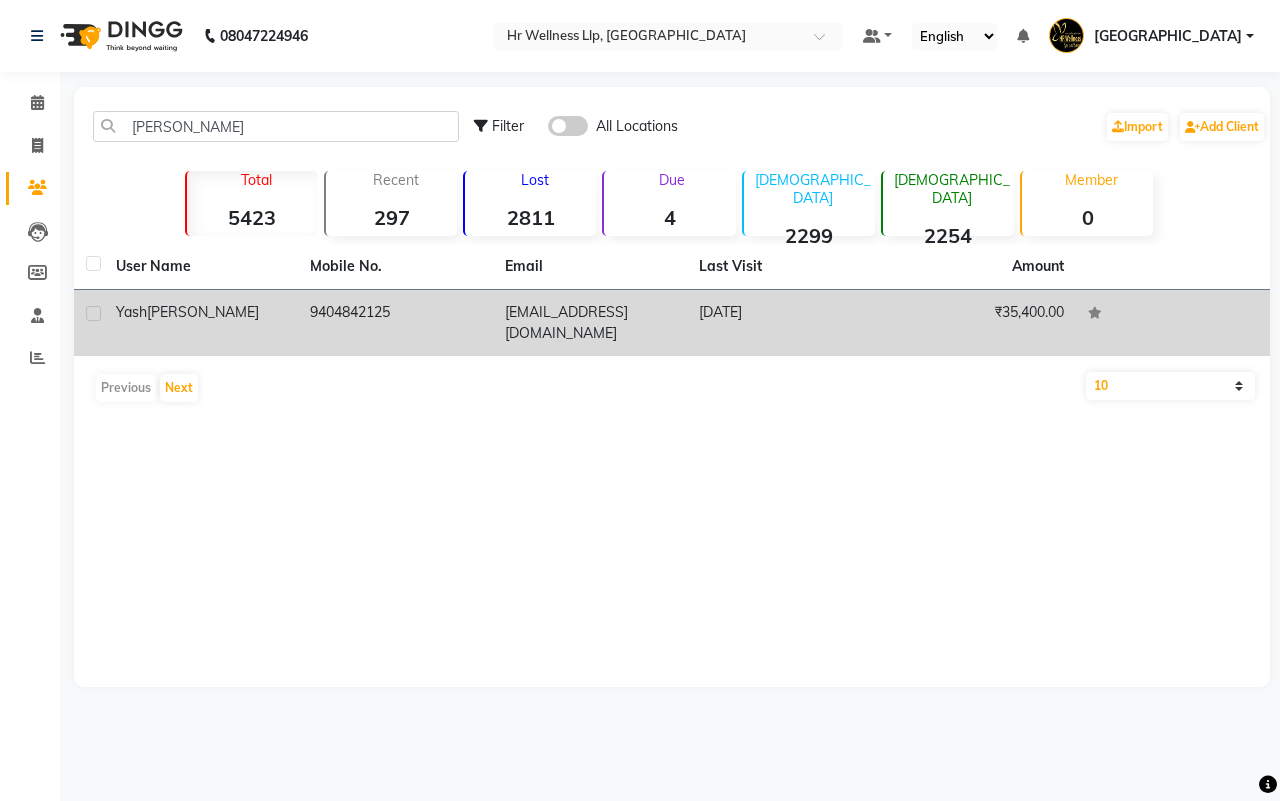 click on "yash.waghmare2@gmail.com" 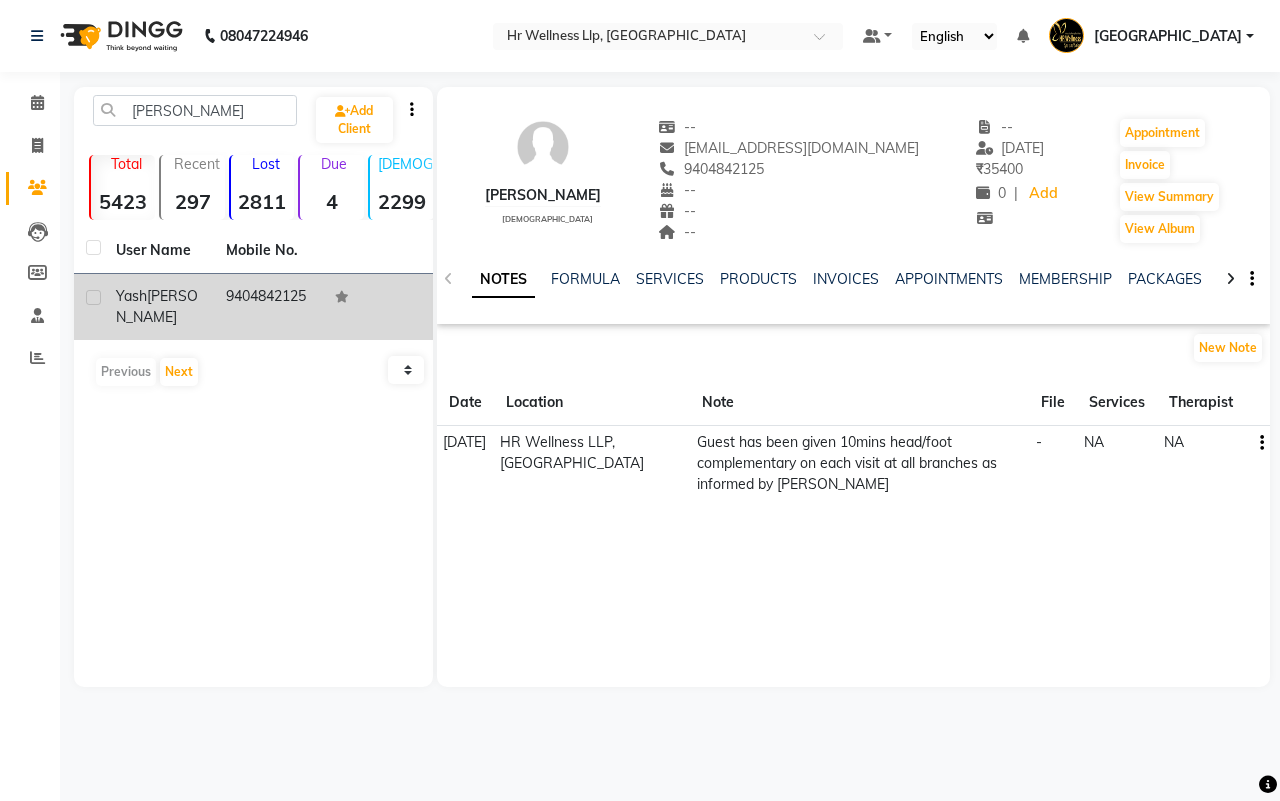 click 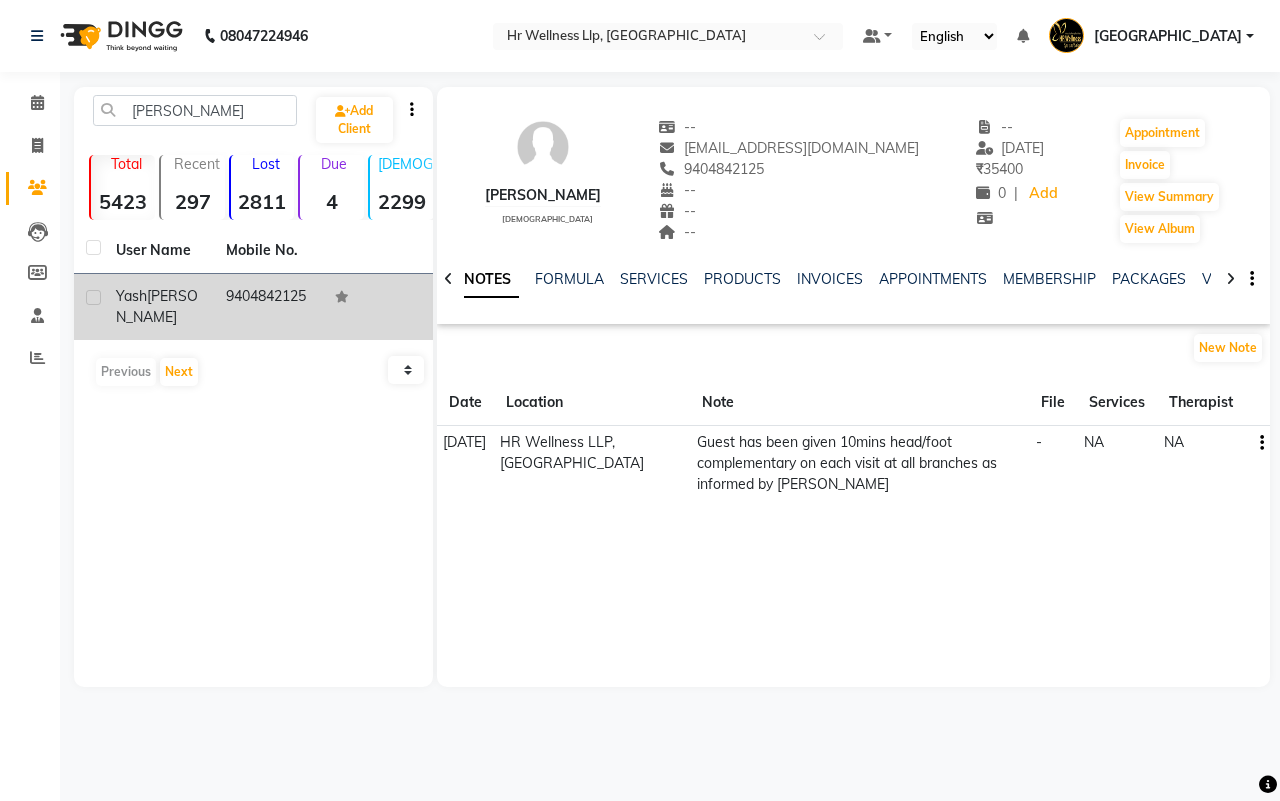 click 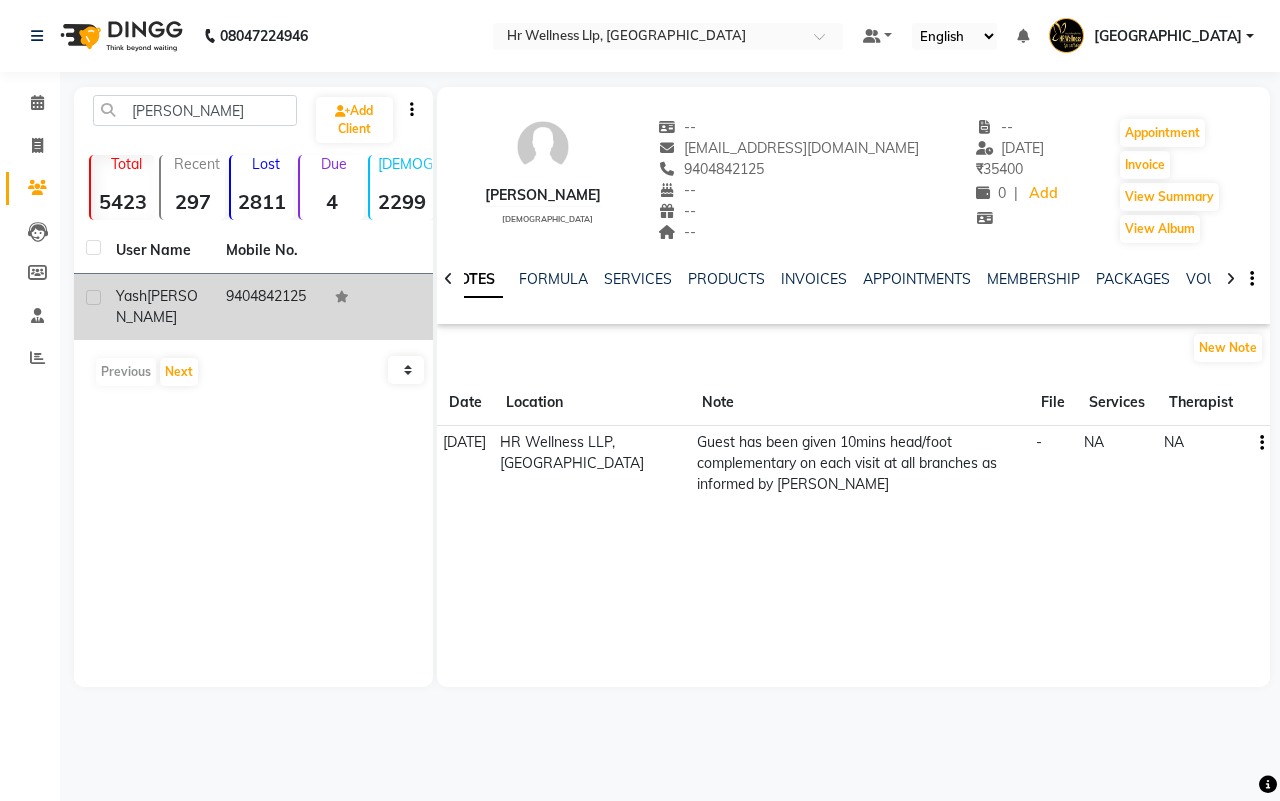 click 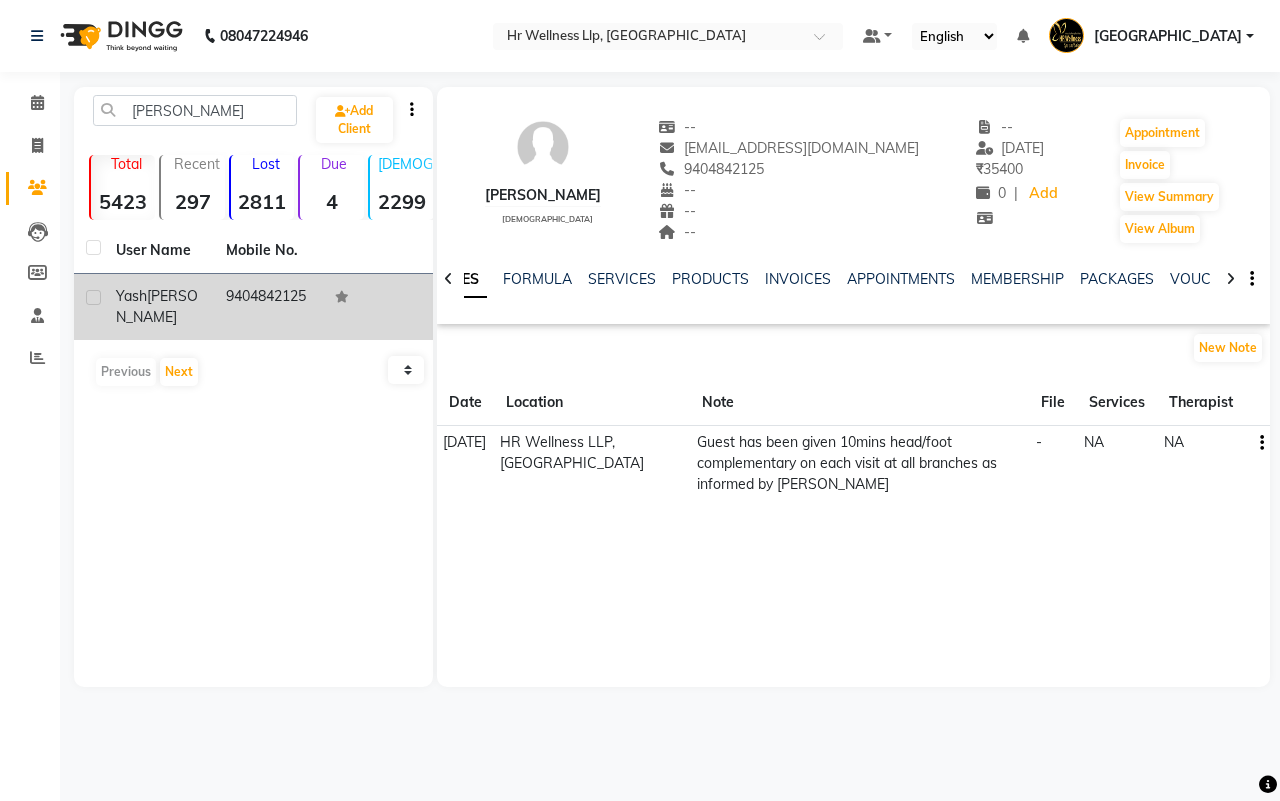click 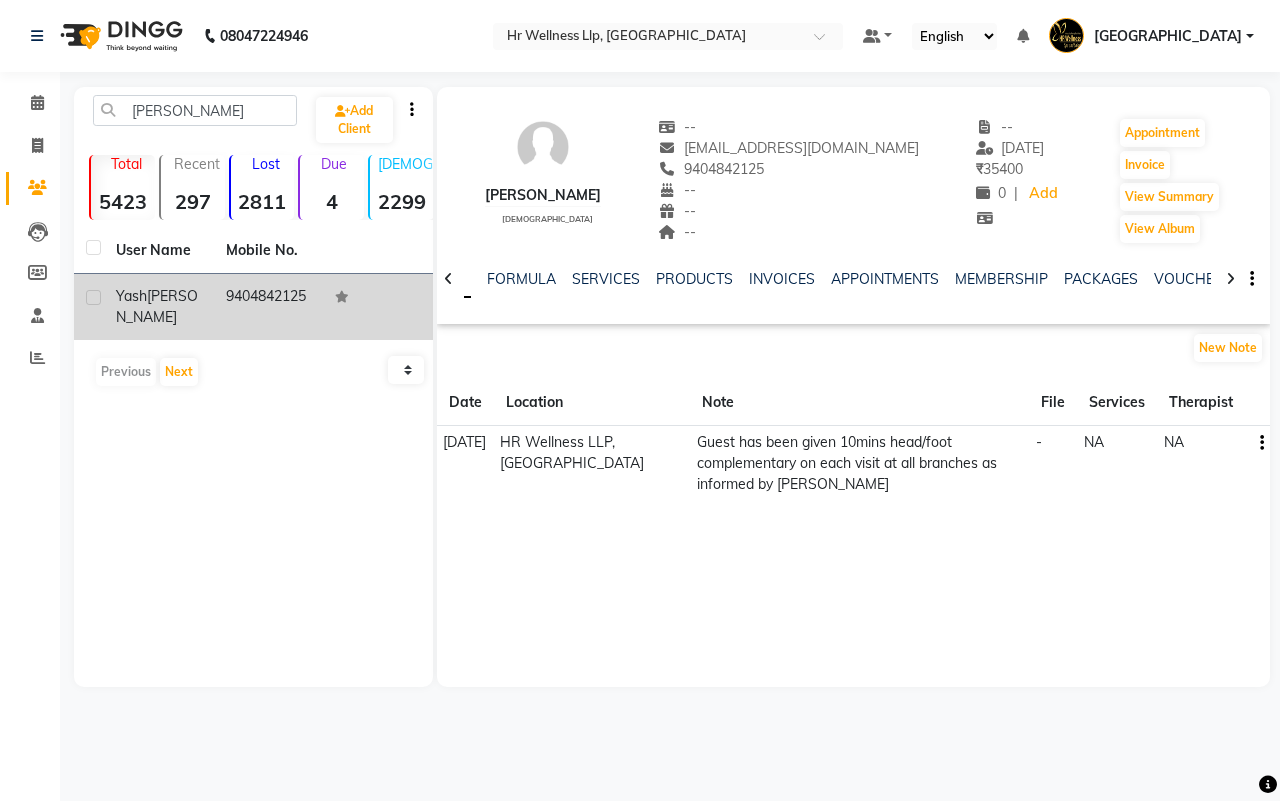 click 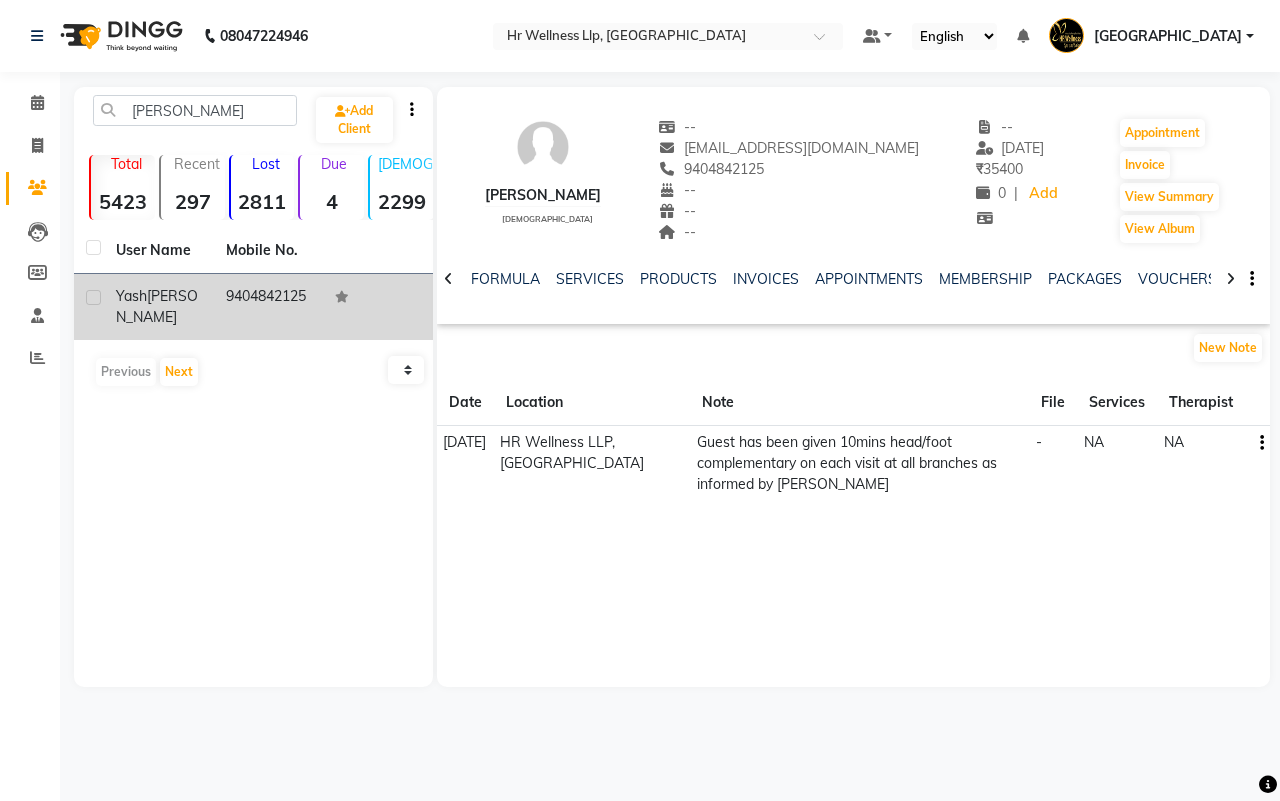 click 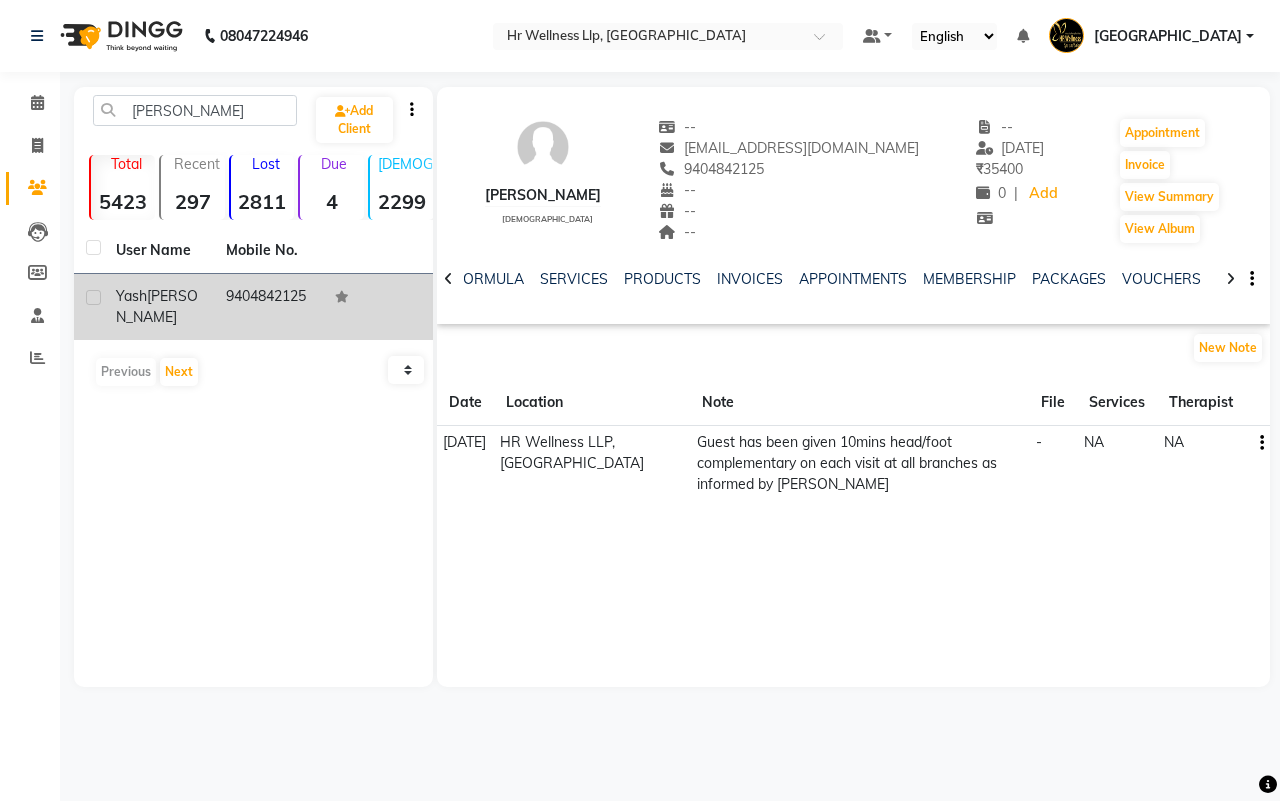 click 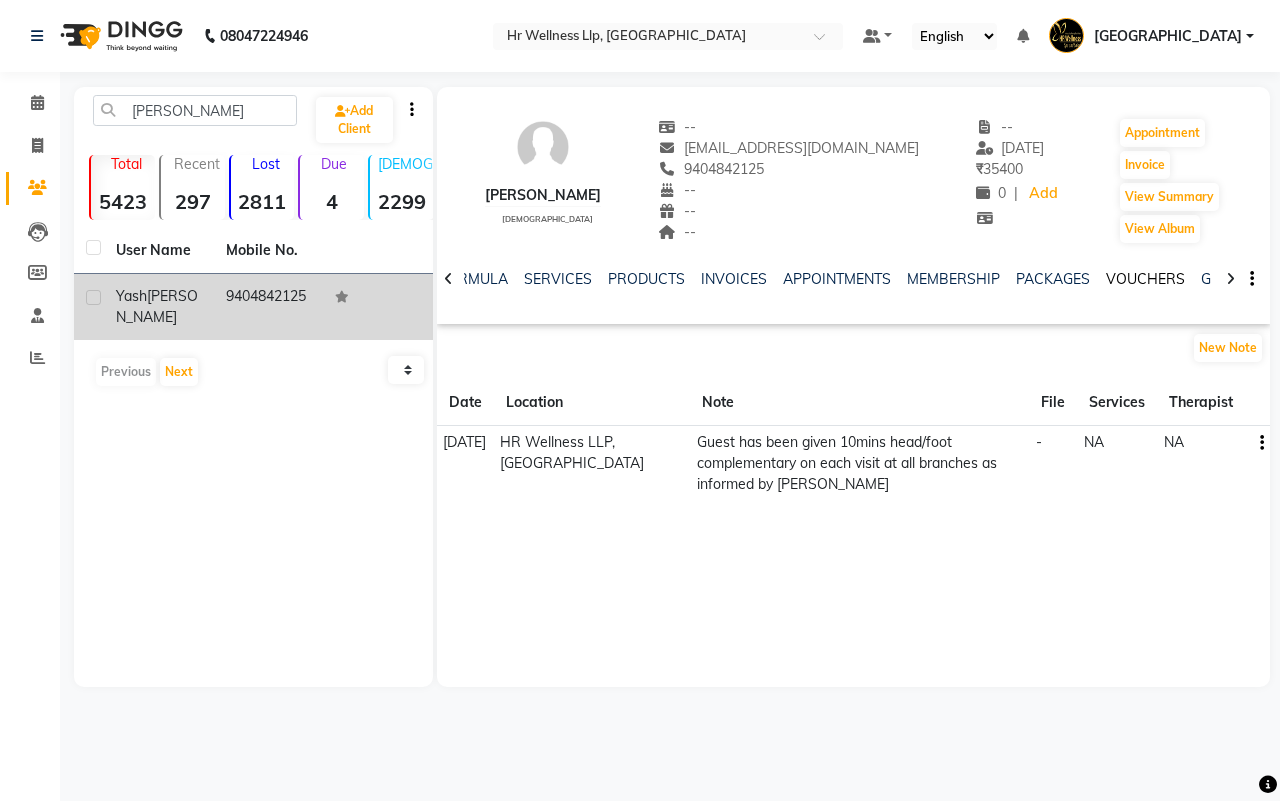 click on "VOUCHERS" 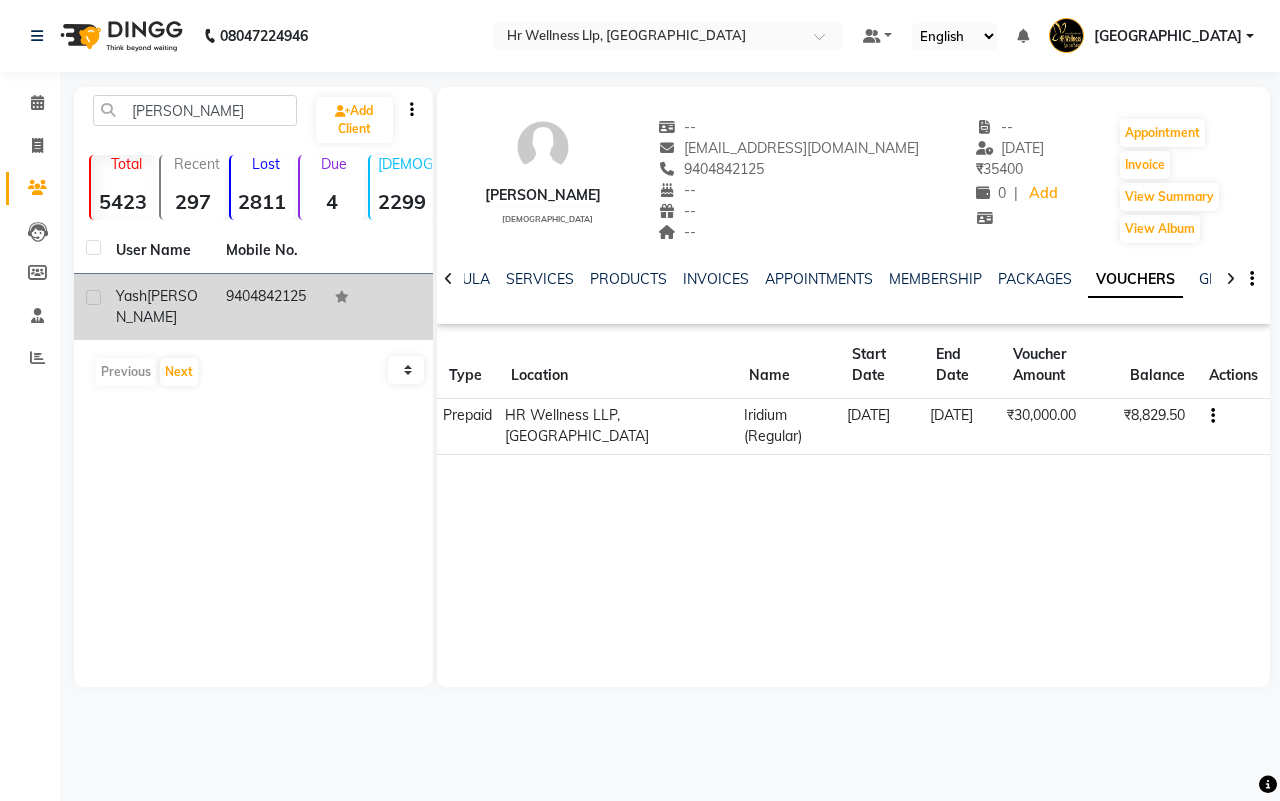 click on "₹30,000.00" 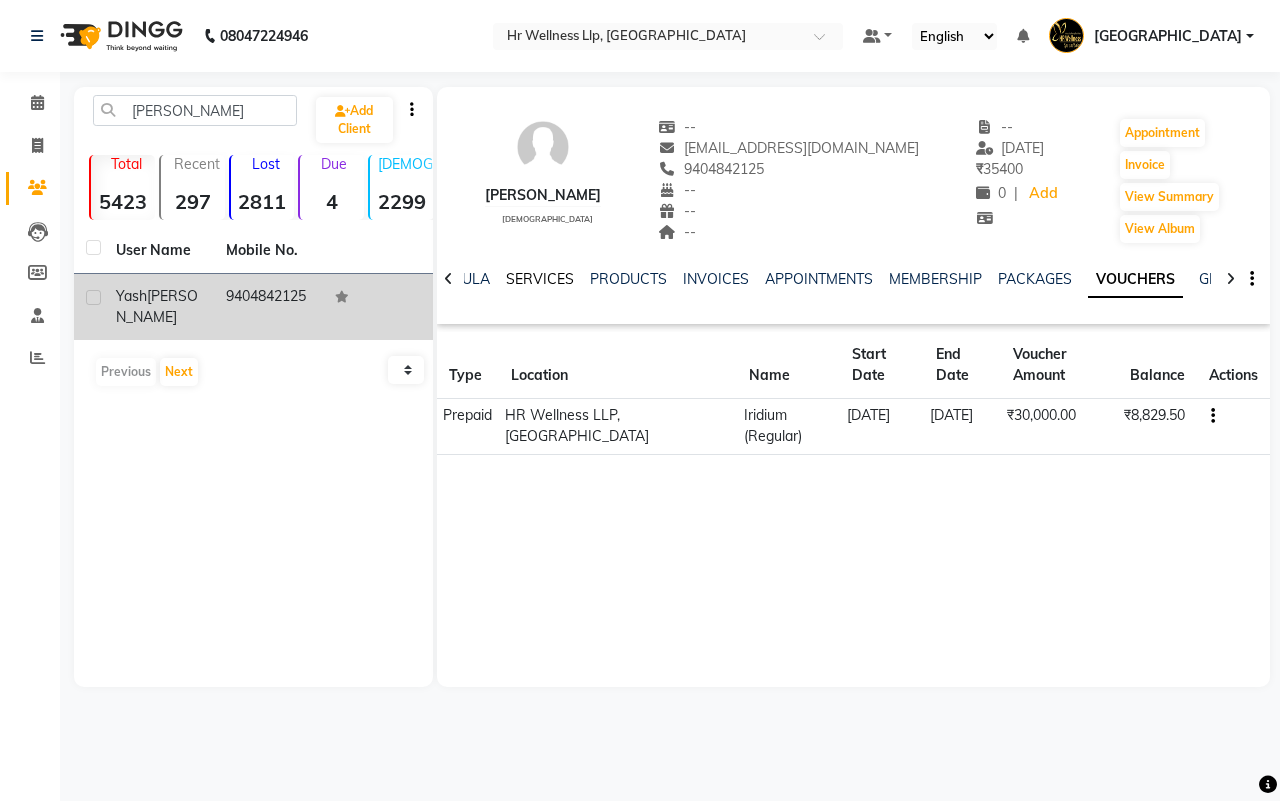 click on "SERVICES" 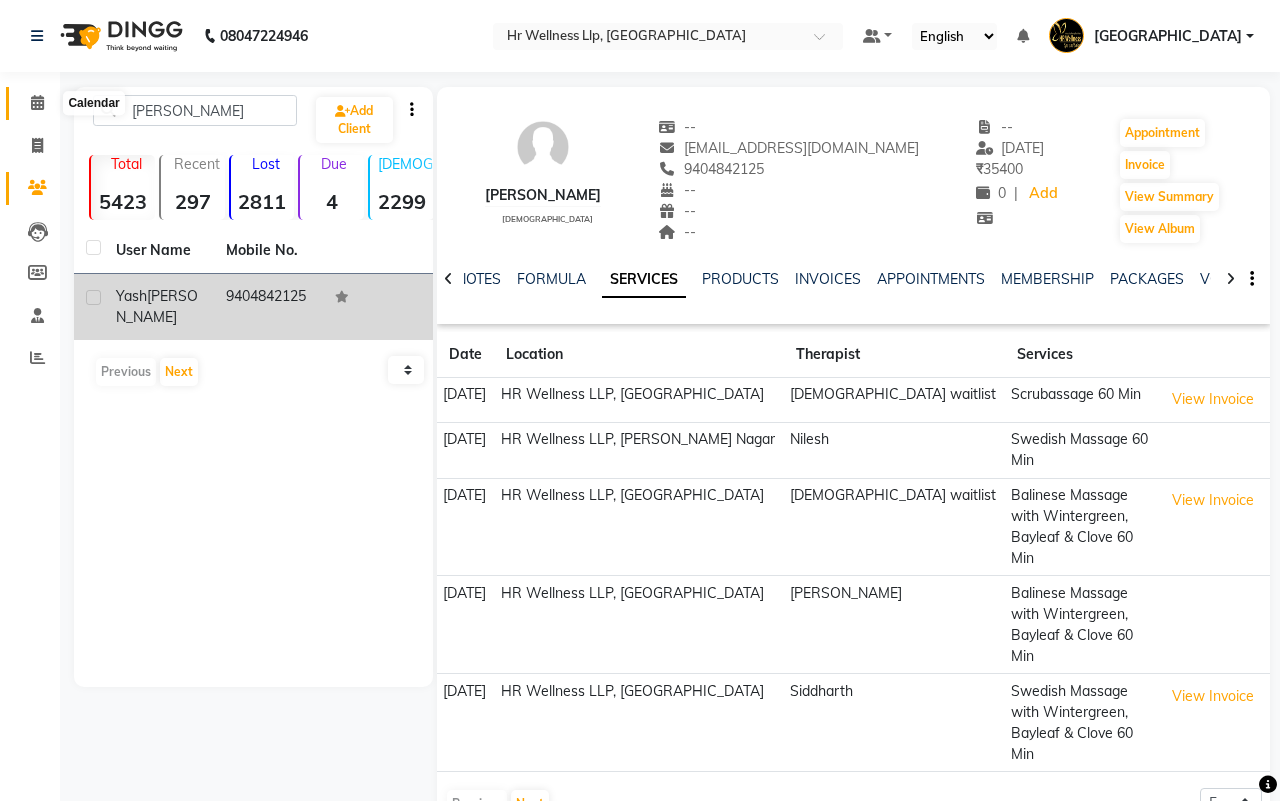 click 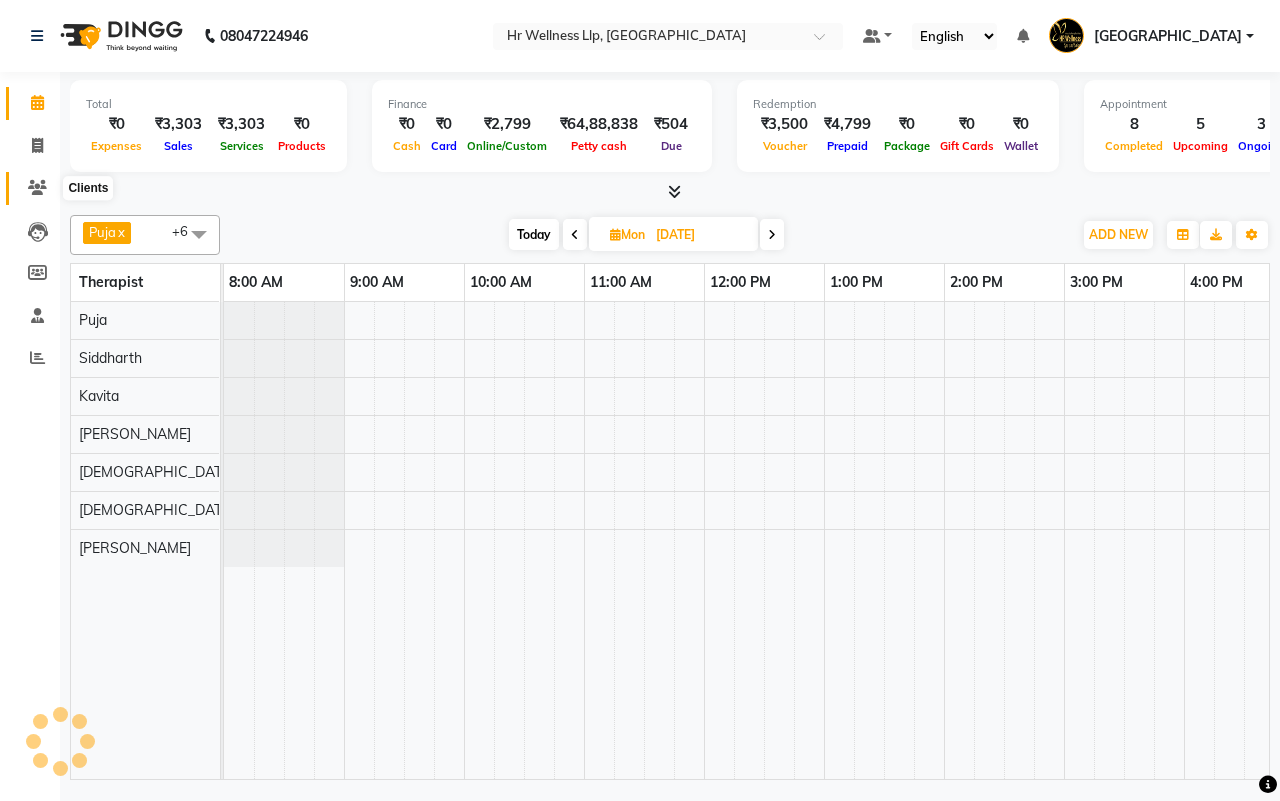 drag, startPoint x: 45, startPoint y: 177, endPoint x: 58, endPoint y: 176, distance: 13.038404 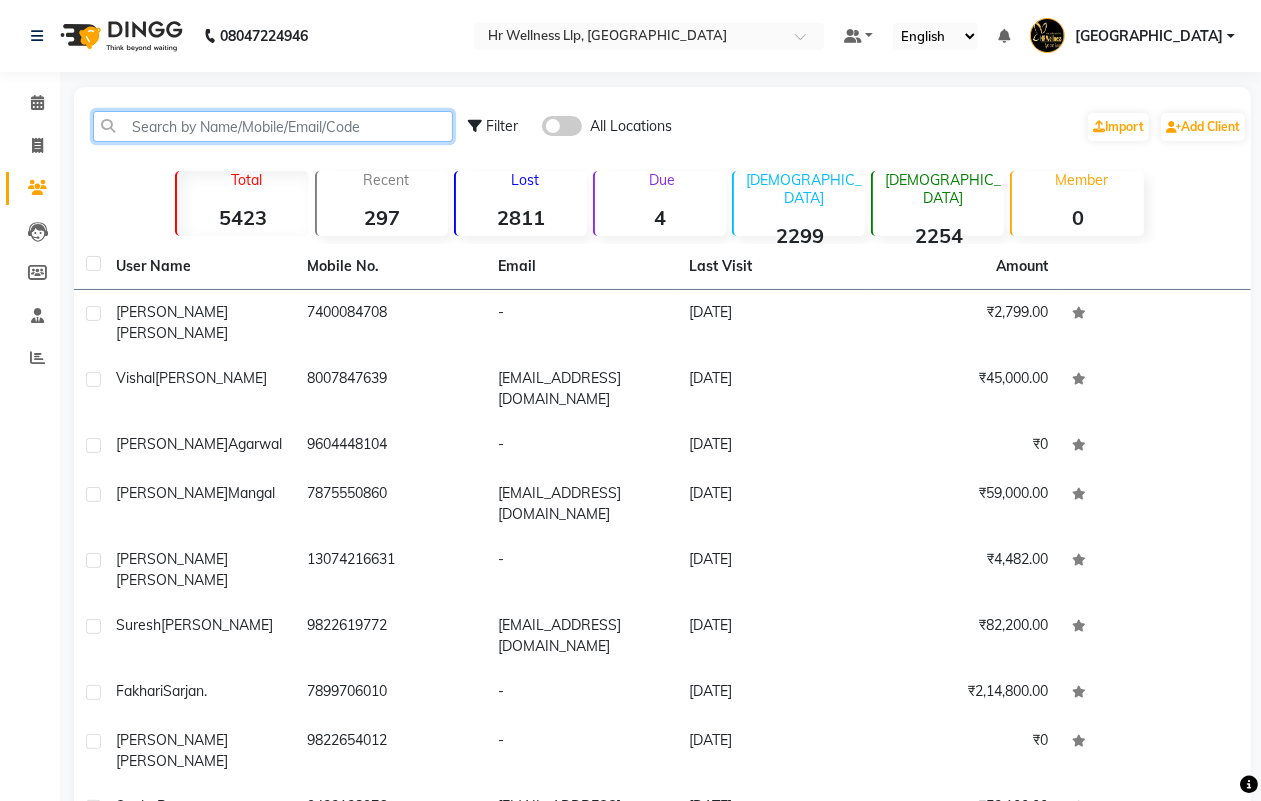 click 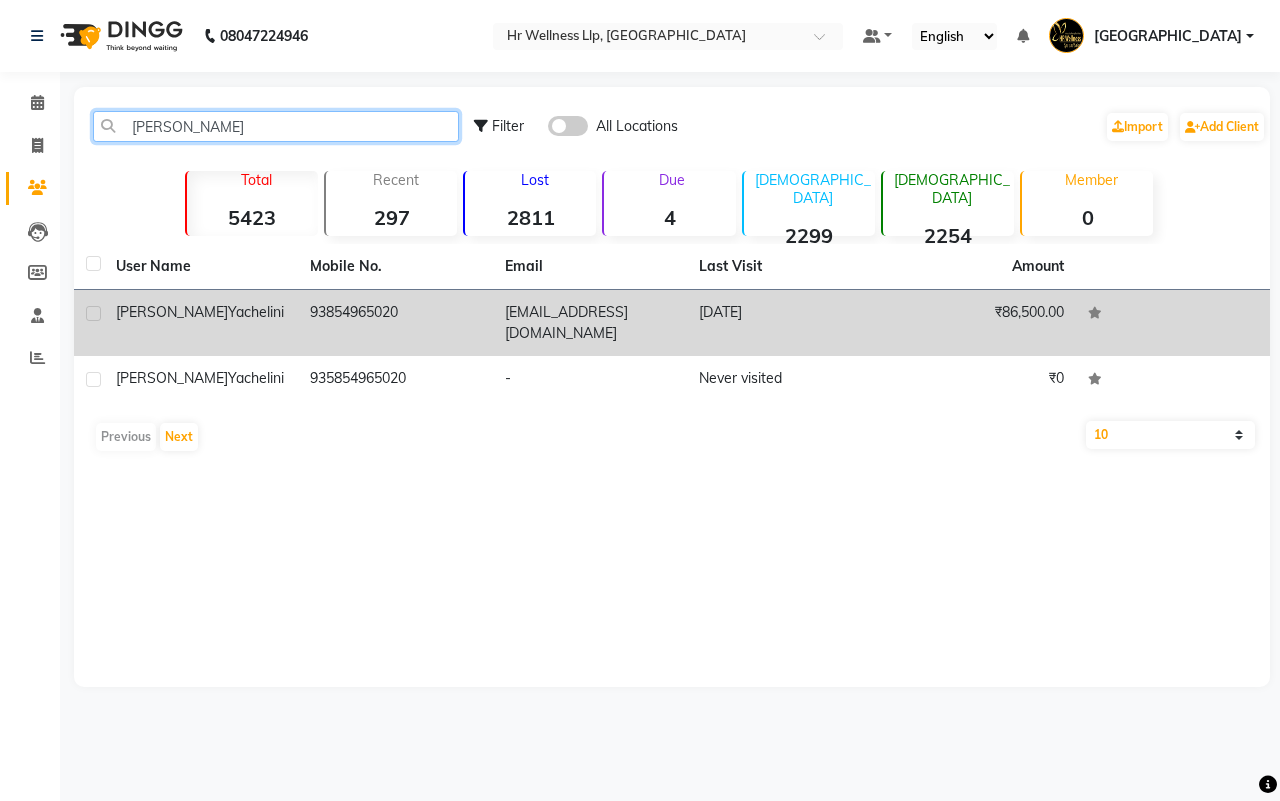 type on "pedro" 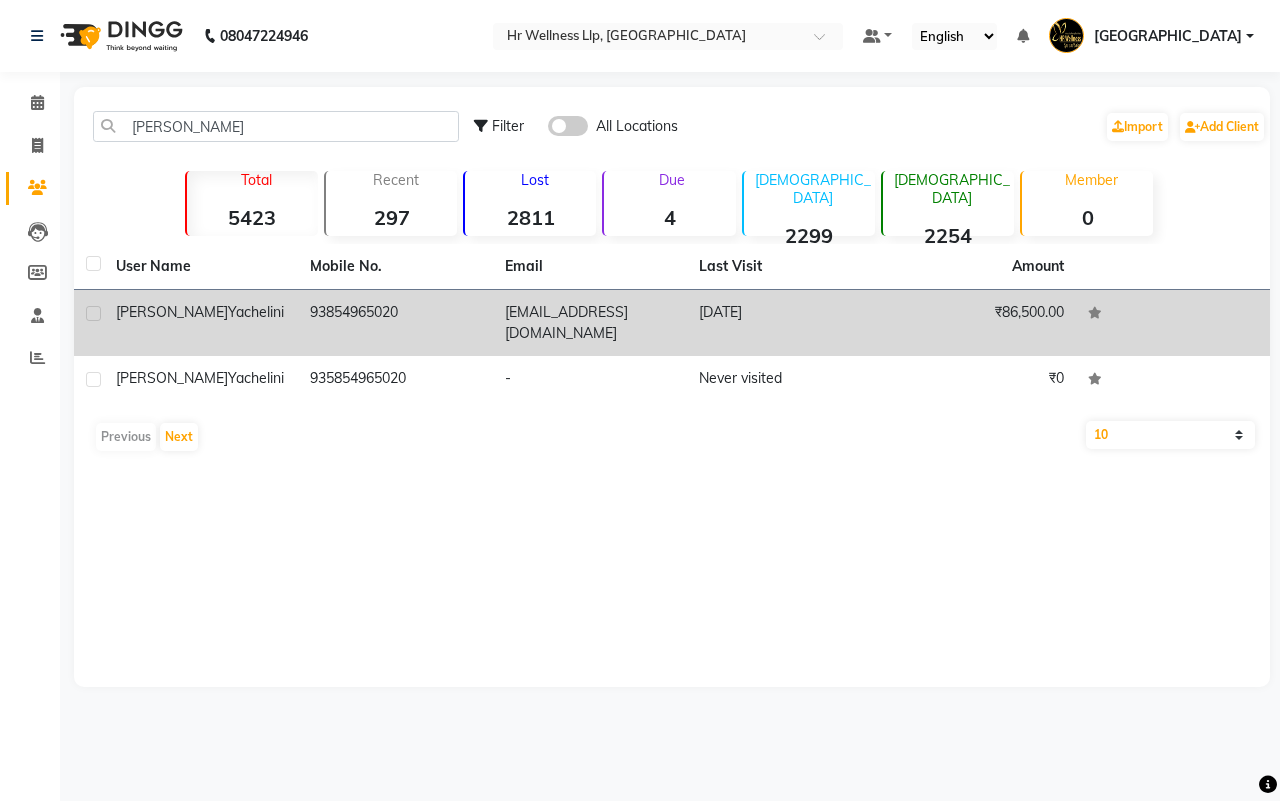 click on "pyachelini@gmail.com" 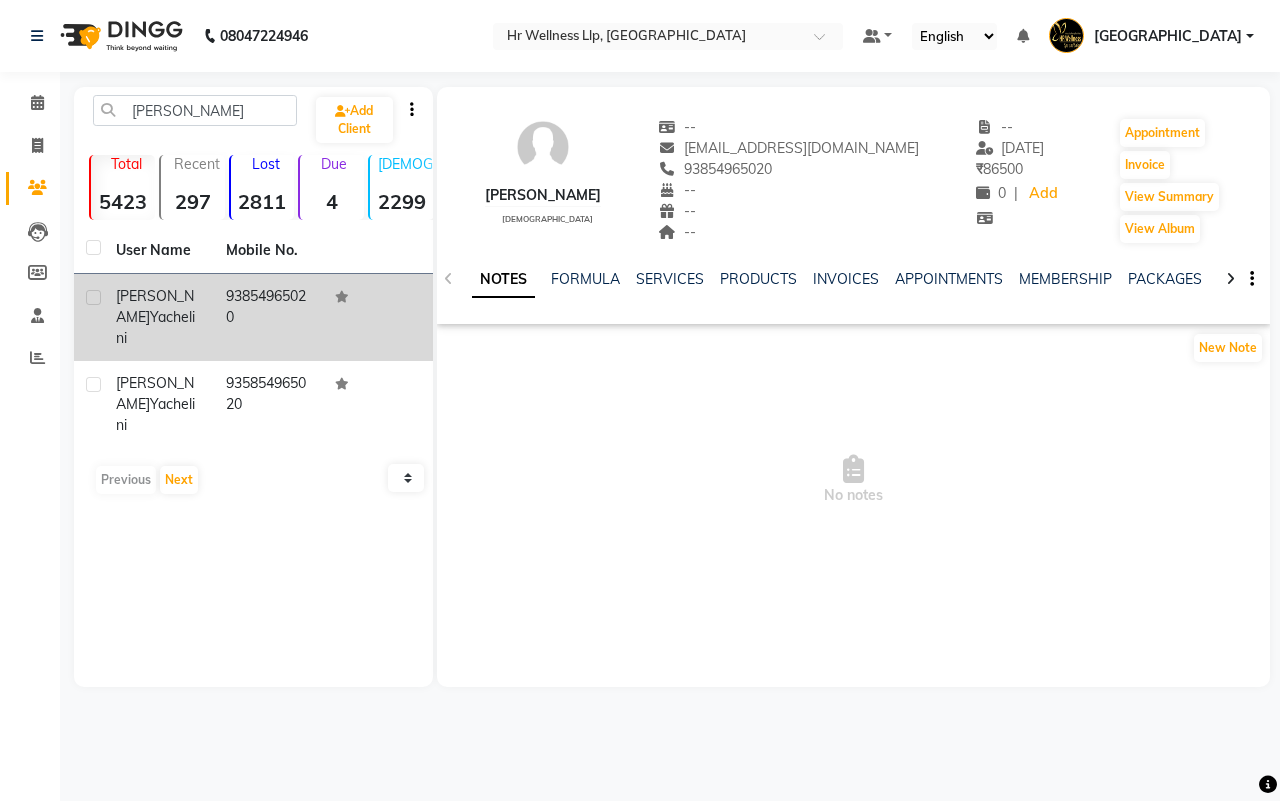 click 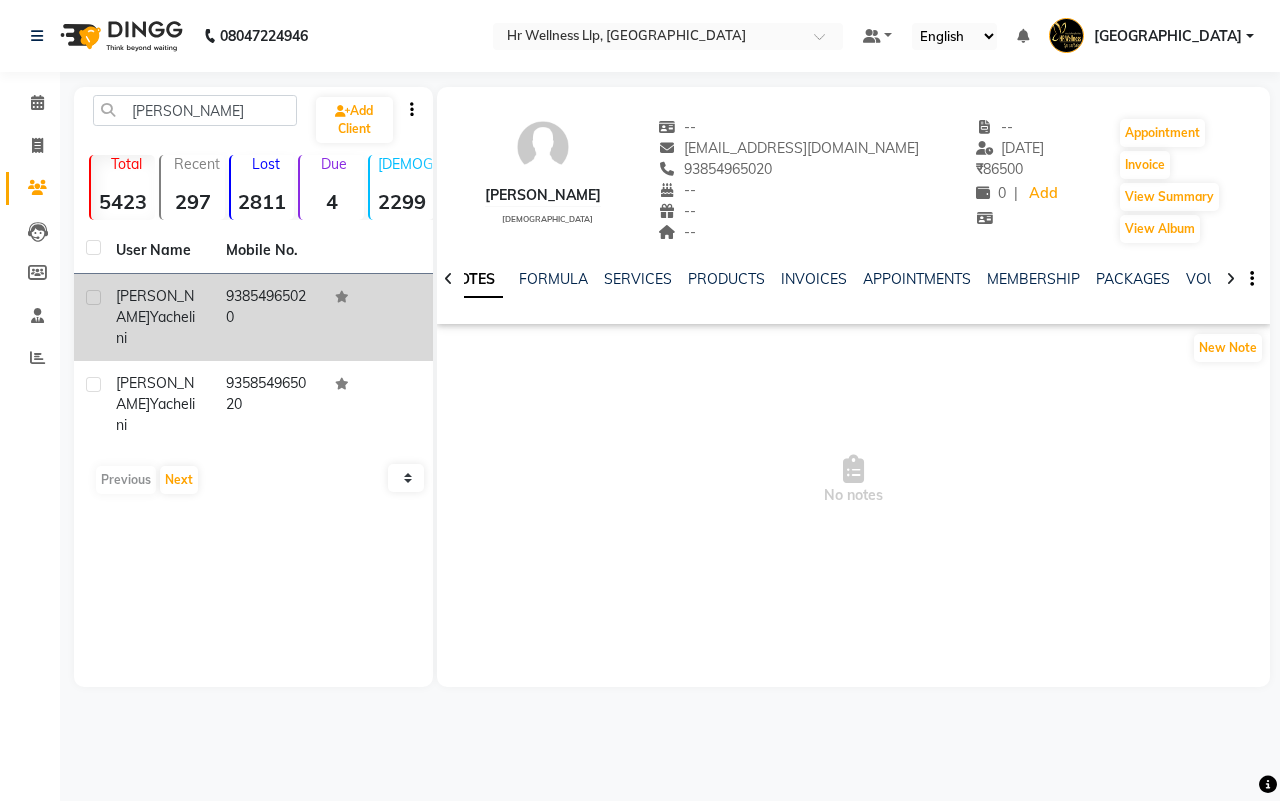 click 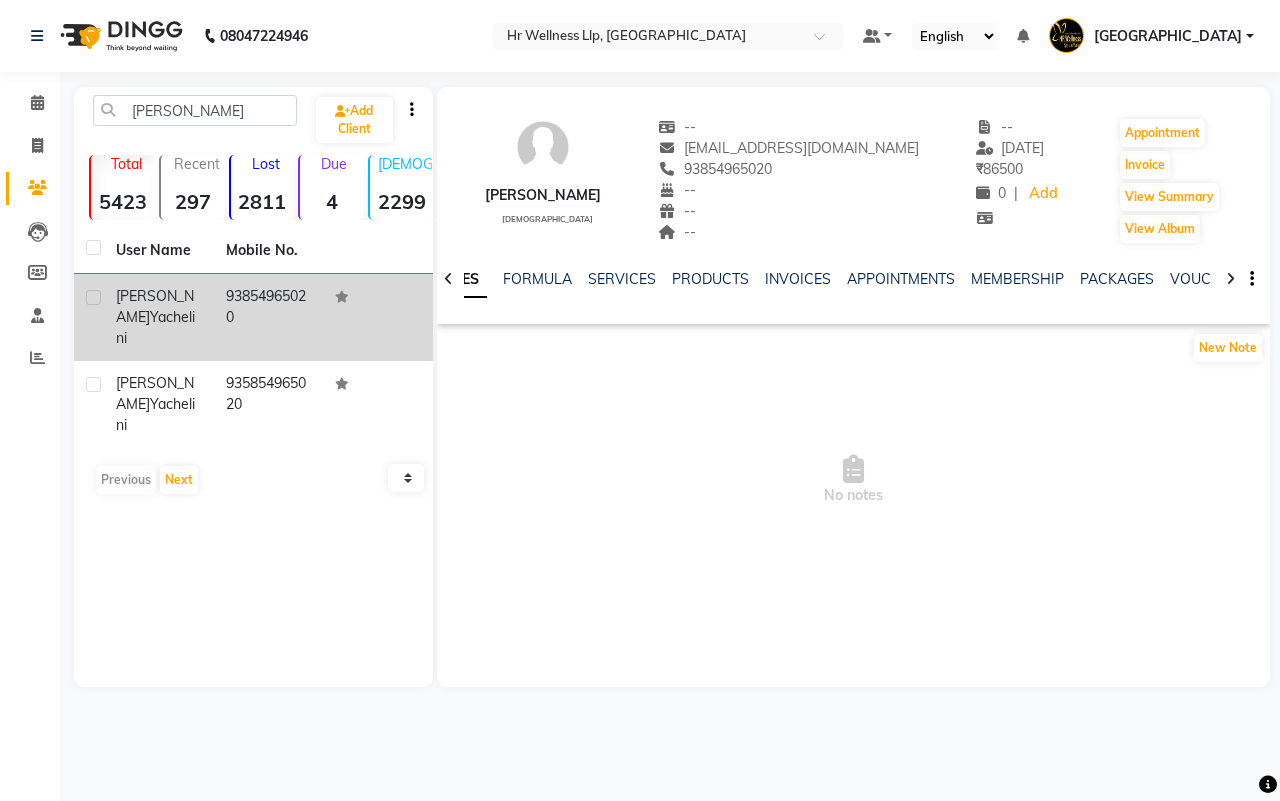 click 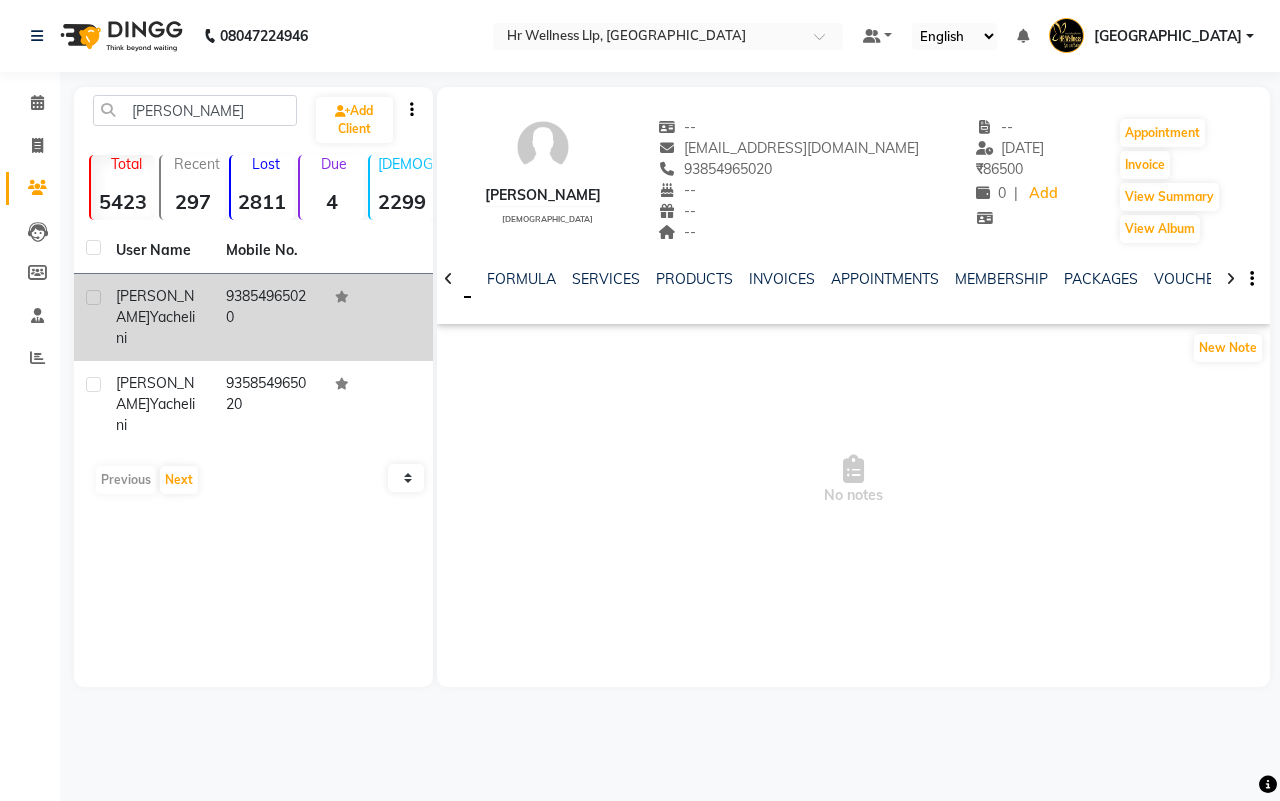 click 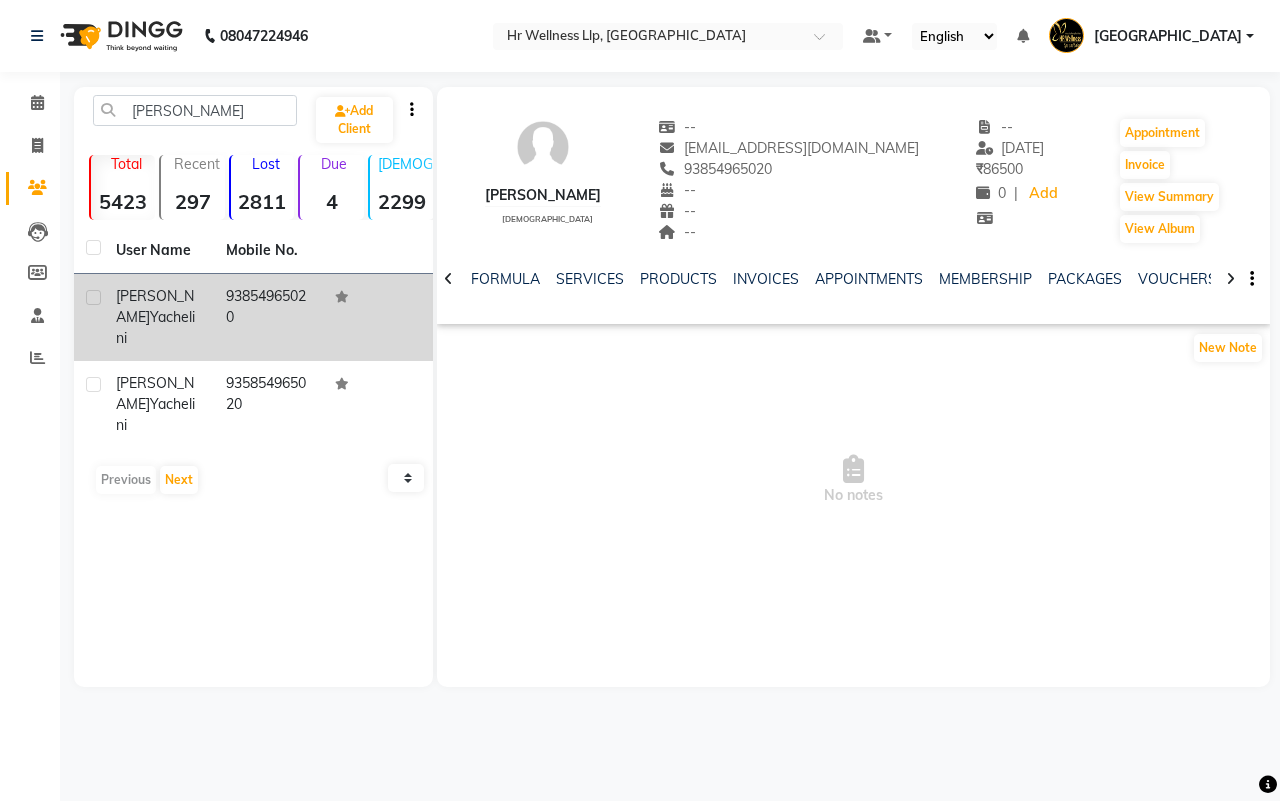 click 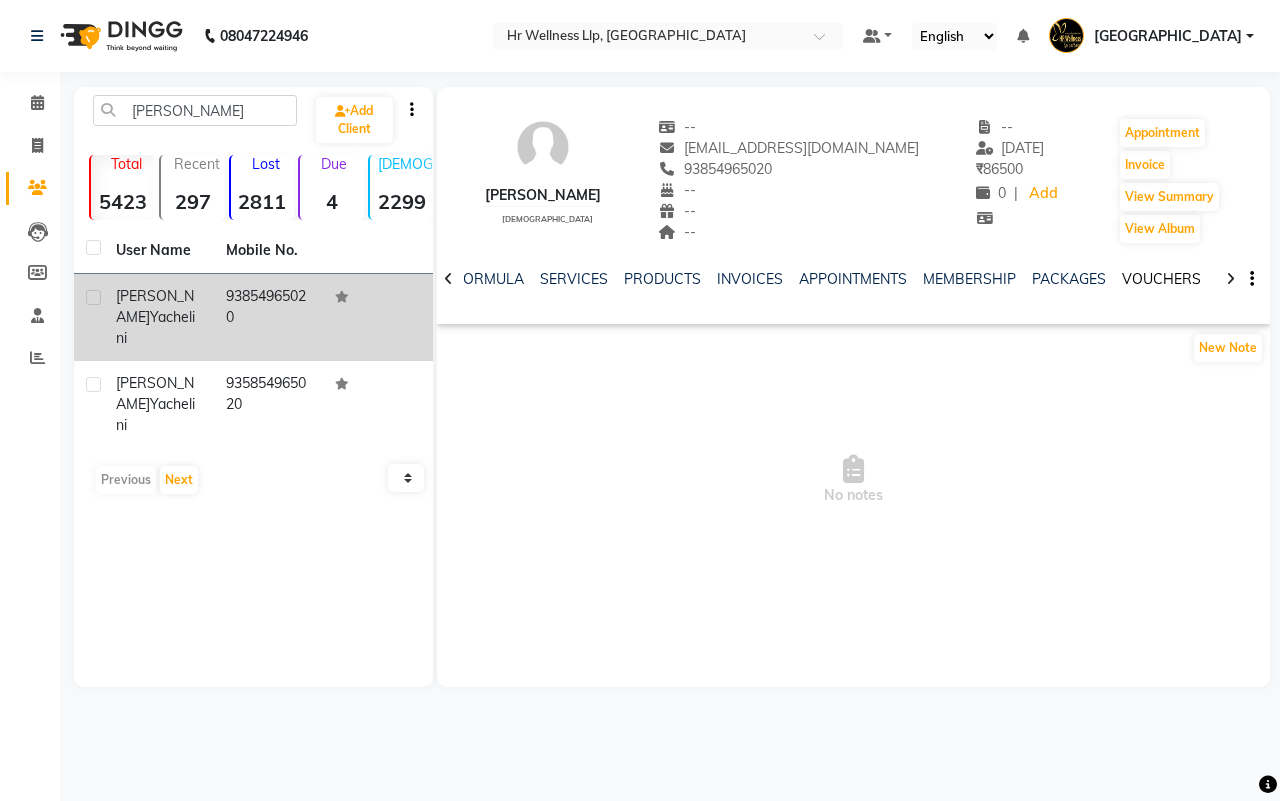 click on "VOUCHERS" 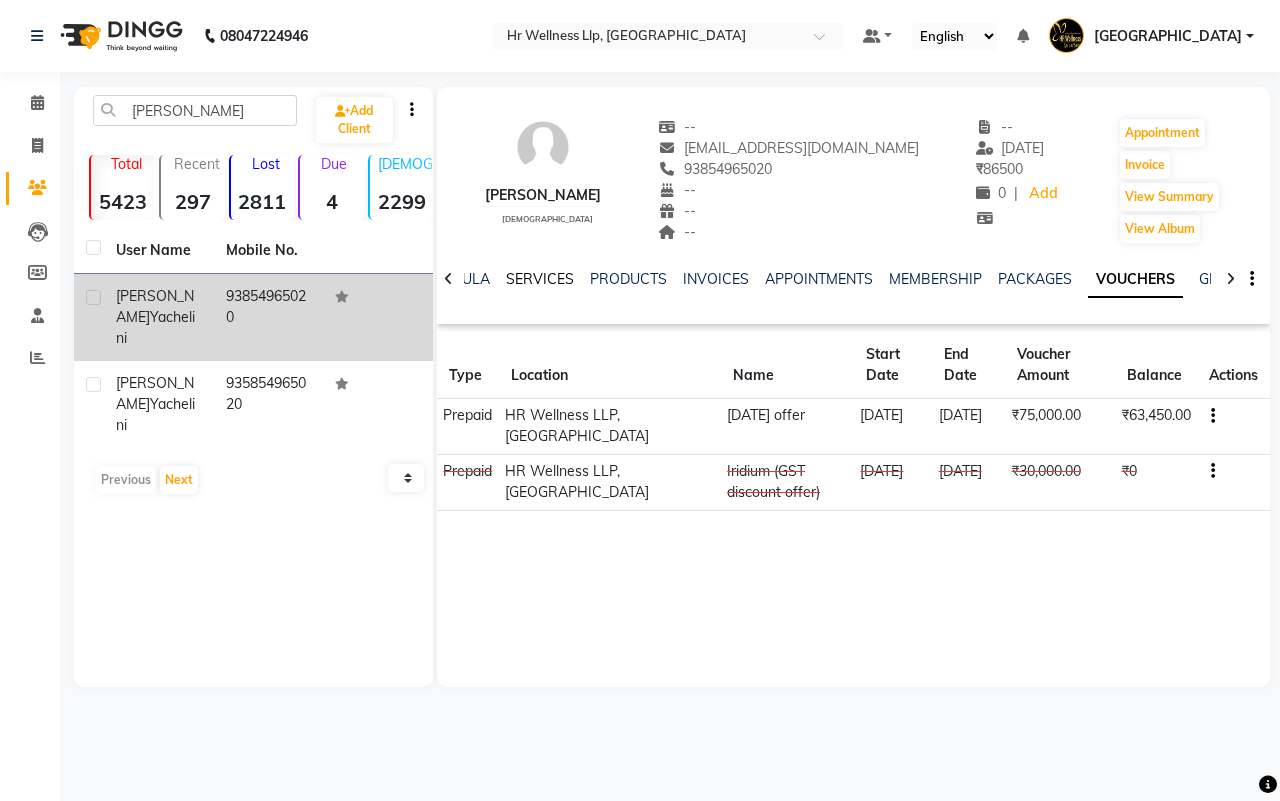 click on "SERVICES" 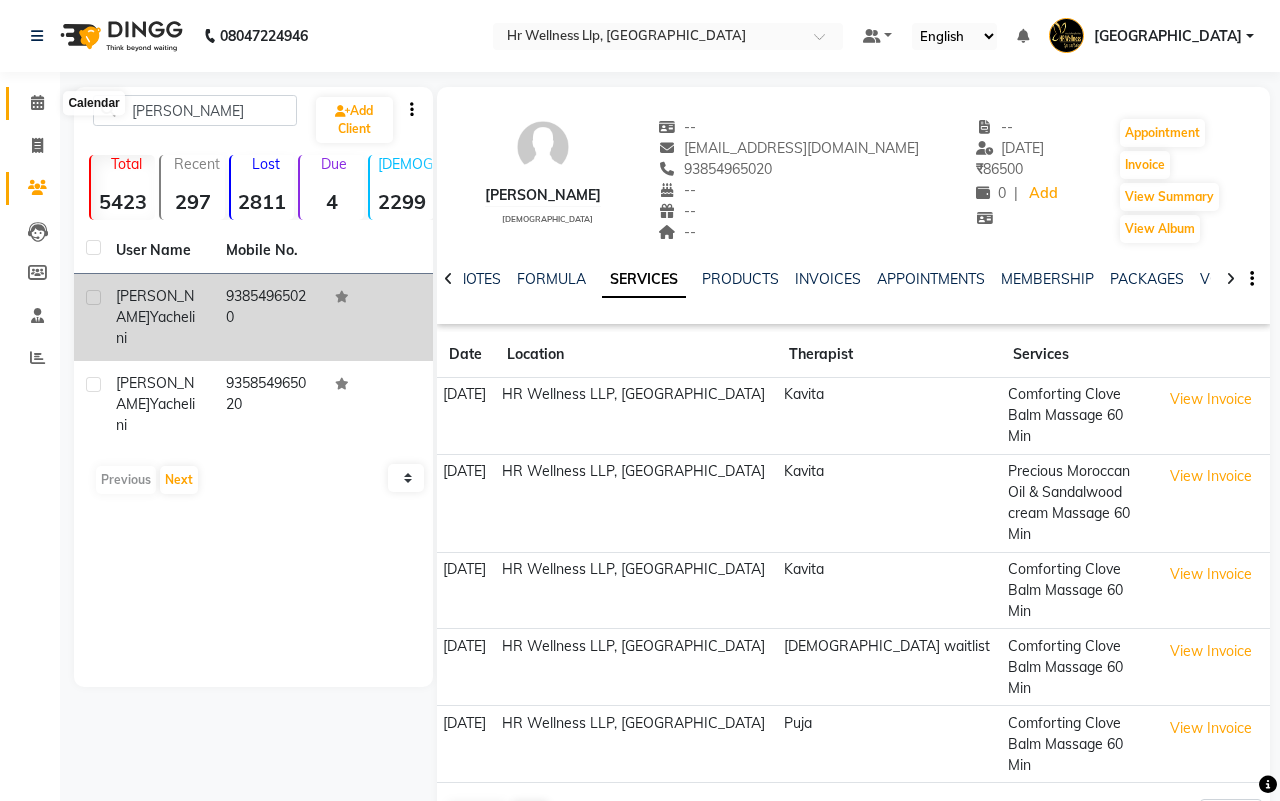 click 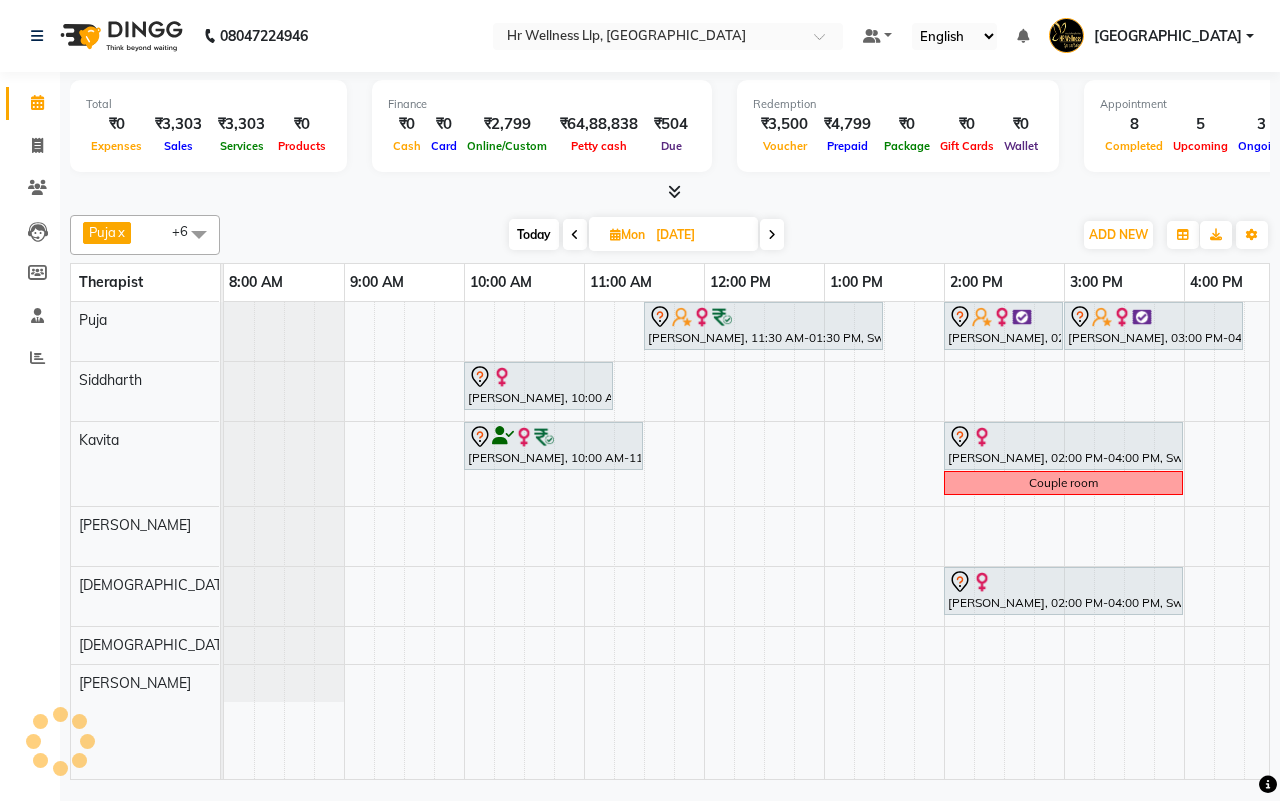 scroll, scrollTop: 0, scrollLeft: 0, axis: both 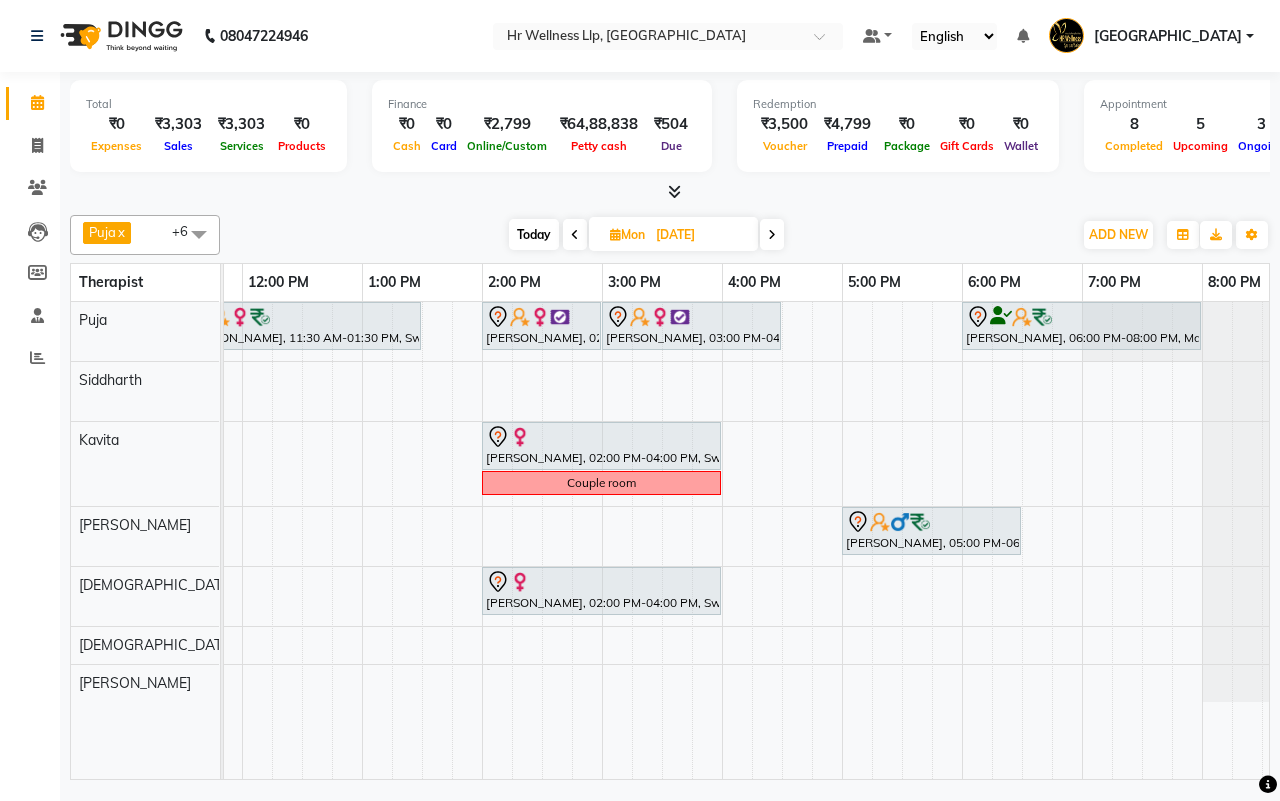 click on "Today  Mon 14-07-2025" at bounding box center [646, 235] 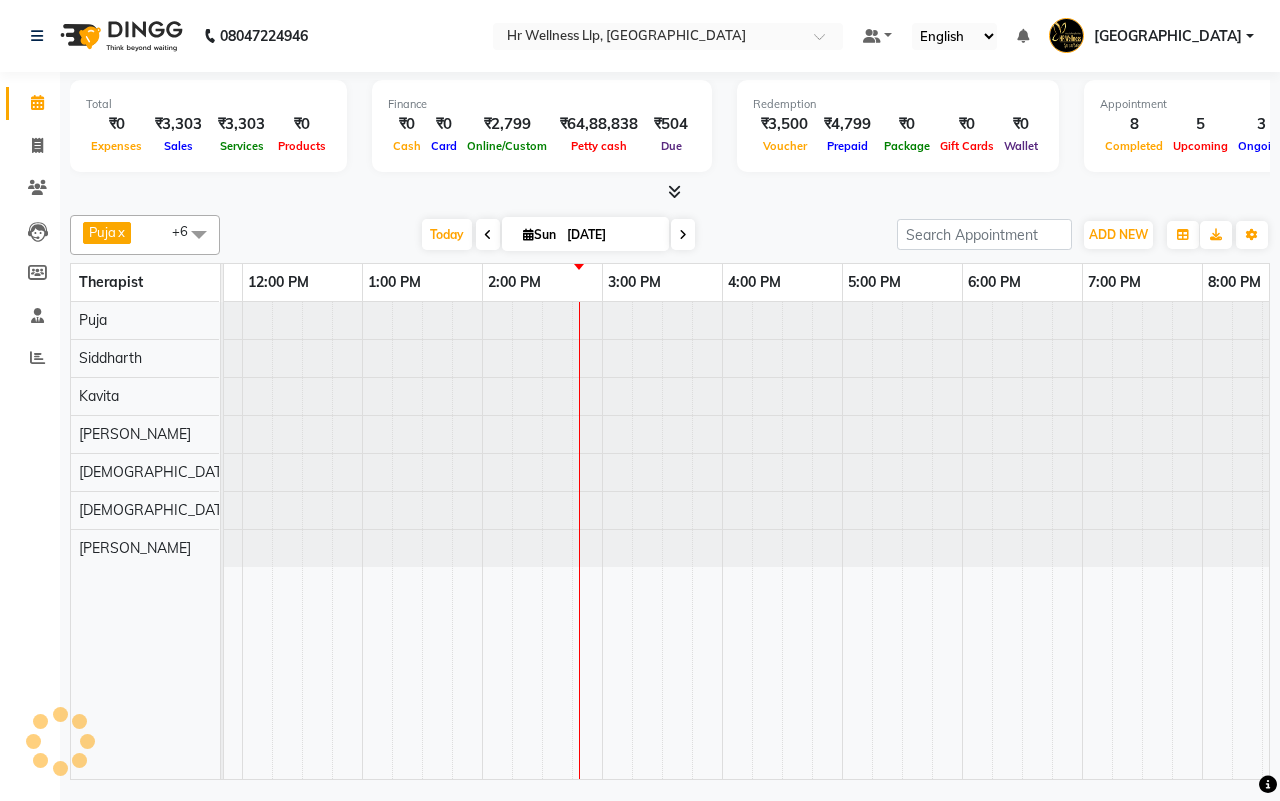 scroll, scrollTop: 0, scrollLeft: 0, axis: both 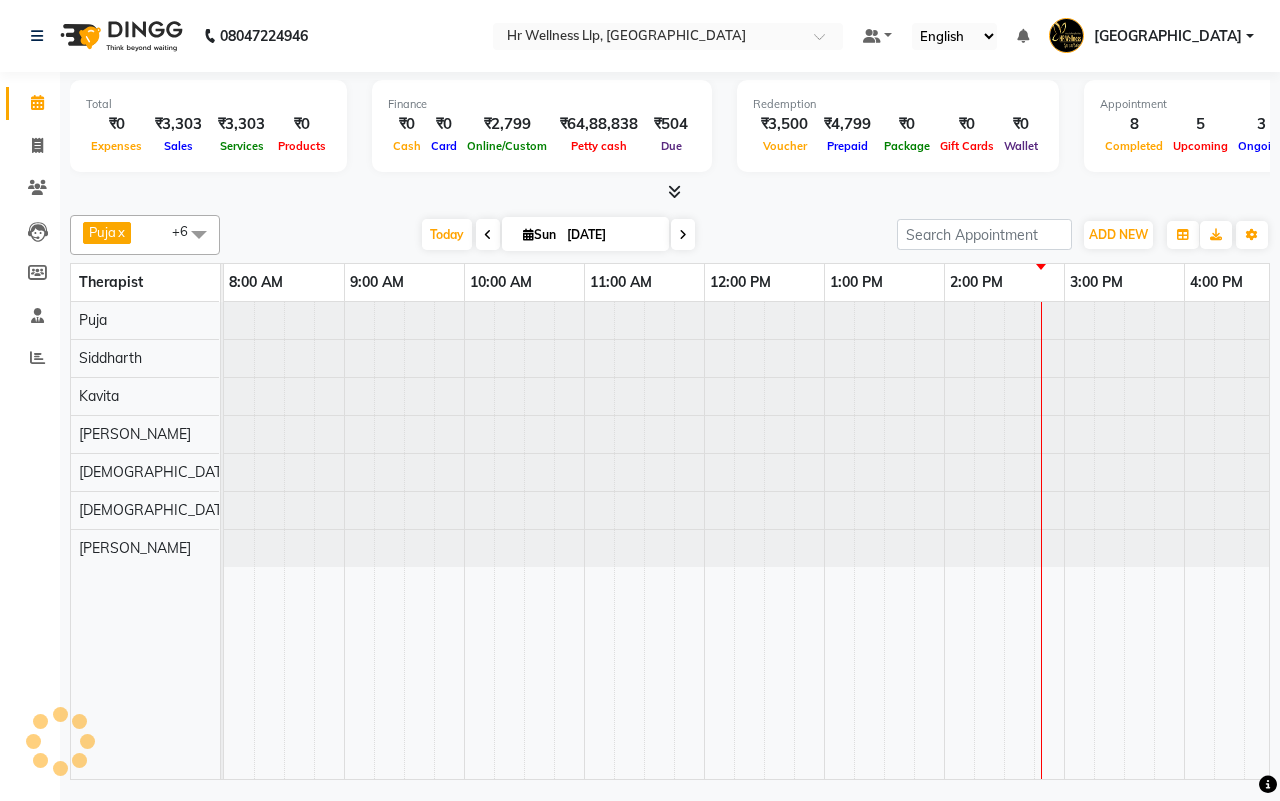 click on "[DATE]  [DATE]" at bounding box center [558, 235] 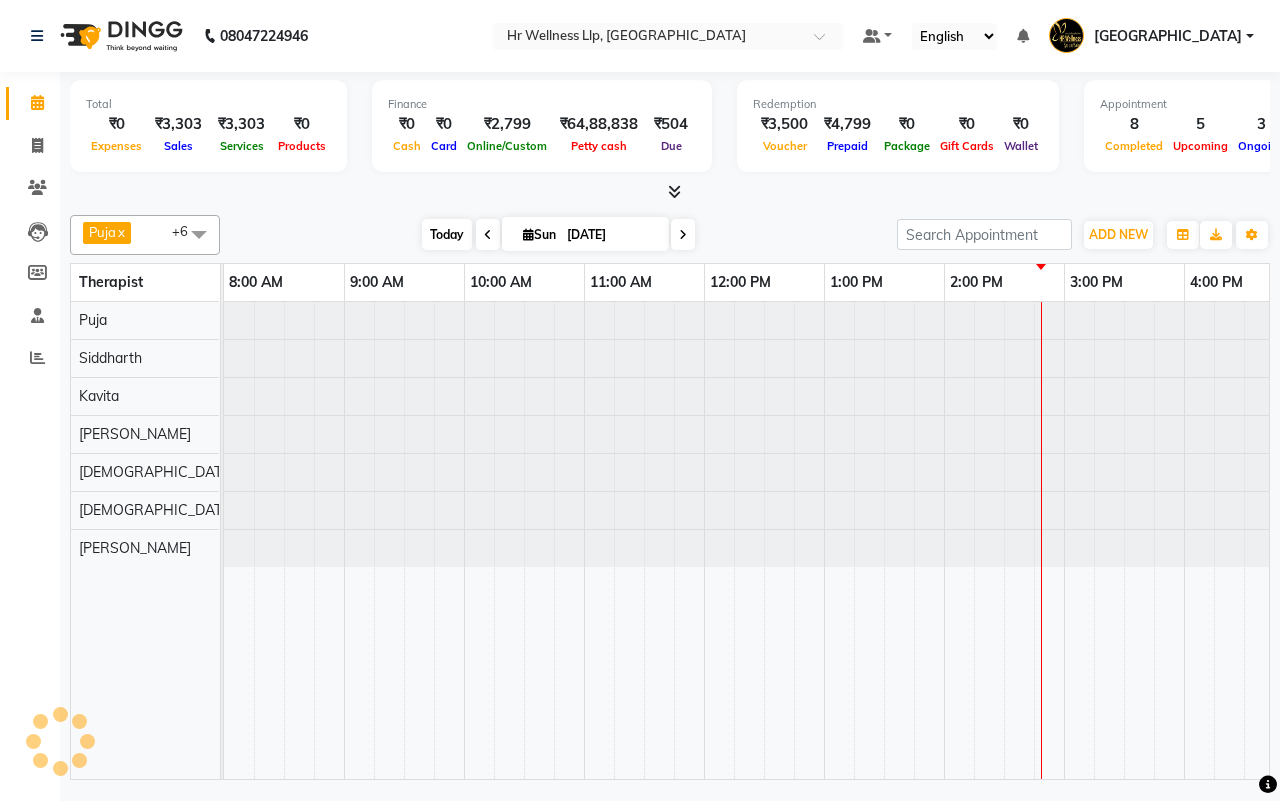 click on "Today" at bounding box center (447, 234) 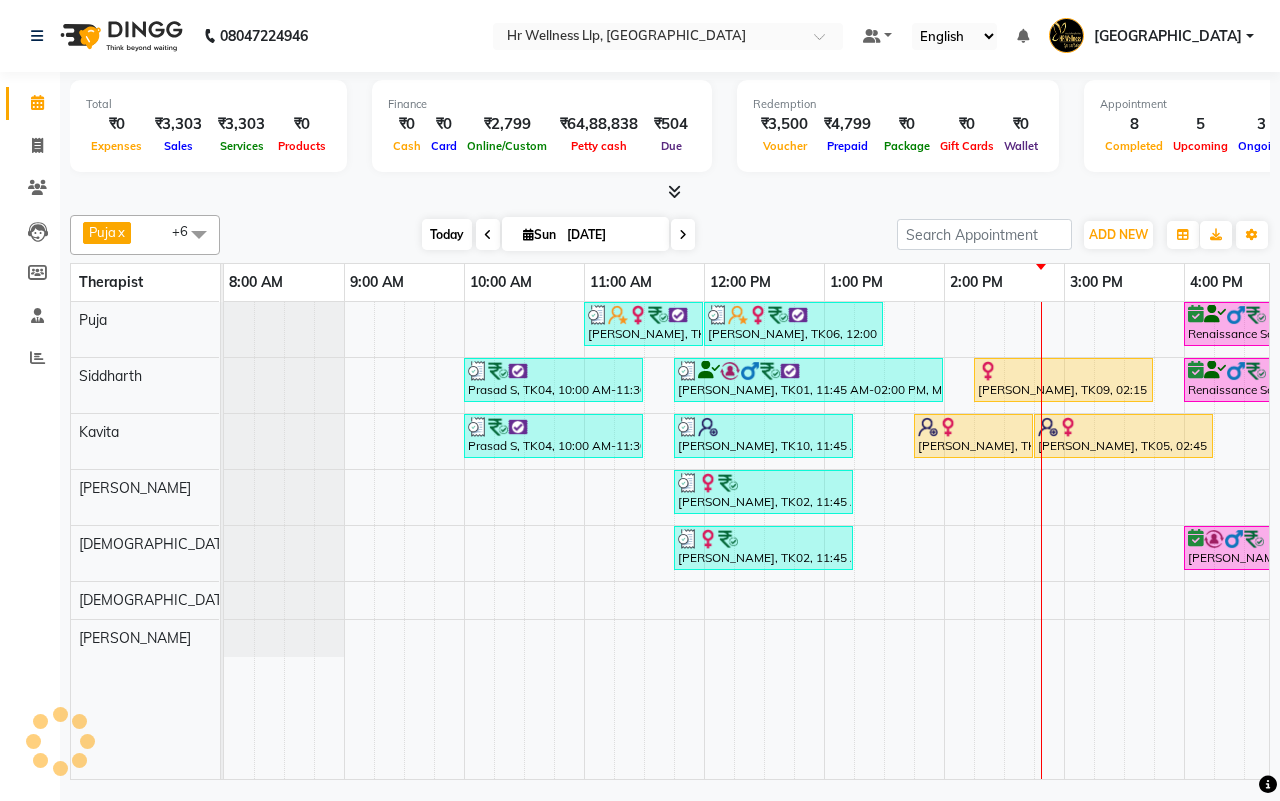 scroll, scrollTop: 0, scrollLeft: 515, axis: horizontal 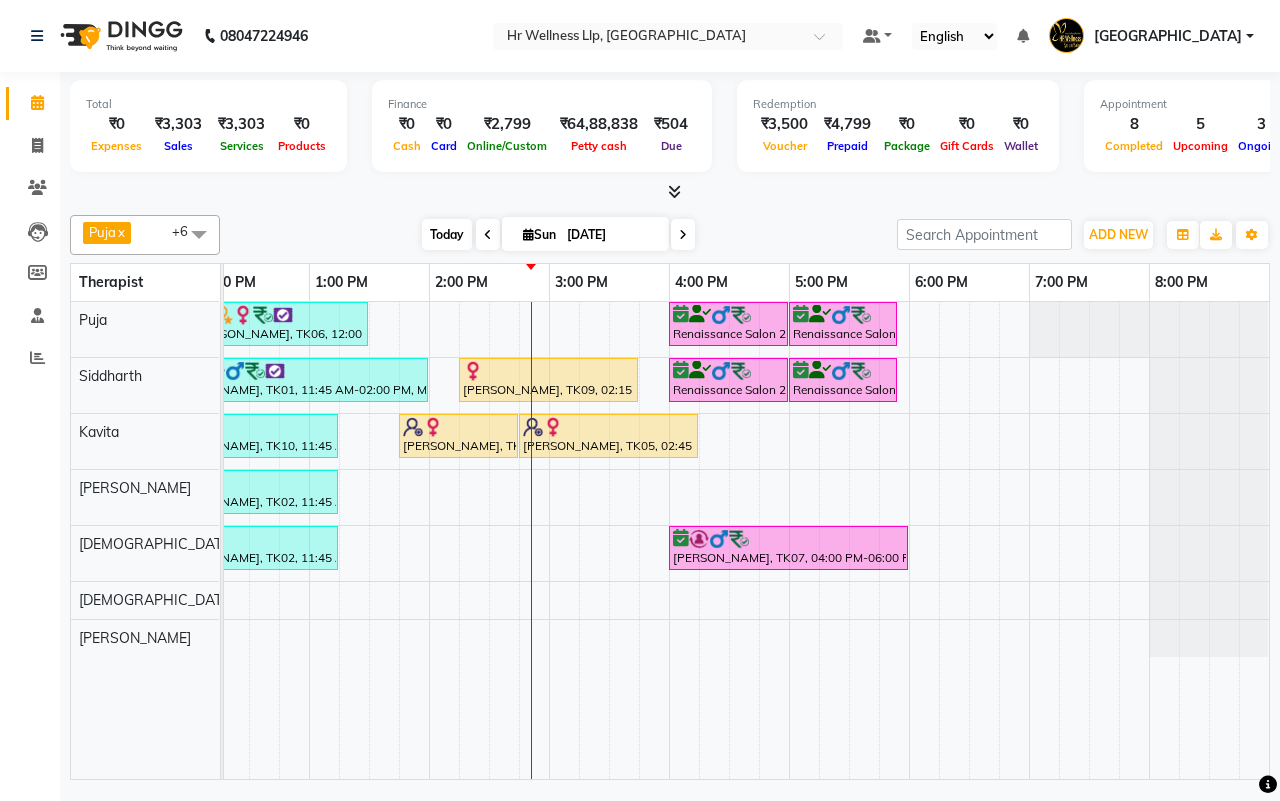 click on "Today" at bounding box center [447, 234] 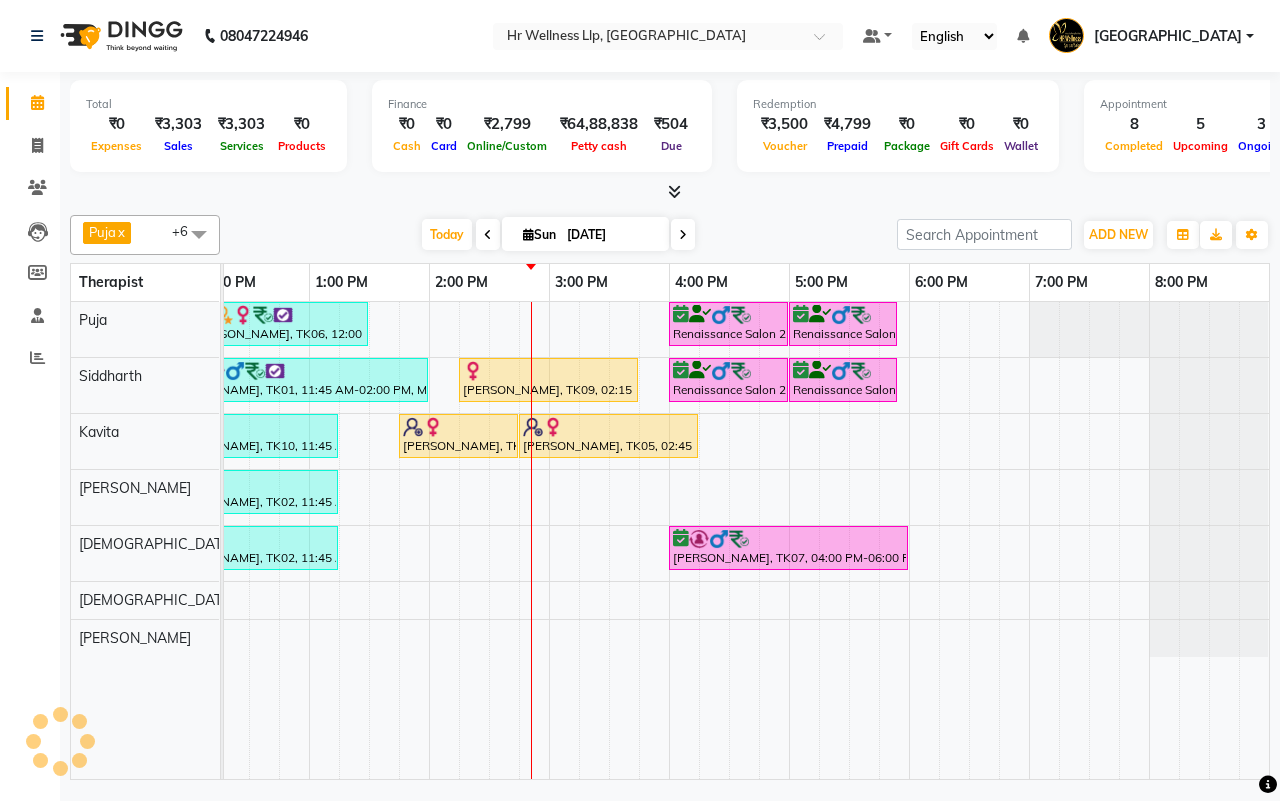 scroll, scrollTop: 0, scrollLeft: 0, axis: both 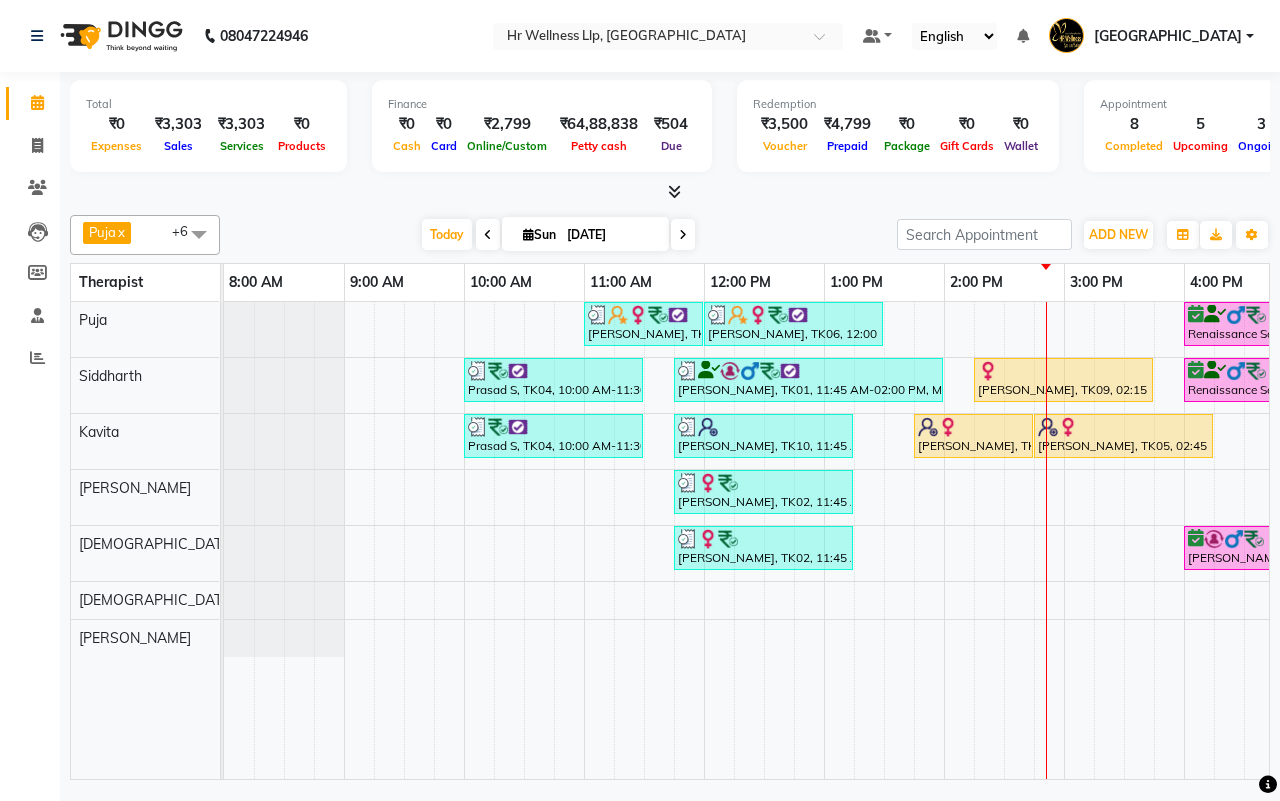 click on "[DATE]  [DATE]" at bounding box center (558, 235) 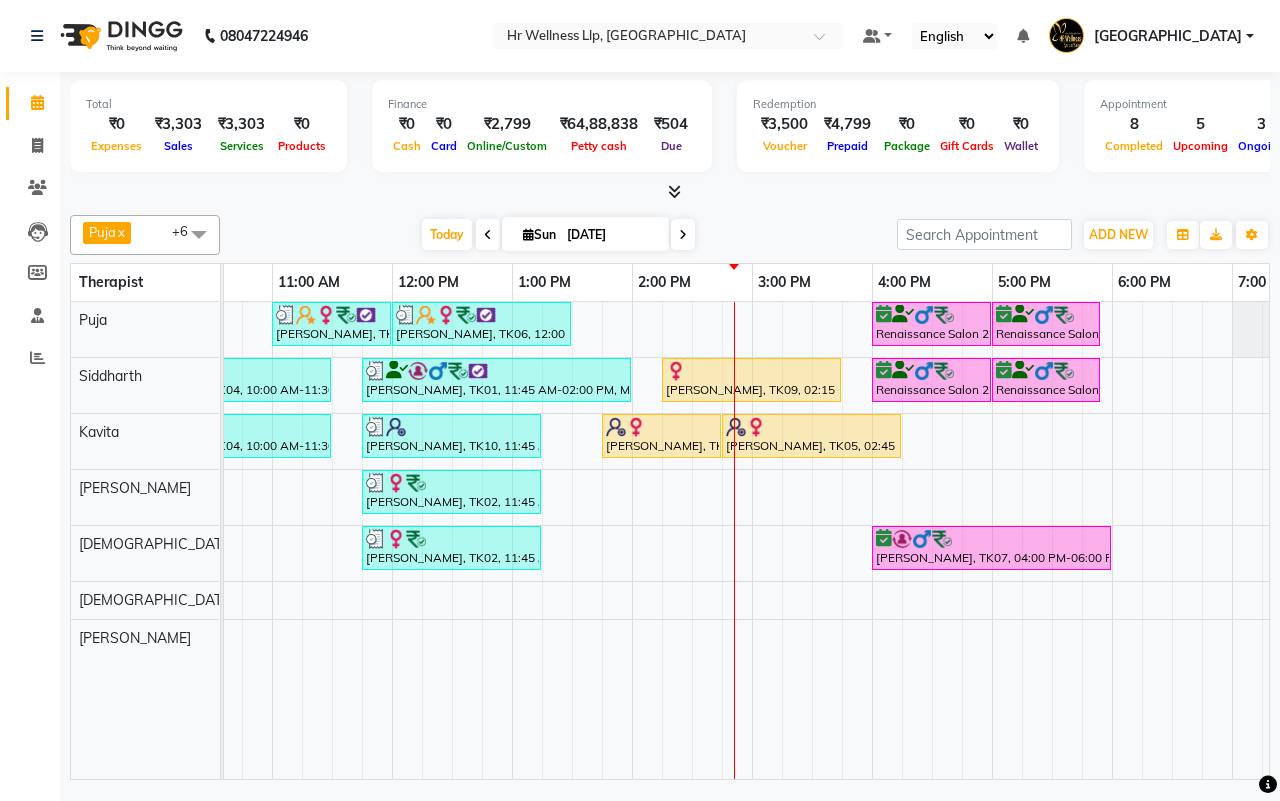 scroll, scrollTop: 0, scrollLeft: 338, axis: horizontal 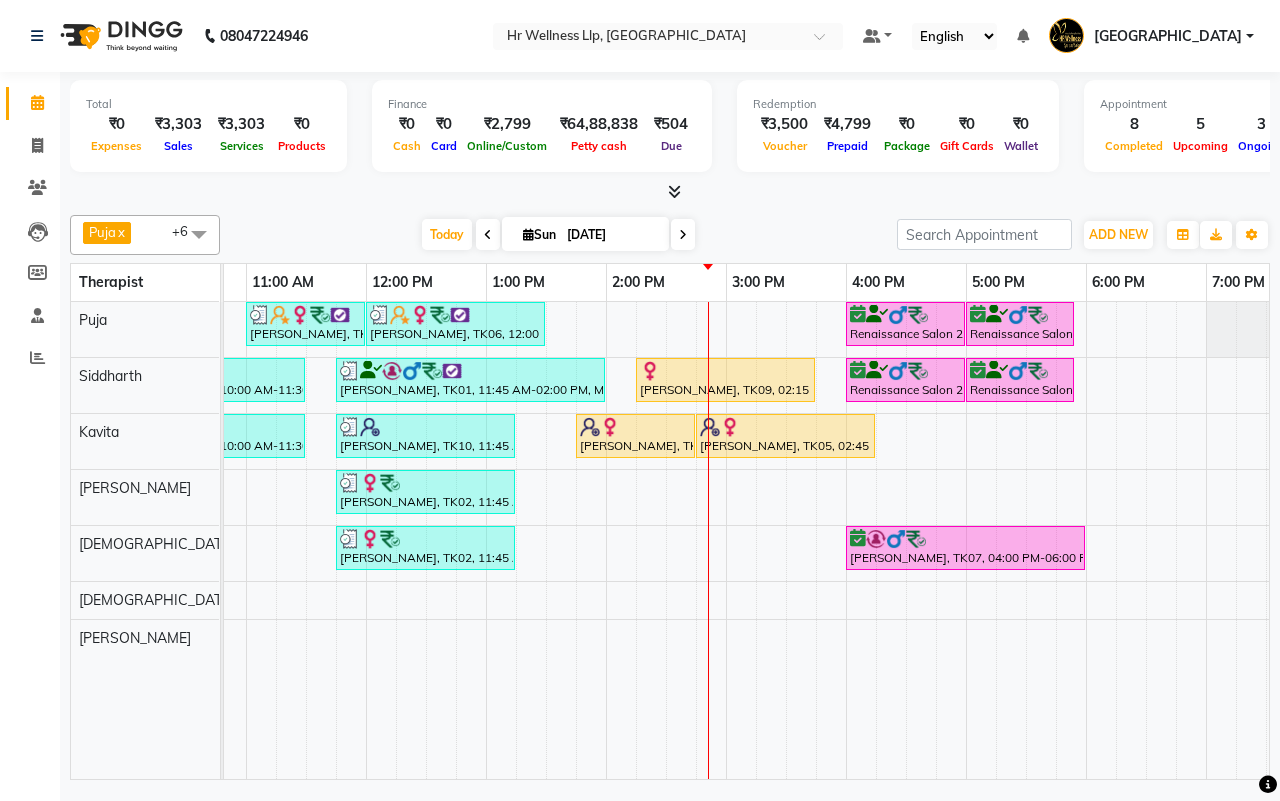 click on "[DATE]  [DATE]" at bounding box center (558, 235) 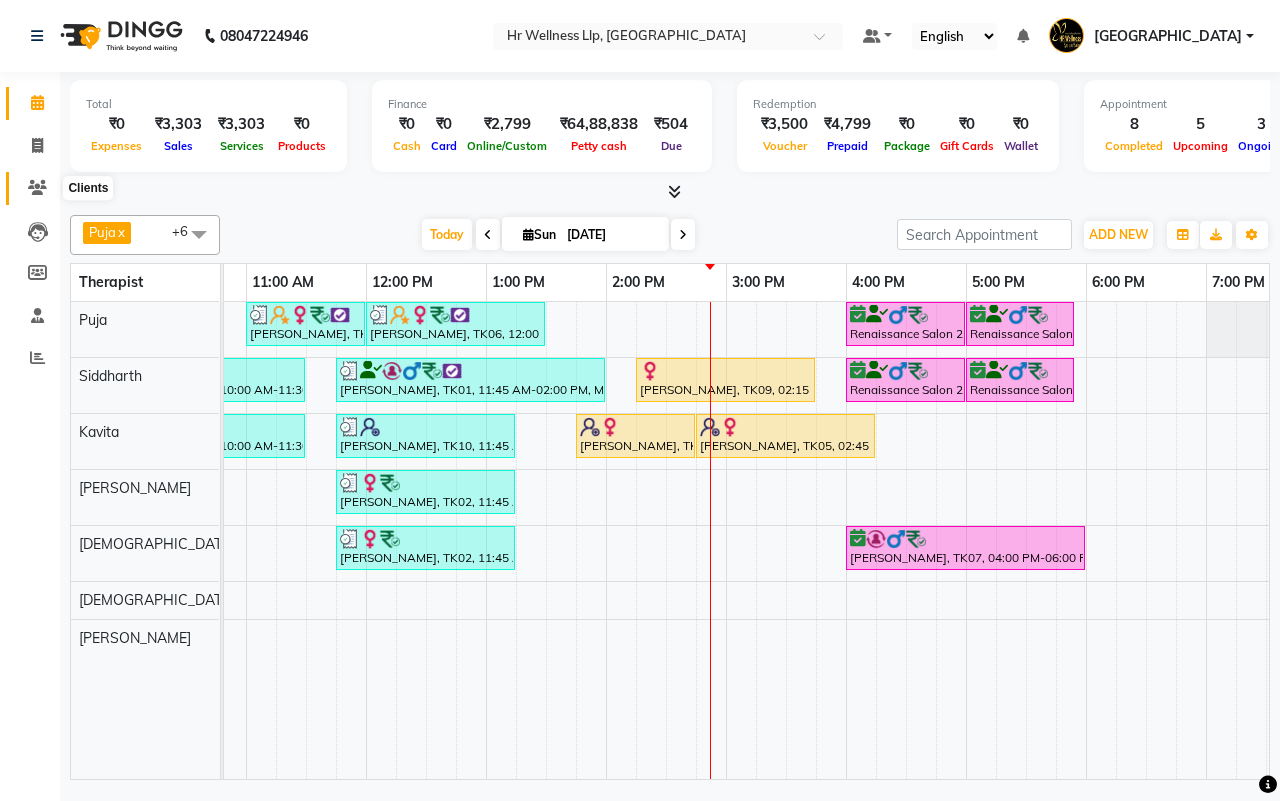 click 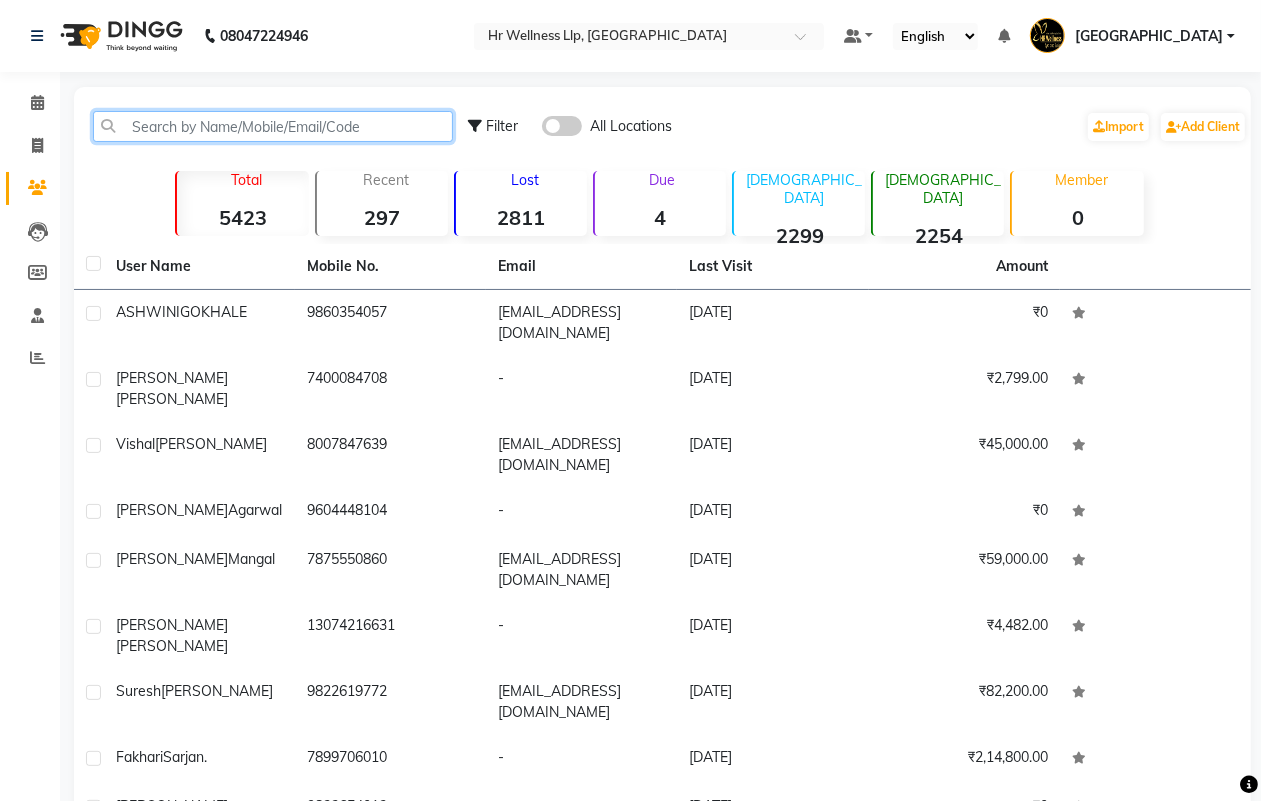 click 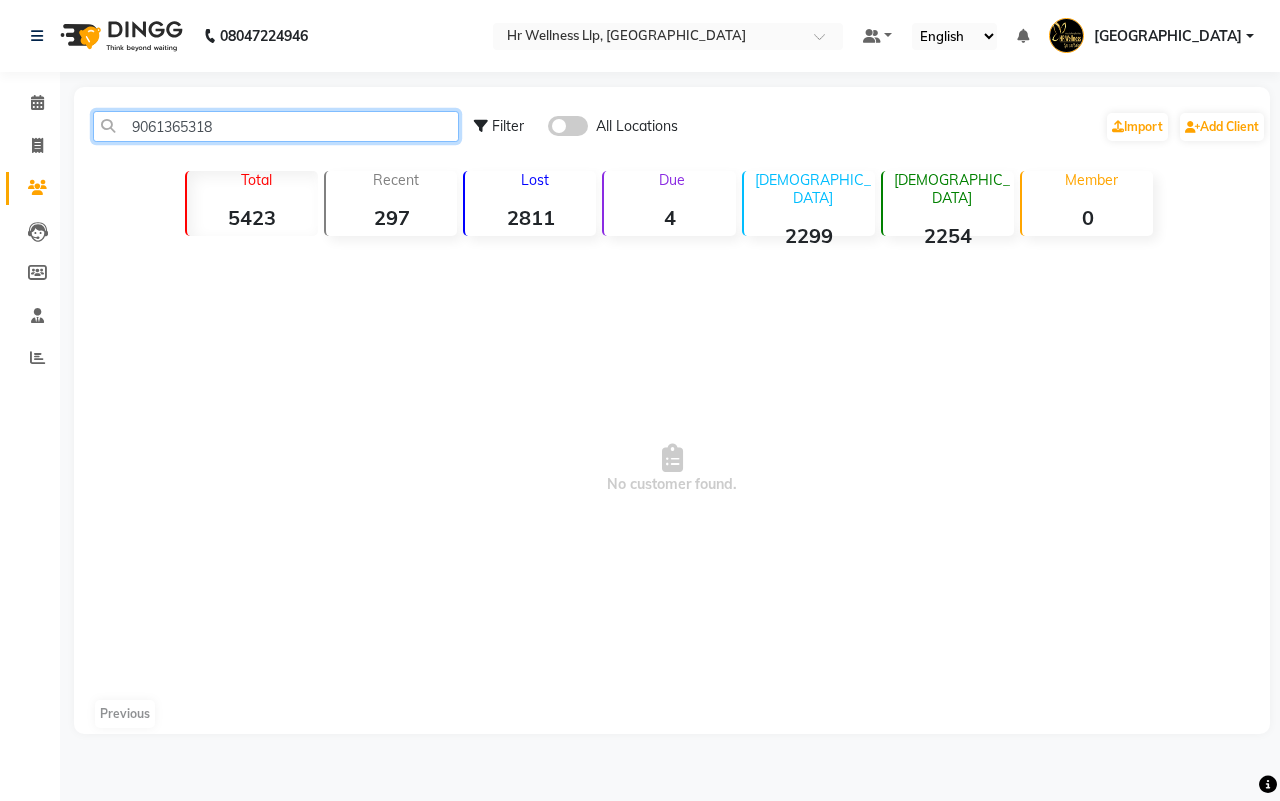 type on "9061365318" 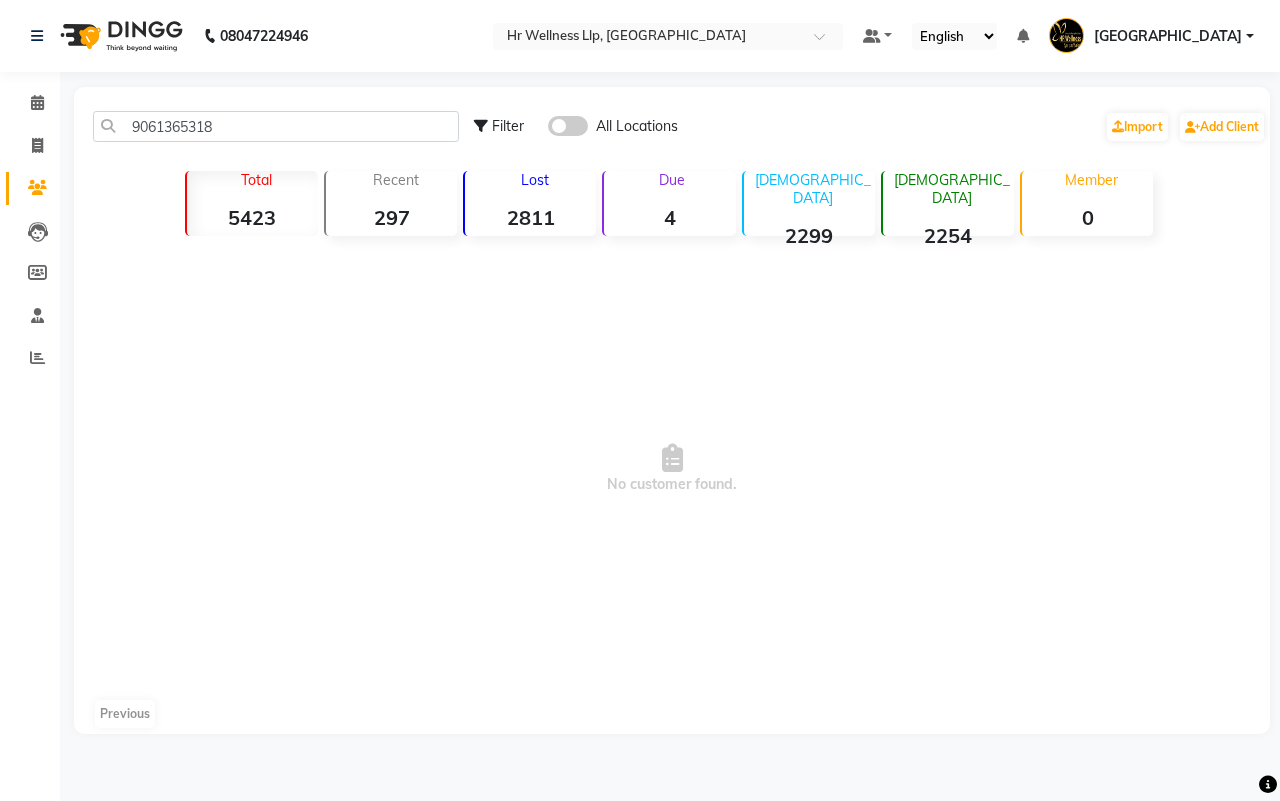 click 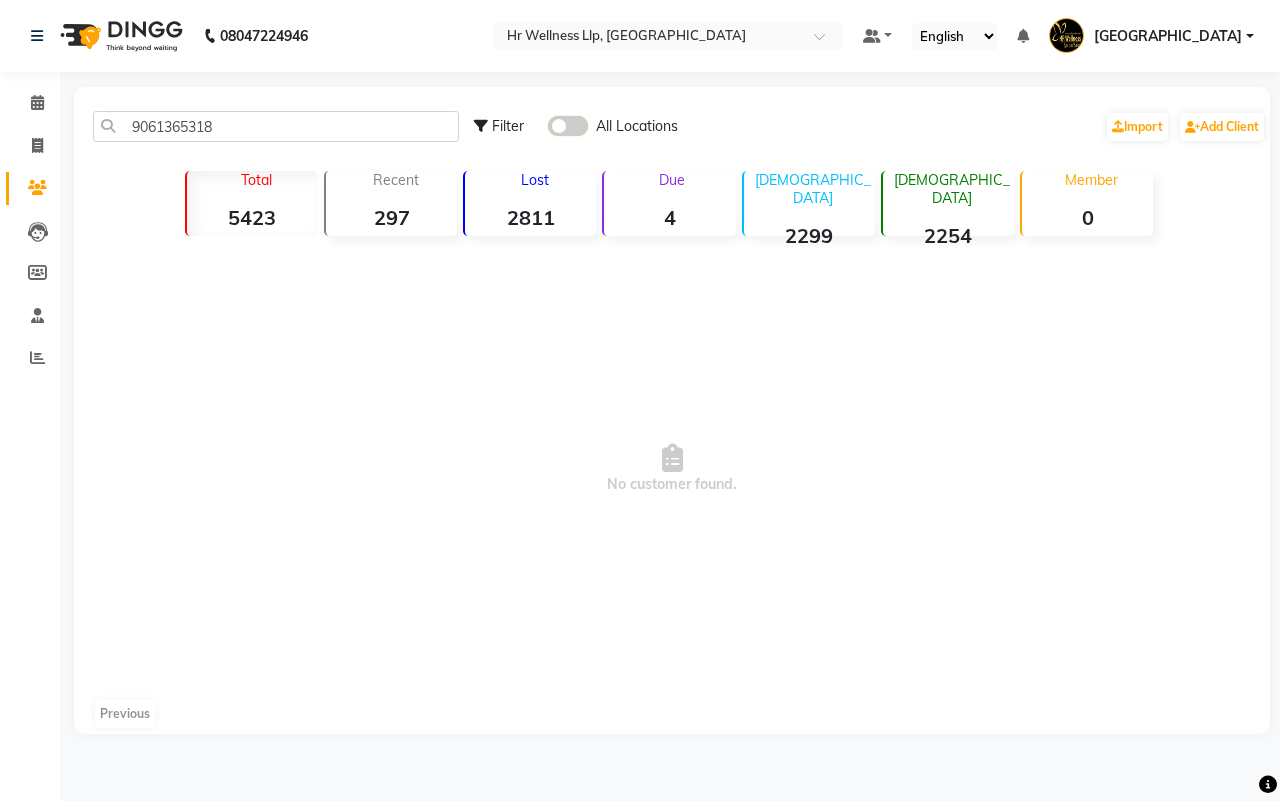 click 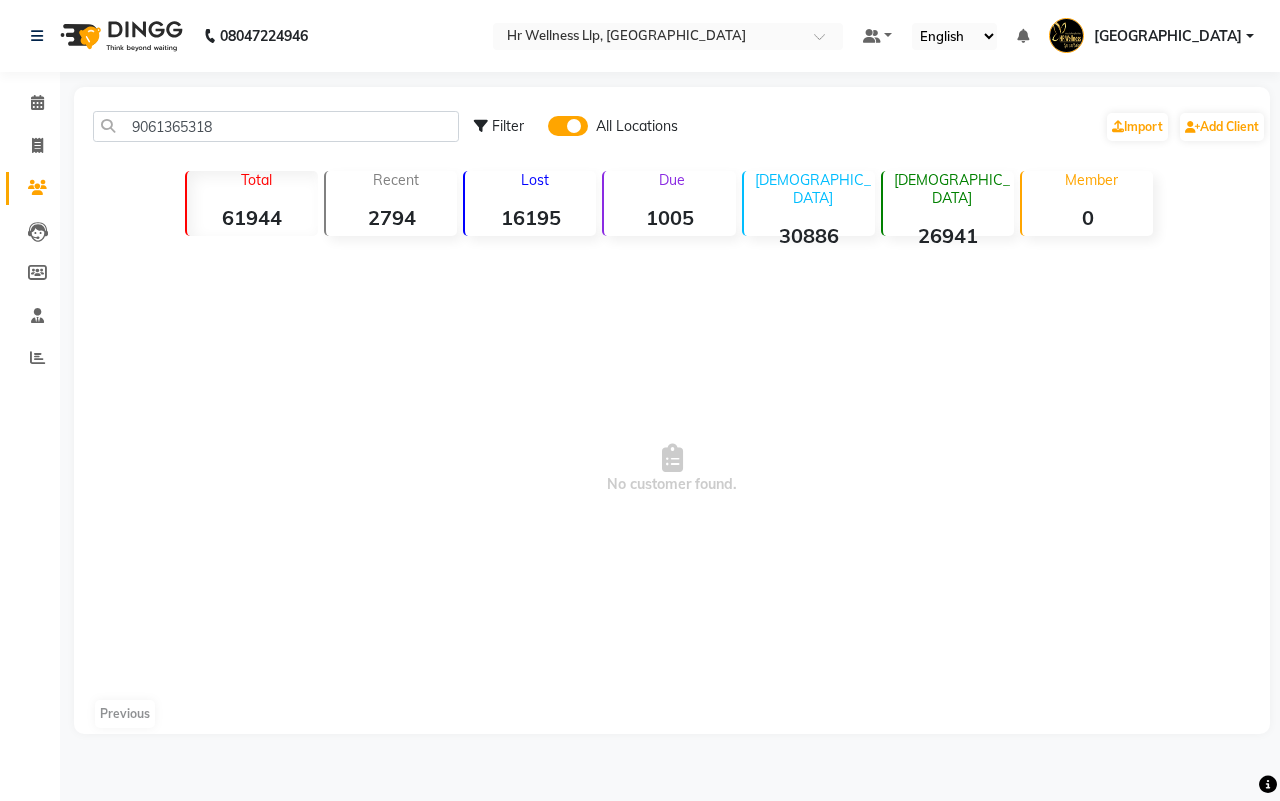 click 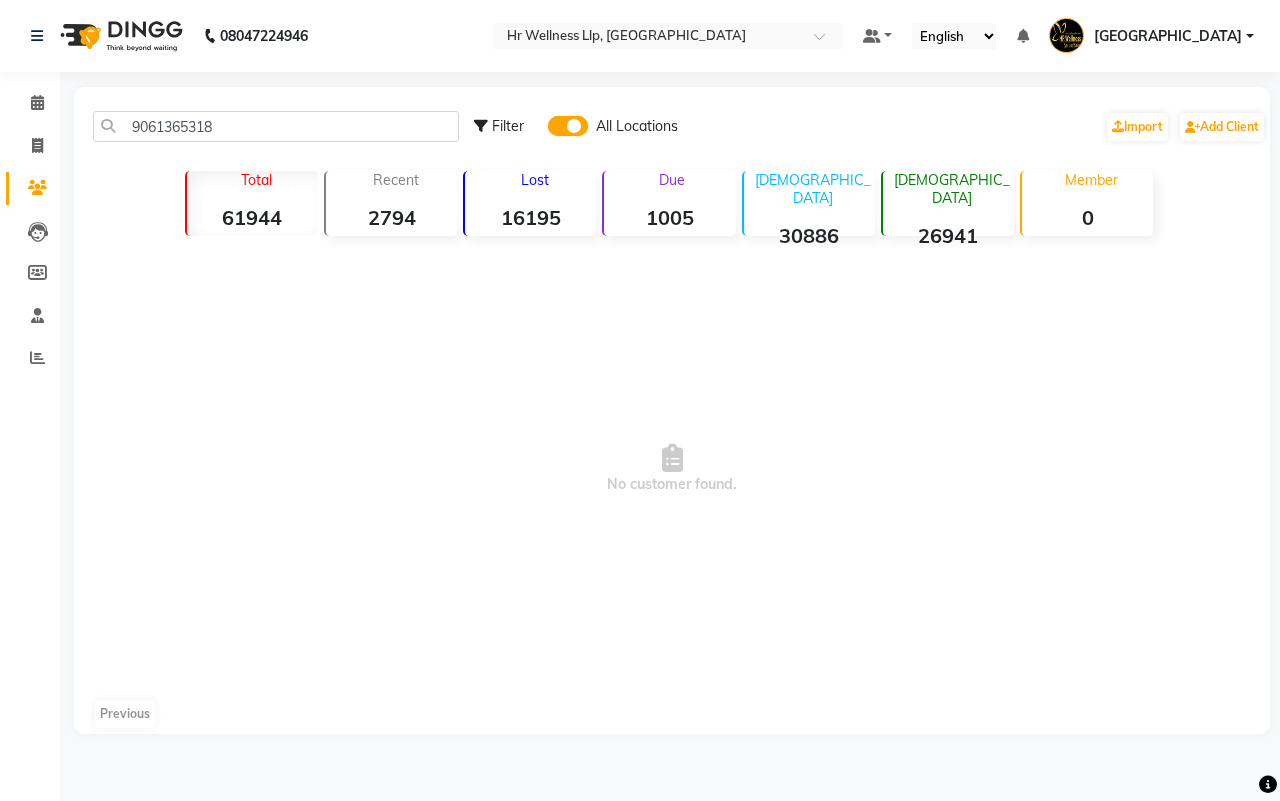 click 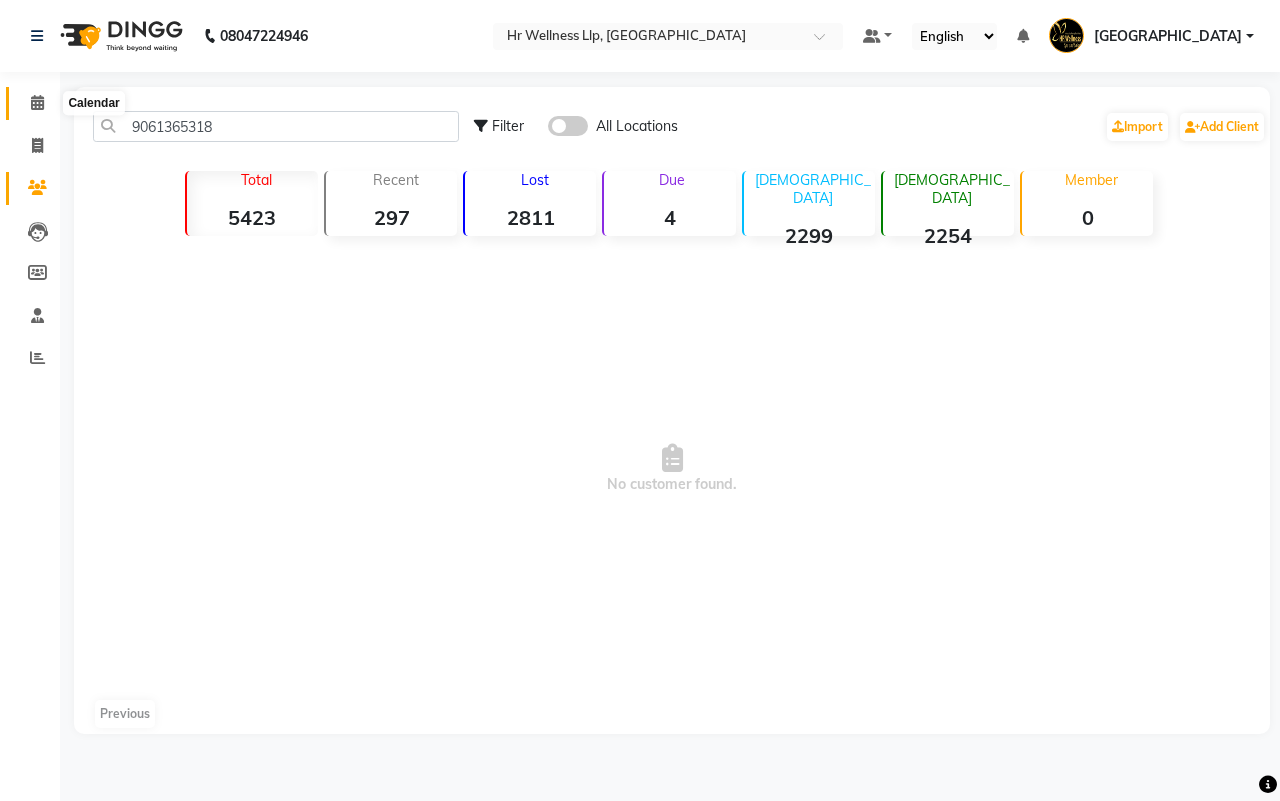 click 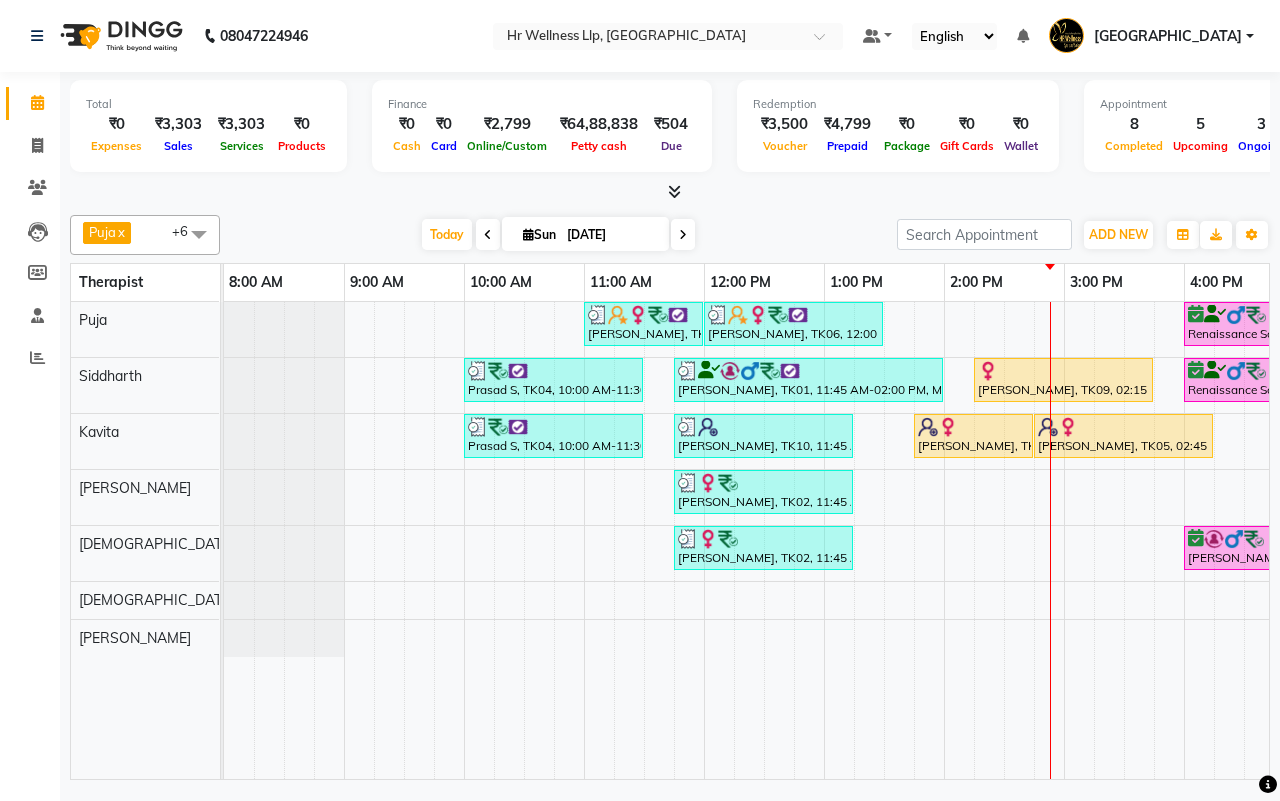 click on "[DATE]  [DATE]" at bounding box center (558, 235) 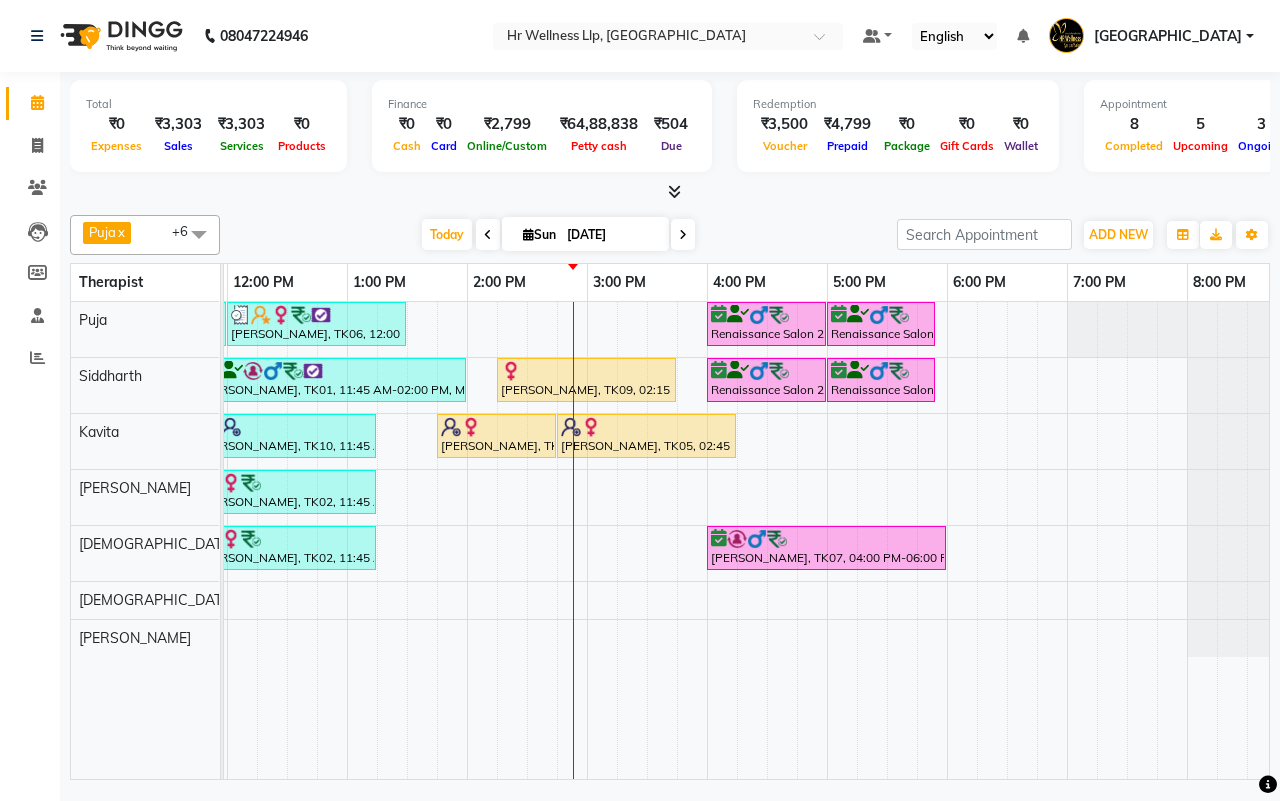 scroll, scrollTop: 0, scrollLeft: 515, axis: horizontal 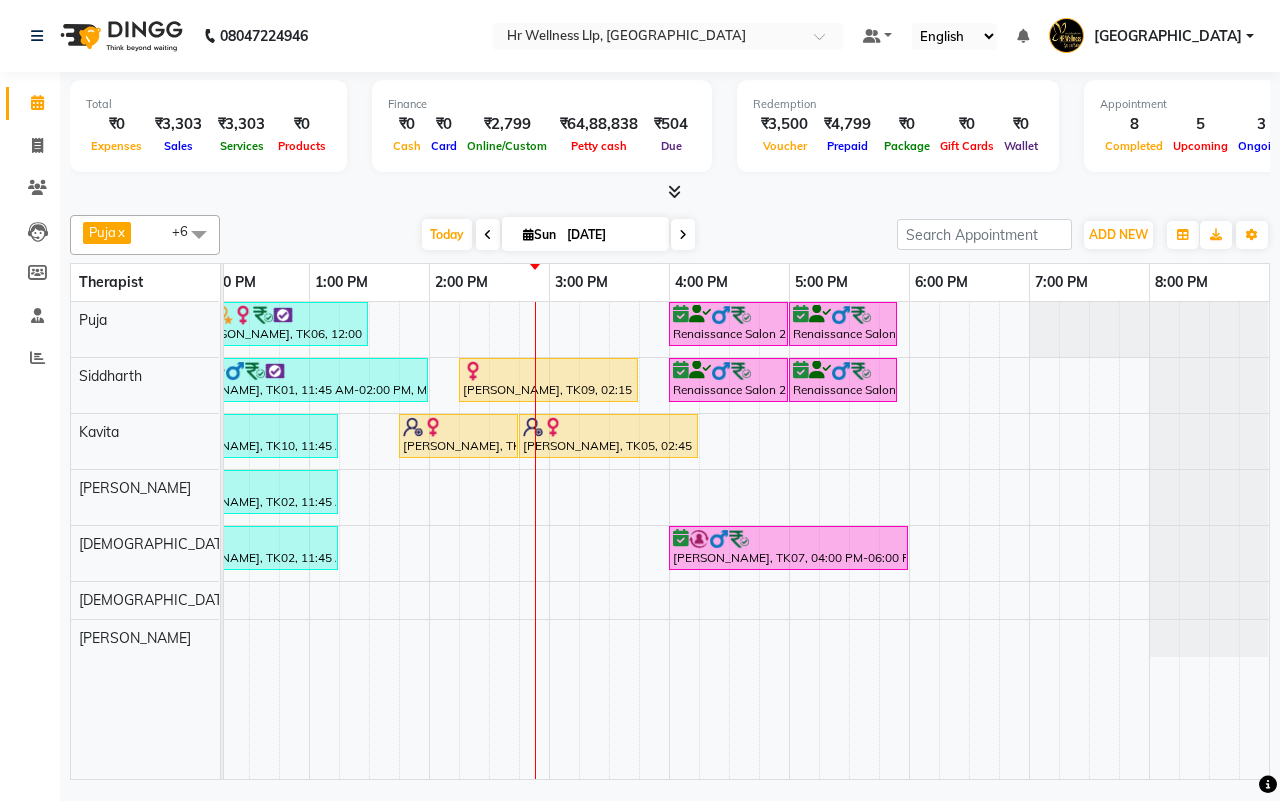 click on "[DATE]  [DATE]" at bounding box center [558, 235] 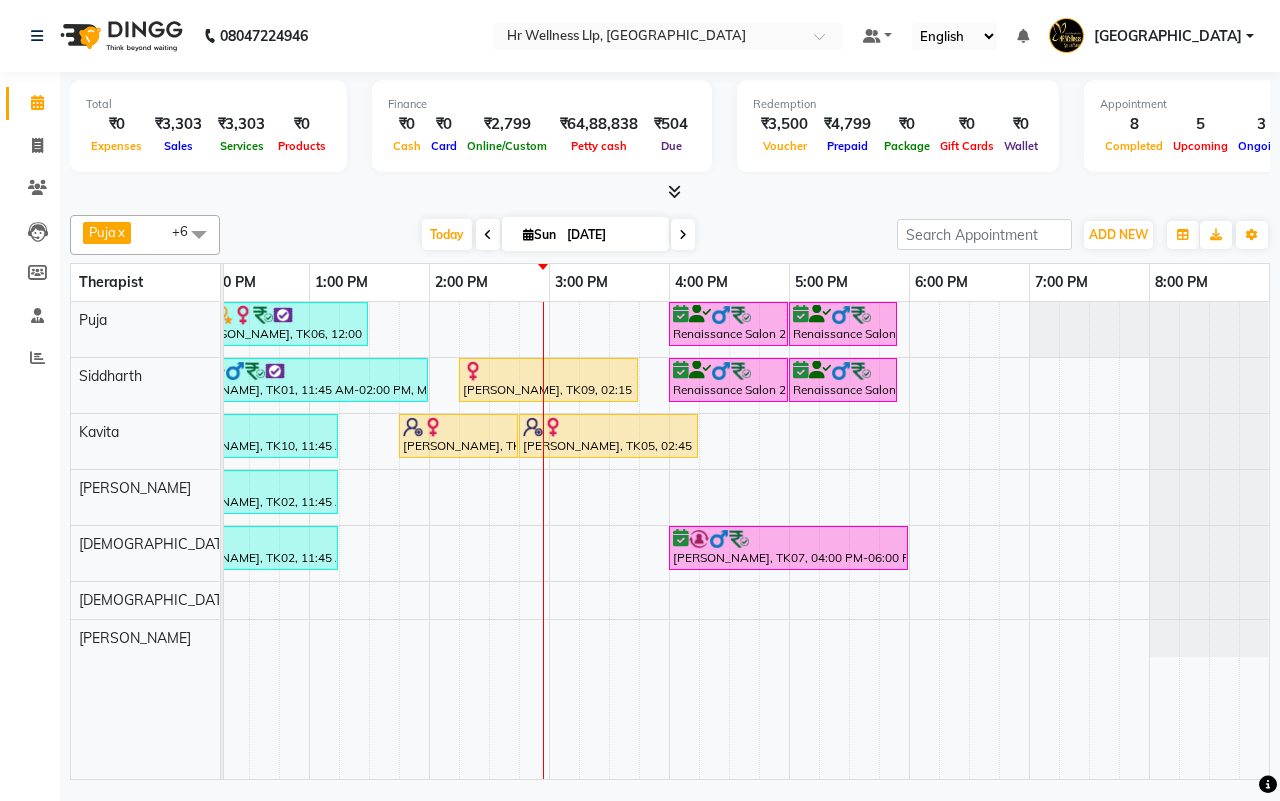 click on "[DATE]" at bounding box center (611, 235) 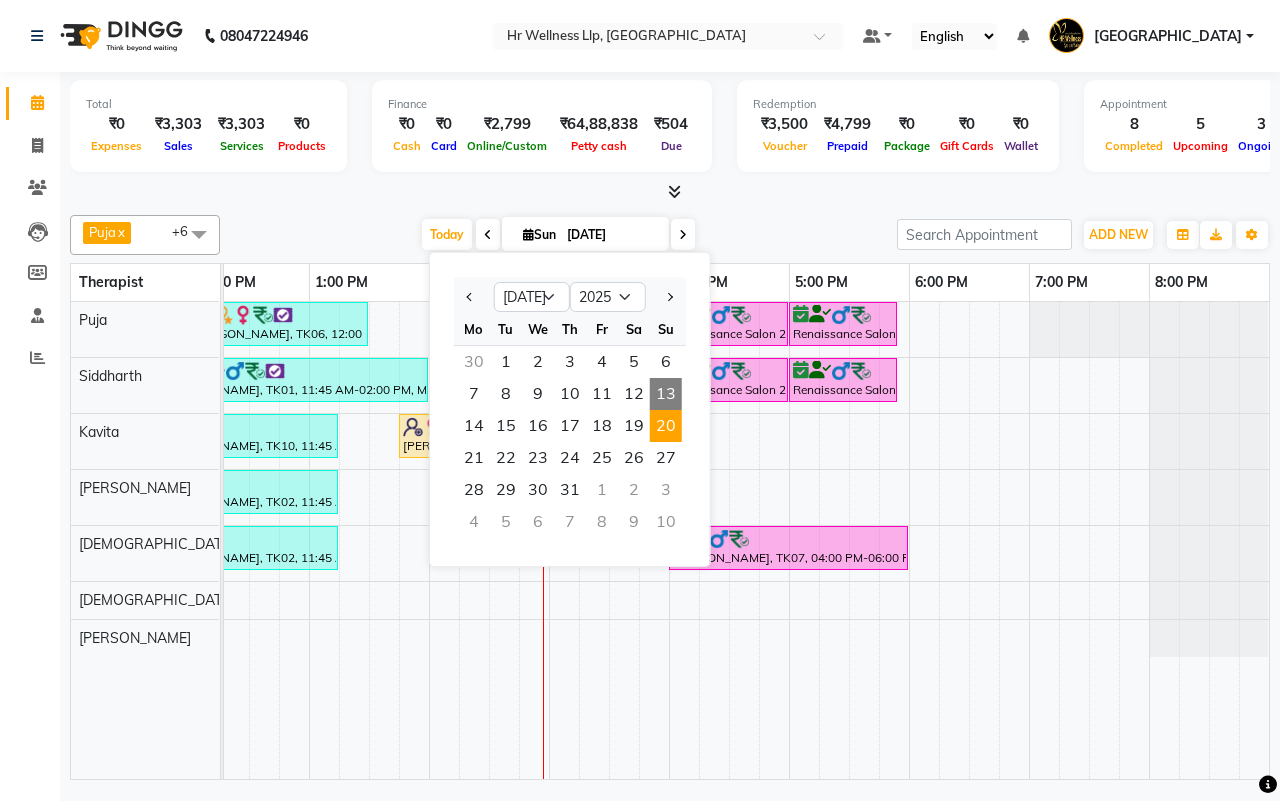 click on "20" at bounding box center (666, 426) 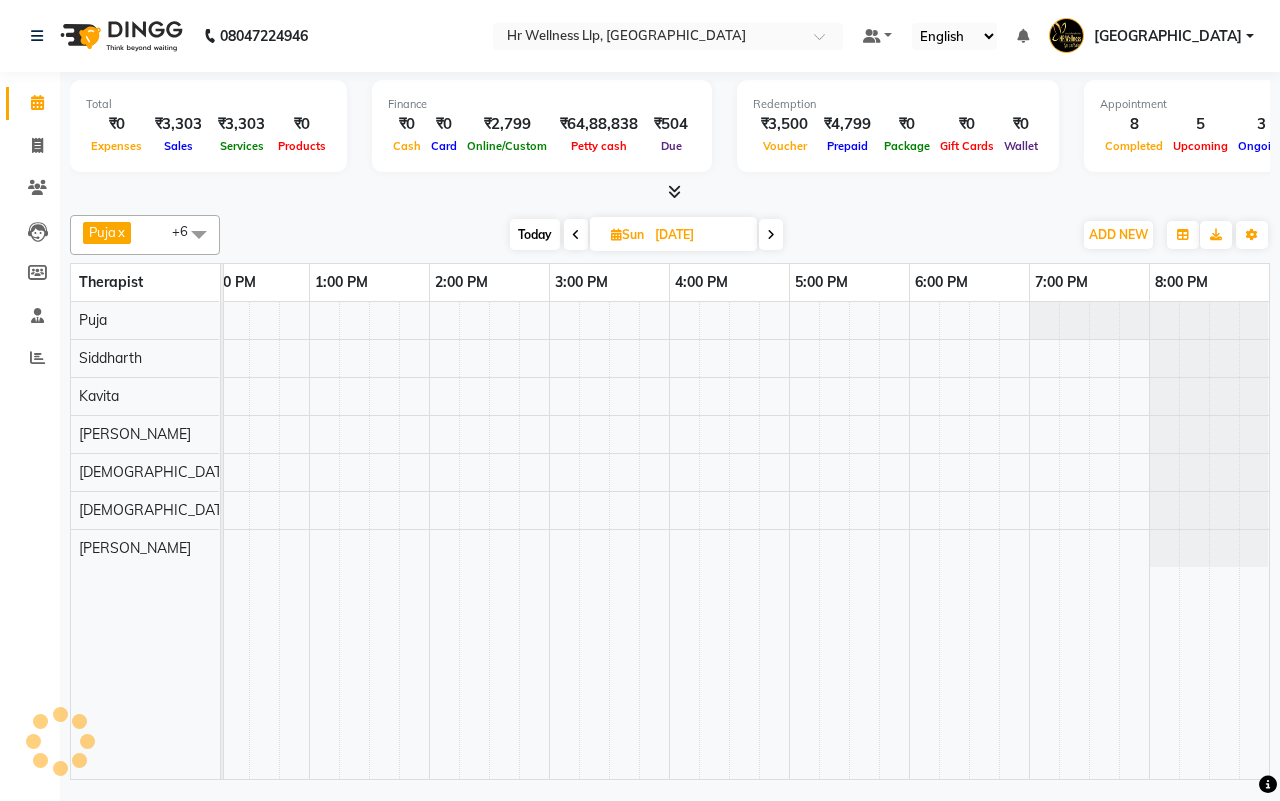 scroll, scrollTop: 0, scrollLeft: 515, axis: horizontal 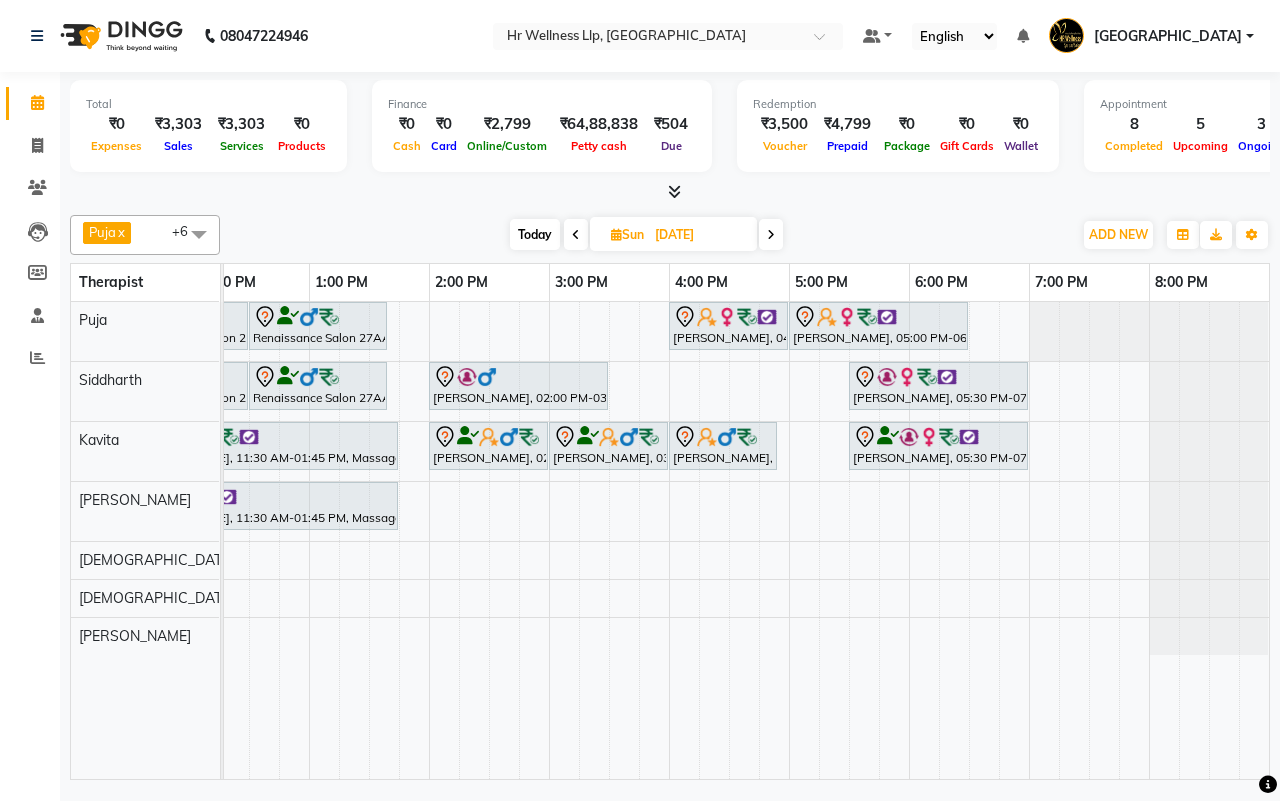 click at bounding box center (576, 235) 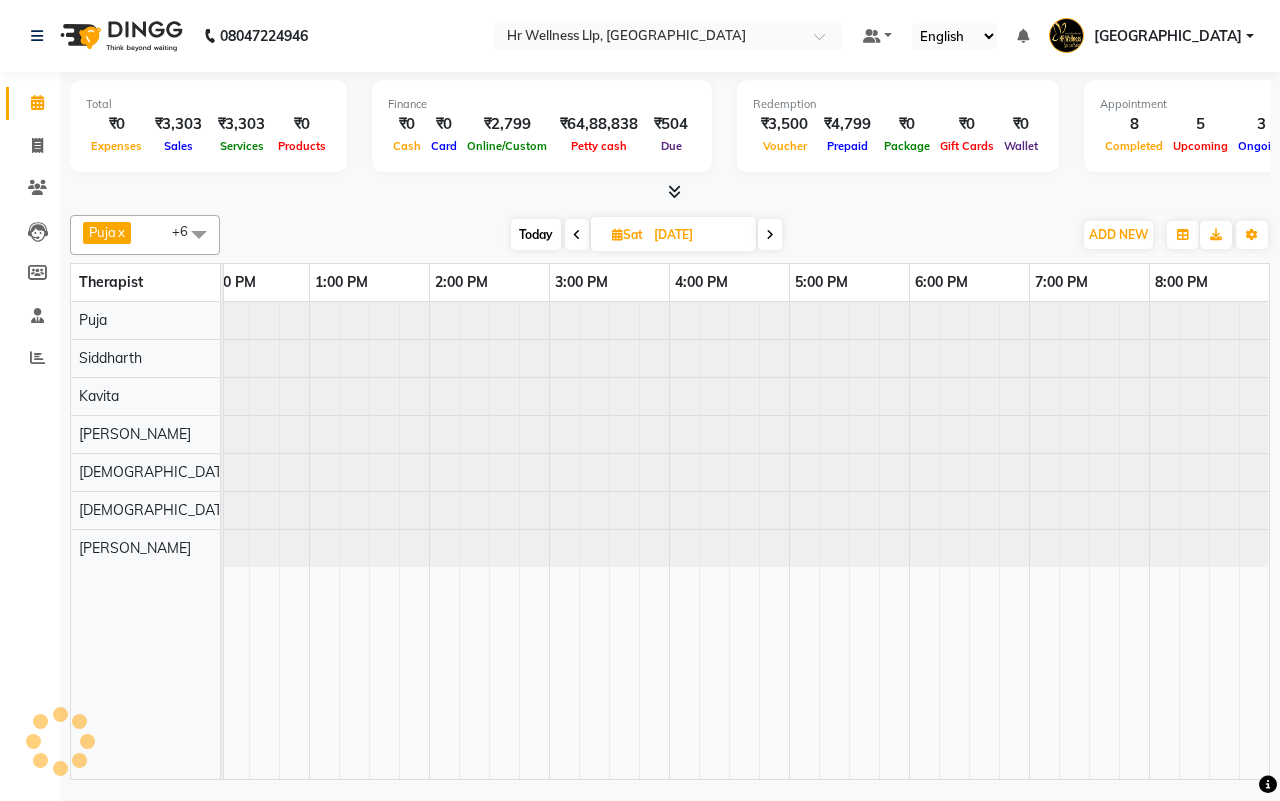 scroll, scrollTop: 0, scrollLeft: 0, axis: both 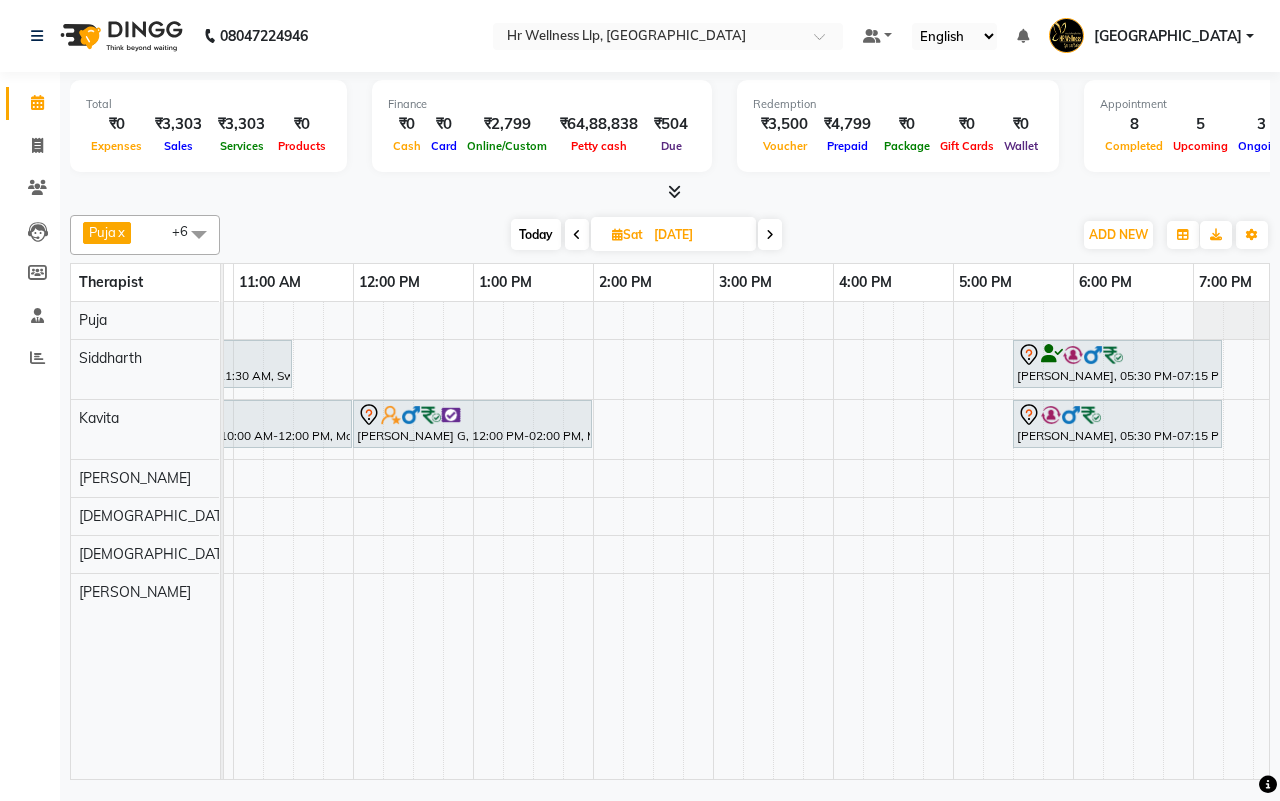 click at bounding box center (770, 235) 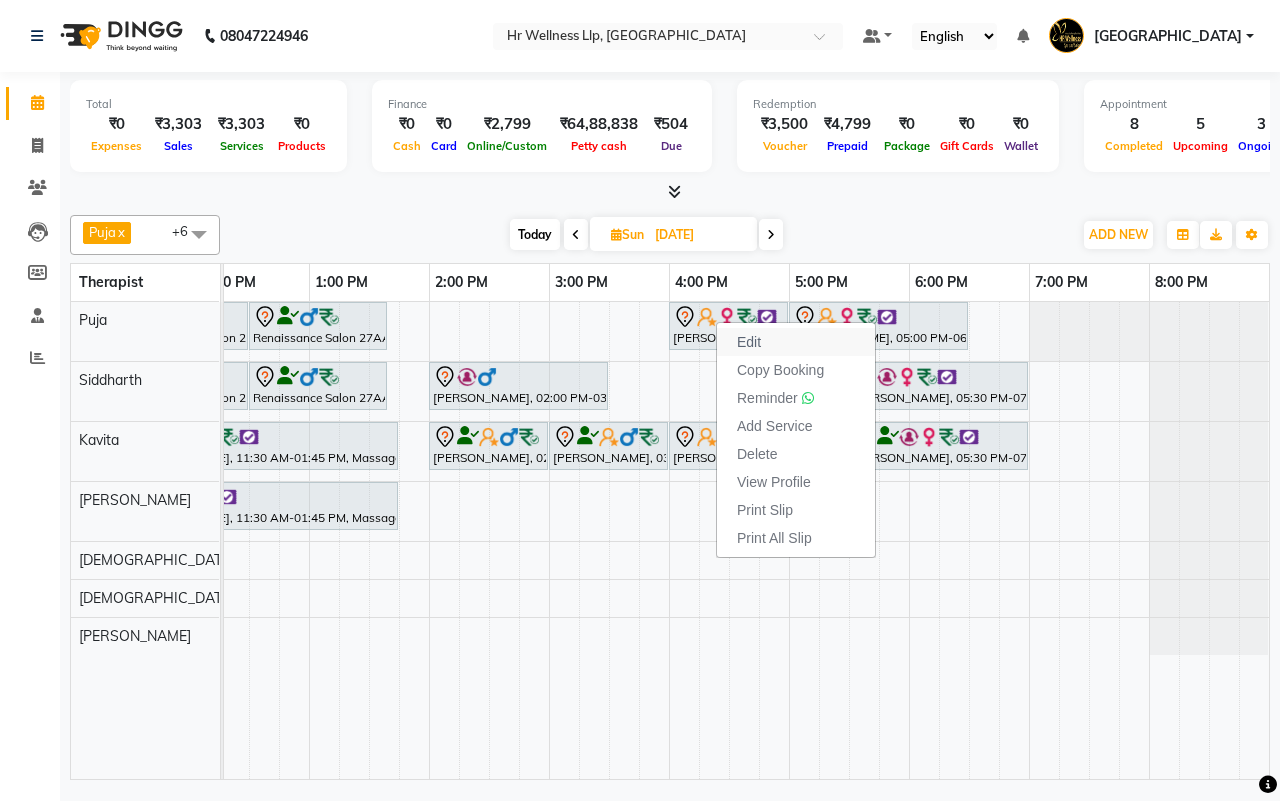 click on "Edit" at bounding box center (749, 342) 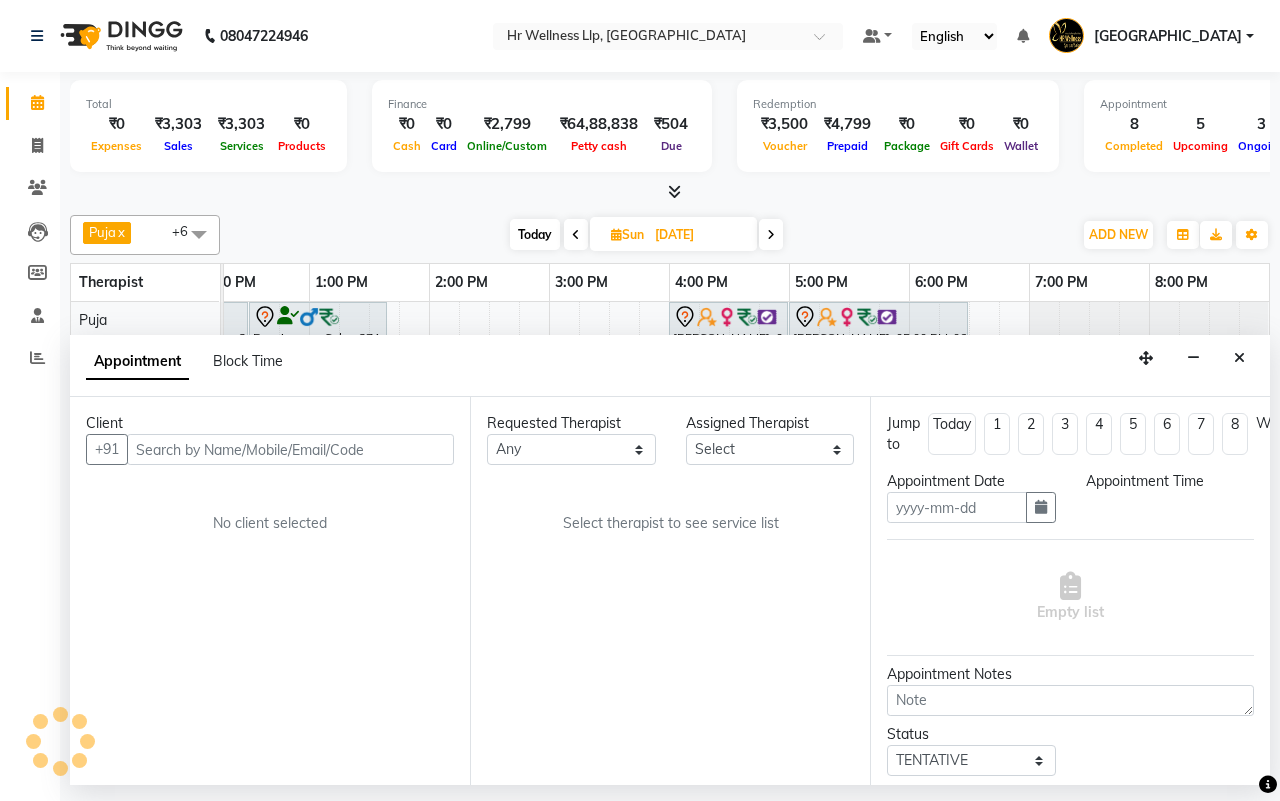 type on "20-07-2025" 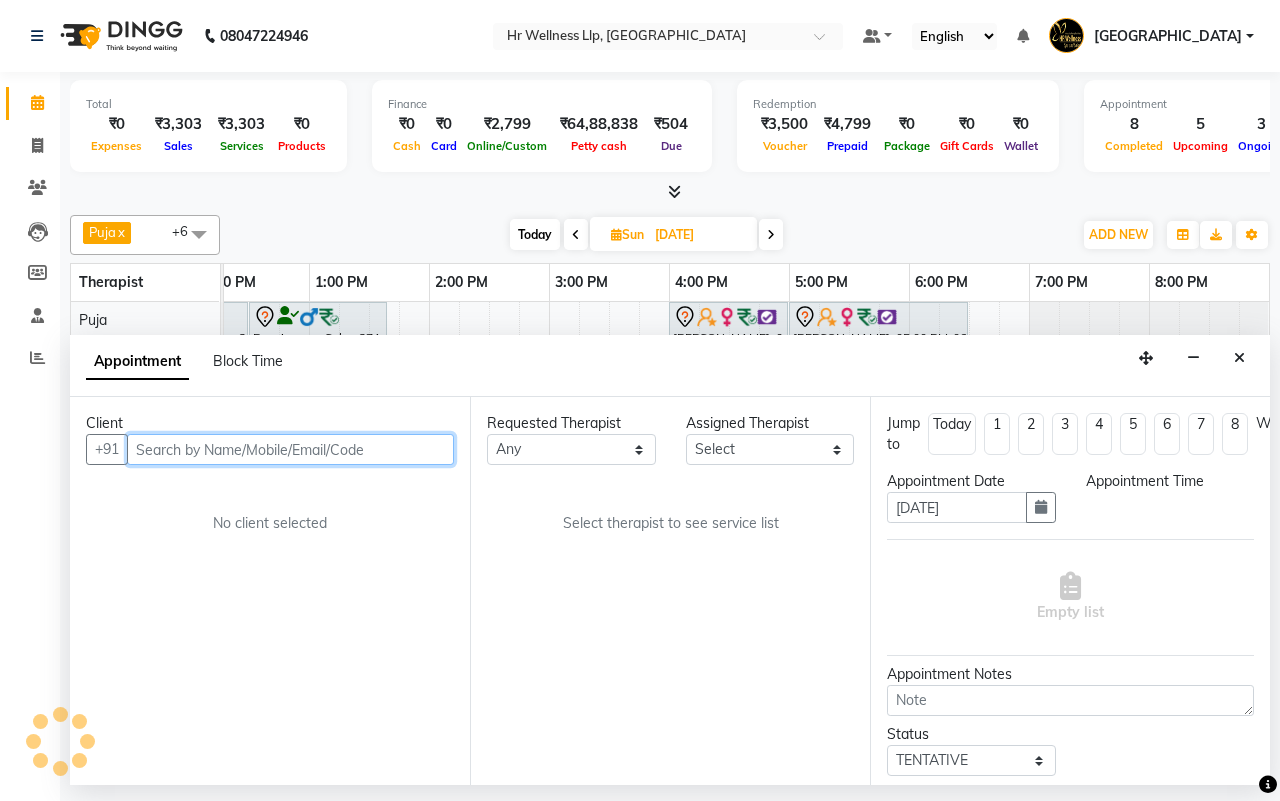 scroll, scrollTop: 0, scrollLeft: 515, axis: horizontal 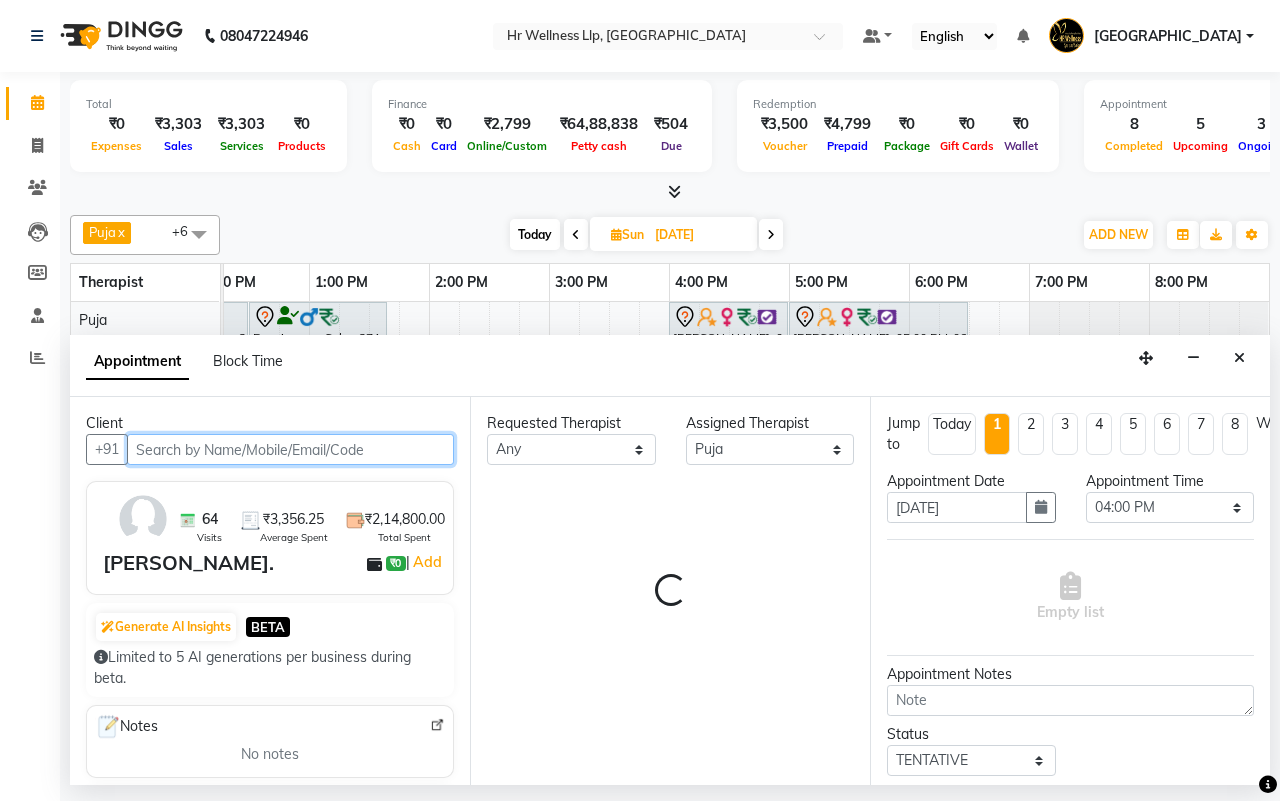select on "1342" 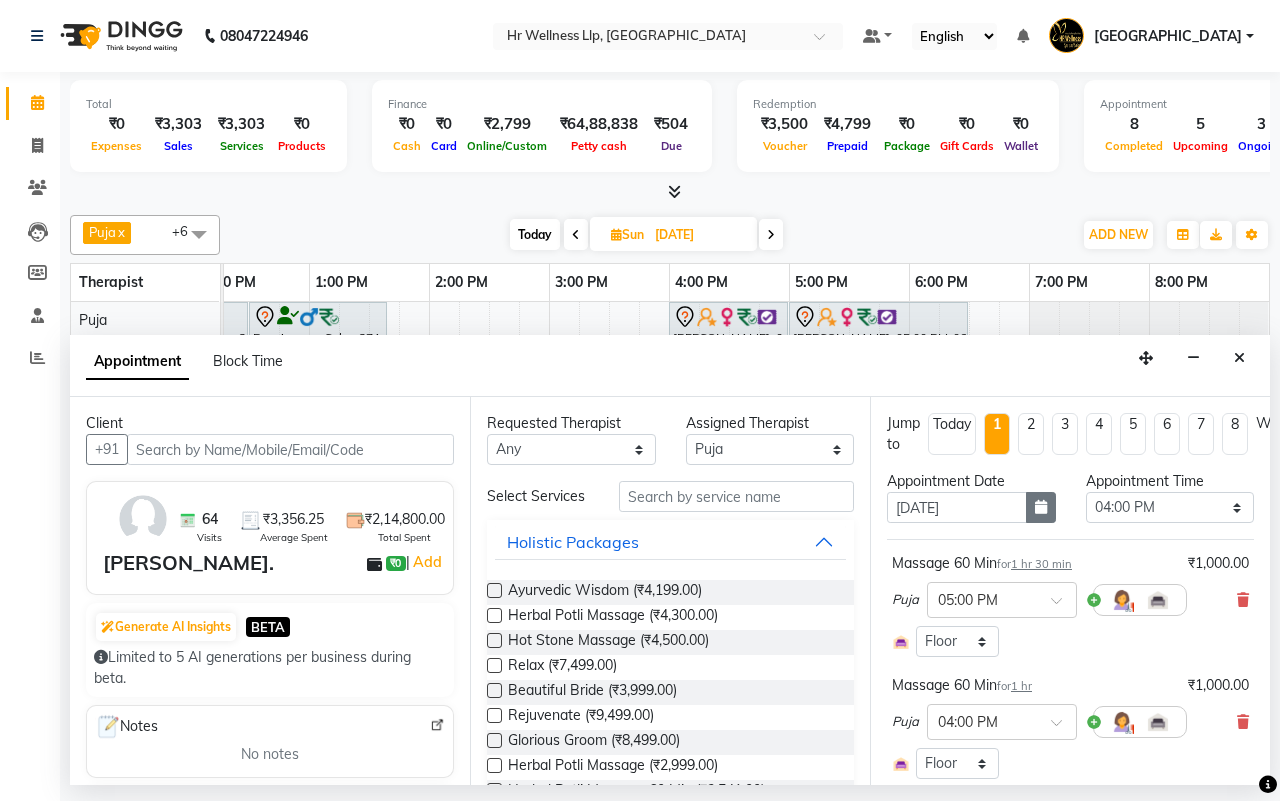 click at bounding box center (1041, 507) 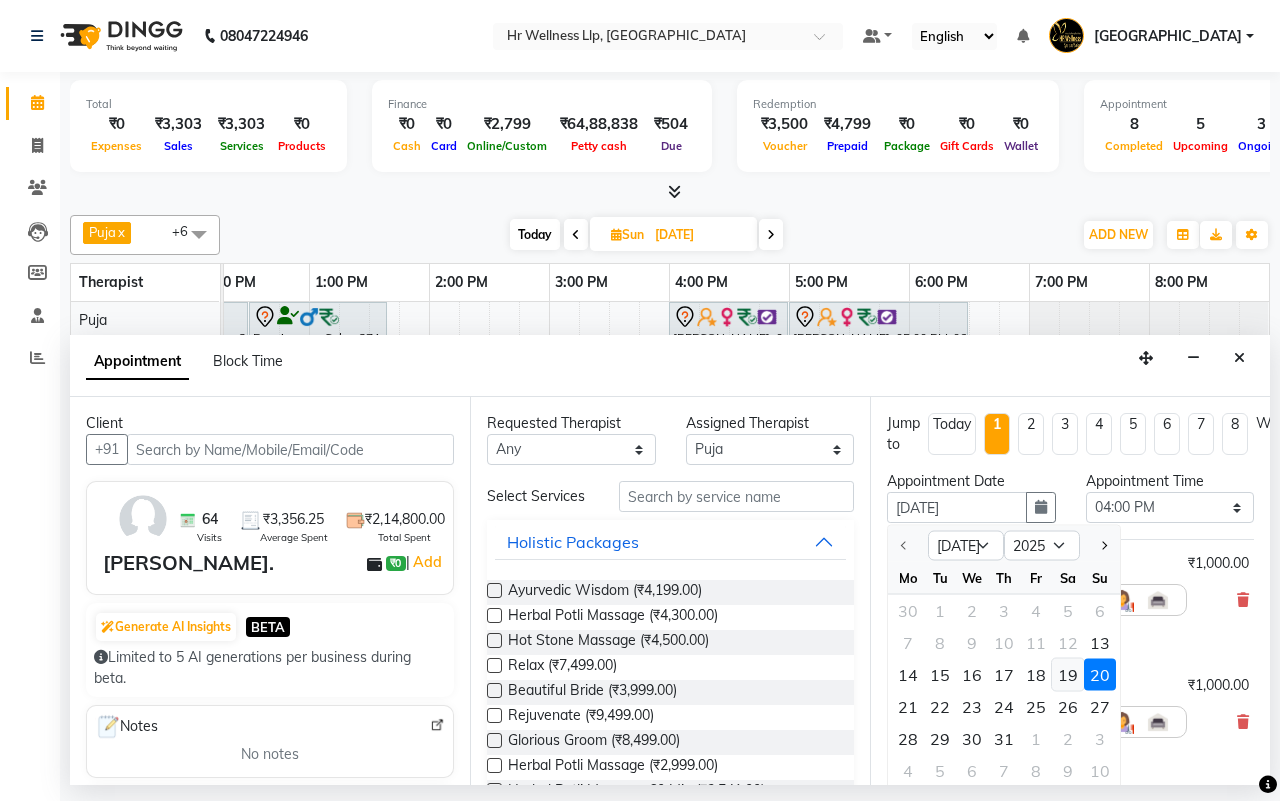 click on "19" at bounding box center [1068, 675] 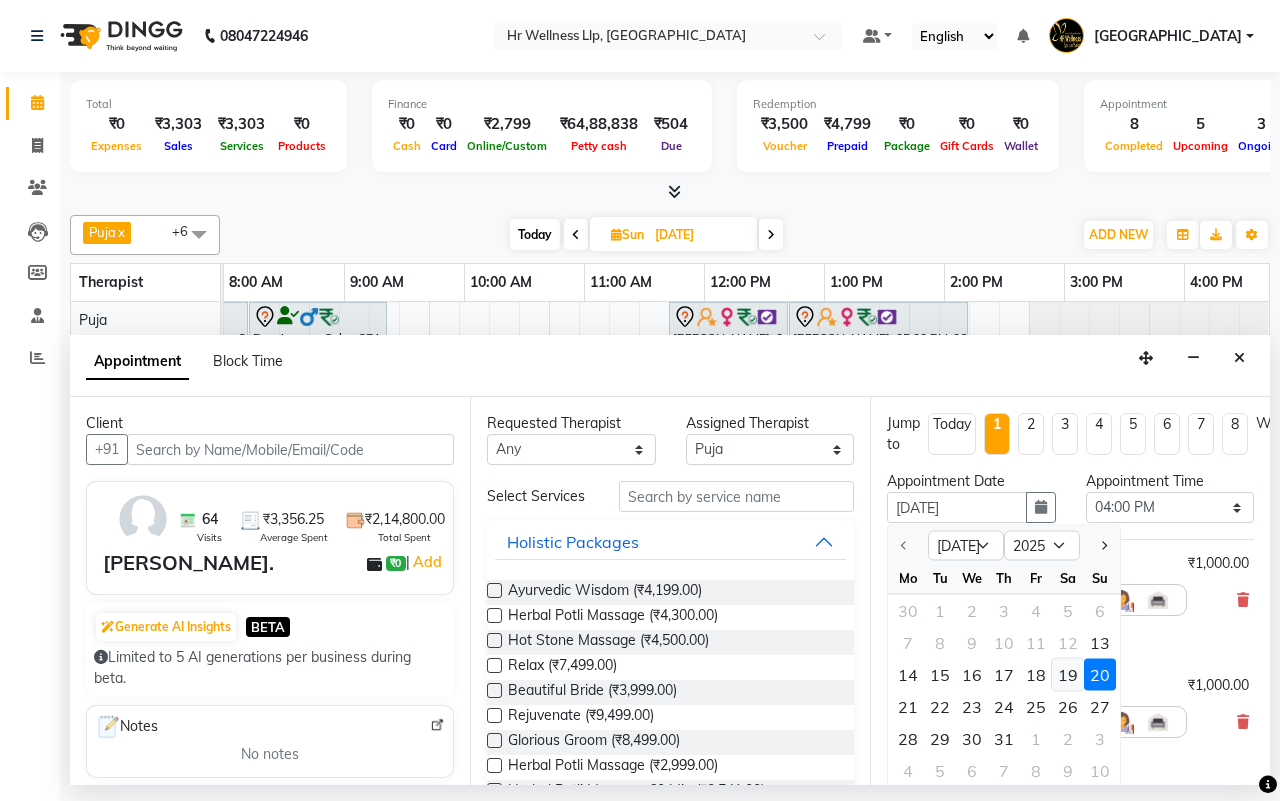 scroll, scrollTop: 0, scrollLeft: 0, axis: both 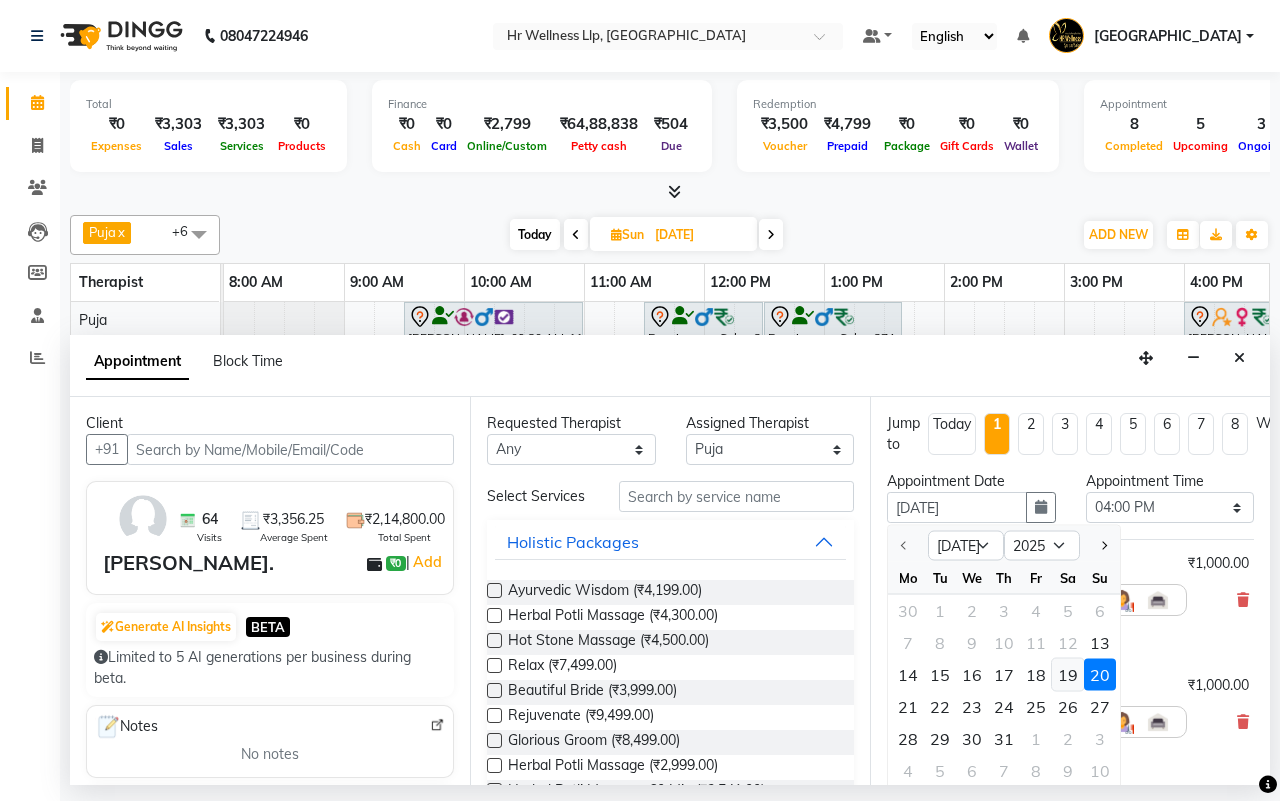 select on "960" 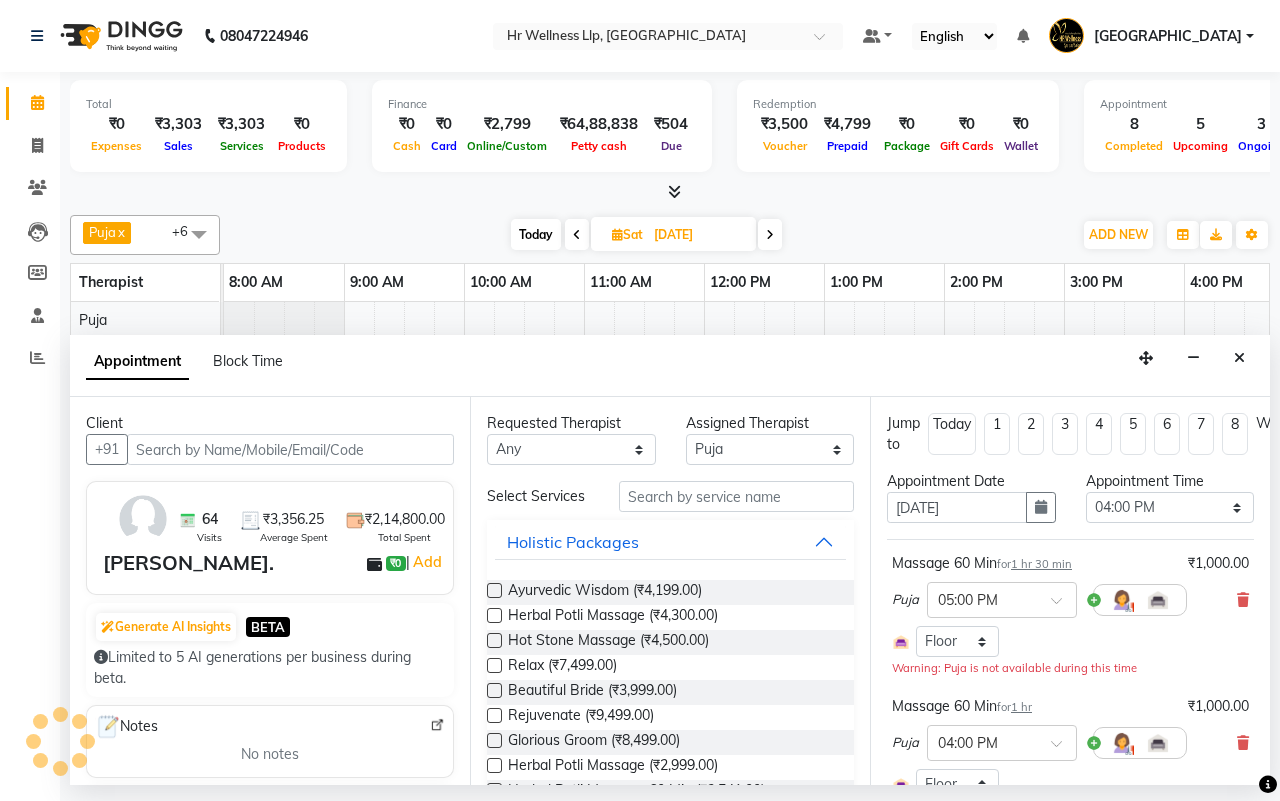 scroll, scrollTop: 0, scrollLeft: 515, axis: horizontal 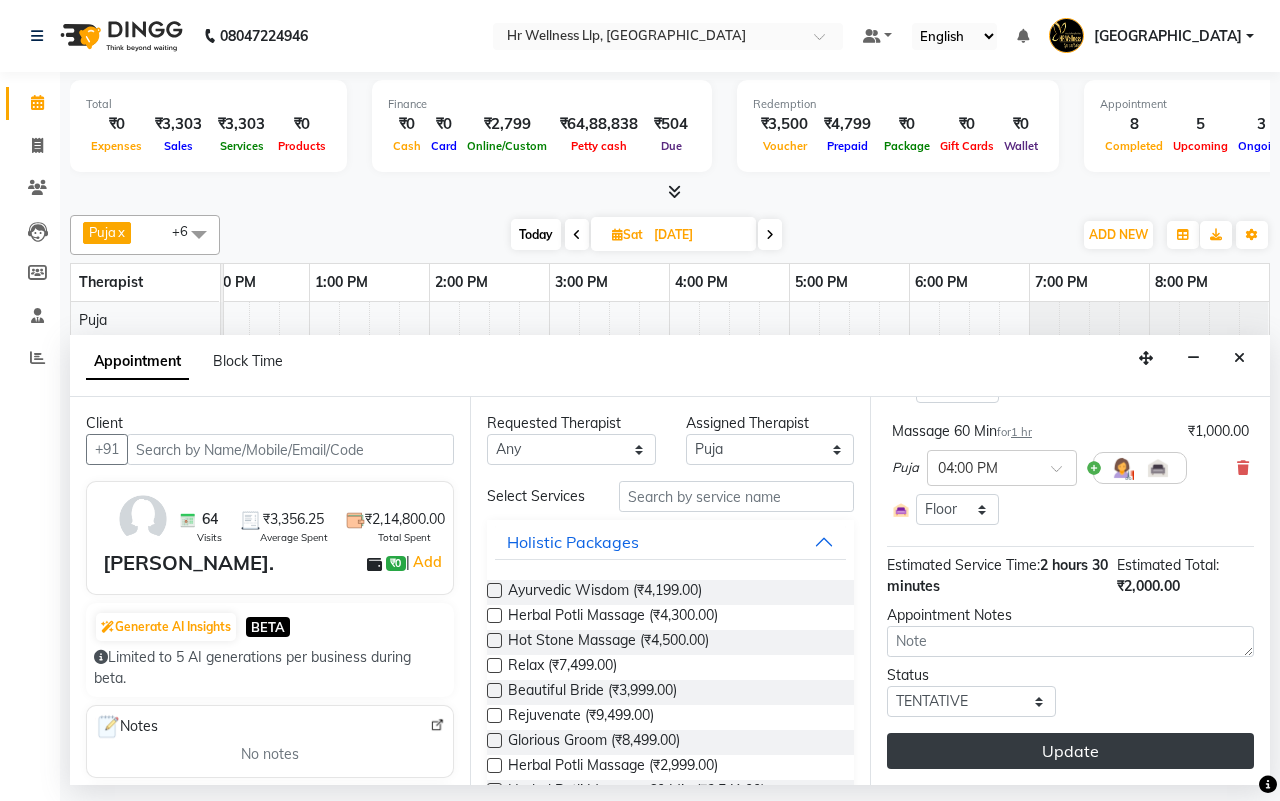click on "Update" at bounding box center (1070, 751) 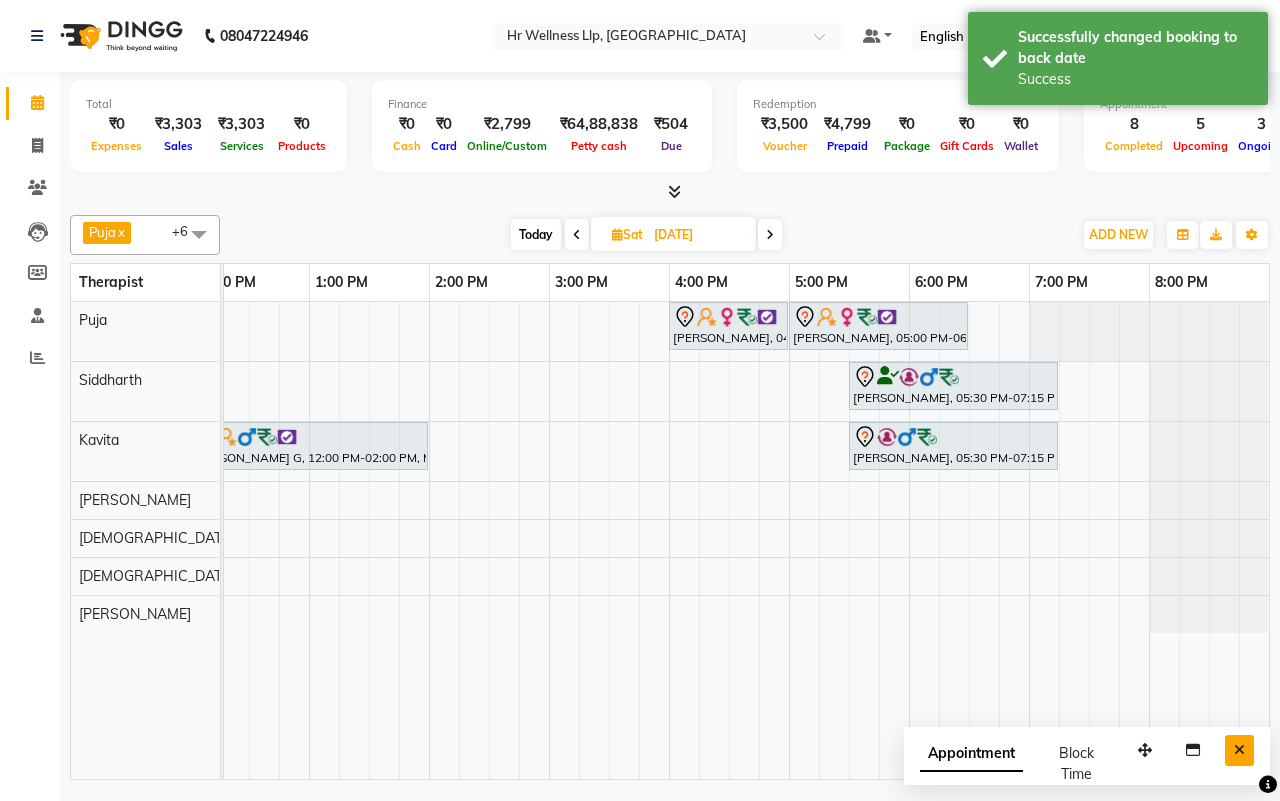 click at bounding box center (1239, 750) 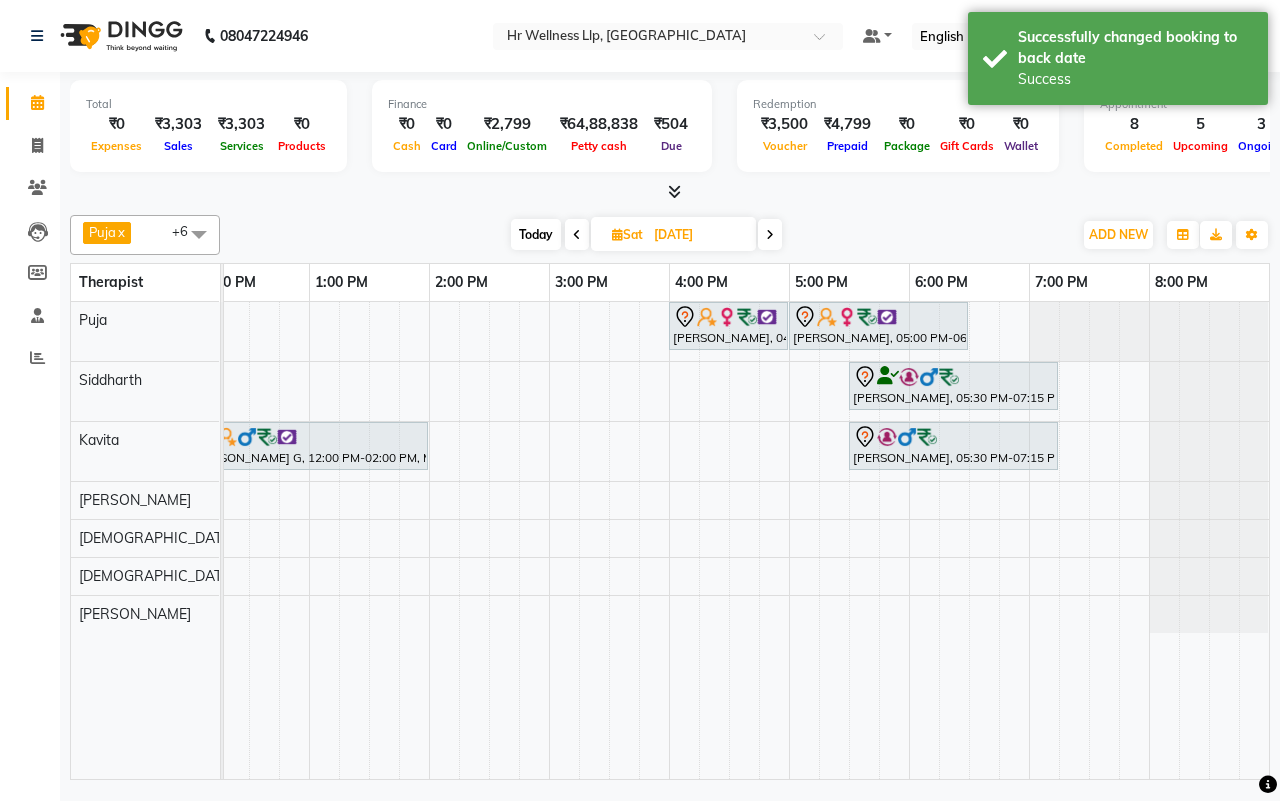 click on "Today" at bounding box center (536, 234) 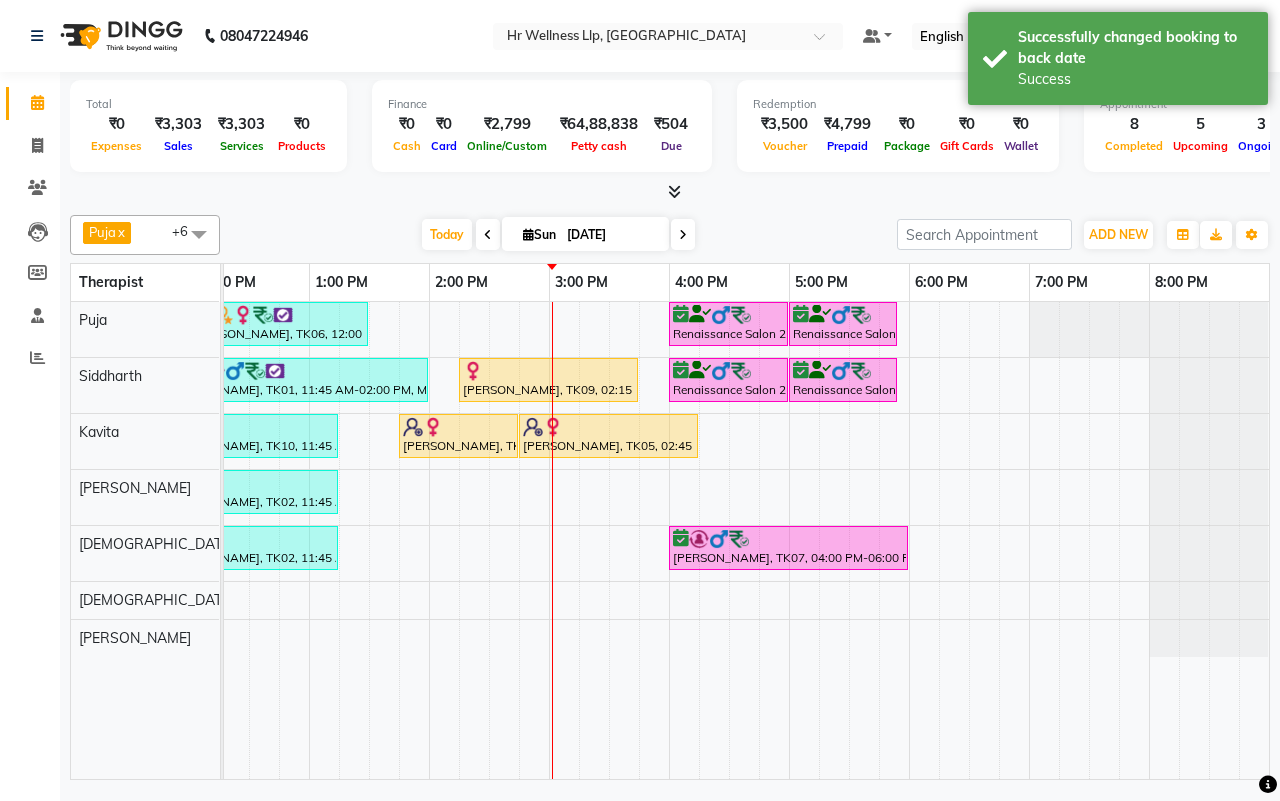 click on "[DATE]  [DATE]" at bounding box center [558, 235] 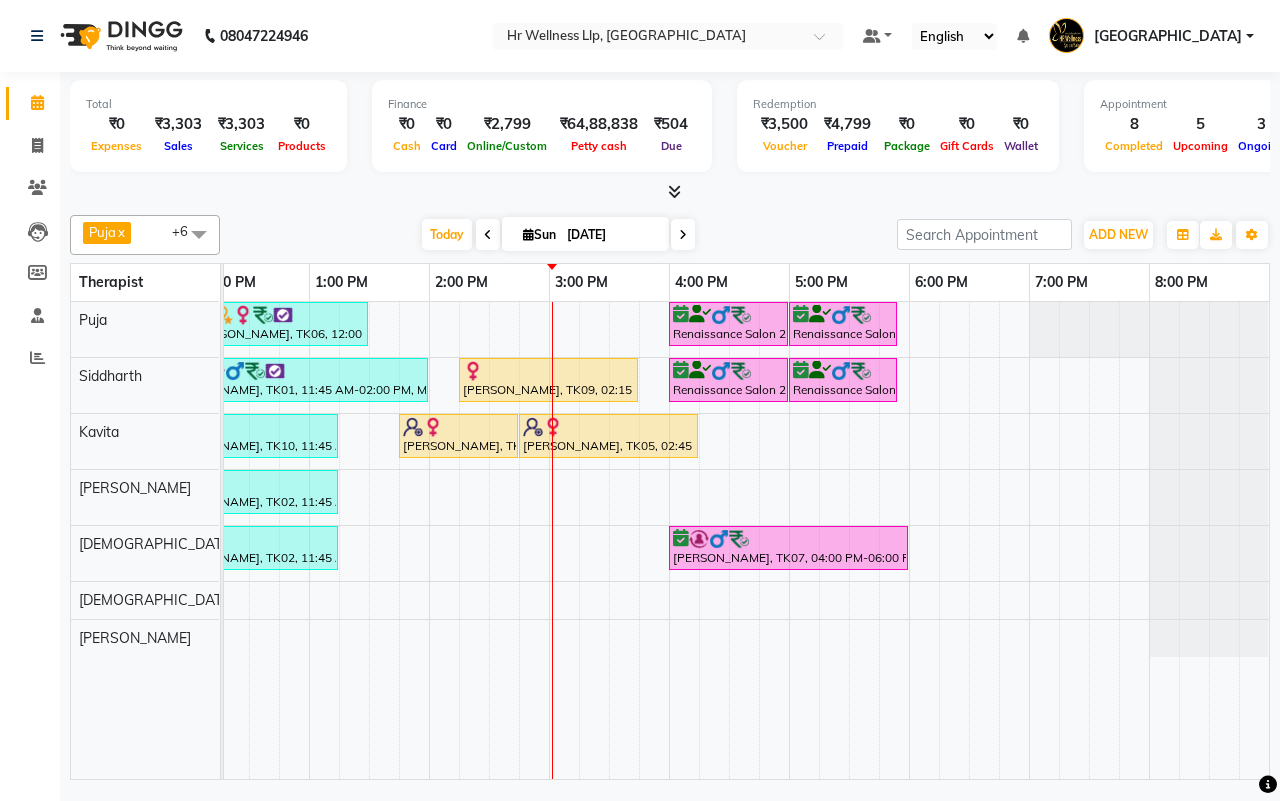 click on "[DATE]  [DATE]" at bounding box center (558, 235) 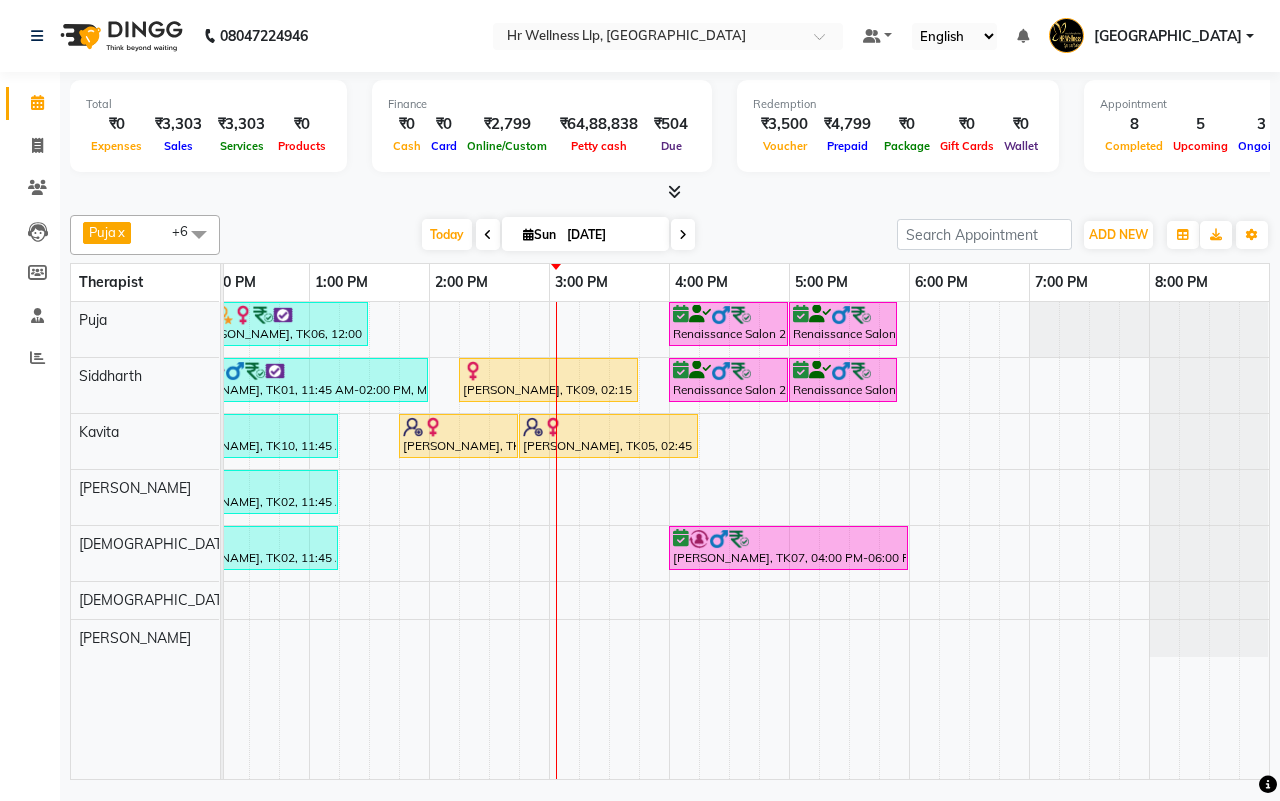 click on "[DATE]  [DATE]" at bounding box center [558, 235] 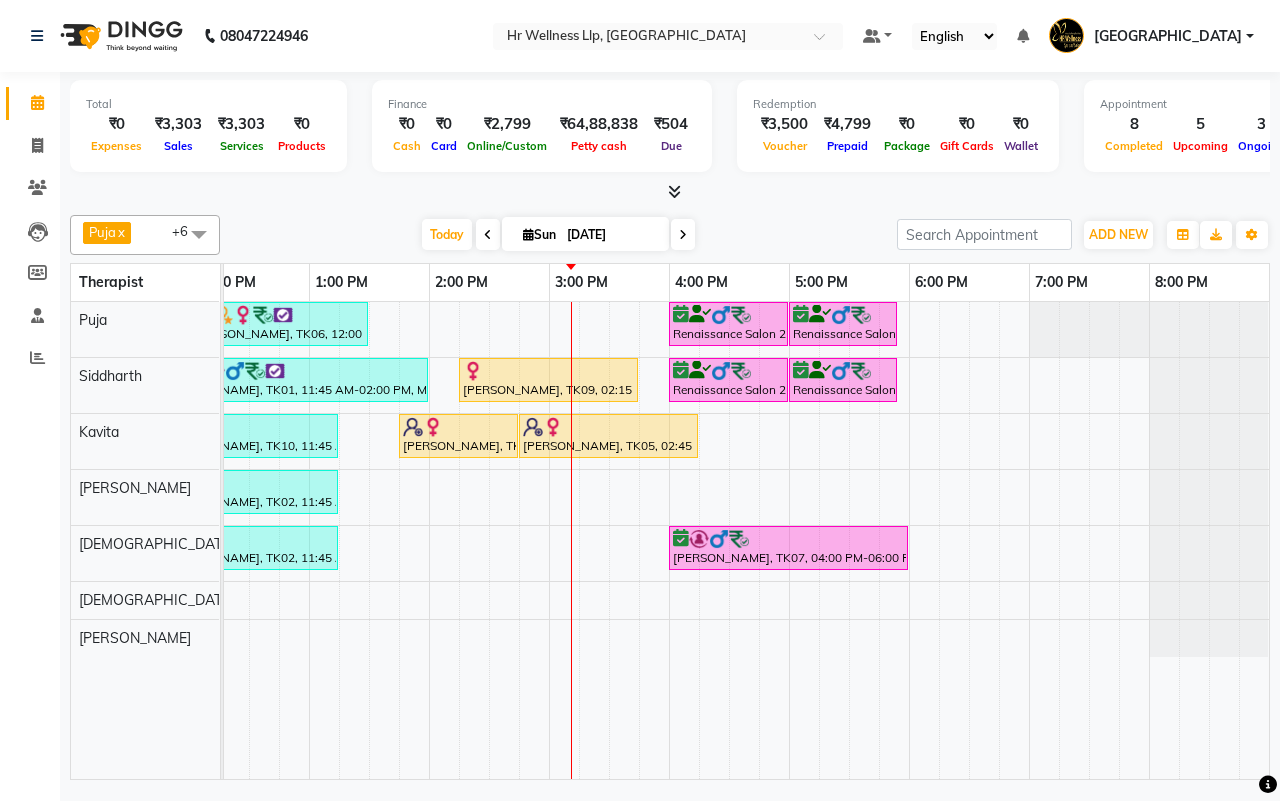 click on "Fakhari Sarjan., TK06, 11:00 AM-12:00 PM, Massage 60 Min     Fakhari Sarjan., TK06, 12:00 PM-01:30 PM, Massage 60 Min     Renaissance Salon 27AASFR5194C1ZS, TK03, 04:00 PM-05:00 PM, Massage 60 Min     Renaissance Salon 27AASFR5194C1ZS, TK03, 05:00 PM-05:55 PM, 10 mins complimentary Service     Prasad S, TK04, 10:00 AM-11:30 AM, Massage 60 Min     Suresh Yadav, TK01, 11:45 AM-02:00 PM, Massage 90 Min     Ashwin Adsul, TK09, 02:15 PM-03:45 PM, Massage 60 Min     Renaissance Salon 27AASFR5194C1ZS, TK03, 04:00 PM-05:00 PM, Massage 60 Min     Renaissance Salon 27AASFR5194C1ZS, TK03, 05:00 PM-05:55 PM, 10 mins complimentary Service     Prasad S, TK04, 10:00 AM-11:30 AM, Massage 60 Min     Ananya Sahay, TK10, 11:45 AM-01:15 PM, Balinese Massage with Wintergreen, Bayleaf & Clove 60 Min     Nicole Dillard, TK05, 01:45 PM-02:45 PM, Herbal Potli Massage      Nicole Dillard, TK05, 02:45 PM-04:15 PM, Lightening Facial     Sneha Pawar, TK02, 11:45 AM-01:15 PM, Swedish Massage with Wintergreen, Bayleaf & Clove 60 Min" at bounding box center [489, 540] 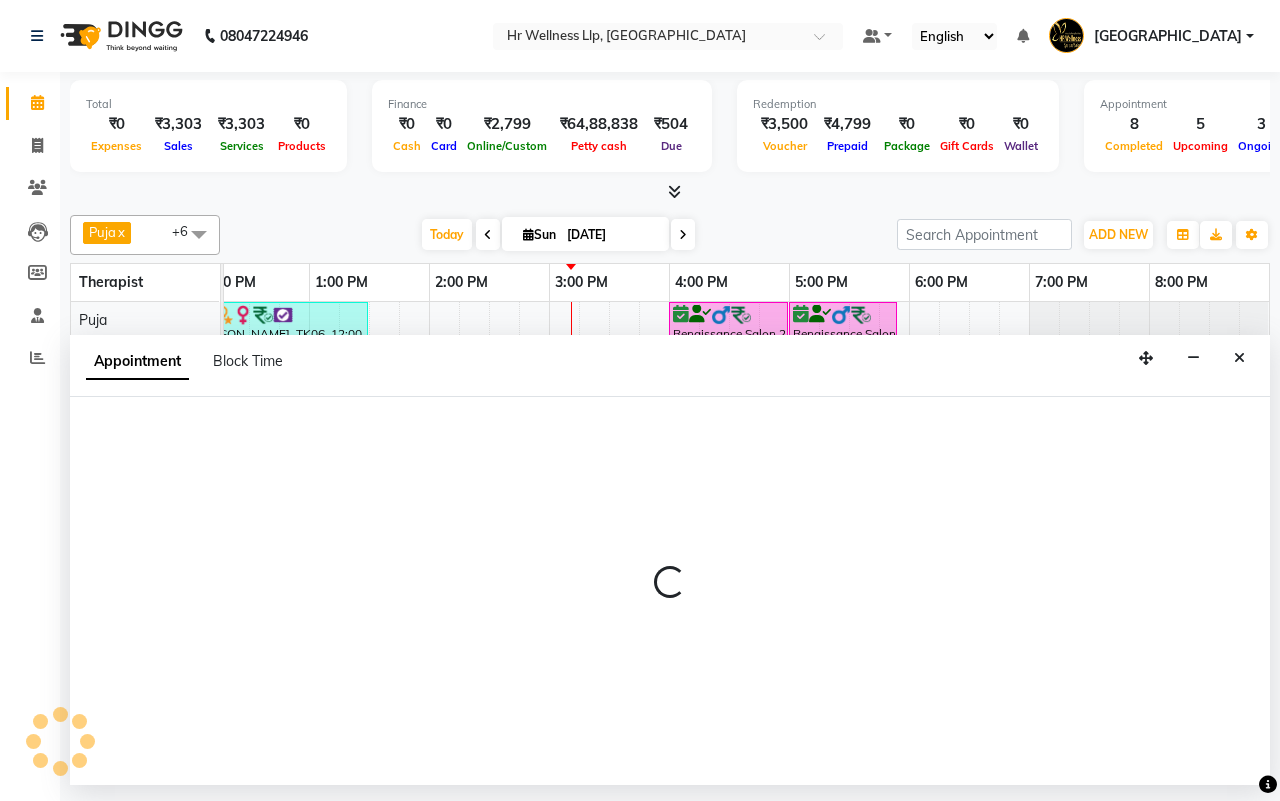select on "85702" 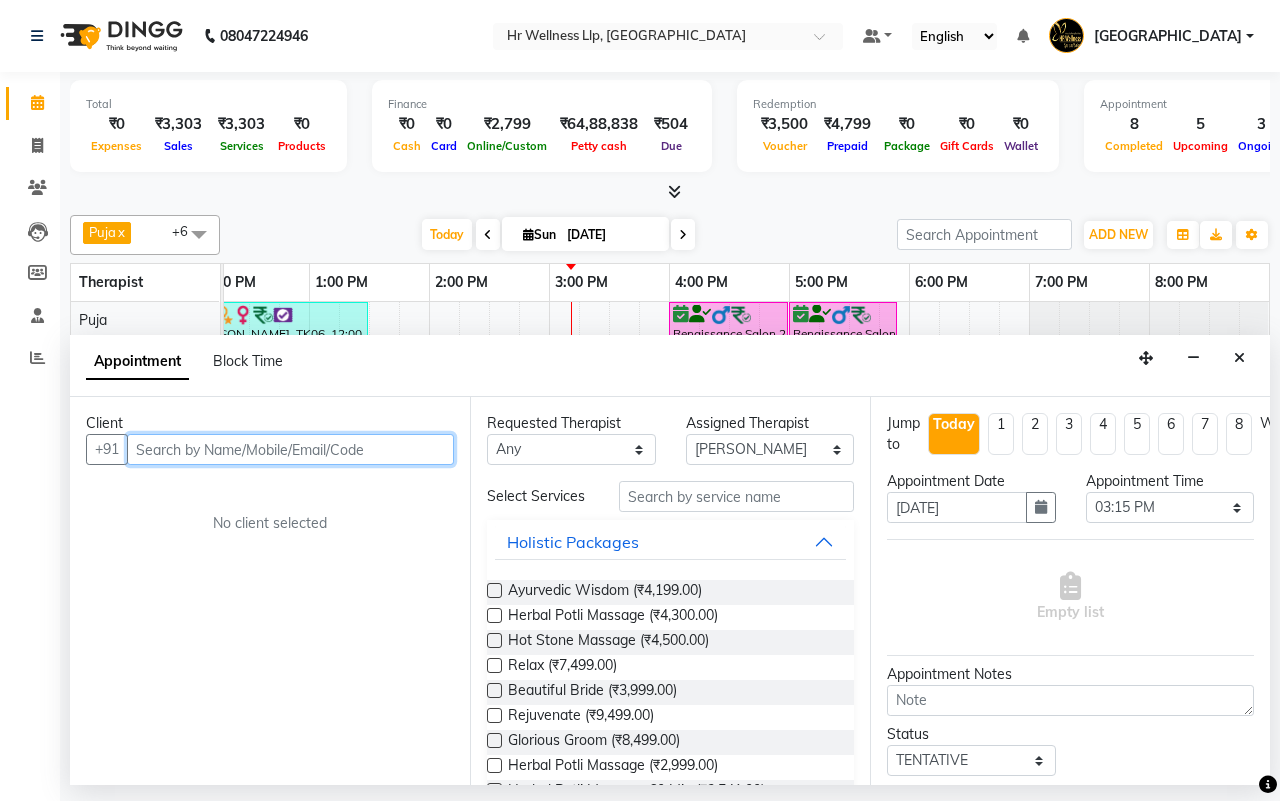 click at bounding box center [290, 449] 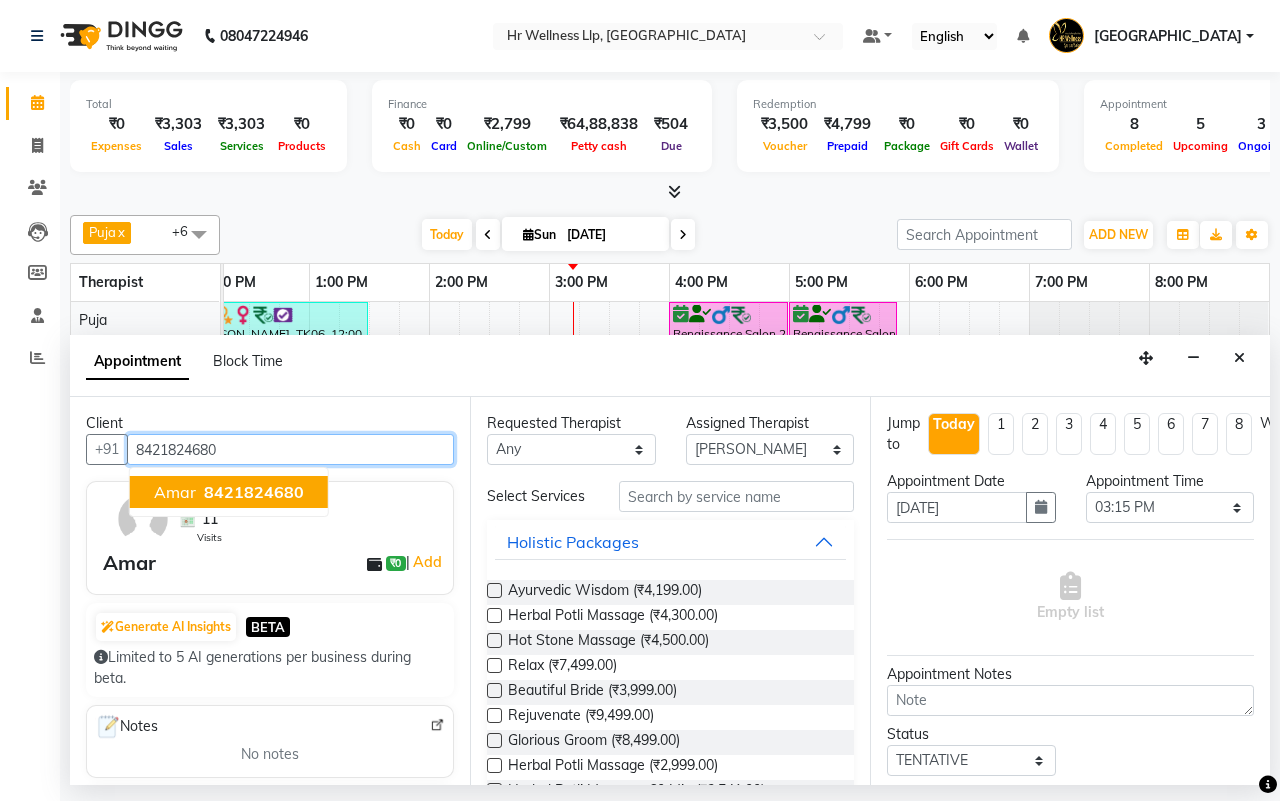 click on "8421824680" at bounding box center (254, 492) 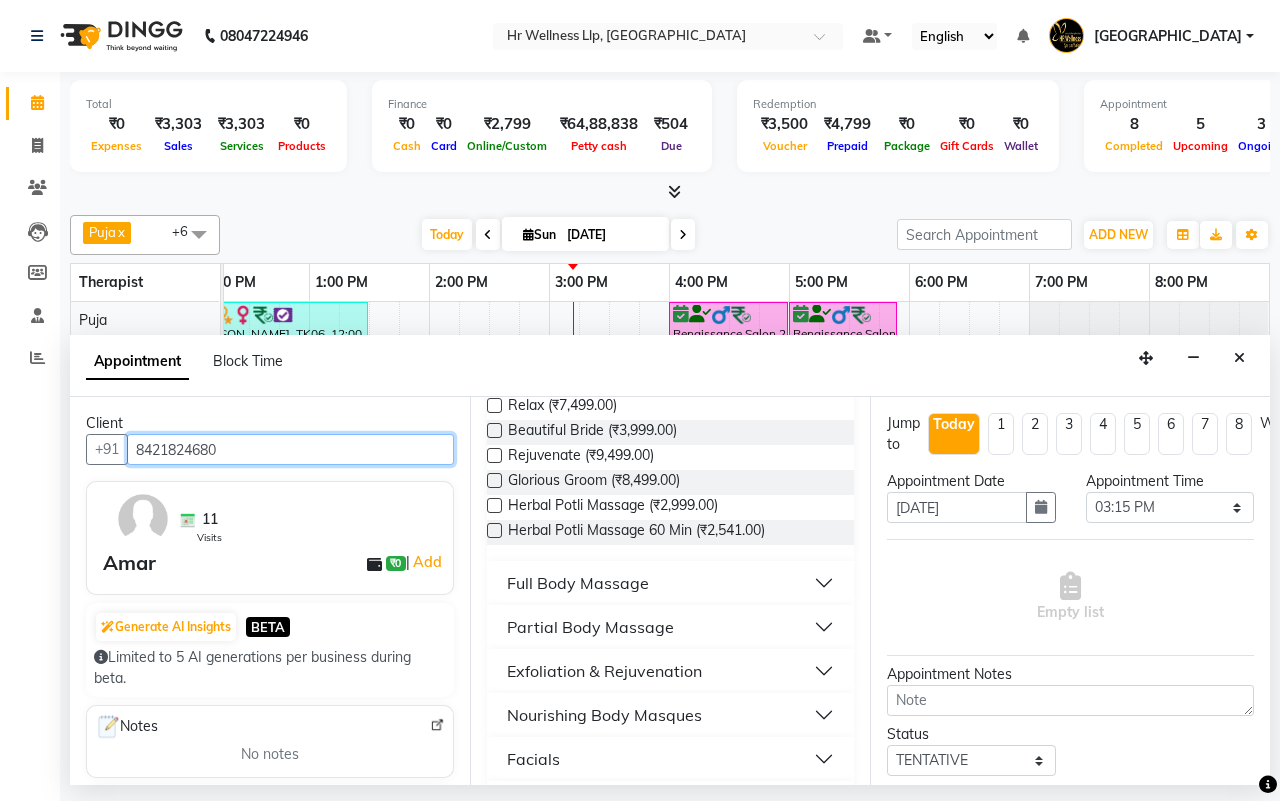 scroll, scrollTop: 375, scrollLeft: 0, axis: vertical 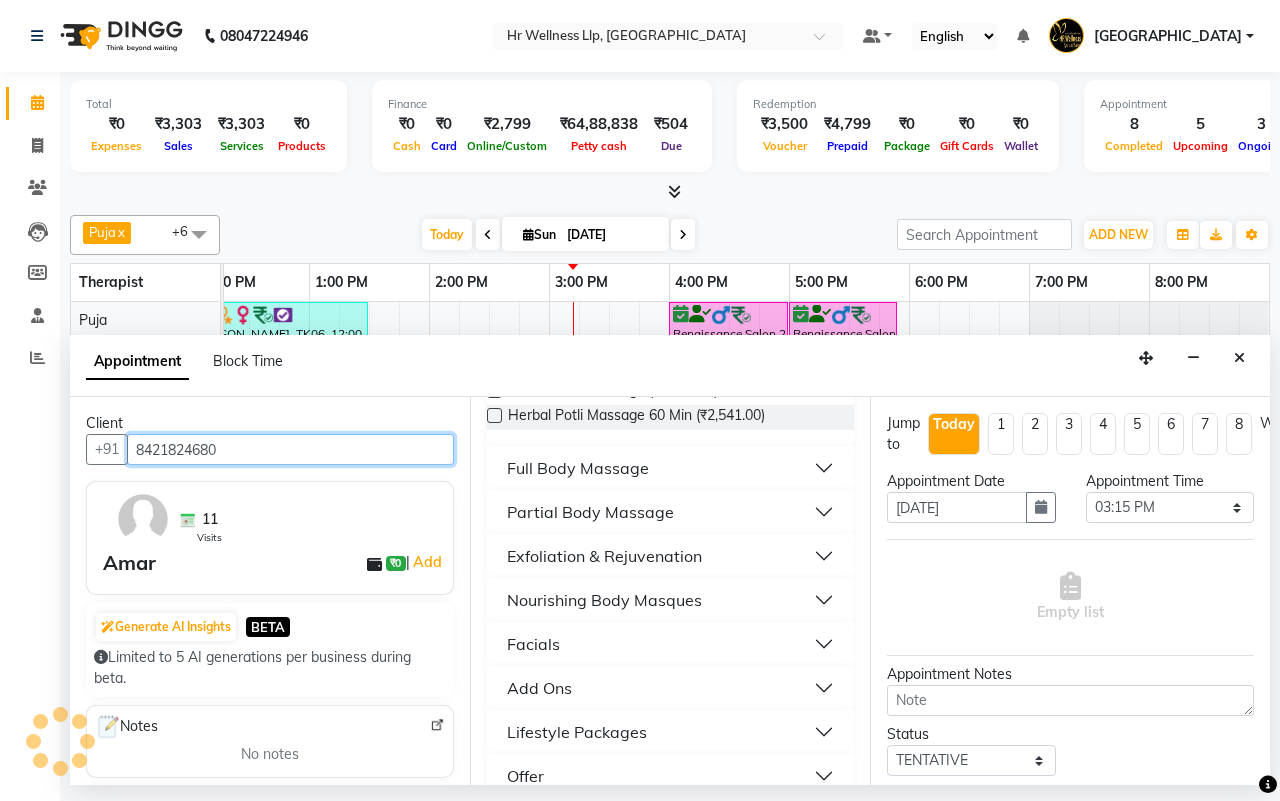 type on "8421824680" 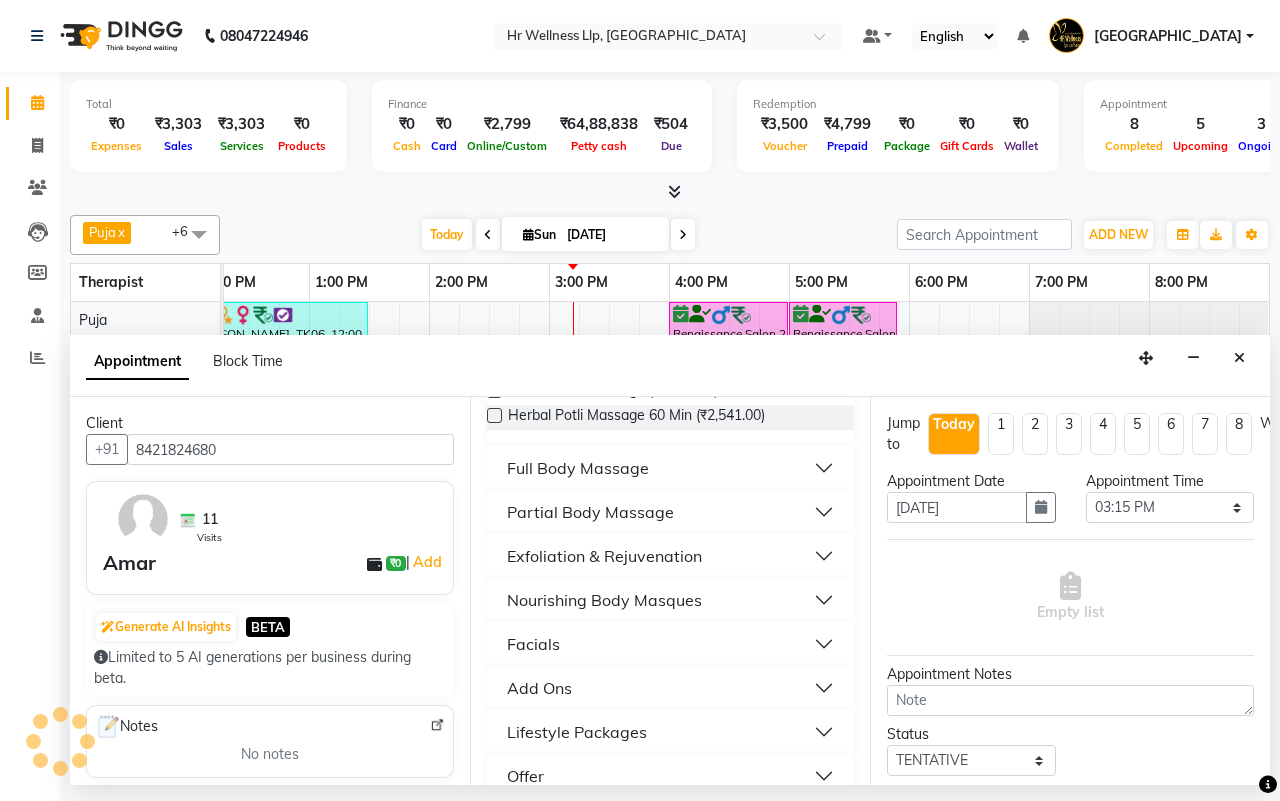 click on "Full Body Massage" at bounding box center (578, 468) 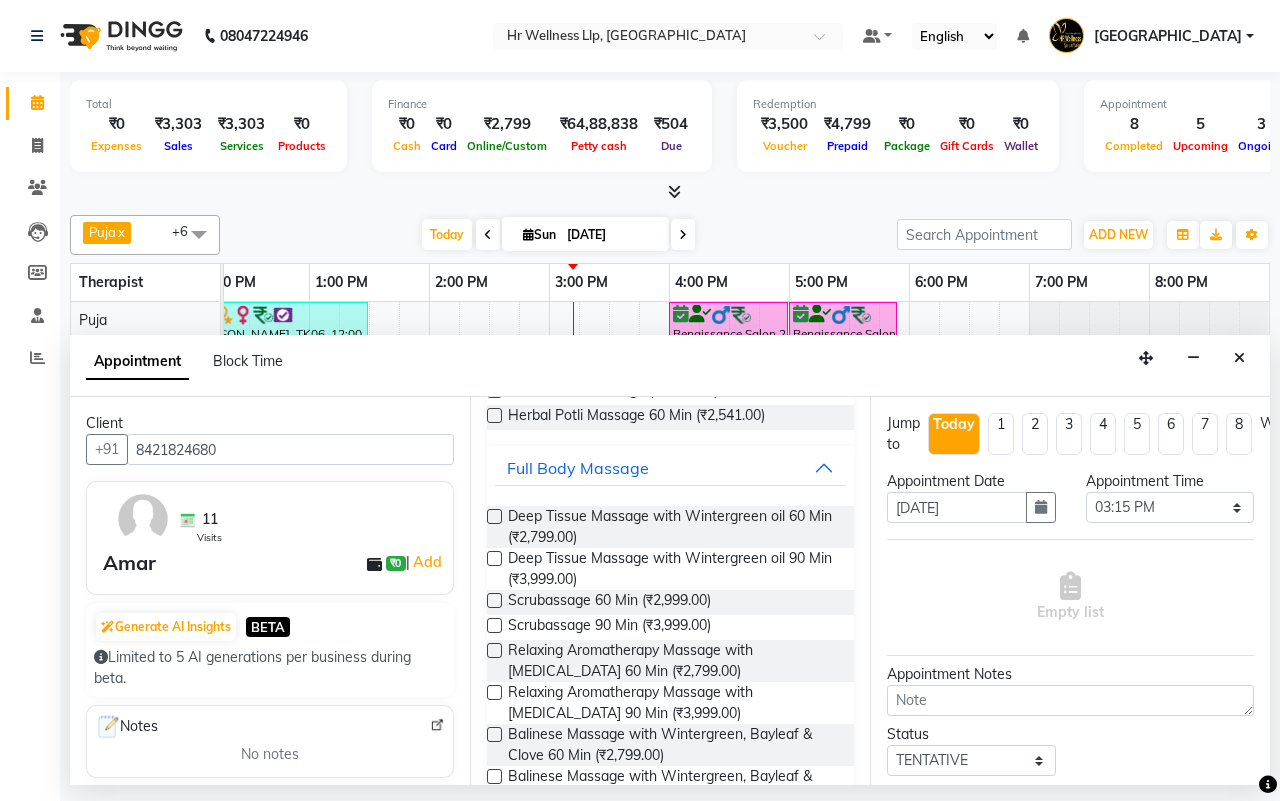 click at bounding box center [494, 600] 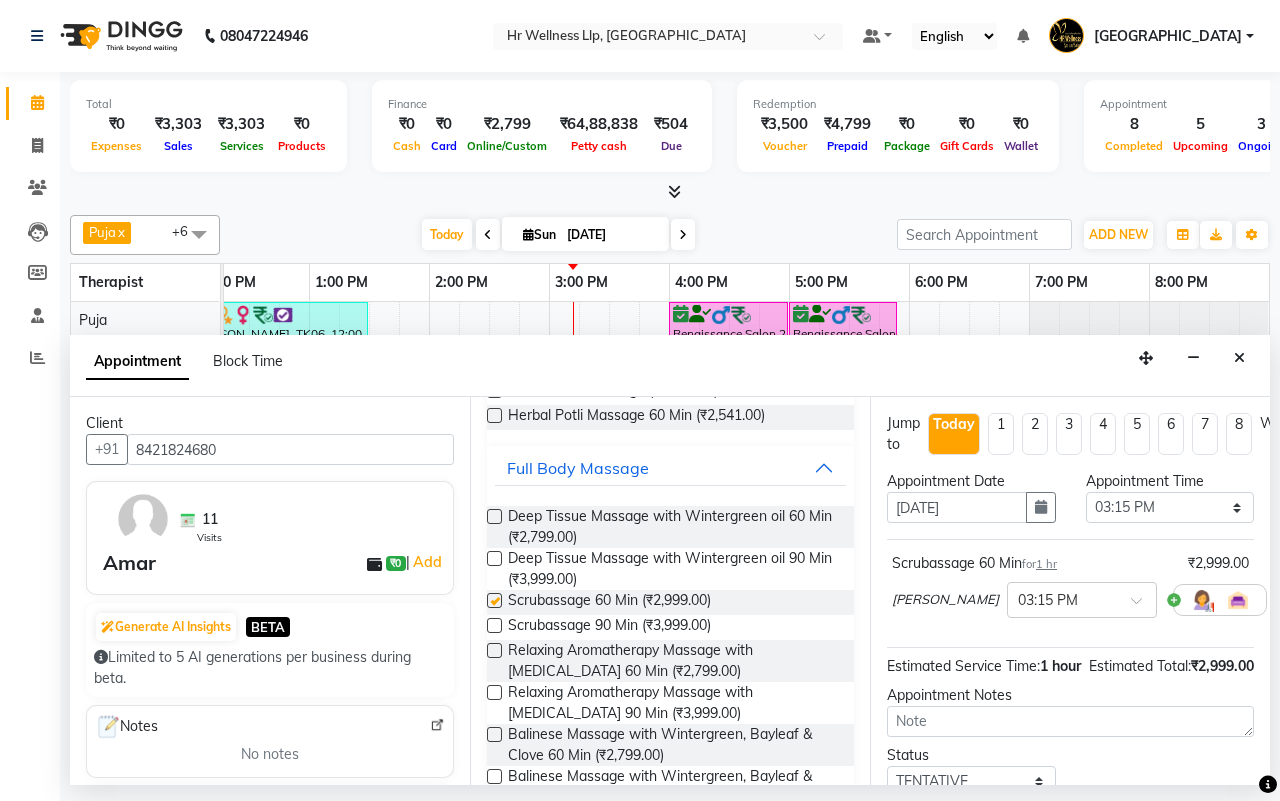 checkbox on "false" 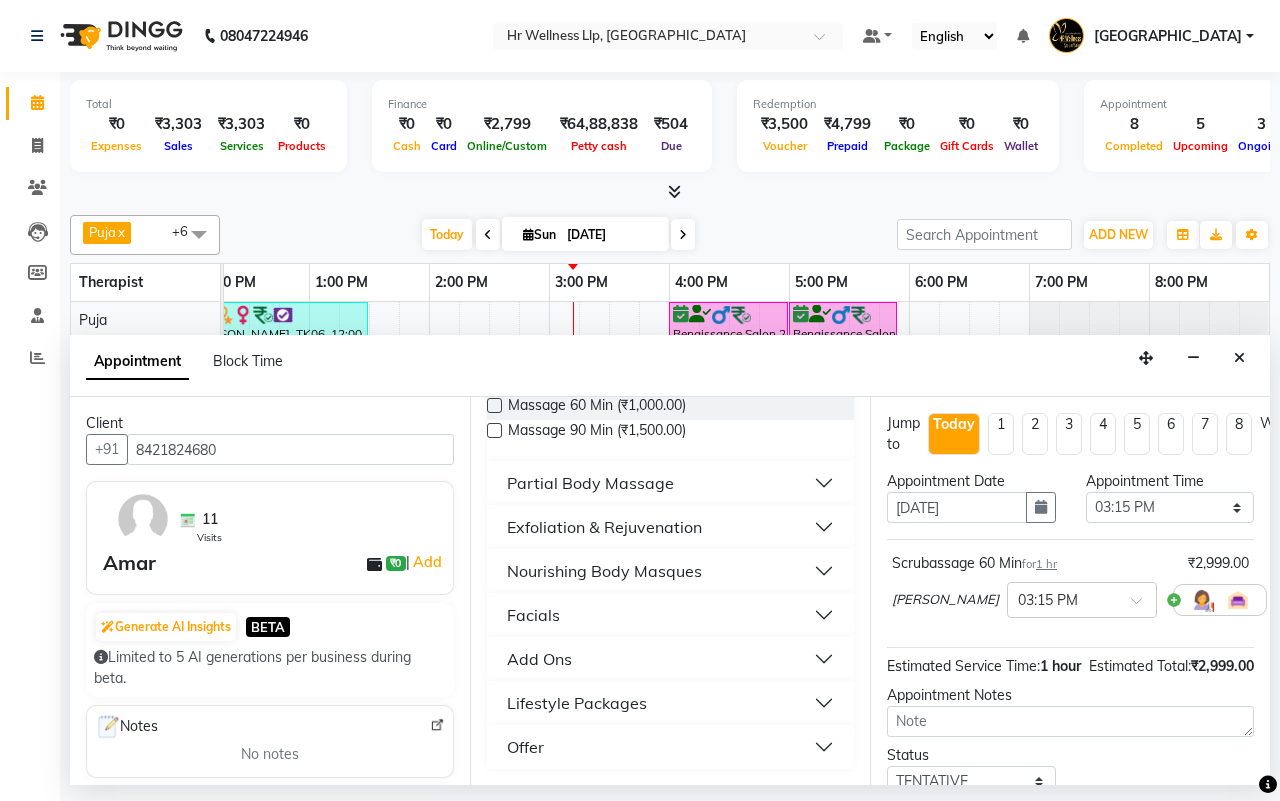 scroll, scrollTop: 1493, scrollLeft: 0, axis: vertical 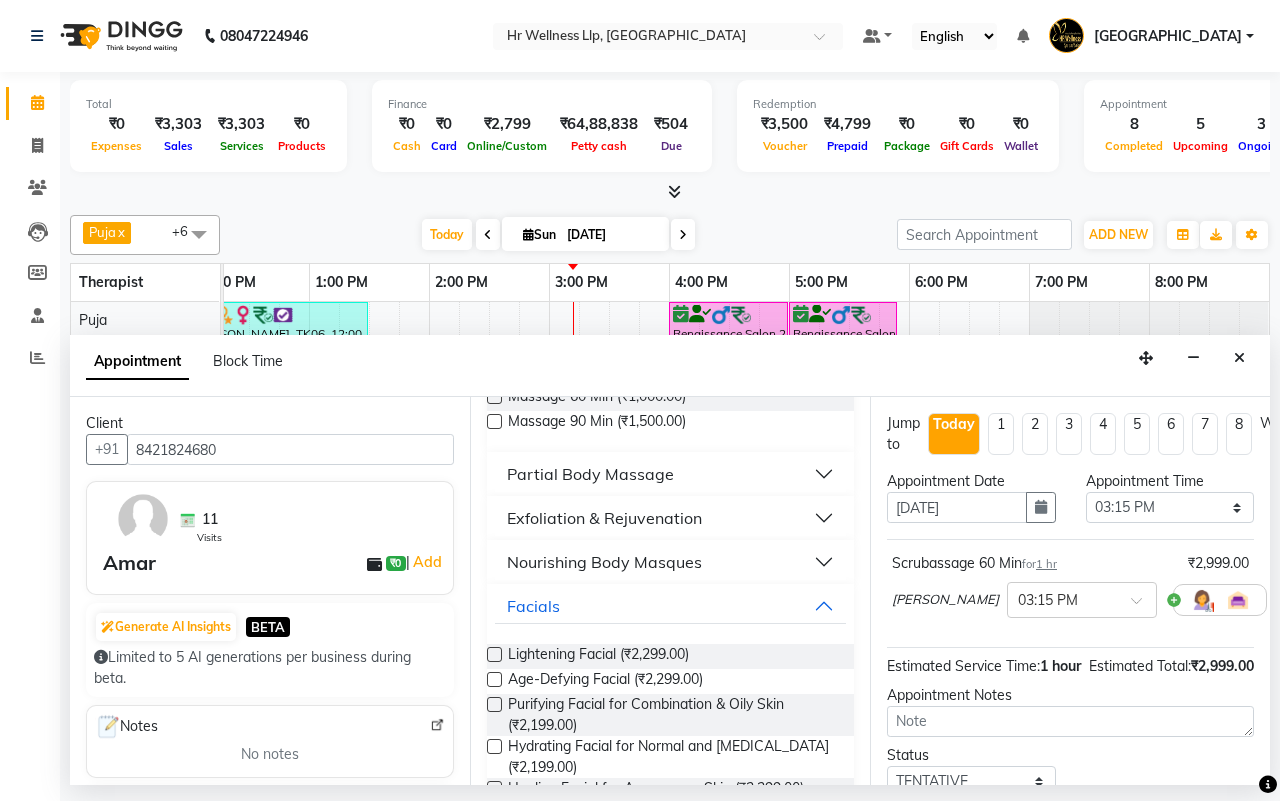 click at bounding box center [494, 654] 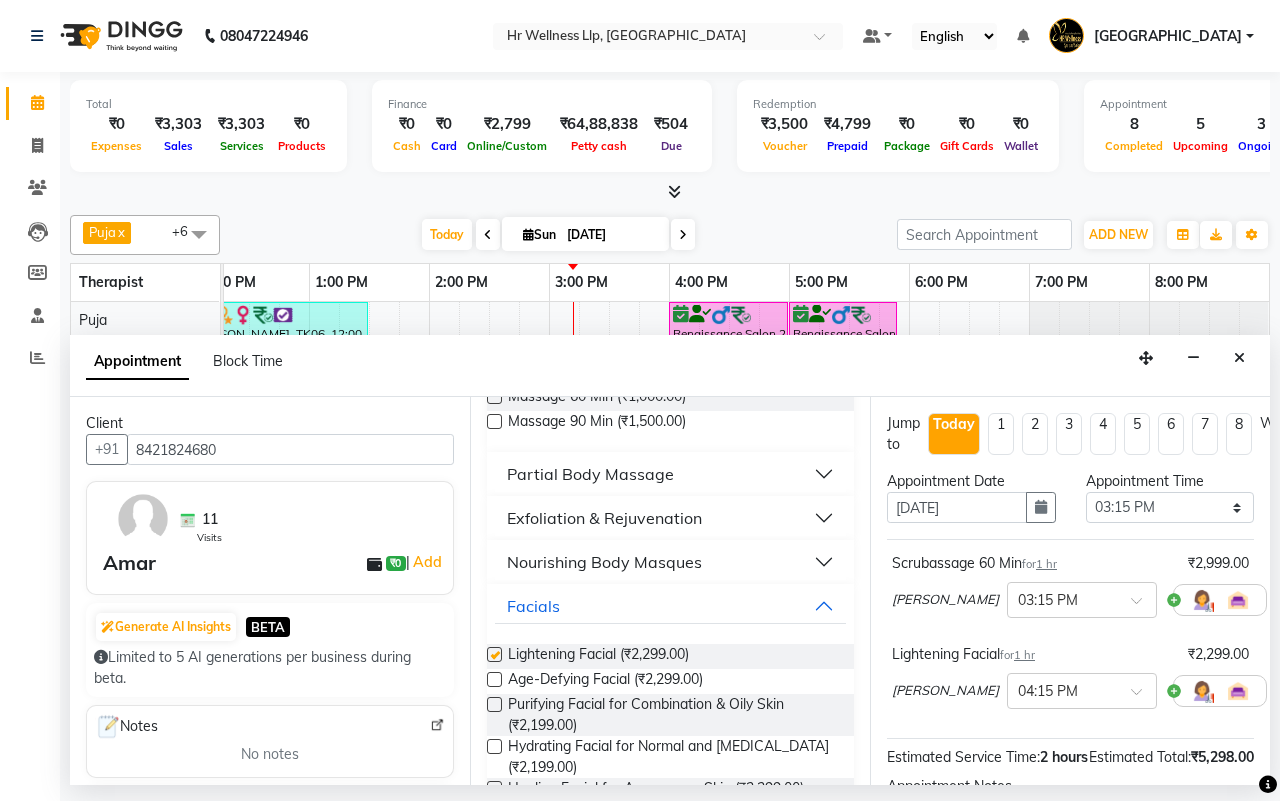 checkbox on "false" 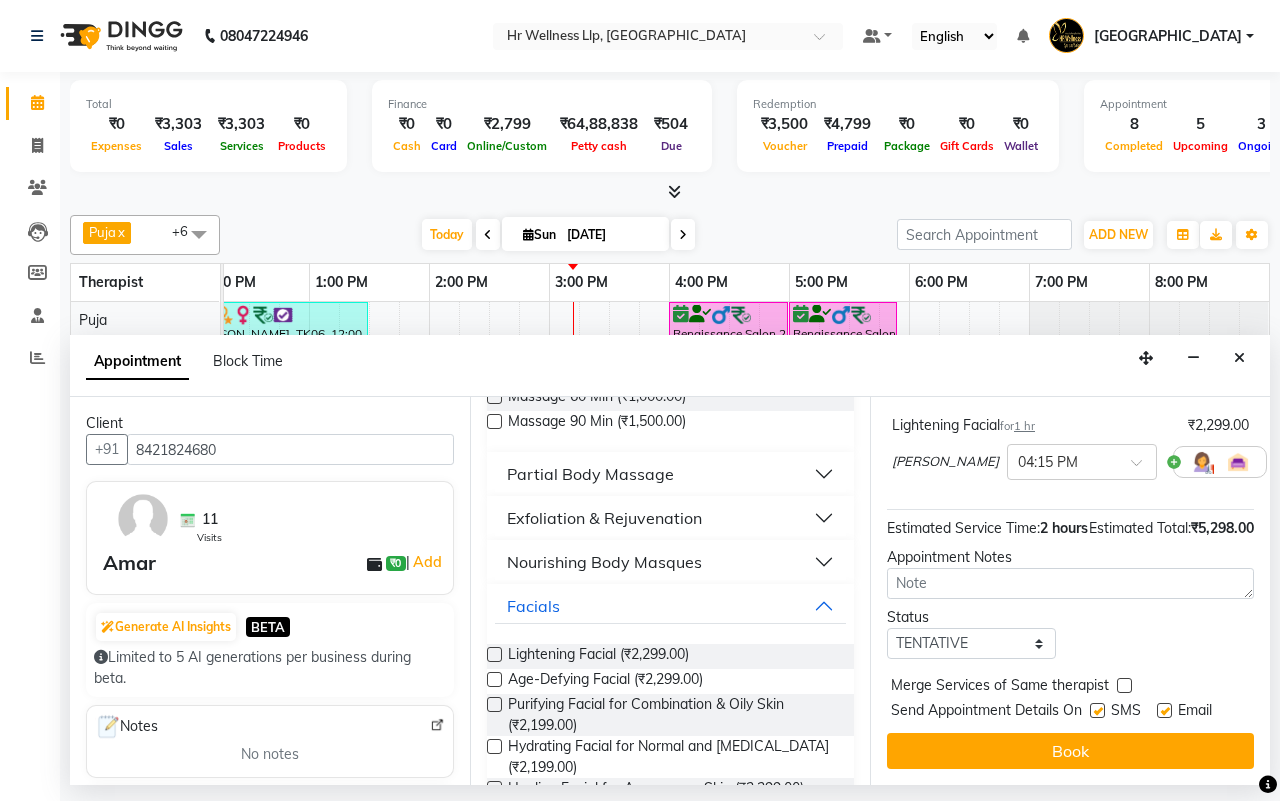 scroll, scrollTop: 270, scrollLeft: 0, axis: vertical 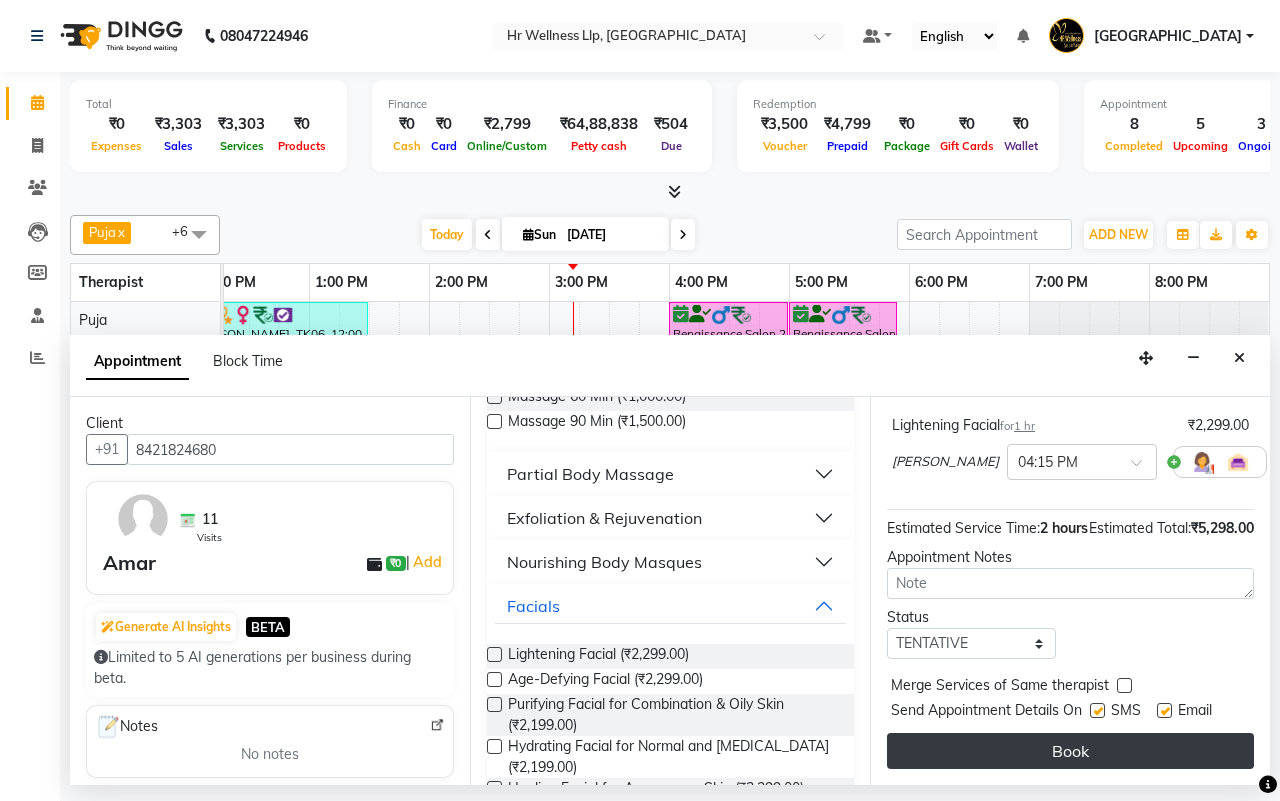 click on "Book" at bounding box center [1070, 751] 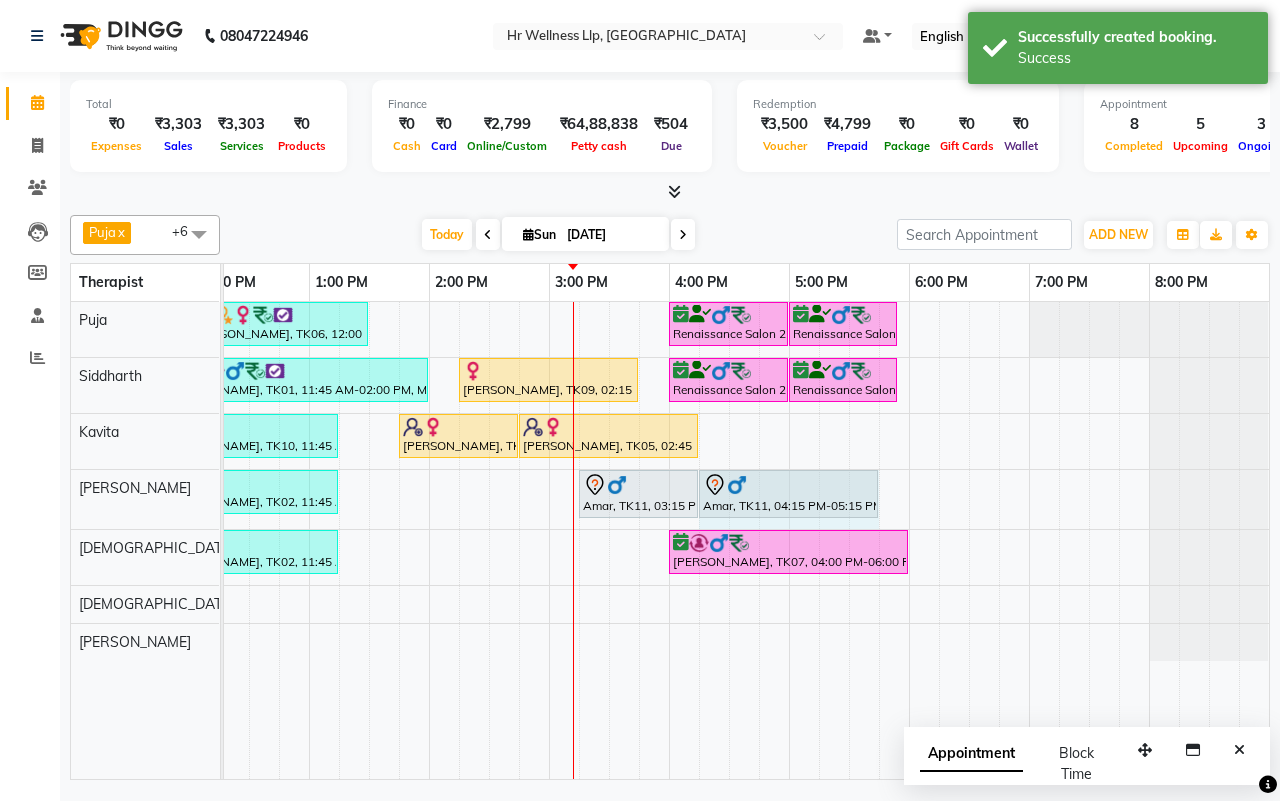 drag, startPoint x: 816, startPoint y: 482, endPoint x: 851, endPoint y: 482, distance: 35 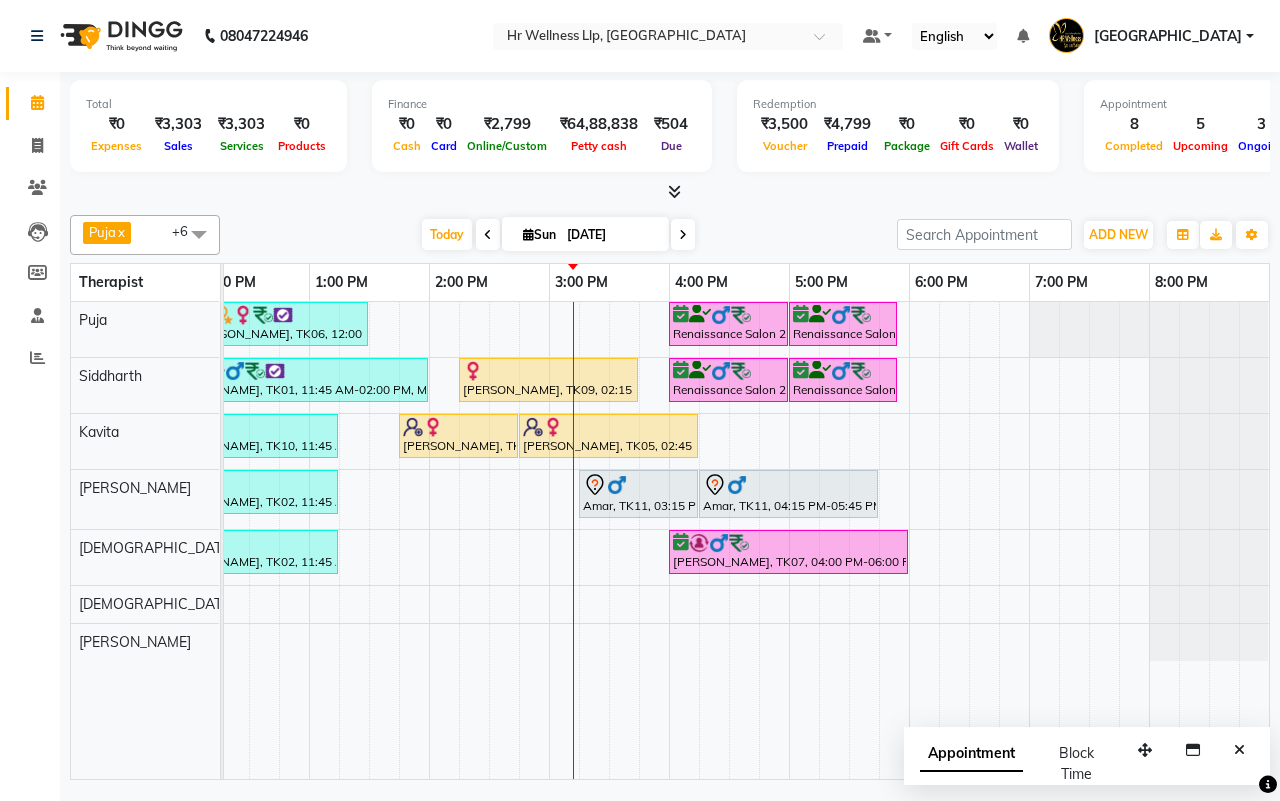 click on "[DATE]  [DATE]" at bounding box center (558, 235) 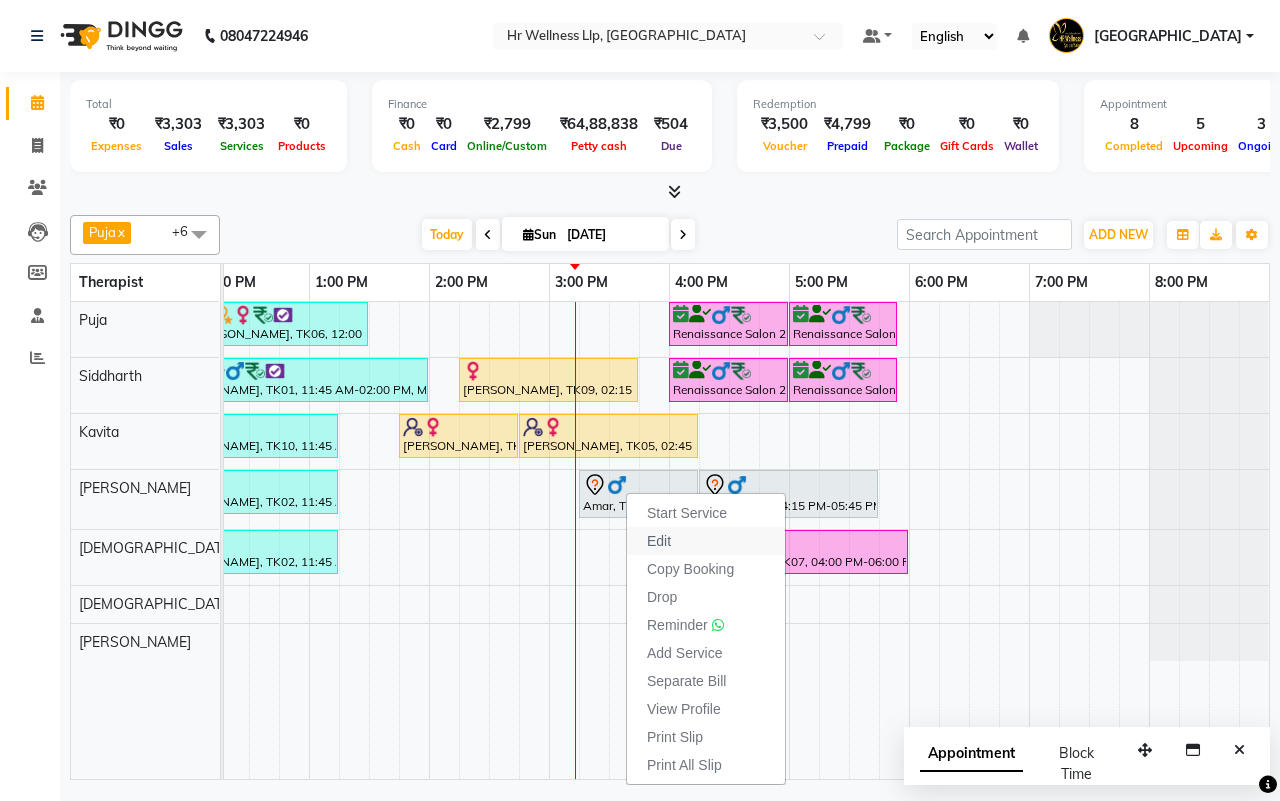 click on "Edit" at bounding box center (659, 541) 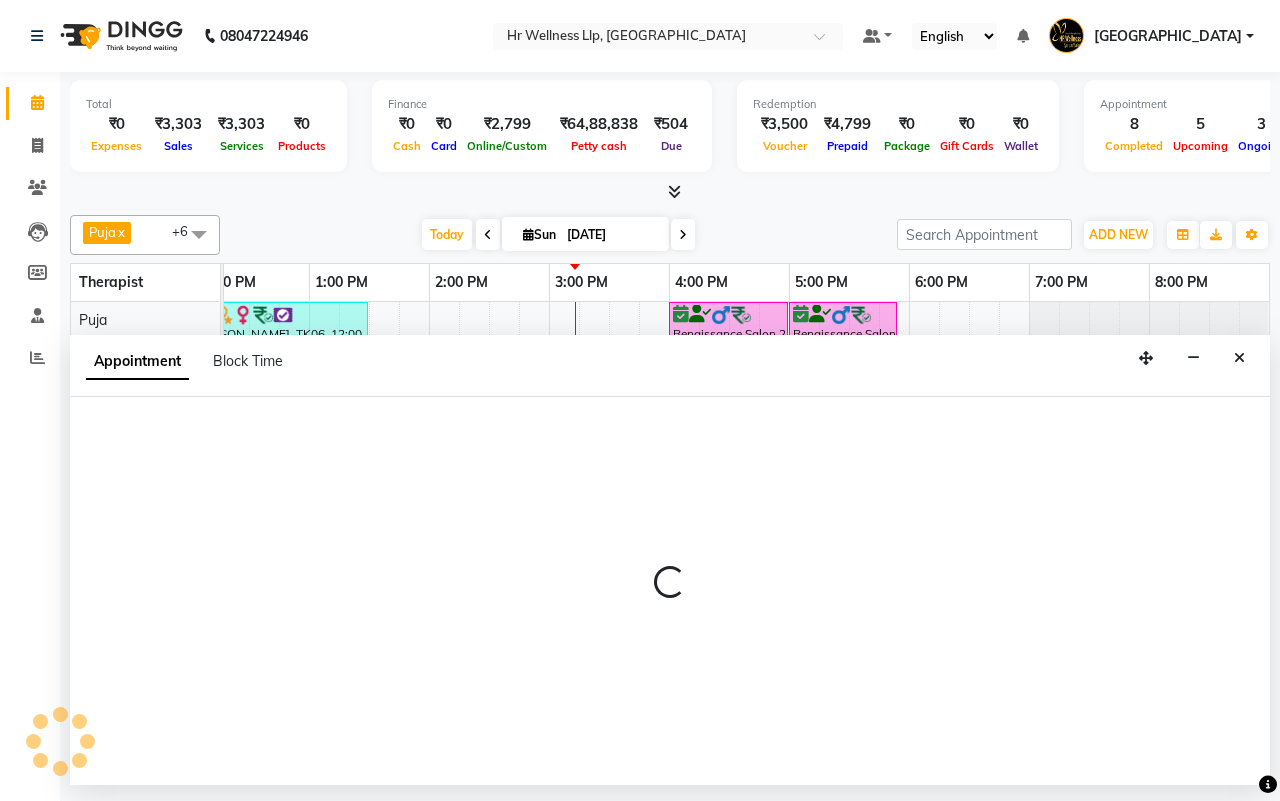 select on "tentative" 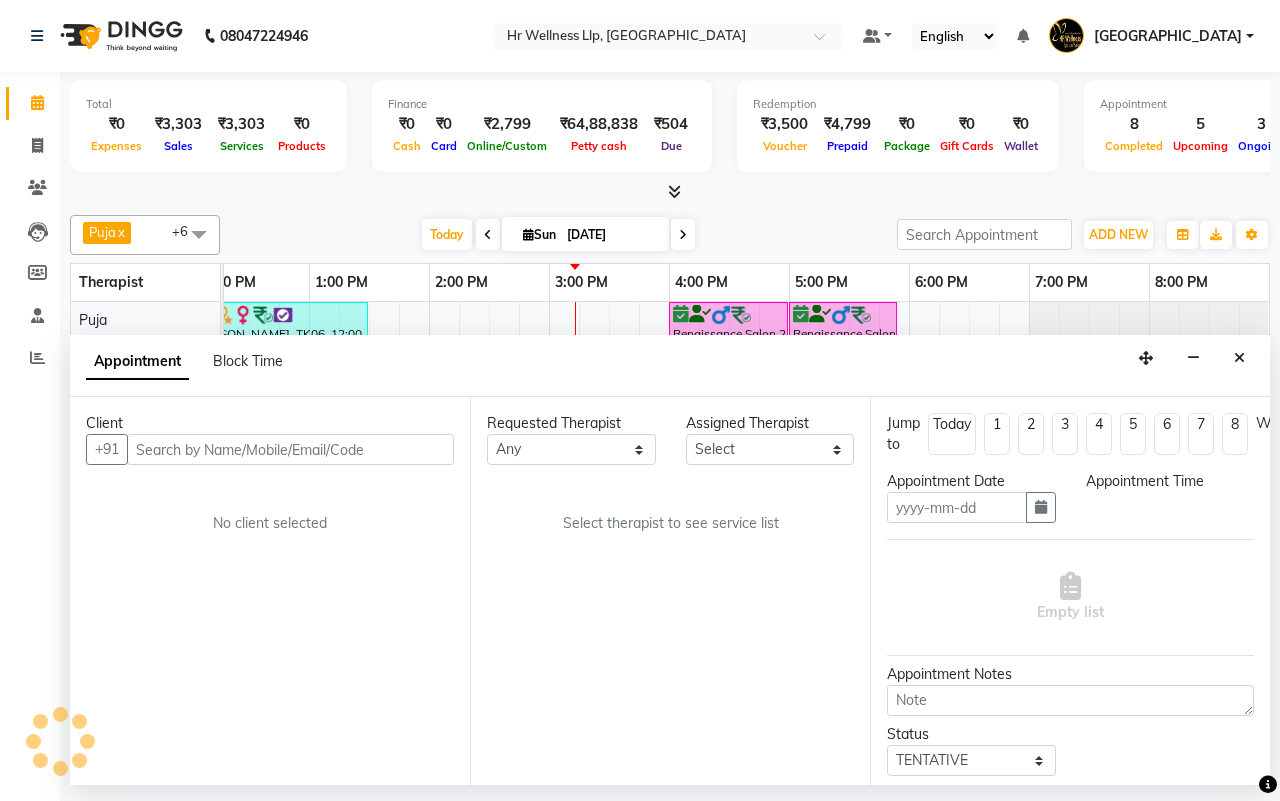 type on "[DATE]" 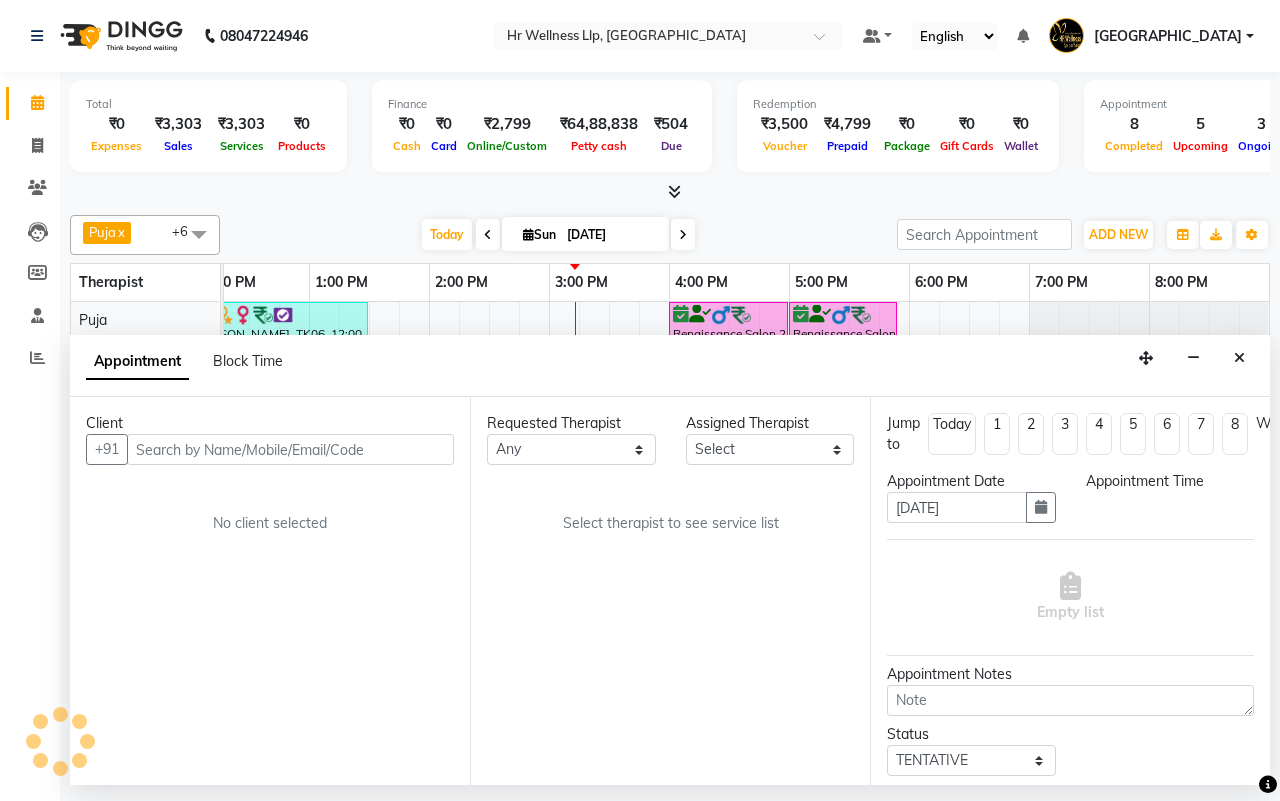 scroll, scrollTop: 0, scrollLeft: 0, axis: both 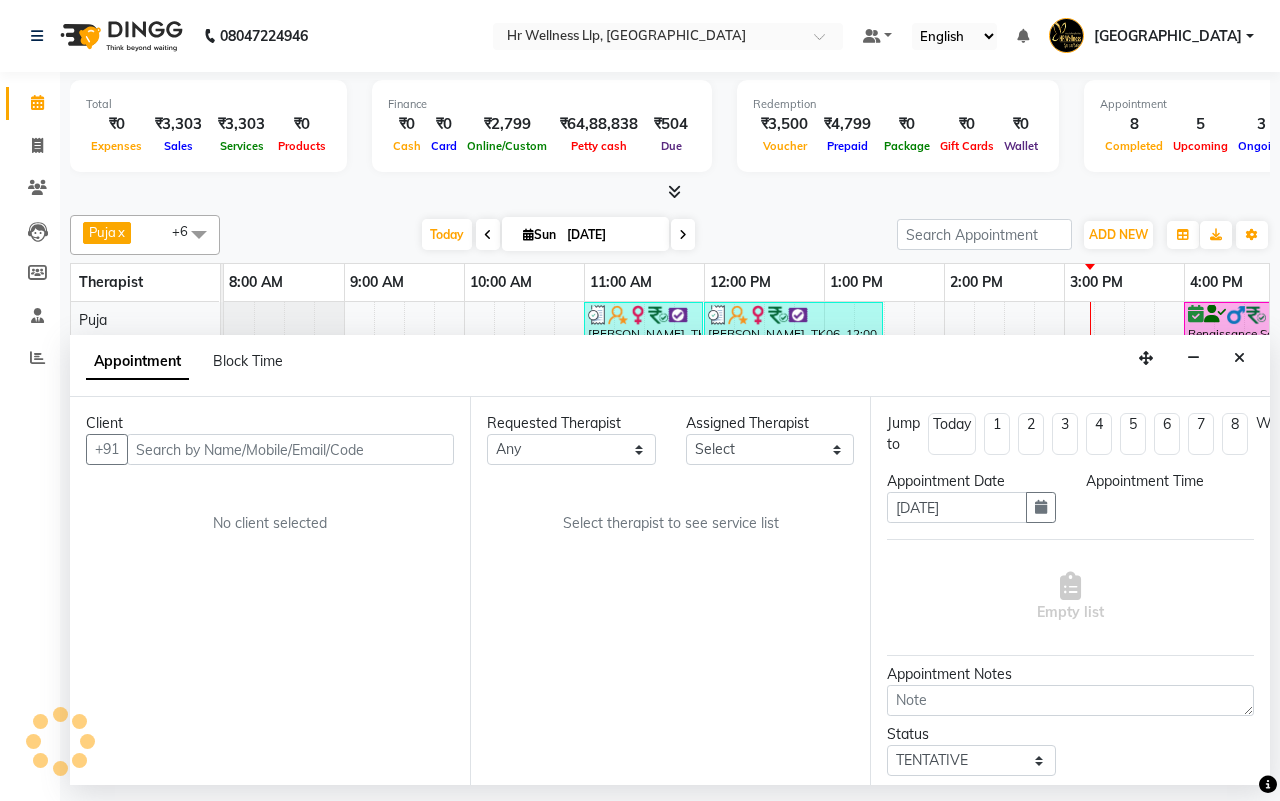 select on "915" 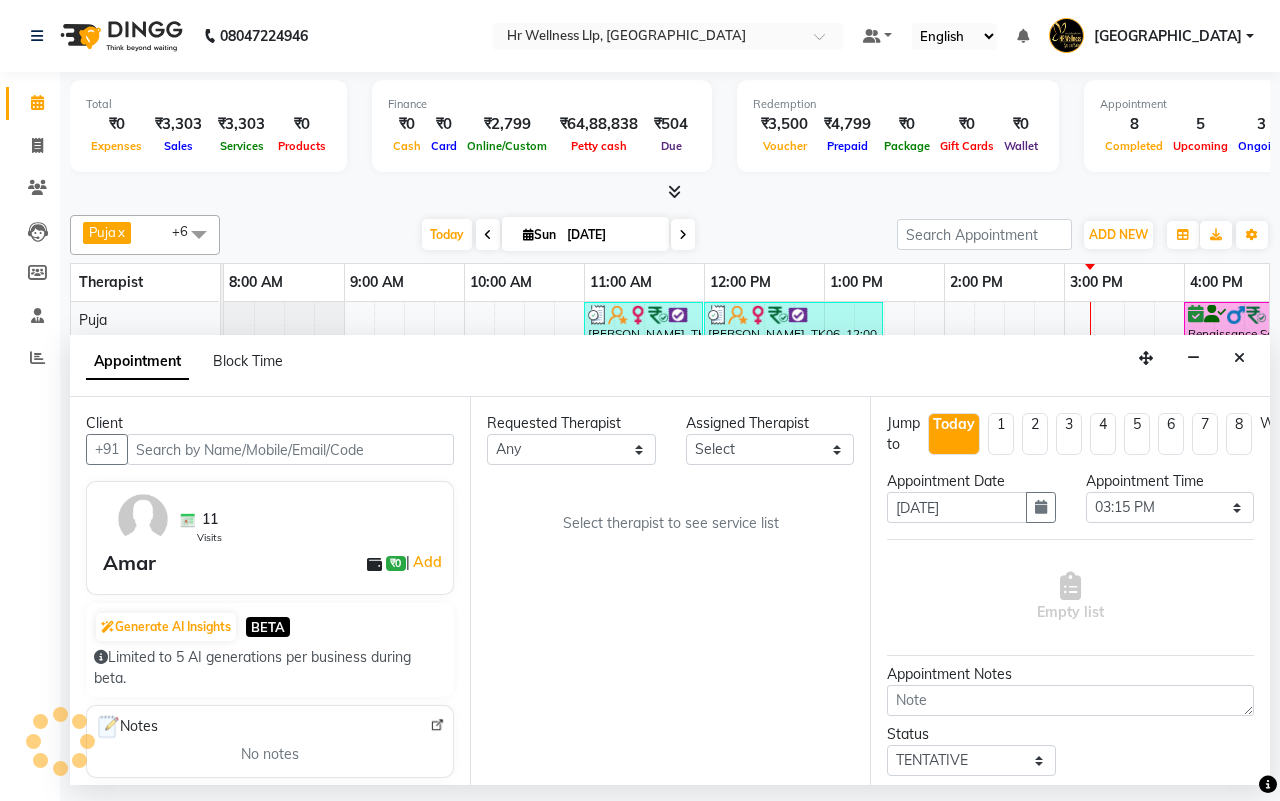 scroll, scrollTop: 0, scrollLeft: 515, axis: horizontal 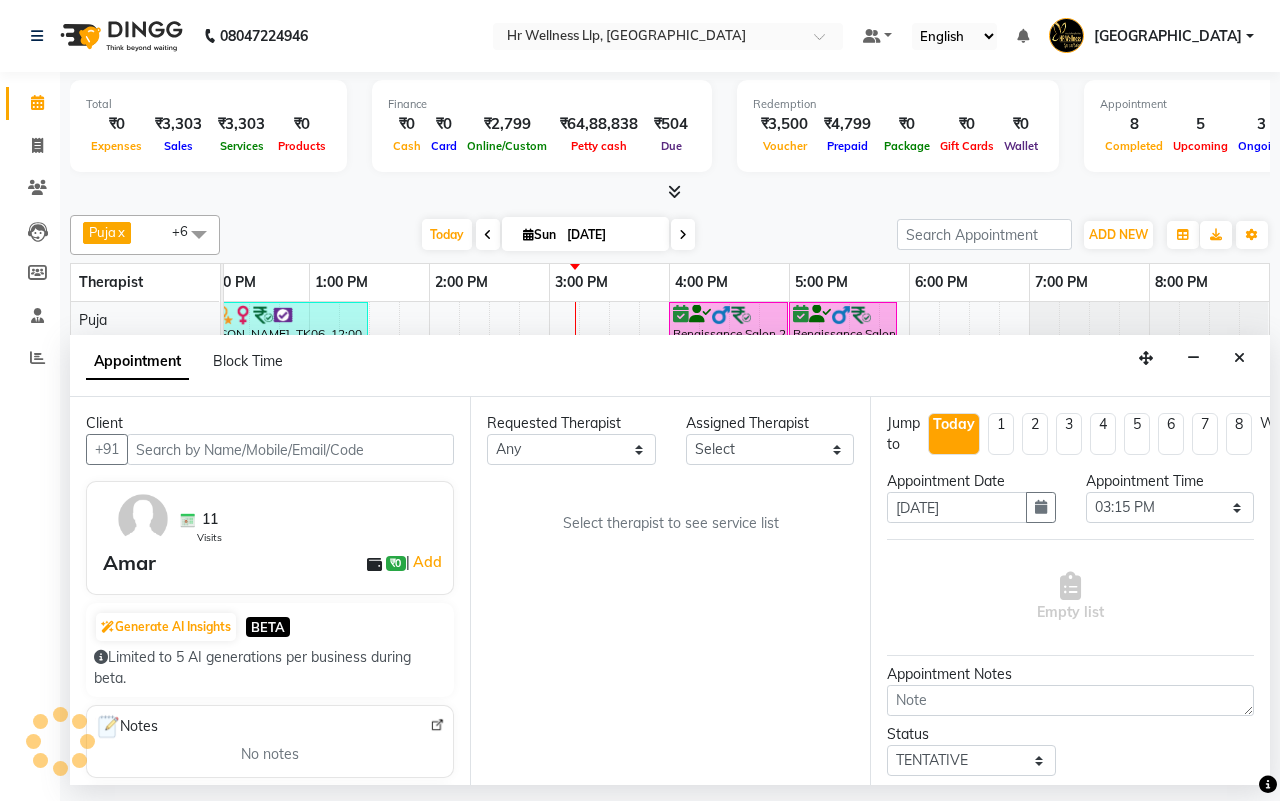 select on "85702" 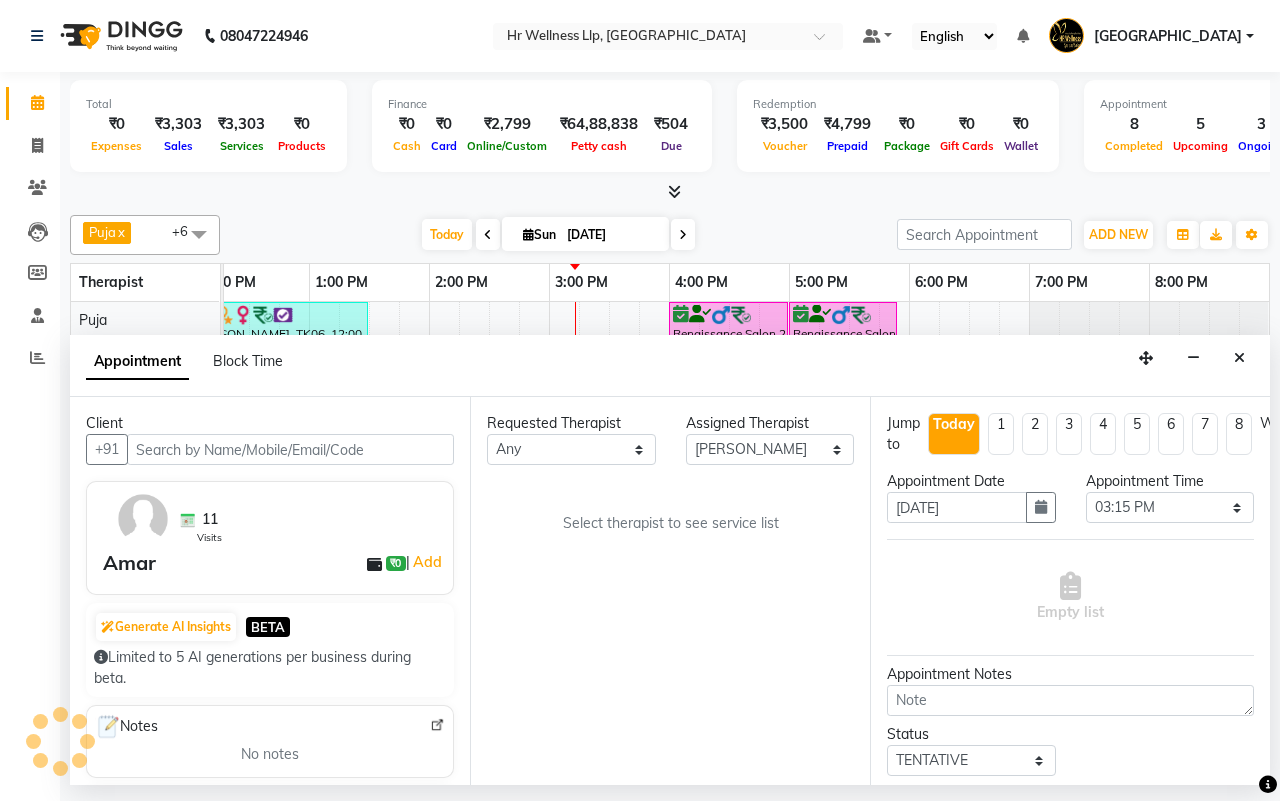 select on "1342" 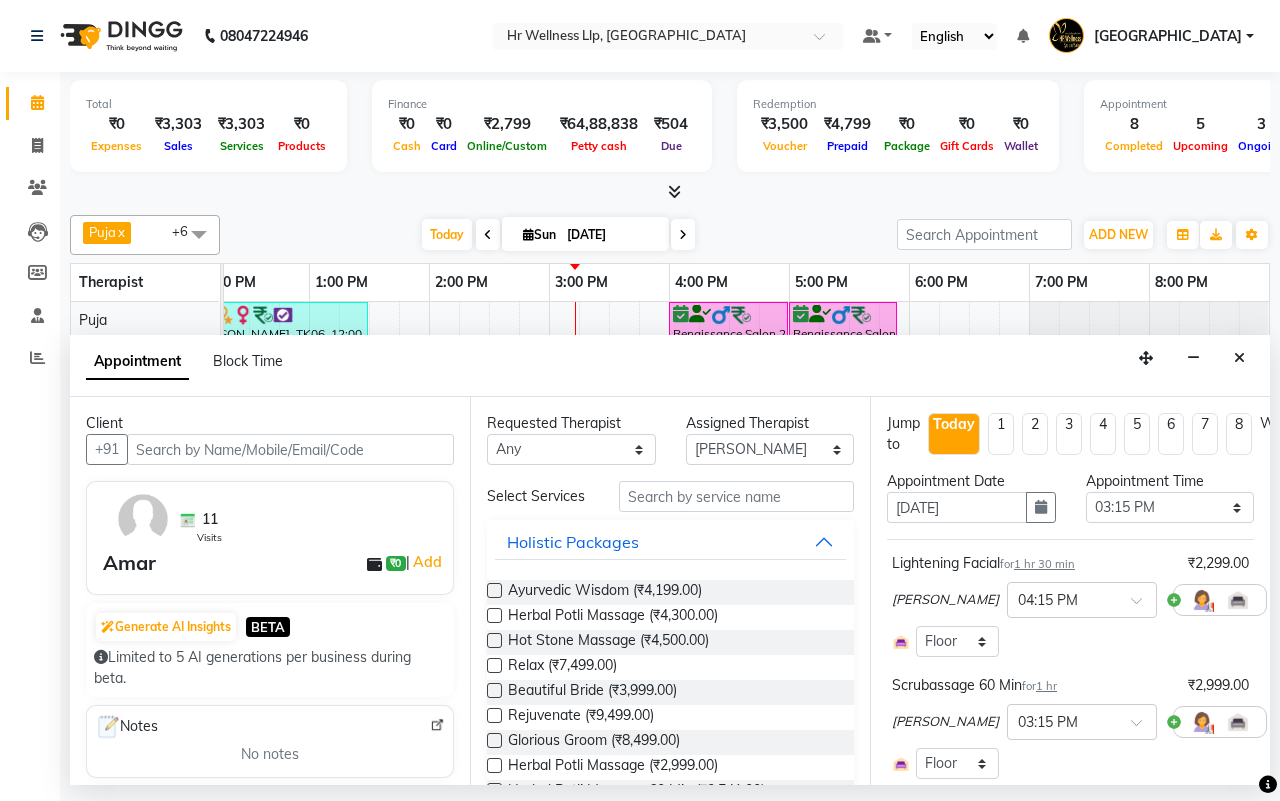 click at bounding box center (1281, 722) 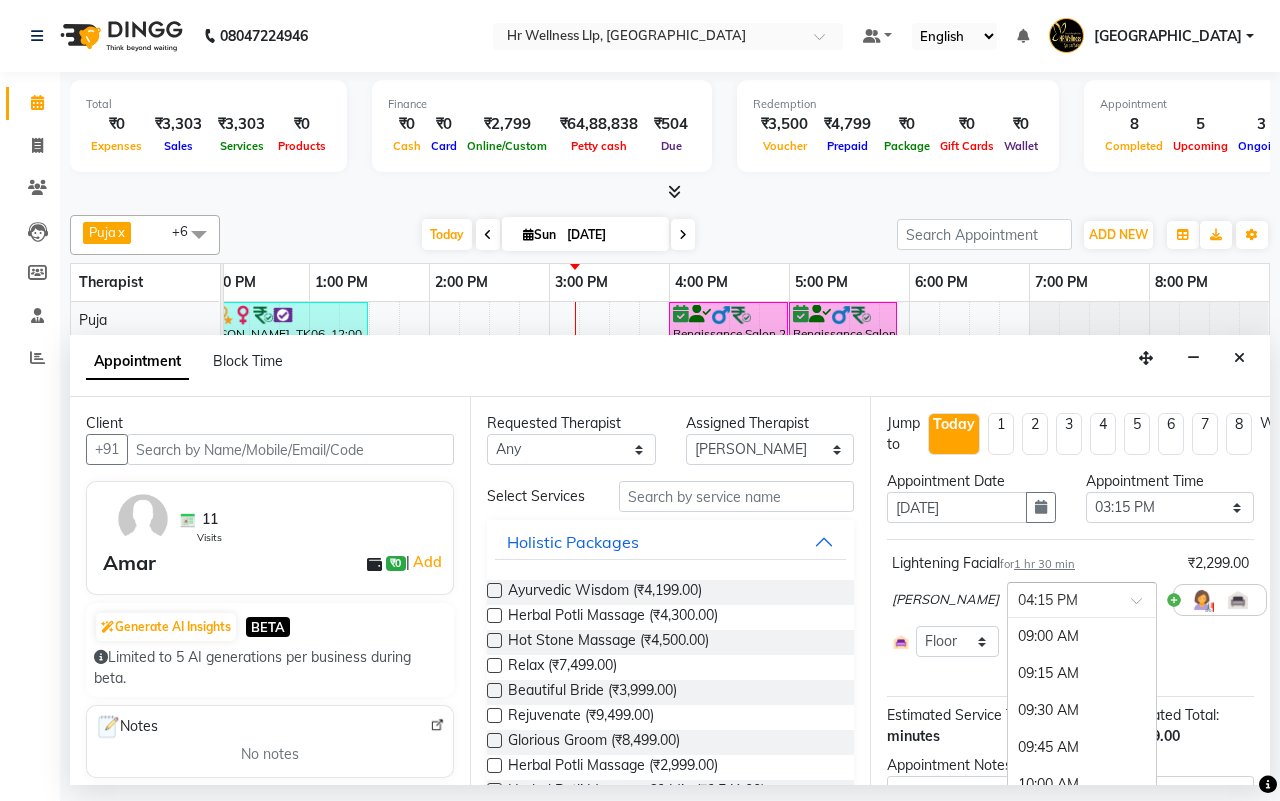 click at bounding box center [1143, 606] 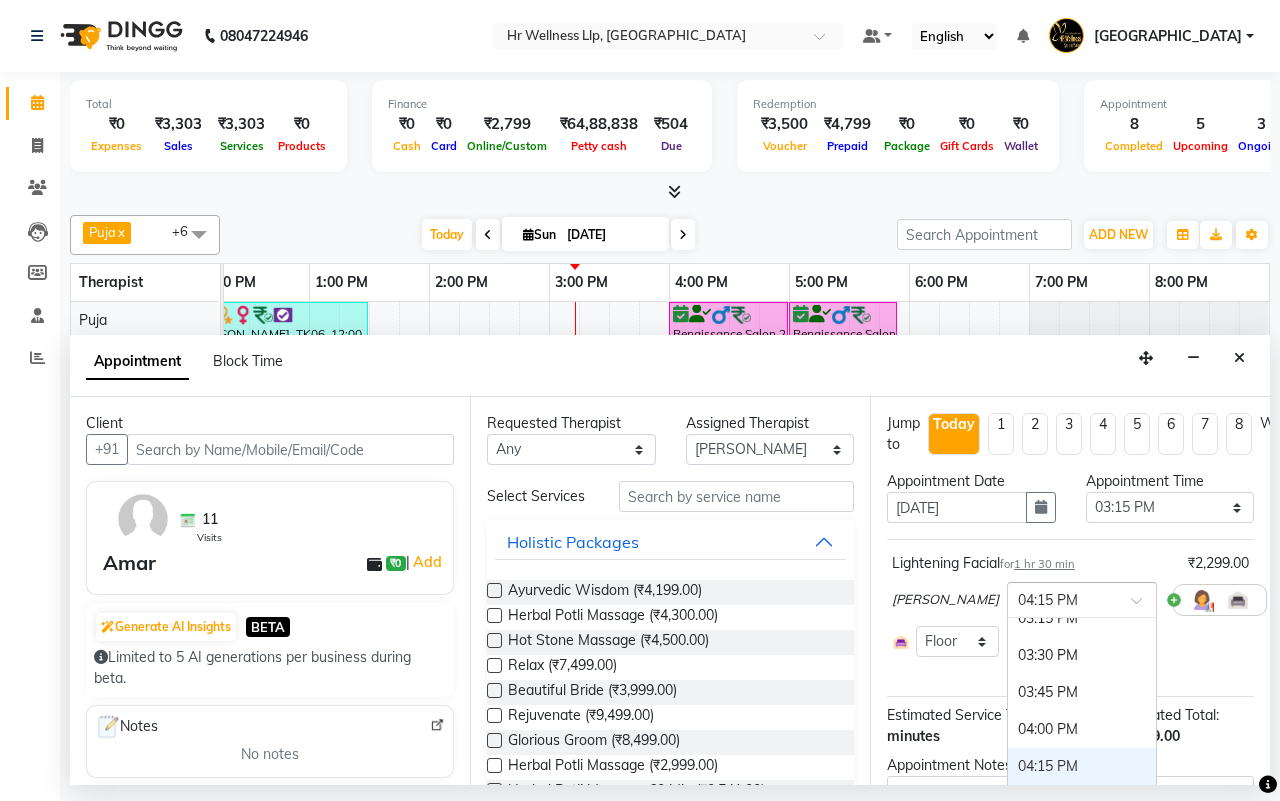 scroll, scrollTop: 937, scrollLeft: 0, axis: vertical 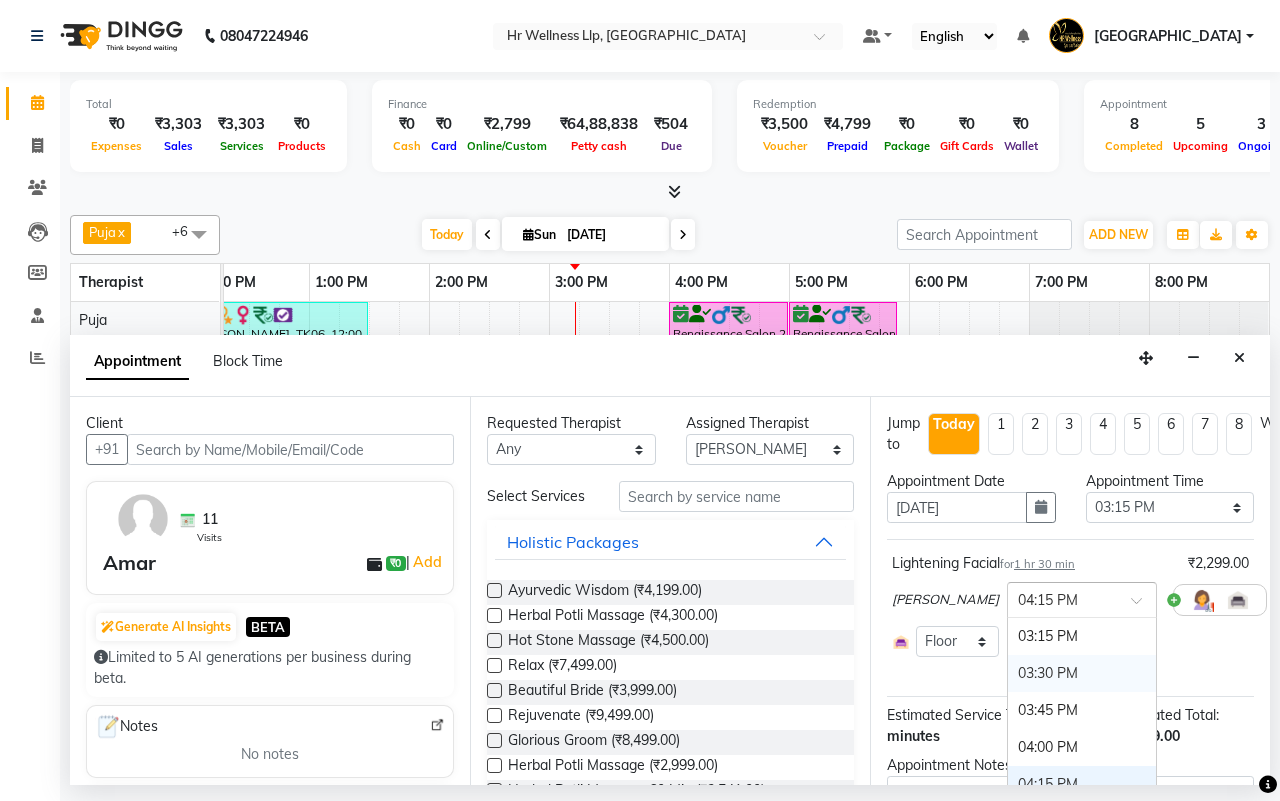 click on "03:30 PM" at bounding box center [1082, 673] 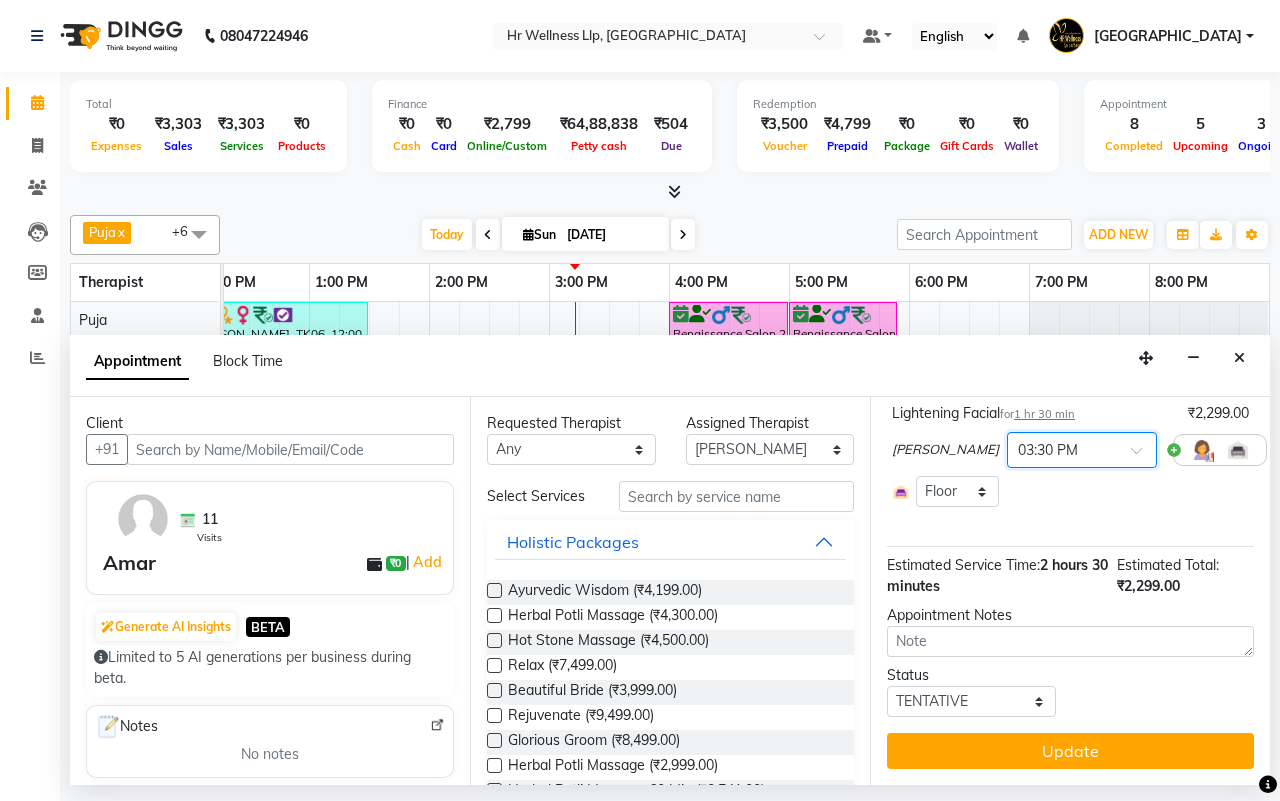 scroll, scrollTop: 170, scrollLeft: 0, axis: vertical 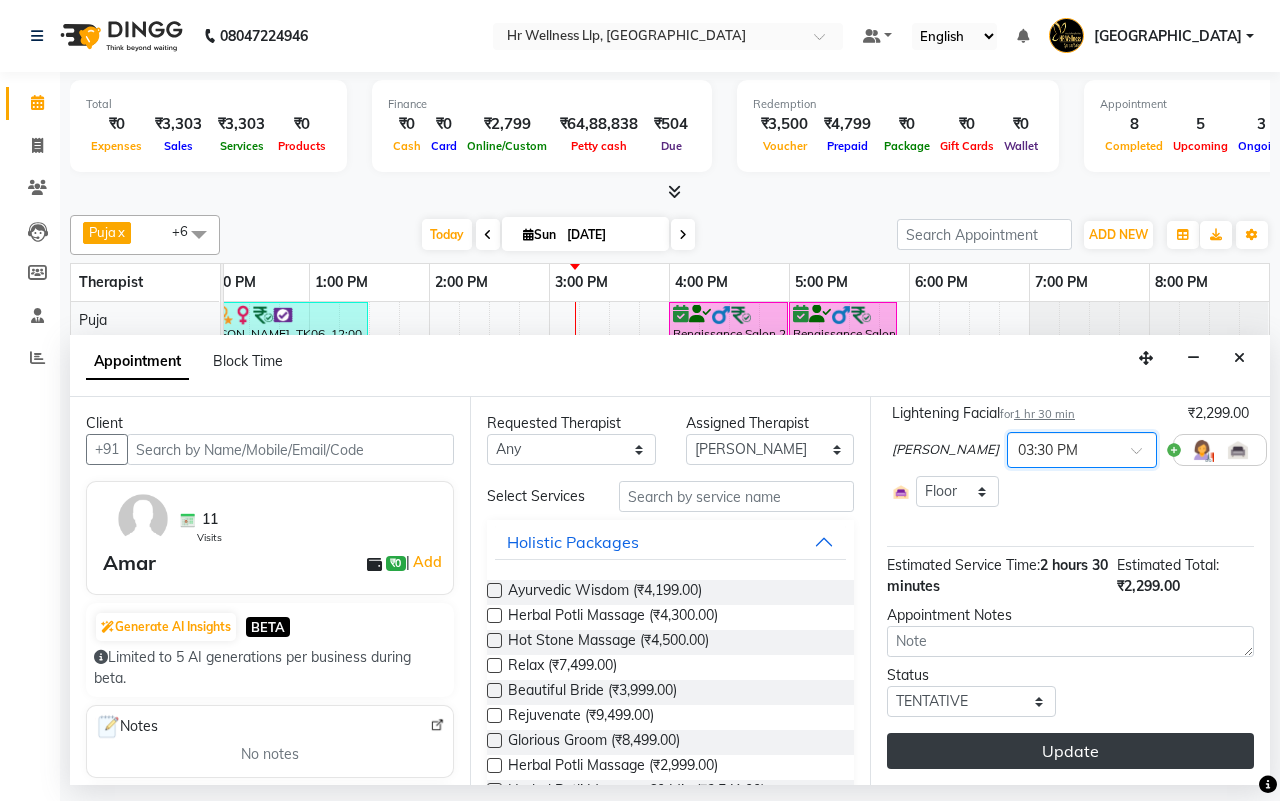 click on "Update" at bounding box center (1070, 751) 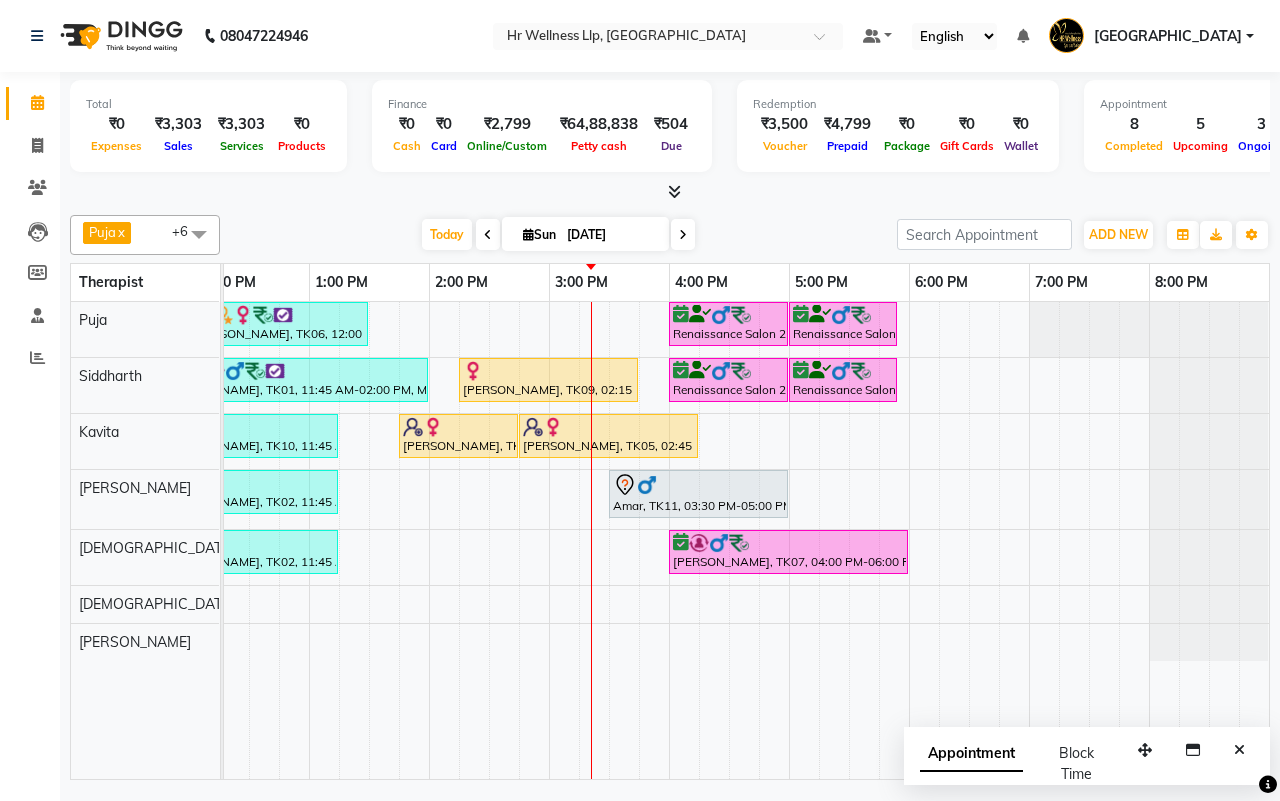 click on "[DATE]  [DATE]" at bounding box center [558, 235] 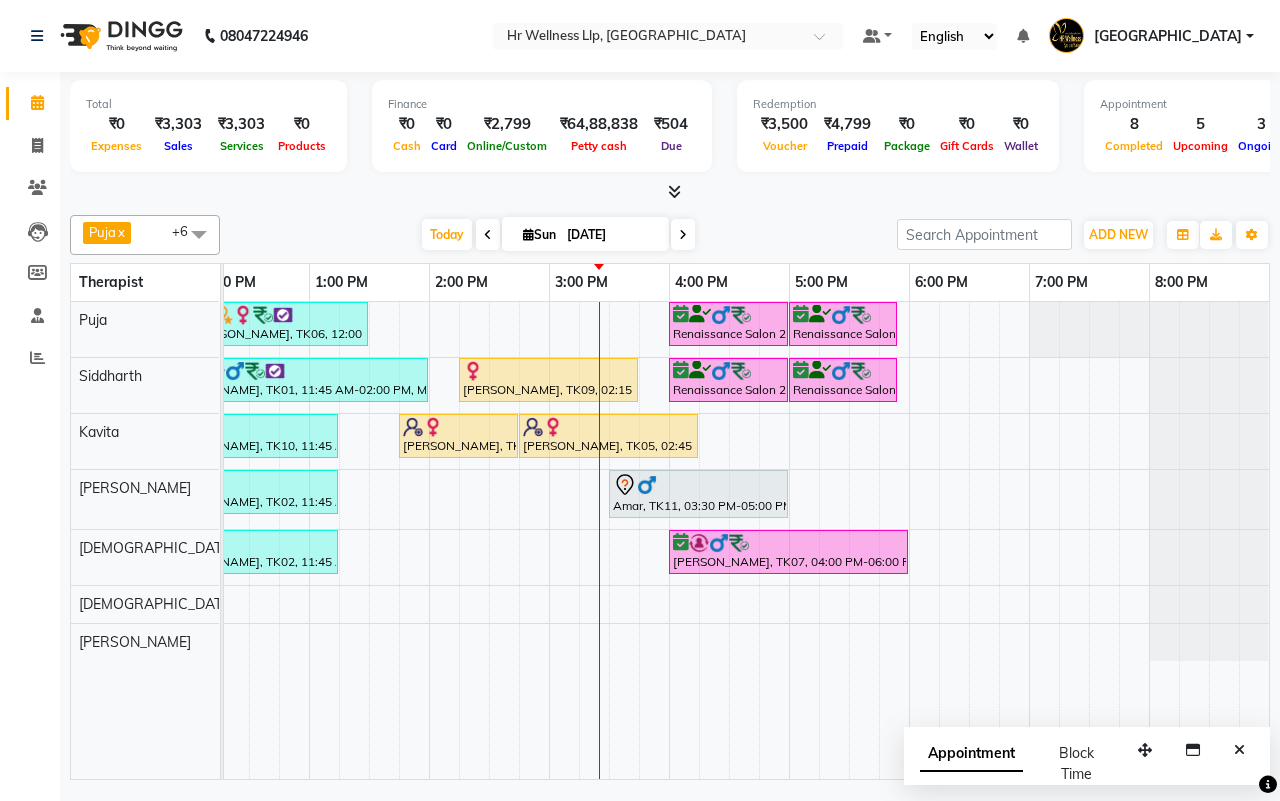 click on "[DATE]  [DATE]" at bounding box center [558, 235] 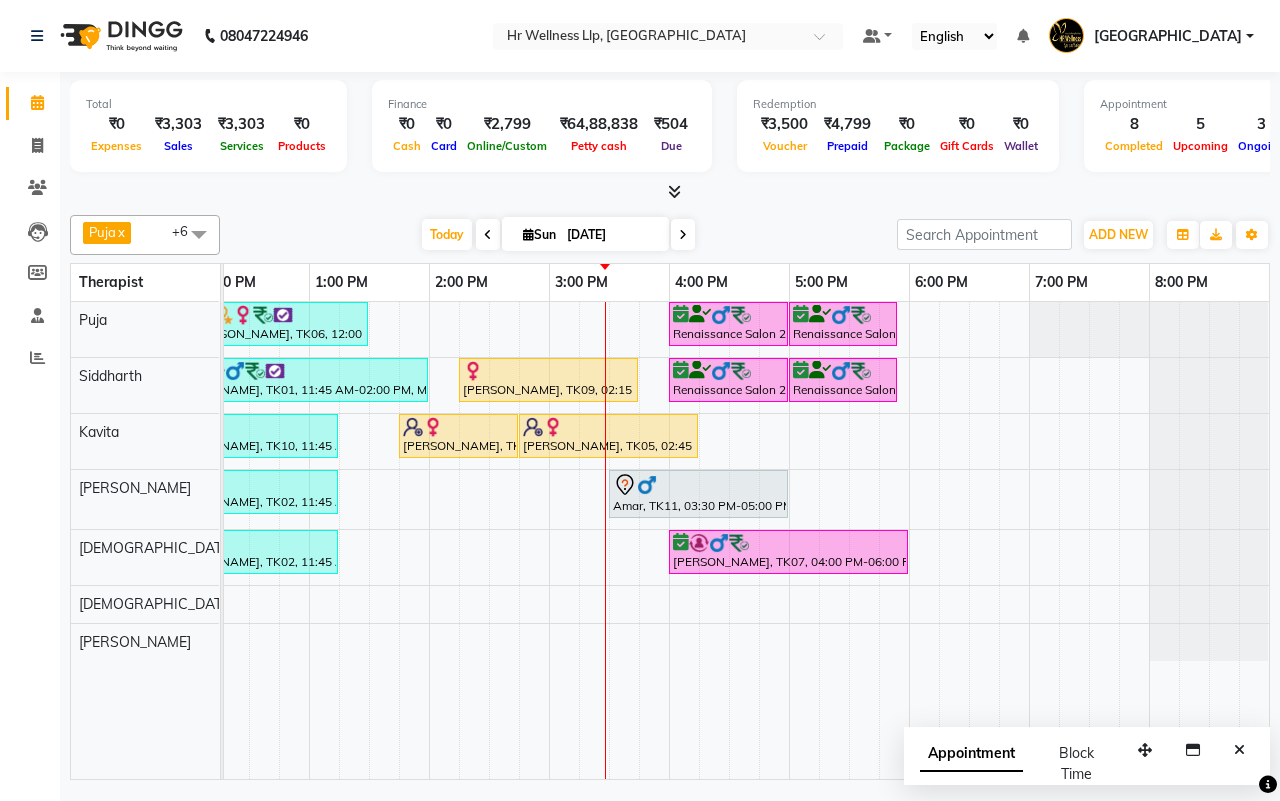 click on "[DATE]  [DATE]" at bounding box center [558, 235] 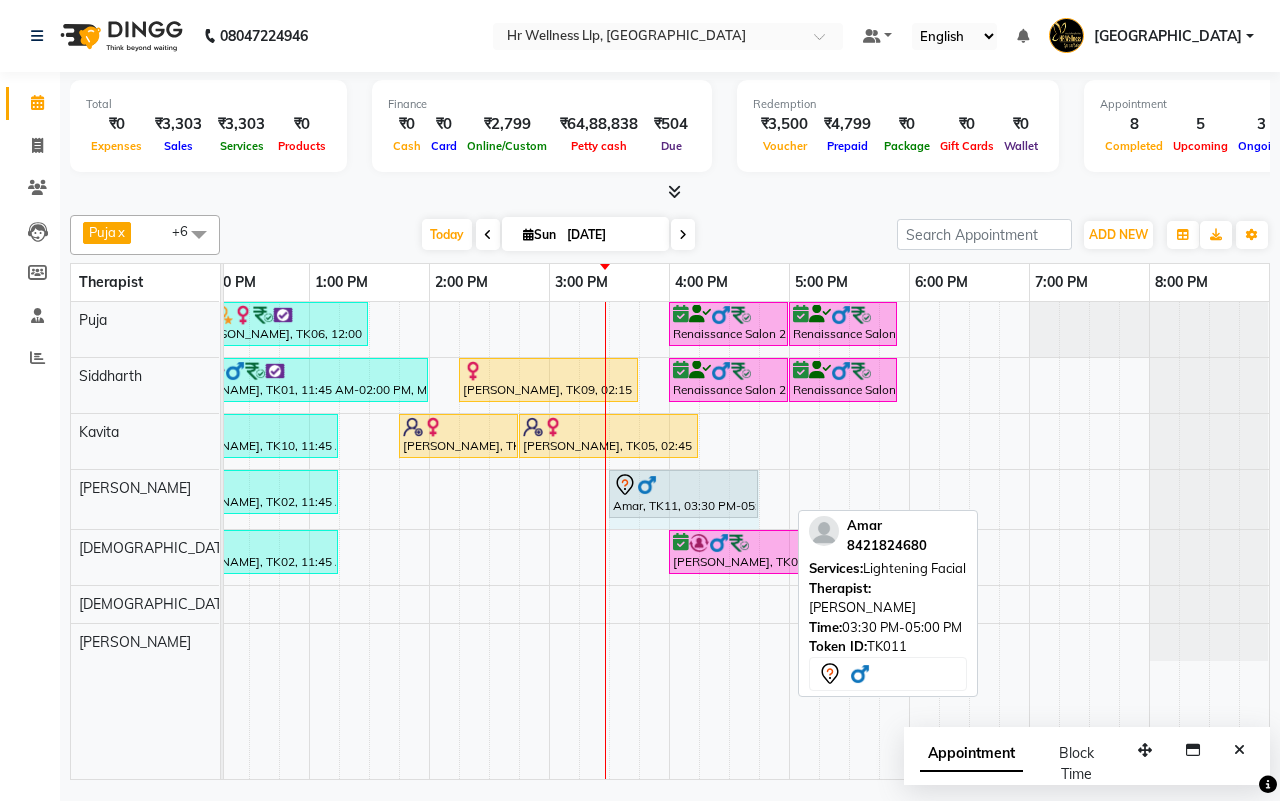 drag, startPoint x: 786, startPoint y: 486, endPoint x: 757, endPoint y: 490, distance: 29.274563 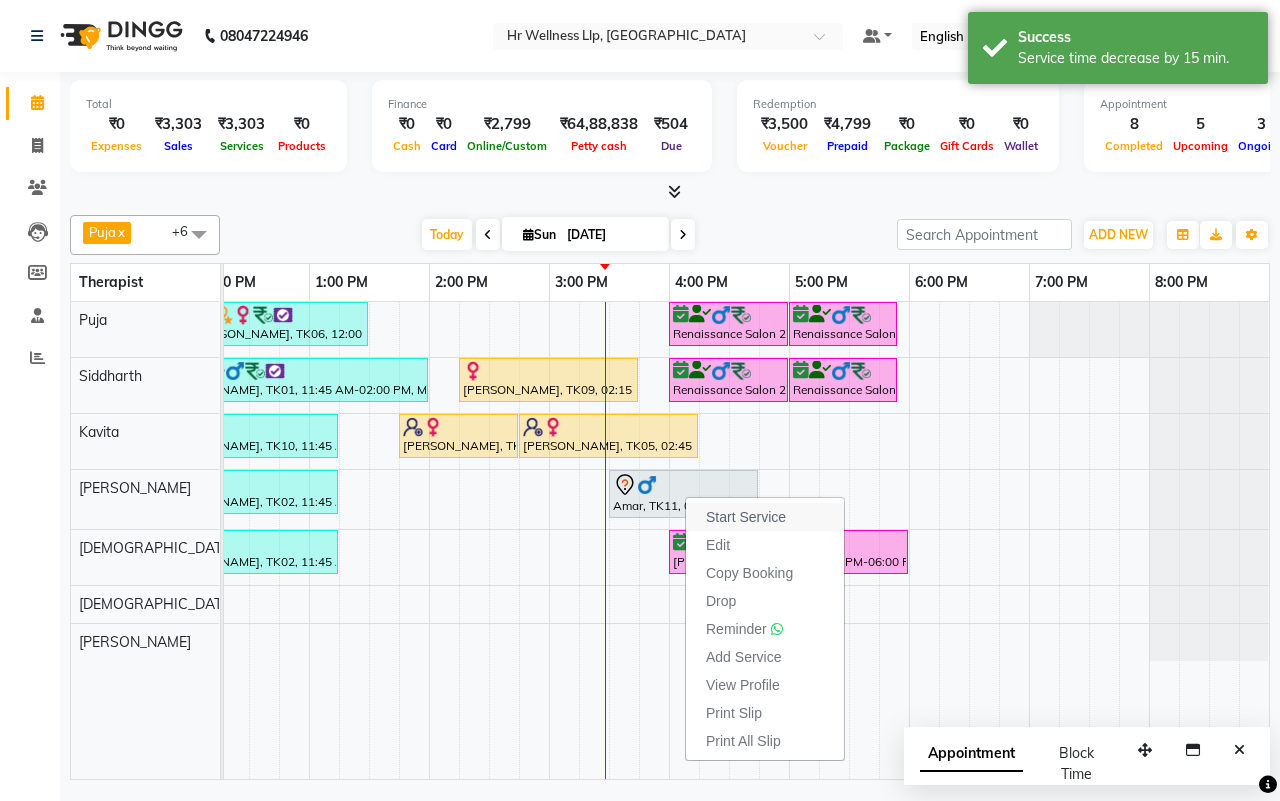click on "Start Service" at bounding box center [746, 517] 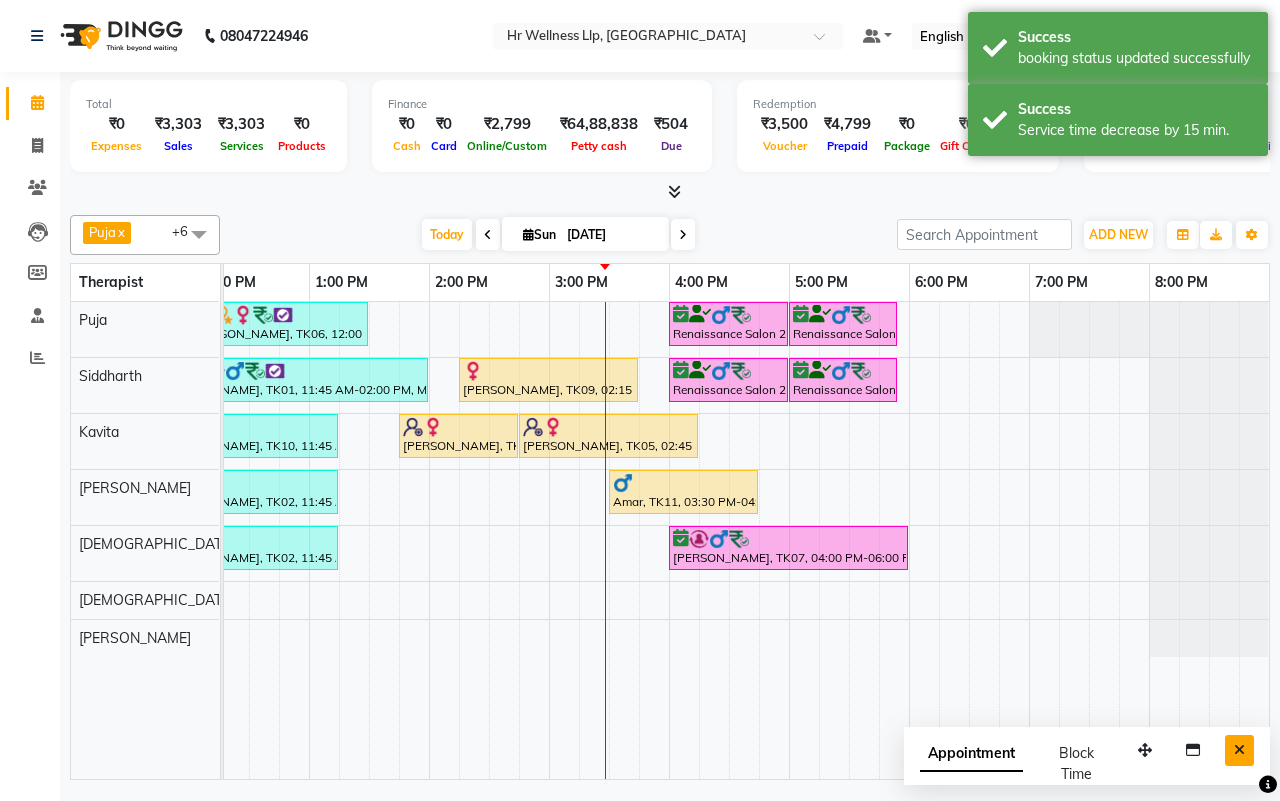 click at bounding box center (1239, 750) 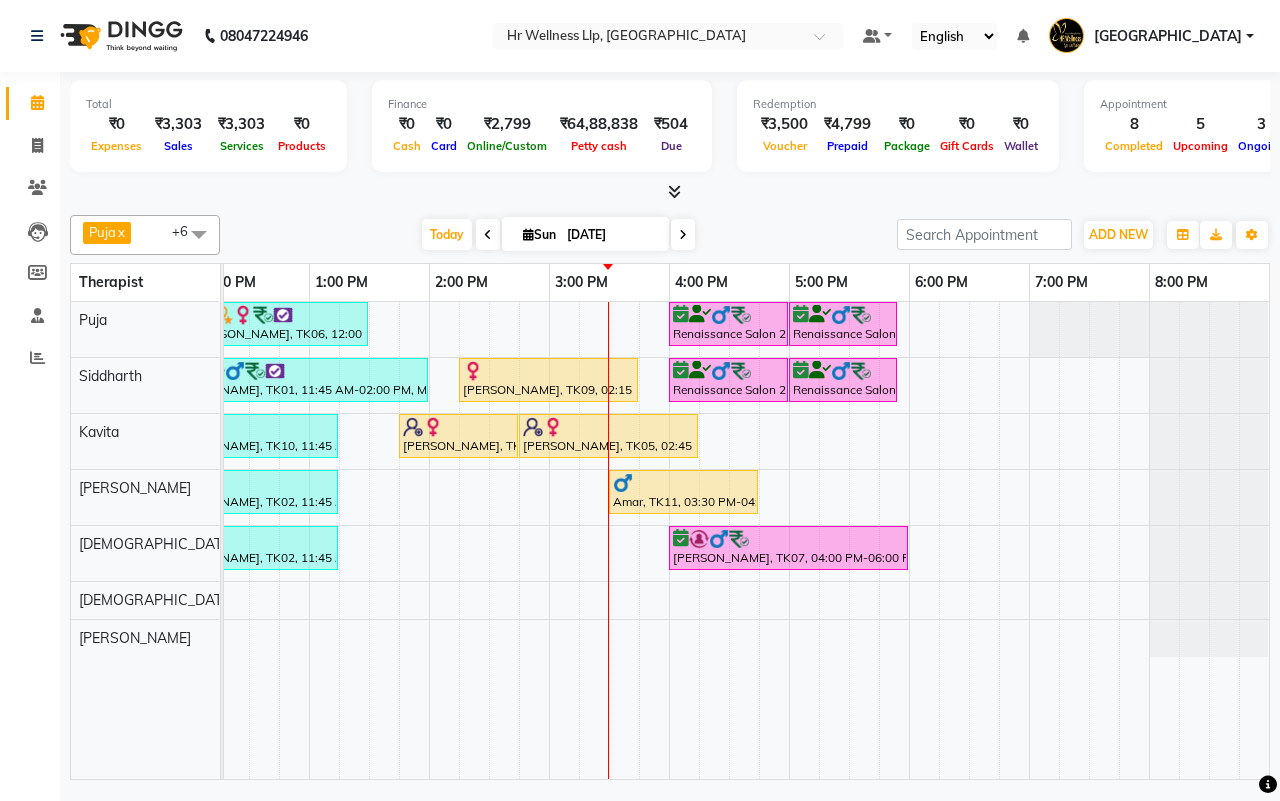 click on "[DATE]  [DATE]" at bounding box center [558, 235] 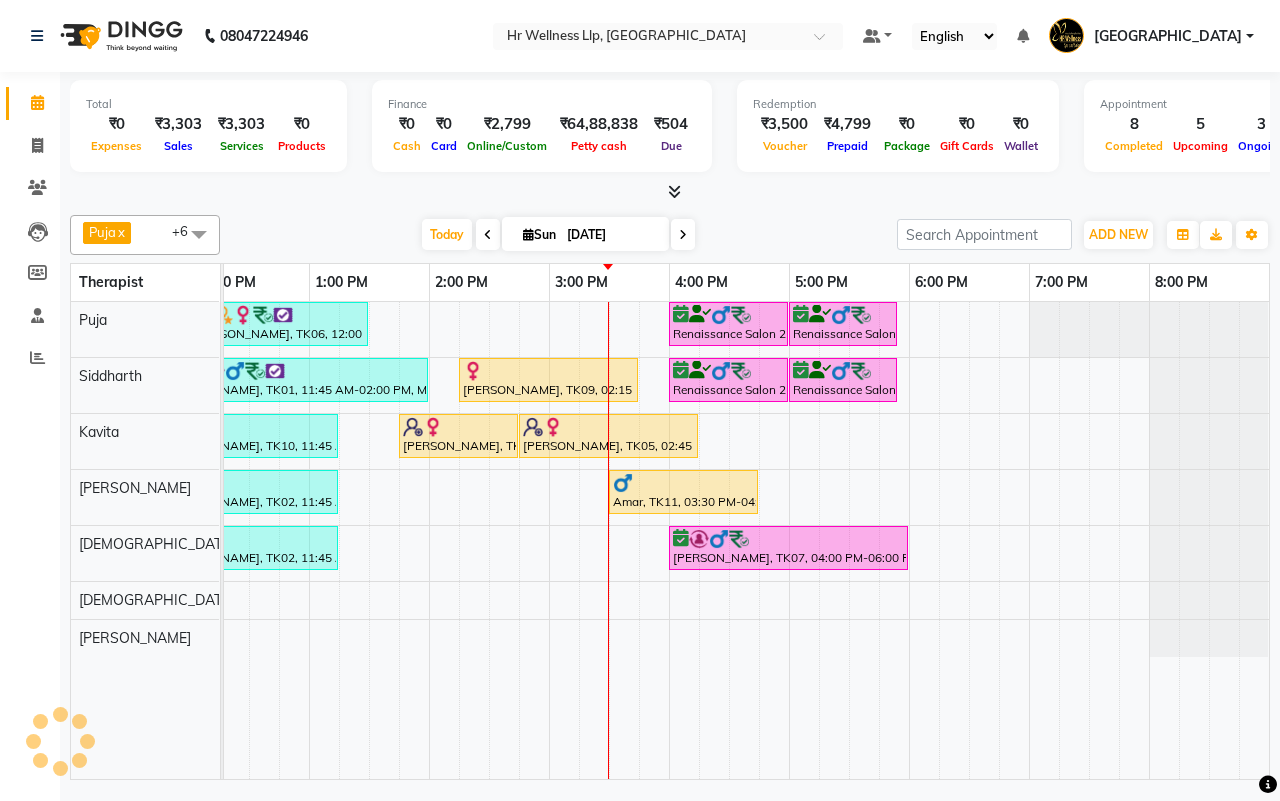 scroll, scrollTop: 0, scrollLeft: 107, axis: horizontal 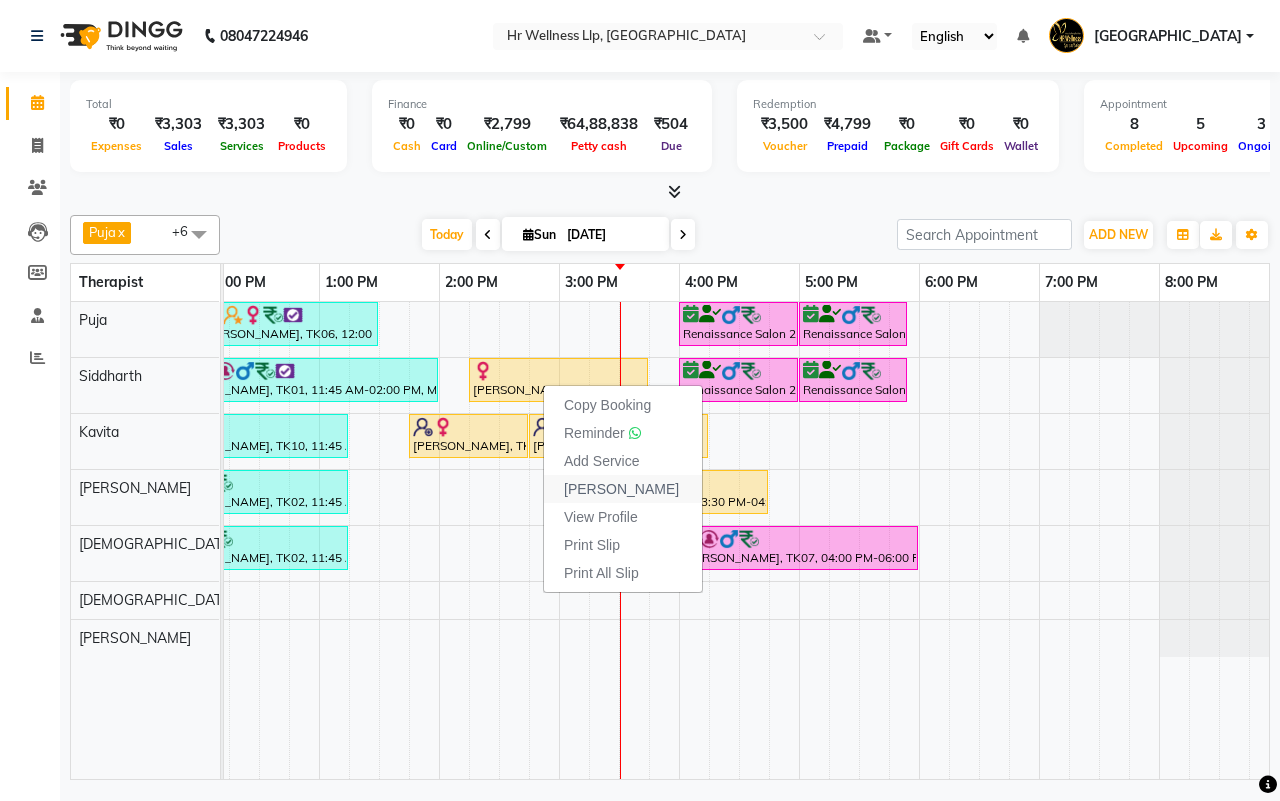 click on "Mark Done" at bounding box center [621, 489] 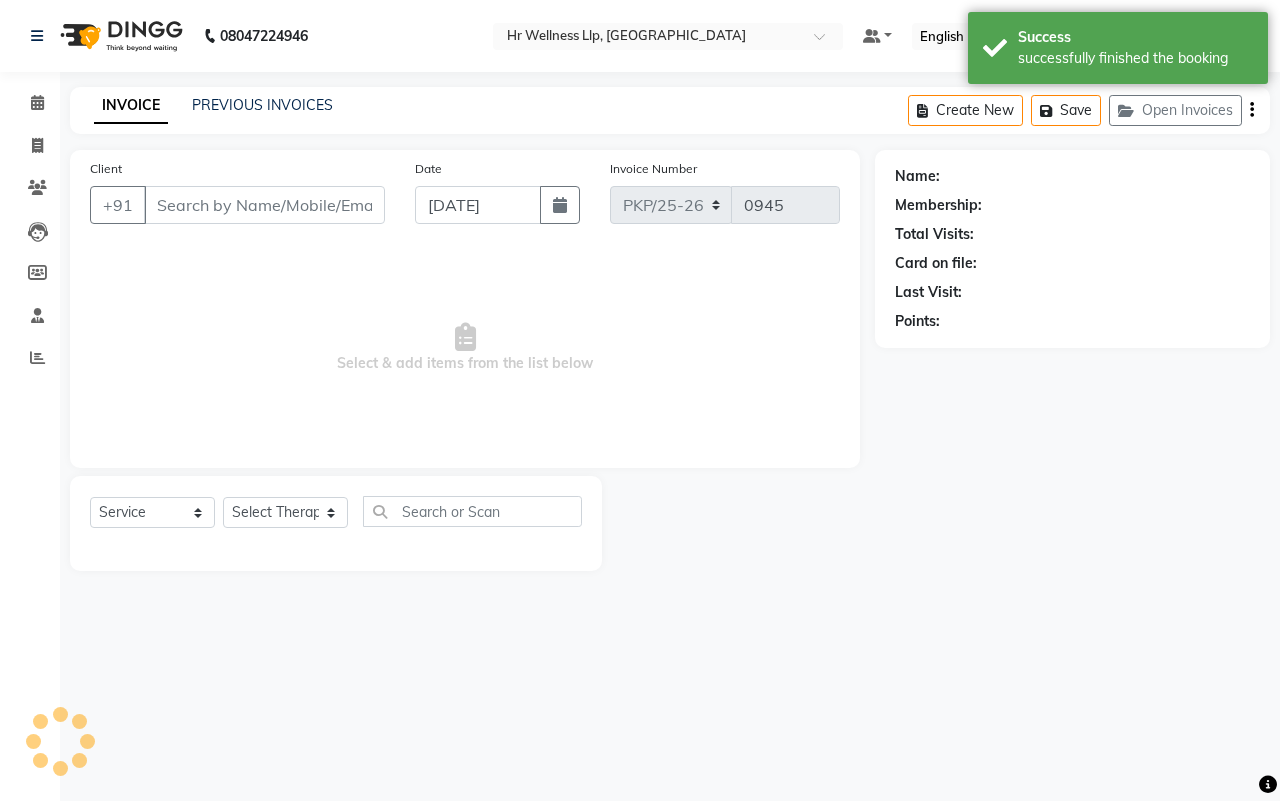 type on "9890048855" 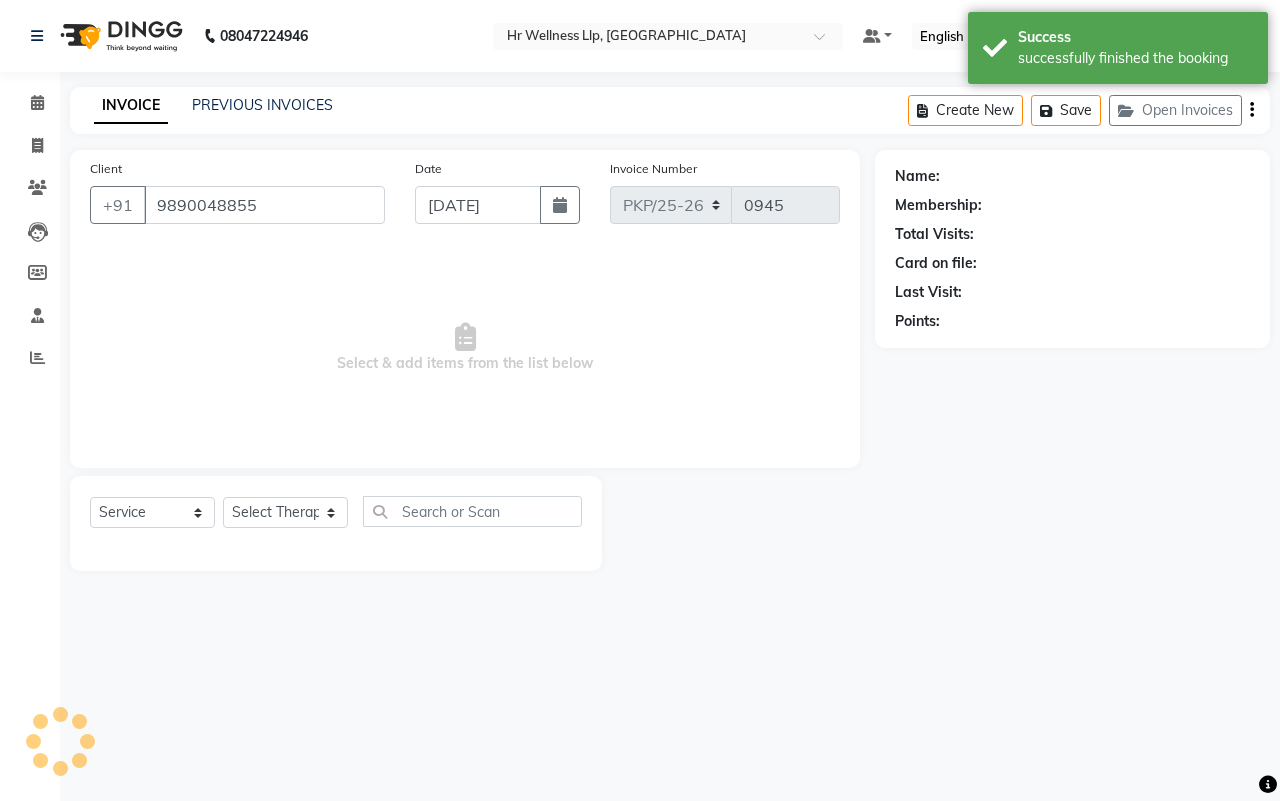 select on "16489" 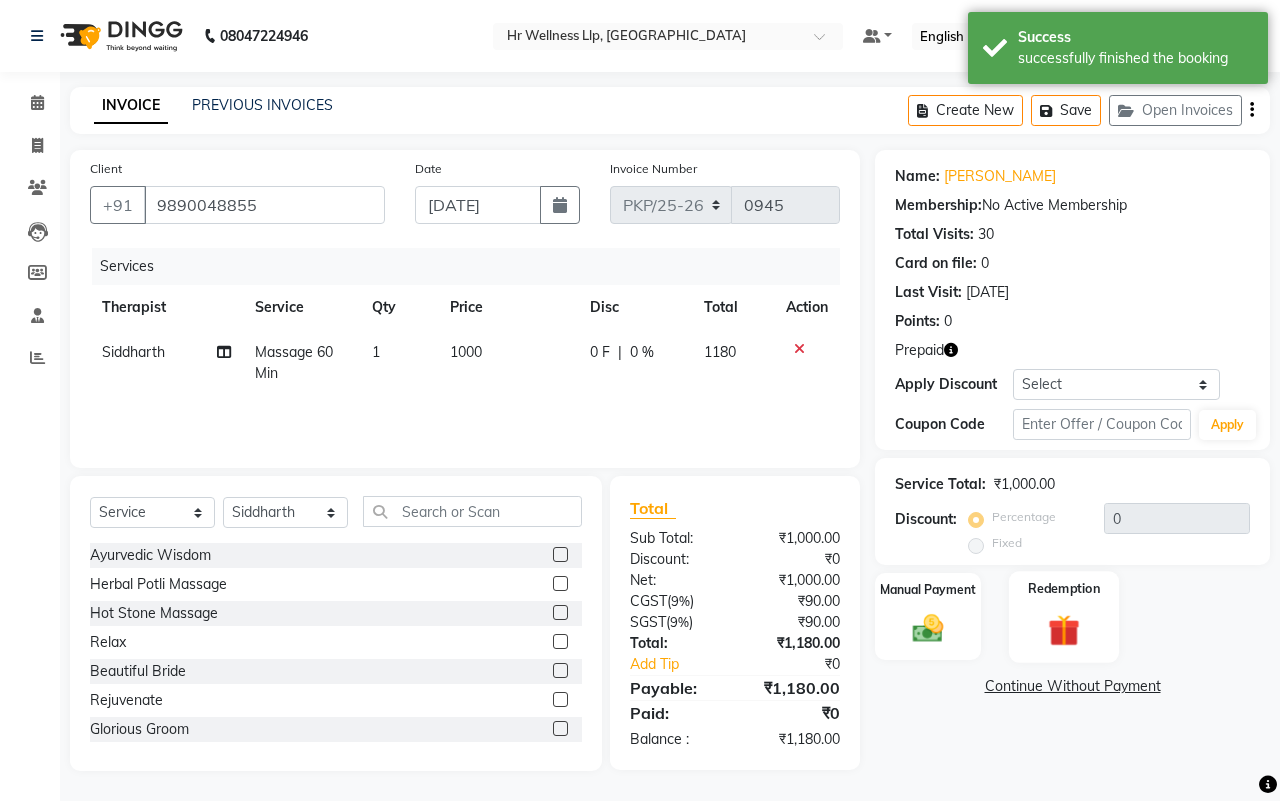 click 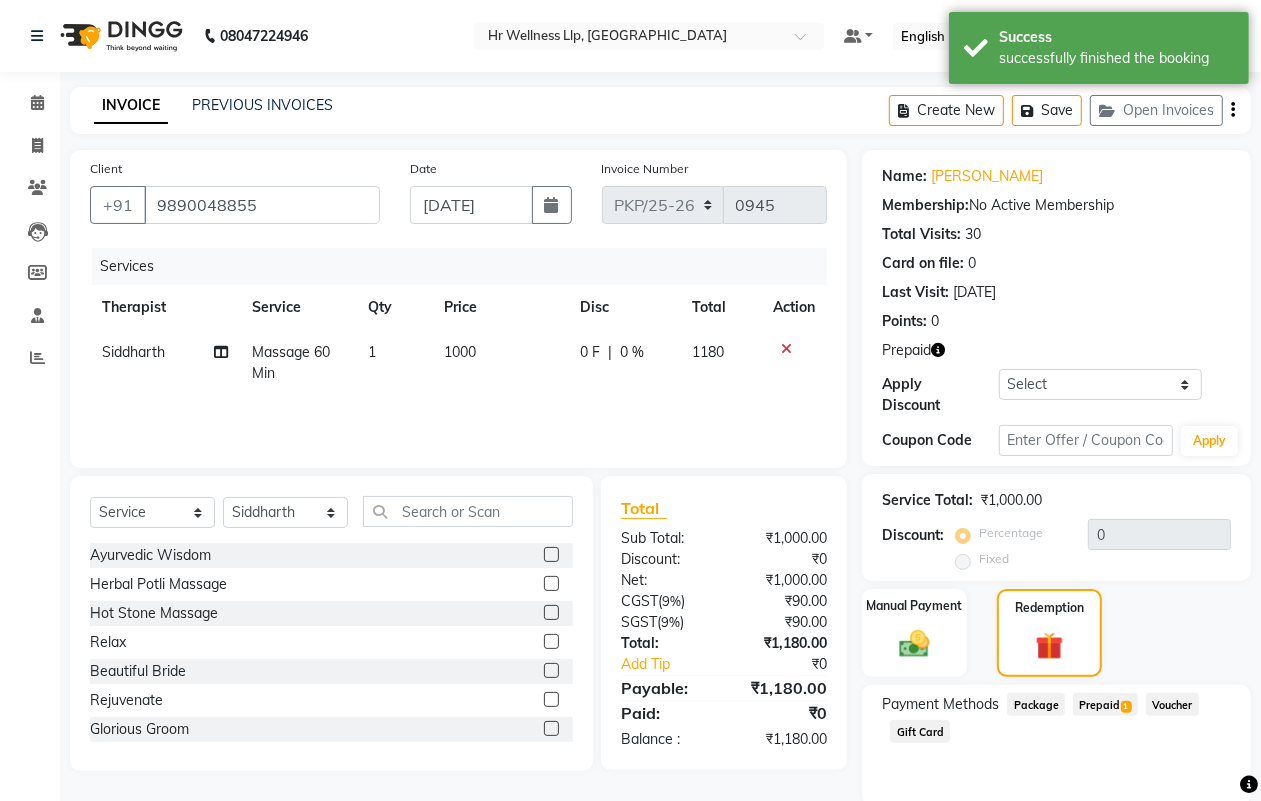 click on "Prepaid  1" 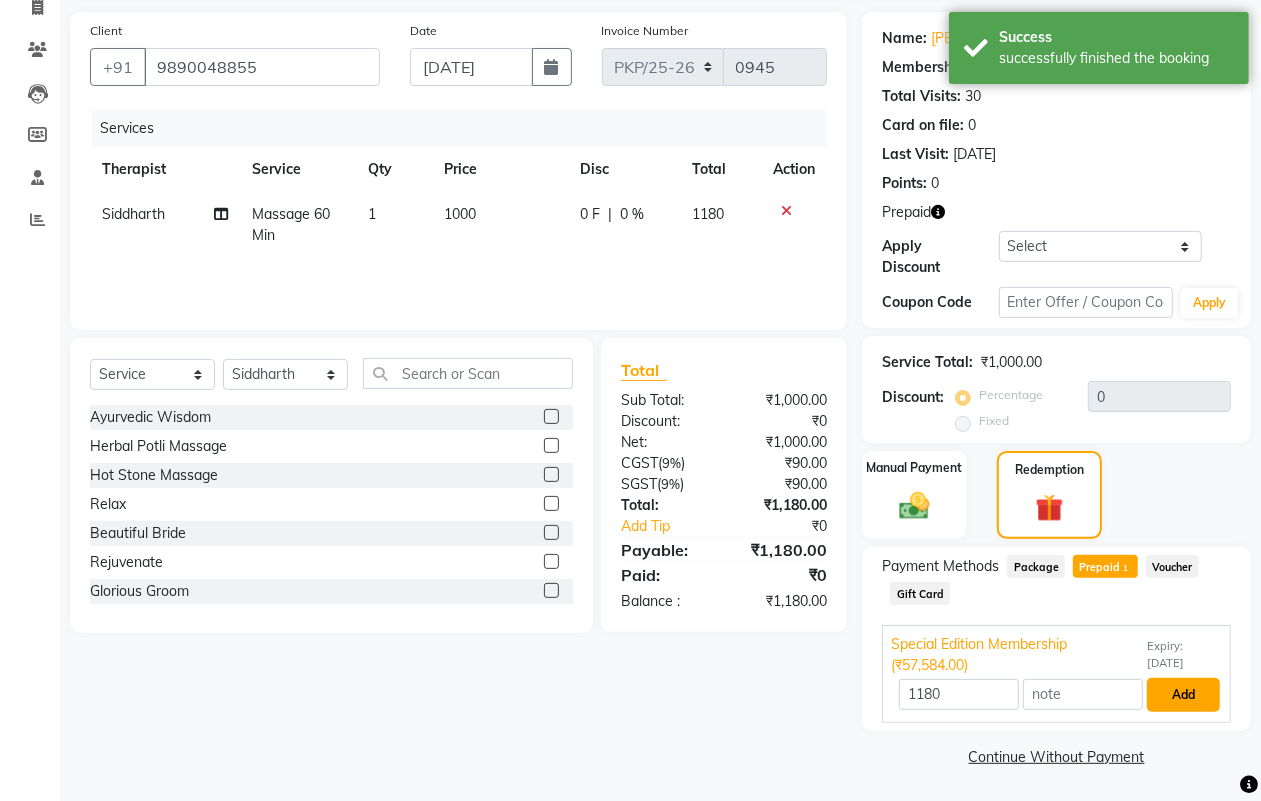 click on "Add" at bounding box center [1183, 695] 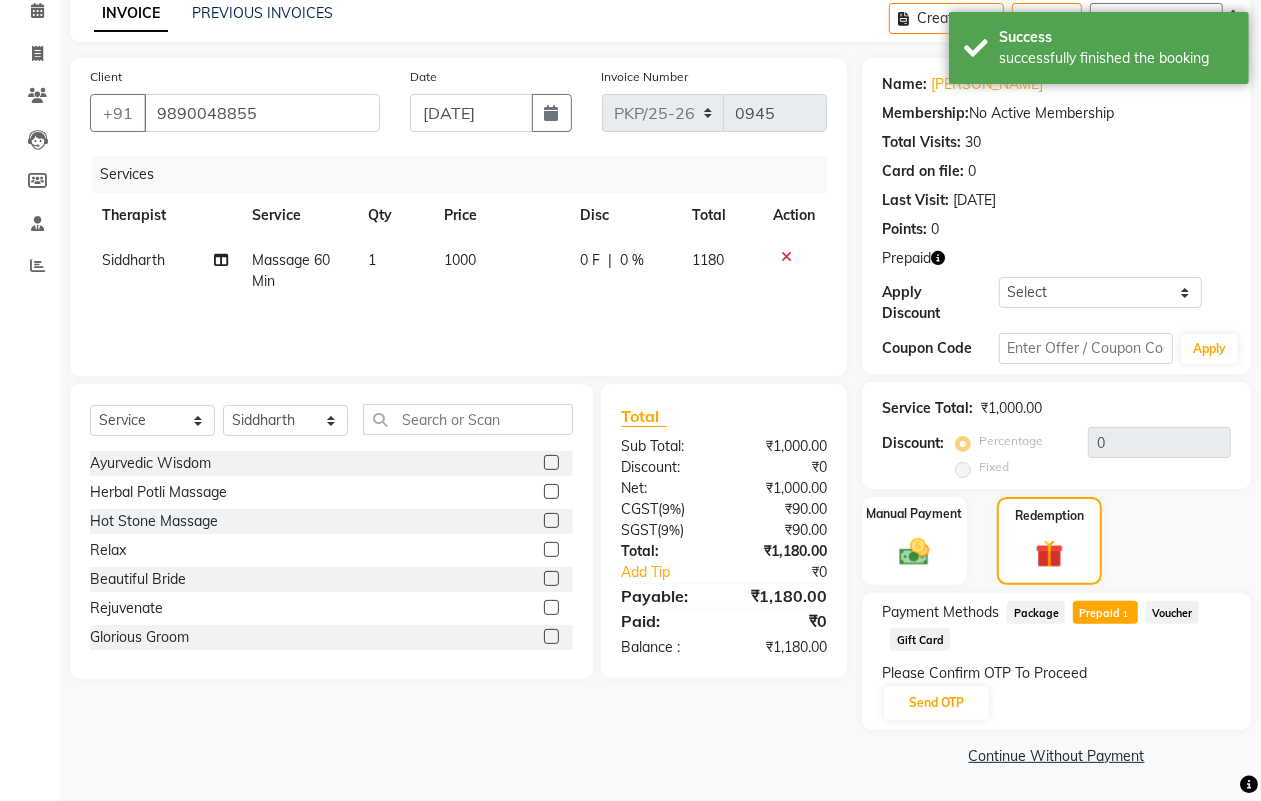 scroll, scrollTop: 91, scrollLeft: 0, axis: vertical 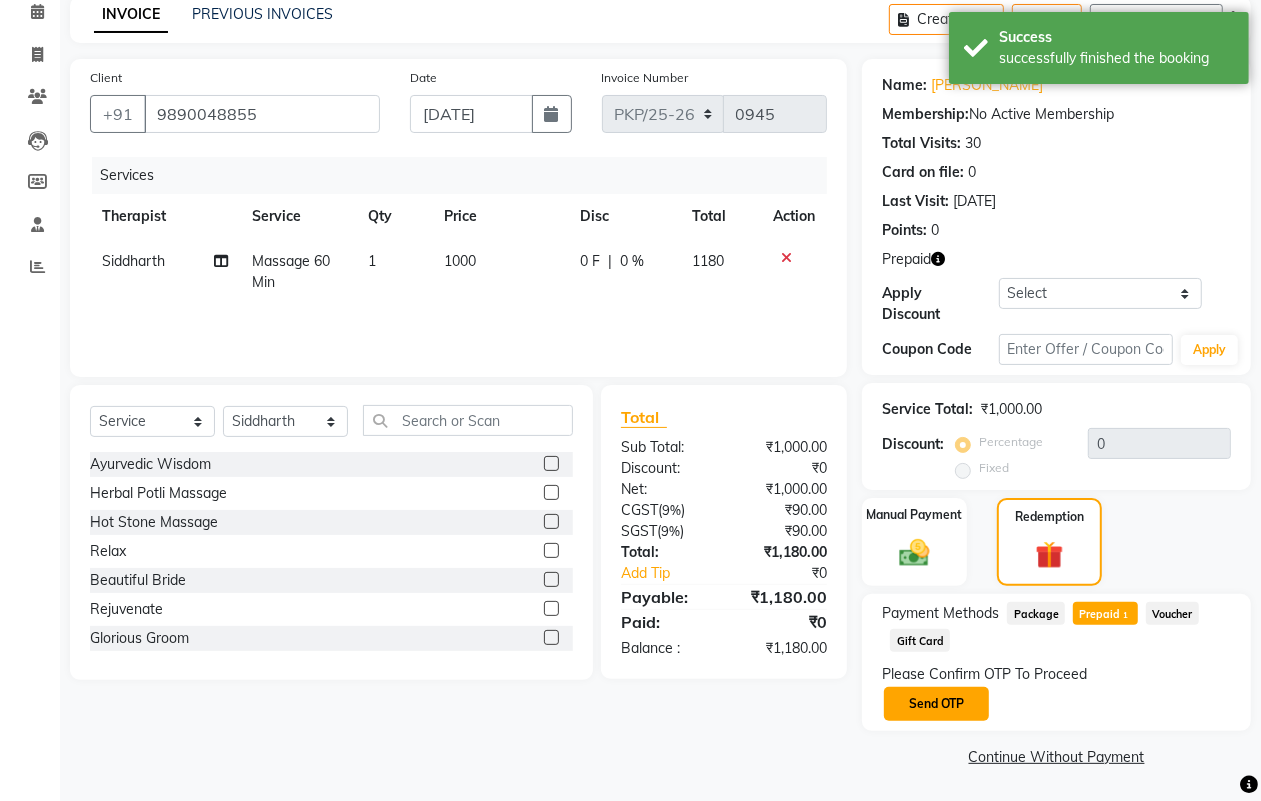 click on "Send OTP" 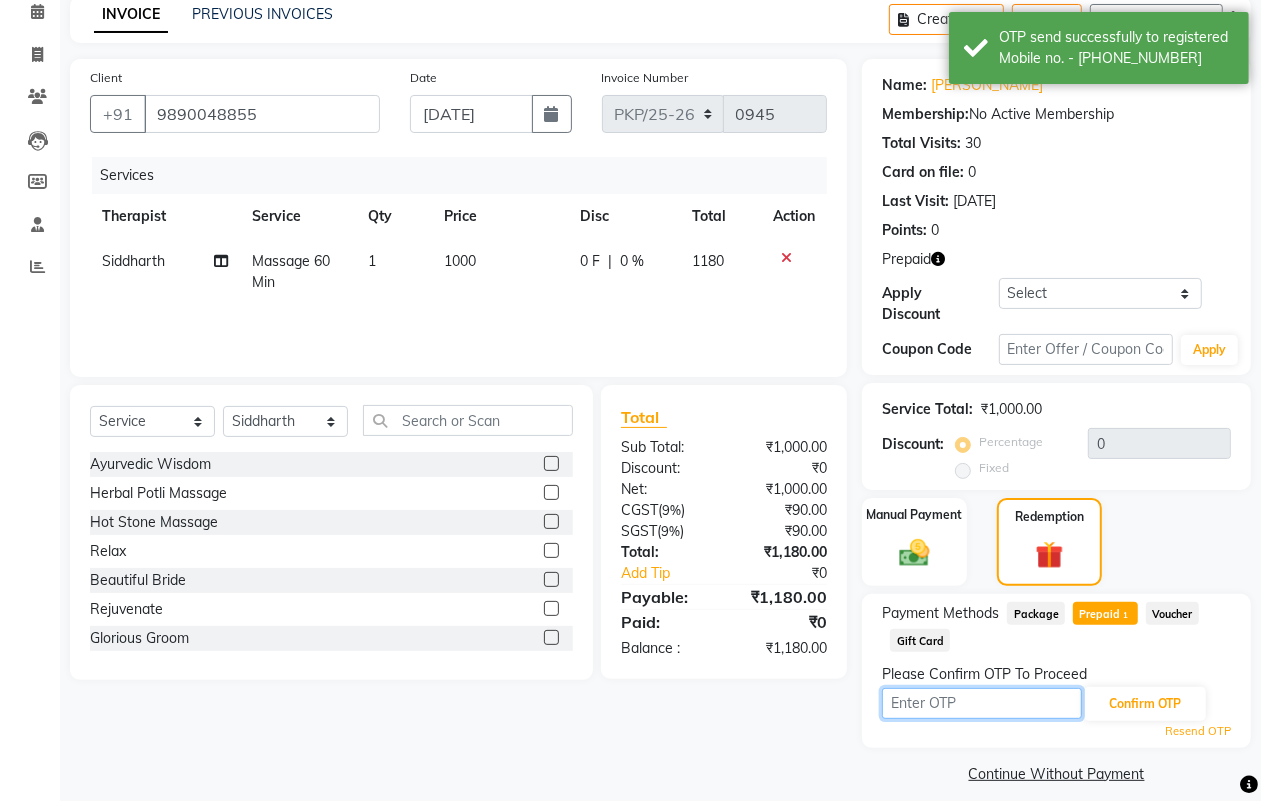 click at bounding box center [982, 703] 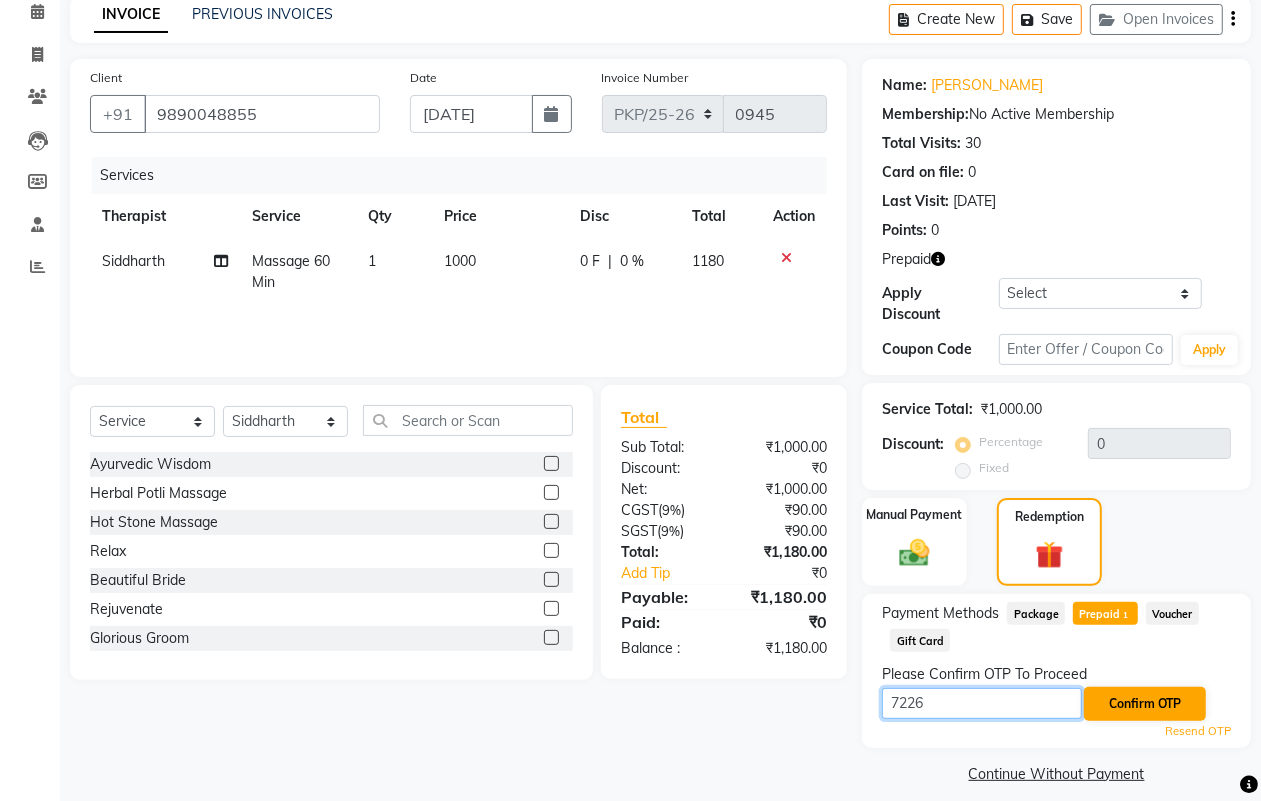 type on "7226" 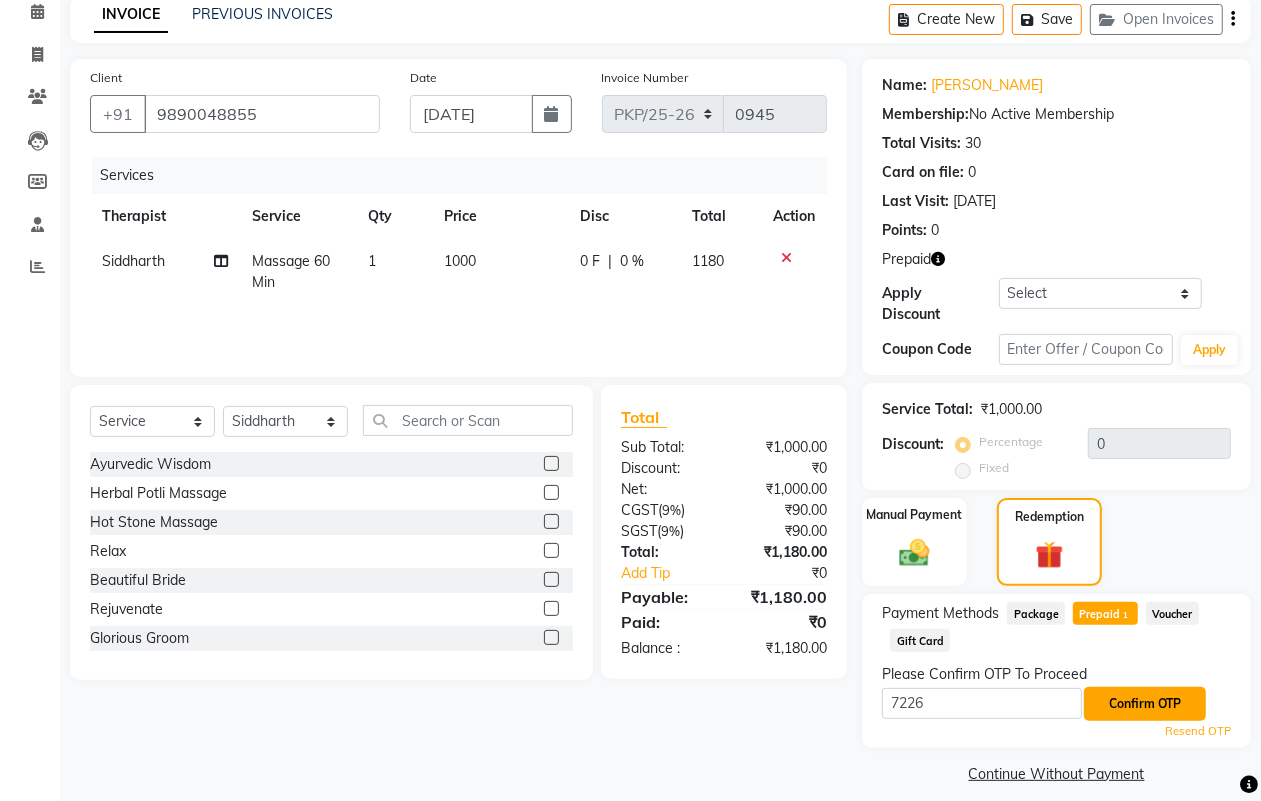 click on "Confirm OTP" 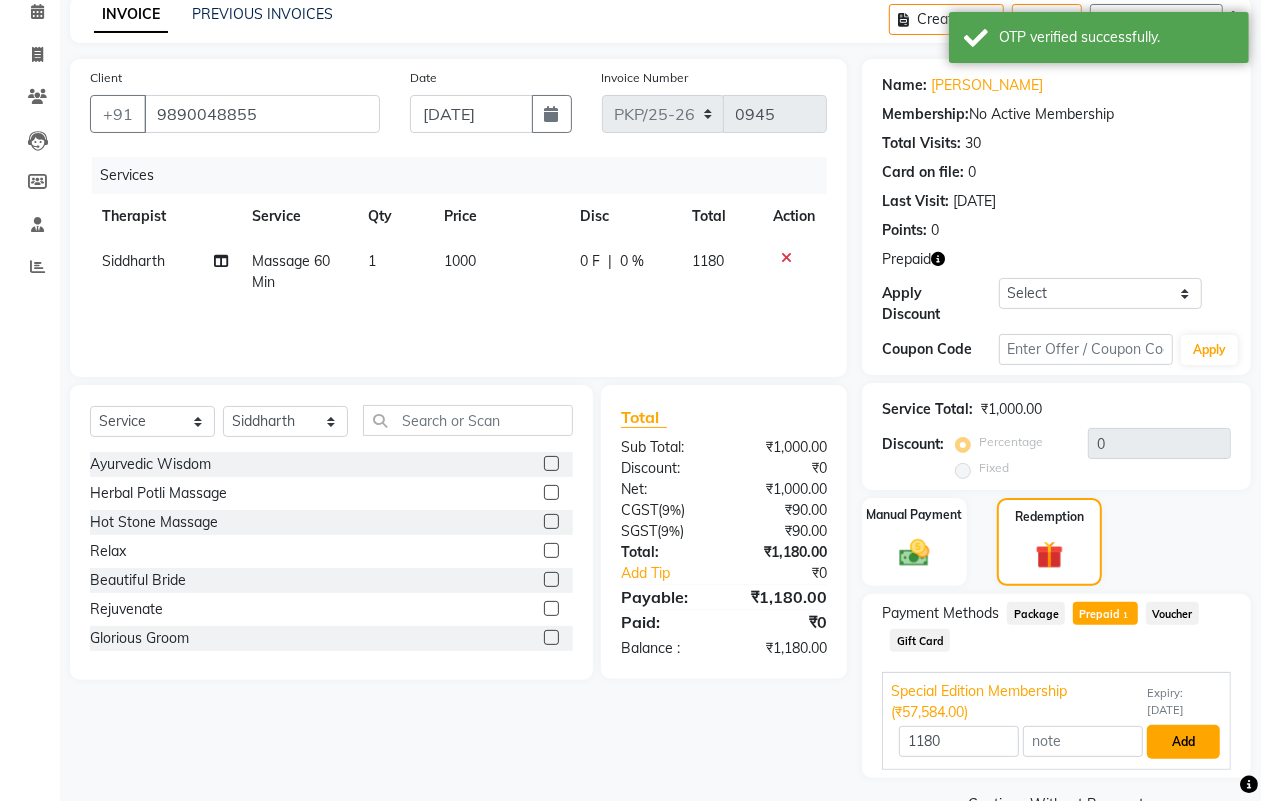 click on "Add" at bounding box center [1183, 742] 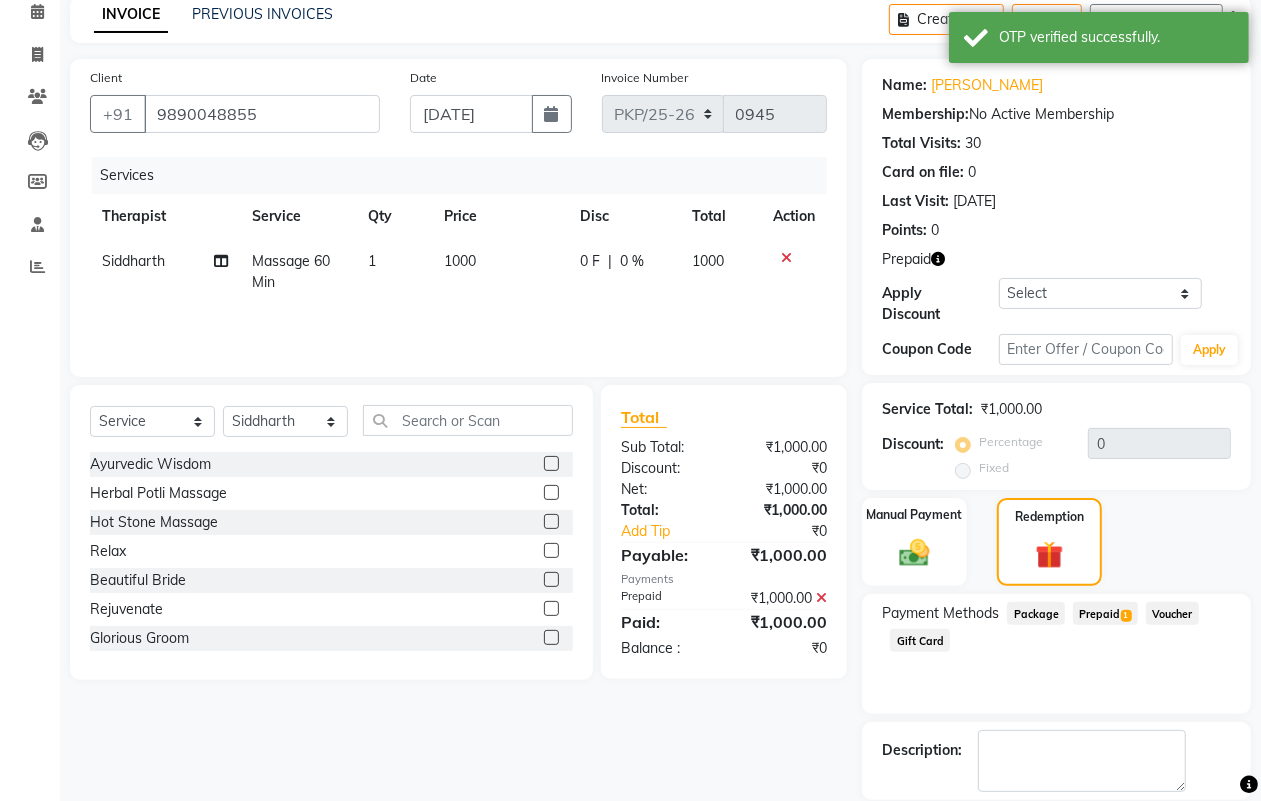 scroll, scrollTop: 188, scrollLeft: 0, axis: vertical 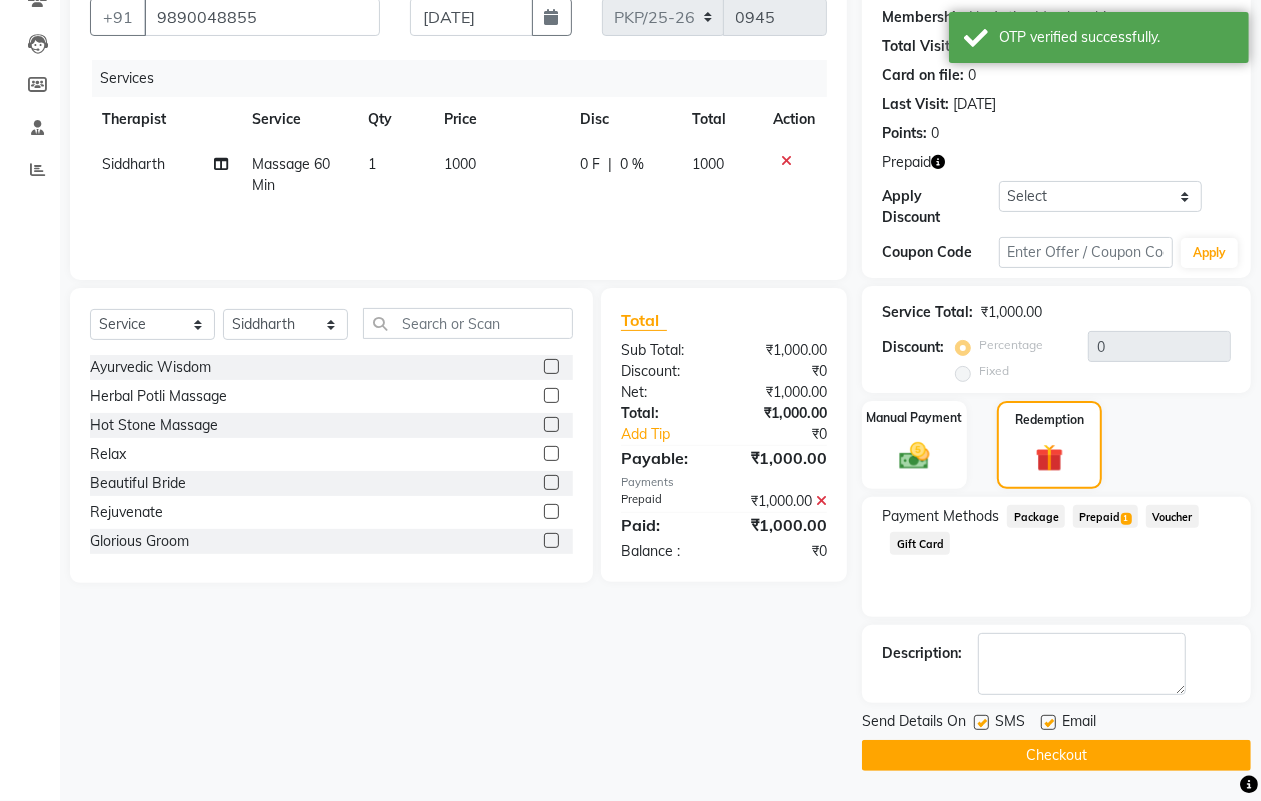 click on "Checkout" 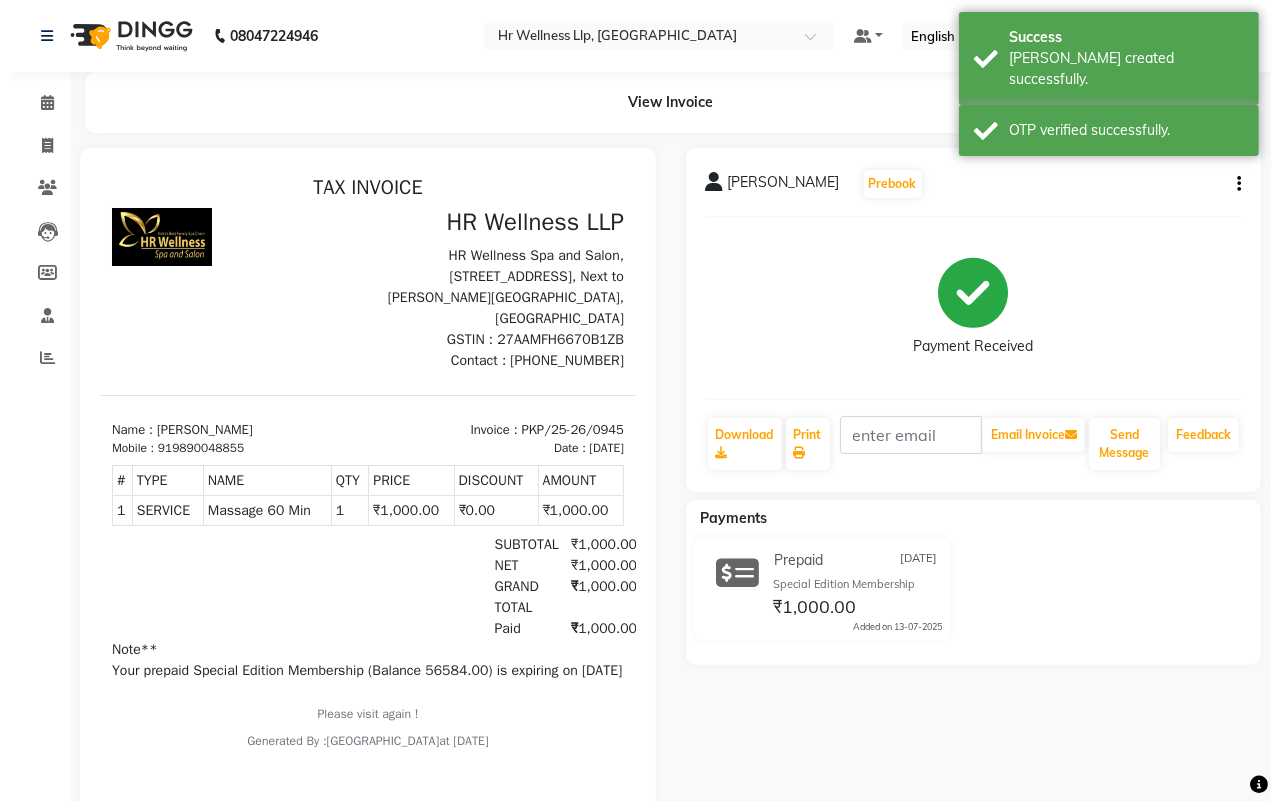 scroll, scrollTop: 0, scrollLeft: 0, axis: both 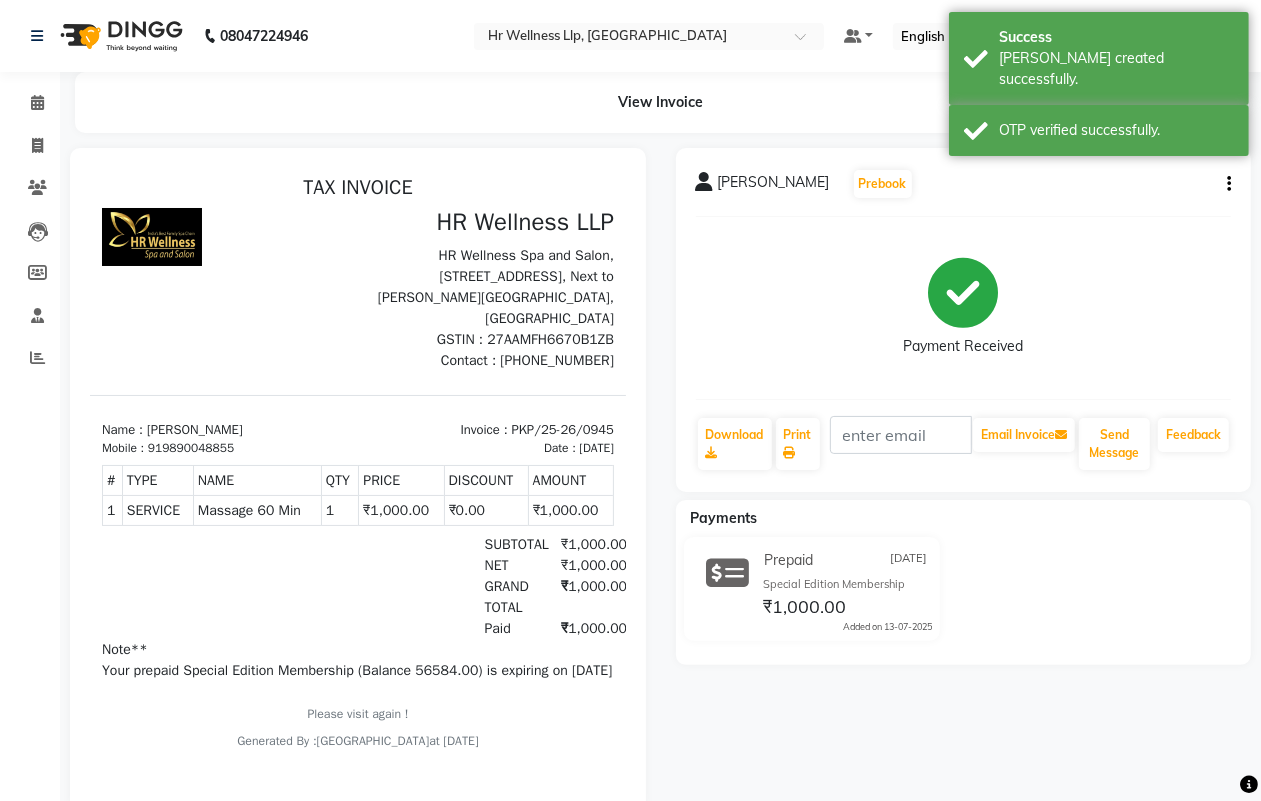 click at bounding box center [186, 585] 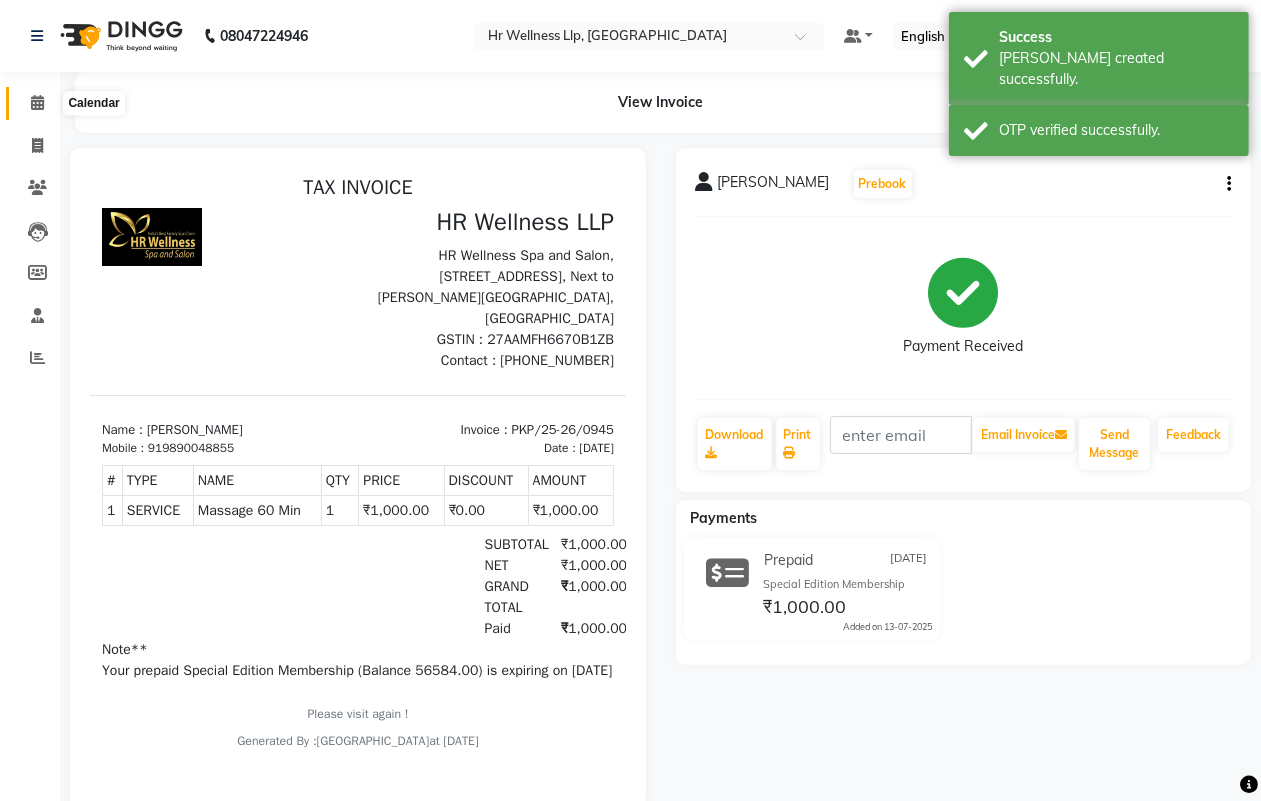 click 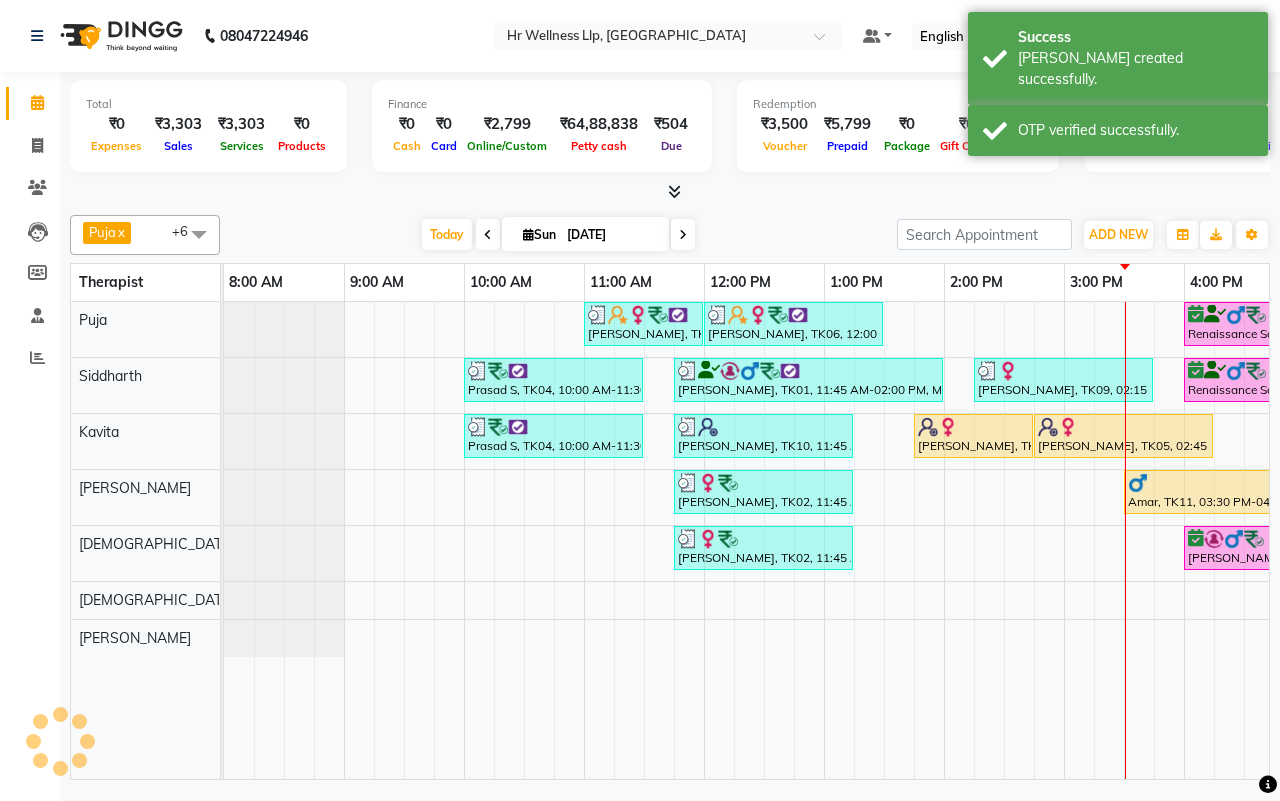 scroll, scrollTop: 0, scrollLeft: 0, axis: both 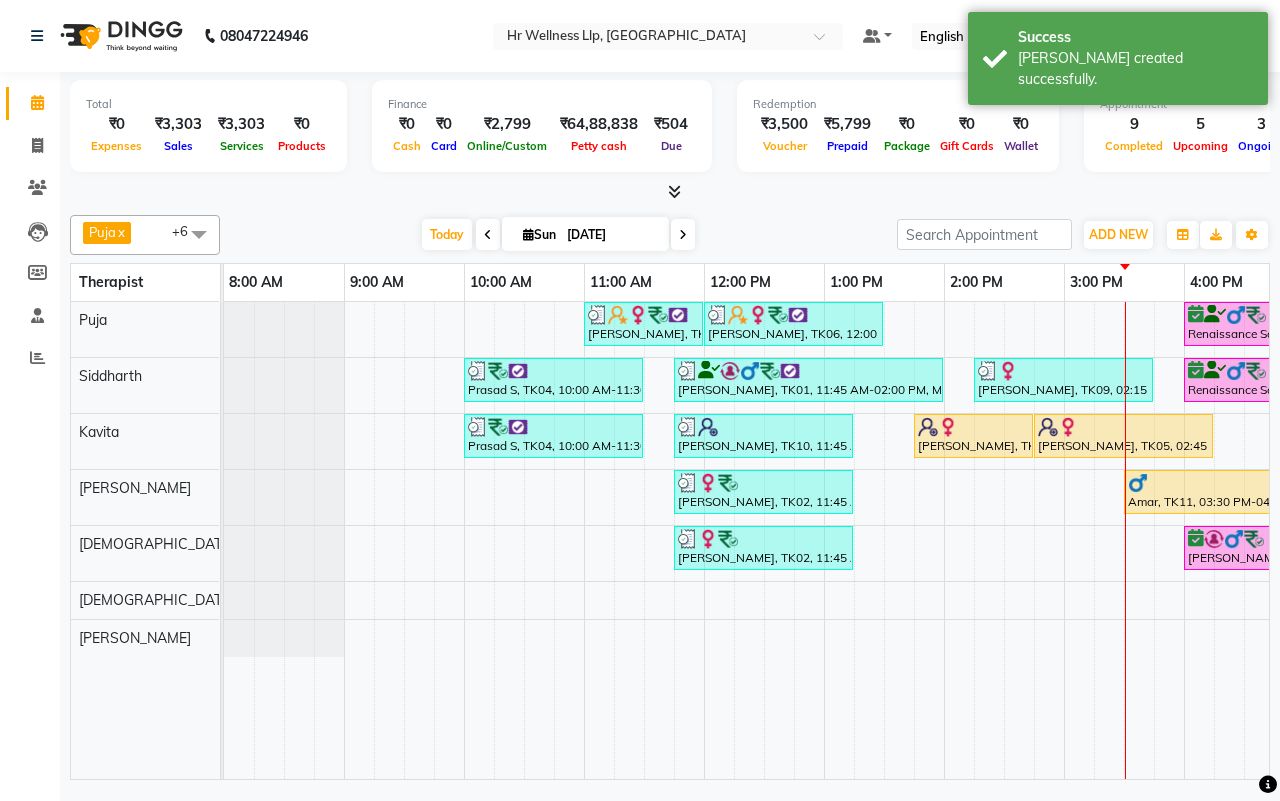 click on "[DATE]  [DATE]" at bounding box center [558, 235] 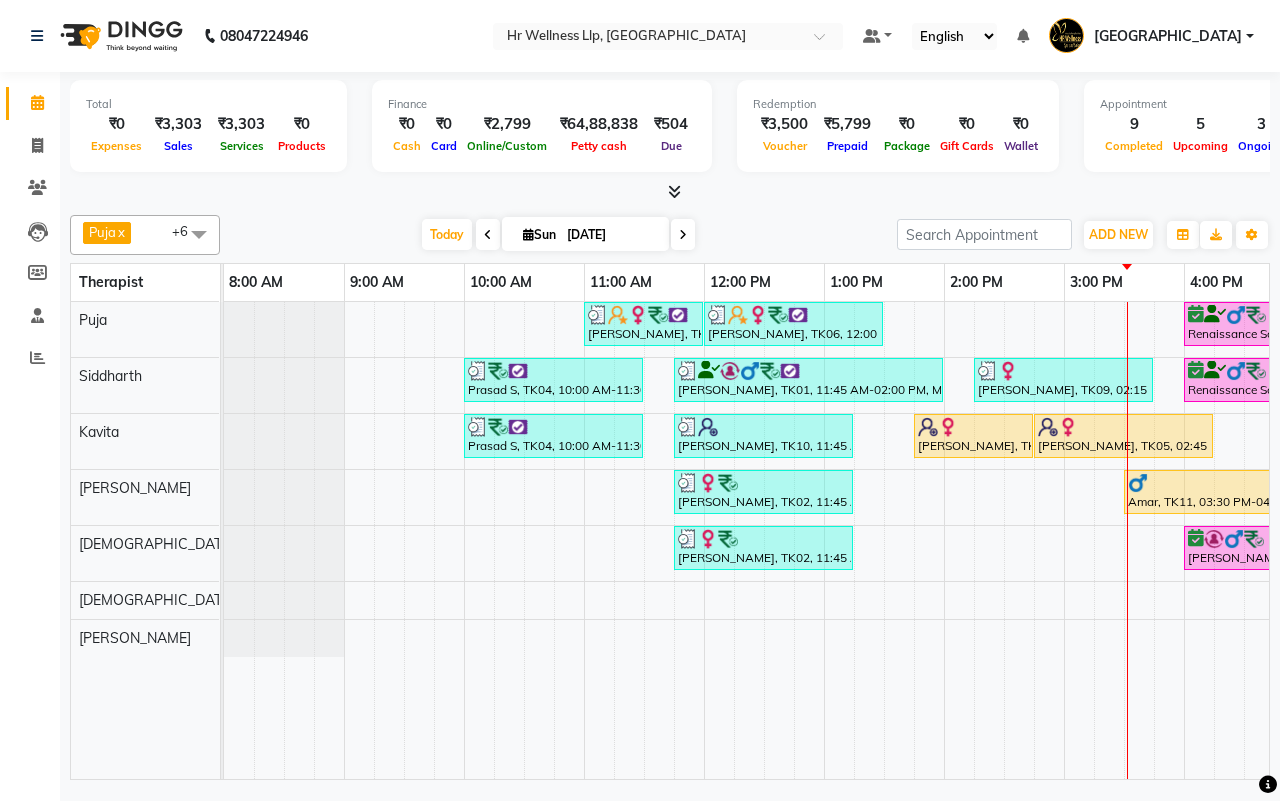 scroll, scrollTop: 0, scrollLeft: 355, axis: horizontal 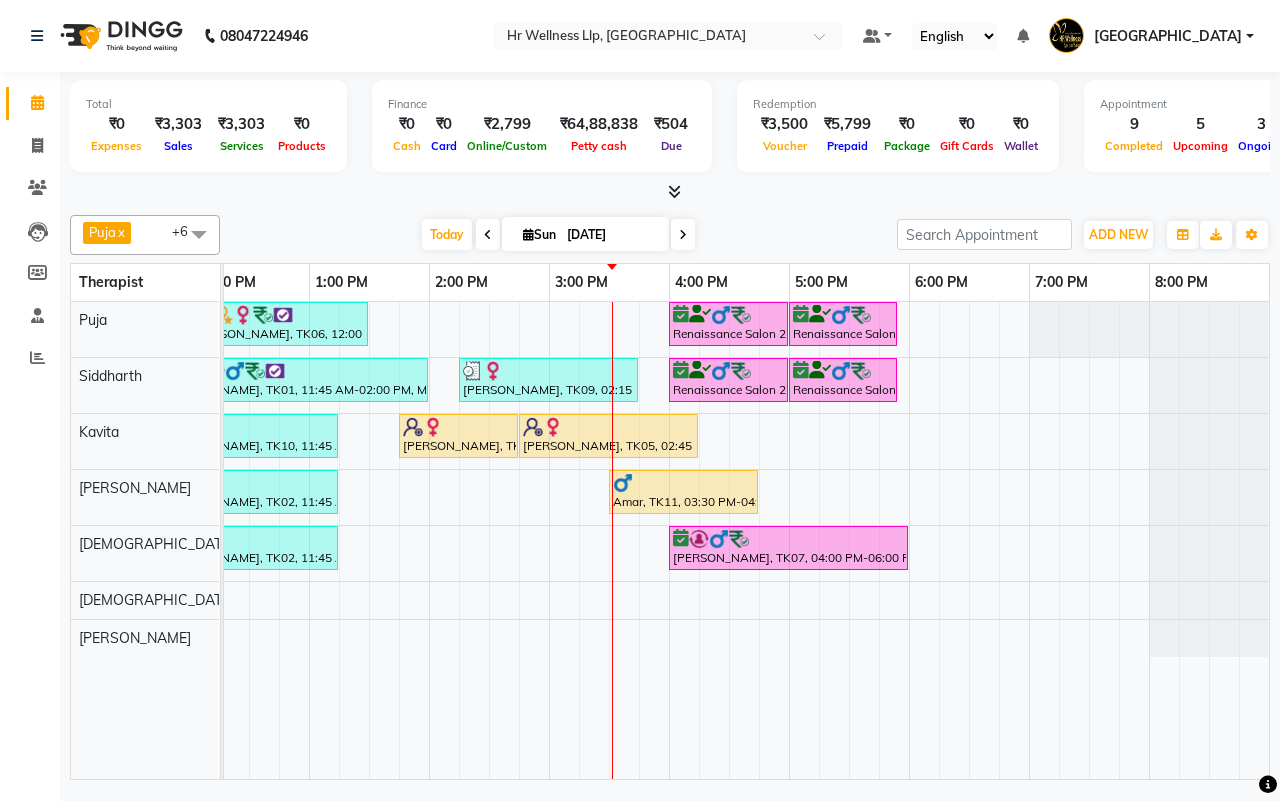 click on "[DATE]  [DATE]" at bounding box center (558, 235) 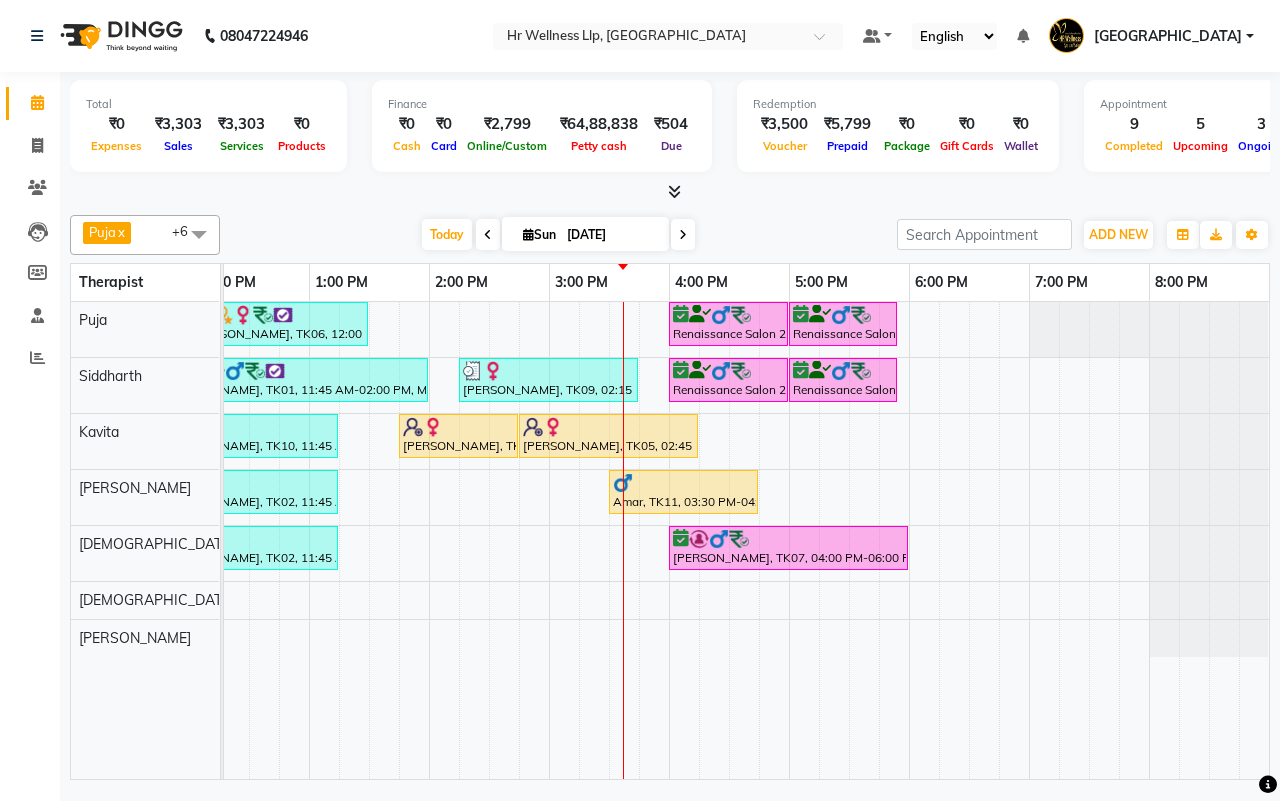 scroll, scrollTop: 0, scrollLeft: 0, axis: both 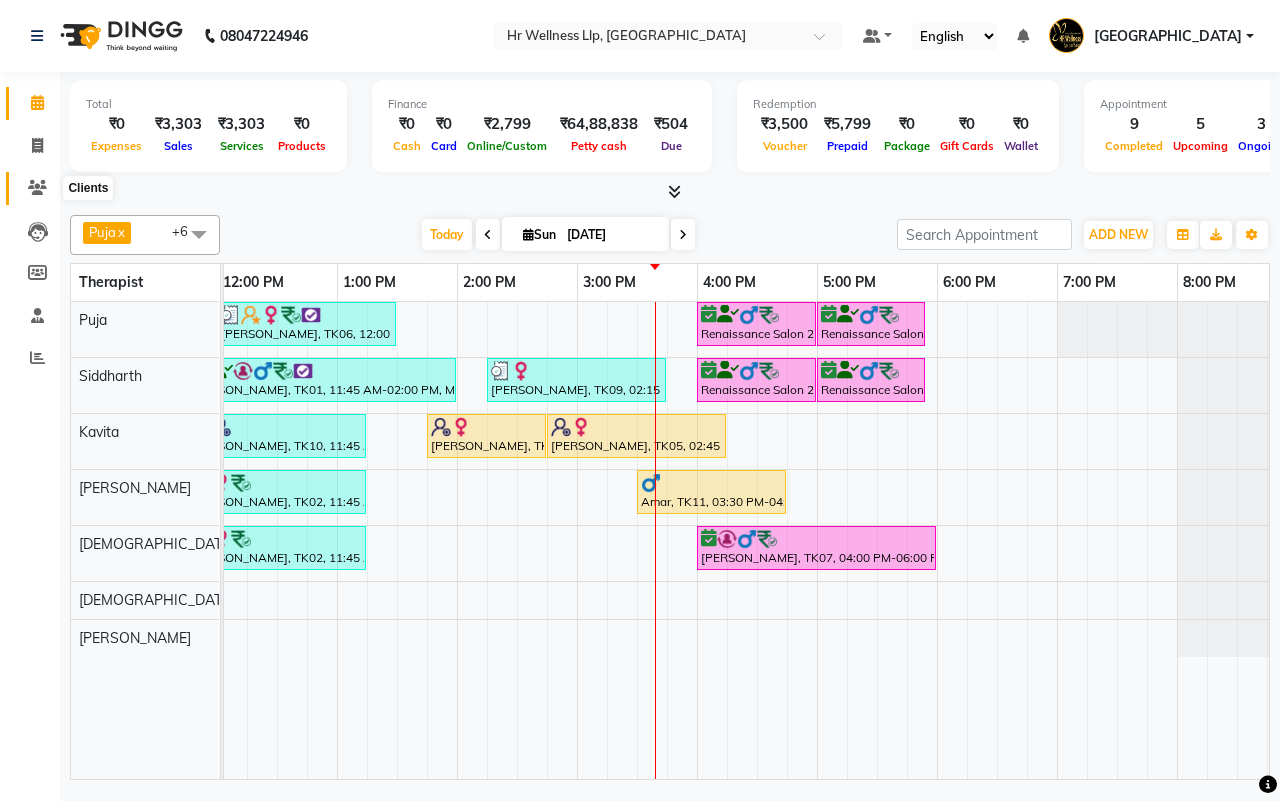 click 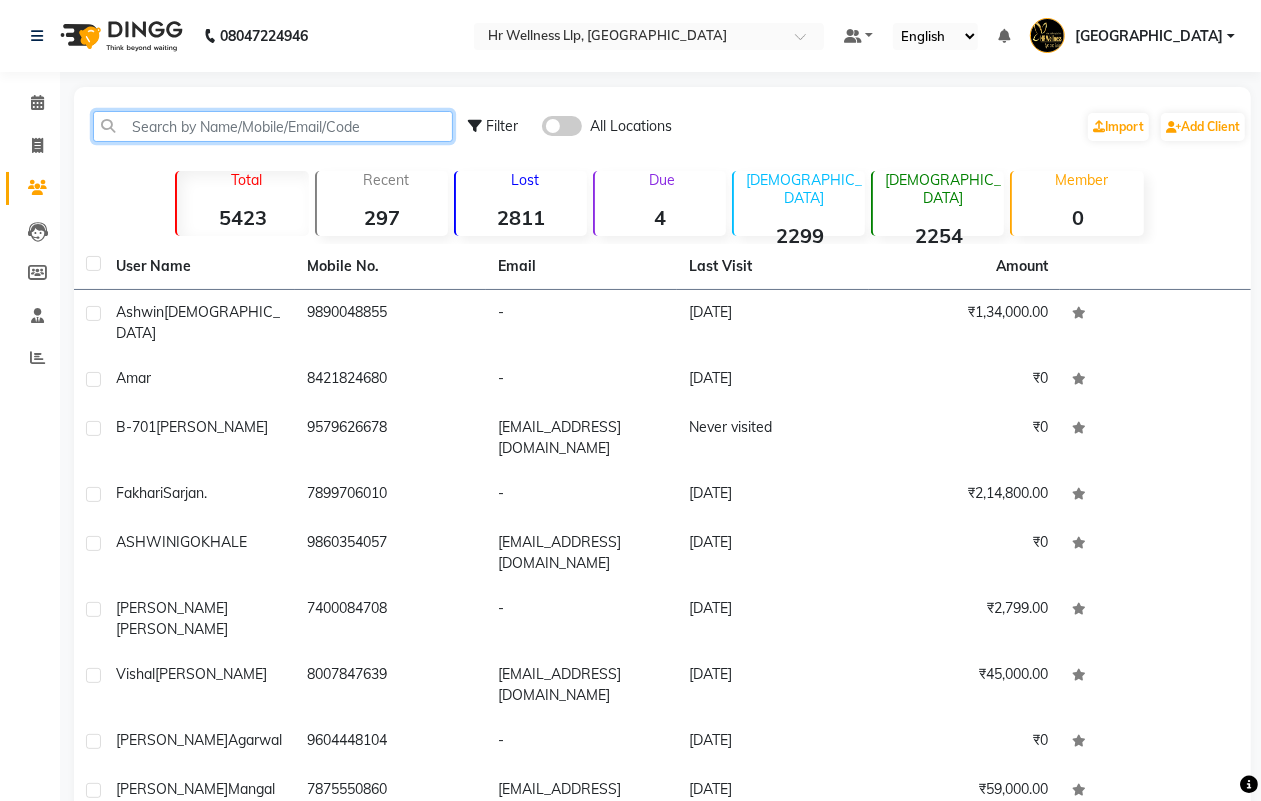 click 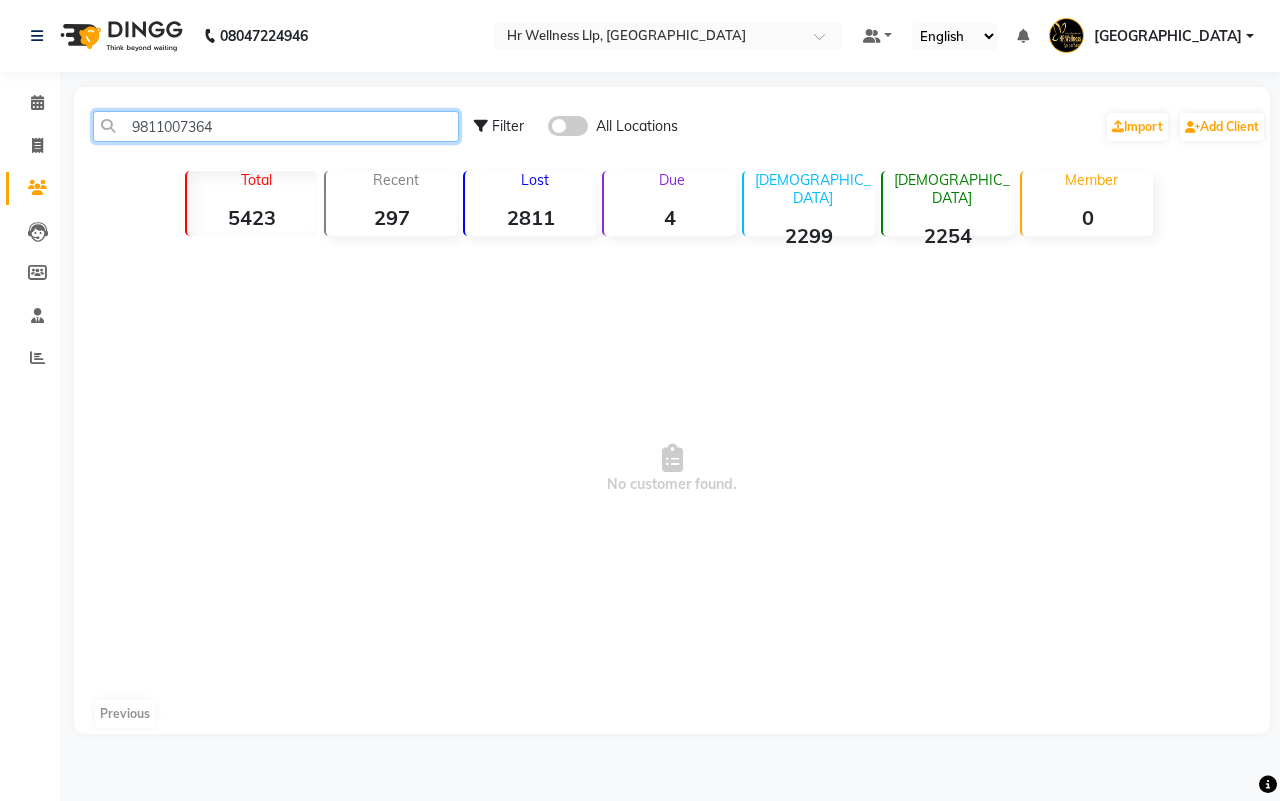 type on "9811007364" 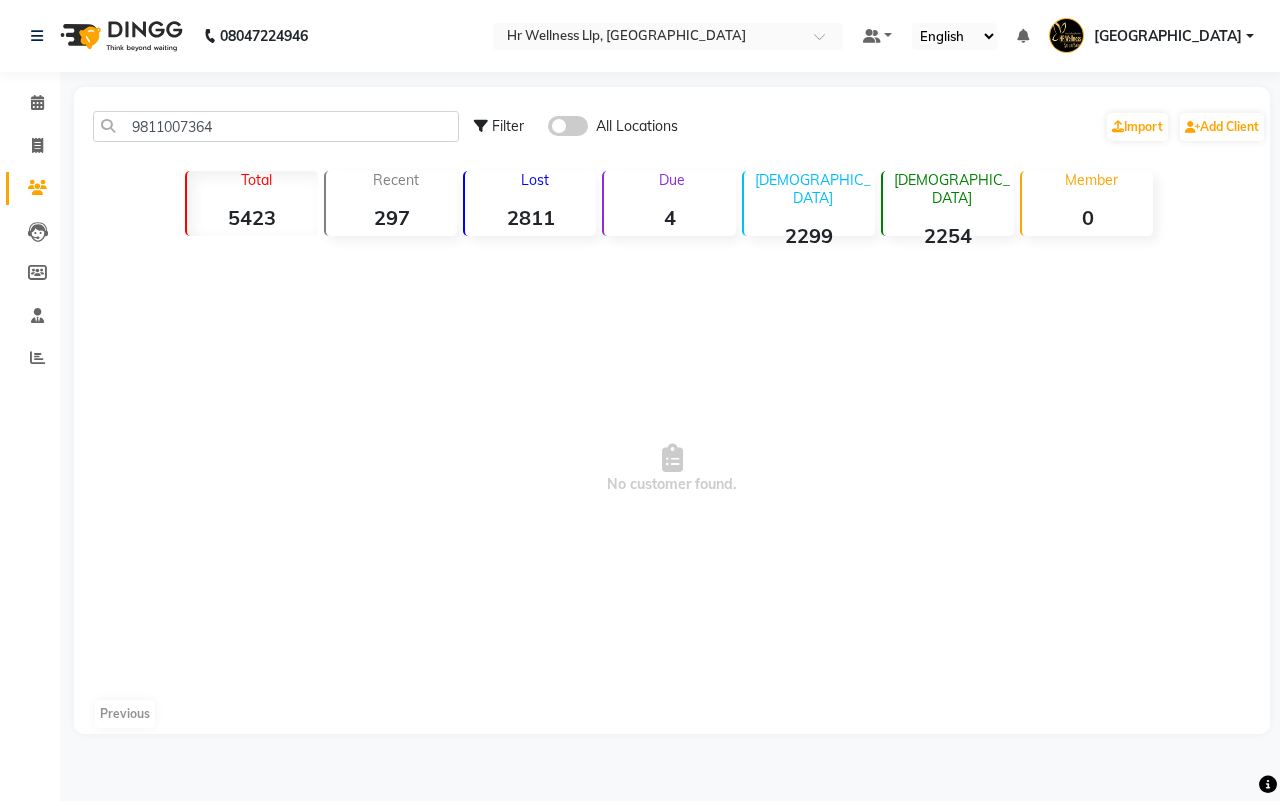 click 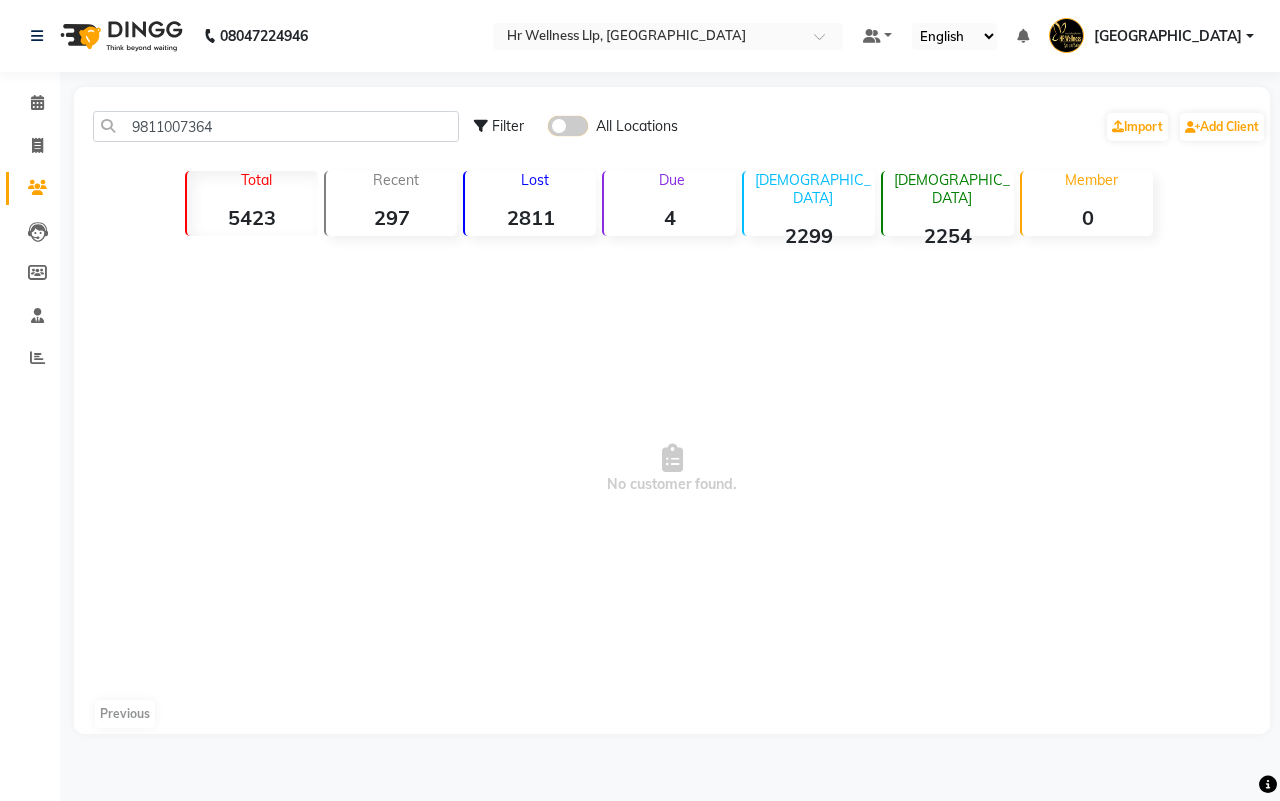 click 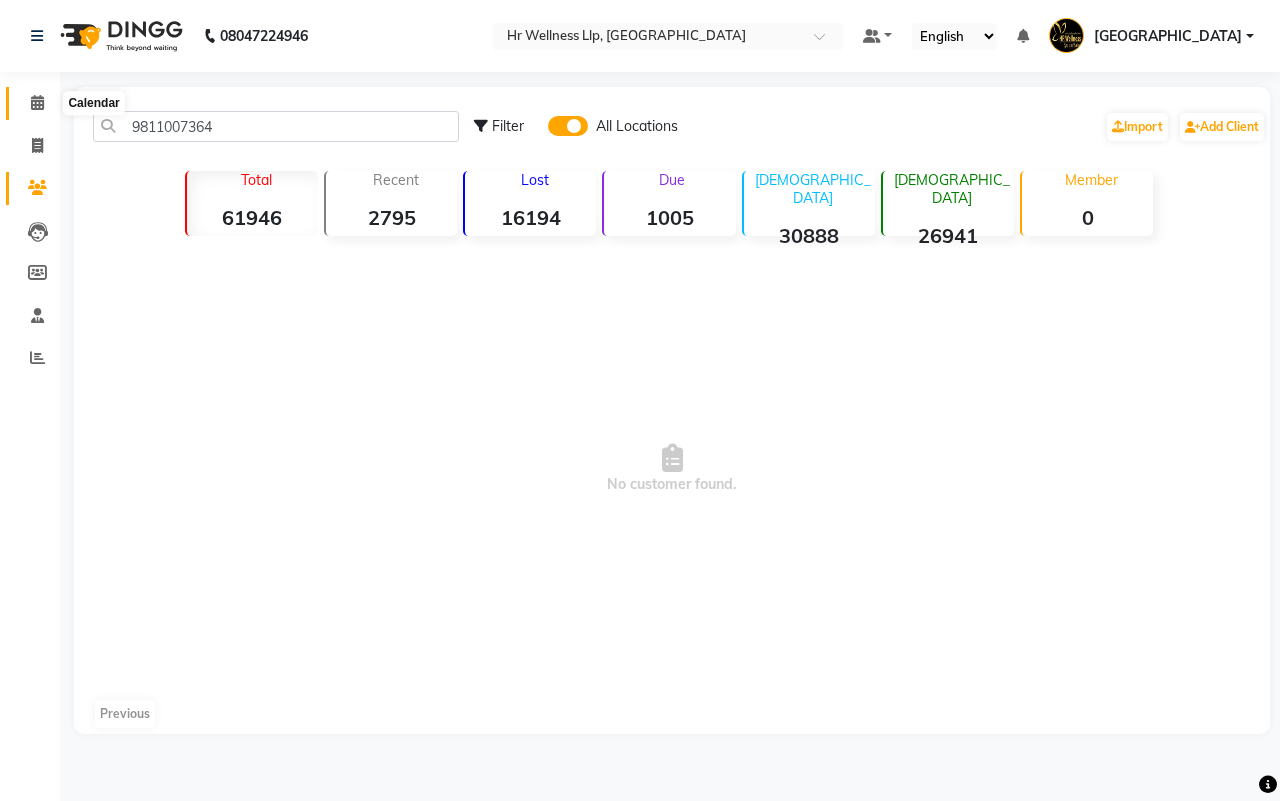 click 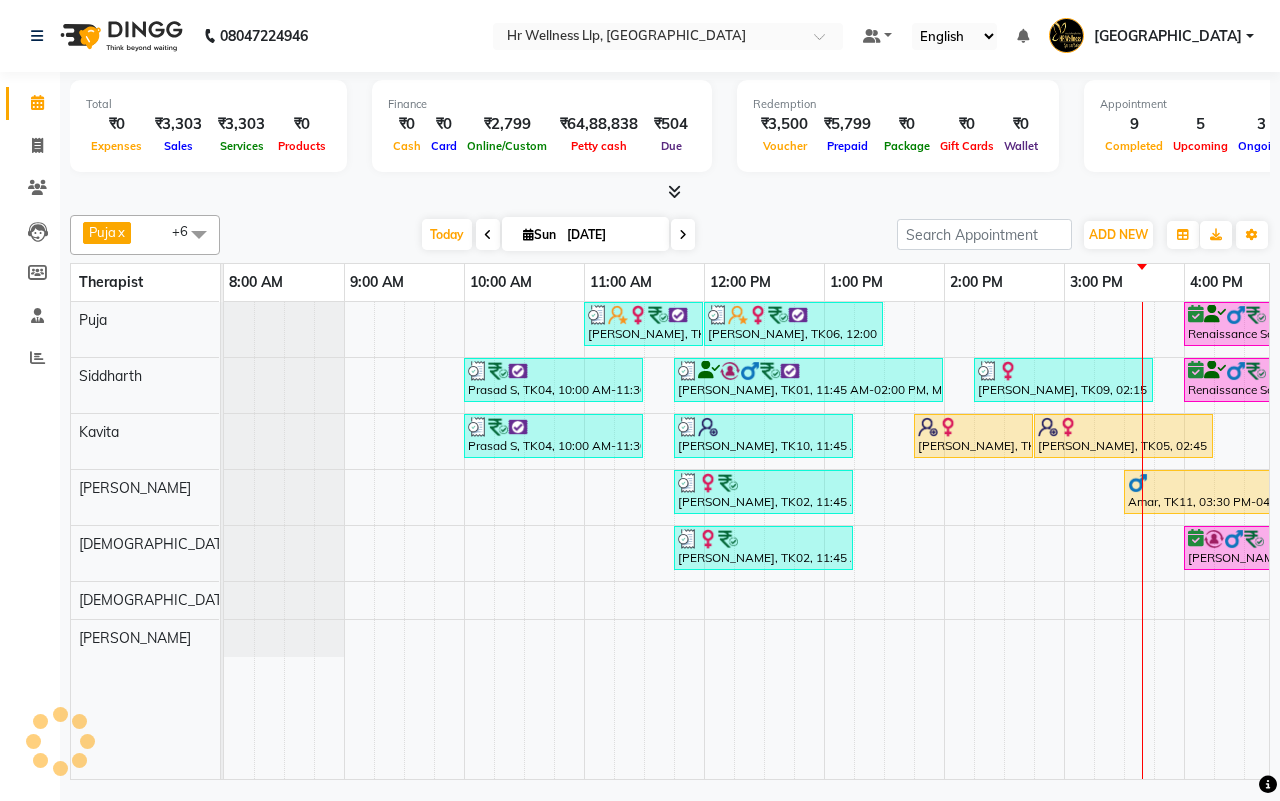 scroll, scrollTop: 0, scrollLeft: 0, axis: both 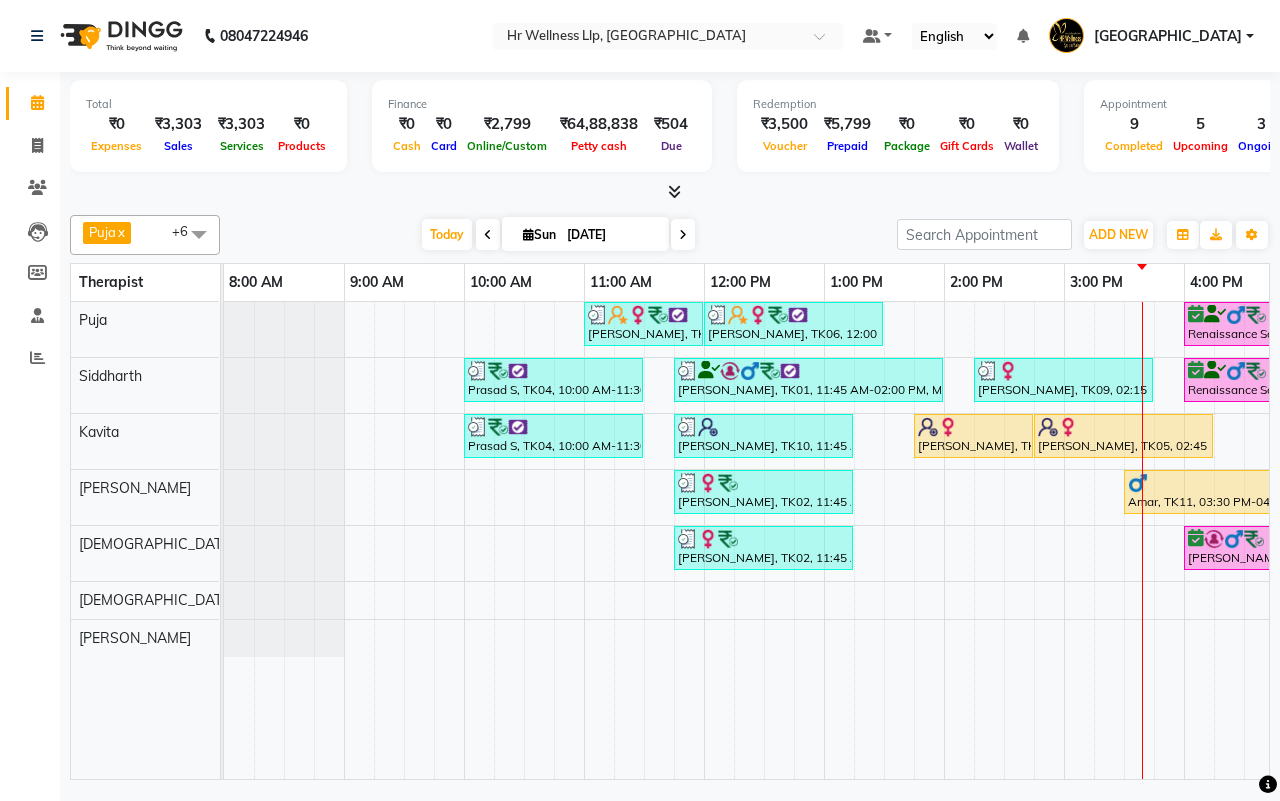 click on "[DATE]  [DATE]" at bounding box center [558, 235] 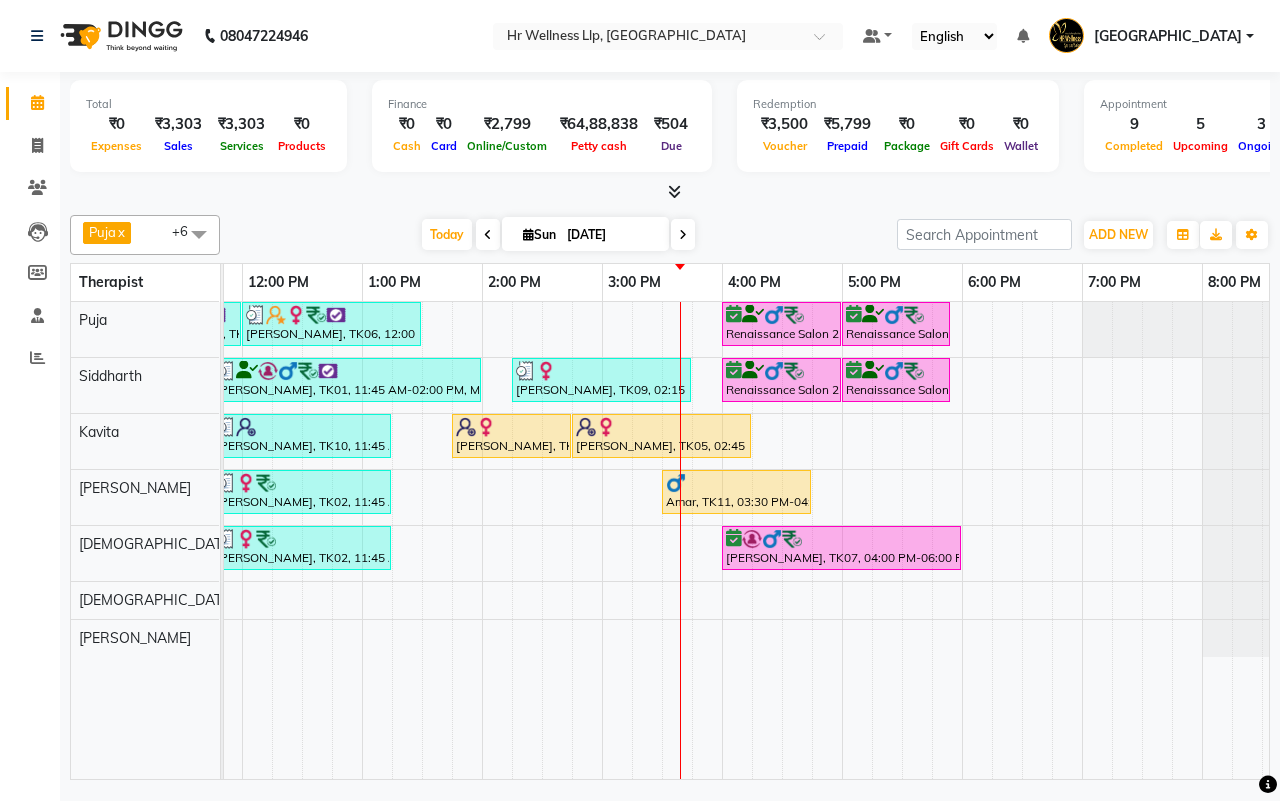 scroll, scrollTop: 0, scrollLeft: 466, axis: horizontal 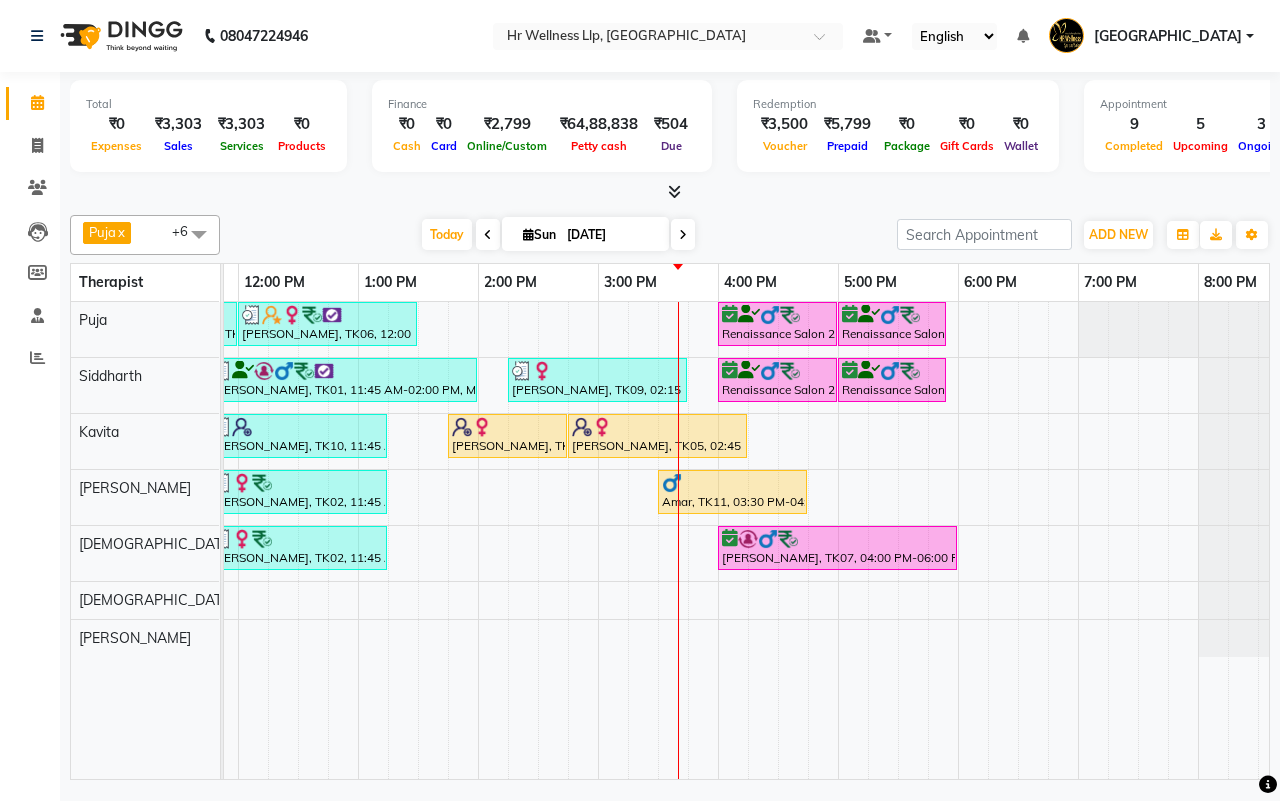 click on "[DATE]  [DATE]" at bounding box center [558, 235] 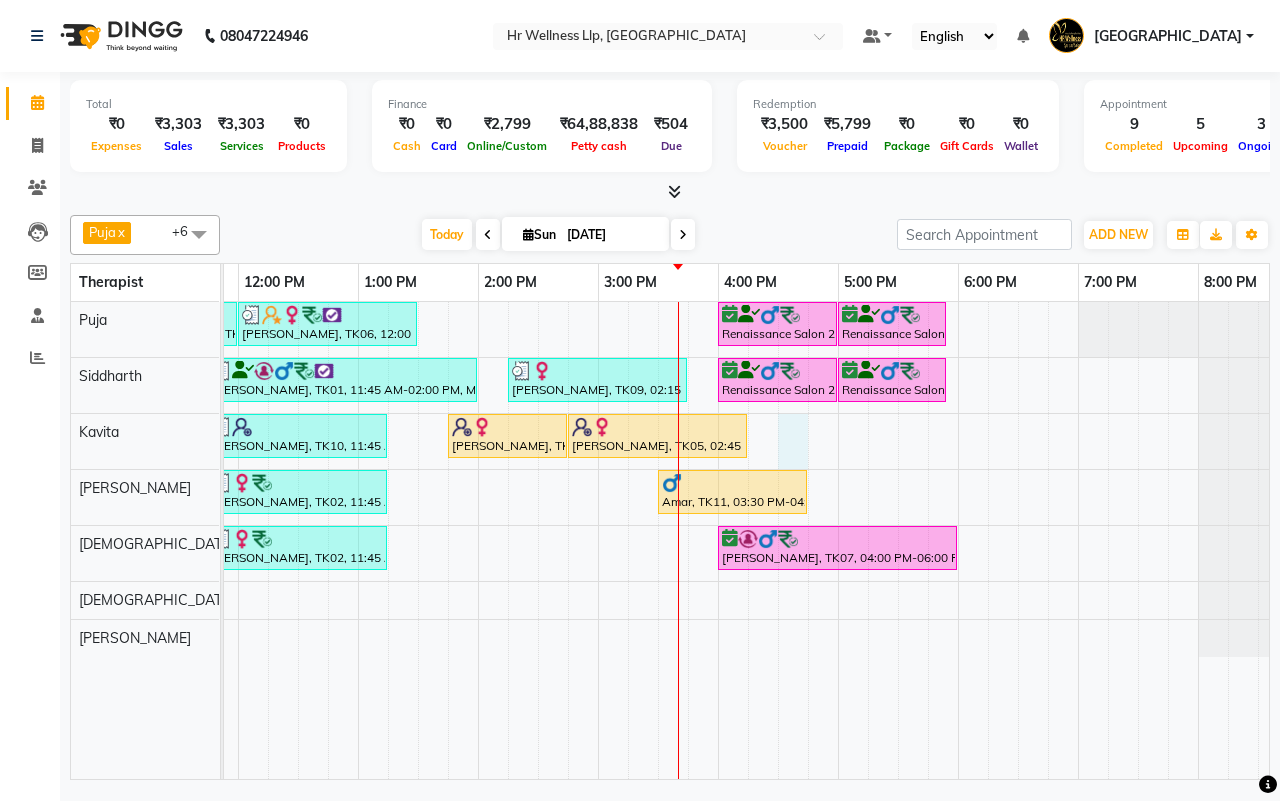 click on "Fakhari Sarjan., TK06, 11:00 AM-12:00 PM, Massage 60 Min     Fakhari Sarjan., TK06, 12:00 PM-01:30 PM, Massage 60 Min     Renaissance Salon 27AASFR5194C1ZS, TK03, 04:00 PM-05:00 PM, Massage 60 Min     Renaissance Salon 27AASFR5194C1ZS, TK03, 05:00 PM-05:55 PM, 10 mins complimentary Service     Prasad S, TK04, 10:00 AM-11:30 AM, Massage 60 Min     Suresh Yadav, TK01, 11:45 AM-02:00 PM, Massage 90 Min     Ashwin Adsul, TK09, 02:15 PM-03:45 PM, Massage 60 Min     Renaissance Salon 27AASFR5194C1ZS, TK03, 04:00 PM-05:00 PM, Massage 60 Min     Renaissance Salon 27AASFR5194C1ZS, TK03, 05:00 PM-05:55 PM, 10 mins complimentary Service     Prasad S, TK04, 10:00 AM-11:30 AM, Massage 60 Min     Ananya Sahay, TK10, 11:45 AM-01:15 PM, Balinese Massage with Wintergreen, Bayleaf & Clove 60 Min     Nicole Dillard, TK05, 01:45 PM-02:45 PM, Herbal Potli Massage      Nicole Dillard, TK05, 02:45 PM-04:15 PM, Lightening Facial     Sneha Pawar, TK02, 11:45 AM-01:15 PM, Swedish Massage with Wintergreen, Bayleaf & Clove 60 Min" at bounding box center [538, 540] 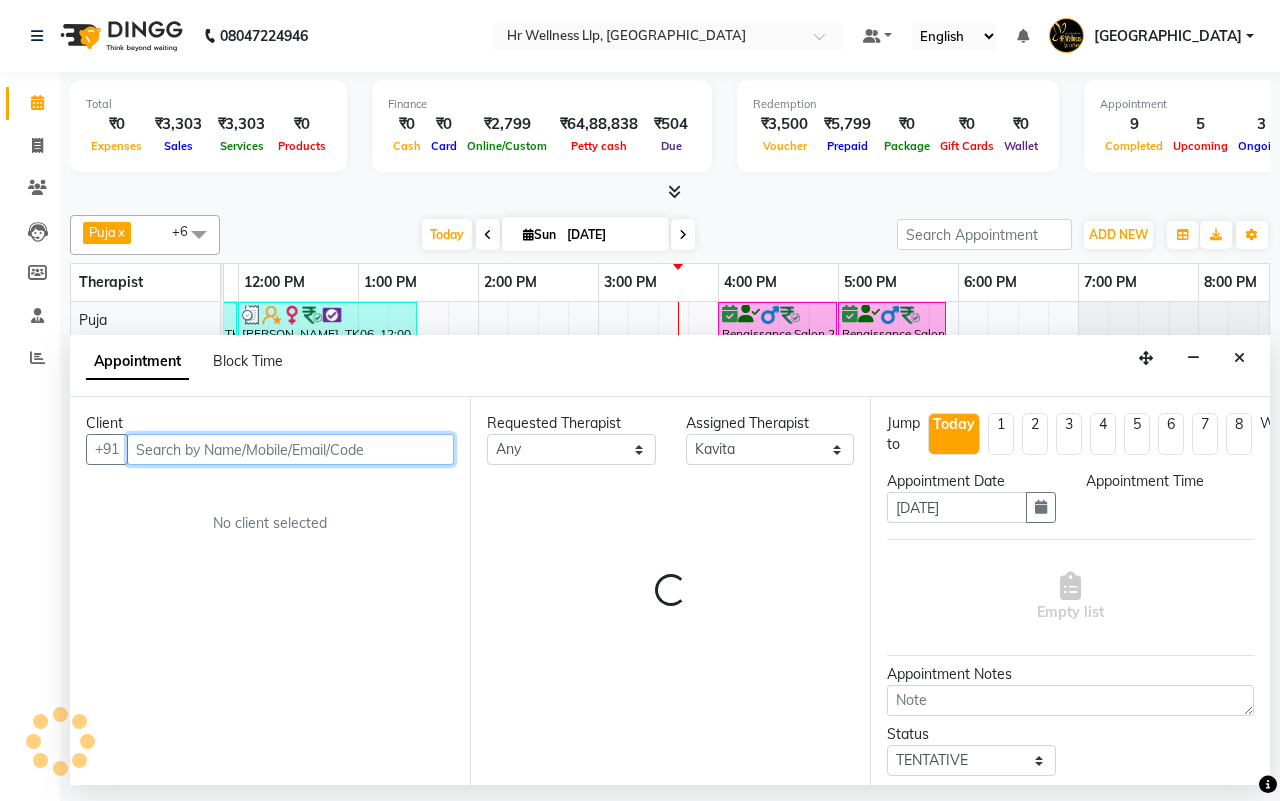 select on "990" 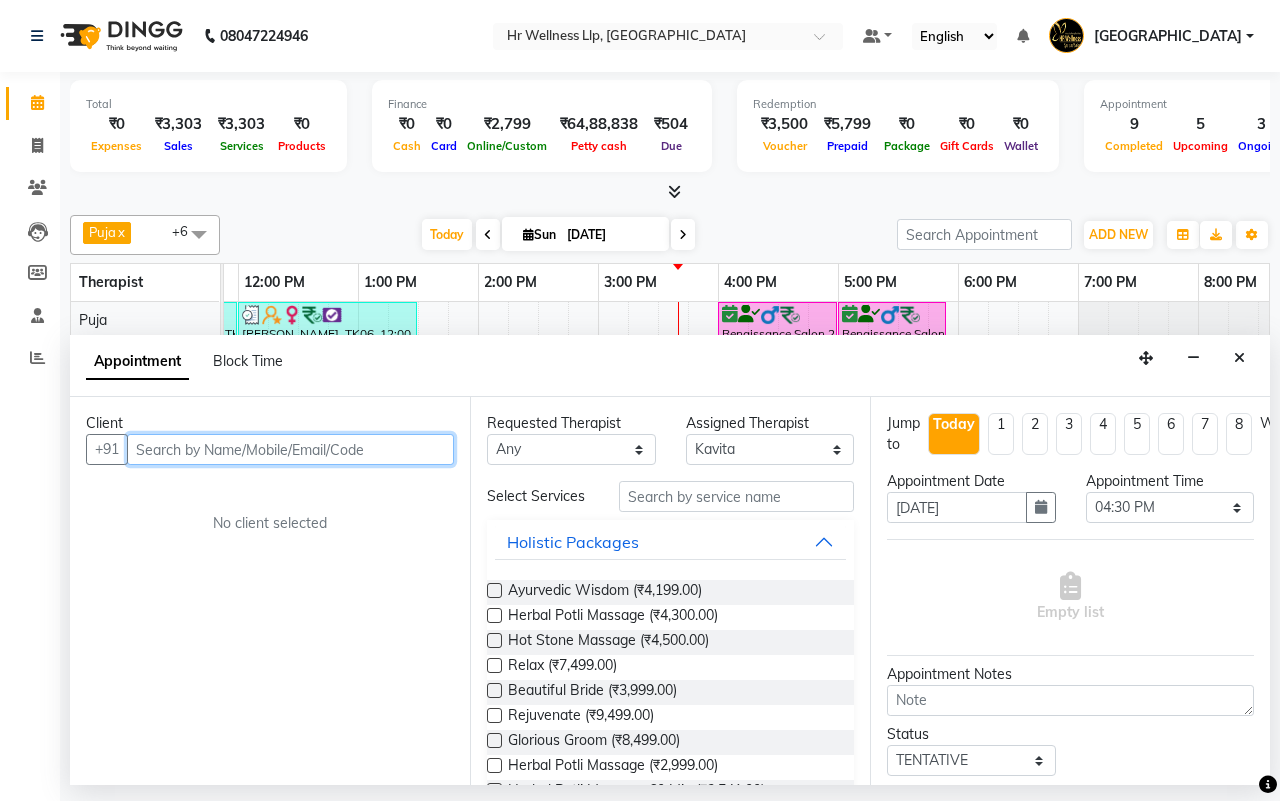 click at bounding box center [290, 449] 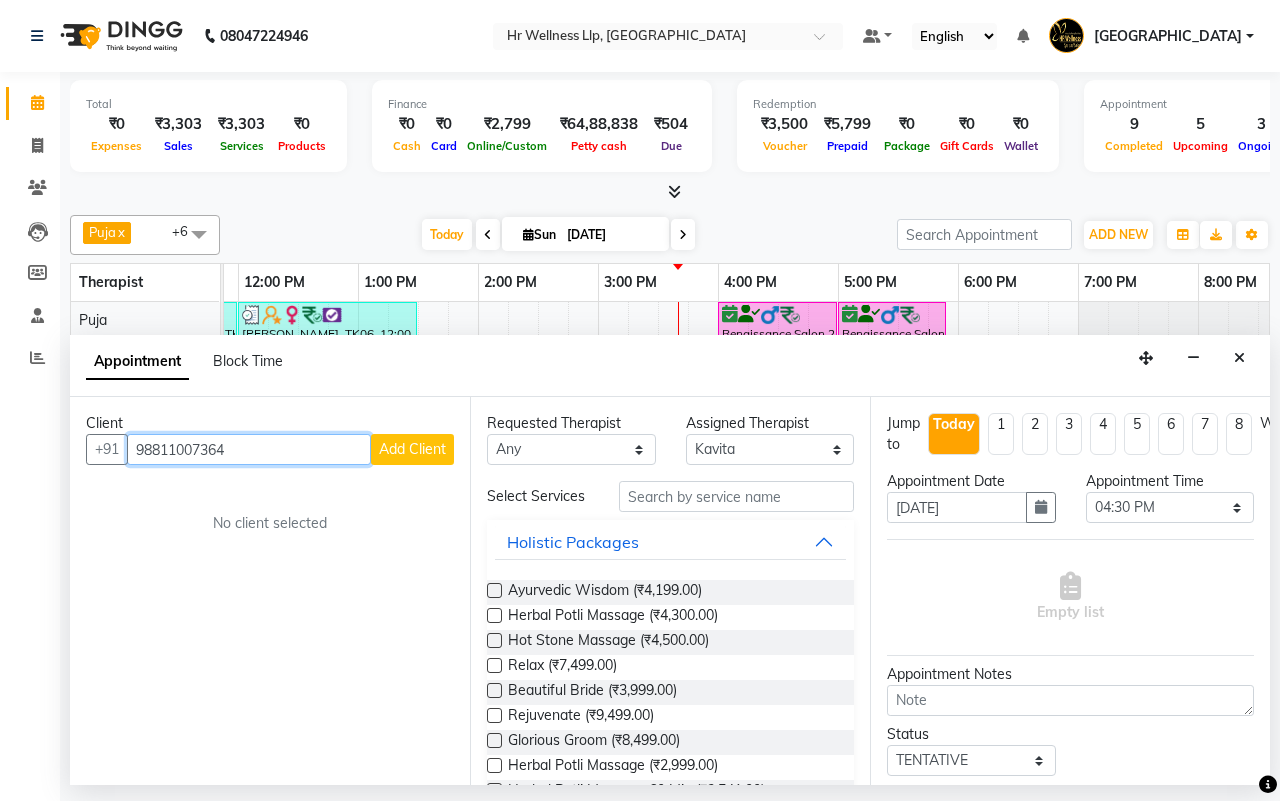 type on "98811007364" 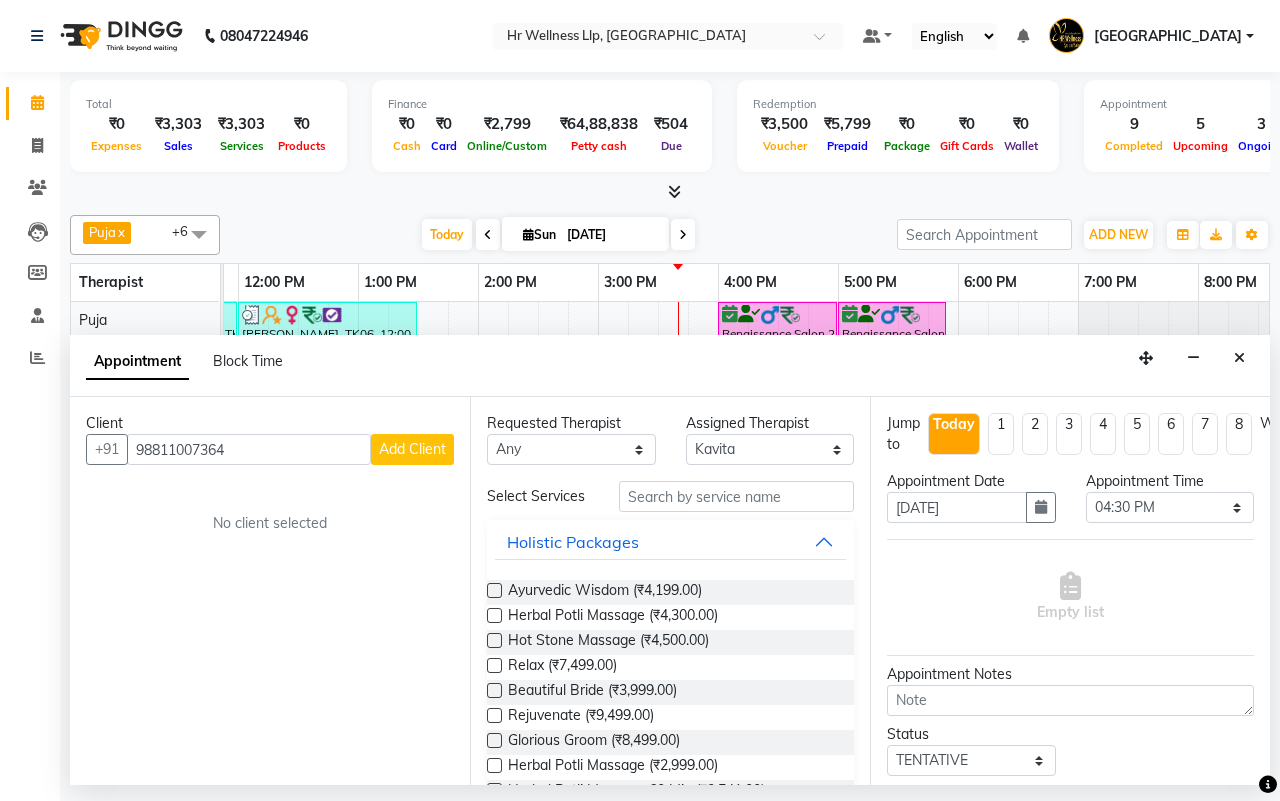 click on "Add Client" at bounding box center (412, 449) 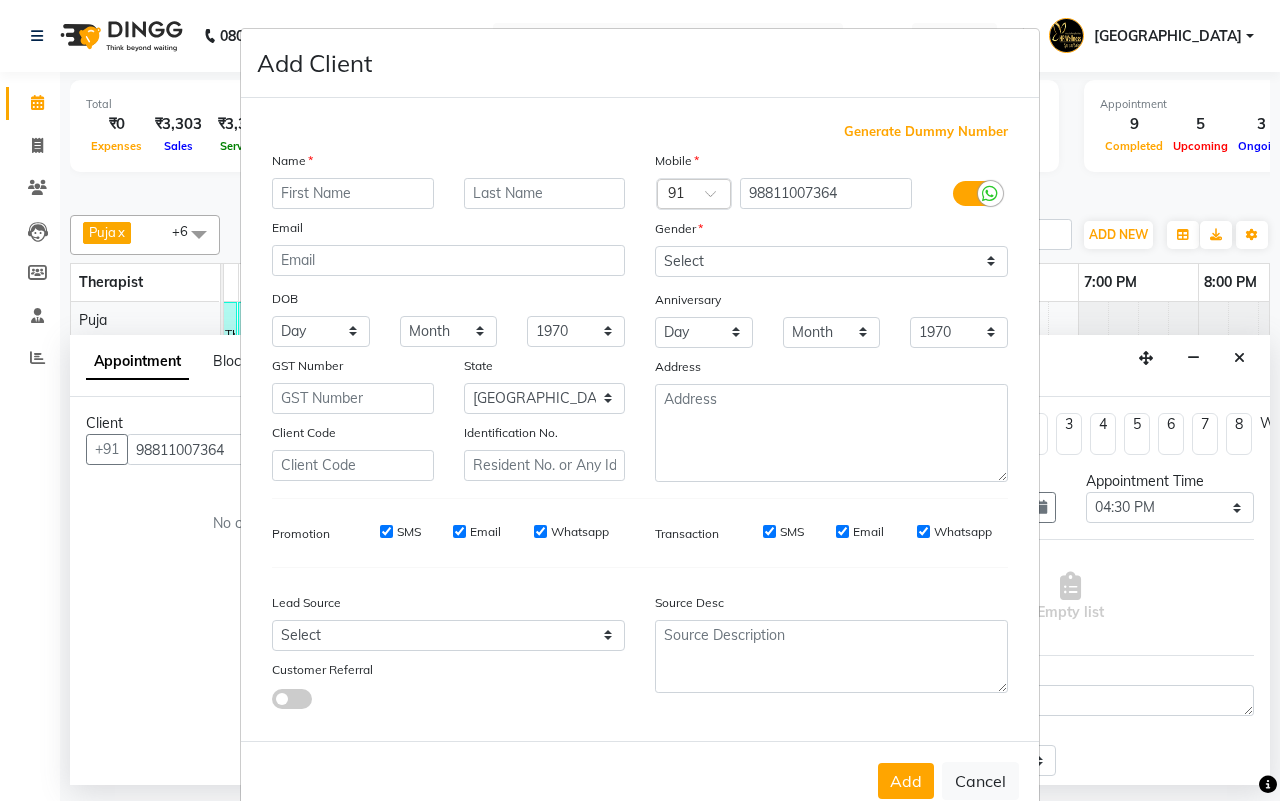 click at bounding box center (353, 193) 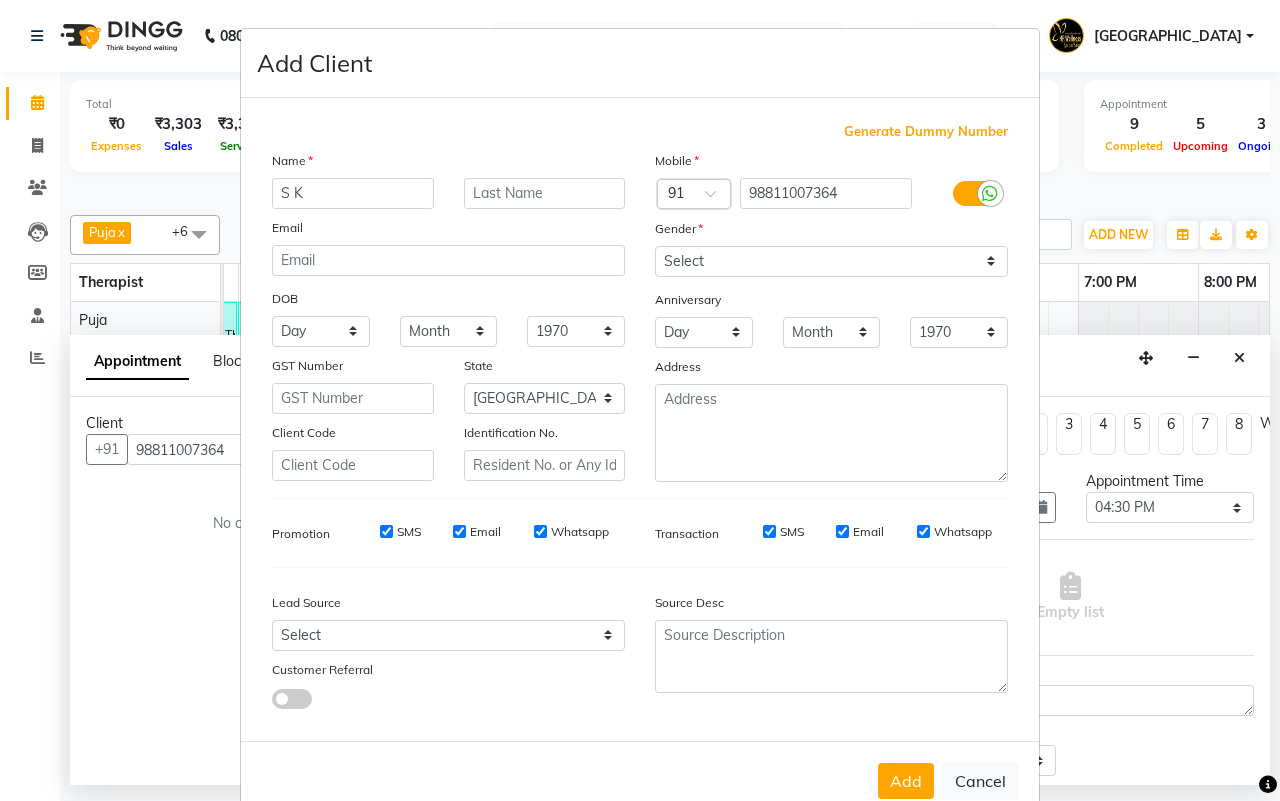 type on "S K" 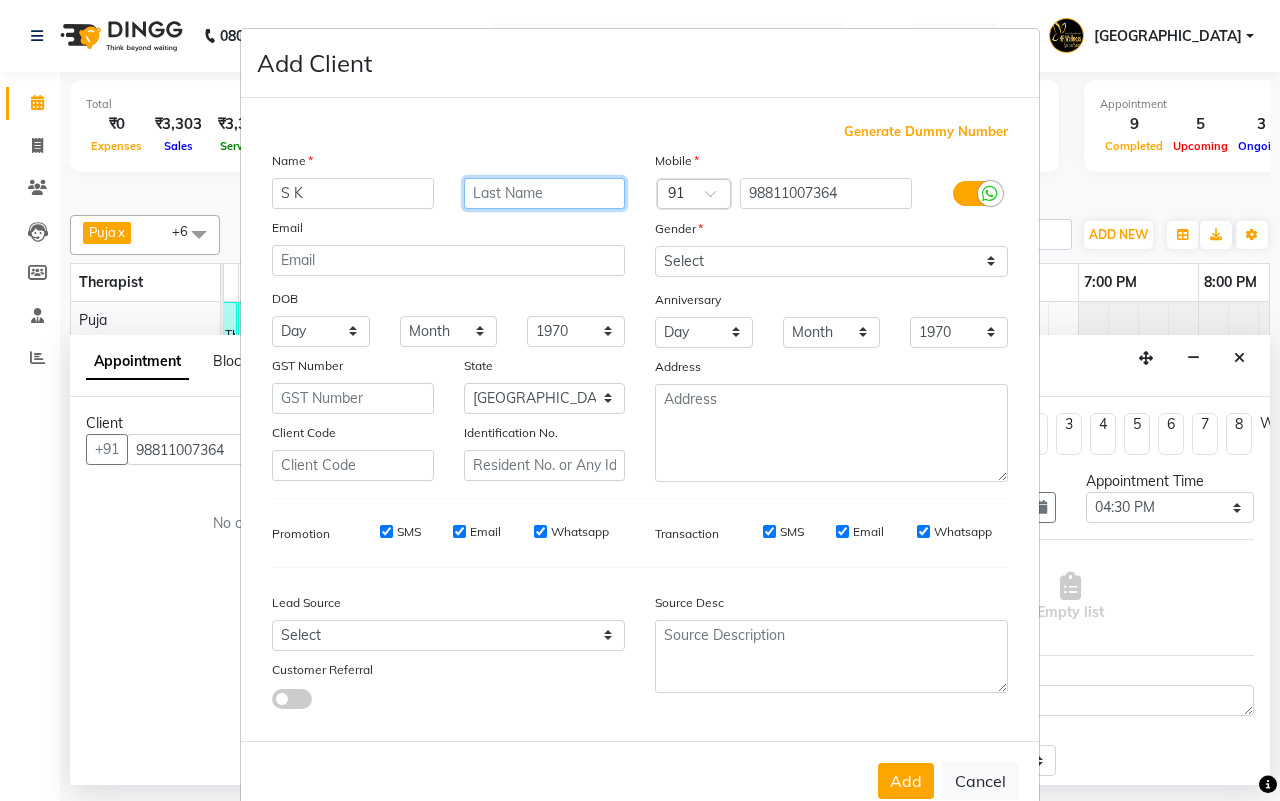 click at bounding box center [545, 193] 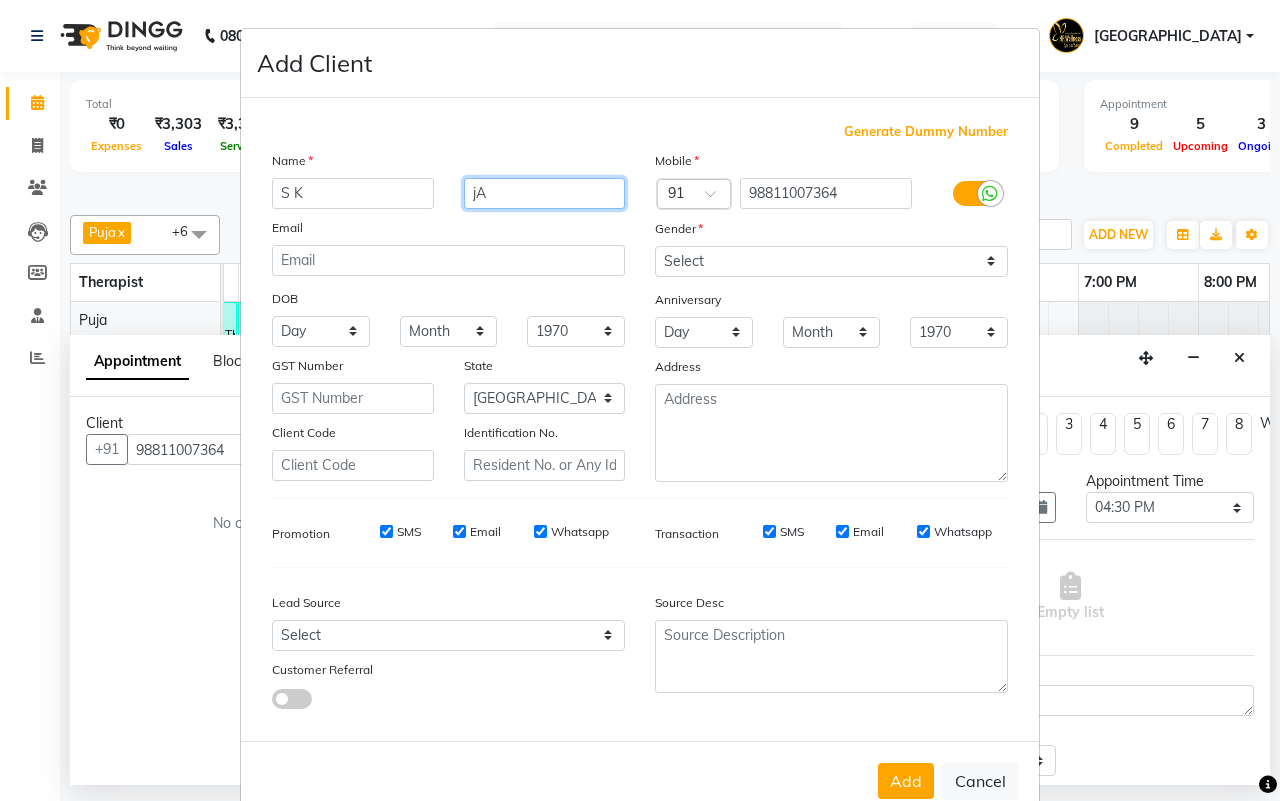 type on "j" 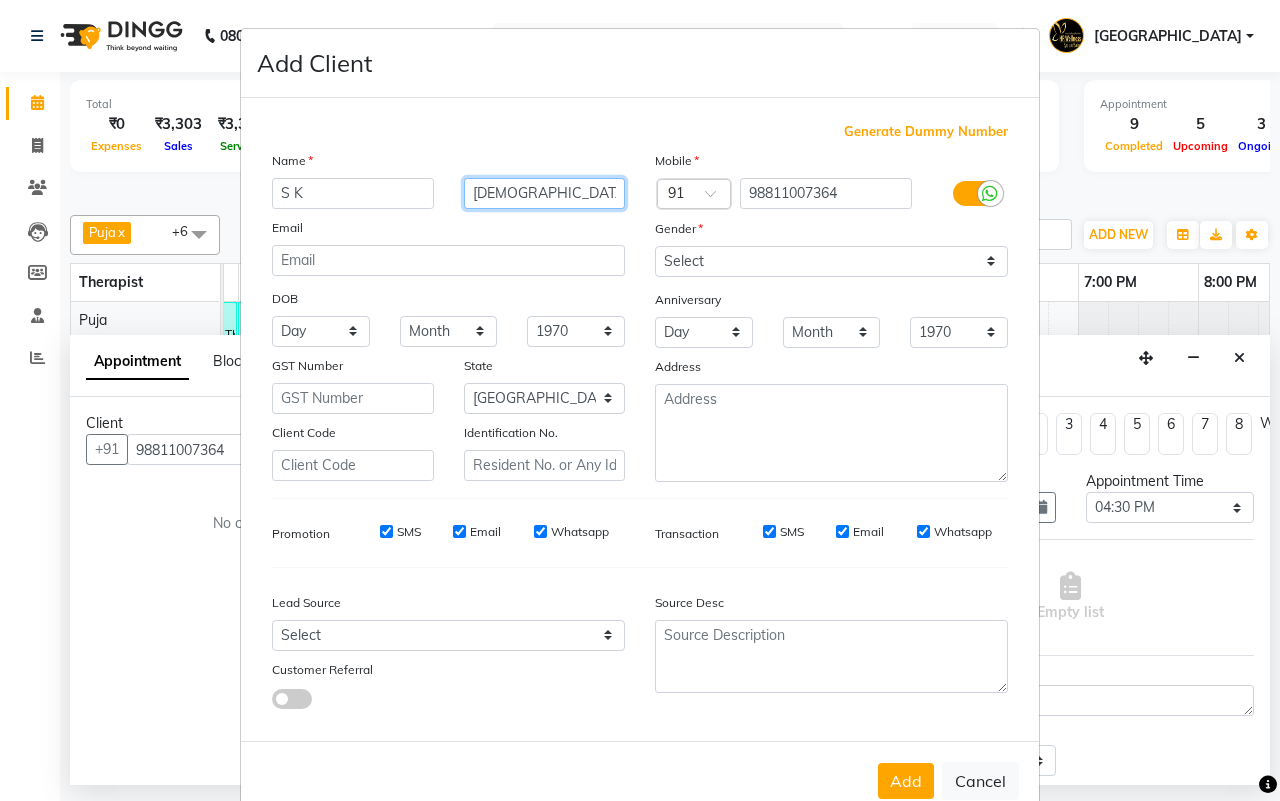 type on "Jain" 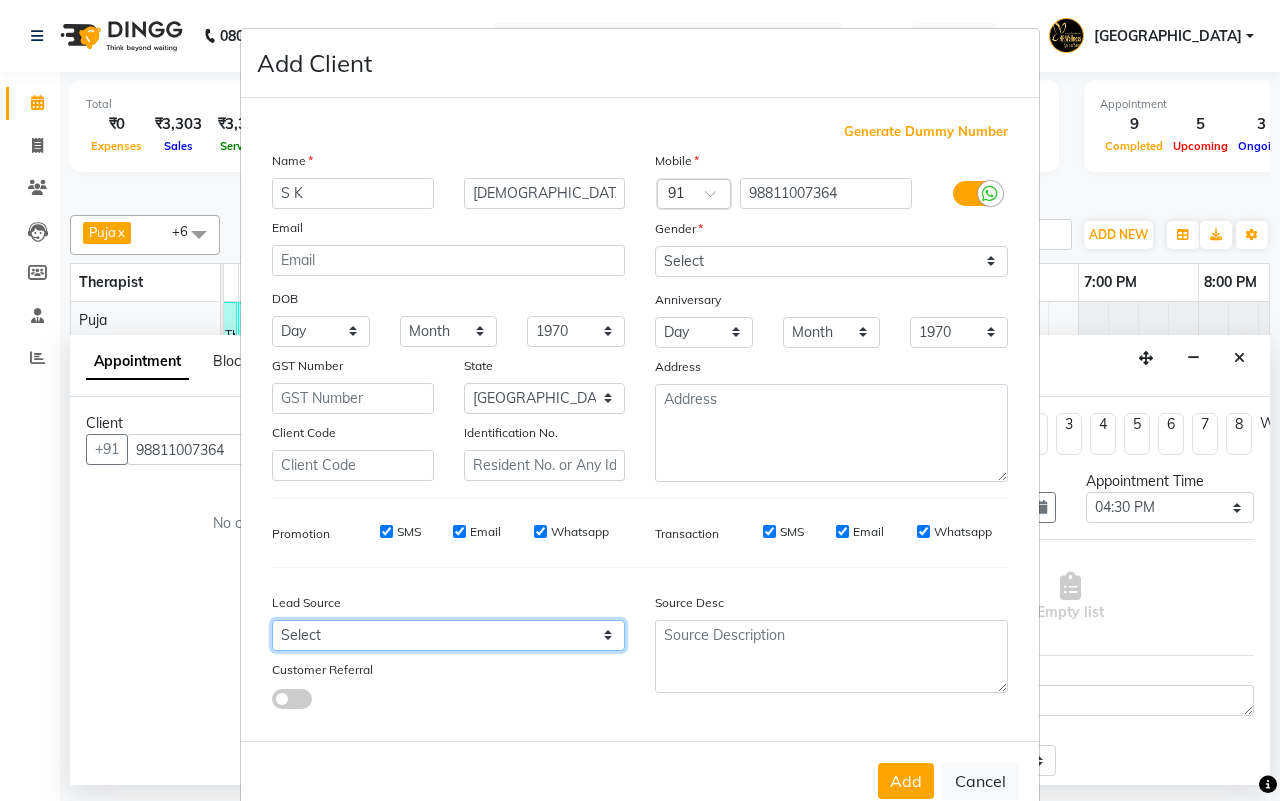 click on "Select Walk-in Referral Internet Friend Word of Mouth Advertisement Facebook JustDial Google Other Instagram  YouTube  WhatsApp" at bounding box center (448, 635) 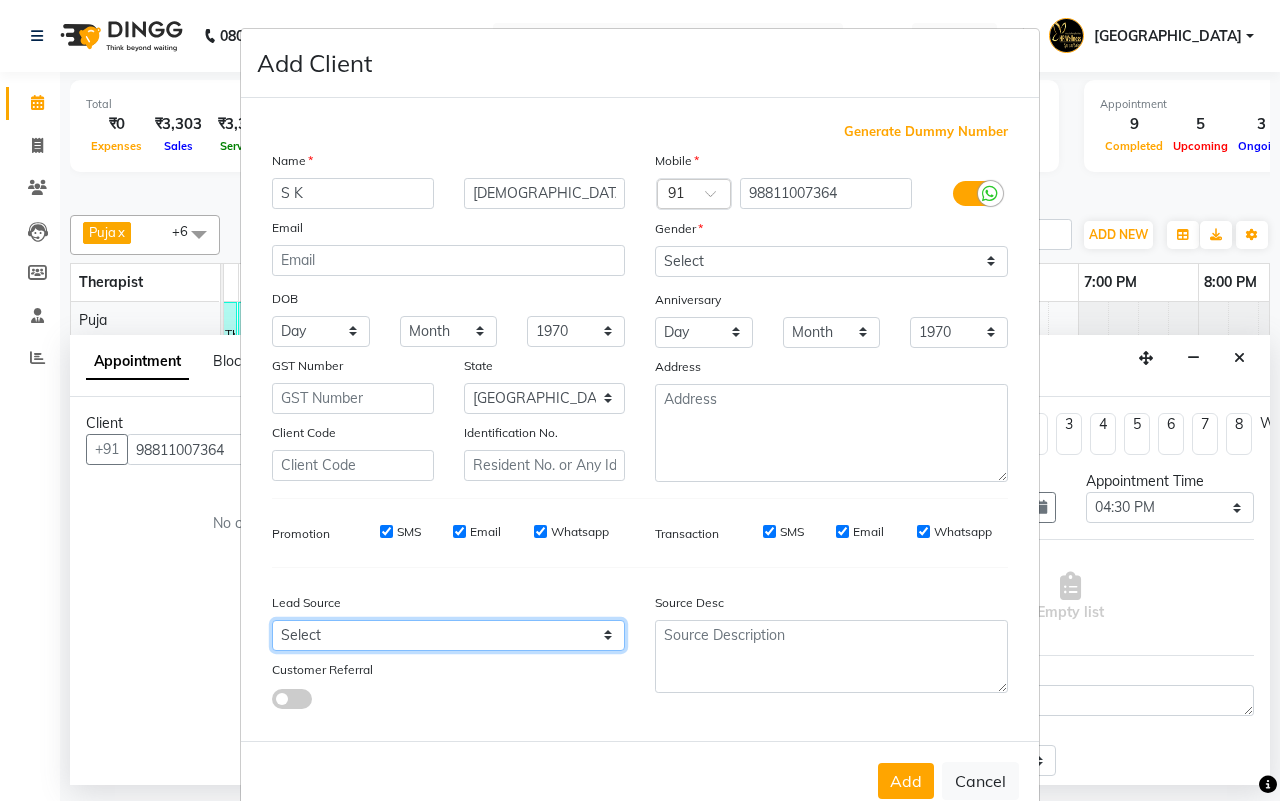 select on "25696" 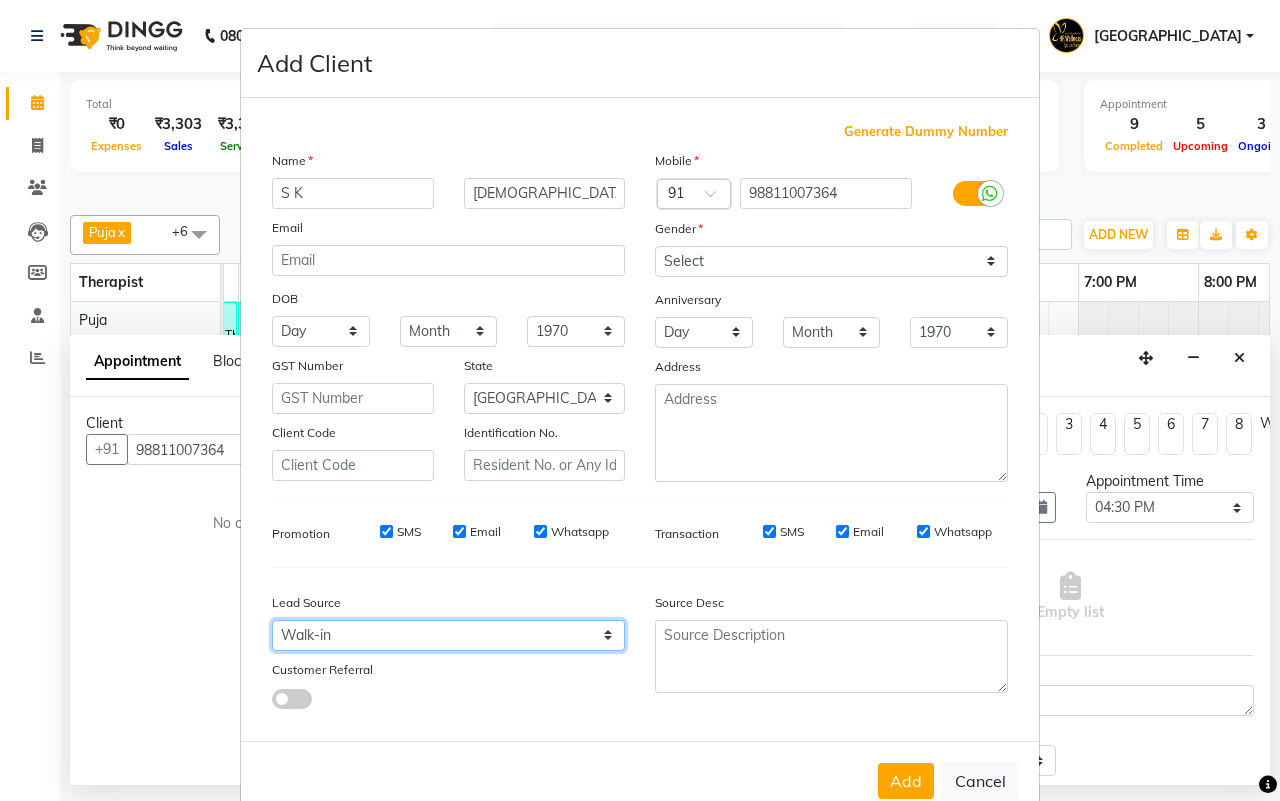 click on "Select Walk-in Referral Internet Friend Word of Mouth Advertisement Facebook JustDial Google Other Instagram  YouTube  WhatsApp" at bounding box center (448, 635) 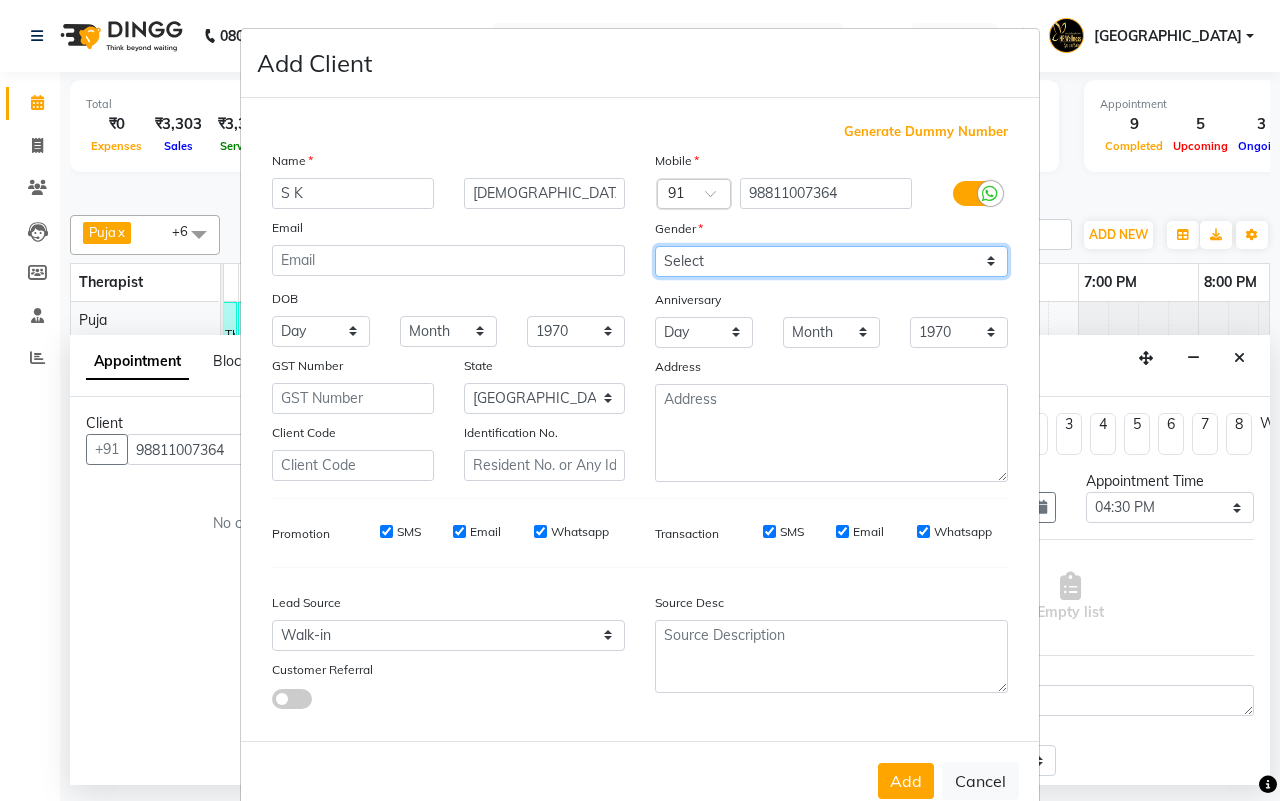 click on "Select Male Female Other Prefer Not To Say" at bounding box center (831, 261) 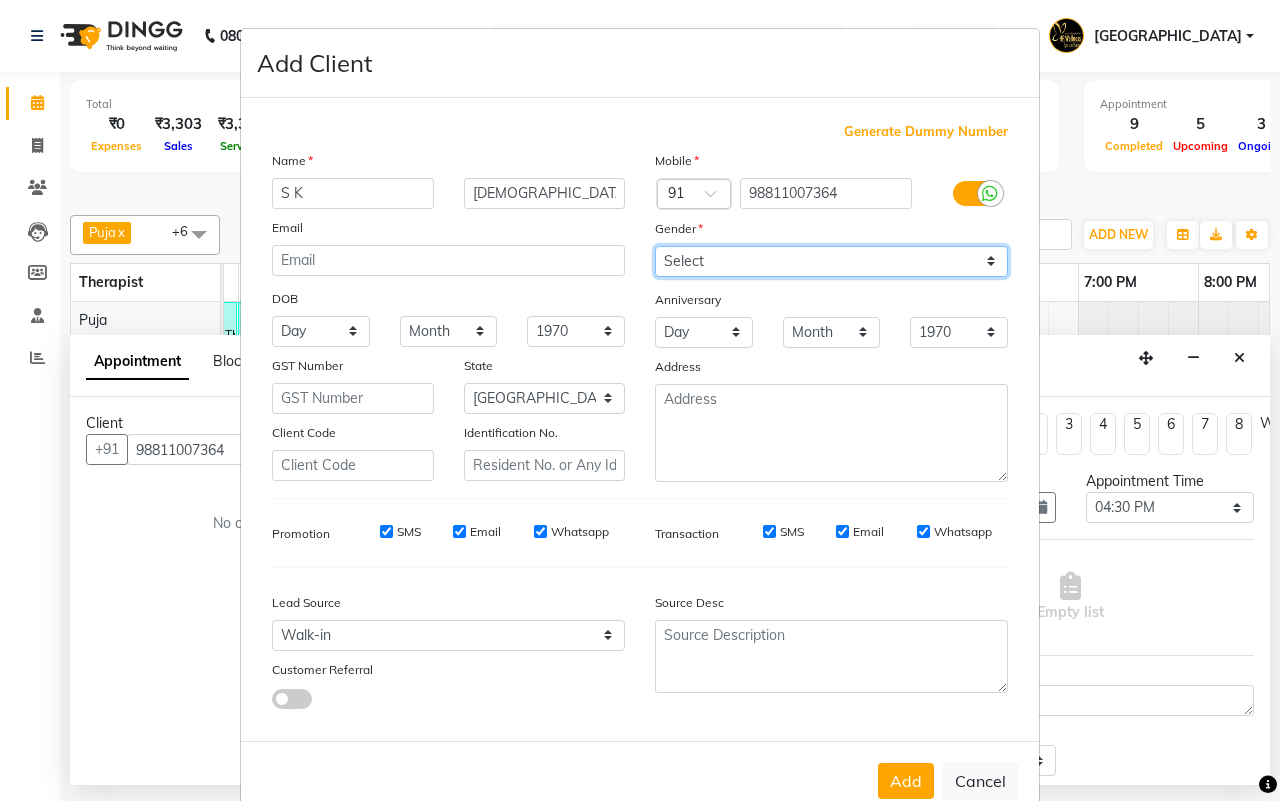 select on "male" 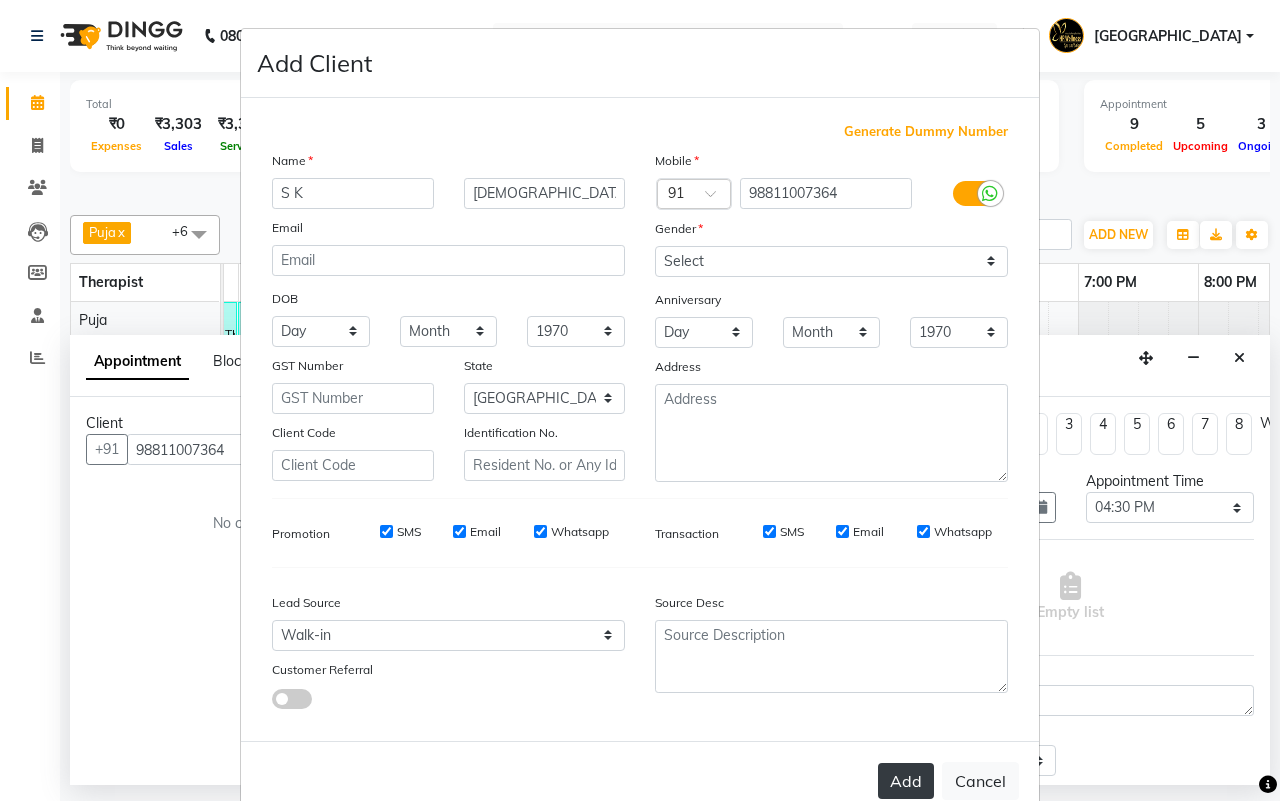 click on "Add" at bounding box center (906, 781) 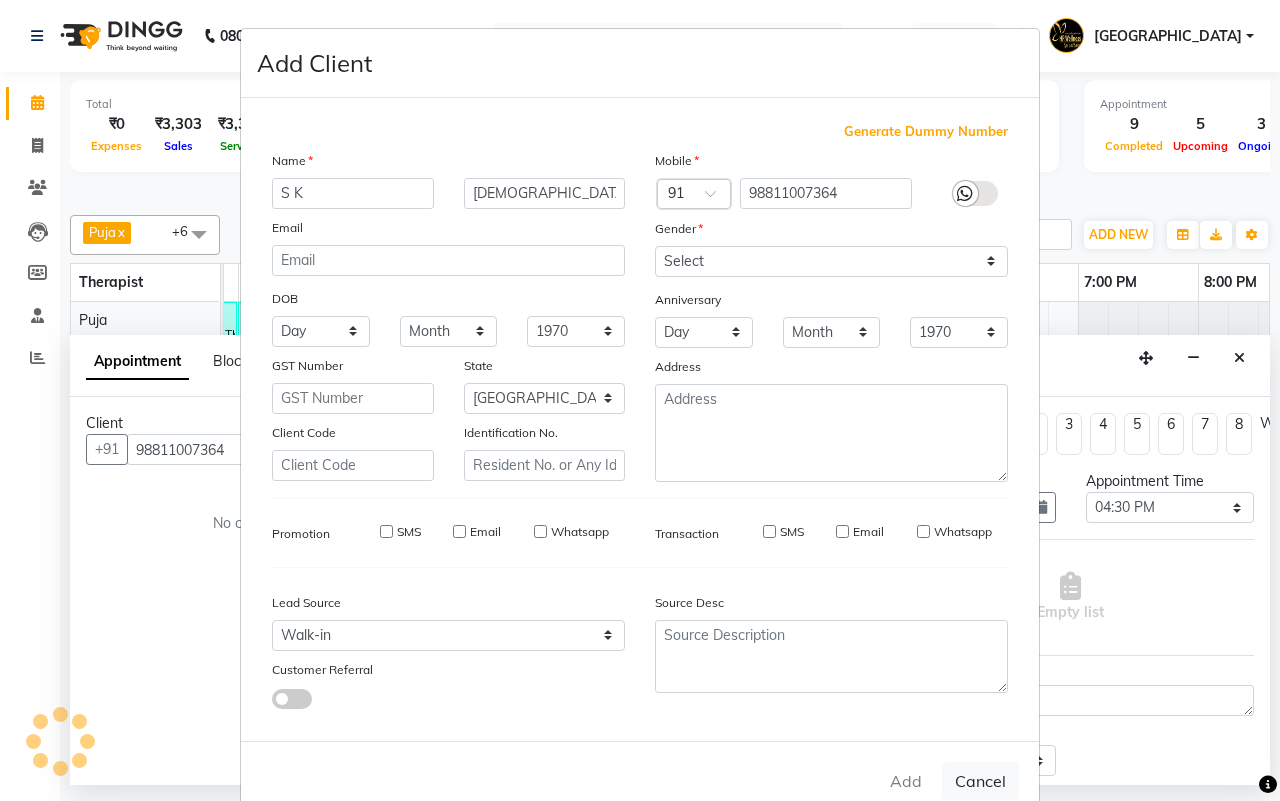 type 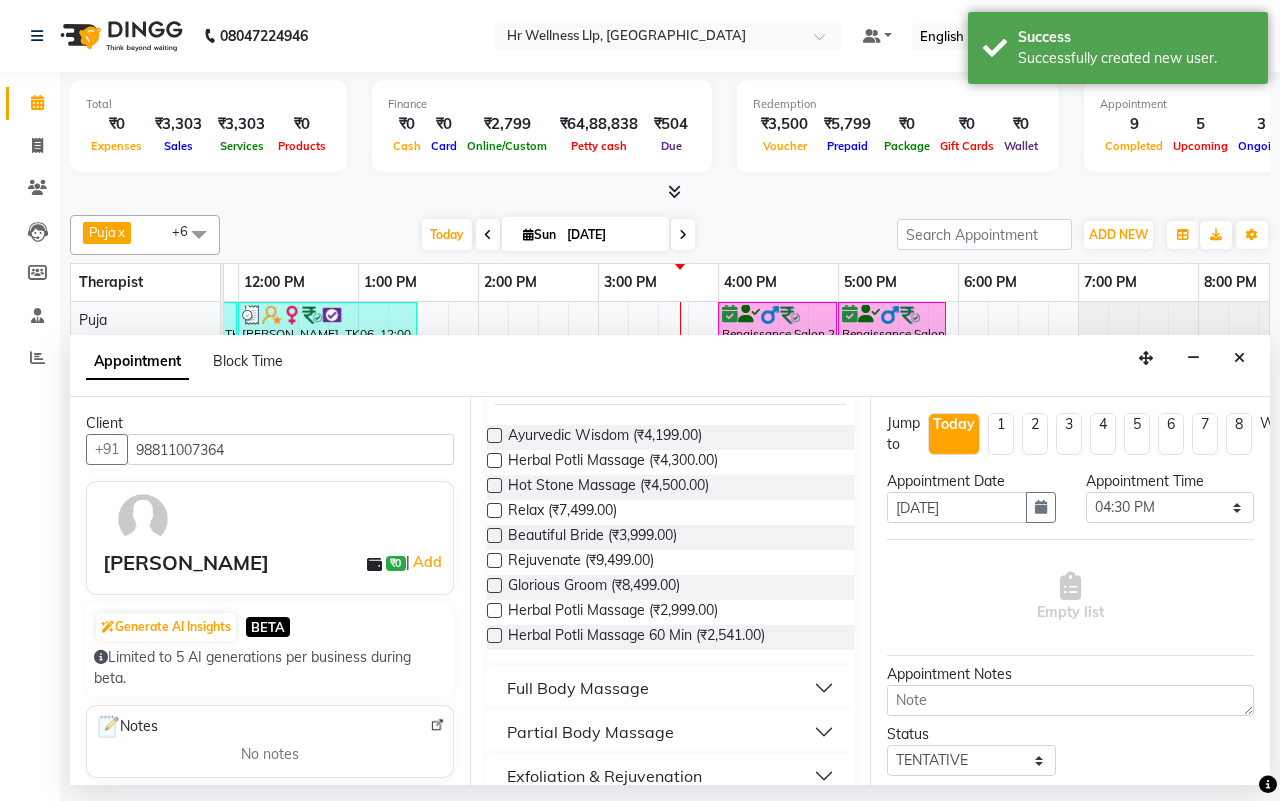 scroll, scrollTop: 413, scrollLeft: 0, axis: vertical 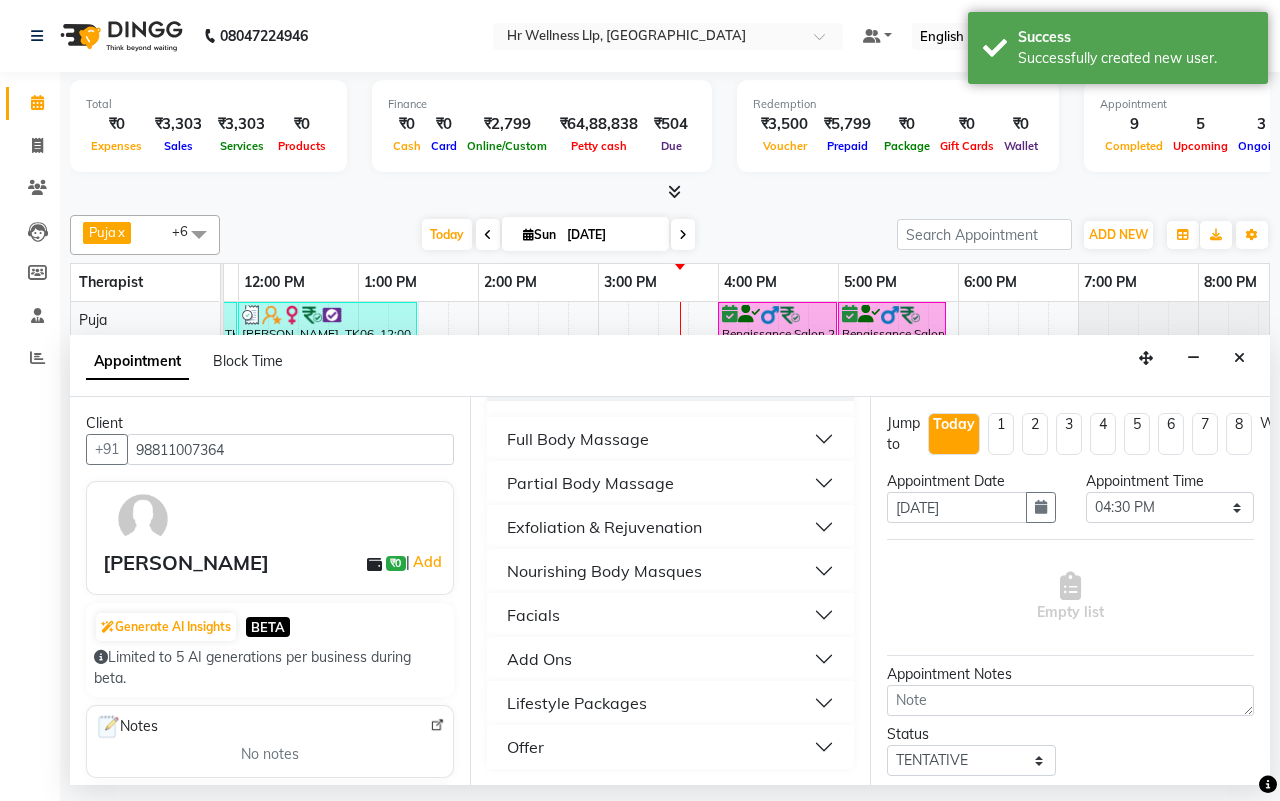 click on "Full Body Massage" at bounding box center [578, 439] 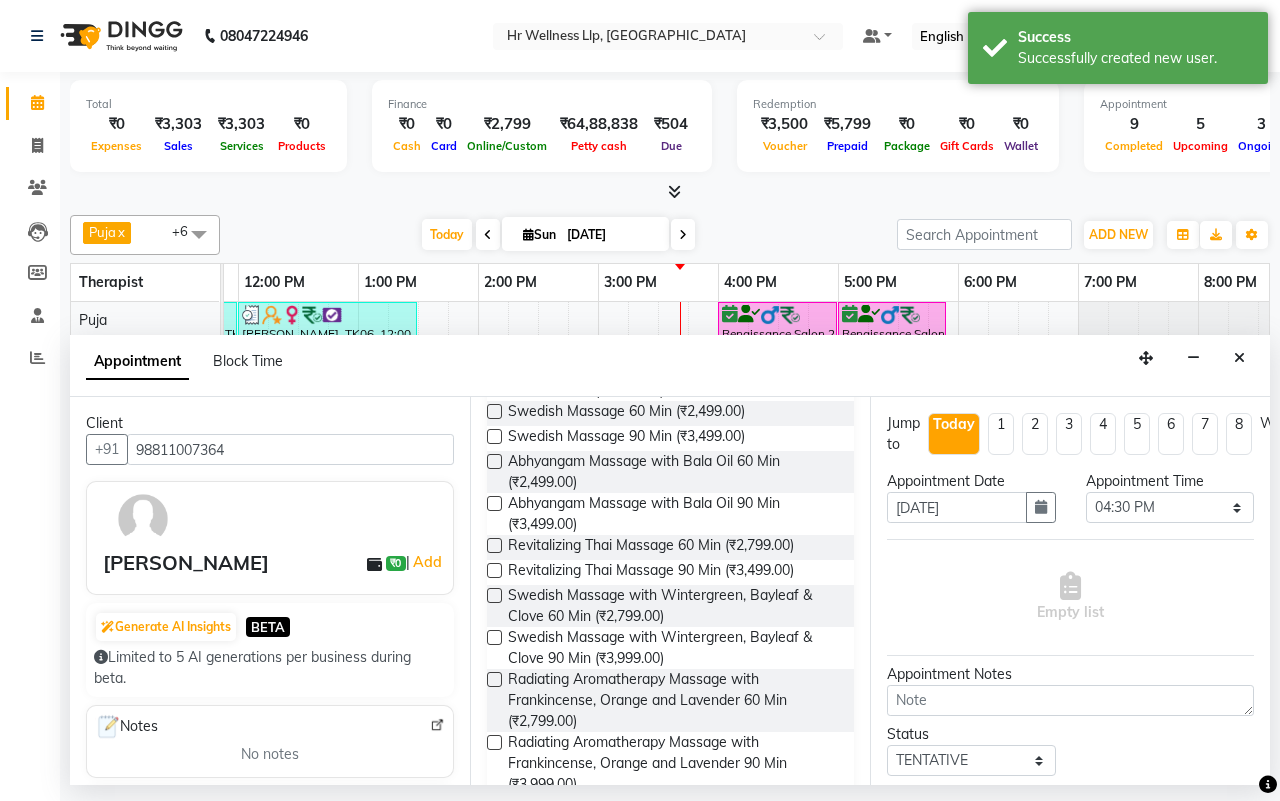 scroll, scrollTop: 788, scrollLeft: 0, axis: vertical 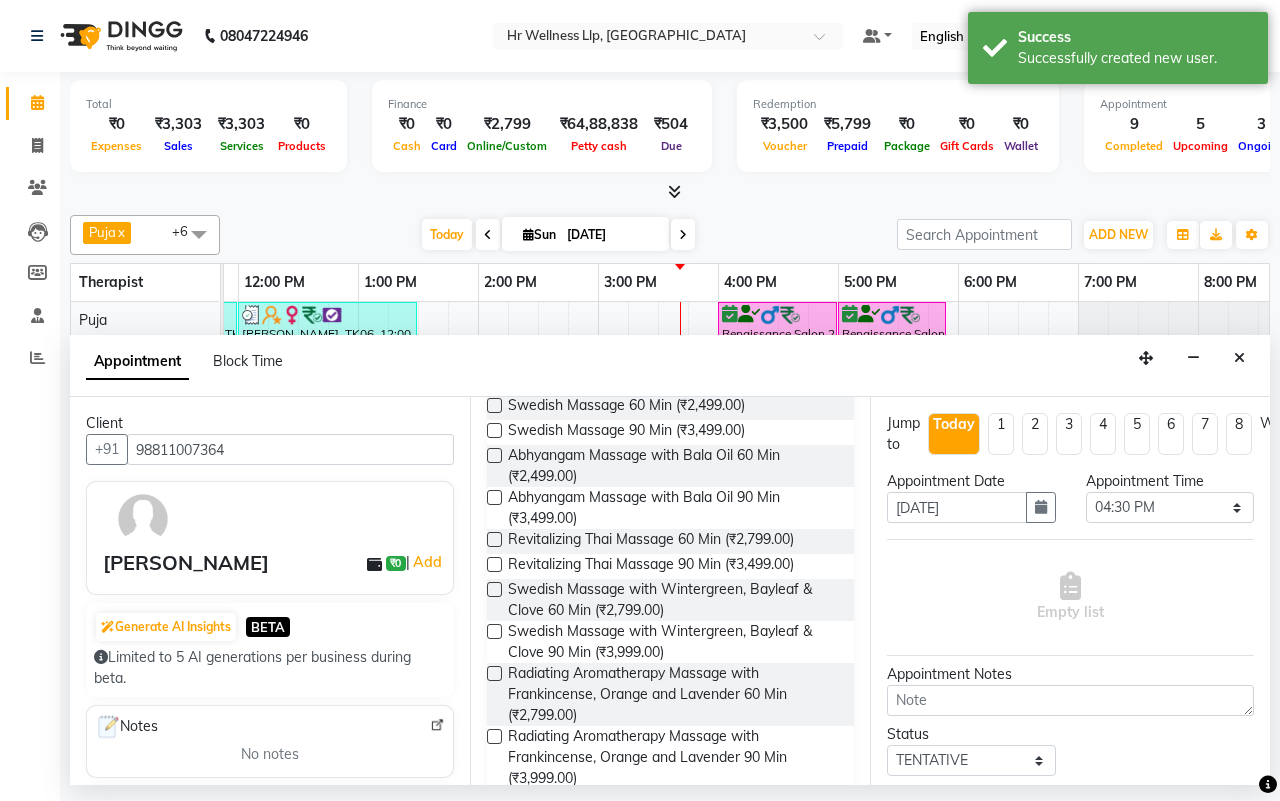click at bounding box center (494, 430) 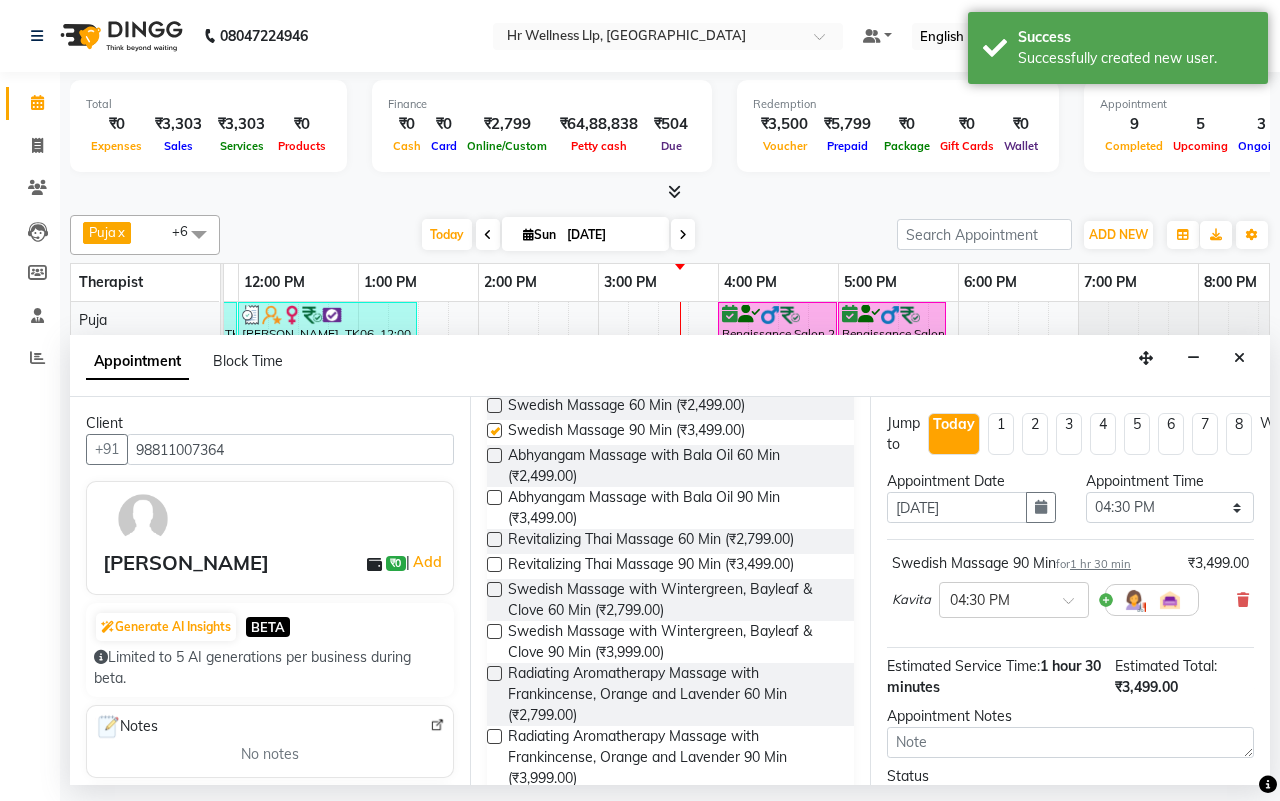 checkbox on "false" 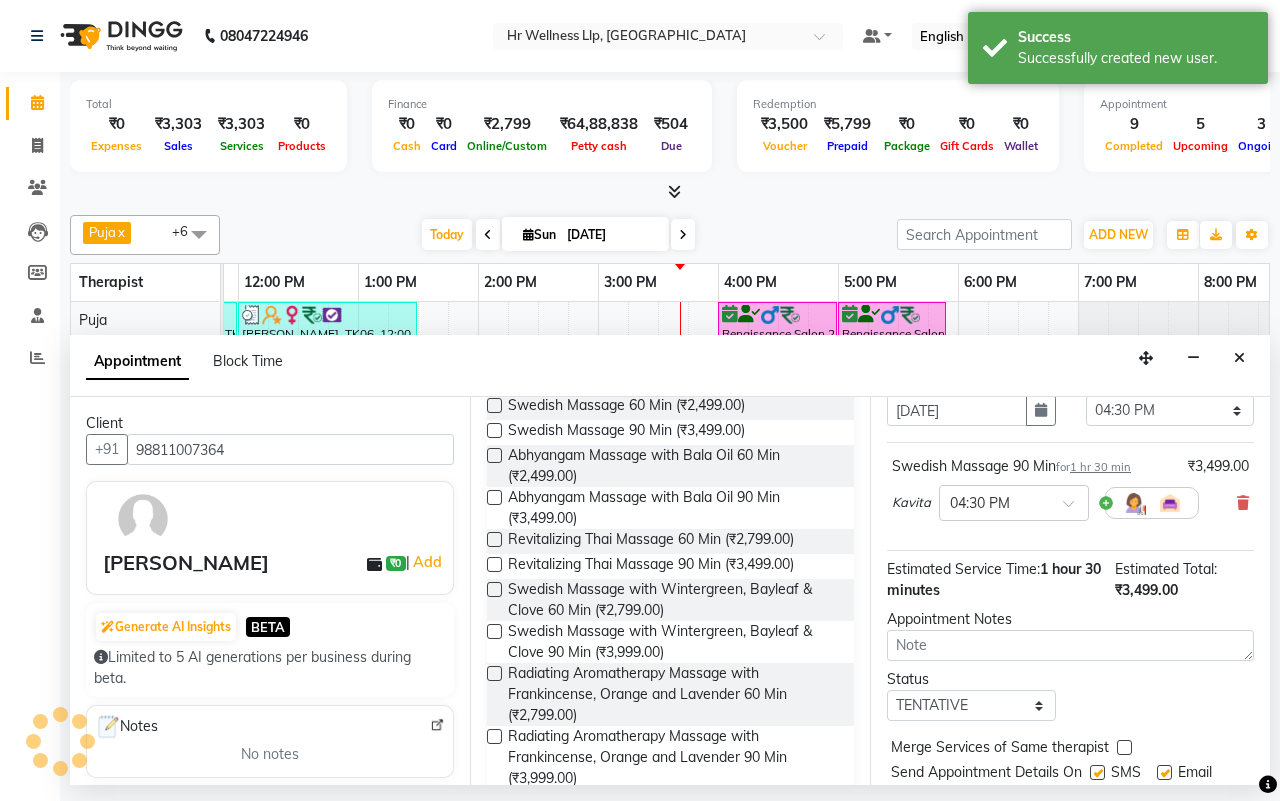 scroll, scrollTop: 178, scrollLeft: 0, axis: vertical 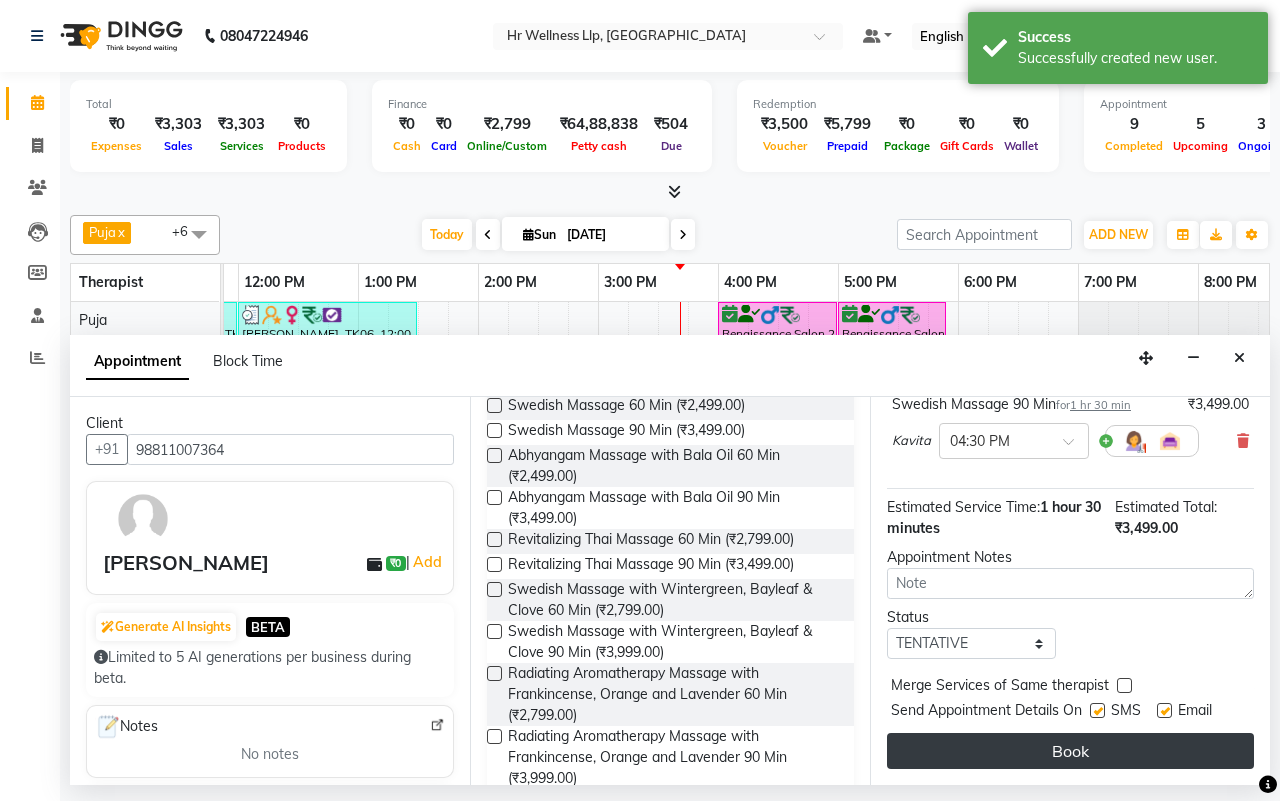 click on "Book" at bounding box center [1070, 751] 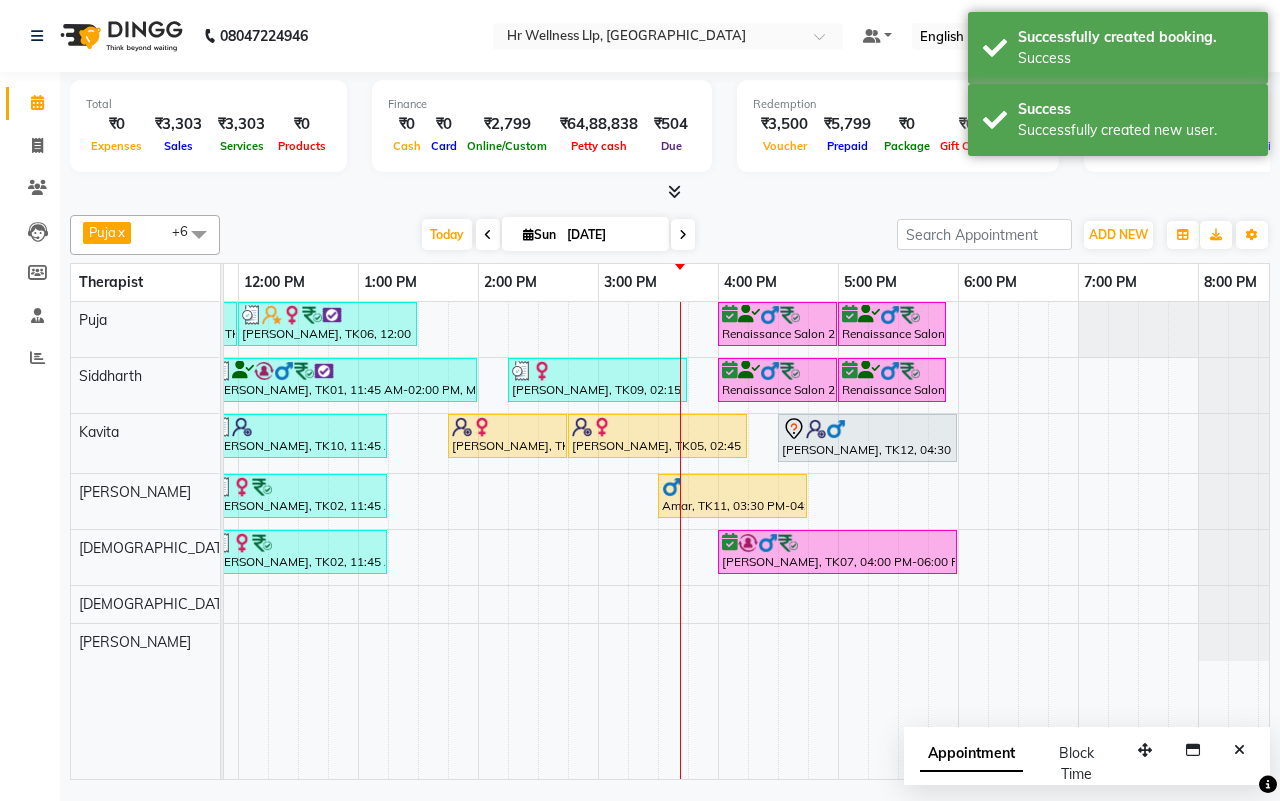 click on "[DATE]  [DATE]" at bounding box center [558, 235] 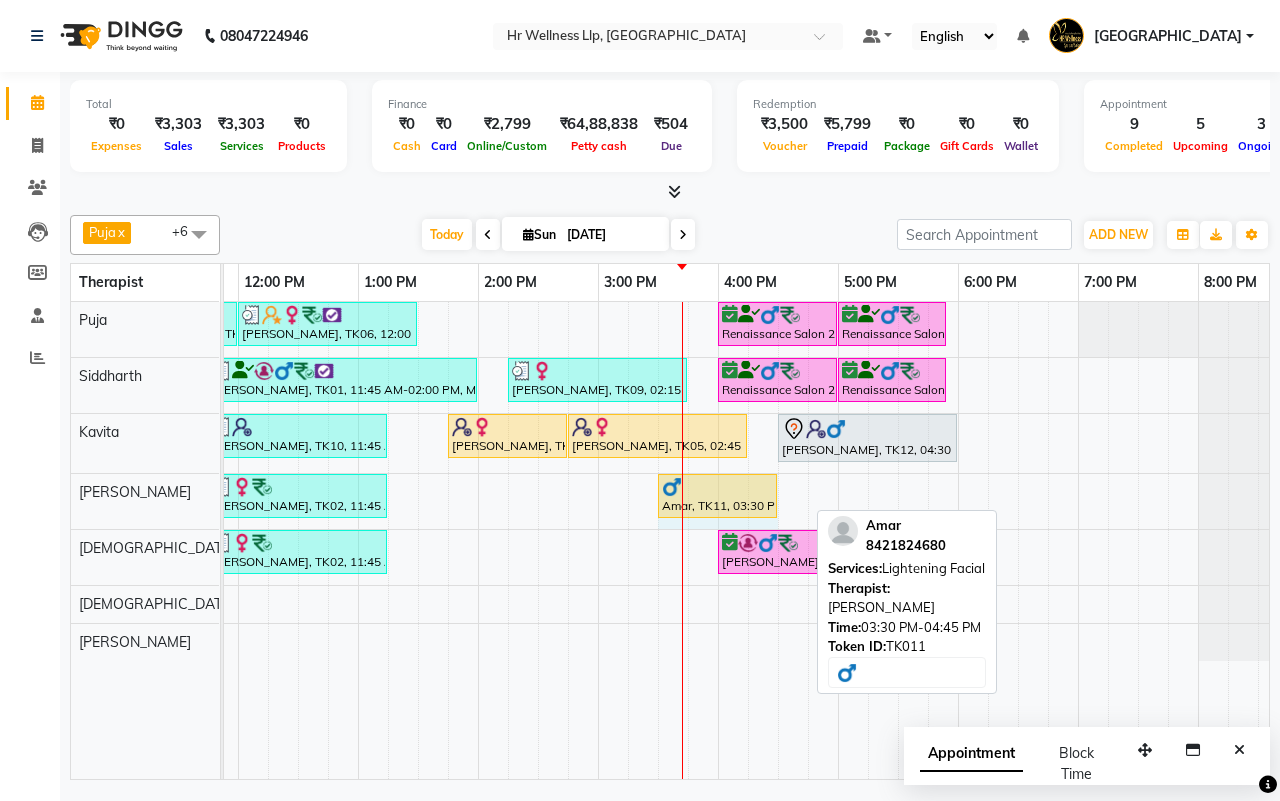 drag, startPoint x: 803, startPoint y: 490, endPoint x: 773, endPoint y: 498, distance: 31.04835 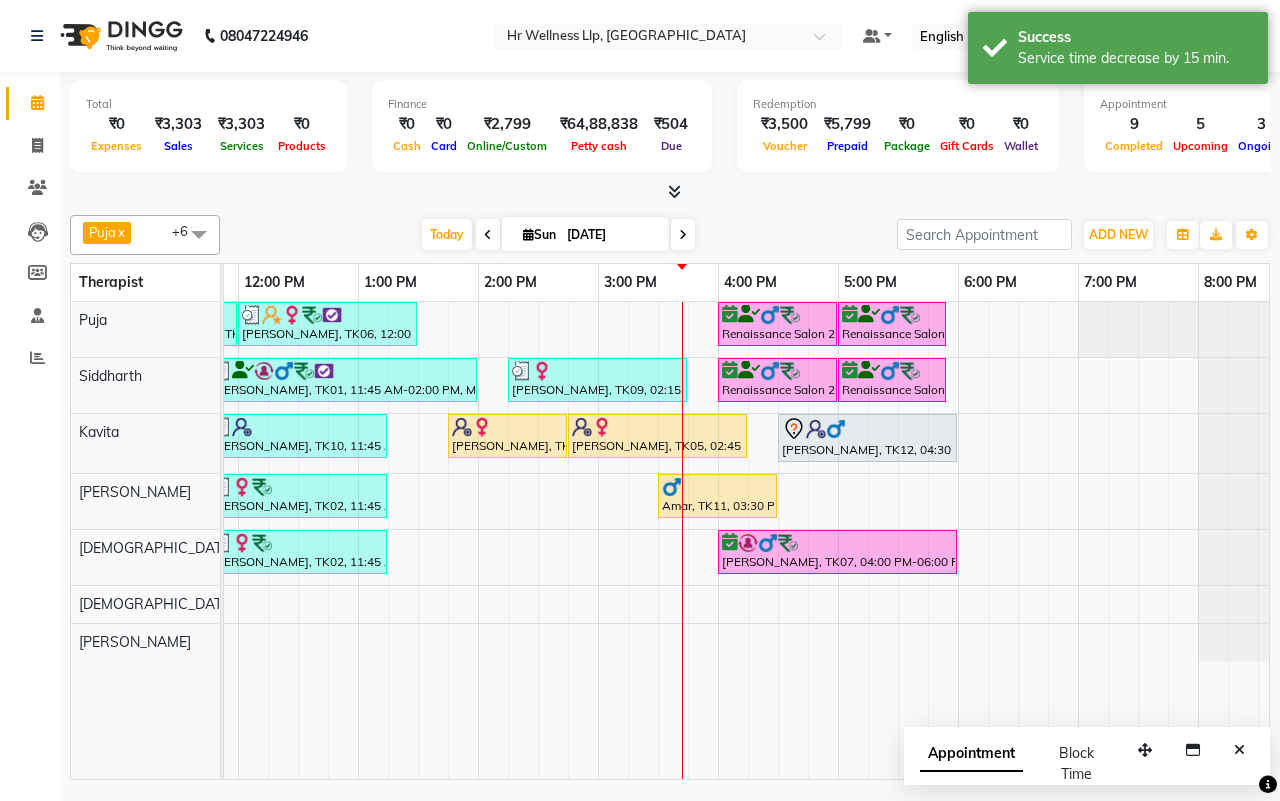 click on "[DATE]  [DATE]" at bounding box center (558, 235) 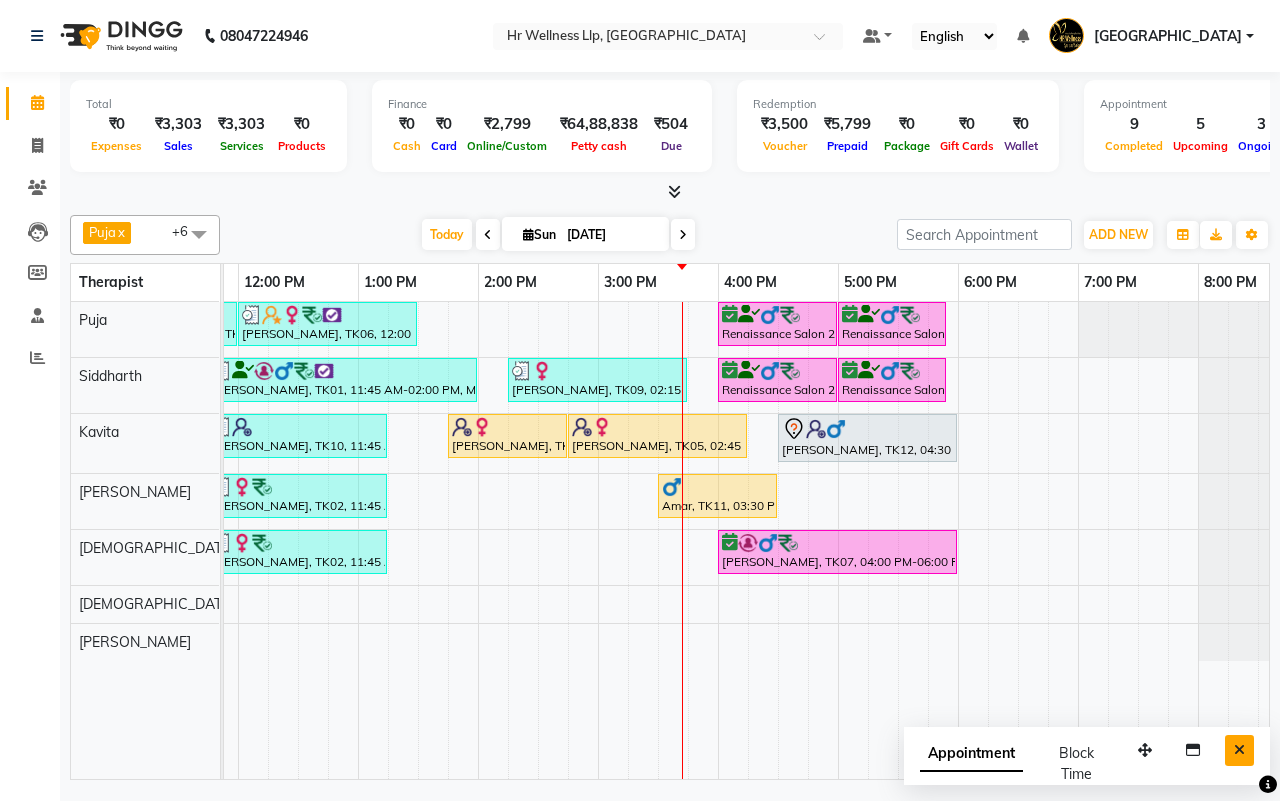 click at bounding box center [1239, 750] 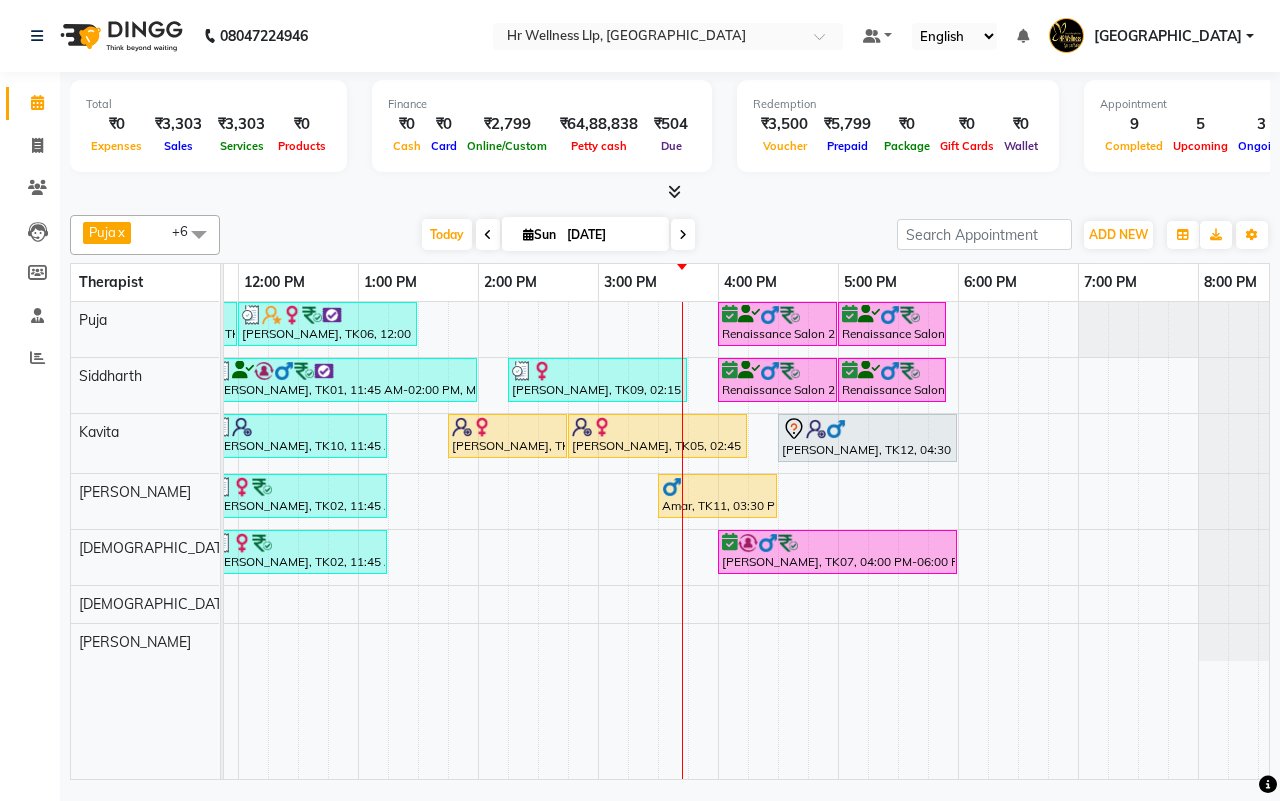scroll, scrollTop: 0, scrollLeft: 366, axis: horizontal 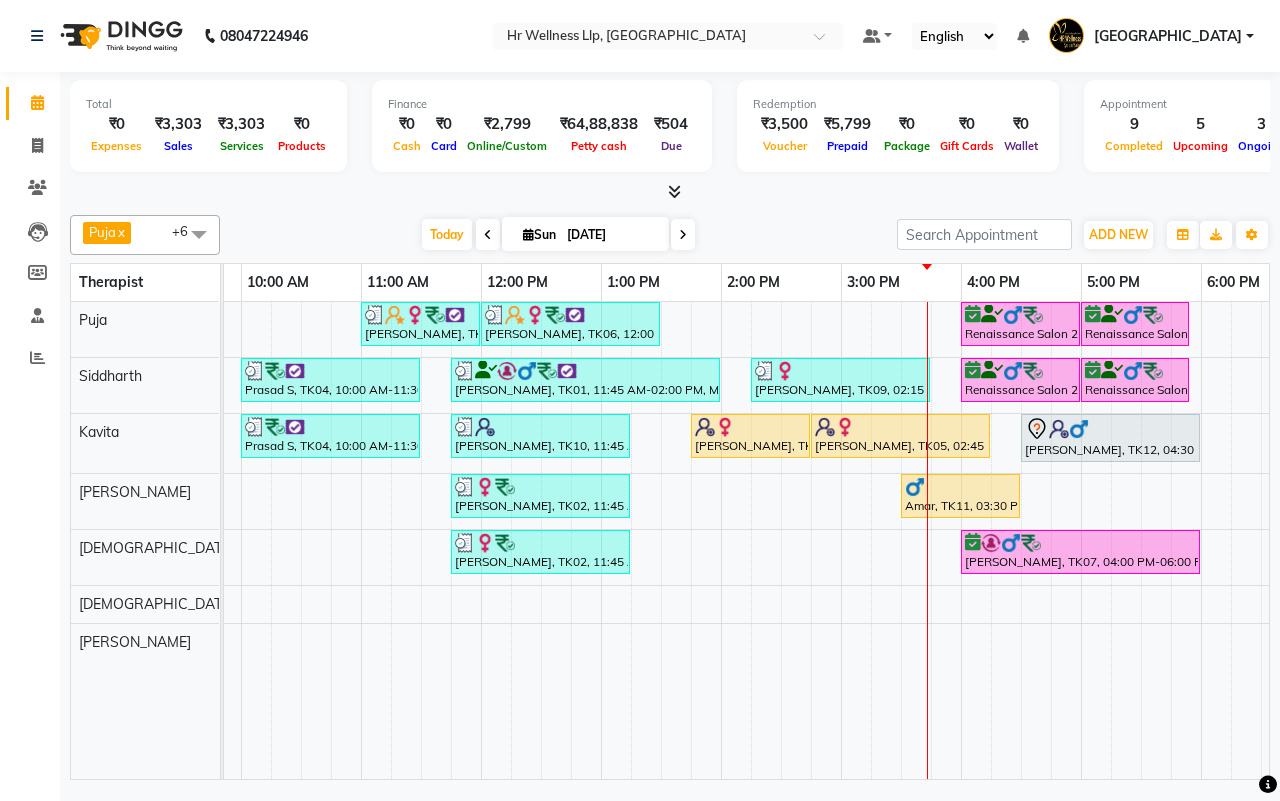click on "[DATE]  [DATE]" at bounding box center [558, 235] 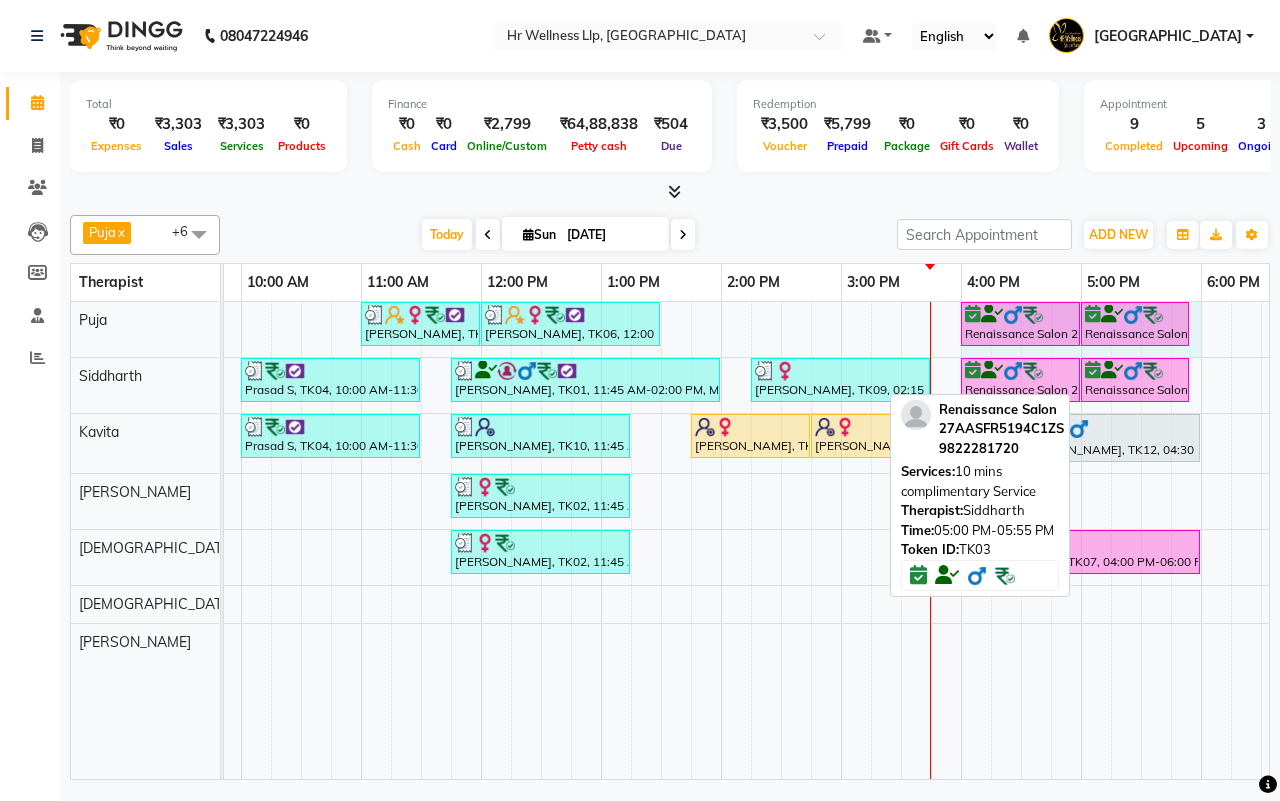 drag, startPoint x: 965, startPoint y: 353, endPoint x: 1171, endPoint y: 360, distance: 206.1189 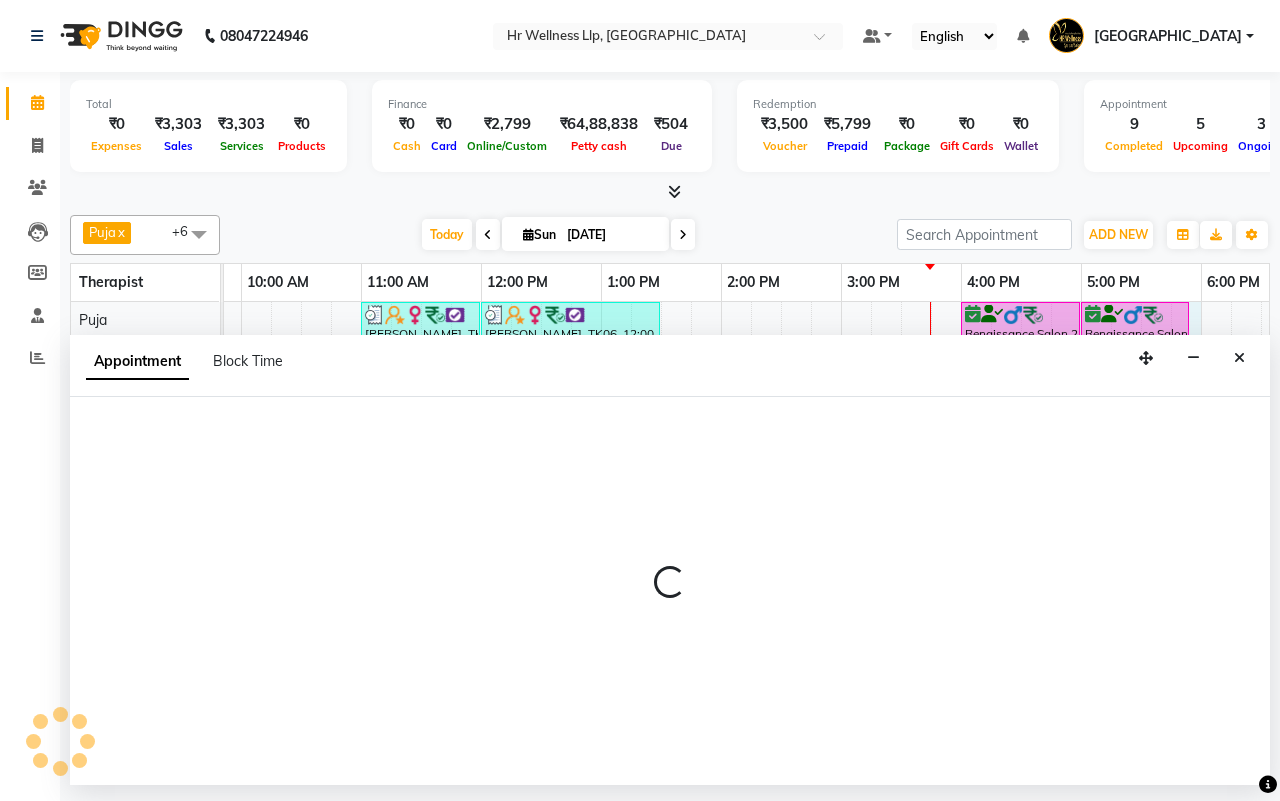 select on "16488" 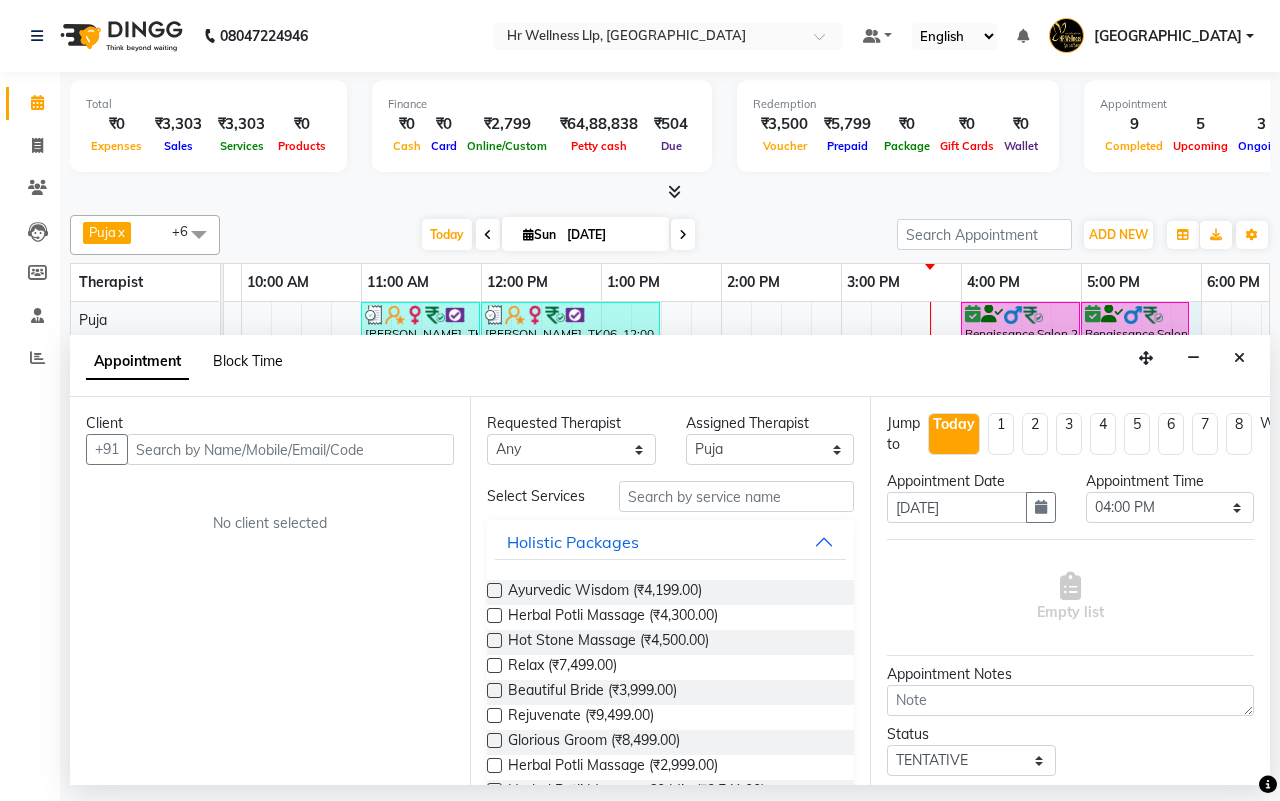 click on "Block Time" at bounding box center (248, 361) 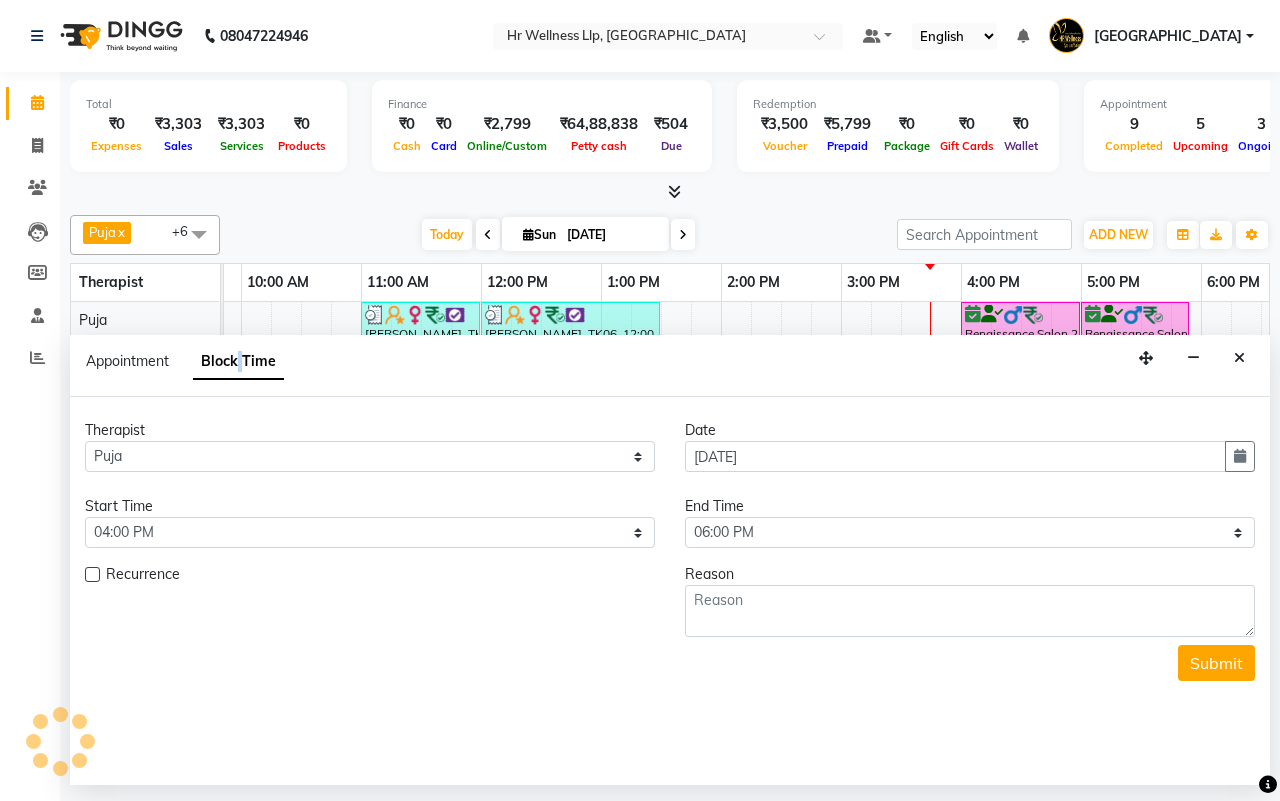 scroll, scrollTop: 0, scrollLeft: 515, axis: horizontal 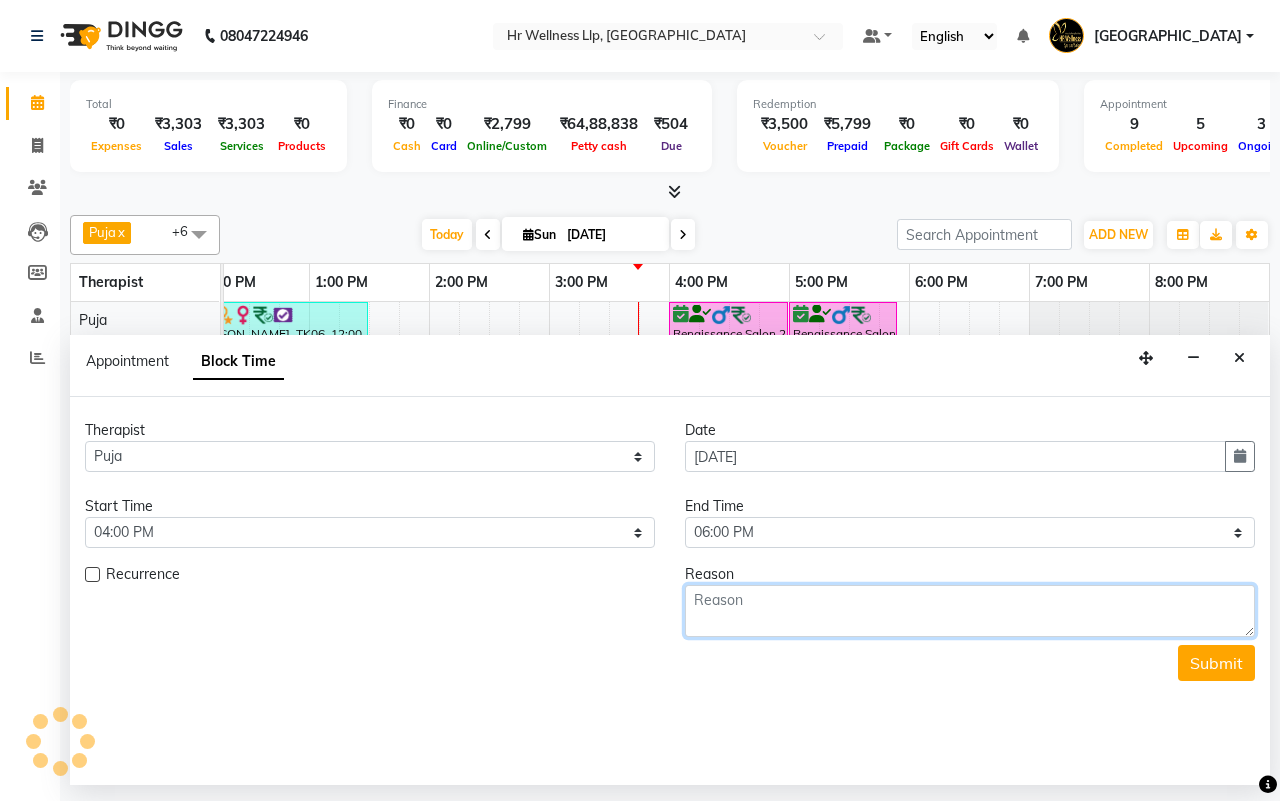 click at bounding box center [970, 611] 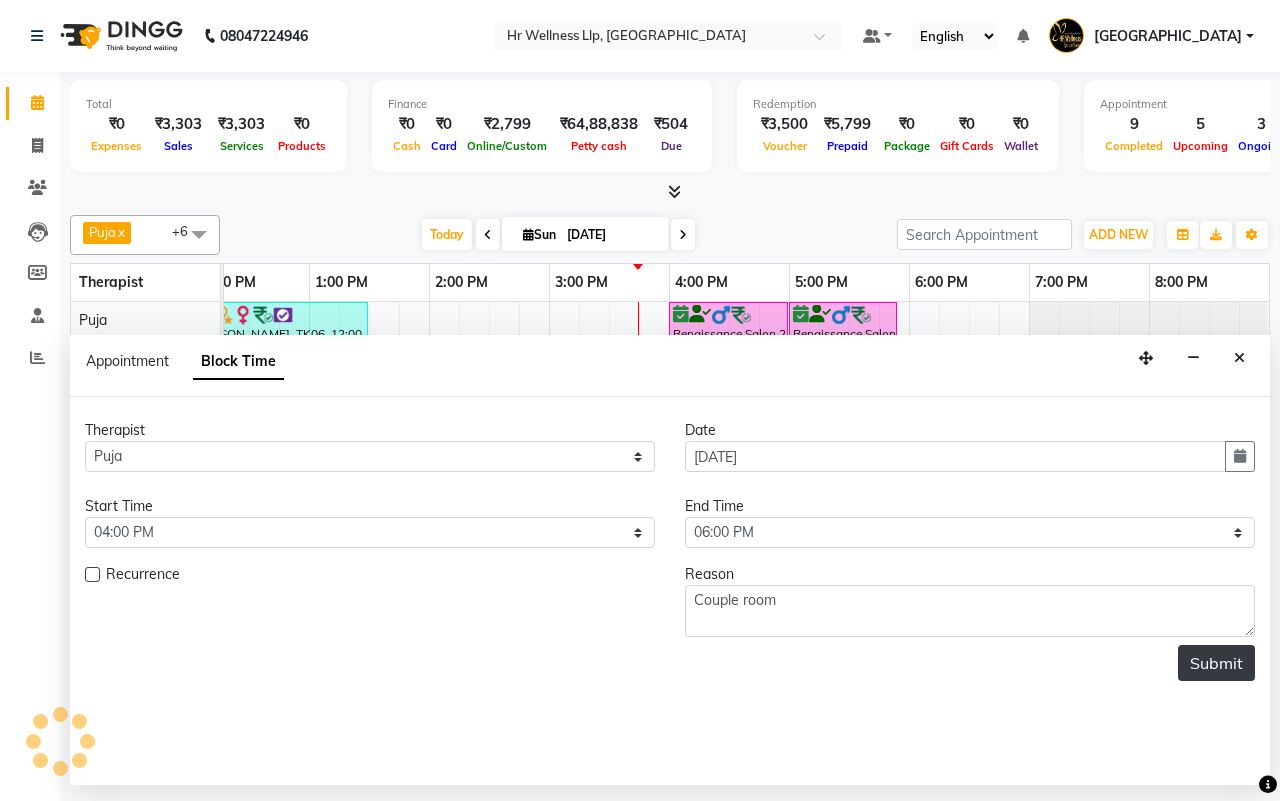 click on "Submit" at bounding box center (1216, 663) 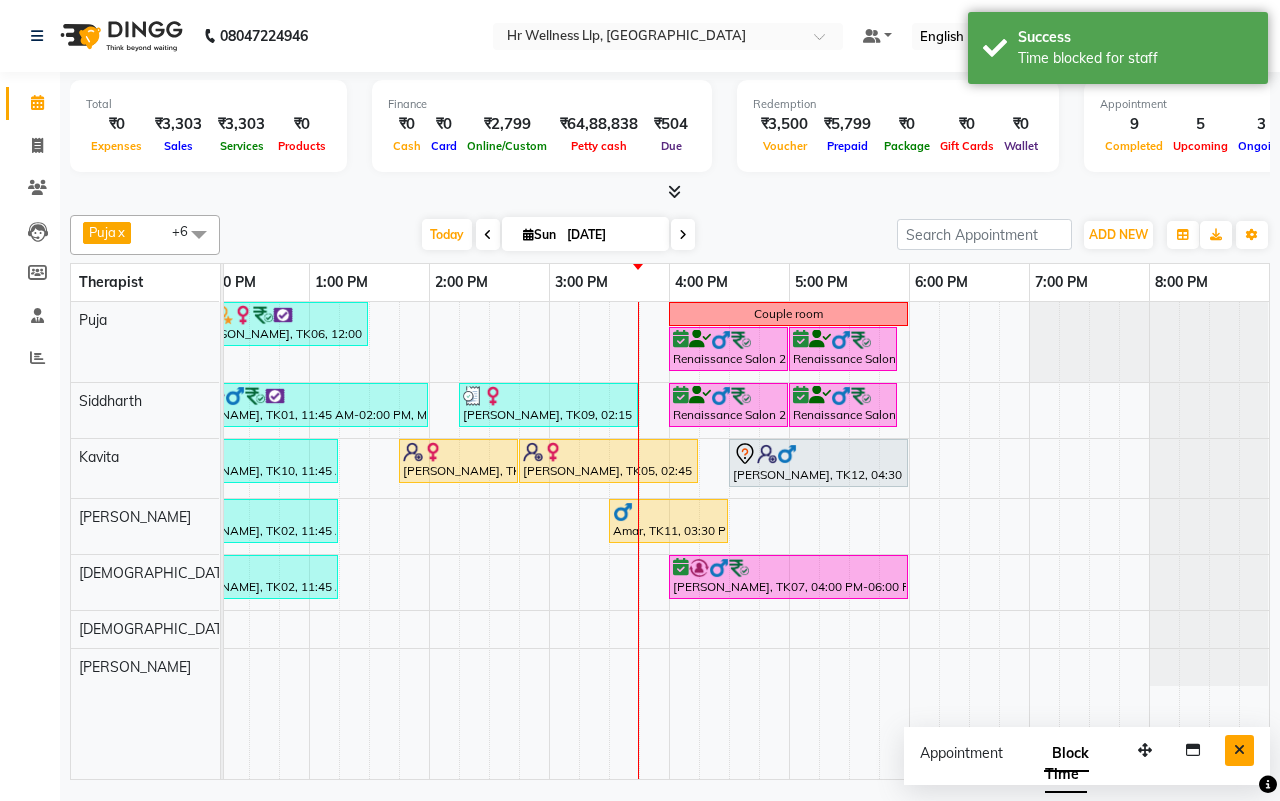click at bounding box center [1239, 750] 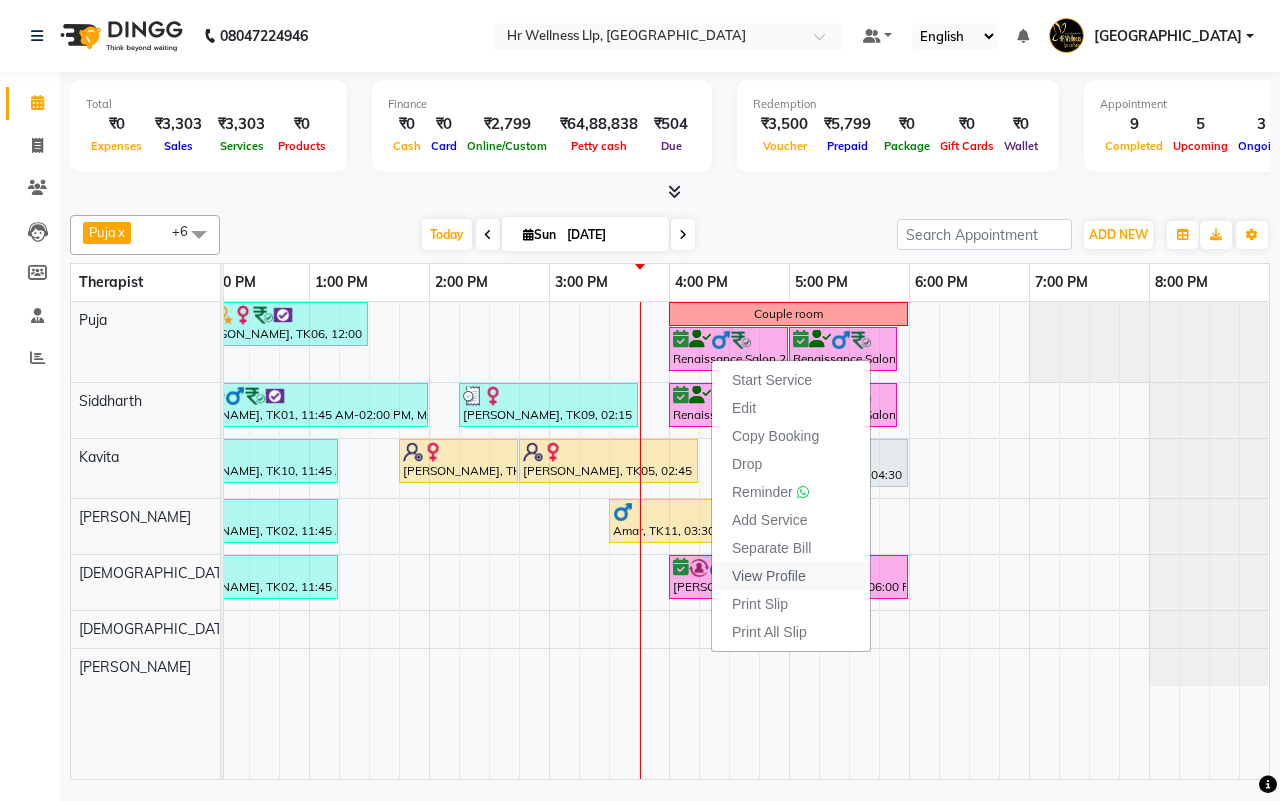 click on "View Profile" at bounding box center [769, 576] 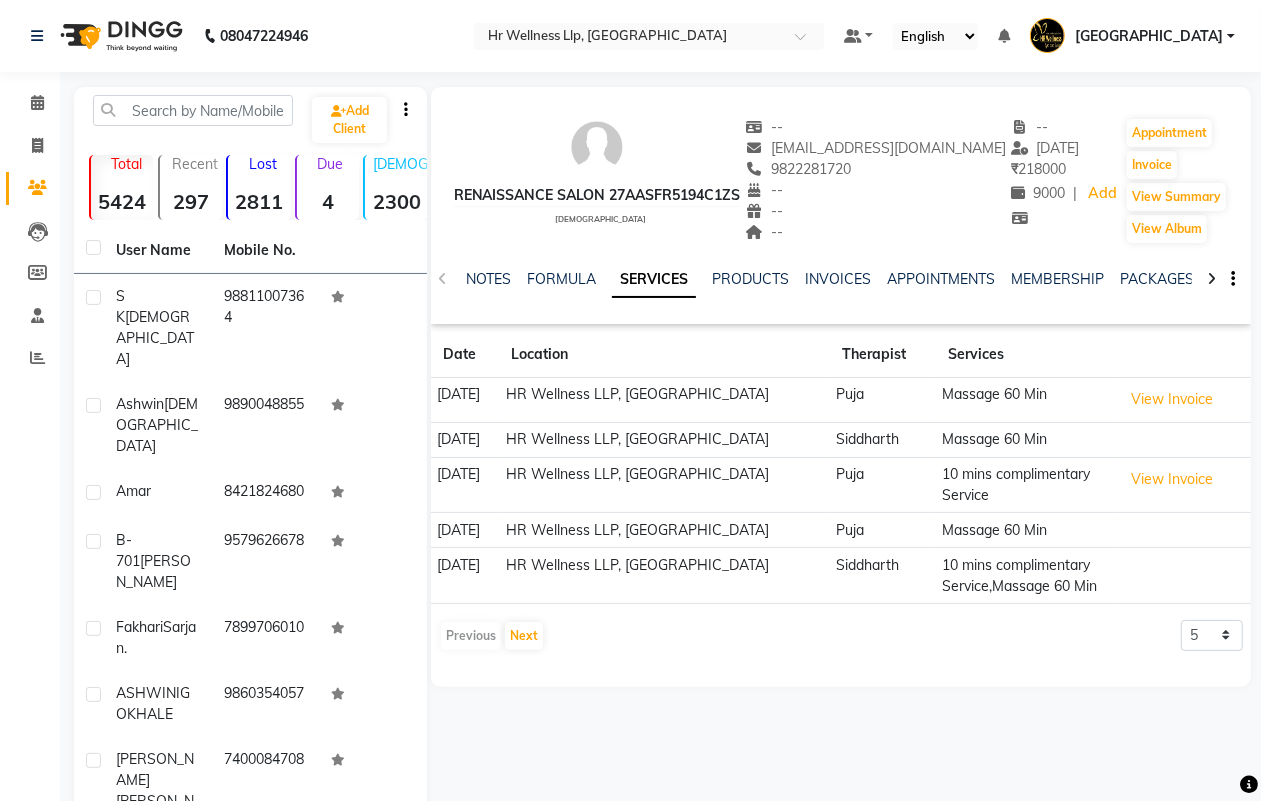 click on "--" 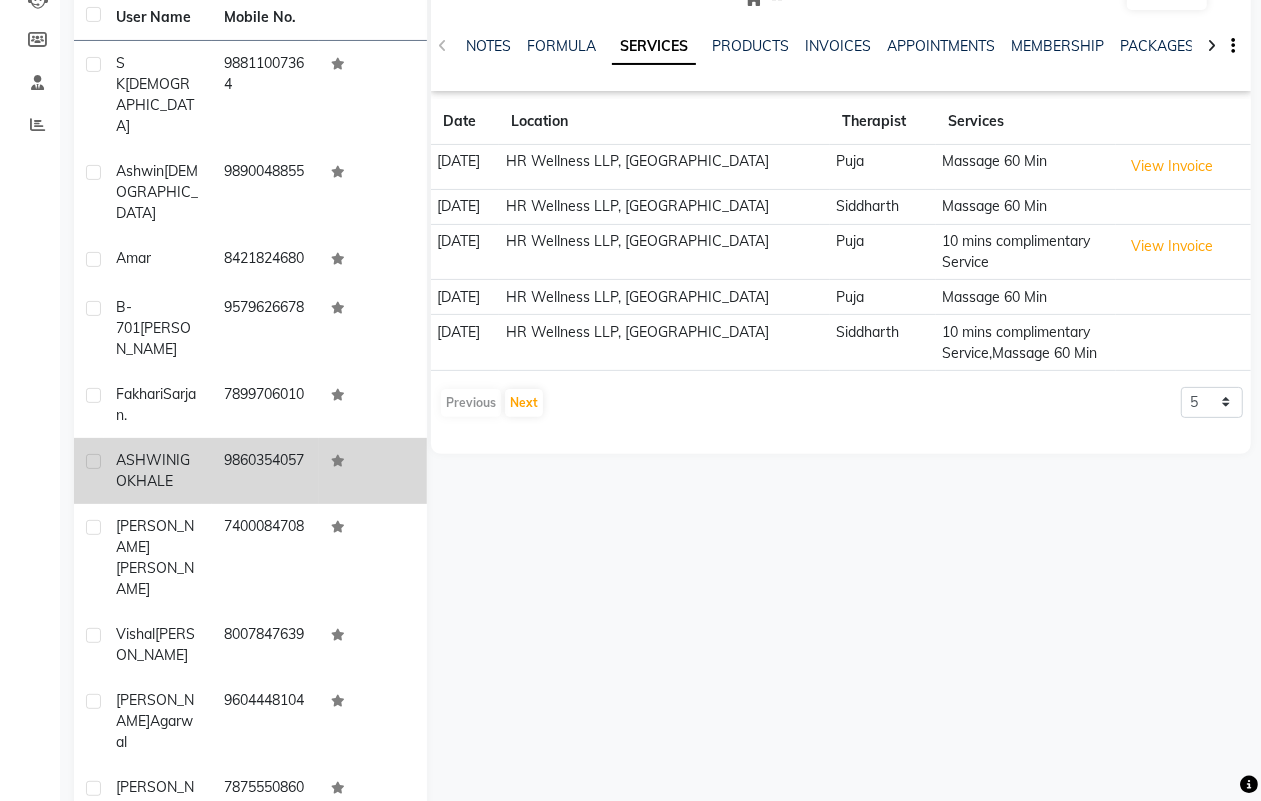 scroll, scrollTop: 240, scrollLeft: 0, axis: vertical 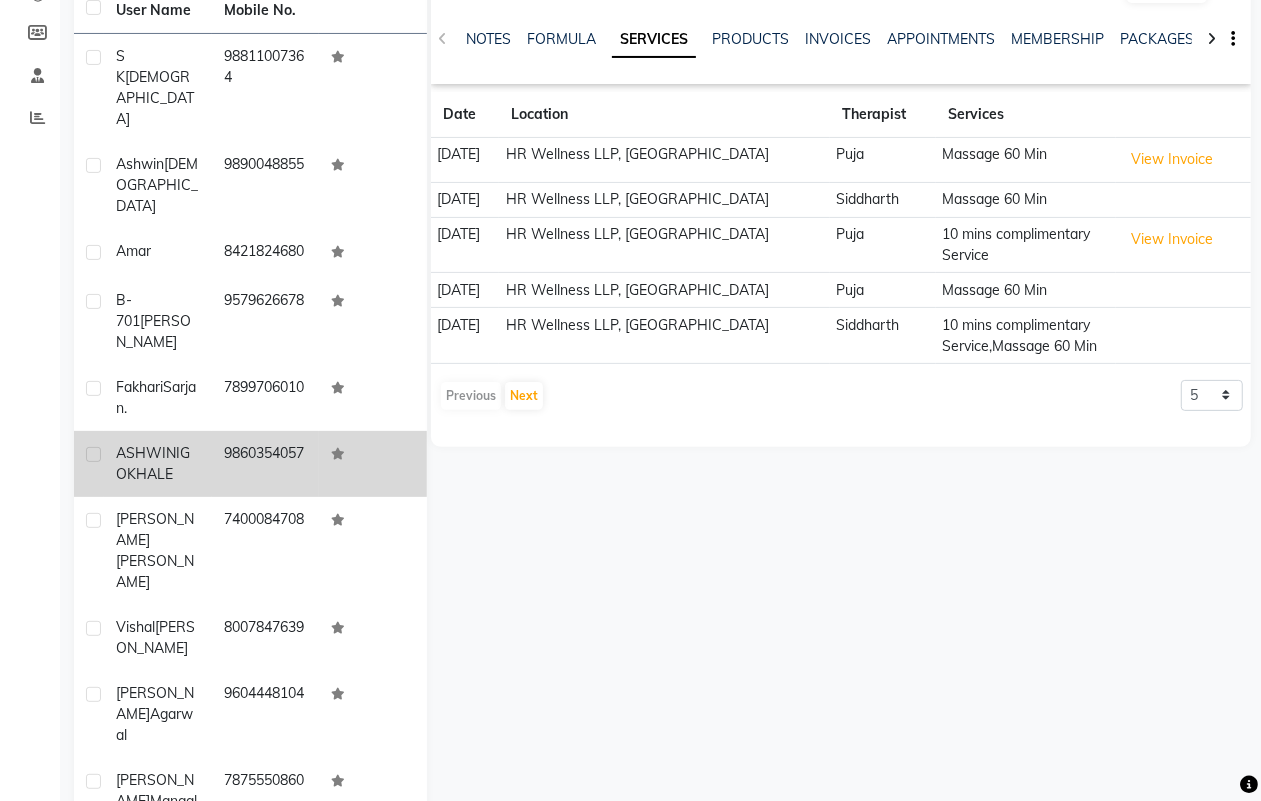 click on "ASHWINI  GOKHALE" 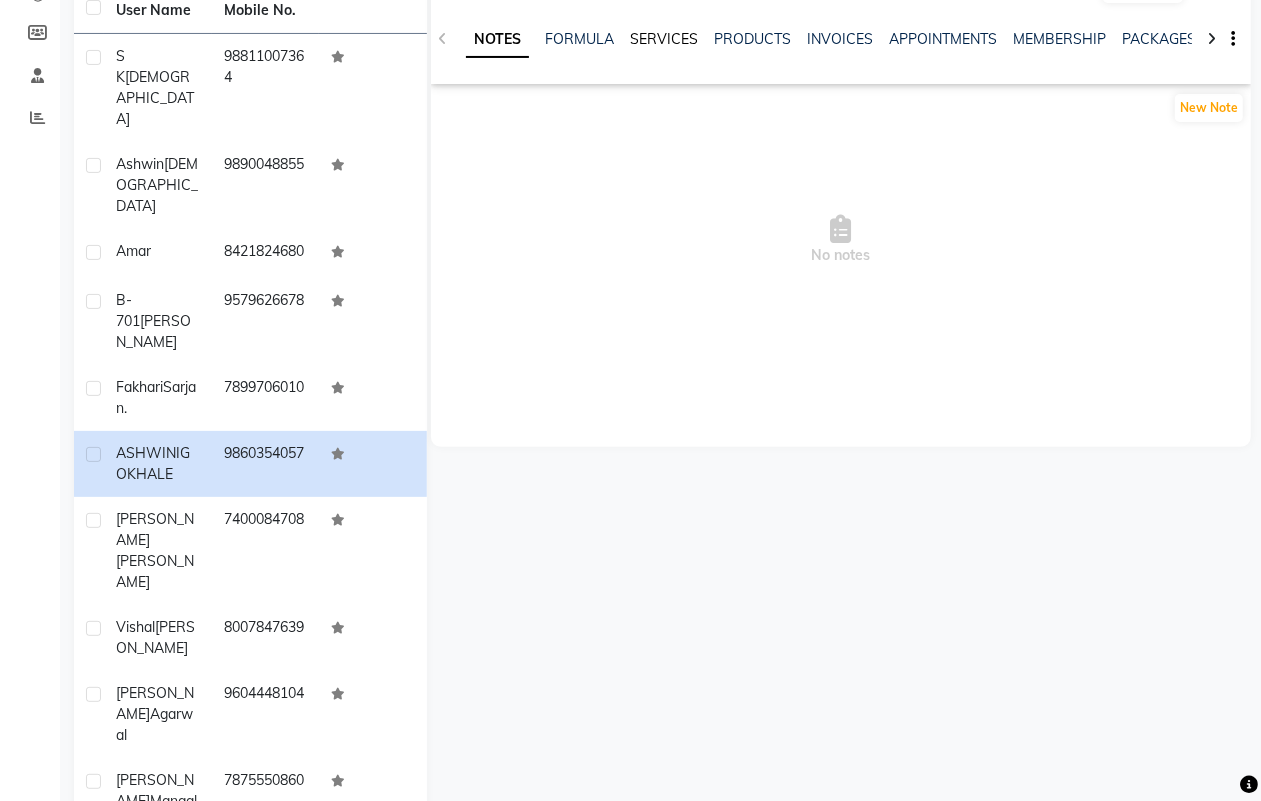 click on "SERVICES" 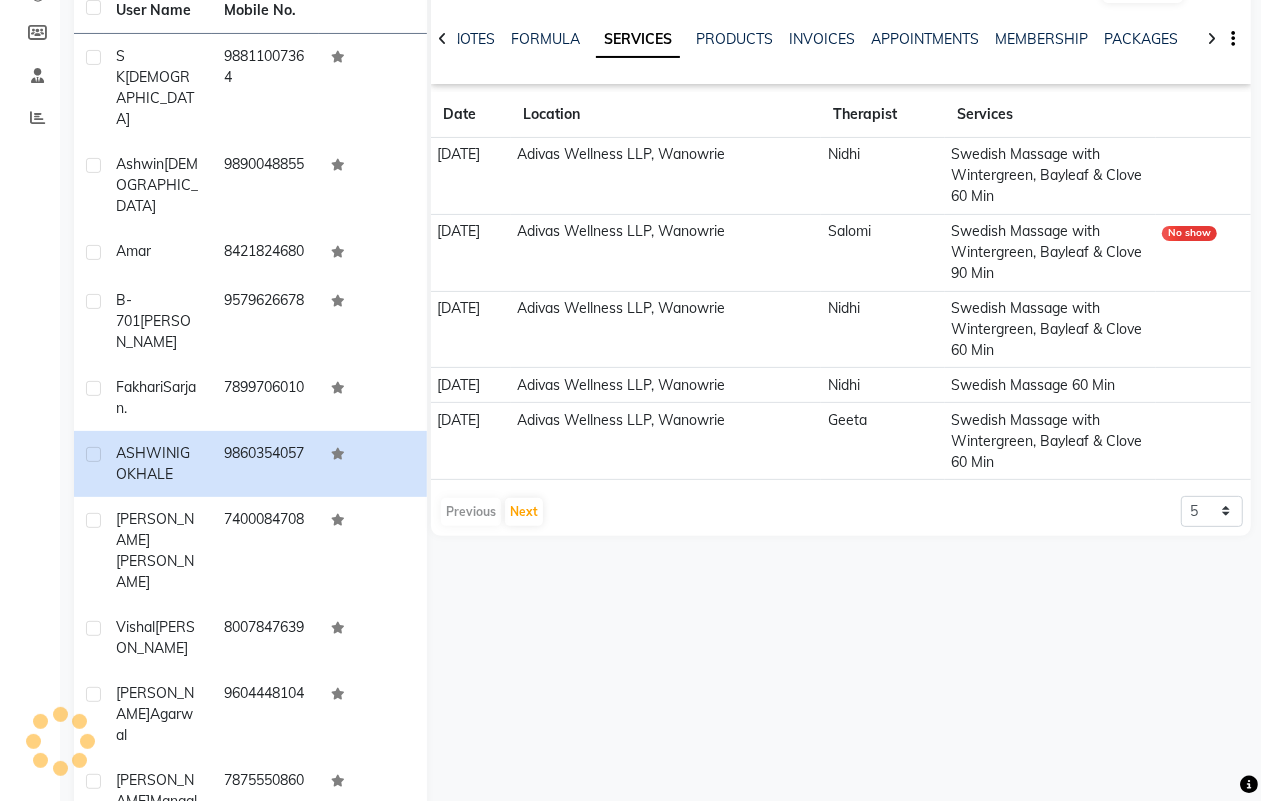 click 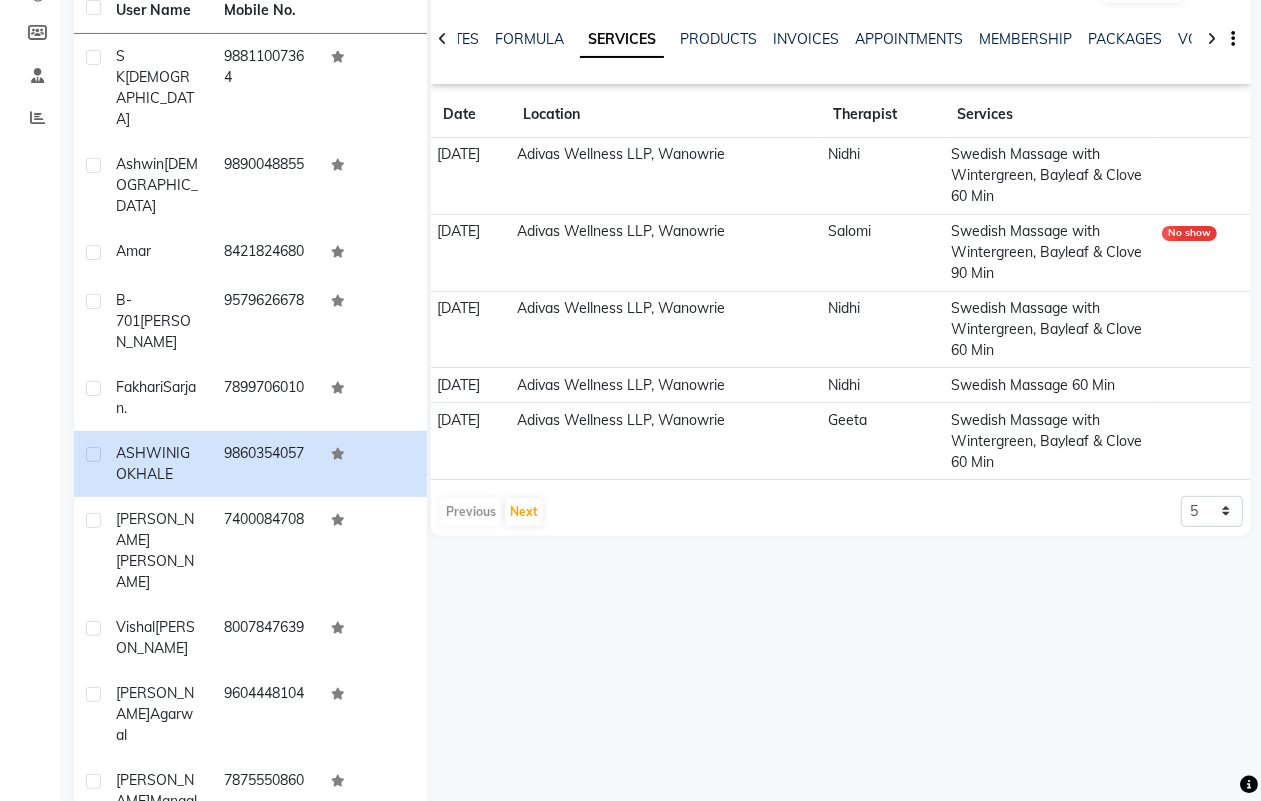 click 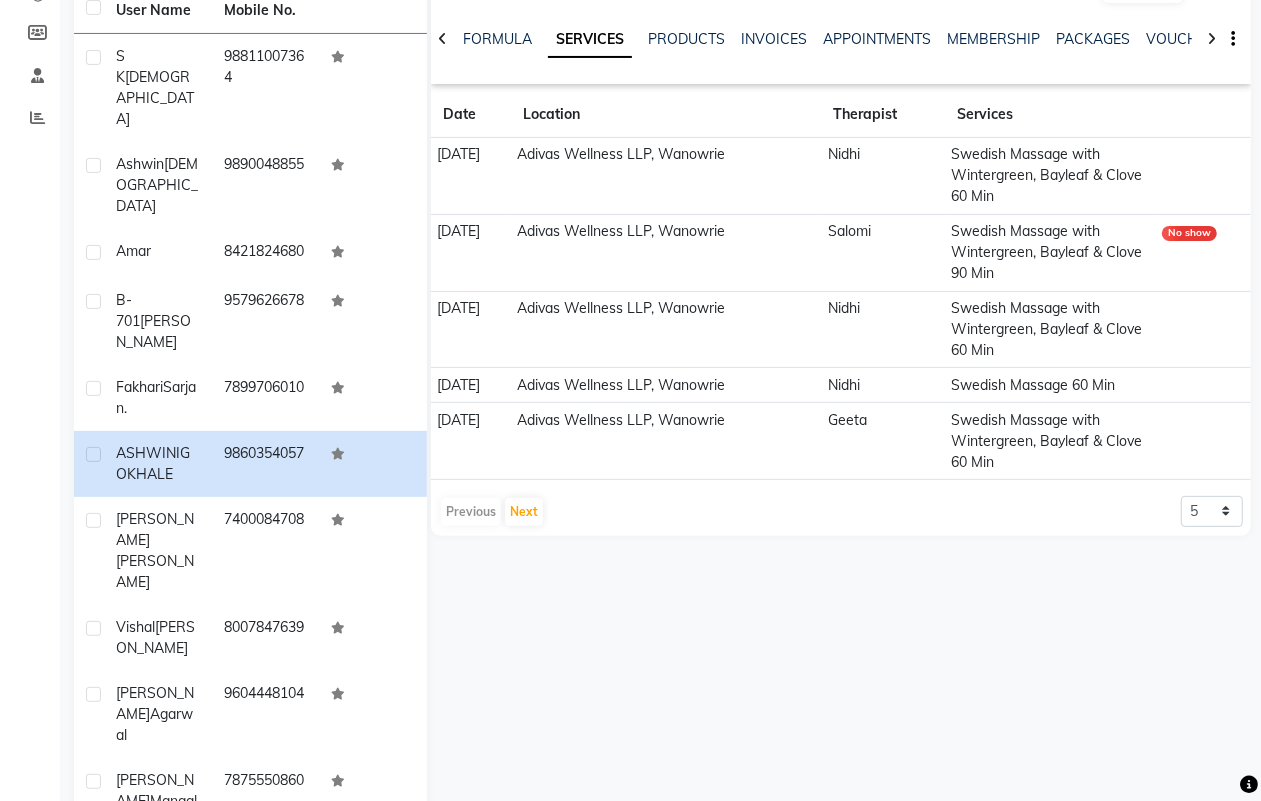 click 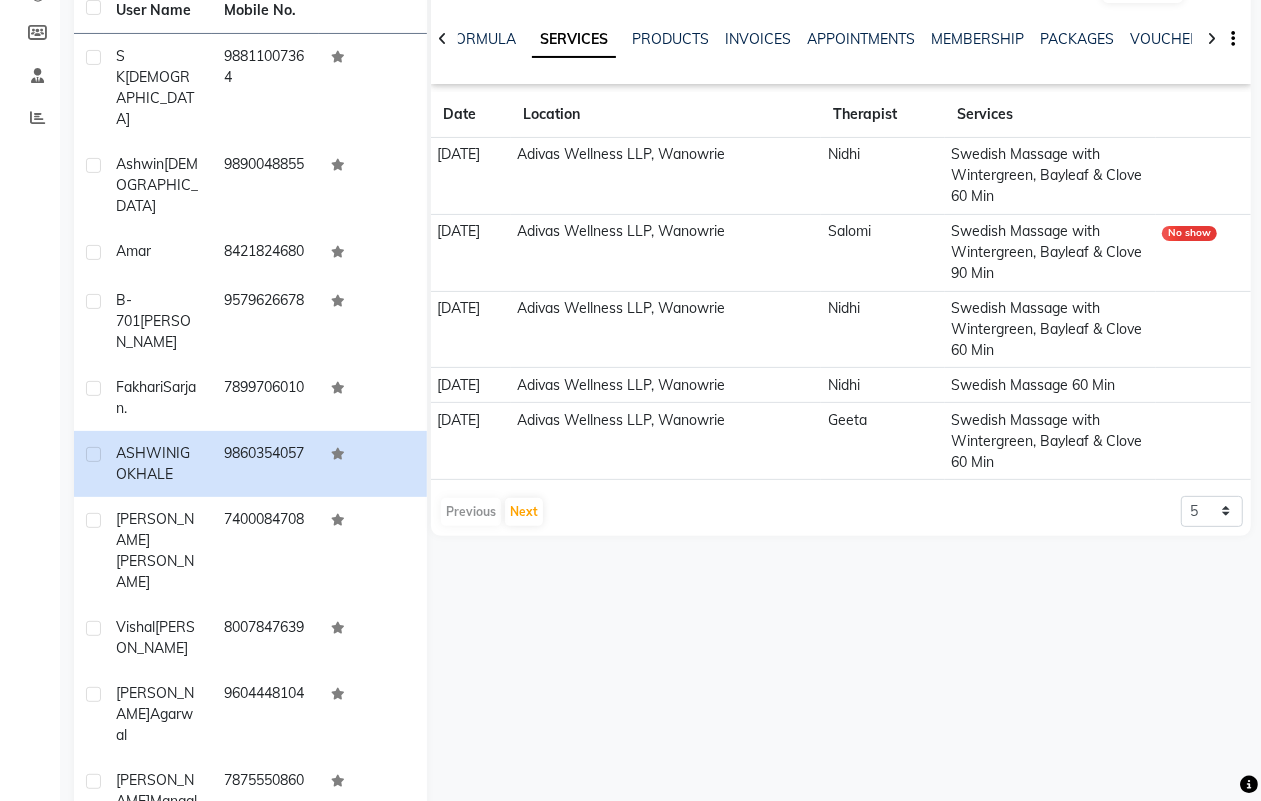 click 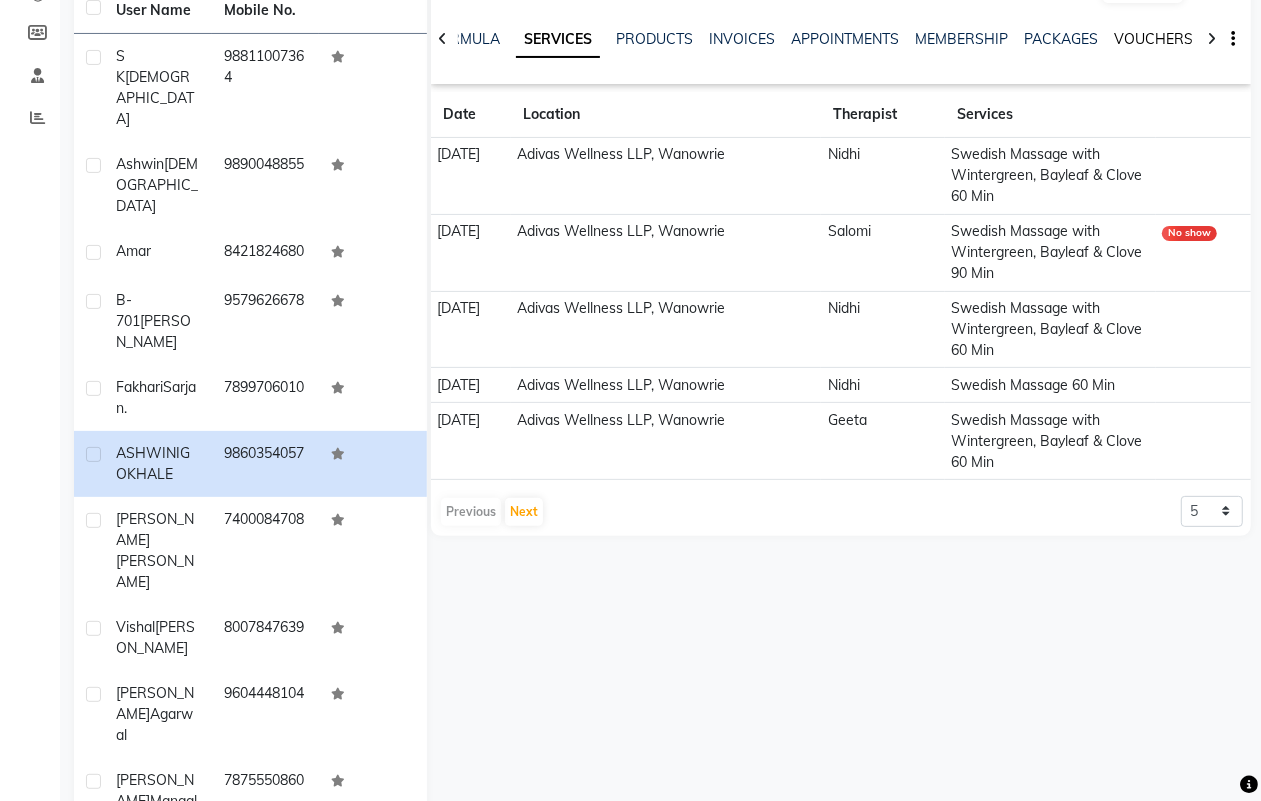 click on "VOUCHERS" 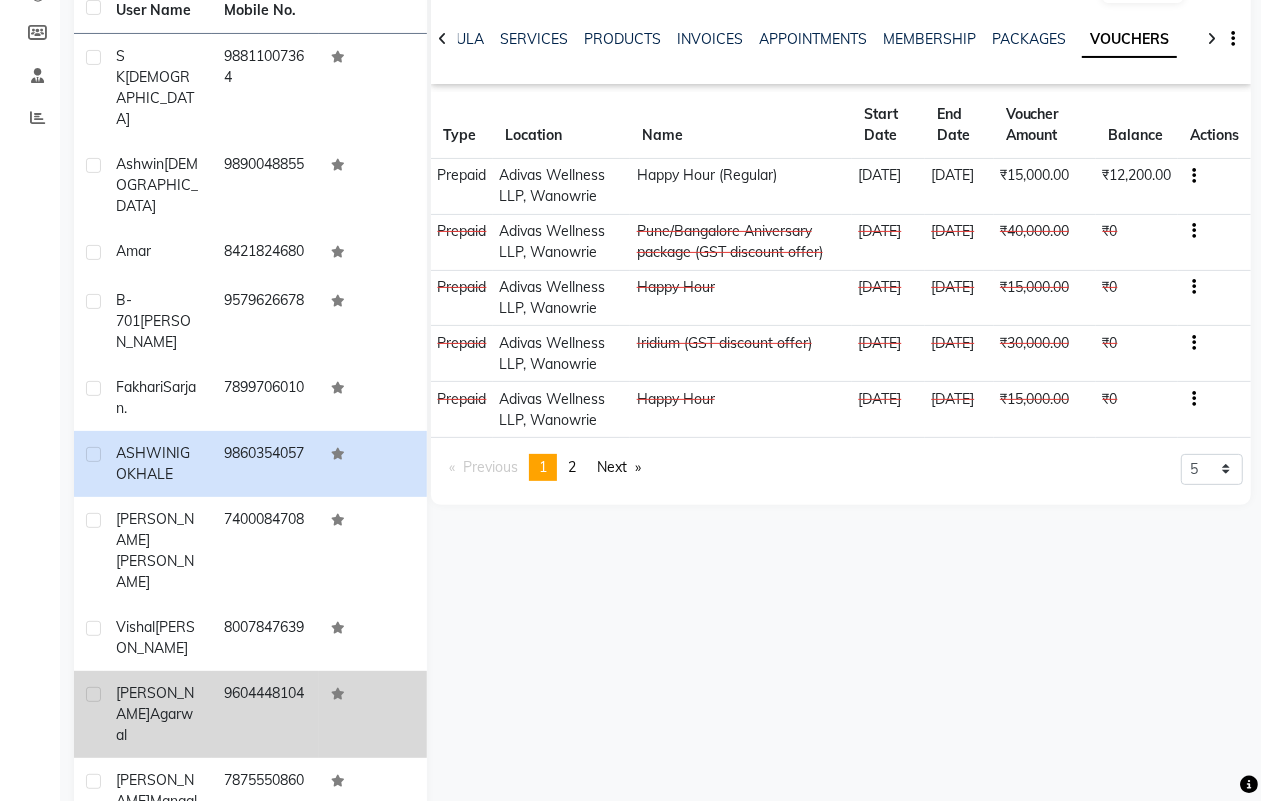 click on "9604448104" 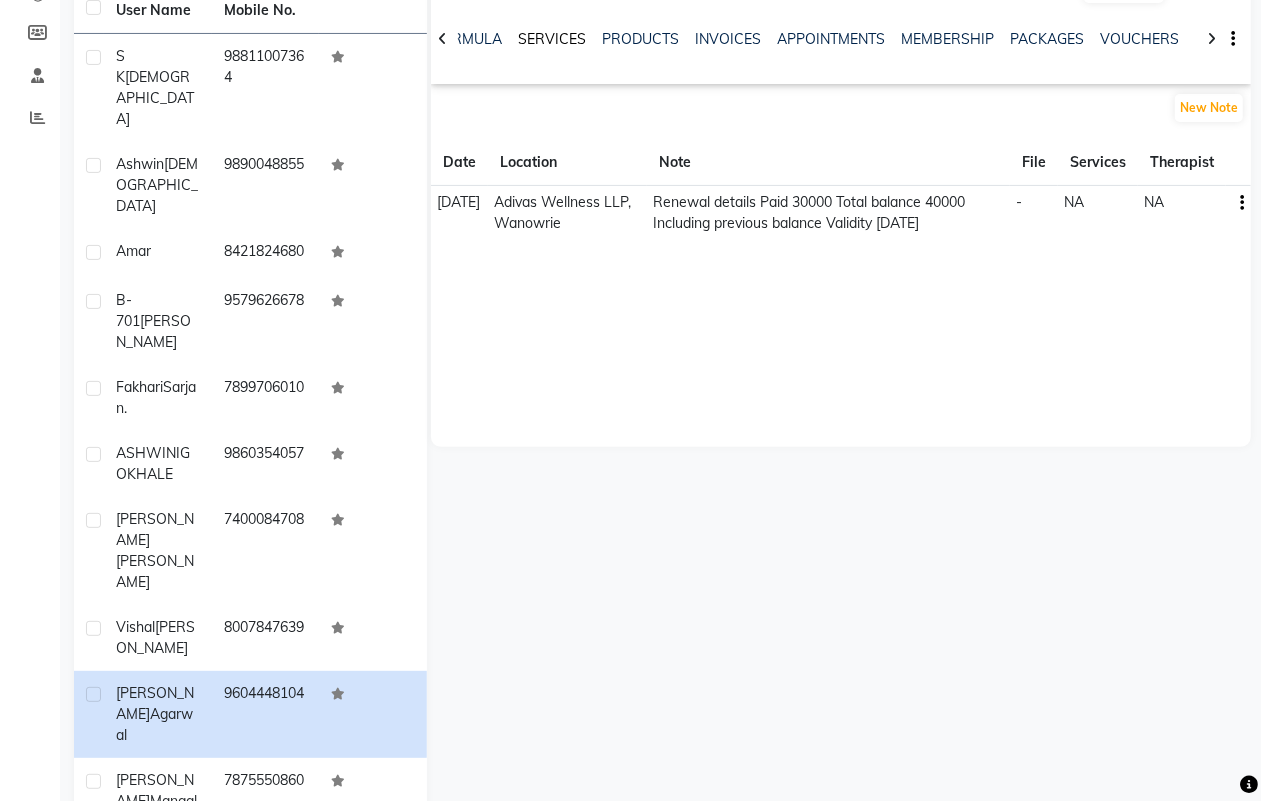 click on "SERVICES" 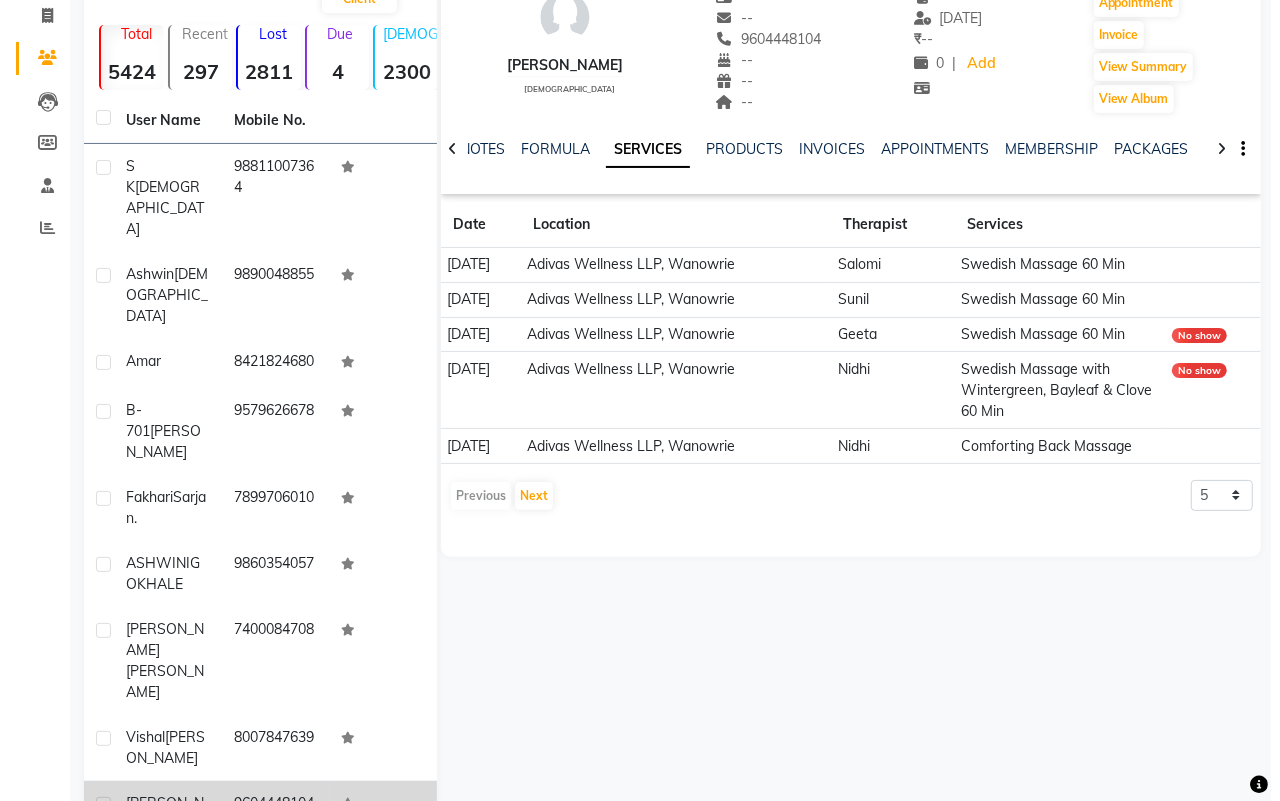 scroll, scrollTop: 0, scrollLeft: 0, axis: both 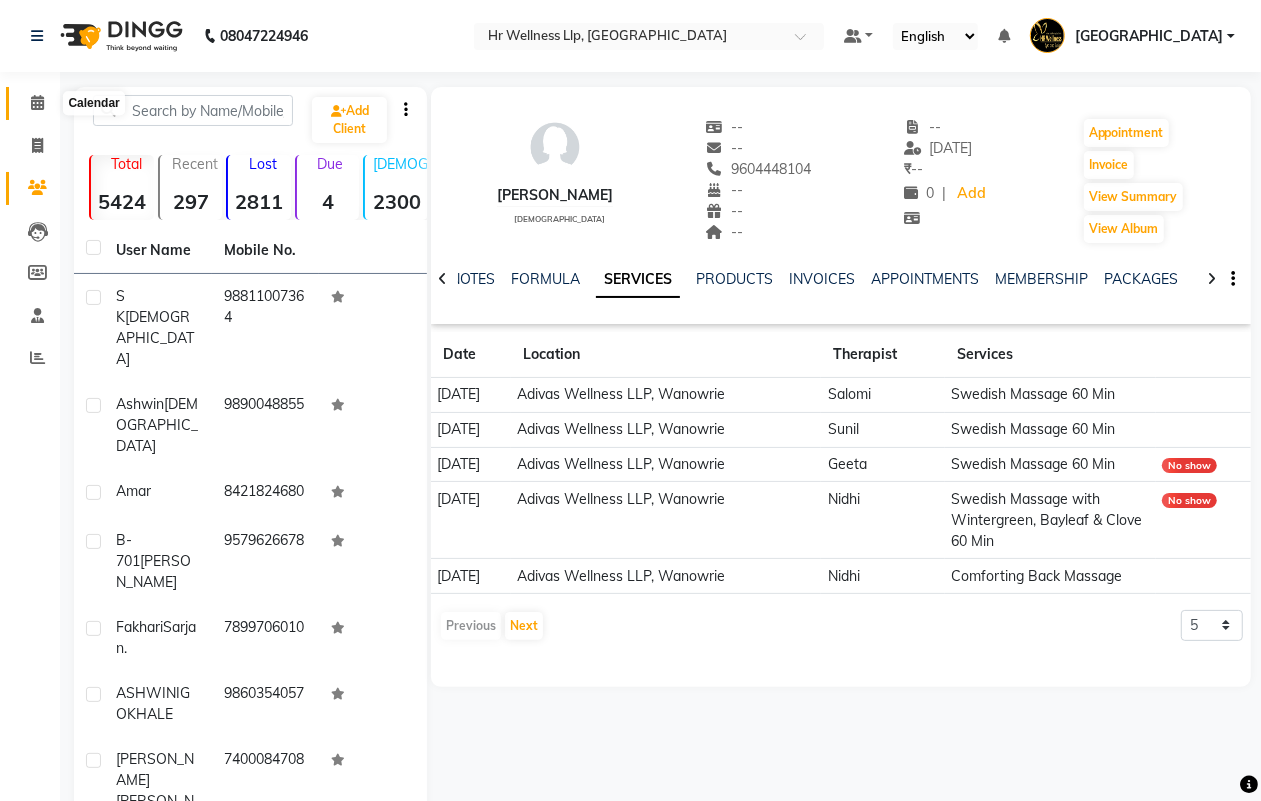 click 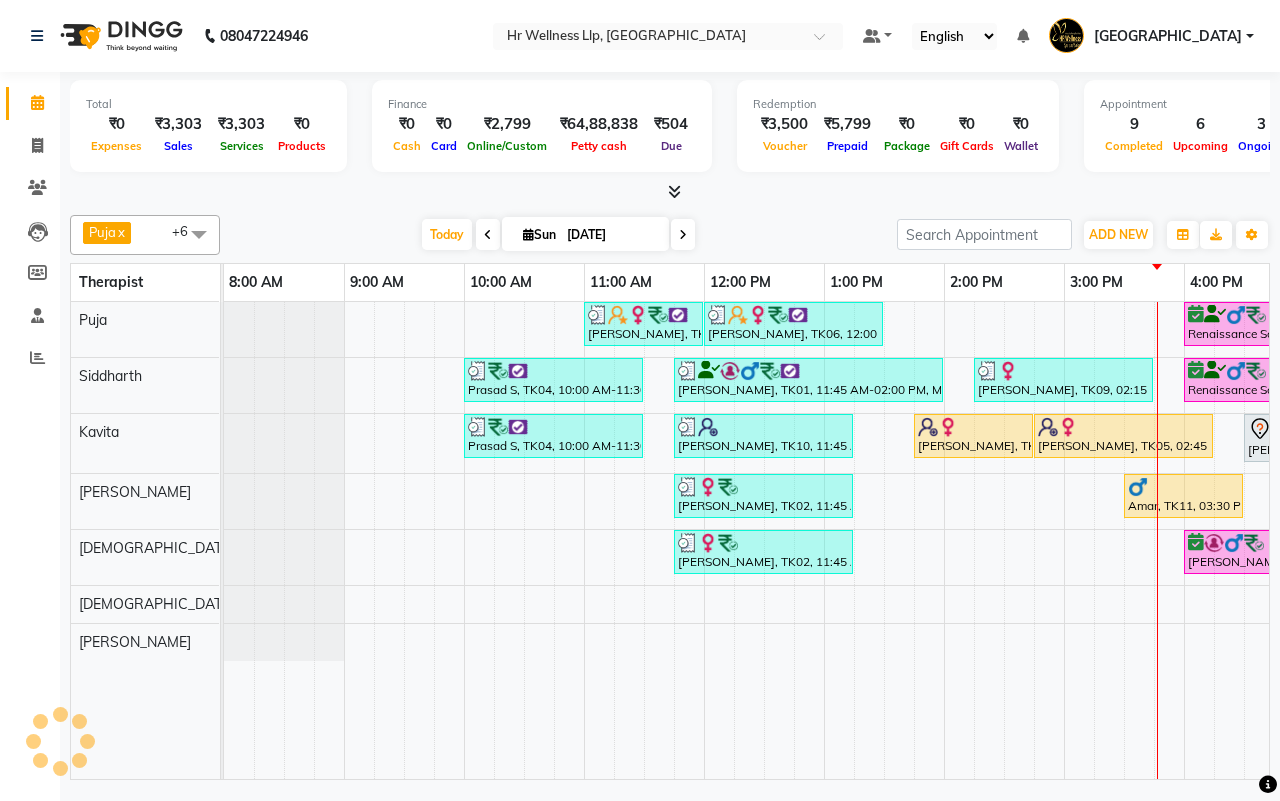 scroll, scrollTop: 0, scrollLeft: 0, axis: both 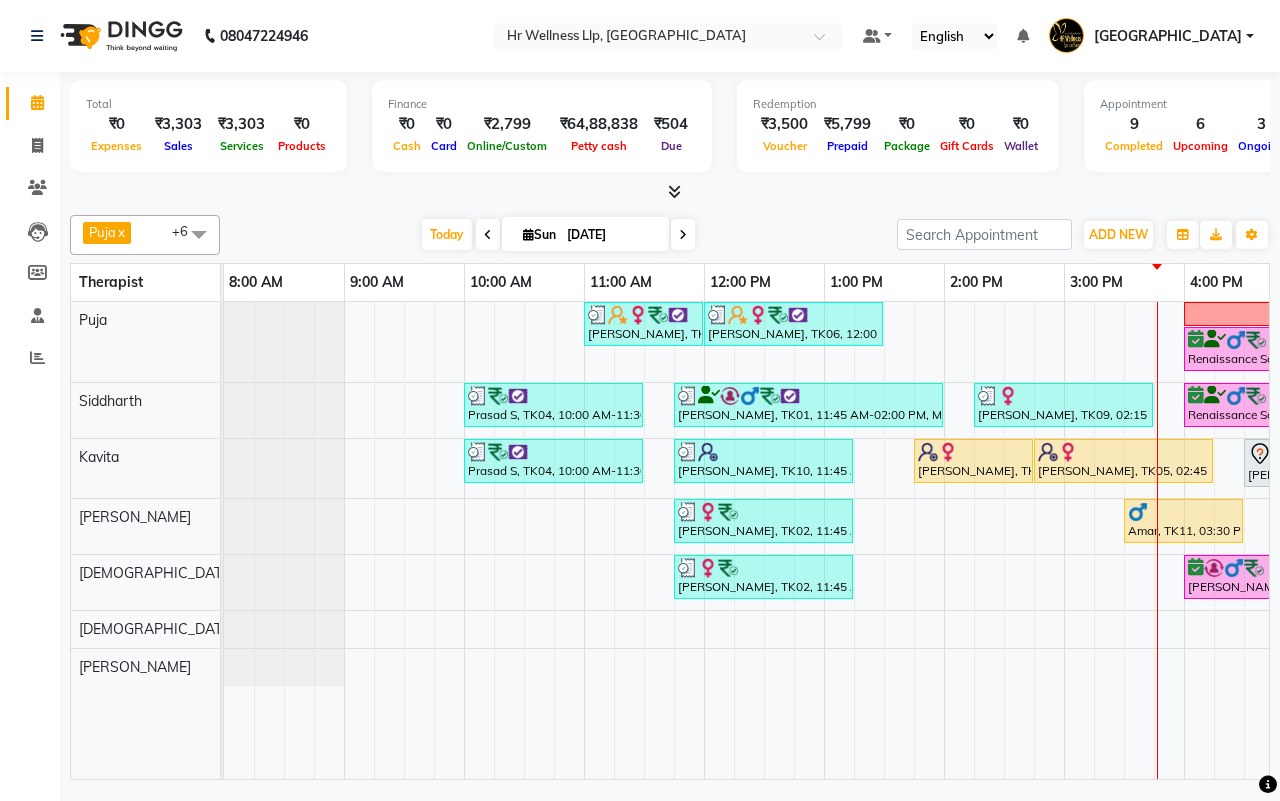 click on "[DATE]  [DATE]" at bounding box center (558, 235) 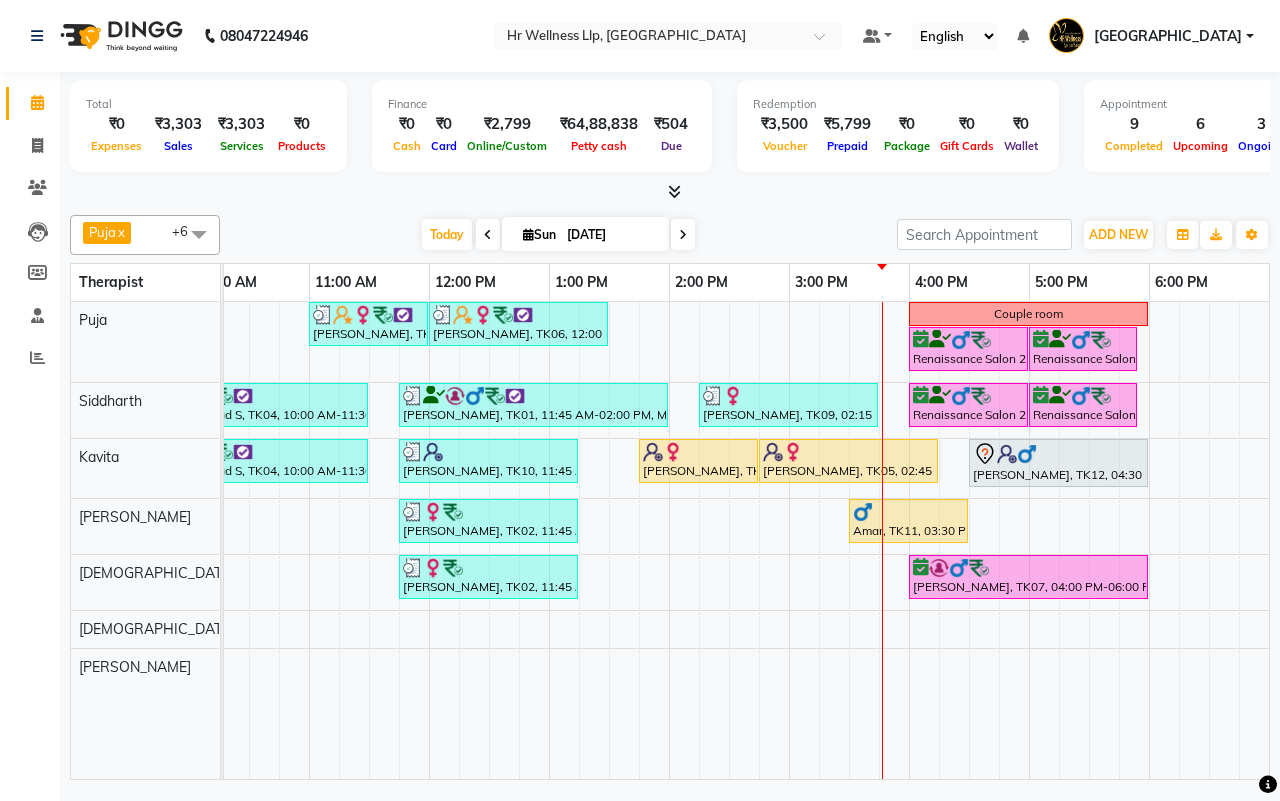 scroll, scrollTop: 0, scrollLeft: 403, axis: horizontal 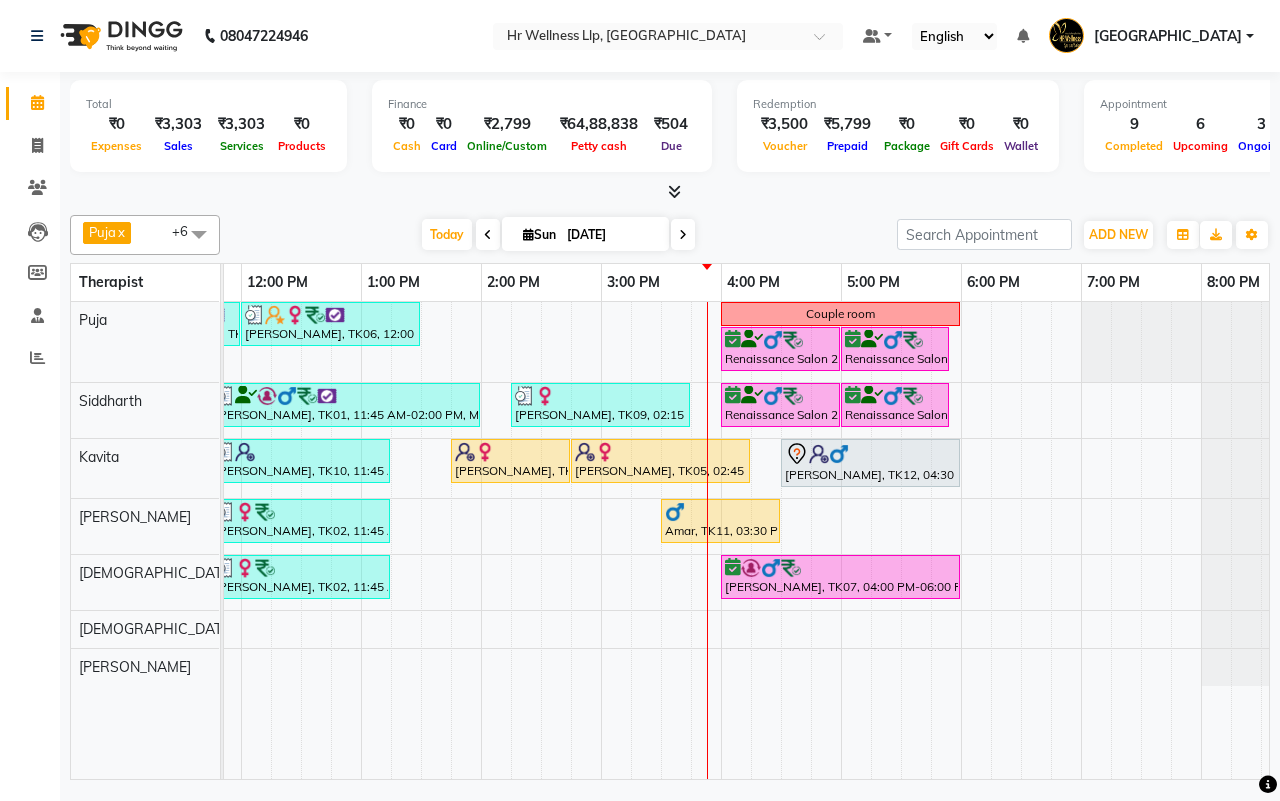 click on "[DATE]  [DATE]" at bounding box center (558, 235) 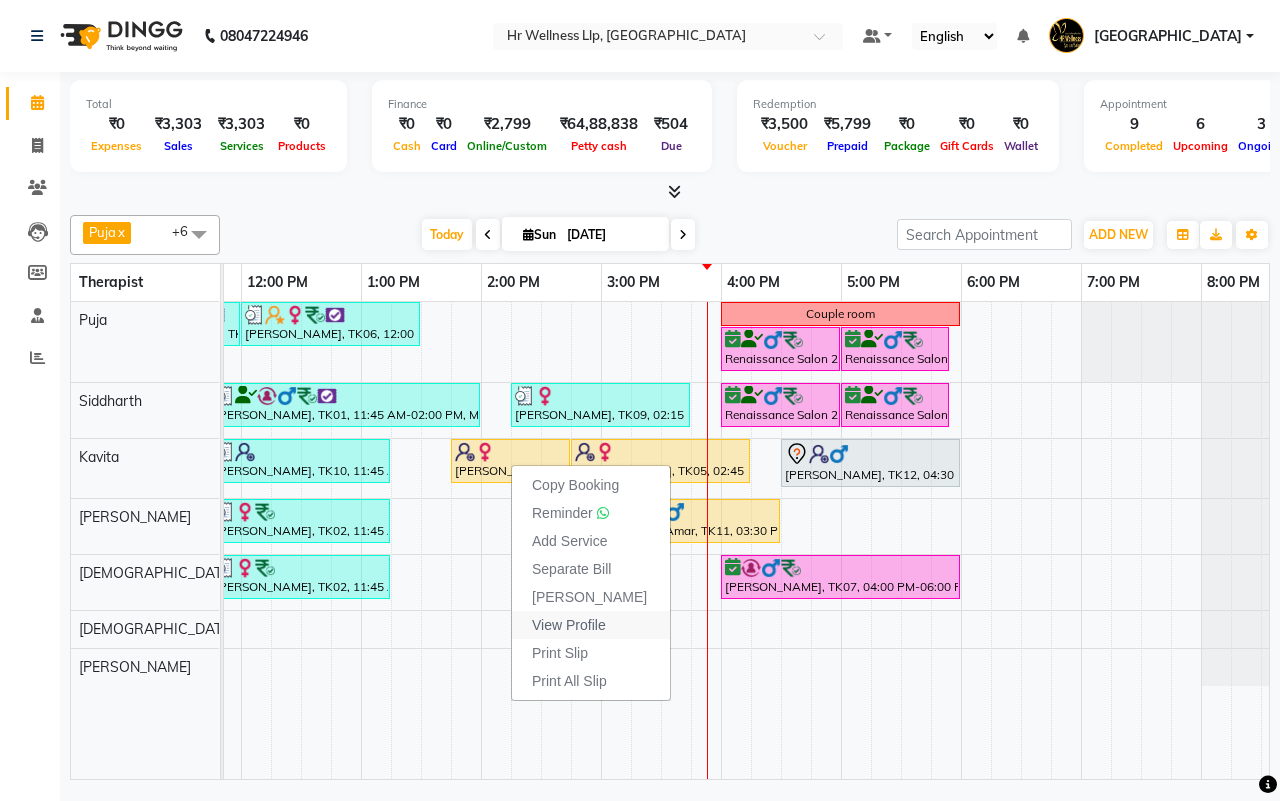 click on "View Profile" at bounding box center (569, 625) 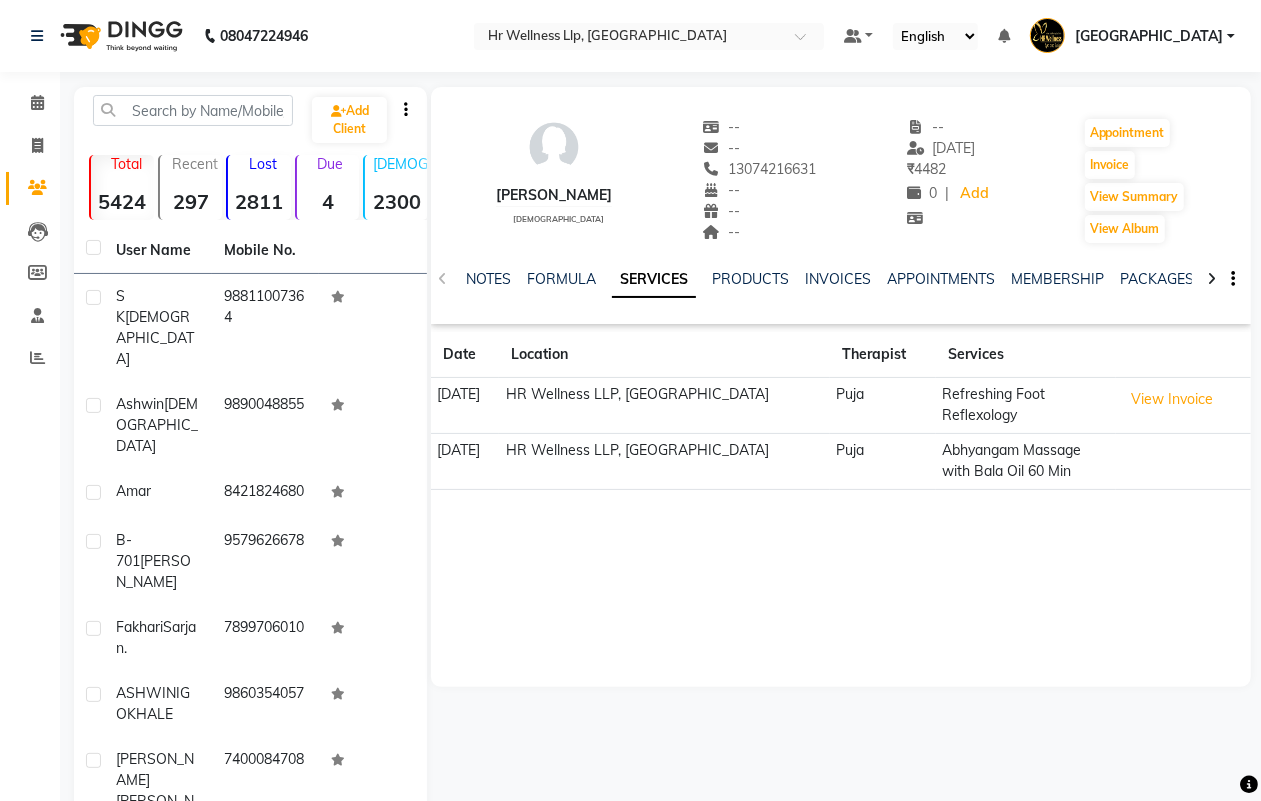 click 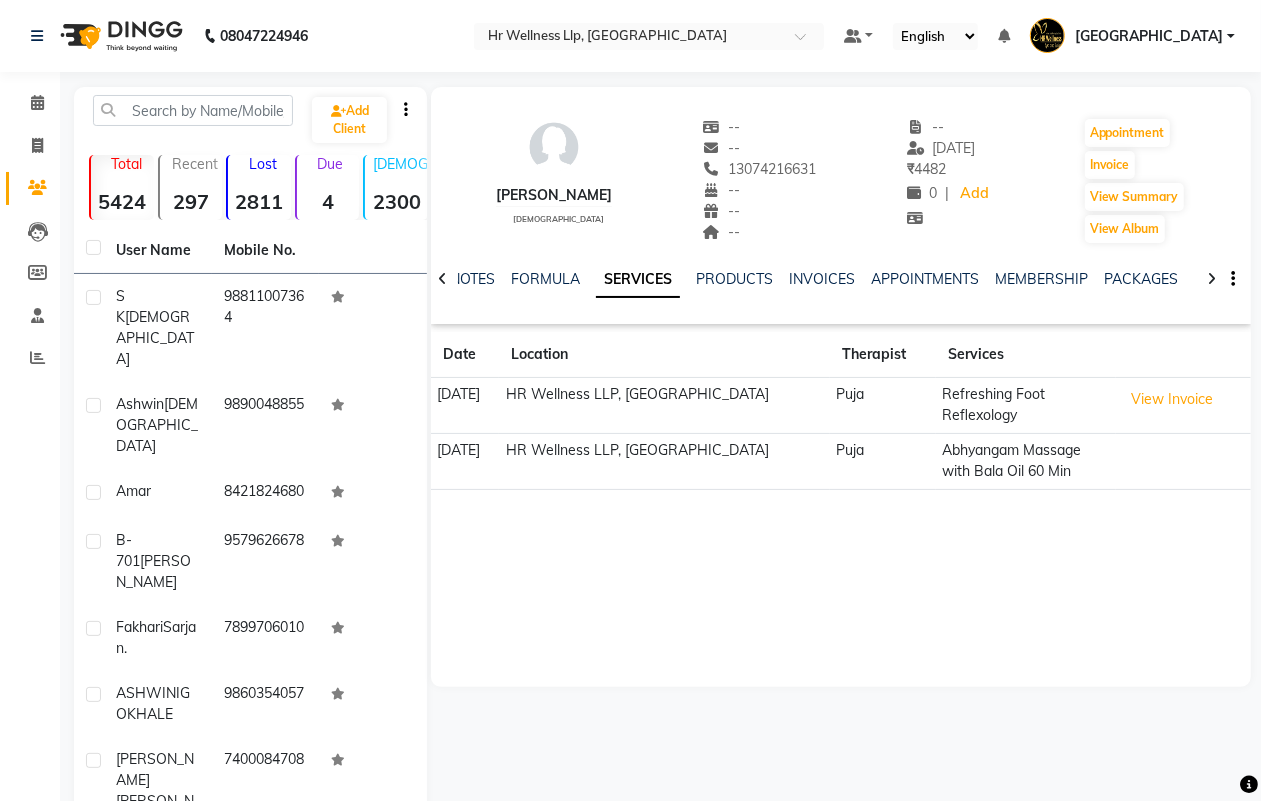 click 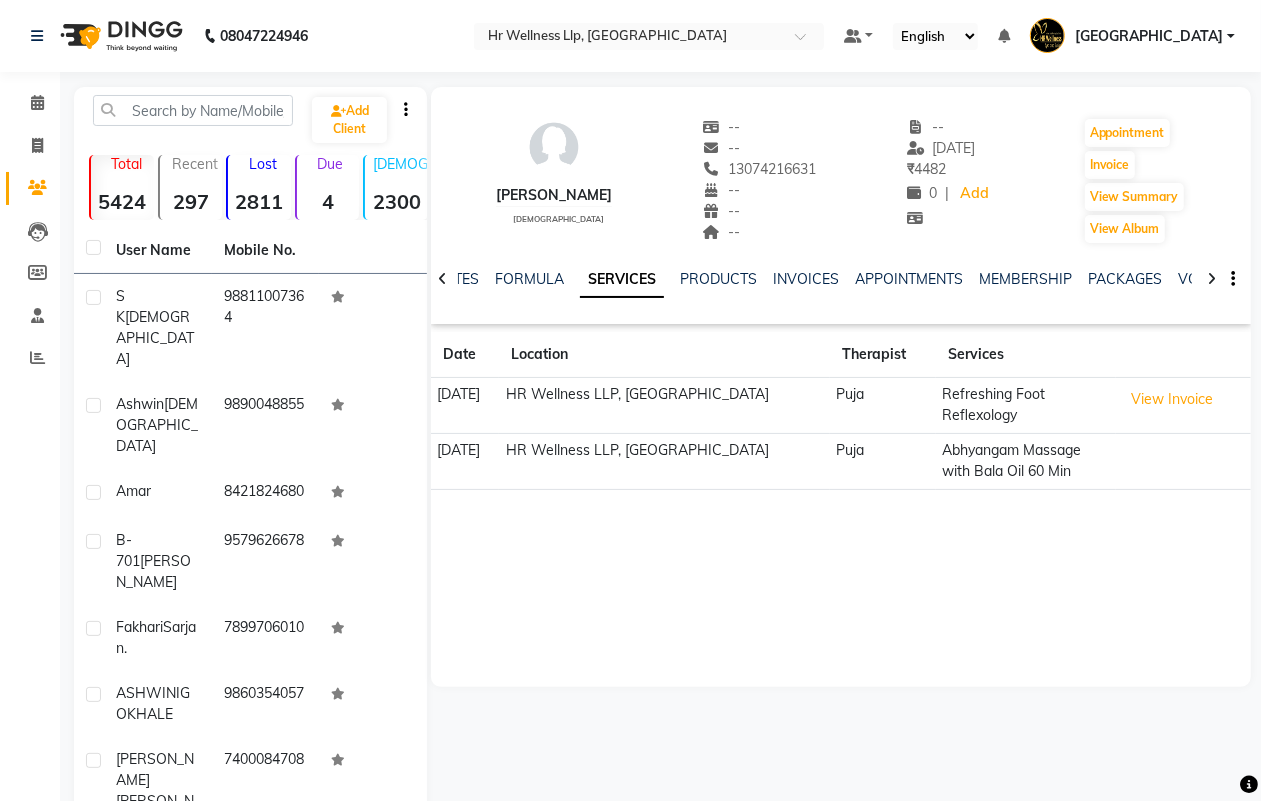 click 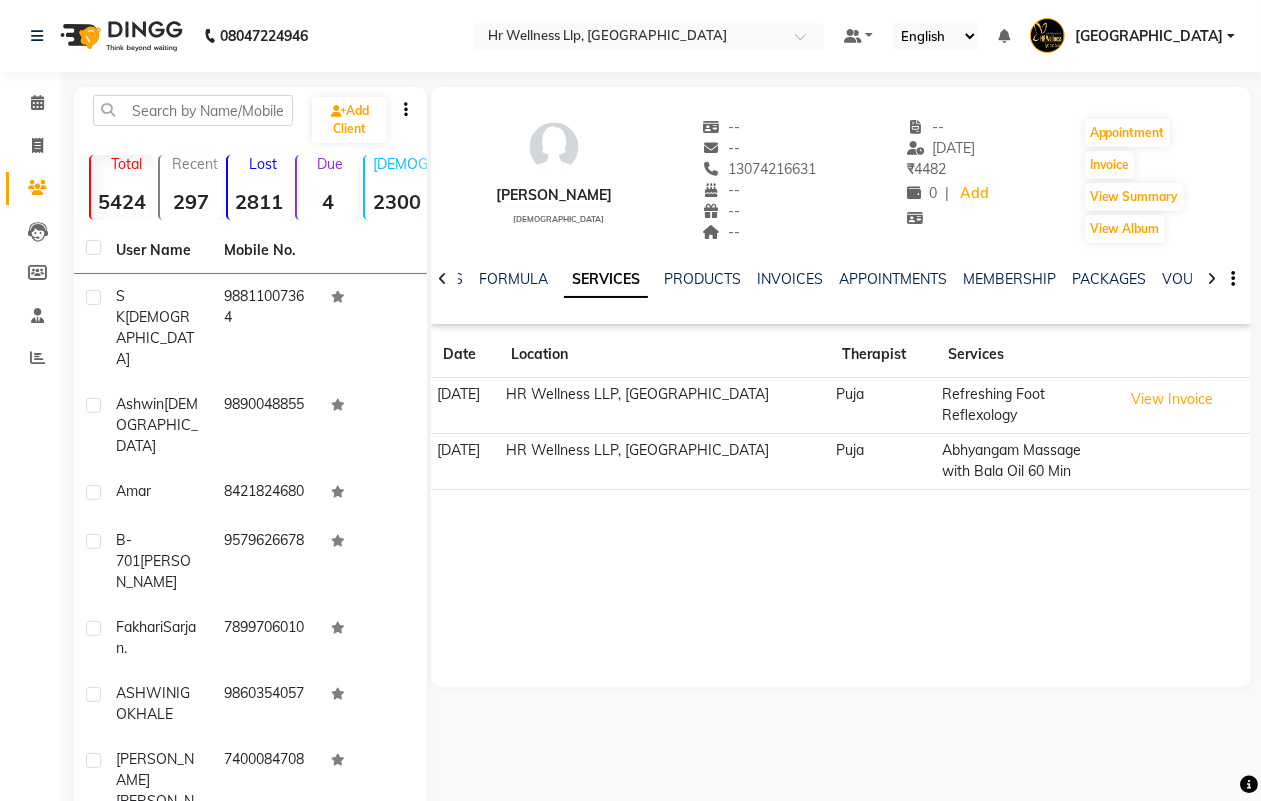 click 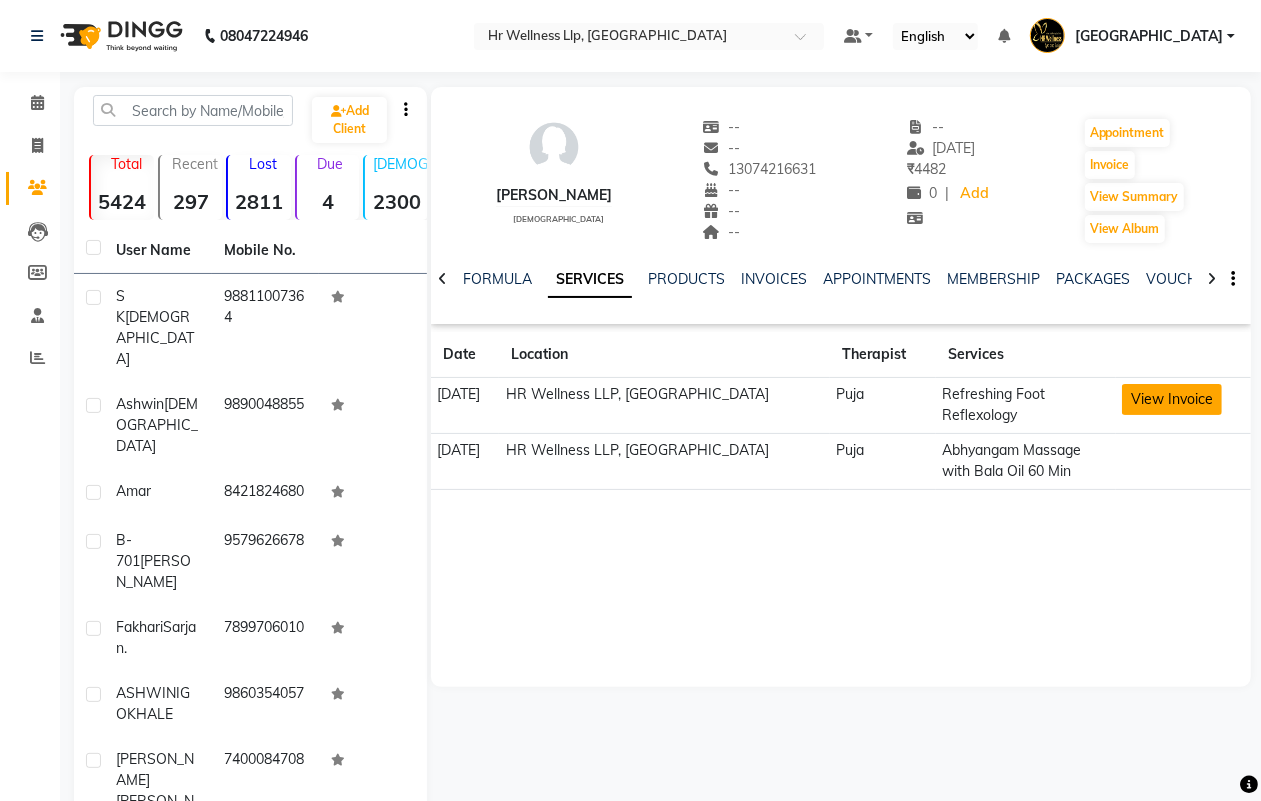 click on "View Invoice" 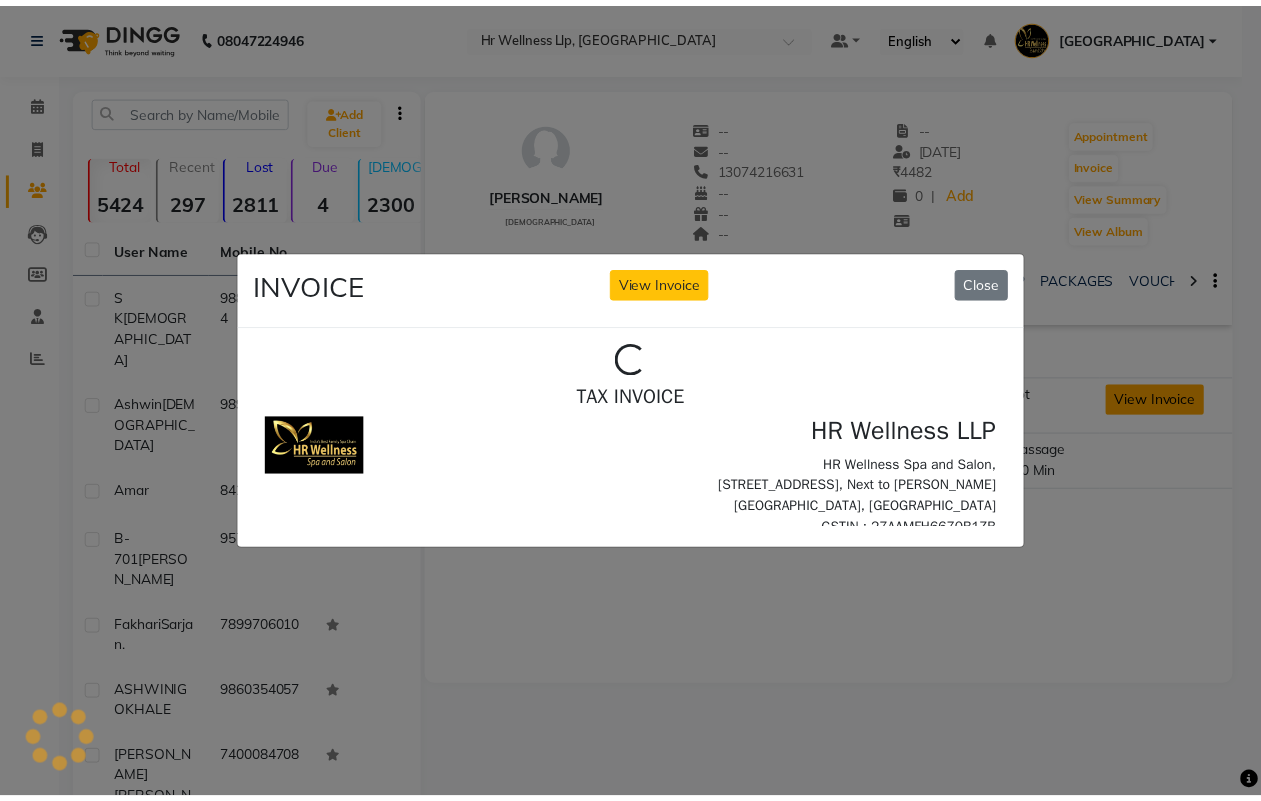 scroll, scrollTop: 0, scrollLeft: 0, axis: both 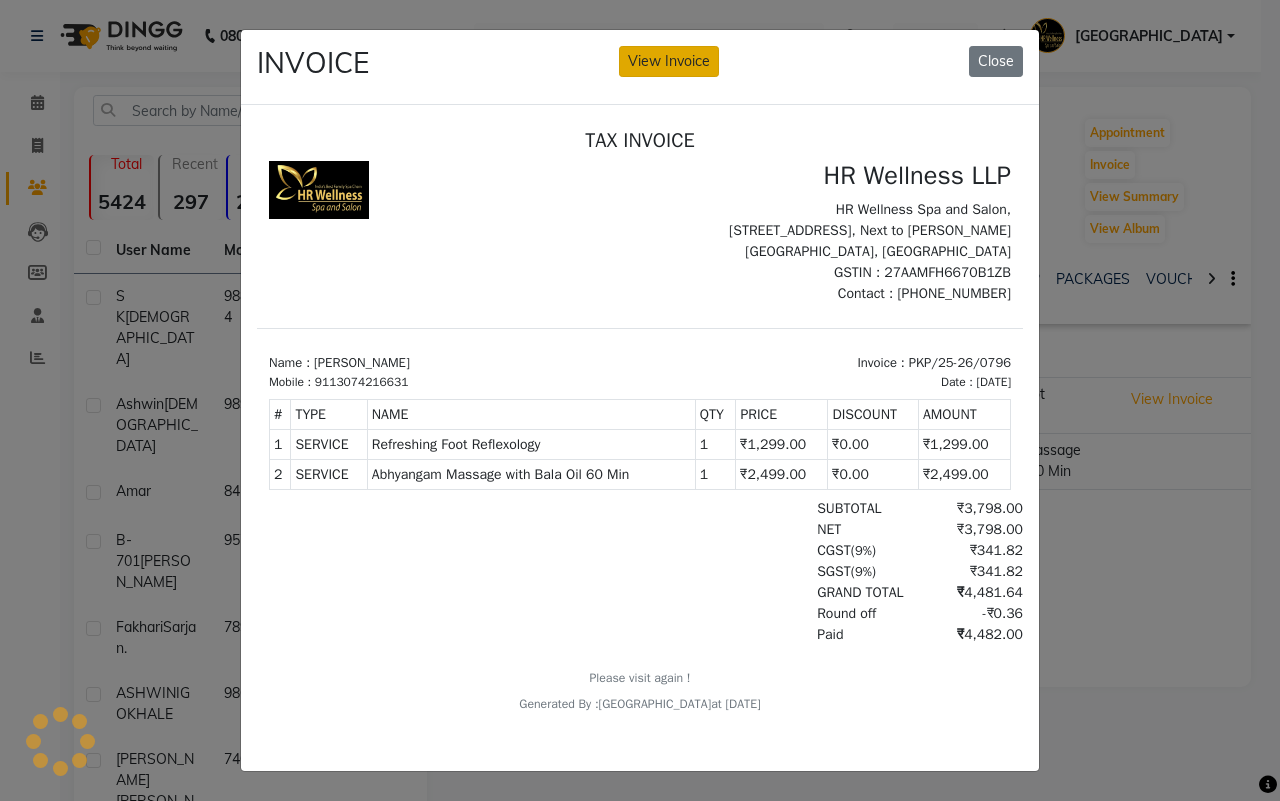 click on "View Invoice" 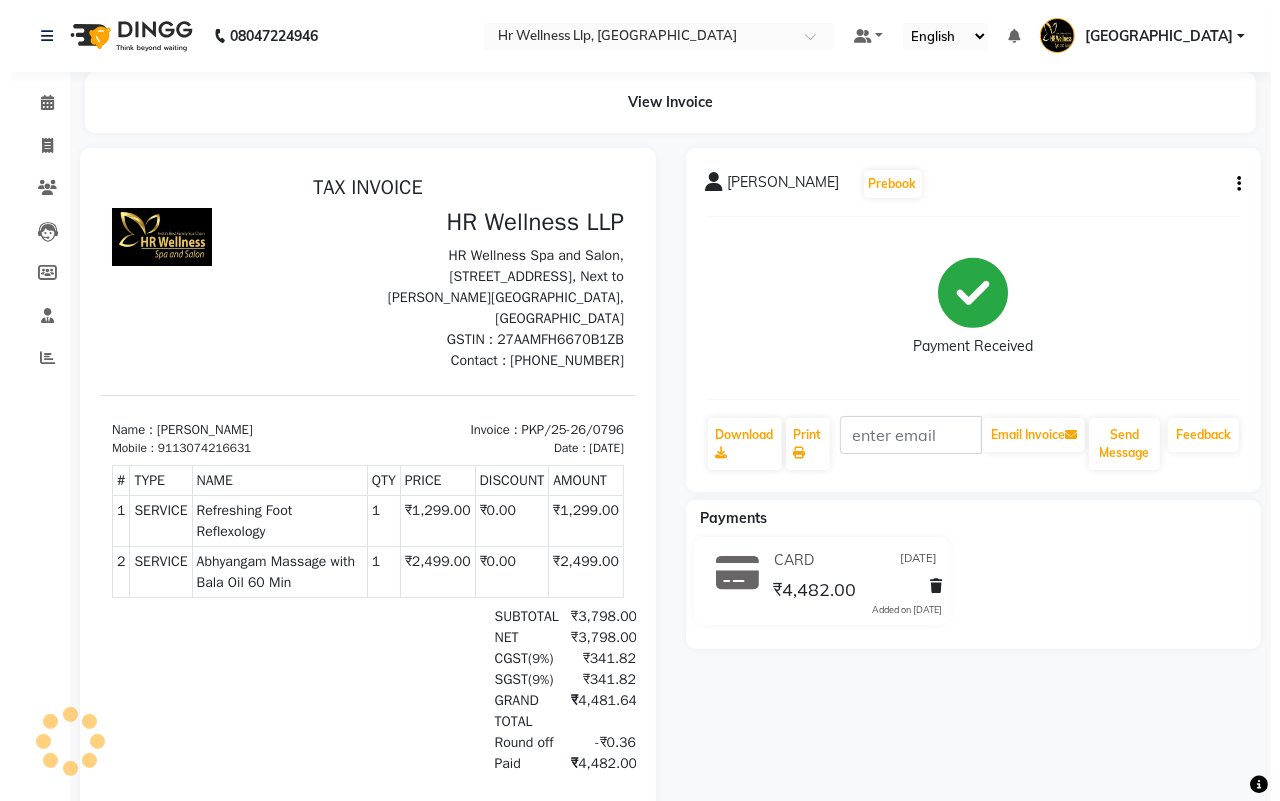 scroll, scrollTop: 0, scrollLeft: 0, axis: both 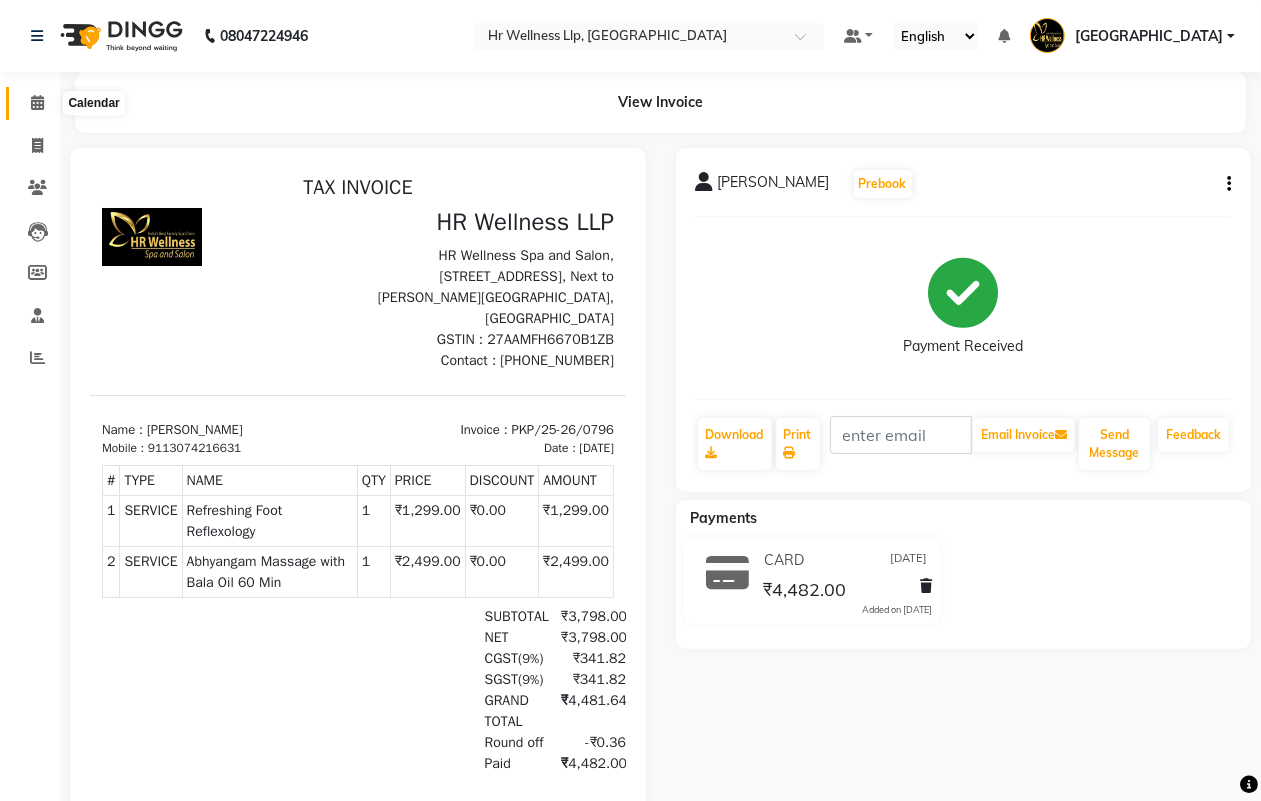 click 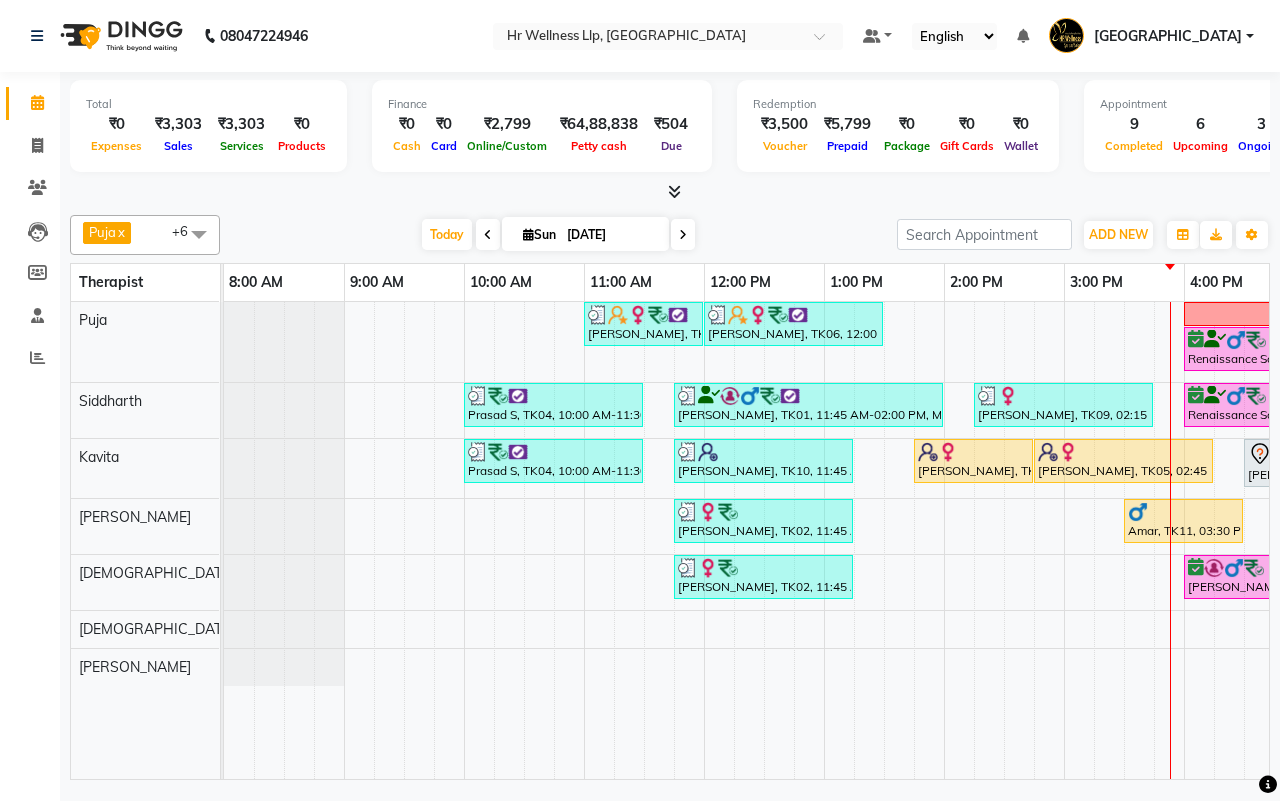 click on "[DATE]  [DATE]" at bounding box center (558, 235) 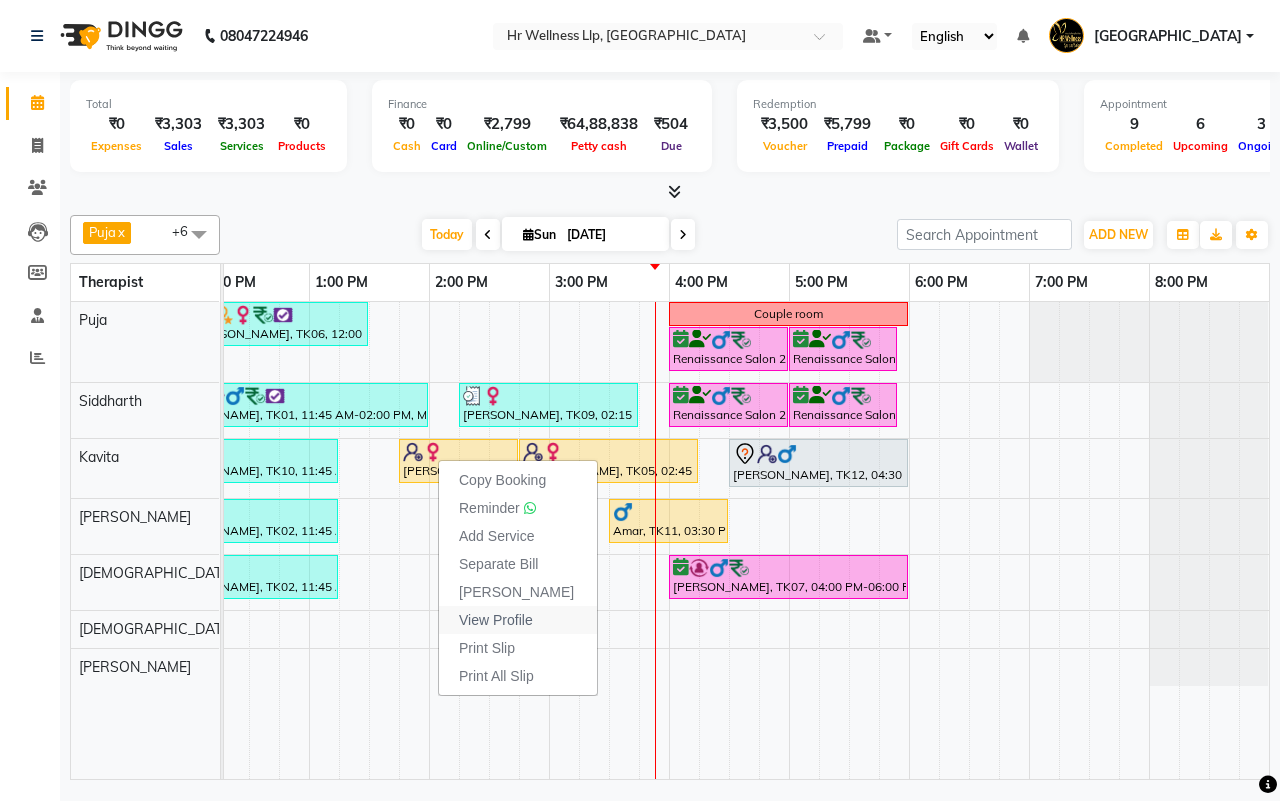 click on "View Profile" at bounding box center (496, 620) 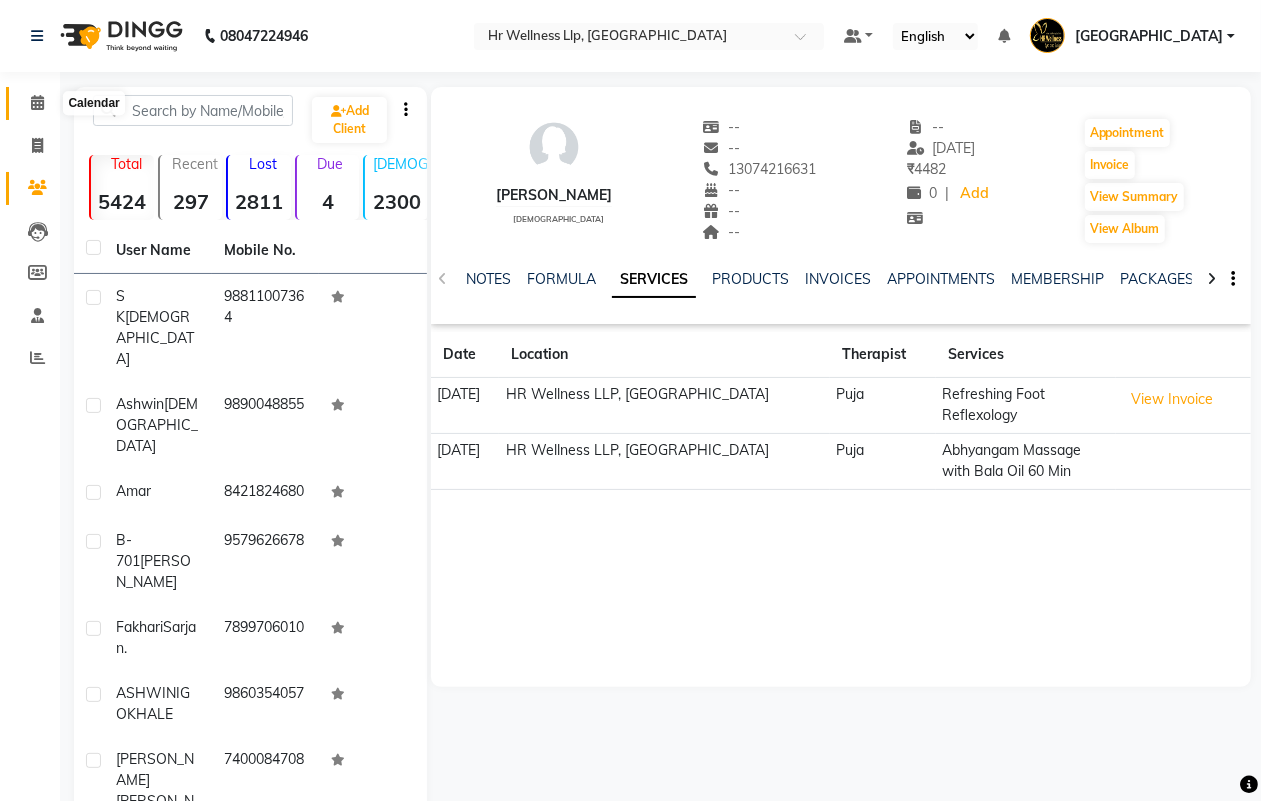 click 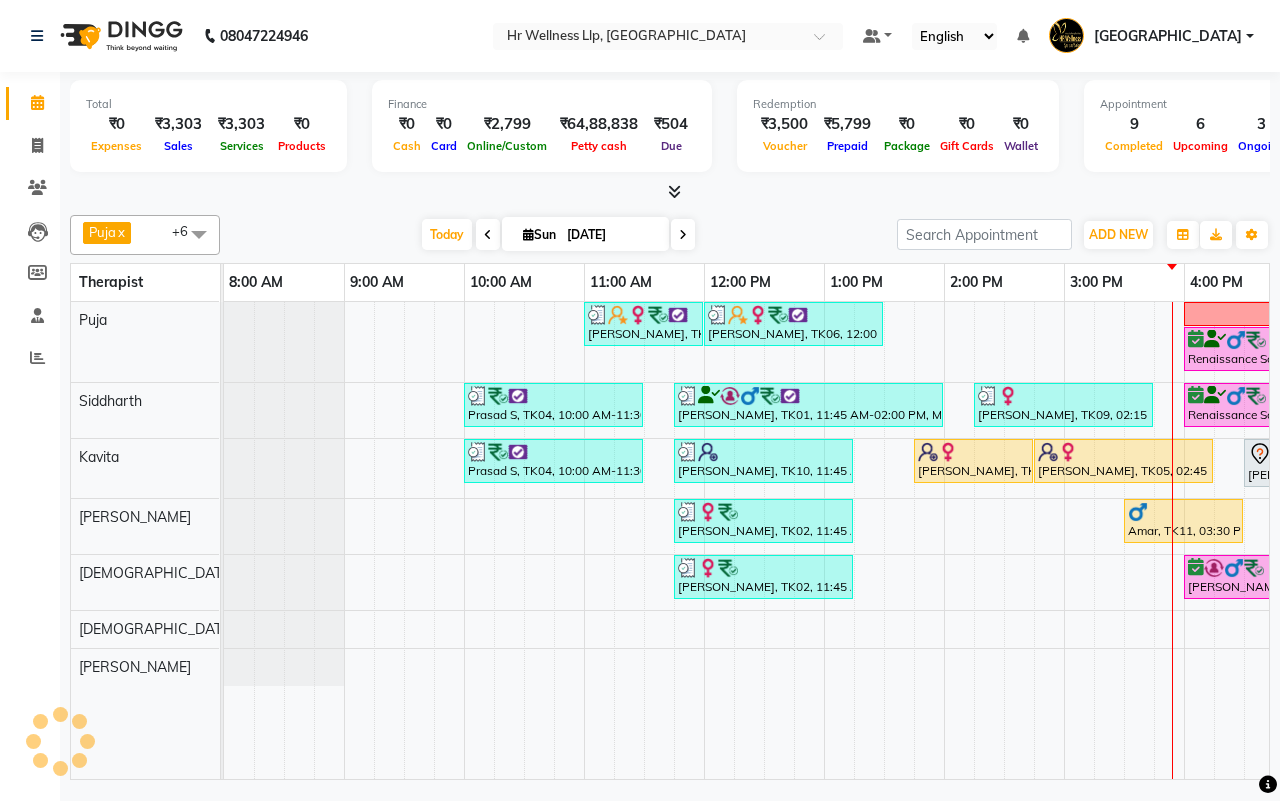 scroll, scrollTop: 0, scrollLeft: 0, axis: both 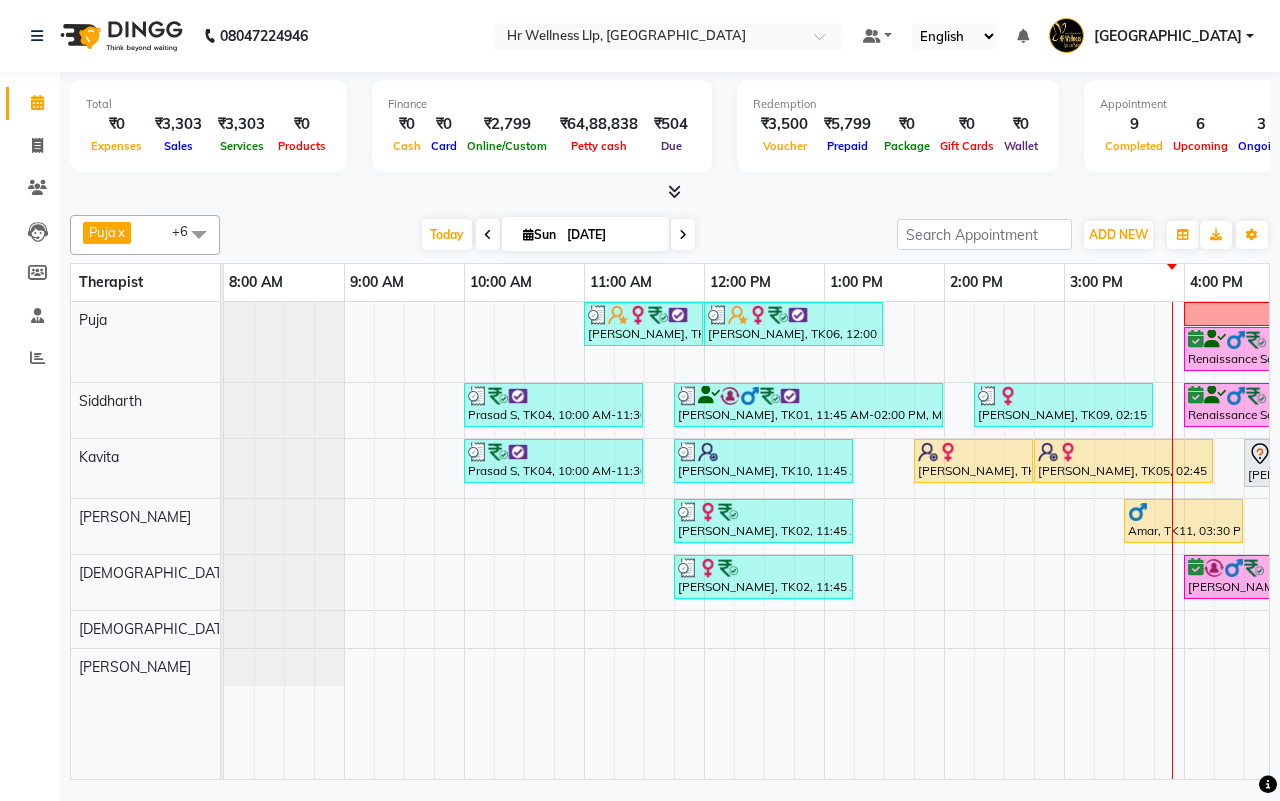 click on "[DATE]  [DATE]" at bounding box center [558, 235] 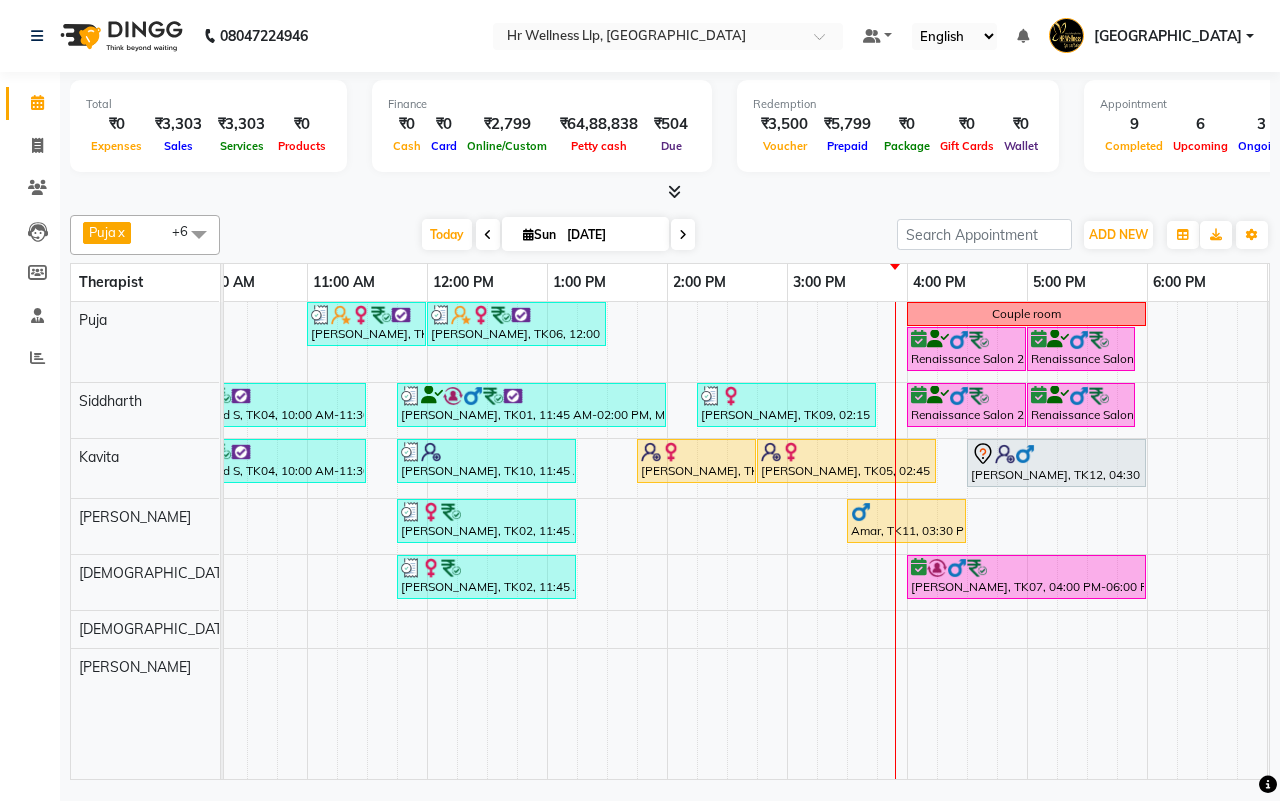 scroll, scrollTop: 0, scrollLeft: 322, axis: horizontal 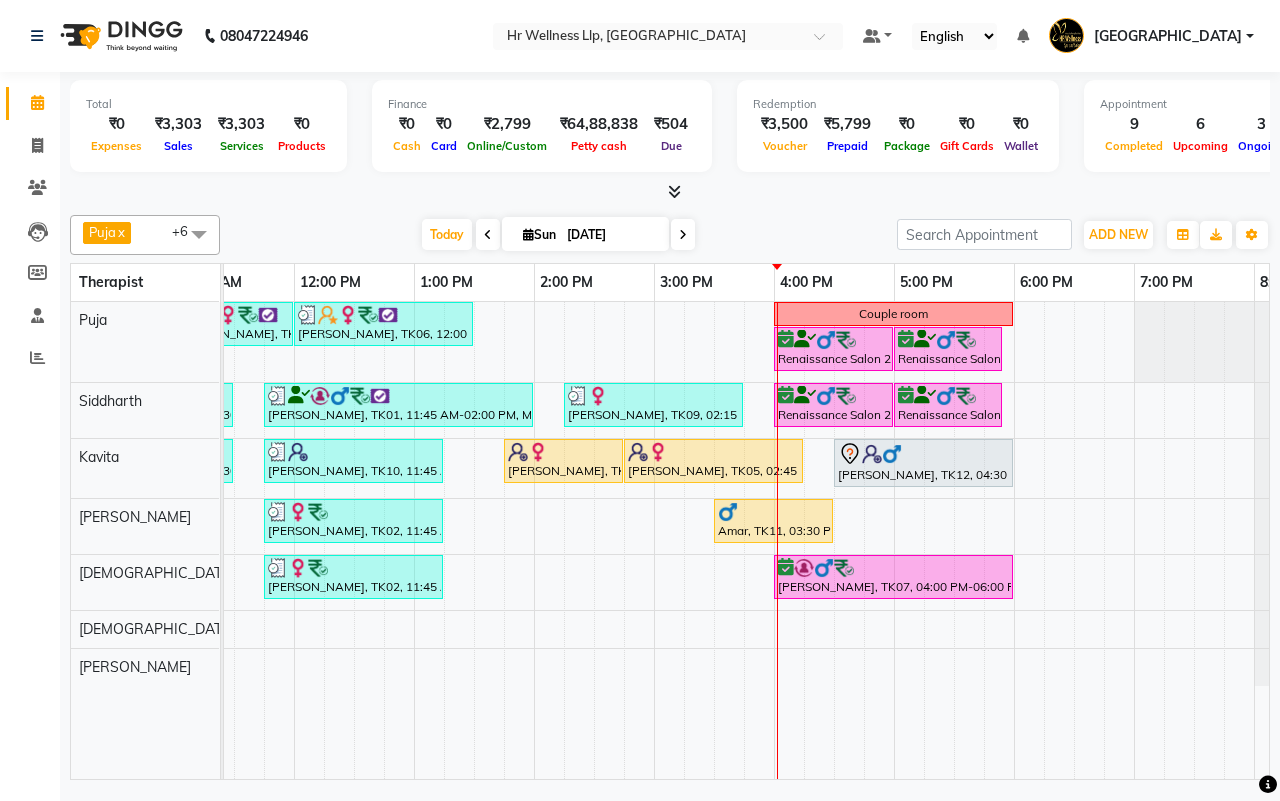 click at bounding box center [683, 235] 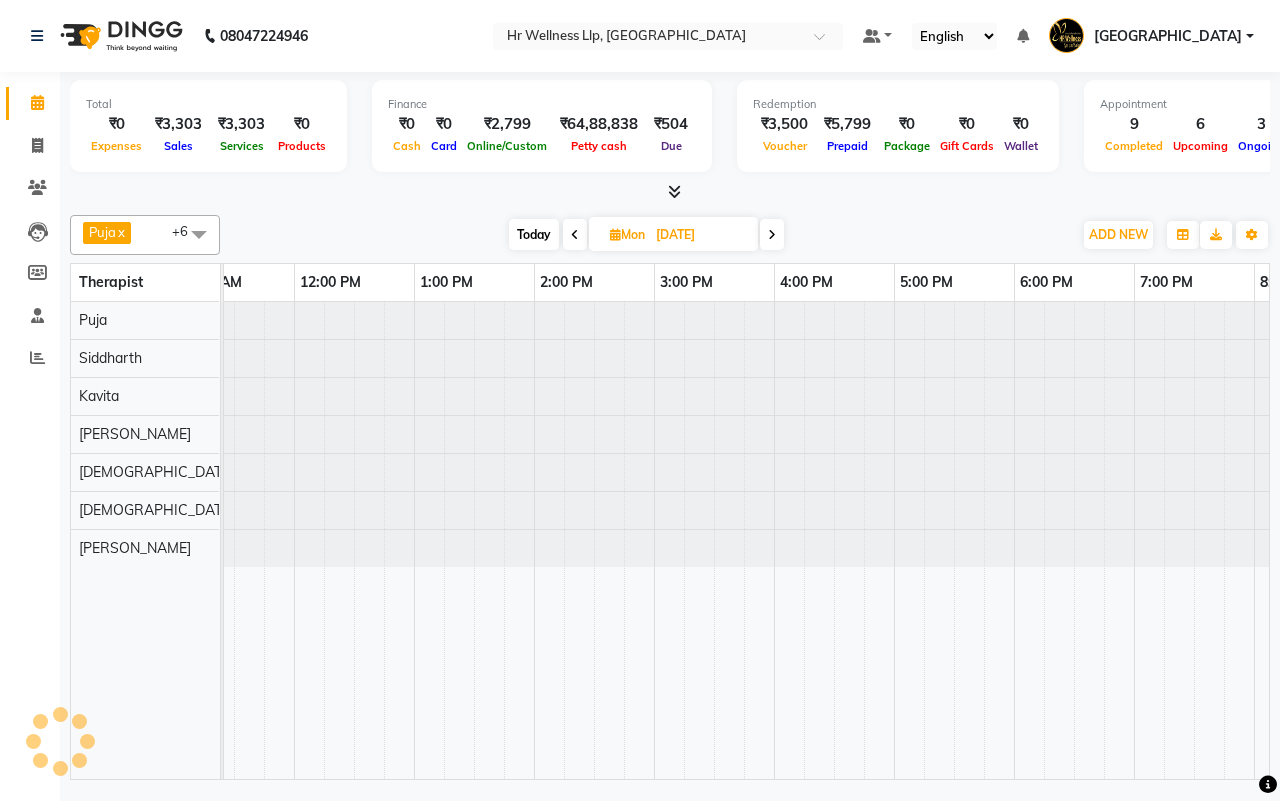 scroll, scrollTop: 0, scrollLeft: 0, axis: both 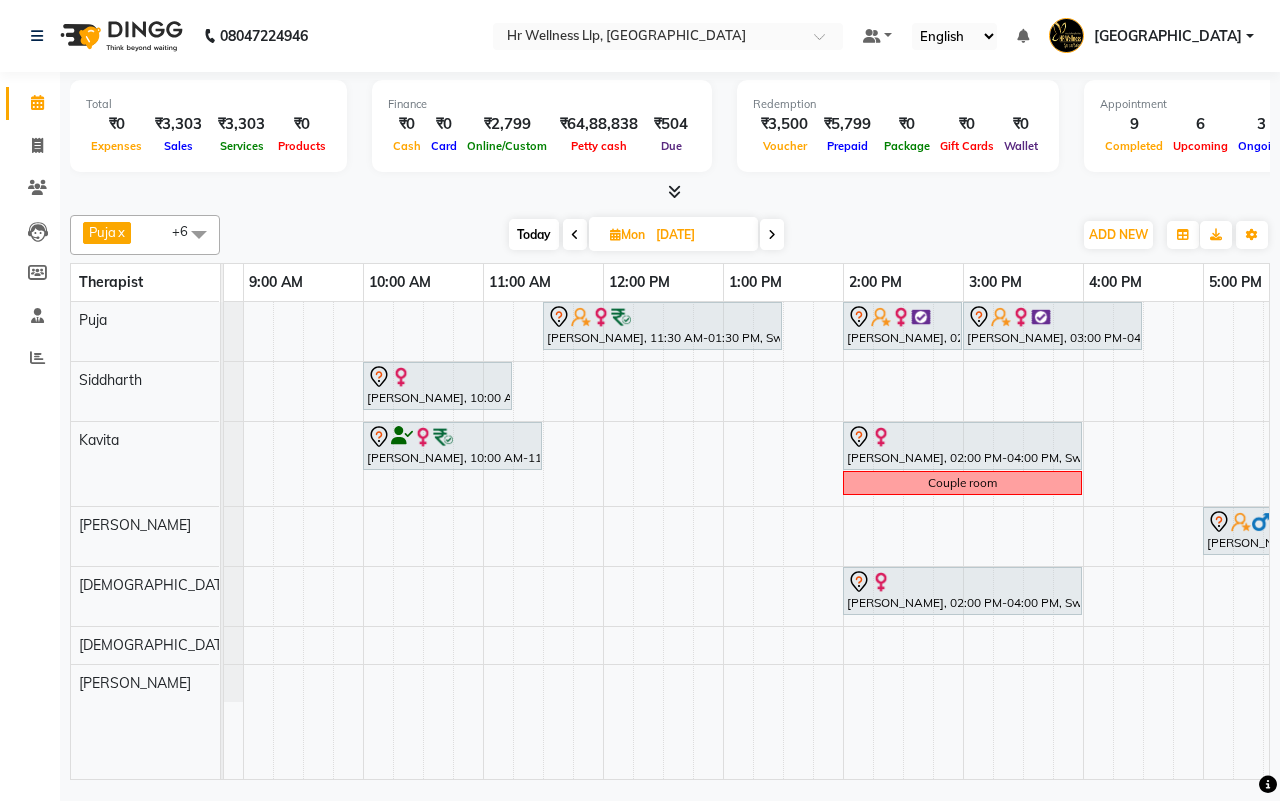 click on "Today" at bounding box center [534, 234] 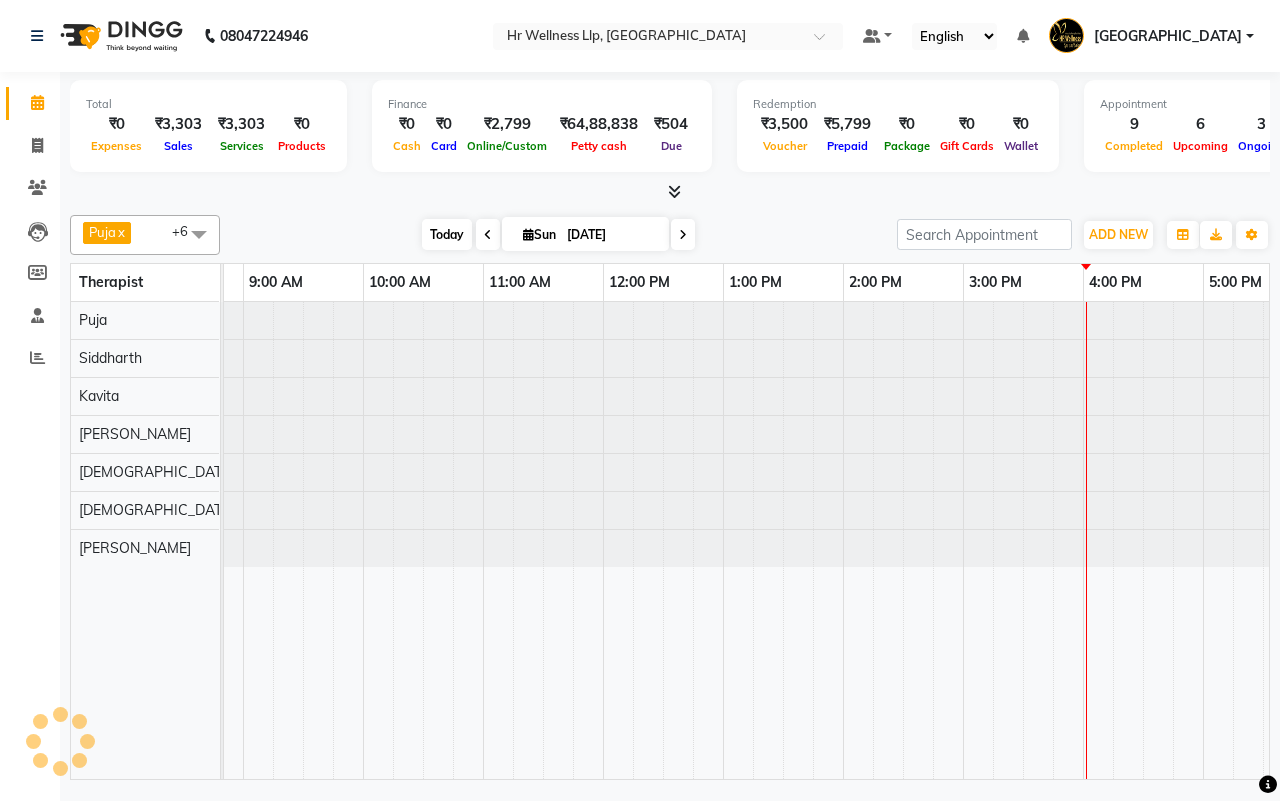 scroll, scrollTop: 0, scrollLeft: 0, axis: both 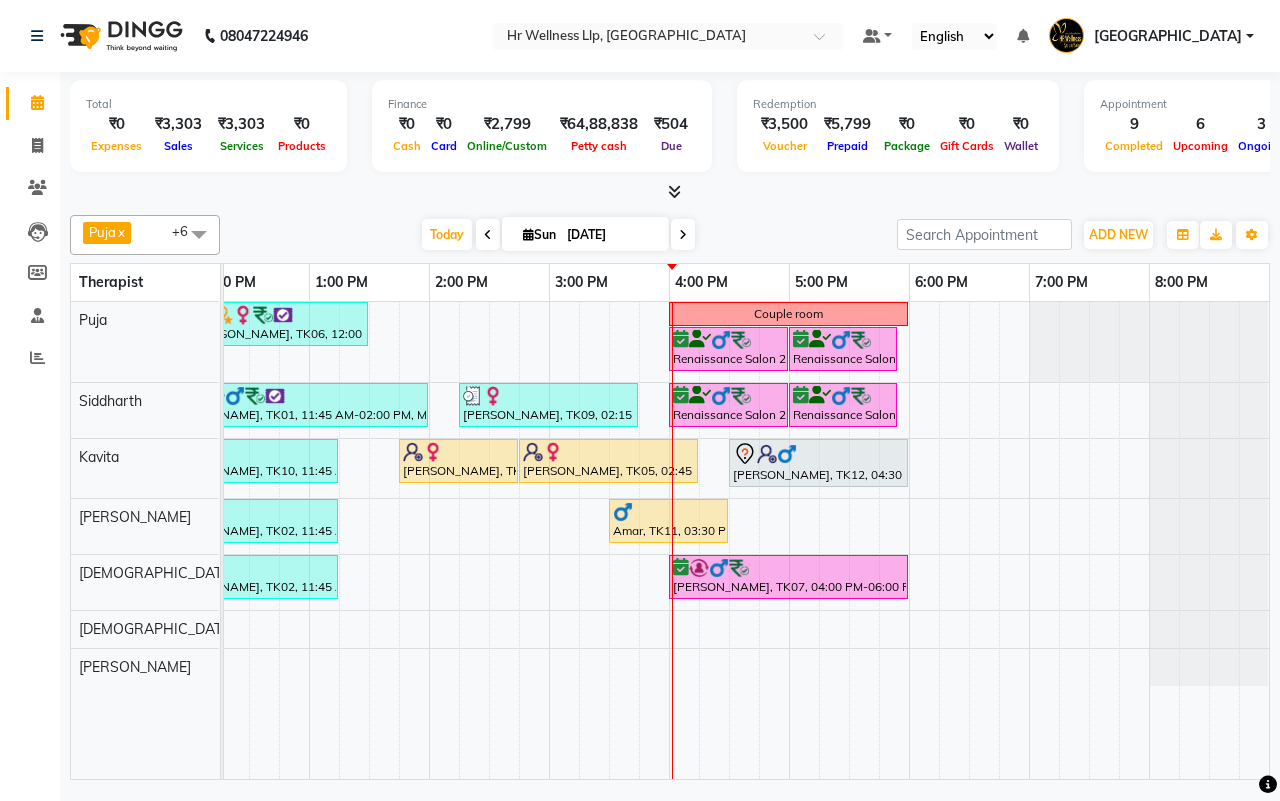click on "[DATE]  [DATE]" at bounding box center (558, 235) 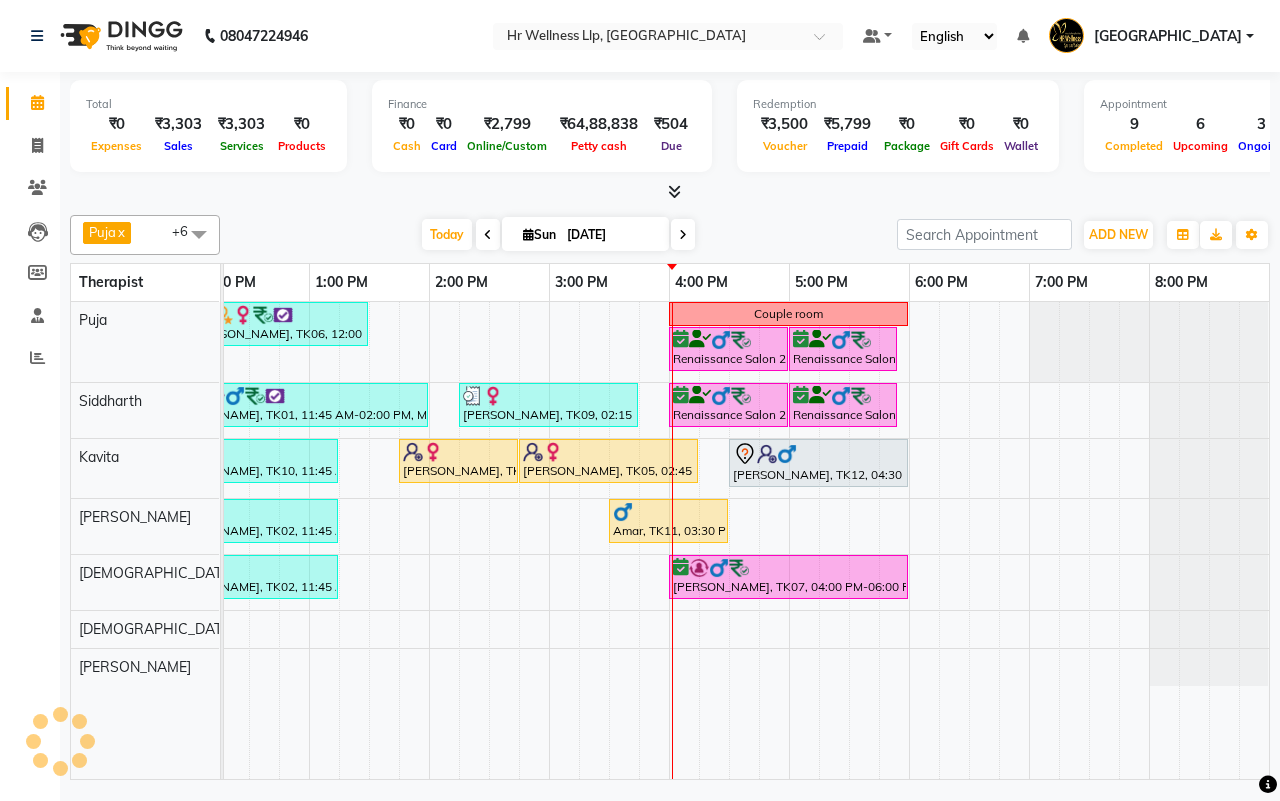 click on "[DATE]  [DATE]" at bounding box center (558, 235) 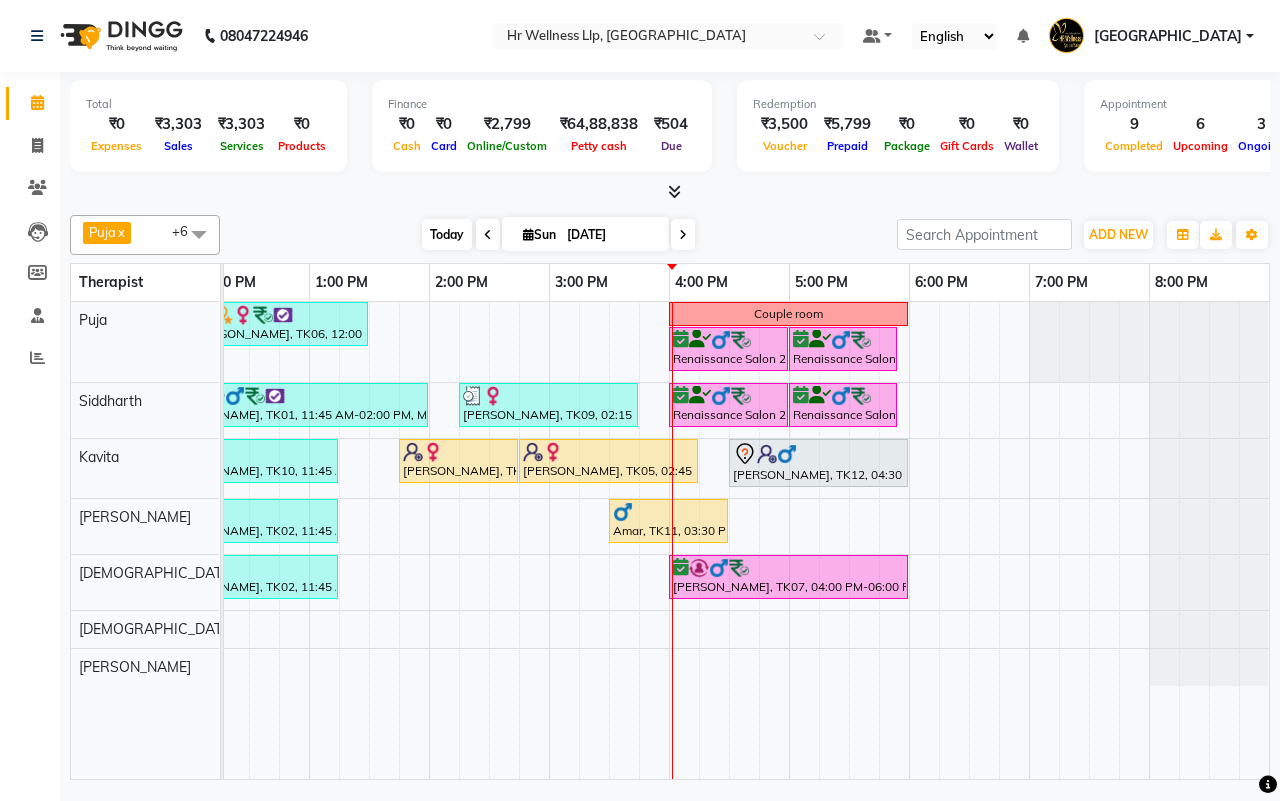 click on "Today" at bounding box center [447, 234] 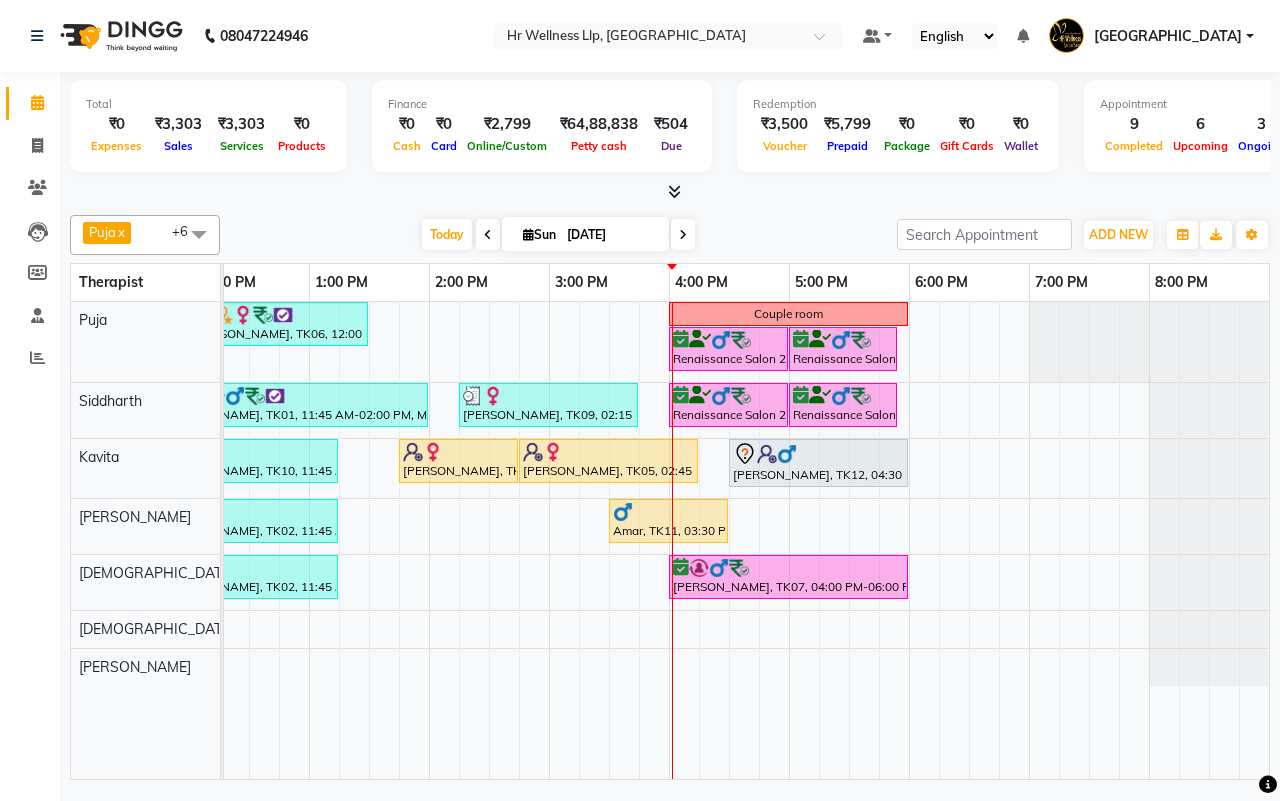 scroll, scrollTop: 0, scrollLeft: 515, axis: horizontal 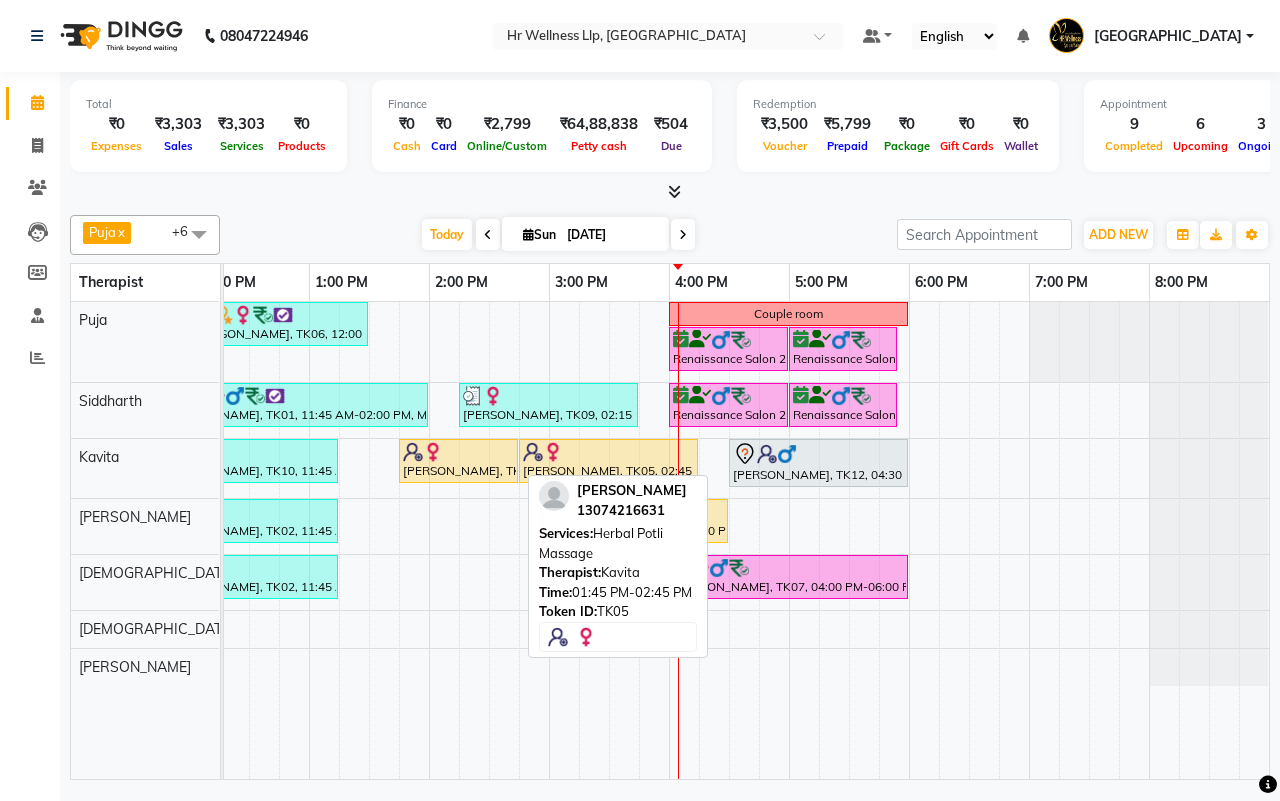 click on "[PERSON_NAME], TK05, 01:45 PM-02:45 PM, Herbal Potli Massage" at bounding box center [458, 461] 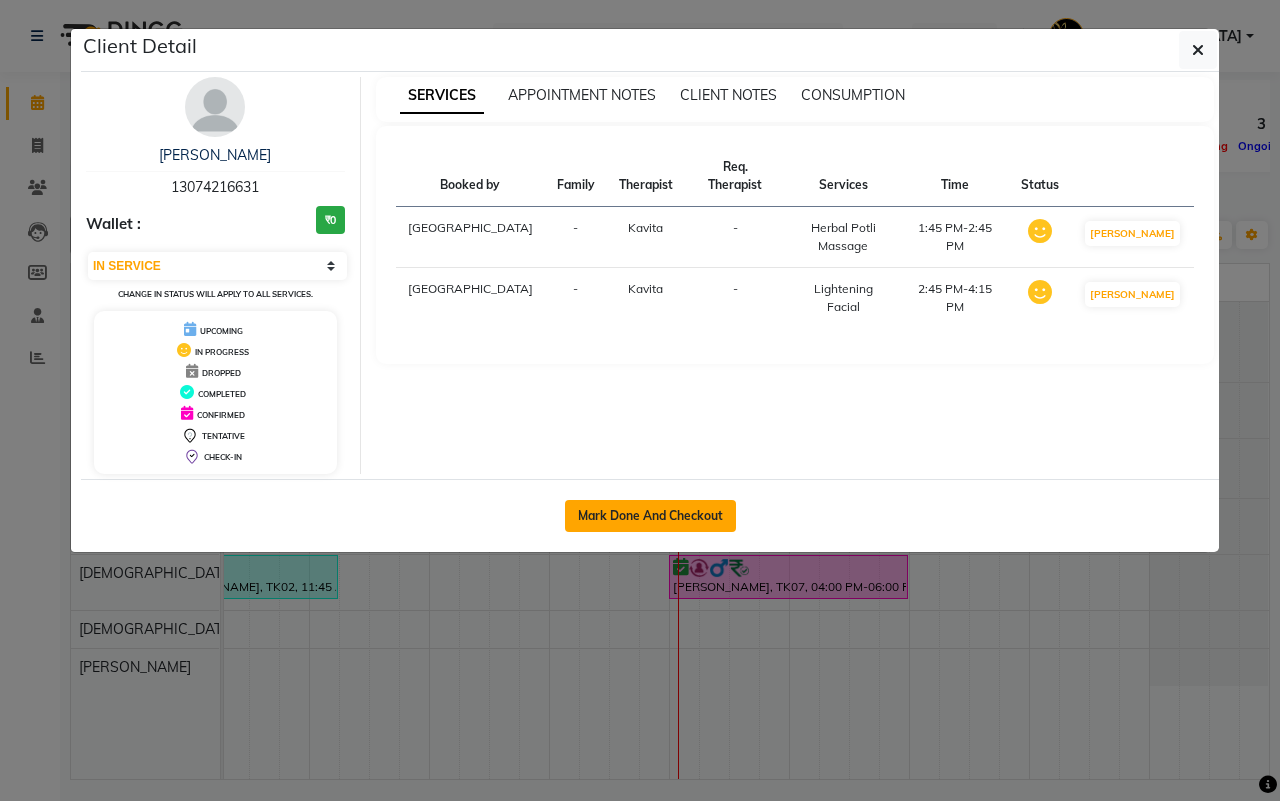 click on "Mark Done And Checkout" 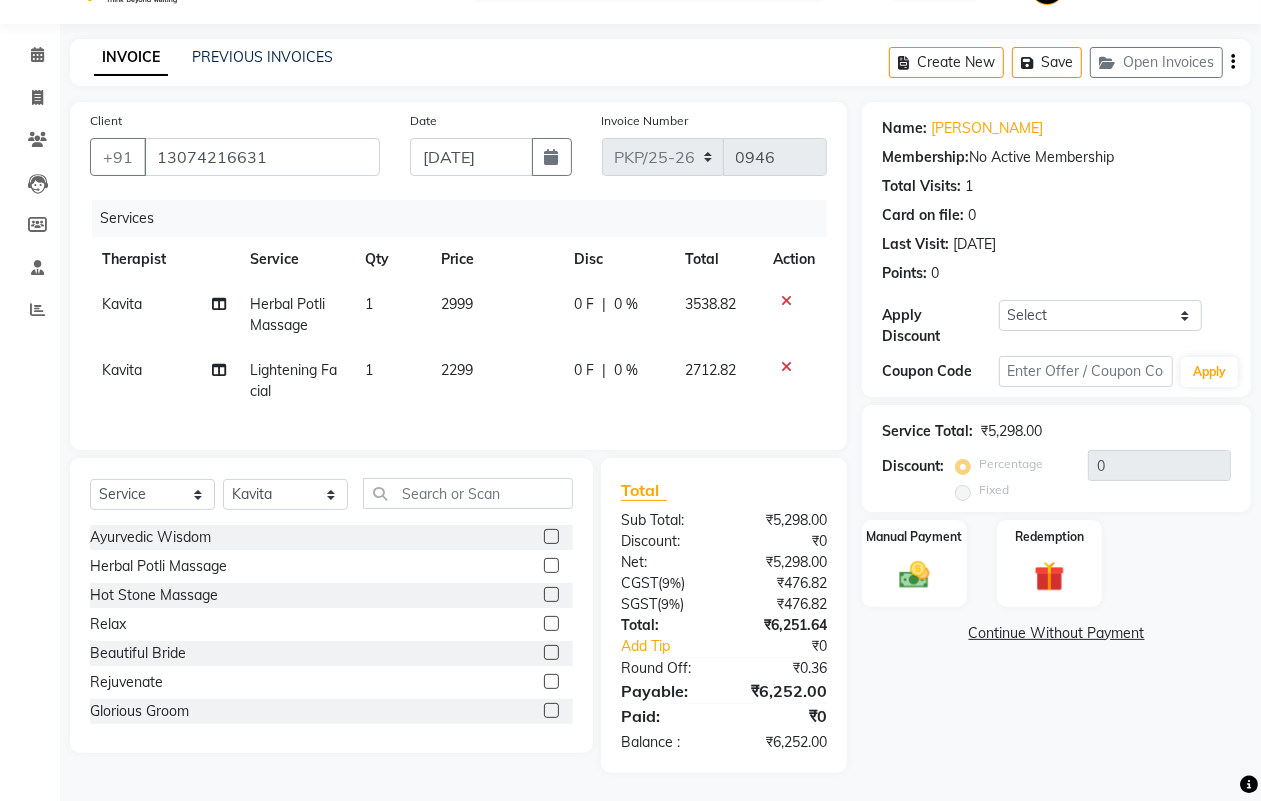 scroll, scrollTop: 68, scrollLeft: 0, axis: vertical 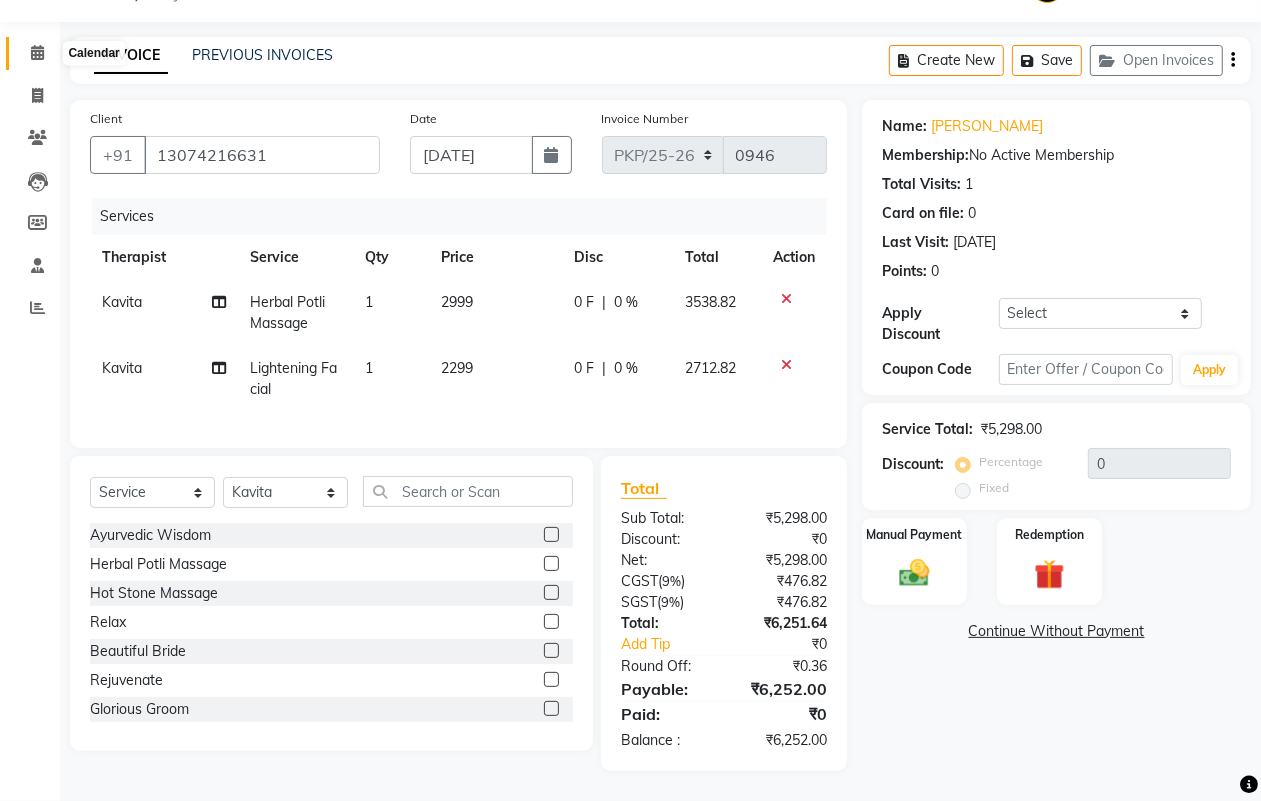 click 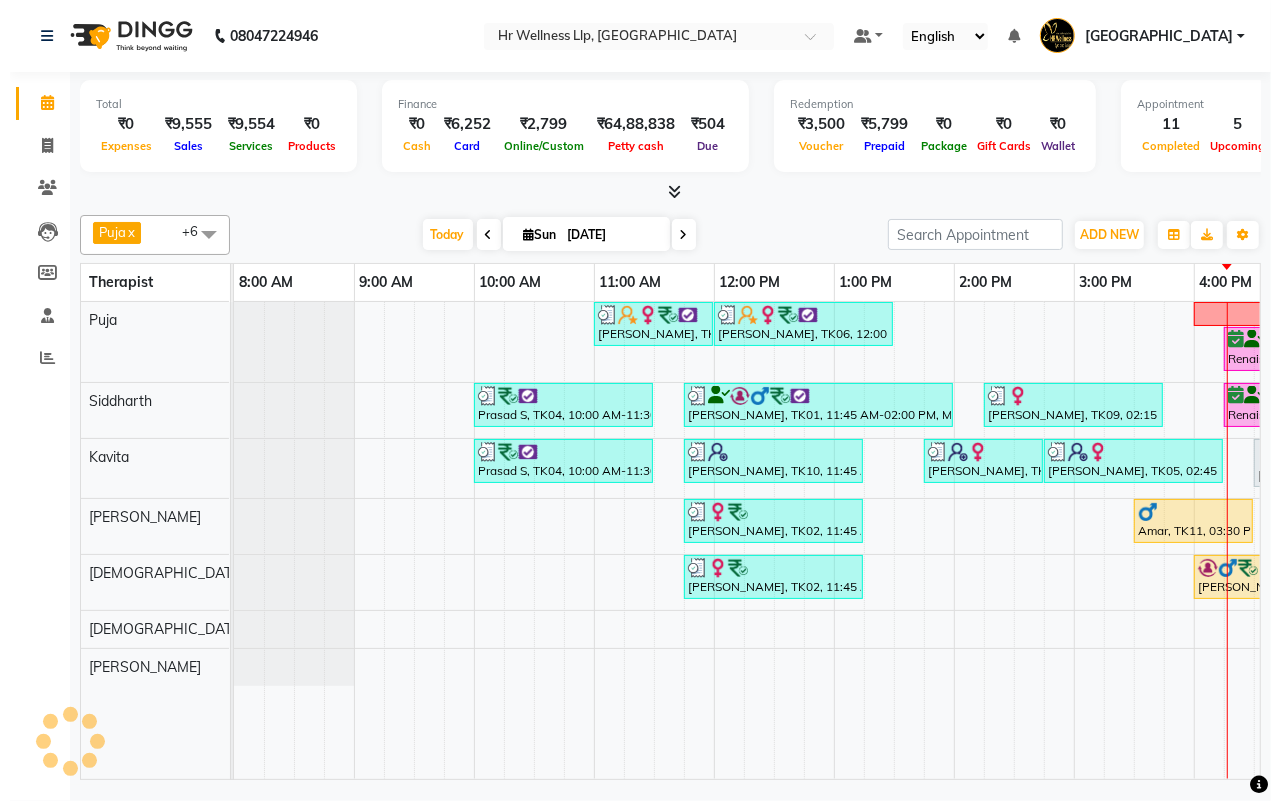 scroll, scrollTop: 0, scrollLeft: 0, axis: both 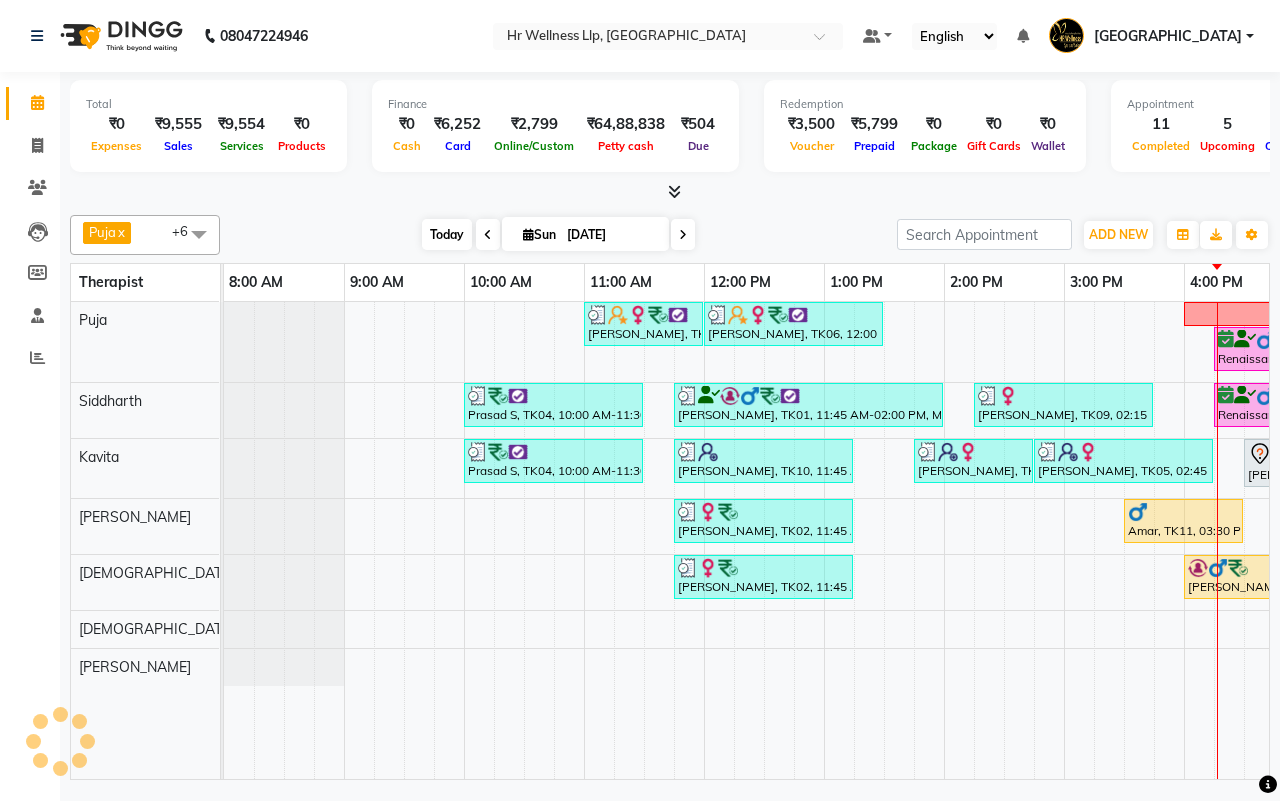 click on "Today" at bounding box center (447, 234) 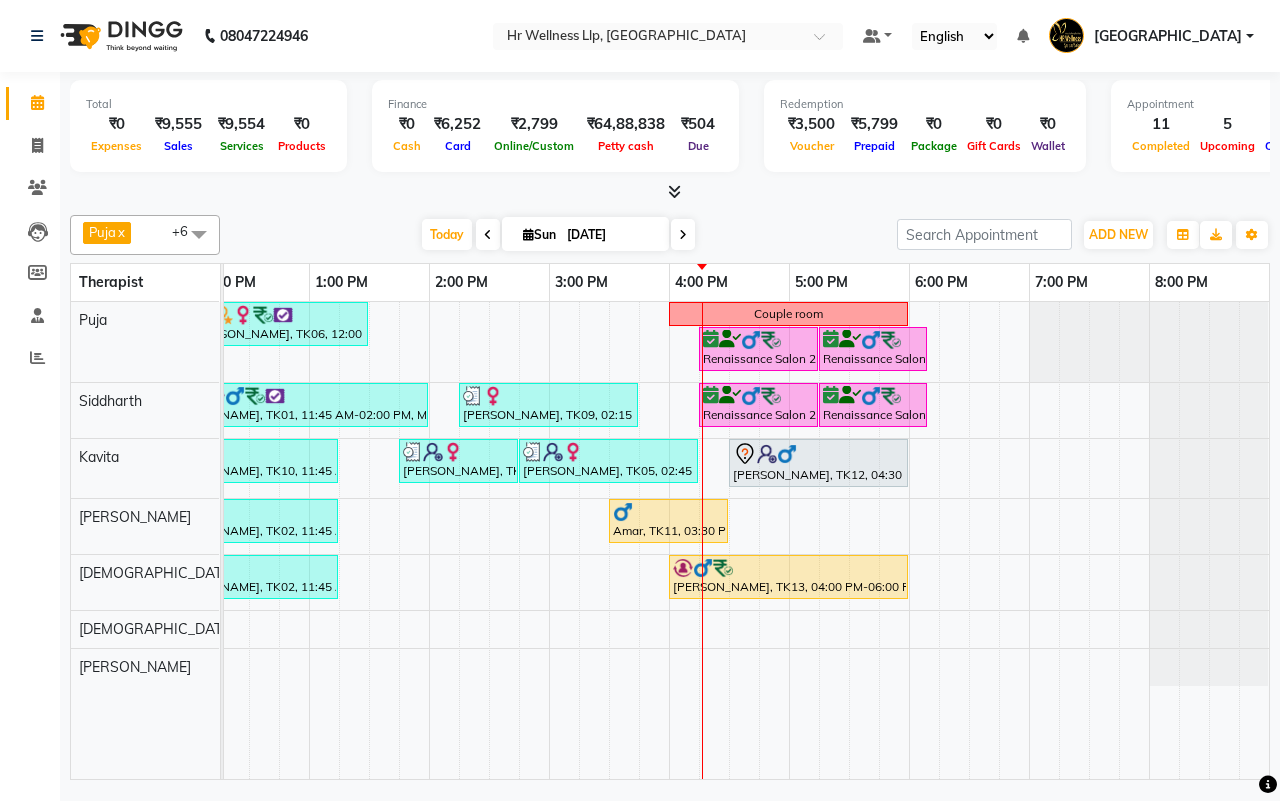 scroll, scrollTop: 0, scrollLeft: 420, axis: horizontal 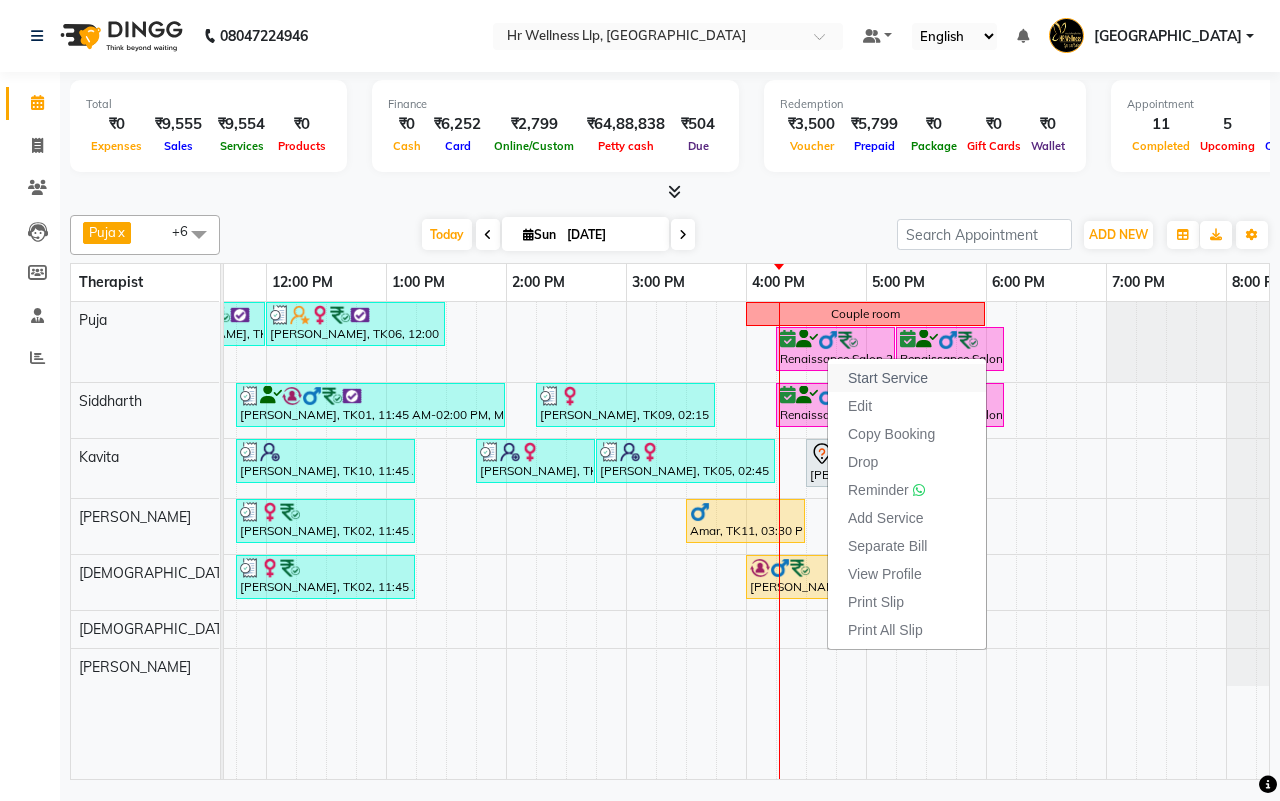 click on "Start Service" at bounding box center (888, 378) 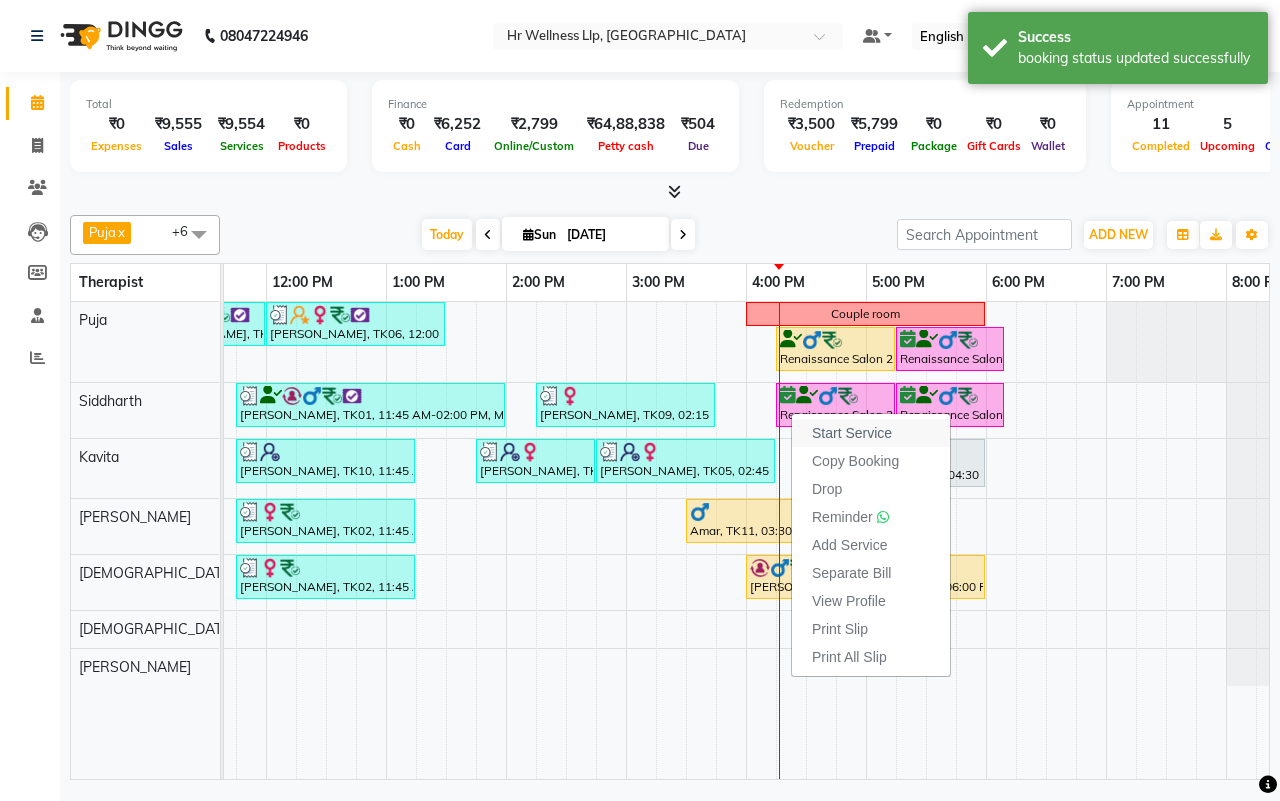 click on "Start Service" at bounding box center [852, 433] 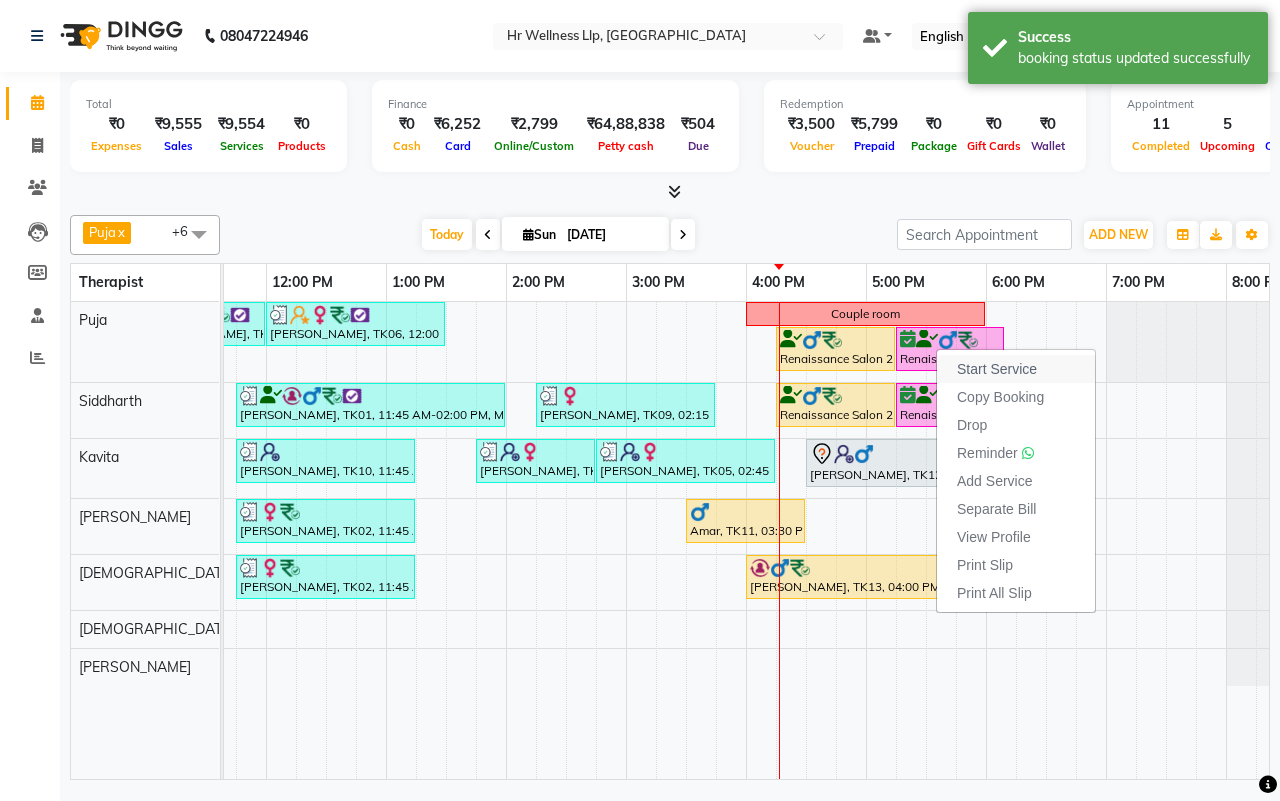 click on "Start Service" at bounding box center (997, 369) 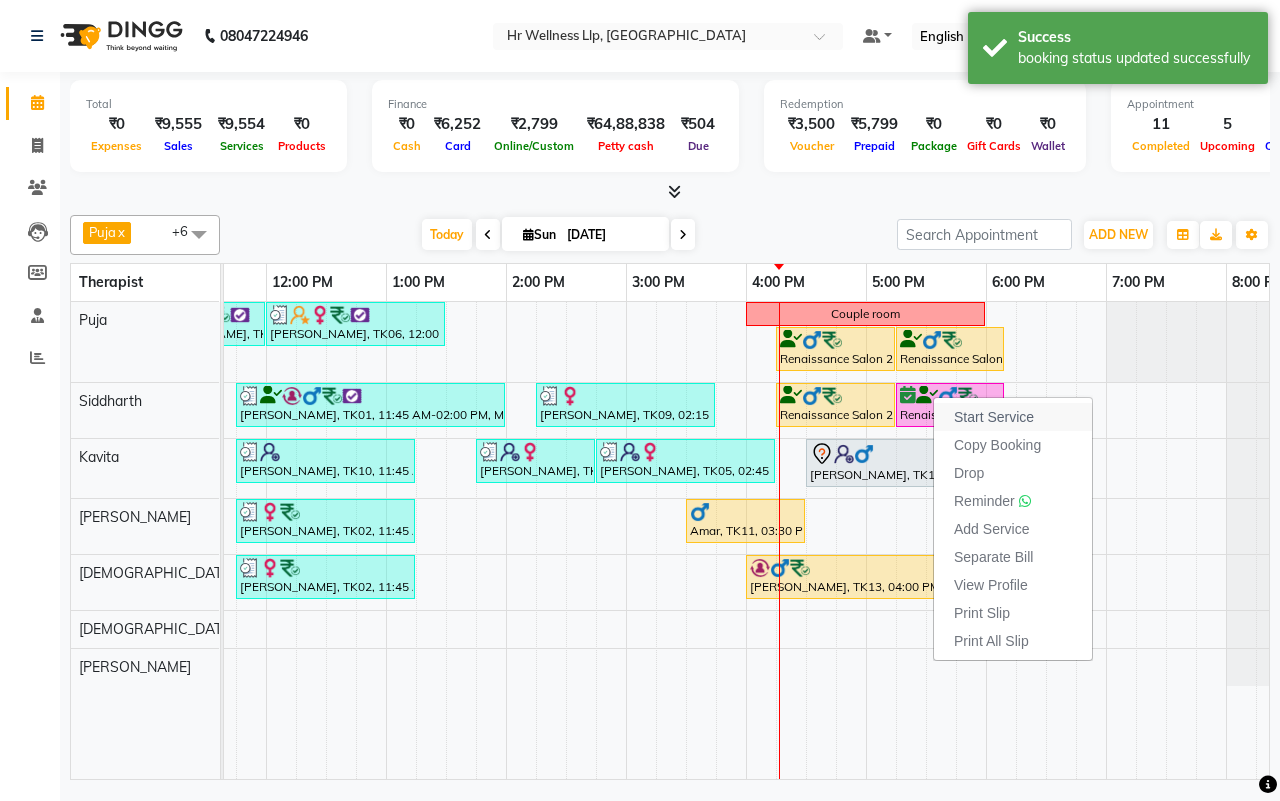 click on "Start Service" at bounding box center [994, 417] 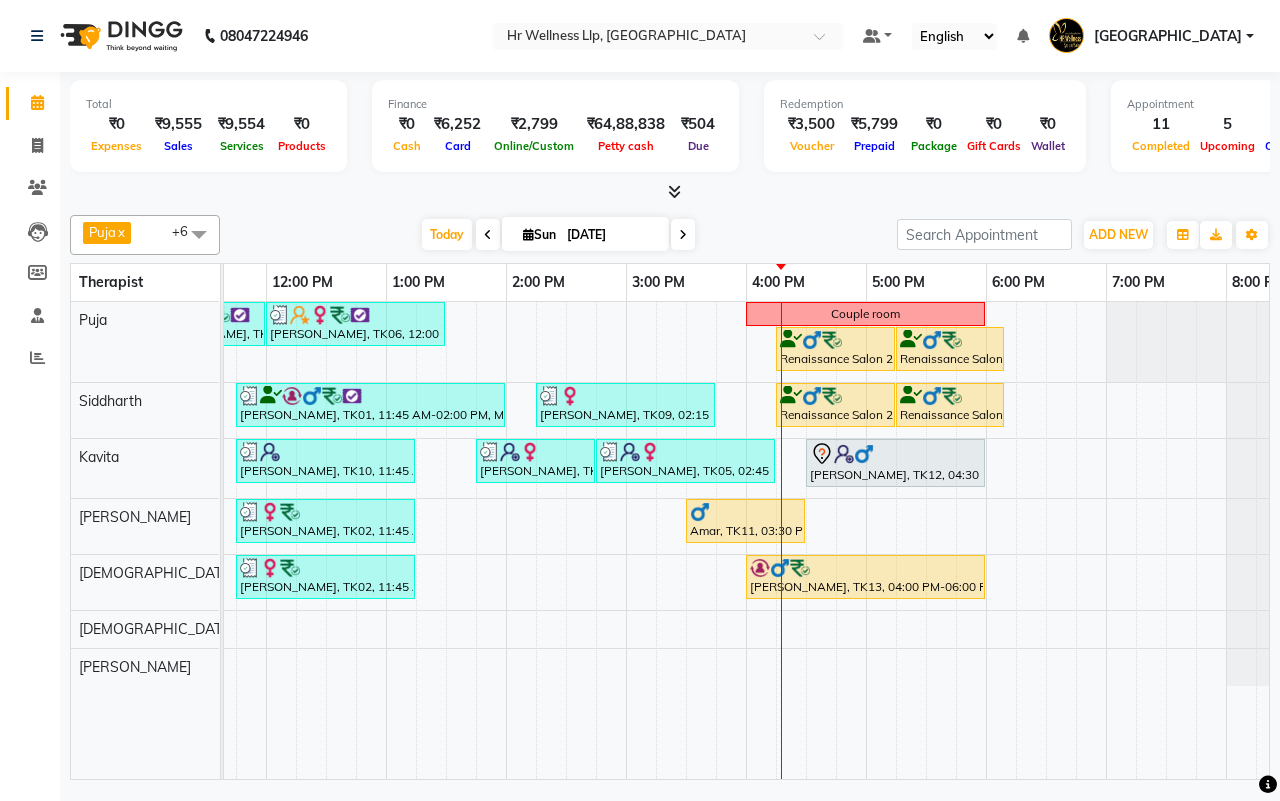 scroll, scrollTop: 0, scrollLeft: 193, axis: horizontal 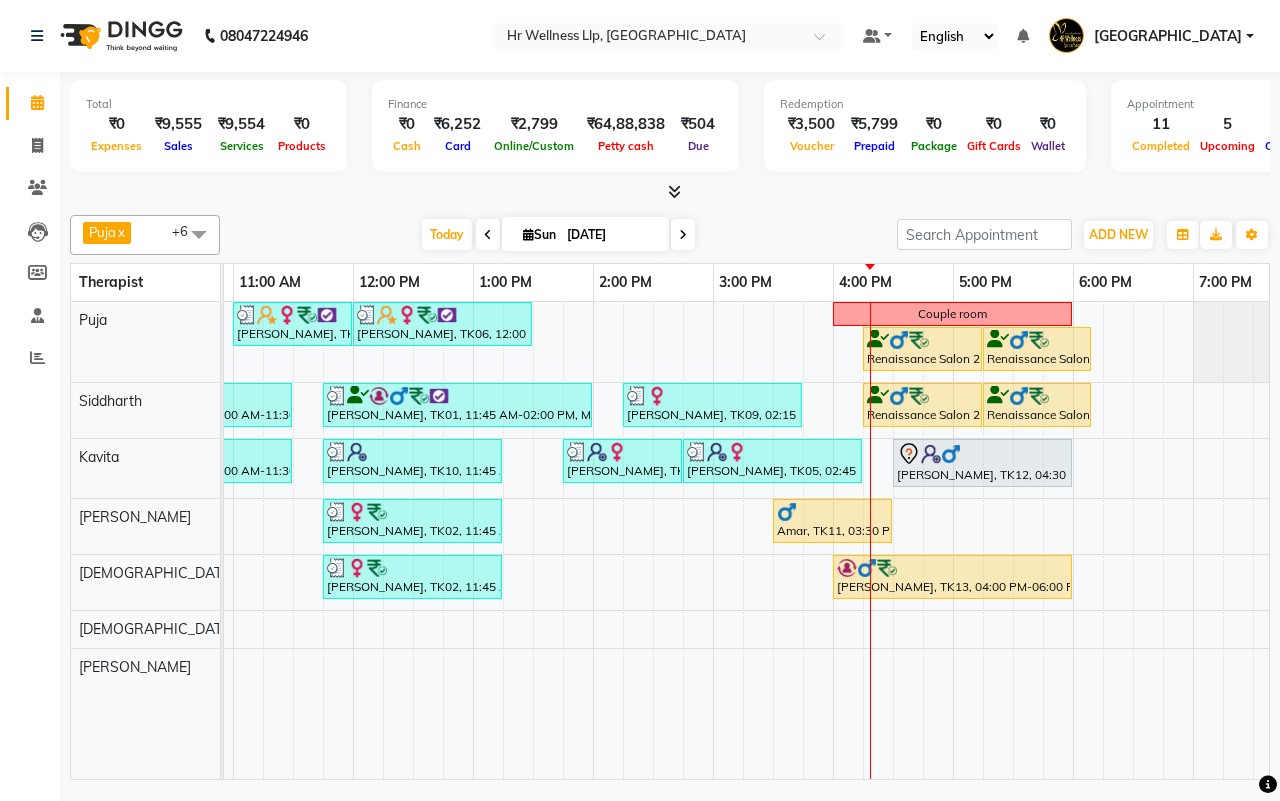 click on "[DATE]  [DATE]" at bounding box center (558, 235) 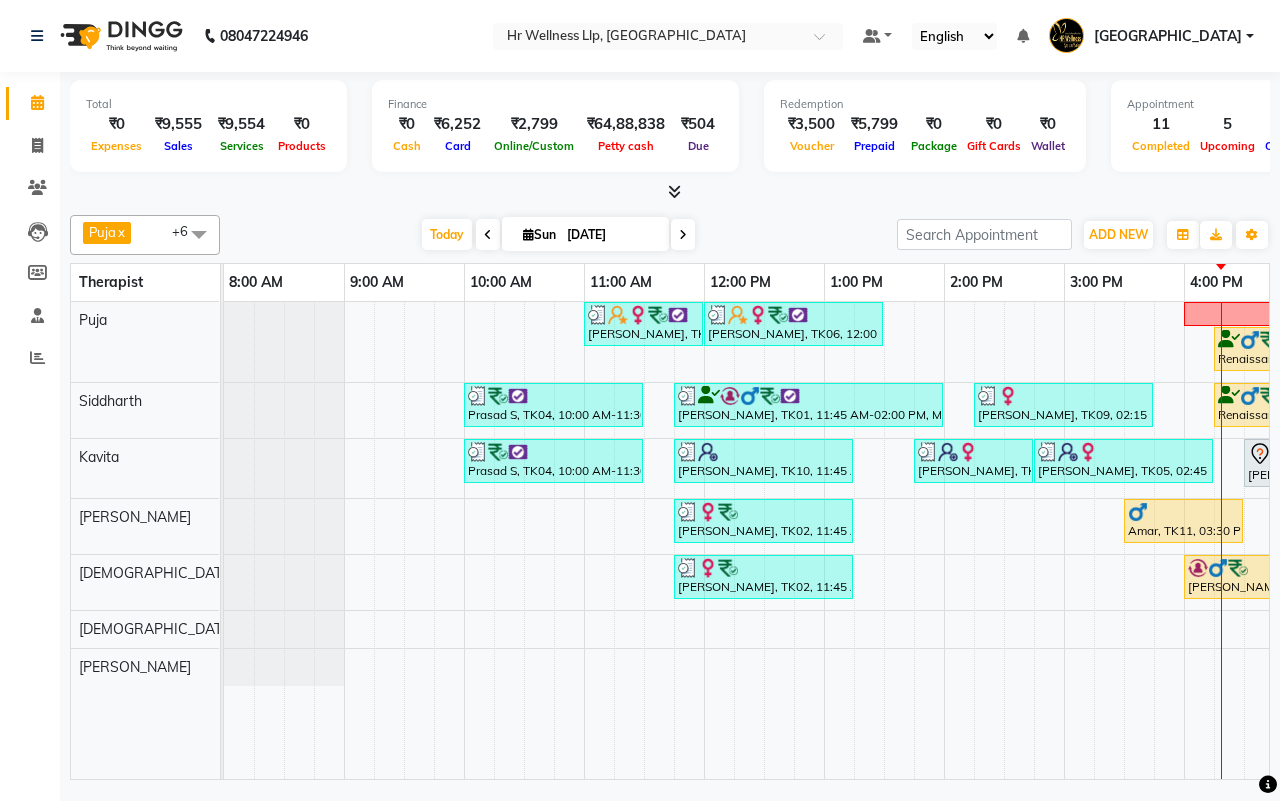scroll, scrollTop: 0, scrollLeft: 108, axis: horizontal 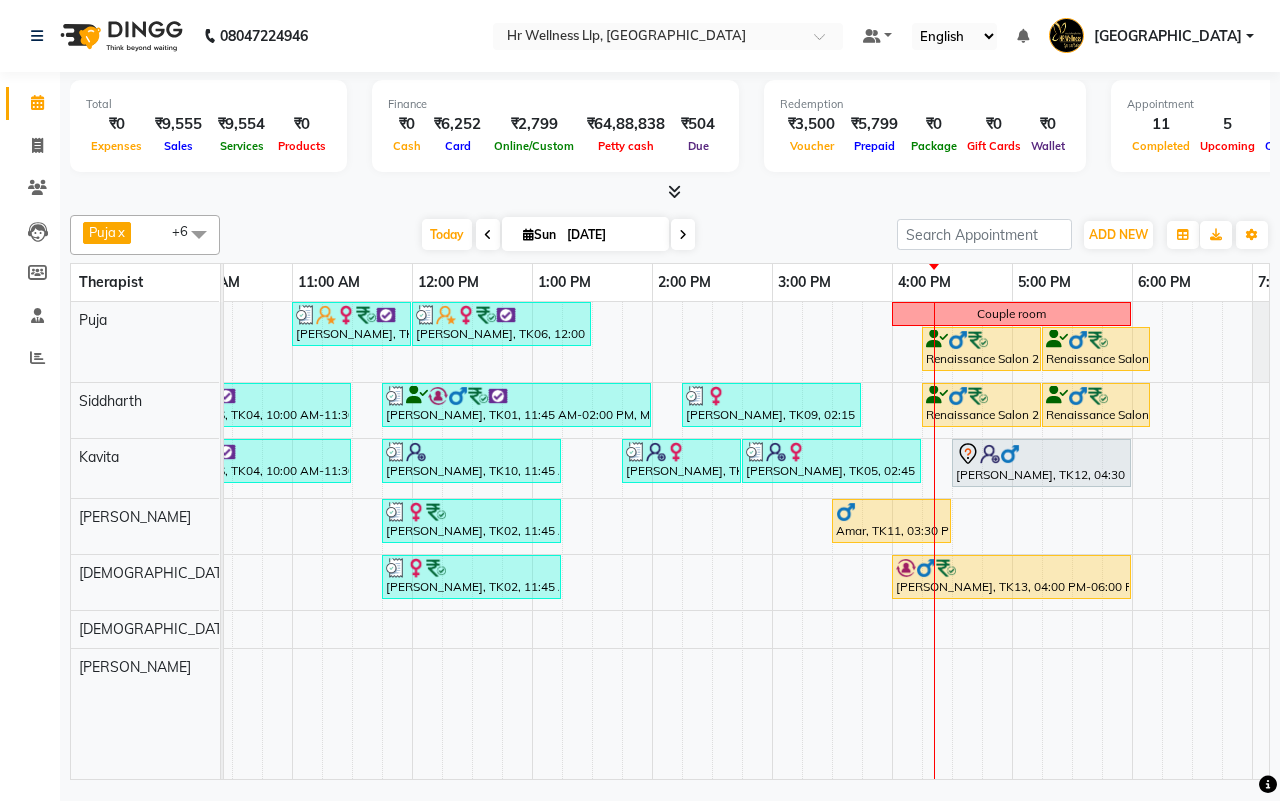 click on "[DATE]  [DATE]" at bounding box center (558, 235) 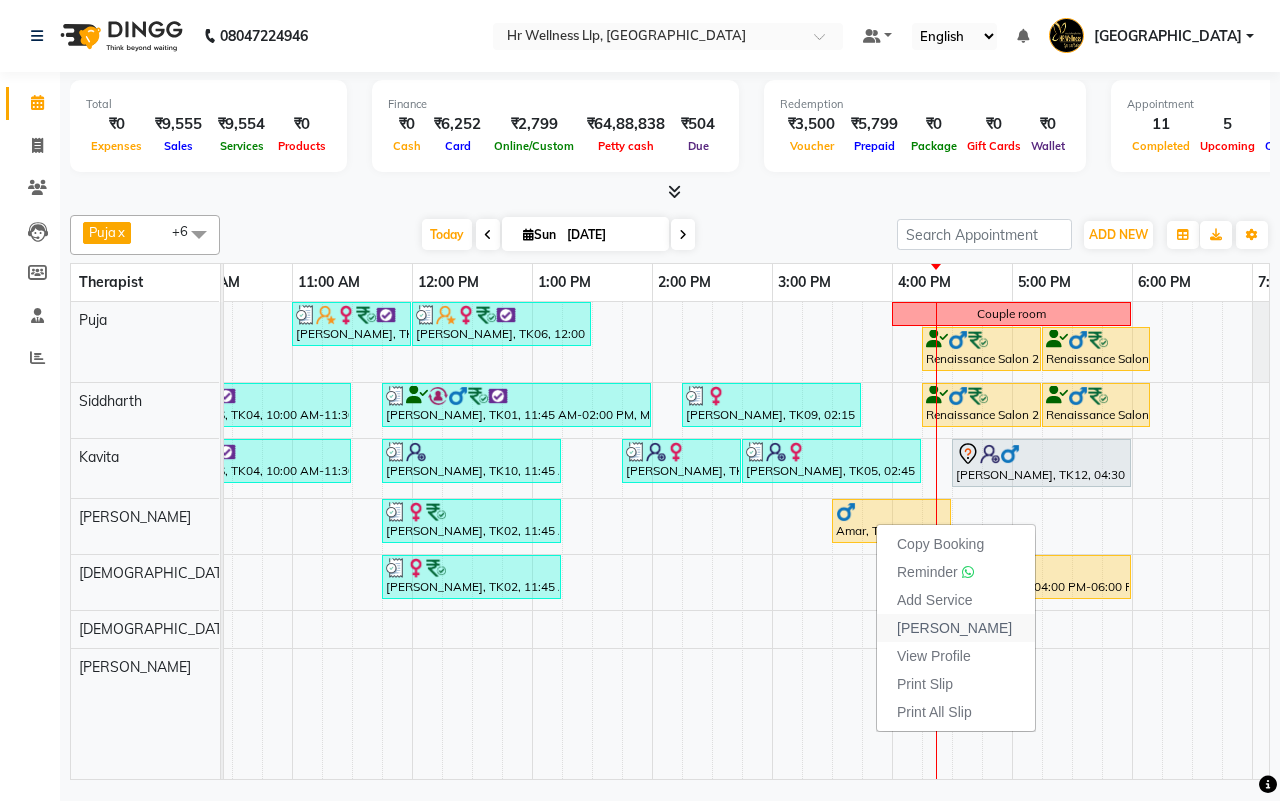 click on "Mark Done" at bounding box center [954, 628] 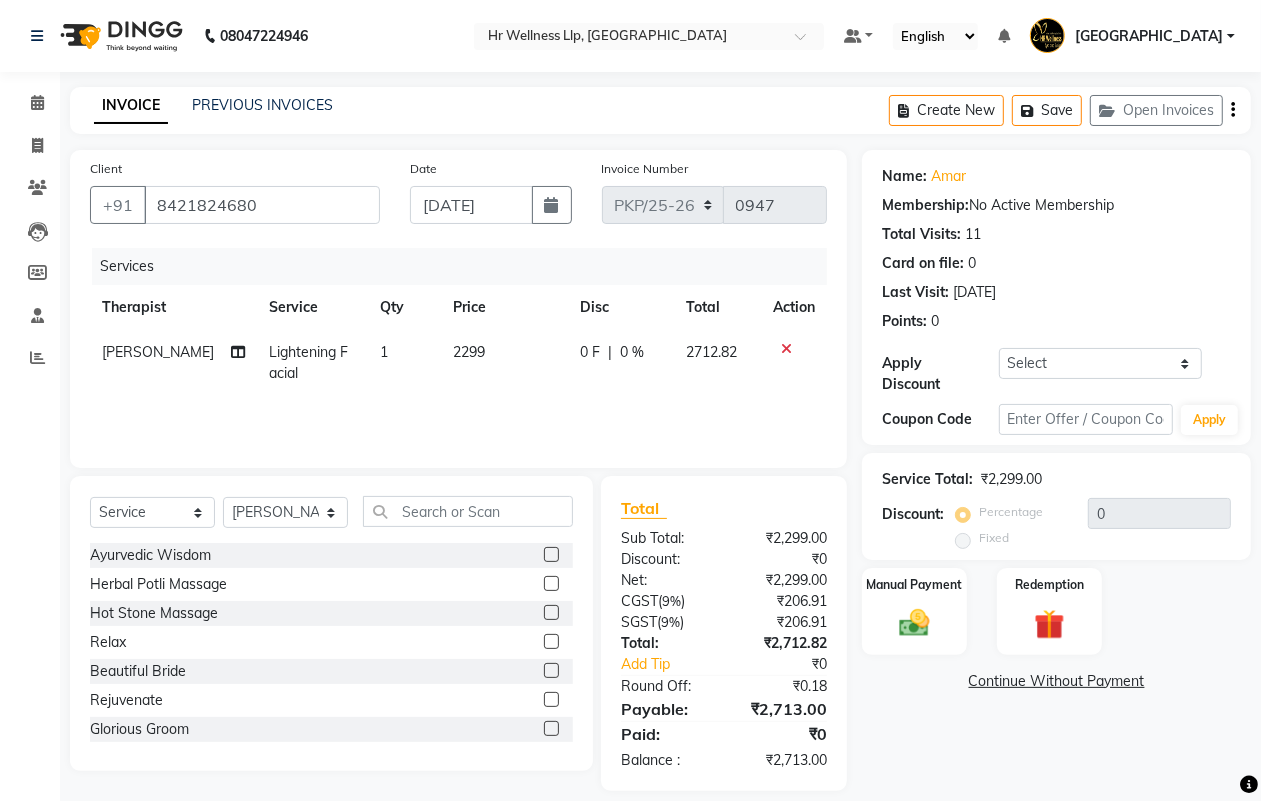 click on "2299" 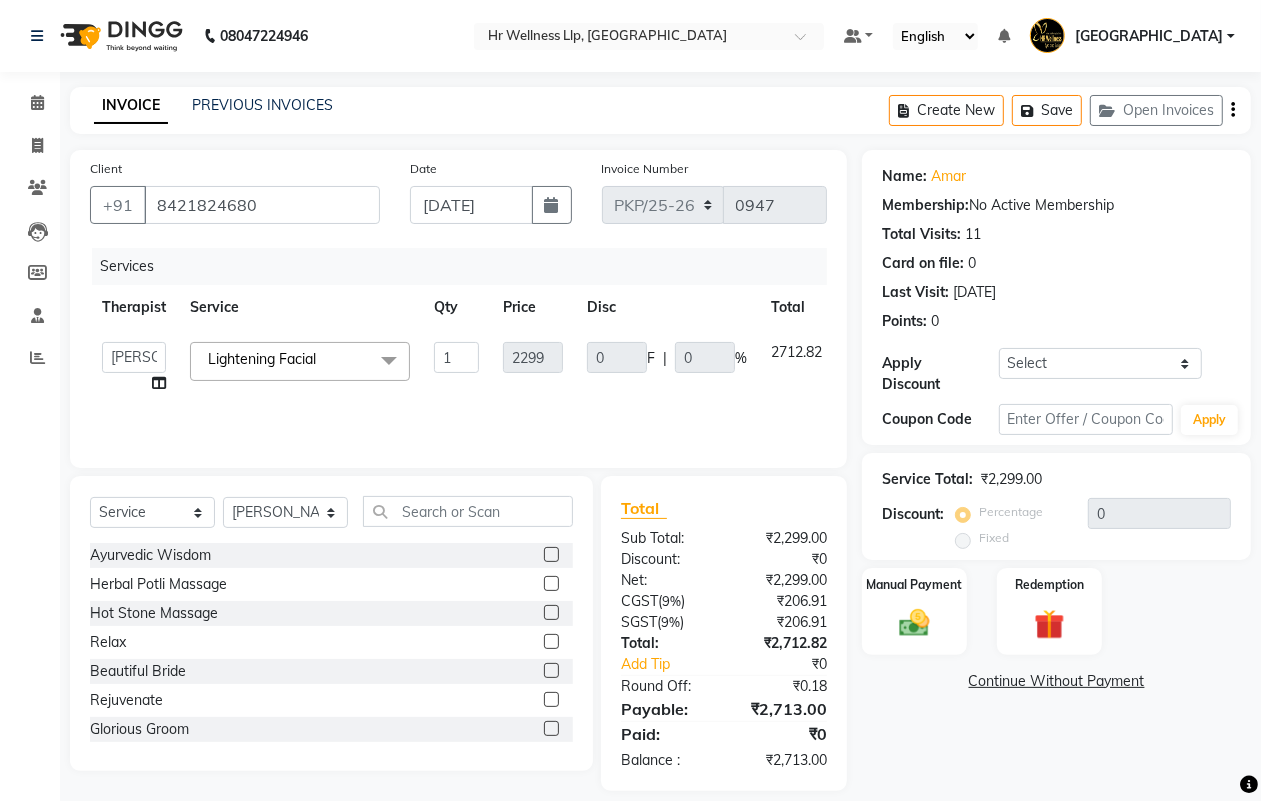 click on "Services Therapist Service Qty Price Disc Total Action  Amar Agarwal   Female waitlist   Female waitlist 1   Hambirrao Mulik   Jonathan   Kajal   Kavita   Kevin   Koregaon Park   Linda   Lucy   Male waitlist   Preeti   Puja   Rupa   Sharad Bhil   Siddharth  Lightening Facial  x Ayurvedic Wisdom Herbal Potli Massage Hot Stone Massage Relax Beautiful Bride Rejuvenate Glorious Groom Herbal Potli Massage  Herbal Potli Massage 60 Min Deep Tissue Massage with Wintergreen oil 60 Min Deep Tissue Massage with Wintergreen oil 90 Min Scrubassage 60 Min Scrubassage 90 Min Relaxing Aromatherapy Massage with Lavender oil 60 Min Relaxing Aromatherapy Massage with Lavender oil 90 Min Balinese Massage with Wintergreen, Bayleaf & Clove 60 Min Balinese Massage with Wintergreen, Bayleaf & Clove 90 Min Swedish Massage 60 Min Swedish Massage 90 Min Abhyangam Massage with Bala Oil 60 Min Abhyangam Massage with Bala Oil 90 Min Revitalizing Thai Massage 60 Min Revitalizing Thai Massage 90 Min Royal Oud Oil Massage 60 Min Shirodhara" 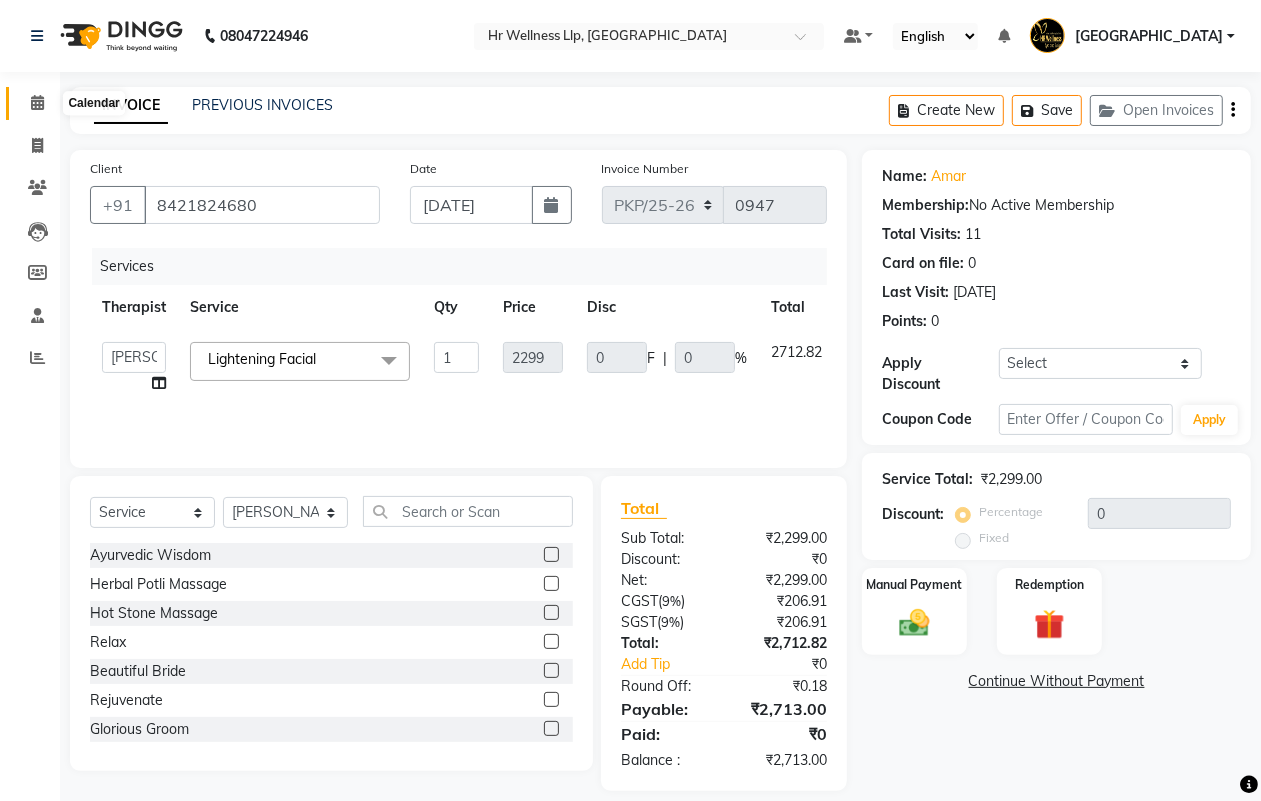 click 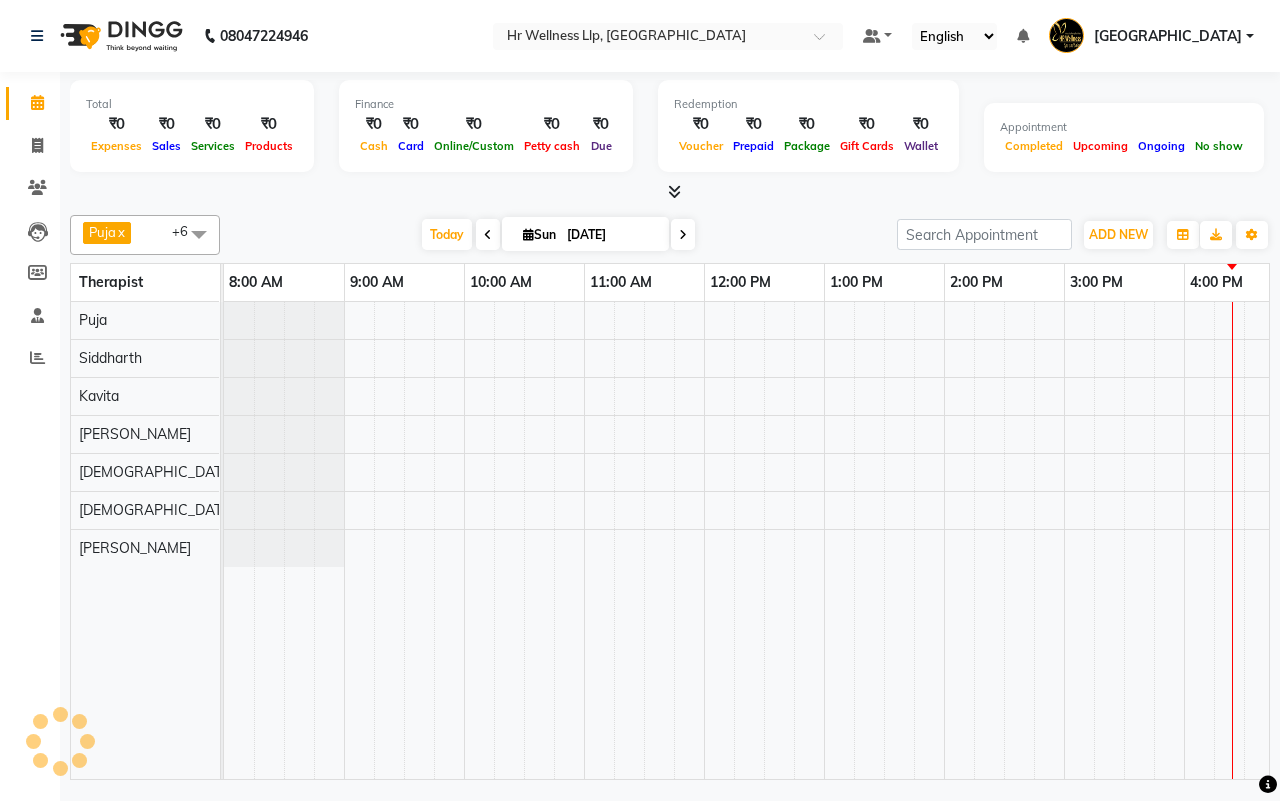 scroll, scrollTop: 0, scrollLeft: 0, axis: both 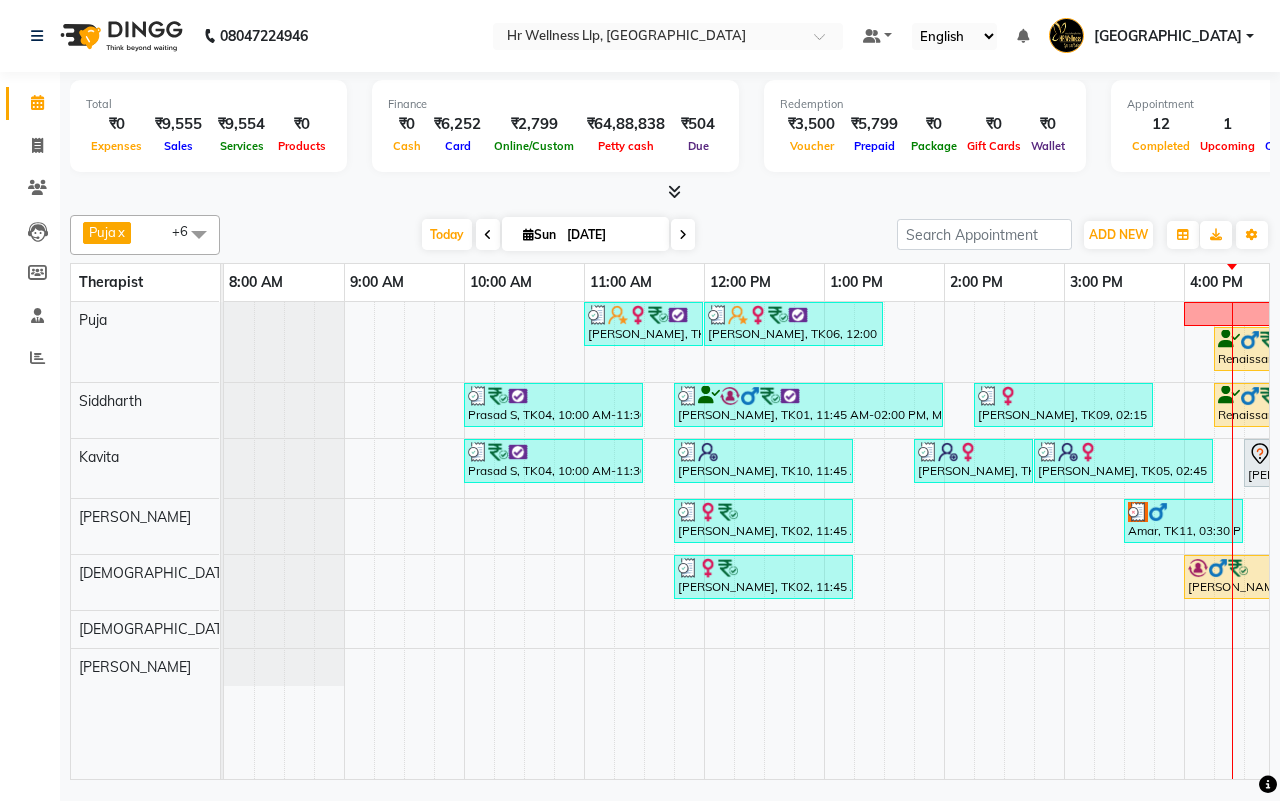 drag, startPoint x: 800, startPoint y: 228, endPoint x: 792, endPoint y: 448, distance: 220.1454 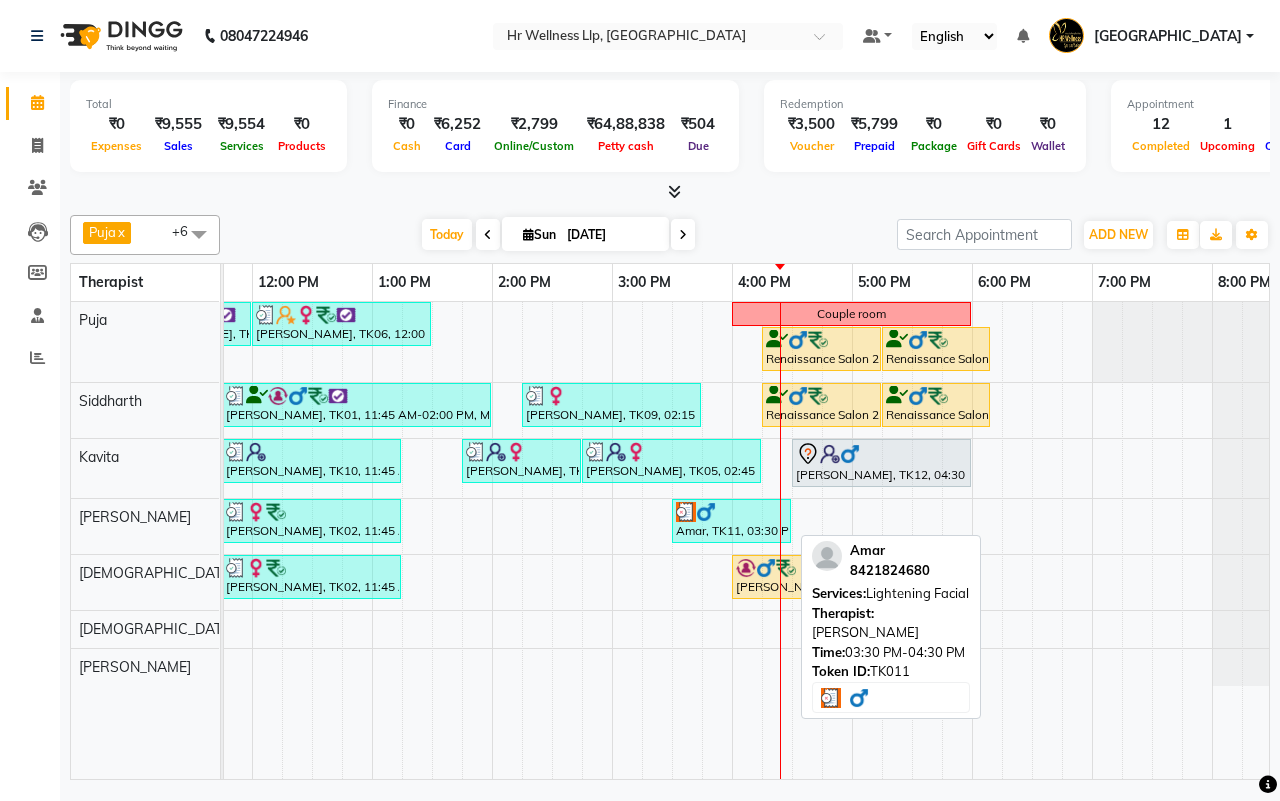 click on "Amar, TK11, 03:30 PM-04:30 PM, Lightening Facial" at bounding box center (731, 521) 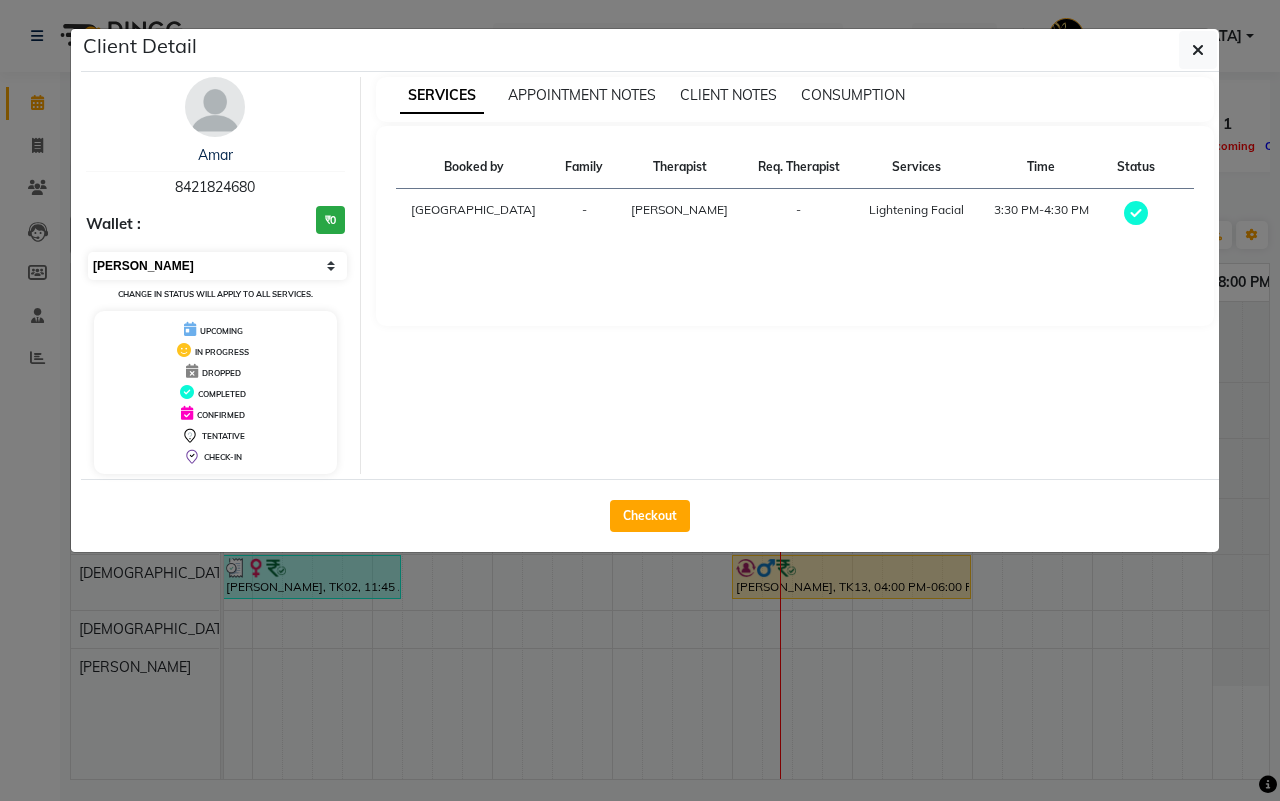 click on "Select MARK DONE UPCOMING" at bounding box center [217, 266] 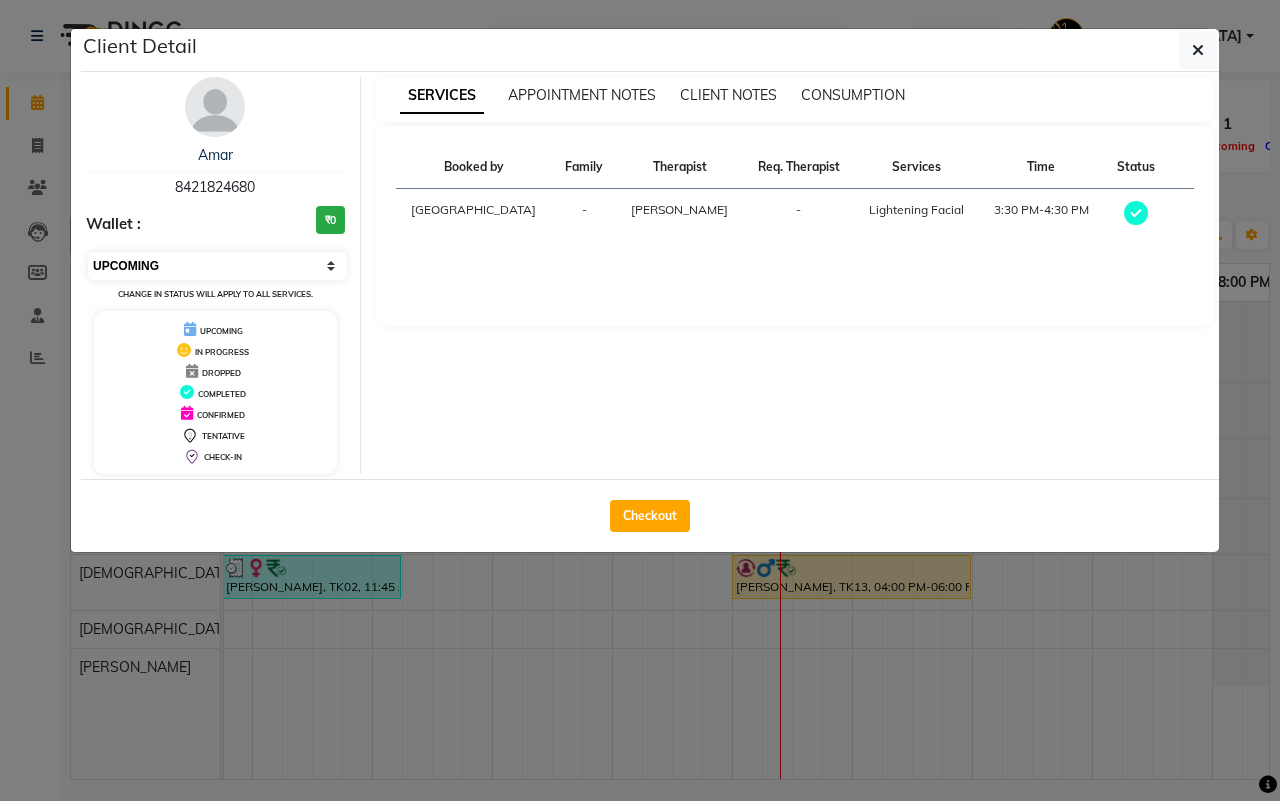 click on "Select MARK DONE UPCOMING" at bounding box center [217, 266] 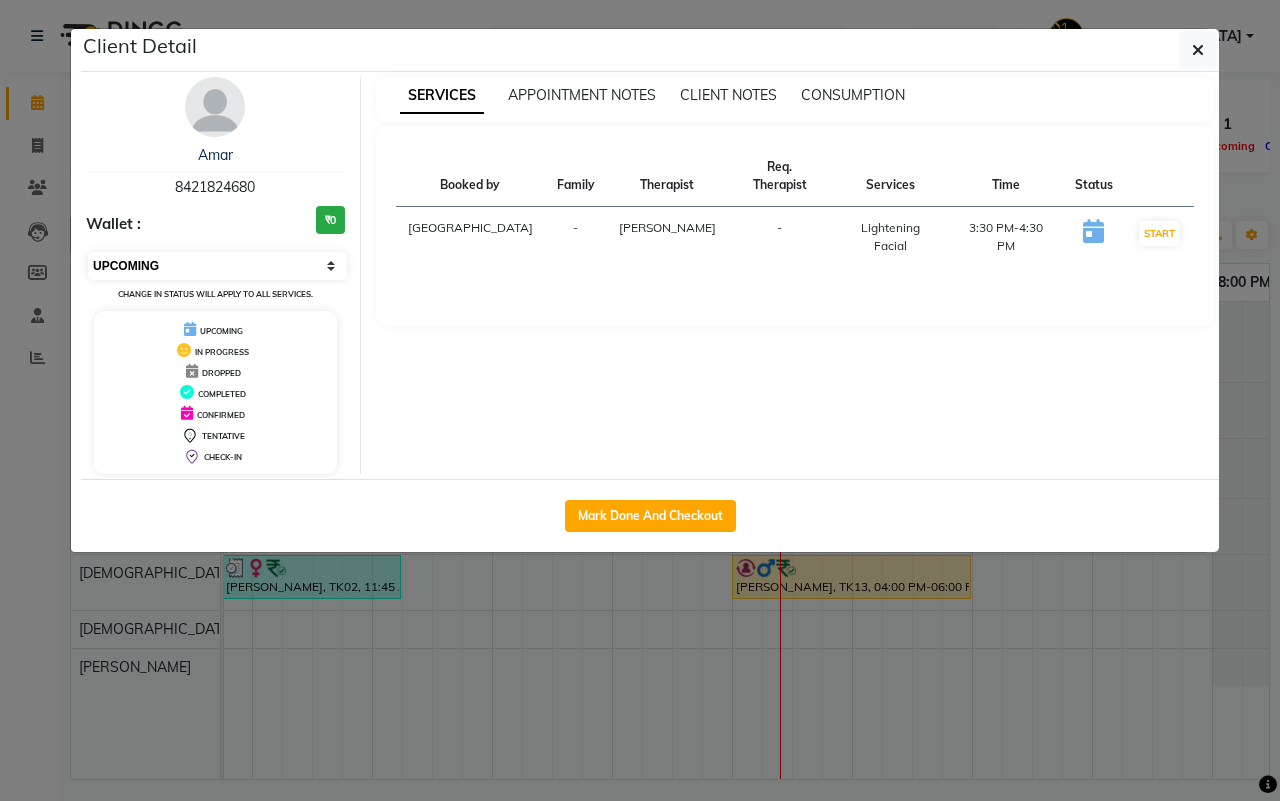 click on "Select IN SERVICE CONFIRMED TENTATIVE CHECK IN MARK DONE DROPPED UPCOMING" at bounding box center (217, 266) 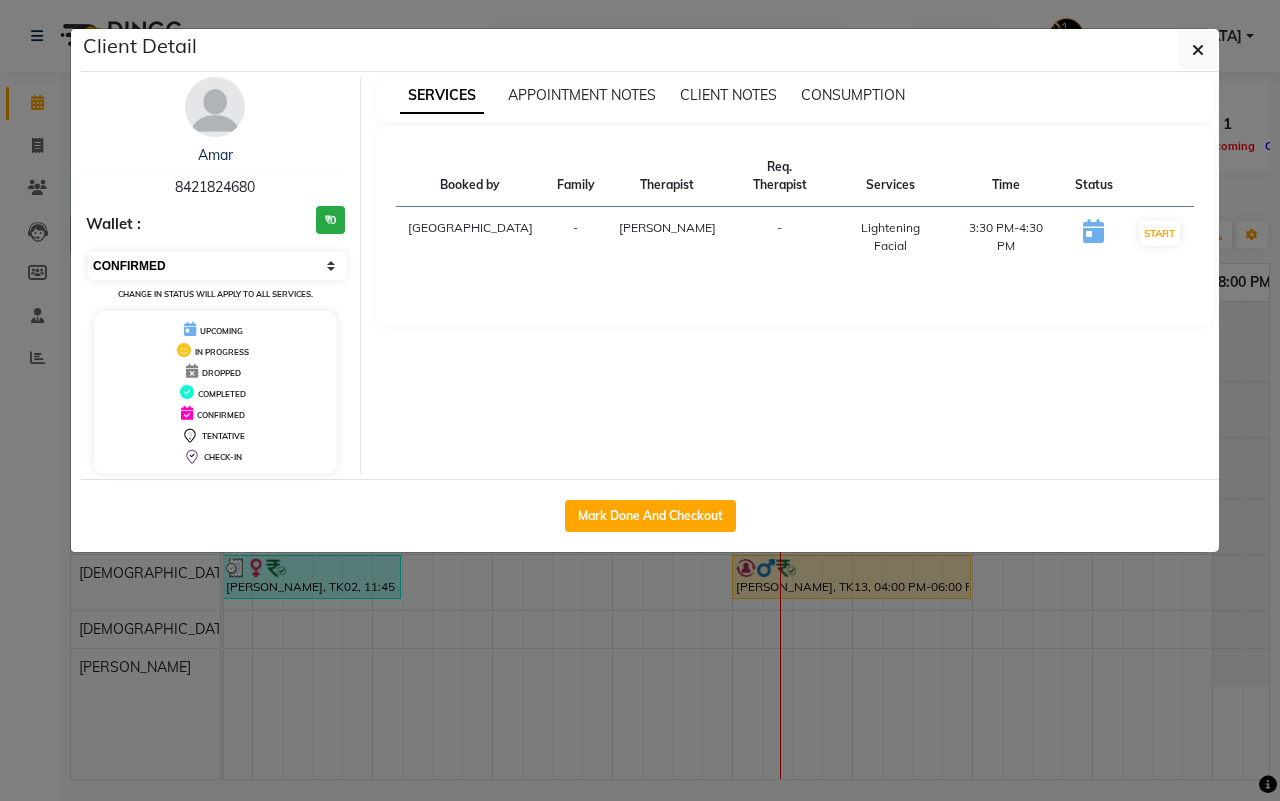 click on "Select IN SERVICE CONFIRMED TENTATIVE CHECK IN MARK DONE DROPPED UPCOMING" at bounding box center (217, 266) 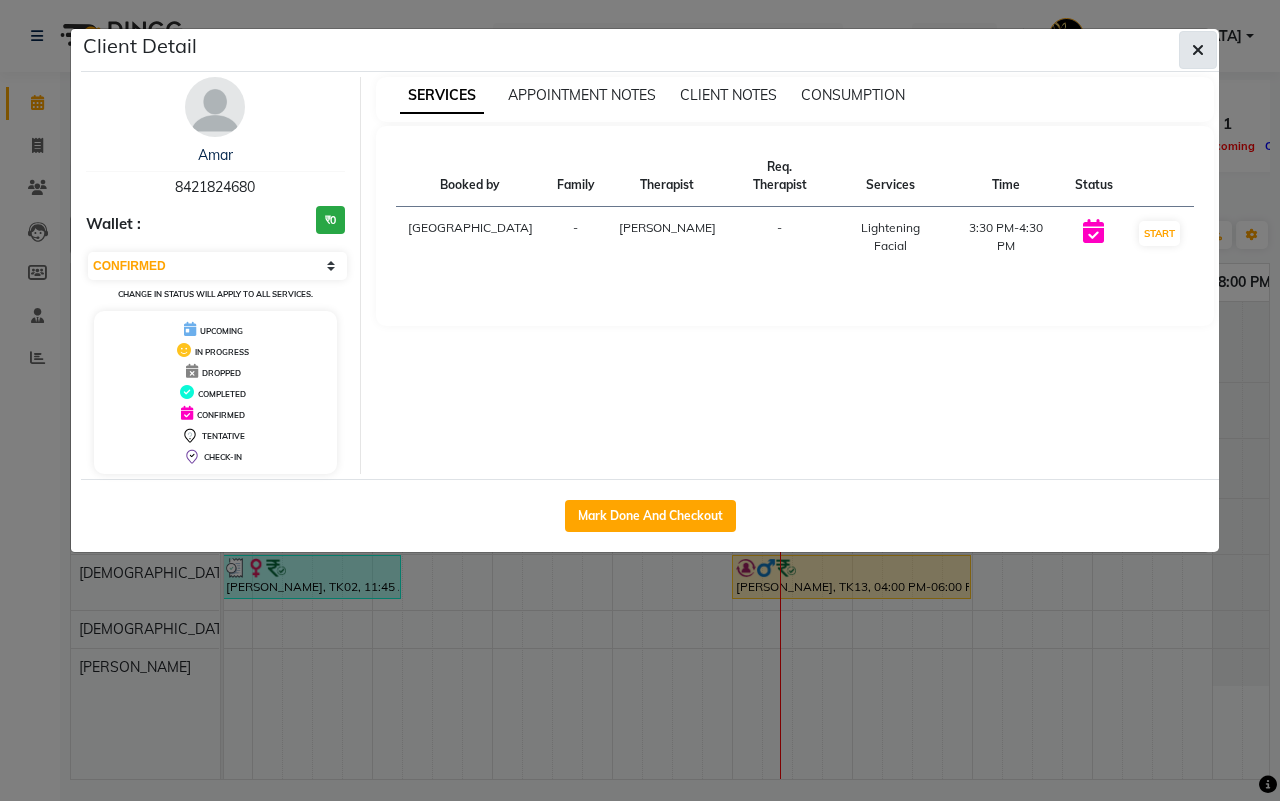 click 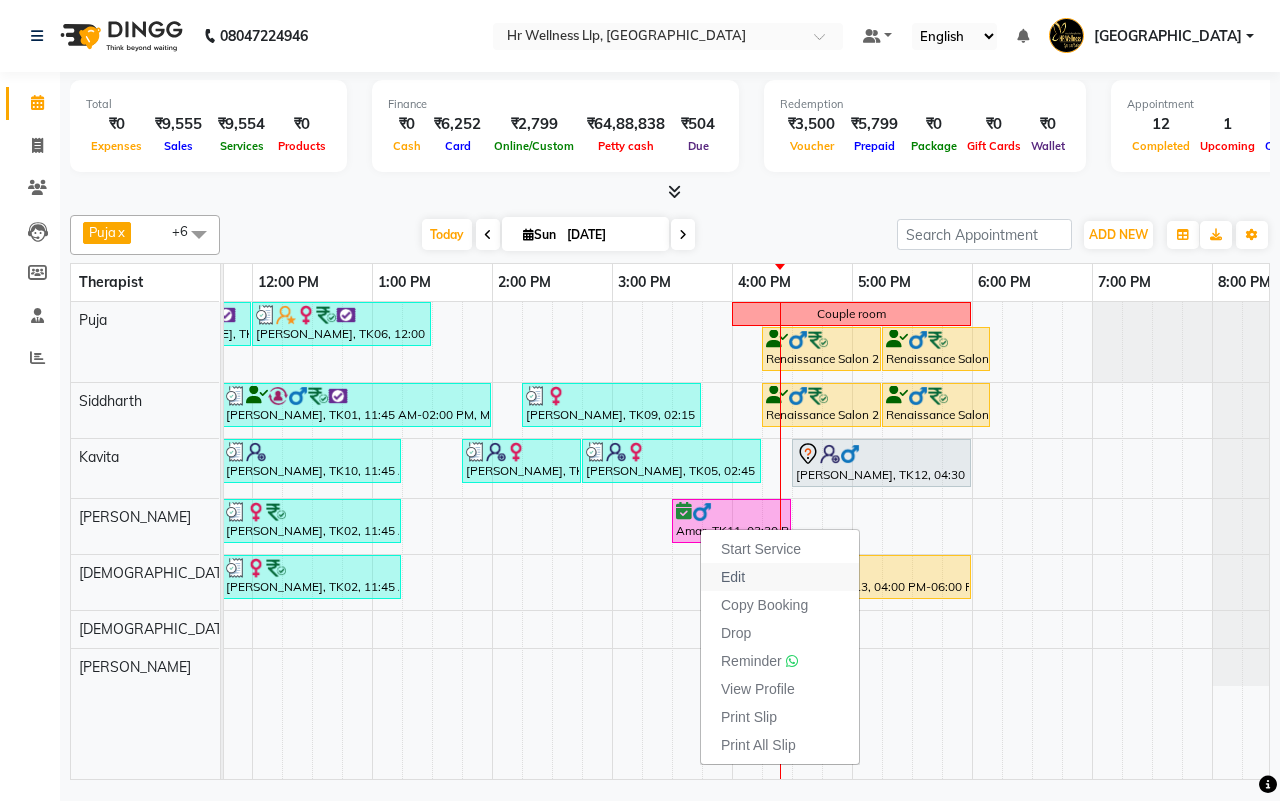 click on "Edit" at bounding box center [733, 577] 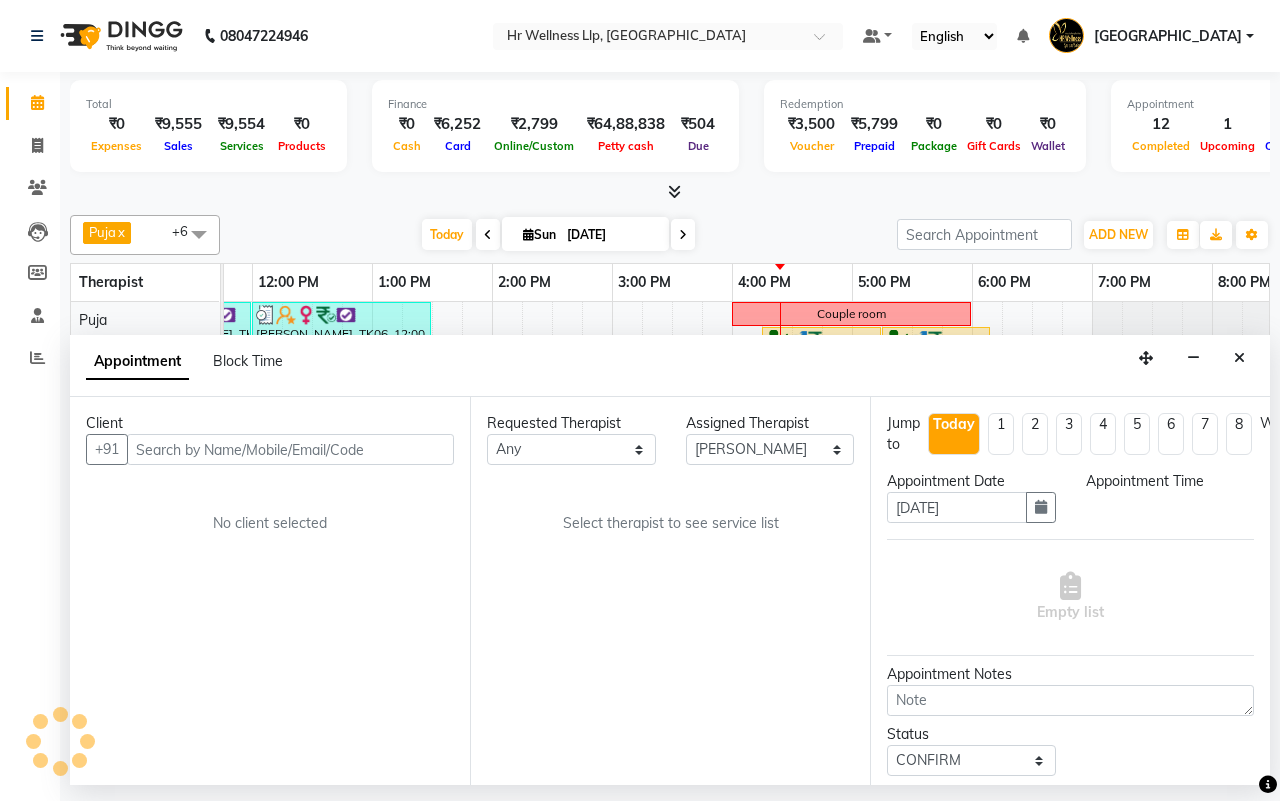 scroll, scrollTop: 0, scrollLeft: 515, axis: horizontal 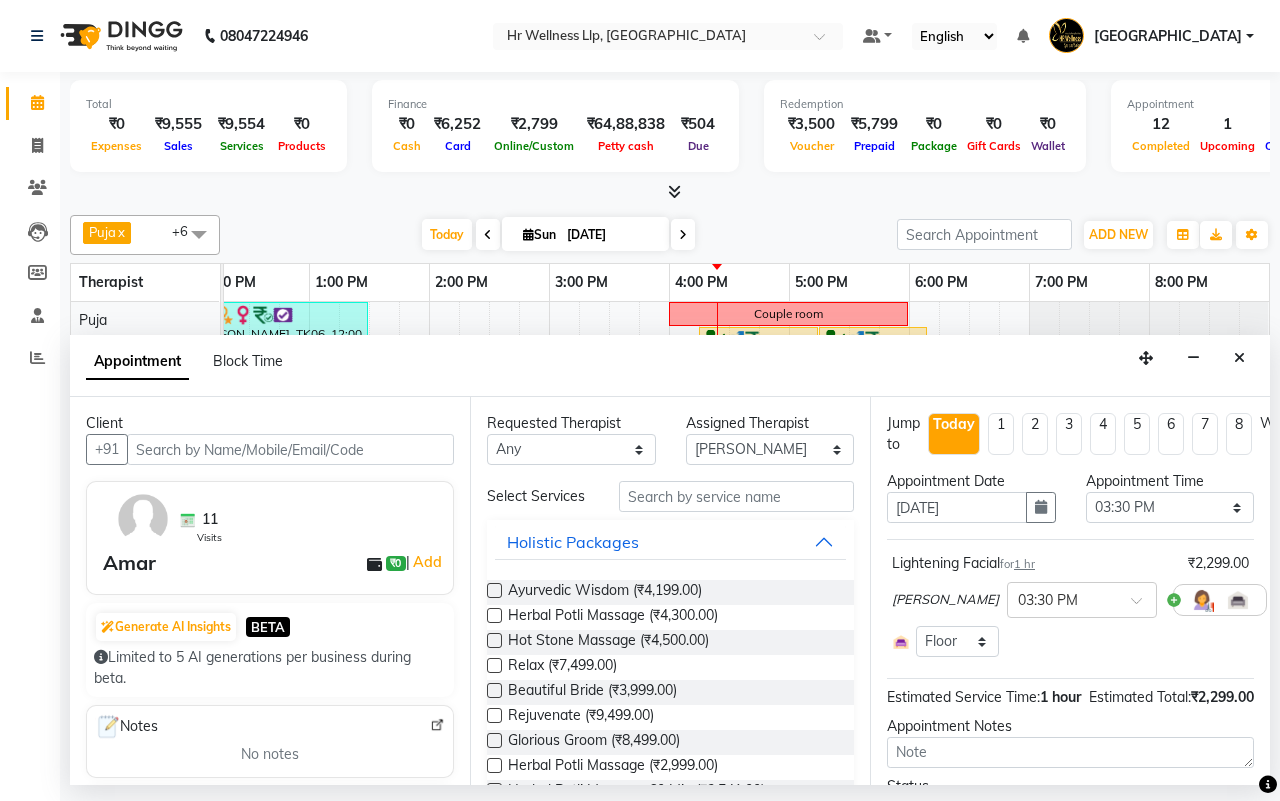 click at bounding box center [290, 449] 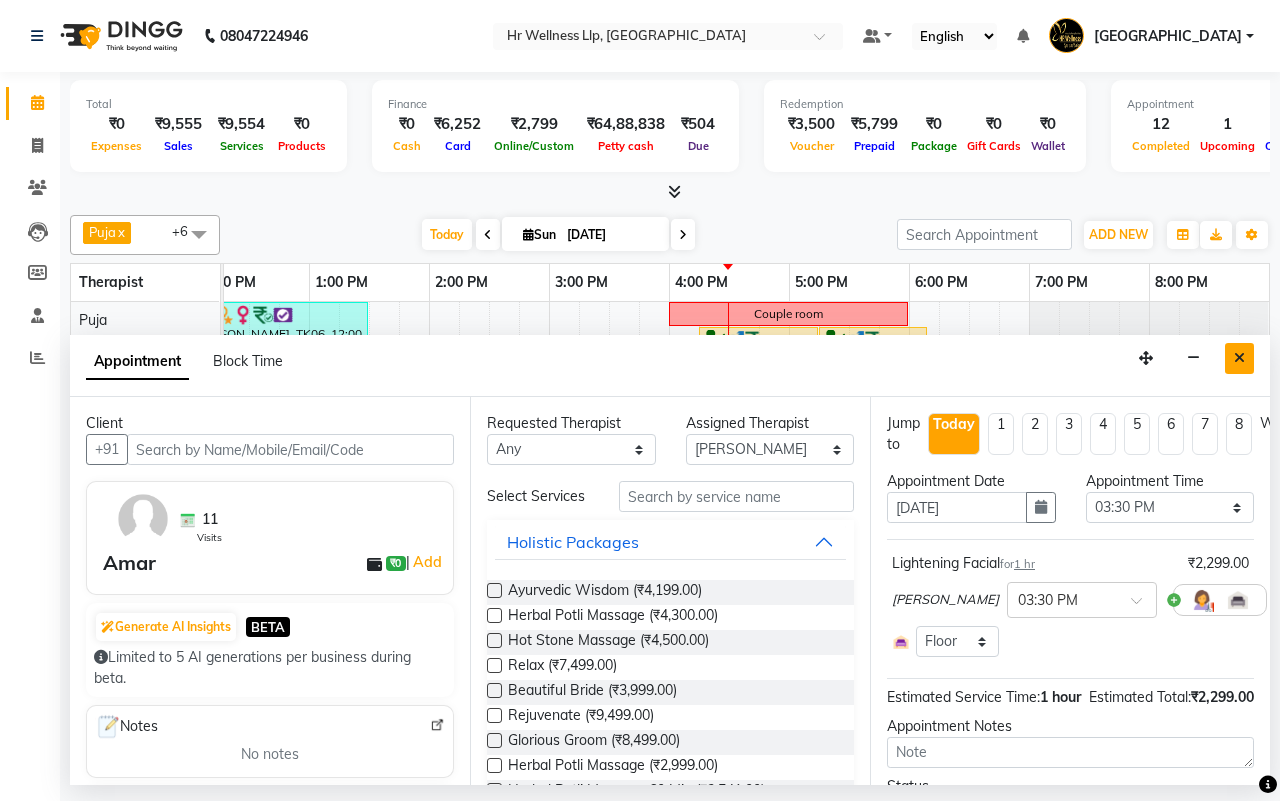 click at bounding box center (1239, 358) 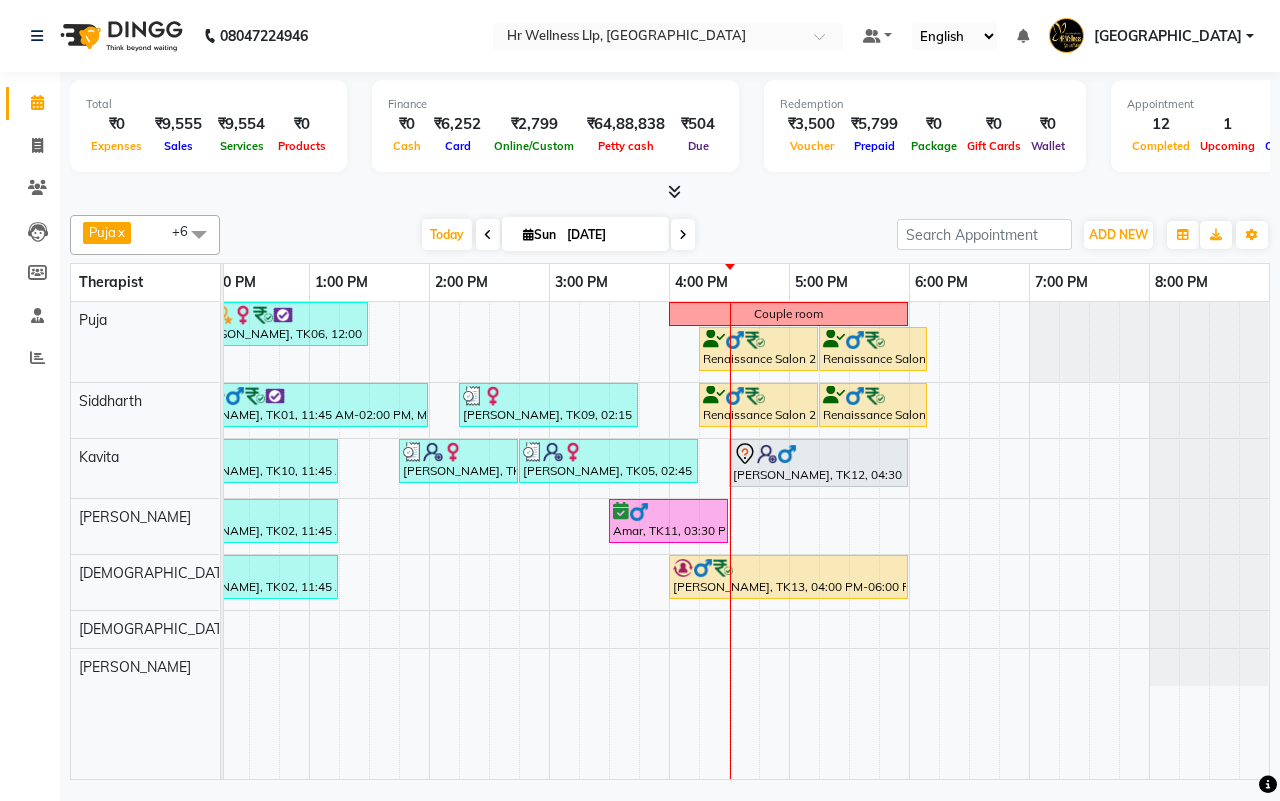 click on "Fakhari Sarjan., TK06, 11:00 AM-12:00 PM, Massage 60 Min     Fakhari Sarjan., TK06, 12:00 PM-01:30 PM, Massage 60 Min  Couple room      Renaissance Salon 27AASFR5194C1ZS, TK03, 04:15 PM-05:15 PM, Massage 60 Min     Renaissance Salon 27AASFR5194C1ZS, TK03, 05:15 PM-06:10 PM, 10 mins complimentary Service     Prasad S, TK04, 10:00 AM-11:30 AM, Massage 60 Min     Suresh Yadav, TK01, 11:45 AM-02:00 PM, Massage 90 Min     Ashwin Adsul, TK09, 02:15 PM-03:45 PM, Massage 60 Min     Renaissance Salon 27AASFR5194C1ZS, TK03, 04:15 PM-05:15 PM, Massage 60 Min     Renaissance Salon 27AASFR5194C1ZS, TK03, 05:15 PM-06:10 PM, 10 mins complimentary Service     Prasad S, TK04, 10:00 AM-11:30 AM, Massage 60 Min     Ananya Sahay, TK10, 11:45 AM-01:15 PM, Balinese Massage with Wintergreen, Bayleaf & Clove 60 Min     Nicole Dillard, TK05, 01:45 PM-02:45 PM, Herbal Potli Massage      Nicole Dillard, TK05, 02:45 PM-04:15 PM, Lightening Facial             S K Jain, TK12, 04:30 PM-06:00 PM, Swedish Massage 90 Min" at bounding box center (489, 540) 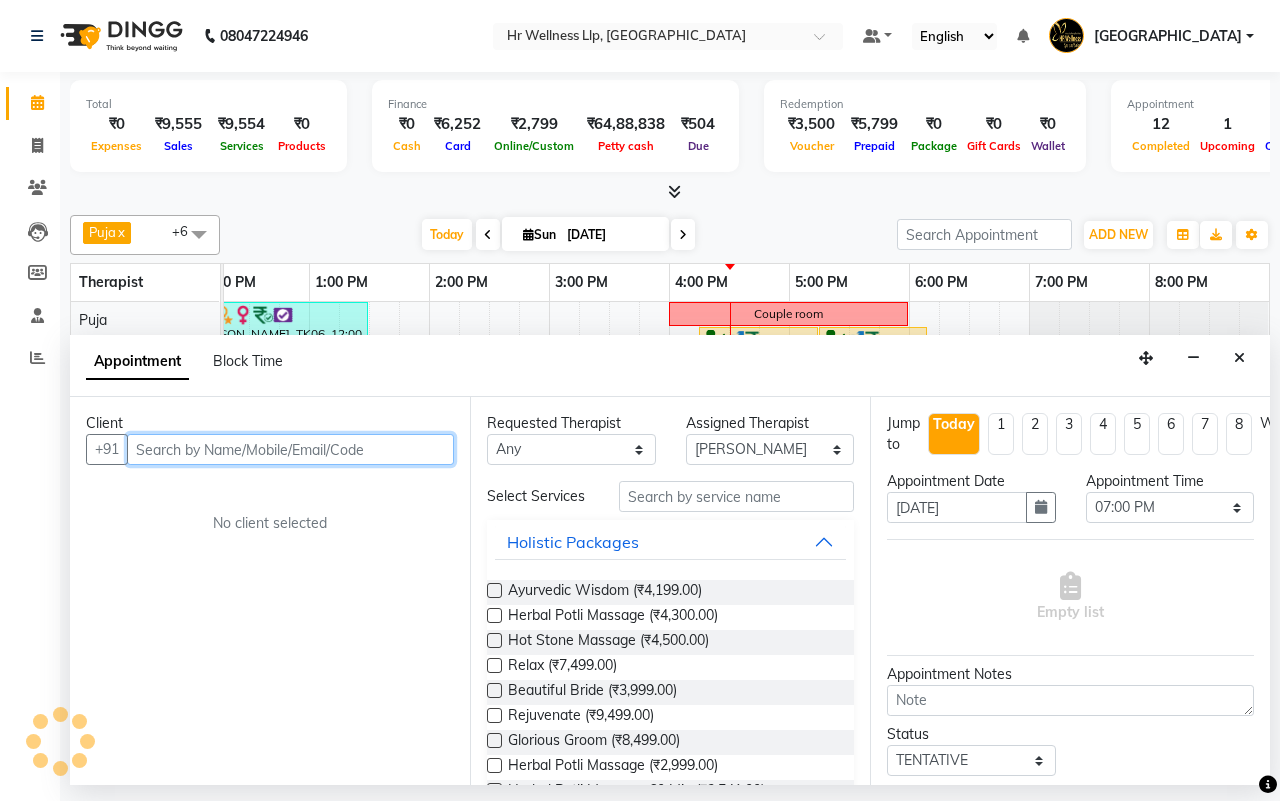 click at bounding box center [290, 449] 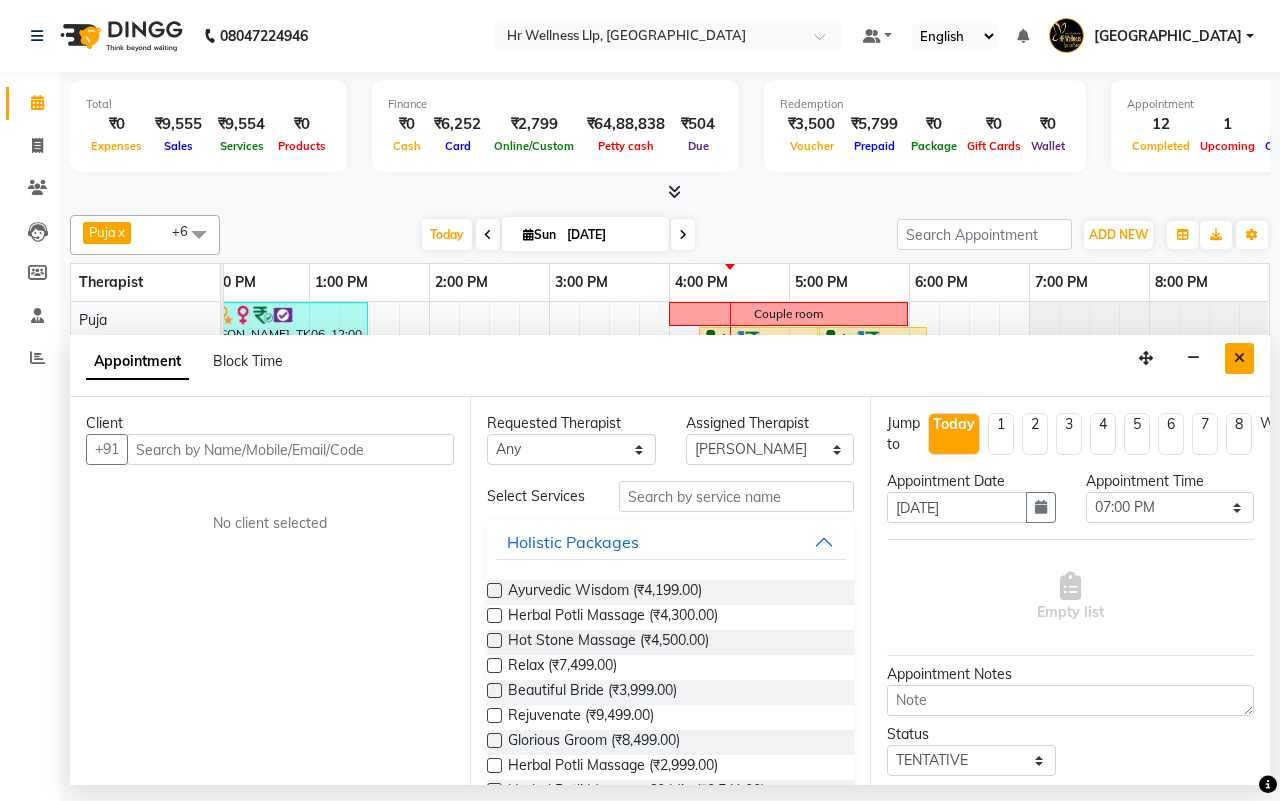 click at bounding box center (1239, 358) 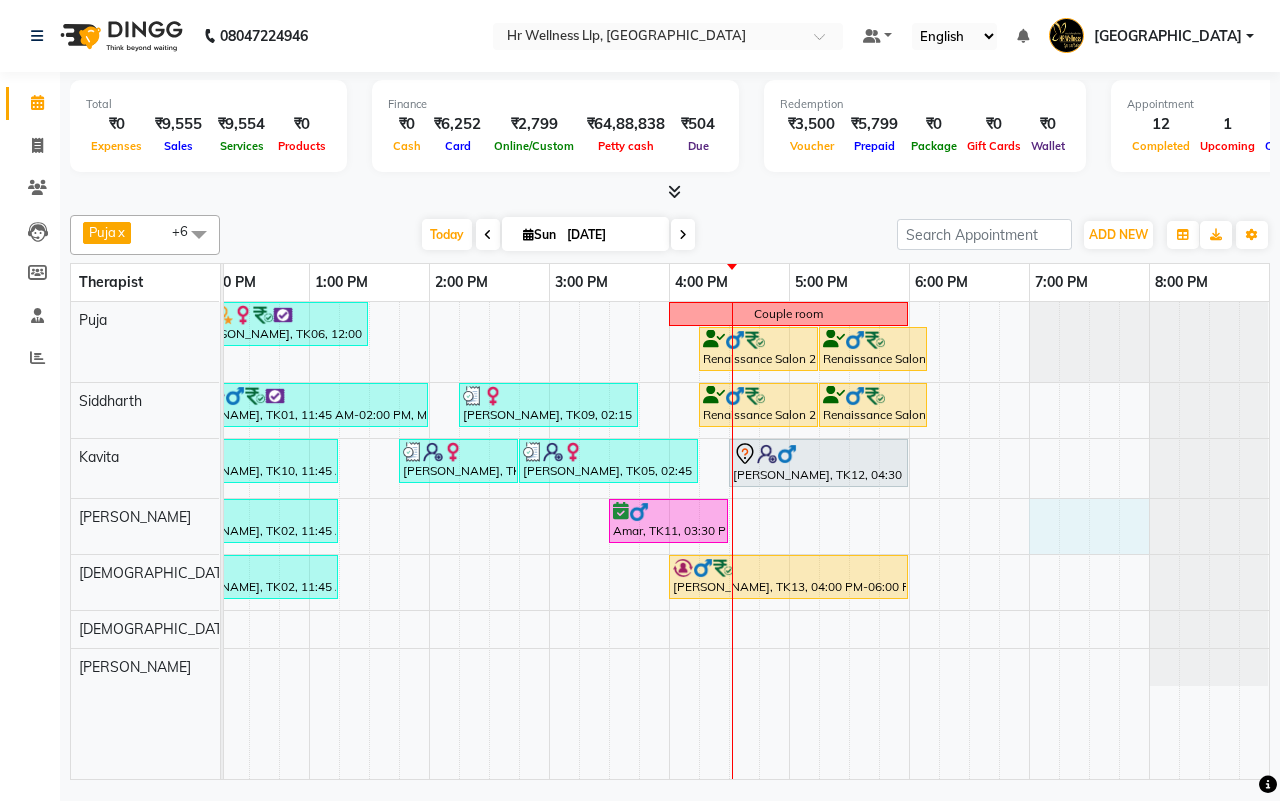 drag, startPoint x: 1032, startPoint y: 520, endPoint x: 1148, endPoint y: 532, distance: 116.61904 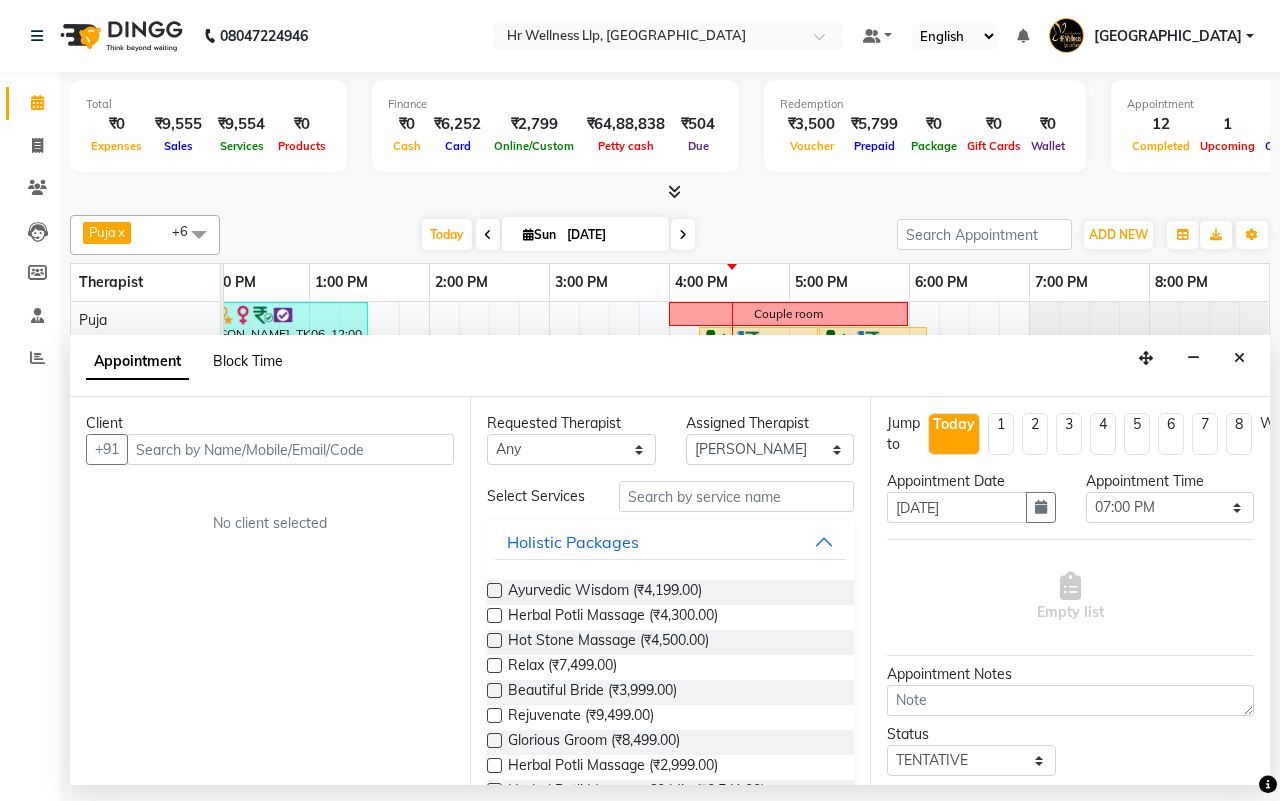 click on "Block Time" at bounding box center [248, 361] 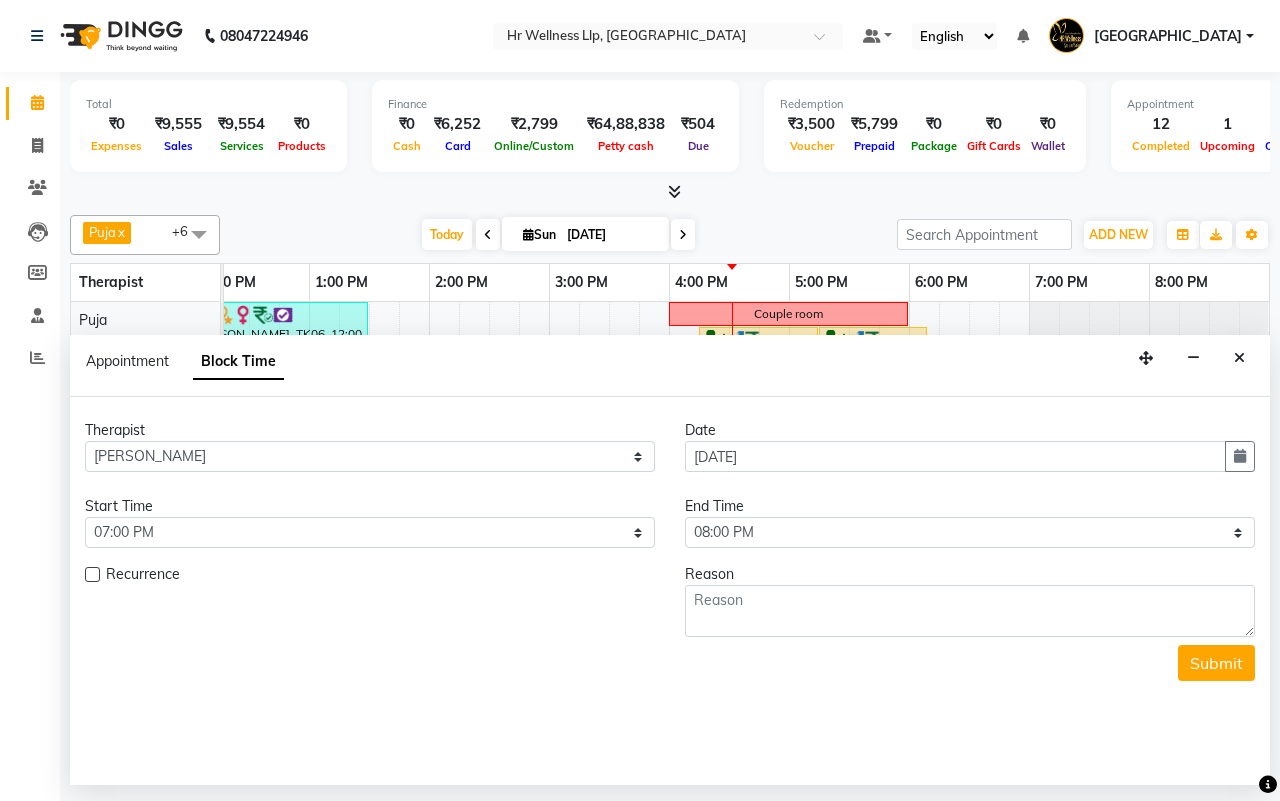 scroll, scrollTop: 0, scrollLeft: 515, axis: horizontal 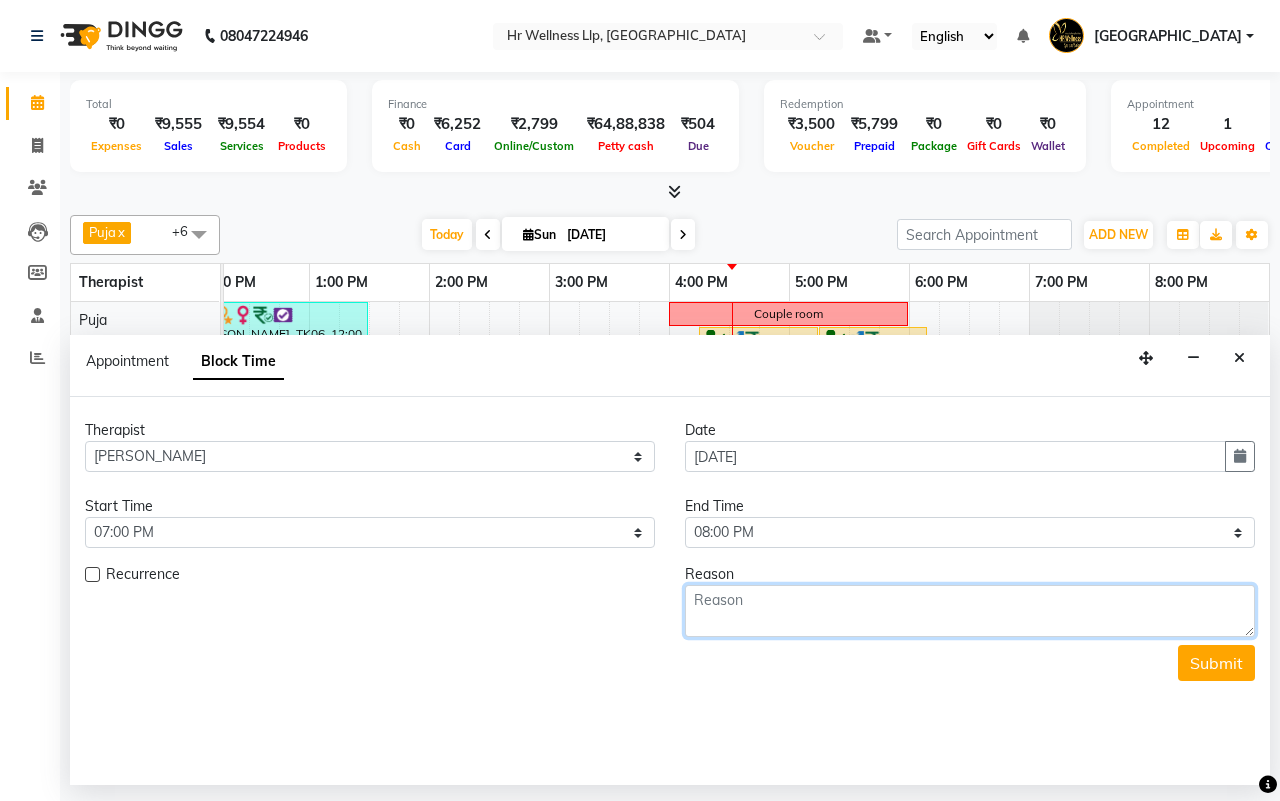 click at bounding box center [970, 611] 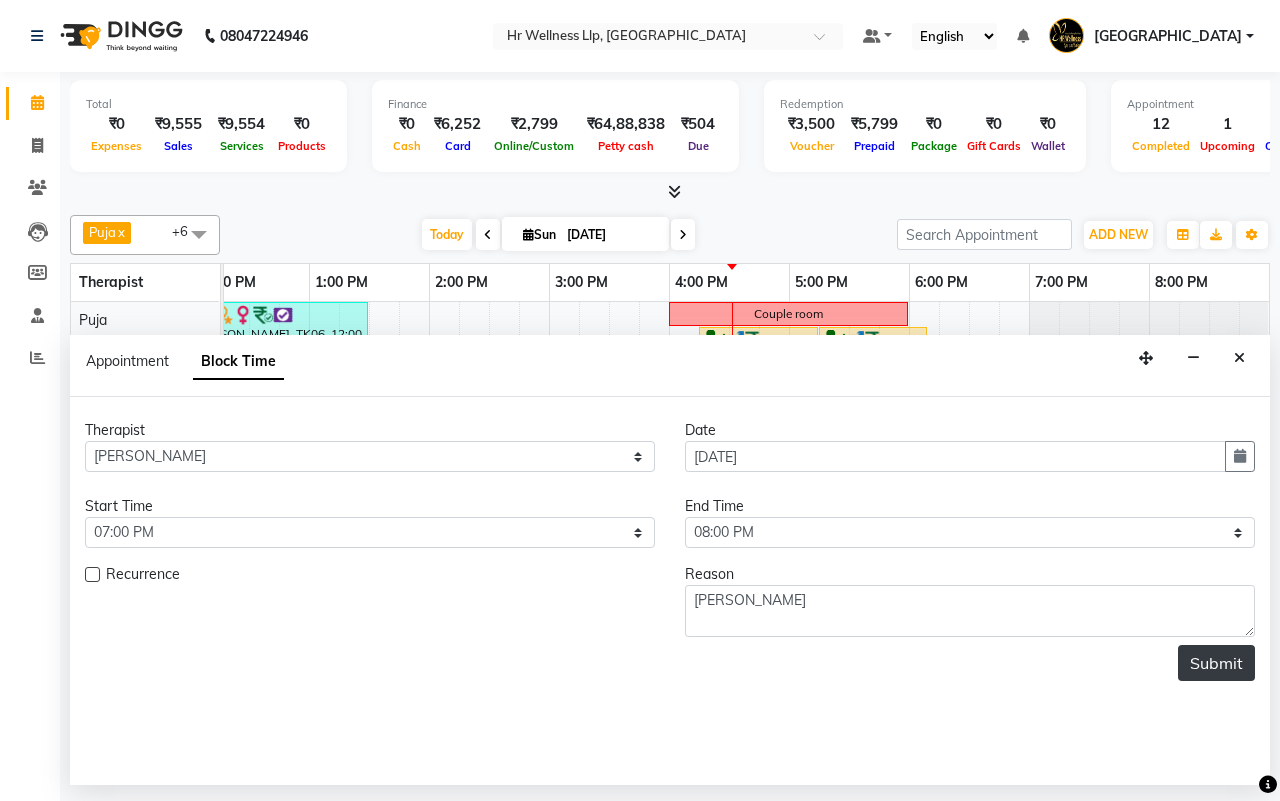 click on "Submit" at bounding box center (1216, 663) 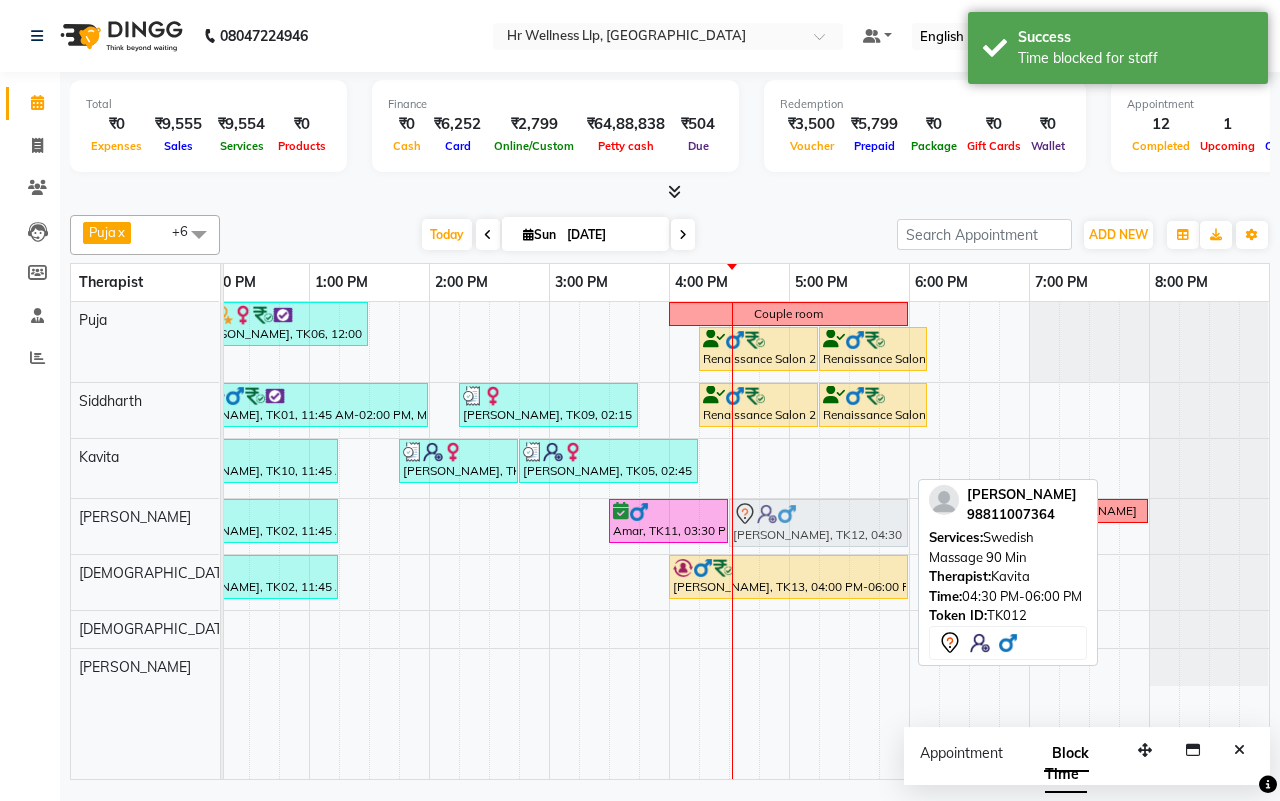 drag, startPoint x: 847, startPoint y: 467, endPoint x: 845, endPoint y: 503, distance: 36.05551 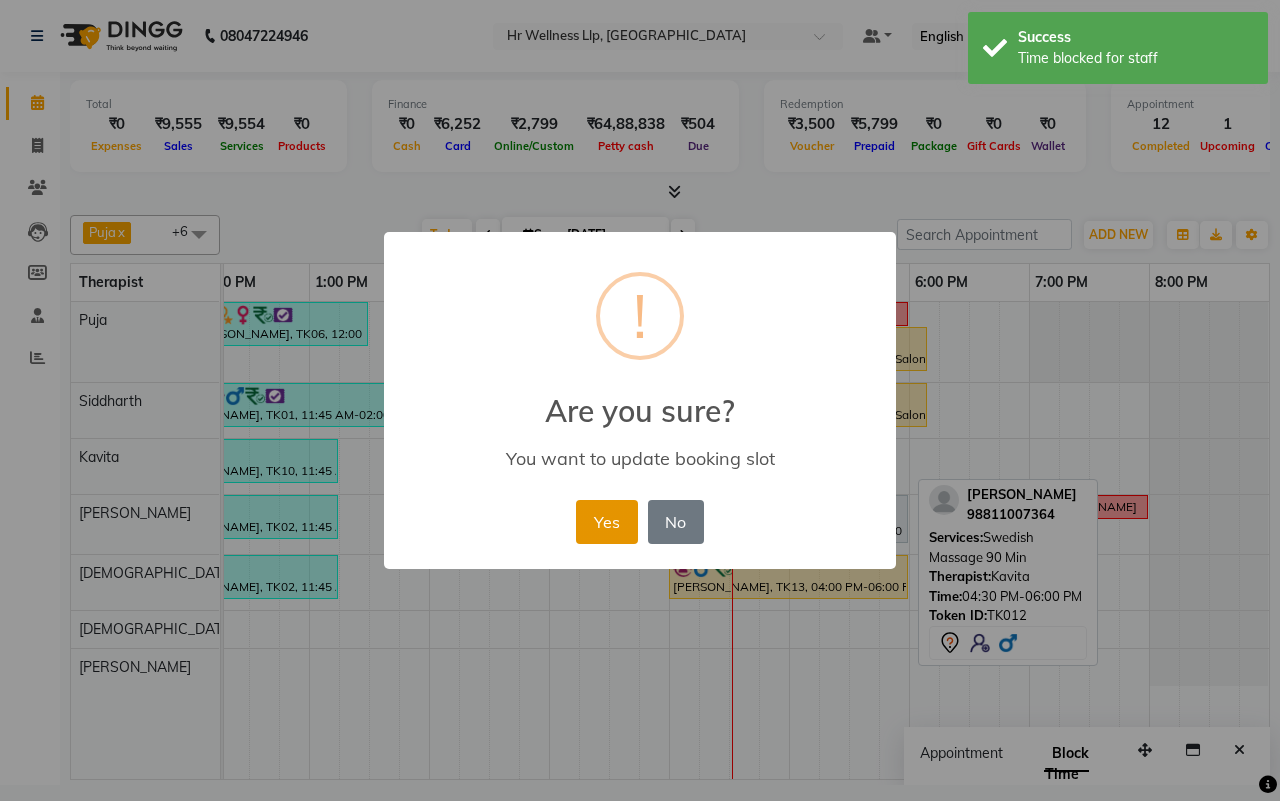 click on "Yes" at bounding box center [606, 522] 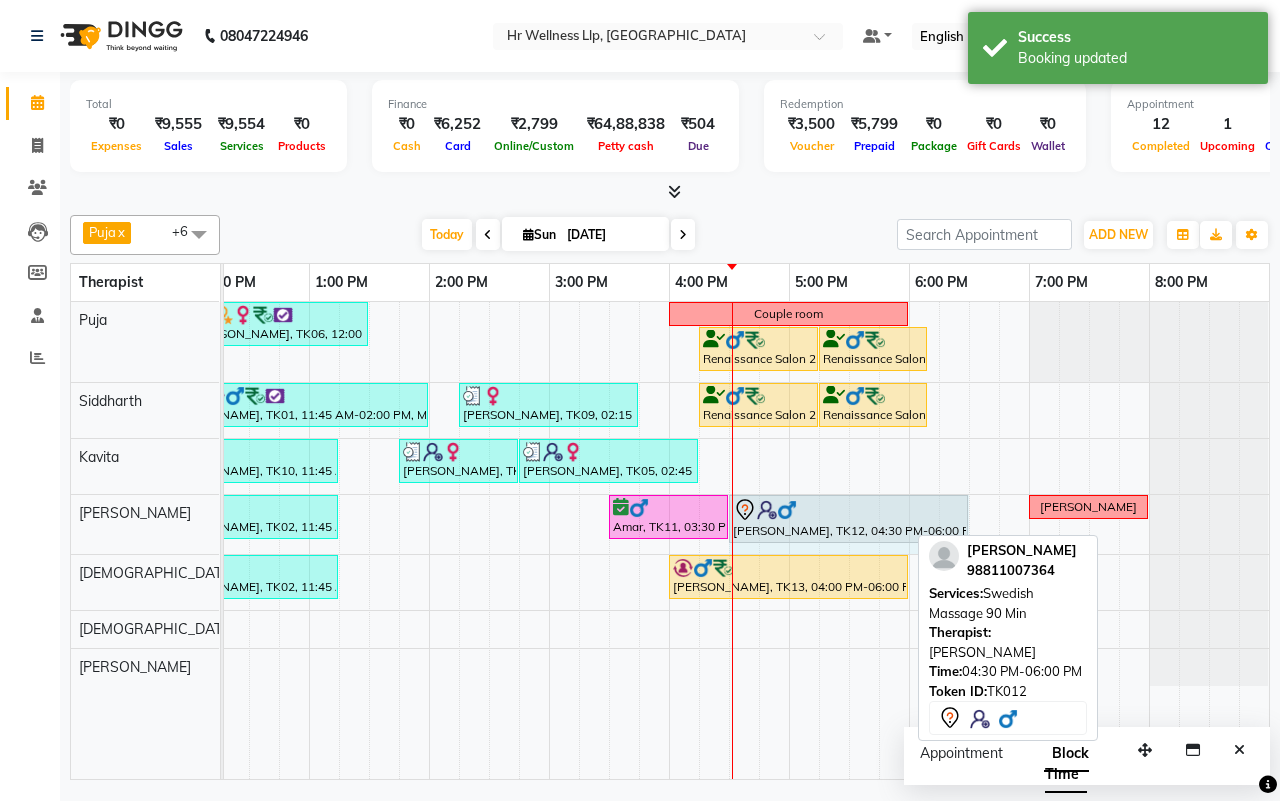 drag, startPoint x: 902, startPoint y: 512, endPoint x: 953, endPoint y: 515, distance: 51.088158 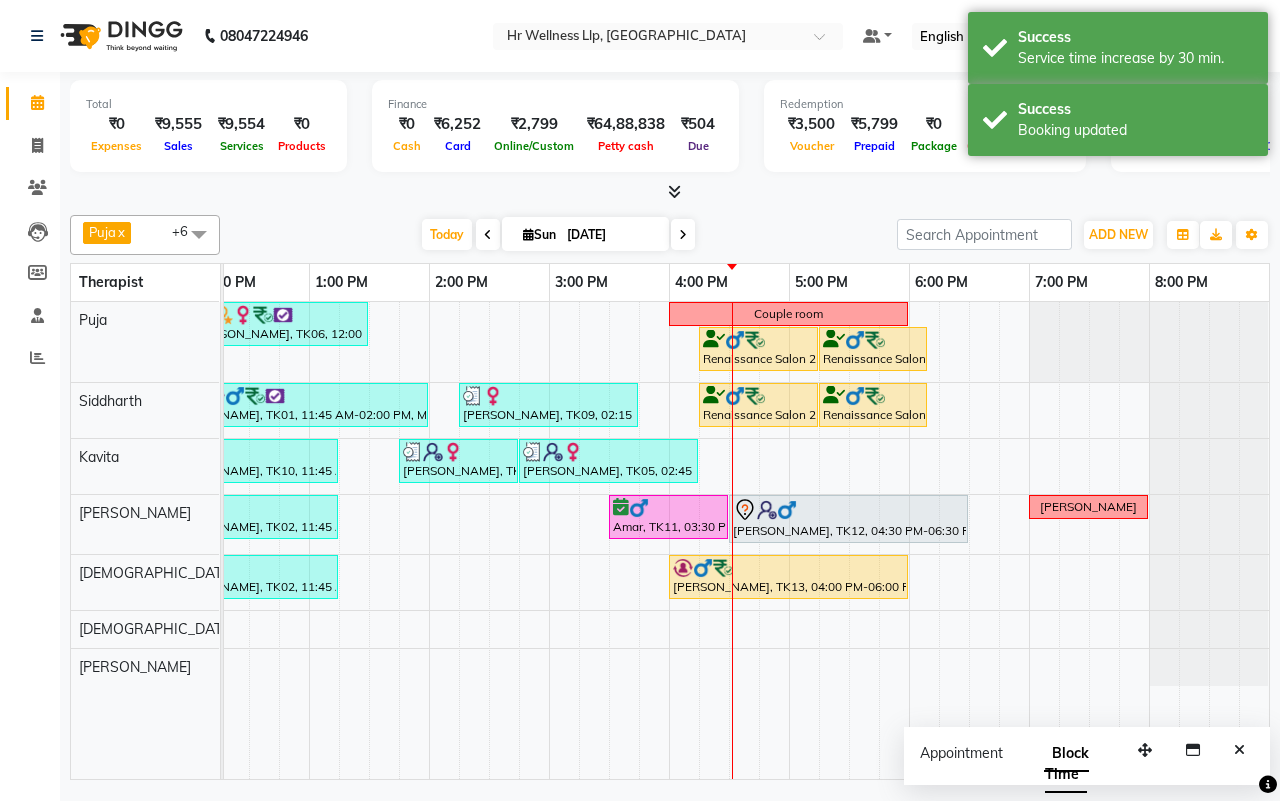 click on "[DATE]  [DATE]" at bounding box center (558, 235) 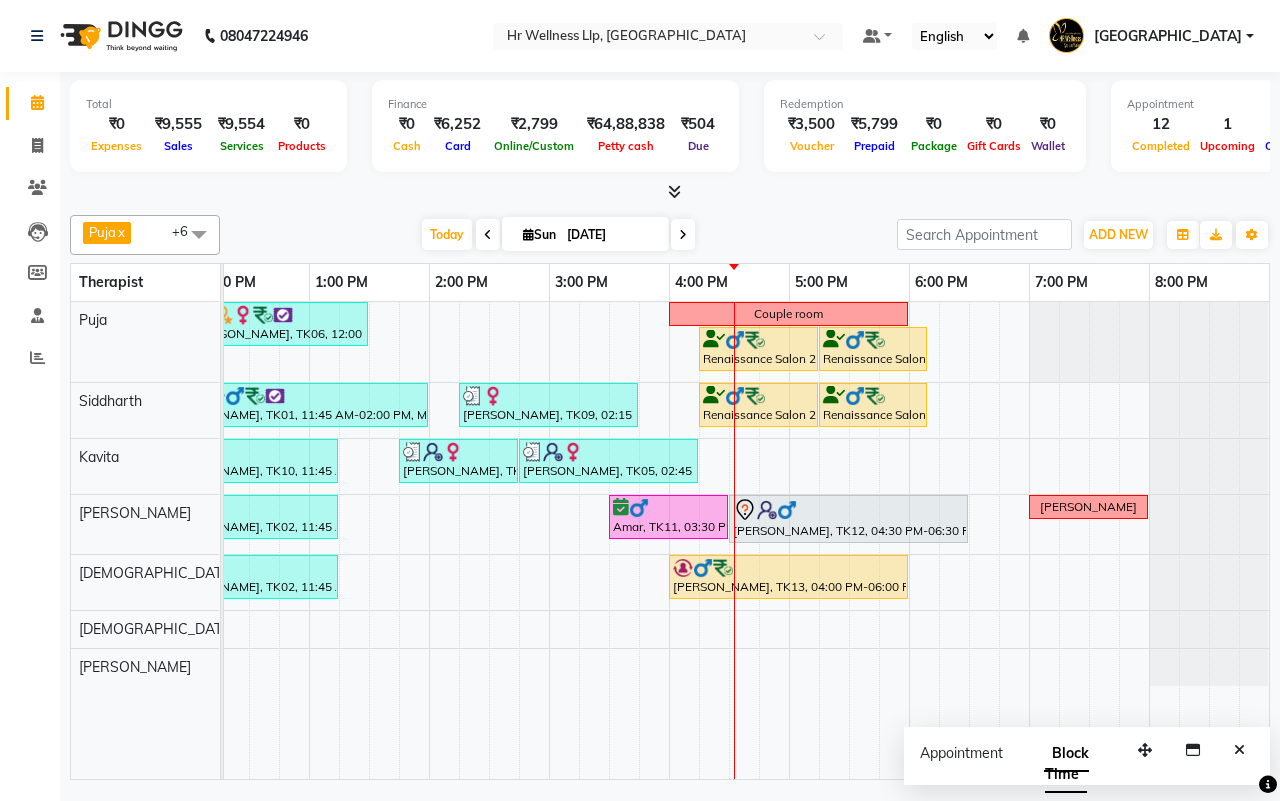 click on "[DATE]  [DATE]" at bounding box center (558, 235) 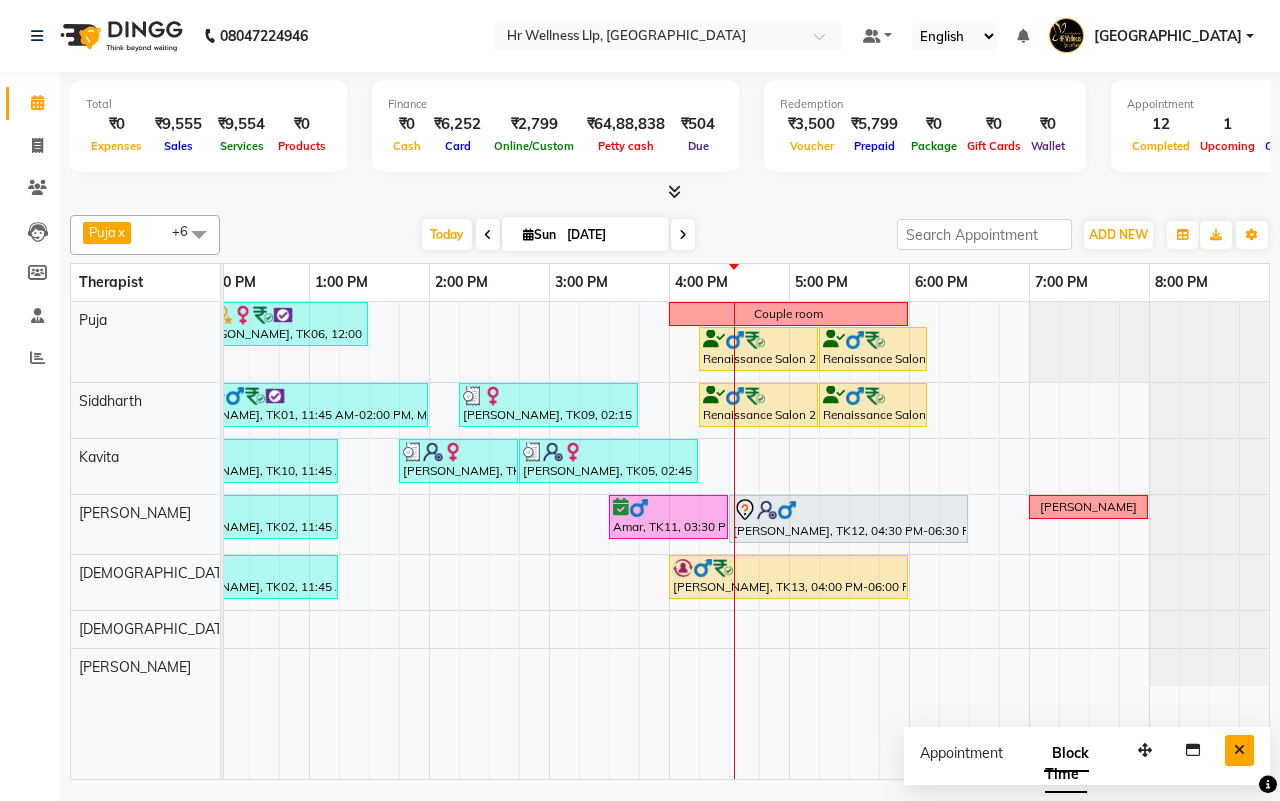 click at bounding box center [1239, 750] 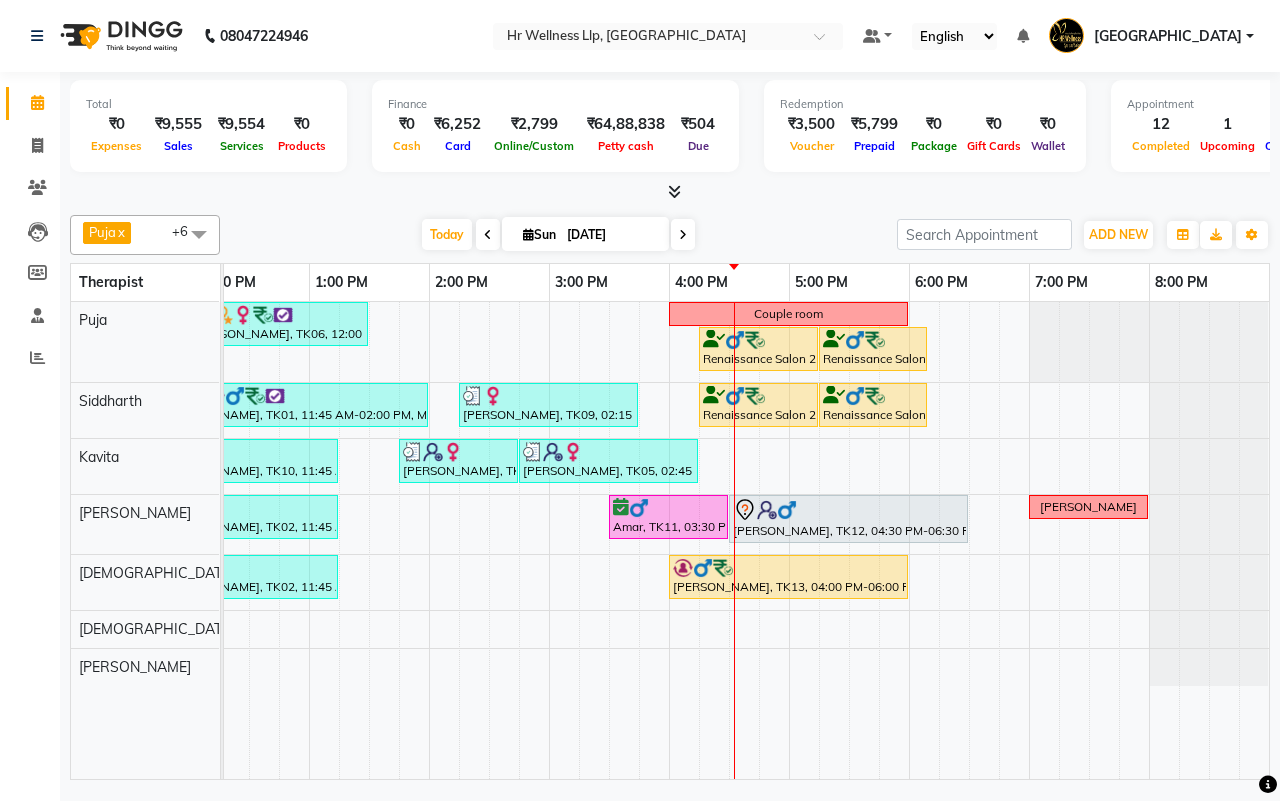 click on "[DATE]  [DATE]" at bounding box center [558, 235] 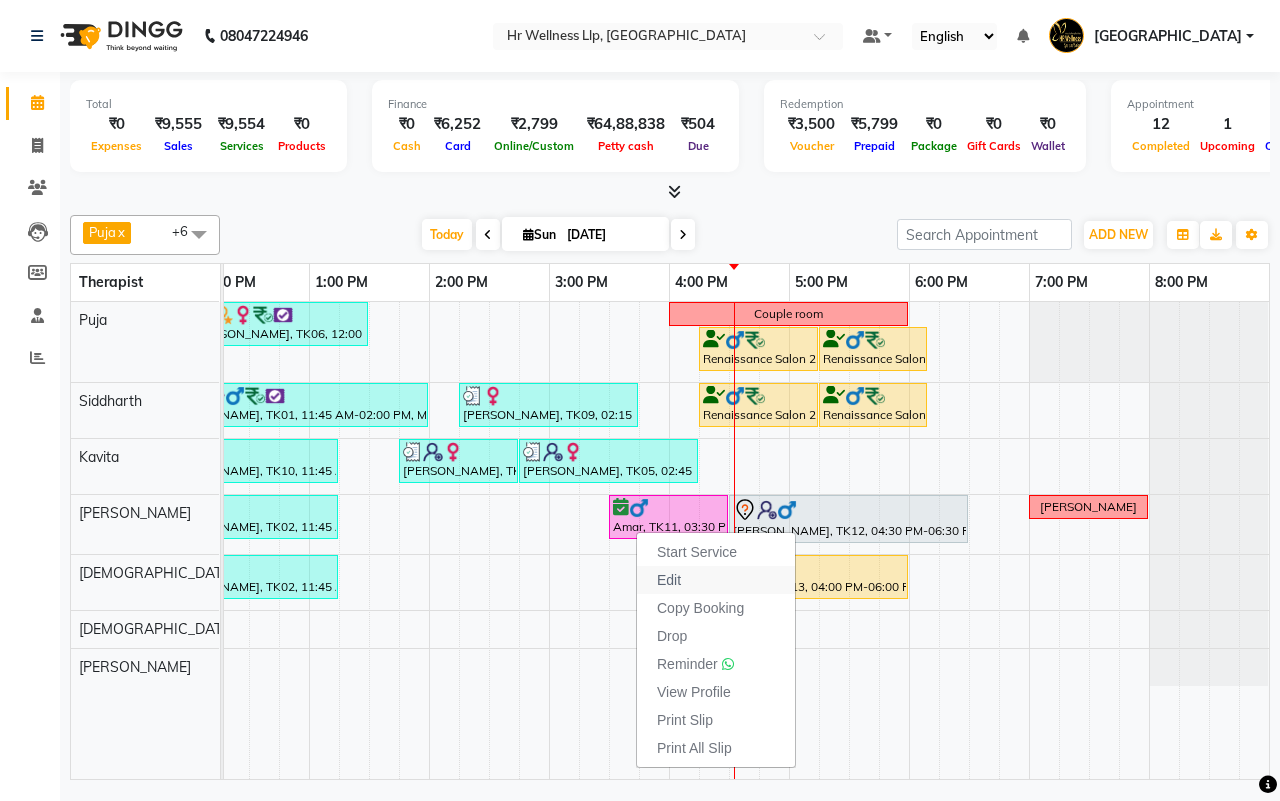 click on "Edit" at bounding box center (669, 580) 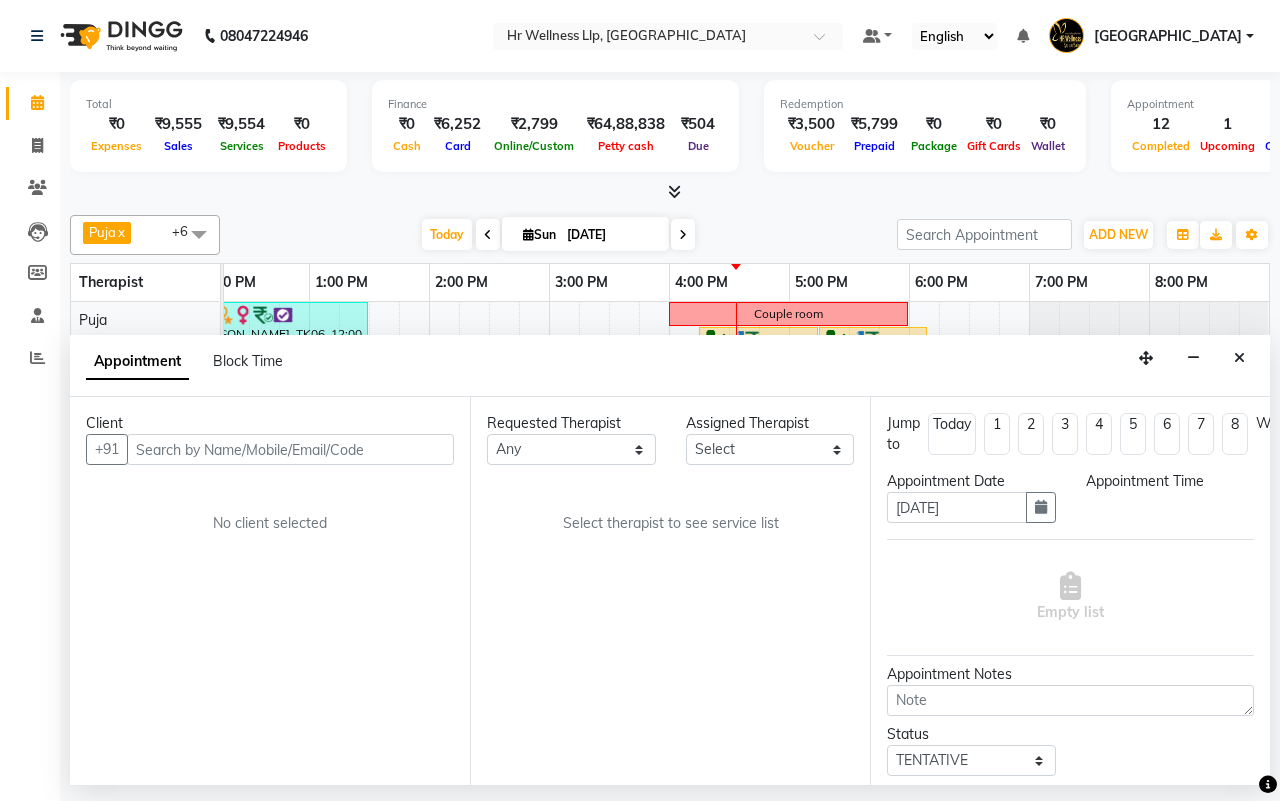 scroll, scrollTop: 0, scrollLeft: 0, axis: both 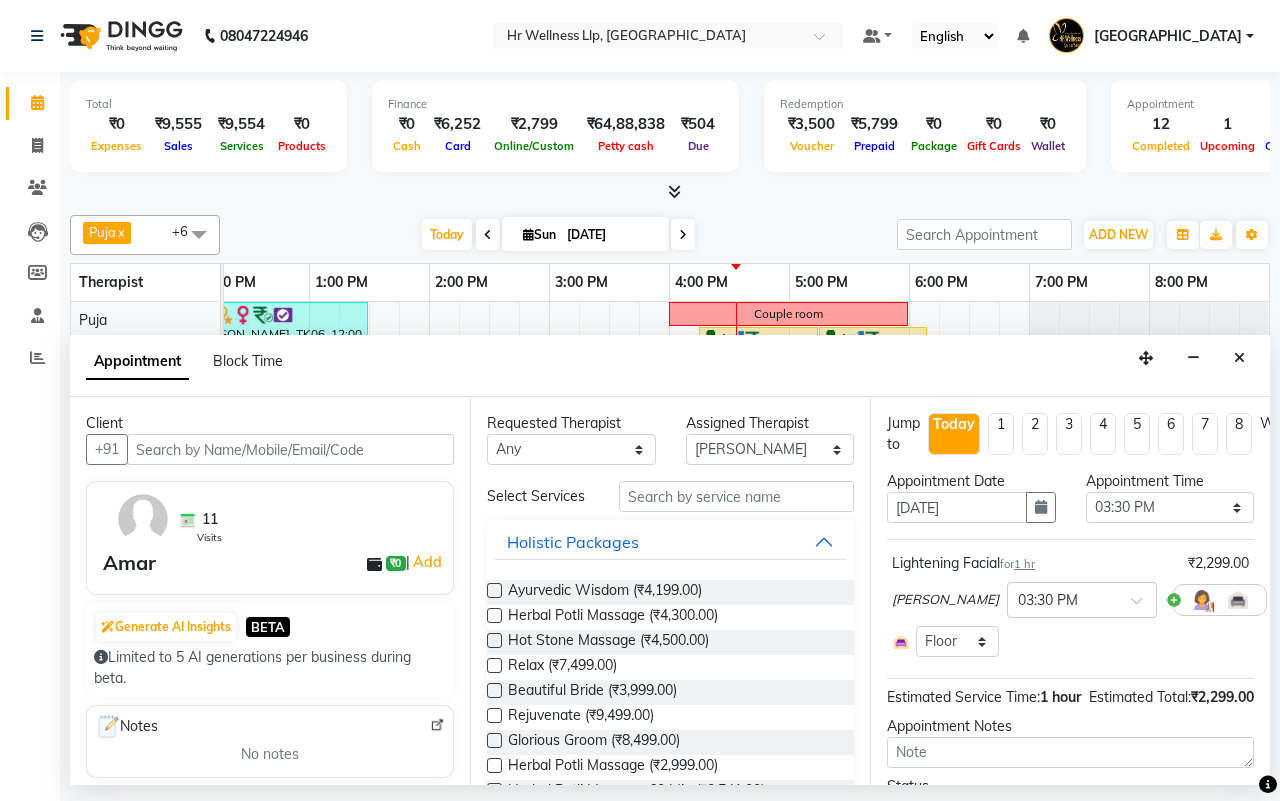 click at bounding box center [290, 449] 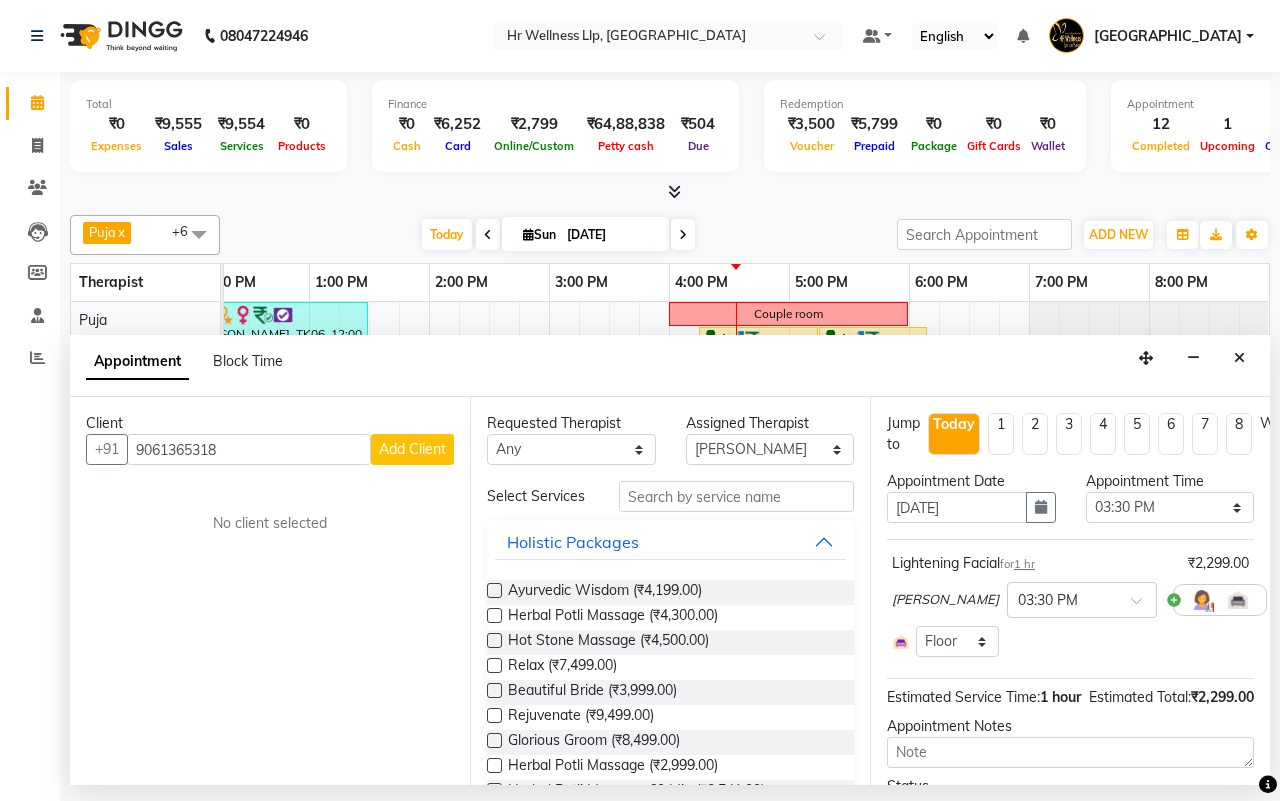 click on "Add Client" at bounding box center [412, 449] 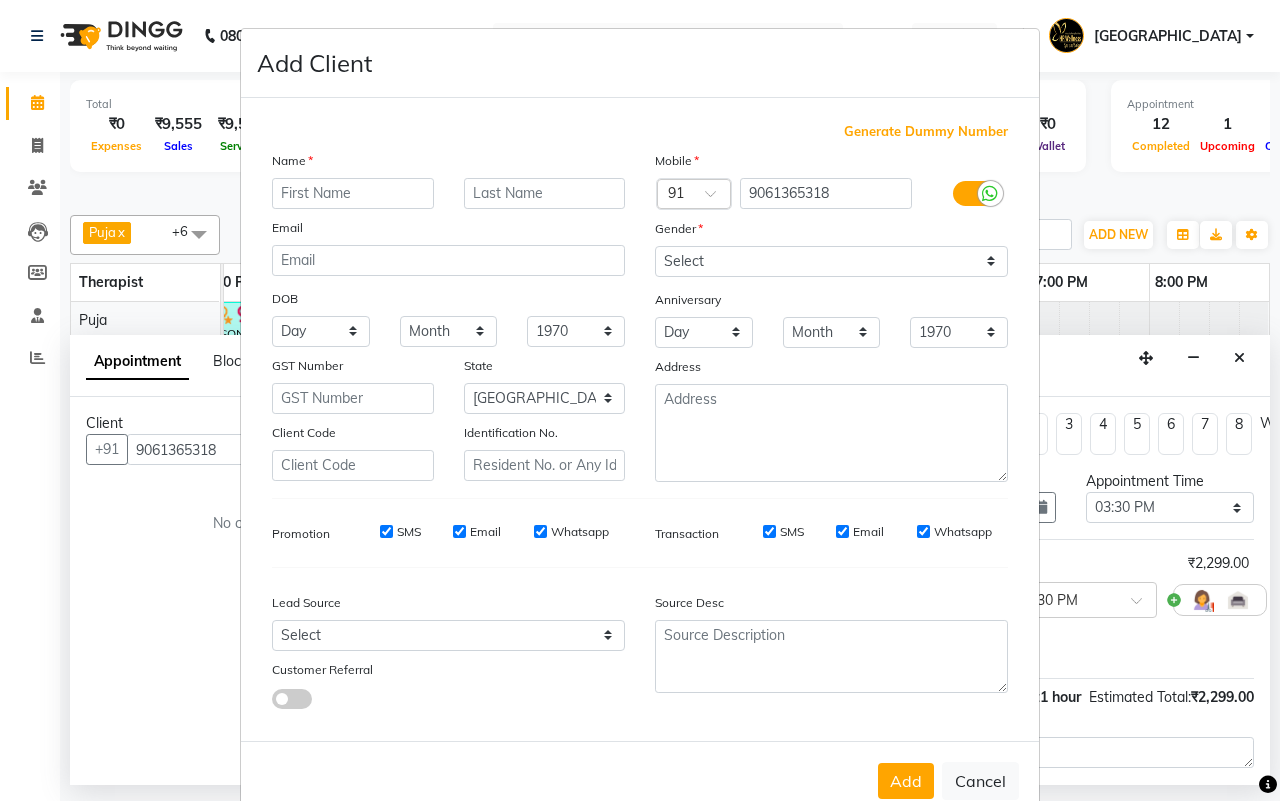 click at bounding box center [353, 193] 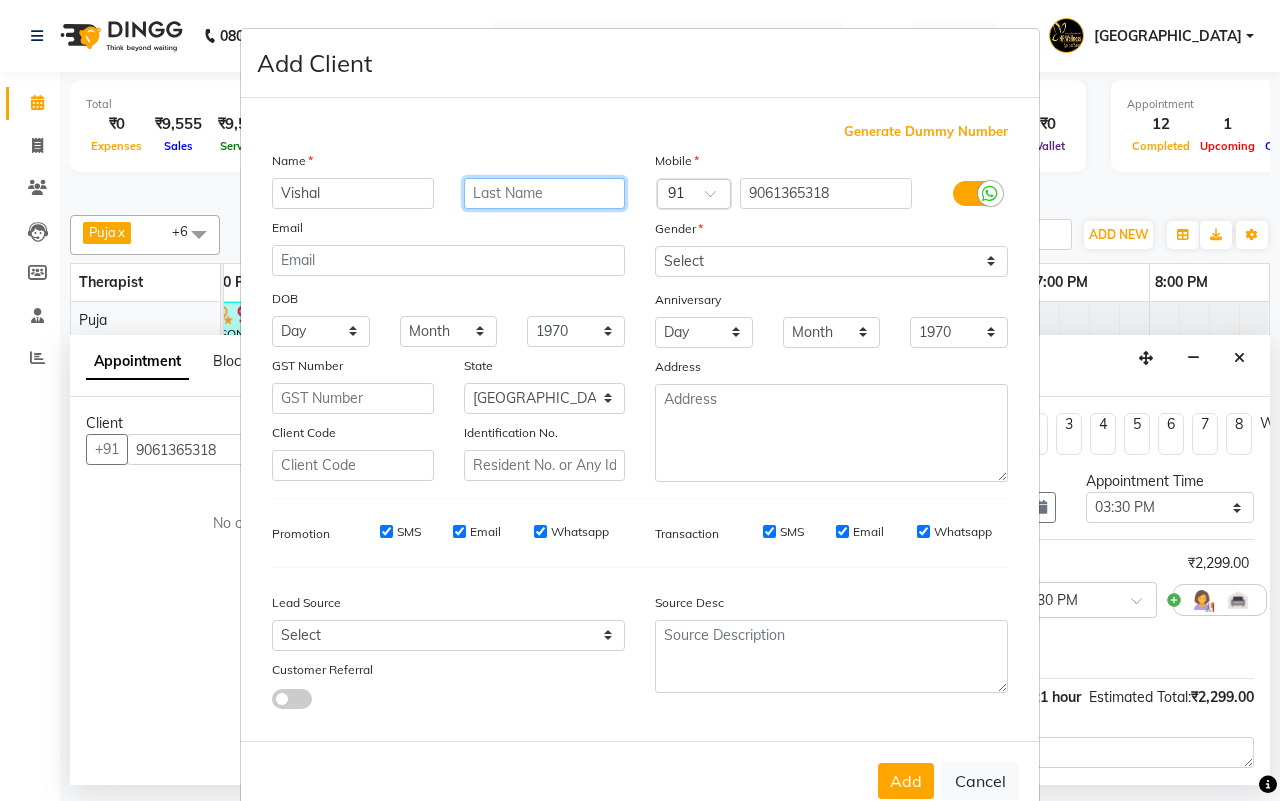 click at bounding box center [545, 193] 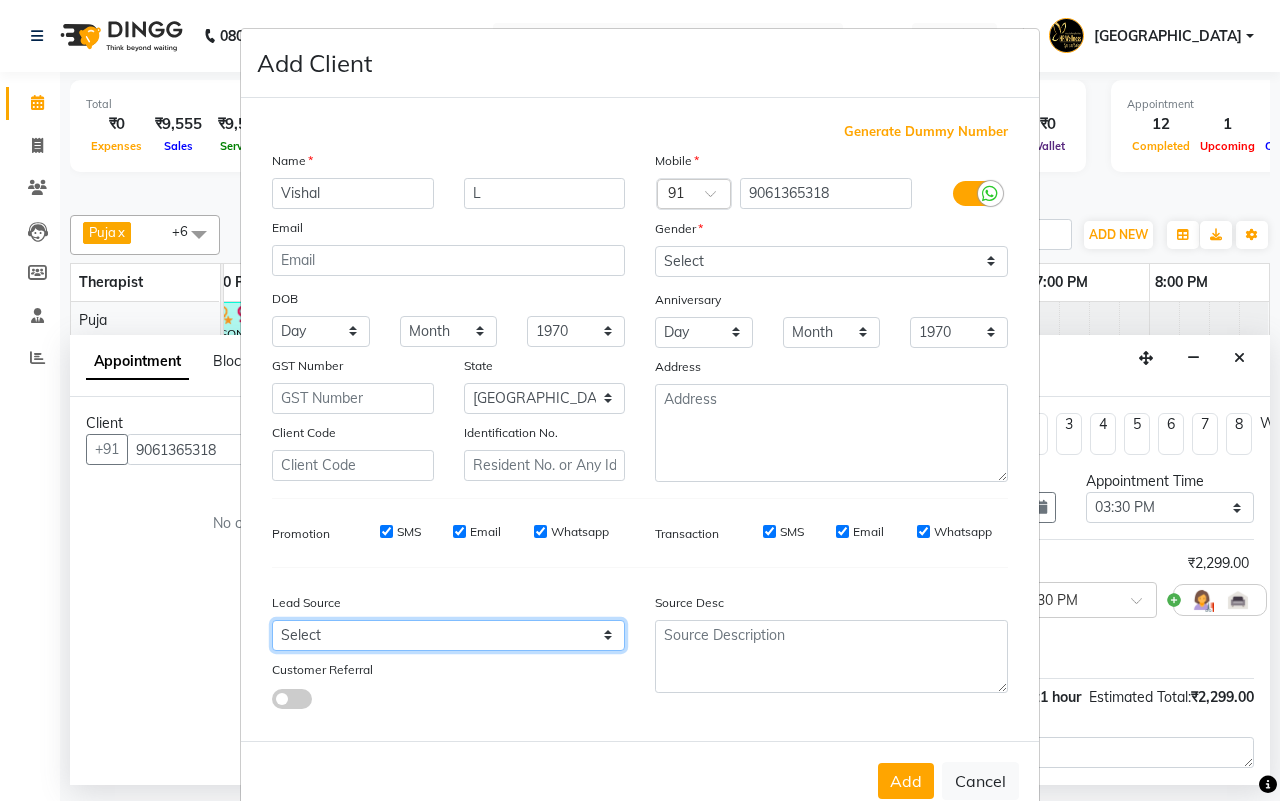 click on "Select Walk-in Referral Internet Friend Word of Mouth Advertisement Facebook JustDial Google Other Instagram  YouTube  WhatsApp" at bounding box center (448, 635) 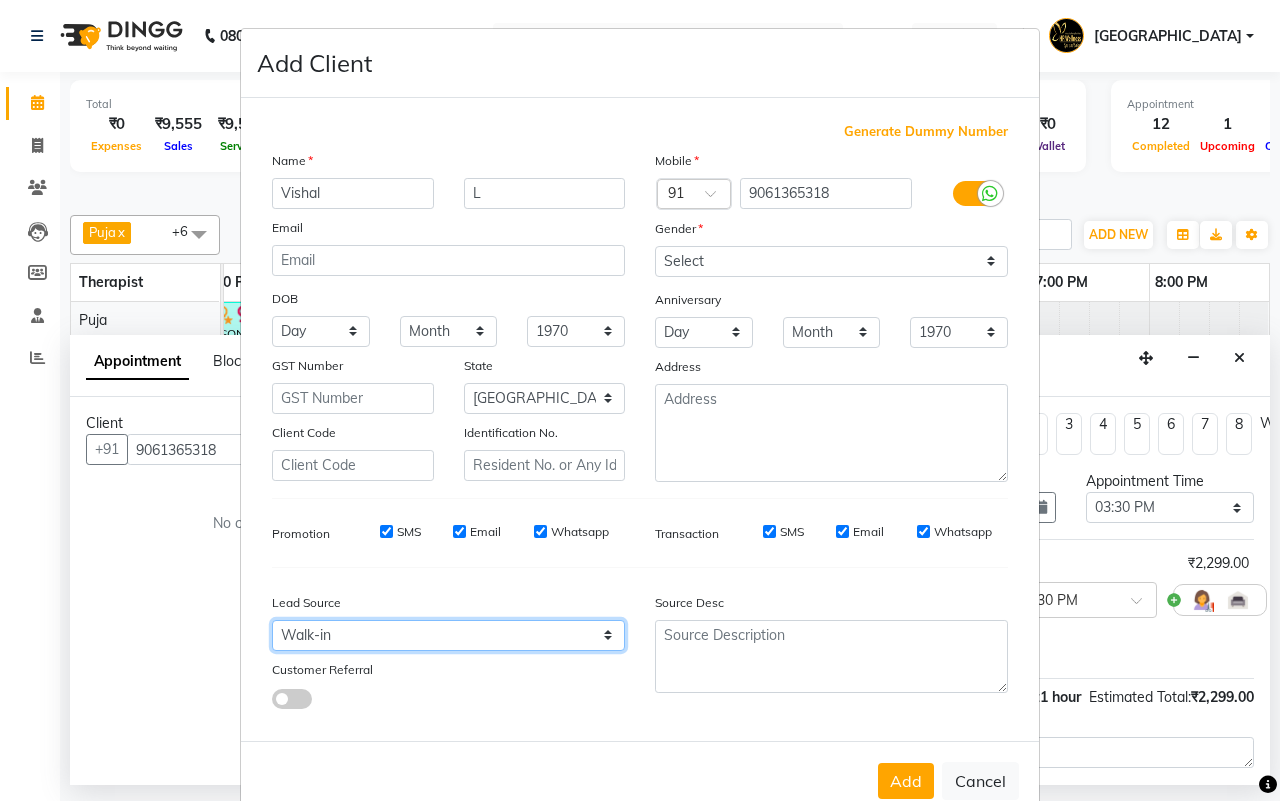 click on "Select Walk-in Referral Internet Friend Word of Mouth Advertisement Facebook JustDial Google Other Instagram  YouTube  WhatsApp" at bounding box center [448, 635] 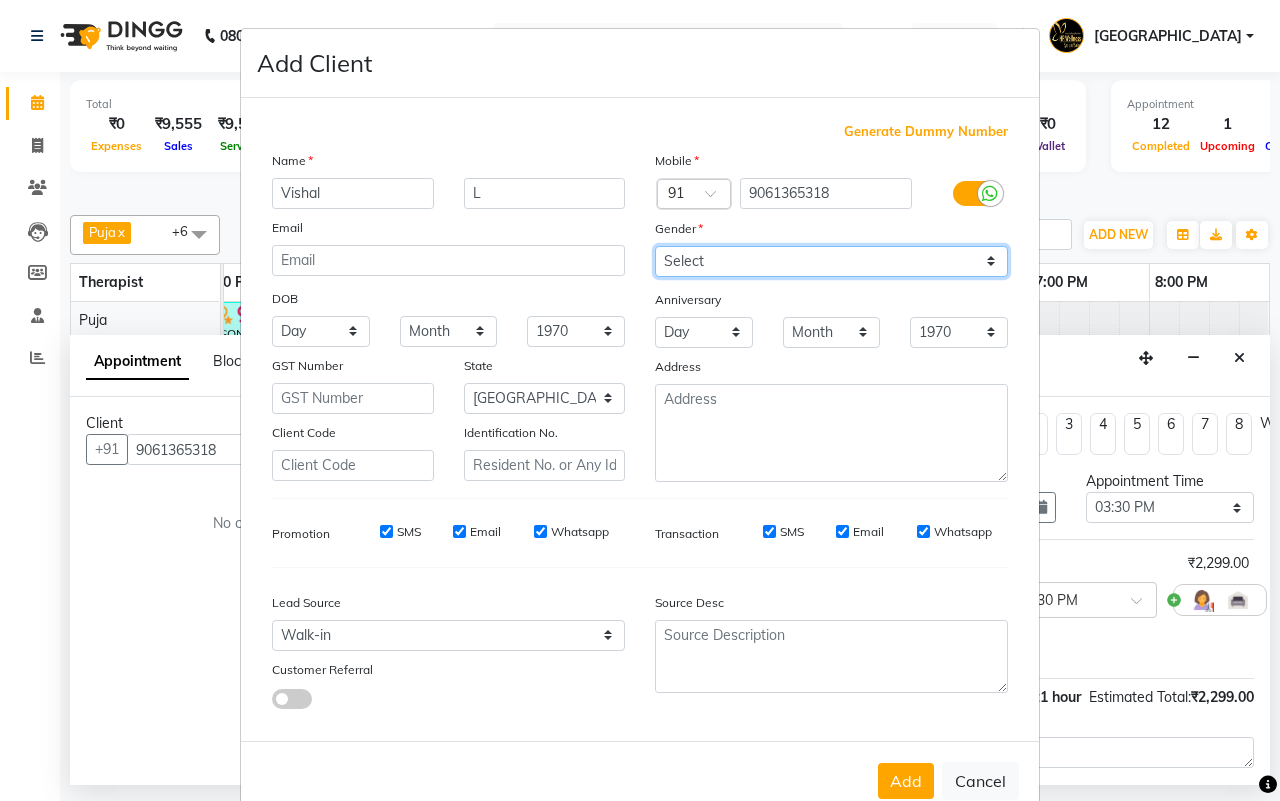 click on "Select Male Female Other Prefer Not To Say" at bounding box center [831, 261] 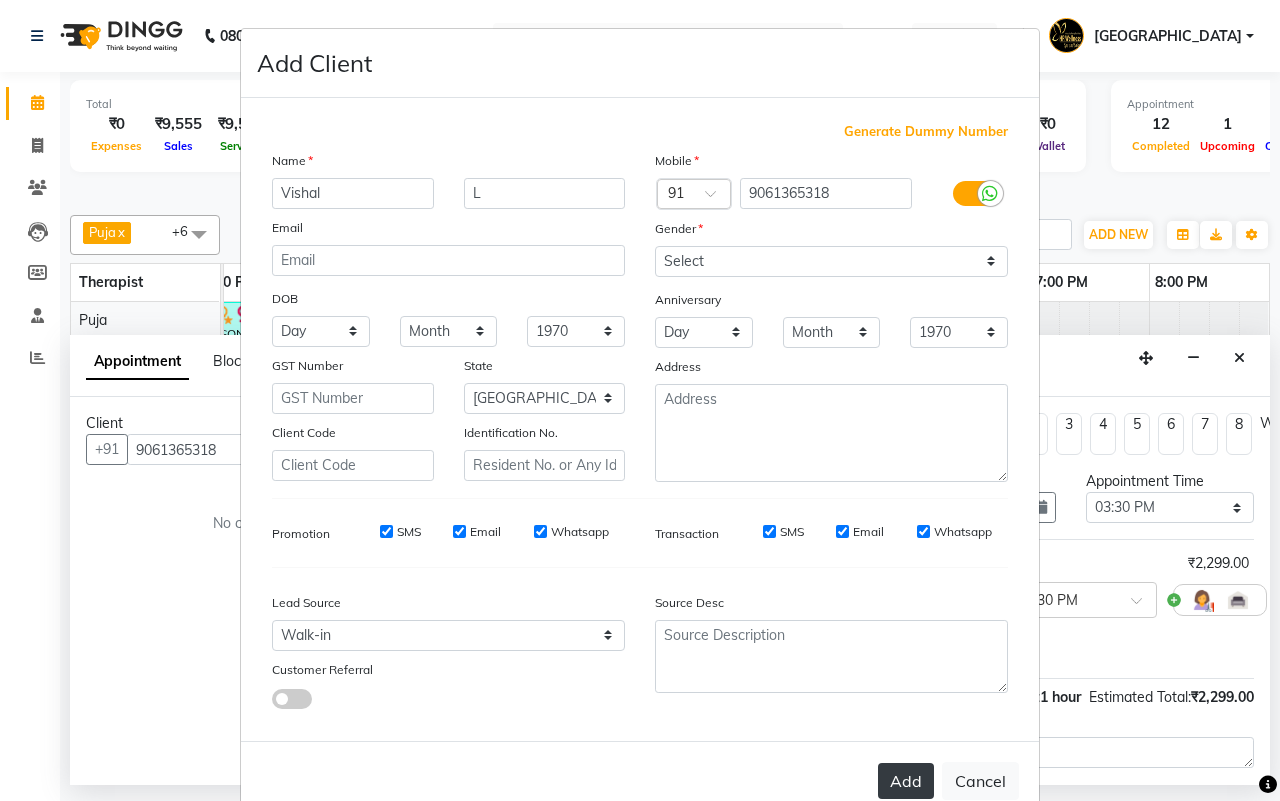 click on "Add" at bounding box center [906, 781] 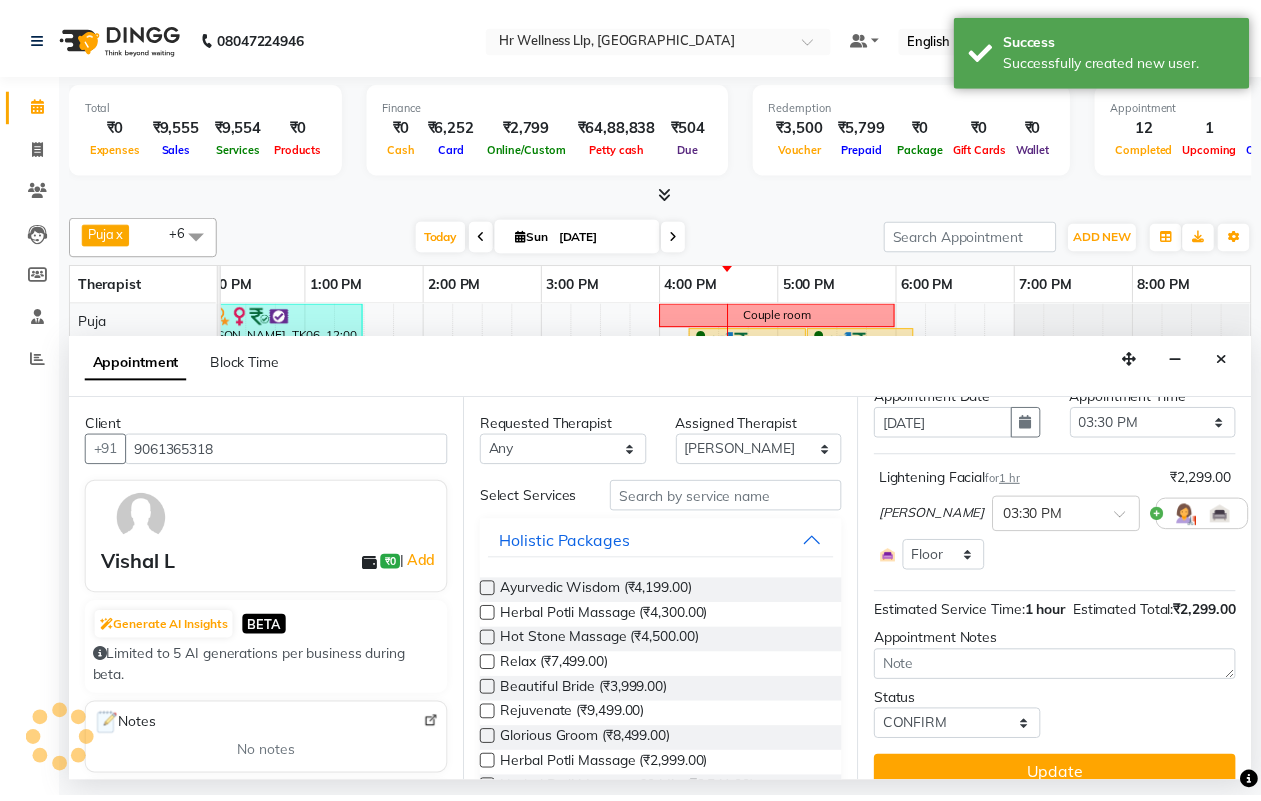 scroll, scrollTop: 152, scrollLeft: 0, axis: vertical 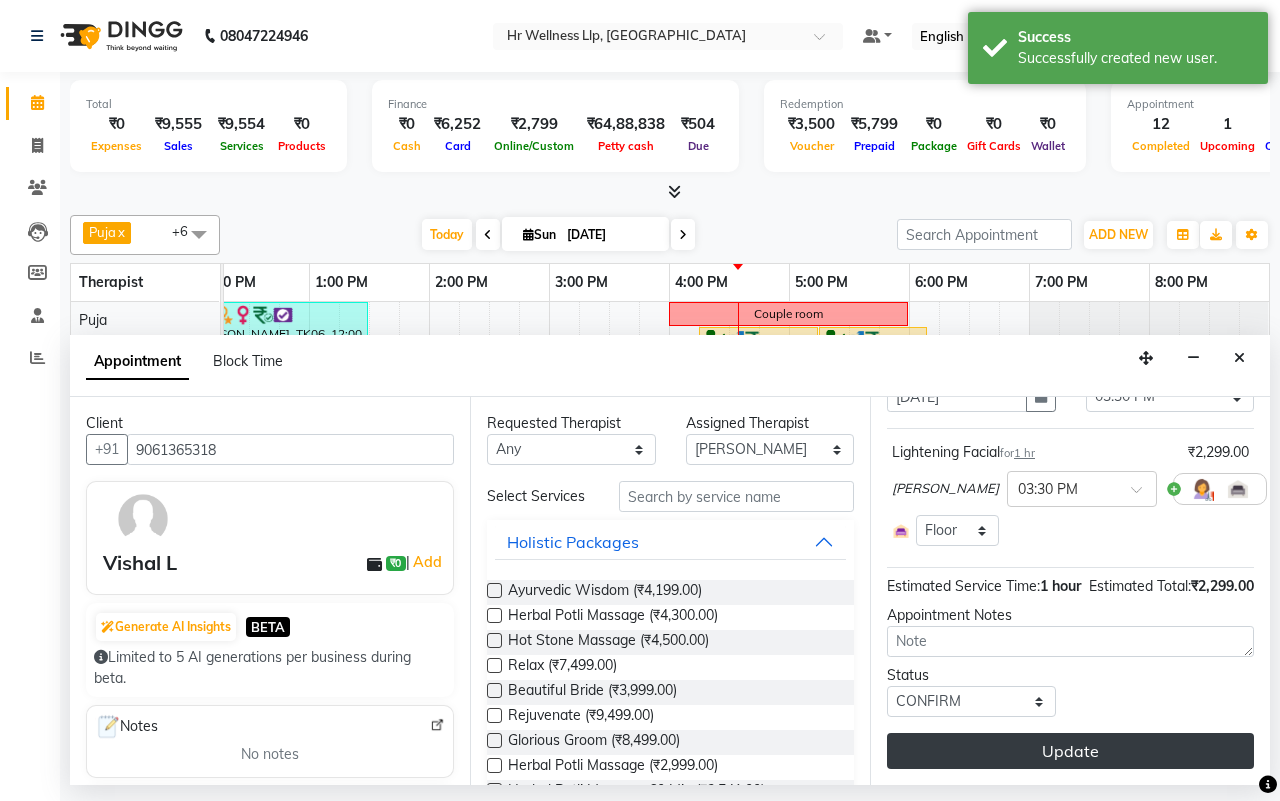 click on "Update" at bounding box center (1070, 751) 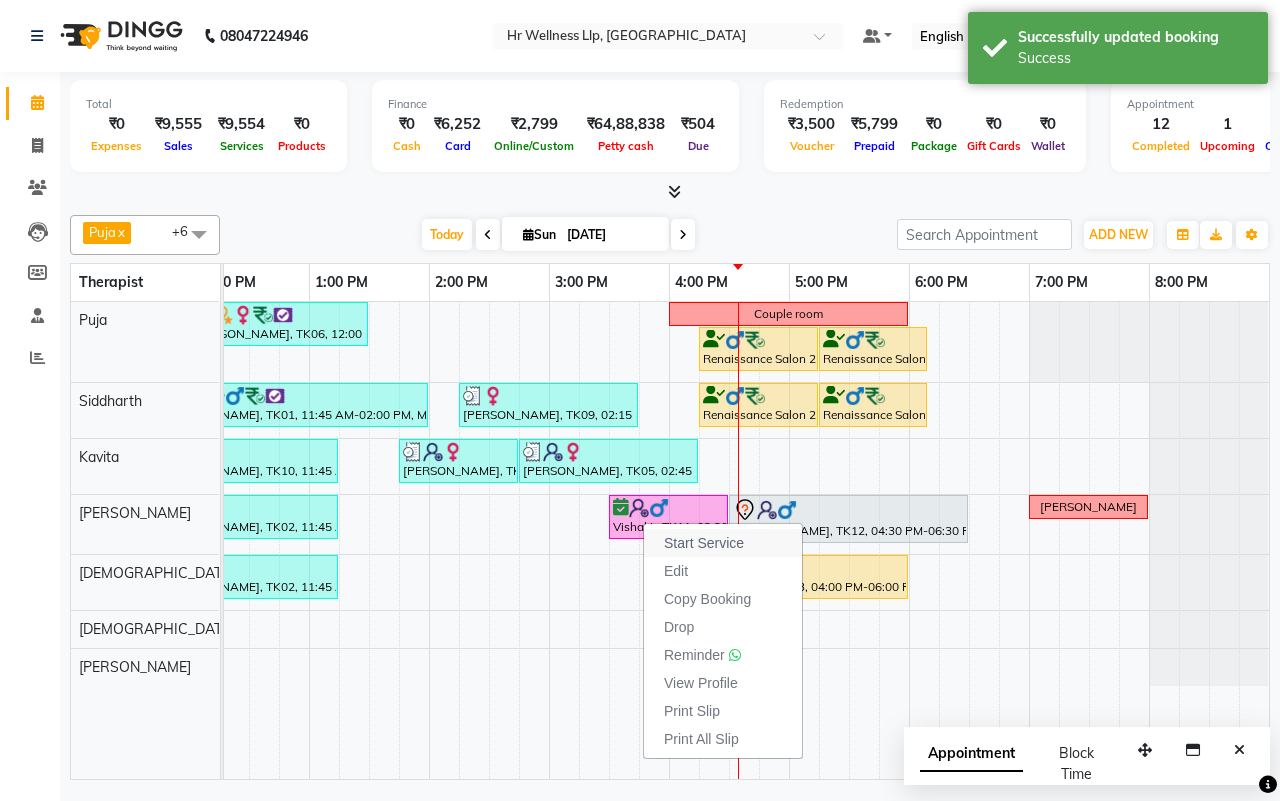 click on "Start Service" at bounding box center [704, 543] 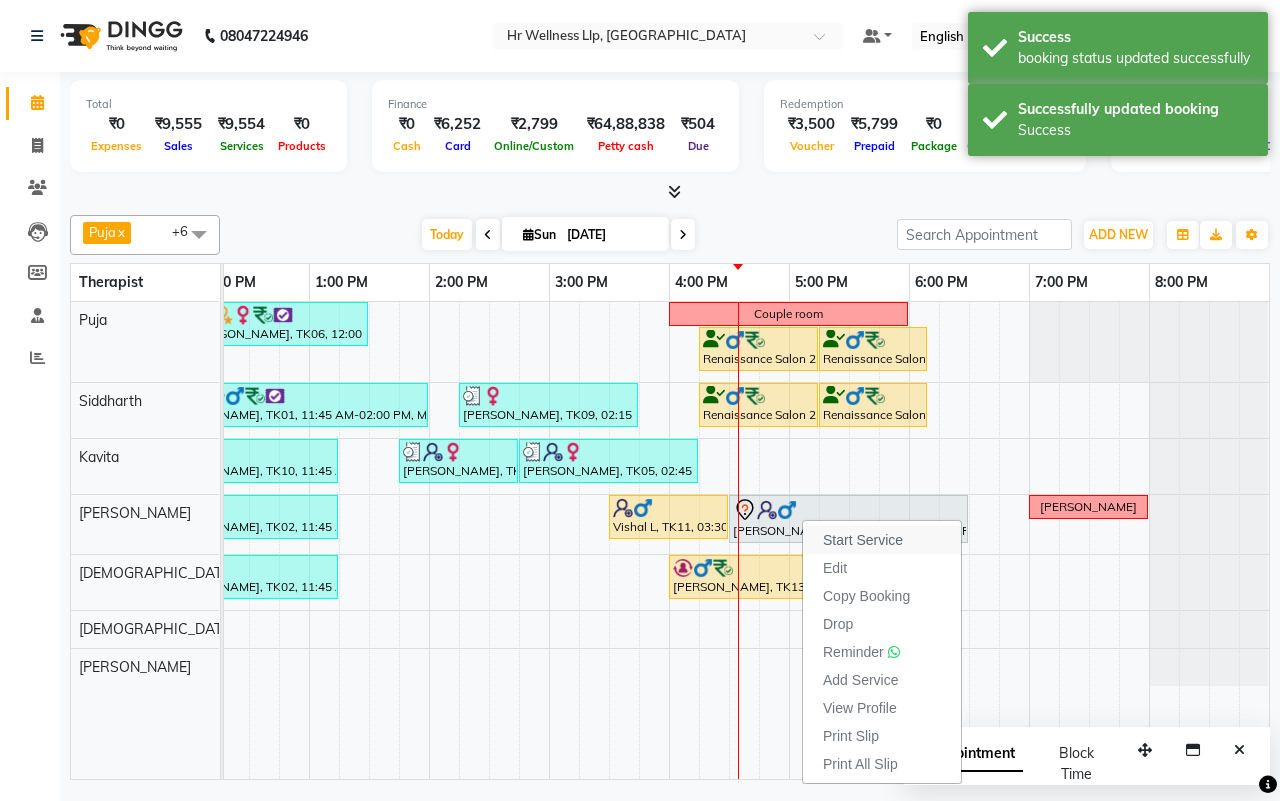 click on "Start Service" at bounding box center [882, 540] 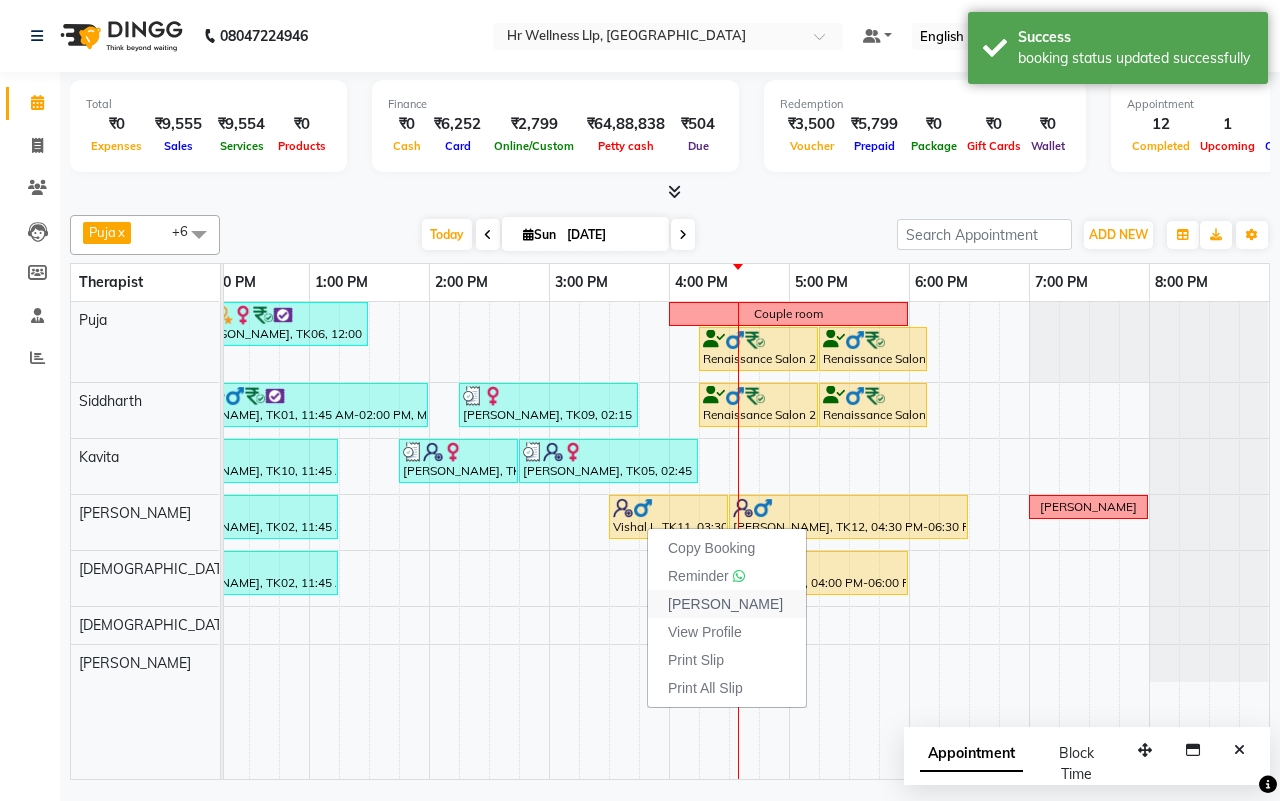 click on "Mark Done" at bounding box center (725, 604) 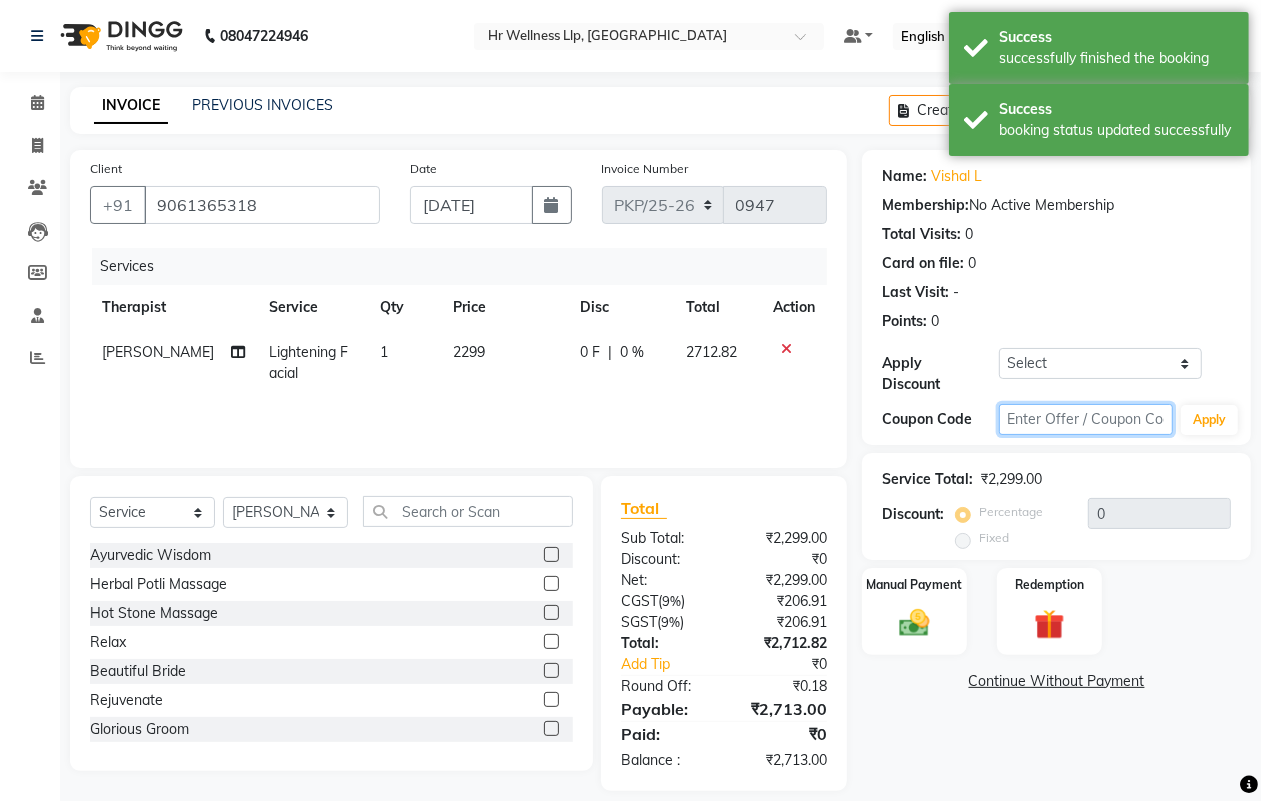 click 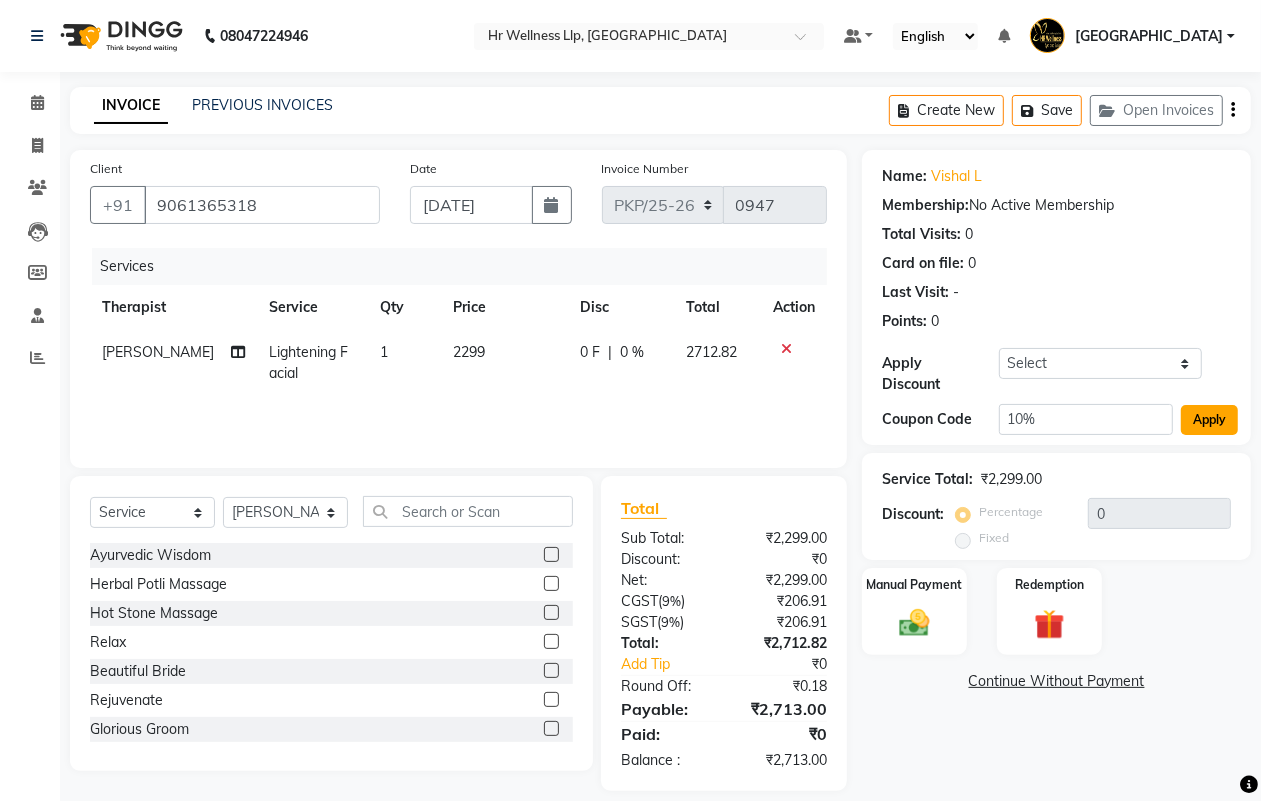 click on "Apply" 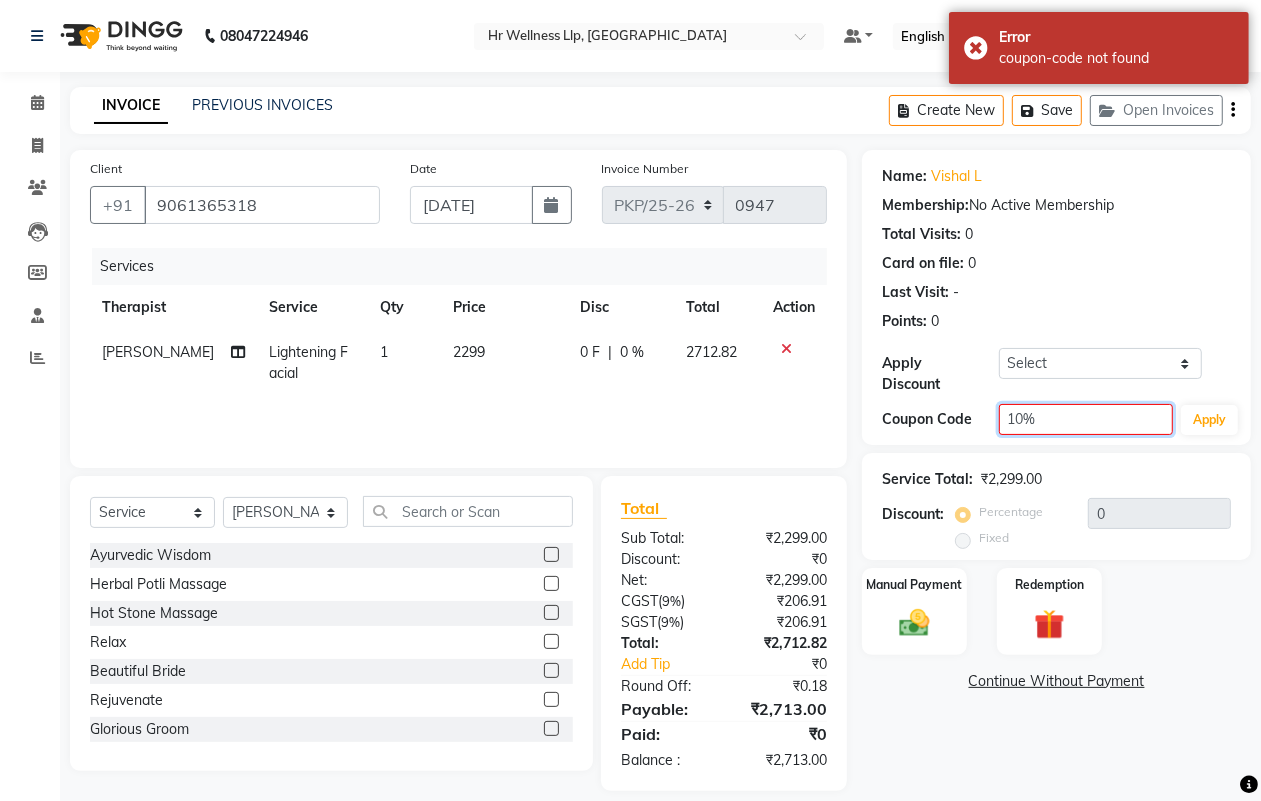 click on "10%" 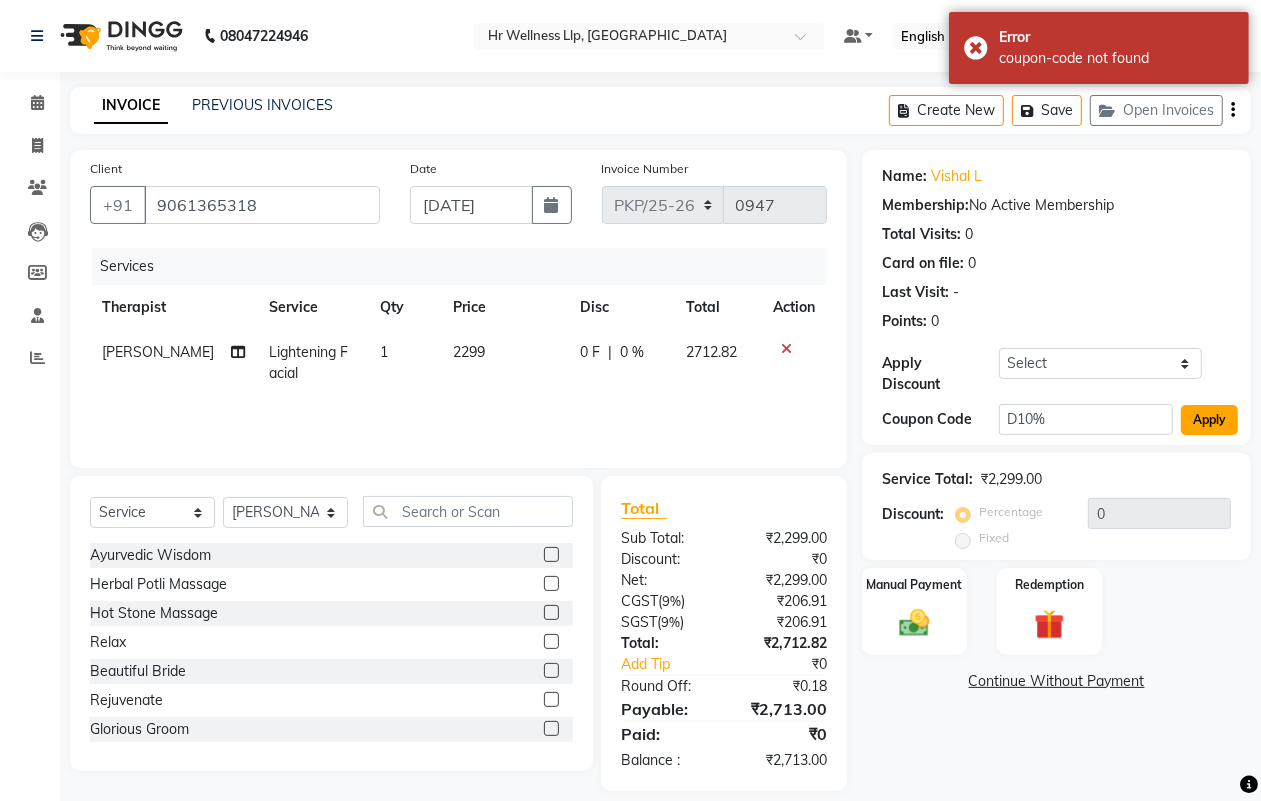 click on "Apply" 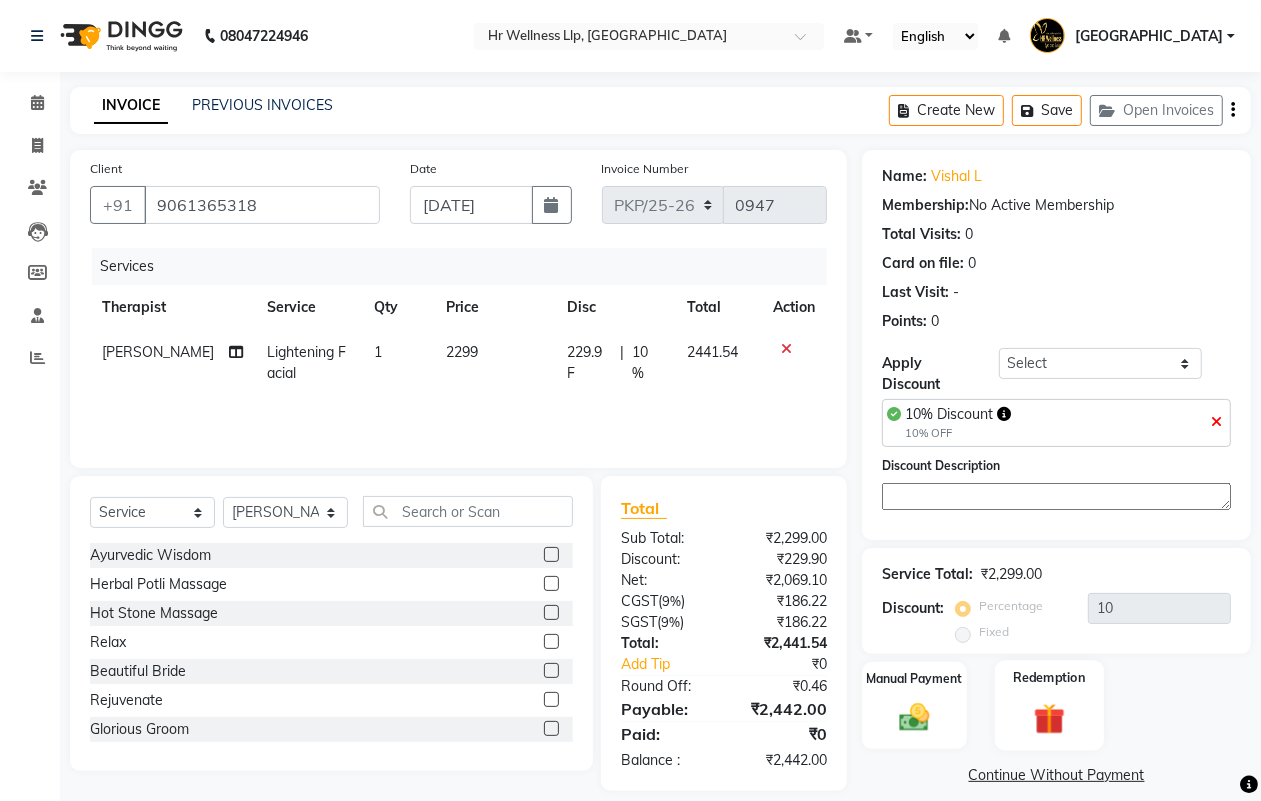 click 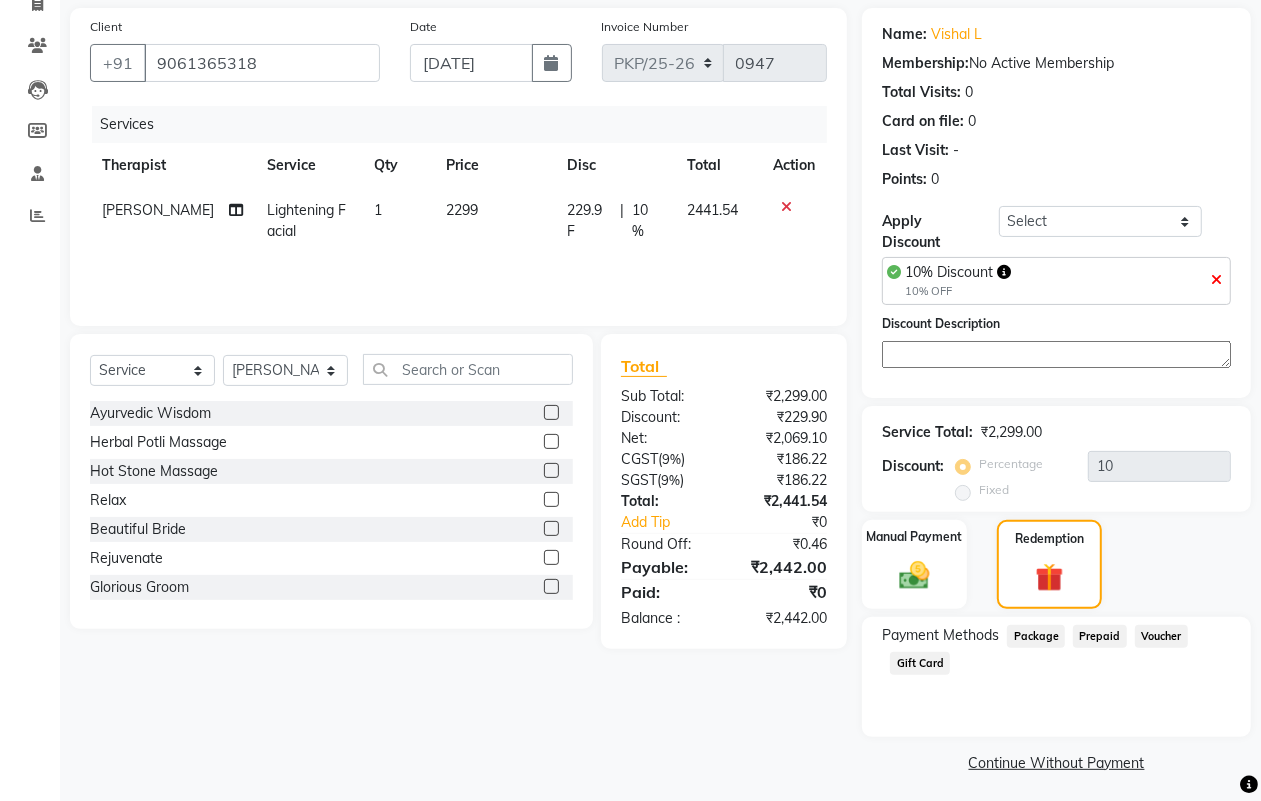 scroll, scrollTop: 148, scrollLeft: 0, axis: vertical 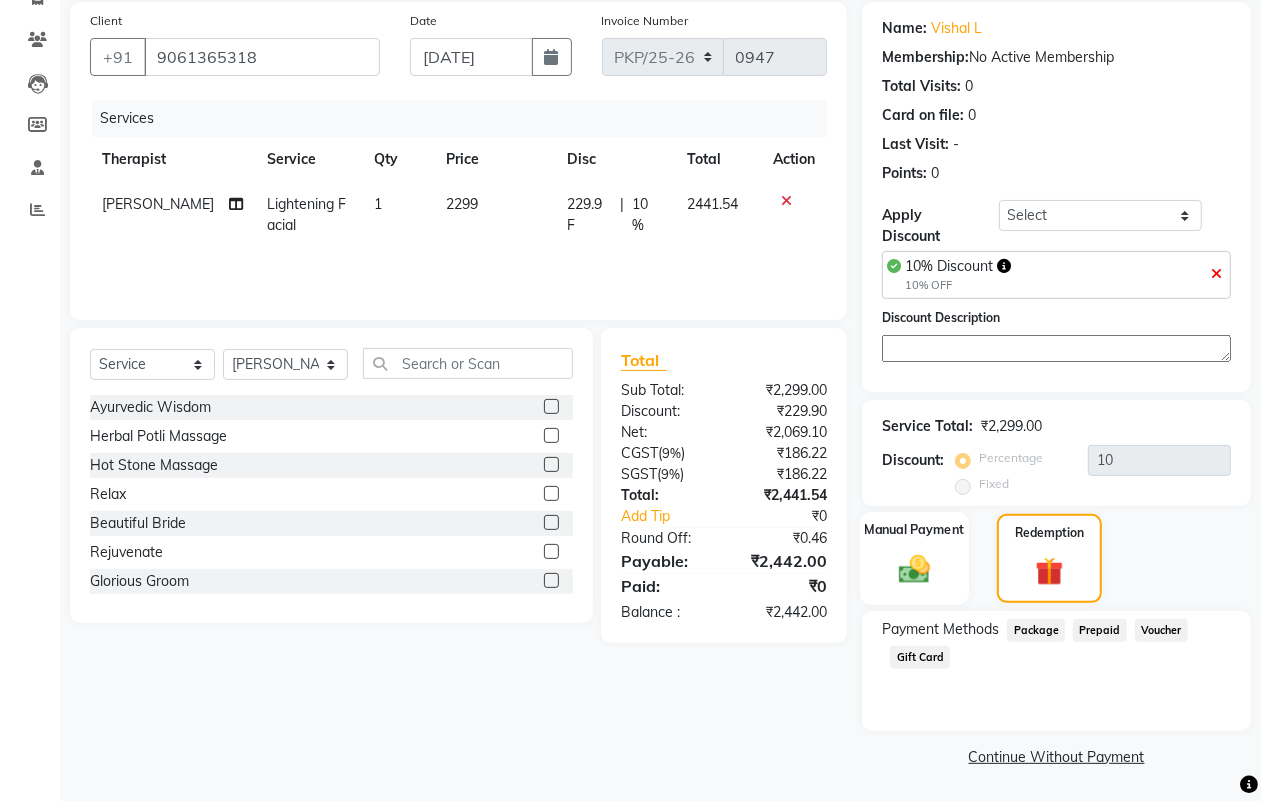 click 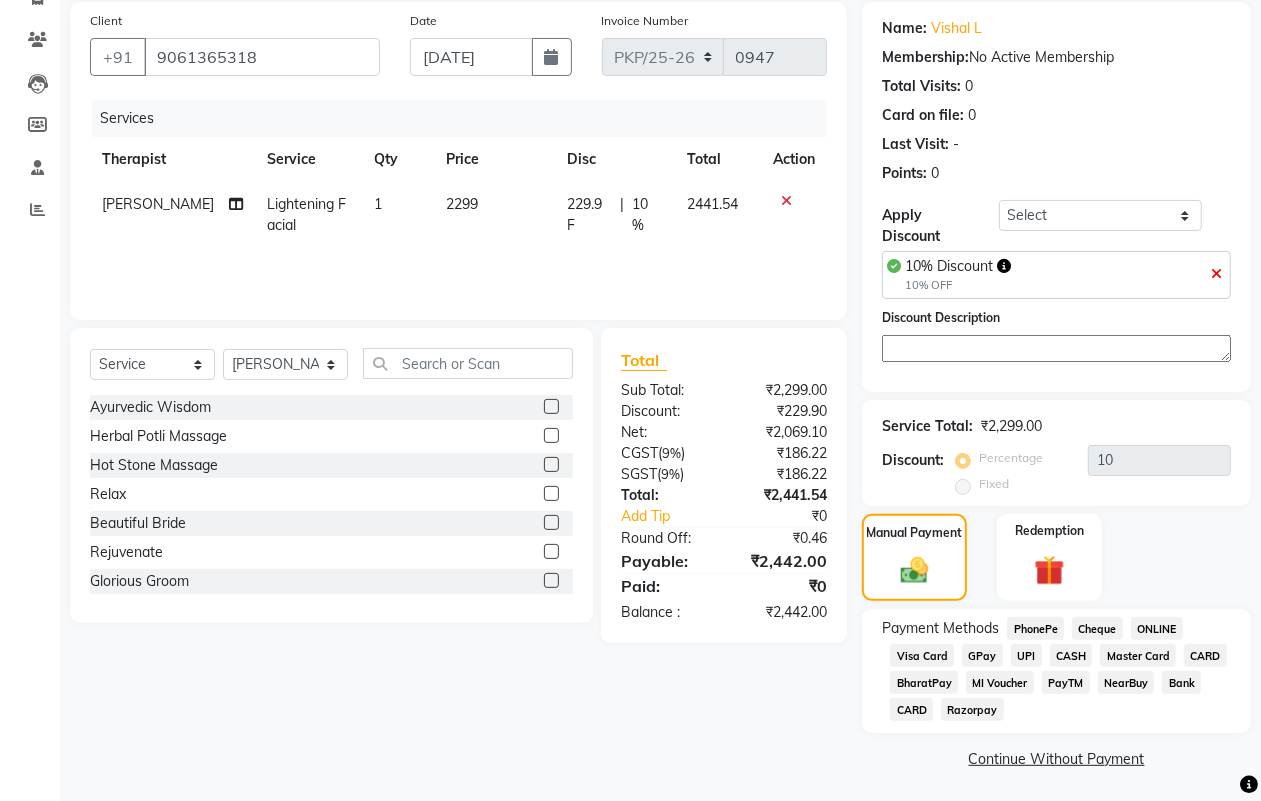 click on "CASH" 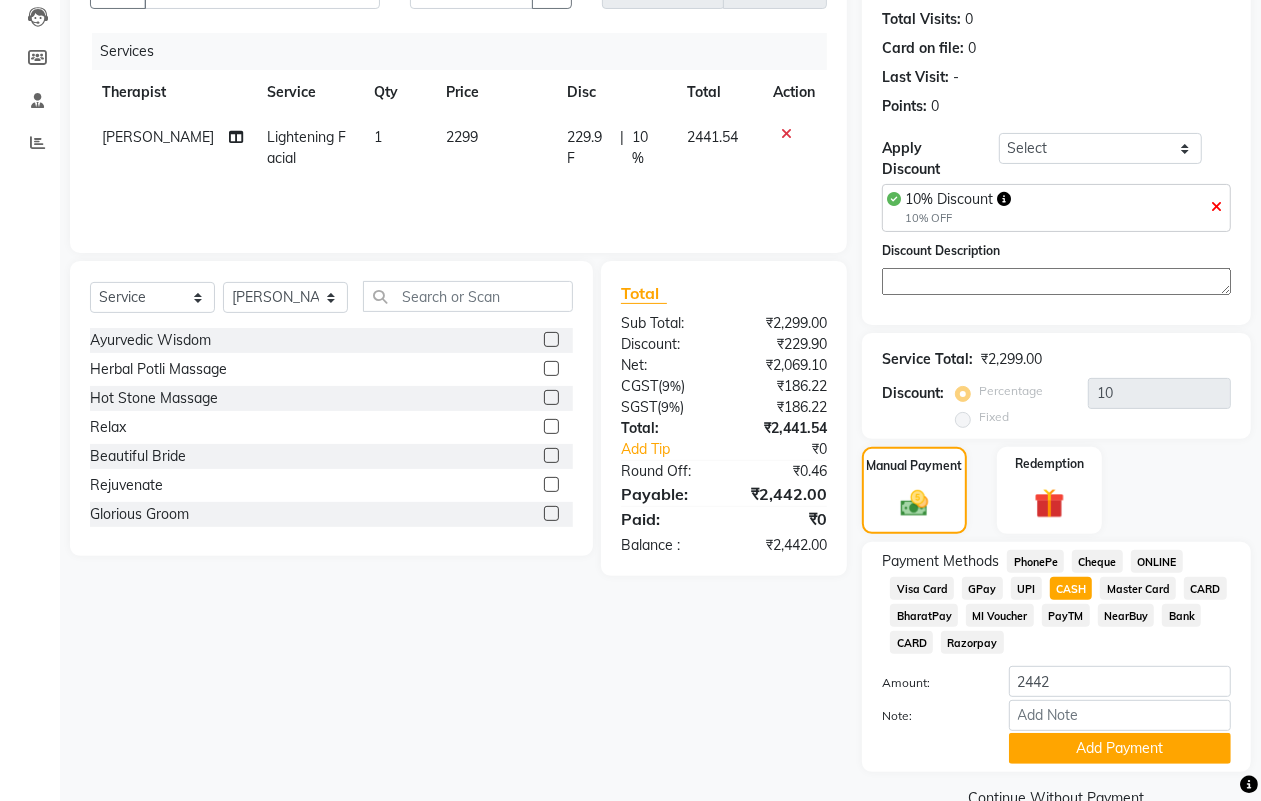 scroll, scrollTop: 256, scrollLeft: 0, axis: vertical 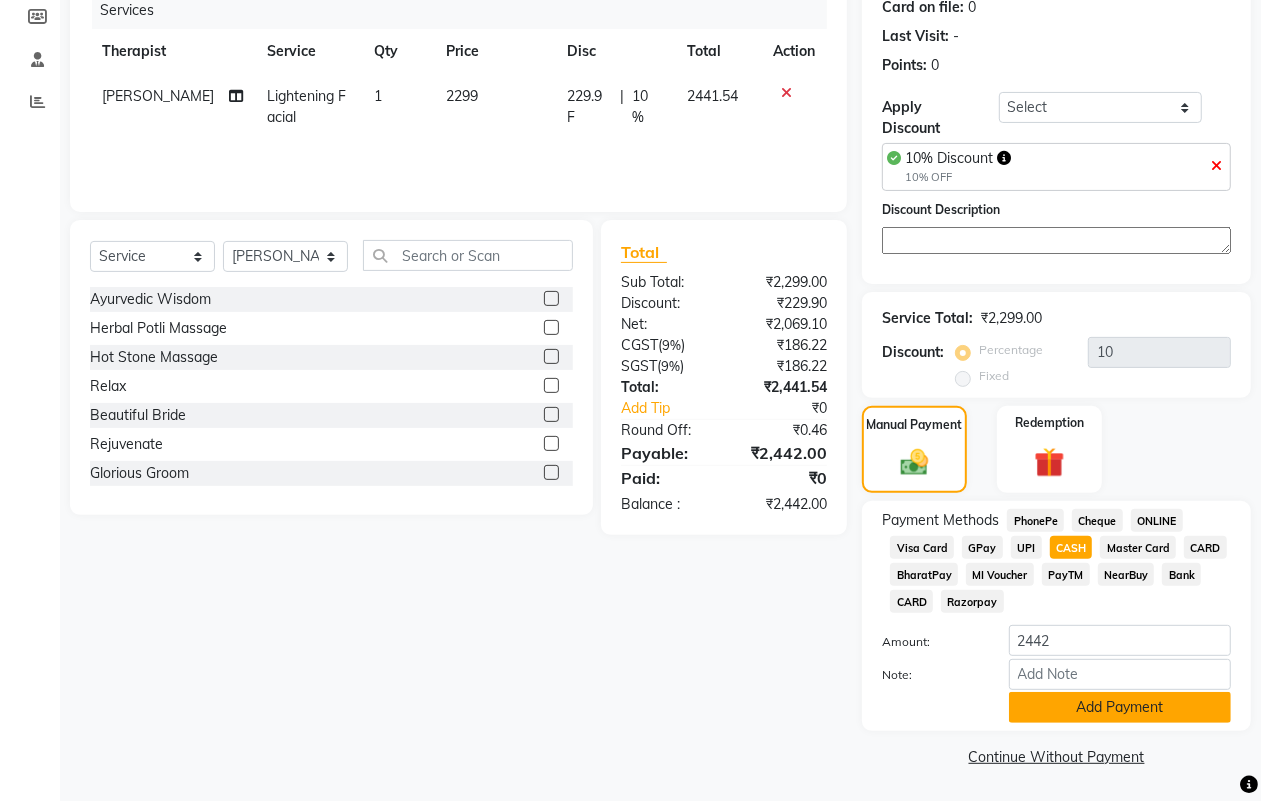 click on "Add Payment" 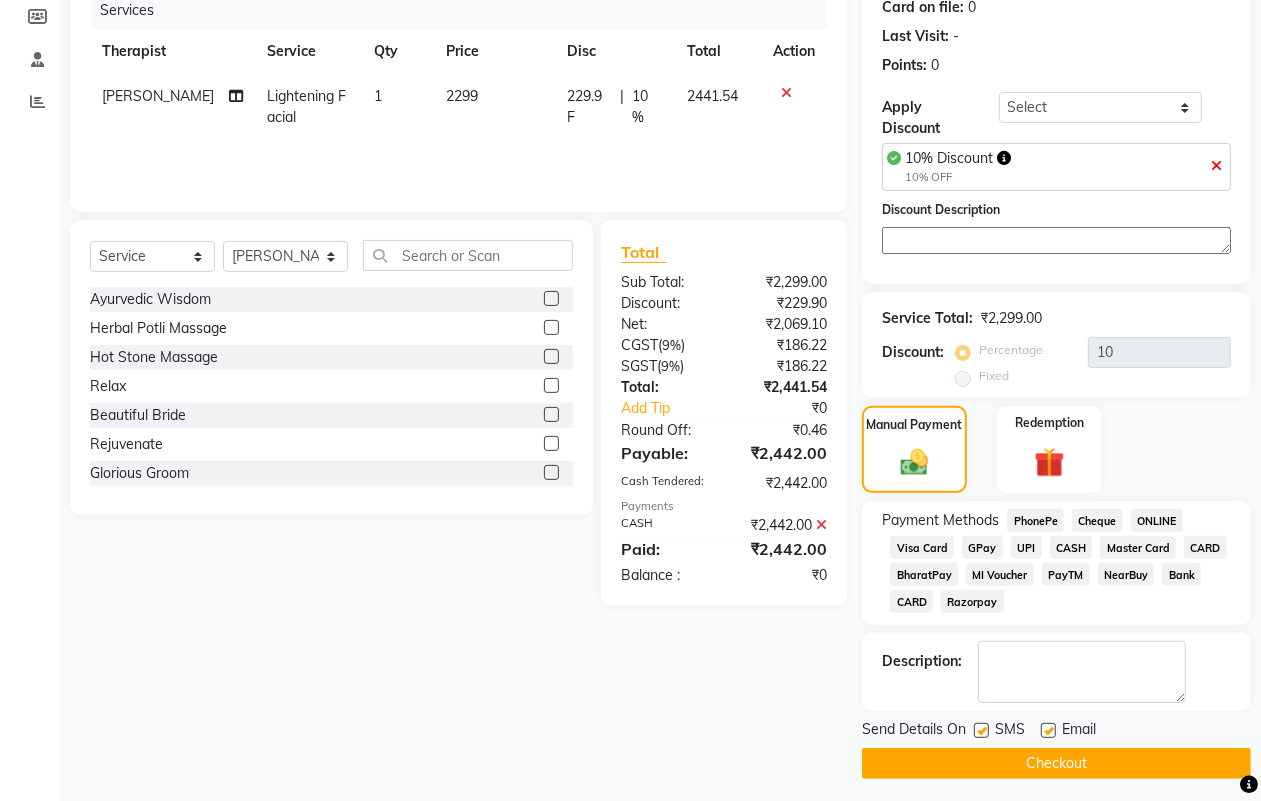 click 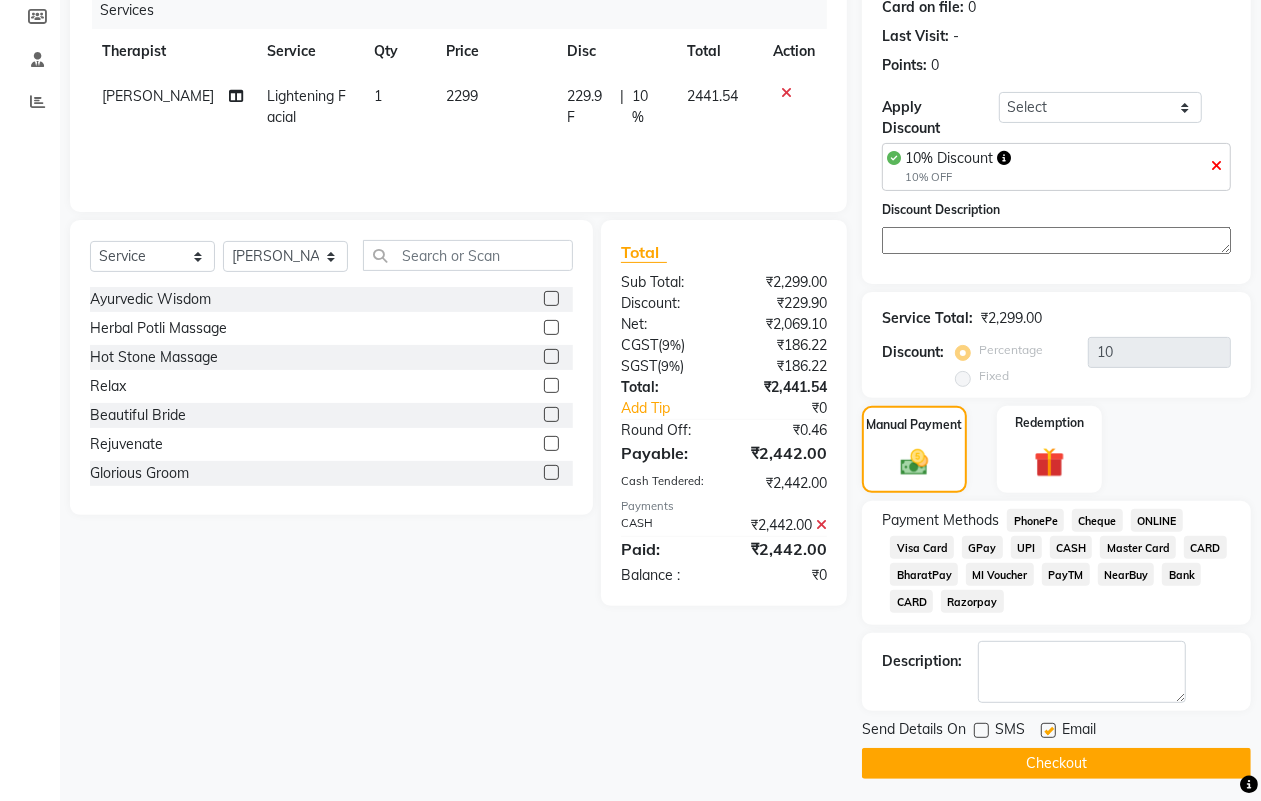 click 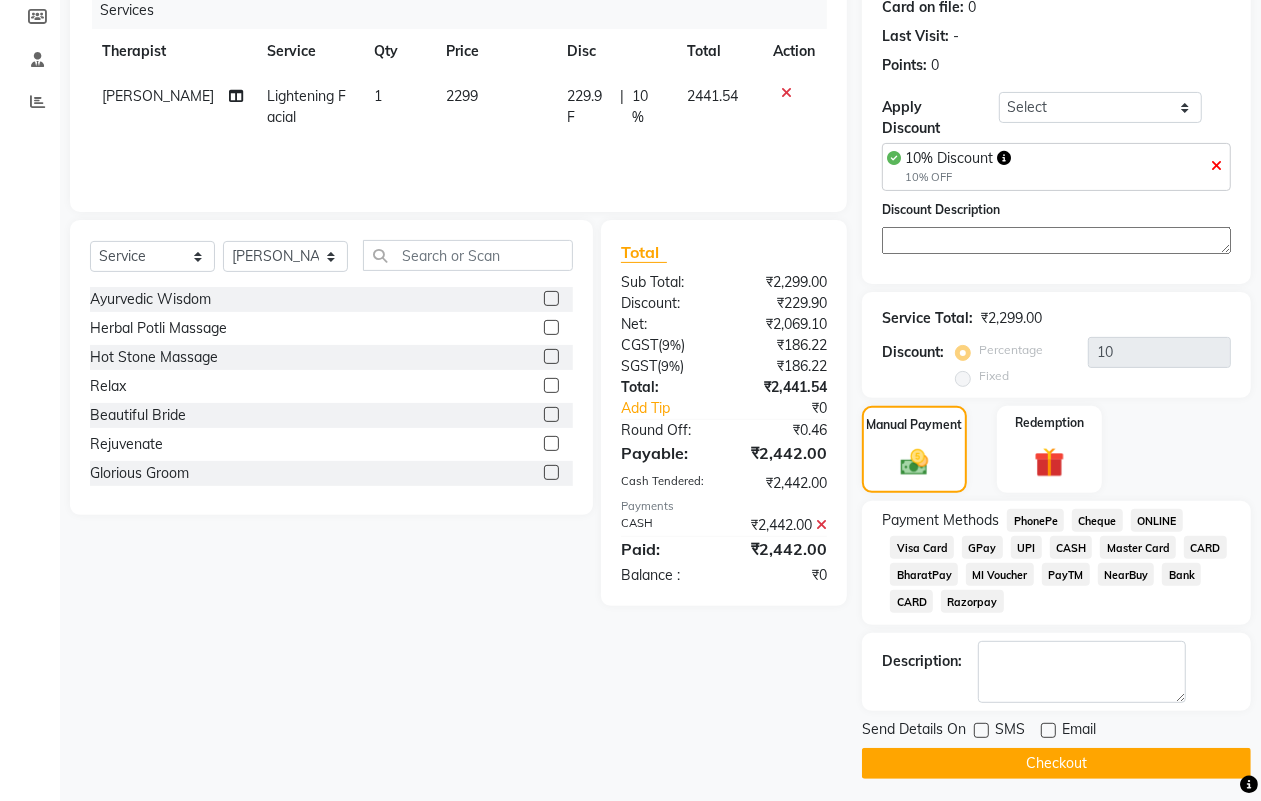 click on "Checkout" 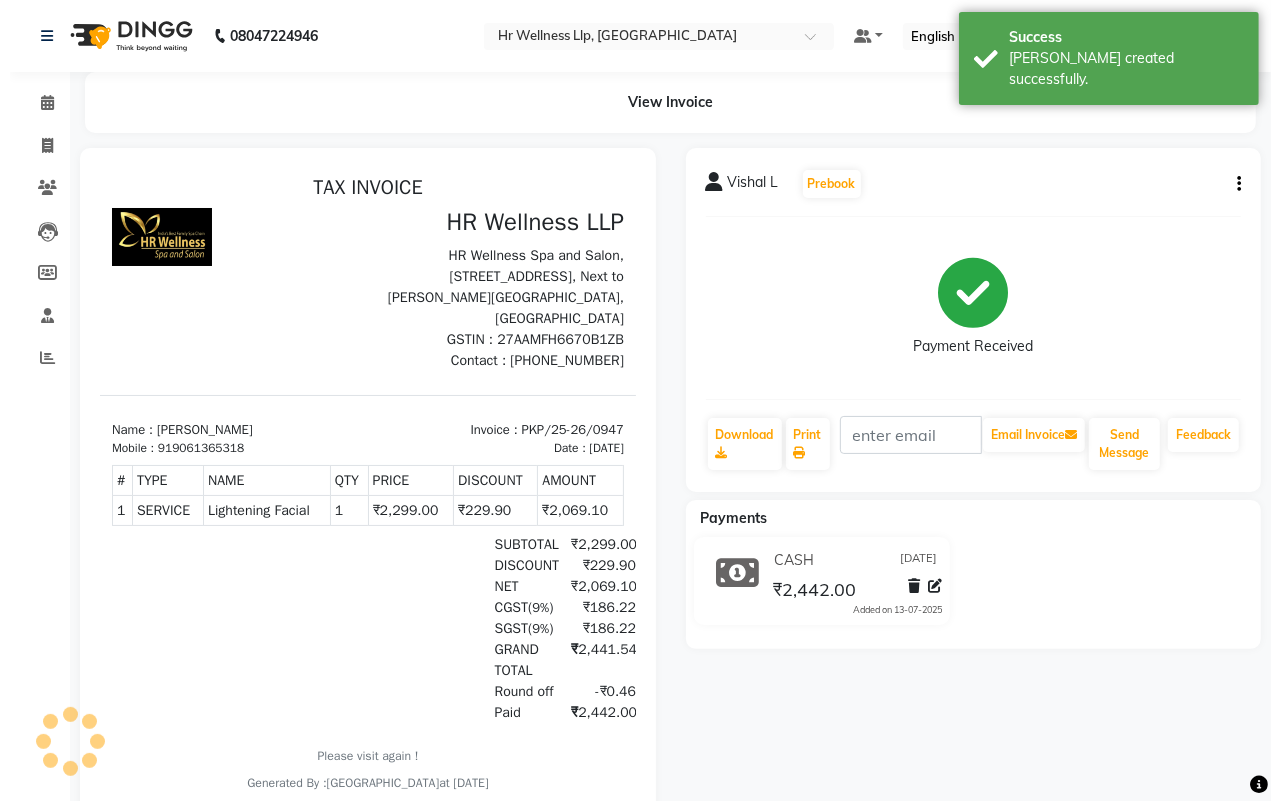 scroll, scrollTop: 0, scrollLeft: 0, axis: both 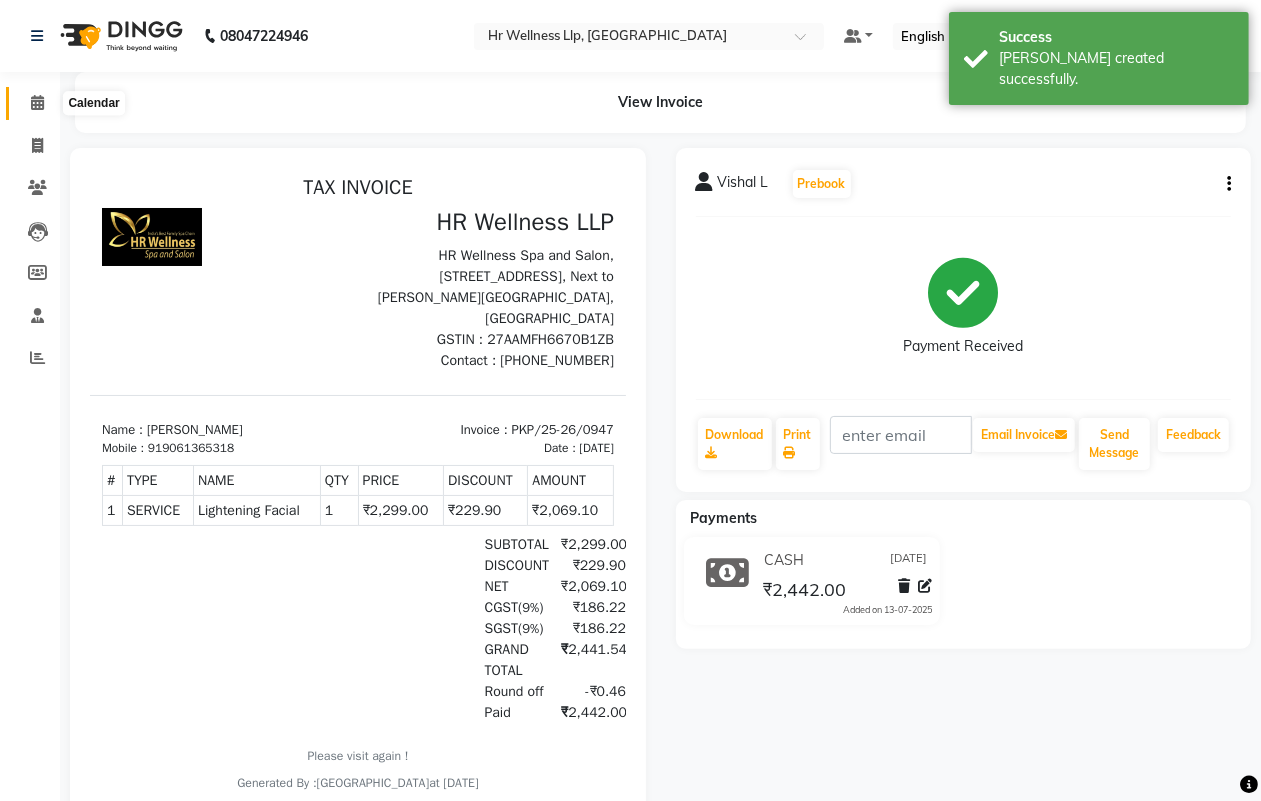 click 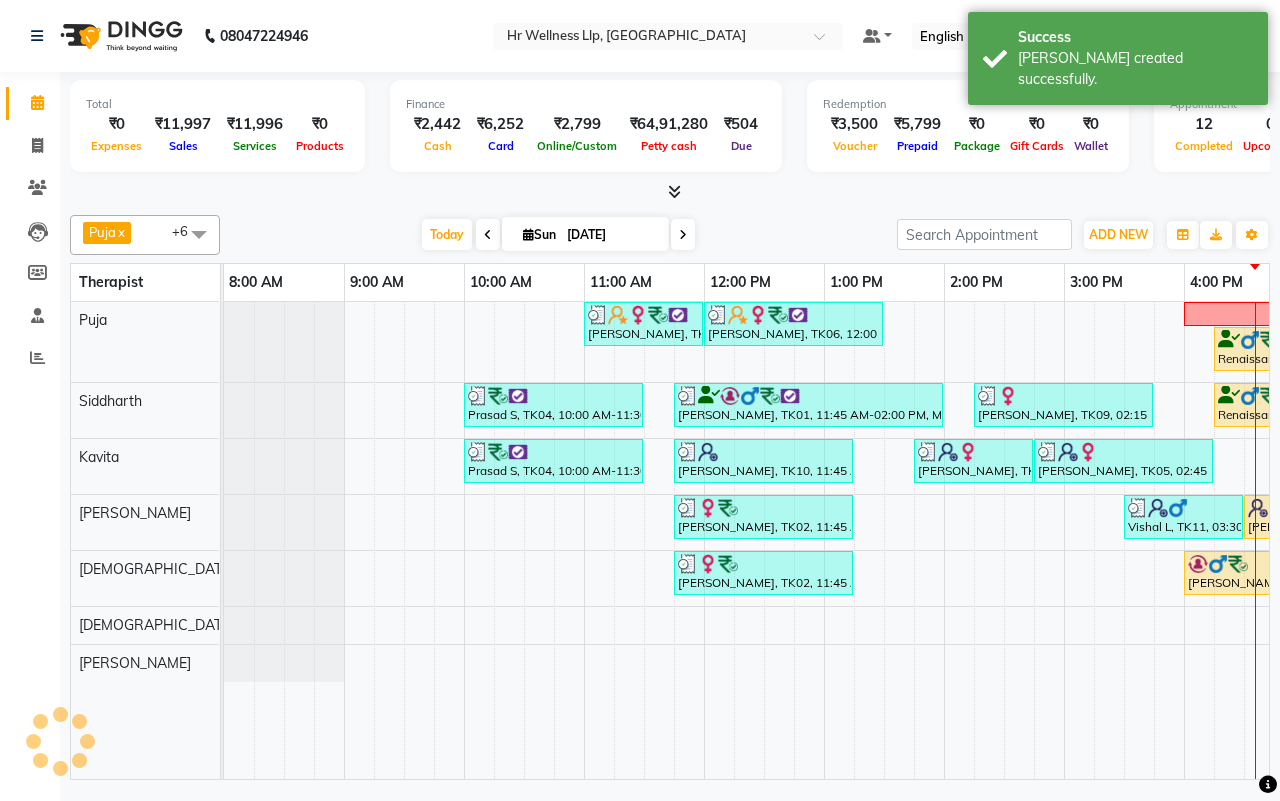 scroll, scrollTop: 0, scrollLeft: 0, axis: both 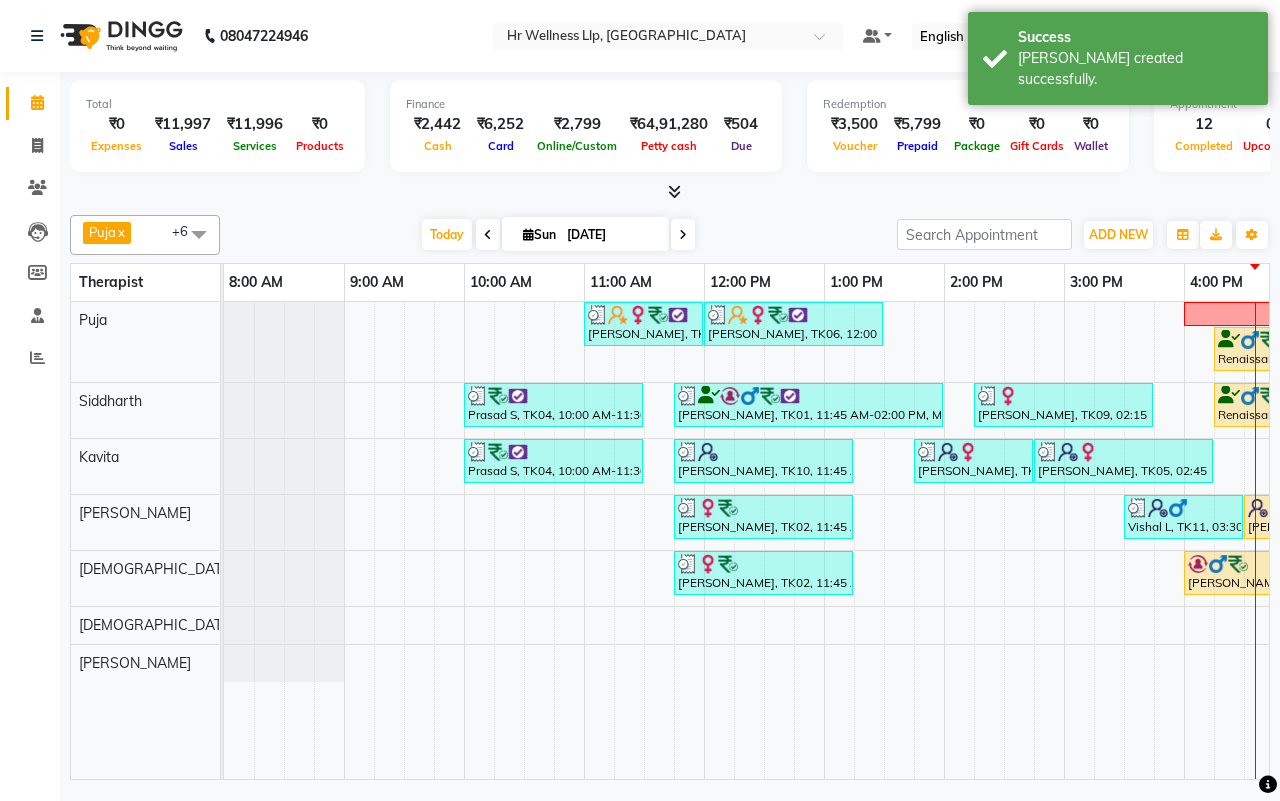 click on "[DATE]  [DATE]" at bounding box center [558, 235] 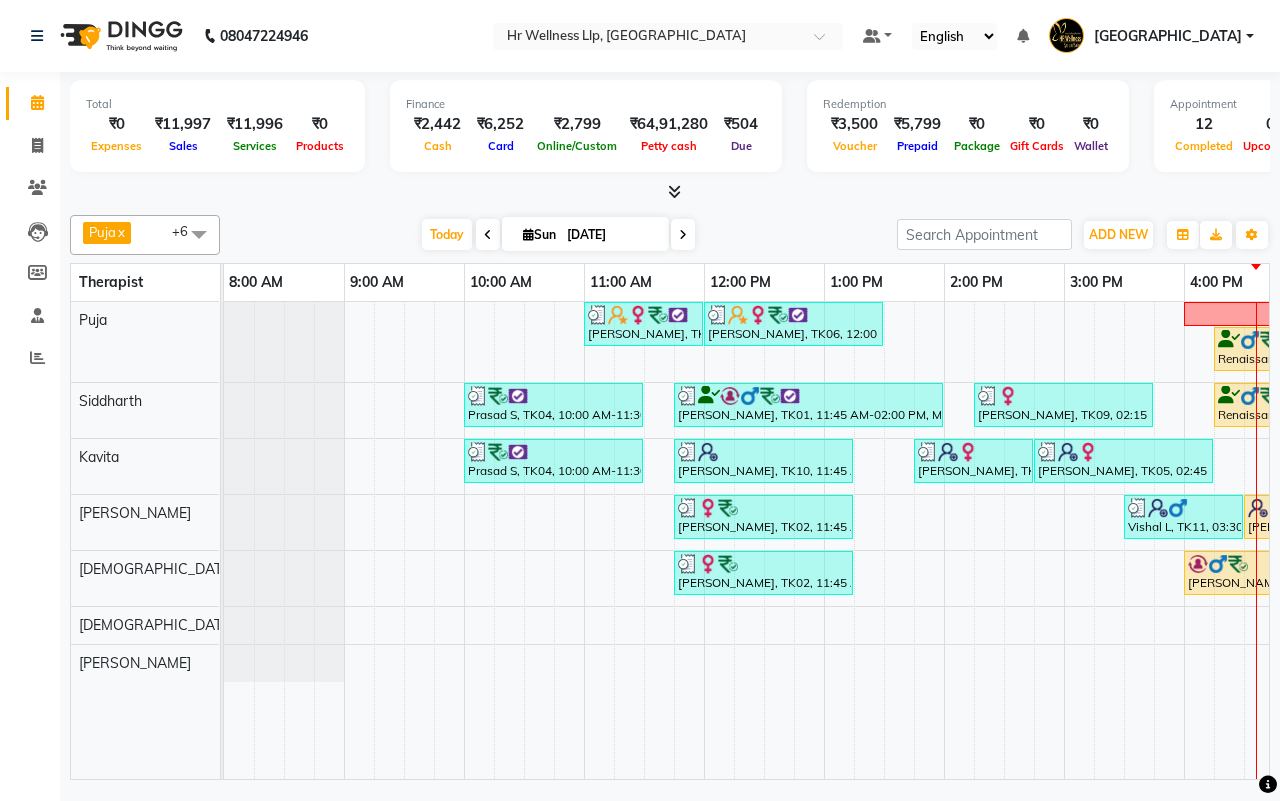 scroll, scrollTop: 0, scrollLeft: 208, axis: horizontal 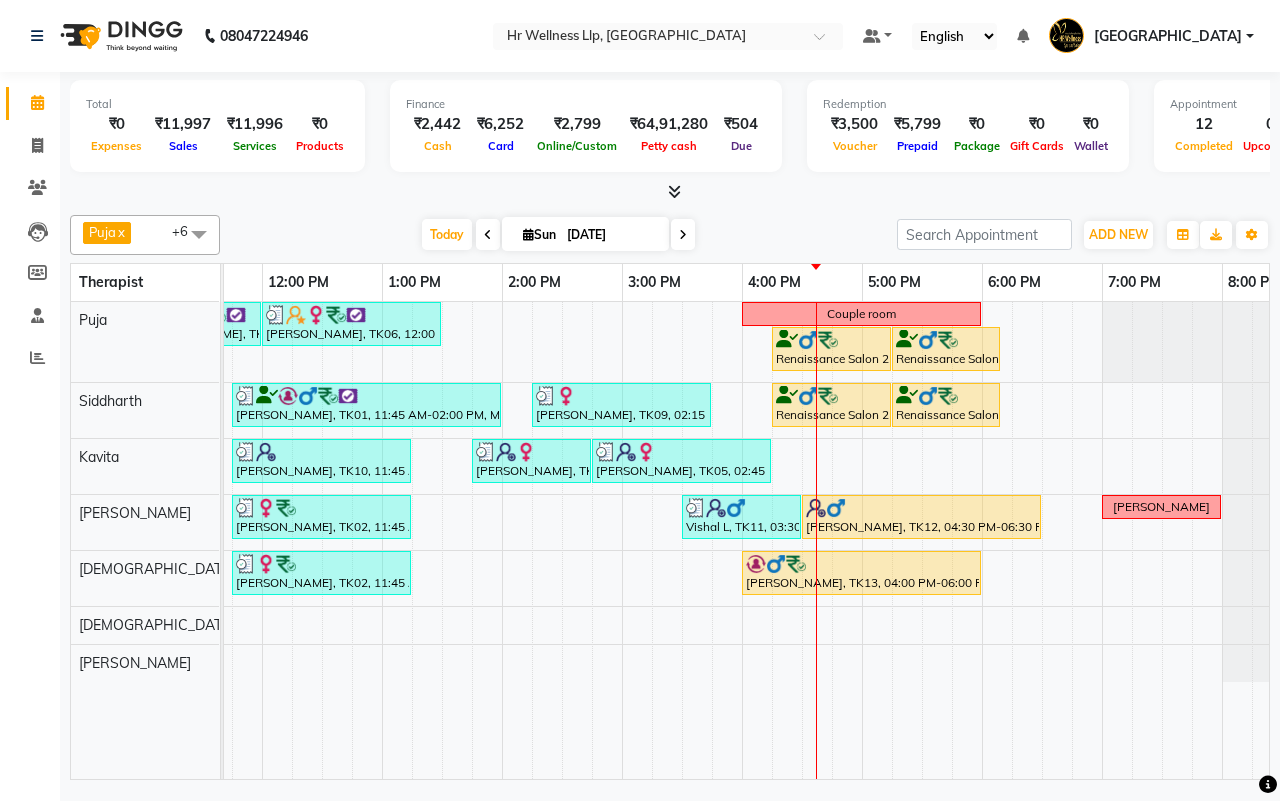 click on "[GEOGRAPHIC_DATA]" at bounding box center (1151, 36) 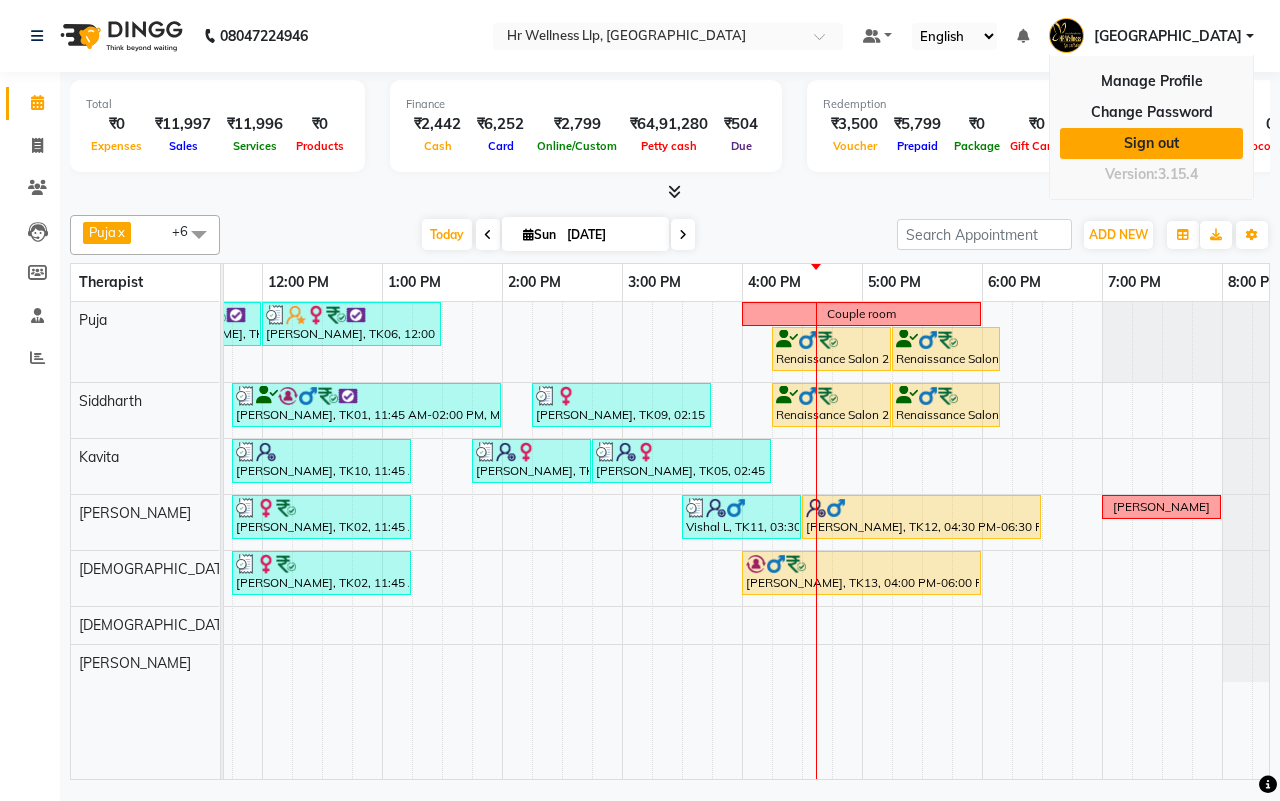 click on "Sign out" at bounding box center [1151, 143] 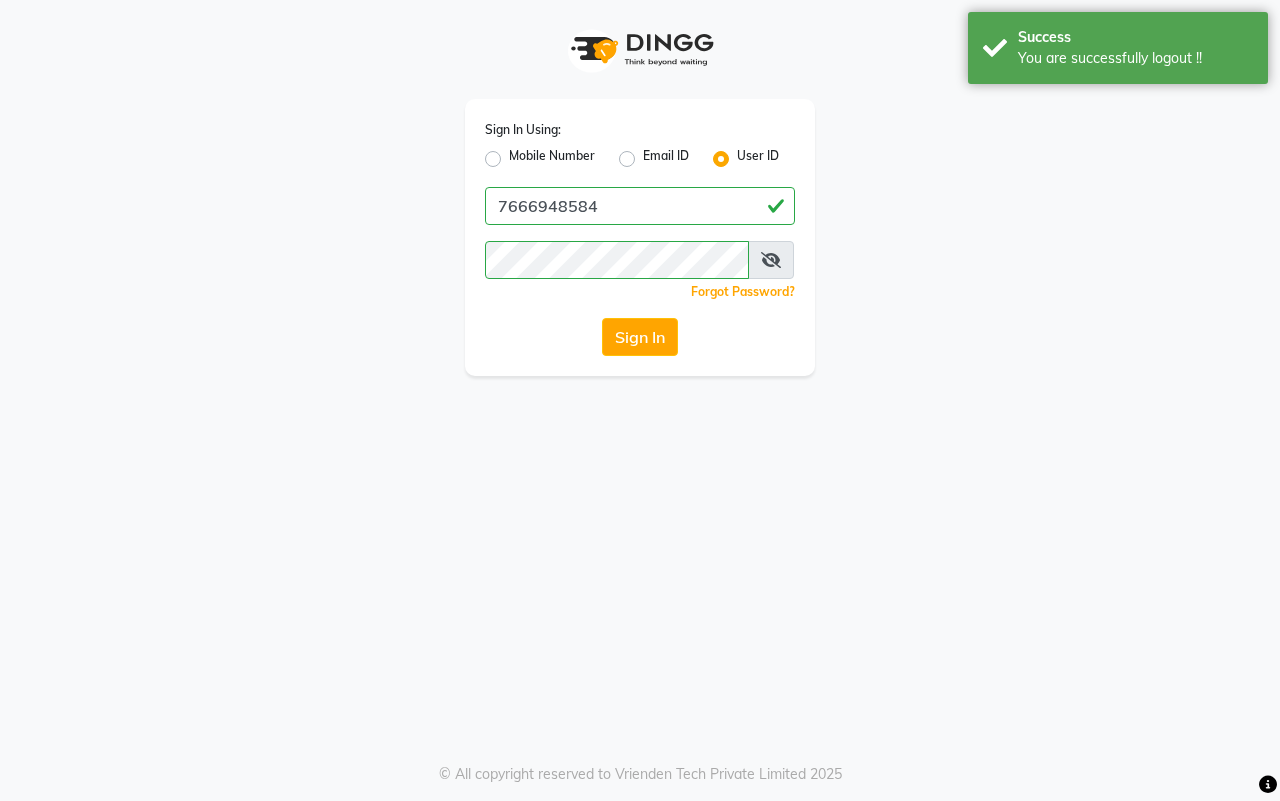 click on "Mobile Number" 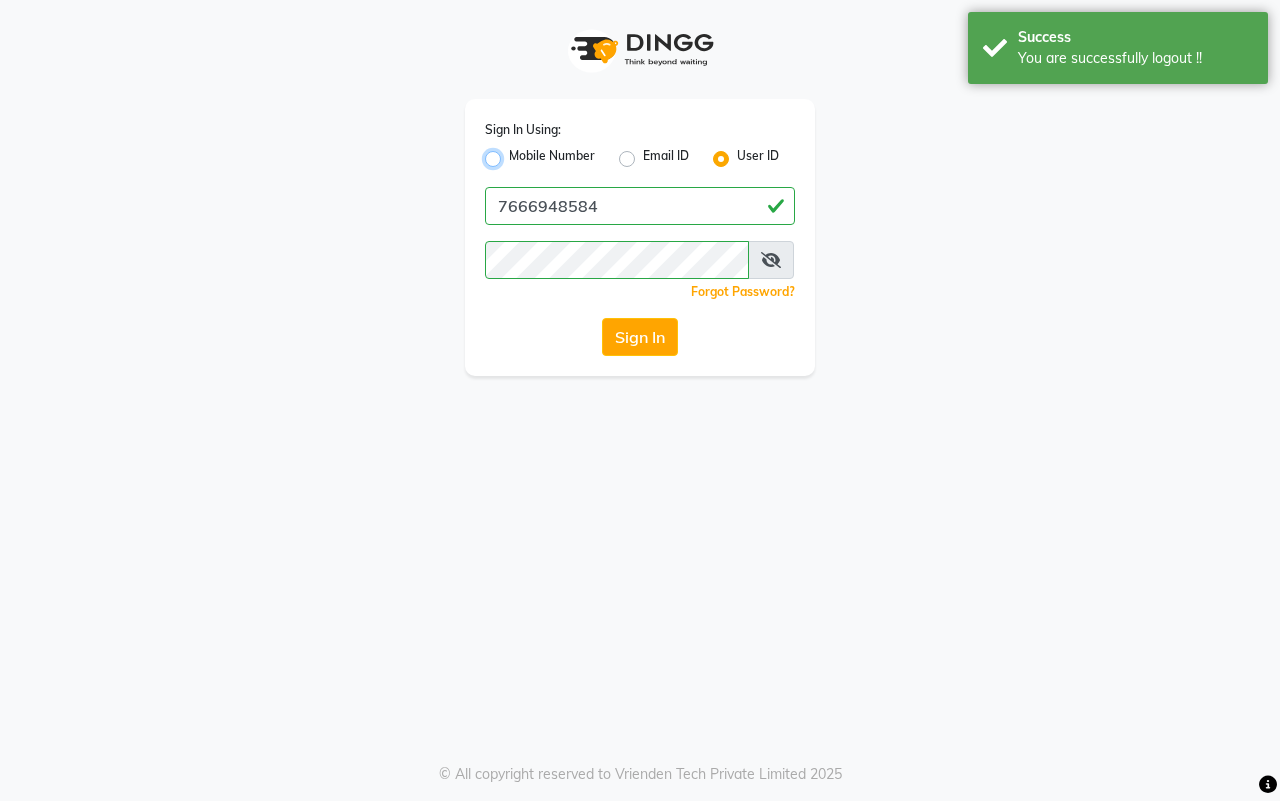 click on "Mobile Number" at bounding box center [515, 153] 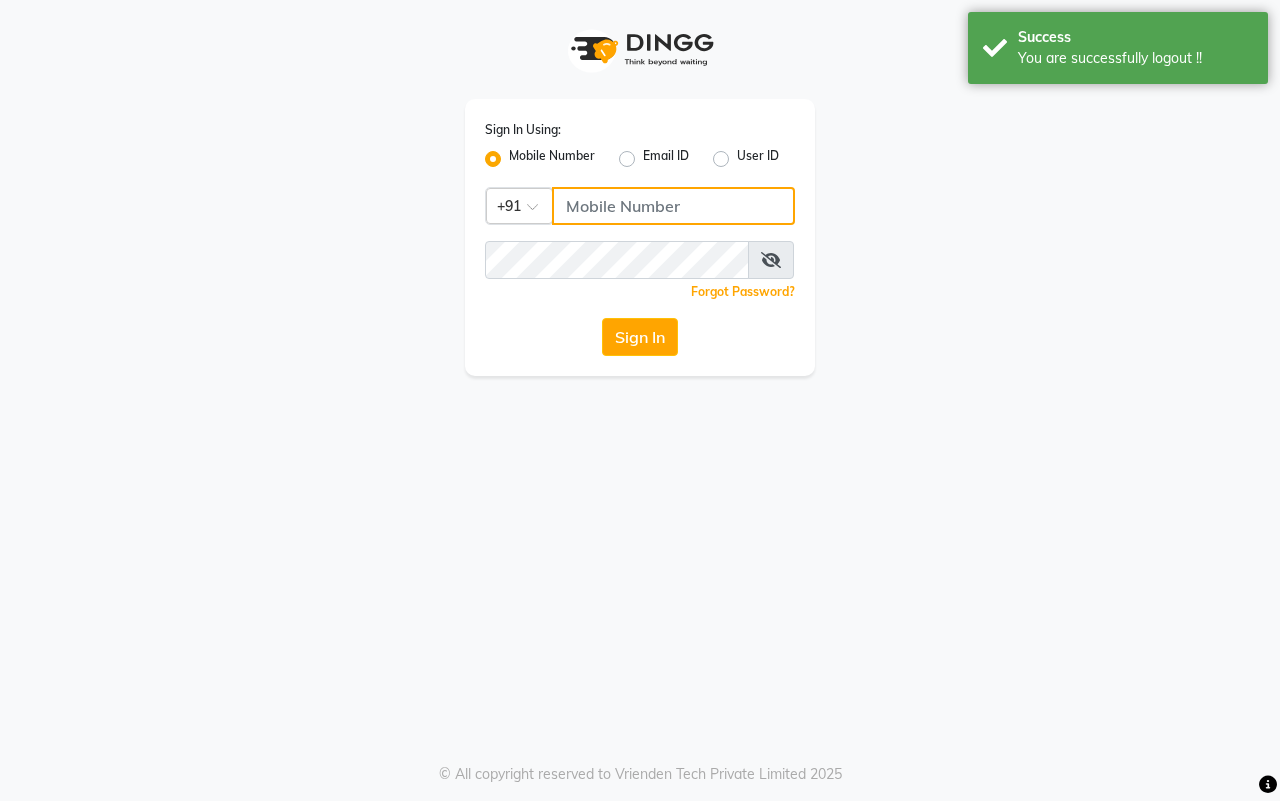 click 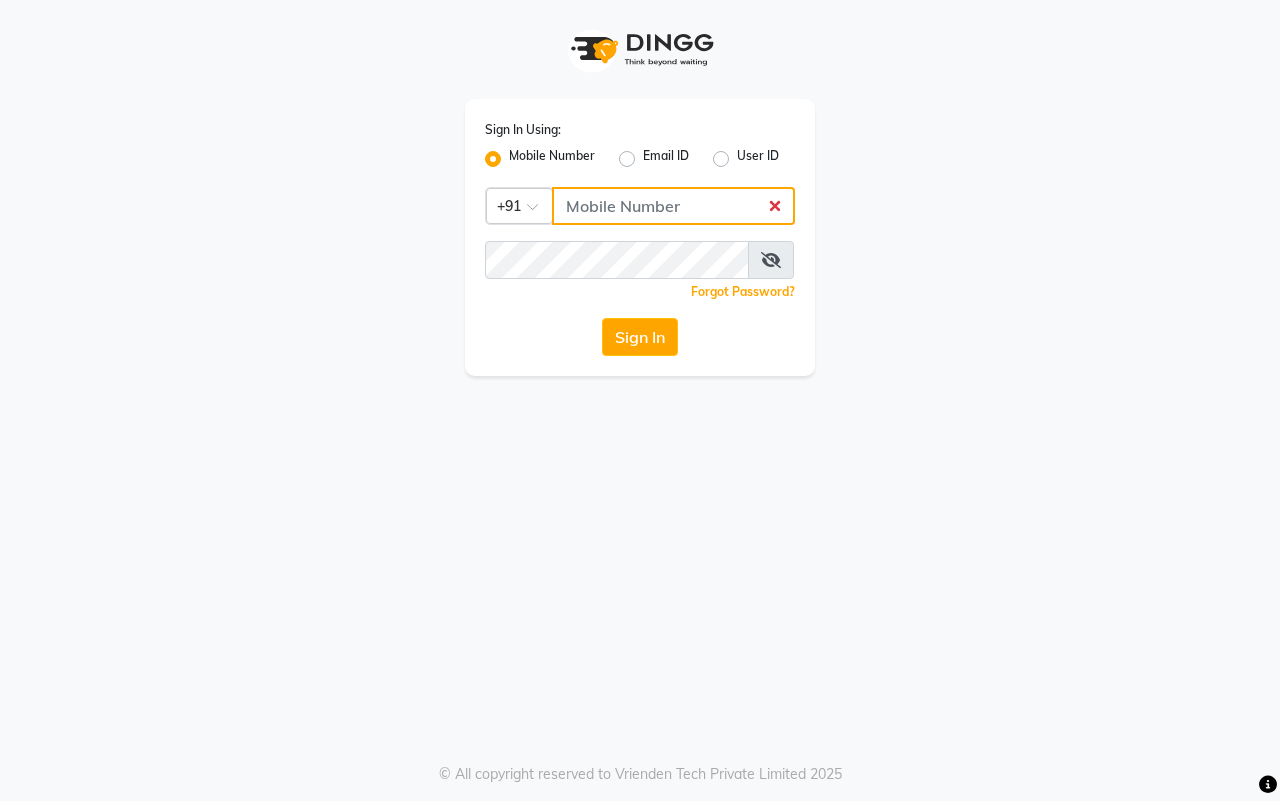 click 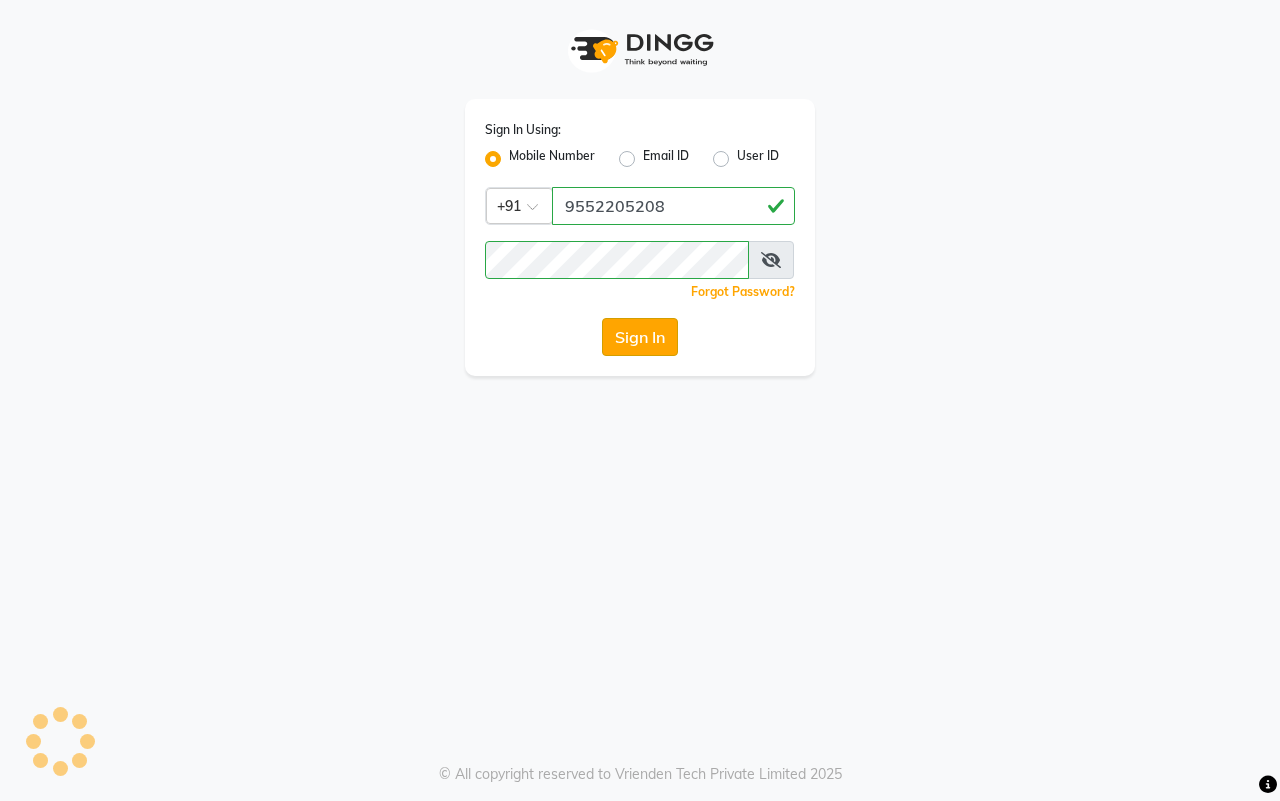 click on "Sign In" 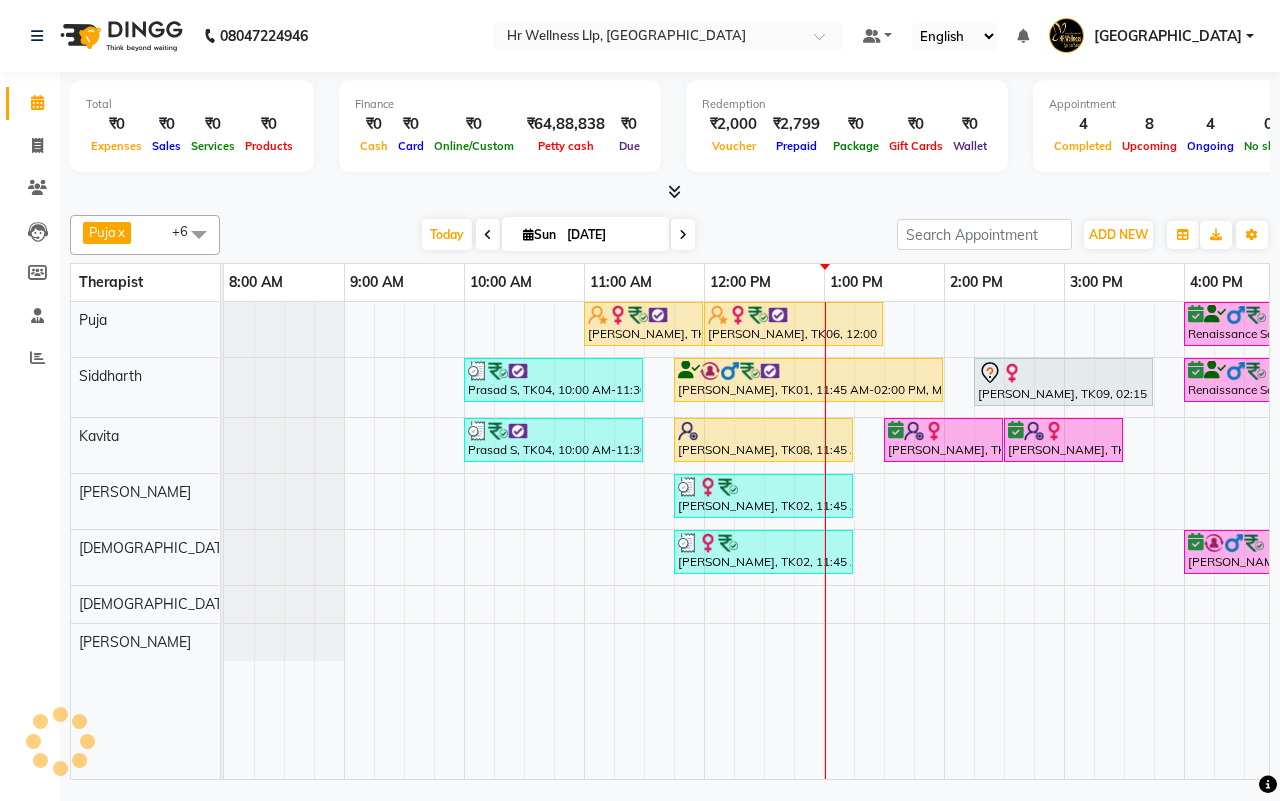 scroll, scrollTop: 0, scrollLeft: 0, axis: both 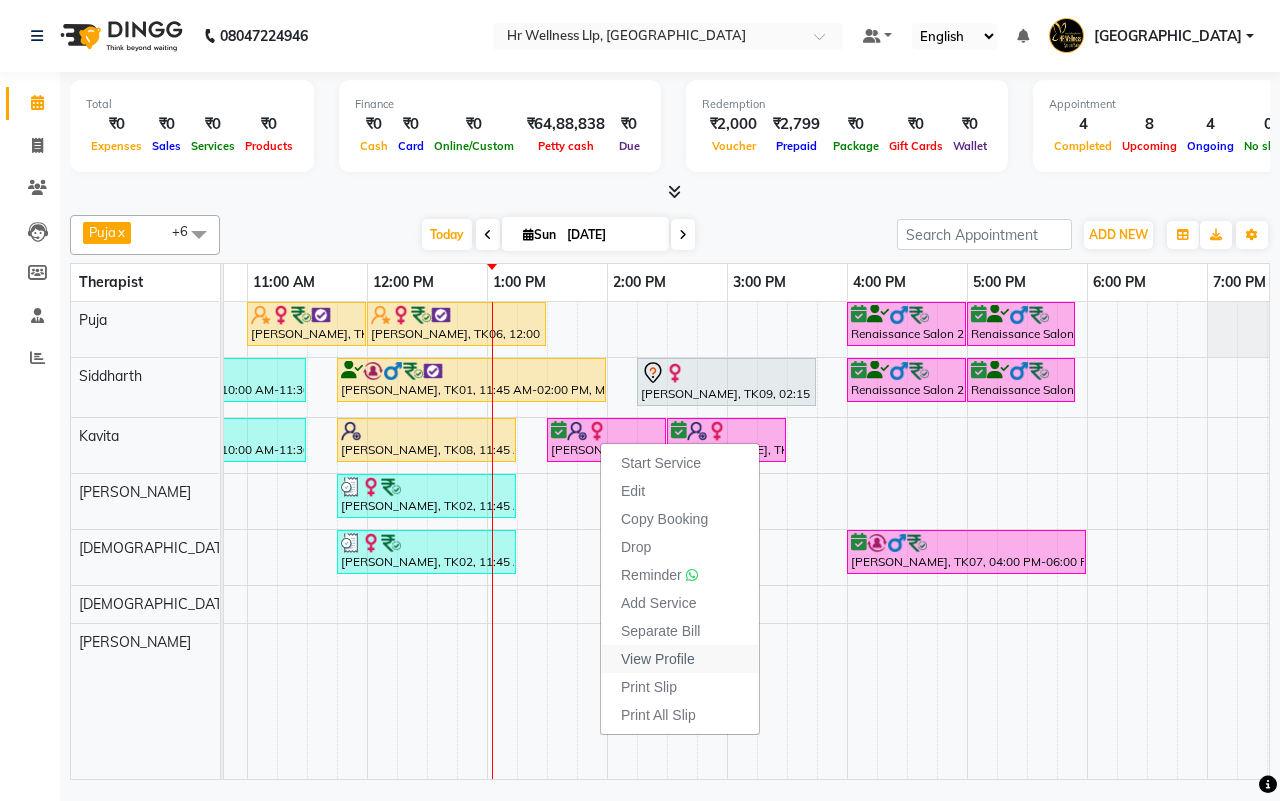 click on "View Profile" at bounding box center [658, 659] 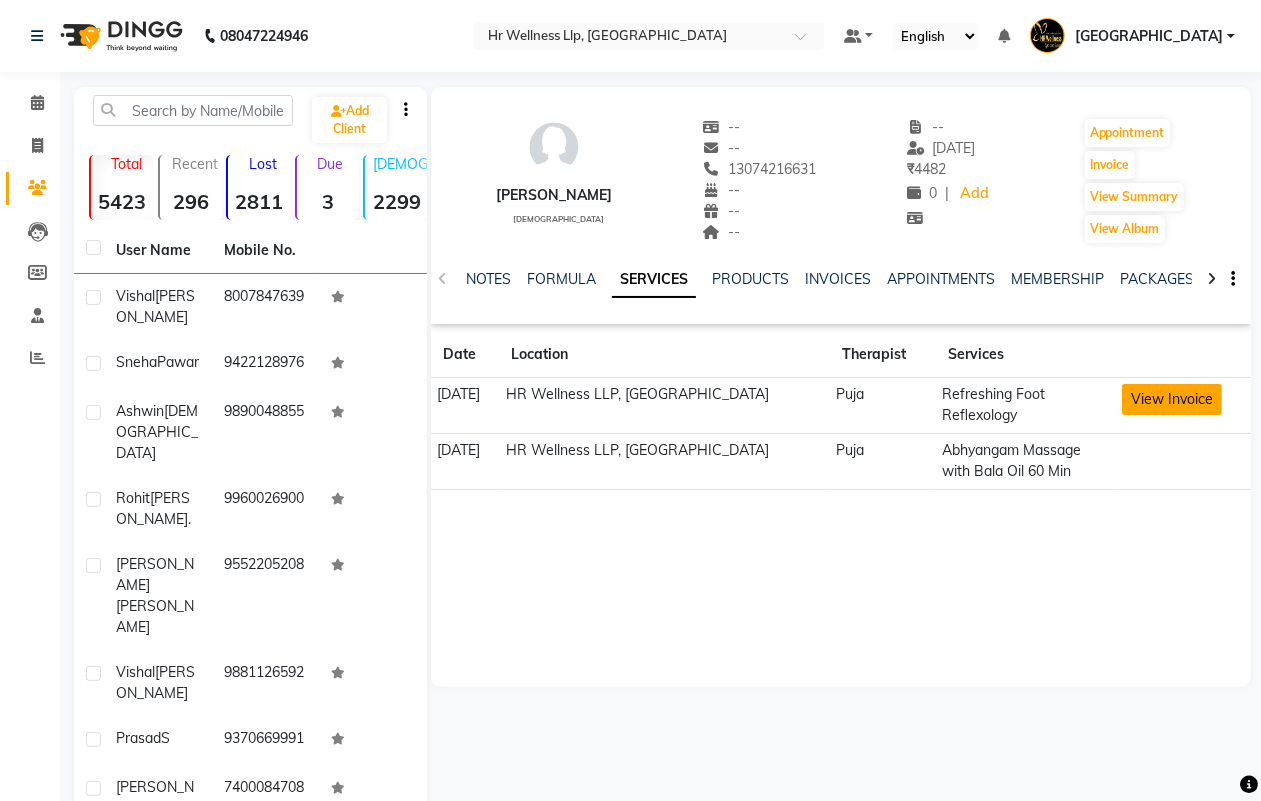 click on "View Invoice" 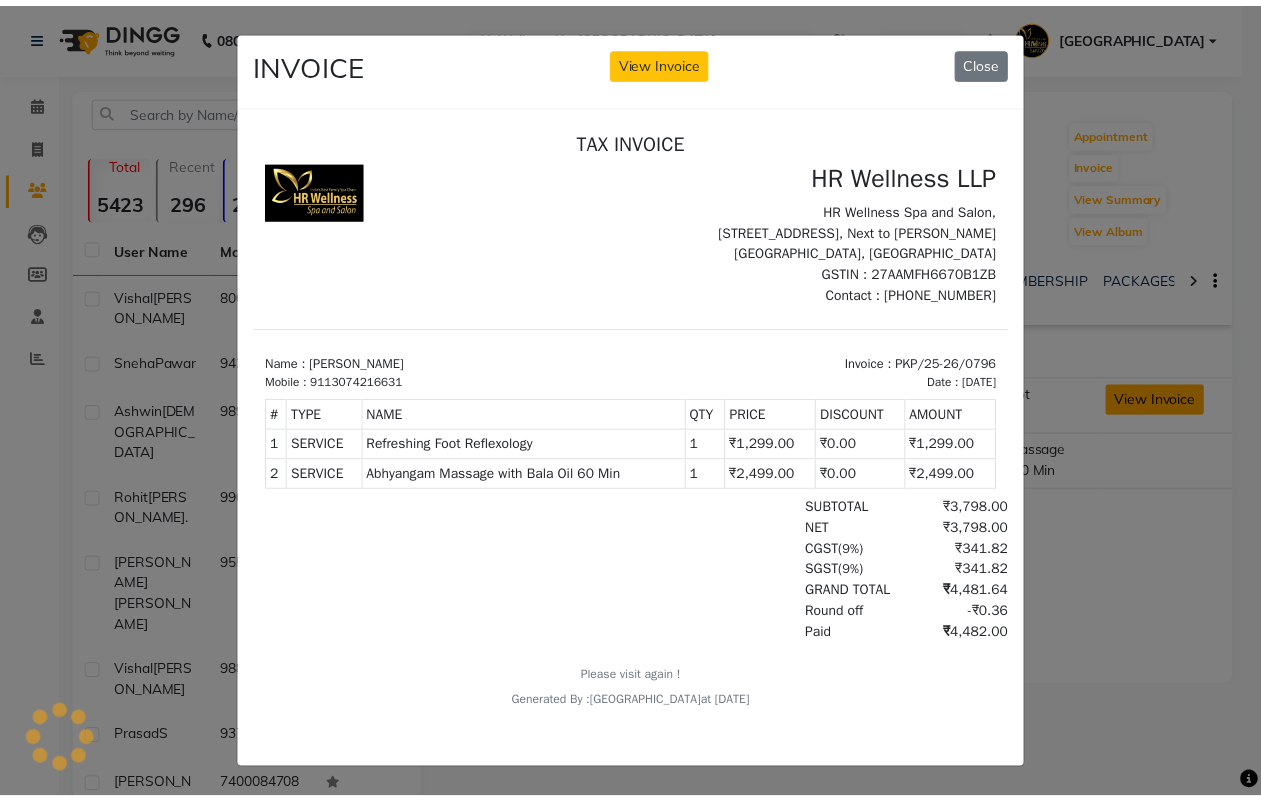 scroll, scrollTop: 0, scrollLeft: 0, axis: both 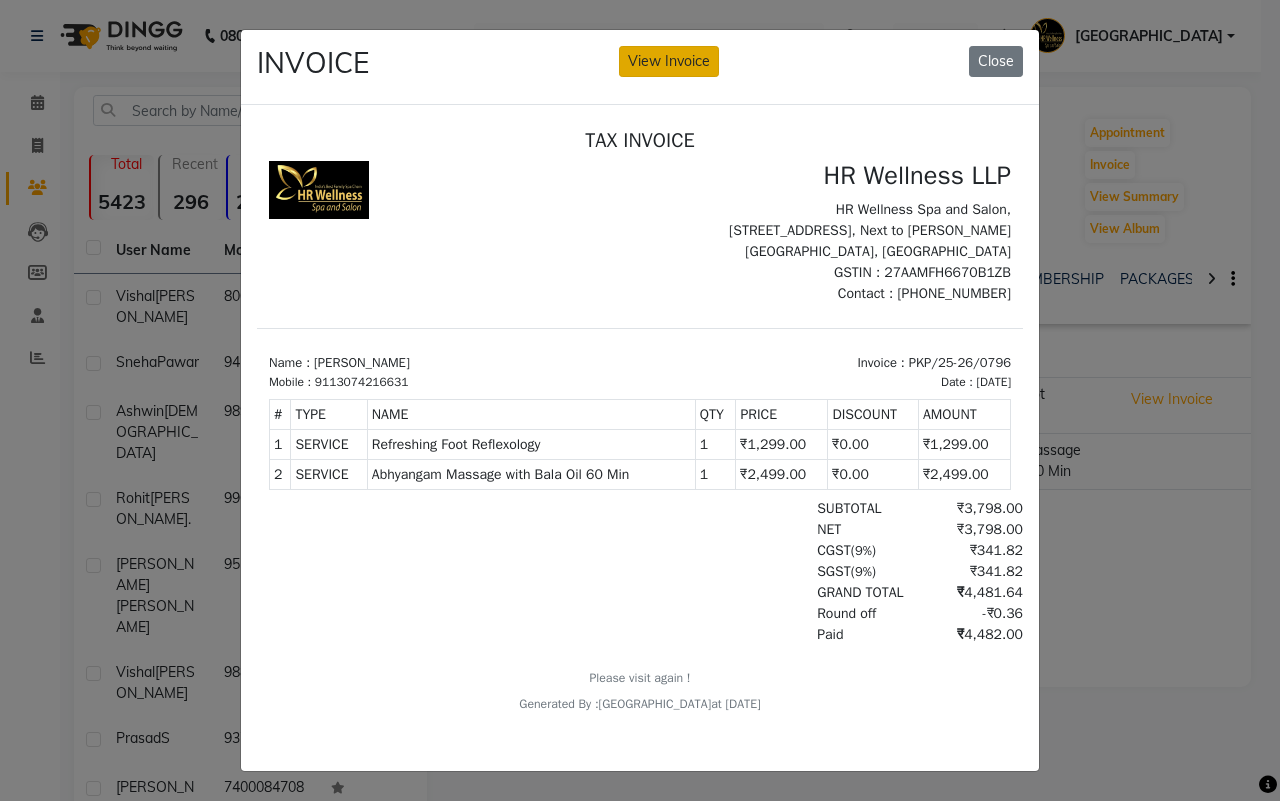 click on "View Invoice" 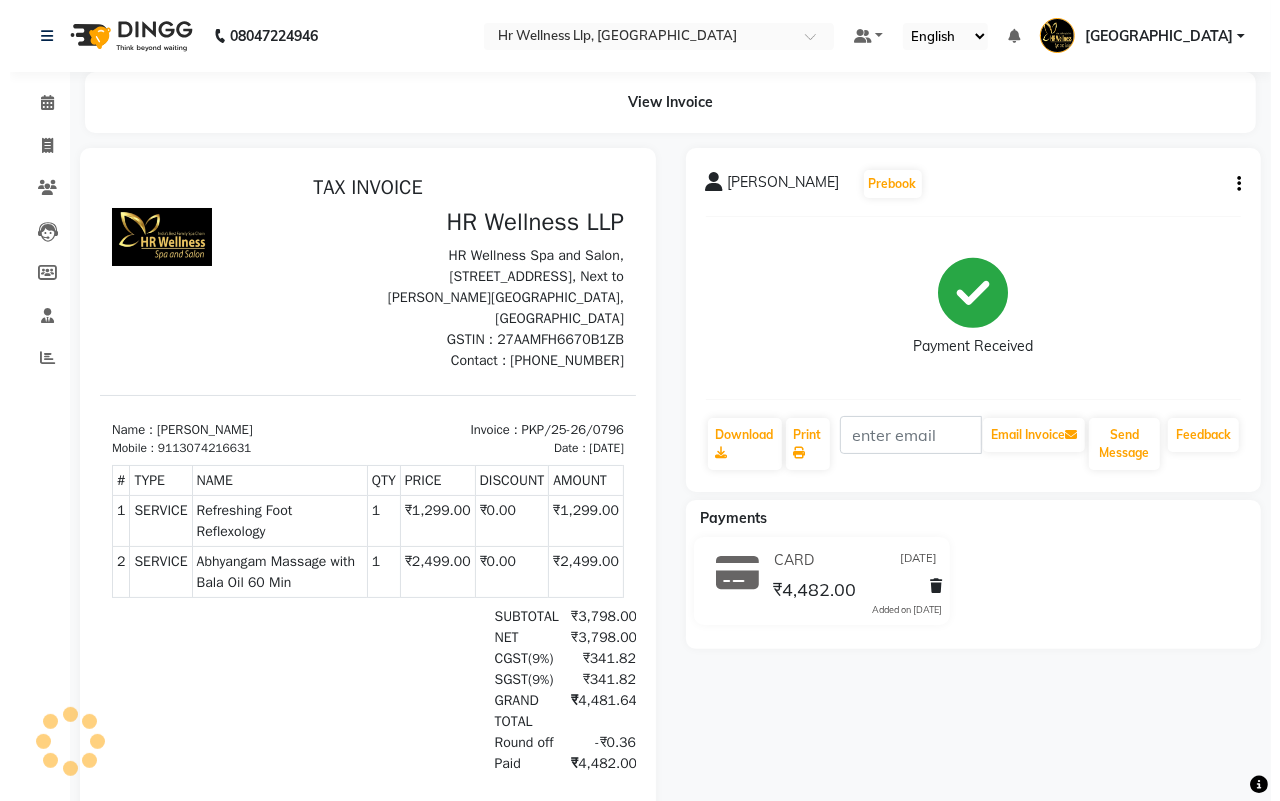 scroll, scrollTop: 0, scrollLeft: 0, axis: both 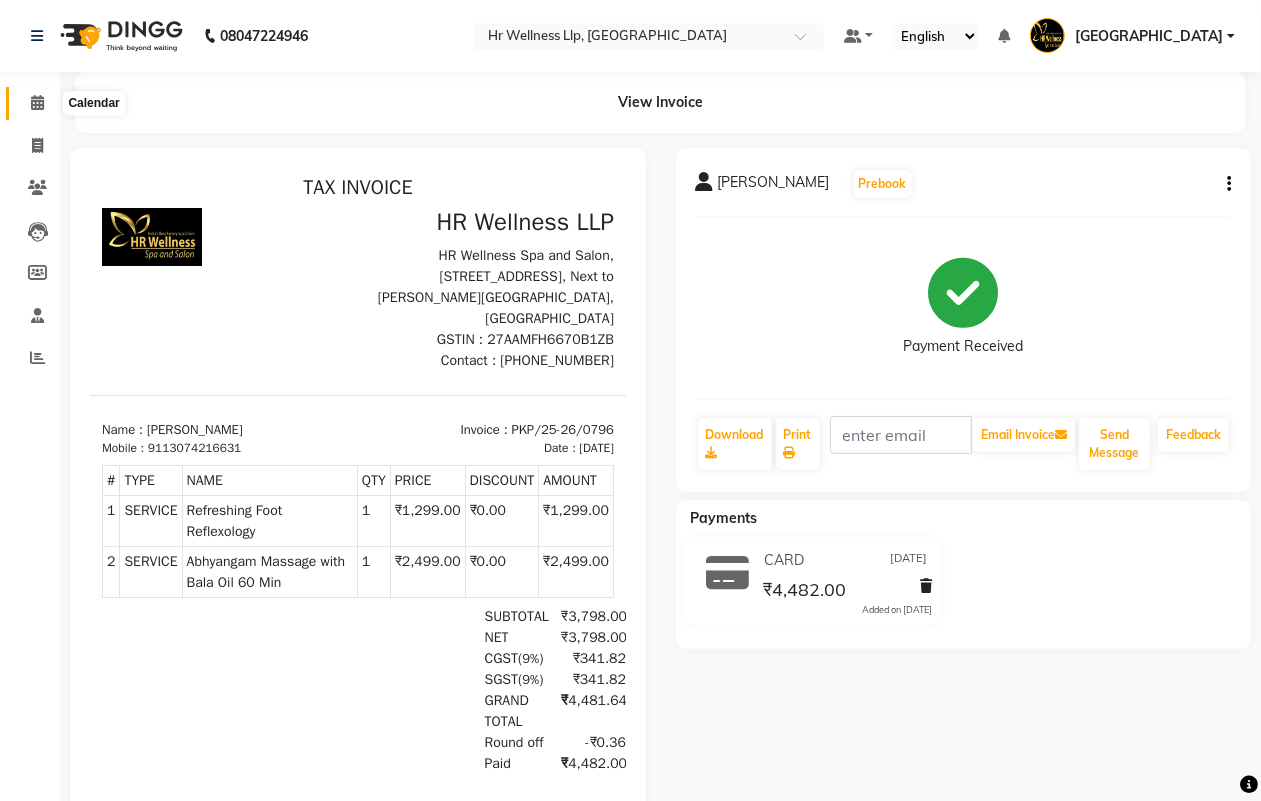 click 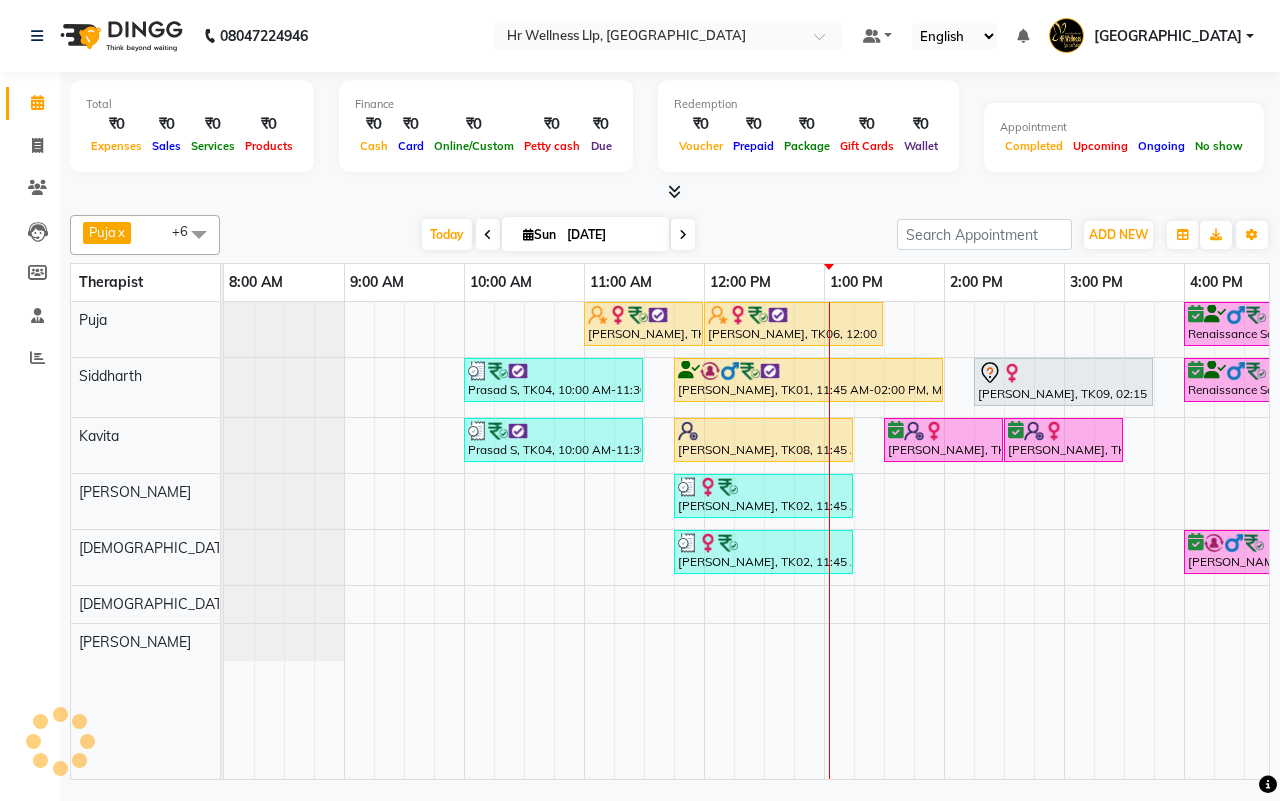 scroll, scrollTop: 0, scrollLeft: 0, axis: both 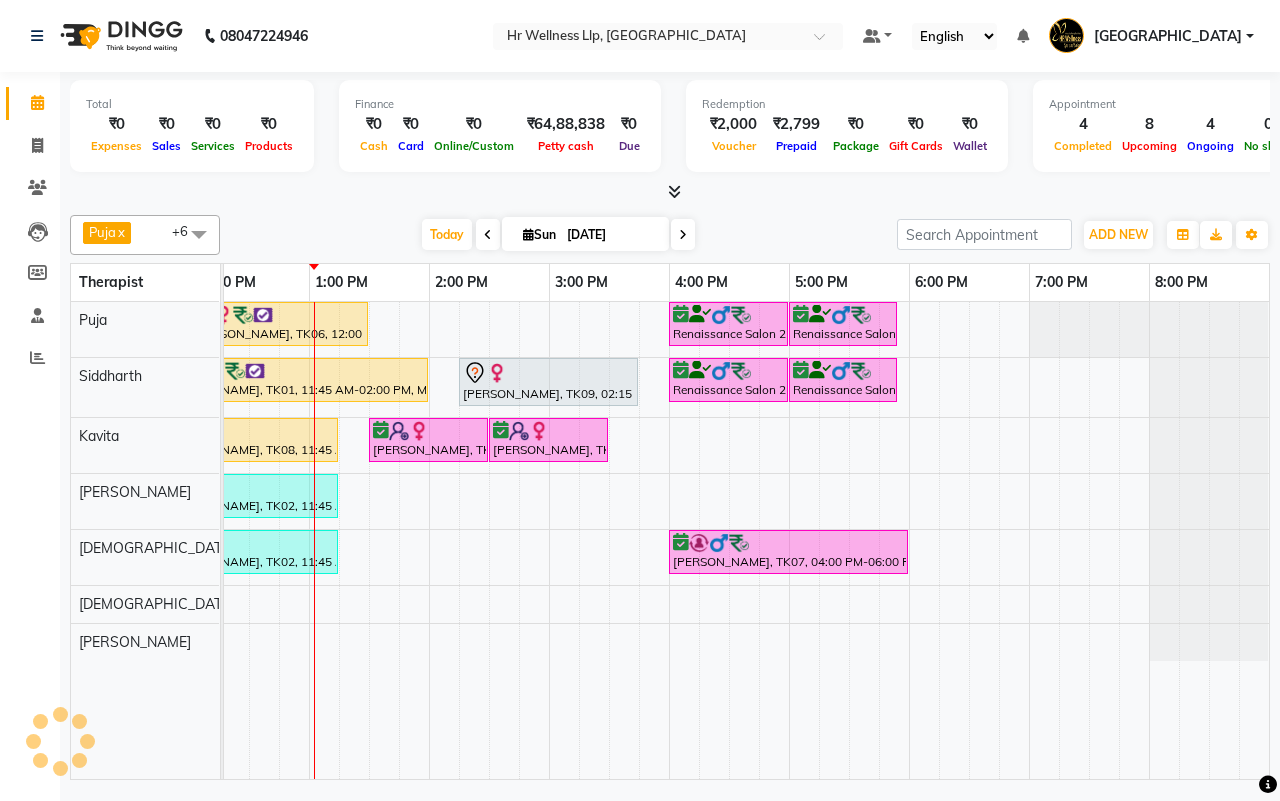 click on "[DATE]  [DATE]" at bounding box center (558, 235) 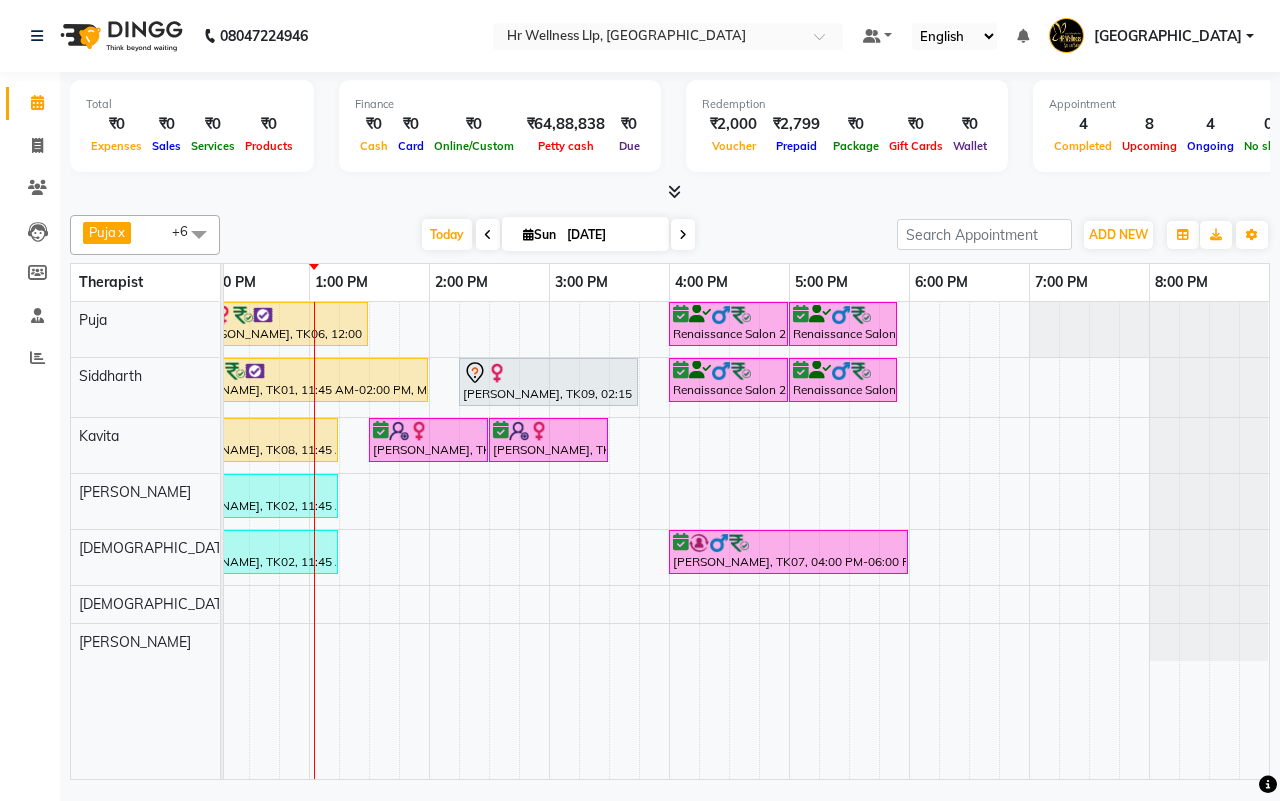scroll, scrollTop: 0, scrollLeft: 308, axis: horizontal 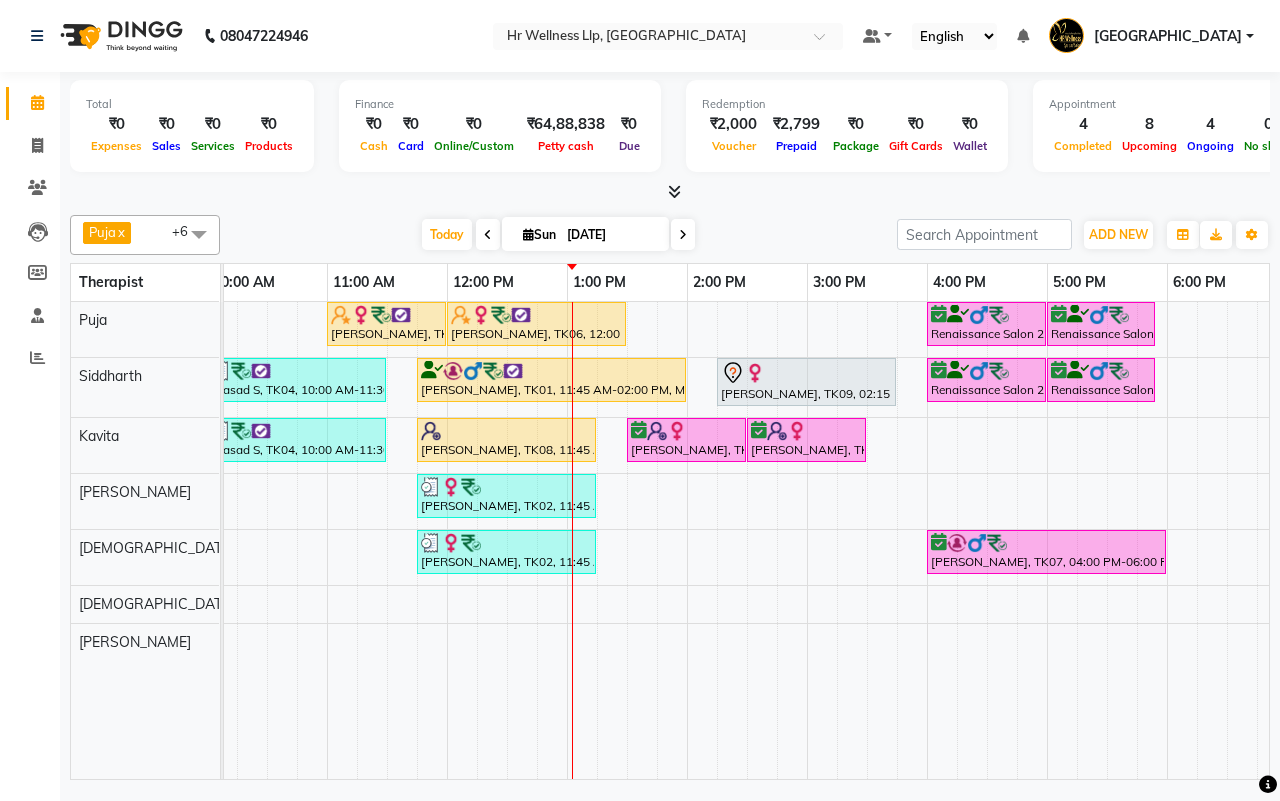 click on "[DATE]  [DATE]" at bounding box center (558, 235) 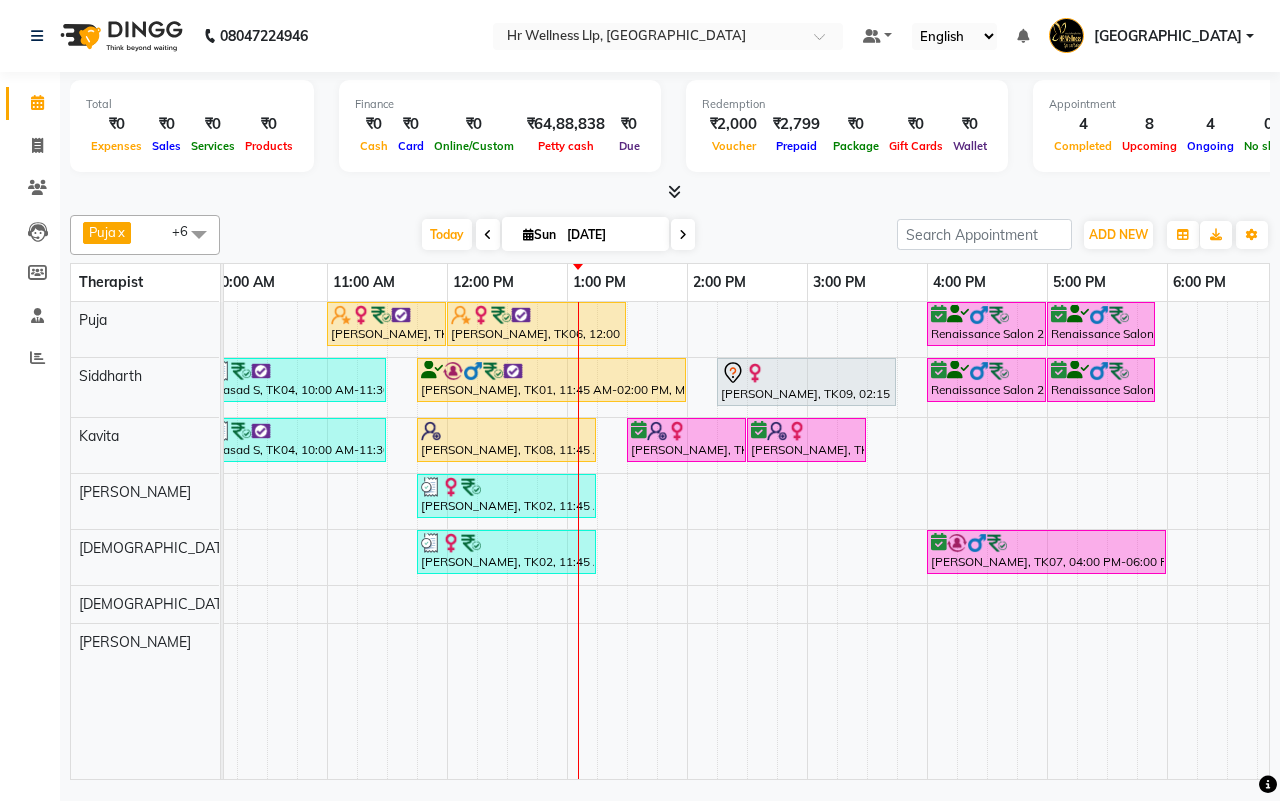 click on "[DATE]  [DATE]" at bounding box center [558, 235] 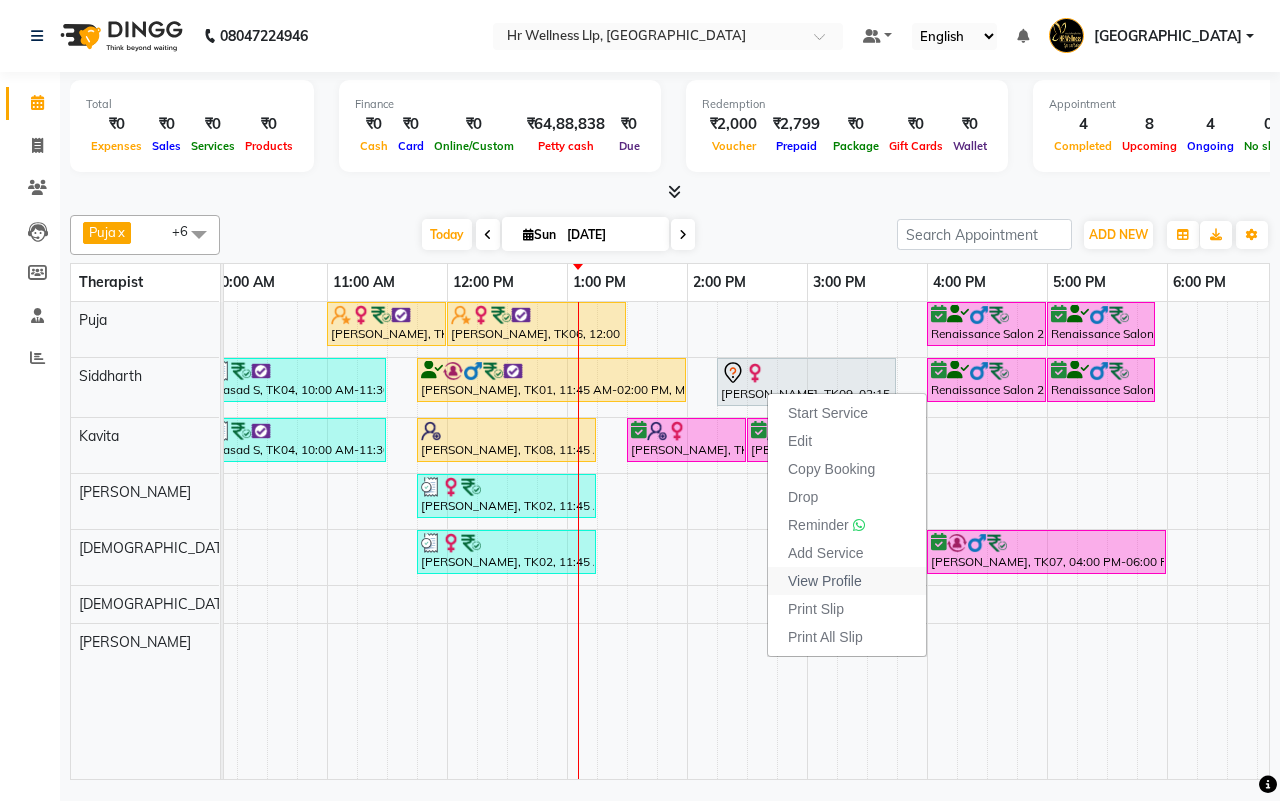 click on "View Profile" at bounding box center (825, 581) 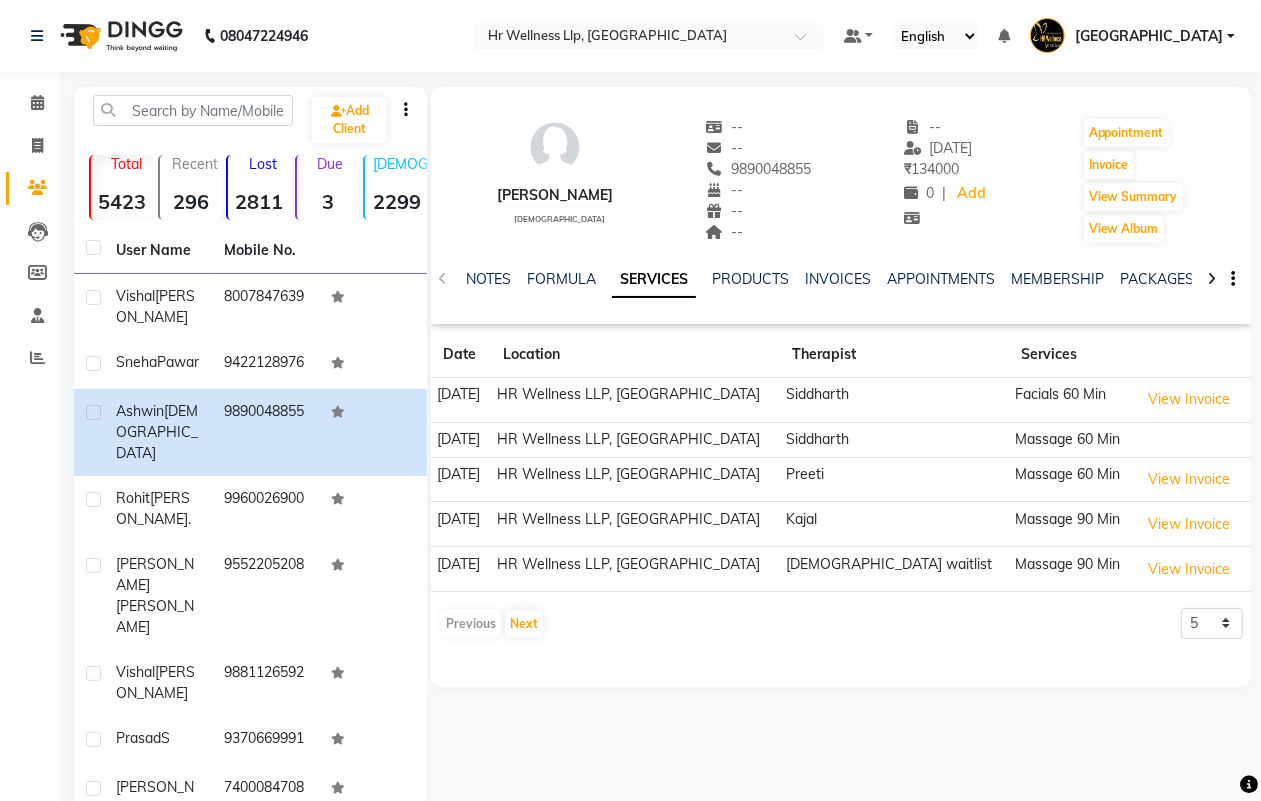 click 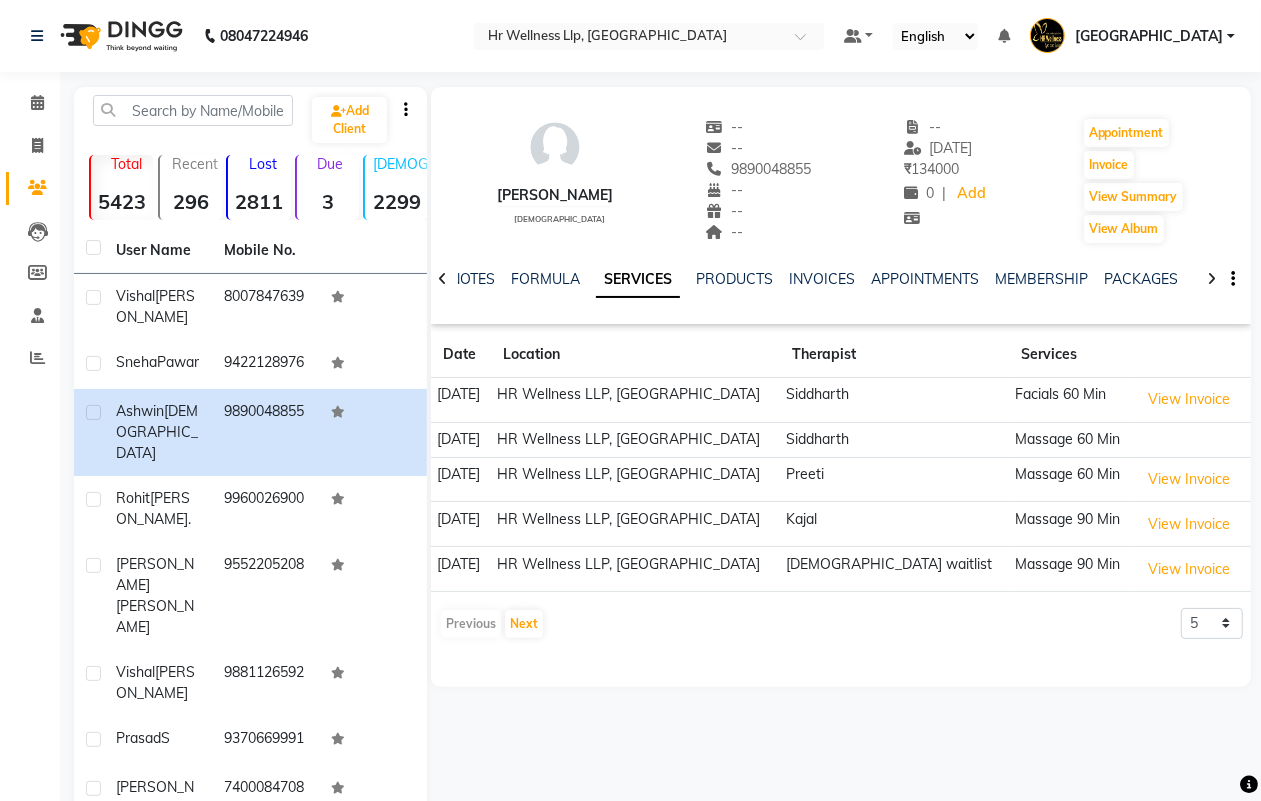 click 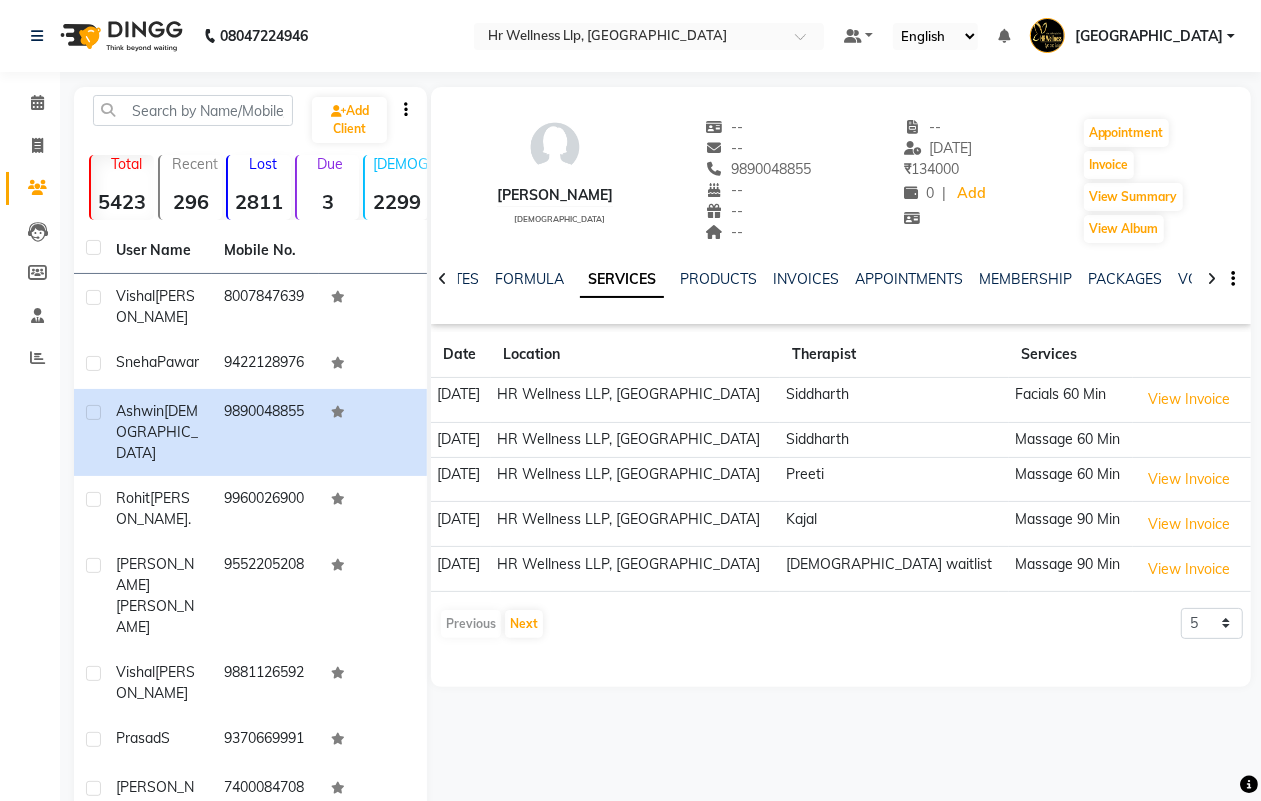 click 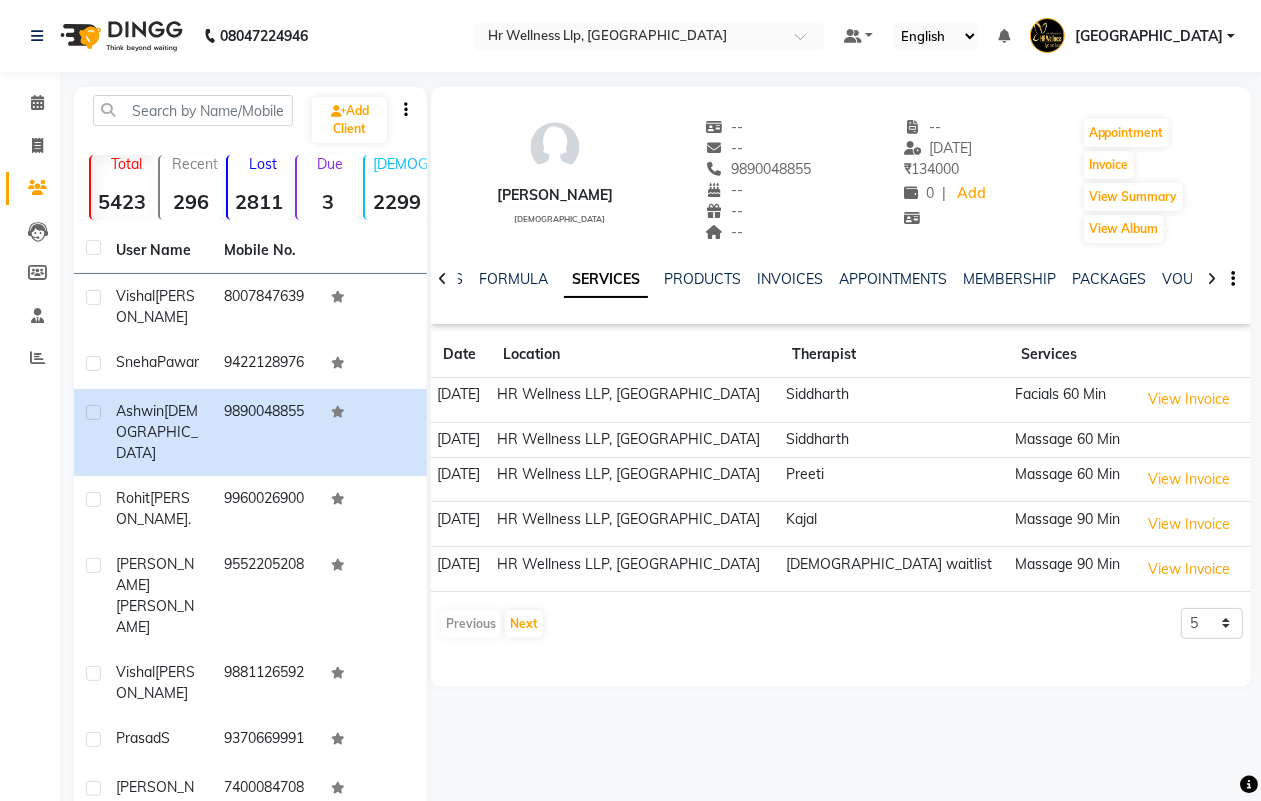 click 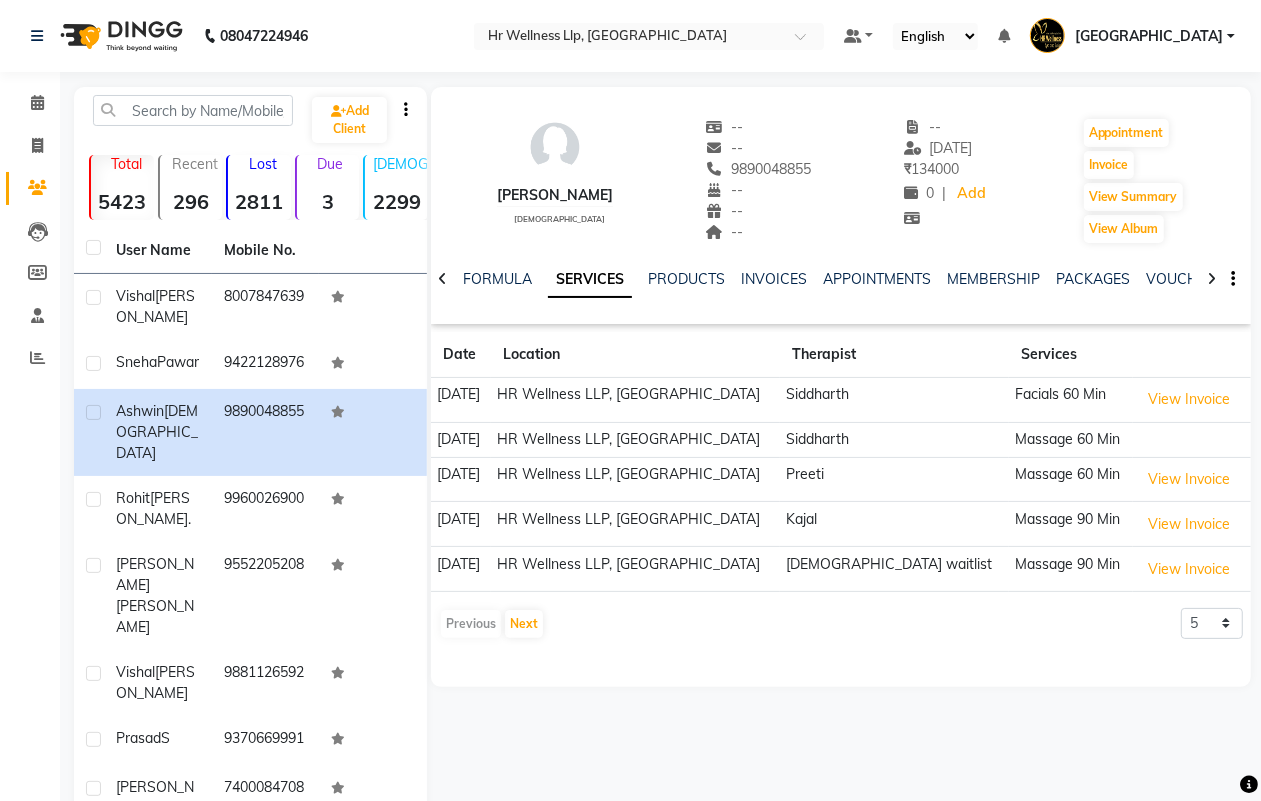 click 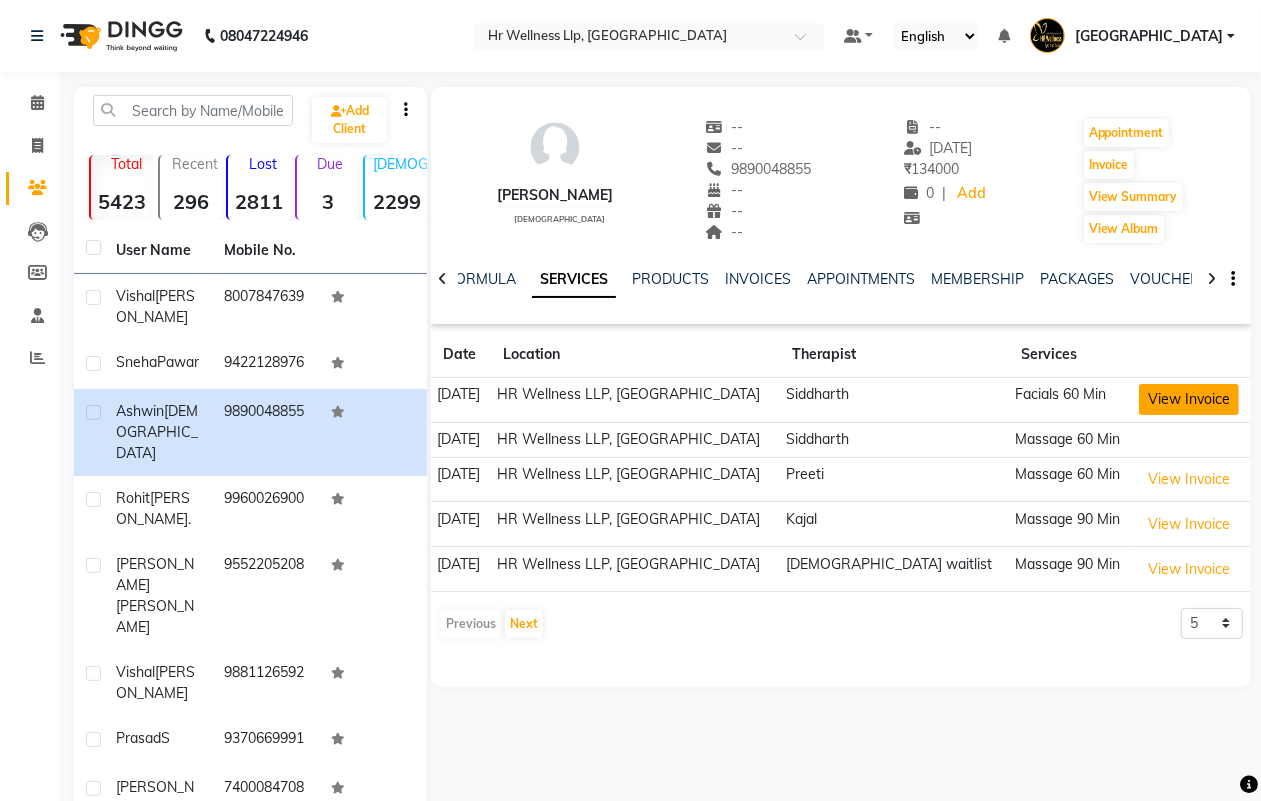 click on "View Invoice" 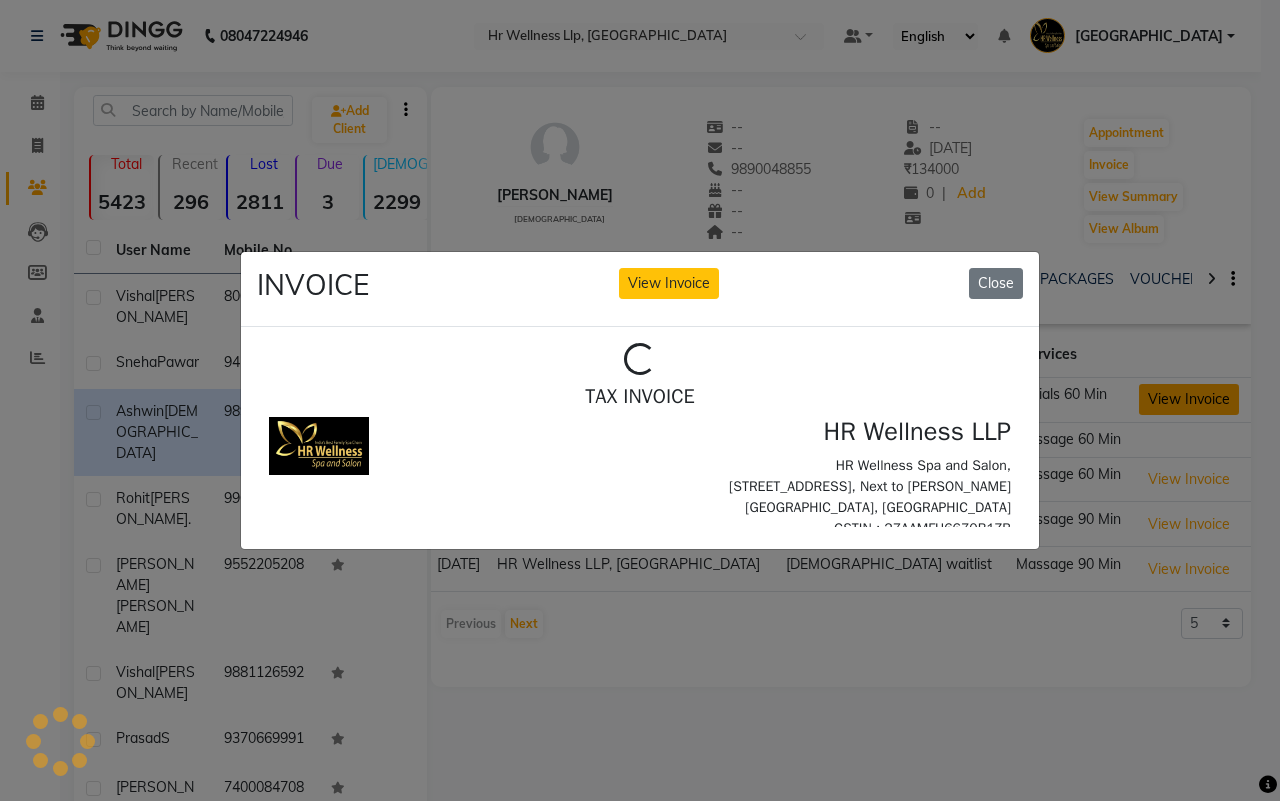 scroll, scrollTop: 0, scrollLeft: 0, axis: both 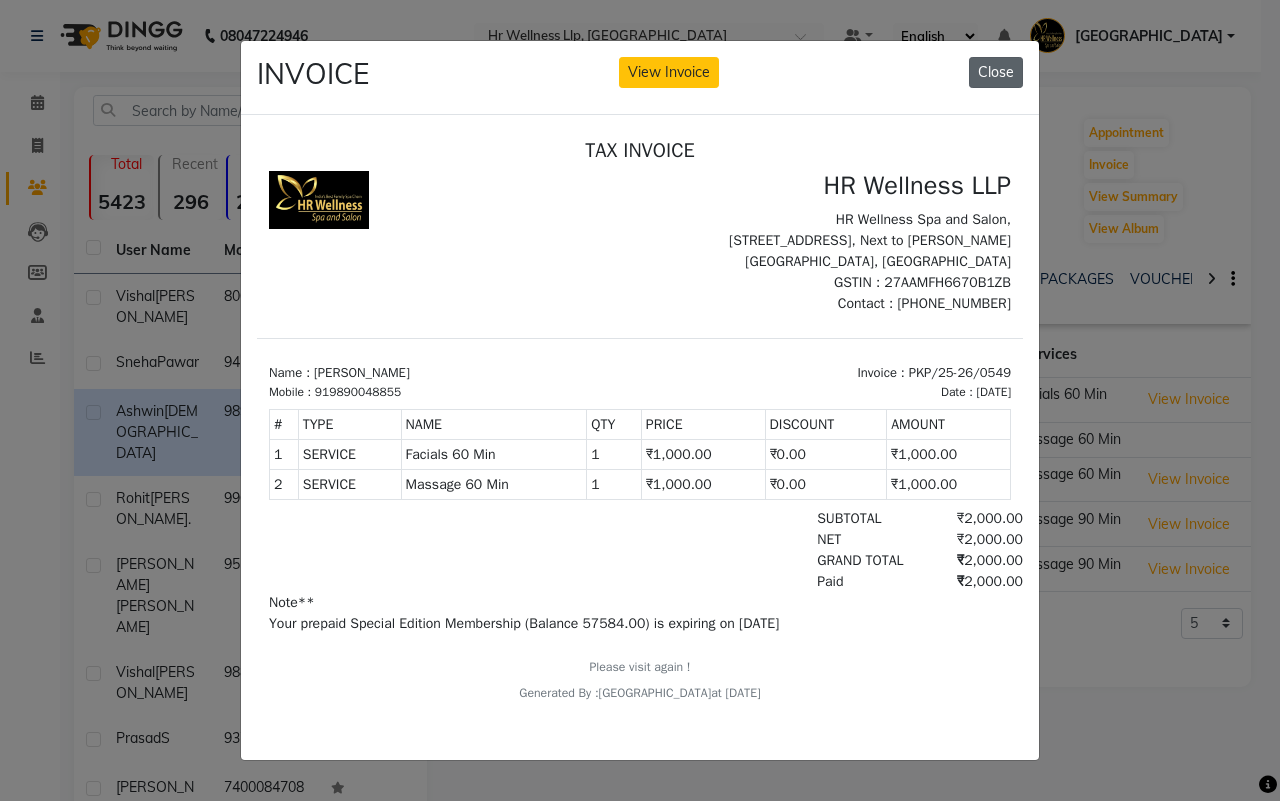 click on "Close" 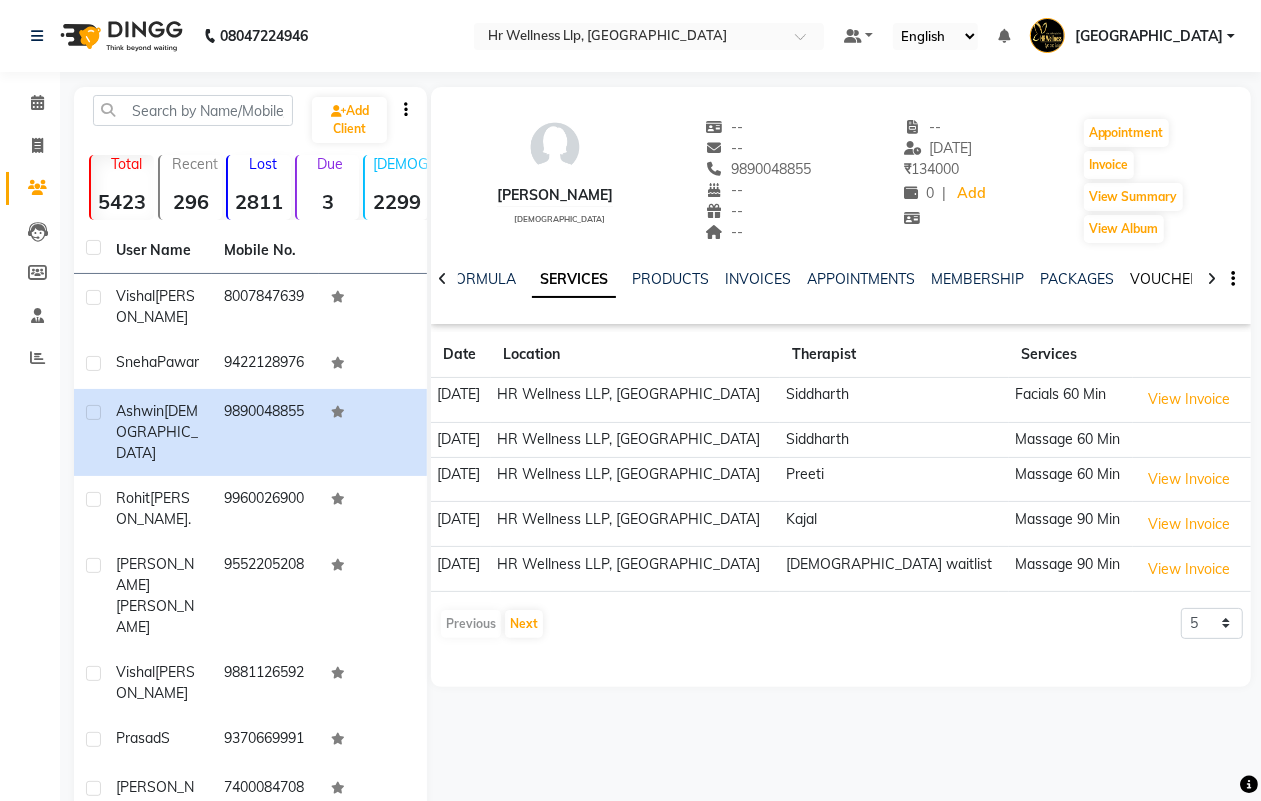 click on "VOUCHERS" 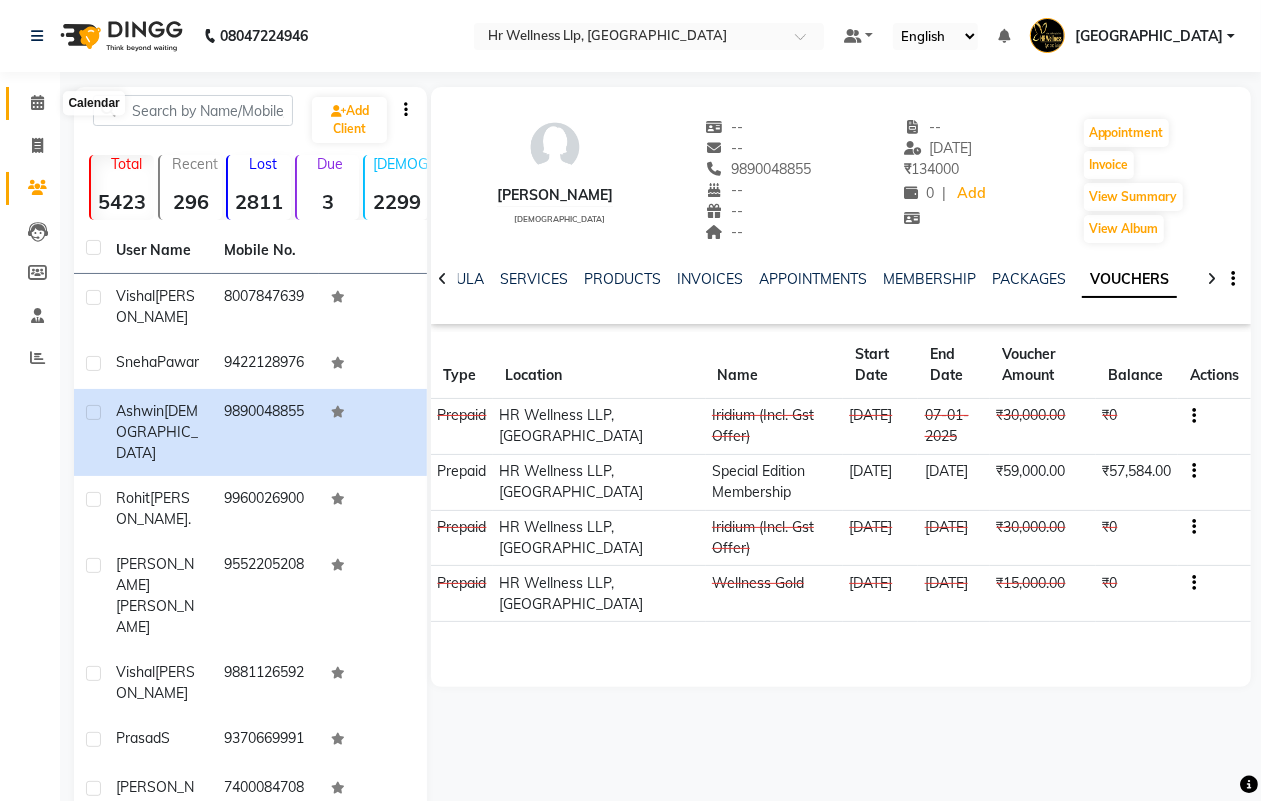 click 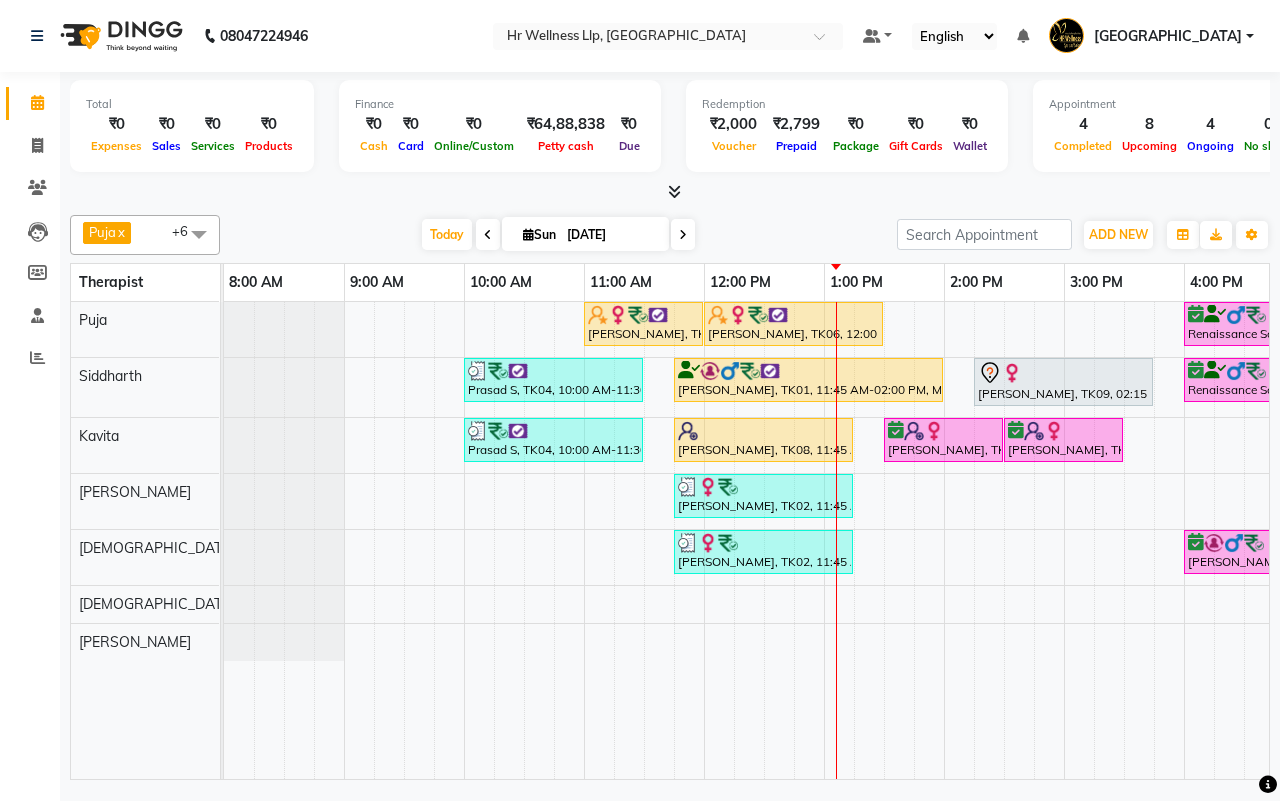 scroll, scrollTop: 0, scrollLeft: 285, axis: horizontal 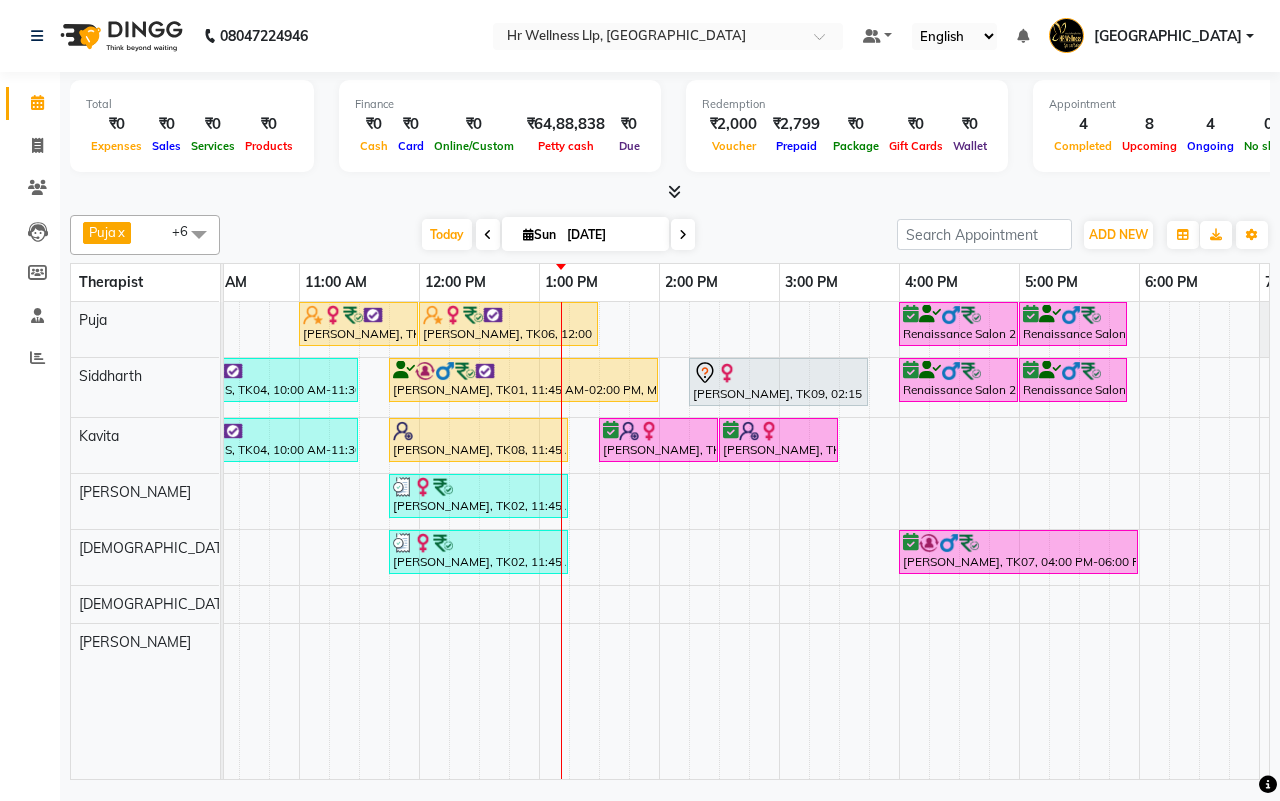 click on "[DATE]" at bounding box center (611, 235) 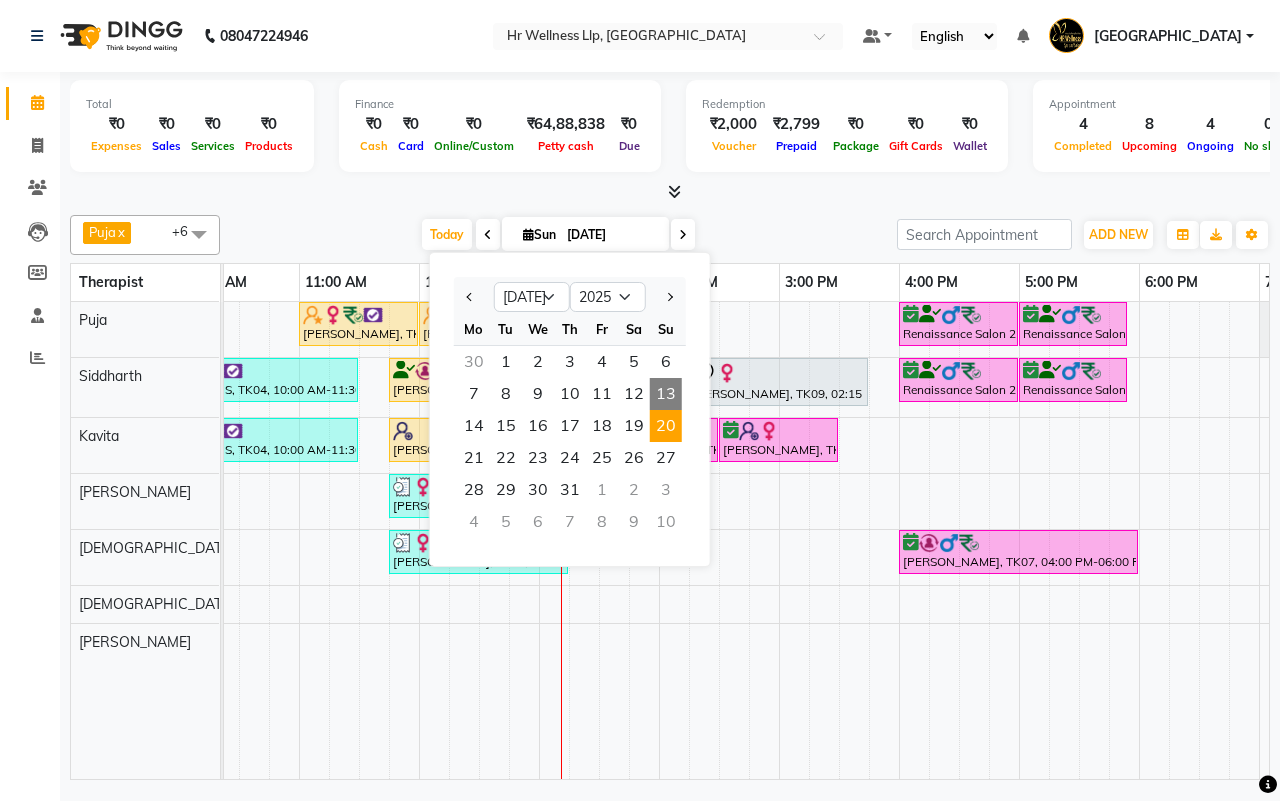 click on "20" at bounding box center [666, 426] 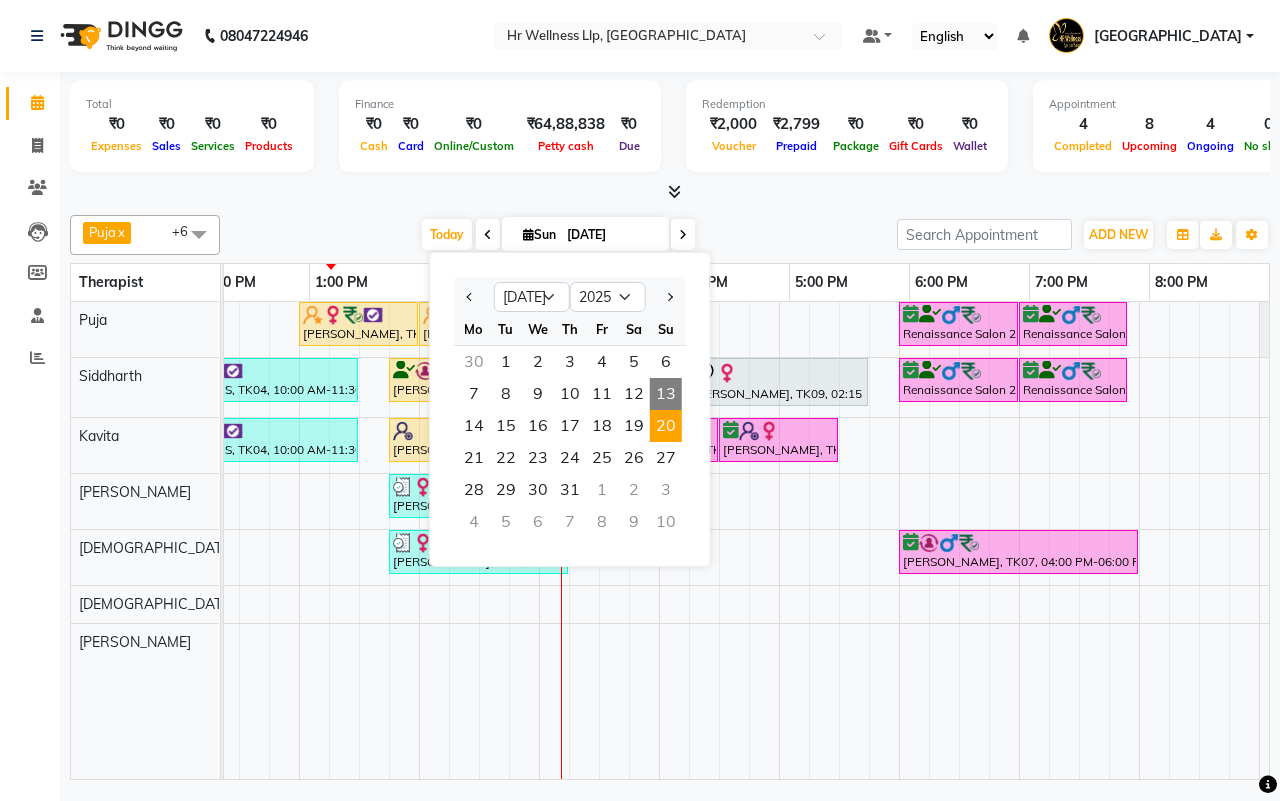 scroll, scrollTop: 0, scrollLeft: 515, axis: horizontal 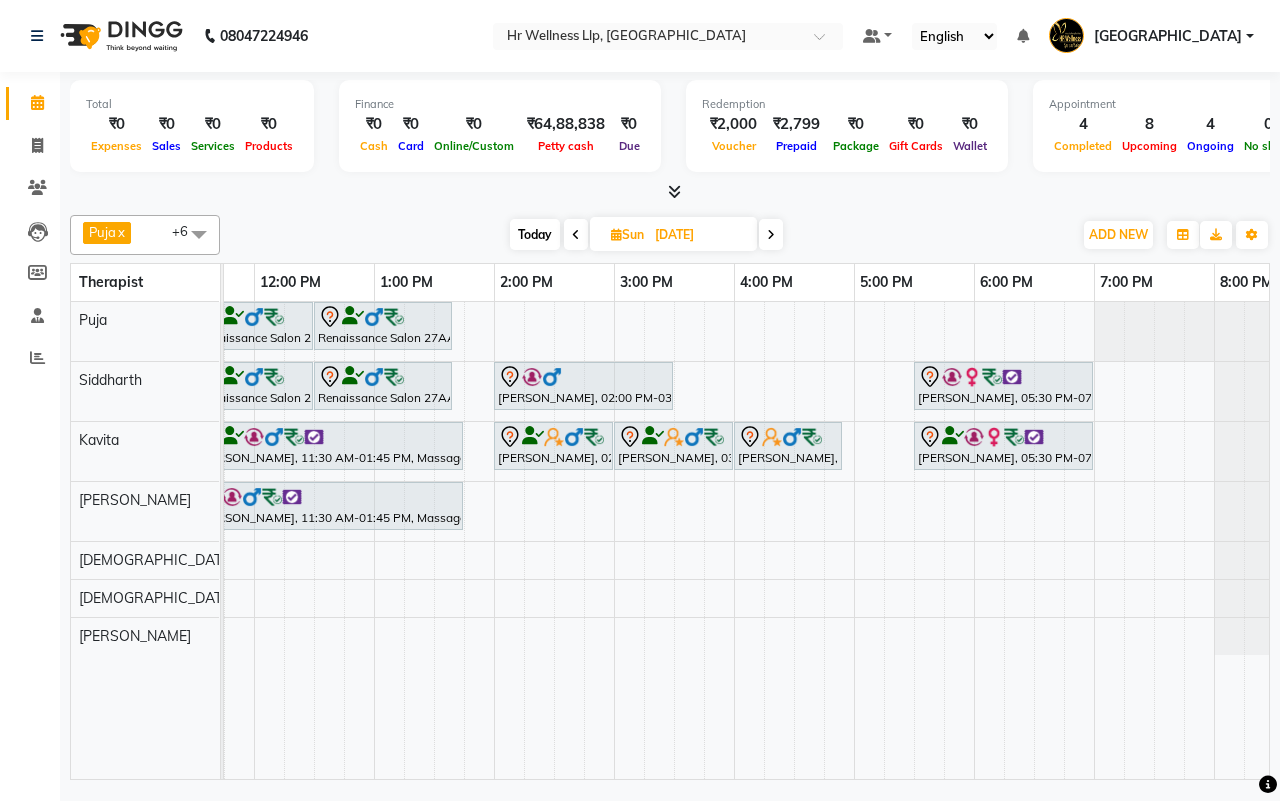 click on "Today  Sun 20-07-2025" at bounding box center [646, 235] 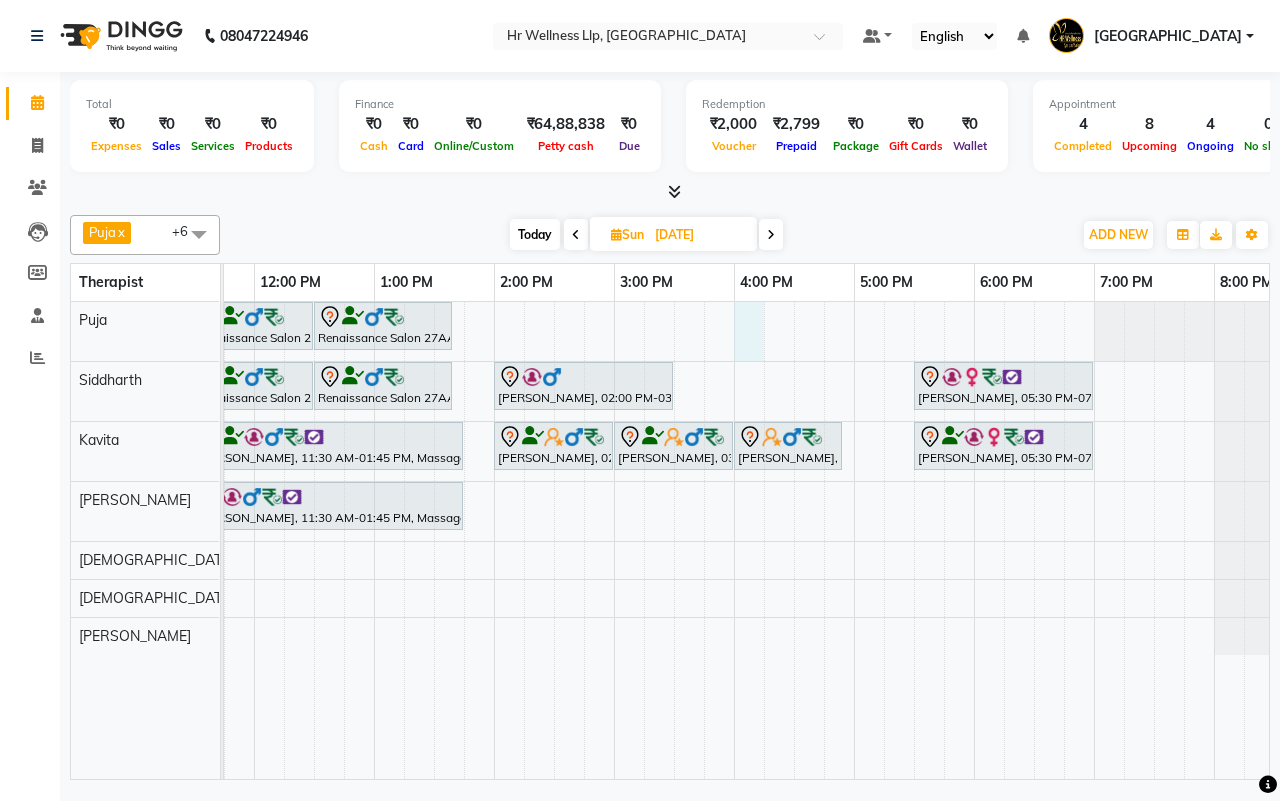click on "Nitin Kochar, 09:30 AM-11:00 AM, Massage 60 Min             Renaissance Salon 27AASFR5194C1ZS, 11:30 AM-12:30 PM, Massage 60 Min             Renaissance Salon 27AASFR5194C1ZS, 12:30 PM-01:40 PM, 10 mins complimentary Service             Nitin Kochar, 09:30 AM-11:00 AM, Massage 60 Min             Renaissance Salon 27AASFR5194C1ZS, 11:30 AM-12:30 PM, Massage 60 Min             Renaissance Salon 27AASFR5194C1ZS, 12:30 PM-01:40 PM, 10 mins complimentary Service             Sudha Sharma, 02:00 PM-03:30 PM, Swedish Massage with Wintergreen, Bayleaf & Clove 60 Min             Petricia Mathew, 05:30 PM-07:00 PM, Massage 60 Min             Suresh Yadav, 11:30 AM-01:45 PM, Massage 90 Min             Mouli Gupta, 02:00 PM-03:00 PM, Massage 60 Min             Mouli Gupta, 03:00 PM-04:00 PM, Massage 60 Min             Mouli Gupta, 04:00 PM-04:55 PM, 10 mins complimentary Service             Petricia Mathew, 05:30 PM-07:00 PM, Massage 60 Min             Suresh Yadav, 11:30 AM-01:45 PM, Massage 90 Min" at bounding box center (554, 540) 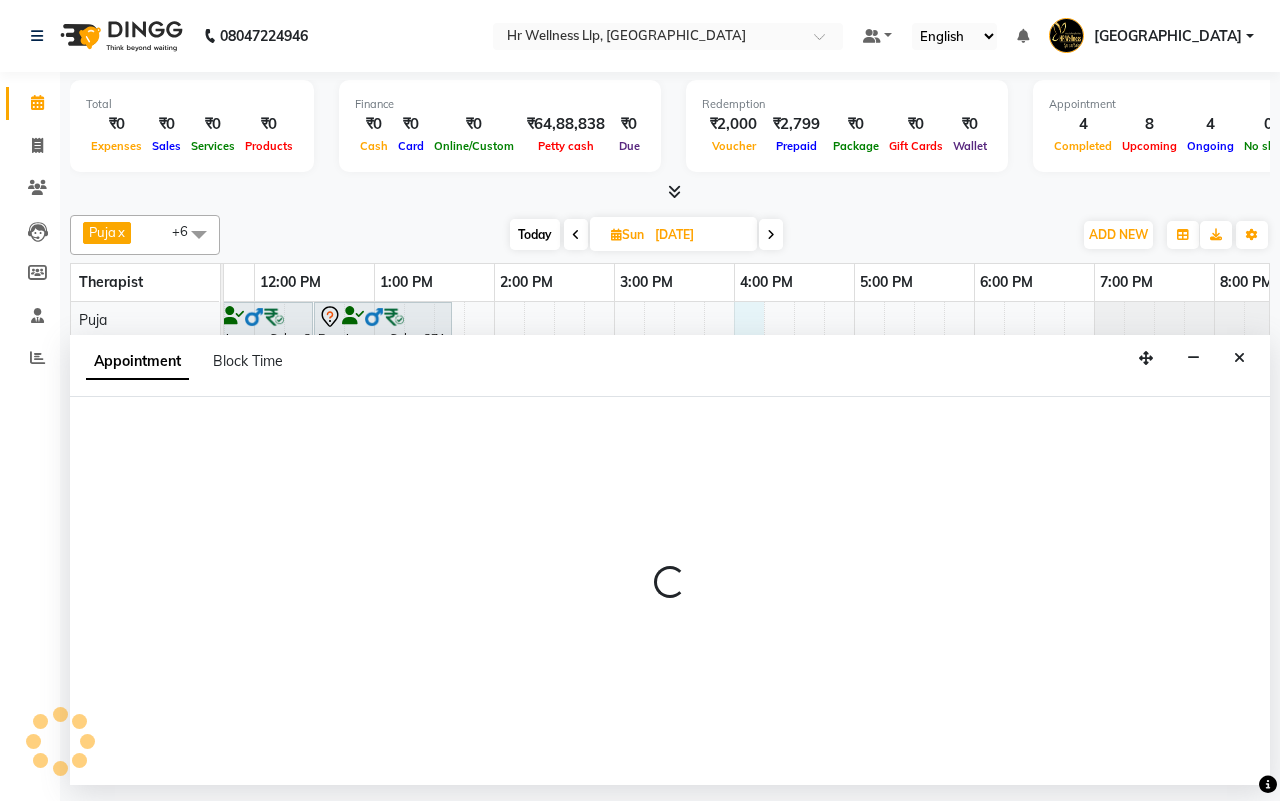 select on "16488" 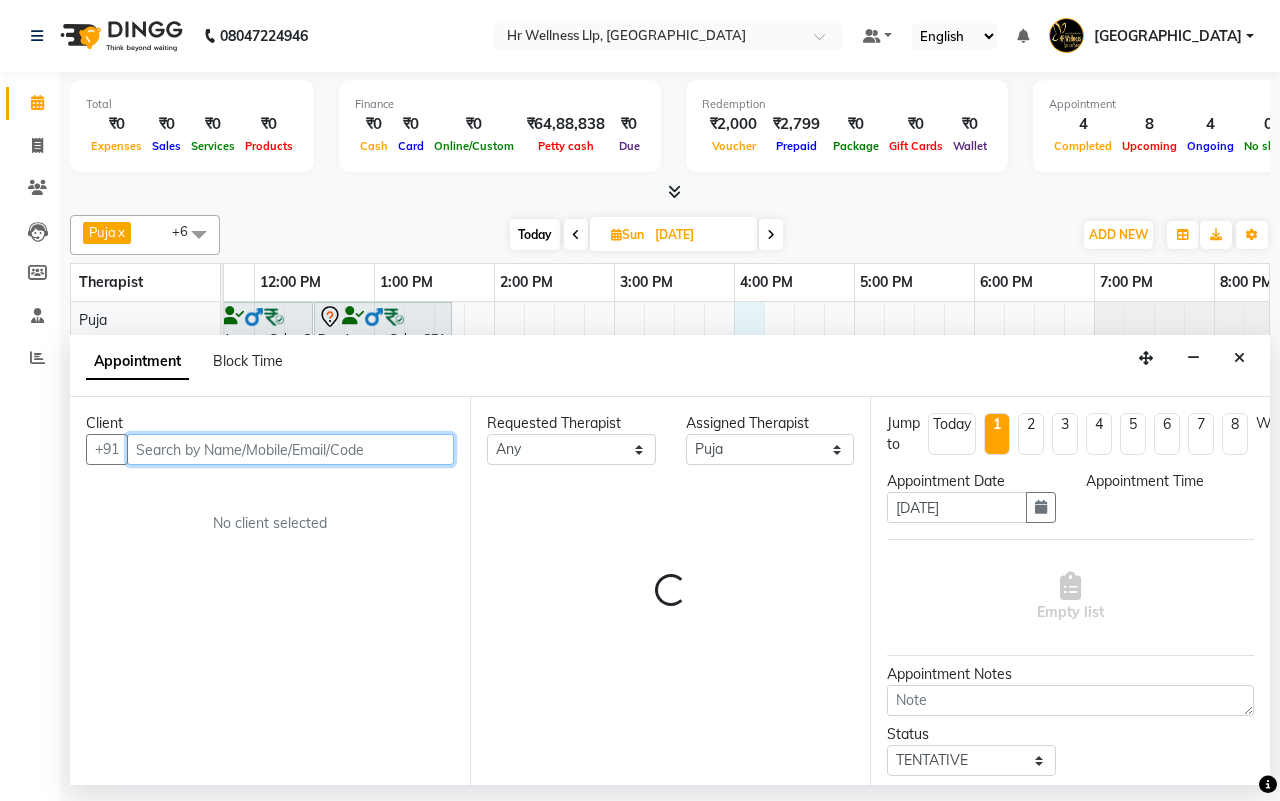 select on "960" 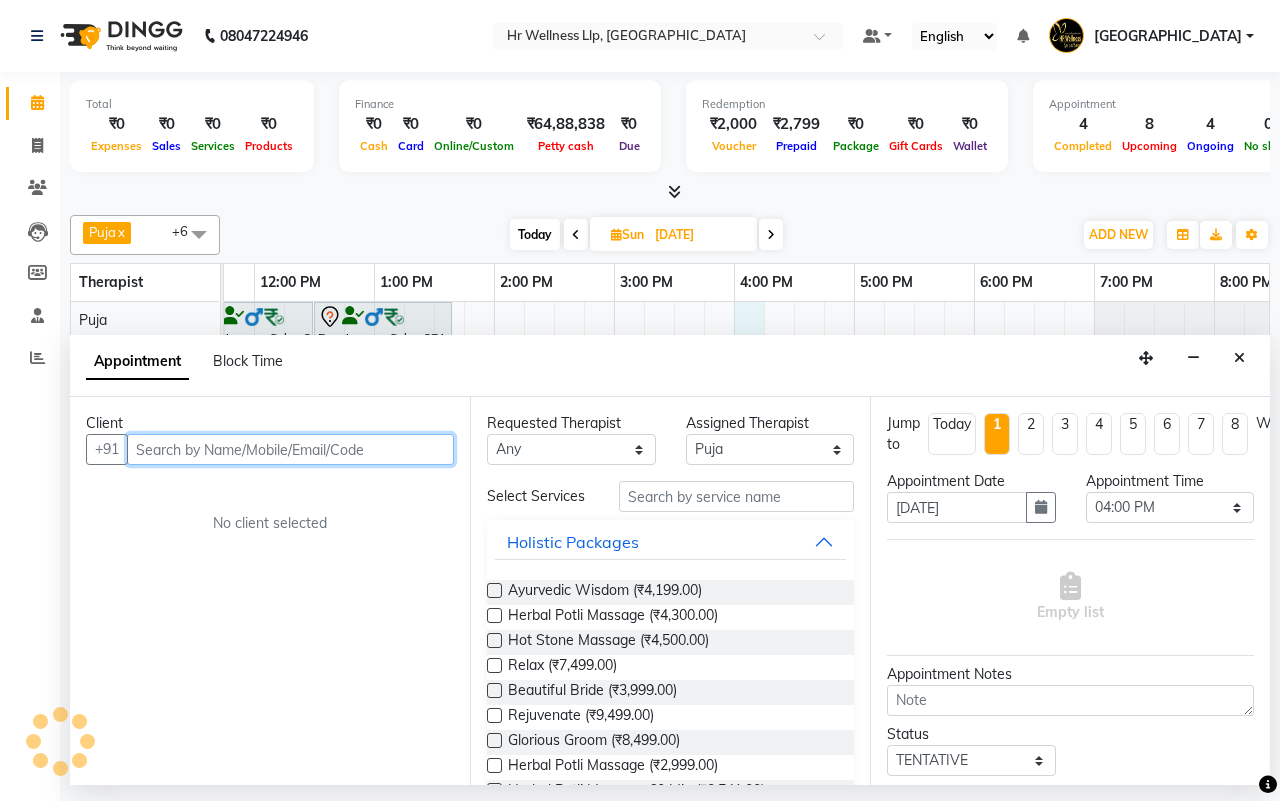 click at bounding box center [290, 449] 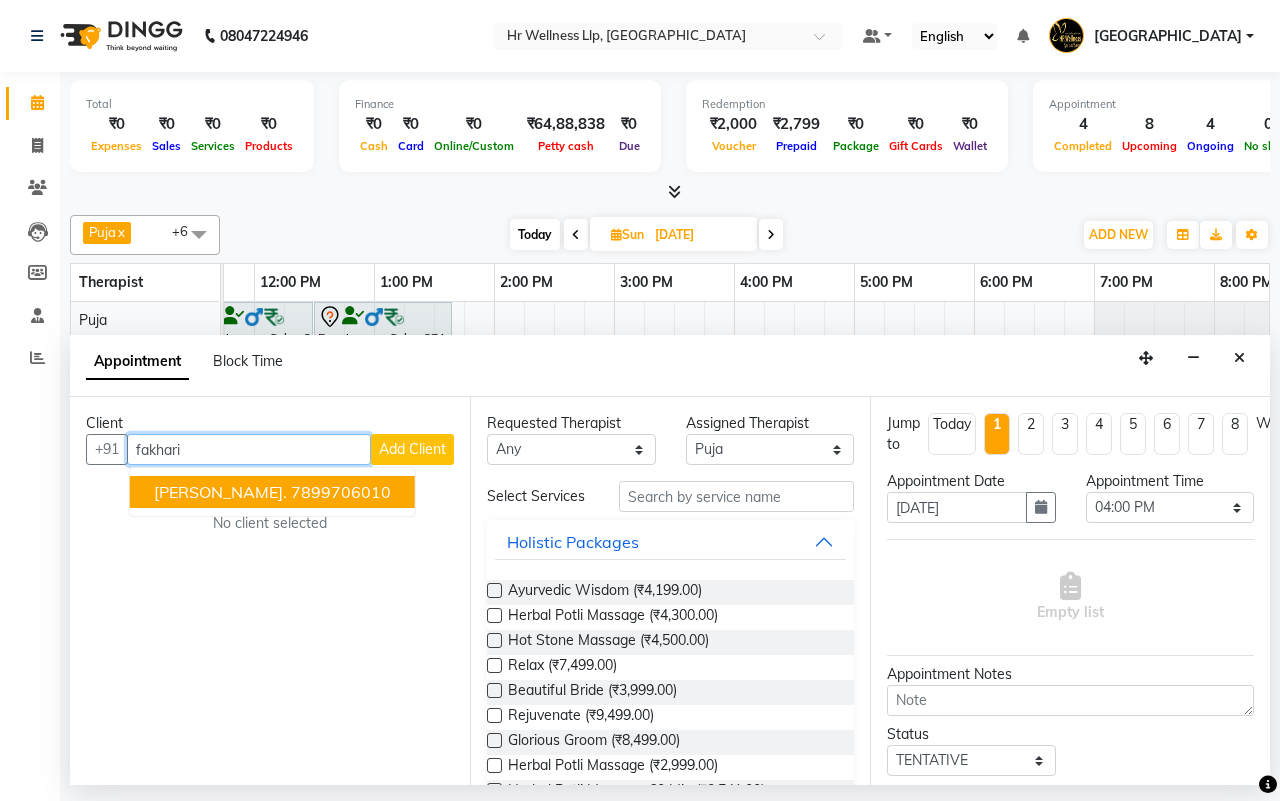 click on "Fakhari Sarjan." at bounding box center (220, 492) 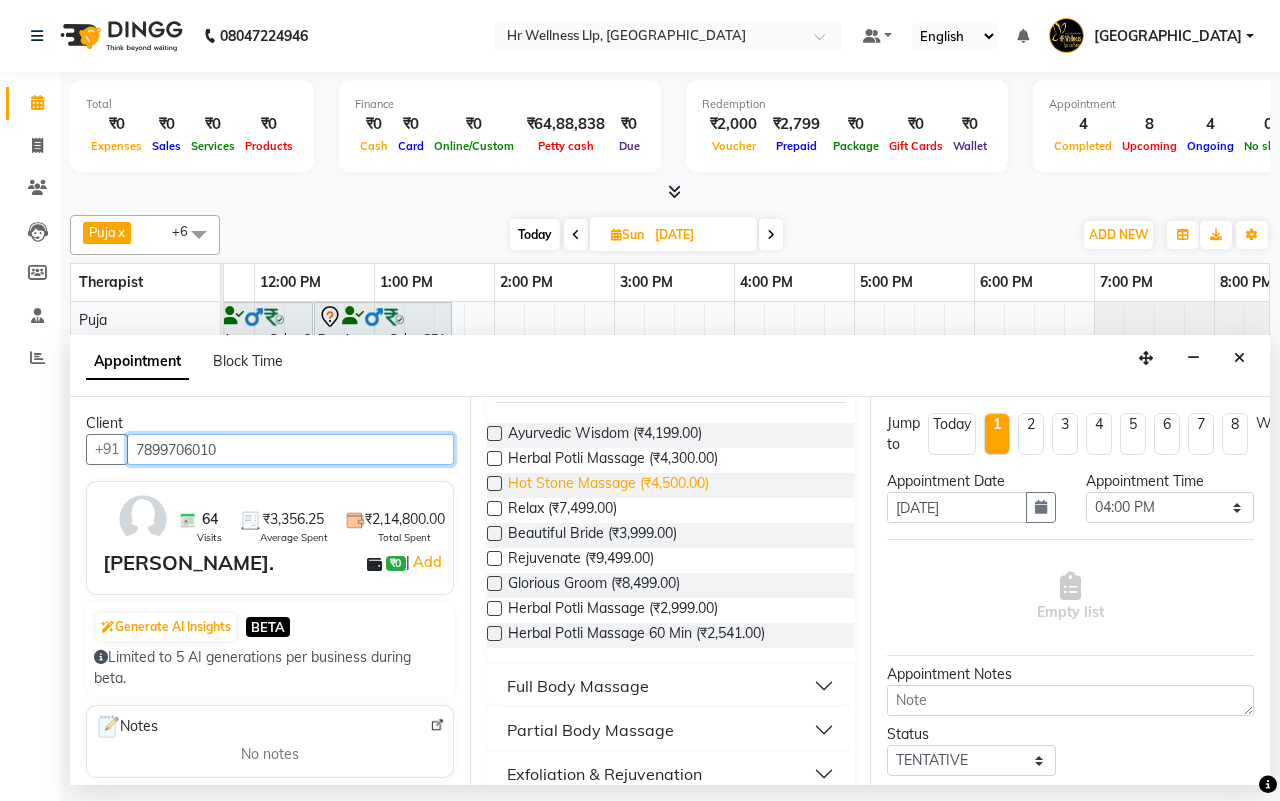 scroll, scrollTop: 375, scrollLeft: 0, axis: vertical 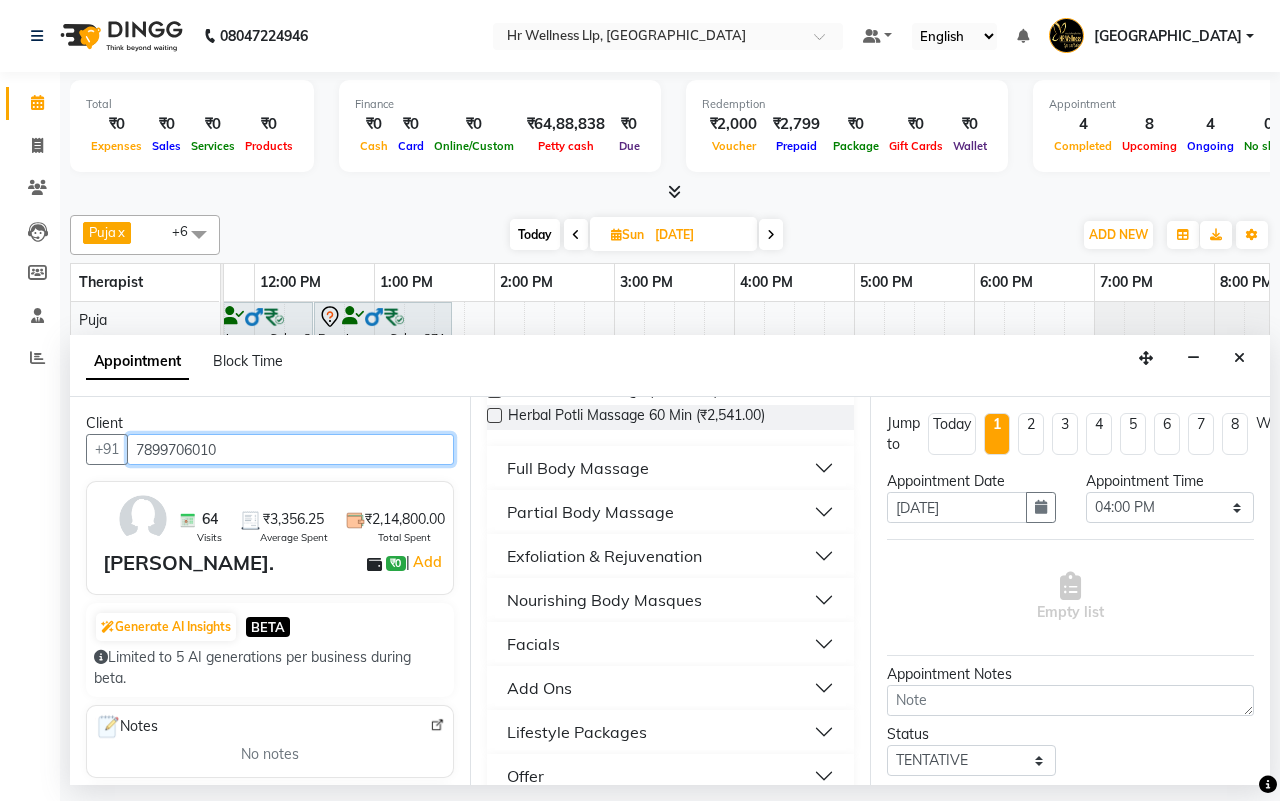 type on "7899706010" 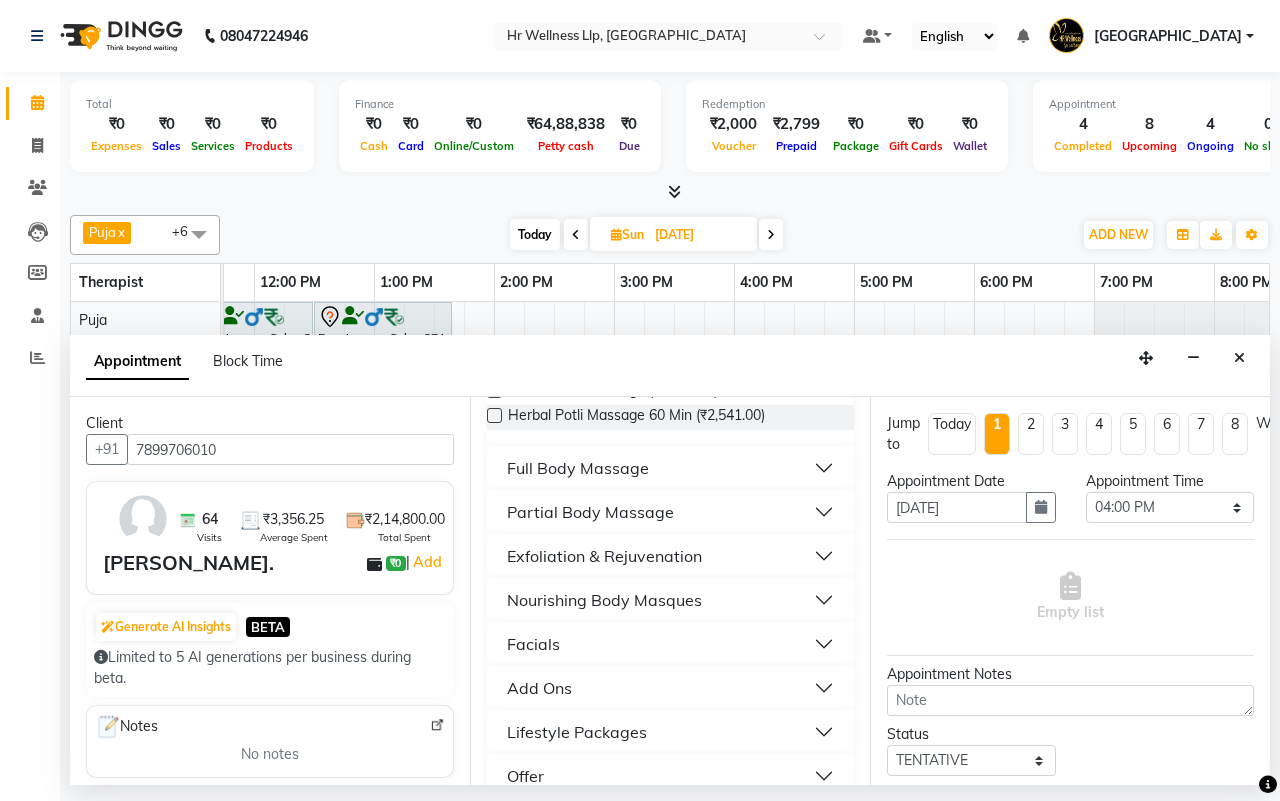 click on "Full Body Massage" at bounding box center [578, 468] 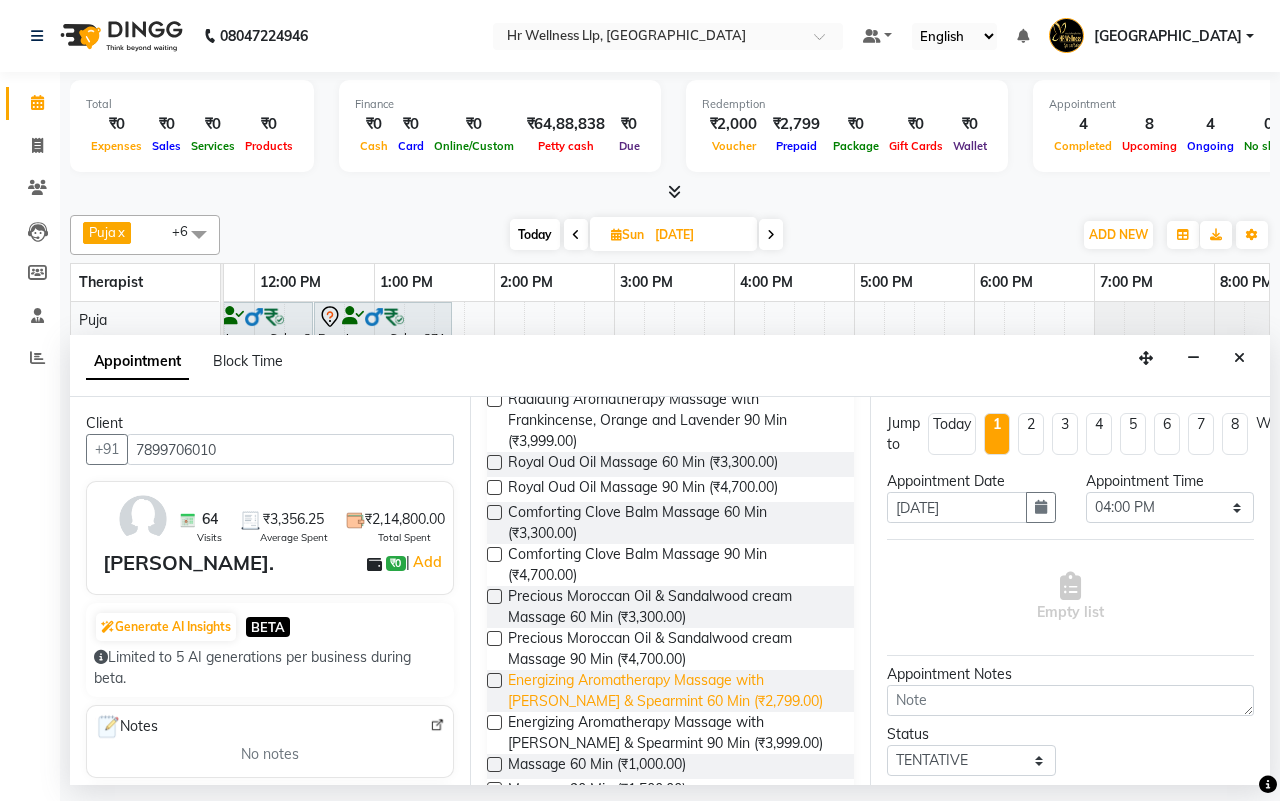 scroll, scrollTop: 1375, scrollLeft: 0, axis: vertical 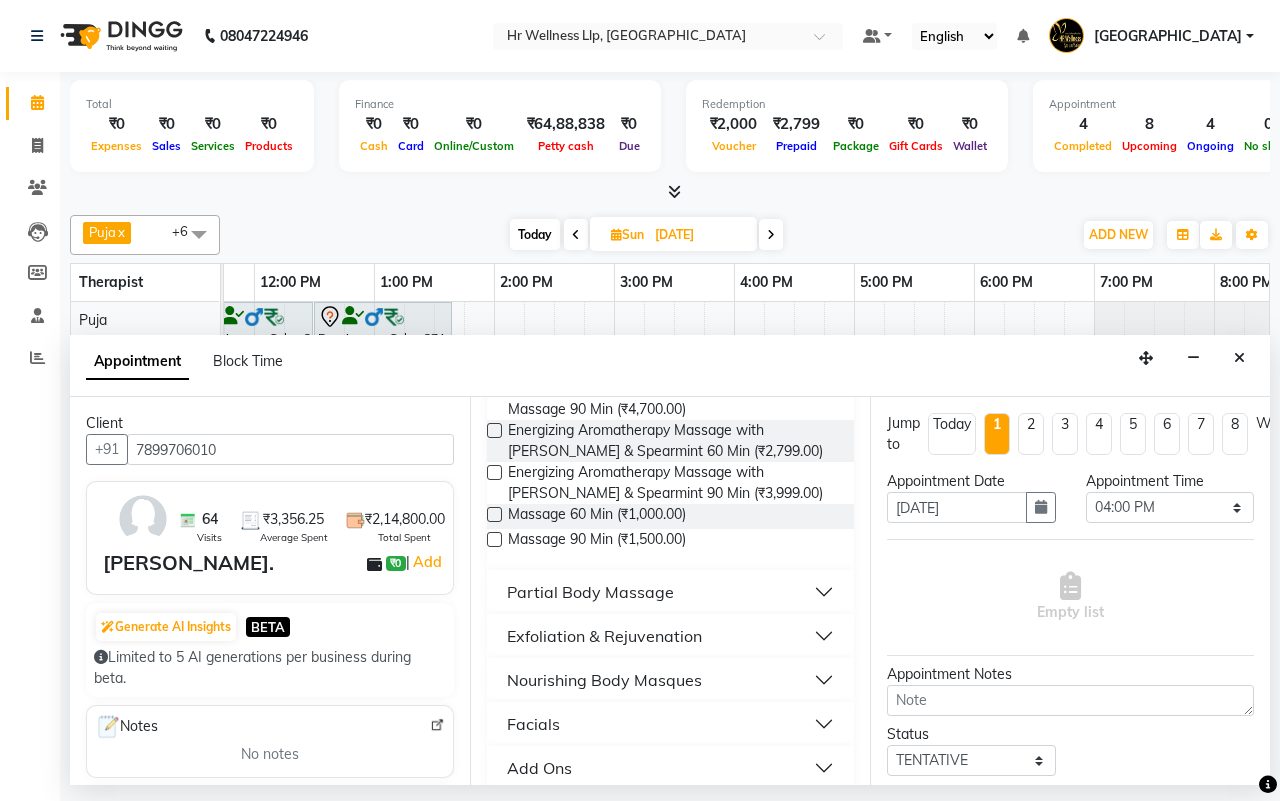click at bounding box center (494, 514) 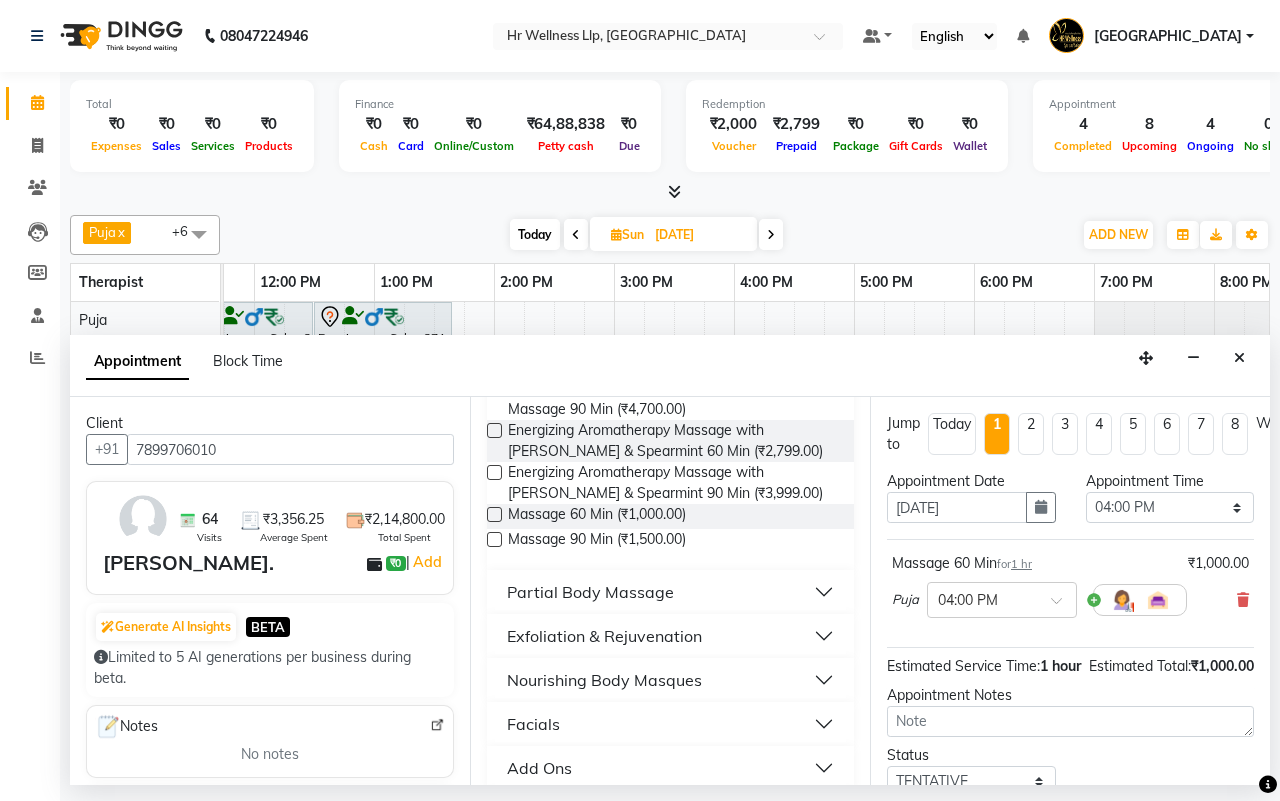 click at bounding box center (494, 514) 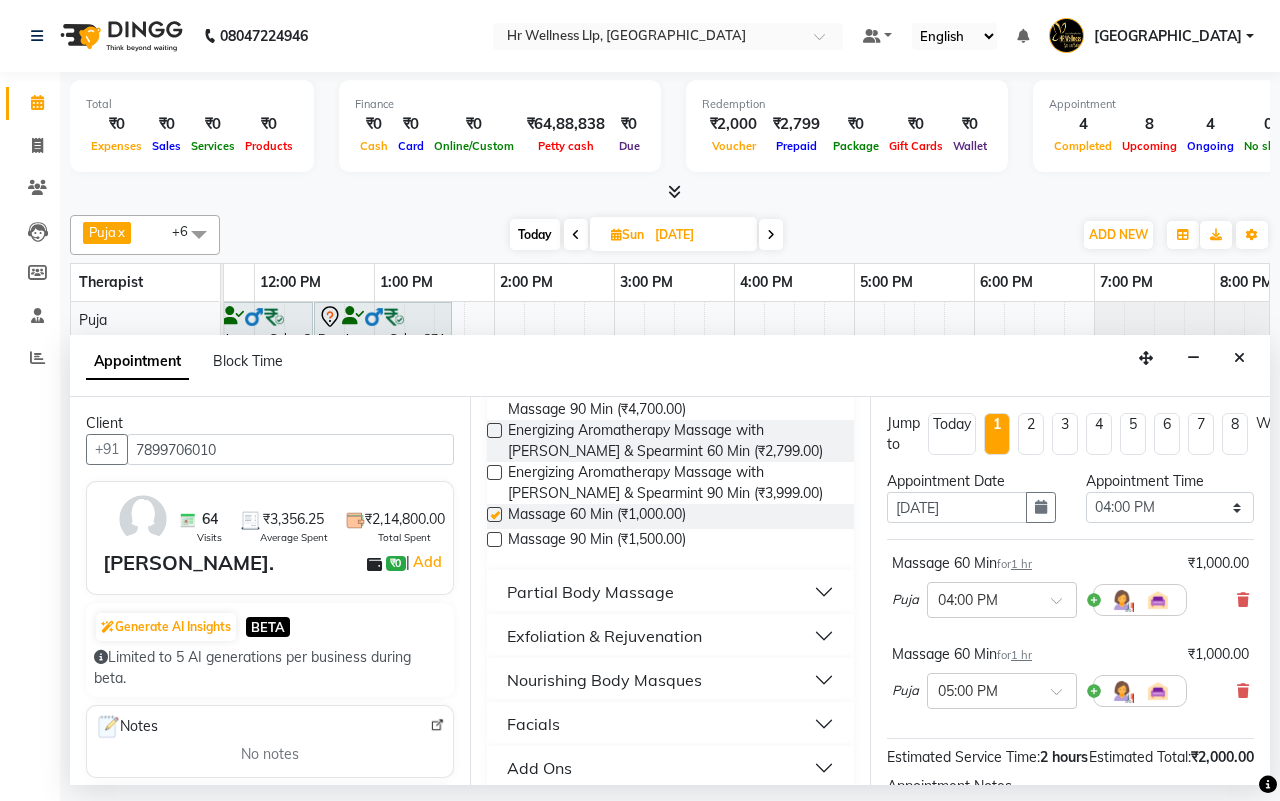 checkbox on "false" 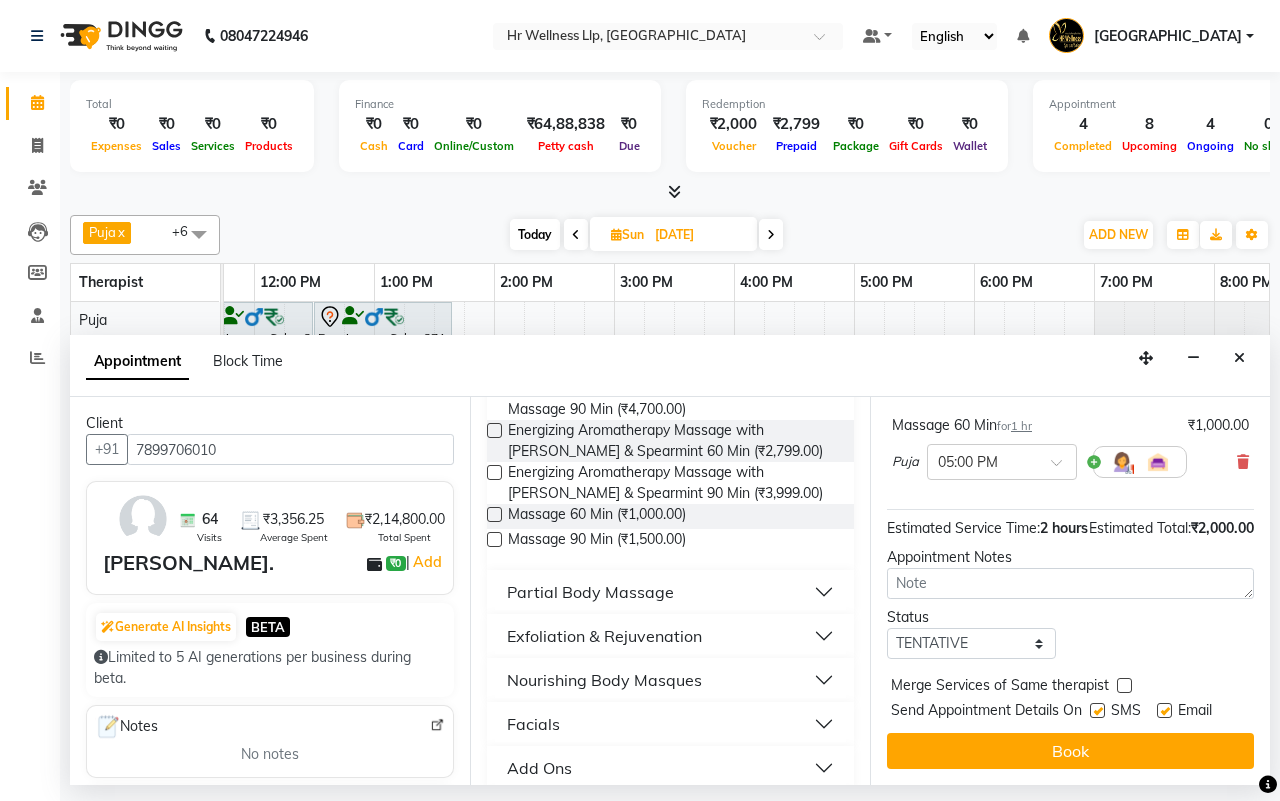 scroll, scrollTop: 270, scrollLeft: 0, axis: vertical 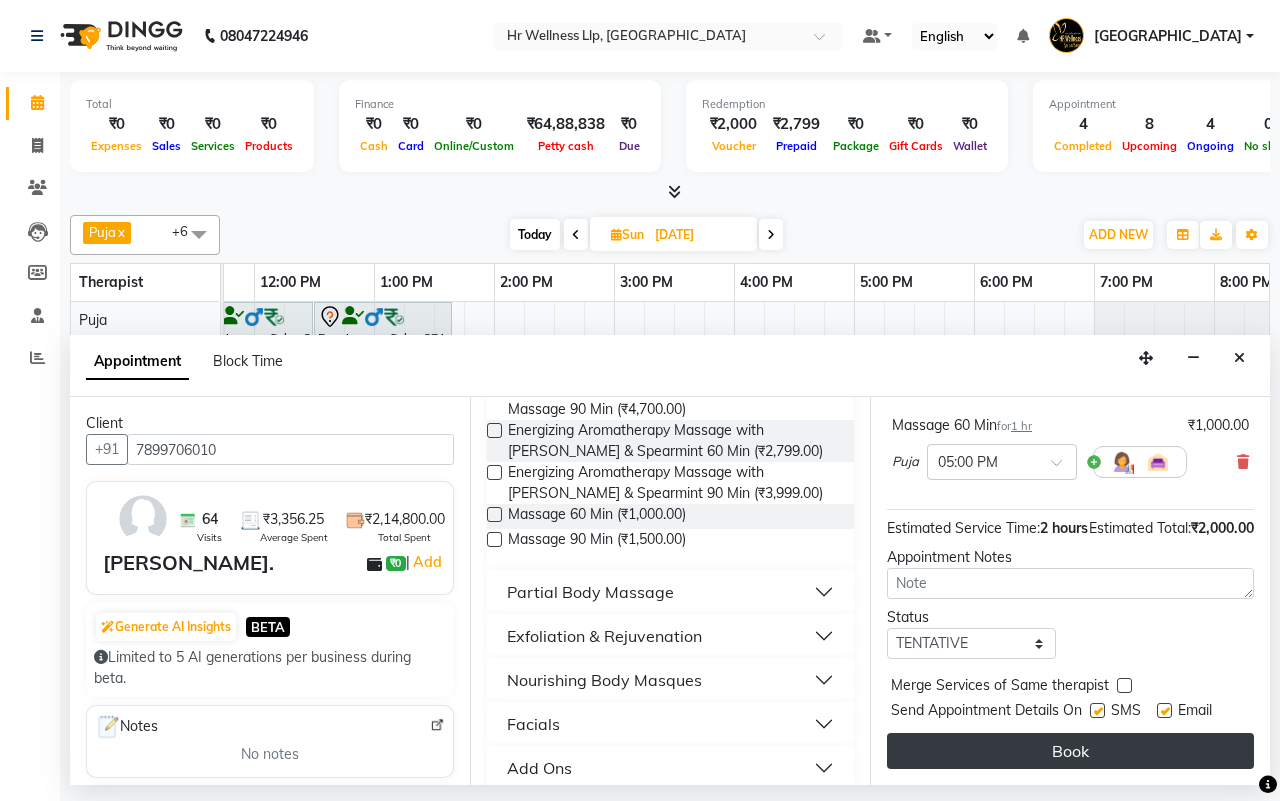 click on "Book" at bounding box center [1070, 751] 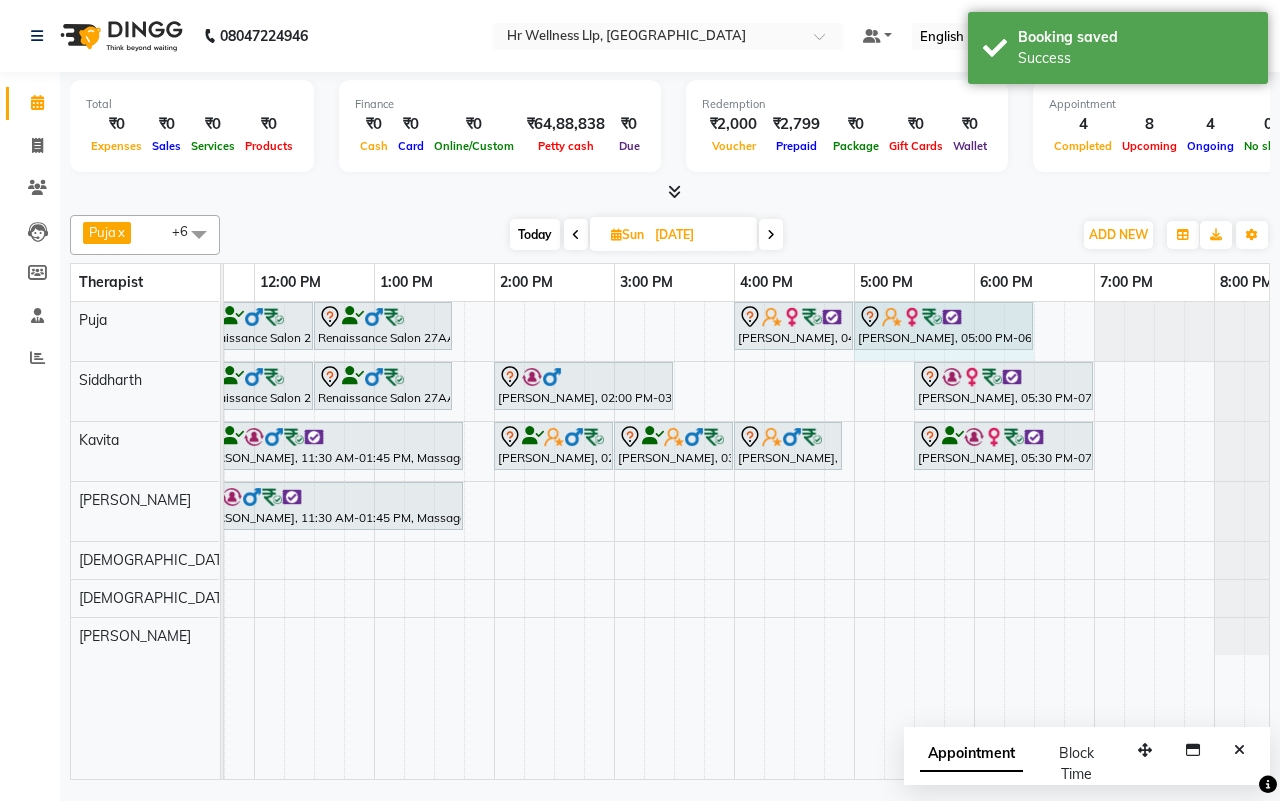drag, startPoint x: 971, startPoint y: 320, endPoint x: 1012, endPoint y: 321, distance: 41.01219 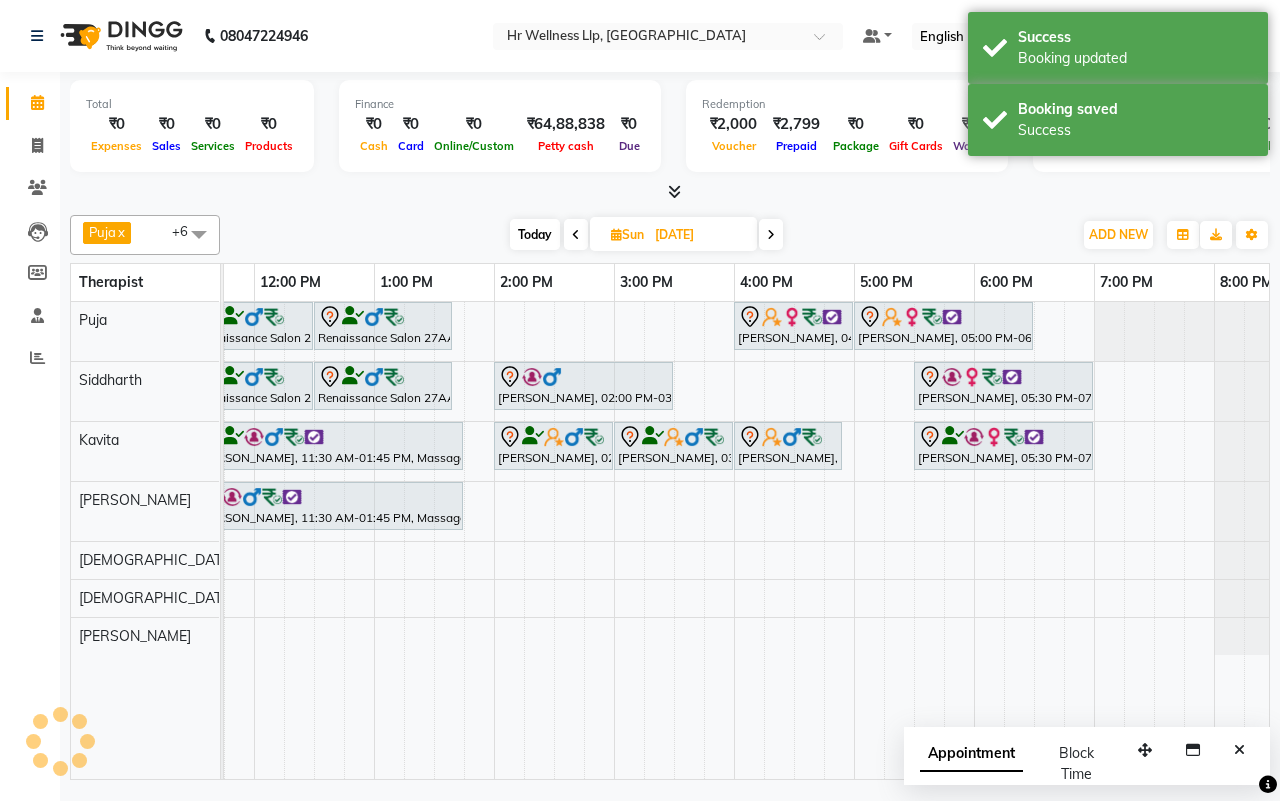 click on "Today  Sun 20-07-2025" at bounding box center (646, 235) 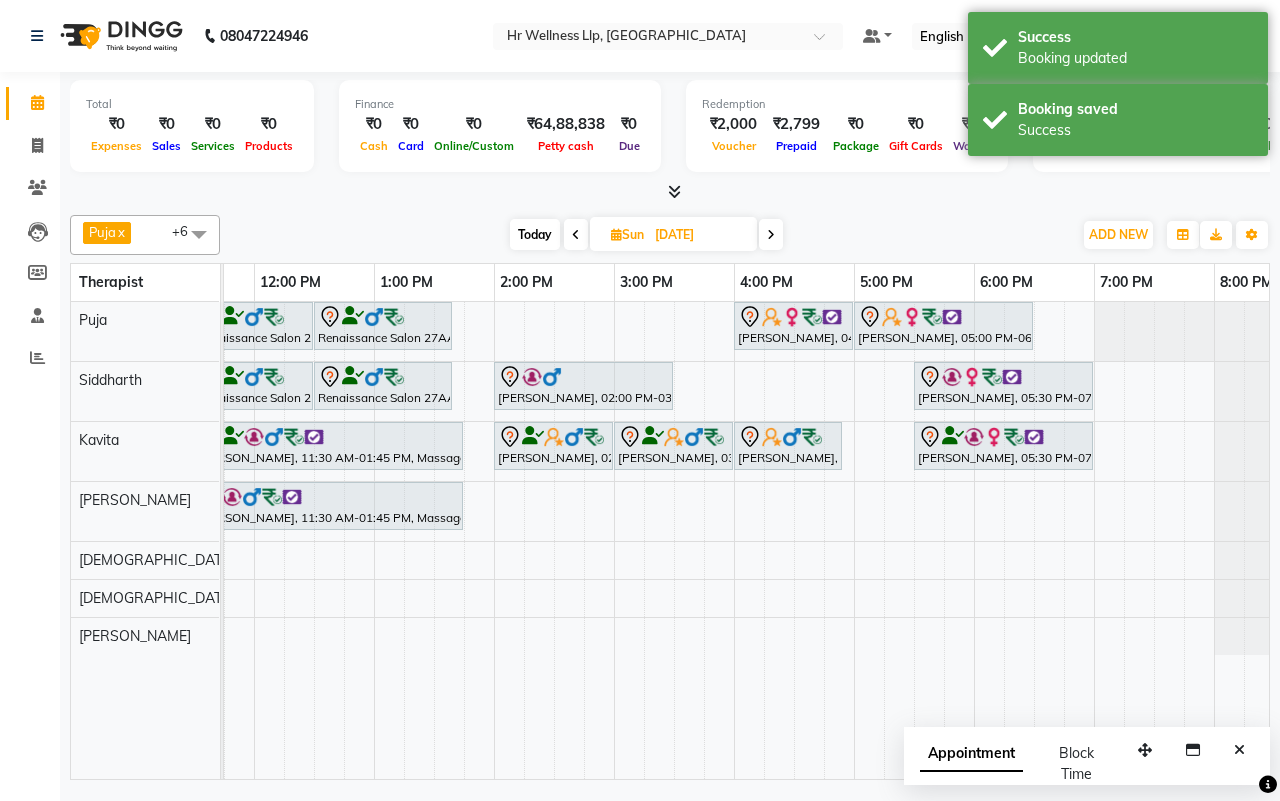 scroll, scrollTop: 0, scrollLeft: 48, axis: horizontal 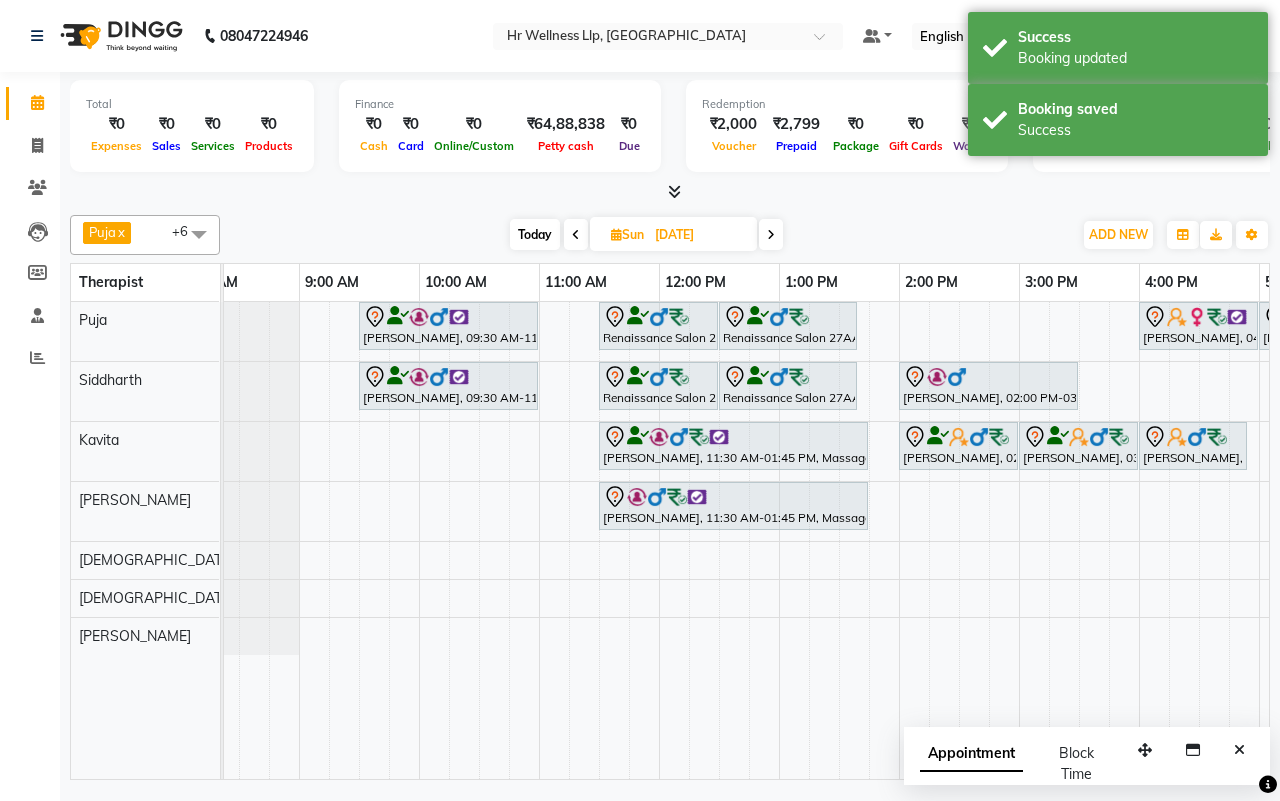 click at bounding box center (576, 235) 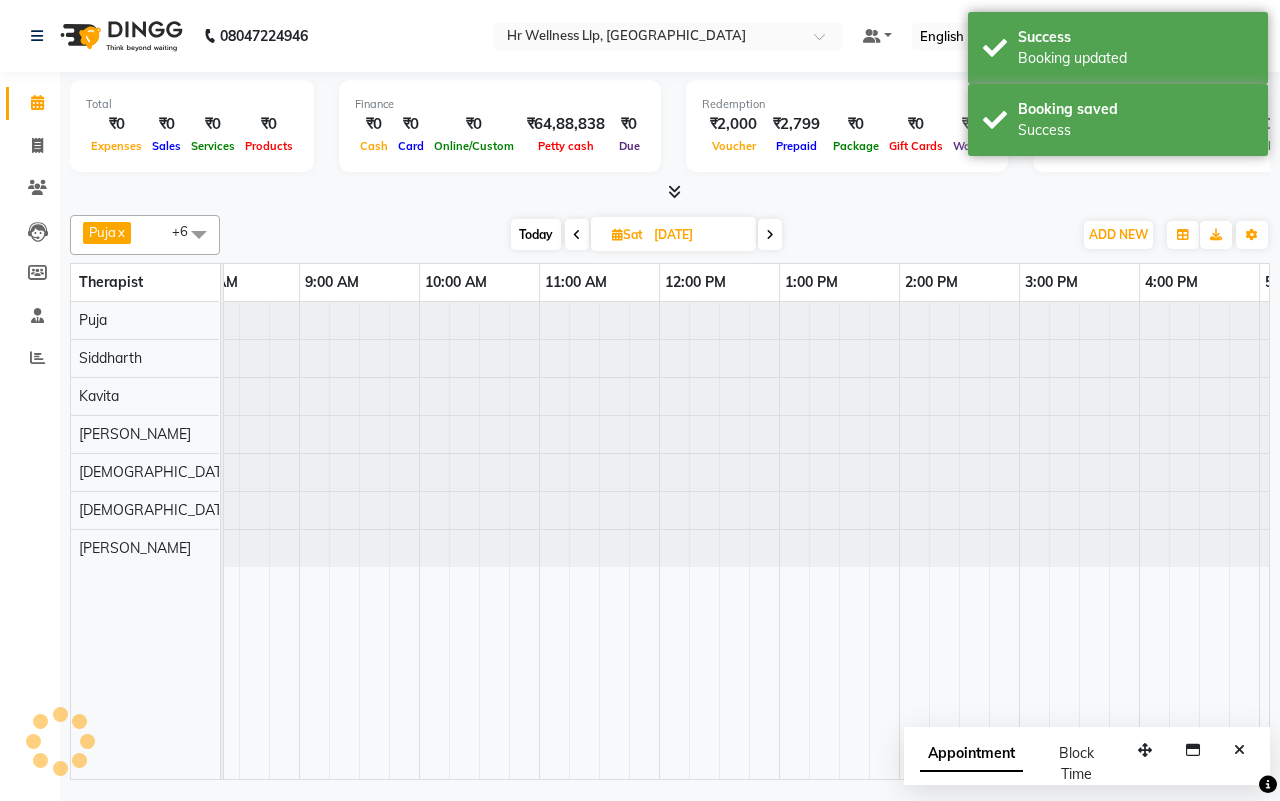 scroll, scrollTop: 0, scrollLeft: 0, axis: both 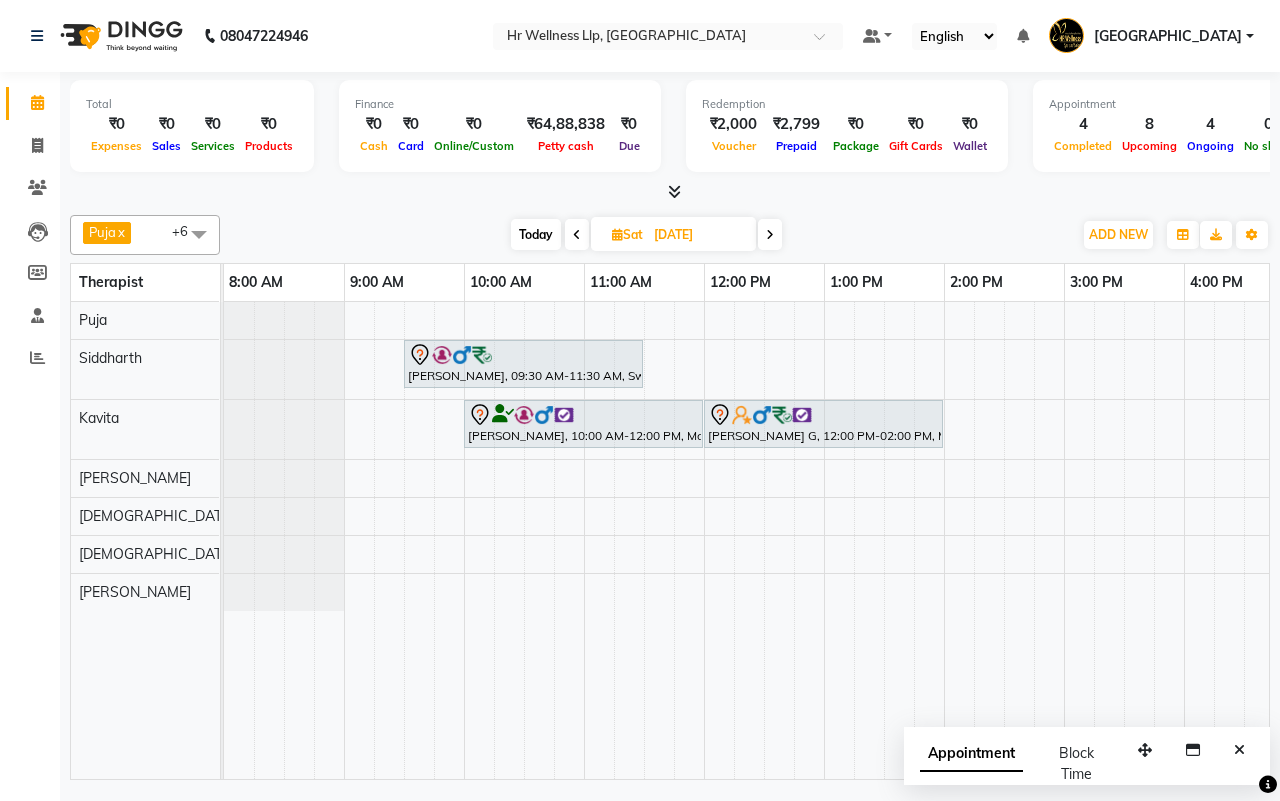 click on "Today" at bounding box center [536, 234] 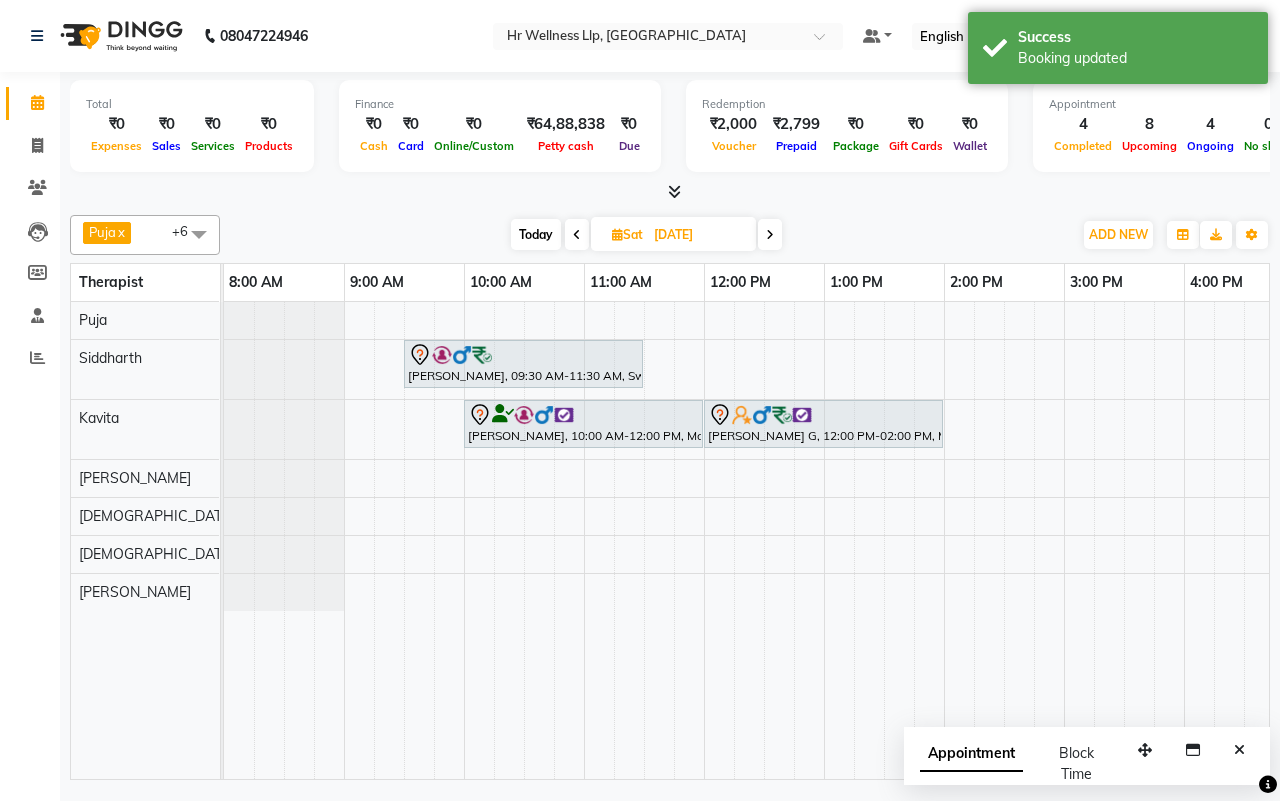type on "[DATE]" 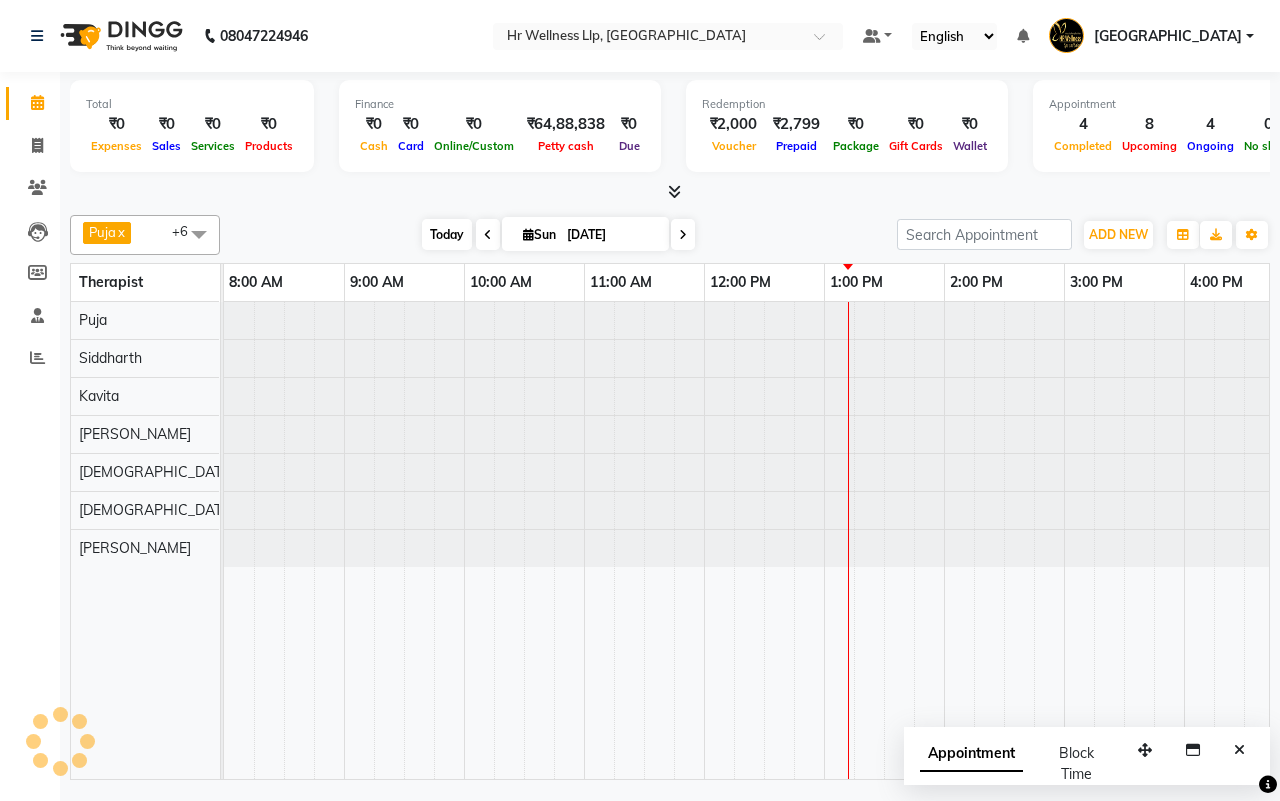 scroll, scrollTop: 0, scrollLeft: 515, axis: horizontal 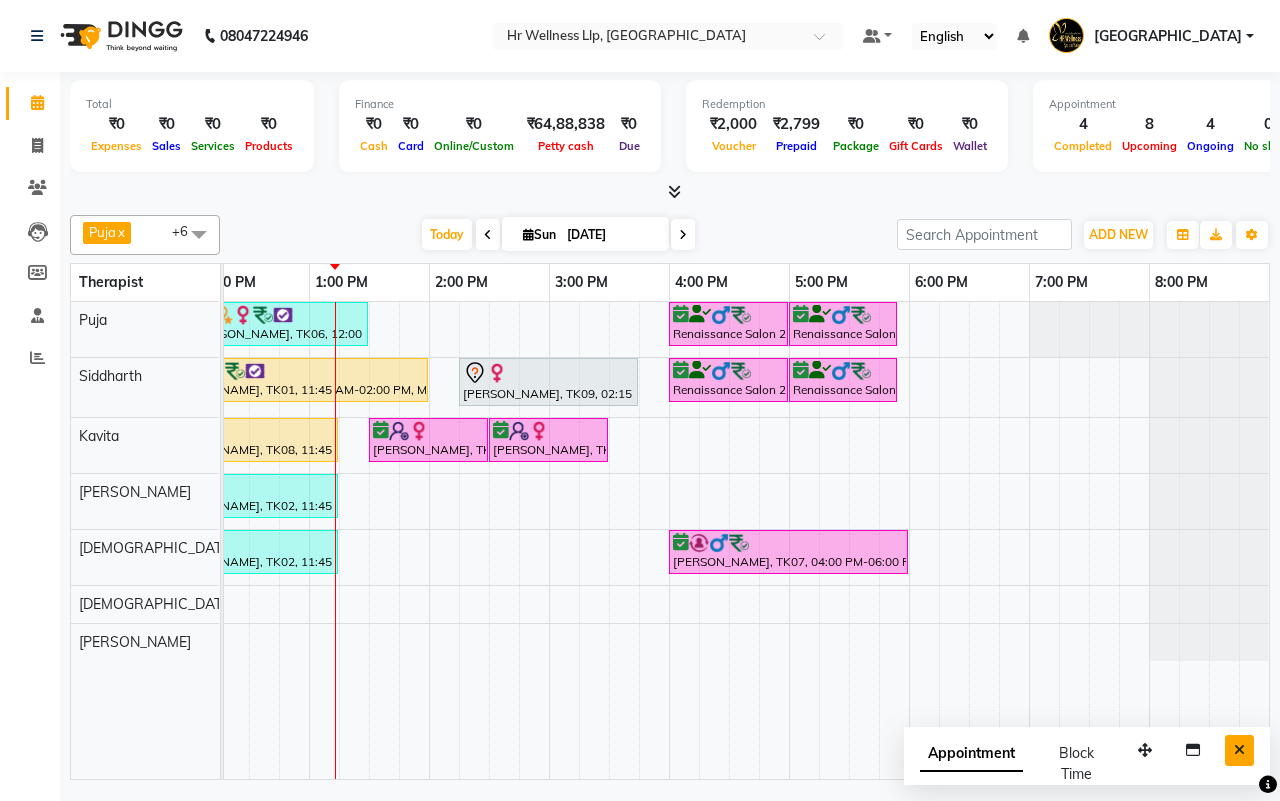 click at bounding box center [1239, 750] 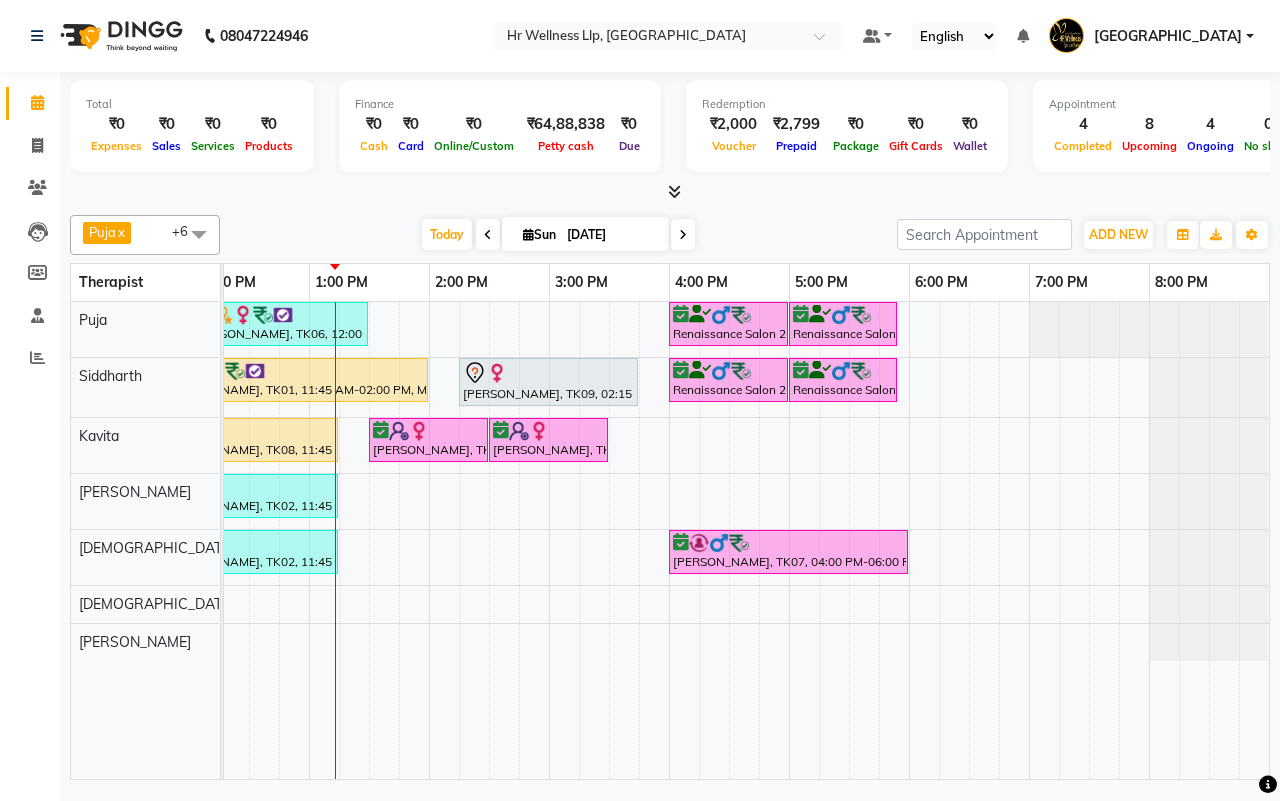 scroll, scrollTop: 0, scrollLeft: 97, axis: horizontal 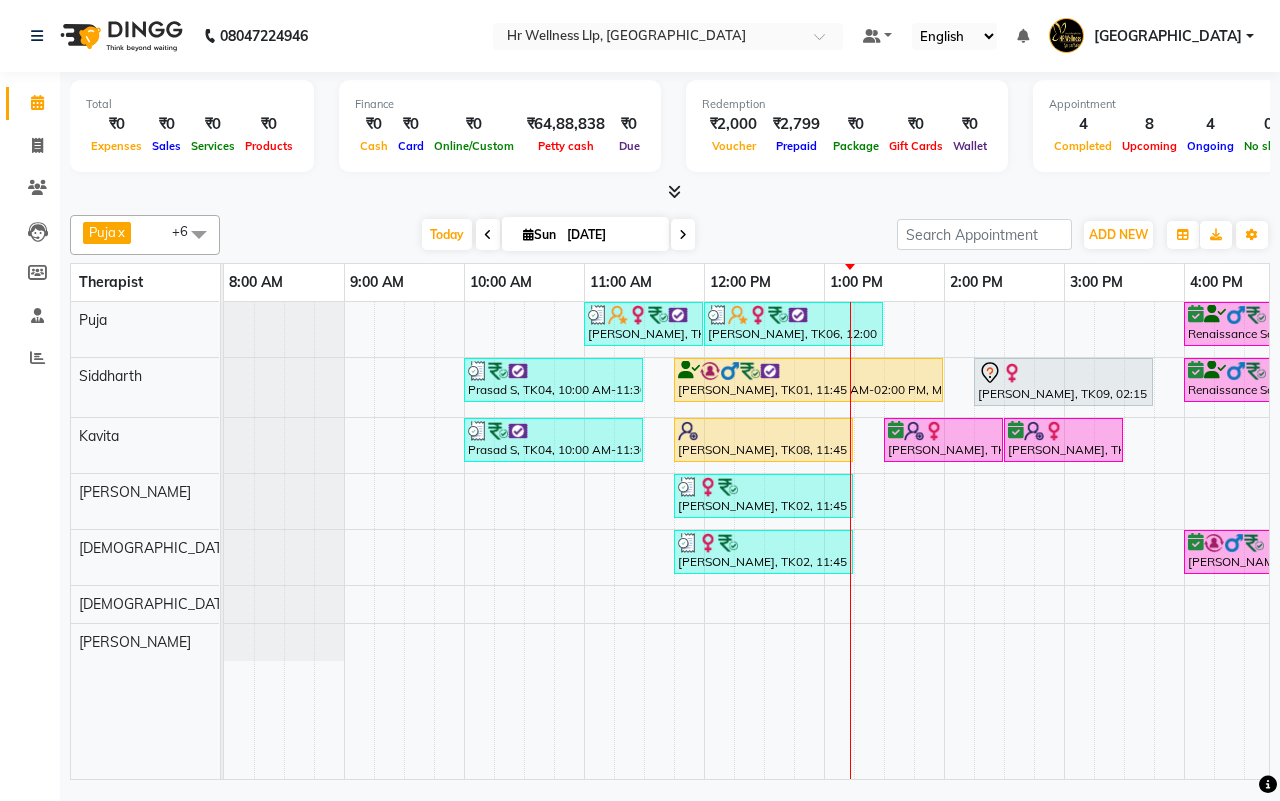 click on "[DATE]  [DATE]" at bounding box center (558, 235) 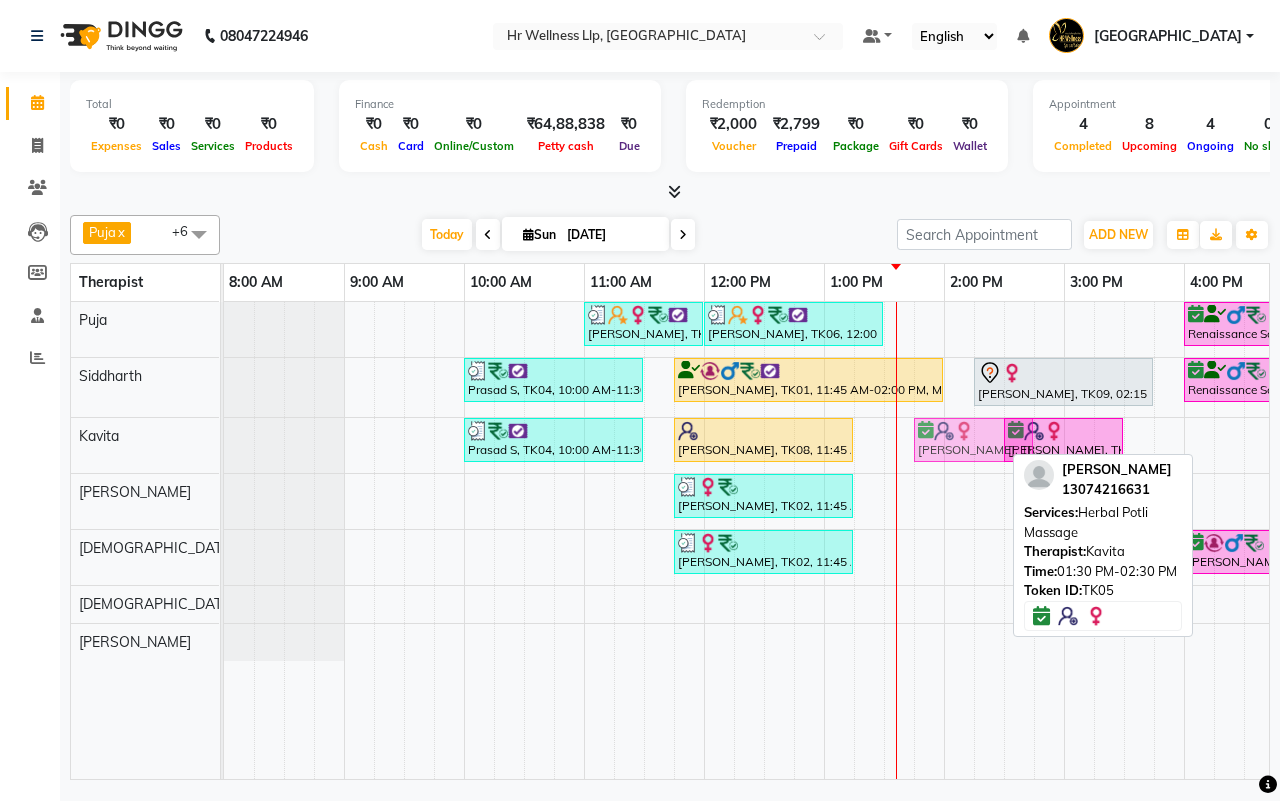 drag, startPoint x: 937, startPoint y: 440, endPoint x: 952, endPoint y: 442, distance: 15.132746 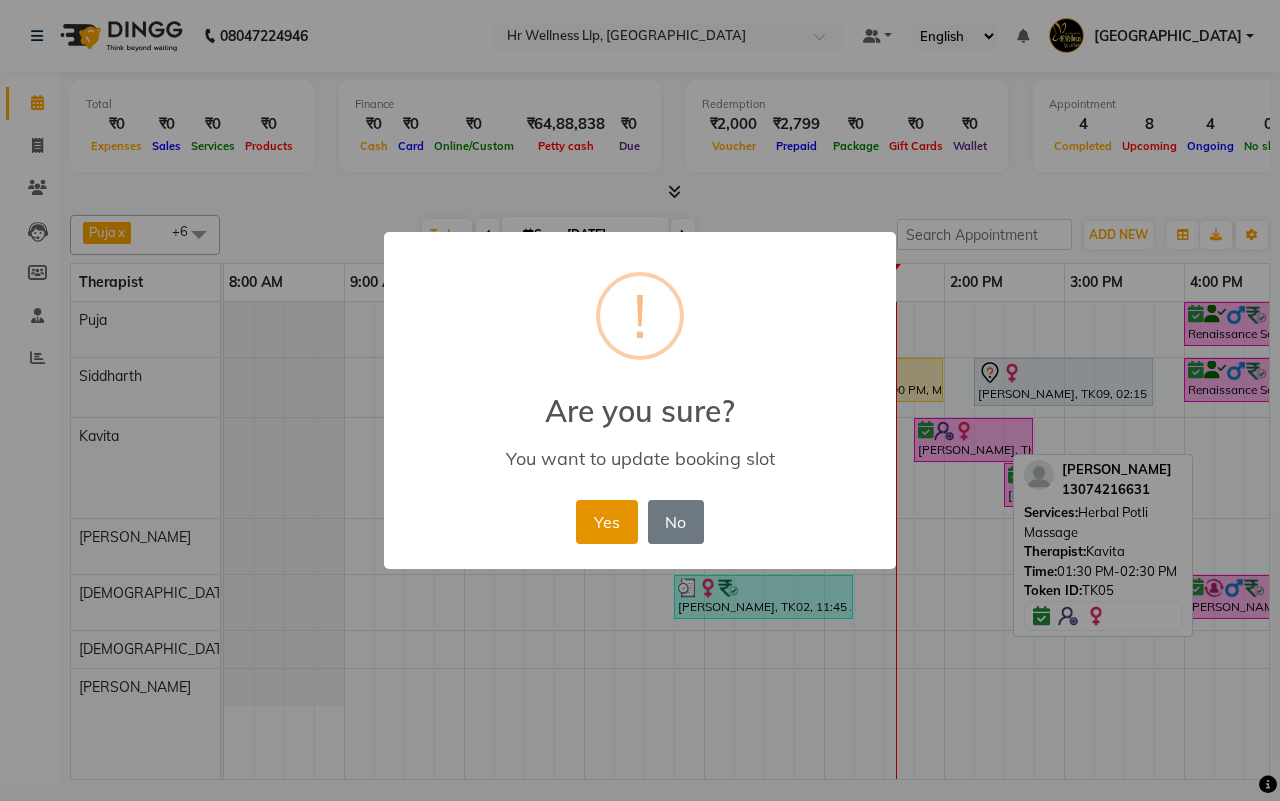 click on "Yes" at bounding box center (606, 522) 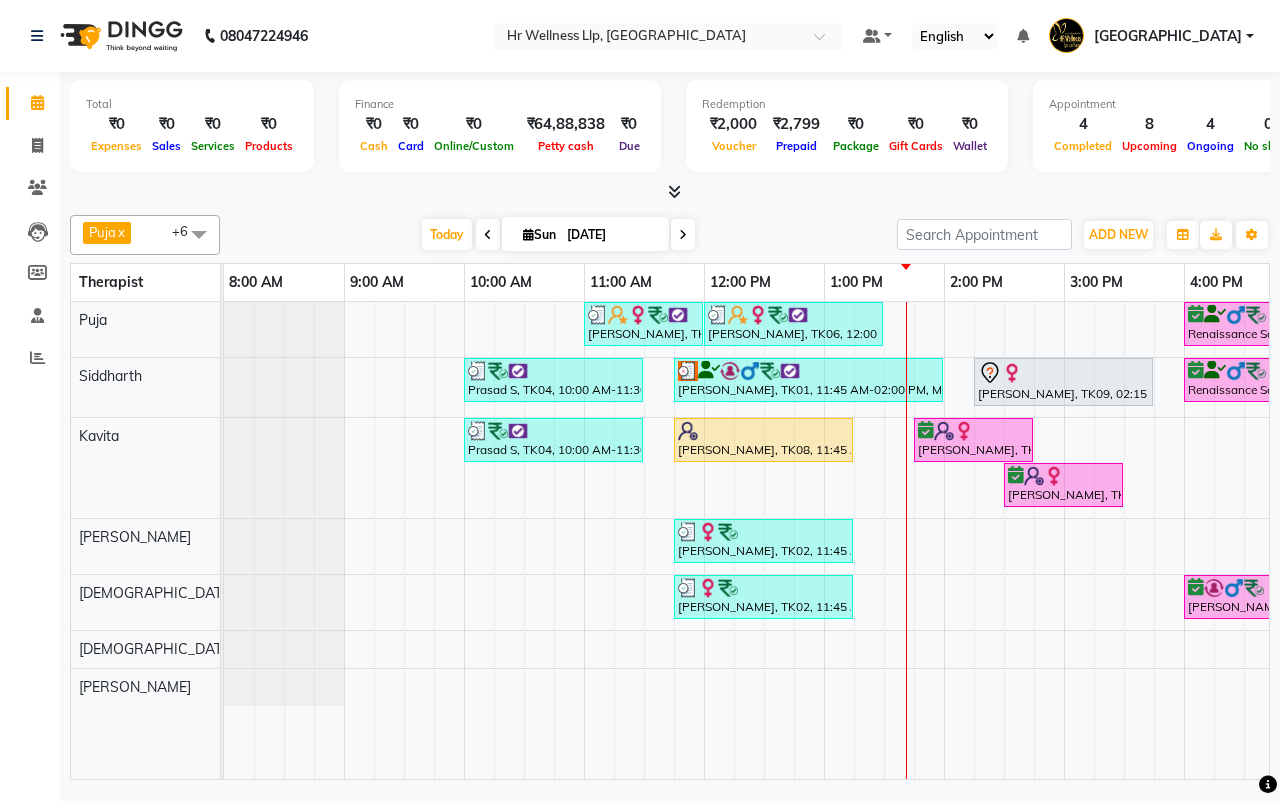 click on "[DATE]" at bounding box center [611, 235] 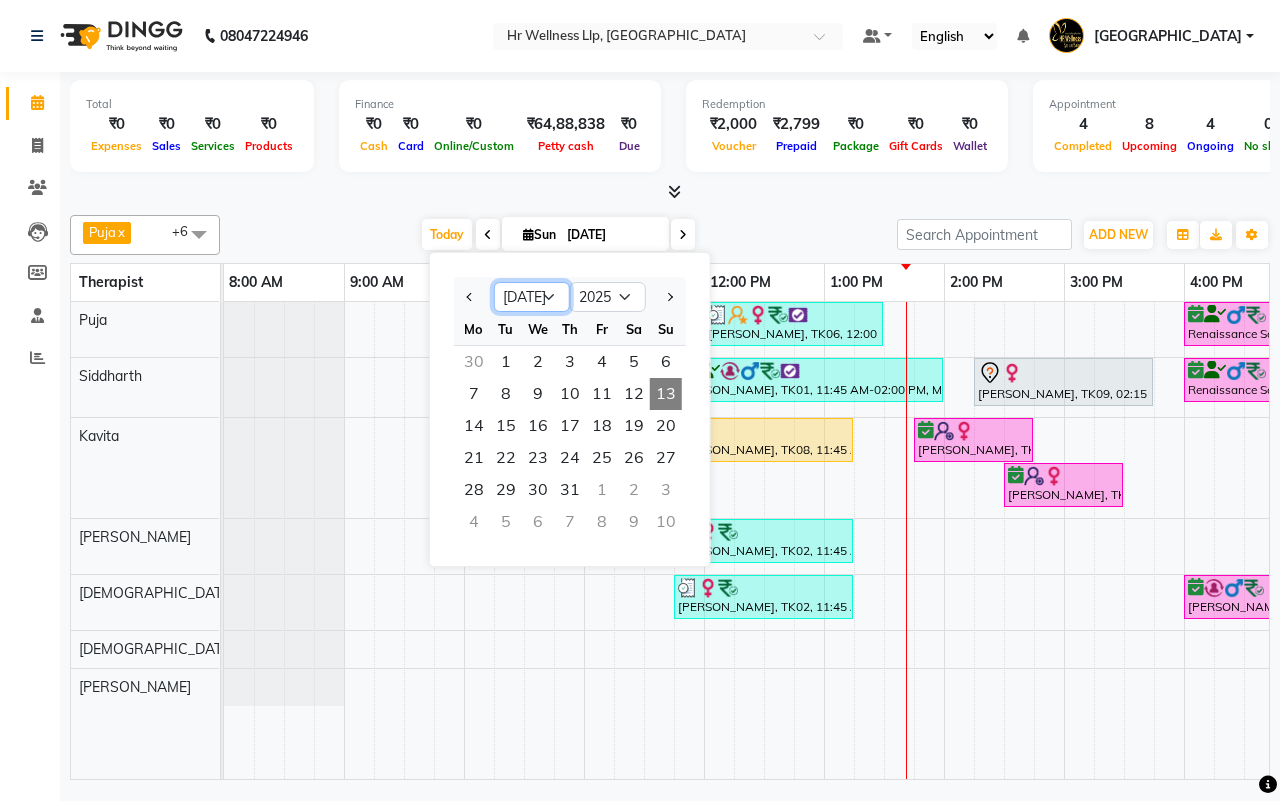 click on "Jan Feb Mar Apr May Jun [DATE] Aug Sep Oct Nov Dec" at bounding box center (532, 297) 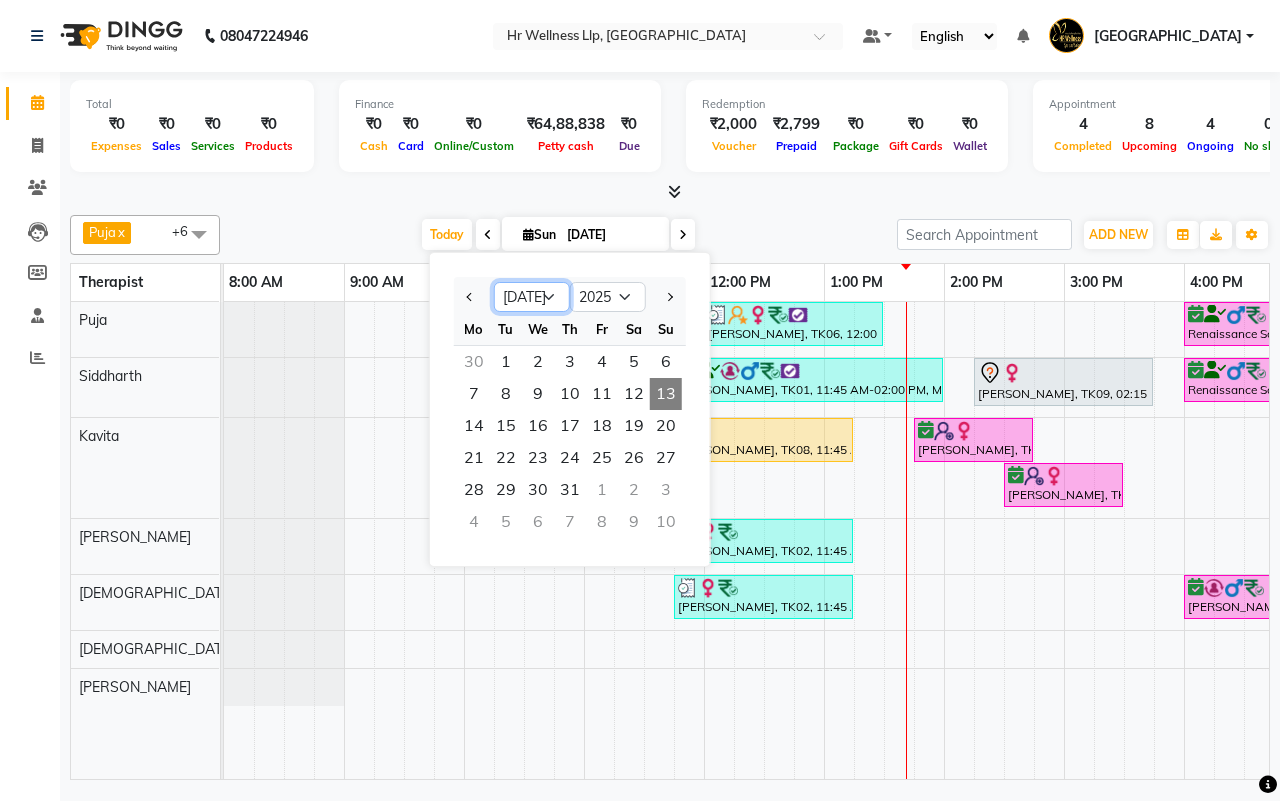 select on "5" 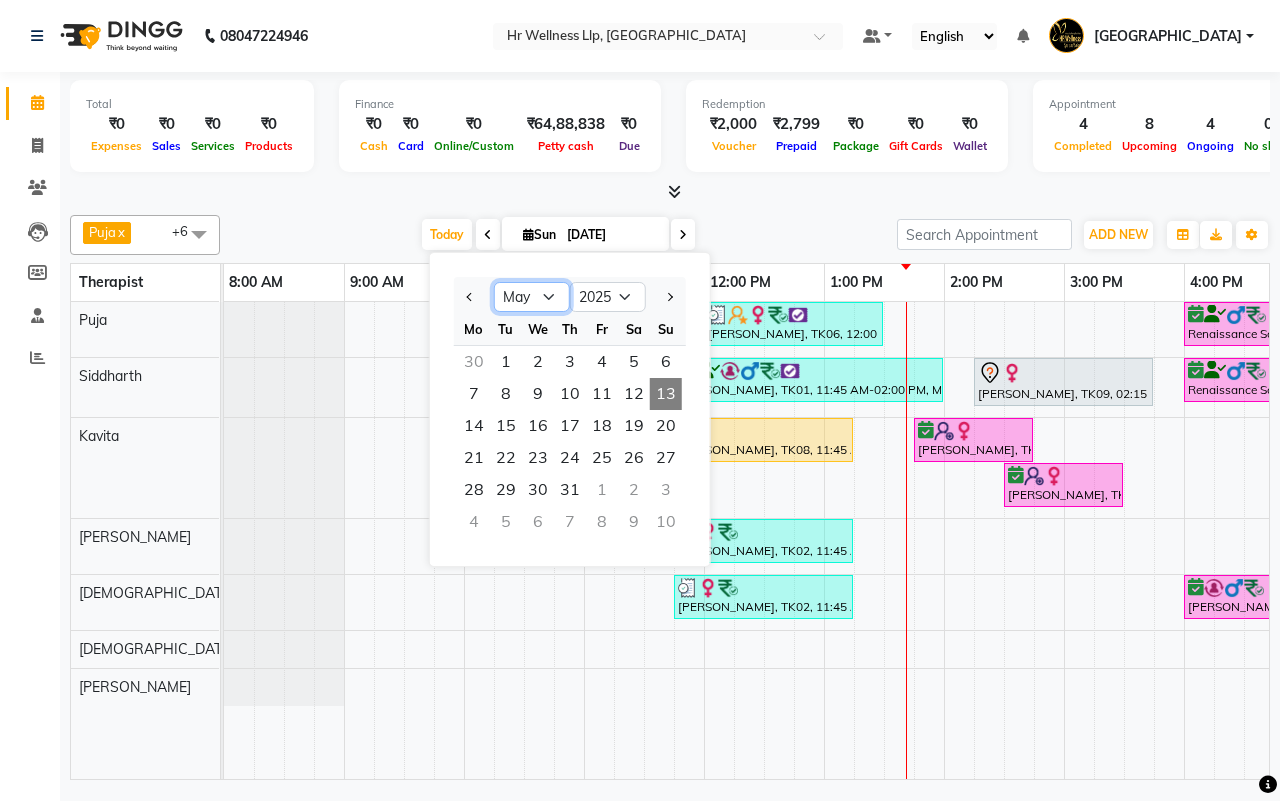 click on "Jan Feb Mar Apr May Jun [DATE] Aug Sep Oct Nov Dec" at bounding box center [532, 297] 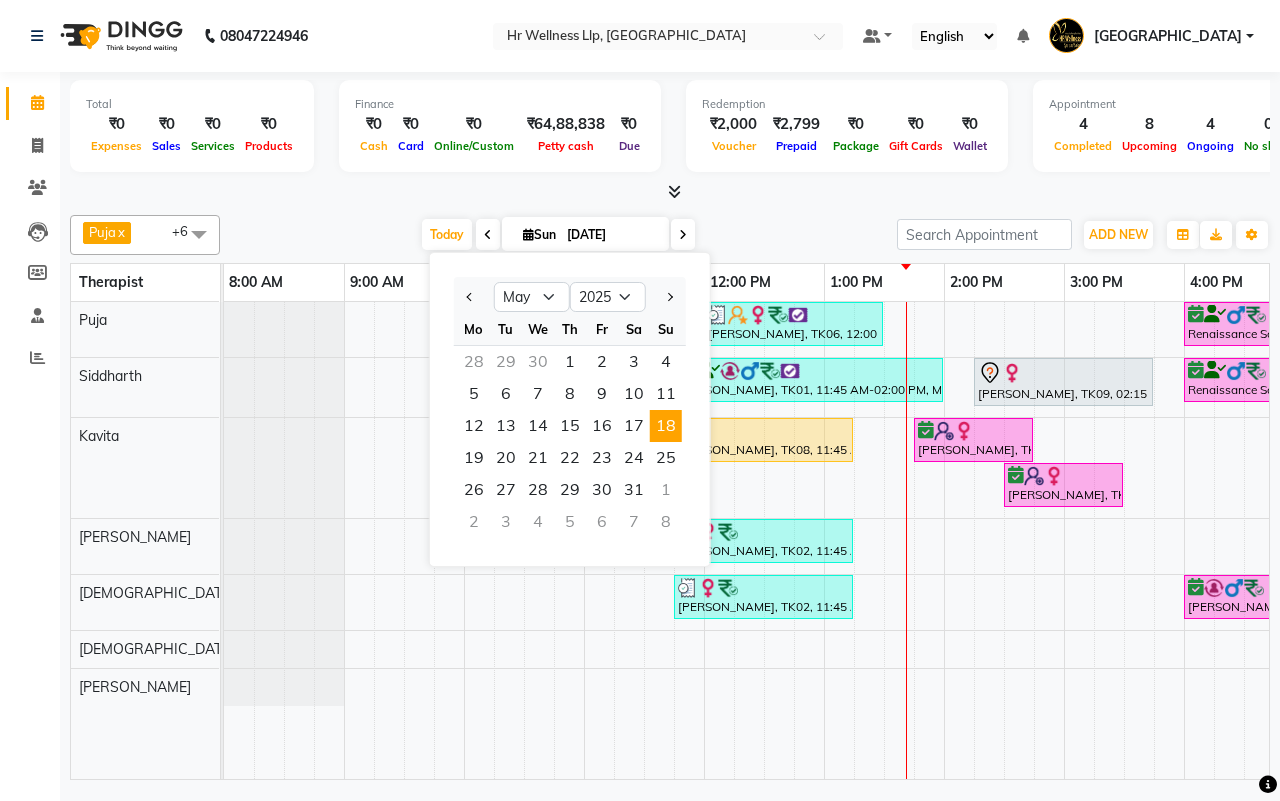 click on "18" at bounding box center (666, 426) 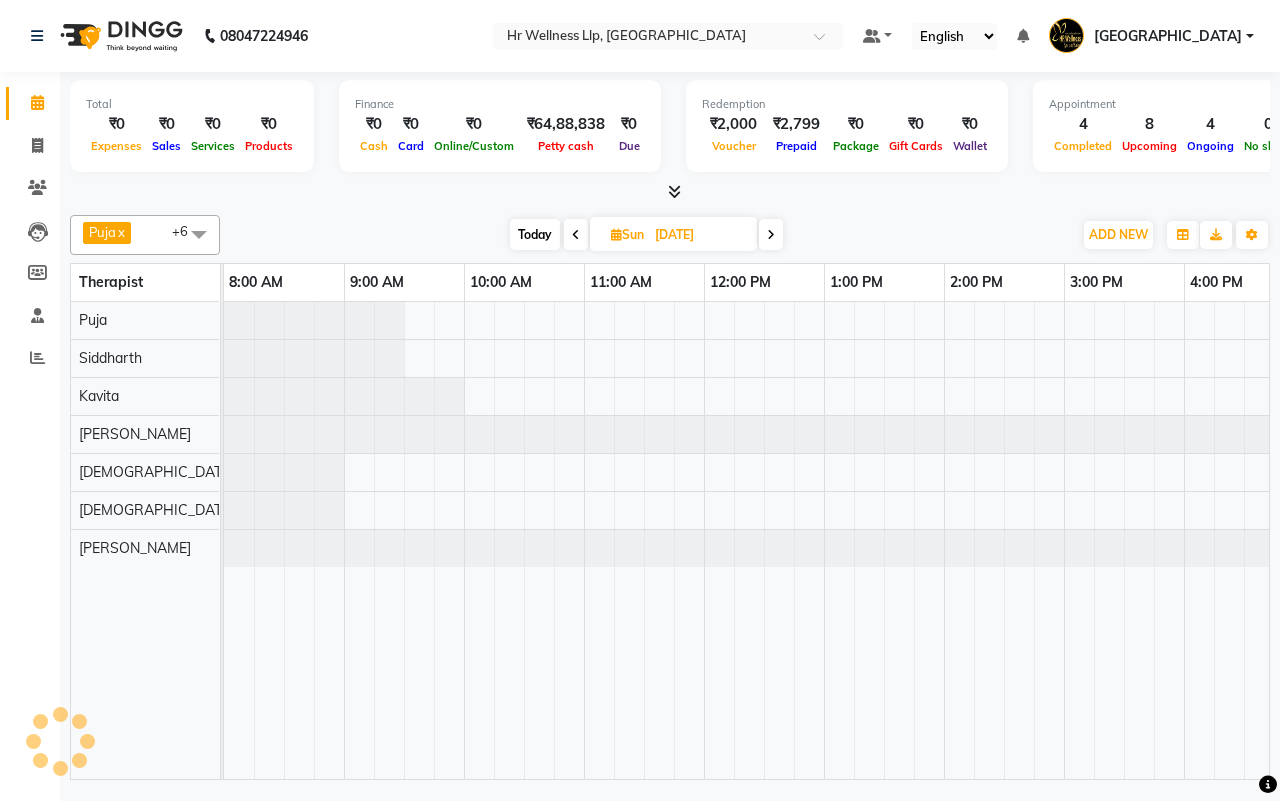 scroll, scrollTop: 0, scrollLeft: 515, axis: horizontal 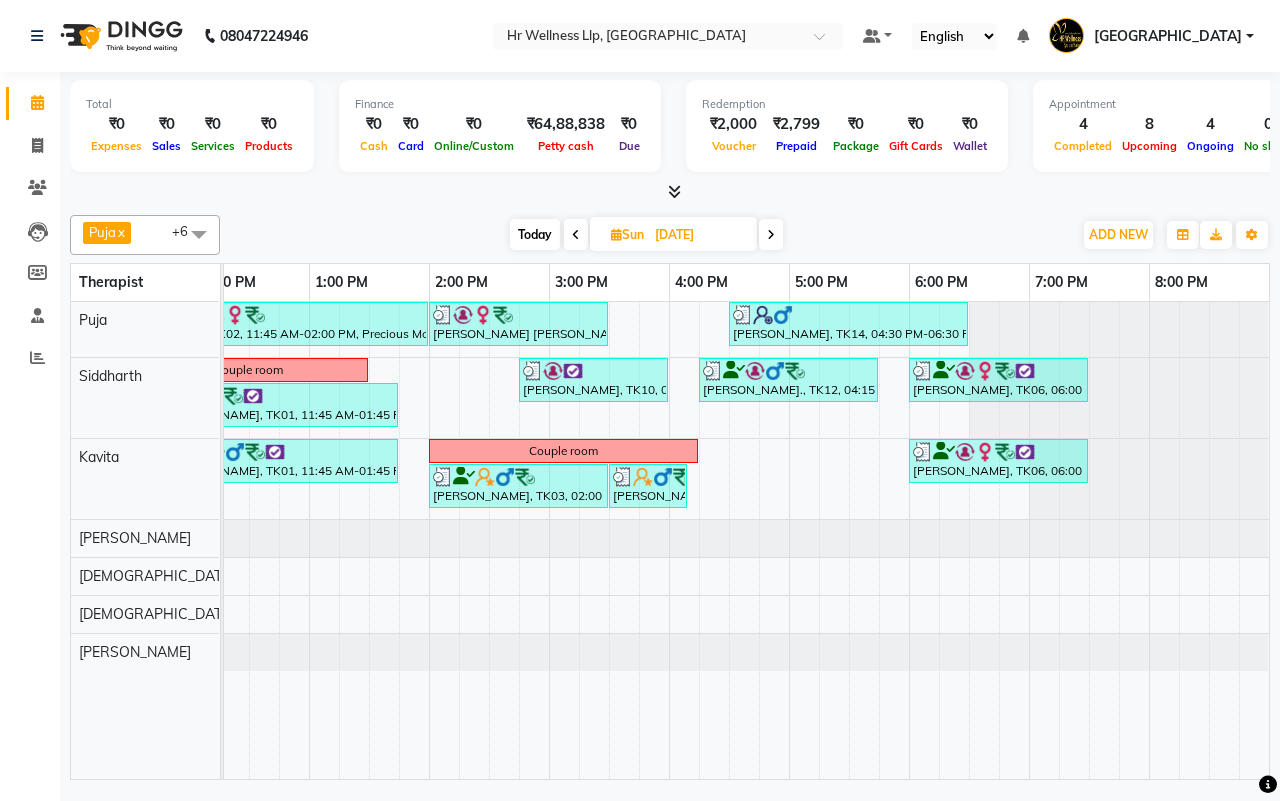 click at bounding box center (771, 235) 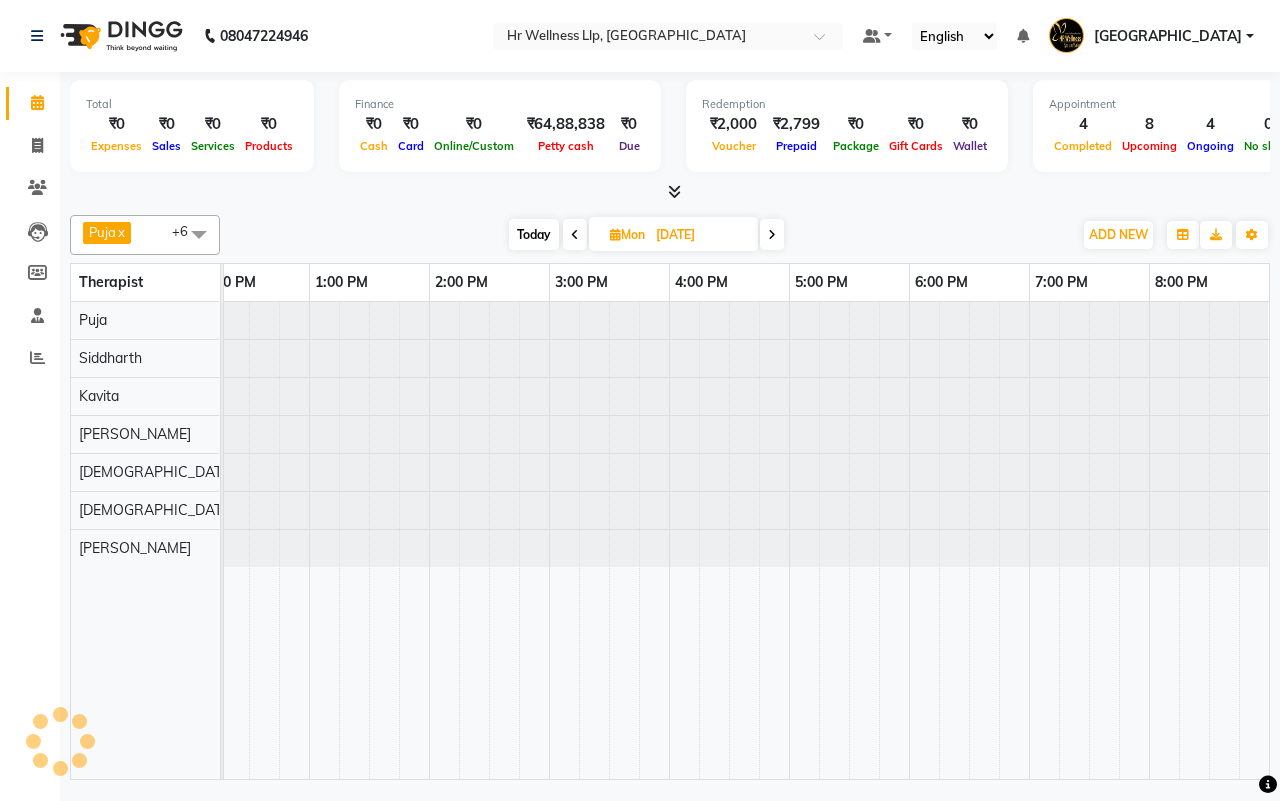 scroll, scrollTop: 0, scrollLeft: 0, axis: both 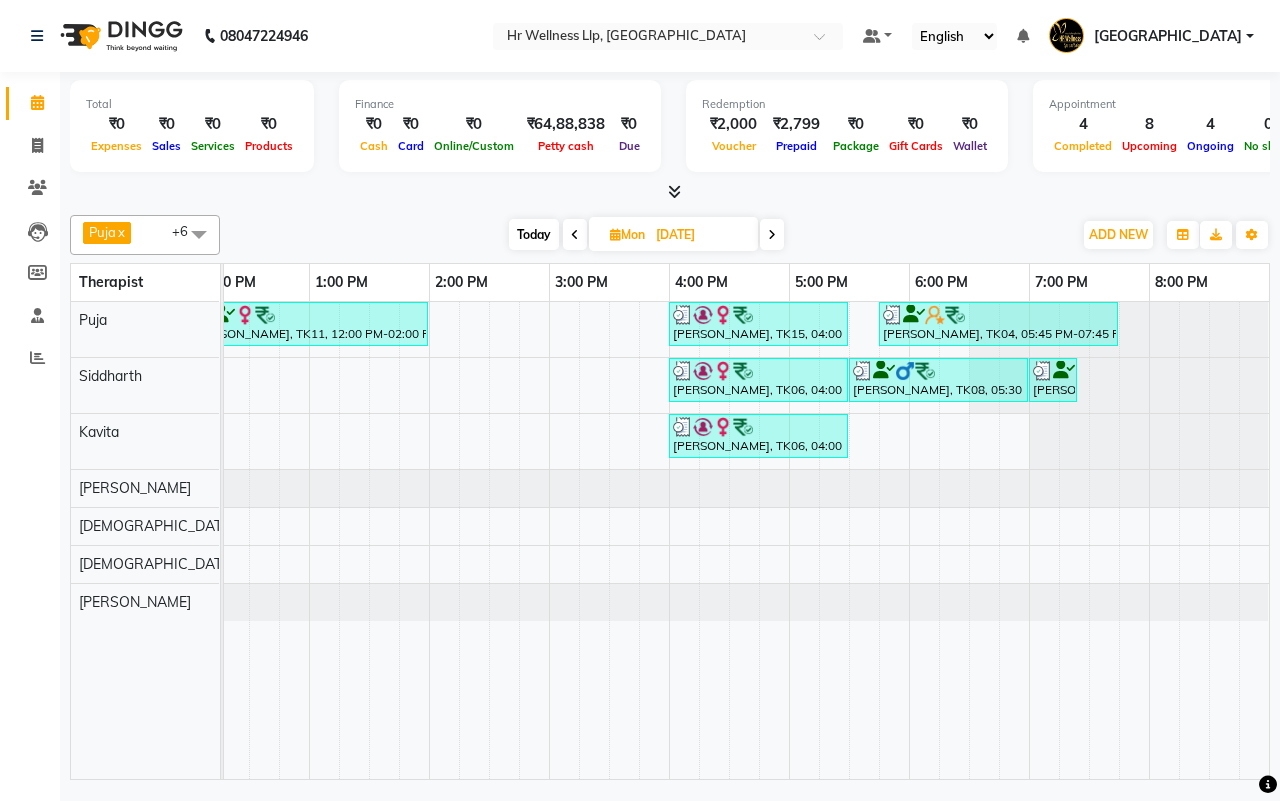 click at bounding box center [575, 235] 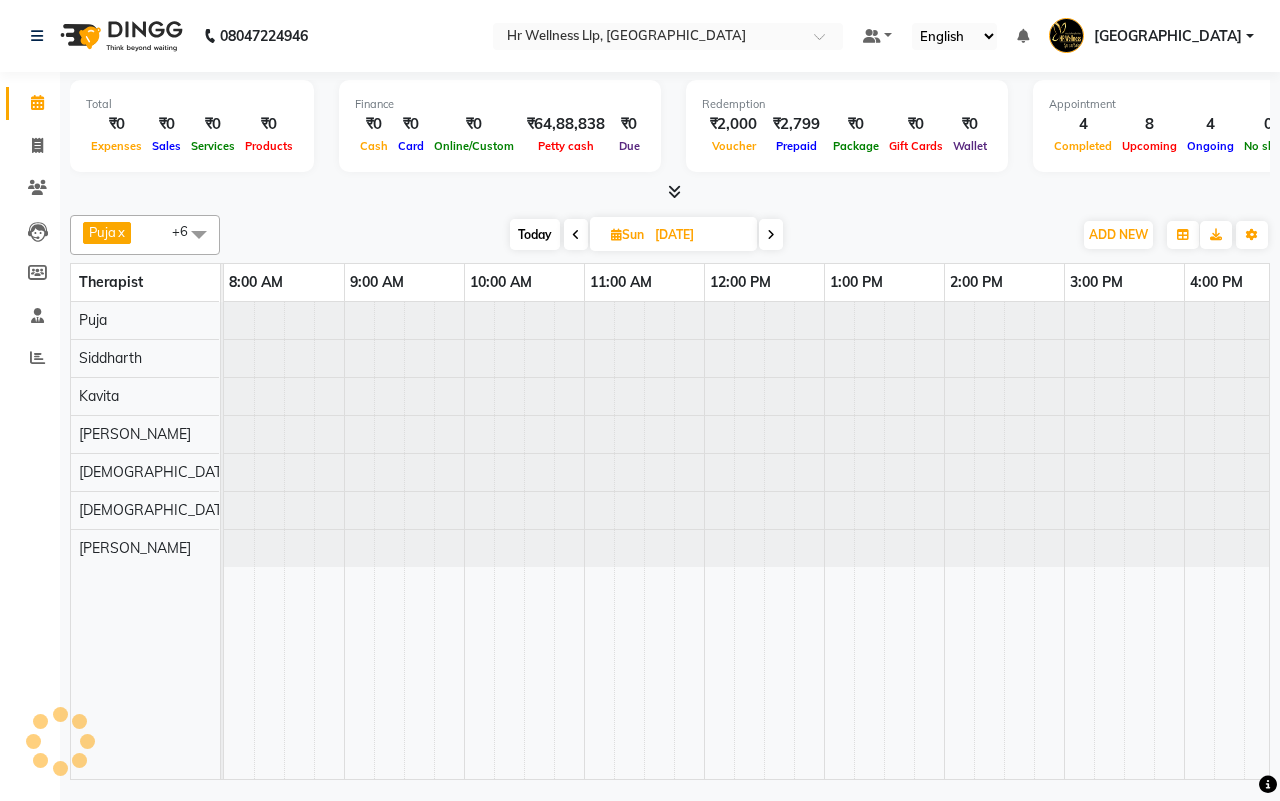scroll, scrollTop: 0, scrollLeft: 515, axis: horizontal 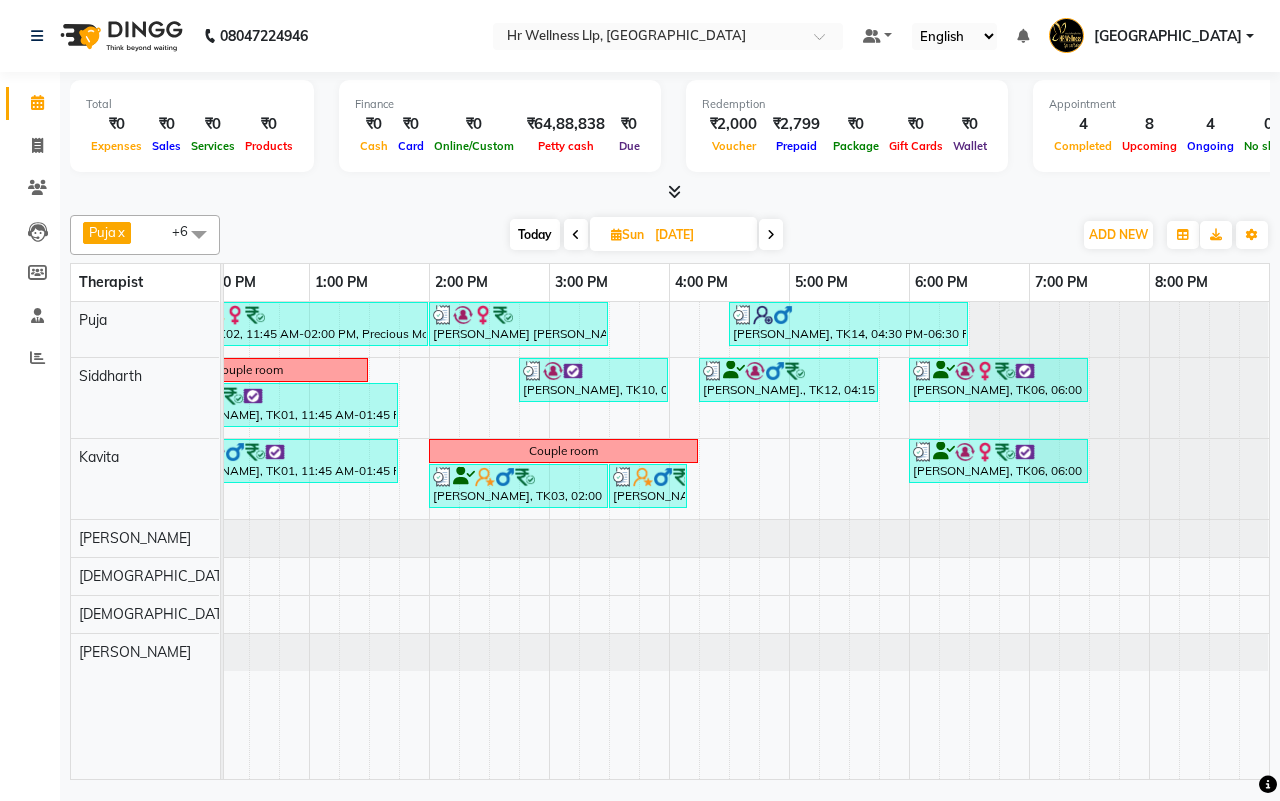 click at bounding box center (771, 234) 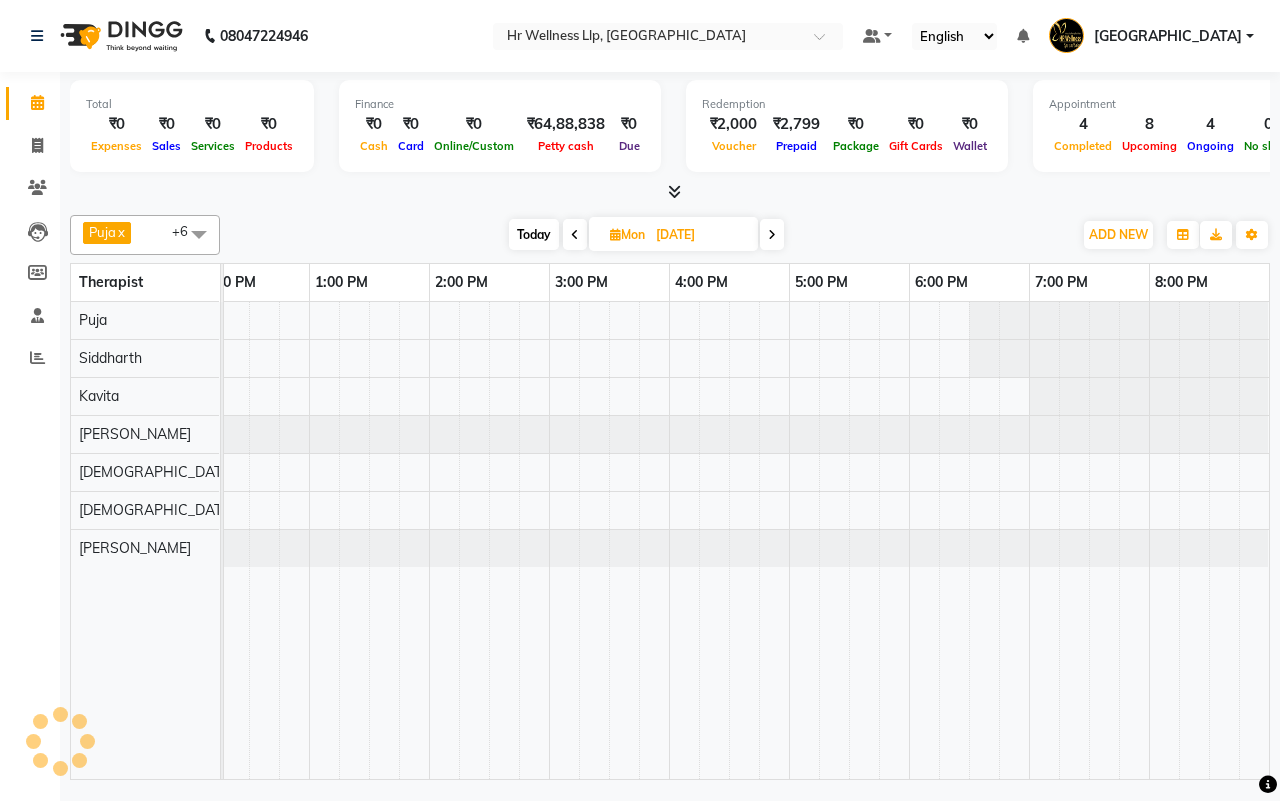 scroll, scrollTop: 0, scrollLeft: 515, axis: horizontal 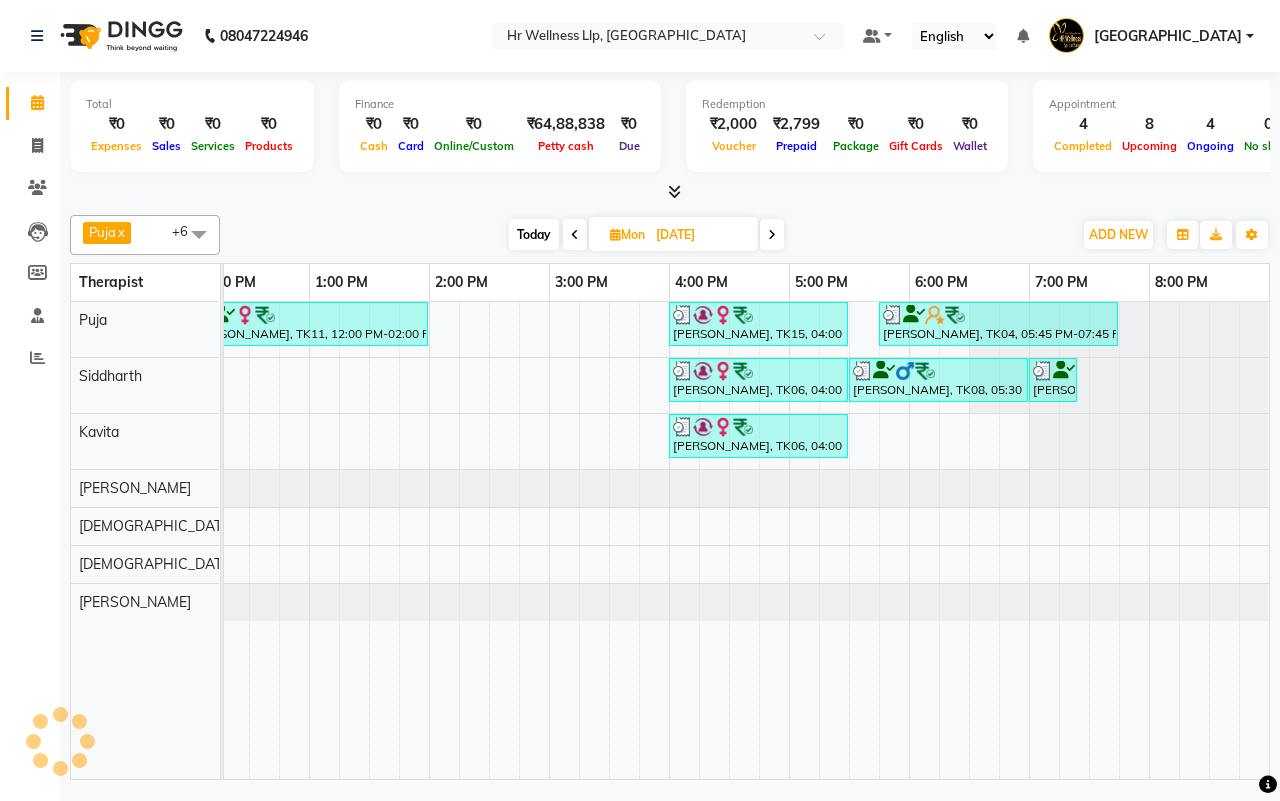 click on "Today" at bounding box center [534, 234] 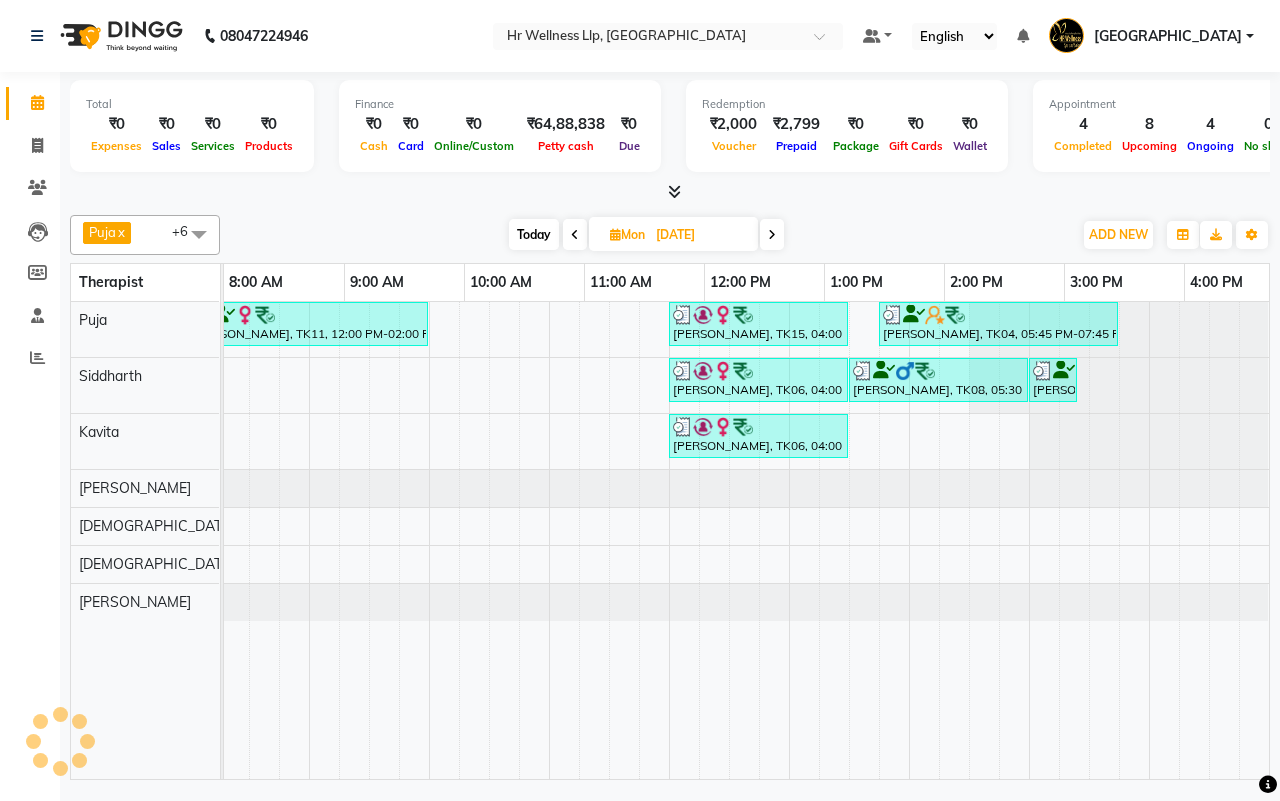 scroll, scrollTop: 0, scrollLeft: 0, axis: both 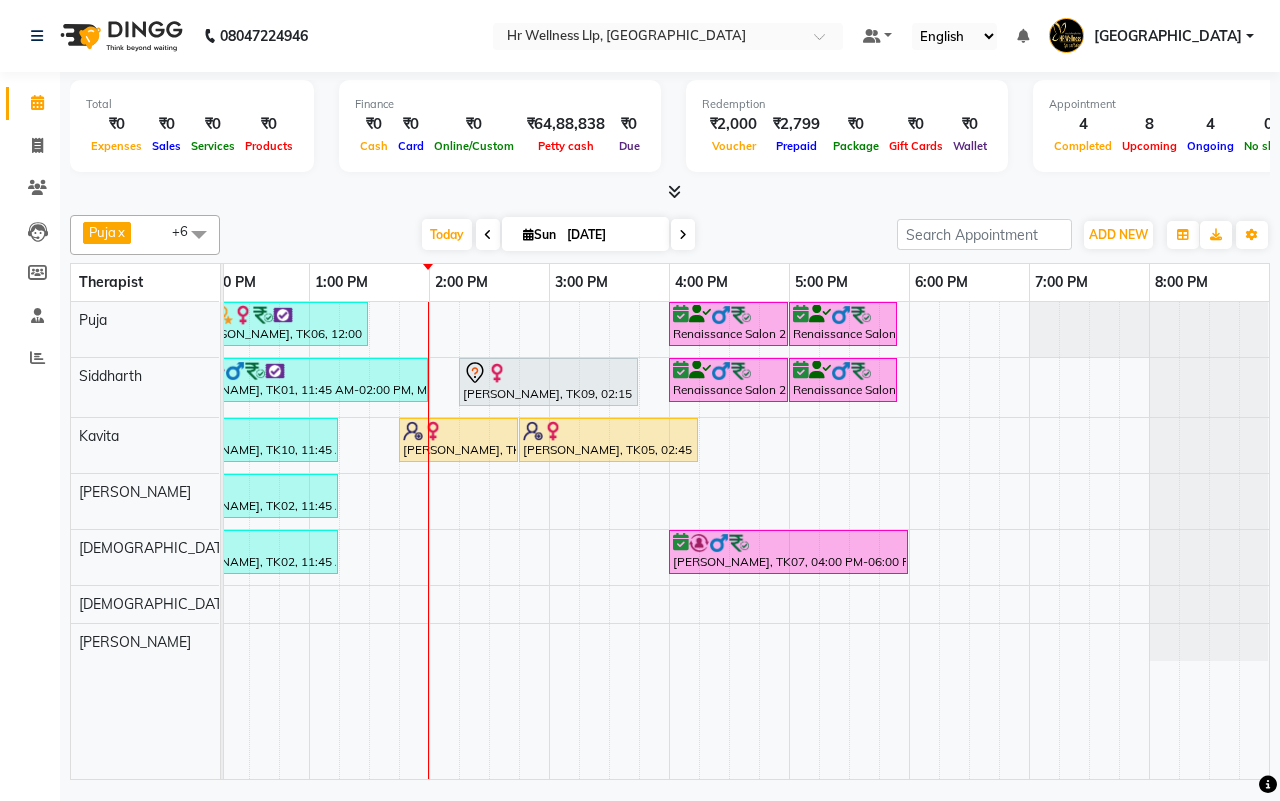 click on "[DATE]  [DATE]" at bounding box center (558, 235) 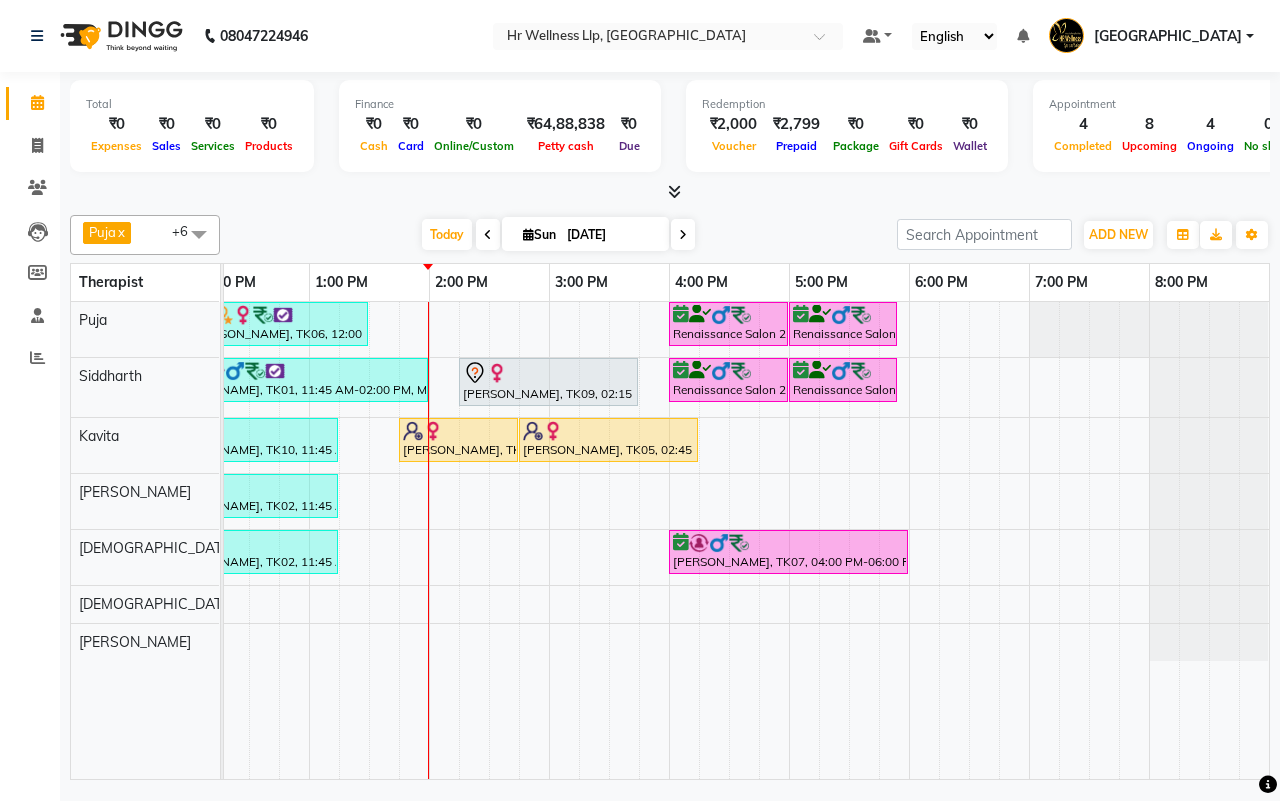 scroll, scrollTop: 0, scrollLeft: 285, axis: horizontal 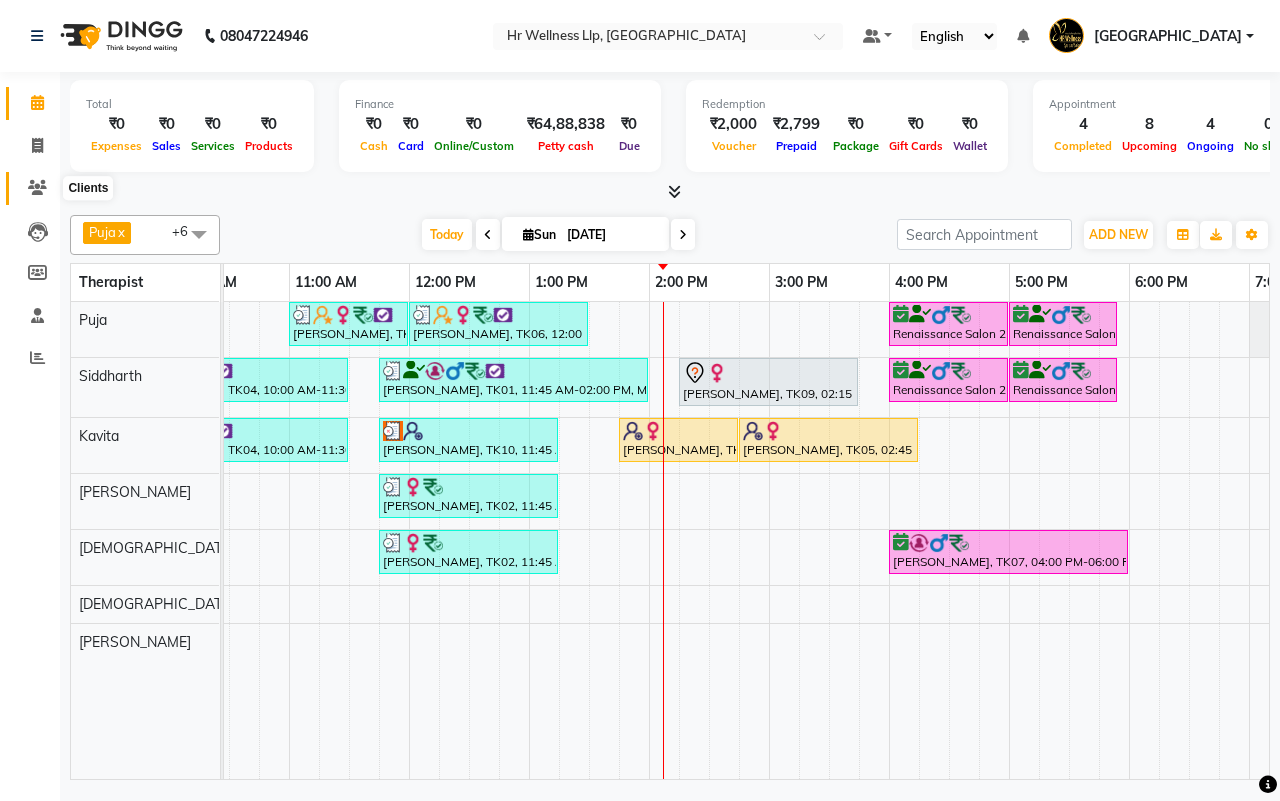 click 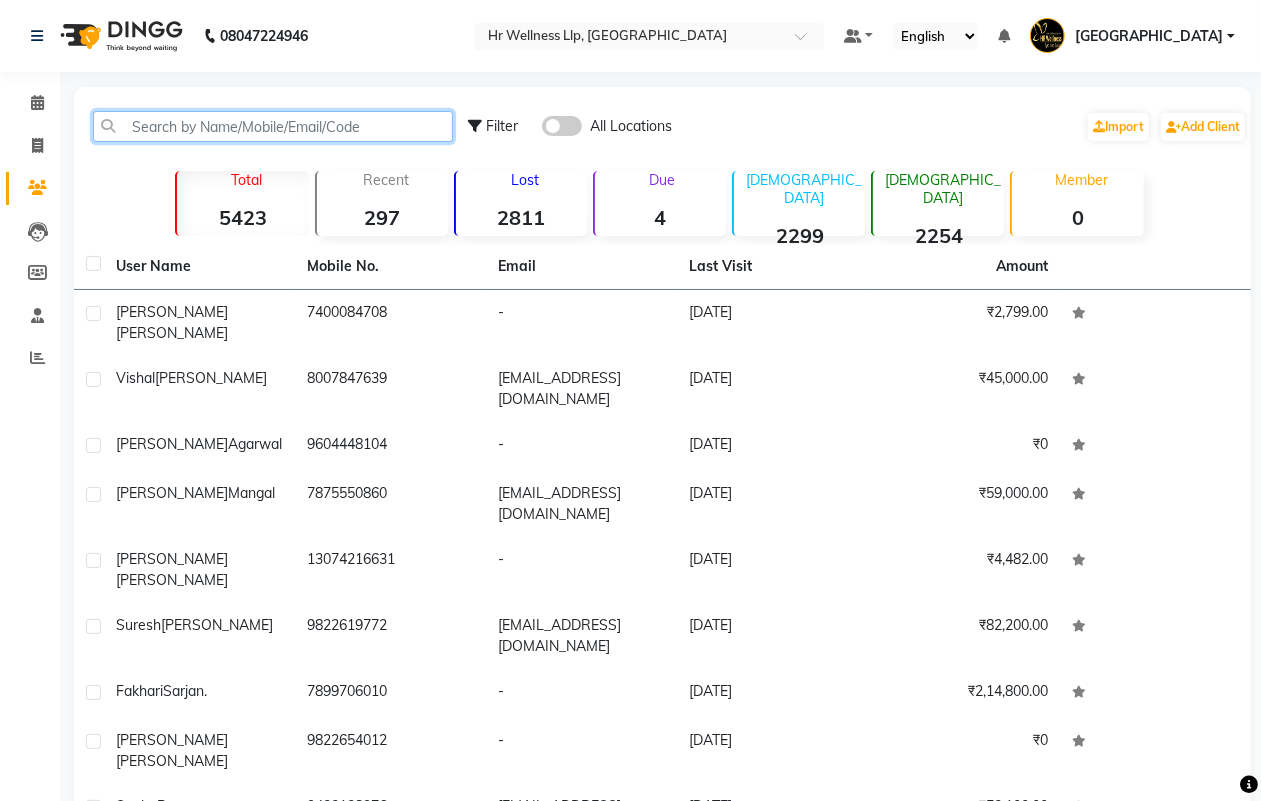 paste on "9860100685" 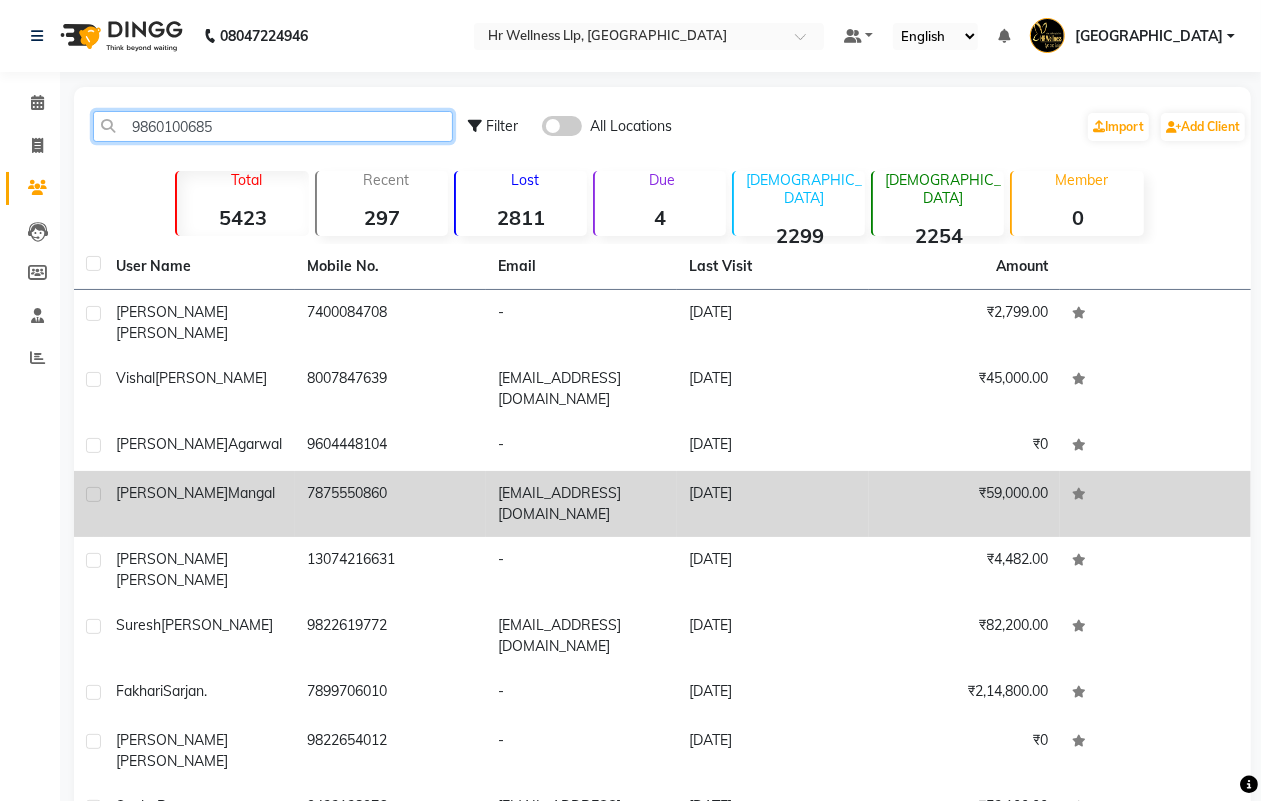 type on "9860100685" 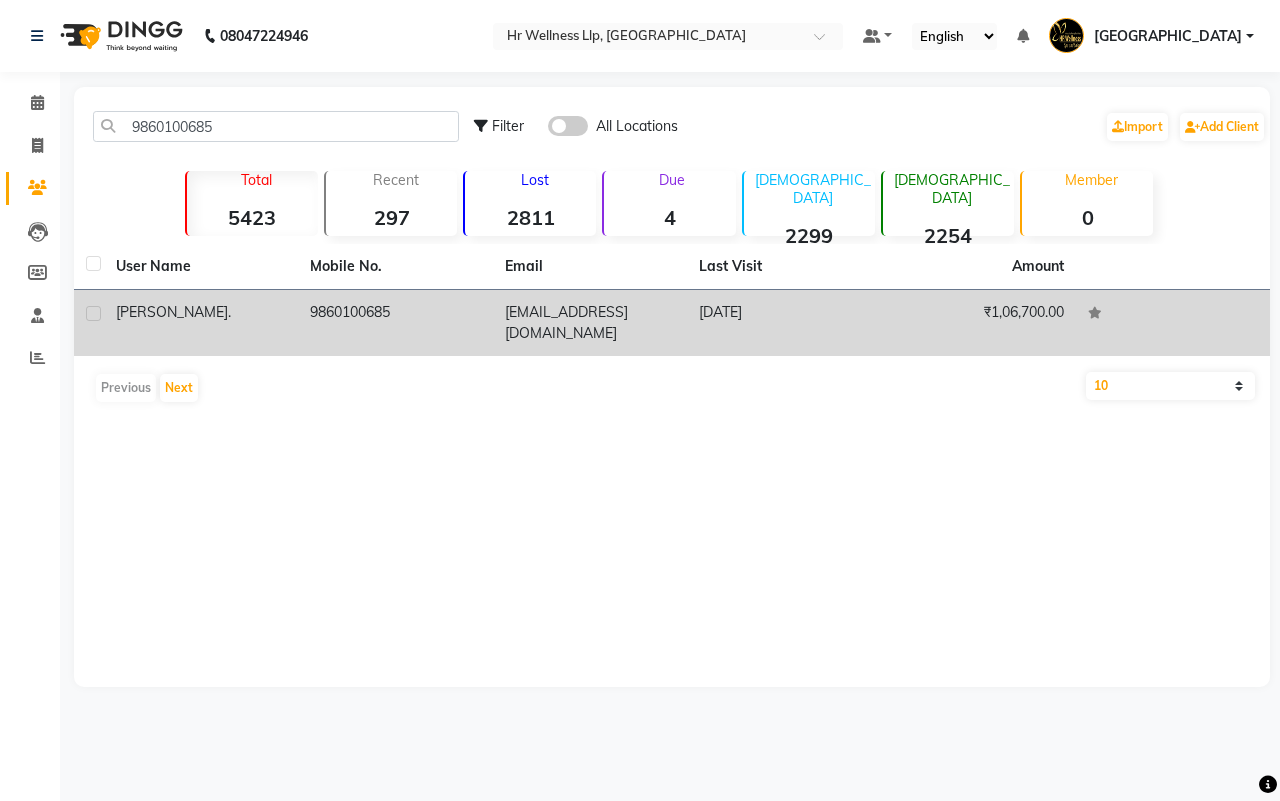 click on "9860100685" 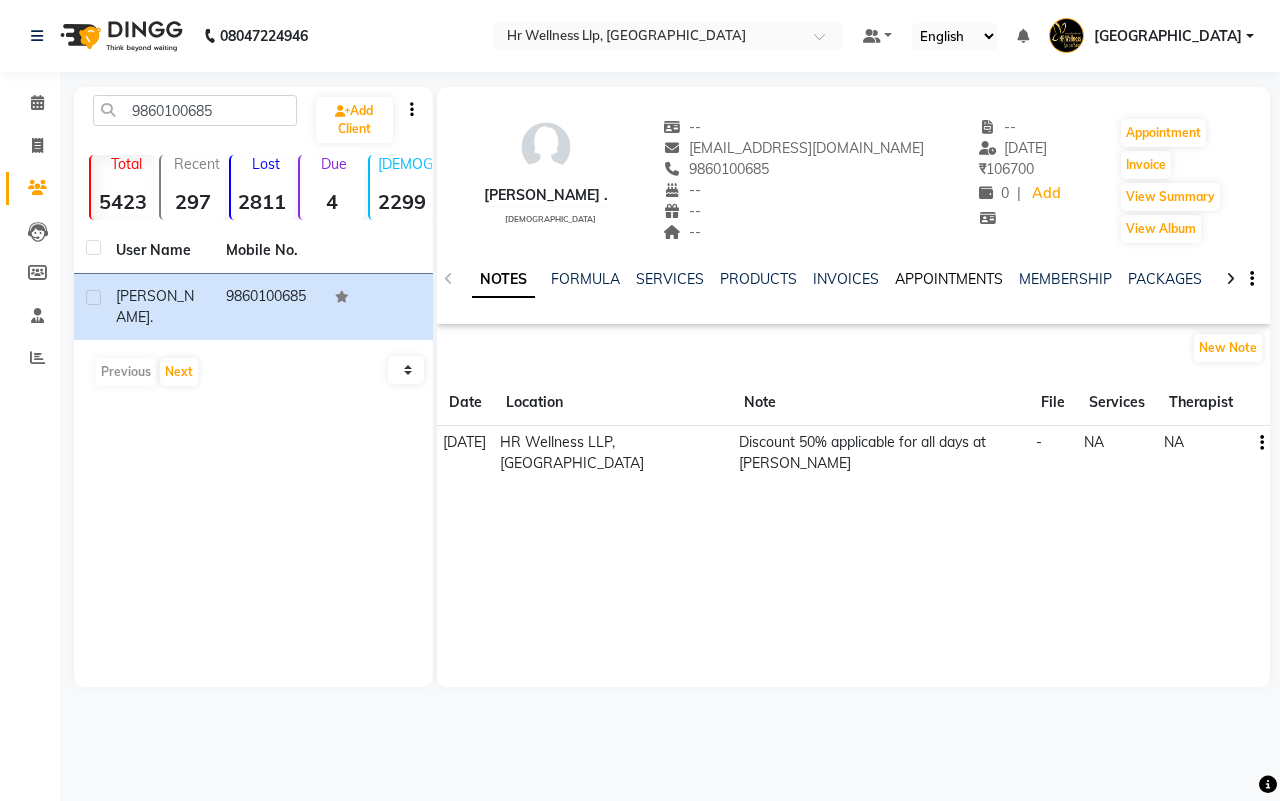 click on "APPOINTMENTS" 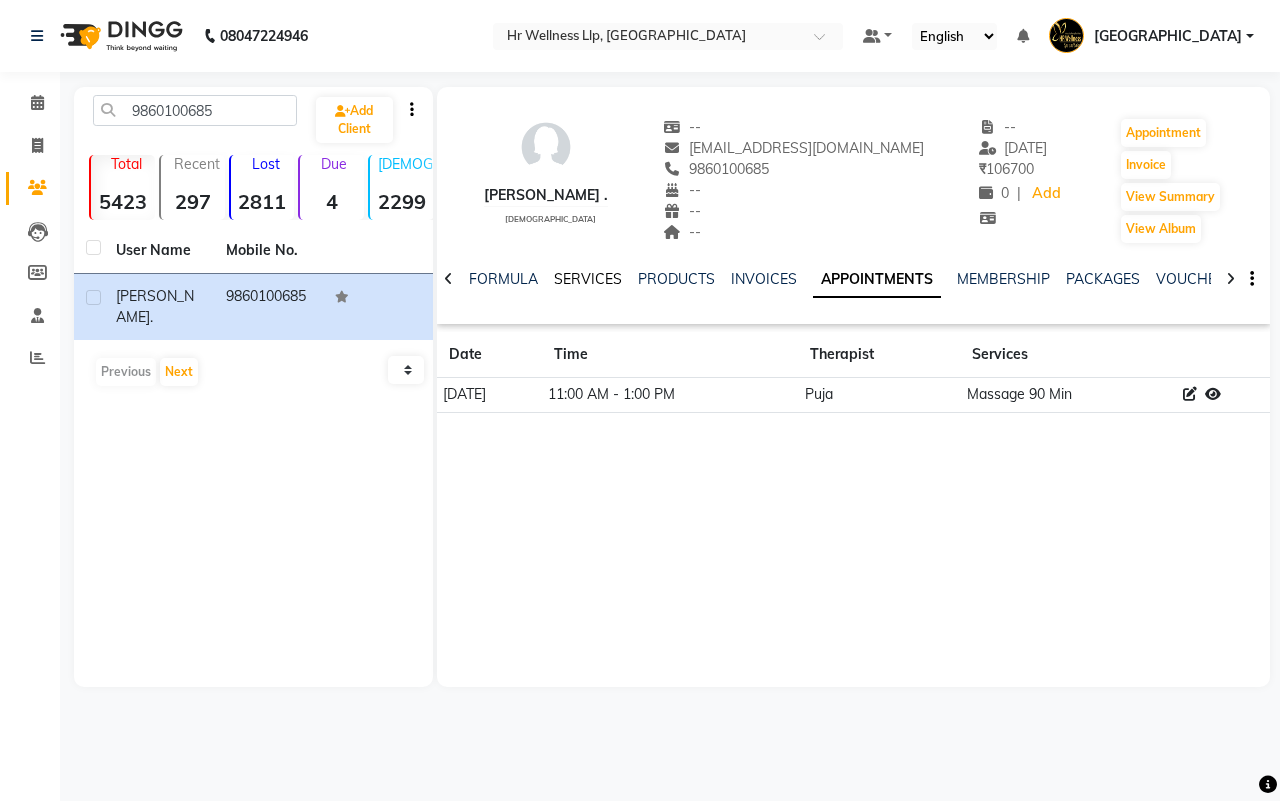 click on "SERVICES" 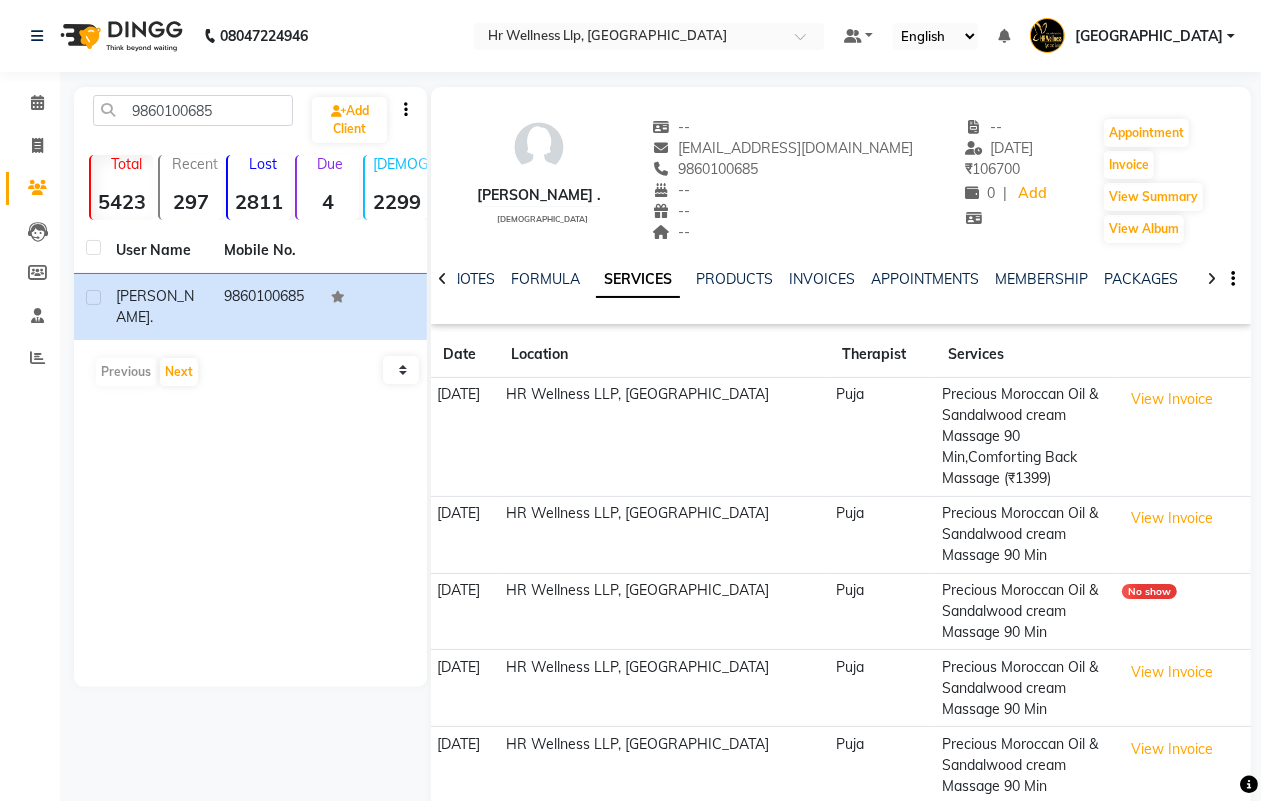 click 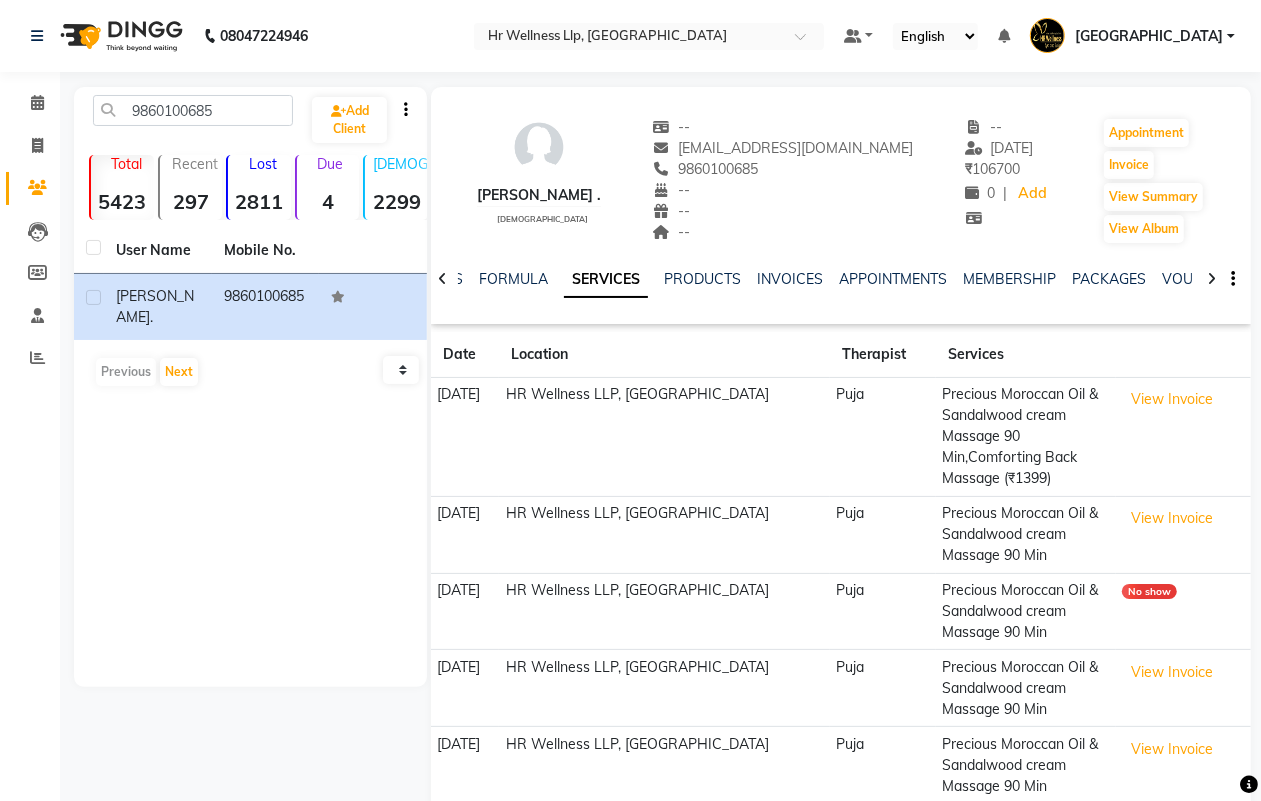 click 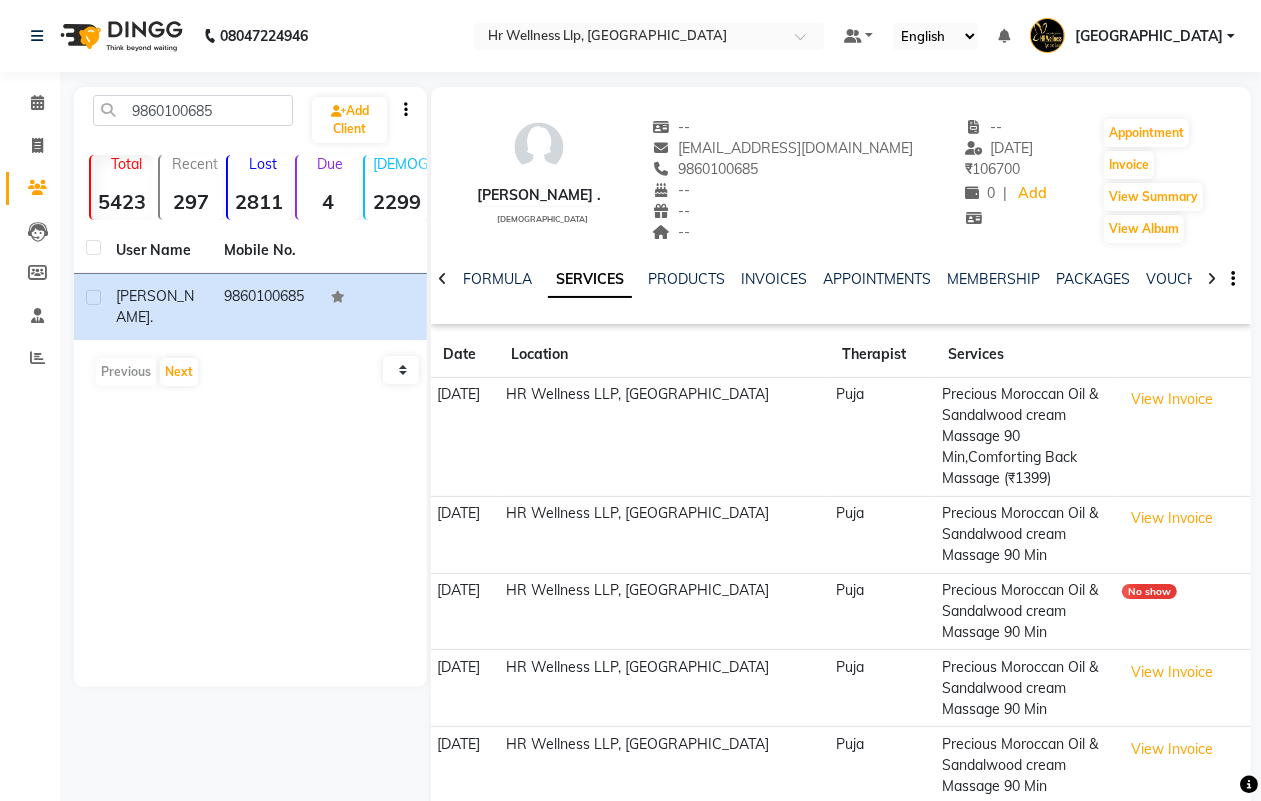 click 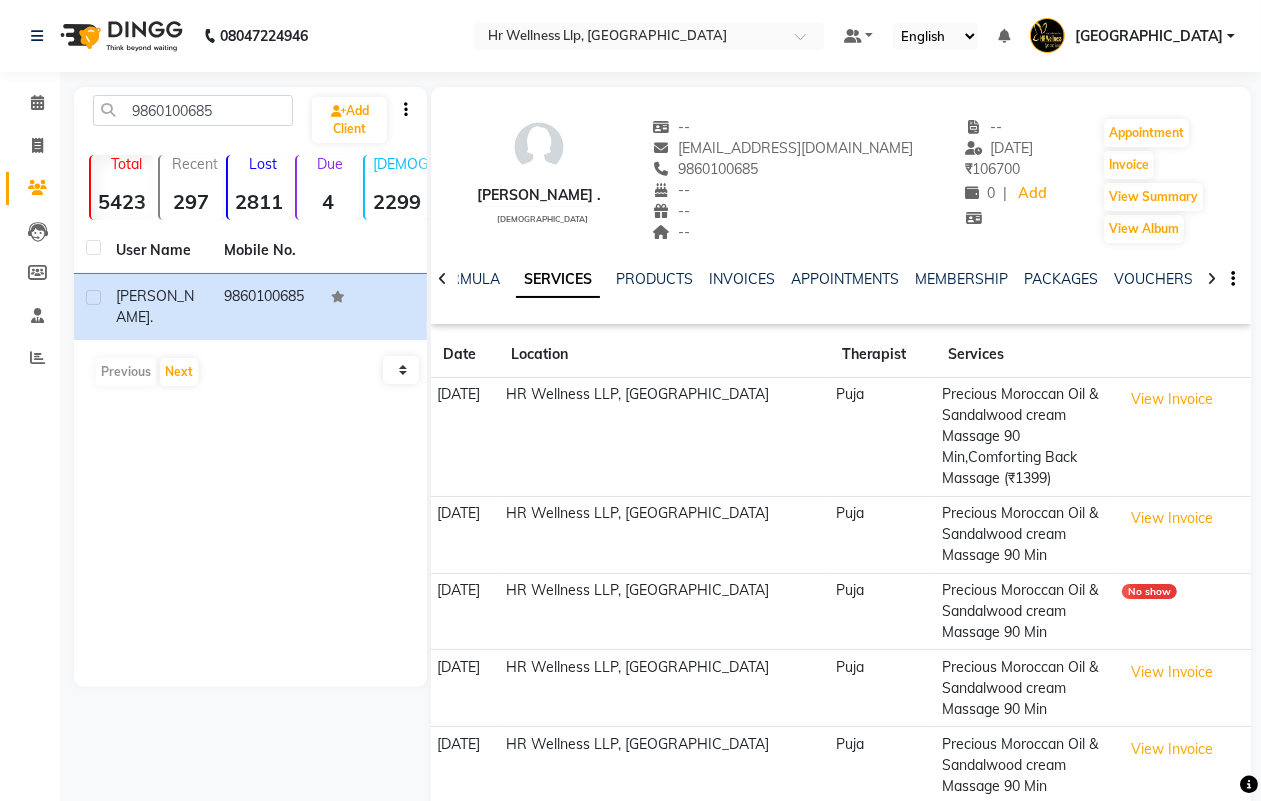 click 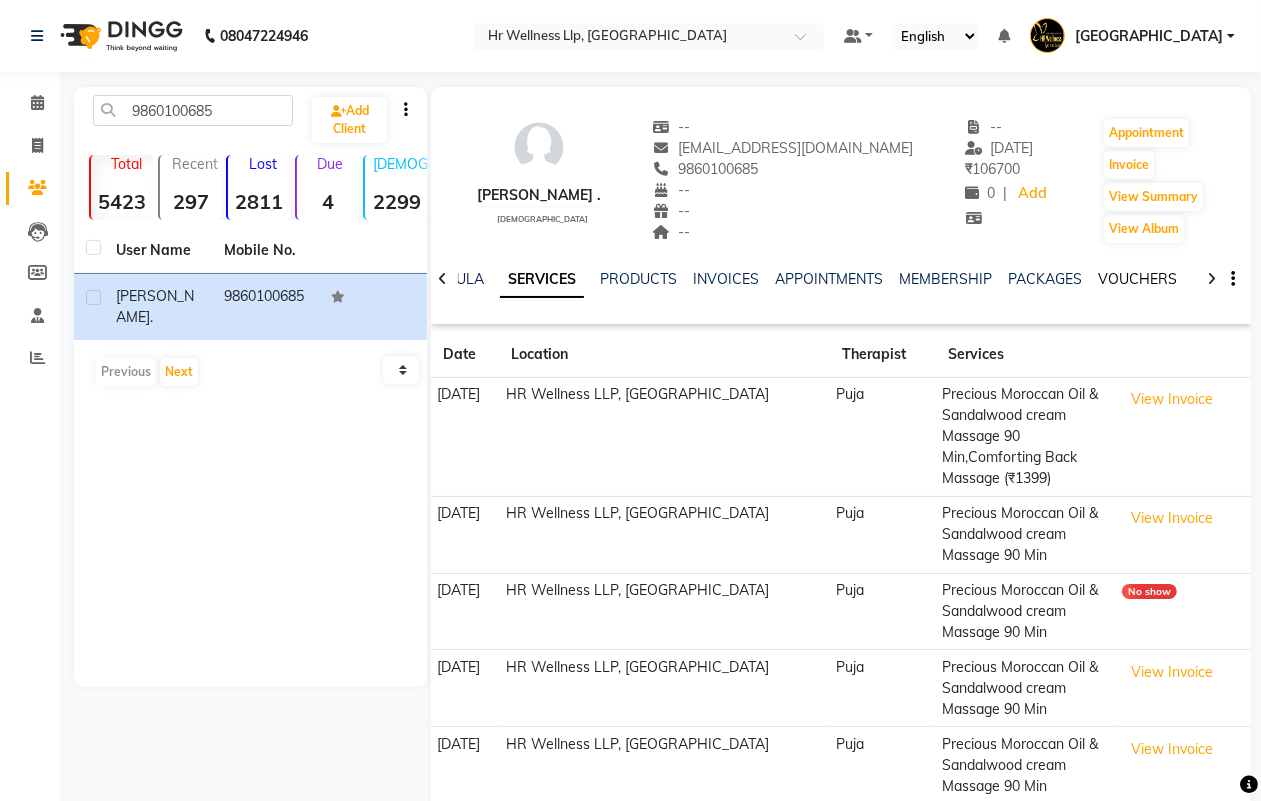 click on "VOUCHERS" 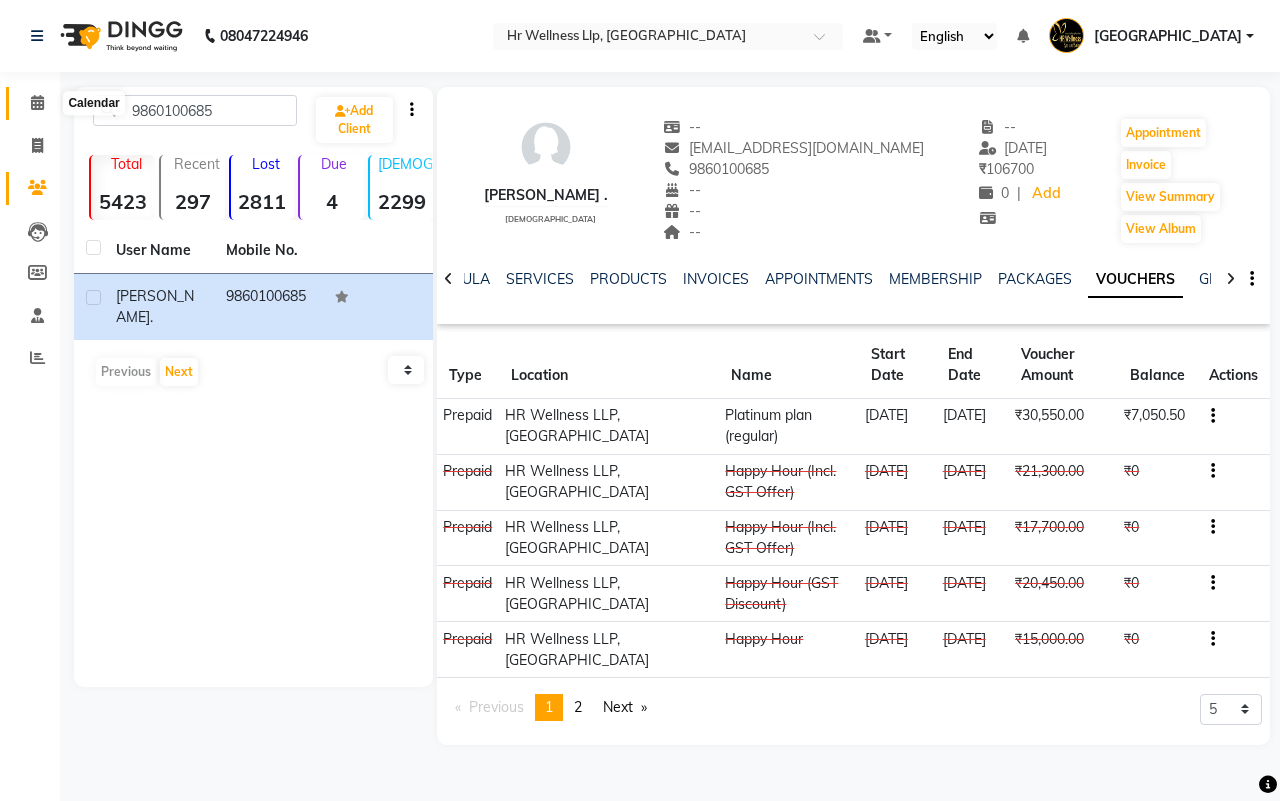 click 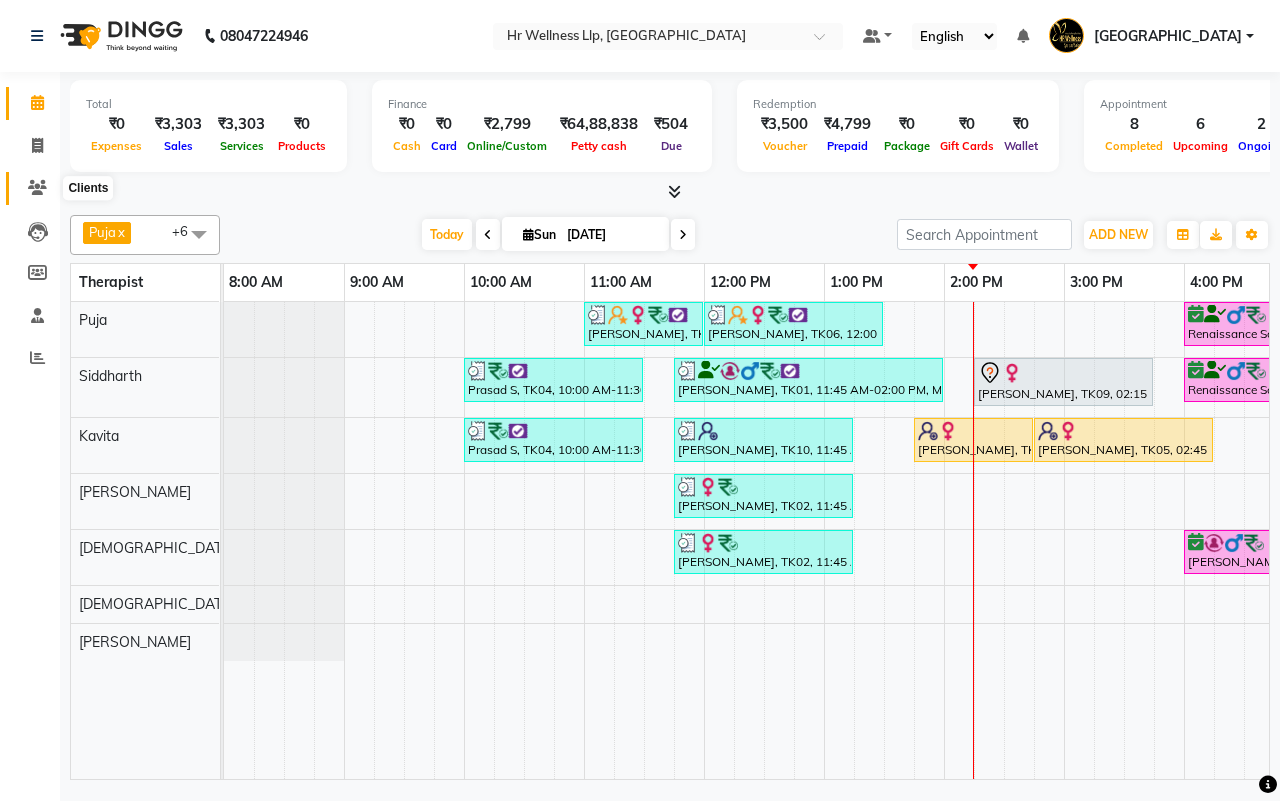 click 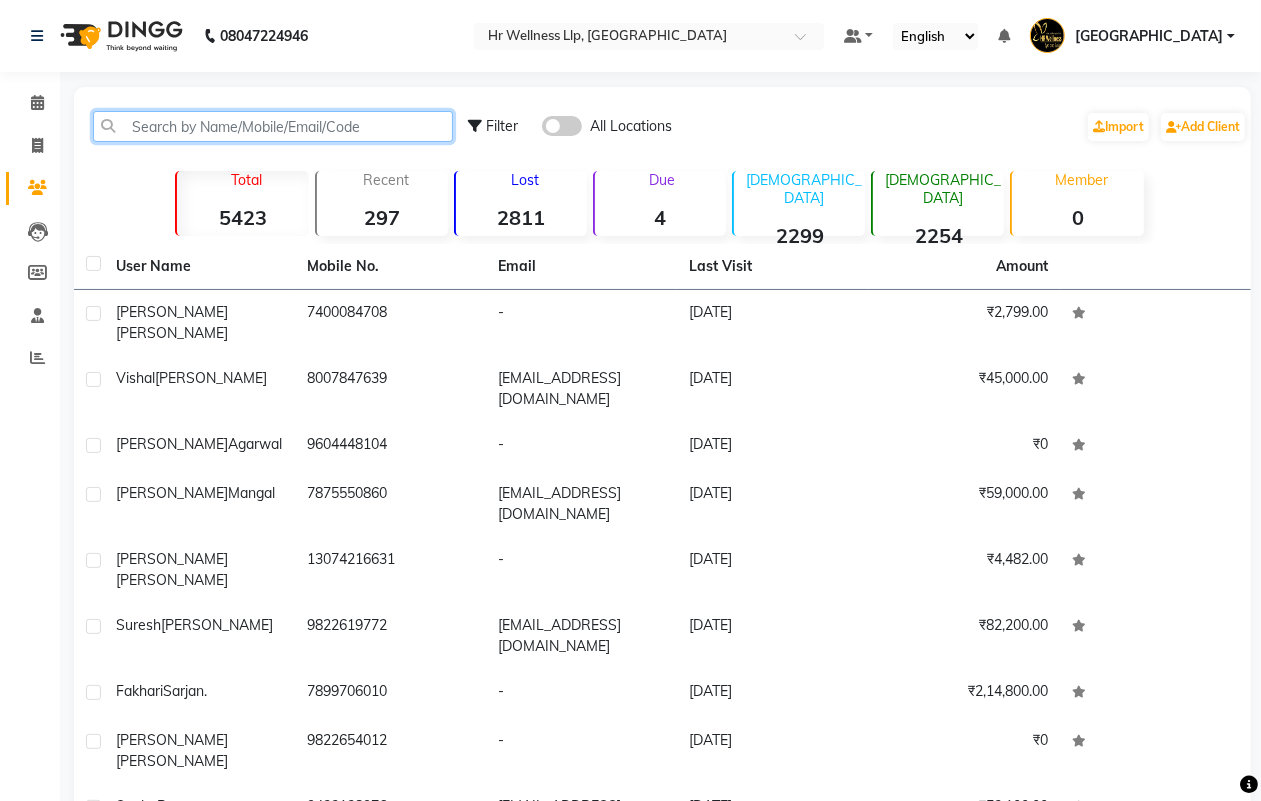 paste on "9158328811" 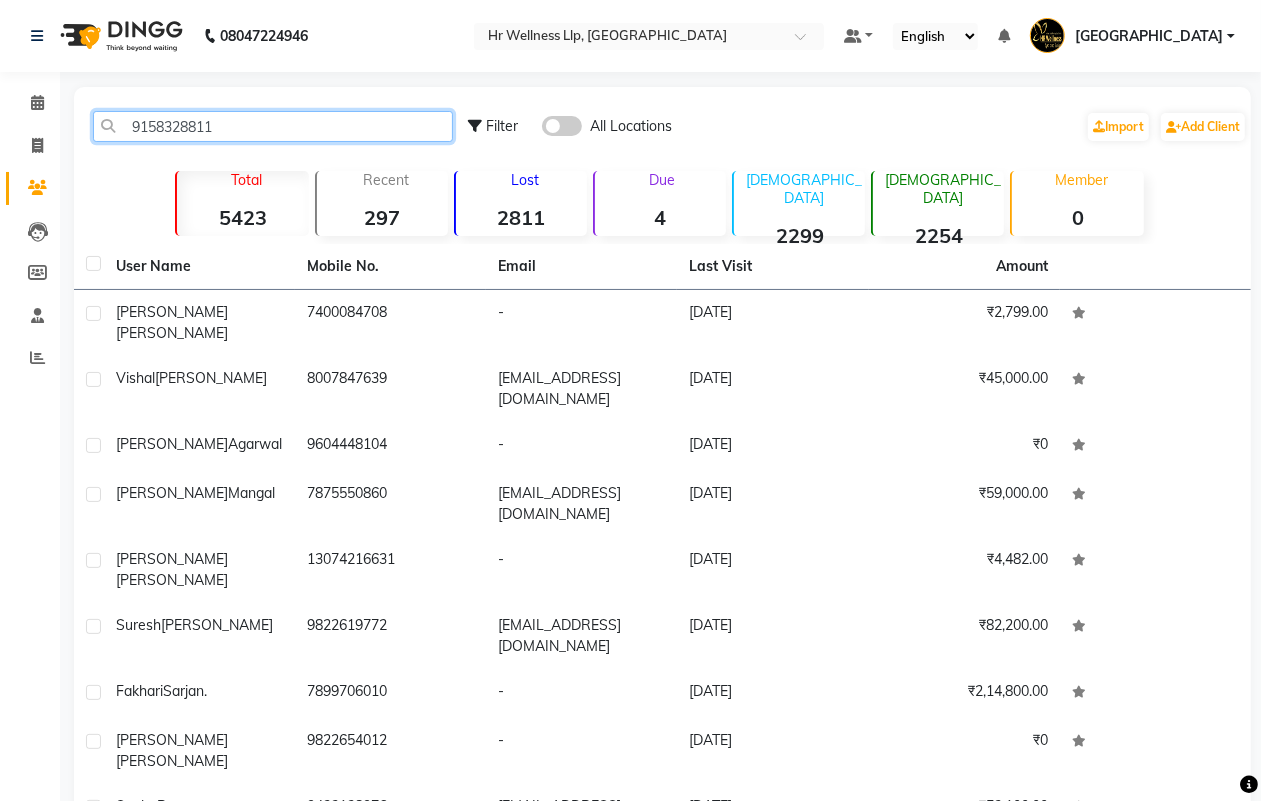 type on "9158328811" 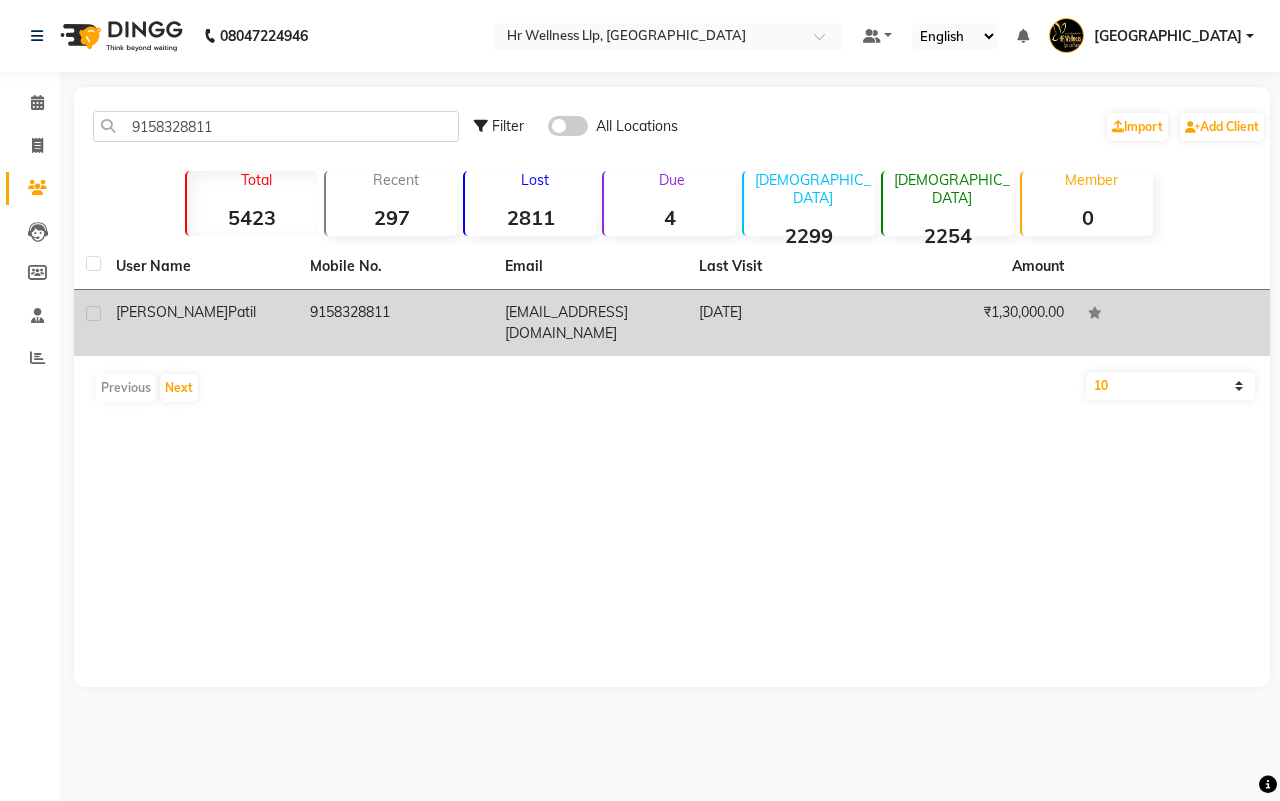 click on "9158328811" 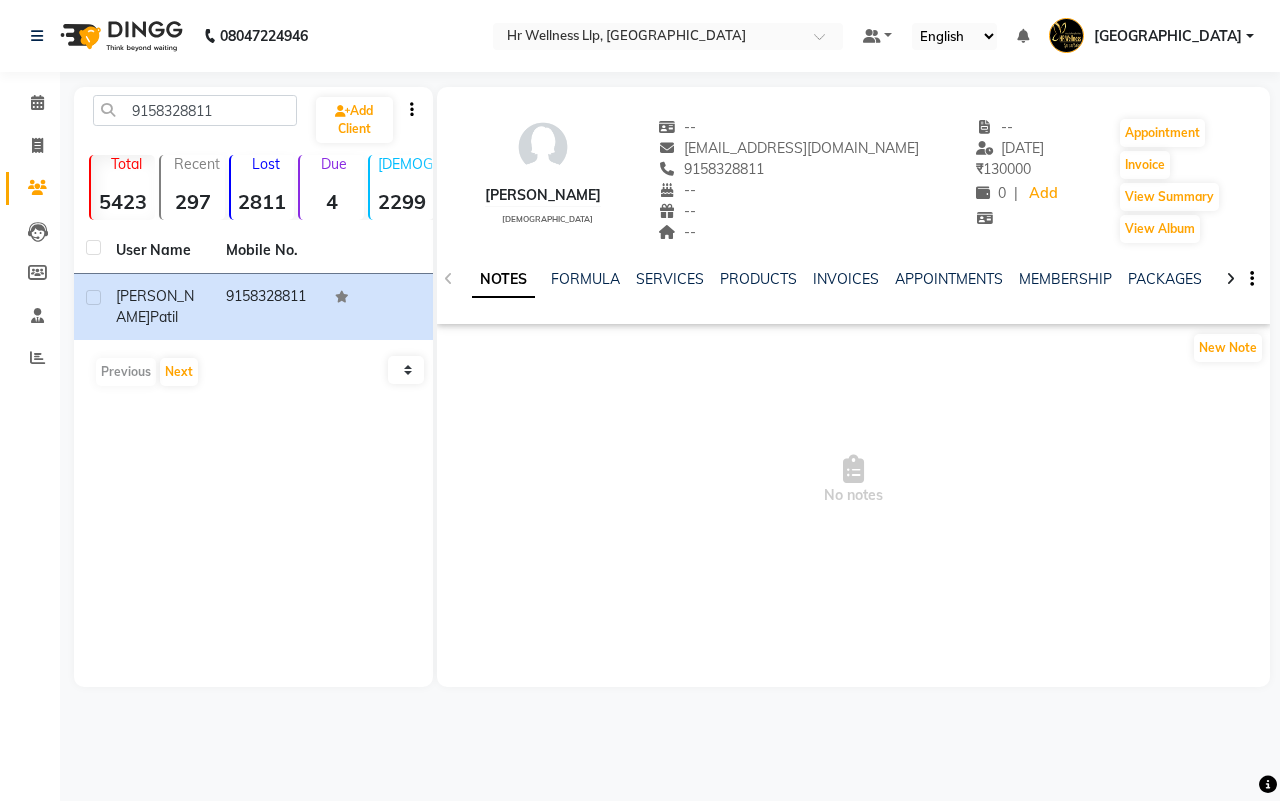 click 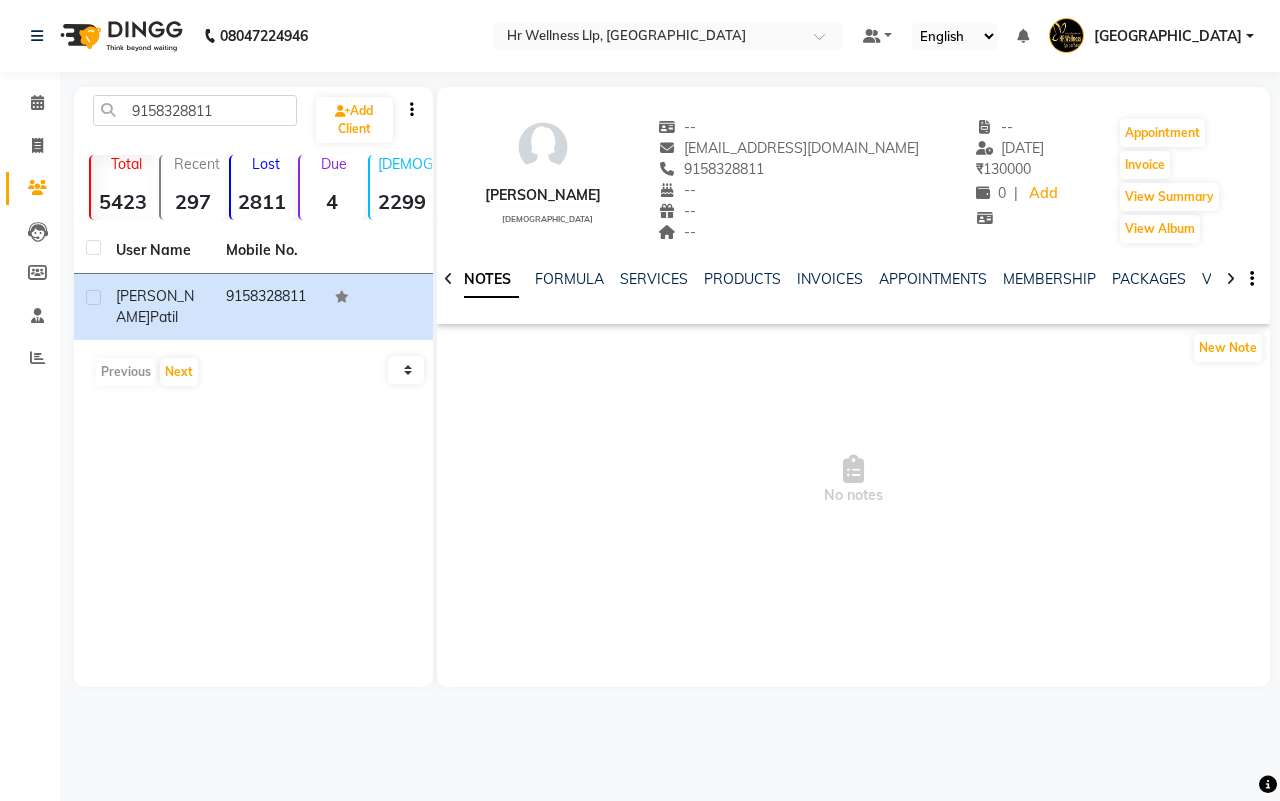 click 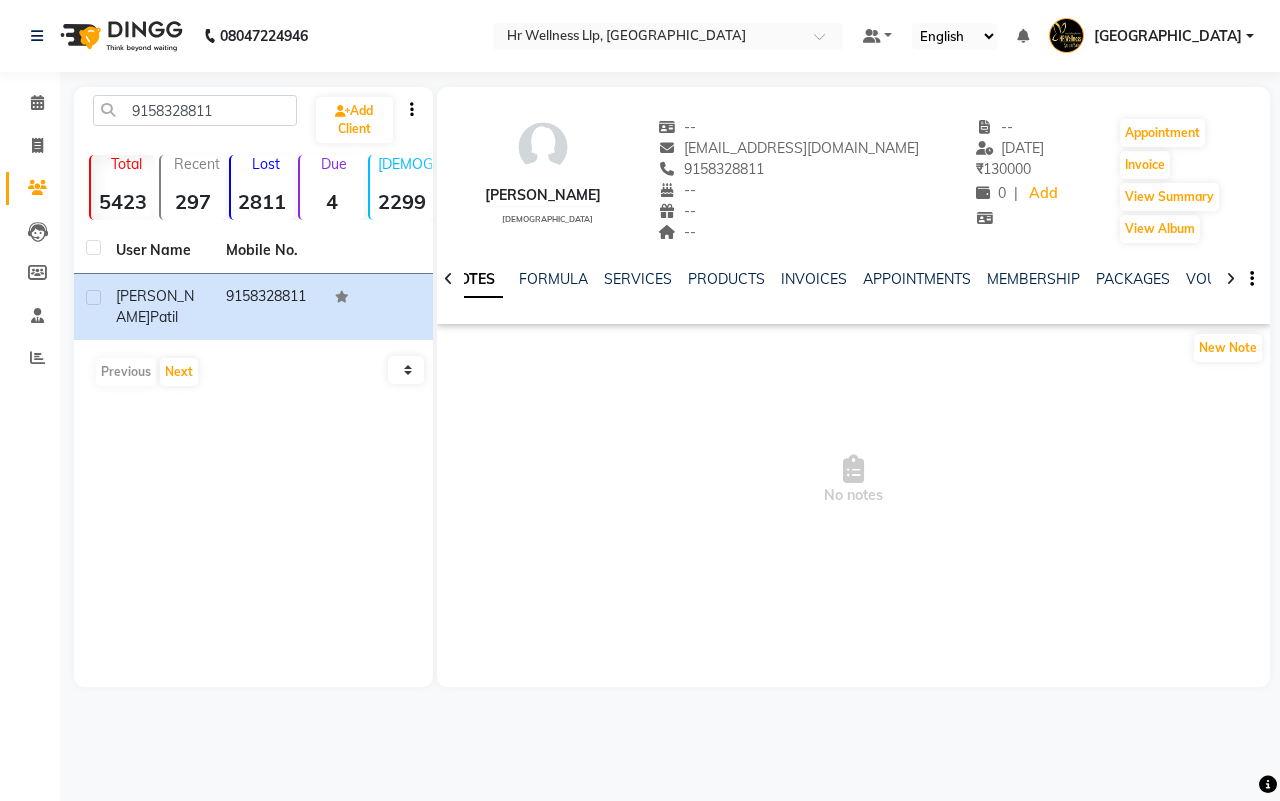 click 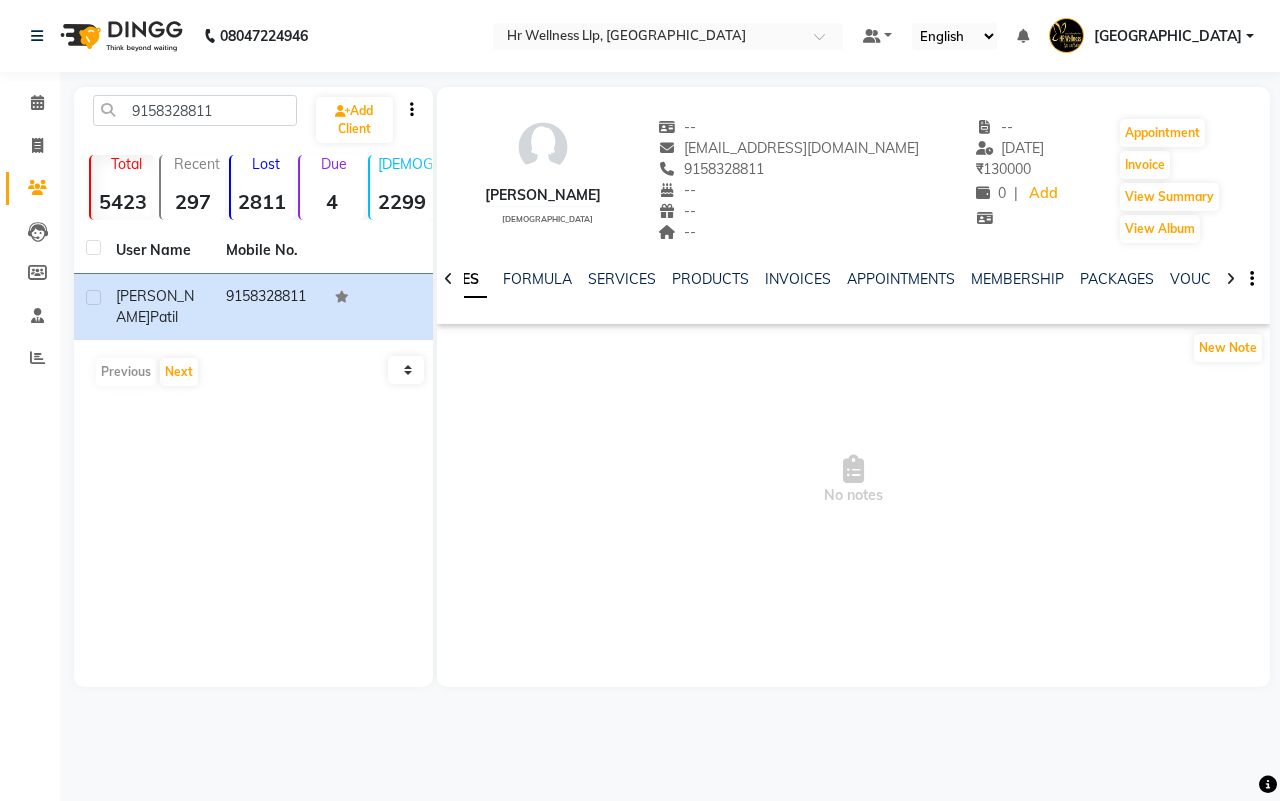 click 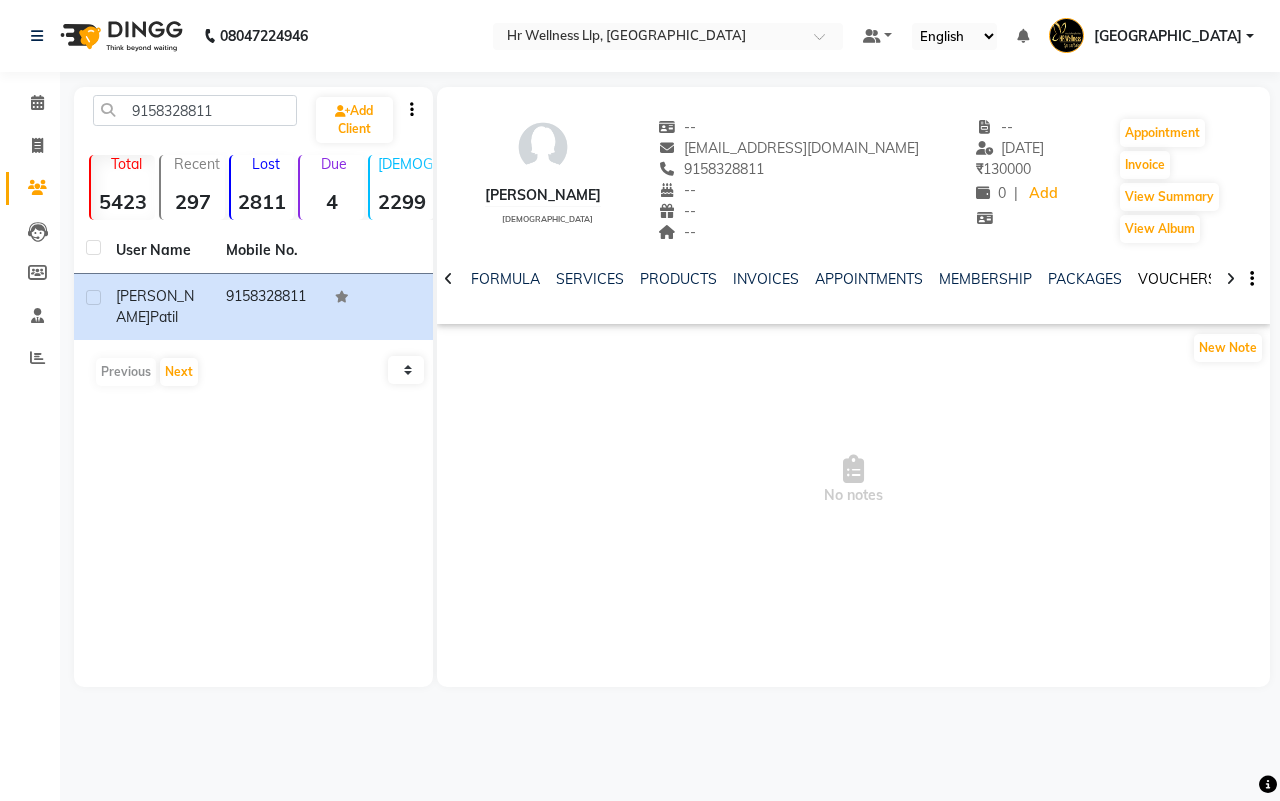 click on "VOUCHERS" 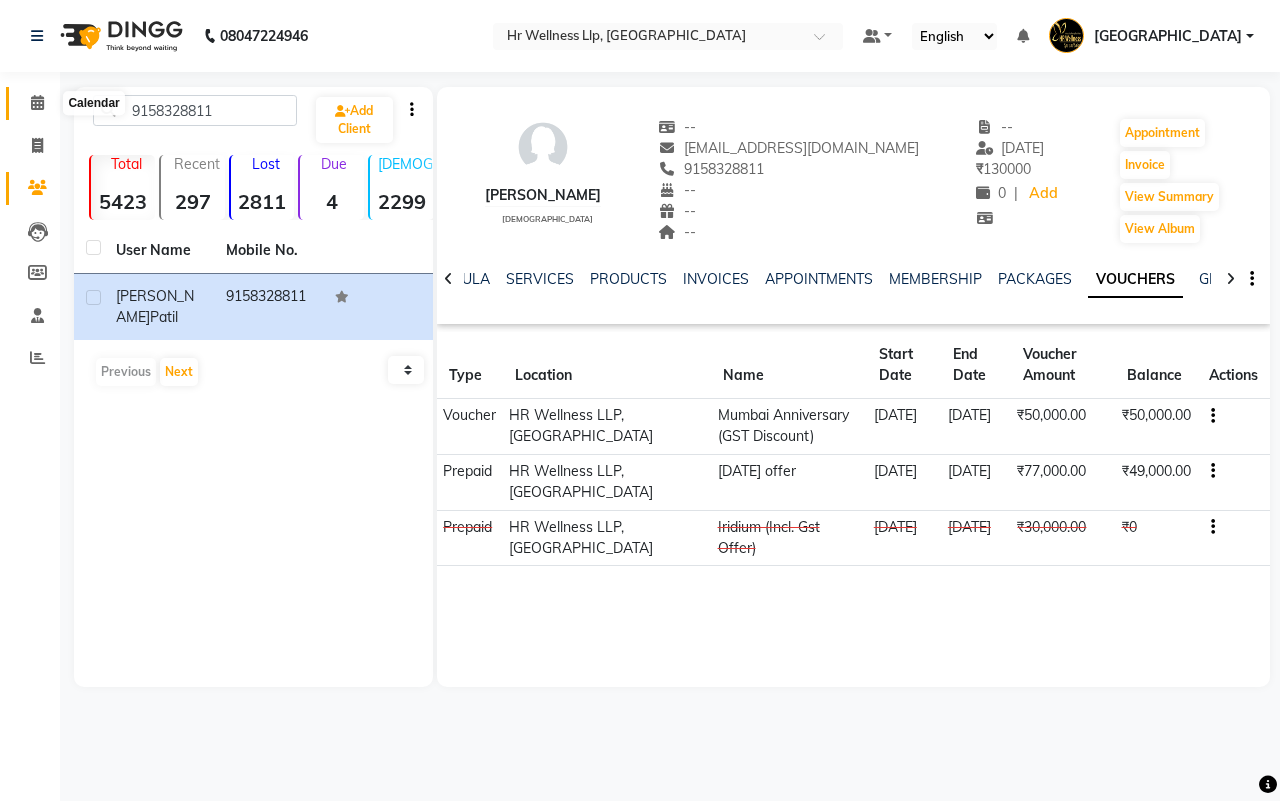 drag, startPoint x: 32, startPoint y: 106, endPoint x: 455, endPoint y: 2, distance: 435.5973 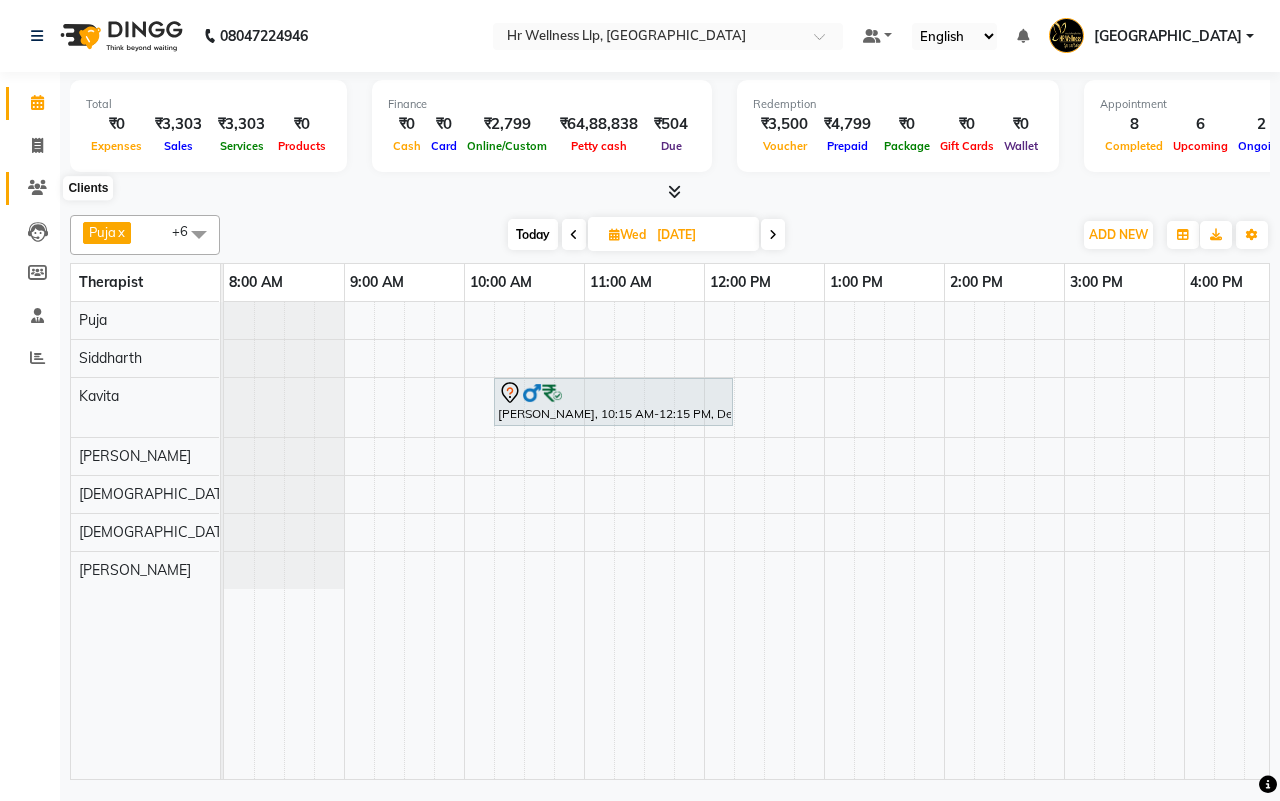 click 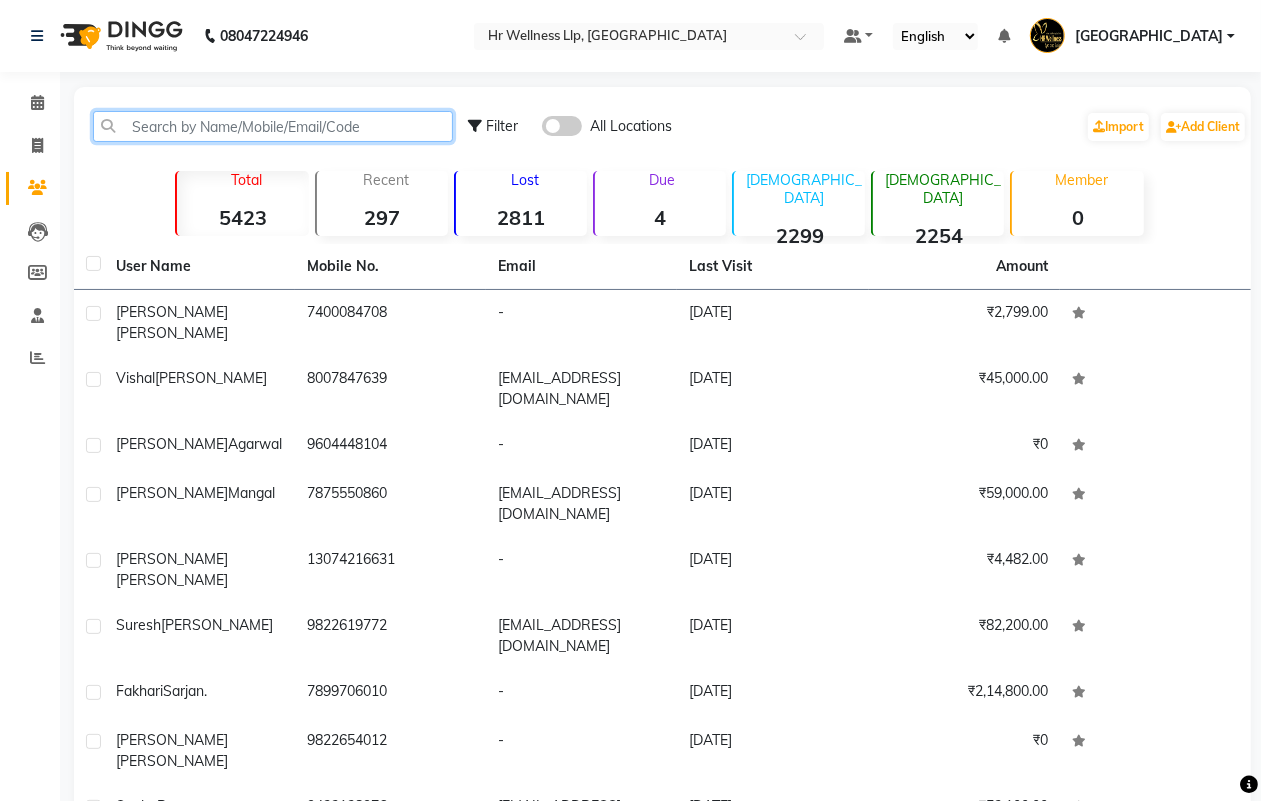 paste on "8600250149" 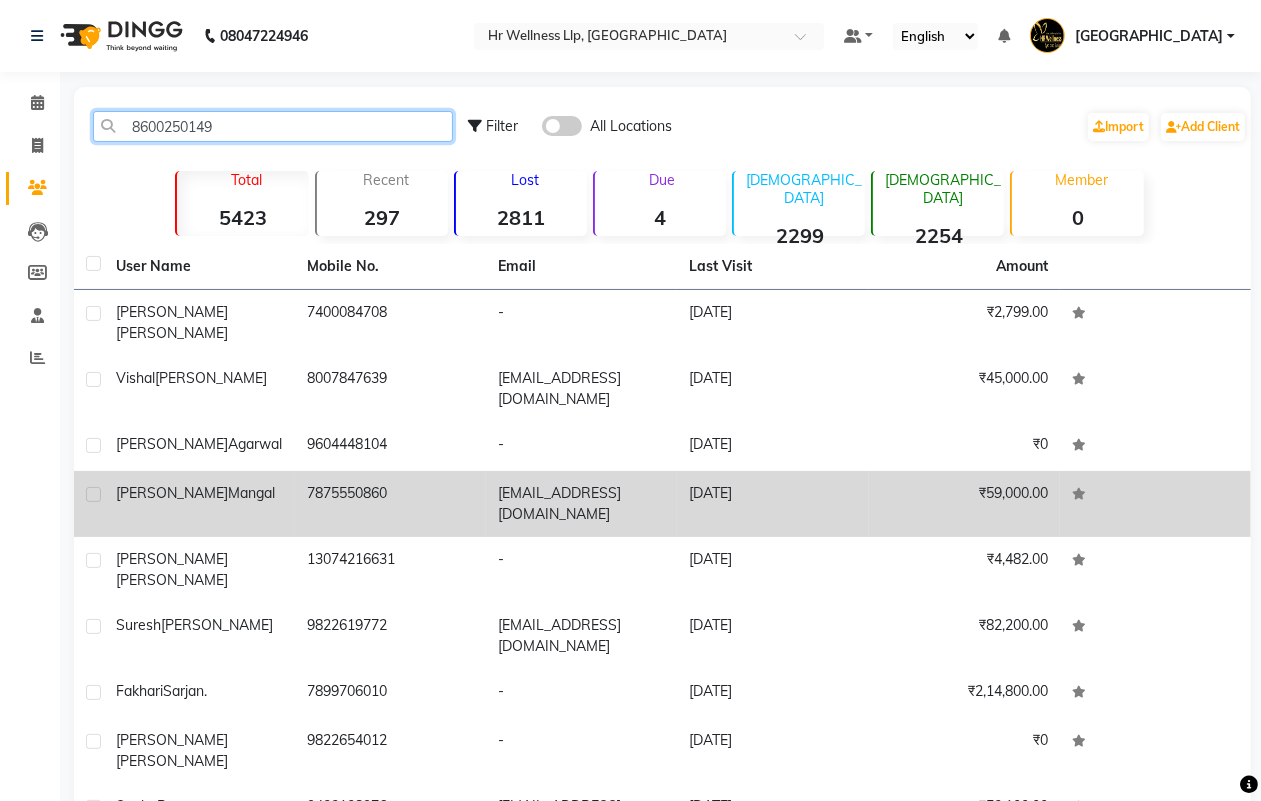 type on "8600250149" 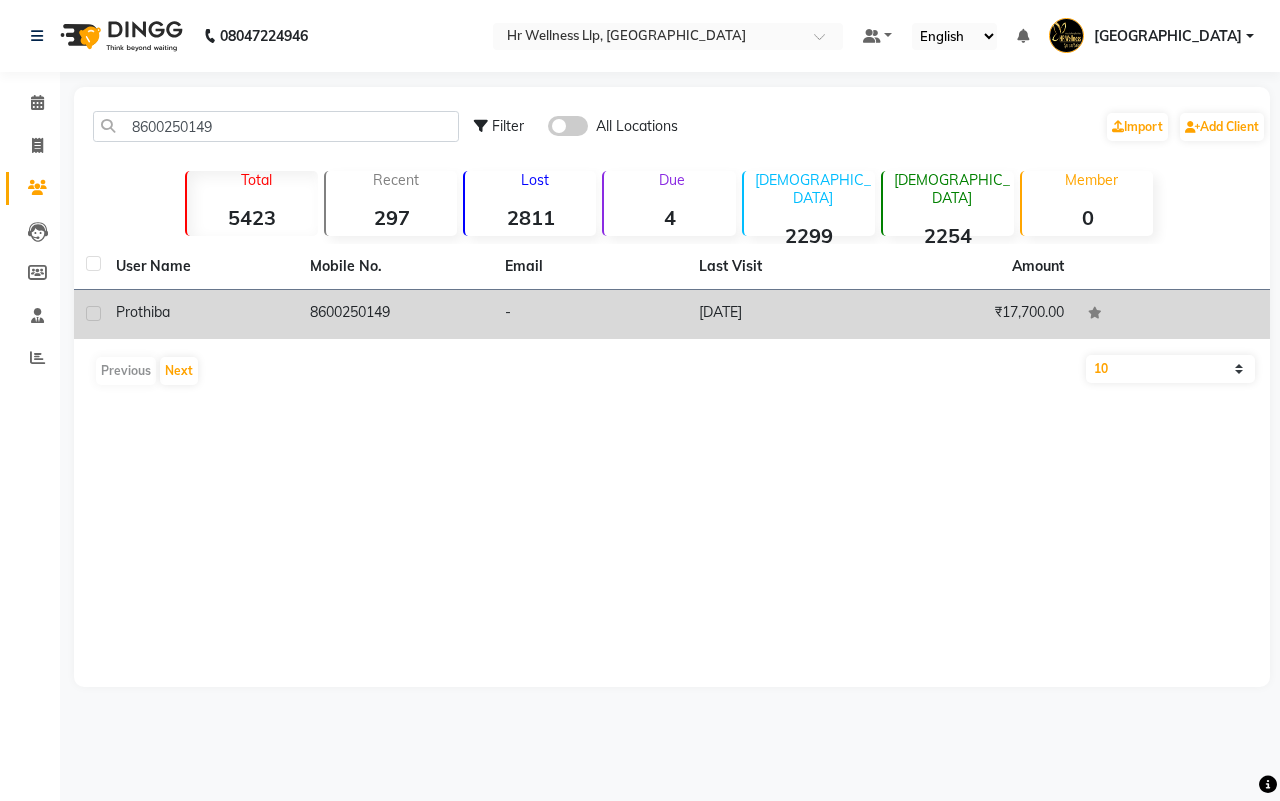 click on "-" 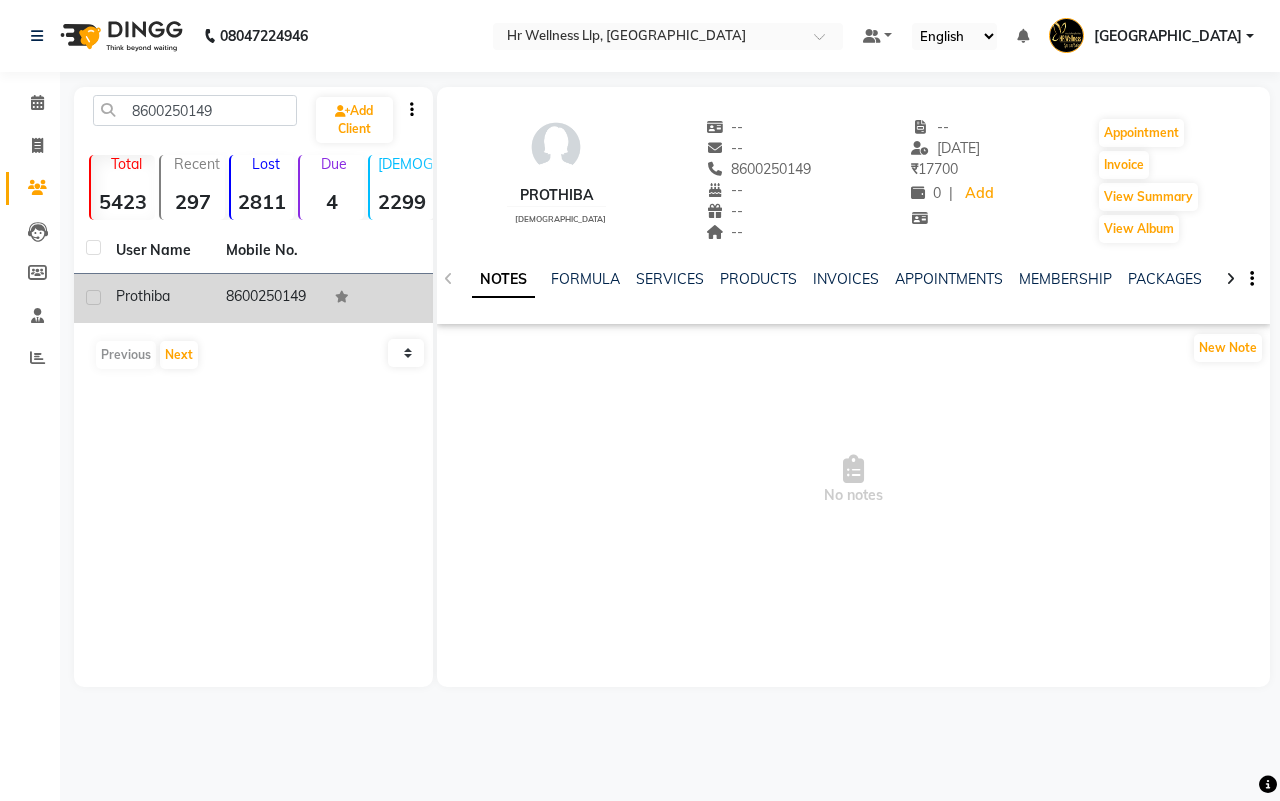 click 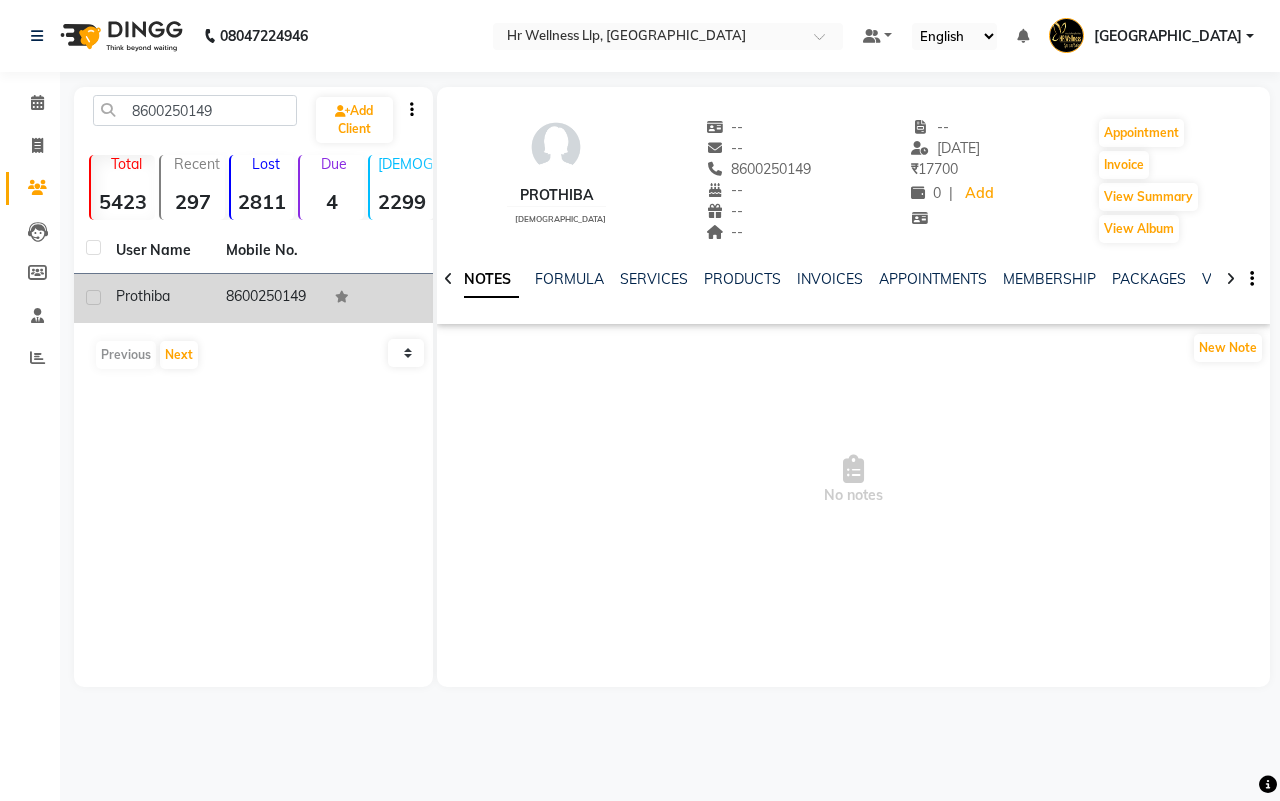 click 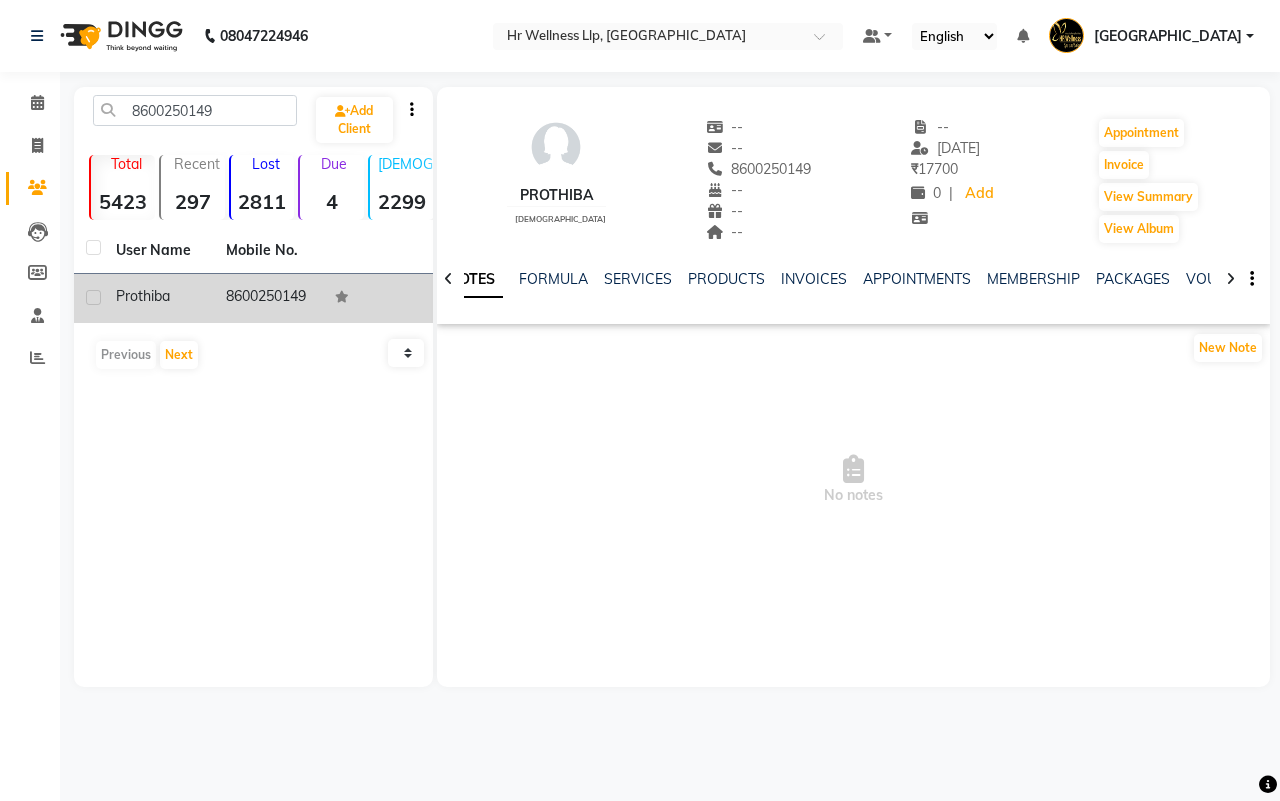 click 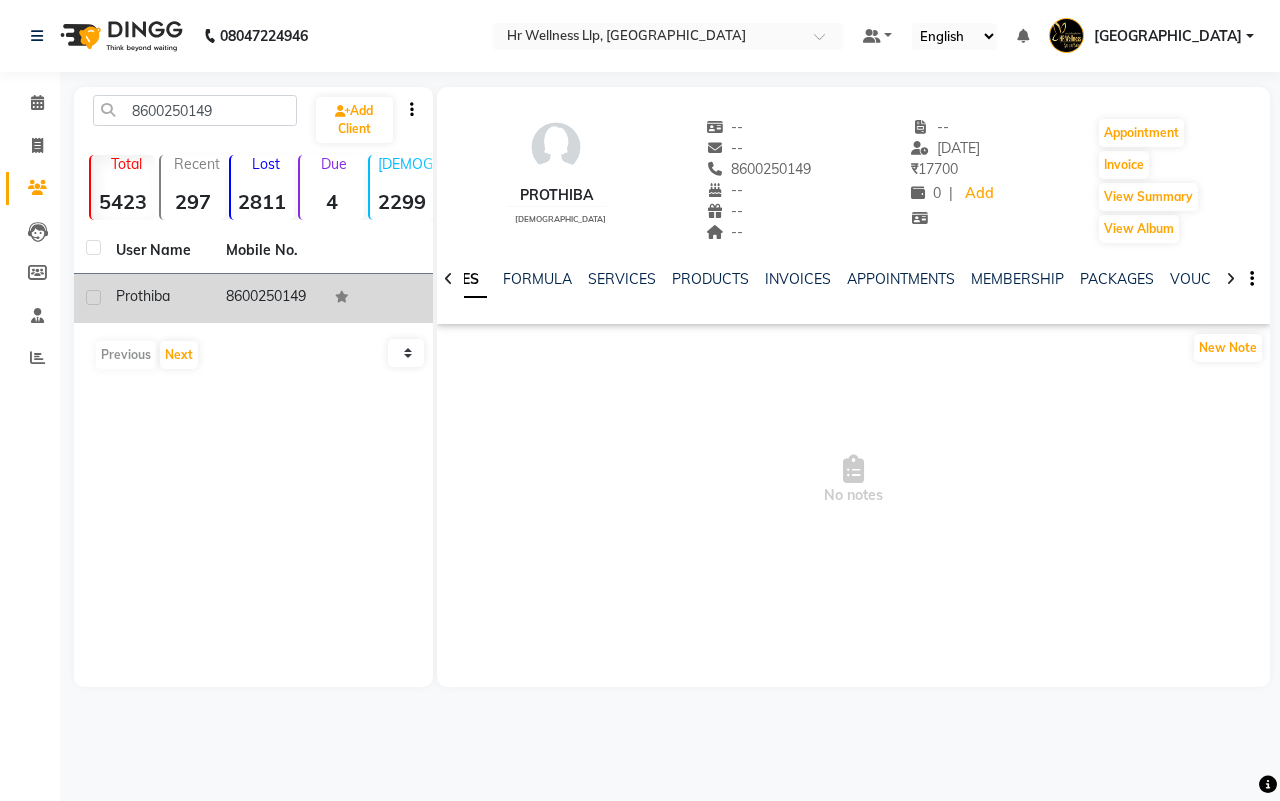 click 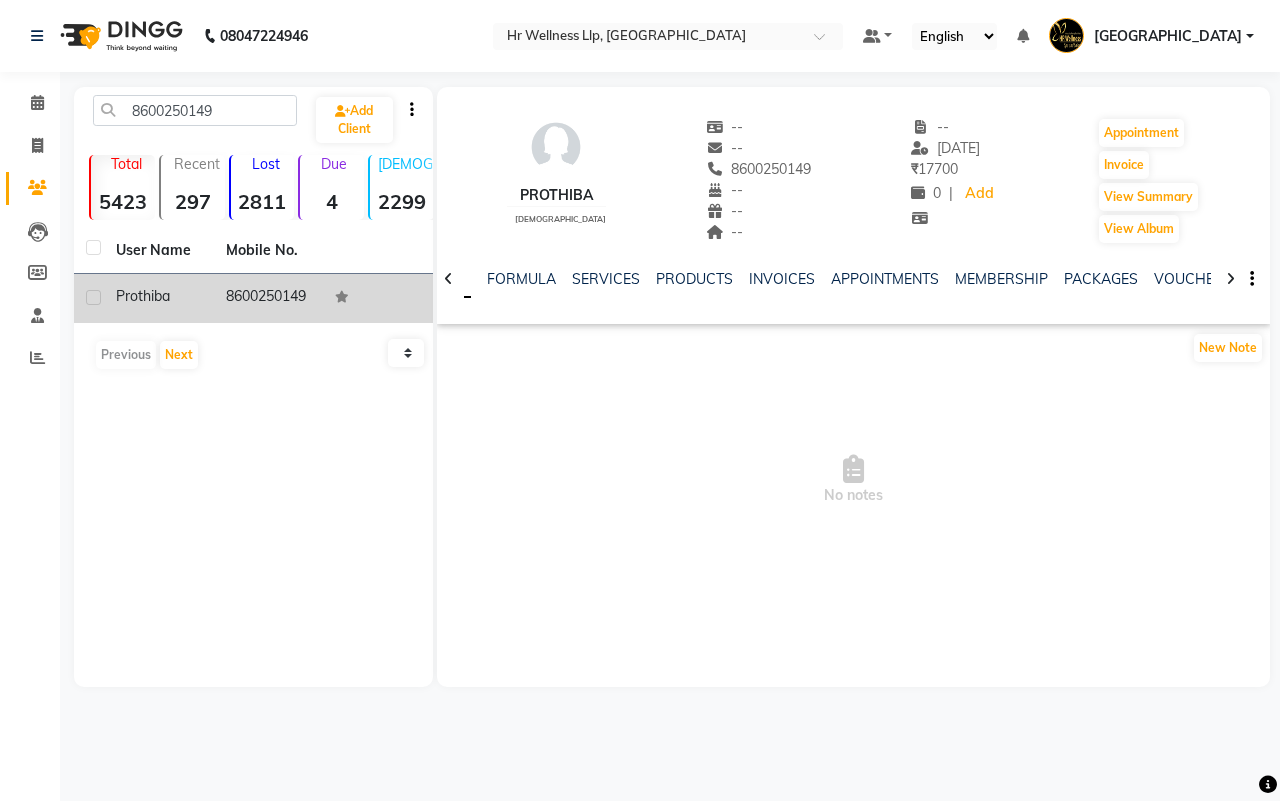 click 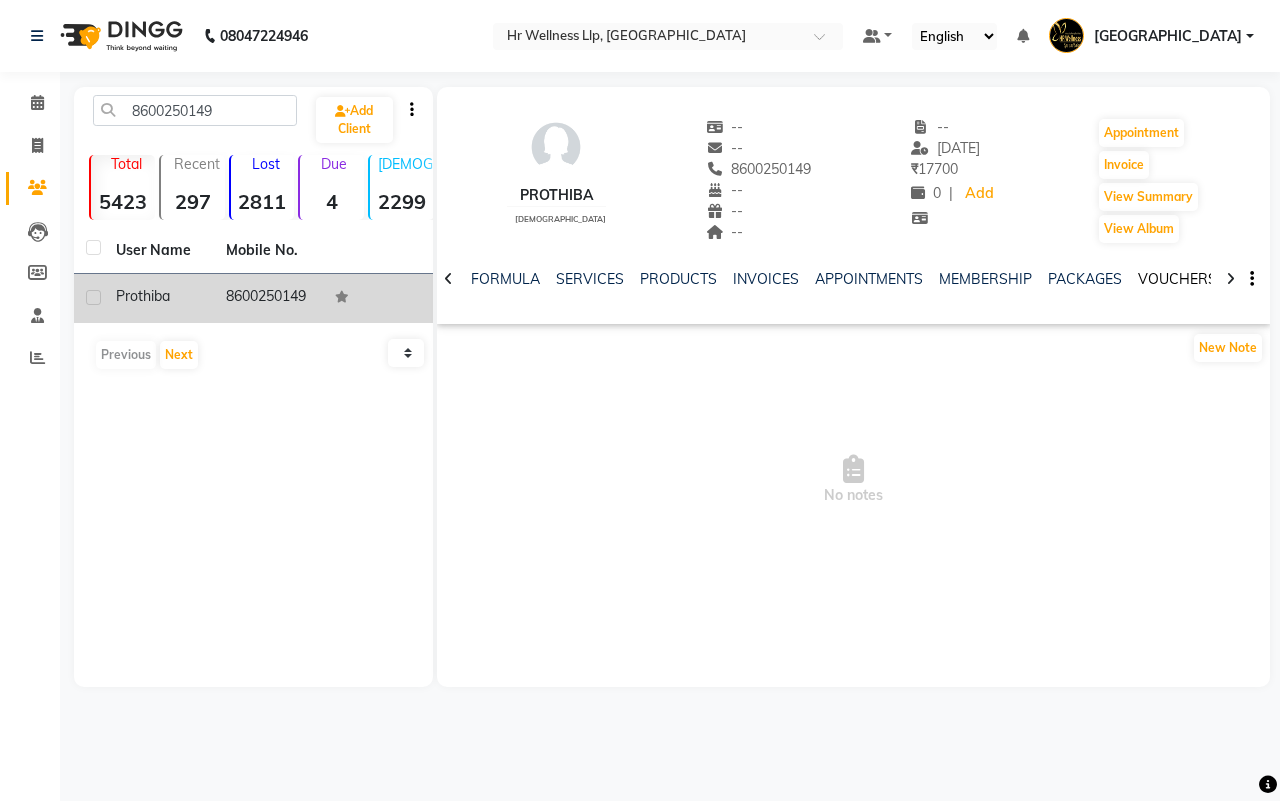 click on "VOUCHERS" 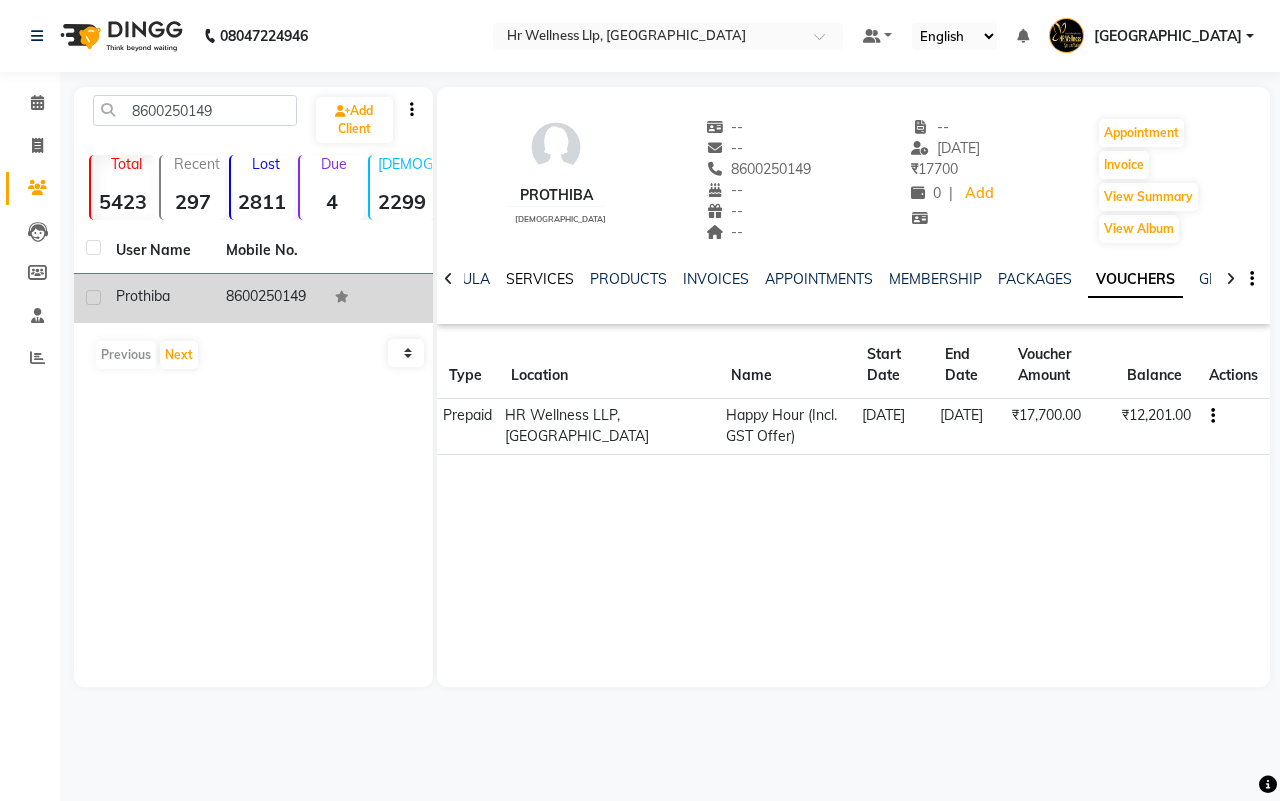 click on "SERVICES" 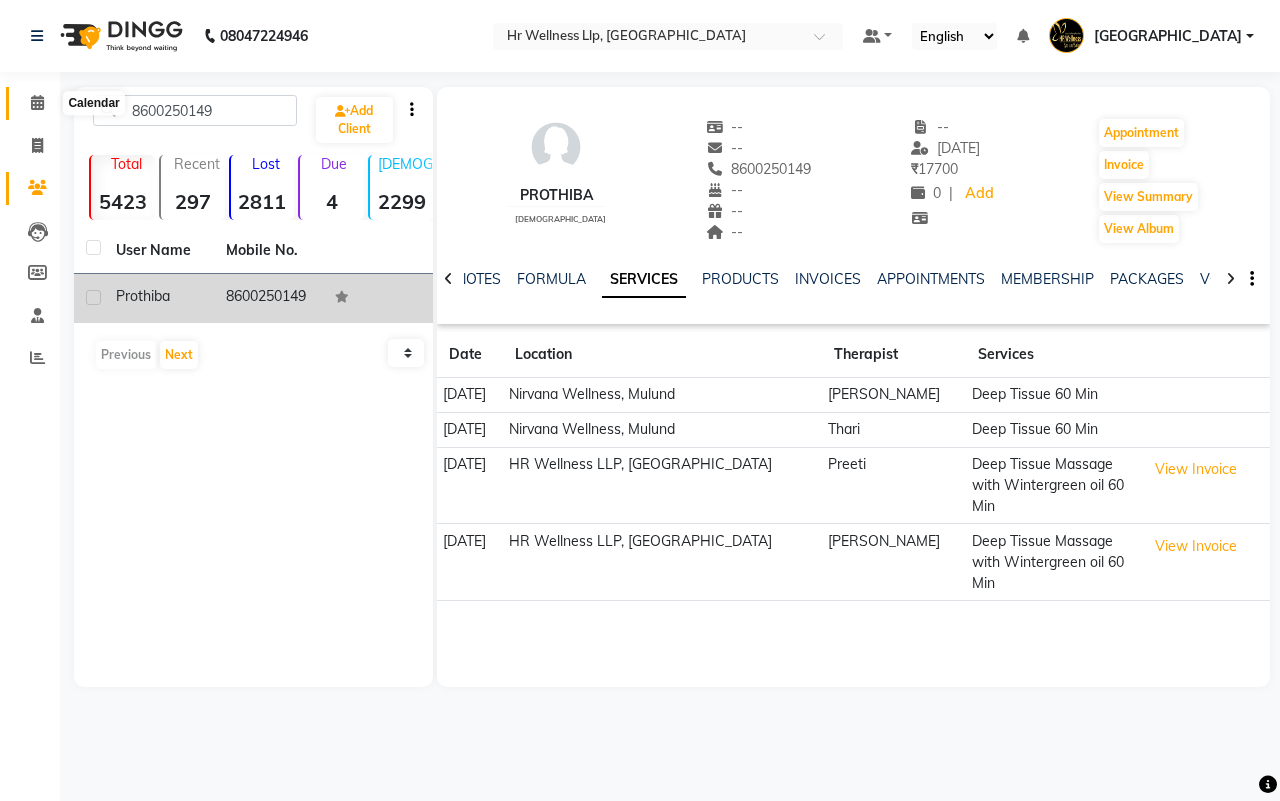 click 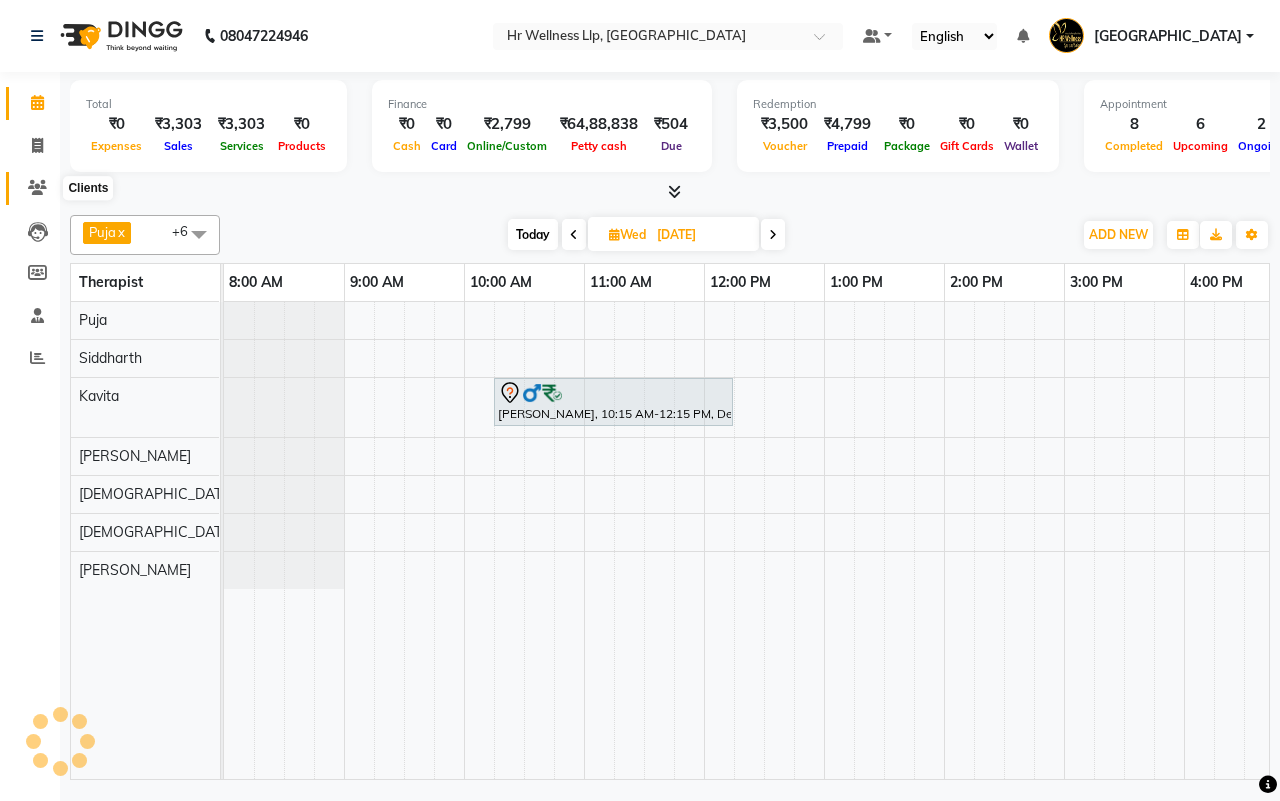 click 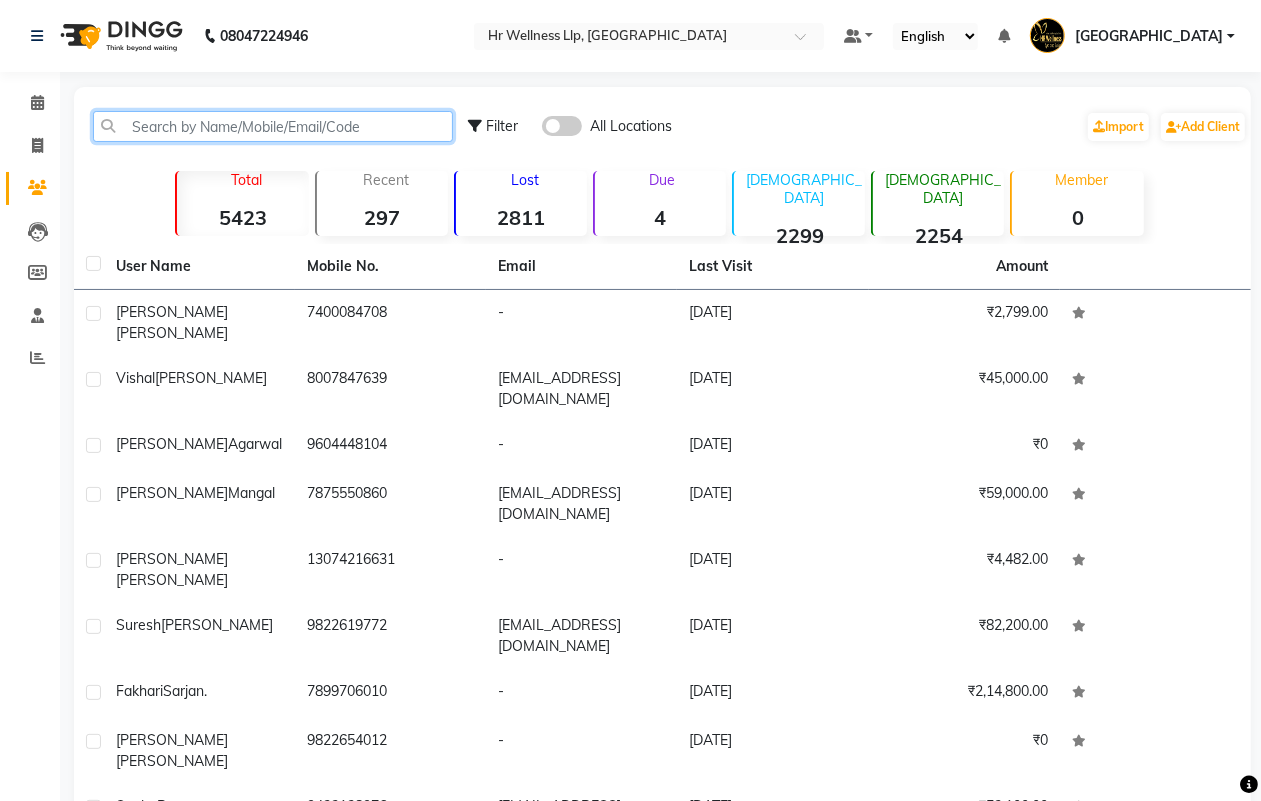 paste on "9920058002" 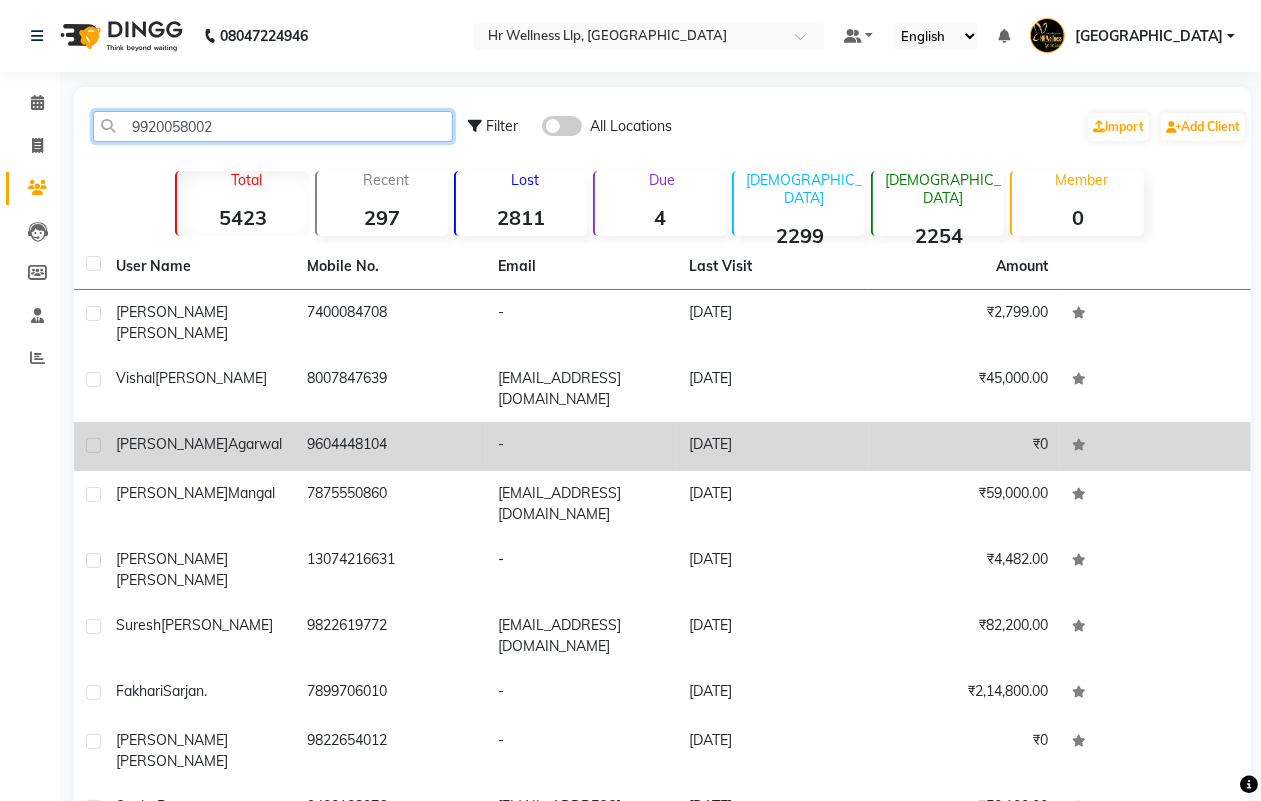 type on "9920058002" 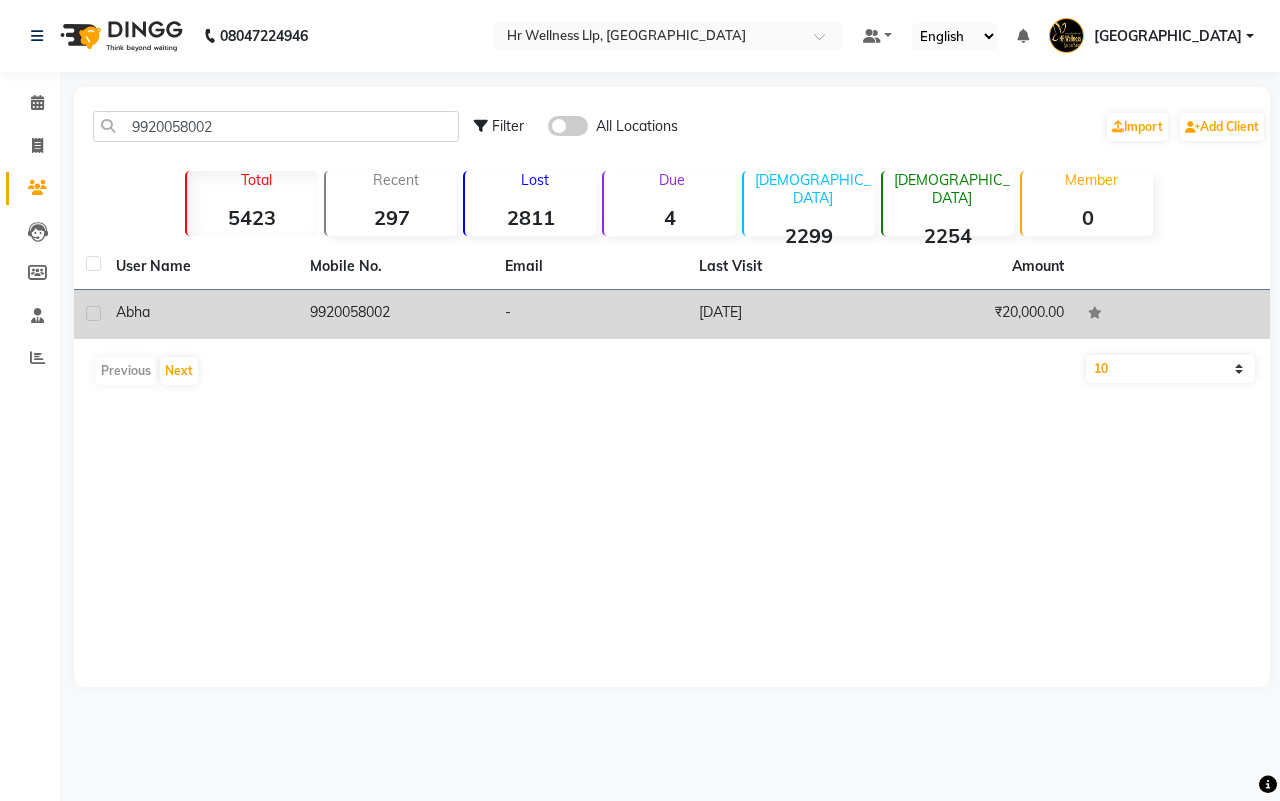 click on "-" 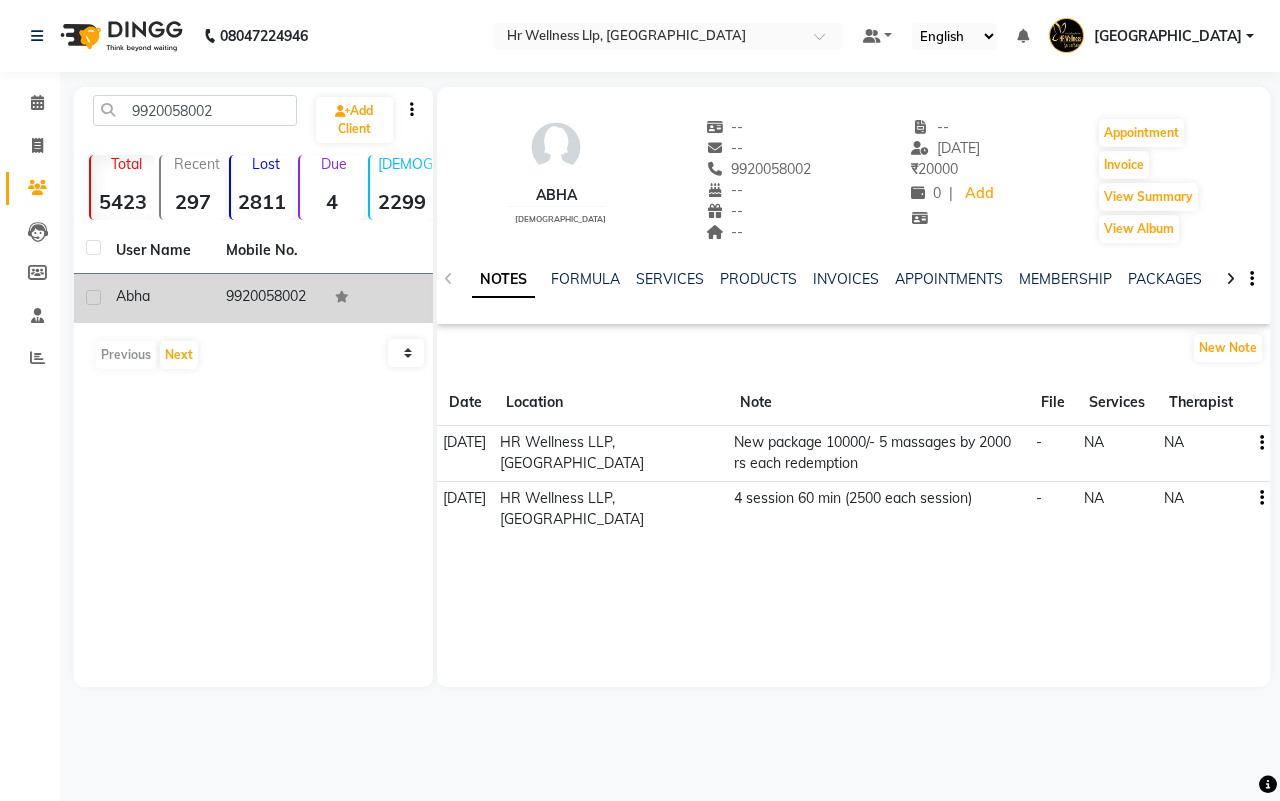 click 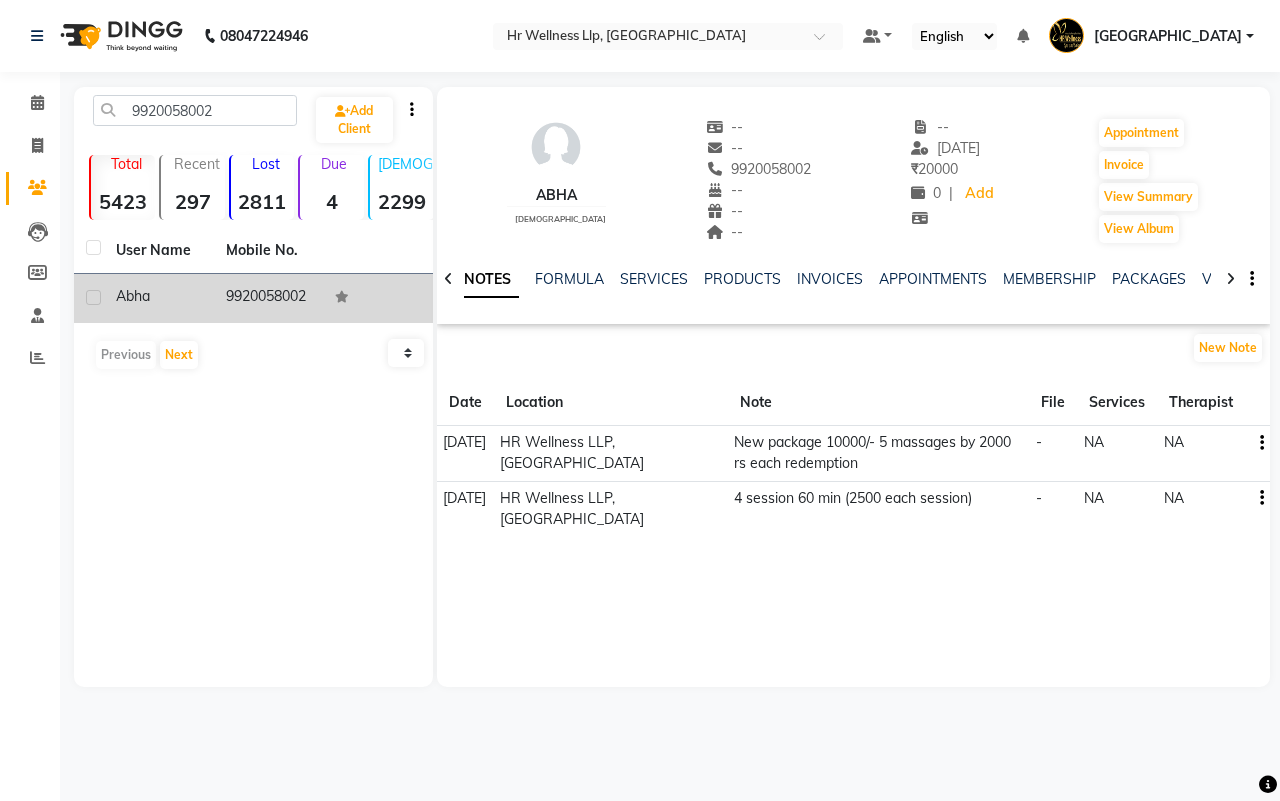 click 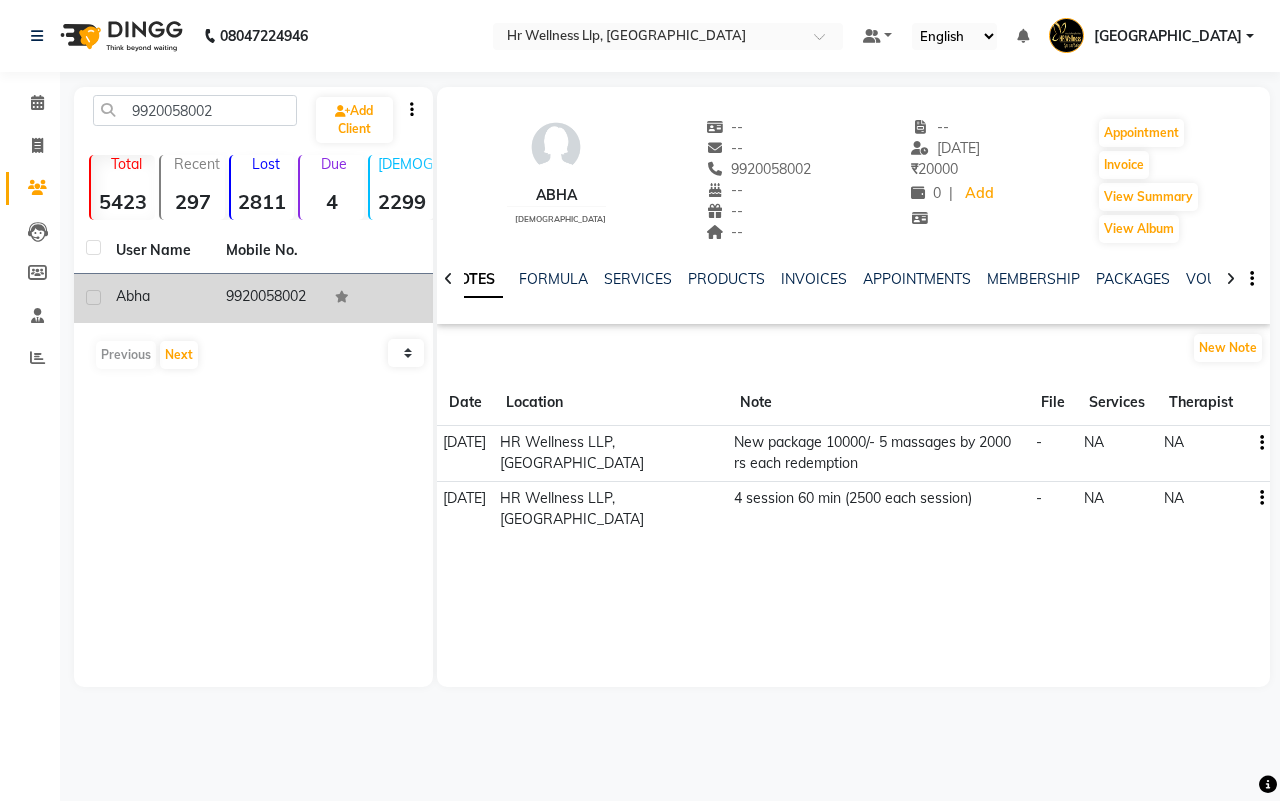 click 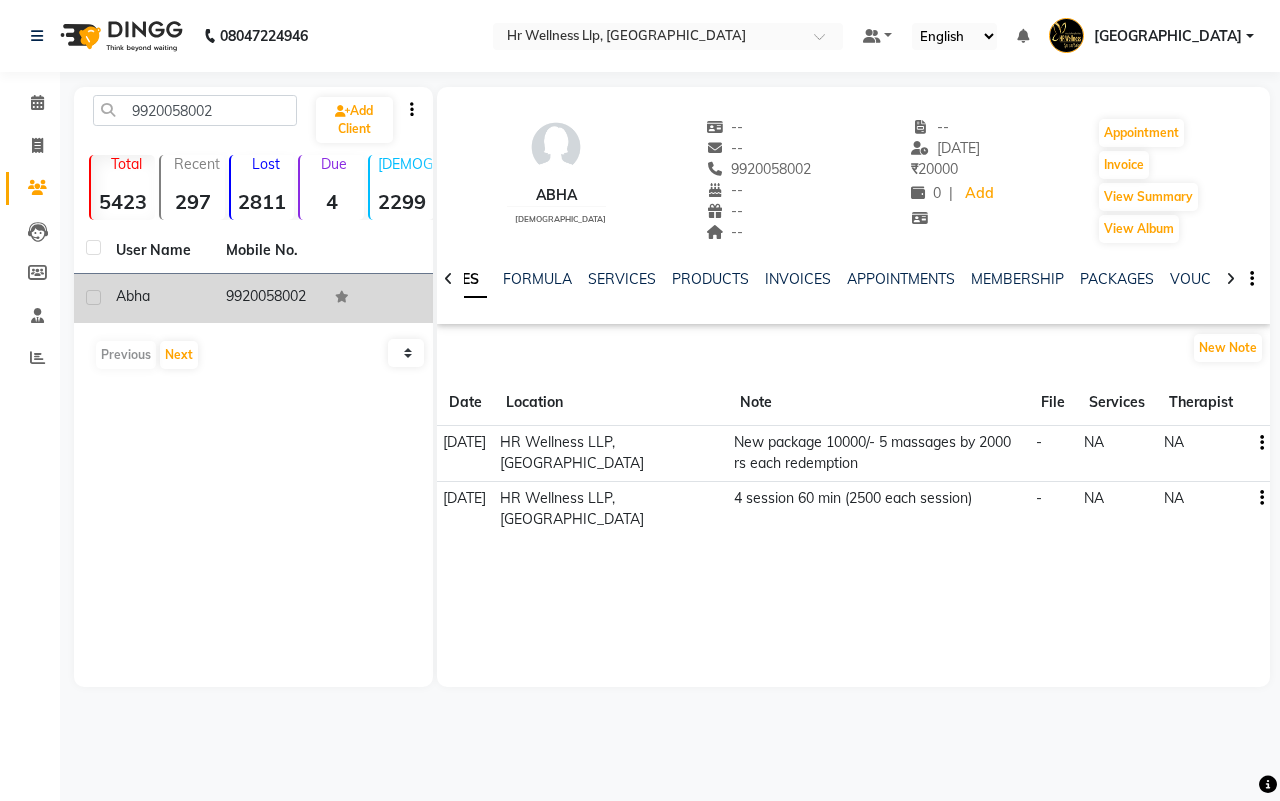 click 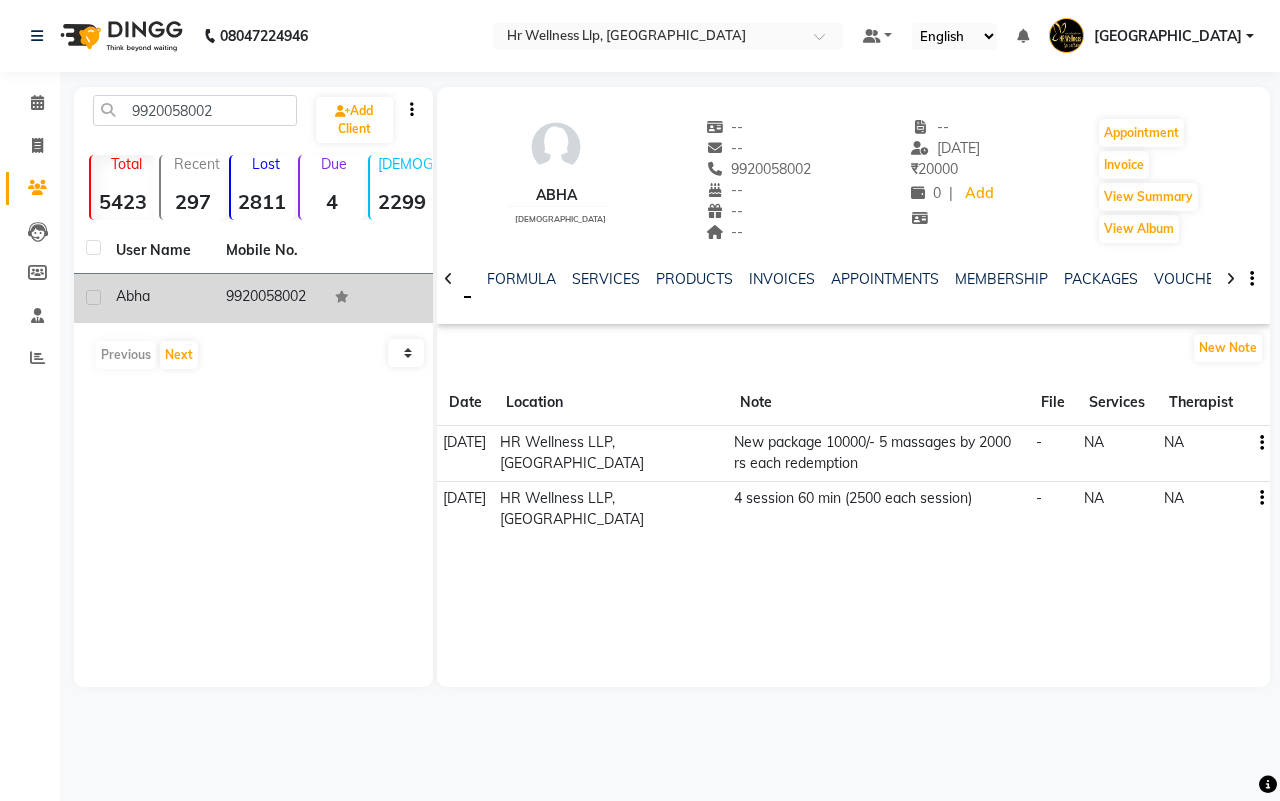 click 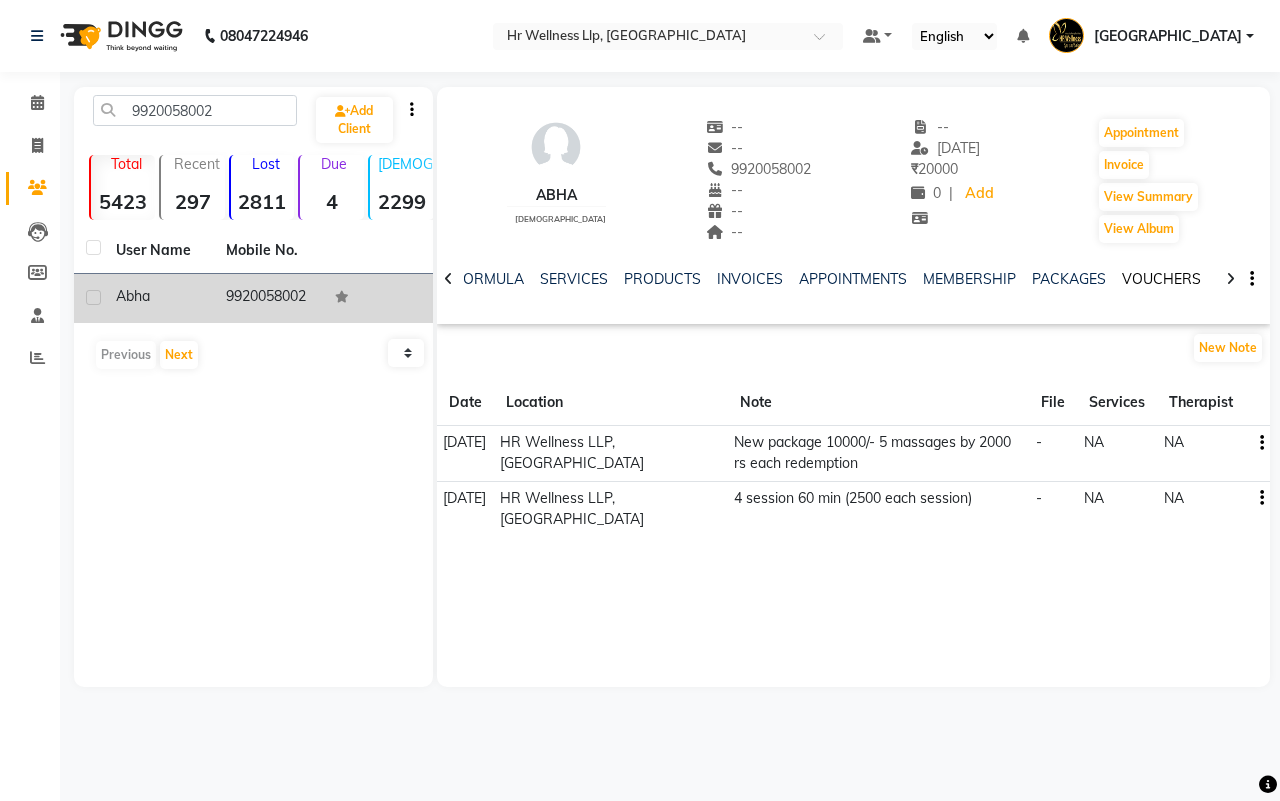 click on "VOUCHERS" 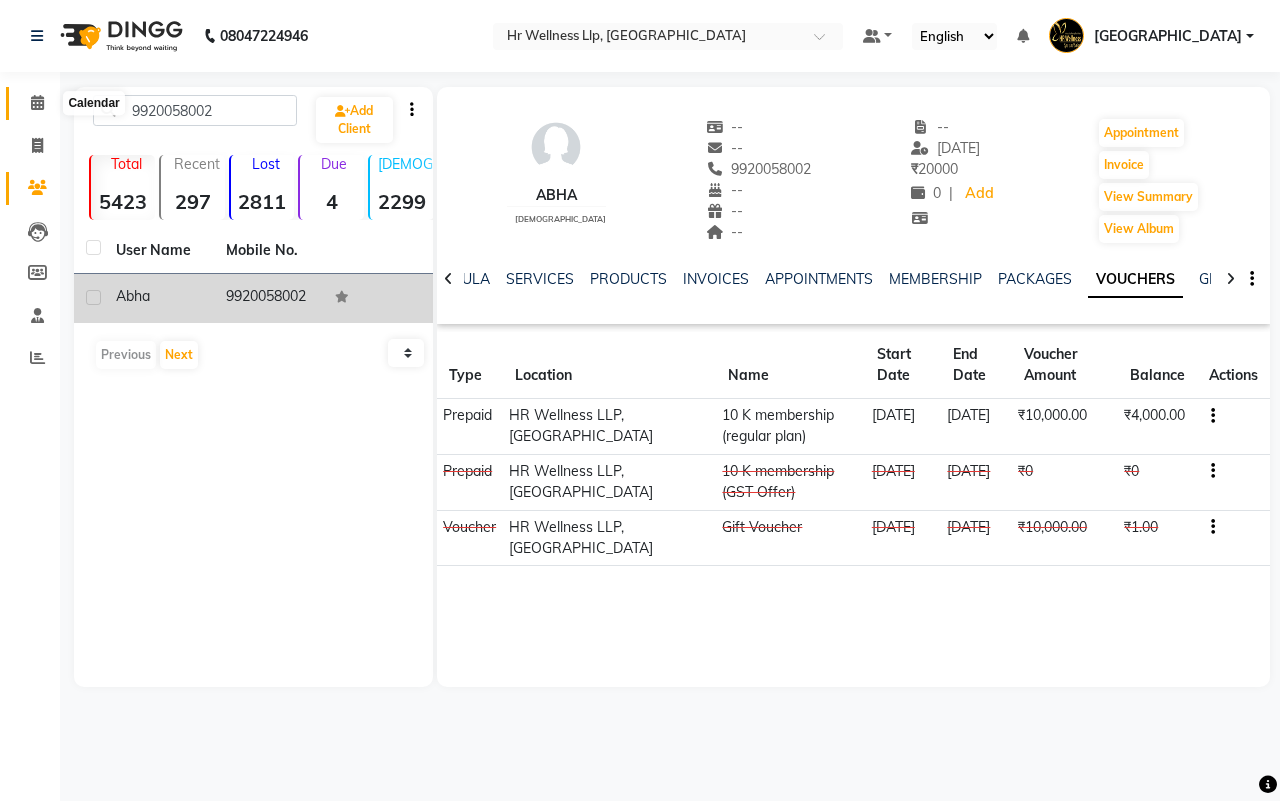 click 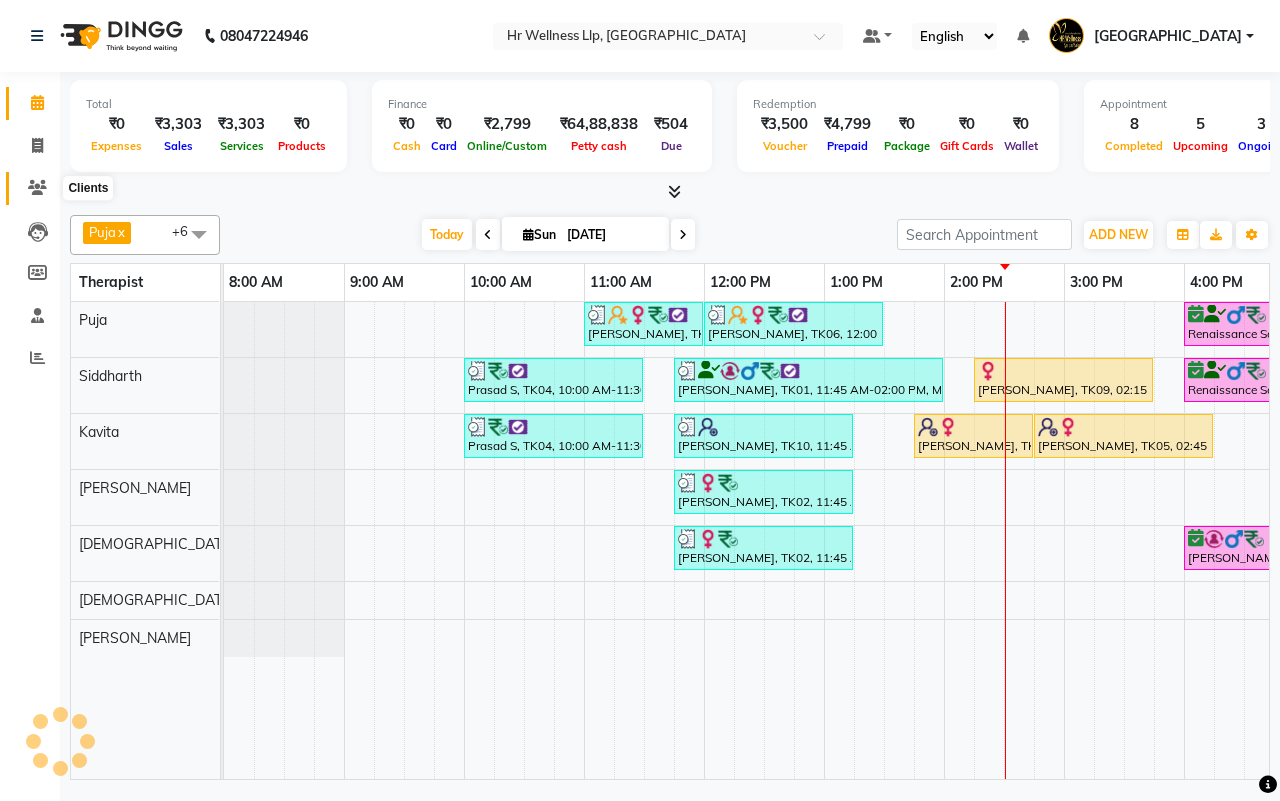 click 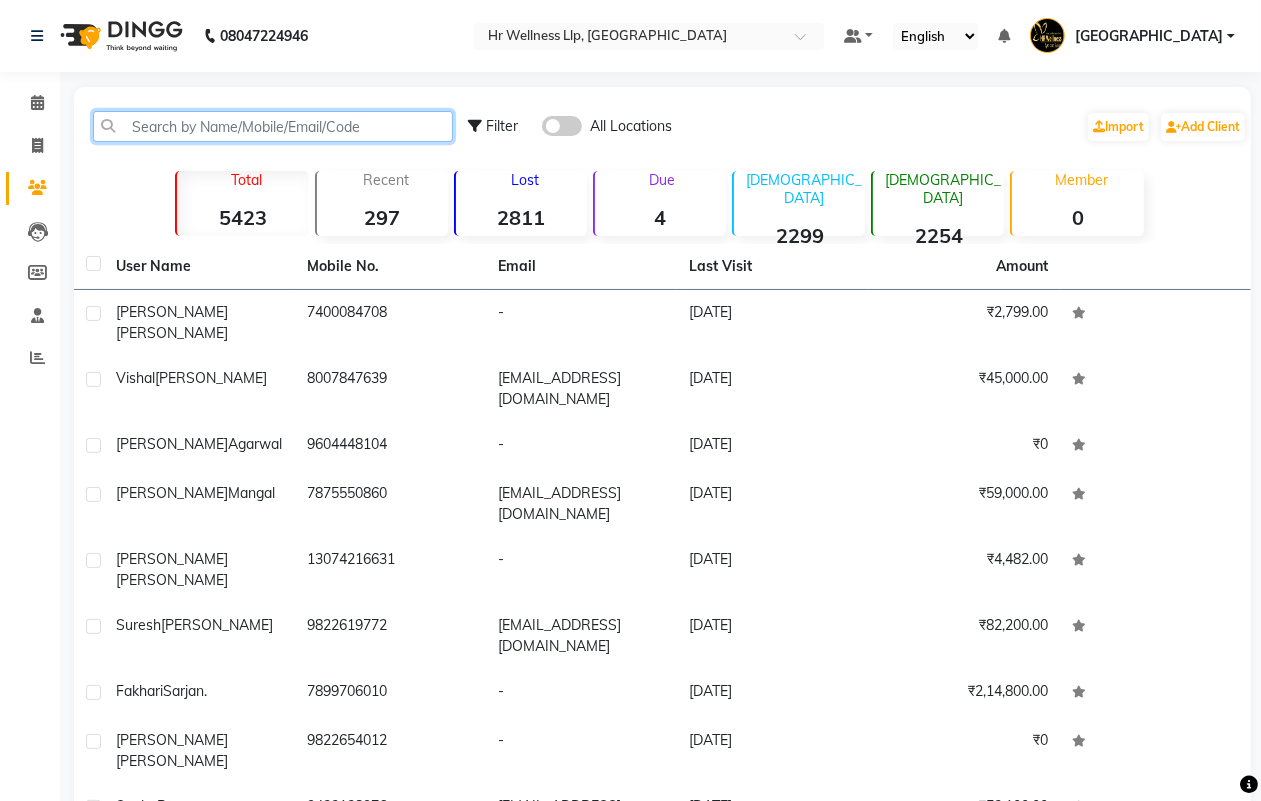 paste on "9890657883" 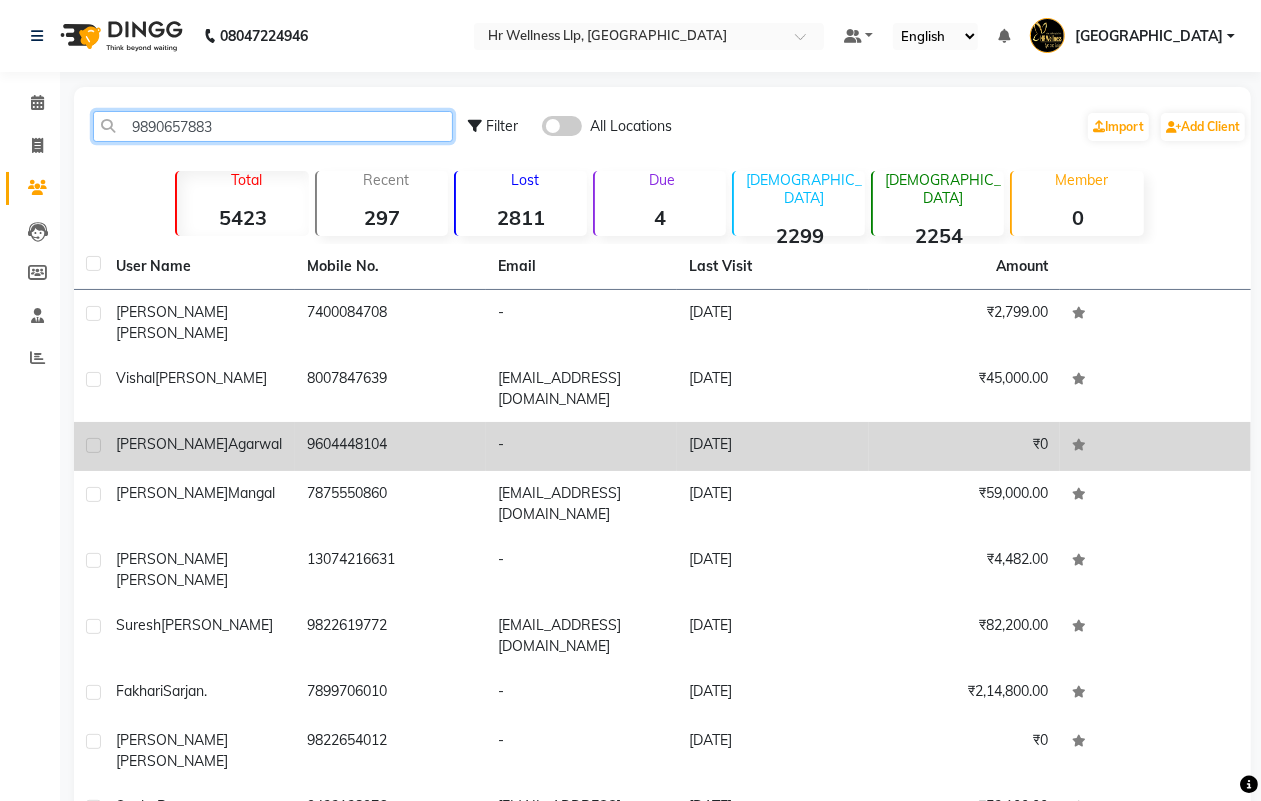 type on "9890657883" 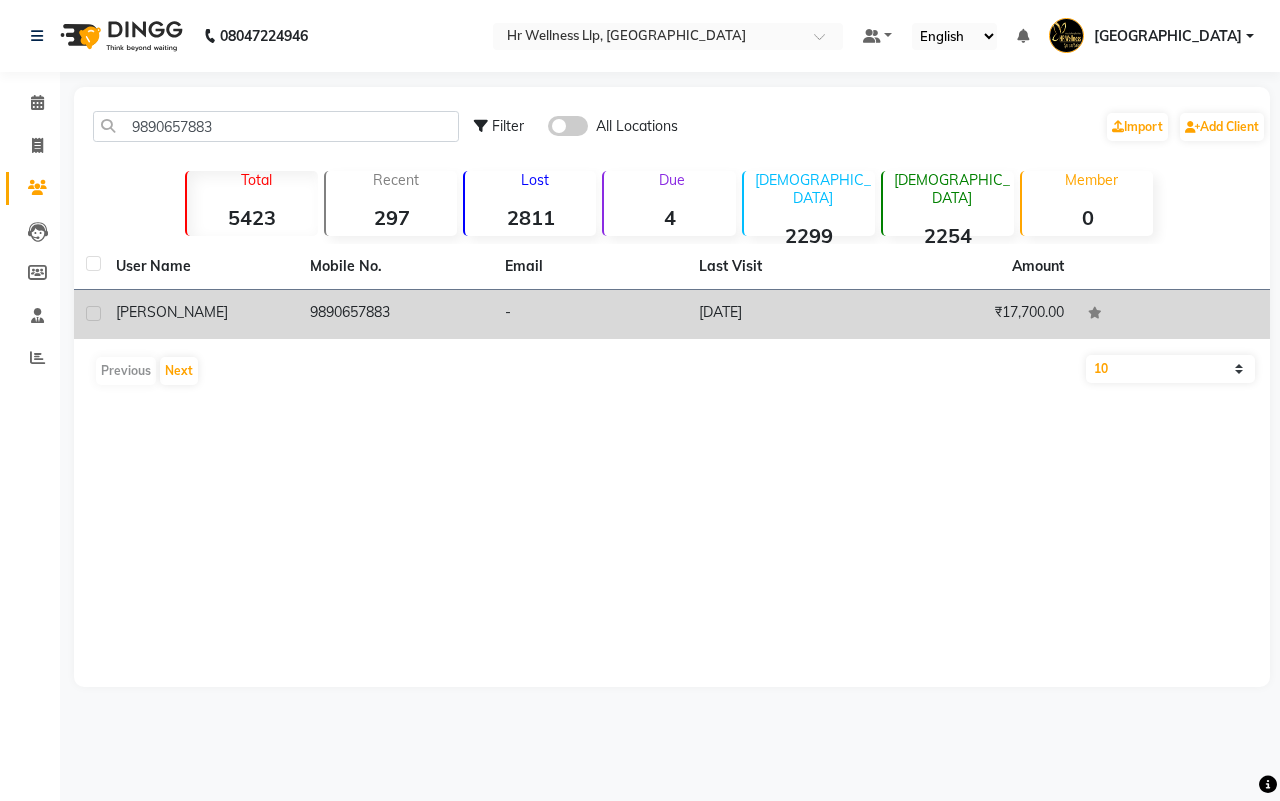 click on "-" 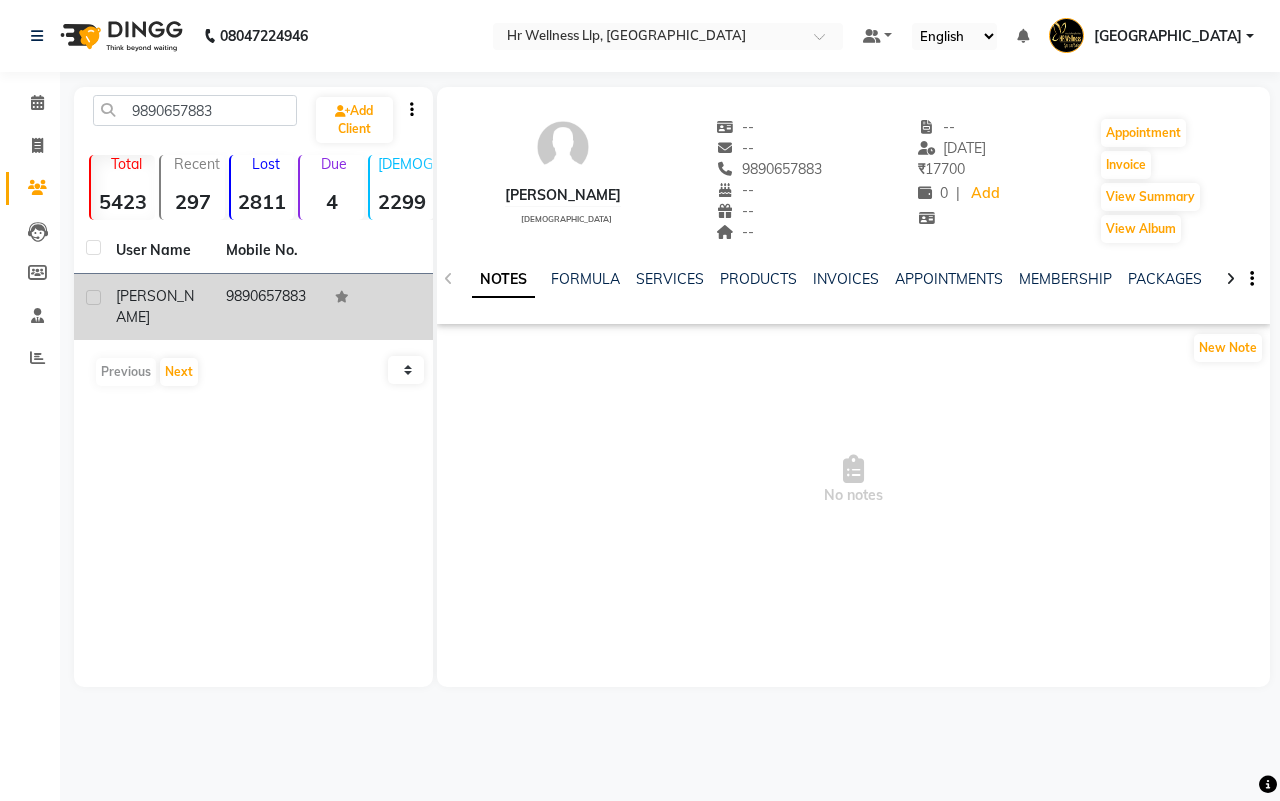 click 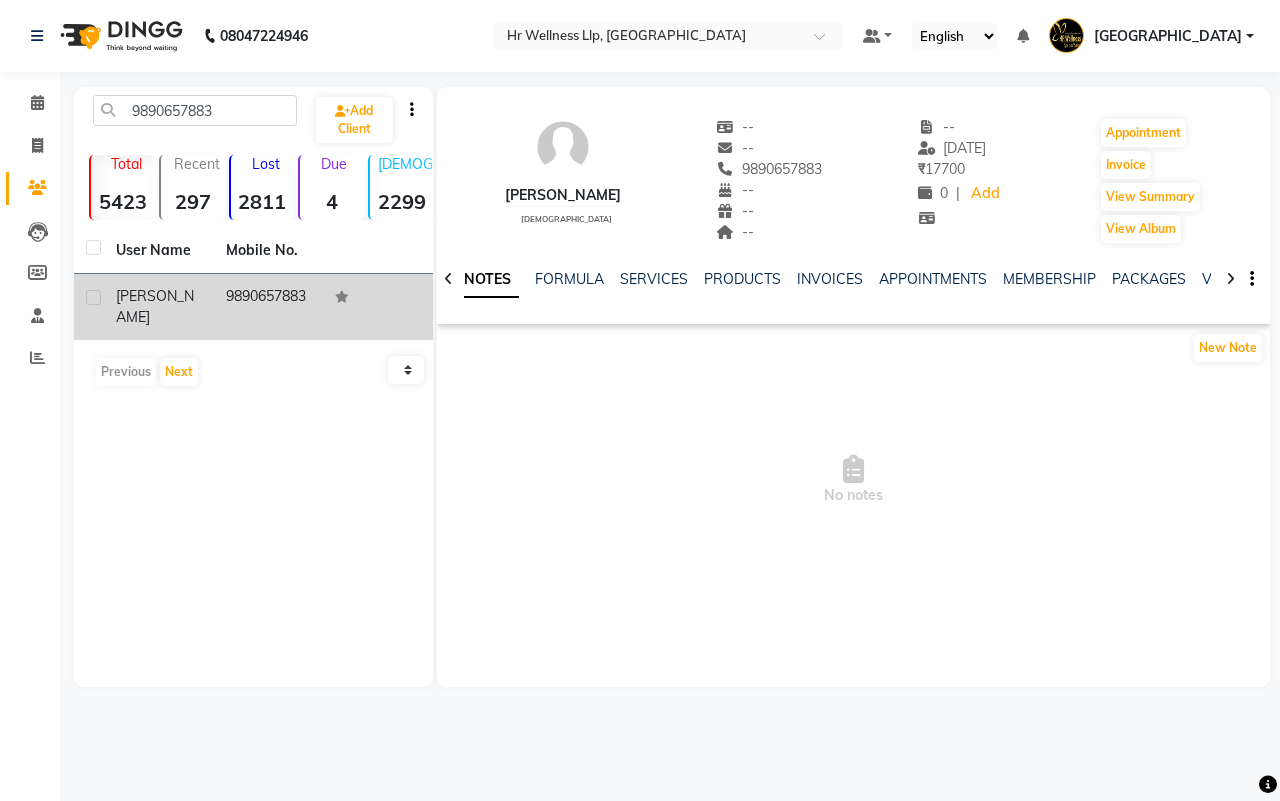 click 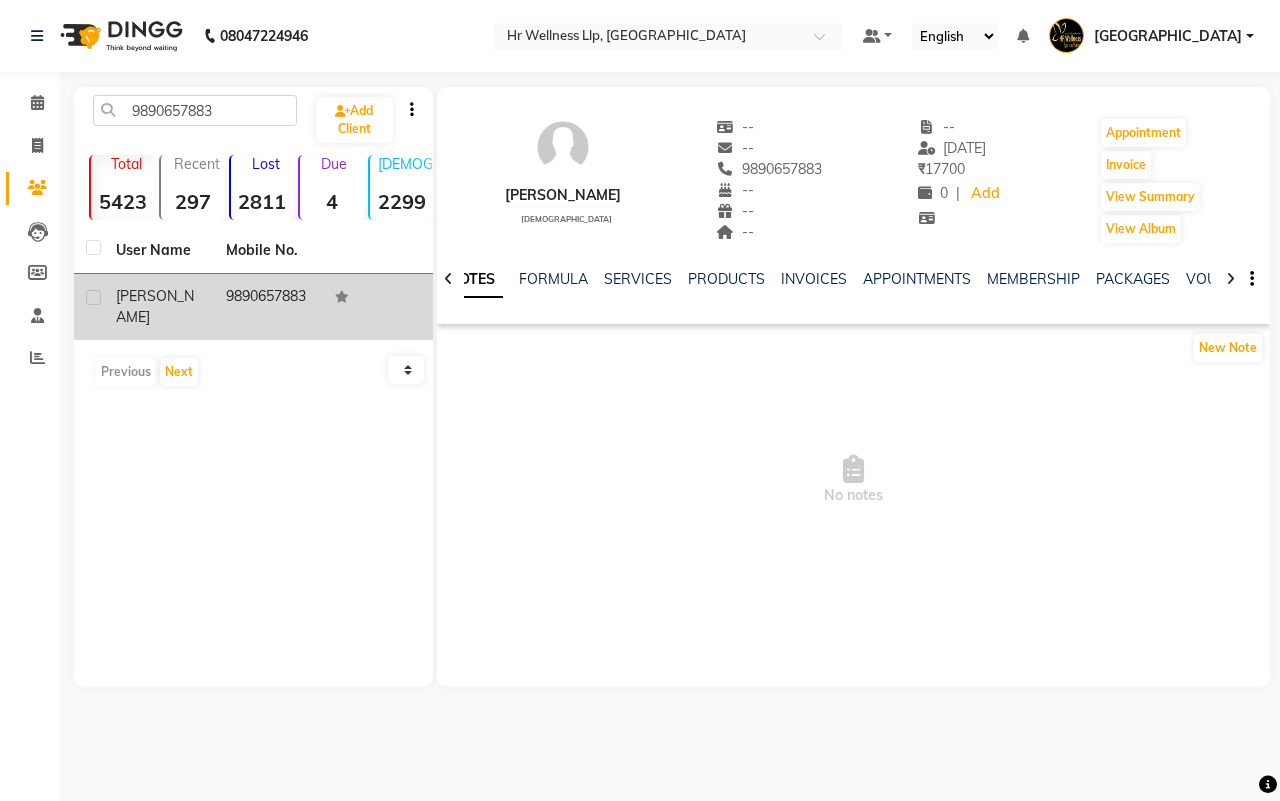 click 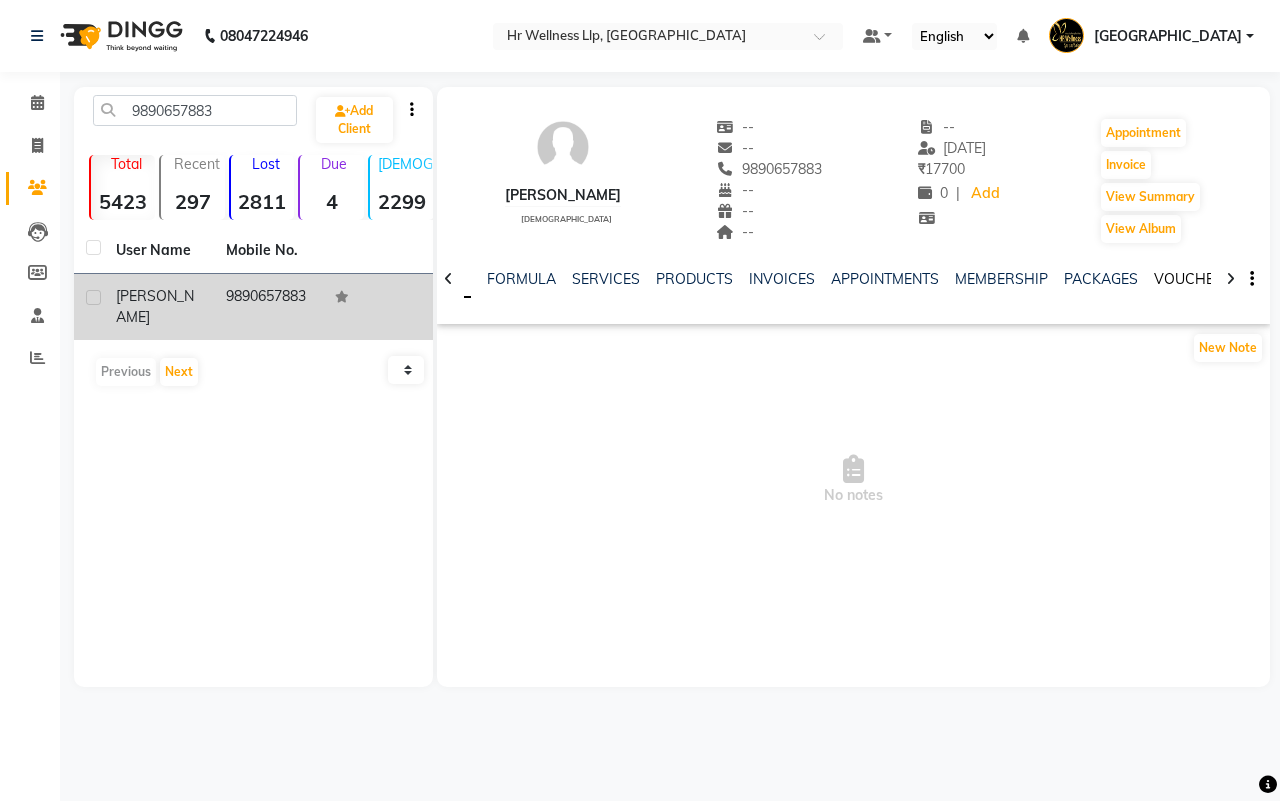 click on "VOUCHERS" 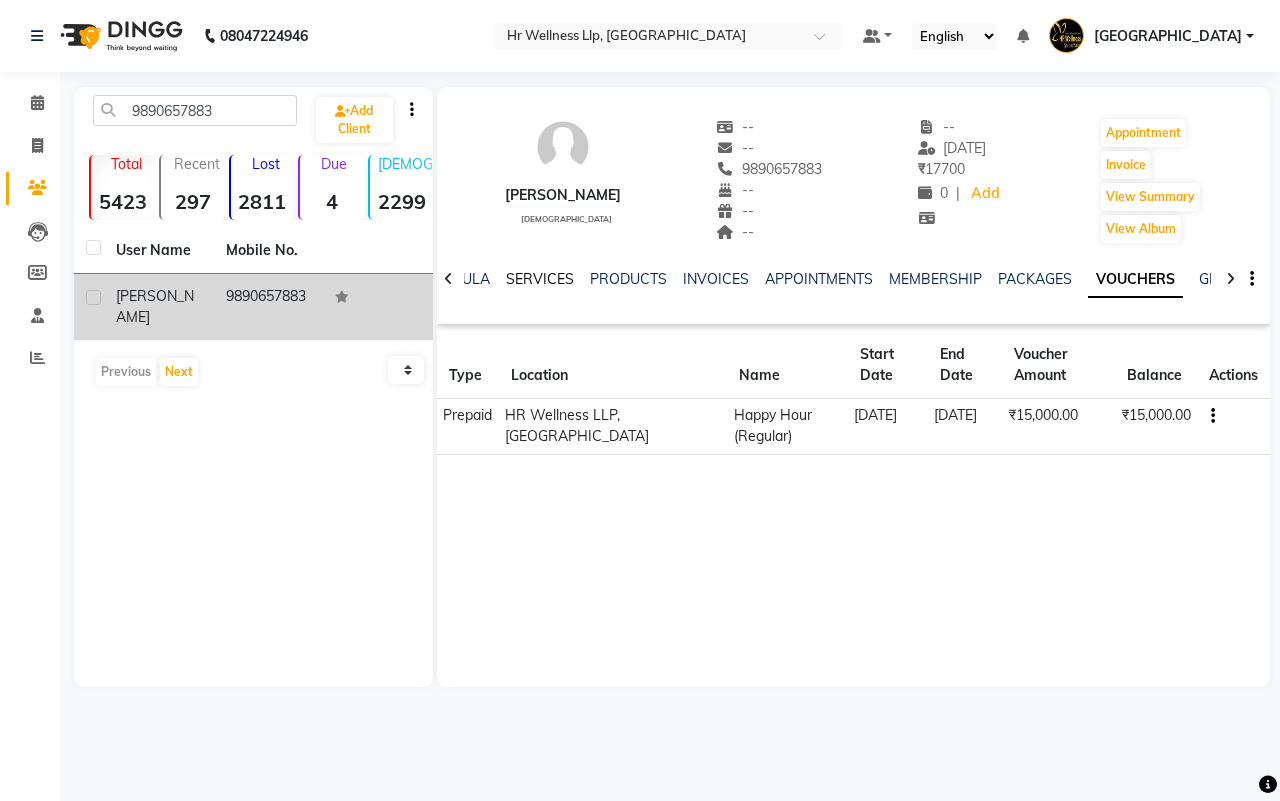 click on "SERVICES" 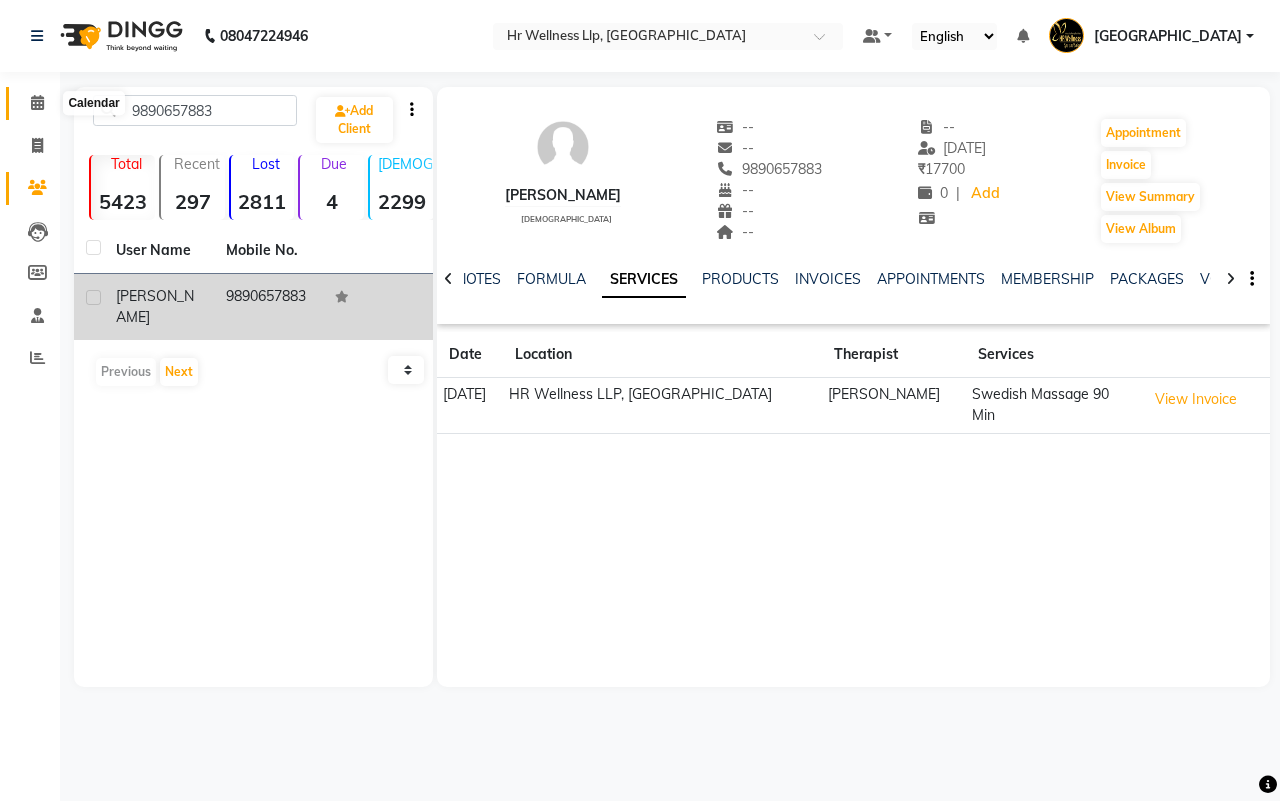 click 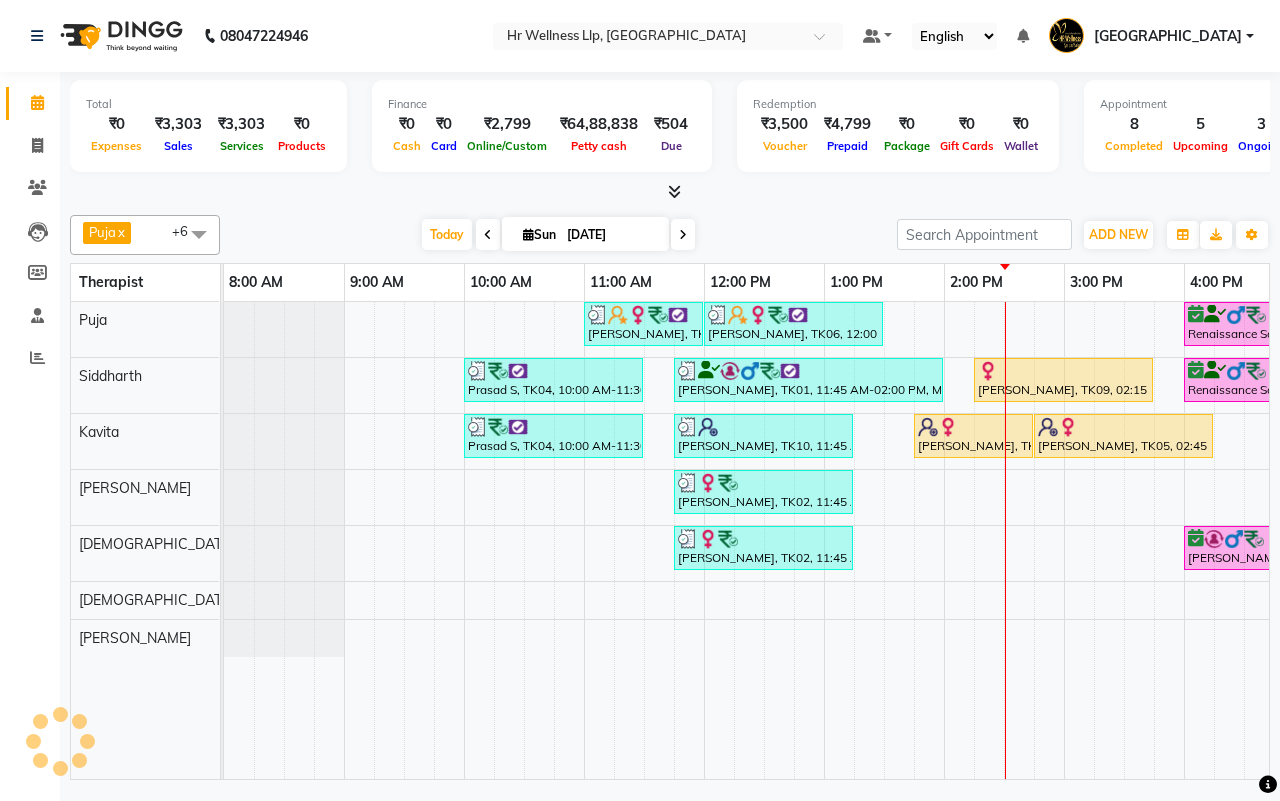 scroll, scrollTop: 0, scrollLeft: 515, axis: horizontal 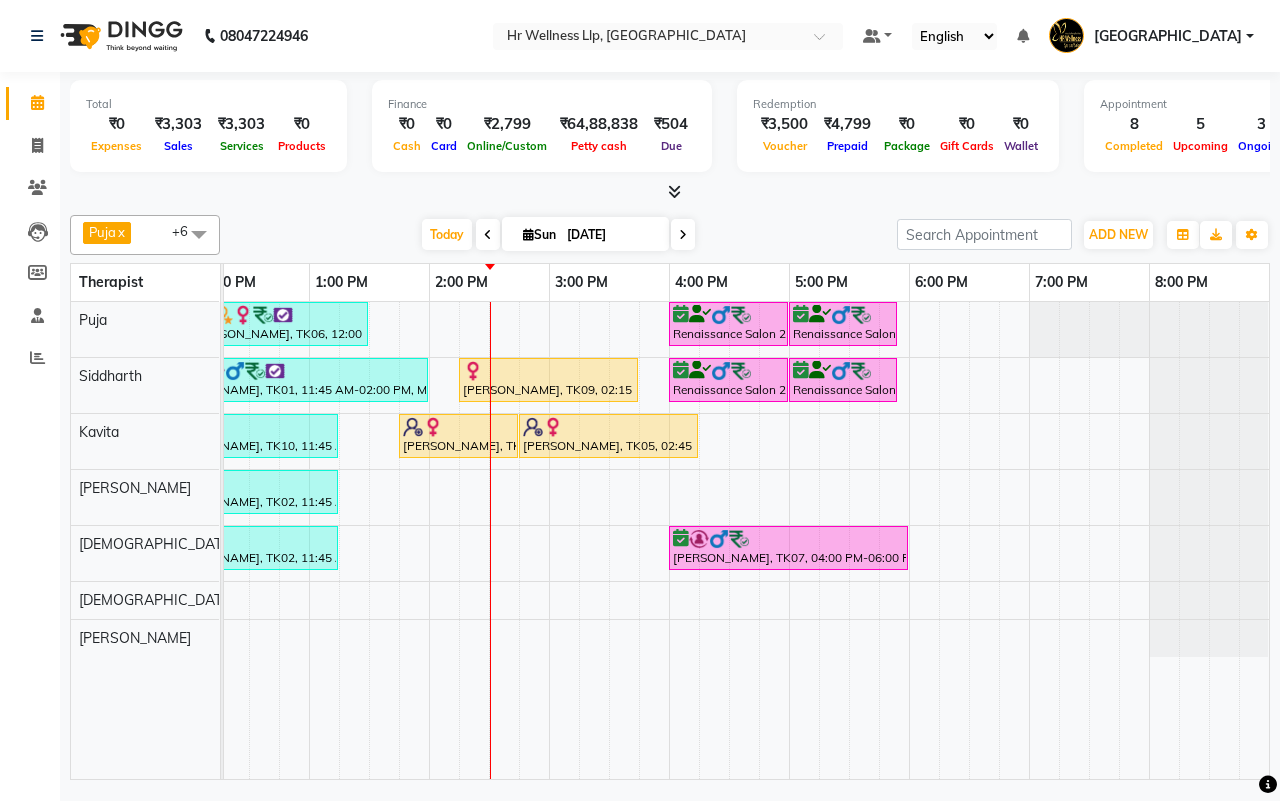 click on "[DATE]  [DATE]" at bounding box center (558, 235) 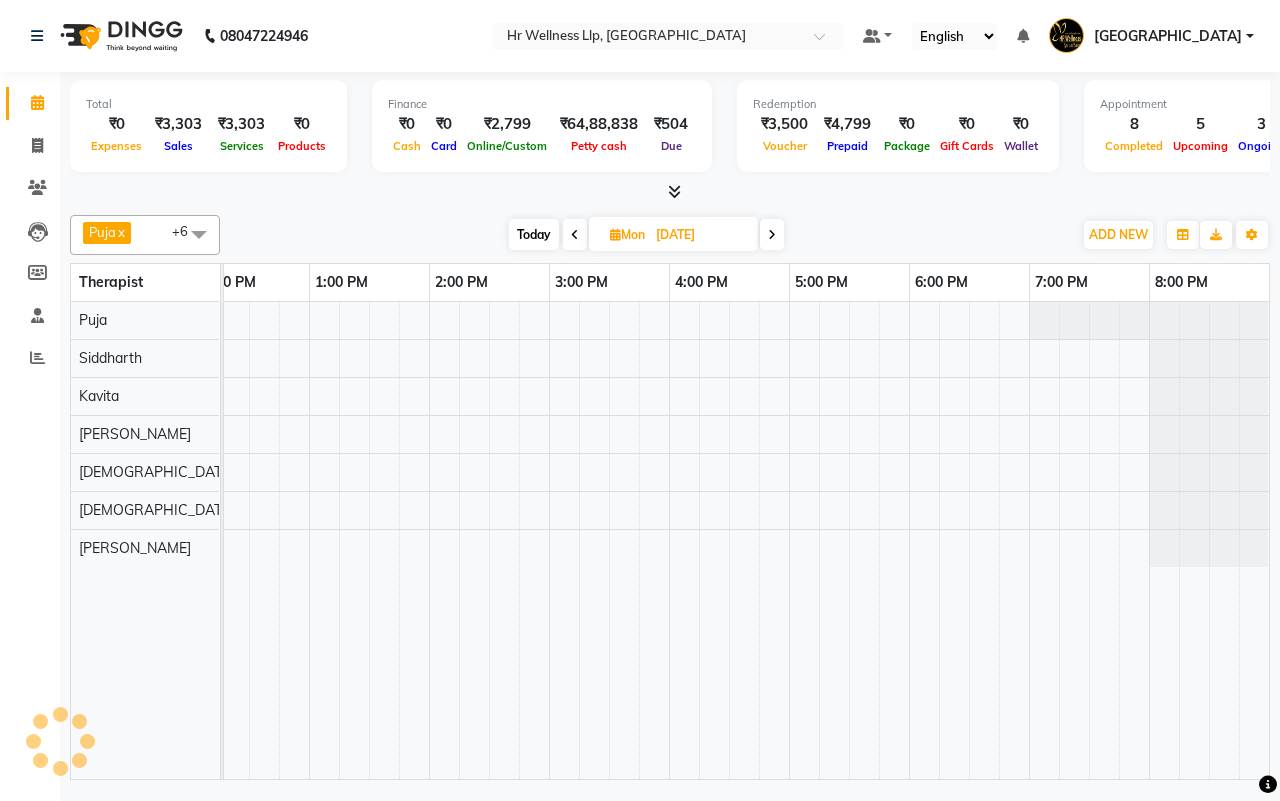 scroll, scrollTop: 0, scrollLeft: 515, axis: horizontal 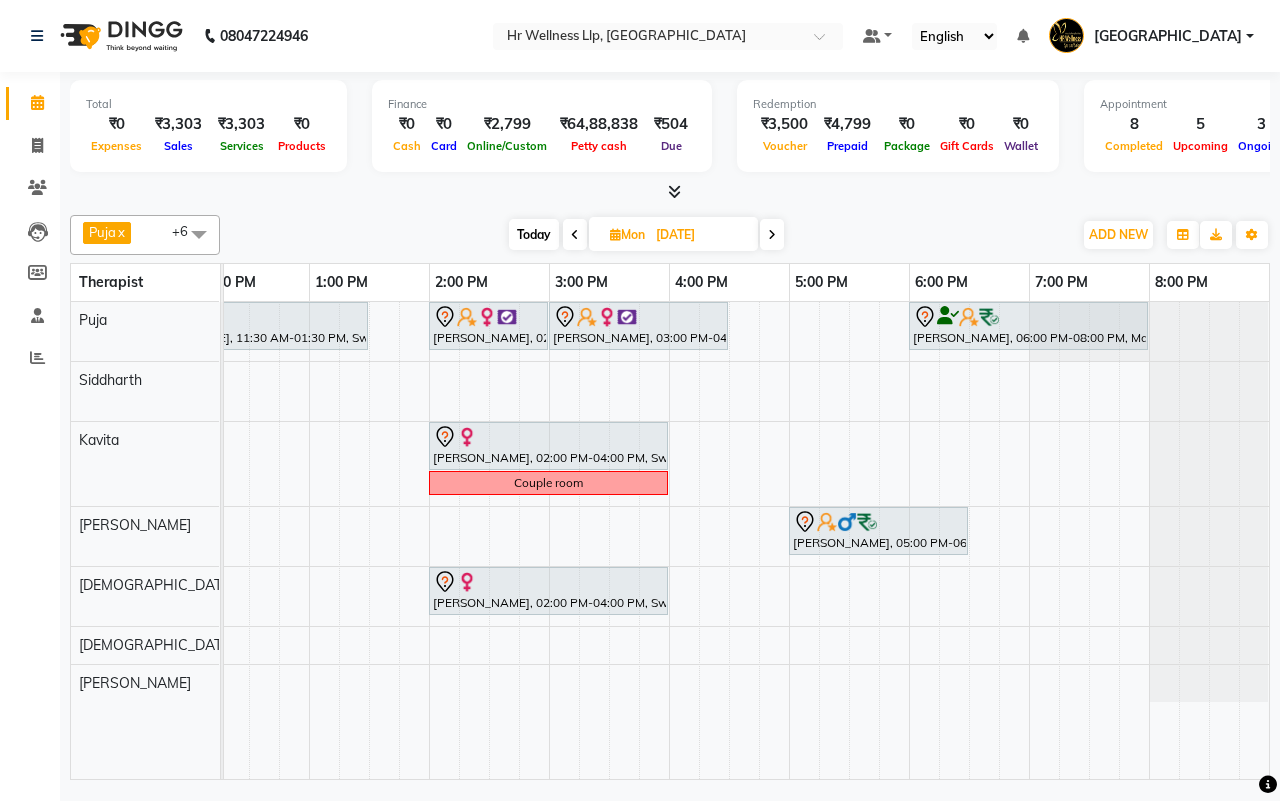 click on "Today  Mon 14-07-2025" at bounding box center (646, 235) 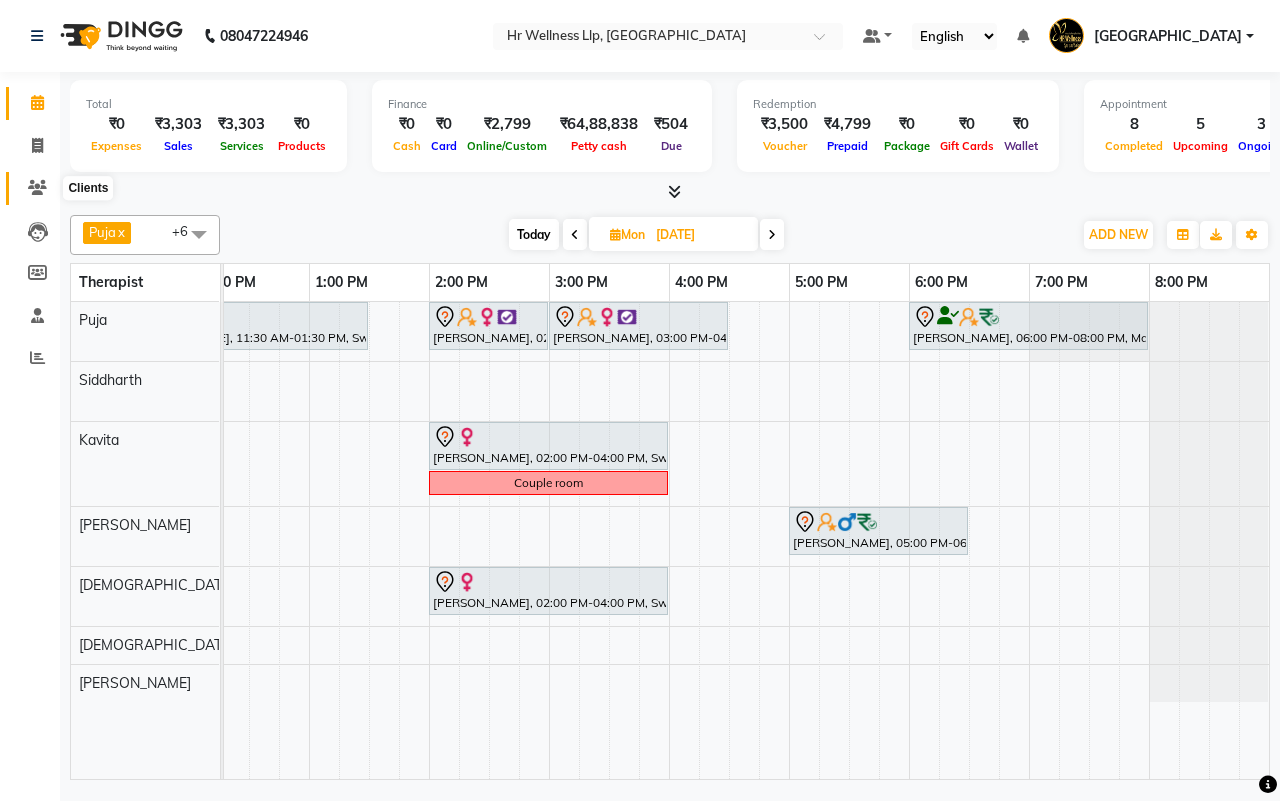 click 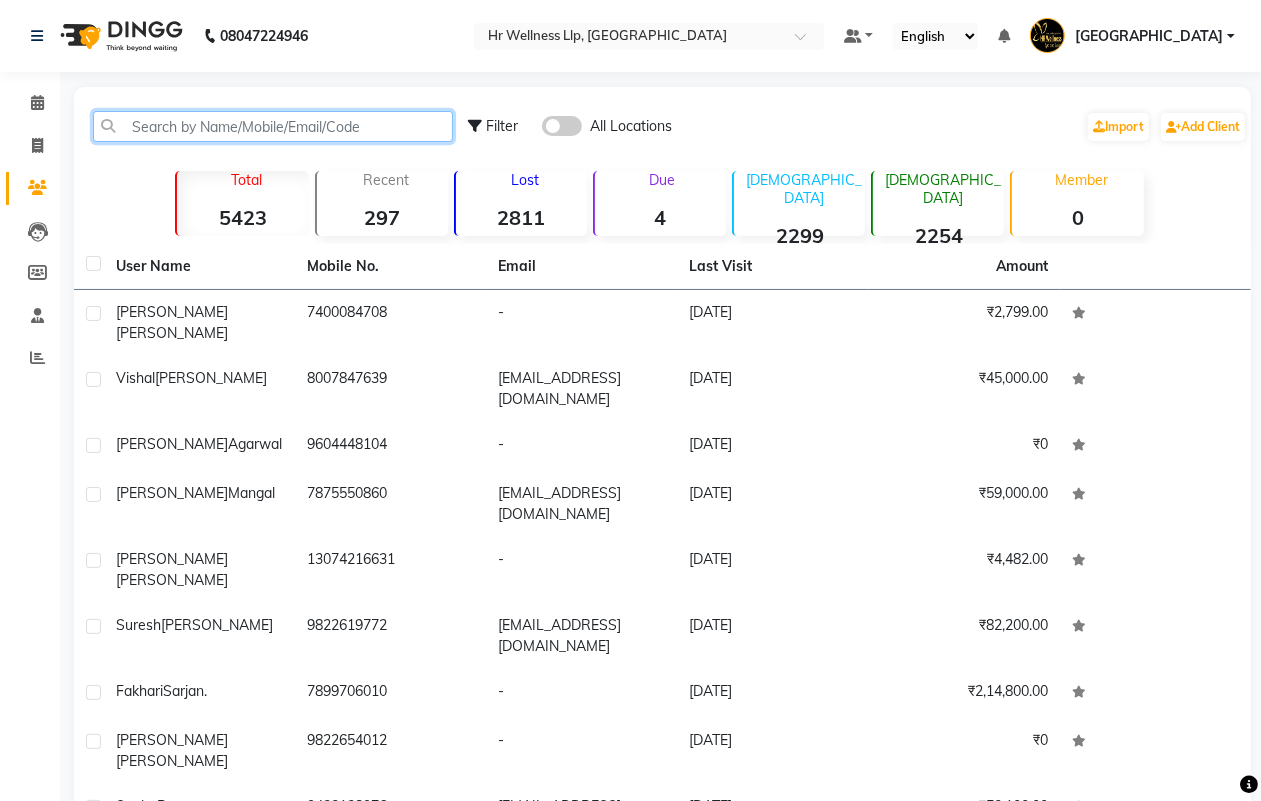 paste on "9830363239" 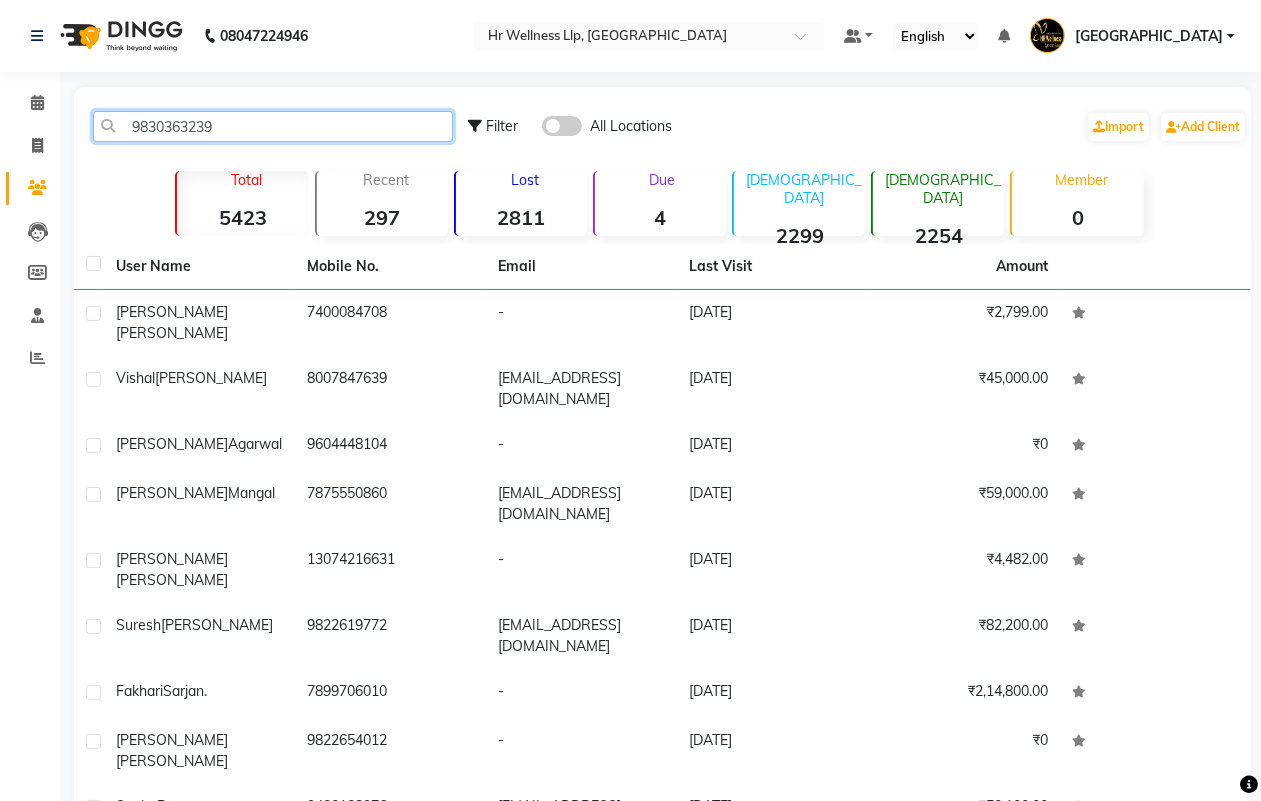 type on "9830363239" 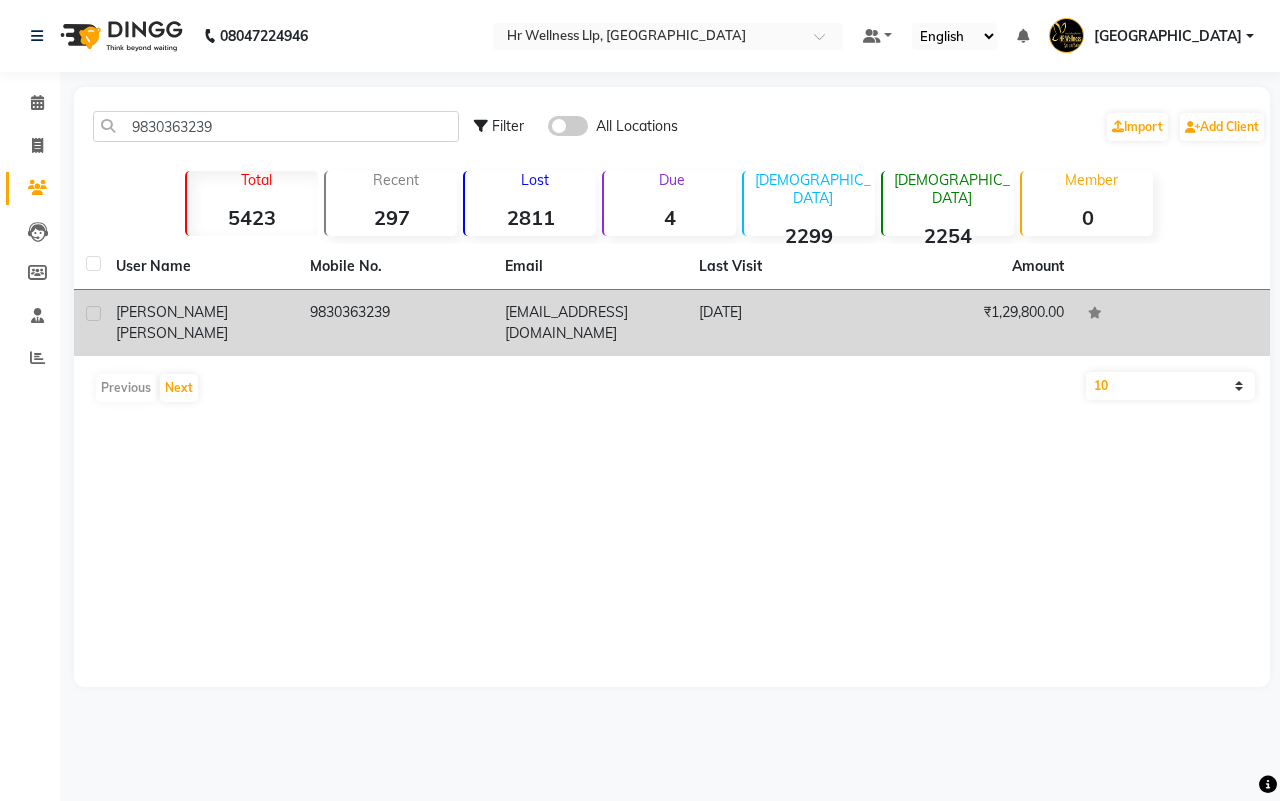 click on "subhrapulak@gmail.com" 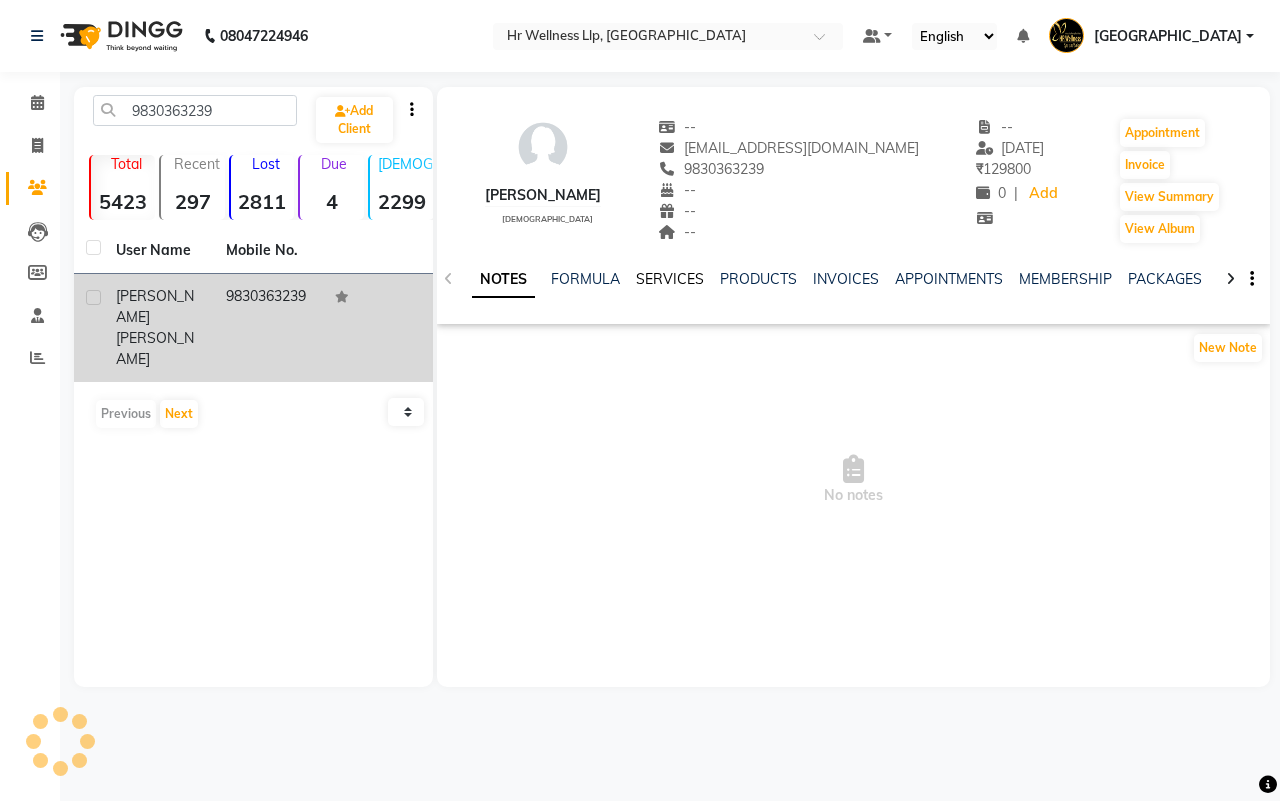 click on "SERVICES" 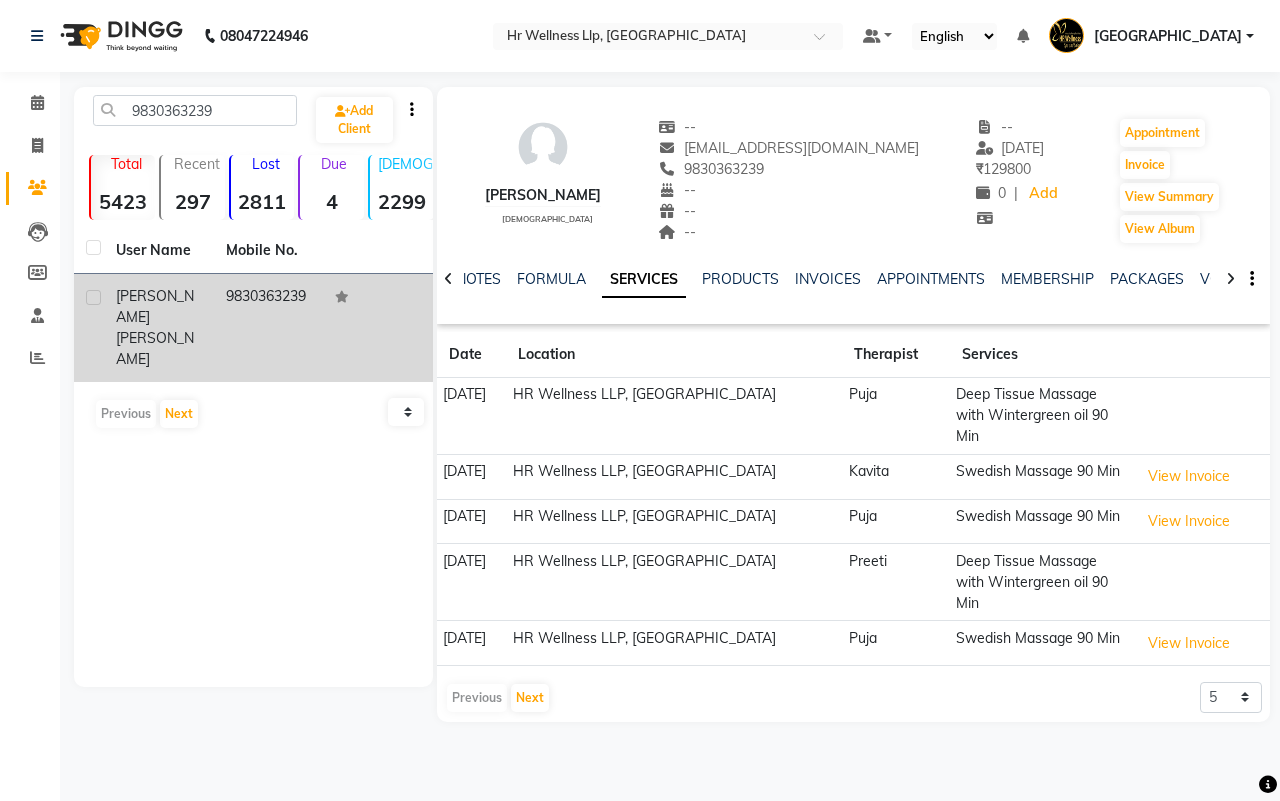 click 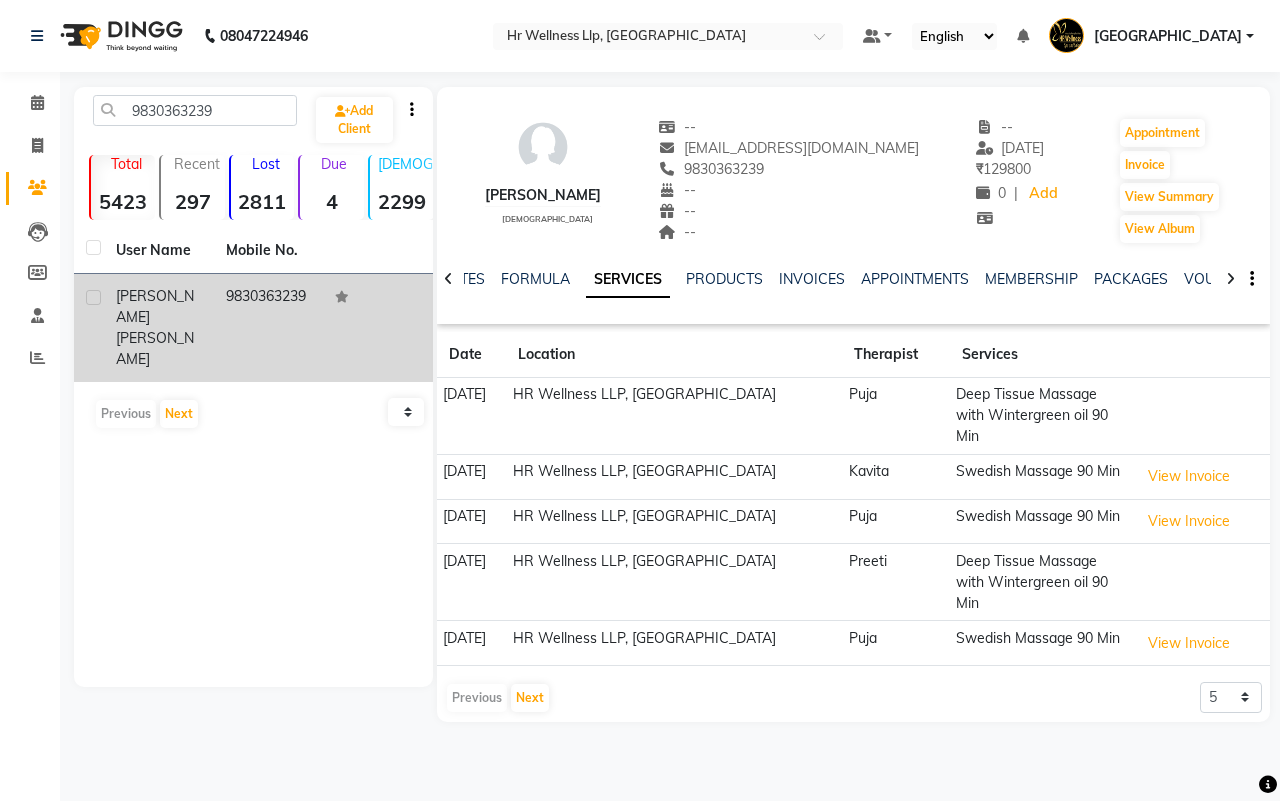 click 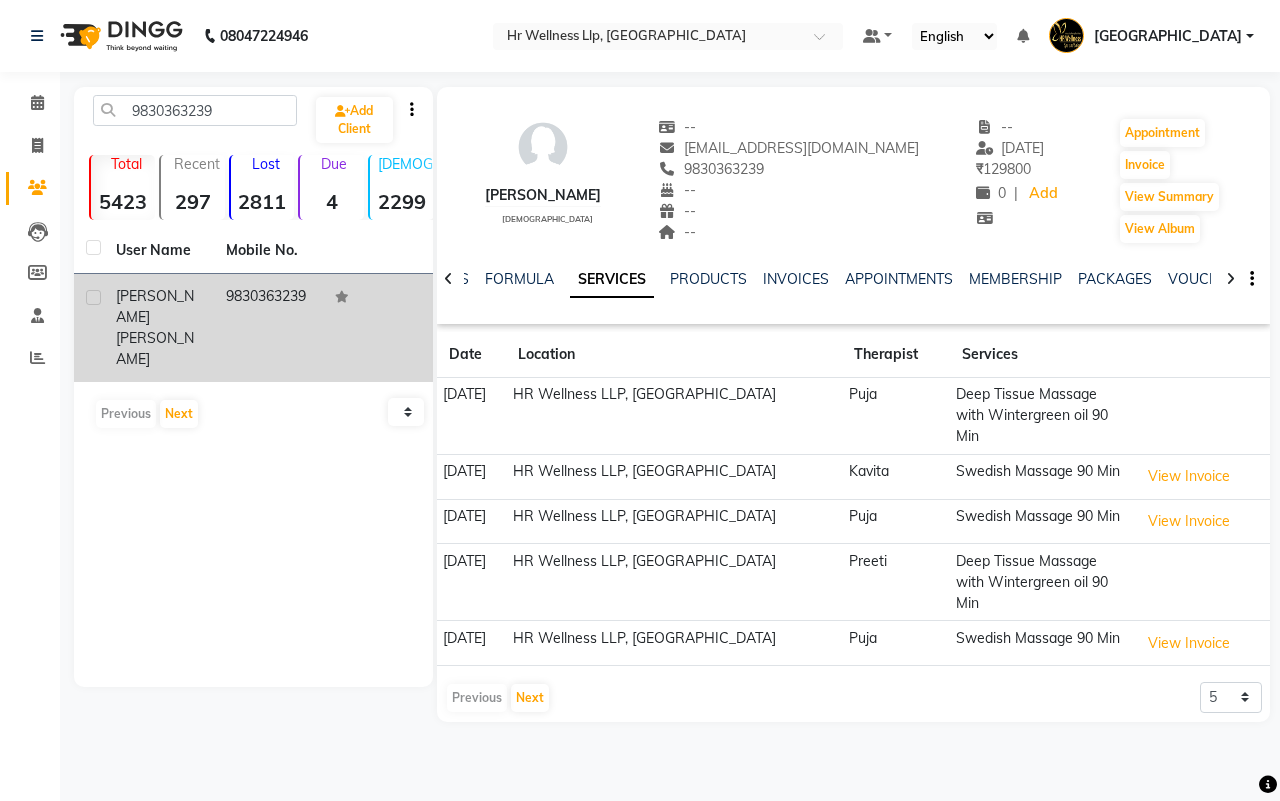 click 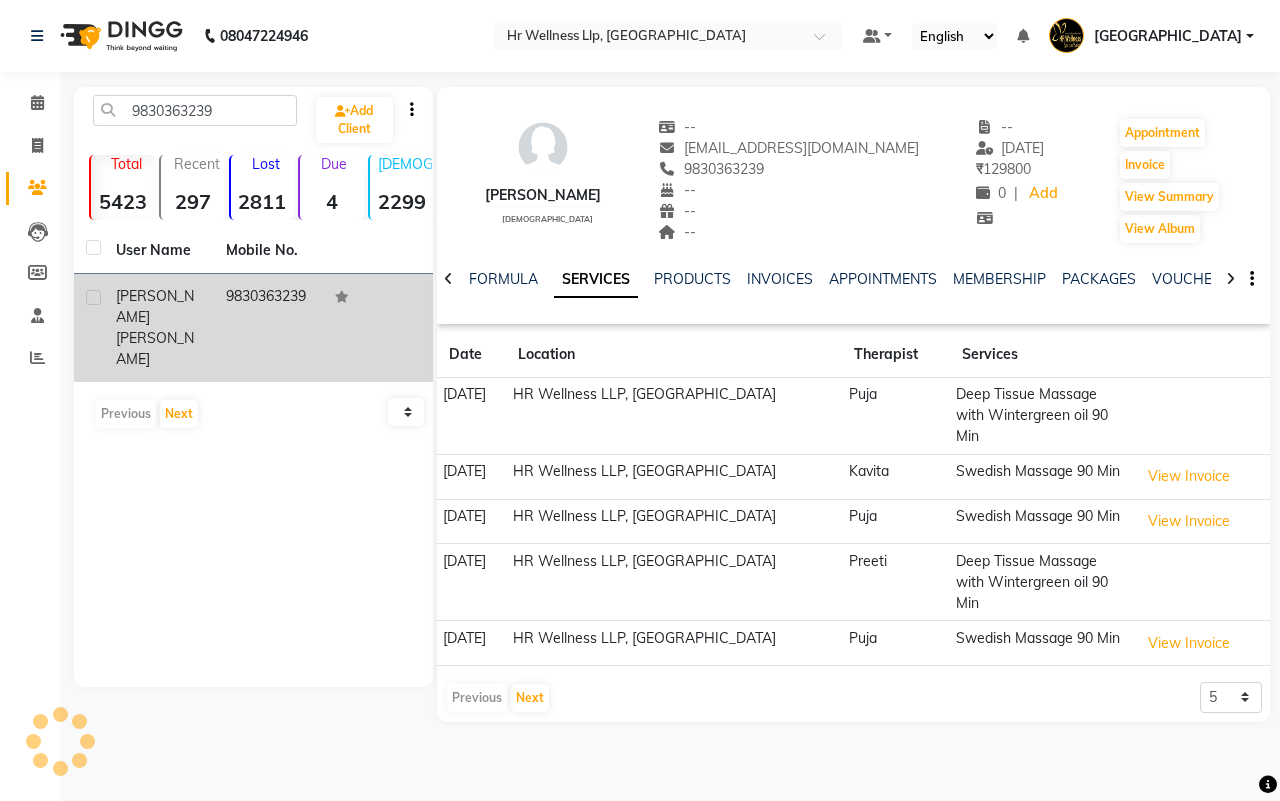 click 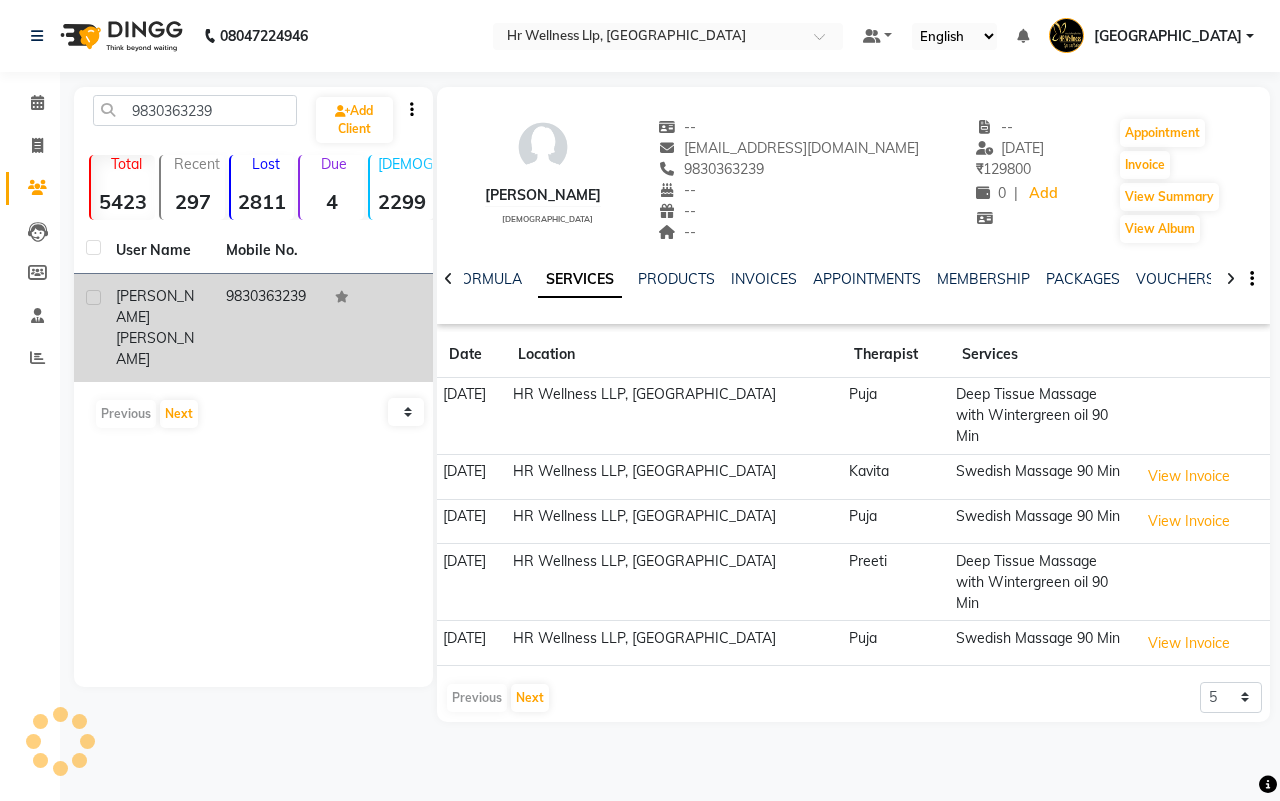 click 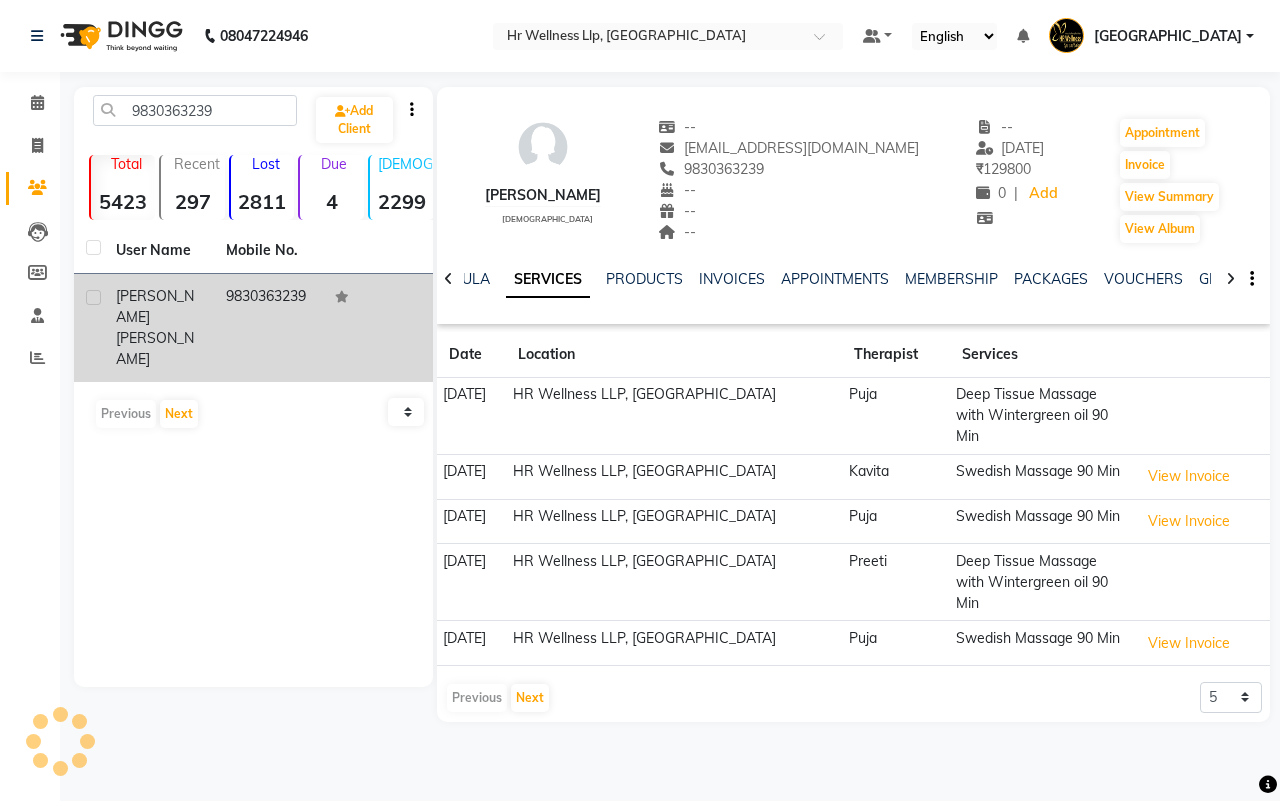 click 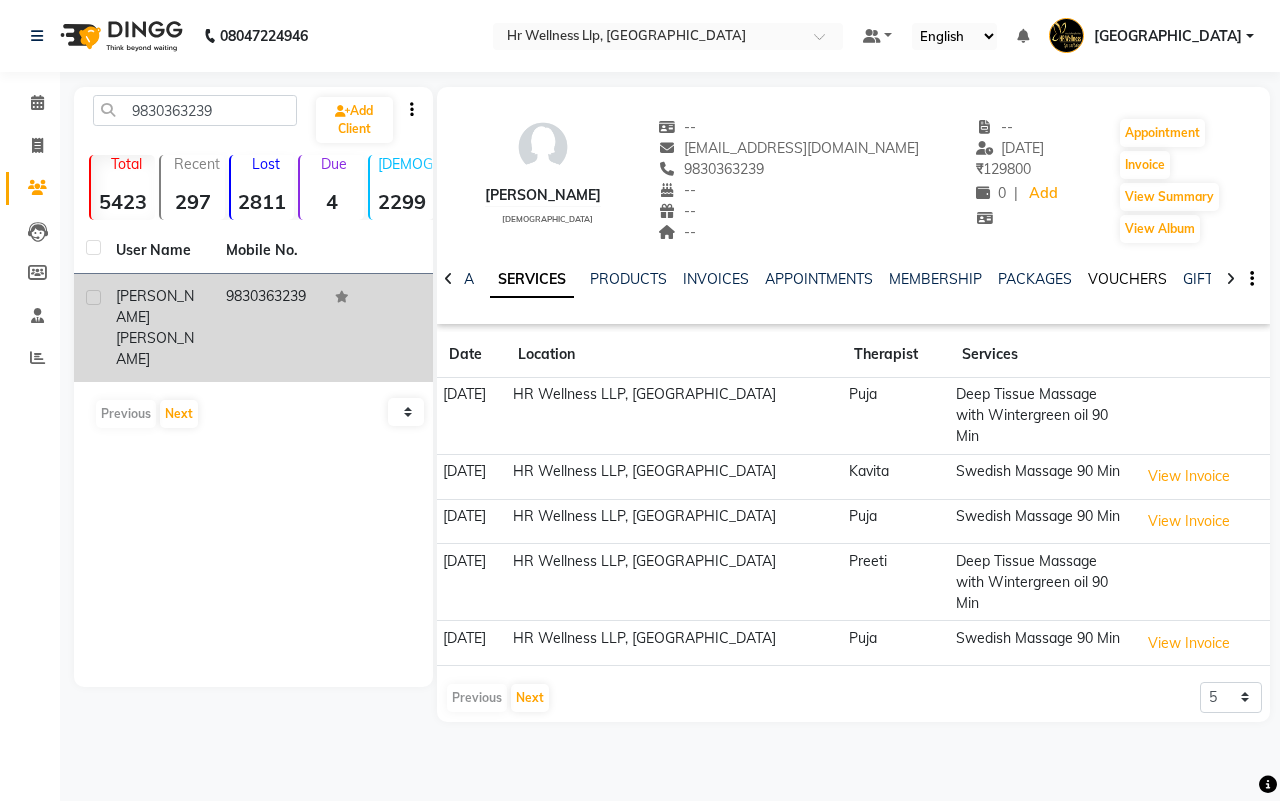 click on "VOUCHERS" 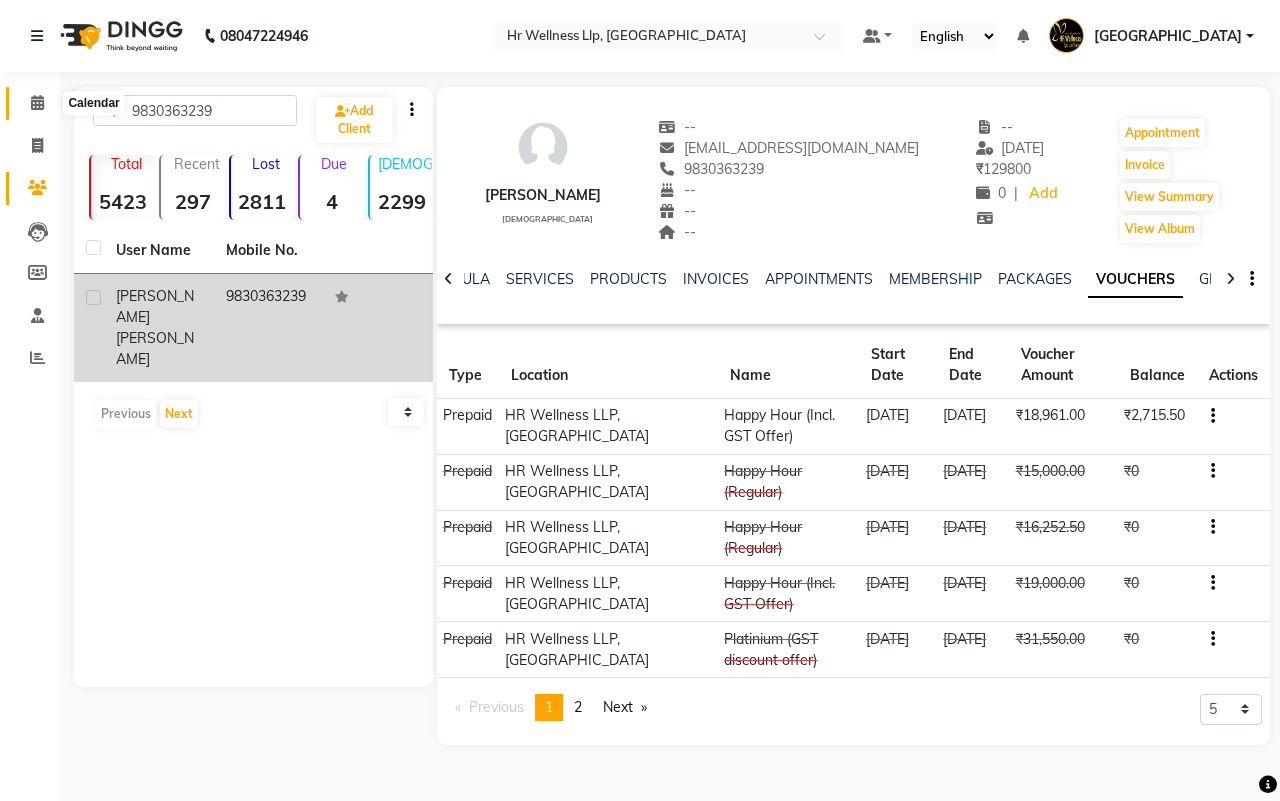 click 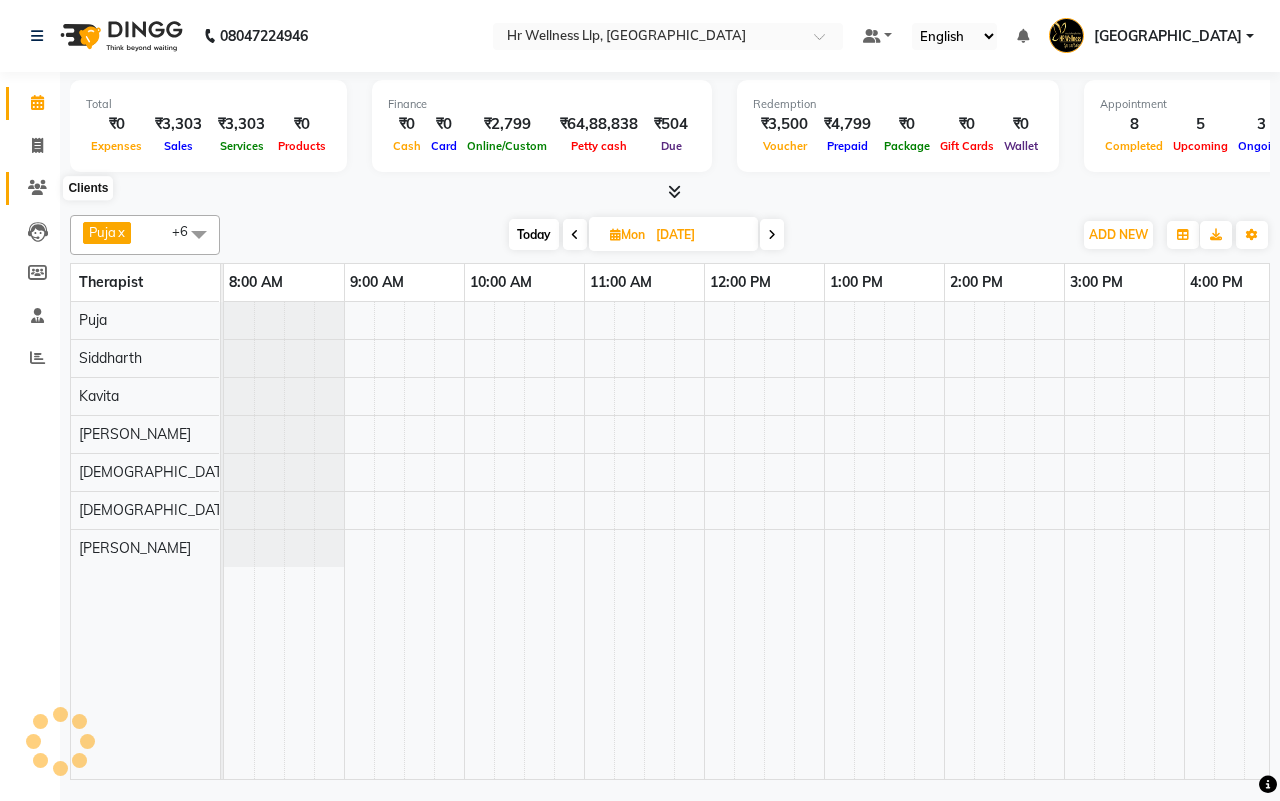 scroll, scrollTop: 0, scrollLeft: 0, axis: both 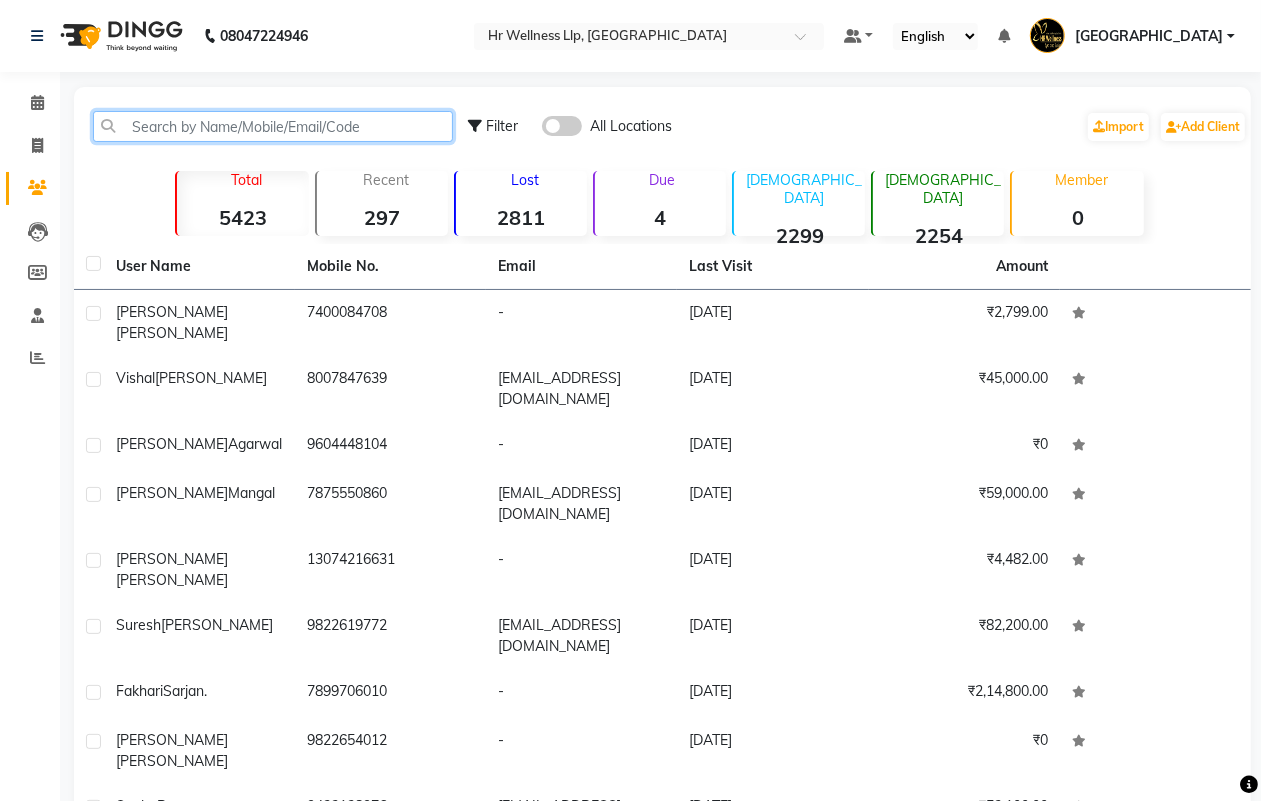 paste on "9765393830" 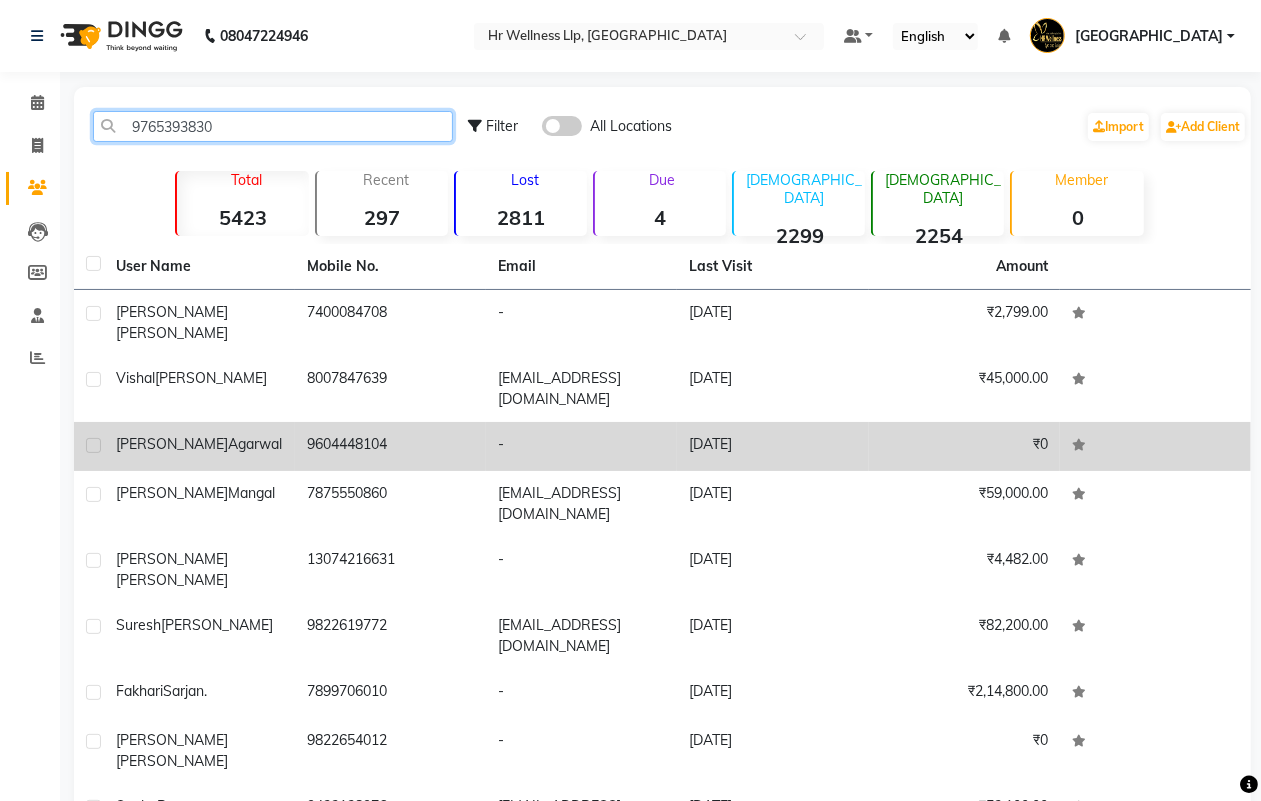 type on "9765393830" 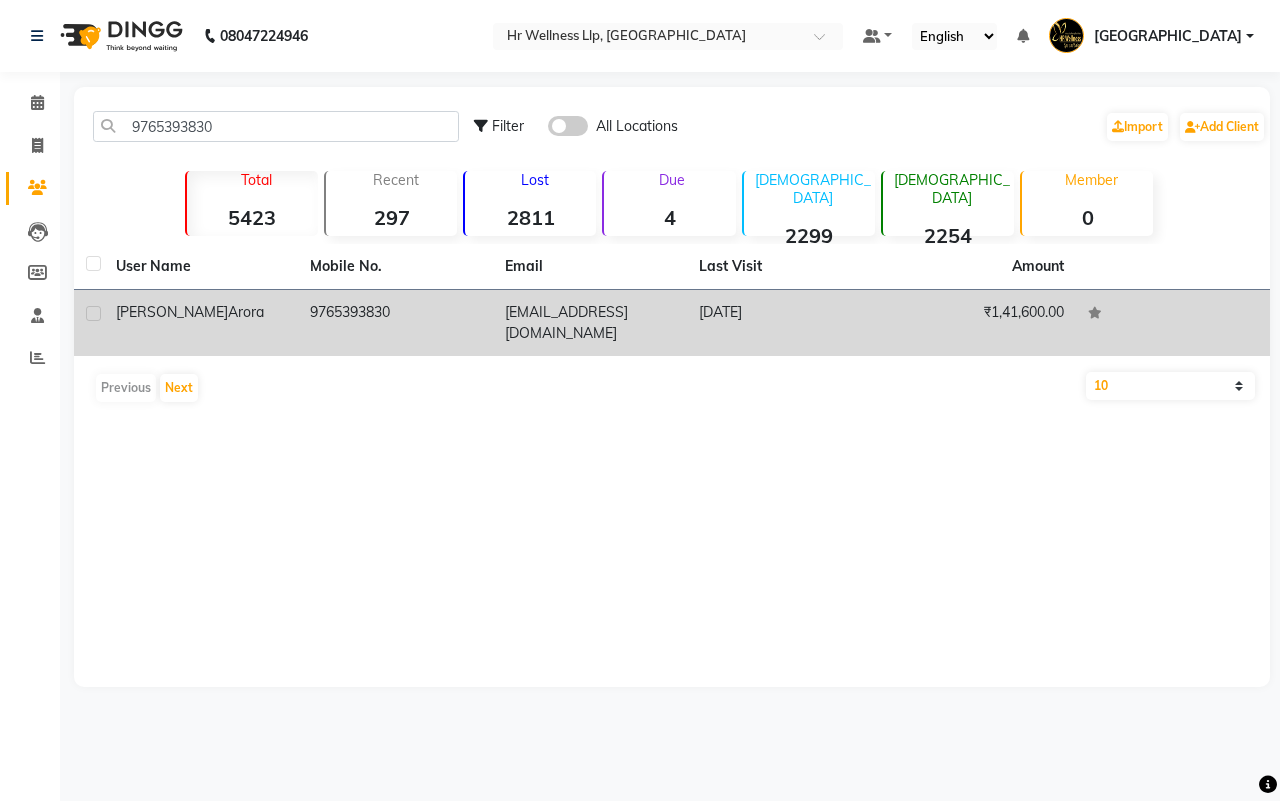click on "arorasumeetsingh@gmail.com" 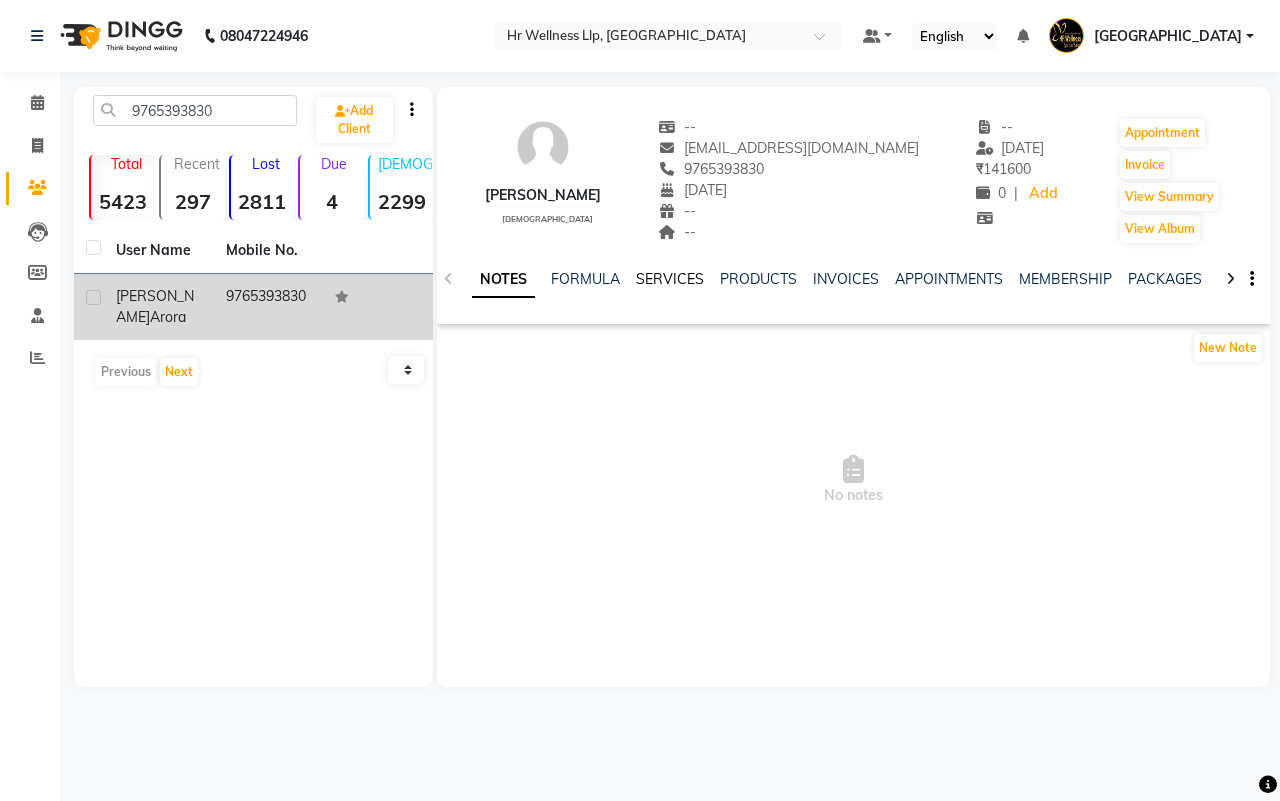 click on "SERVICES" 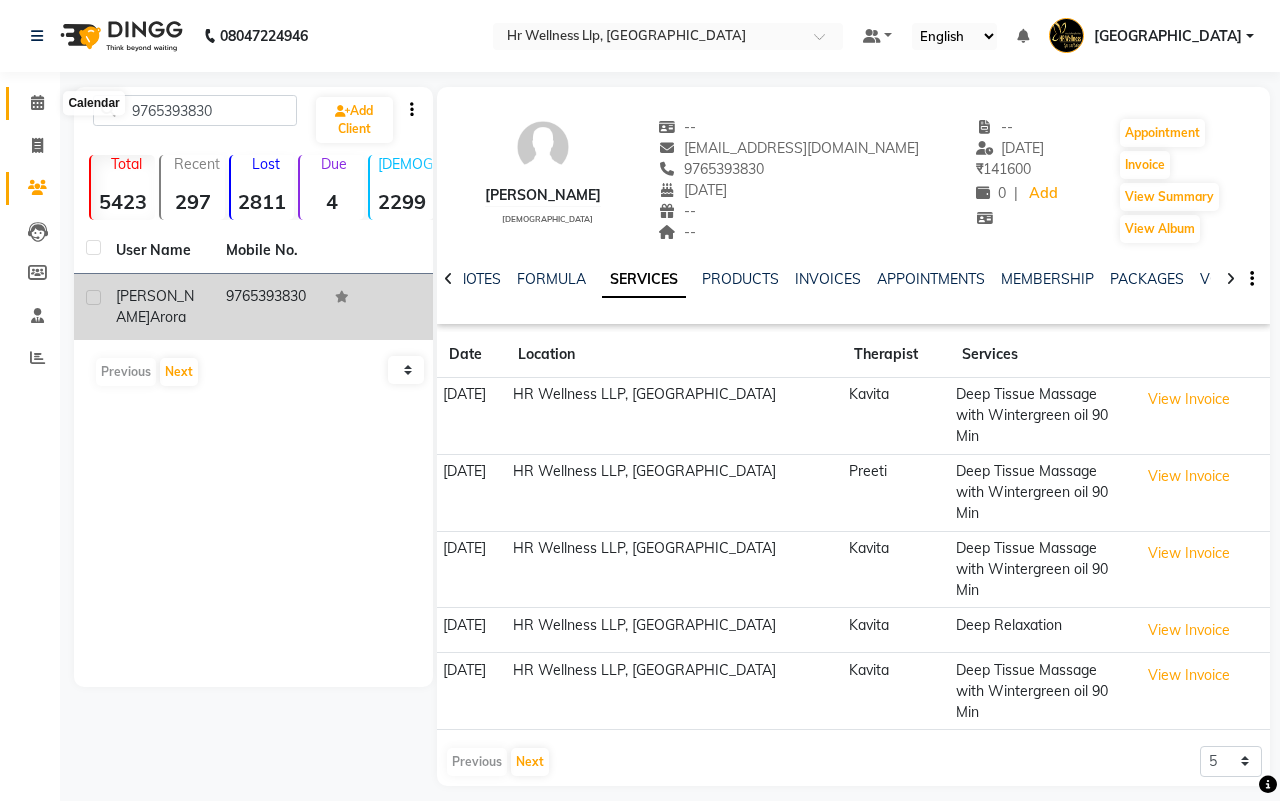 click 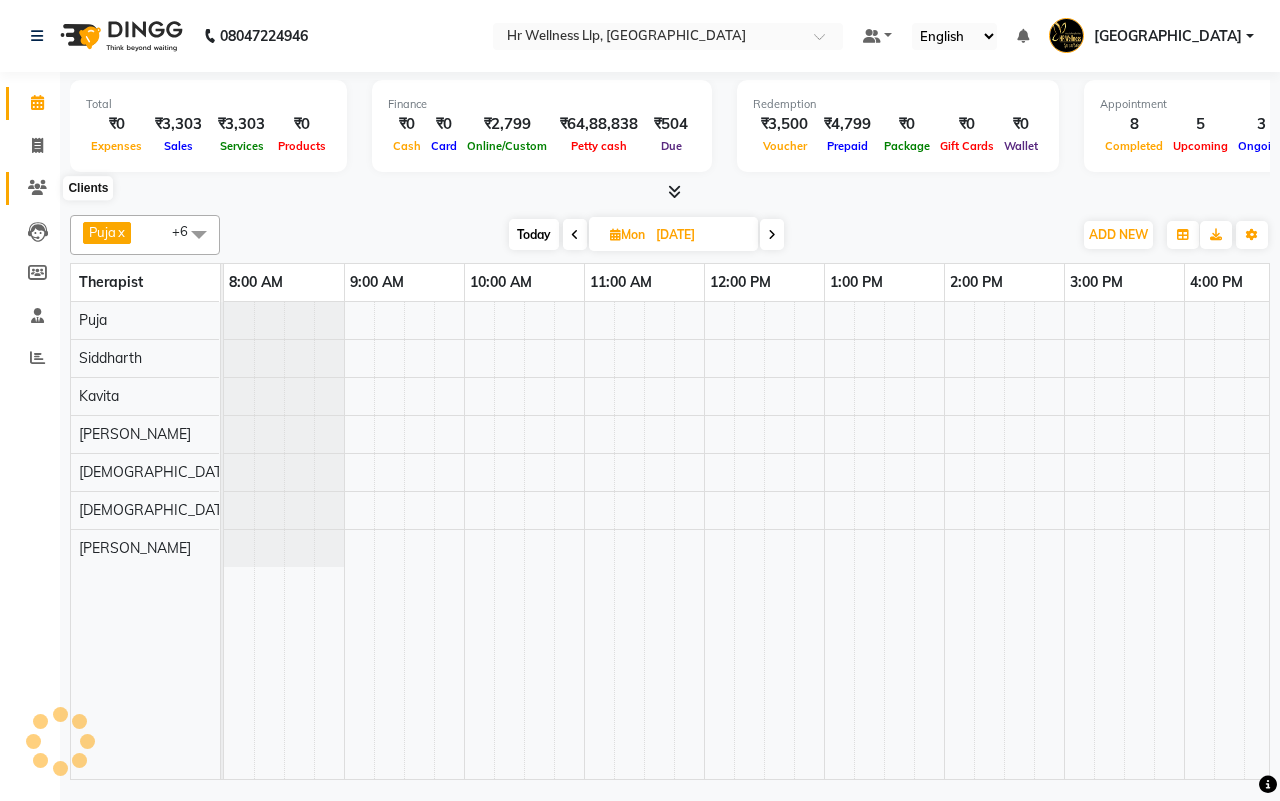 click 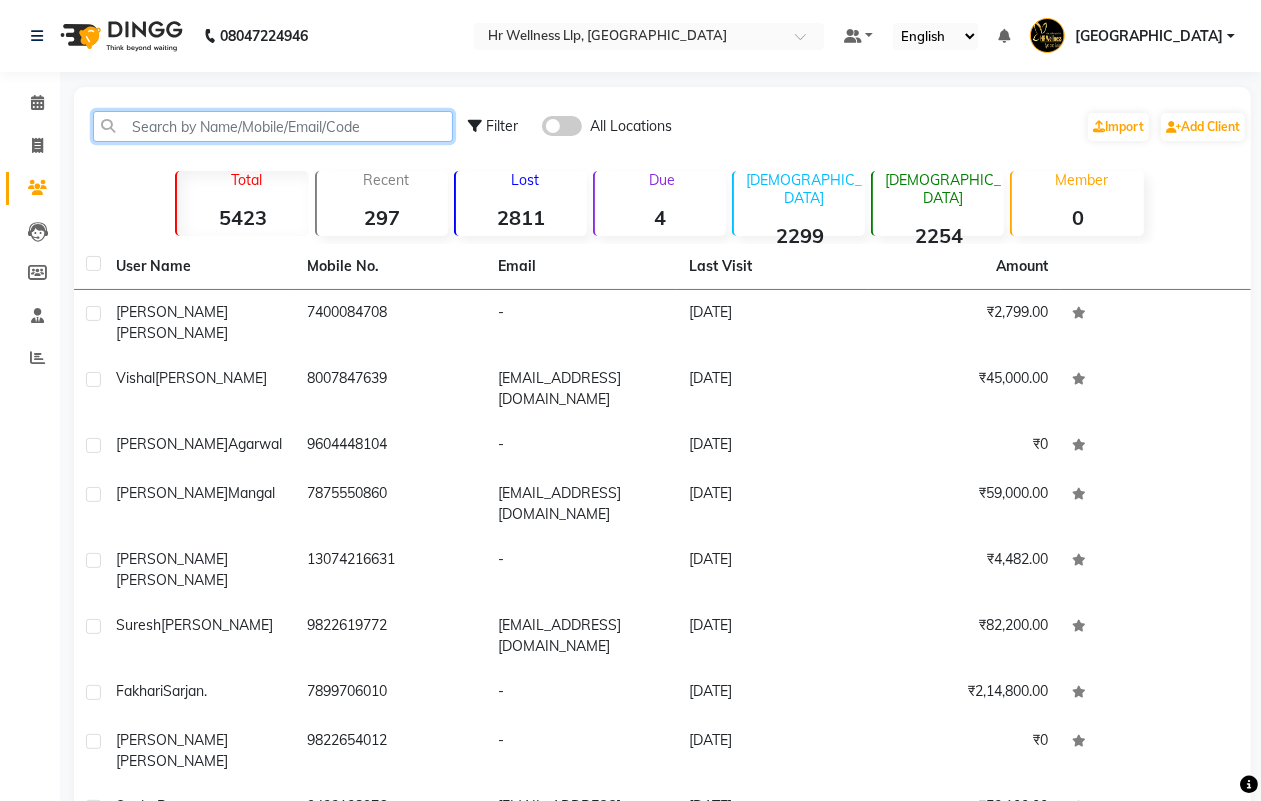 paste on "9100930433" 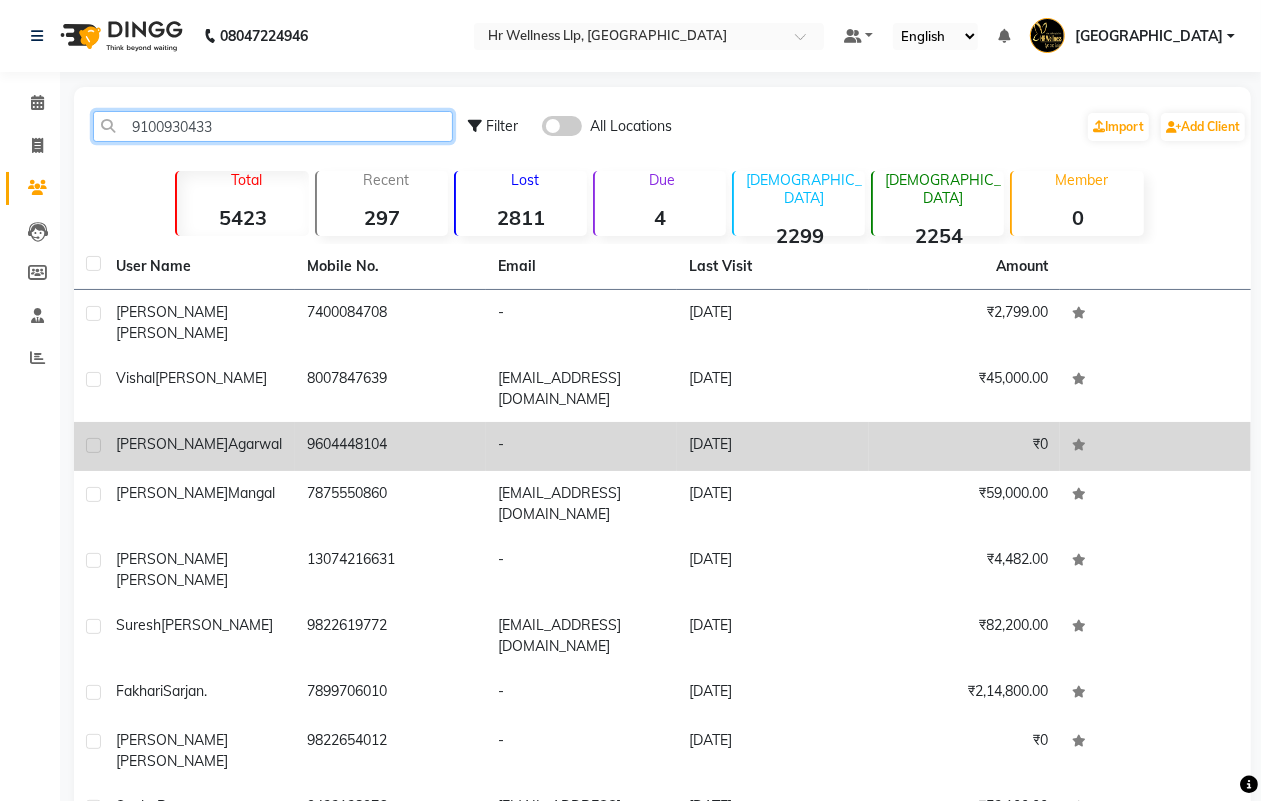 type on "9100930433" 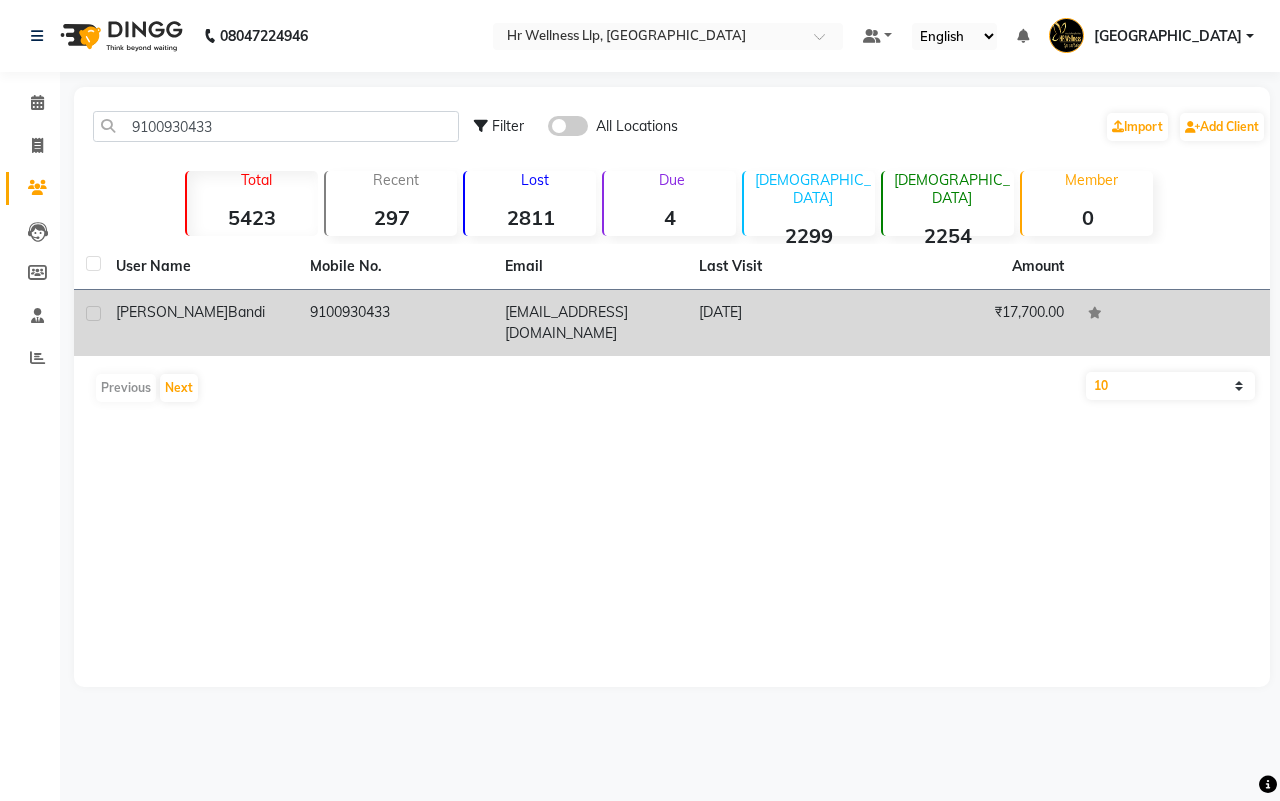 click on "9100930433" 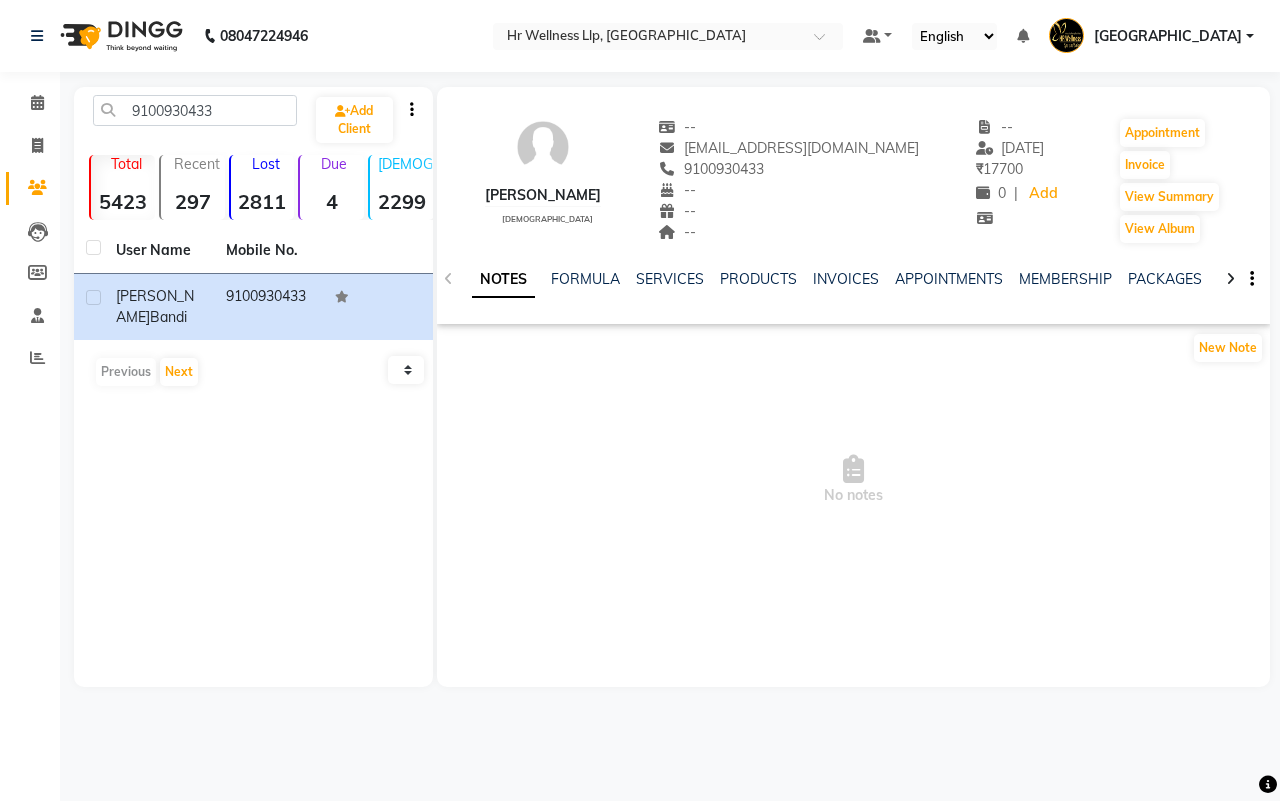 click 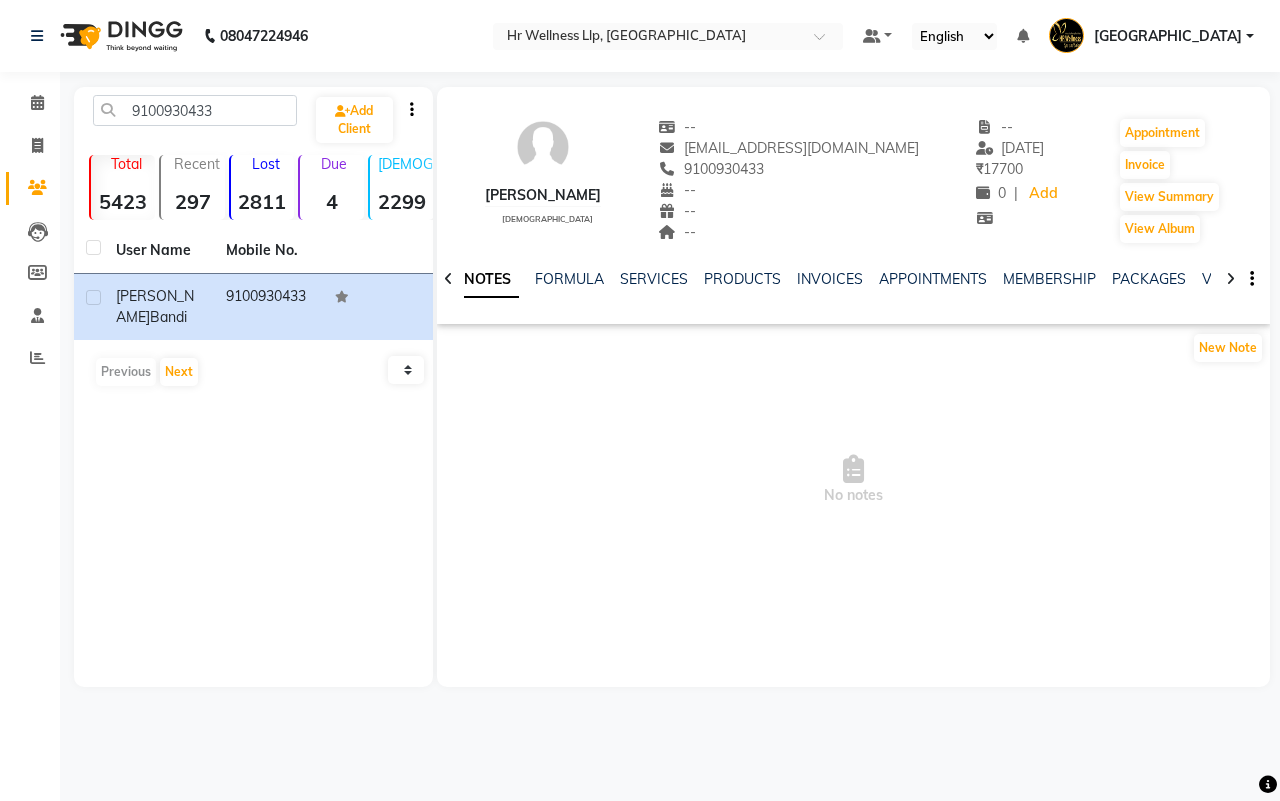 click 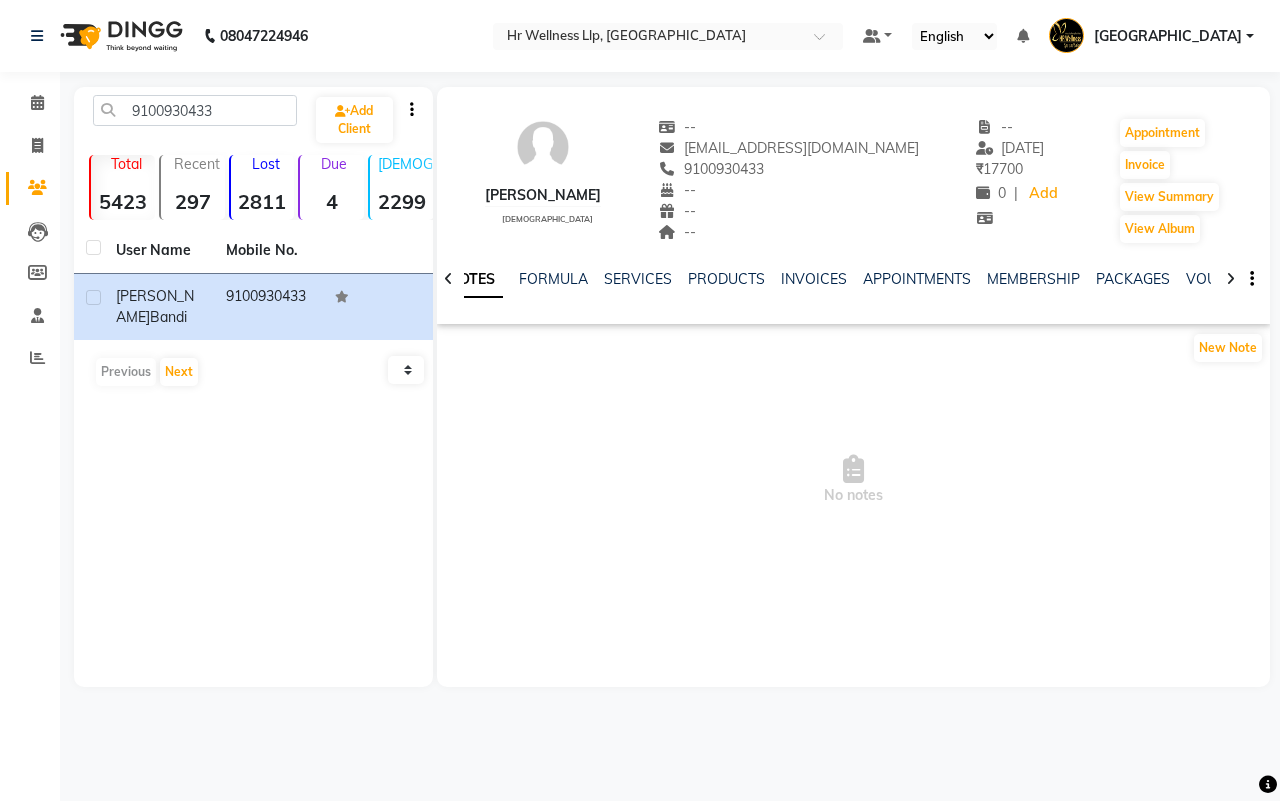 click 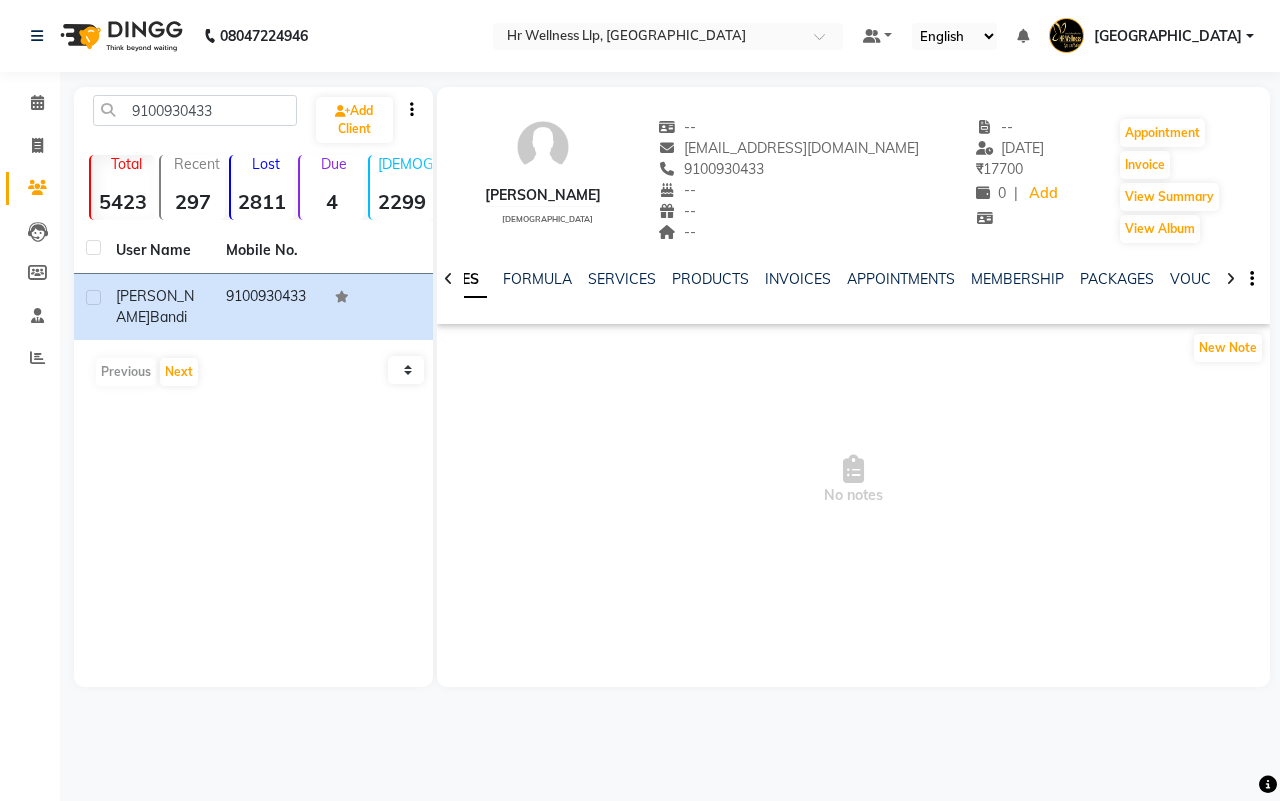 click 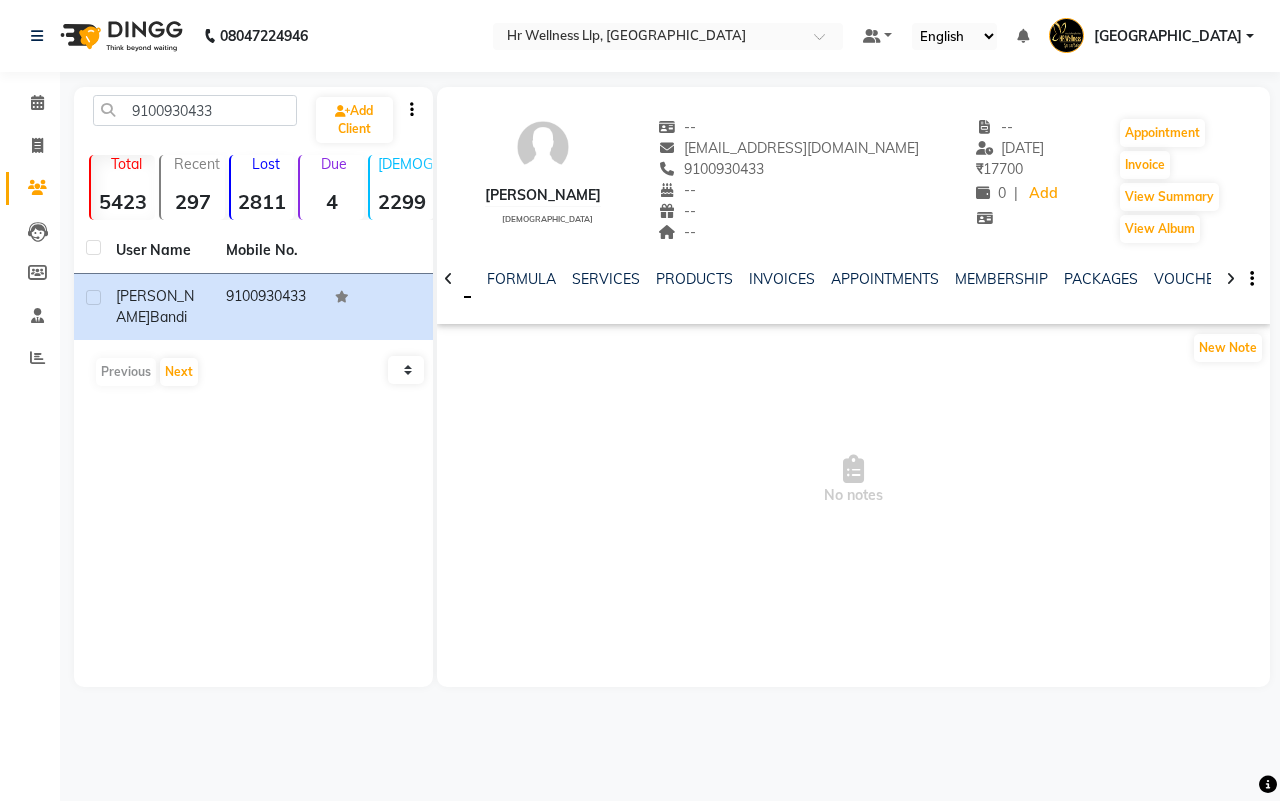 click 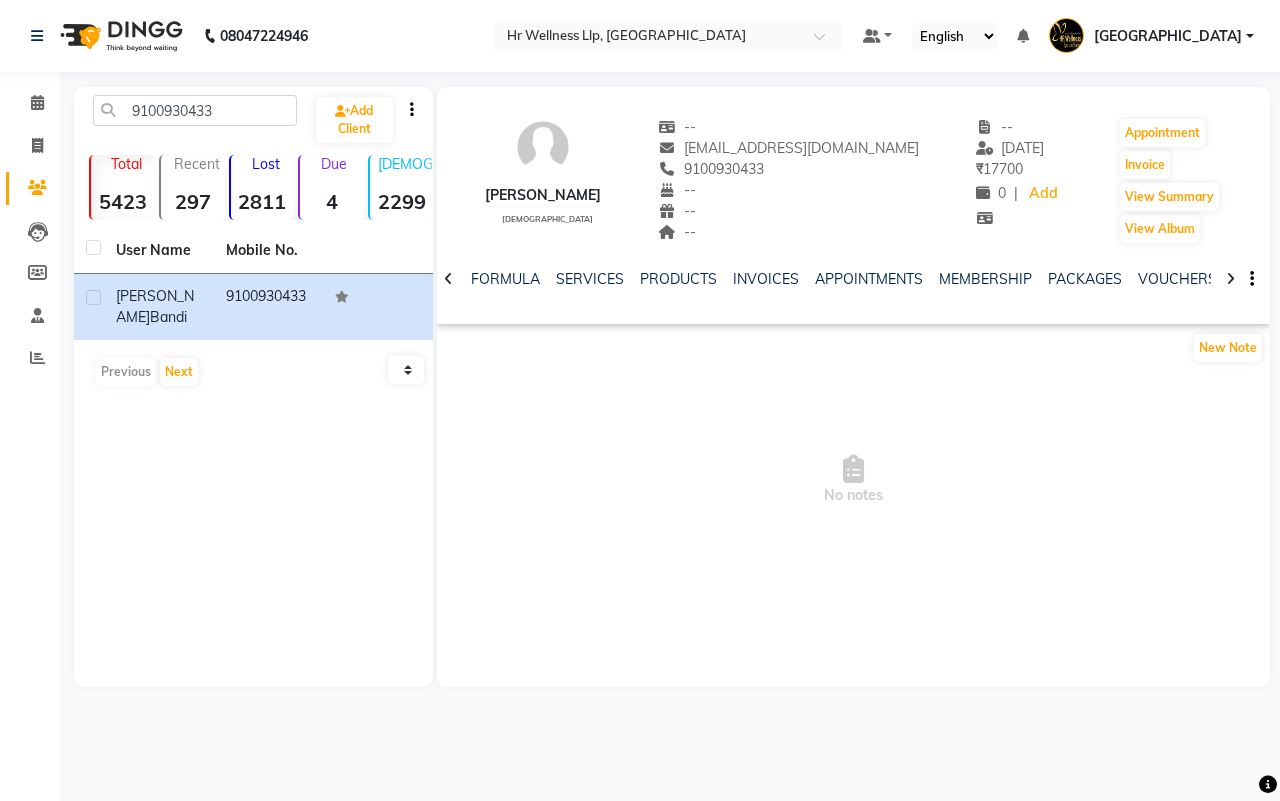 click 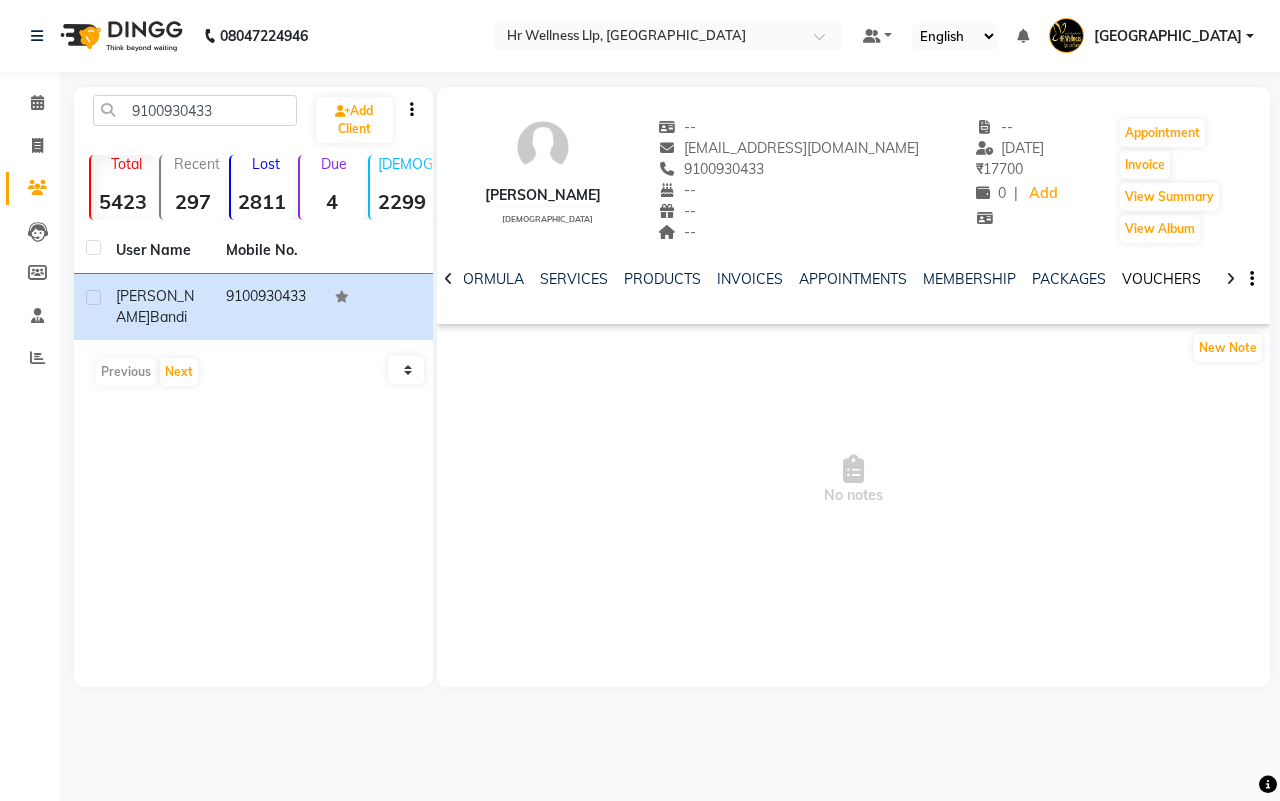 click on "VOUCHERS" 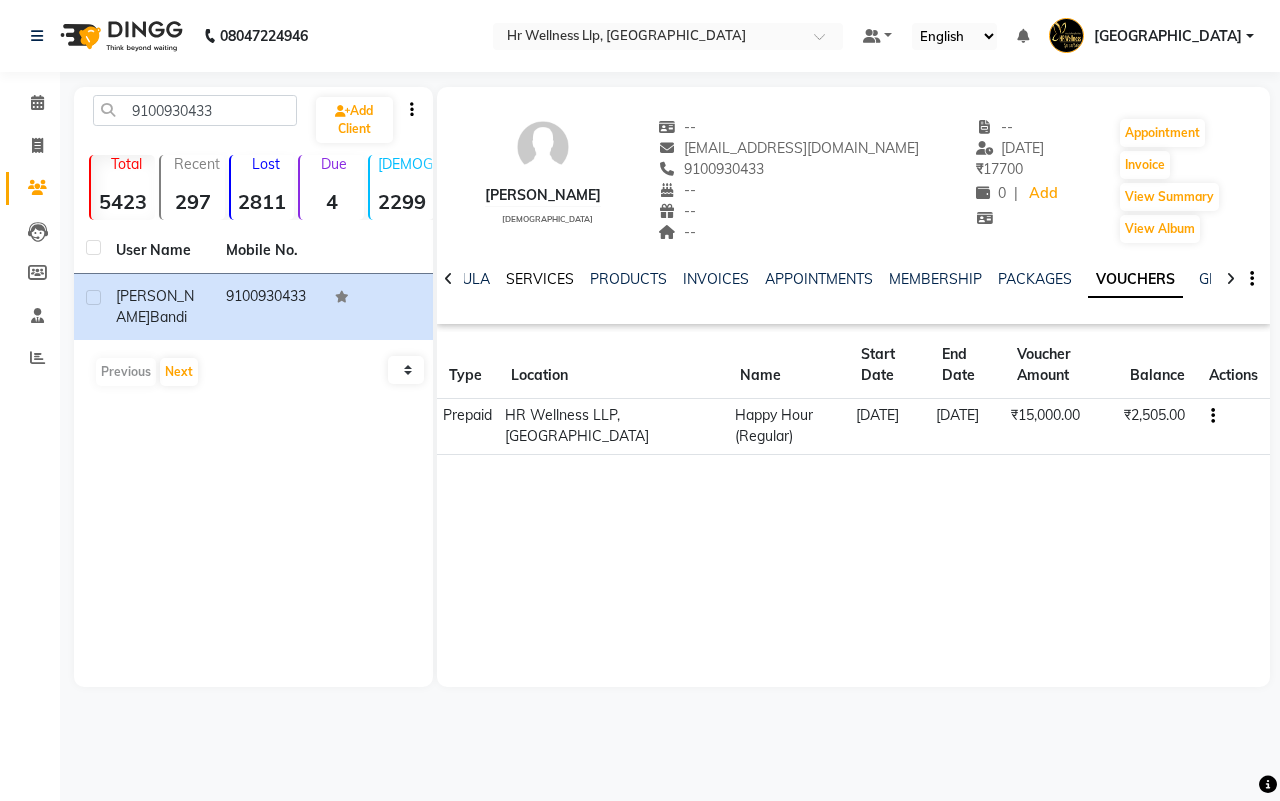 click on "SERVICES" 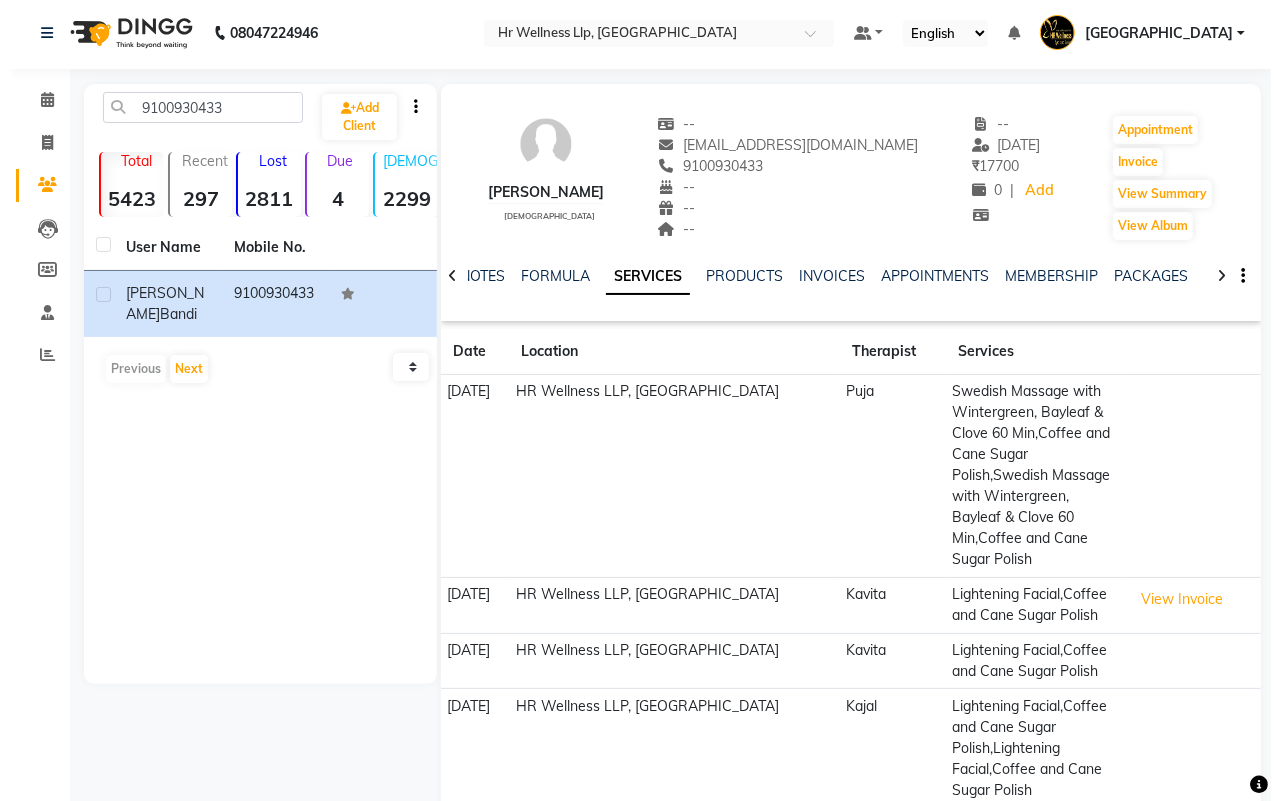 scroll, scrollTop: 0, scrollLeft: 0, axis: both 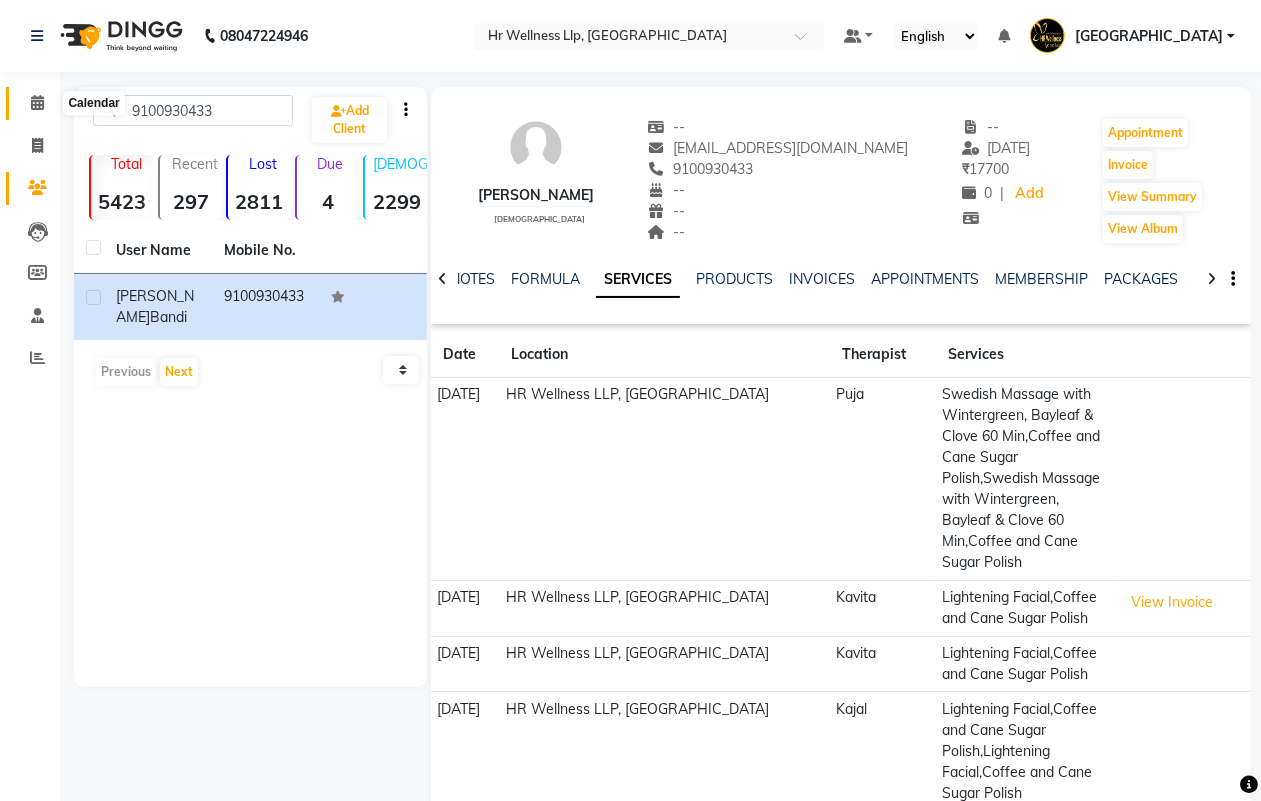 click 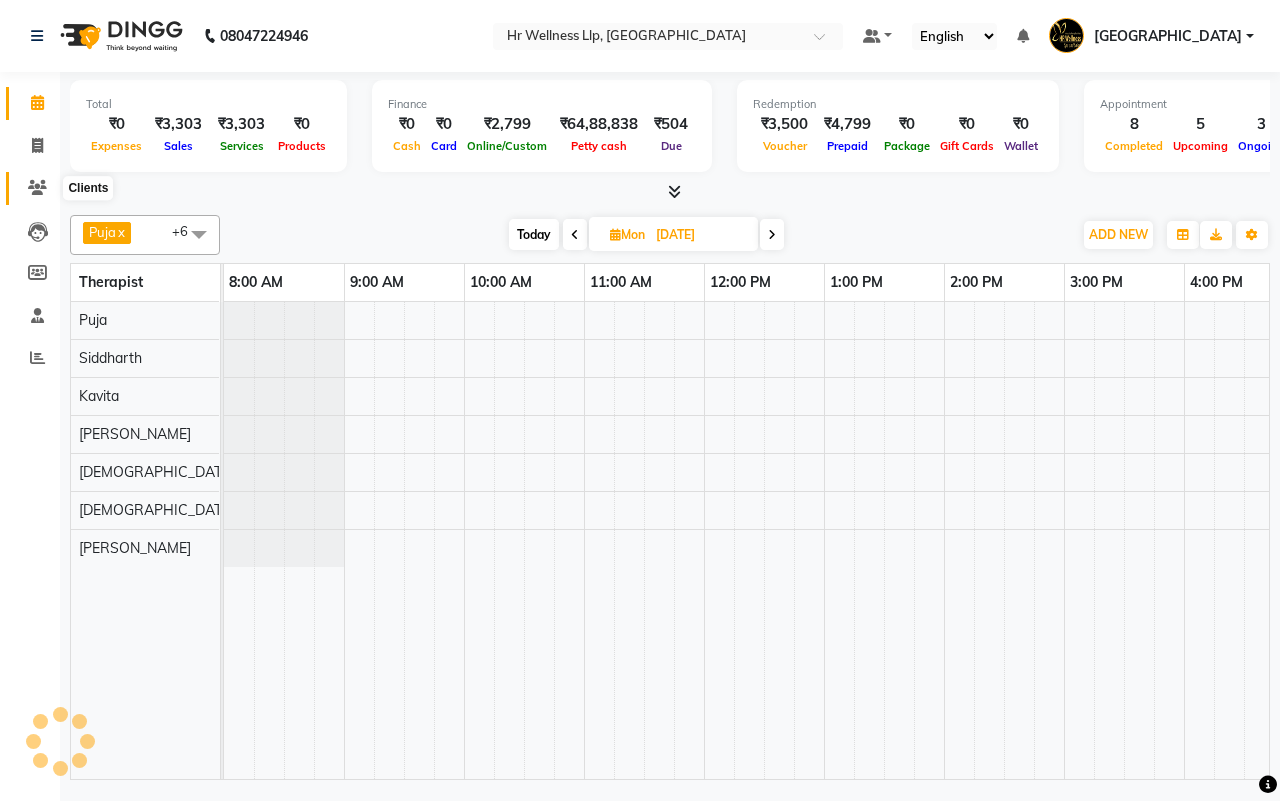 click 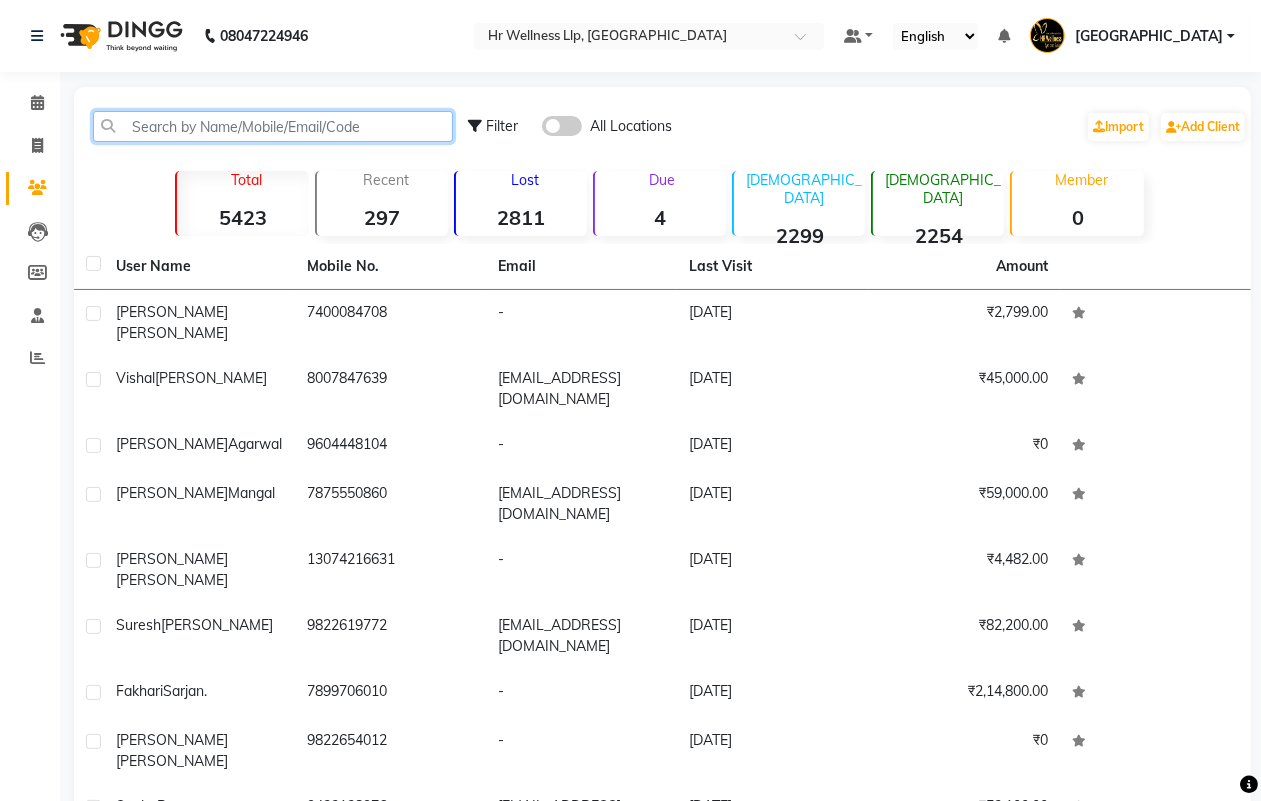 paste on "9673287999" 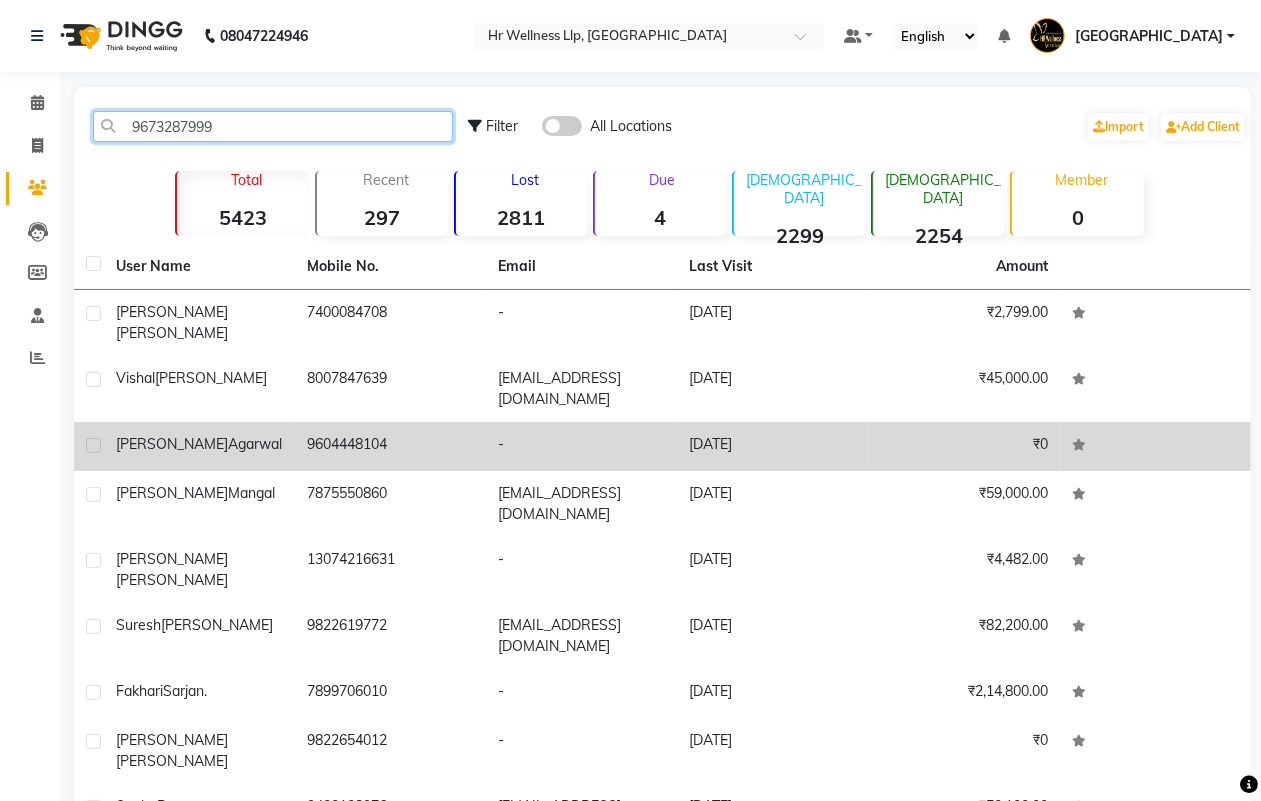 type on "9673287999" 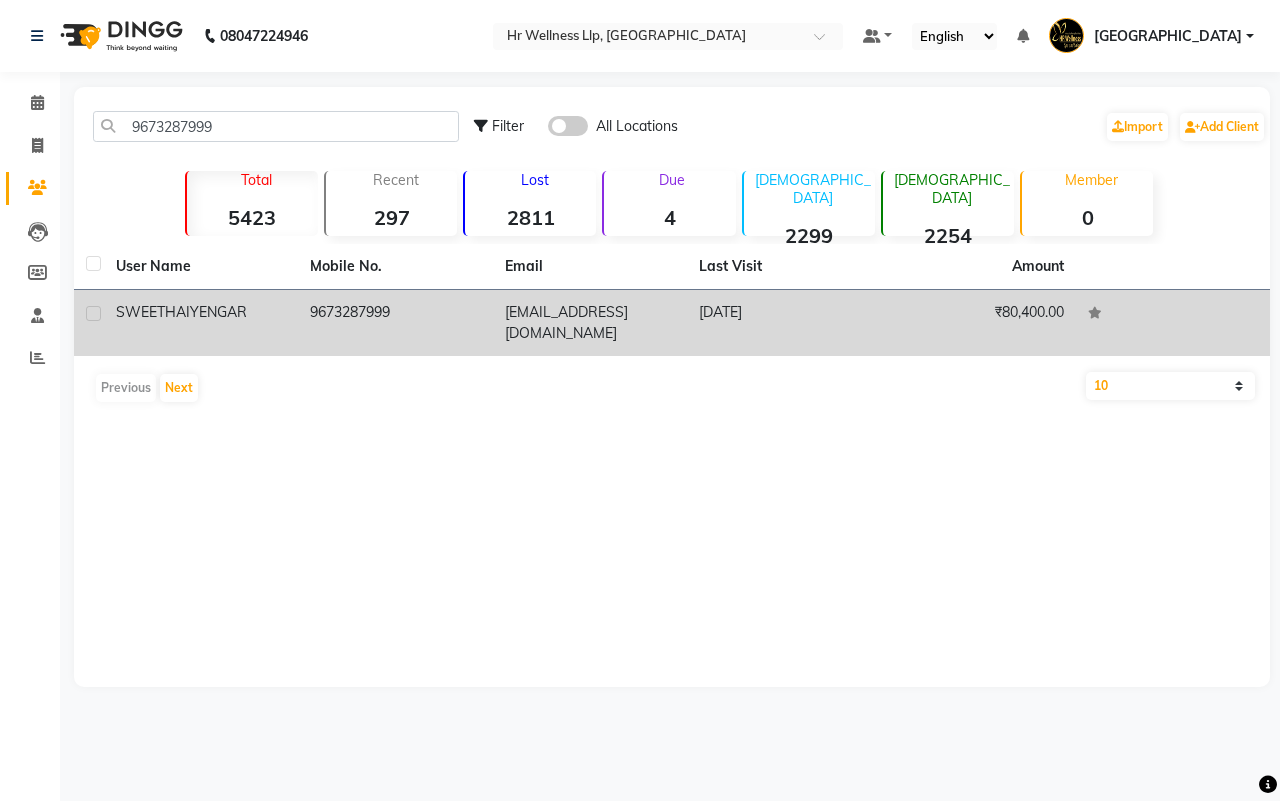 click on "9673287999" 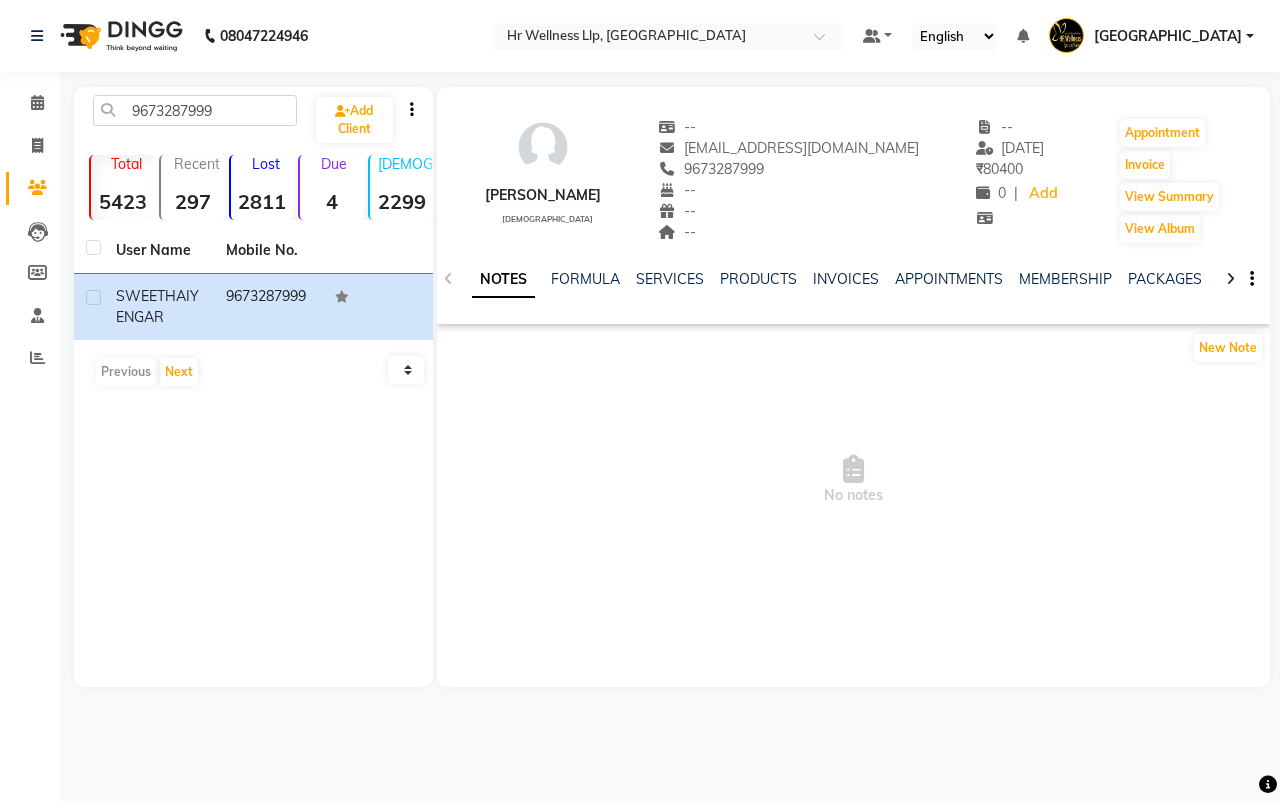 click 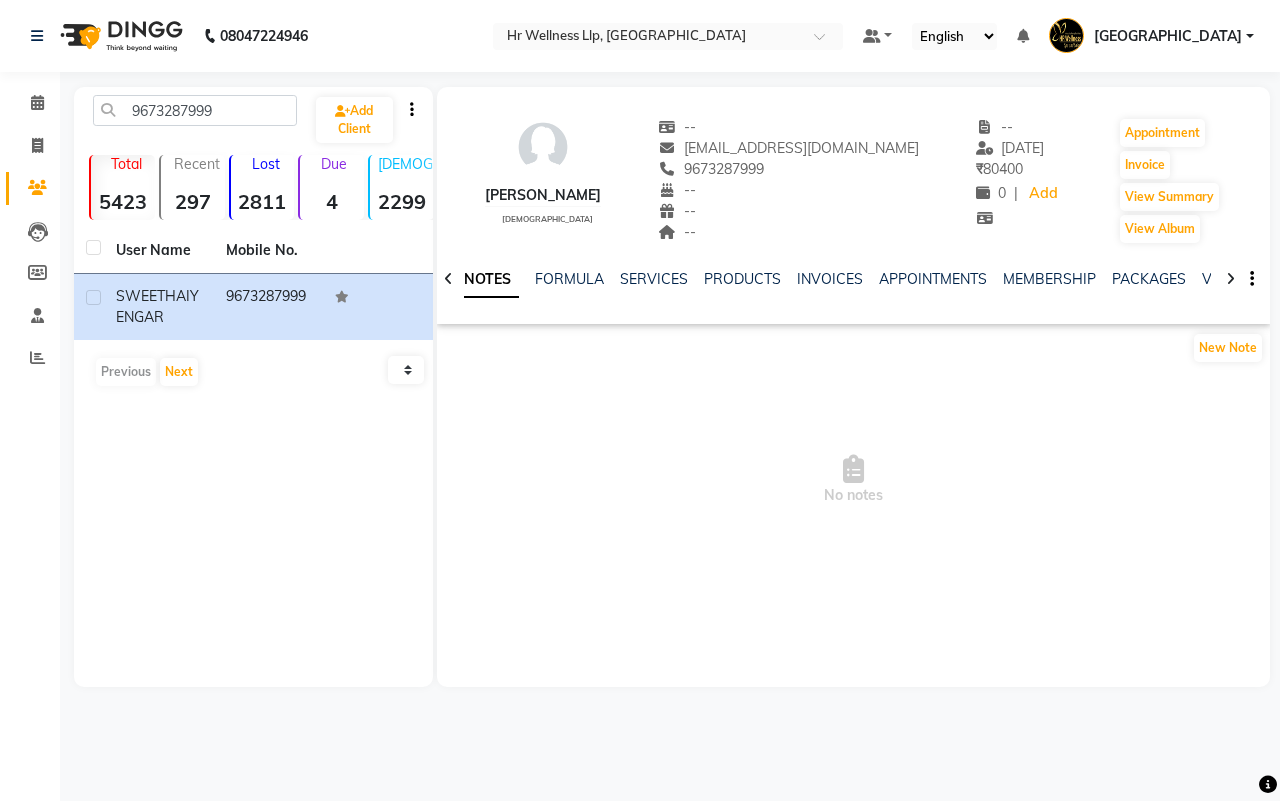 click 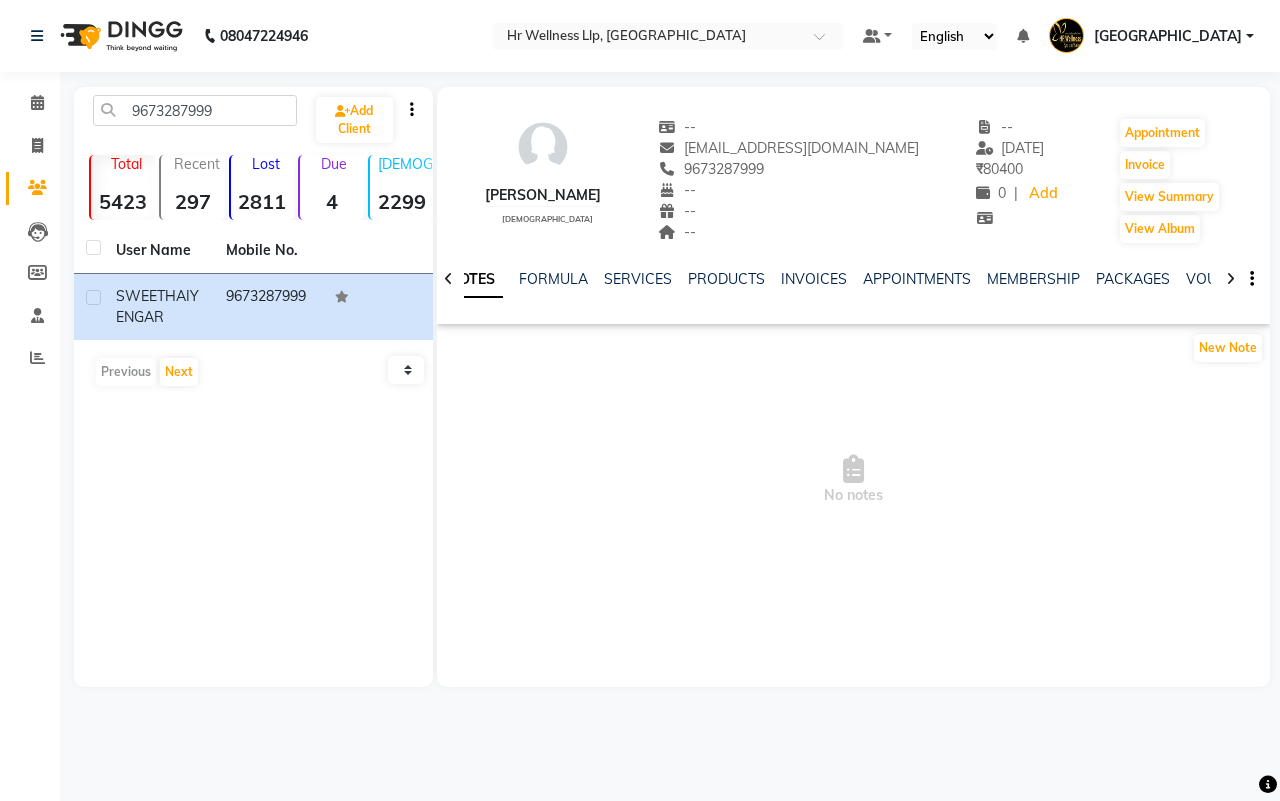 click 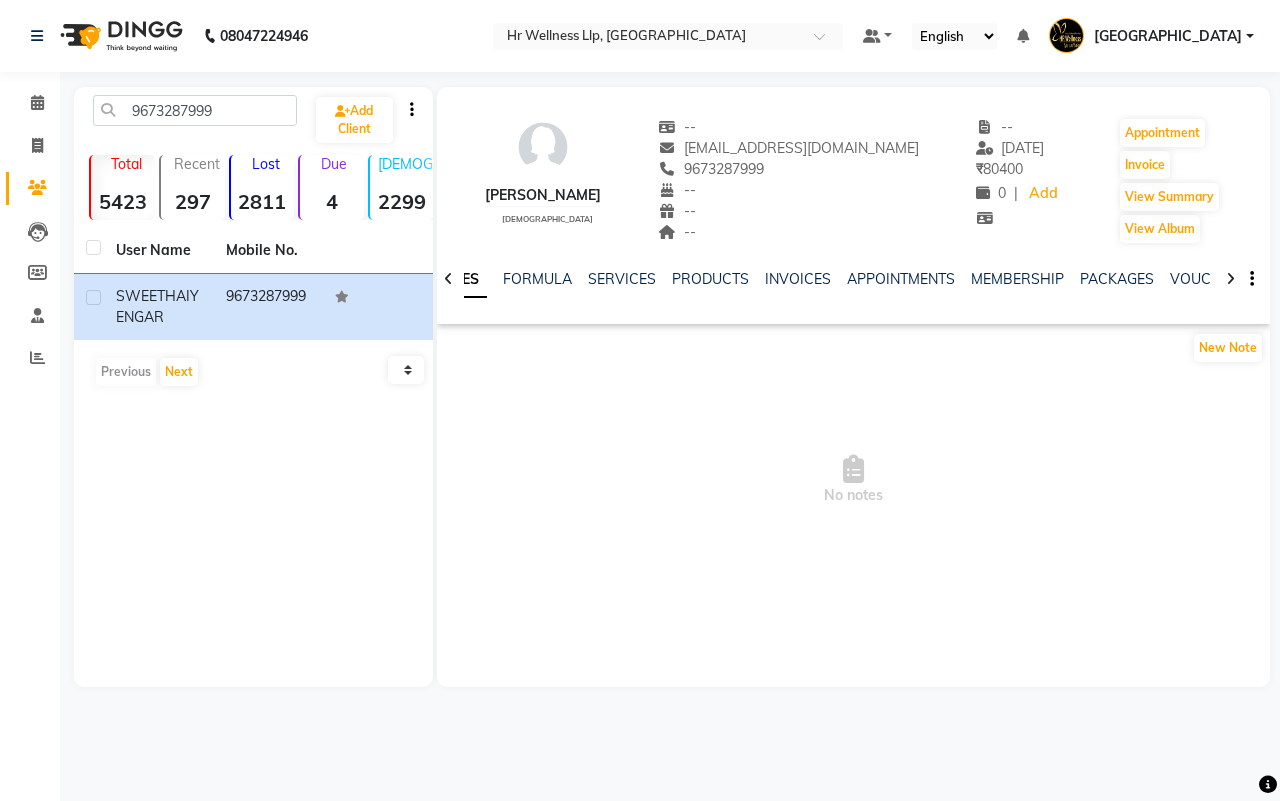 click 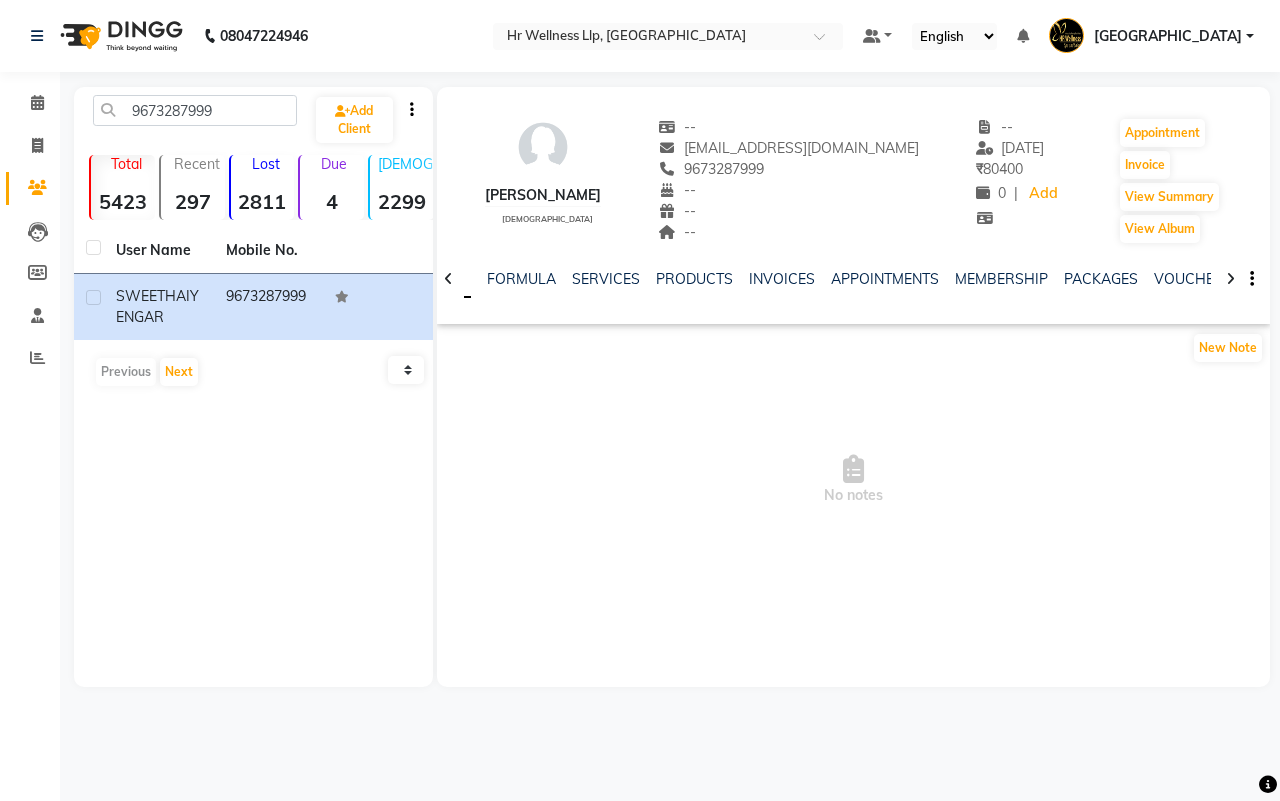 click 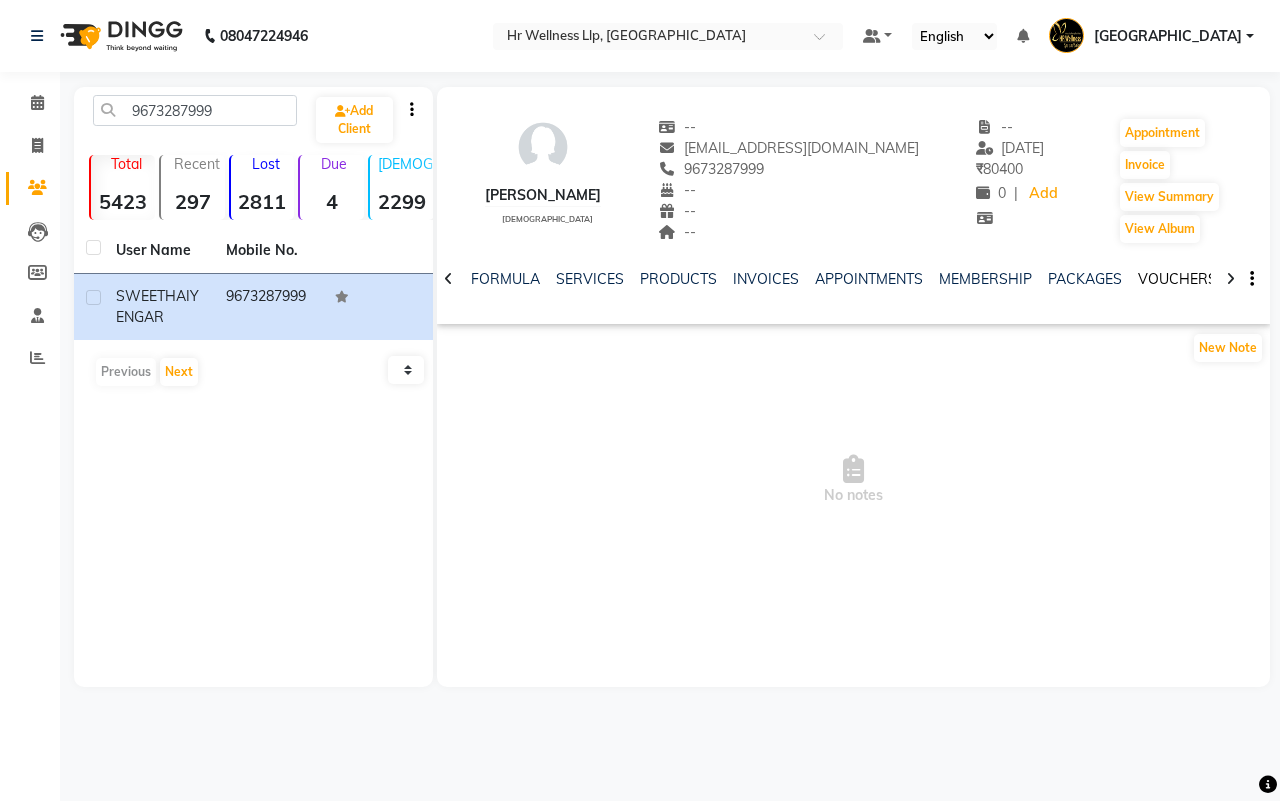 click on "VOUCHERS" 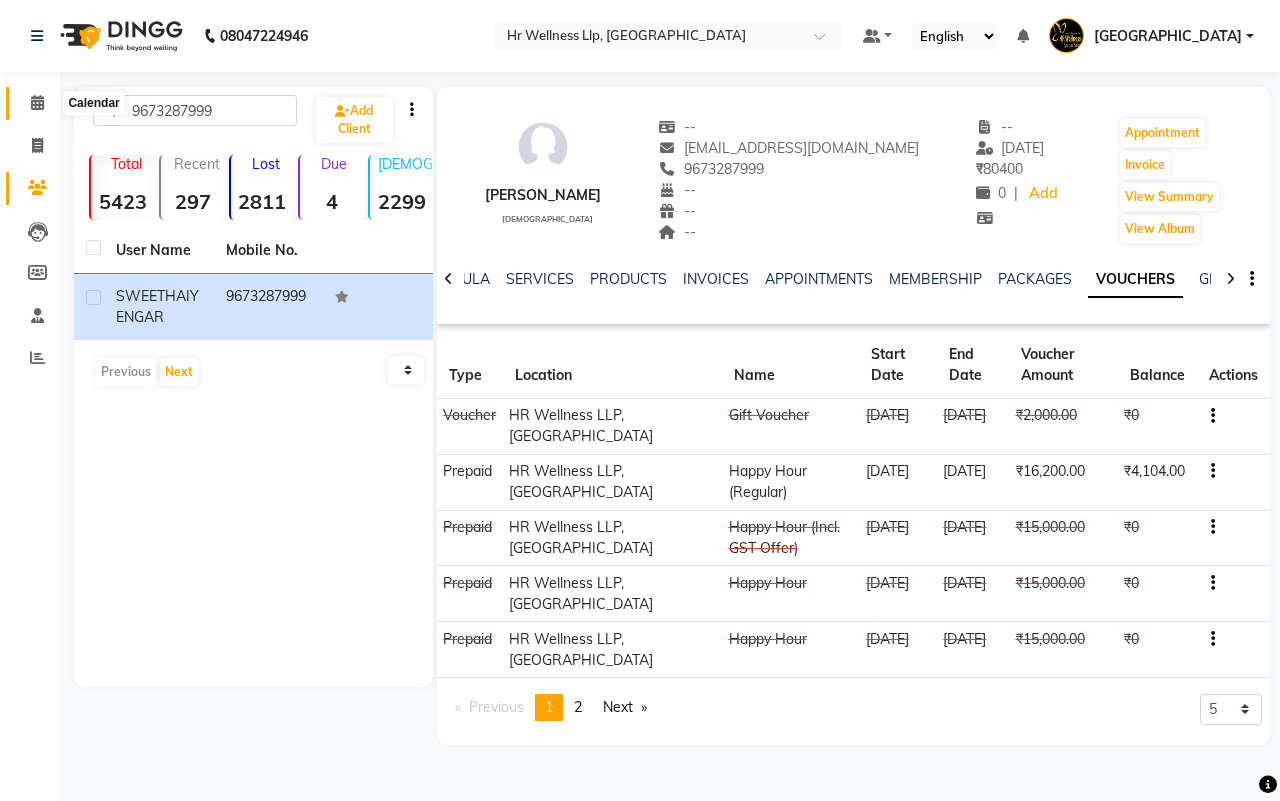 click 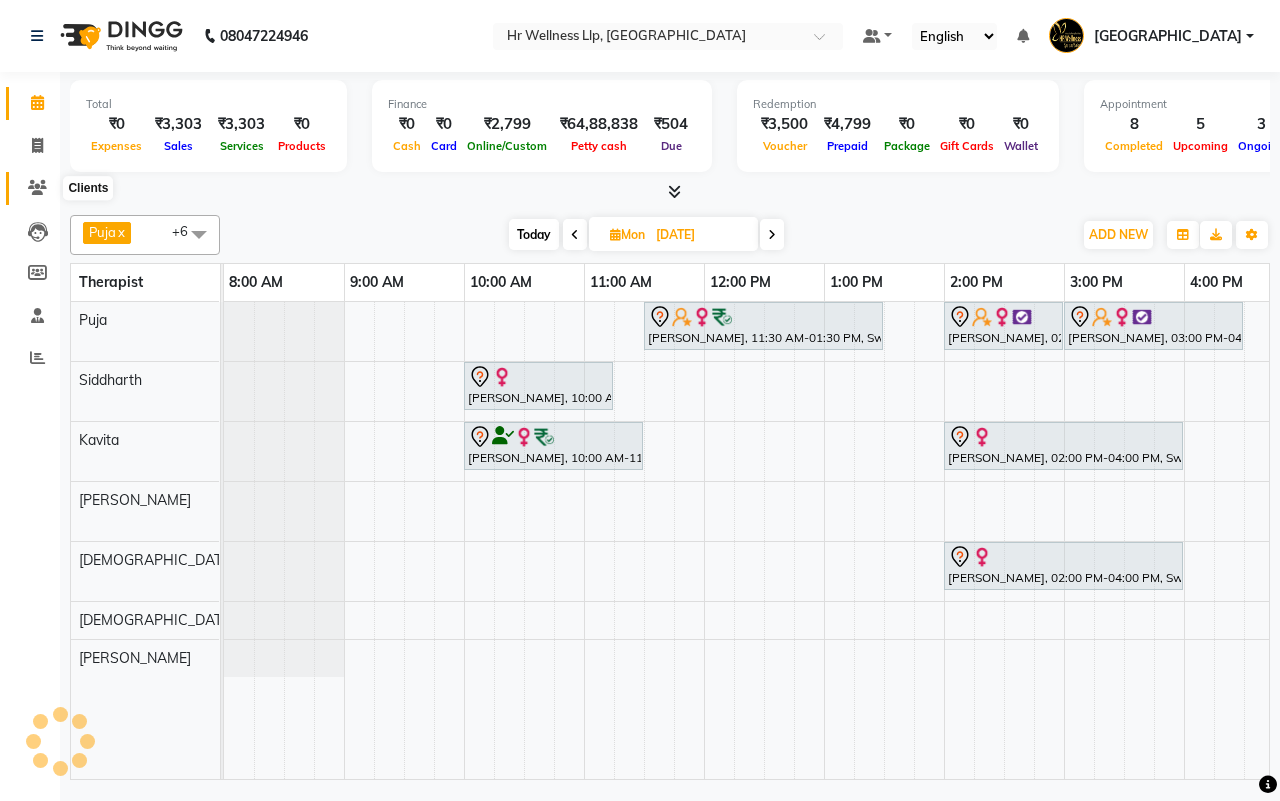click 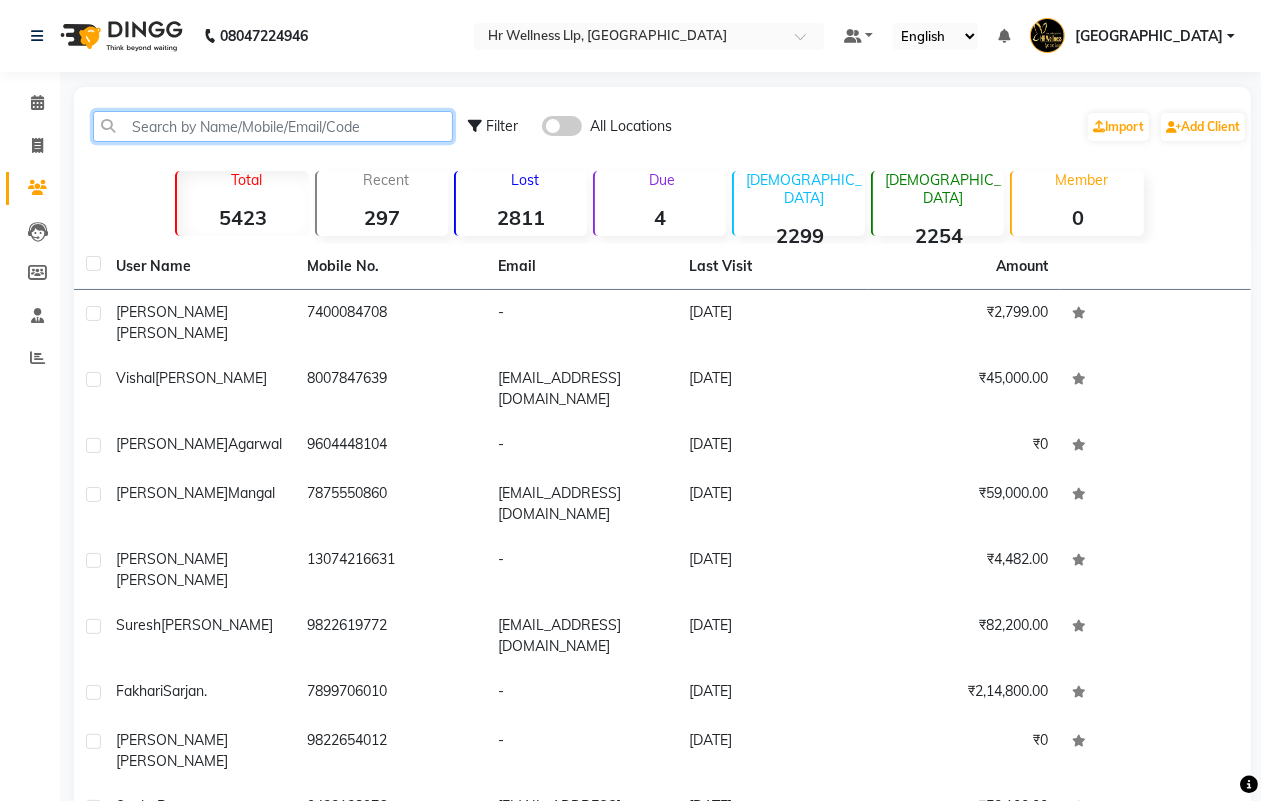 paste on "[PERSON_NAME]" 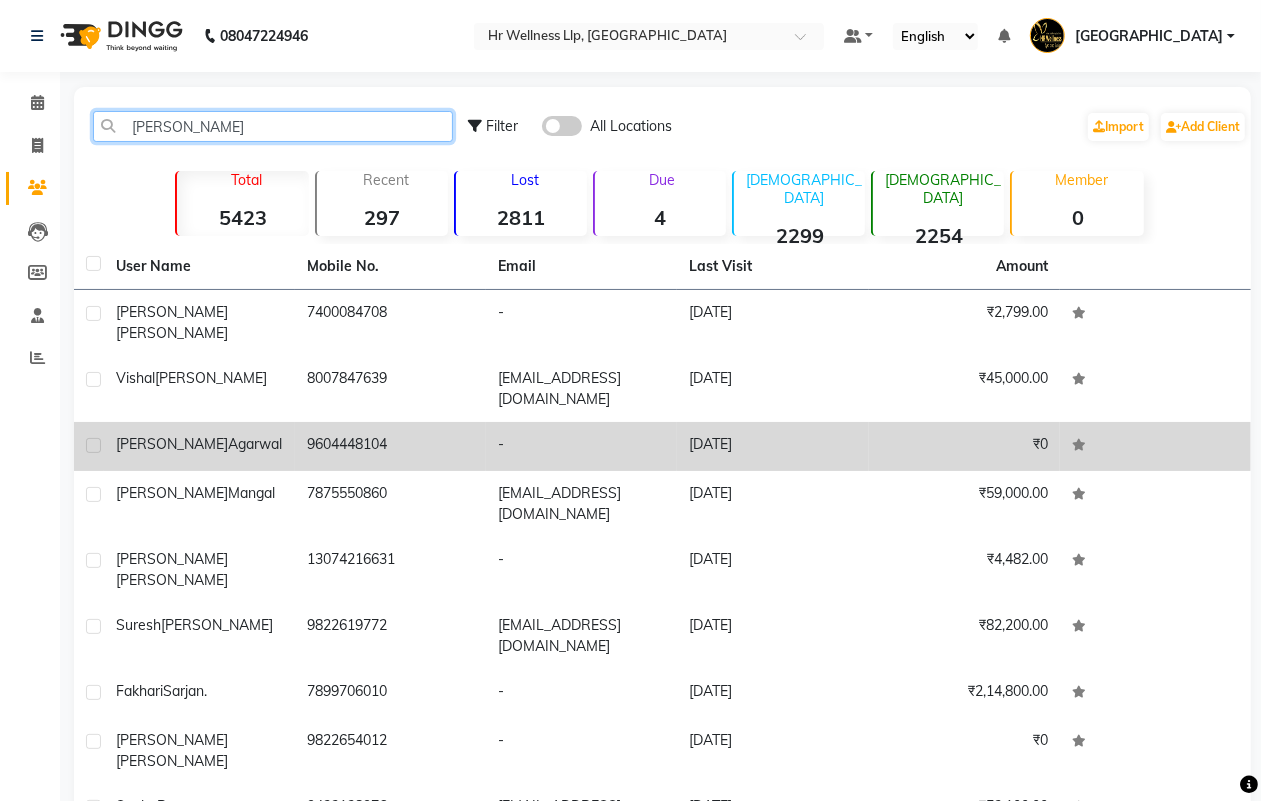 type on "[PERSON_NAME]" 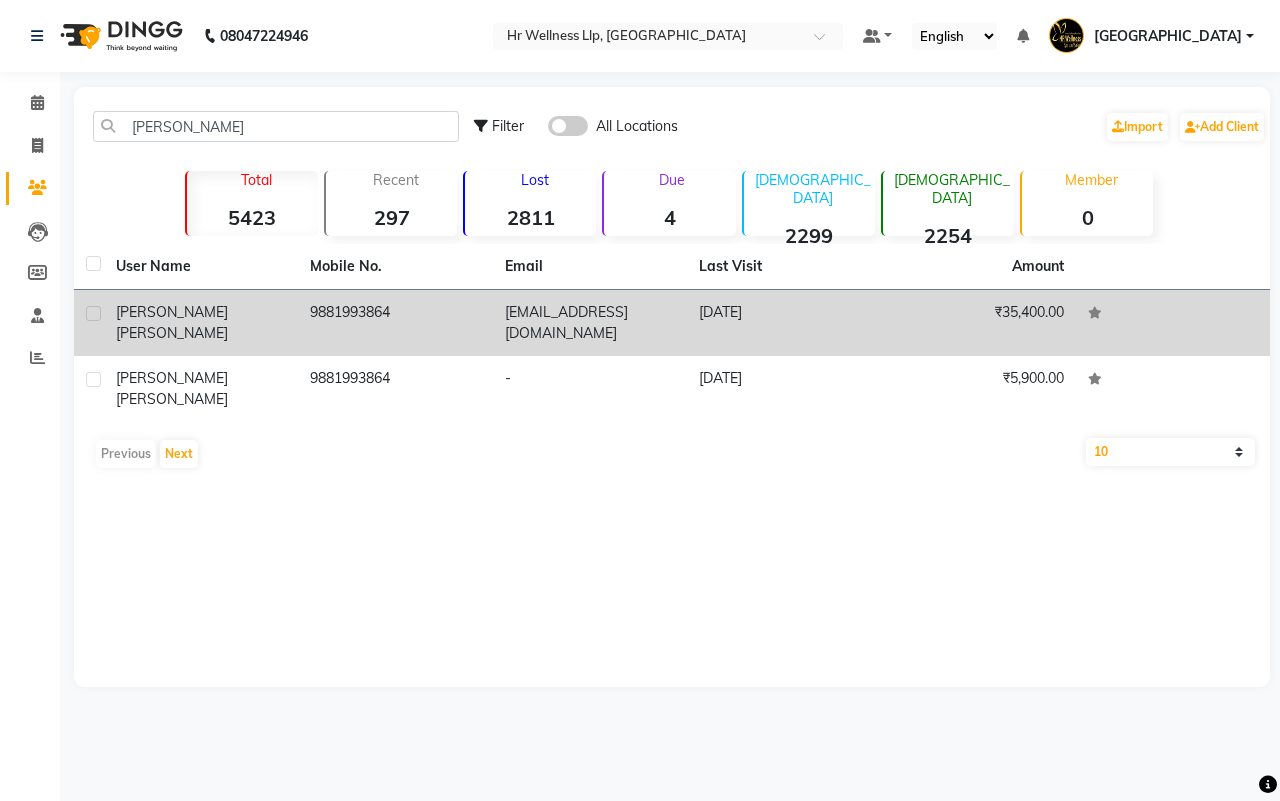 click on "9881993864" 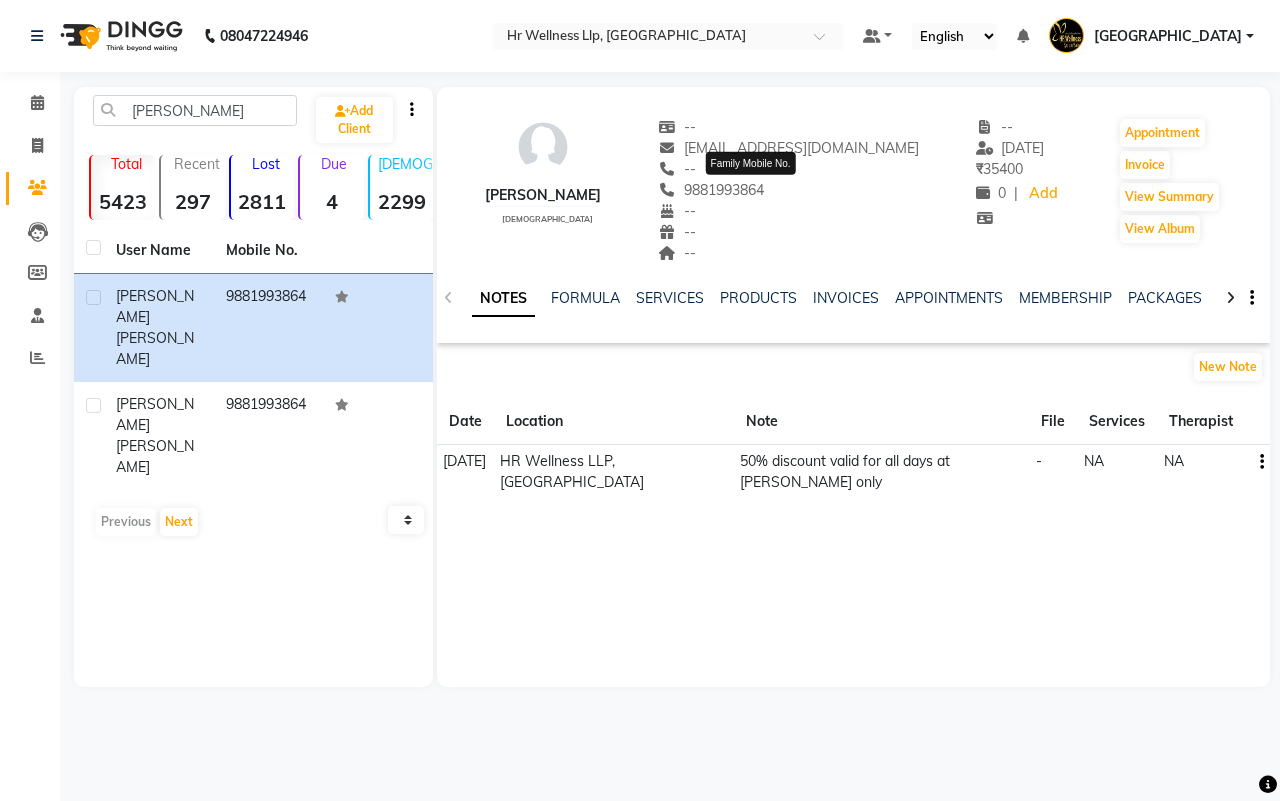 drag, startPoint x: 805, startPoint y: 187, endPoint x: 726, endPoint y: 195, distance: 79.40403 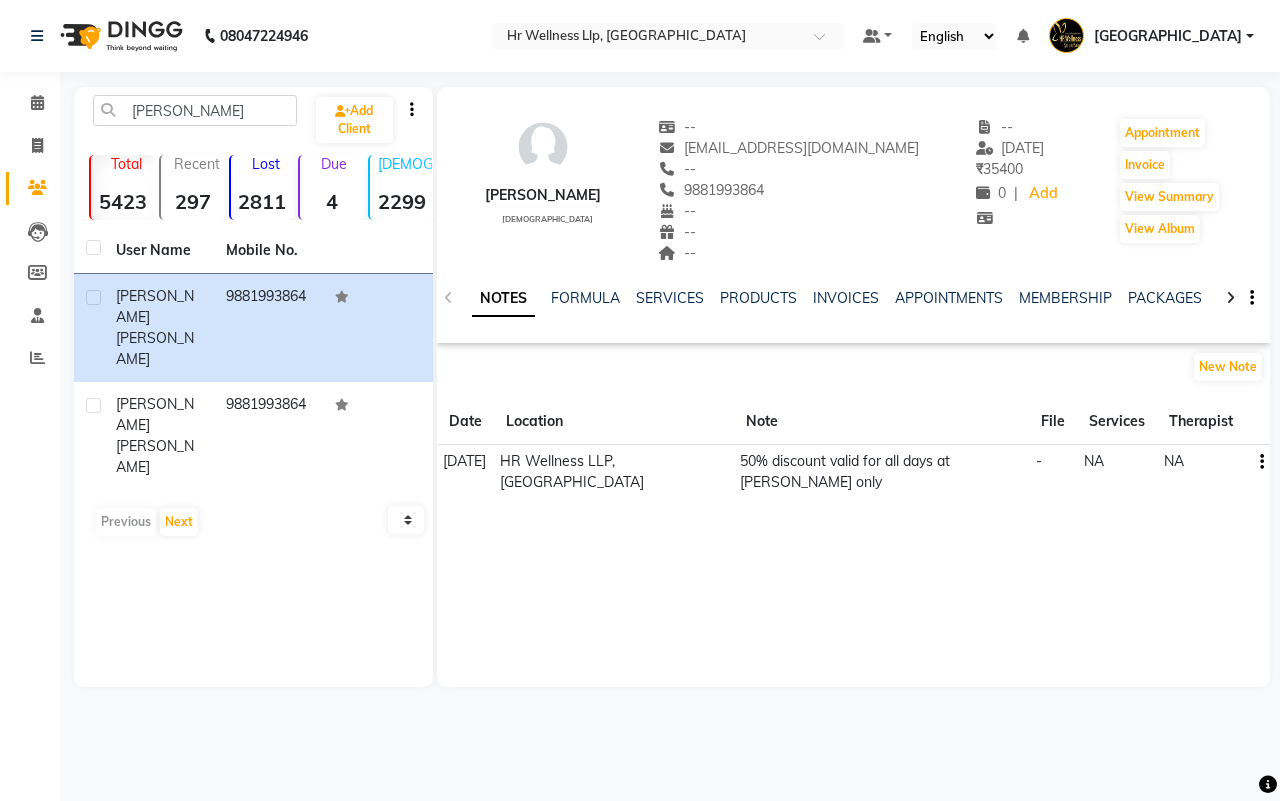 copy on "9881993864" 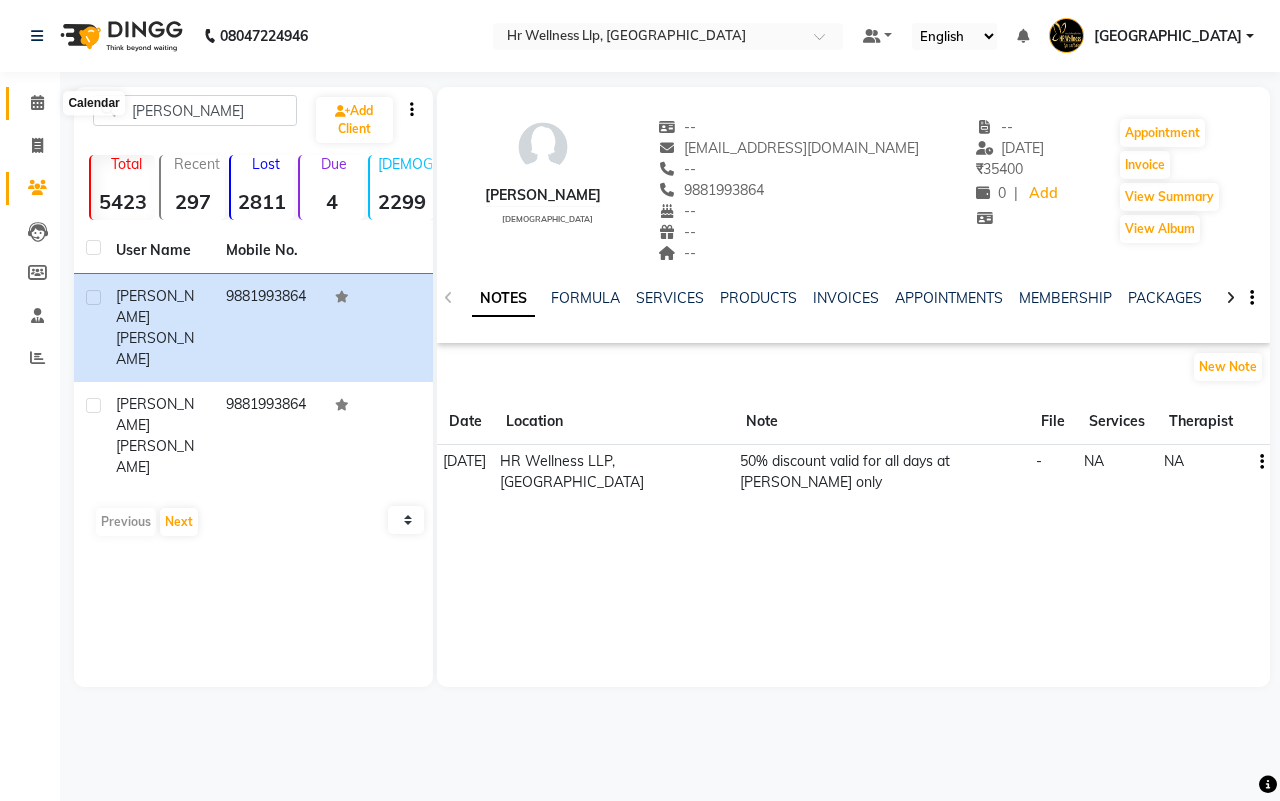 click 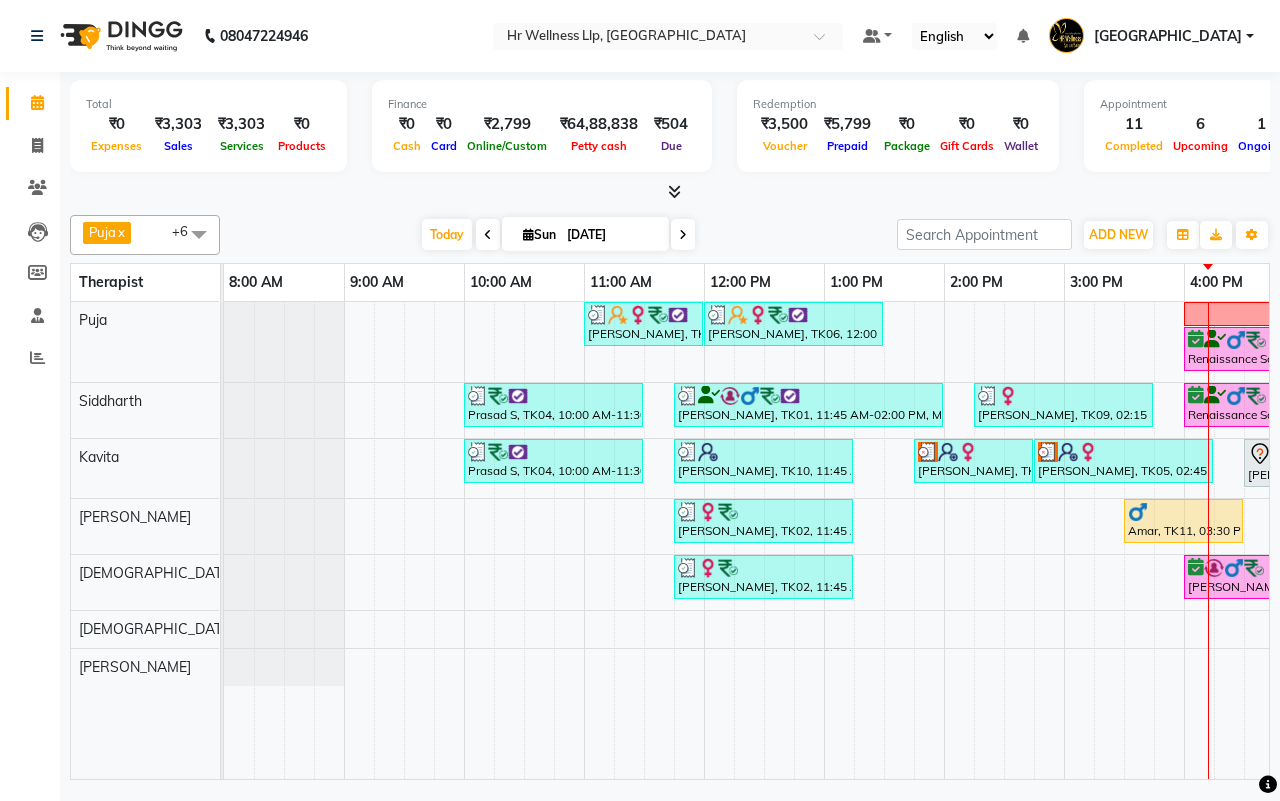 scroll, scrollTop: 0, scrollLeft: 240, axis: horizontal 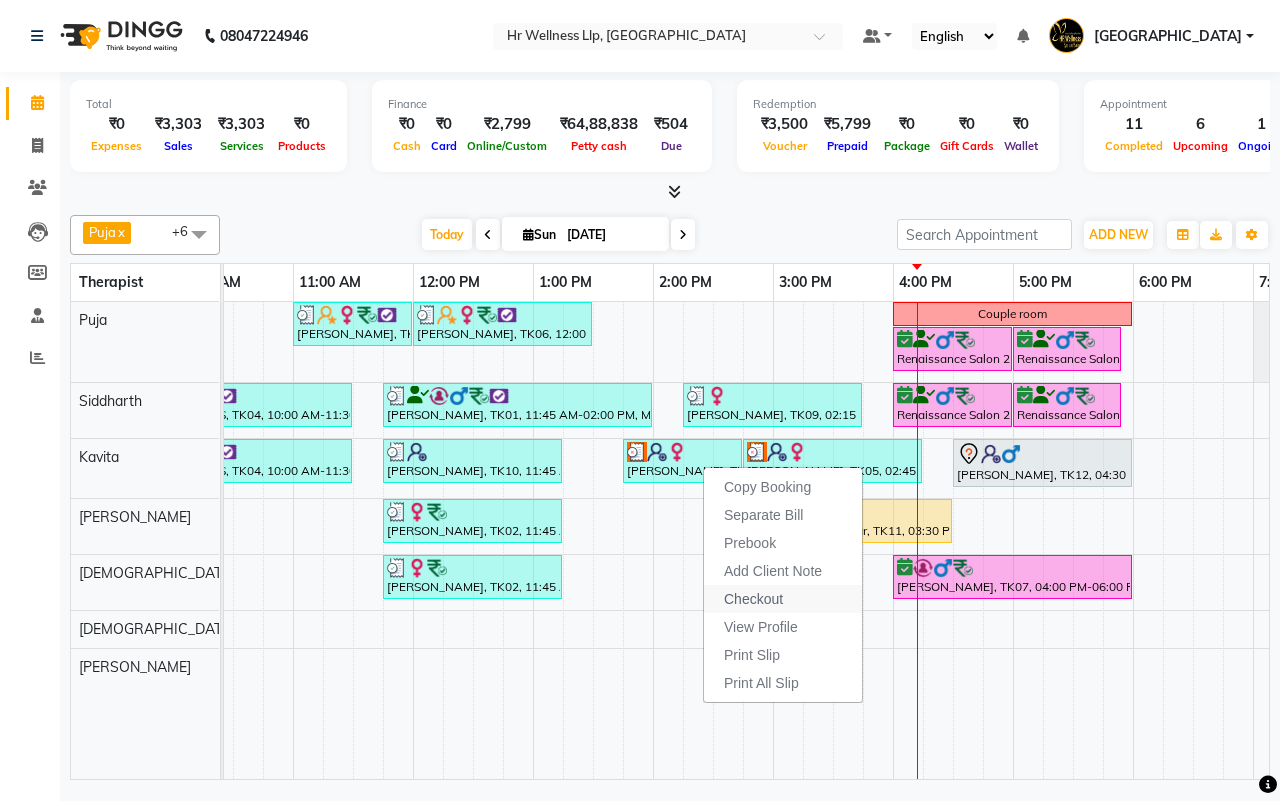 click on "Checkout" at bounding box center (753, 599) 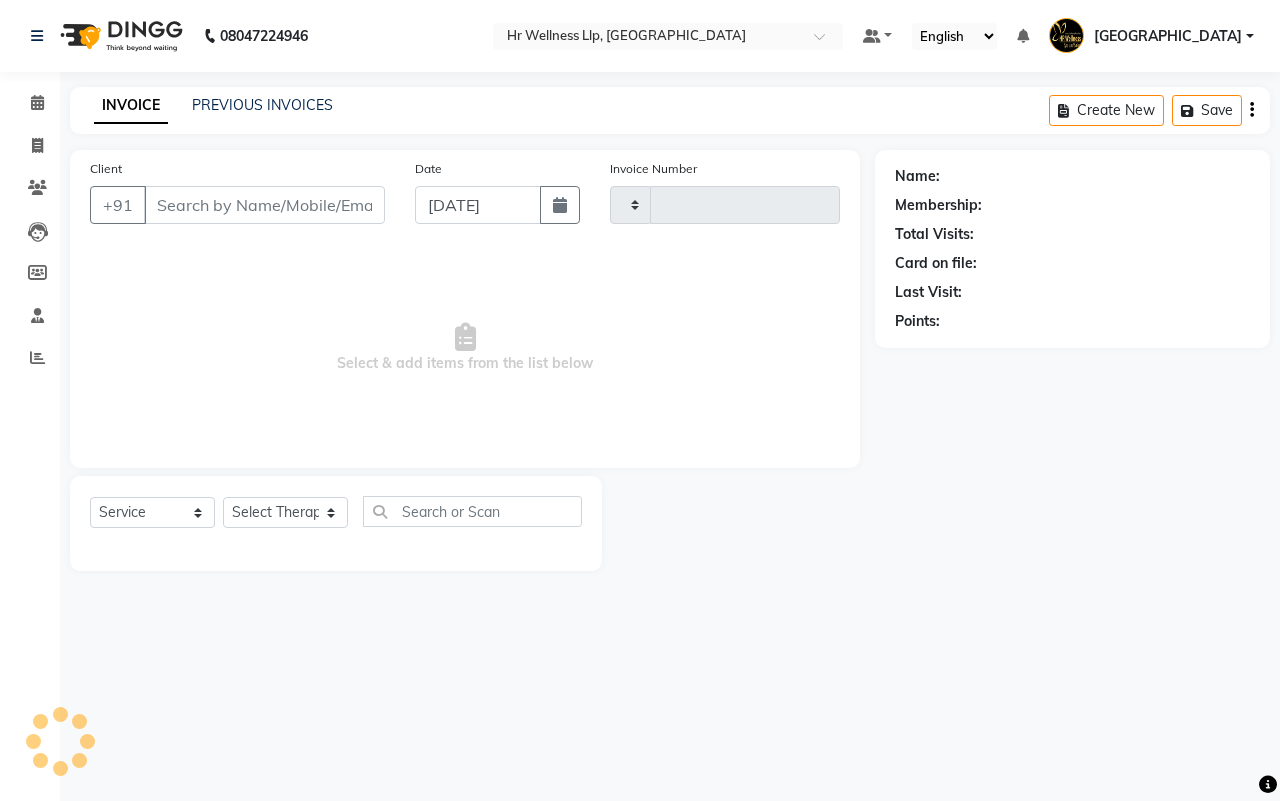 type on "0946" 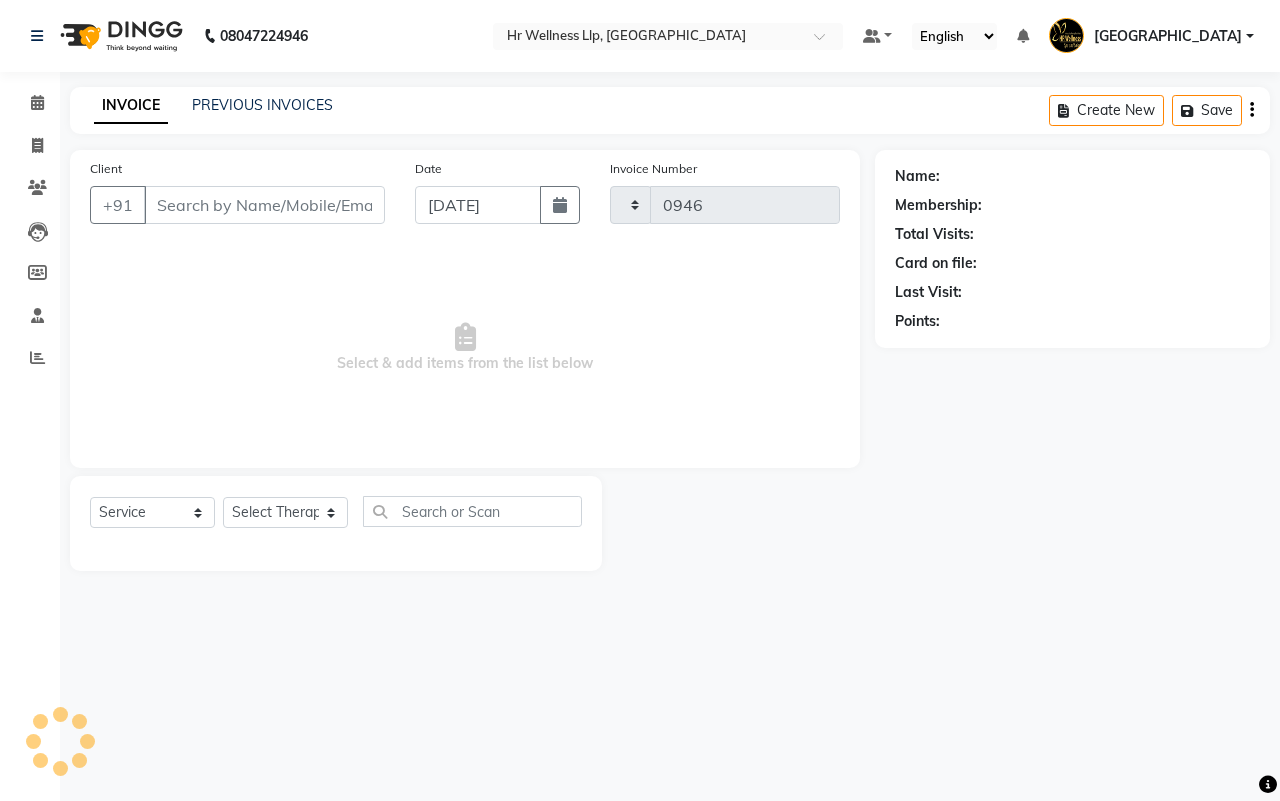 select on "4295" 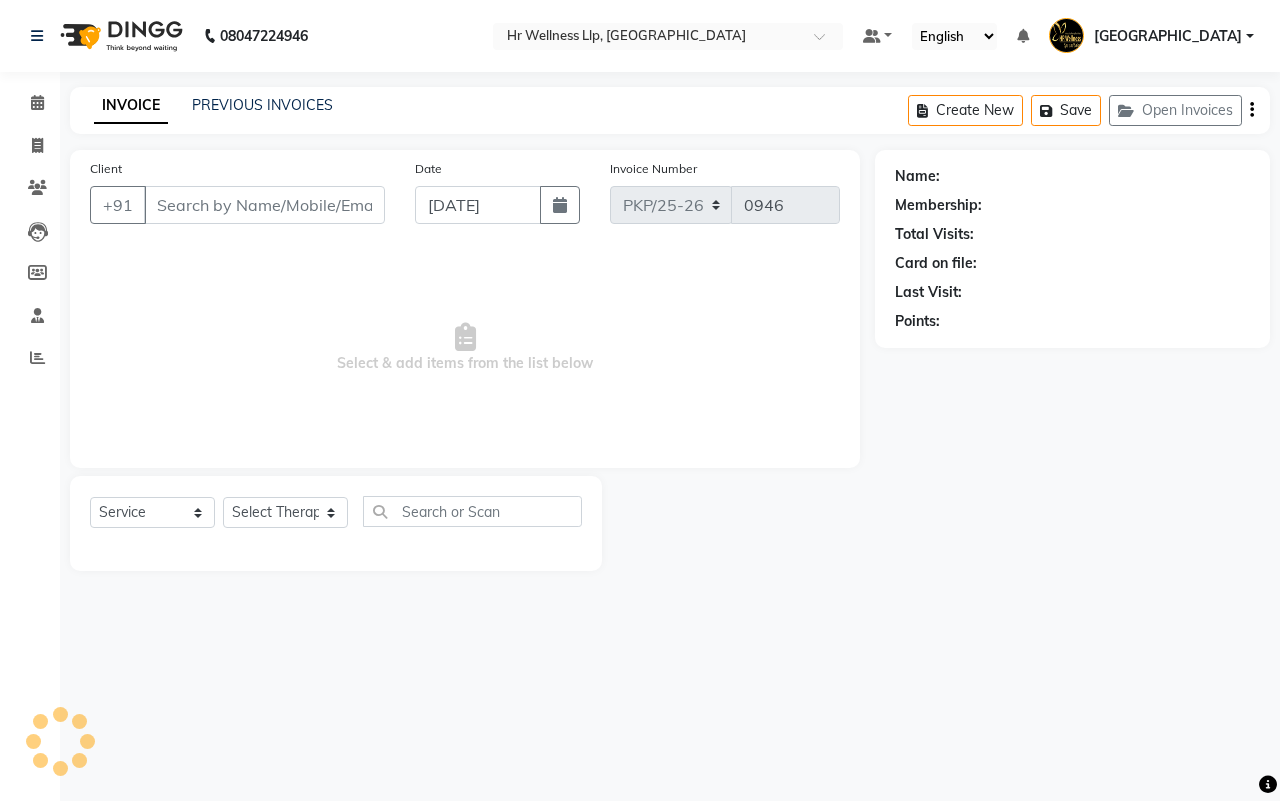 type on "13074216631" 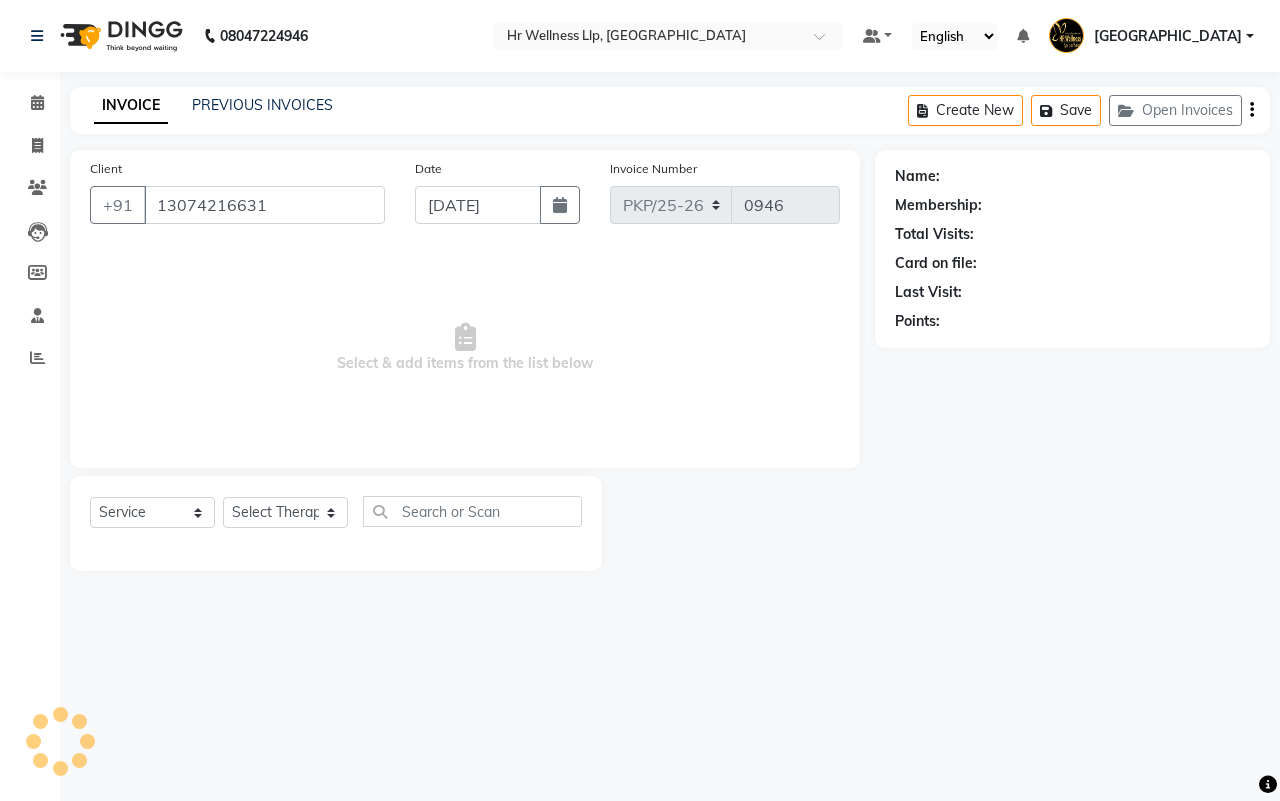 select on "19506" 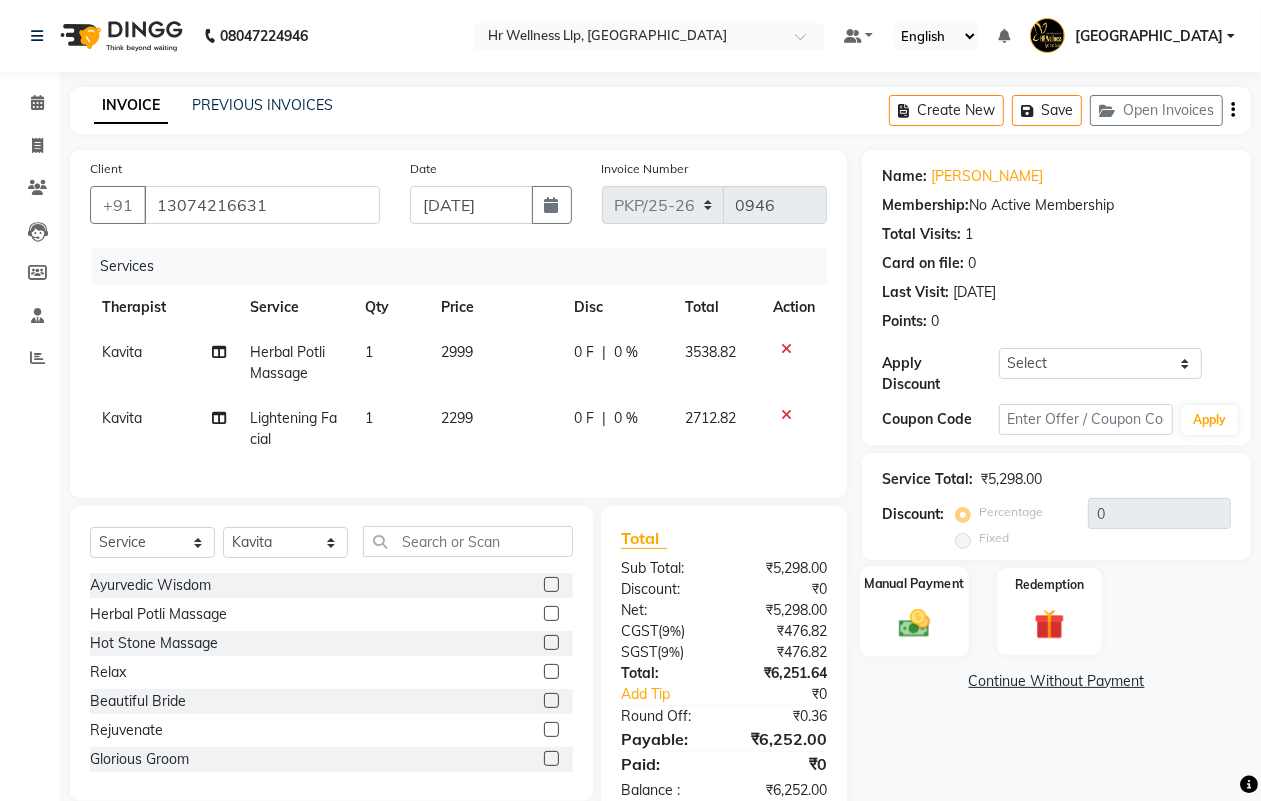 click 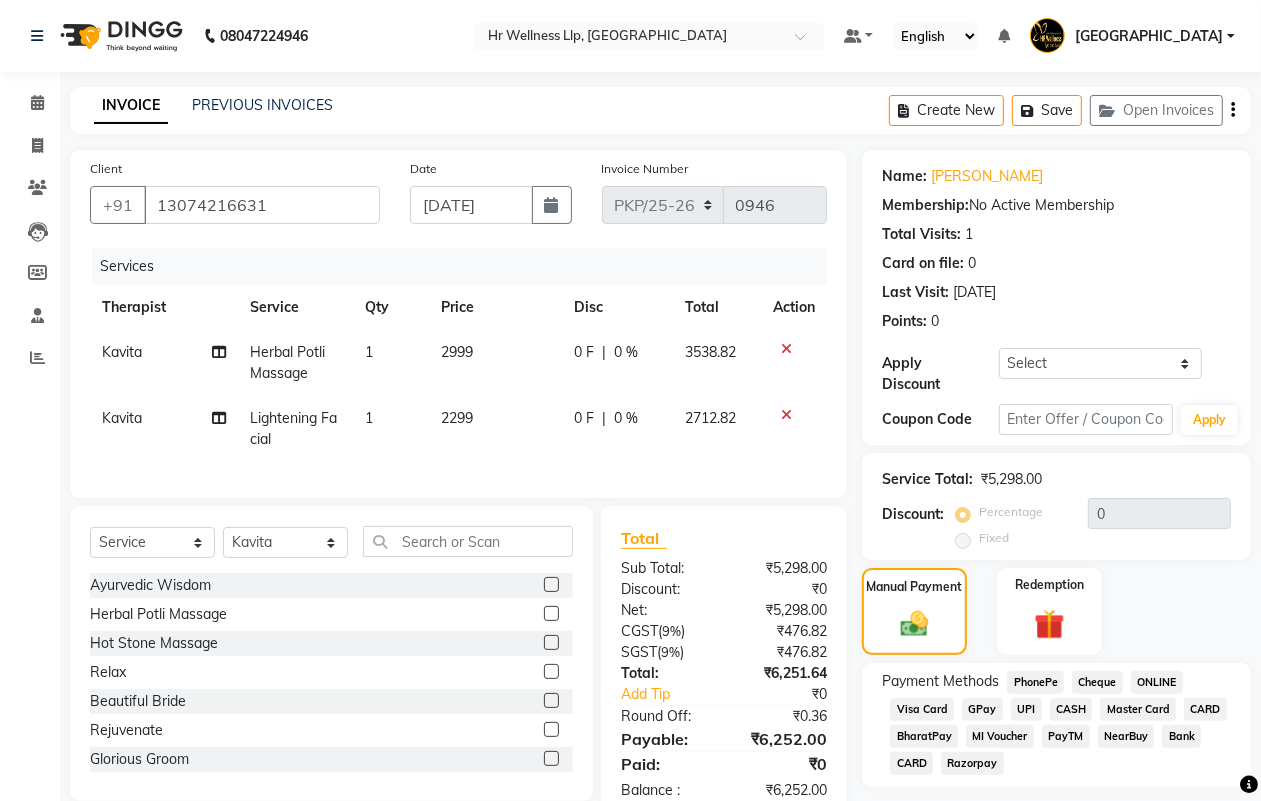 click on "CARD" 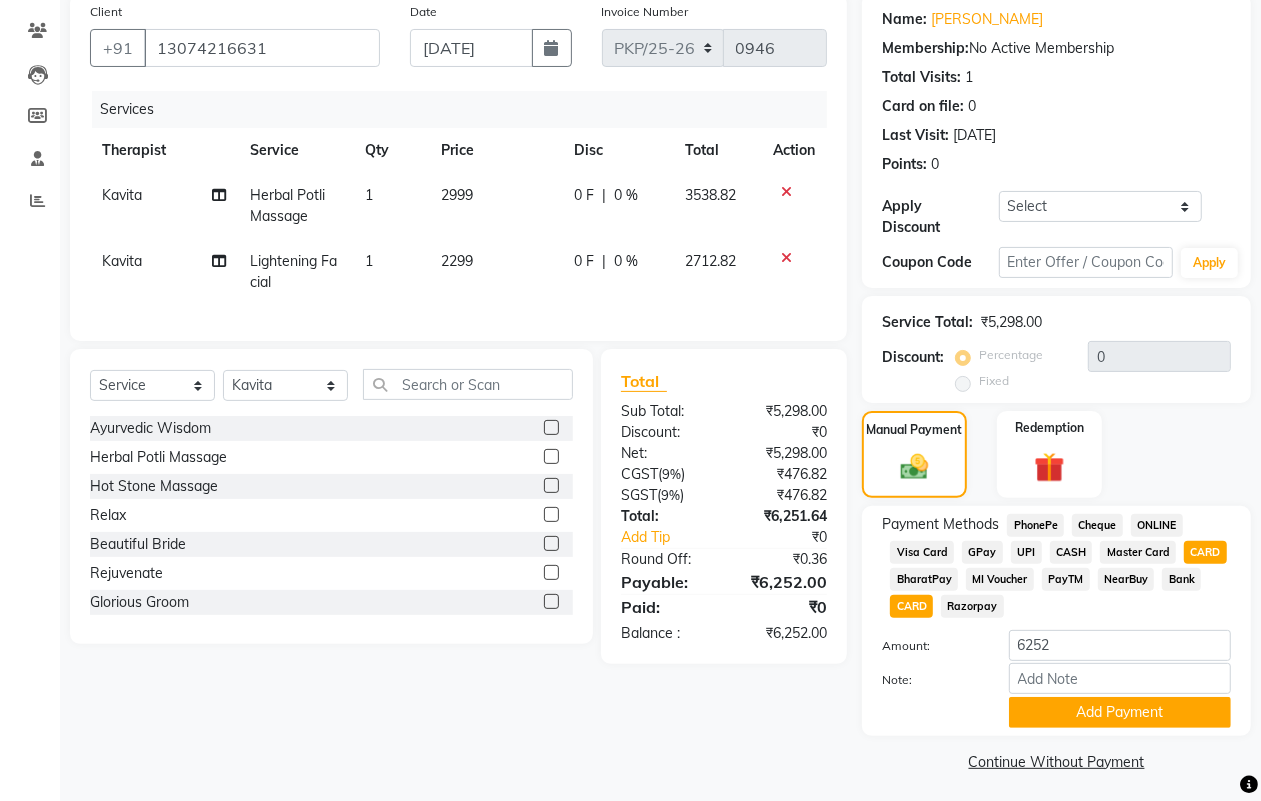 scroll, scrollTop: 161, scrollLeft: 0, axis: vertical 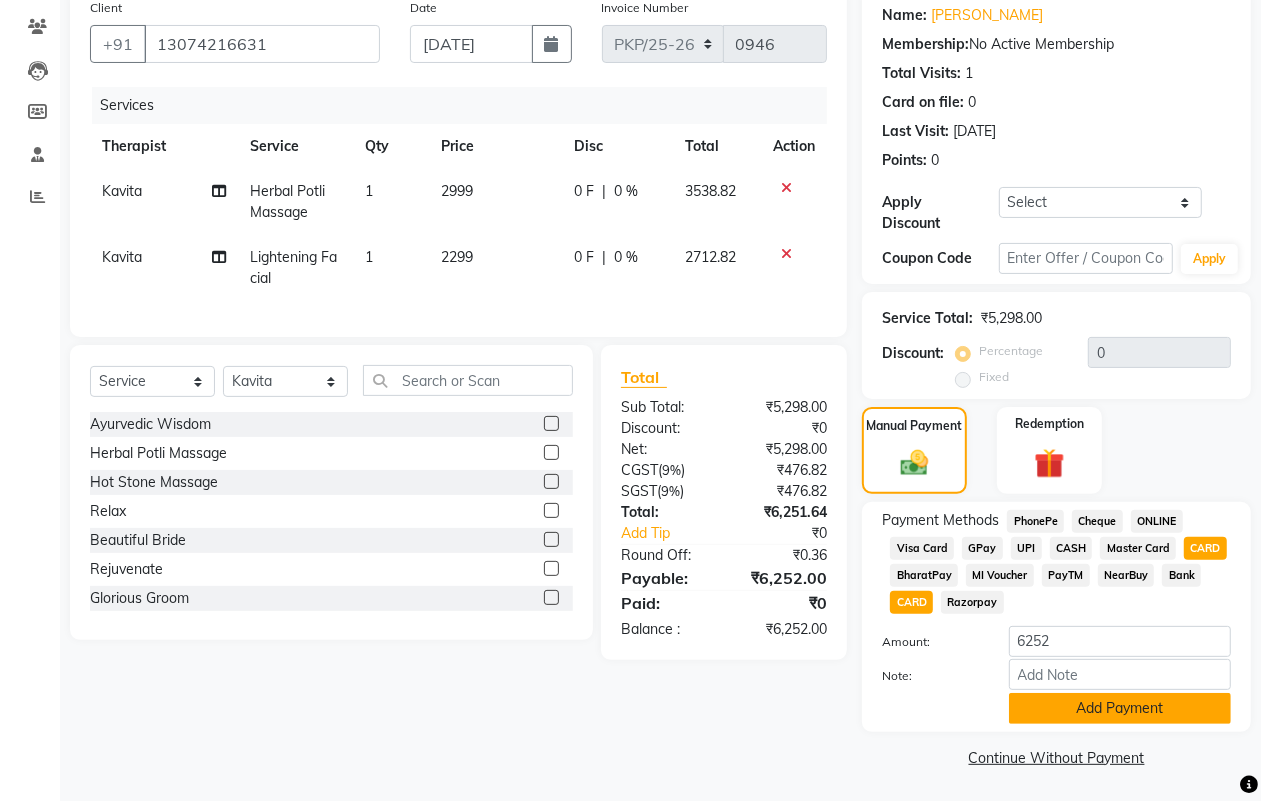 click on "Add Payment" 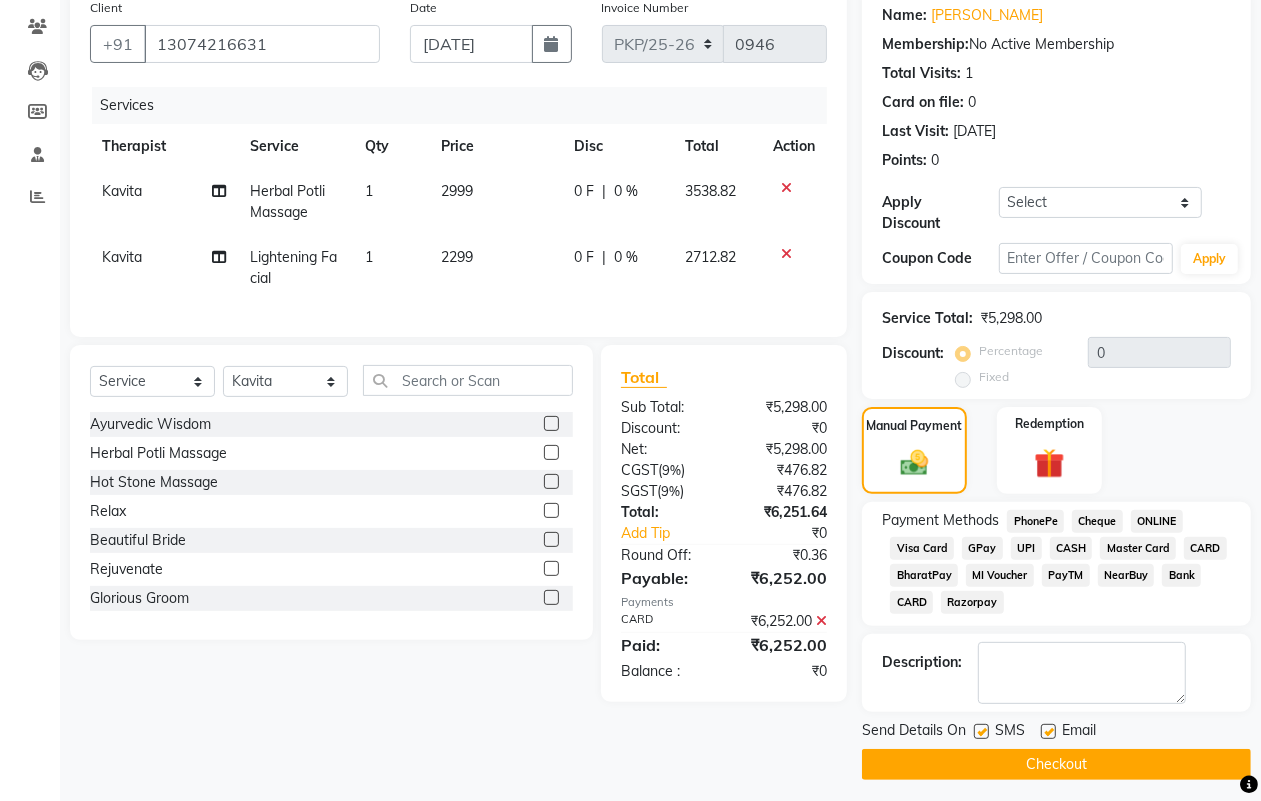 click on "Checkout" 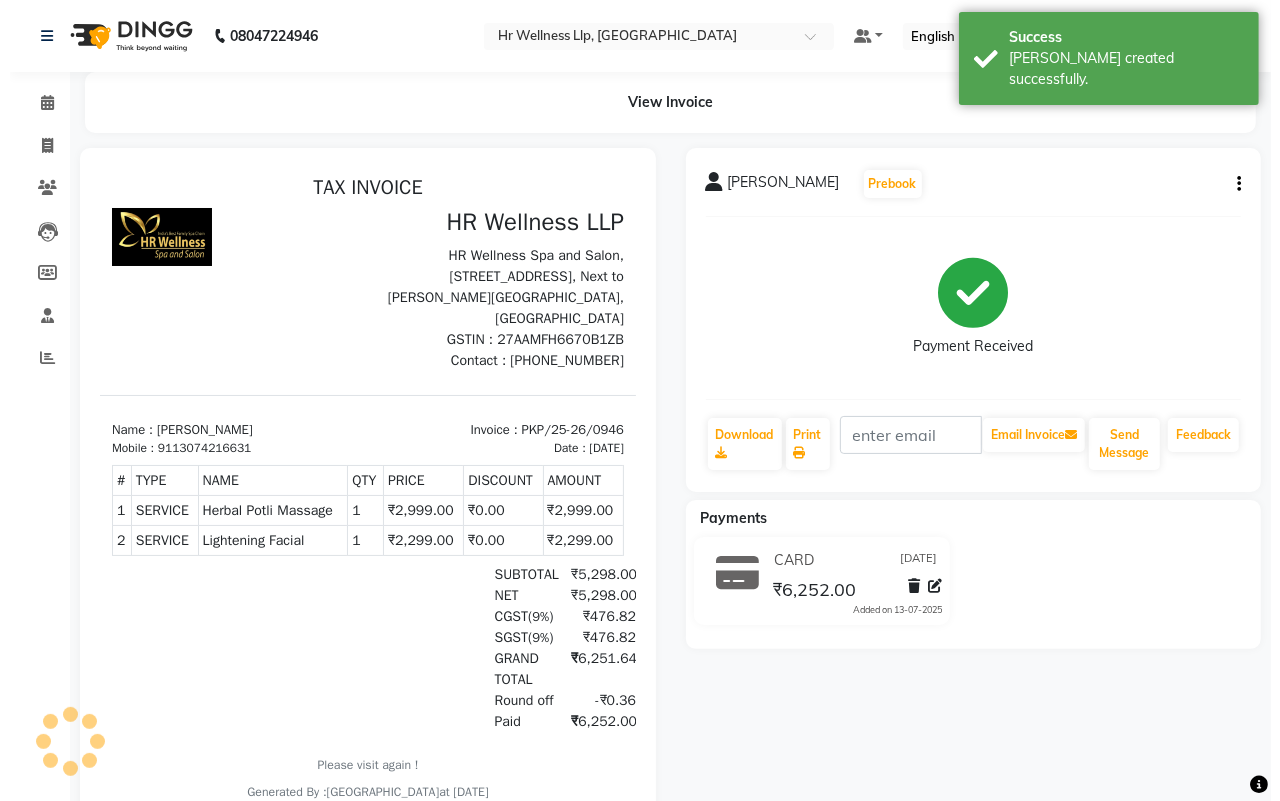 scroll, scrollTop: 0, scrollLeft: 0, axis: both 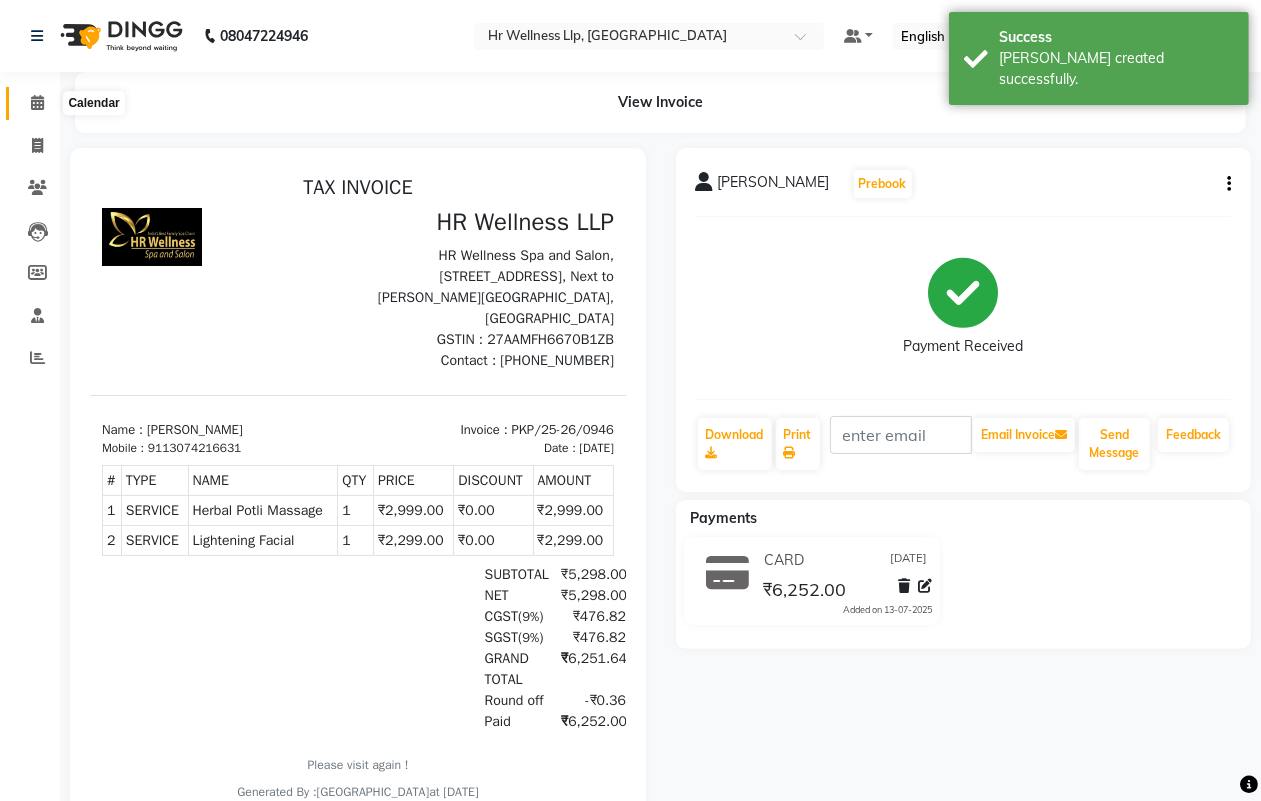 click 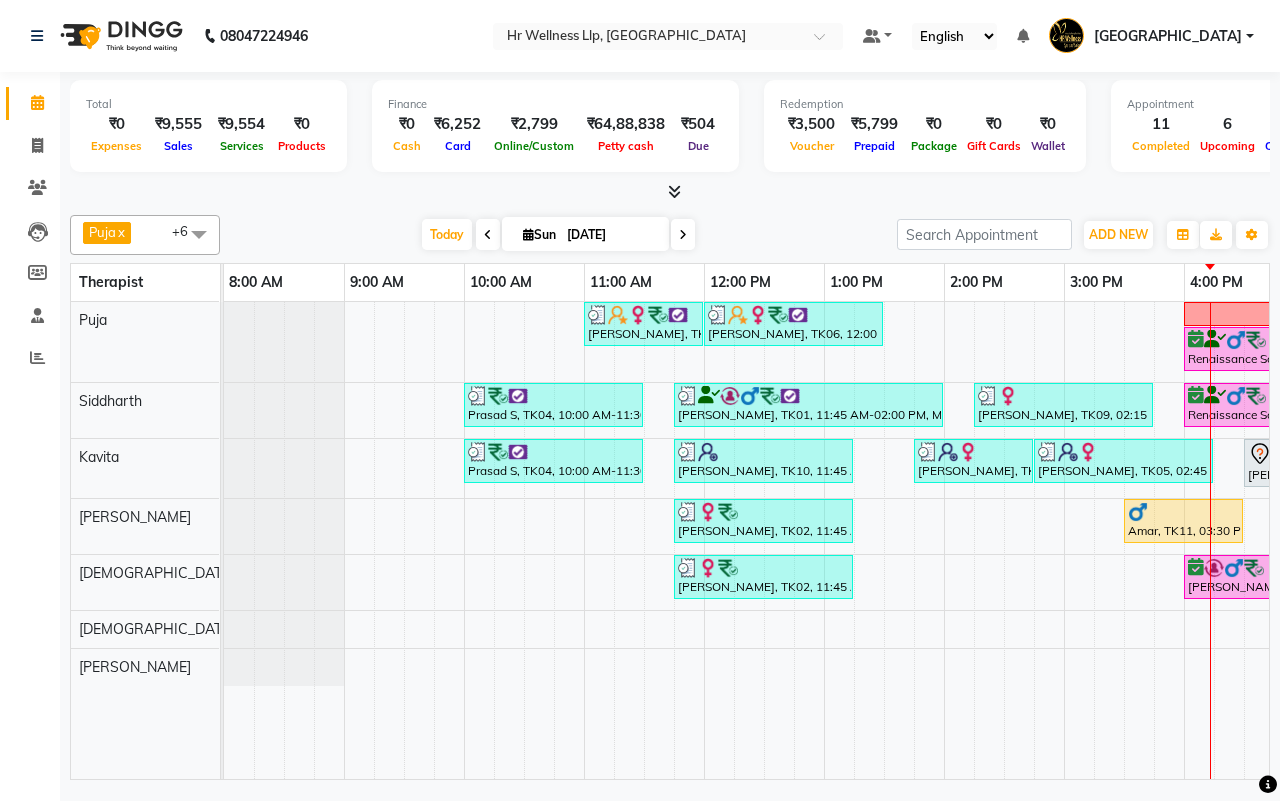 click on "[DATE]  [DATE]" at bounding box center (558, 235) 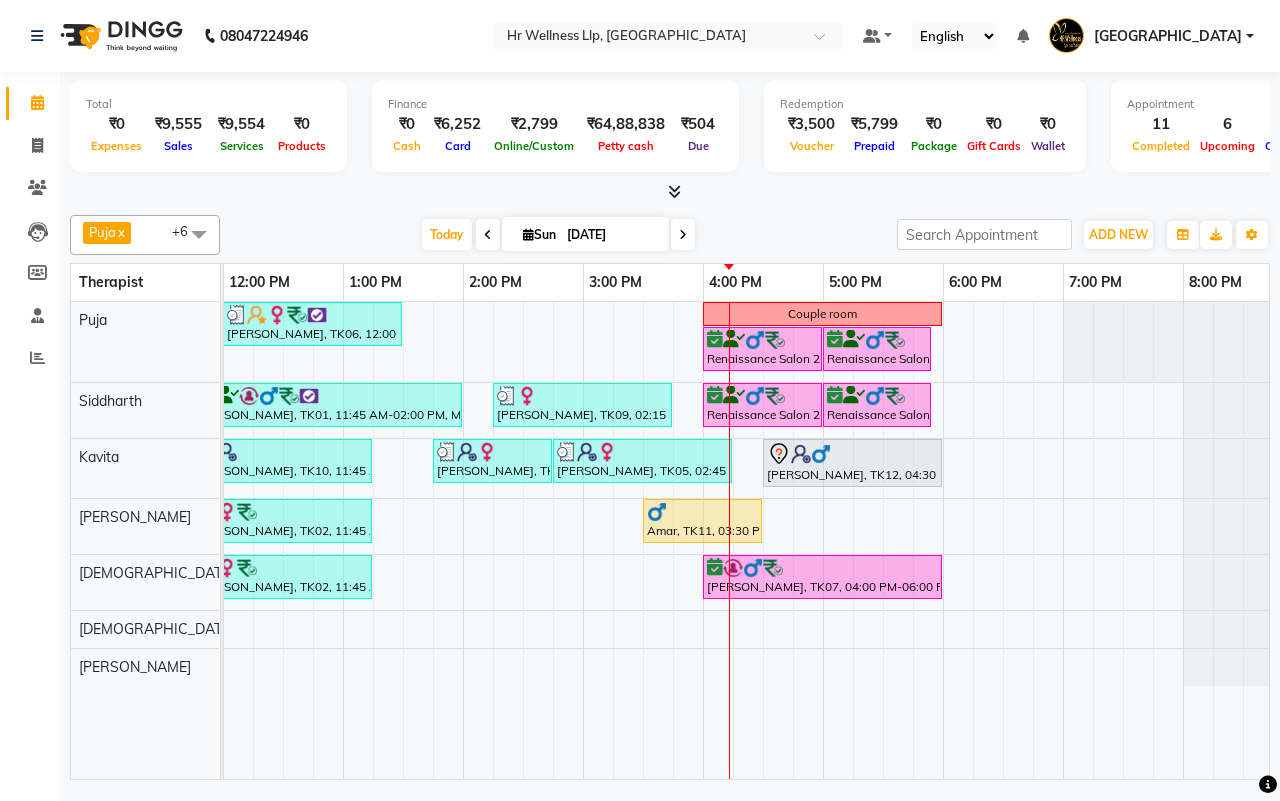 scroll, scrollTop: 0, scrollLeft: 501, axis: horizontal 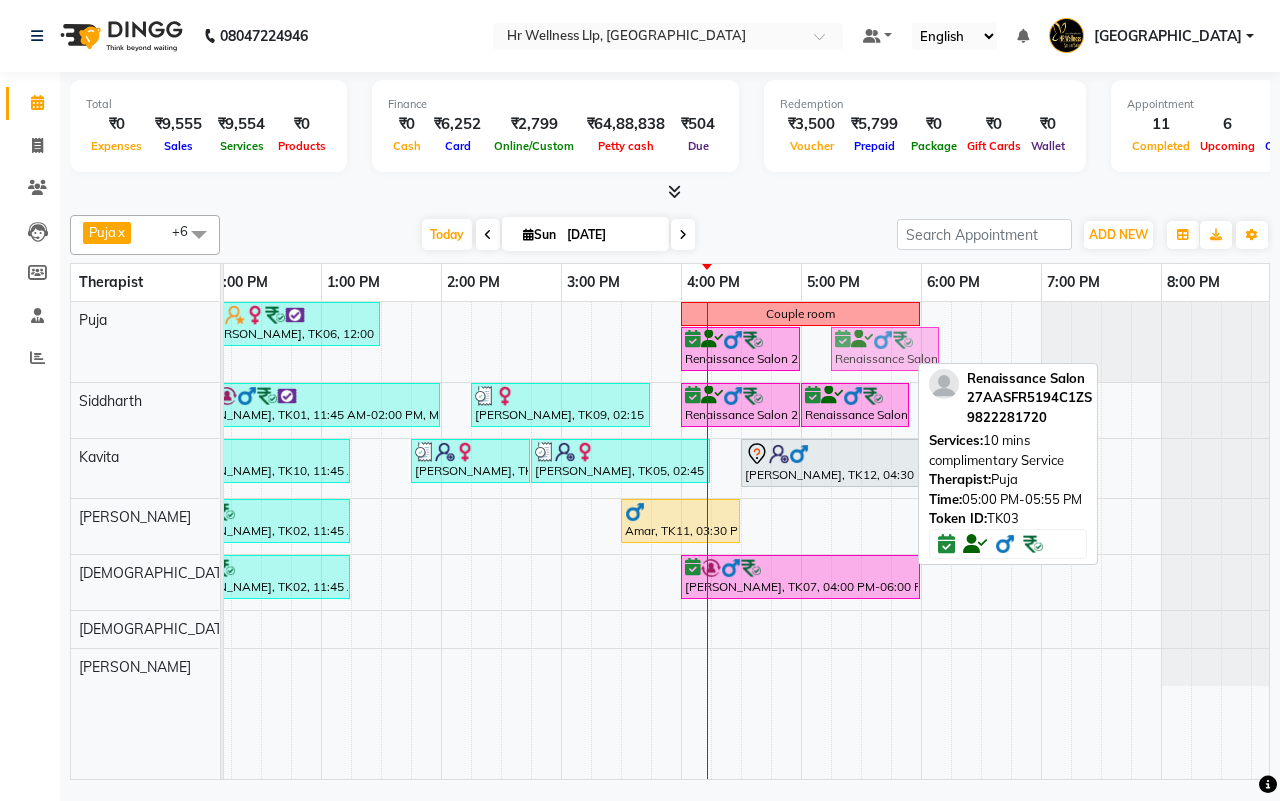 drag, startPoint x: 832, startPoint y: 353, endPoint x: 857, endPoint y: 353, distance: 25 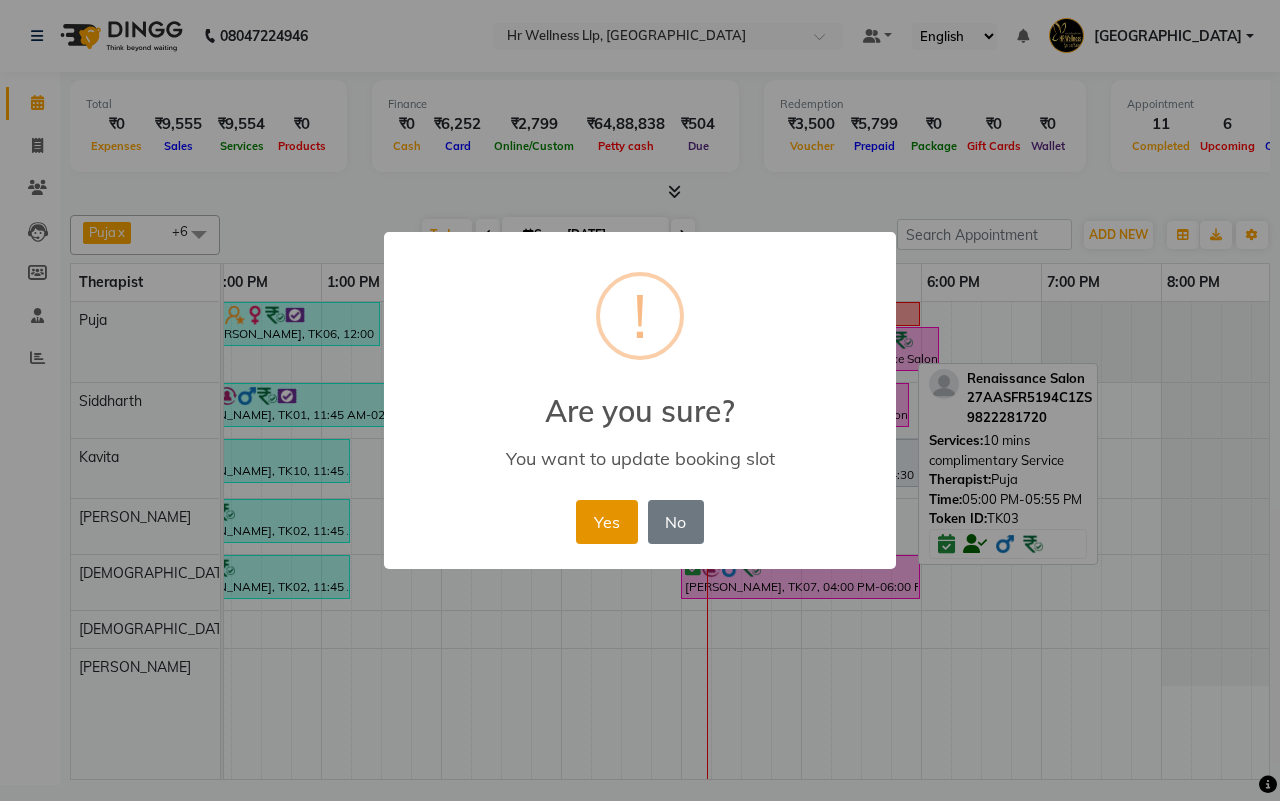 click on "Yes" at bounding box center (606, 522) 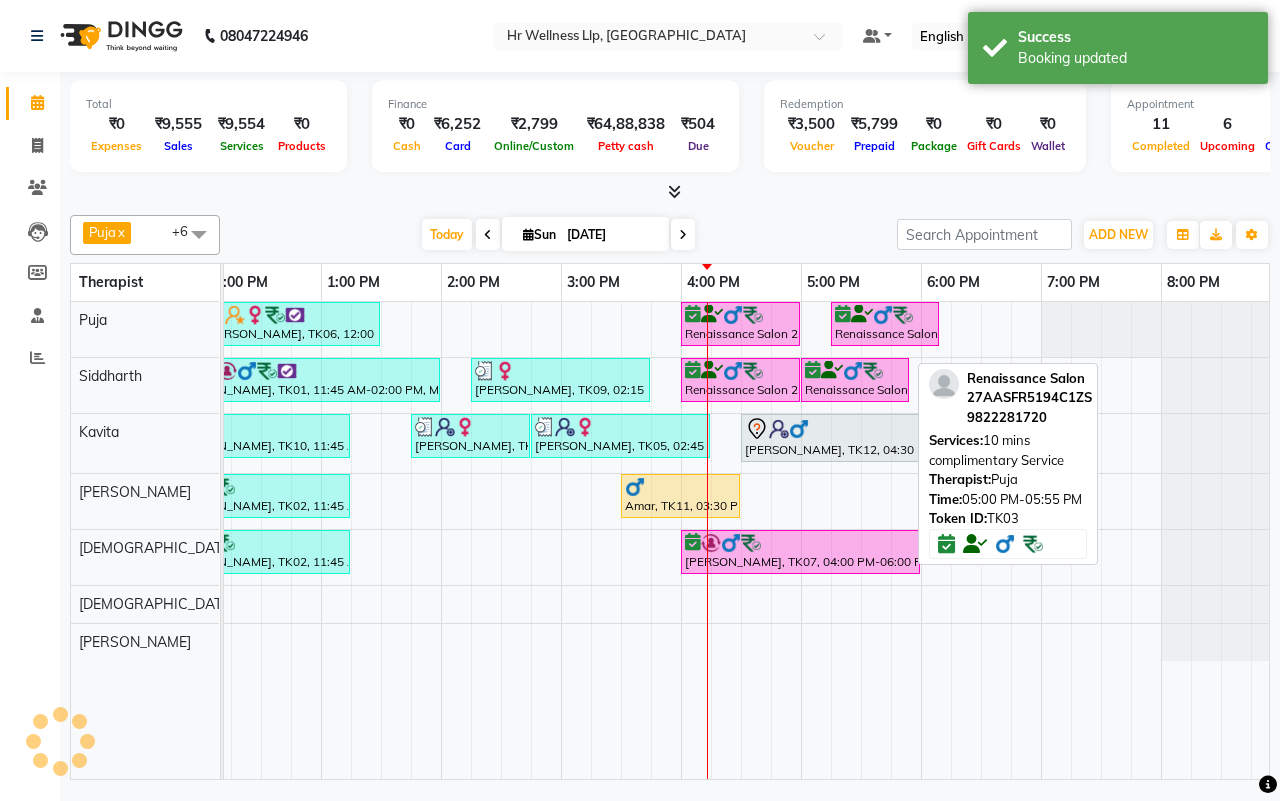 click on "[DATE]  [DATE]" at bounding box center [558, 235] 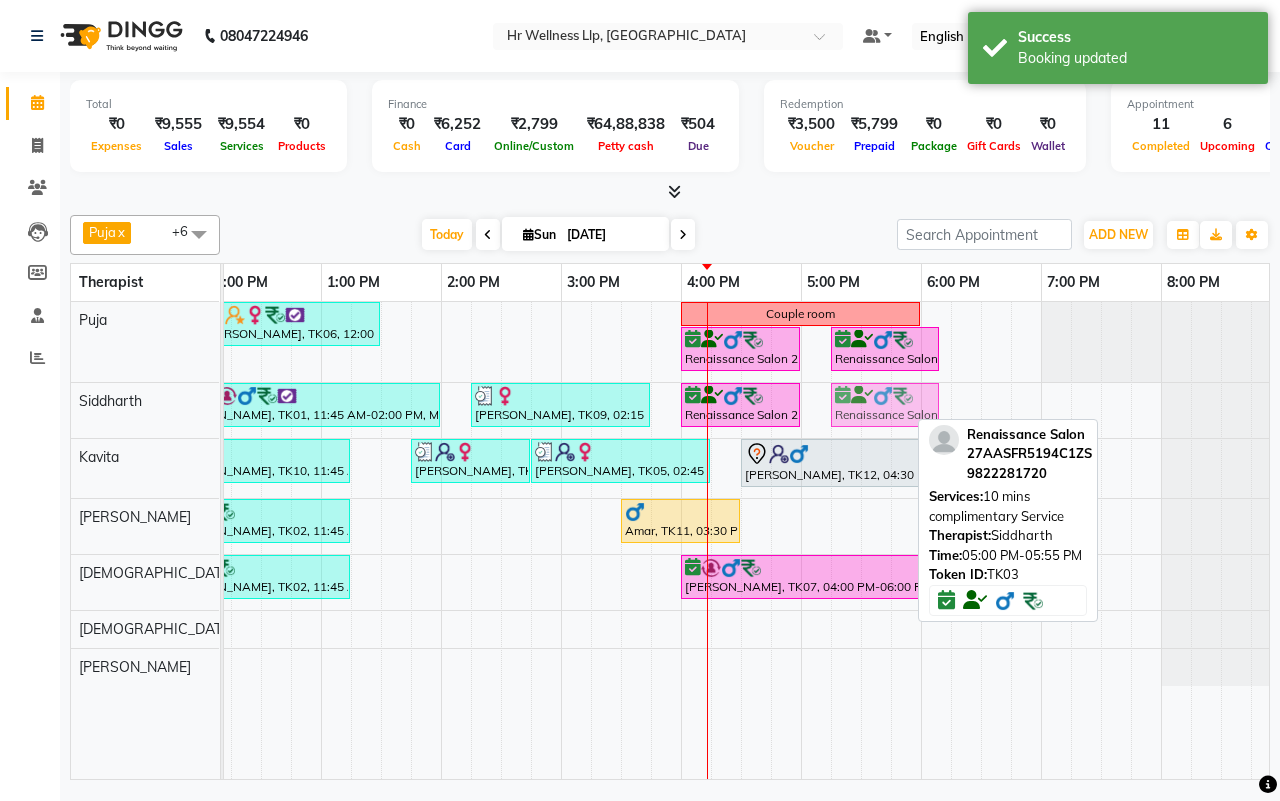 drag, startPoint x: 841, startPoint y: 401, endPoint x: 858, endPoint y: 401, distance: 17 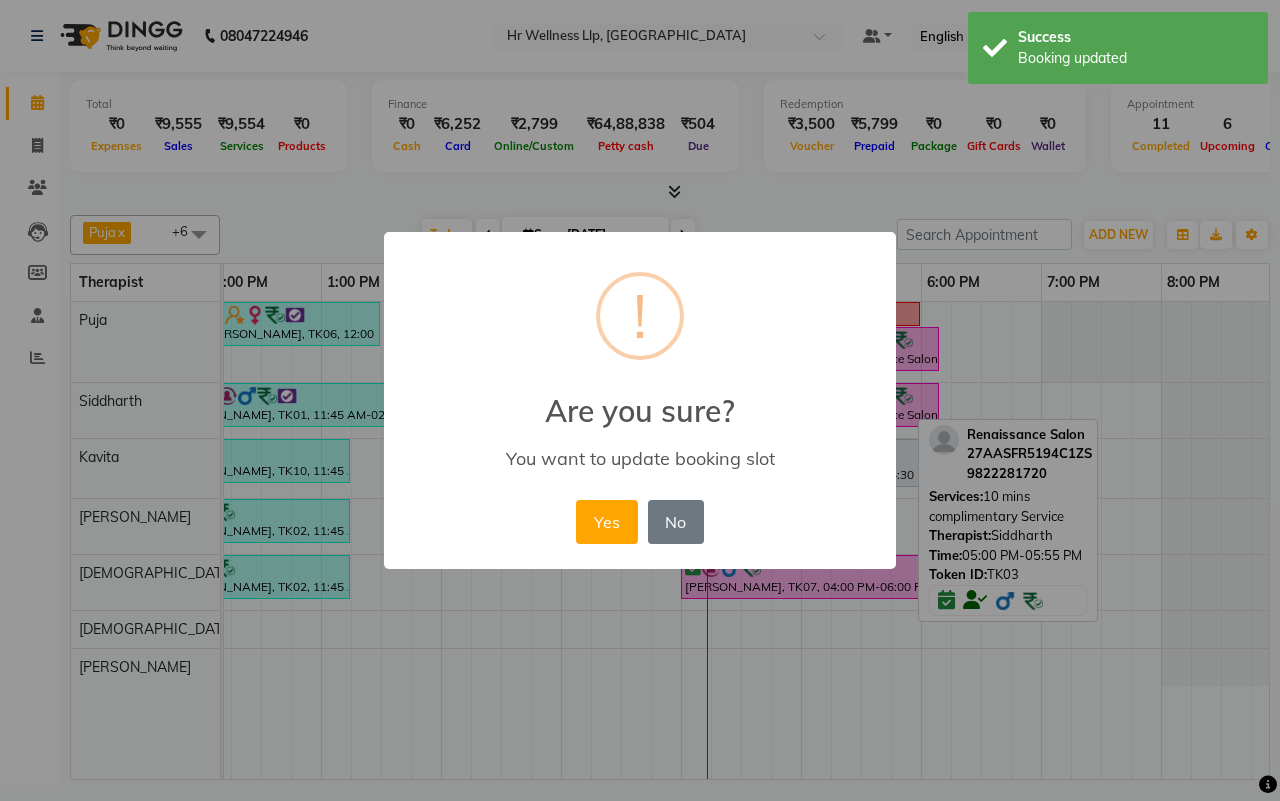 drag, startPoint x: 592, startPoint y: 526, endPoint x: 866, endPoint y: 280, distance: 368.22818 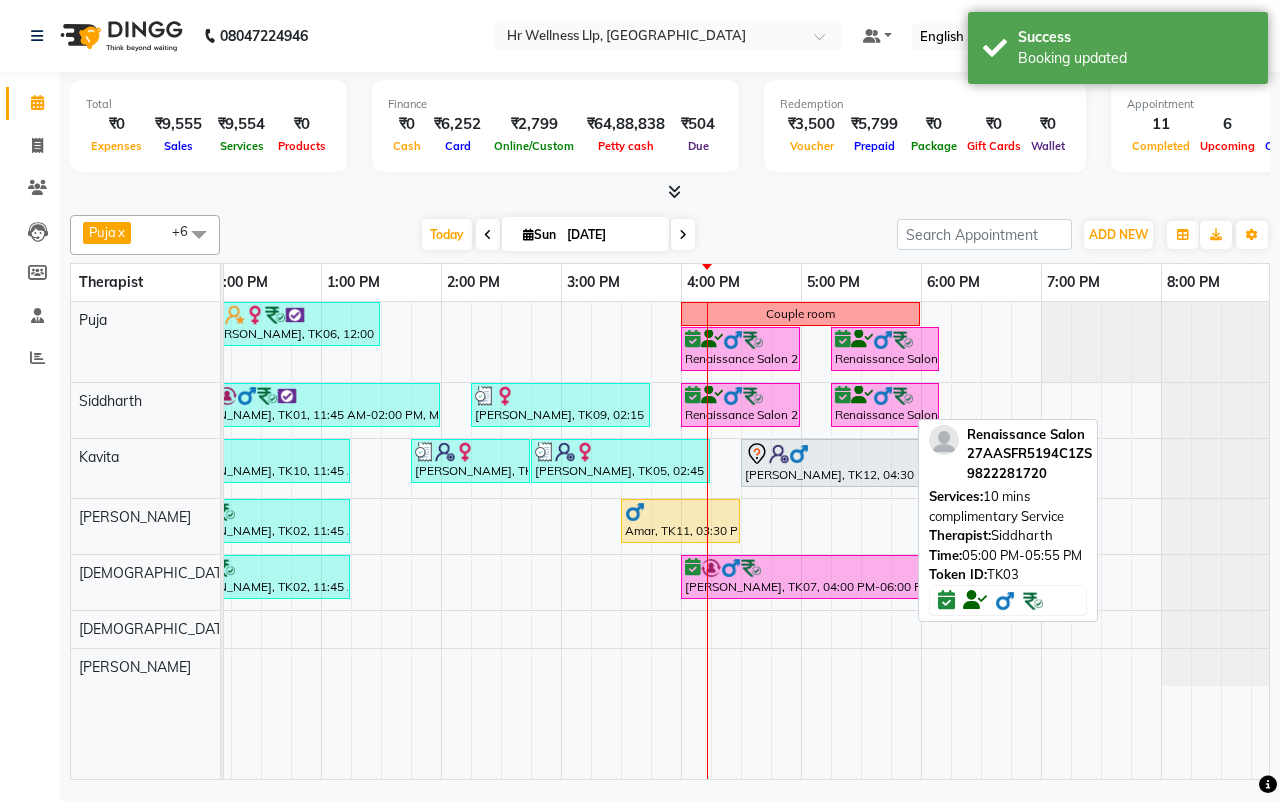 click at bounding box center [670, 192] 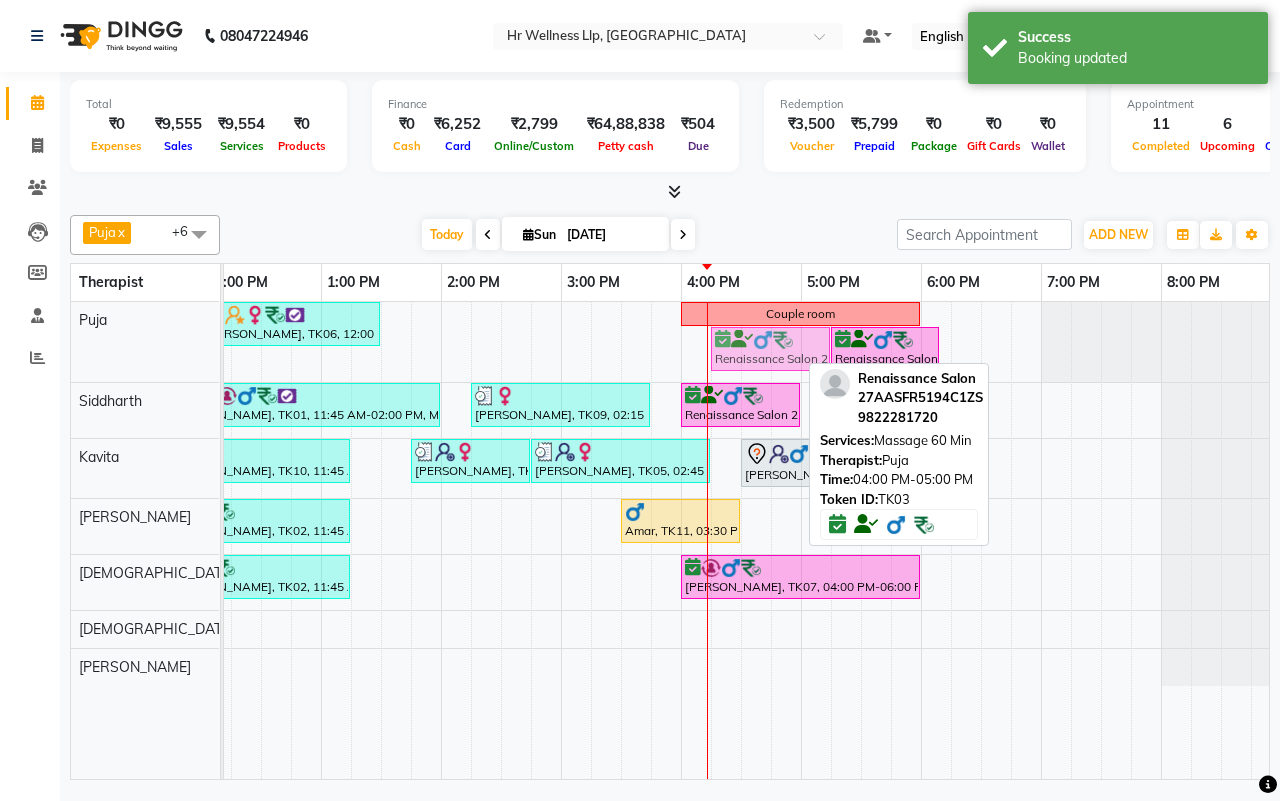 drag, startPoint x: 736, startPoint y: 353, endPoint x: 757, endPoint y: 351, distance: 21.095022 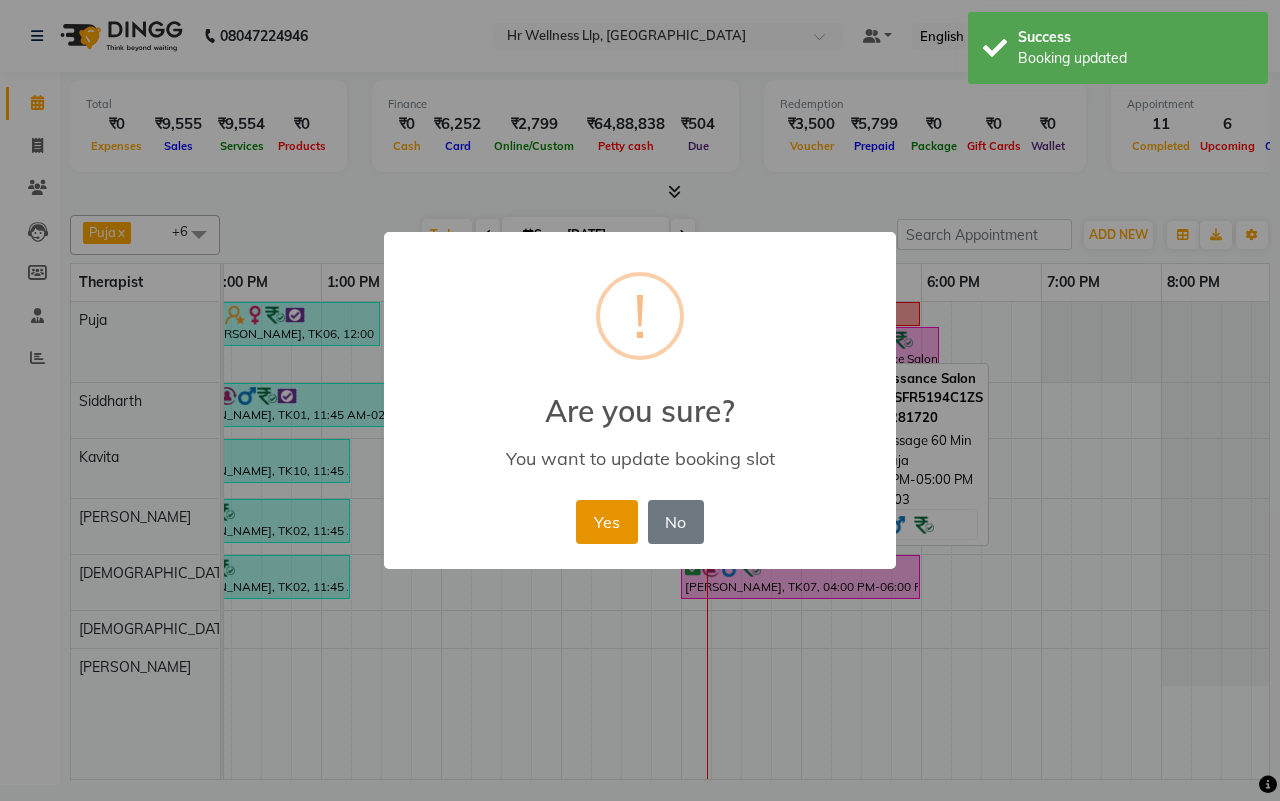 click on "Yes" at bounding box center [606, 522] 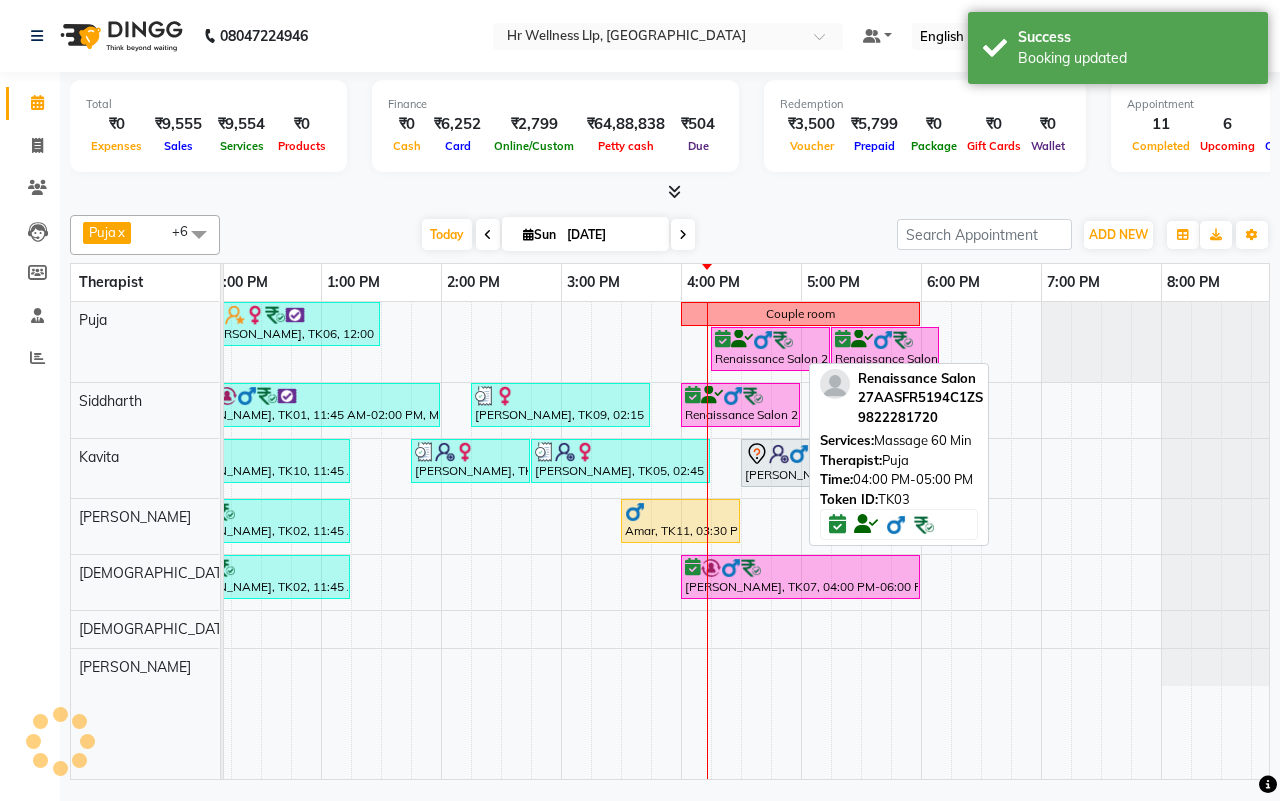 click on "[DATE]  [DATE]" at bounding box center [558, 235] 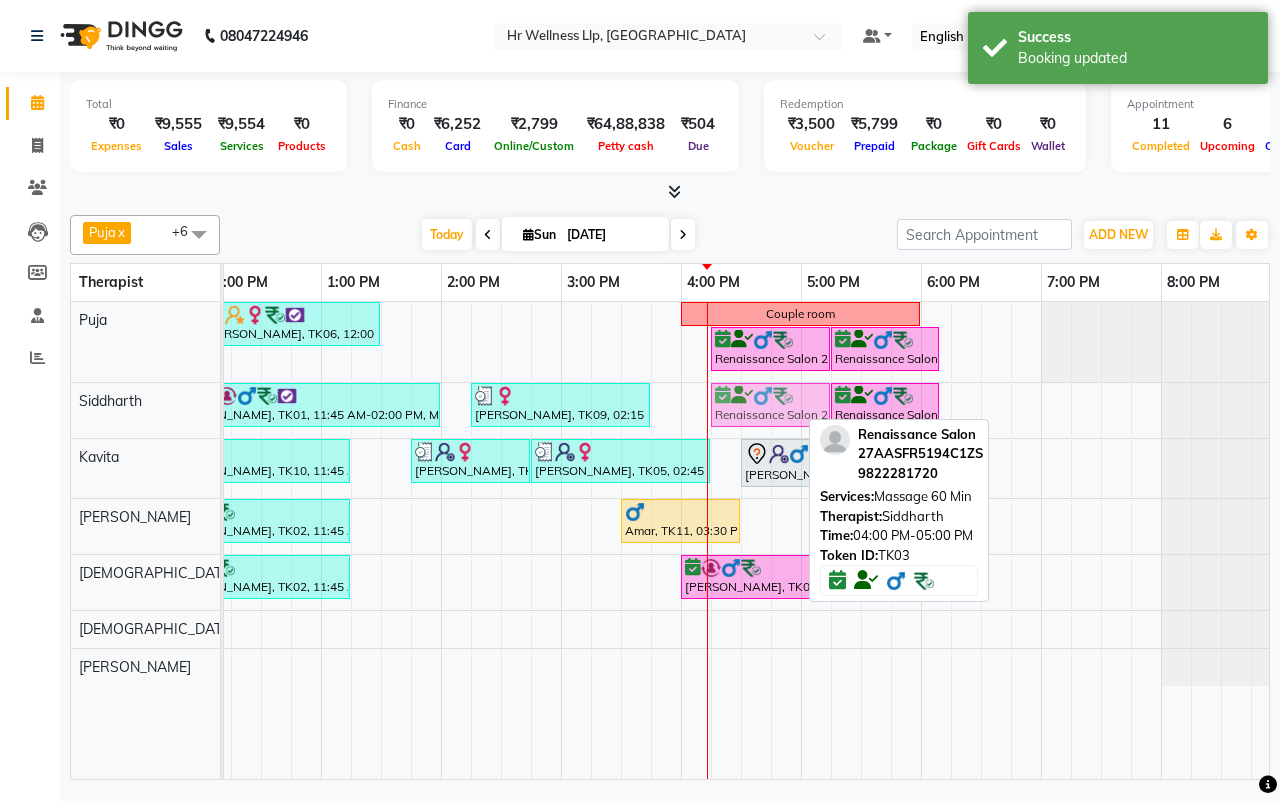 drag, startPoint x: 725, startPoint y: 410, endPoint x: 745, endPoint y: 408, distance: 20.09975 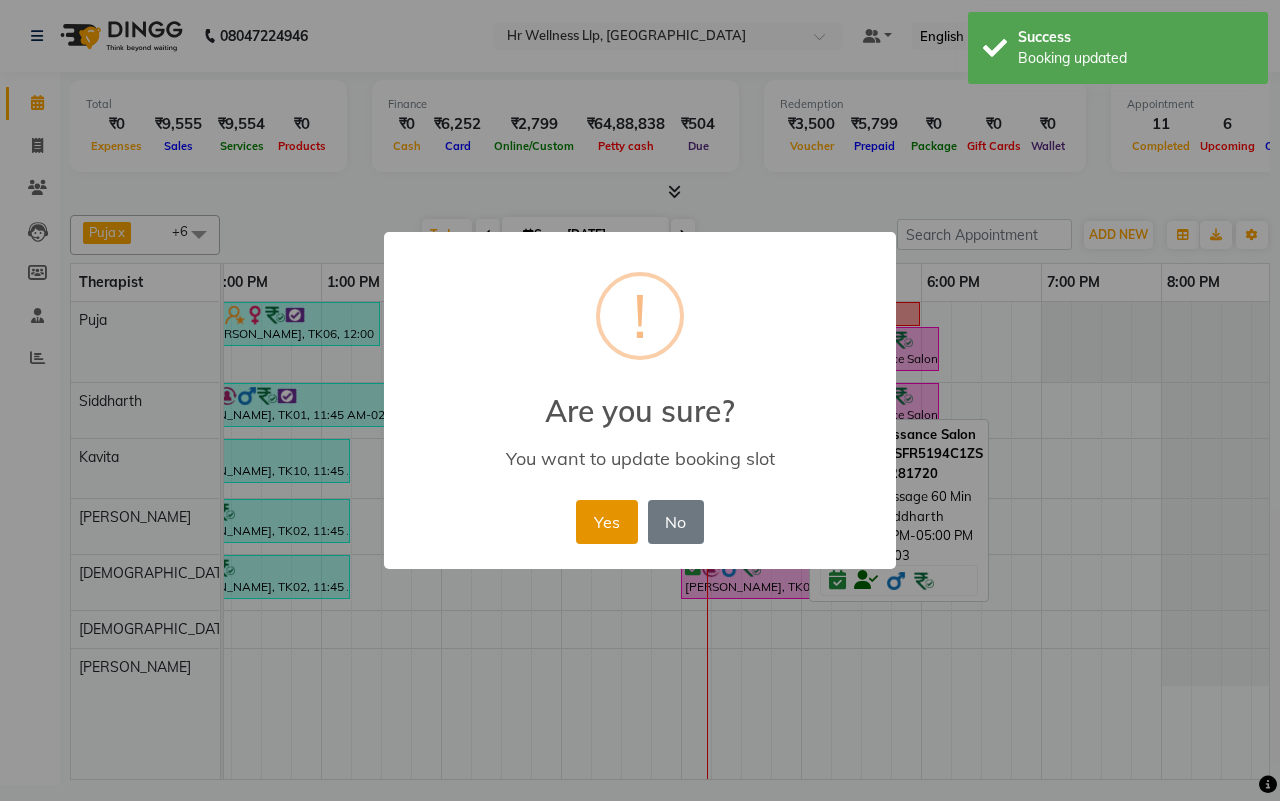 click on "Yes" at bounding box center (606, 522) 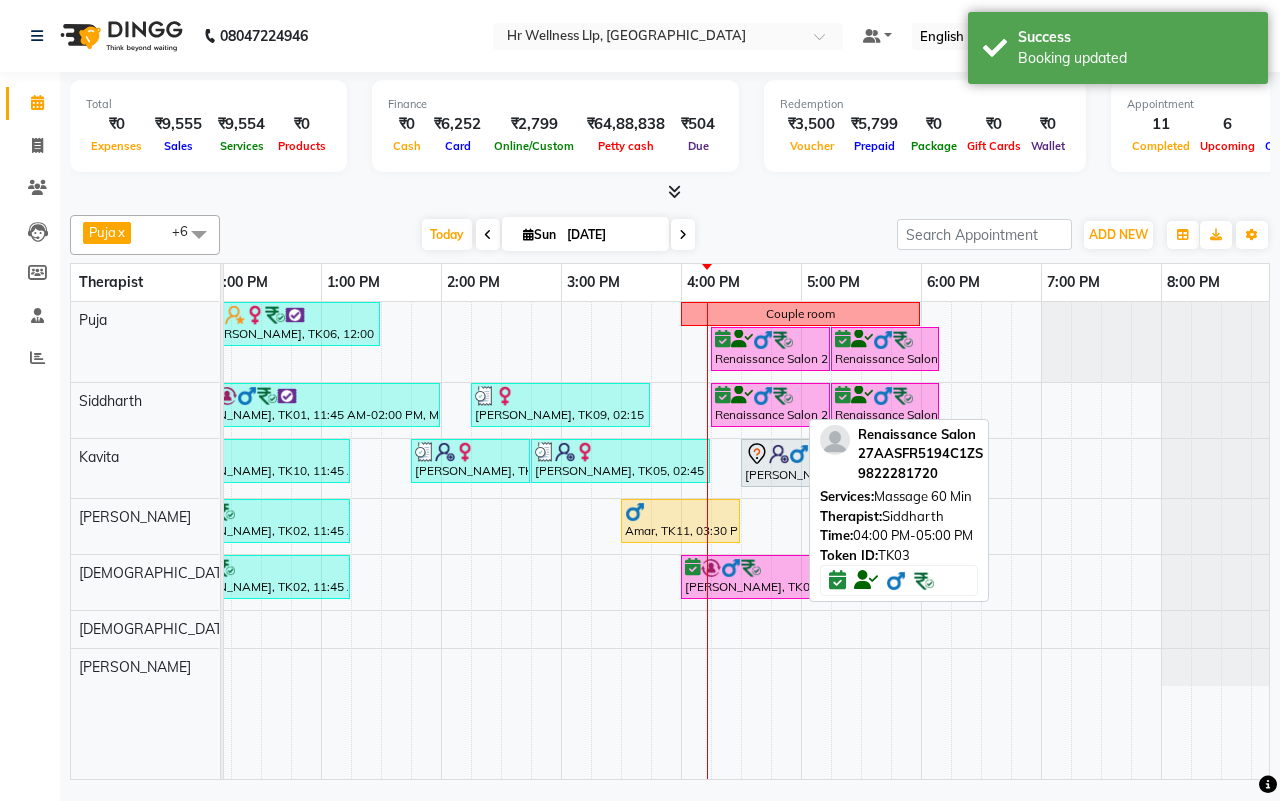 click on "[DATE]  [DATE]" at bounding box center [558, 235] 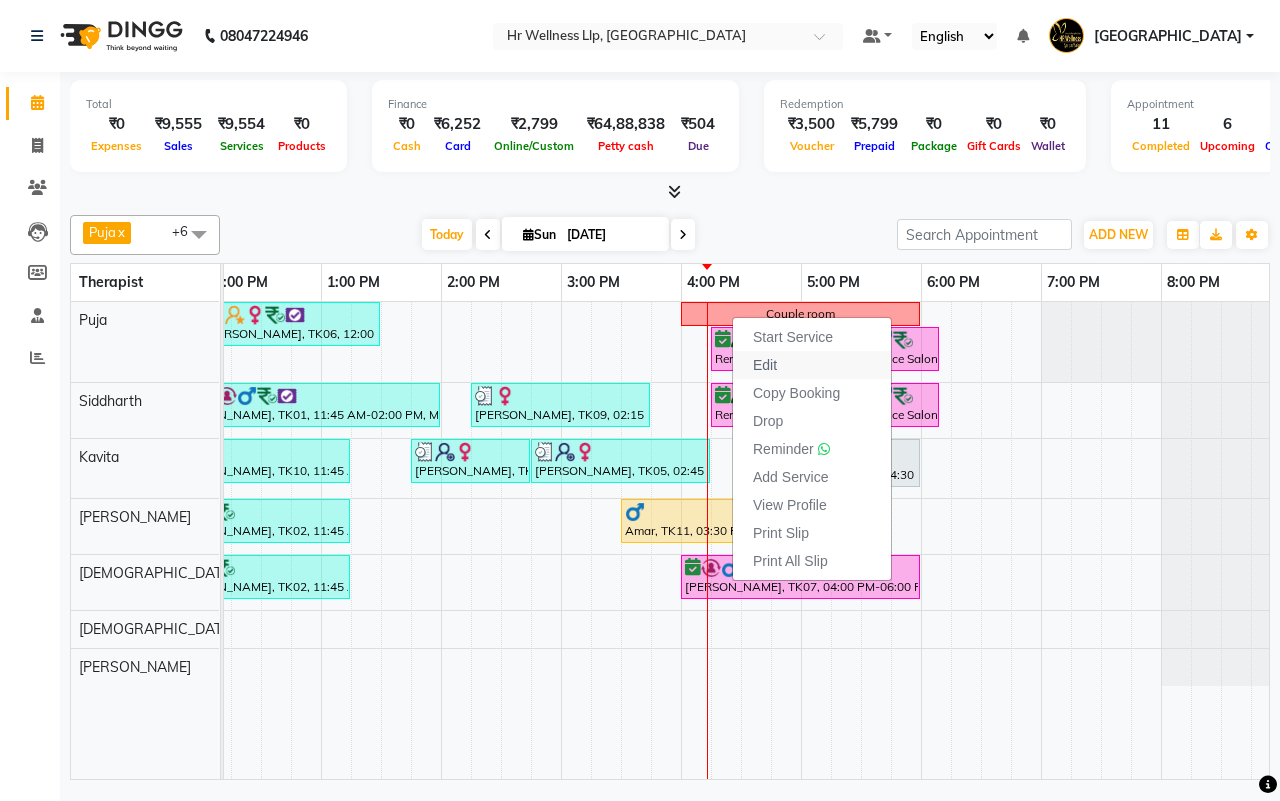 click on "Edit" at bounding box center [765, 365] 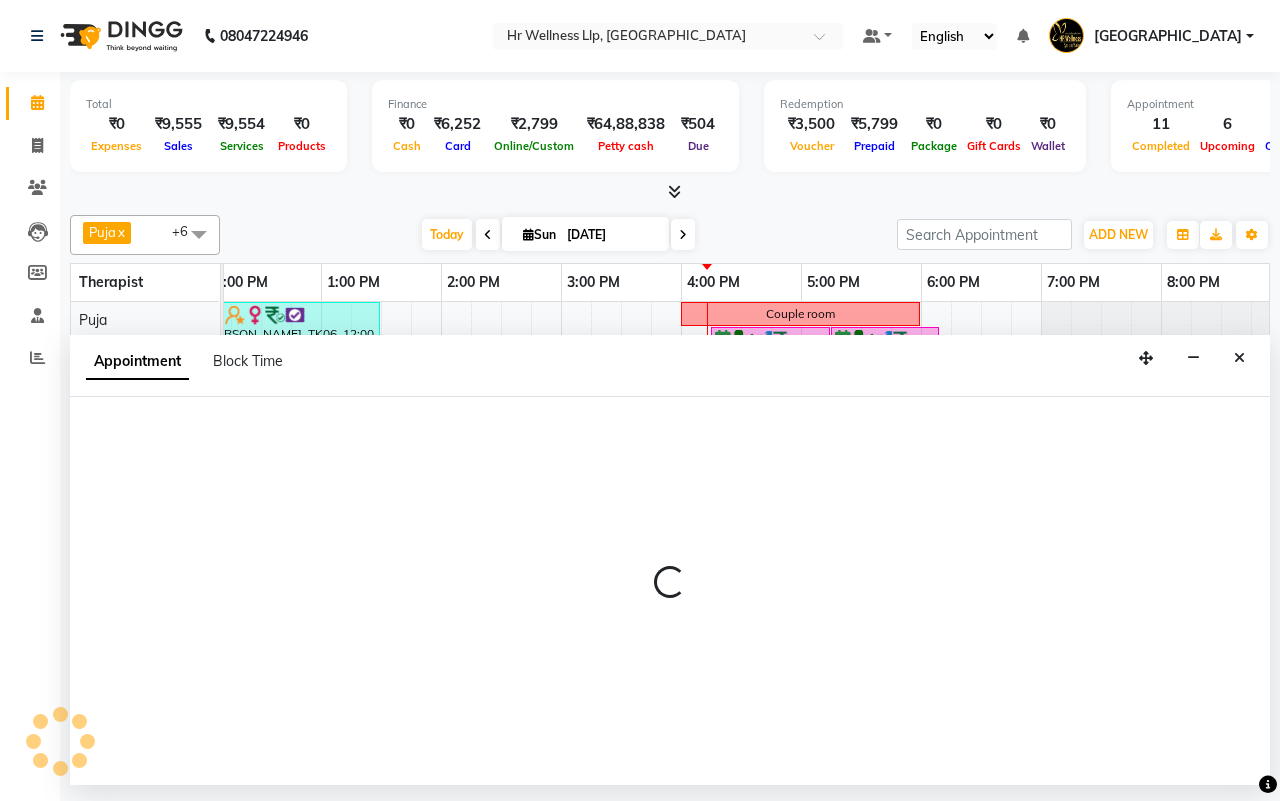 select on "confirm booking" 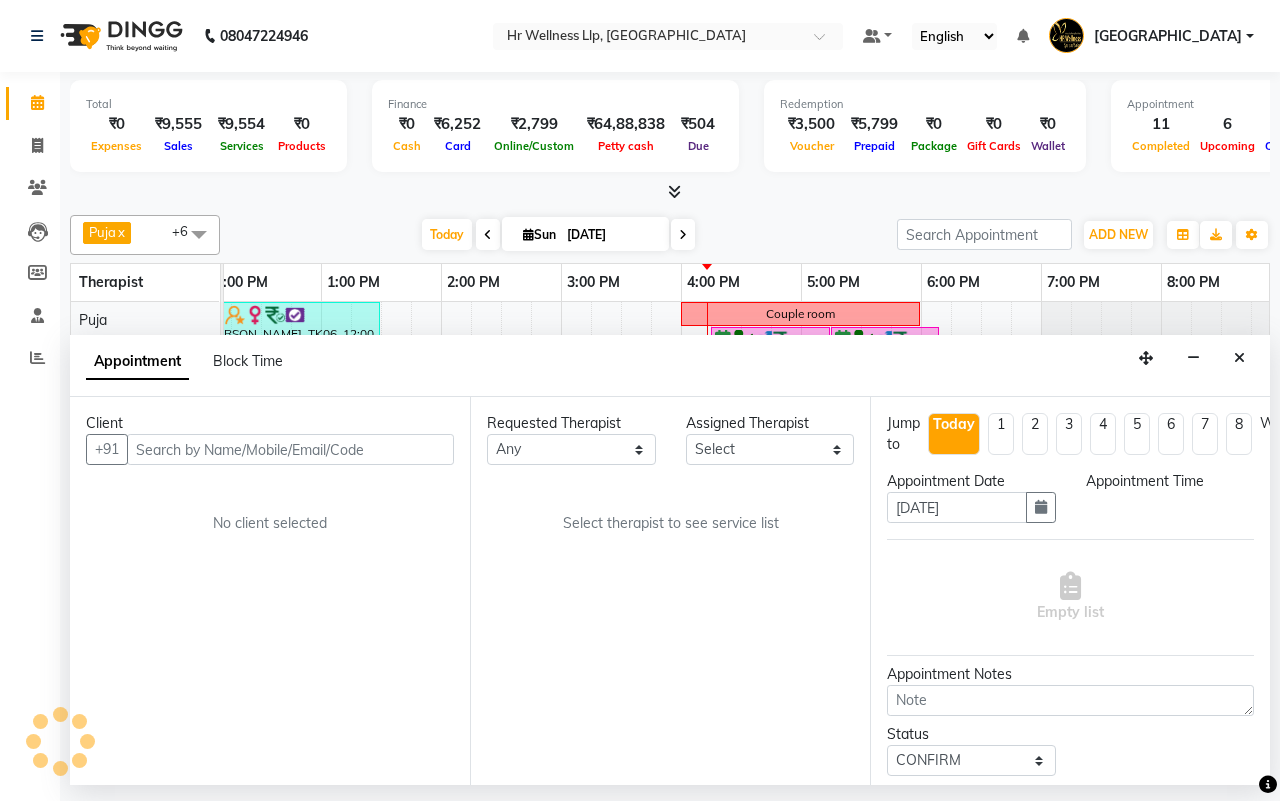 select on "19727" 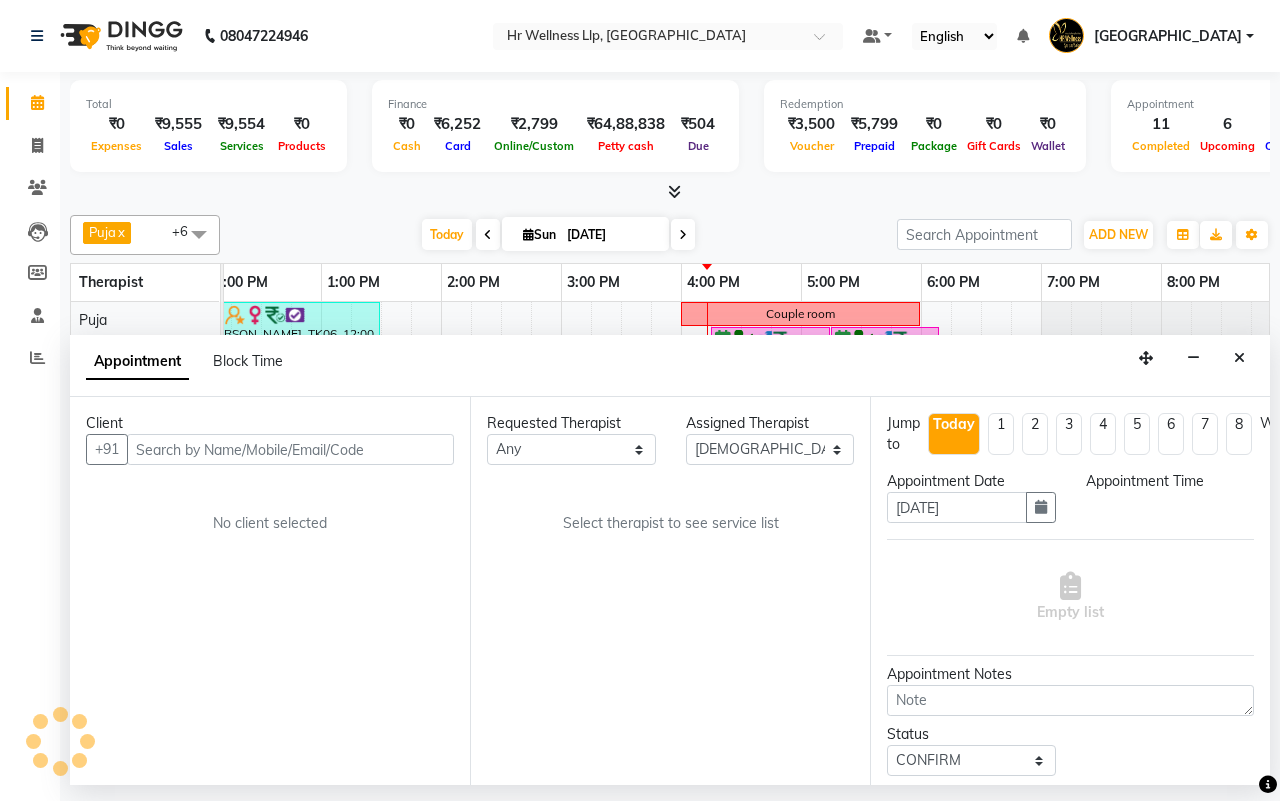 scroll, scrollTop: 0, scrollLeft: 515, axis: horizontal 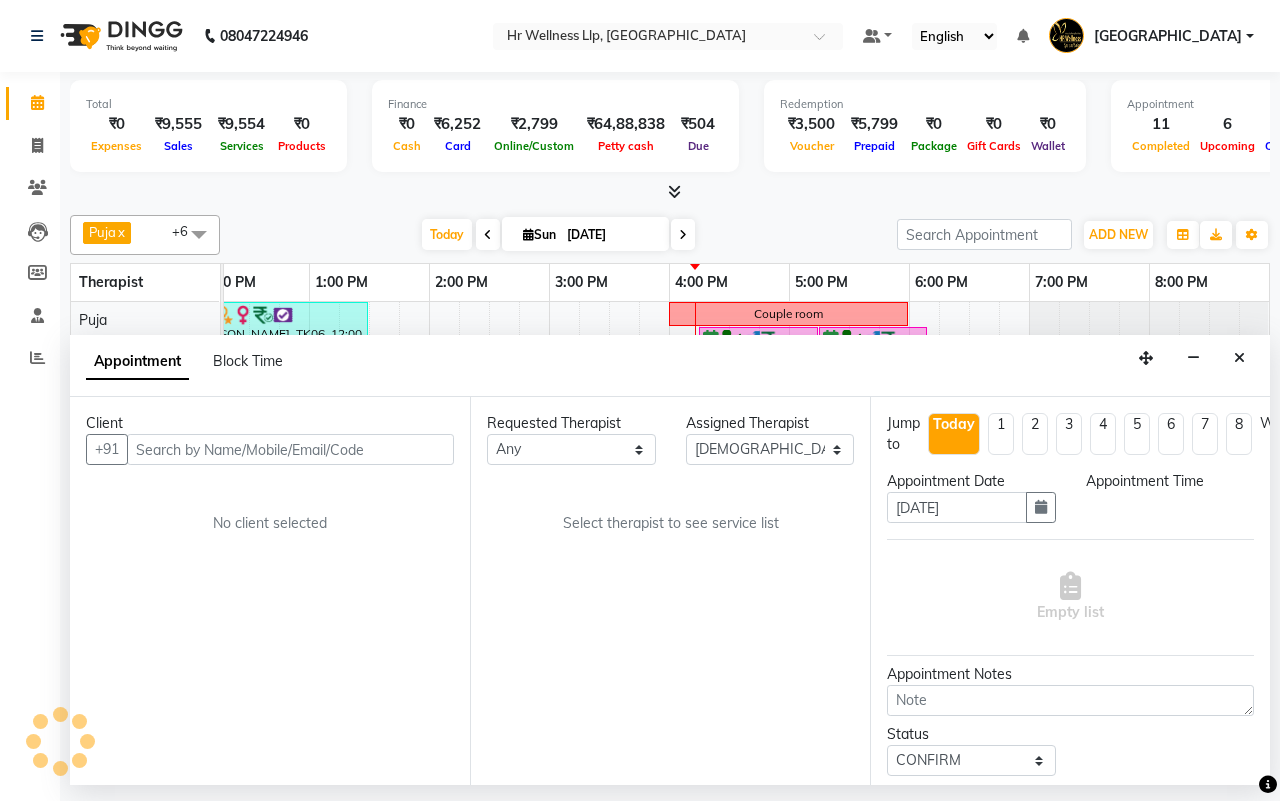 select on "960" 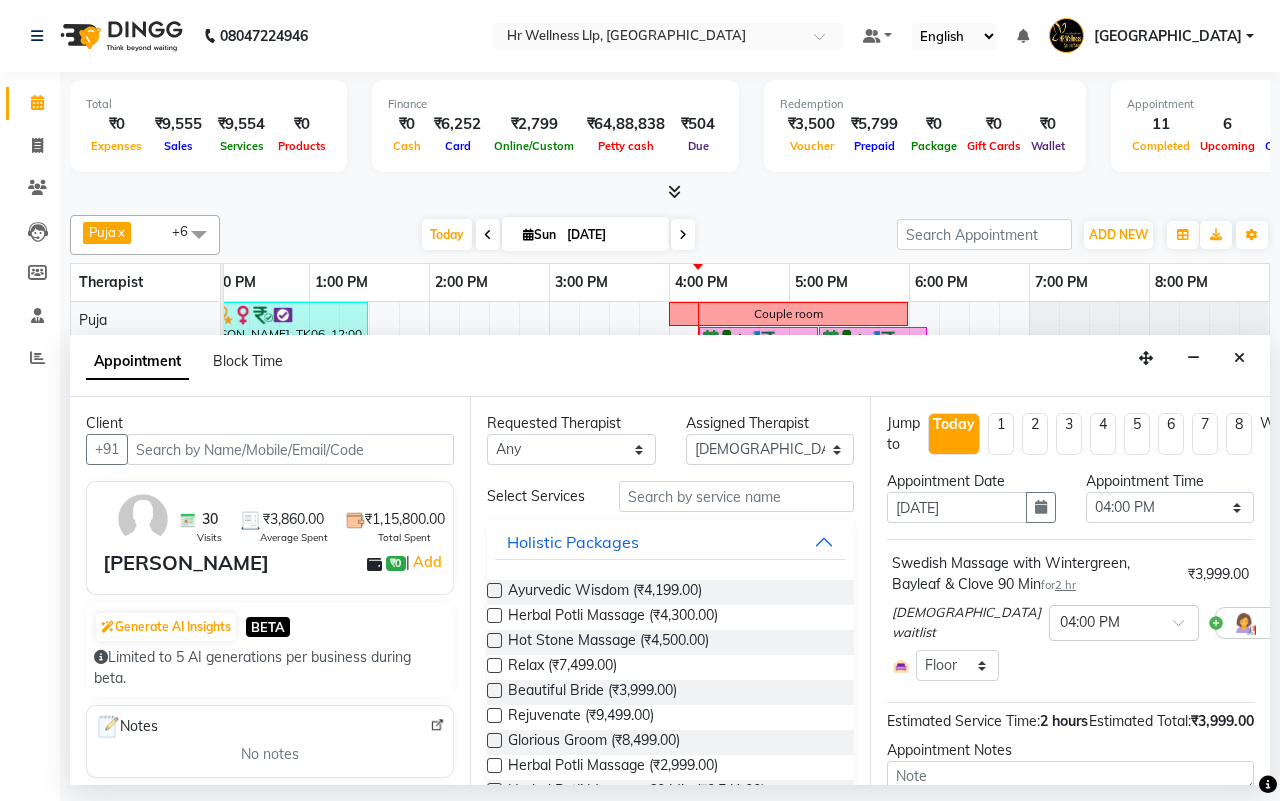 click at bounding box center (1323, 622) 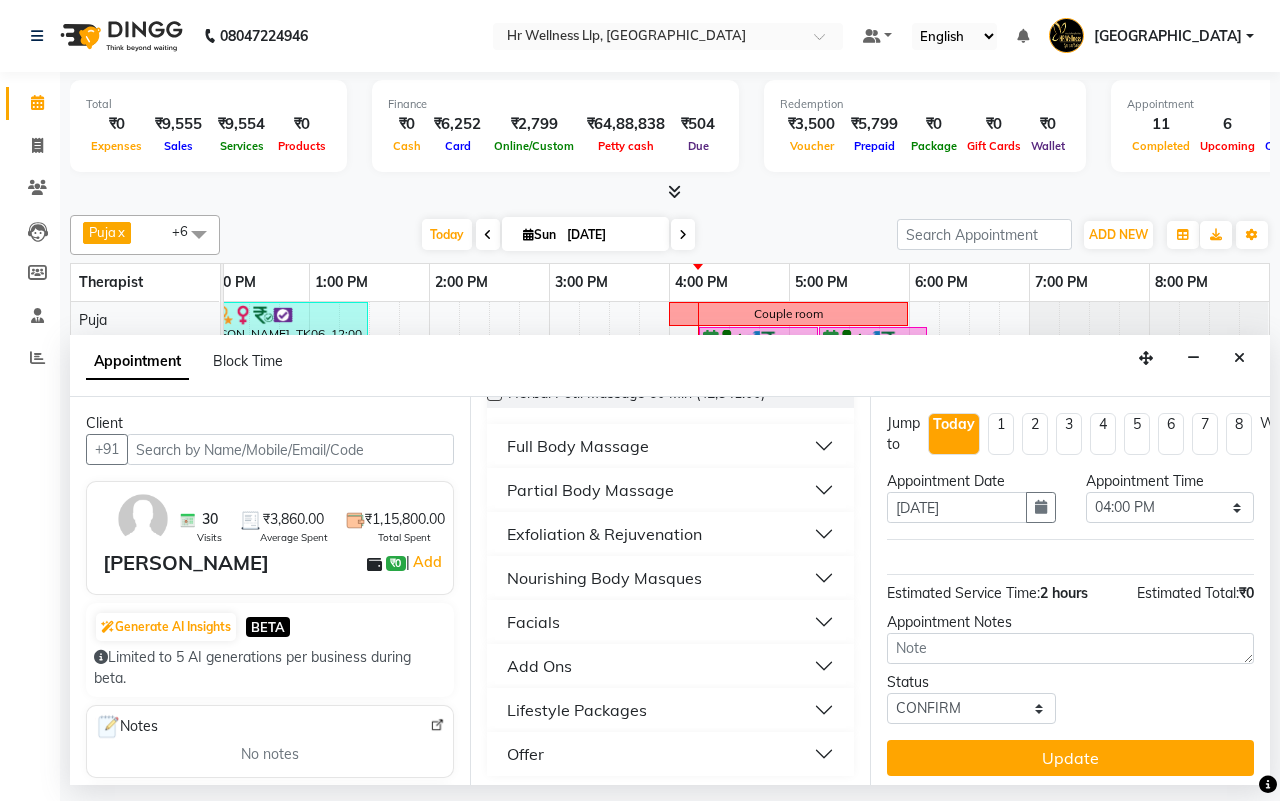 scroll, scrollTop: 413, scrollLeft: 0, axis: vertical 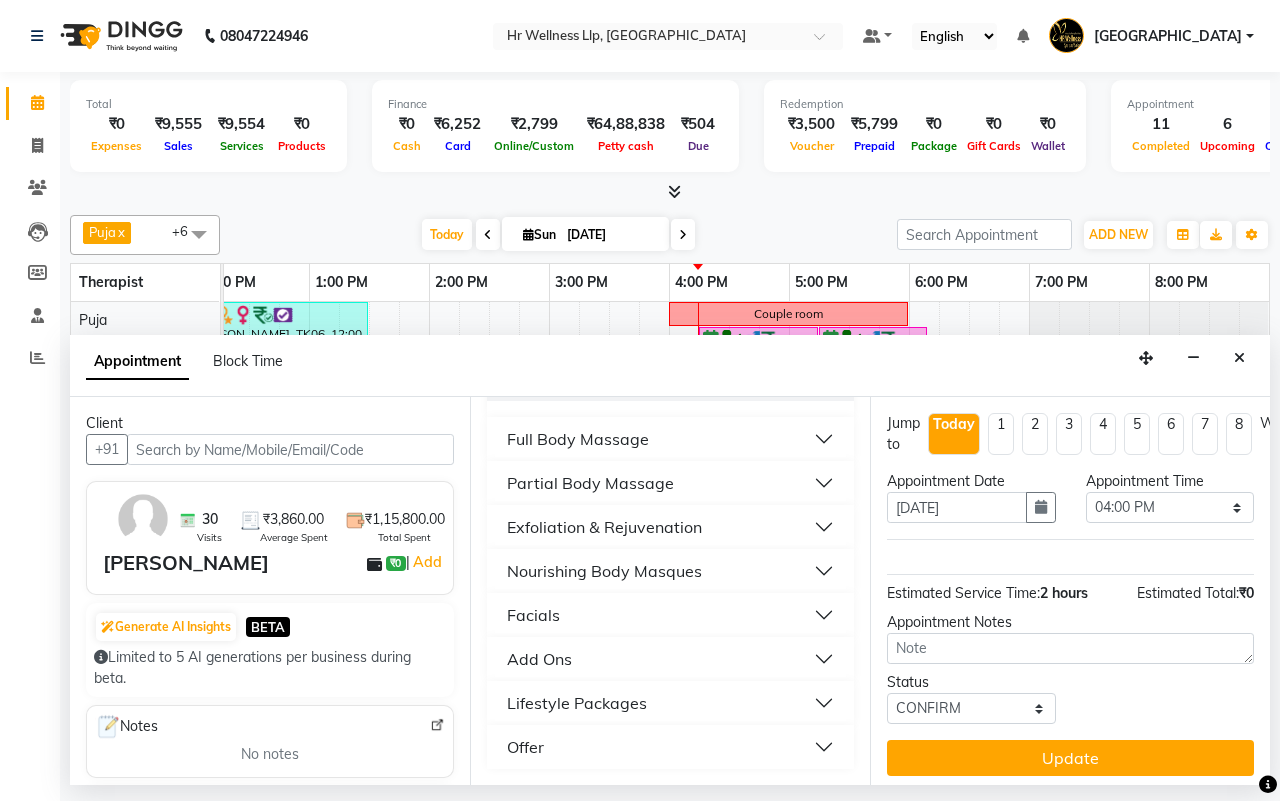 click on "Full Body Massage" at bounding box center [578, 439] 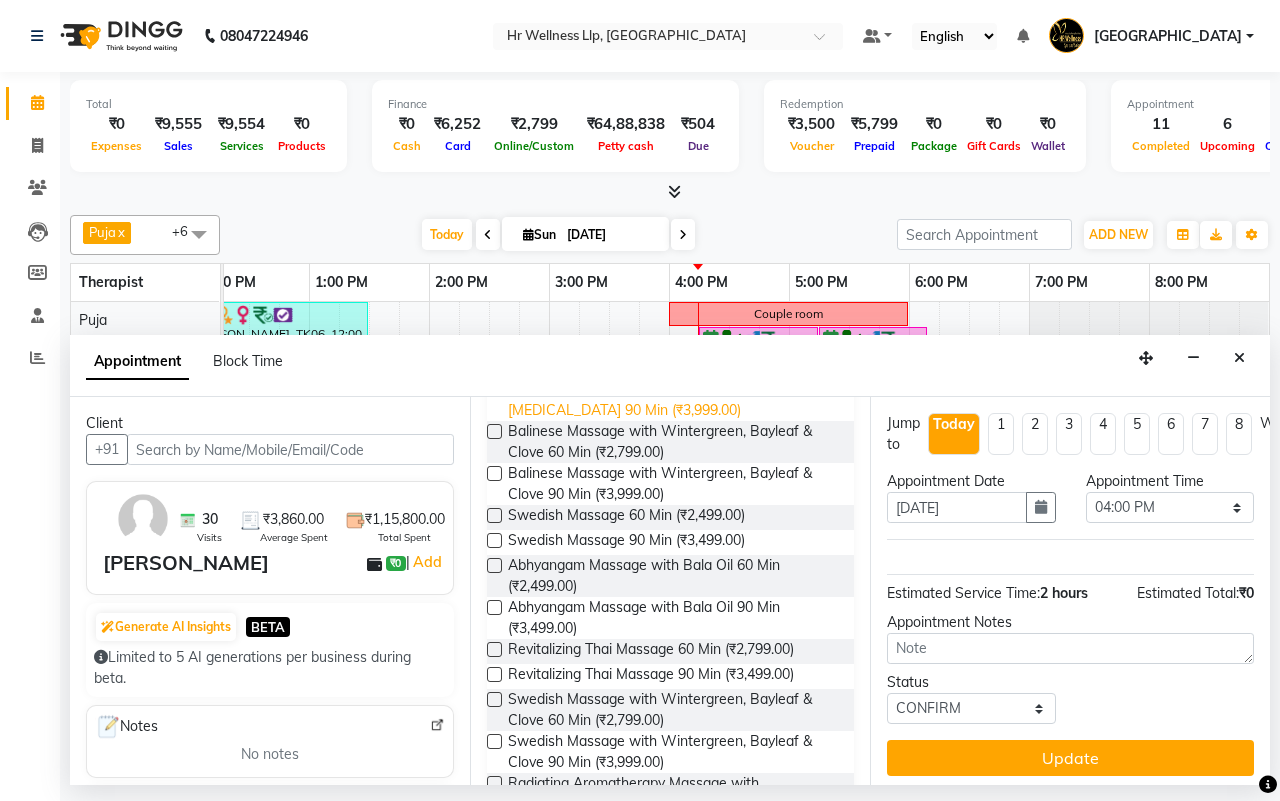 scroll, scrollTop: 788, scrollLeft: 0, axis: vertical 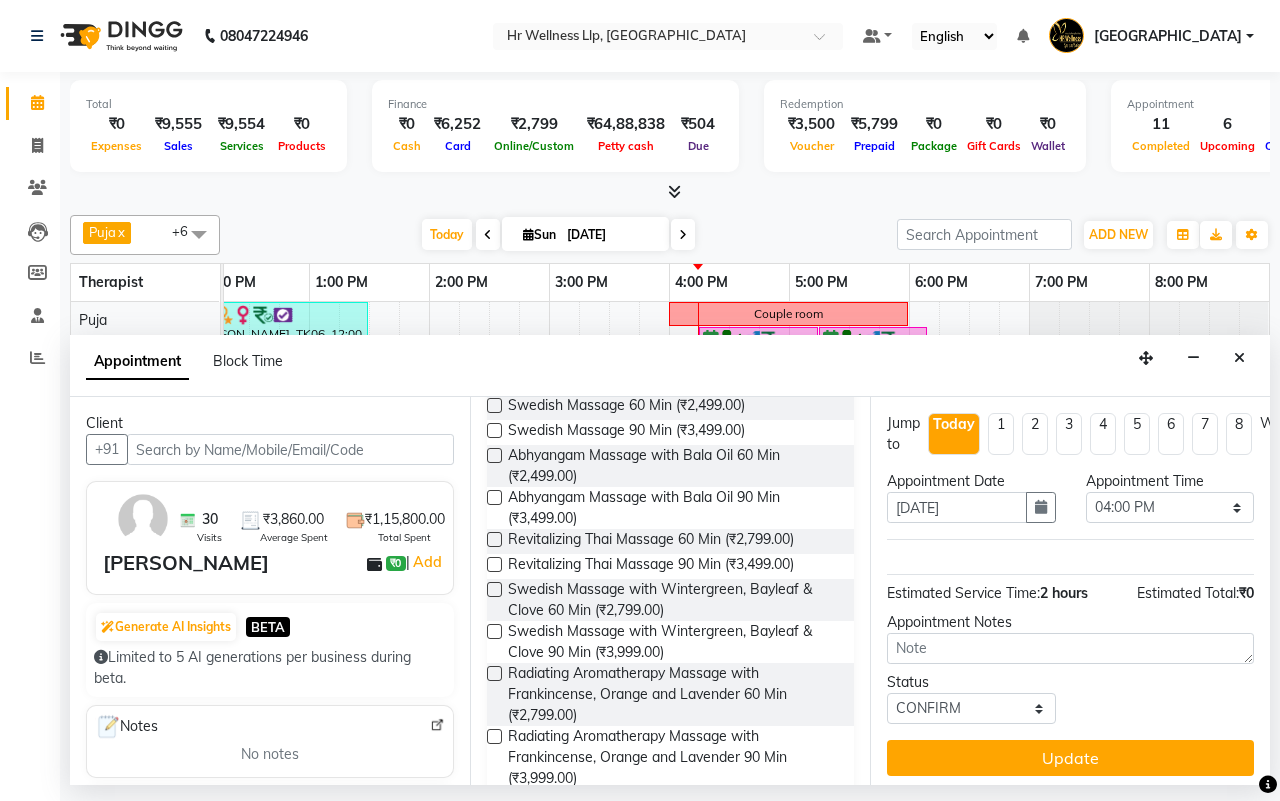 click at bounding box center [494, 430] 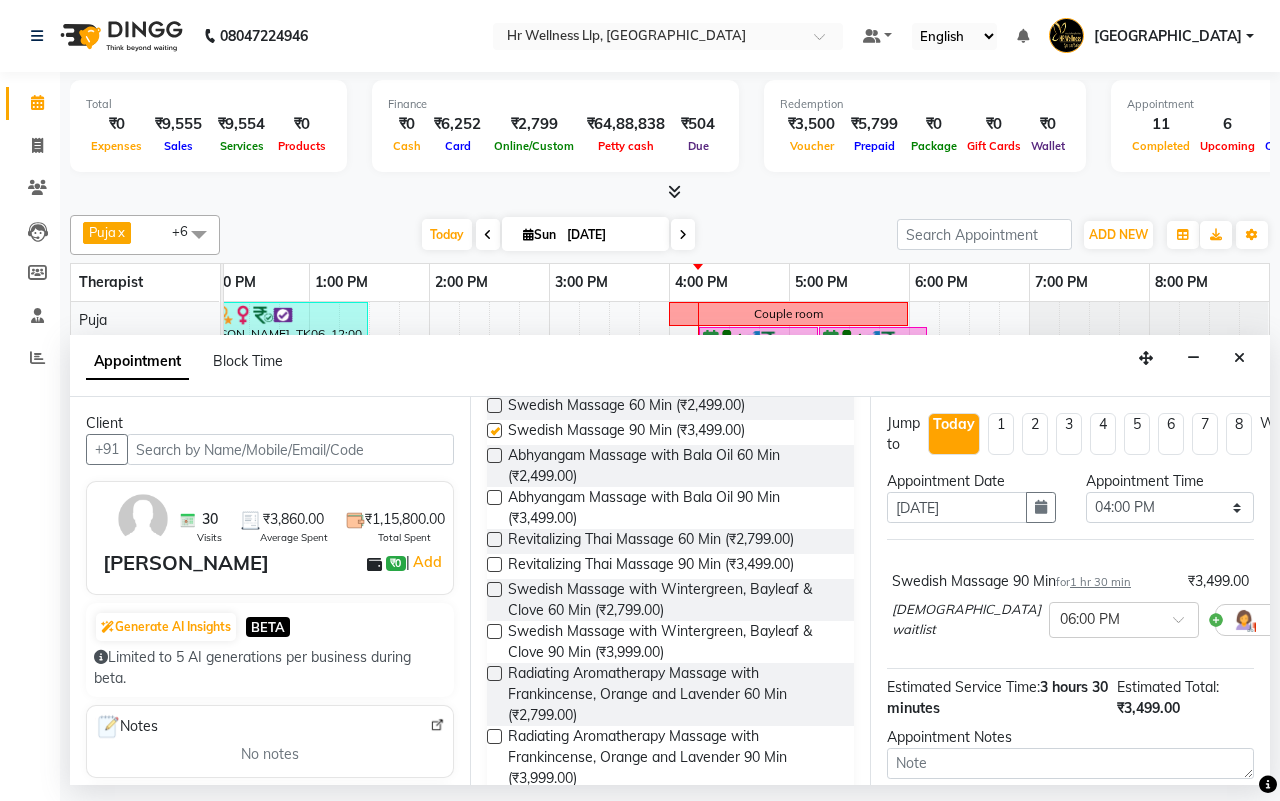 checkbox on "false" 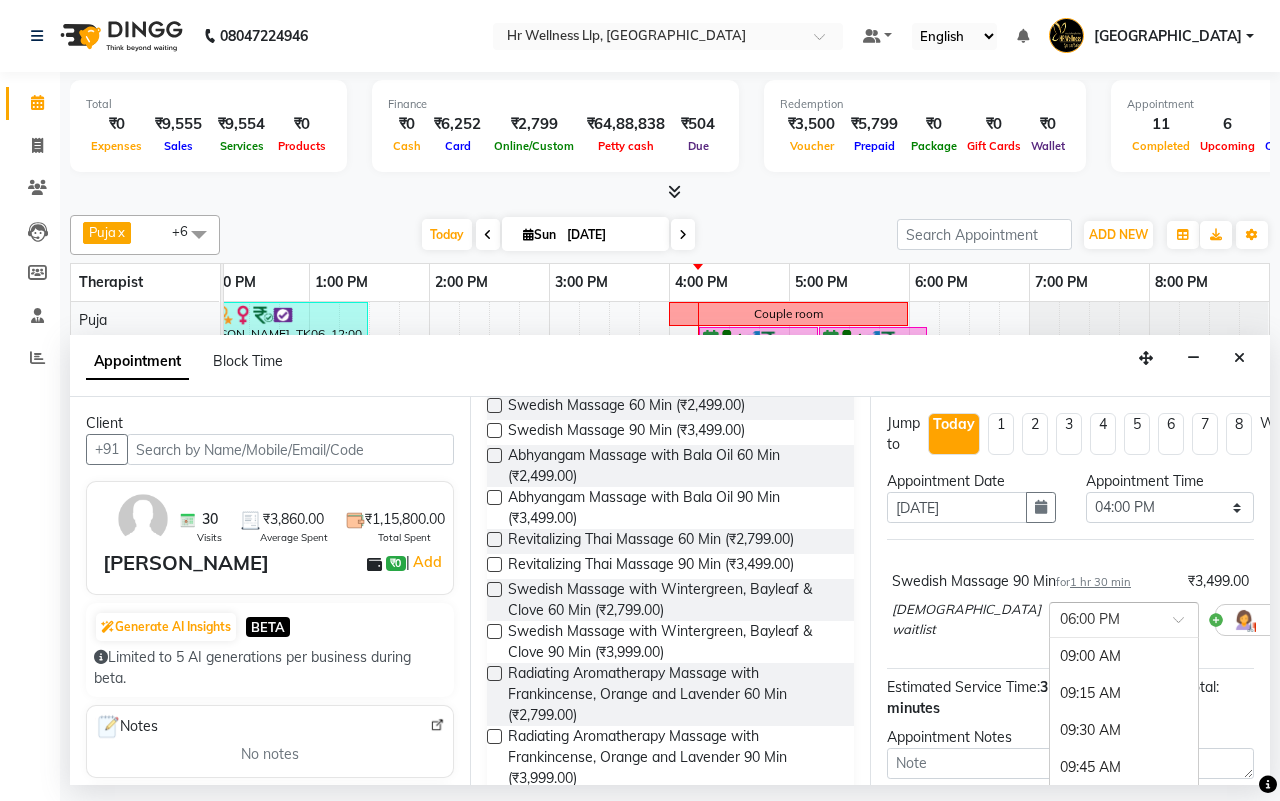 click at bounding box center (1185, 625) 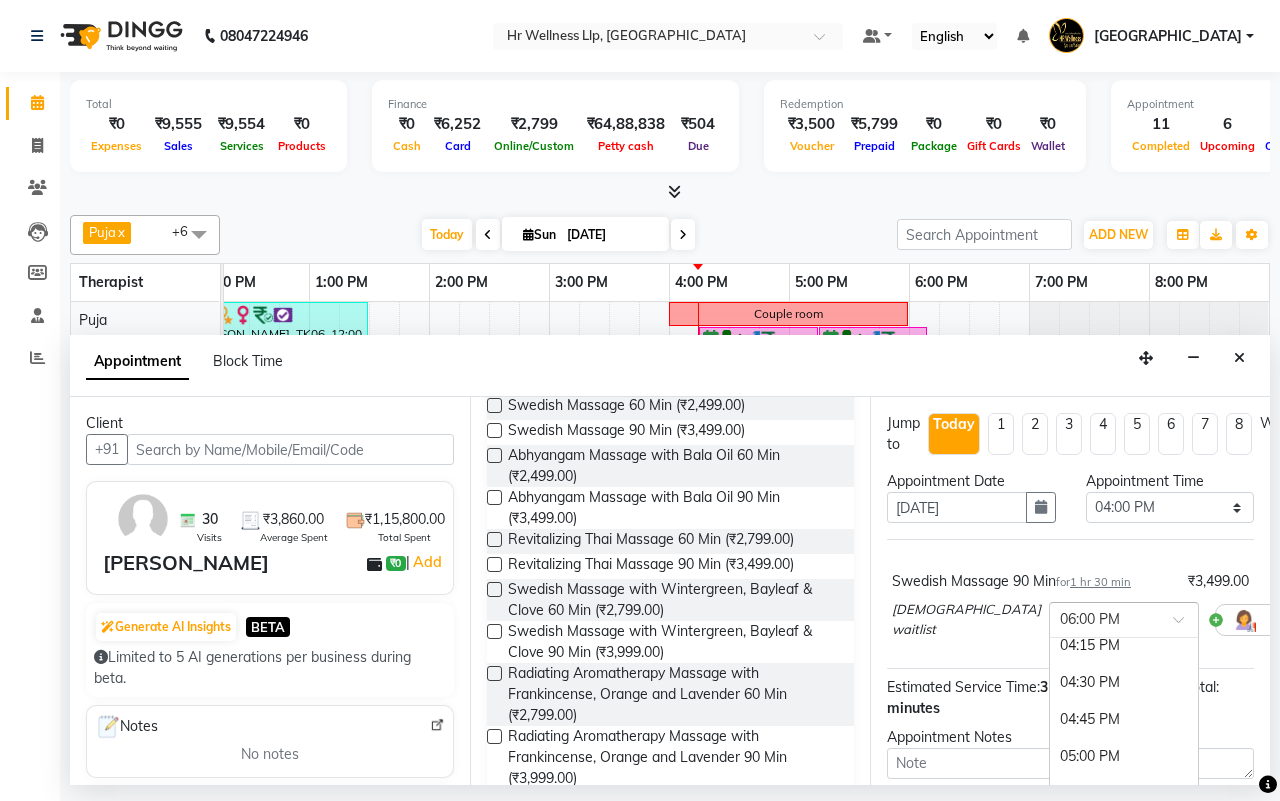 scroll, scrollTop: 1046, scrollLeft: 0, axis: vertical 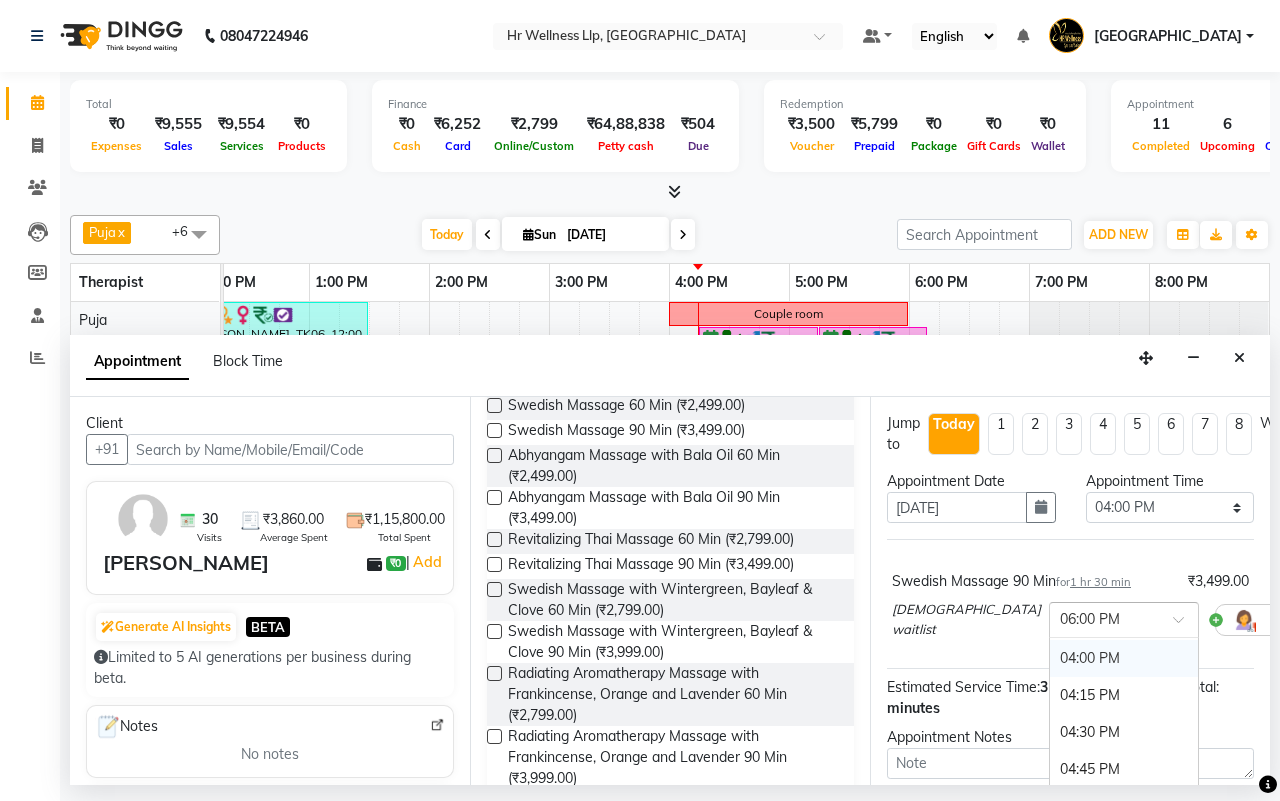 click on "04:00 PM" at bounding box center [1124, 658] 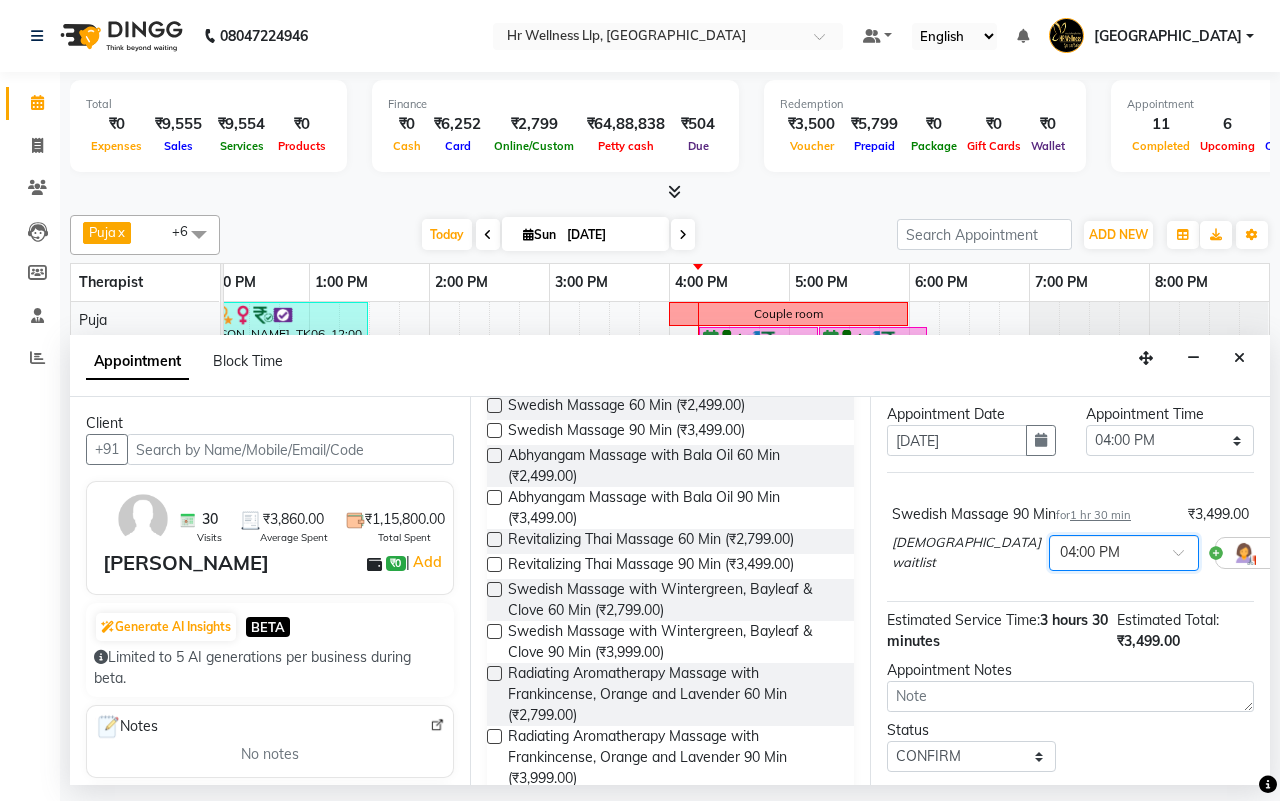 scroll, scrollTop: 142, scrollLeft: 0, axis: vertical 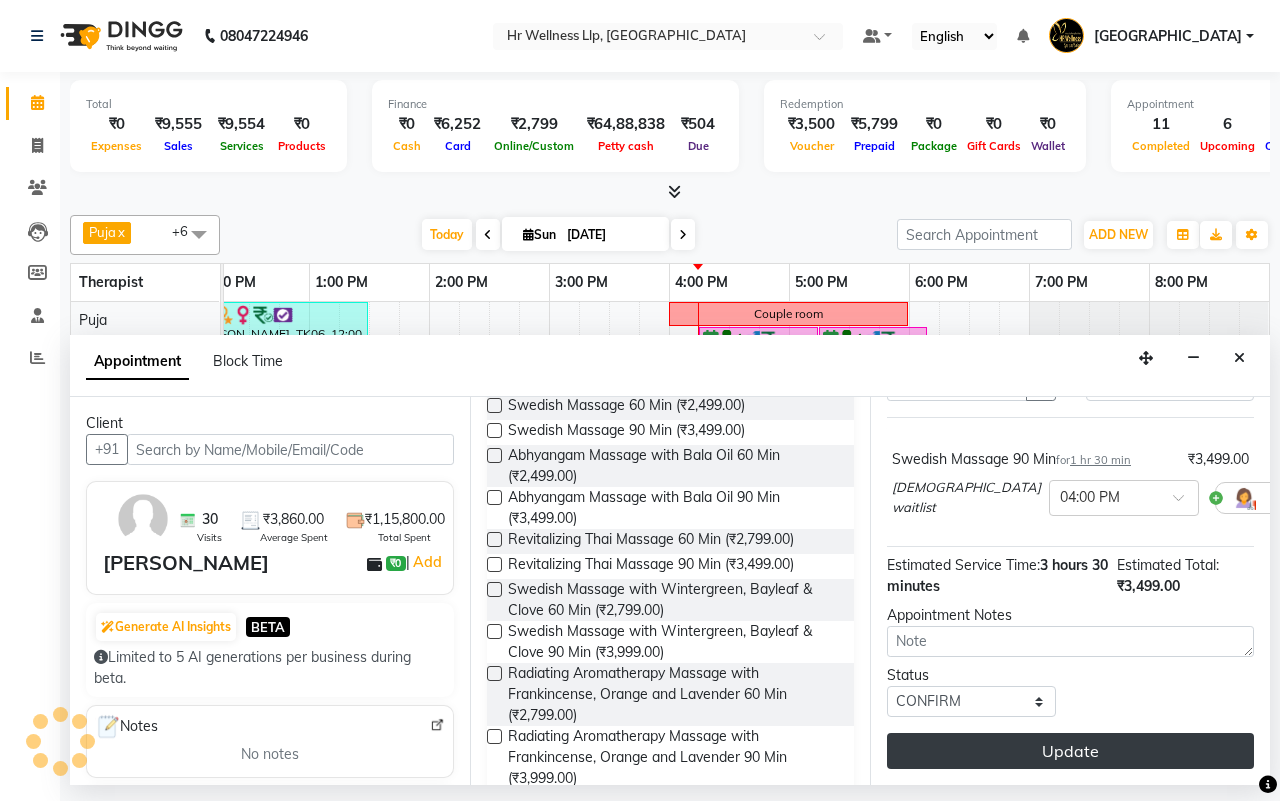 click on "Update" at bounding box center [1070, 751] 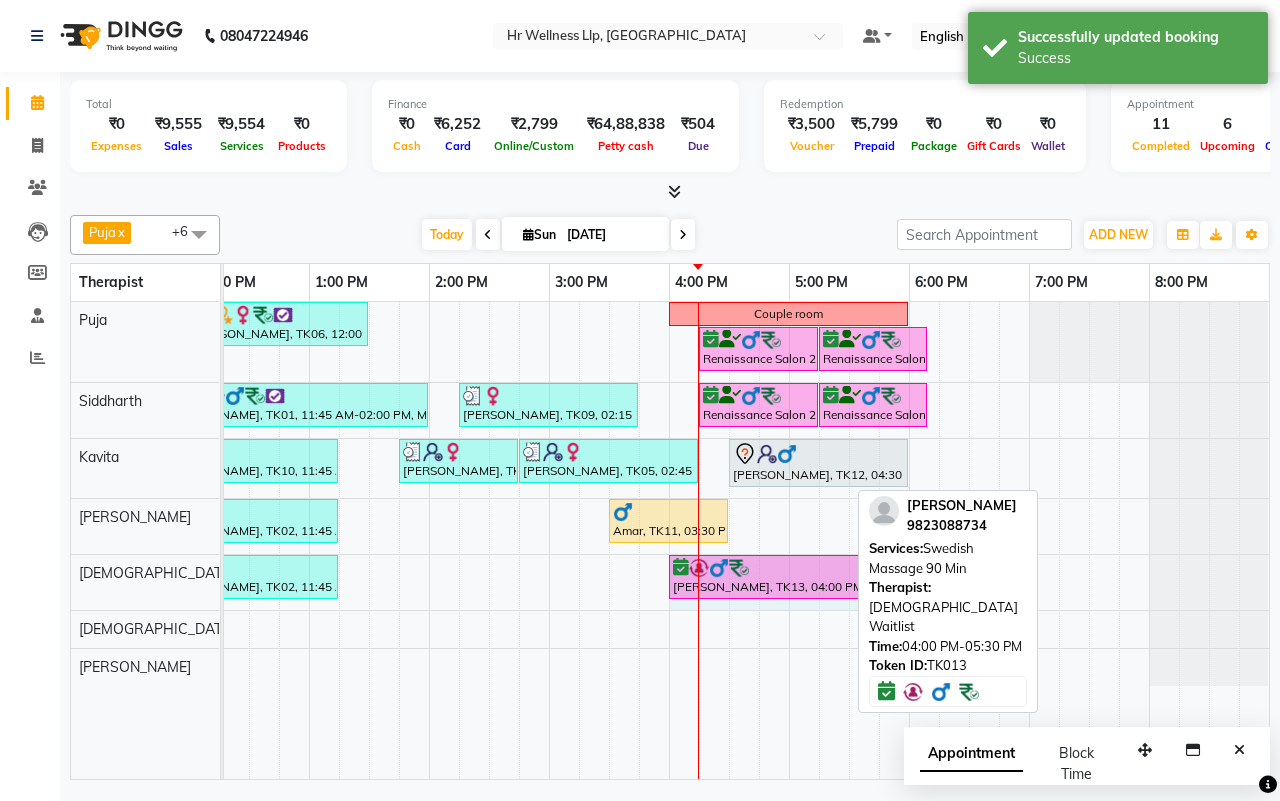 drag, startPoint x: 843, startPoint y: 565, endPoint x: 906, endPoint y: 566, distance: 63.007935 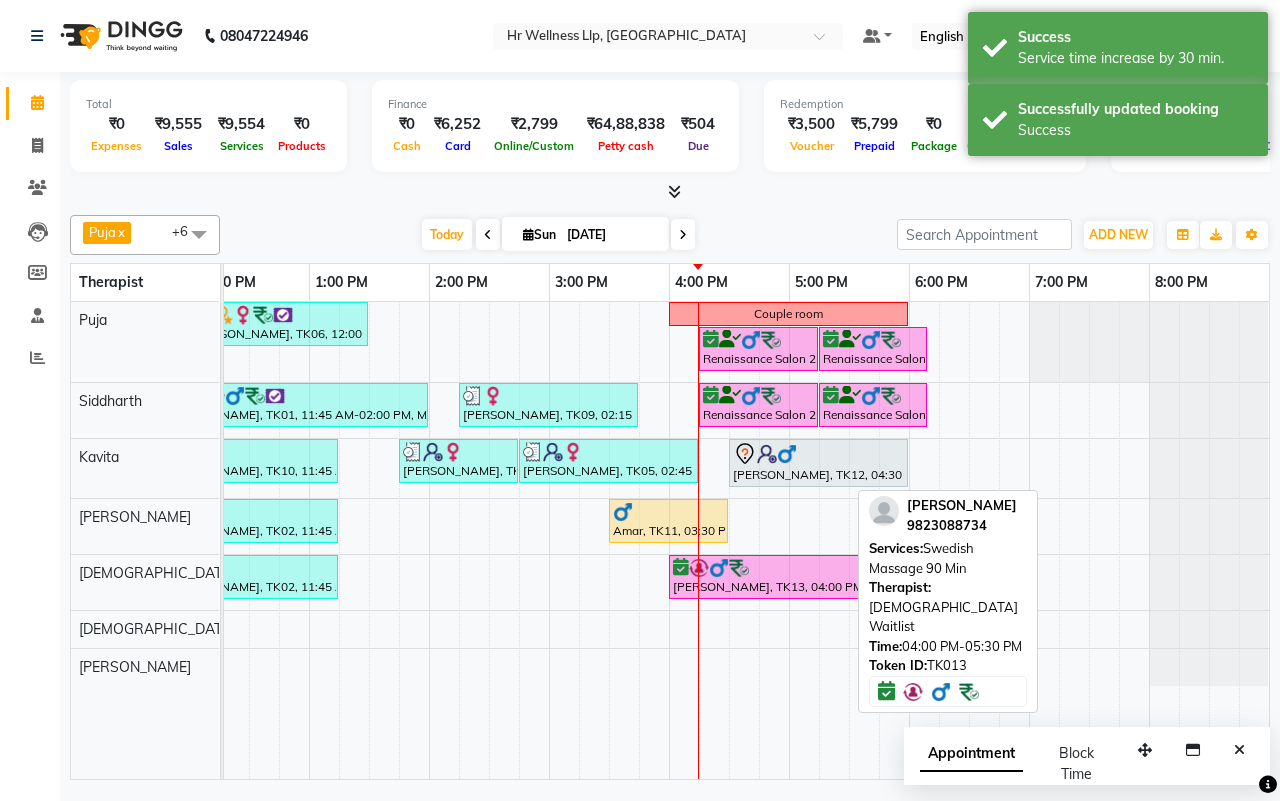 click on "[DATE]  [DATE]" at bounding box center [558, 235] 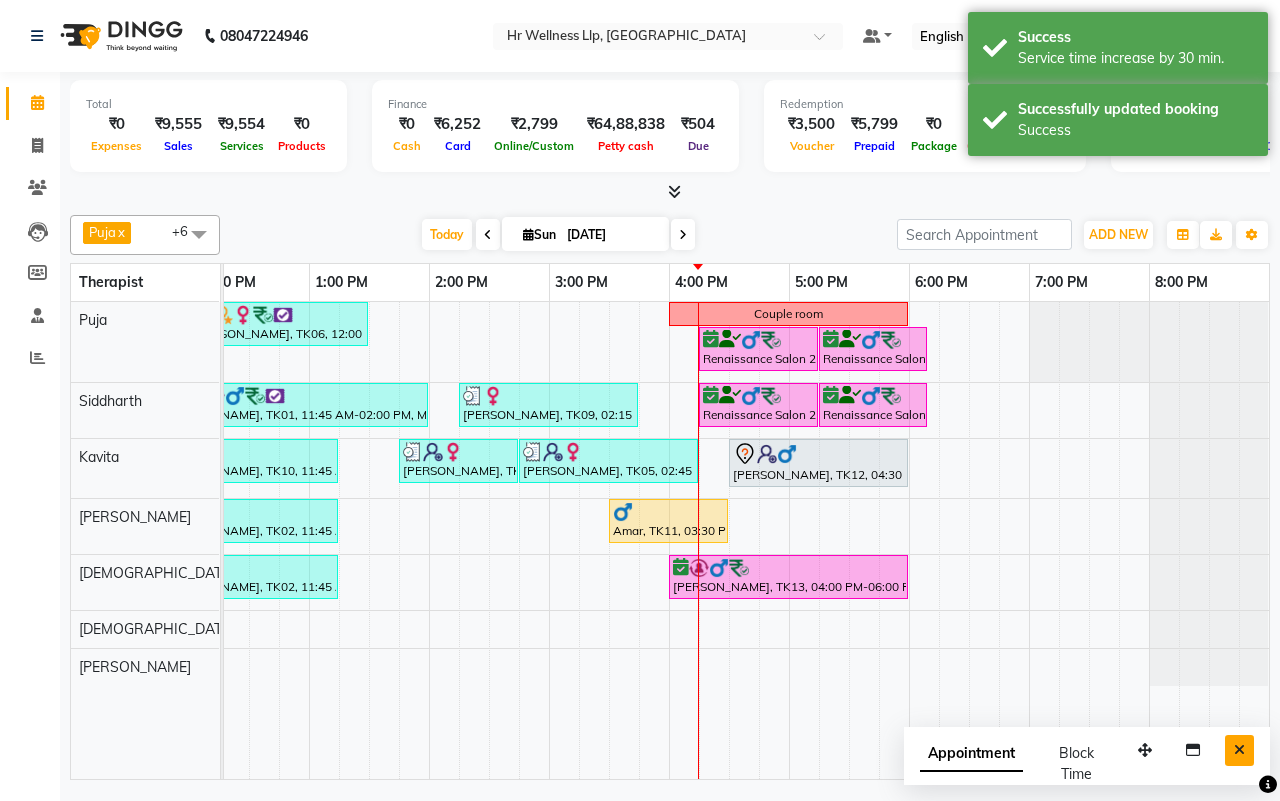 click at bounding box center (1239, 750) 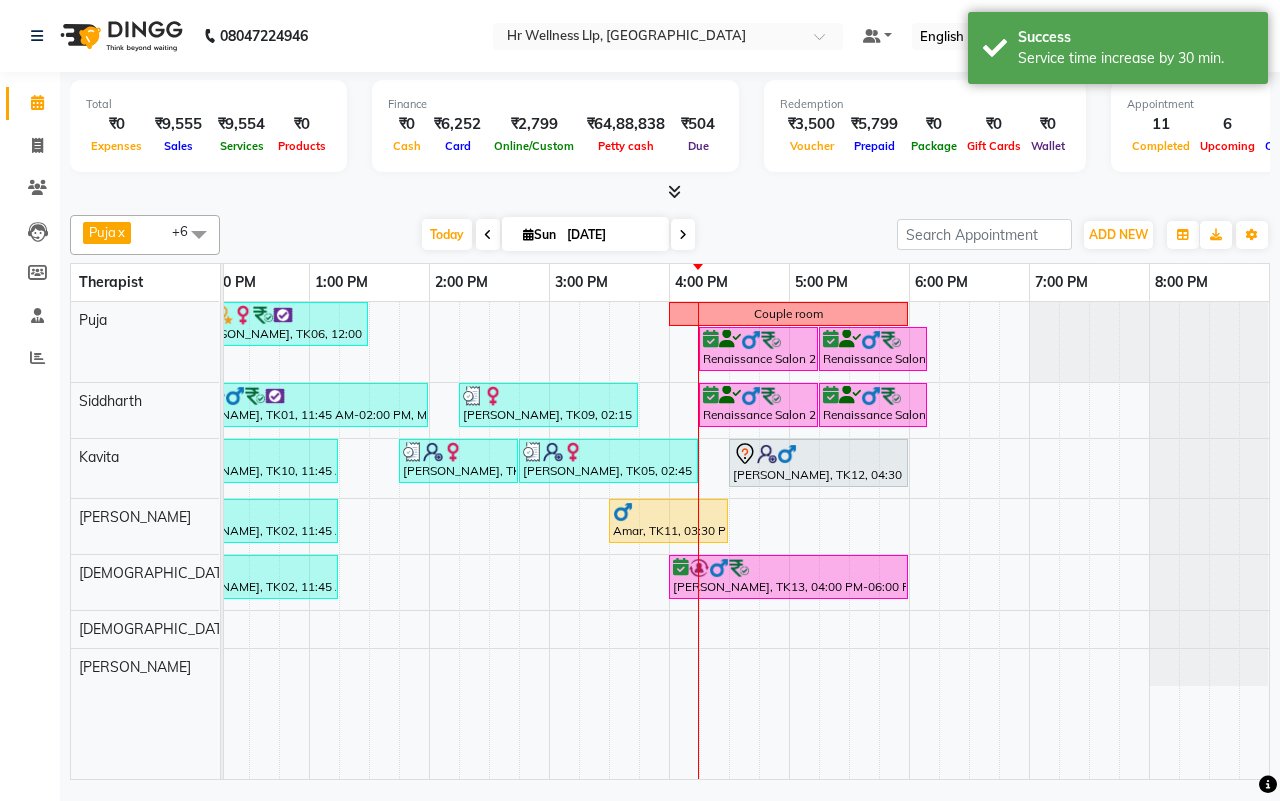 scroll, scrollTop: 0, scrollLeft: 0, axis: both 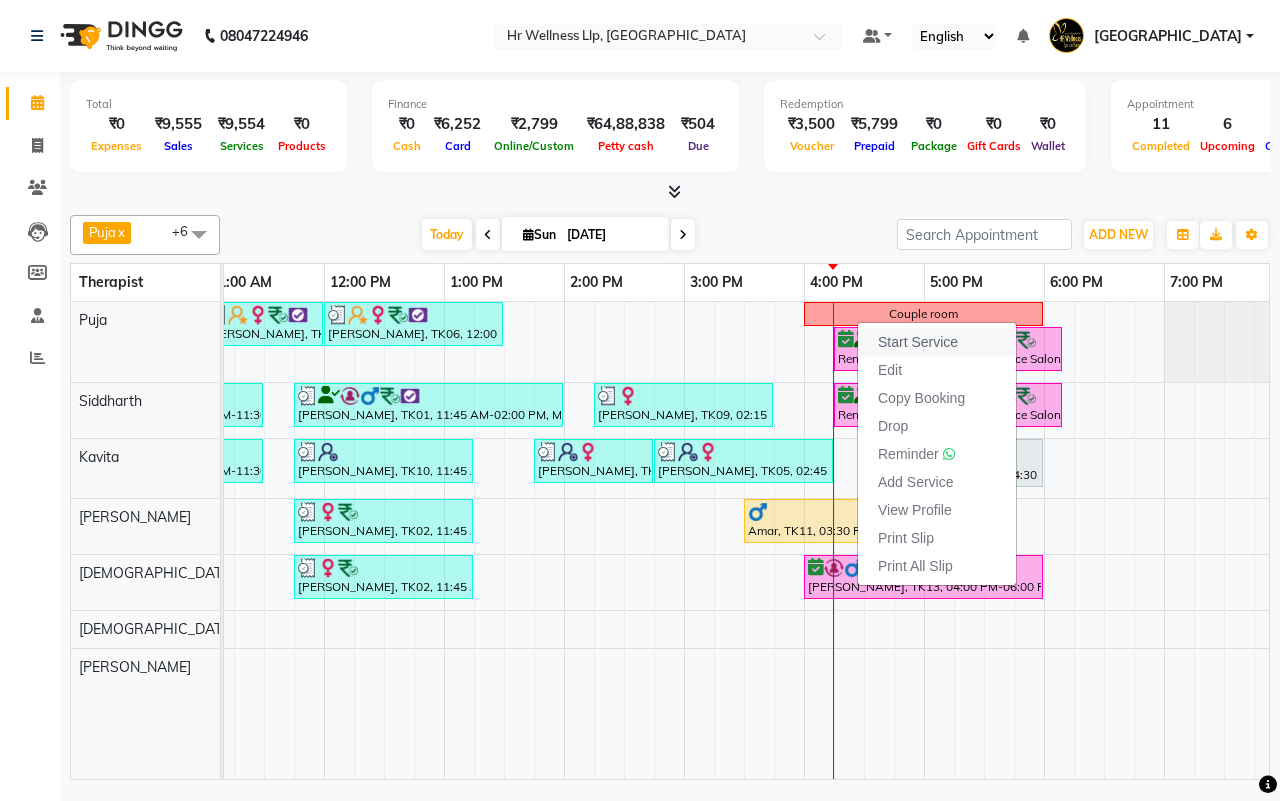 click on "Start Service" at bounding box center (918, 342) 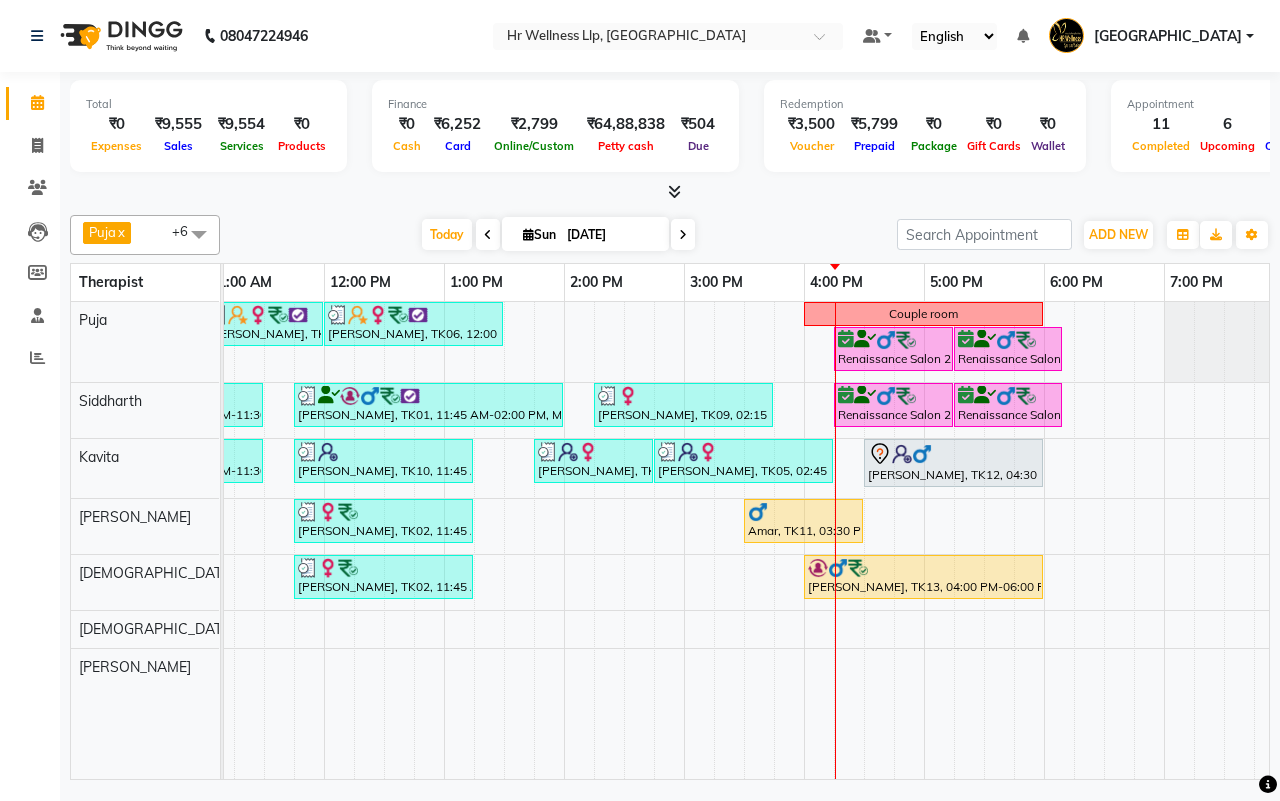 scroll, scrollTop: 0, scrollLeft: 0, axis: both 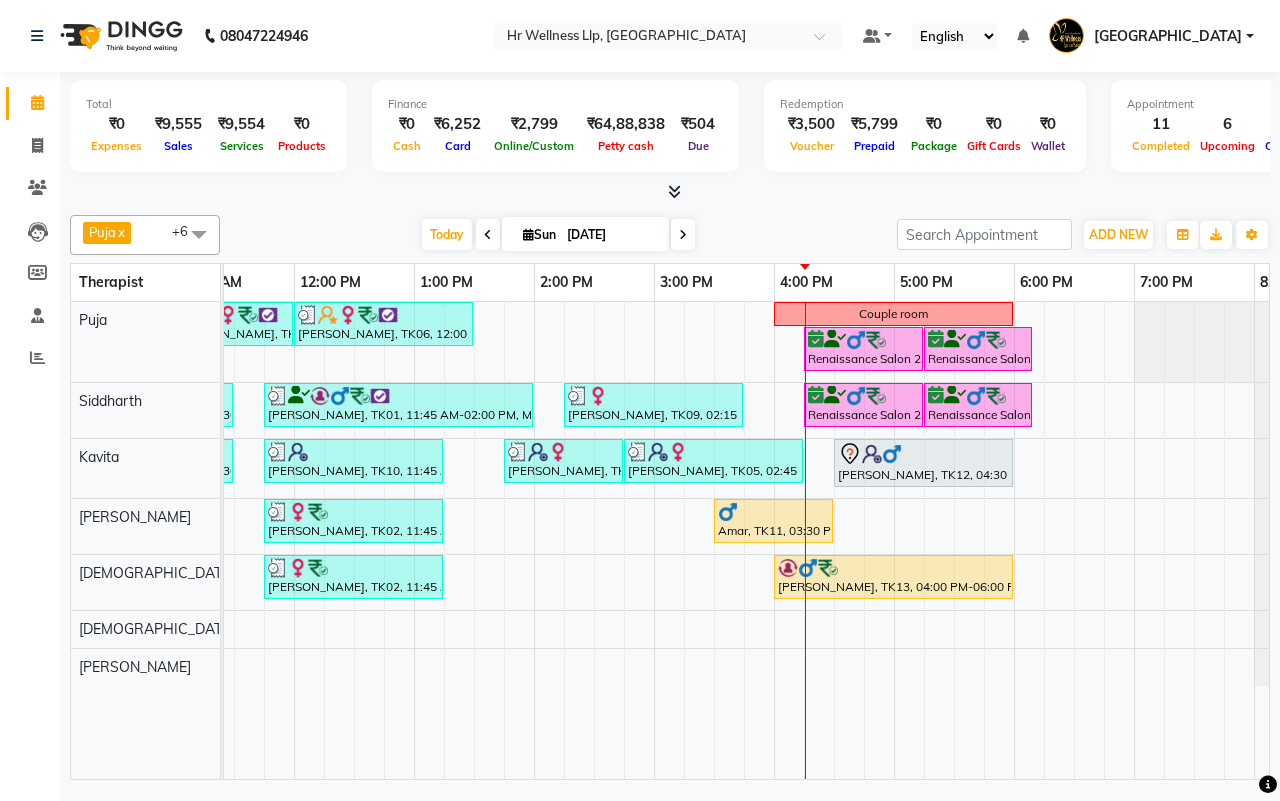 click on "[DATE]  [DATE]" at bounding box center [558, 235] 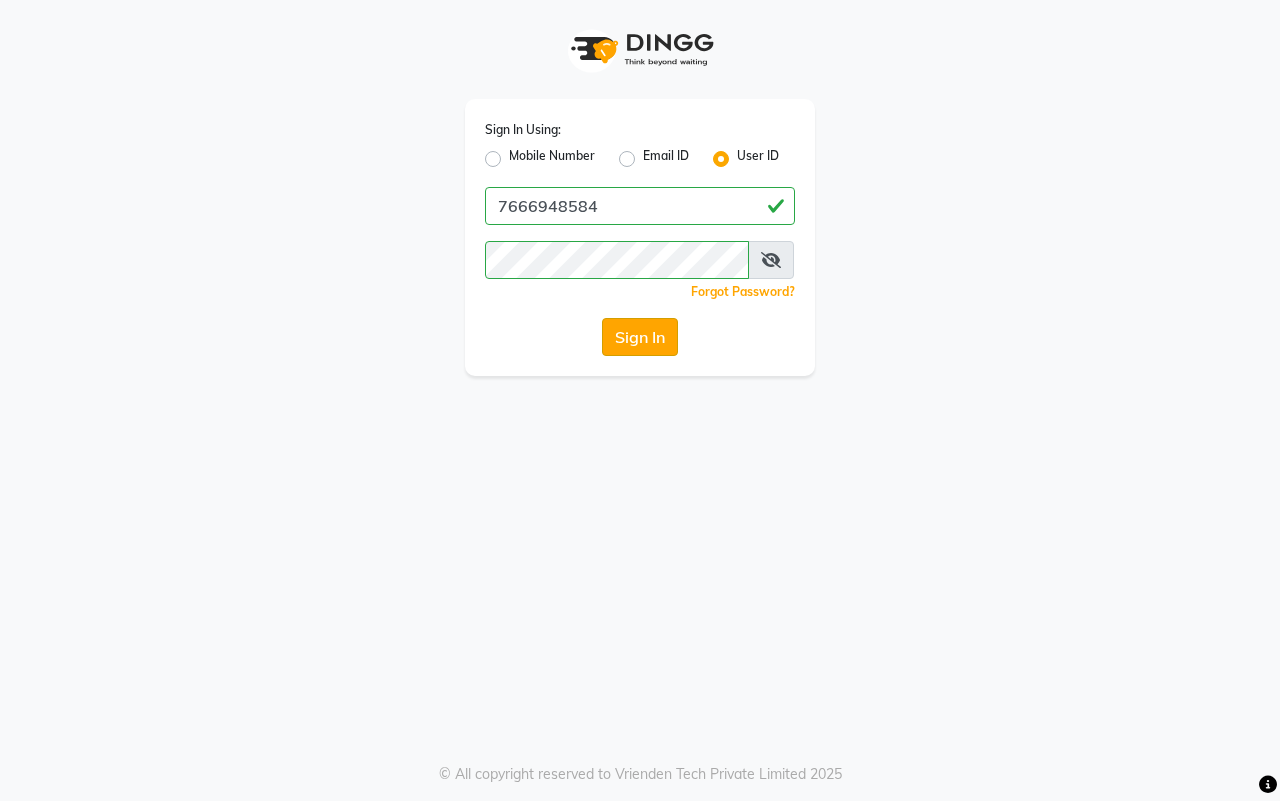 click on "Sign In" 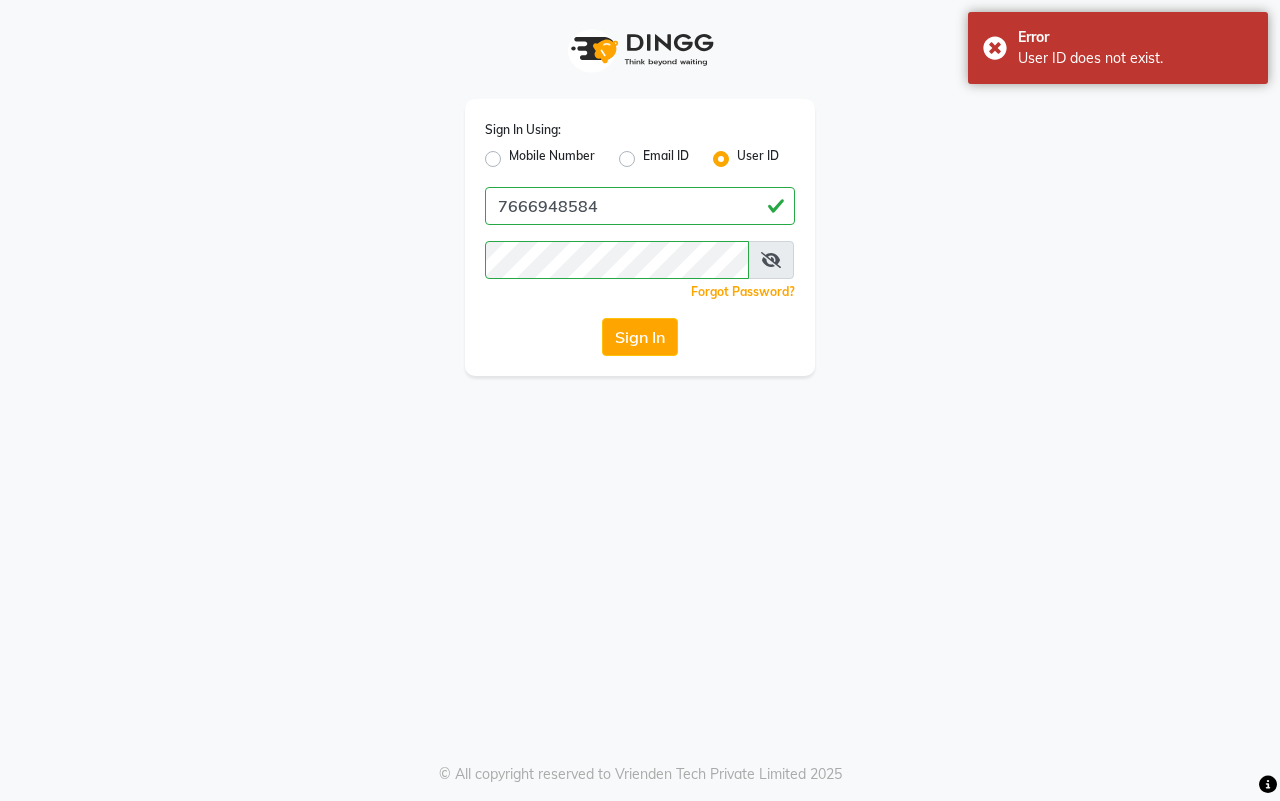 click on "Mobile Number" 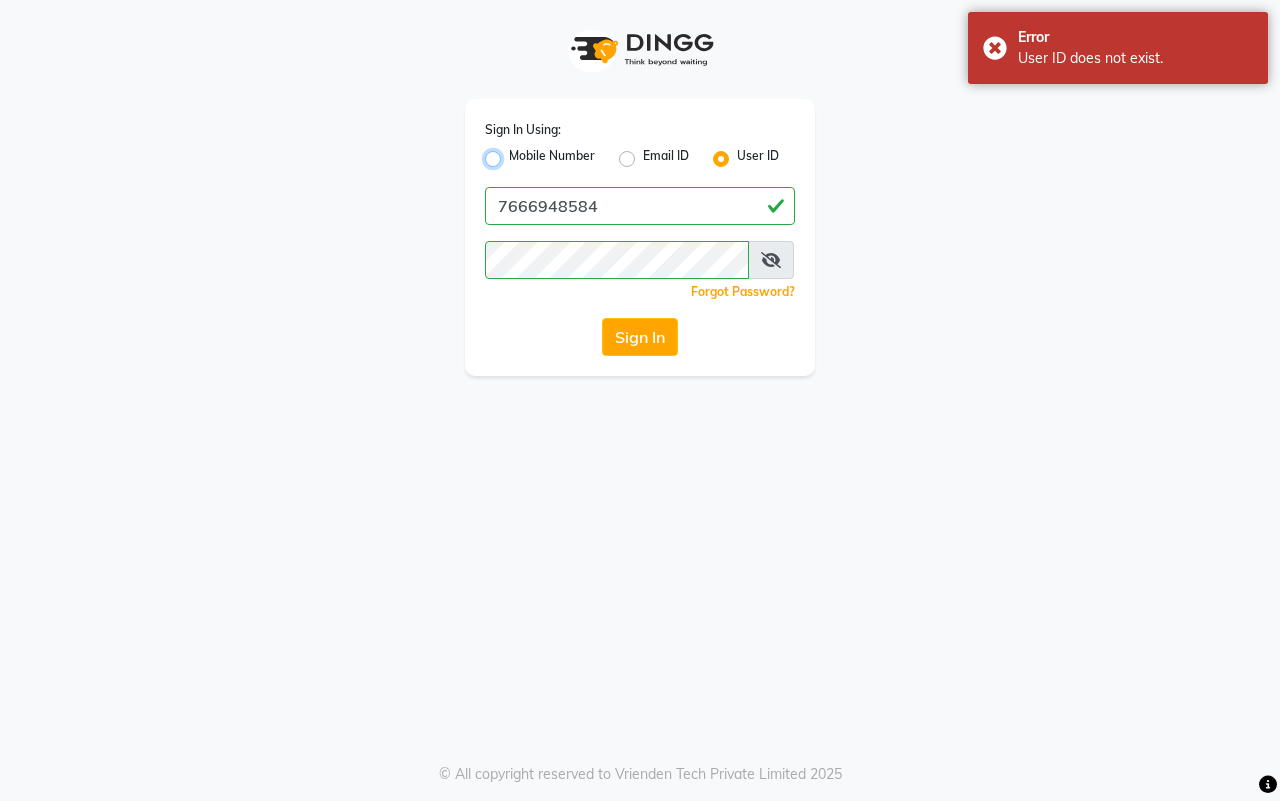 click on "Mobile Number" at bounding box center (515, 153) 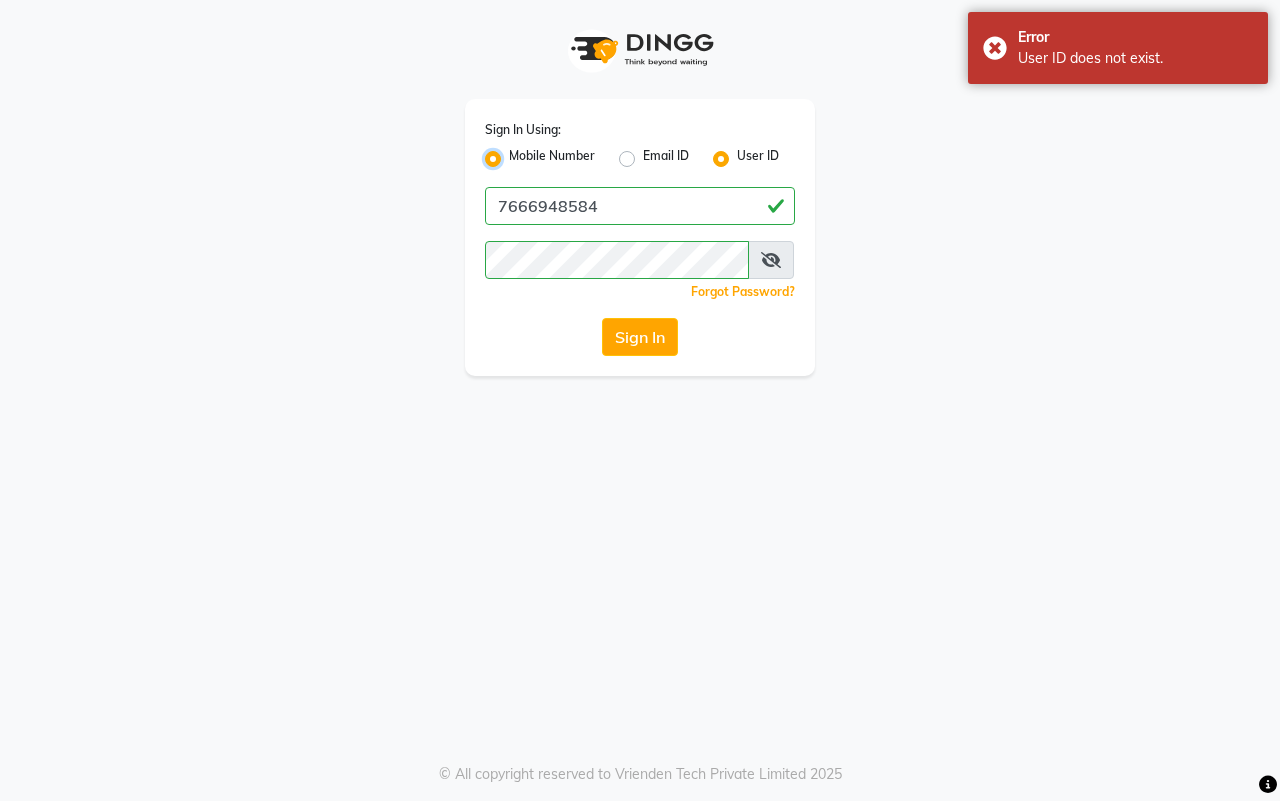 radio on "false" 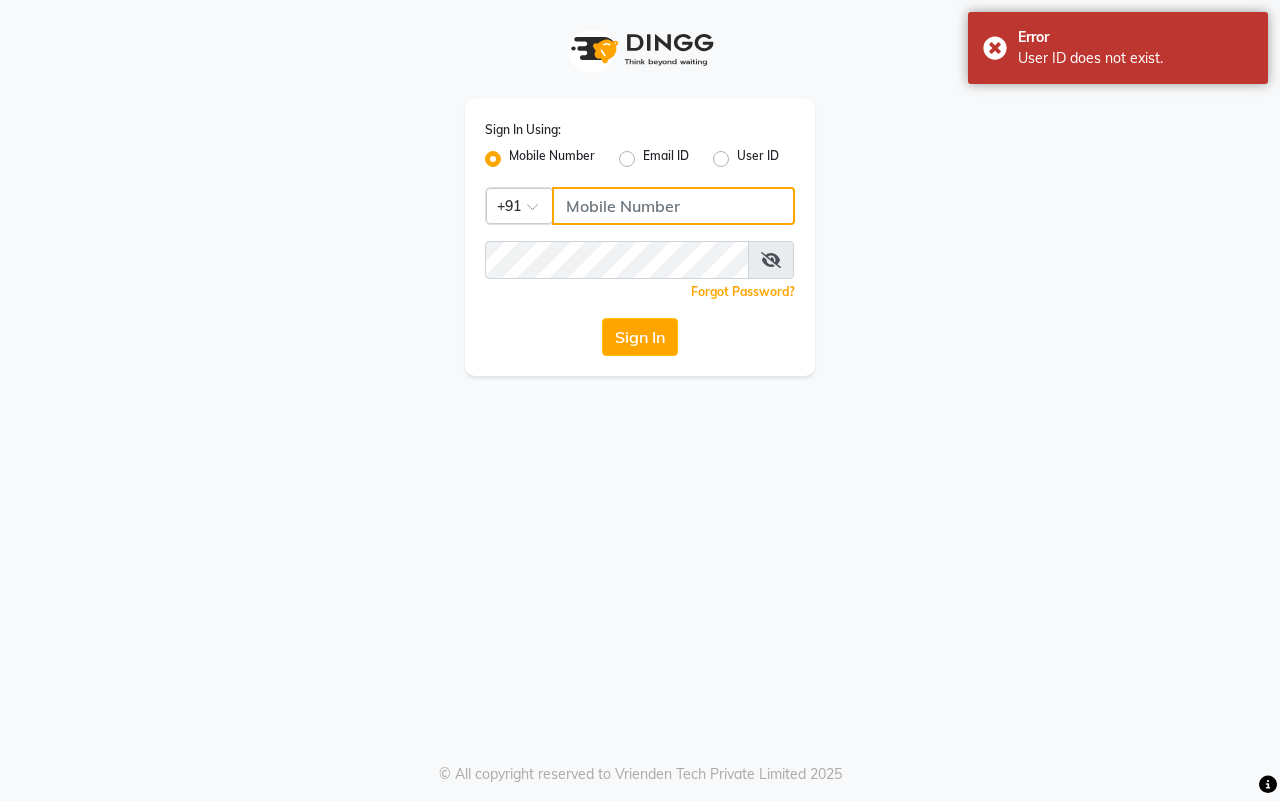 click 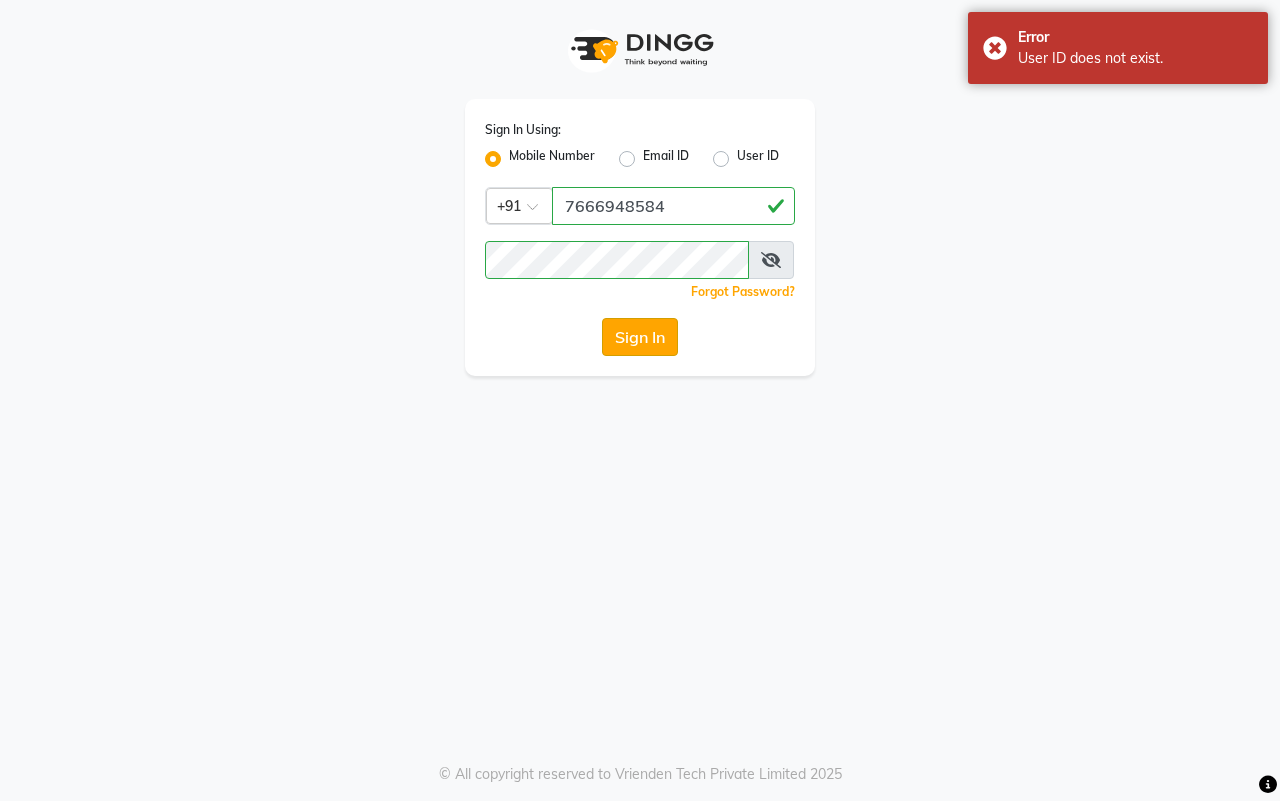click on "Sign In" 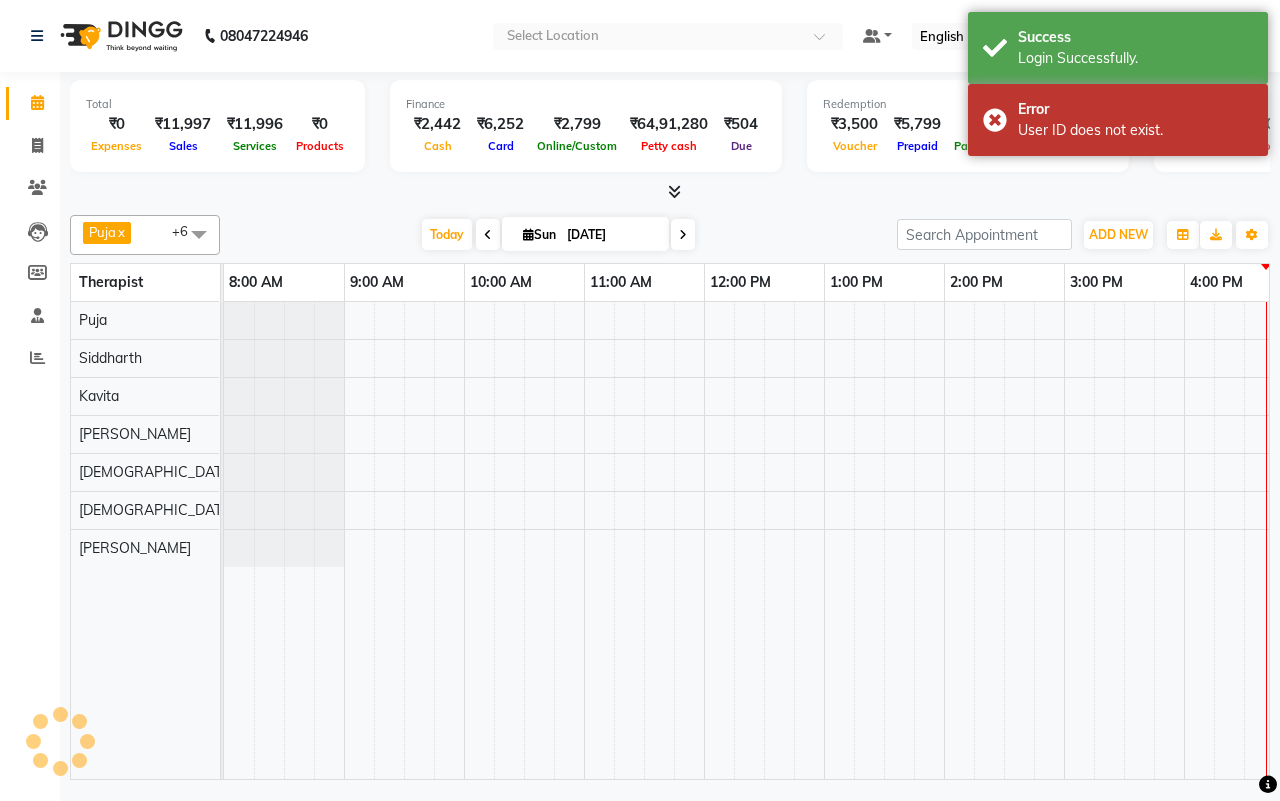 scroll, scrollTop: 0, scrollLeft: 0, axis: both 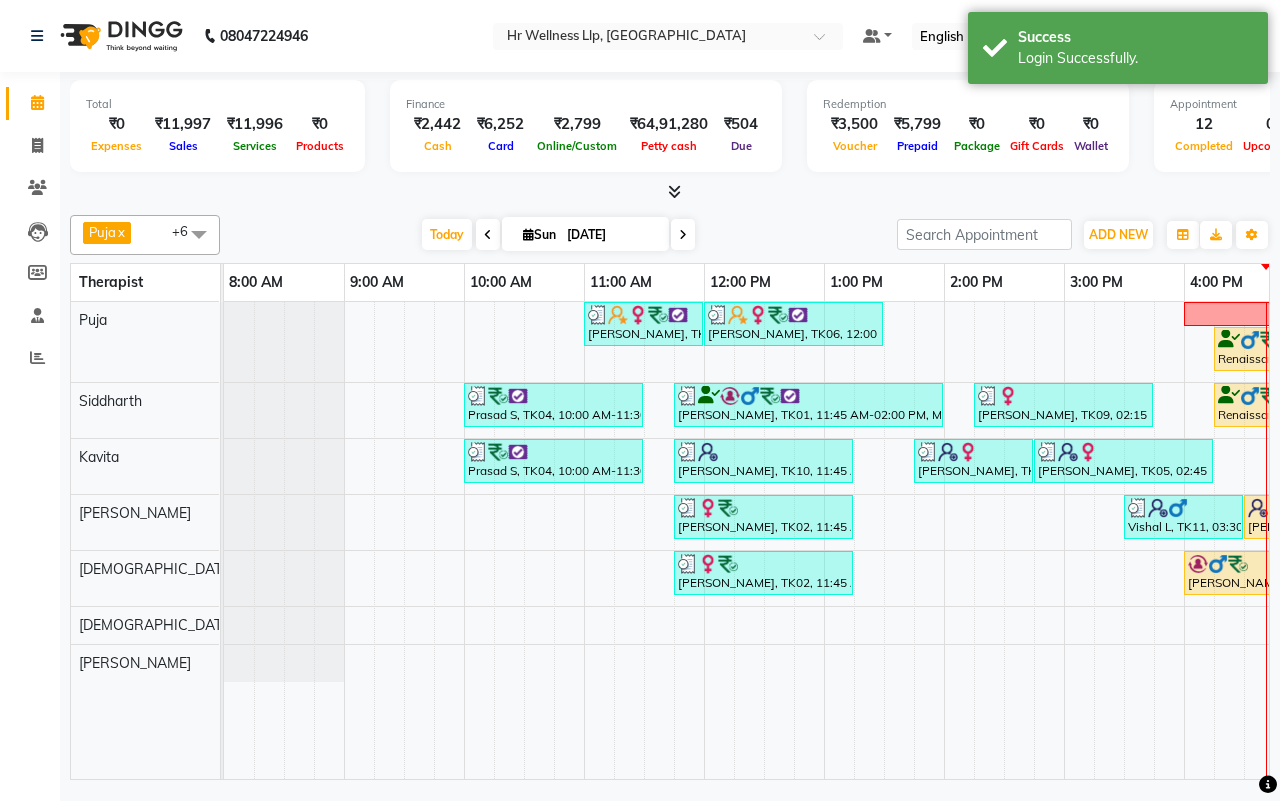 click on "[DATE]" at bounding box center [611, 235] 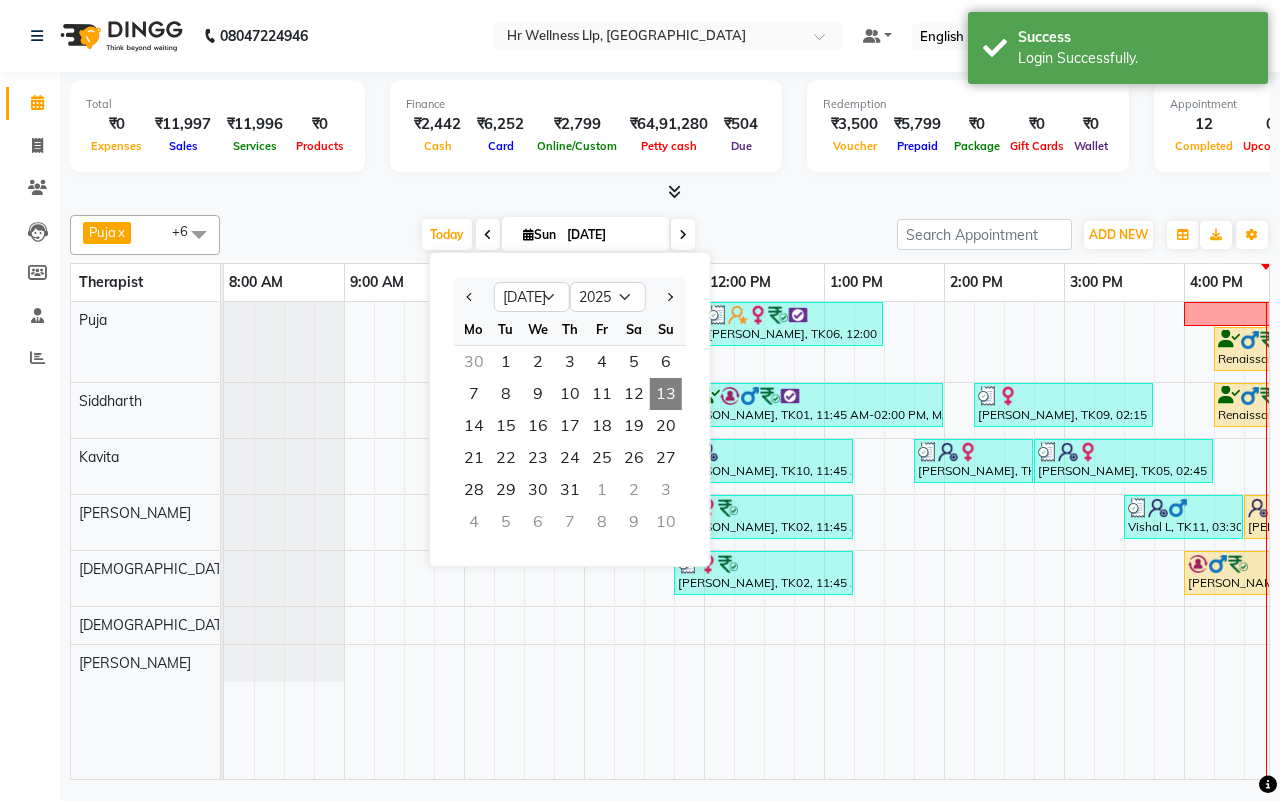 scroll, scrollTop: 0, scrollLeft: 0, axis: both 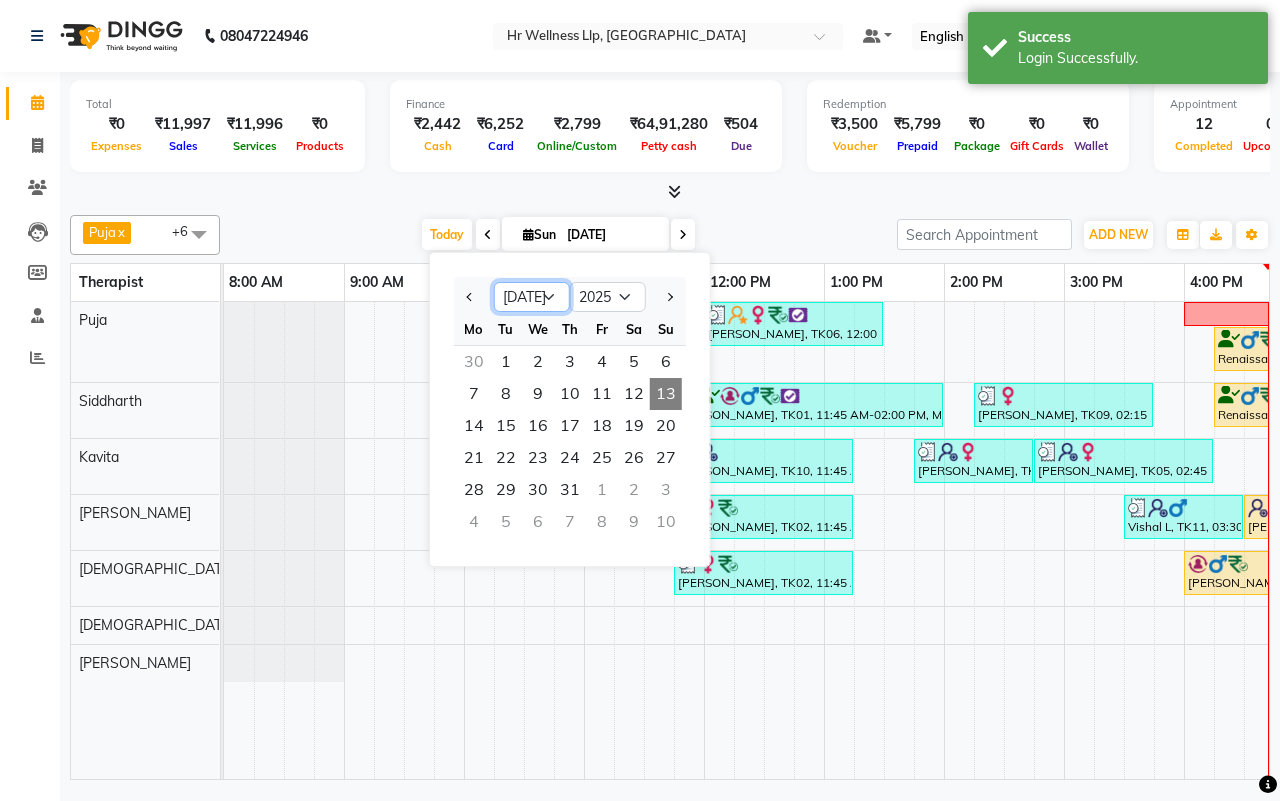 click on "Jan Feb Mar Apr May Jun [DATE] Aug Sep Oct Nov Dec" at bounding box center [532, 297] 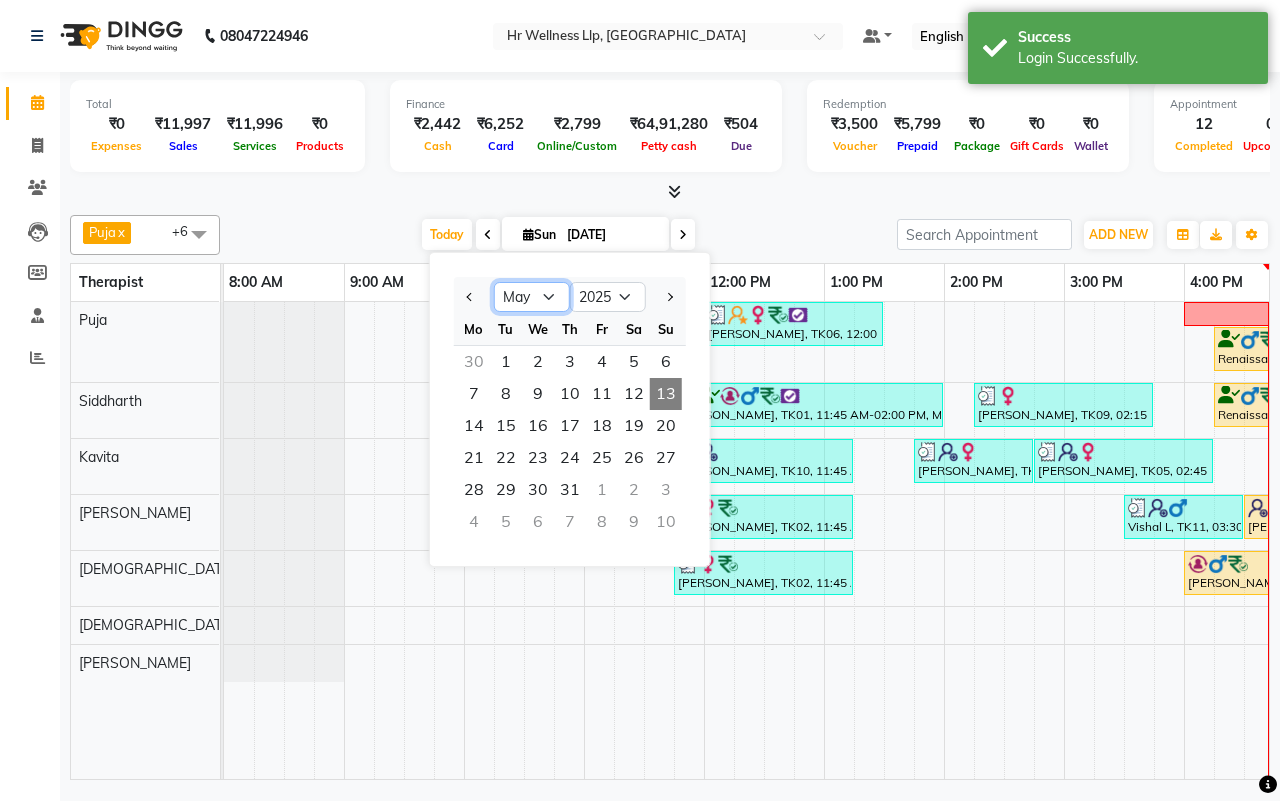 click on "Jan Feb Mar Apr May Jun [DATE] Aug Sep Oct Nov Dec" at bounding box center (532, 297) 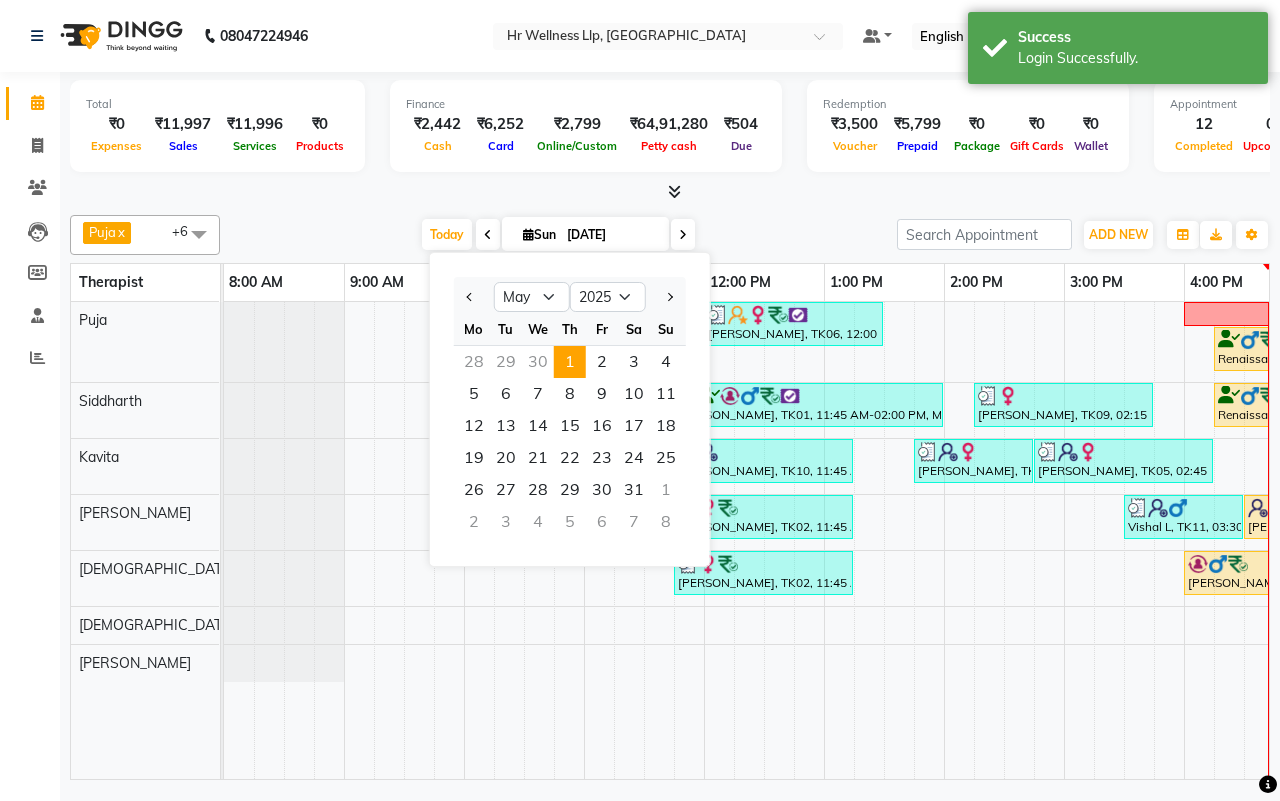 click on "1" at bounding box center [570, 362] 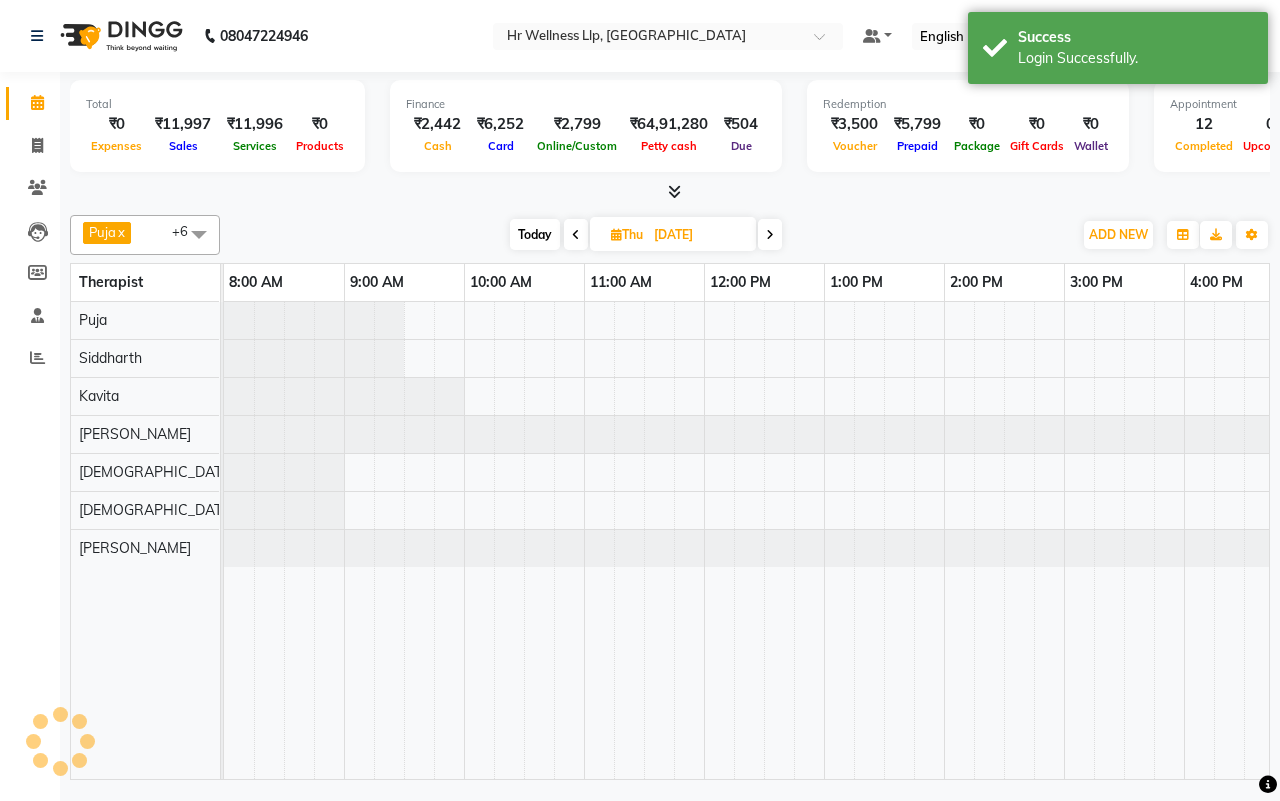 scroll, scrollTop: 0, scrollLeft: 515, axis: horizontal 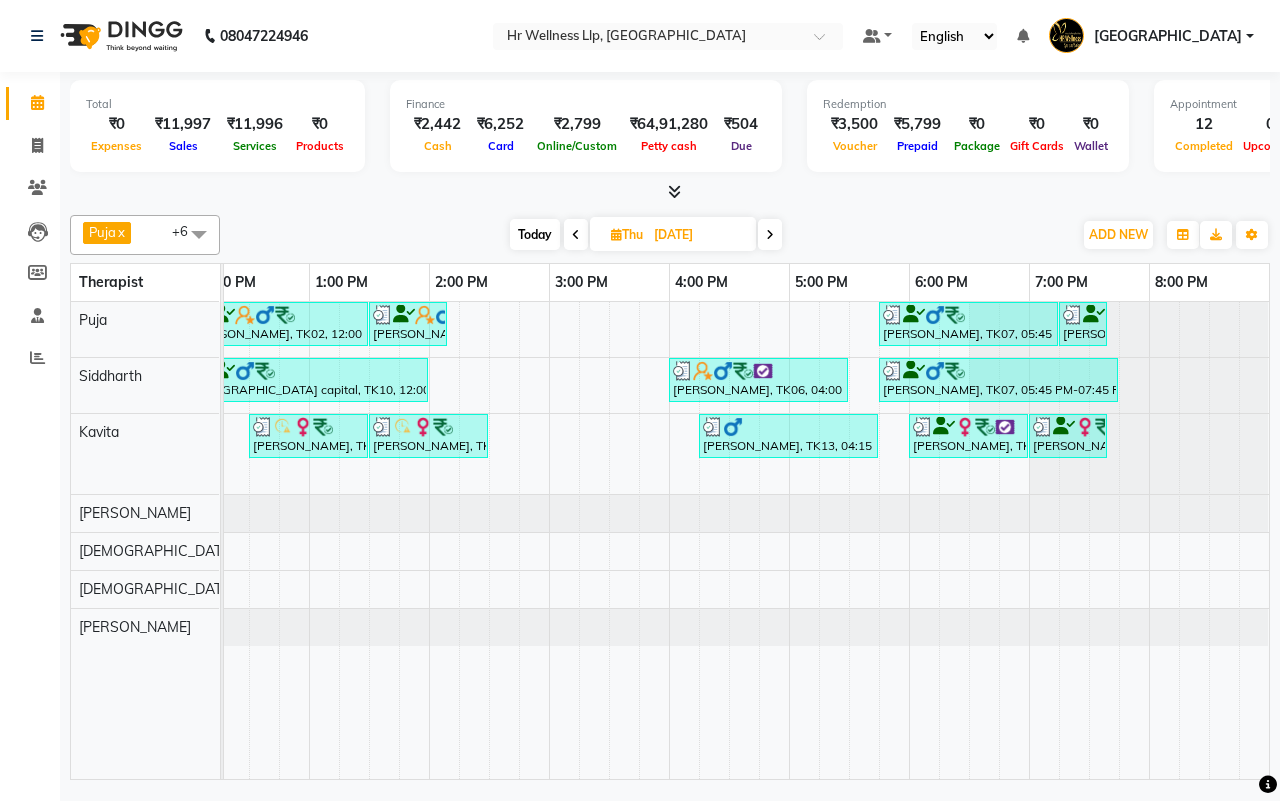 click on "[DATE]  [DATE]" at bounding box center (646, 235) 